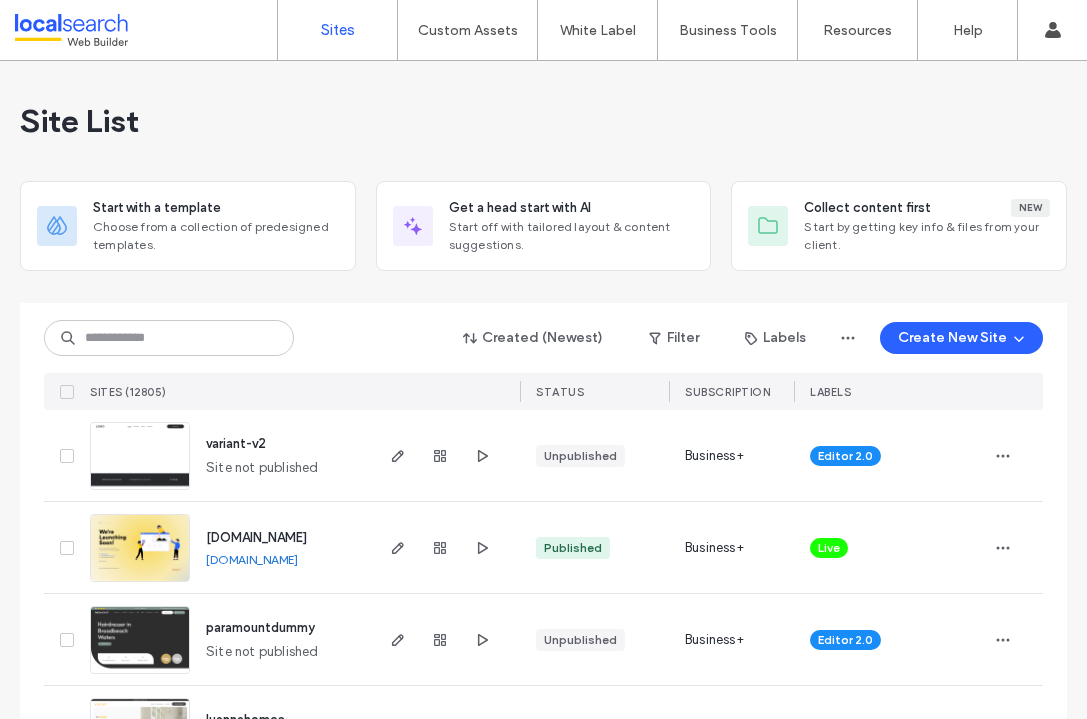 click at bounding box center (169, 338) 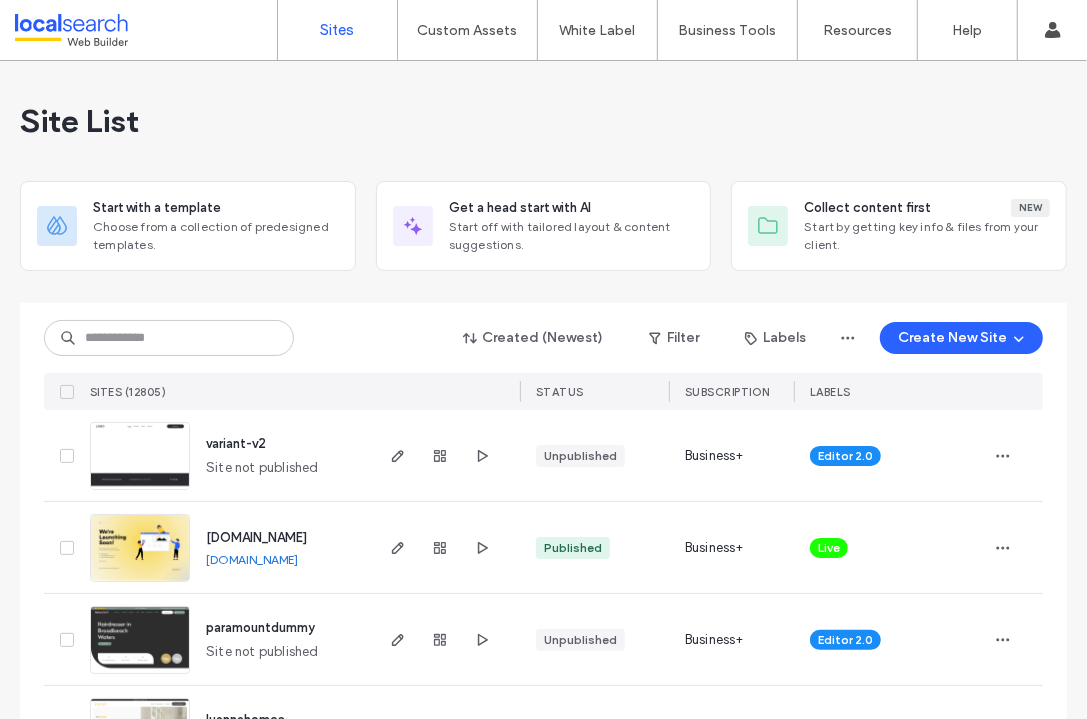 scroll, scrollTop: 0, scrollLeft: 0, axis: both 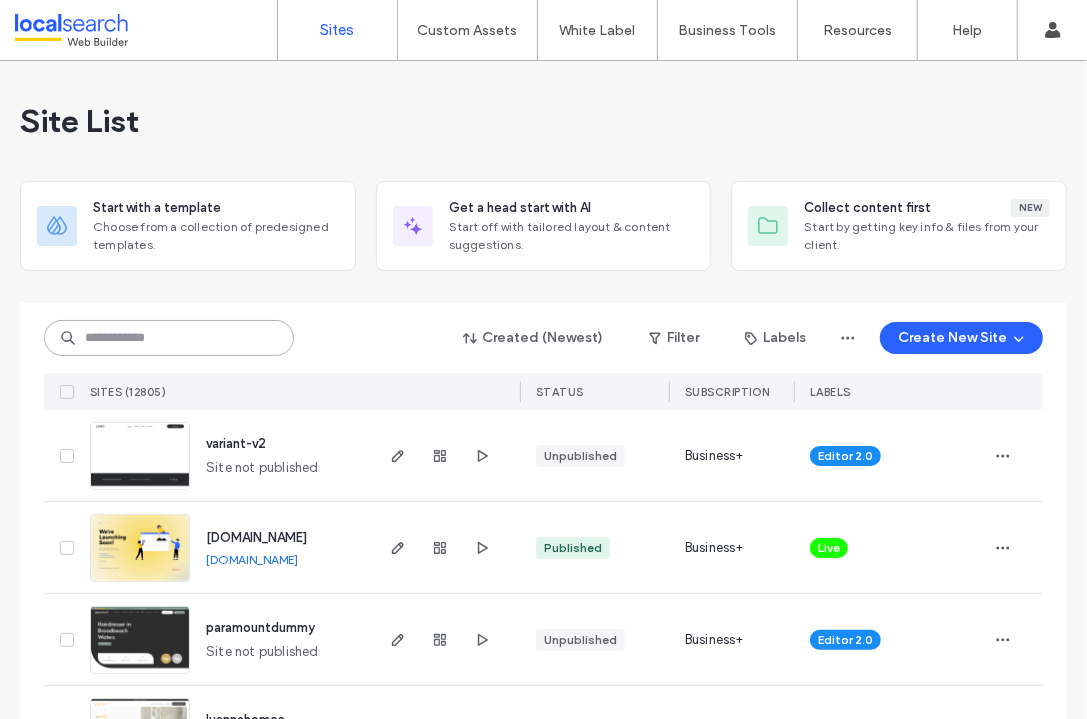 click at bounding box center [169, 338] 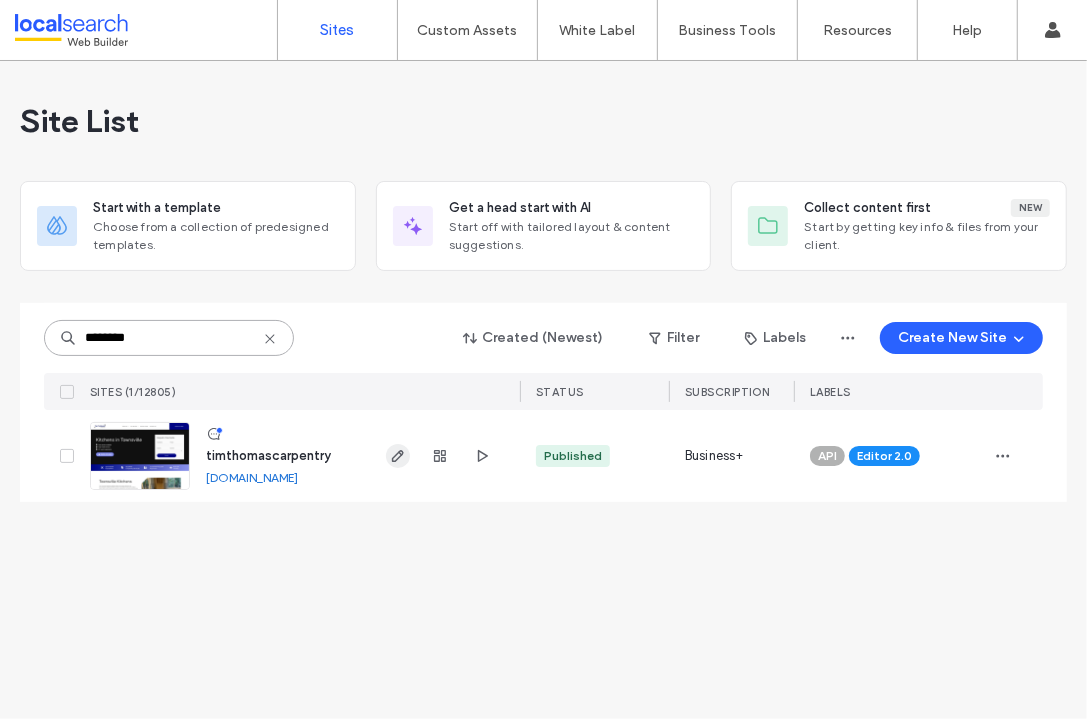 type on "********" 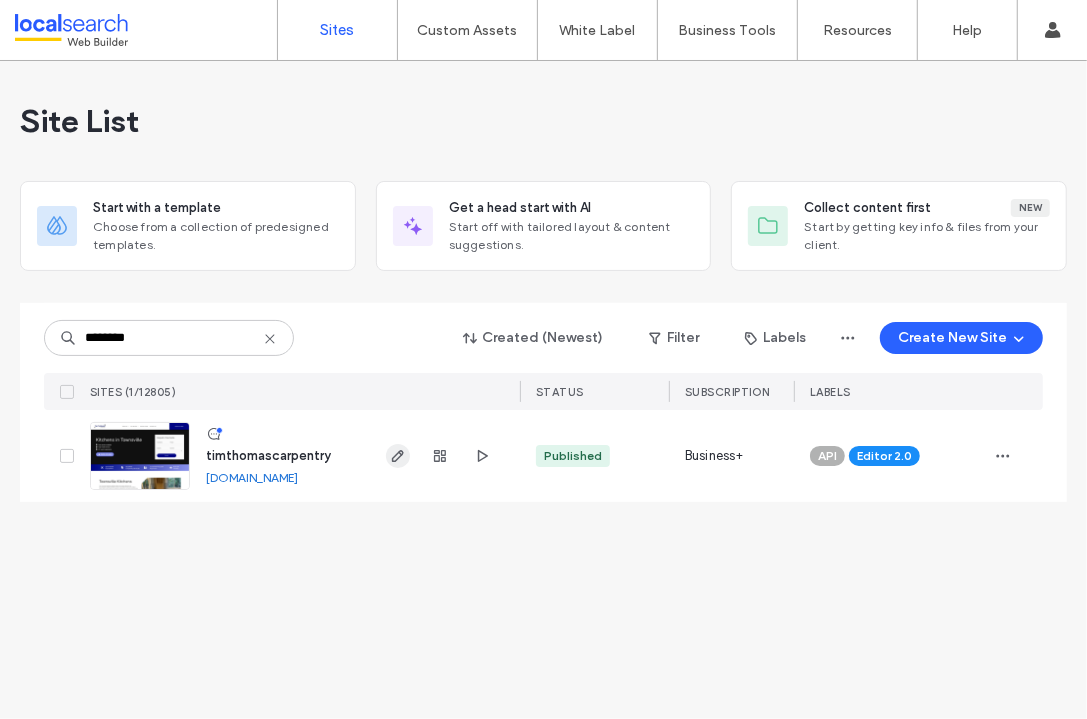 click 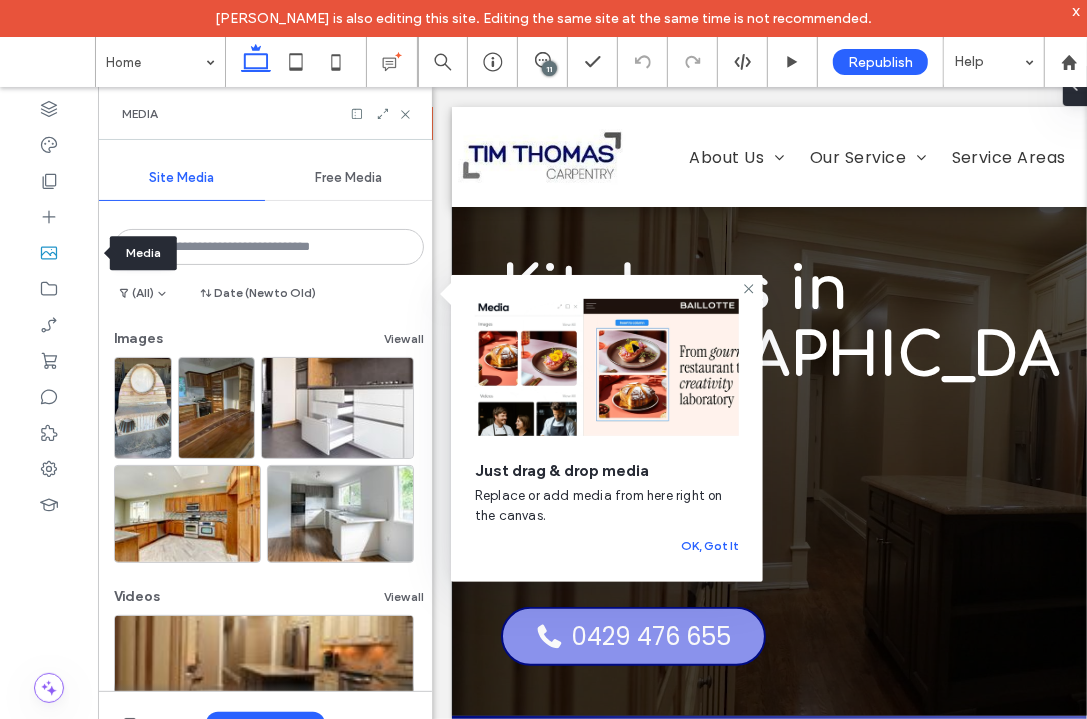 scroll, scrollTop: 0, scrollLeft: 0, axis: both 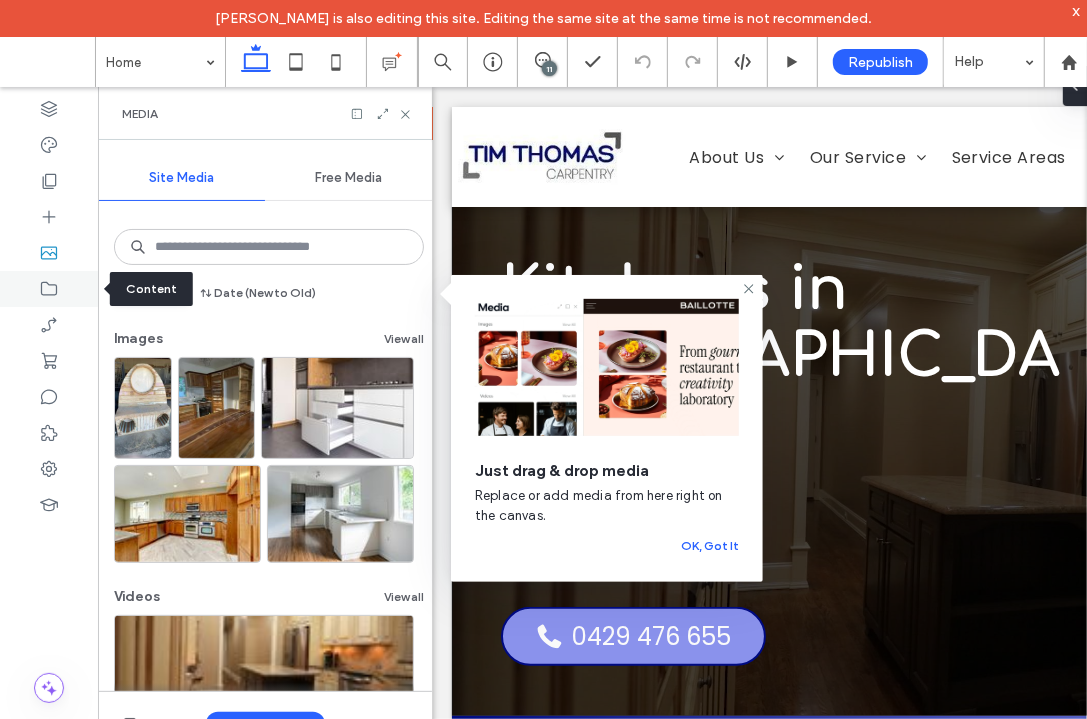 click at bounding box center (49, 289) 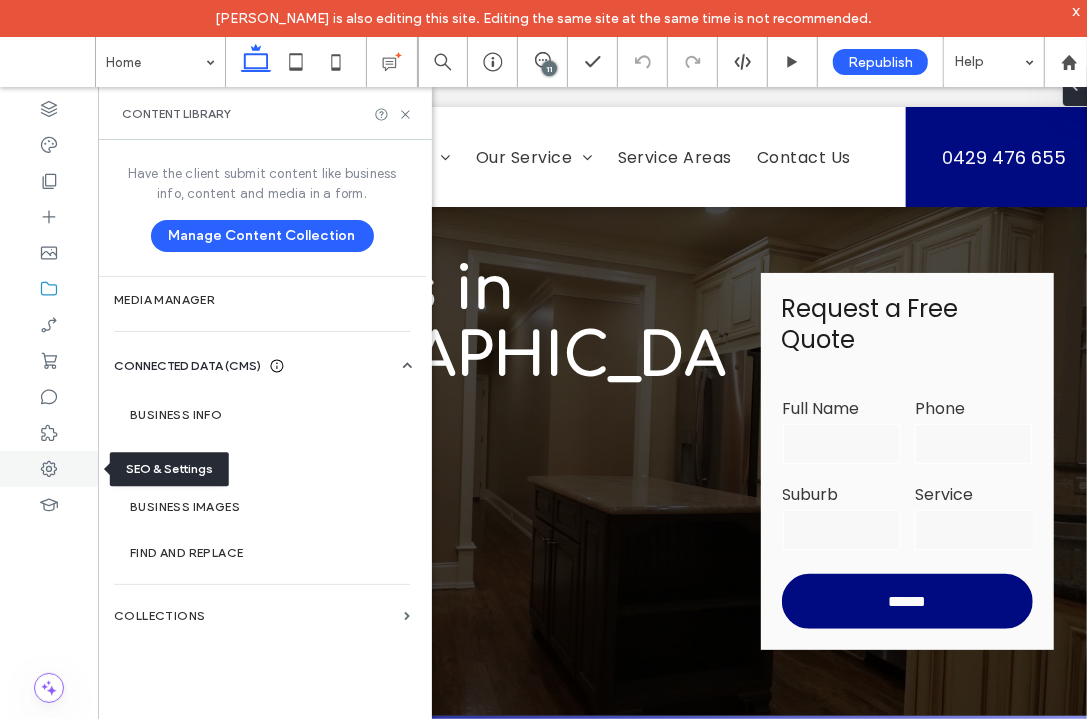 click 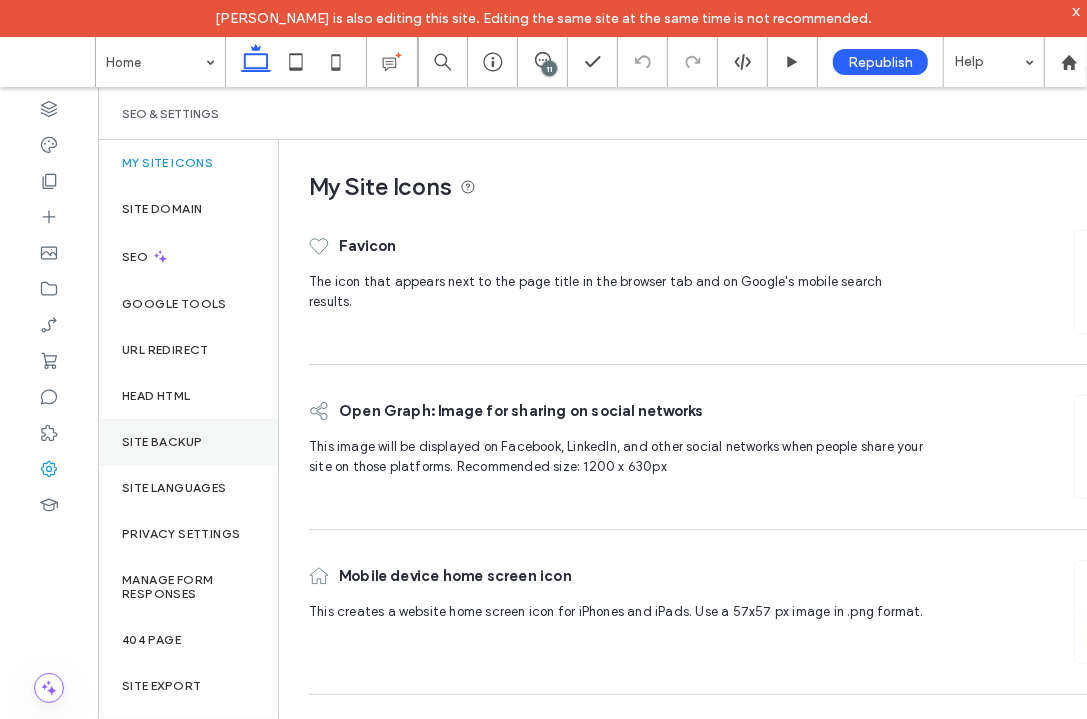 click on "Site Backup" at bounding box center [188, 442] 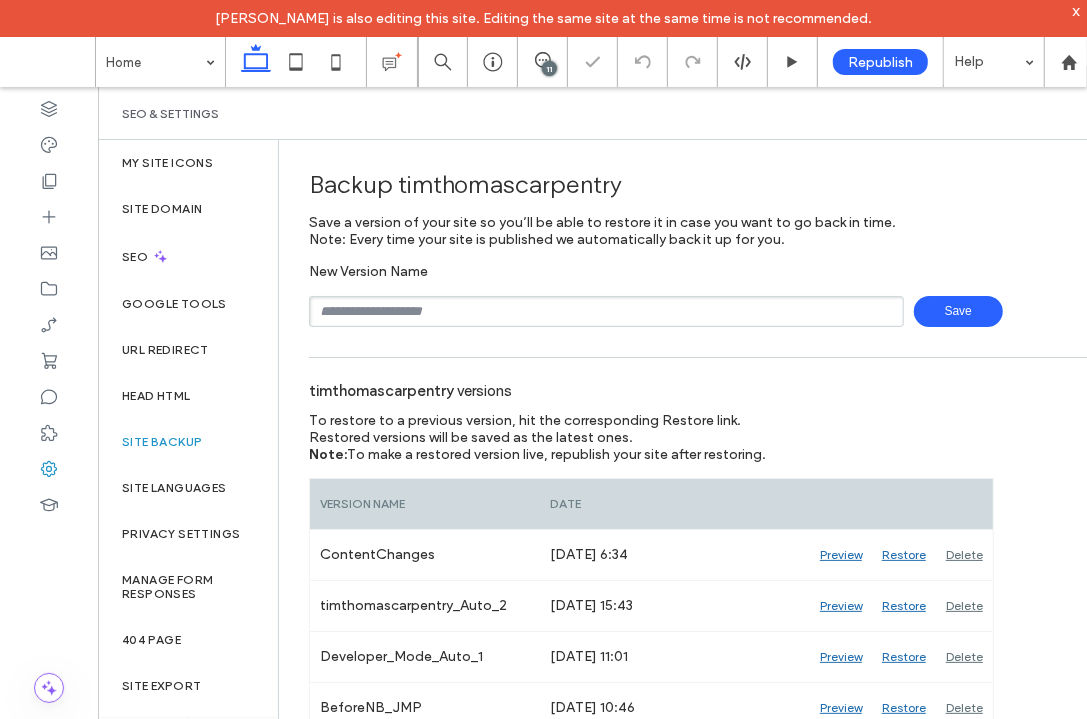 click at bounding box center (606, 311) 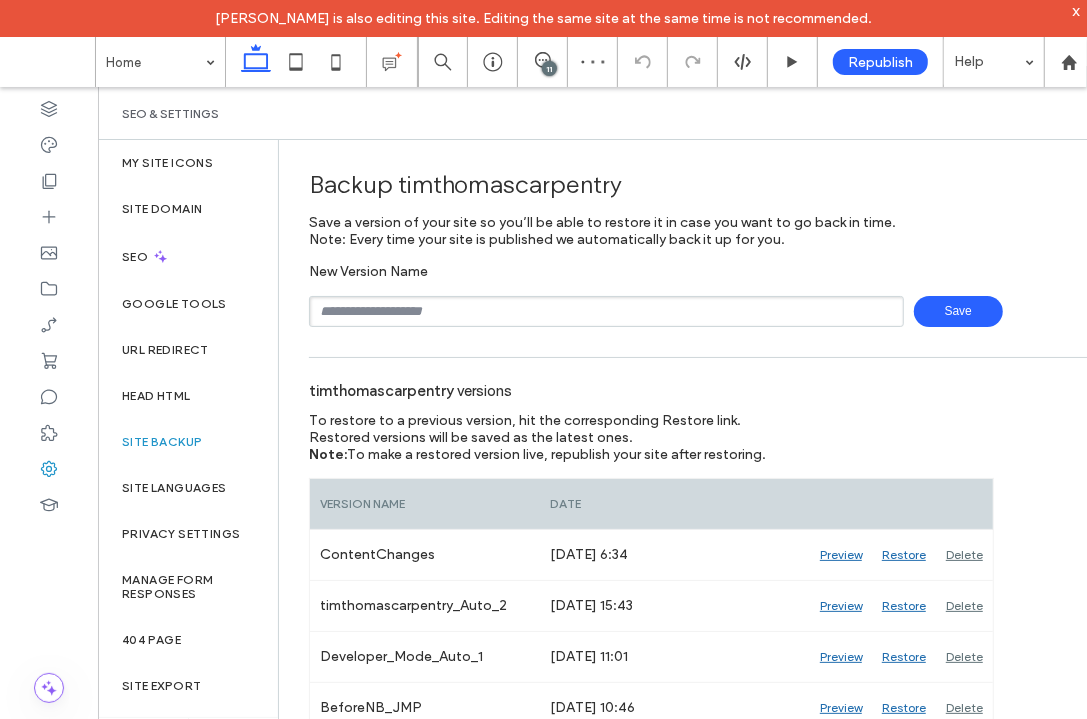 type on "**********" 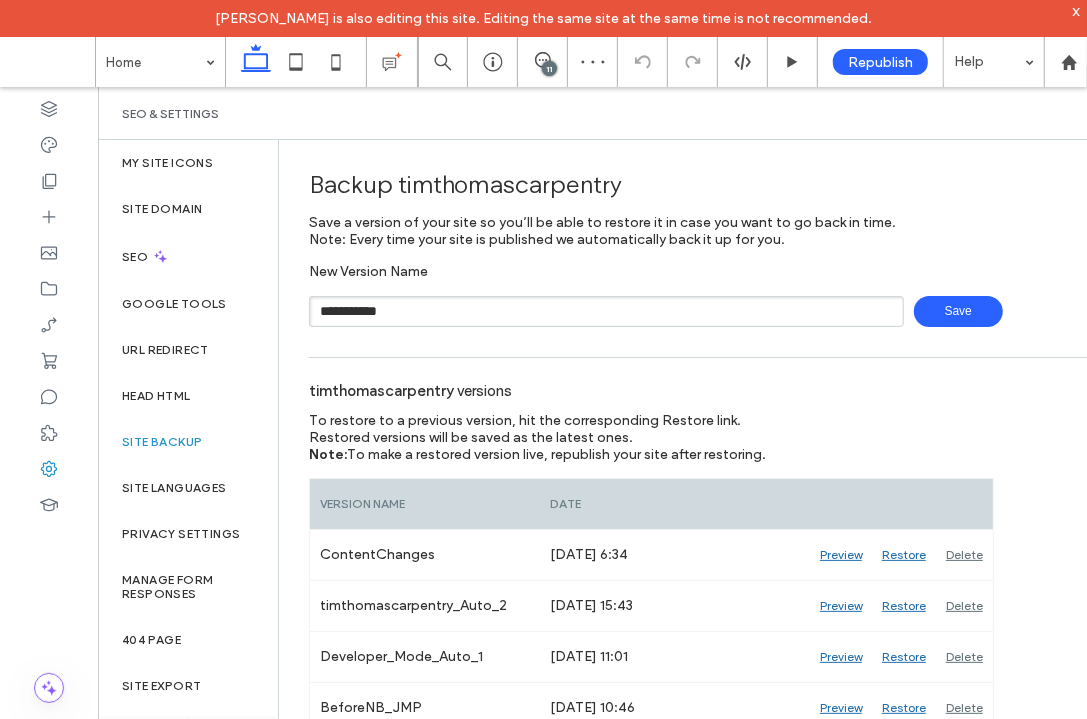 click on "Save" at bounding box center [958, 311] 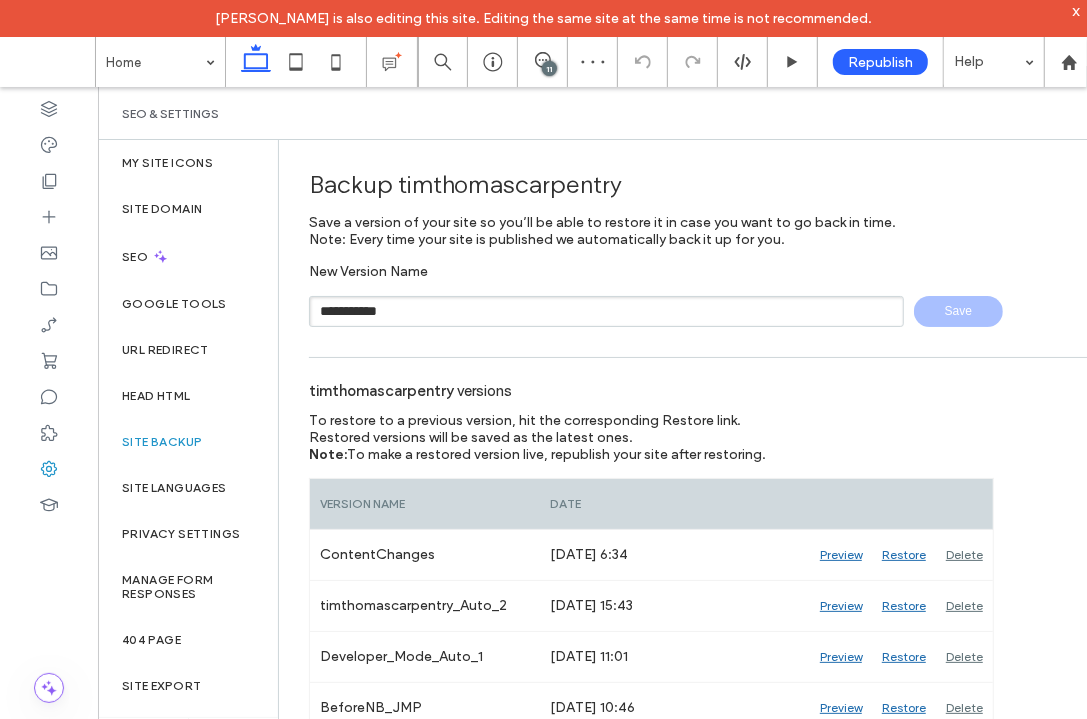 type 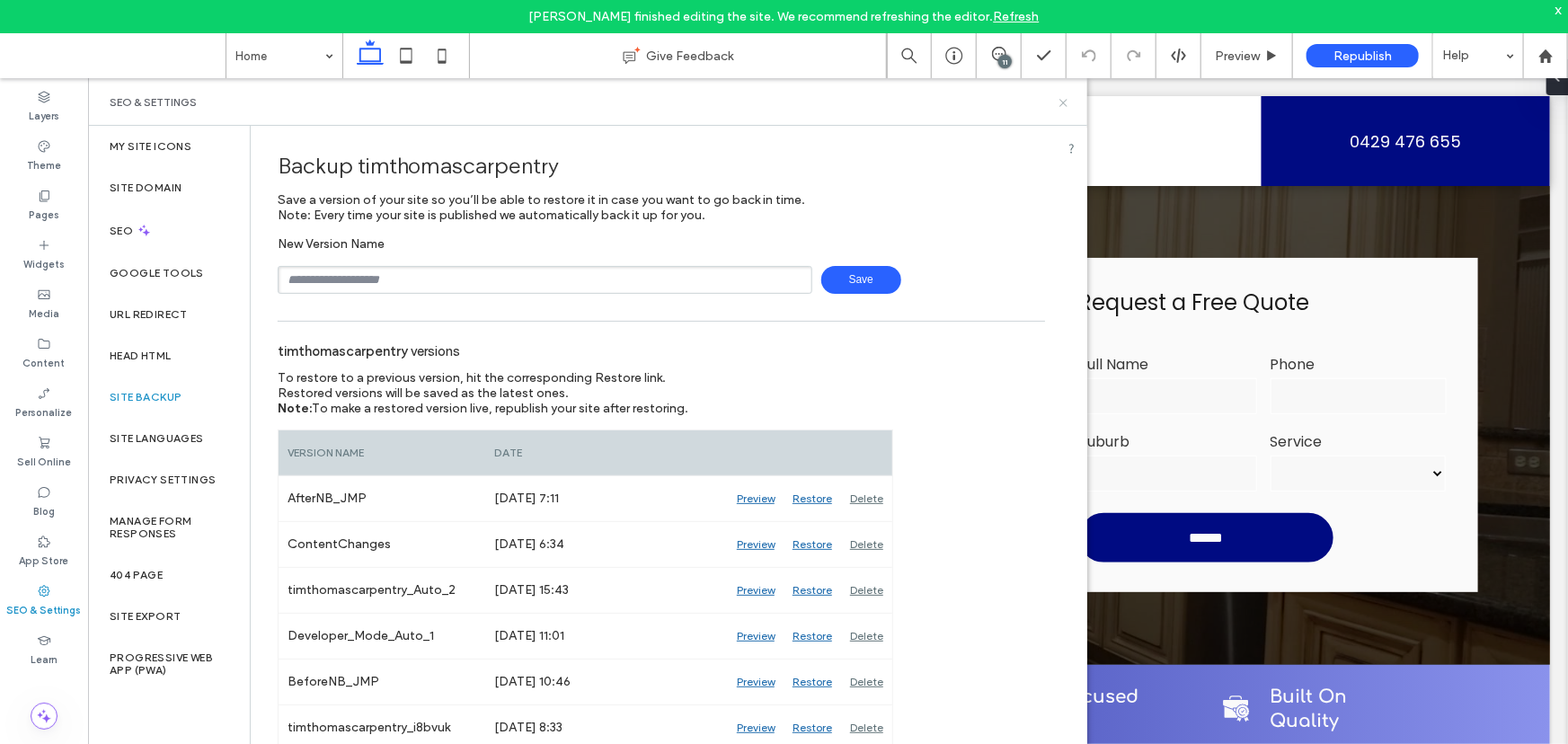 click 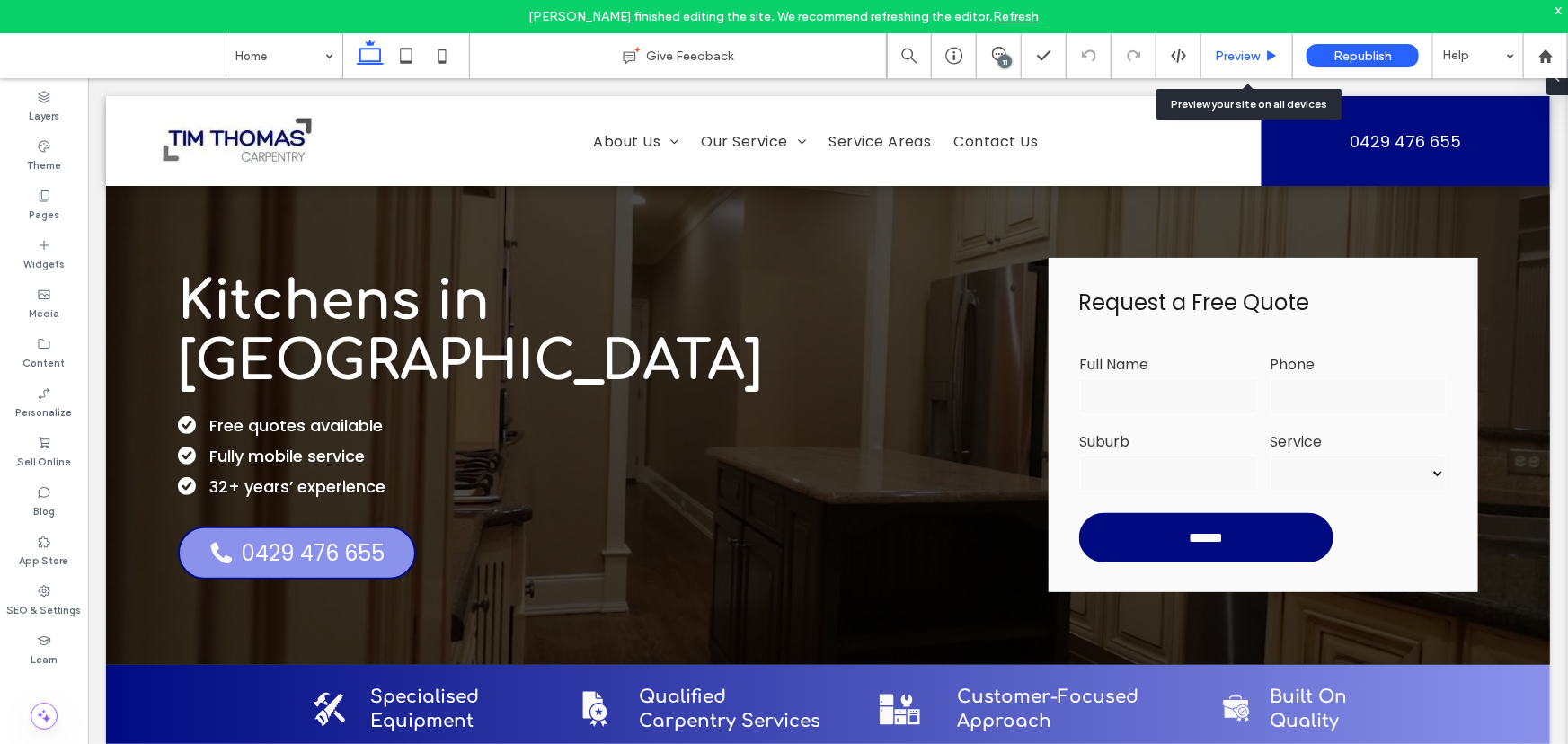 click on "Preview" at bounding box center [1247, 56] 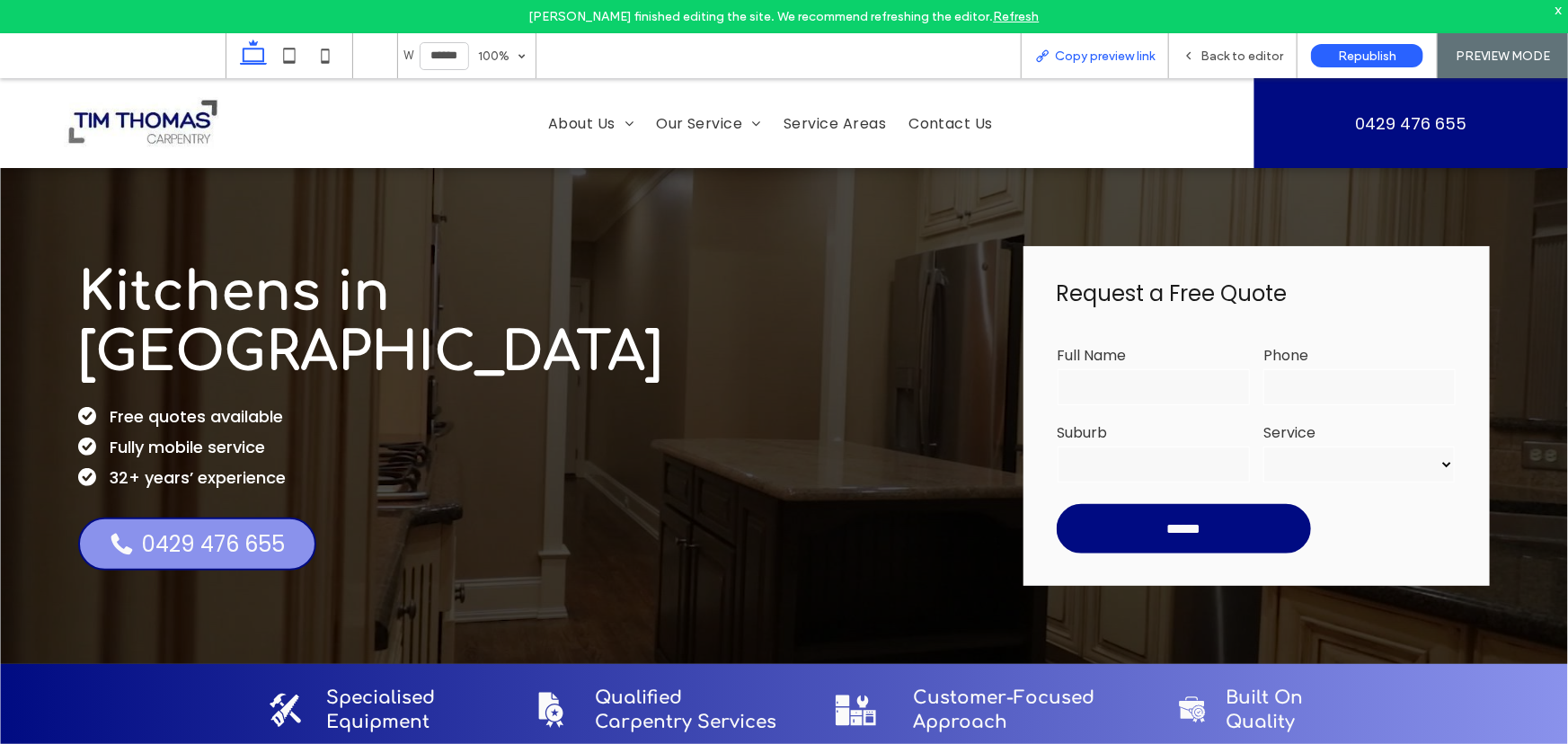 click on "Copy preview link" at bounding box center (1104, 56) 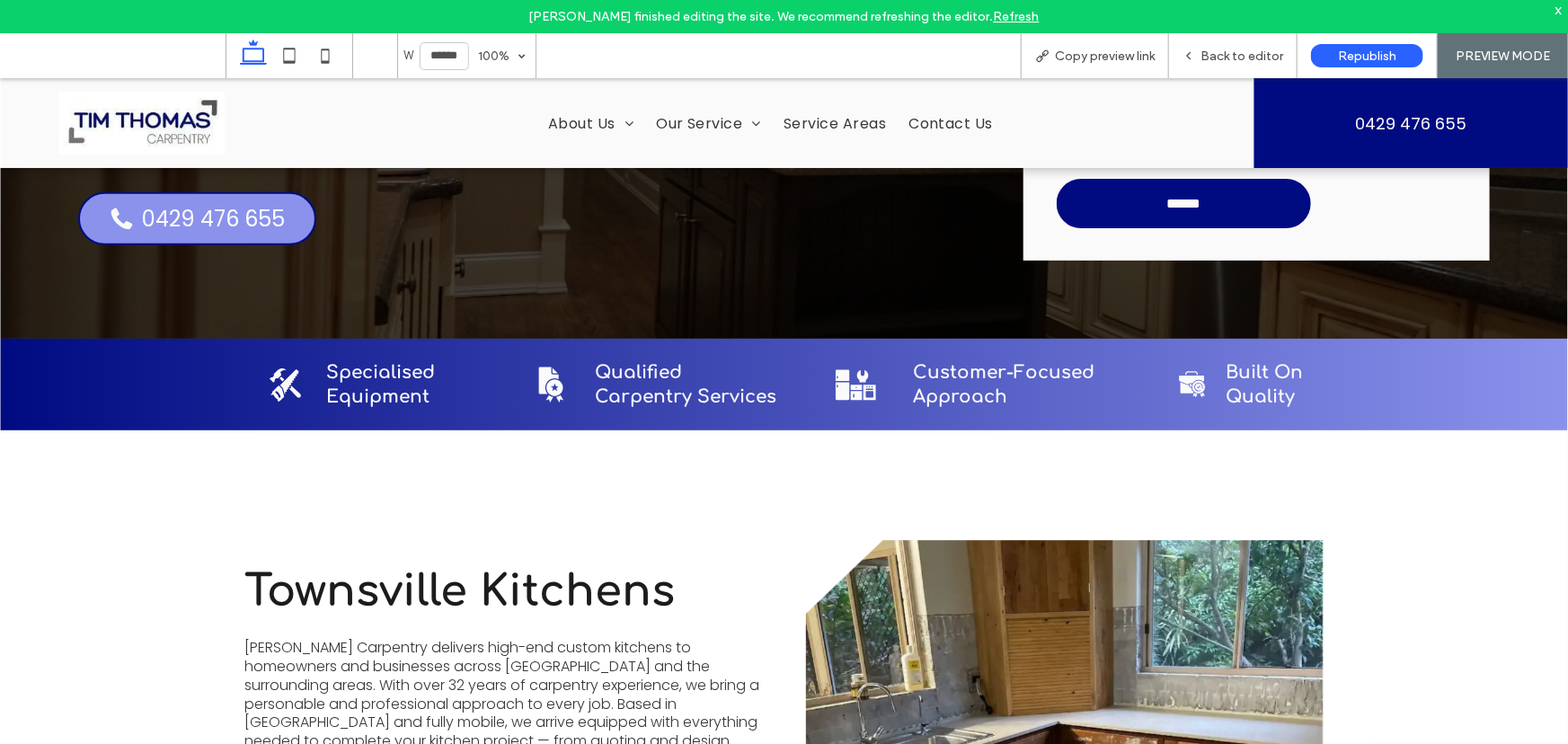 scroll, scrollTop: 326, scrollLeft: 0, axis: vertical 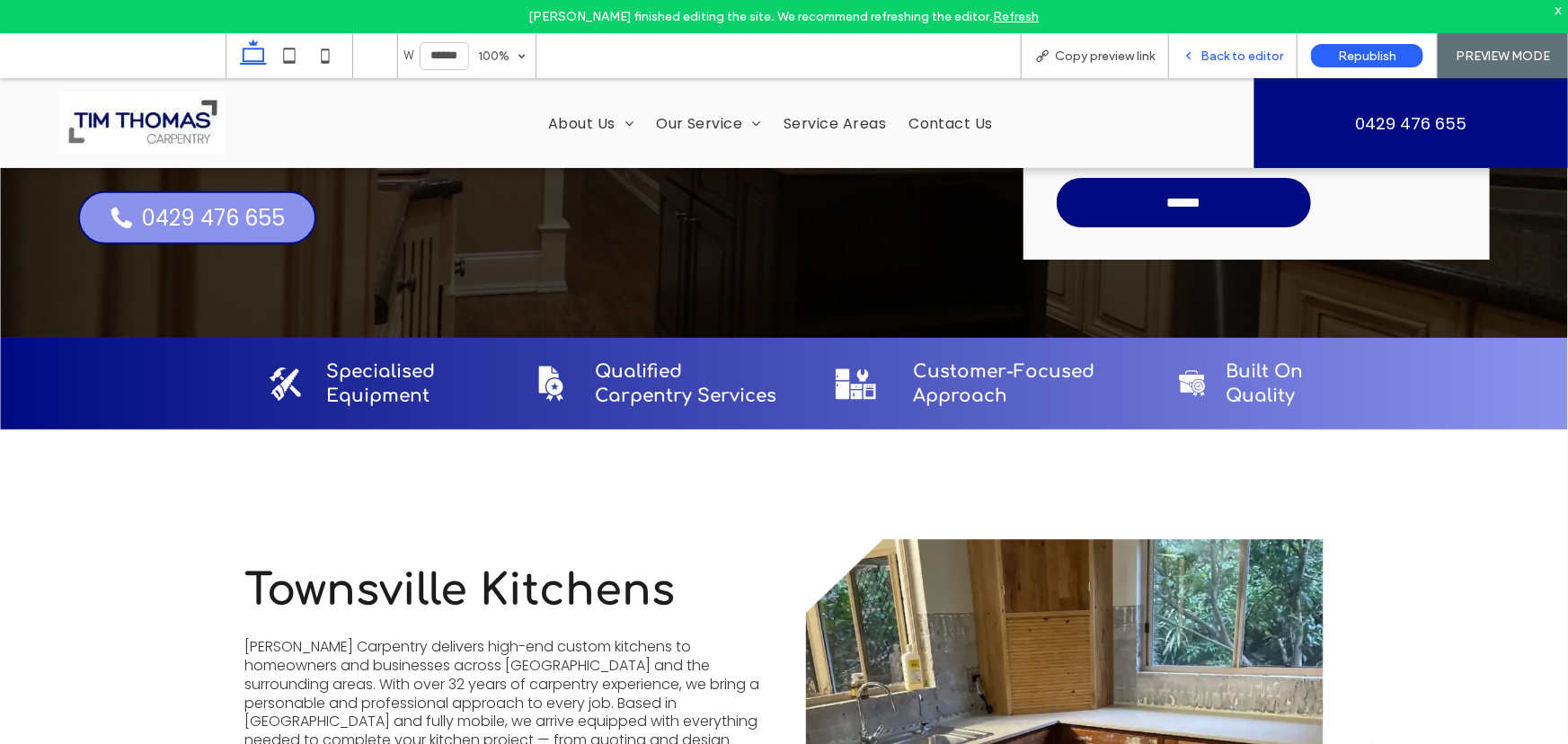 click on "Back to editor" at bounding box center [1242, 56] 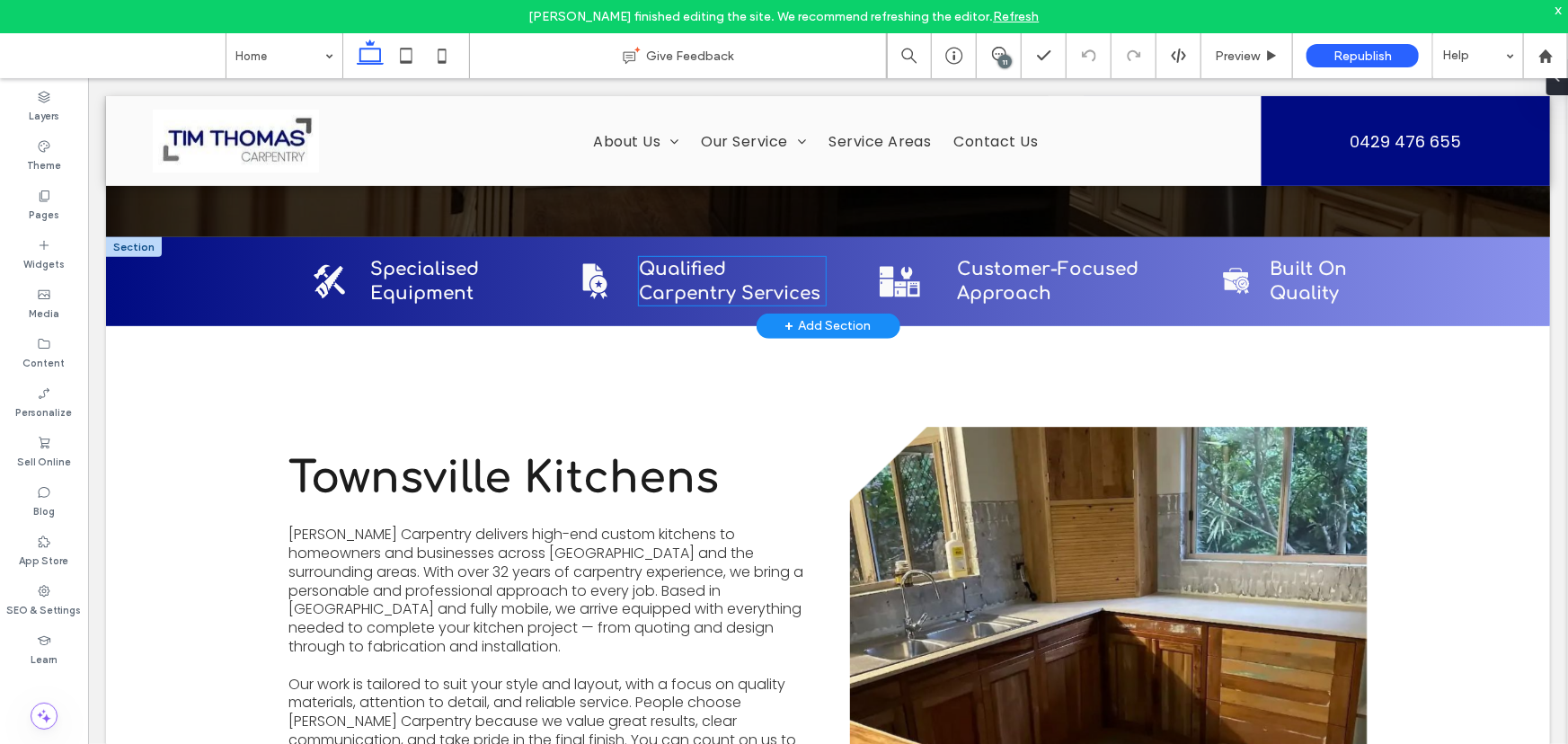 scroll, scrollTop: 571, scrollLeft: 0, axis: vertical 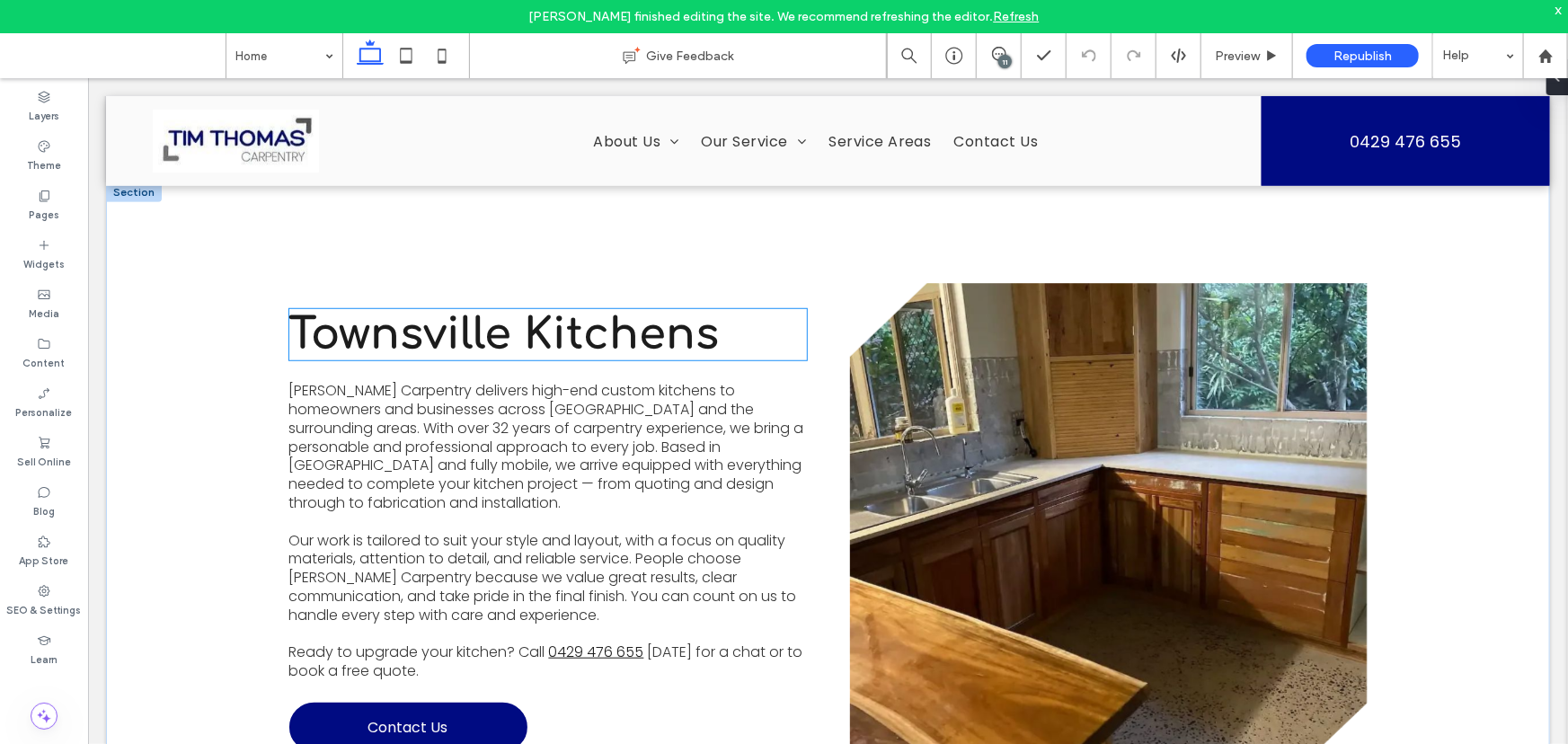 click on "Townsville Kitchens" at bounding box center (503, 333) 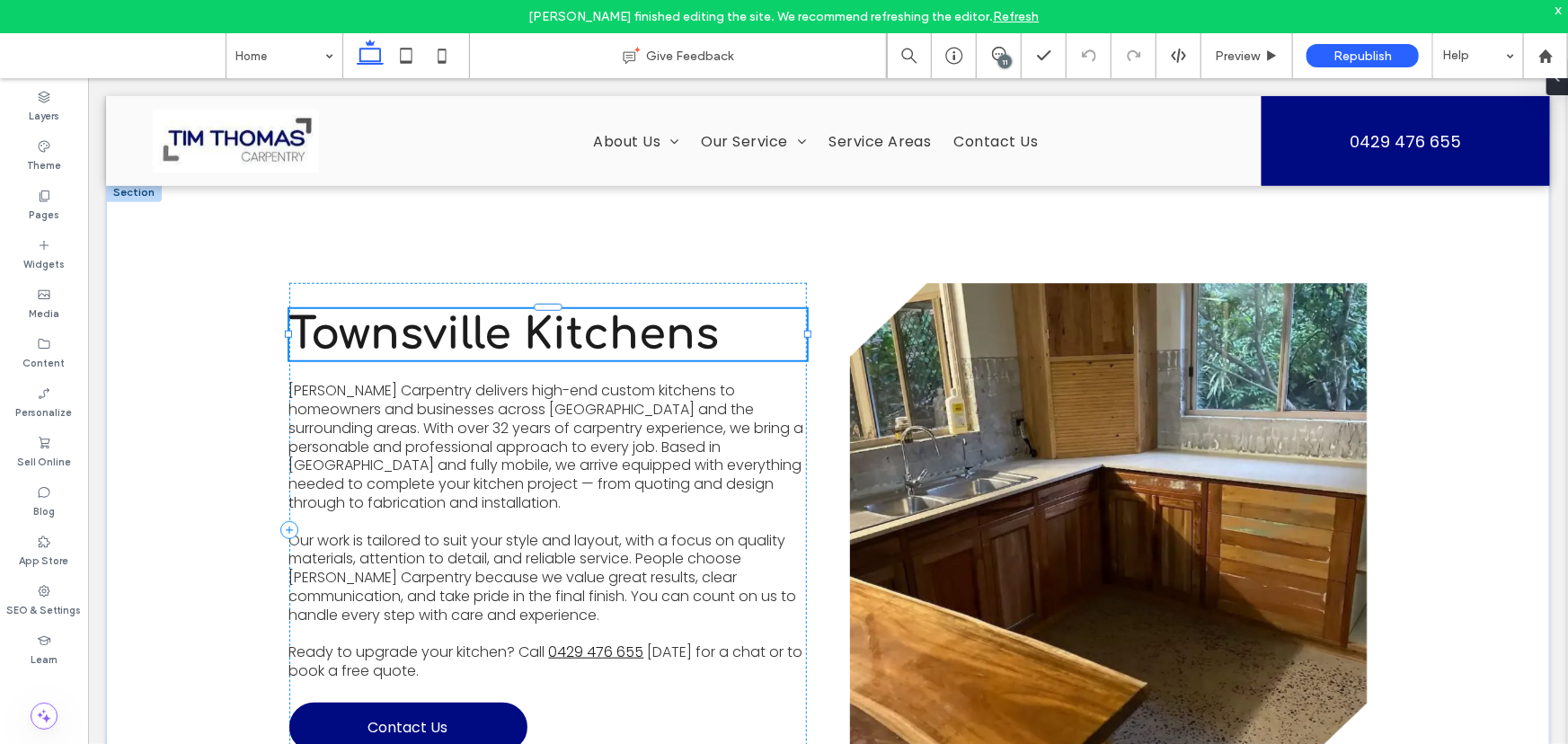 click on "Townsville Kitchens" at bounding box center (547, 334) 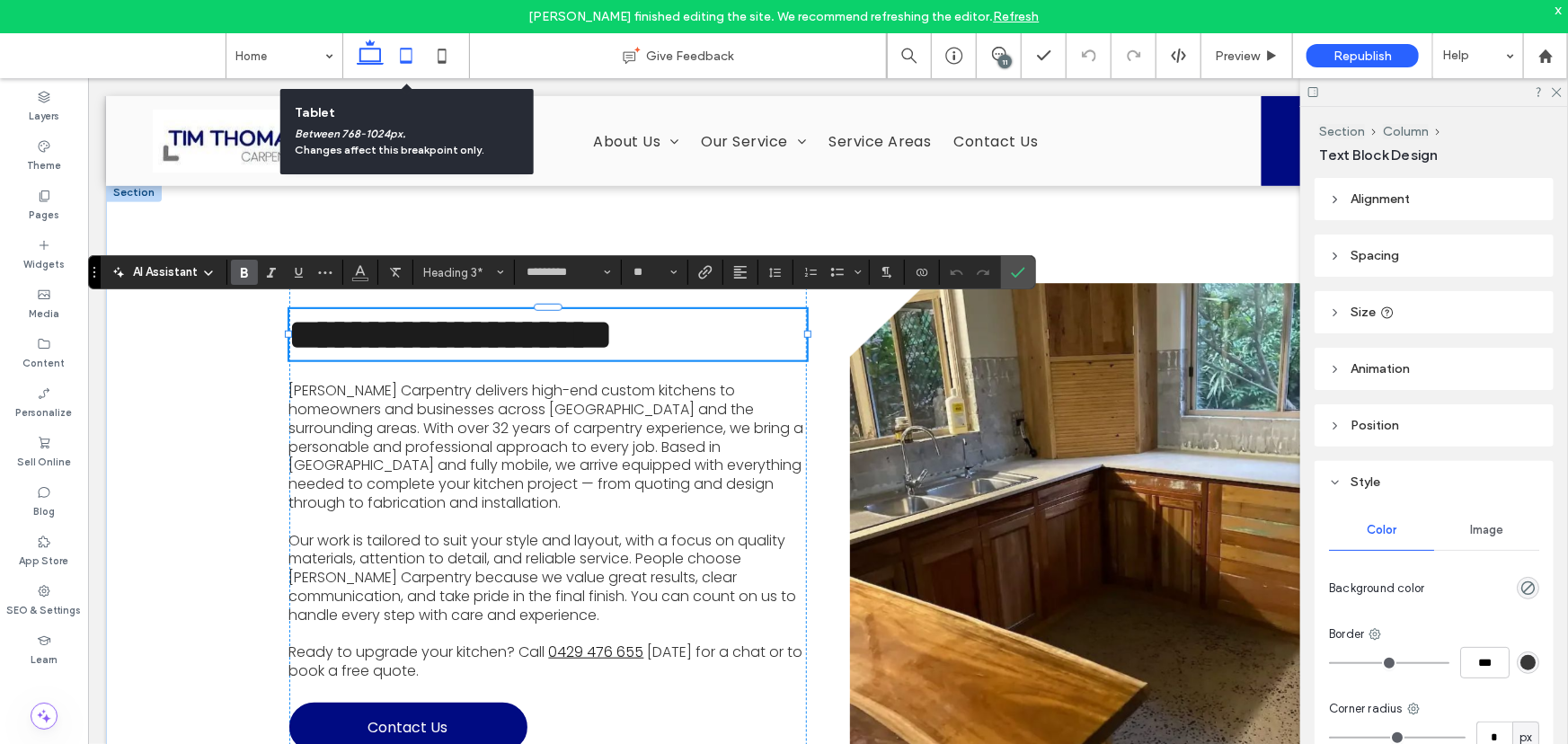 click 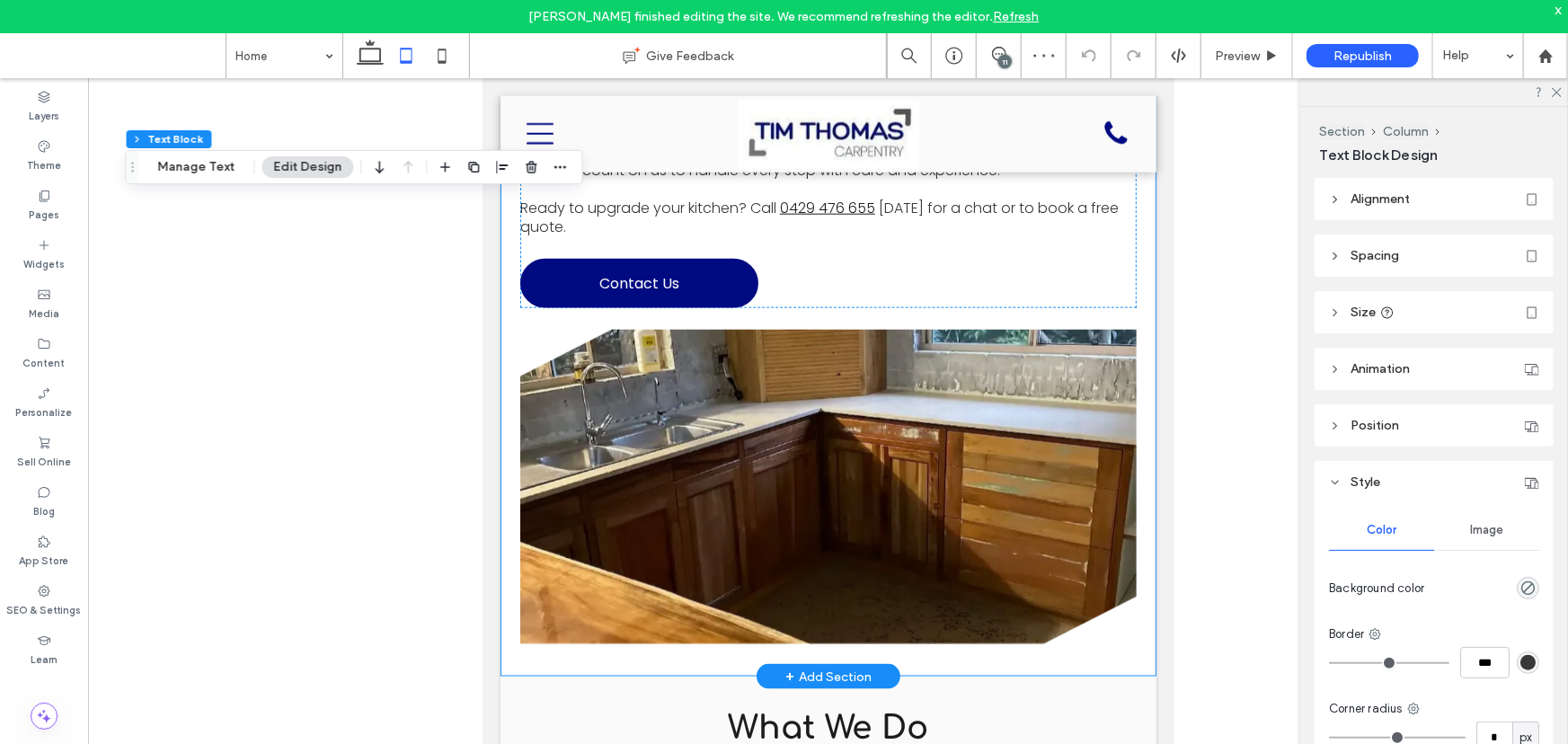scroll, scrollTop: 1225, scrollLeft: 0, axis: vertical 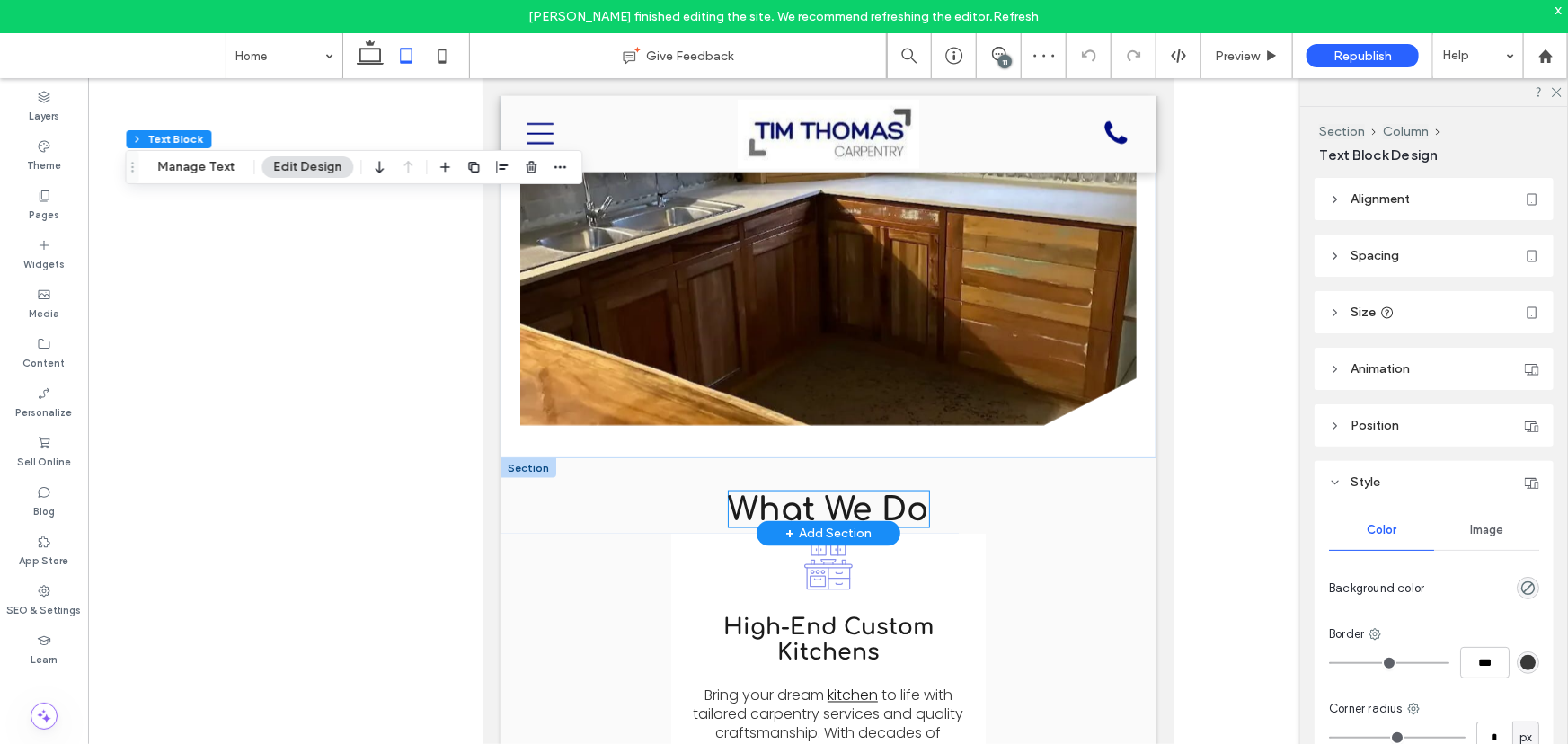 click on "What We Do" at bounding box center [828, 509] 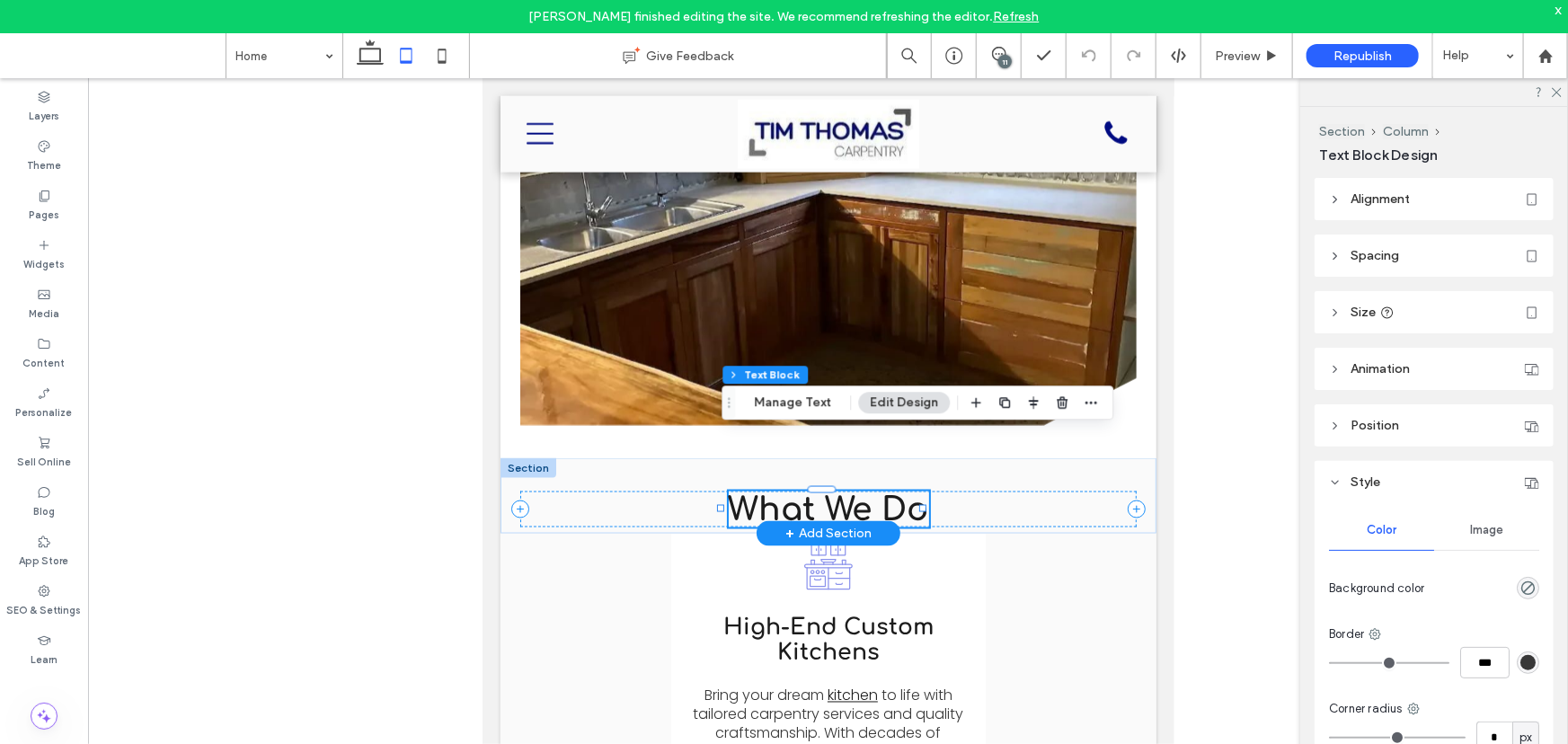 click on "What We Do" at bounding box center (828, 509) 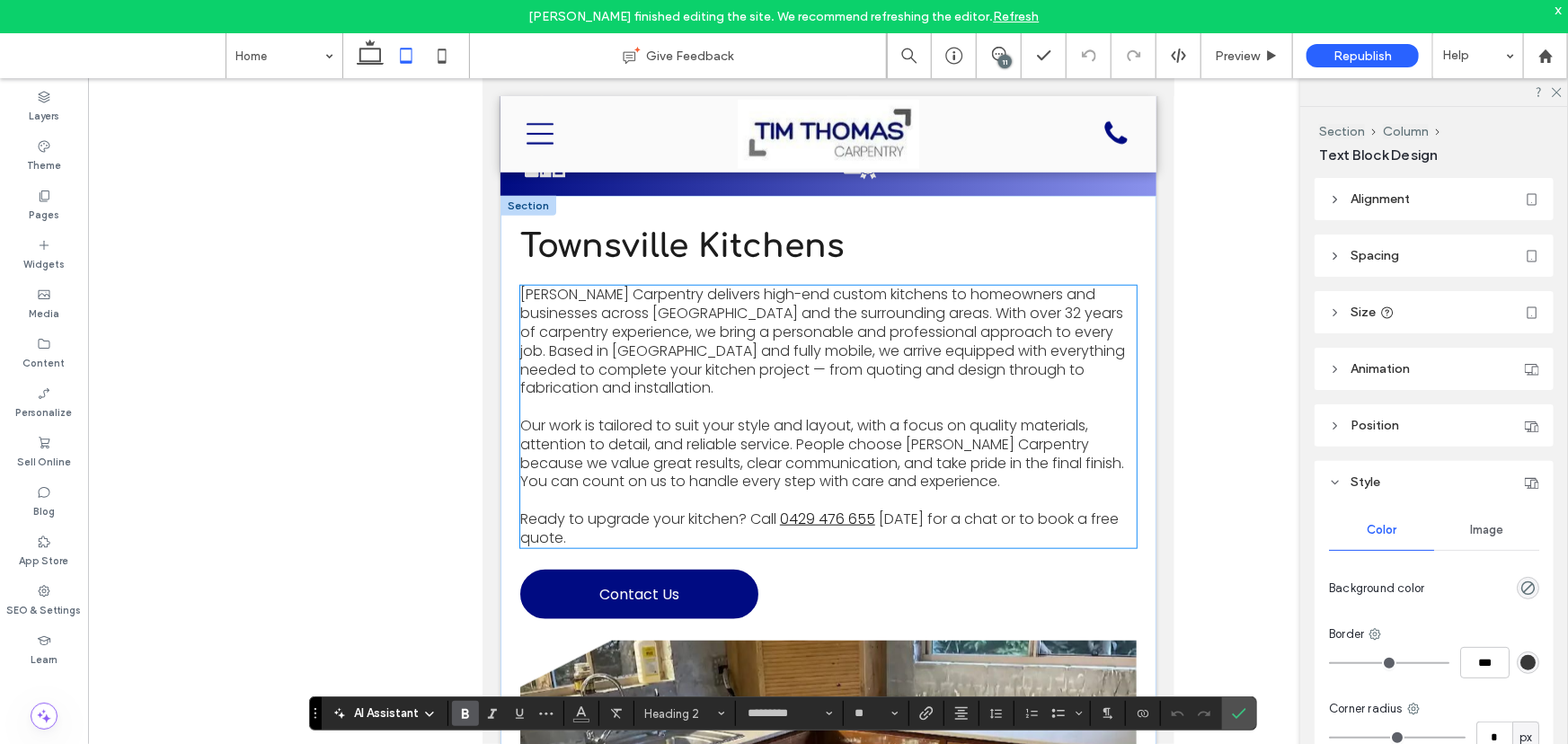 scroll, scrollTop: 571, scrollLeft: 0, axis: vertical 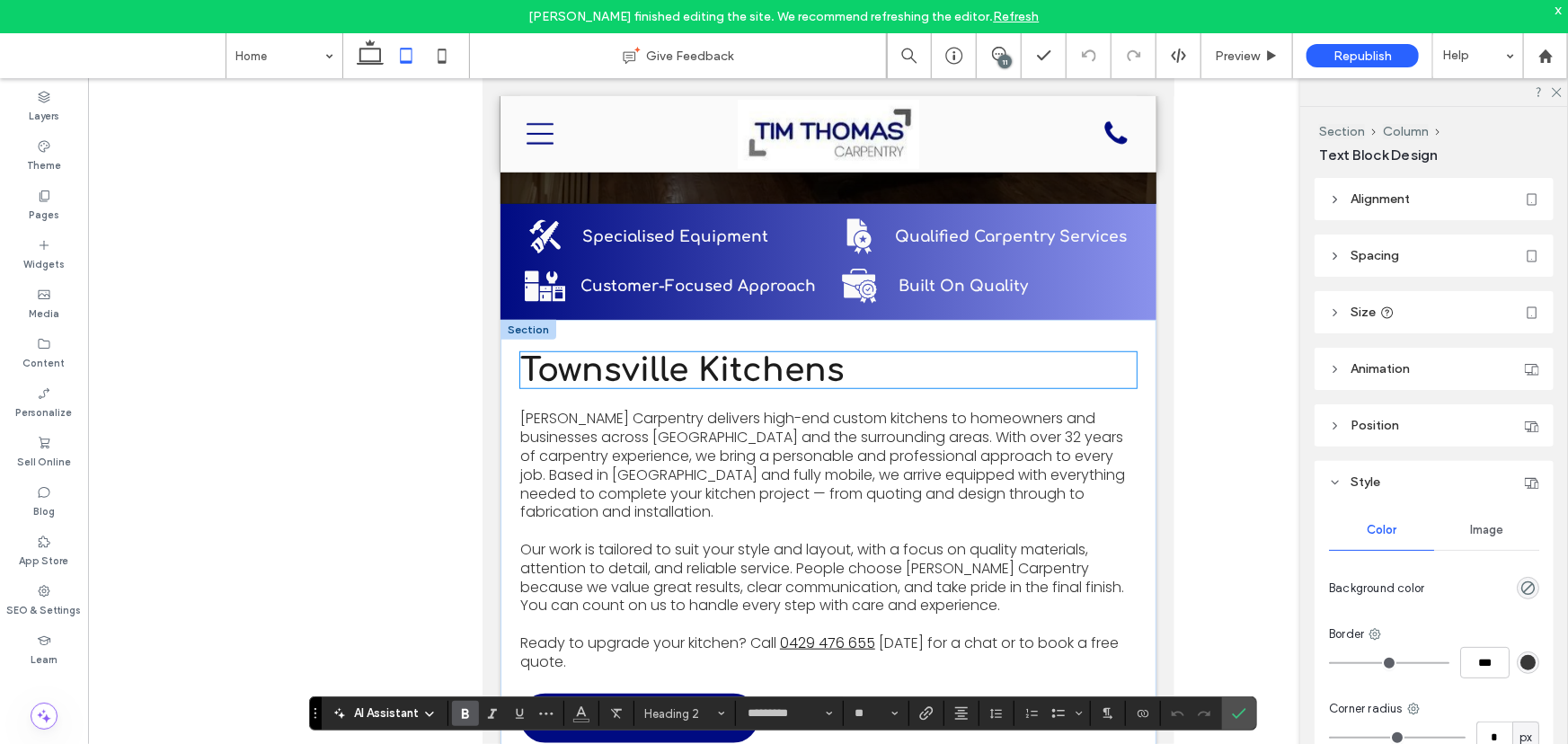 click on "Townsville Kitchens" at bounding box center [681, 369] 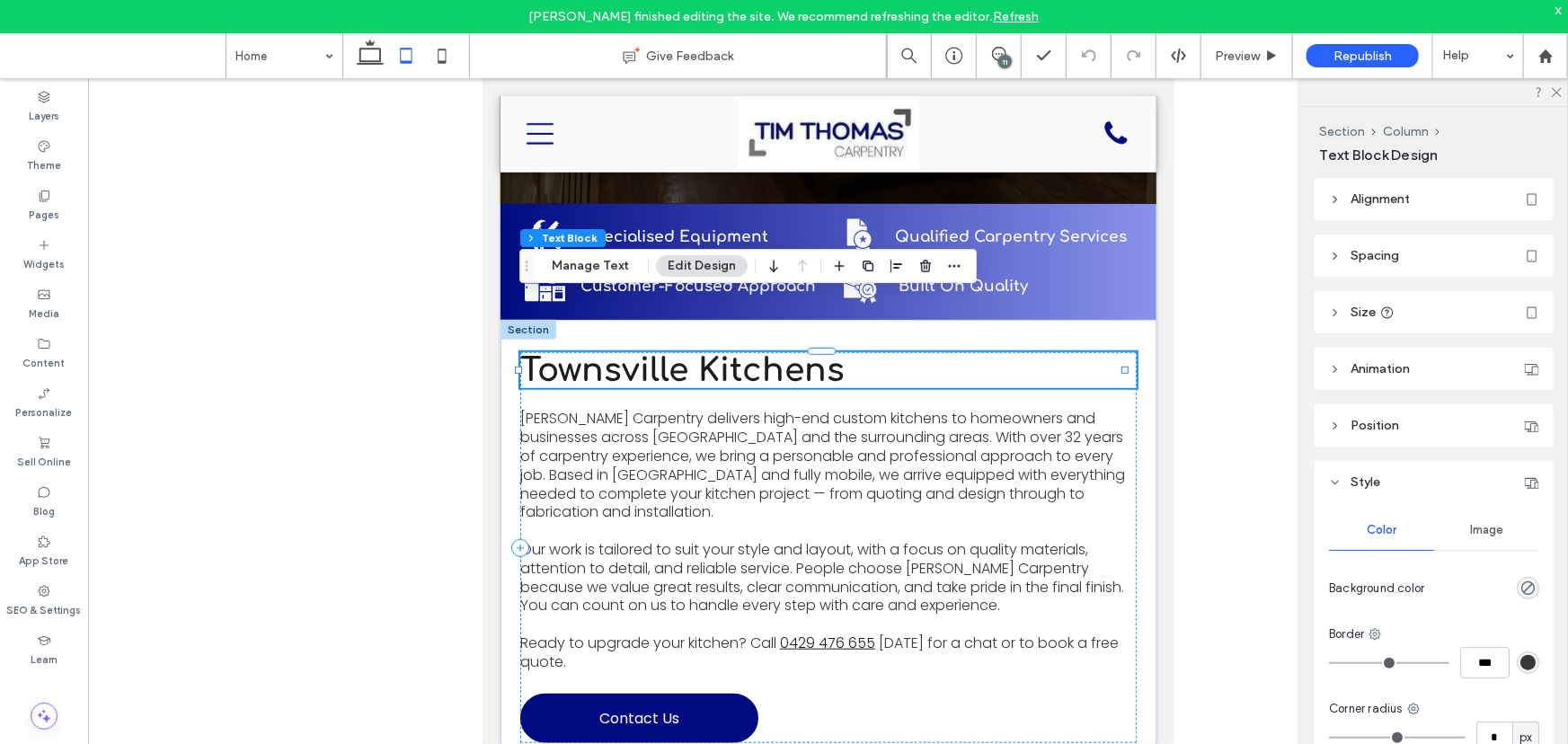 click on "Townsville Kitchens" at bounding box center (681, 369) 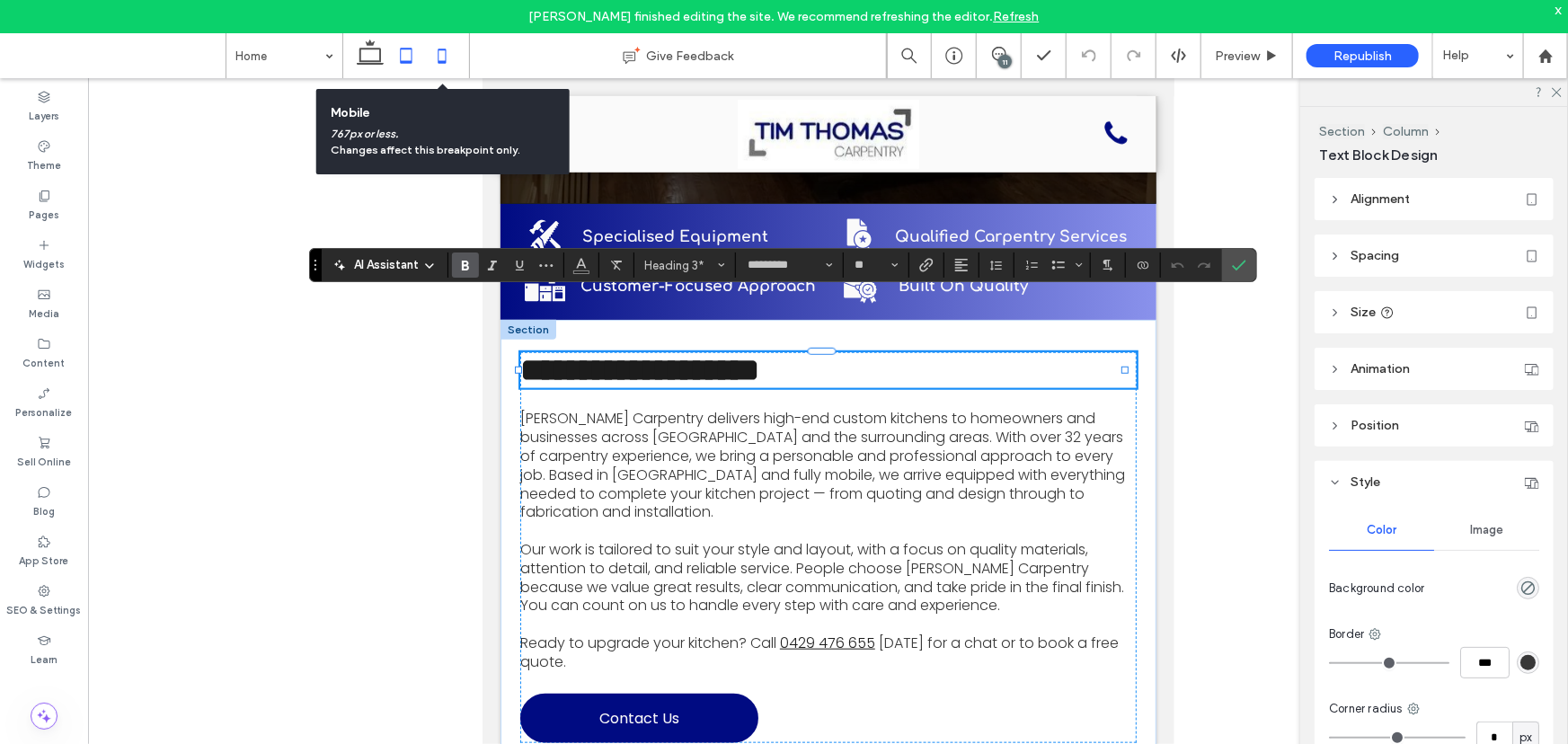 click 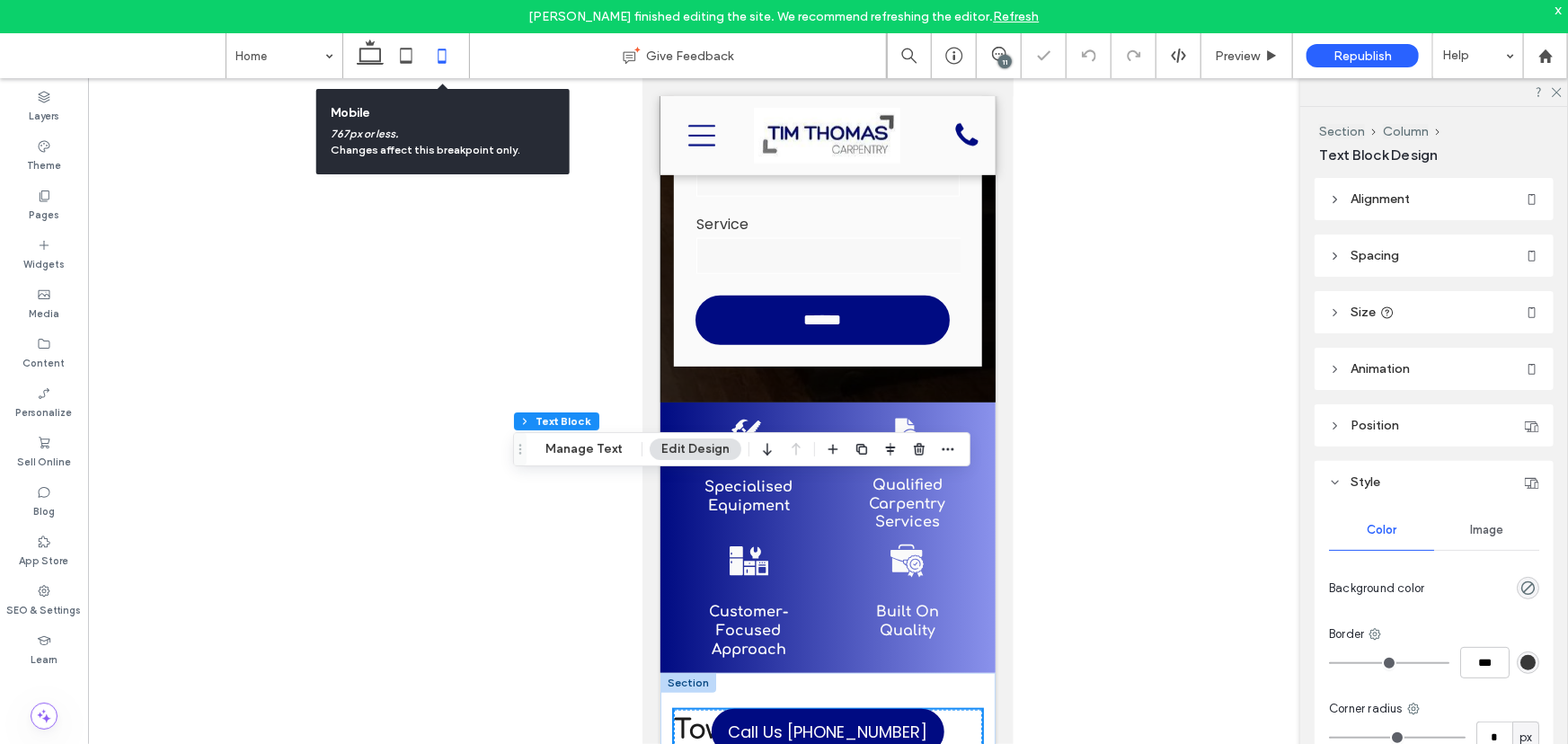scroll, scrollTop: 763, scrollLeft: 0, axis: vertical 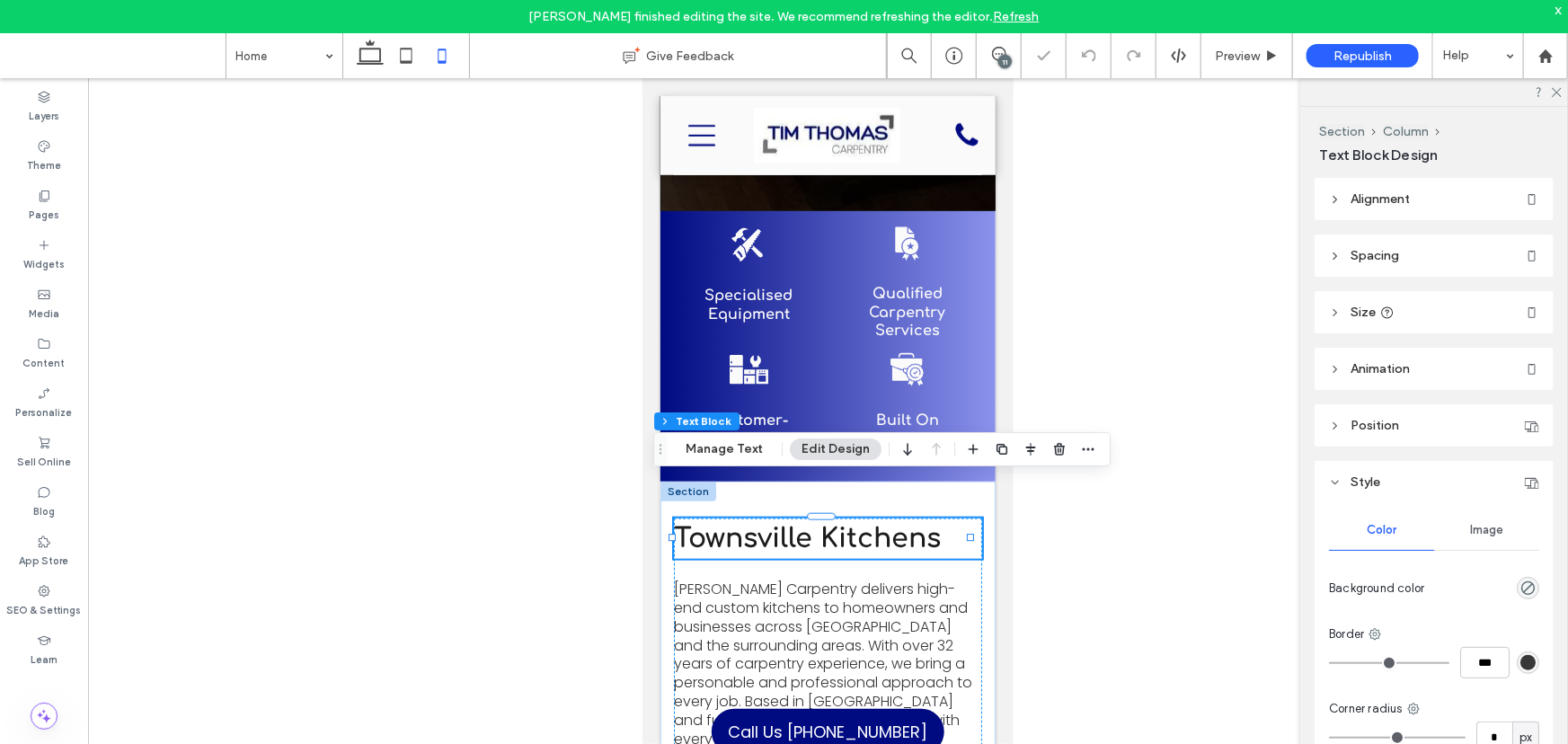 click on "Townsville Kitchens" at bounding box center (806, 537) 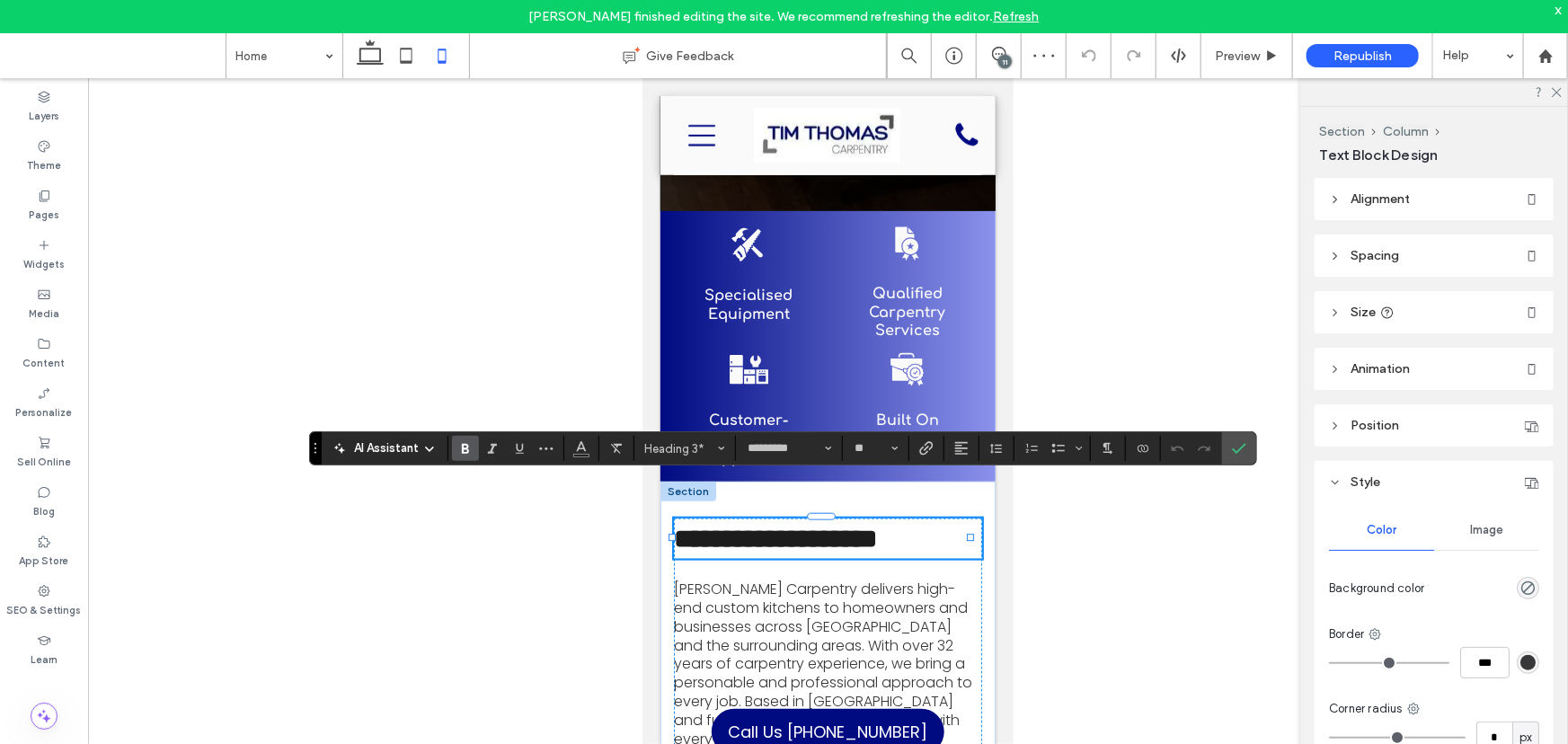 click on "**********" at bounding box center [775, 537] 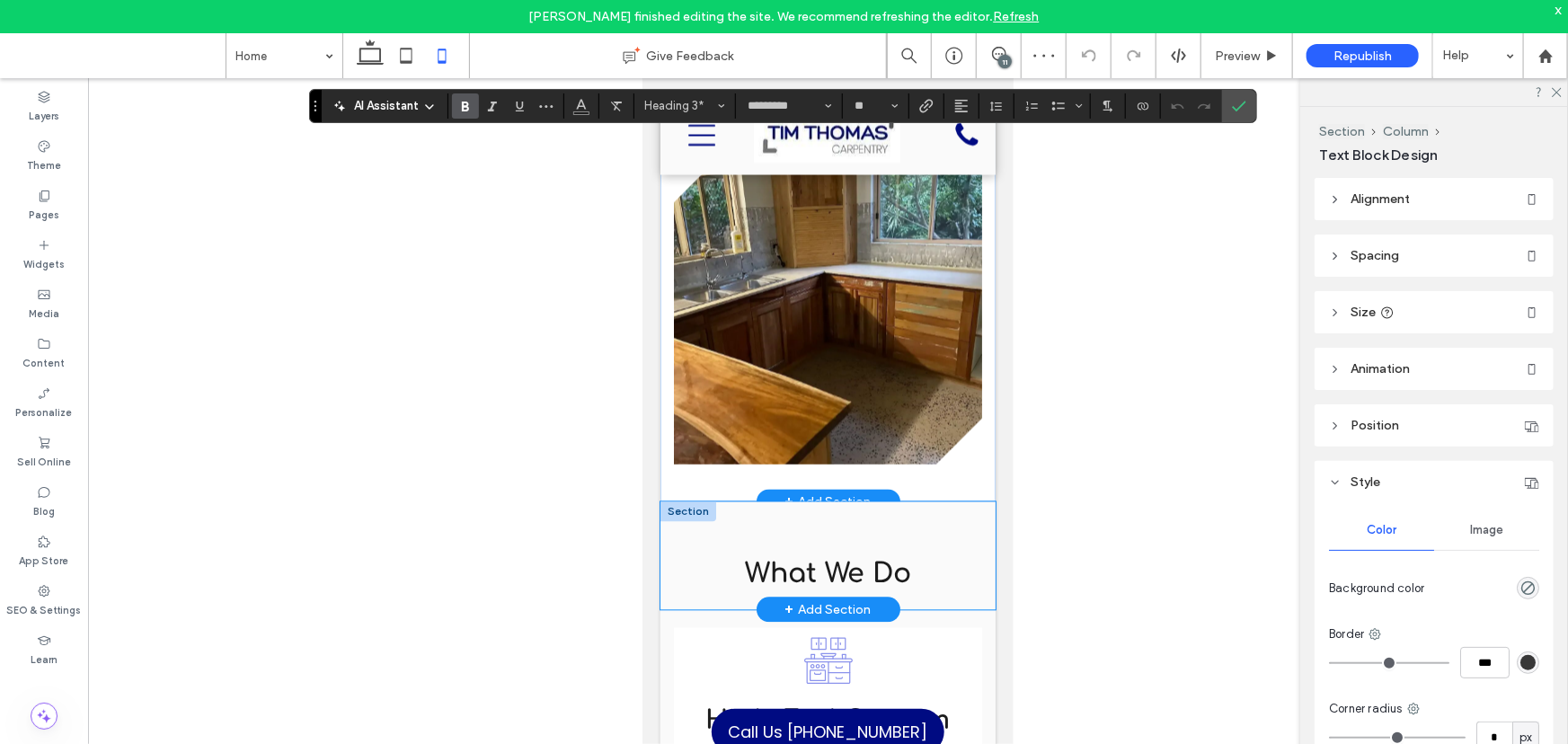 scroll, scrollTop: 1743, scrollLeft: 0, axis: vertical 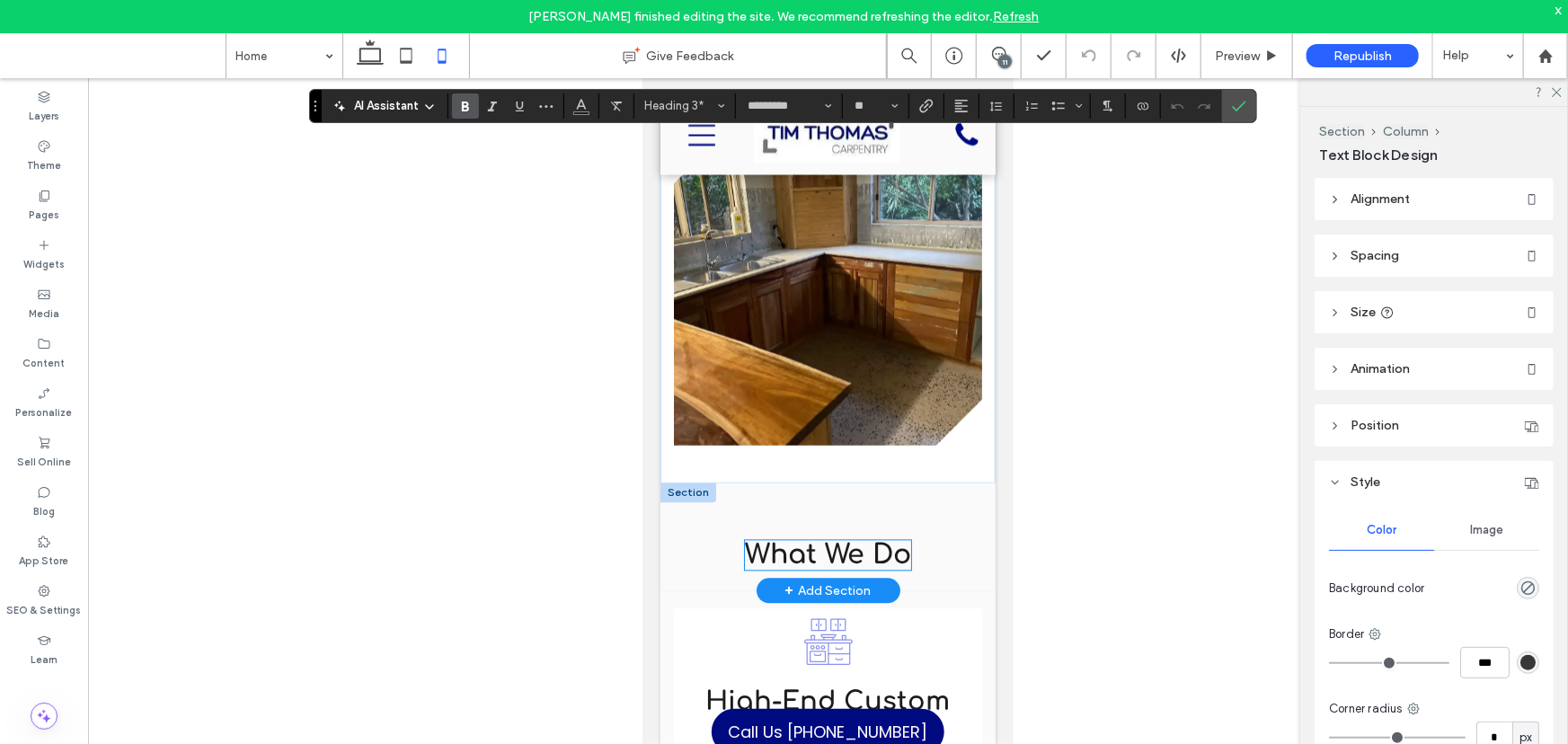 click on "What We Do" at bounding box center [827, 554] 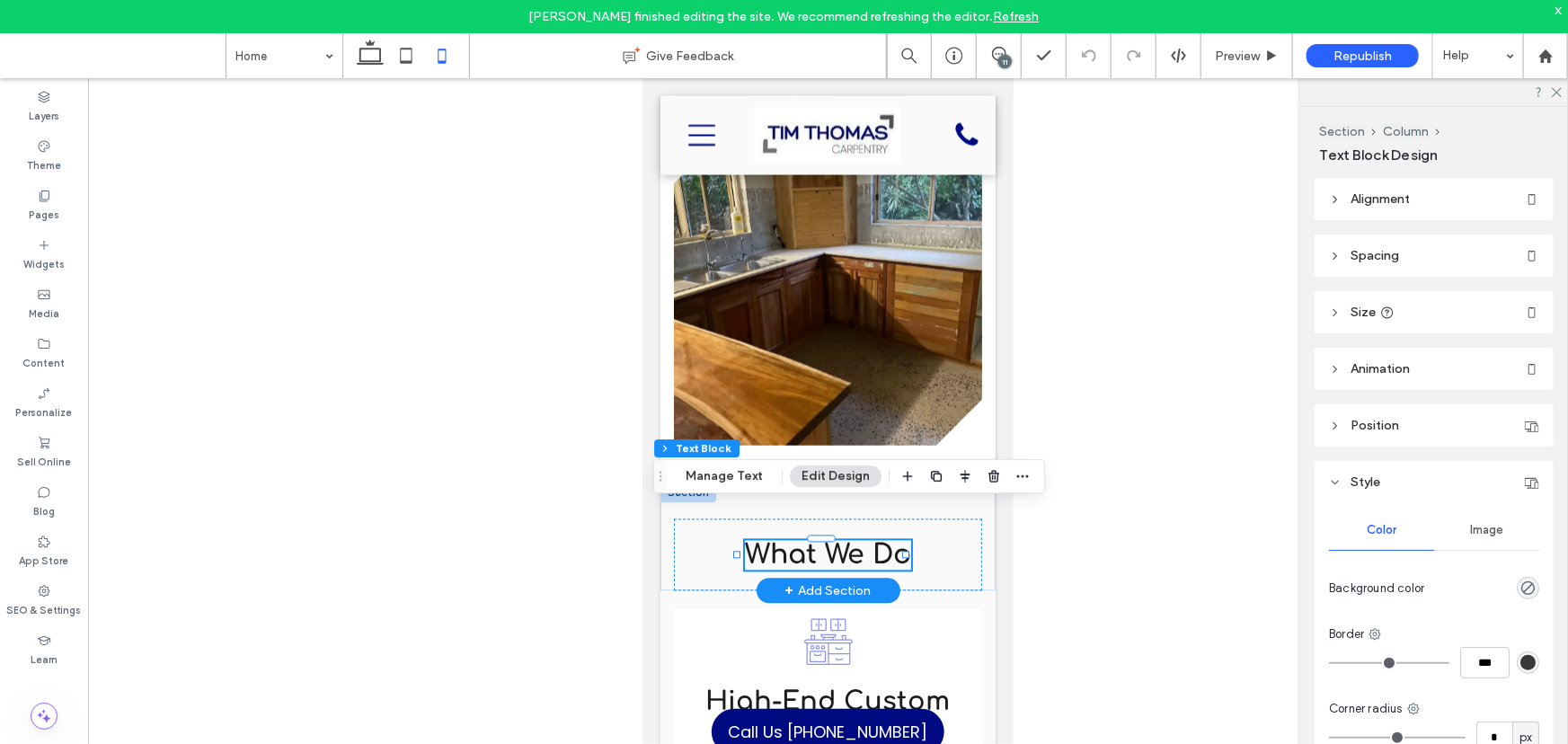 click on "What We Do" at bounding box center (827, 554) 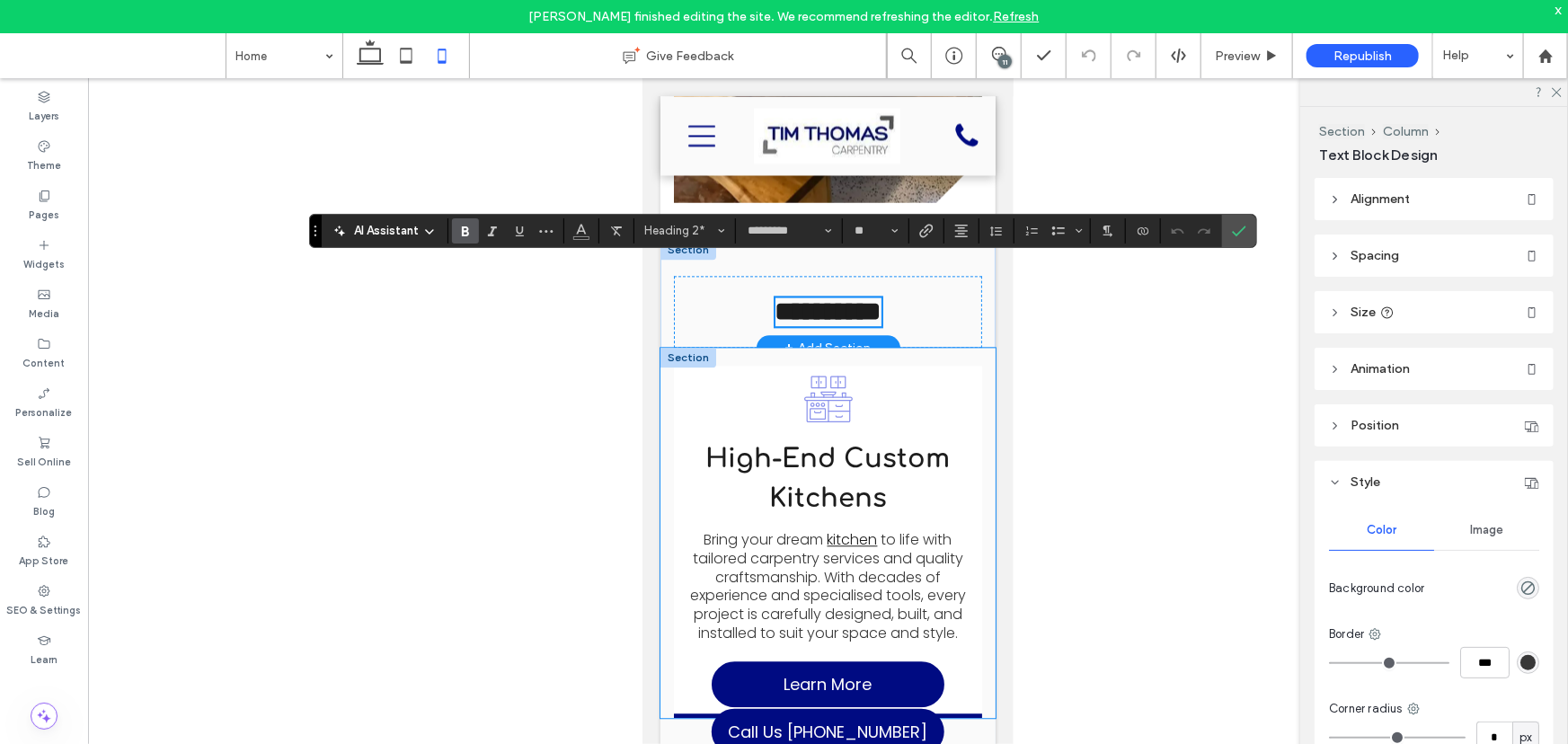 scroll, scrollTop: 1988, scrollLeft: 0, axis: vertical 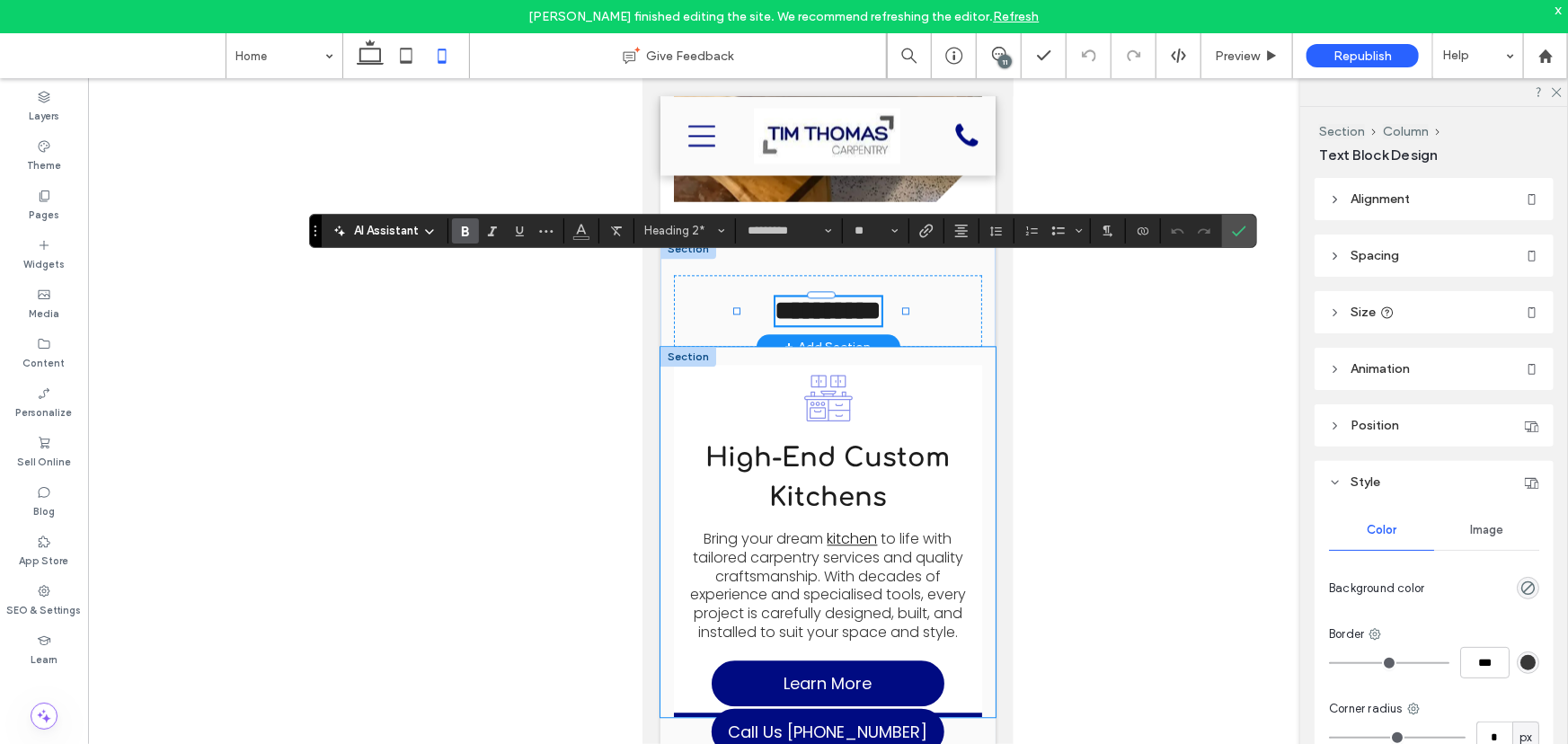 click on "High-End Custom Kitchens" at bounding box center [827, 476] 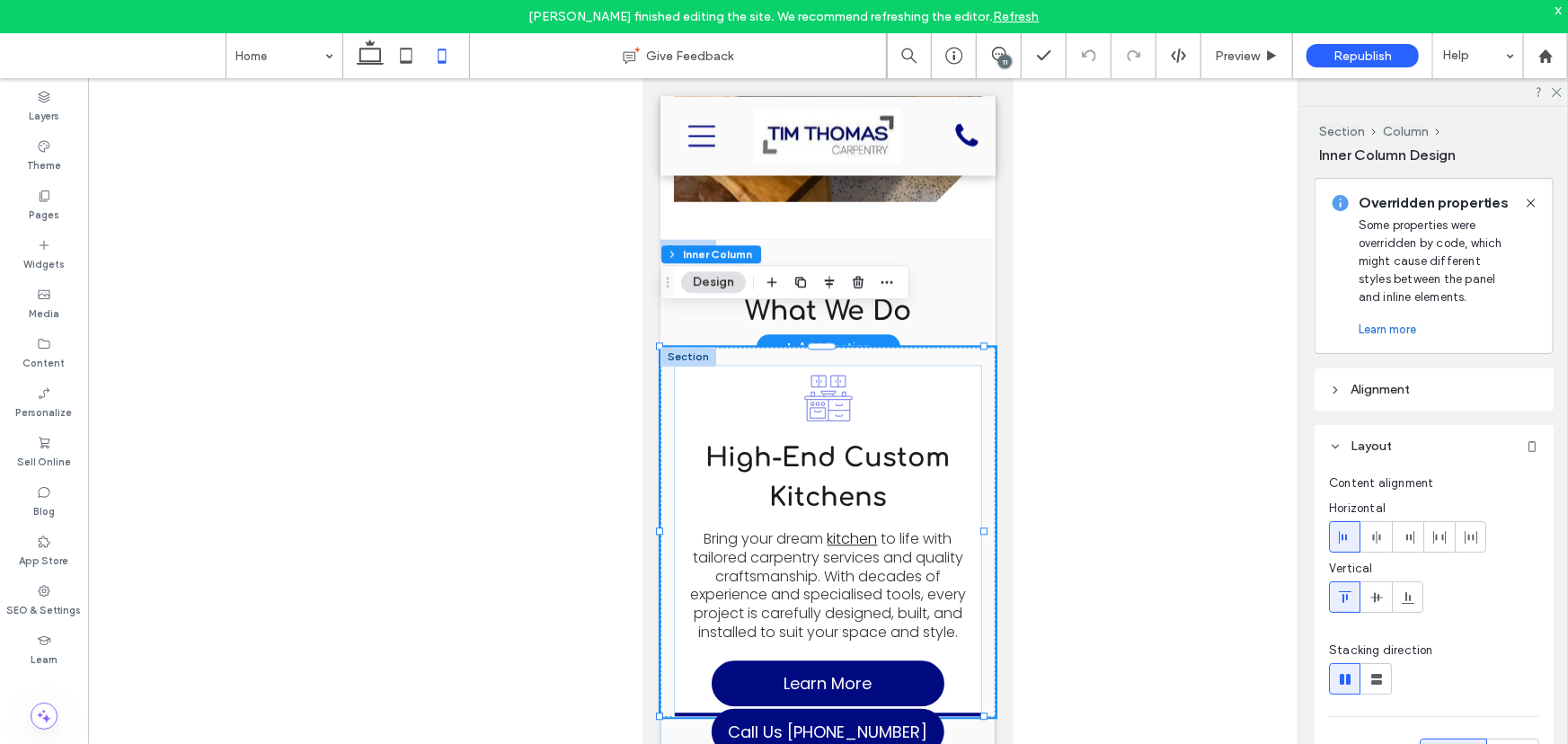 click on "High-End Custom Kitchens" at bounding box center (827, 476) 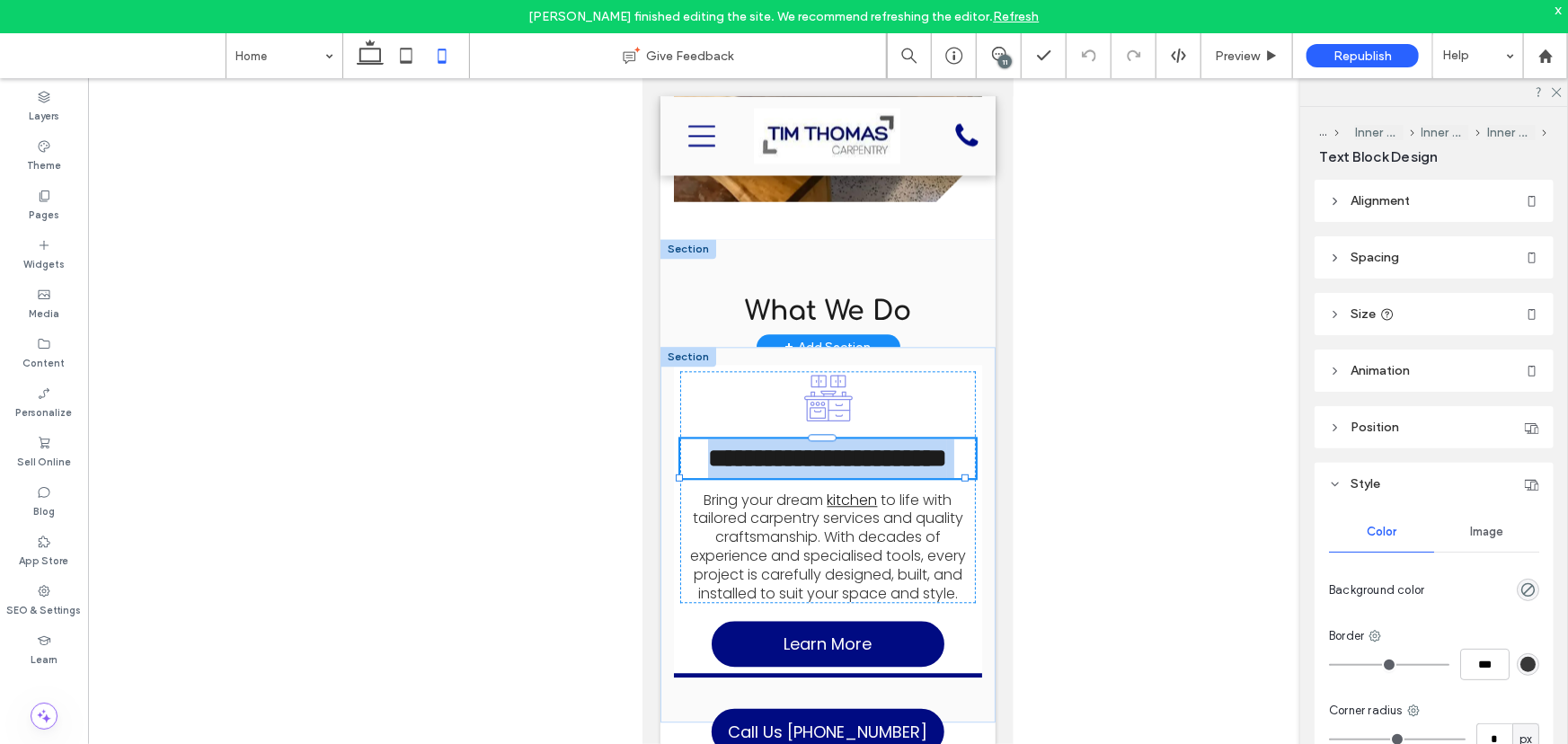 type on "*********" 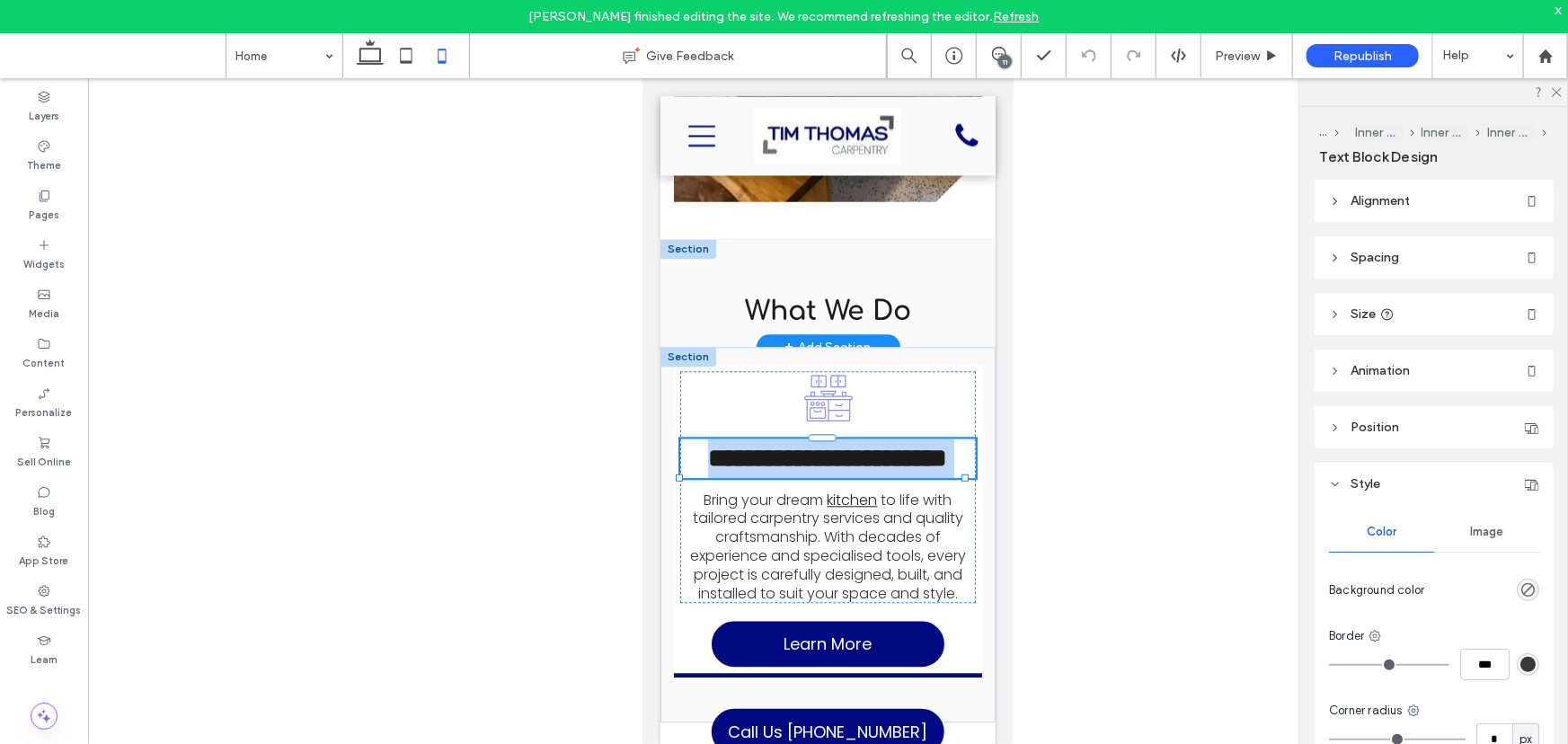 type on "**" 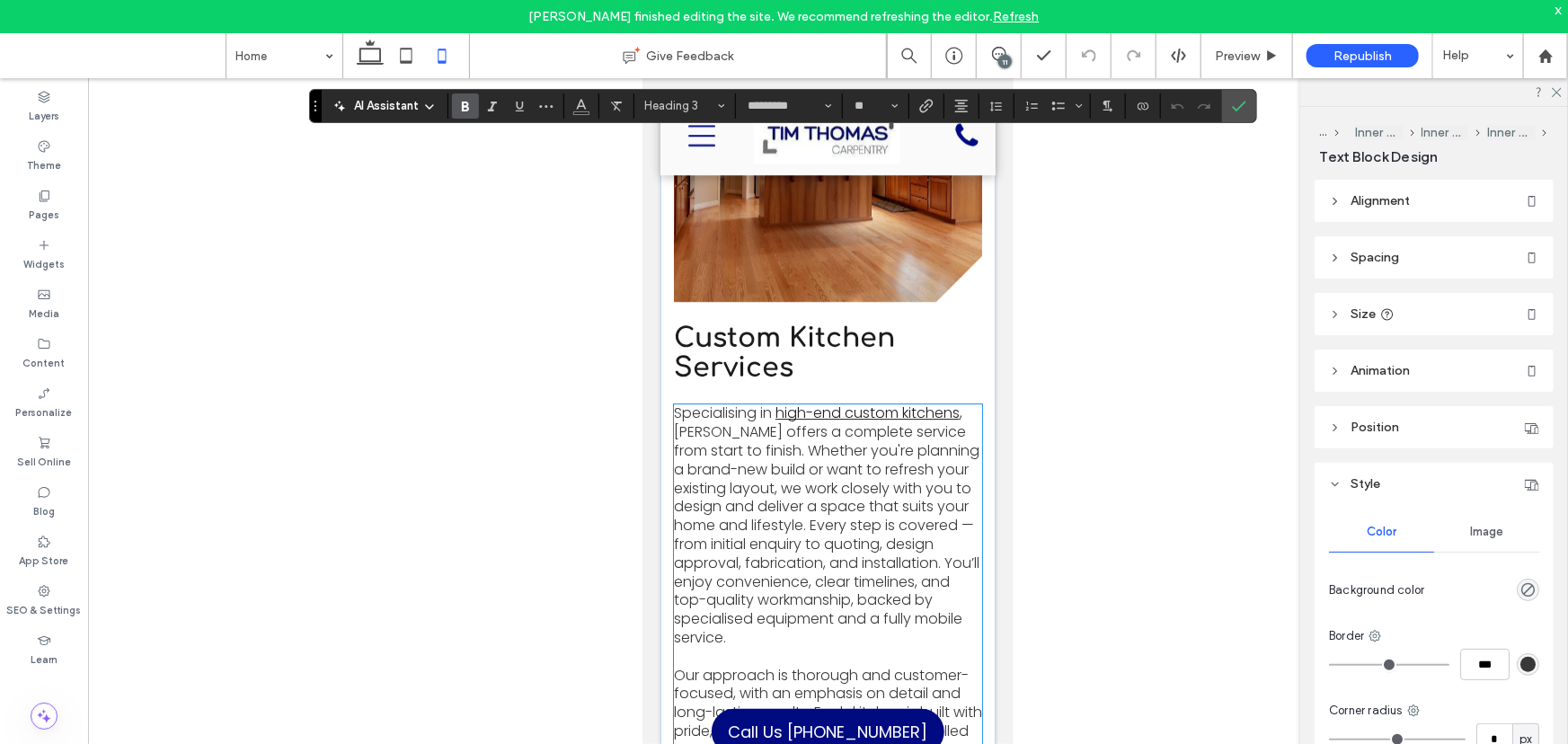 scroll, scrollTop: 2804, scrollLeft: 0, axis: vertical 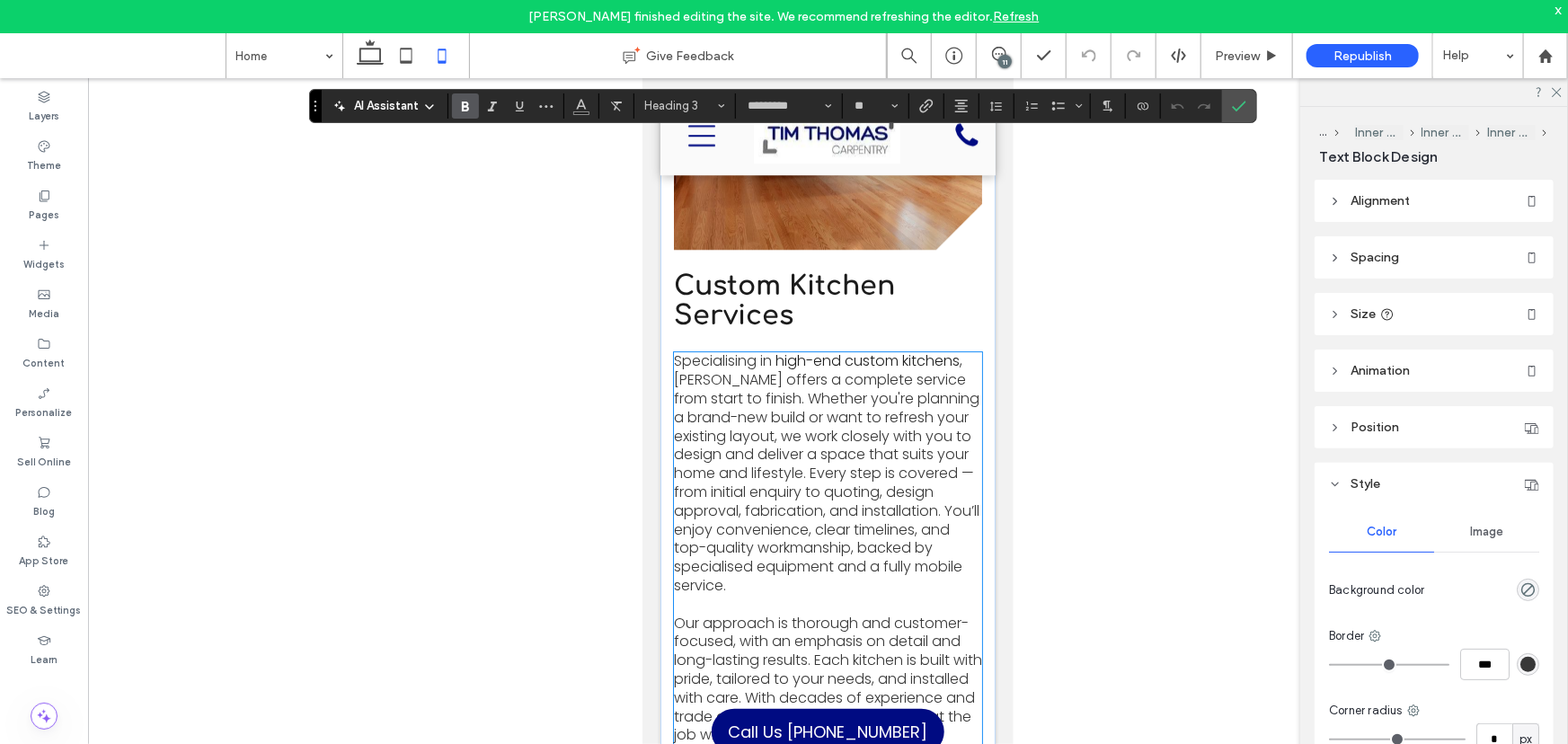 click on "high-end custom kitchens" at bounding box center [866, 359] 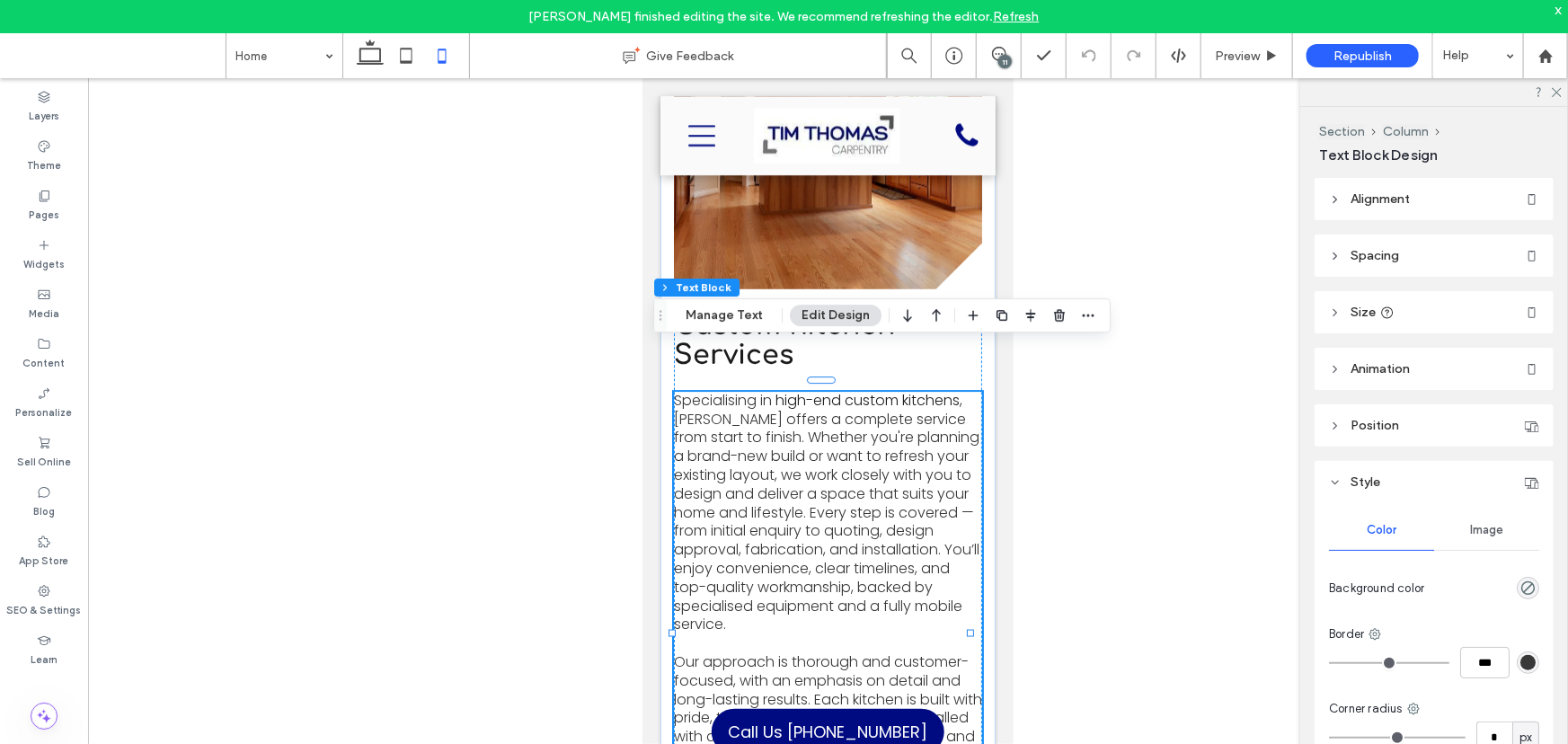 click on "high-end custom kitchens" at bounding box center (866, 399) 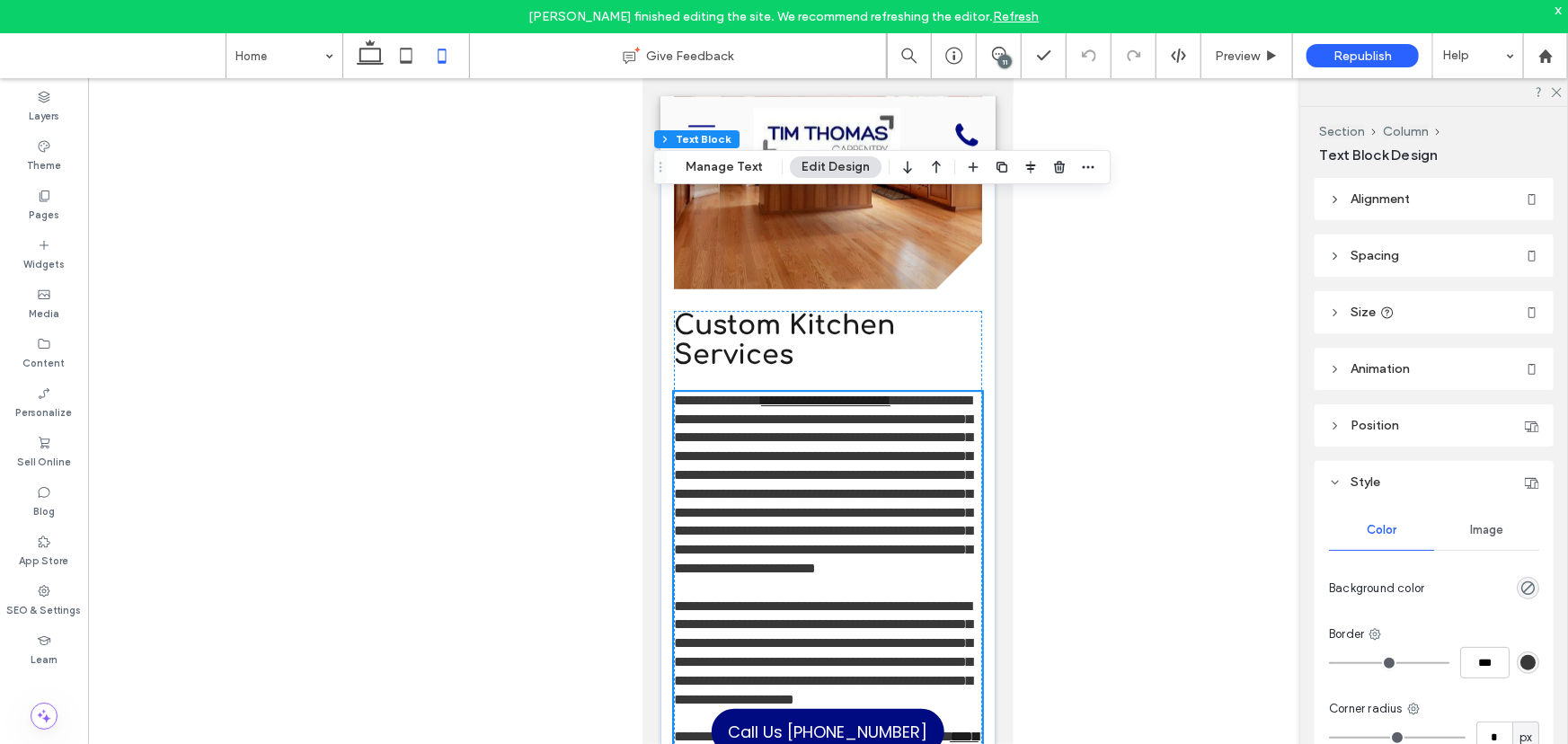 type on "*******" 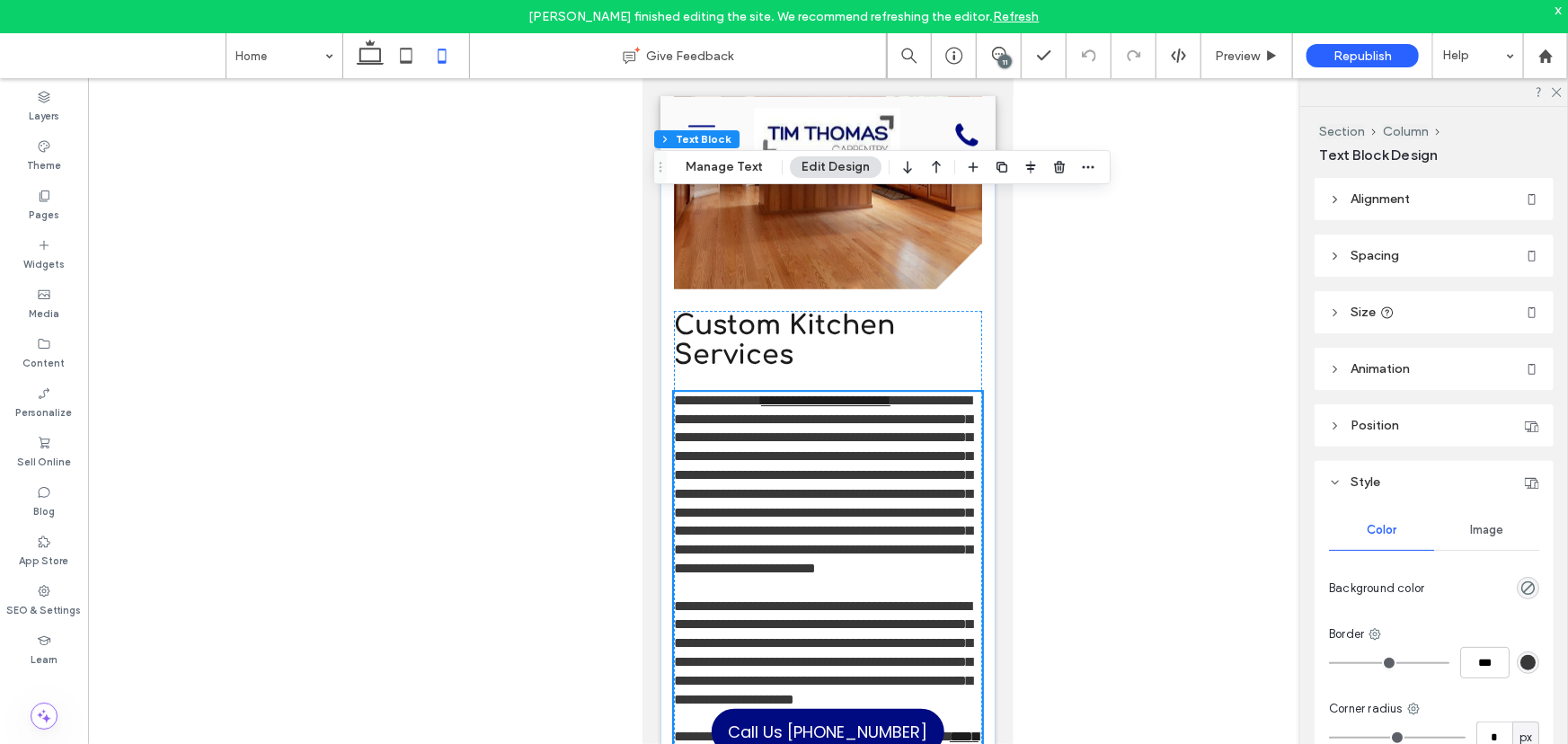 type on "**" 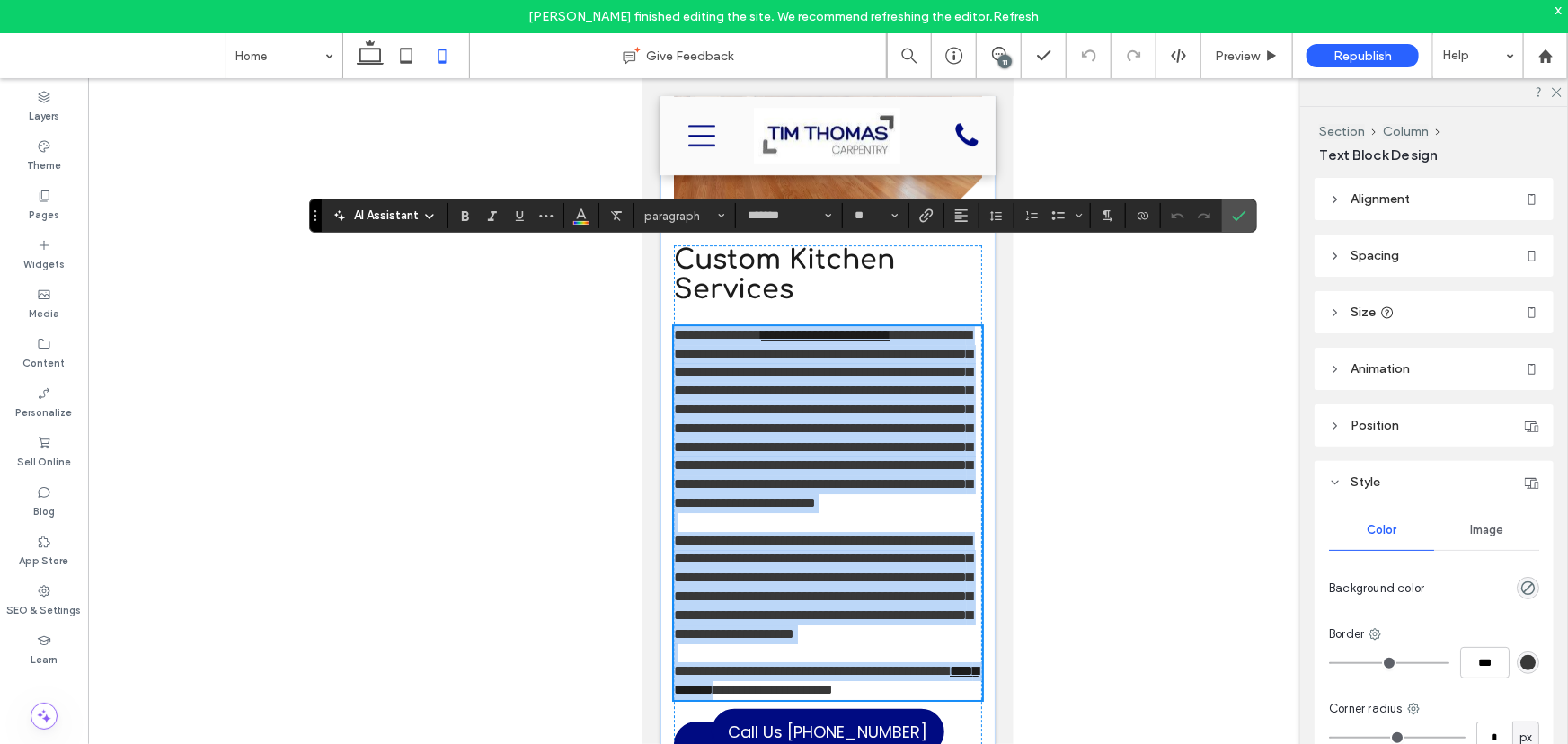 scroll, scrollTop: 2812, scrollLeft: 0, axis: vertical 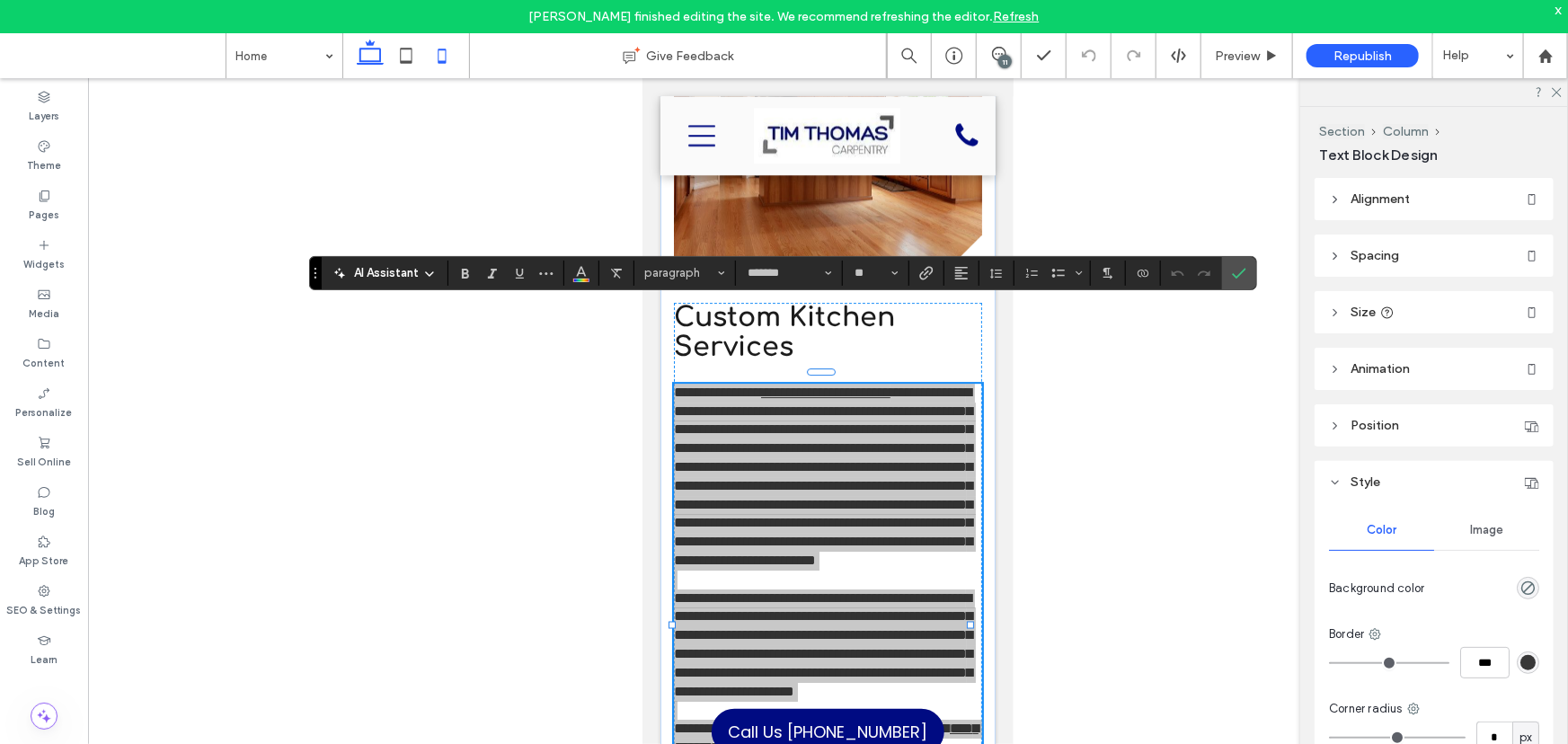 click 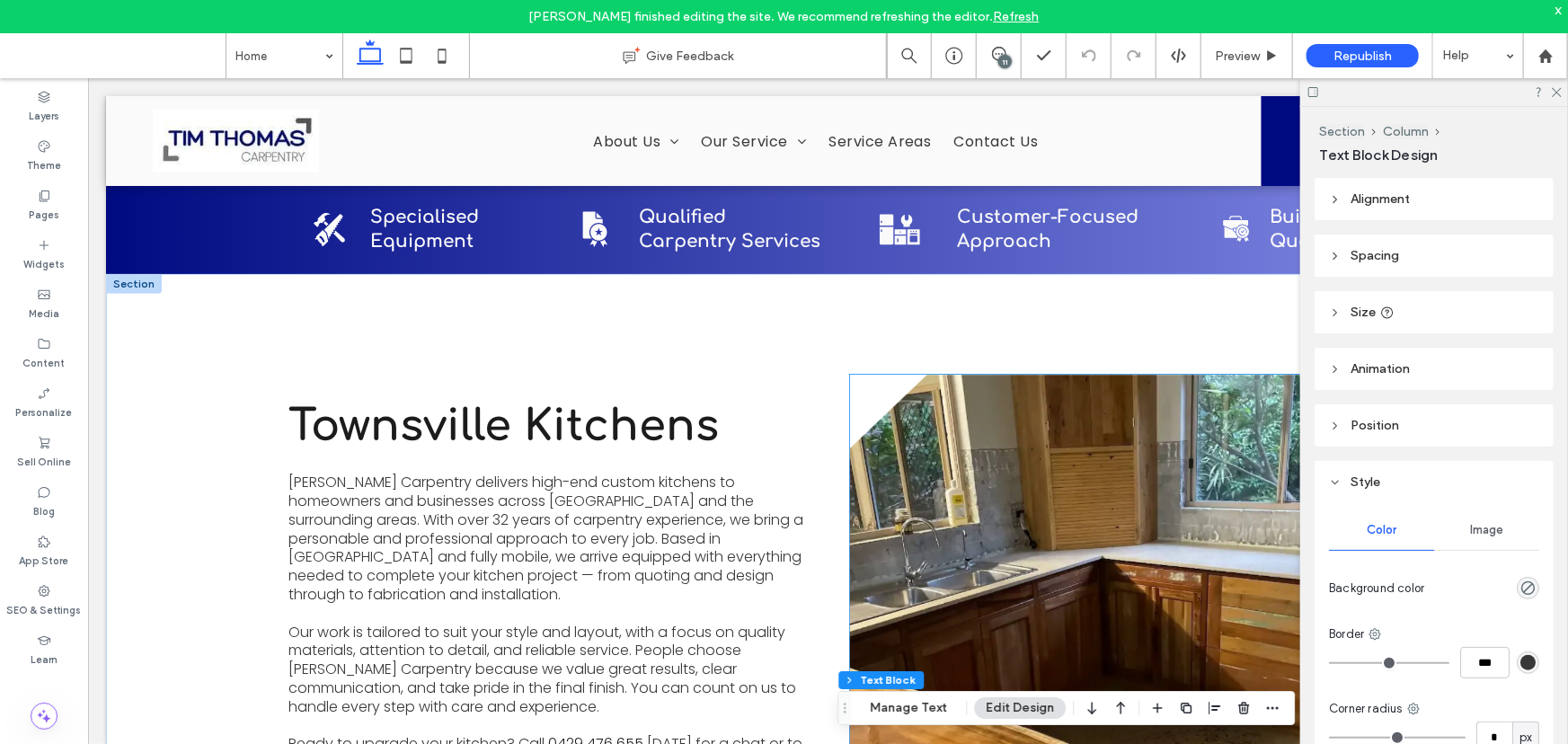 scroll, scrollTop: 571, scrollLeft: 0, axis: vertical 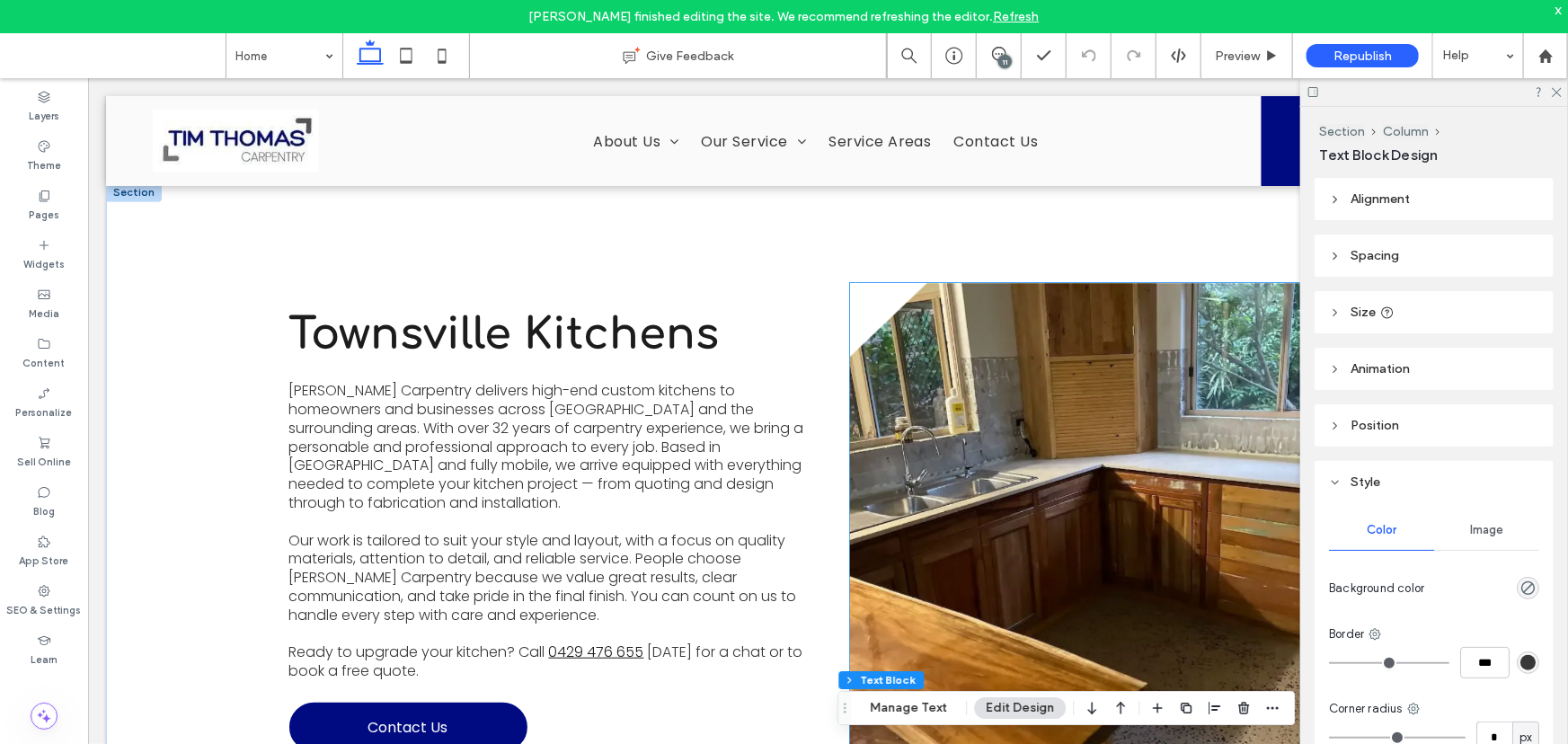 click at bounding box center (1108, 529) 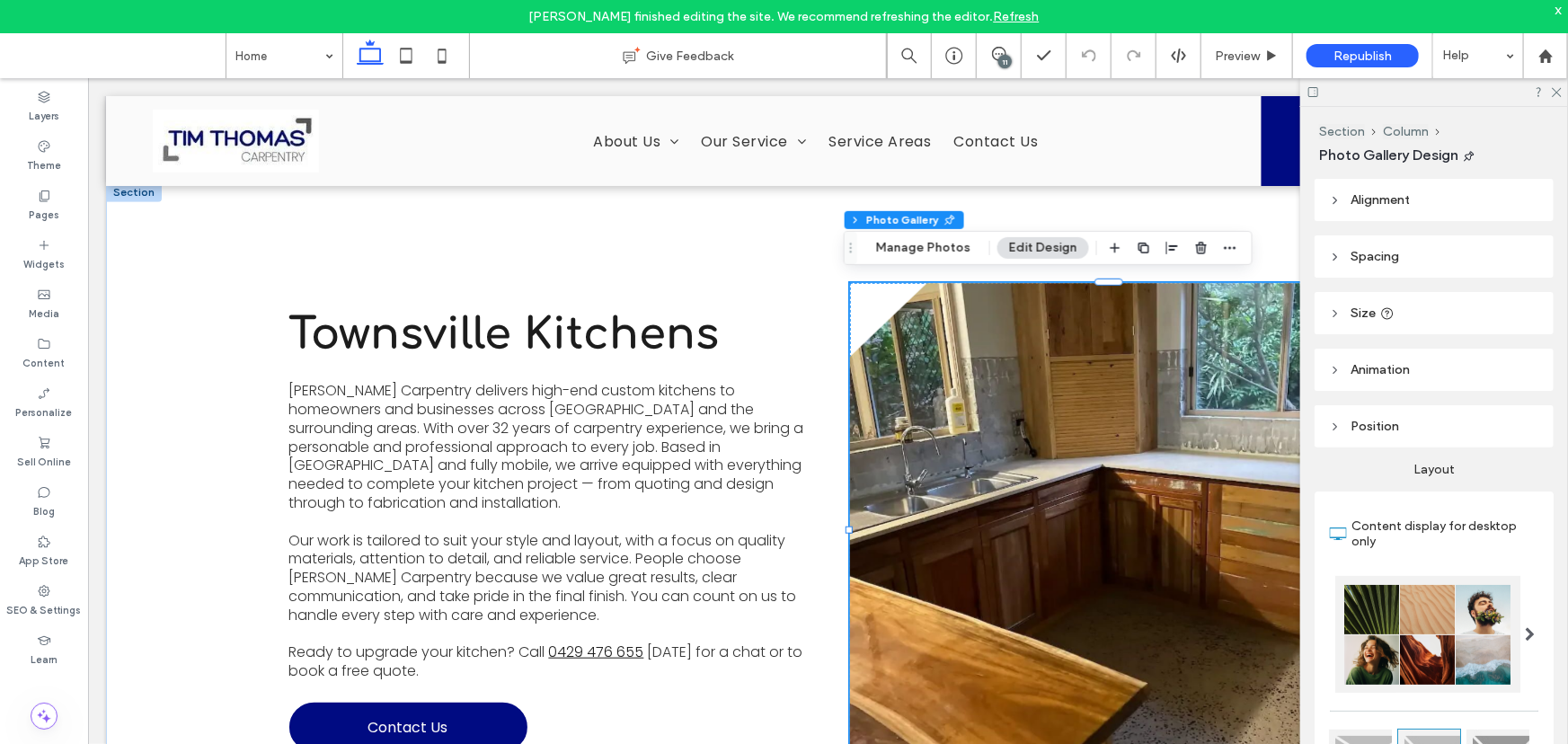 click at bounding box center (1108, 529) 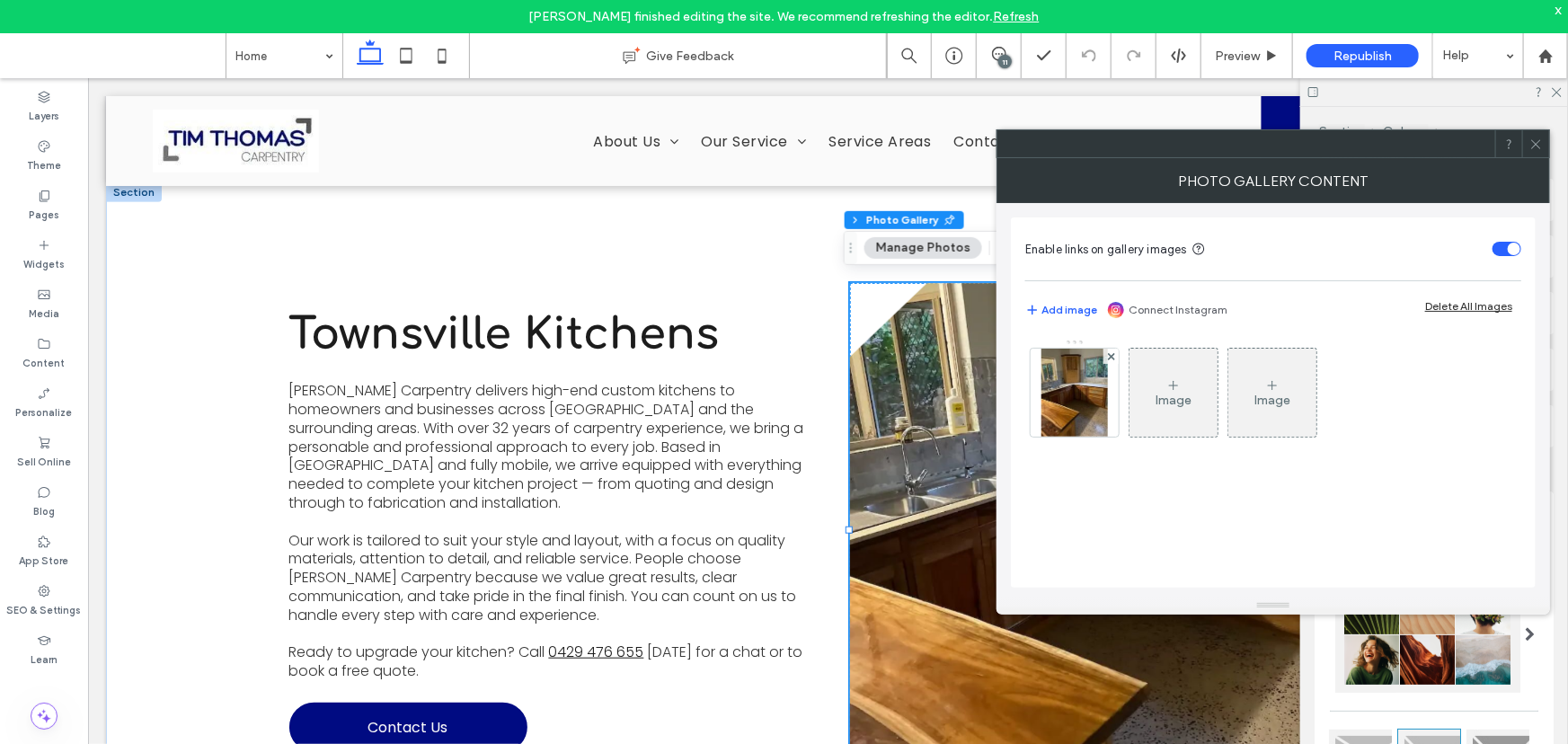 click at bounding box center (1536, 144) 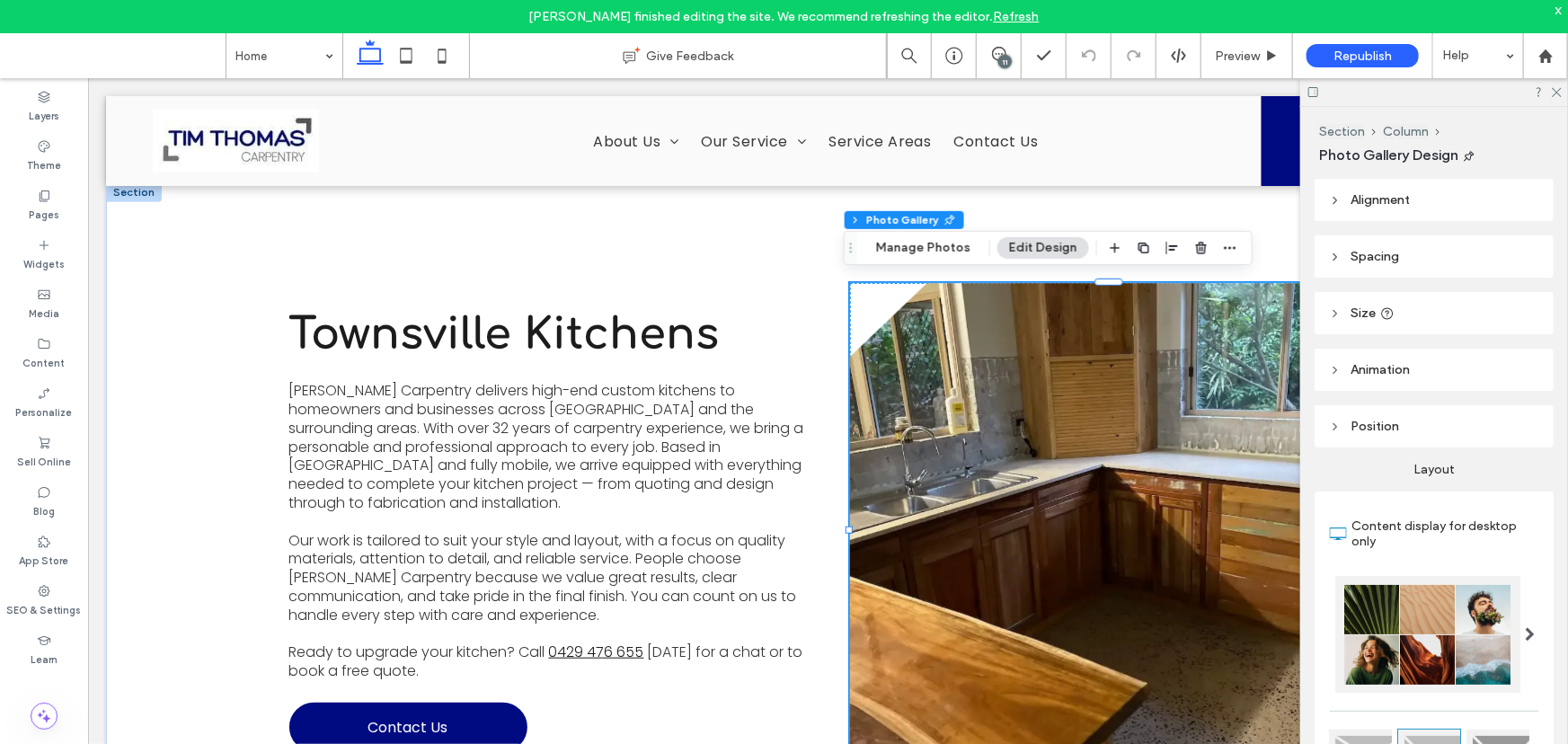 click on "Position" at bounding box center [1434, 426] 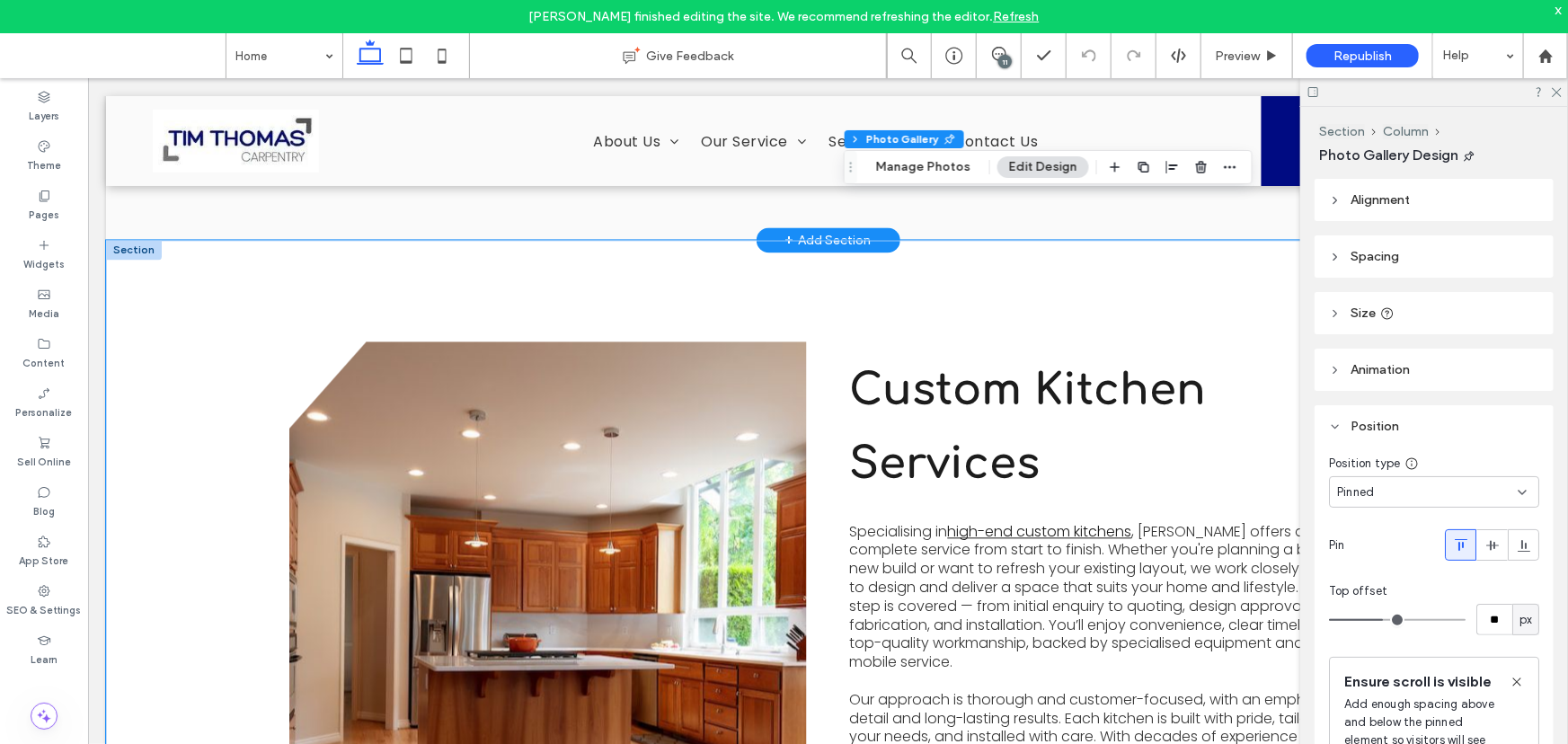 scroll, scrollTop: 1878, scrollLeft: 0, axis: vertical 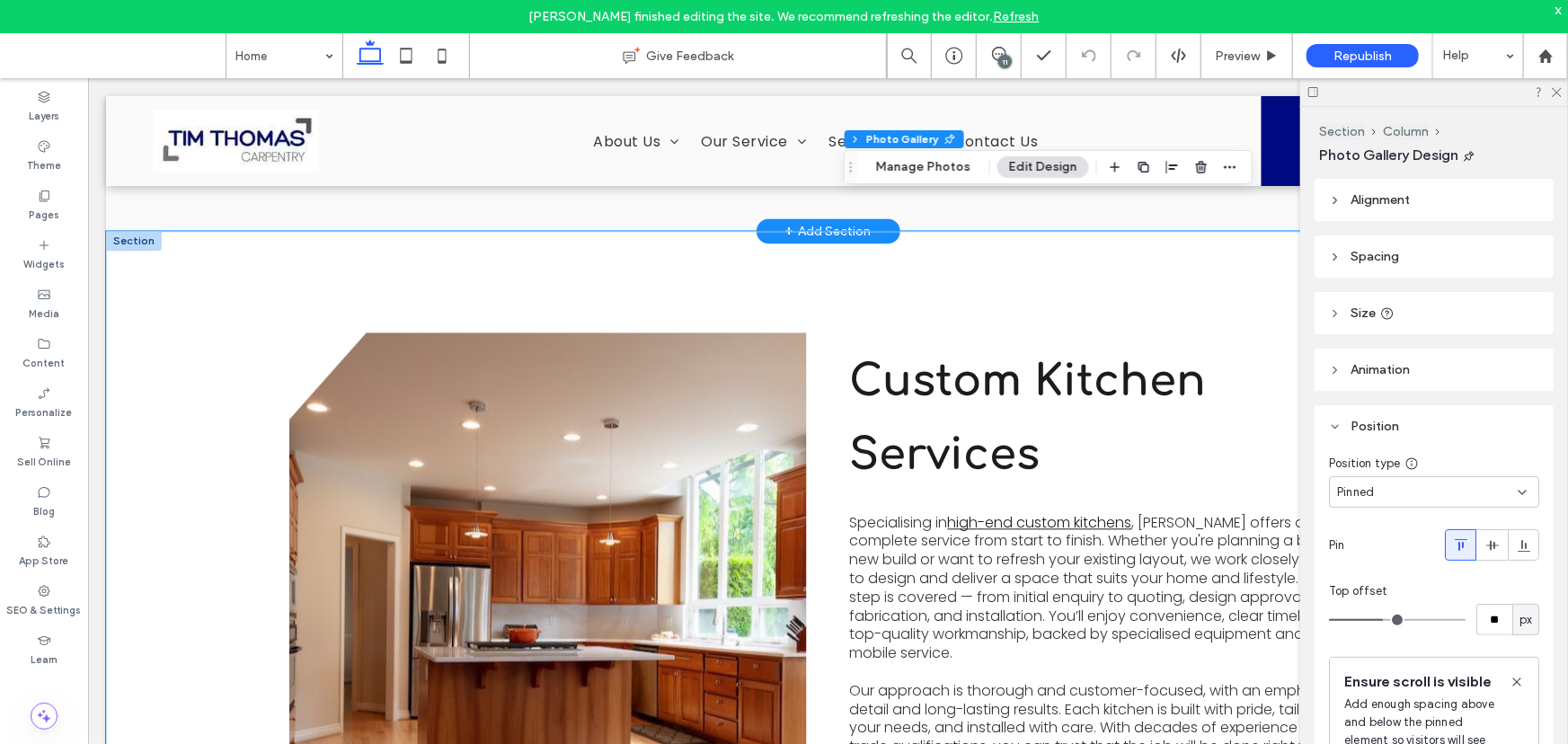 click at bounding box center (547, 623) 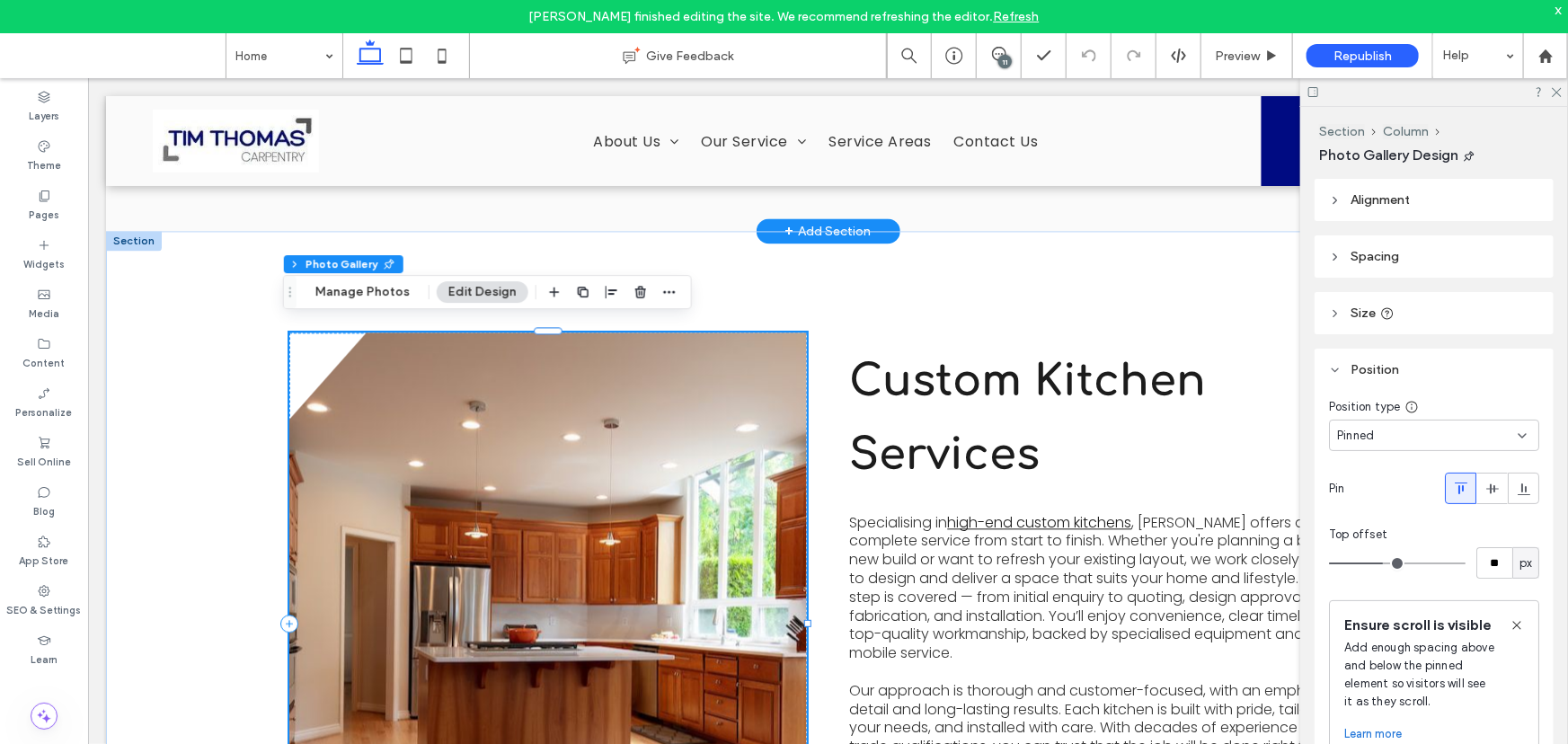 click at bounding box center (547, 623) 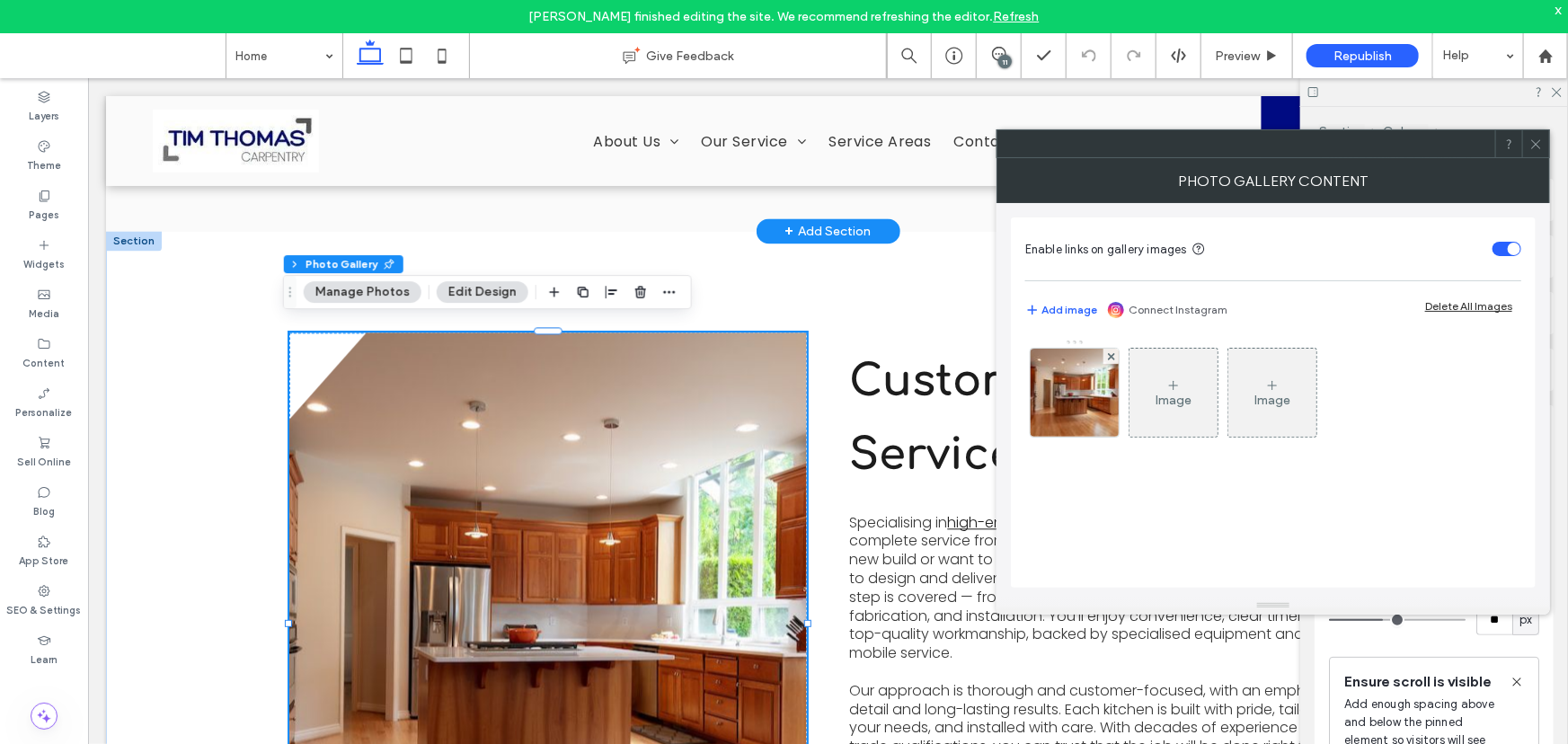 click 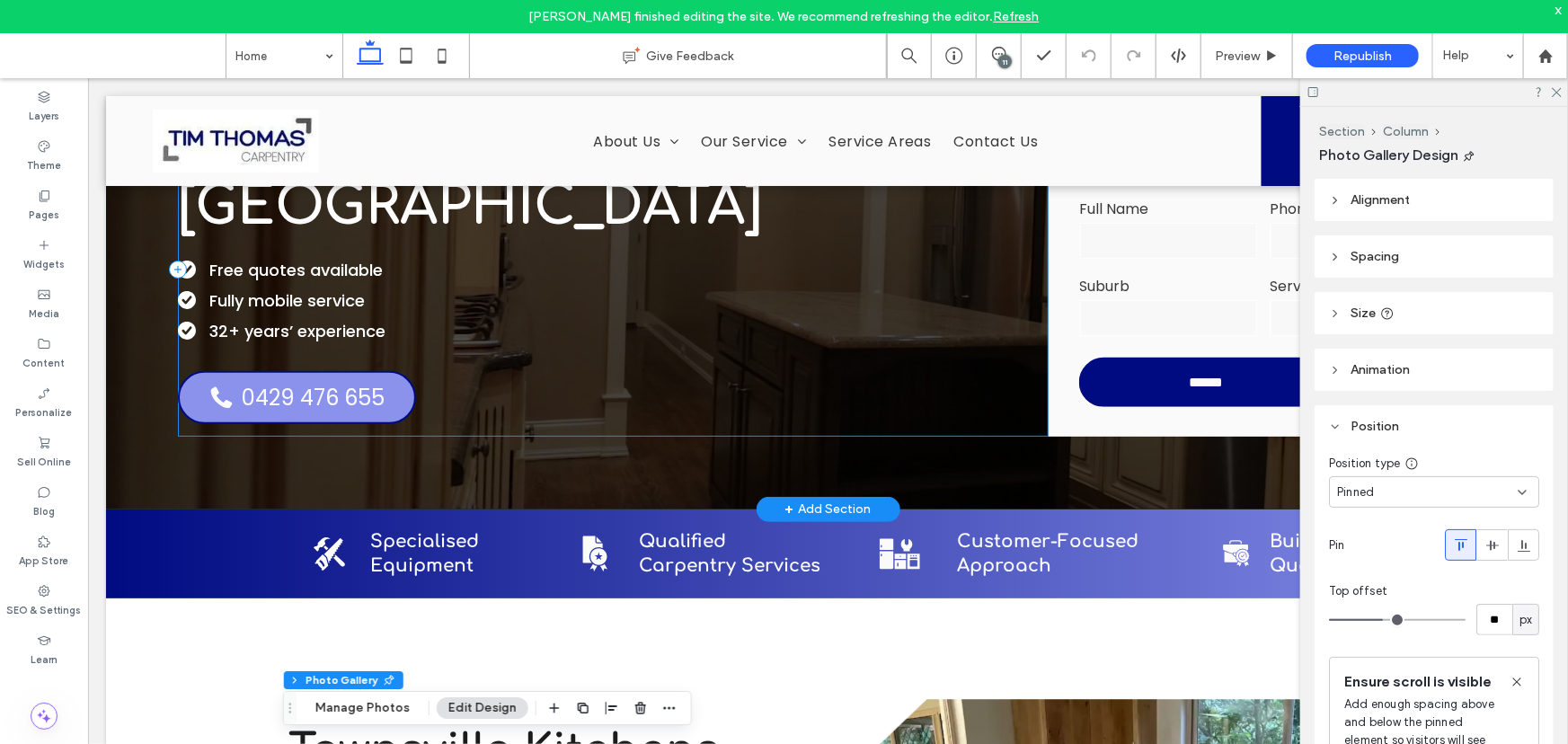 scroll, scrollTop: 0, scrollLeft: 0, axis: both 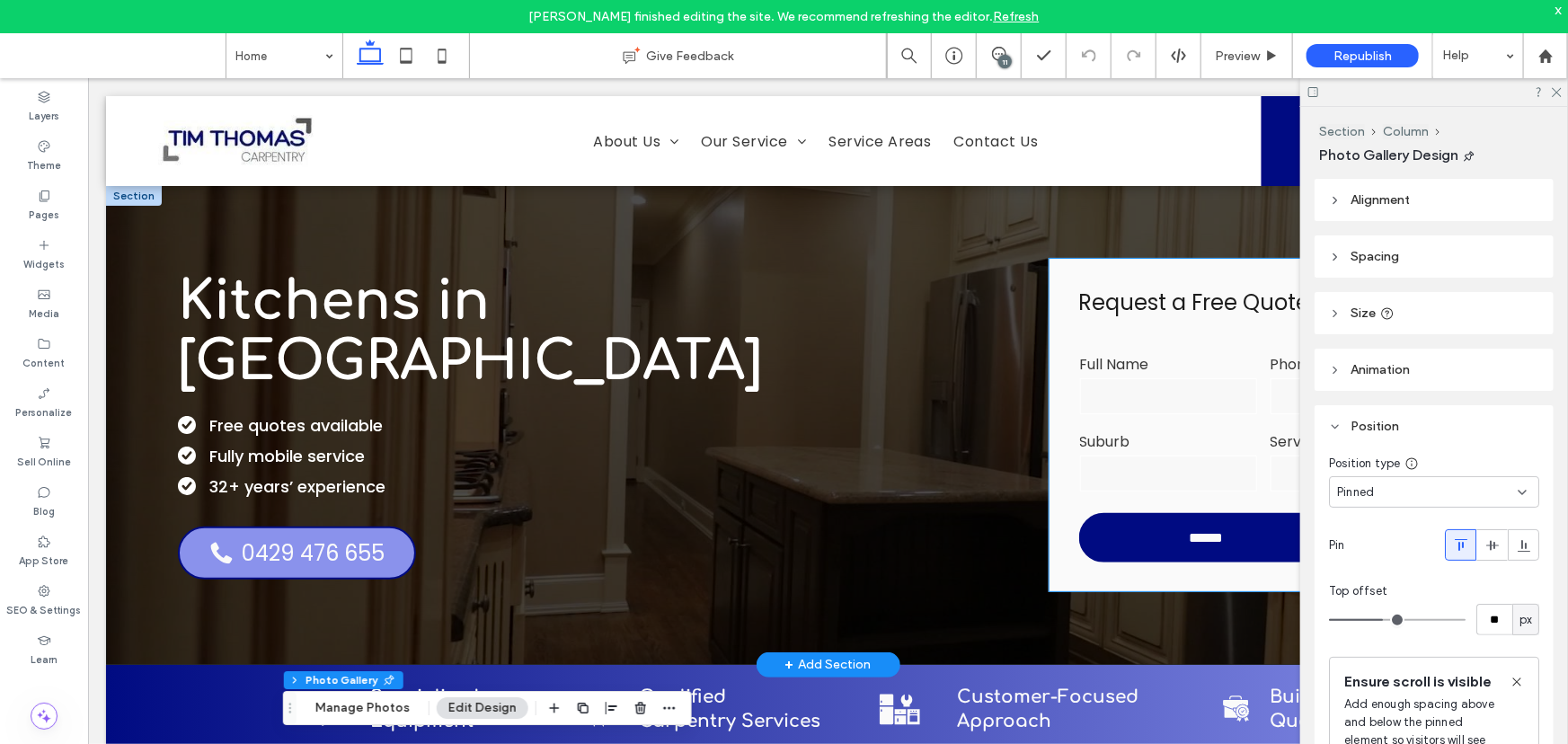 click at bounding box center (1167, 395) 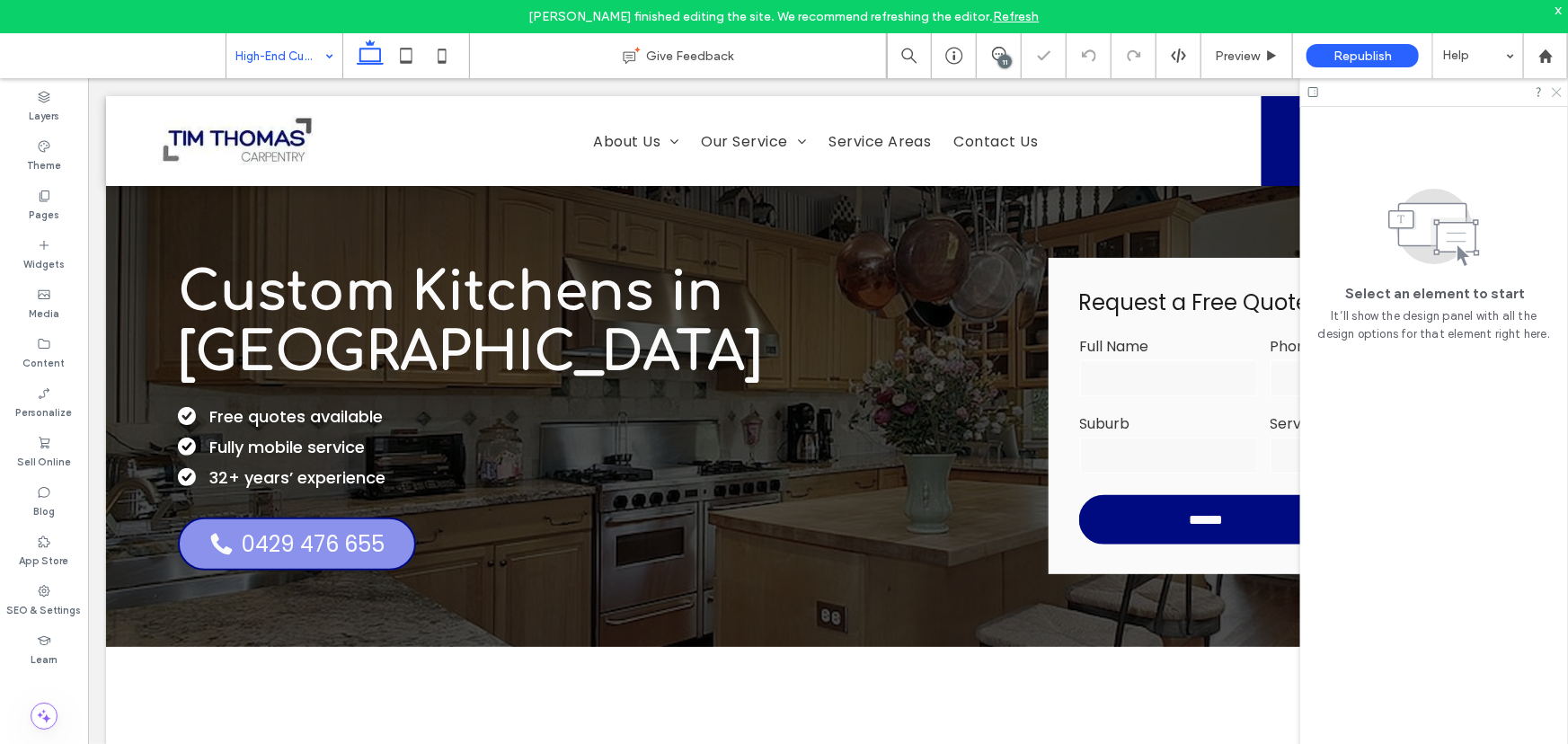 click 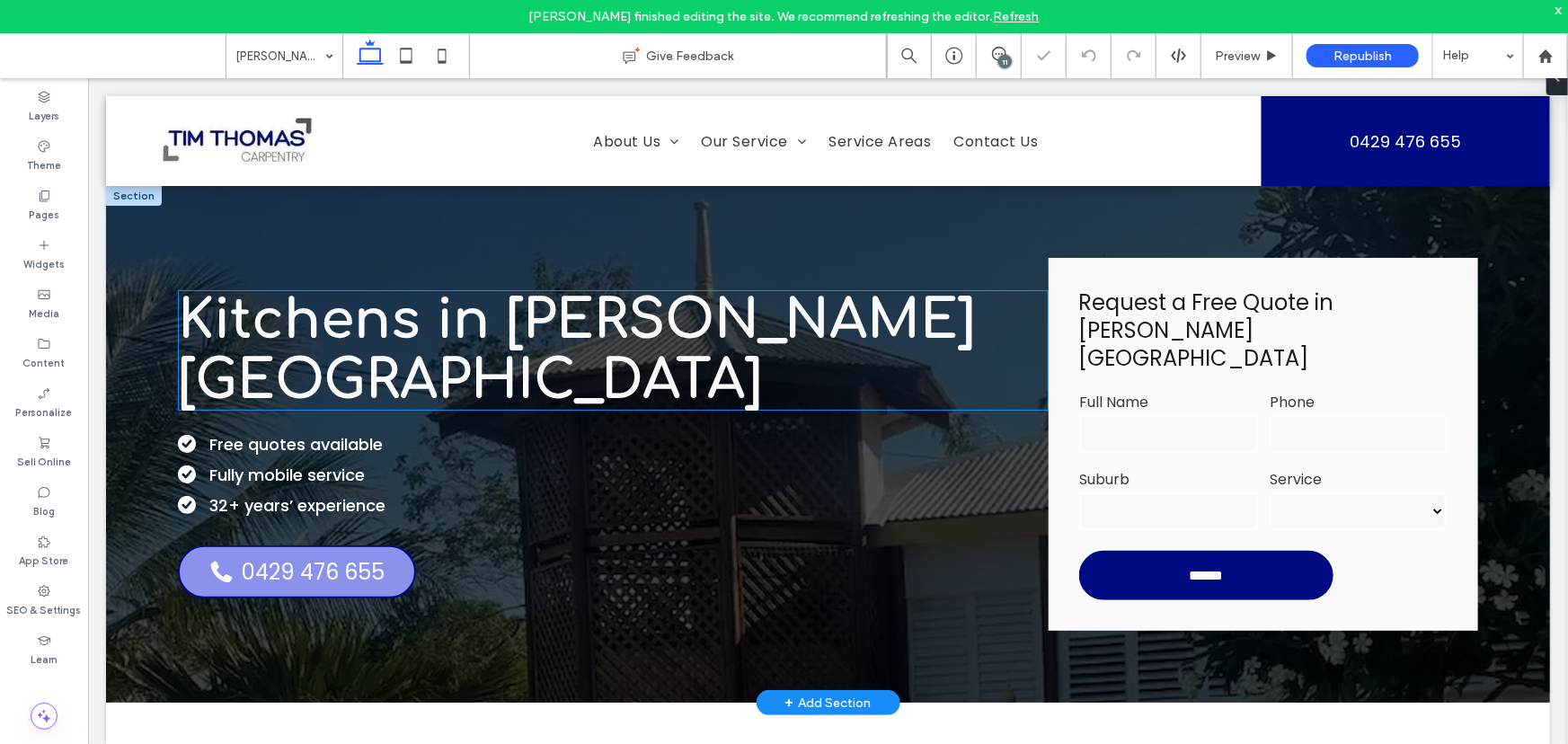 scroll, scrollTop: 0, scrollLeft: 0, axis: both 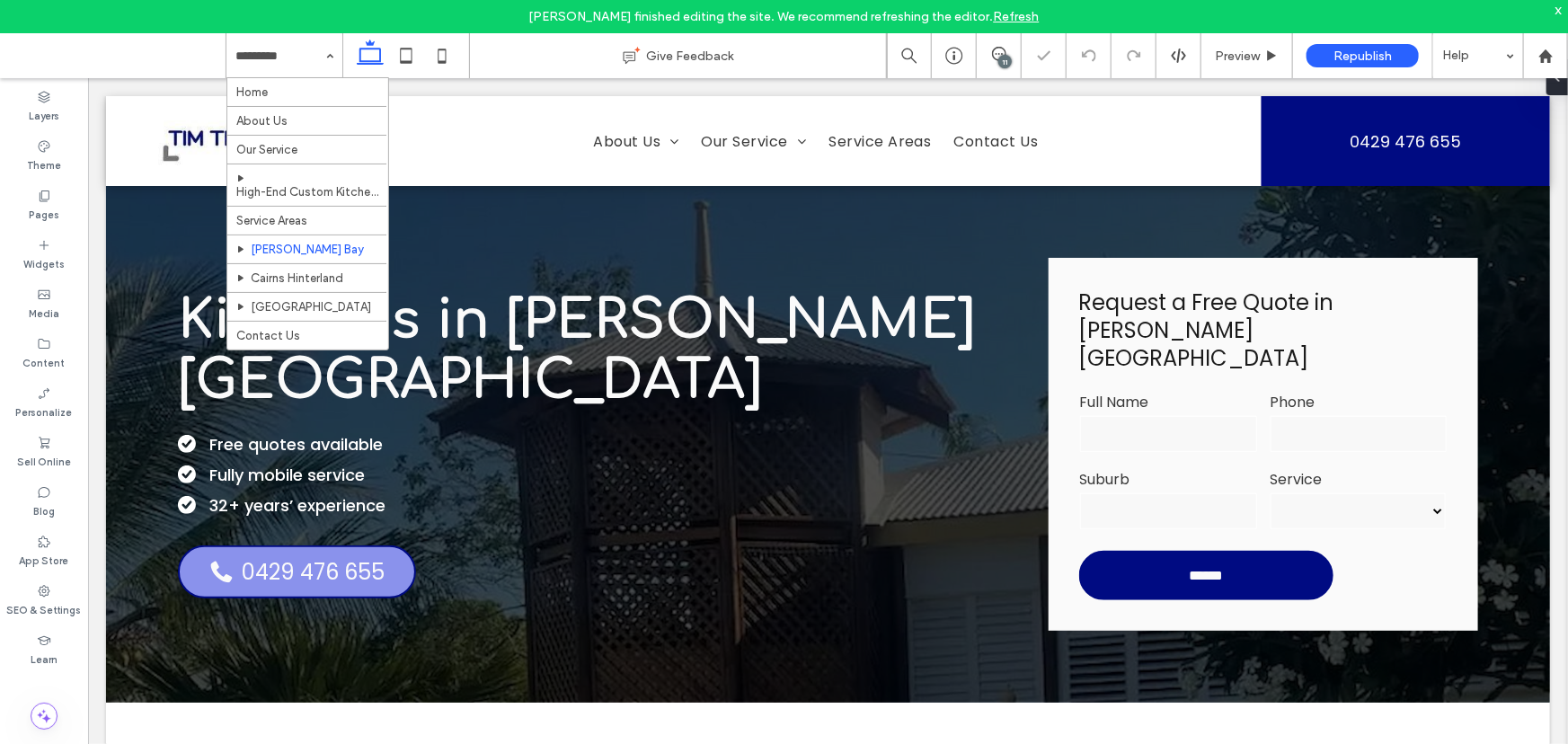 click at bounding box center [279, 56] 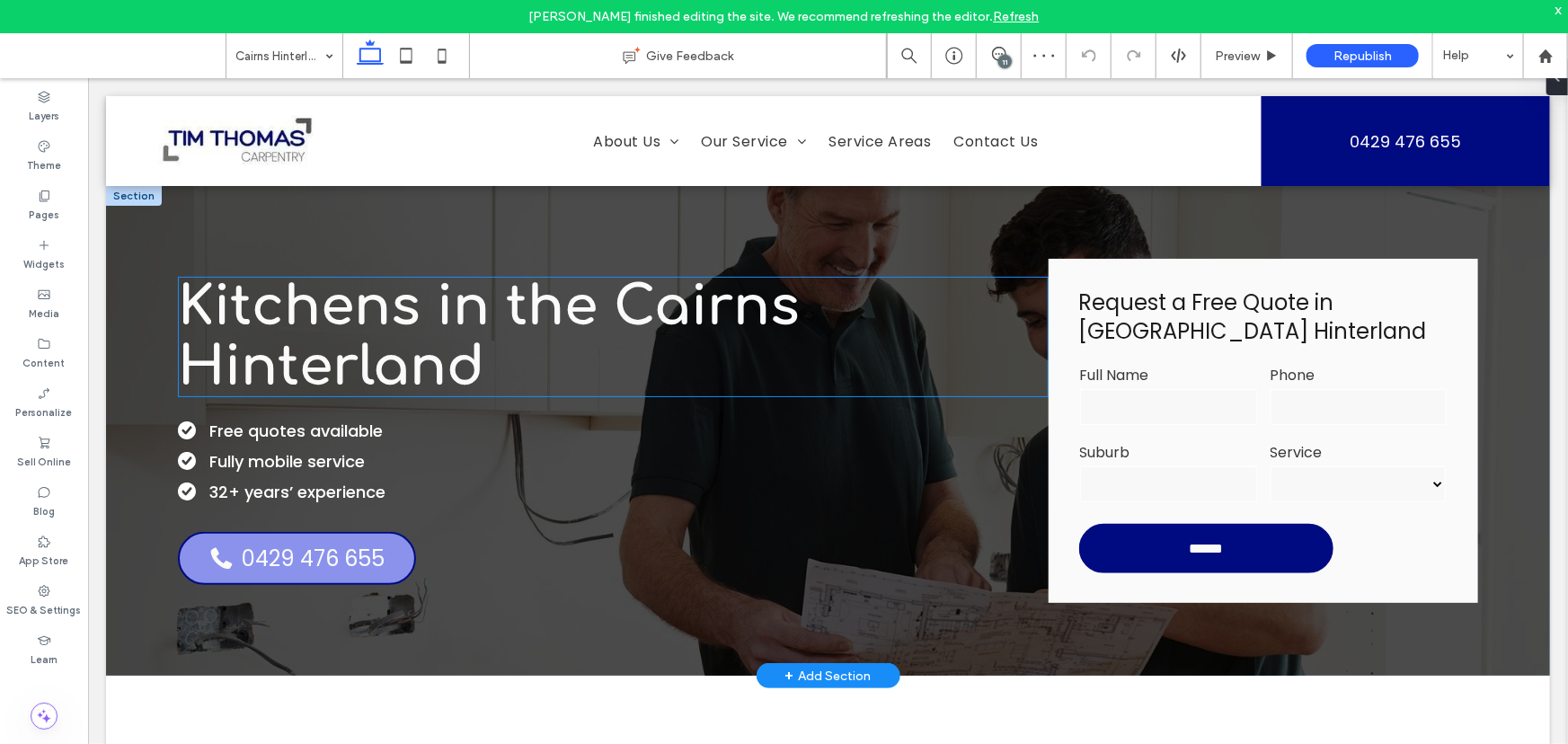 scroll, scrollTop: 0, scrollLeft: 0, axis: both 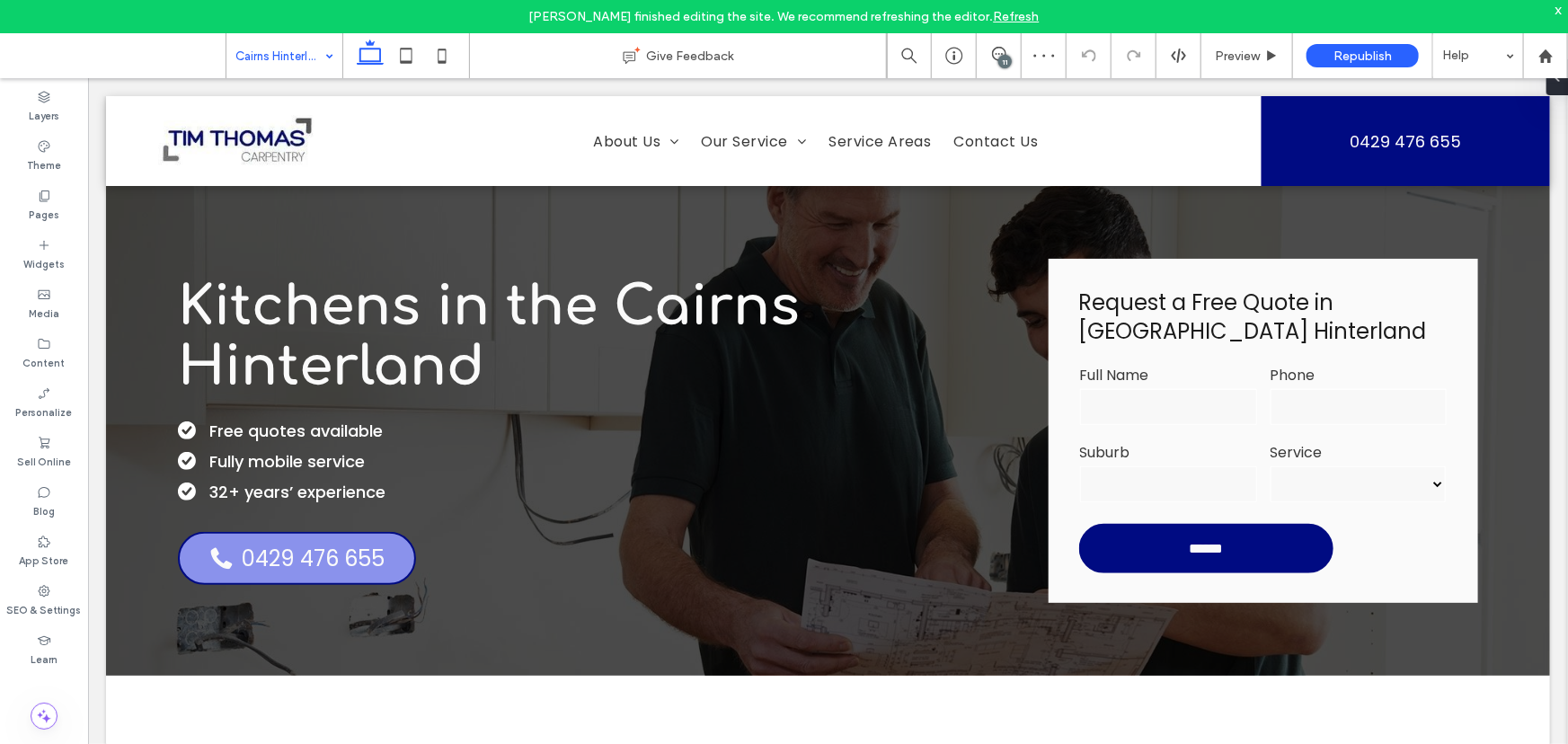 click at bounding box center (279, 56) 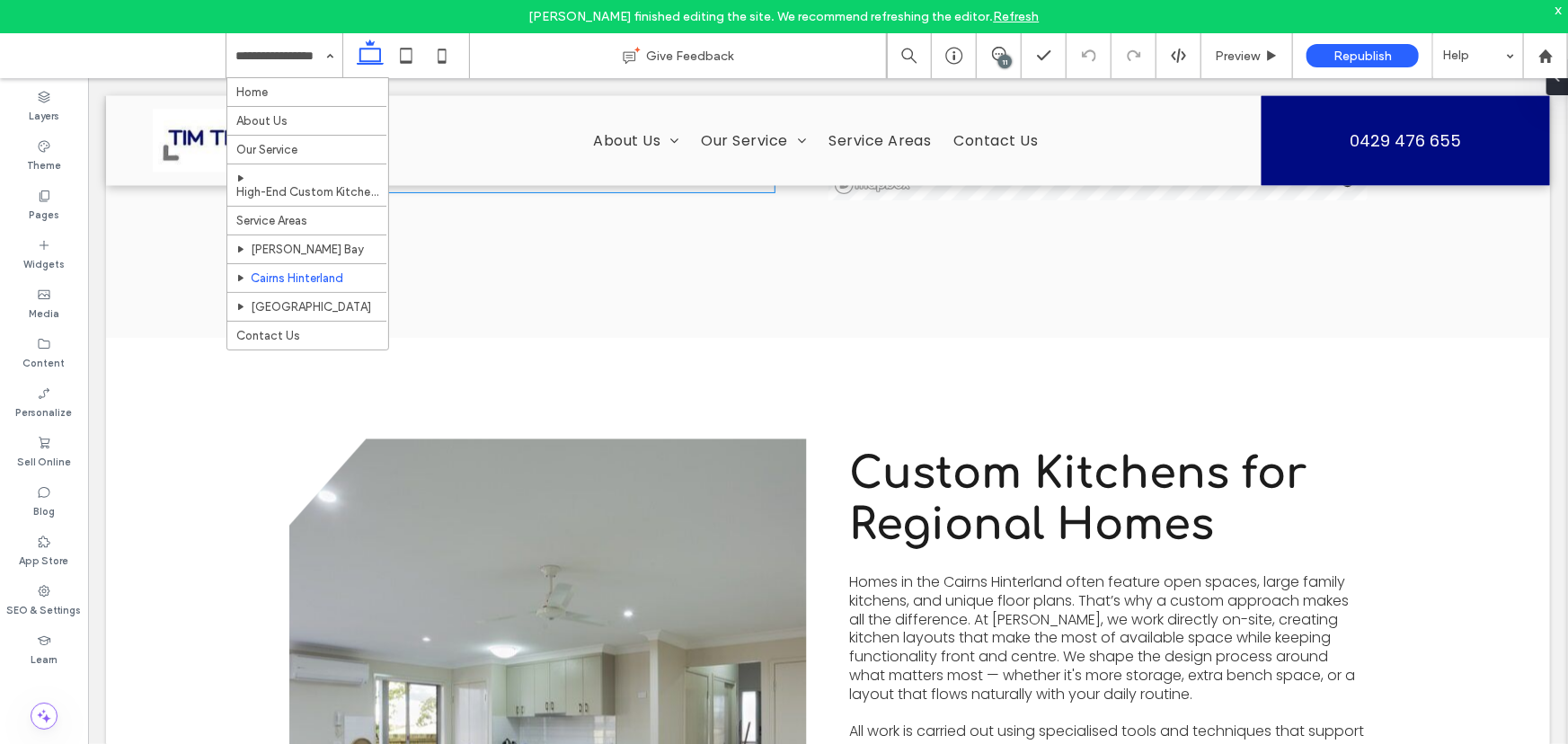 scroll, scrollTop: 1797, scrollLeft: 0, axis: vertical 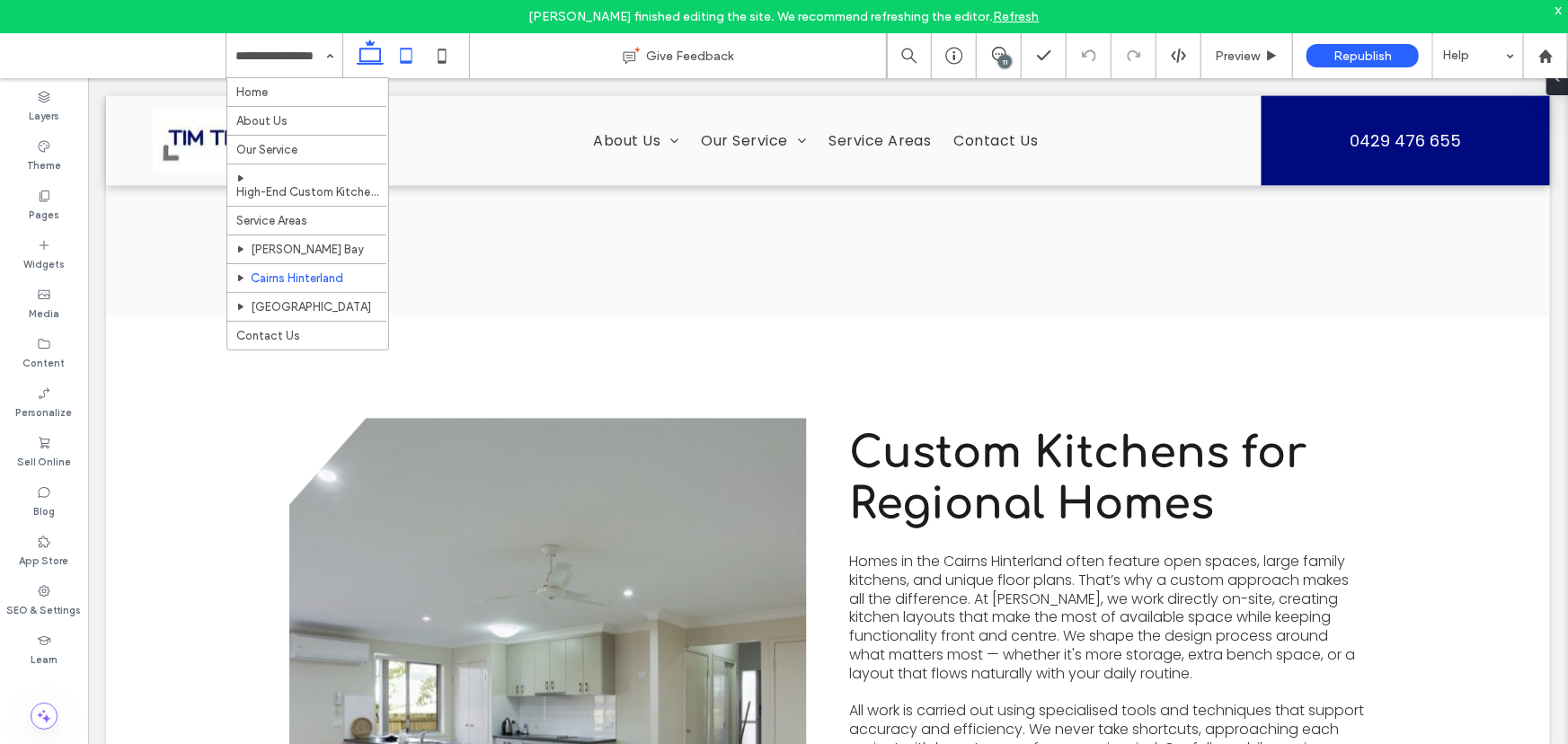 click 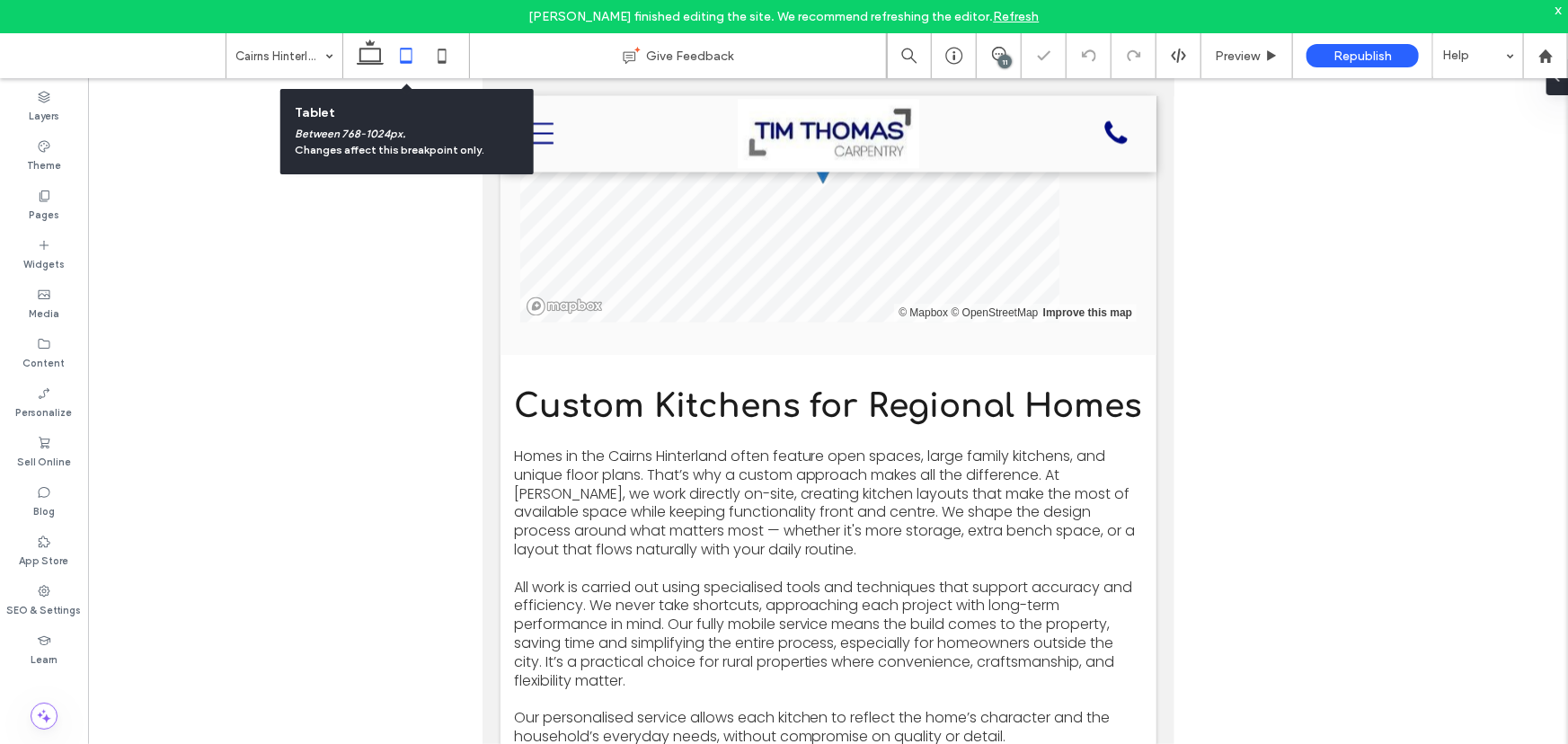 scroll, scrollTop: 1989, scrollLeft: 0, axis: vertical 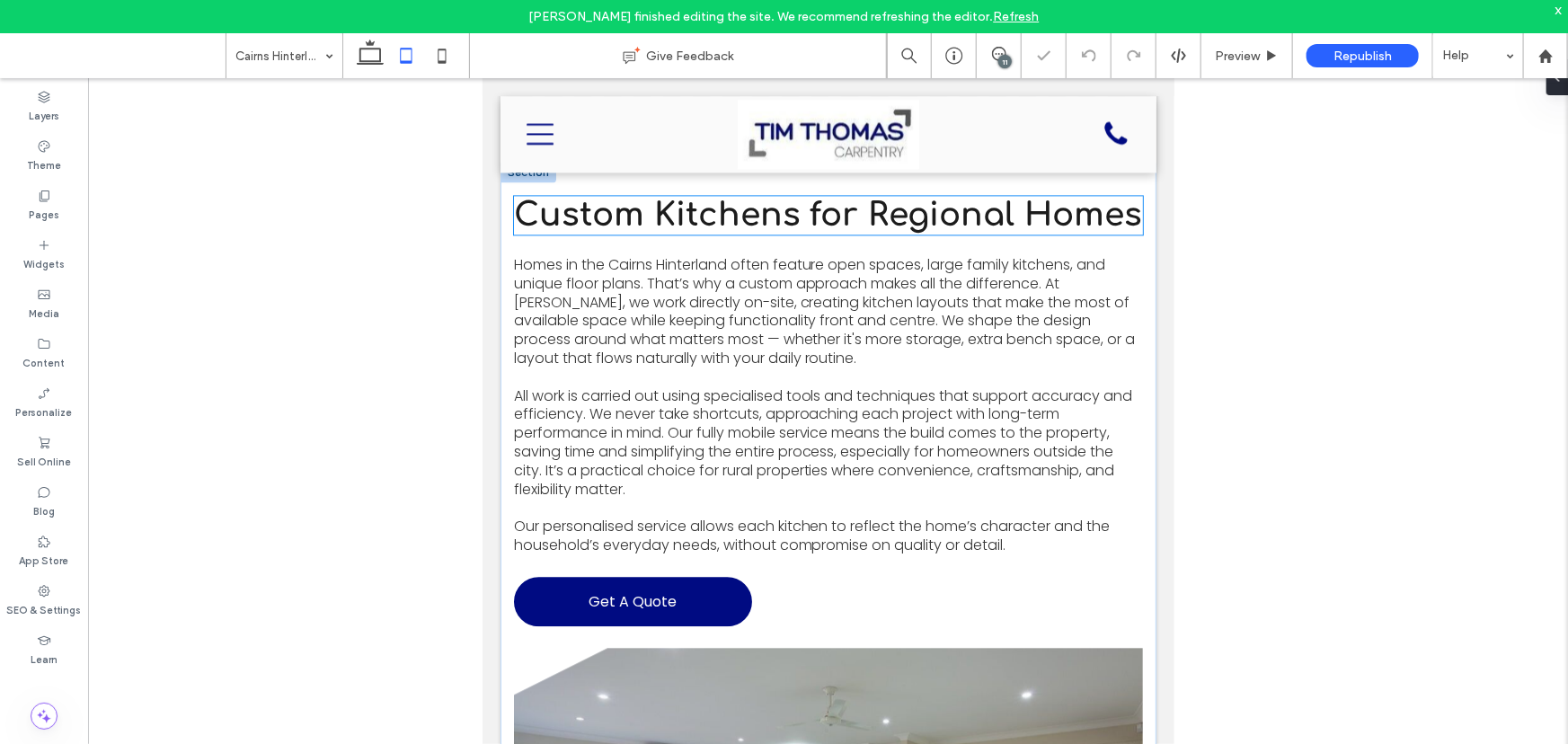 click on "Custom Kitchens for Regional Homes" at bounding box center (828, 214) 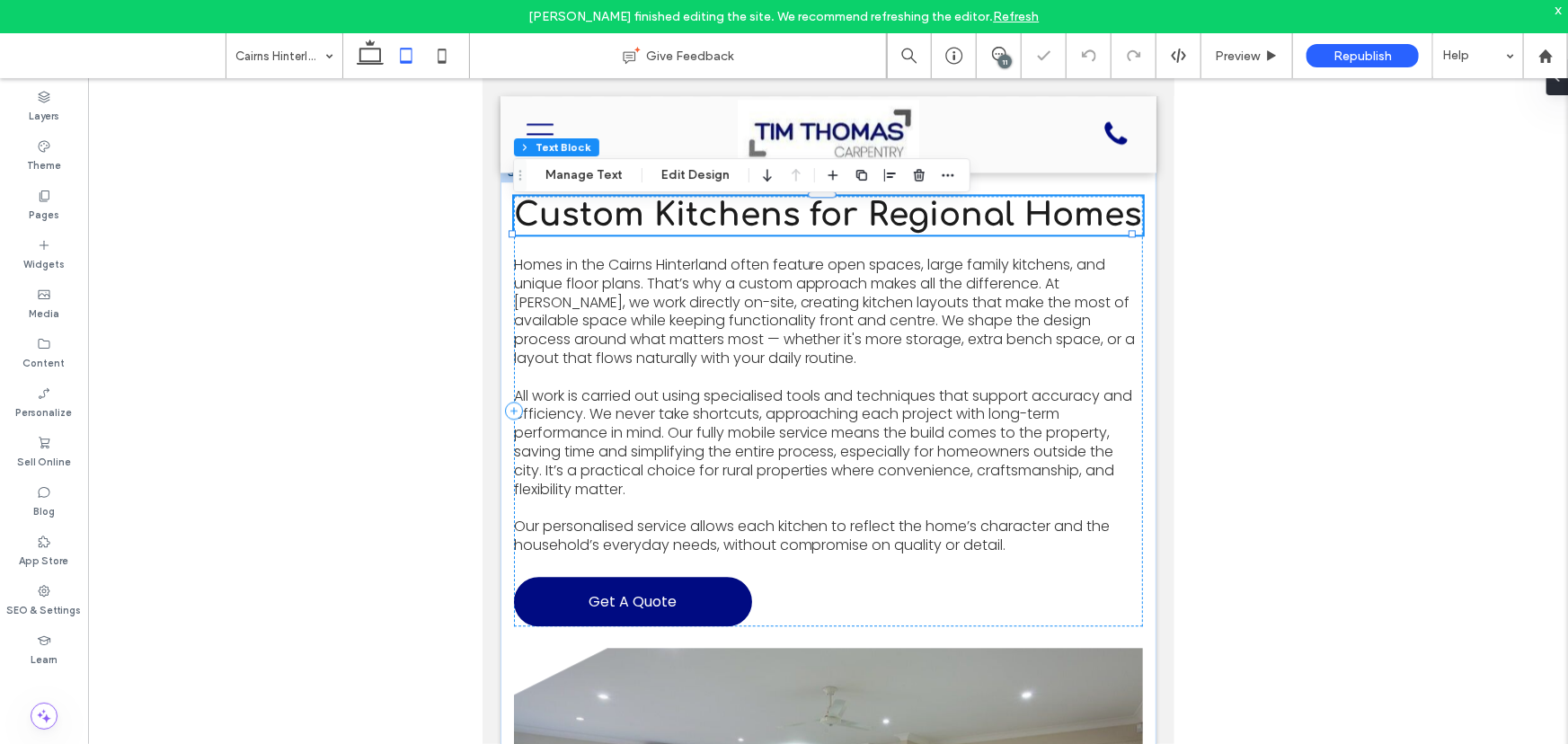 click on "Custom Kitchens for Regional Homes" at bounding box center (828, 214) 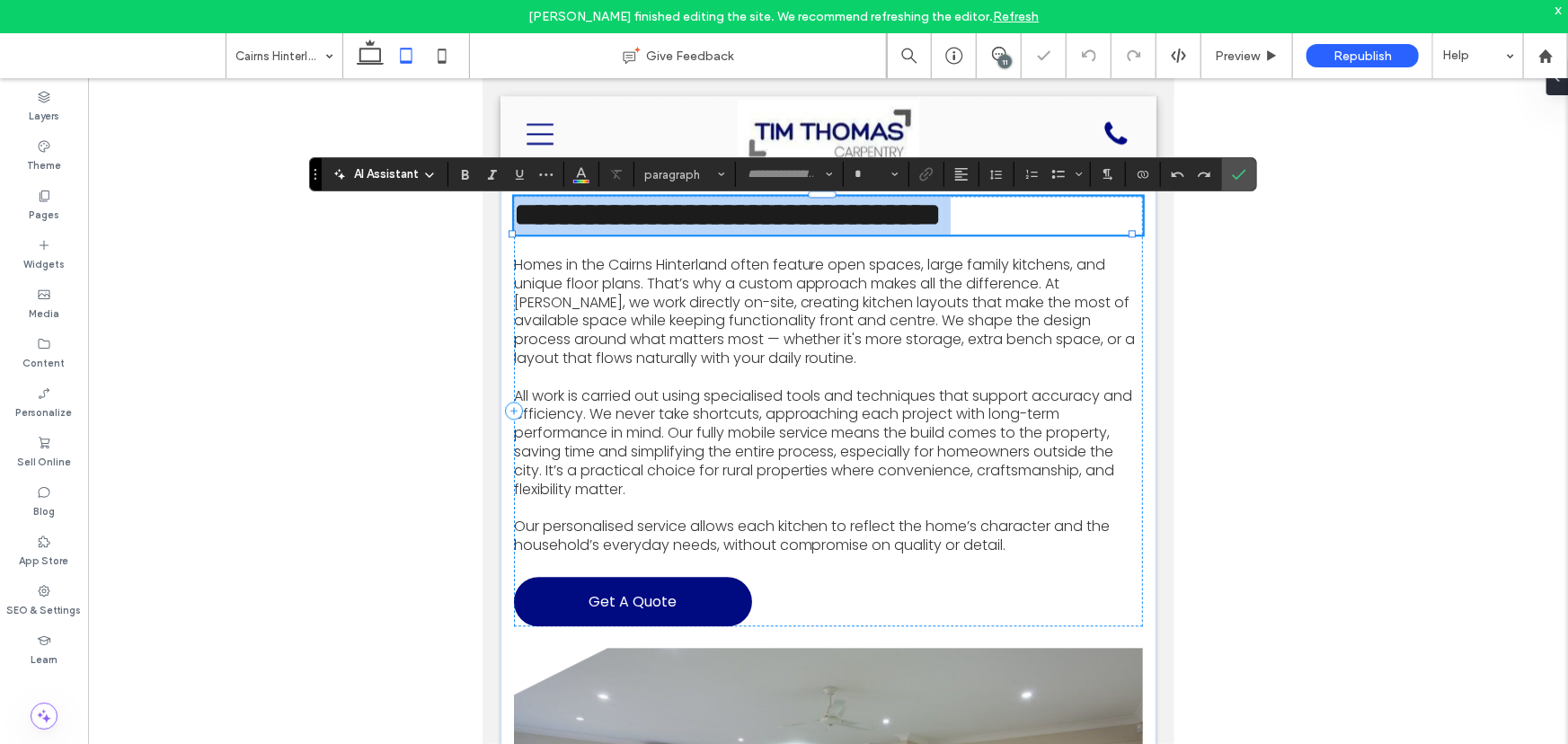 type on "*********" 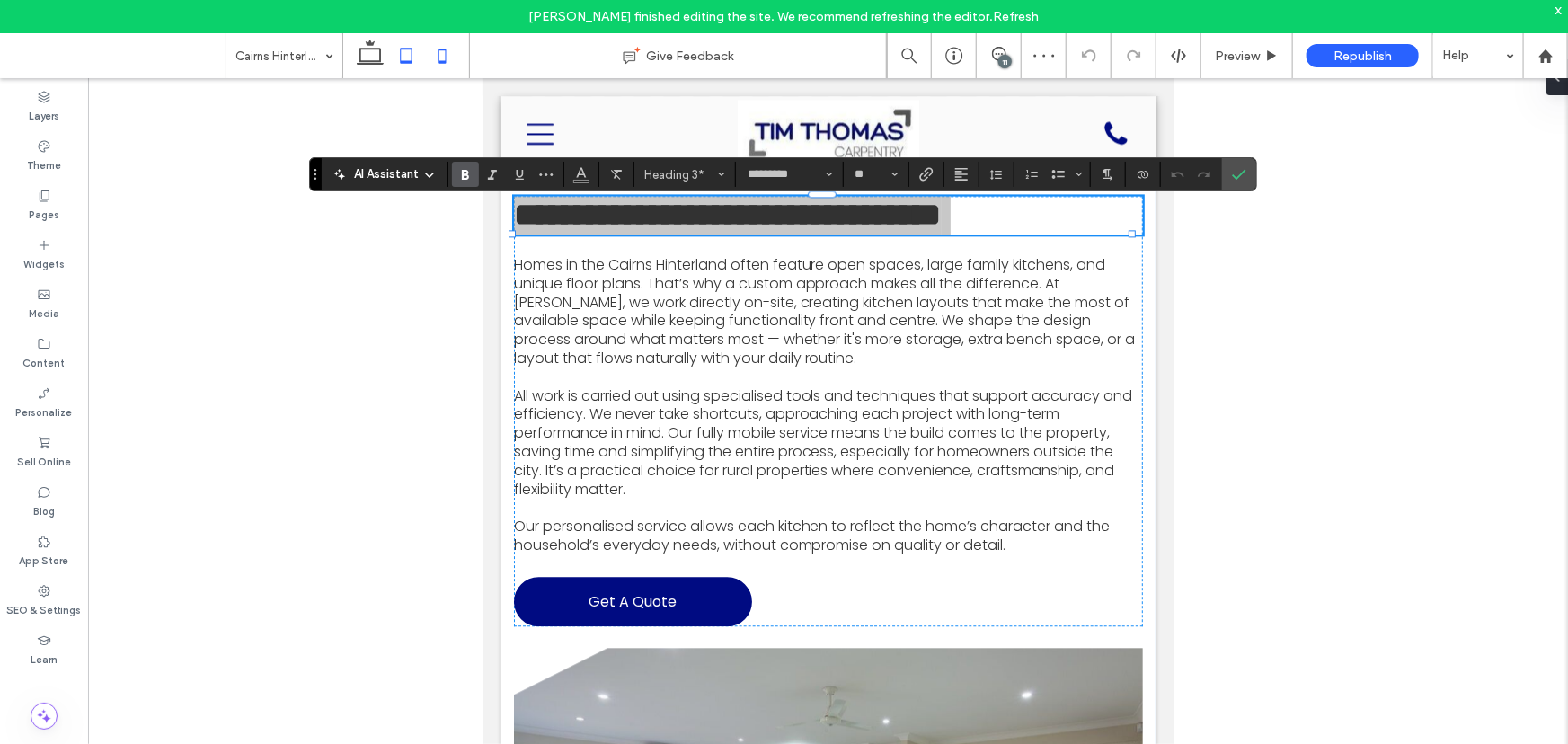 click 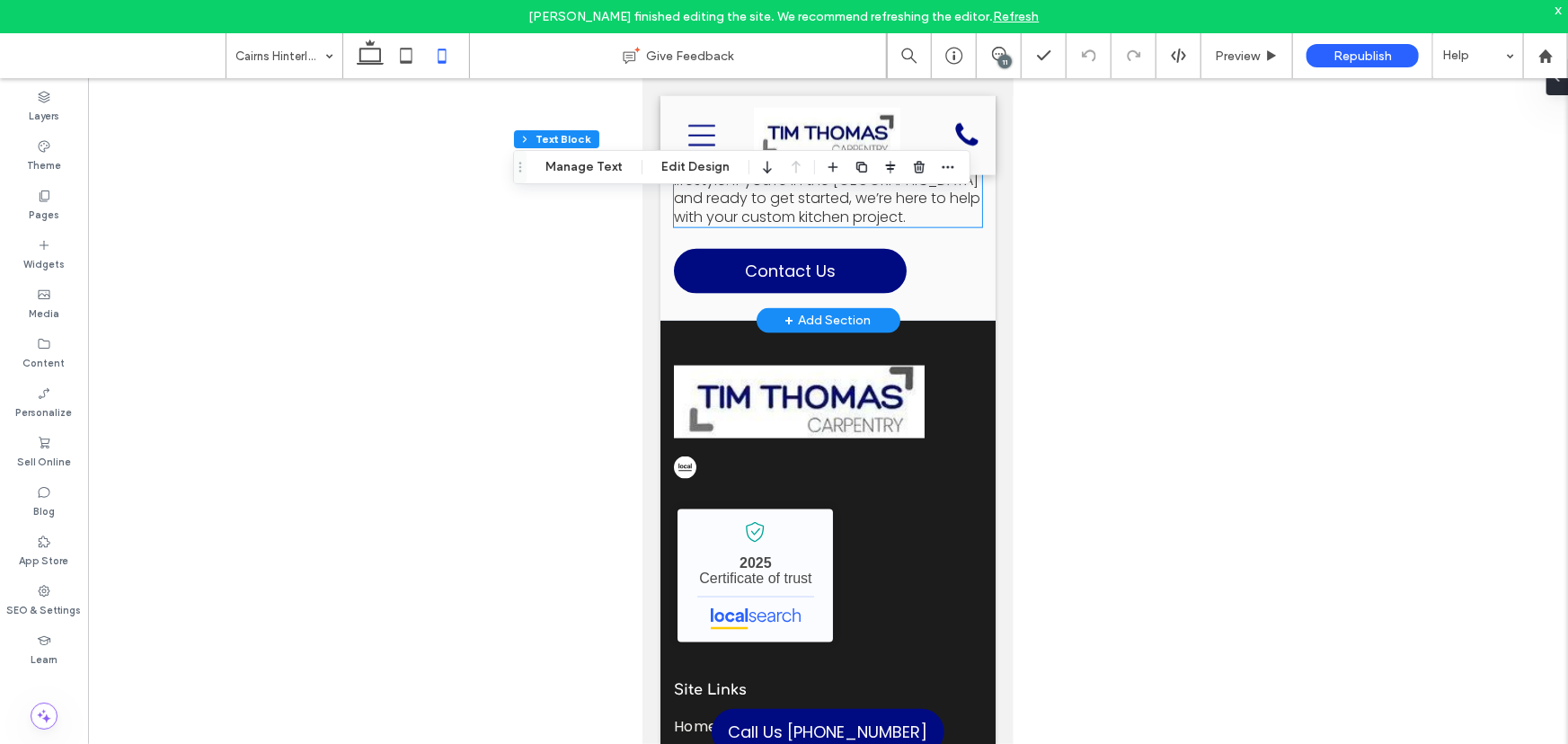 scroll, scrollTop: 4559, scrollLeft: 0, axis: vertical 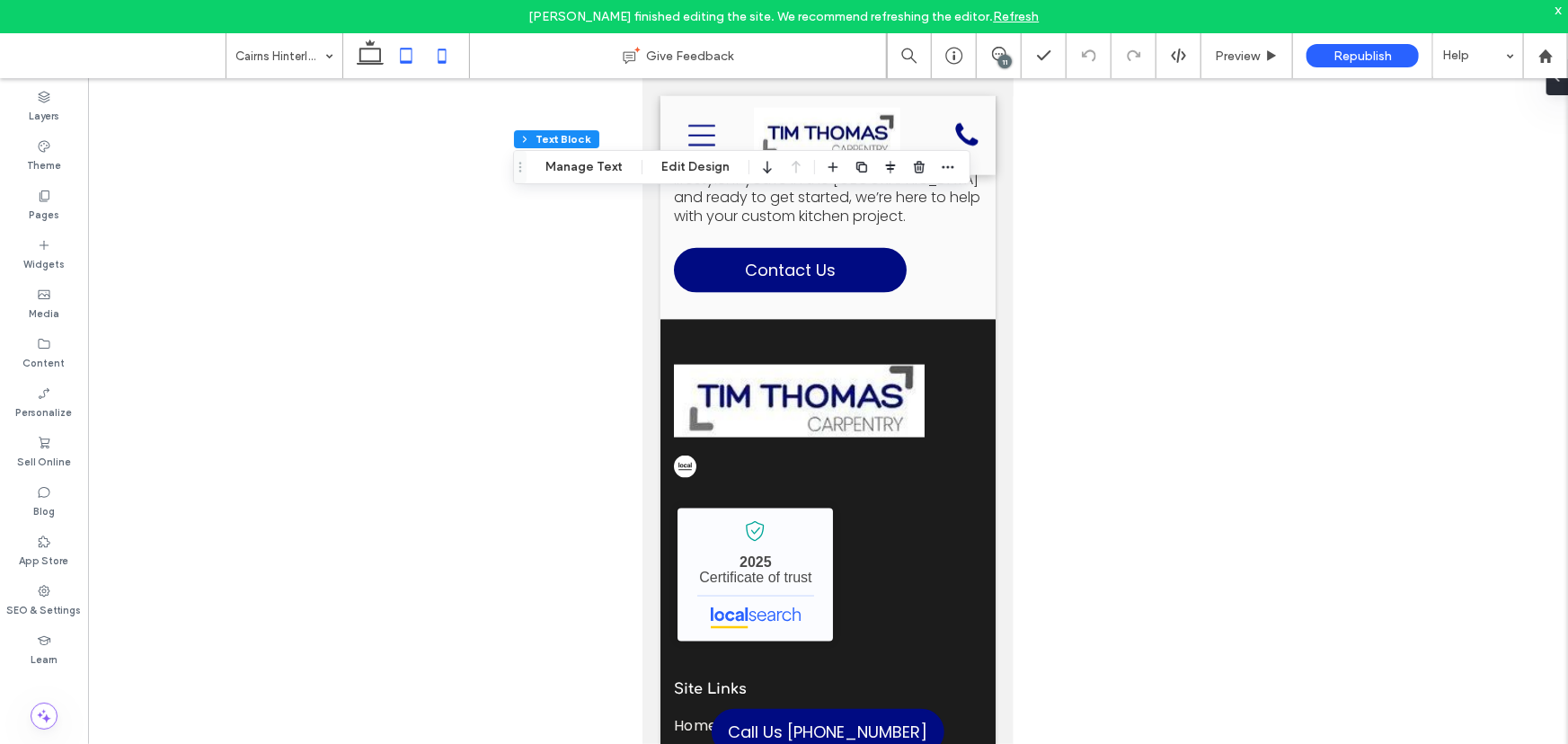 click 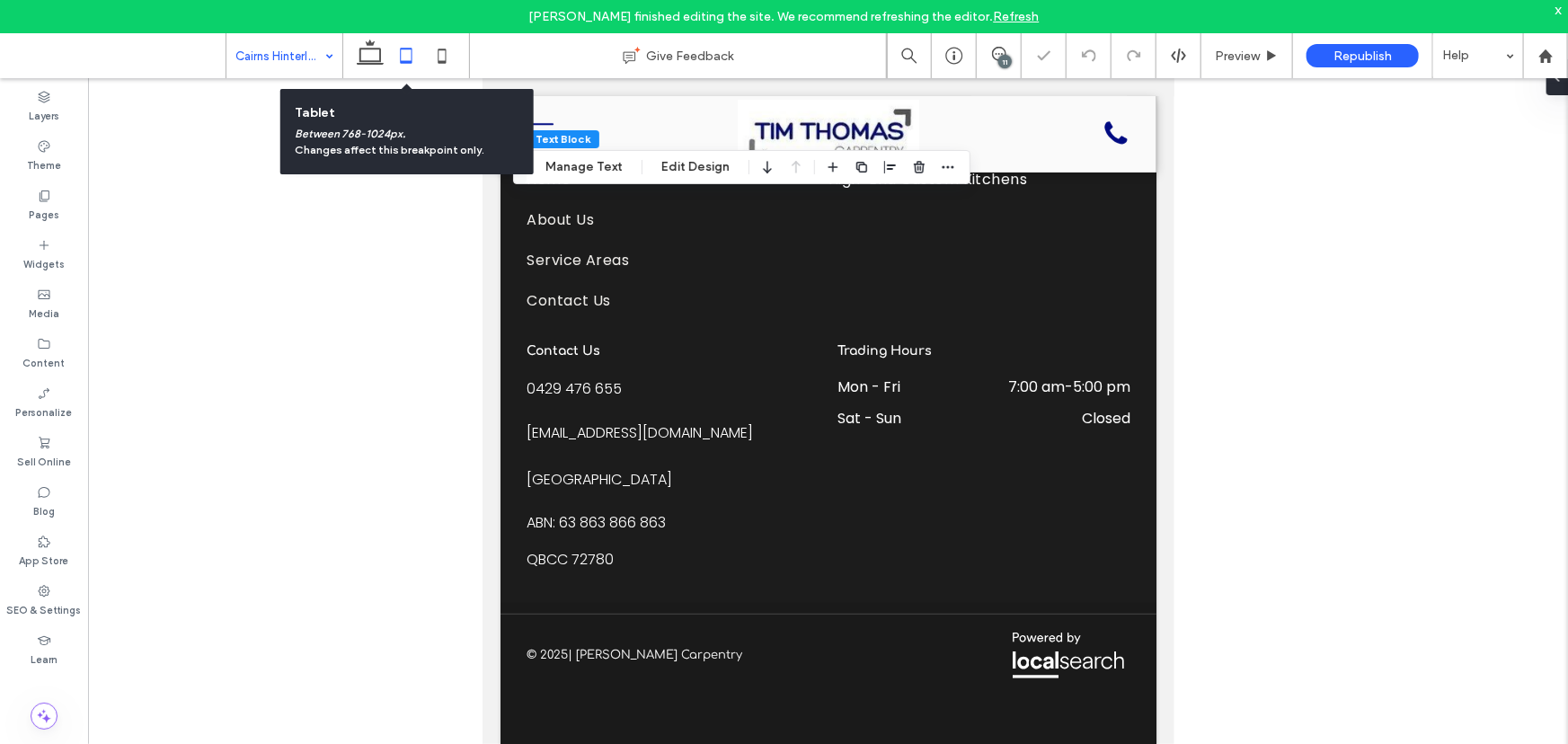 scroll, scrollTop: 2859, scrollLeft: 0, axis: vertical 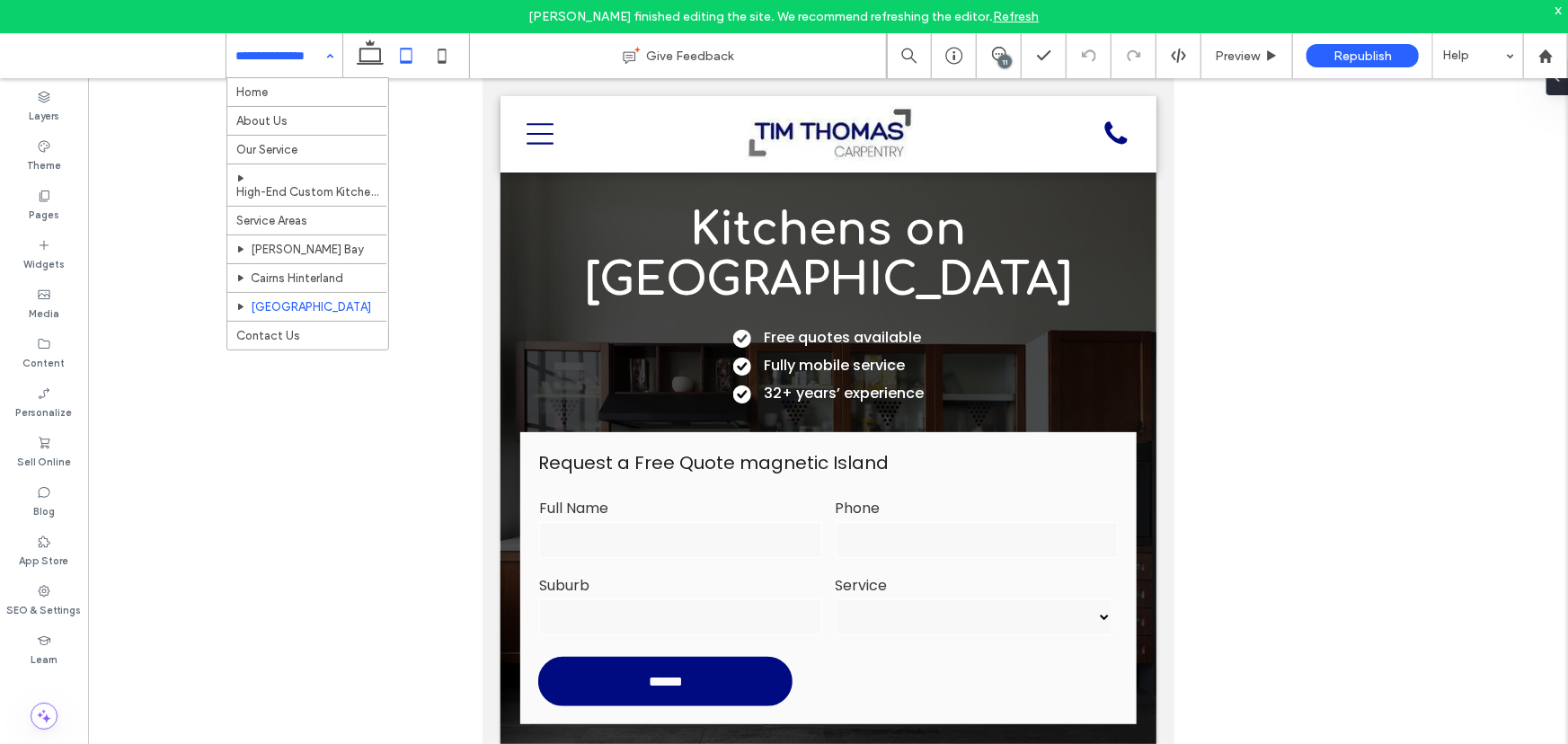 click at bounding box center (279, 56) 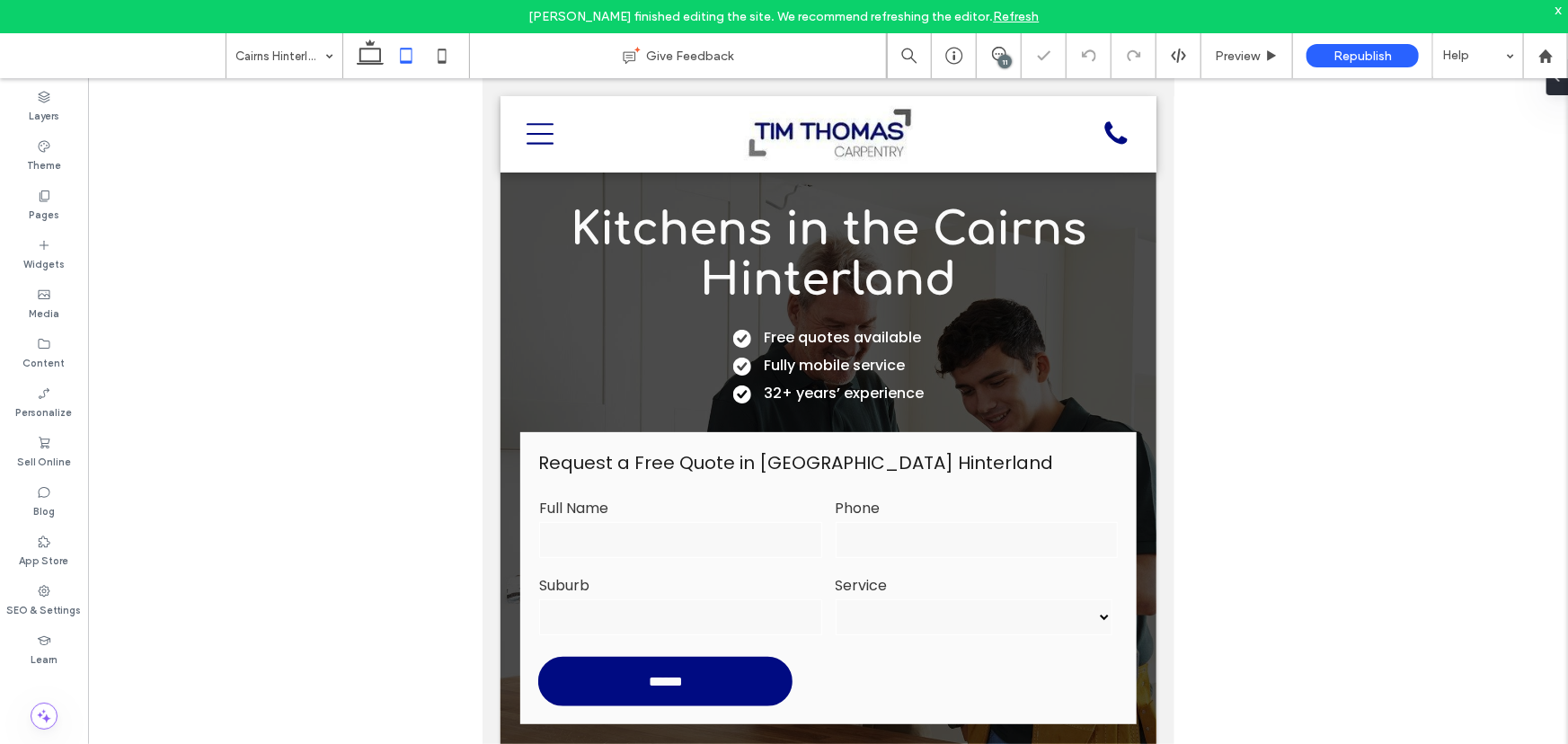 scroll, scrollTop: 0, scrollLeft: 0, axis: both 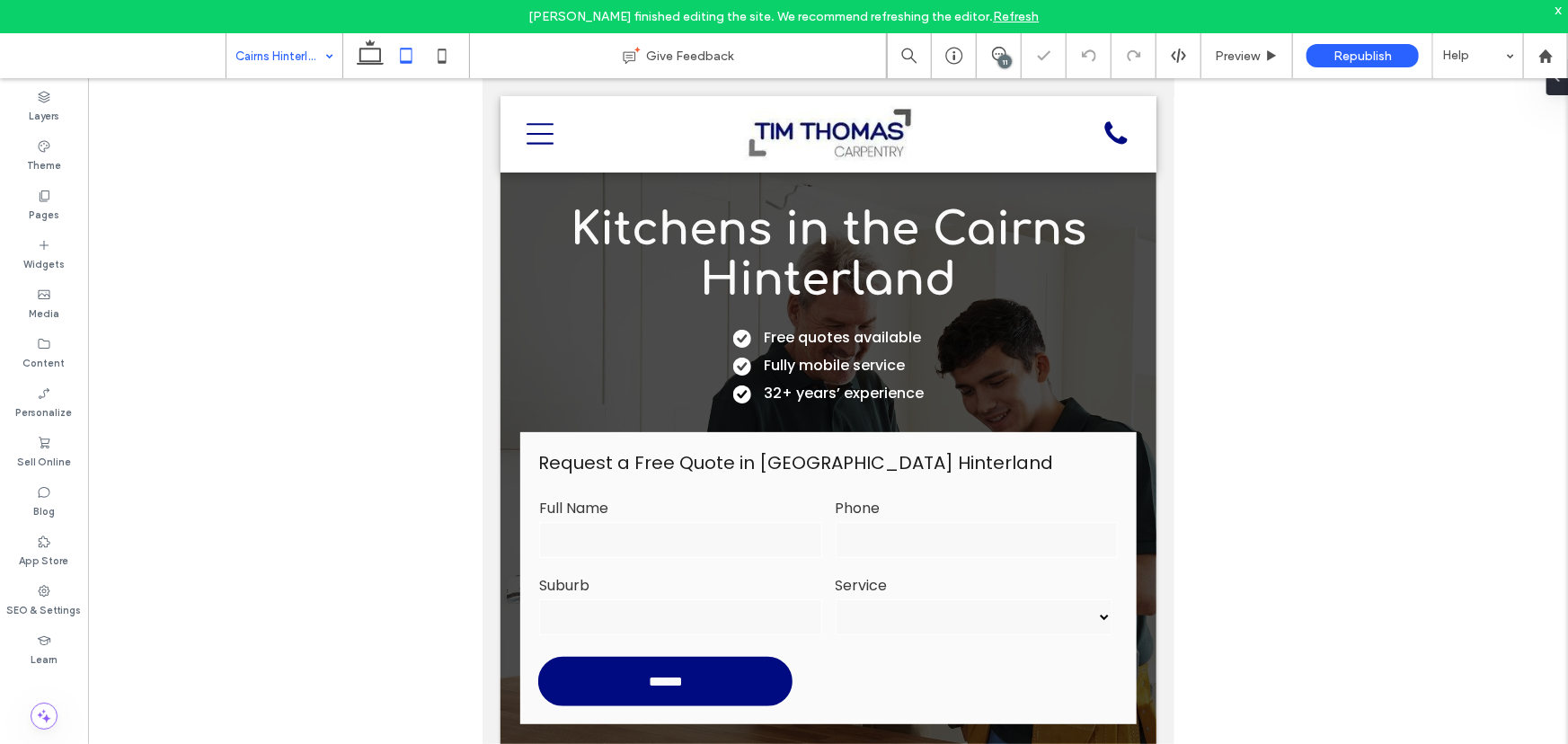 click at bounding box center (279, 56) 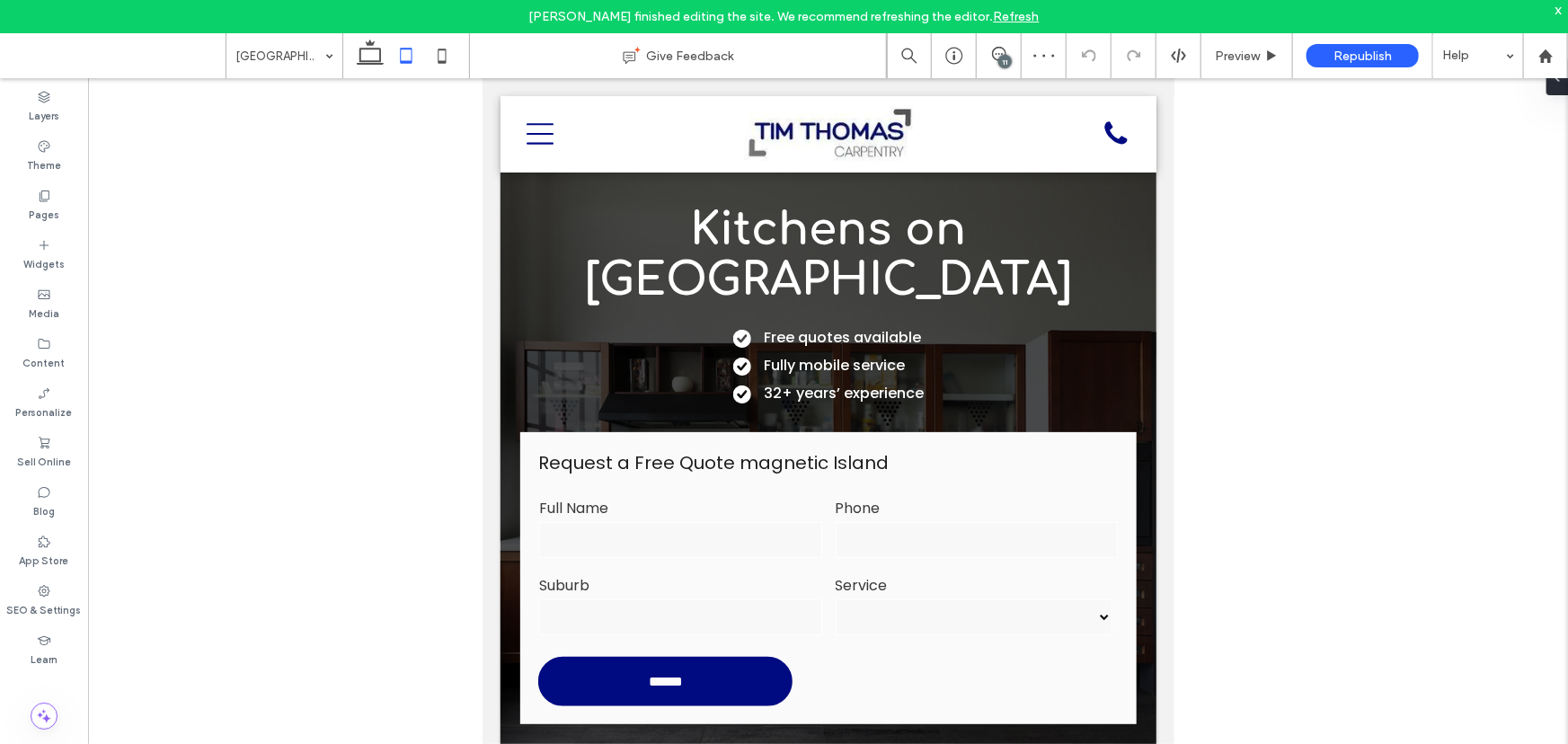 scroll, scrollTop: 0, scrollLeft: 0, axis: both 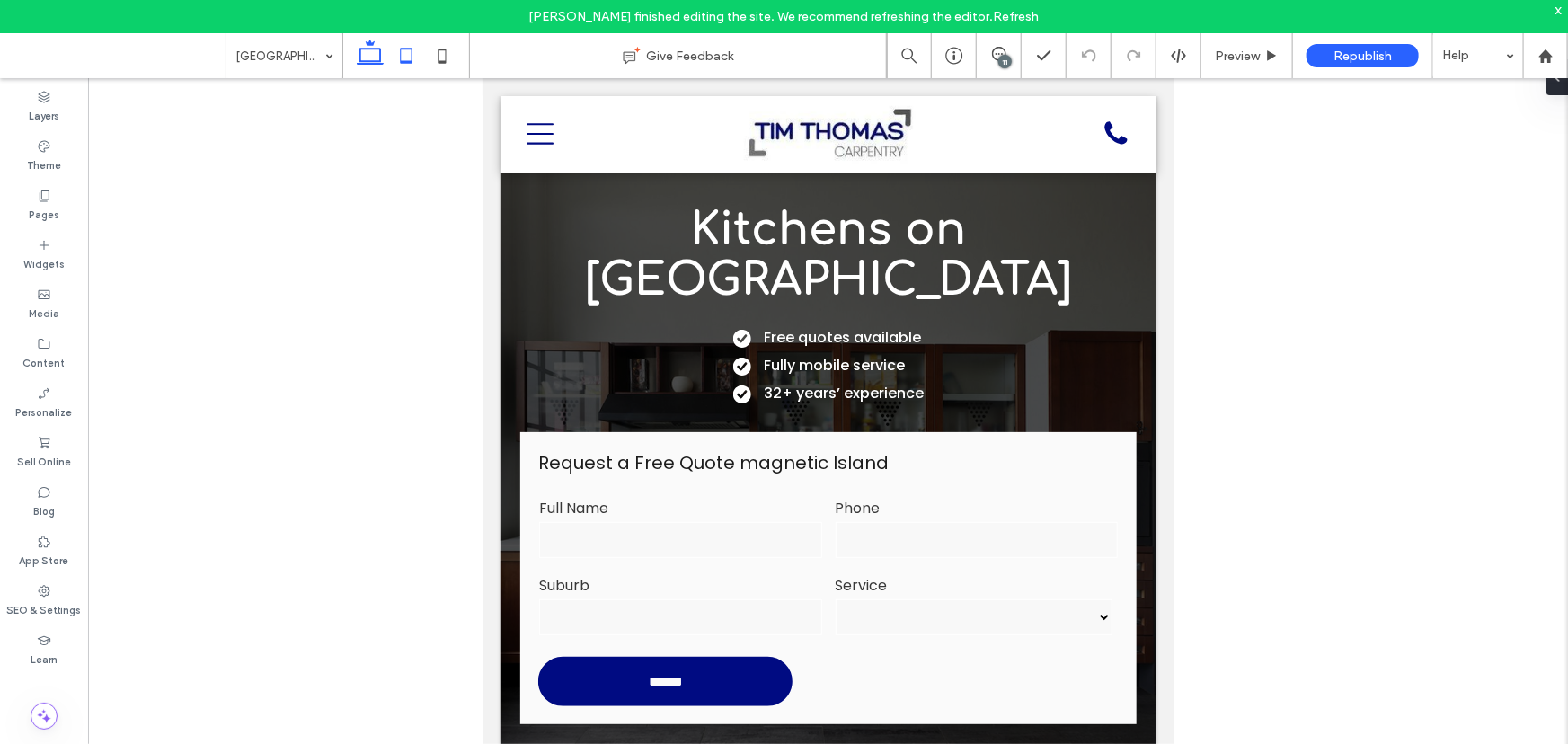 click 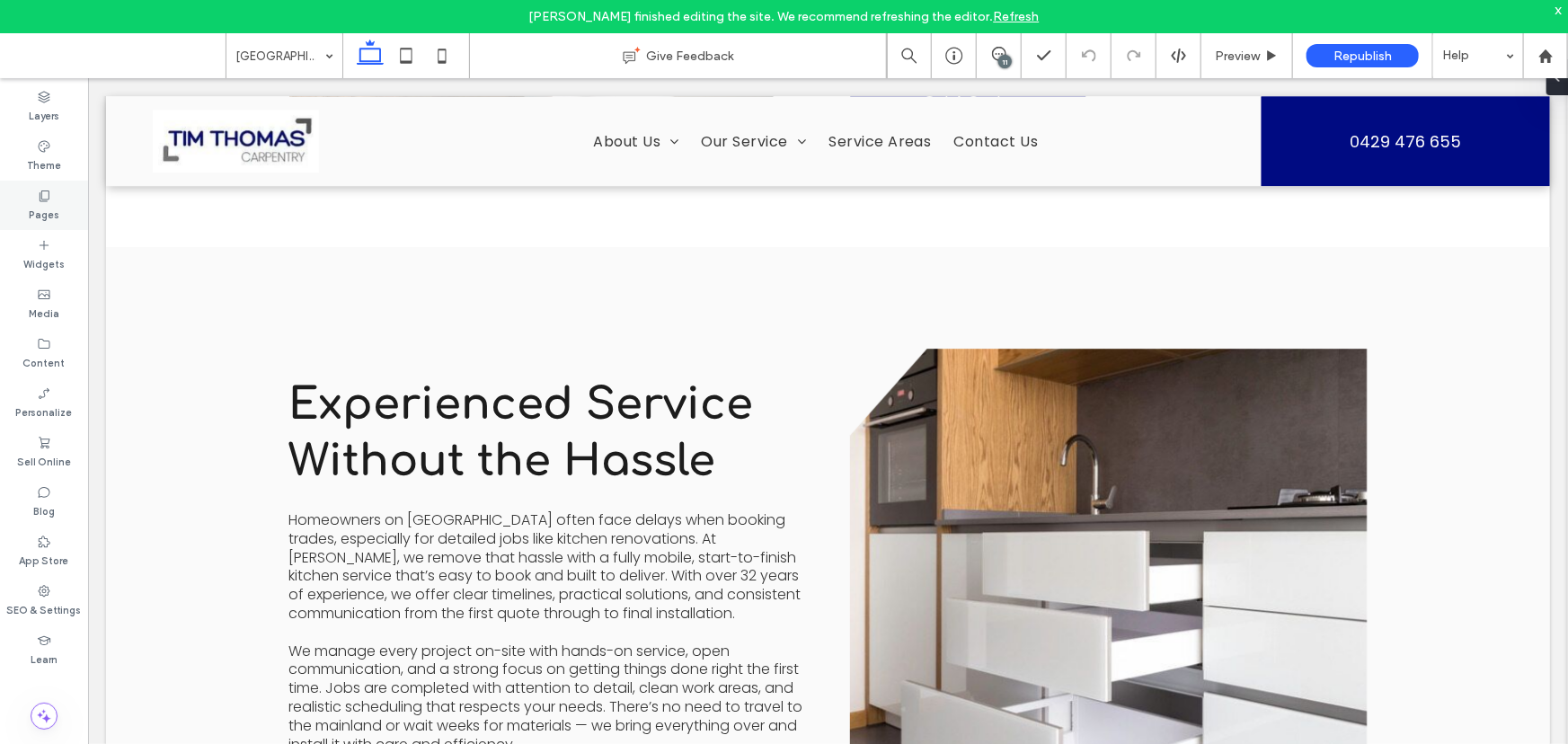 click on "Pages" at bounding box center [44, 213] 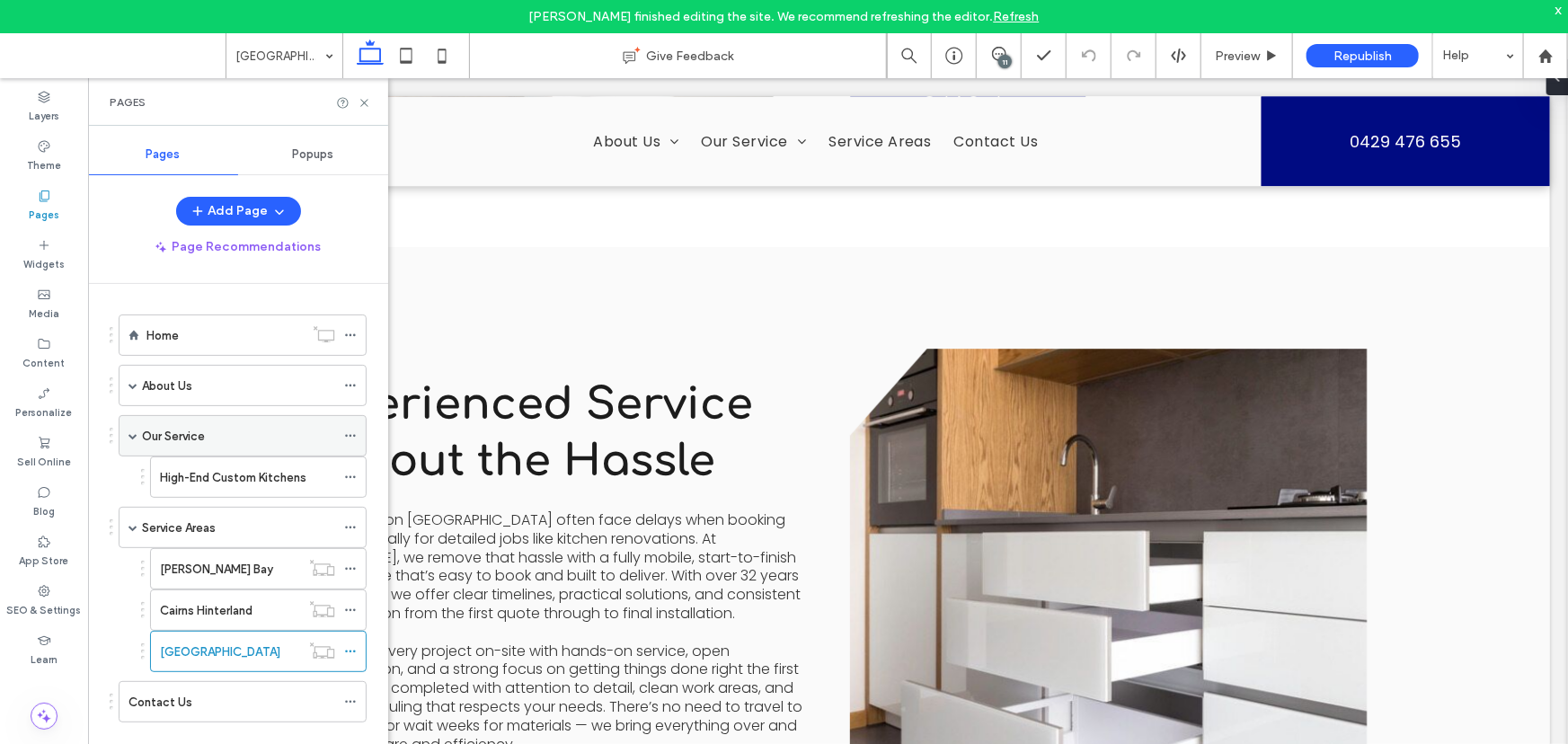 click on "Our Service" at bounding box center (238, 436) 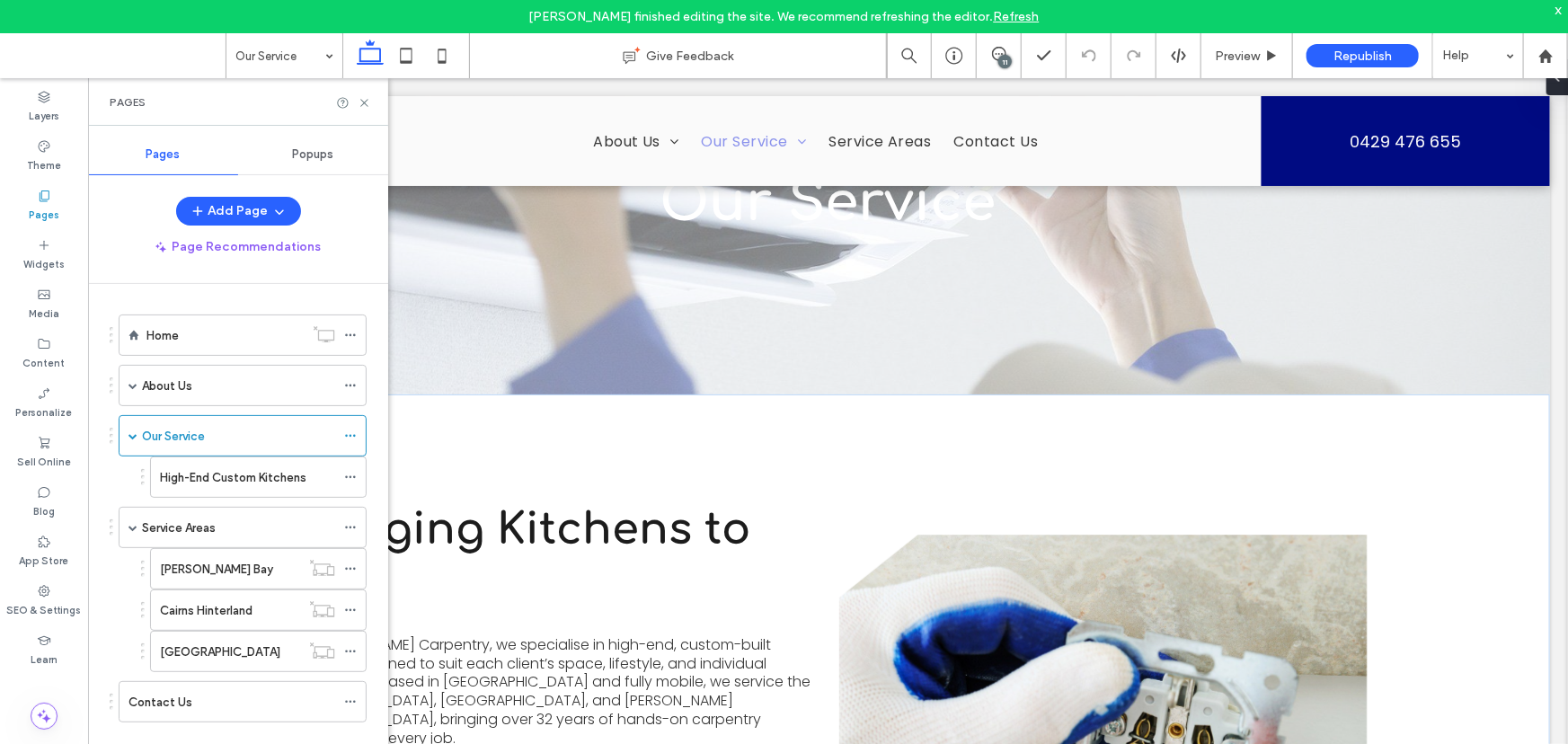 scroll, scrollTop: 163, scrollLeft: 0, axis: vertical 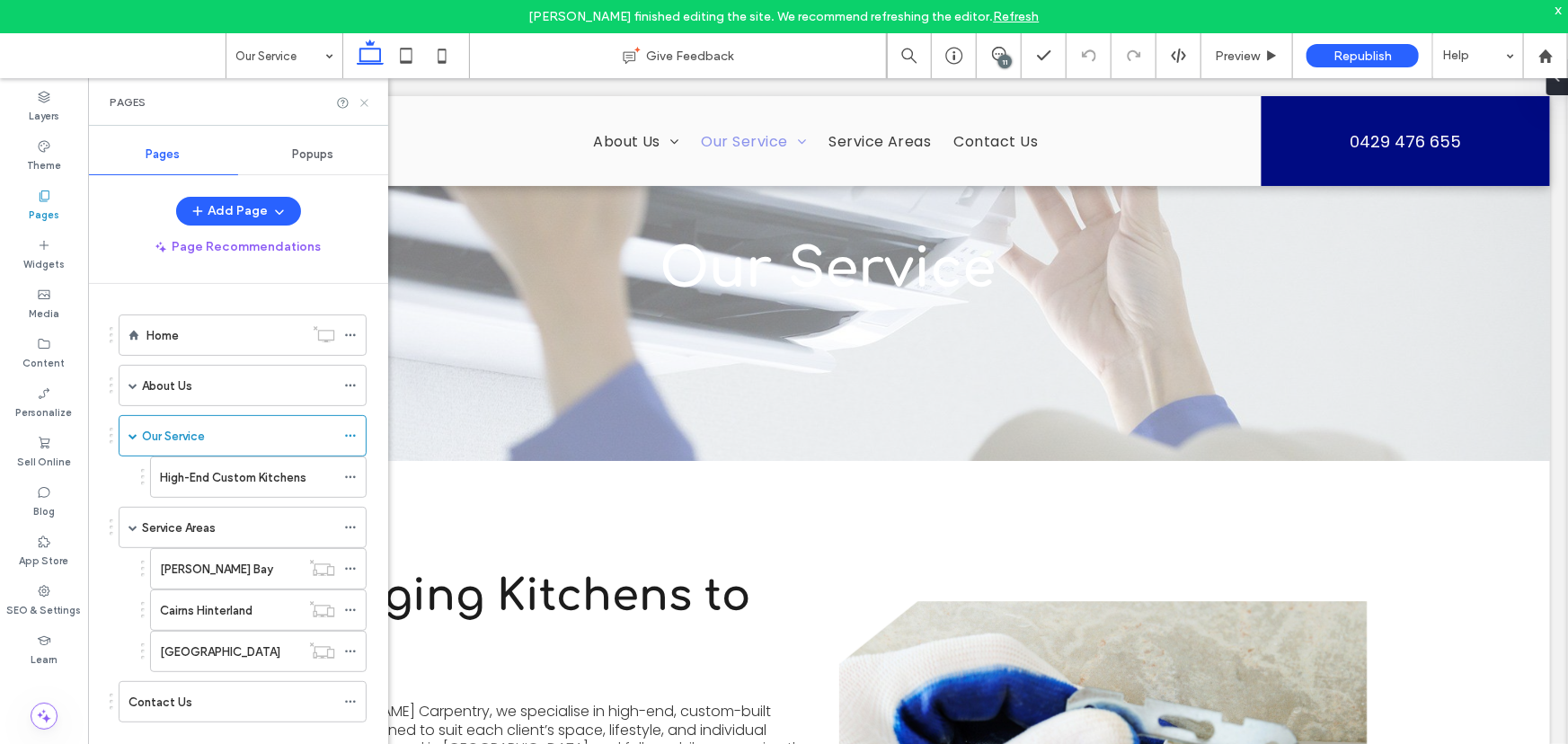 click 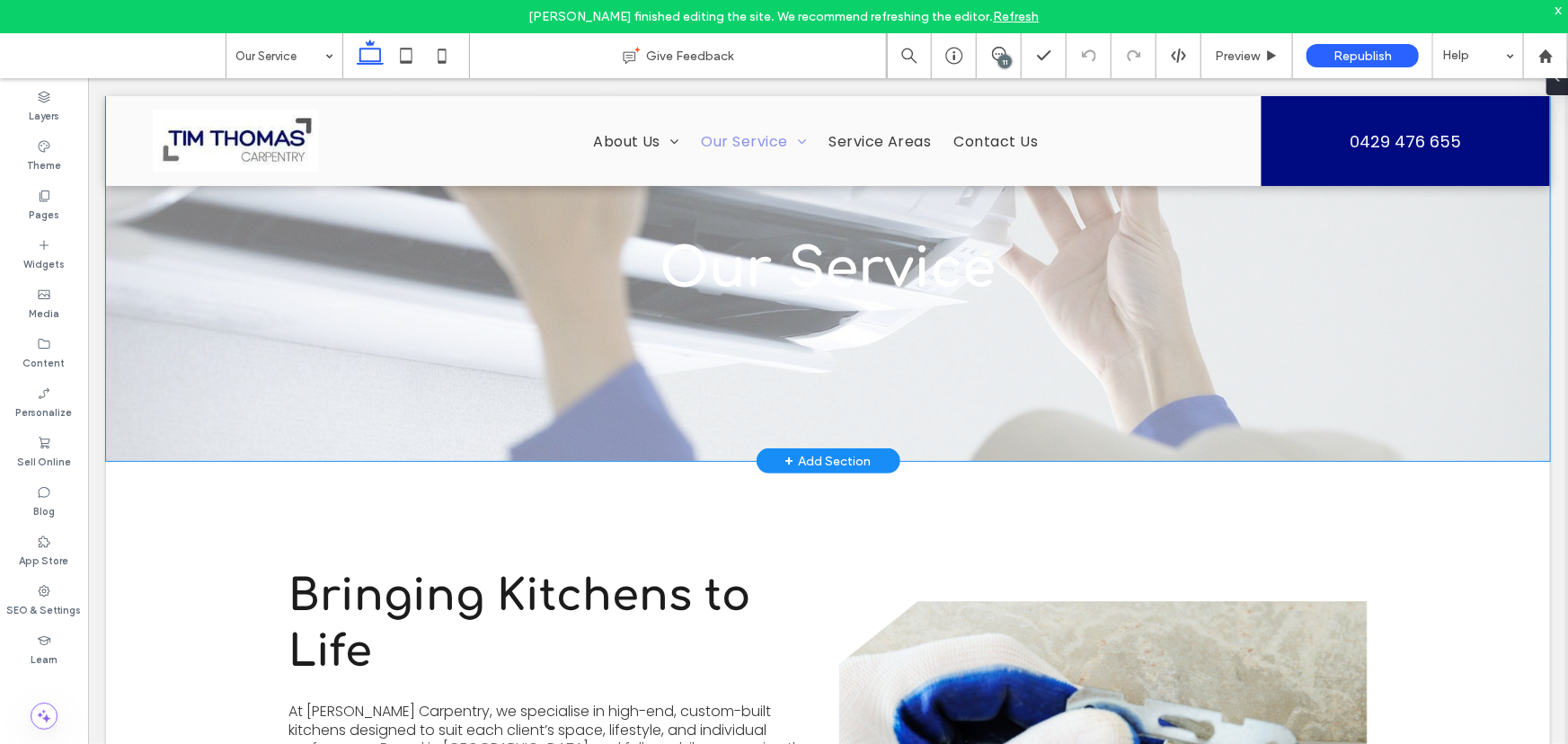 click on "Our Service" at bounding box center (827, 241) 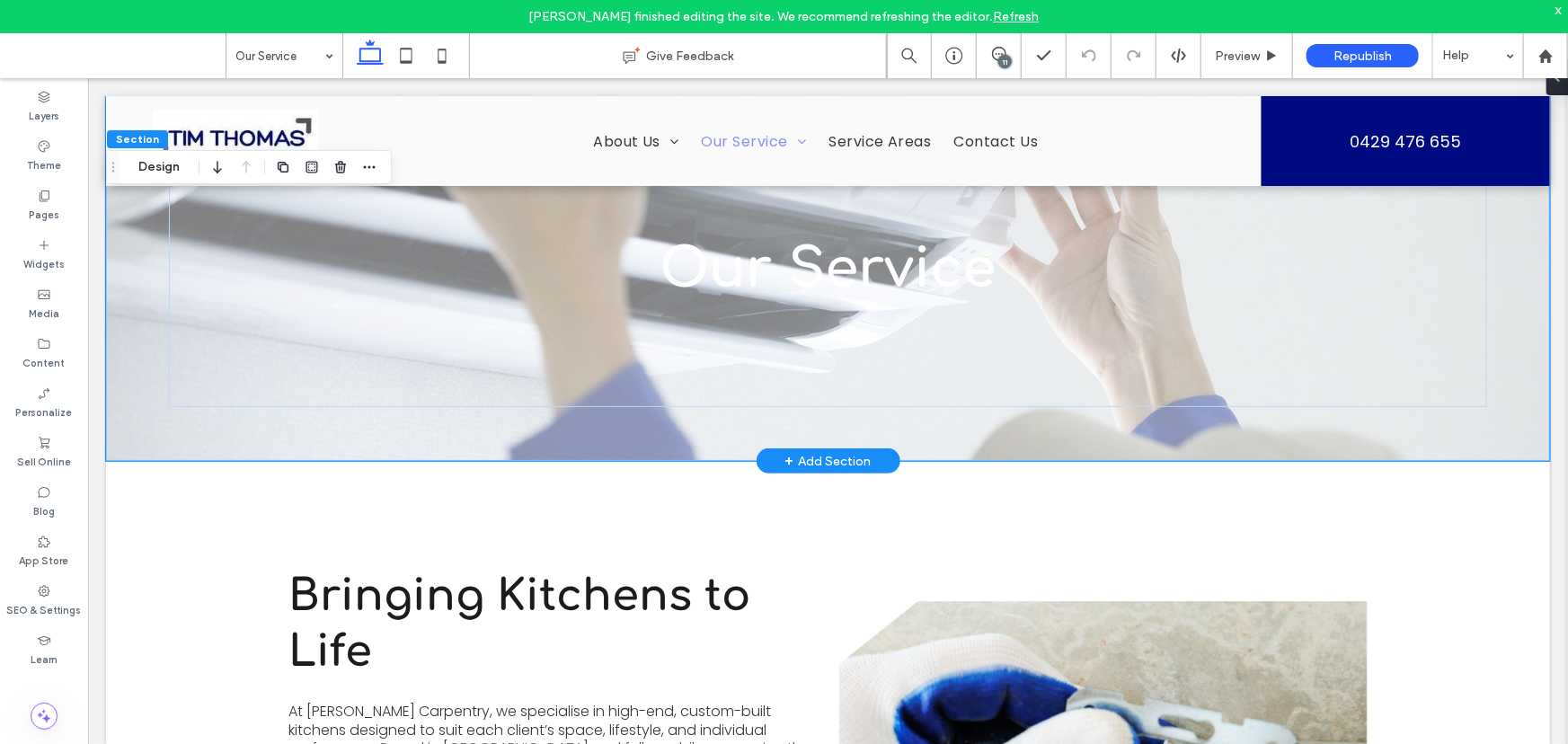 click on "Our Service" at bounding box center (827, 241) 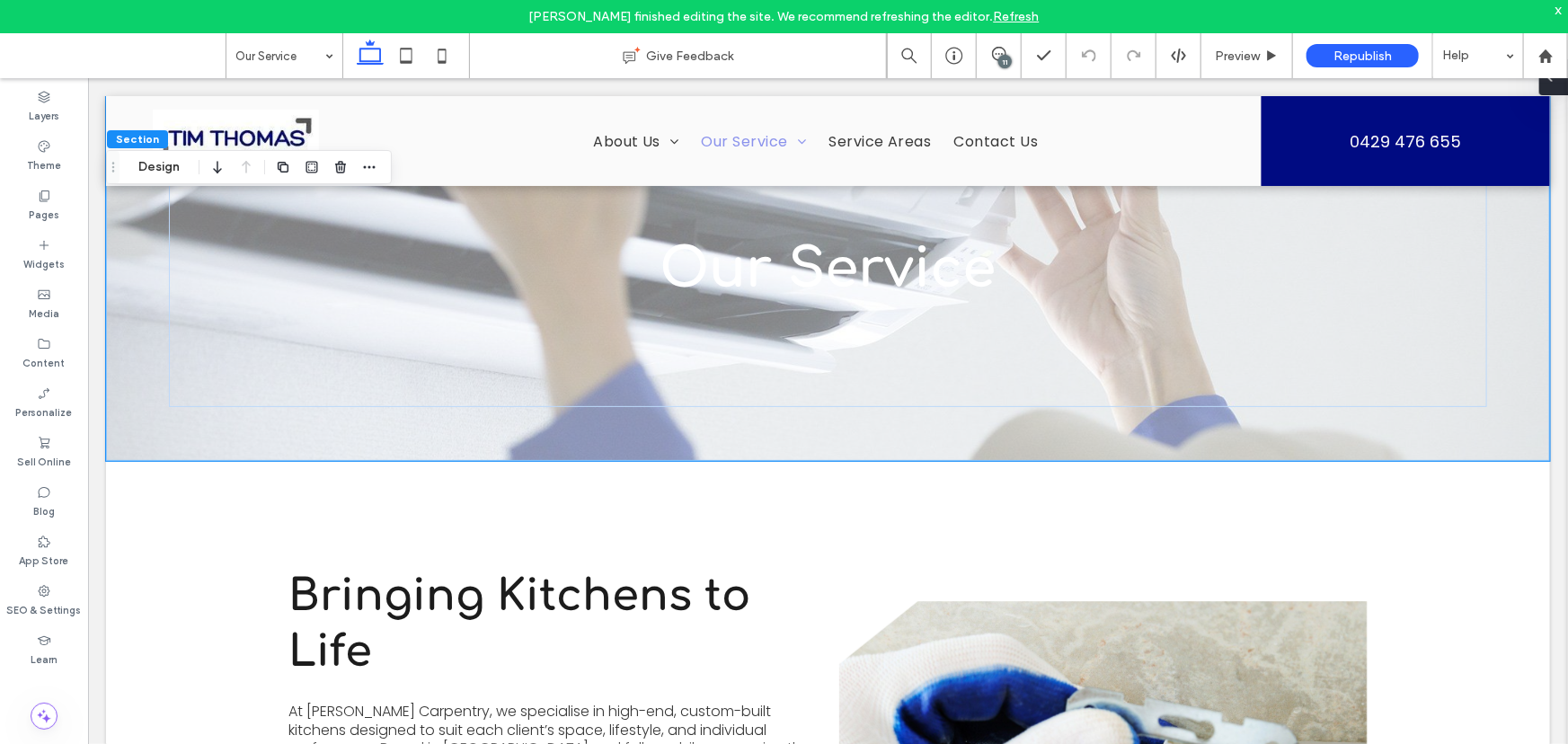 drag, startPoint x: 1554, startPoint y: 82, endPoint x: 1466, endPoint y: 4, distance: 117.5925 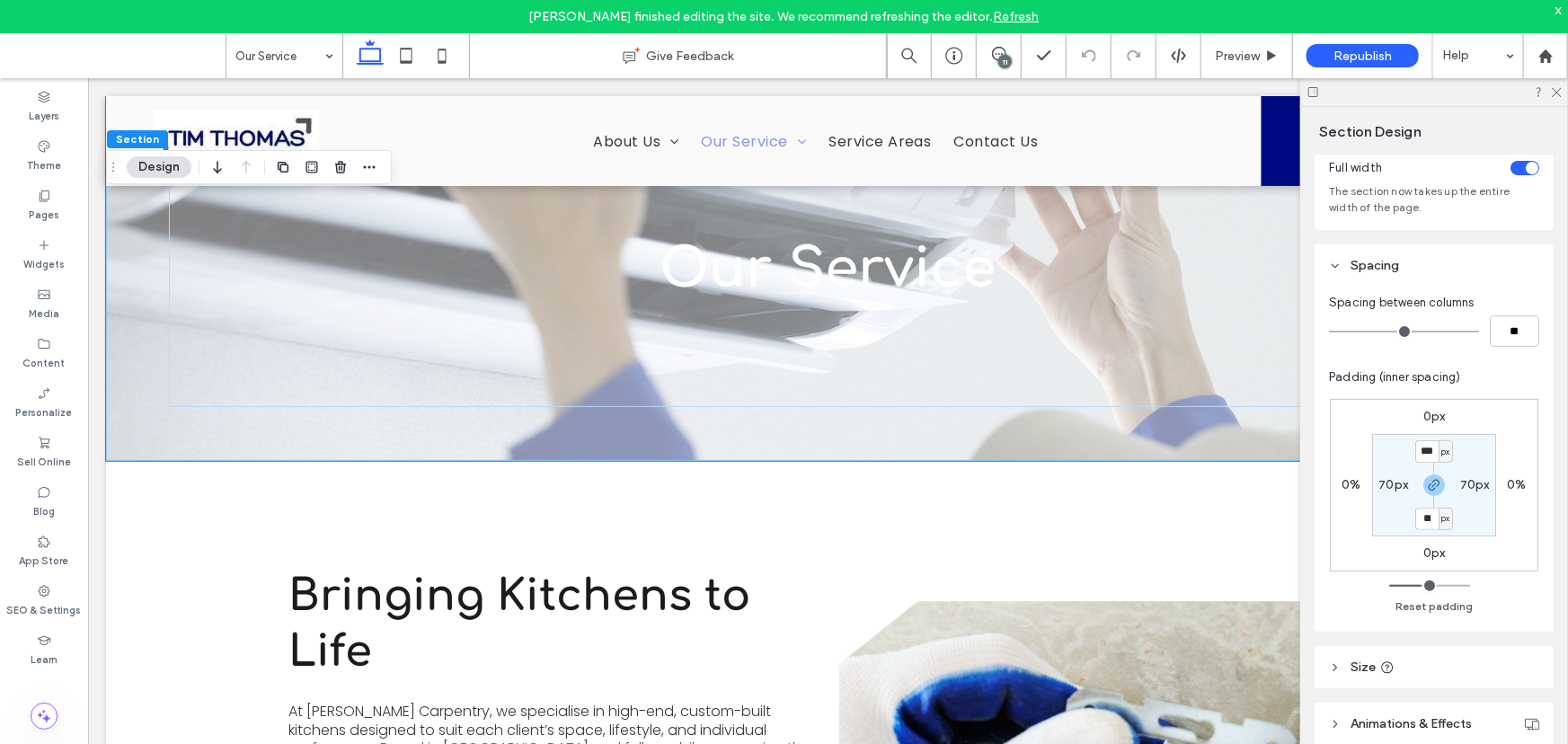 scroll, scrollTop: 210, scrollLeft: 0, axis: vertical 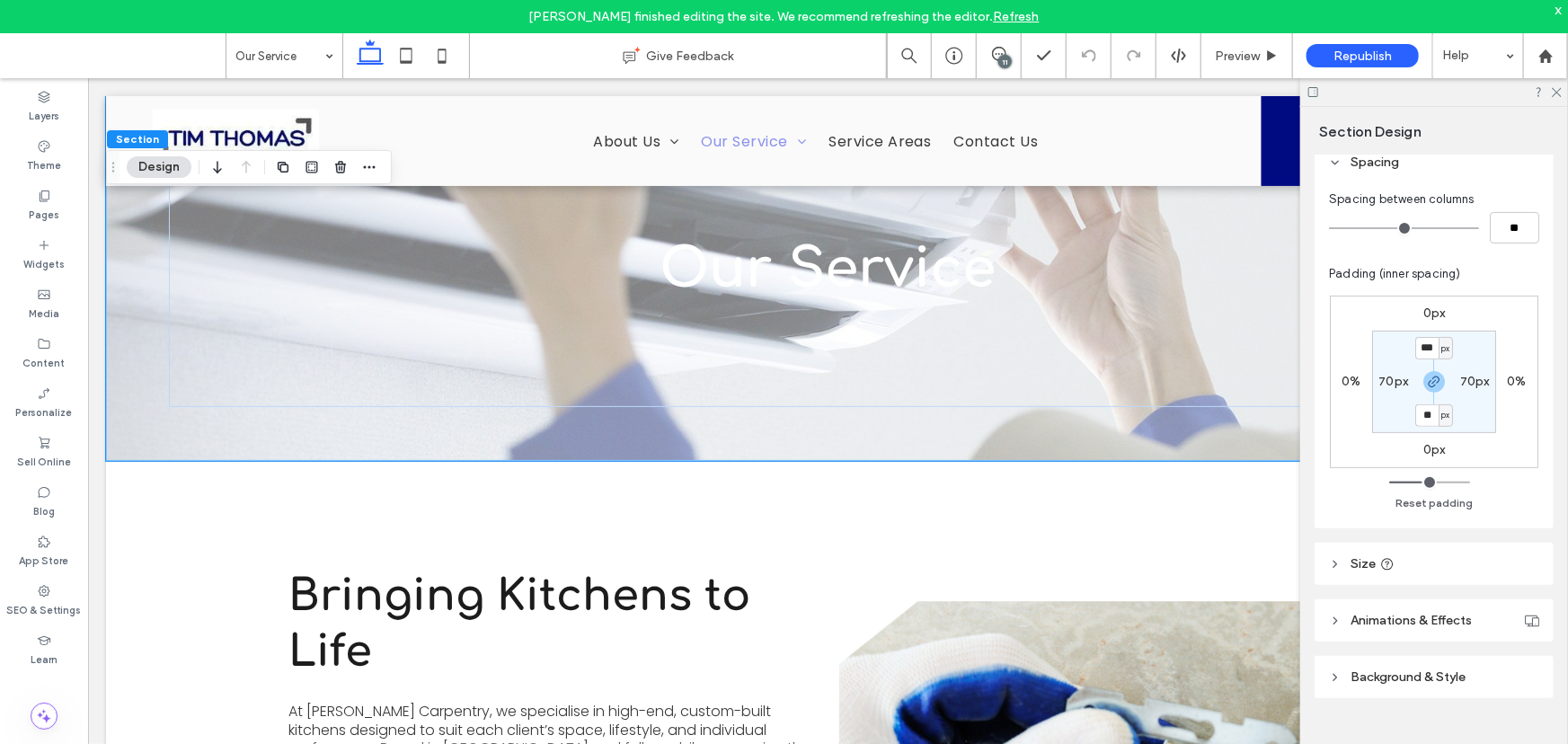 click on "Background & Style" at bounding box center [1408, 677] 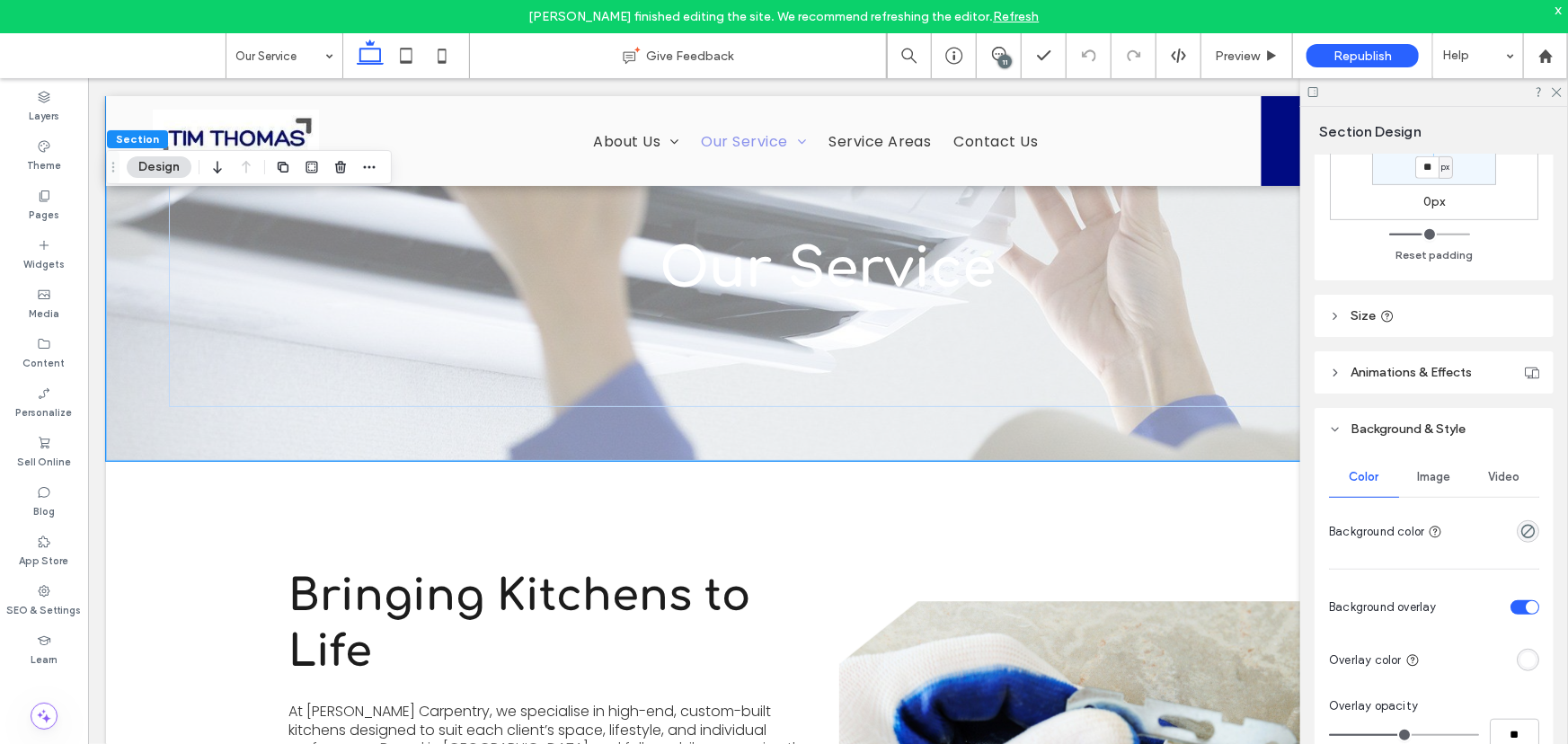 scroll, scrollTop: 619, scrollLeft: 0, axis: vertical 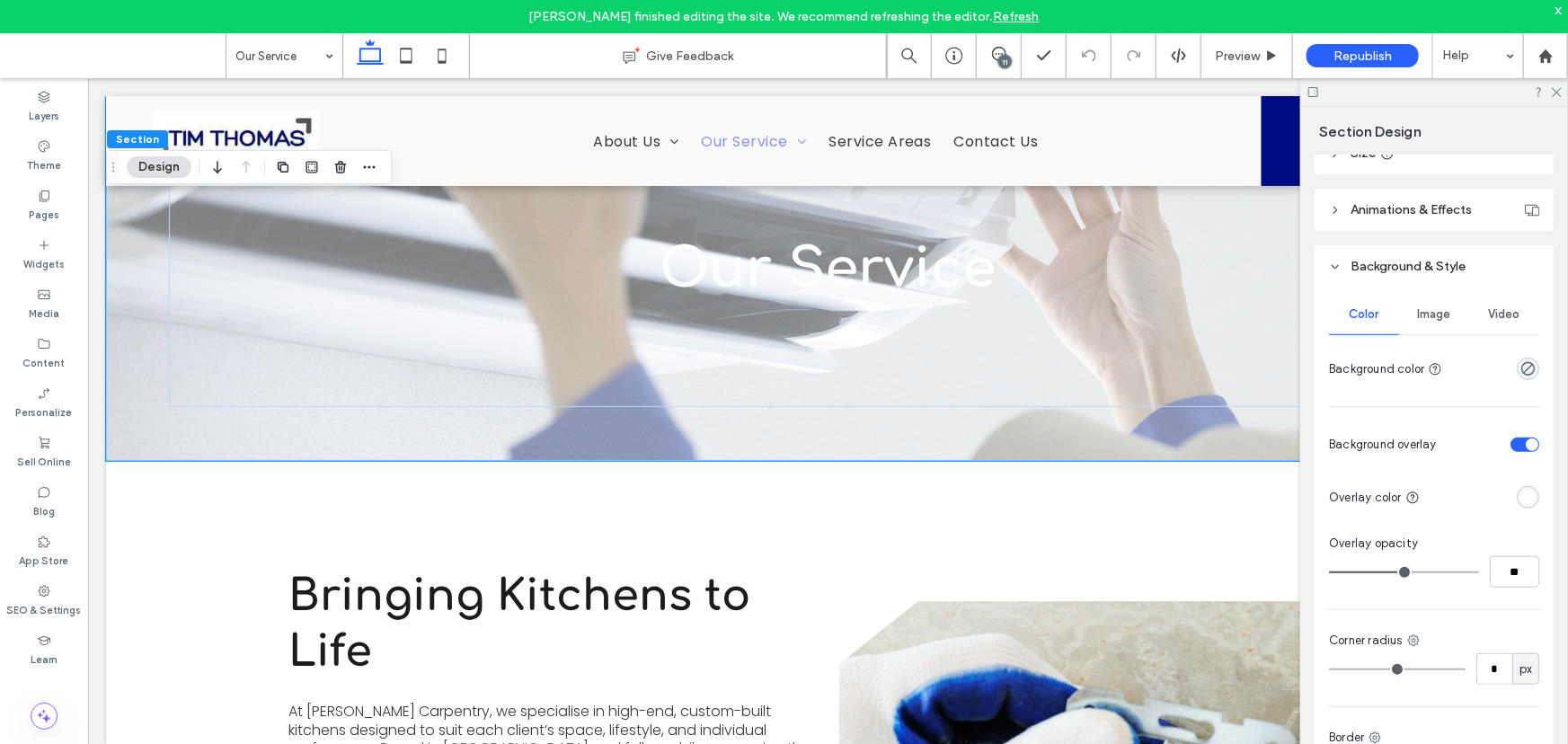 click on "Image" at bounding box center [1434, 314] 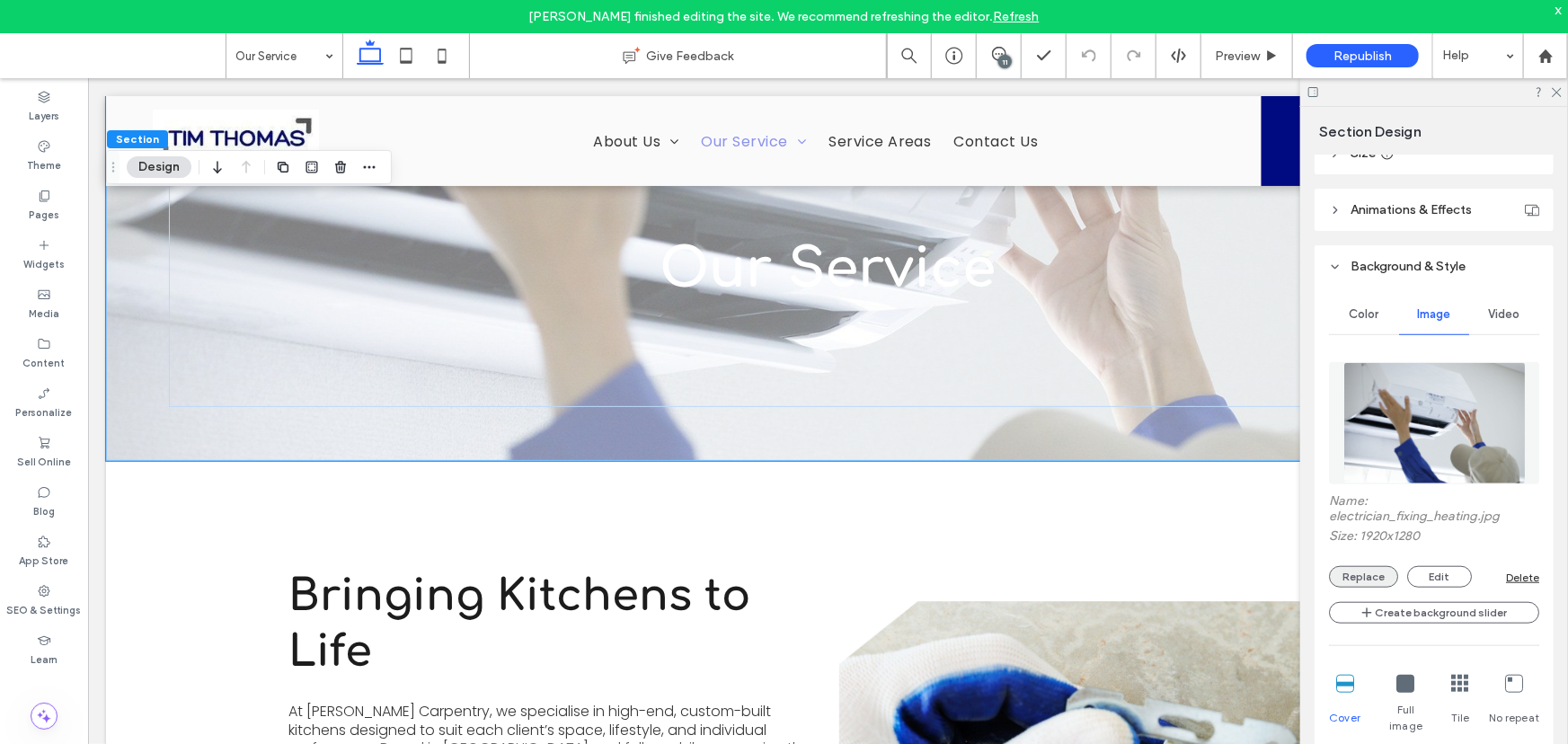 click on "Replace" at bounding box center (1363, 577) 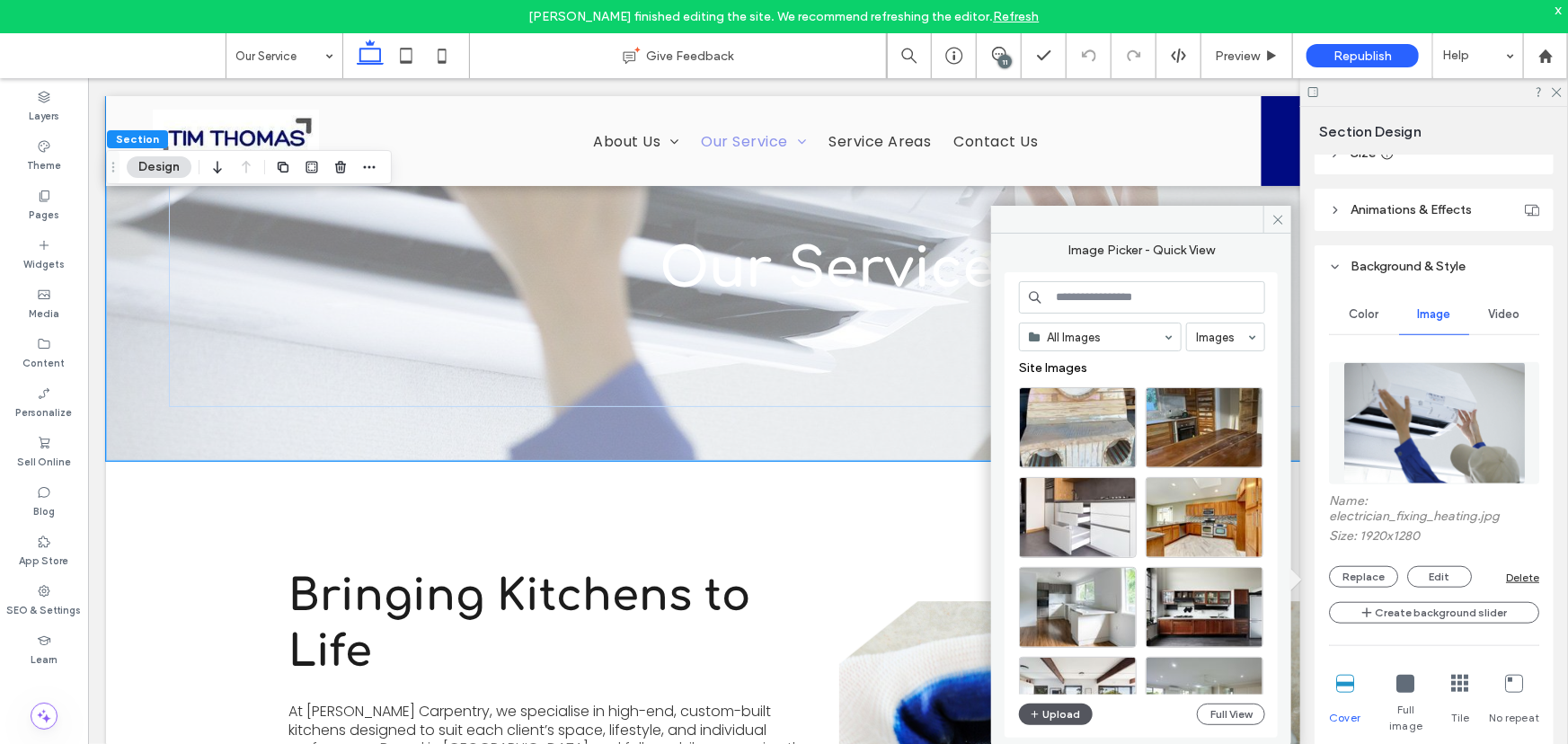 click on "Upload" at bounding box center [1056, 714] 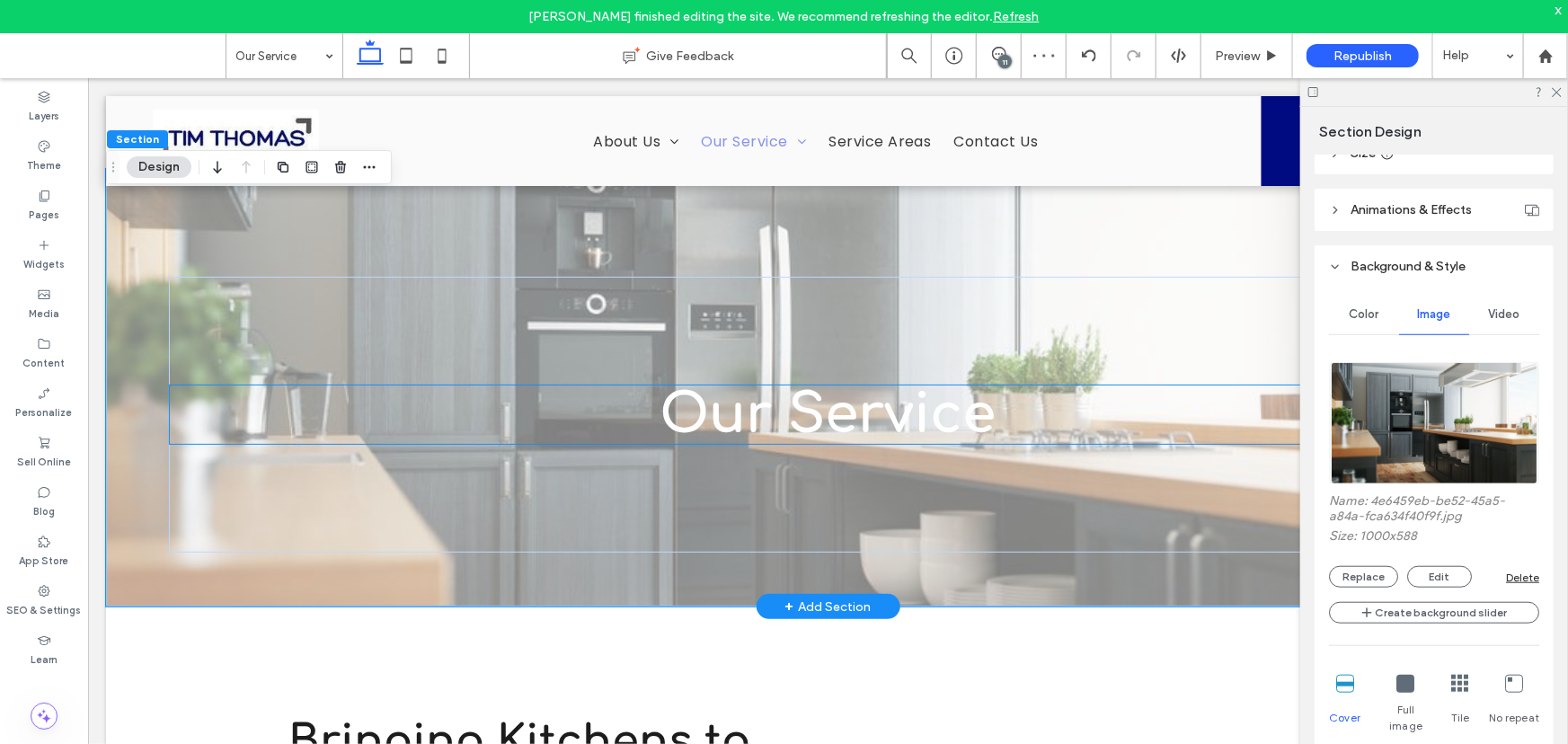 scroll, scrollTop: 0, scrollLeft: 0, axis: both 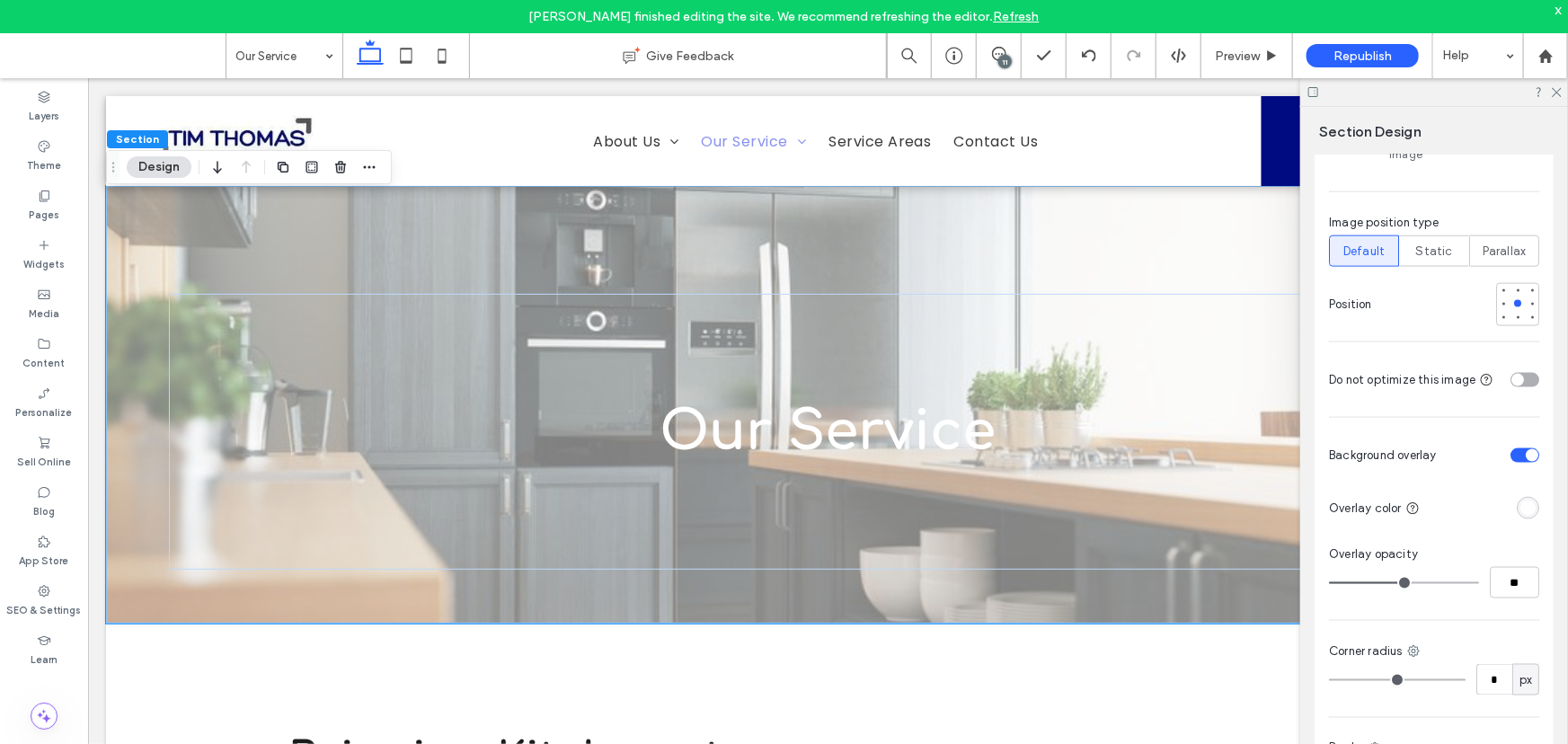 click at bounding box center [1528, 508] 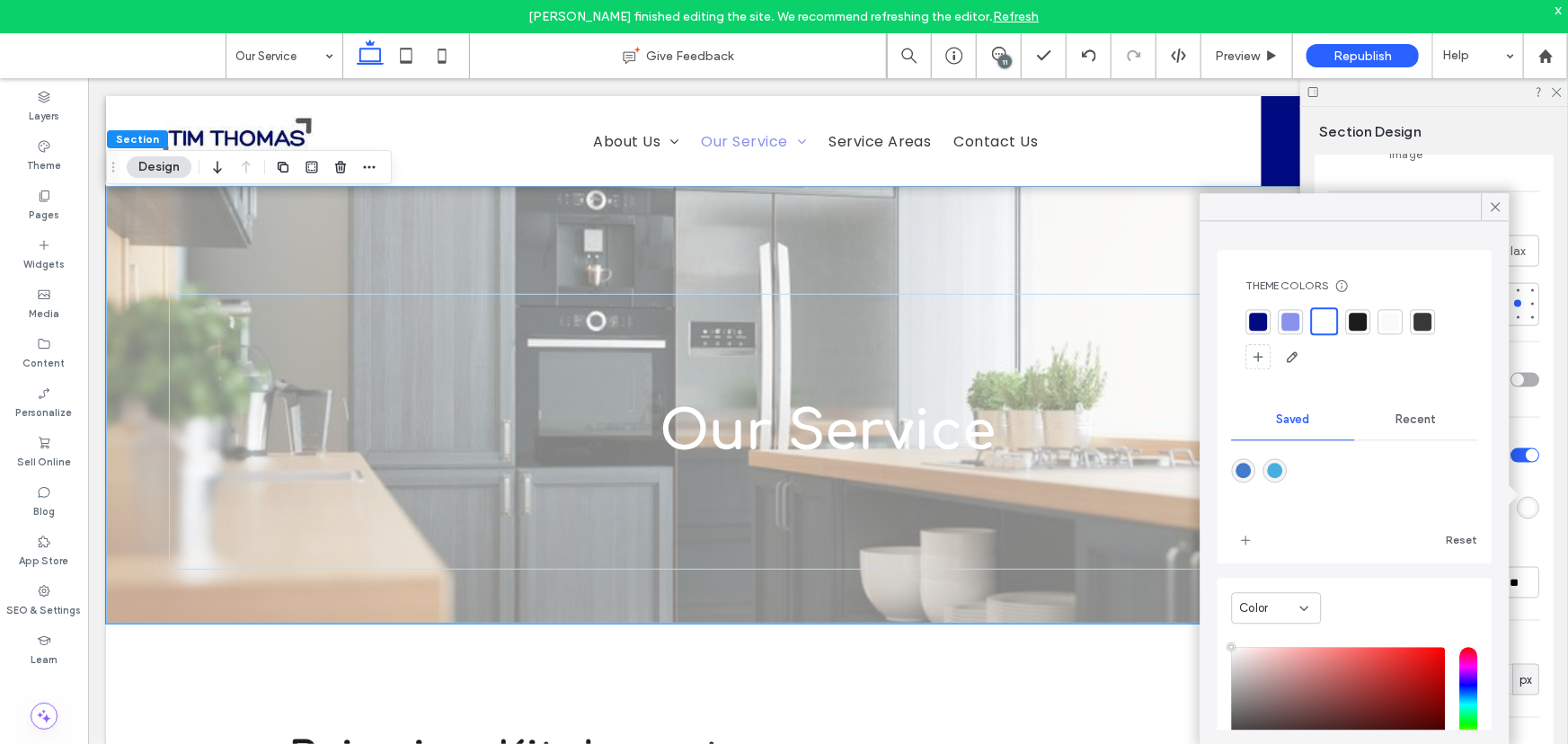 click at bounding box center [1359, 322] 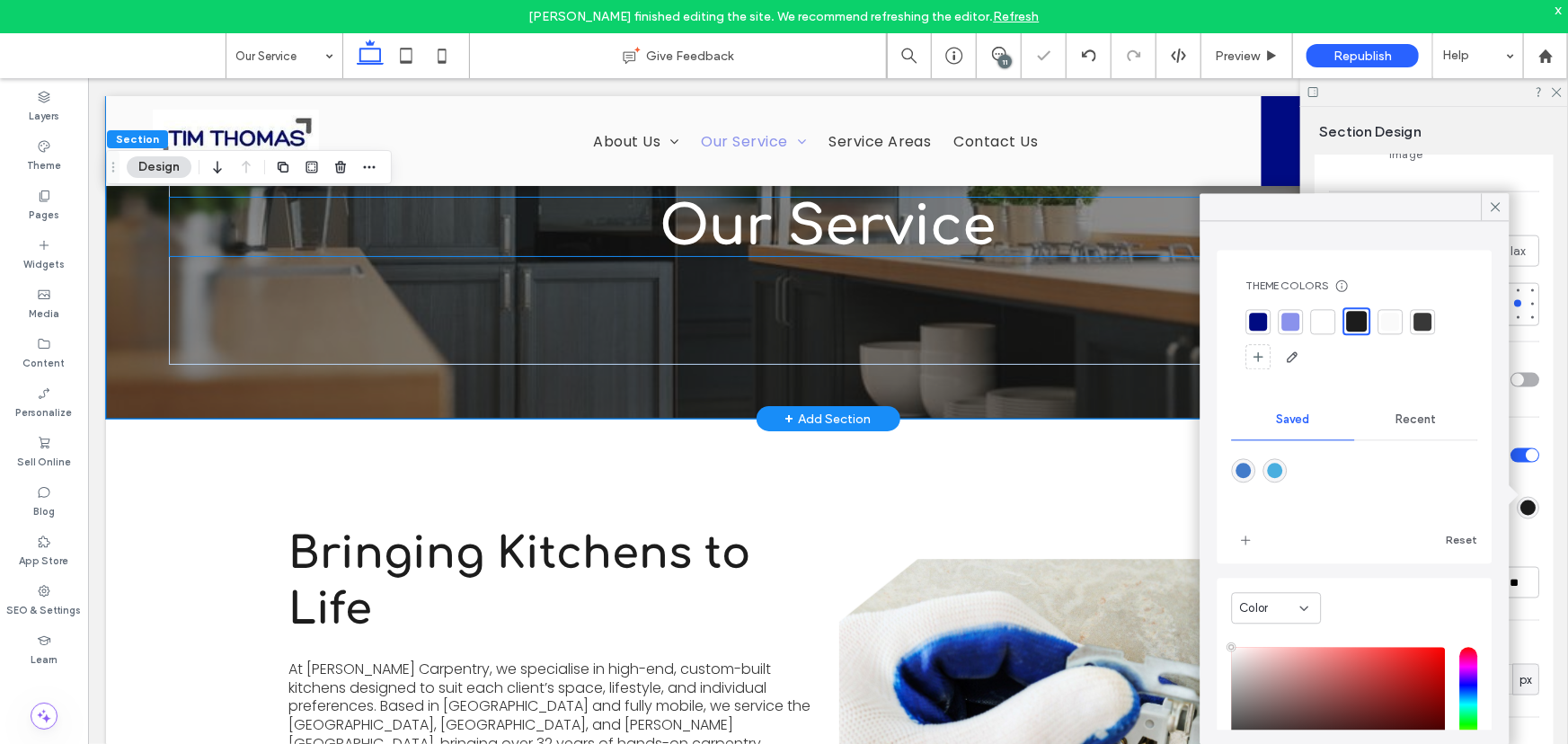 scroll, scrollTop: 244, scrollLeft: 0, axis: vertical 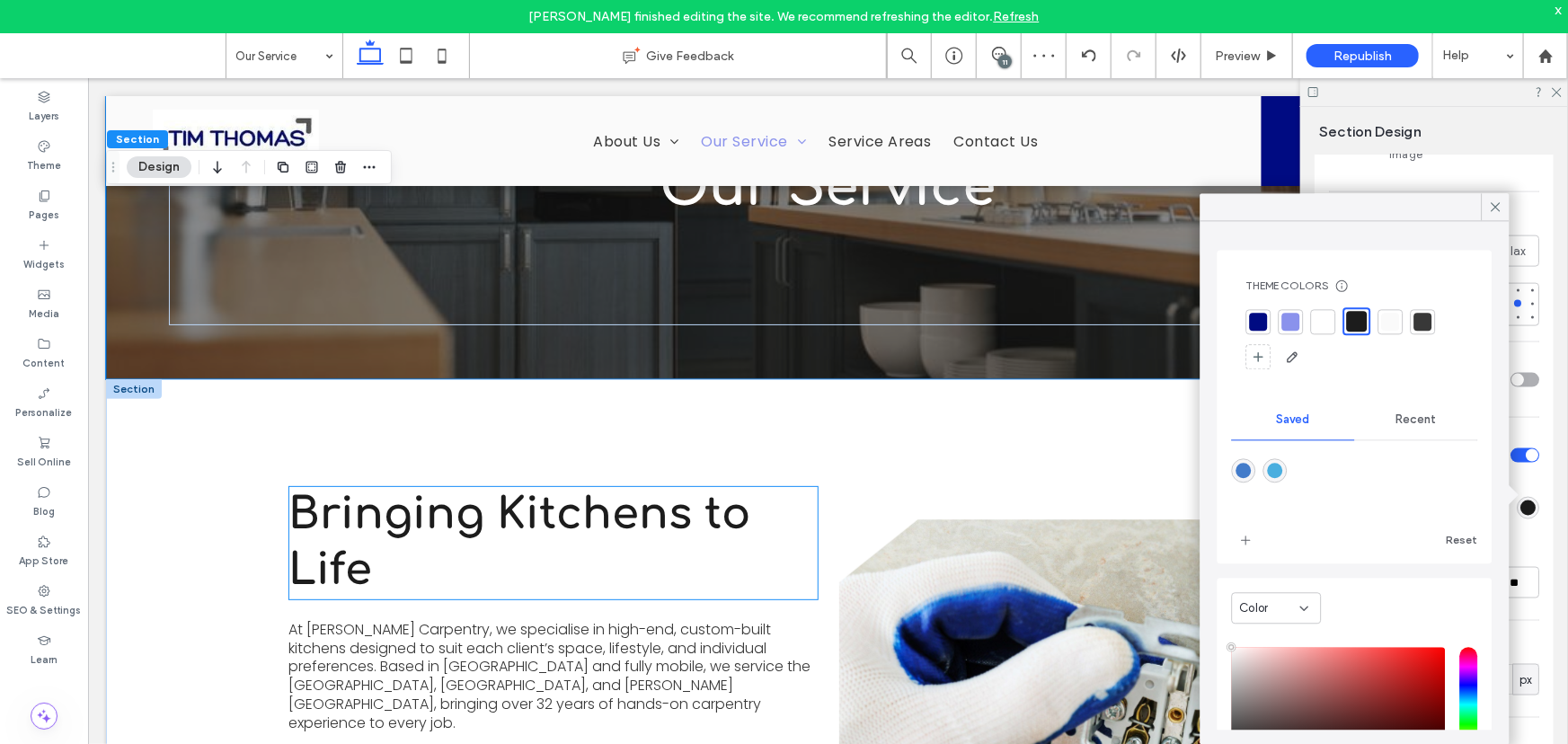 click on "Bringing Kitchens to Life" at bounding box center (519, 541) 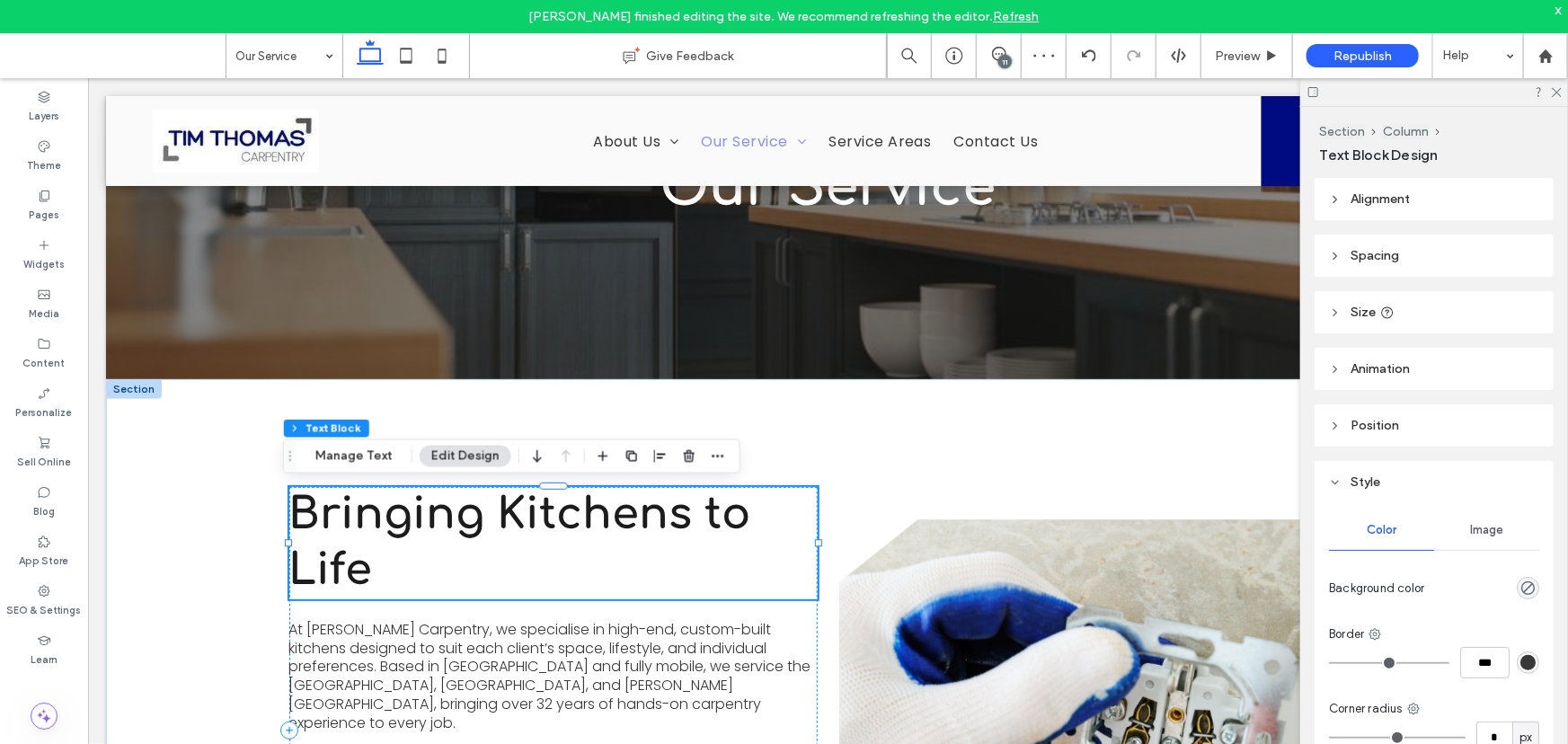 click on "Bringing Kitchens to Life" at bounding box center (519, 541) 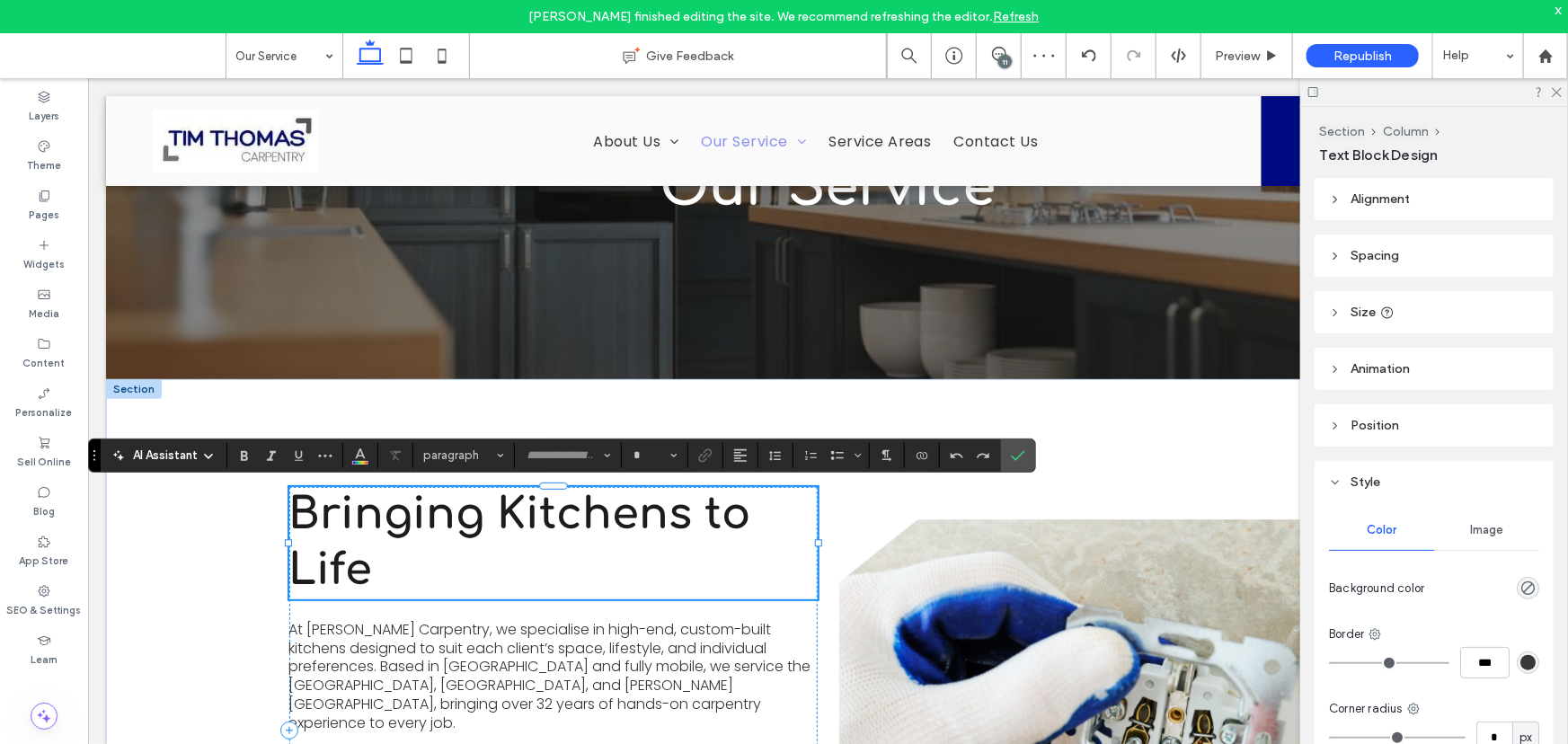 type on "*********" 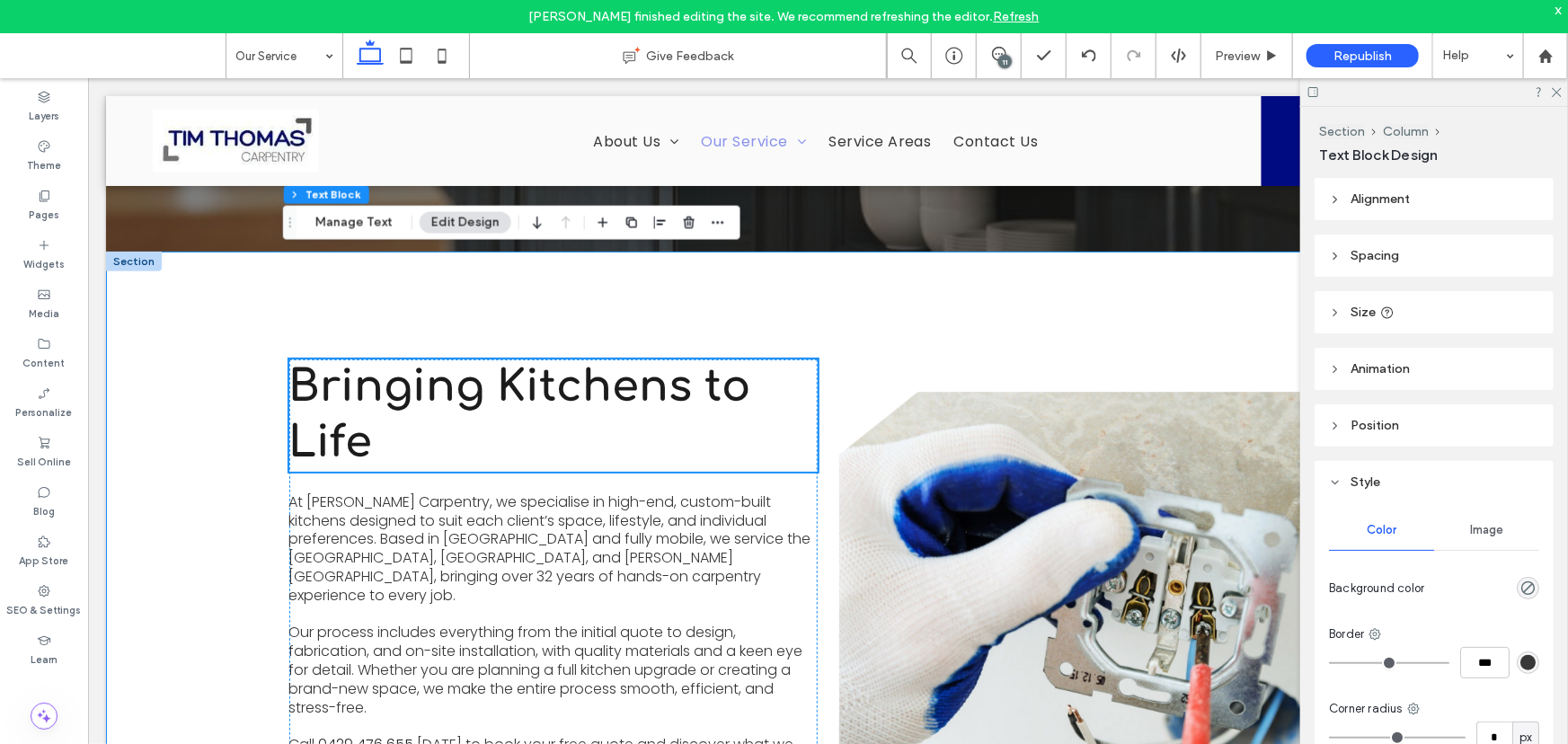 scroll, scrollTop: 571, scrollLeft: 0, axis: vertical 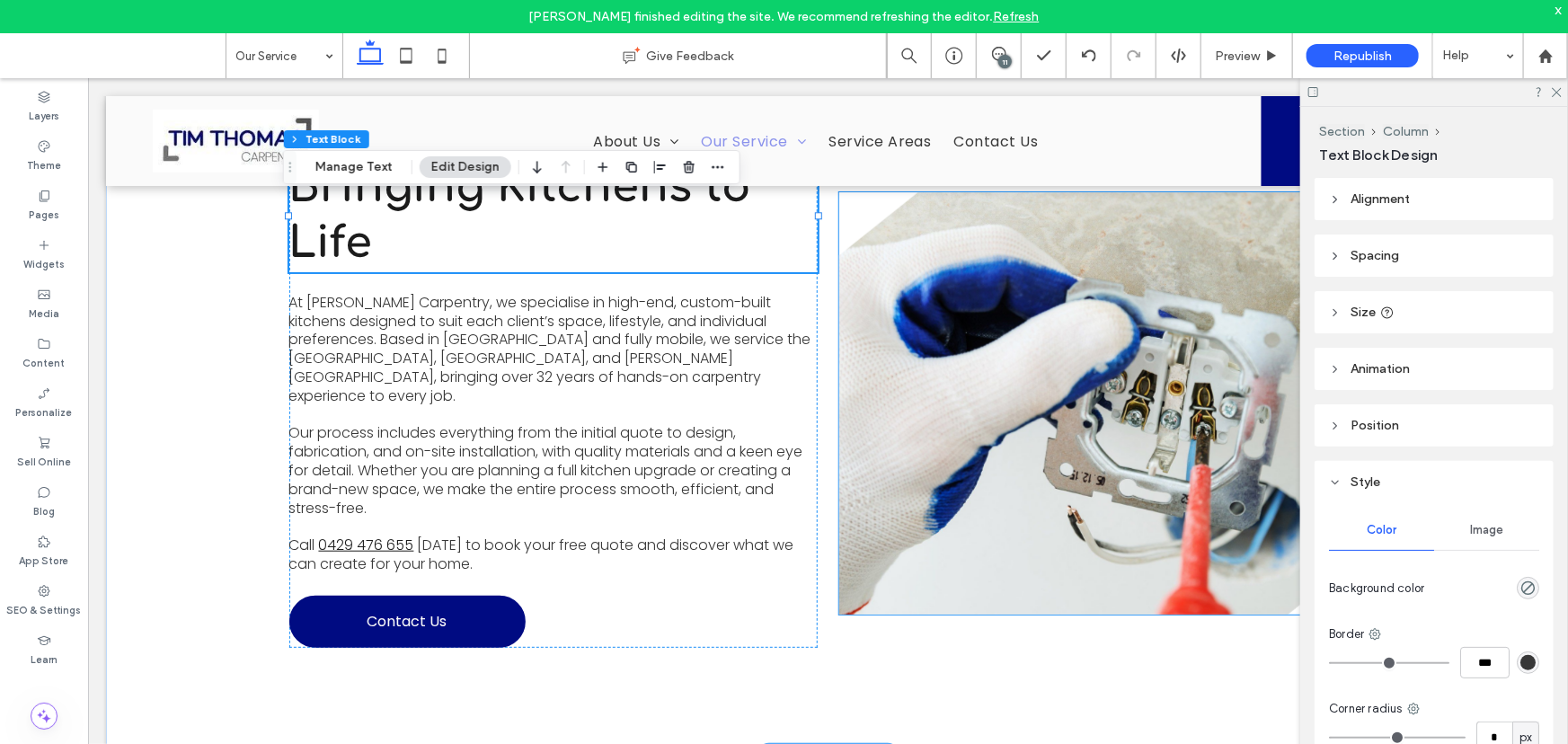 click at bounding box center (1103, 403) 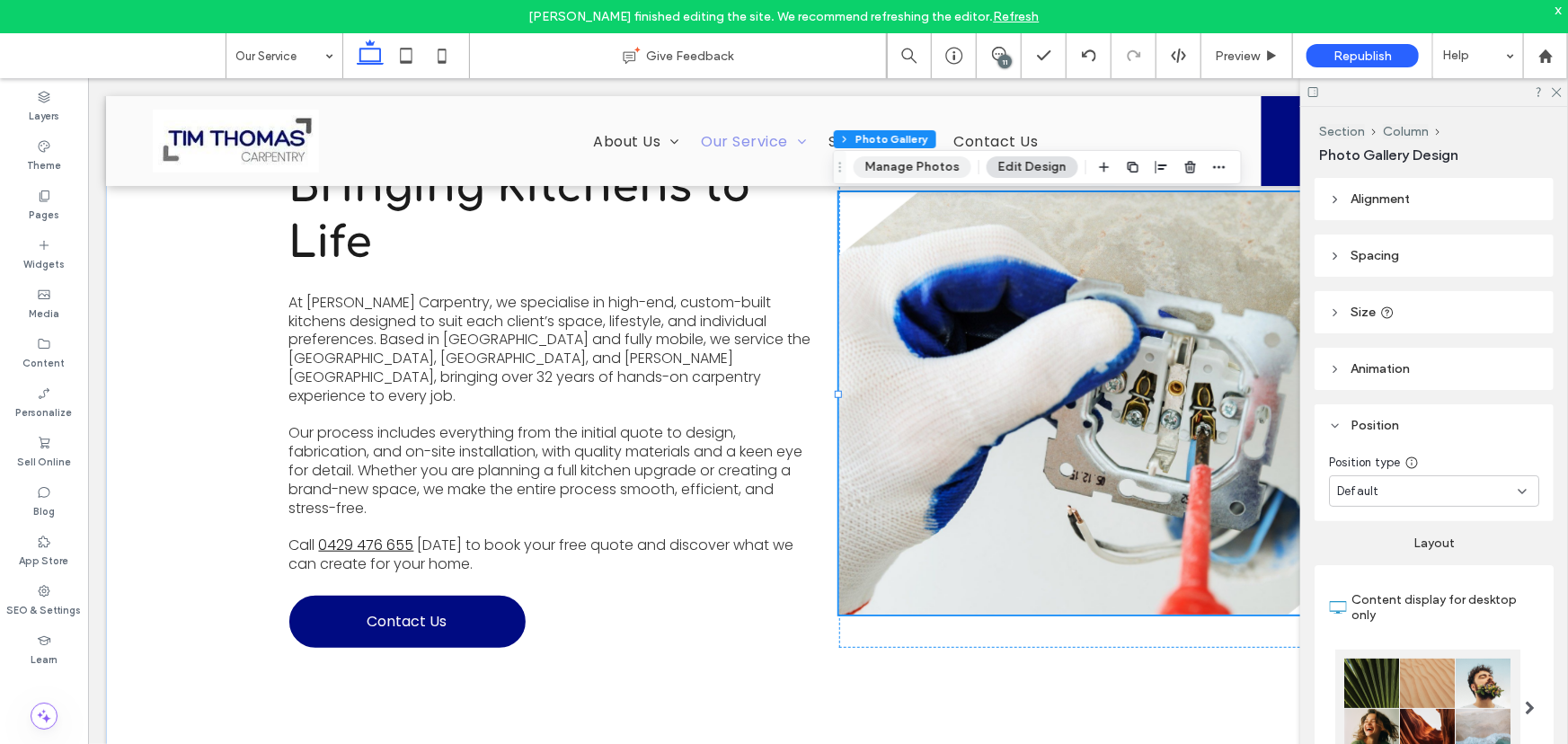 click on "Manage Photos" at bounding box center [912, 167] 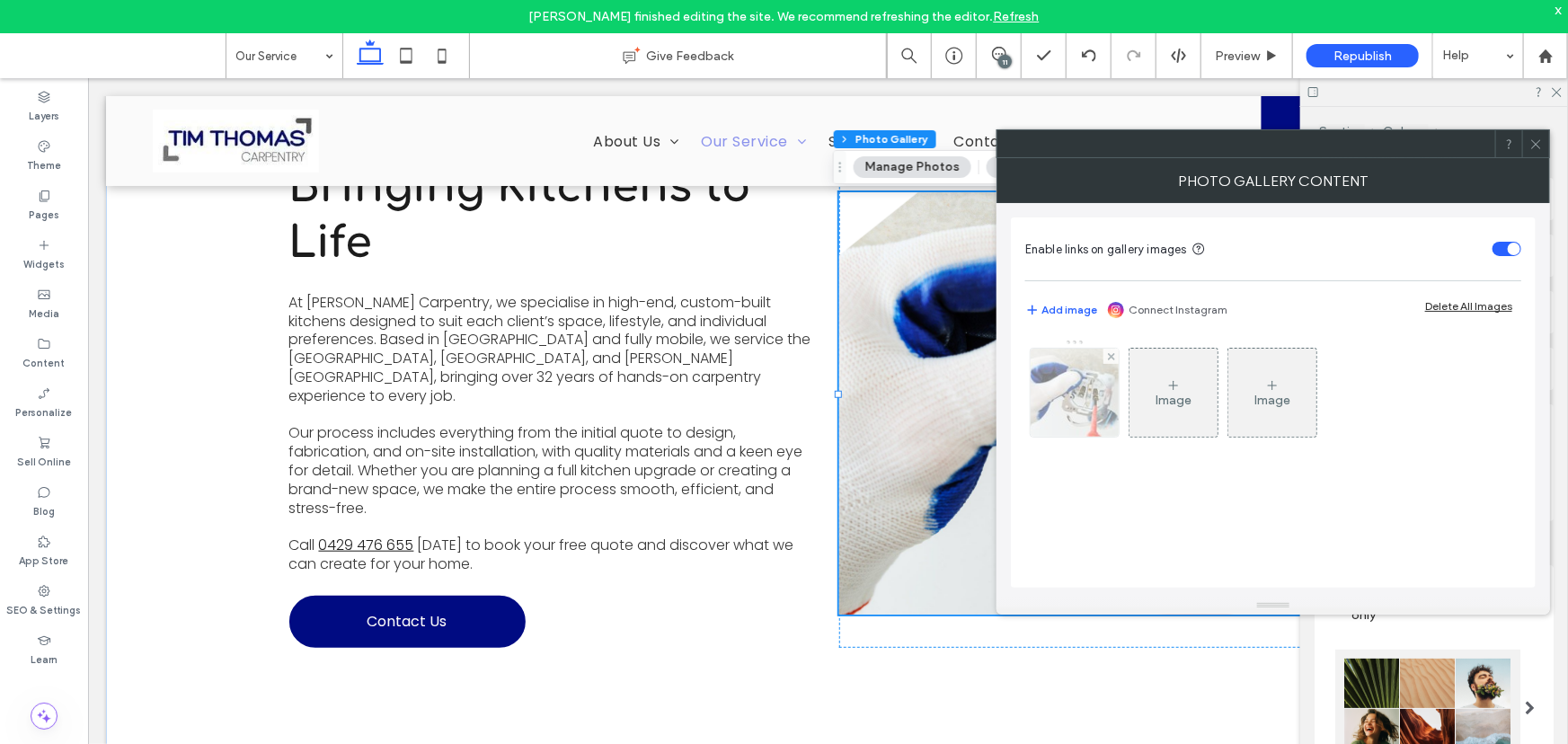 click at bounding box center (1074, 393) 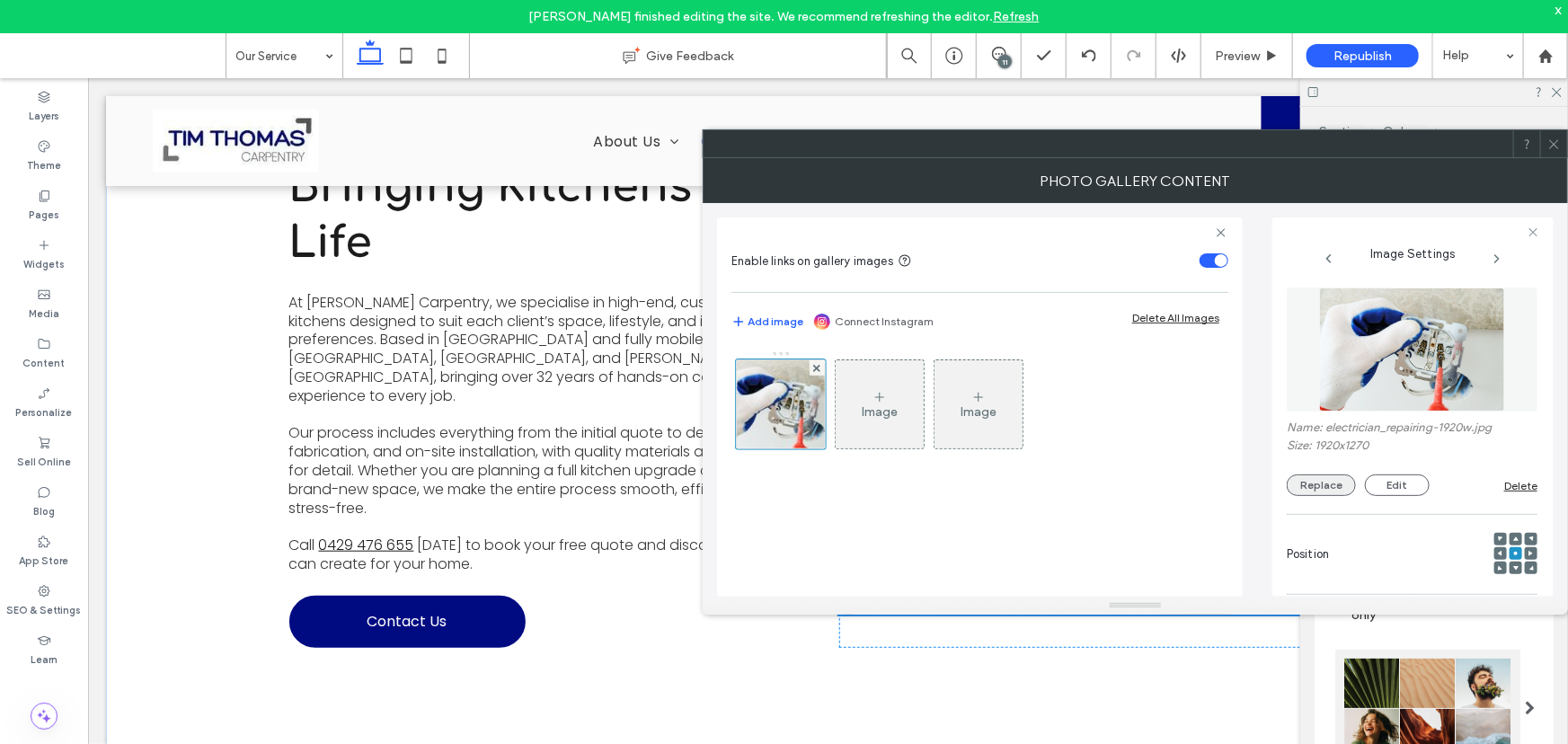 click on "Replace" at bounding box center [1321, 485] 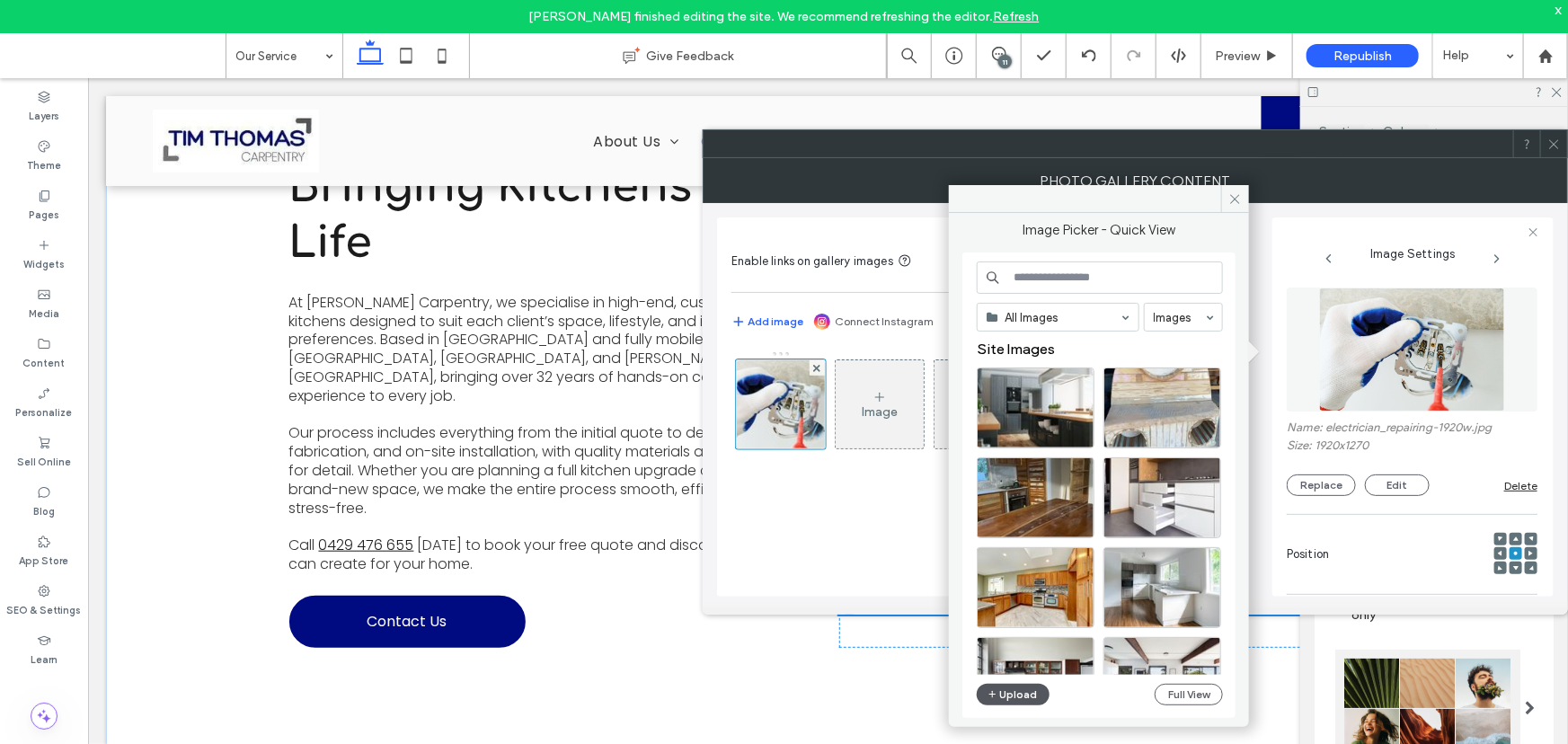 click on "Upload" at bounding box center [1014, 695] 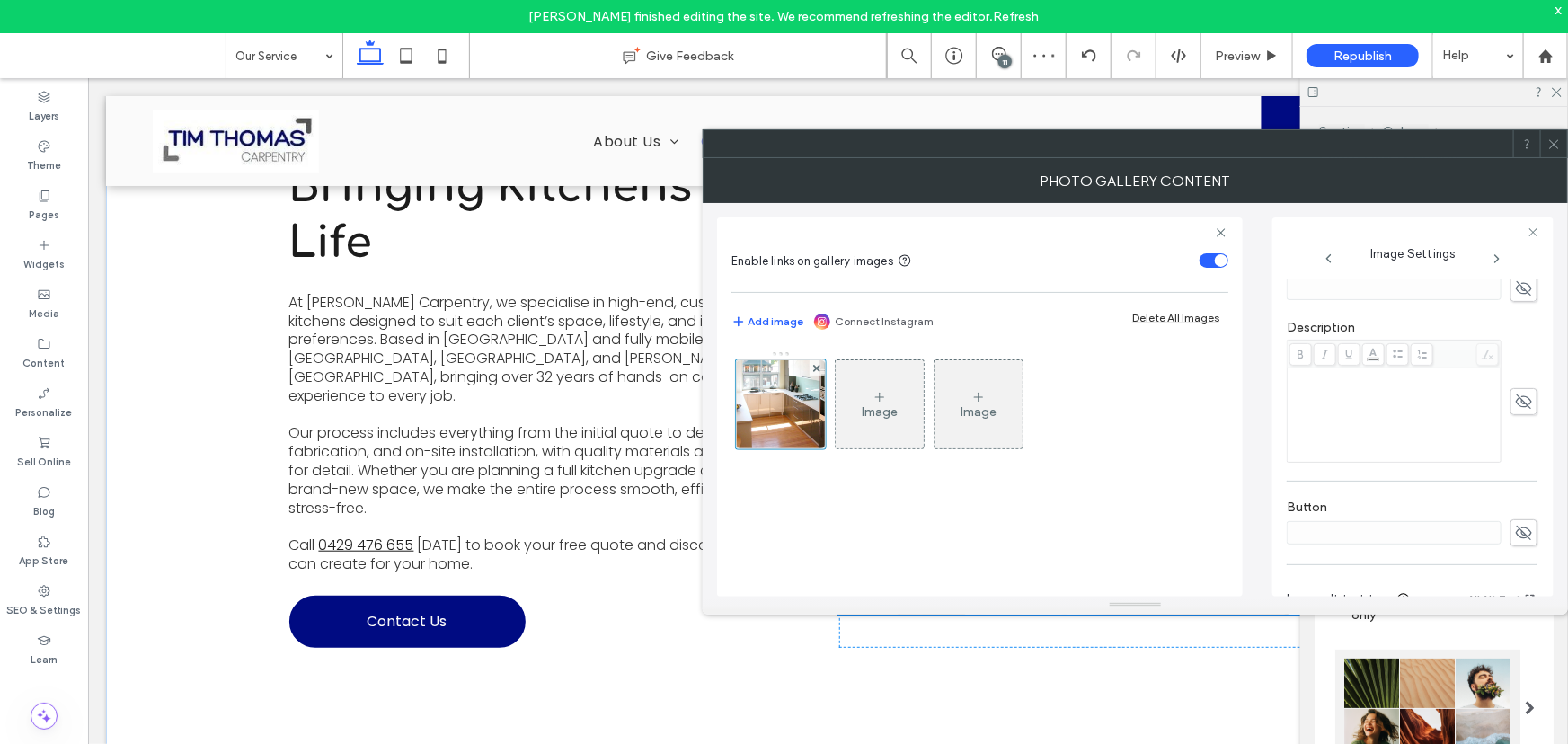scroll, scrollTop: 530, scrollLeft: 0, axis: vertical 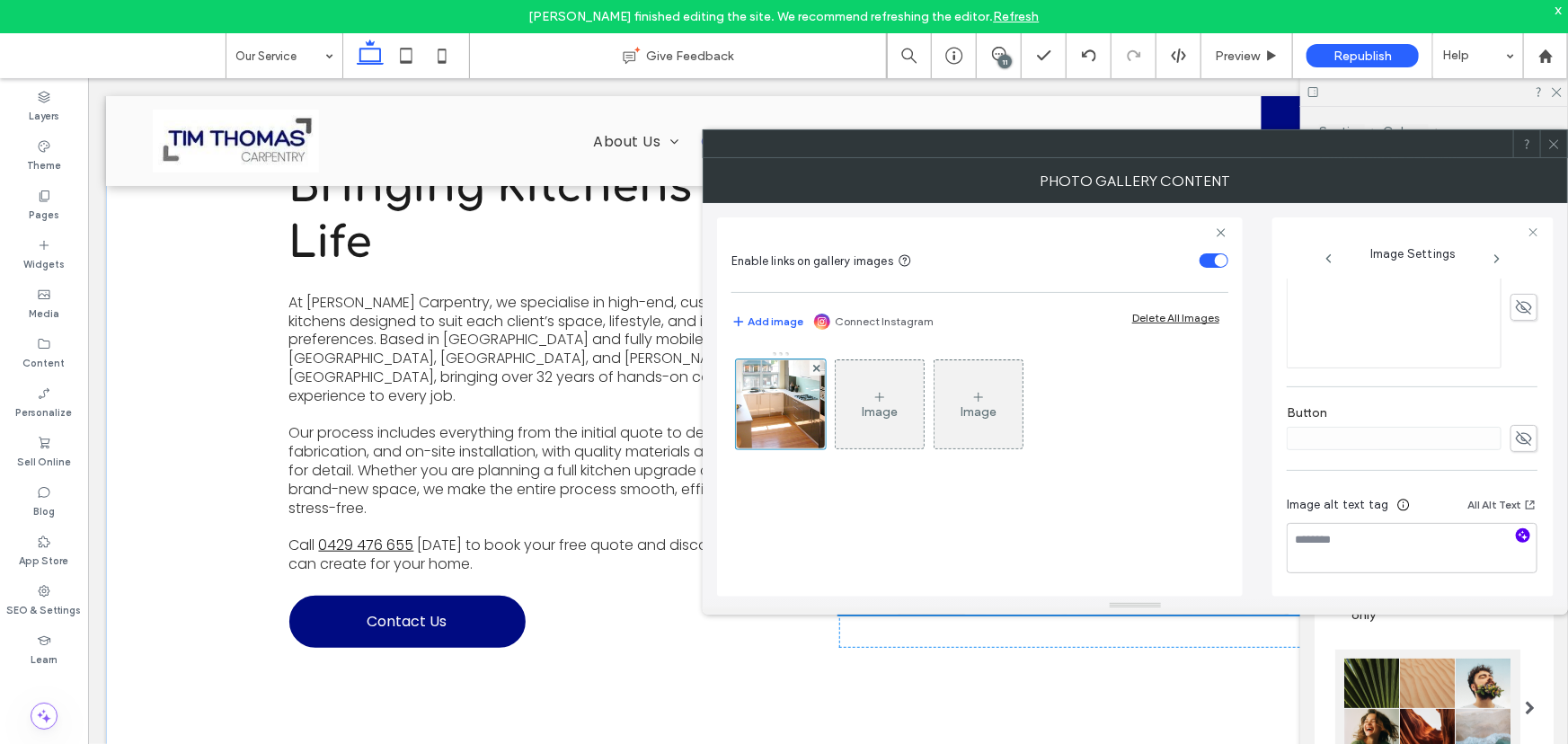 click 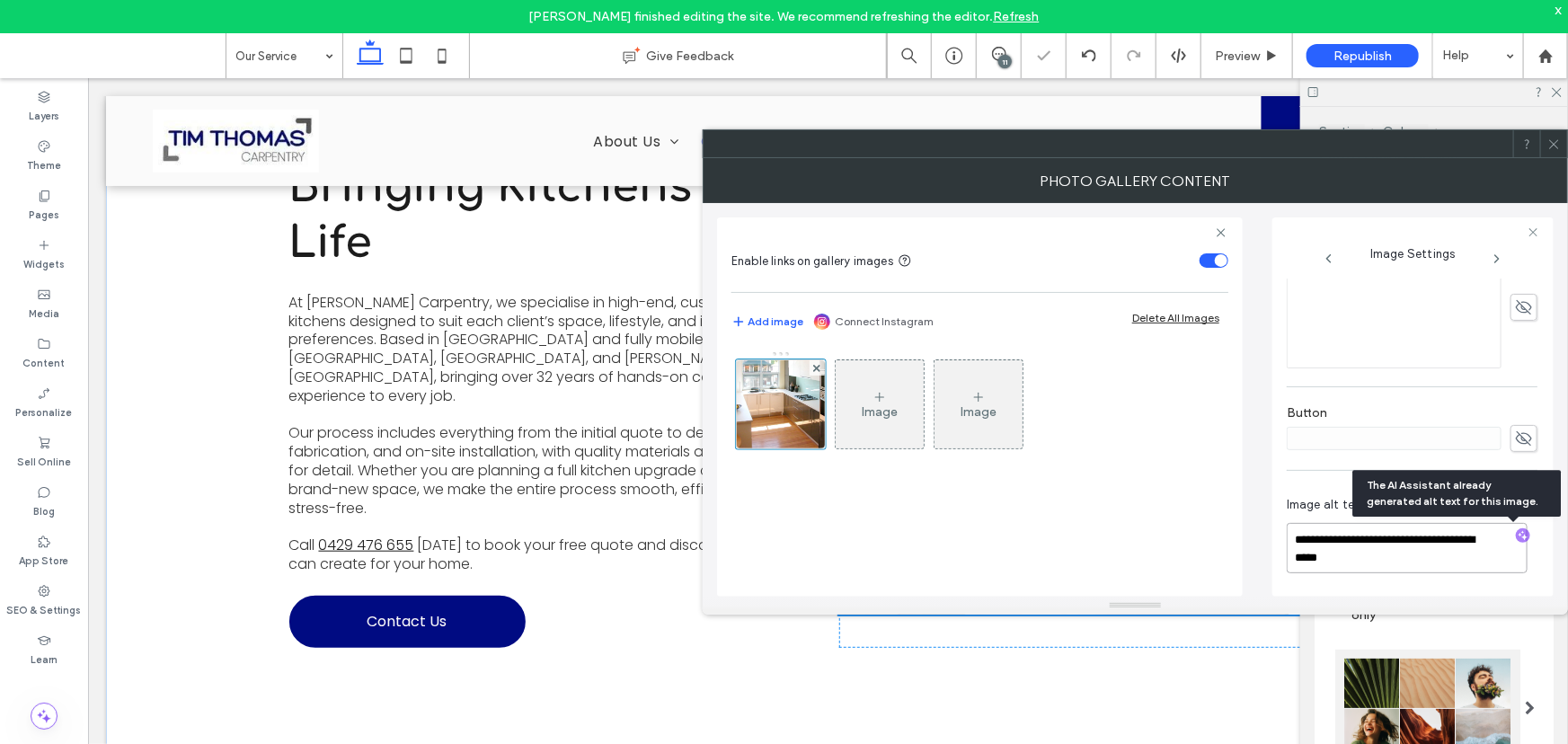 drag, startPoint x: 1369, startPoint y: 562, endPoint x: 1306, endPoint y: 531, distance: 70.21396 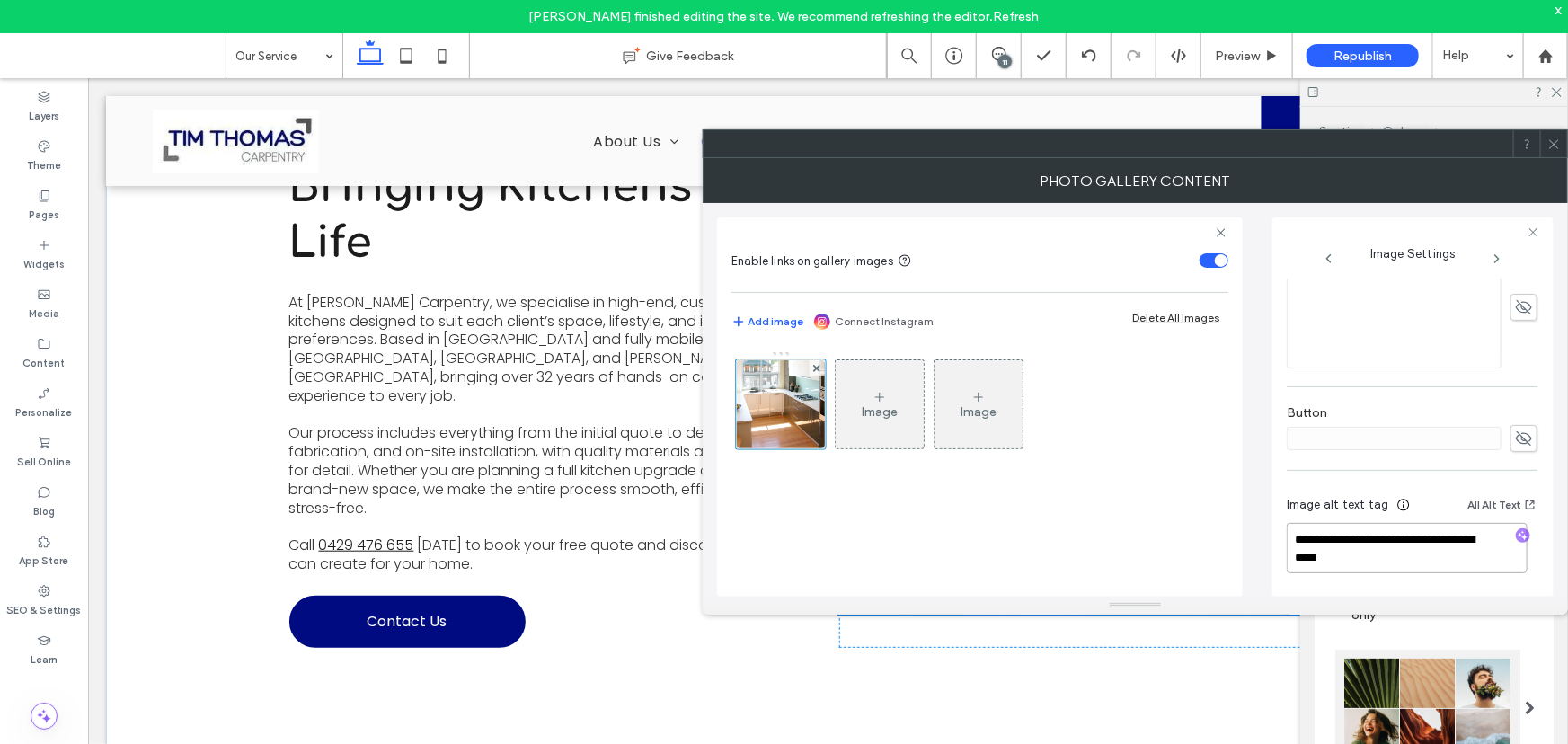 click on "**********" at bounding box center (1407, 548) 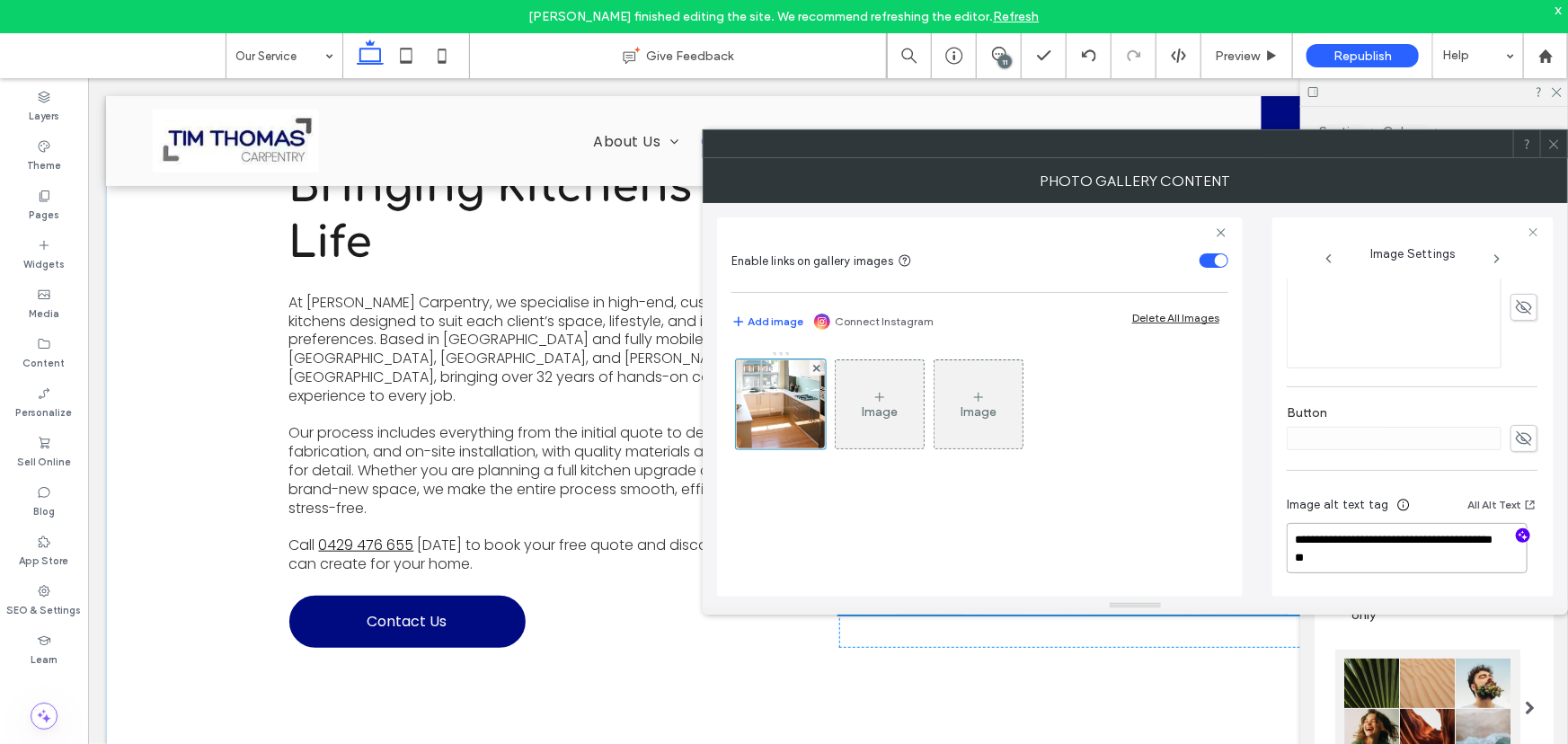 paste on "**********" 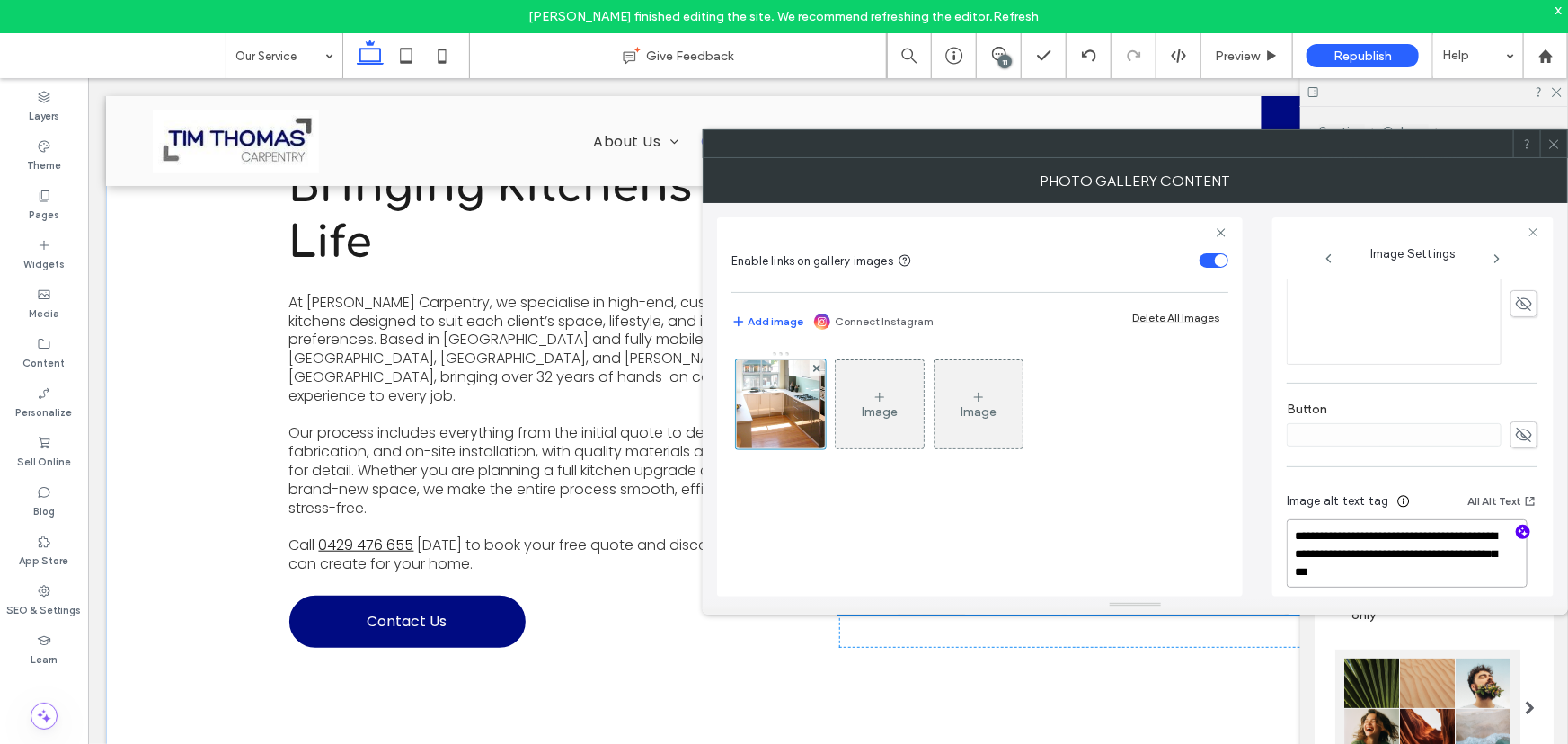 scroll, scrollTop: 1, scrollLeft: 0, axis: vertical 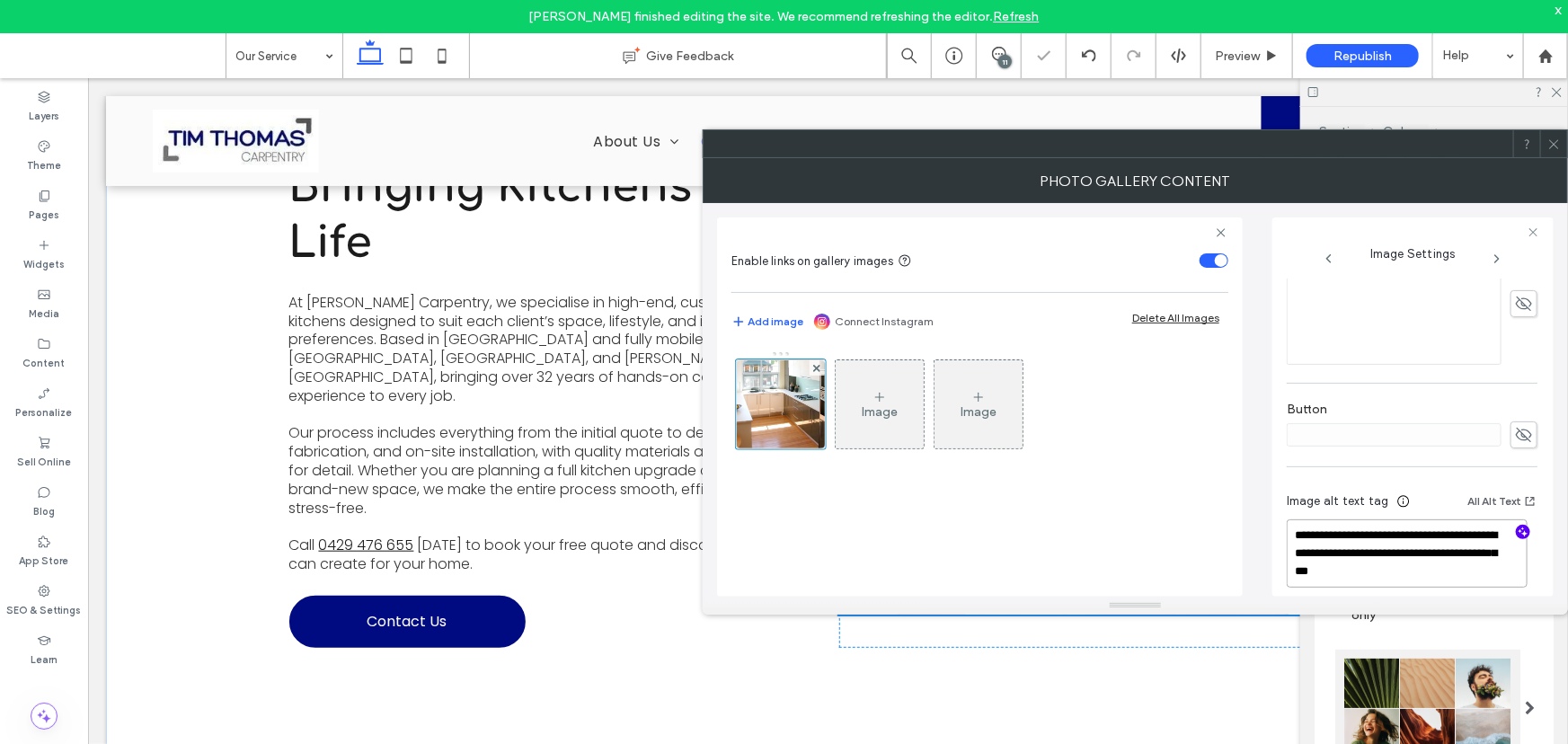 type on "**********" 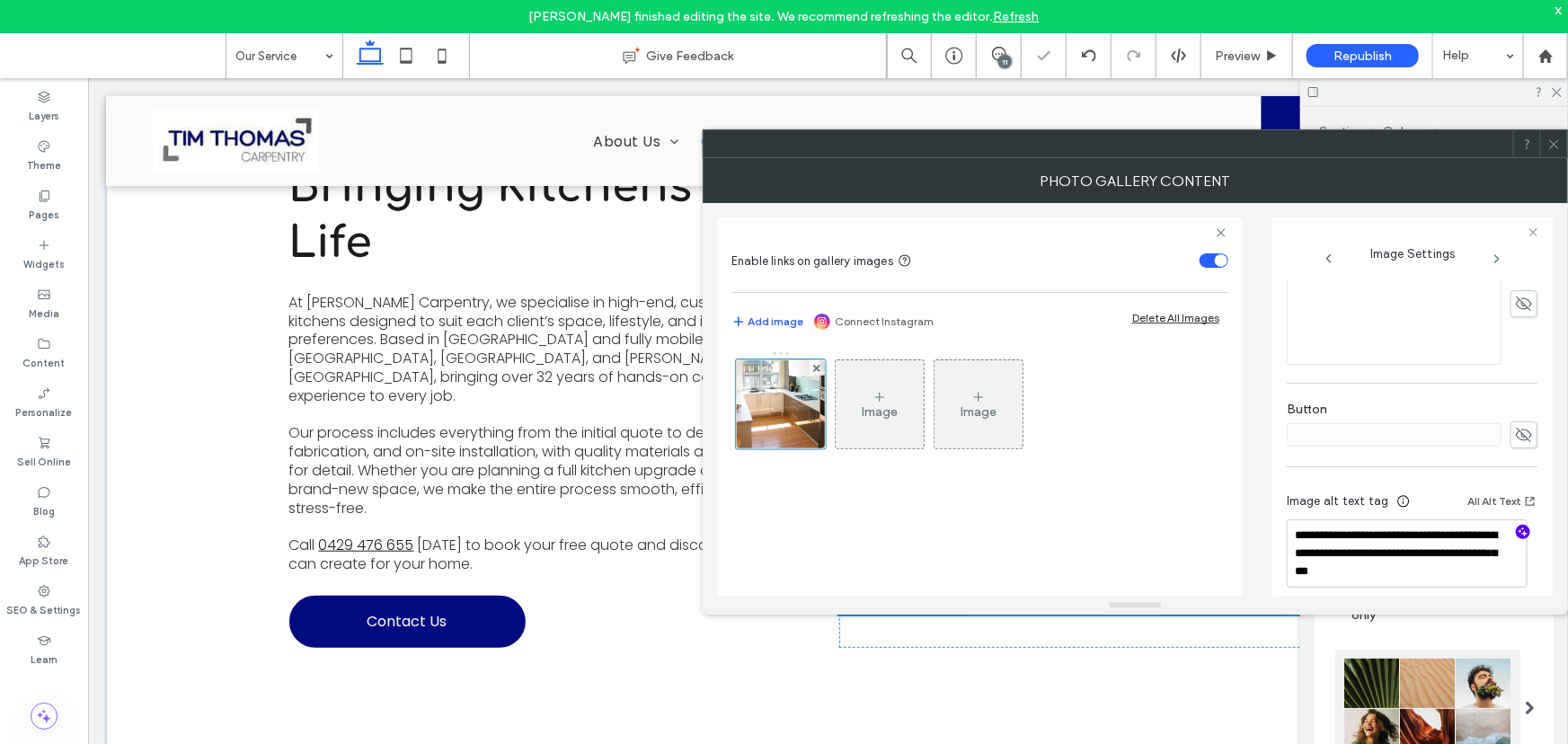 click 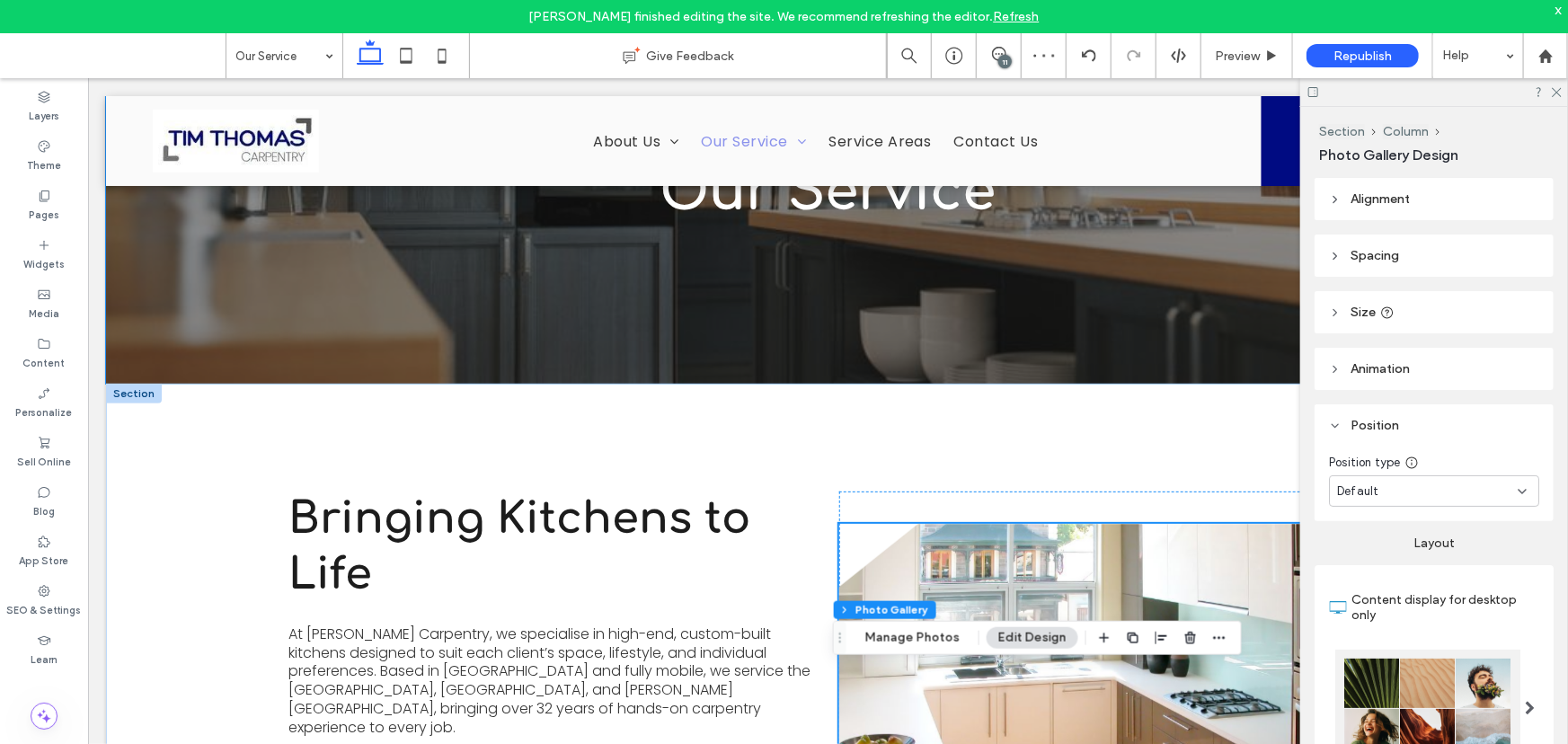 scroll, scrollTop: 408, scrollLeft: 0, axis: vertical 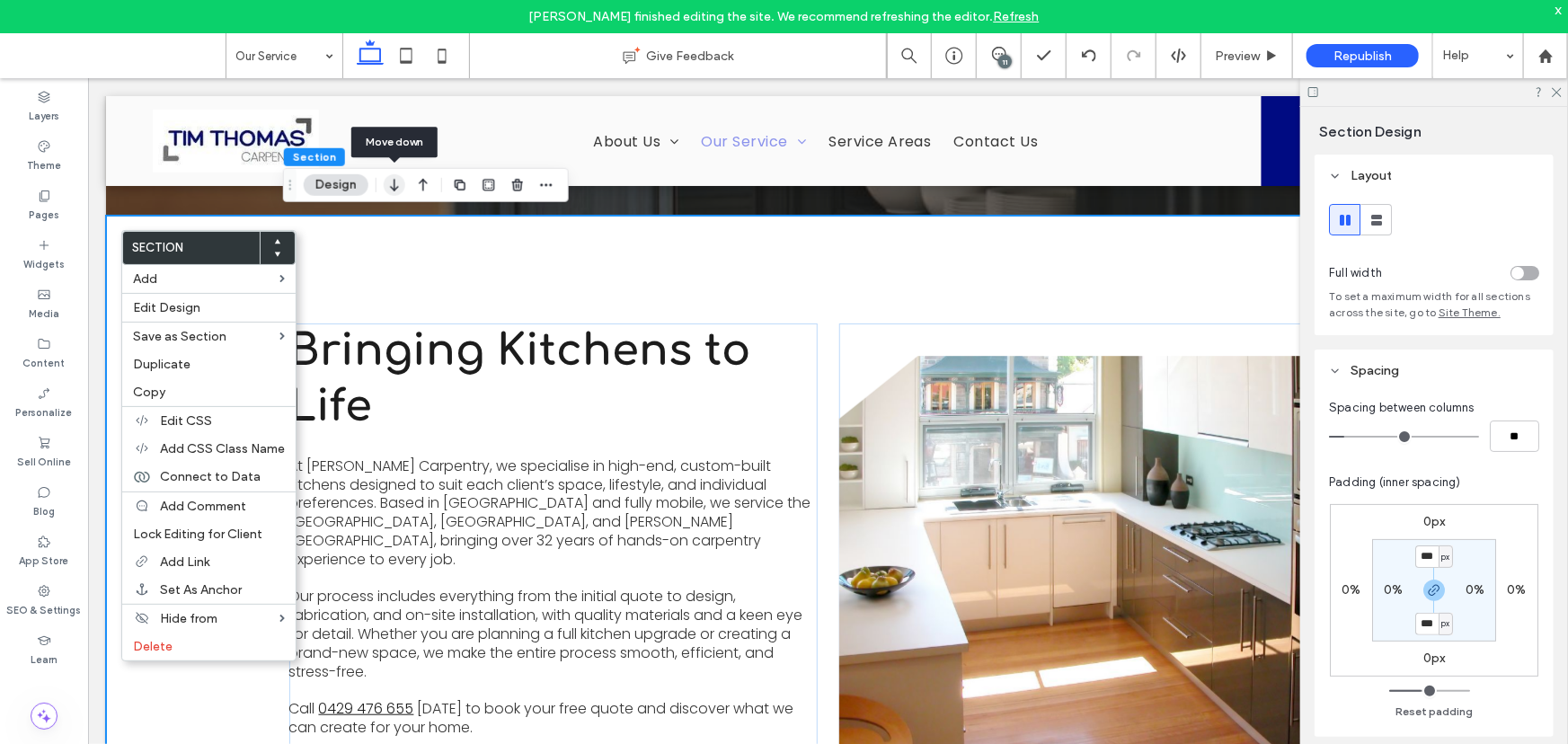 click 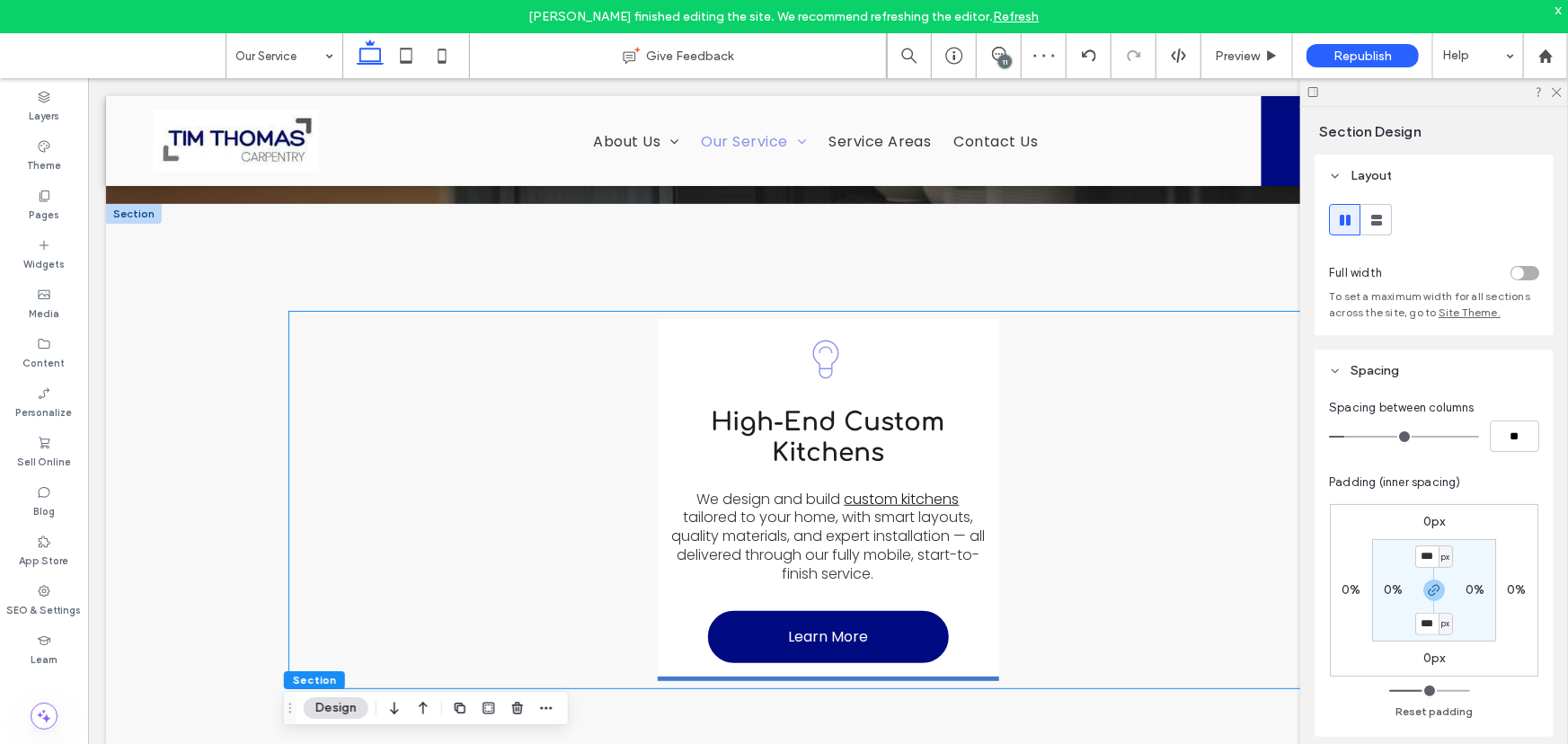 scroll, scrollTop: 402, scrollLeft: 0, axis: vertical 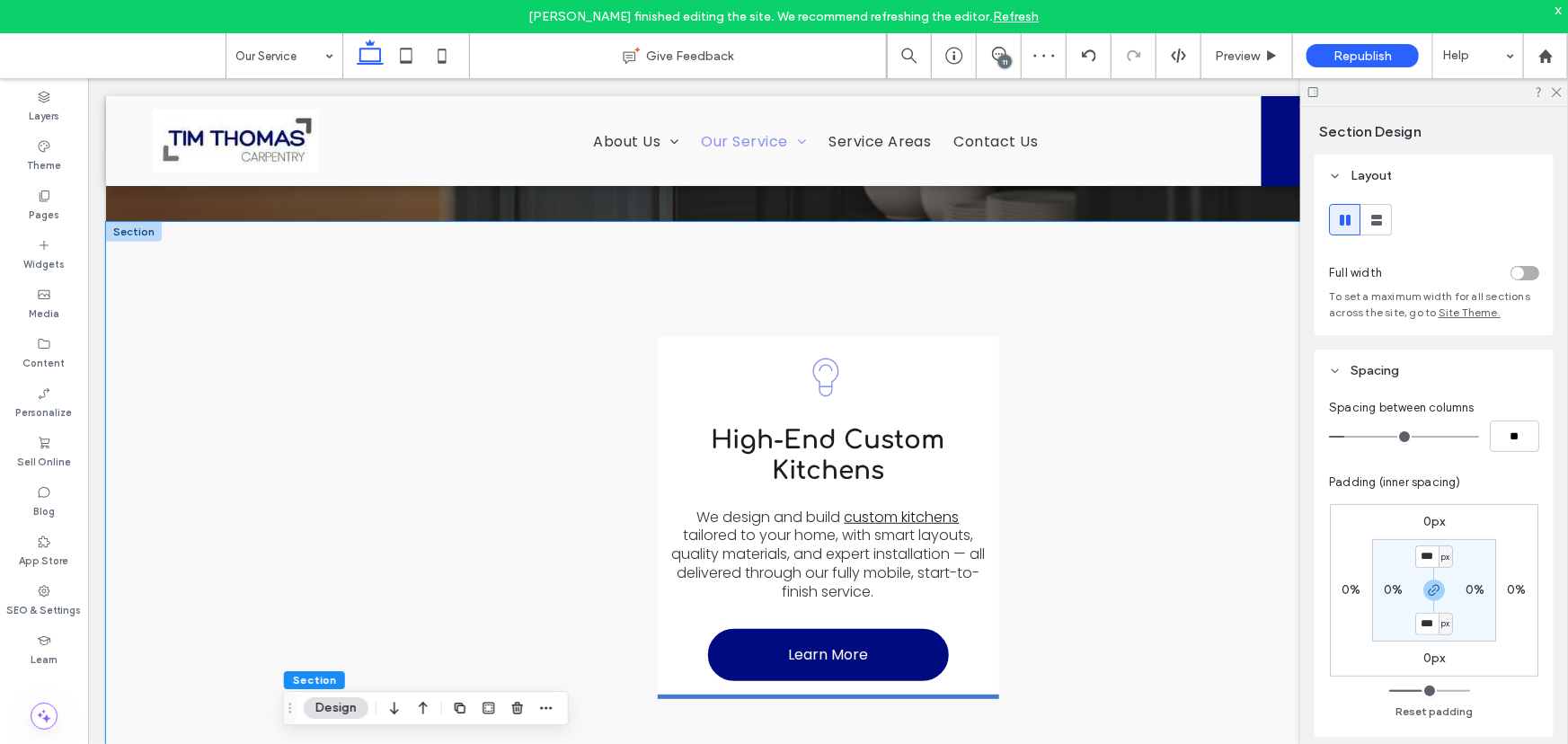 click on "High-End Custom Kitchens
We design and build
custom kitchens   tailored to your home, with smart layouts, quality materials, and expert installation — all delivered through our fully mobile, start-to-finish service.
Learn More" at bounding box center [827, 517] 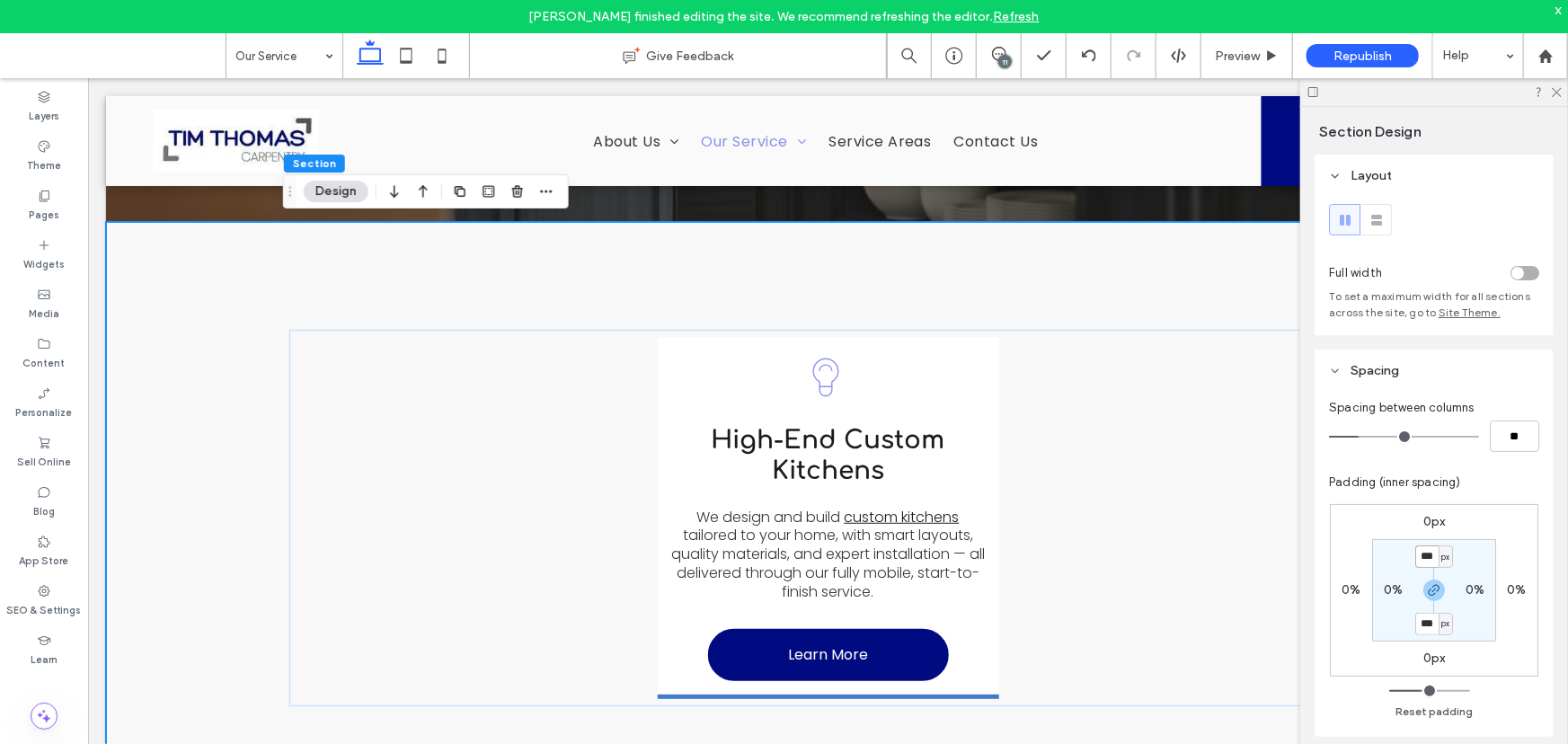 click on "***" at bounding box center [1427, 556] 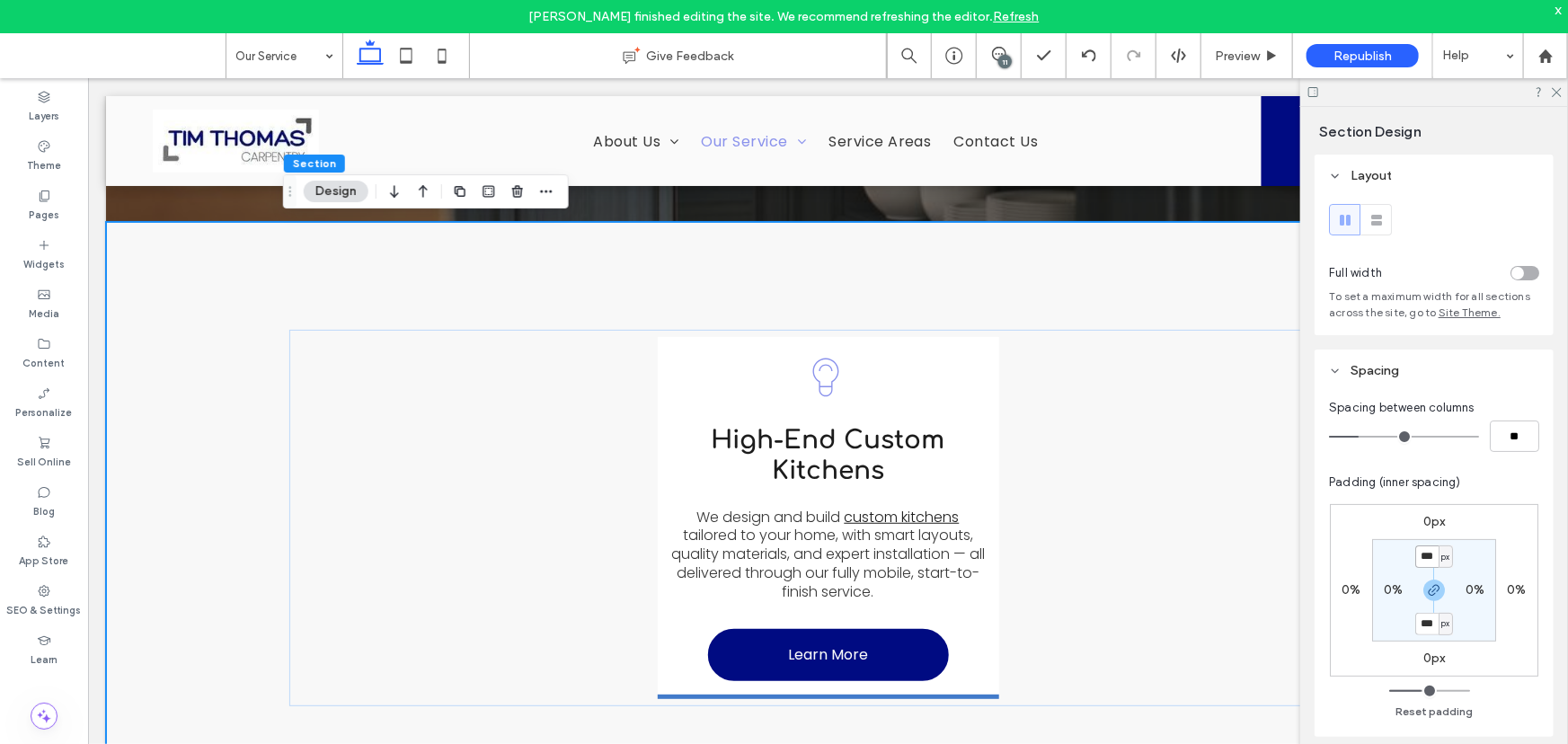 click on "***" at bounding box center [1427, 556] 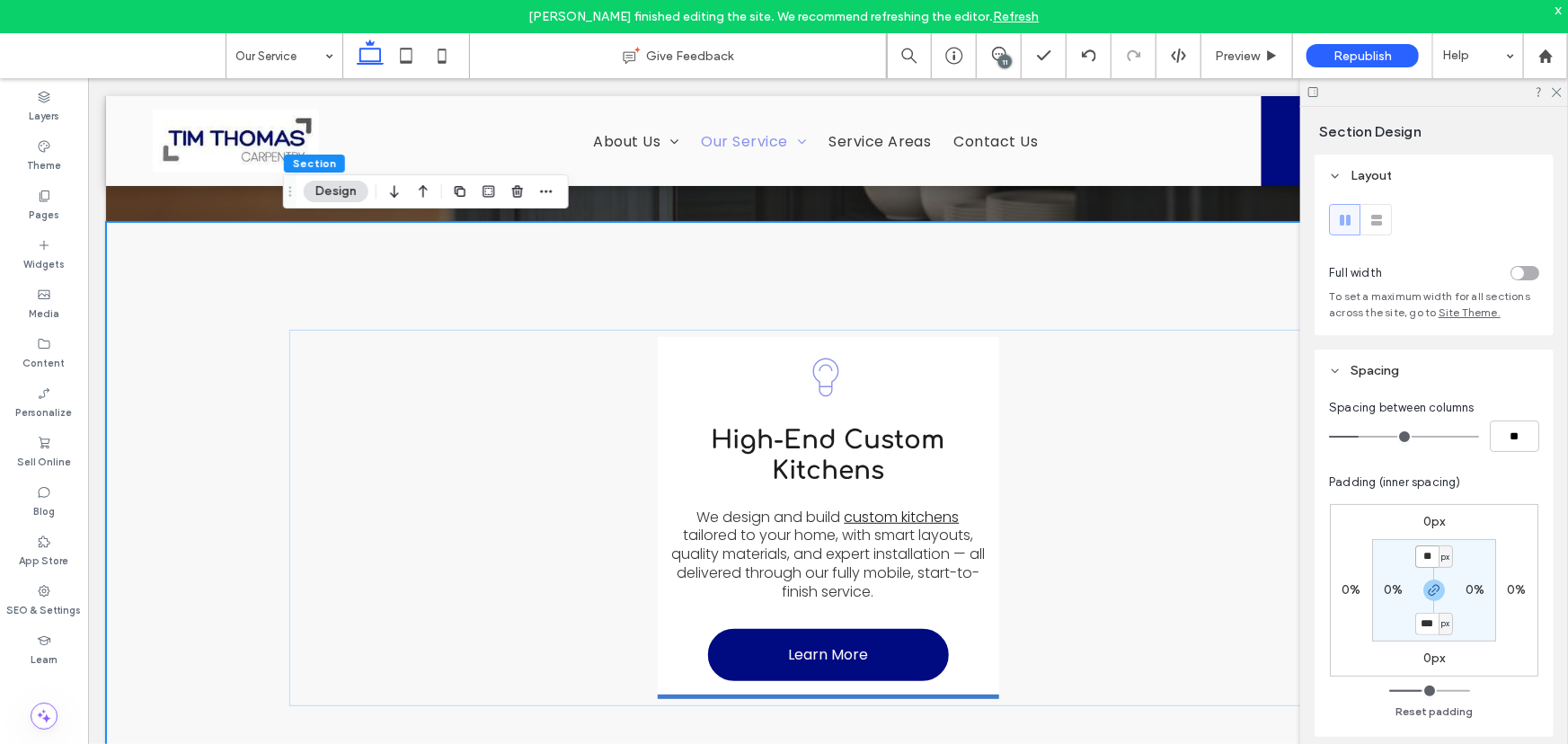 type on "**" 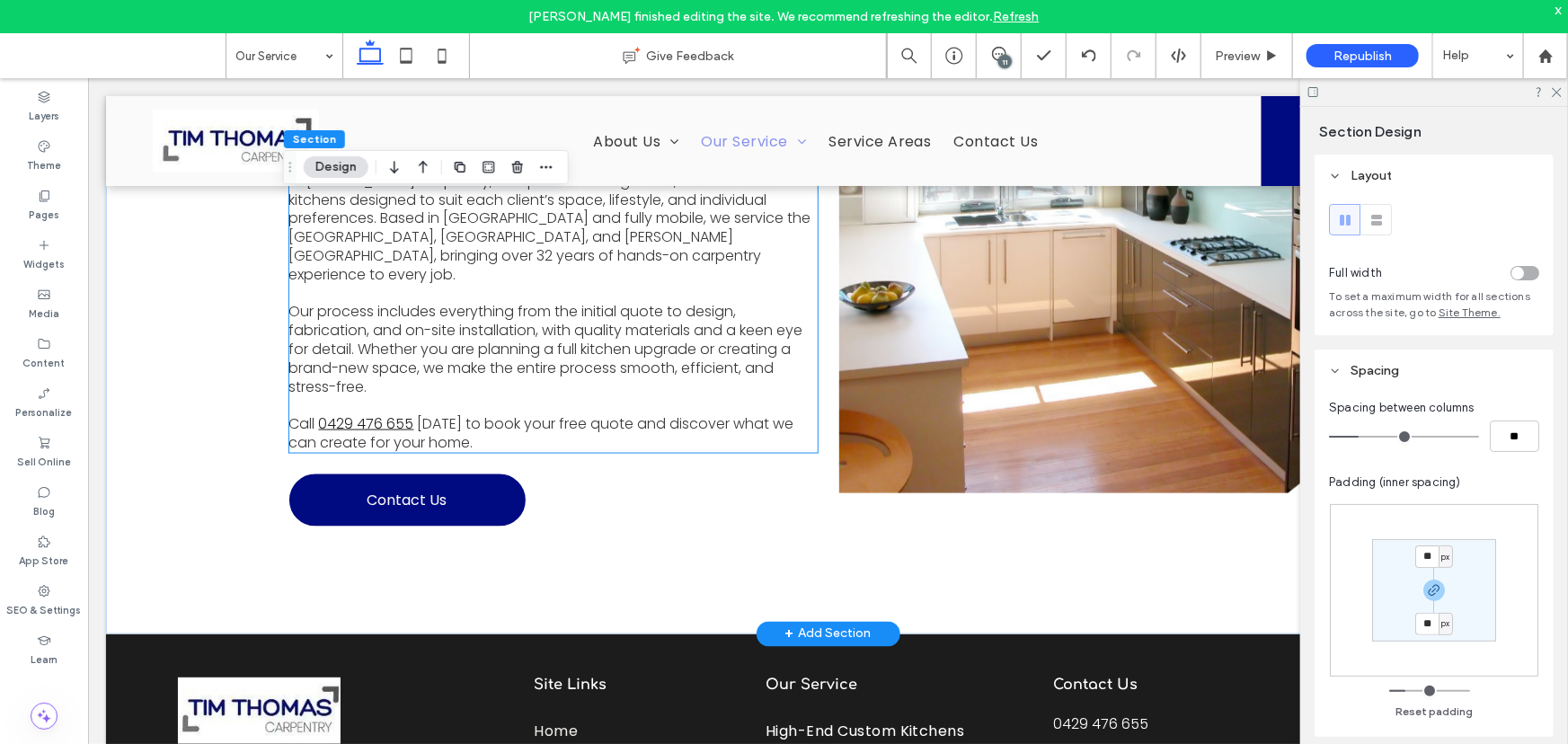 scroll, scrollTop: 1137, scrollLeft: 0, axis: vertical 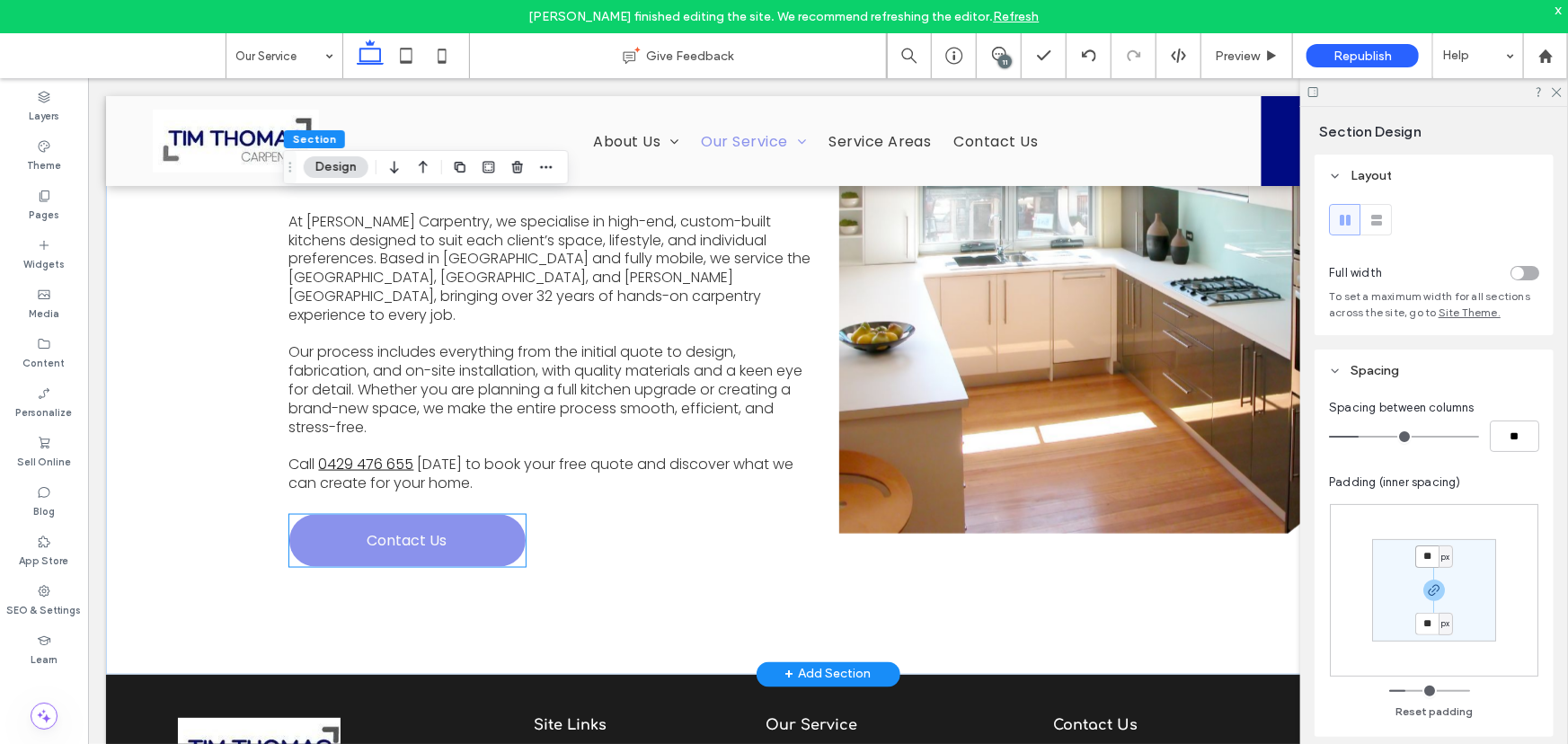 click on "Contact Us" at bounding box center (406, 540) 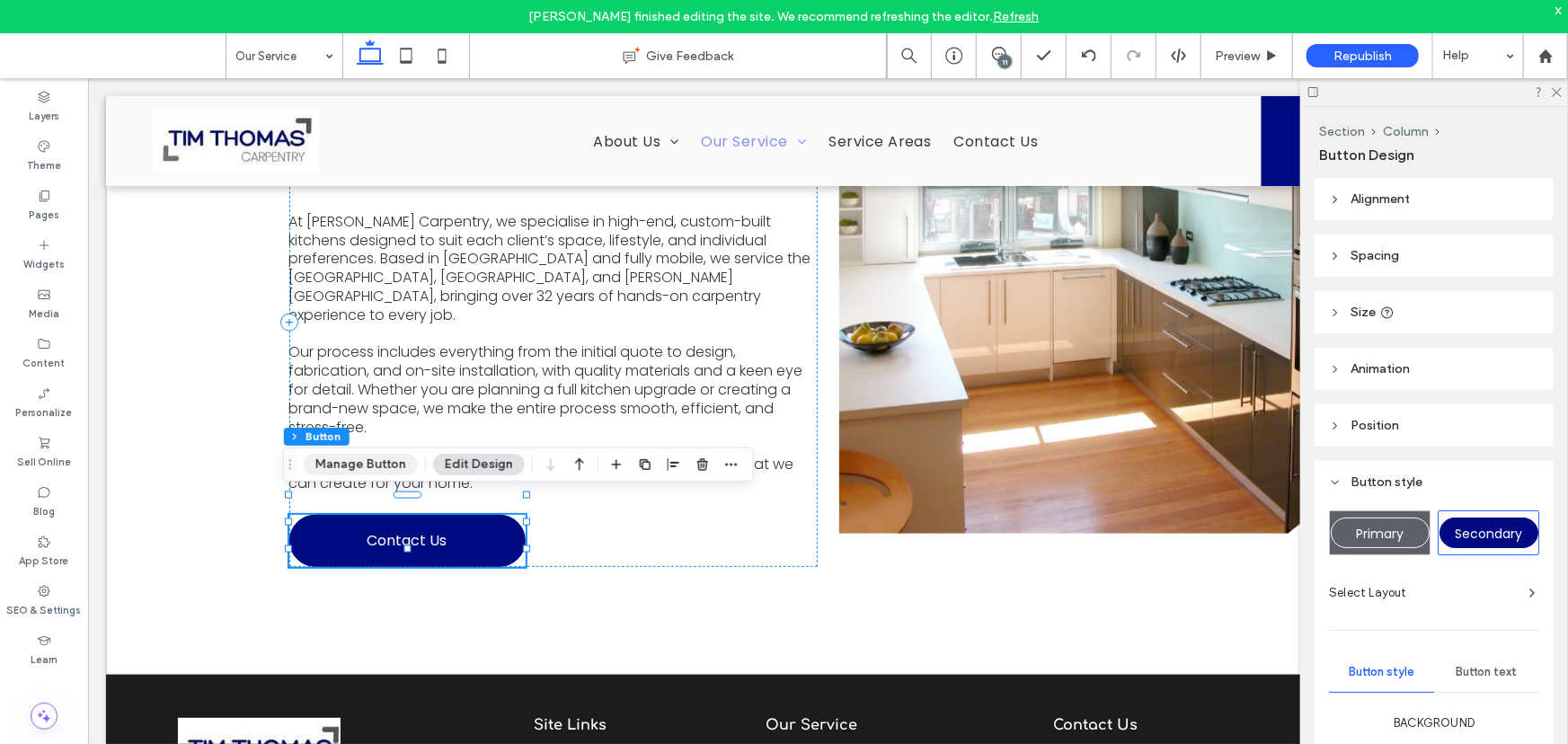 click on "Manage Button" at bounding box center [360, 465] 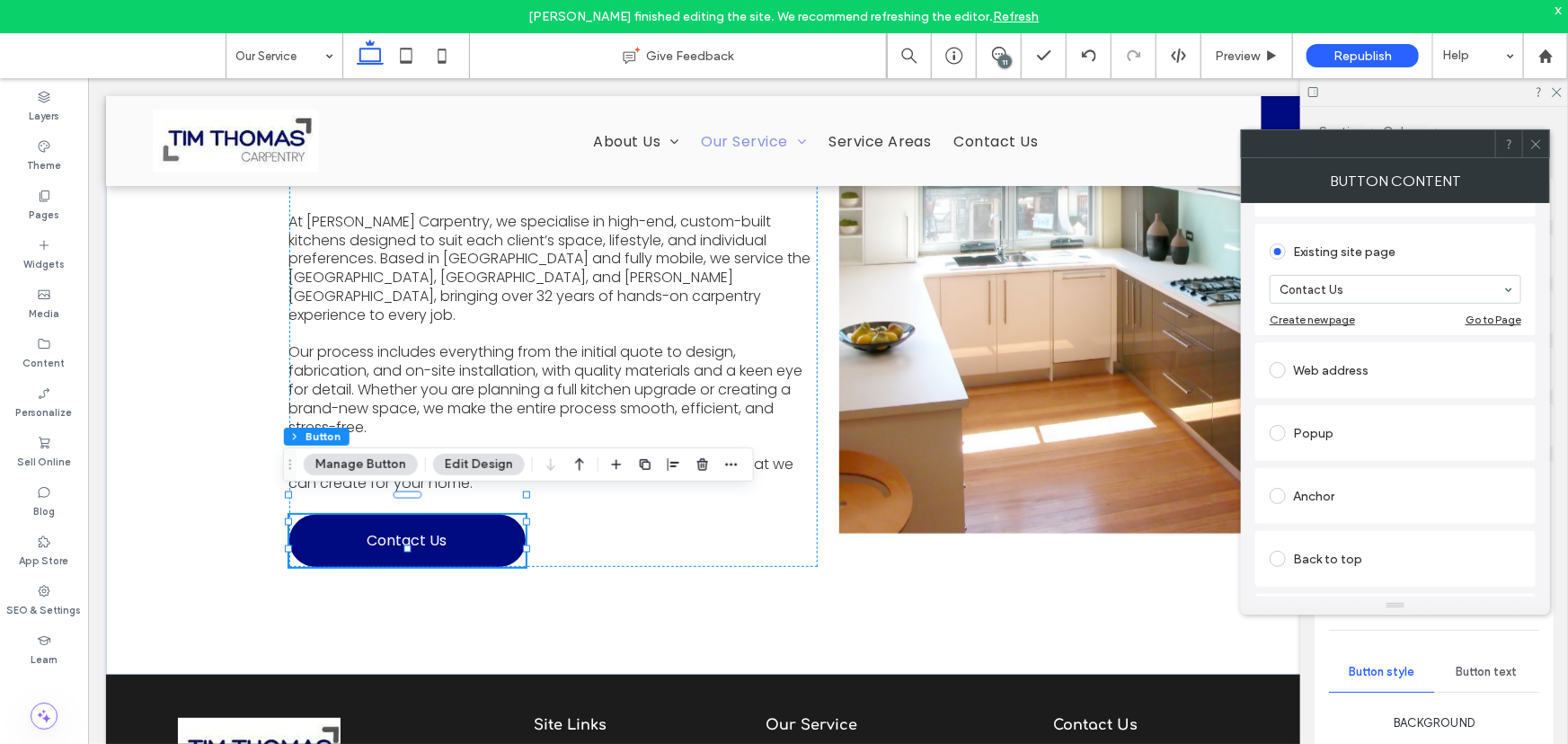scroll, scrollTop: 163, scrollLeft: 0, axis: vertical 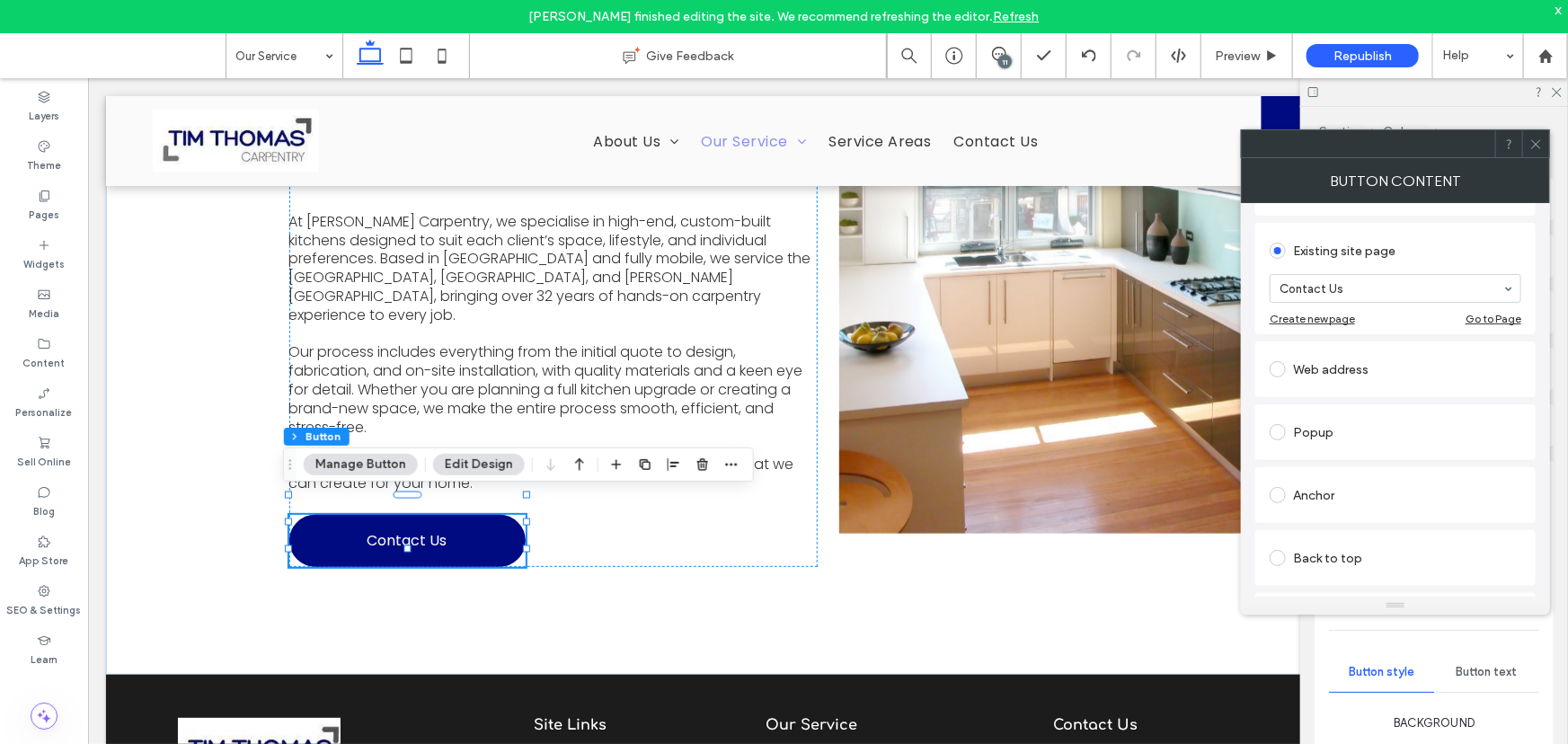 click 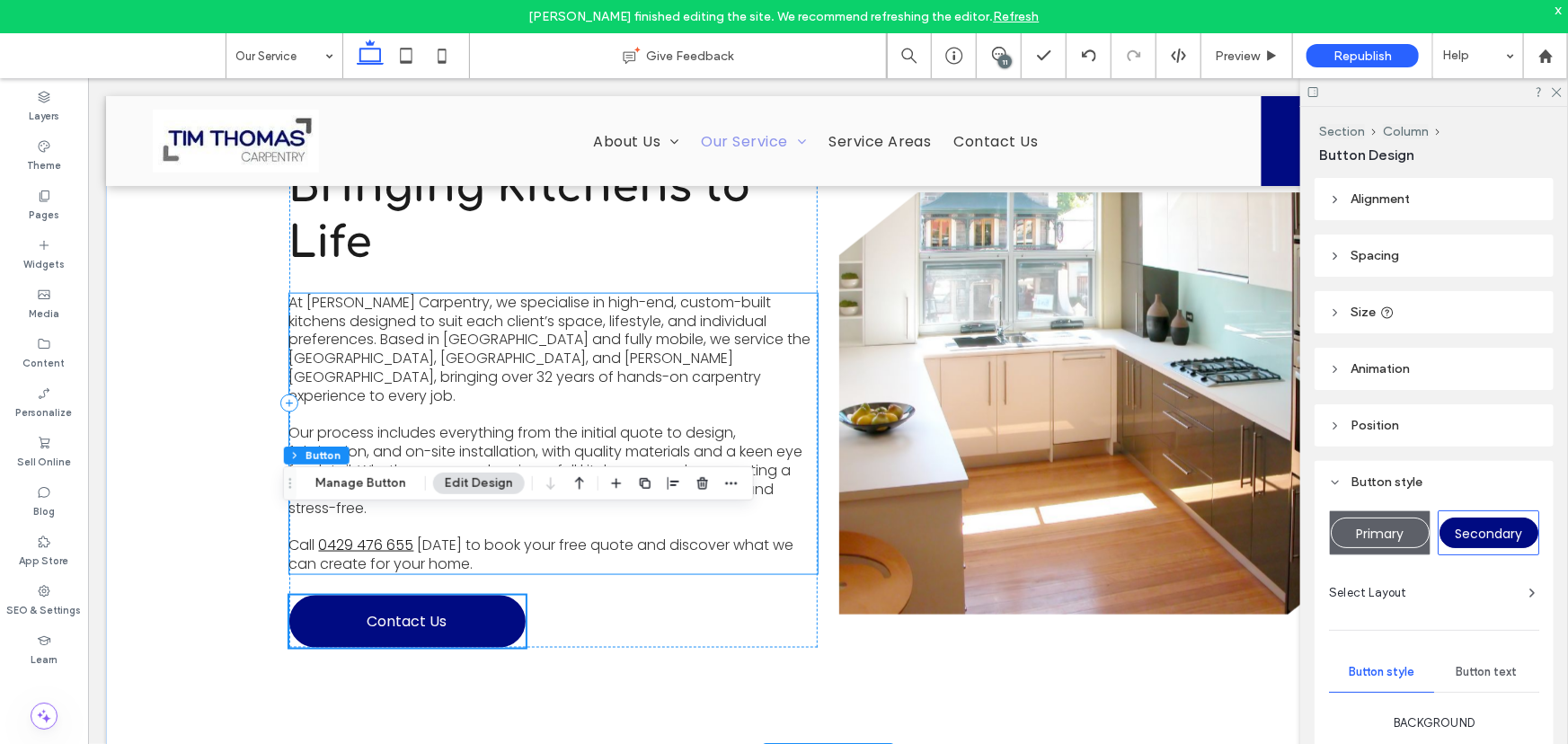 scroll, scrollTop: 1055, scrollLeft: 0, axis: vertical 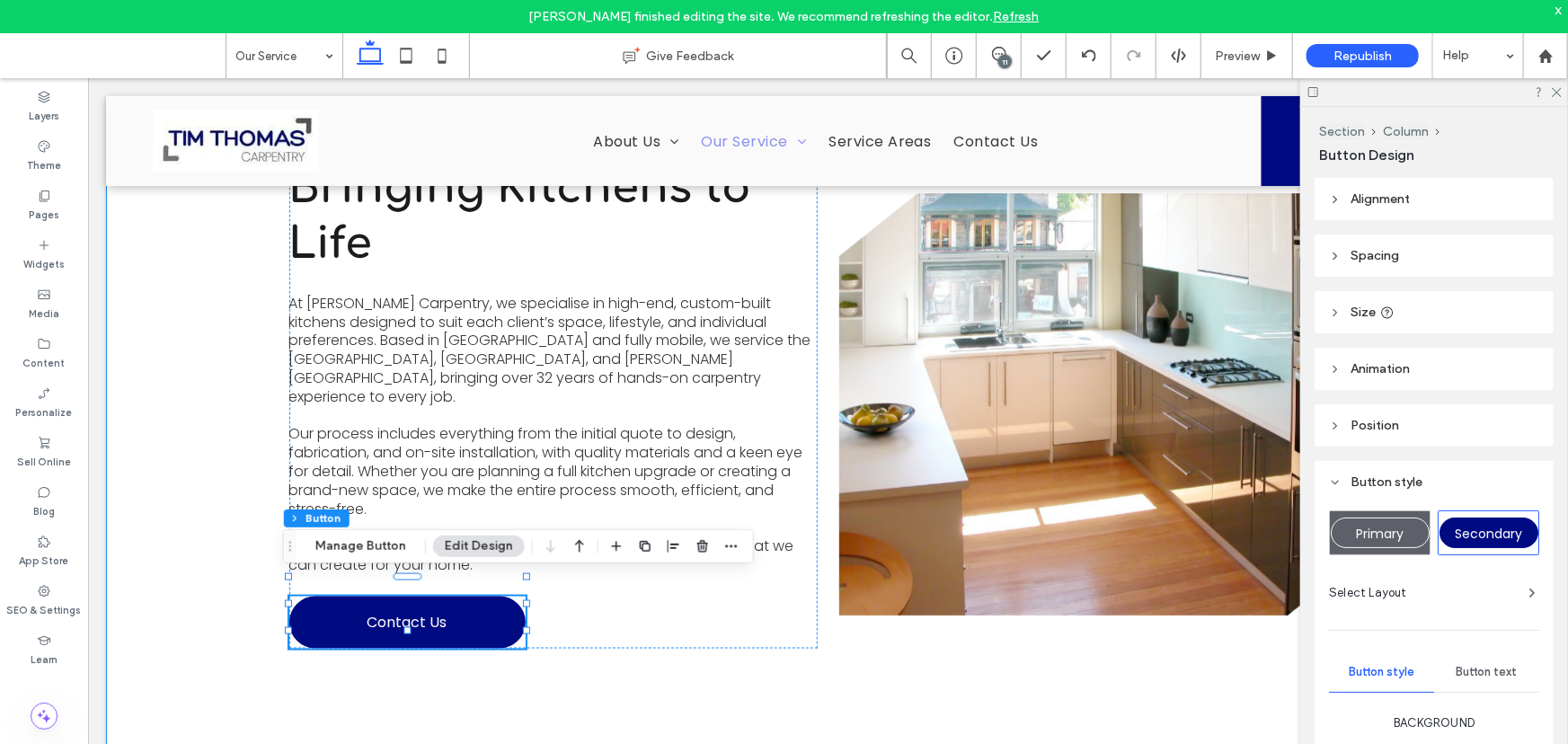 click on "Bringing Kitchens to Life
At Tim Thomas Carpentry, we specialise in high-end, custom-built kitchens designed to suit each client’s space, lifestyle, and individual preferences. Based in Townsville and fully mobile, we service the Cairns Hinterland, Magnetic Island, and Byron Bay, bringing over 32 years of hands-on carpentry experience to every job. Our process includes everything from the initial quote to design, fabrication, and on-site installation, with quality materials and a keen eye for detail. Whether you are planning a full kitchen upgrade or creating a brand-new space, we make the entire process smooth, efficient, and stress-free. Call
0429 476 655   today to book your free quote and discover what we can create for your home.
Contact Us
View more" at bounding box center [827, 403] 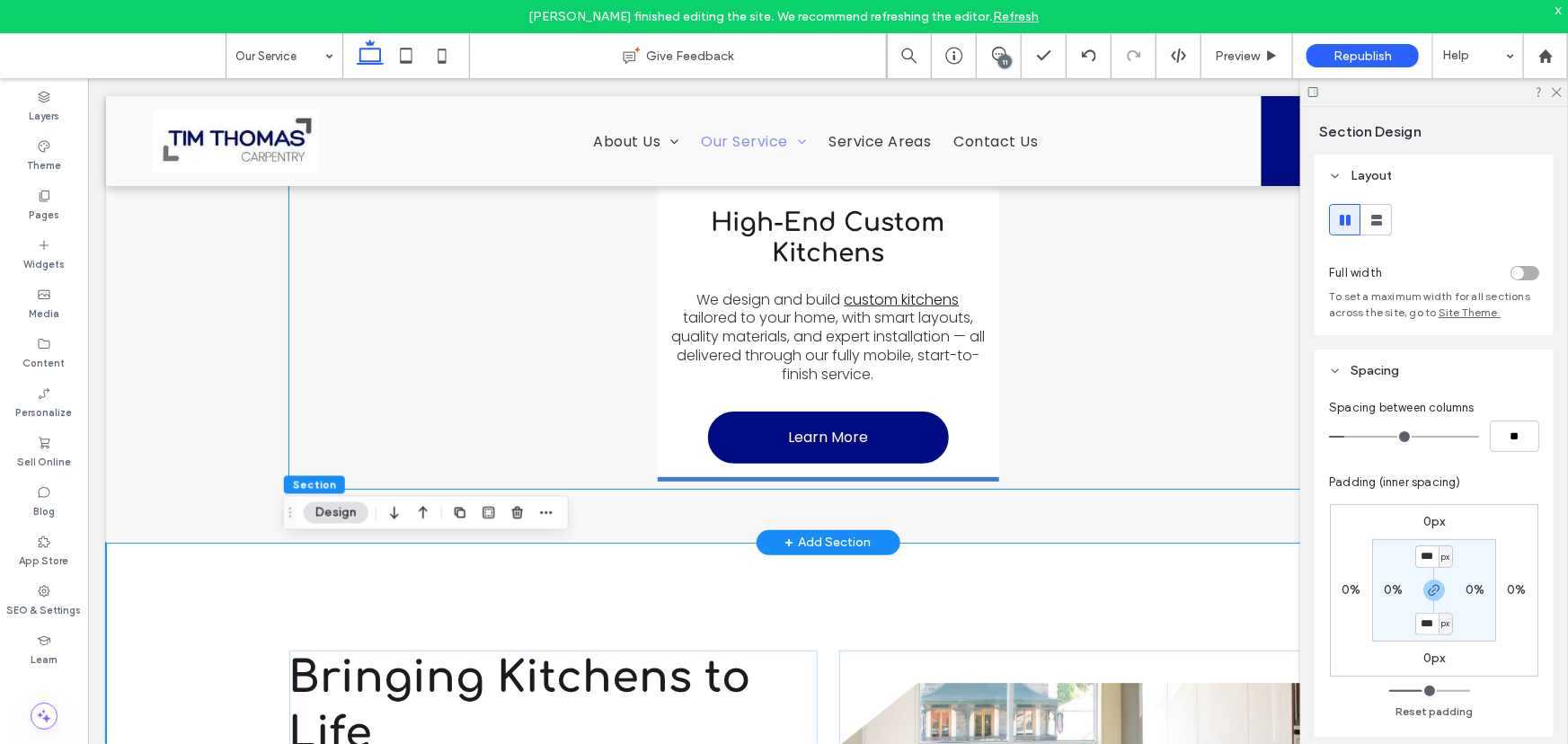 scroll, scrollTop: 483, scrollLeft: 0, axis: vertical 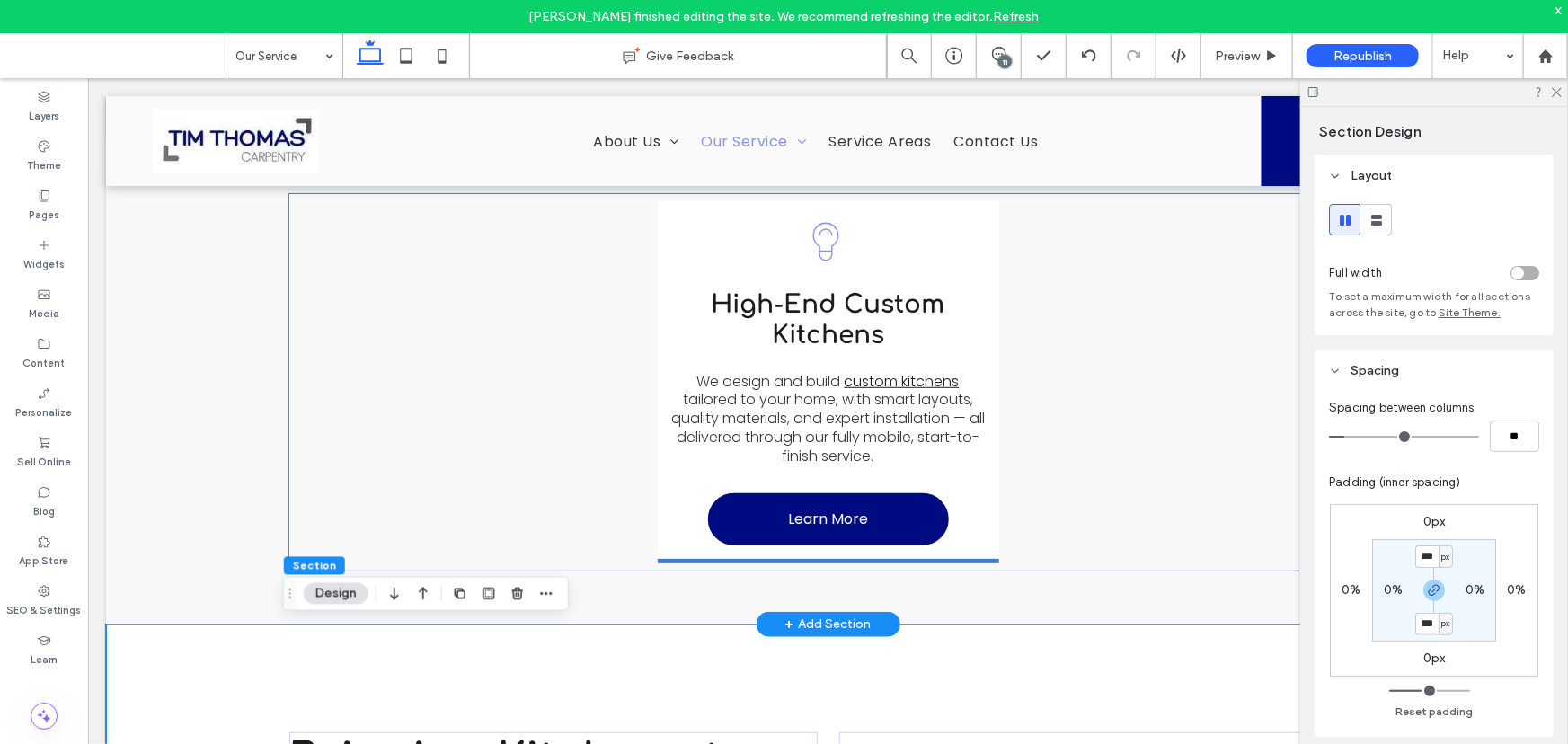 click 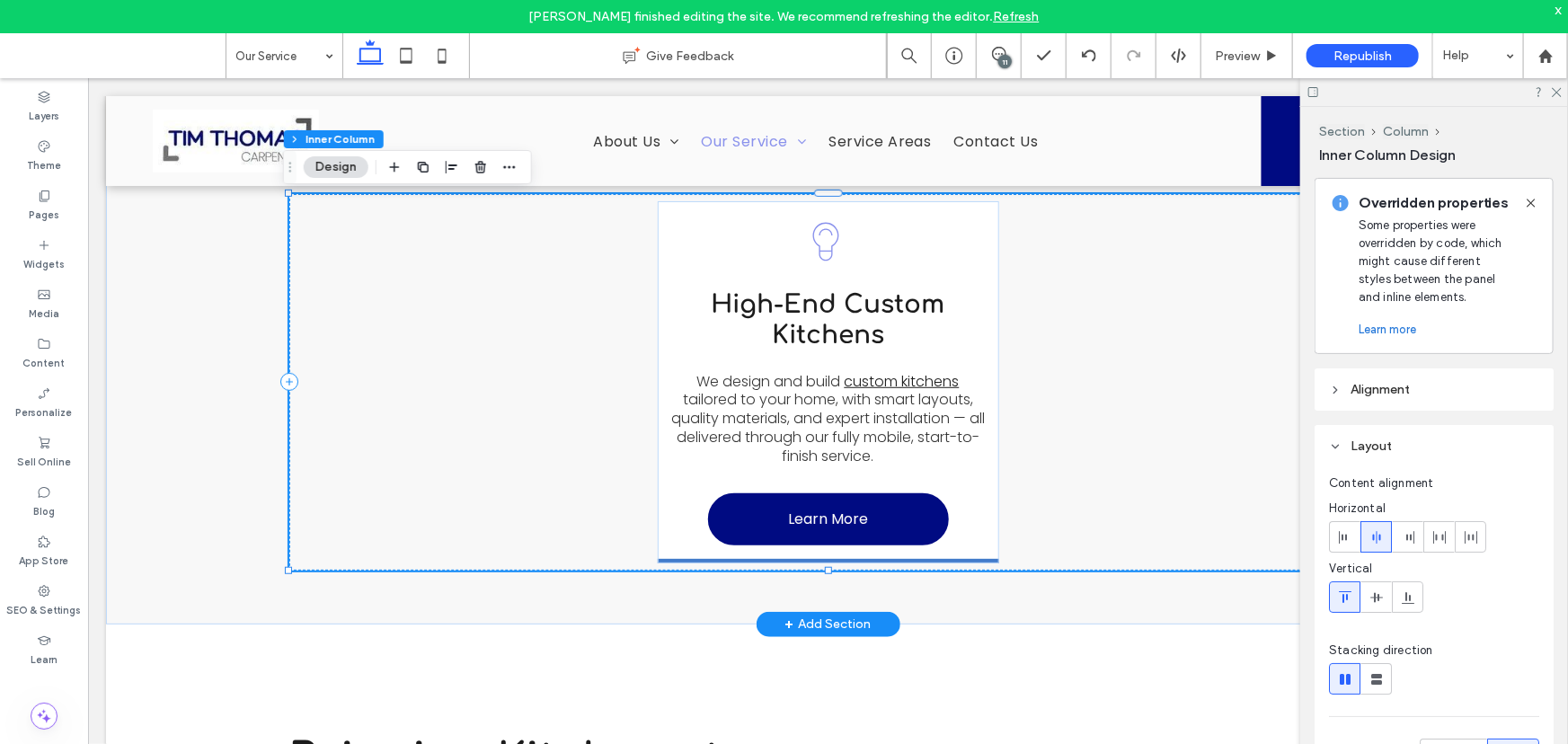 click 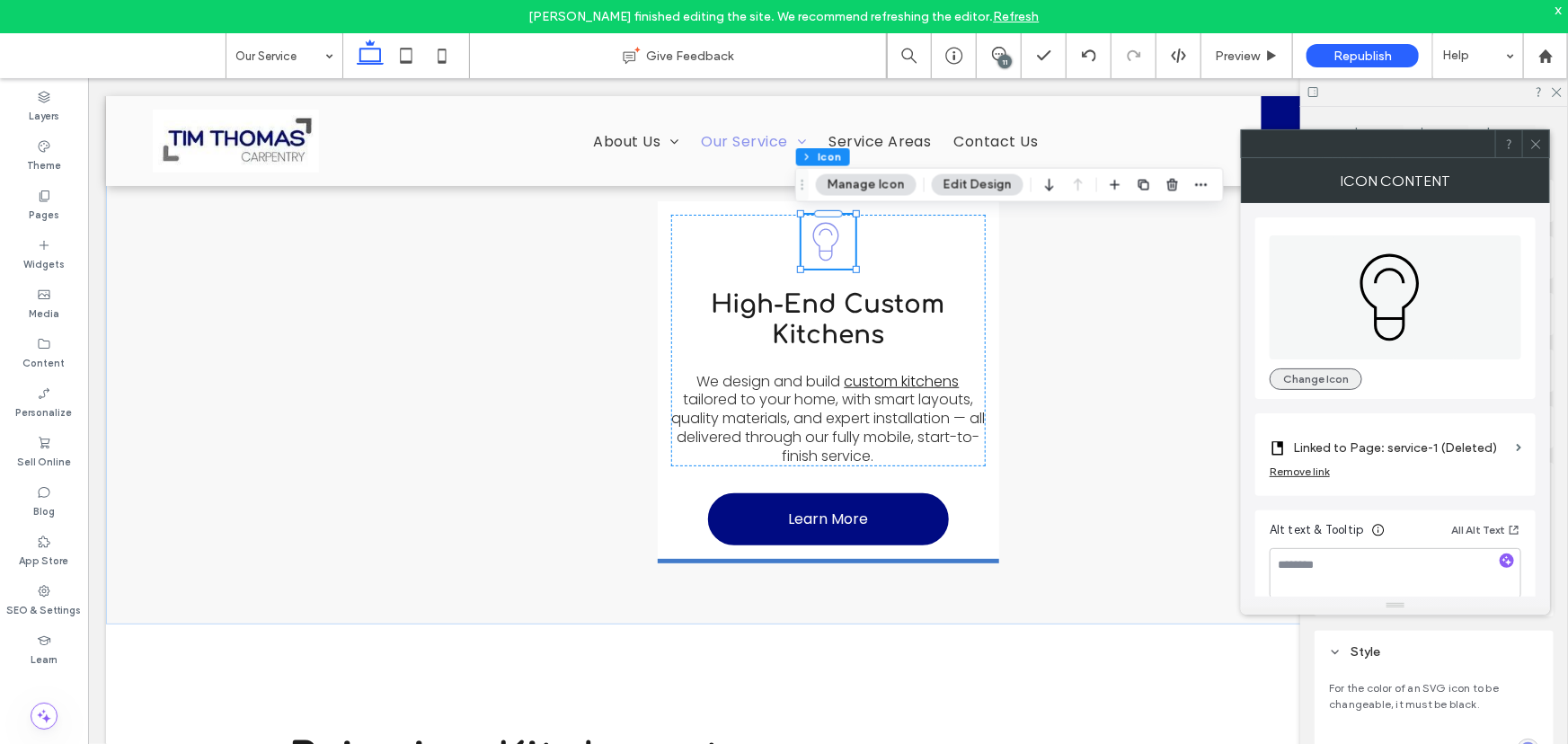 click on "Change Icon" at bounding box center [1316, 379] 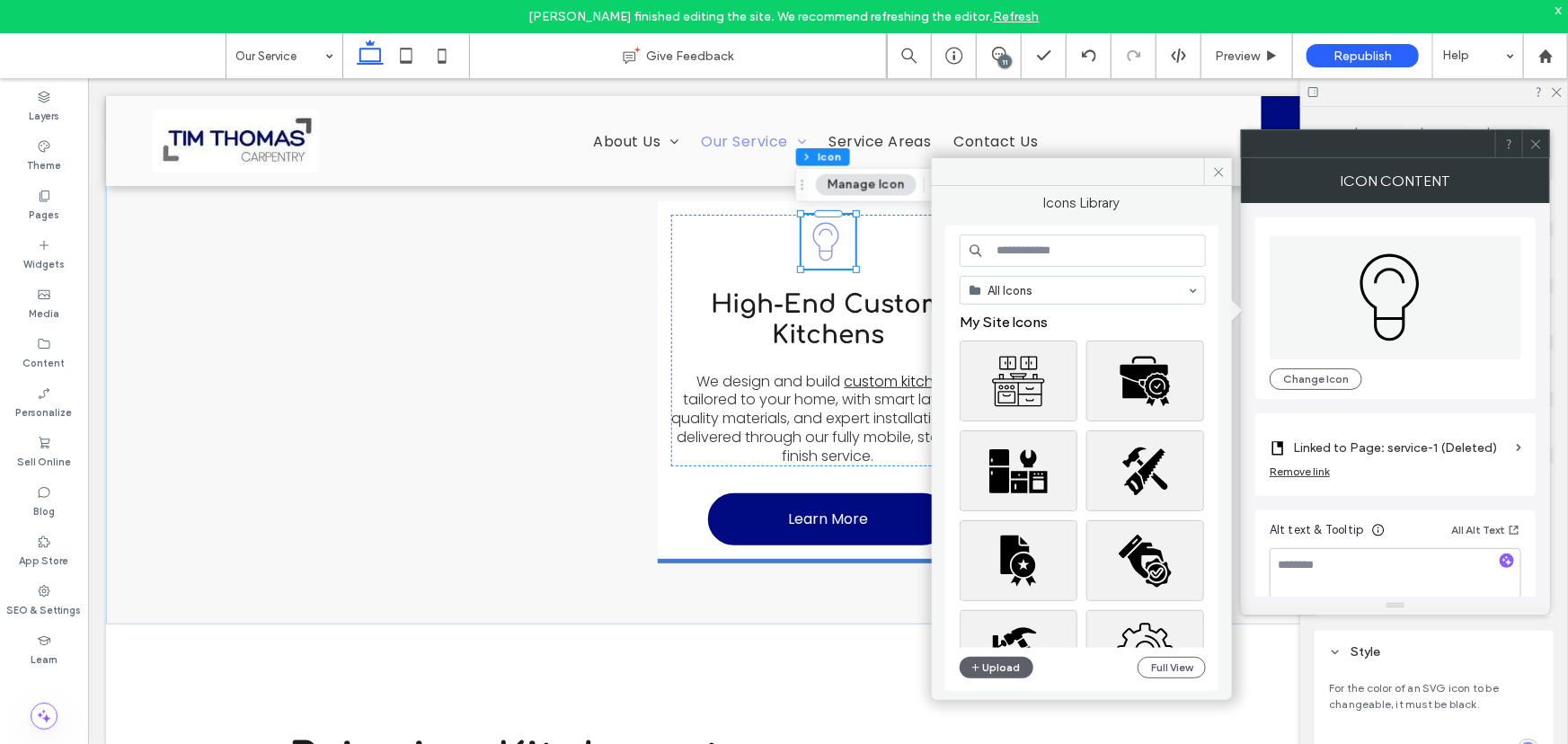 click at bounding box center (1083, 251) 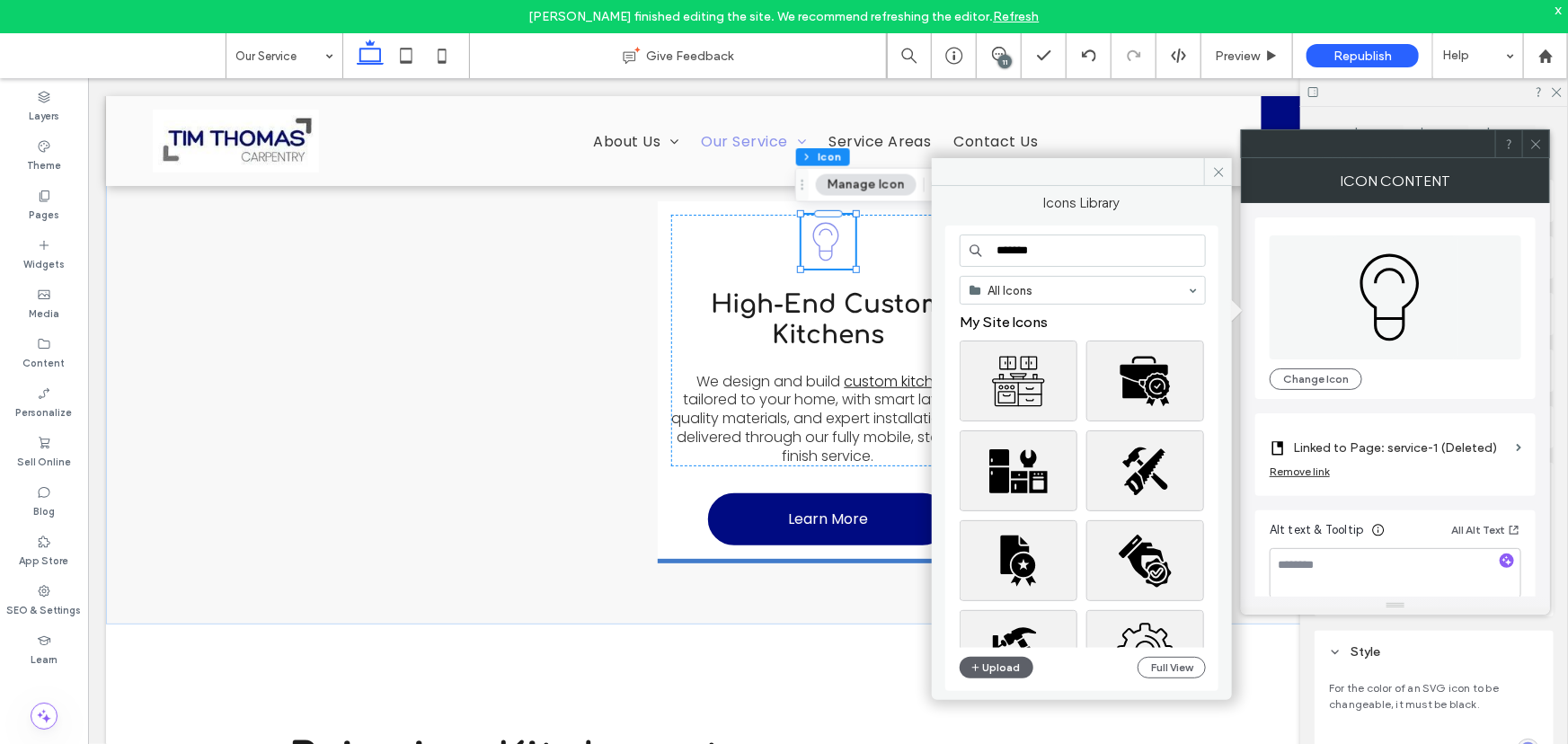 type on "*******" 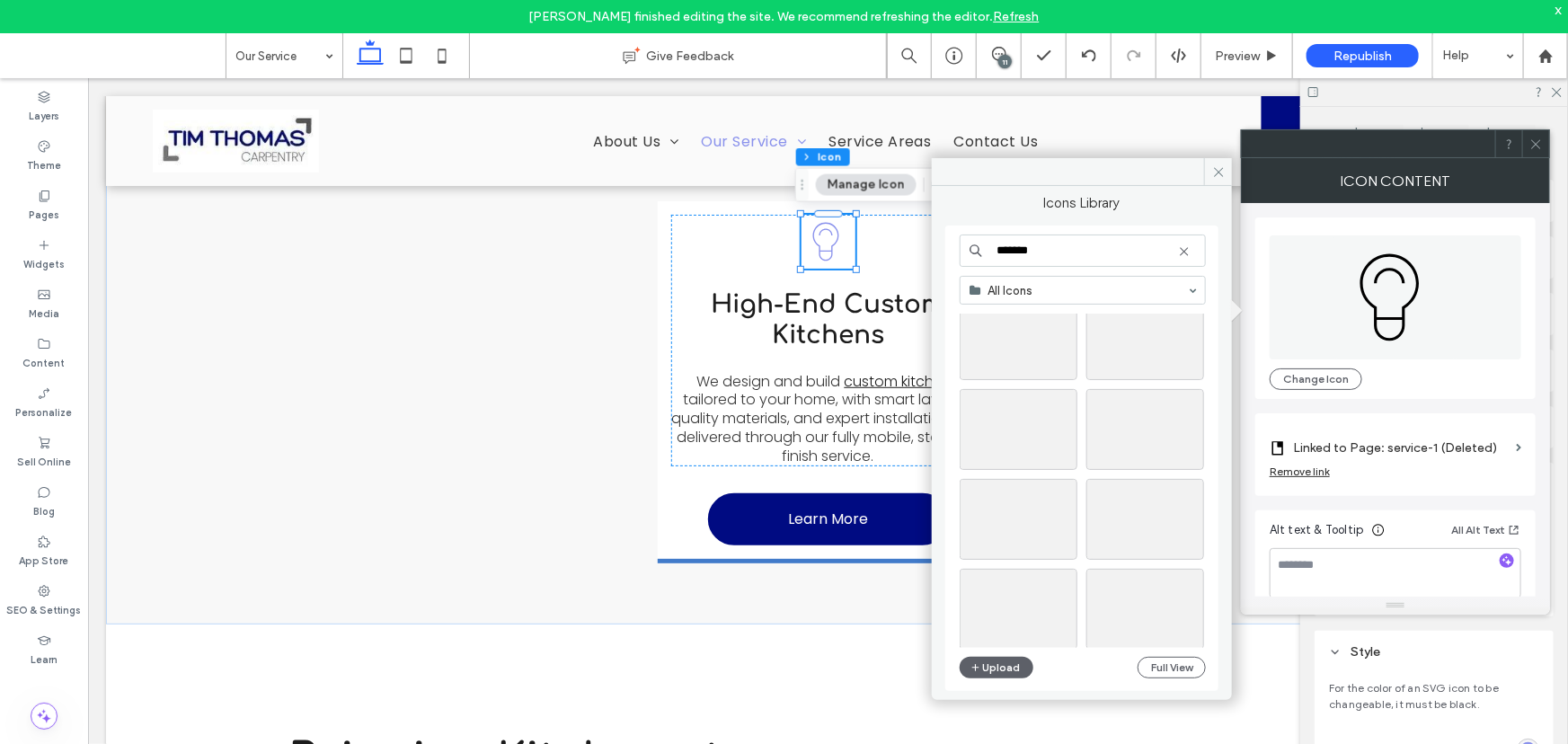 scroll, scrollTop: 1143, scrollLeft: 0, axis: vertical 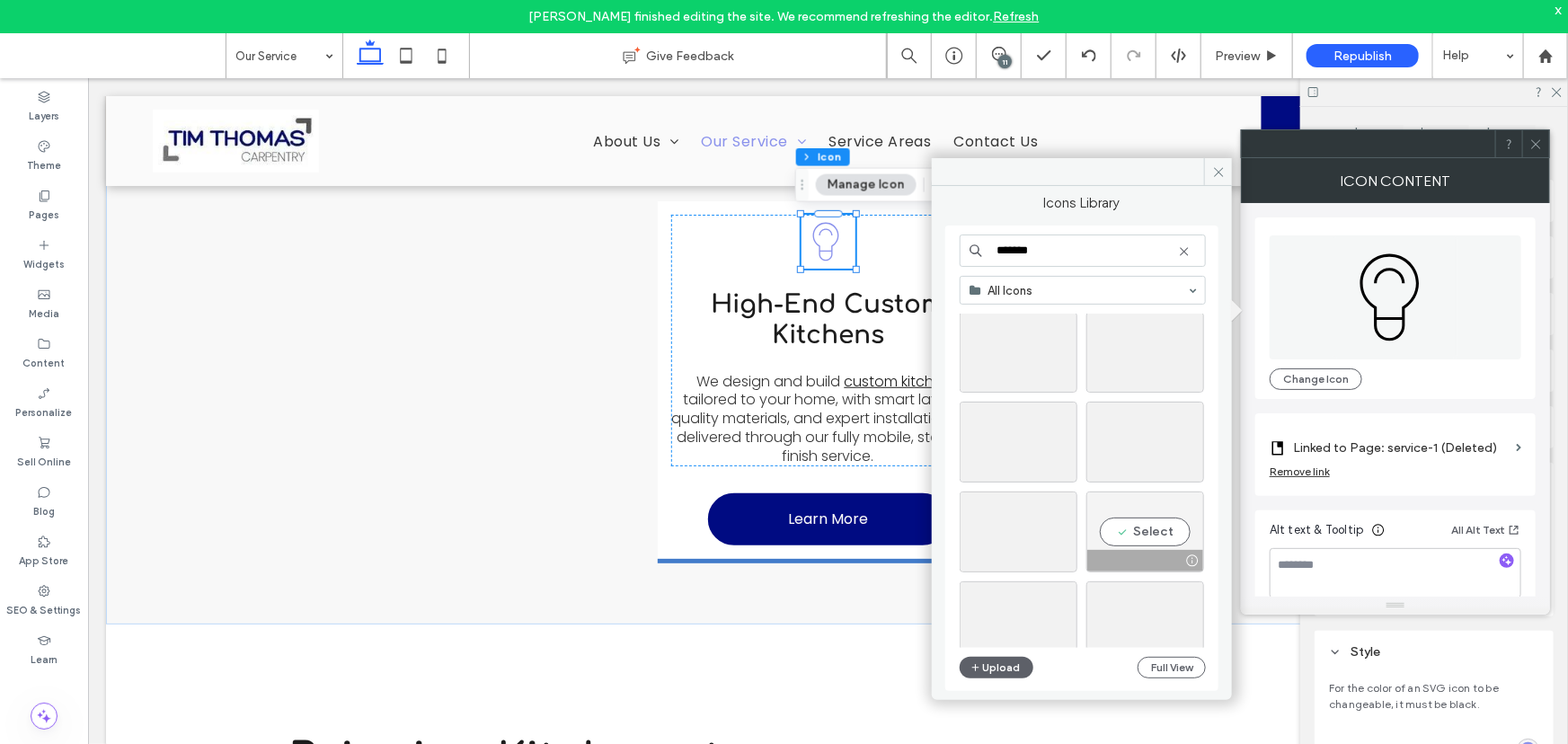 click on "Select" at bounding box center [1145, 532] 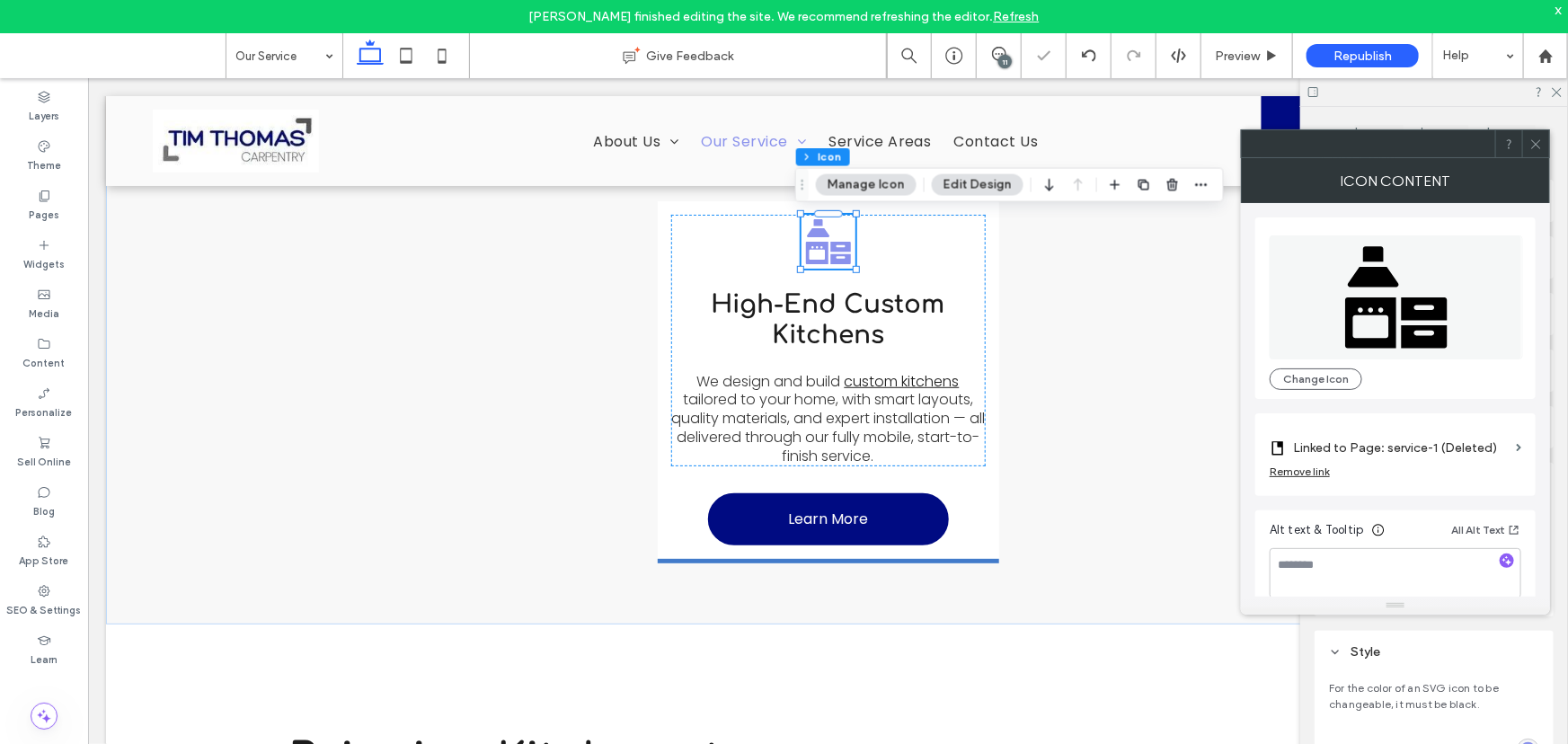 click on "Linked to Page: service-1 (Deleted)" at bounding box center (1401, 447) 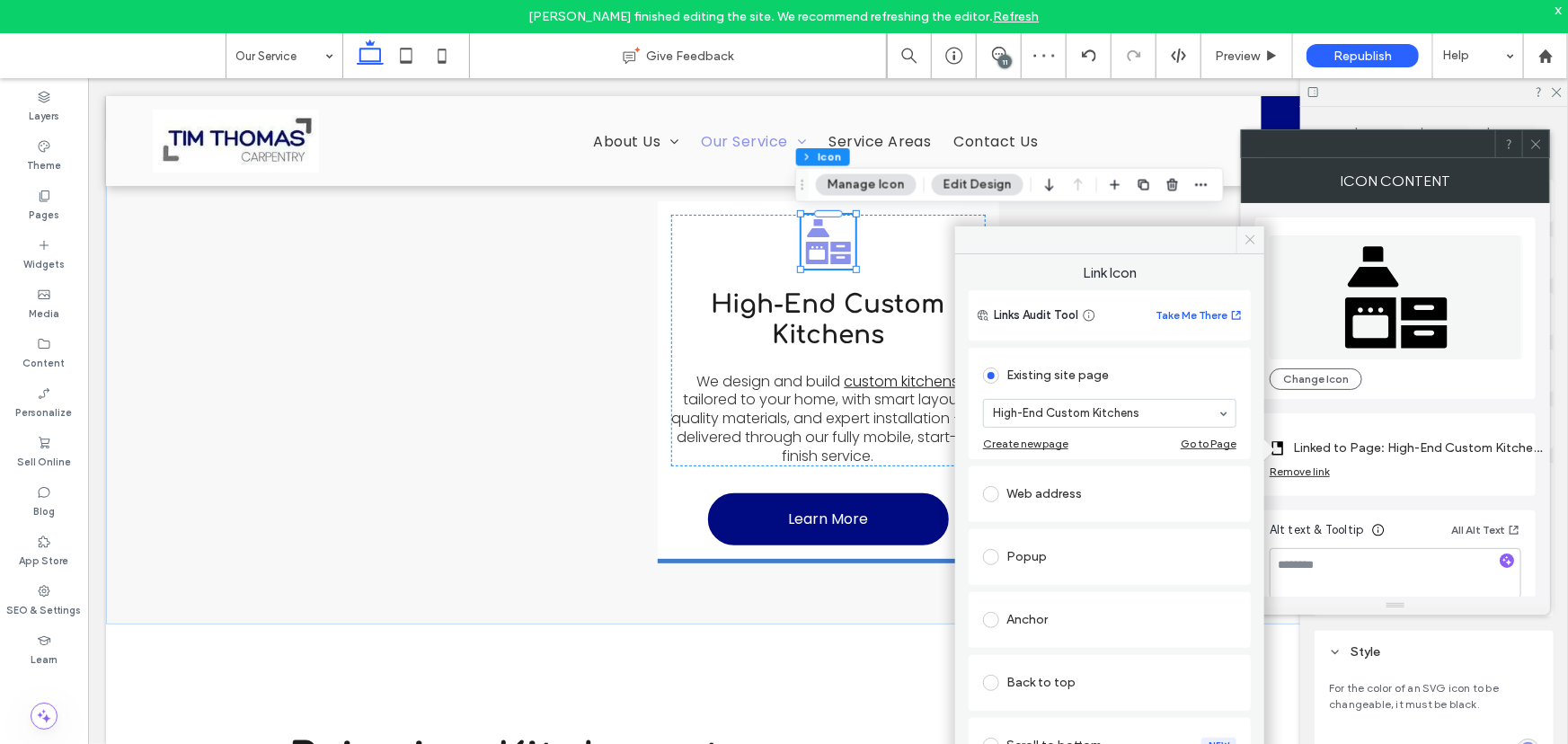 click at bounding box center [1250, 240] 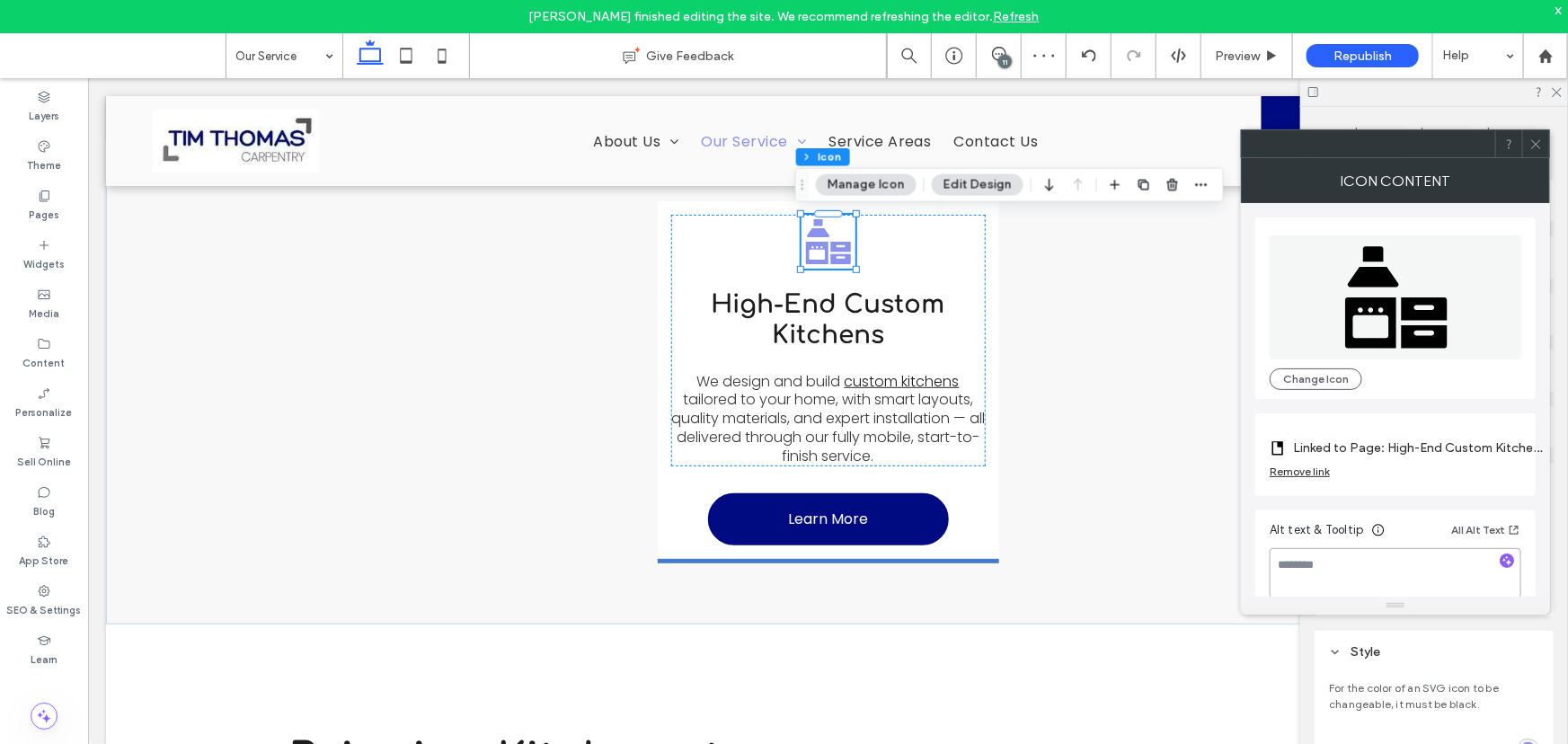 click at bounding box center (1395, 573) 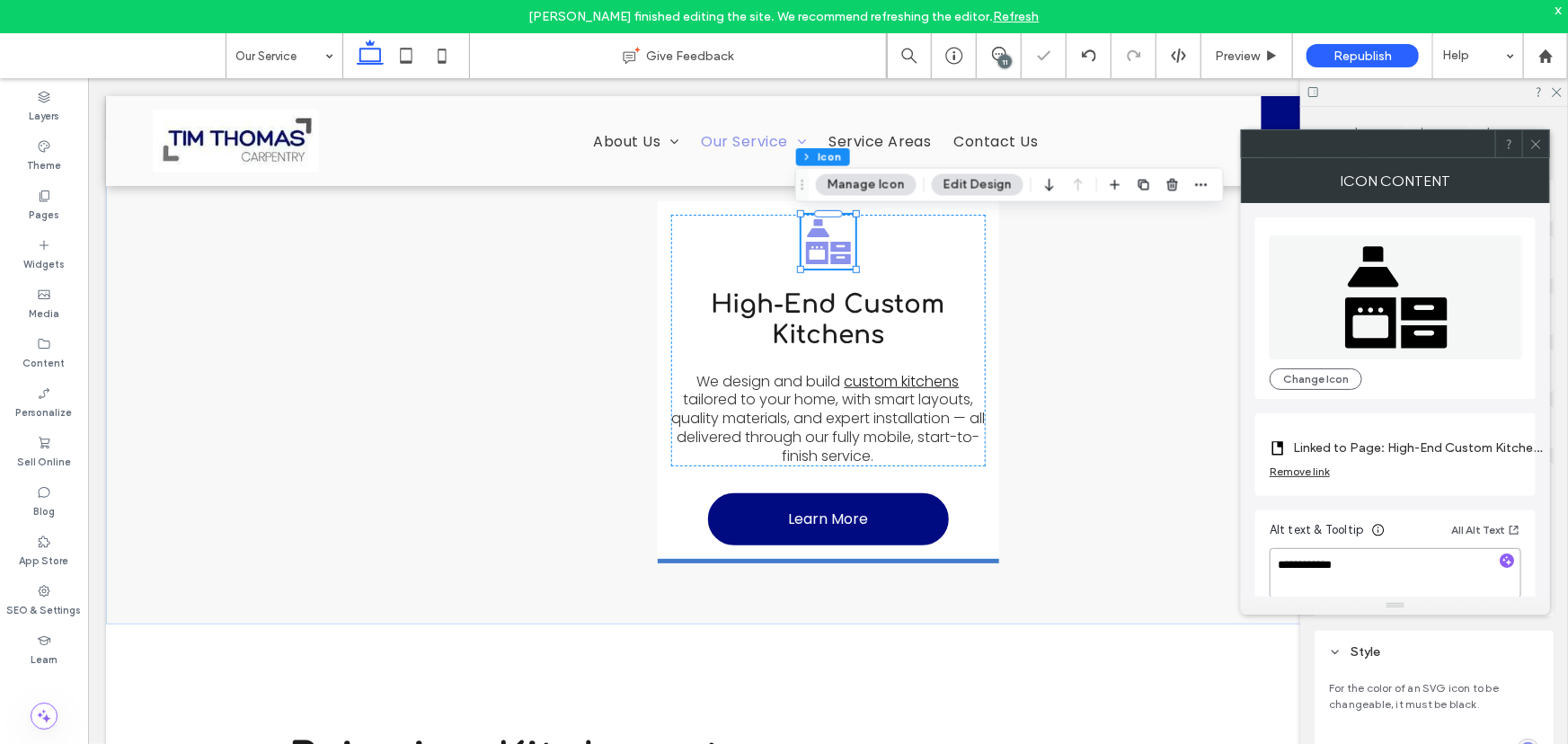 type on "**********" 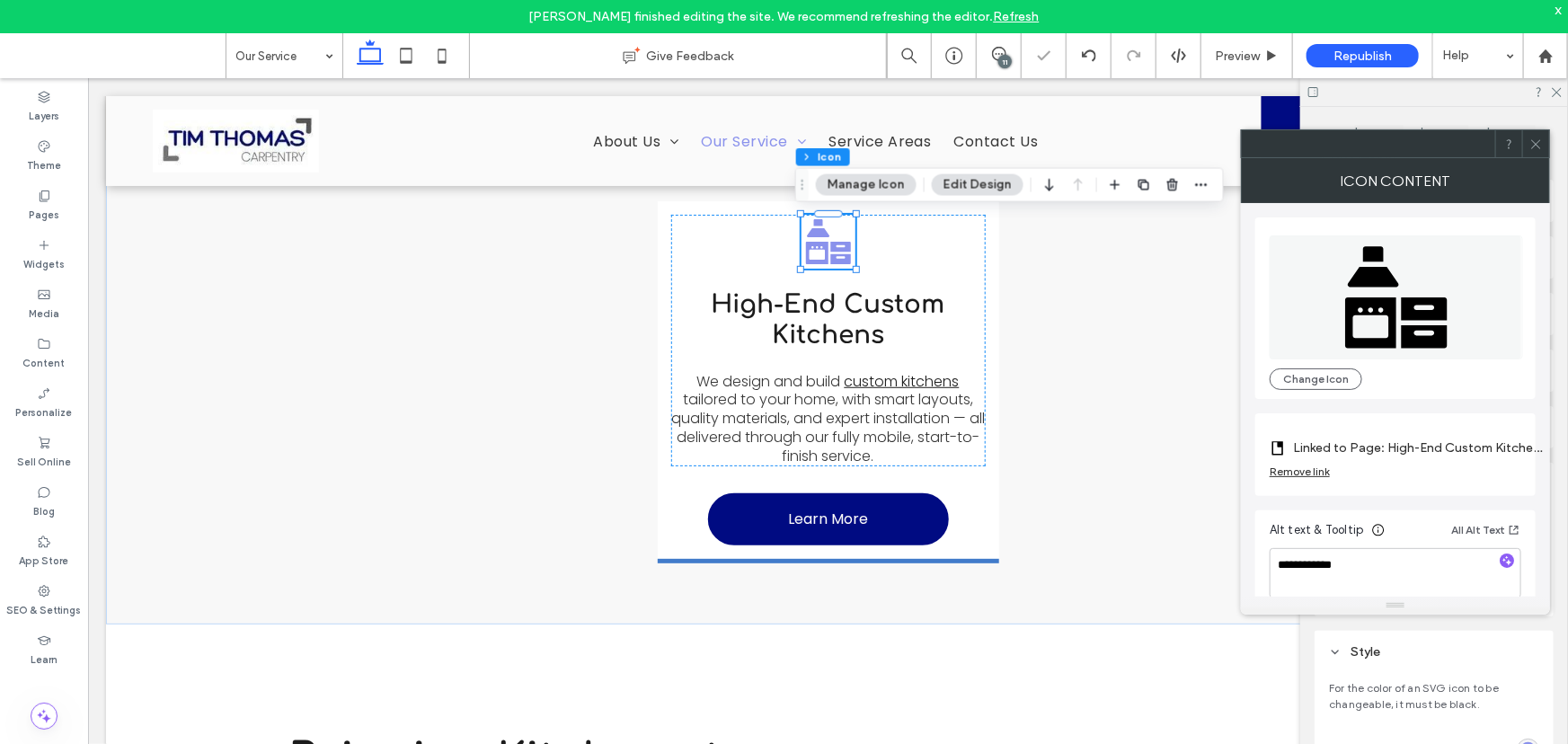 click 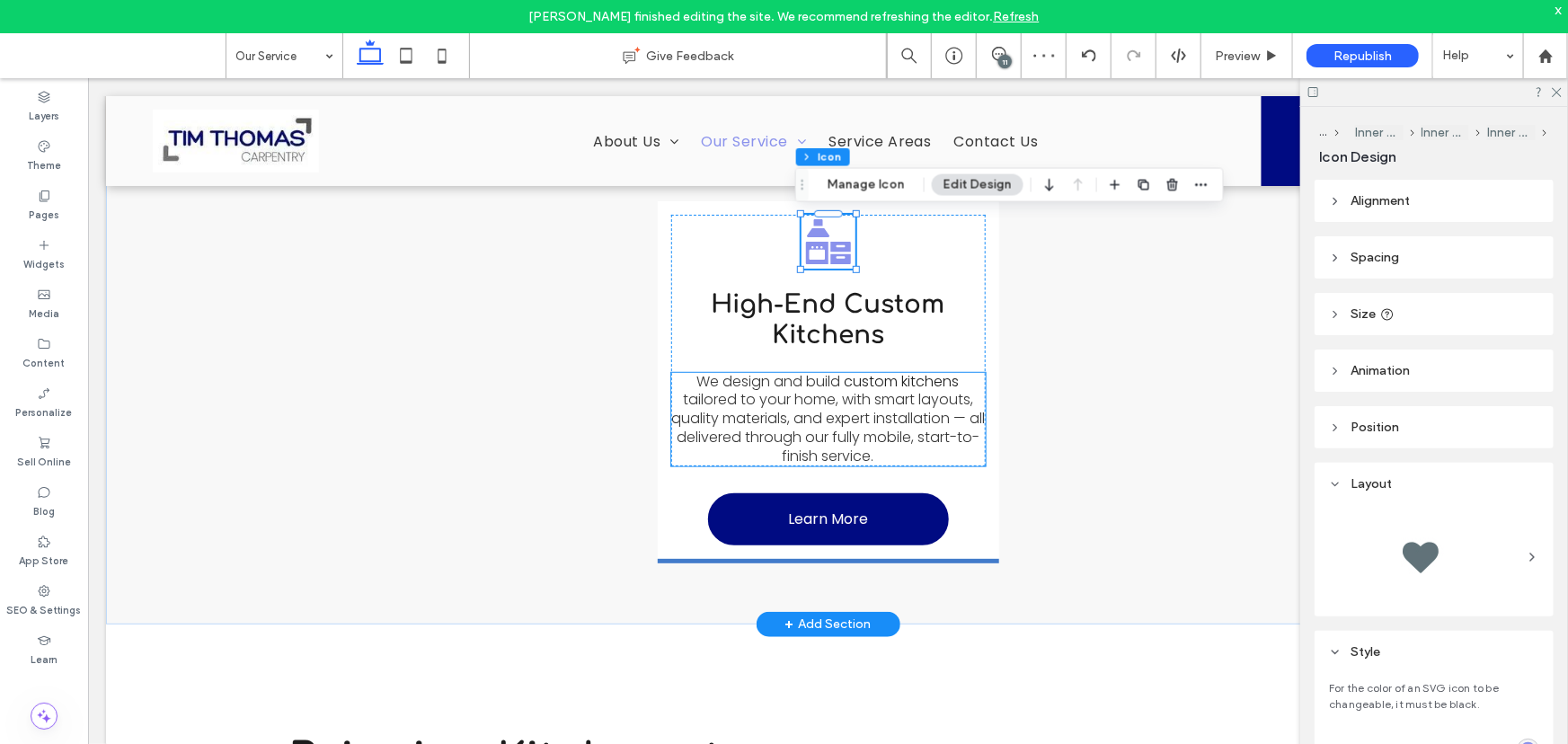 click on "custom kitchens" at bounding box center [901, 380] 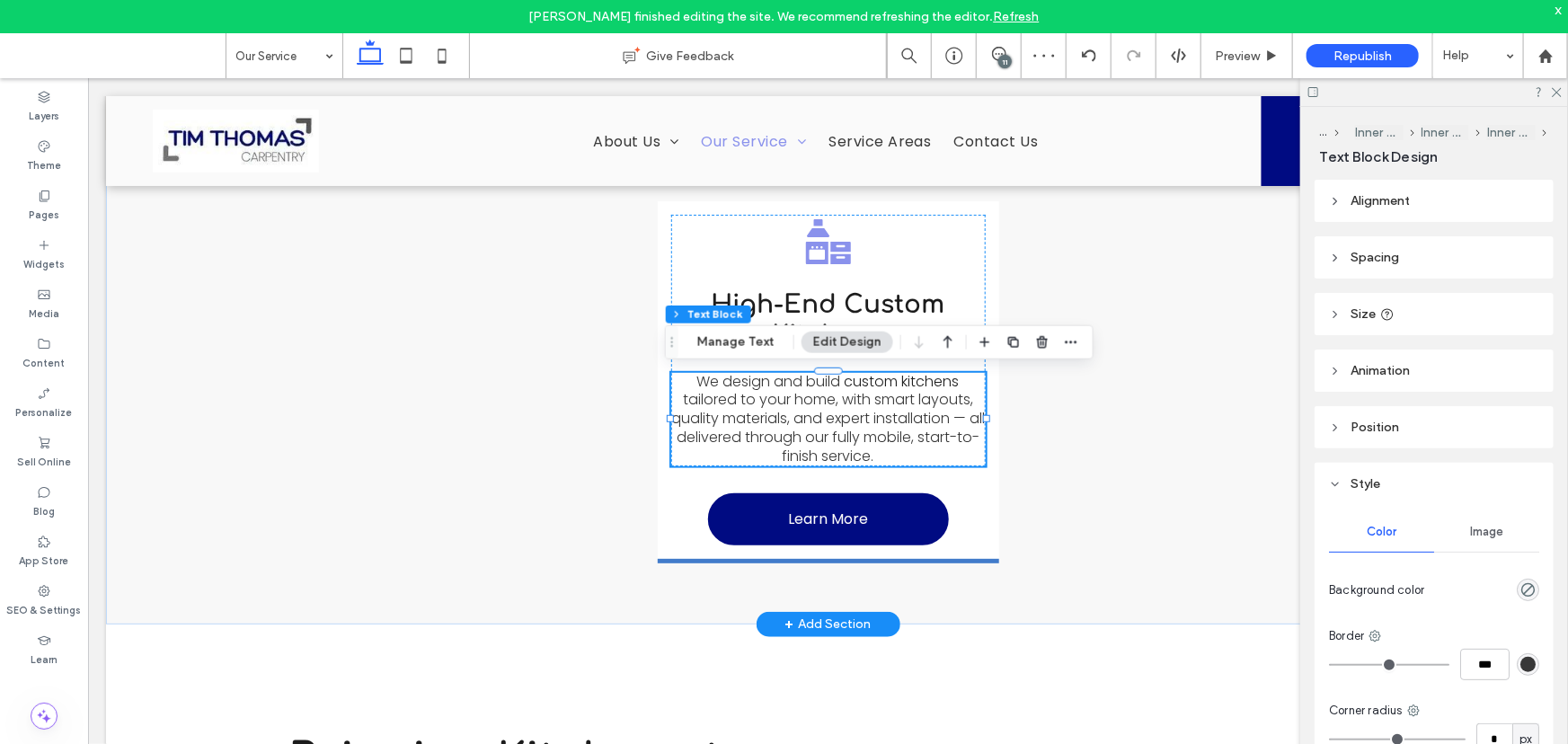 click on "custom kitchens" at bounding box center (901, 380) 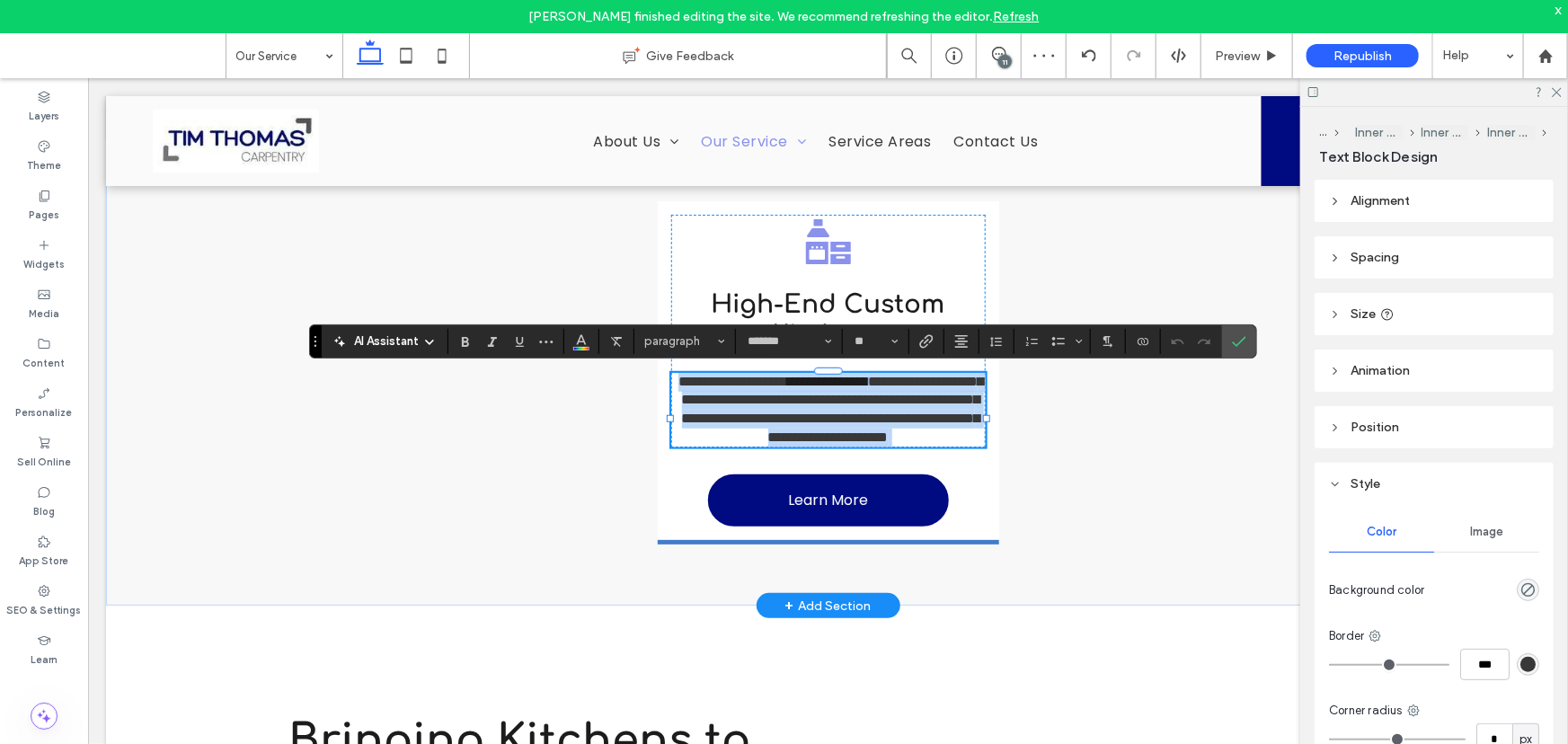 click on "**********" at bounding box center (827, 380) 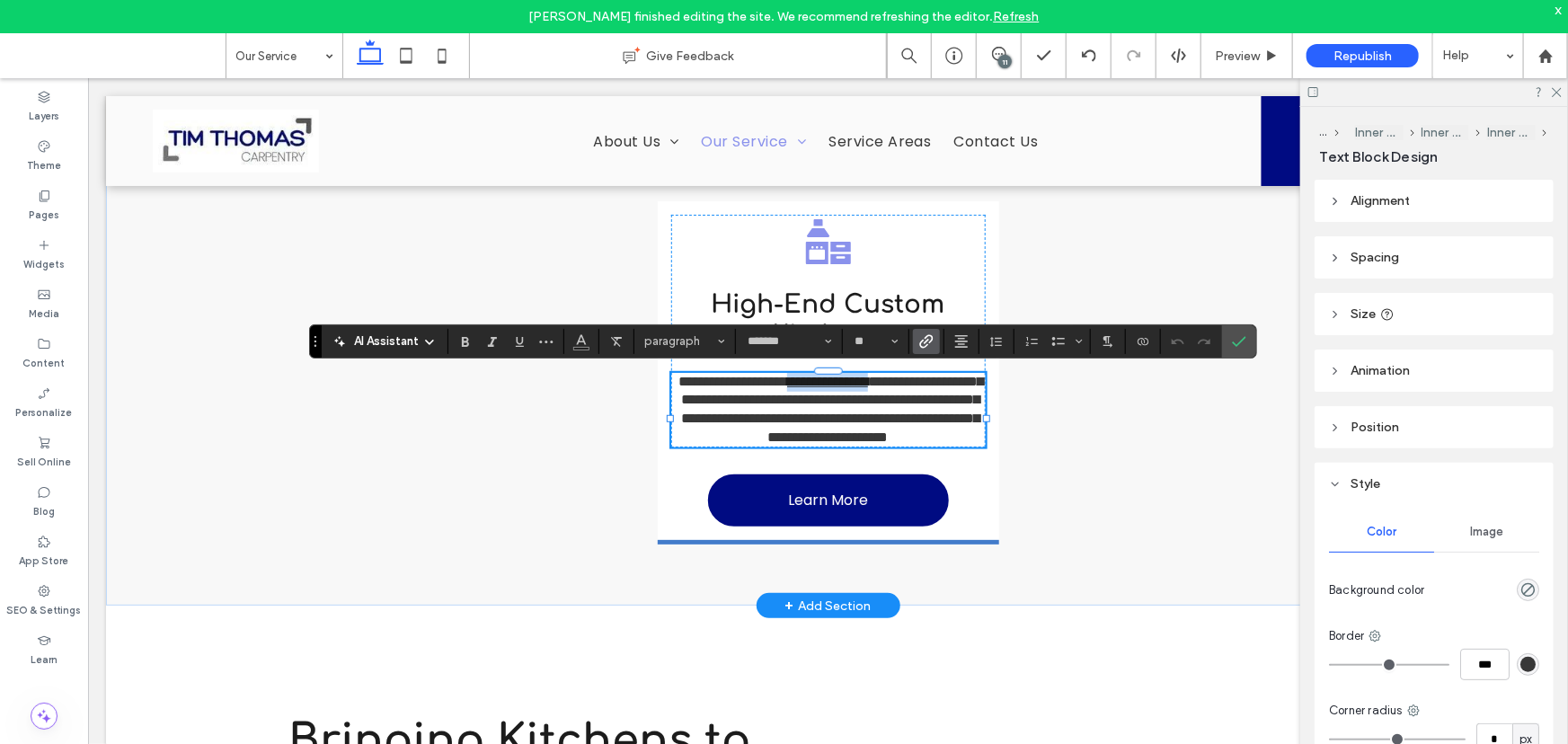 drag, startPoint x: 846, startPoint y: 377, endPoint x: 954, endPoint y: 376, distance: 108.00463 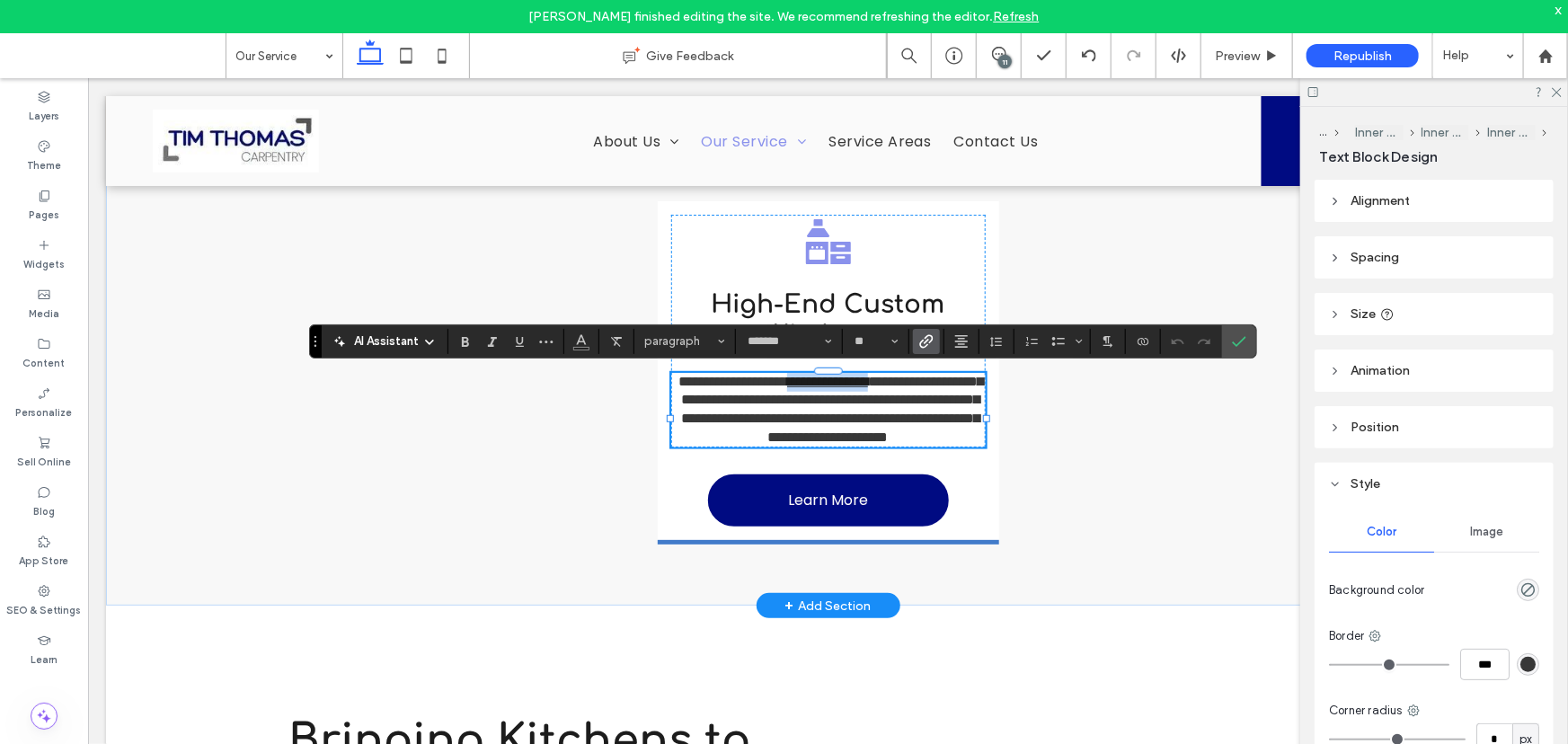 click on "**********" at bounding box center [828, 409] 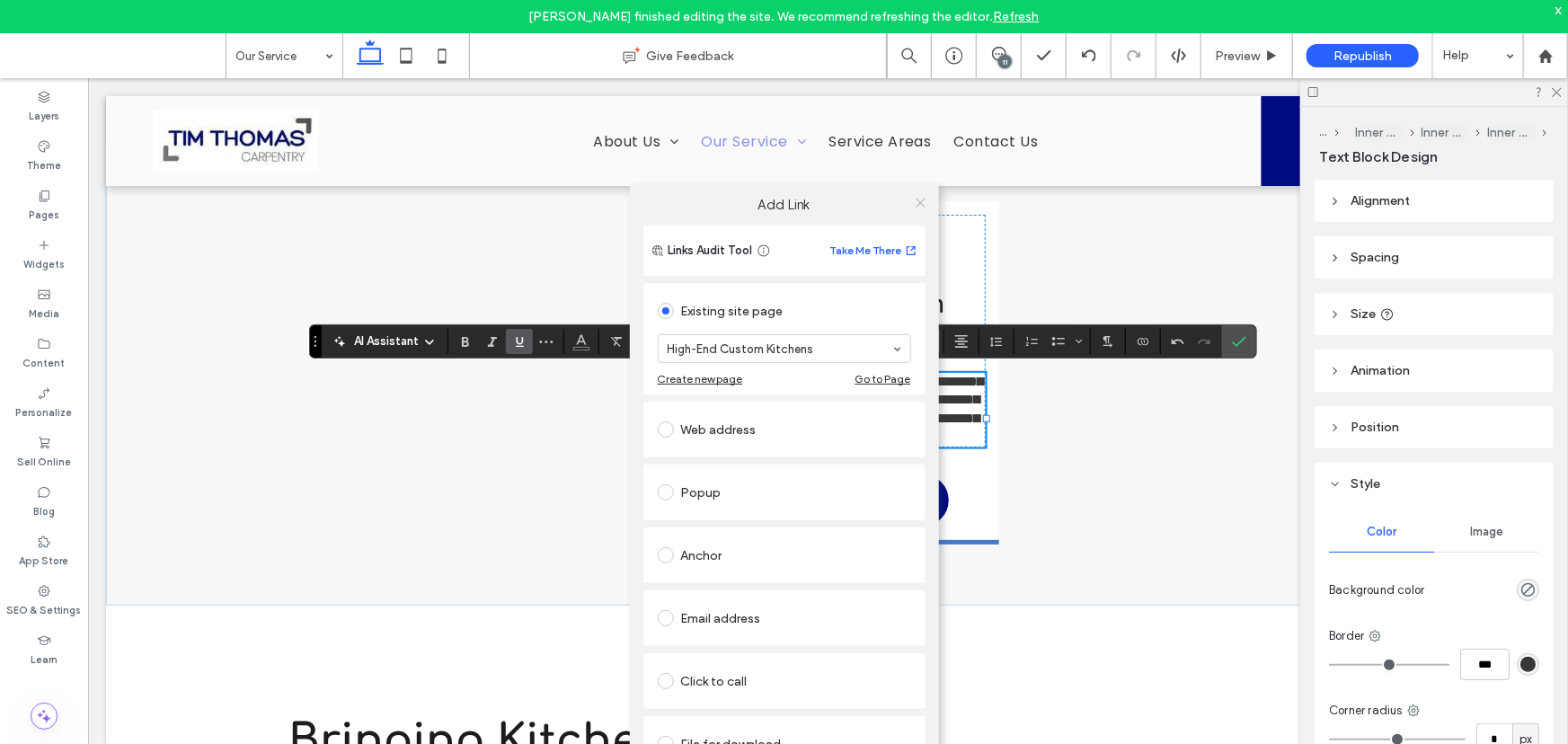 click 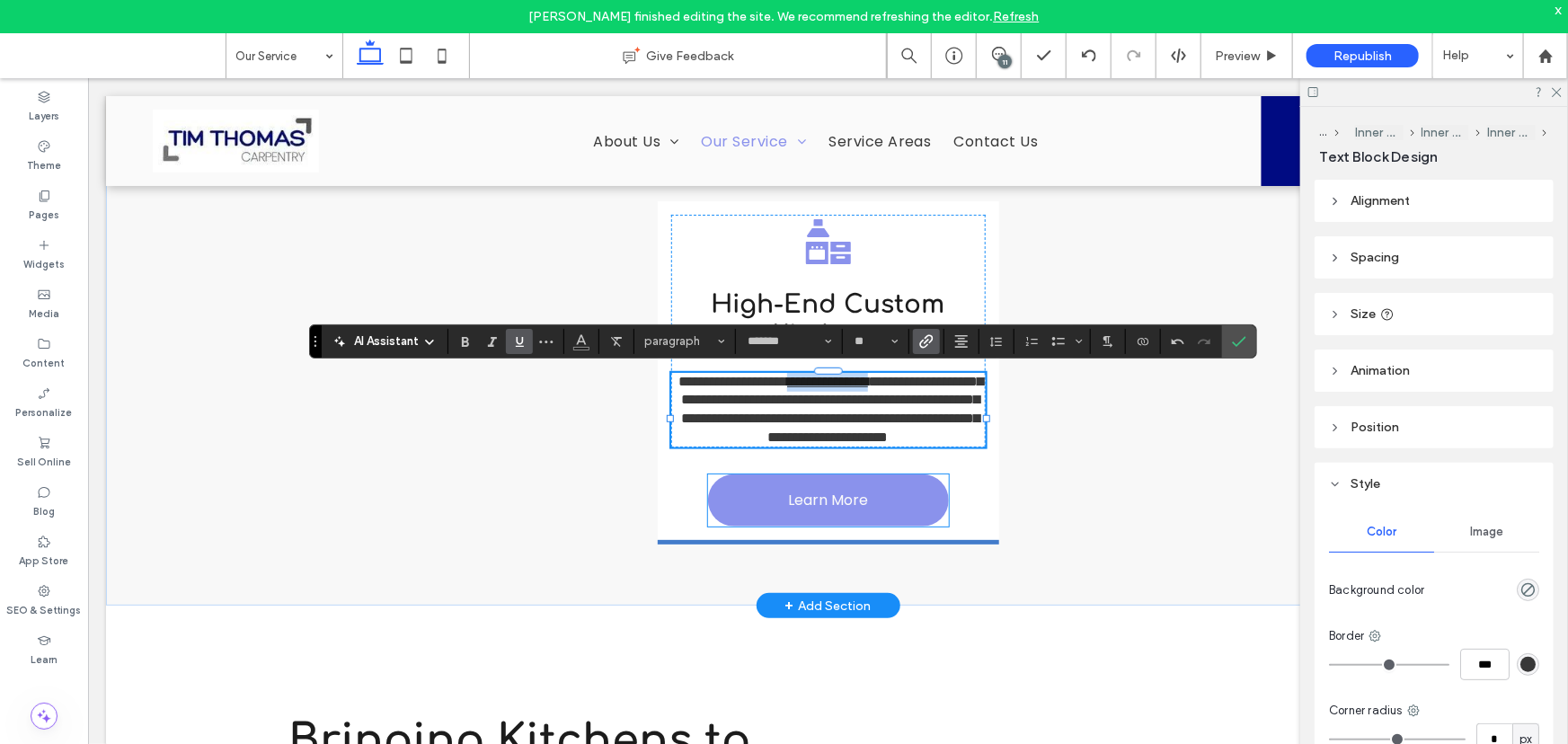 click on "Learn More" at bounding box center [827, 499] 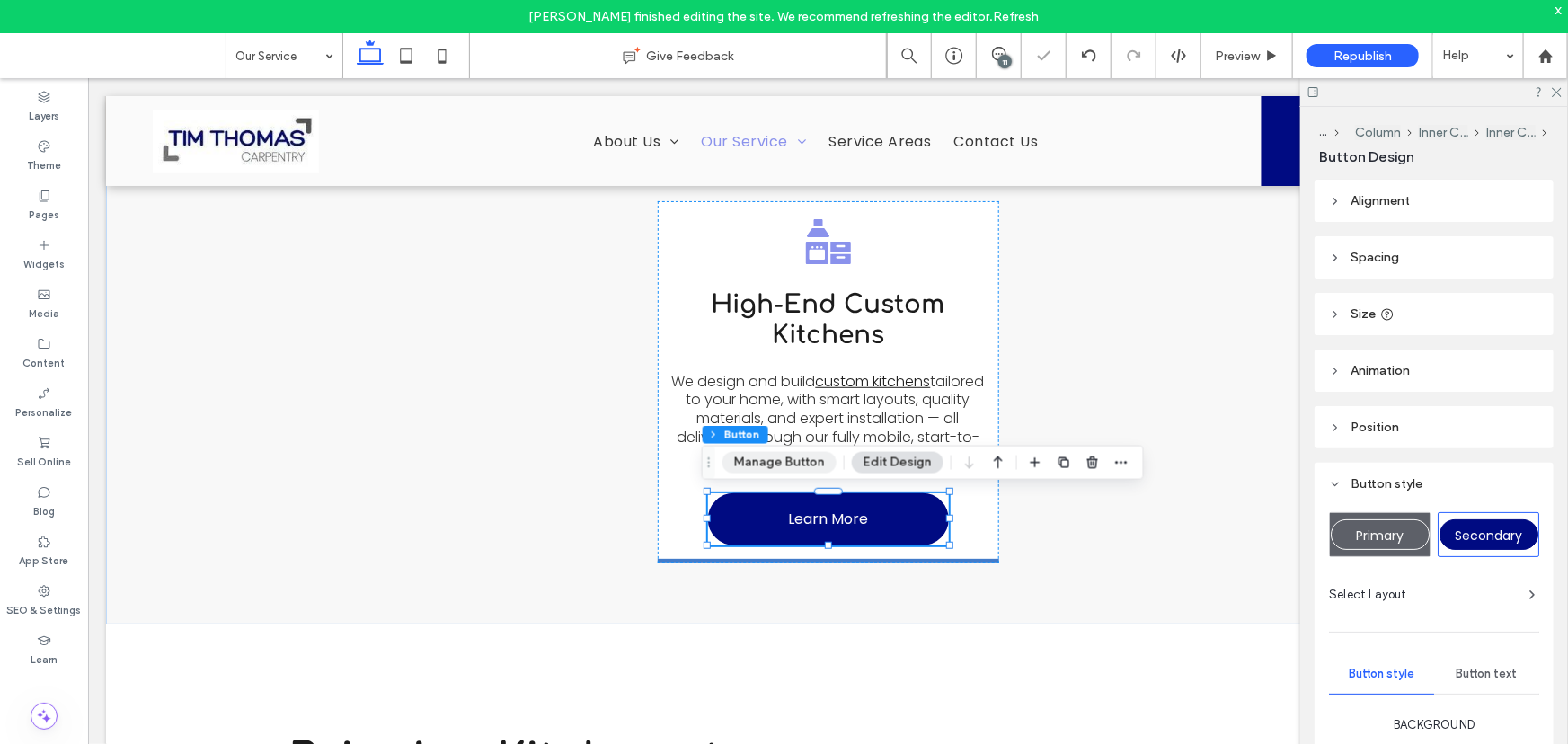 click on "Manage Button" at bounding box center (779, 463) 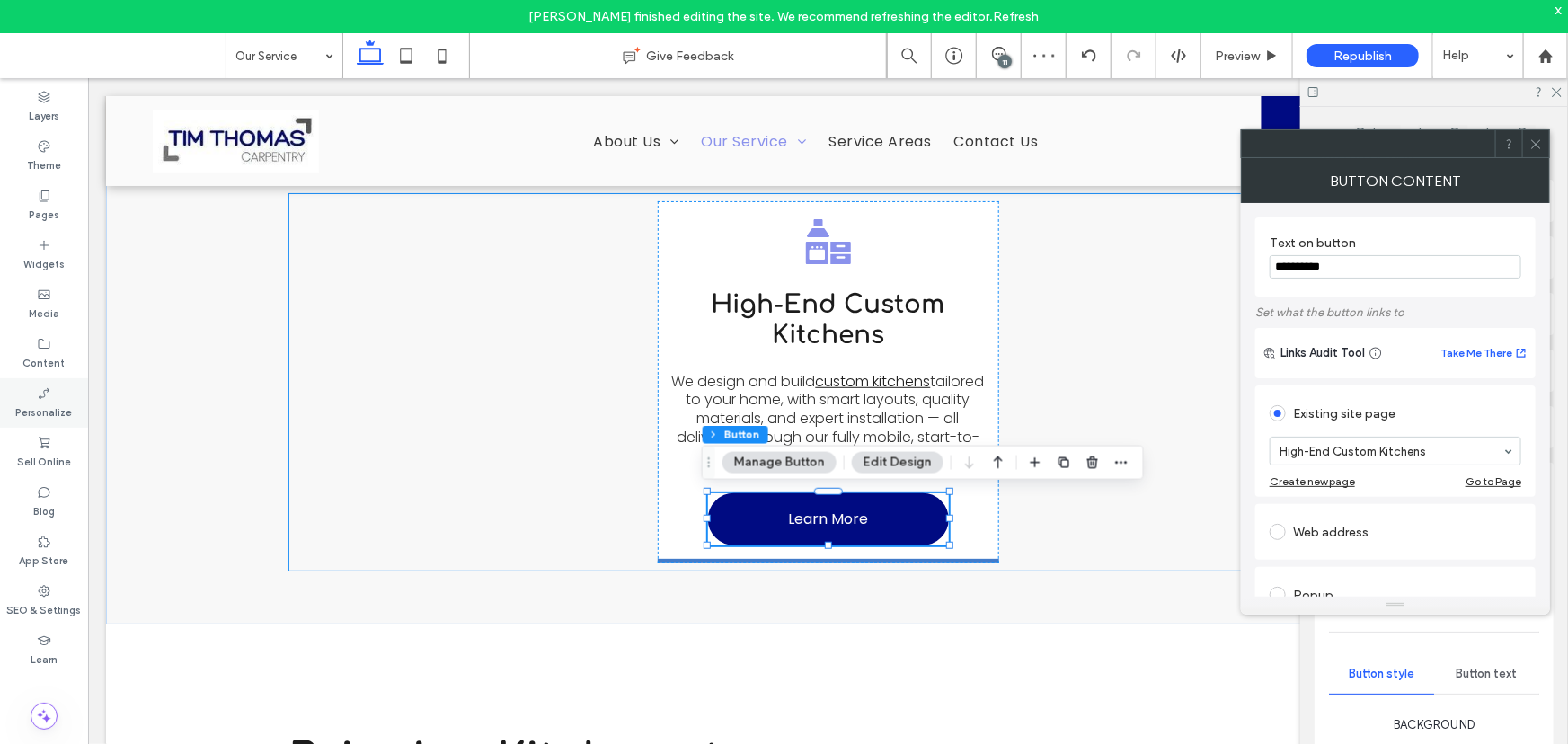 type 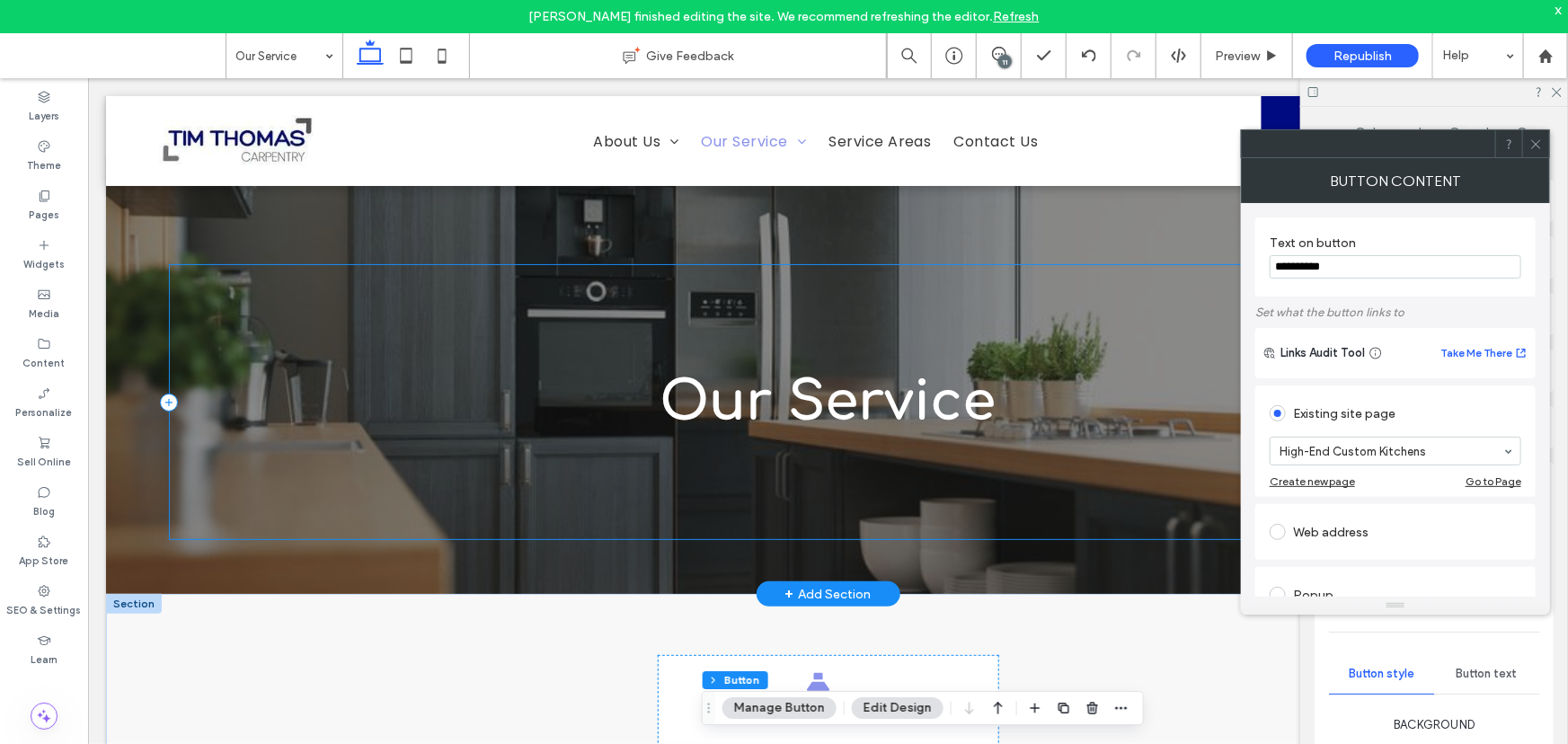 scroll, scrollTop: 0, scrollLeft: 0, axis: both 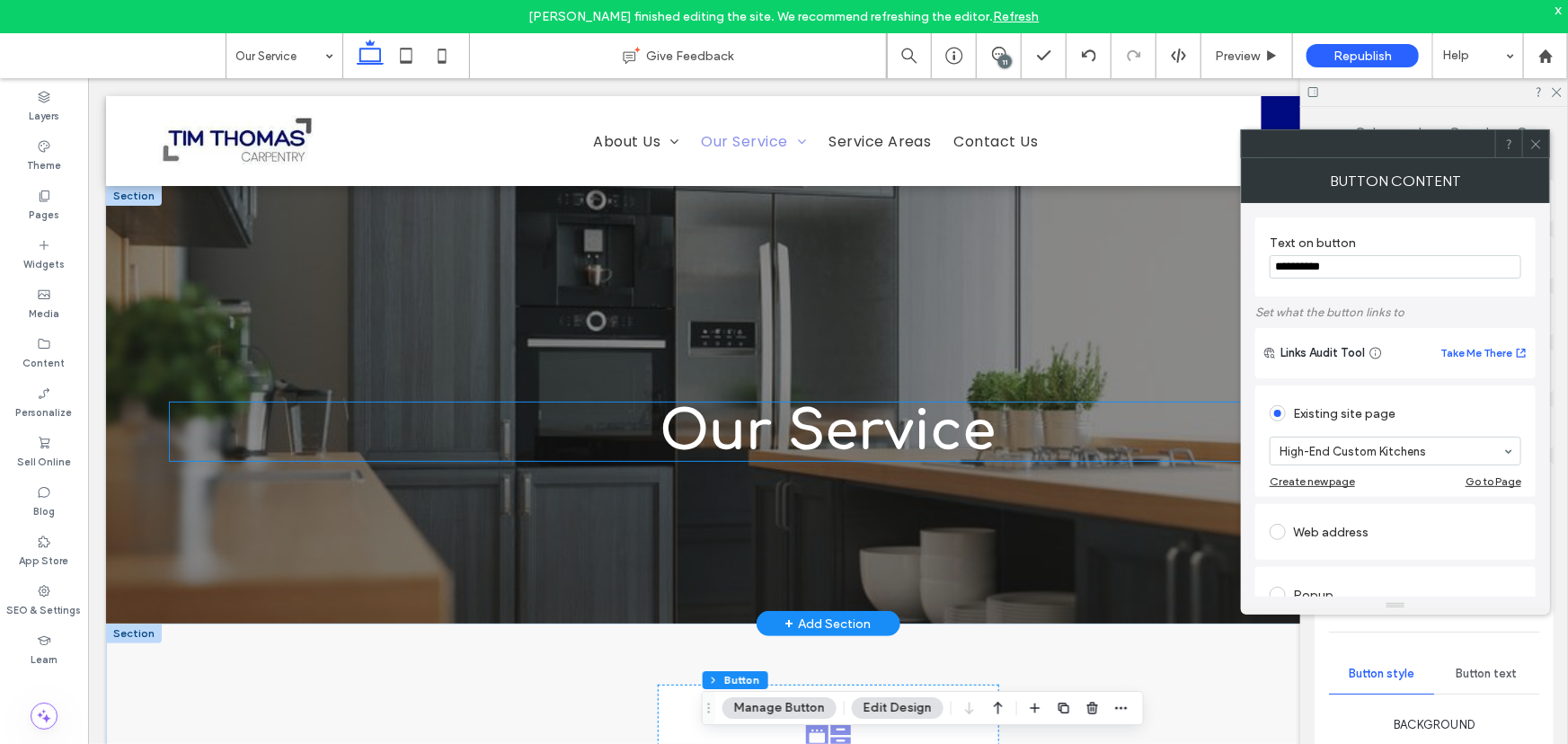 click on "Our Service" at bounding box center [828, 430] 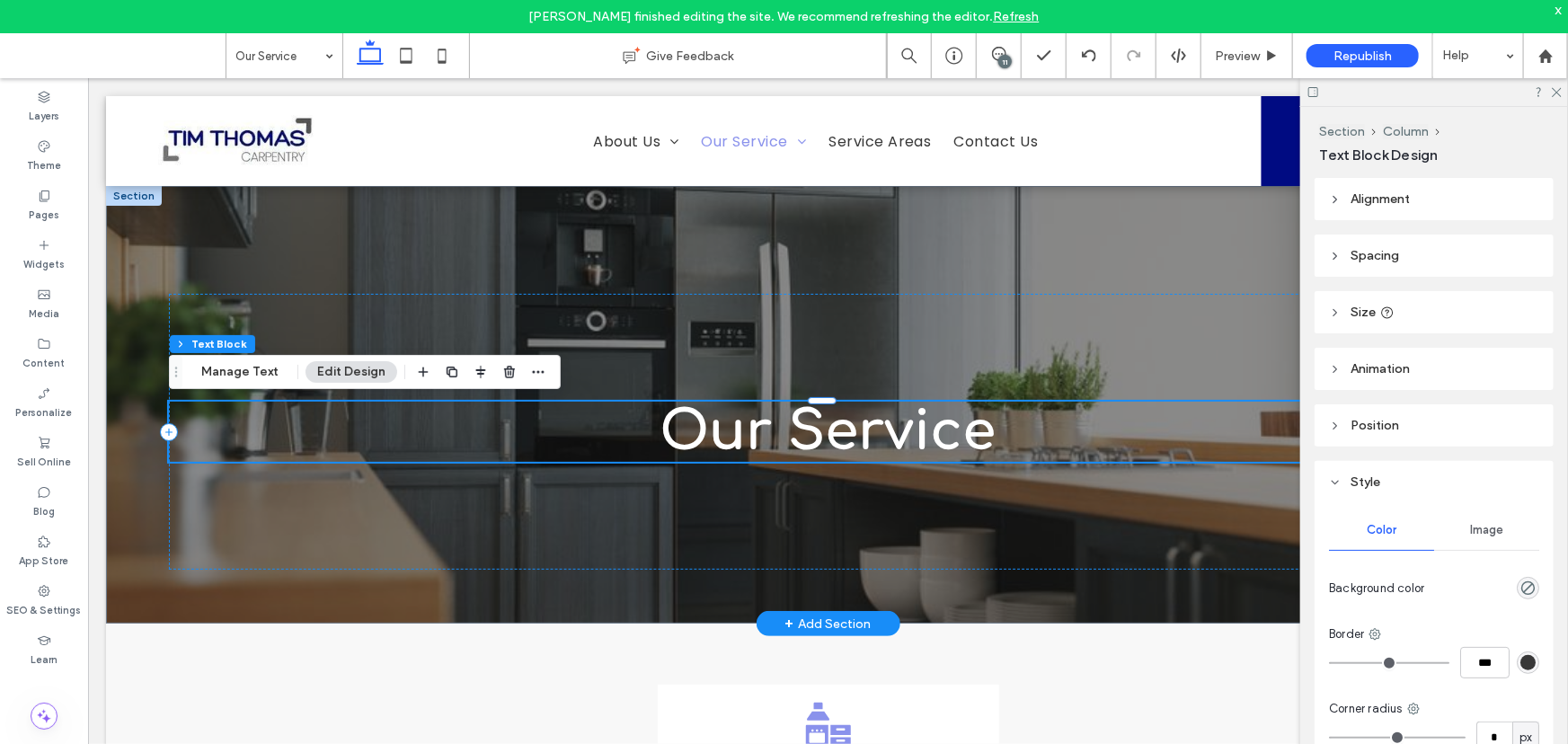 click on "Our Service" at bounding box center (827, 430) 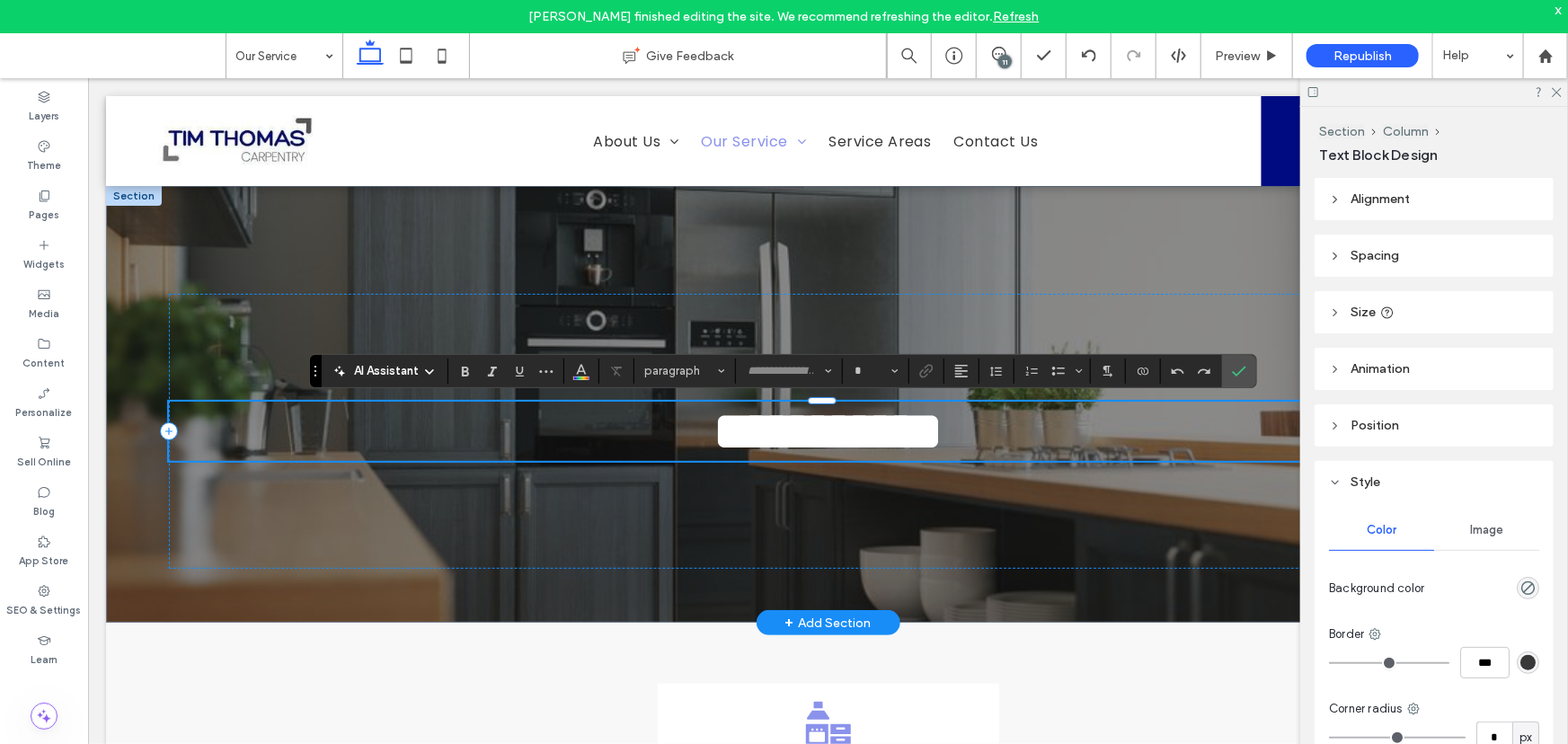 type on "*********" 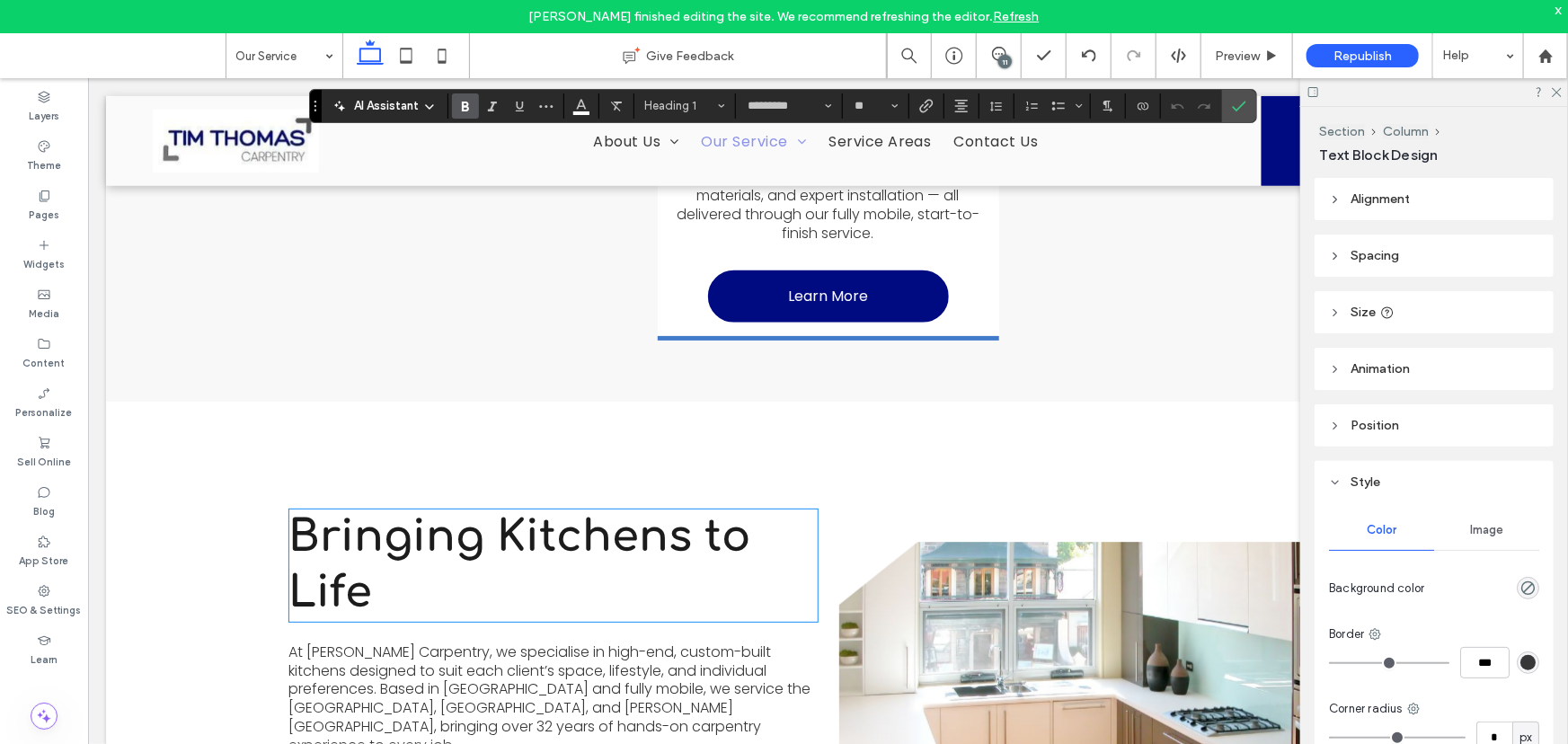 scroll, scrollTop: 817, scrollLeft: 0, axis: vertical 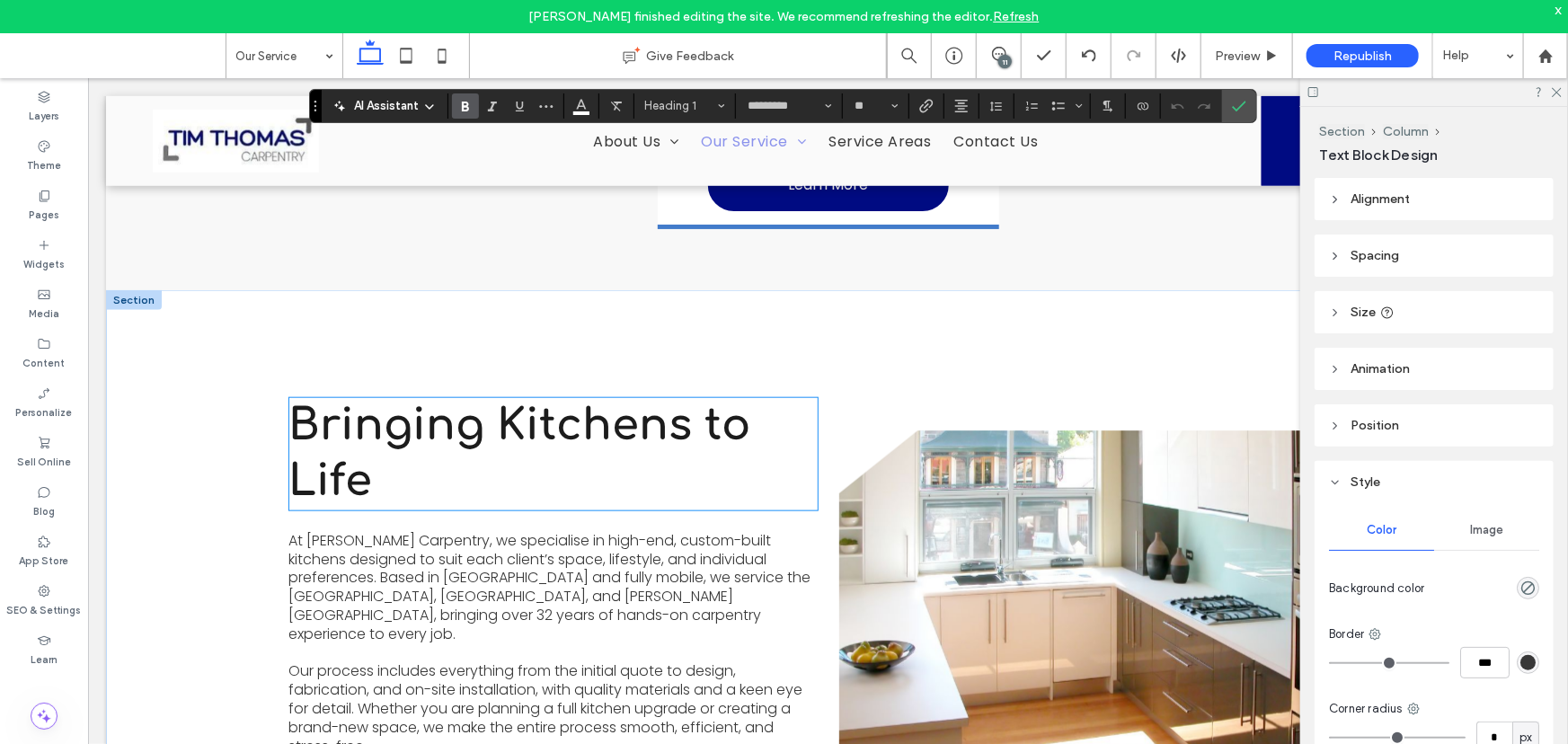 click on "Bringing Kitchens to Life" at bounding box center (553, 453) 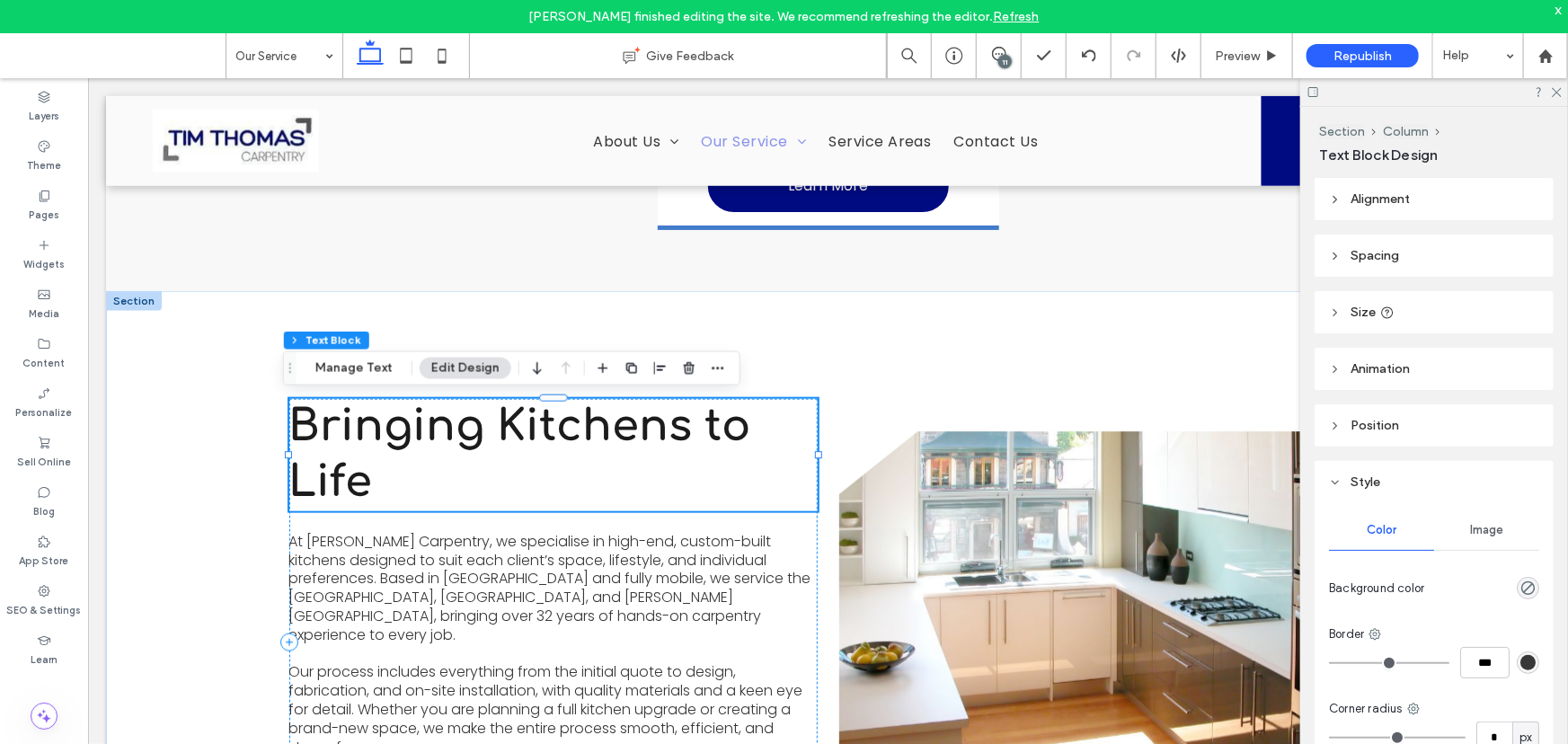 click on "Bringing Kitchens to Life" at bounding box center [553, 454] 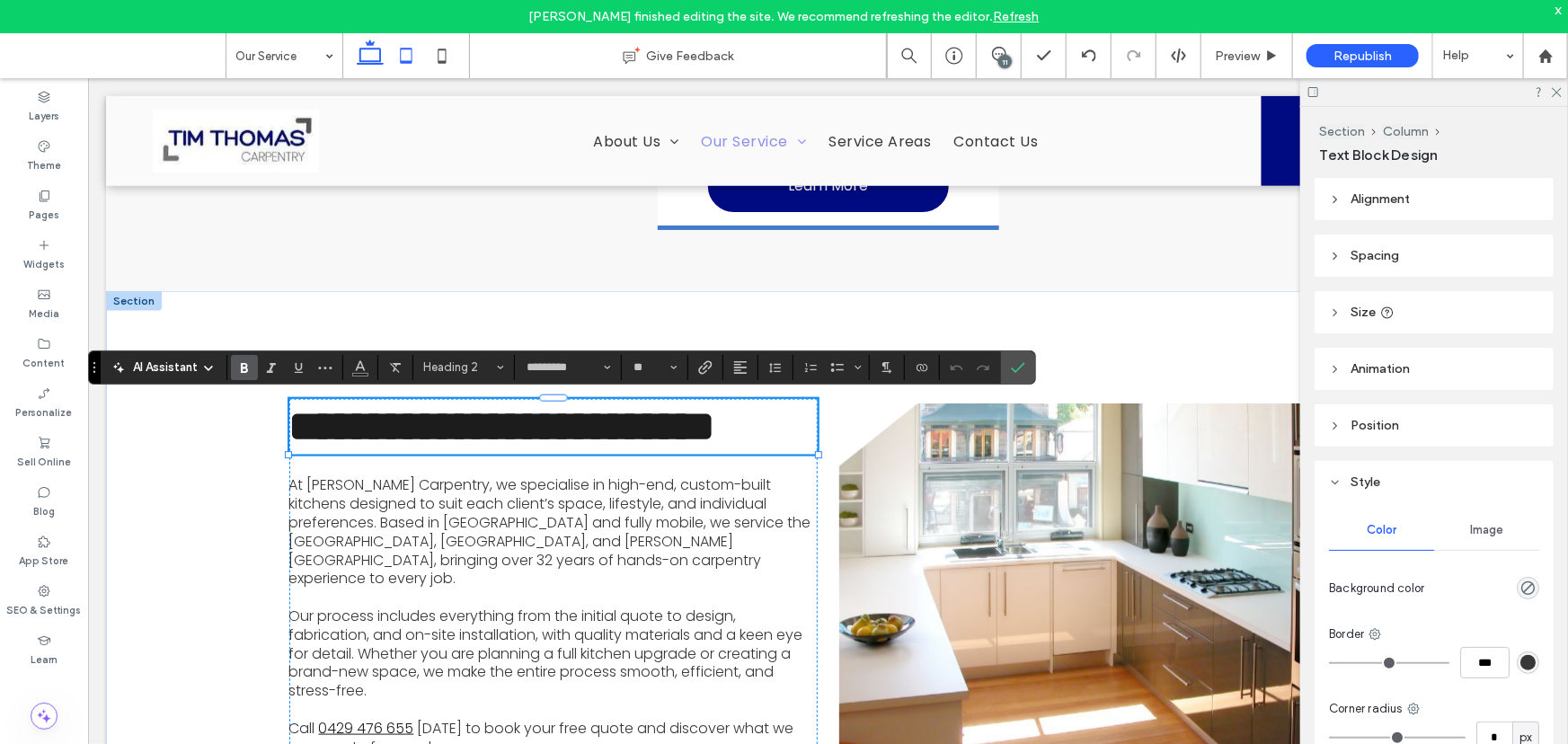 click 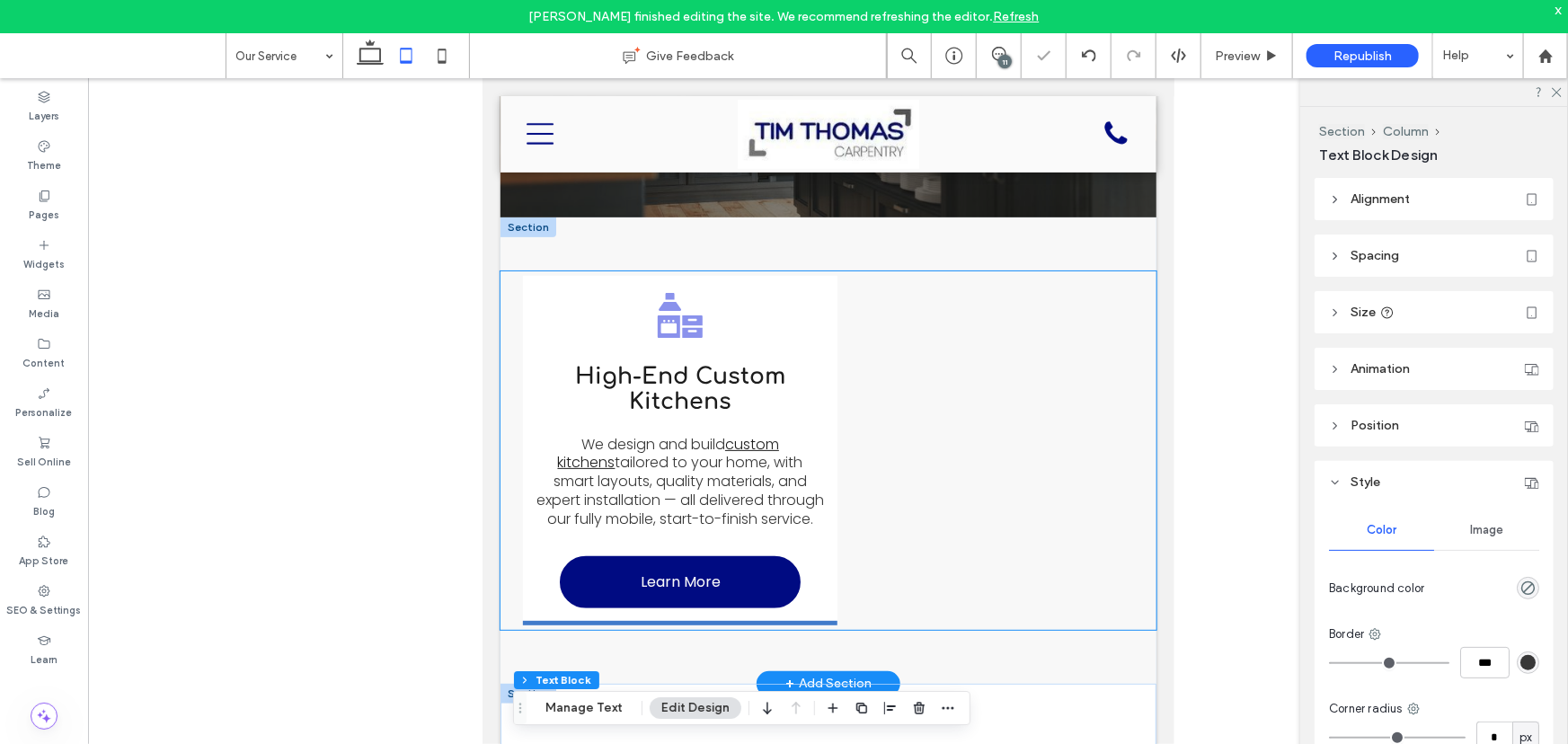 scroll, scrollTop: 206, scrollLeft: 0, axis: vertical 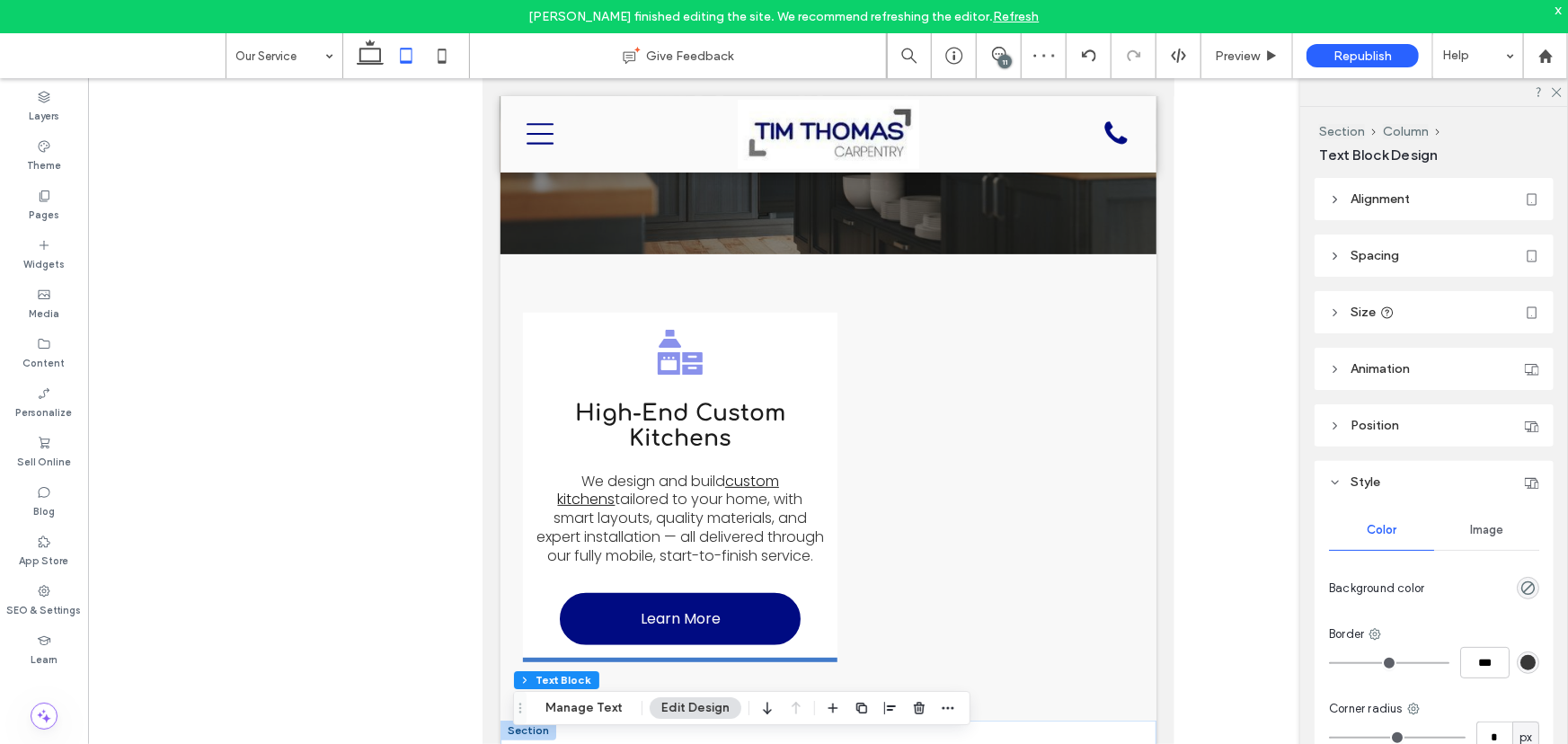 click on "Alignment" at bounding box center (1380, 199) 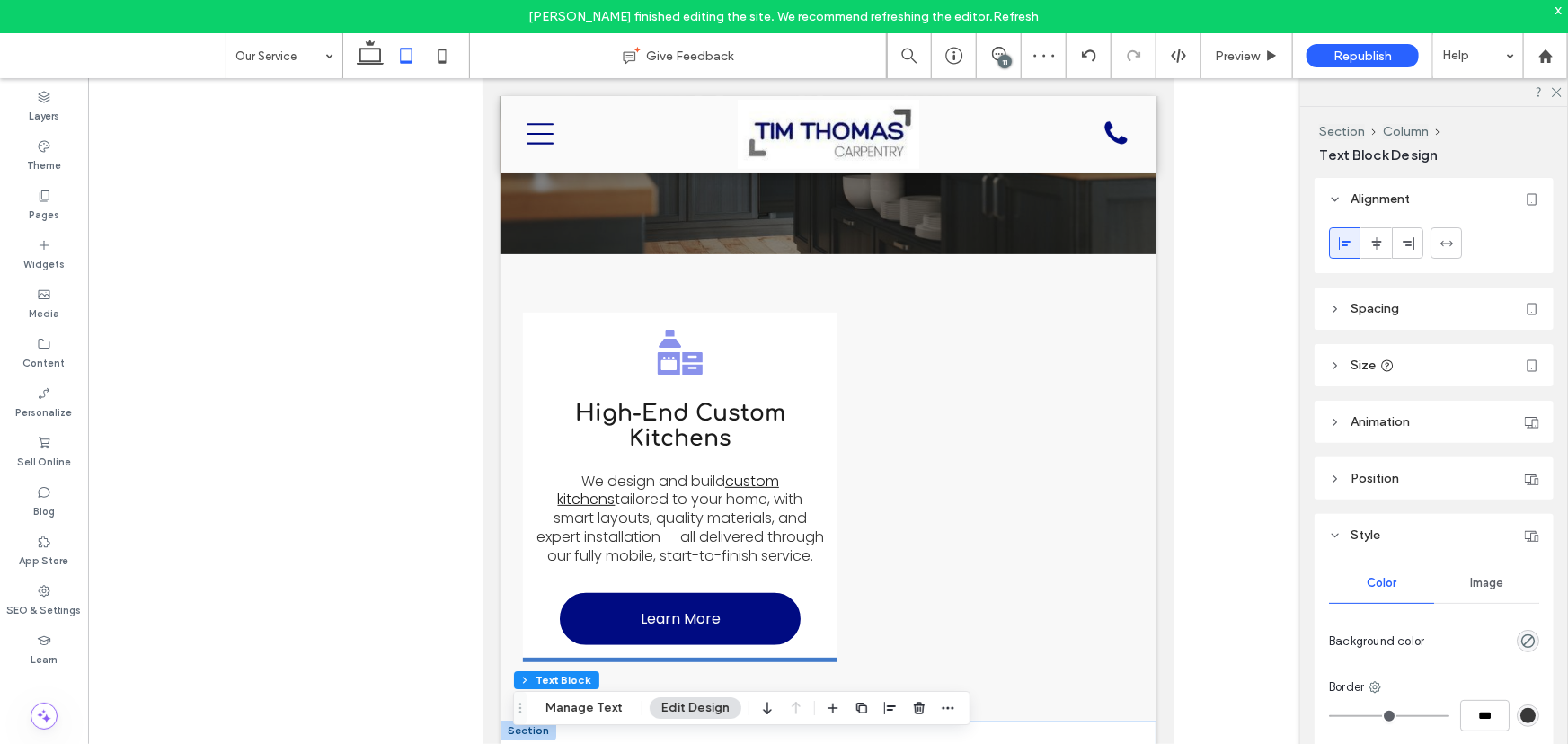 click at bounding box center [1377, 243] 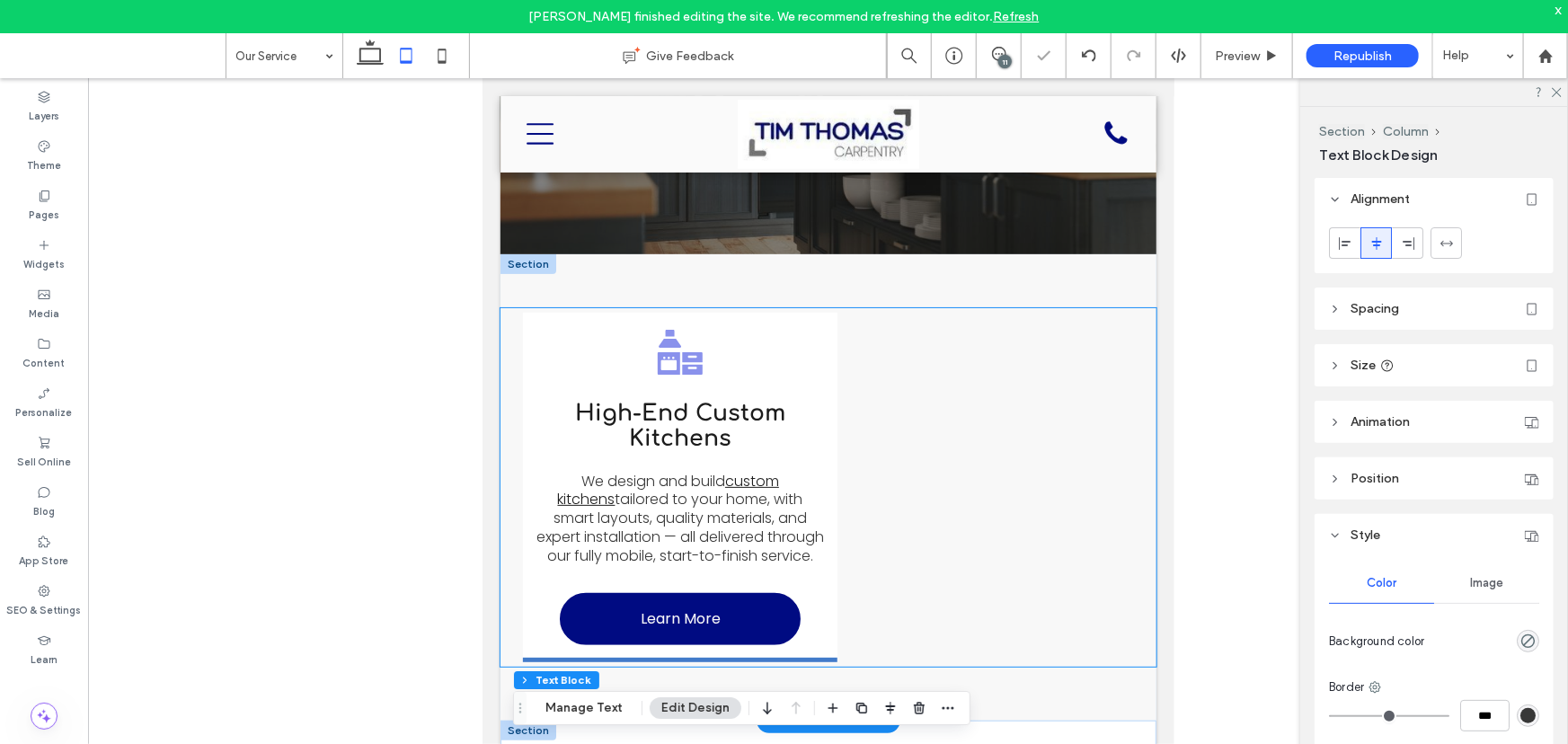 click on "Kitchen Icon
High-End Custom Kitchens
We design and build  custom kitchens  tailored to your home, with smart layouts, quality materials, and expert installation — all delivered through our fully mobile, start-to-finish service.
Learn More" at bounding box center (828, 486) 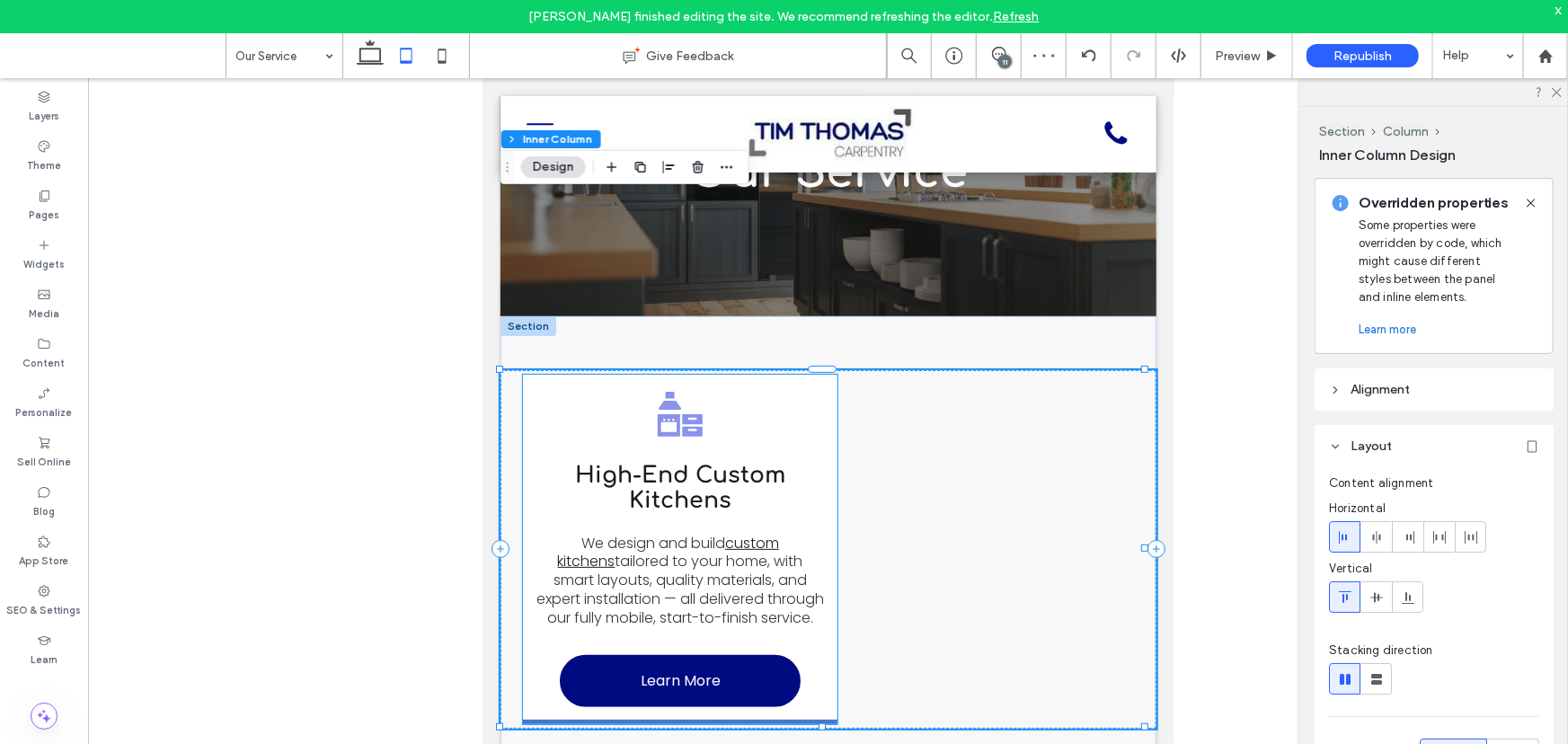 scroll, scrollTop: 326, scrollLeft: 0, axis: vertical 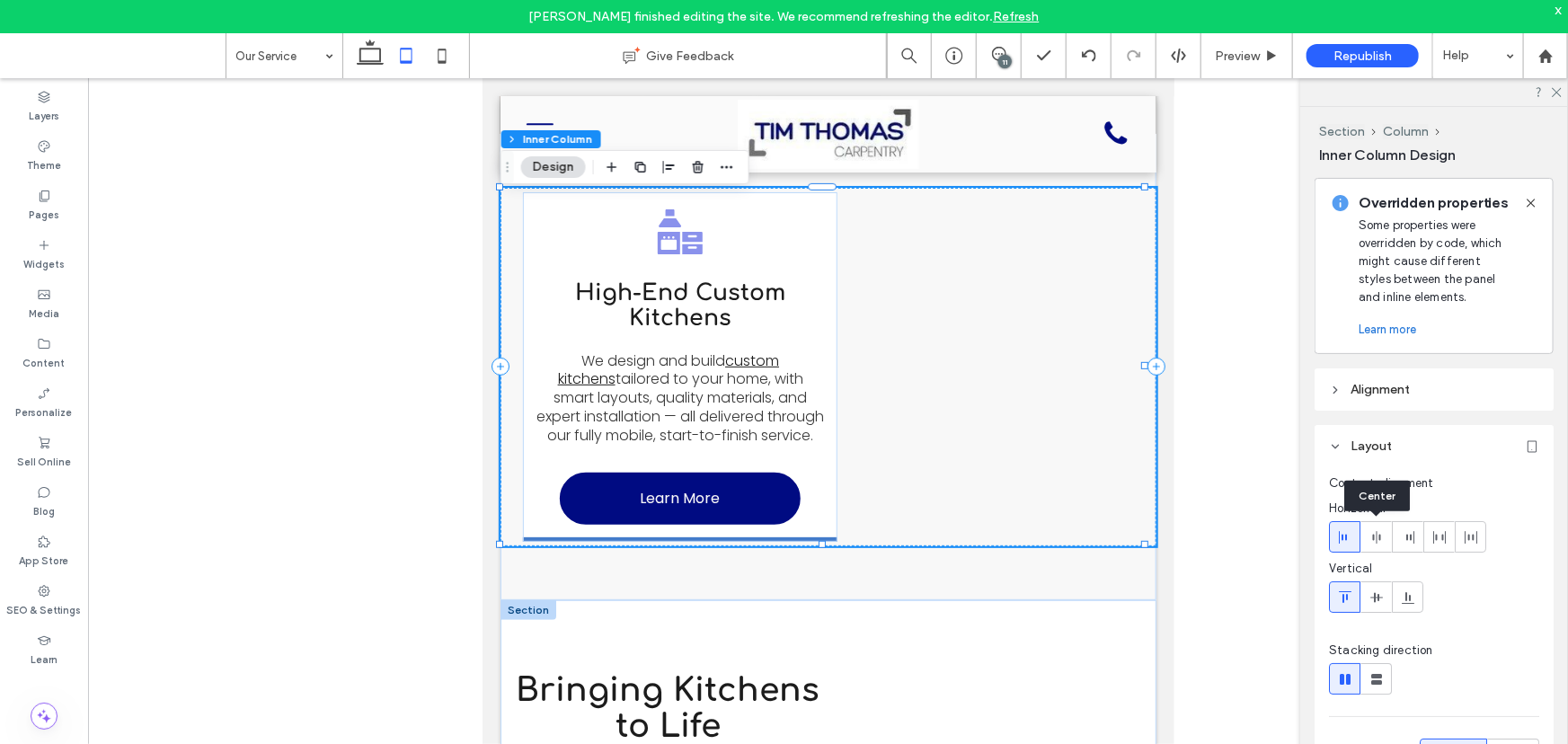 click 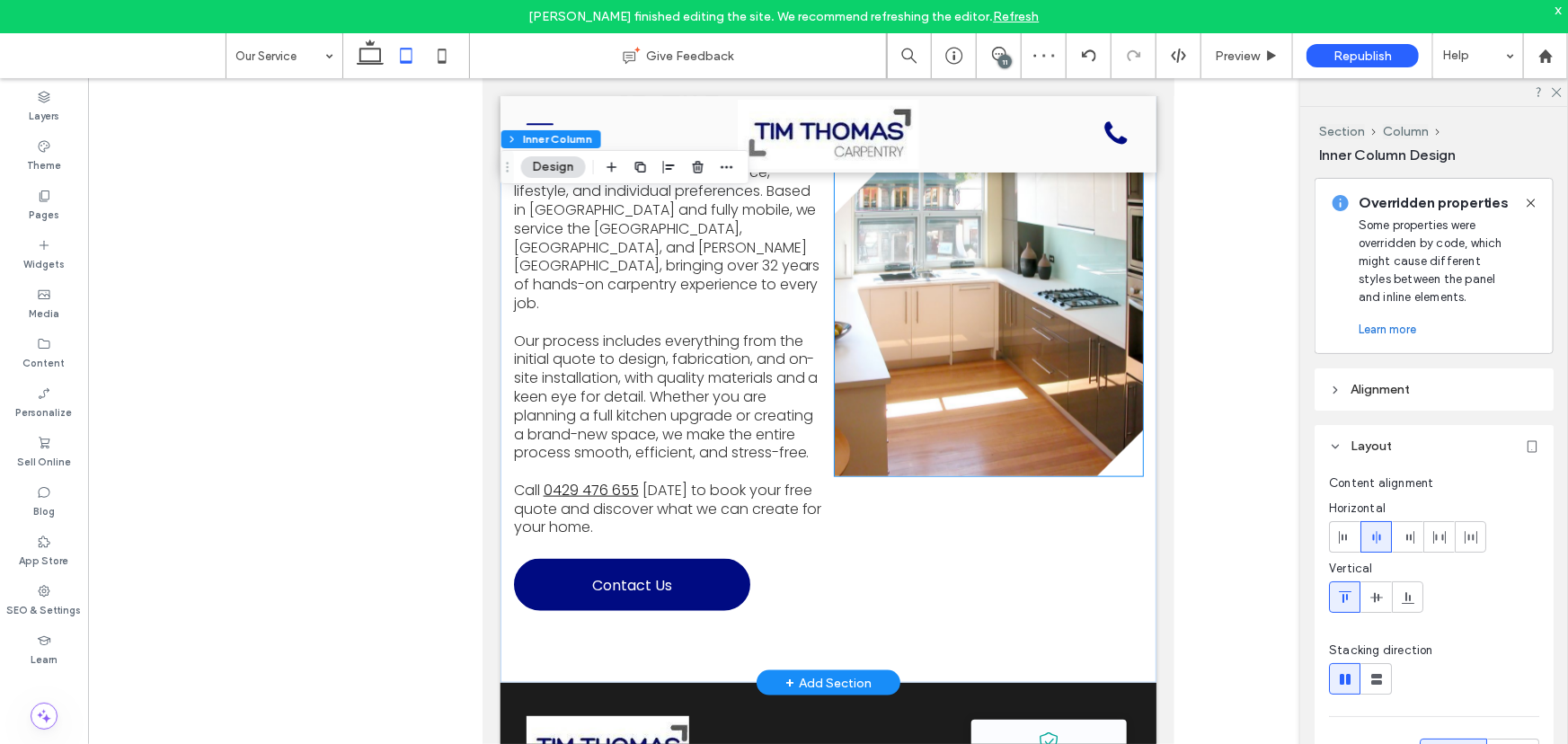 scroll, scrollTop: 979, scrollLeft: 0, axis: vertical 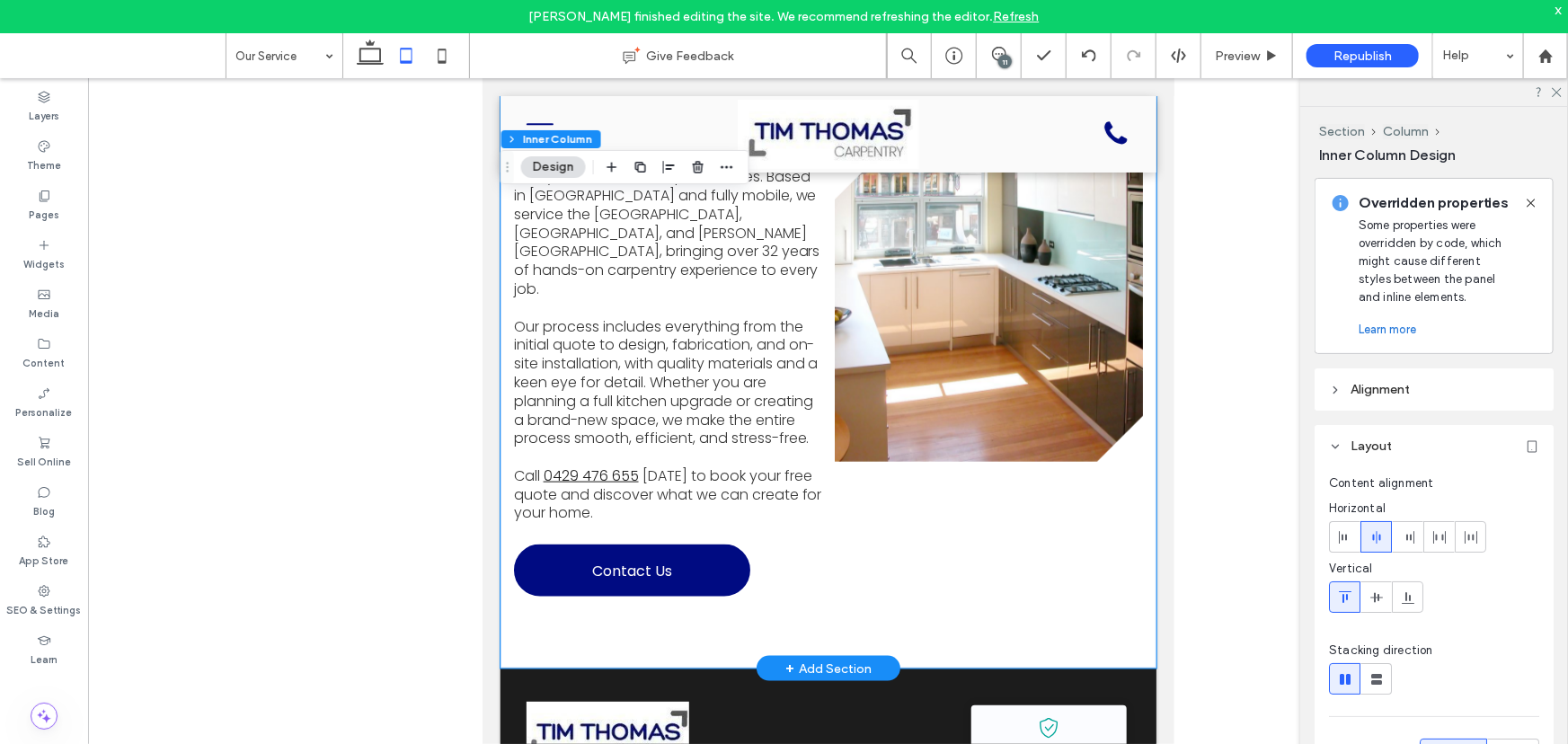 click on "Bringing Kitchens to Life
At Tim Thomas Carpentry, we specialise in high-end, custom-built kitchens designed to suit each client’s space, lifestyle, and individual preferences. Based in Townsville and fully mobile, we service the Cairns Hinterland, Magnetic Island, and Byron Bay, bringing over 32 years of hands-on carpentry experience to every job. Our process includes everything from the initial quote to design, fabrication, and on-site installation, with quality materials and a keen eye for detail. Whether you are planning a full kitchen upgrade or creating a brand-new space, we make the entire process smooth, efficient, and stress-free. Call
0429 476 655   today to book your free quote and discover what we can create for your home.
Contact Us
View more" at bounding box center (828, 307) 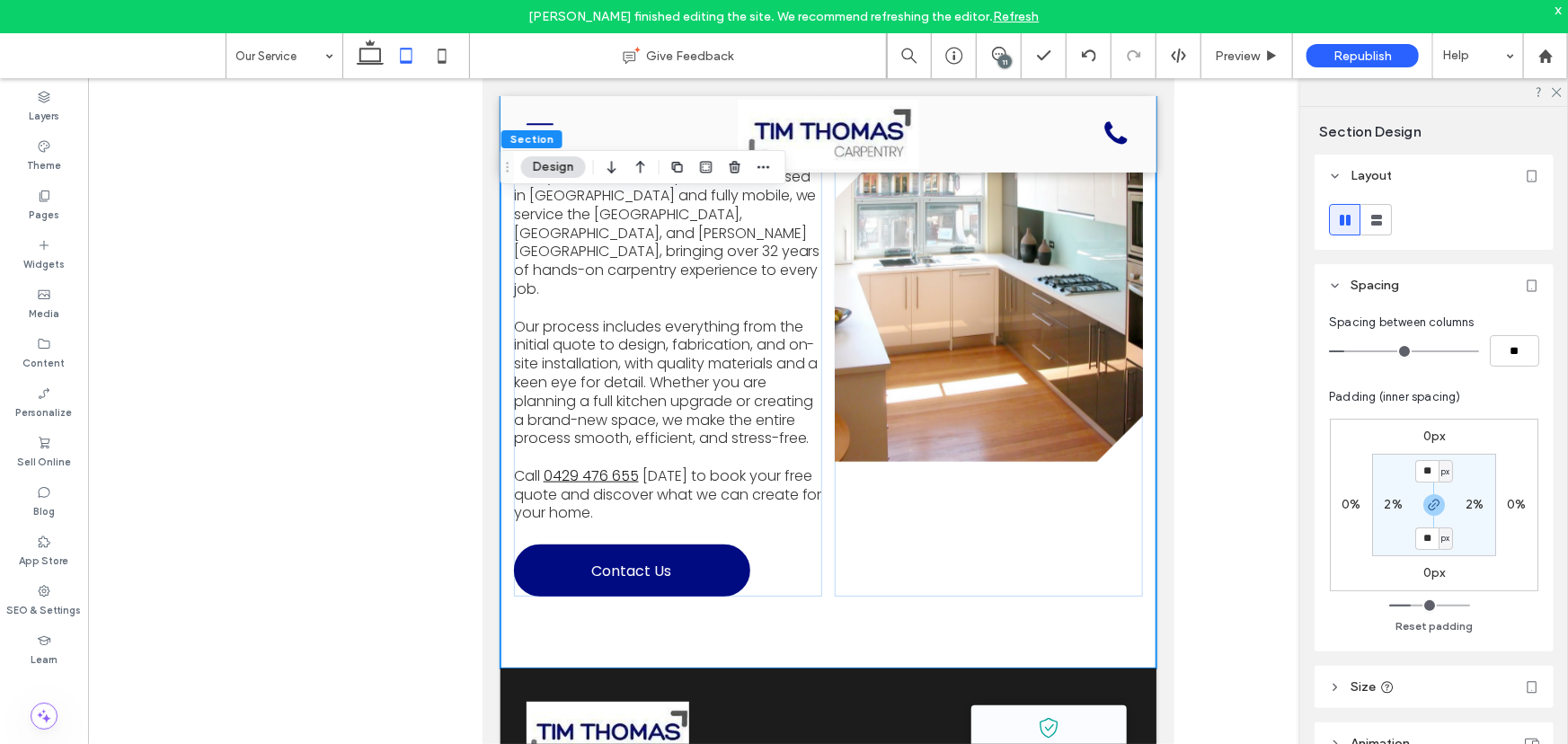 click 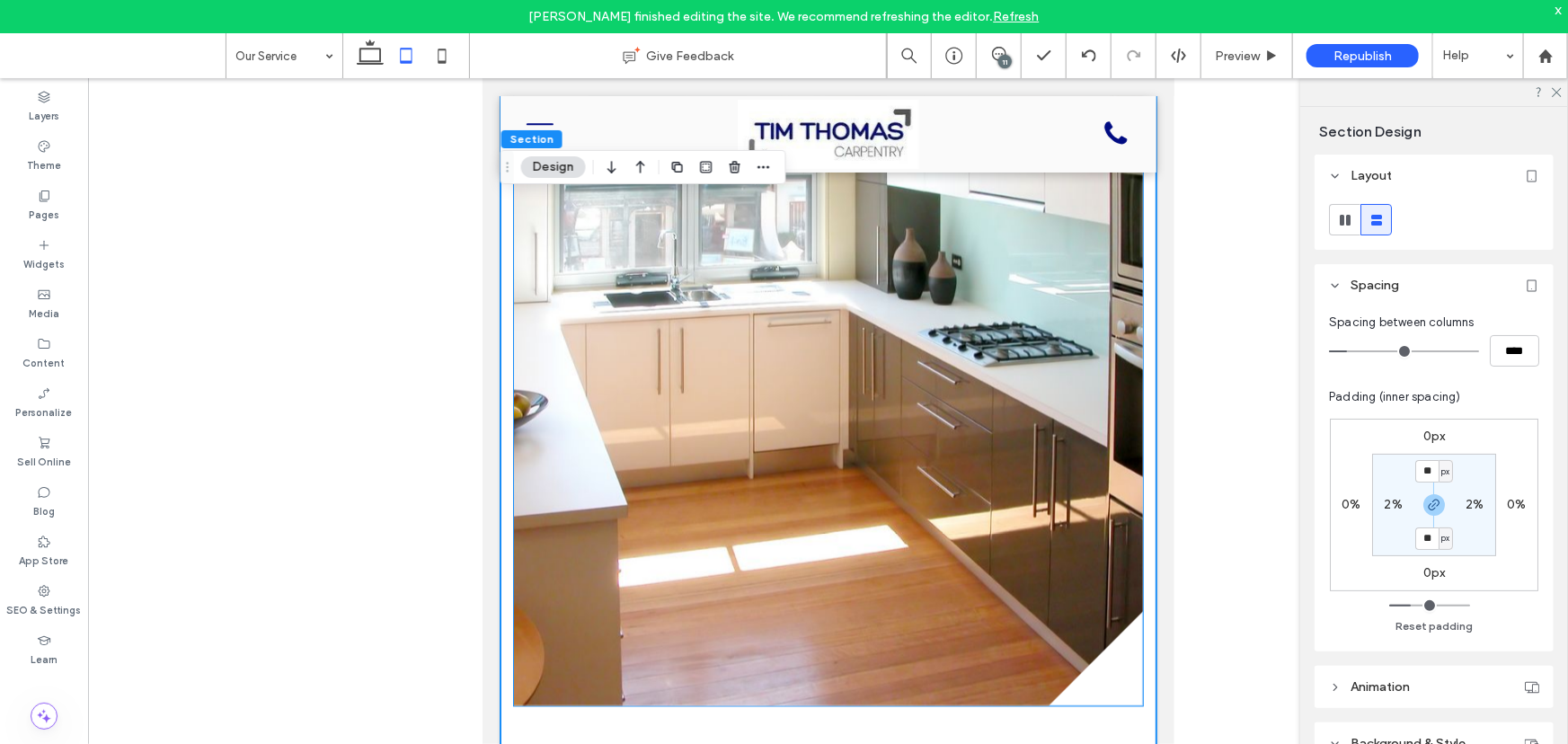 scroll, scrollTop: 1388, scrollLeft: 0, axis: vertical 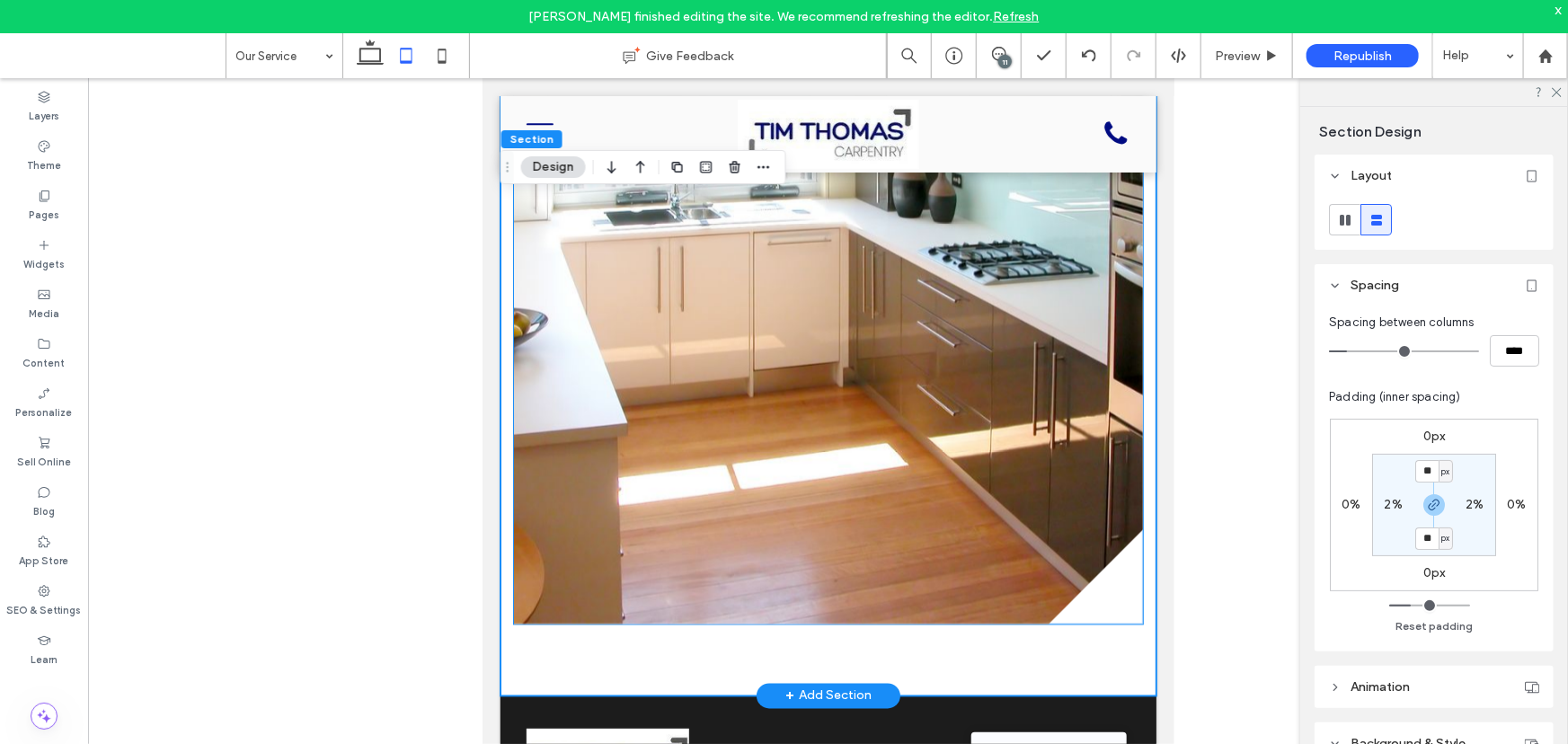click at bounding box center [828, 308] 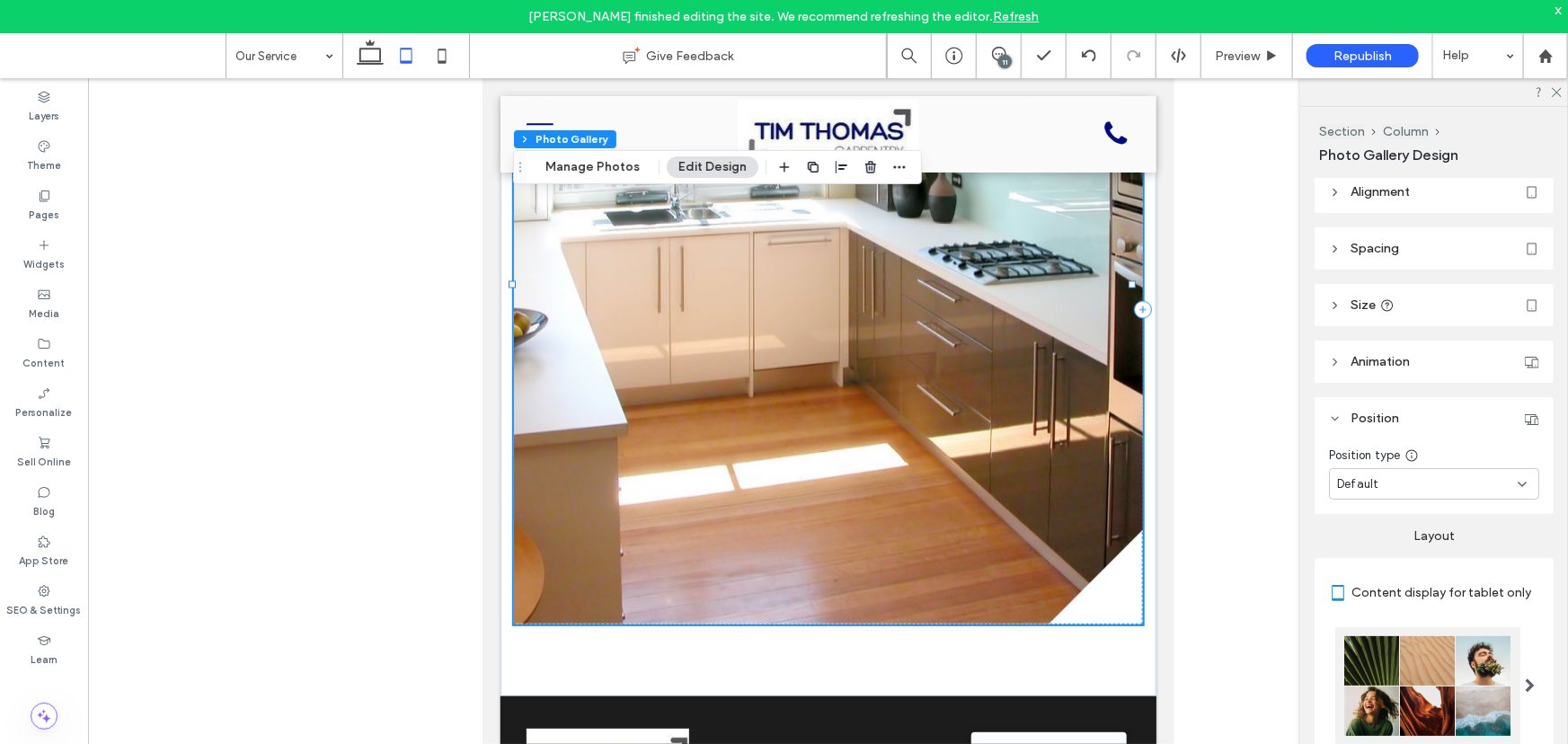 scroll, scrollTop: 0, scrollLeft: 0, axis: both 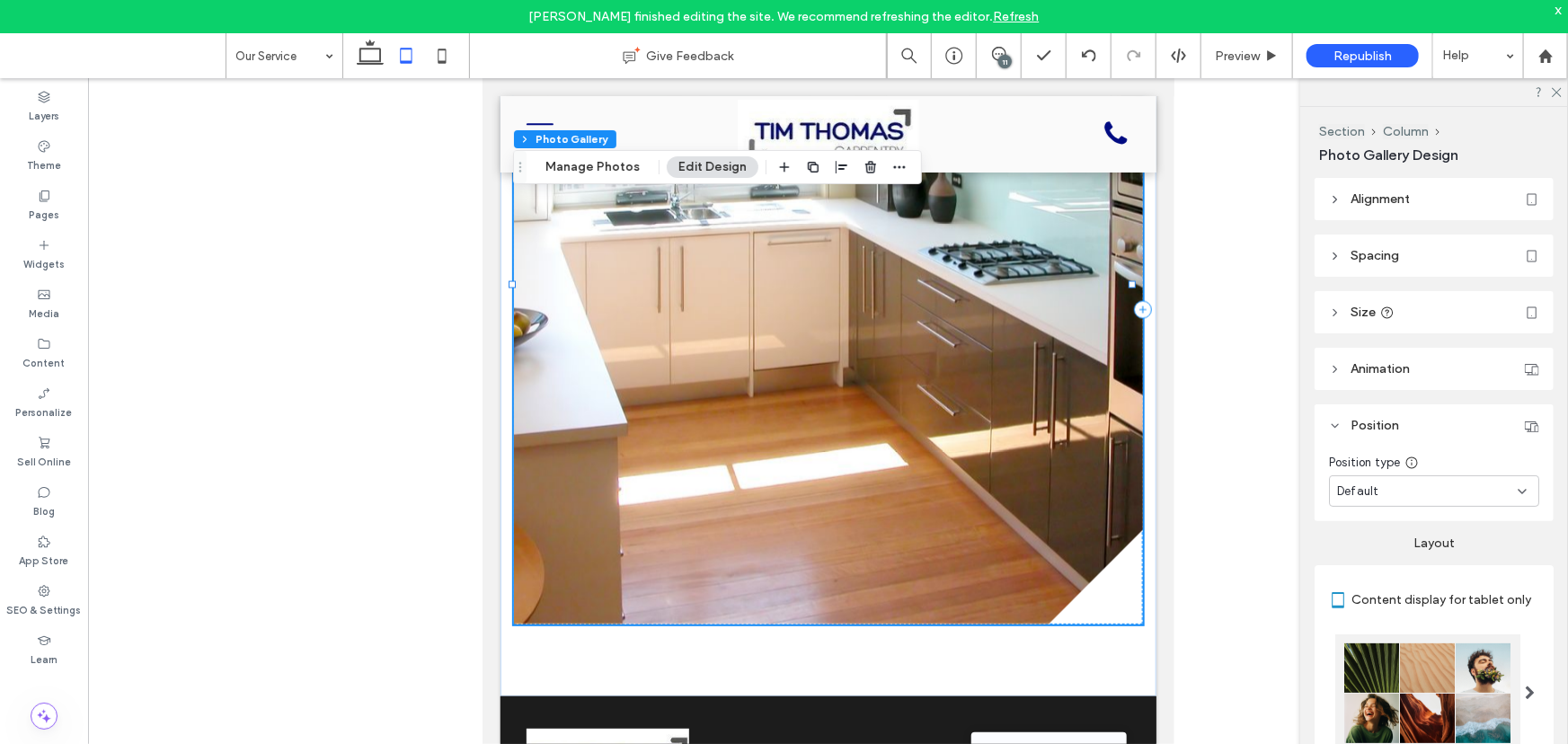 click on "Size" at bounding box center [1434, 312] 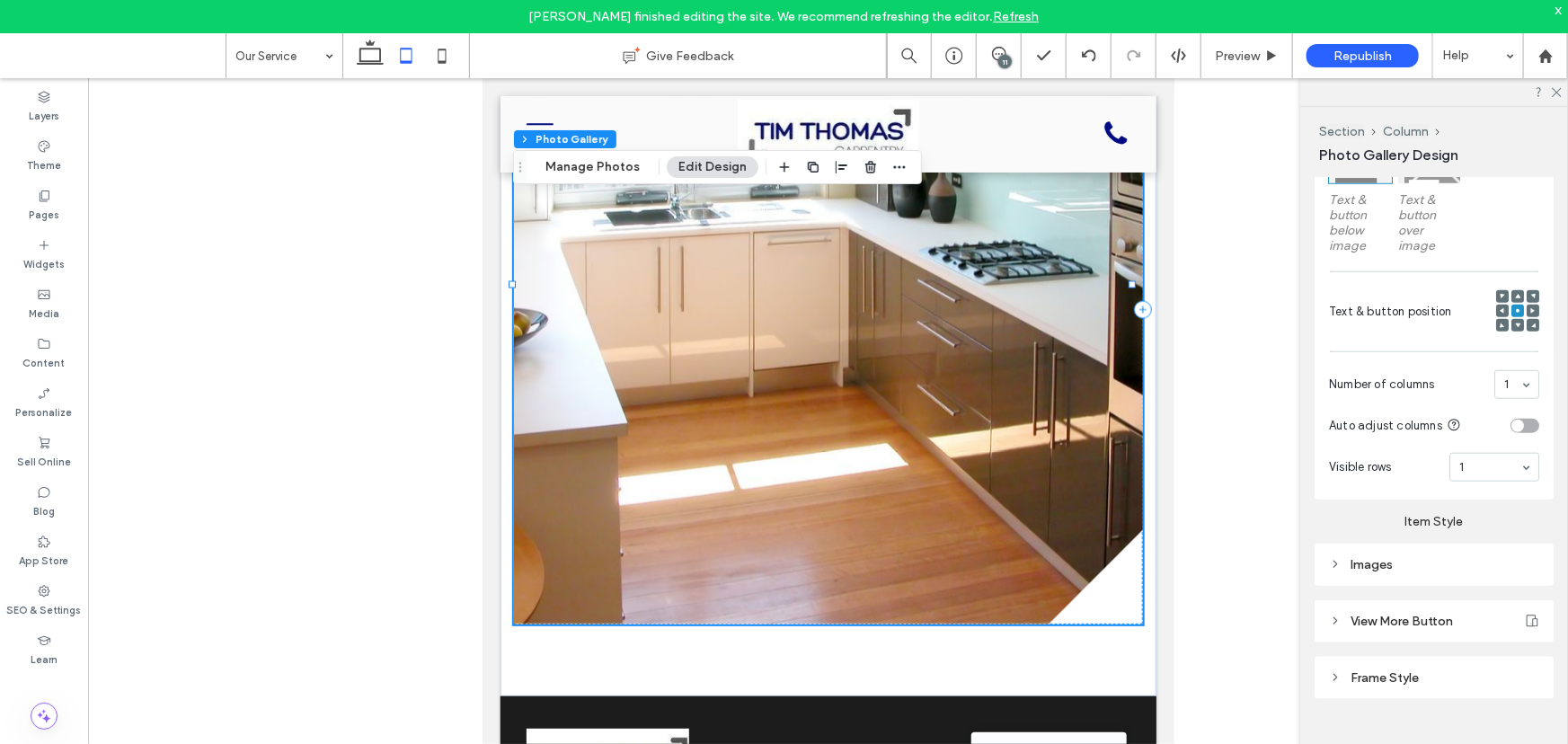 scroll, scrollTop: 818, scrollLeft: 0, axis: vertical 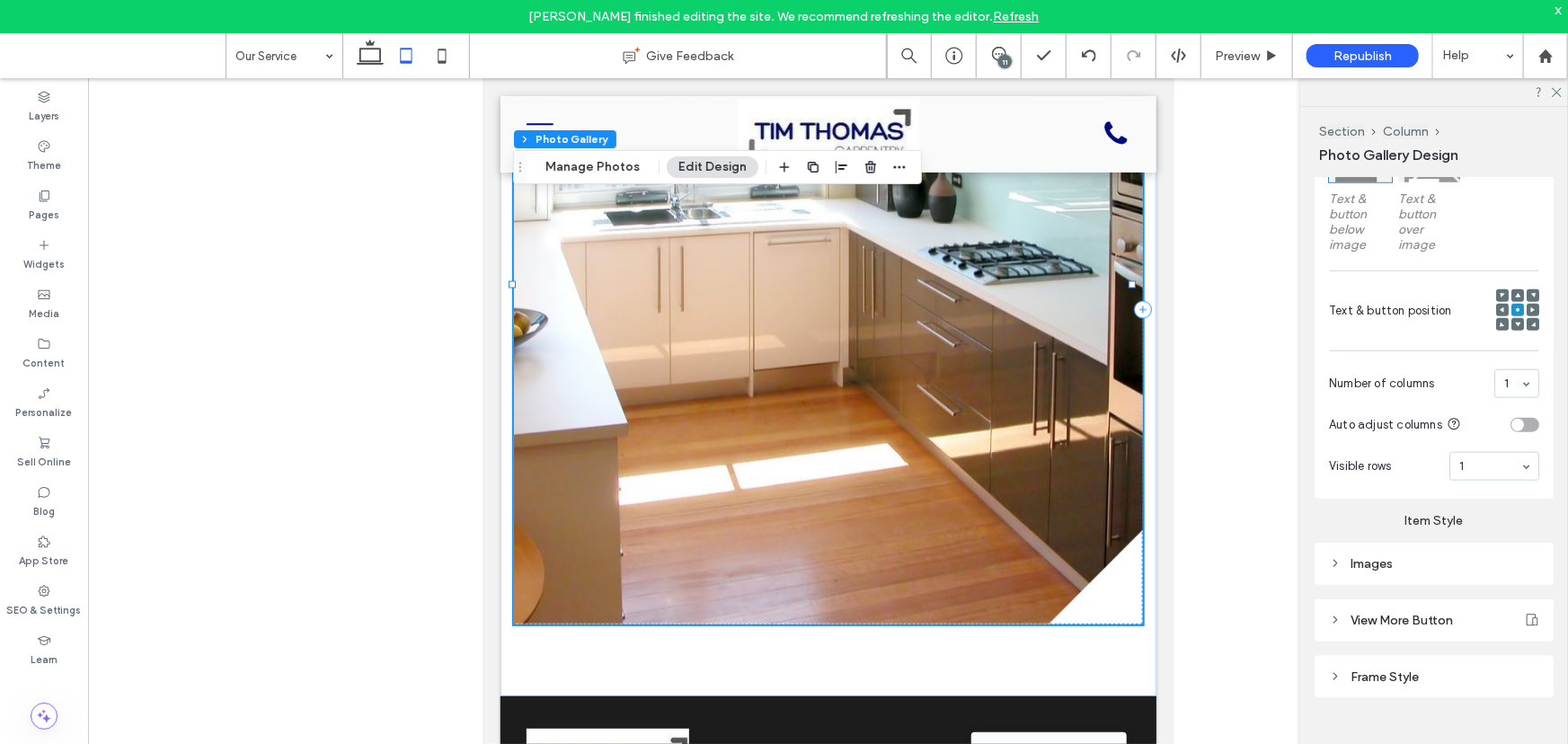 click on "Images" at bounding box center [1434, 563] 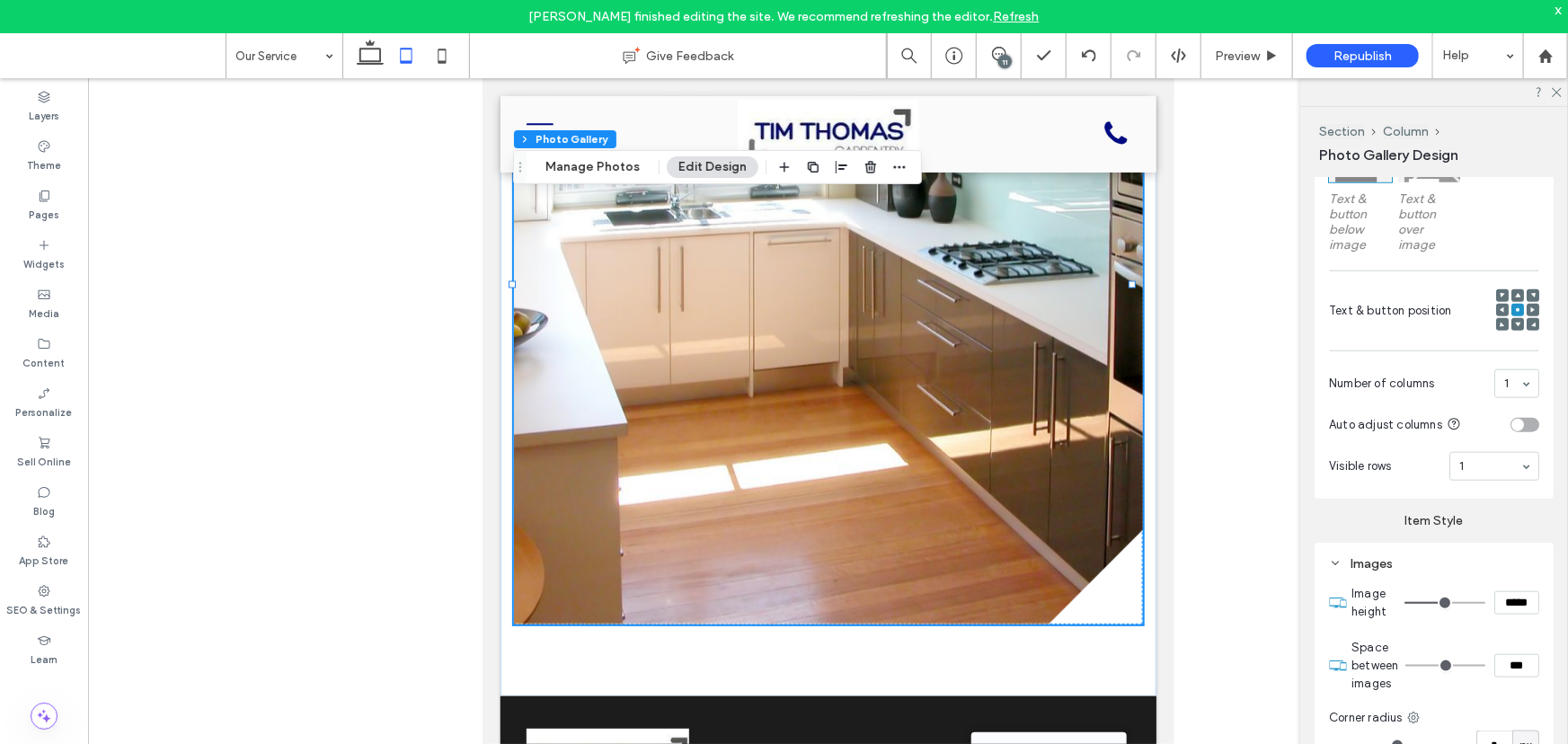 click on "*****" at bounding box center [1517, 603] 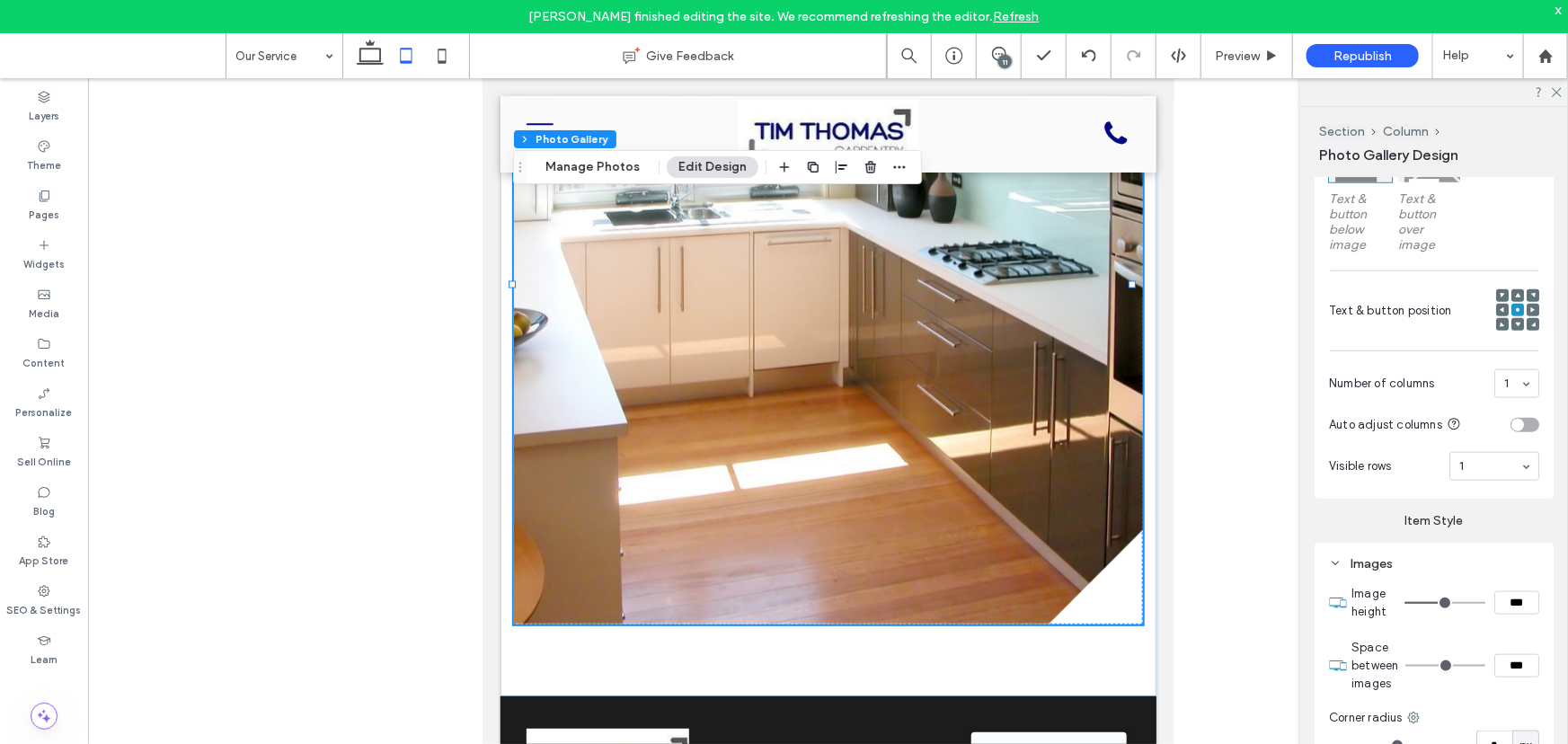 type on "*****" 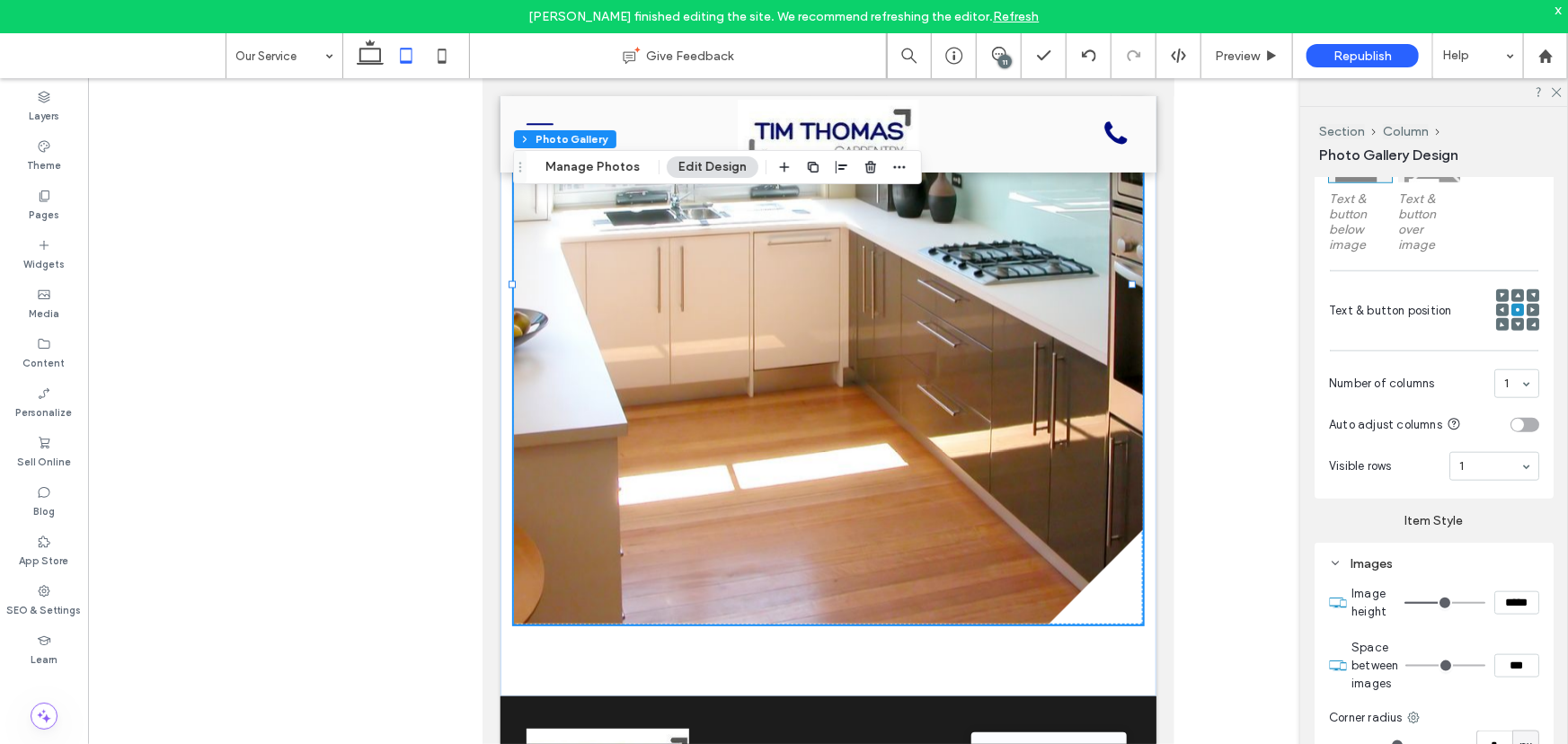 type on "***" 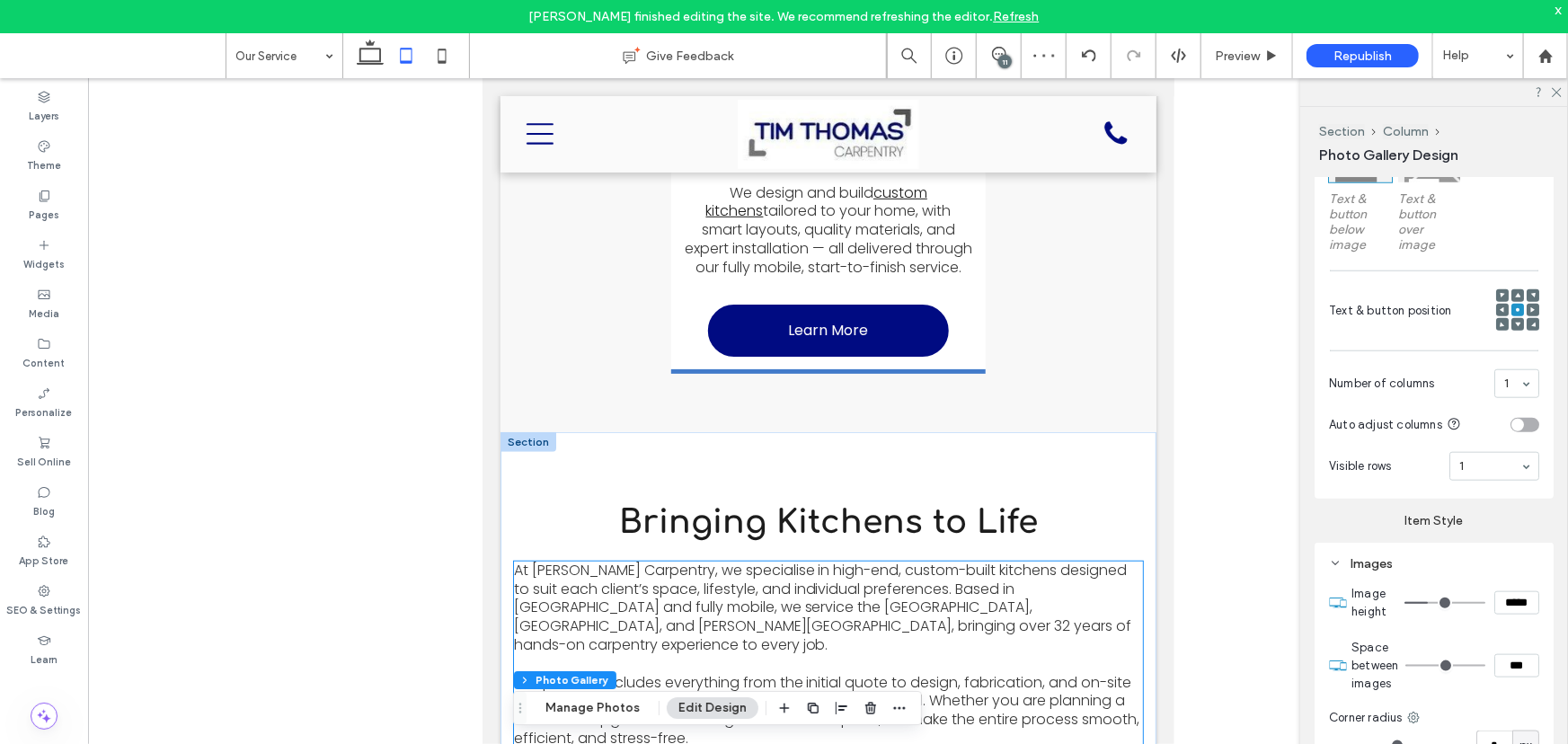 scroll, scrollTop: 490, scrollLeft: 0, axis: vertical 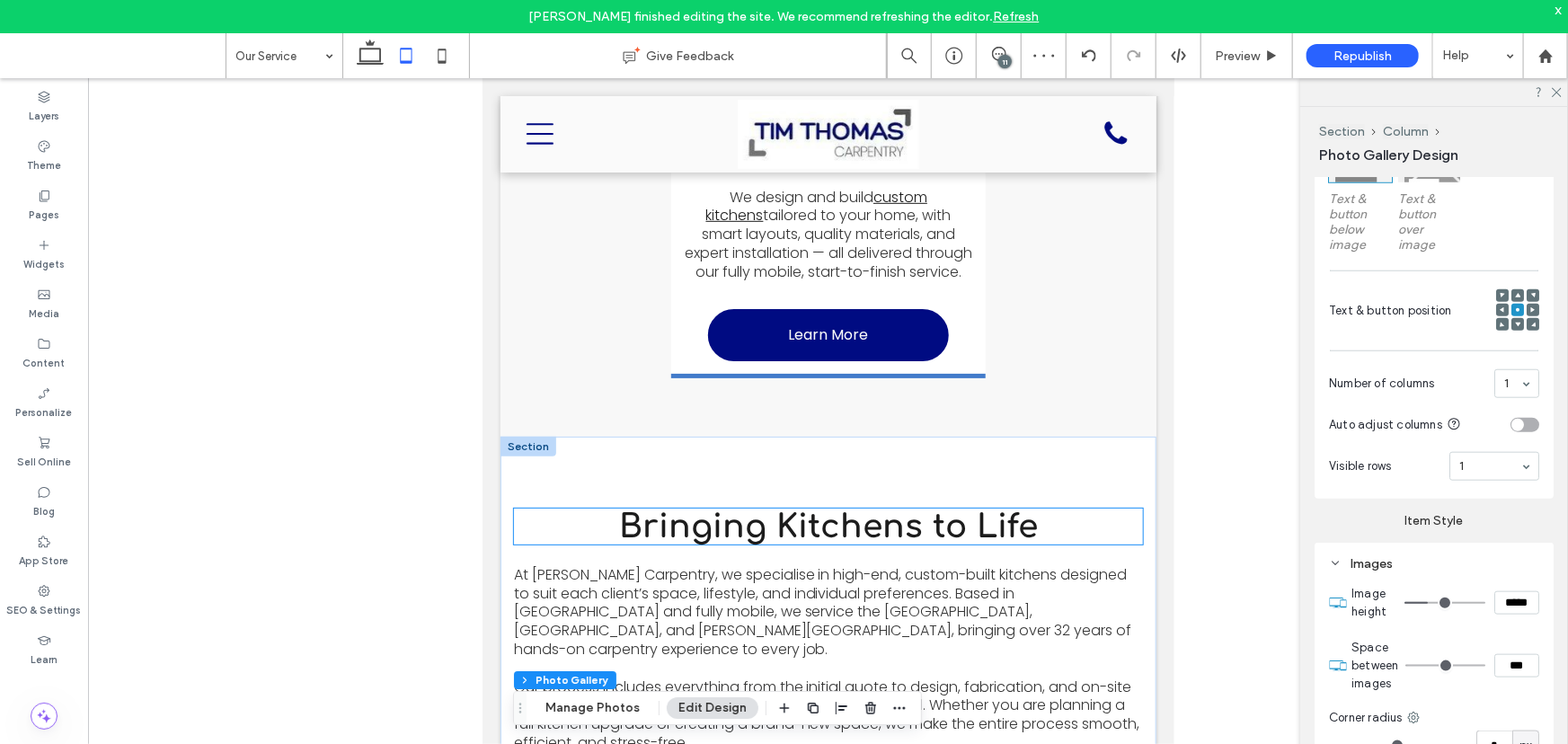 click on "Bringing Kitchens to Life" at bounding box center [828, 526] 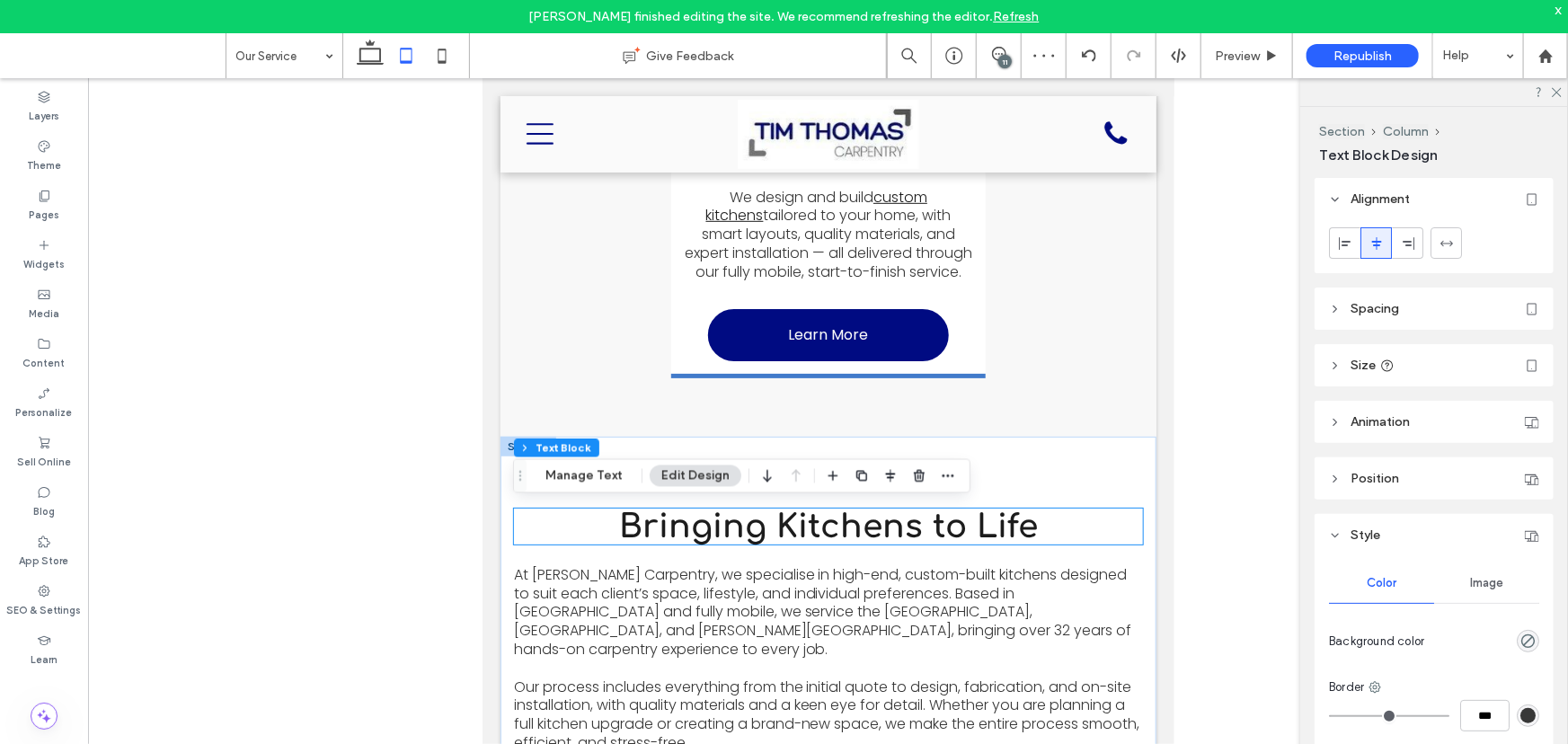 click on "Bringing Kitchens to Life" at bounding box center (828, 526) 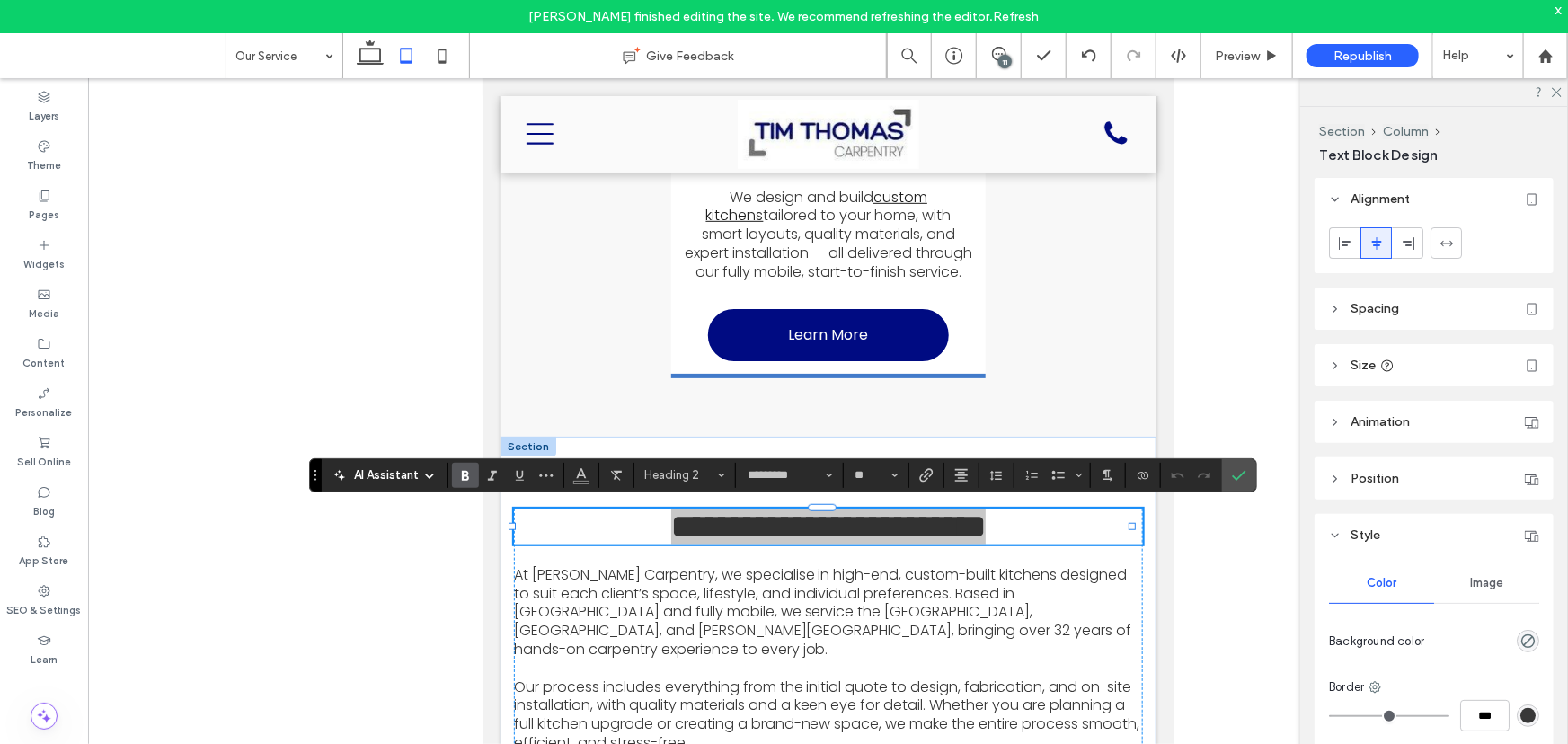 click 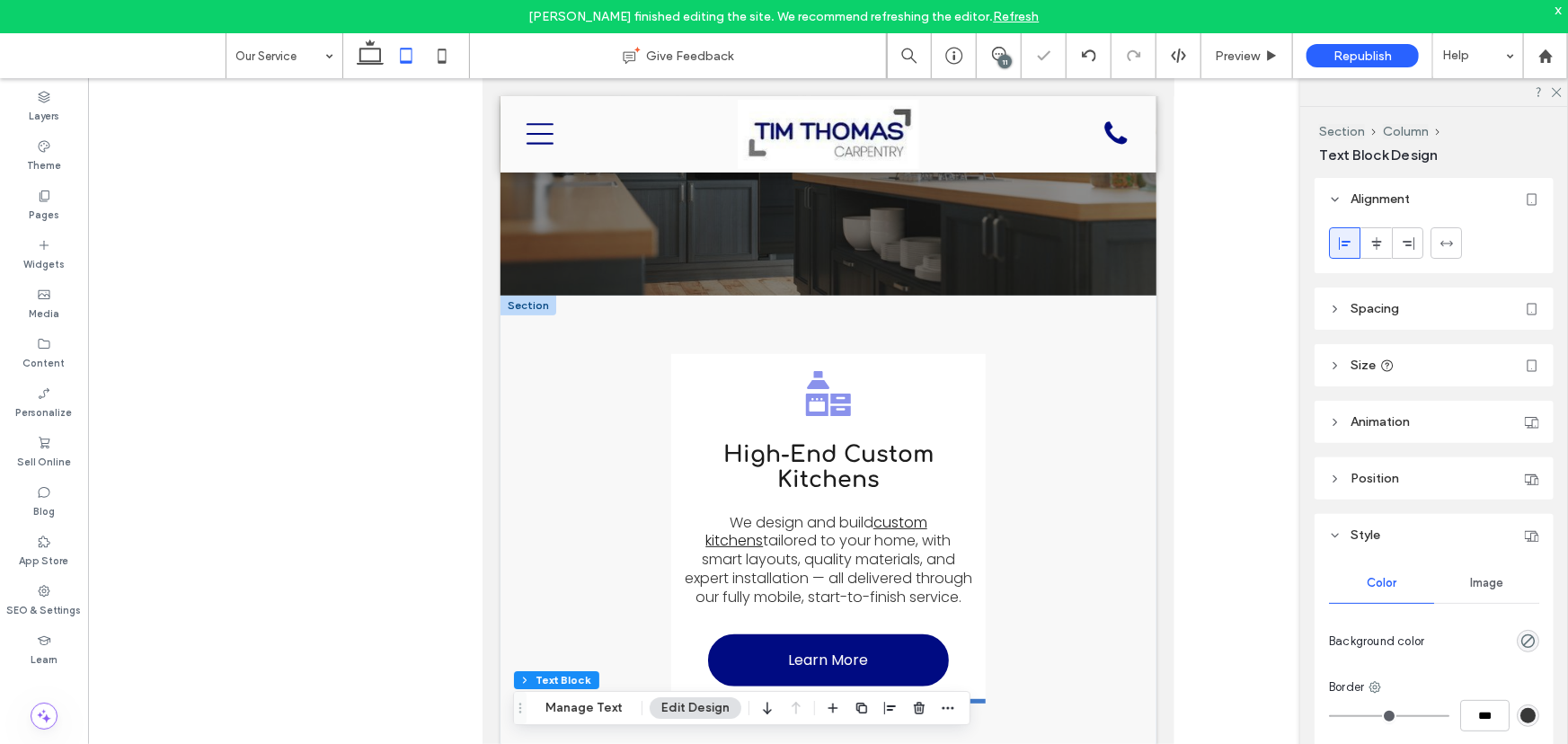 scroll, scrollTop: 163, scrollLeft: 0, axis: vertical 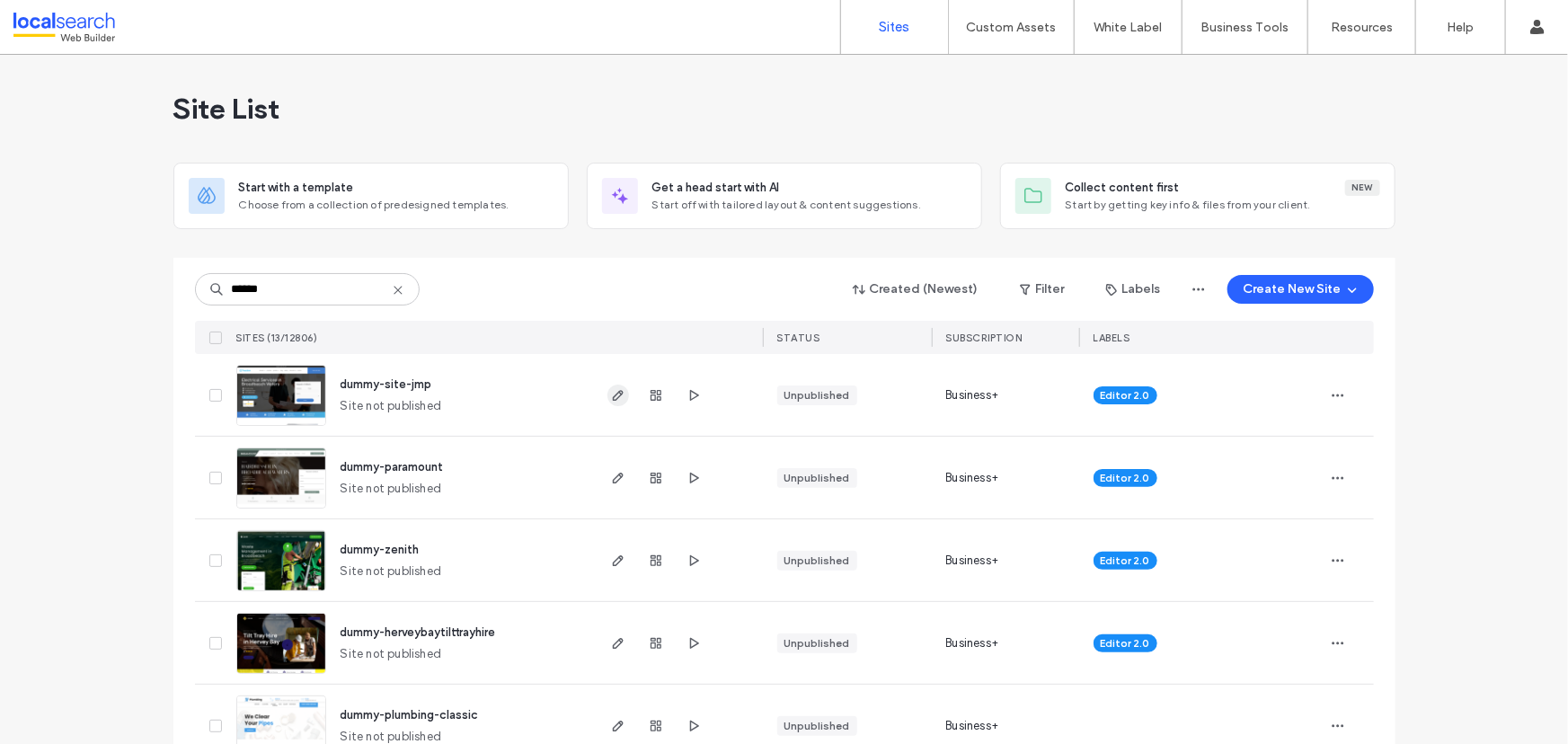 type on "******" 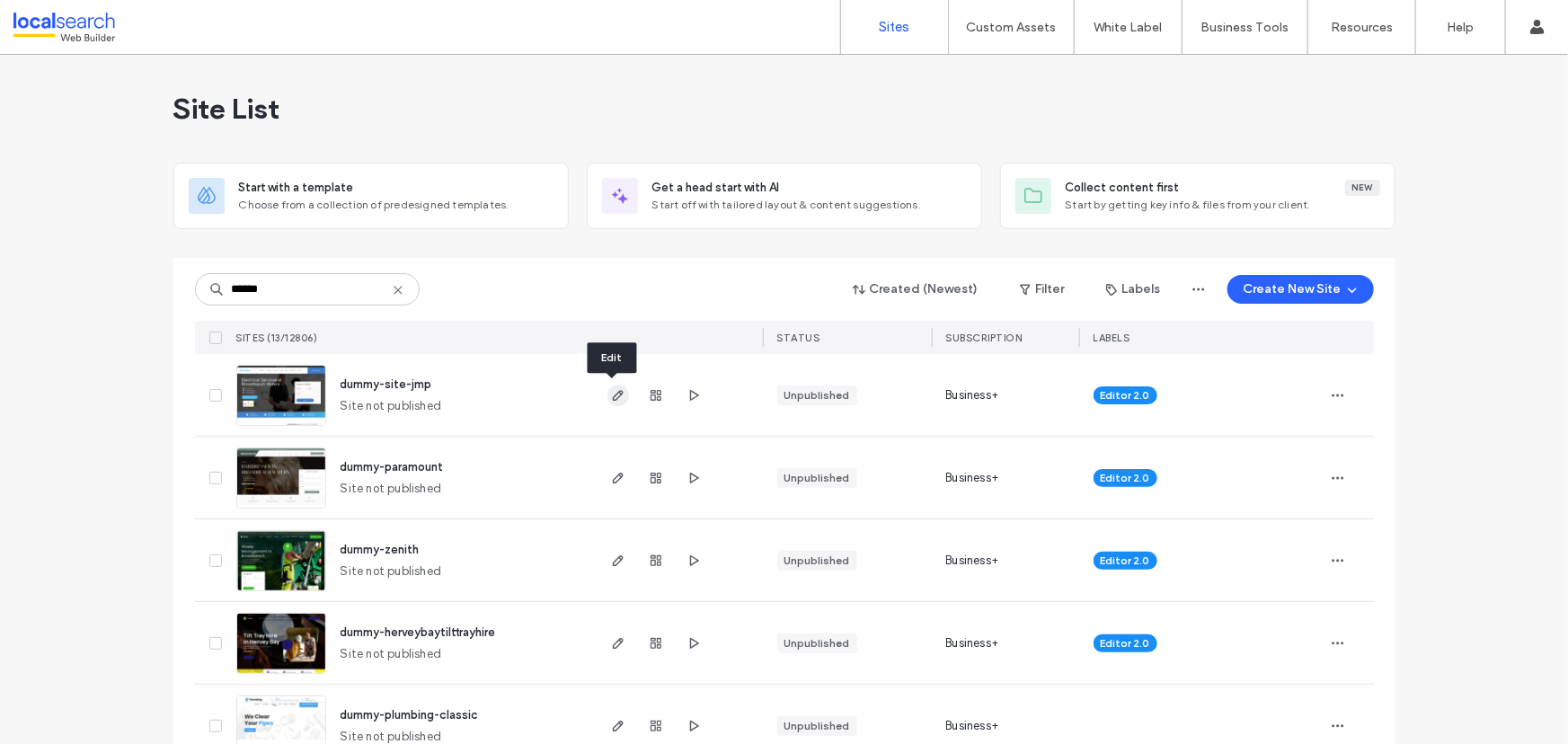 click at bounding box center [618, 395] 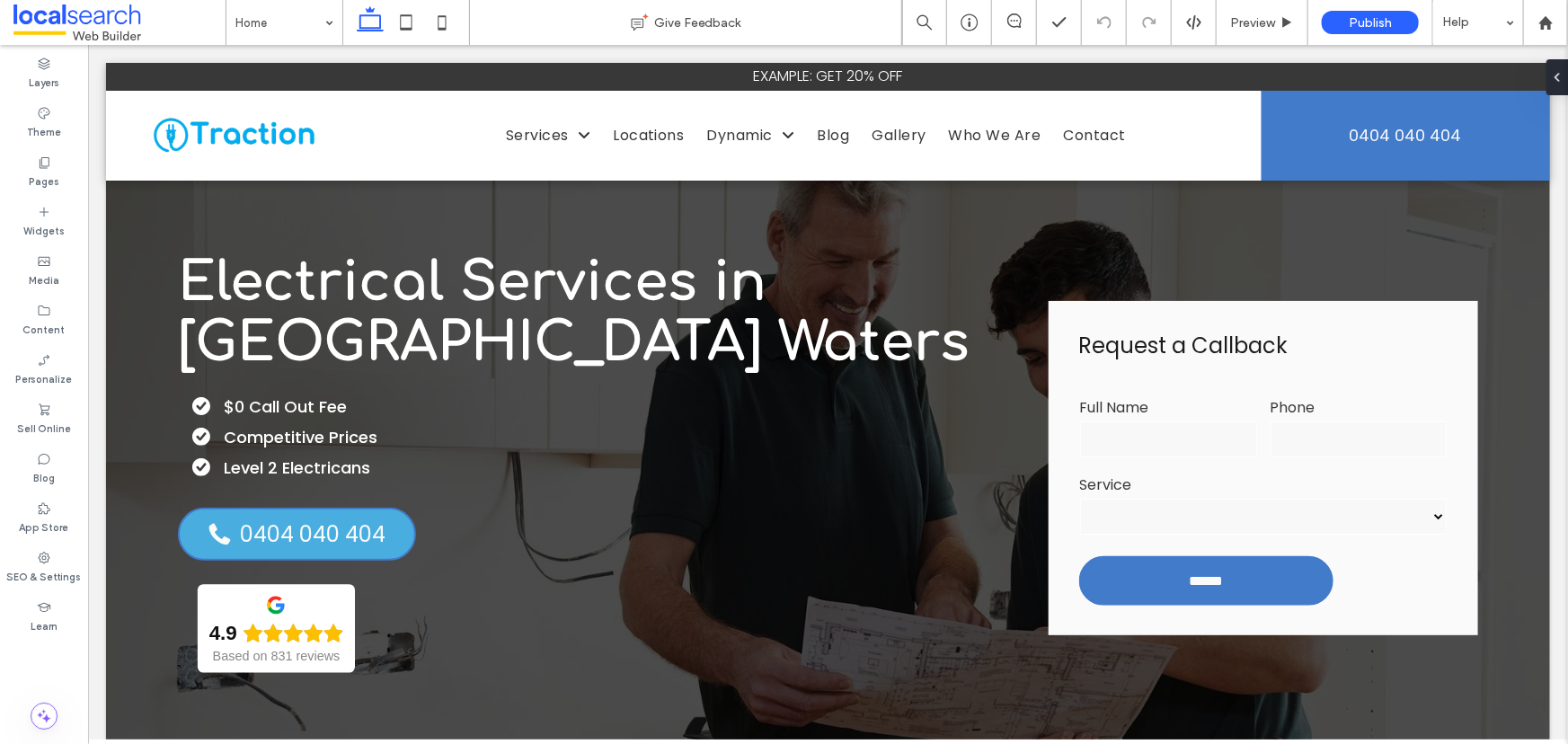 scroll, scrollTop: 0, scrollLeft: 0, axis: both 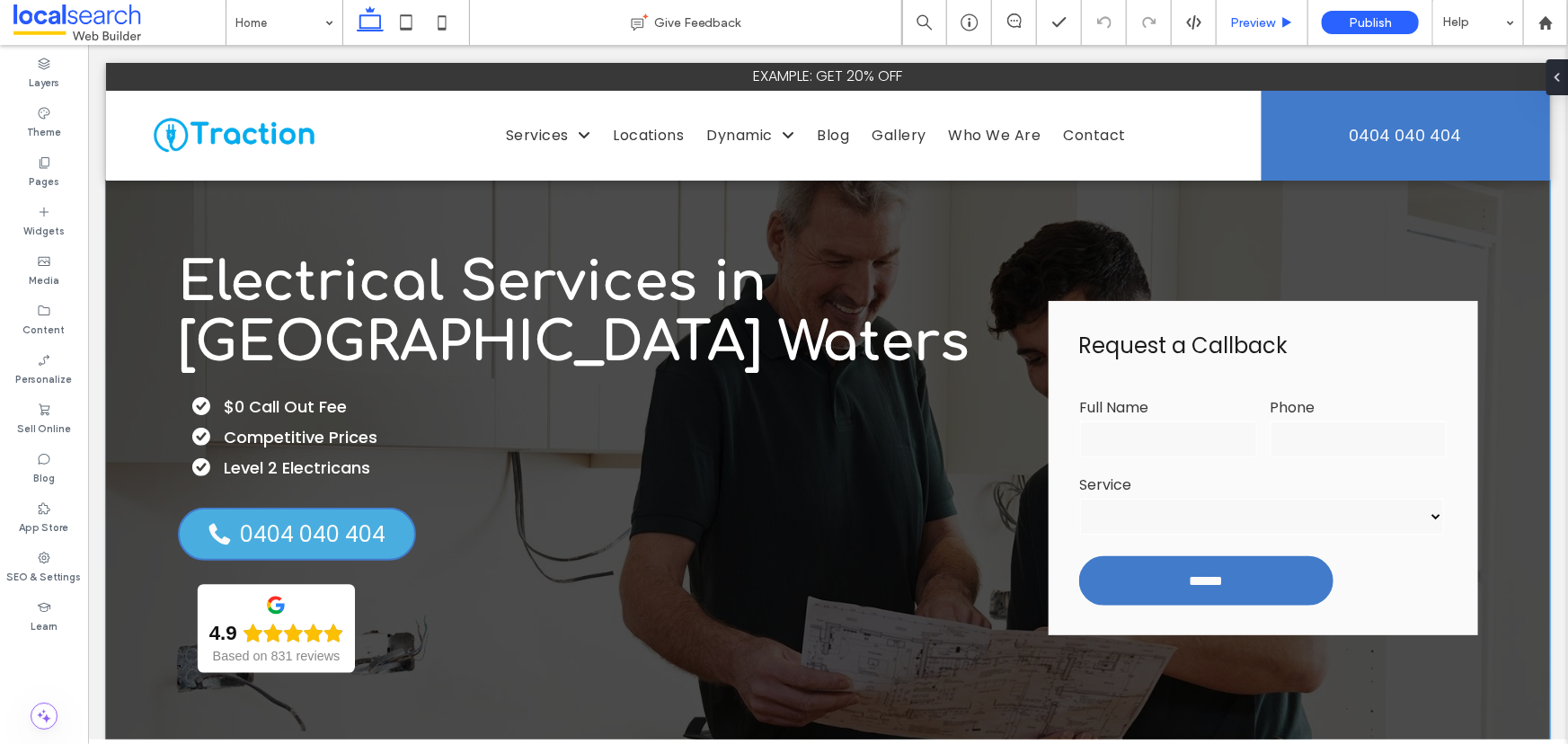 drag, startPoint x: 1245, startPoint y: 30, endPoint x: 1009, endPoint y: 5, distance: 237.3205 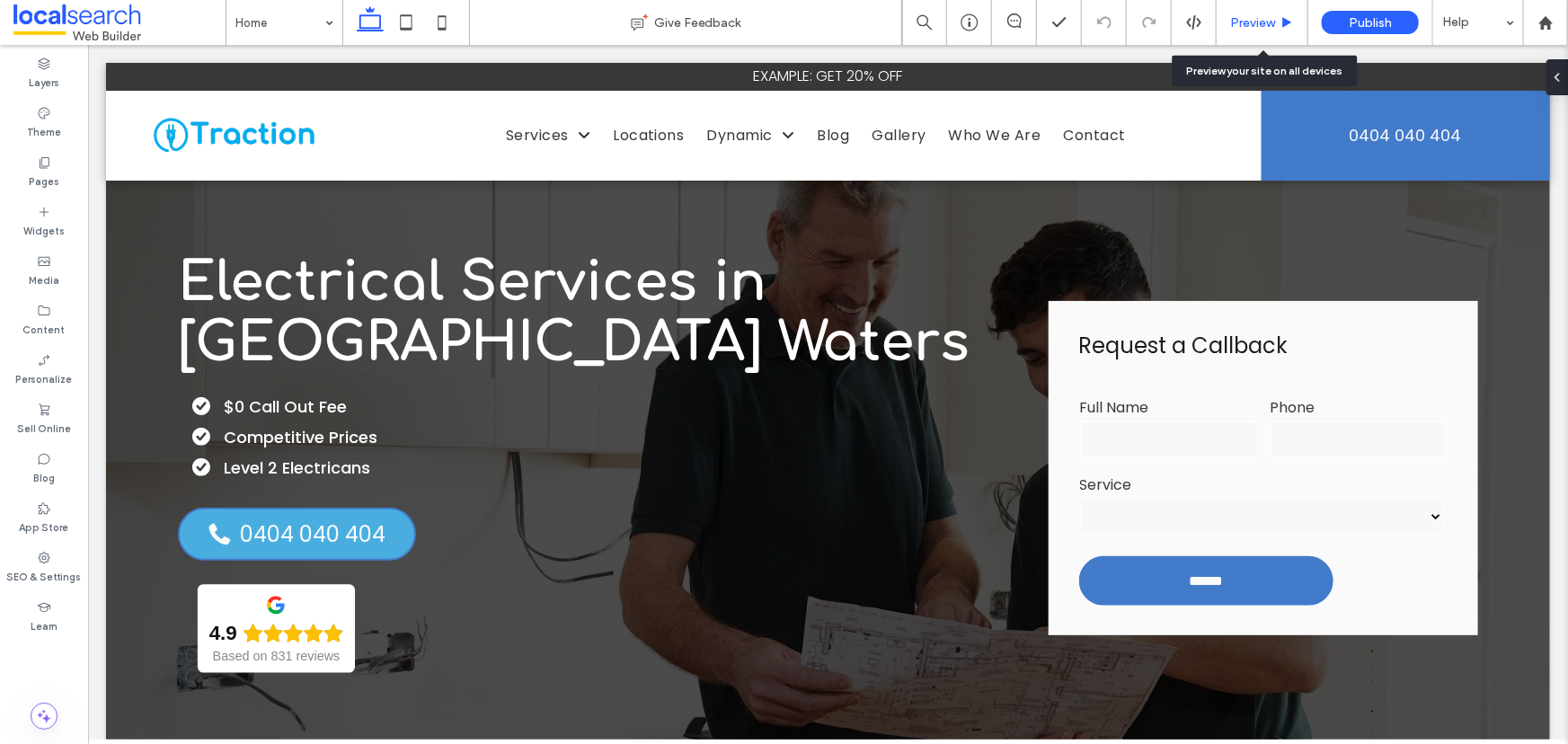 click on "Preview" at bounding box center [1253, 22] 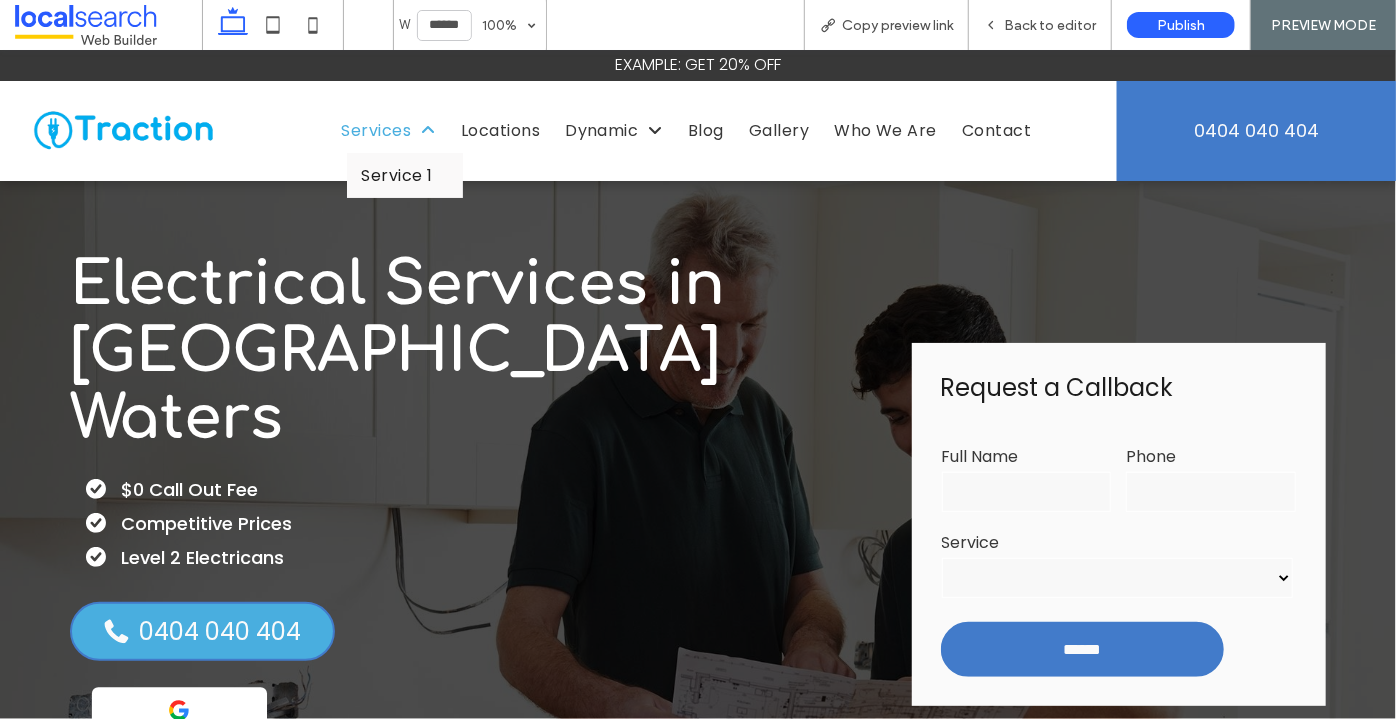 click on "Services" at bounding box center [389, 129] 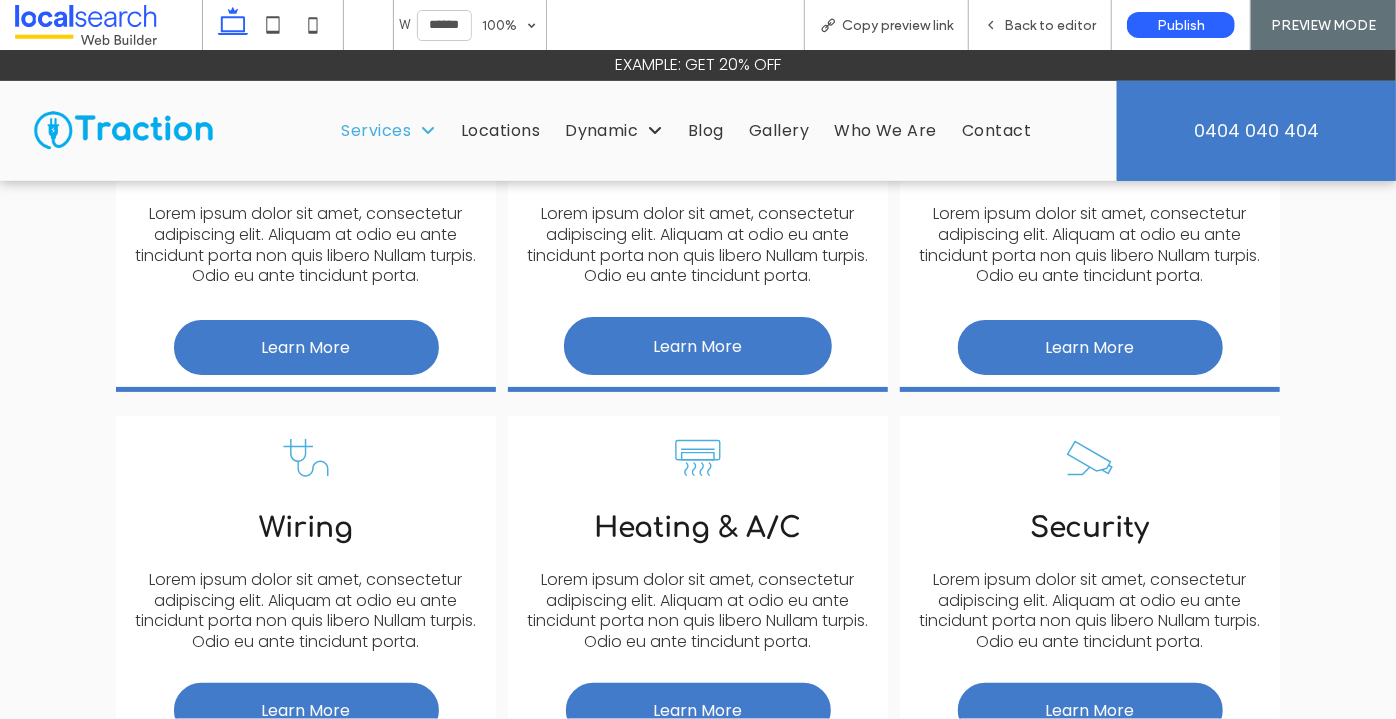 scroll, scrollTop: 454, scrollLeft: 0, axis: vertical 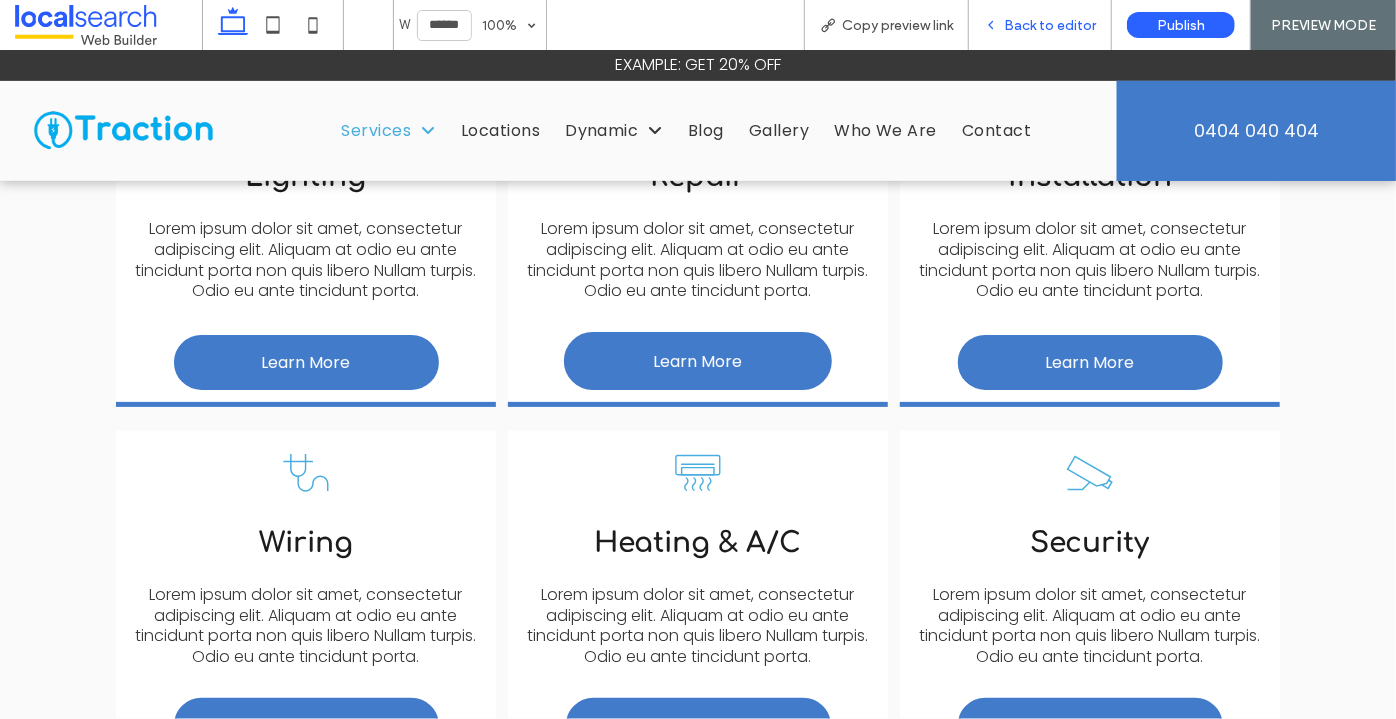 click on "Back to editor" at bounding box center (1040, 25) 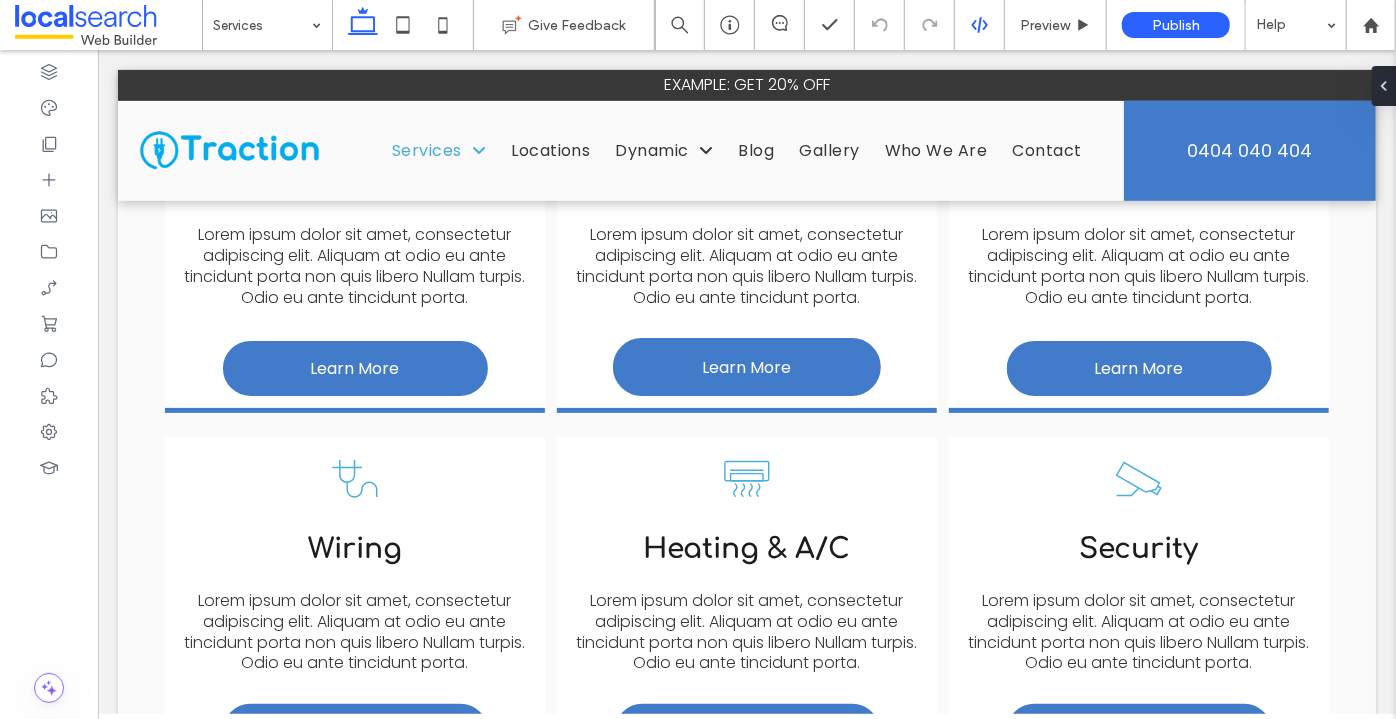 scroll, scrollTop: 445, scrollLeft: 0, axis: vertical 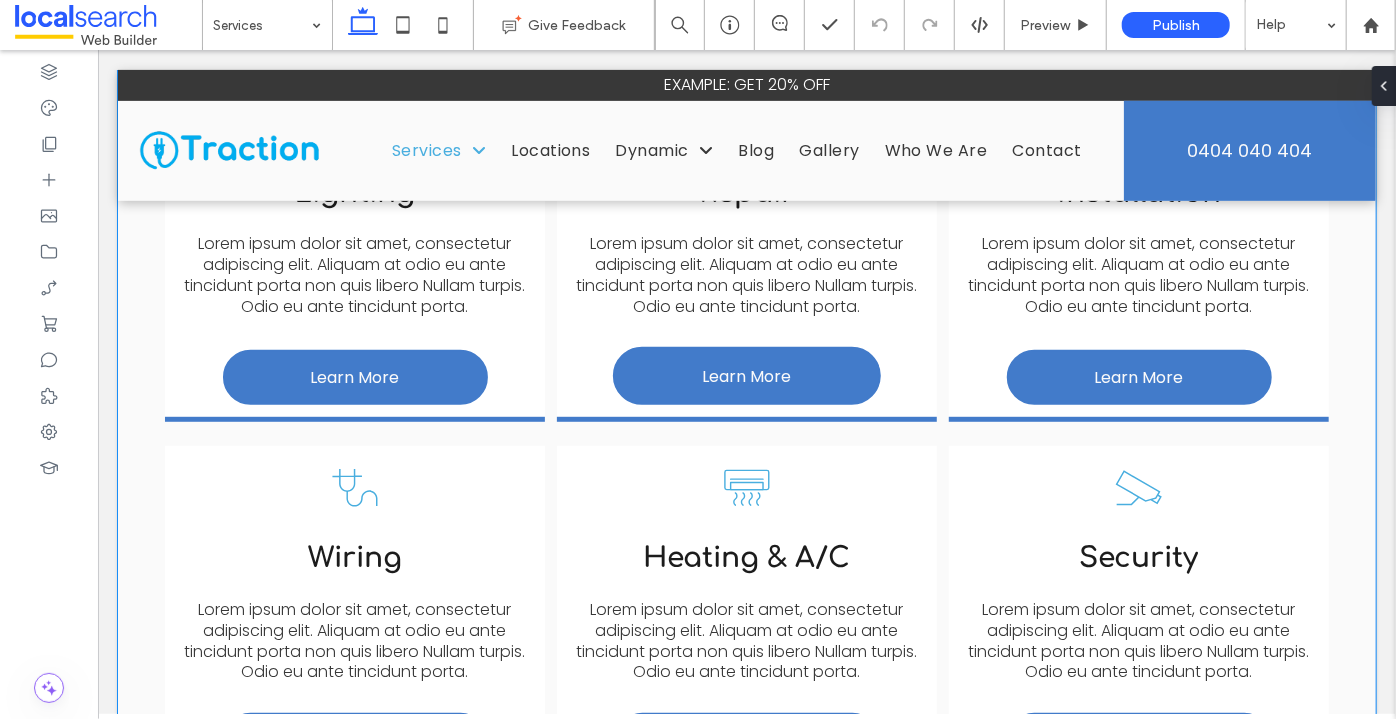 click on "Lighting
Lorem ipsum dolor sit amet, consectetur adipiscing elit. Aliquam at odio eu ante tincidunt porta non quis libero Nullam turpis. Odio eu ante tincidunt porta.
Learn More
Repair
Lorem ipsum dolor sit amet, consectetur adipiscing elit. Aliquam at odio eu ante tincidunt porta non quis libero Nullam turpis. Odio eu ante tincidunt porta.
Learn More
Installation
Lorem ipsum dolor sit amet, consectetur adipiscing elit. Aliquam at odio eu ante tincidunt porta non quis libero Nullam turpis. Odio eu ante tincidunt porta.
Learn More
Wiring
Learn More" at bounding box center (746, 432) 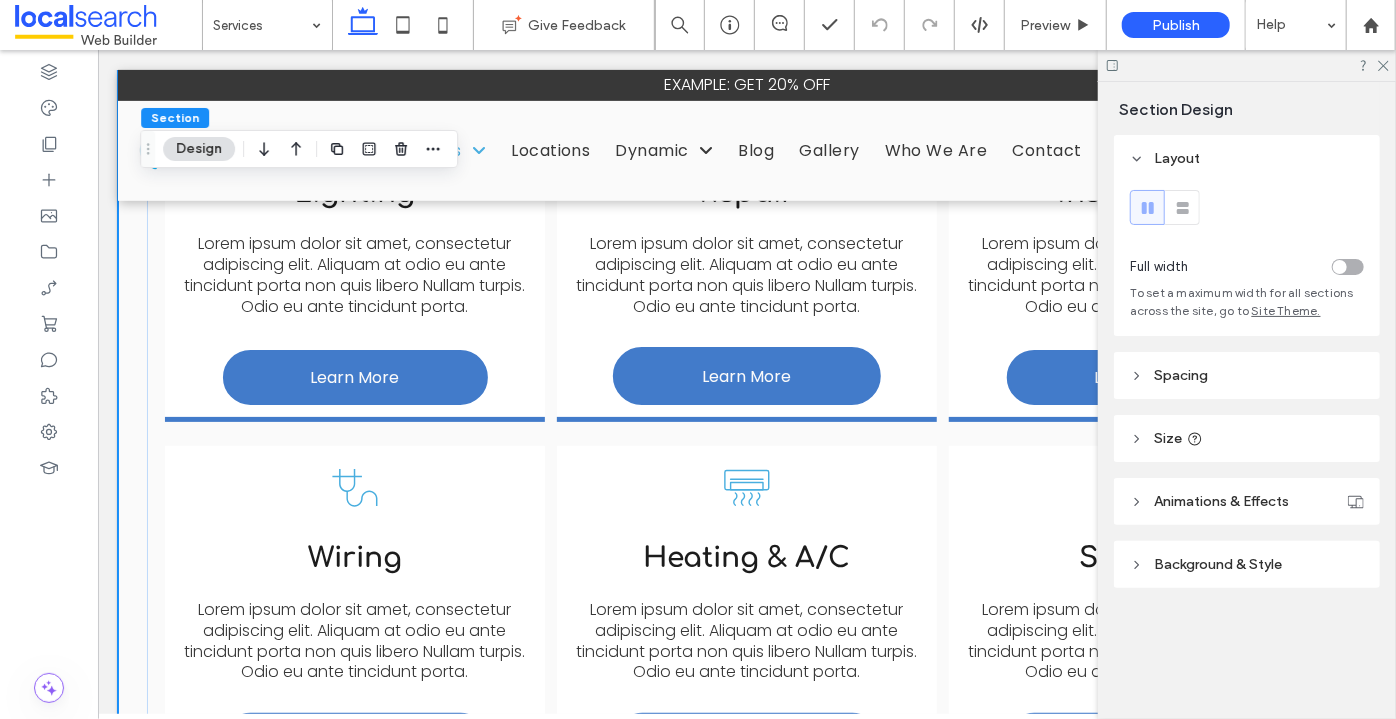 click on "Spacing" at bounding box center (1247, 375) 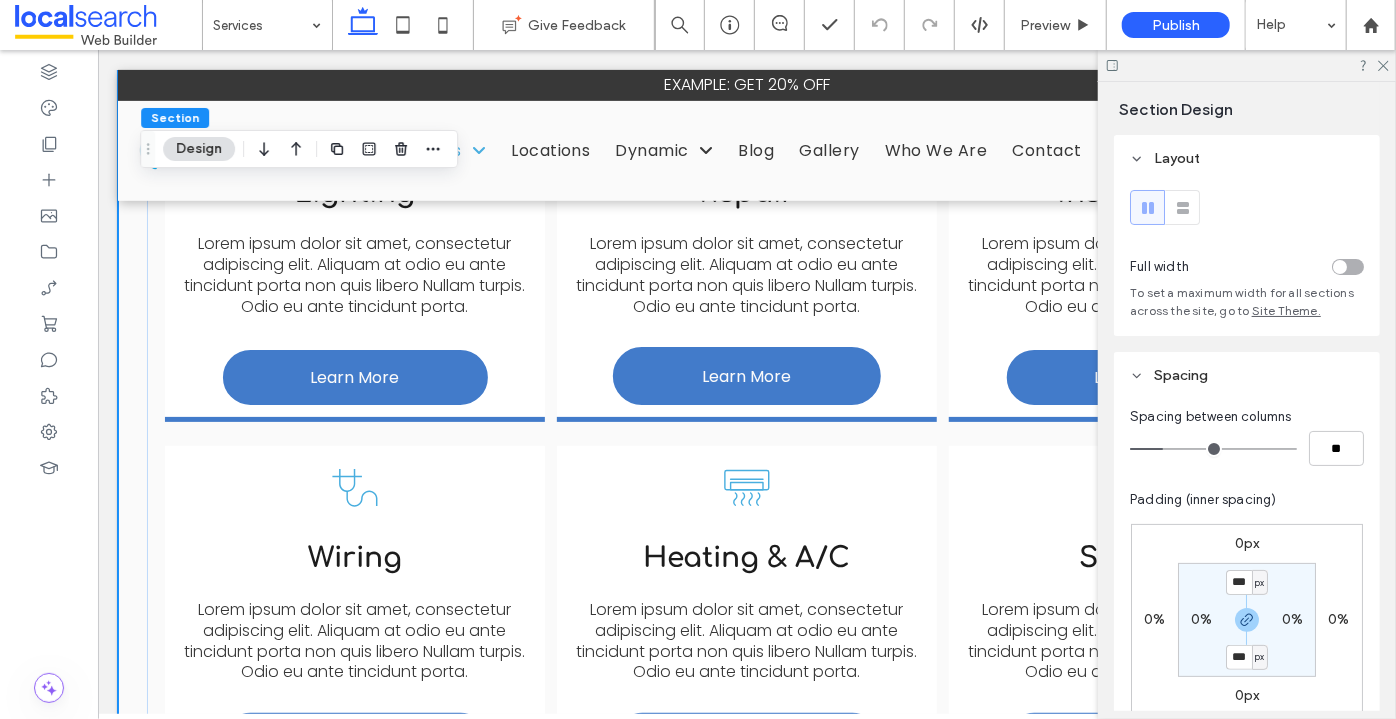 scroll, scrollTop: 181, scrollLeft: 0, axis: vertical 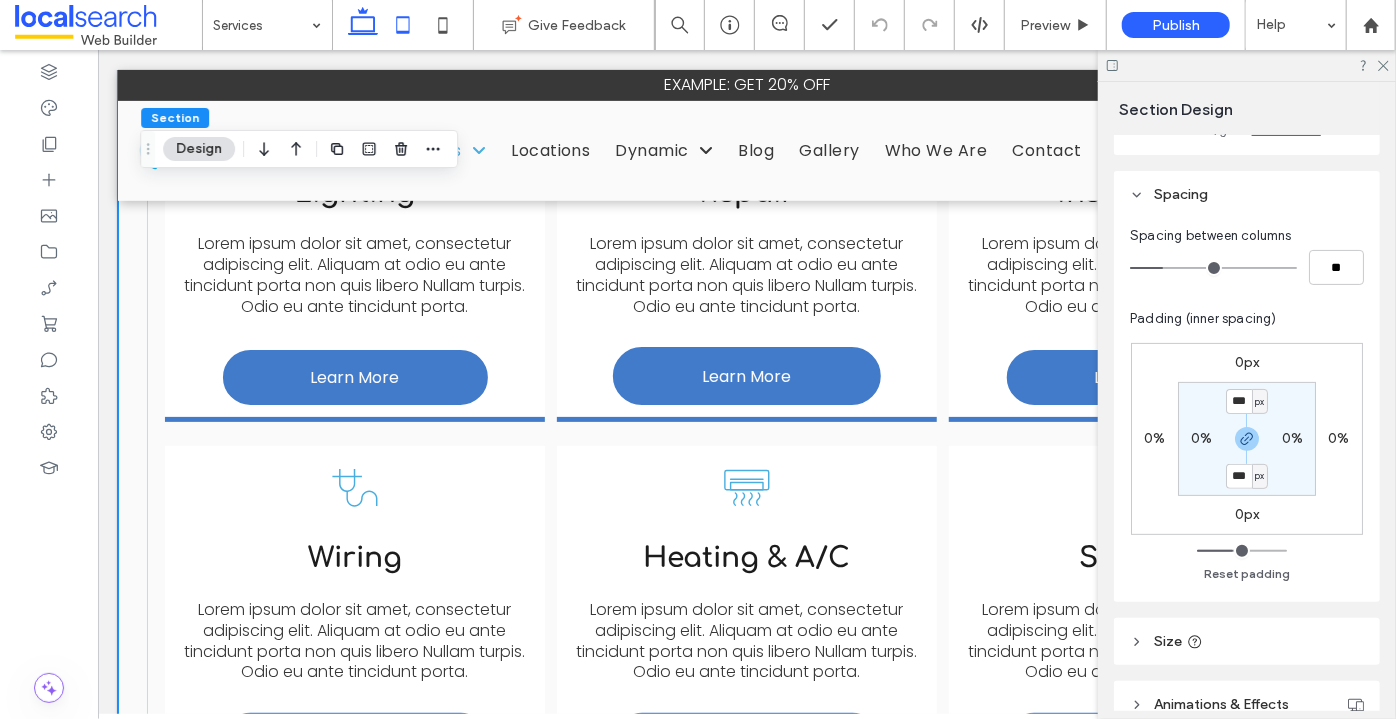 click 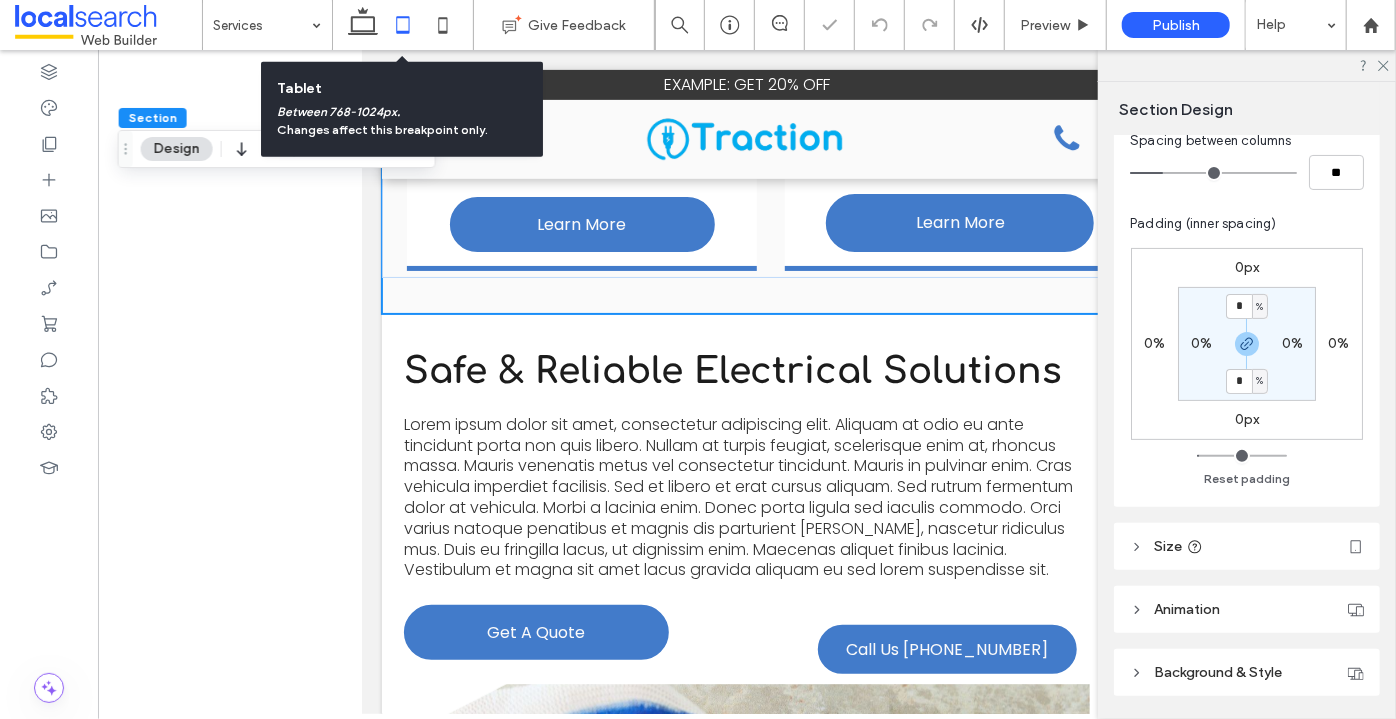 type on "*" 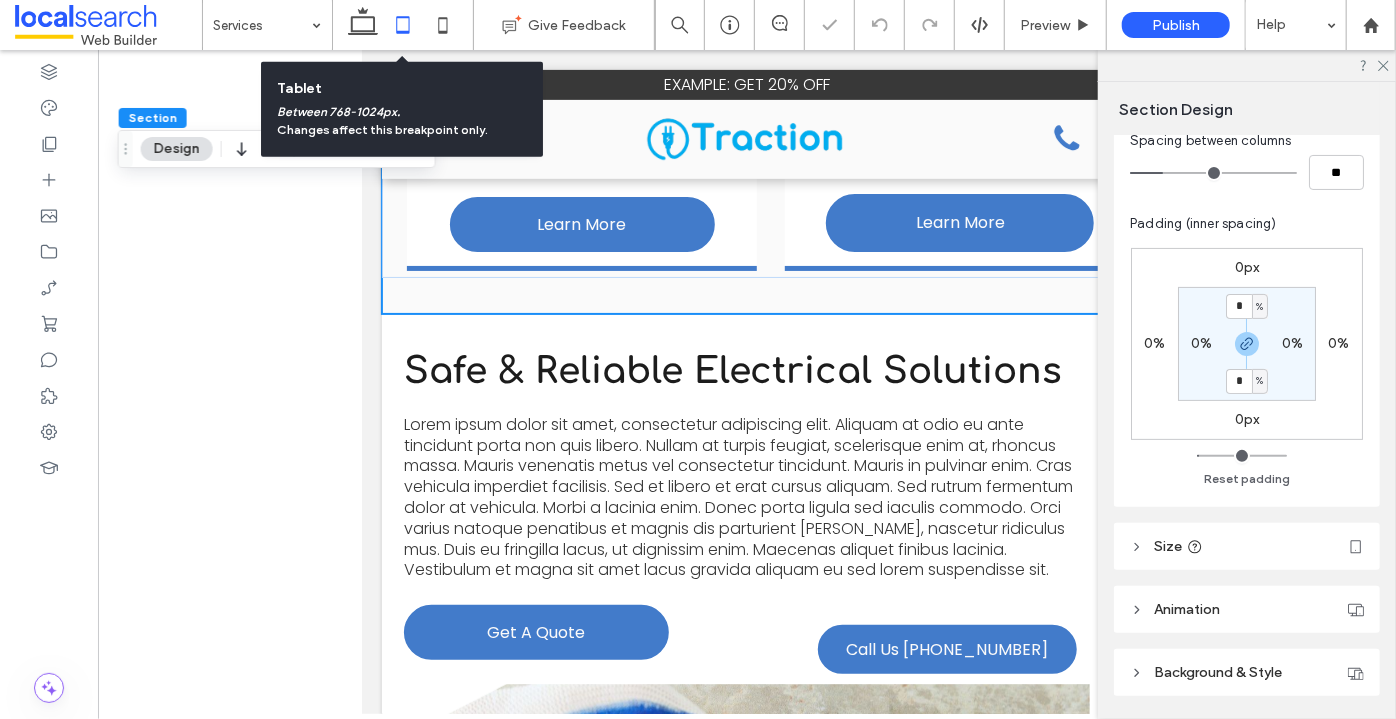 type on "*" 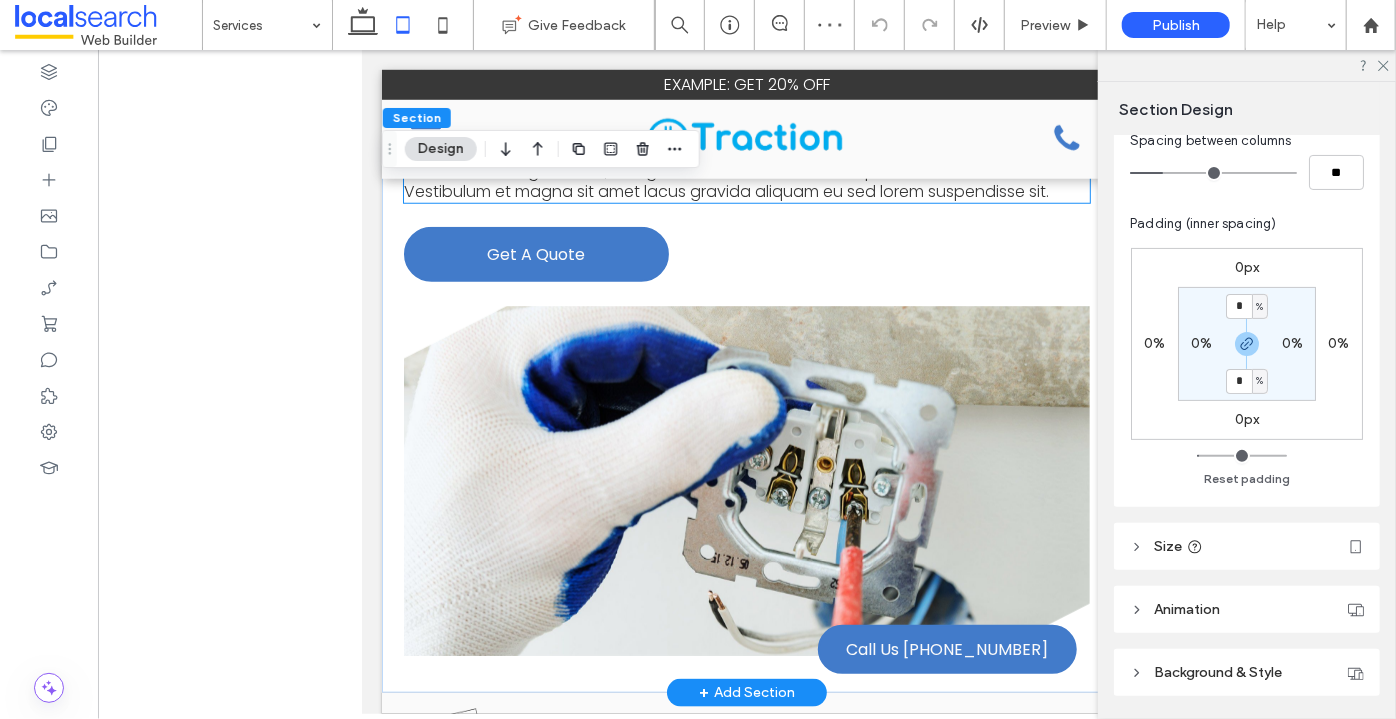 scroll, scrollTop: 969, scrollLeft: 0, axis: vertical 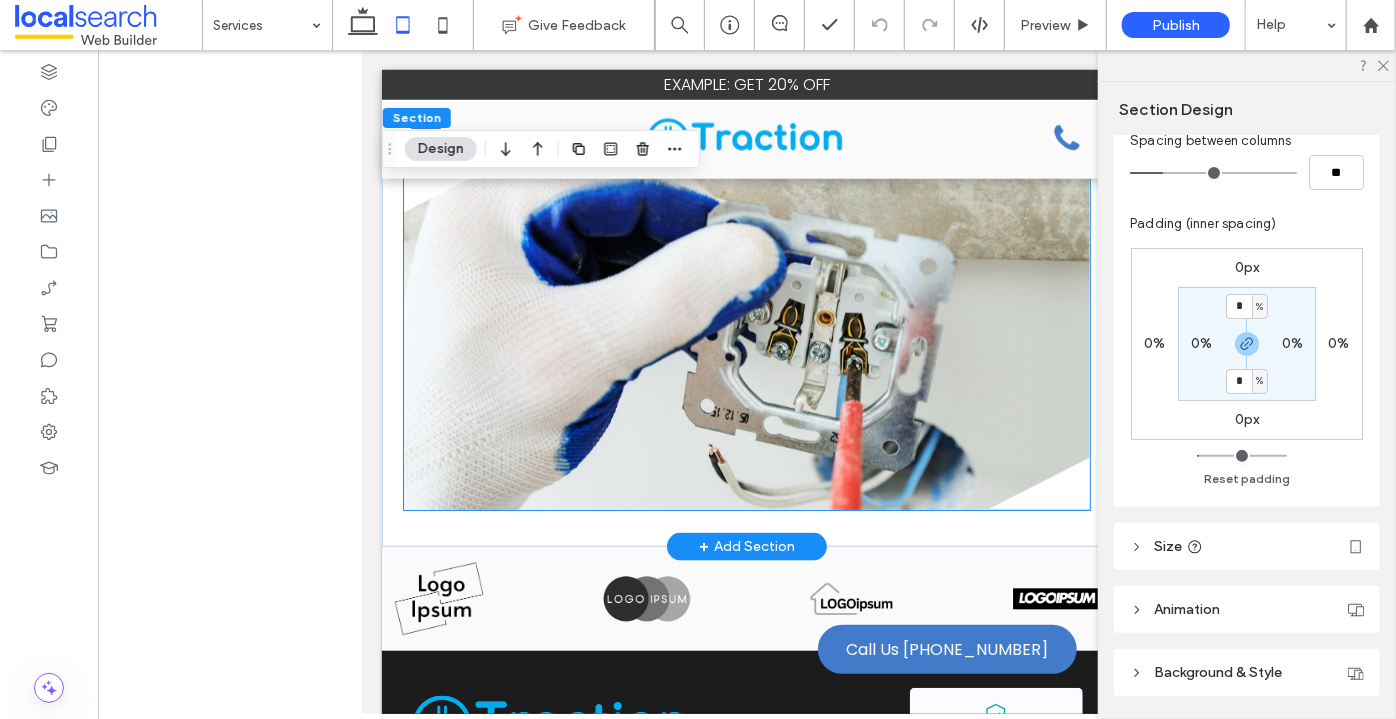 click at bounding box center [746, 334] 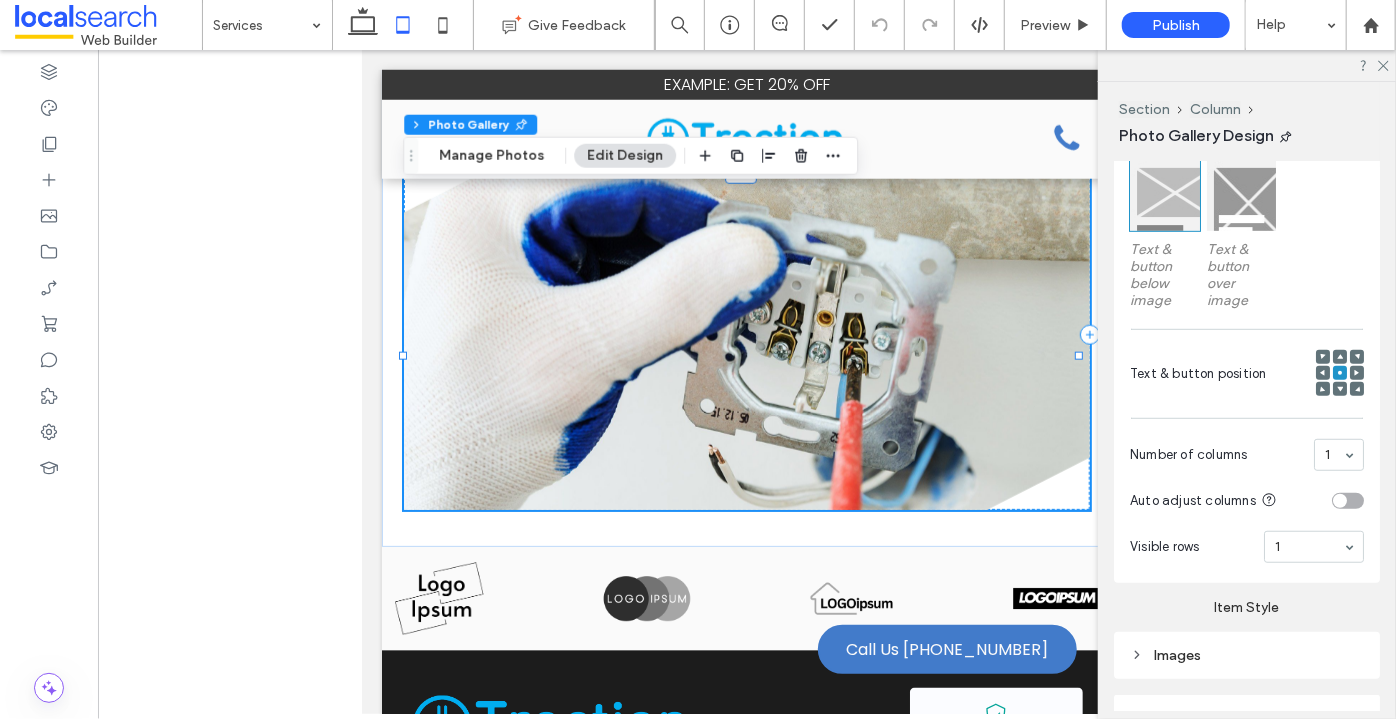 scroll, scrollTop: 727, scrollLeft: 0, axis: vertical 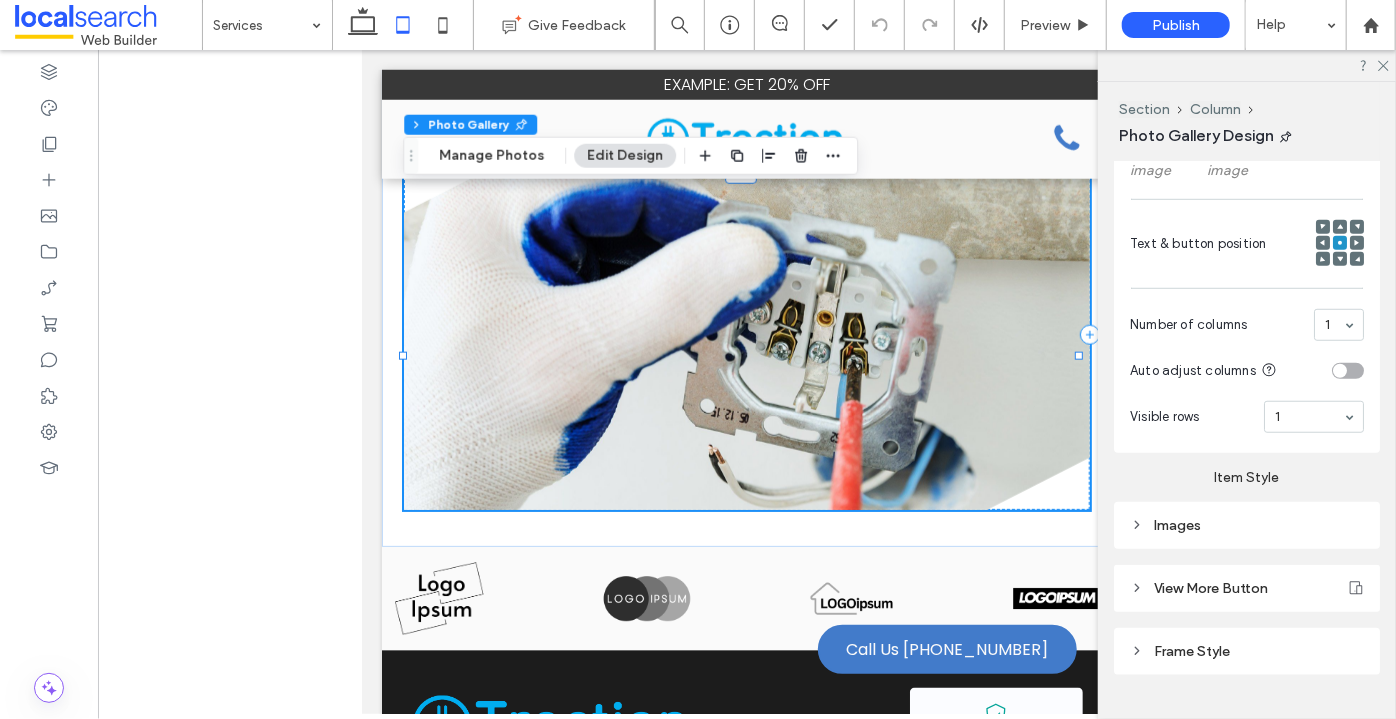 click on "Images" at bounding box center (1247, 525) 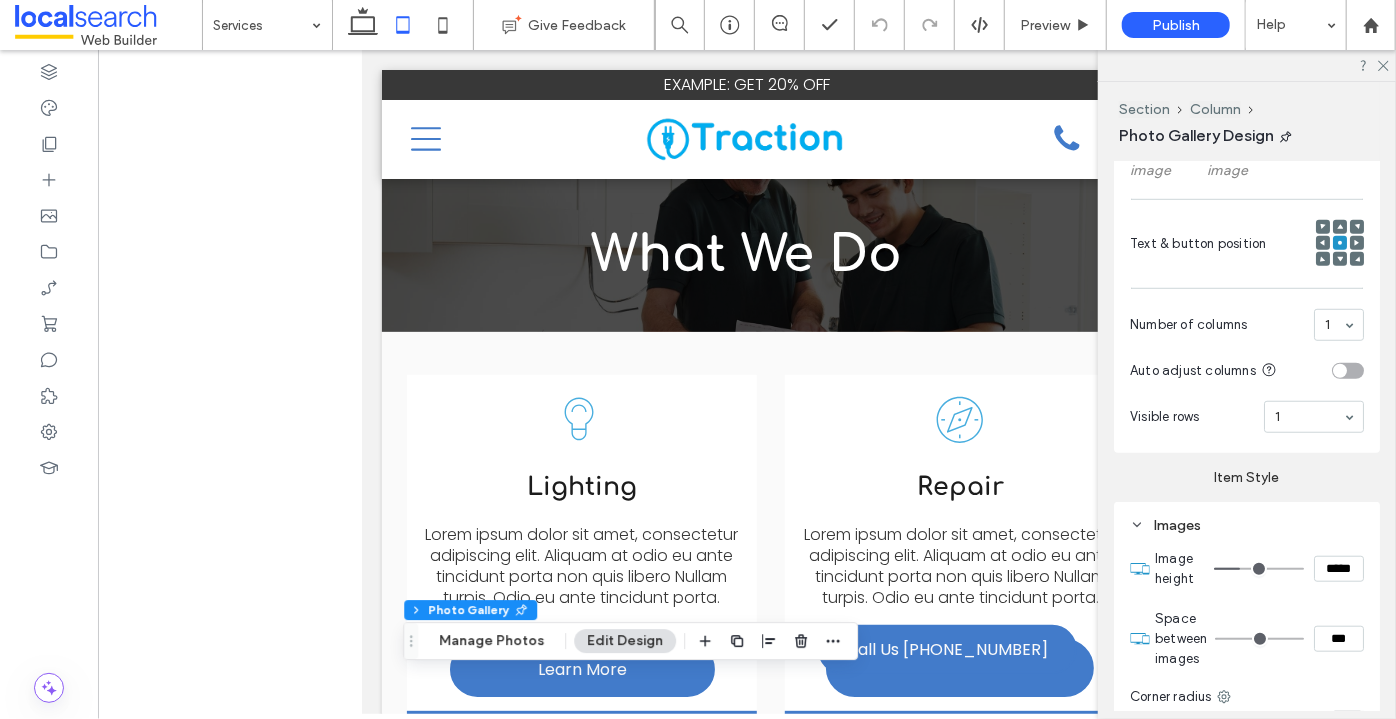 scroll, scrollTop: 0, scrollLeft: 0, axis: both 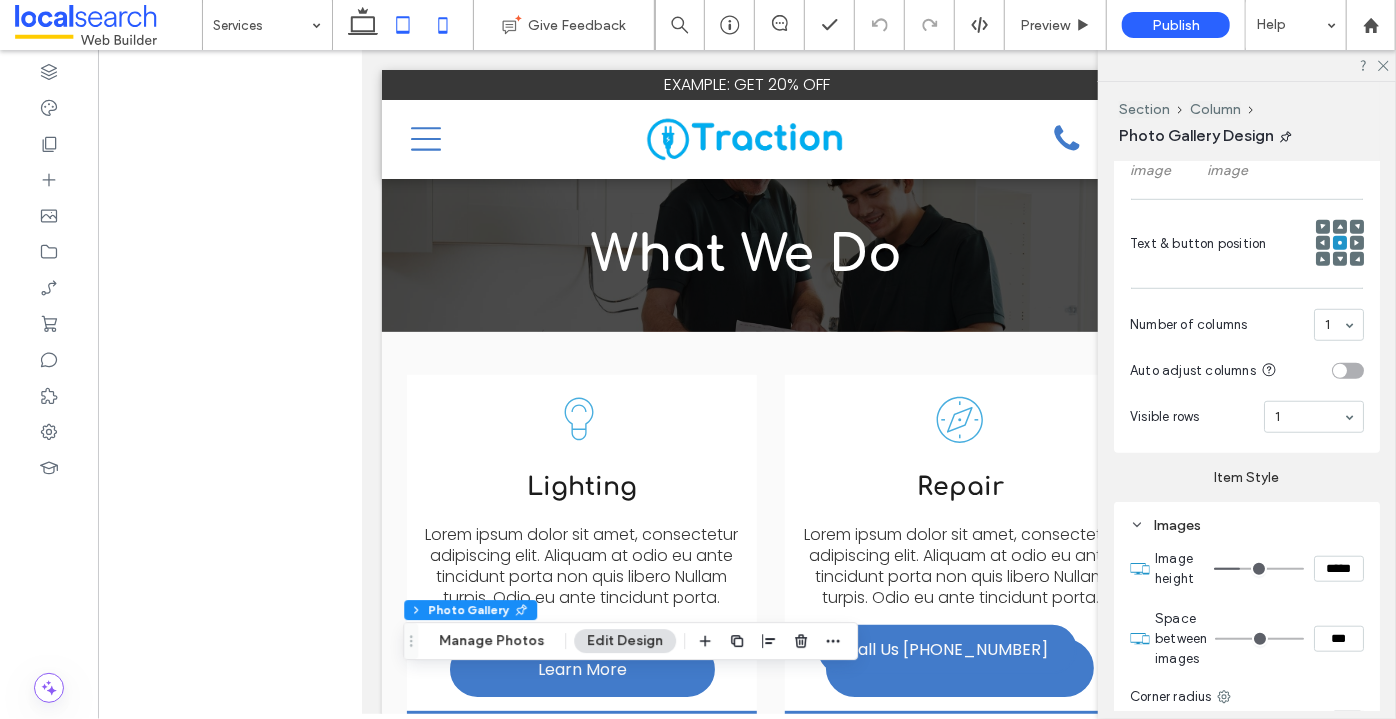 click 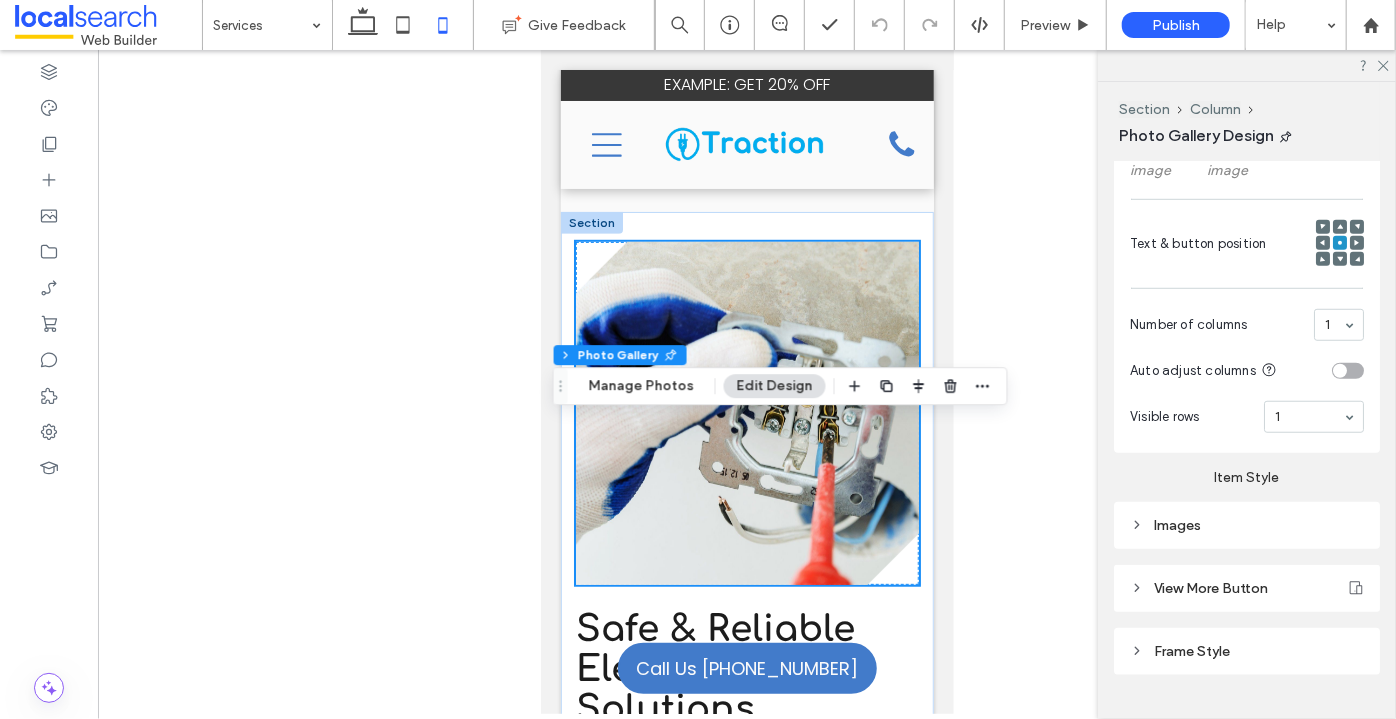 scroll, scrollTop: 363, scrollLeft: 0, axis: vertical 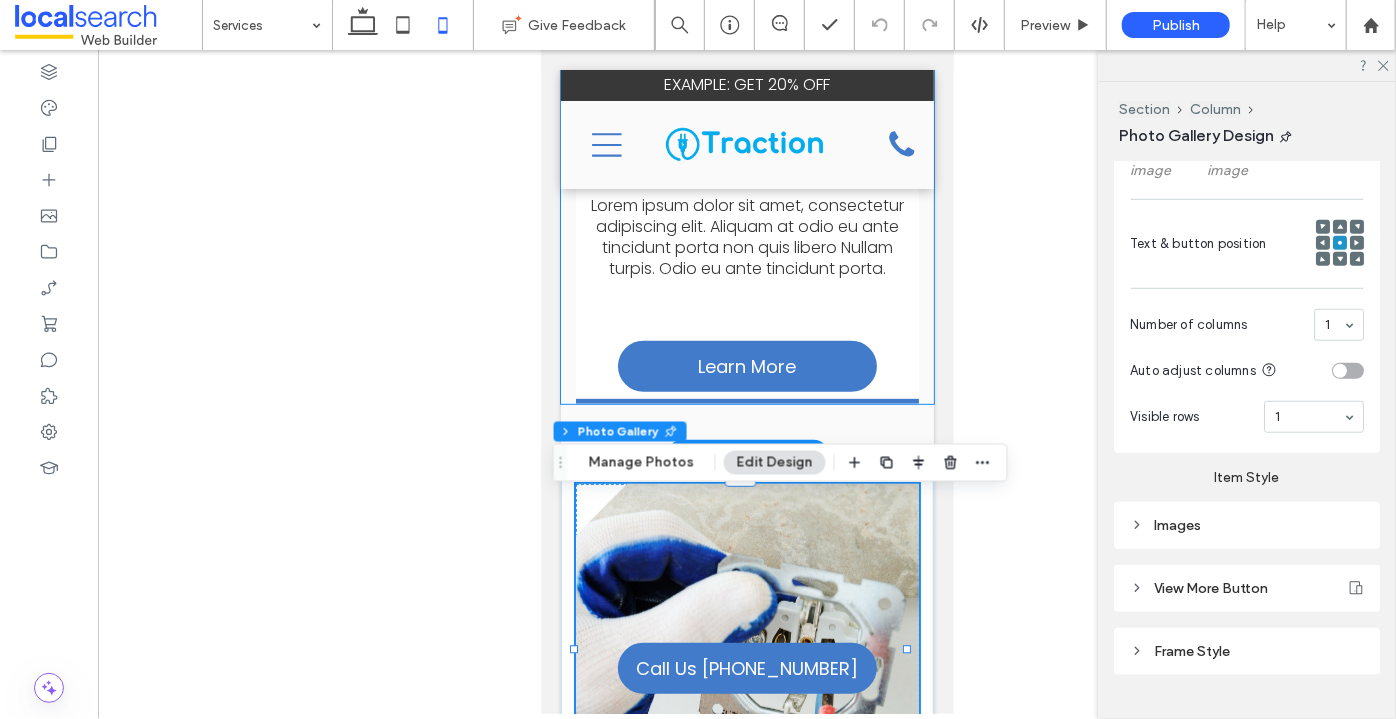 click on "Lighting
Lorem ipsum dolor sit amet, consectetur adipiscing elit. Aliquam at odio eu ante tincidunt porta non quis libero Nullam turpis. Odio eu ante tincidunt porta.
Learn More" at bounding box center (746, 229) 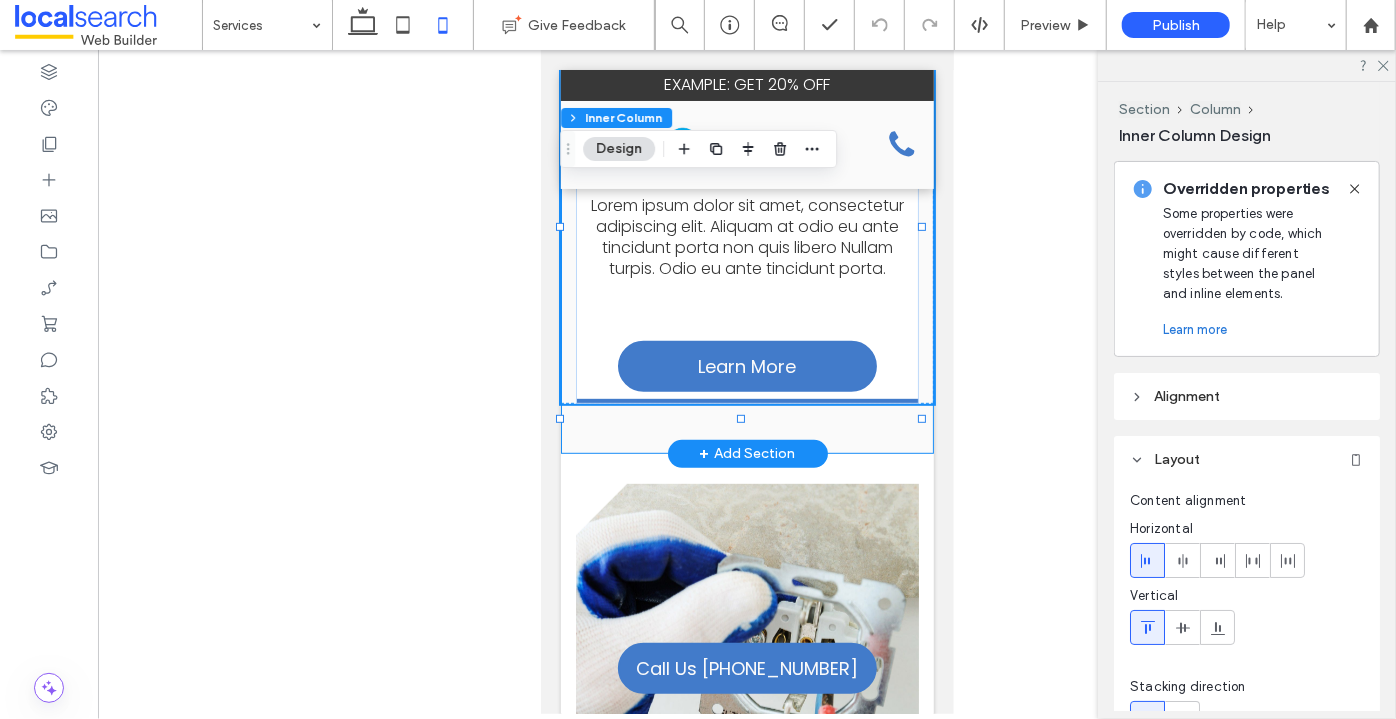 click on "Lighting
Lorem ipsum dolor sit amet, consectetur adipiscing elit. Aliquam at odio eu ante tincidunt porta non quis libero Nullam turpis. Odio eu ante tincidunt porta.
Learn More
Repair
Lorem ipsum dolor sit amet, consectetur adipiscing elit. Aliquam at odio eu ante tincidunt porta non quis libero Nullam turpis. Odio eu ante tincidunt porta.
Learn More
Installation
Lorem ipsum dolor sit amet, consectetur adipiscing elit. Aliquam at odio eu ante tincidunt porta non quis libero Nullam turpis. Odio eu ante tincidunt porta.
Learn More
Wiring
Learn More" at bounding box center (746, 219) 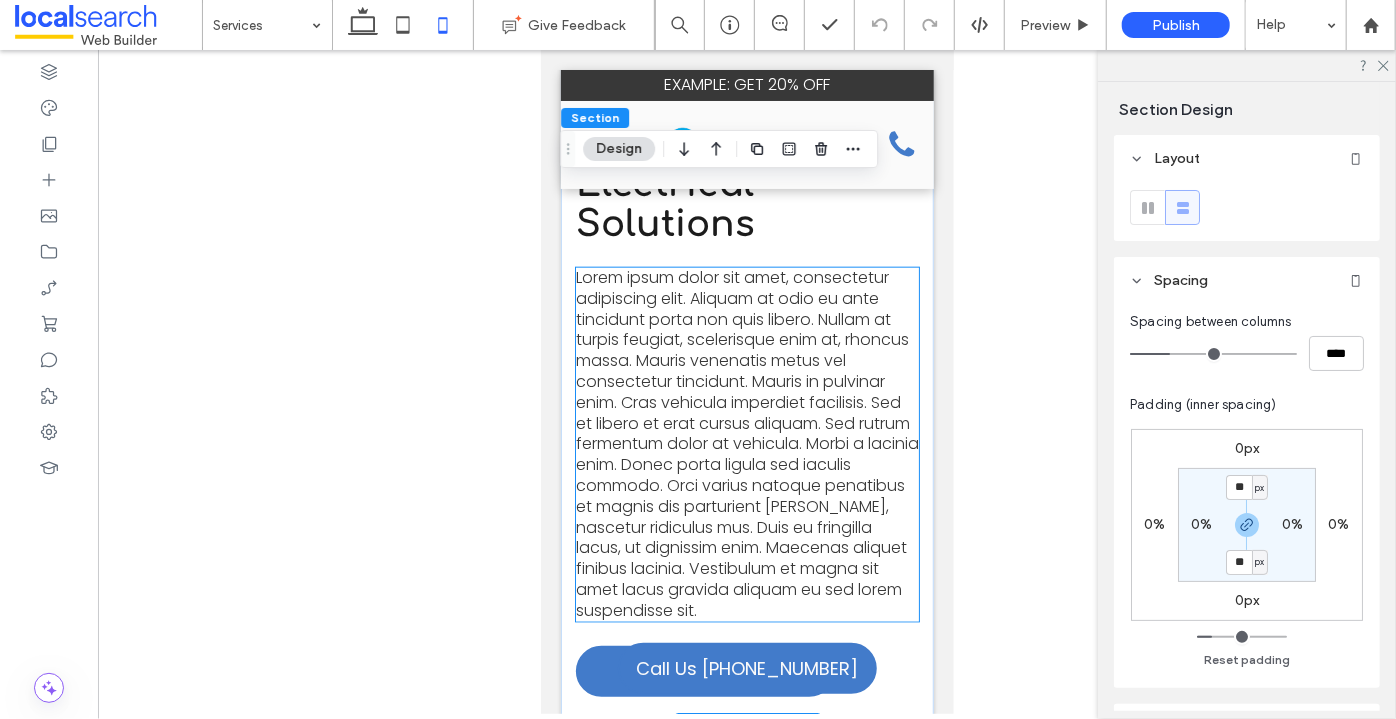 scroll, scrollTop: 1181, scrollLeft: 0, axis: vertical 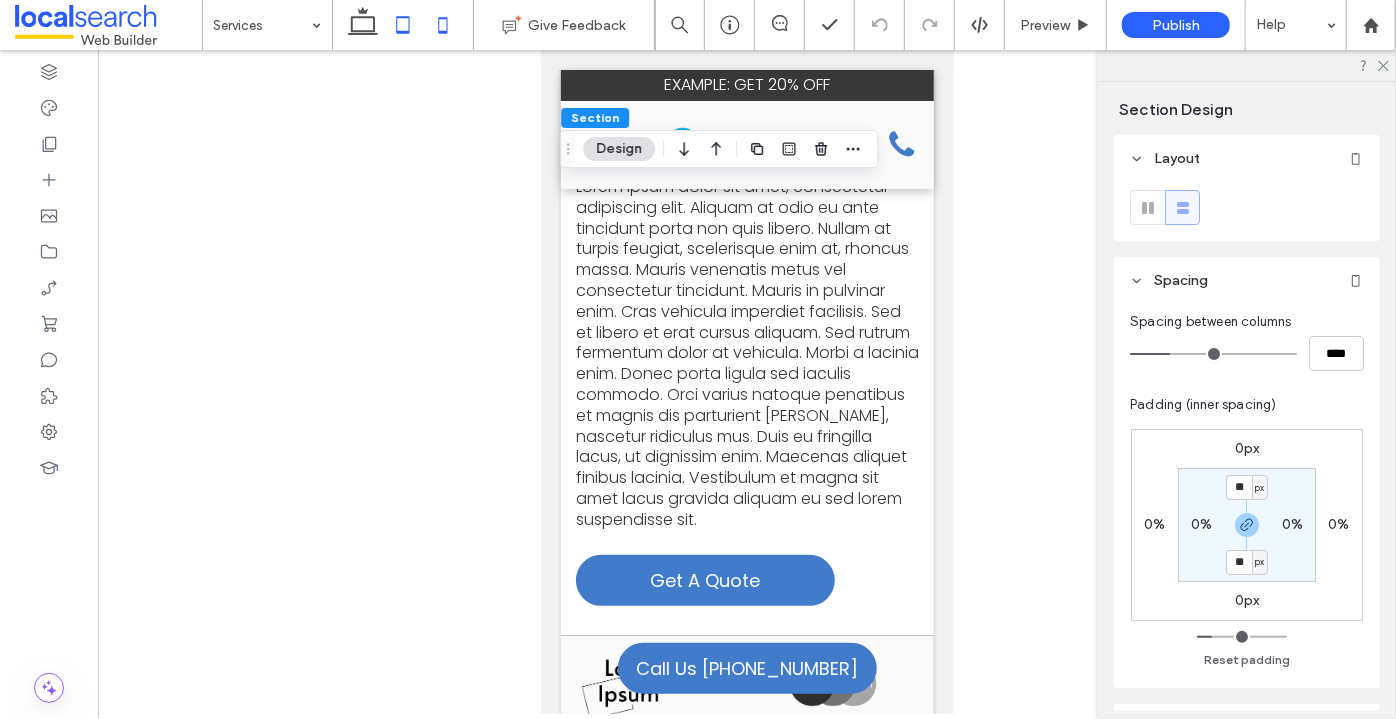 click 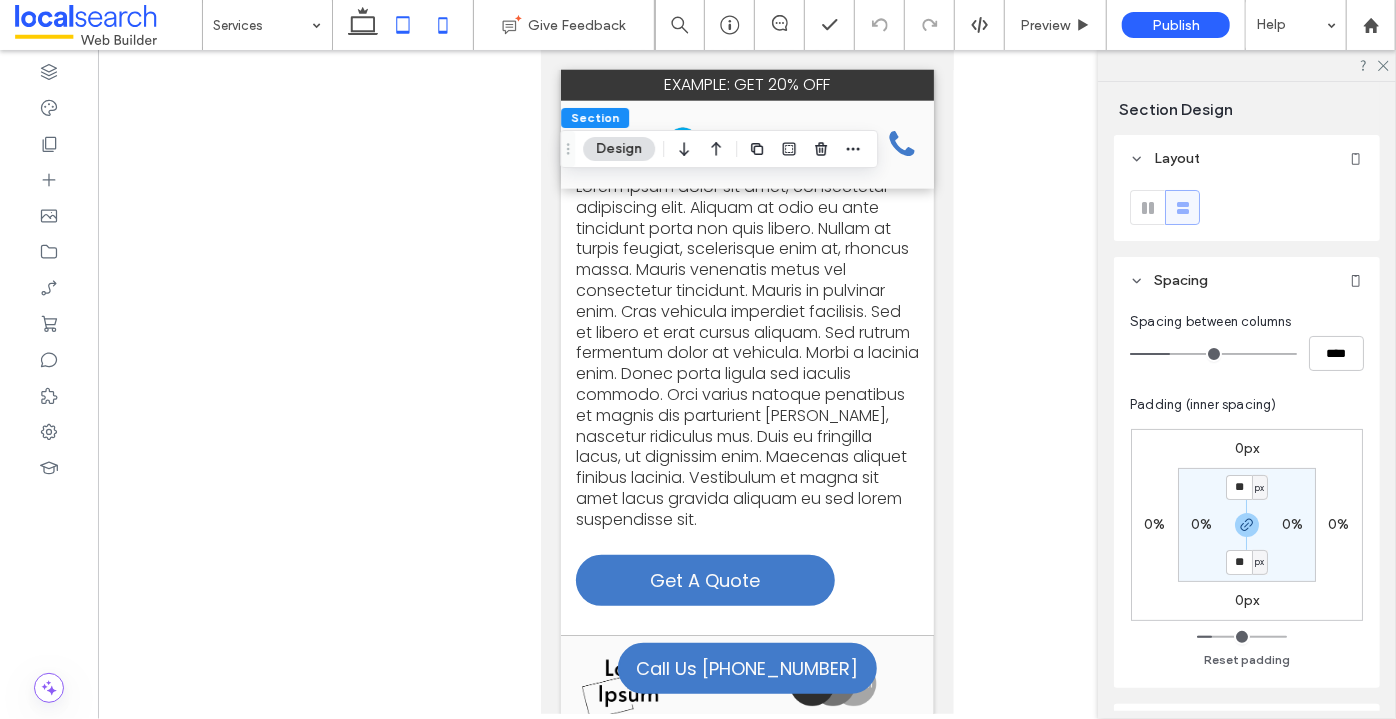 type on "*" 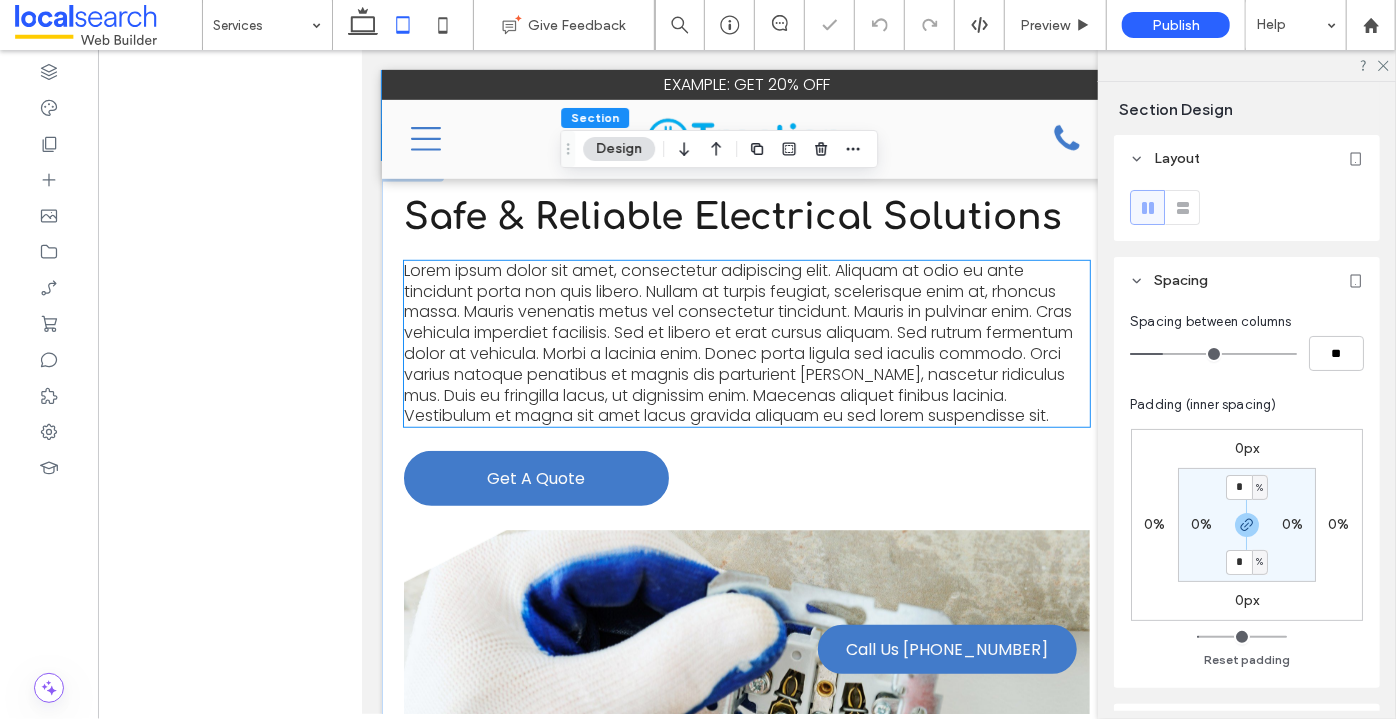 scroll, scrollTop: 417, scrollLeft: 0, axis: vertical 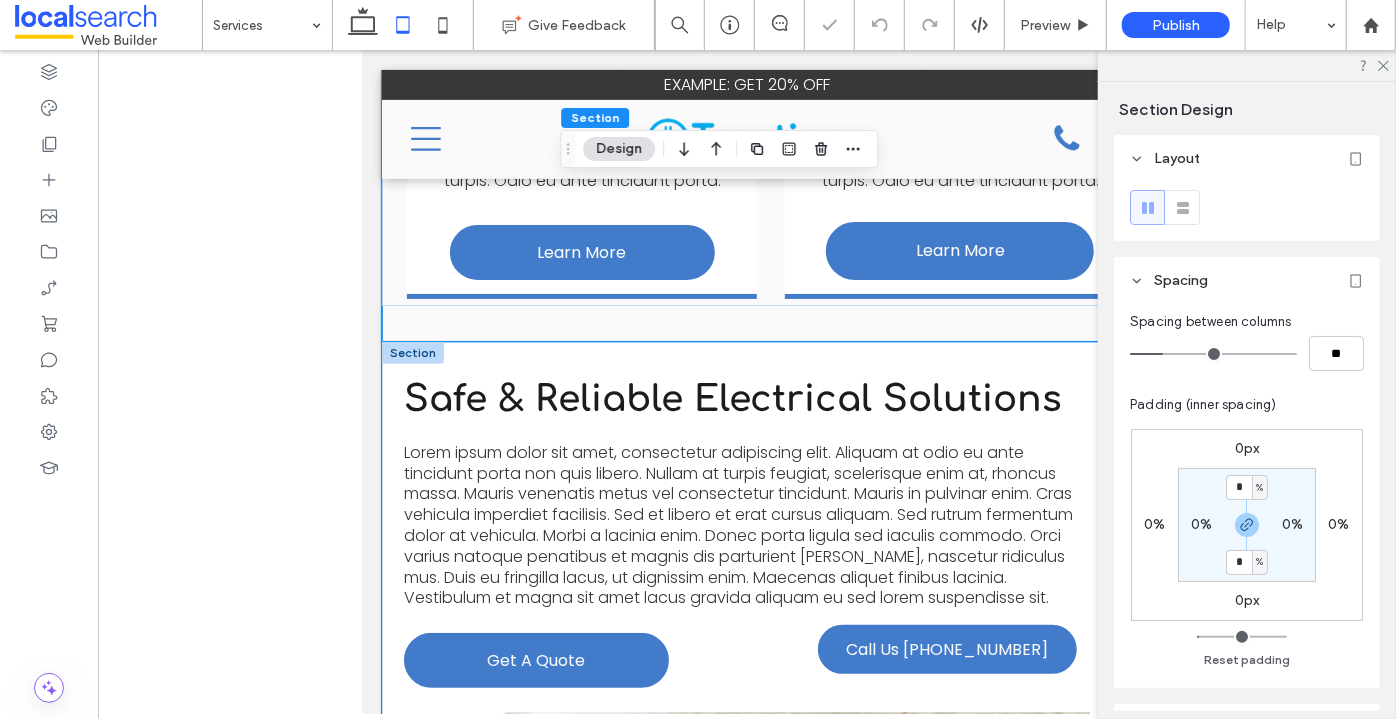 click on "Safe & Reliable Electrical Solutions
Lorem ipsum dolor sit amet, consectetur adipiscing elit. Aliquam at odio eu ante tincidunt porta non quis libero. Nullam at turpis feugiat, scelerisque enim at, rhoncus massa. Mauris venenatis metus vel consectetur tincidunt. Mauris in pulvinar enim. Cras vehicula imperdiet facilisis. Sed et libero et erat cursus aliquam. Sed rutrum fermentum dolor at vehicula. Morbi a lacinia enim. Donec porta ligula sed iaculis commodo. Orci varius natoque penatibus et magnis dis parturient montes, nascetur ridiculus mus. Duis eu fringilla lacus, ut dignissim enim. Maecenas aliquet finibus lacinia. Vestibulum et magna sit amet lacus gravida aliquam eu sed lorem suspendisse sit.
Get A Quote
View more" at bounding box center (746, 719) 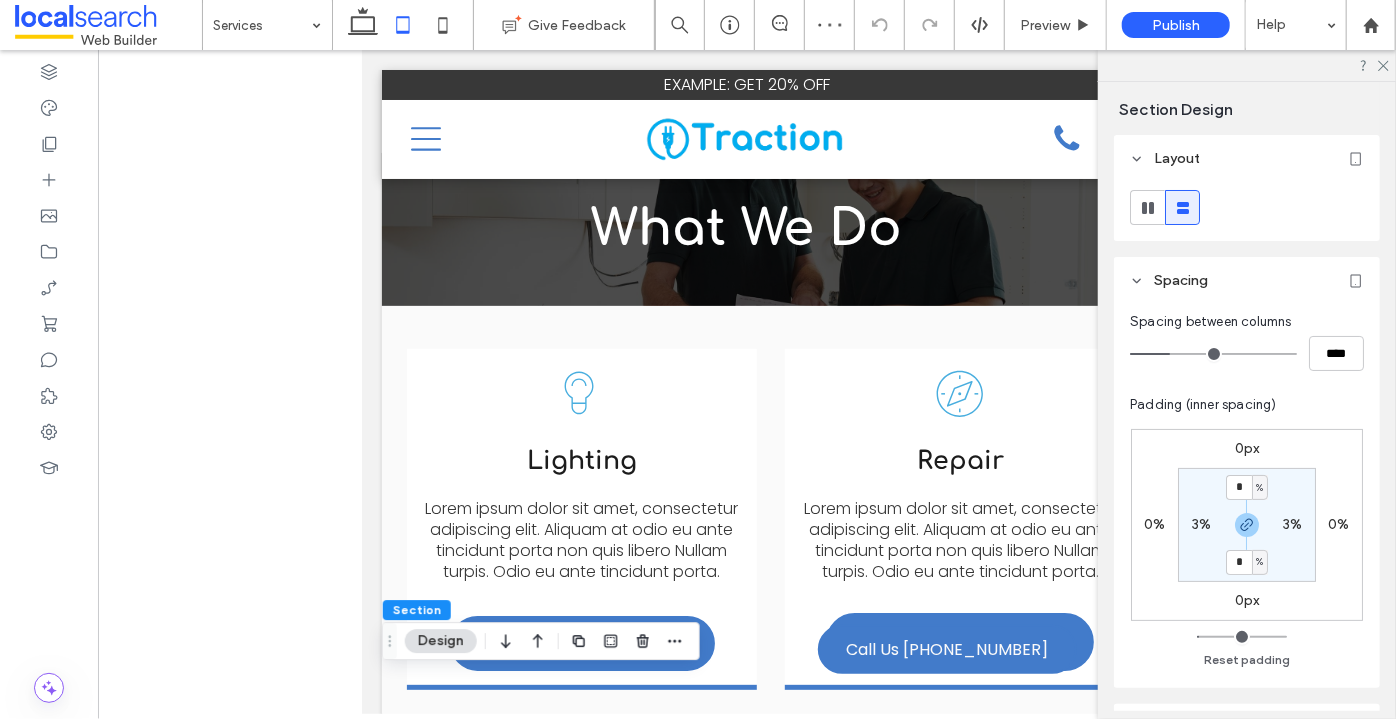 scroll, scrollTop: 0, scrollLeft: 0, axis: both 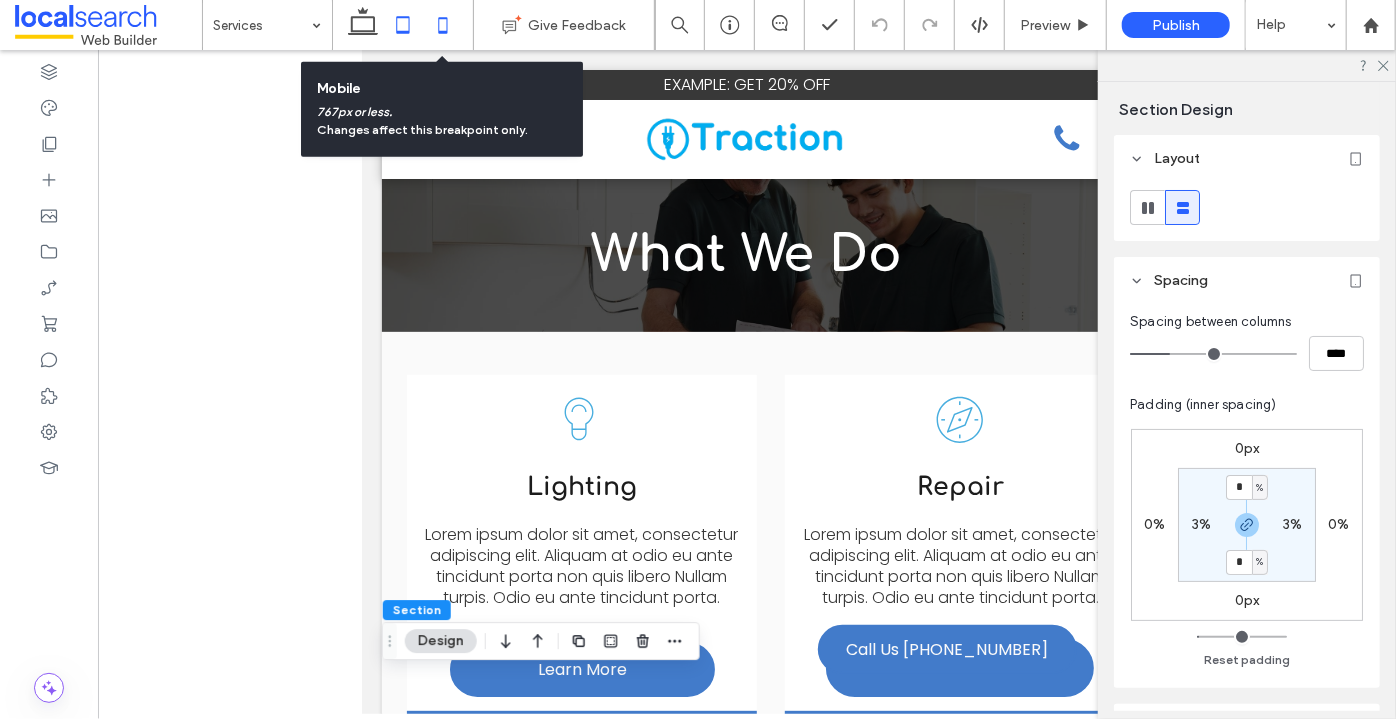 click 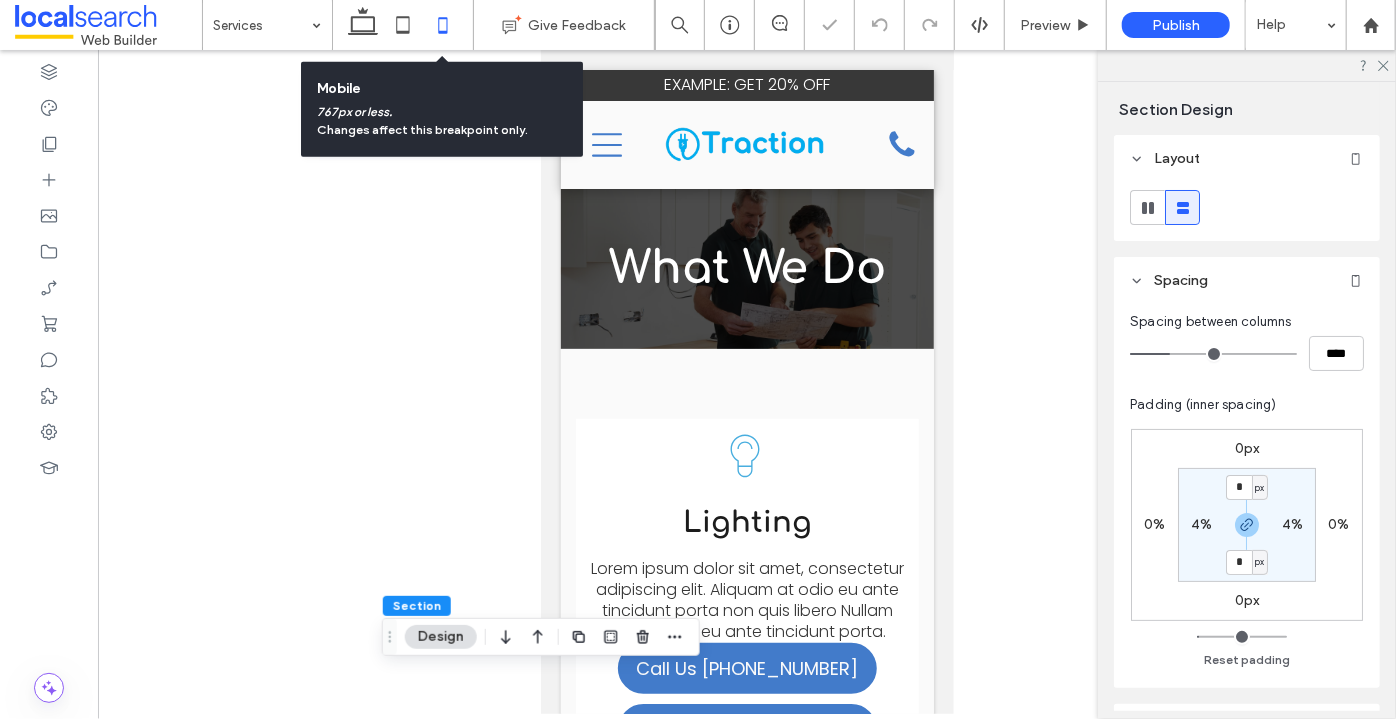 type on "**" 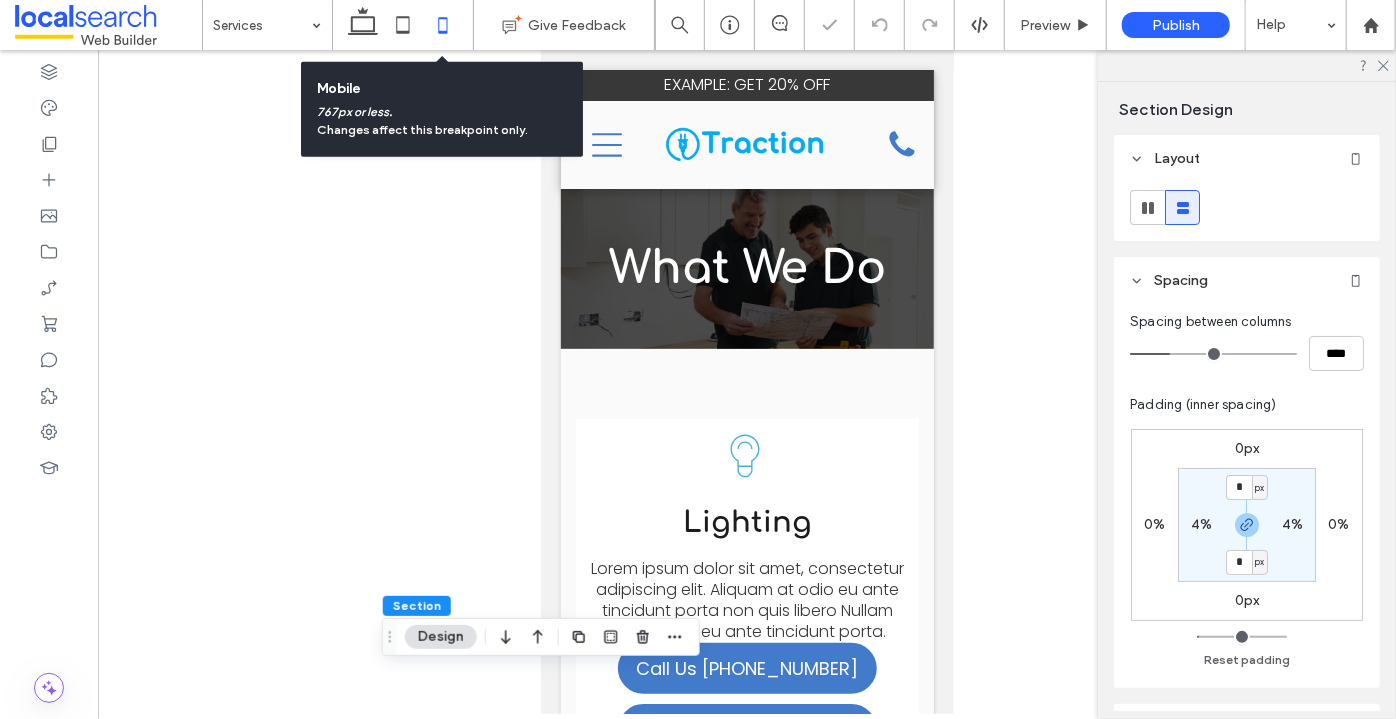 type on "**" 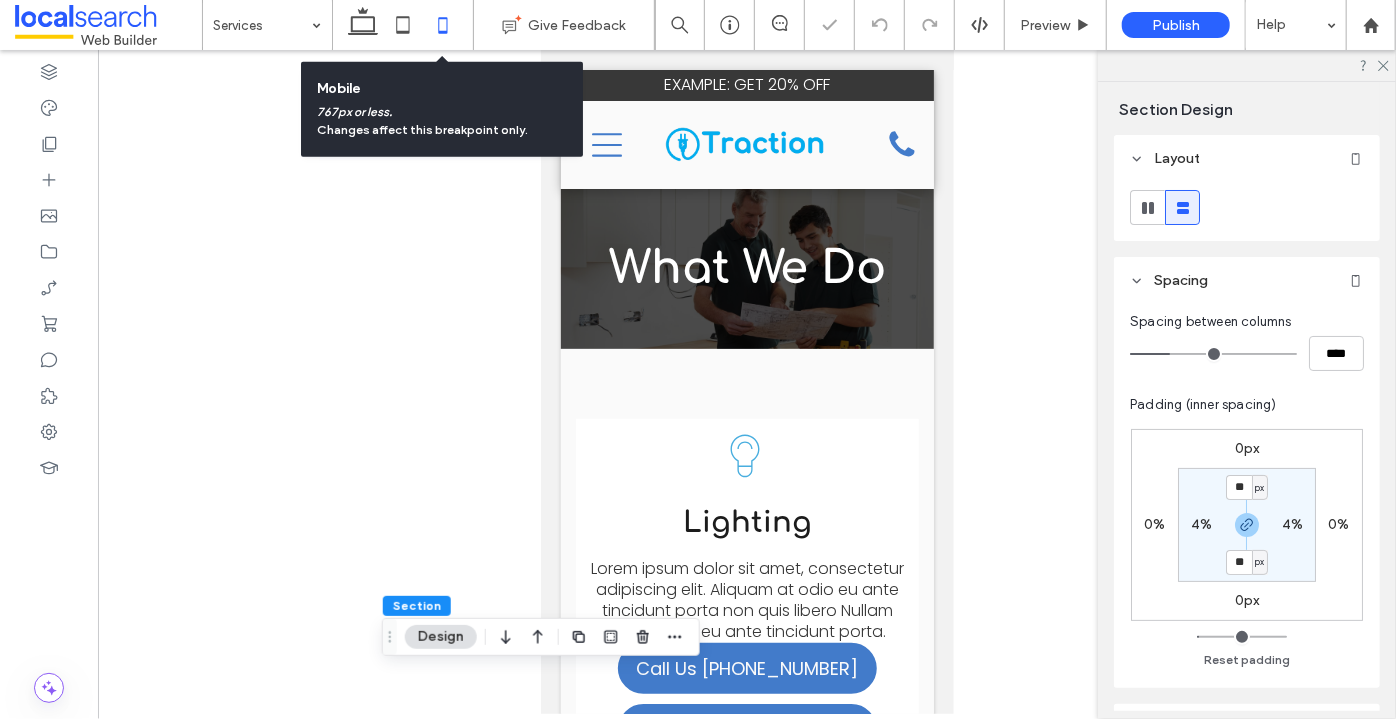 scroll, scrollTop: 159, scrollLeft: 0, axis: vertical 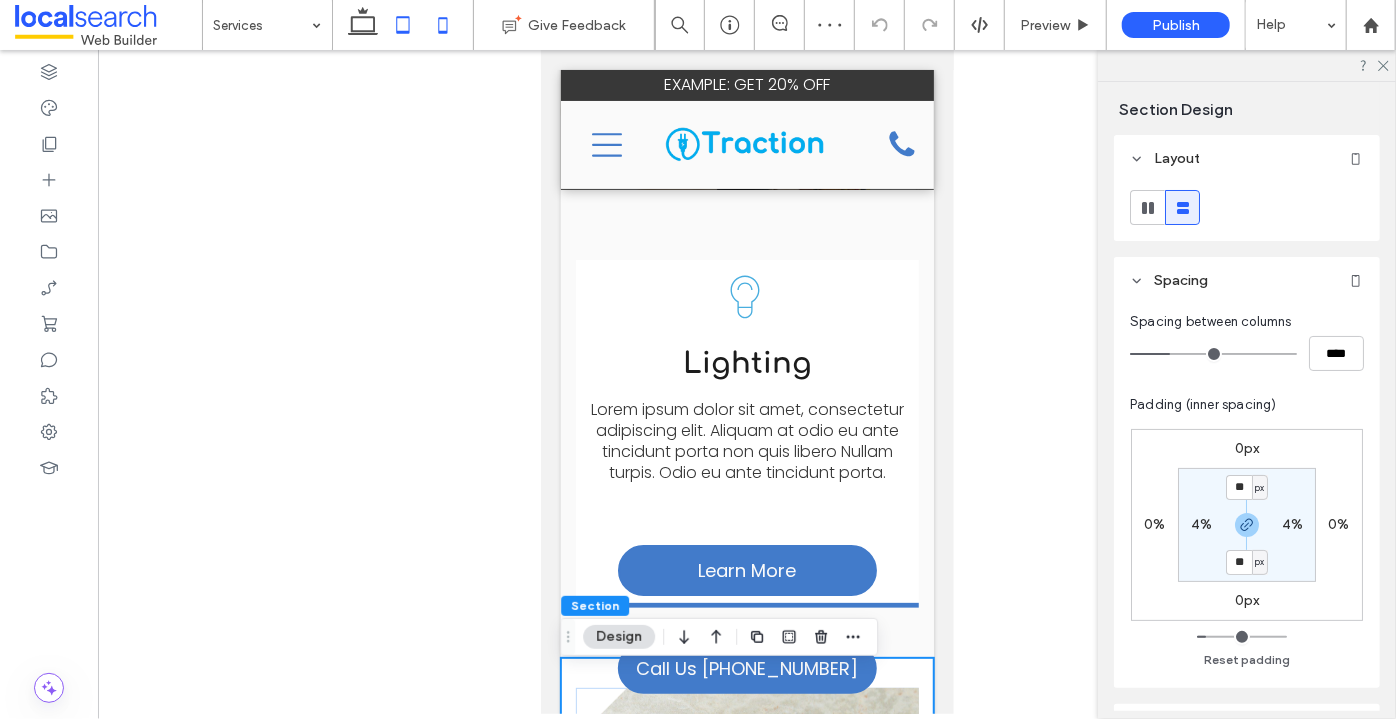 click 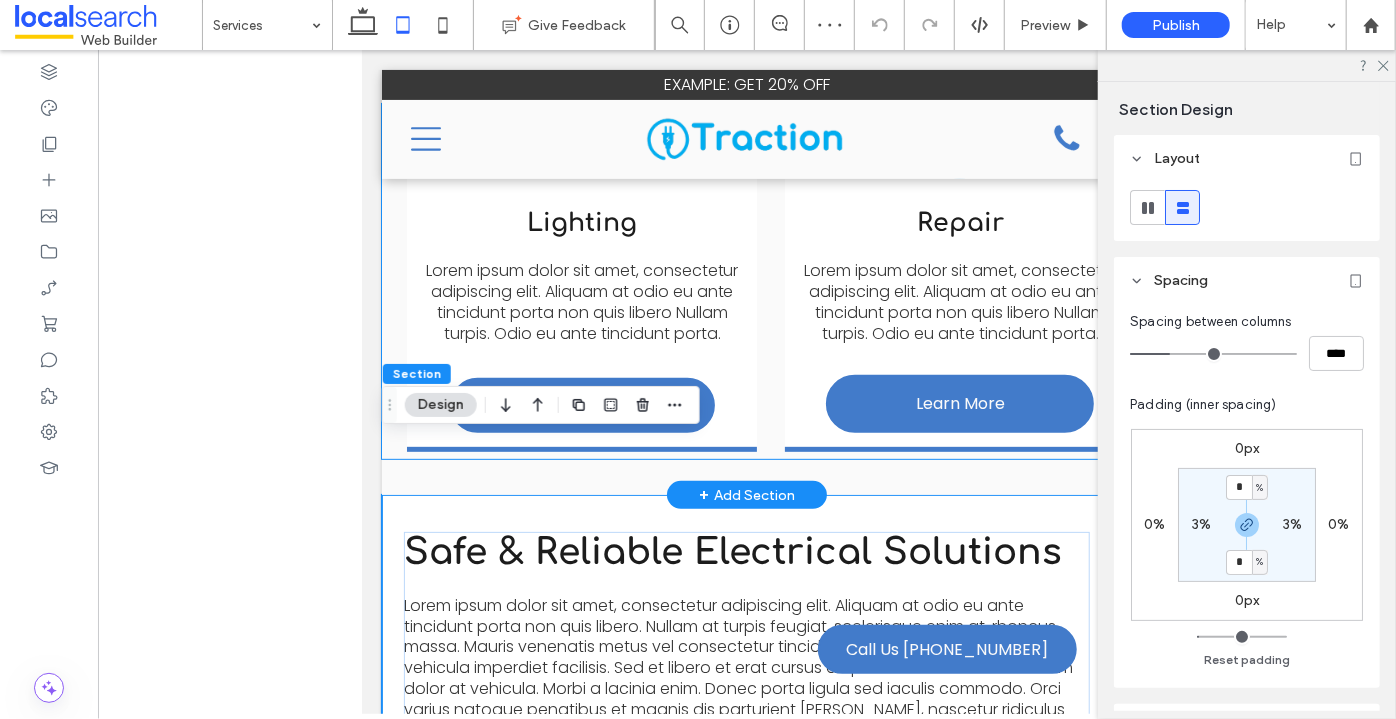 scroll, scrollTop: 229, scrollLeft: 0, axis: vertical 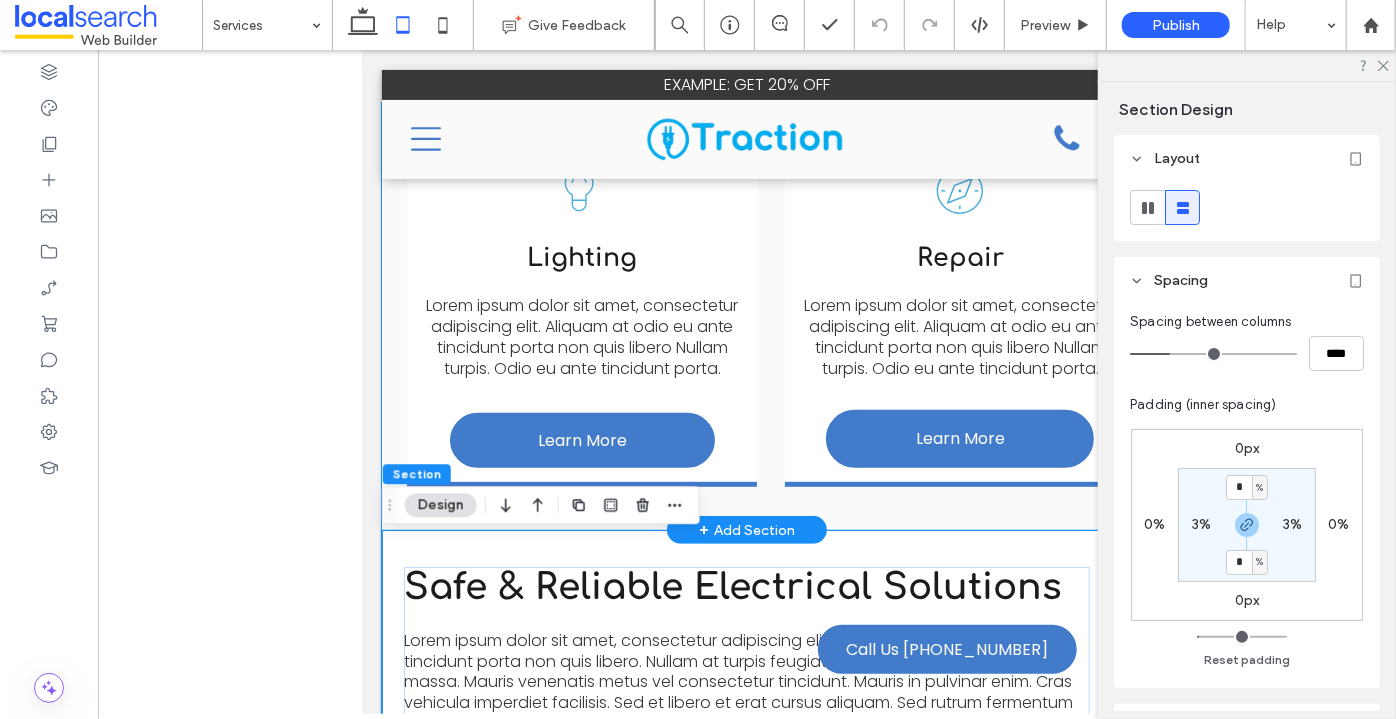 click on "Lighting
Lorem ipsum dolor sit amet, consectetur adipiscing elit. Aliquam at odio eu ante tincidunt porta non quis libero Nullam turpis. Odio eu ante tincidunt porta.
Learn More
Repair
Lorem ipsum dolor sit amet, consectetur adipiscing elit. Aliquam at odio eu ante tincidunt porta non quis libero Nullam turpis. Odio eu ante tincidunt porta.
Learn More
Installation
Lorem ipsum dolor sit amet, consectetur adipiscing elit. Aliquam at odio eu ante tincidunt porta non quis libero Nullam turpis. Odio eu ante tincidunt porta.
Learn More
Wiring
Learn More" at bounding box center [746, 316] 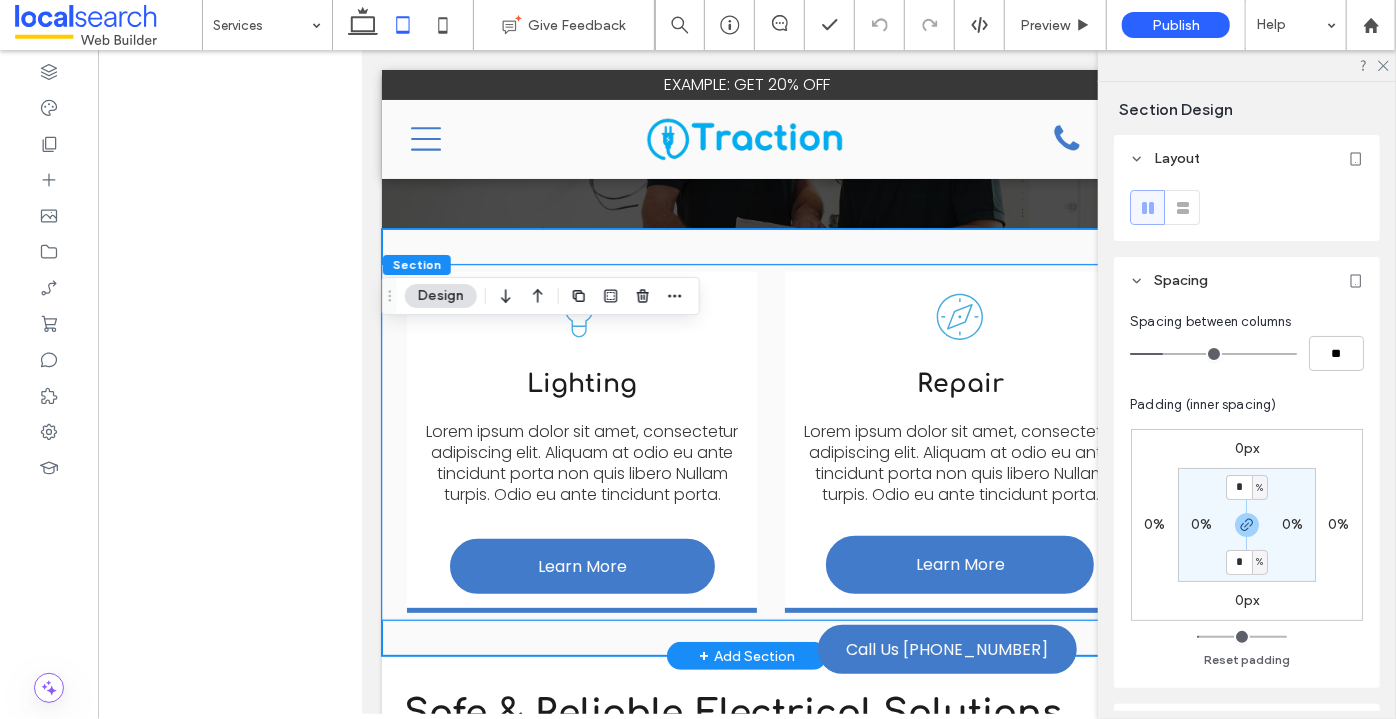 scroll, scrollTop: 0, scrollLeft: 0, axis: both 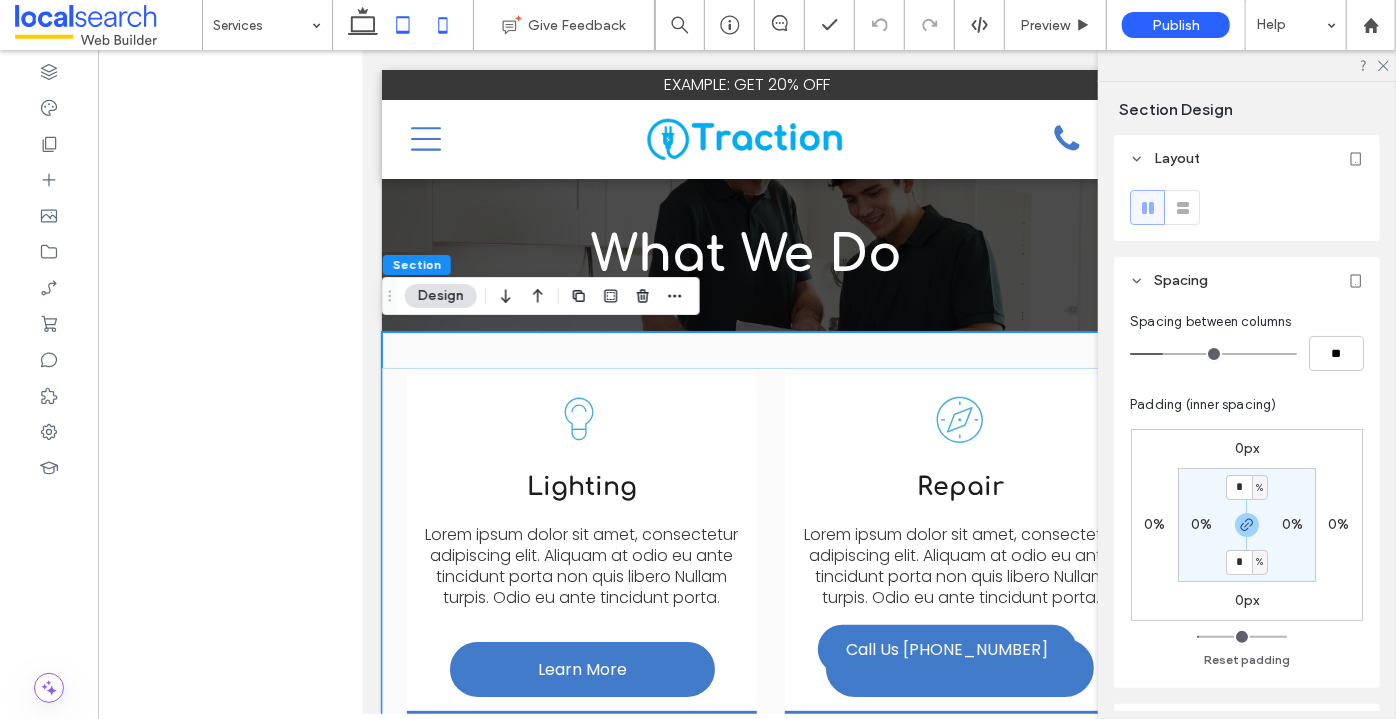 click 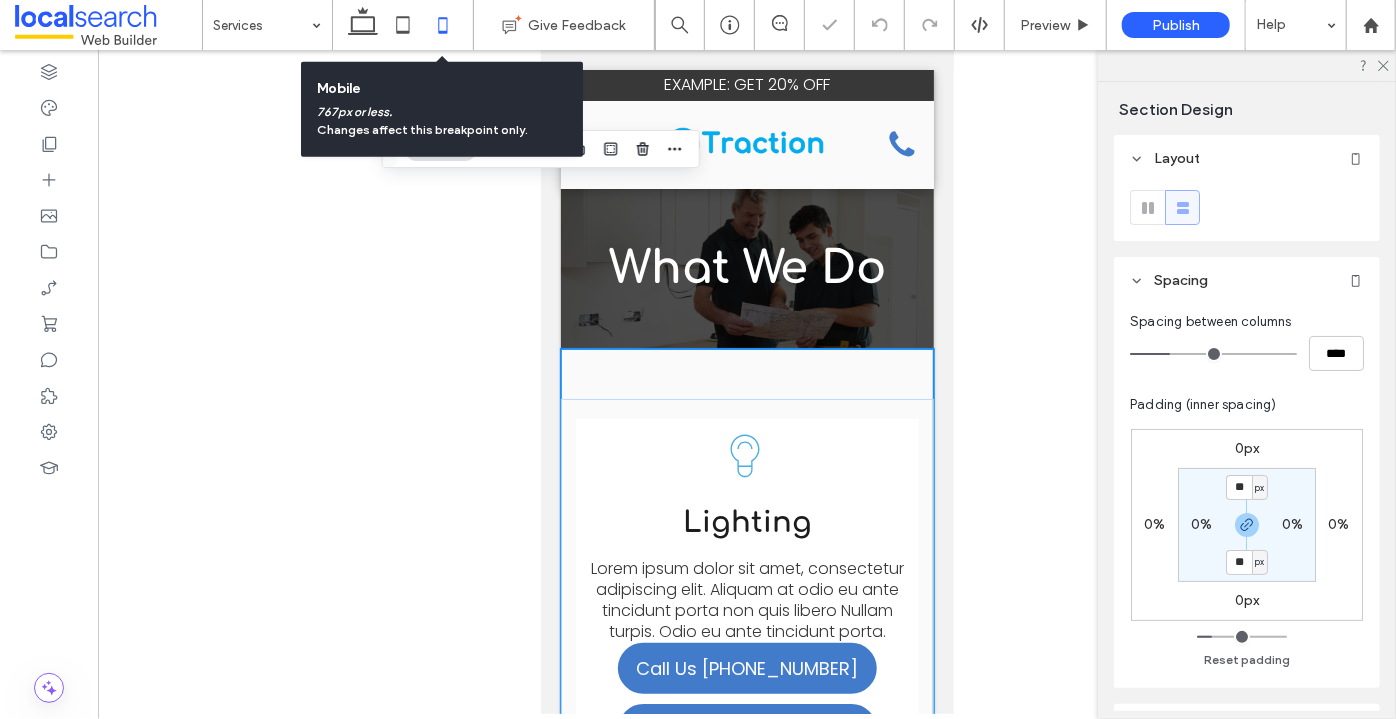 type on "**" 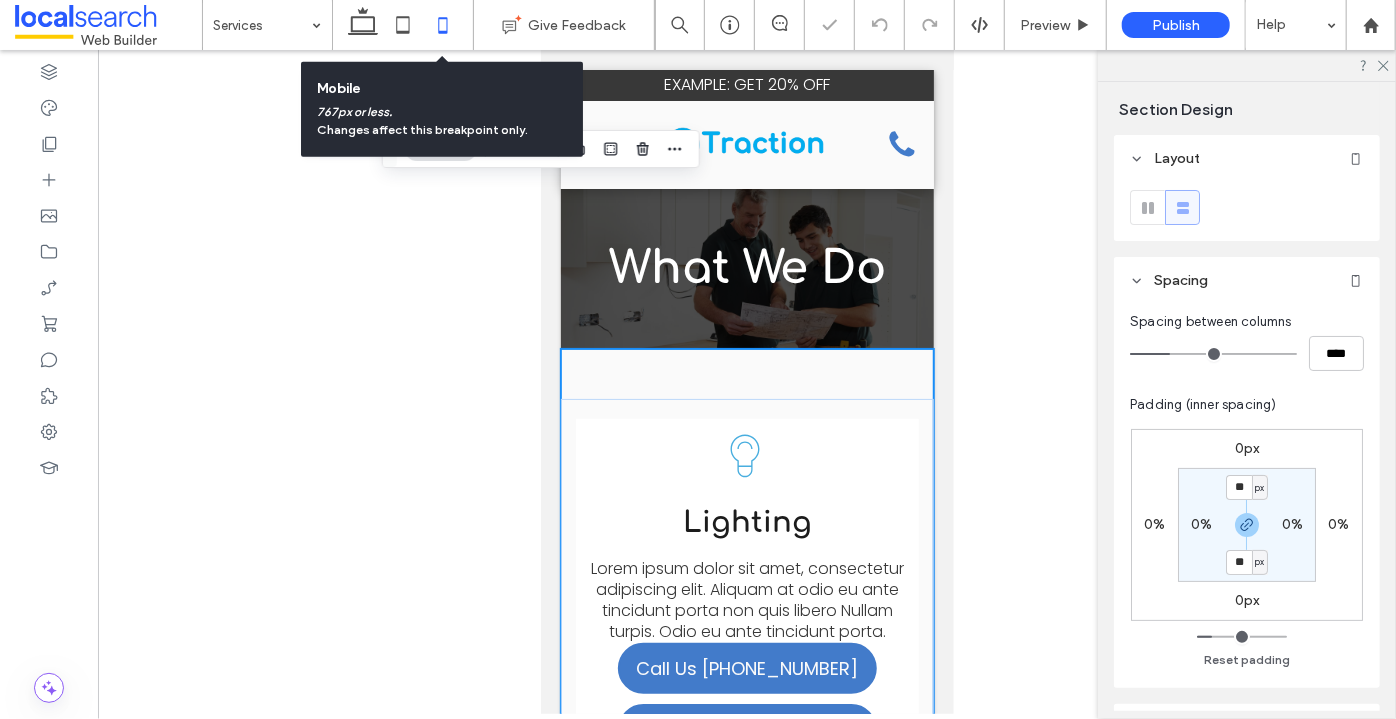 type on "**" 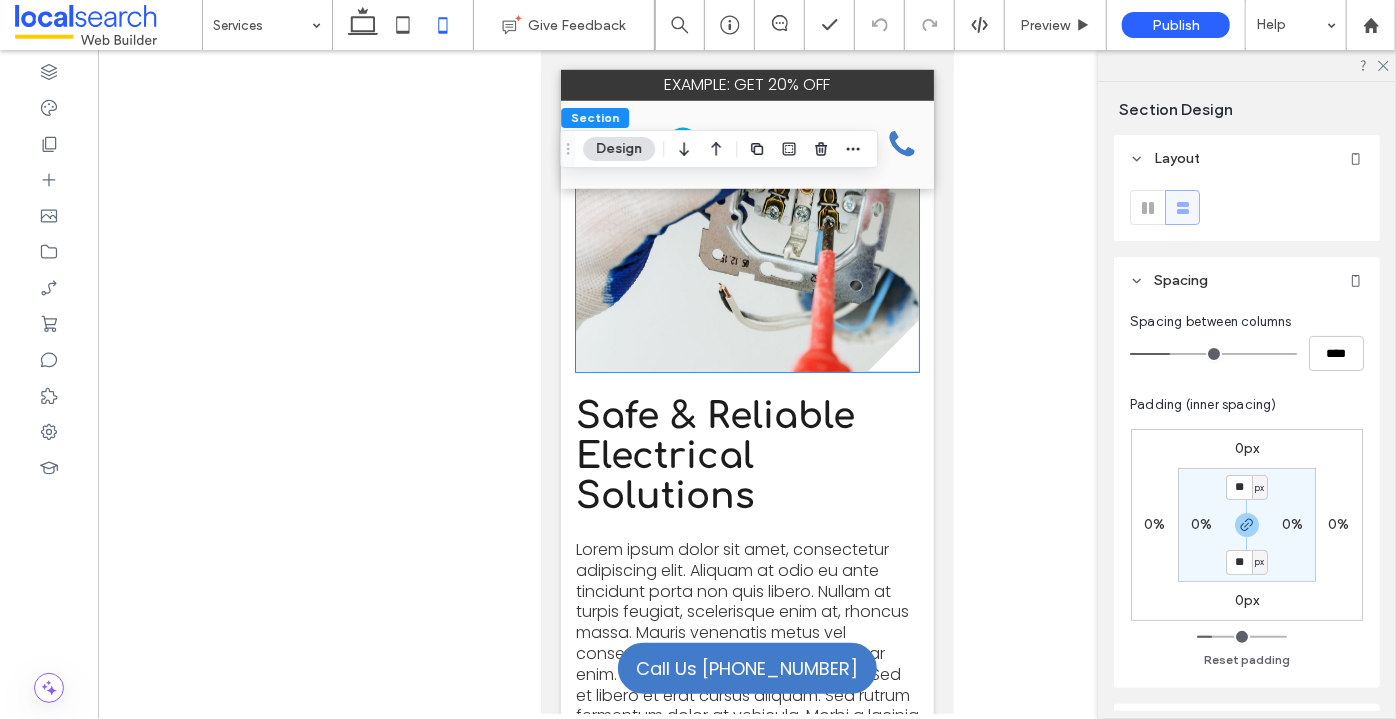 scroll, scrollTop: 636, scrollLeft: 0, axis: vertical 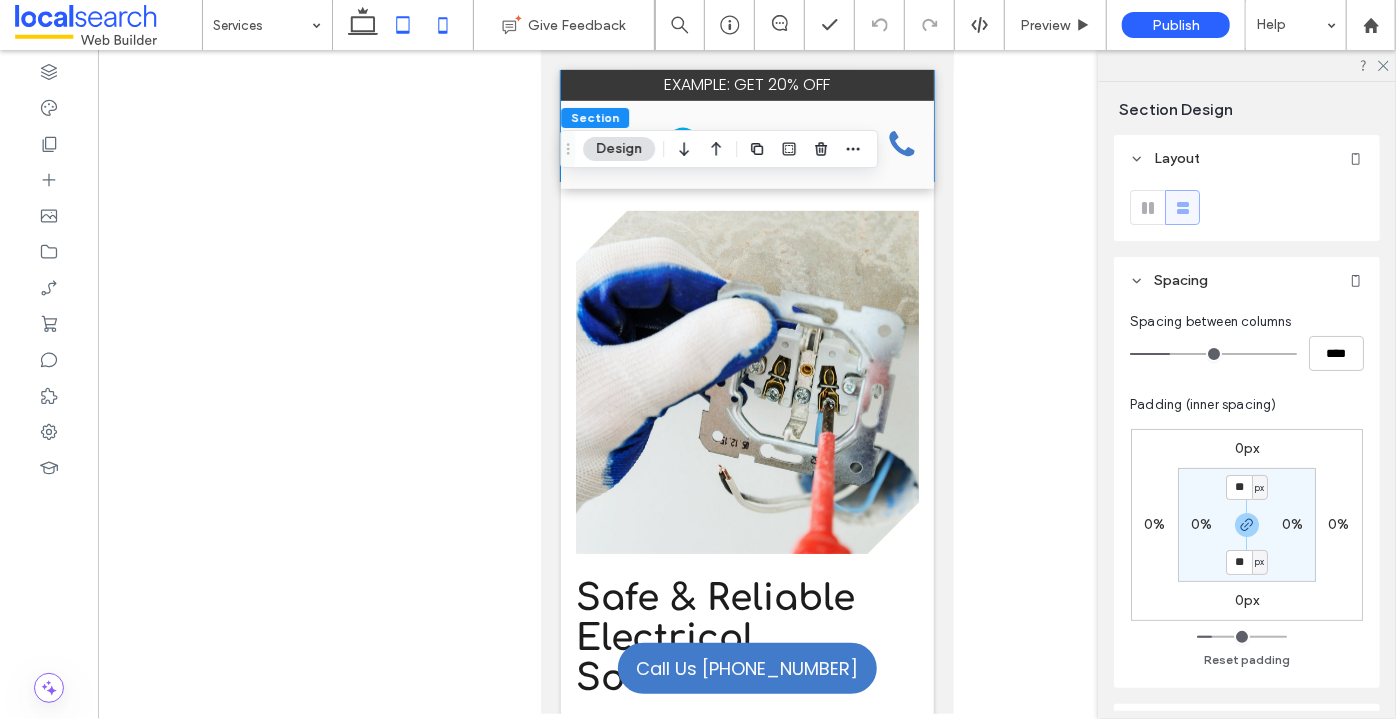 click 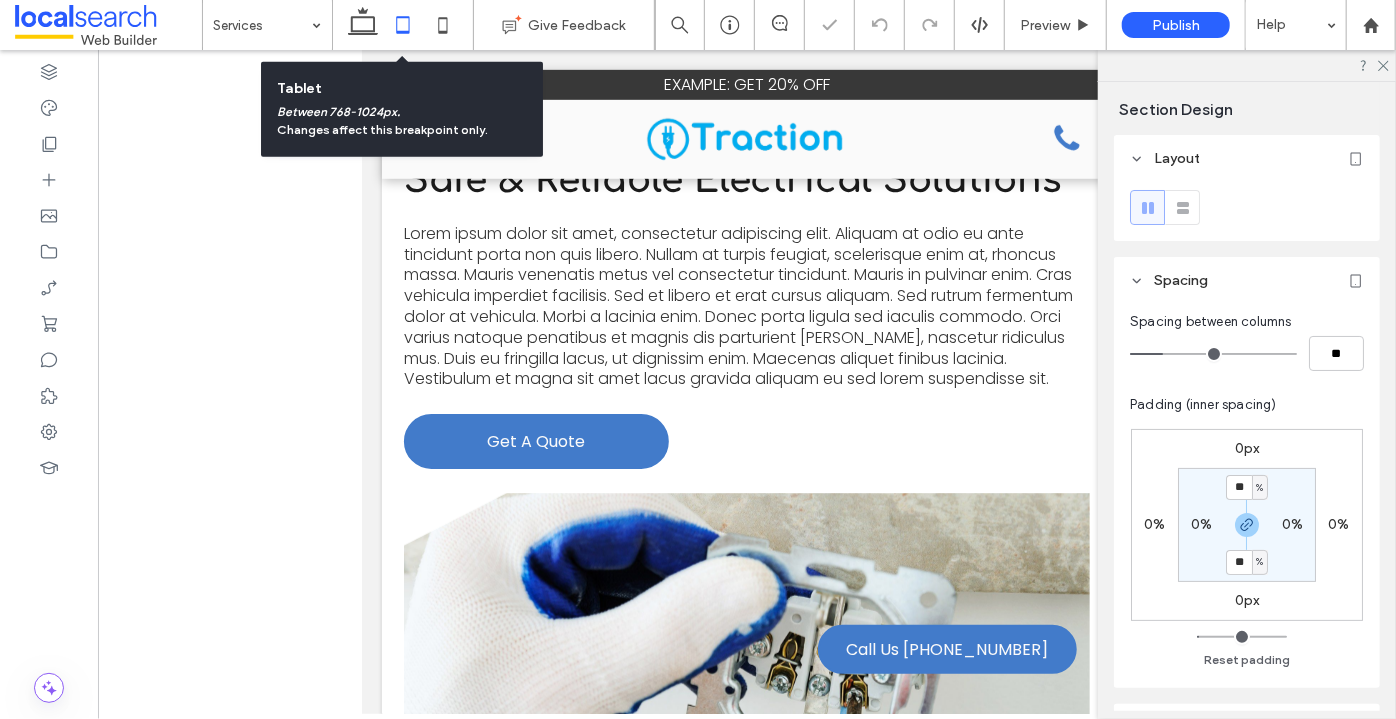 type on "*" 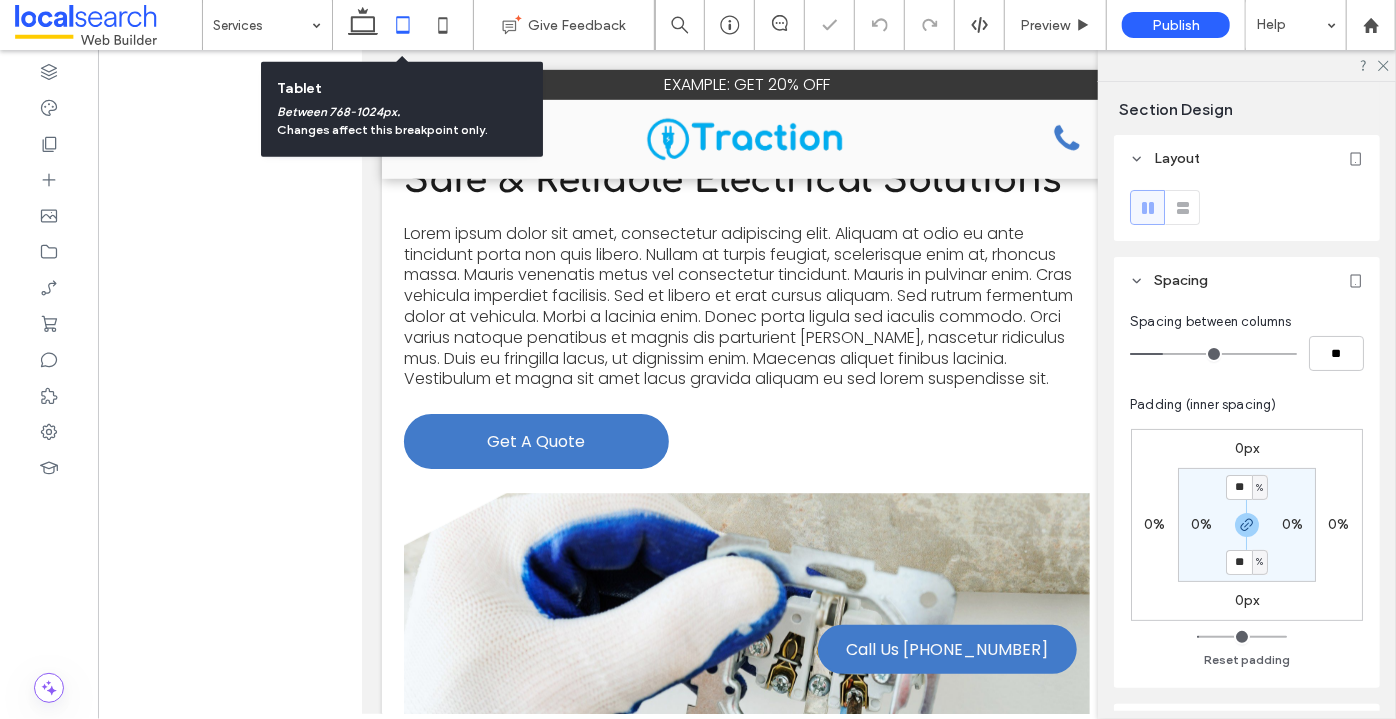 type on "*" 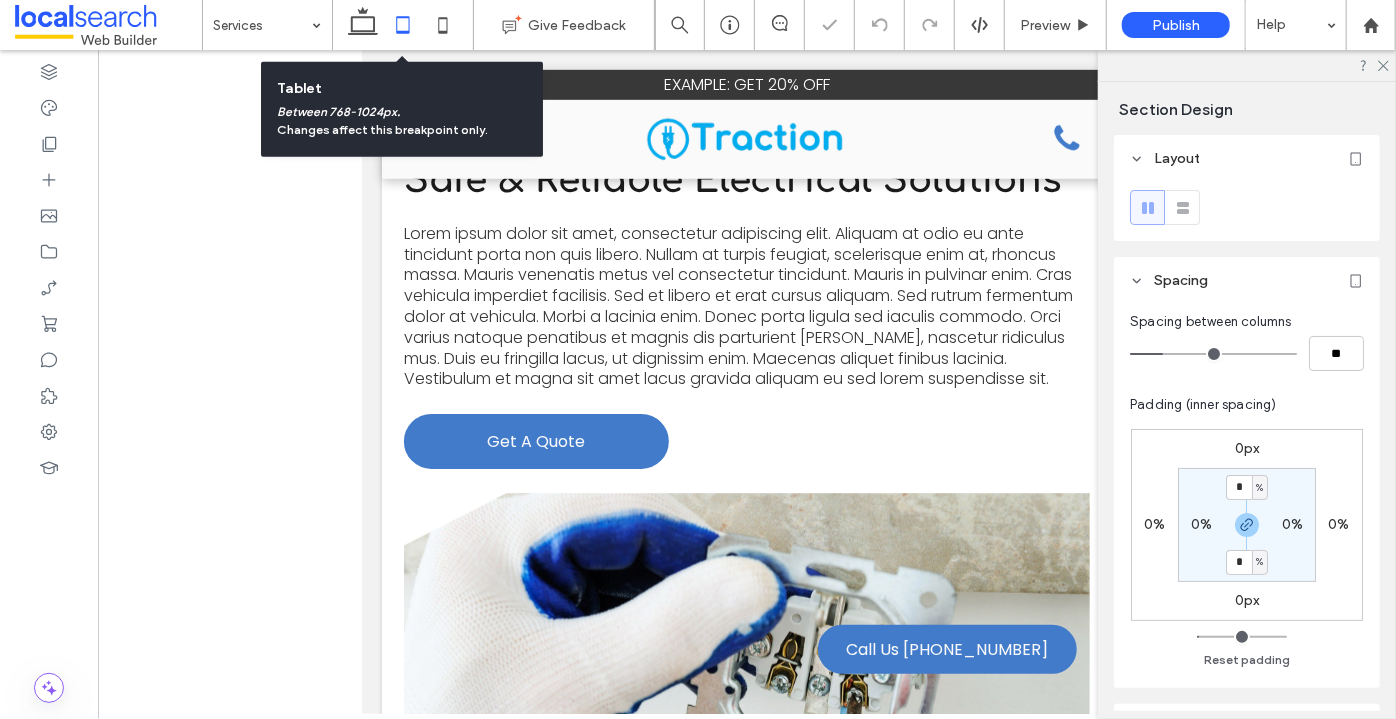 scroll, scrollTop: 167, scrollLeft: 0, axis: vertical 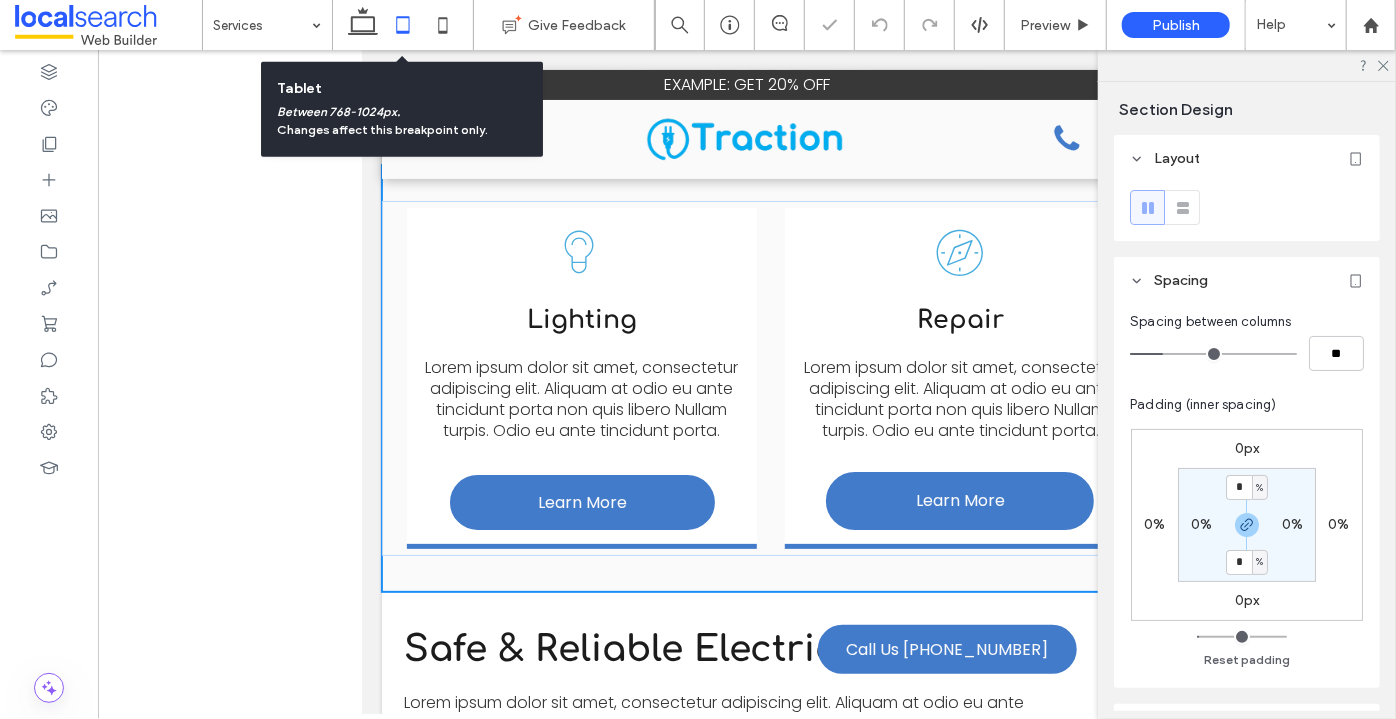 type 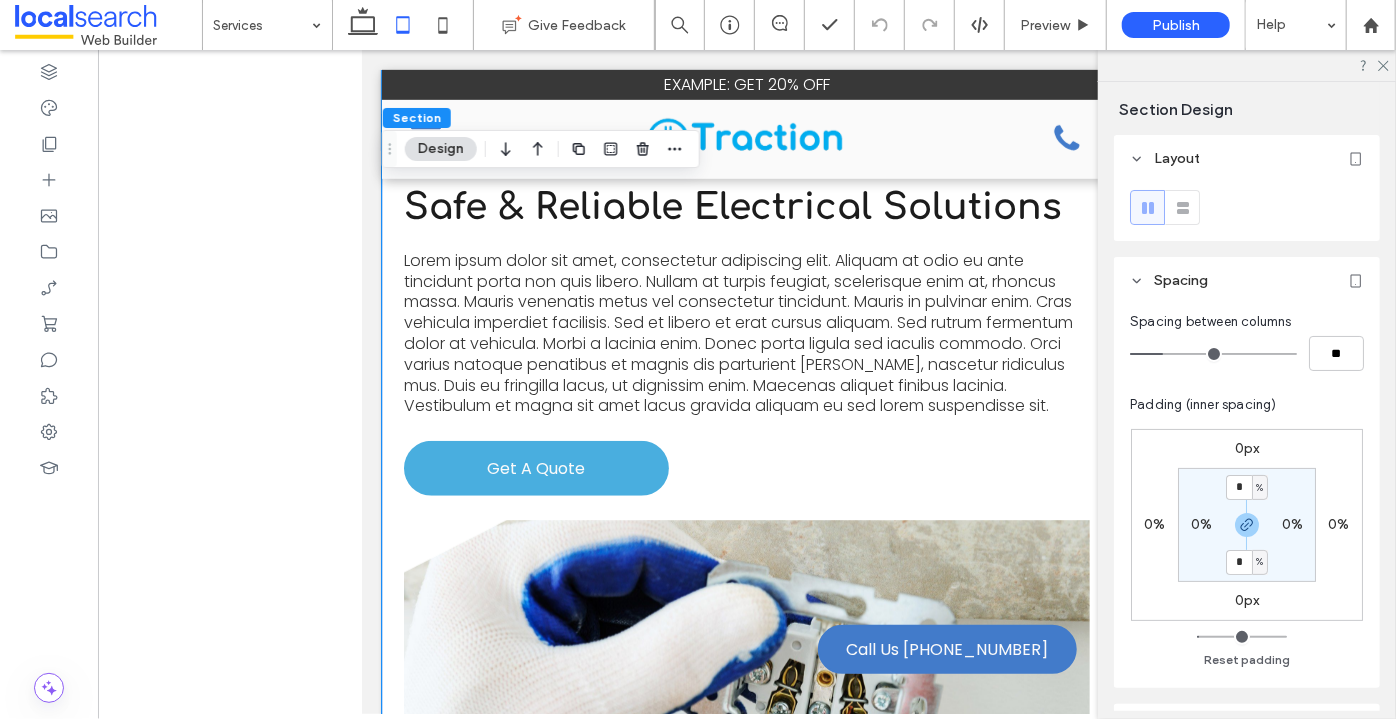 scroll, scrollTop: 712, scrollLeft: 0, axis: vertical 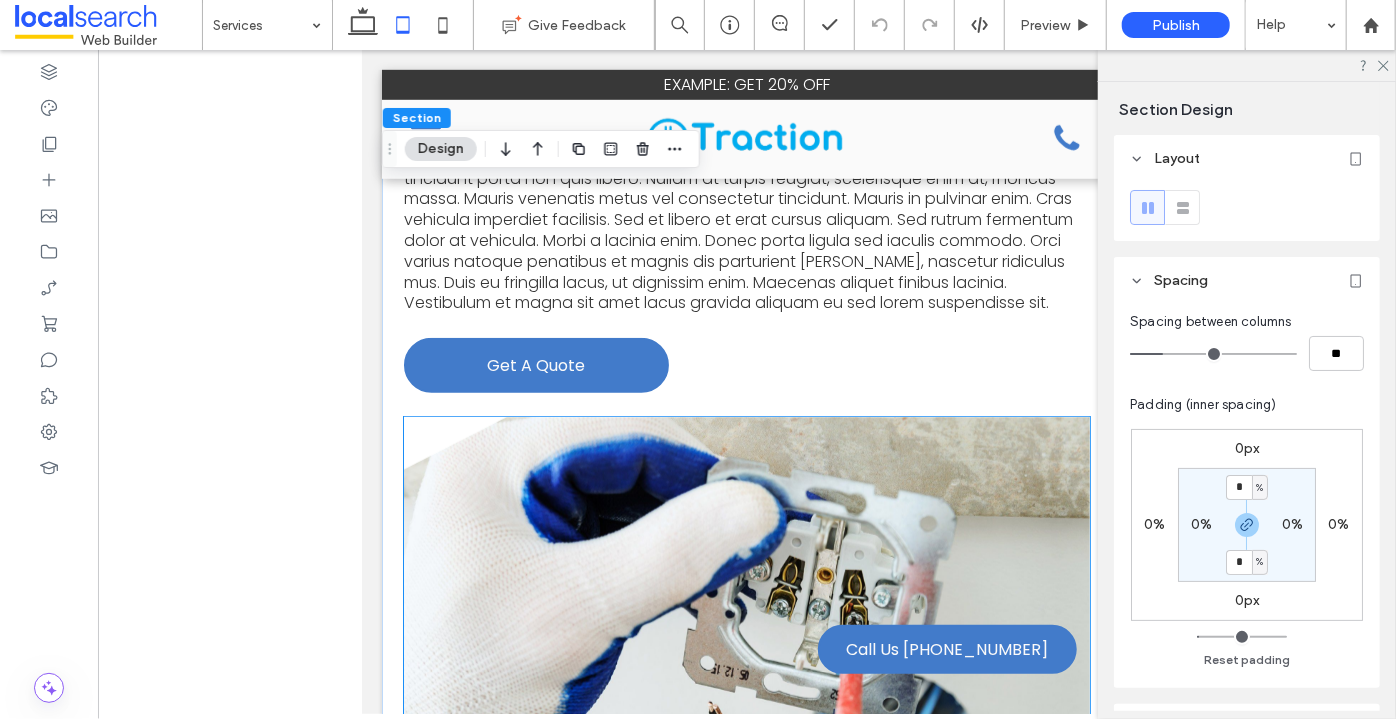 click at bounding box center (746, 591) 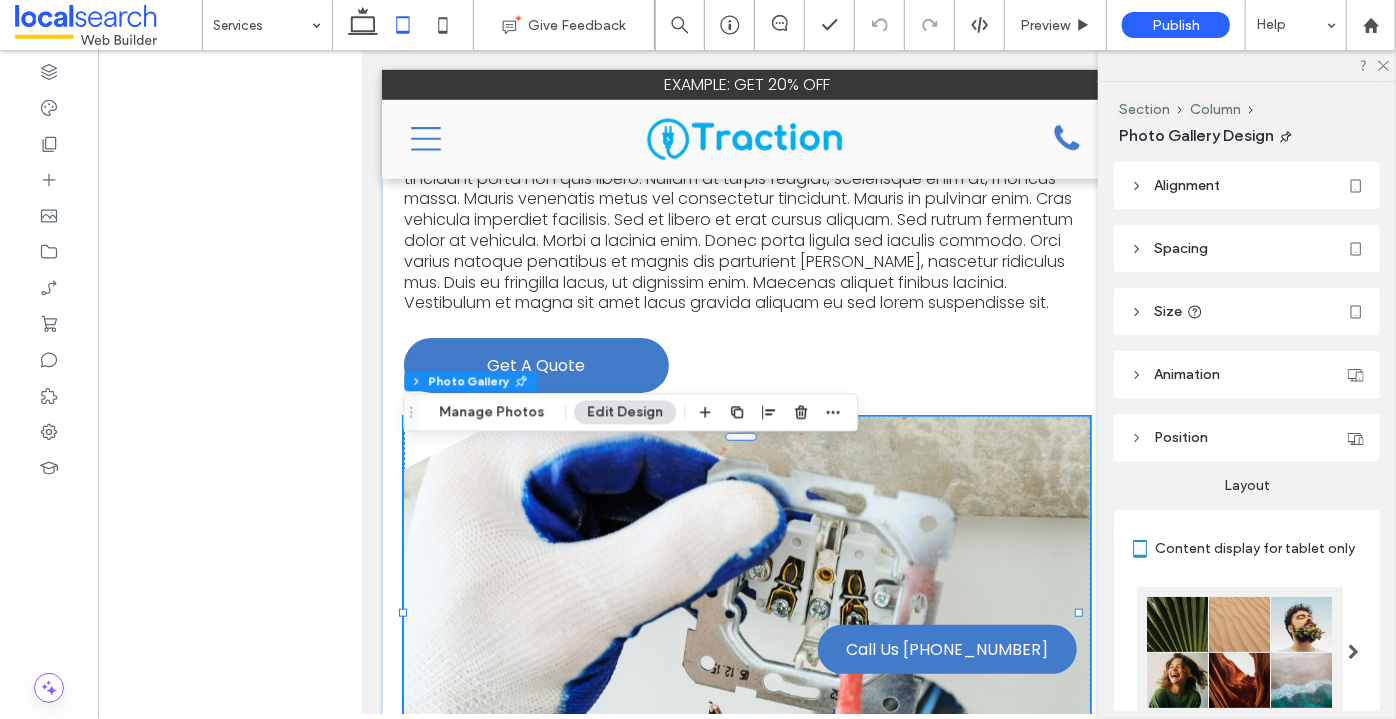 click on "Size" at bounding box center [1247, 311] 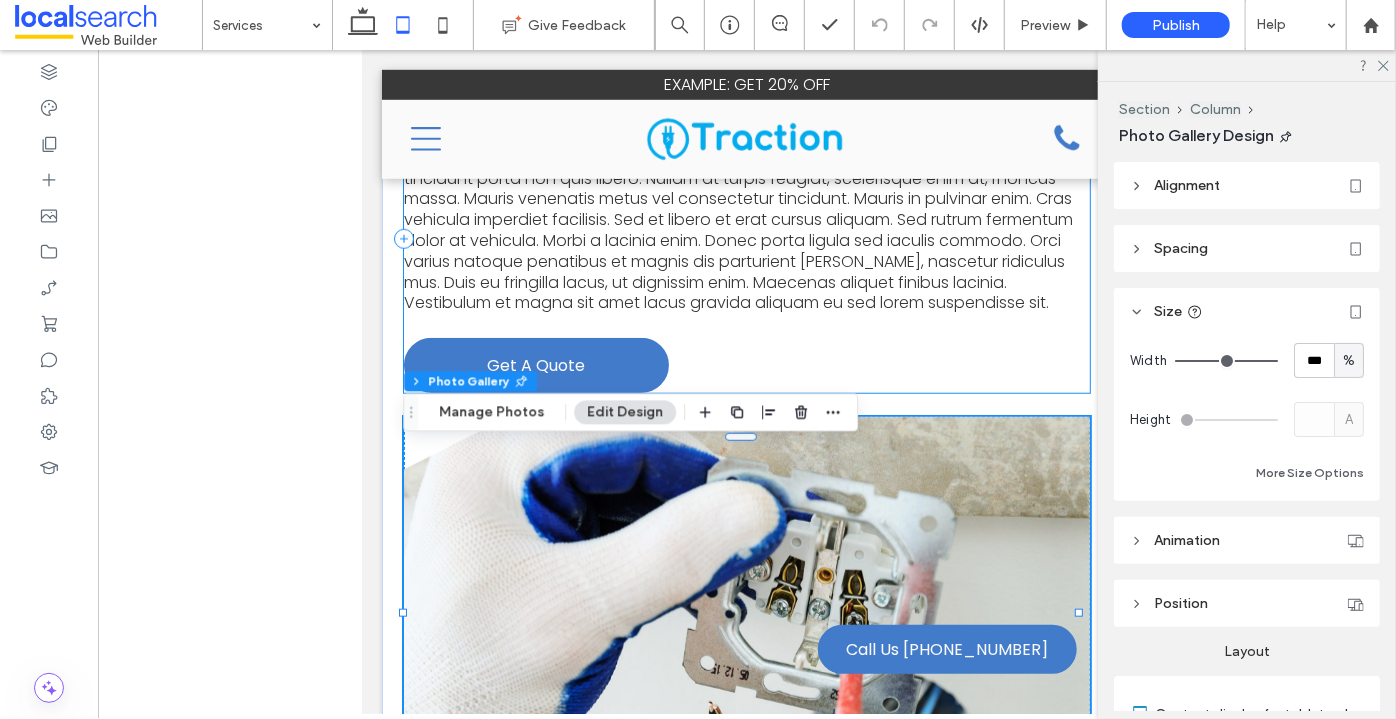 click on "Safe & Reliable Electrical Solutions
Lorem ipsum dolor sit amet, consectetur adipiscing elit. Aliquam at odio eu ante tincidunt porta non quis libero. Nullam at turpis feugiat, scelerisque enim at, rhoncus massa. Mauris venenatis metus vel consectetur tincidunt. Mauris in pulvinar enim. Cras vehicula imperdiet facilisis. Sed et libero et erat cursus aliquam. Sed rutrum fermentum dolor at vehicula. Morbi a lacinia enim. Donec porta ligula sed iaculis commodo. Orci varius natoque penatibus et magnis dis parturient montes, nascetur ridiculus mus. Duis eu fringilla lacus, ut dignissim enim. Maecenas aliquet finibus lacinia. Vestibulum et magna sit amet lacus gravida aliquam eu sed lorem suspendisse sit.
Get A Quote" at bounding box center (746, 237) 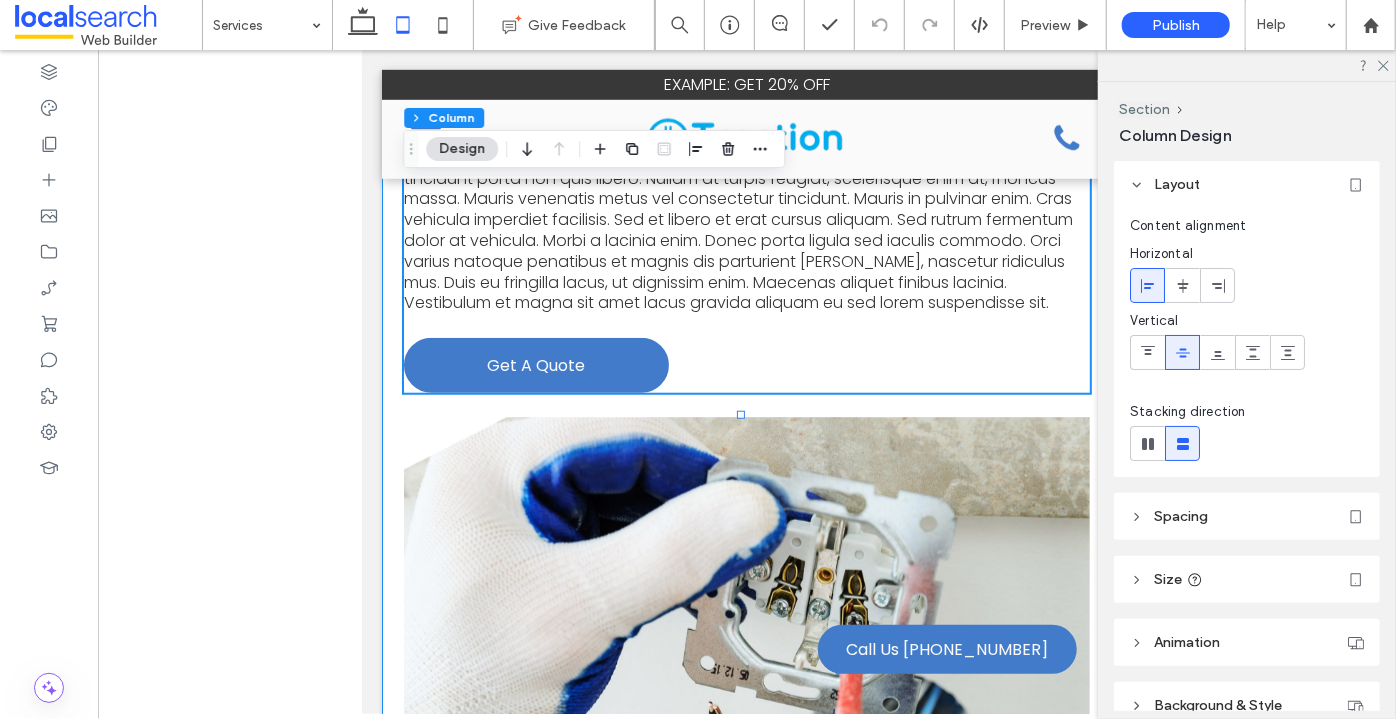 click on "Safe & Reliable Electrical Solutions
Lorem ipsum dolor sit amet, consectetur adipiscing elit. Aliquam at odio eu ante tincidunt porta non quis libero. Nullam at turpis feugiat, scelerisque enim at, rhoncus massa. Mauris venenatis metus vel consectetur tincidunt. Mauris in pulvinar enim. Cras vehicula imperdiet facilisis. Sed et libero et erat cursus aliquam. Sed rutrum fermentum dolor at vehicula. Morbi a lacinia enim. Donec porta ligula sed iaculis commodo. Orci varius natoque penatibus et magnis dis parturient montes, nascetur ridiculus mus. Duis eu fringilla lacus, ut dignissim enim. Maecenas aliquet finibus lacinia. Vestibulum et magna sit amet lacus gravida aliquam eu sed lorem suspendisse sit.
Get A Quote
View more" at bounding box center [746, 424] 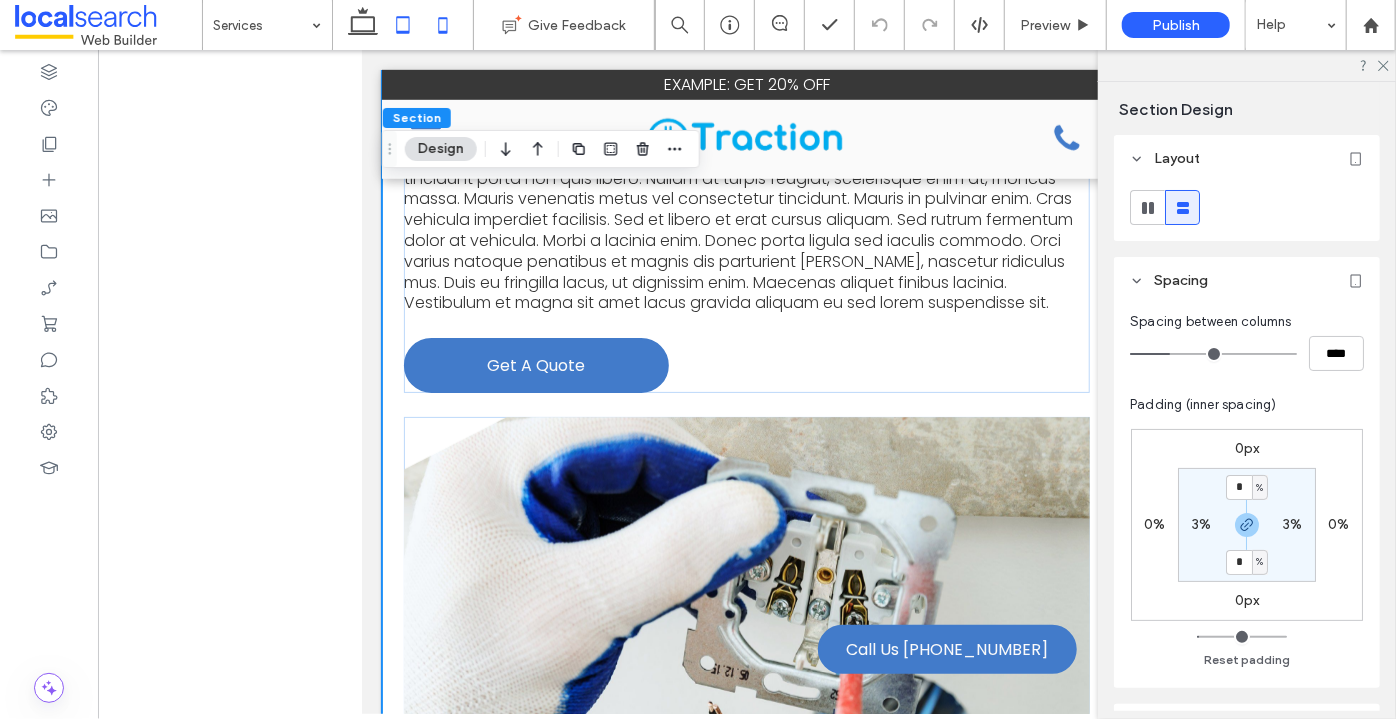 click 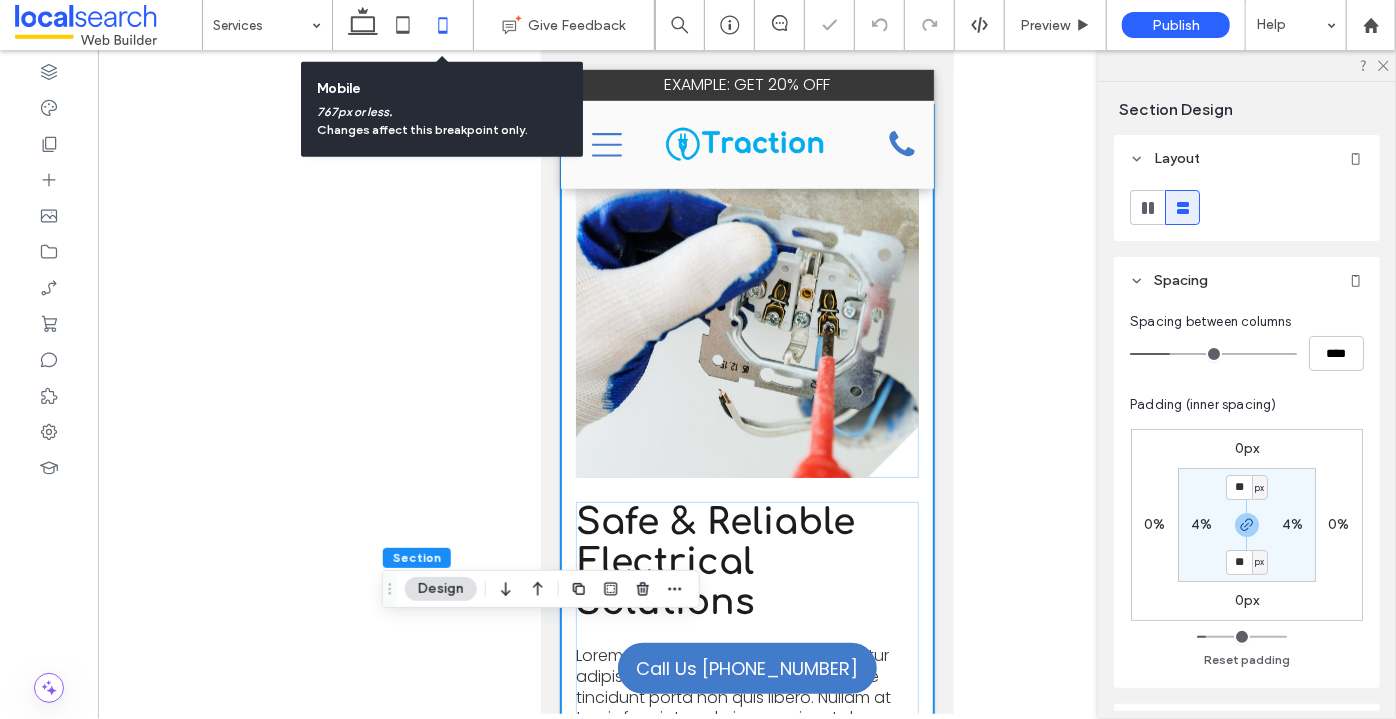 type on "**" 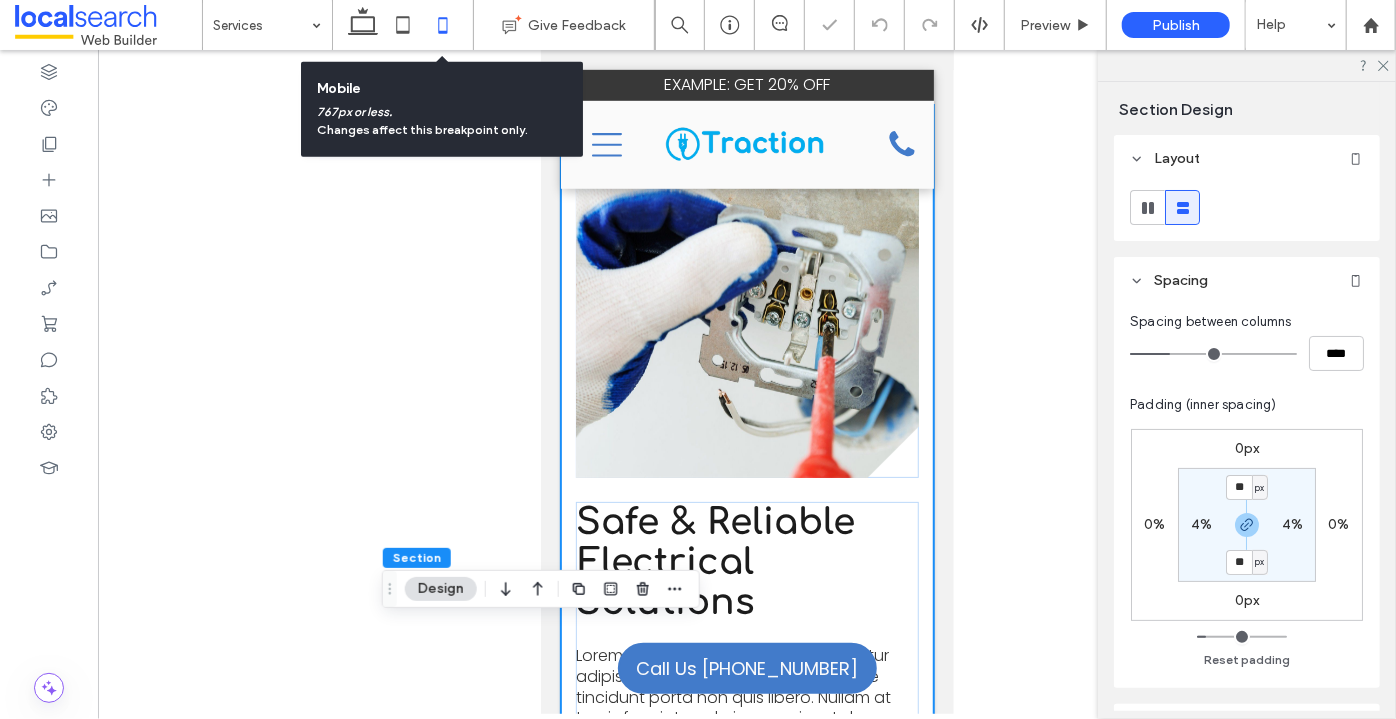 type on "**" 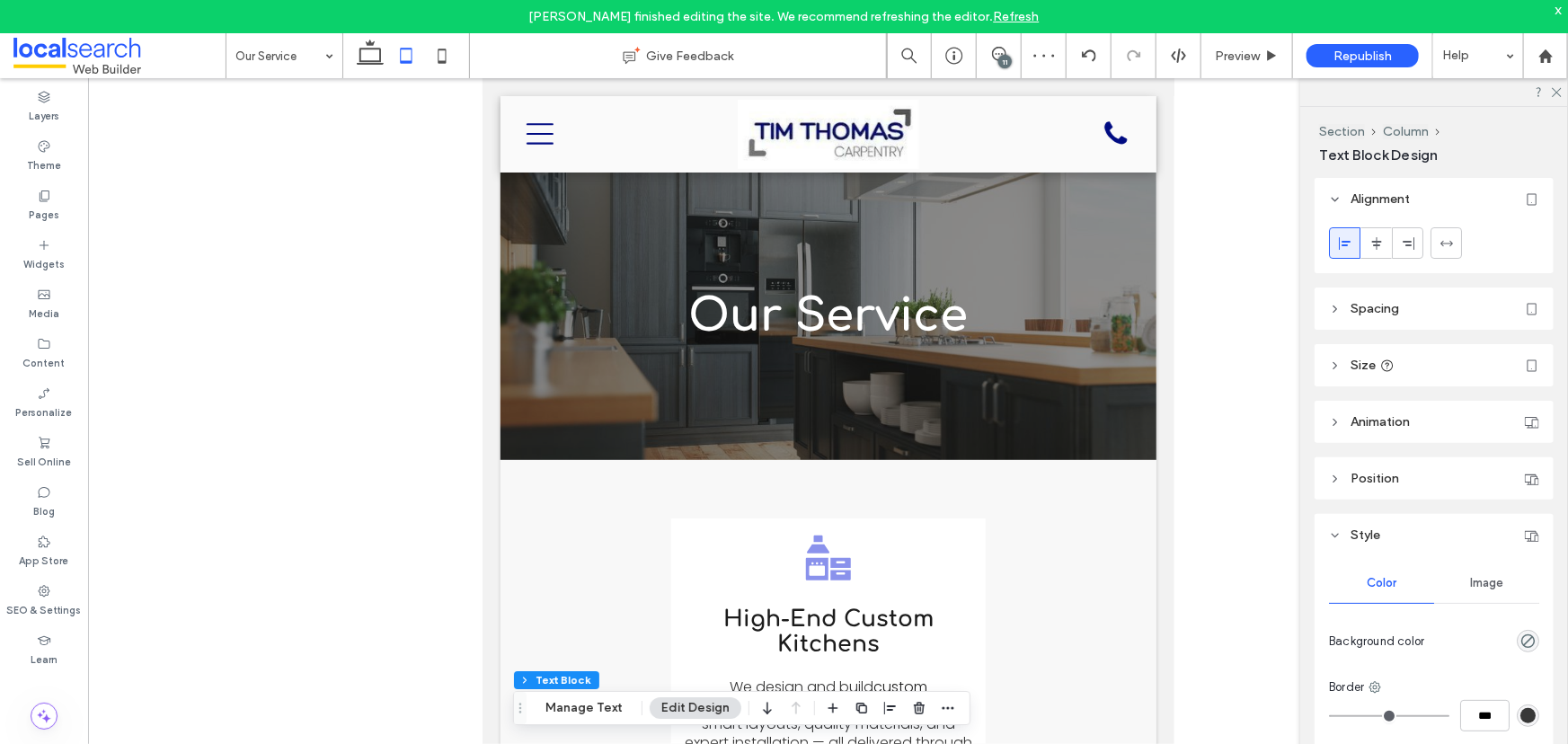 scroll, scrollTop: 163, scrollLeft: 0, axis: vertical 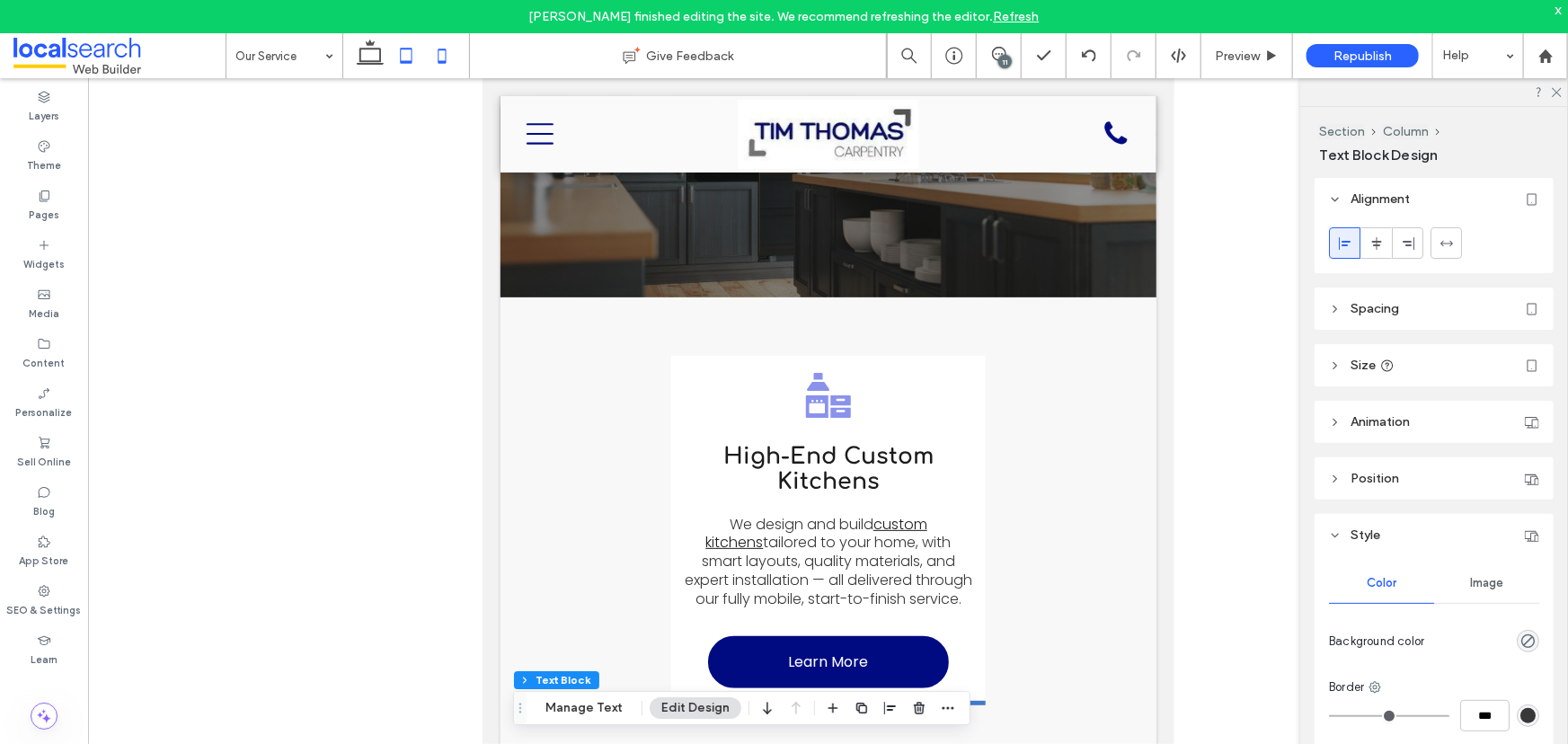 click 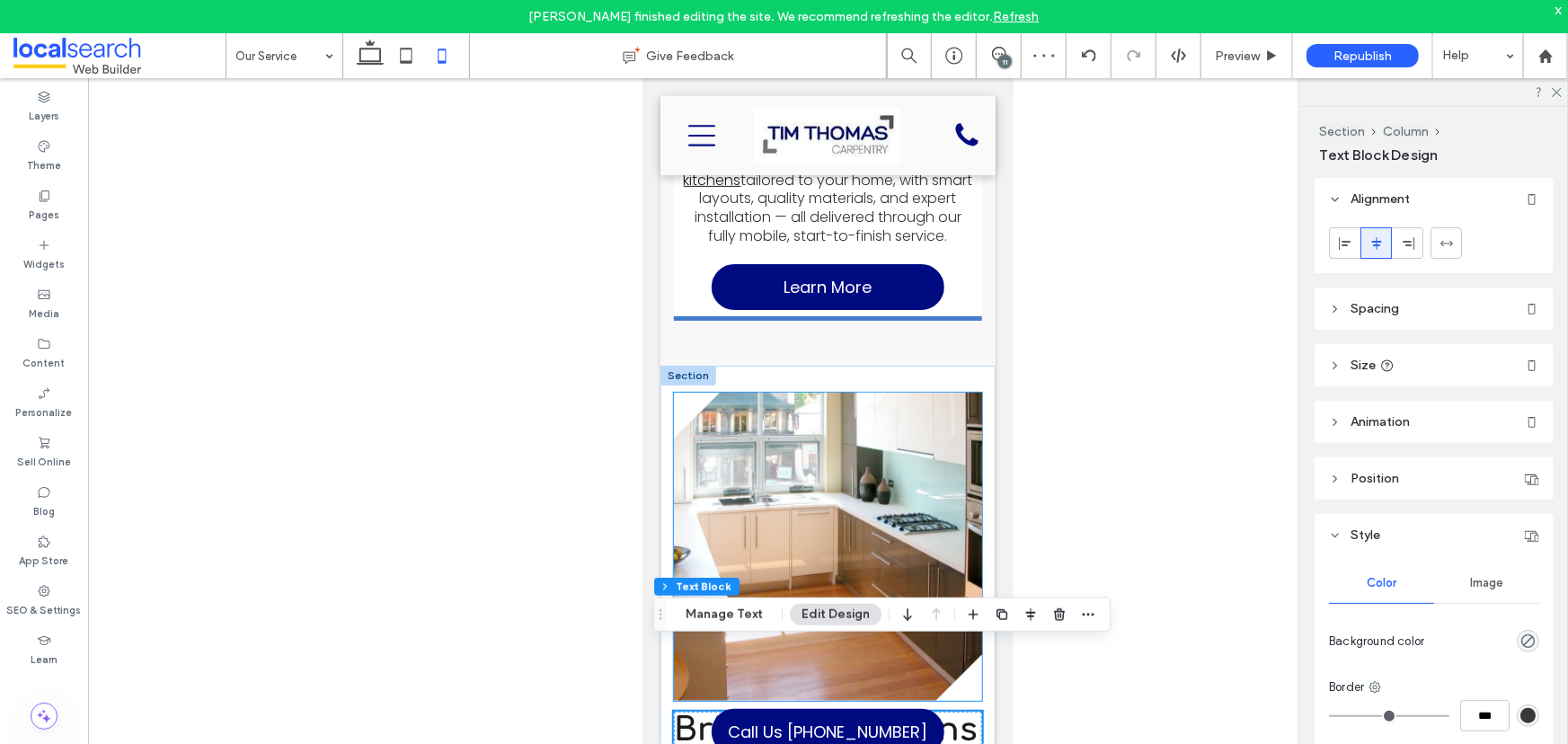 scroll, scrollTop: 413, scrollLeft: 0, axis: vertical 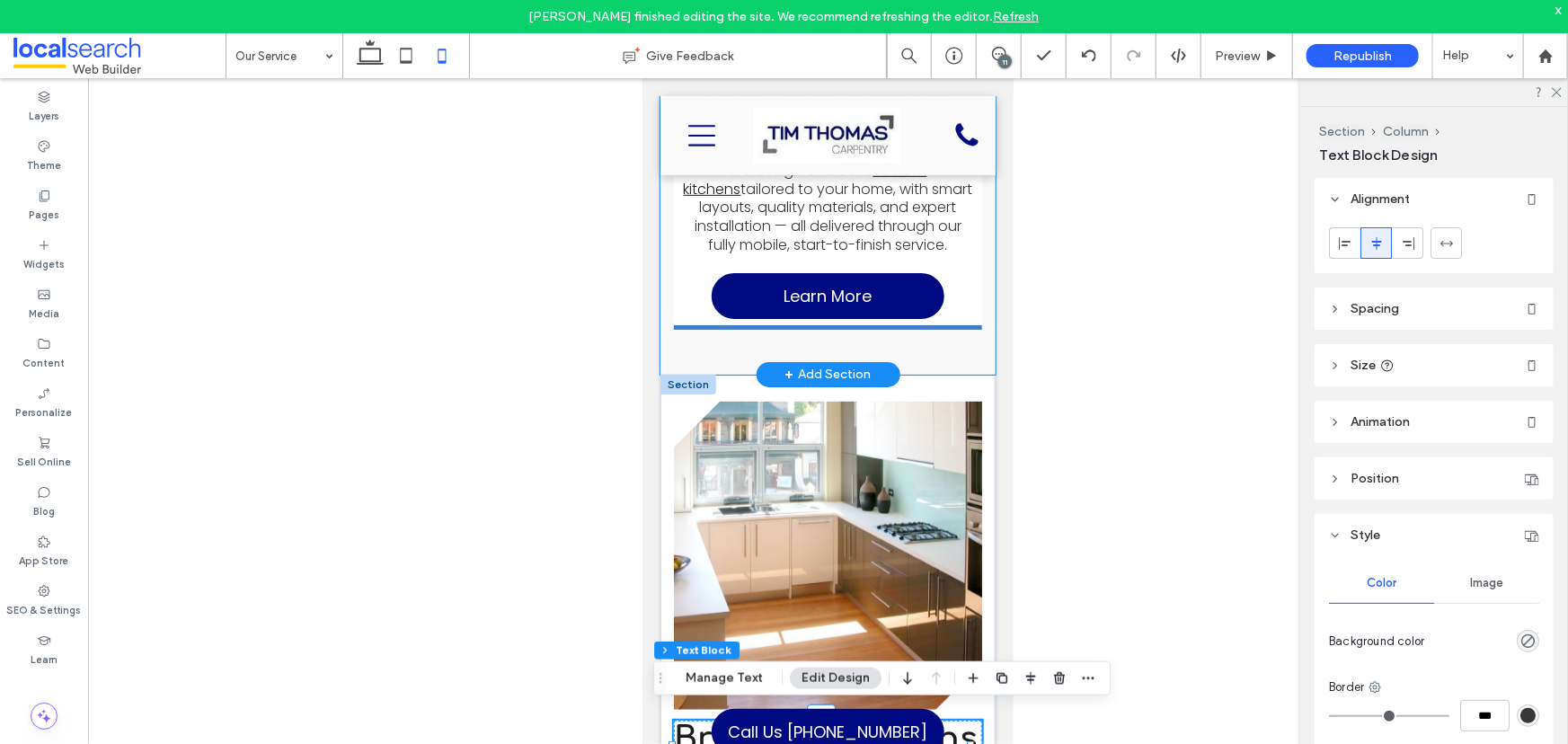 click on "Kitchen Icon
High-End Custom Kitchens
We design and build  custom kitchens  tailored to your home, with smart layouts, quality materials, and expert installation — all delivered through our fully mobile, start-to-finish service.
Learn More" at bounding box center (827, 153) 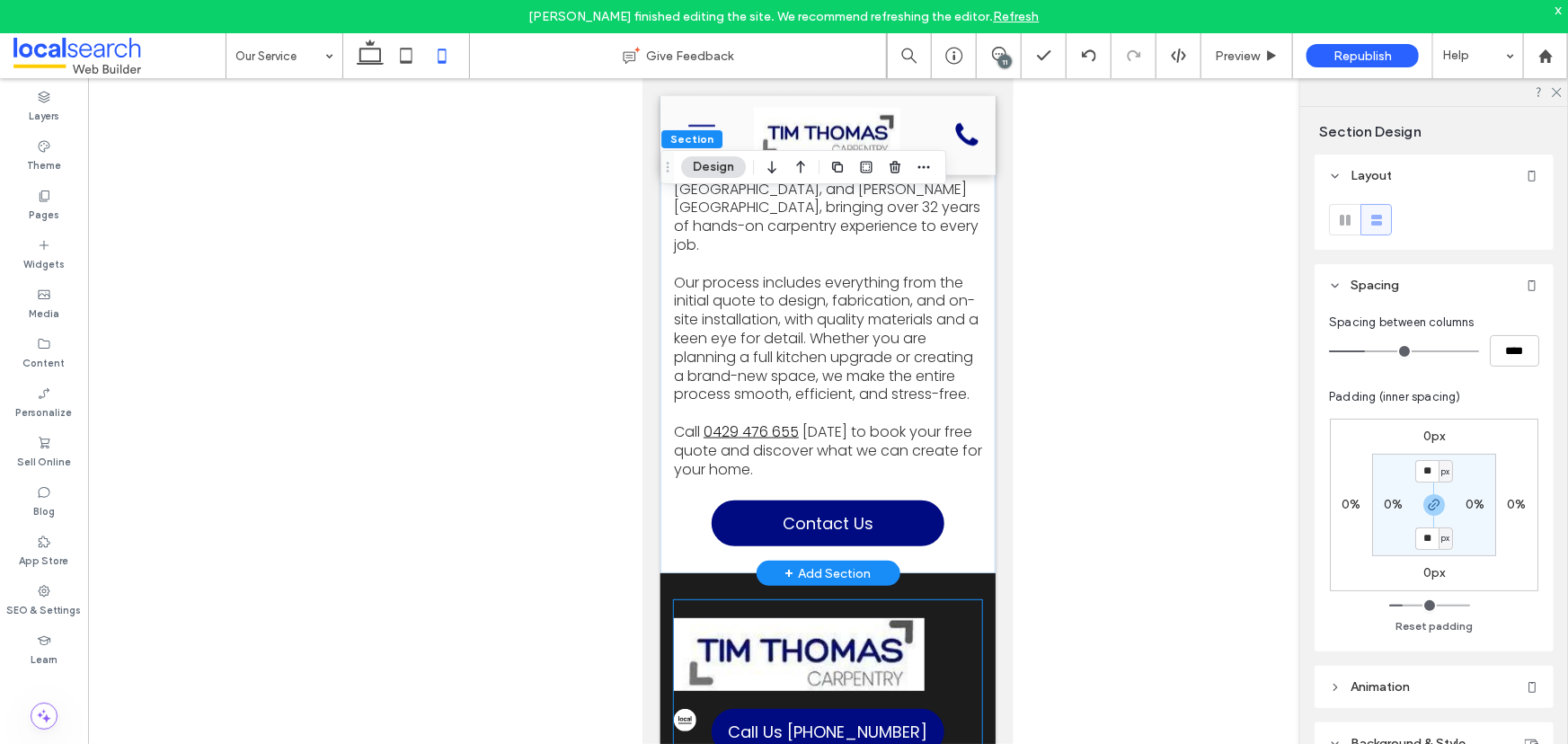scroll, scrollTop: 1148, scrollLeft: 0, axis: vertical 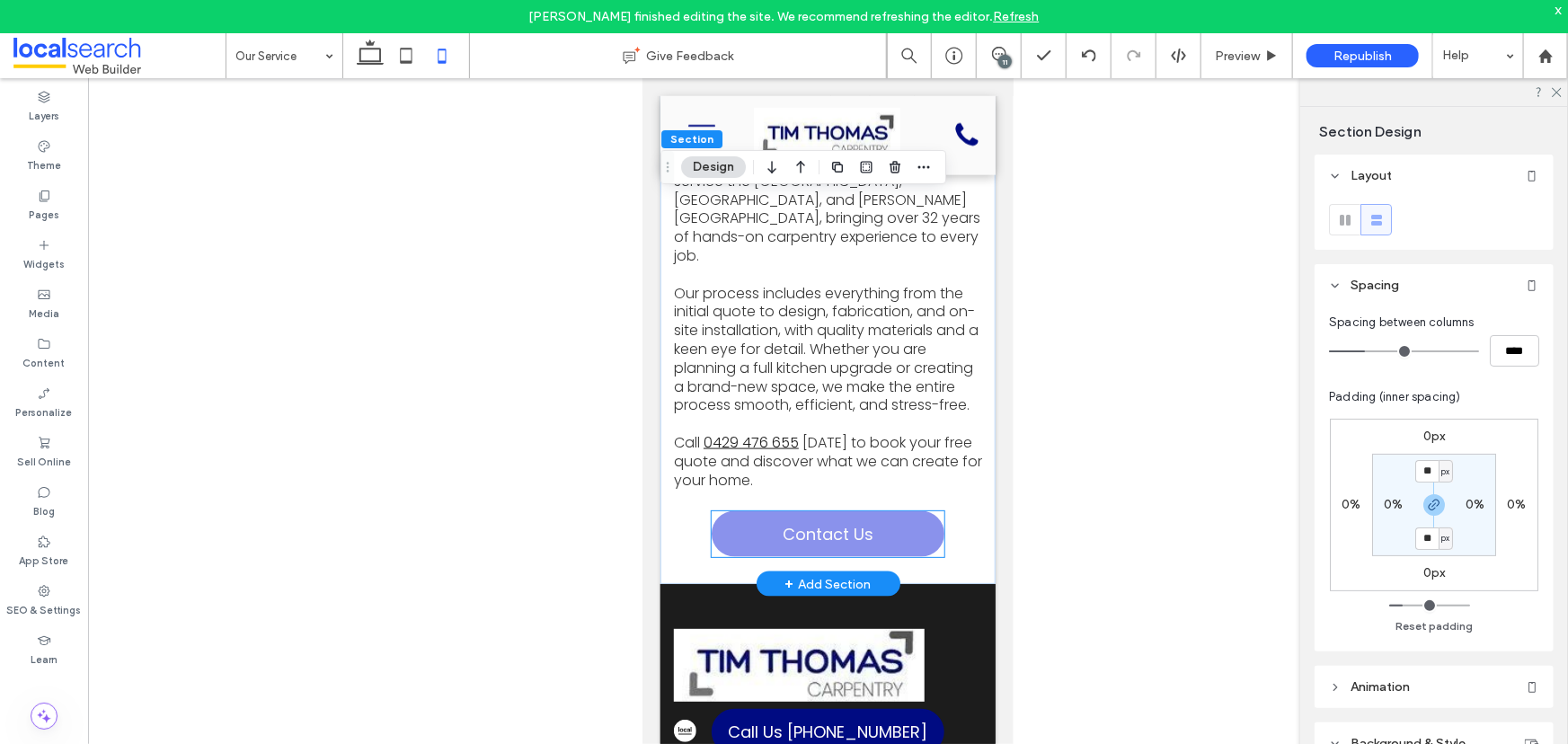 click on "Contact Us" at bounding box center [827, 533] 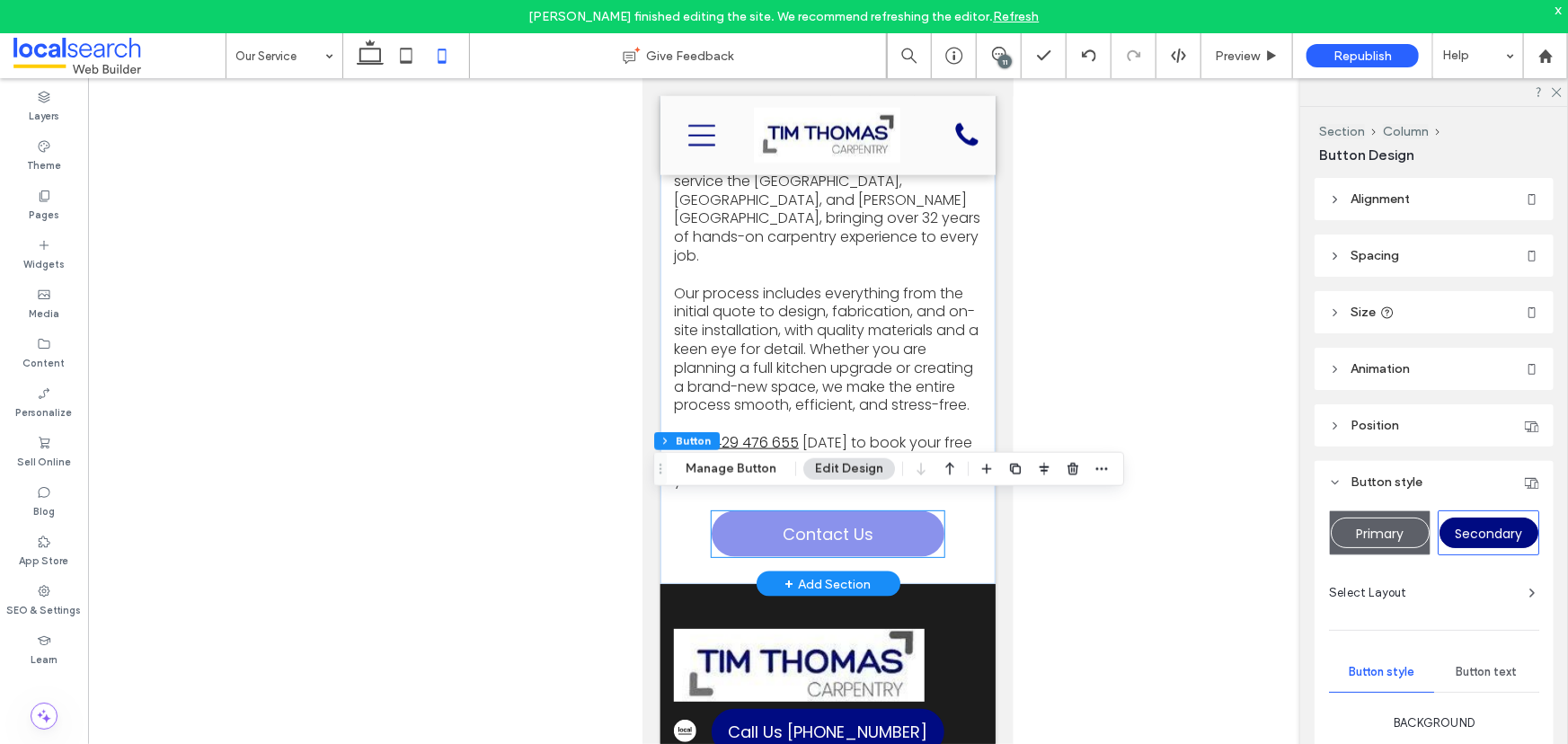 type on "**" 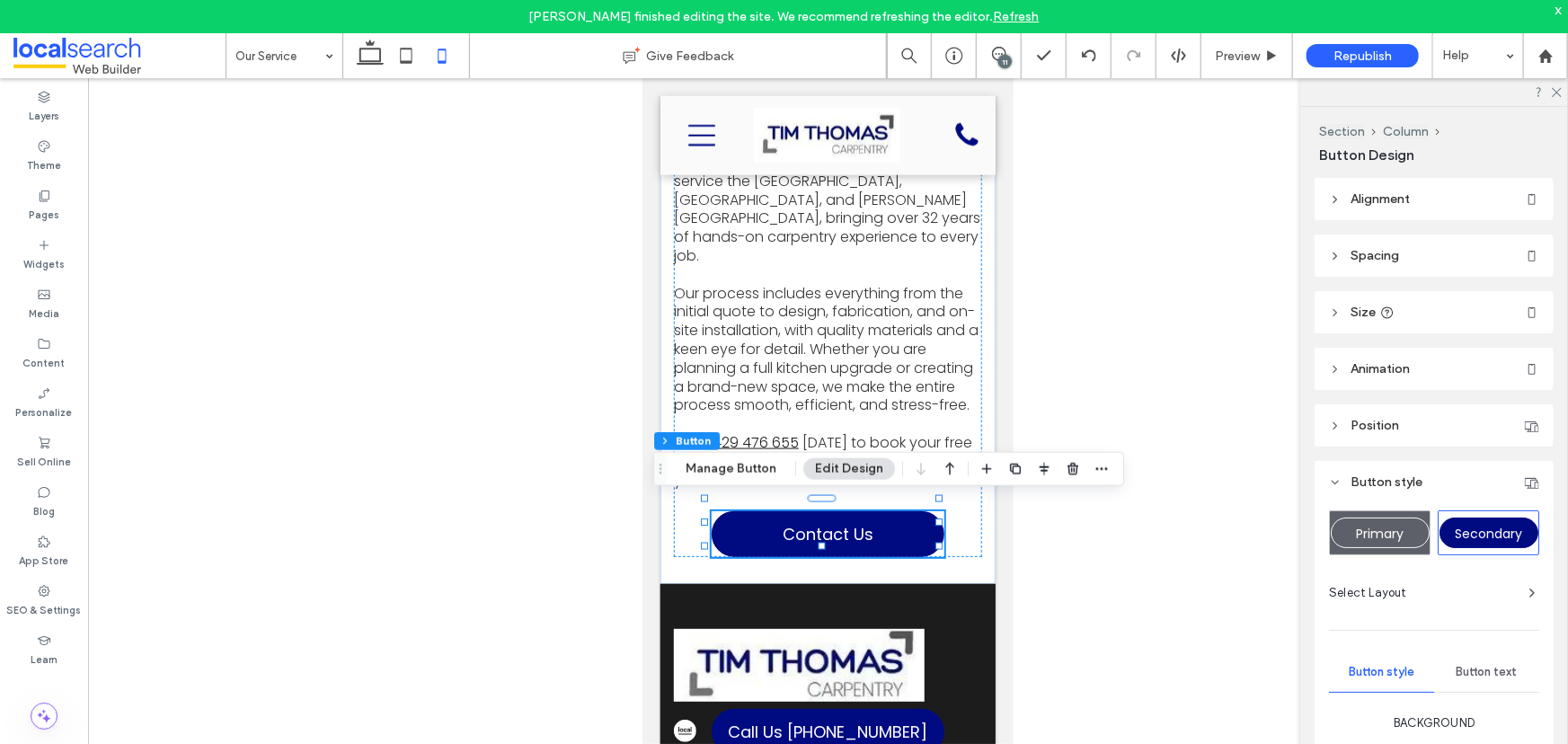 click on "Alignment" at bounding box center [1434, 199] 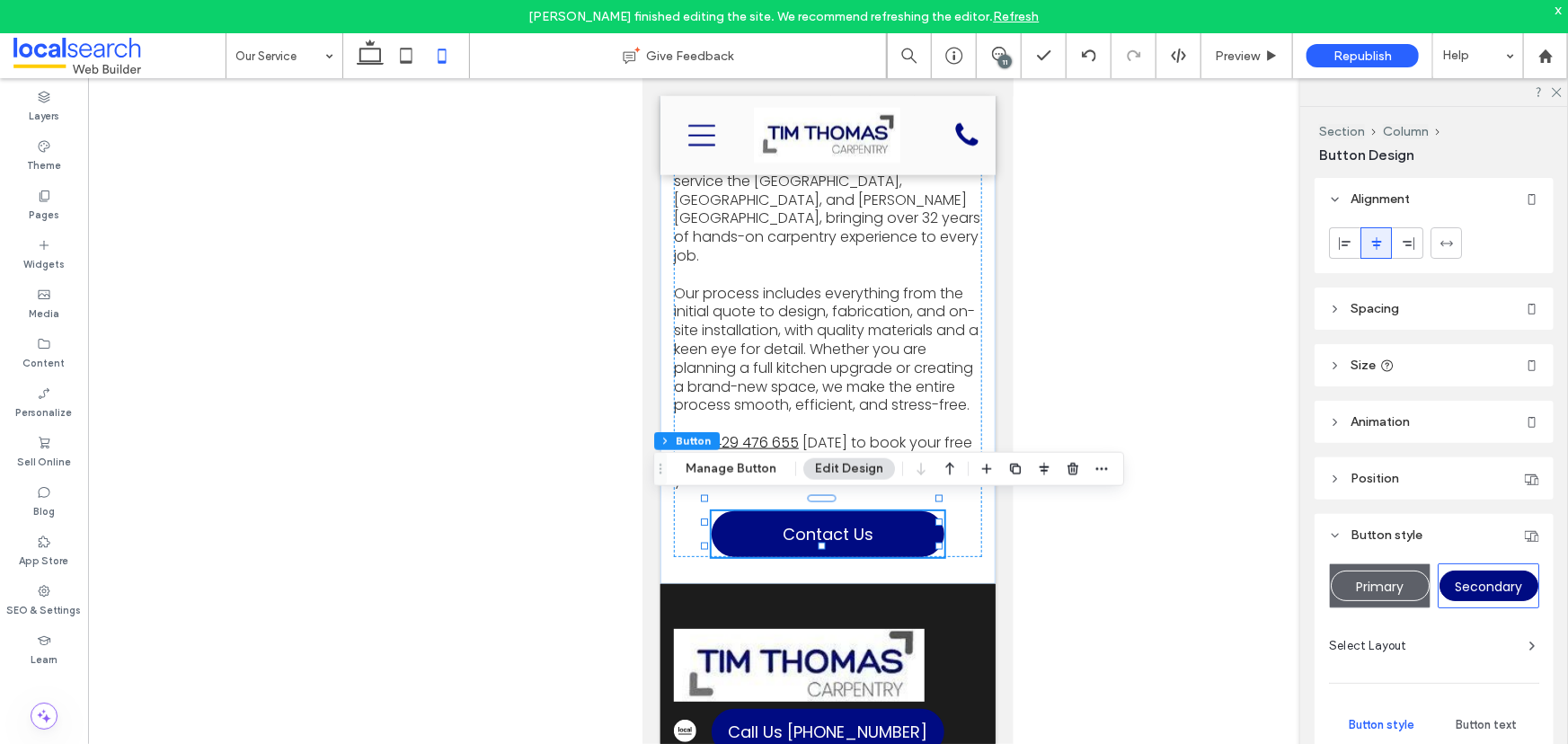 click 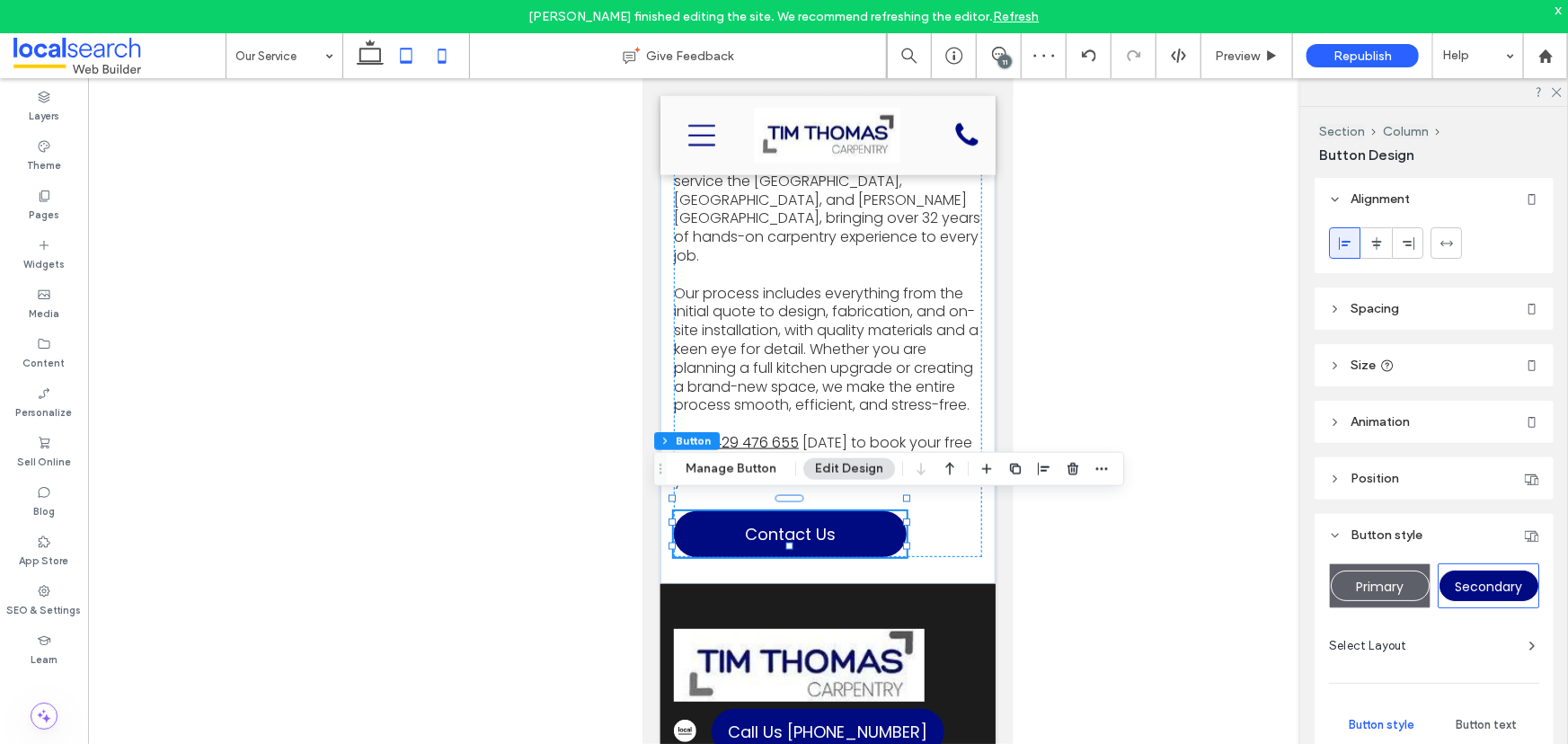 click 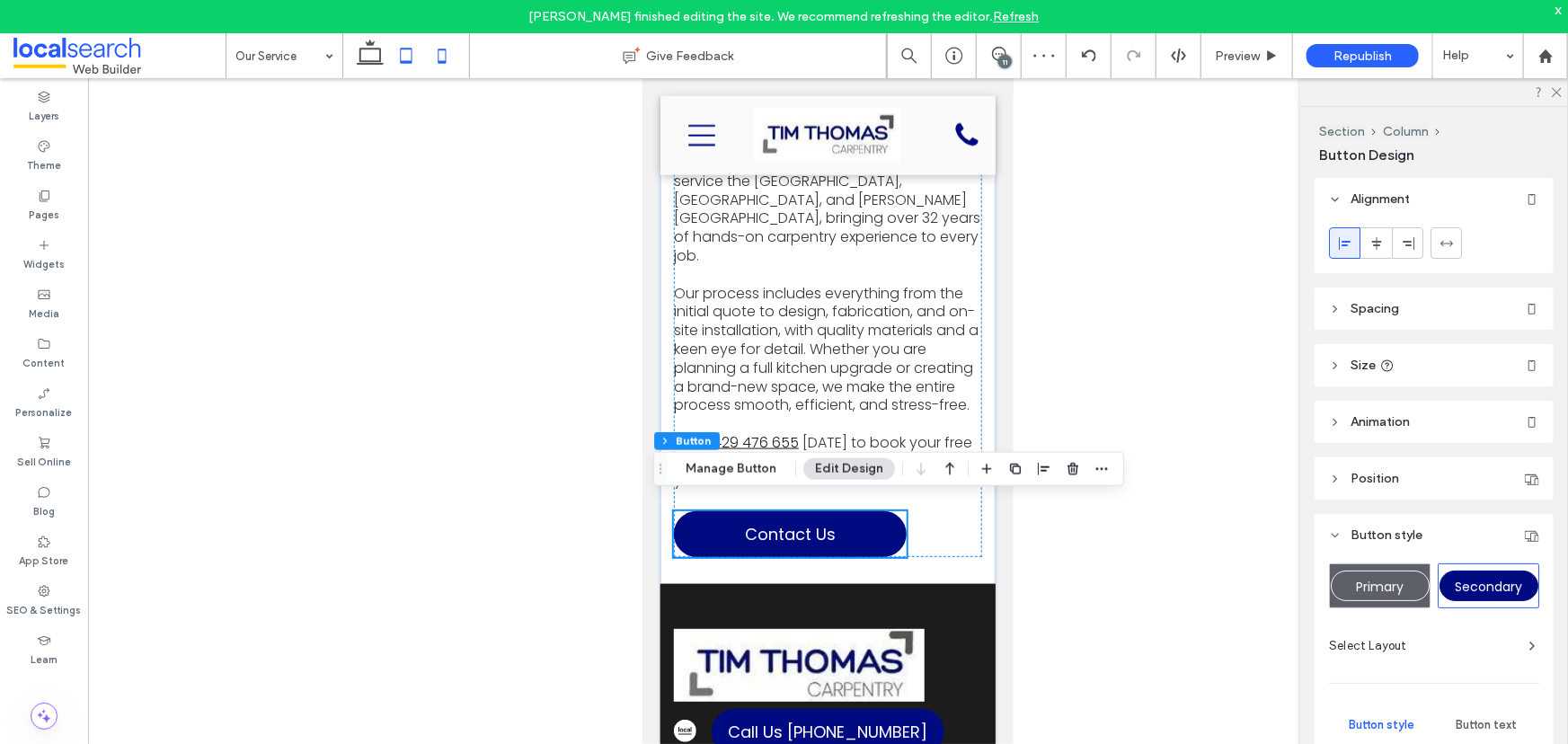 scroll, scrollTop: 751, scrollLeft: 0, axis: vertical 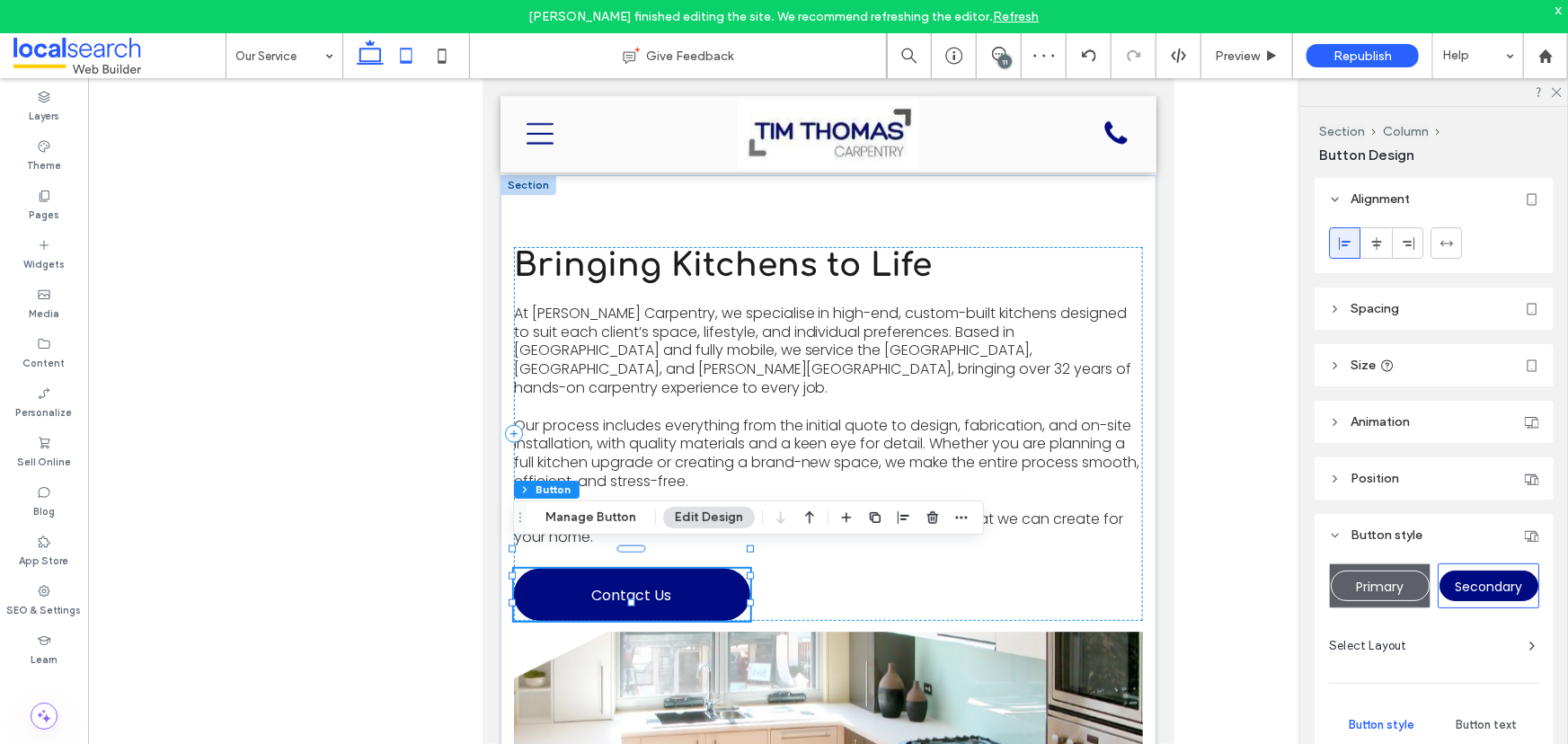 click 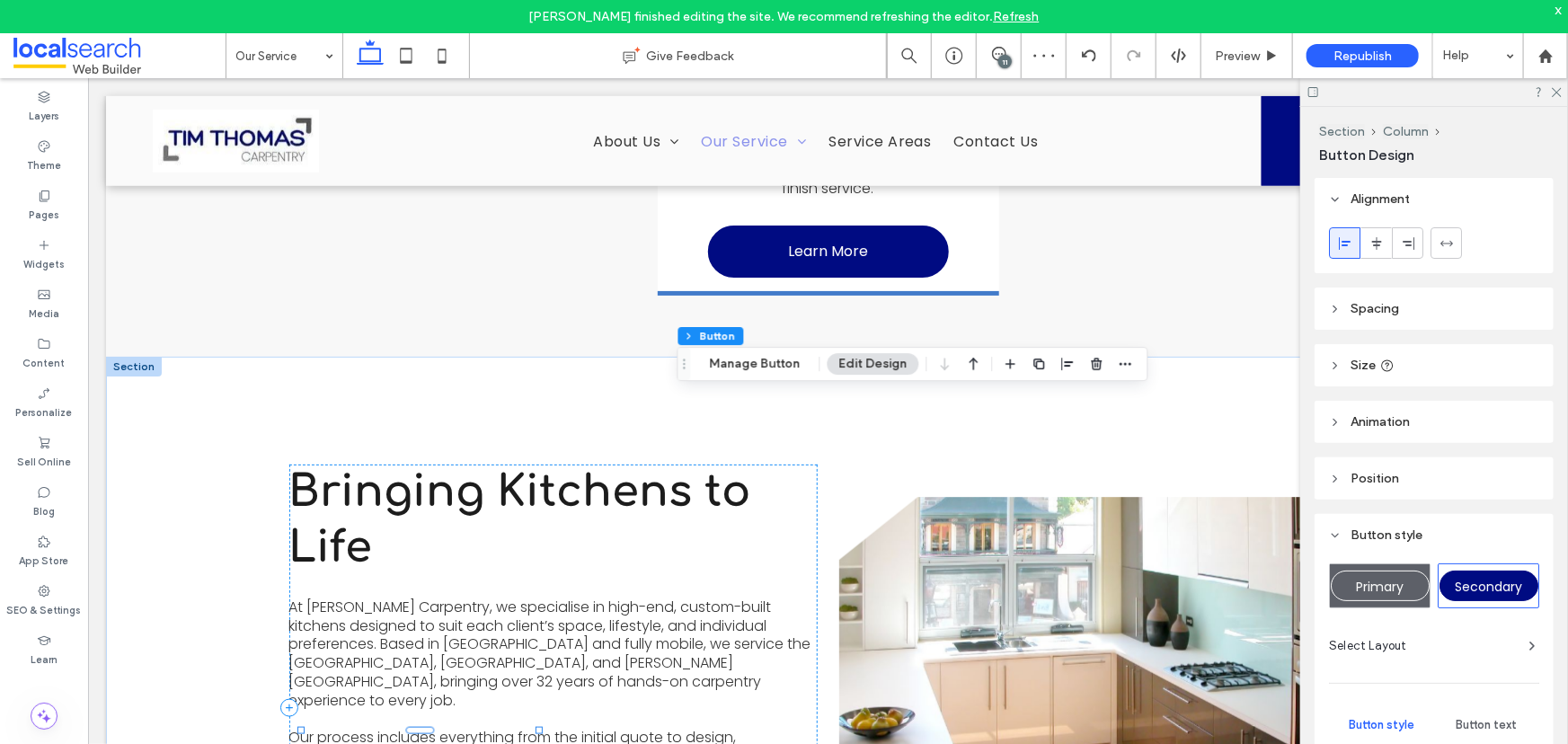 type on "*" 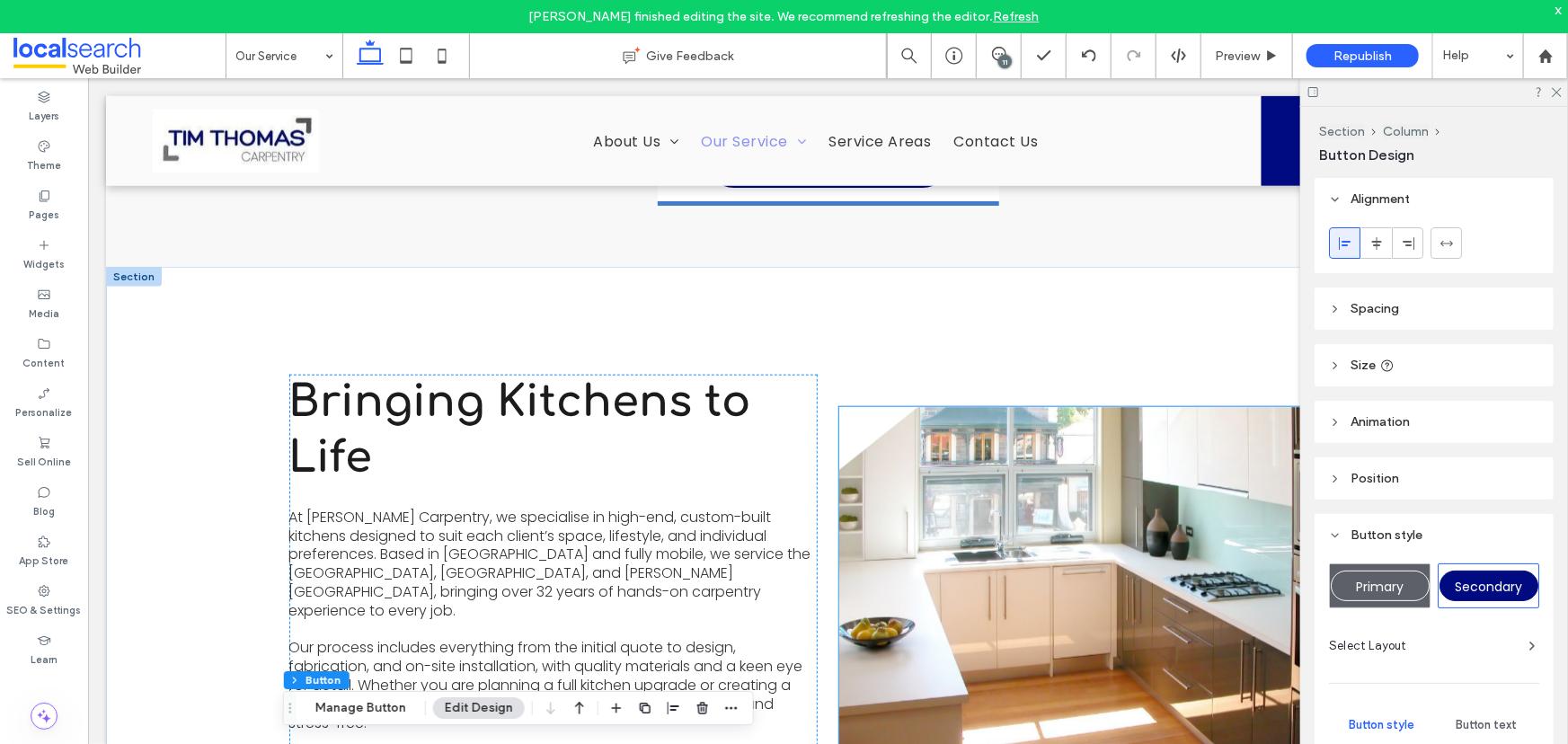 scroll, scrollTop: 910, scrollLeft: 0, axis: vertical 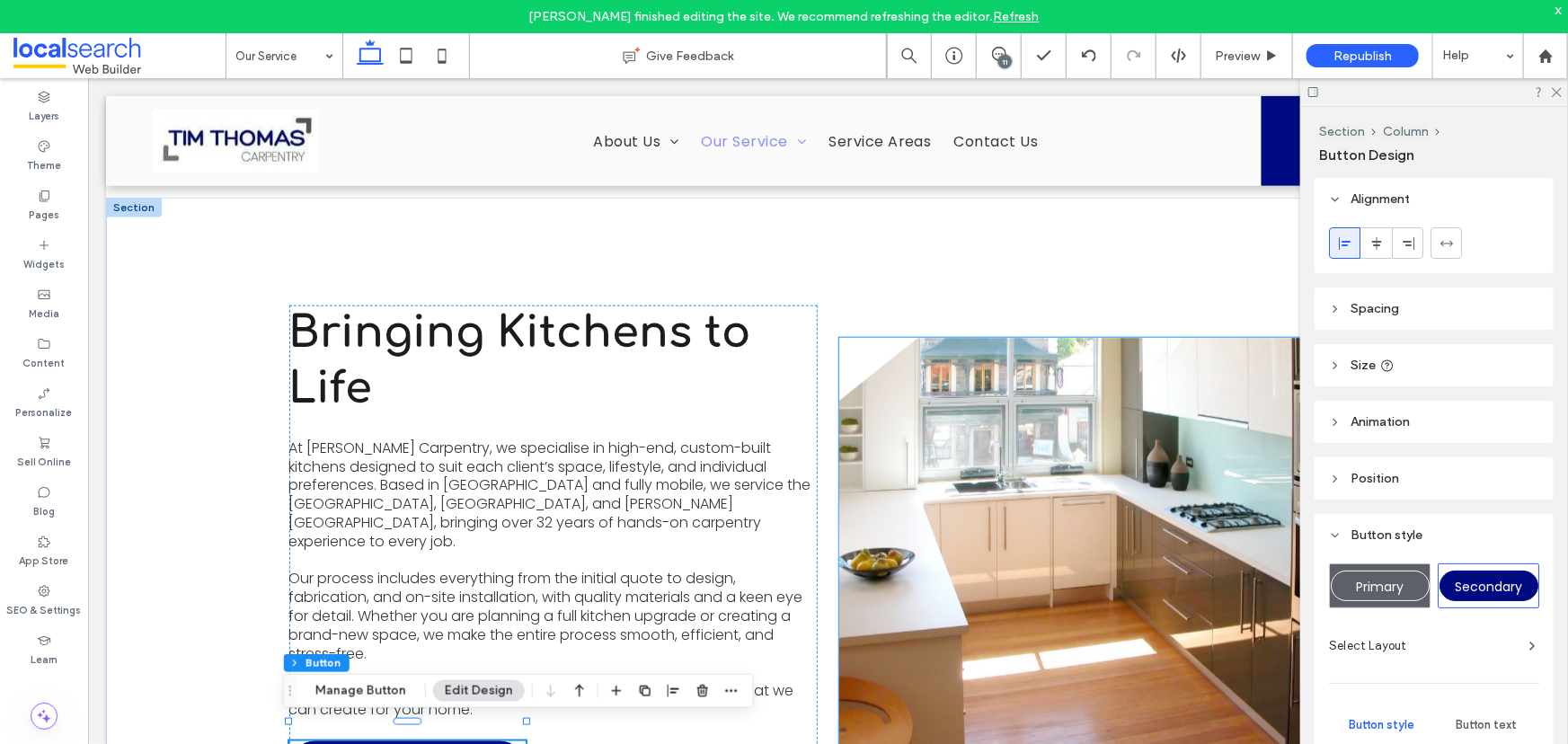 click at bounding box center [1103, 548] 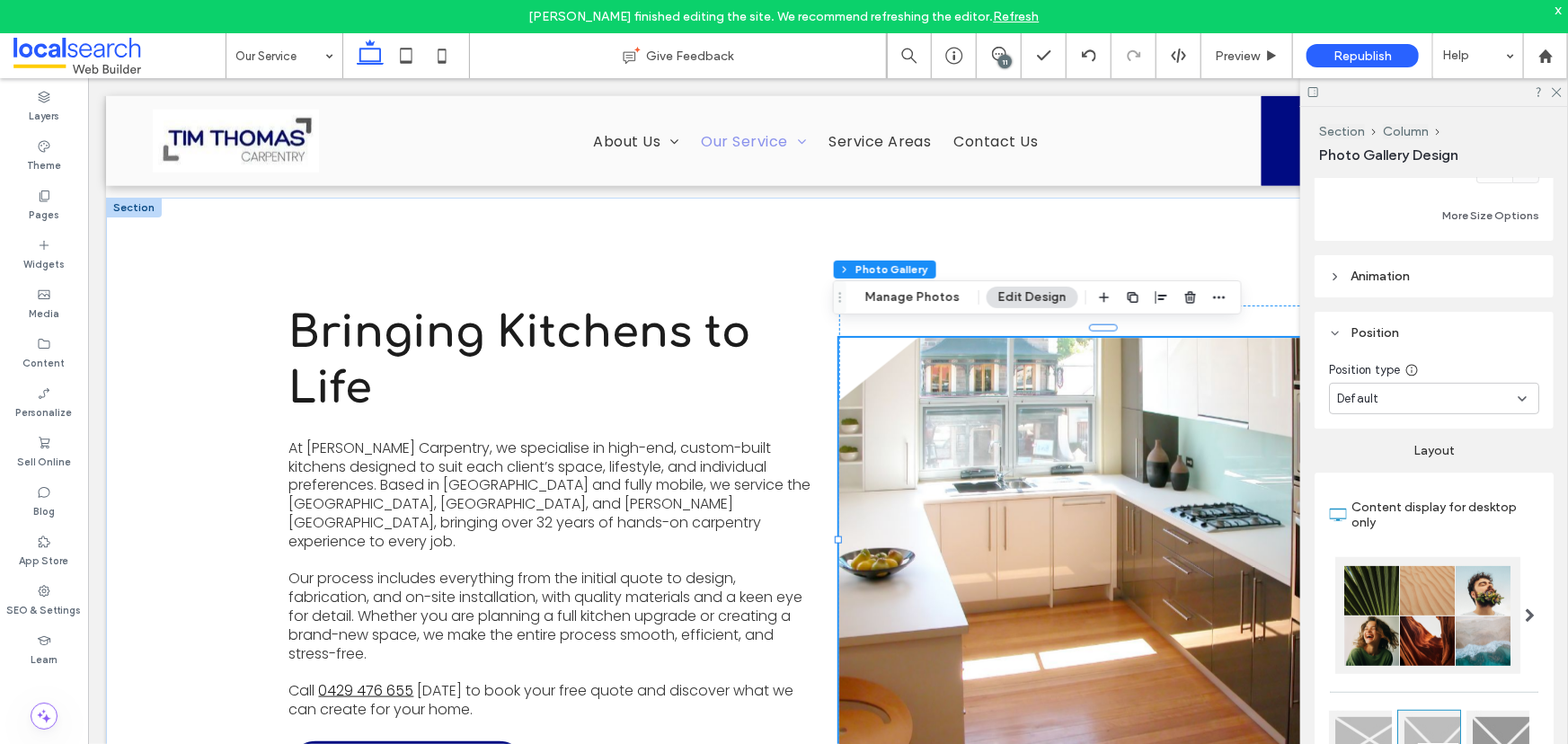 scroll, scrollTop: 244, scrollLeft: 0, axis: vertical 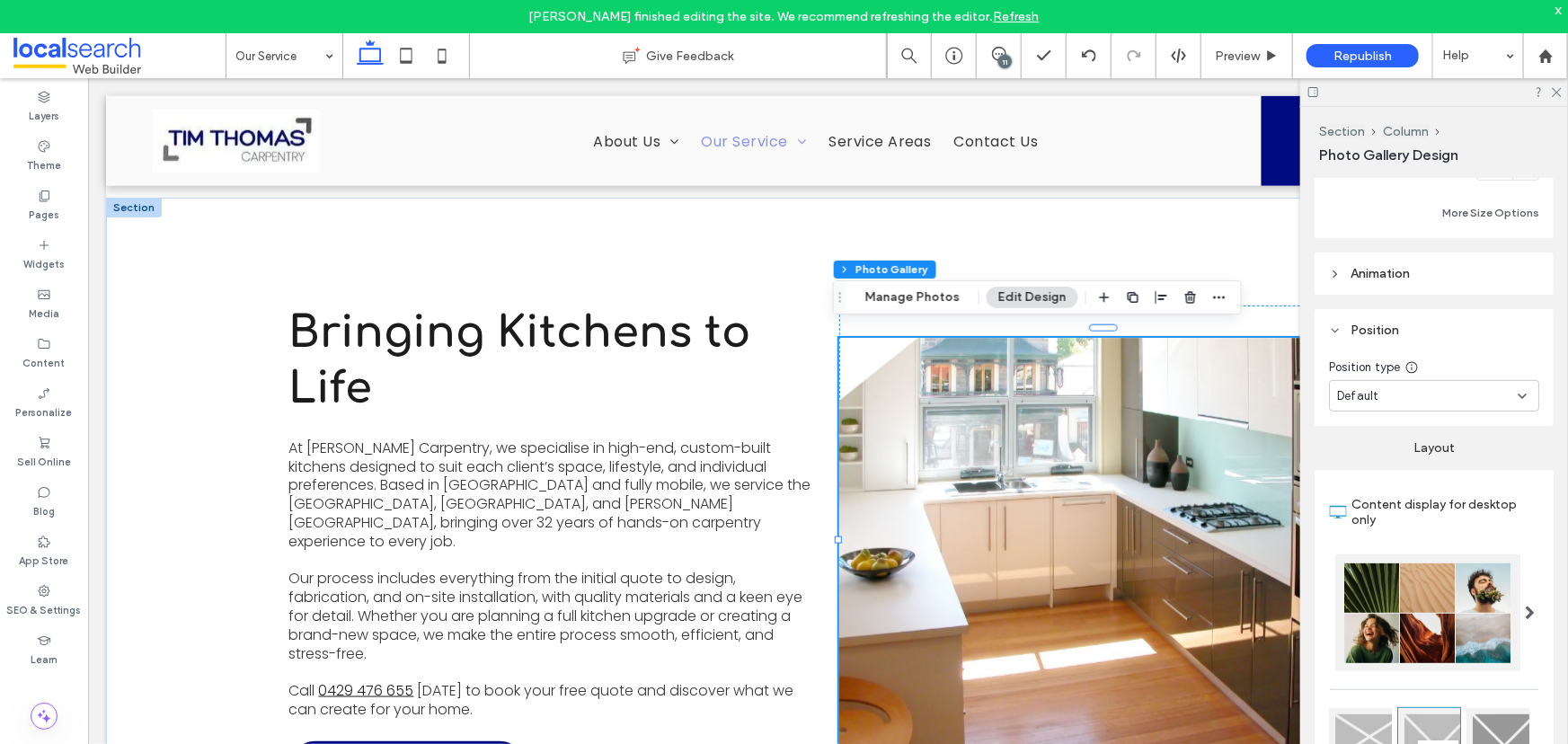 click on "Default" at bounding box center [1434, 395] 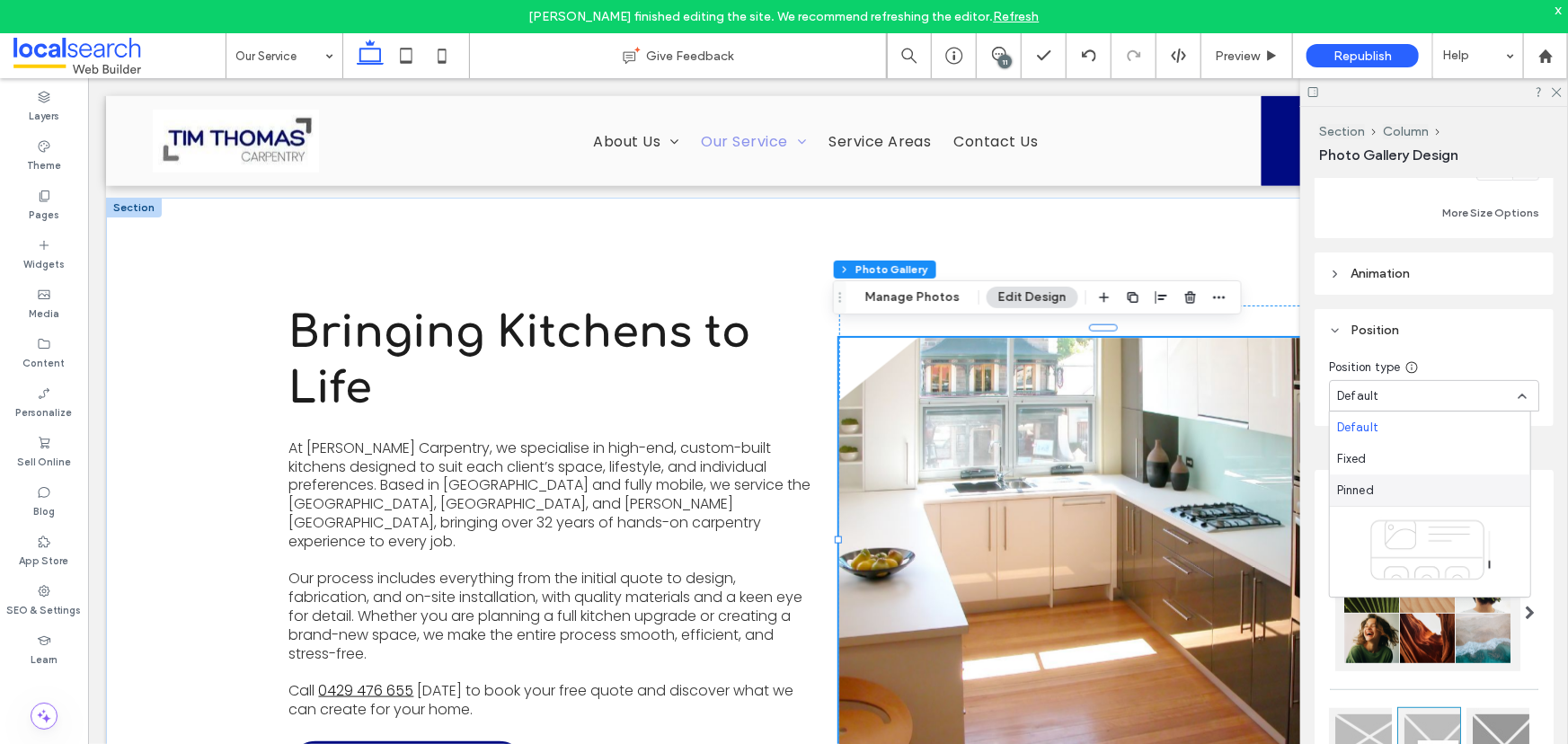 click on "Pinned" at bounding box center [1430, 490] 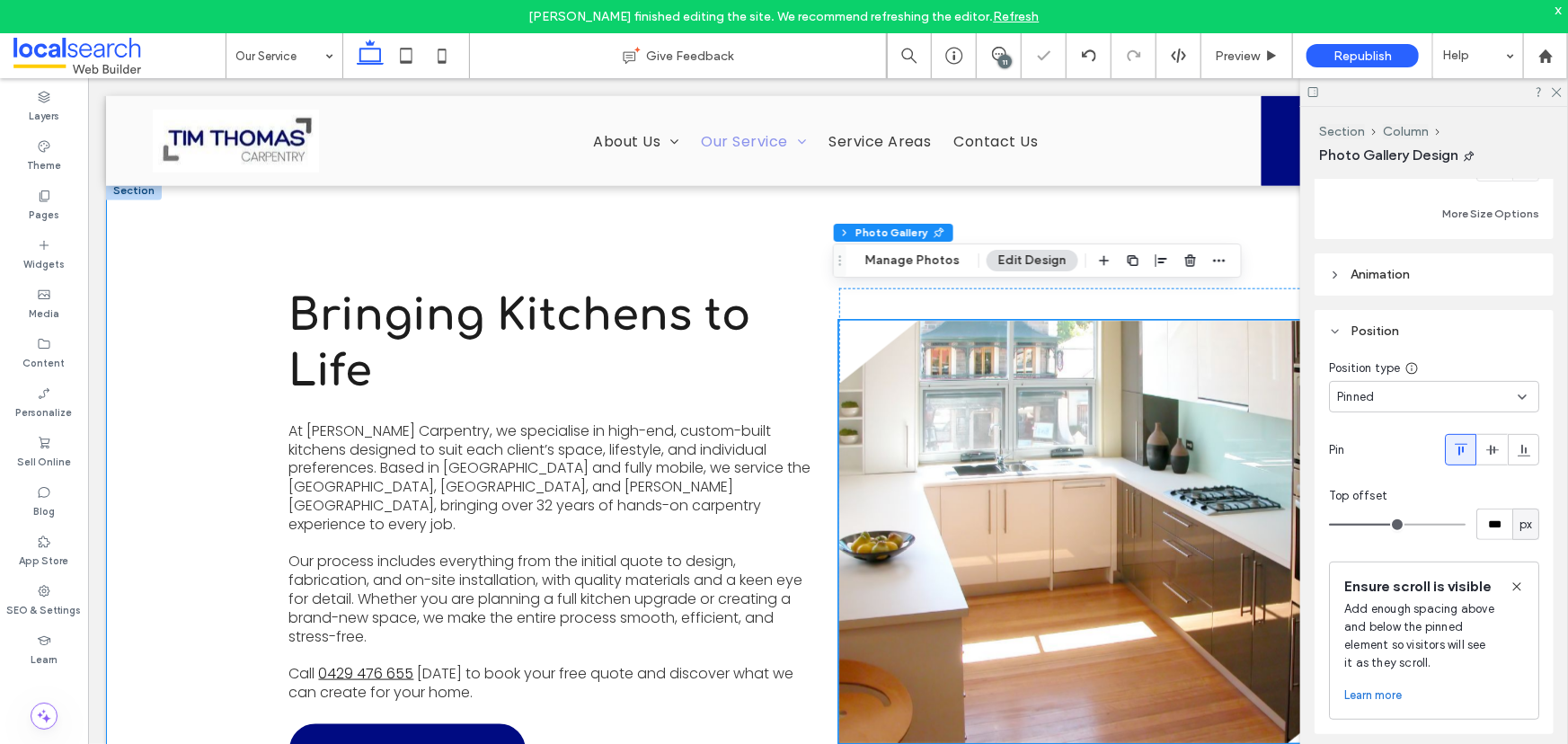 scroll, scrollTop: 828, scrollLeft: 0, axis: vertical 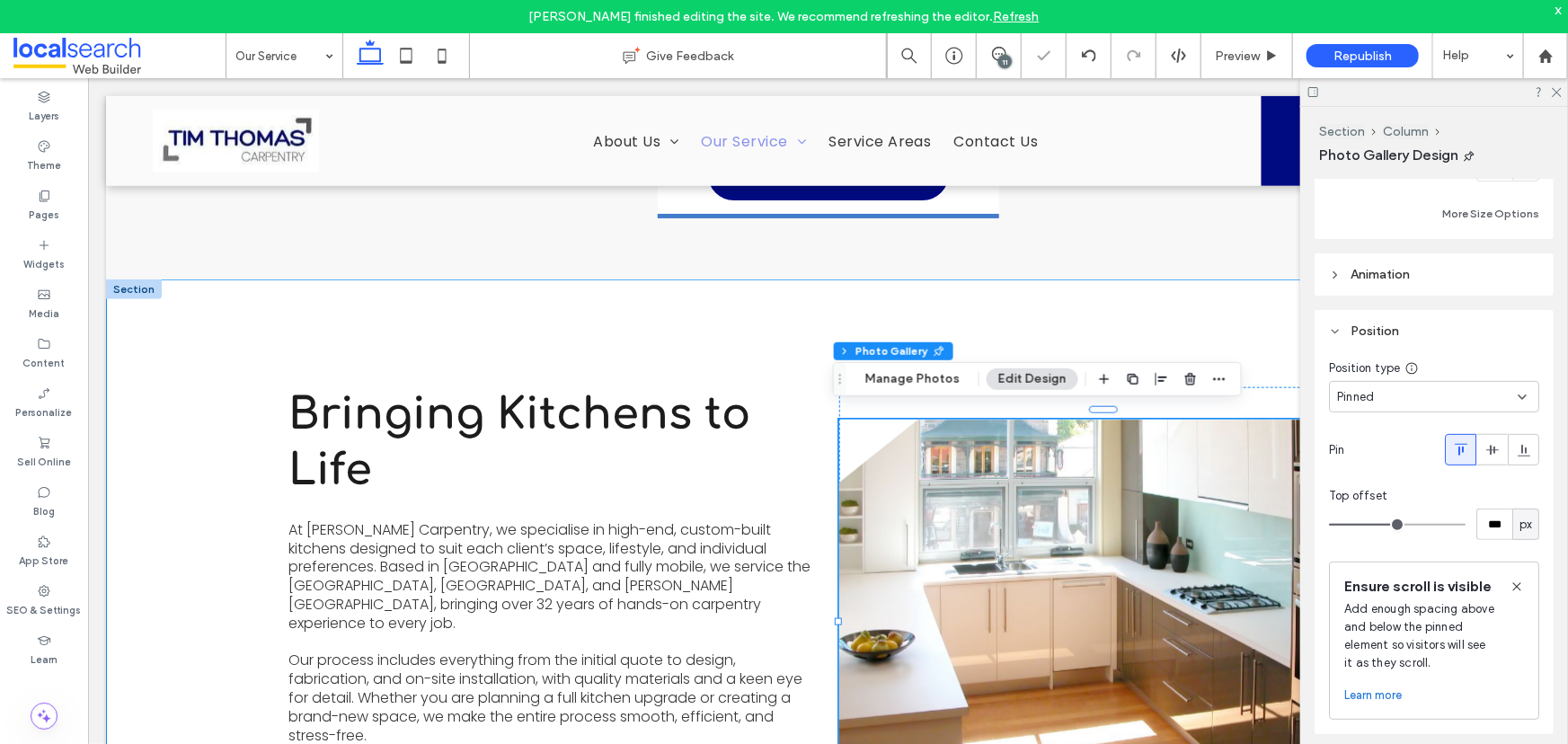 click on "Bringing Kitchens to Life
At Tim Thomas Carpentry, we specialise in high-end, custom-built kitchens designed to suit each client’s space, lifestyle, and individual preferences. Based in Townsville and fully mobile, we service the Cairns Hinterland, Magnetic Island, and Byron Bay, bringing over 32 years of hands-on carpentry experience to every job. Our process includes everything from the initial quote to design, fabrication, and on-site installation, with quality materials and a keen eye for detail. Whether you are planning a full kitchen upgrade or creating a brand-new space, we make the entire process smooth, efficient, and stress-free. Call
0429 476 655   today to book your free quote and discover what we can create for your home.
Contact Us
View more" at bounding box center [828, 630] 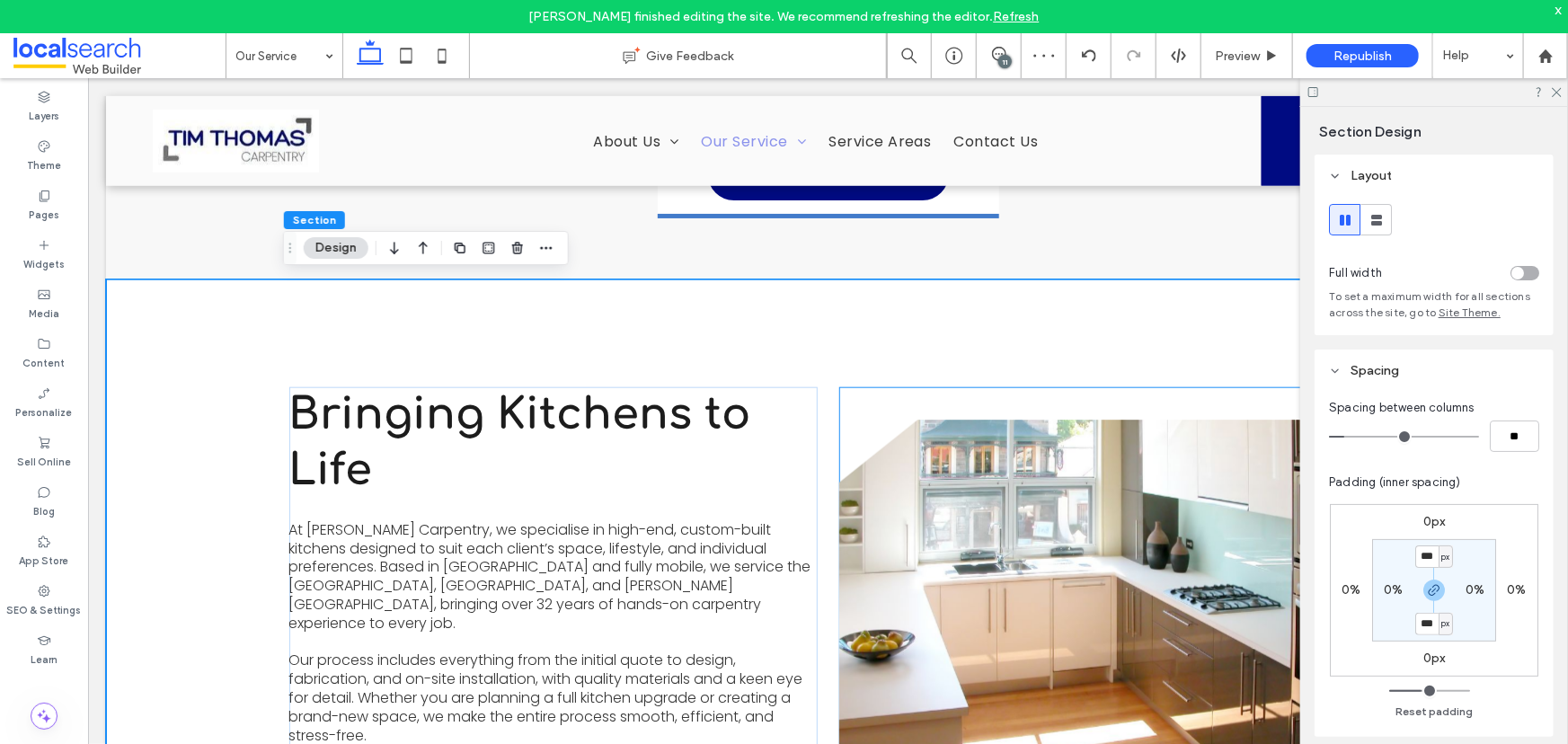 click on "View more" at bounding box center [1103, 630] 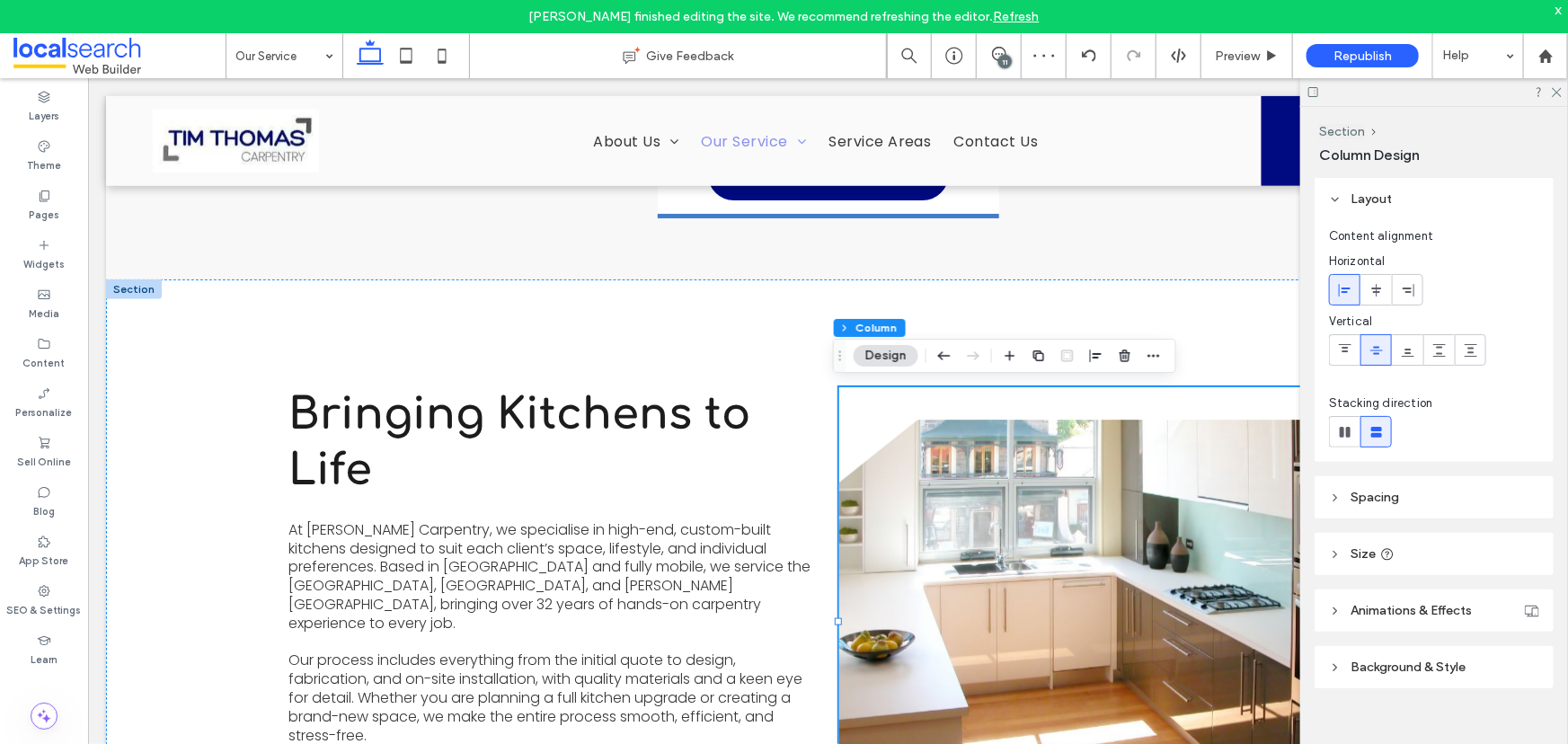 click on "Spacing" at bounding box center [1434, 497] 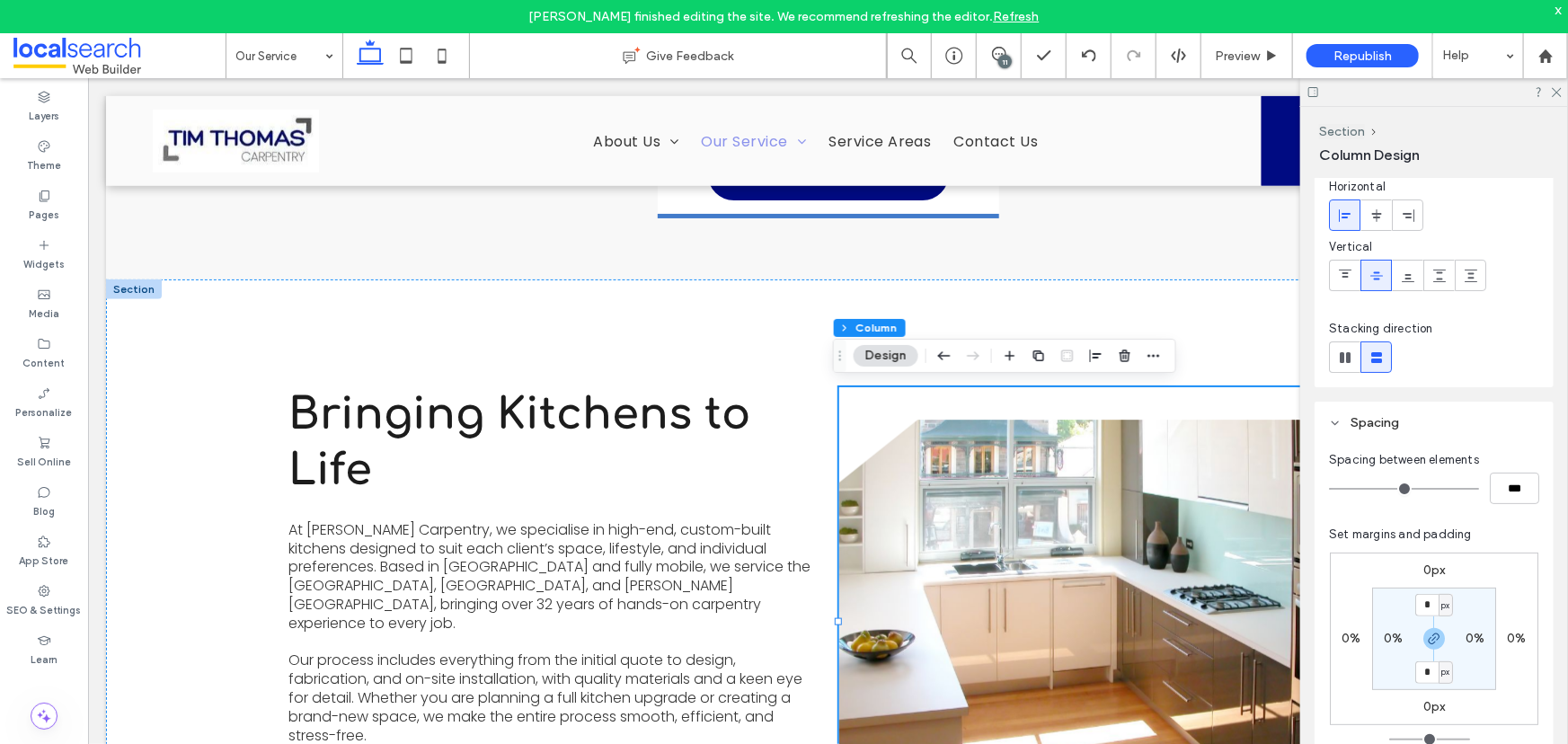 scroll, scrollTop: 14, scrollLeft: 0, axis: vertical 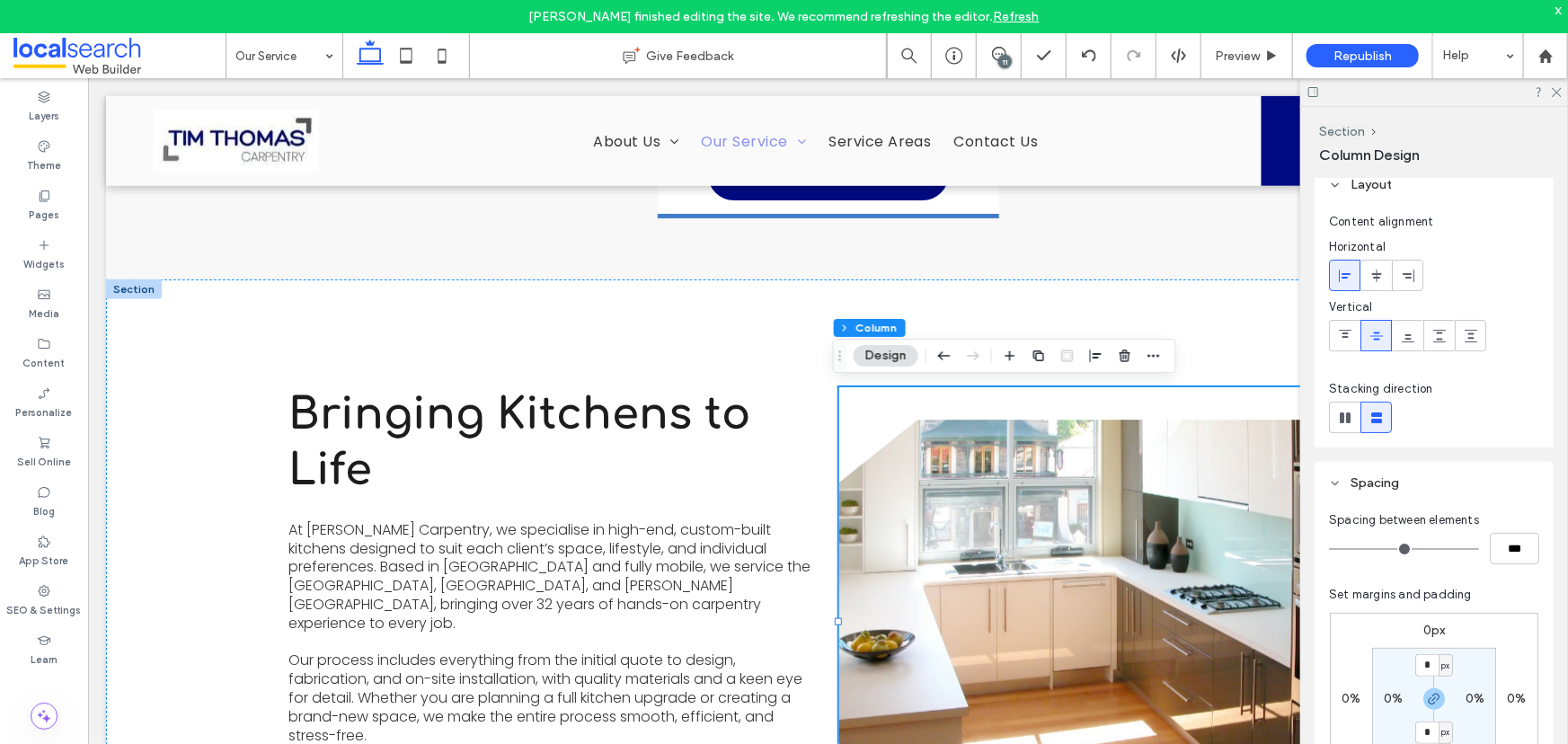 click on "Spacing" at bounding box center (1434, 483) 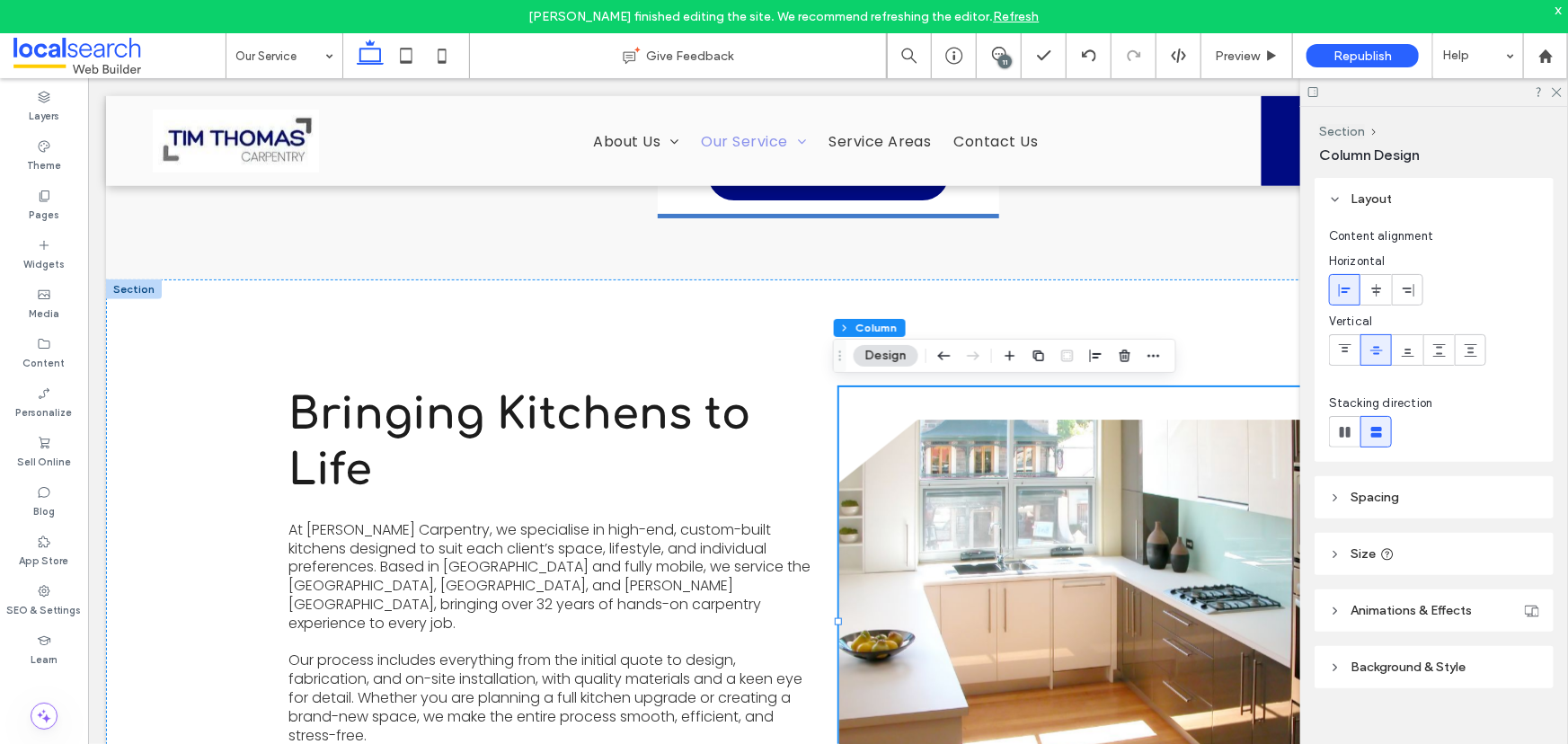 scroll, scrollTop: 0, scrollLeft: 0, axis: both 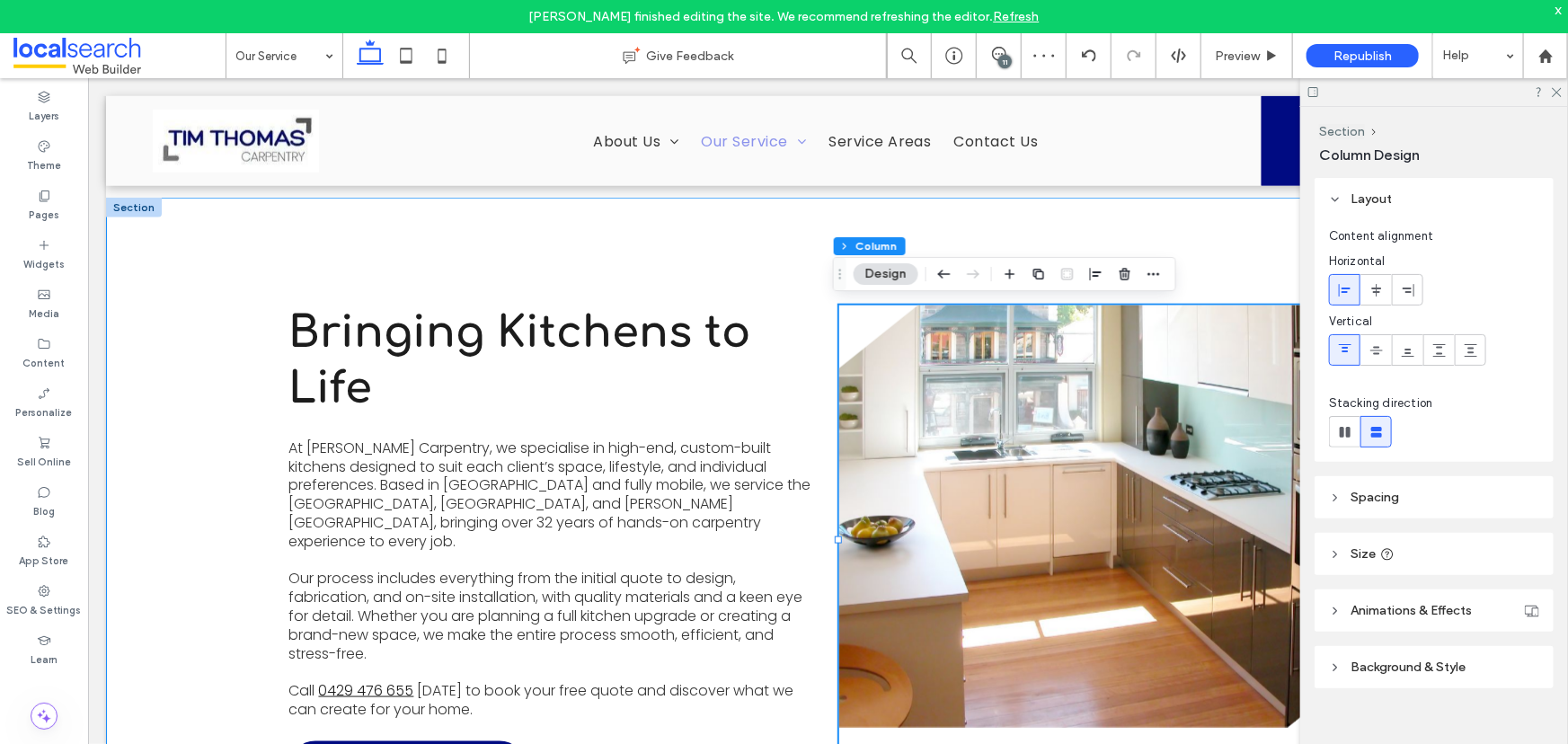 click on "Bringing Kitchens to Life
At Tim Thomas Carpentry, we specialise in high-end, custom-built kitchens designed to suit each client’s space, lifestyle, and individual preferences. Based in Townsville and fully mobile, we service the Cairns Hinterland, Magnetic Island, and Byron Bay, bringing over 32 years of hands-on carpentry experience to every job. Our process includes everything from the initial quote to design, fabrication, and on-site installation, with quality materials and a keen eye for detail. Whether you are planning a full kitchen upgrade or creating a brand-new space, we make the entire process smooth, efficient, and stress-free. Call
0429 476 655   today to book your free quote and discover what we can create for your home.
Contact Us
View more" at bounding box center [828, 548] 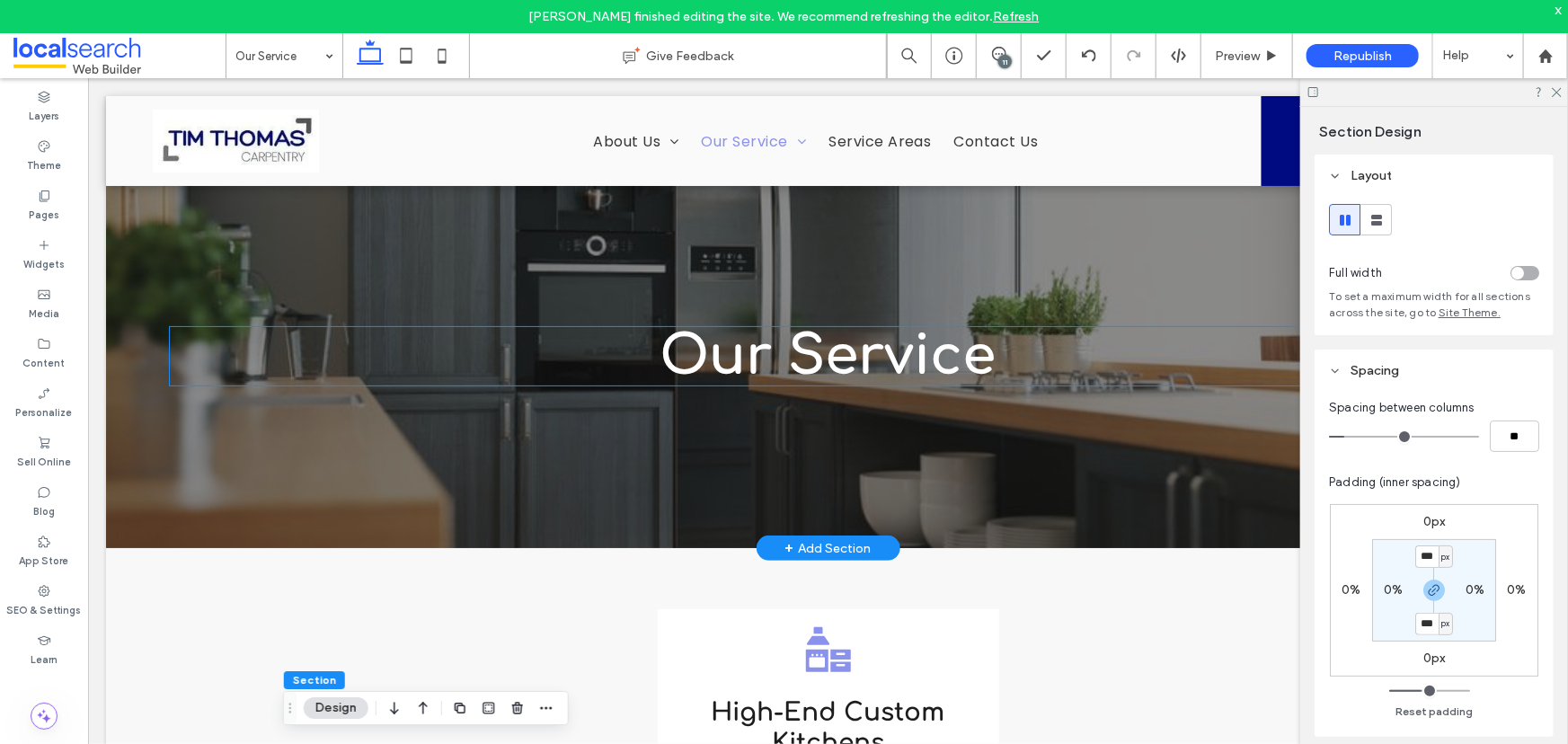 scroll, scrollTop: 0, scrollLeft: 0, axis: both 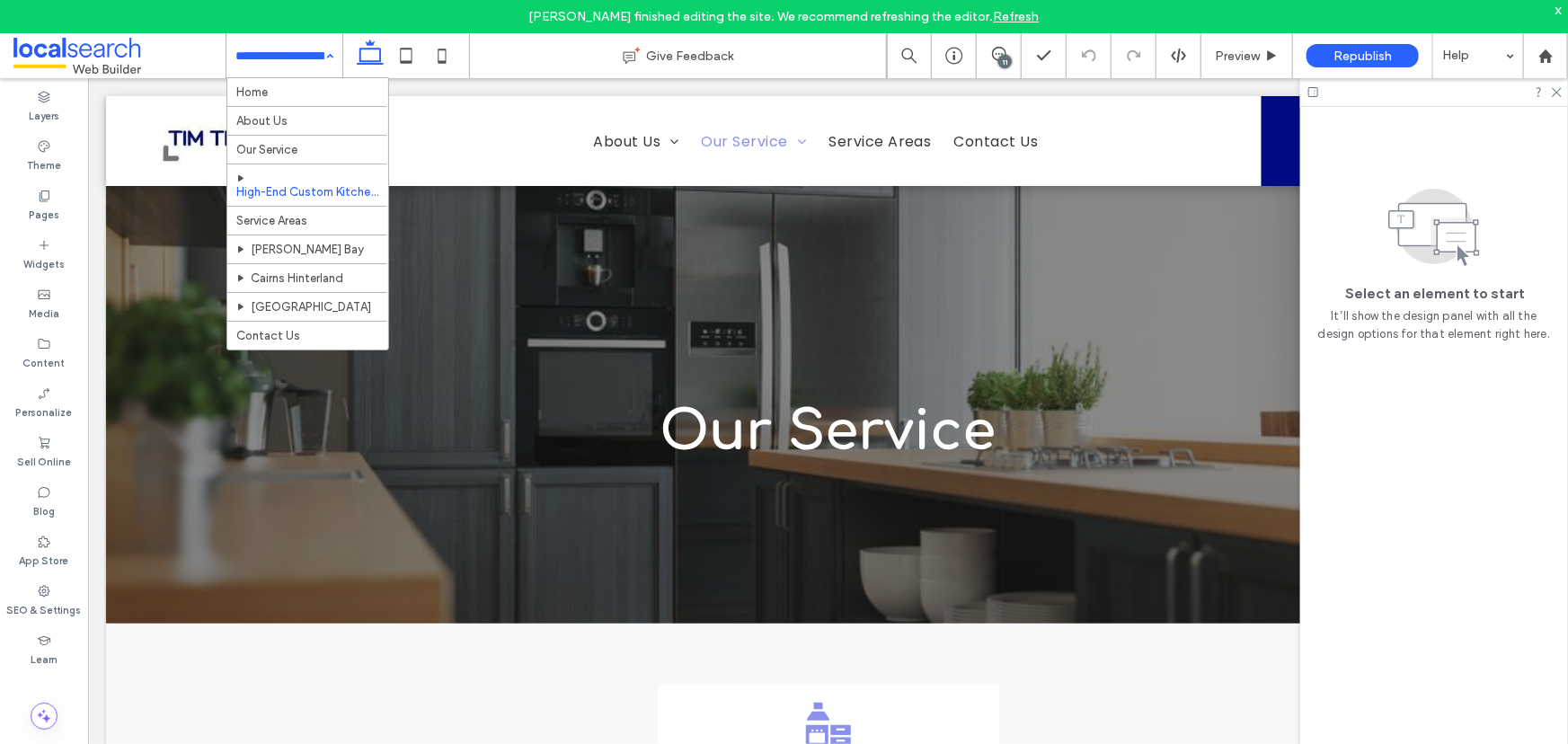 click at bounding box center [279, 56] 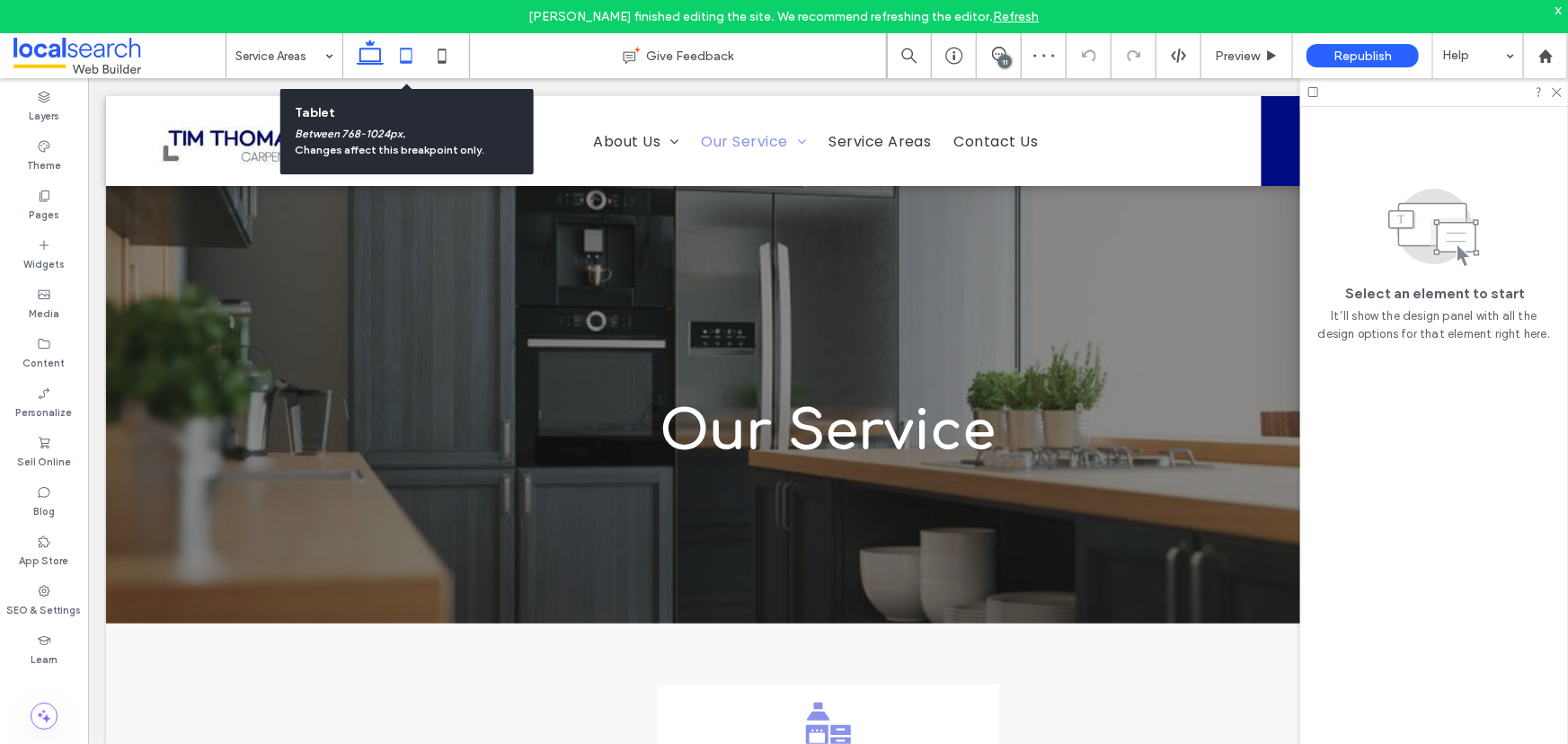click 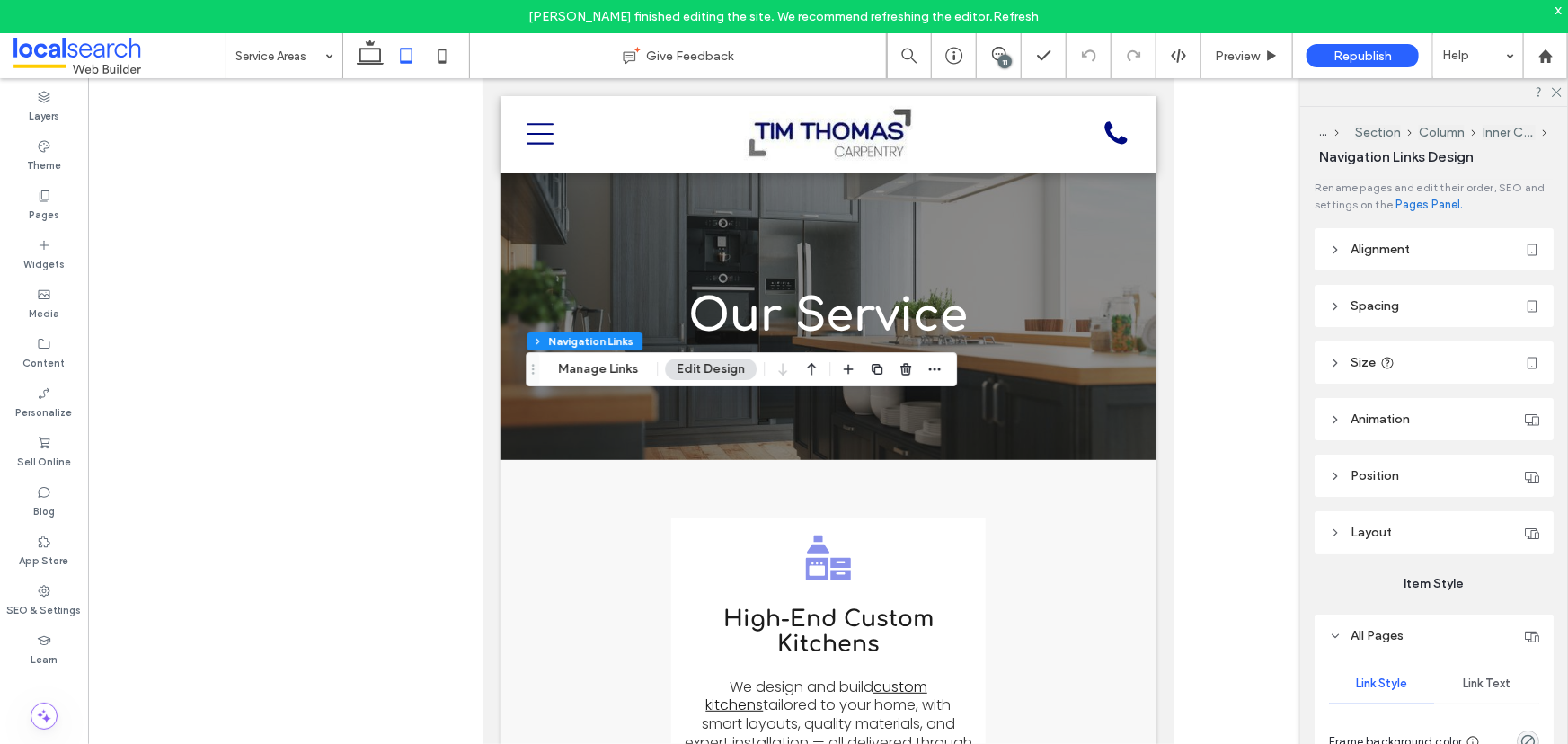 type on "***" 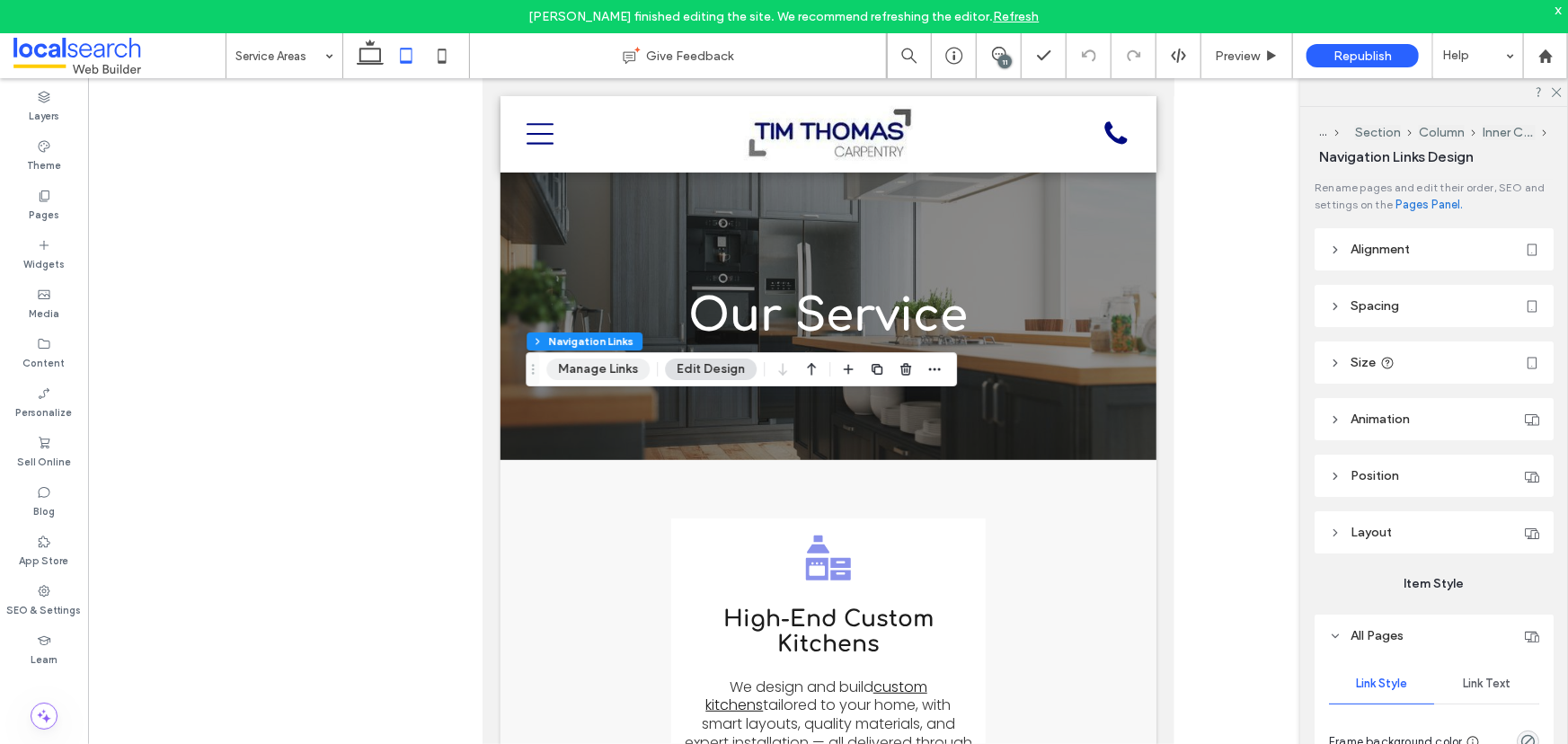click on "Manage Links" at bounding box center [598, 369] 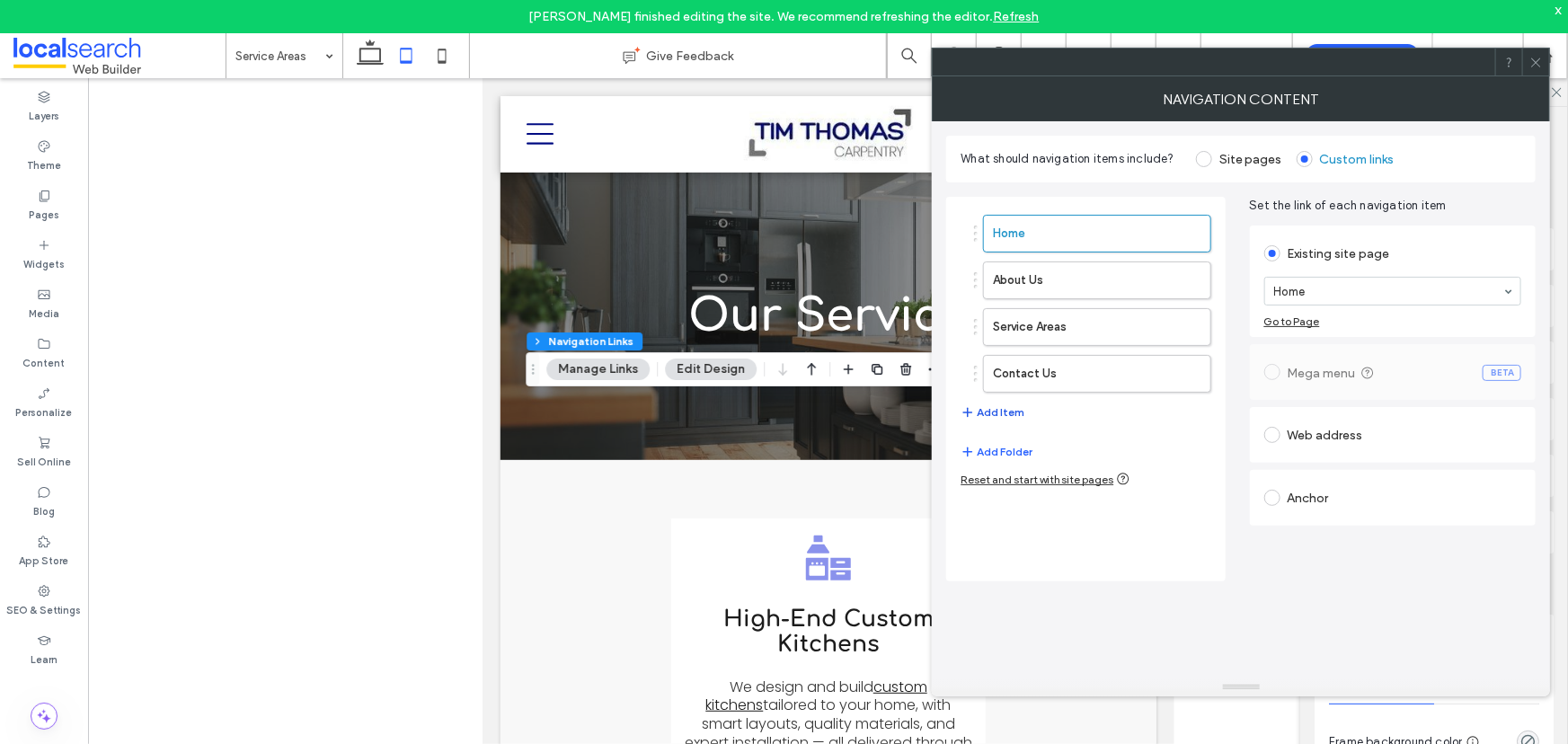 click on "Add Item" at bounding box center [992, 412] 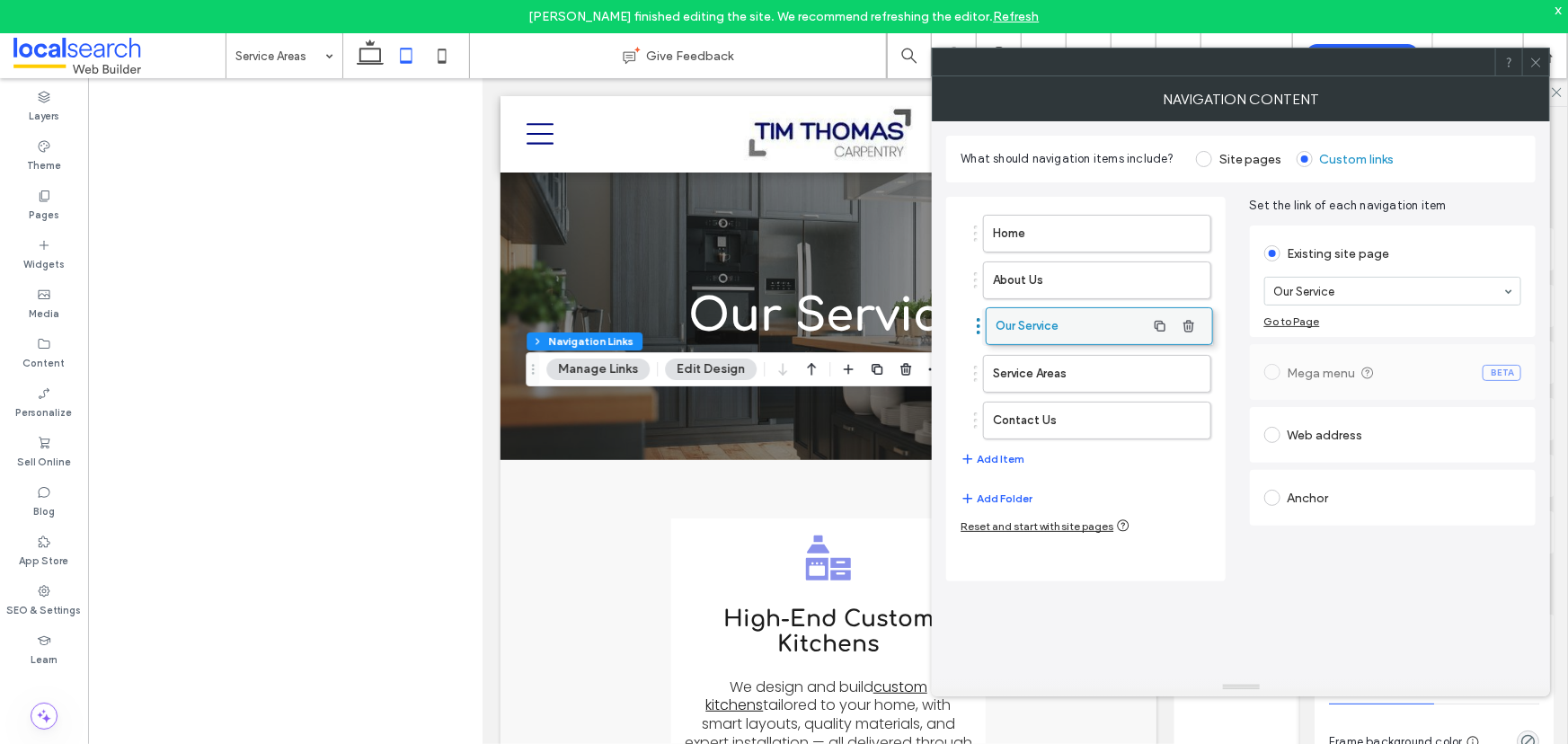 drag, startPoint x: 1057, startPoint y: 418, endPoint x: 1059, endPoint y: 324, distance: 94.02127 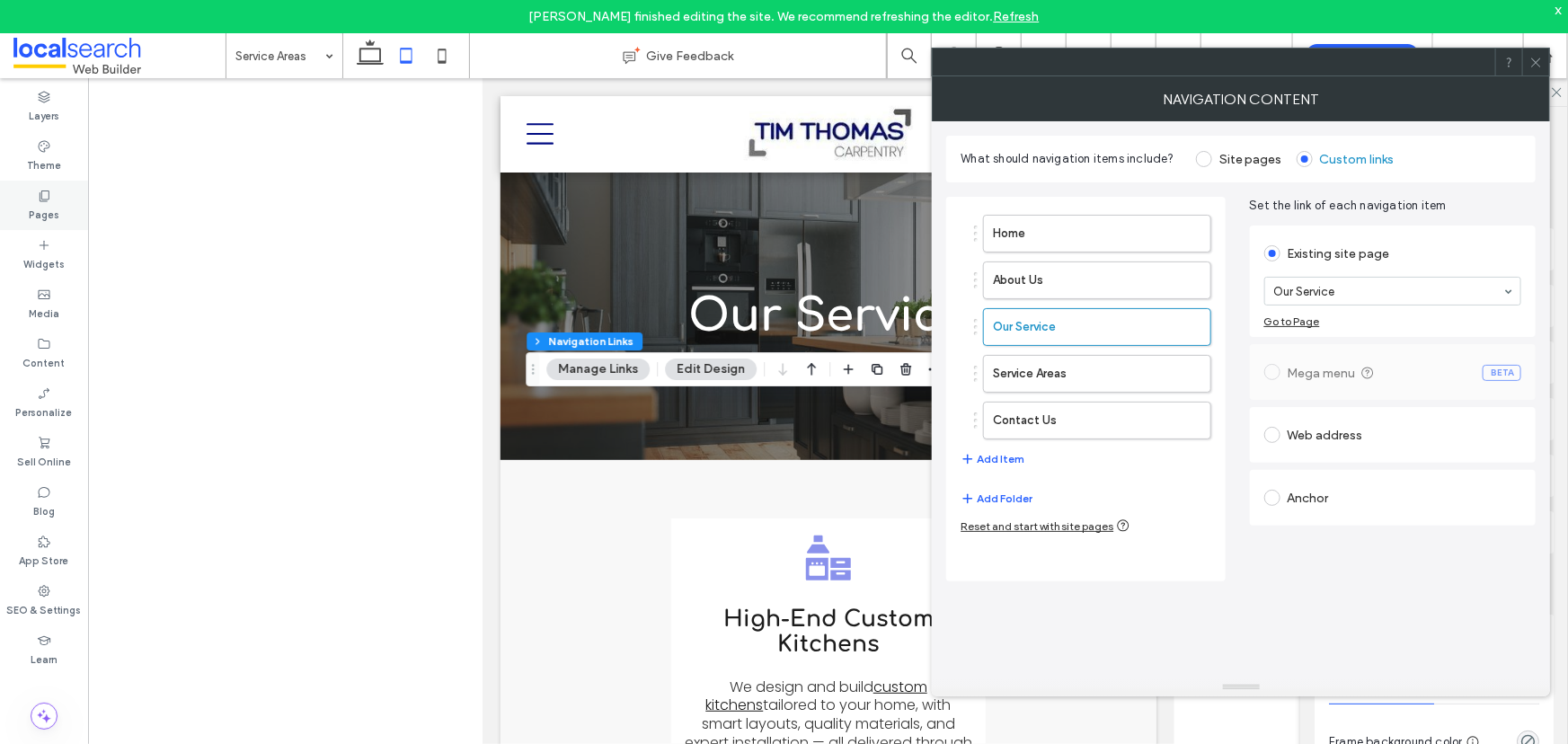 click 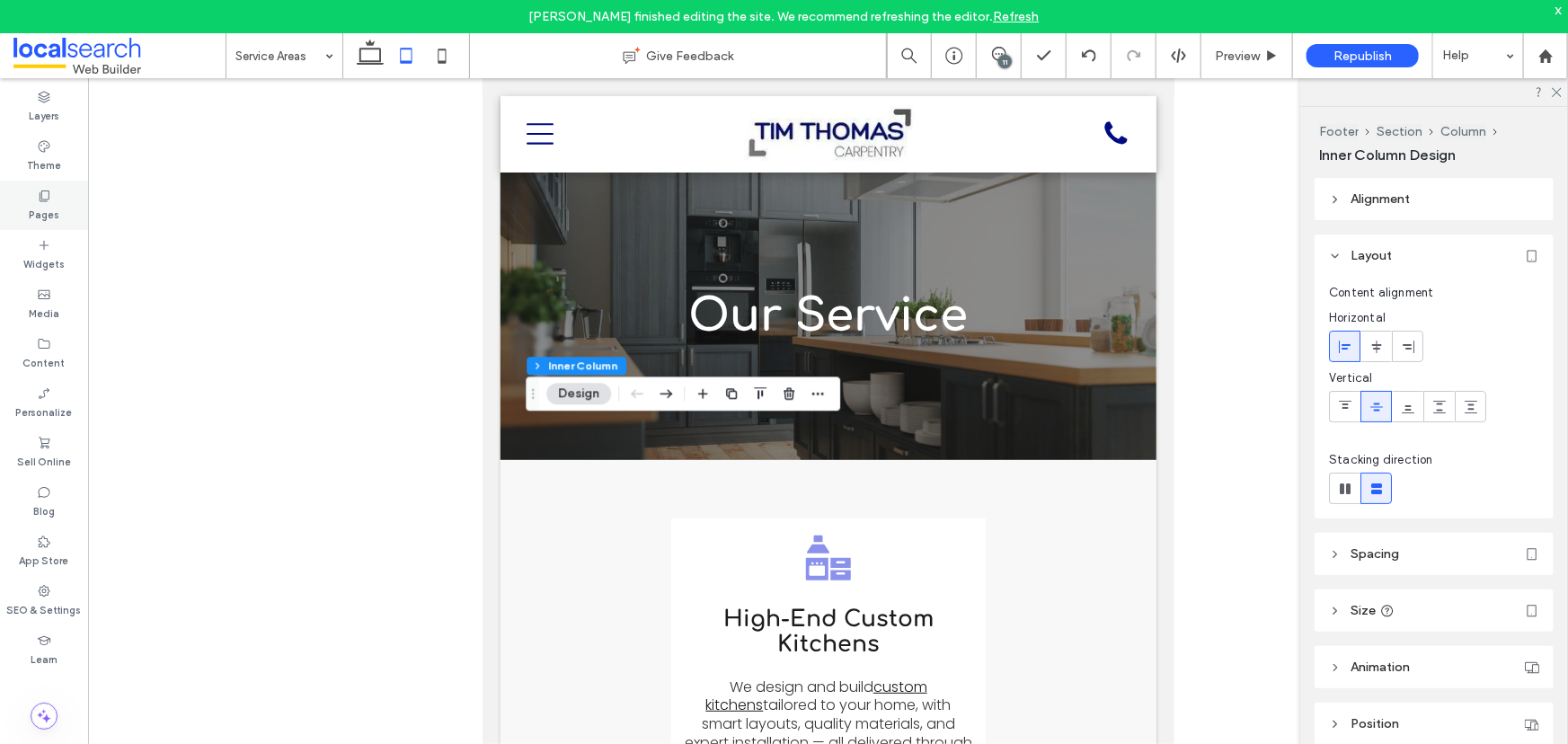 click on "Pages" at bounding box center (44, 205) 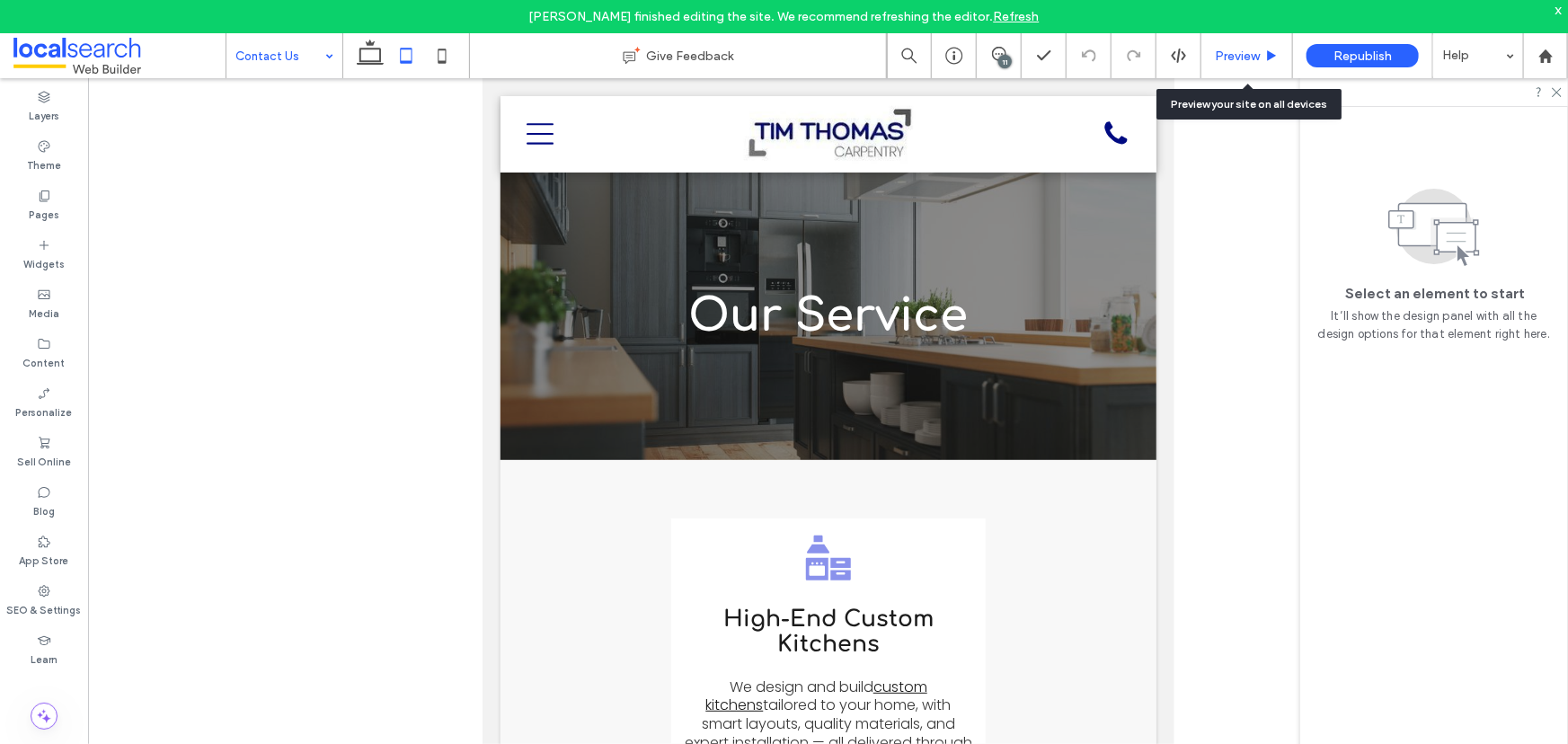 click on "Preview" at bounding box center (1246, 56) 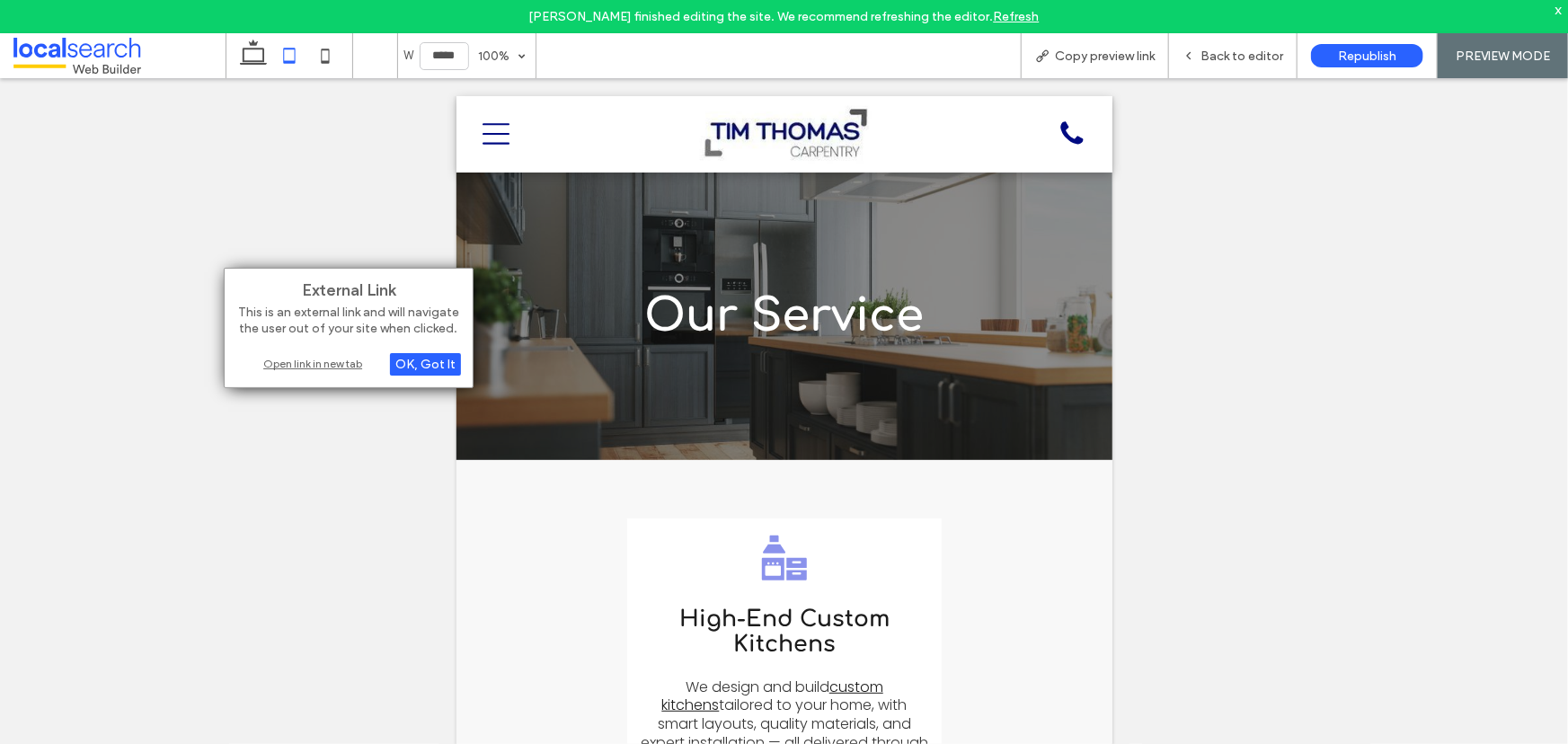 click on "Open link in new tab" at bounding box center (349, 363) 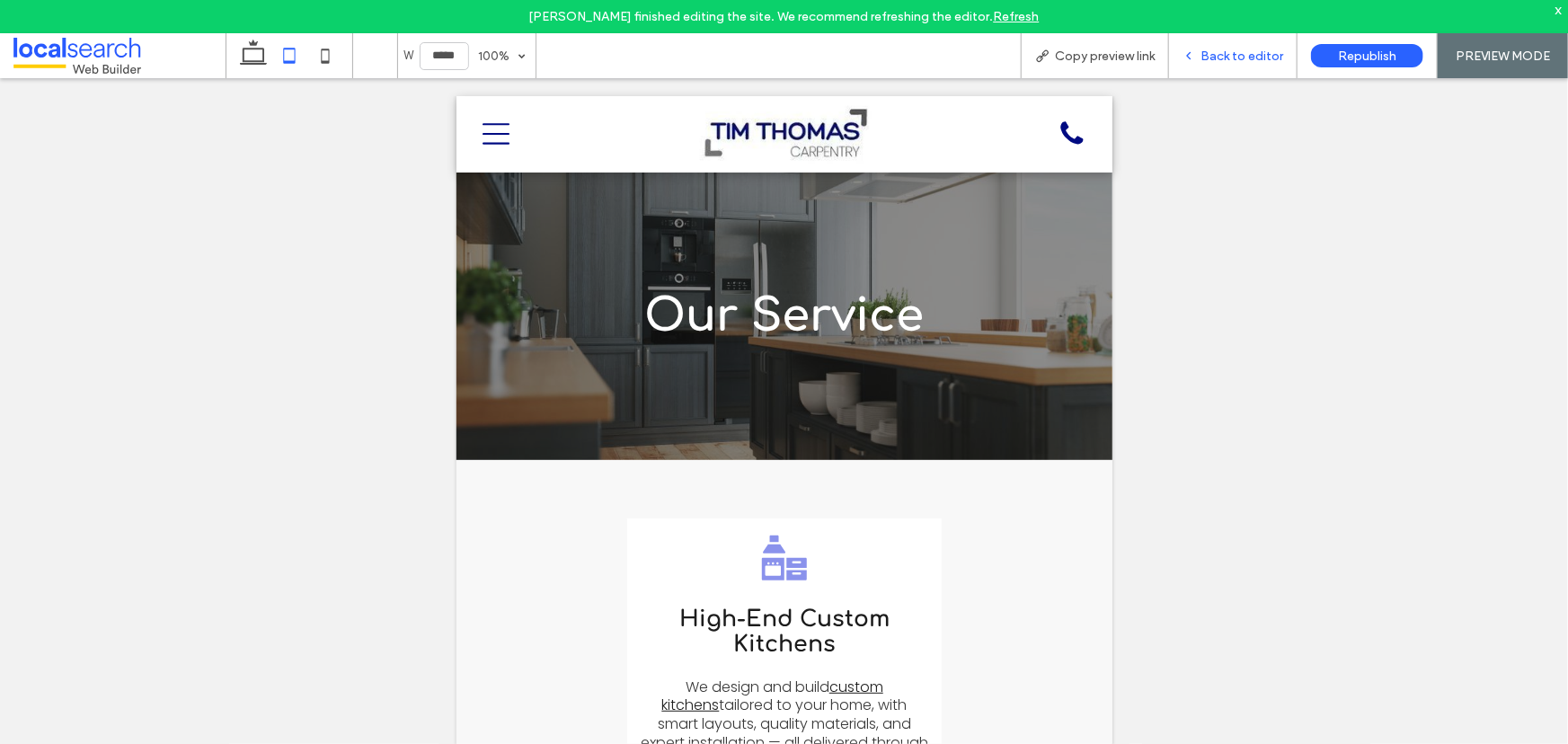 click on "Back to editor" at bounding box center (1242, 56) 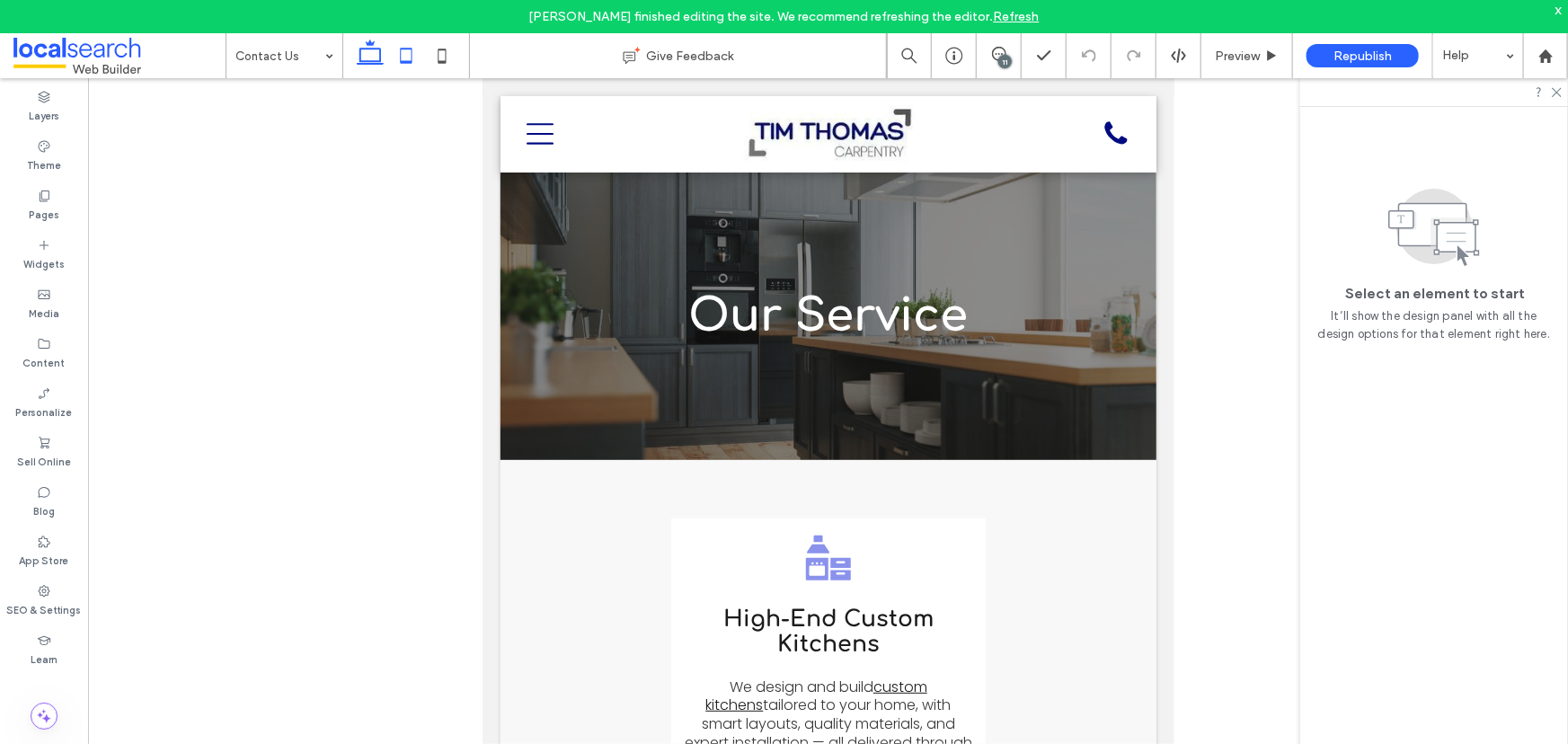 click 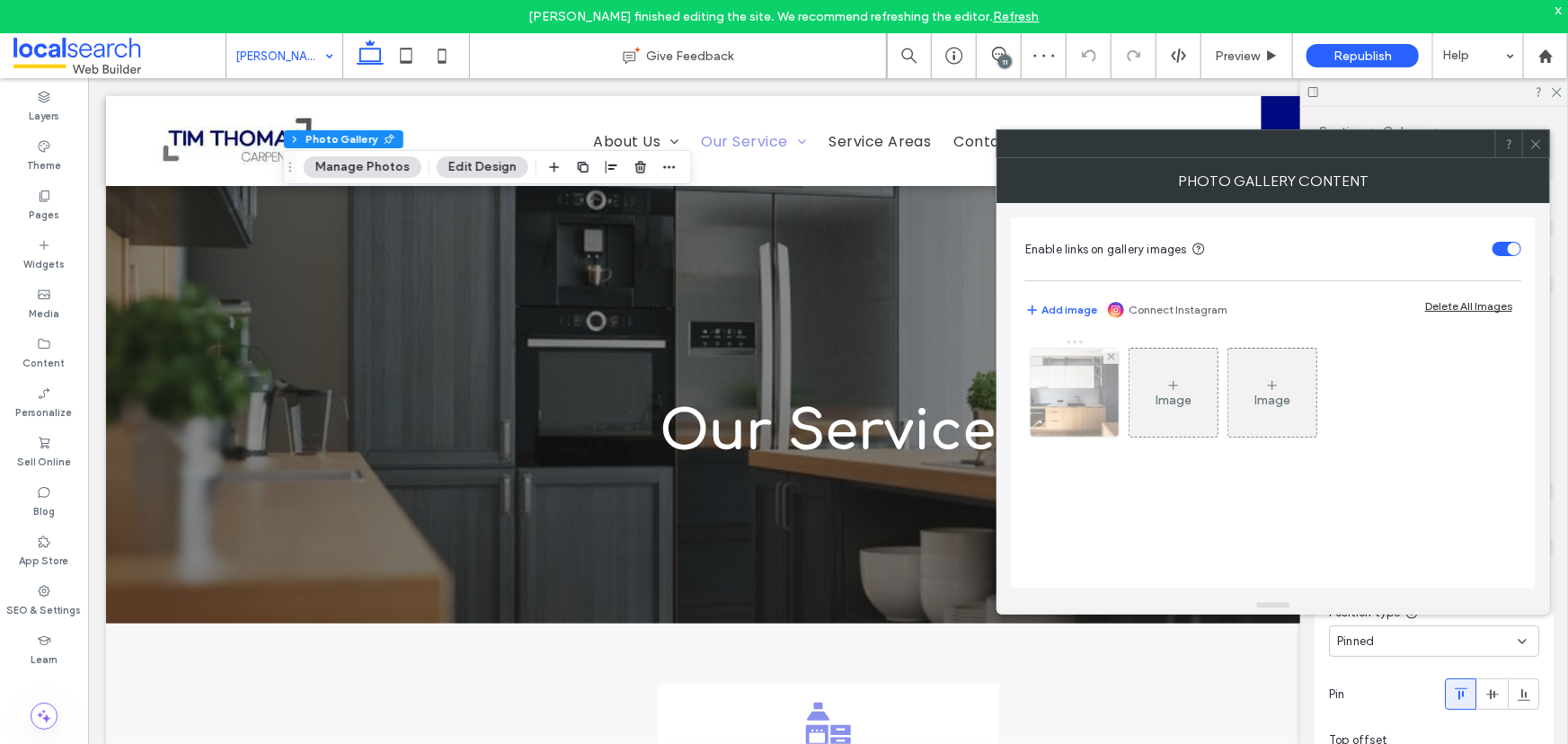 click at bounding box center (1075, 393) 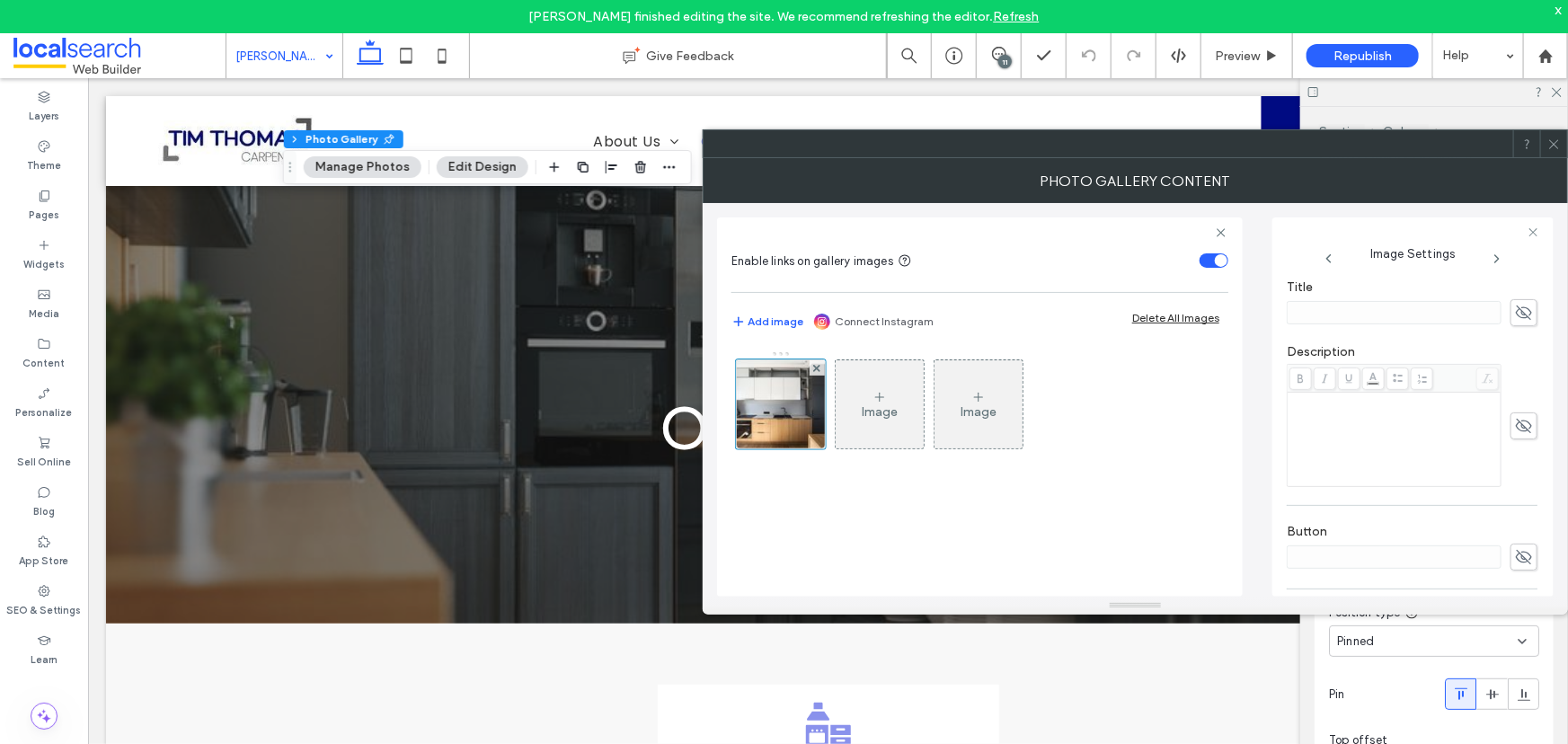 scroll, scrollTop: 566, scrollLeft: 0, axis: vertical 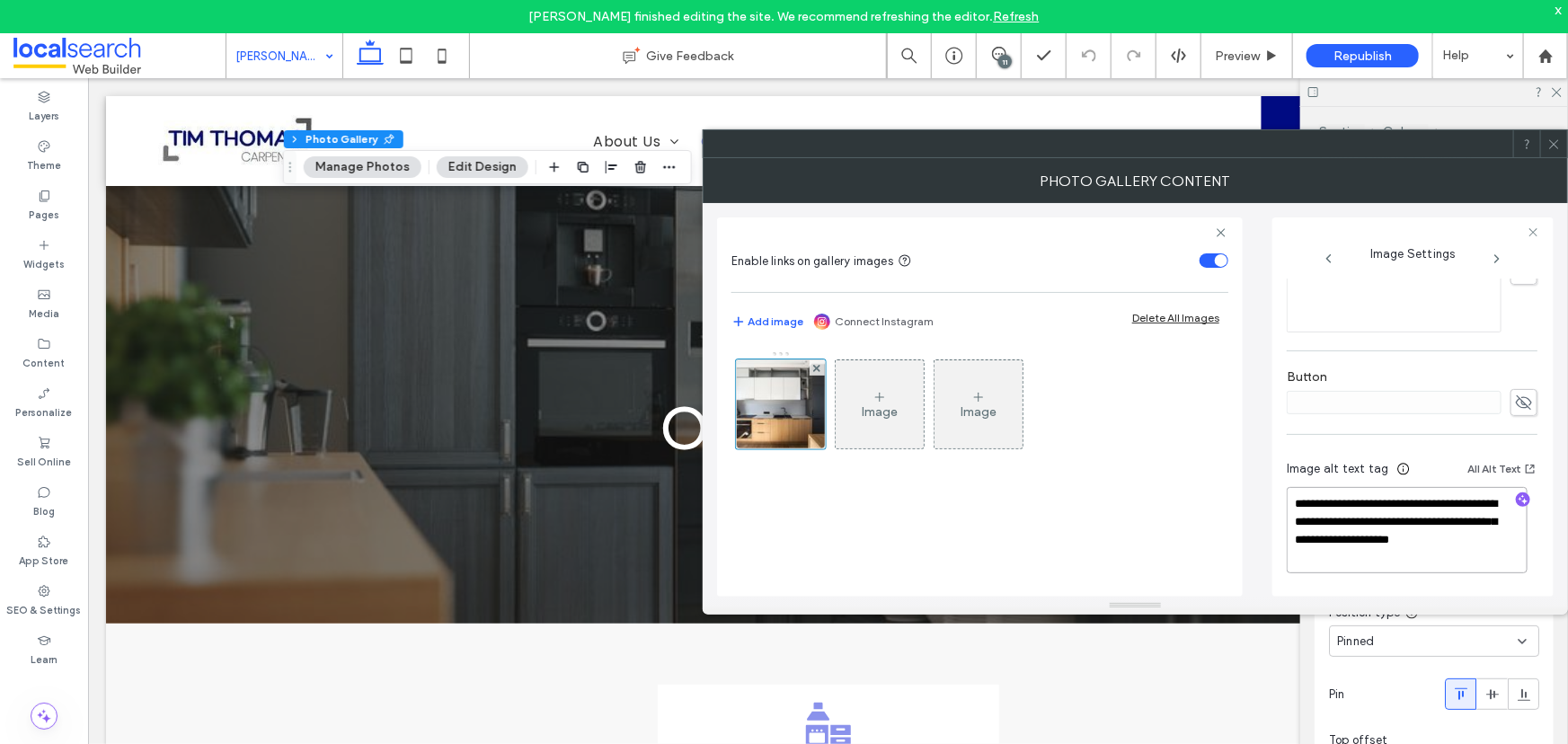 drag, startPoint x: 1474, startPoint y: 509, endPoint x: 1556, endPoint y: 501, distance: 82.38932 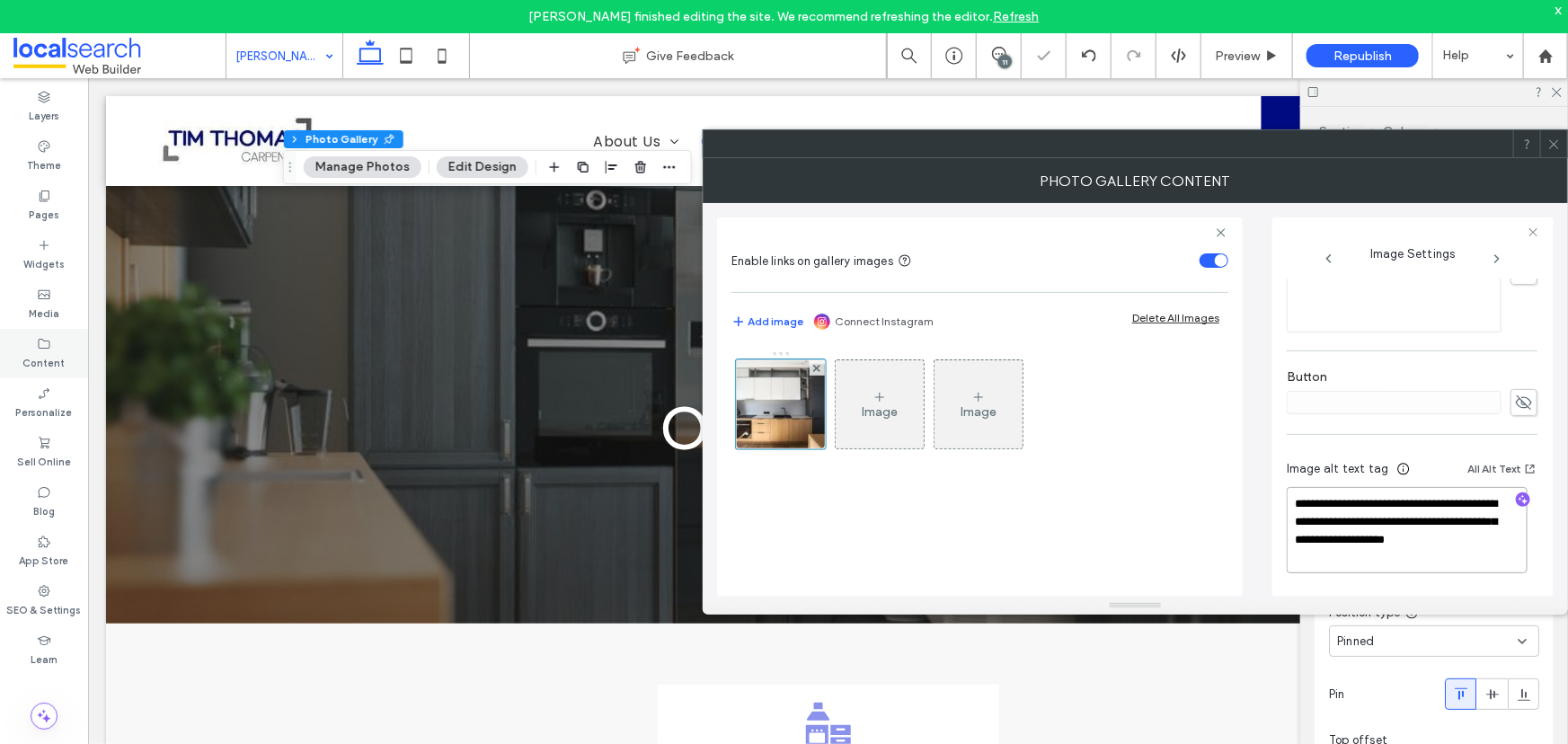 type on "**********" 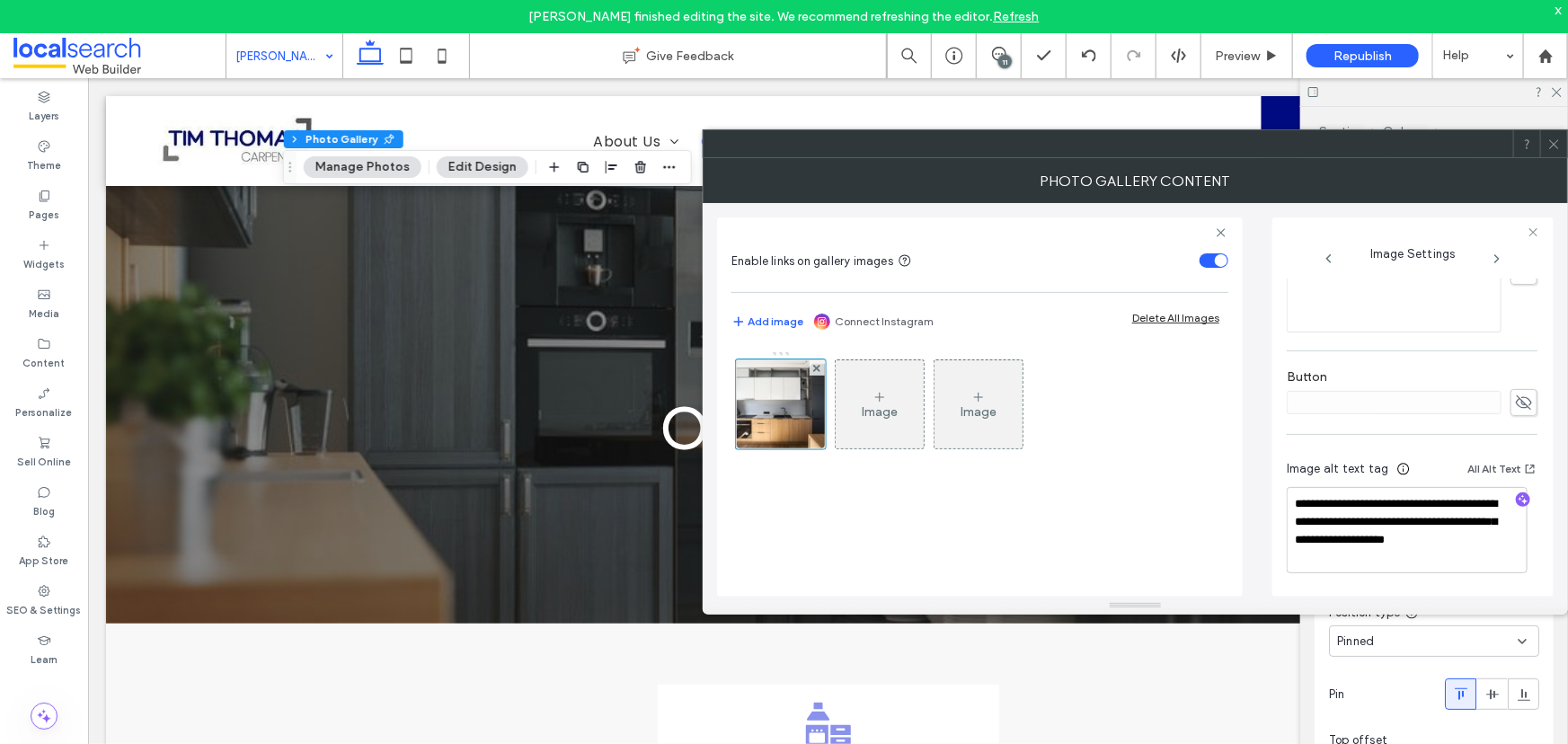 drag, startPoint x: 1555, startPoint y: 150, endPoint x: 1536, endPoint y: 154, distance: 19.41649 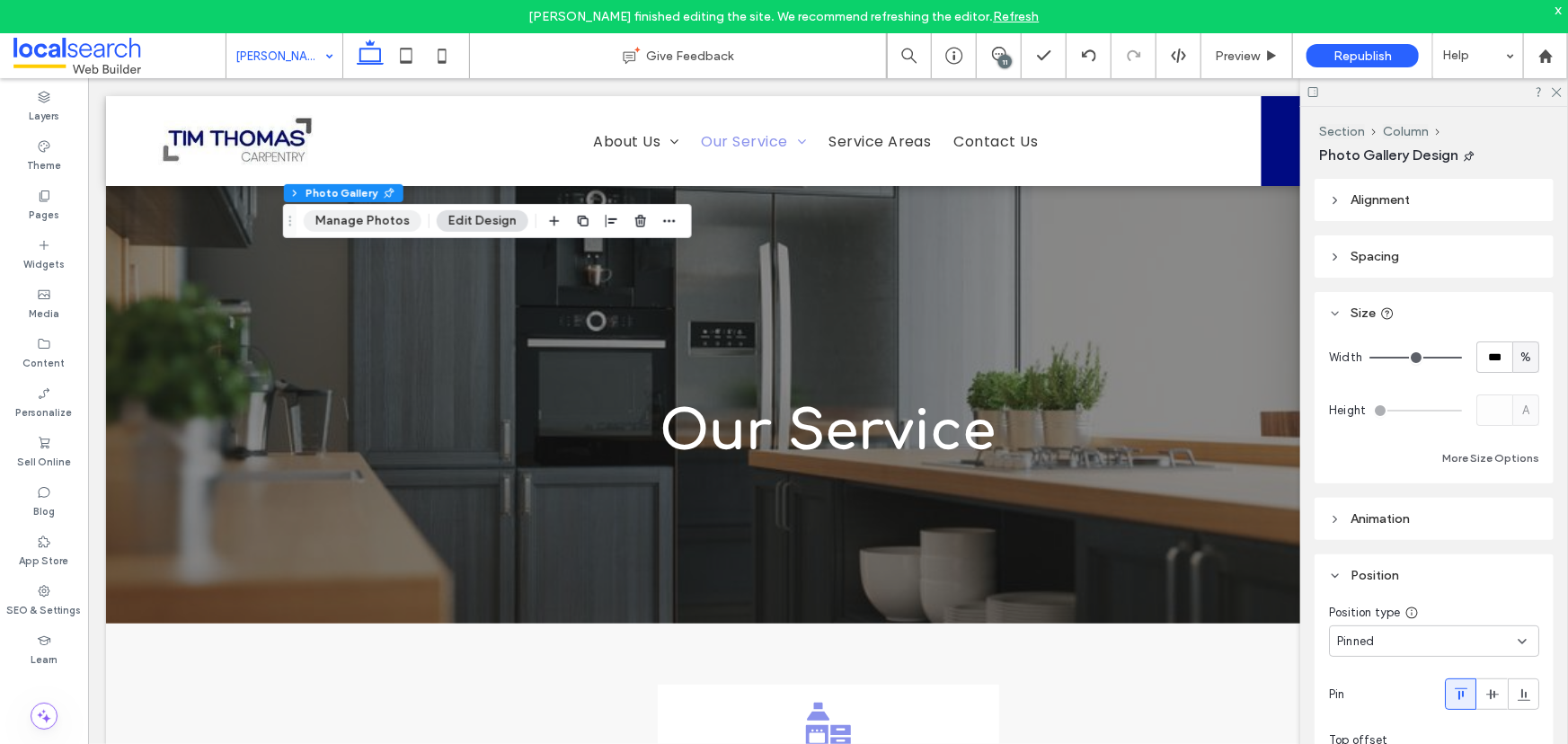 click on "Manage Photos" at bounding box center (362, 221) 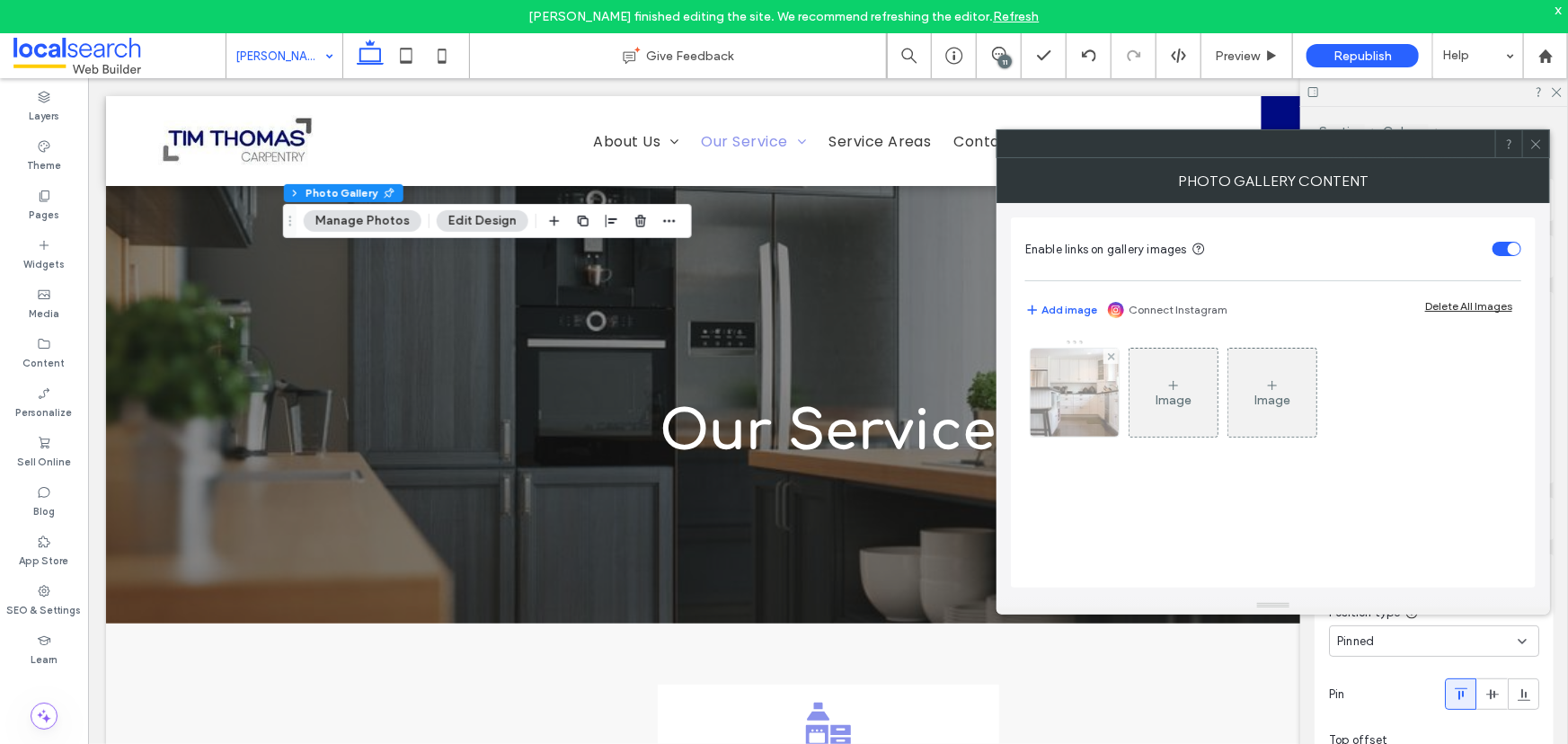 click at bounding box center (1075, 393) 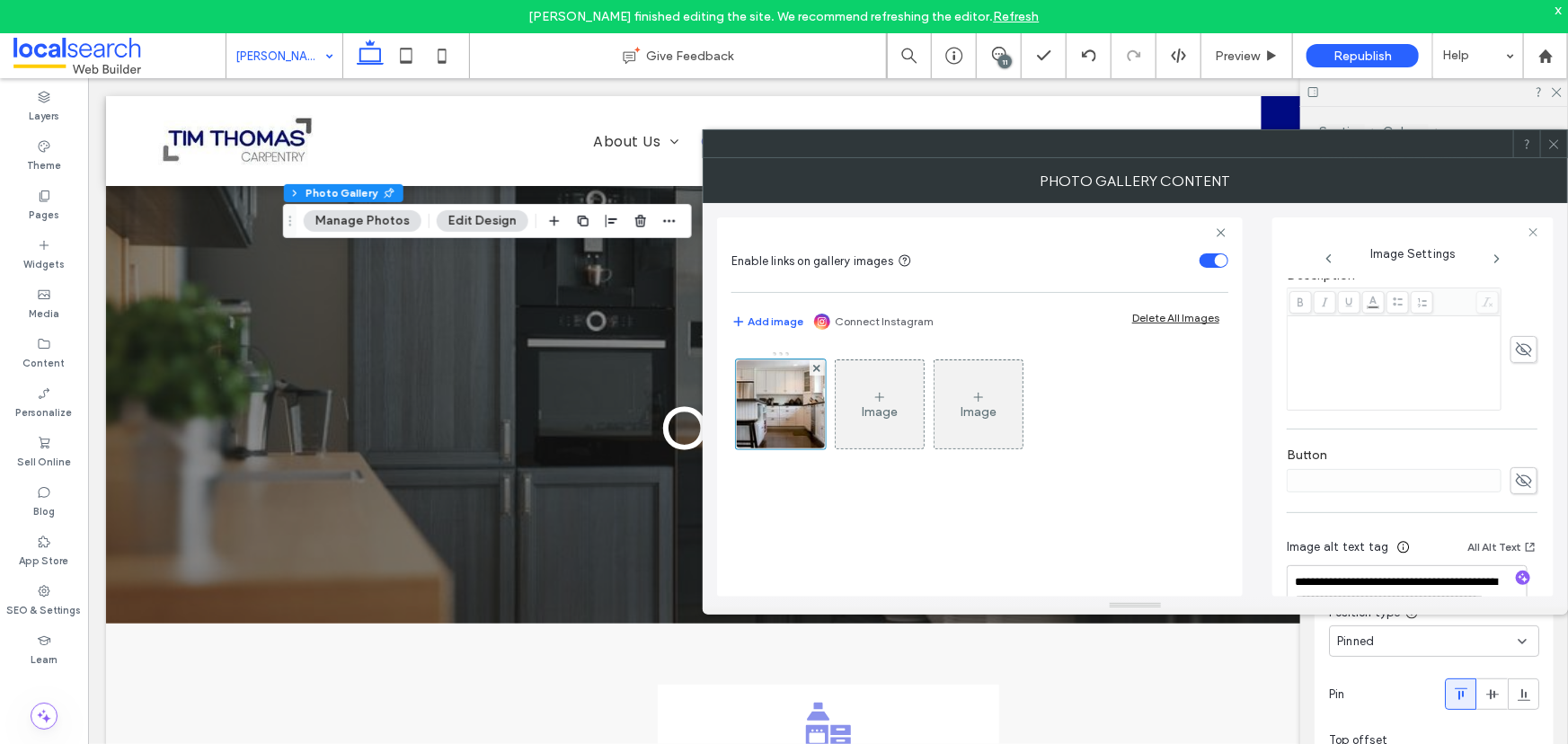 scroll, scrollTop: 548, scrollLeft: 0, axis: vertical 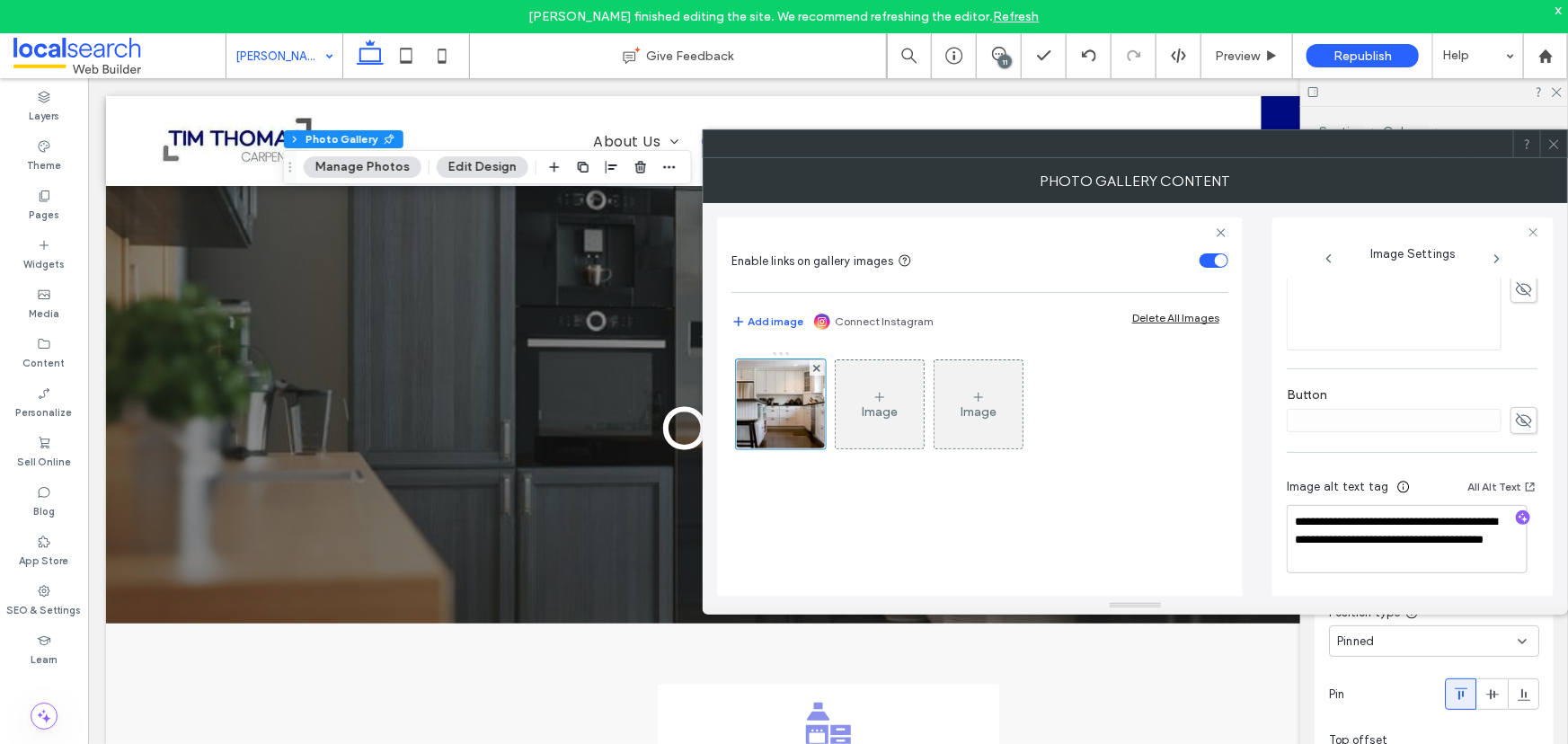 click 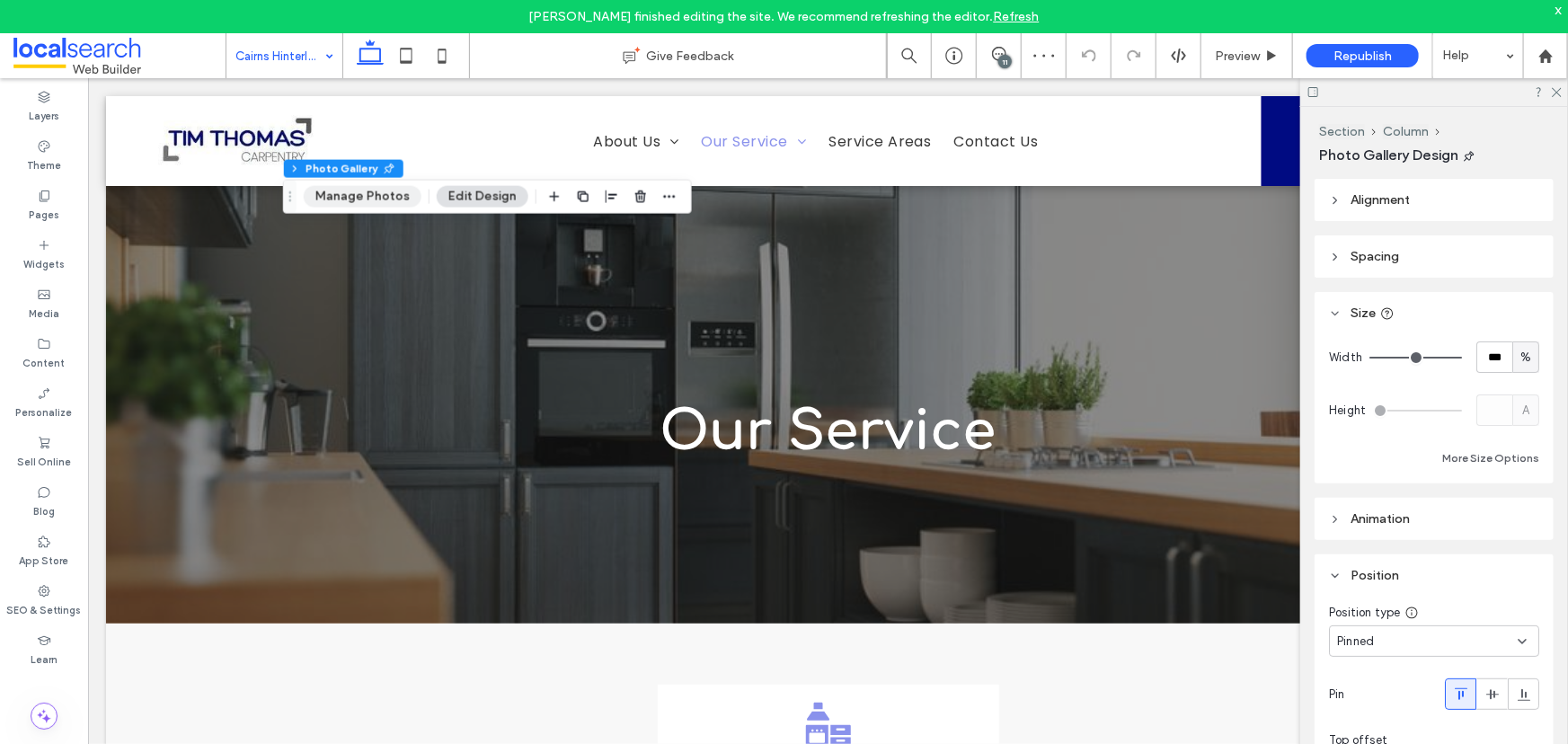 click on "Manage Photos" at bounding box center [362, 197] 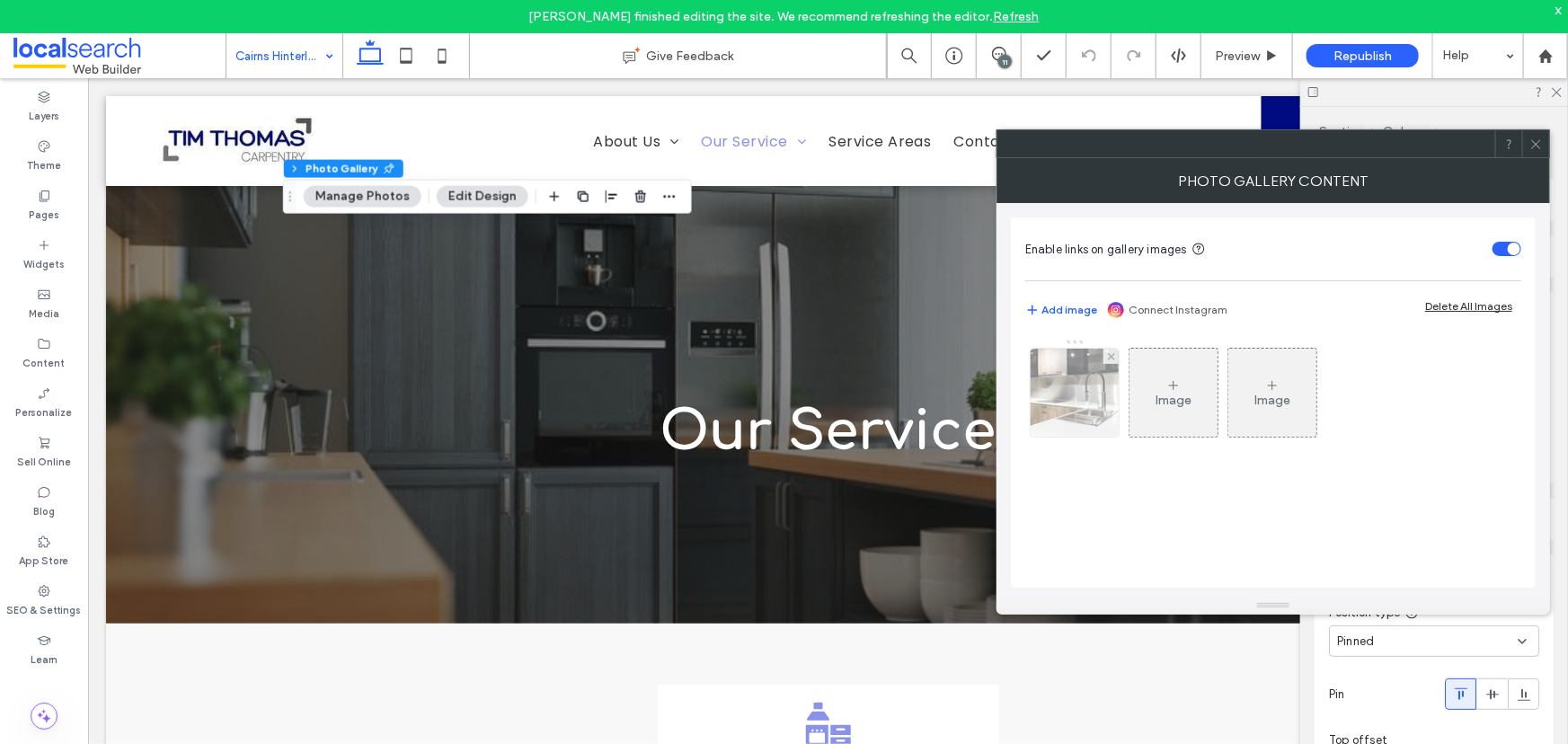 click at bounding box center [1075, 393] 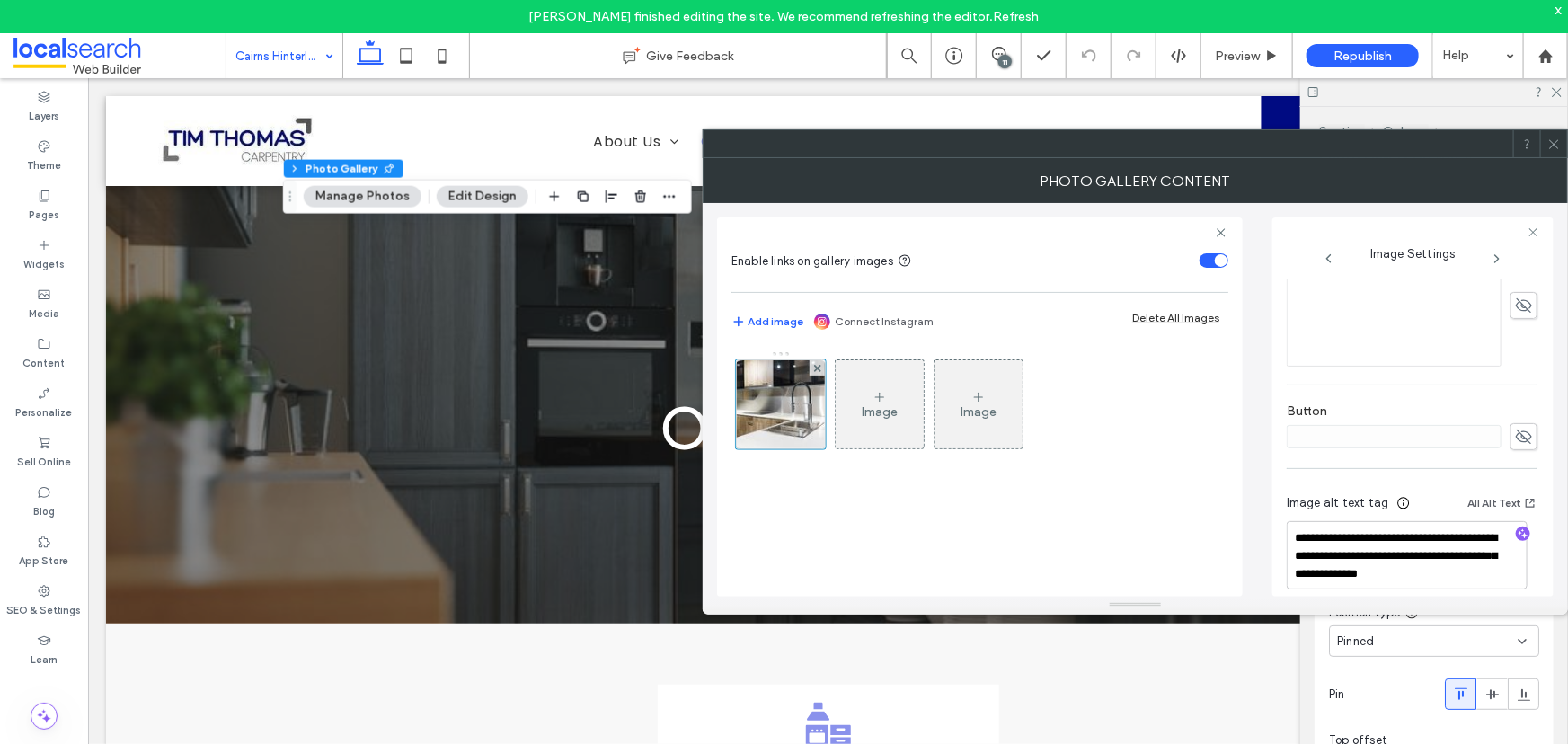 scroll, scrollTop: 548, scrollLeft: 0, axis: vertical 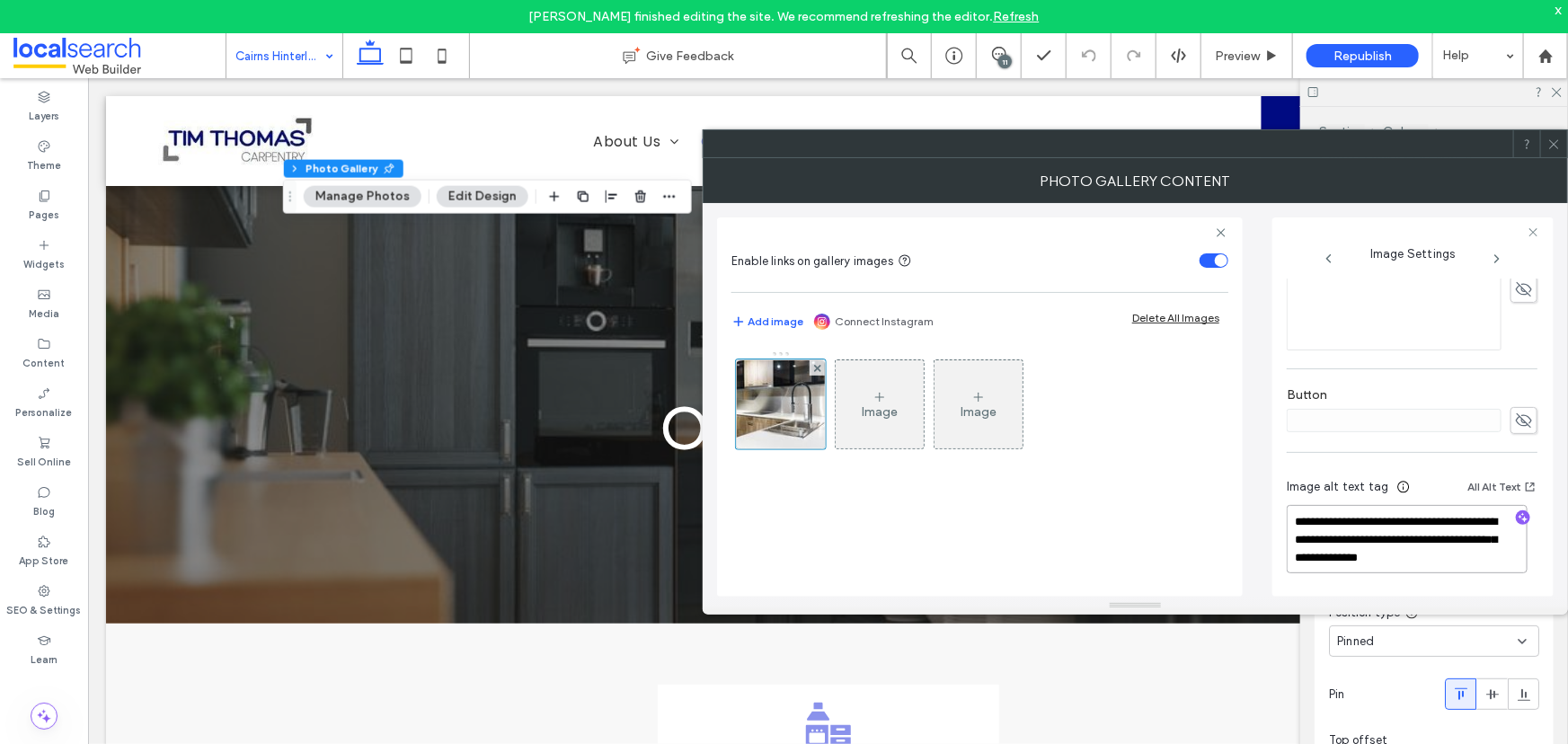 drag, startPoint x: 1487, startPoint y: 556, endPoint x: 1403, endPoint y: 541, distance: 85.328776 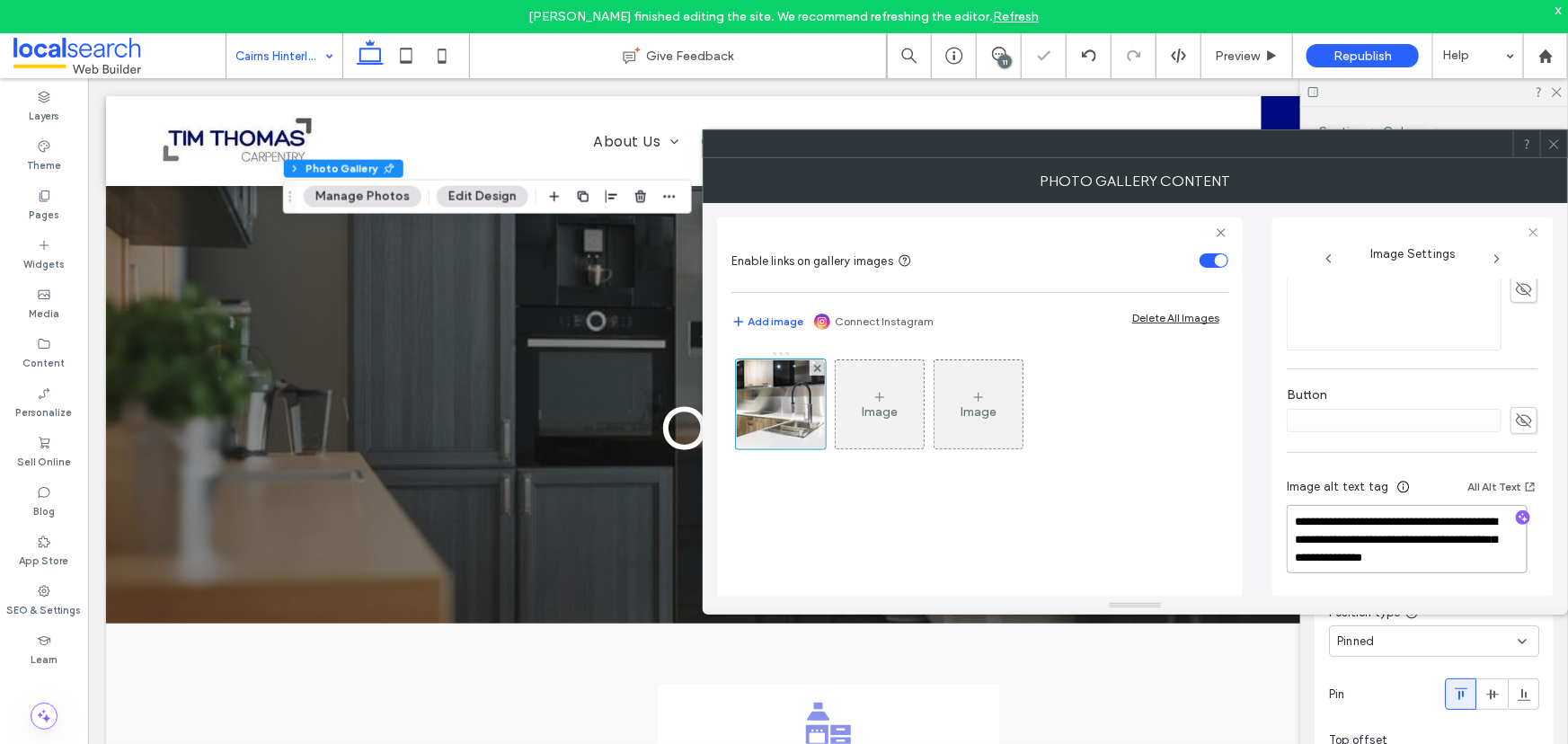 type on "**********" 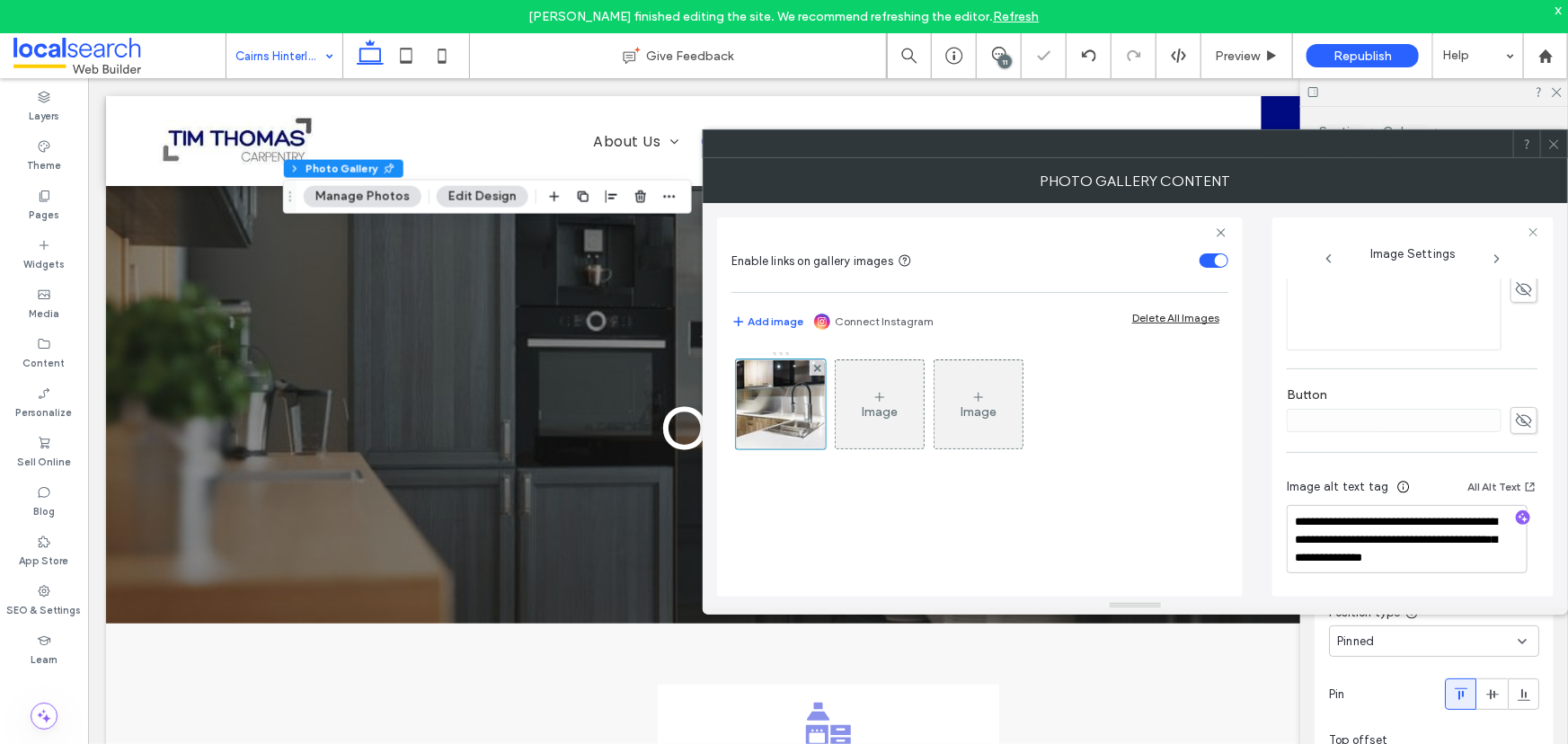 click 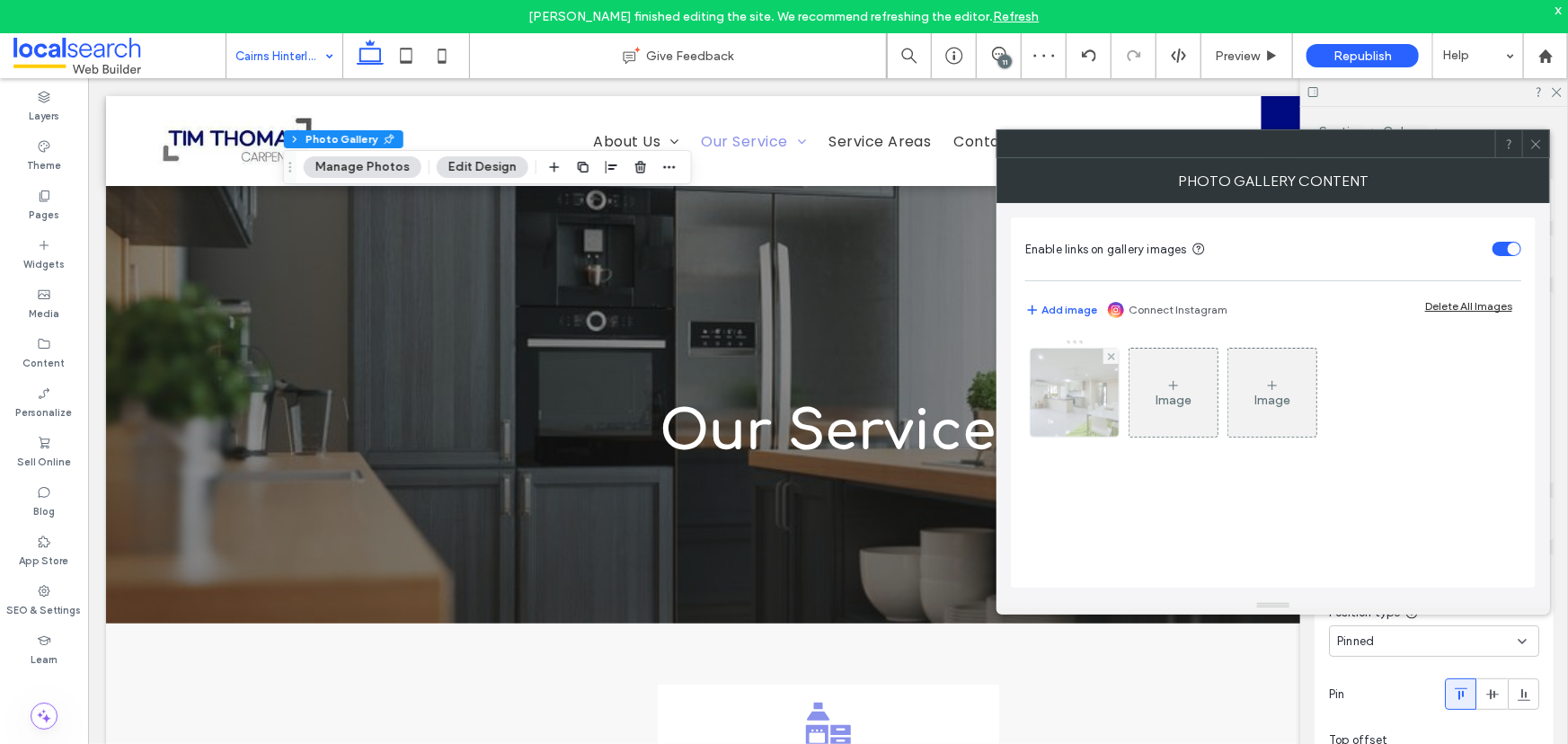 click at bounding box center (1075, 393) 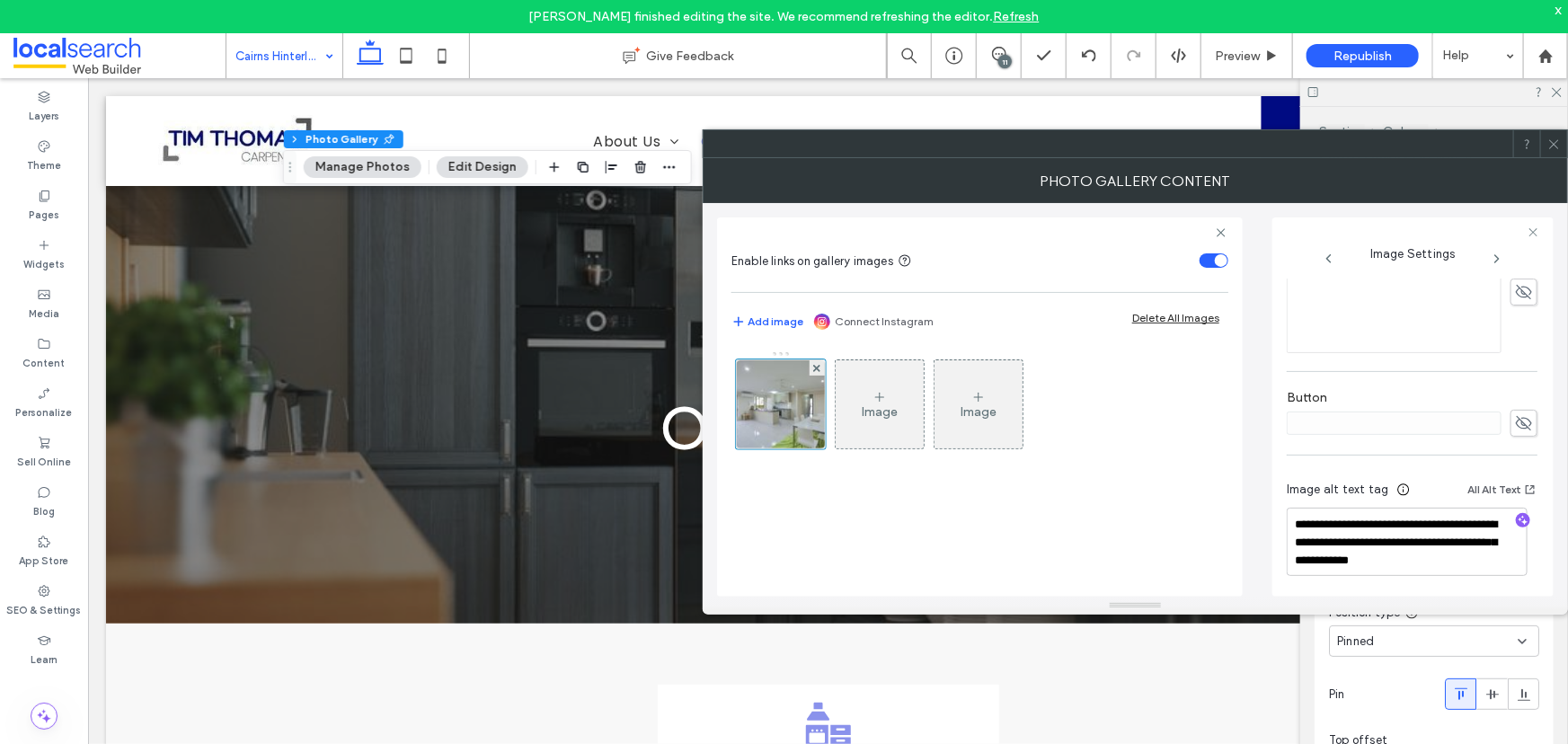 scroll, scrollTop: 548, scrollLeft: 0, axis: vertical 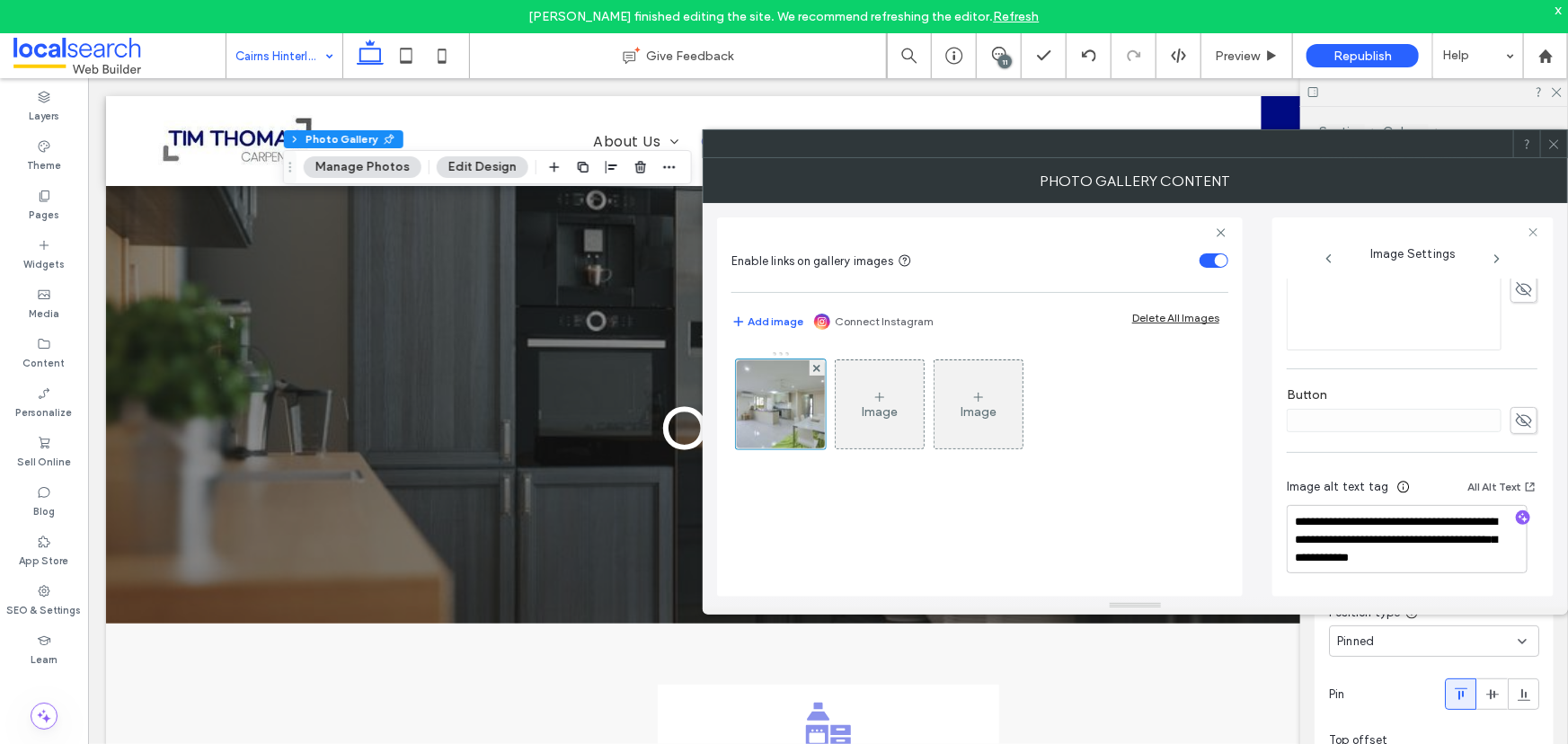 click 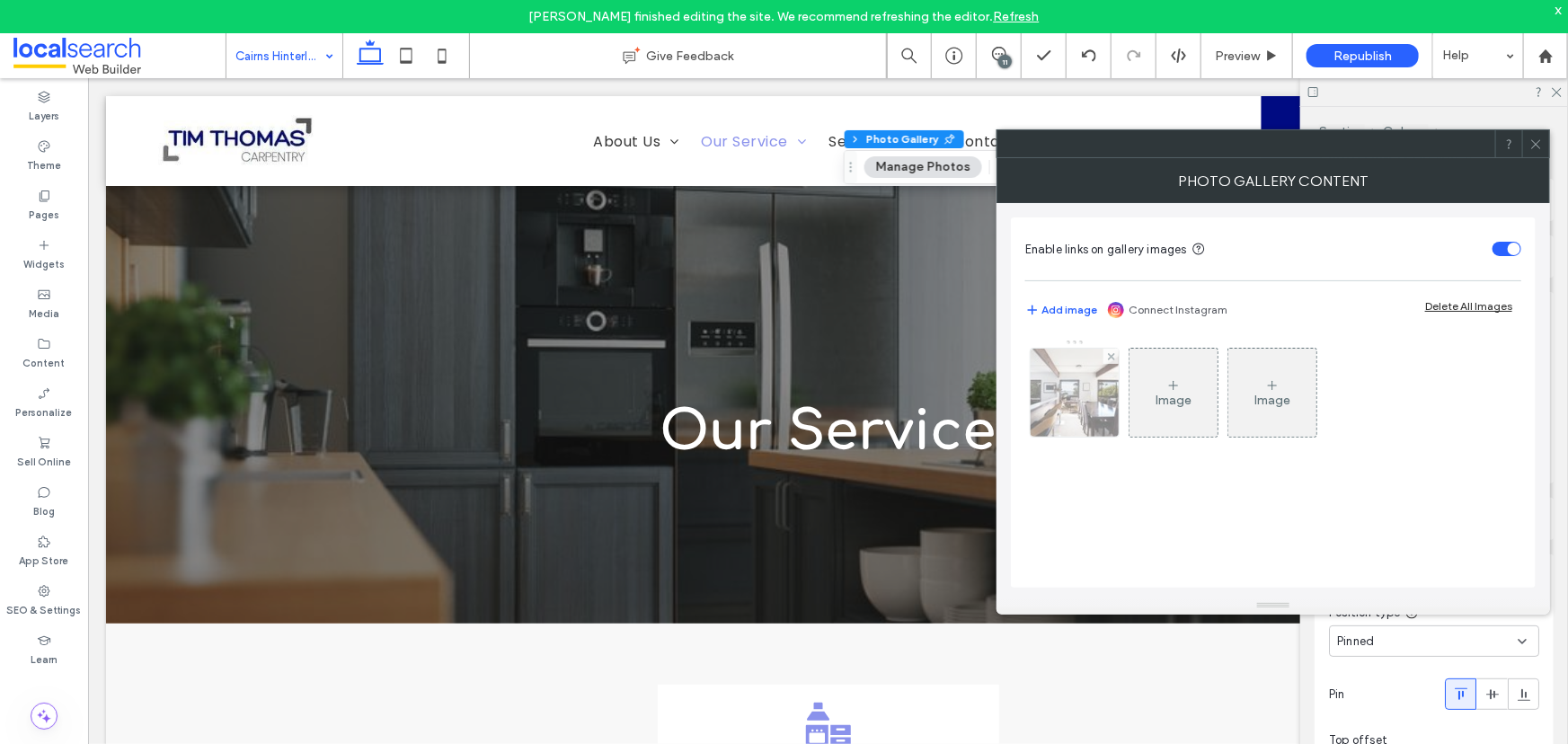 click at bounding box center [1075, 393] 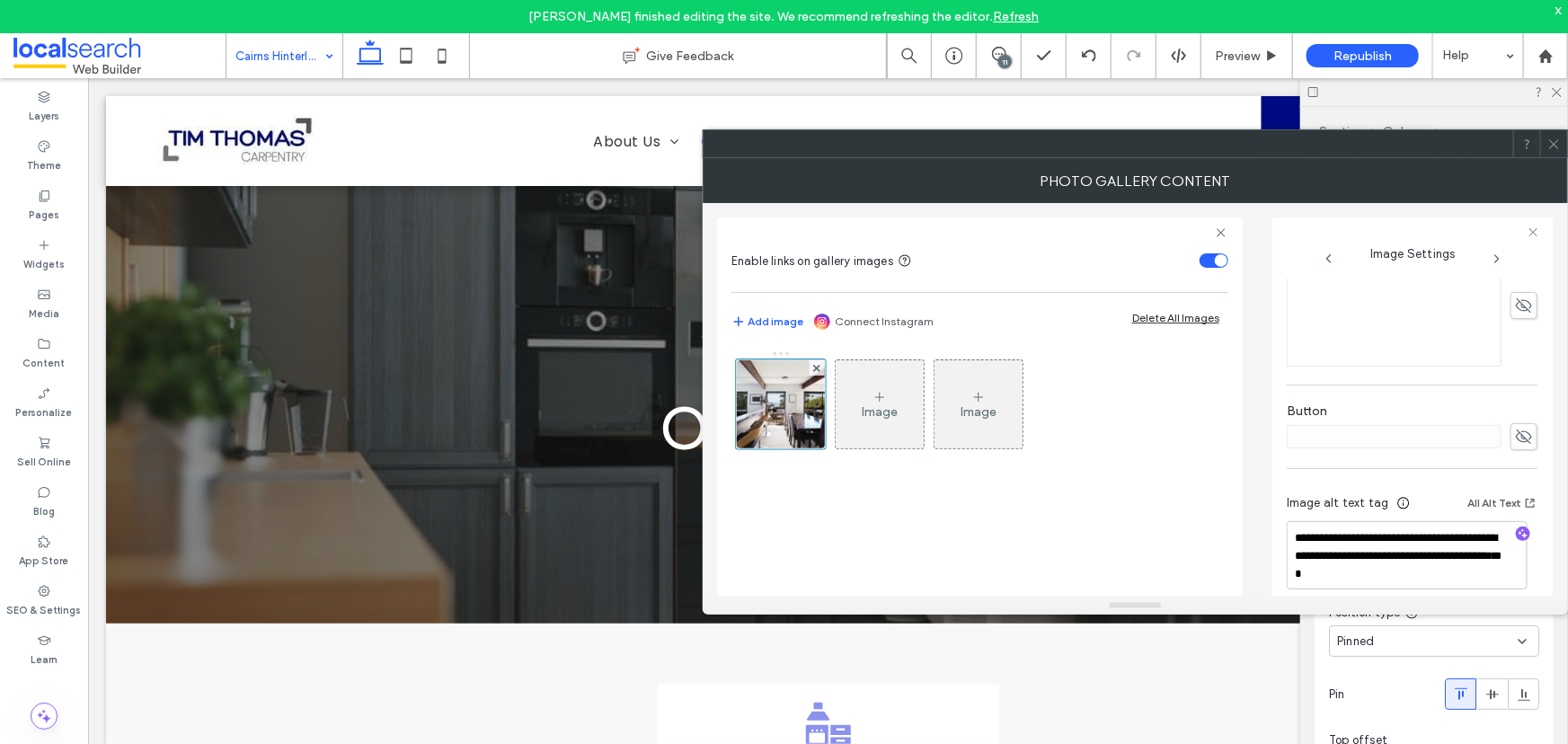 scroll, scrollTop: 548, scrollLeft: 0, axis: vertical 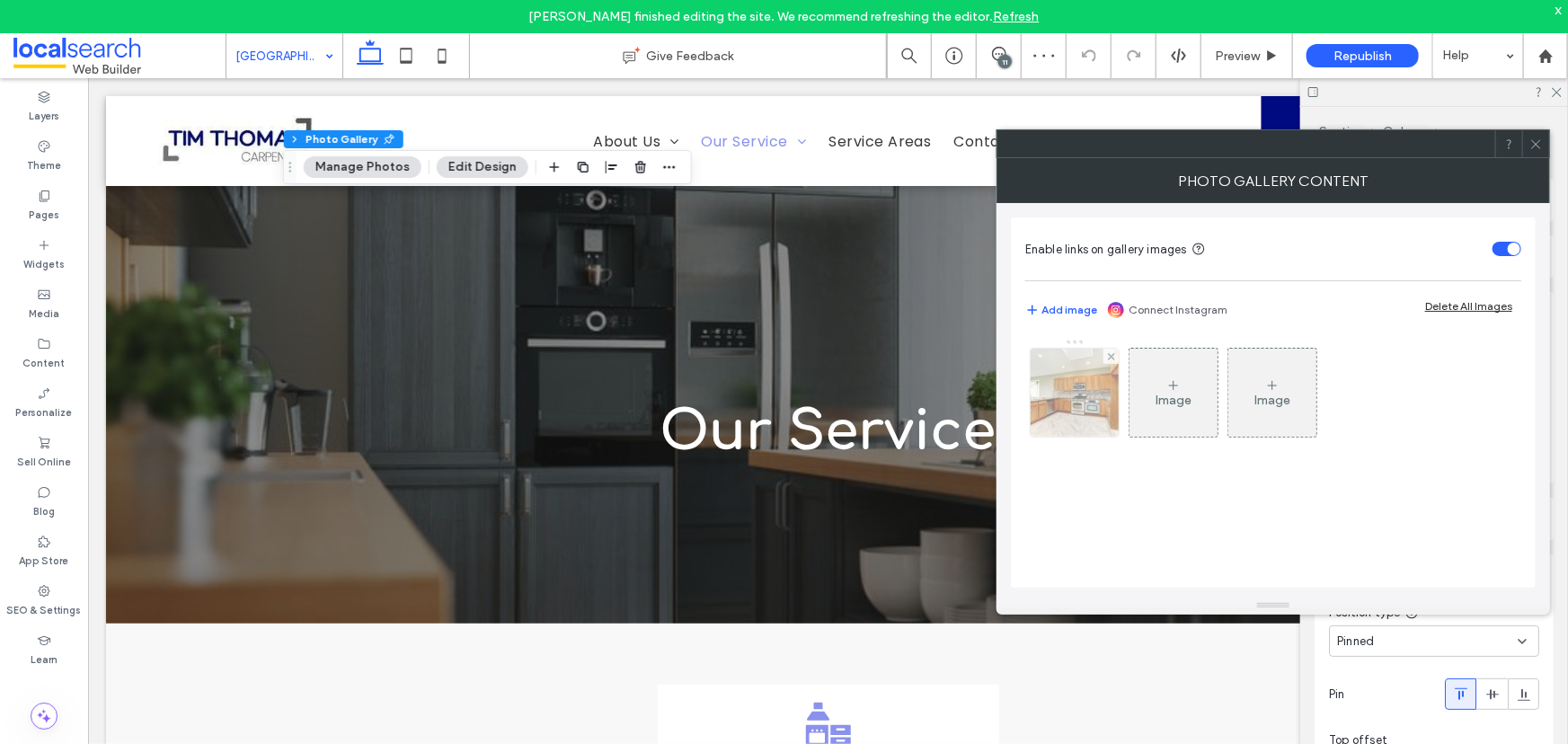 click at bounding box center (1075, 393) 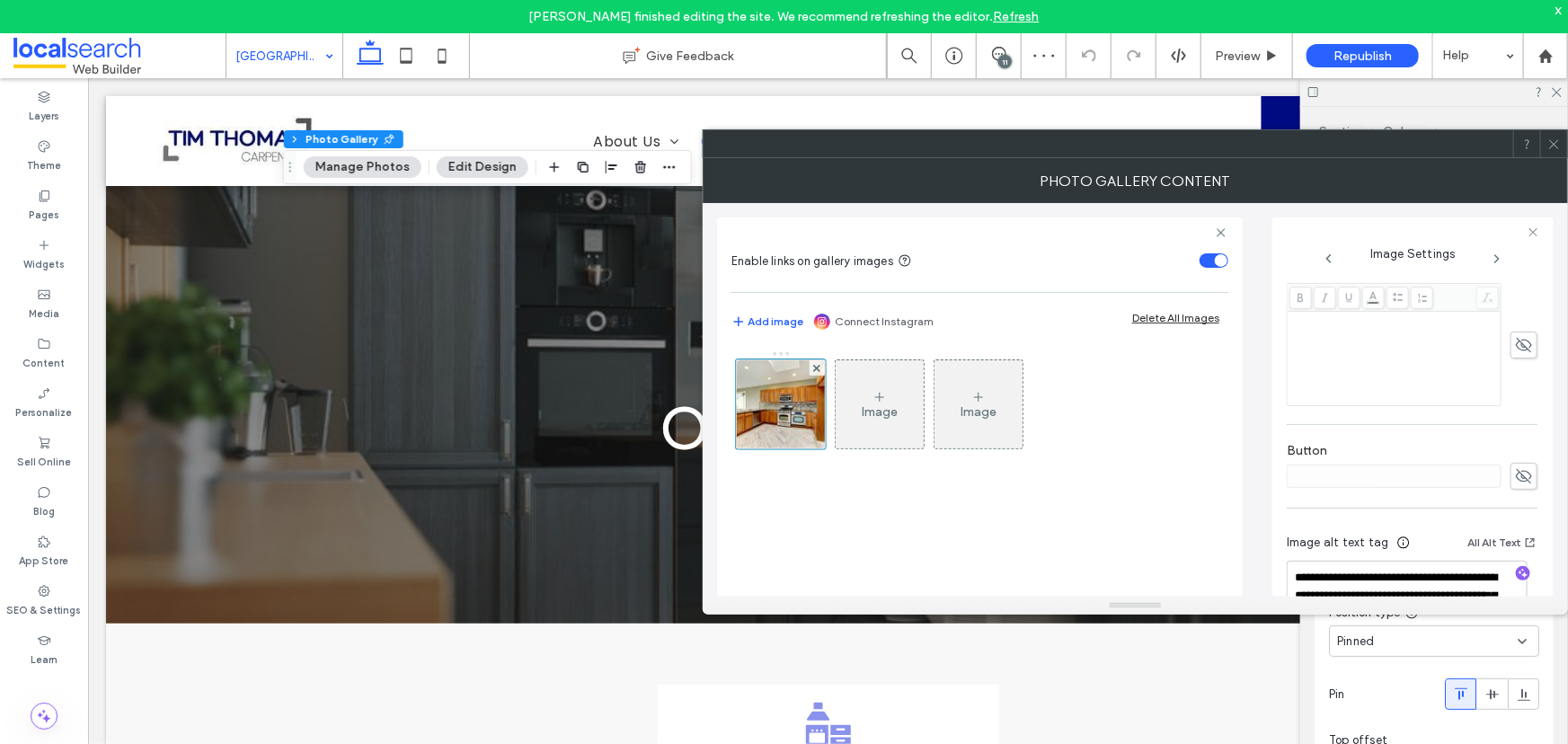 scroll, scrollTop: 566, scrollLeft: 0, axis: vertical 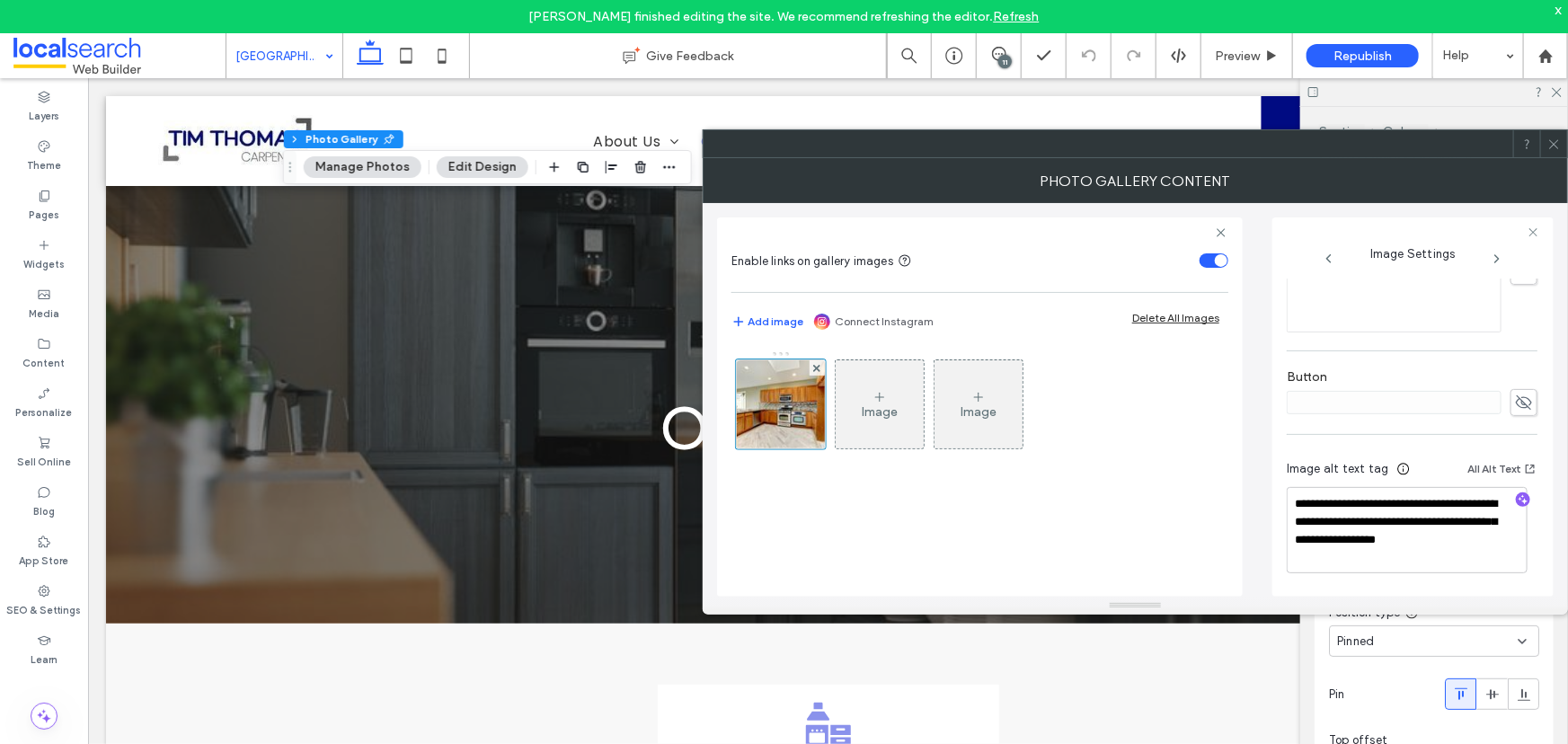 click 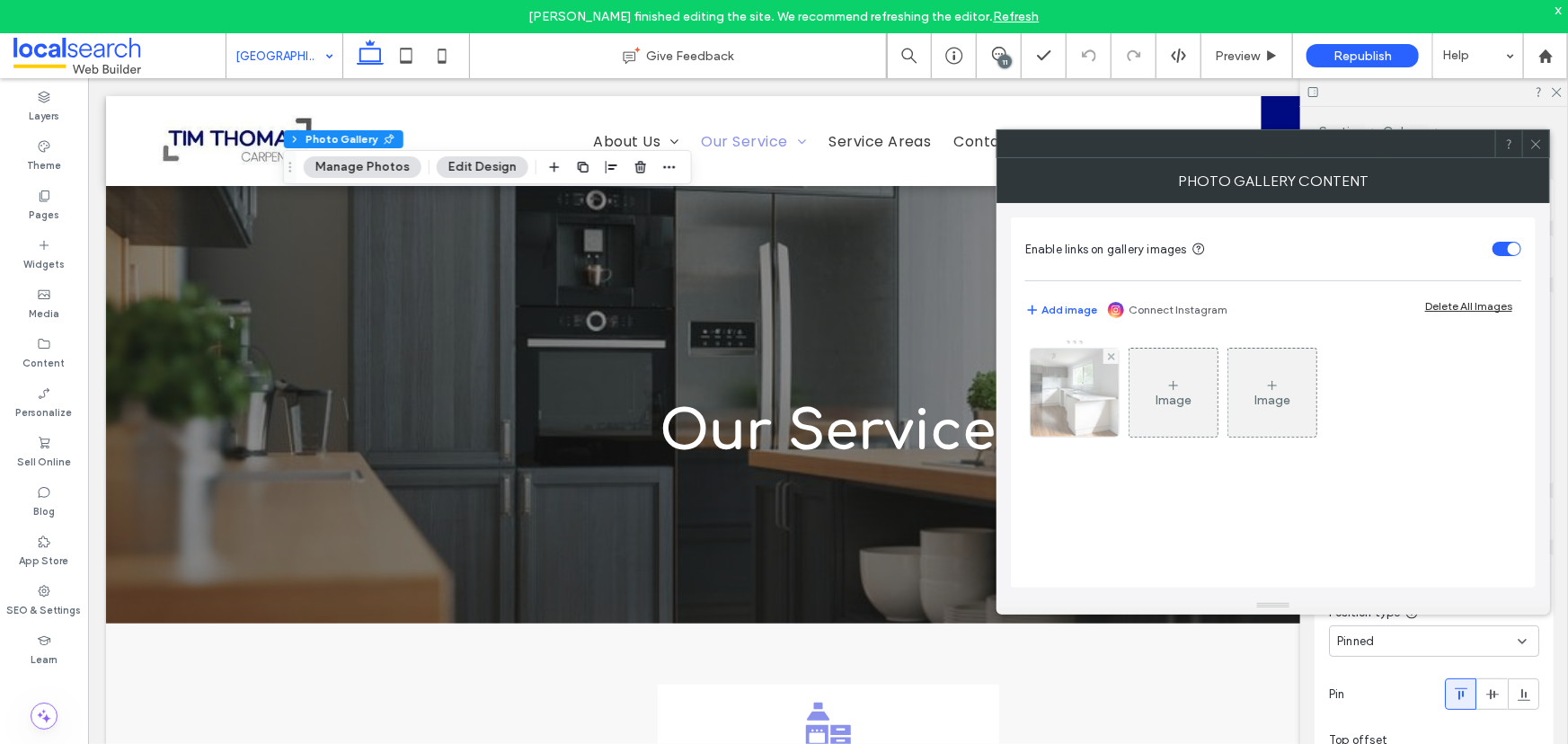 click at bounding box center [1075, 393] 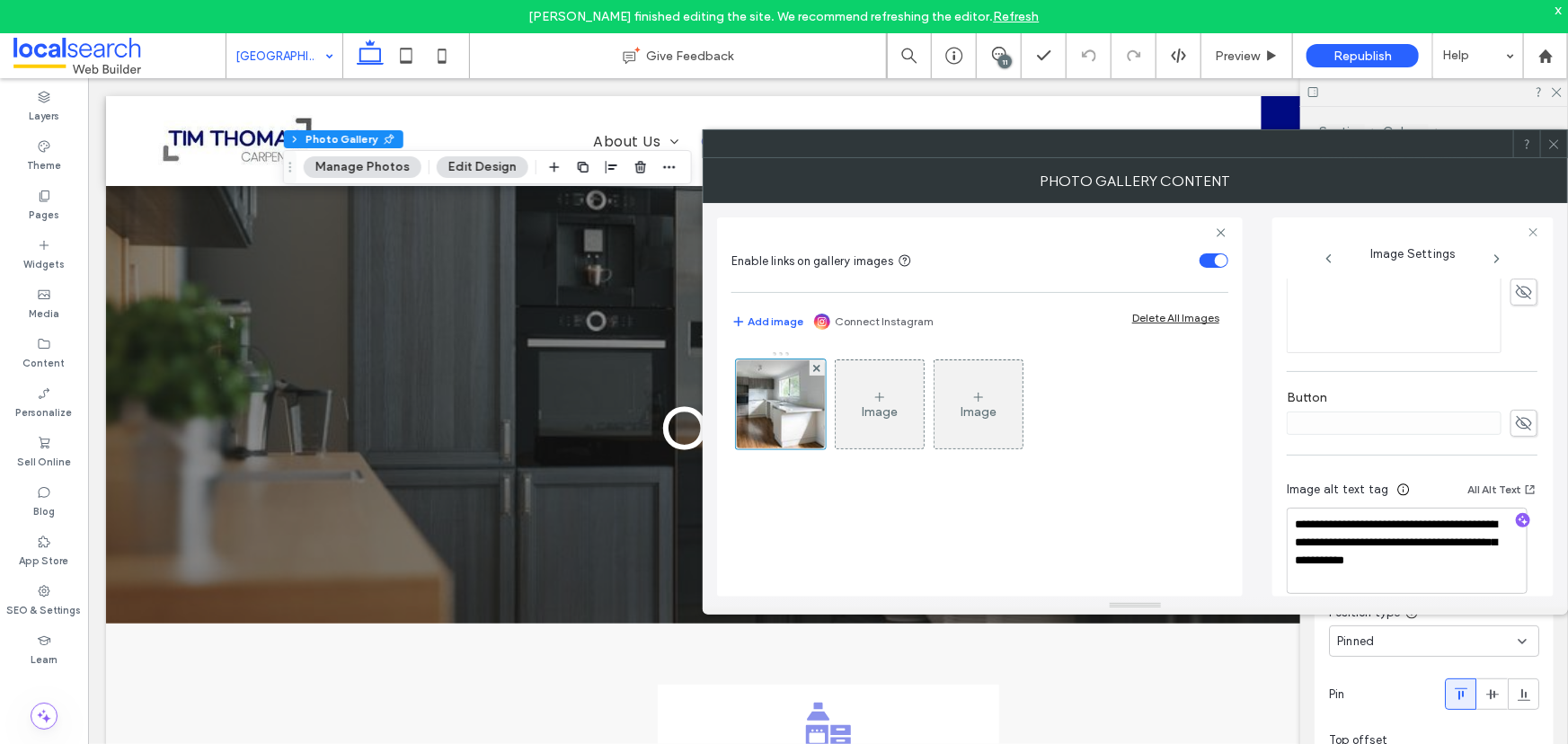 scroll, scrollTop: 566, scrollLeft: 0, axis: vertical 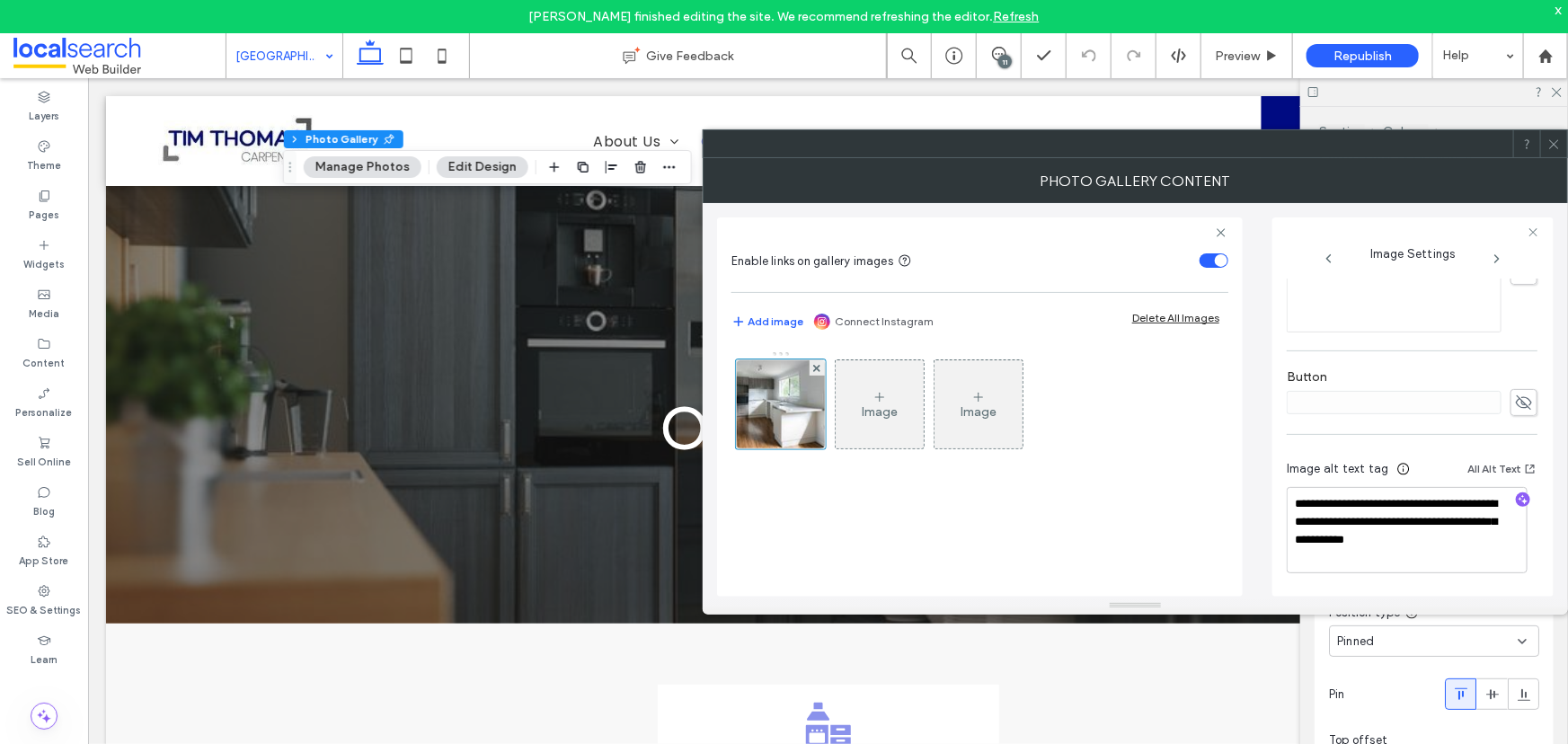 click 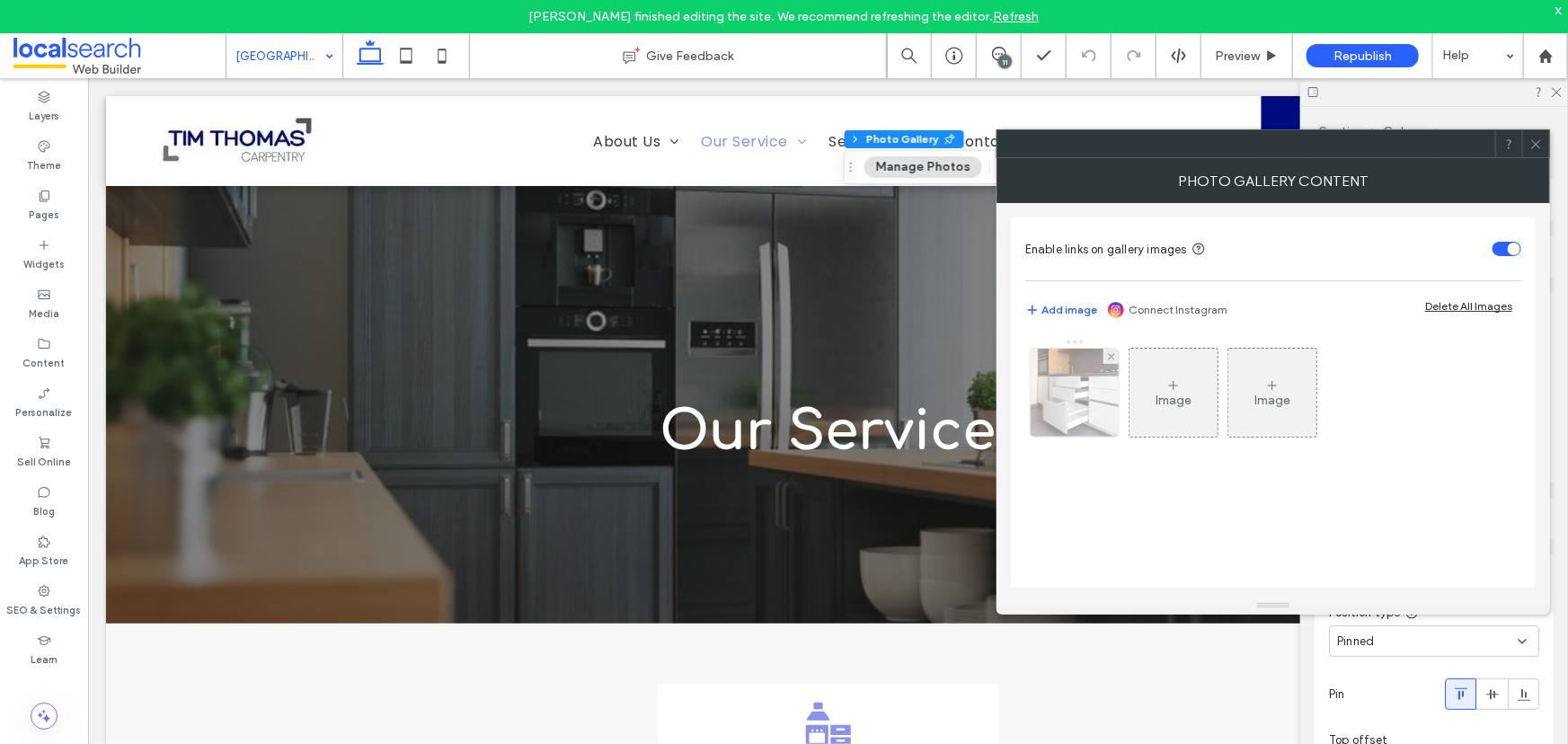 click at bounding box center [1075, 393] 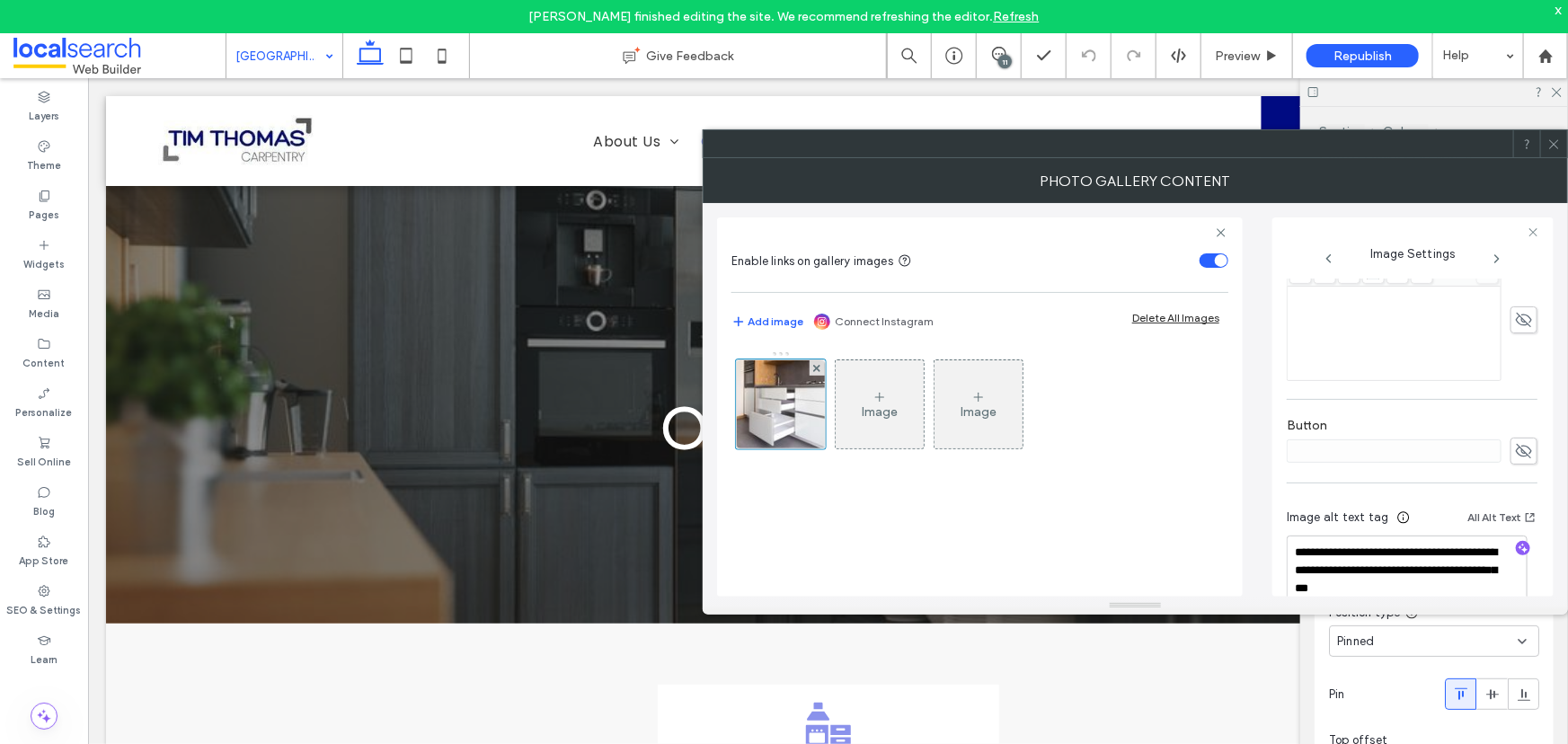 scroll, scrollTop: 548, scrollLeft: 0, axis: vertical 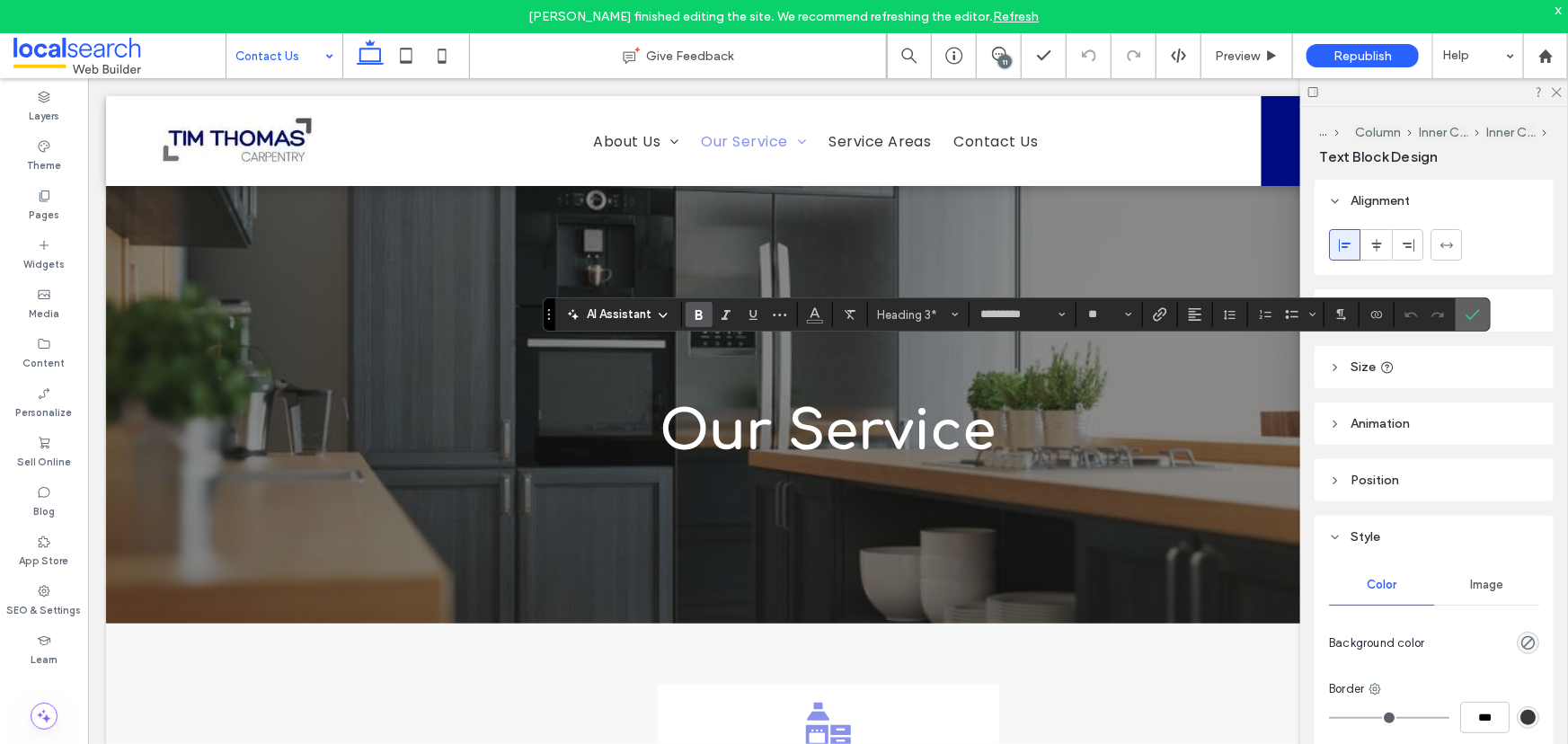 click at bounding box center (1473, 314) 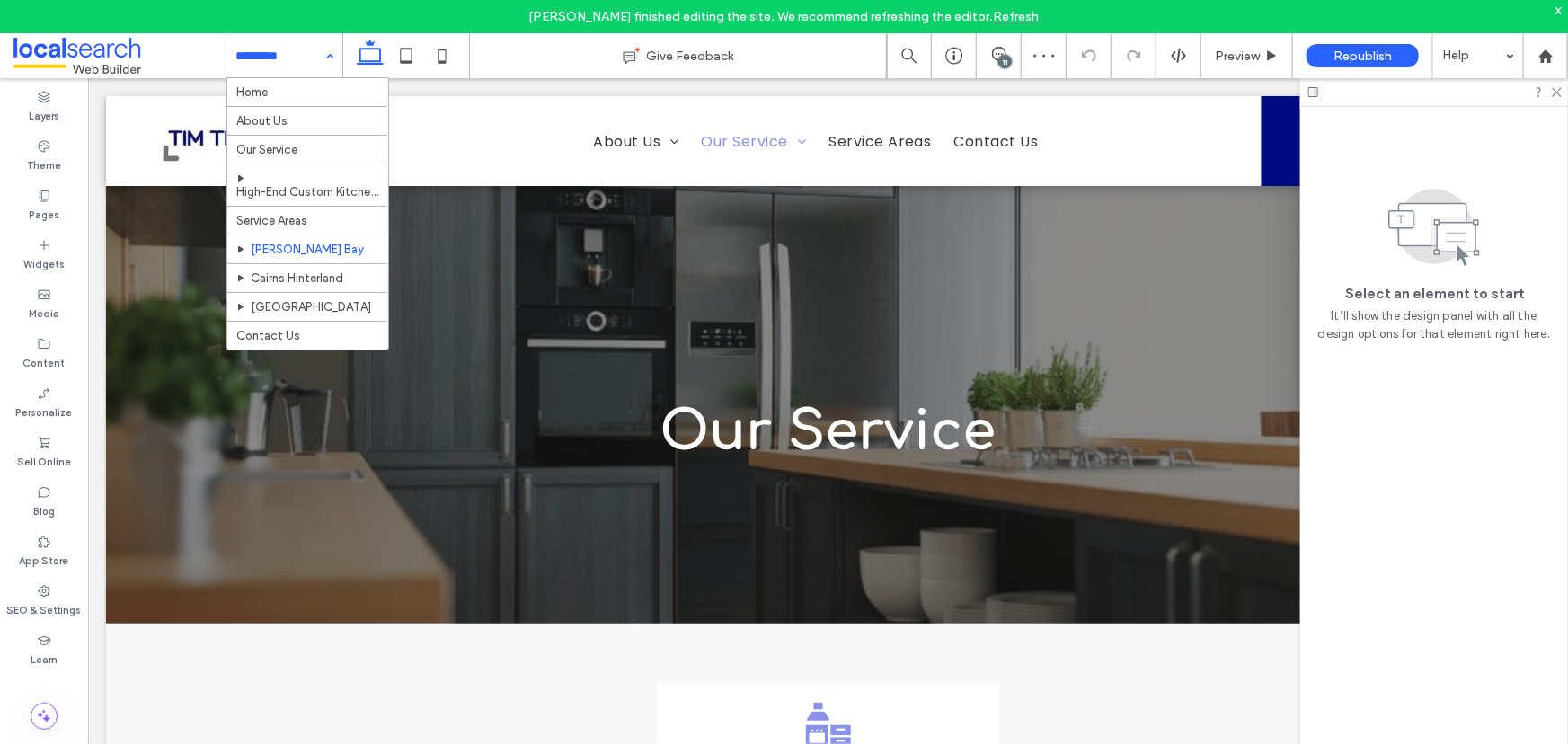 click at bounding box center (279, 56) 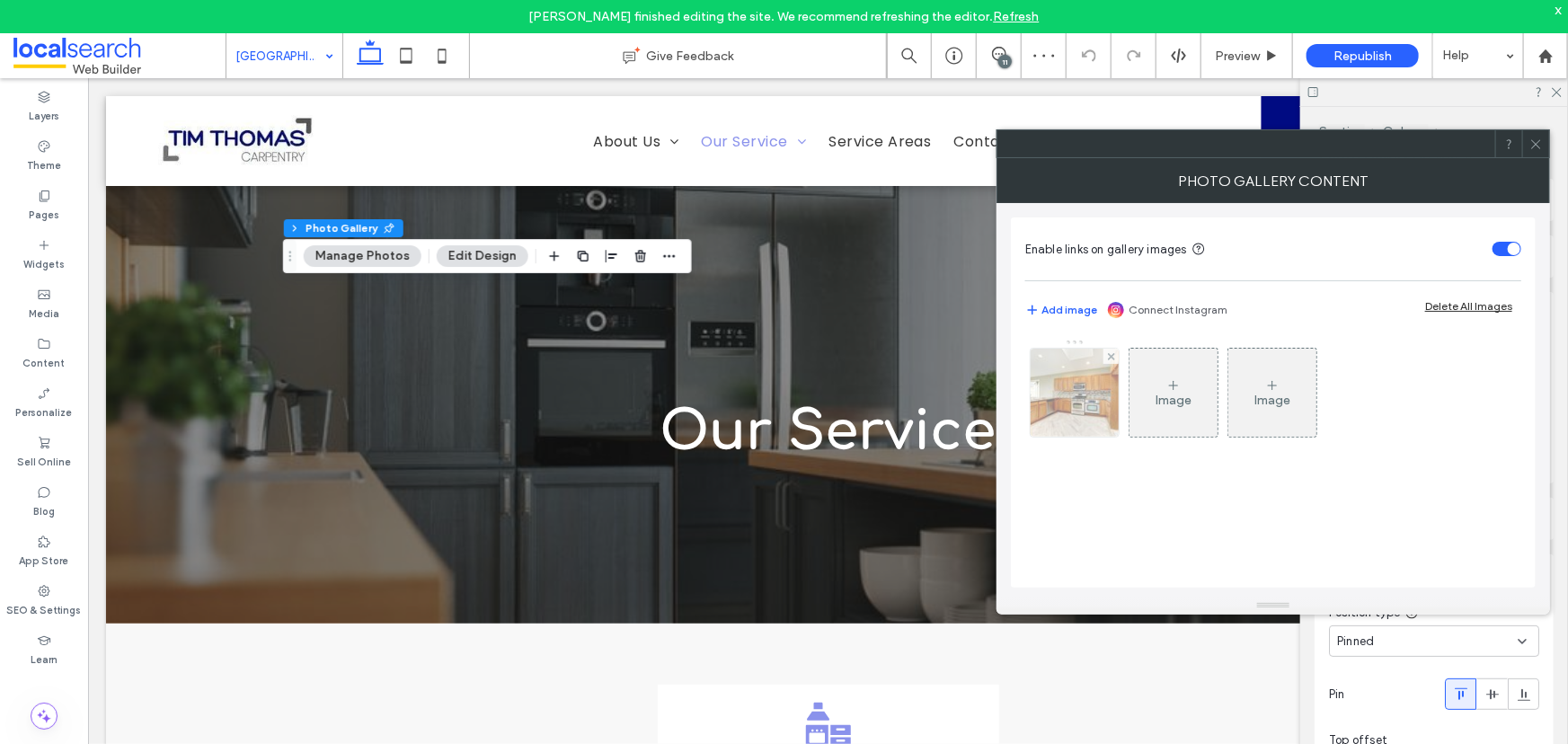 click at bounding box center (1075, 393) 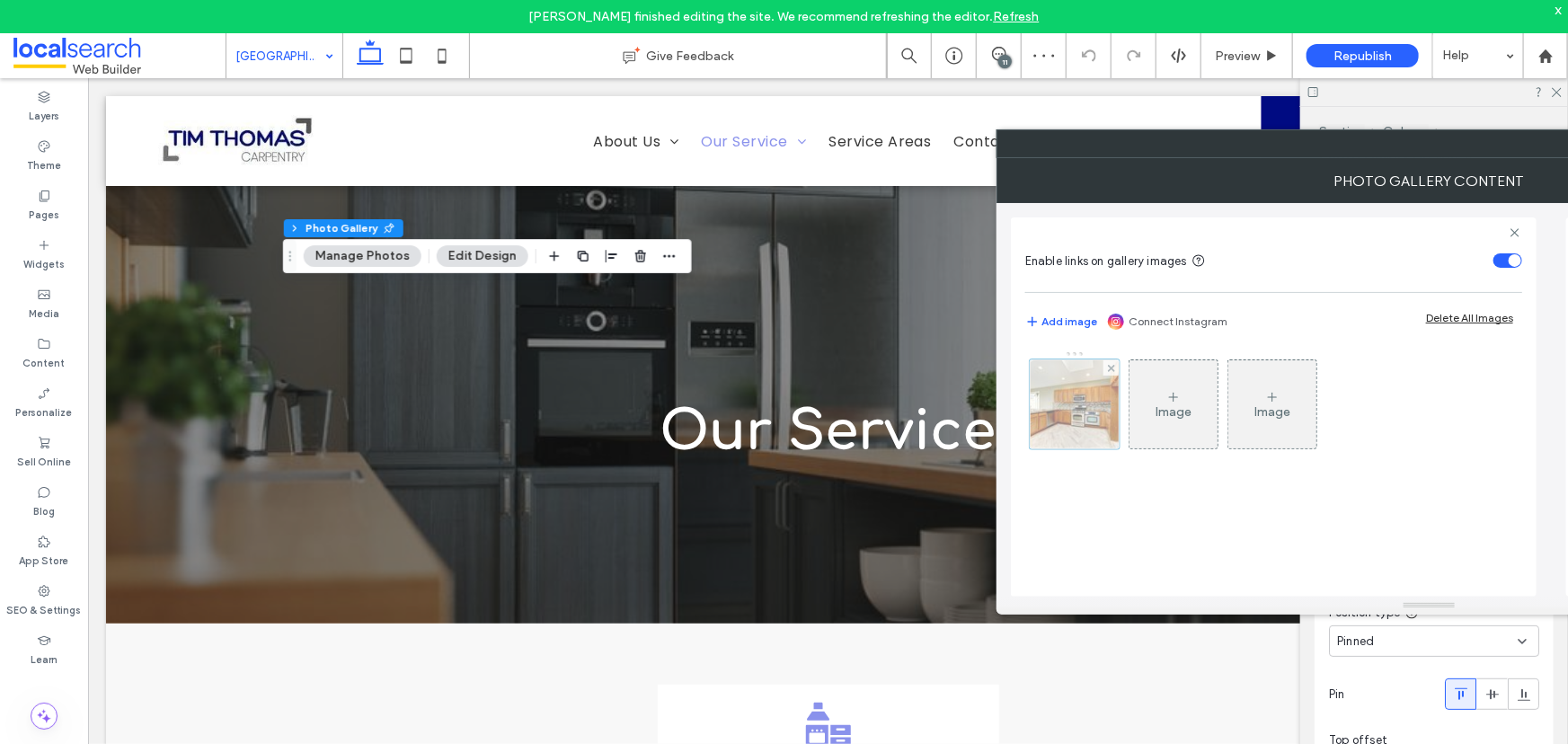 click at bounding box center [1075, 404] 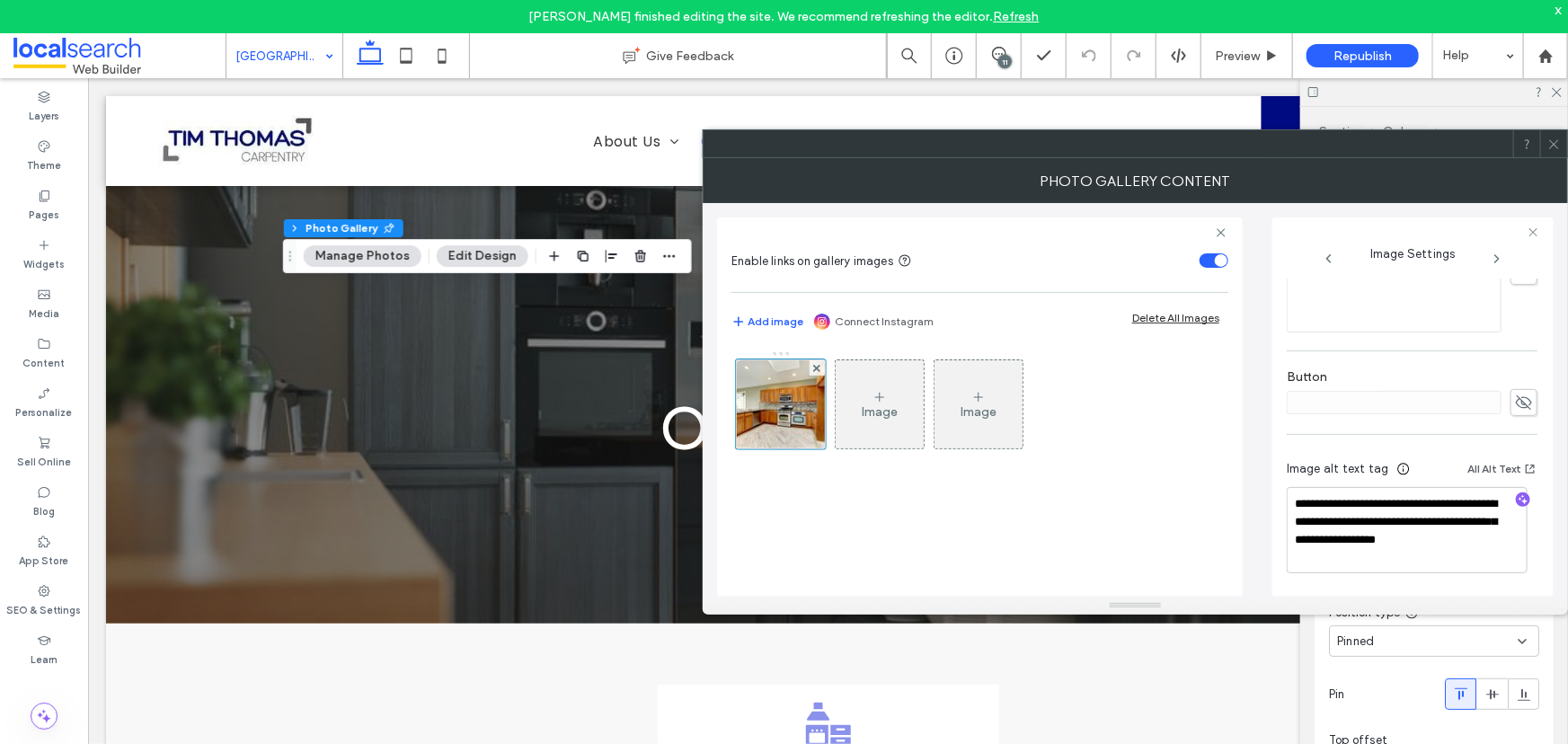 scroll, scrollTop: 566, scrollLeft: 0, axis: vertical 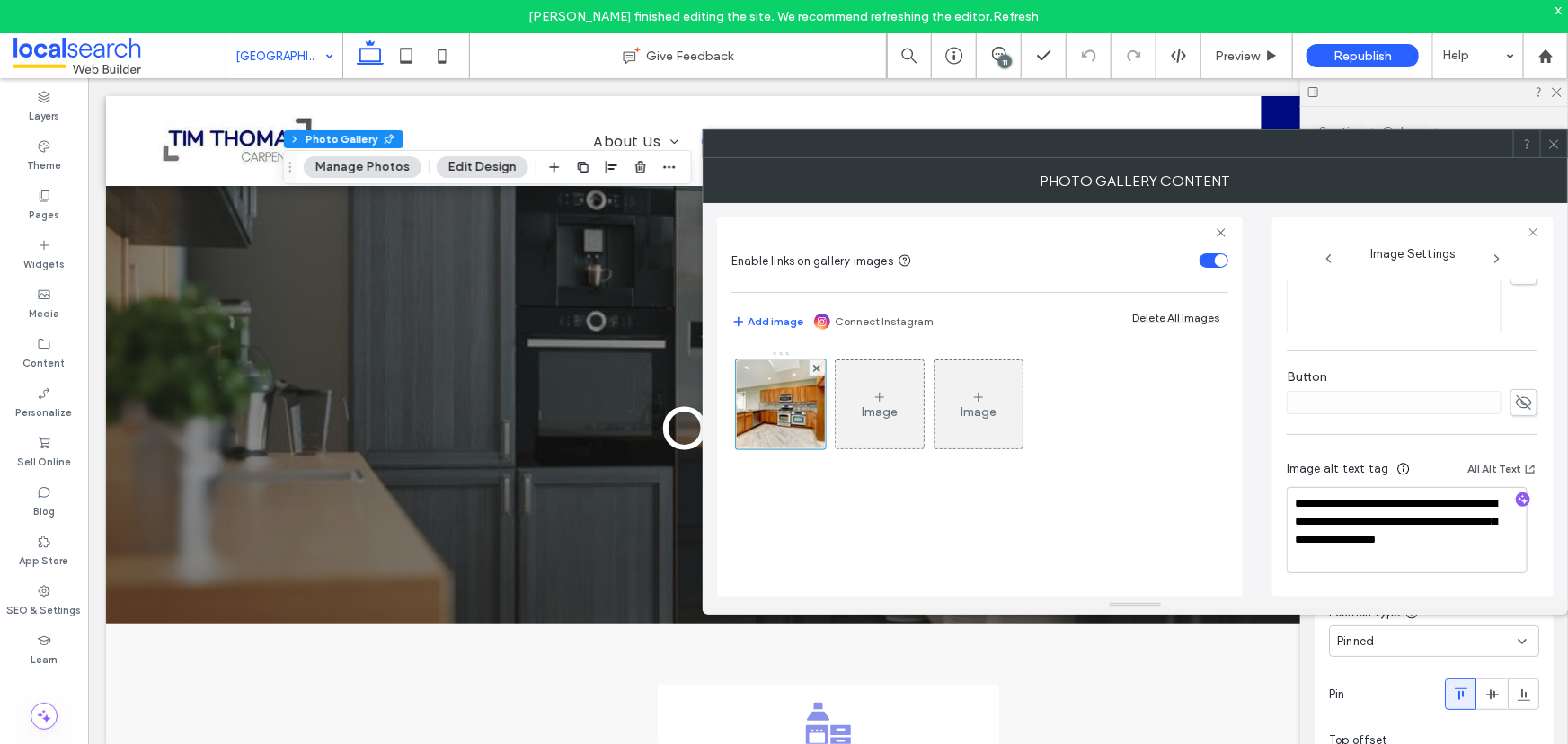 click at bounding box center (1554, 144) 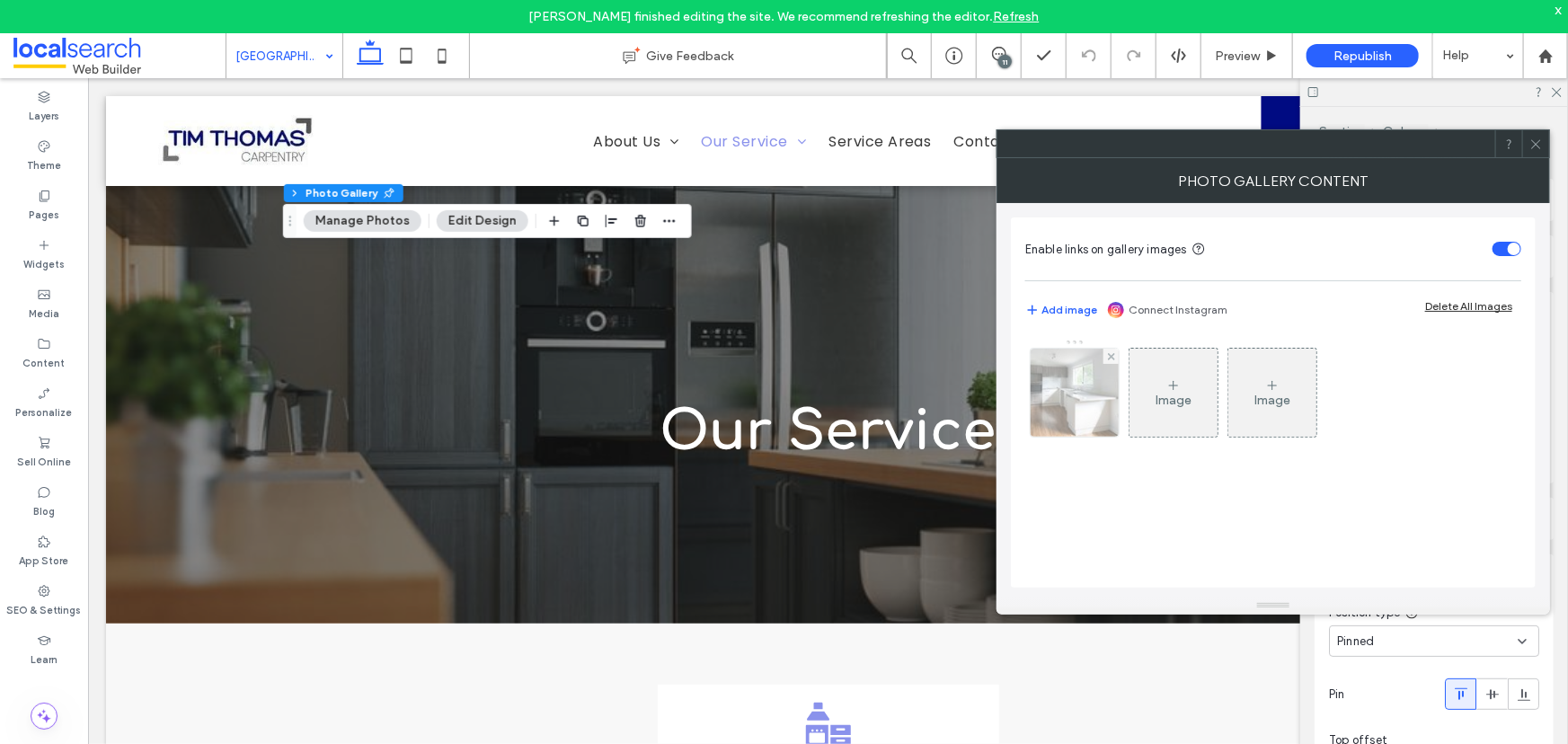 click at bounding box center (1075, 393) 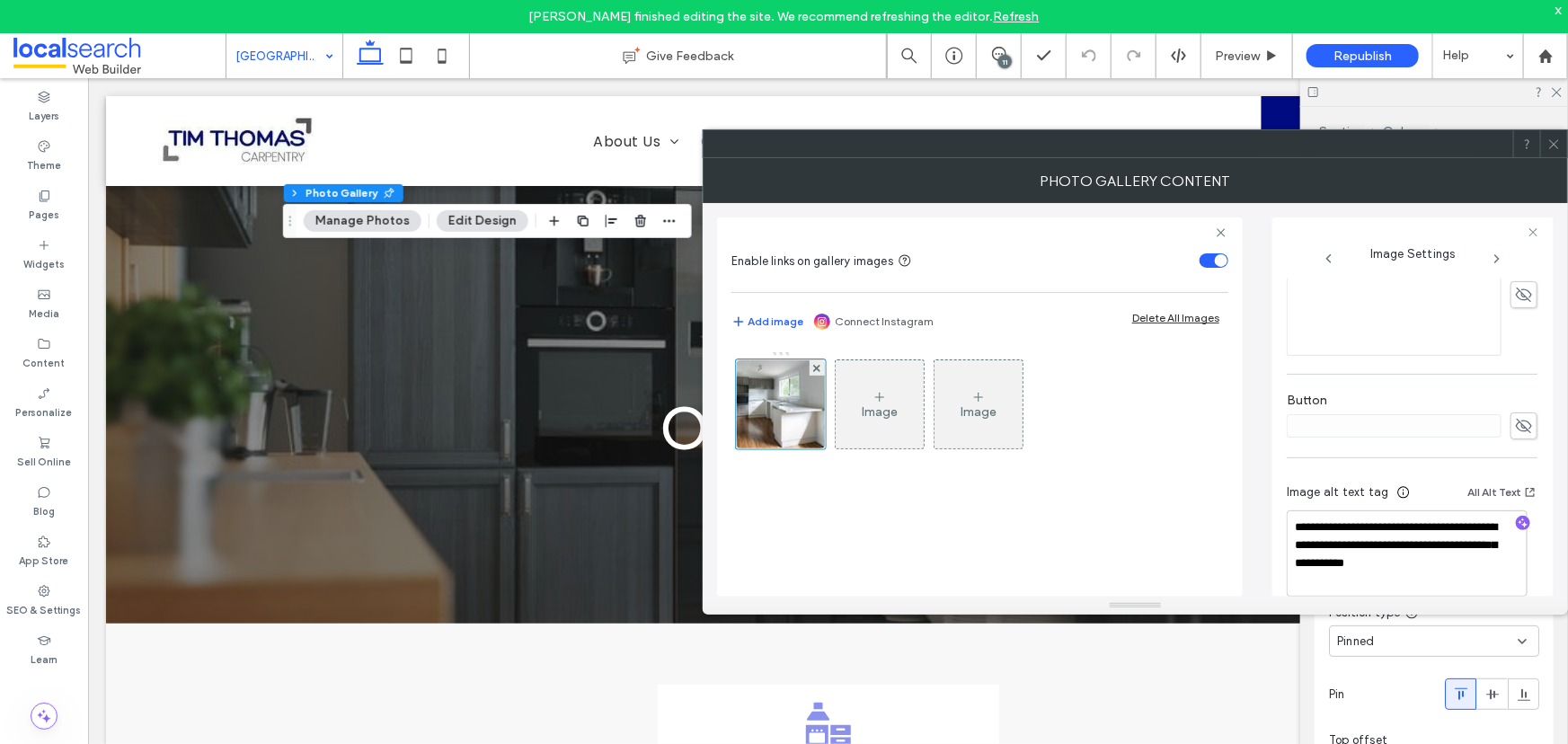 scroll, scrollTop: 566, scrollLeft: 0, axis: vertical 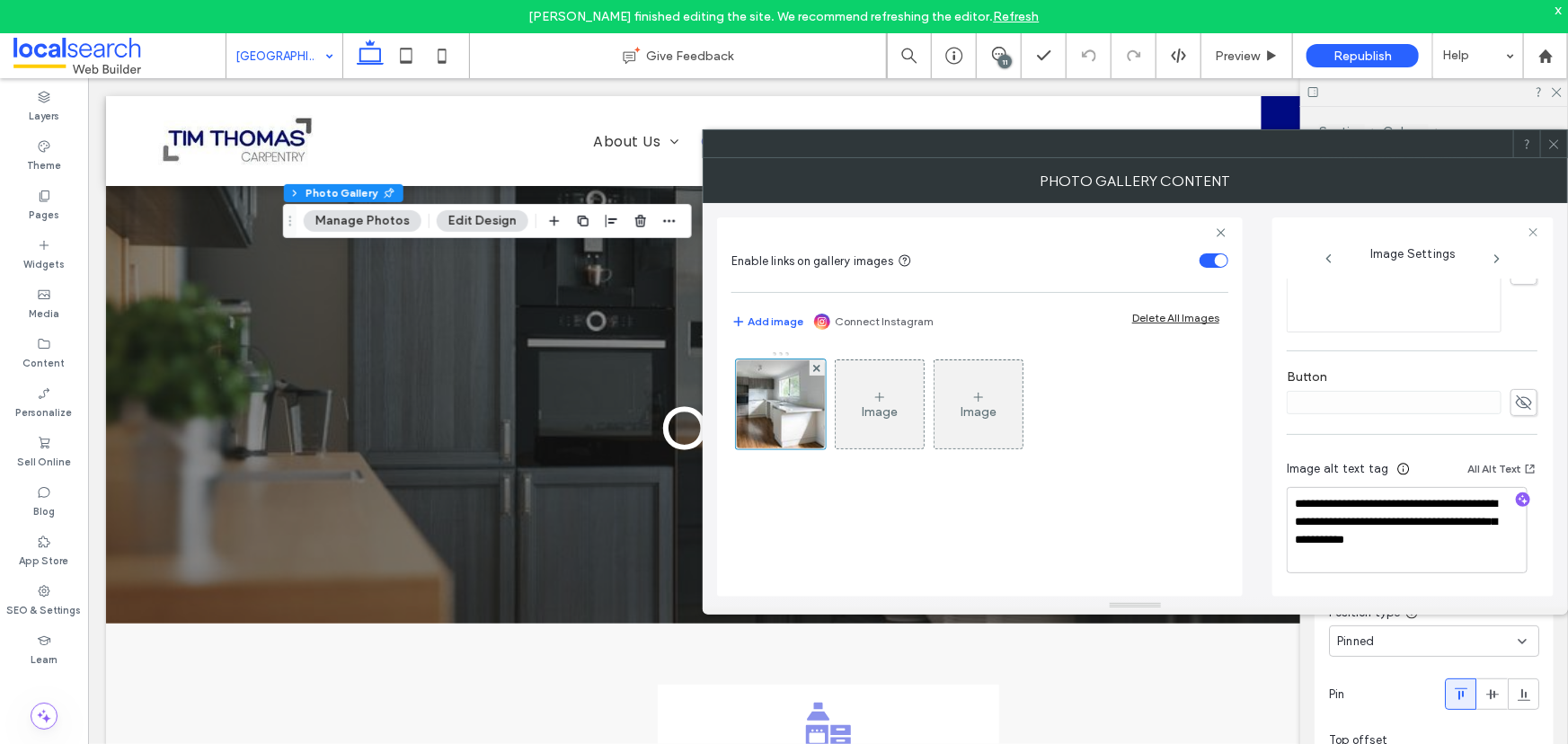 click at bounding box center [1554, 144] 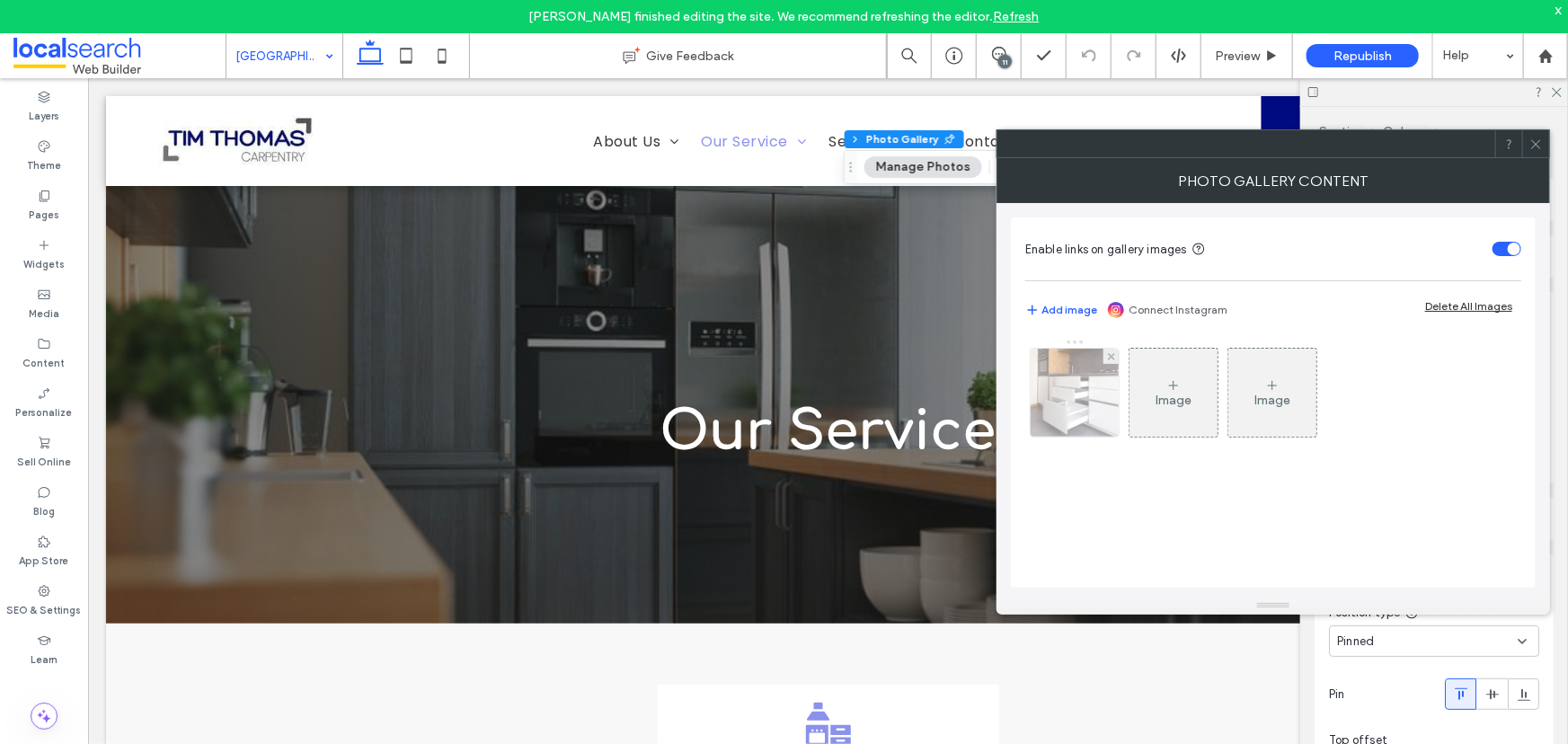 click at bounding box center (1075, 393) 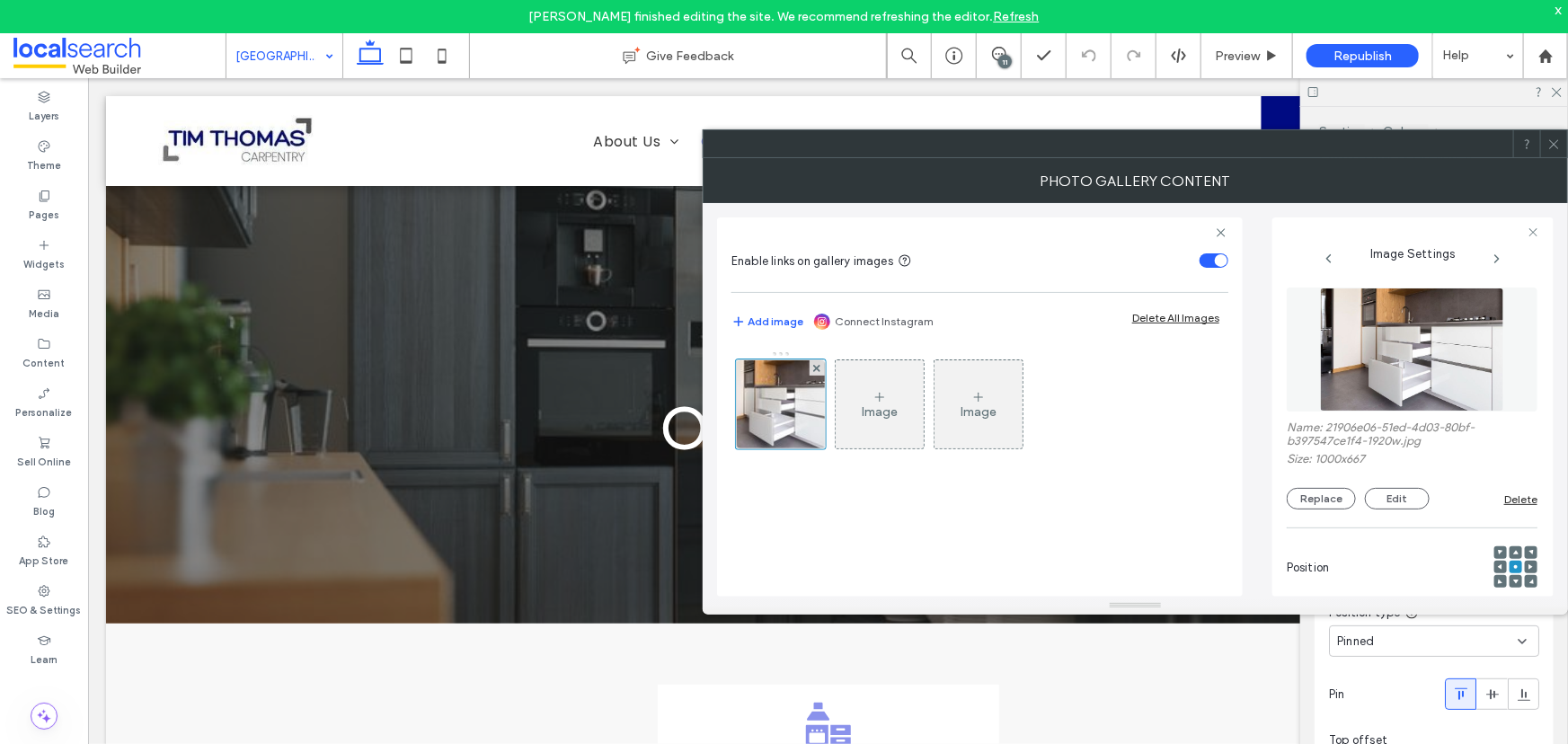 drag, startPoint x: 1558, startPoint y: 145, endPoint x: 1456, endPoint y: 173, distance: 105.77334 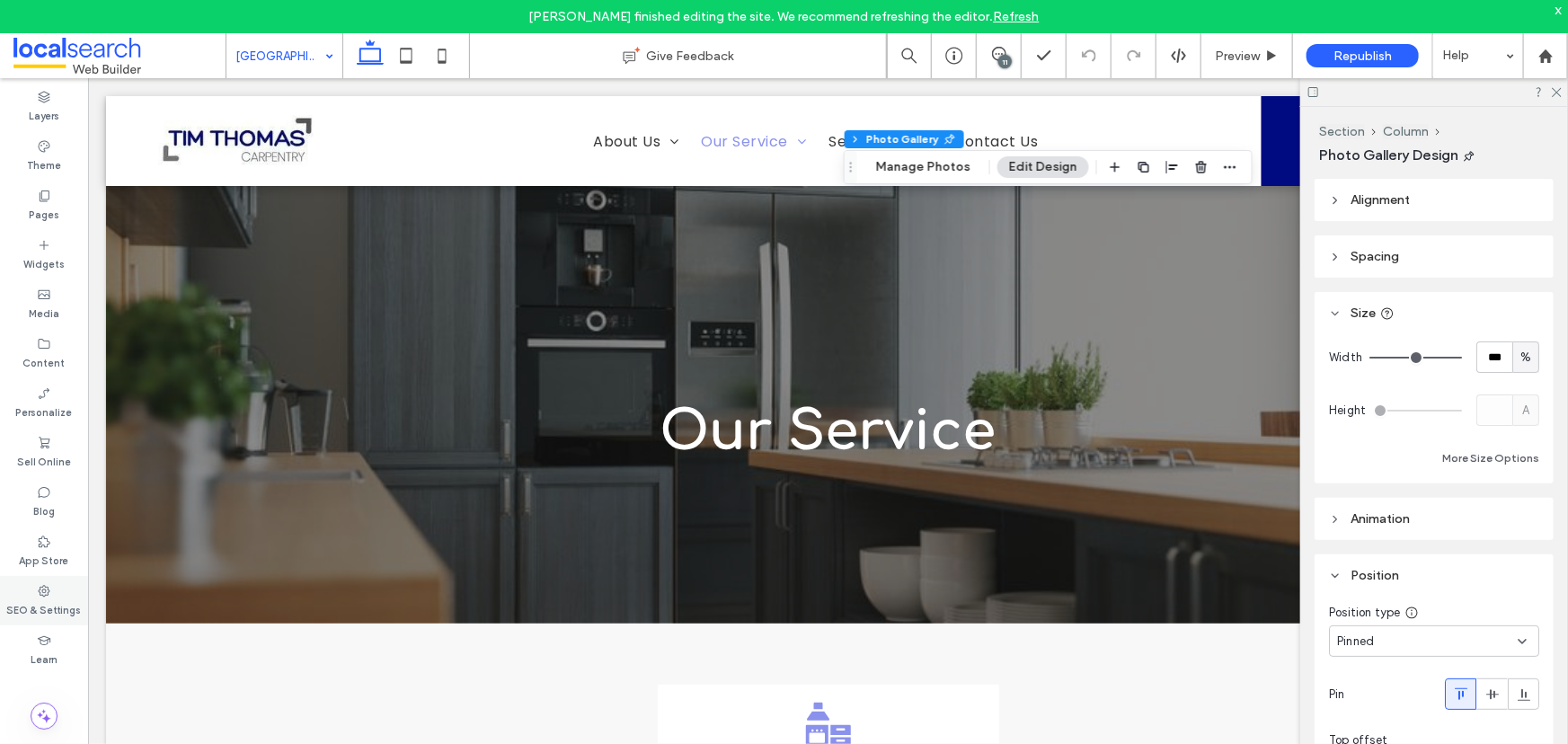 click 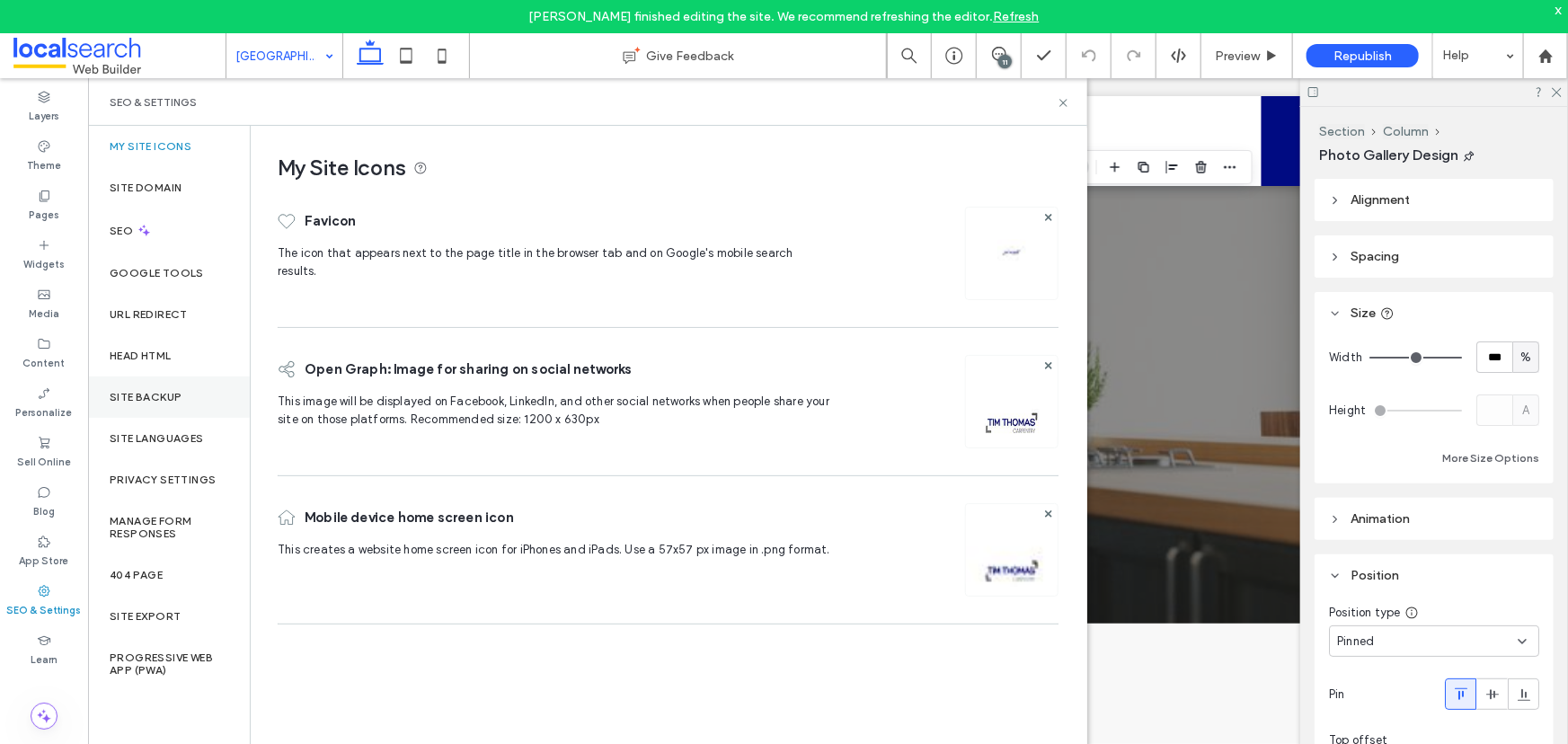 click on "Site Backup" at bounding box center (169, 397) 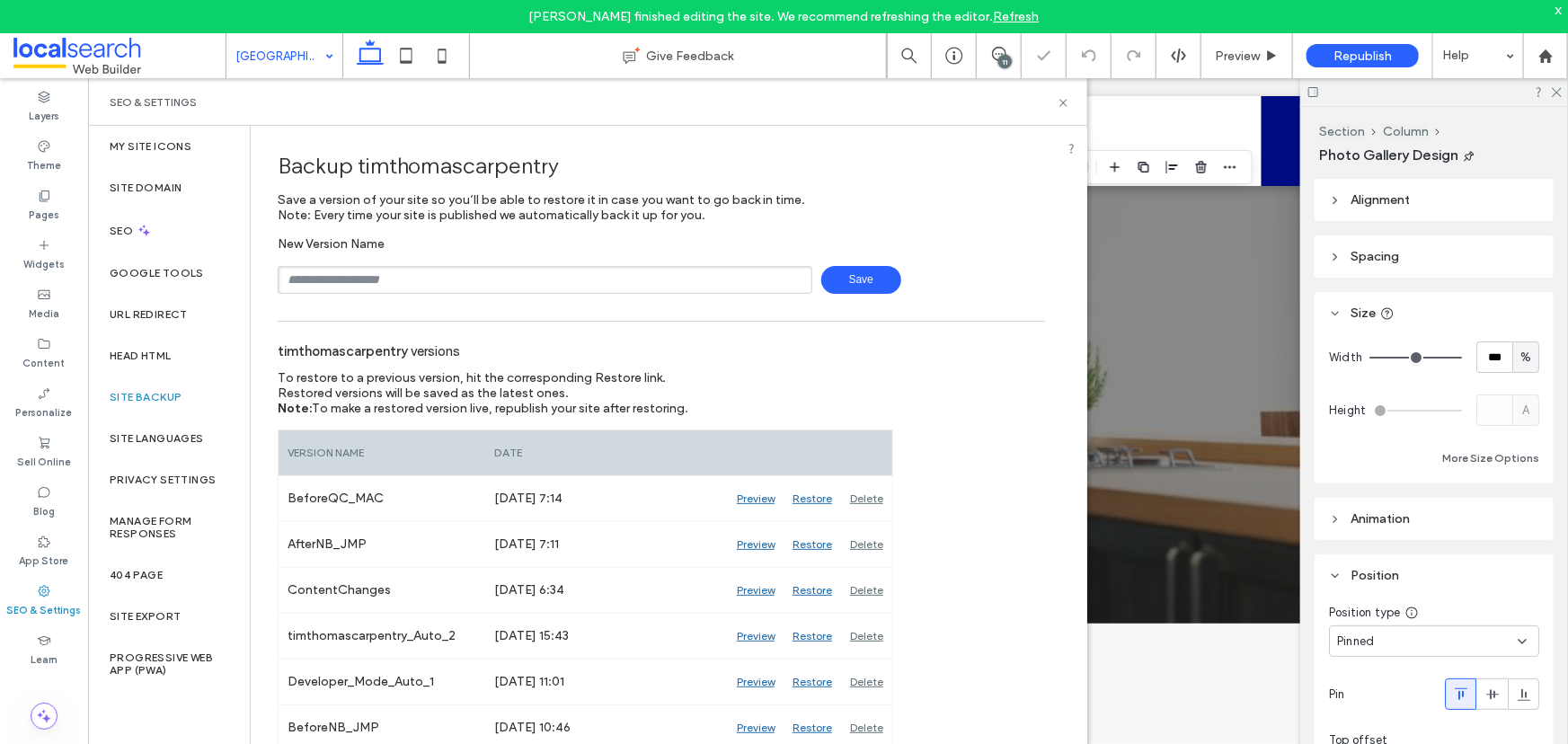click at bounding box center (545, 279) 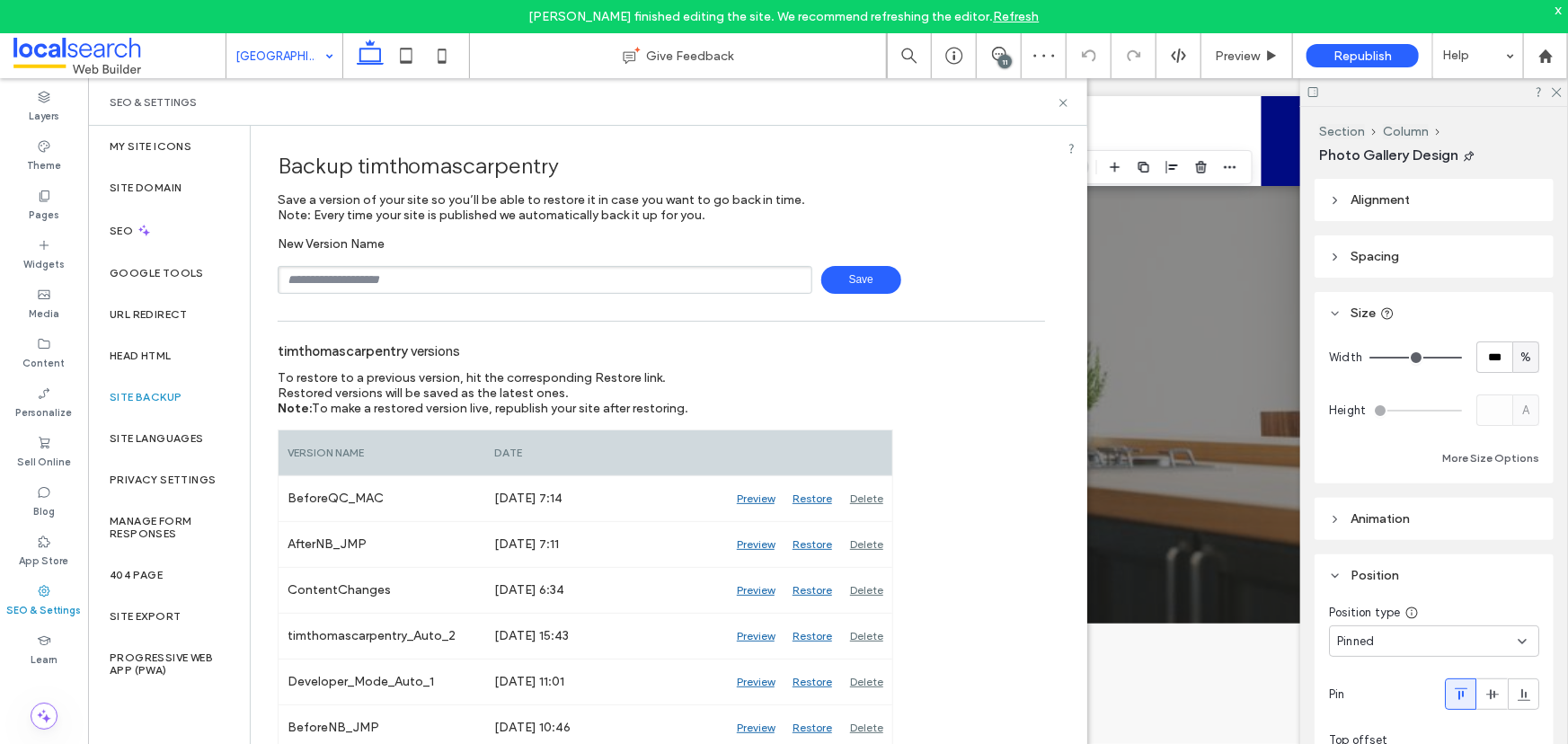 click at bounding box center (545, 279) 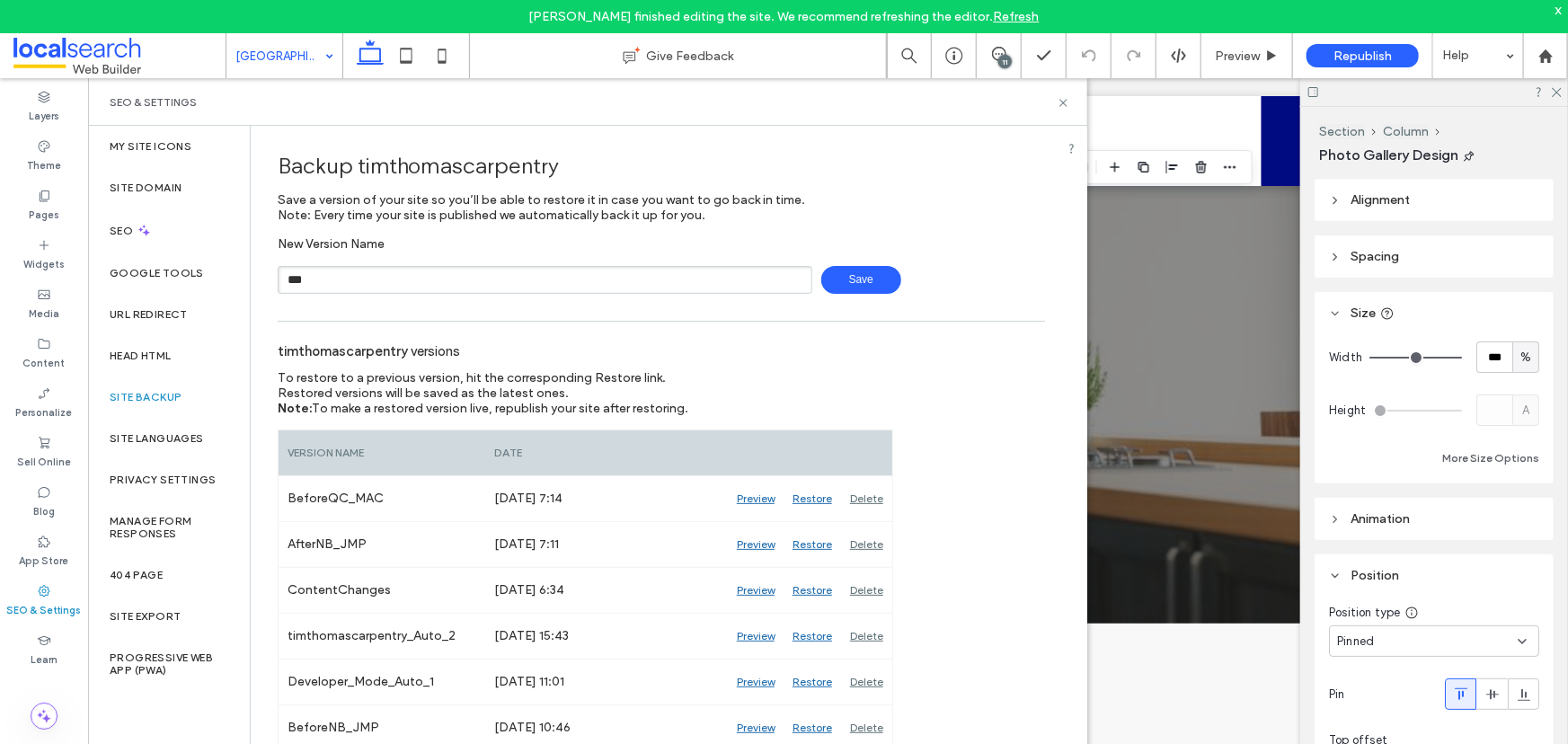 type on "*******" 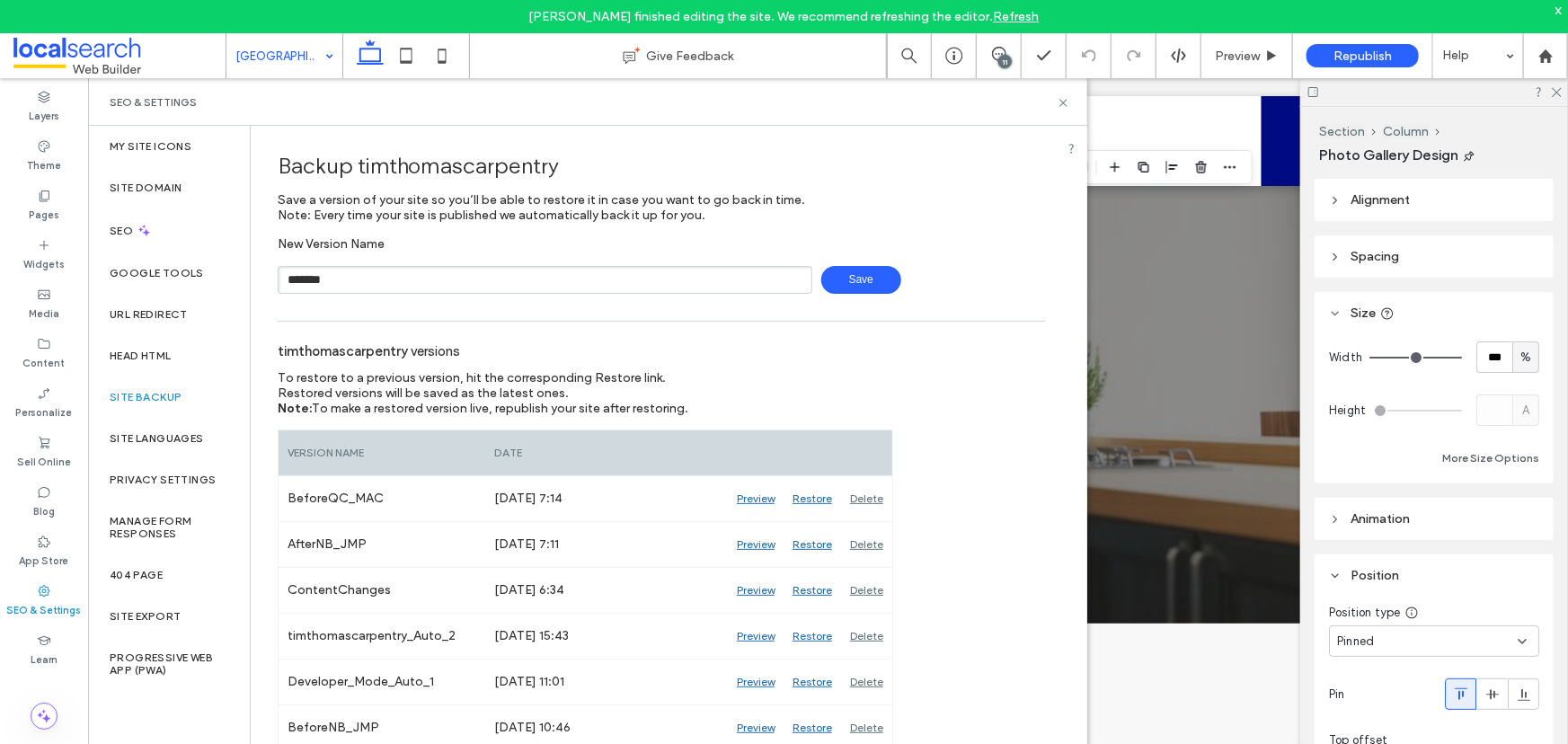click on "Save" at bounding box center [861, 279] 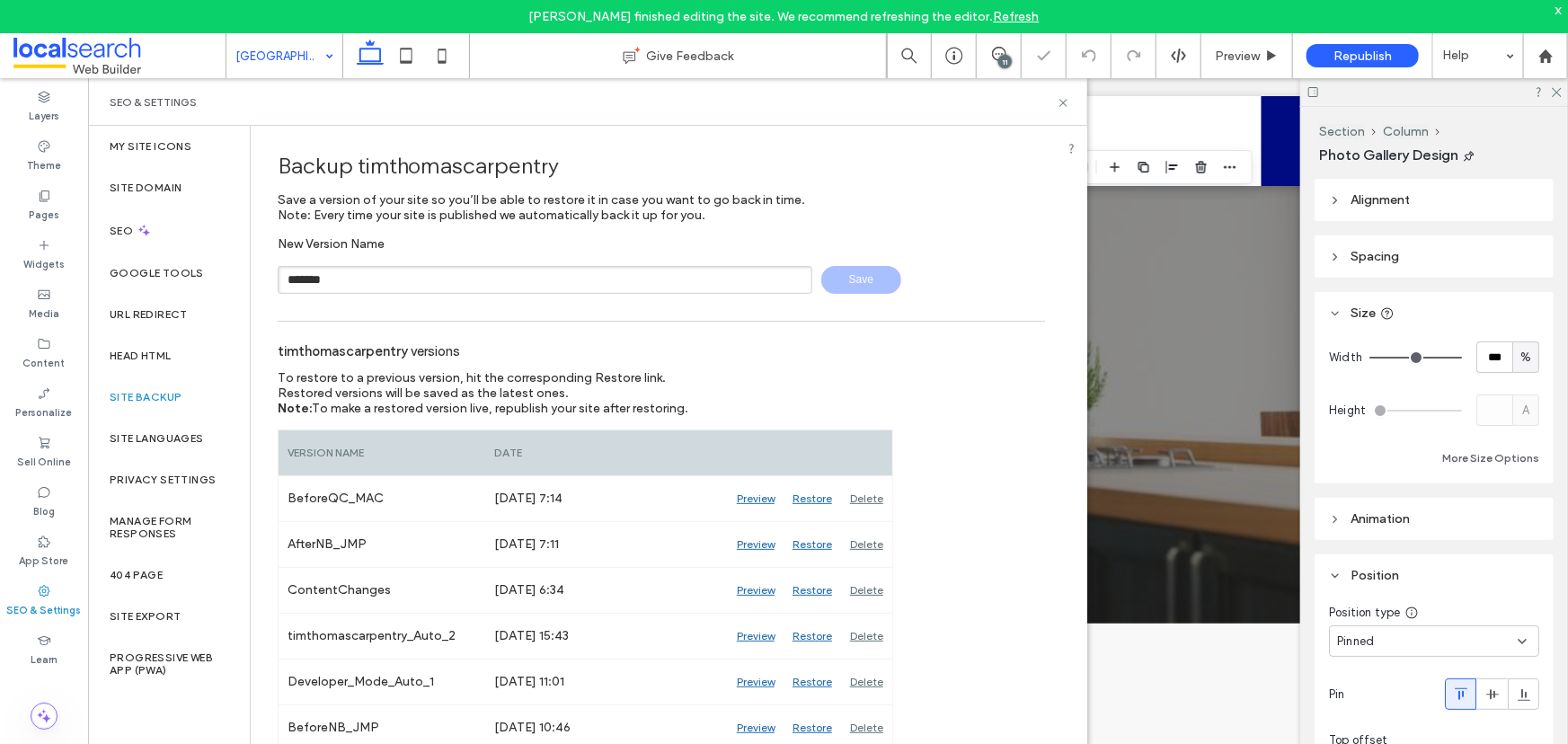 type 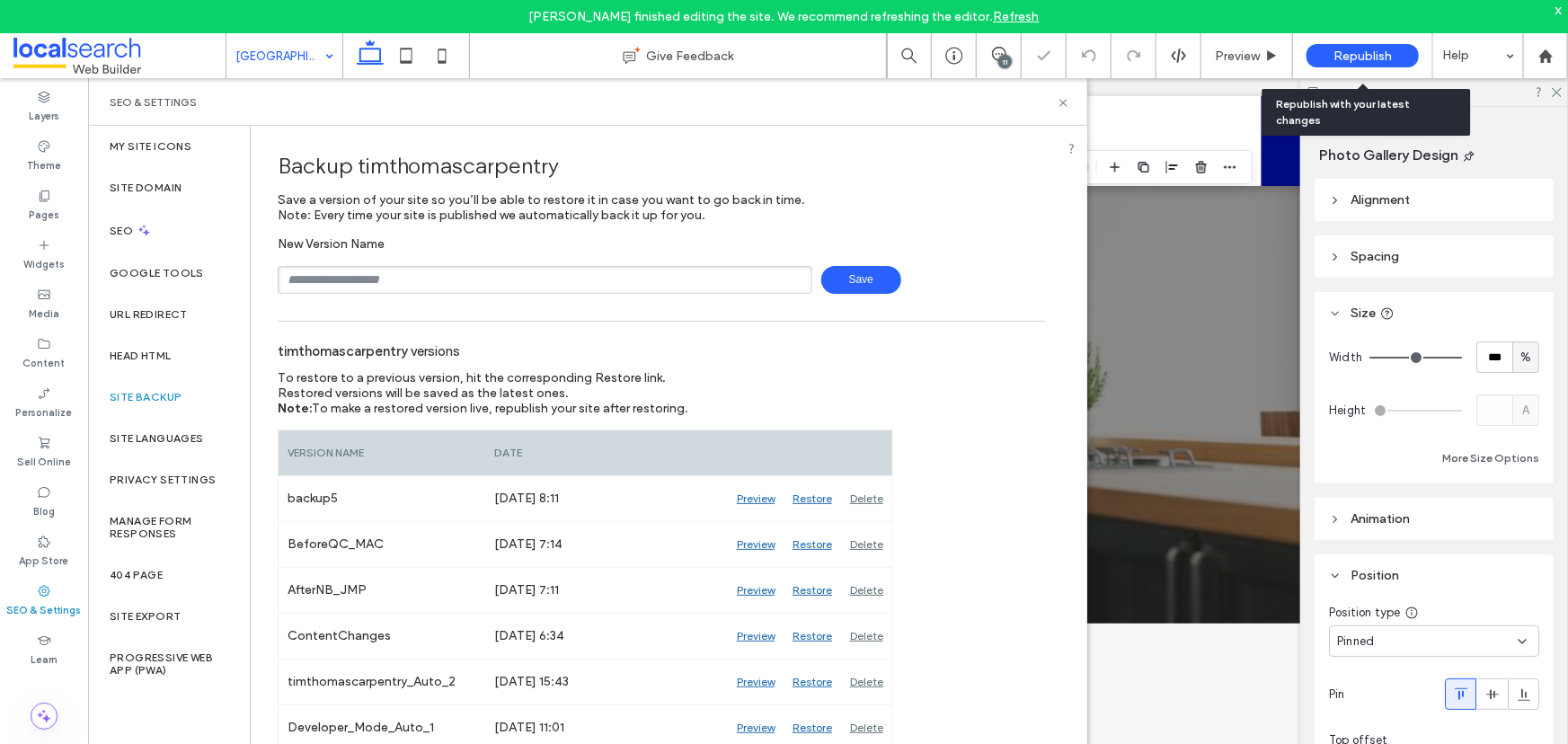 click on "Republish" at bounding box center [1362, 56] 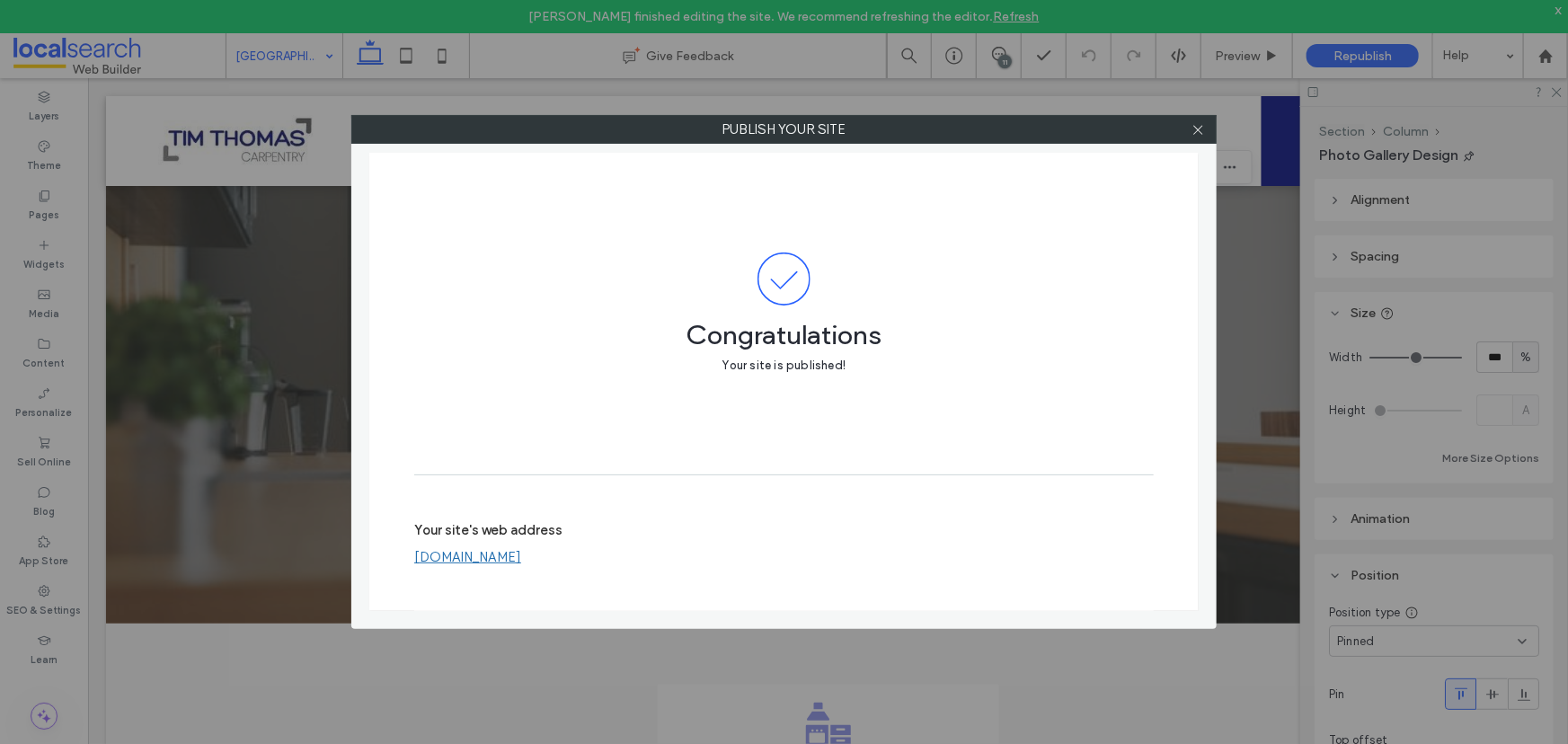 drag, startPoint x: 1198, startPoint y: 128, endPoint x: 1145, endPoint y: 135, distance: 53.460266 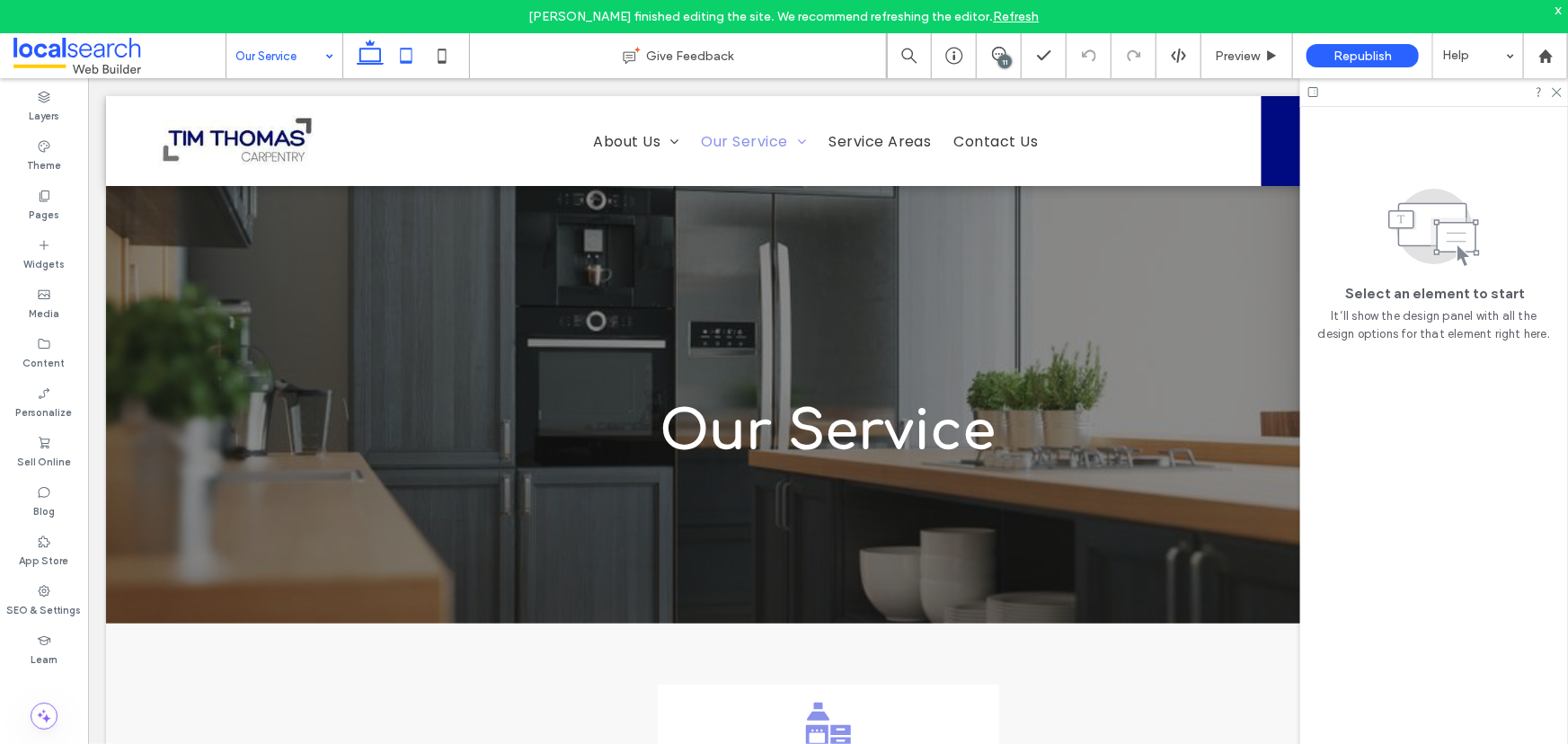 click 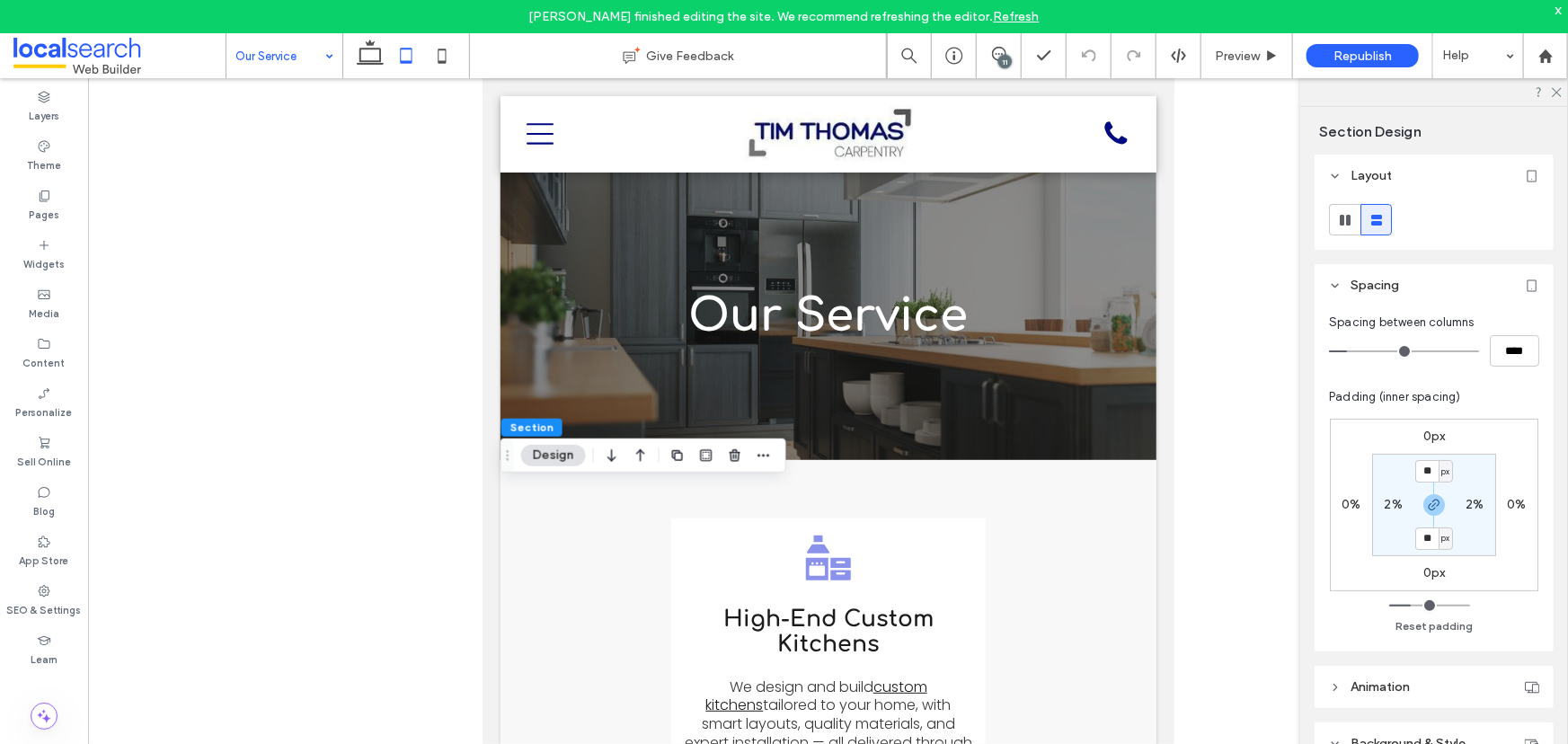 click on "px" at bounding box center [1446, 471] 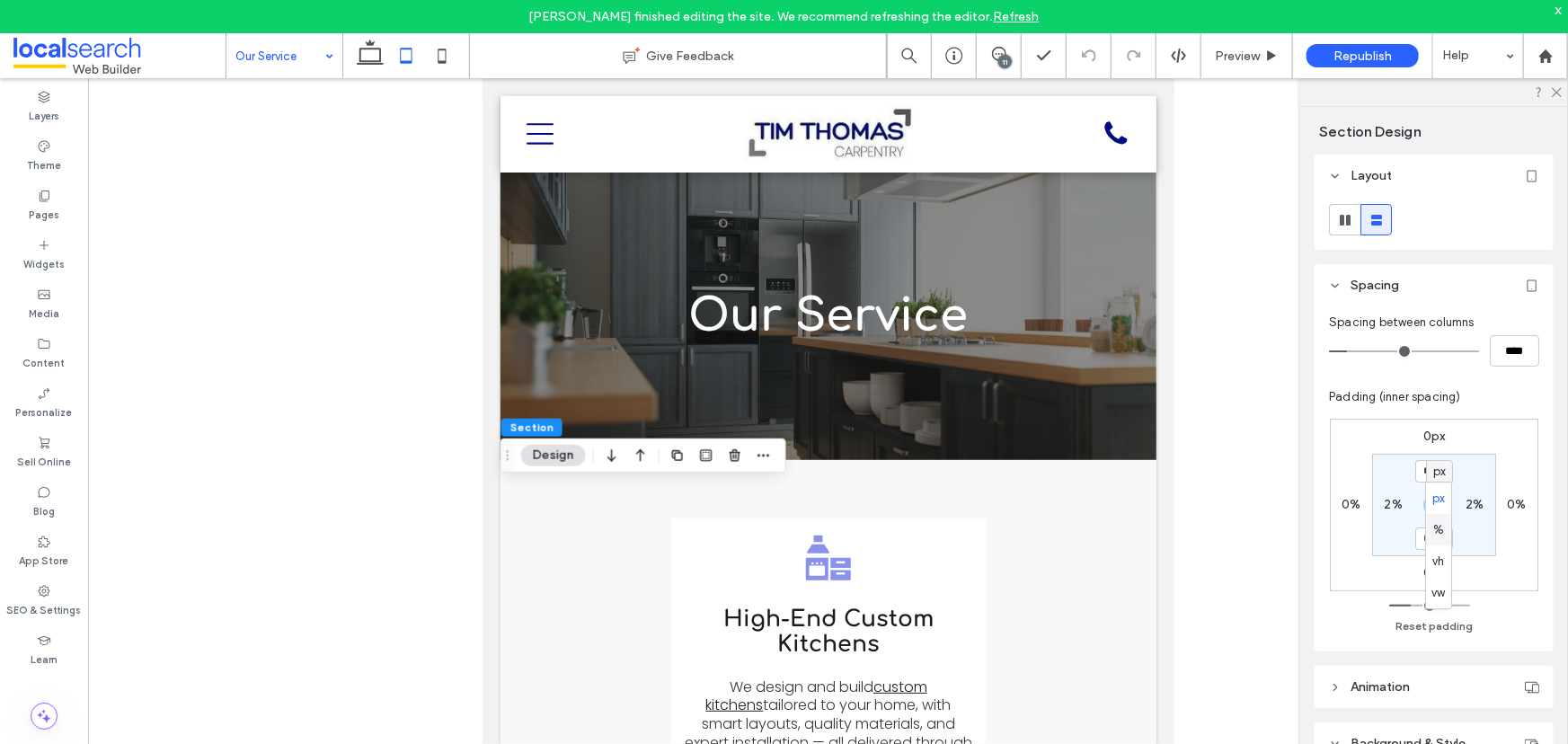 click on "%" at bounding box center (1439, 530) 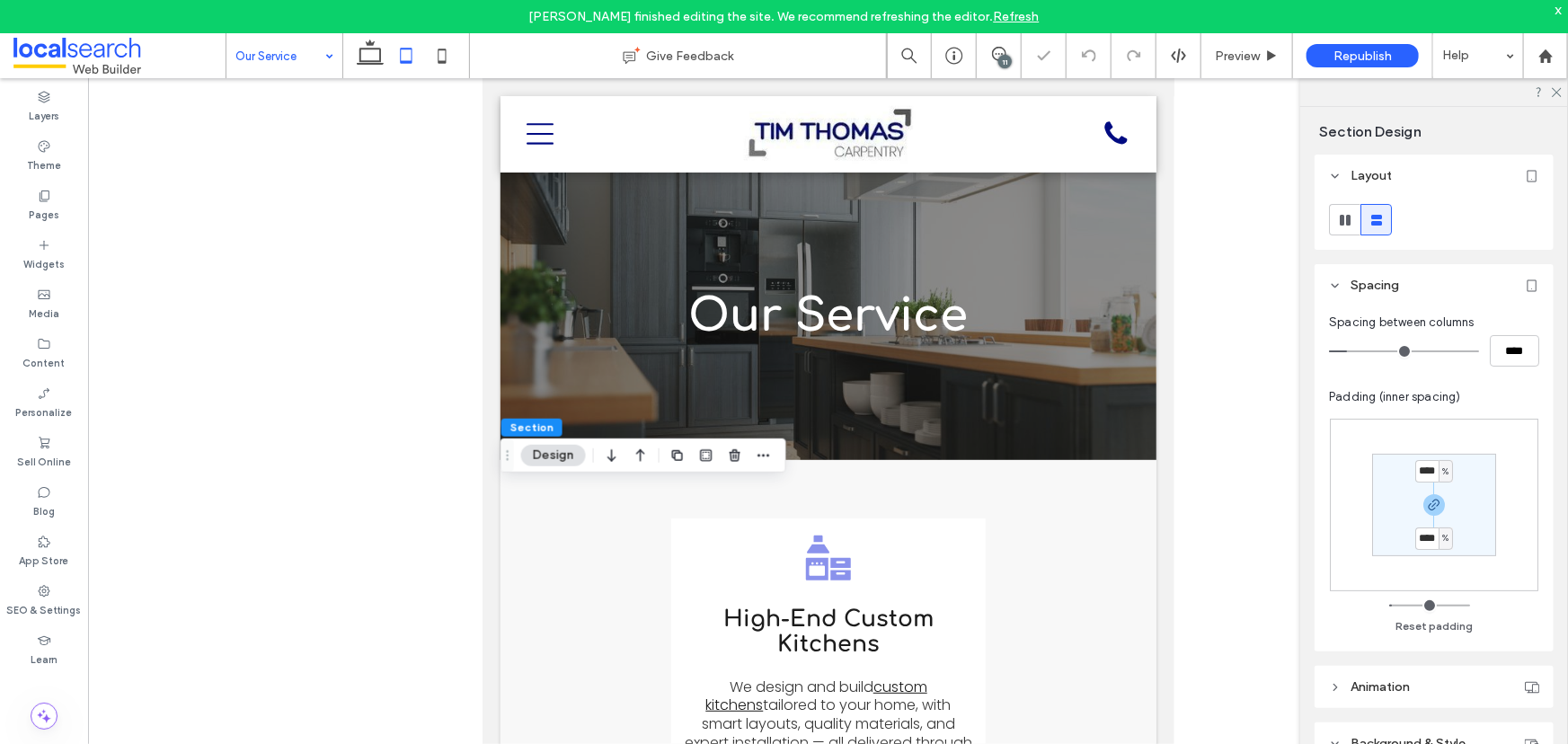 type on "****" 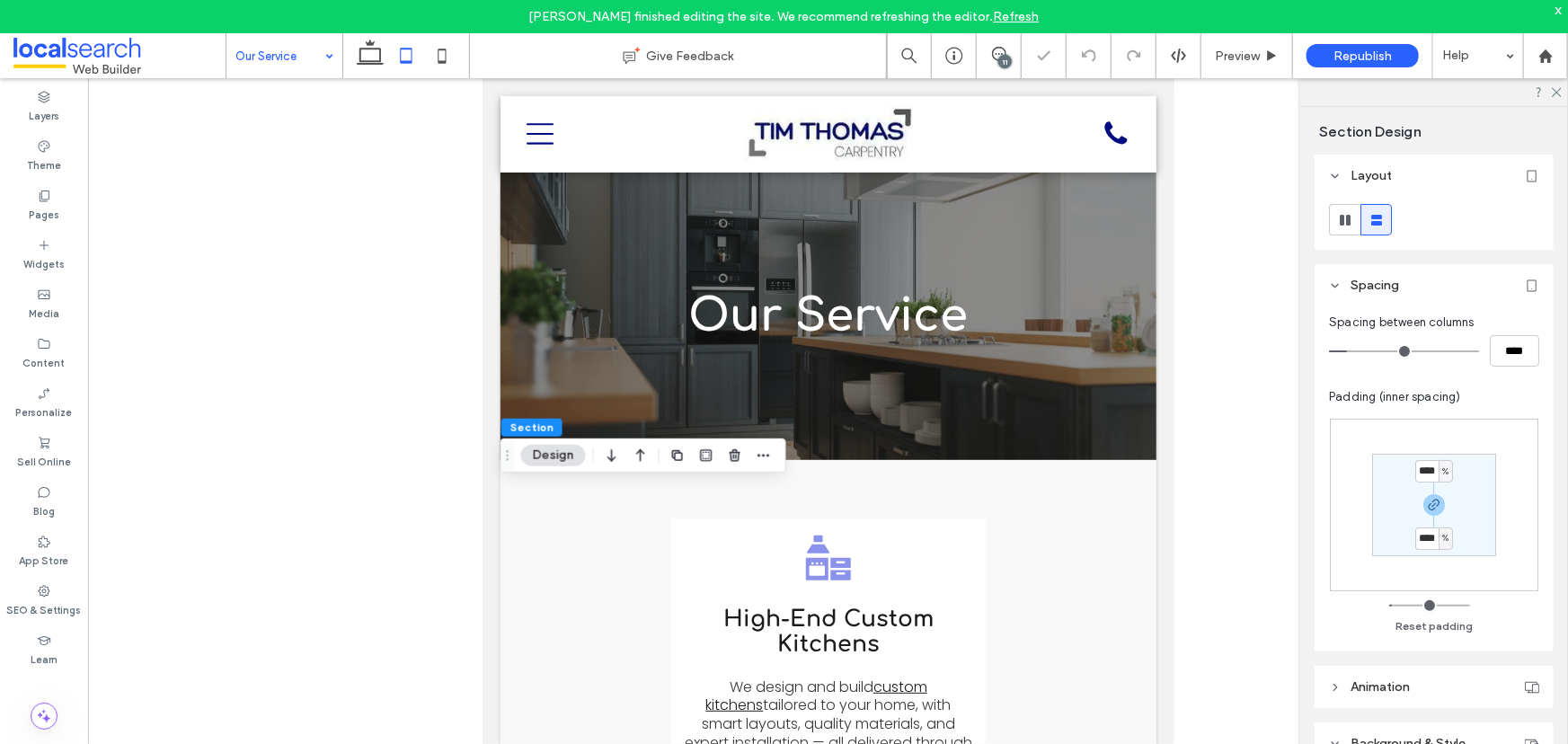 type on "****" 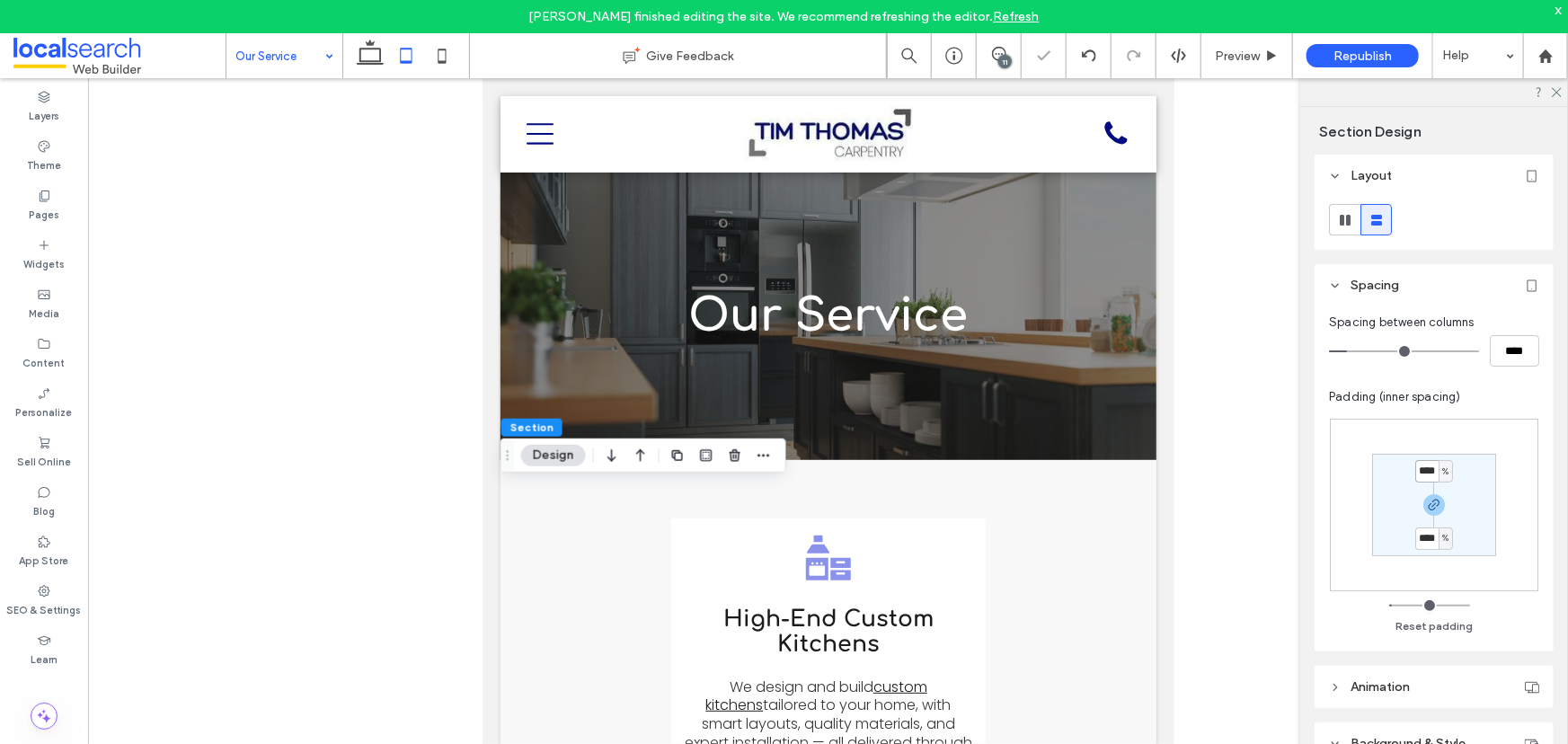 click on "****" at bounding box center [1427, 471] 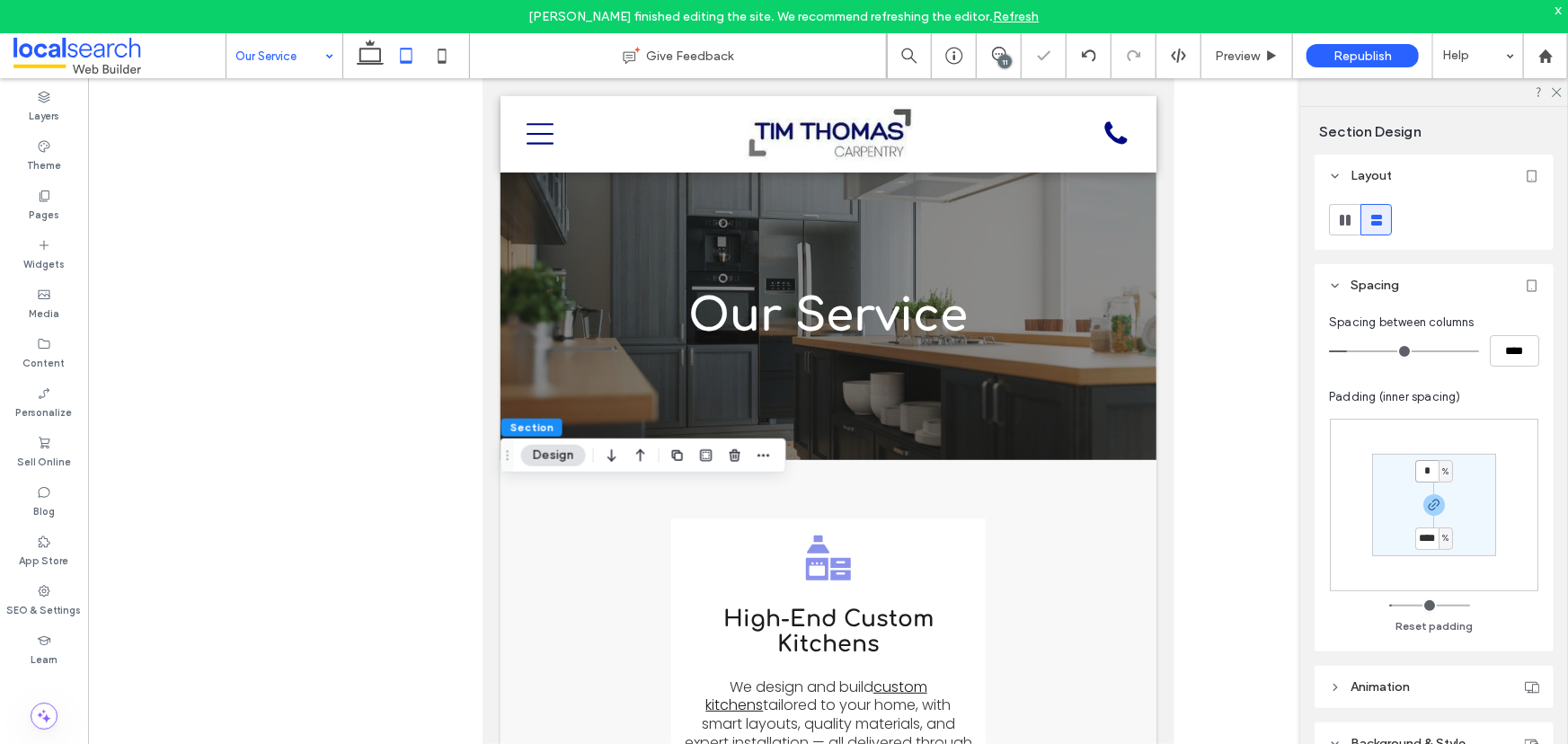 type on "*" 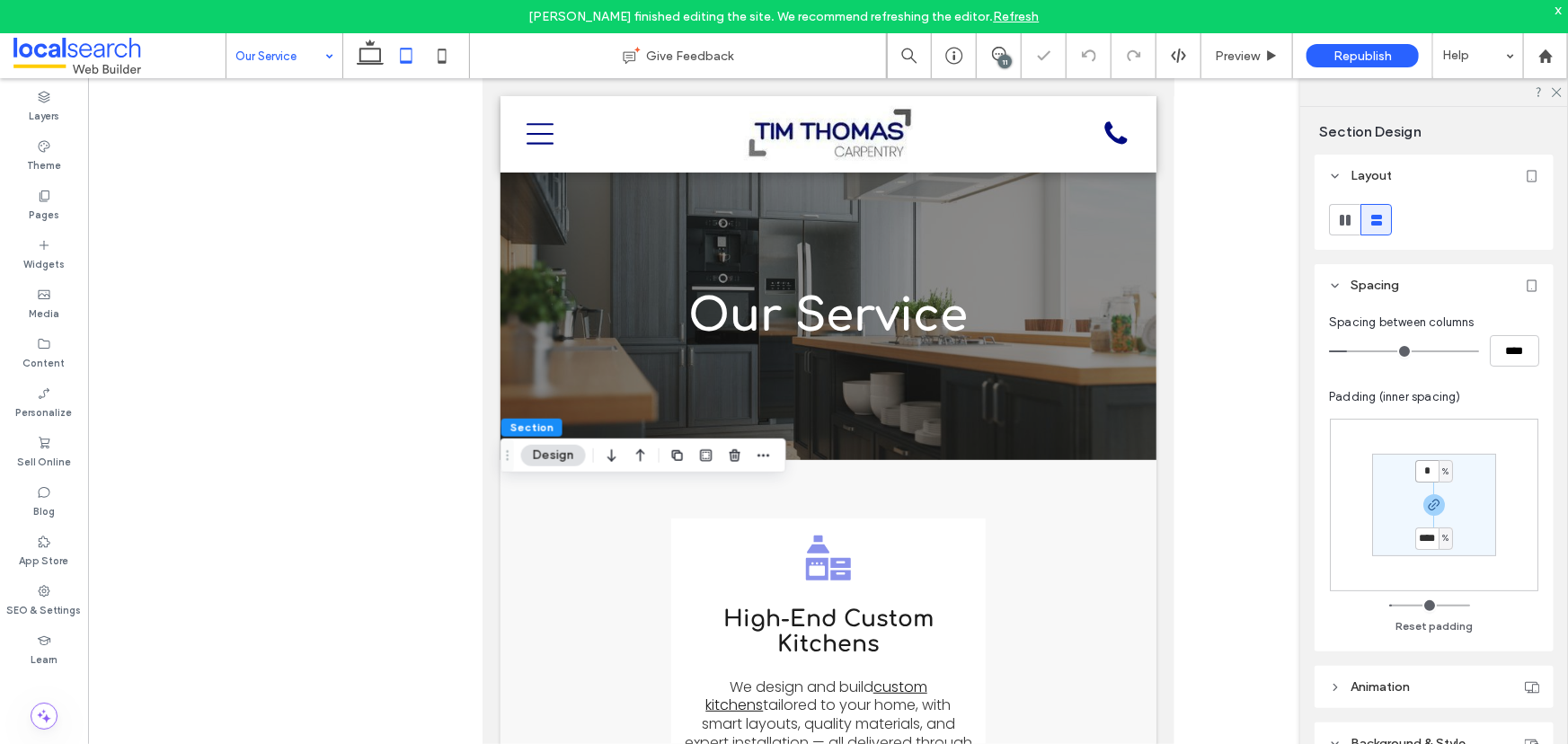 type on "*" 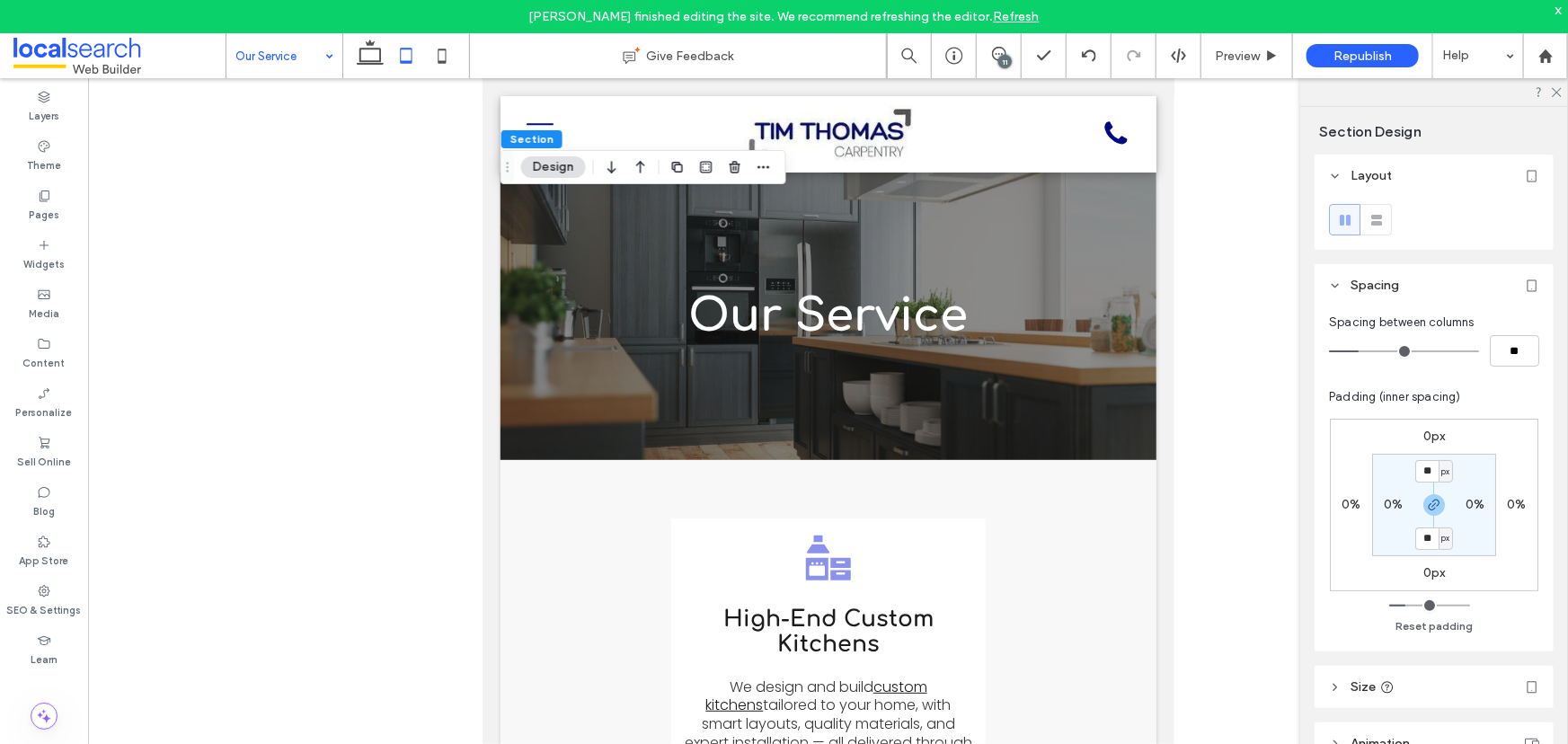click on "px" at bounding box center (1445, 472) 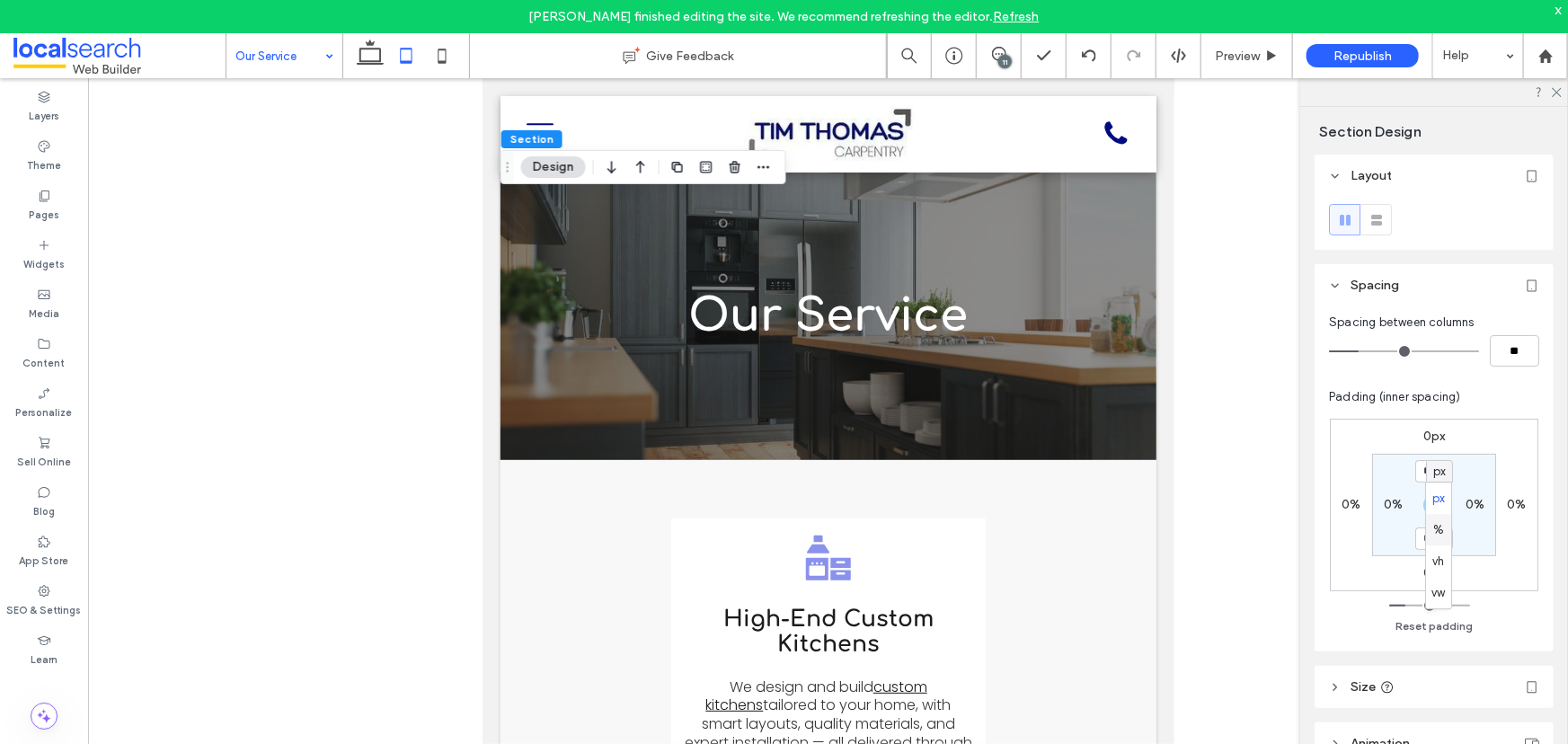 click on "%" at bounding box center [1439, 530] 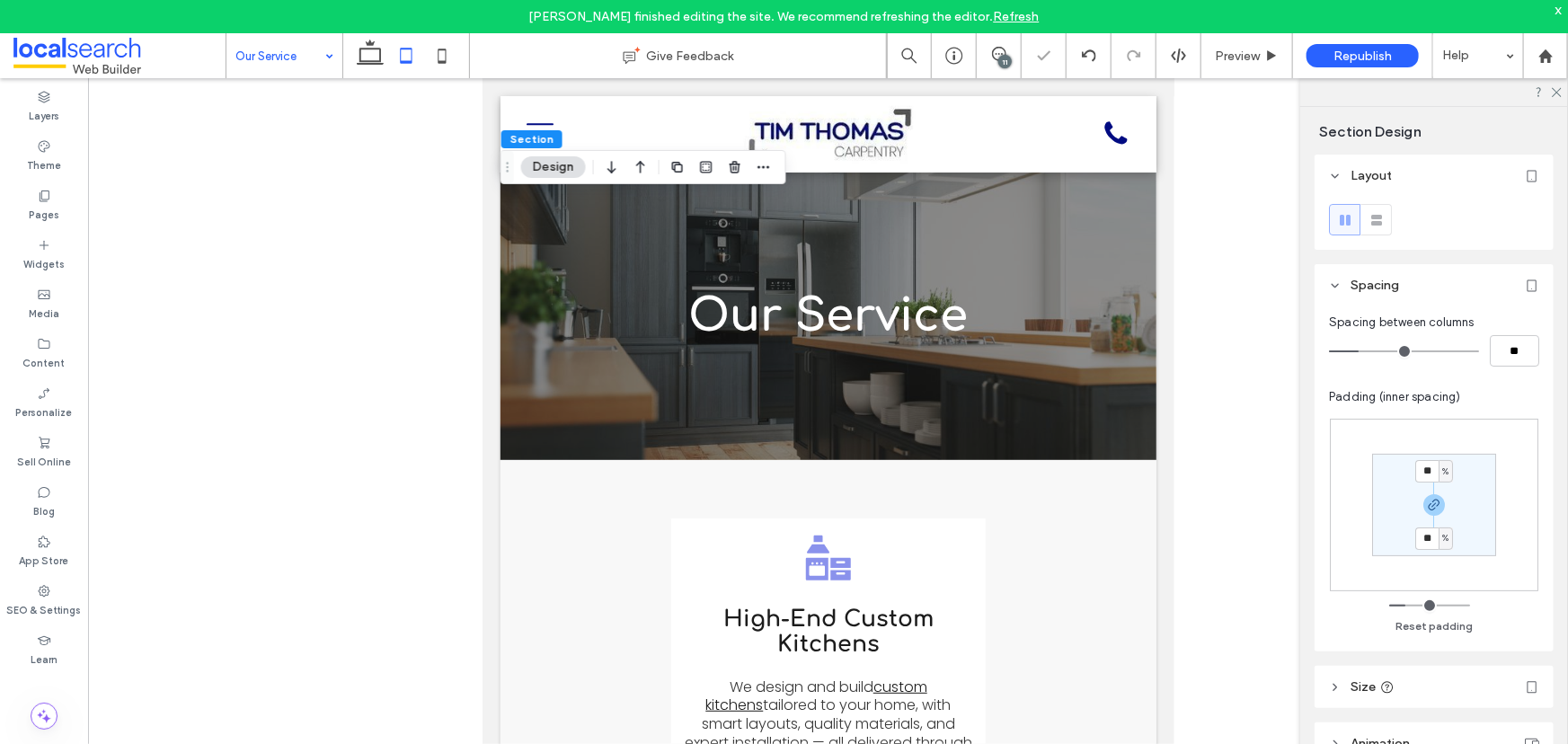type on "***" 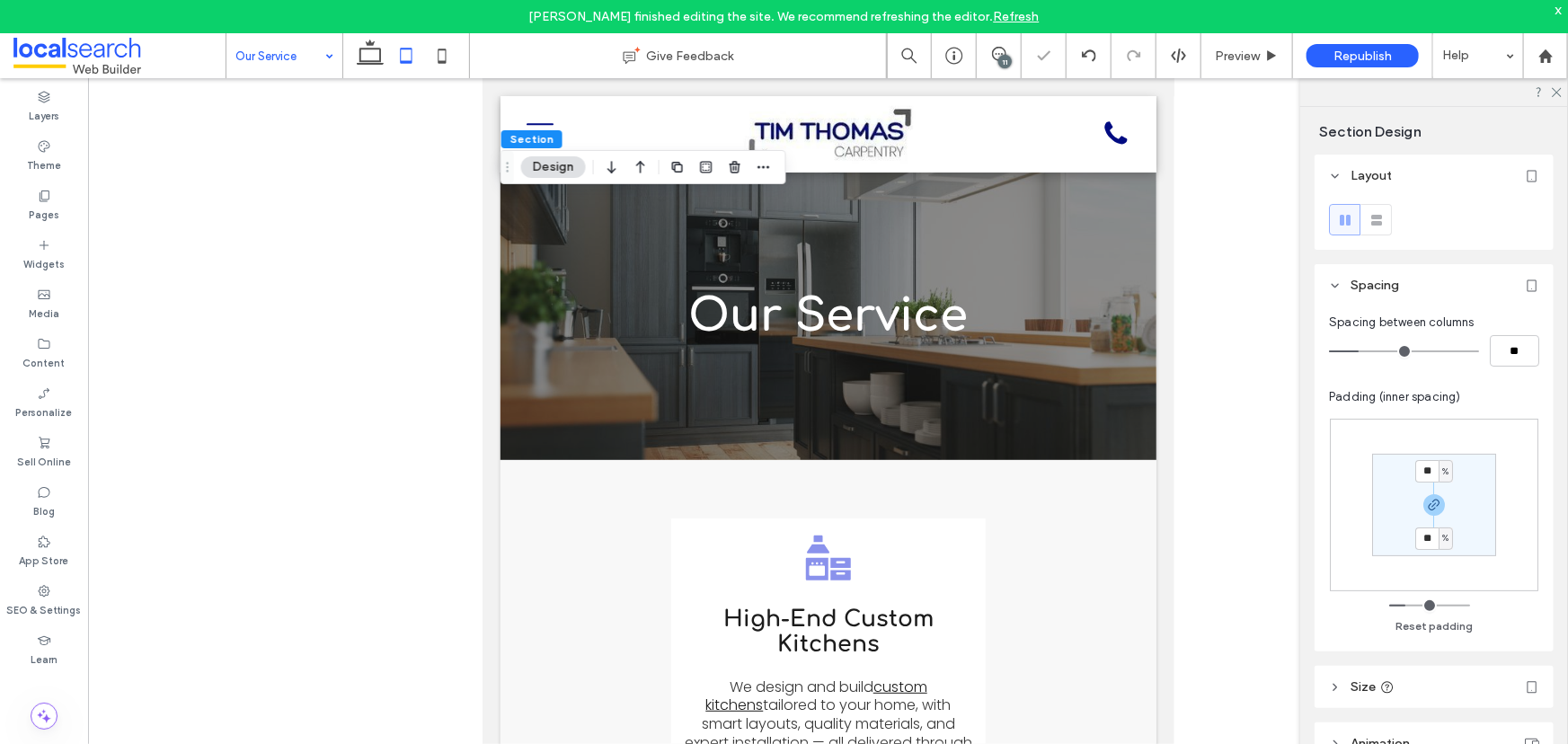 type on "***" 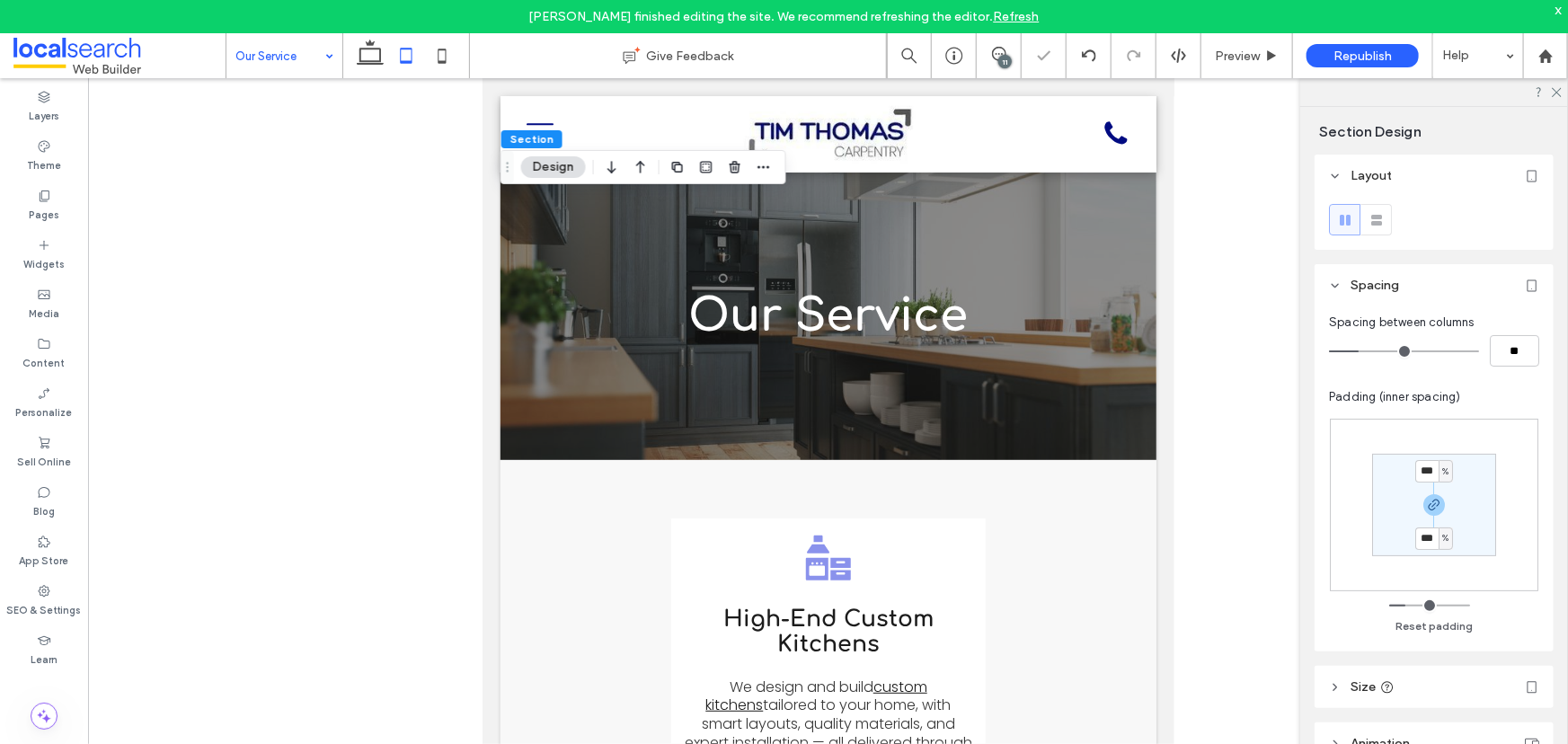 type on "*" 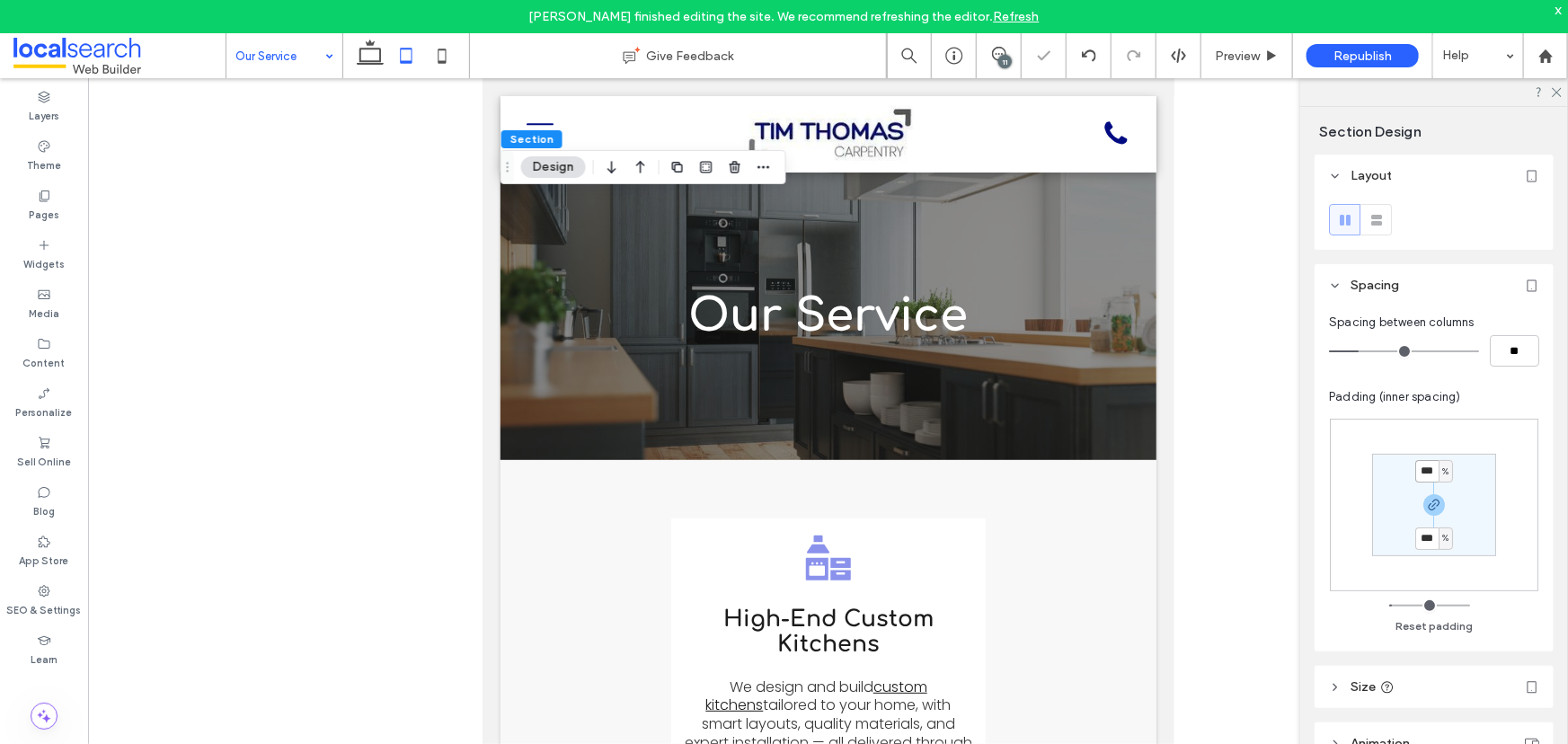 click on "***" at bounding box center [1427, 471] 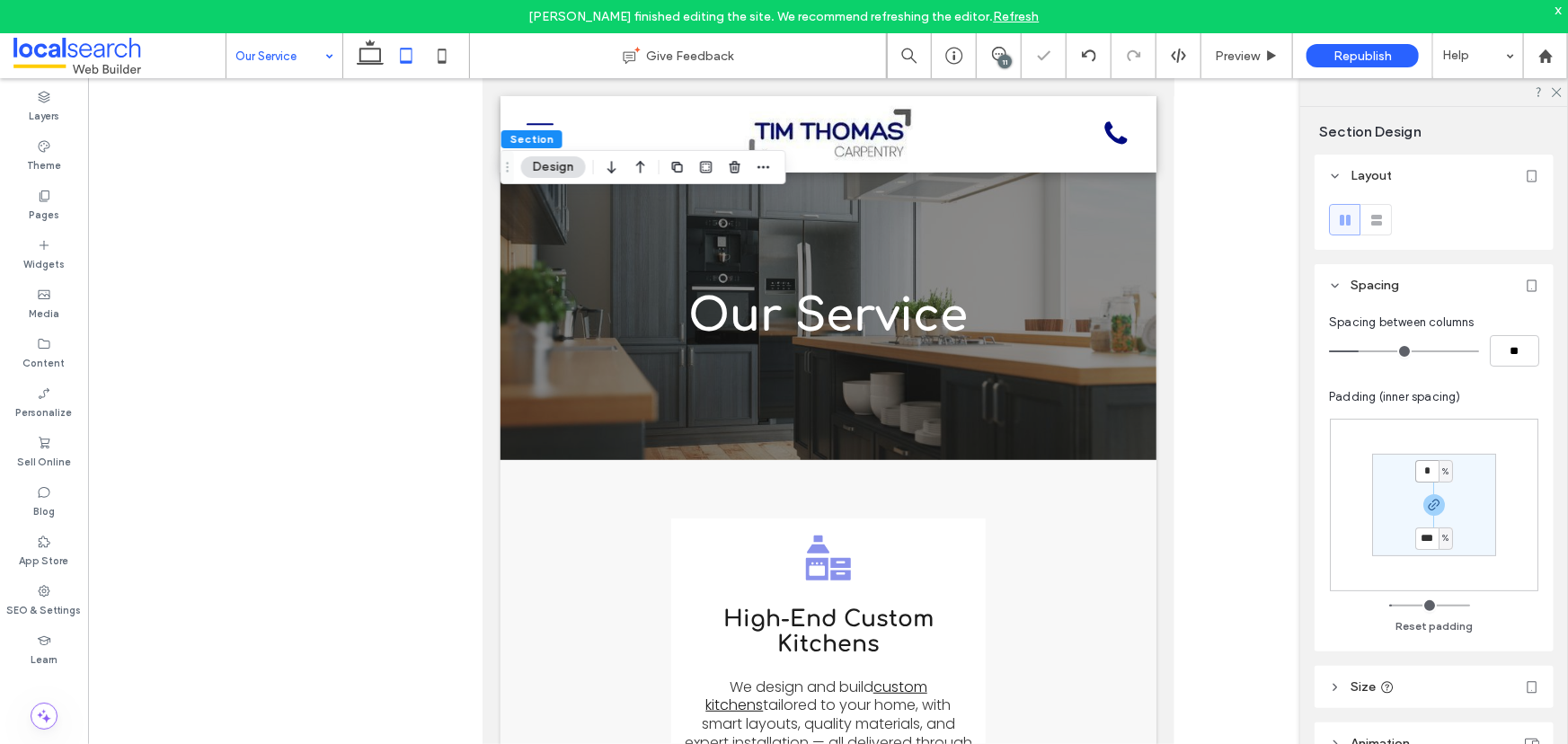 type on "*" 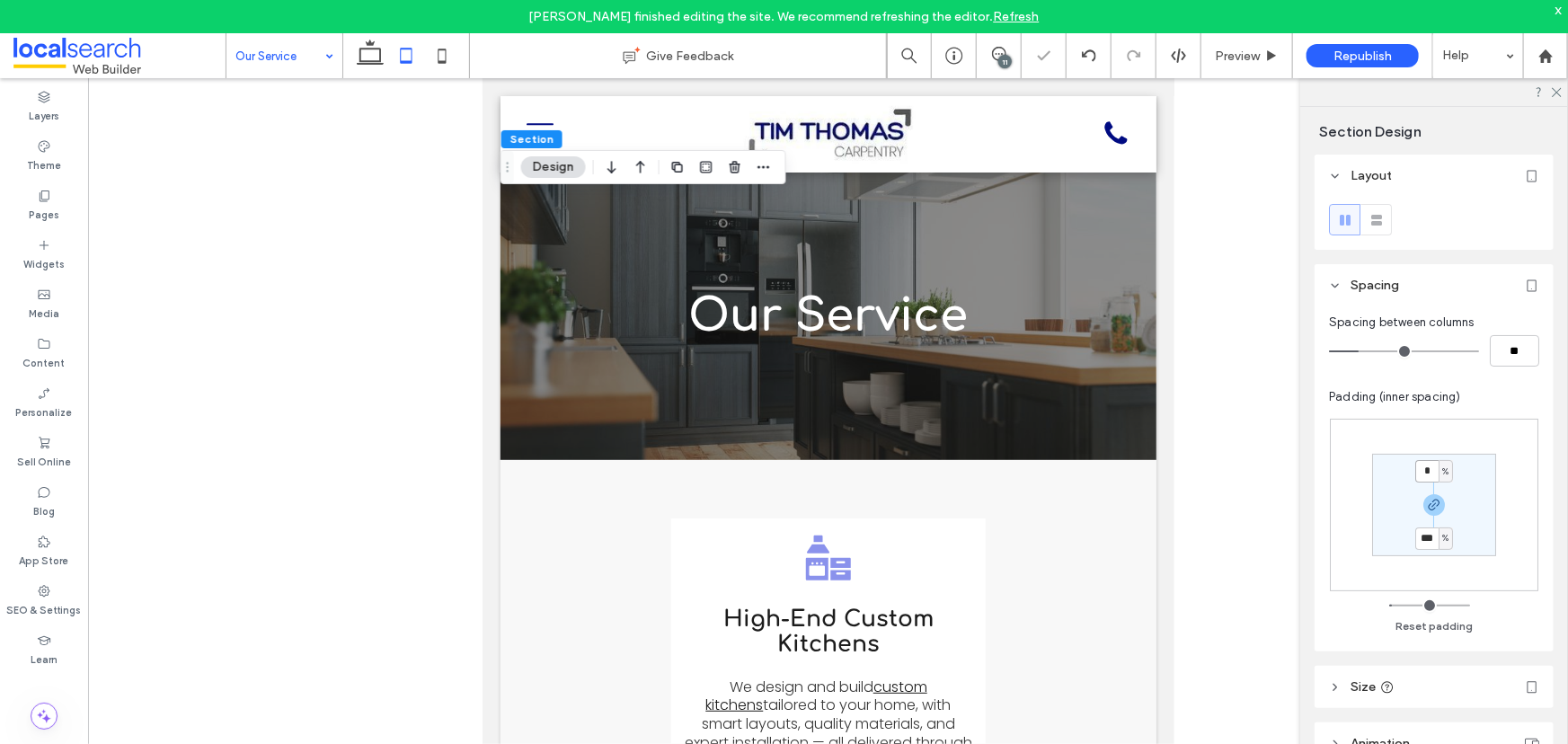 type on "*" 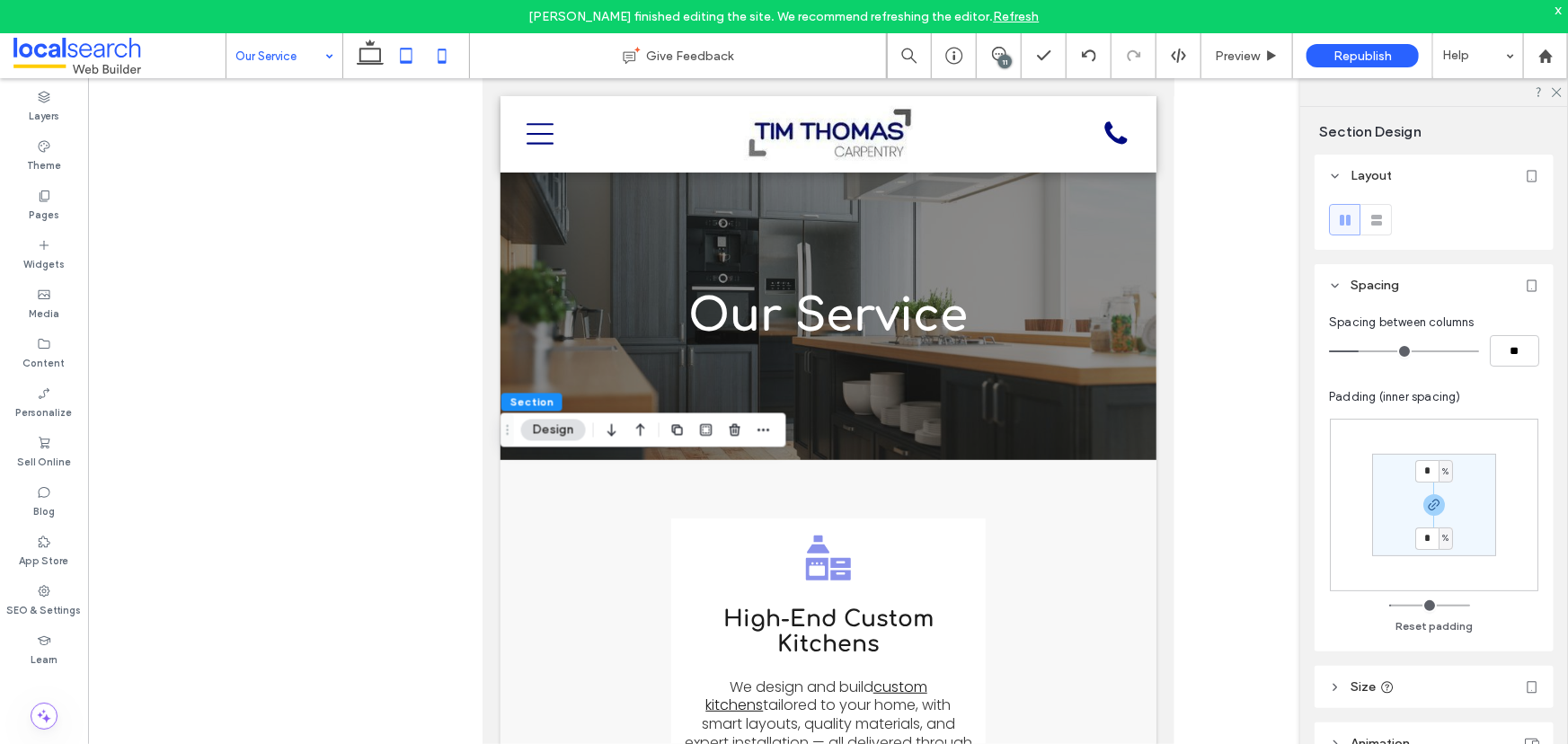 click 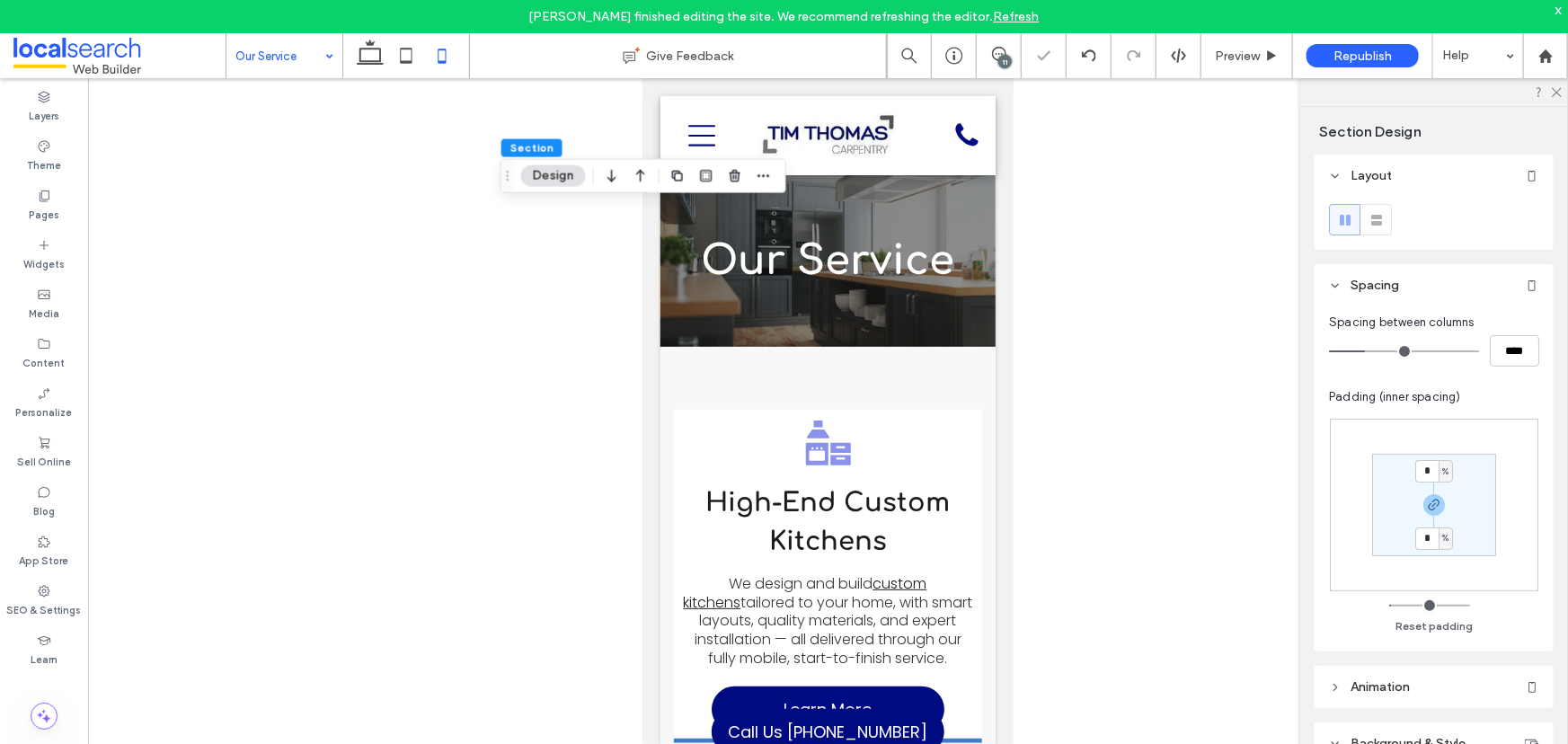 type on "**" 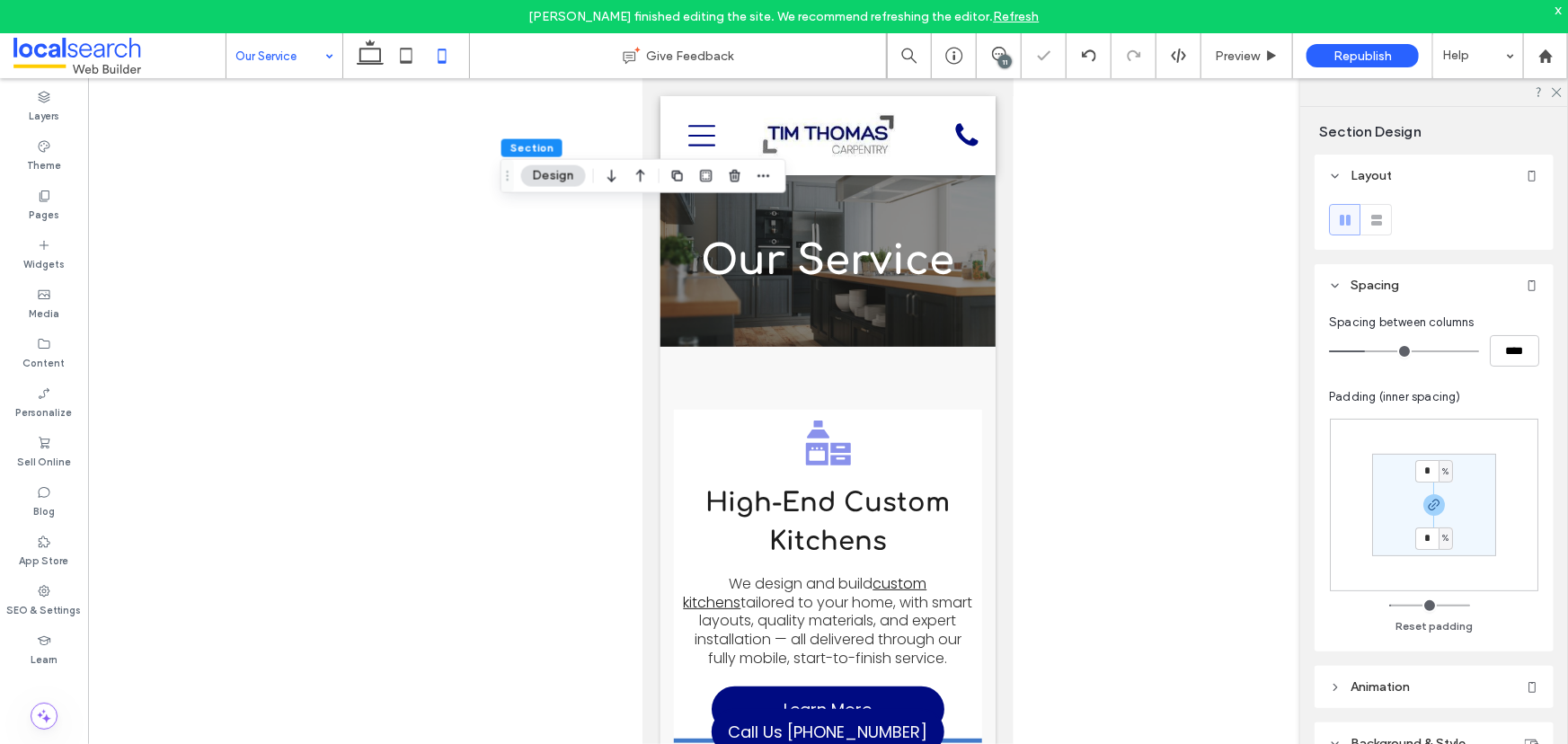 type on "**" 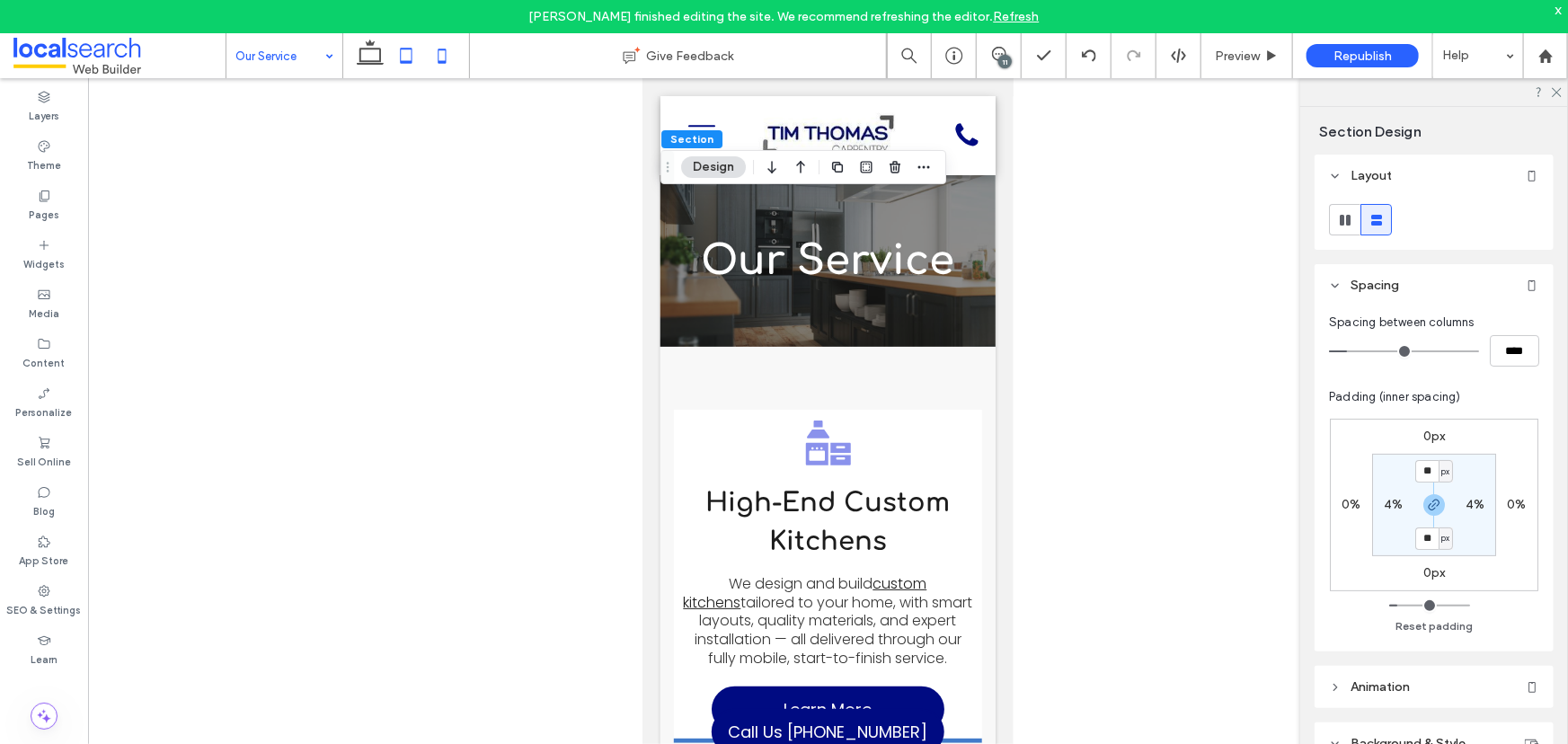 click 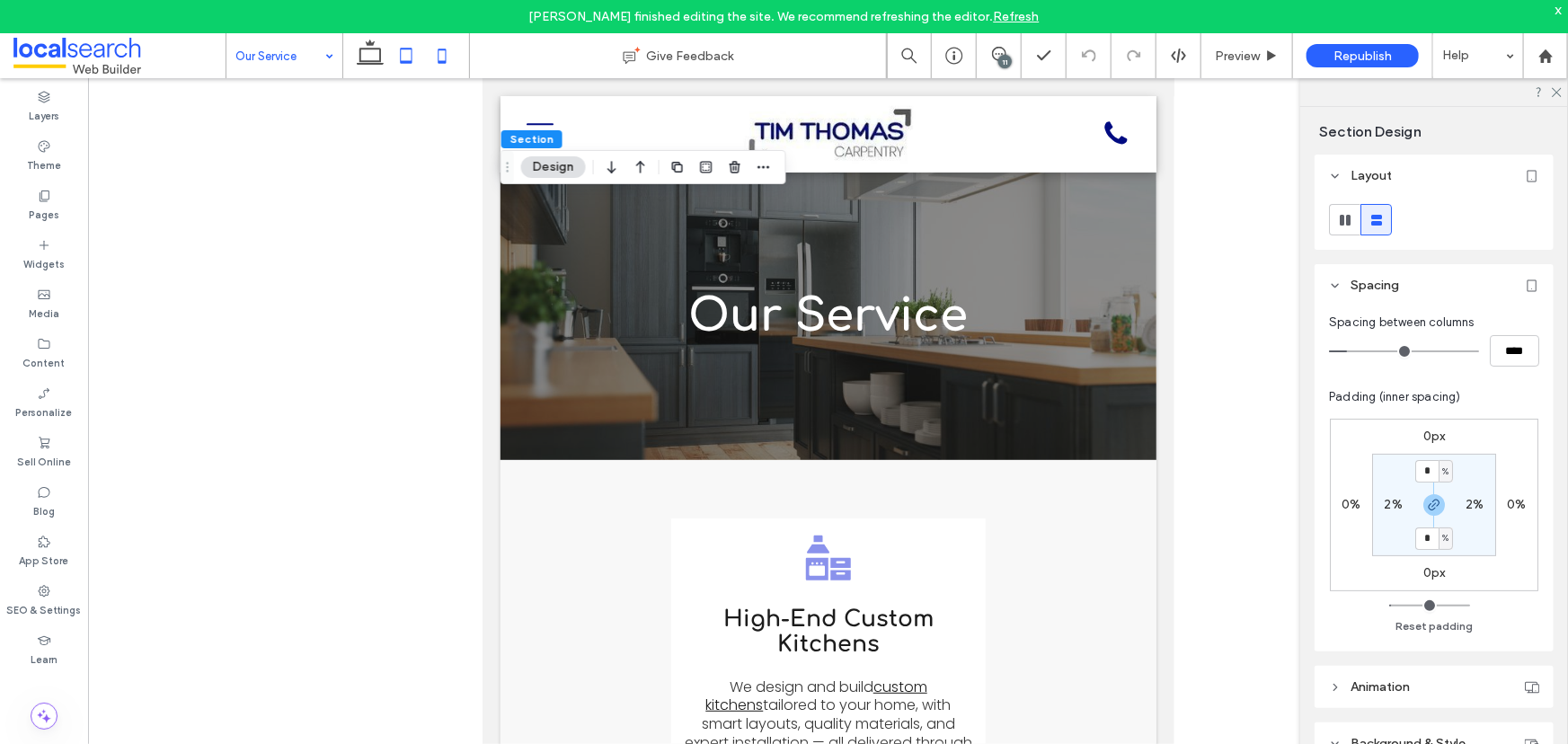 click 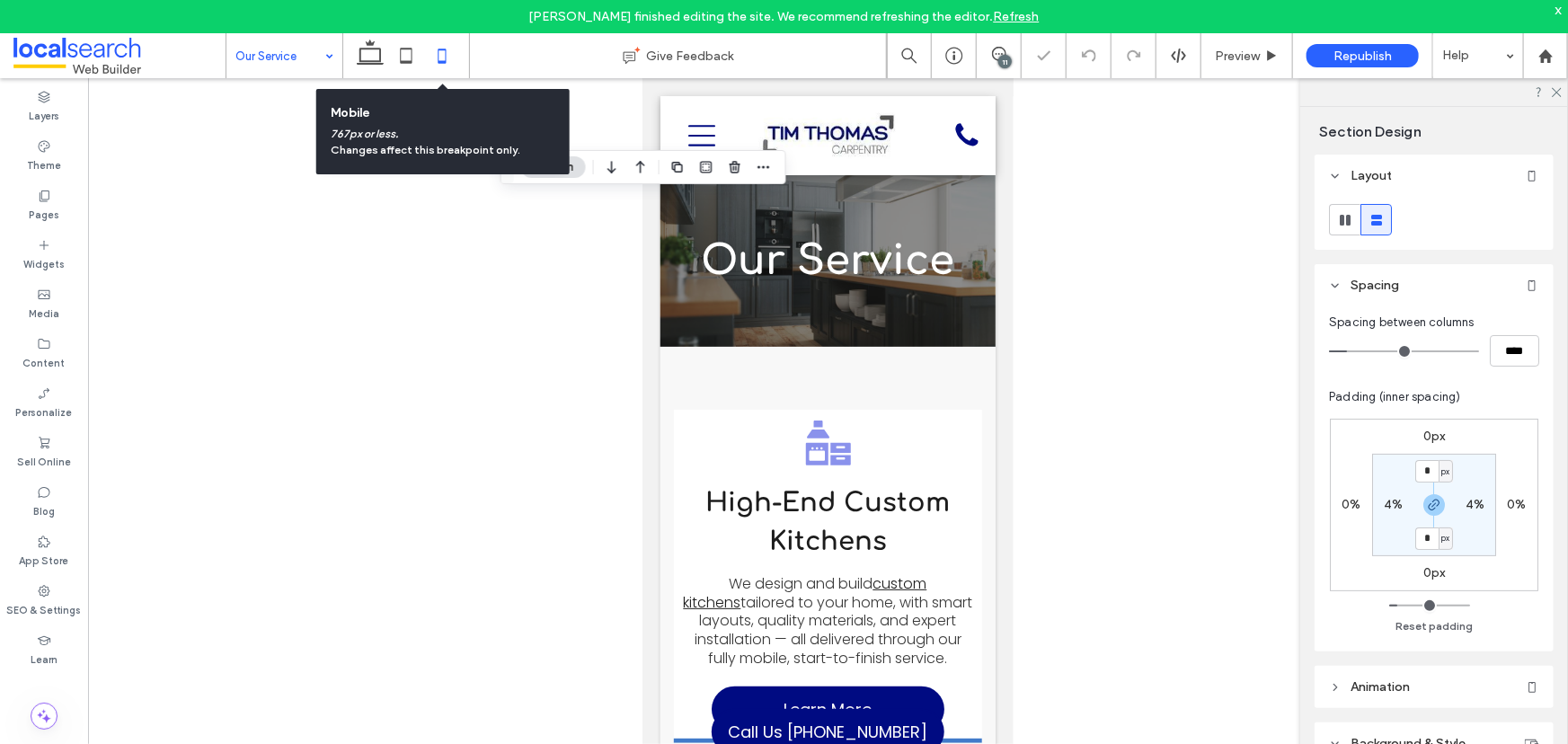 type on "**" 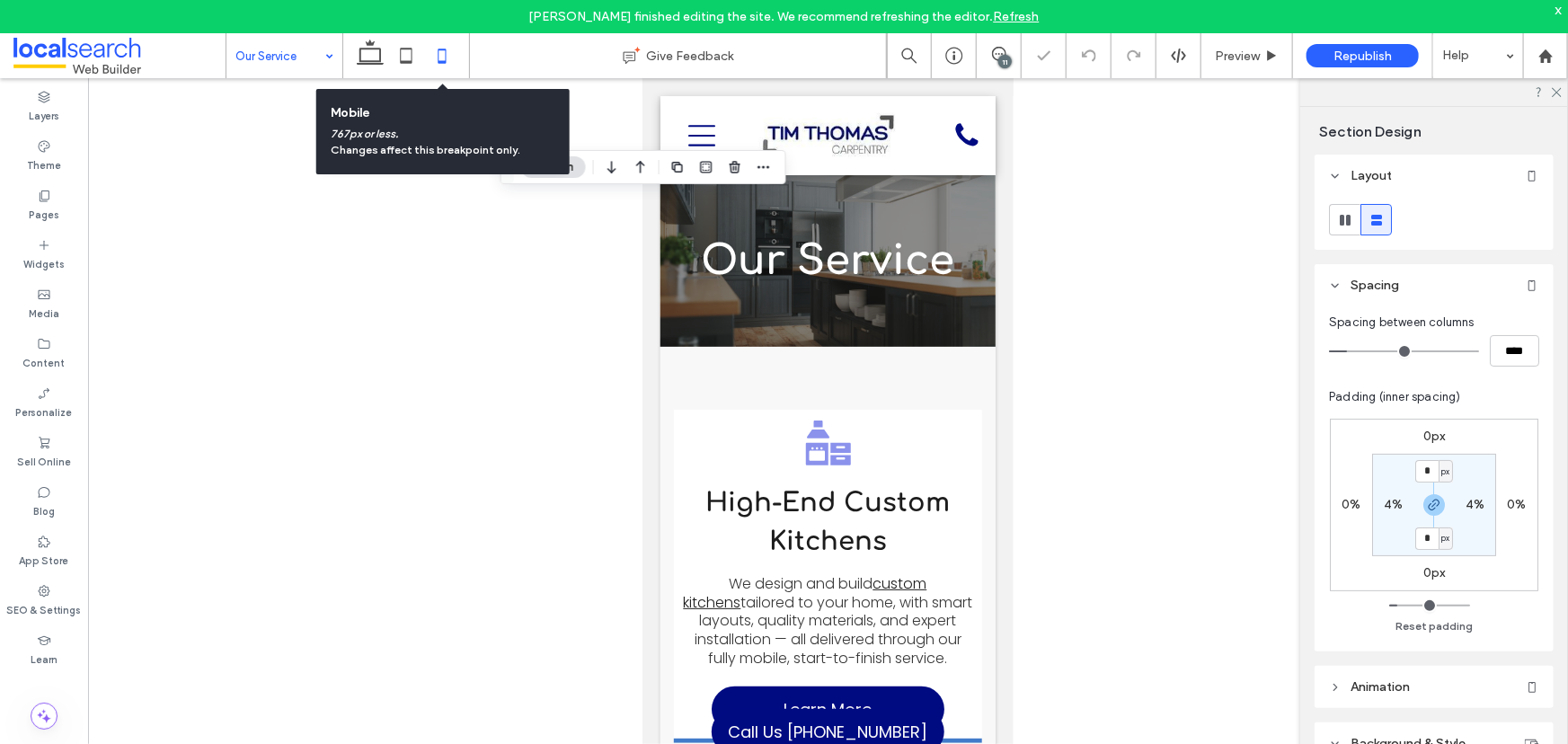 type on "**" 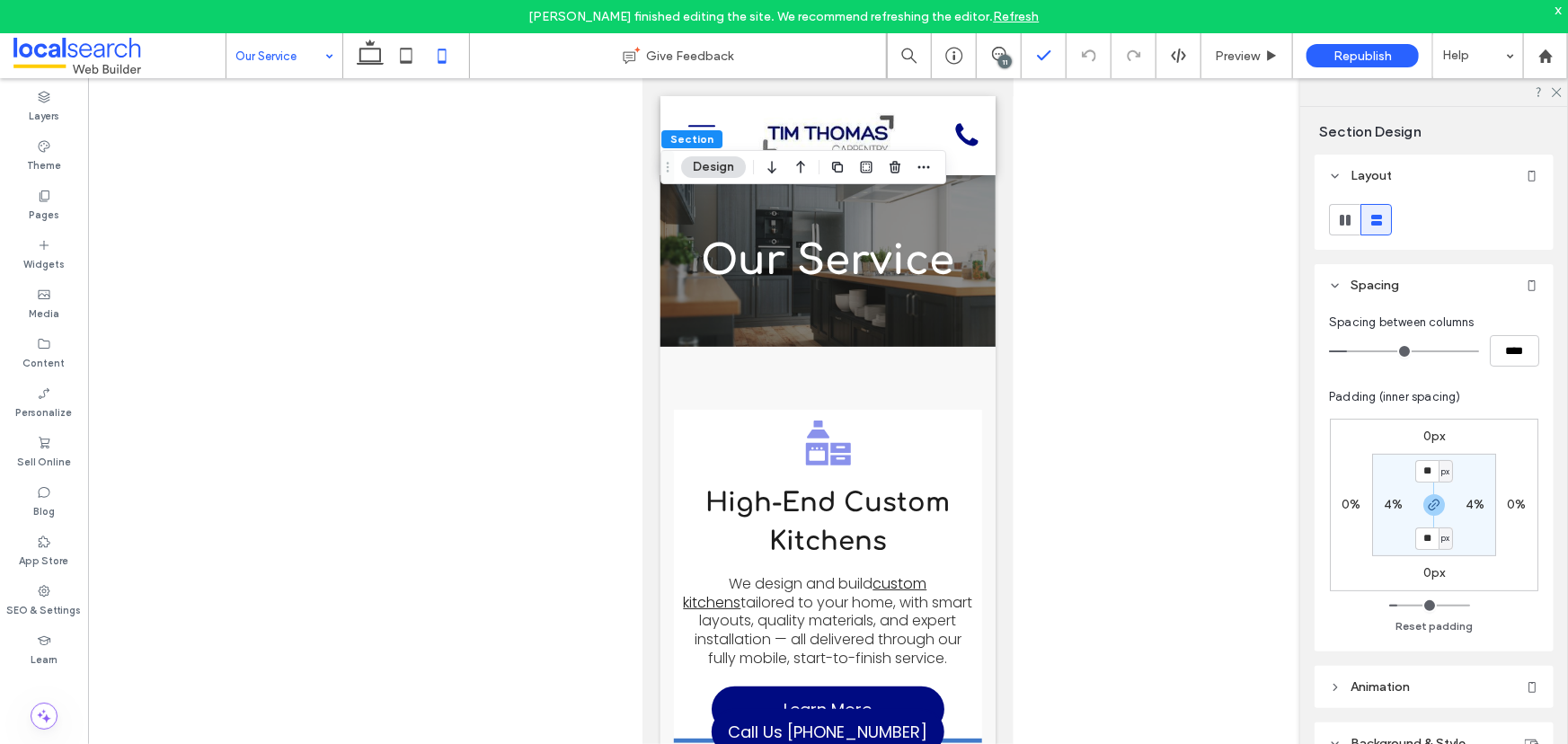 drag, startPoint x: 1006, startPoint y: 58, endPoint x: 1025, endPoint y: 75, distance: 25.495098 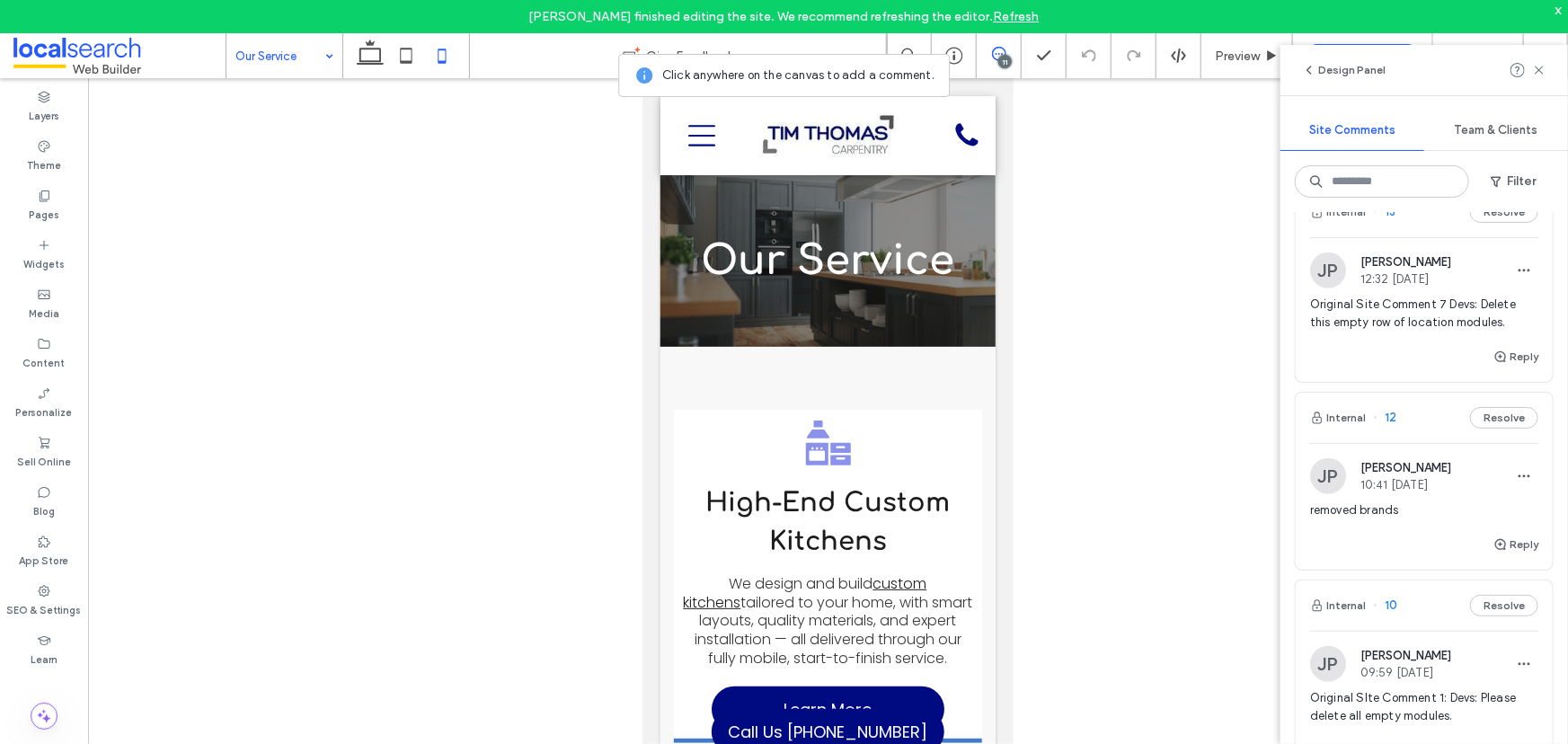 scroll, scrollTop: 817, scrollLeft: 0, axis: vertical 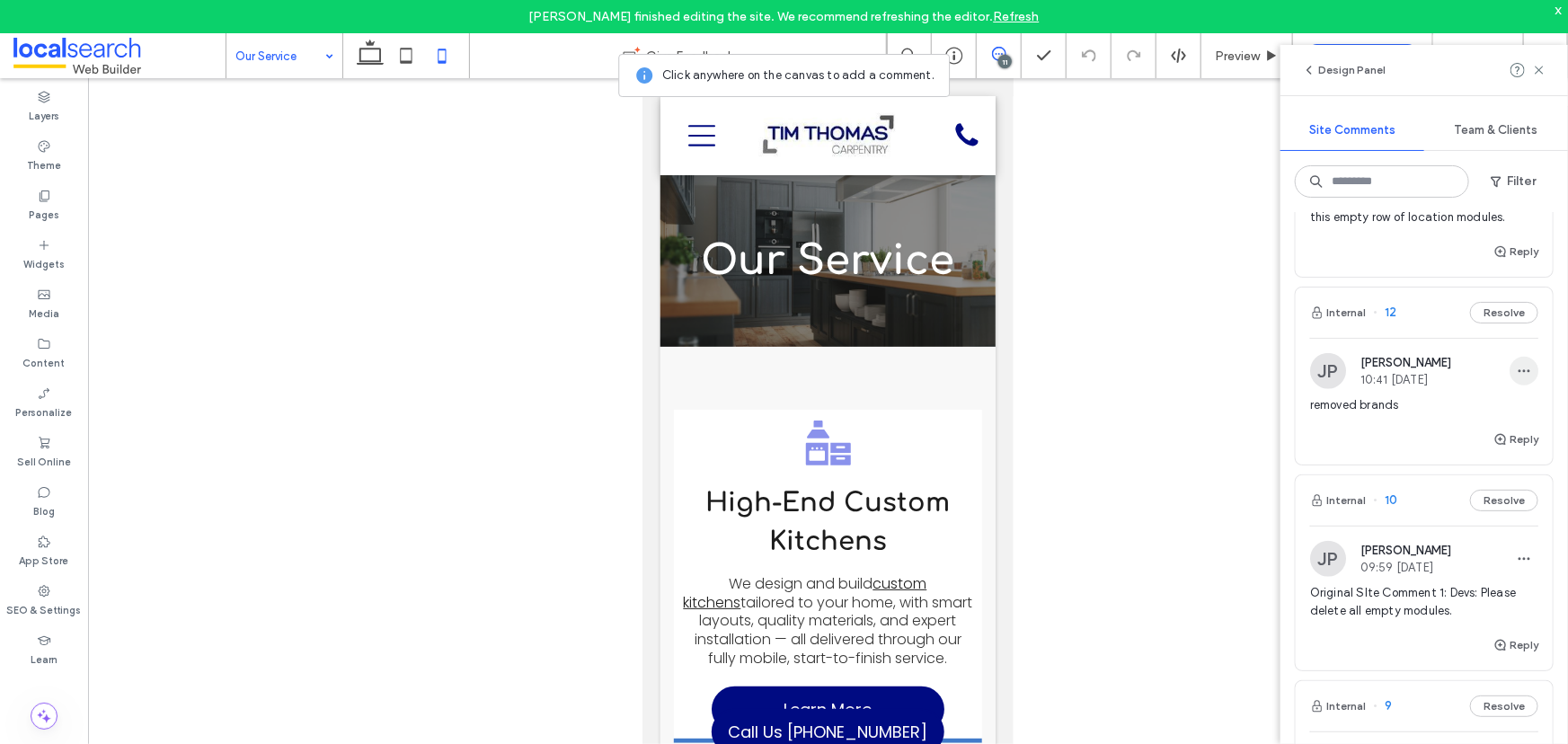 click 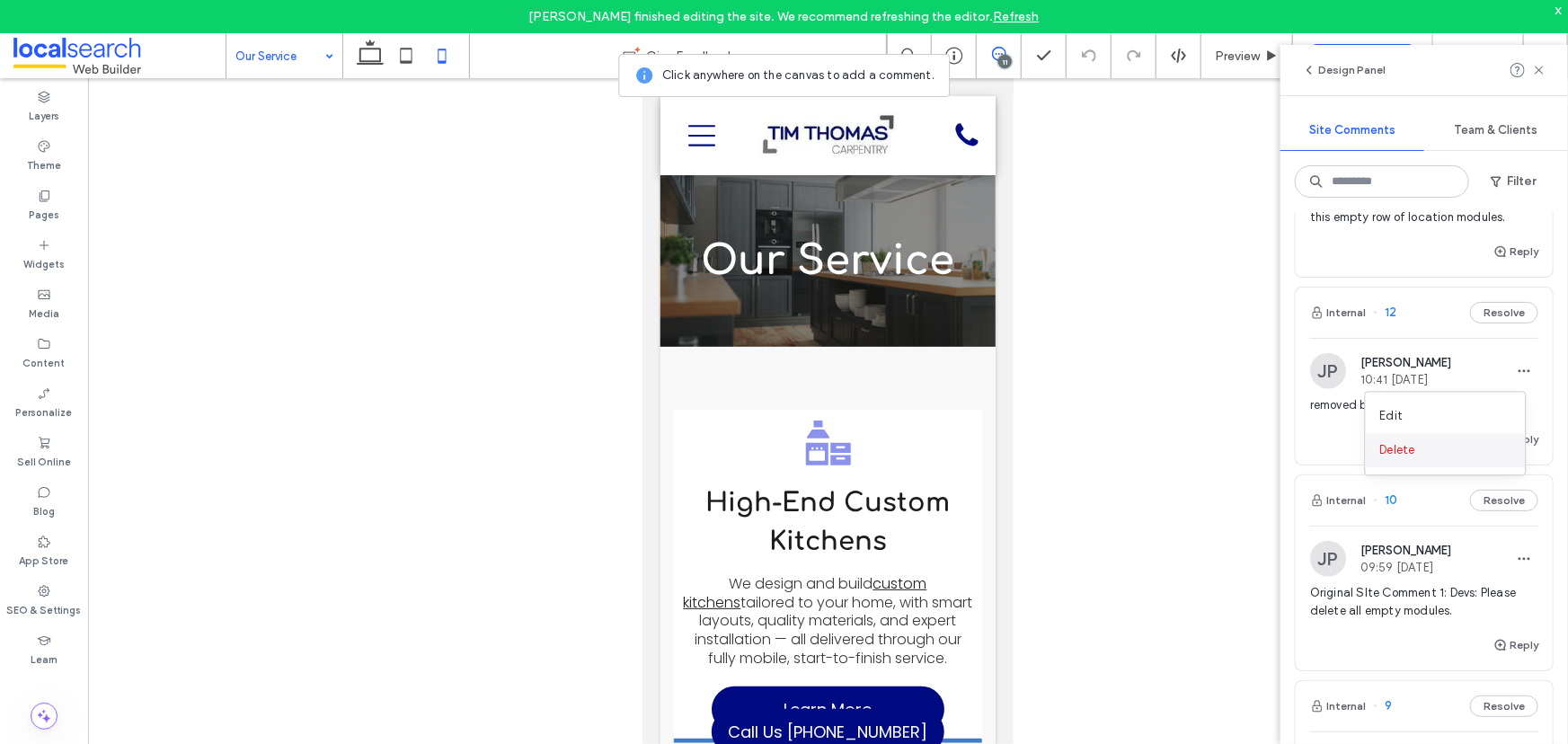click on "Delete" at bounding box center [1446, 450] 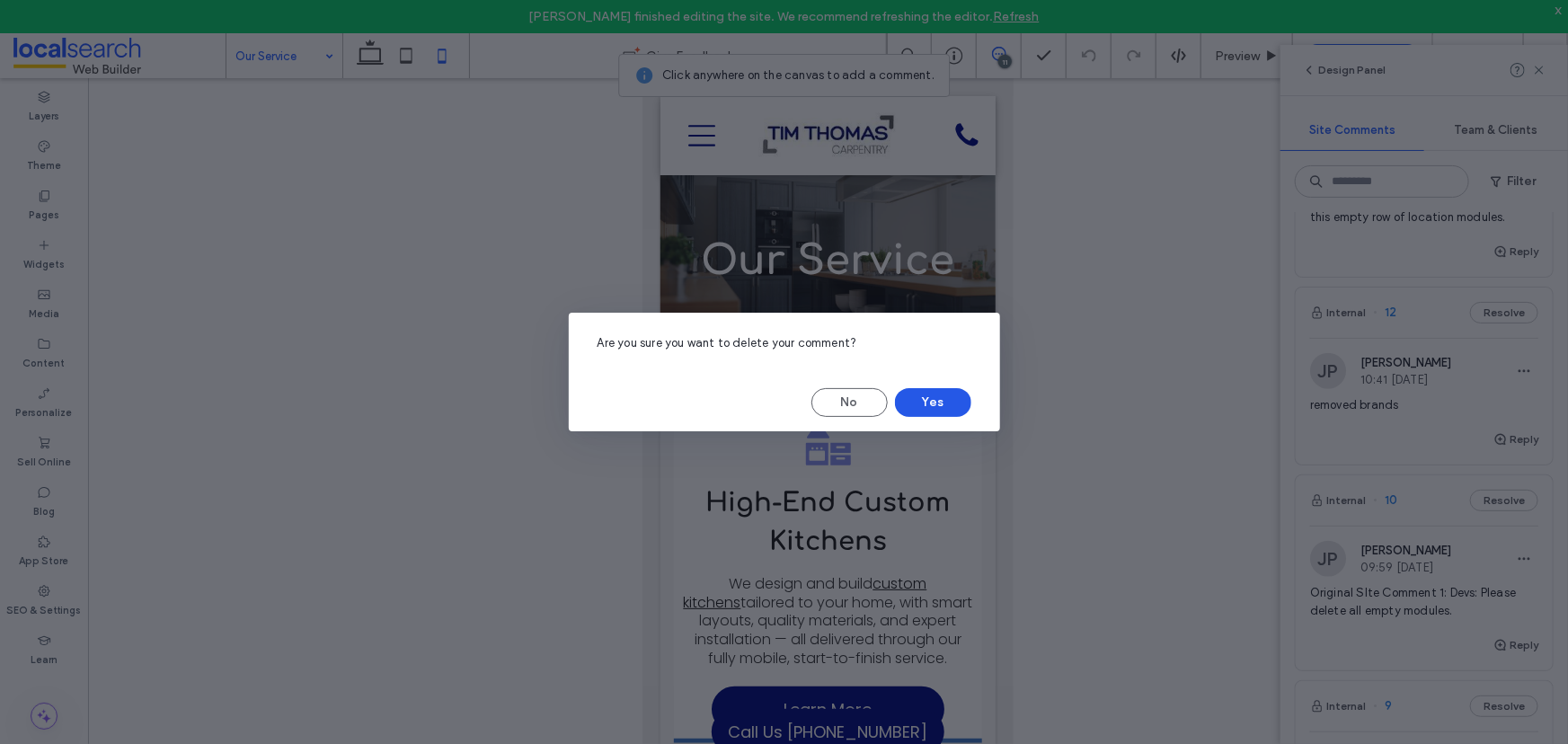 click on "Yes" at bounding box center (933, 403) 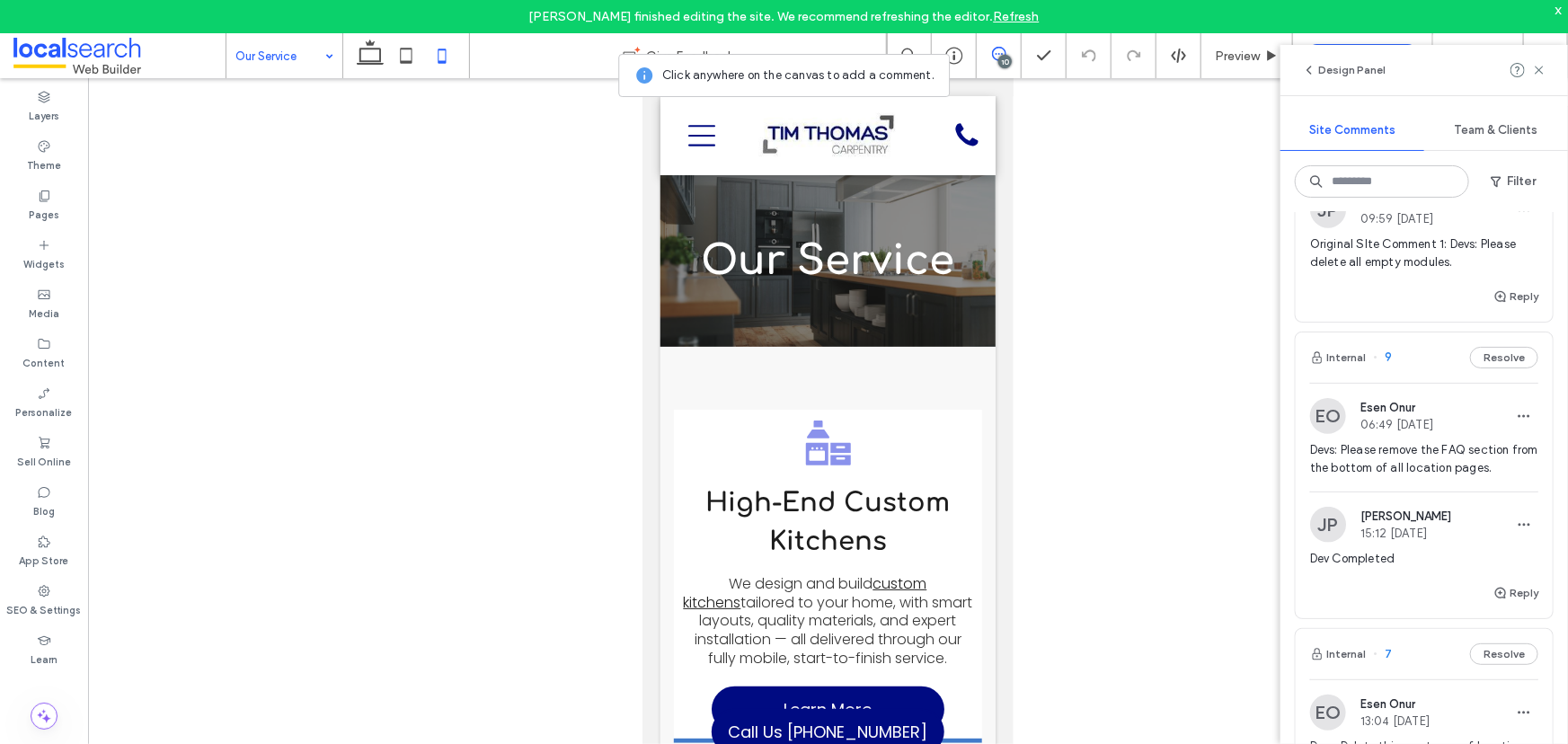 scroll, scrollTop: 979, scrollLeft: 0, axis: vertical 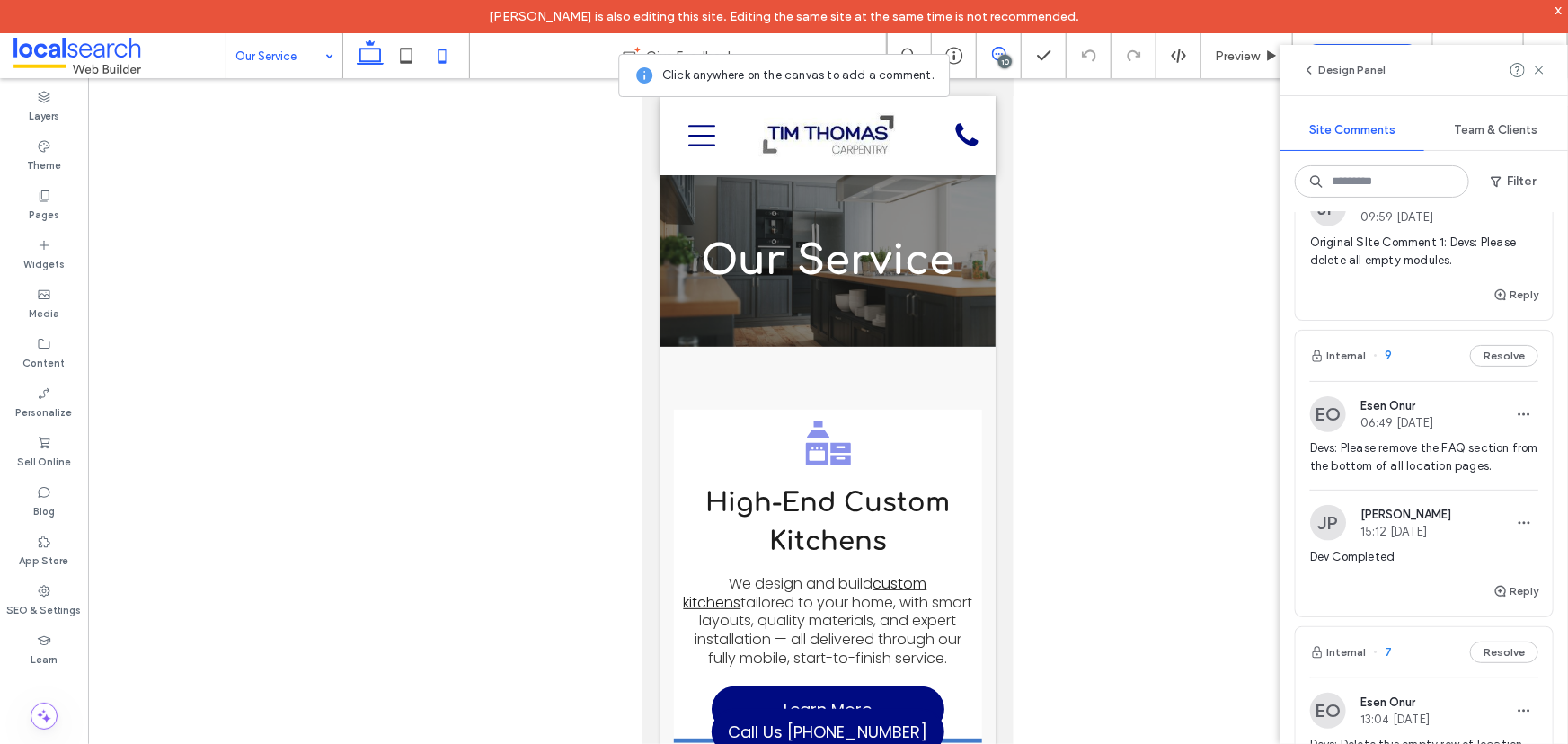 click 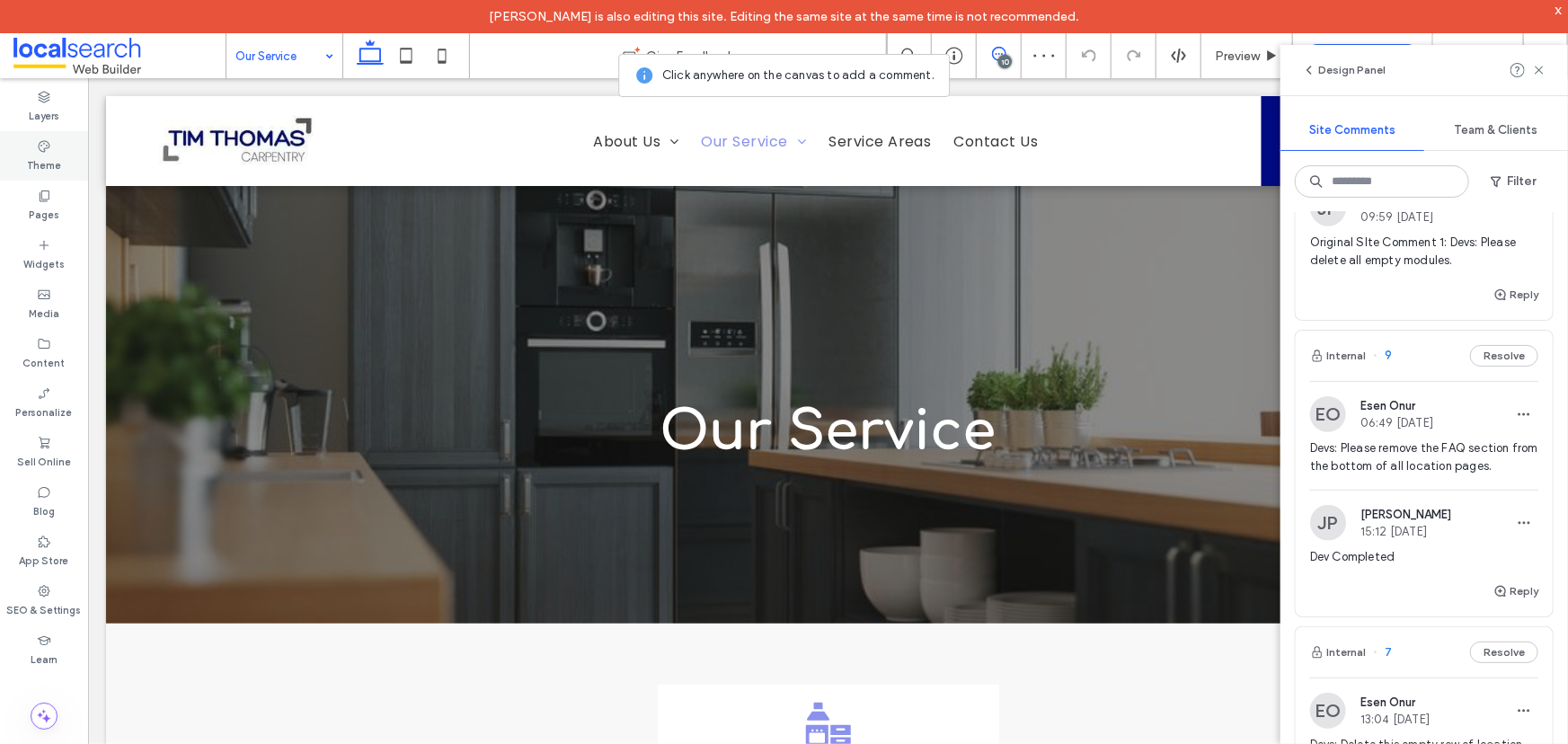 click on "Theme" at bounding box center (44, 164) 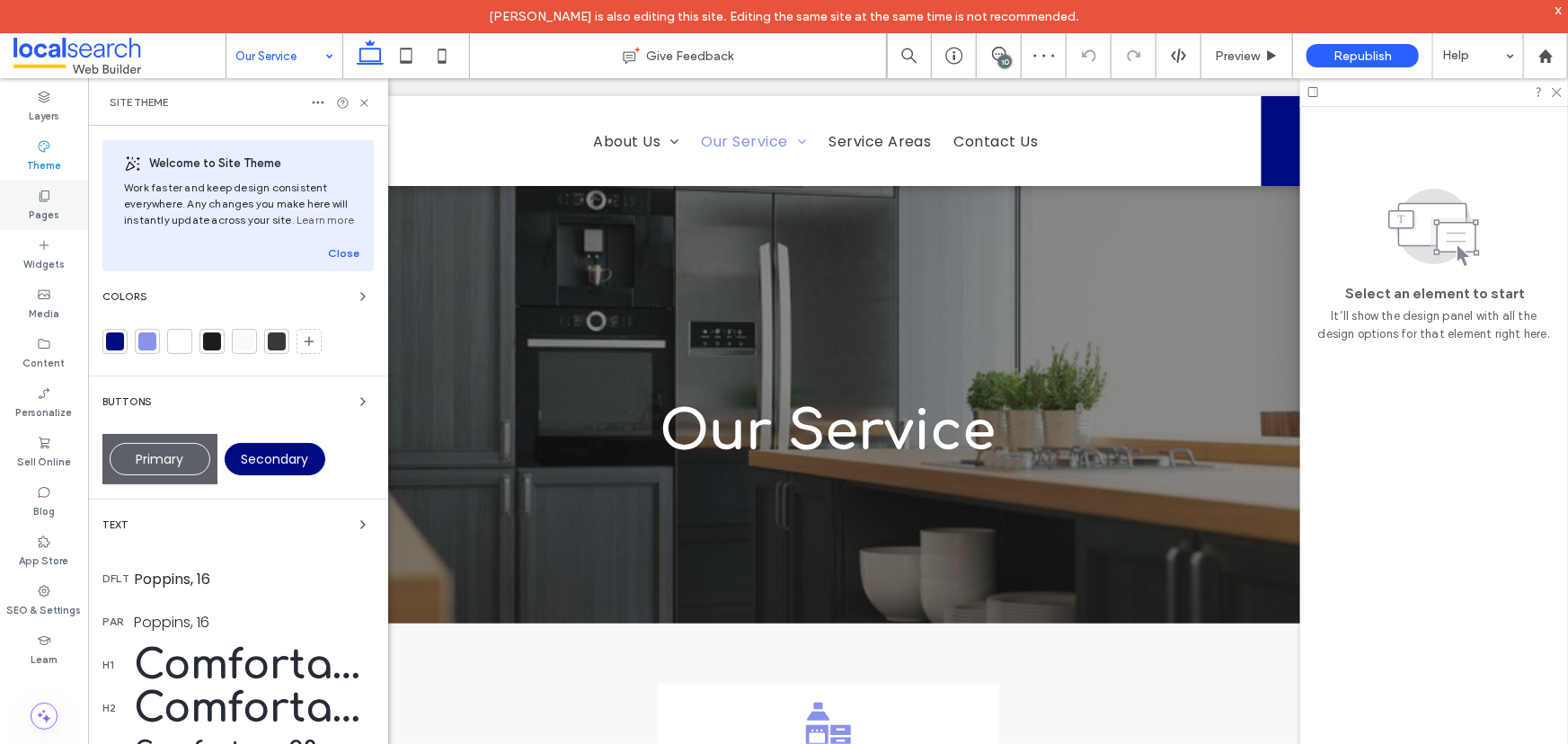 scroll, scrollTop: 0, scrollLeft: 0, axis: both 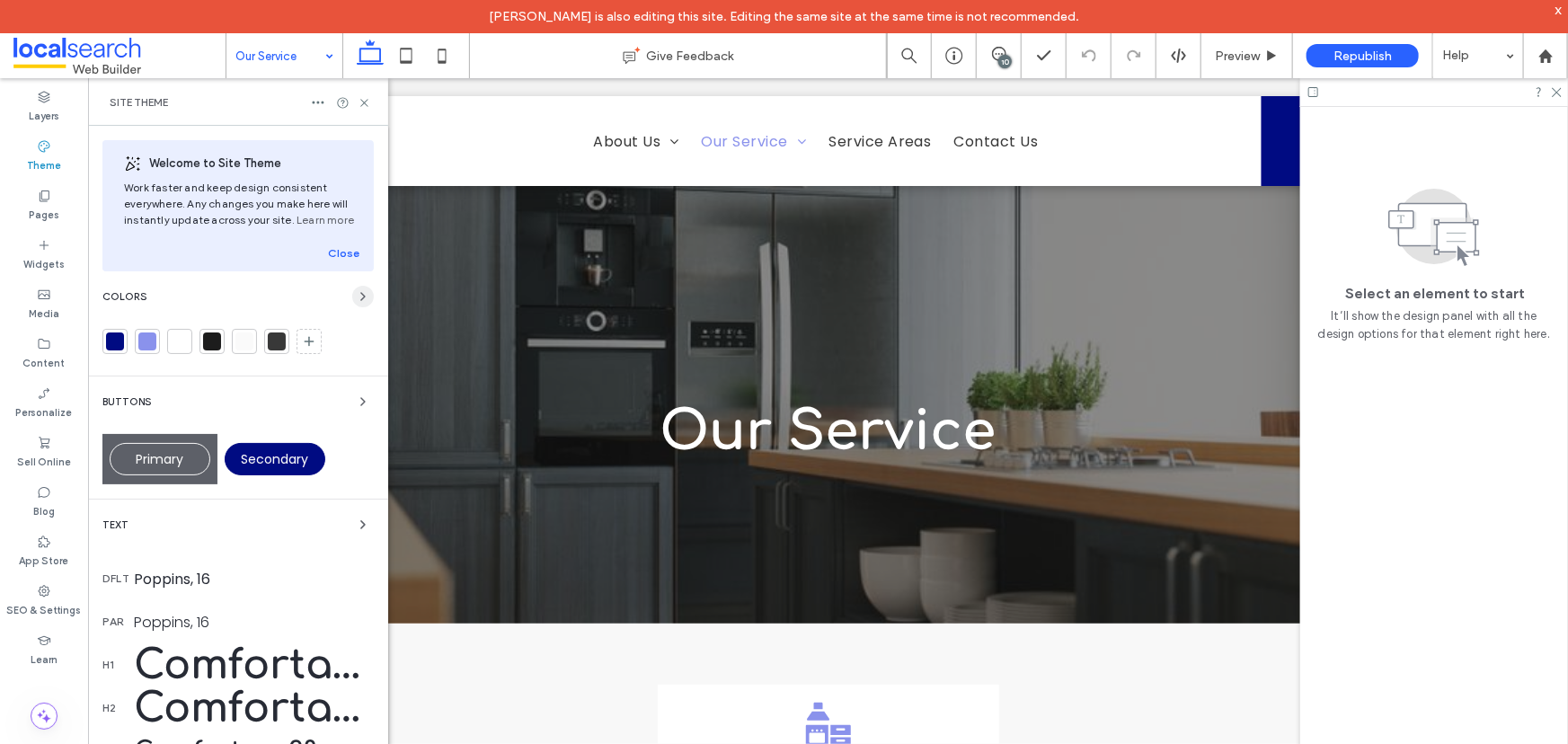 click at bounding box center [363, 297] 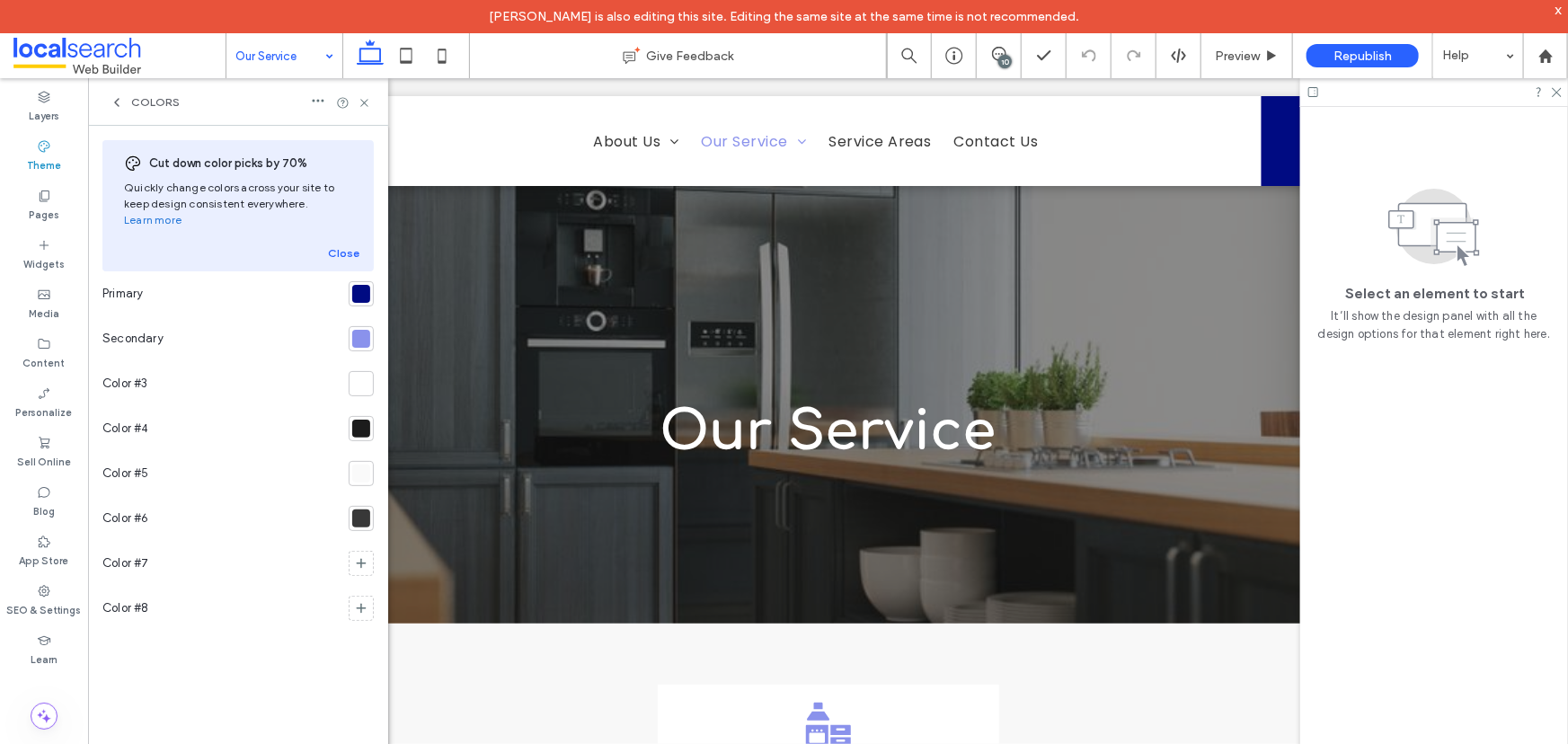 click at bounding box center [361, 339] 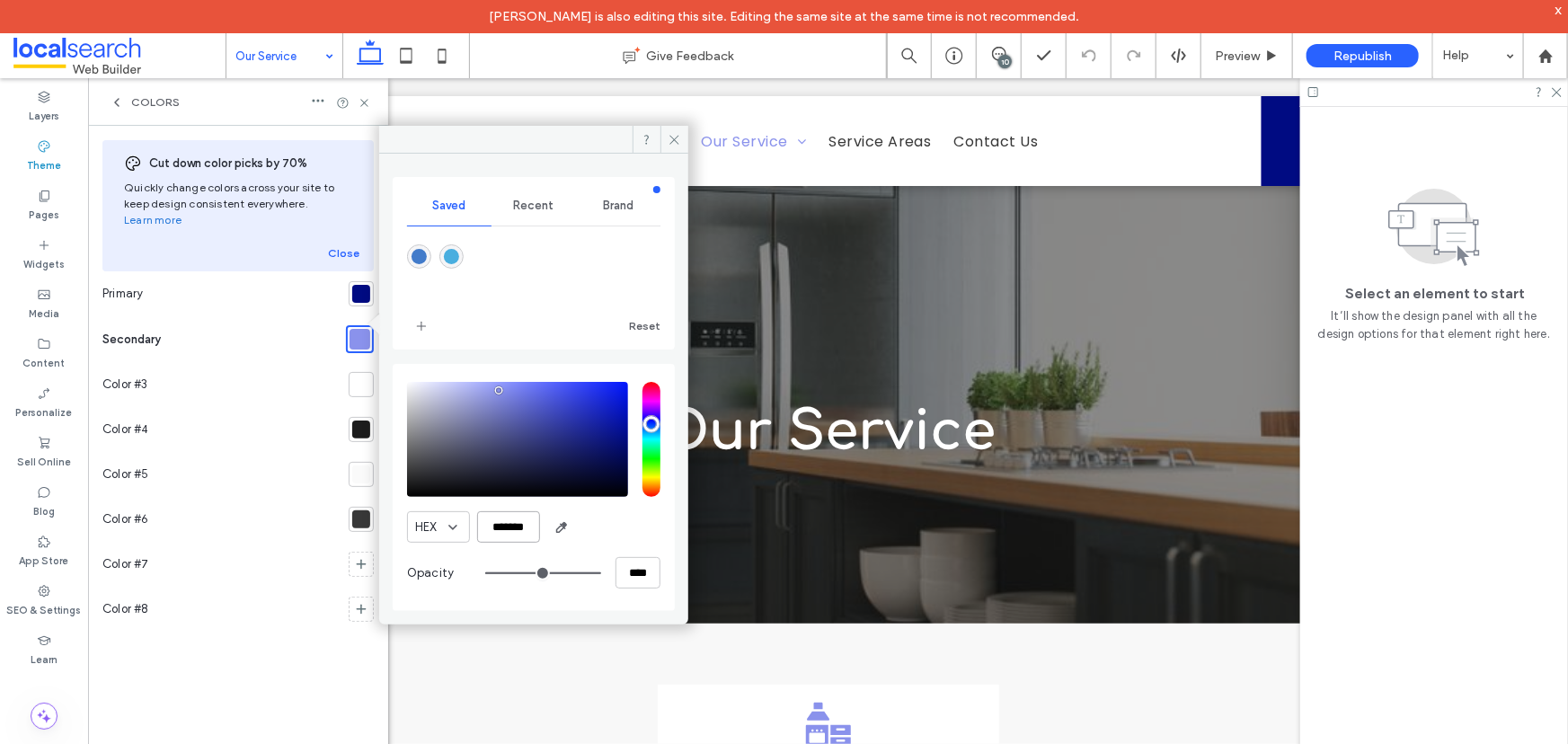 click on "*******" at bounding box center (509, 527) 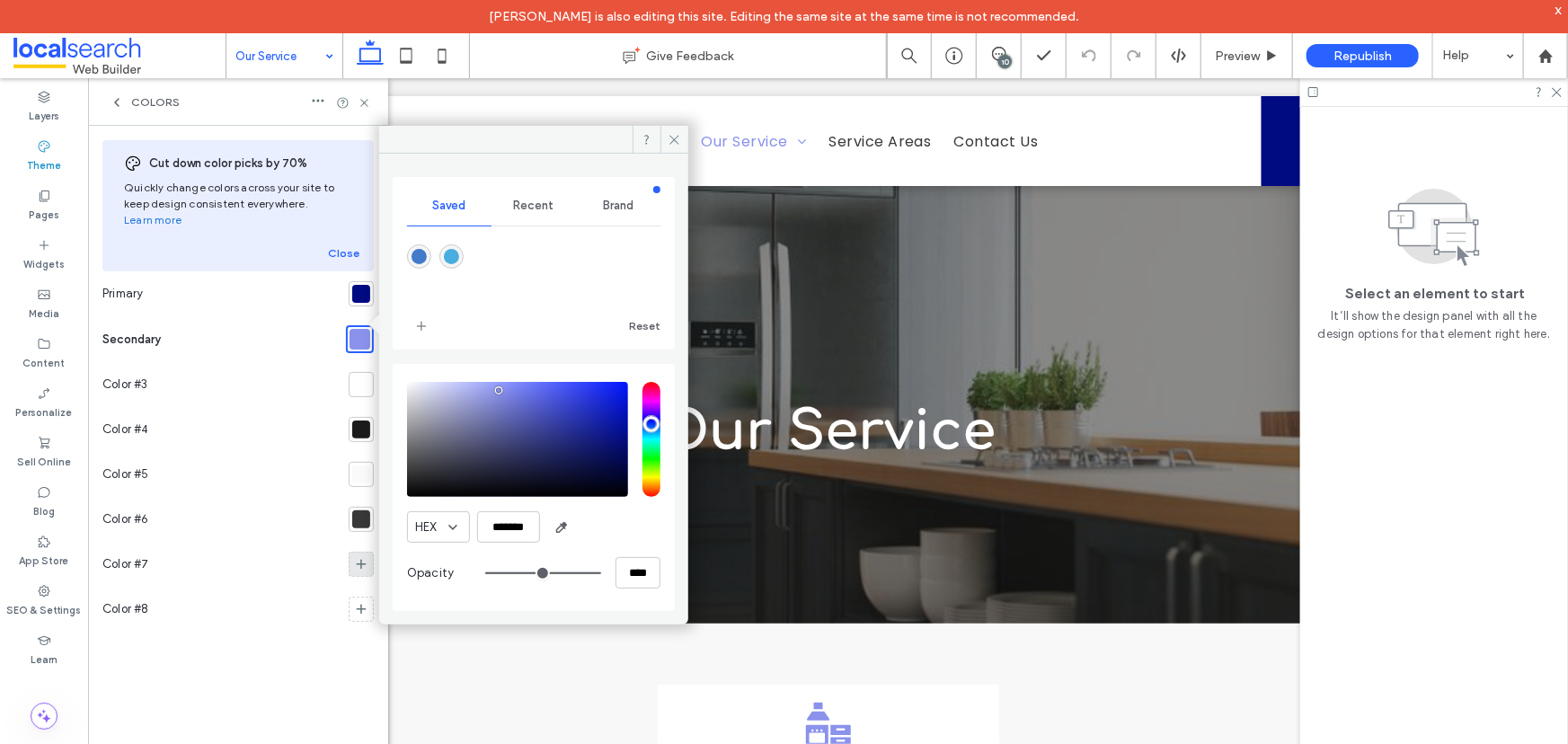 click at bounding box center (361, 564) 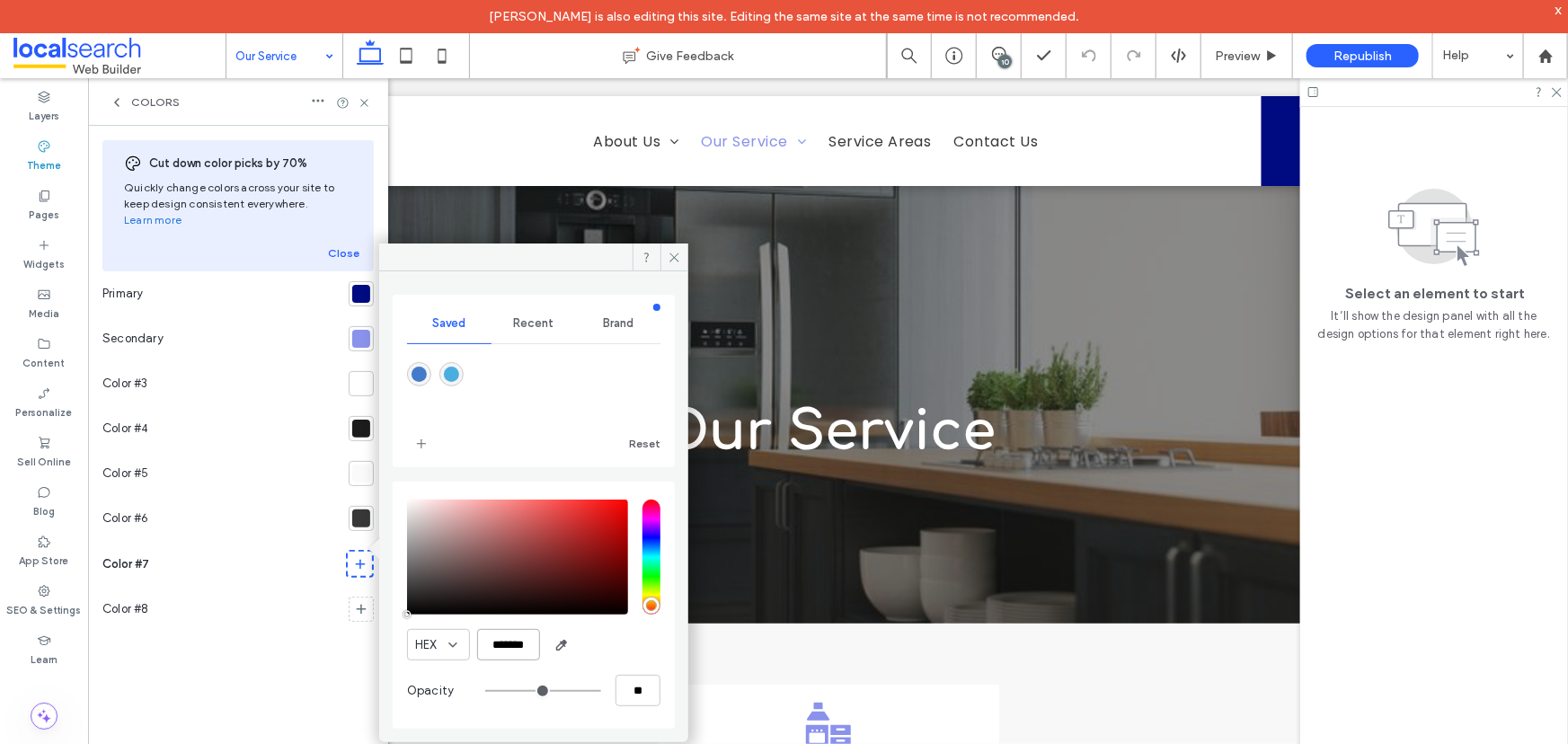 click on "*******" at bounding box center (509, 644) 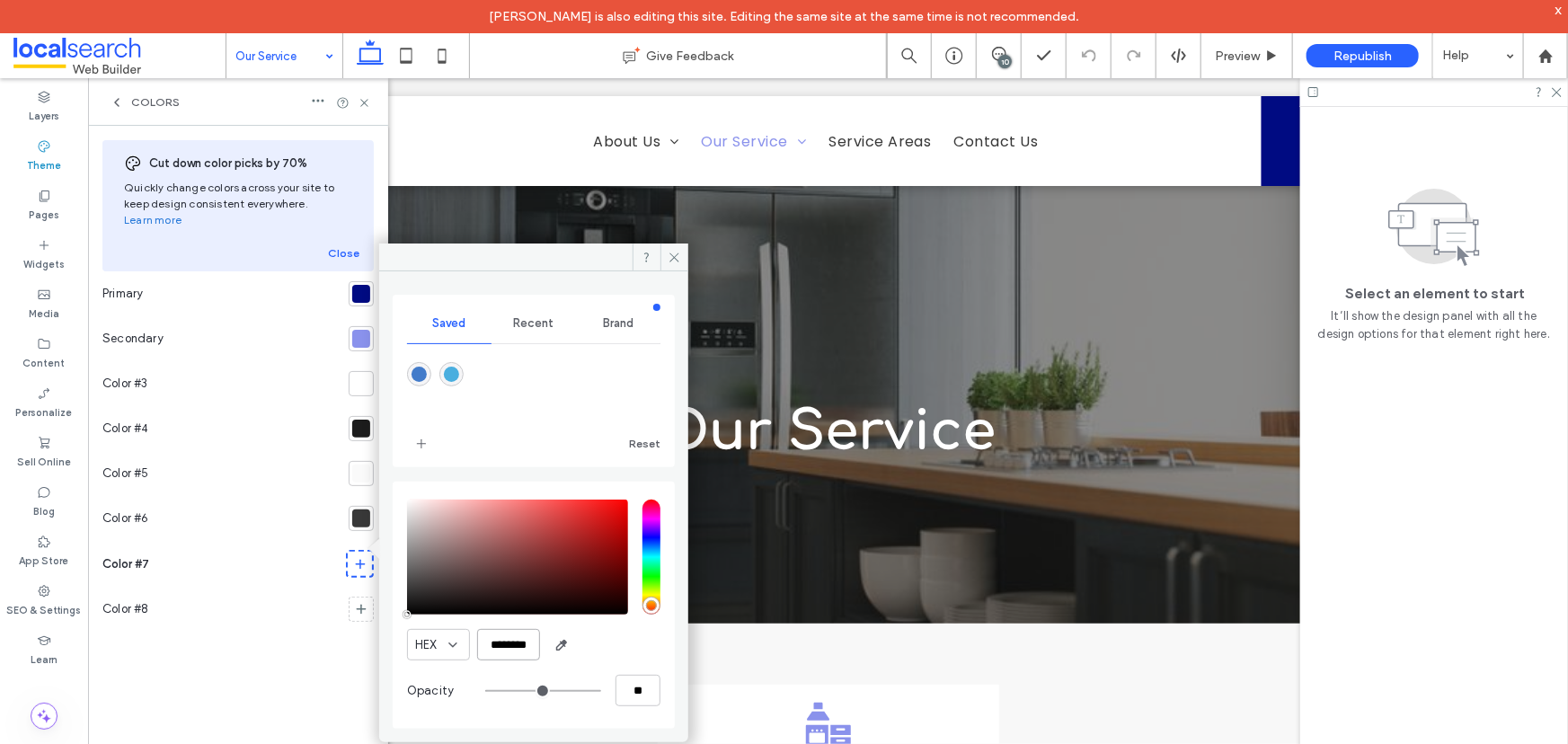 scroll, scrollTop: 0, scrollLeft: 4, axis: horizontal 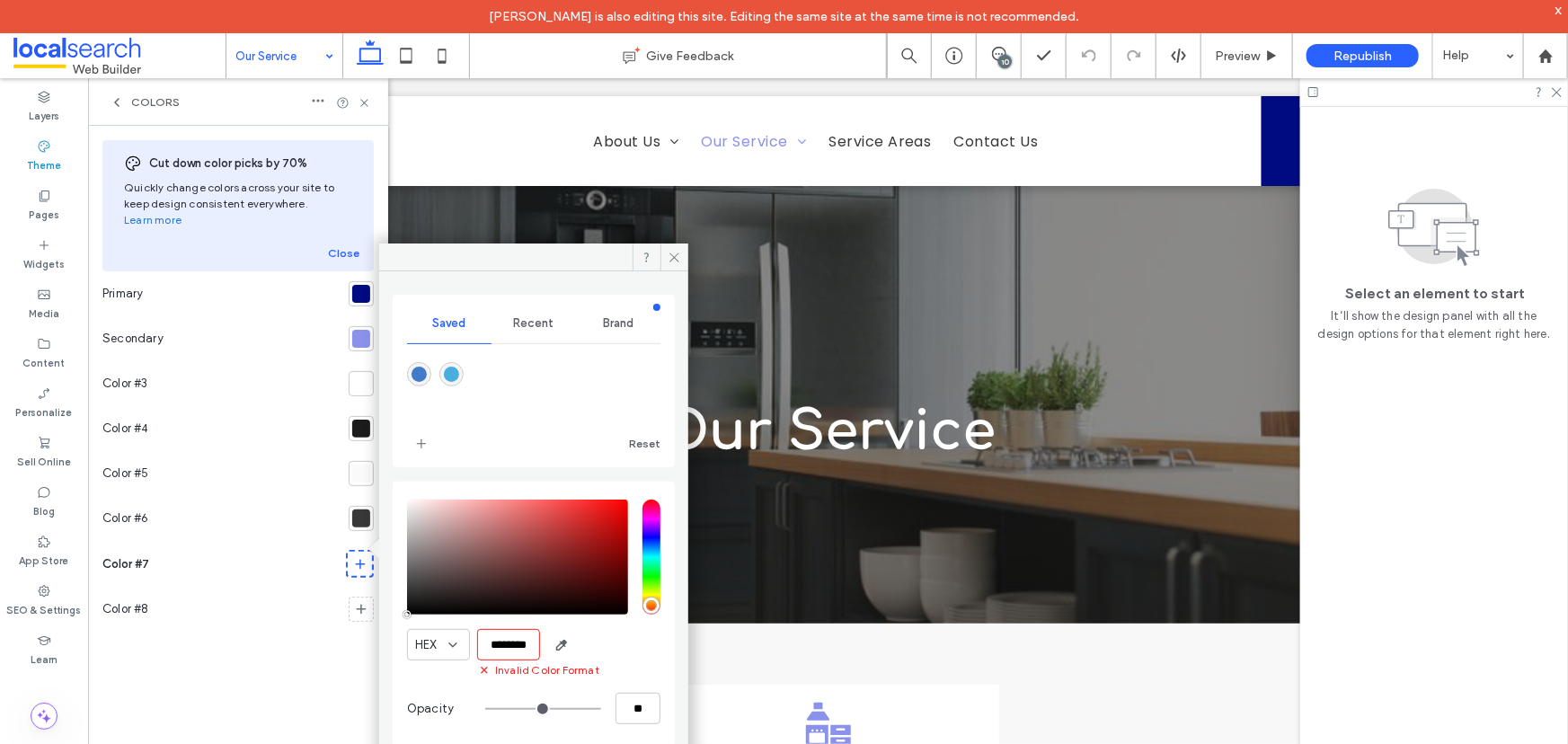 click on "********" at bounding box center [509, 644] 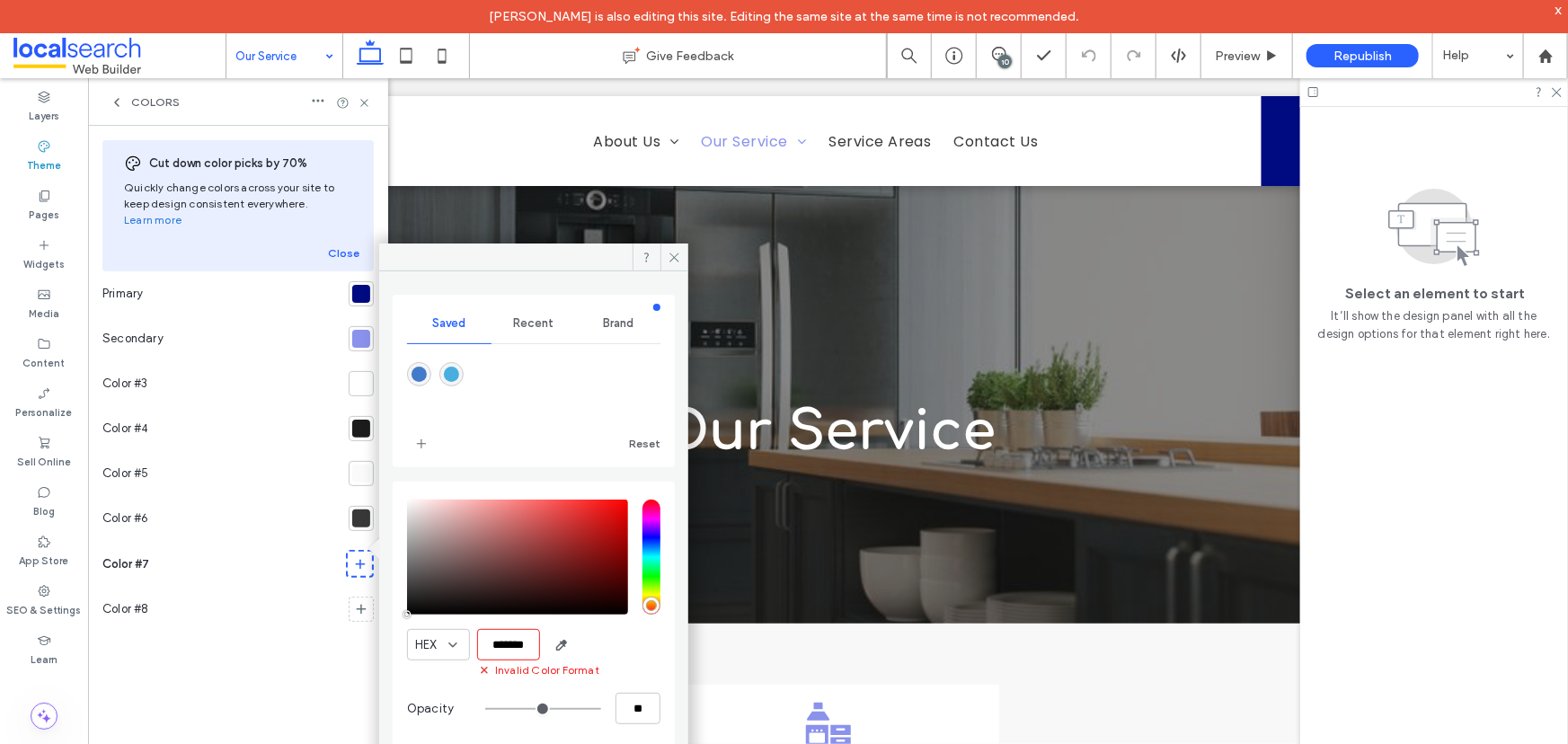 type on "***" 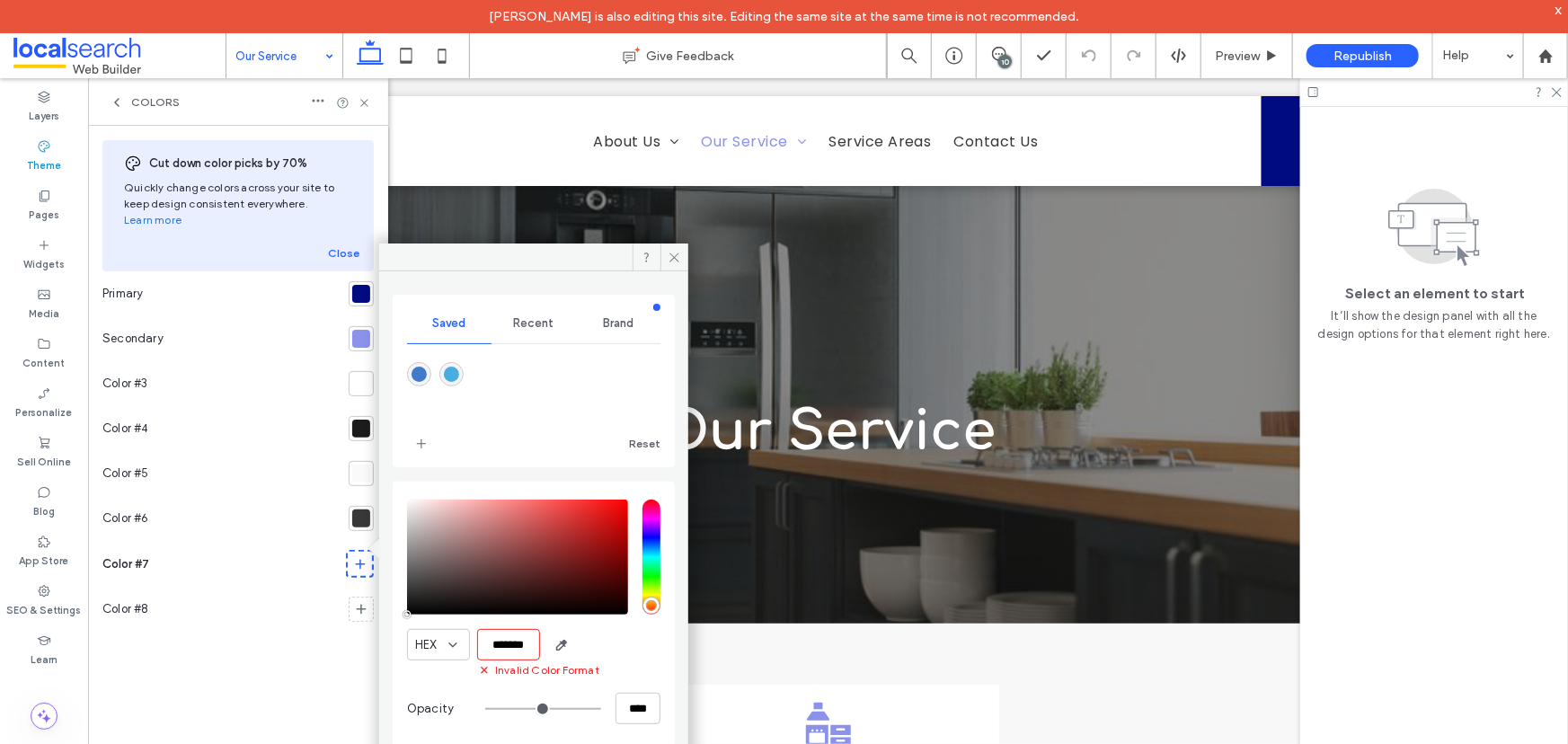 scroll, scrollTop: 0, scrollLeft: 0, axis: both 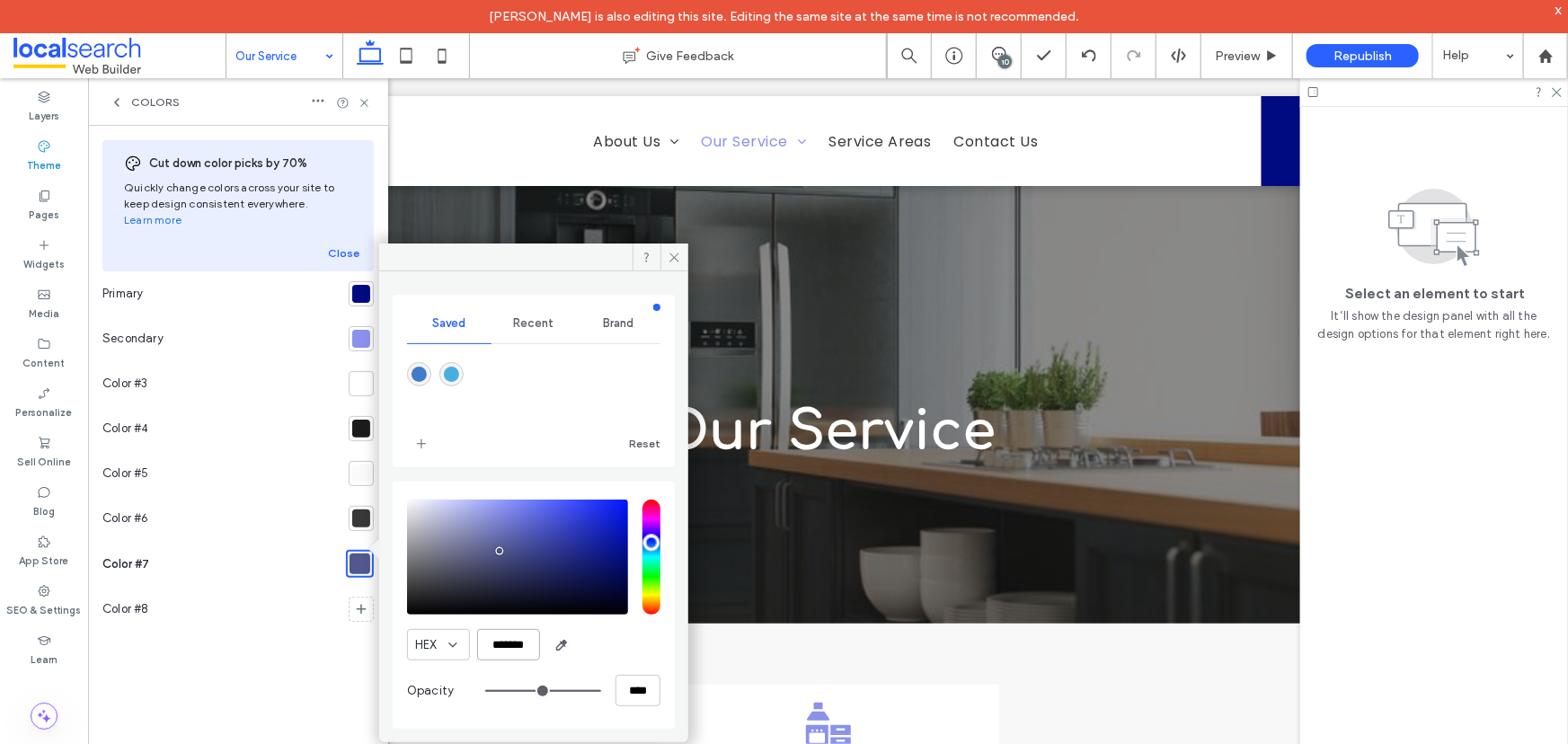 click on "*******" at bounding box center [509, 644] 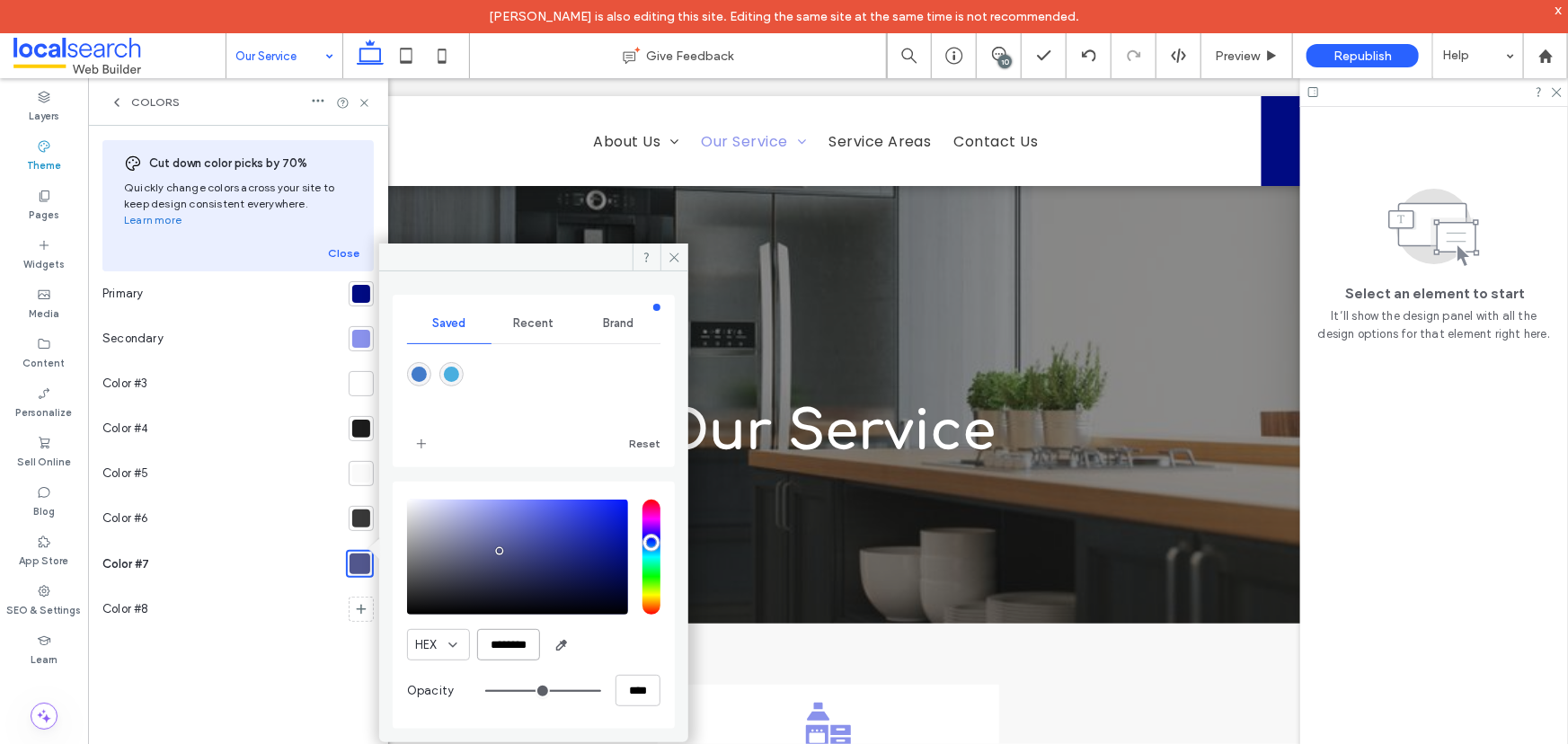 scroll, scrollTop: 0, scrollLeft: 5, axis: horizontal 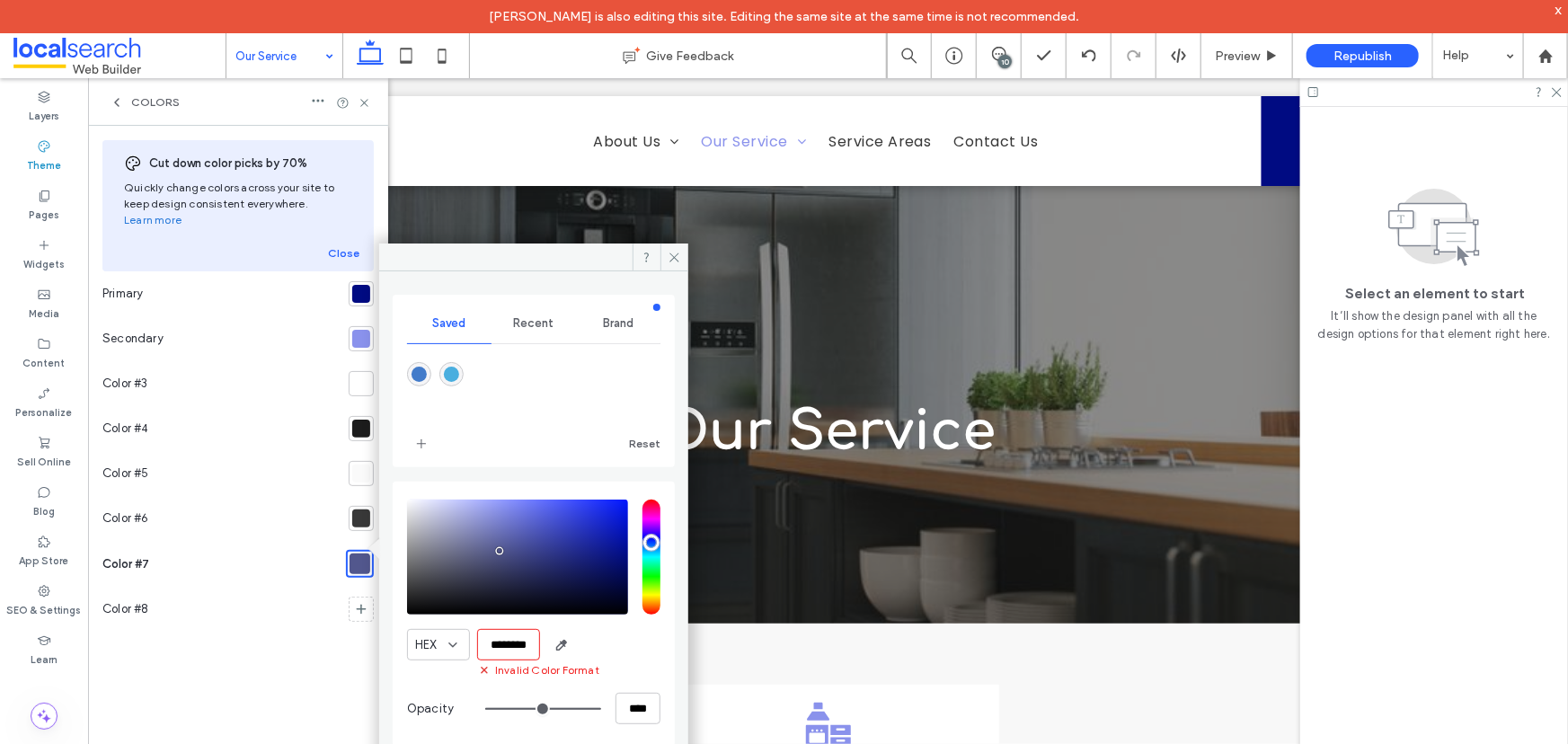 click on "********" at bounding box center (509, 644) 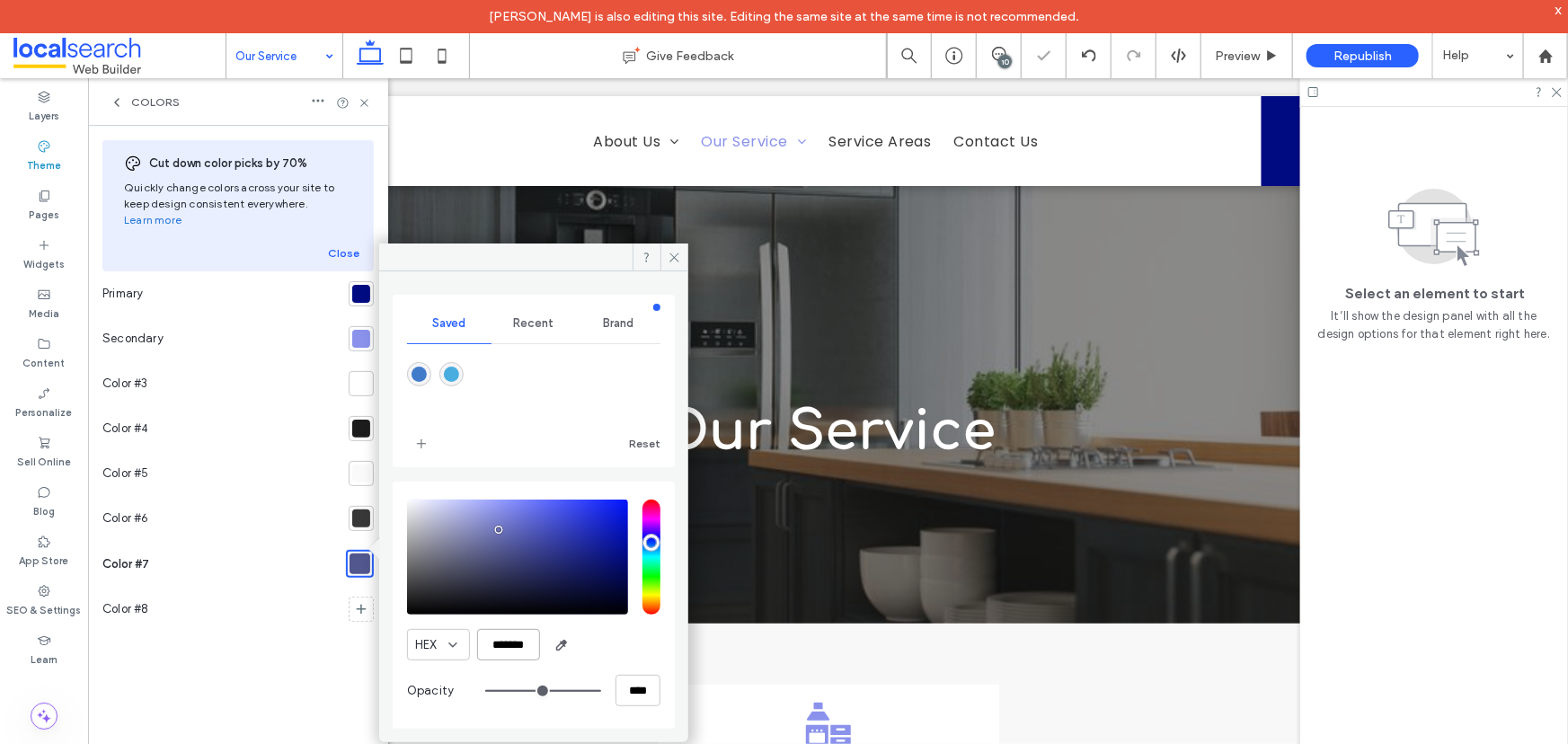 scroll, scrollTop: 0, scrollLeft: 0, axis: both 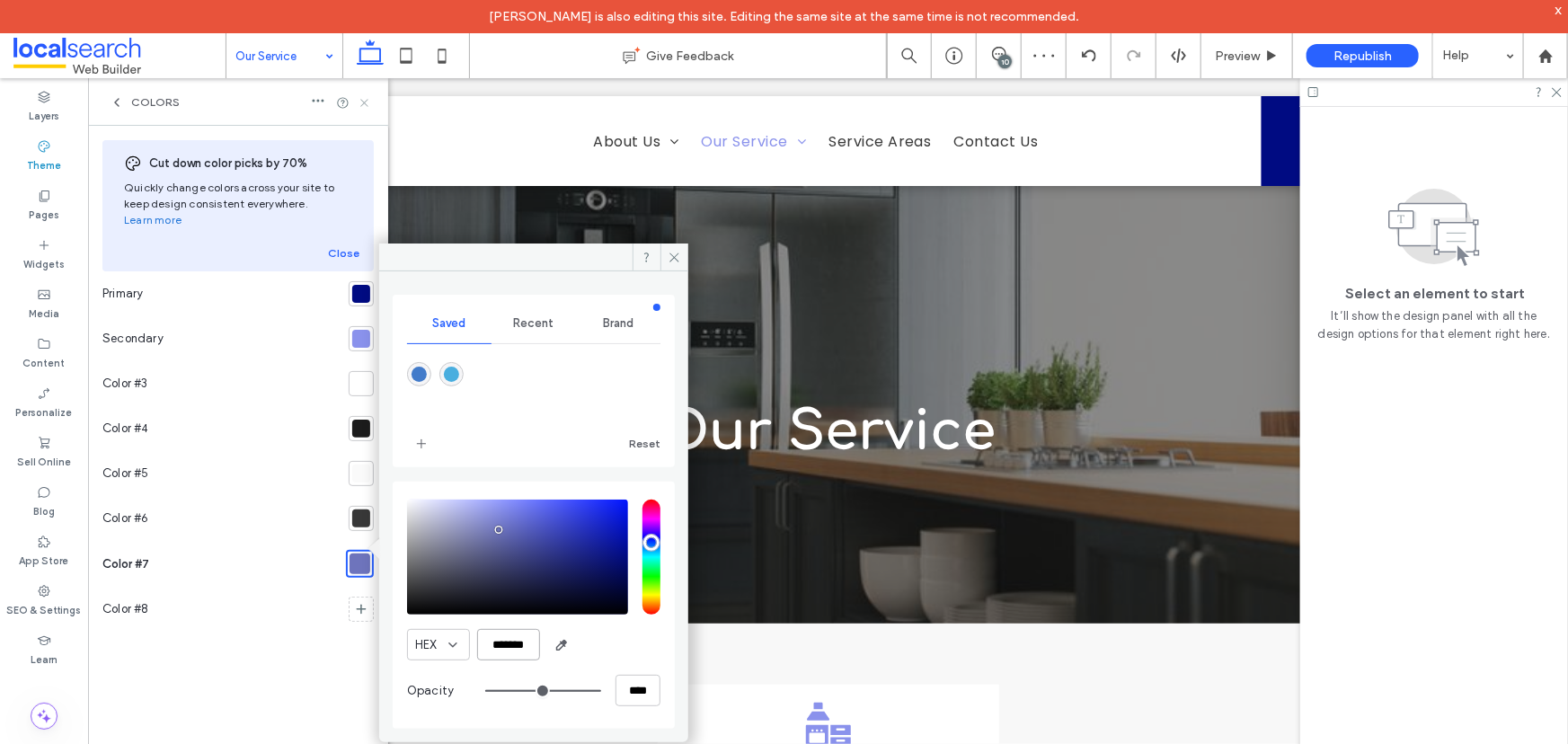 type on "*******" 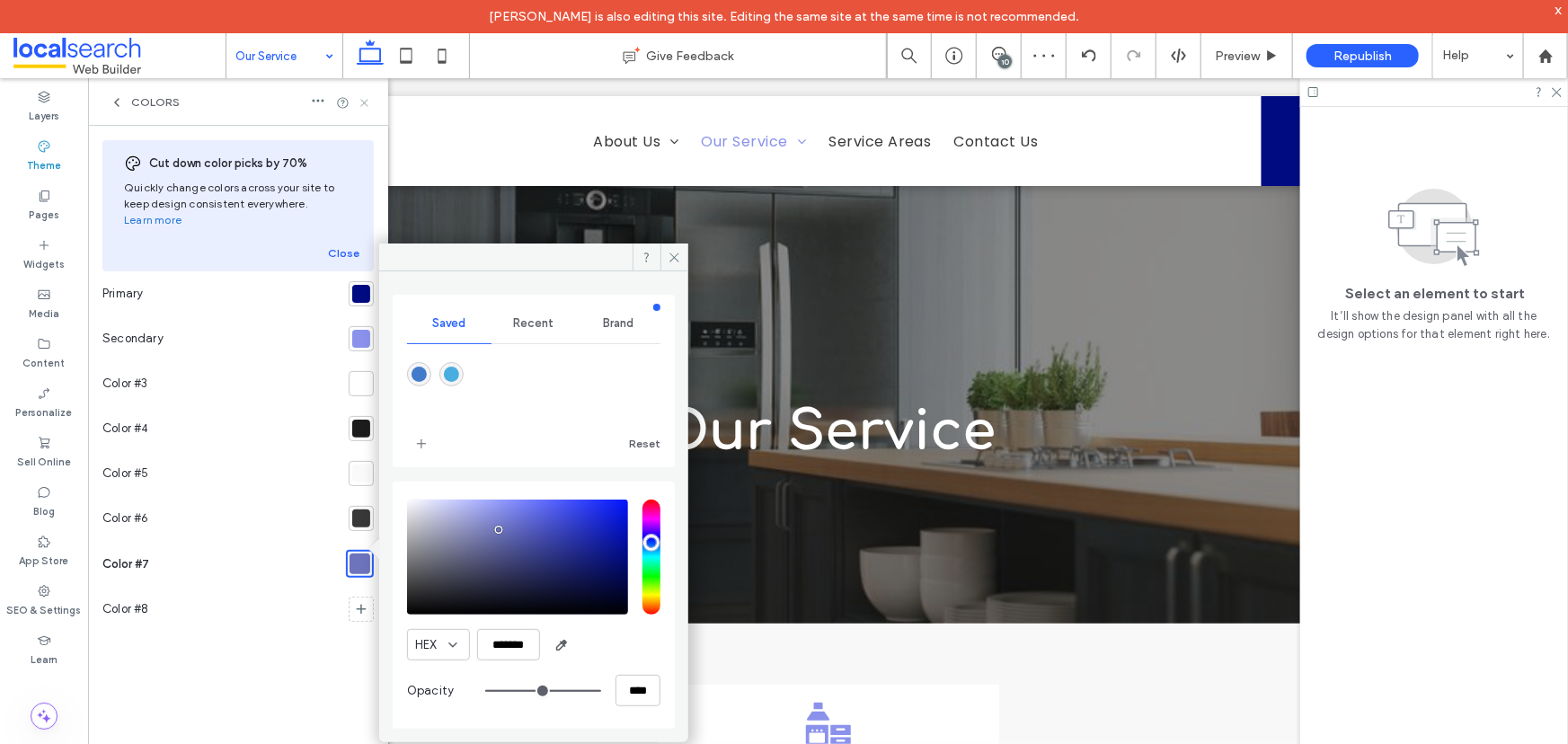 click 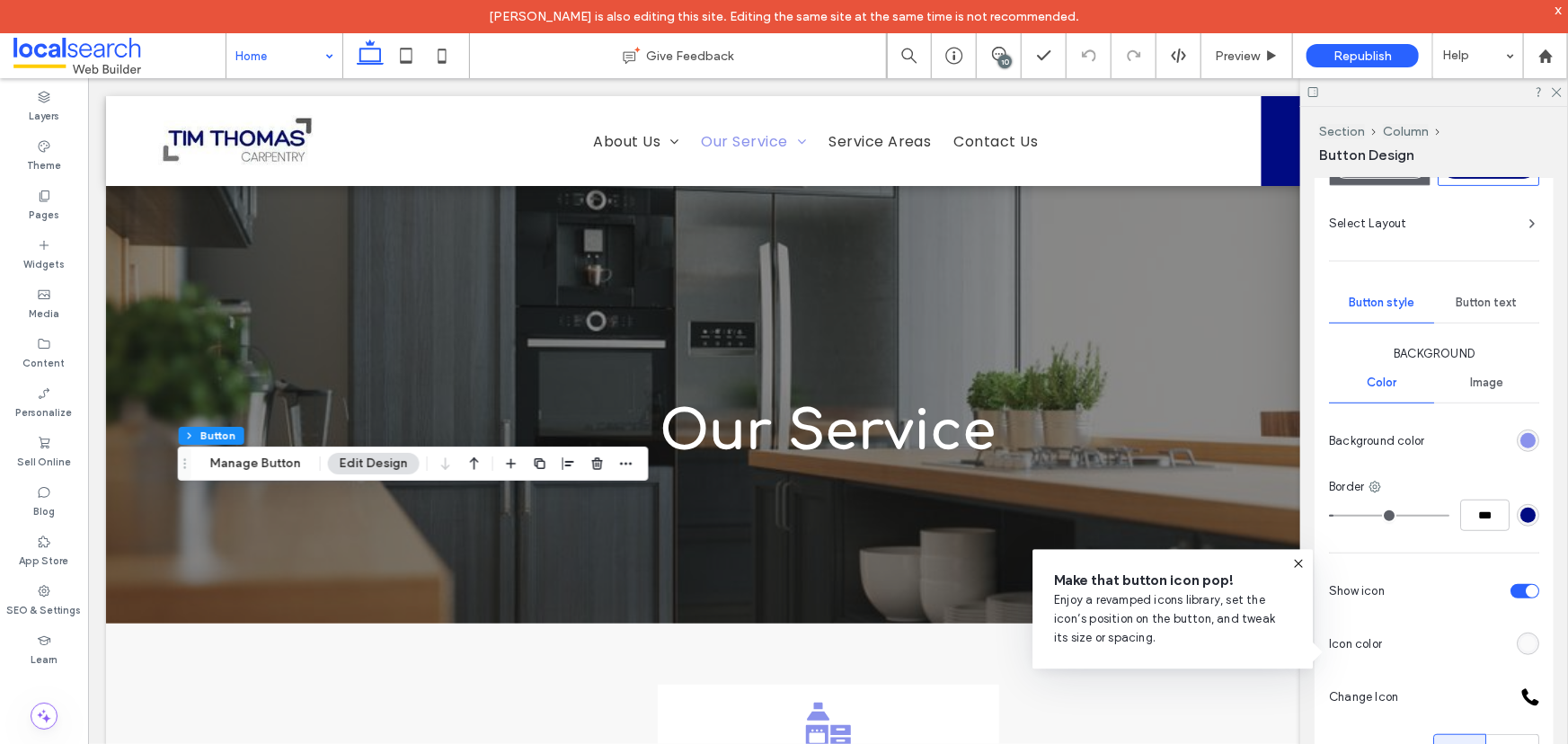 scroll, scrollTop: 490, scrollLeft: 0, axis: vertical 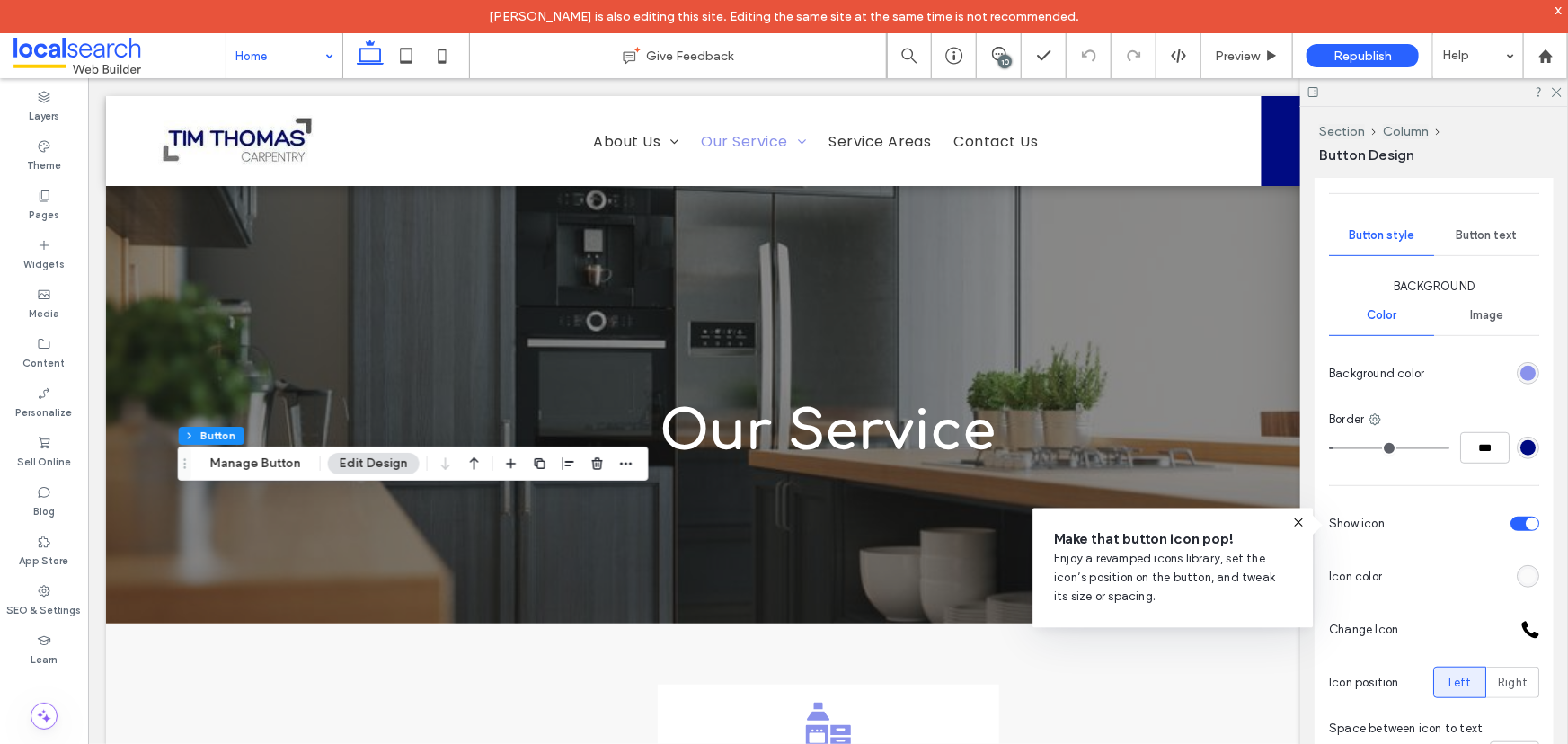 click at bounding box center (1528, 373) 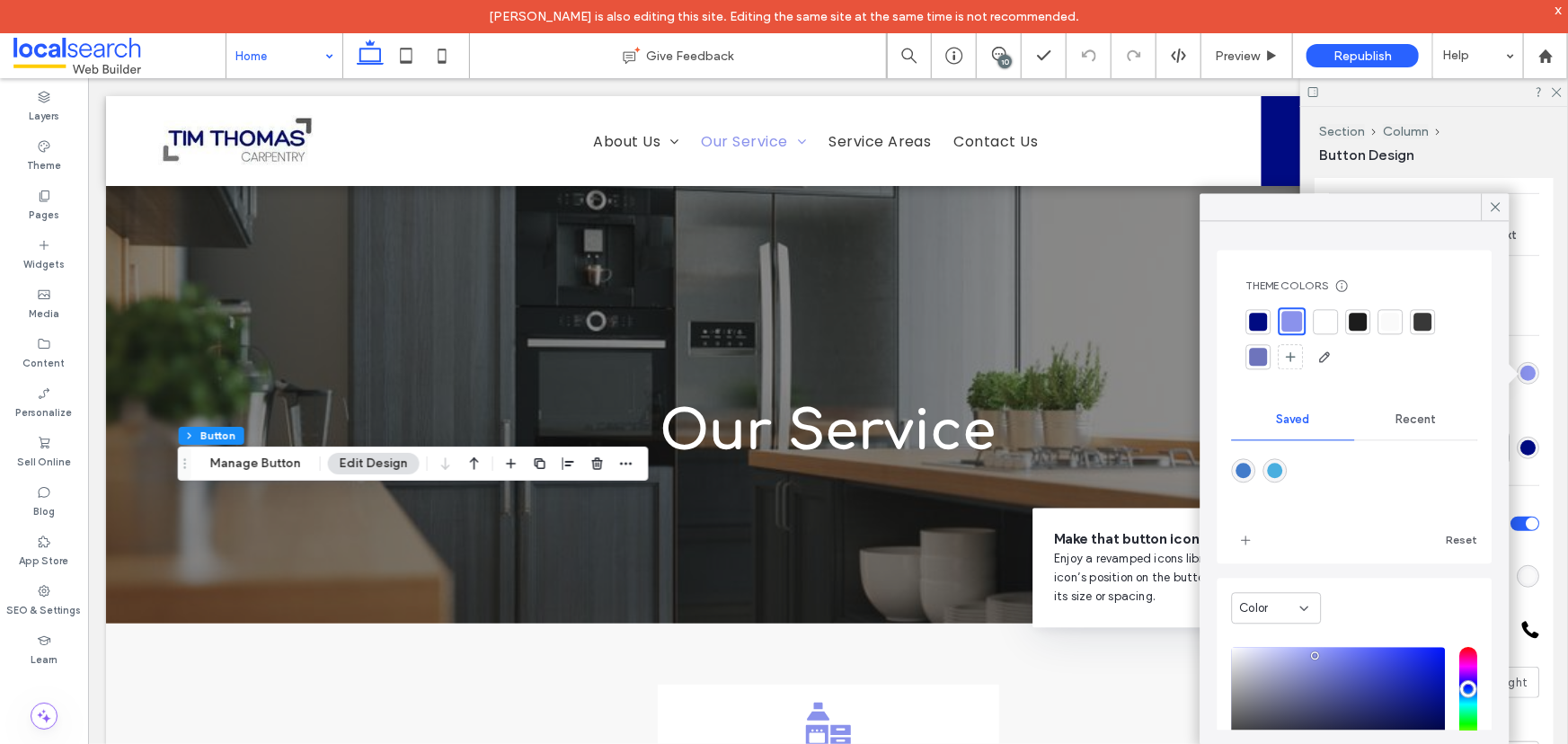 click at bounding box center (1259, 357) 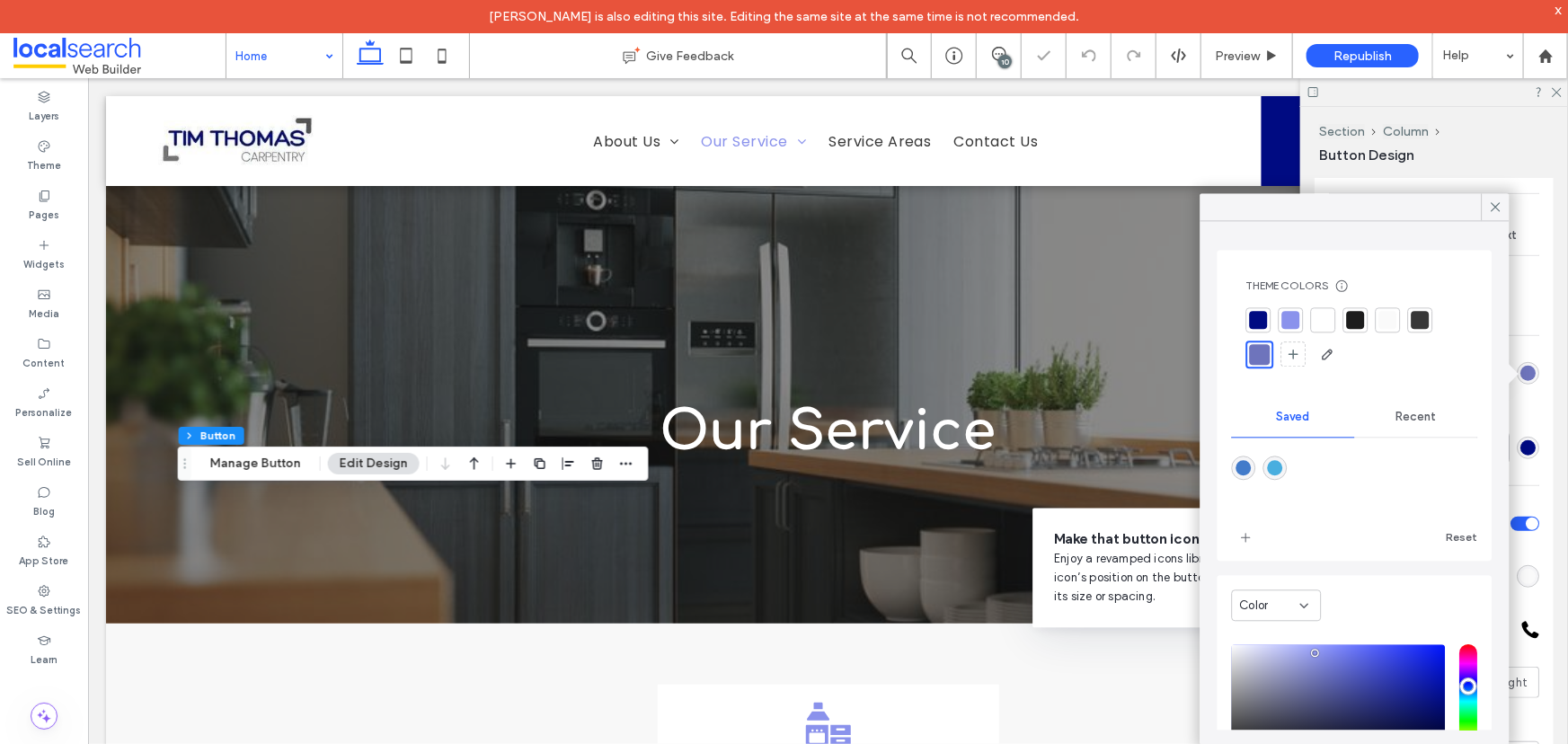 type on "*" 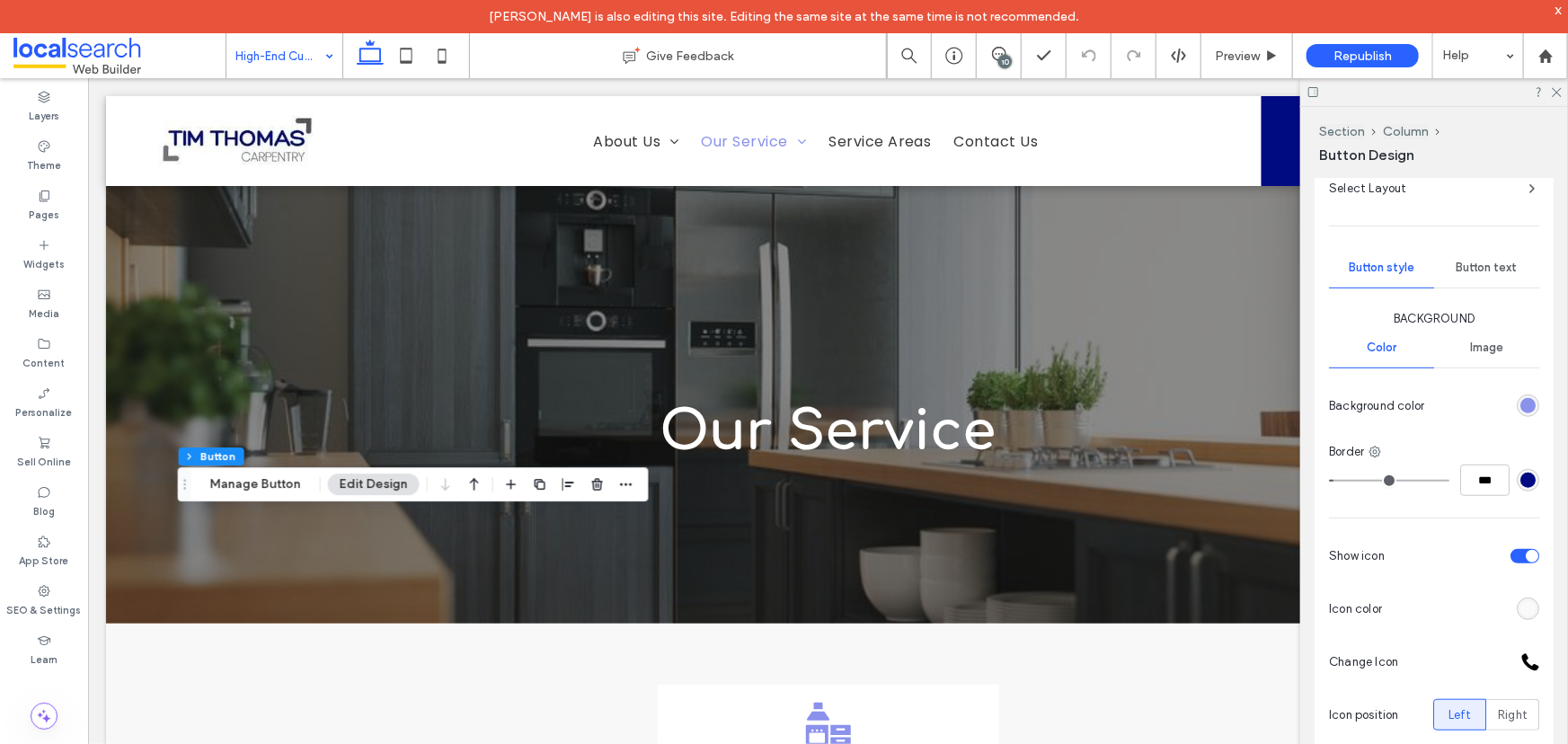 scroll, scrollTop: 571, scrollLeft: 0, axis: vertical 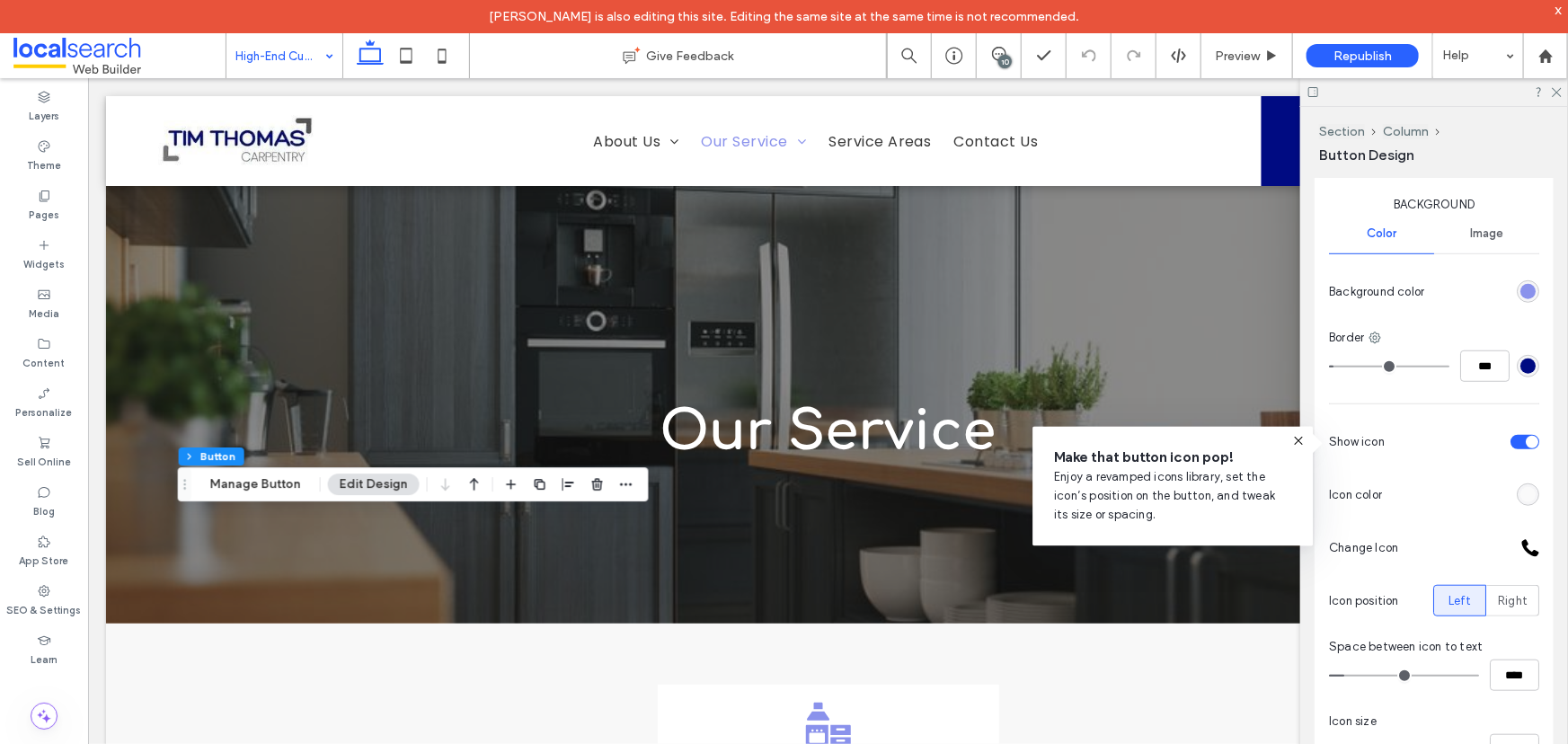 click at bounding box center [1528, 291] 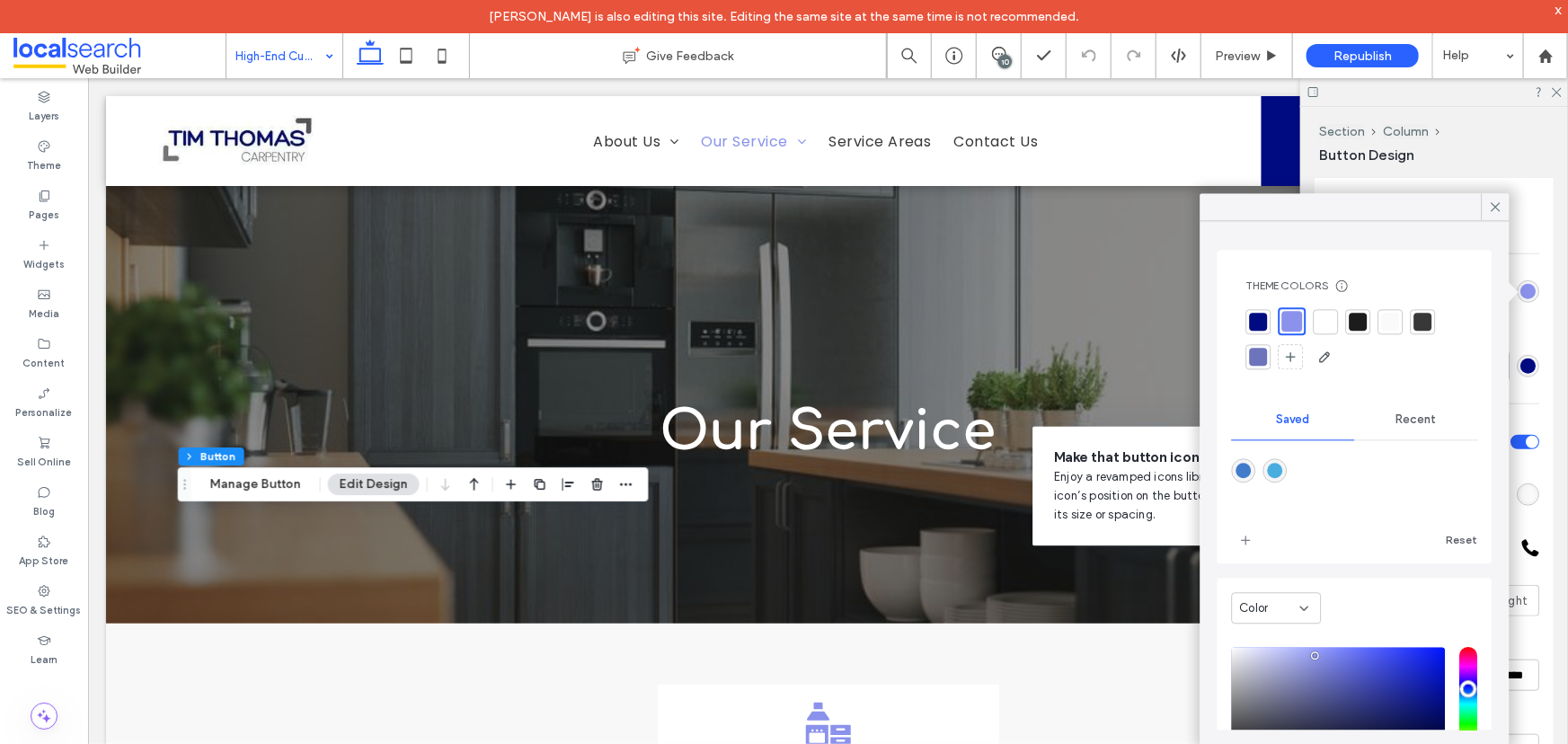 click at bounding box center [1259, 357] 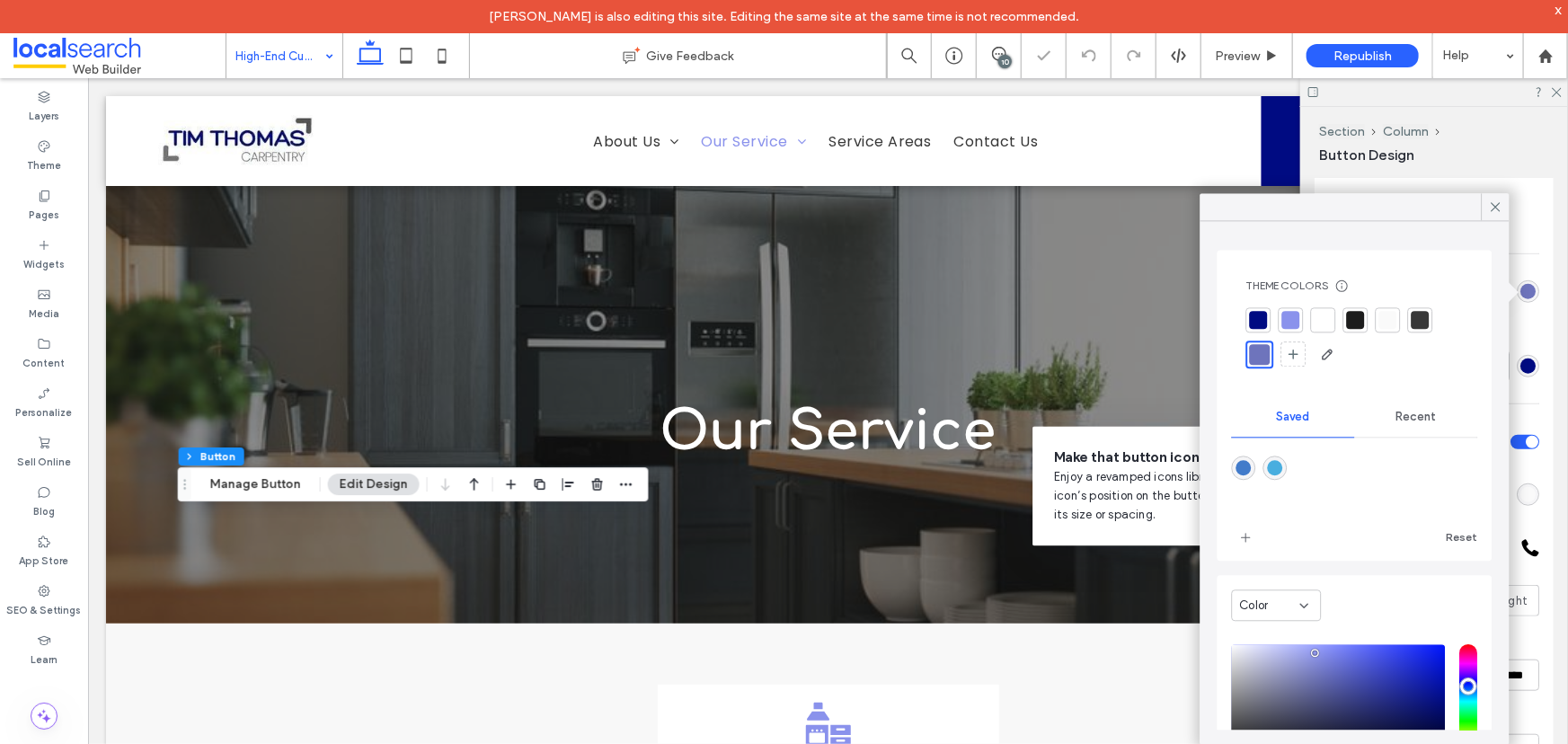 type on "*" 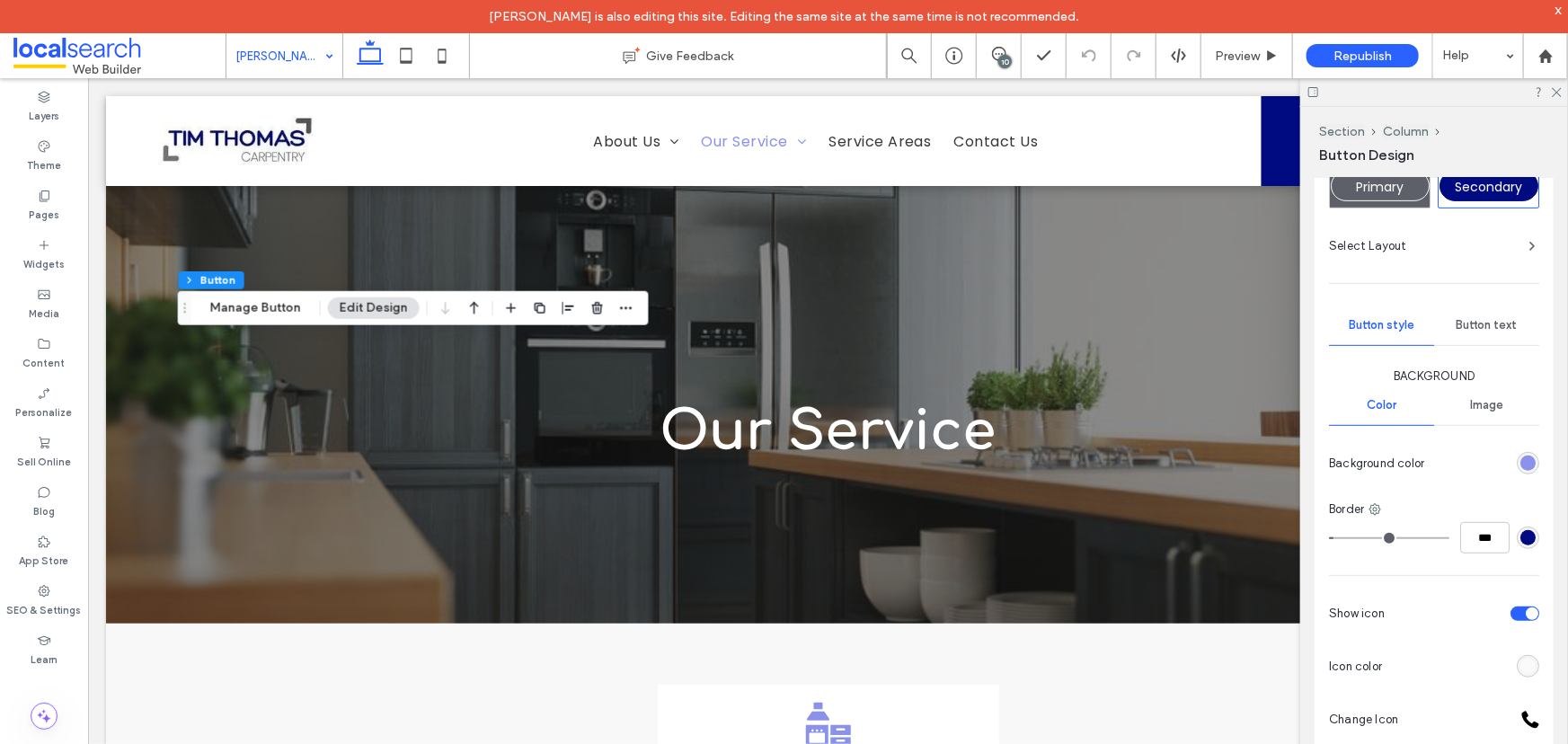 scroll, scrollTop: 408, scrollLeft: 0, axis: vertical 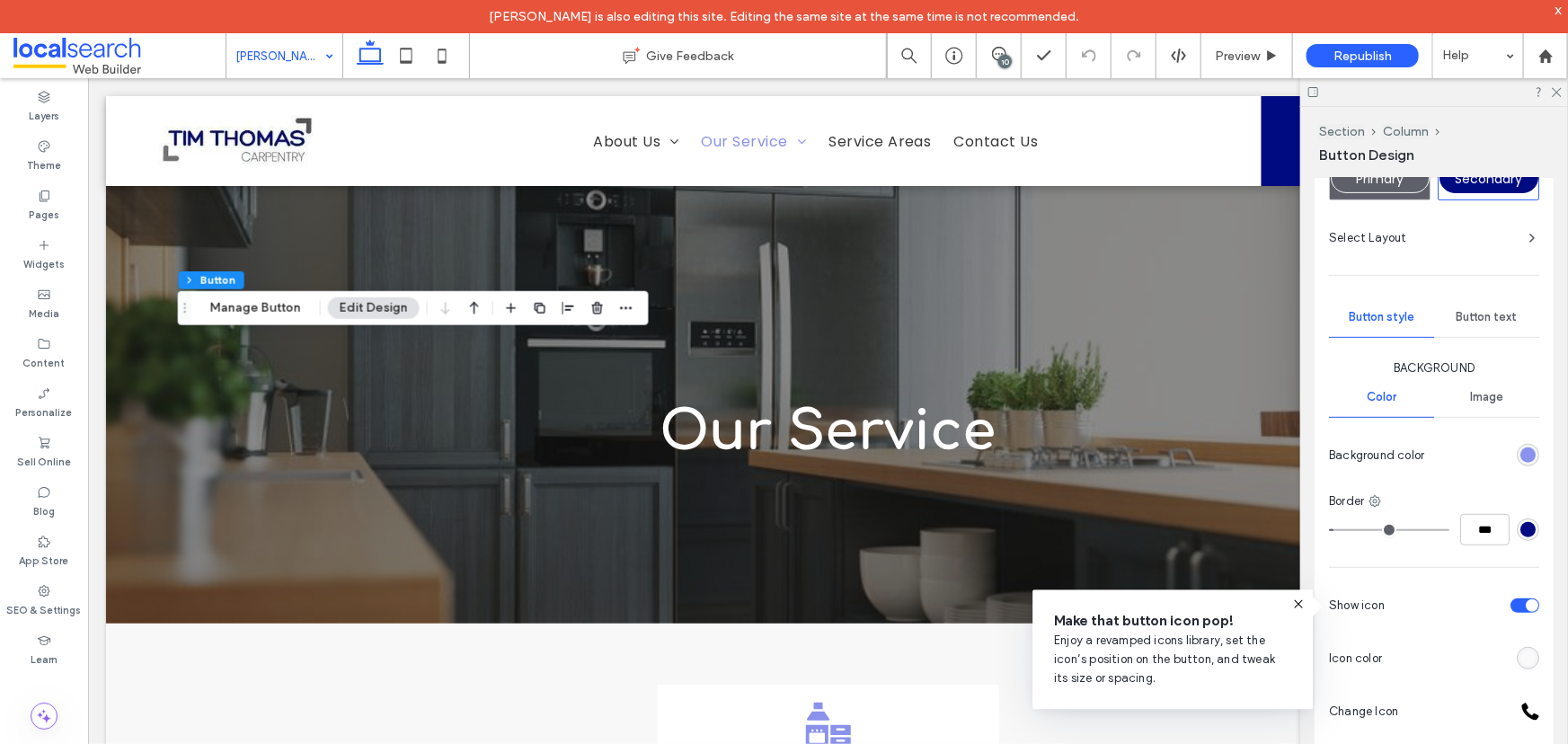 click at bounding box center [1528, 455] 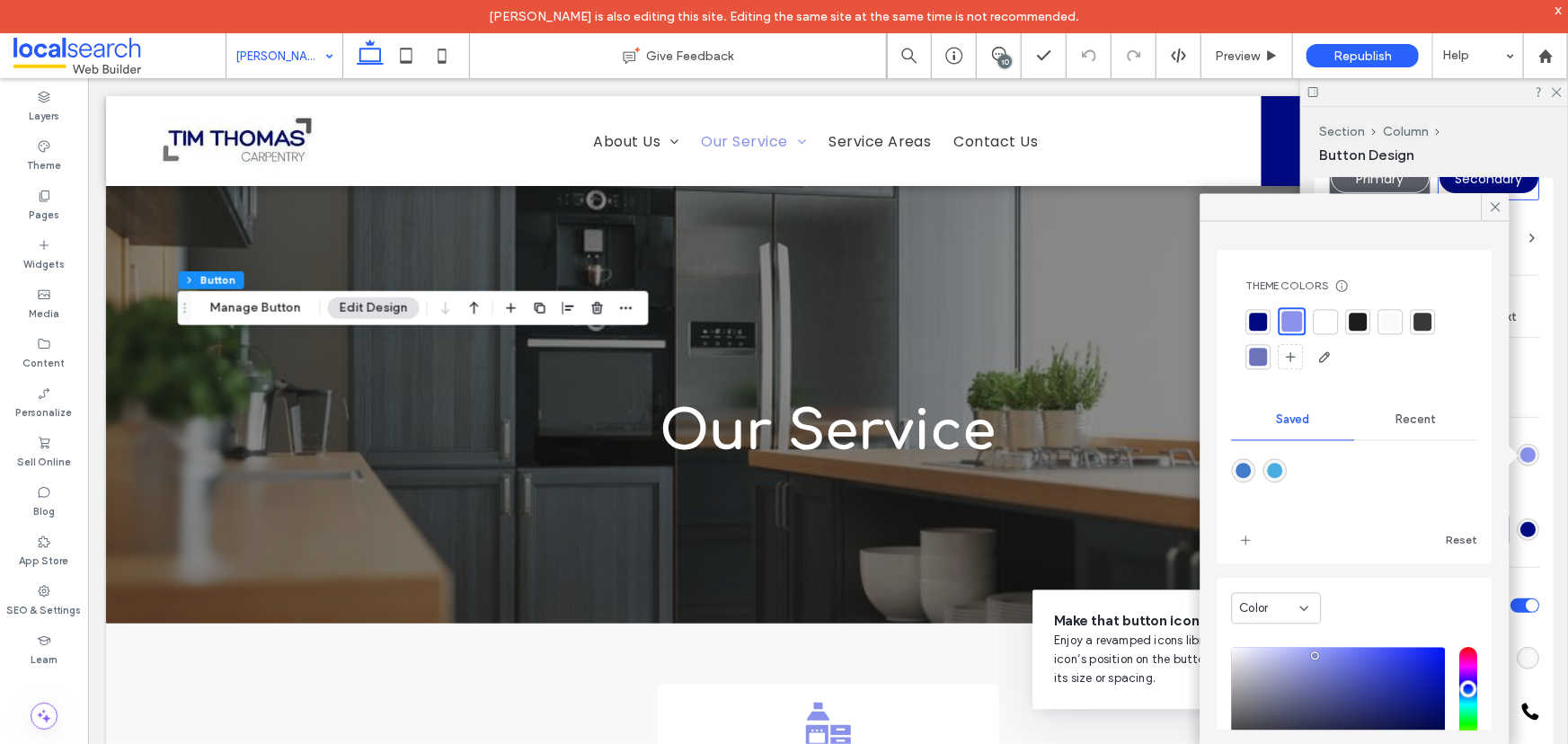 click at bounding box center (1259, 357) 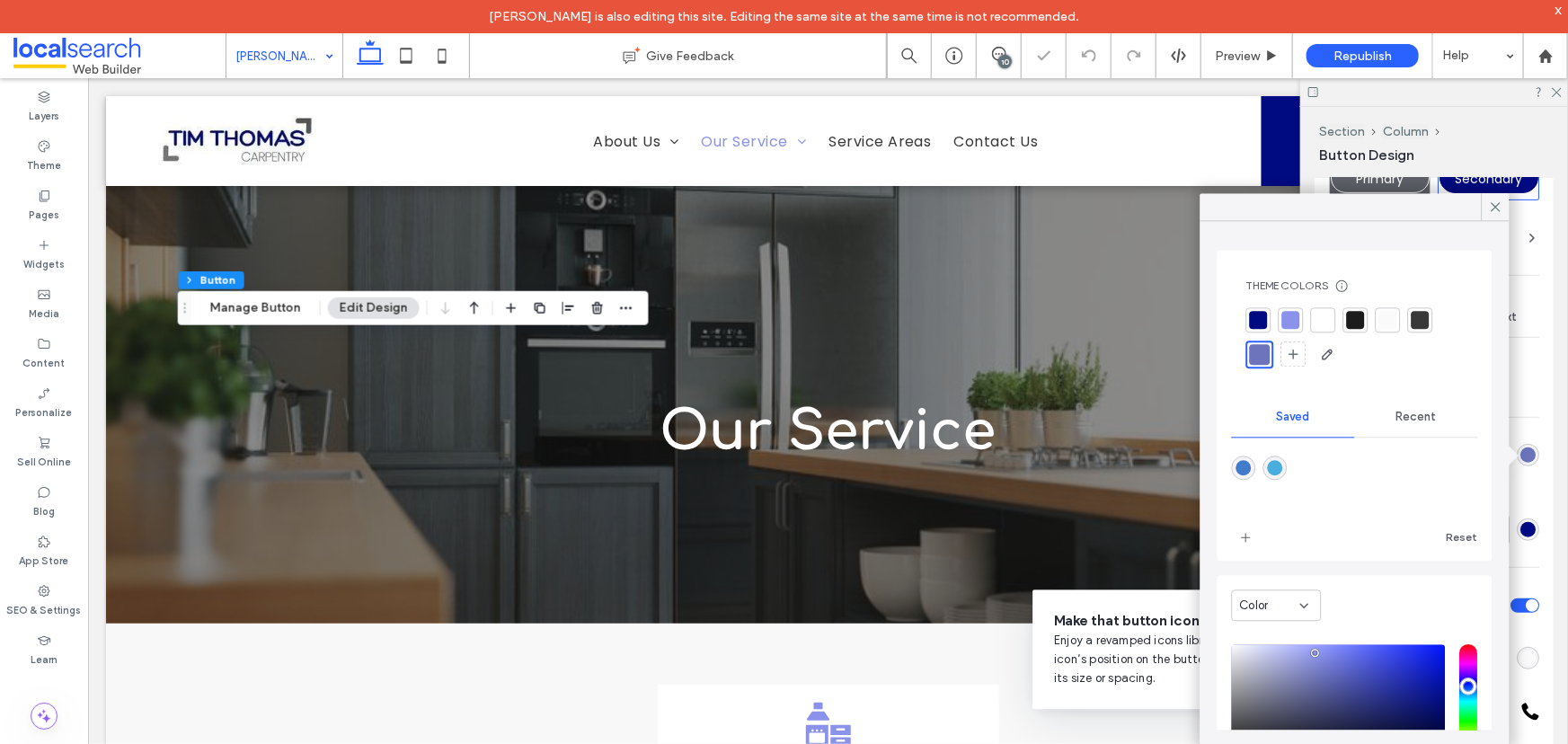 type on "*" 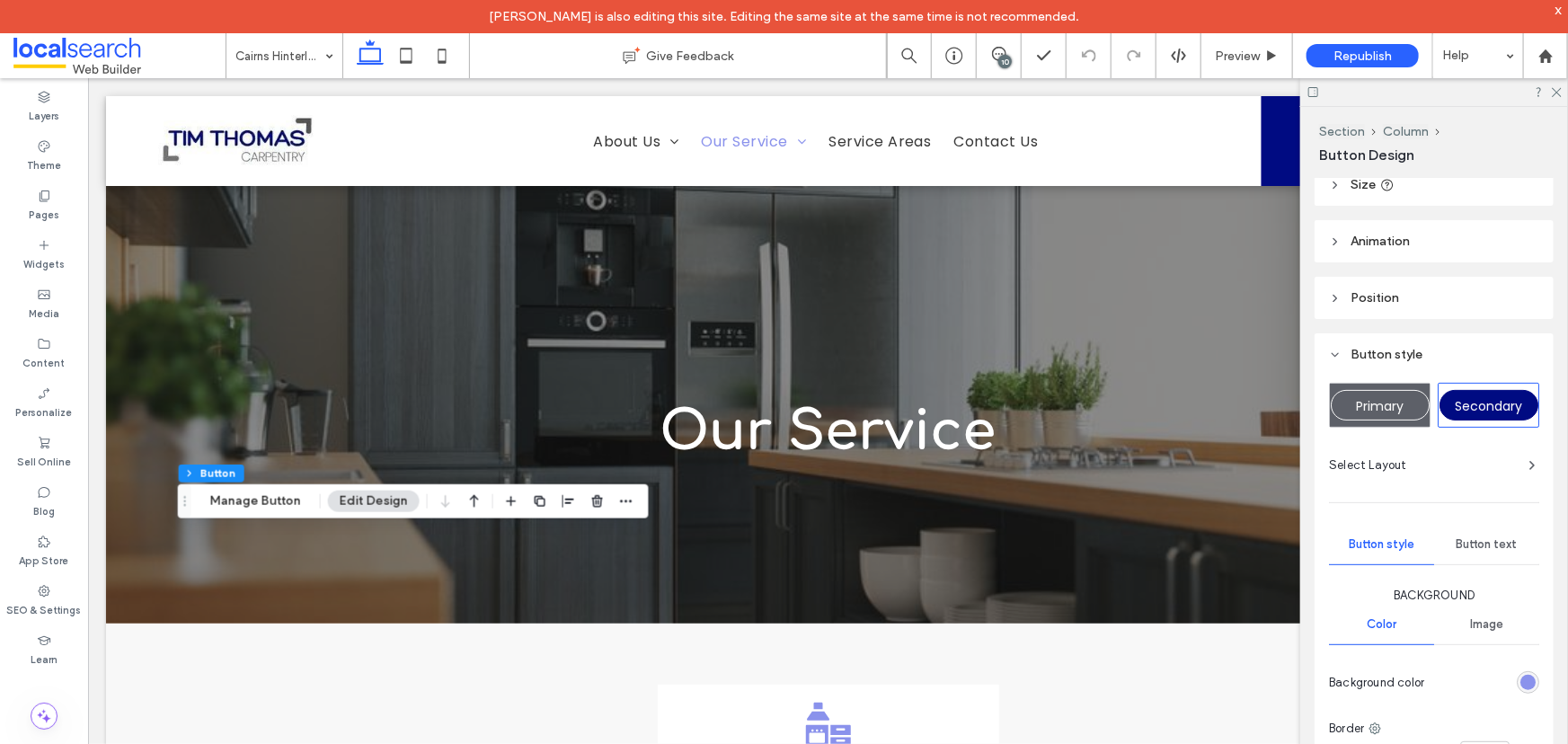 scroll, scrollTop: 408, scrollLeft: 0, axis: vertical 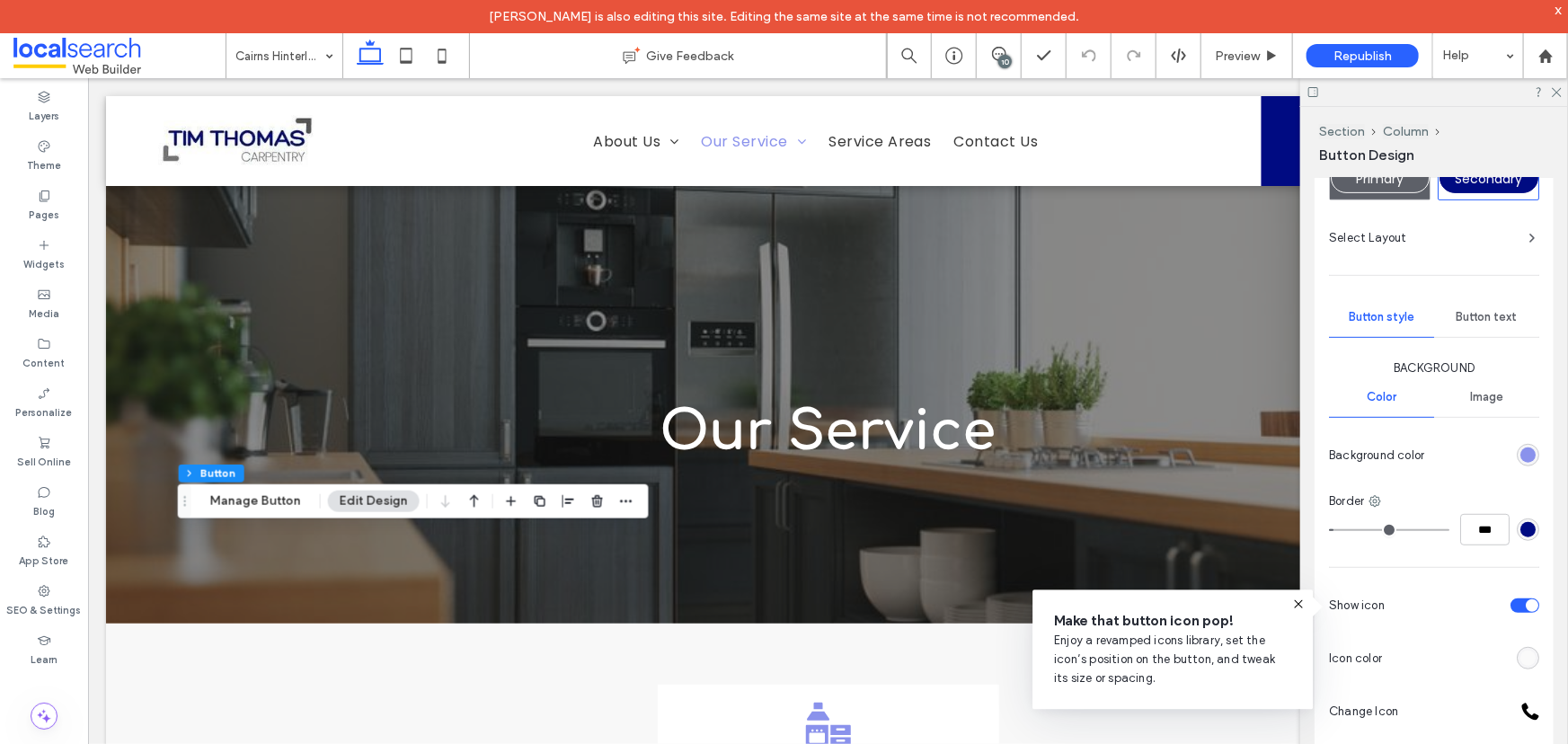 click at bounding box center [1528, 455] 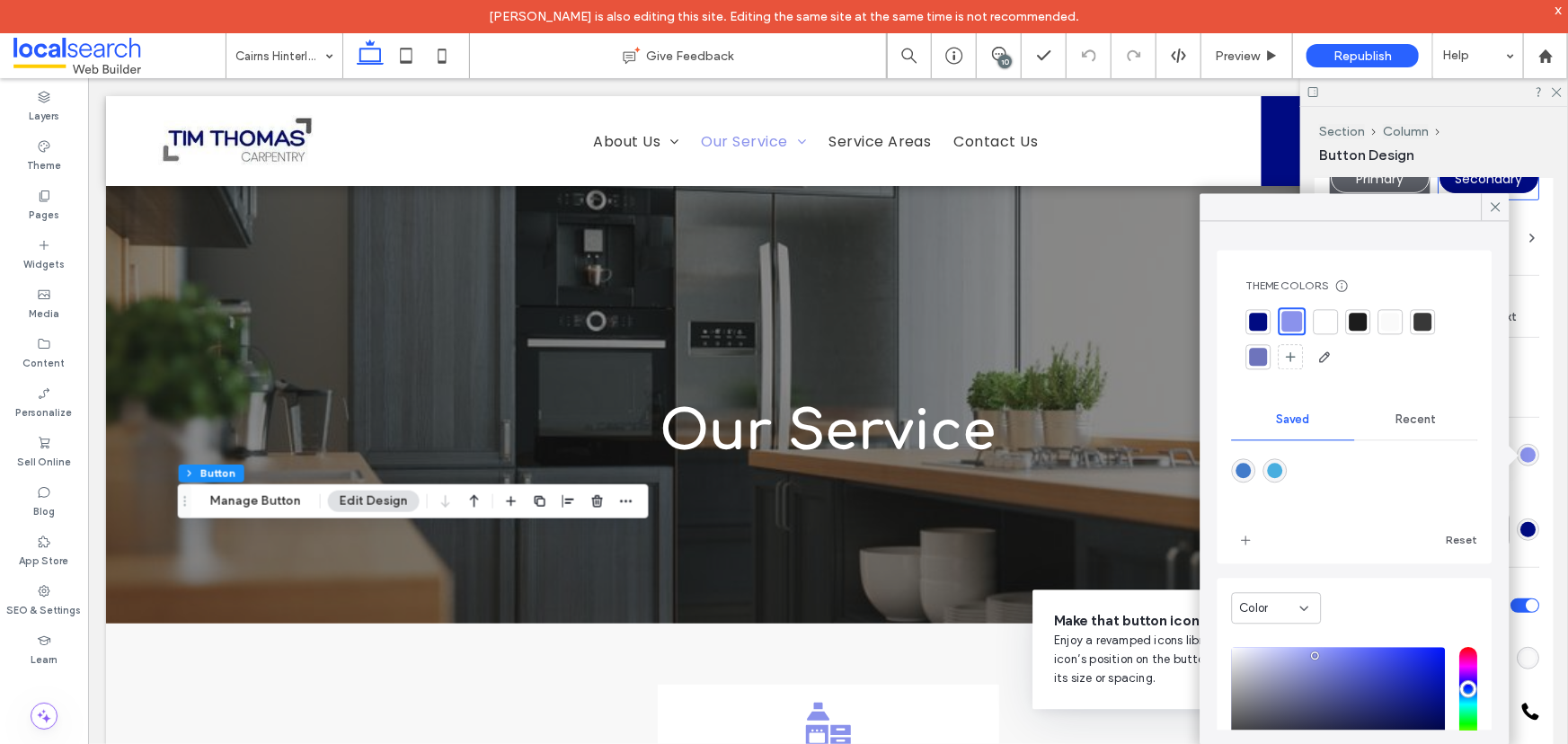 click at bounding box center (1259, 357) 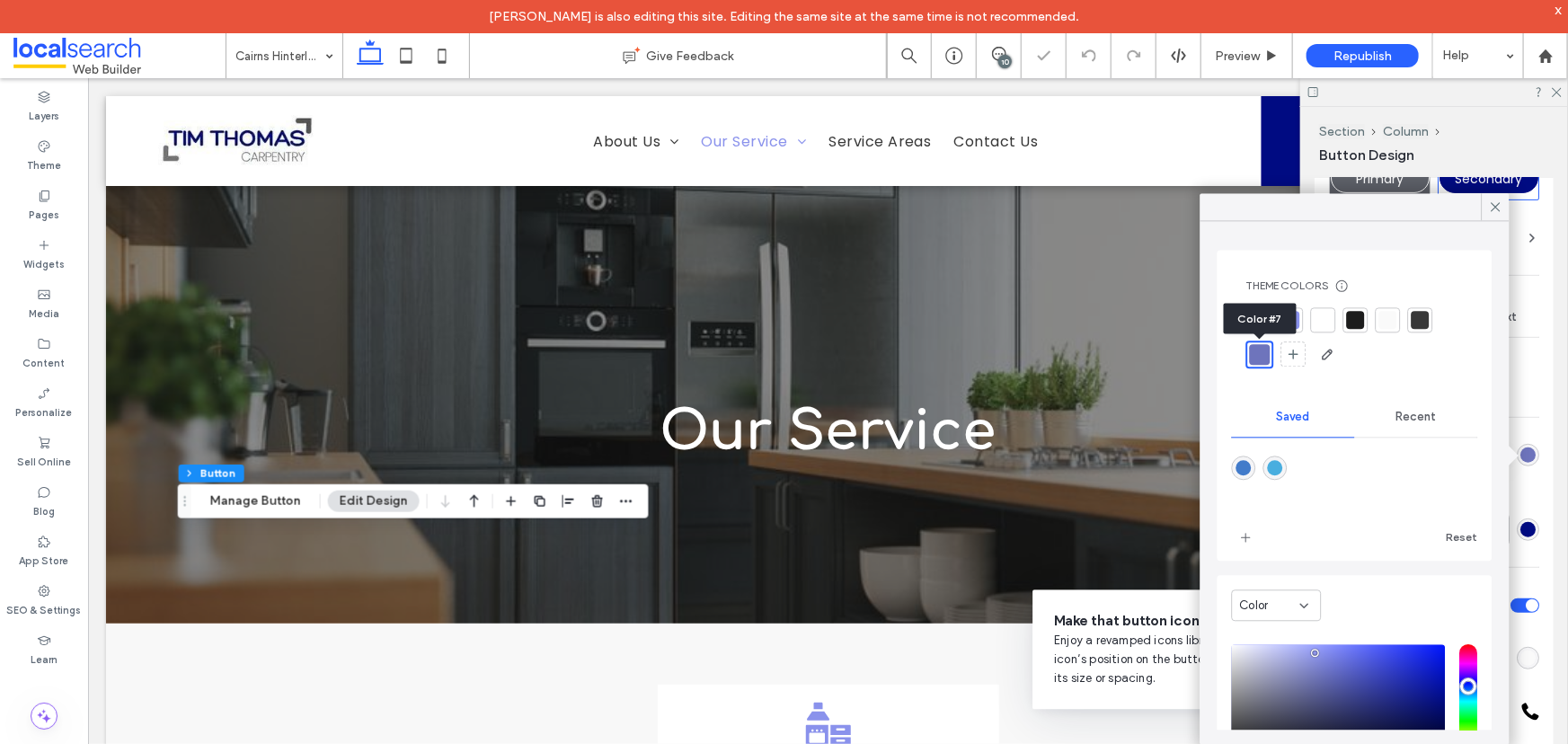 type on "*" 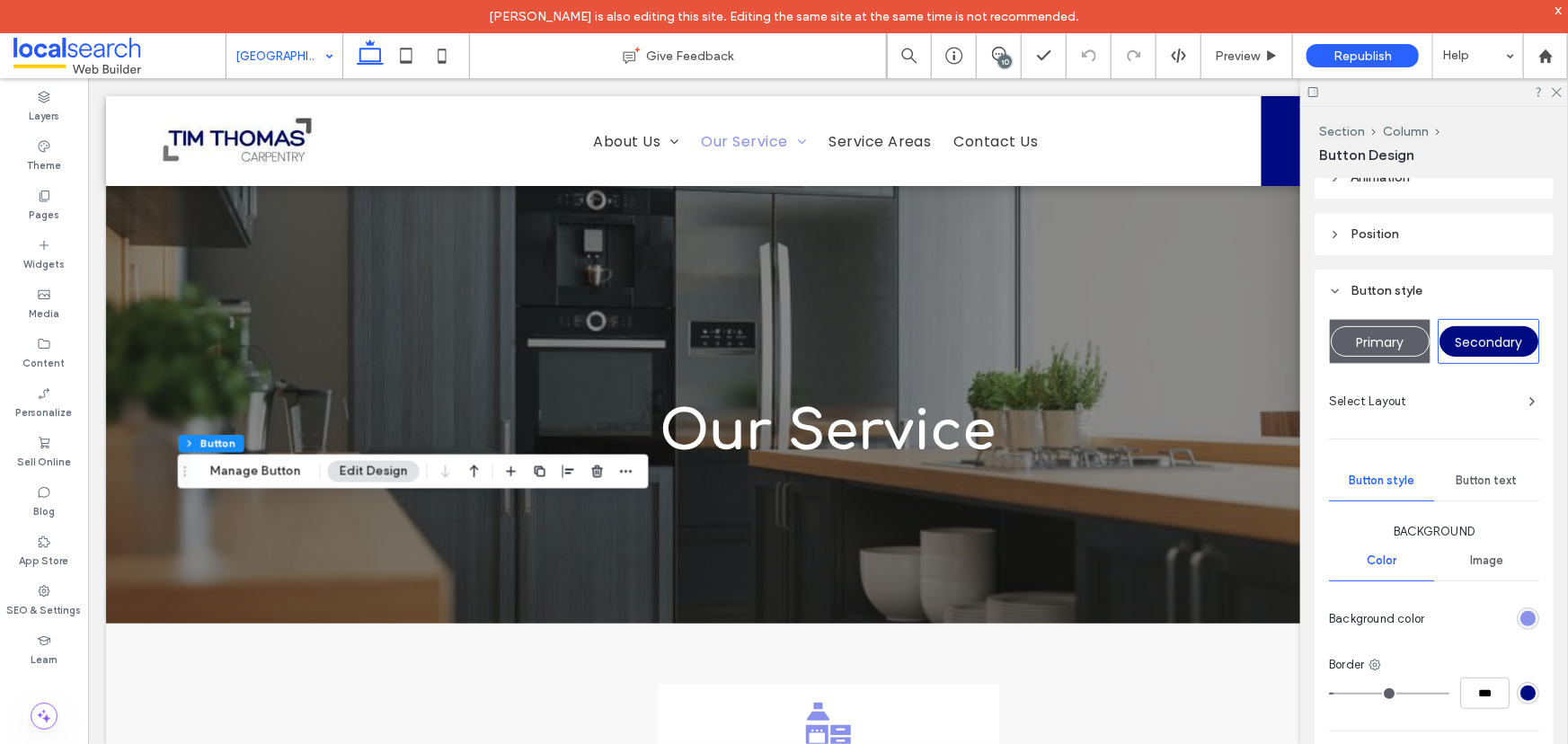 scroll, scrollTop: 408, scrollLeft: 0, axis: vertical 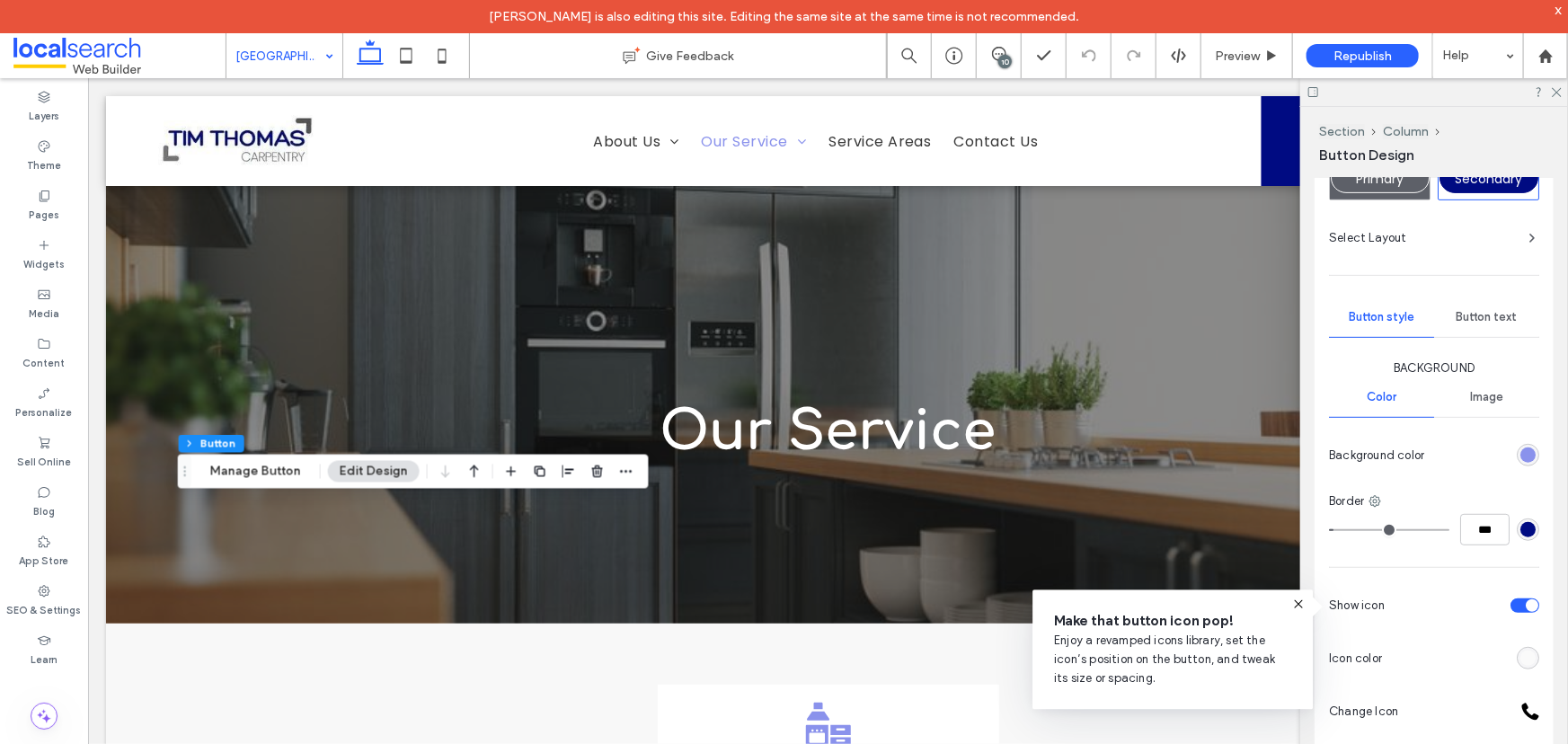 click at bounding box center [1528, 455] 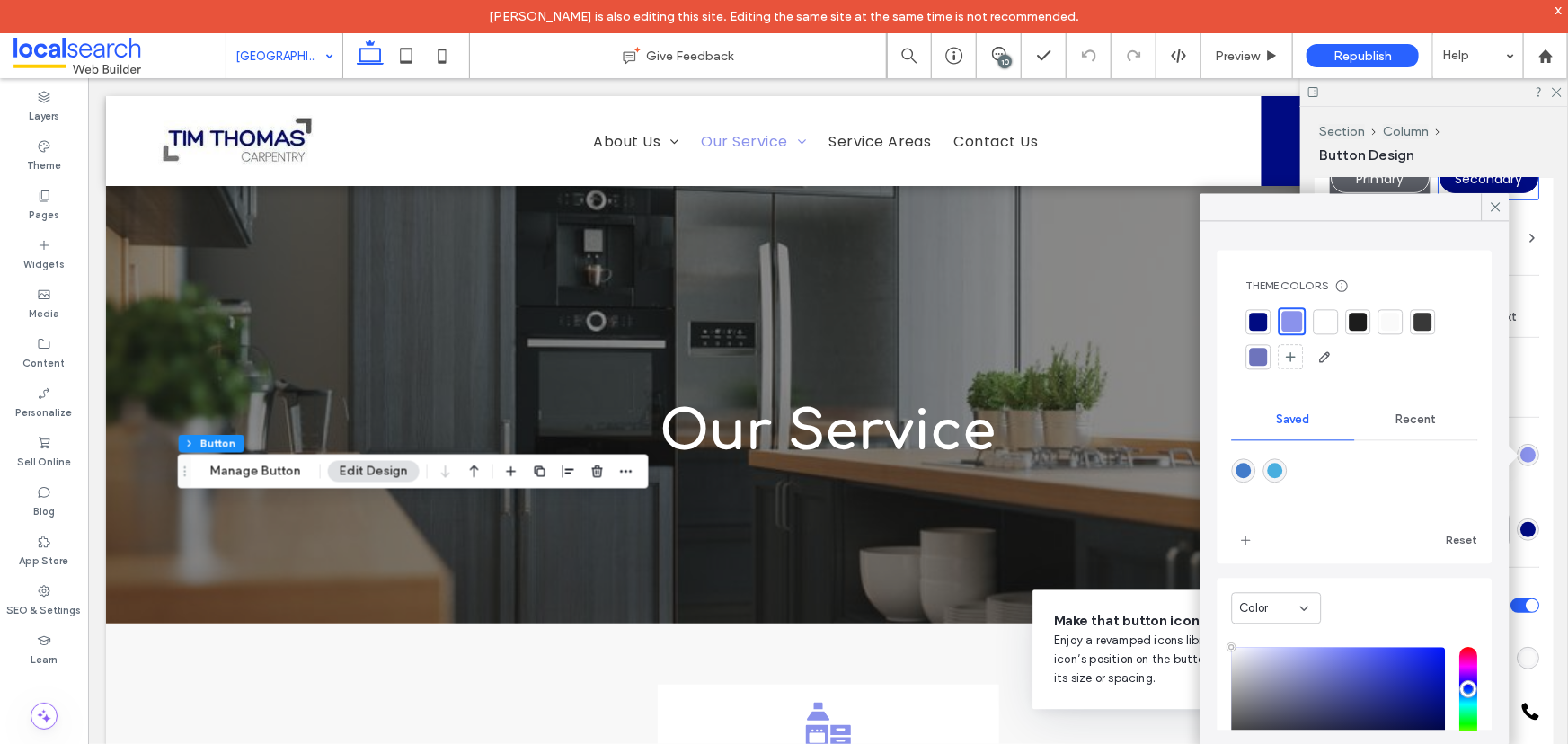 type on "****" 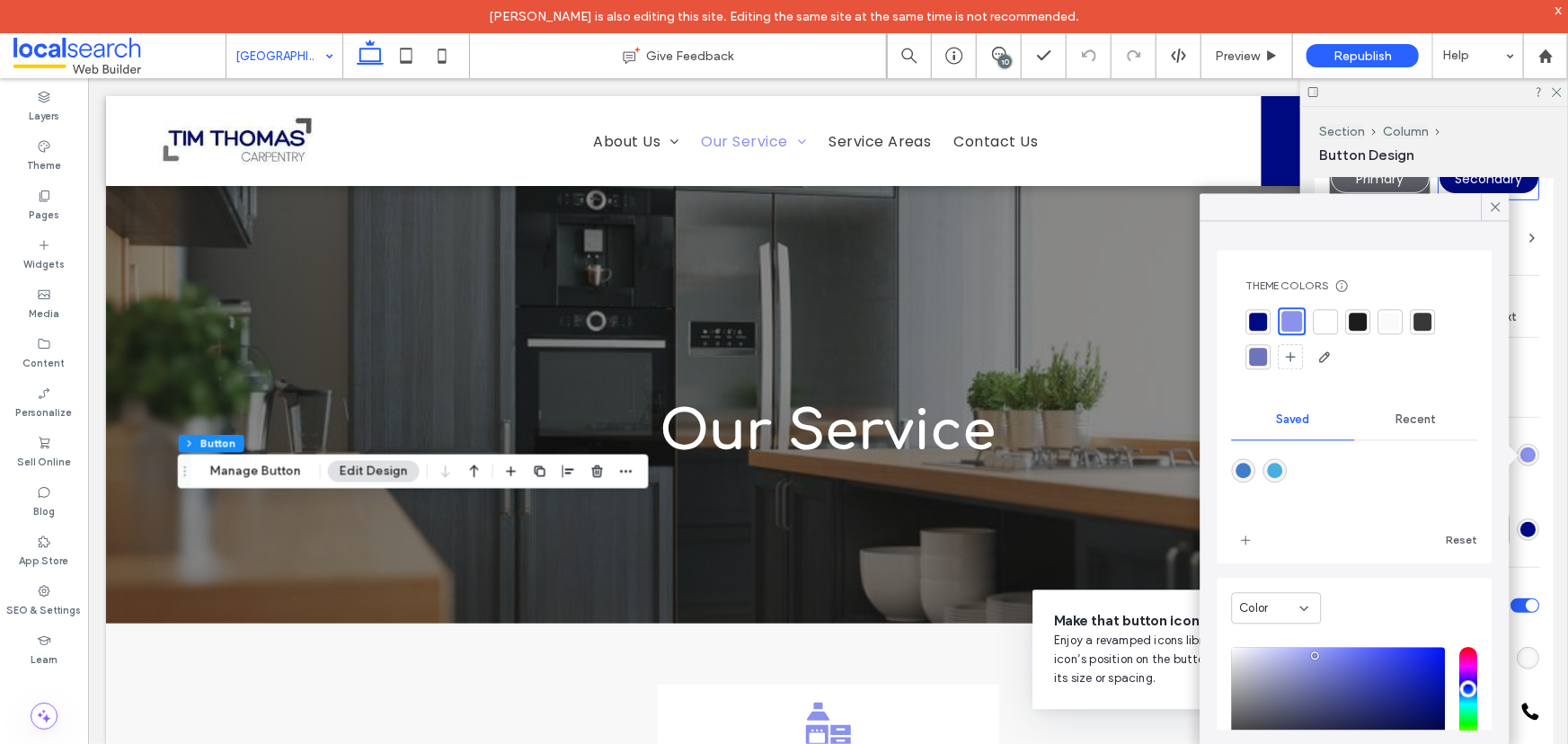 click at bounding box center [1259, 357] 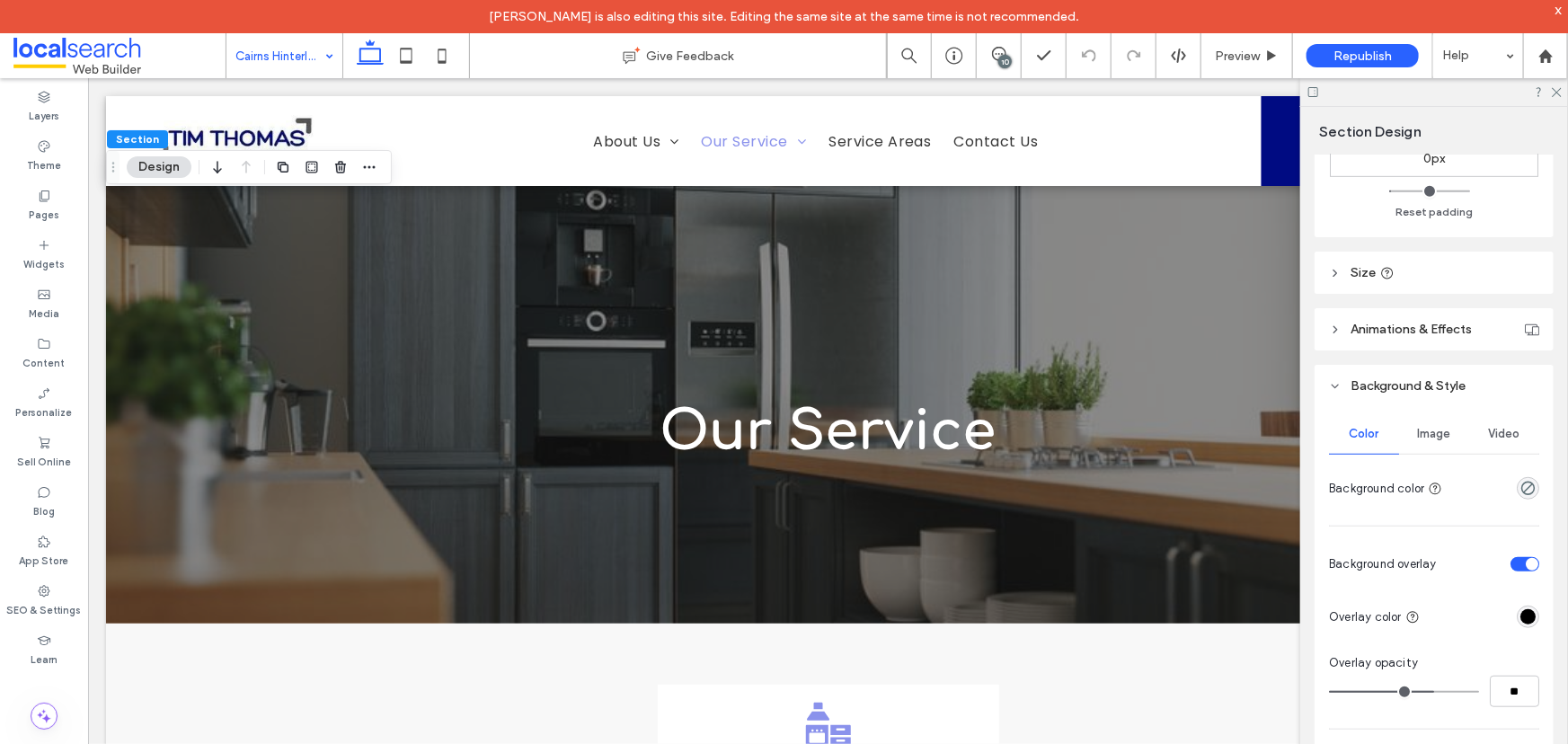 scroll, scrollTop: 467, scrollLeft: 0, axis: vertical 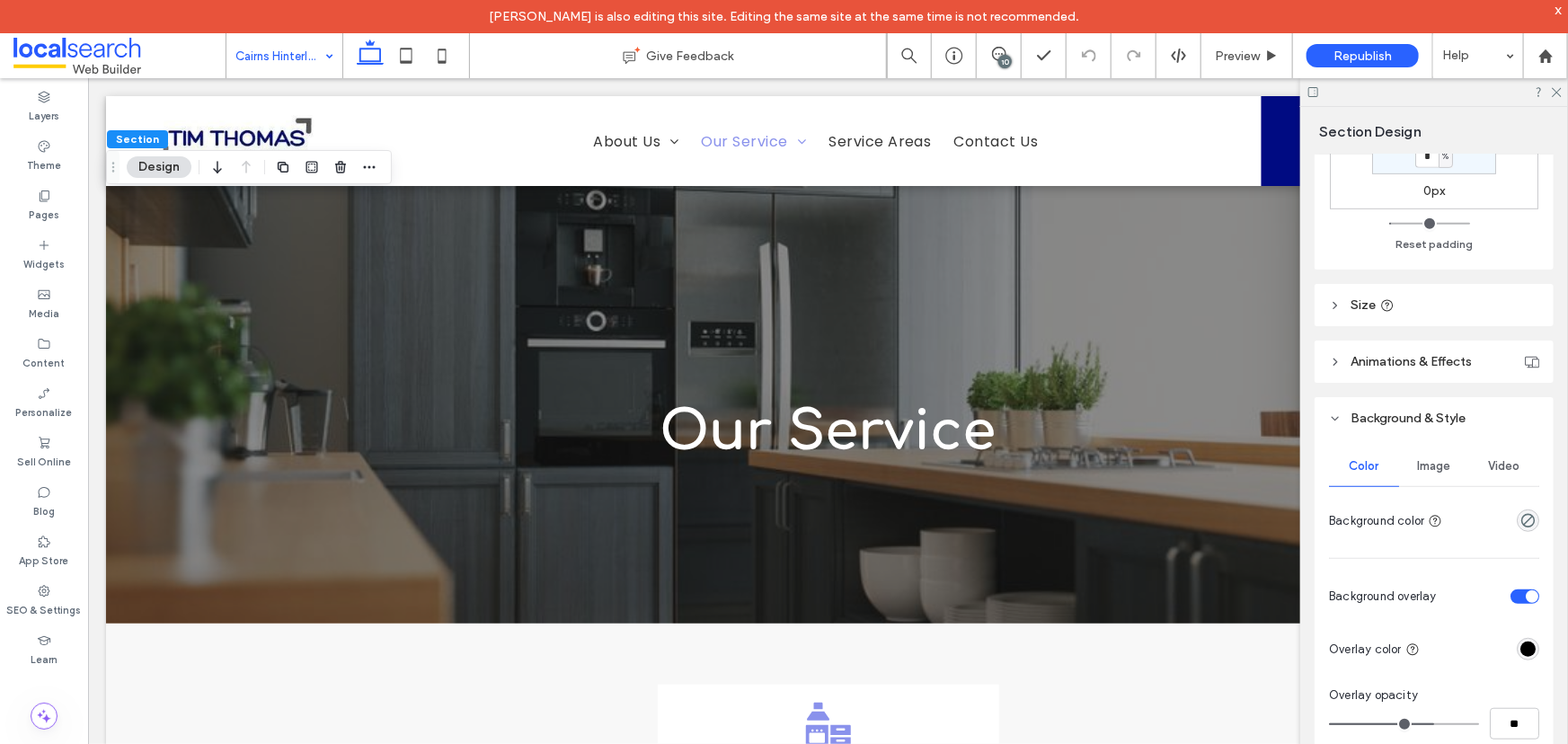 drag, startPoint x: 1444, startPoint y: 473, endPoint x: 1430, endPoint y: 474, distance: 14.03567 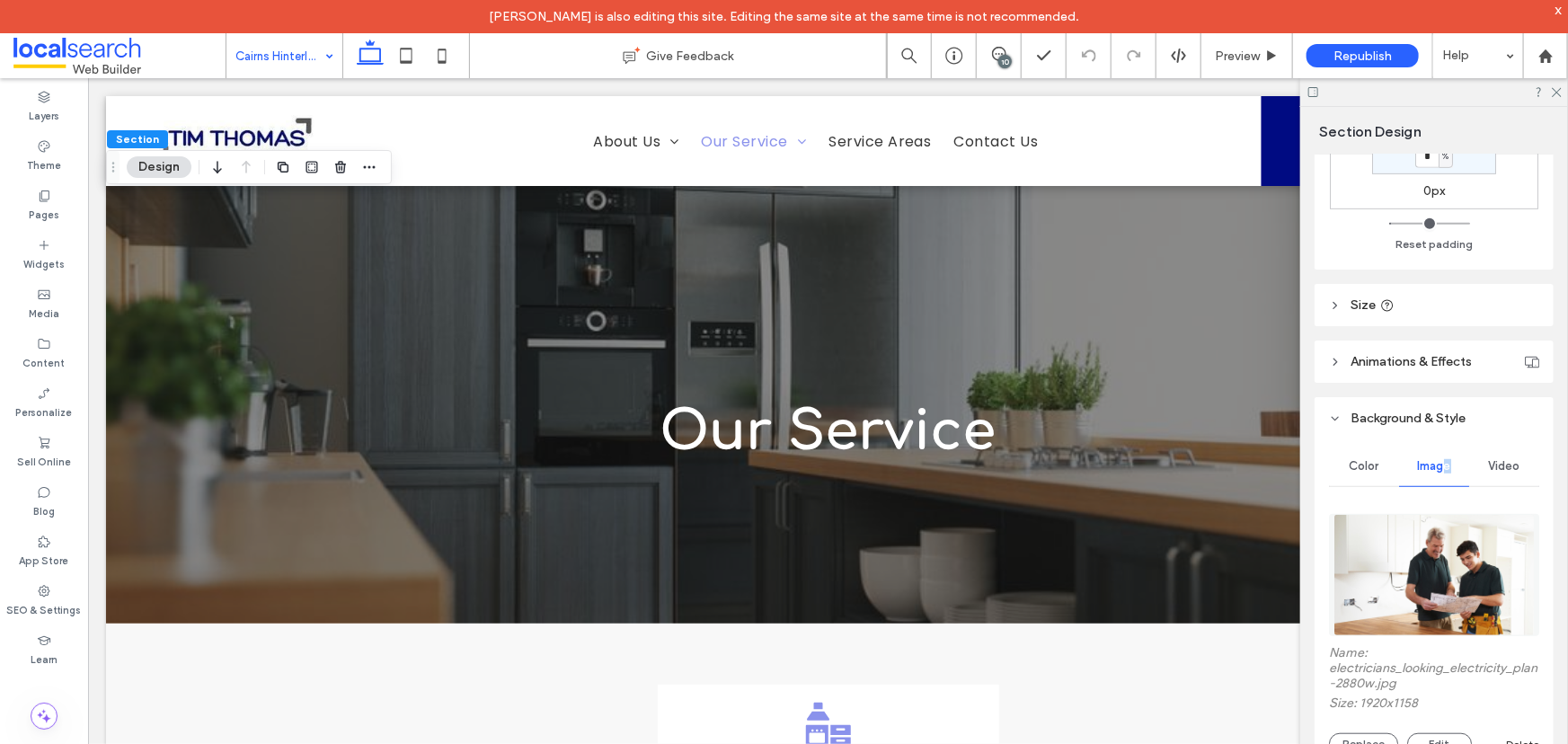 scroll, scrollTop: 630, scrollLeft: 0, axis: vertical 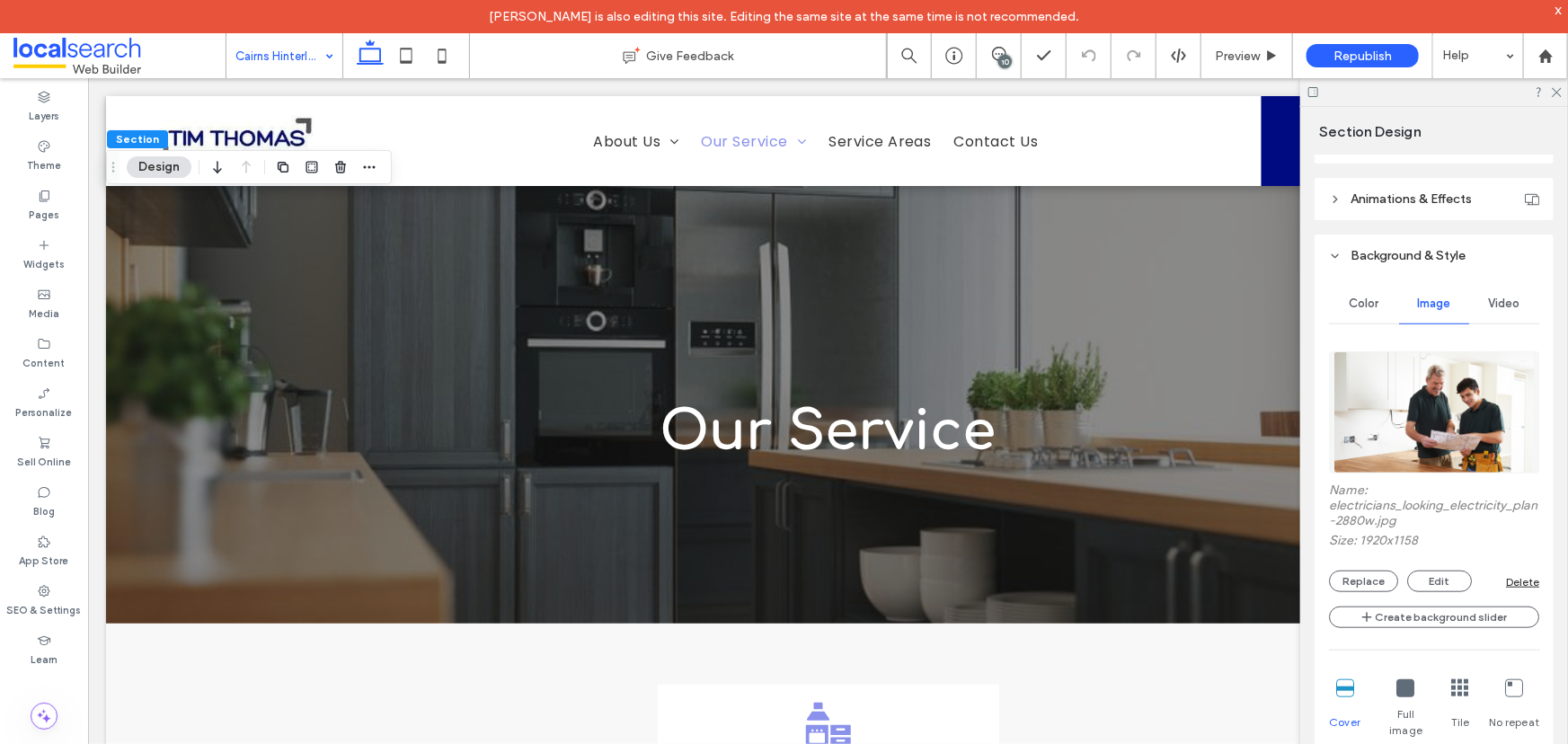 click on "Name: electricians_looking_electricity_plan-2880w.jpg Size: 1920x1158 Replace Edit Delete" at bounding box center (1434, 537) 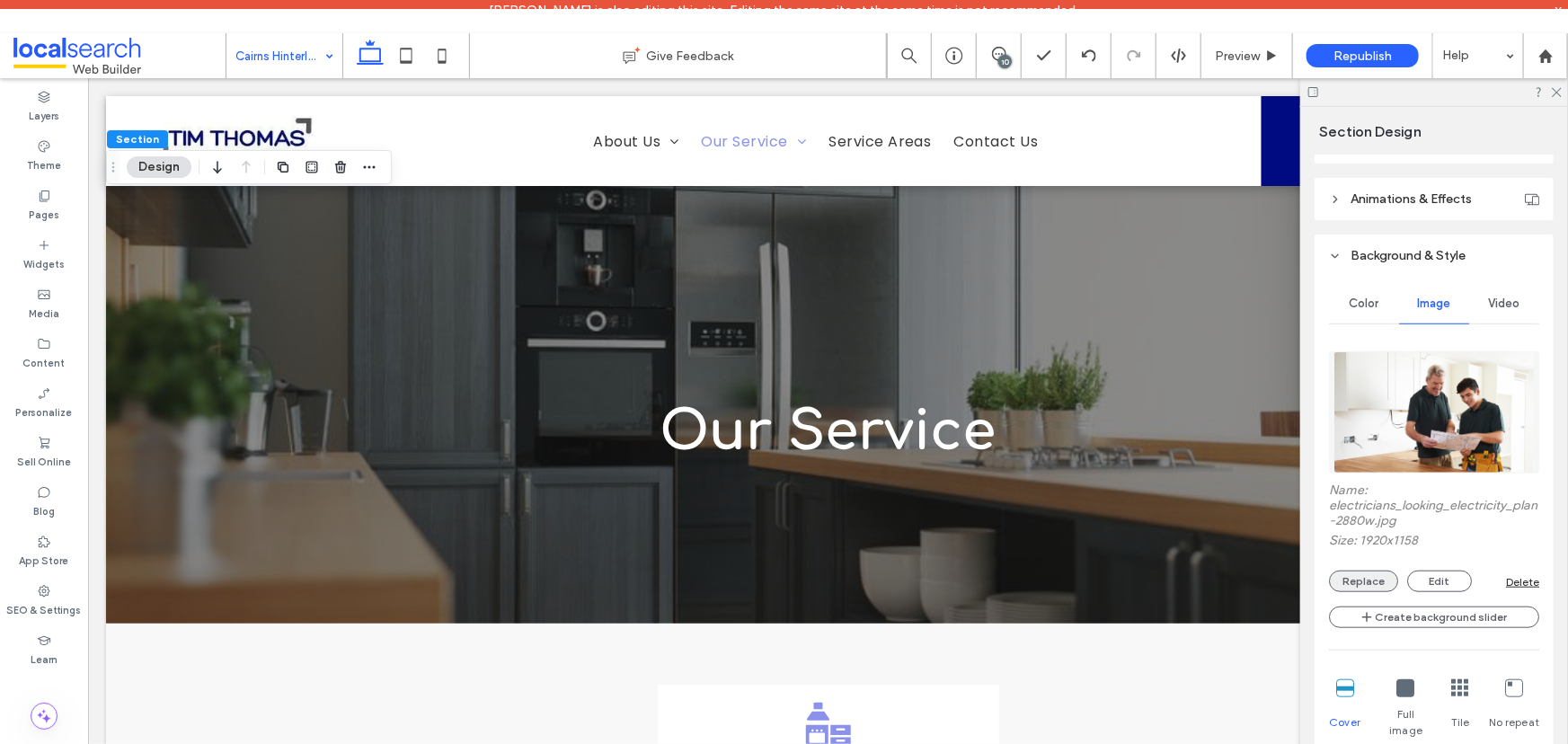click on "Replace" at bounding box center (1363, 581) 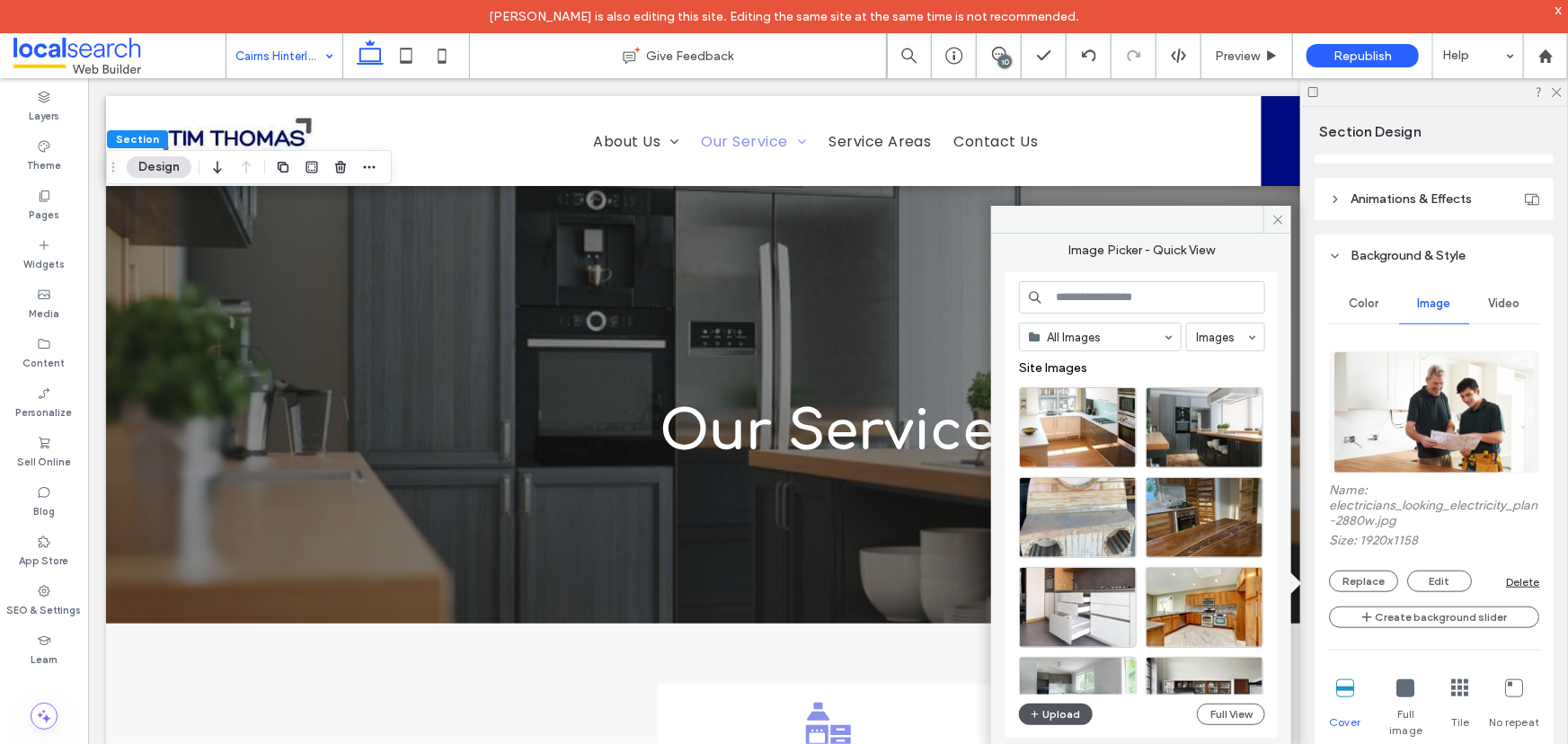 click on "Upload" at bounding box center (1056, 714) 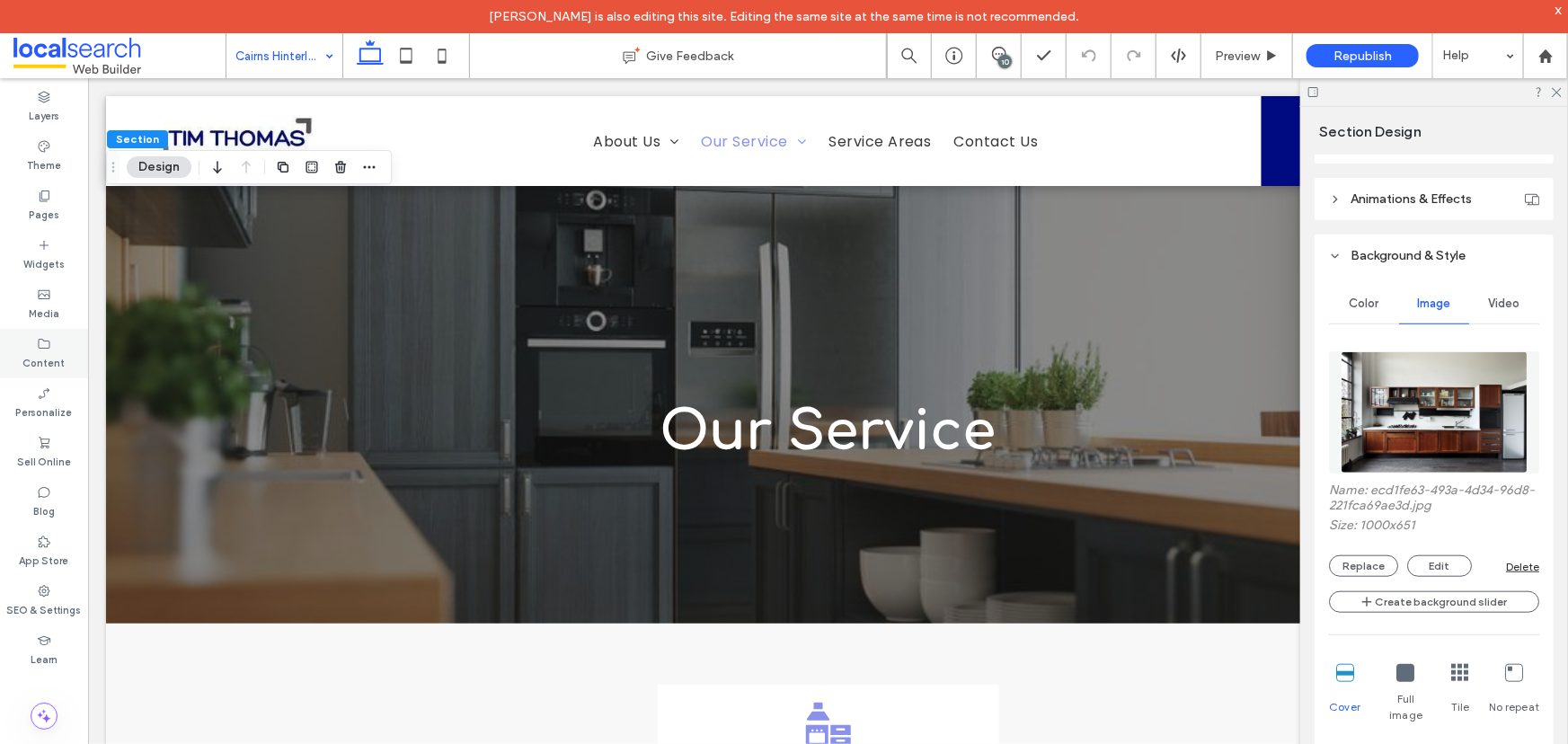 click on "Content" at bounding box center (44, 361) 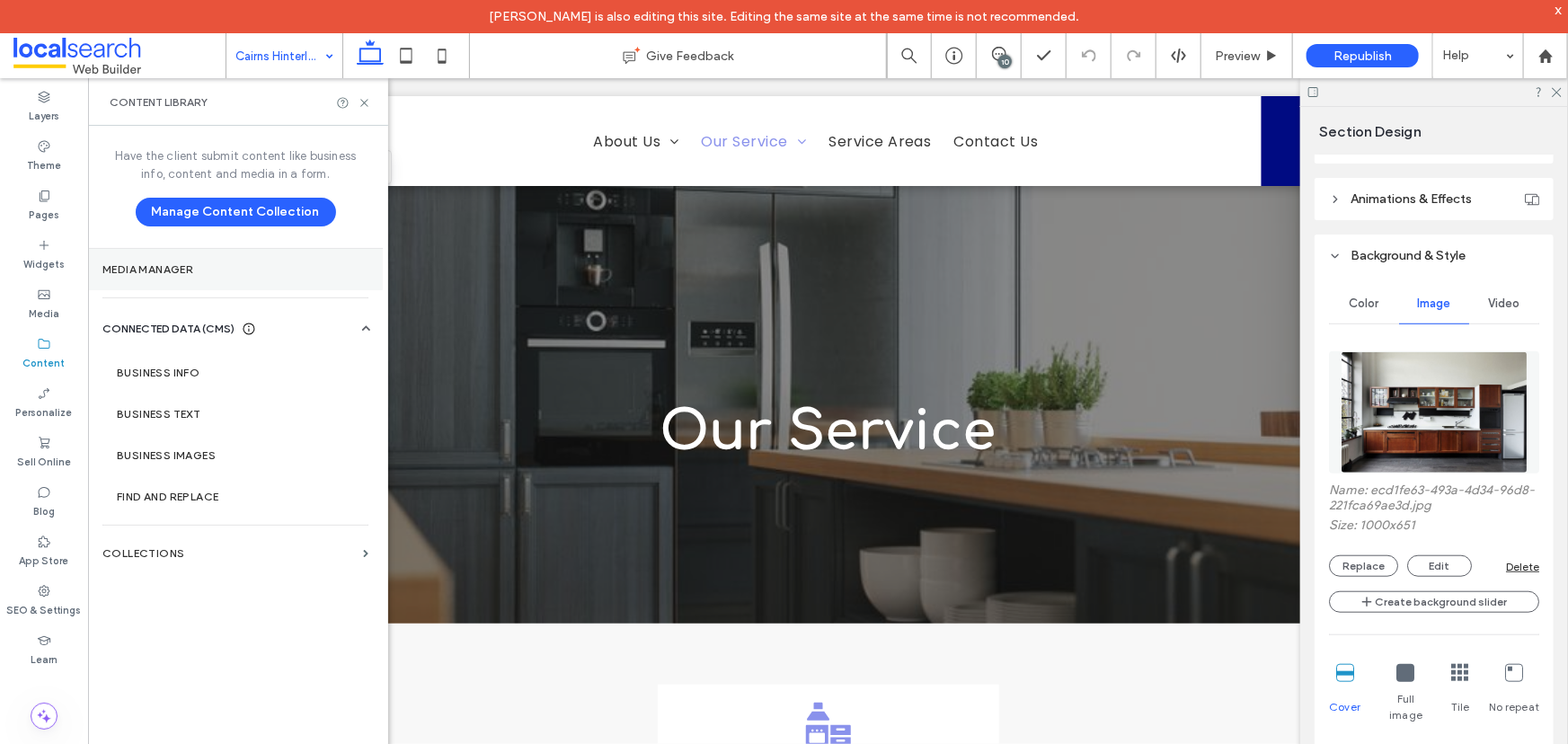 click on "Media Manager" at bounding box center [235, 270] 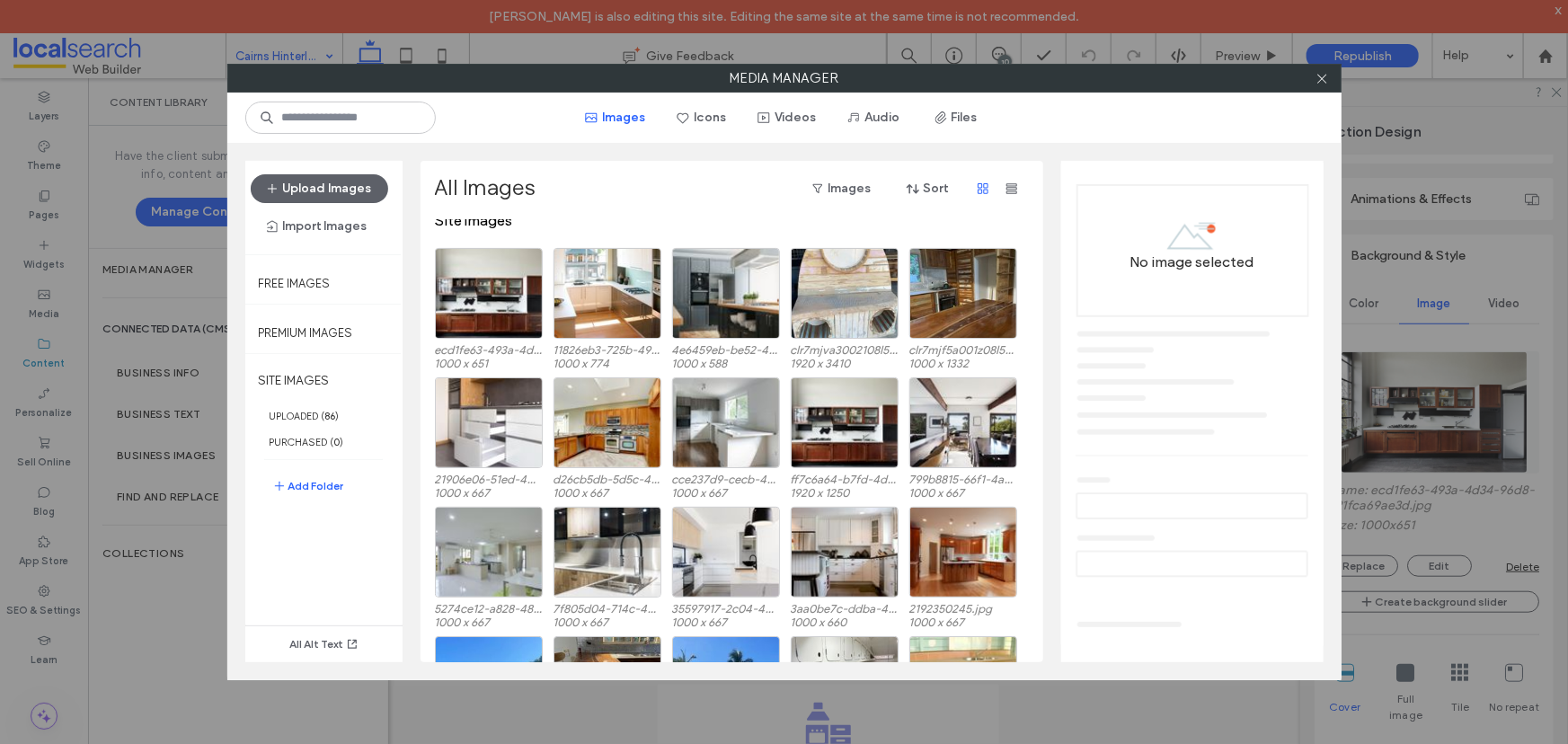 scroll, scrollTop: 0, scrollLeft: 0, axis: both 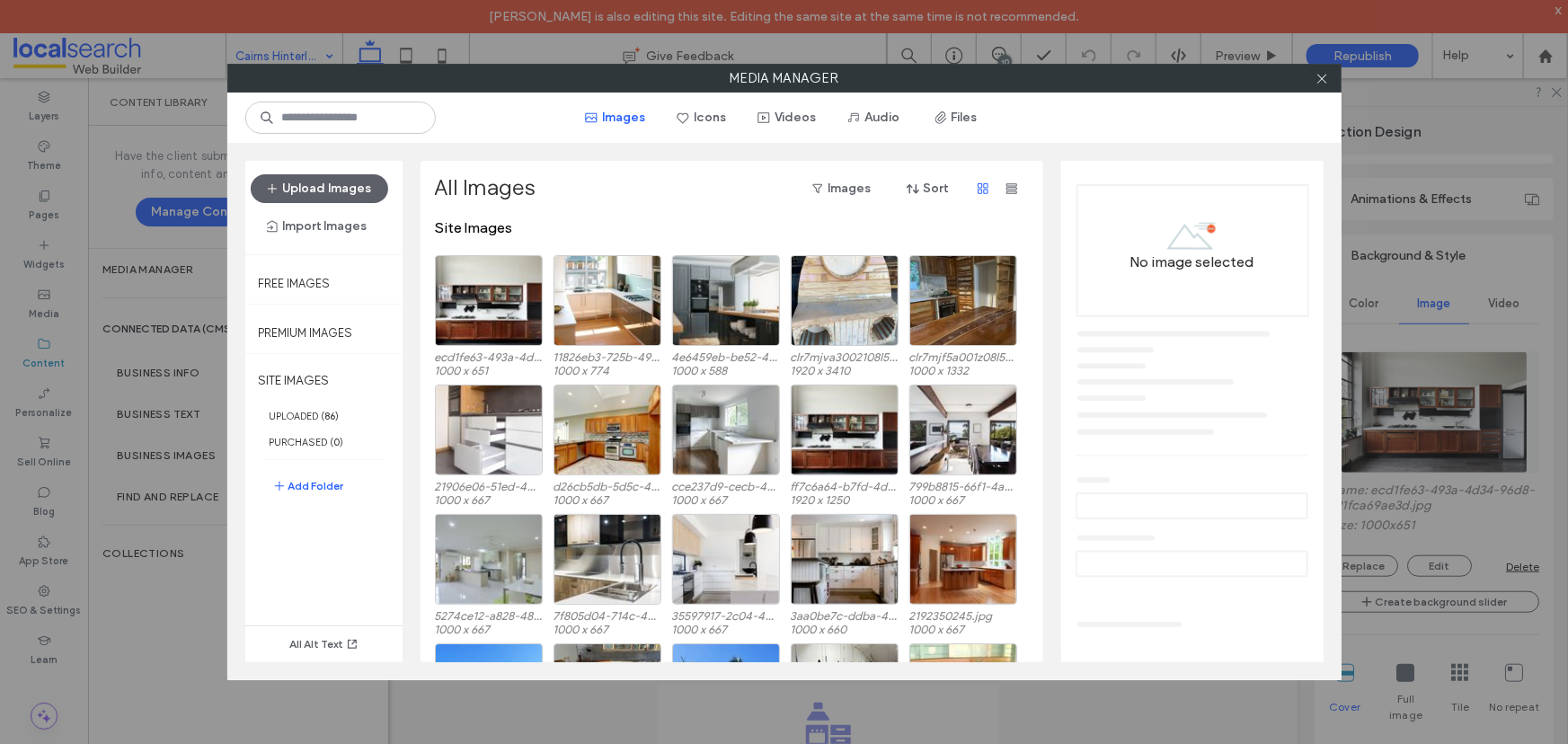 drag, startPoint x: 1323, startPoint y: 85, endPoint x: 1314, endPoint y: 102, distance: 19.23538 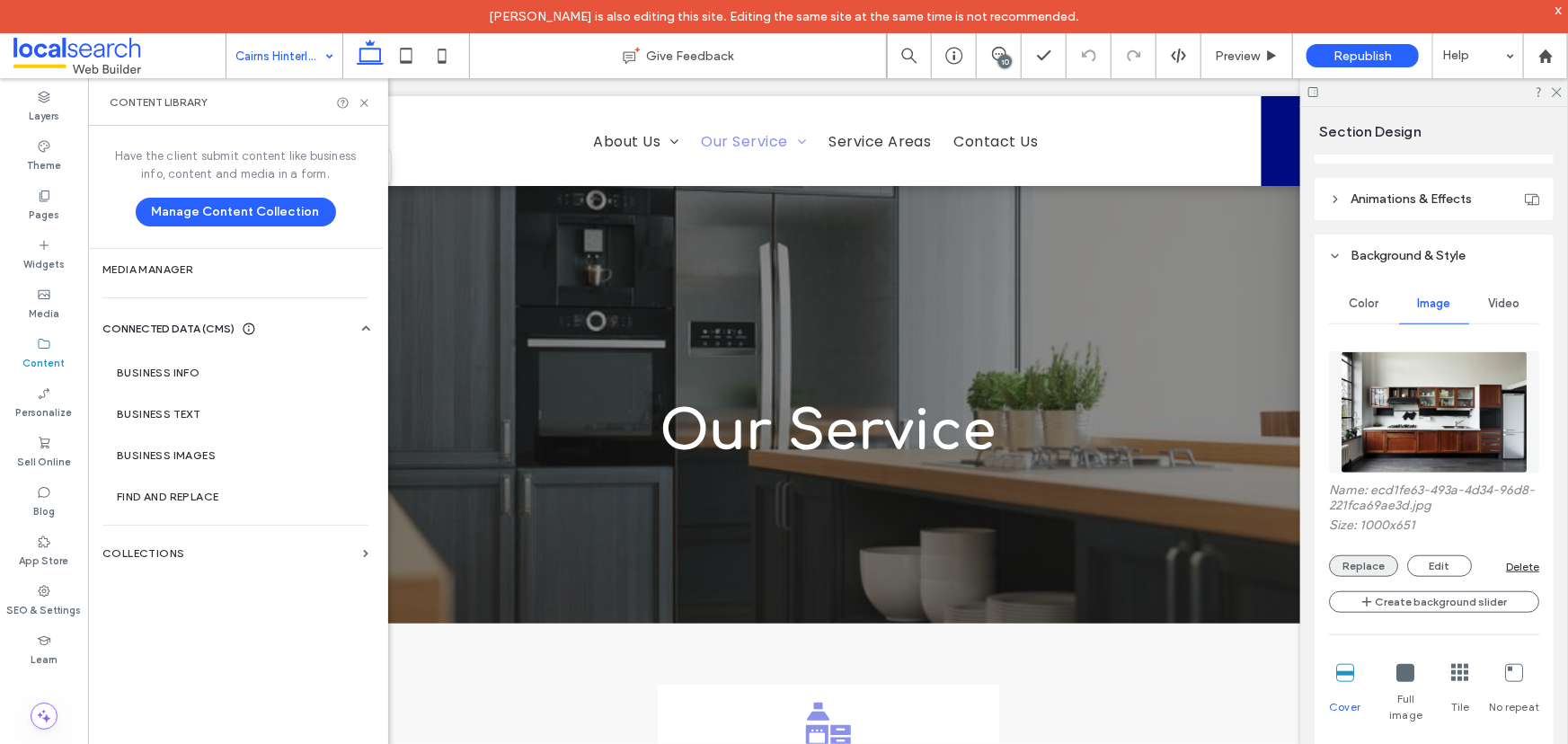 click on "Replace" at bounding box center (1363, 566) 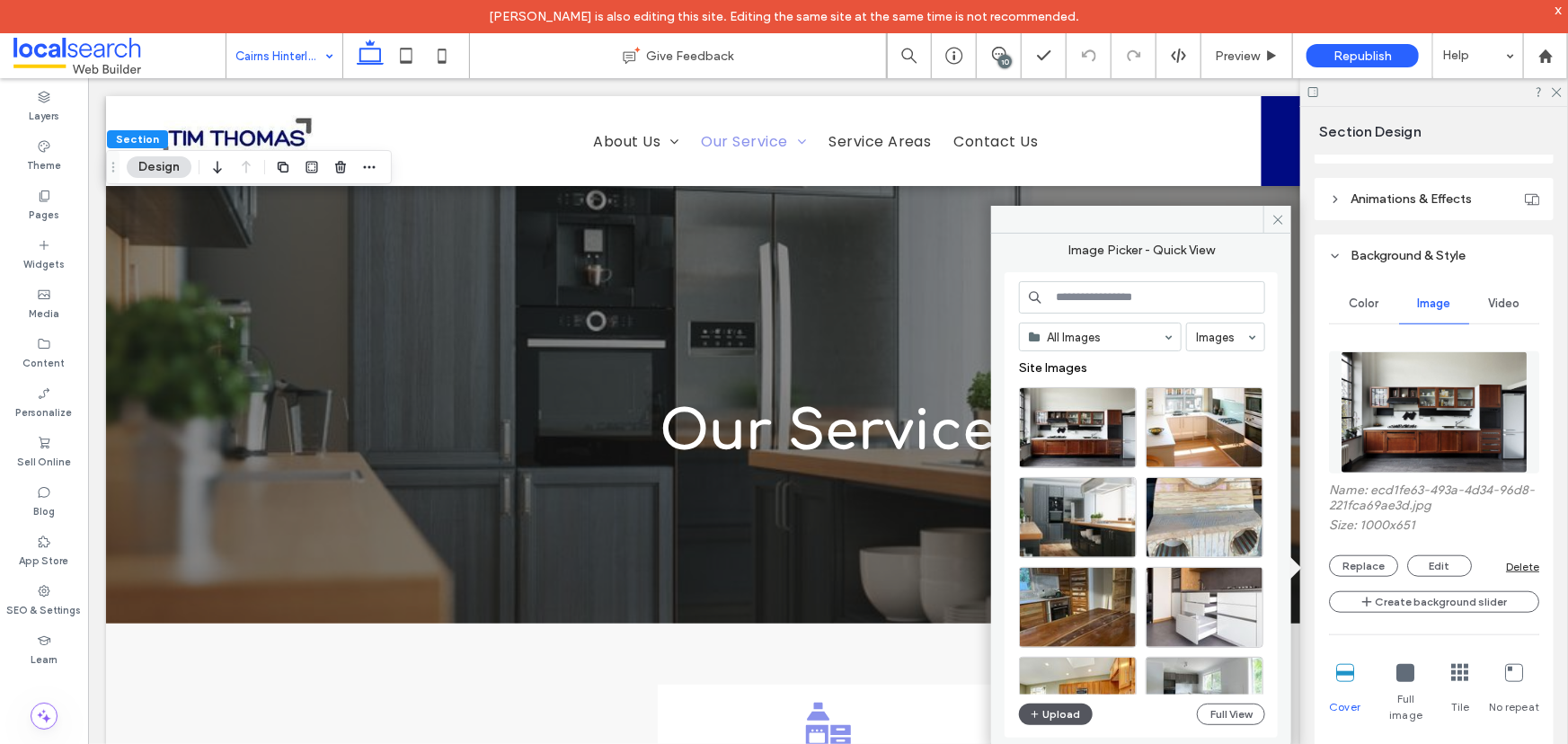 click on "Upload" at bounding box center [1056, 714] 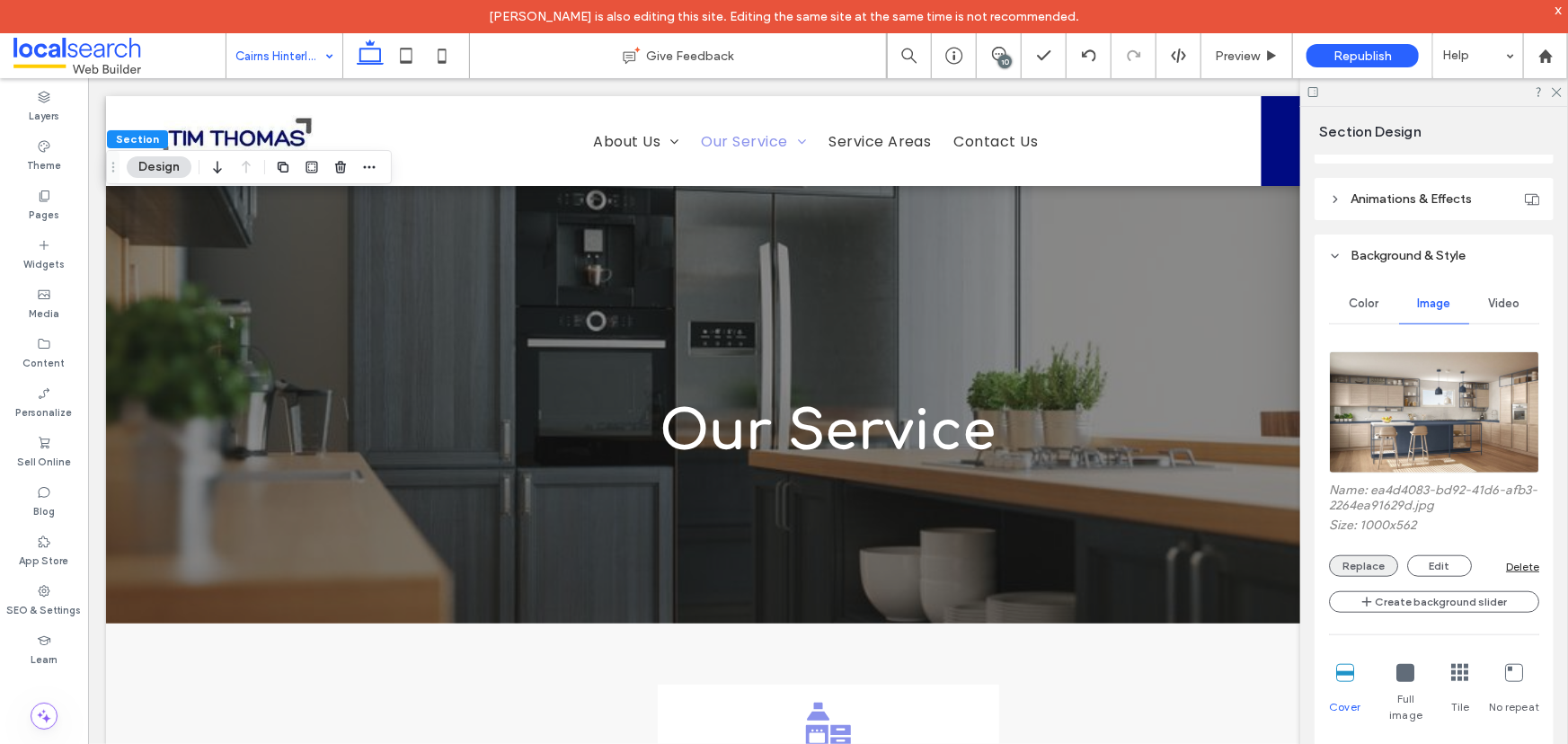 click on "Replace" at bounding box center (1363, 566) 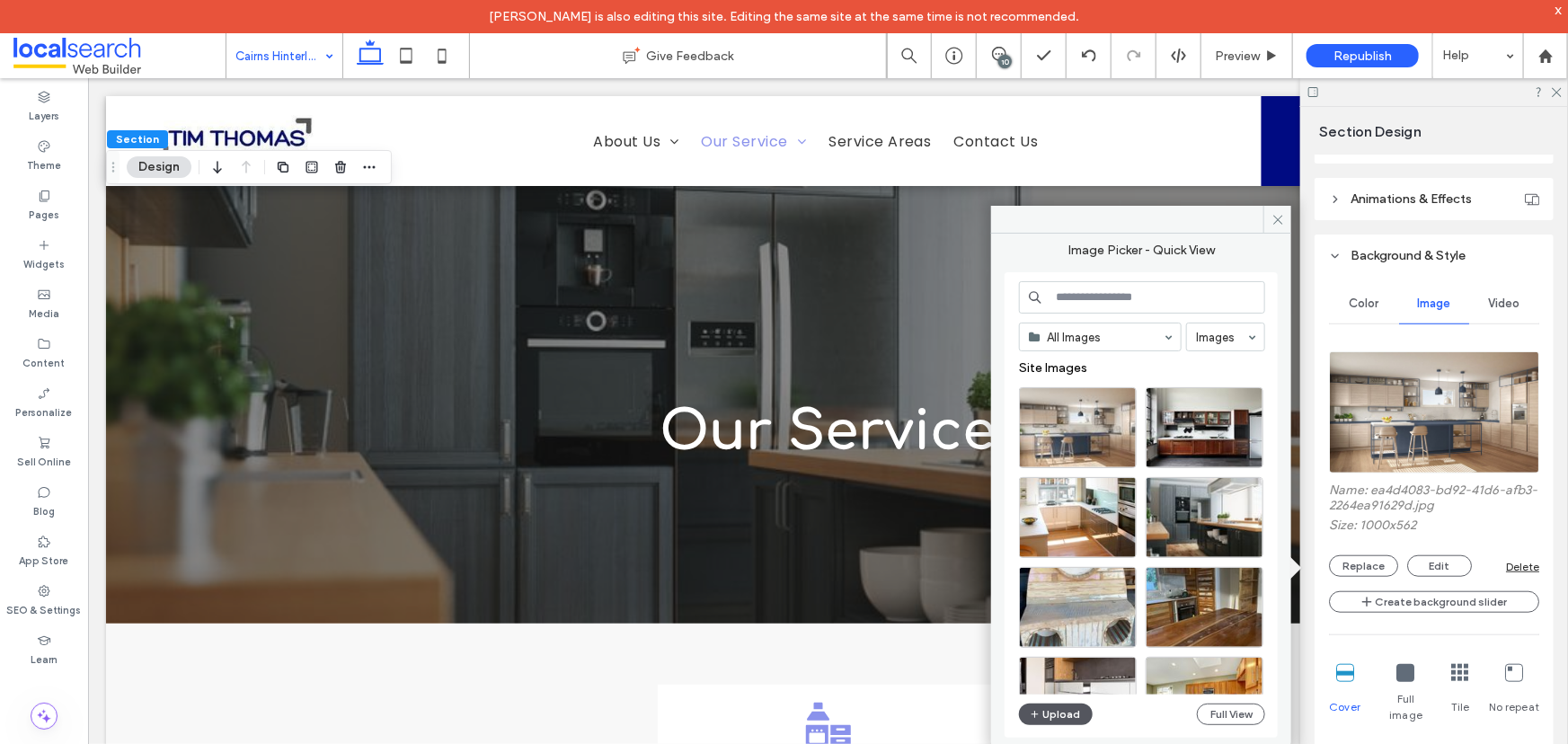 click on "Upload" at bounding box center (1056, 714) 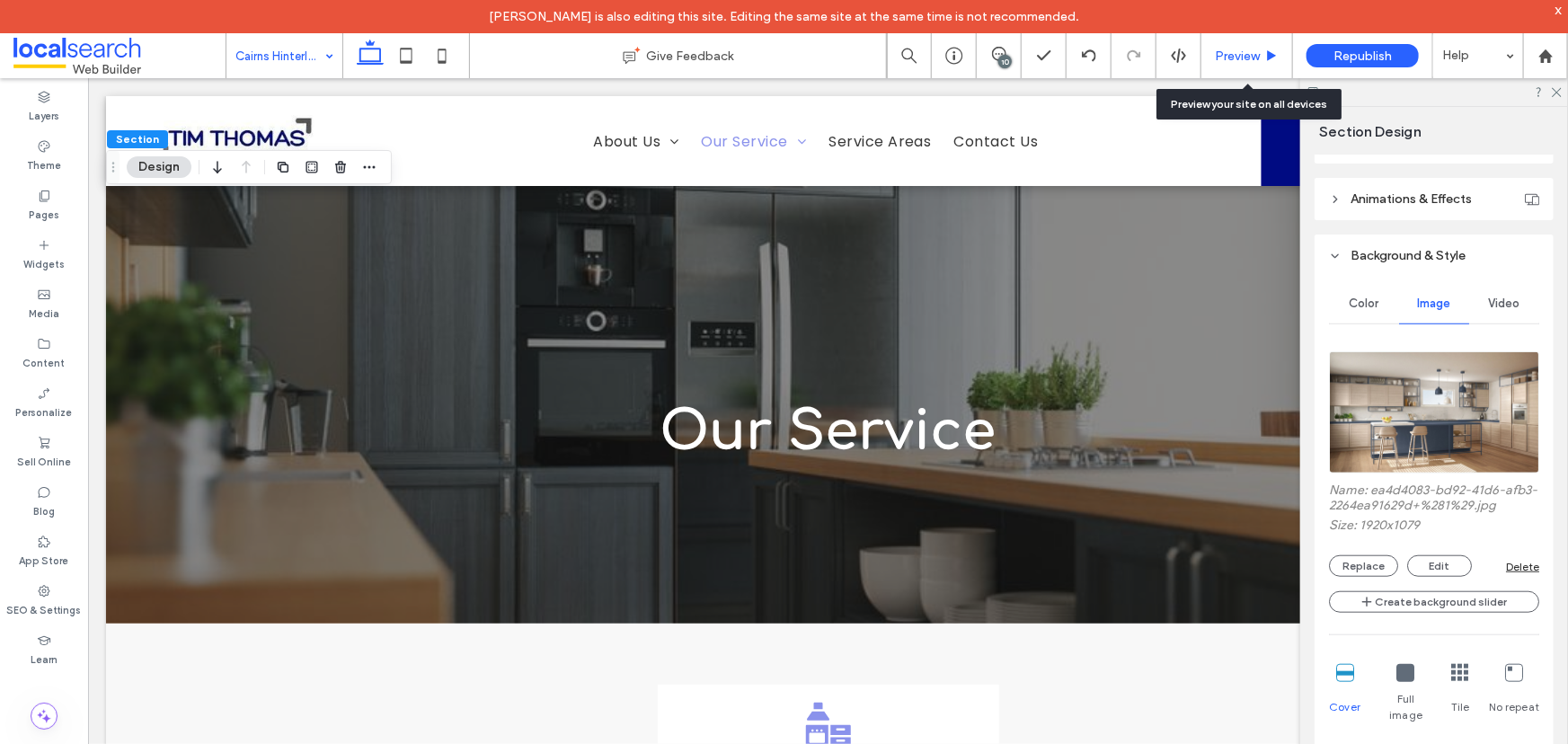 click on "Preview" at bounding box center (1247, 56) 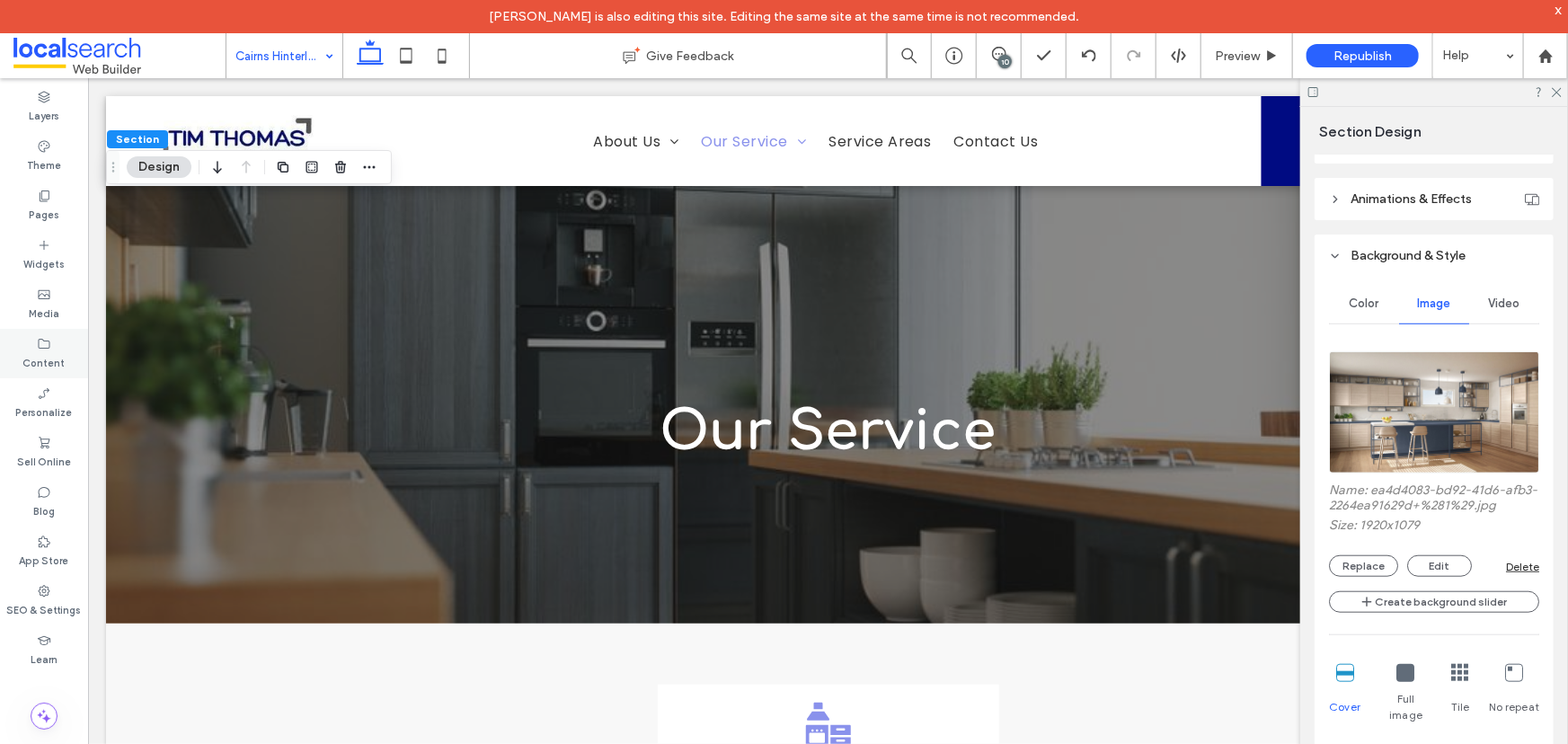 click on "Content" at bounding box center (44, 361) 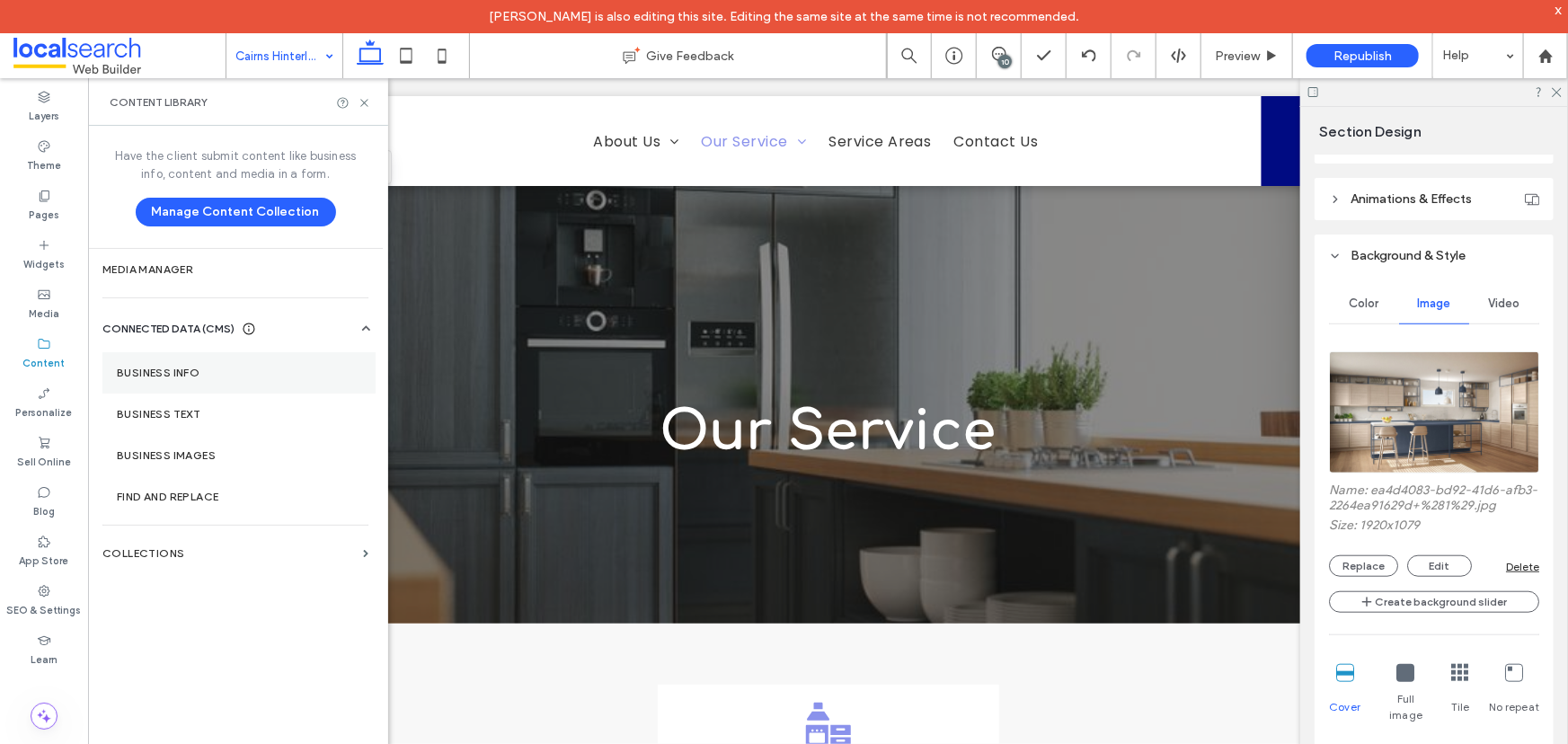 click on "Business Info" at bounding box center (239, 373) 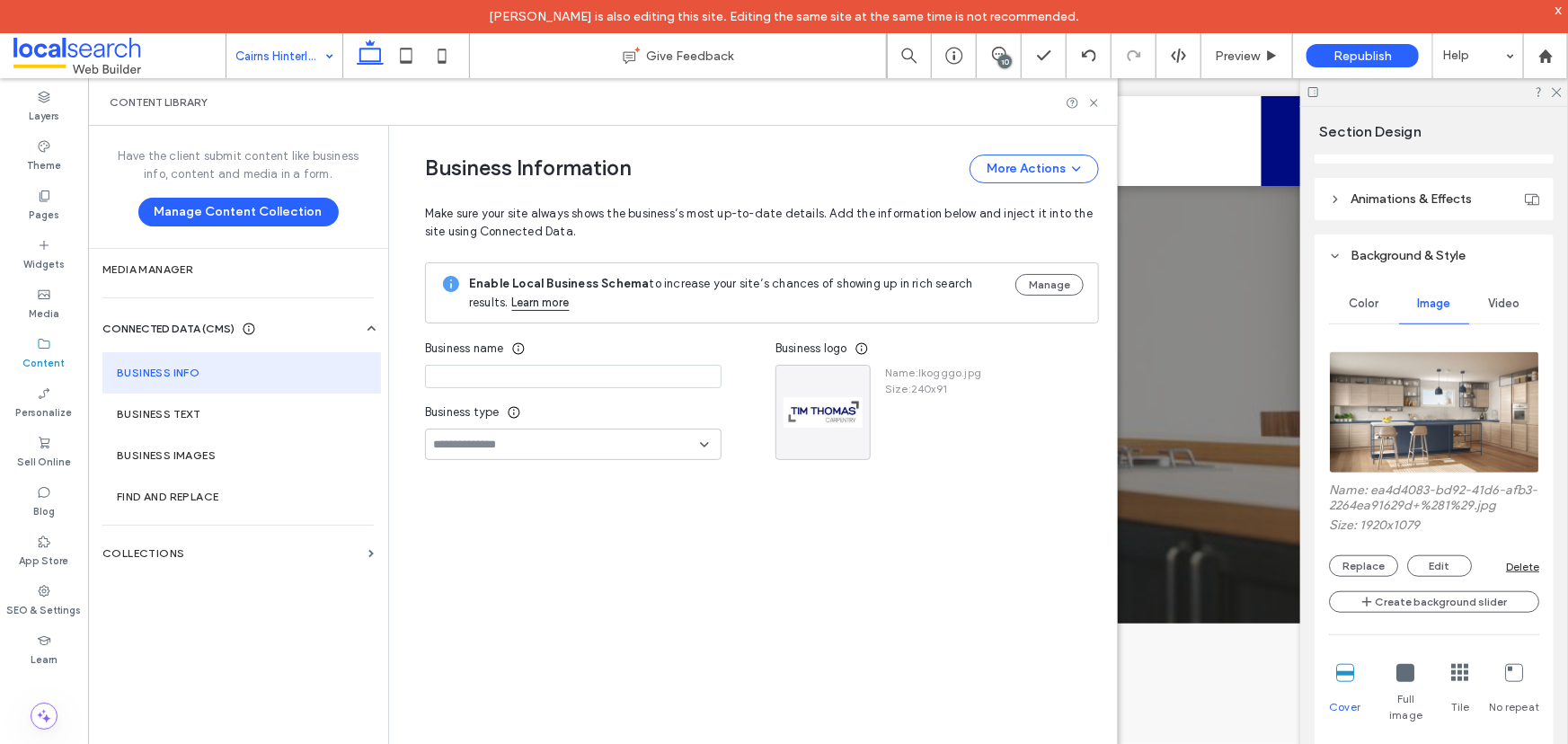 type on "**********" 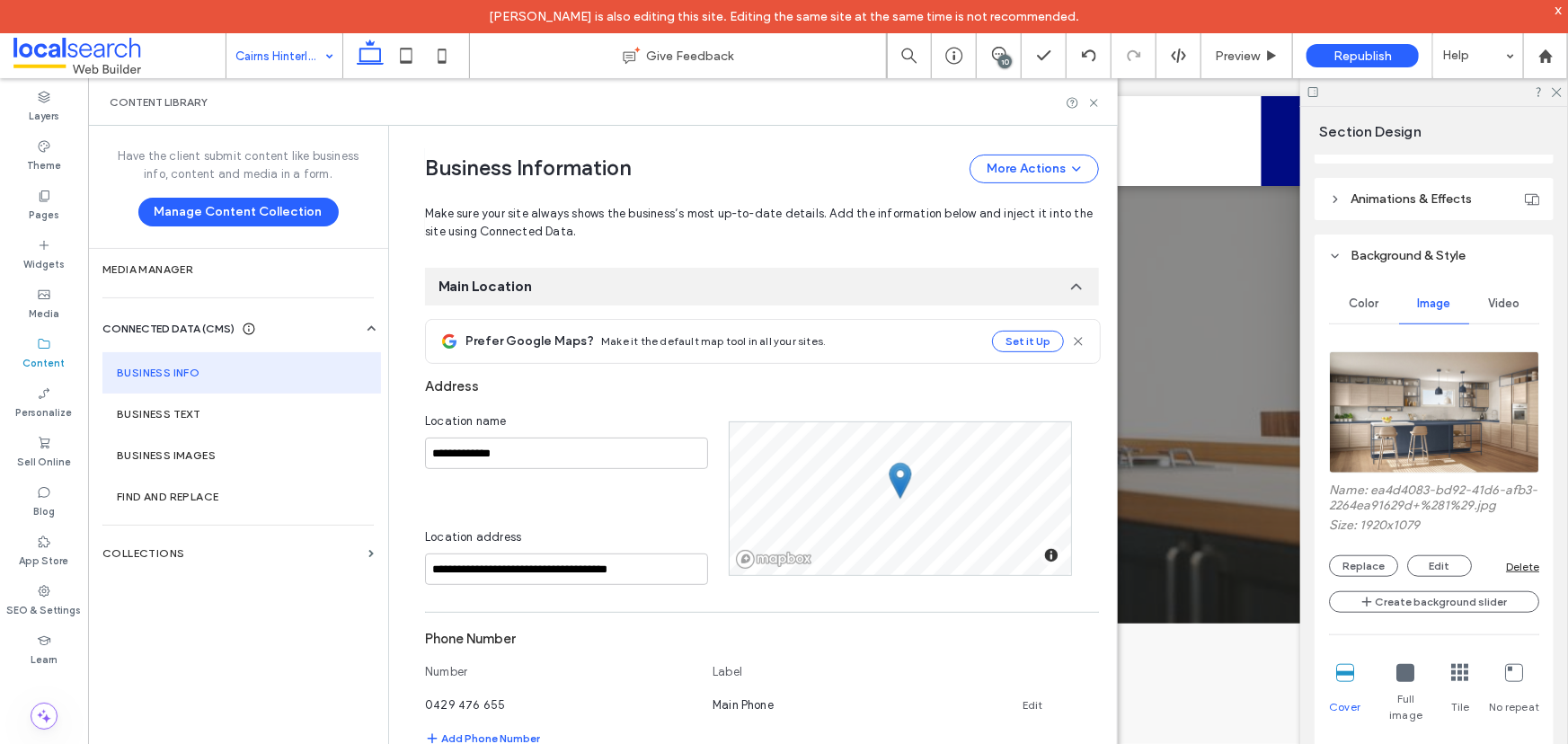 scroll, scrollTop: 0, scrollLeft: 0, axis: both 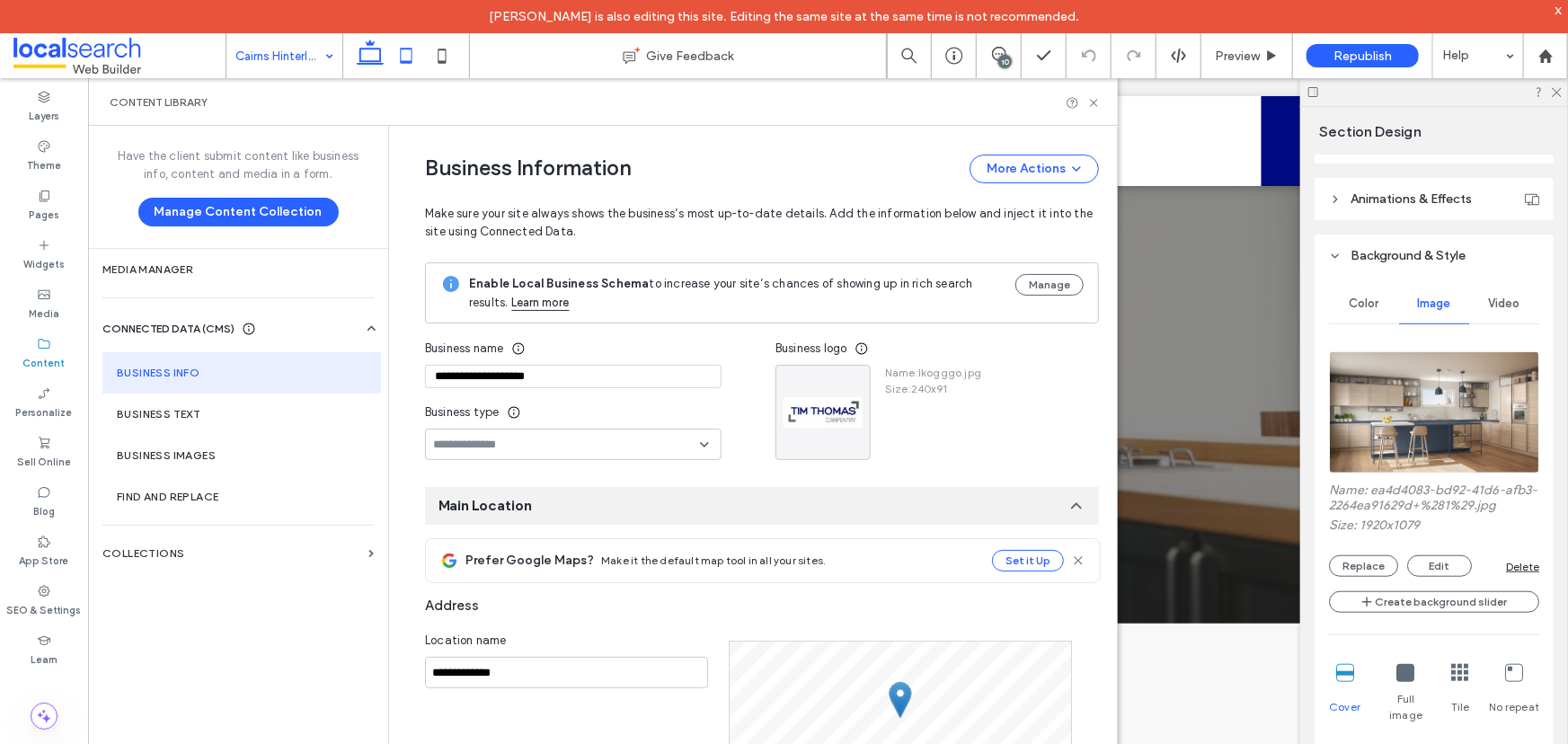 click 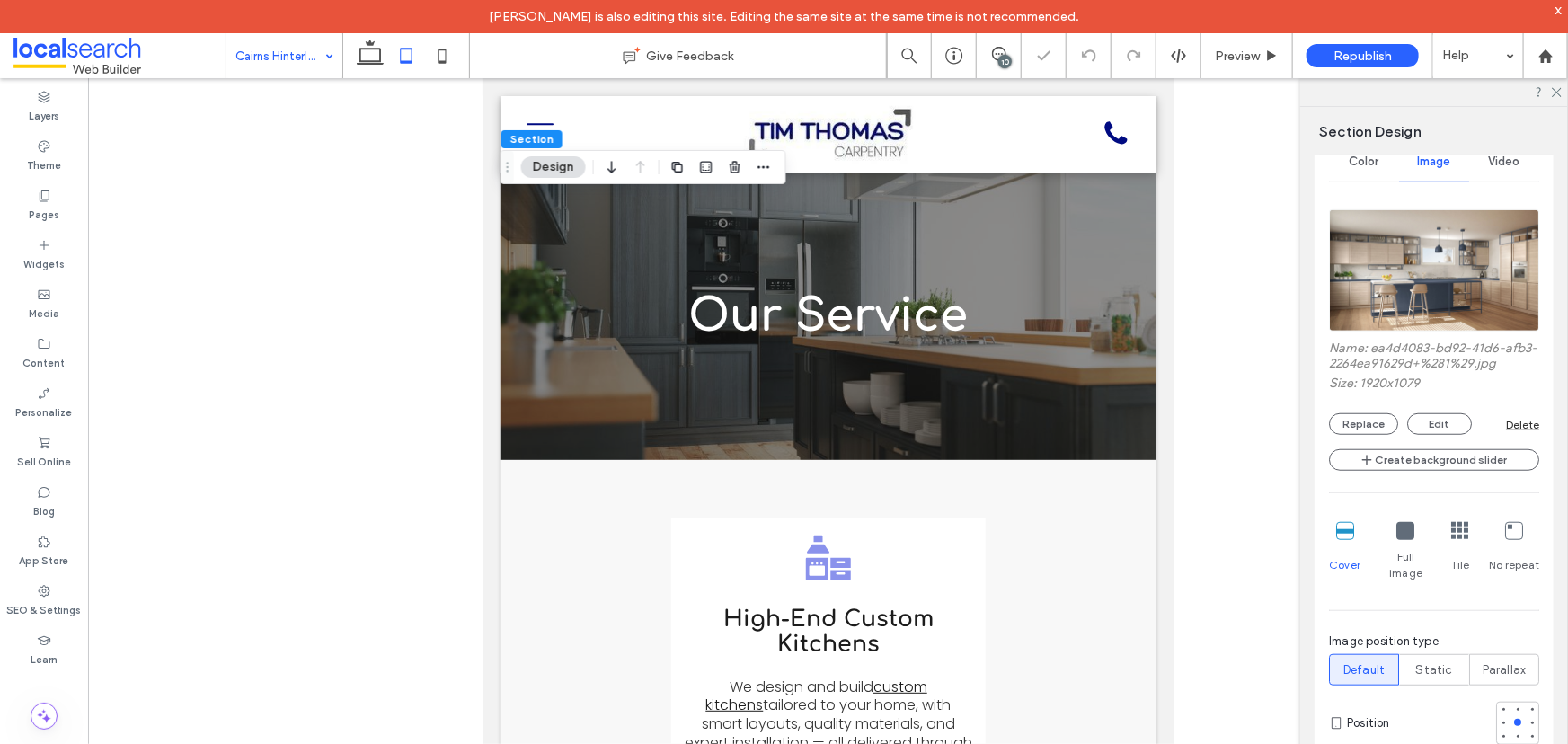 scroll, scrollTop: 486, scrollLeft: 0, axis: vertical 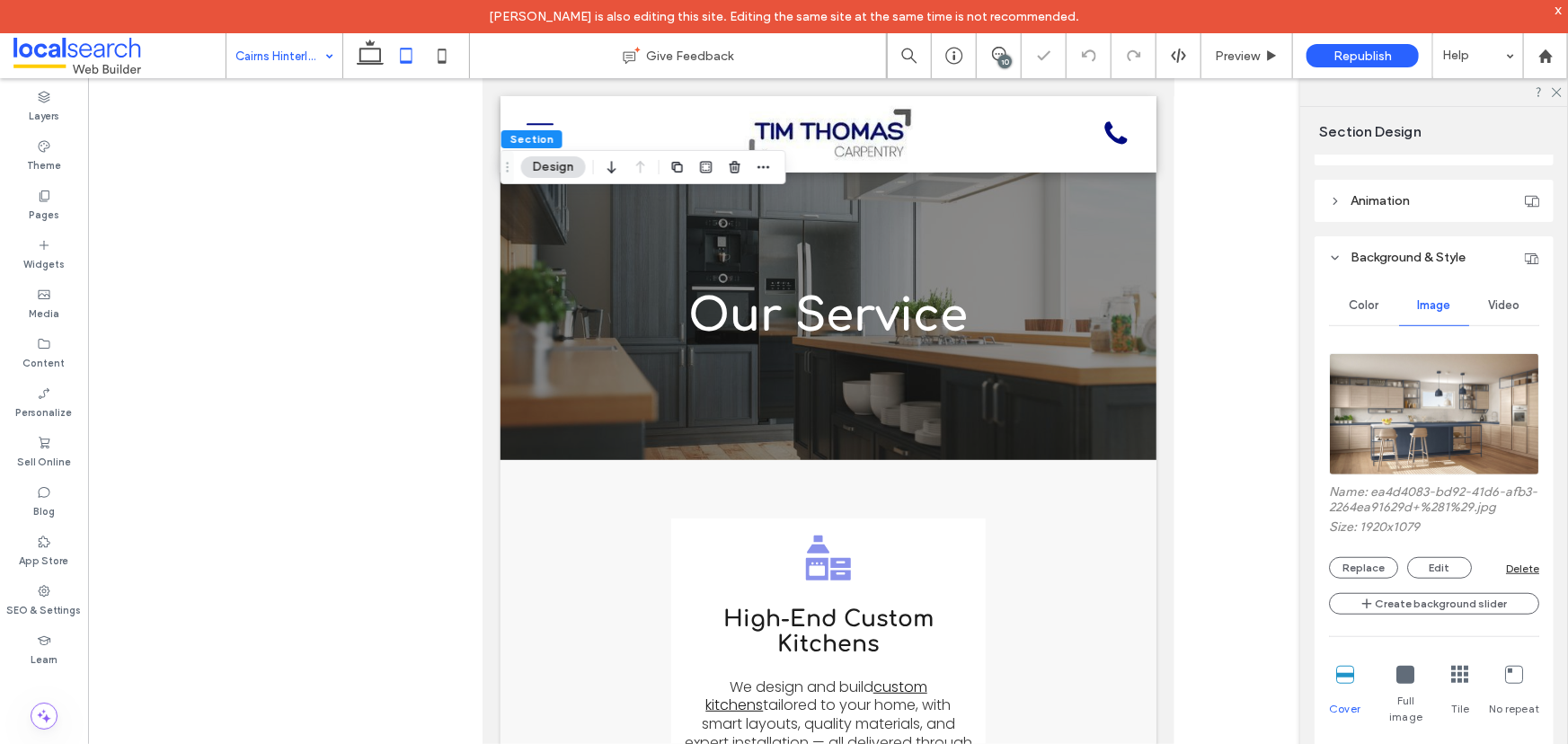 type on "**" 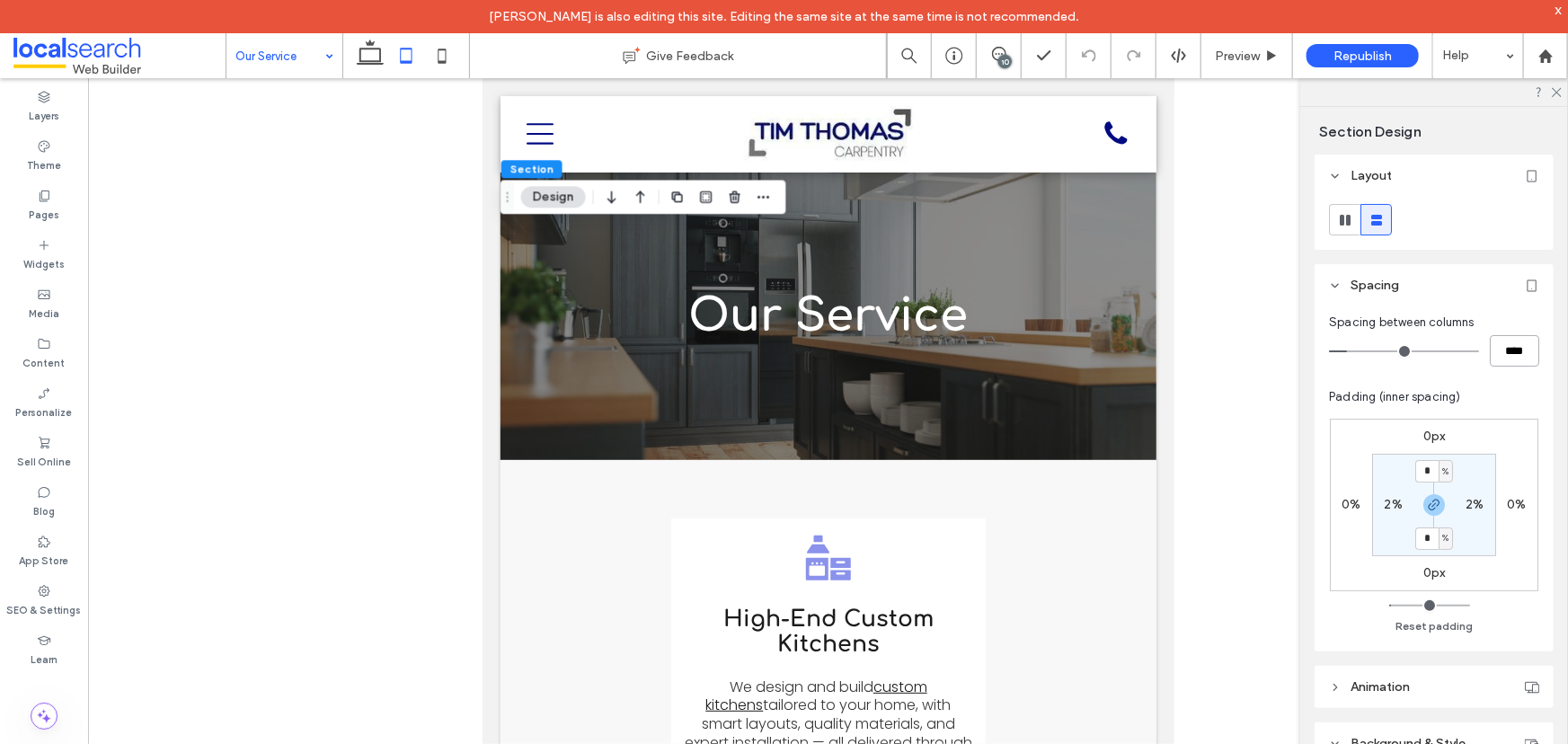 click on "****" at bounding box center (1514, 350) 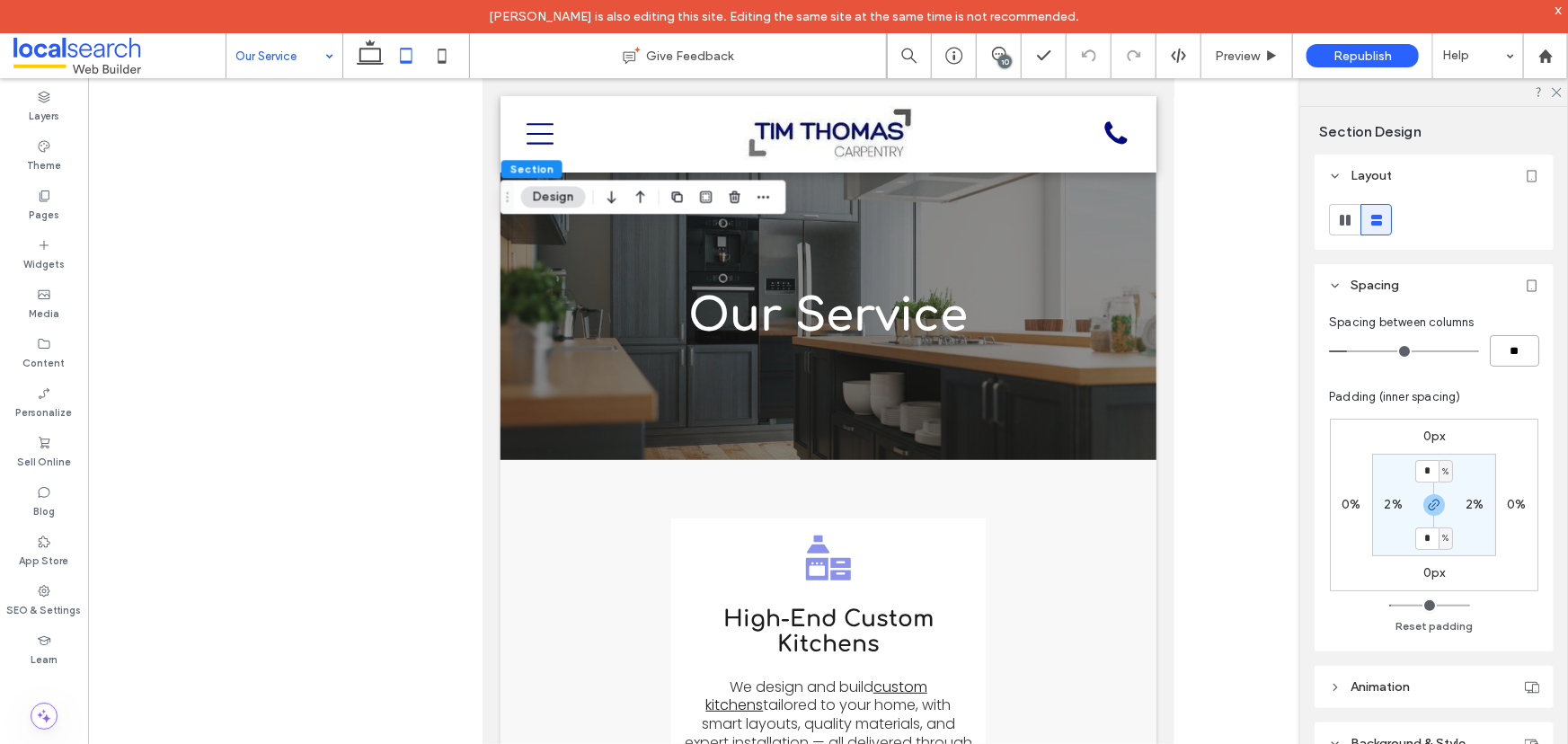 type on "**" 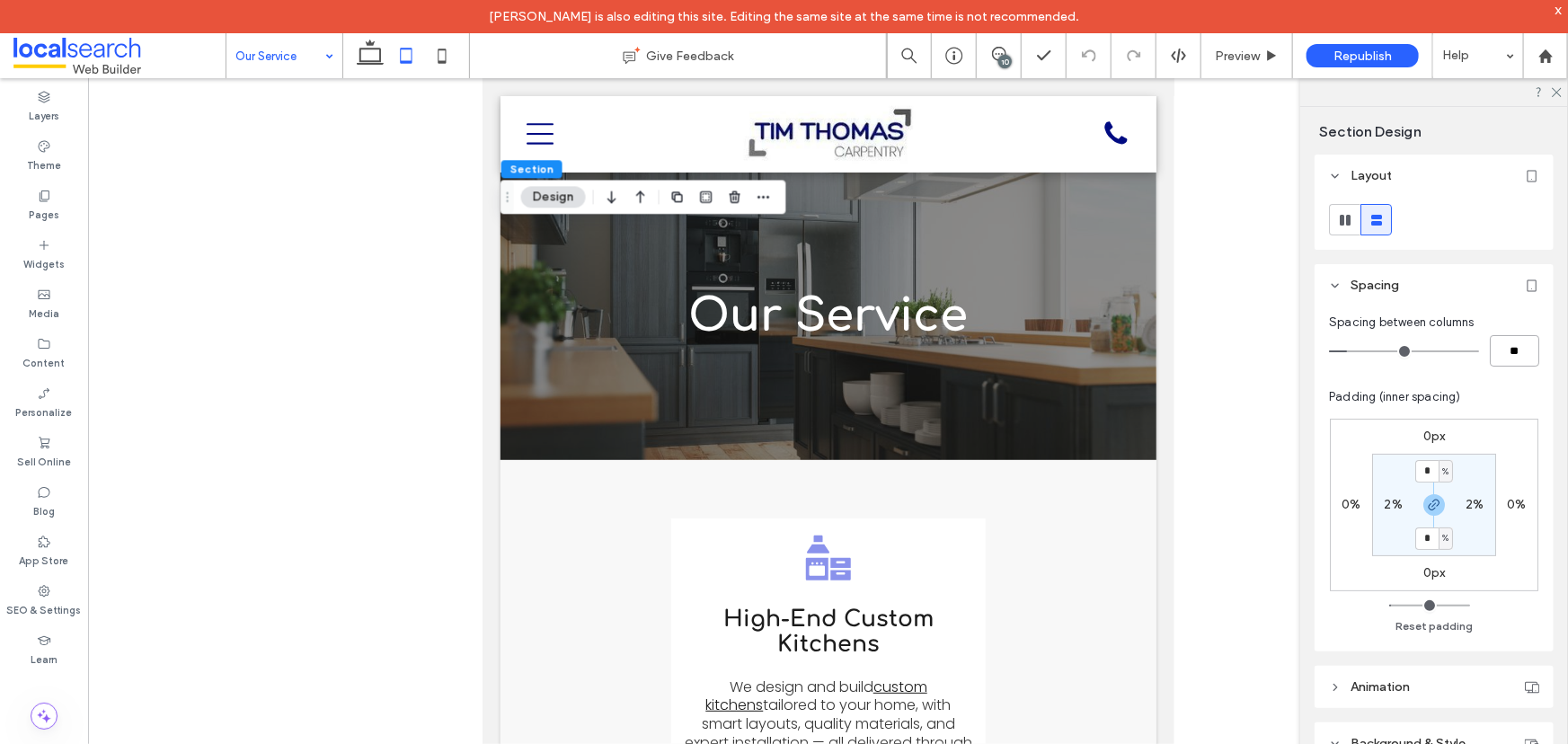 type on "**" 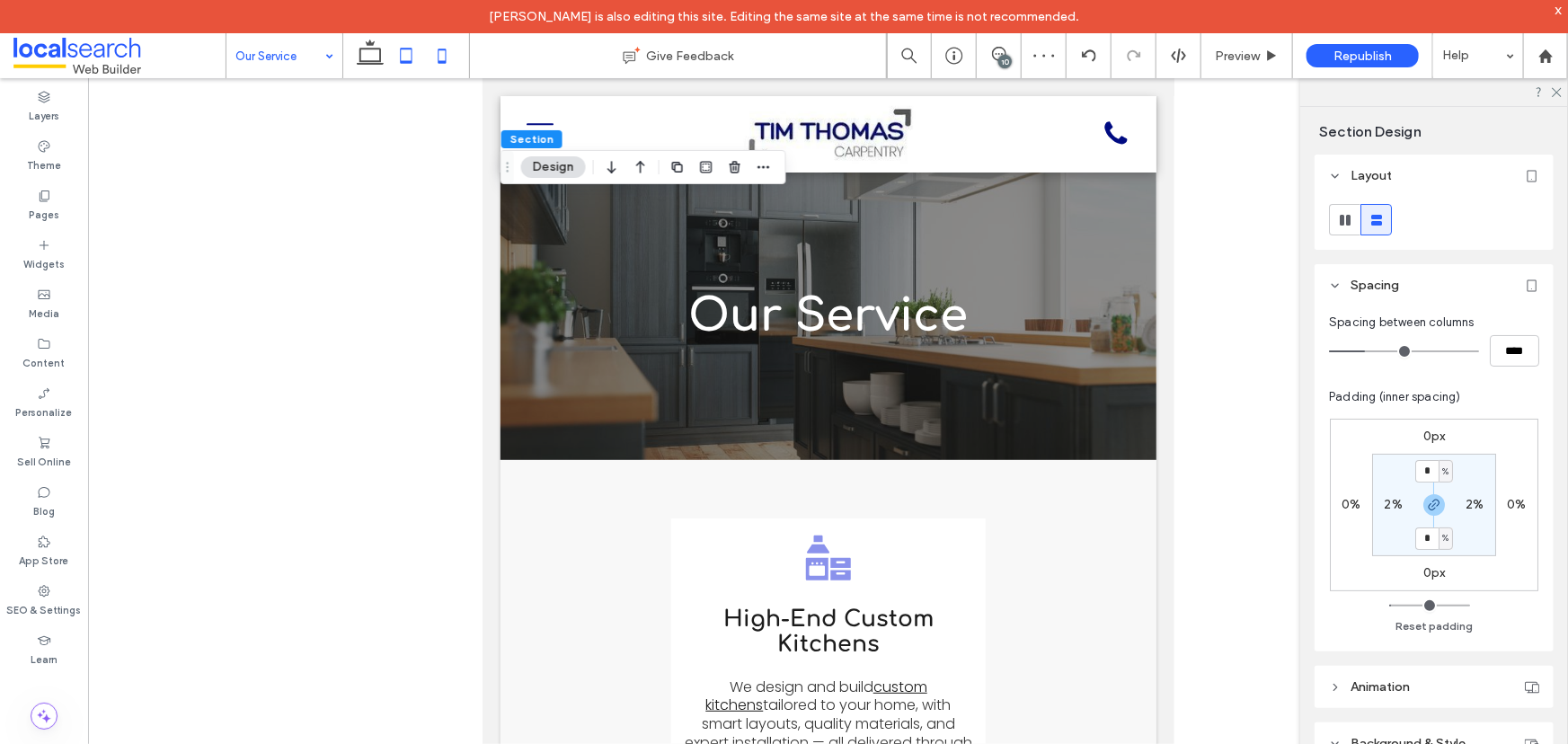 click 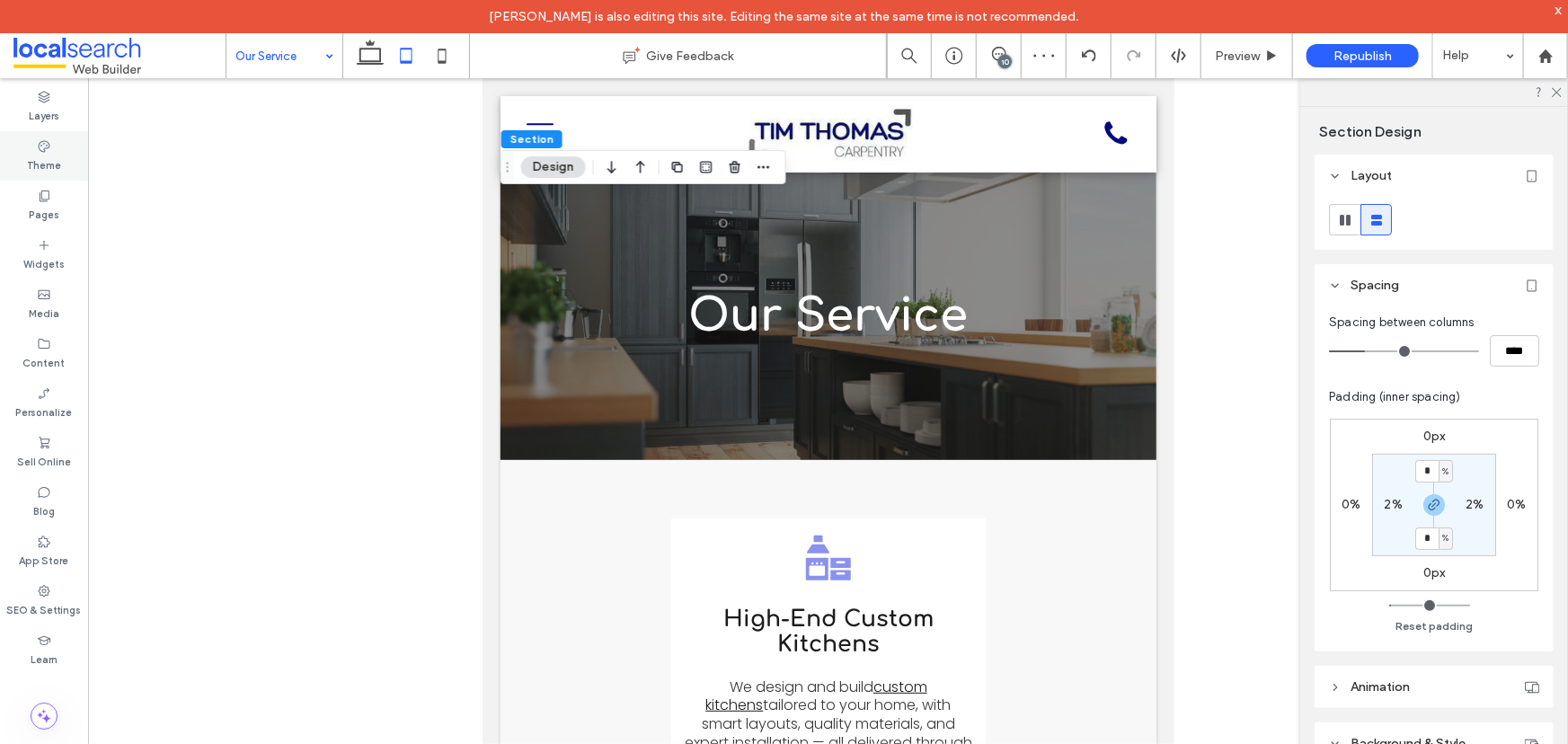 type on "**" 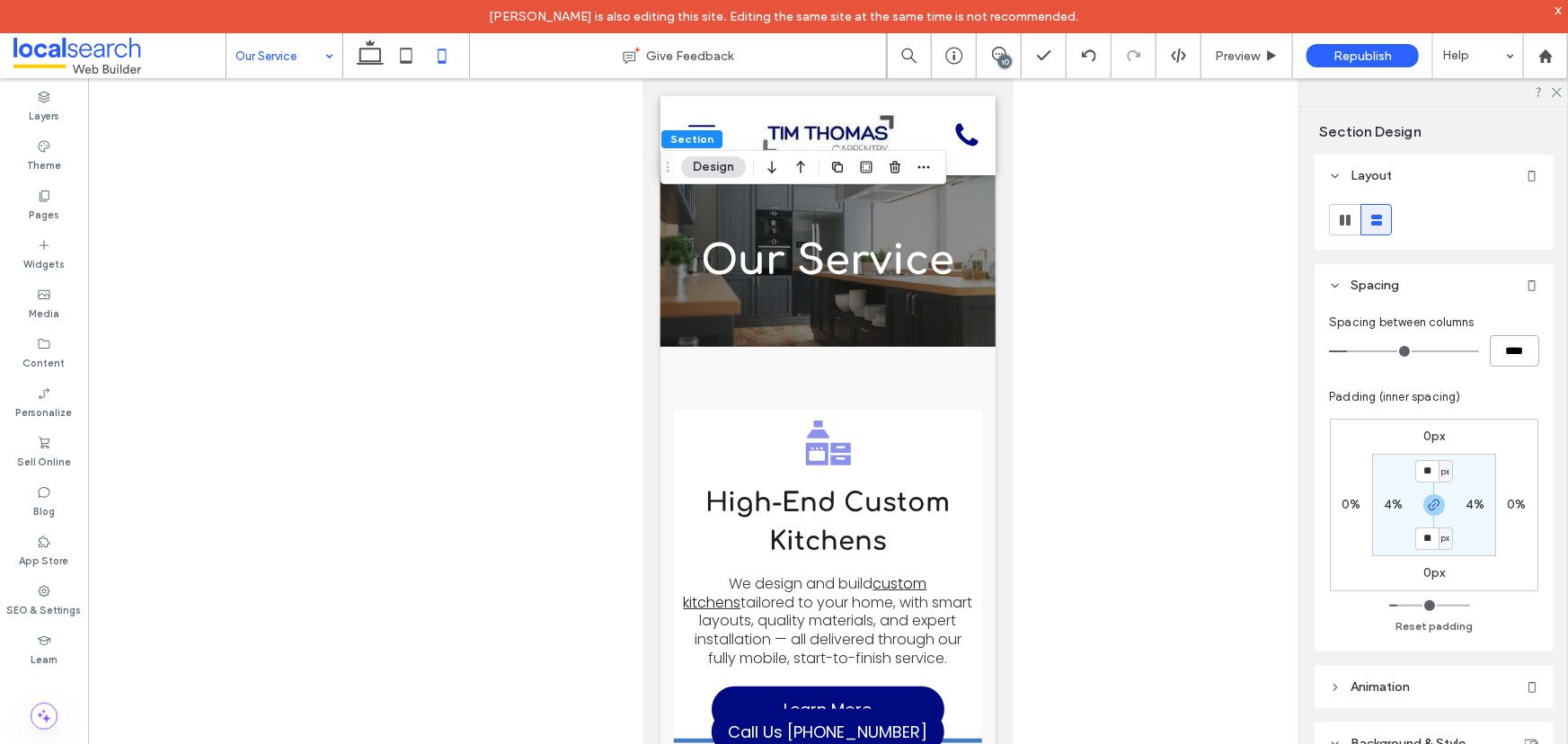click on "****" at bounding box center [1514, 350] 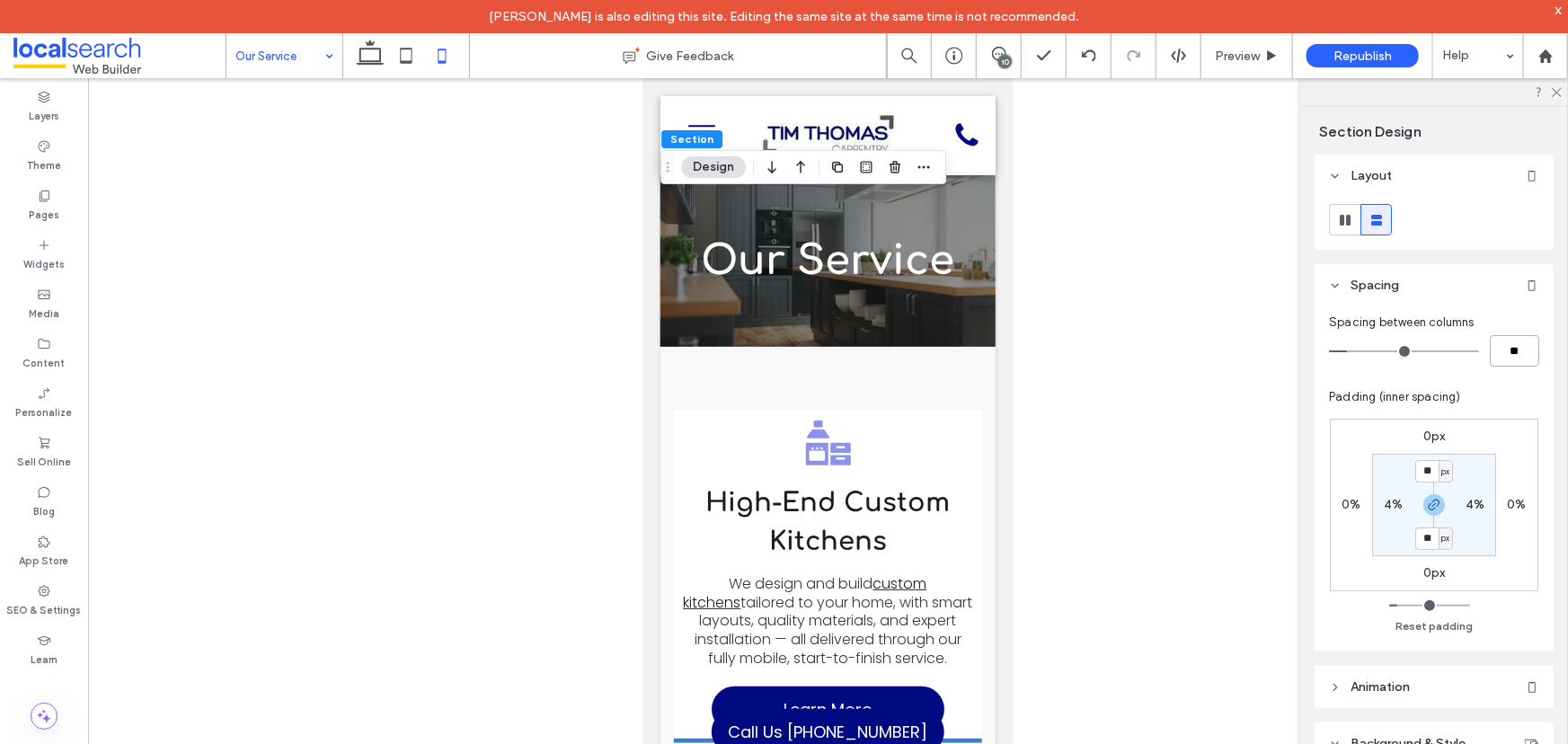 type on "**" 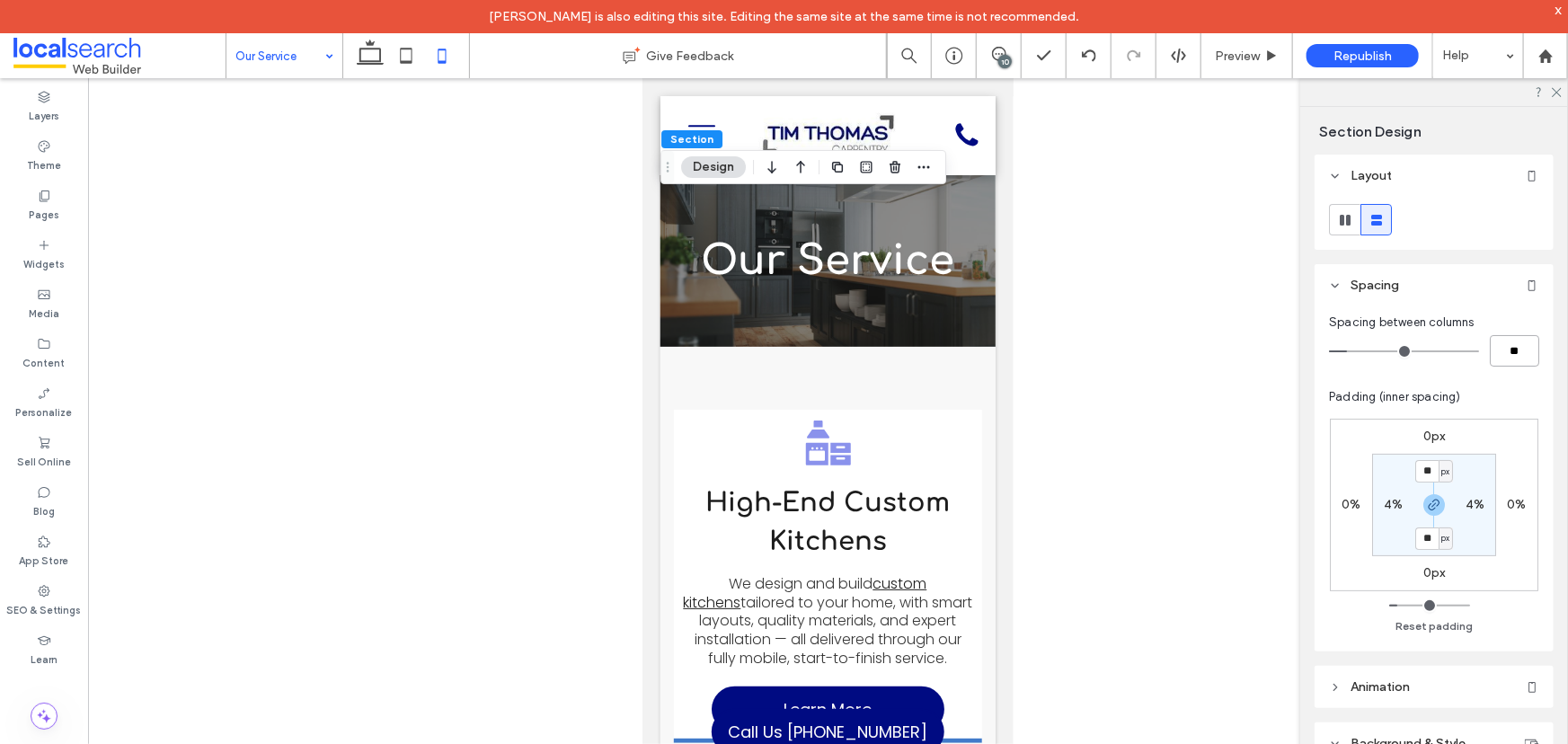 type on "**" 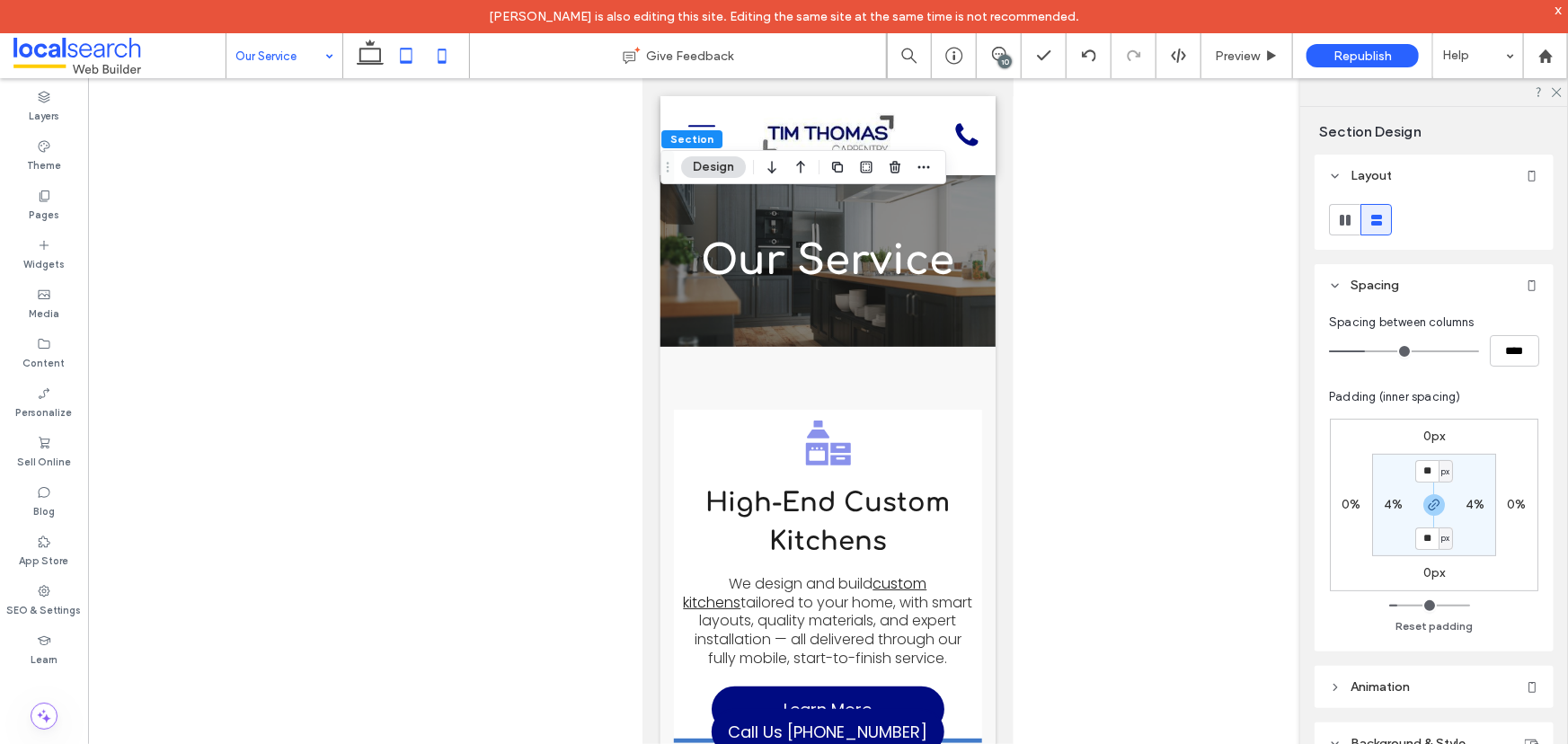 click 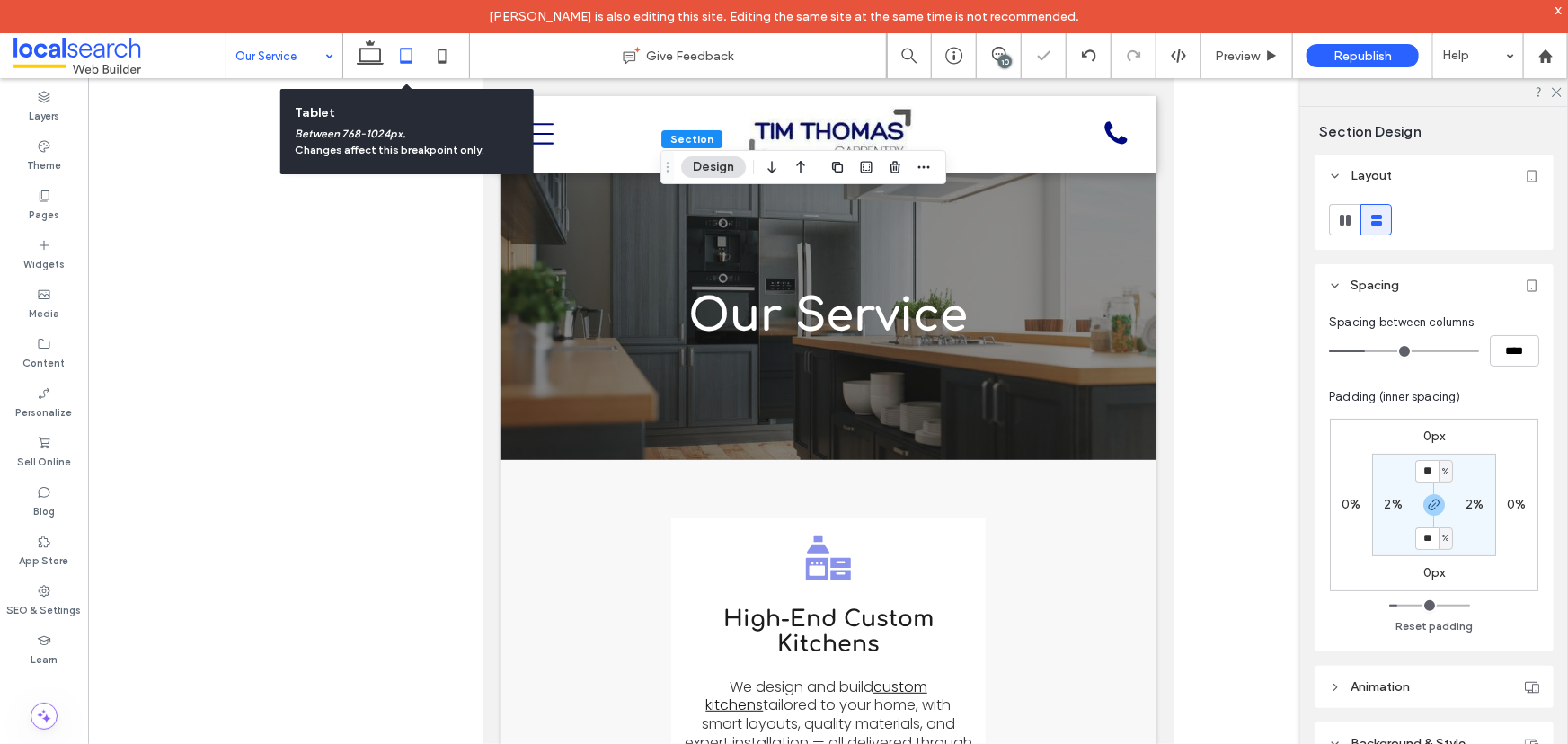 type on "*" 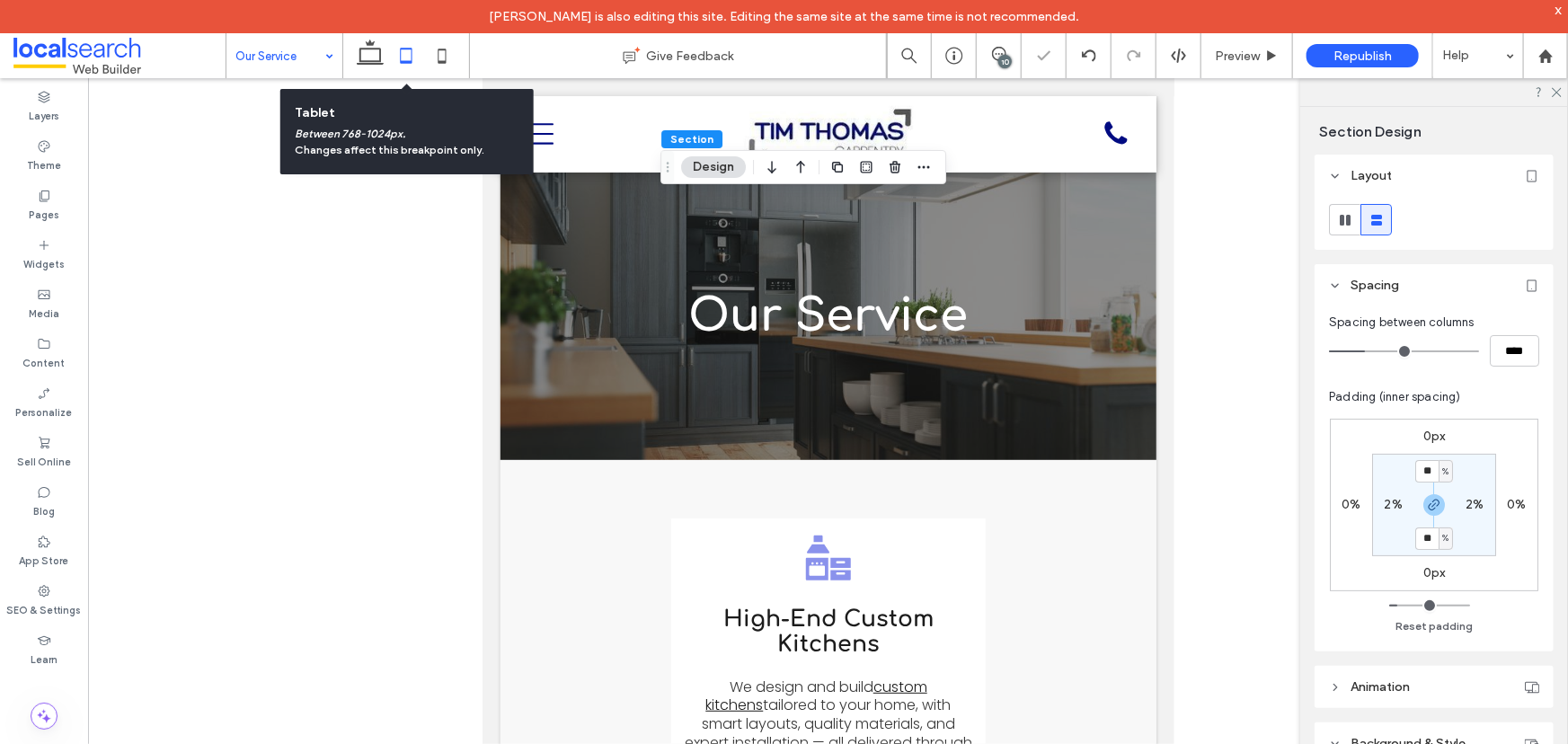 type on "*" 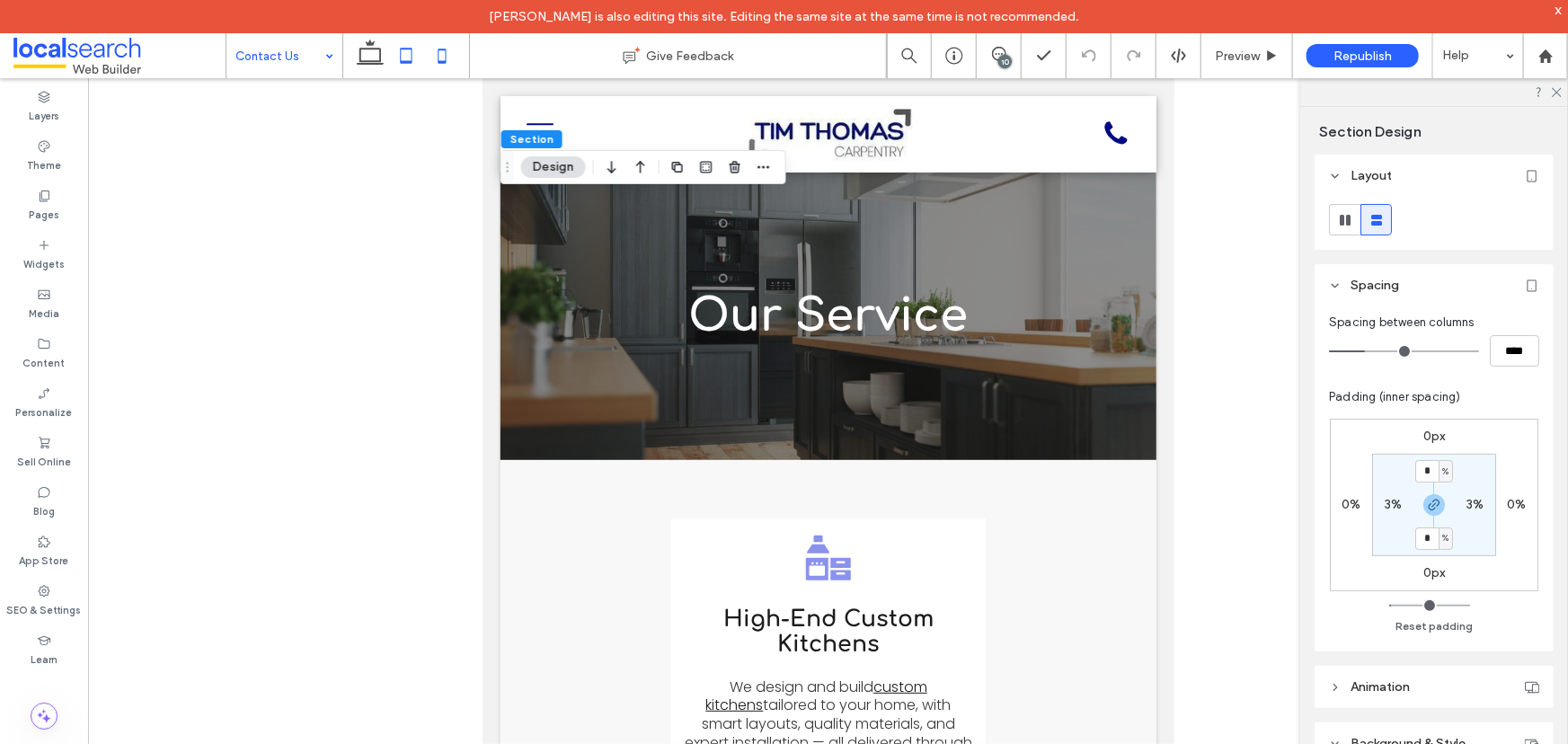 click 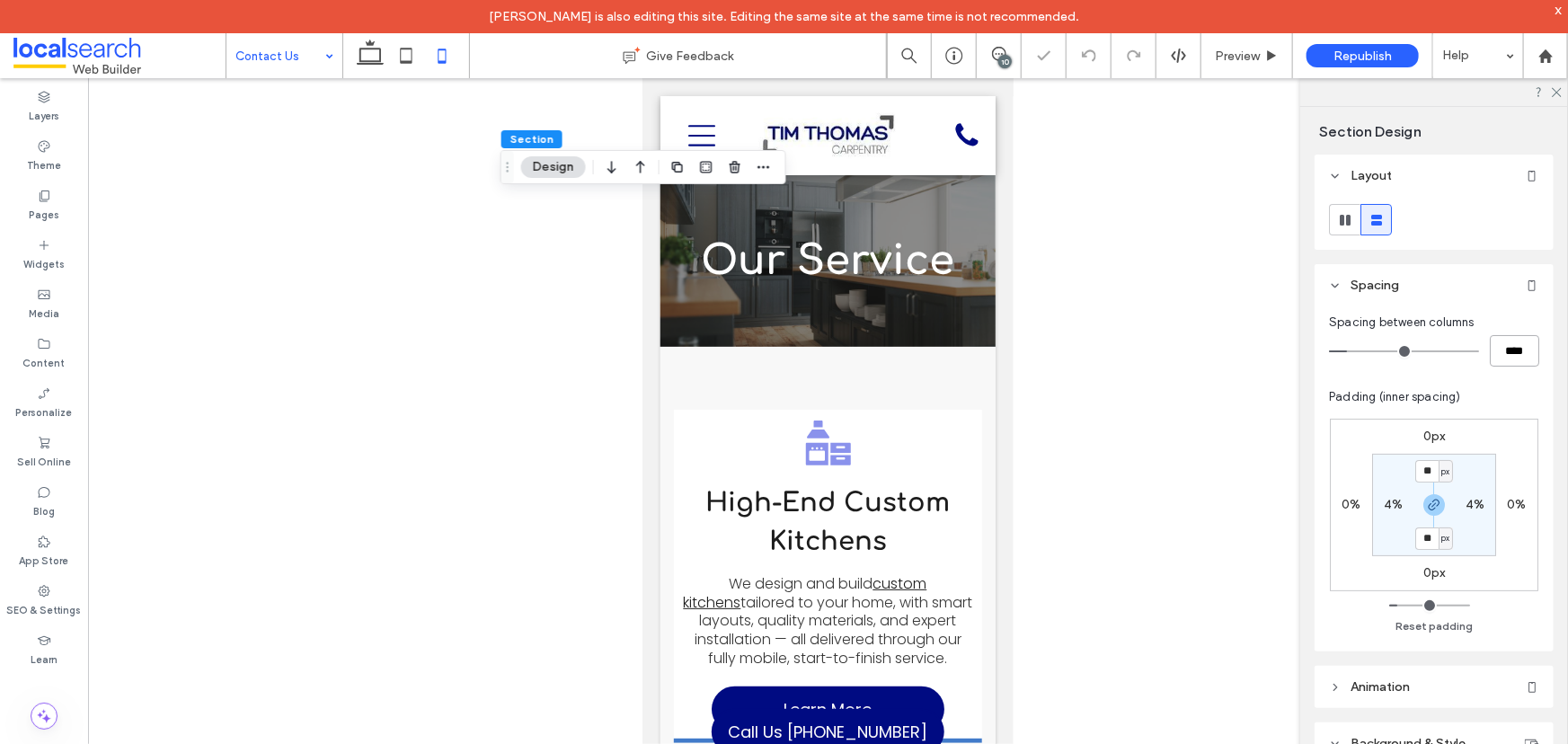 click on "****" at bounding box center [1514, 350] 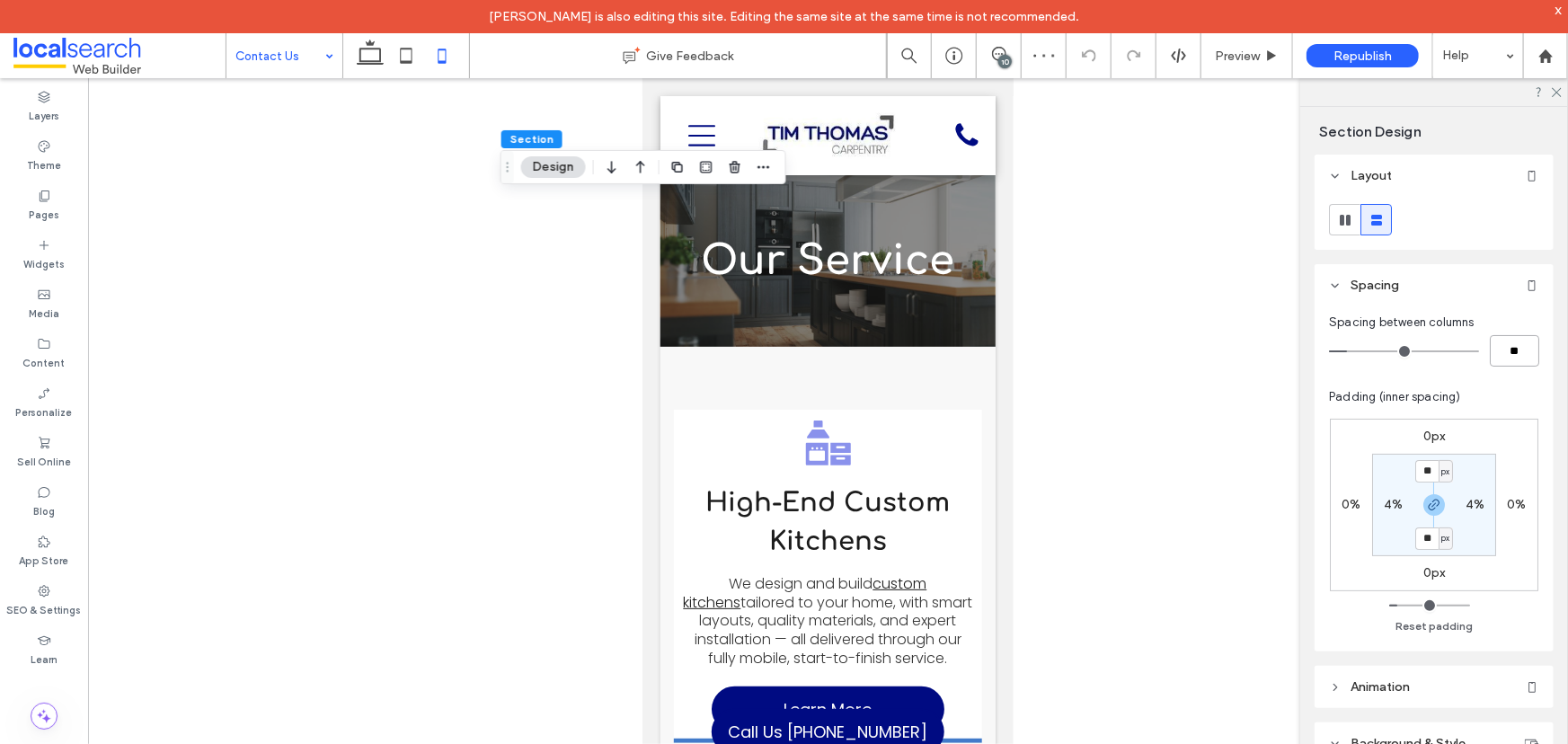 type on "**" 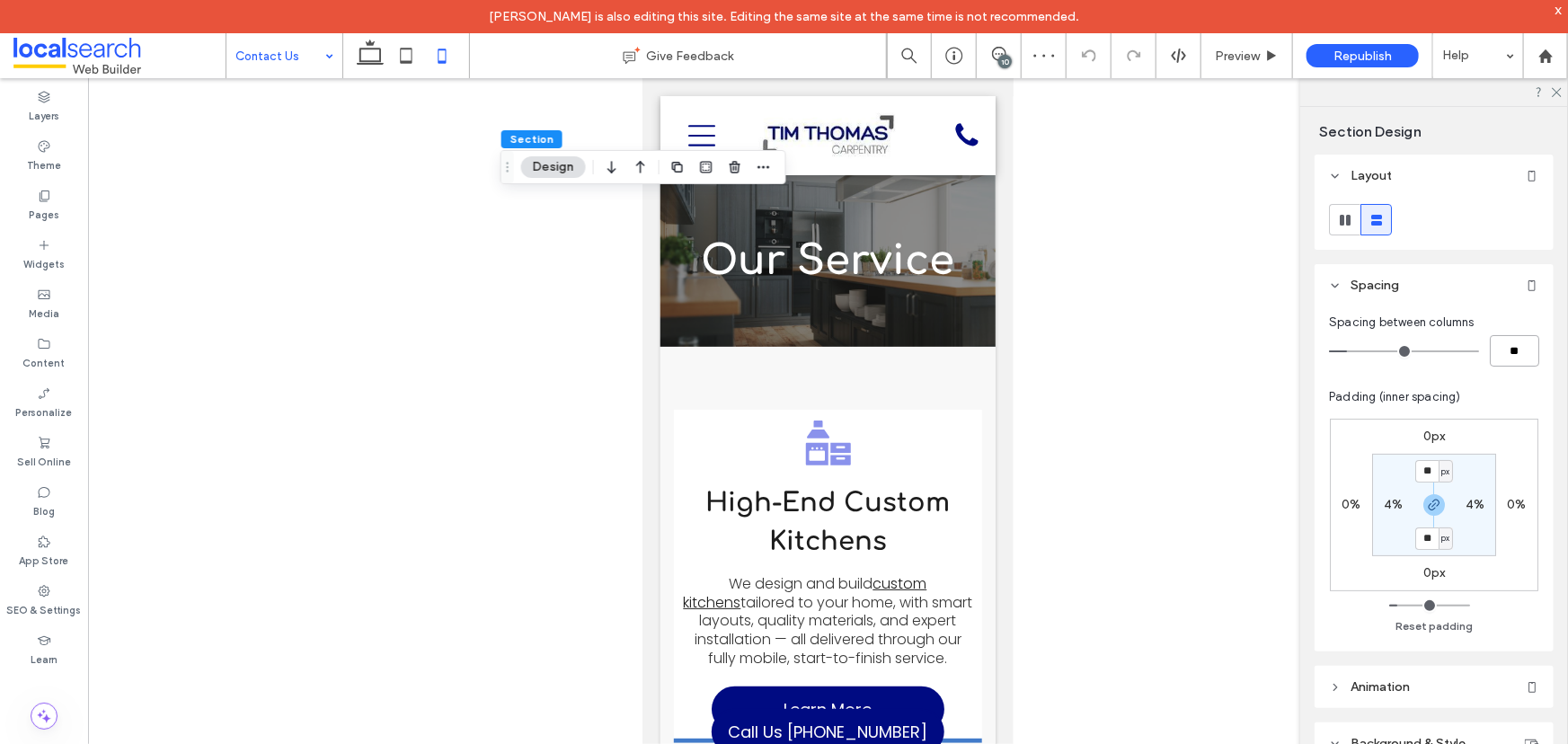 type on "**" 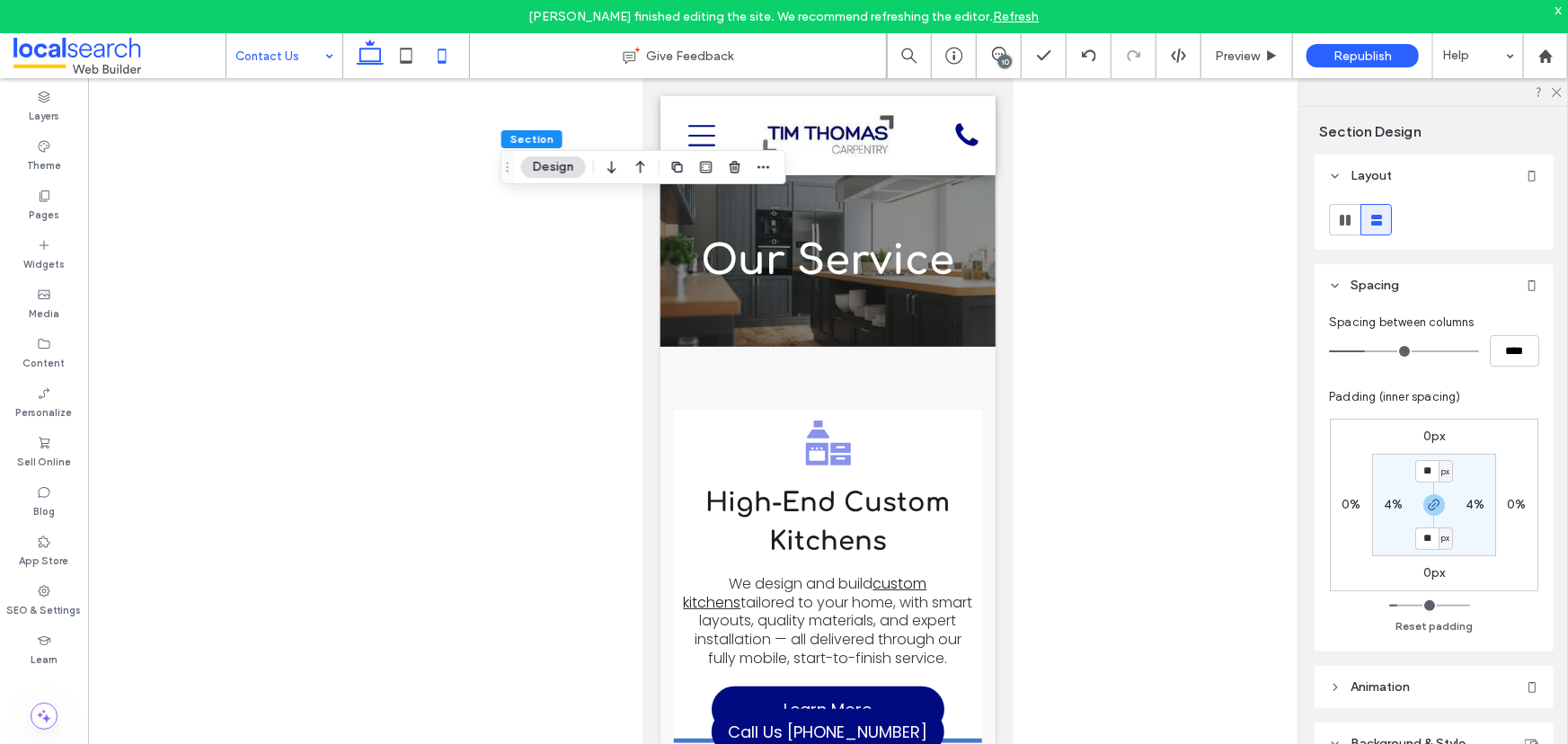 click 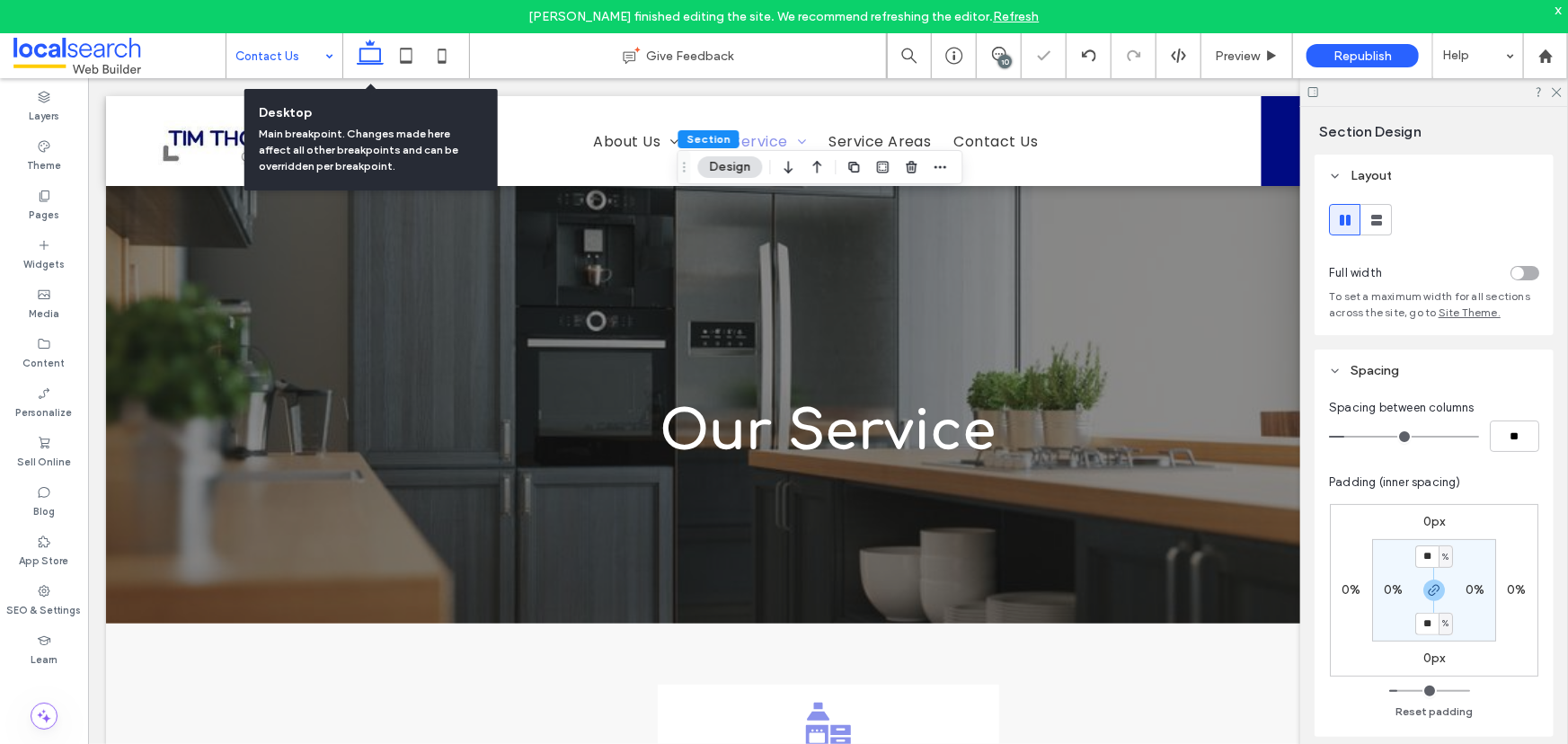 type on "*" 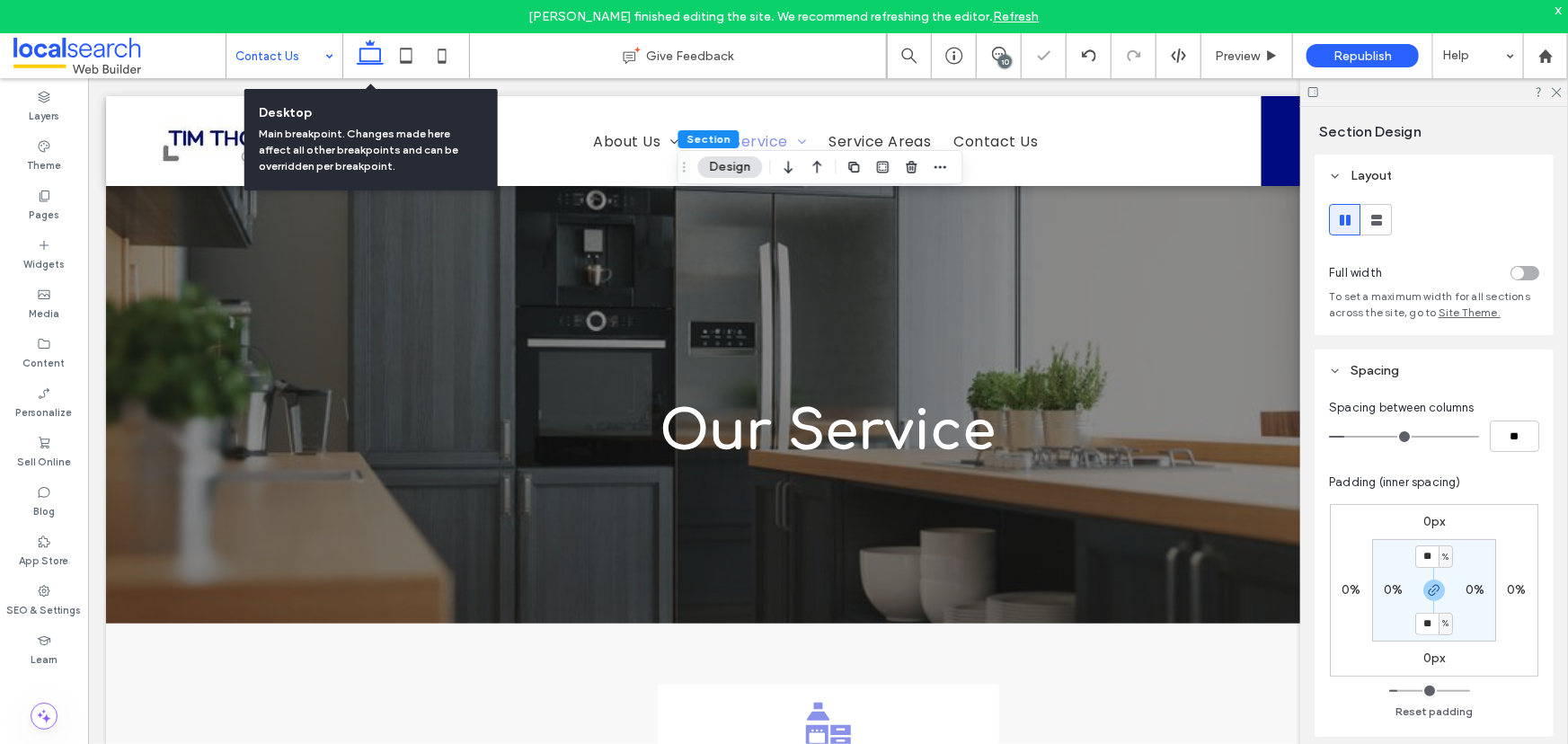 type on "*" 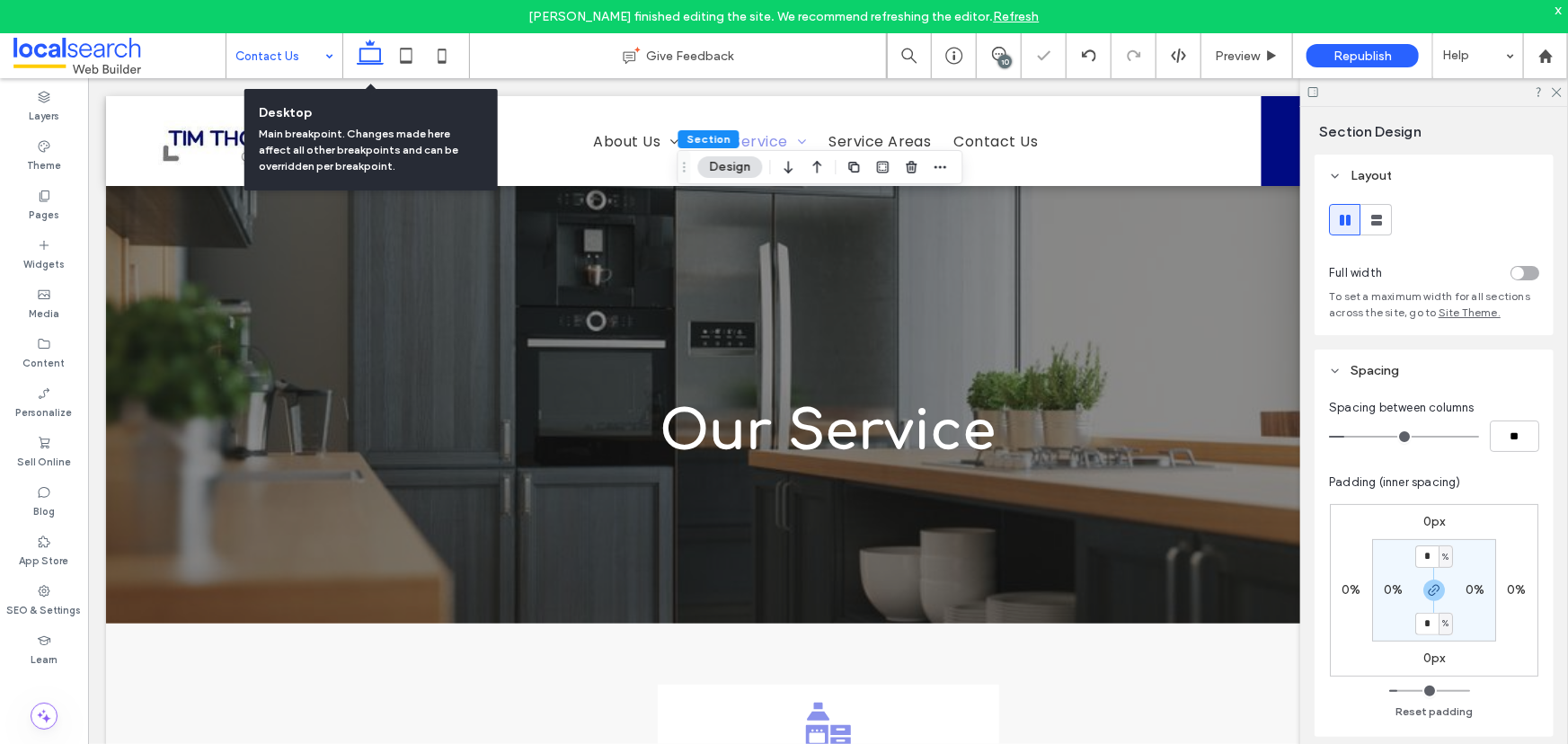 type 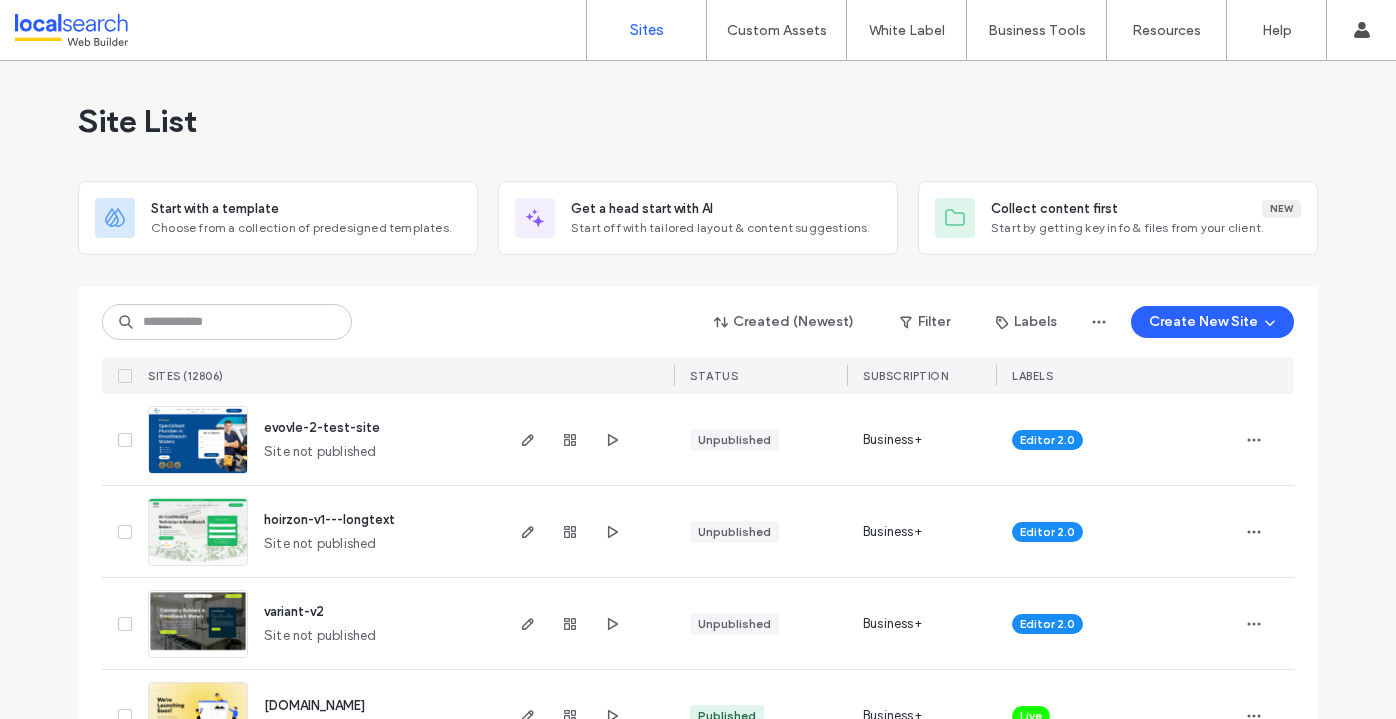 scroll, scrollTop: 0, scrollLeft: 0, axis: both 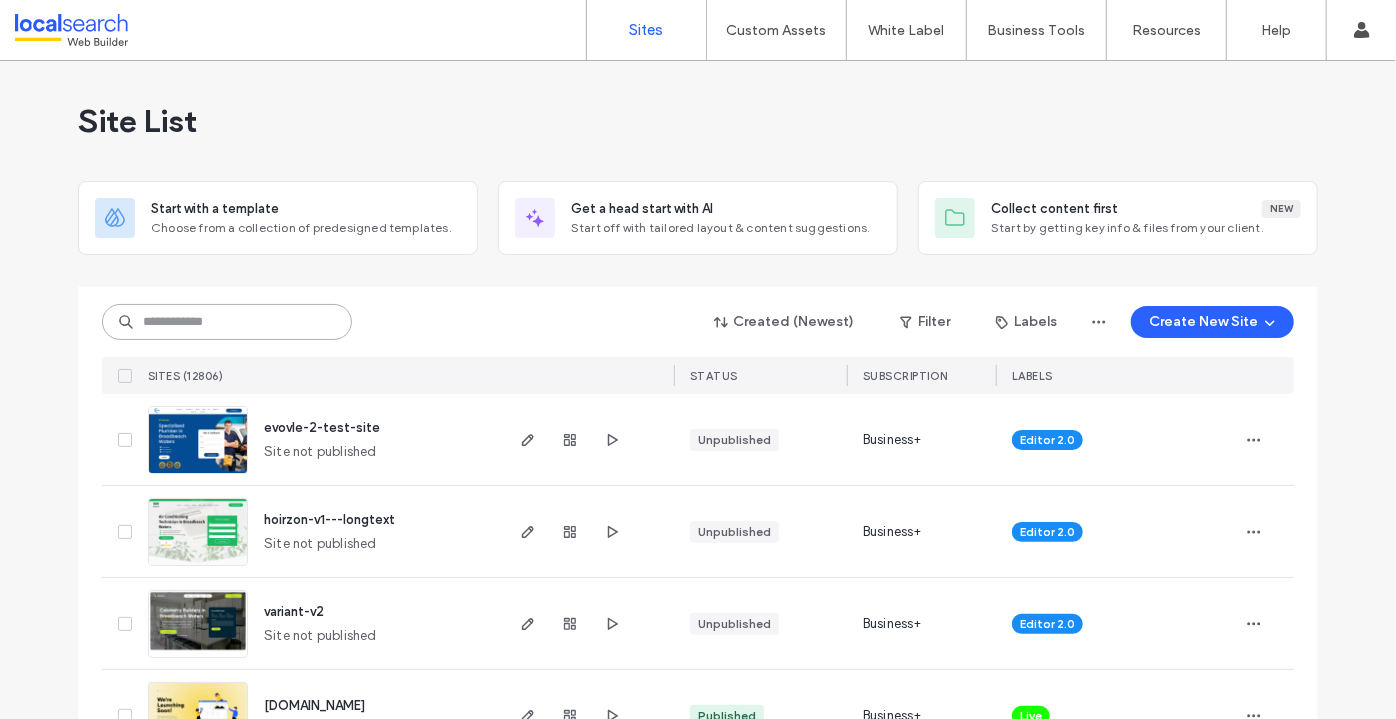 click at bounding box center [227, 322] 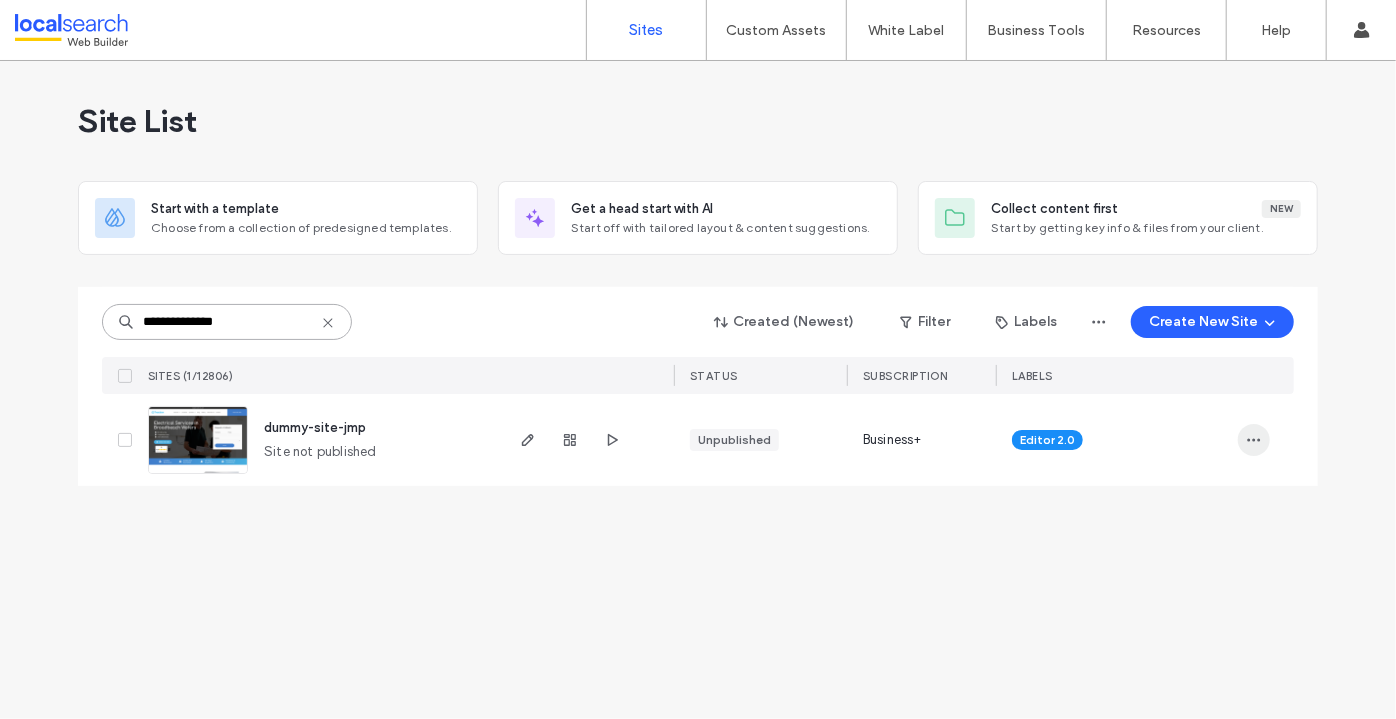 type on "**********" 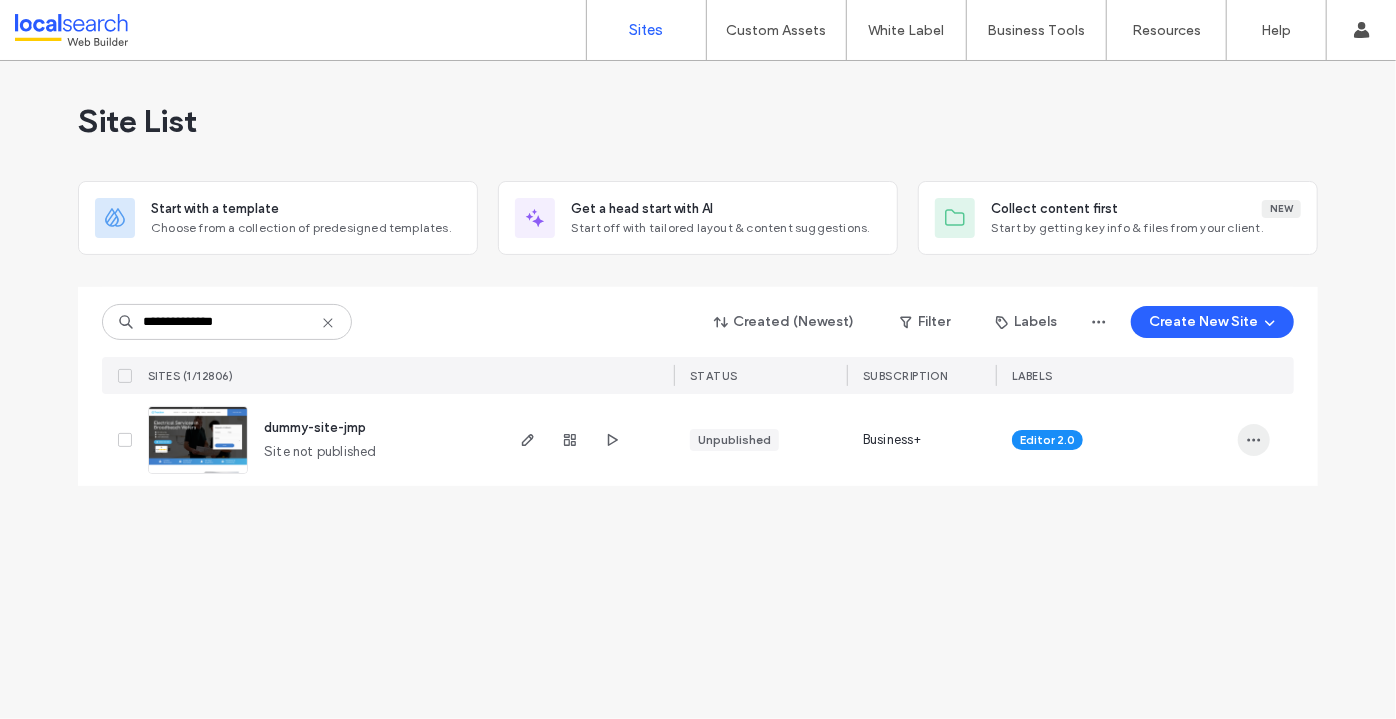 click at bounding box center (1254, 440) 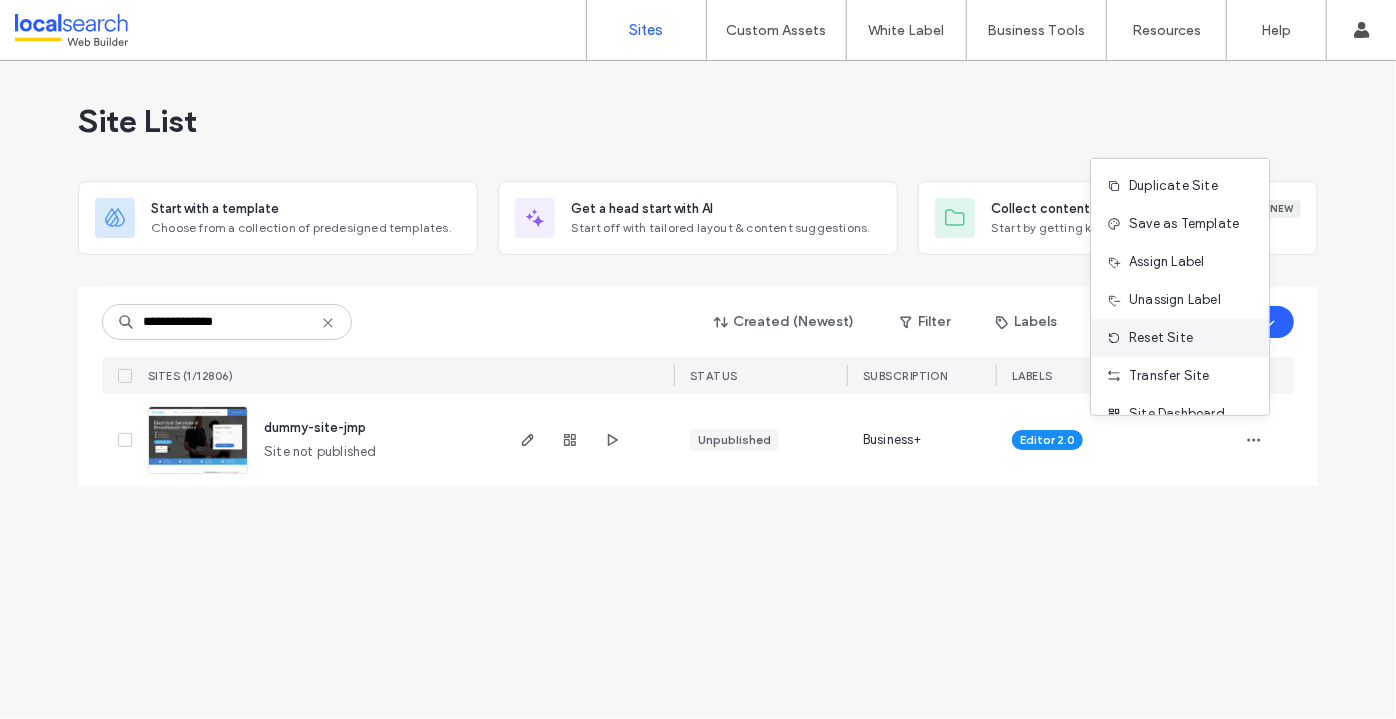 scroll, scrollTop: 63, scrollLeft: 0, axis: vertical 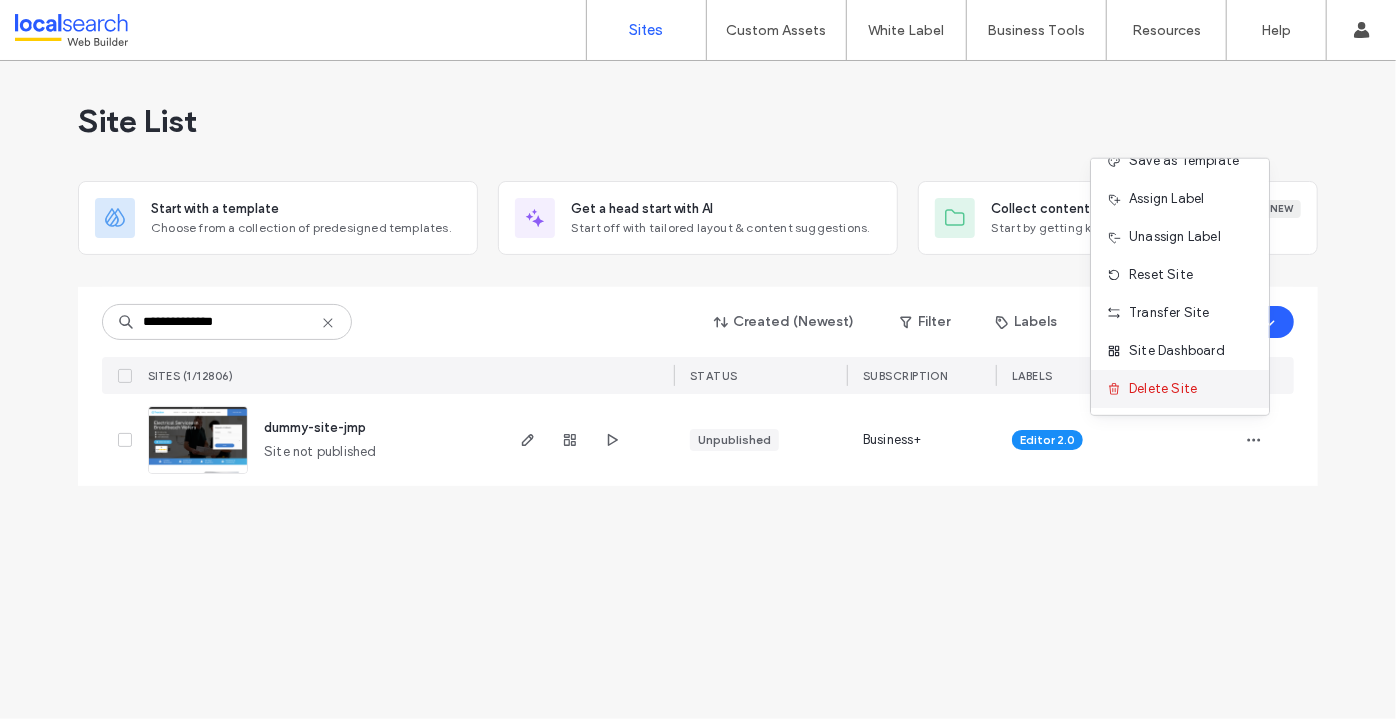 click on "Delete Site" at bounding box center (1163, 389) 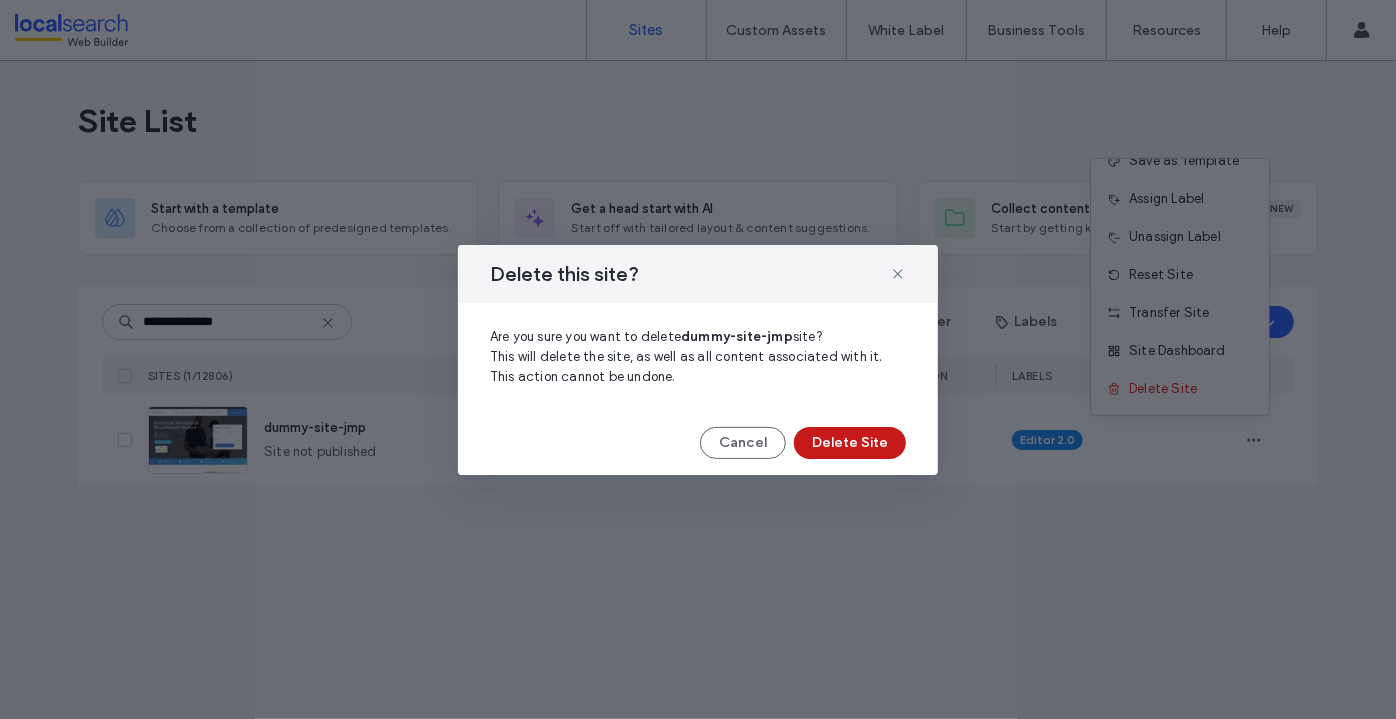 click on "Delete Site" at bounding box center [850, 443] 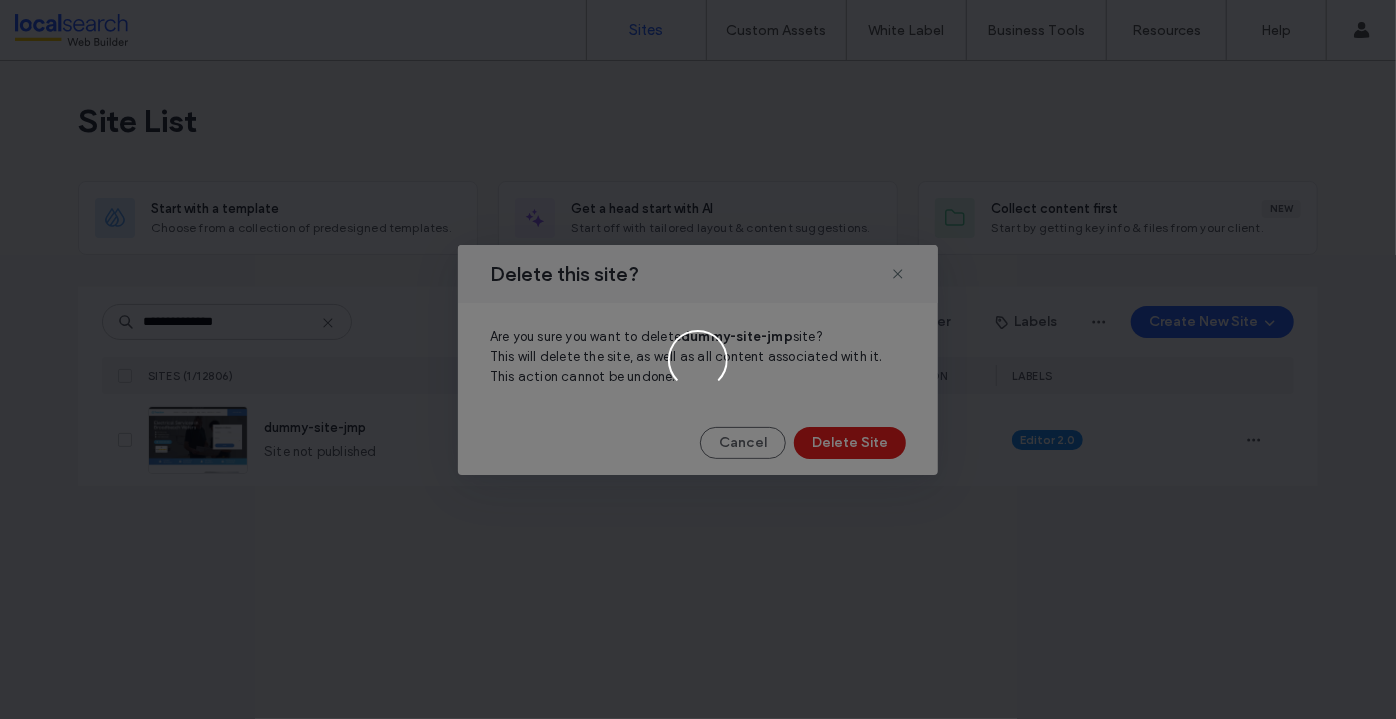 type 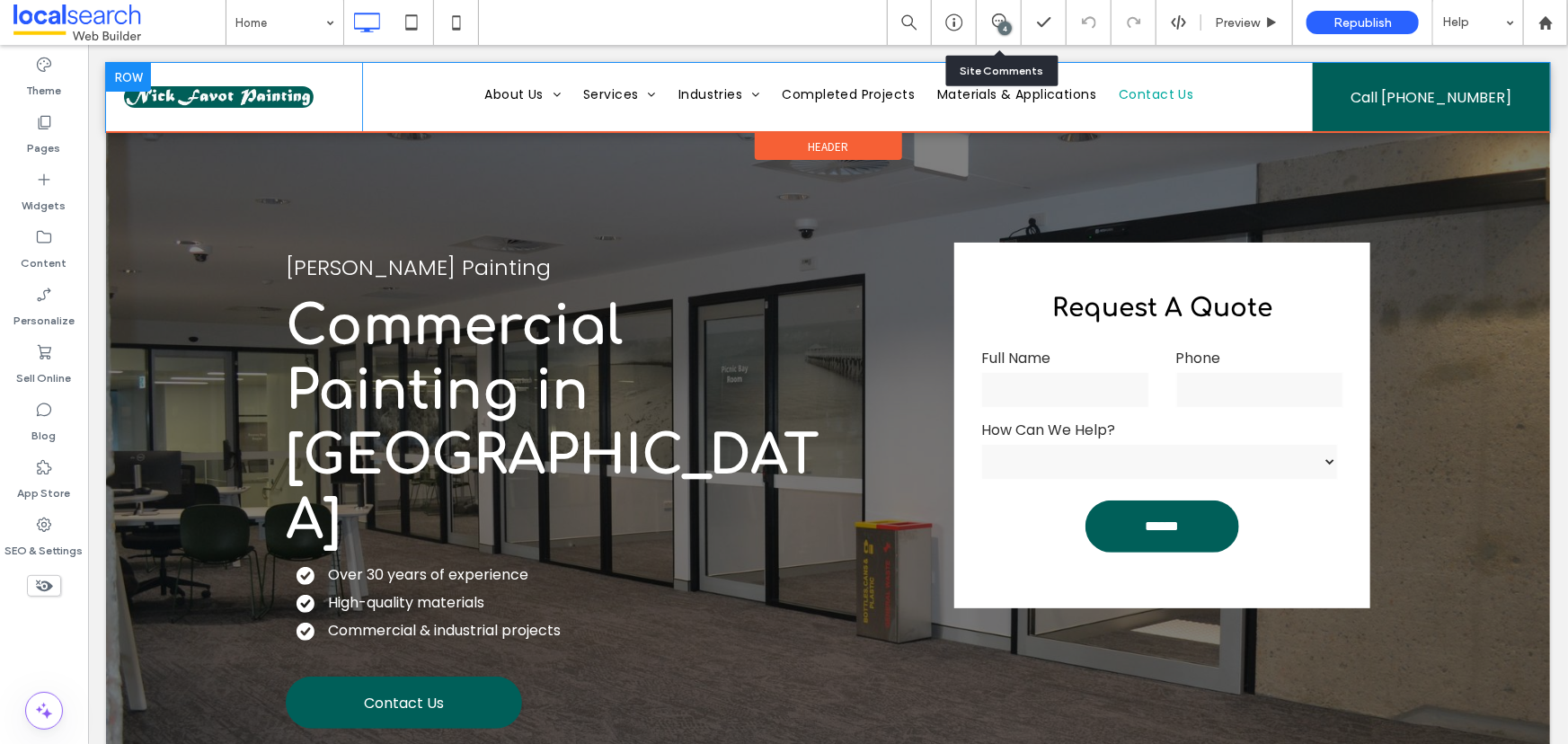 scroll, scrollTop: 0, scrollLeft: 0, axis: both 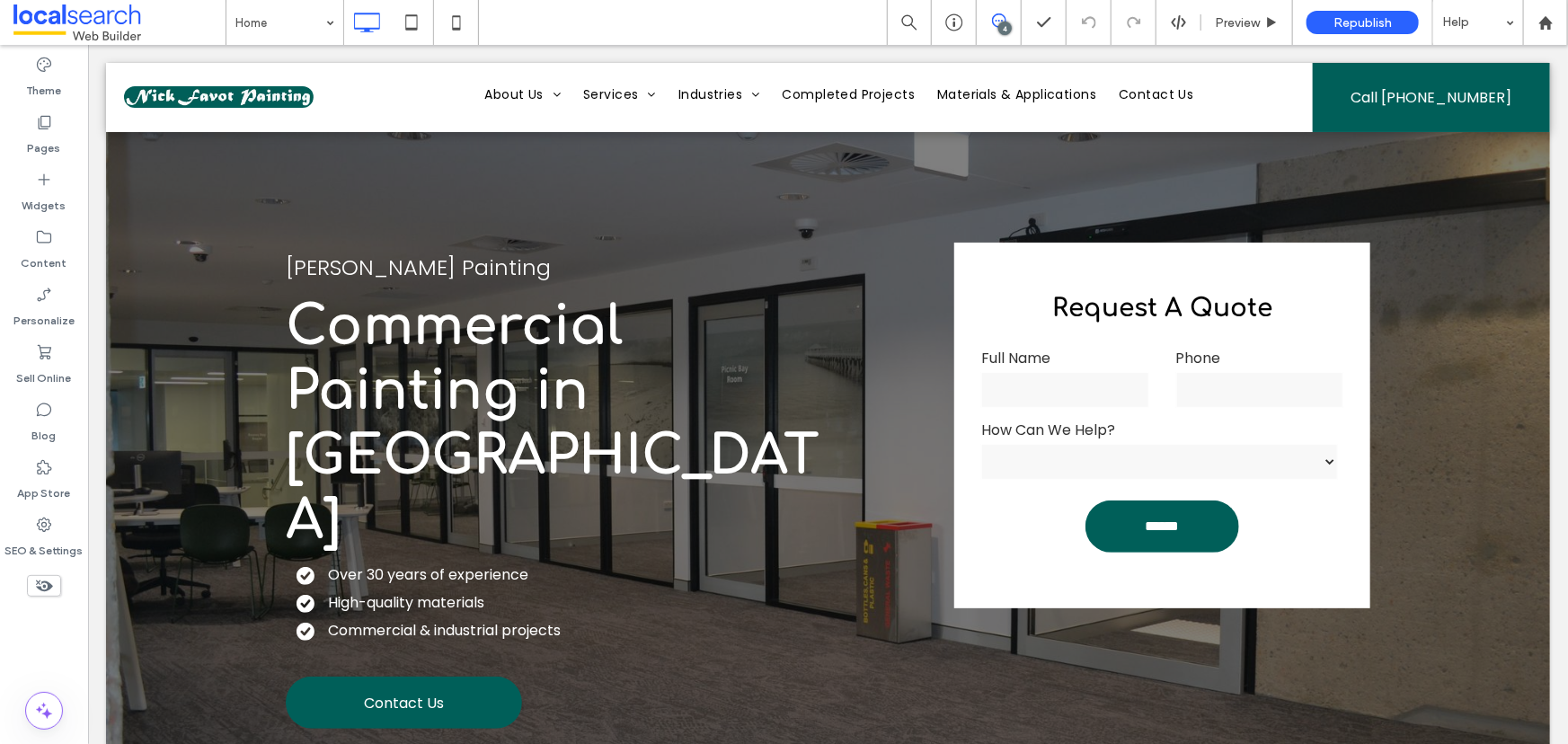 click 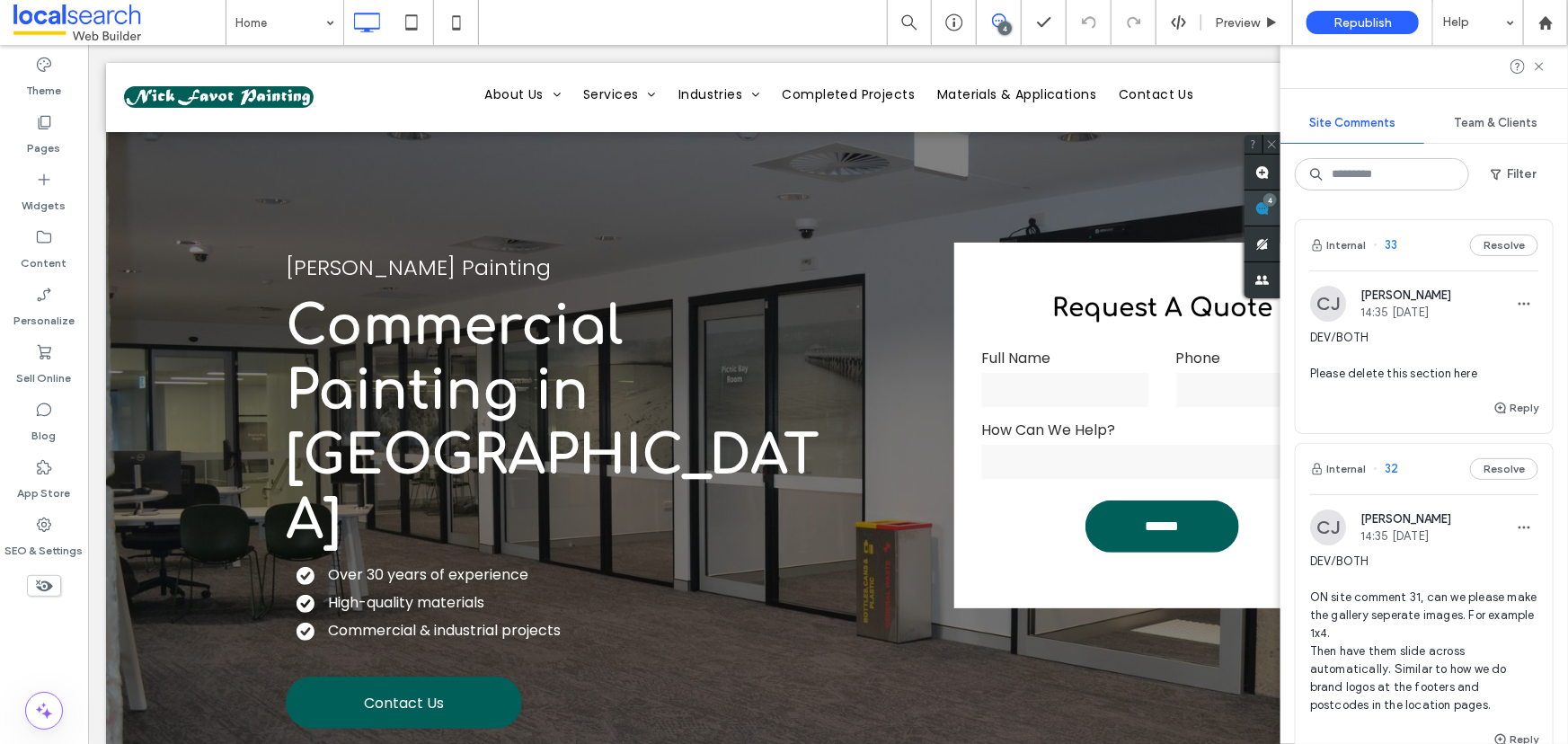 click on "4" at bounding box center (1270, 199) 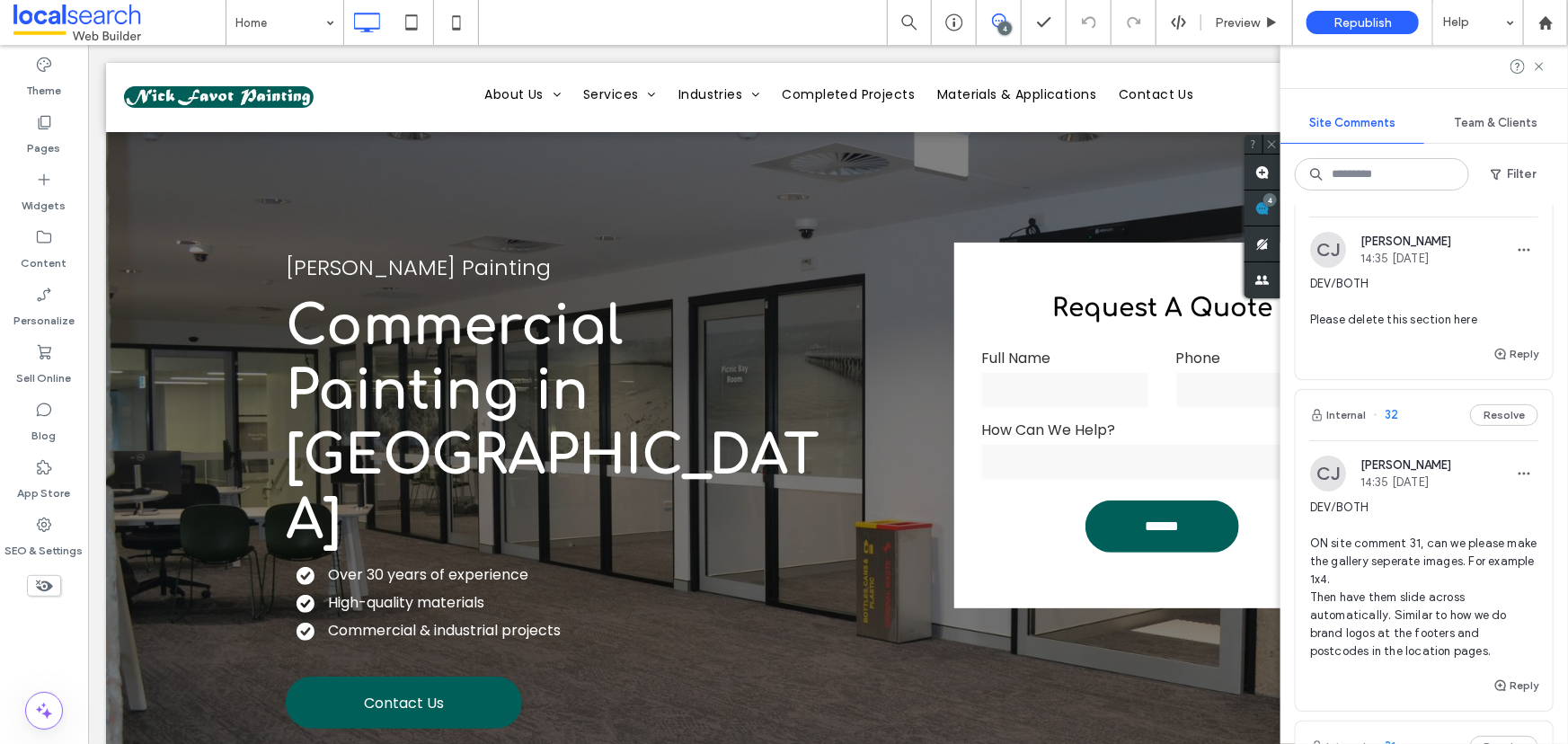 scroll, scrollTop: 163, scrollLeft: 0, axis: vertical 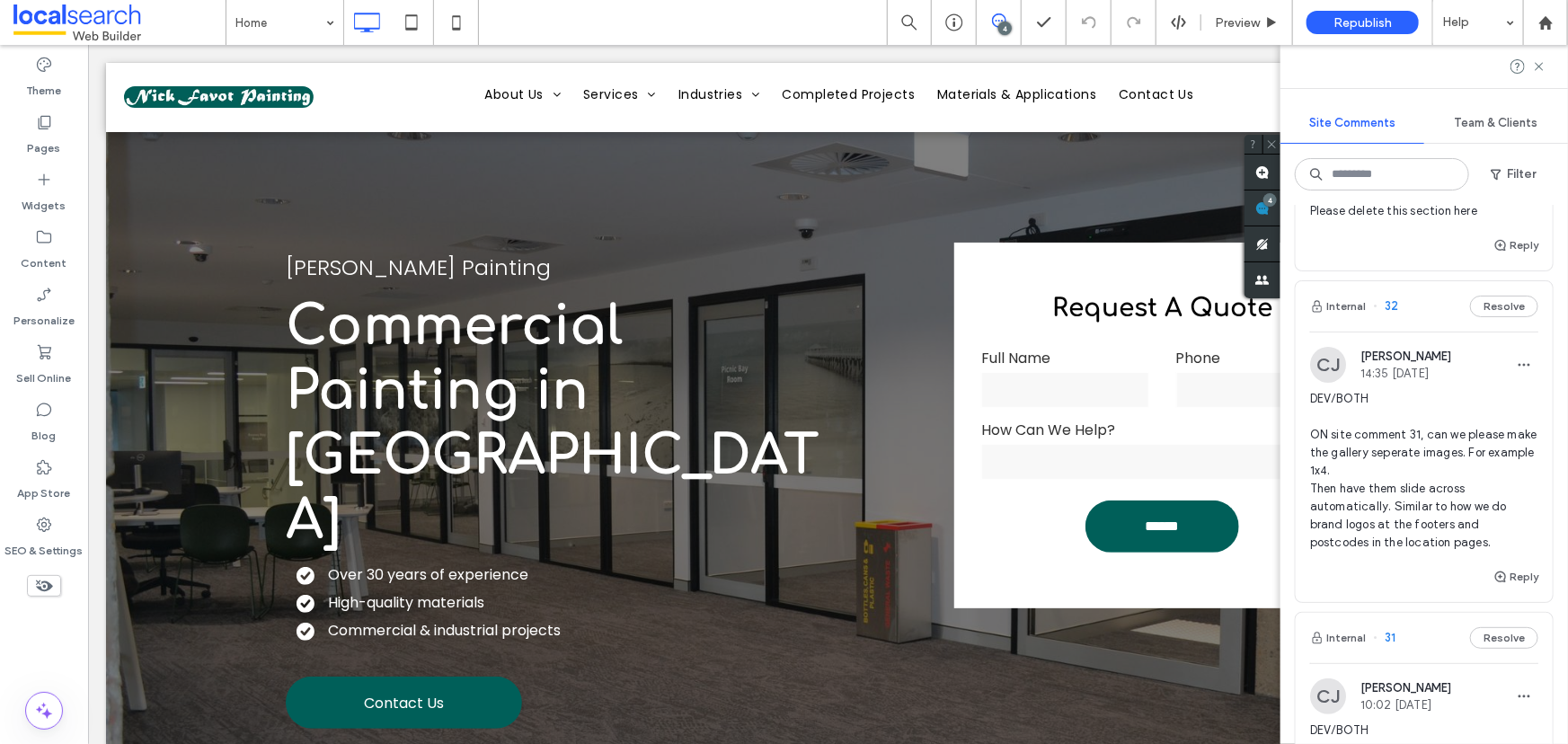 click on "DEV/BOTH
ON site comment 31, can we please make the gallery seperate images. For example 1x4.
Then have them slide across automatically. Similar to how we do brand logos at the footers and postcodes in the location pages." at bounding box center [1424, 471] 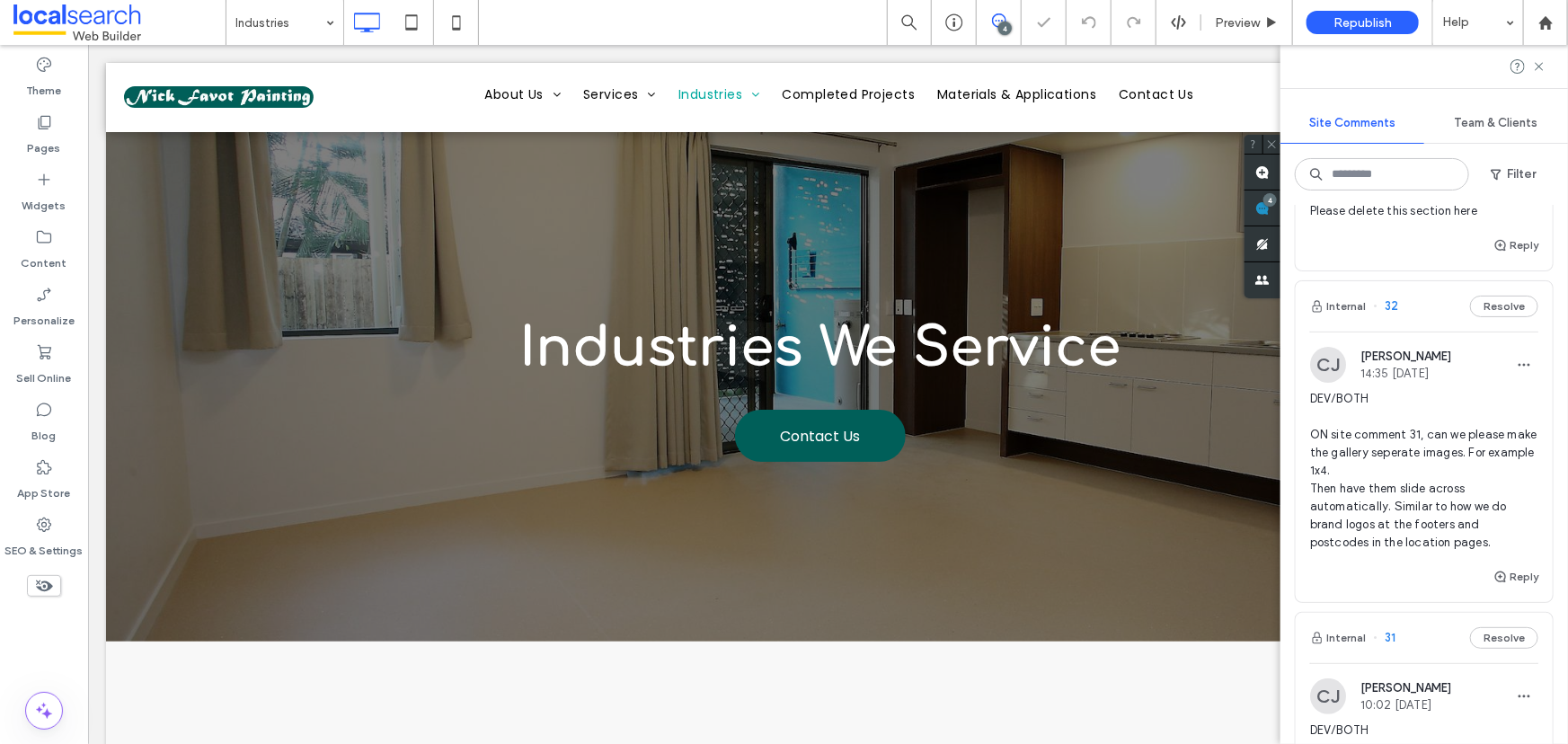 scroll, scrollTop: 2238, scrollLeft: 0, axis: vertical 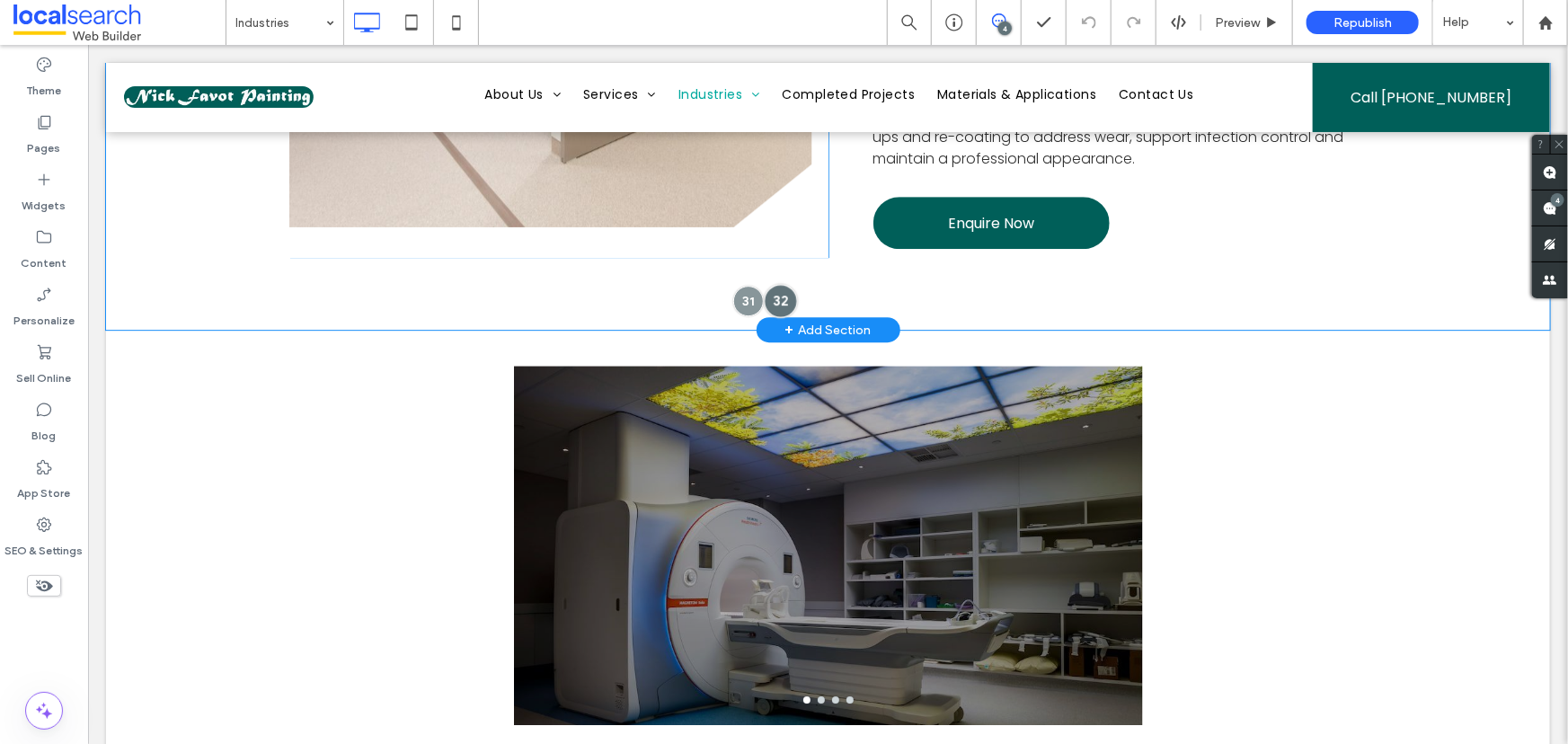 click at bounding box center [780, 299] 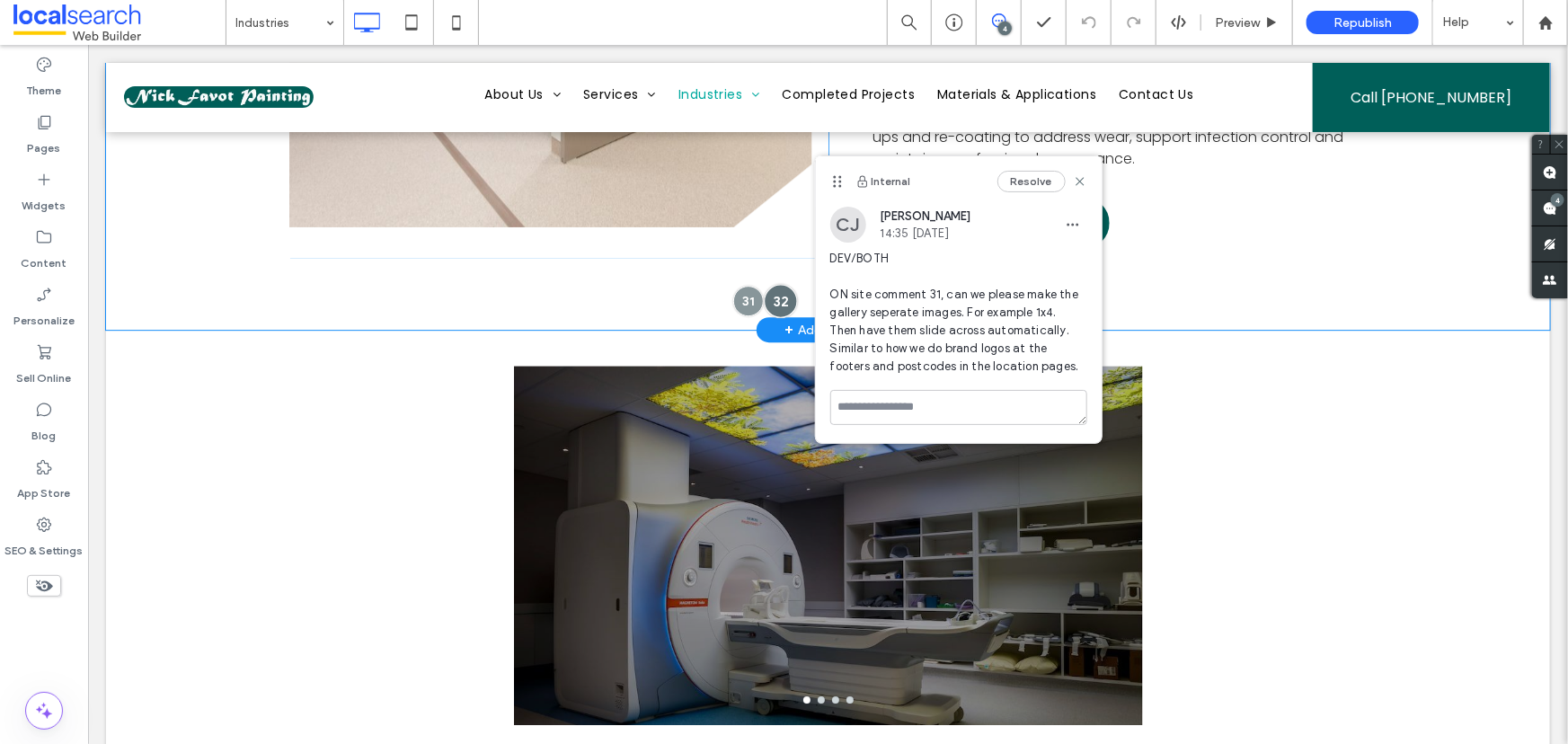 click at bounding box center (780, 299) 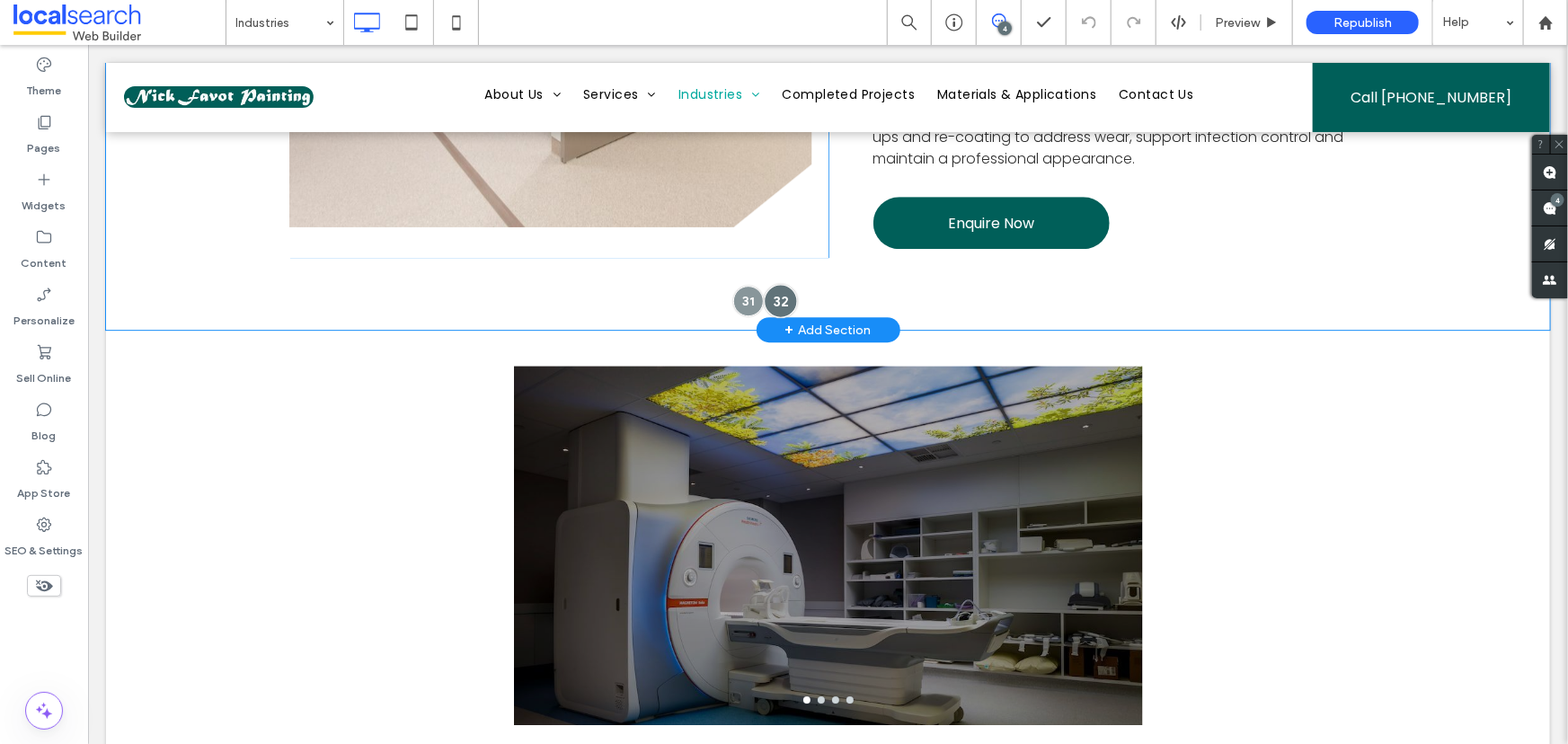 click at bounding box center (780, 299) 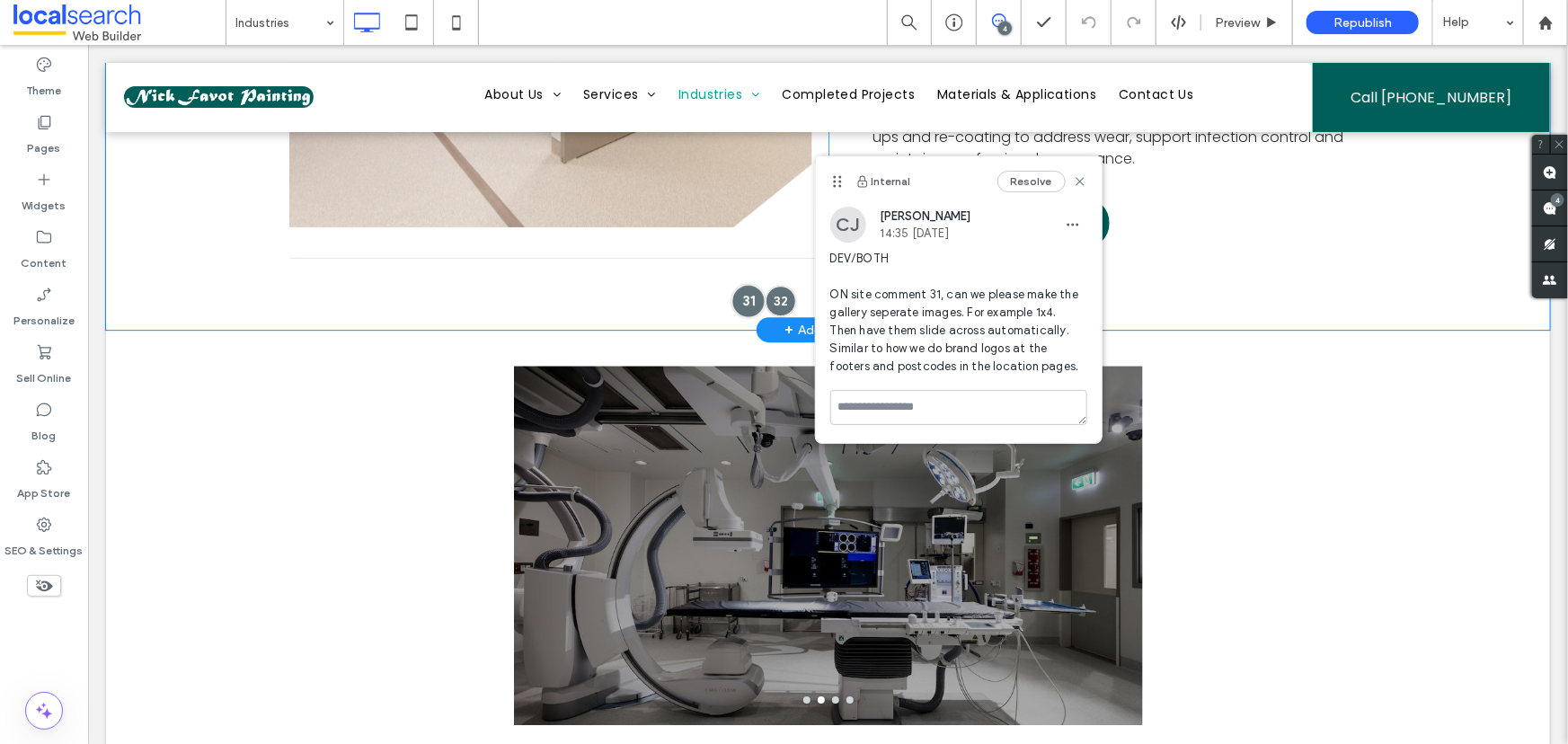 click at bounding box center [747, 299] 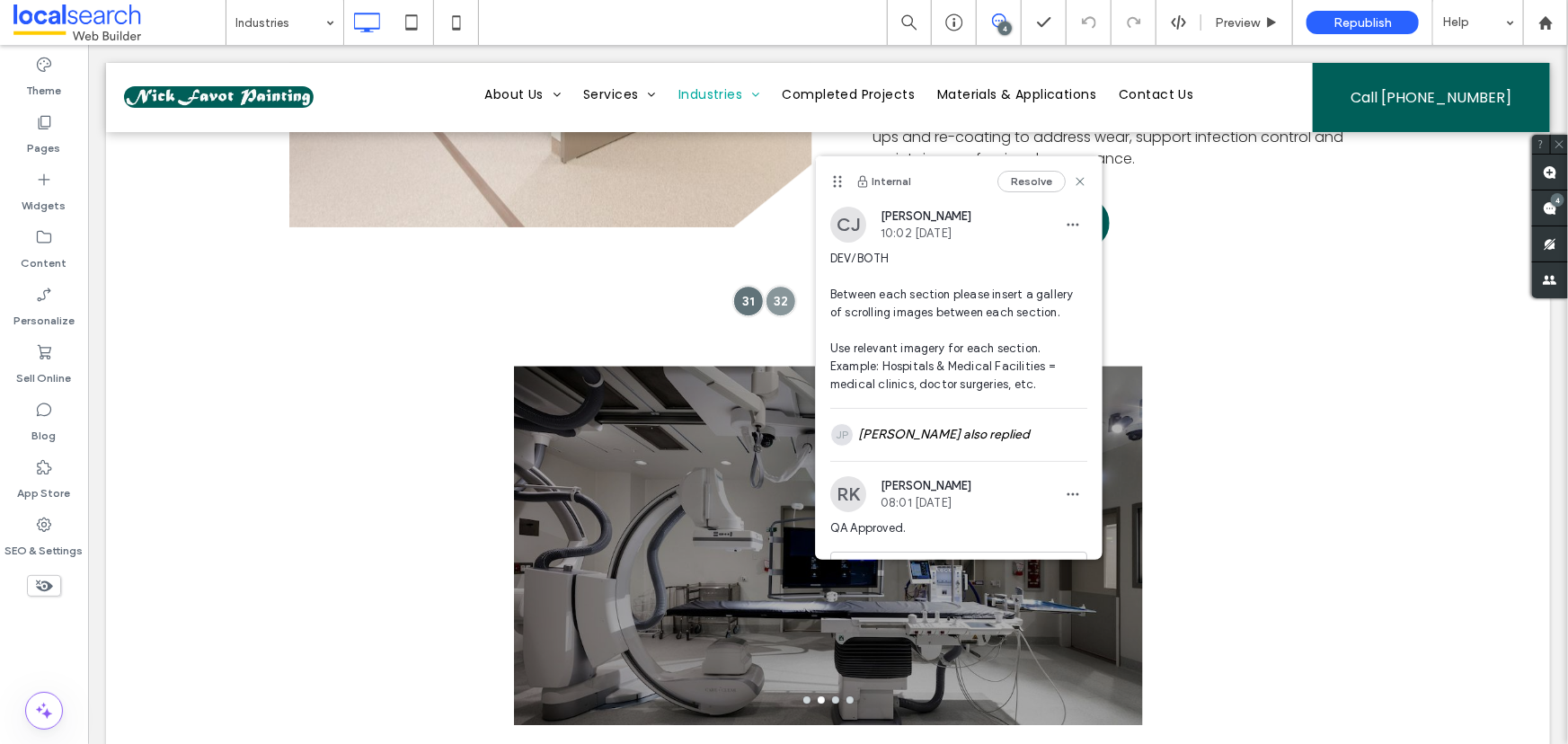 scroll, scrollTop: 45, scrollLeft: 0, axis: vertical 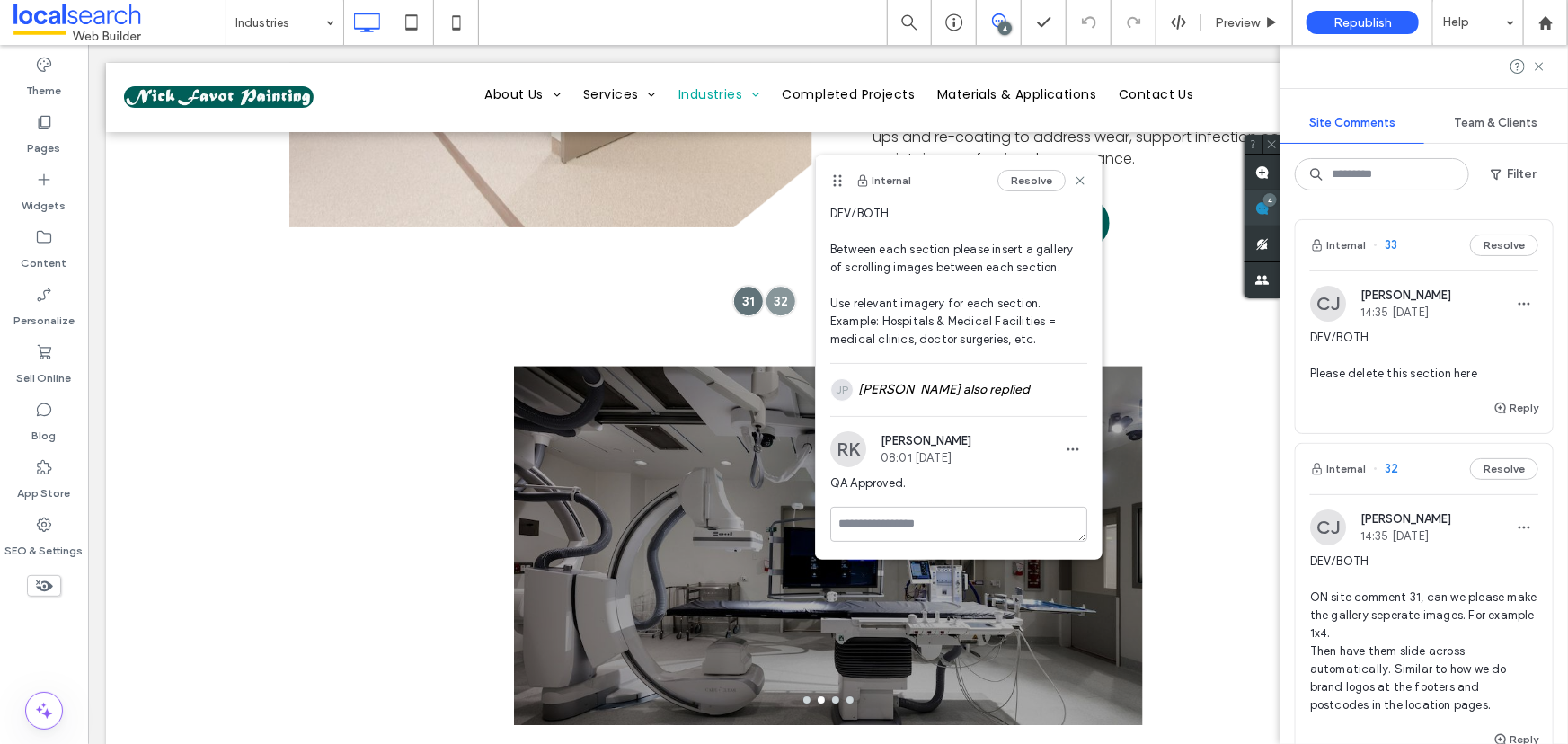 click on "Site Comments Team & Clients Filter Internal 33 Resolve CJ Cayde Juvakka 14:35 Jul 10 2025 DEV/BOTH
Please delete this section here Reply Internal 32 Resolve CJ Cayde Juvakka 14:35 Jul 10 2025 DEV/BOTH
ON site comment 31, can we please make the gallery seperate images. For example 1x4.
Then have them slide across automatically. Similar to how we do brand logos at the footers and postcodes in the location pages. Reply Internal 31 Resolve CJ Cayde Juvakka 10:02 Jul 8 2025 DEV/BOTH
Between each section please insert a gallery of scrolling images between each section.
Use relevant imagery for each section. Example: Hospitals & Medical Facilities = medical clinics, doctor surgeries, etc. JP James  Panton also replied RK Ruben Kim 08:01 Jul 10 2025 QA Approved. Reply Internal 18 Resolve CJ Cayde Juvakka 08:51 Jul 4 2025 CX Note:
Still needing to get Testimonials from client.
Reply Automate new comments Instantly notify your team when someone adds or updates a comment on a site. See Zap Examples 4" at bounding box center [1424, 394] 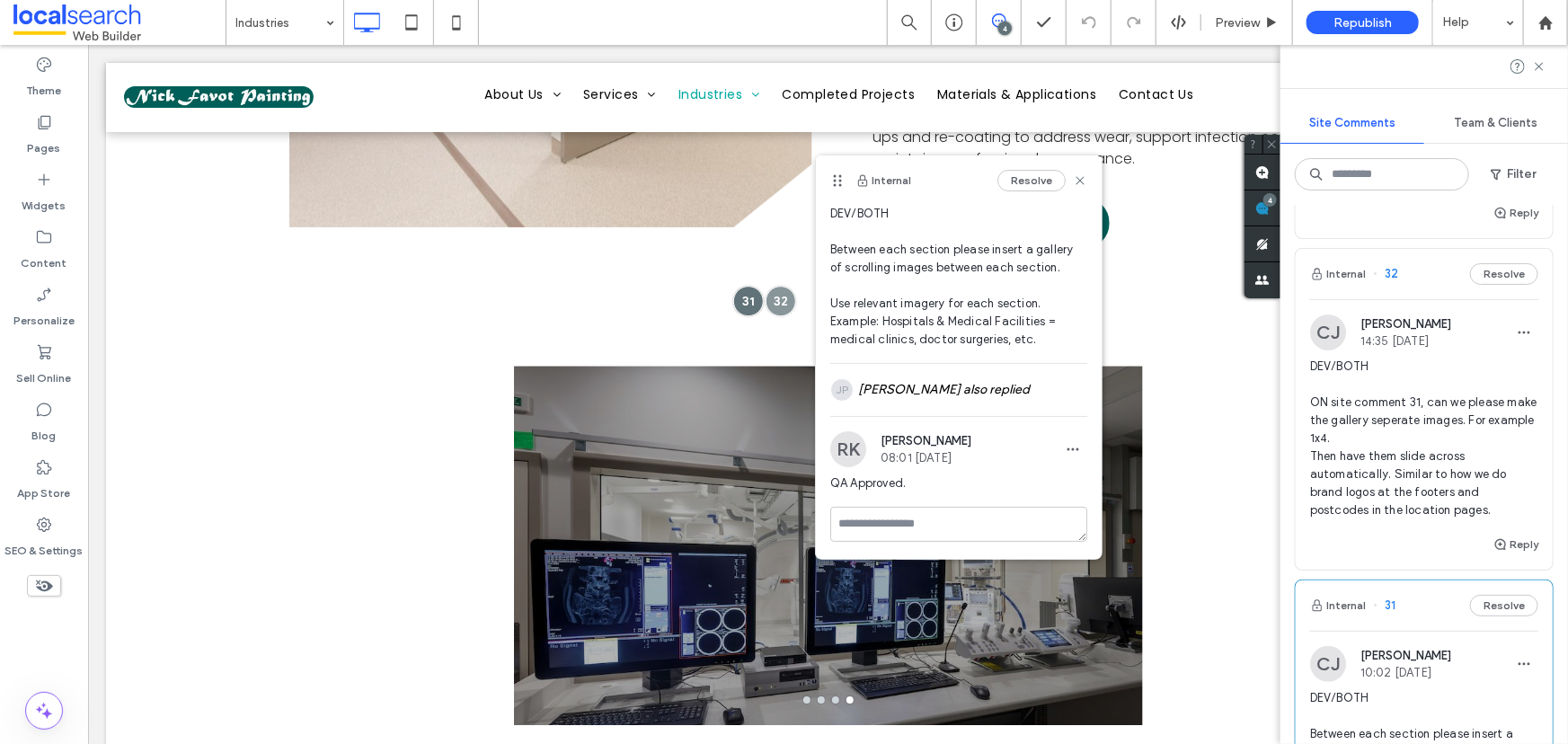 scroll, scrollTop: 163, scrollLeft: 0, axis: vertical 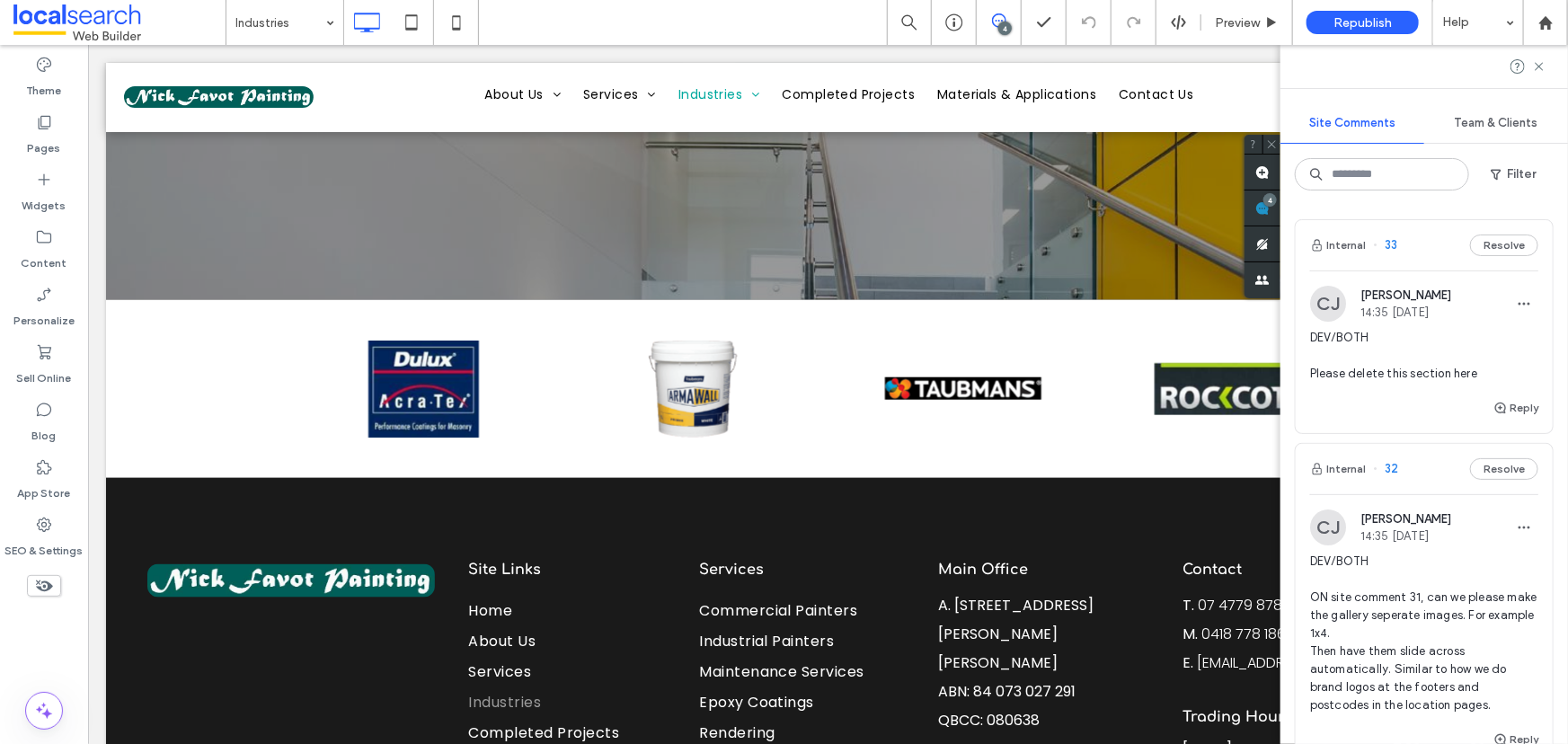 click on "DEV/BOTH
Please delete this section here" at bounding box center [1424, 356] 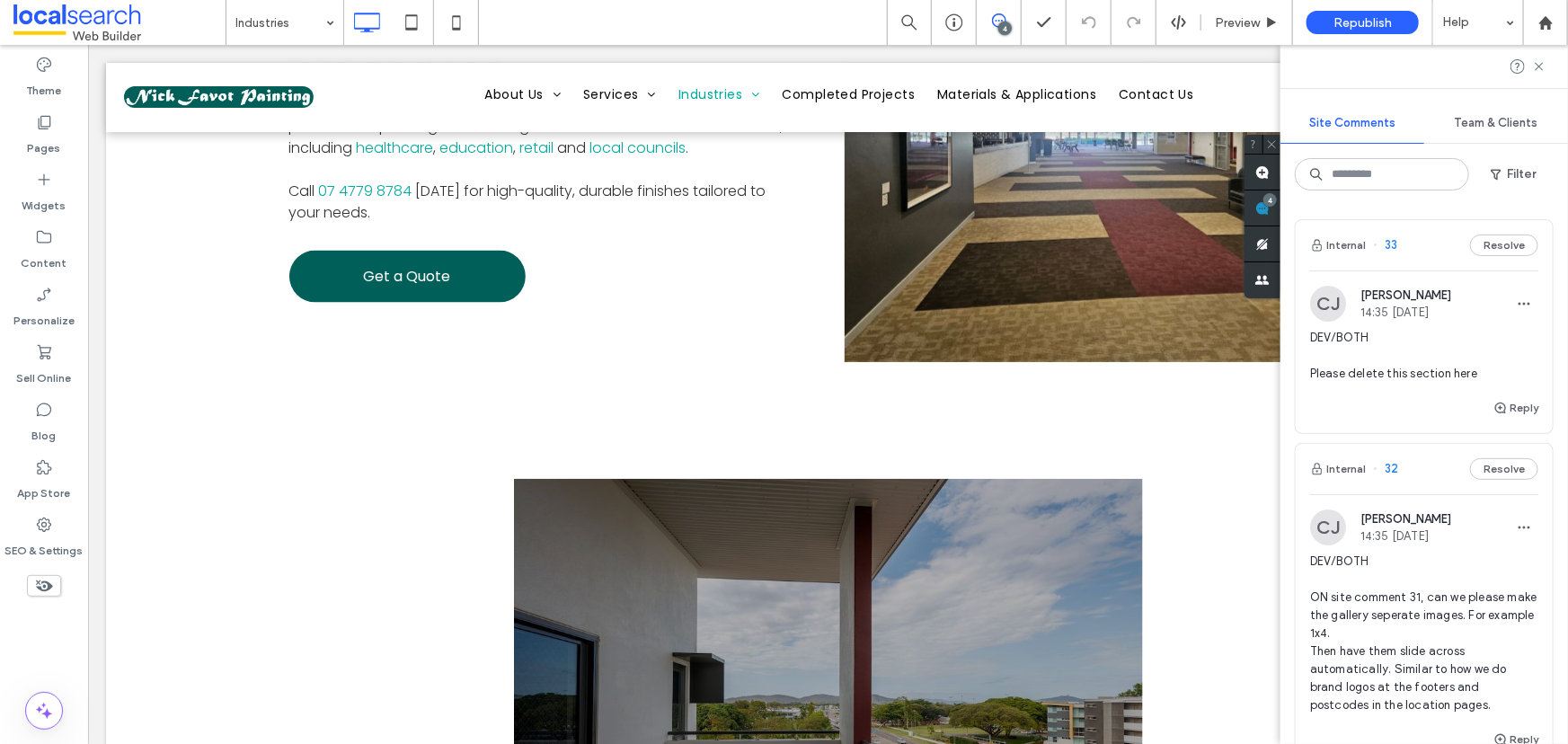 scroll, scrollTop: 563, scrollLeft: 0, axis: vertical 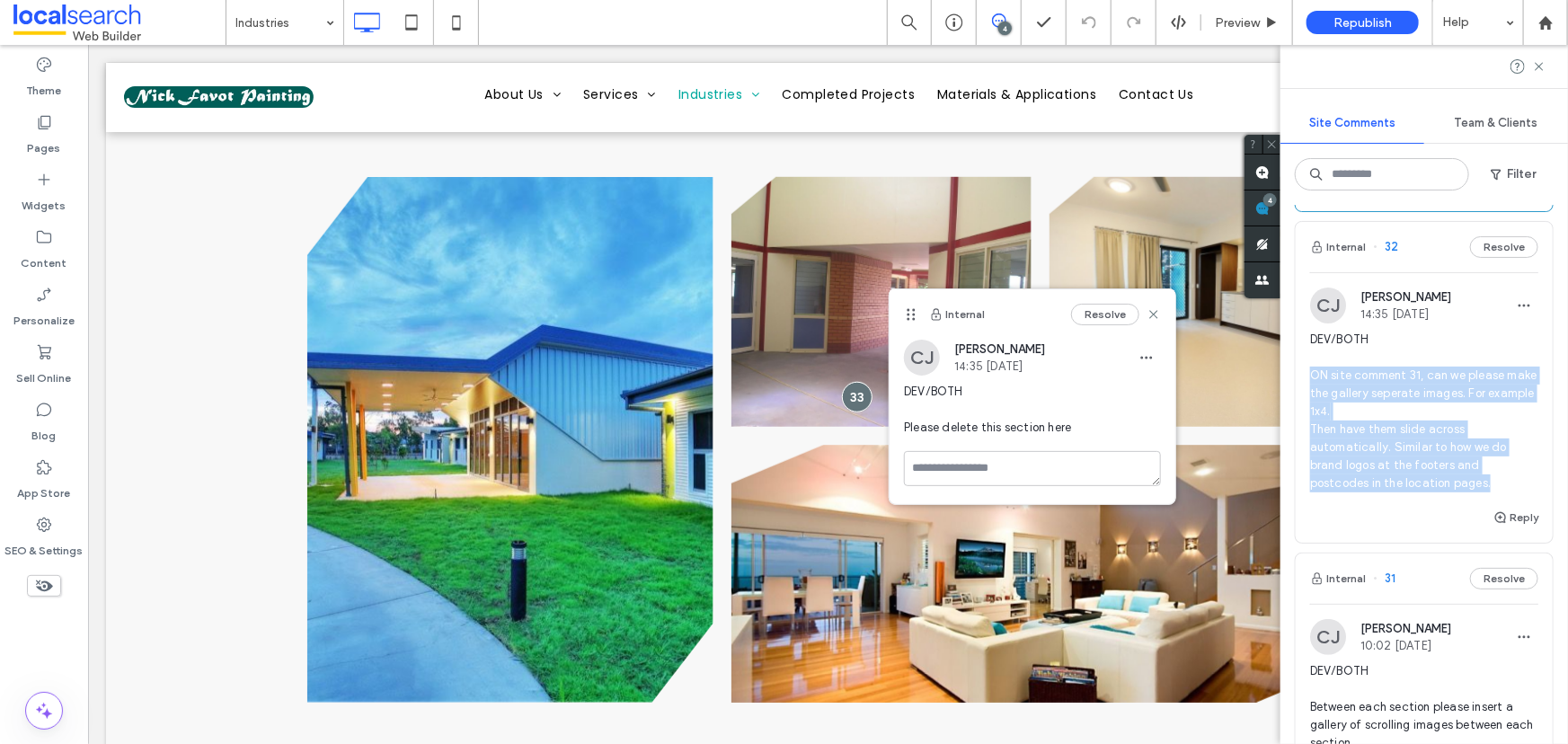 drag, startPoint x: 1498, startPoint y: 484, endPoint x: 1308, endPoint y: 371, distance: 221.06334 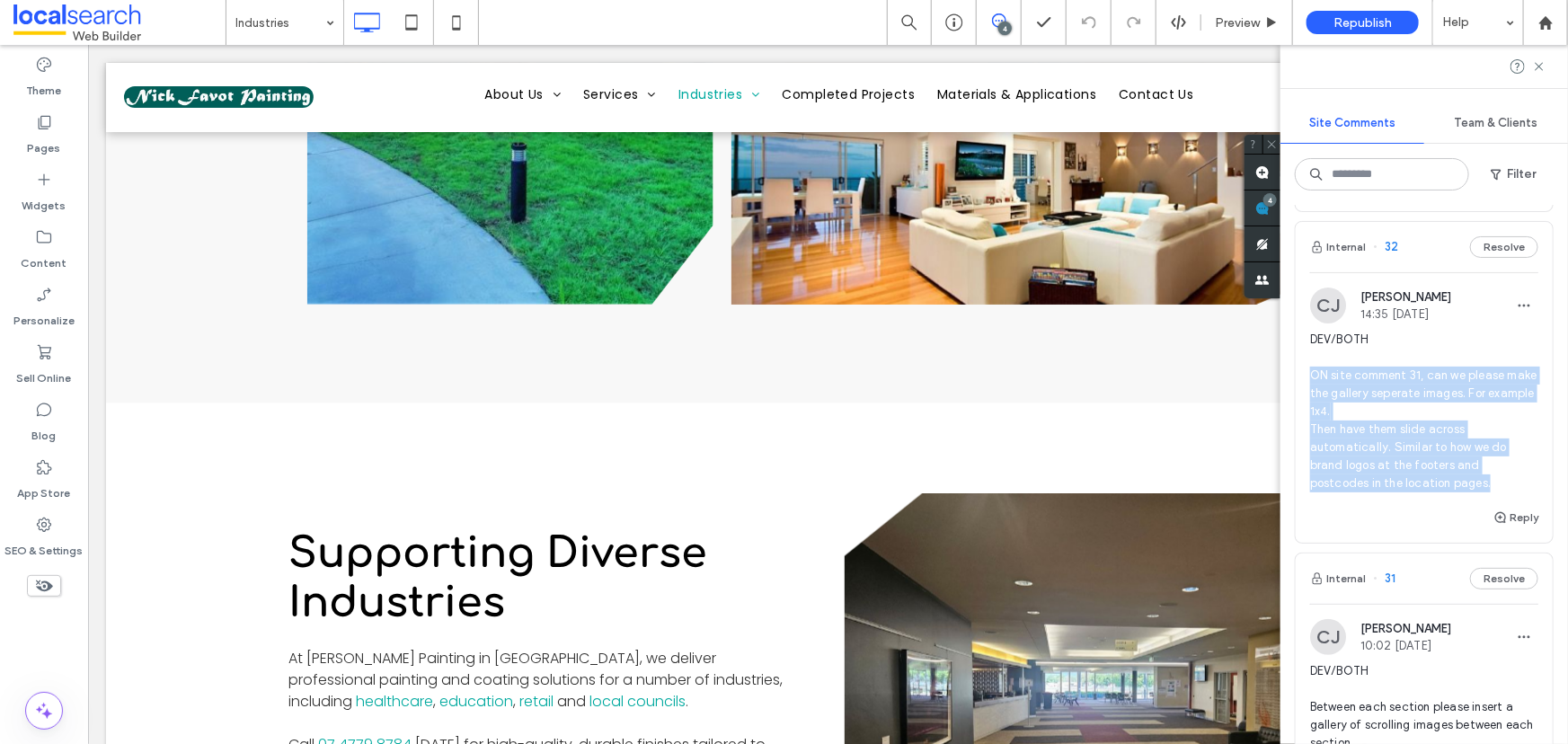 scroll, scrollTop: 2238, scrollLeft: 0, axis: vertical 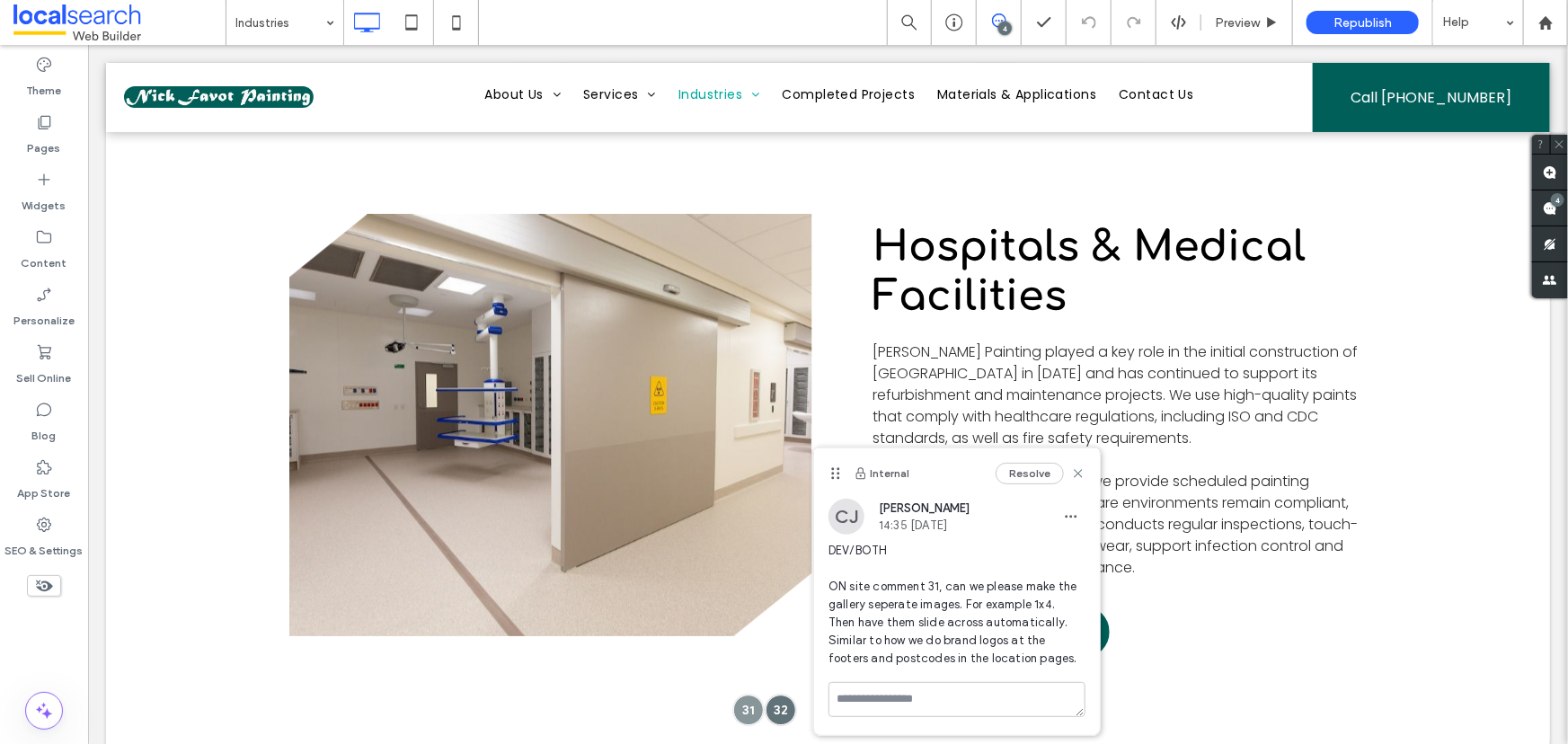 click 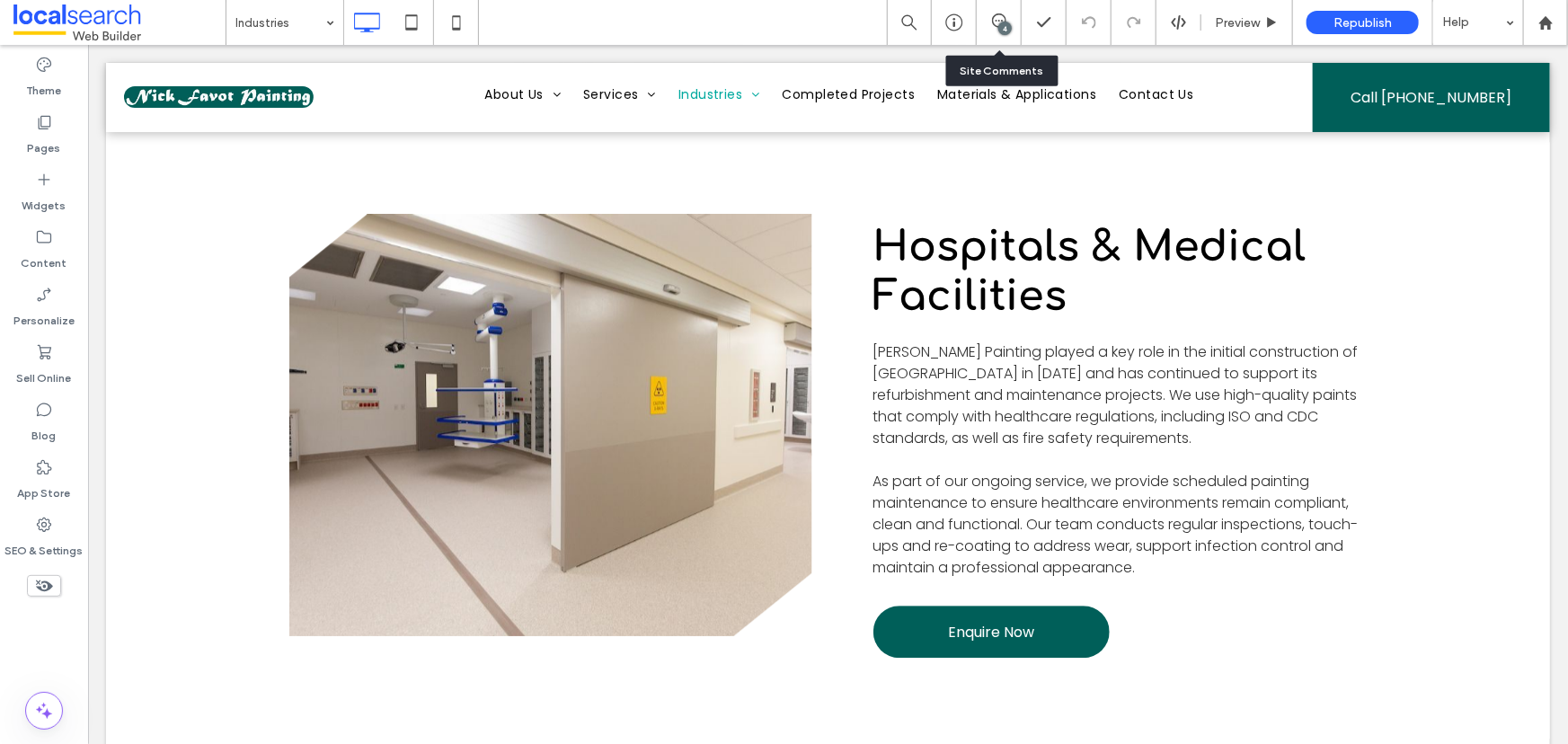 click on "4" at bounding box center [999, 22] 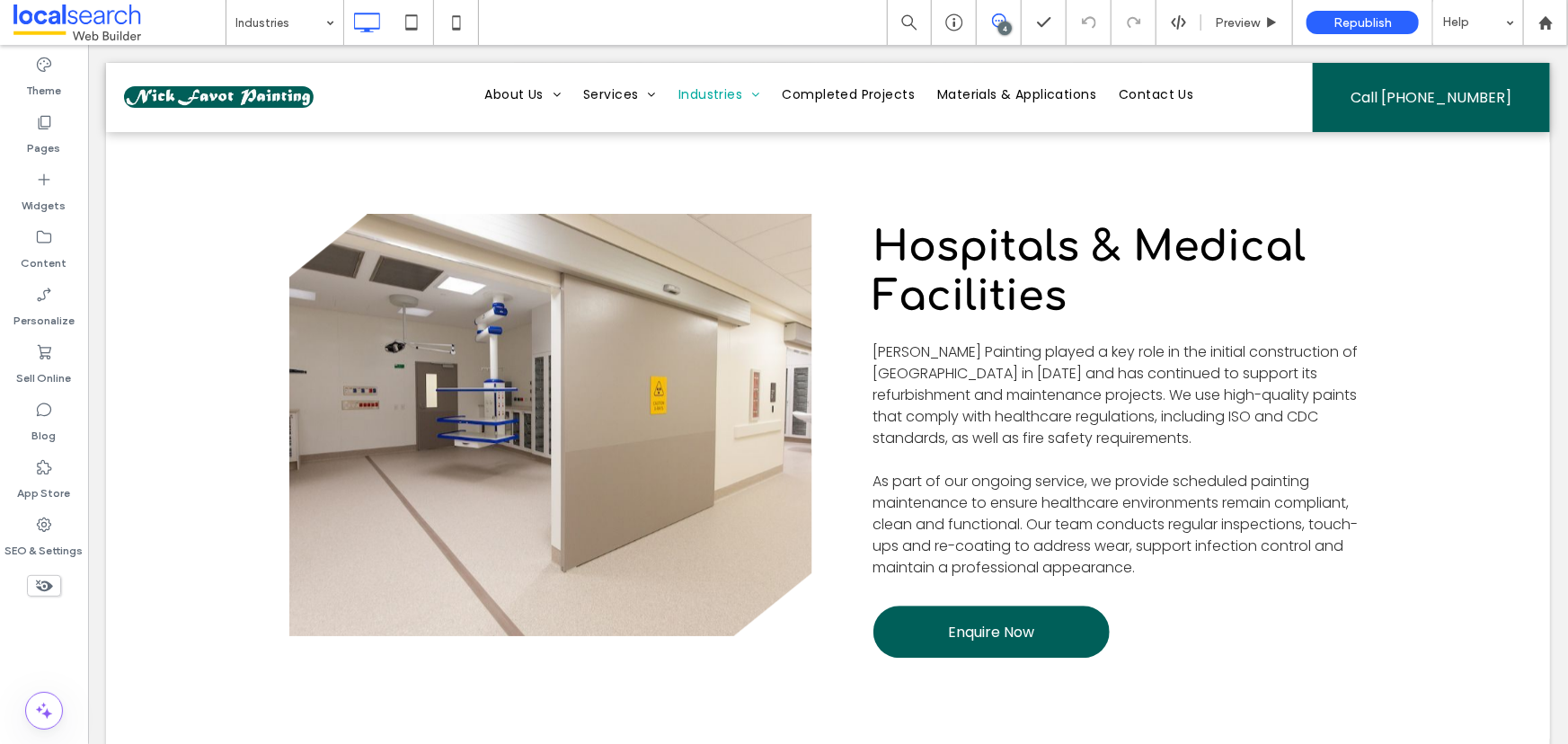 click 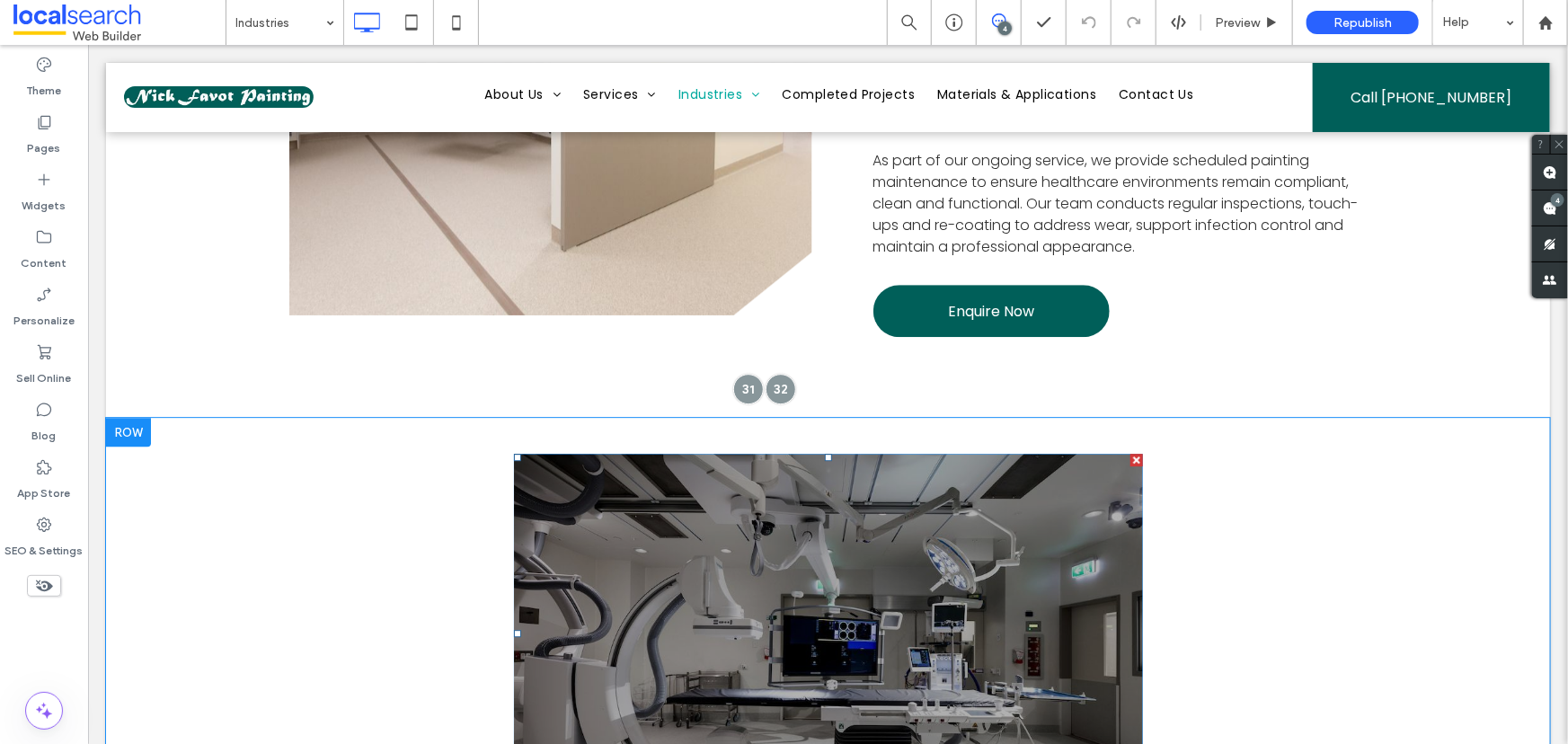 scroll, scrollTop: 2565, scrollLeft: 0, axis: vertical 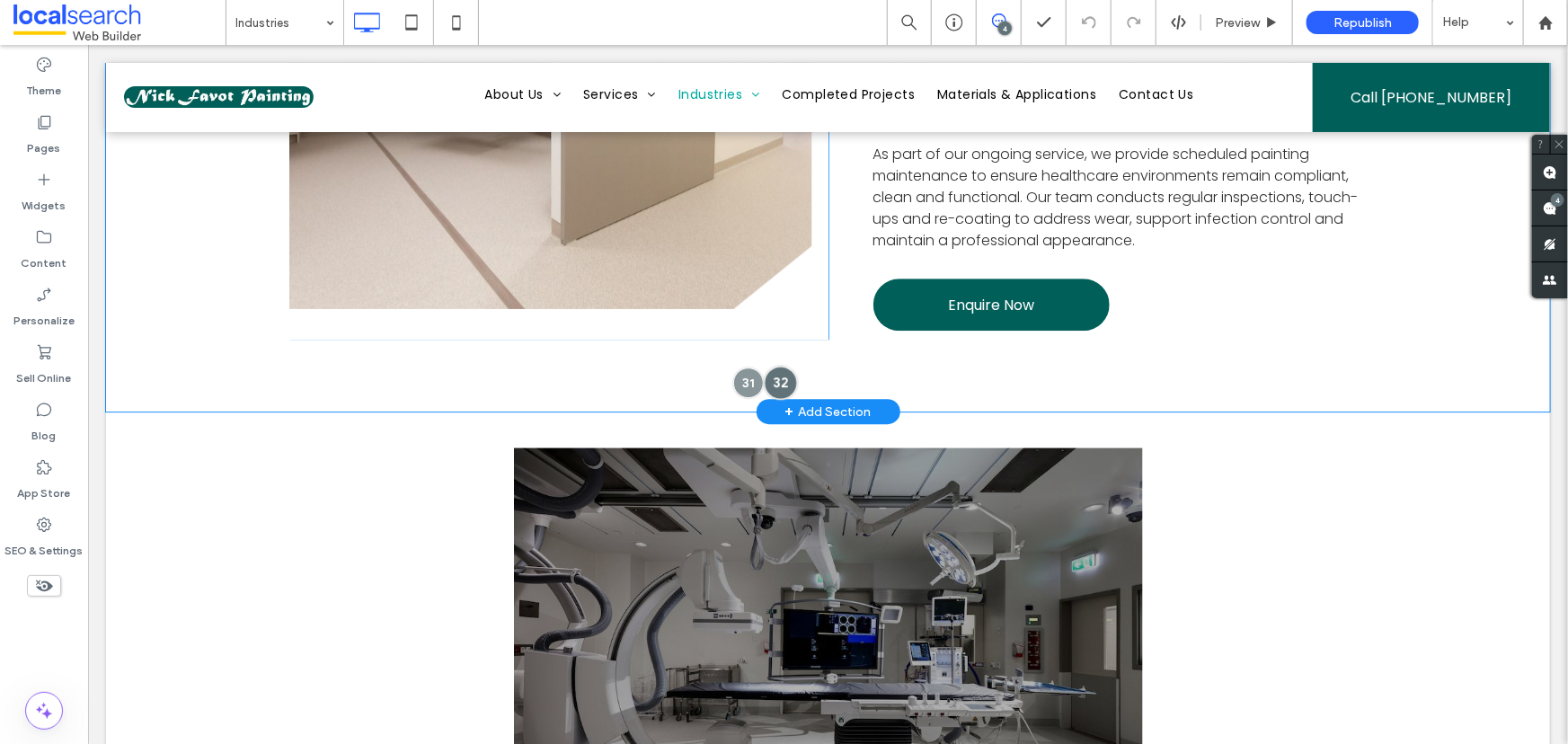 click at bounding box center (780, 381) 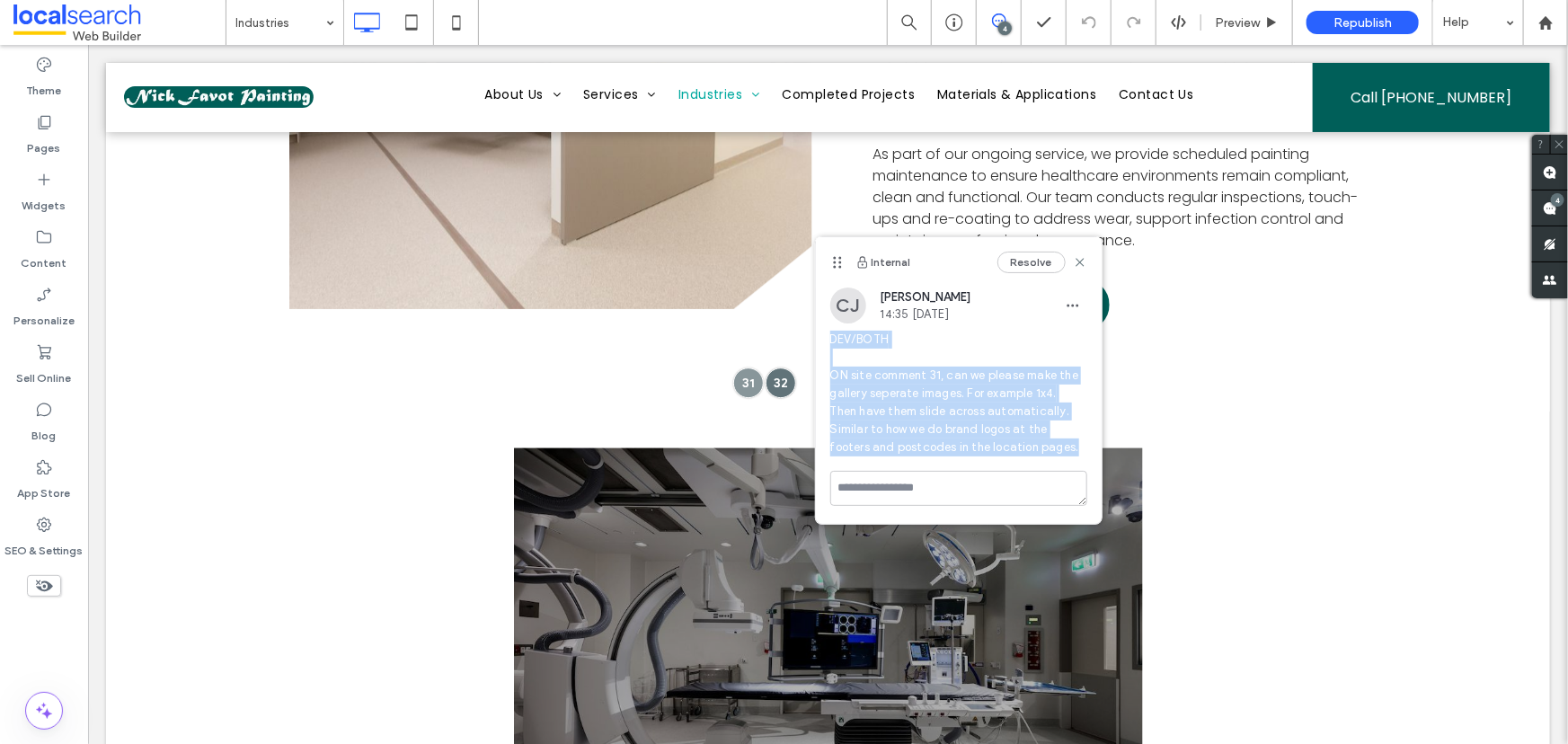drag, startPoint x: 1030, startPoint y: 447, endPoint x: 819, endPoint y: 333, distance: 239.82702 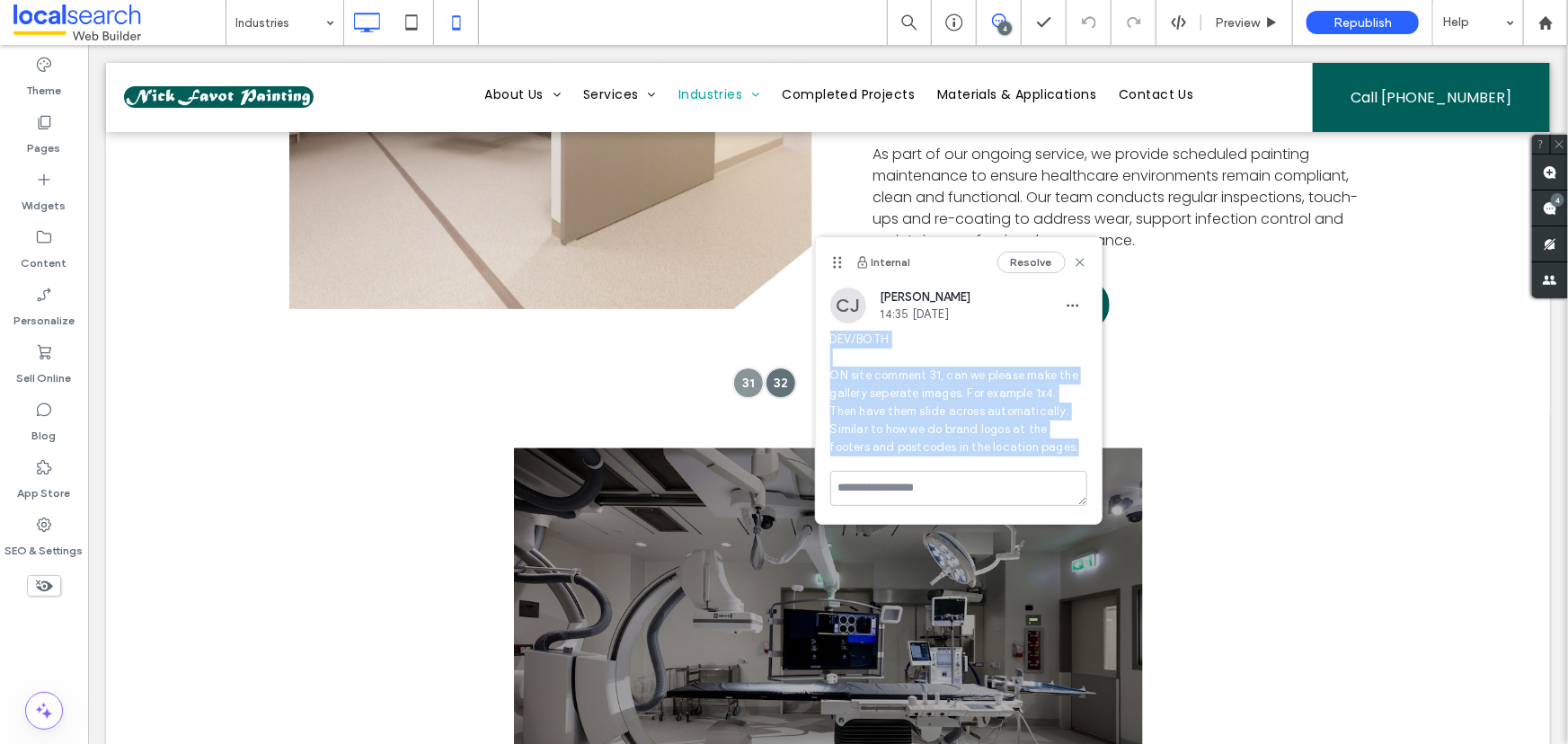 copy on "DEV/BOTH
ON site comment 31, can we please make the gallery seperate images. For example 1x4.
Then have them slide across automatically. Similar to how we do brand logos at the footers and postcodes in the location pages." 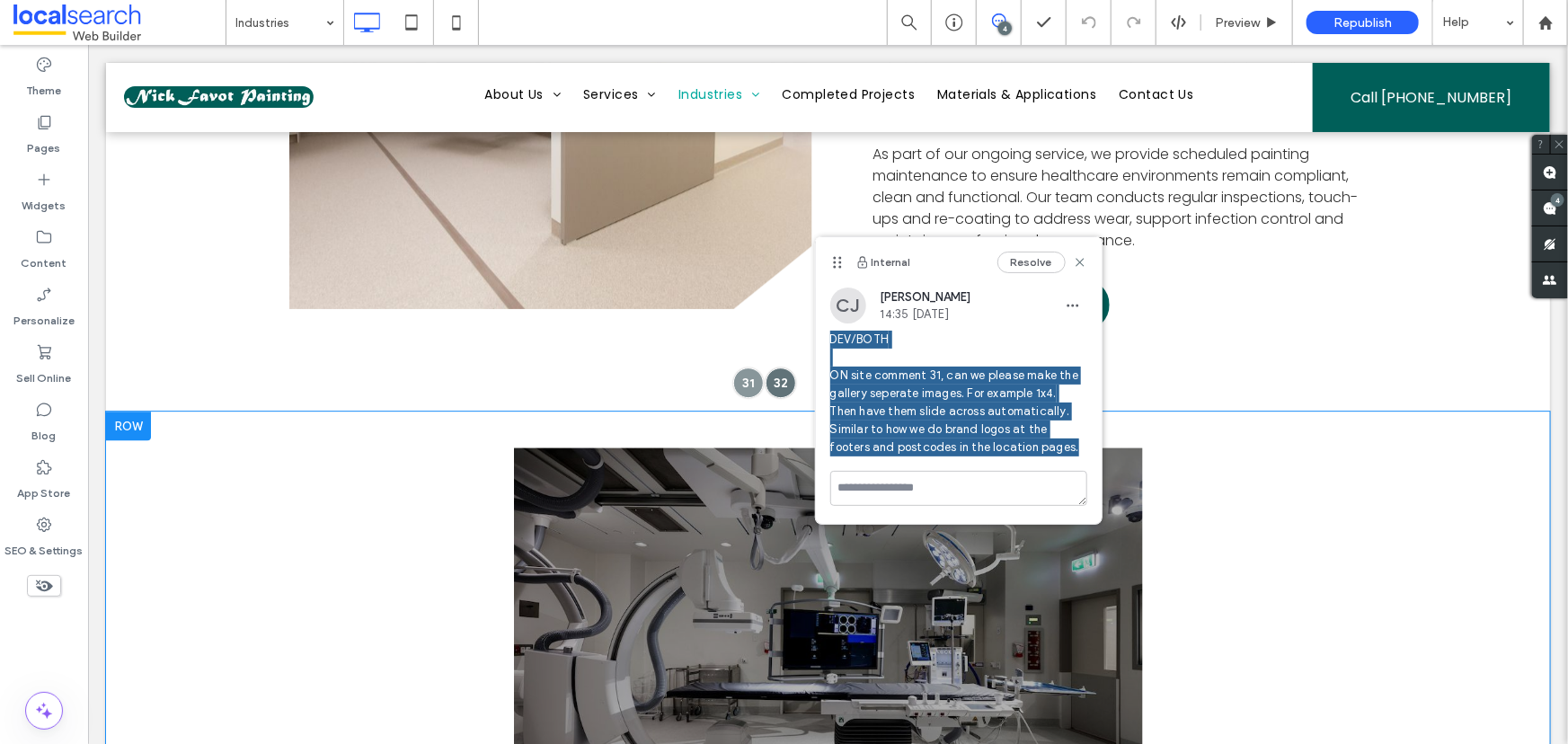 click on "a a a a
Click To Paste" at bounding box center [828, 622] 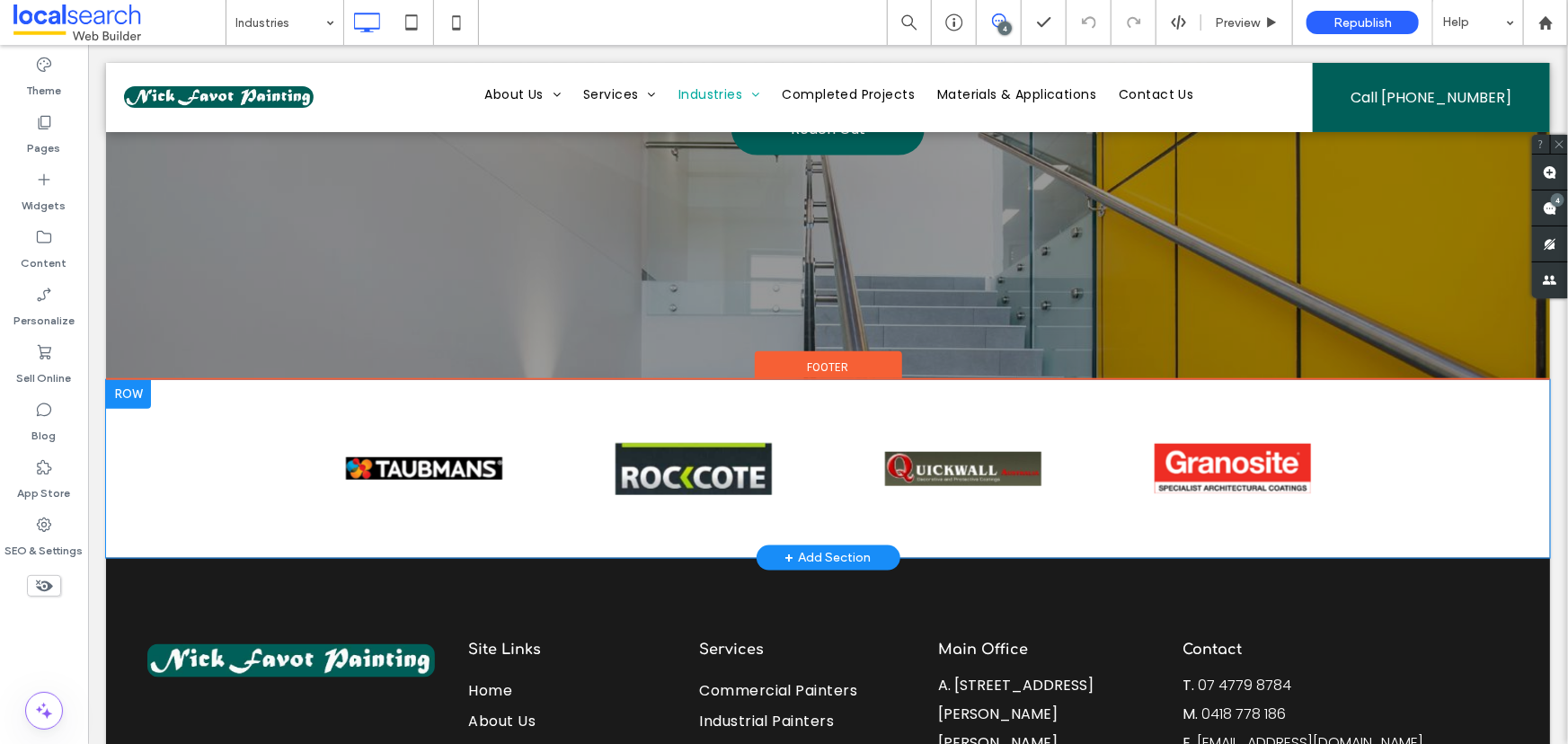 scroll, scrollTop: 18086, scrollLeft: 0, axis: vertical 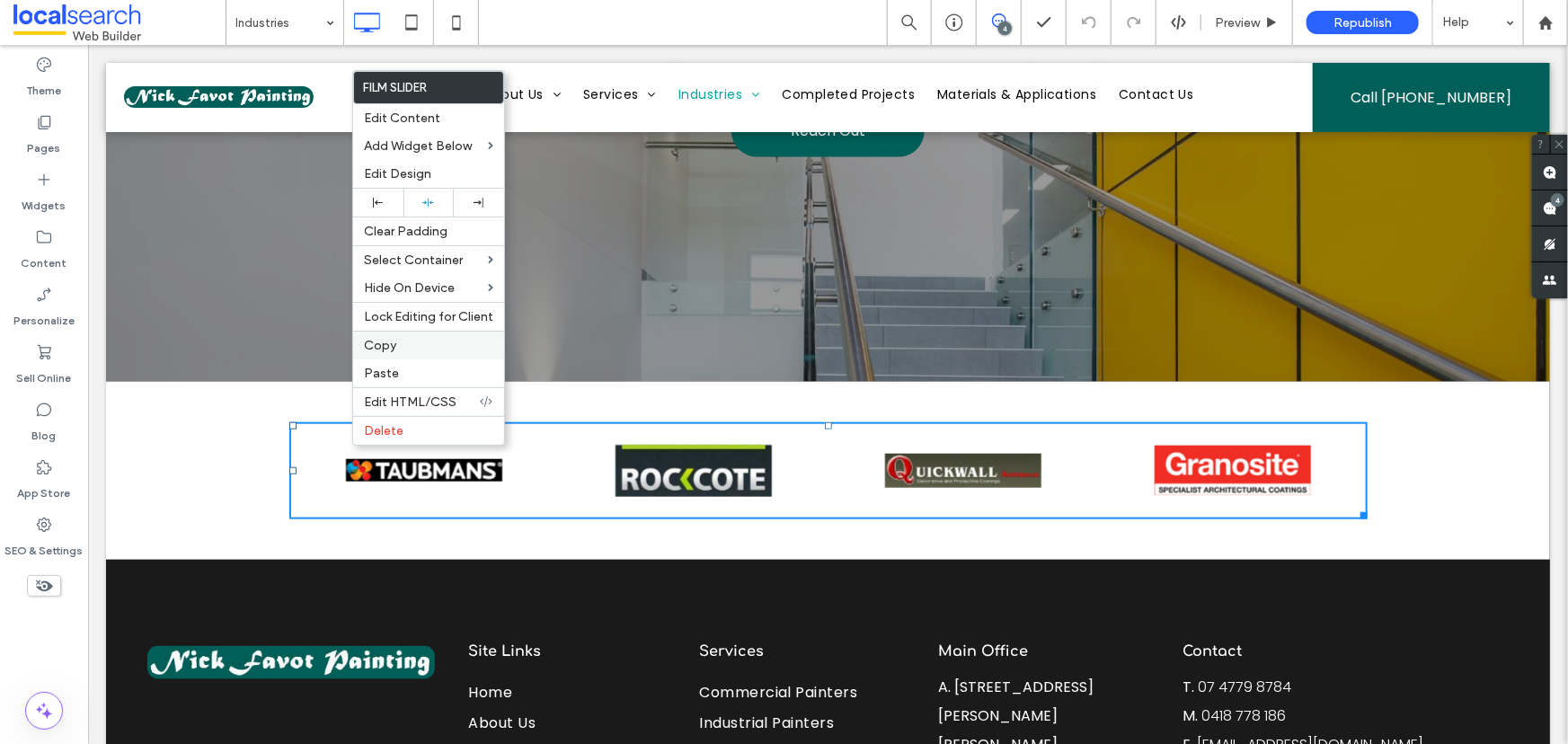 click on "Copy" at bounding box center [429, 345] 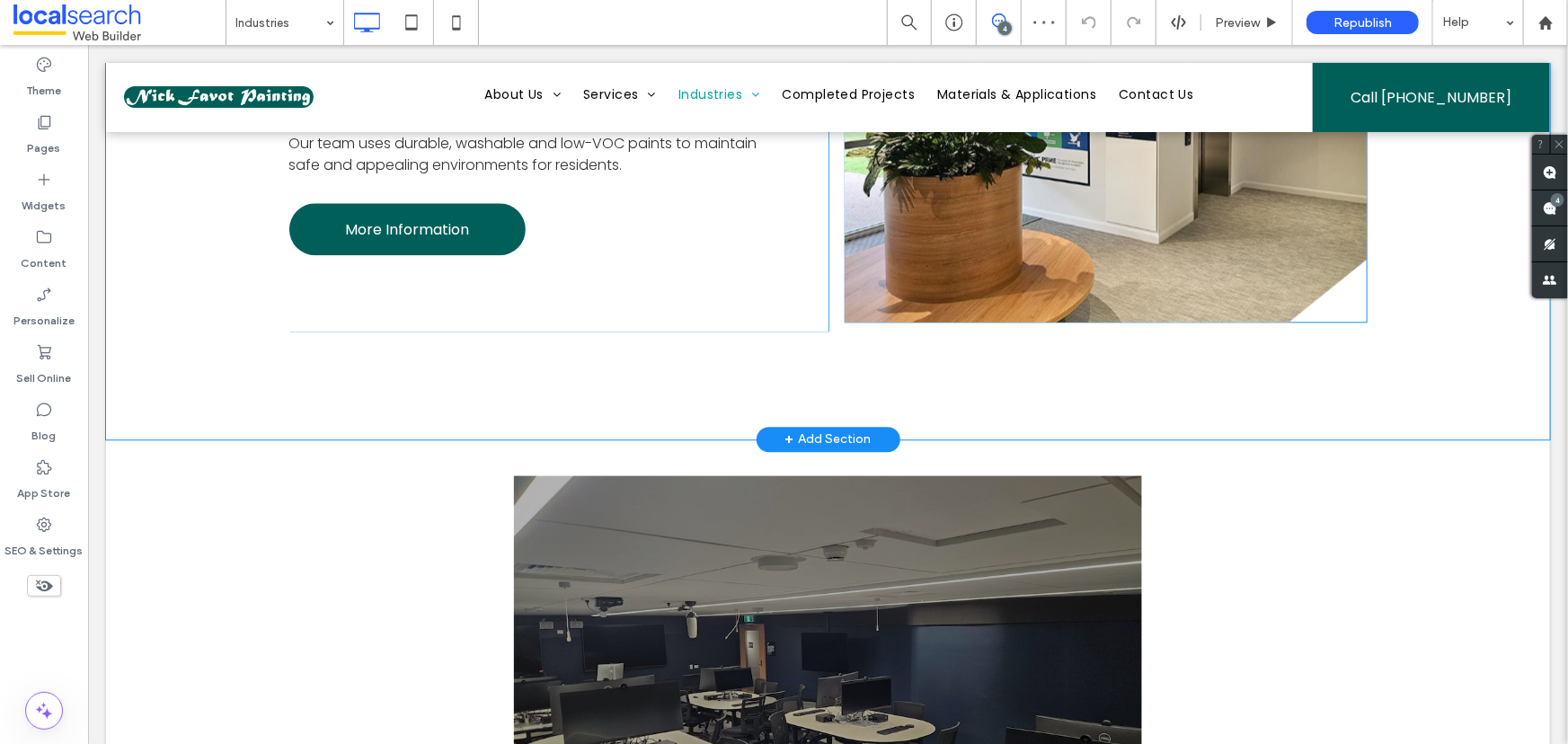 scroll, scrollTop: 15962, scrollLeft: 0, axis: vertical 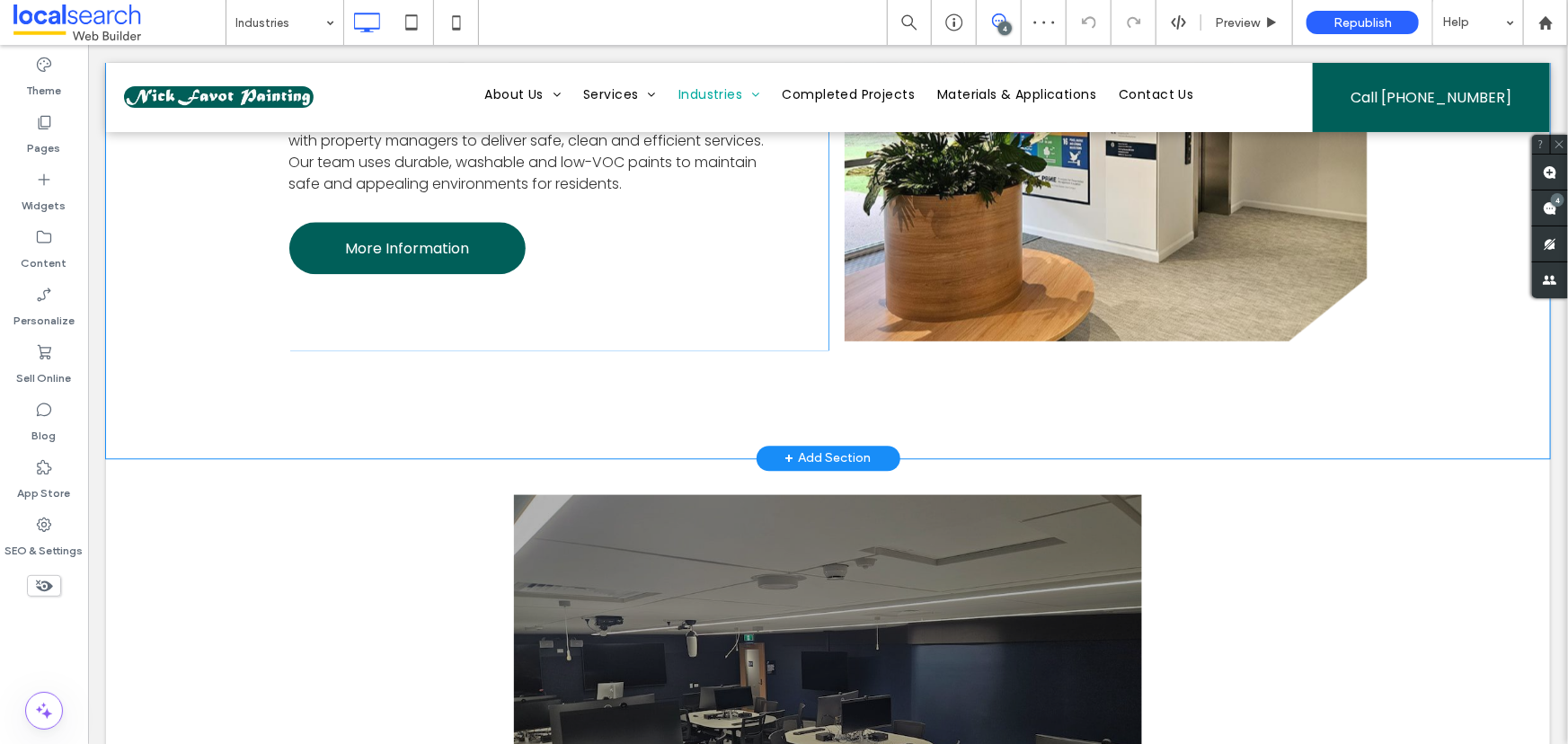 click on "+ Add Section" at bounding box center (828, 457) 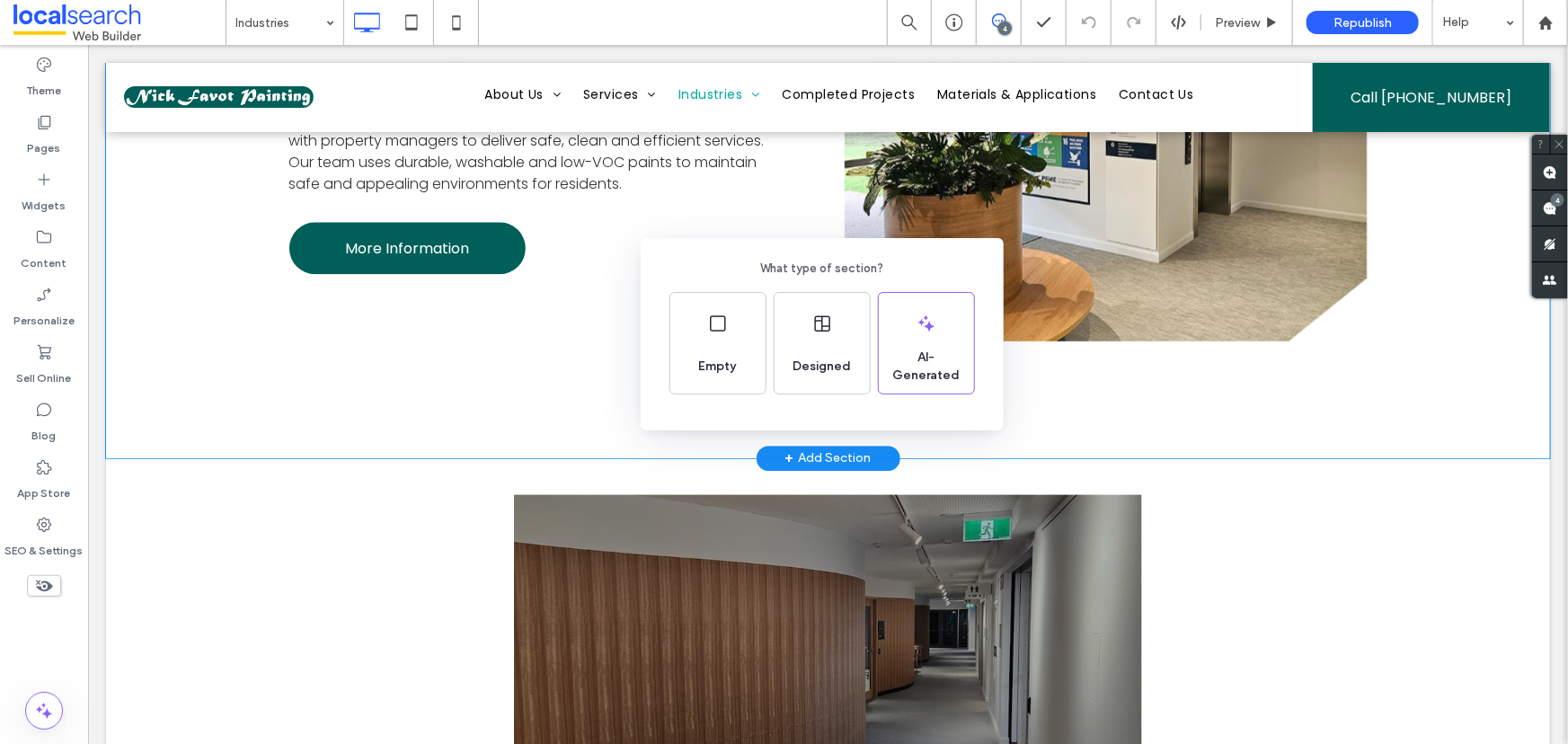 click on "What type of section? Empty Designed AI-Generated" at bounding box center [784, 416] 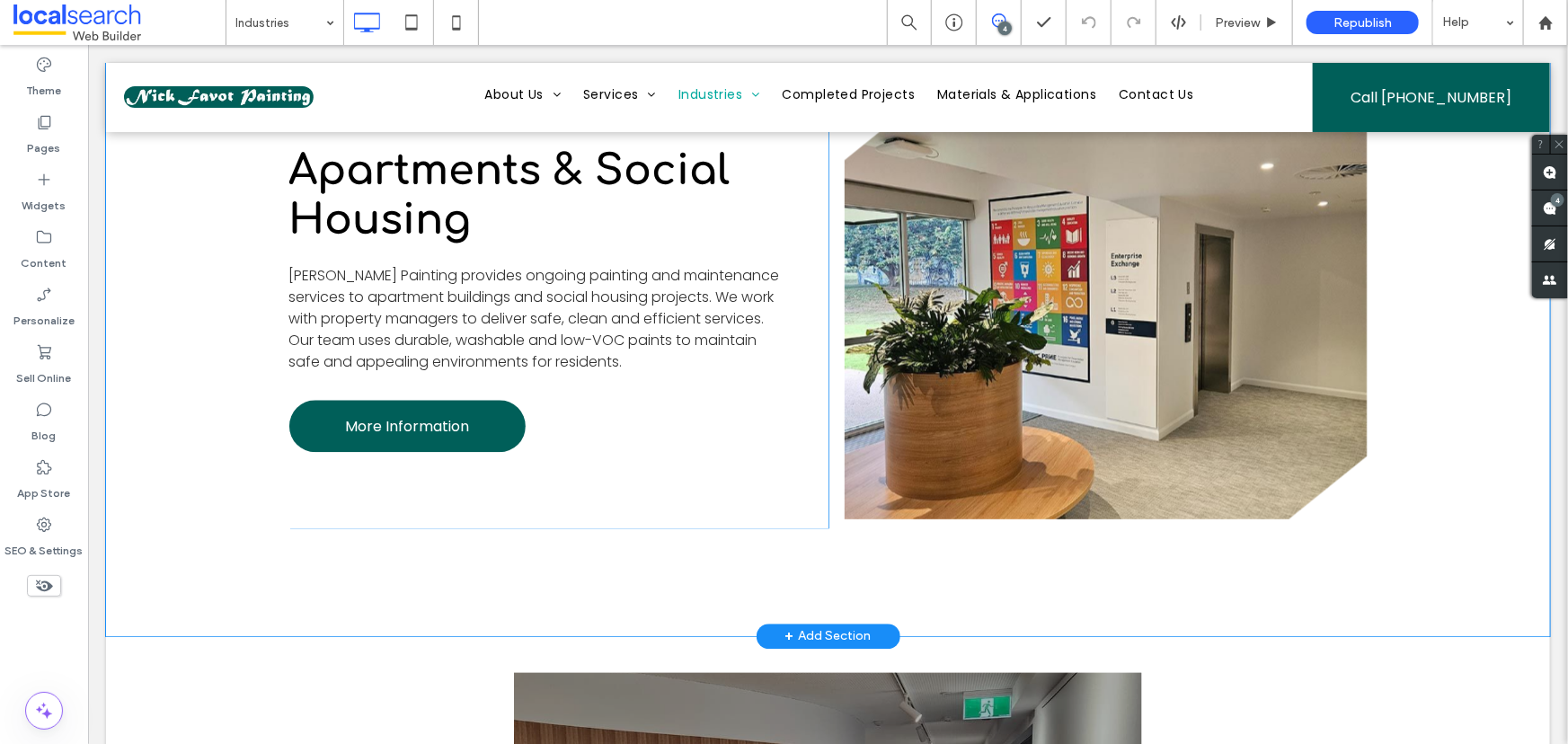 scroll, scrollTop: 15390, scrollLeft: 0, axis: vertical 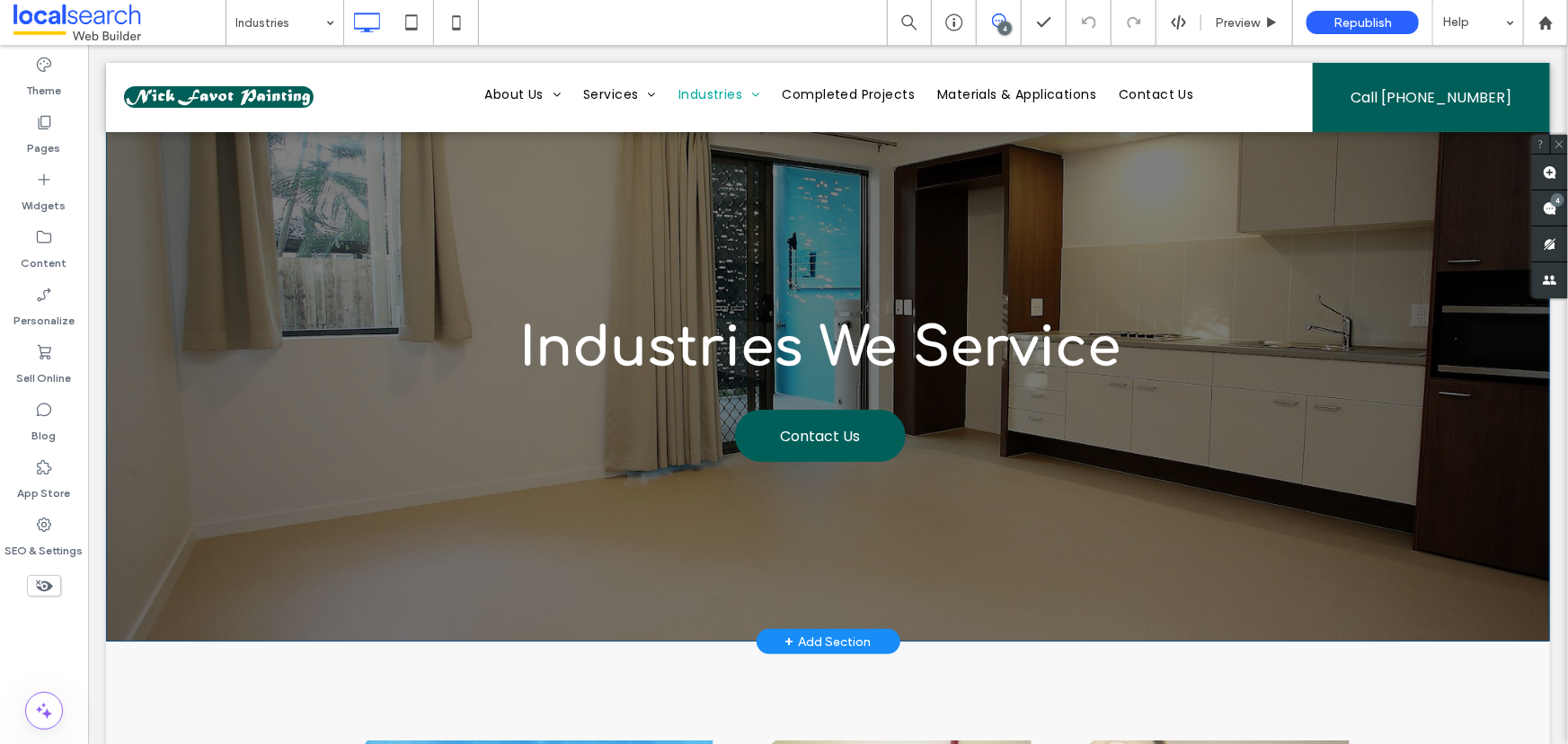 click on "+ Add Section" at bounding box center (828, 641) 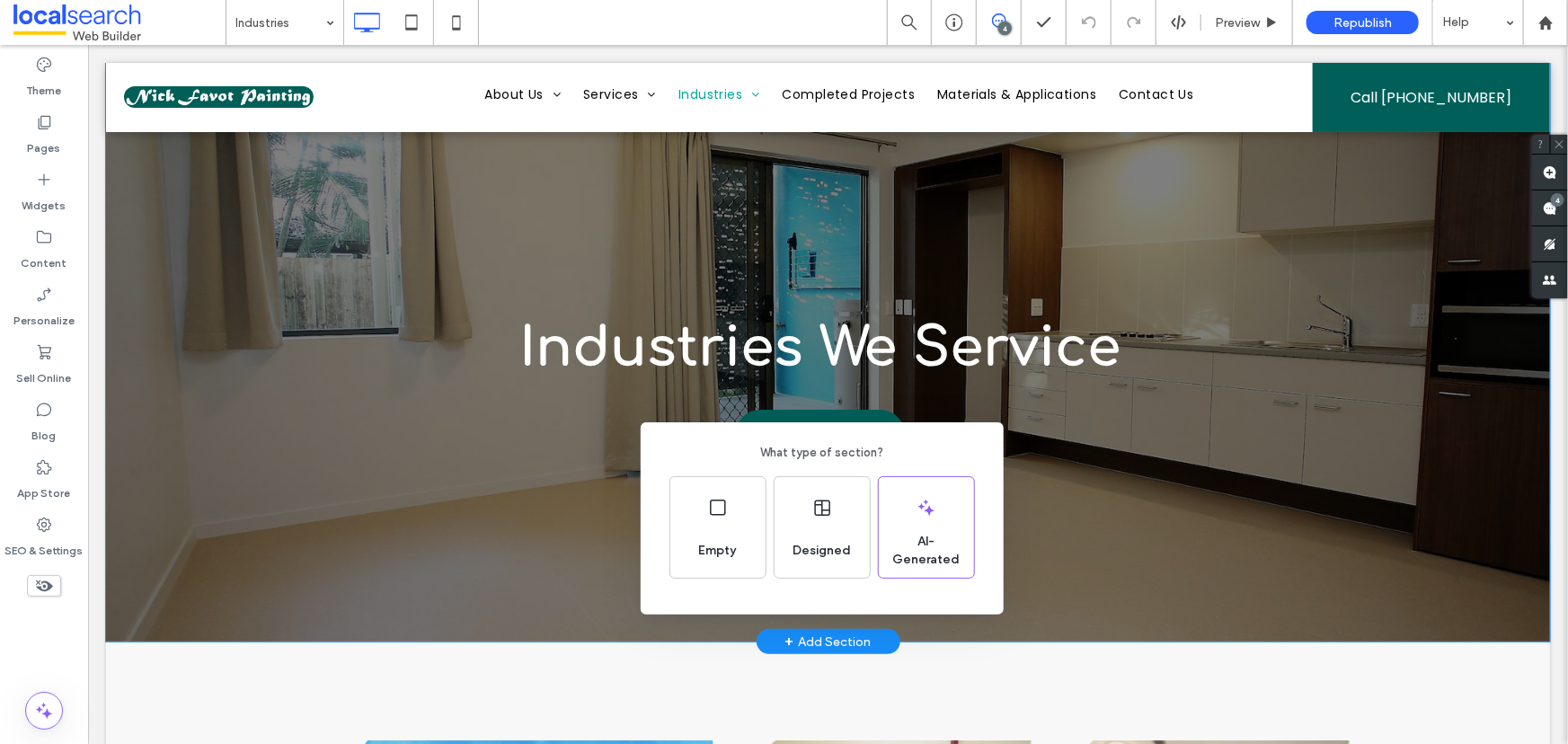 click on "What type of section? Empty Designed AI-Generated" at bounding box center [784, 416] 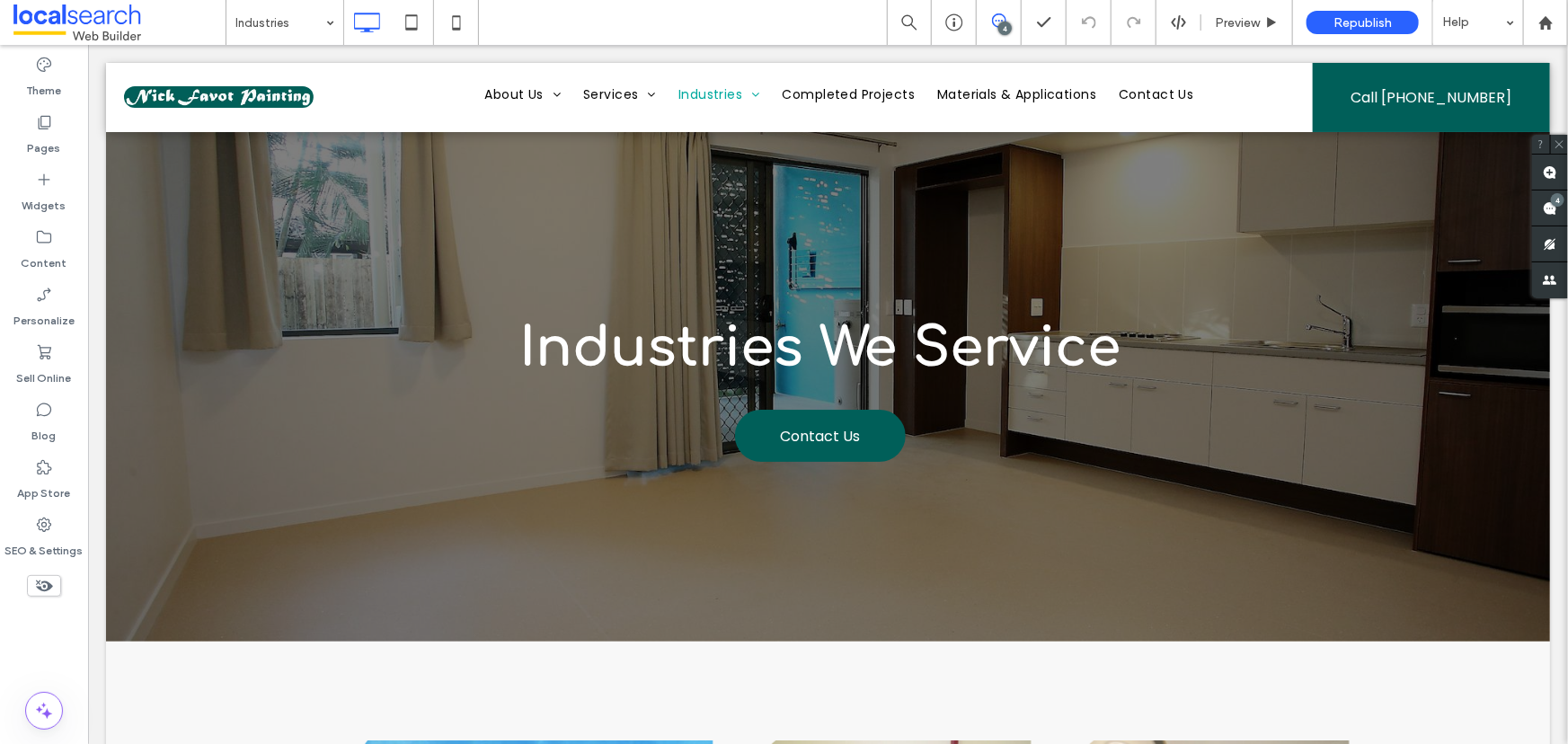 click on "Theme Pages Widgets Content Personalize Sell Online Blog App Store SEO & Settings" at bounding box center (44, 394) 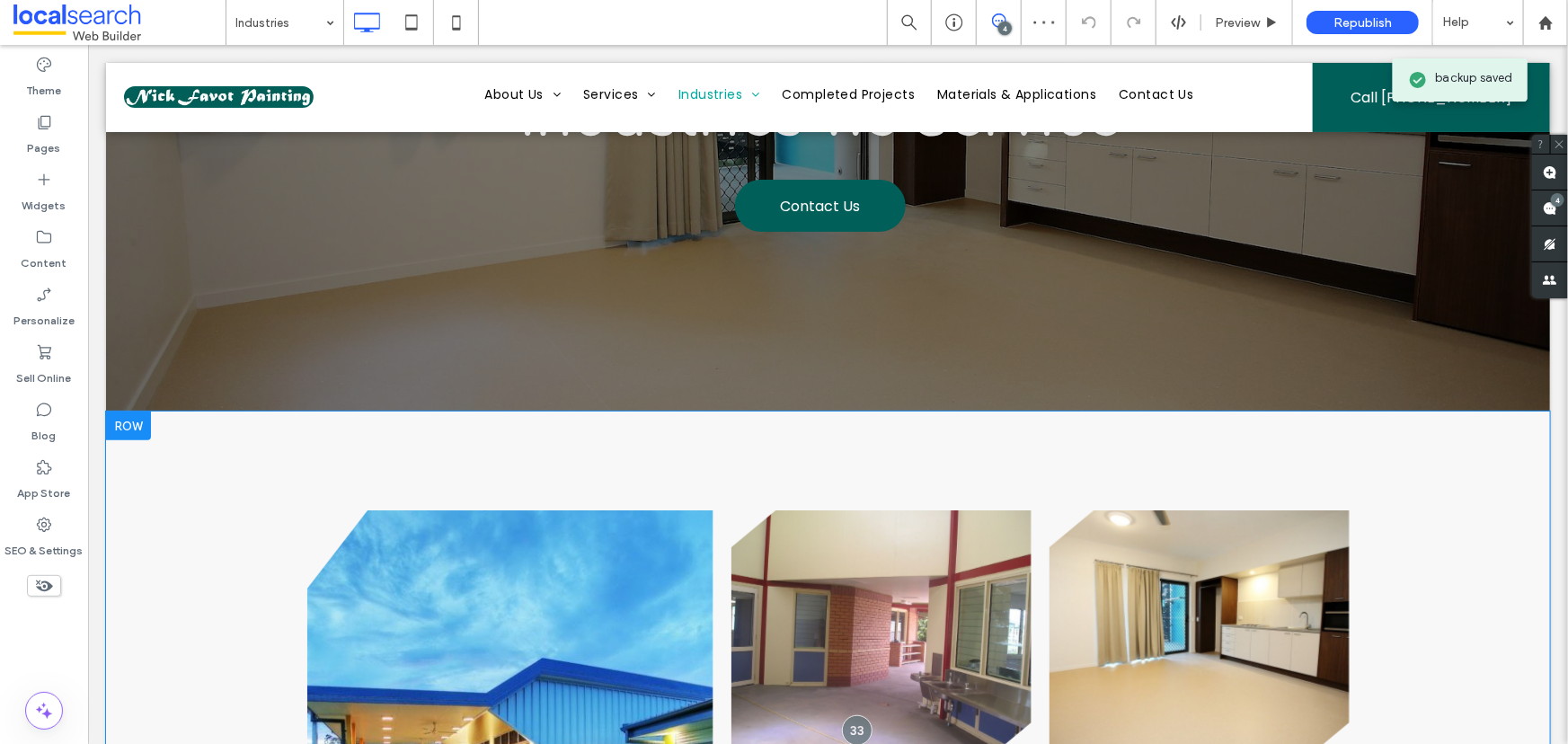 scroll, scrollTop: 244, scrollLeft: 0, axis: vertical 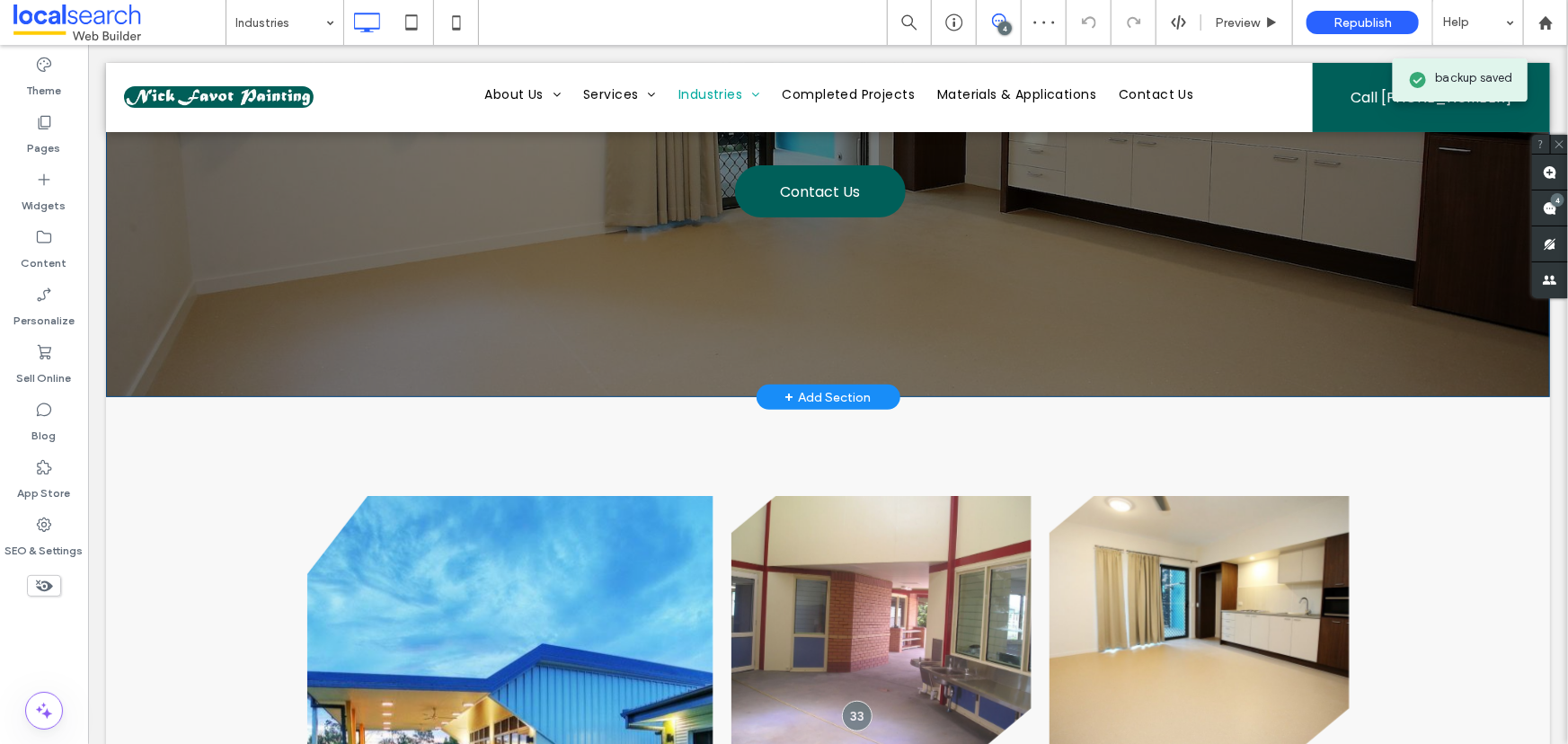 click on "+ Add Section" at bounding box center [828, 396] 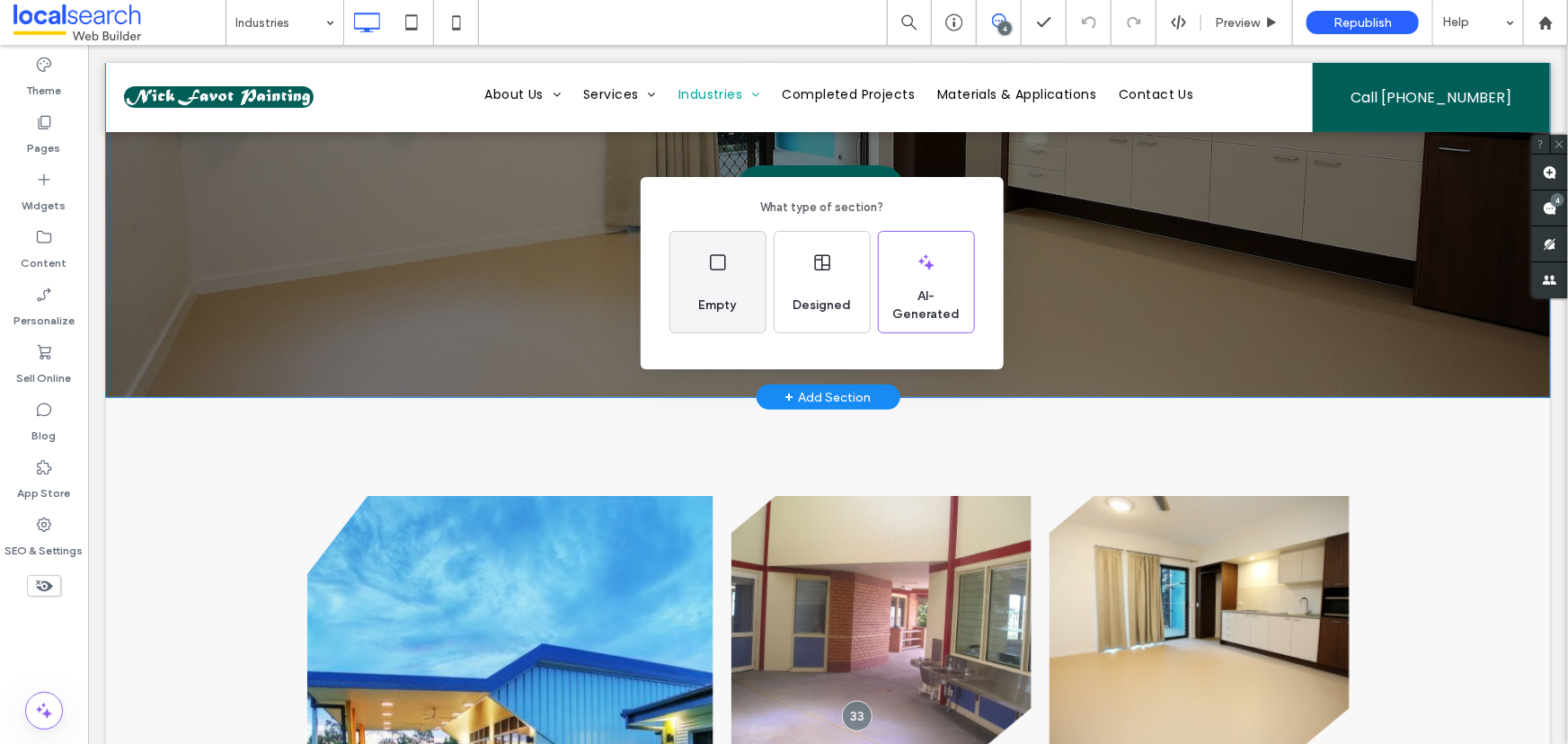 click on "Empty" at bounding box center [718, 306] 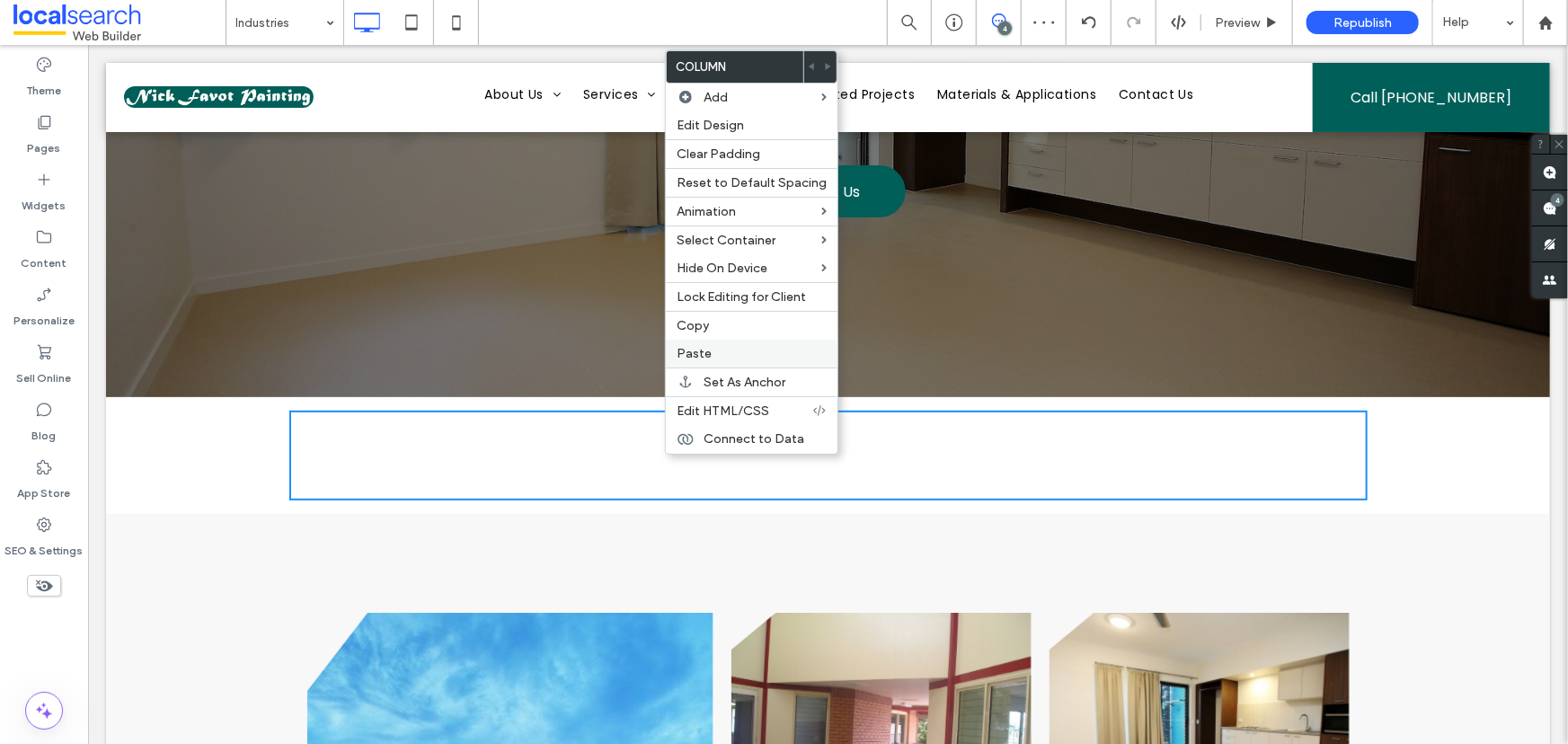 click on "Paste" at bounding box center [694, 353] 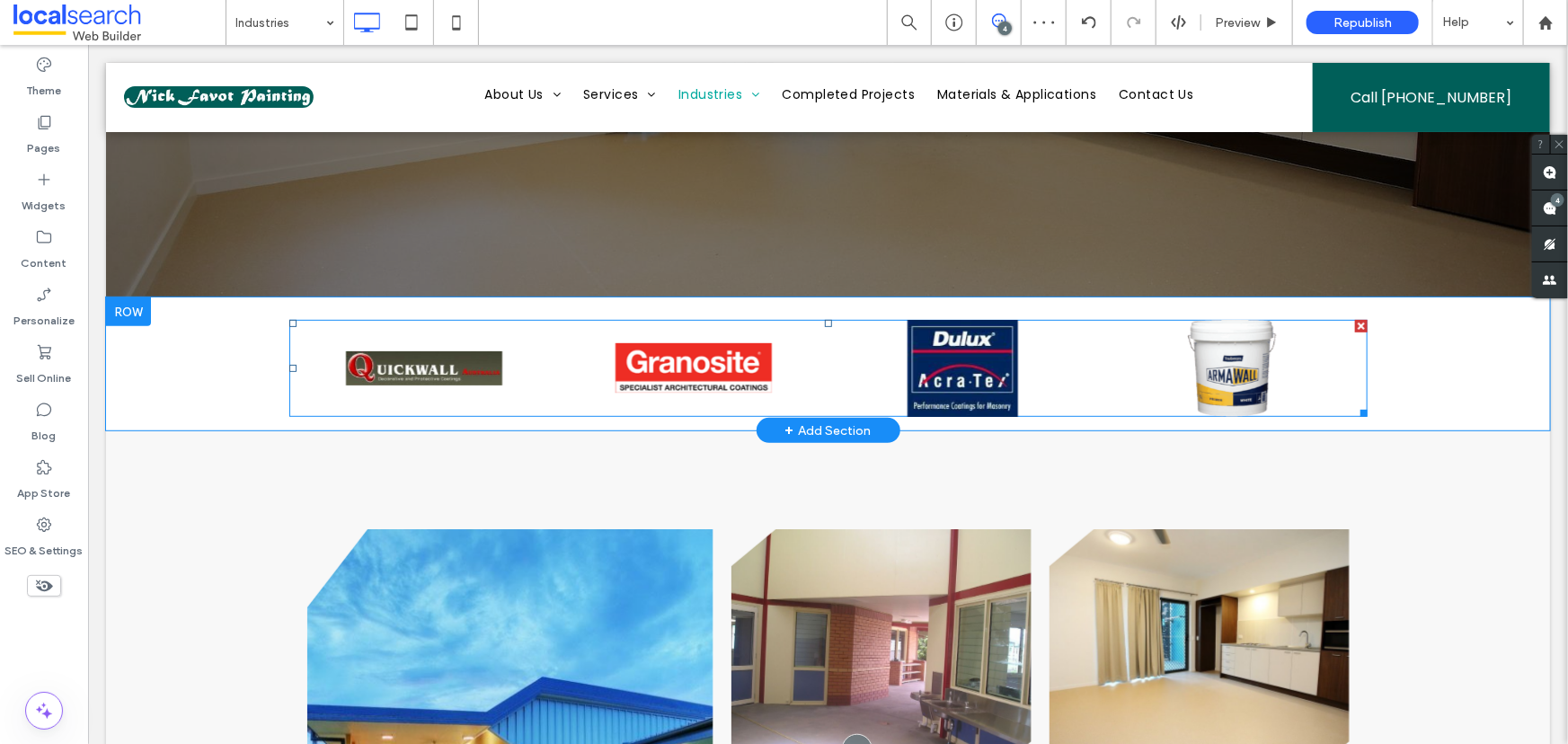 scroll, scrollTop: 408, scrollLeft: 0, axis: vertical 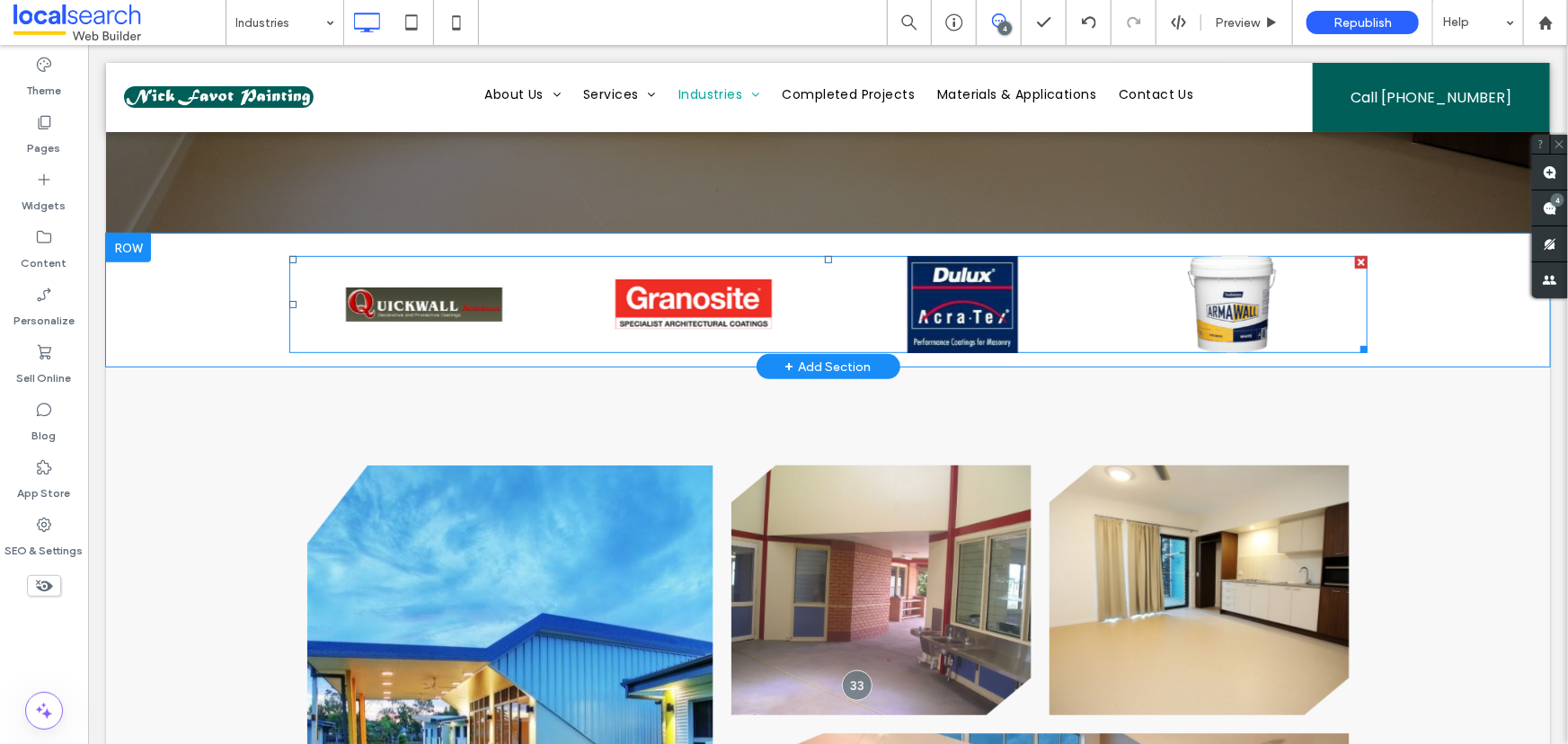 click at bounding box center (828, 304) 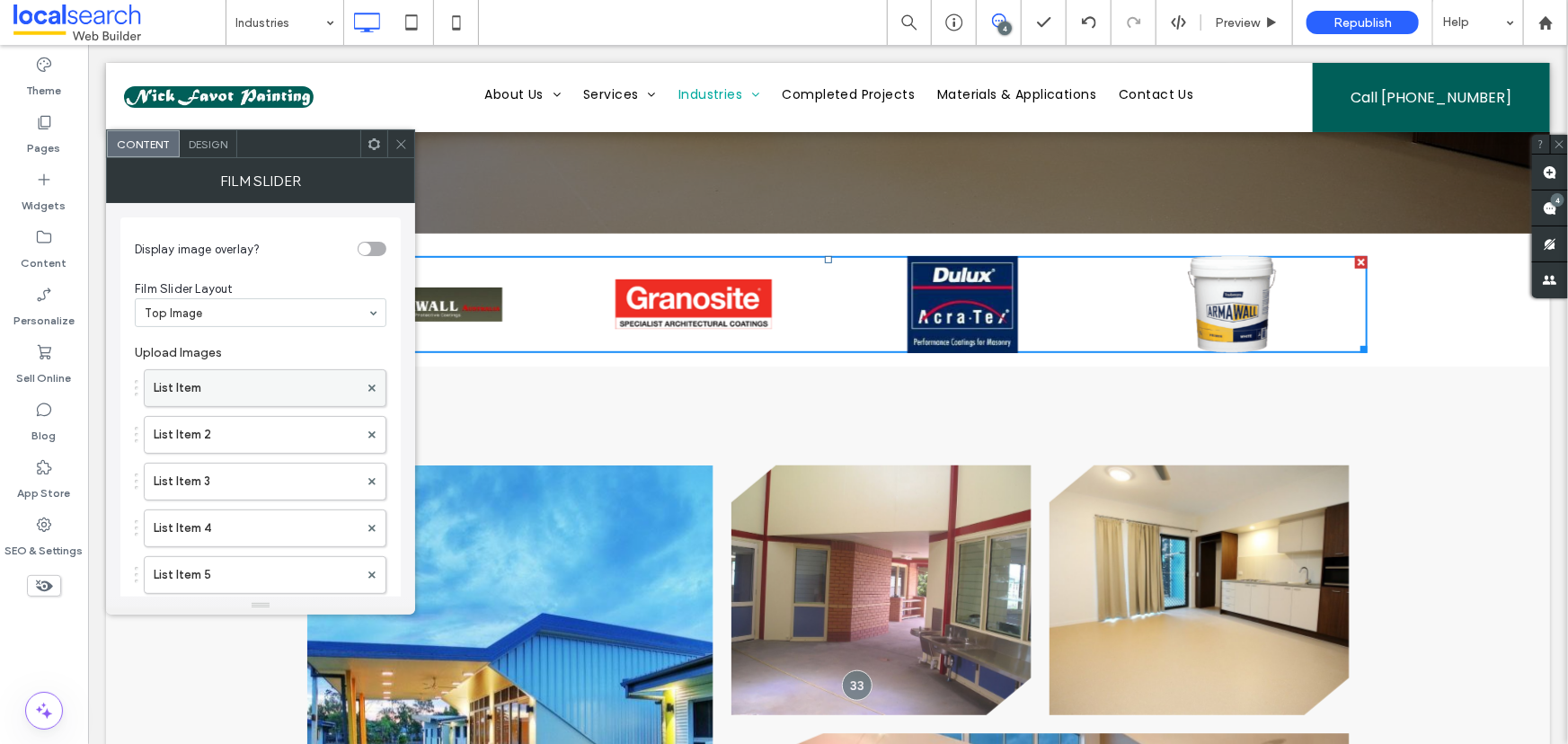 click on "List Item" at bounding box center (256, 388) 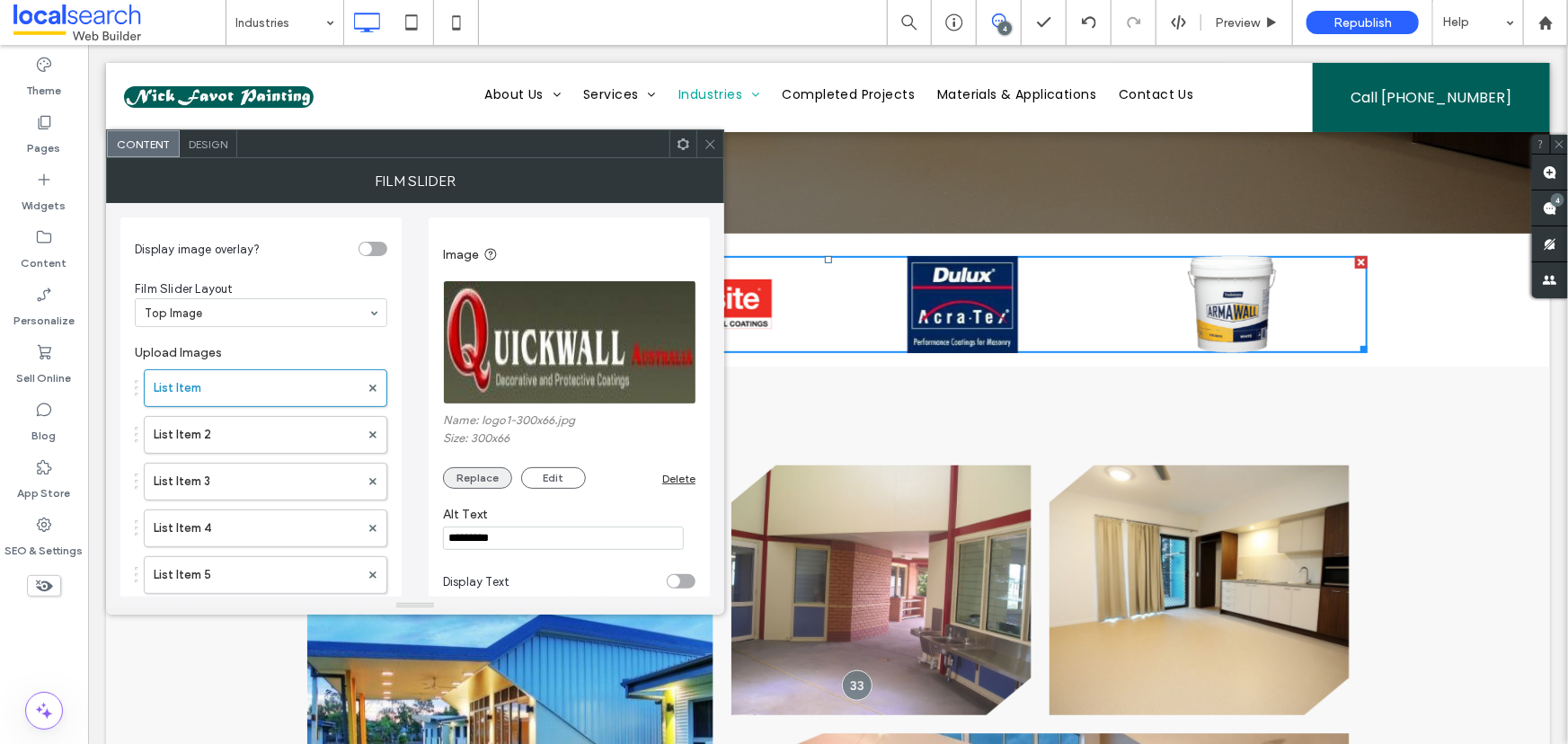 click on "Replace" at bounding box center (477, 478) 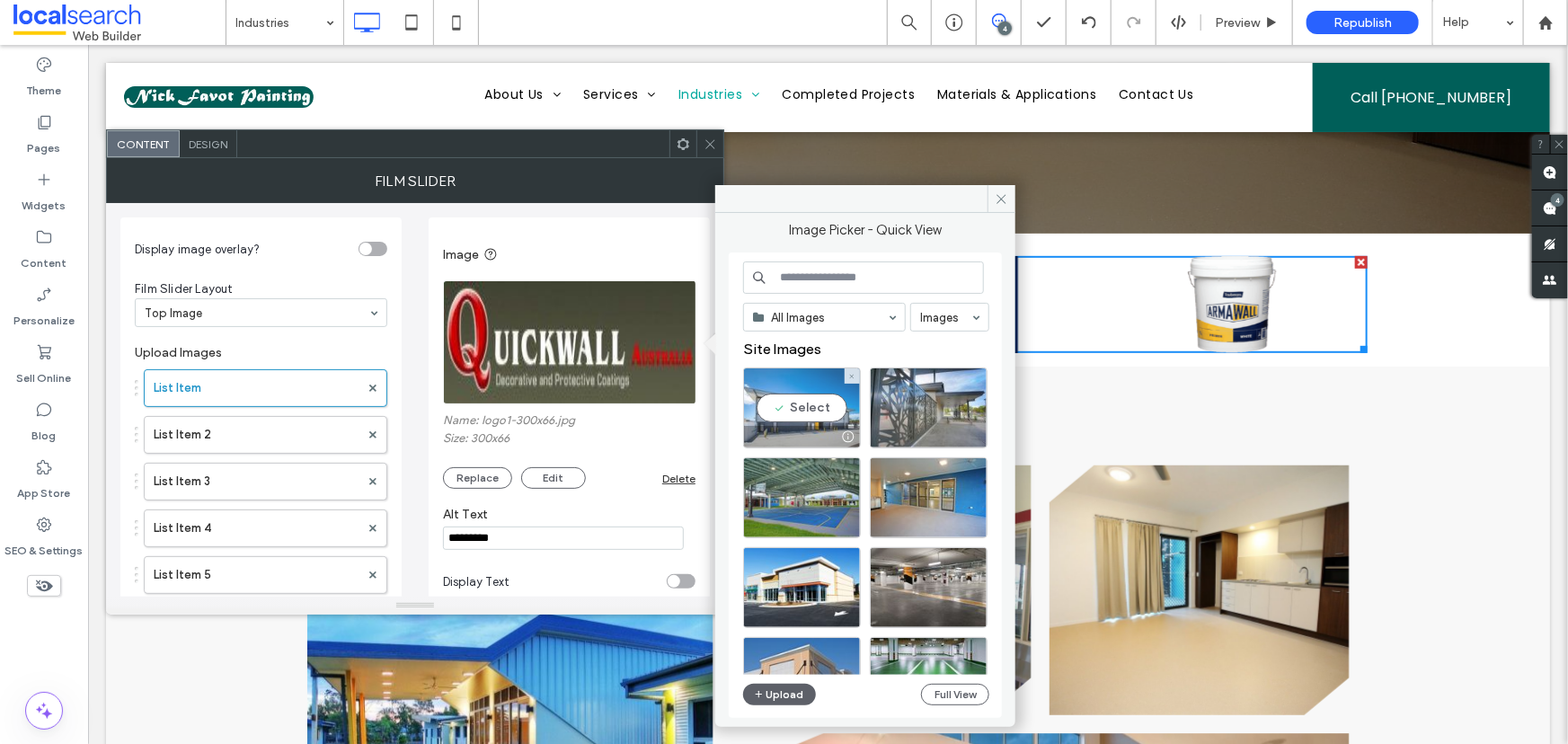click on "Select" at bounding box center (802, 408) 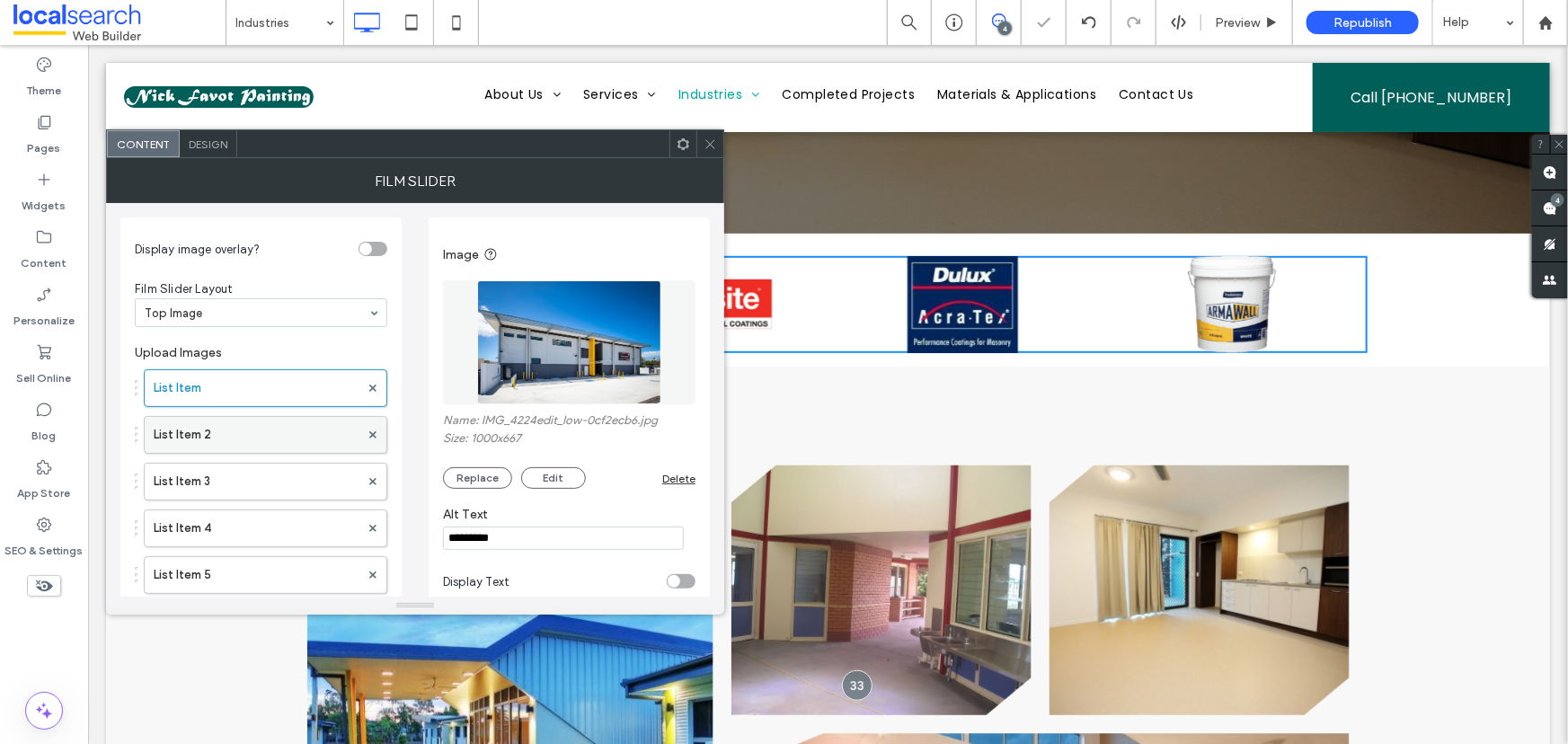 click on "List Item 2" at bounding box center (256, 435) 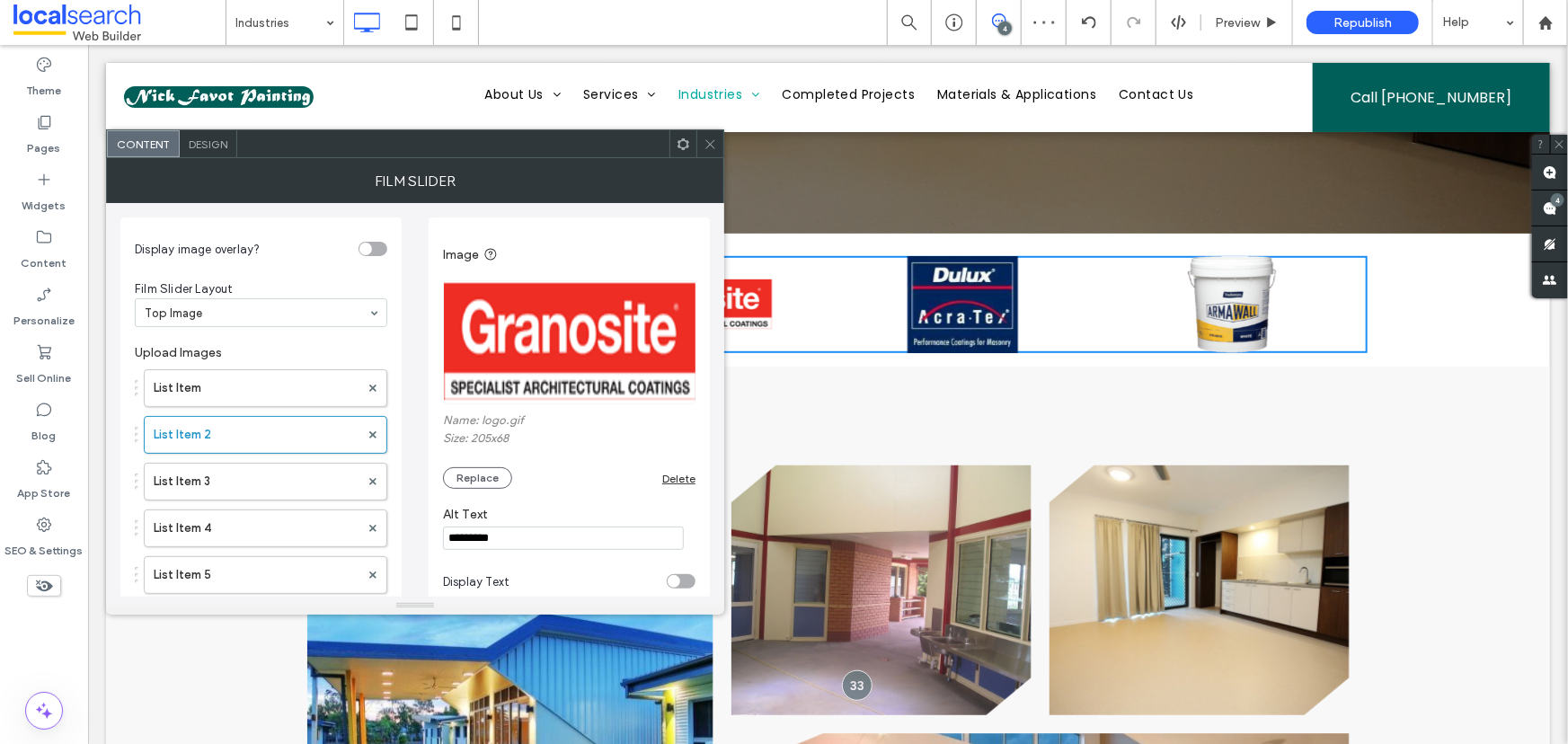 click on "Name: logo.gif Size: 205x68 Replace Delete" at bounding box center [569, 451] 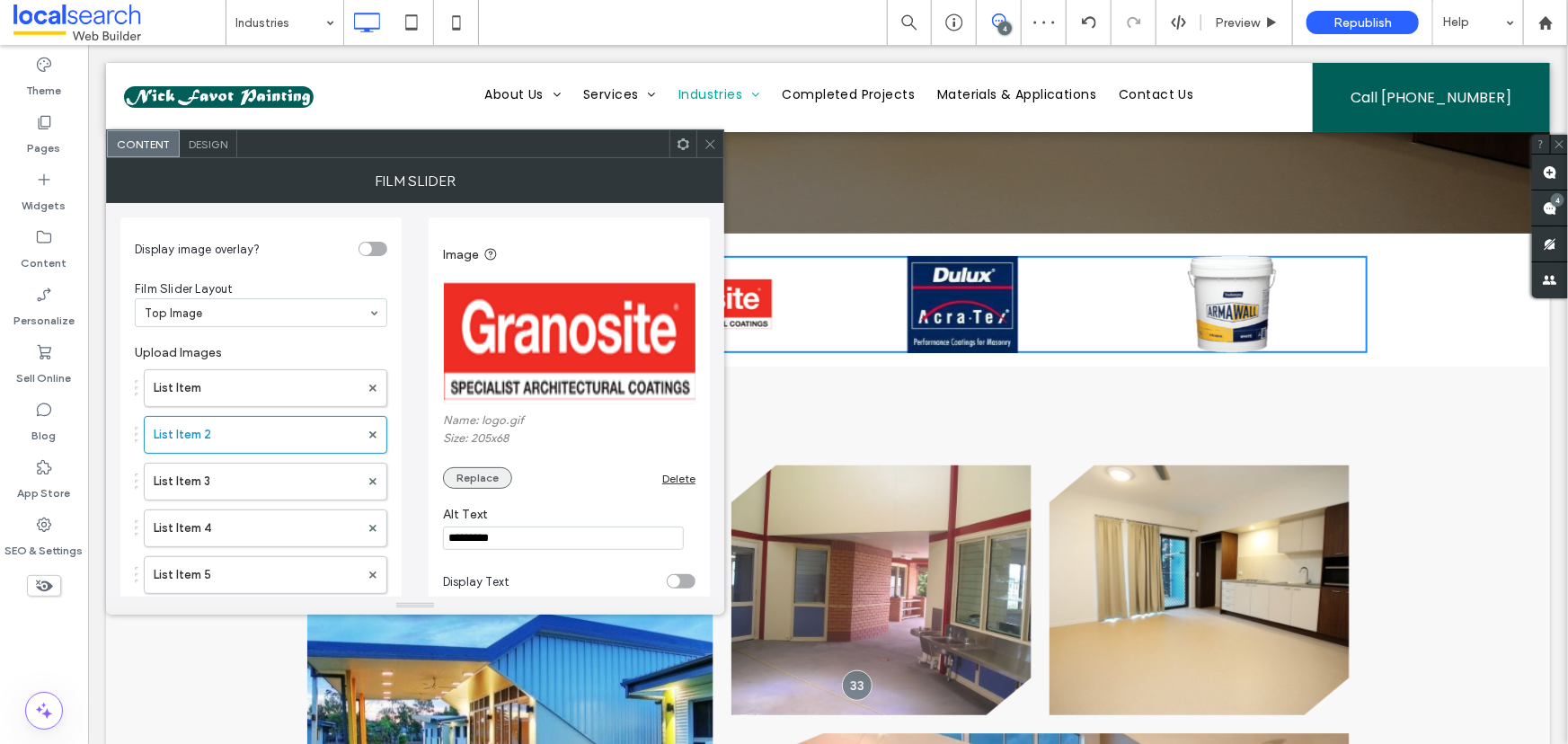 click on "Replace" at bounding box center [477, 478] 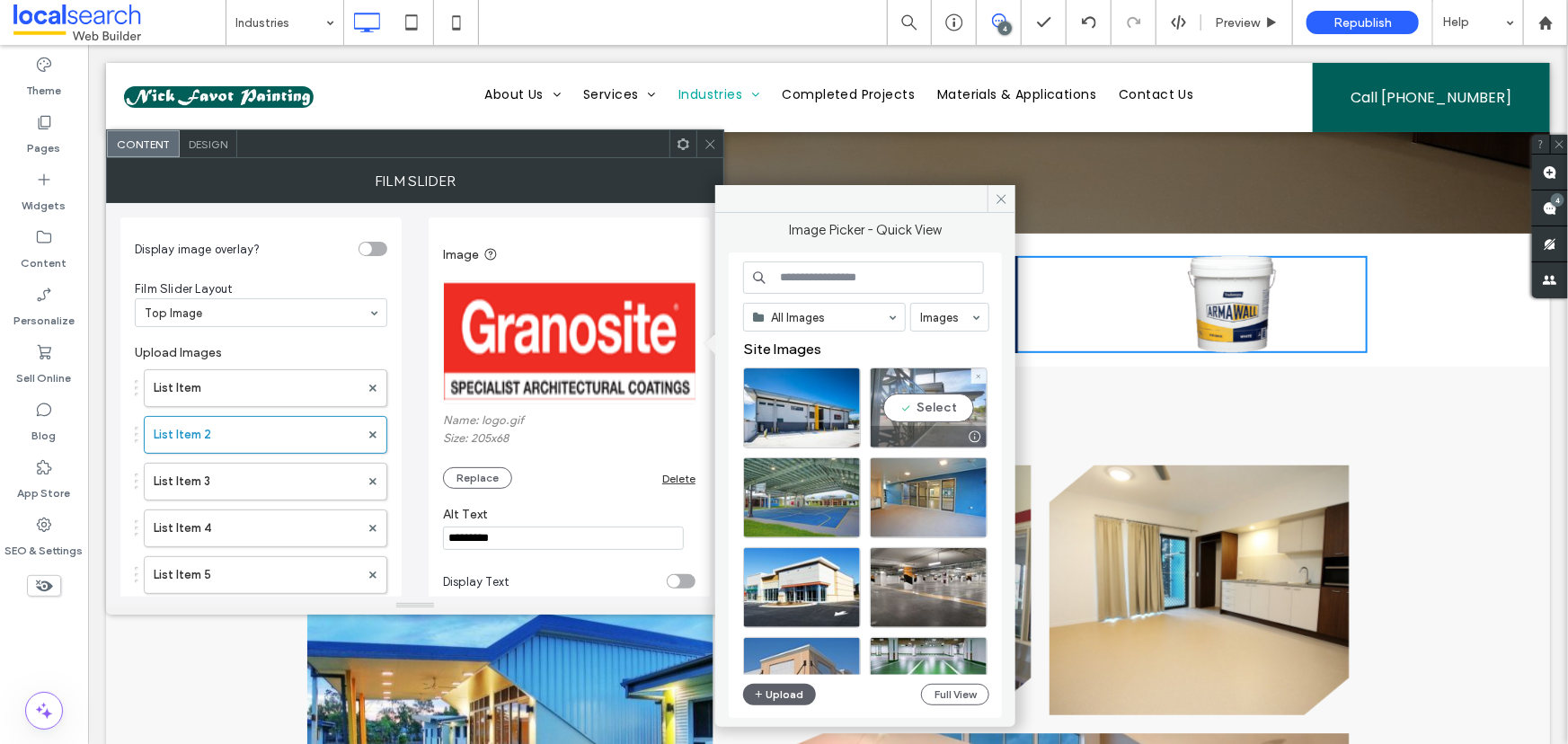 click on "Select" at bounding box center (928, 408) 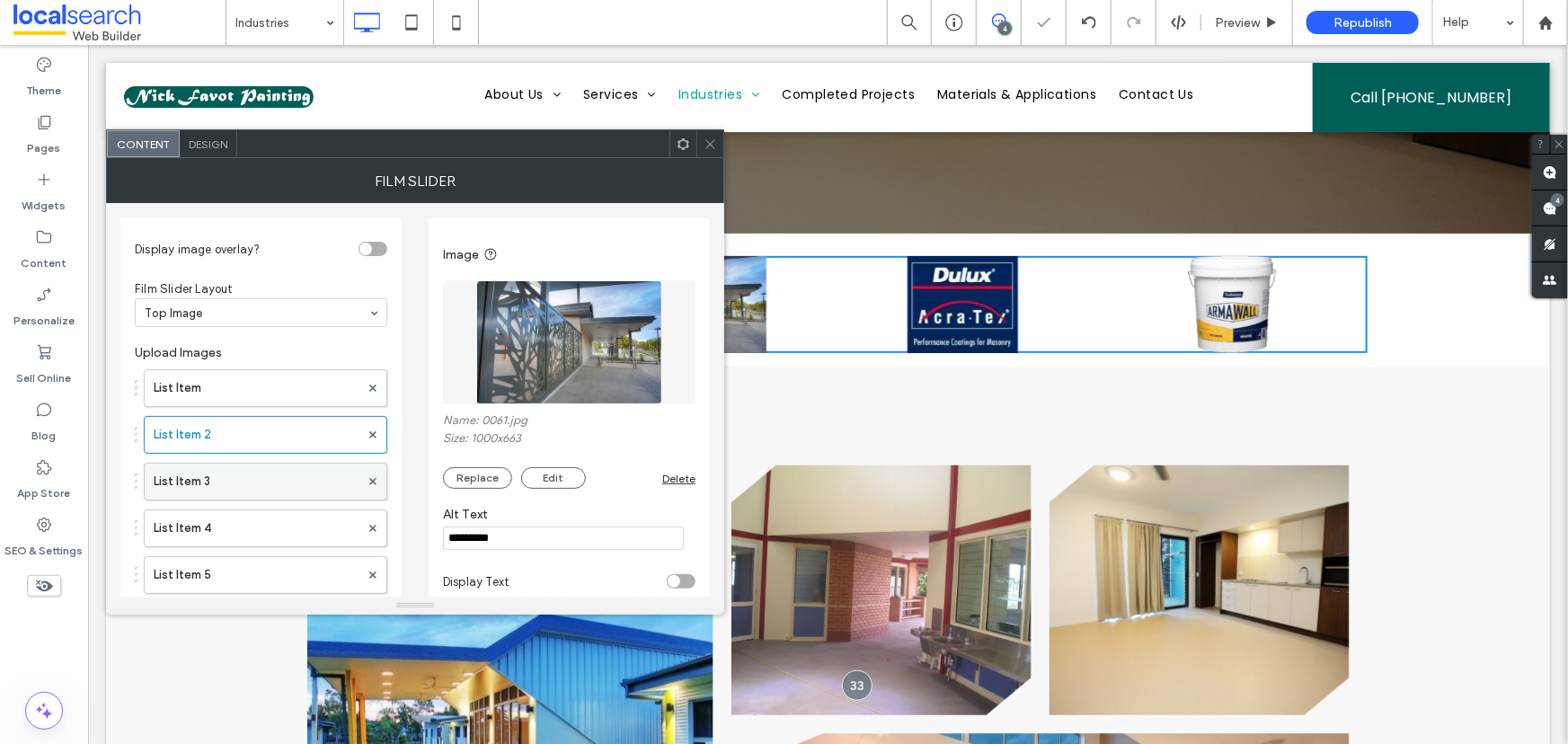 click on "List Item 3" at bounding box center (256, 482) 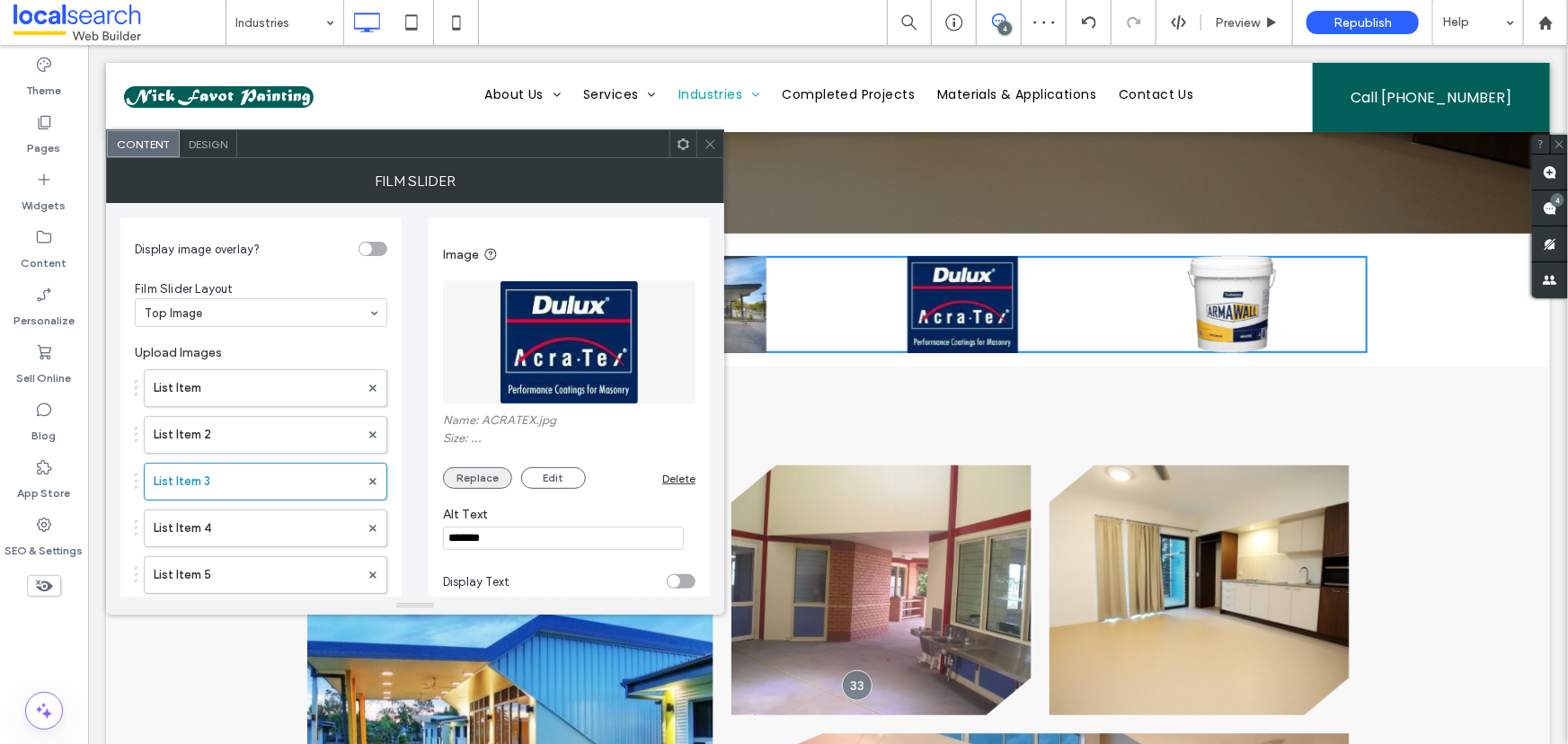 click on "Replace" at bounding box center (477, 478) 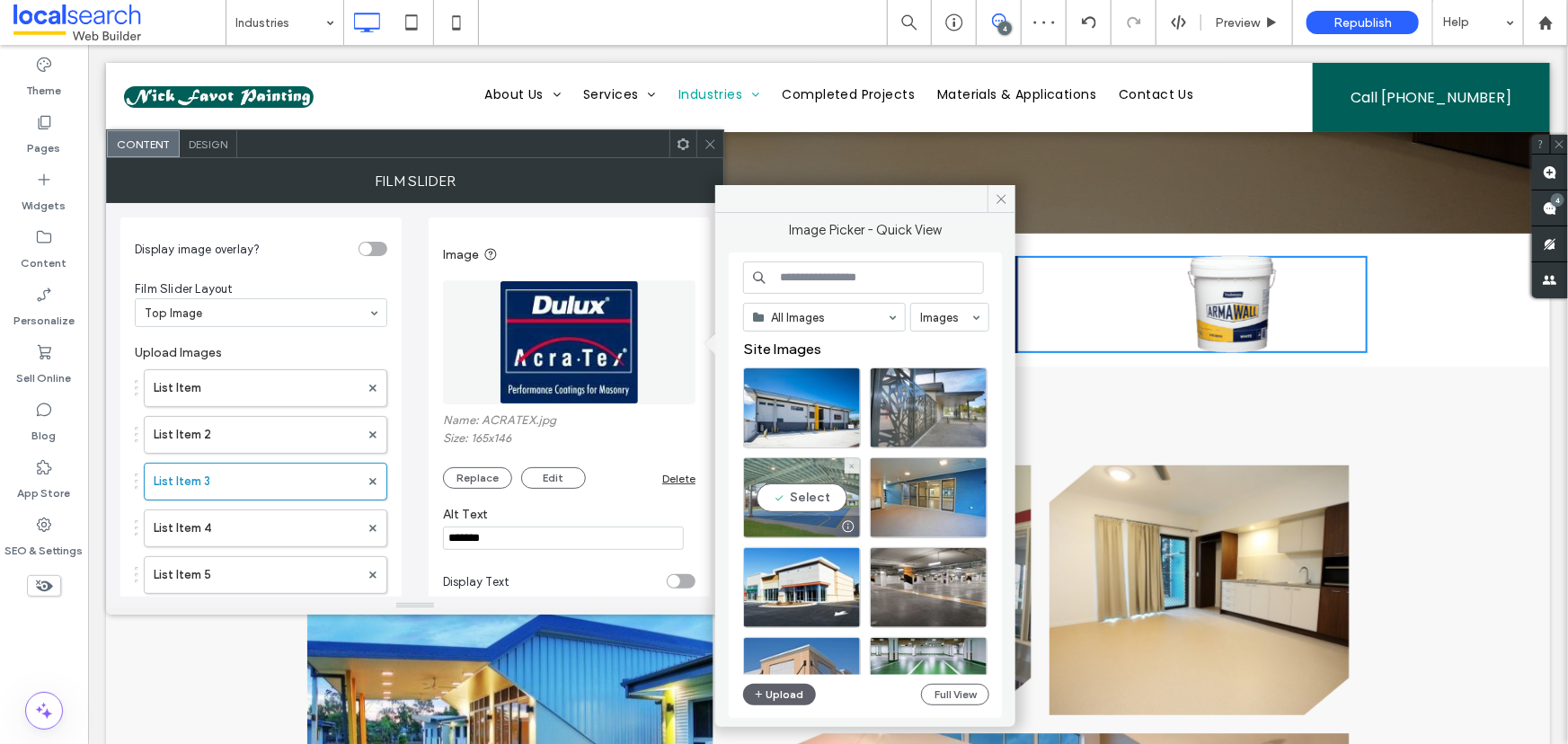 click on "Select" at bounding box center [802, 498] 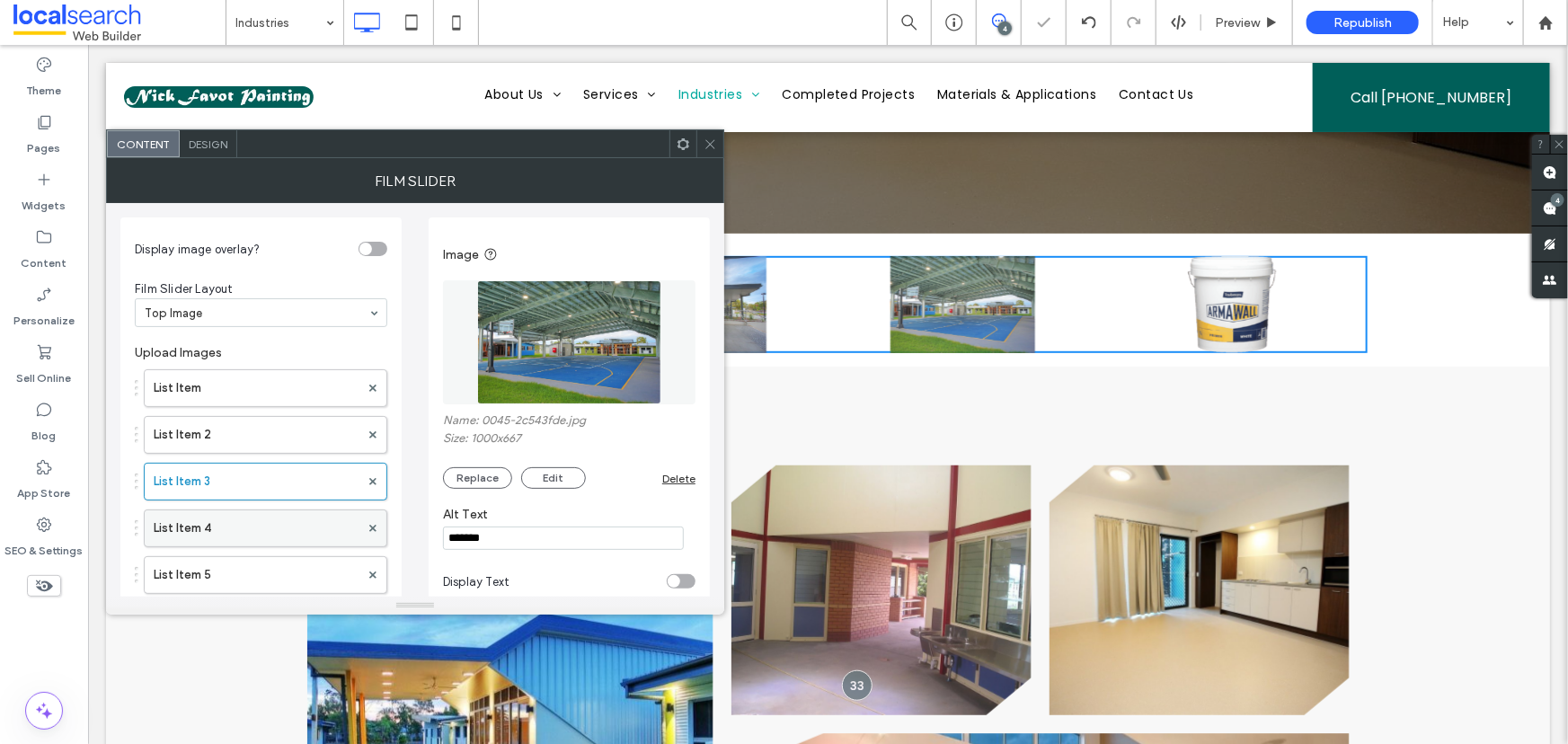 click on "List Item 4" at bounding box center [256, 528] 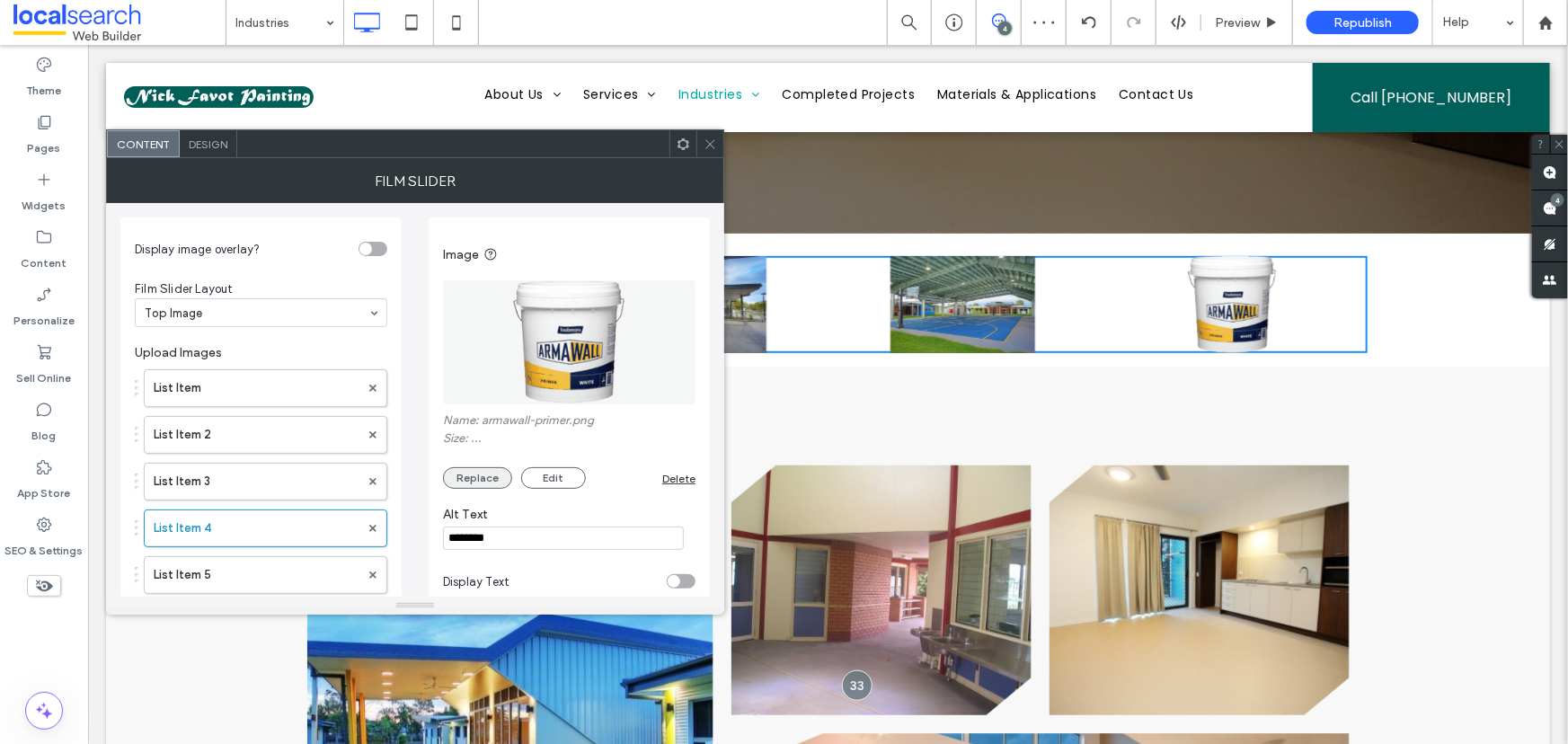 click on "Replace" at bounding box center (477, 478) 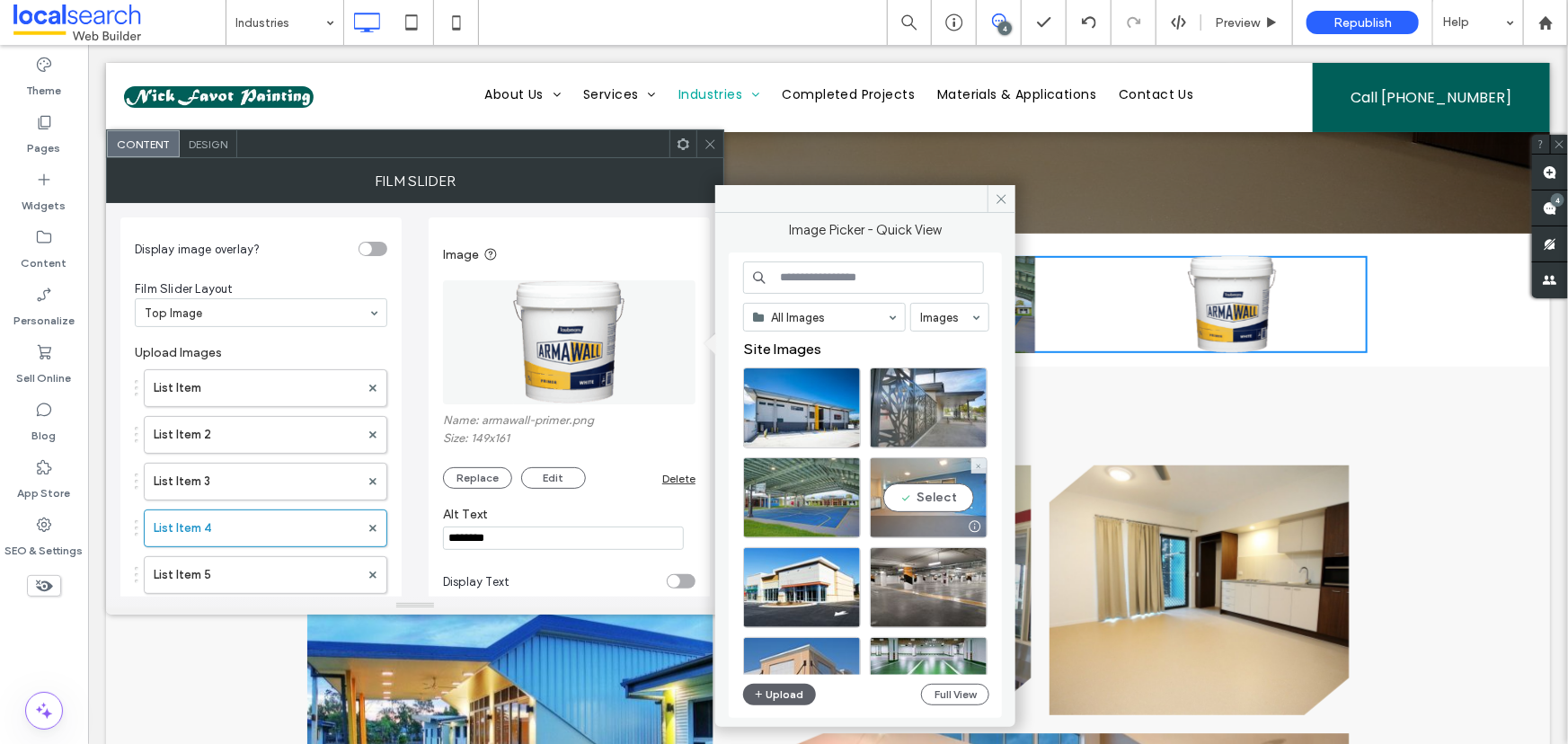 click on "Select" at bounding box center [928, 498] 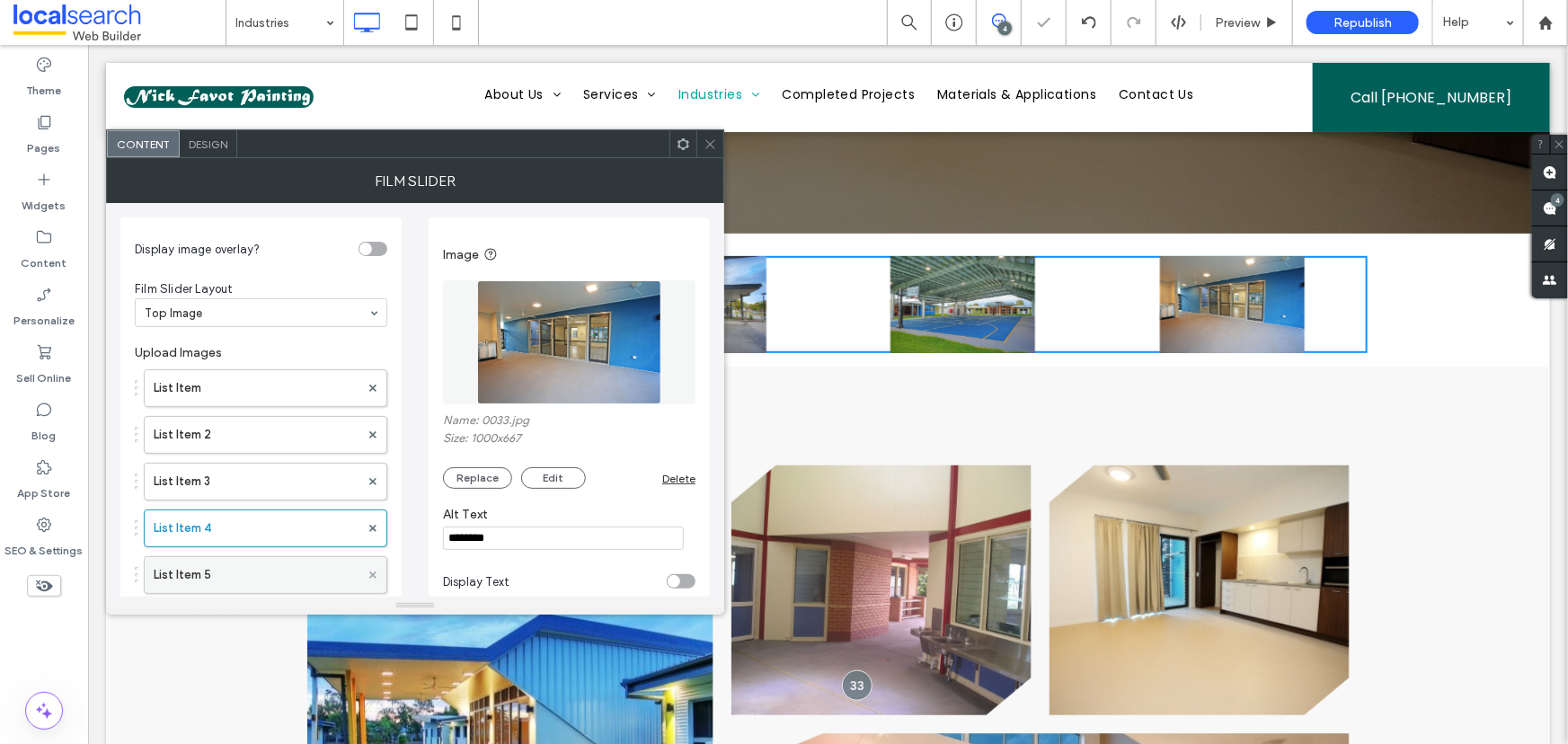 click 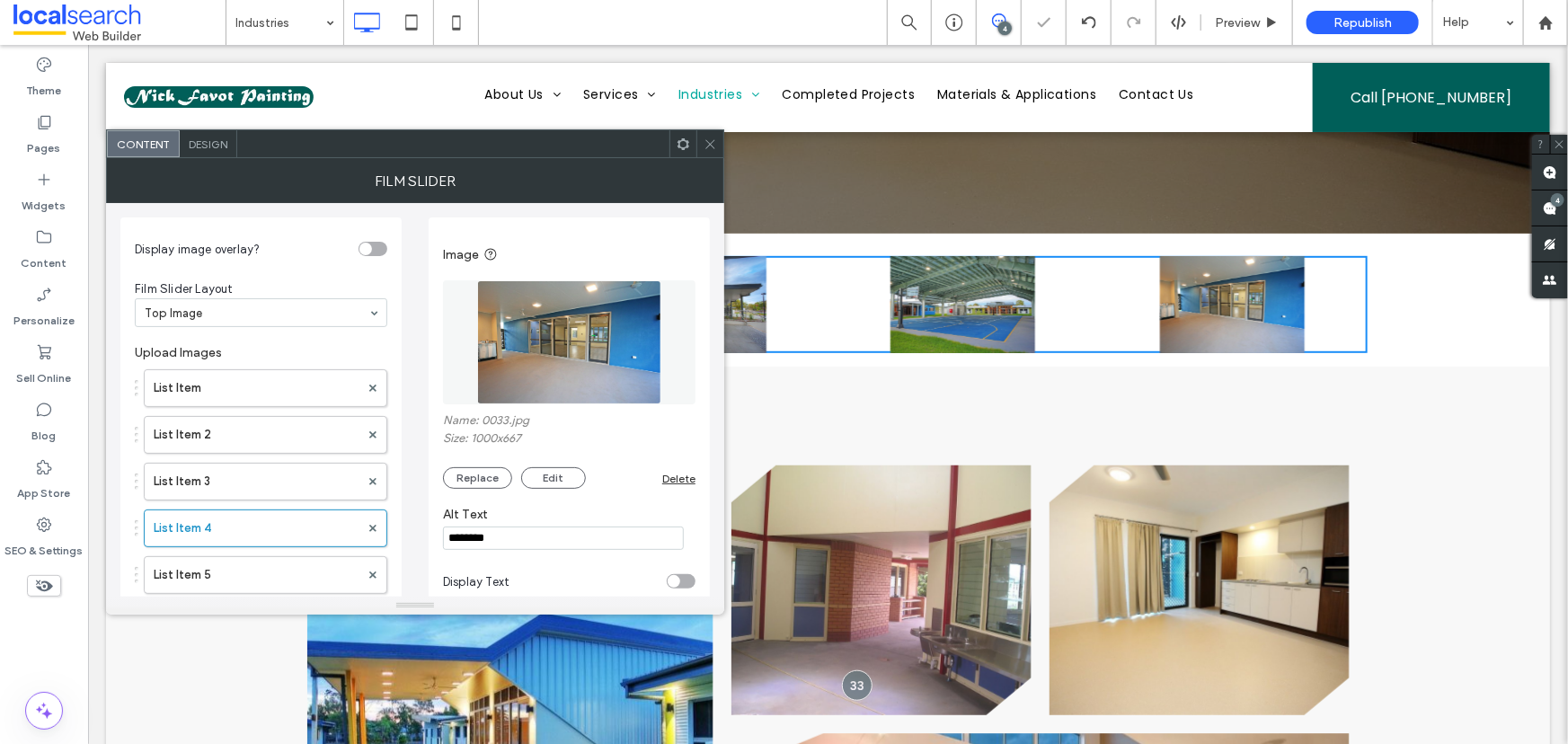 click 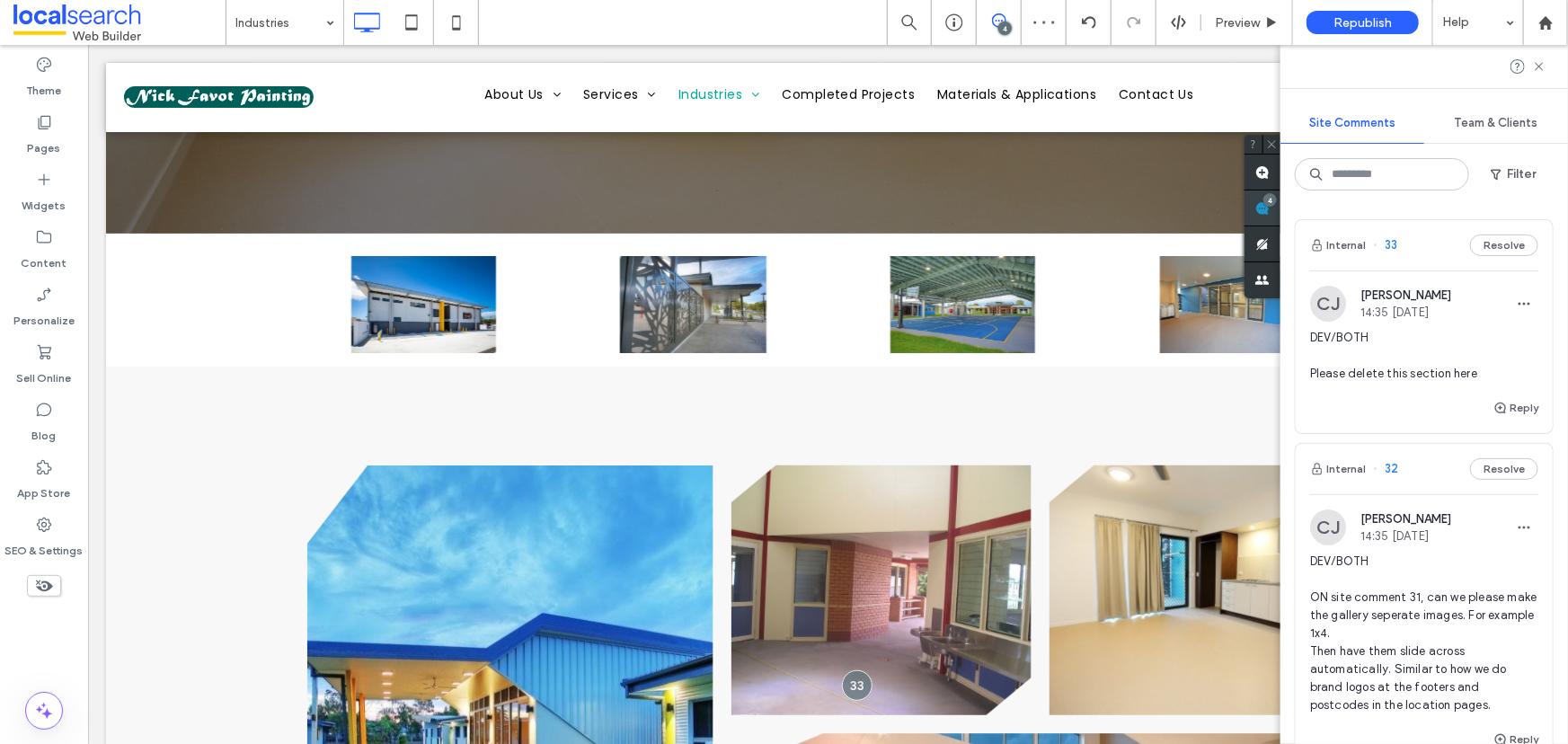 click on "4" at bounding box center (1262, 208) 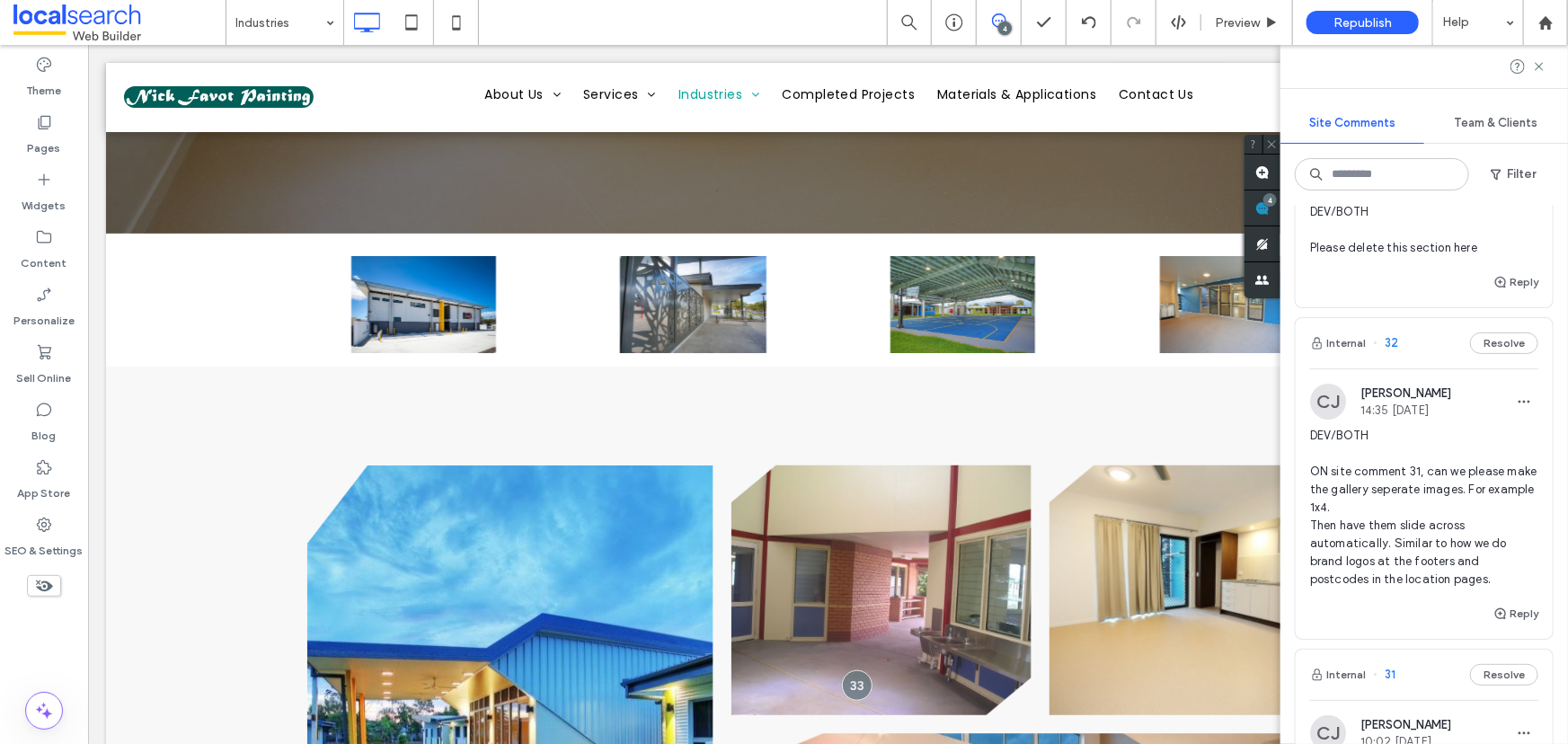 scroll, scrollTop: 163, scrollLeft: 0, axis: vertical 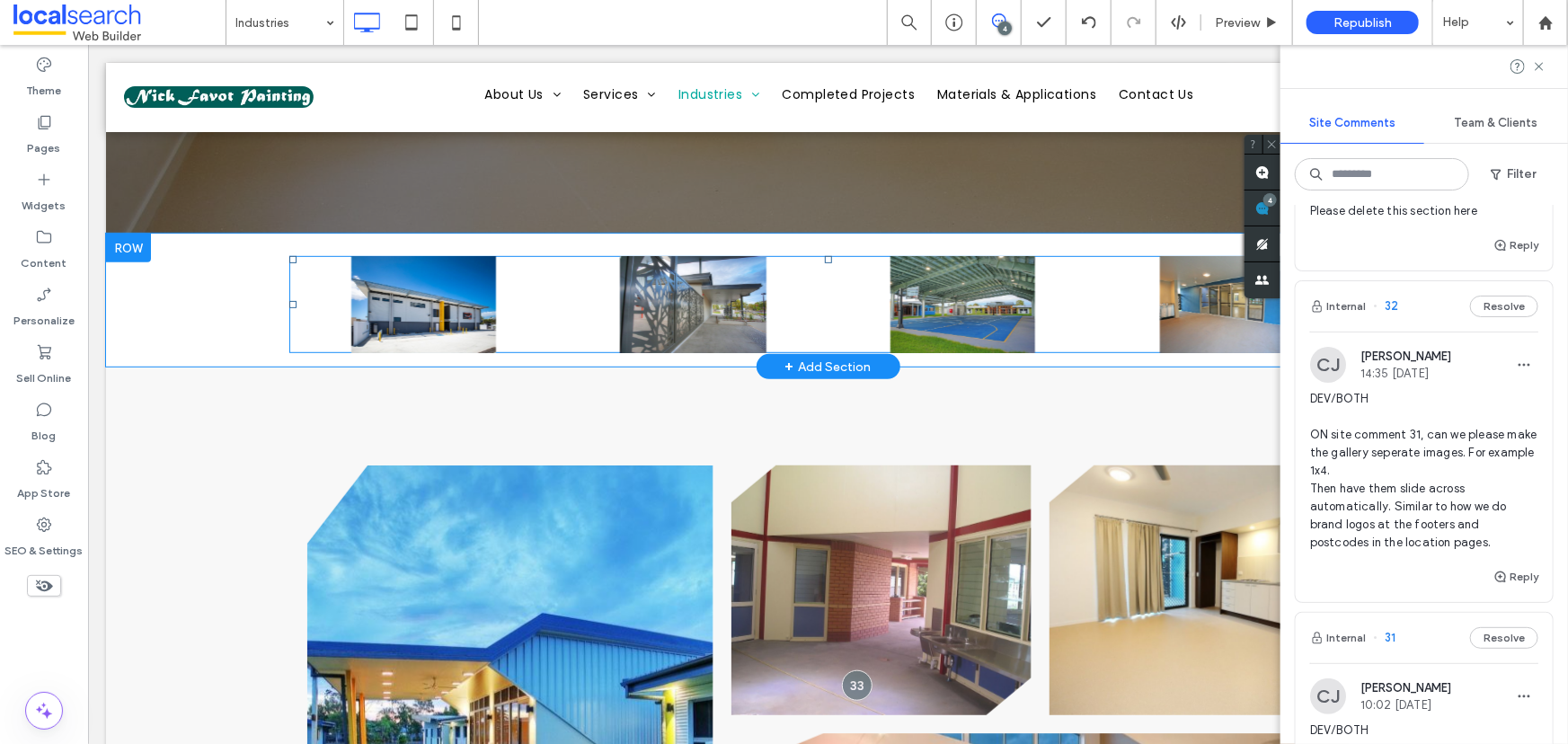 click at bounding box center (828, 304) 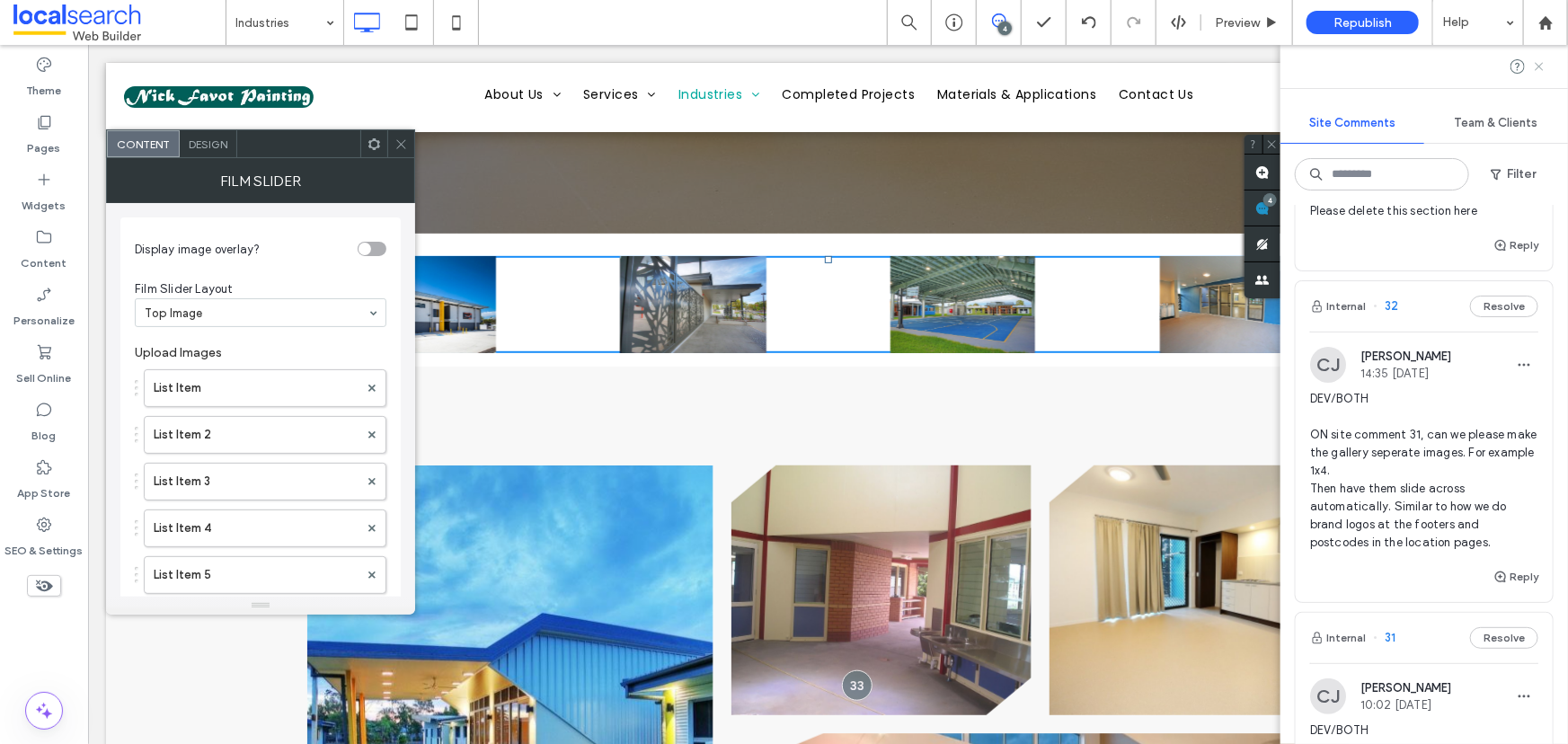 click 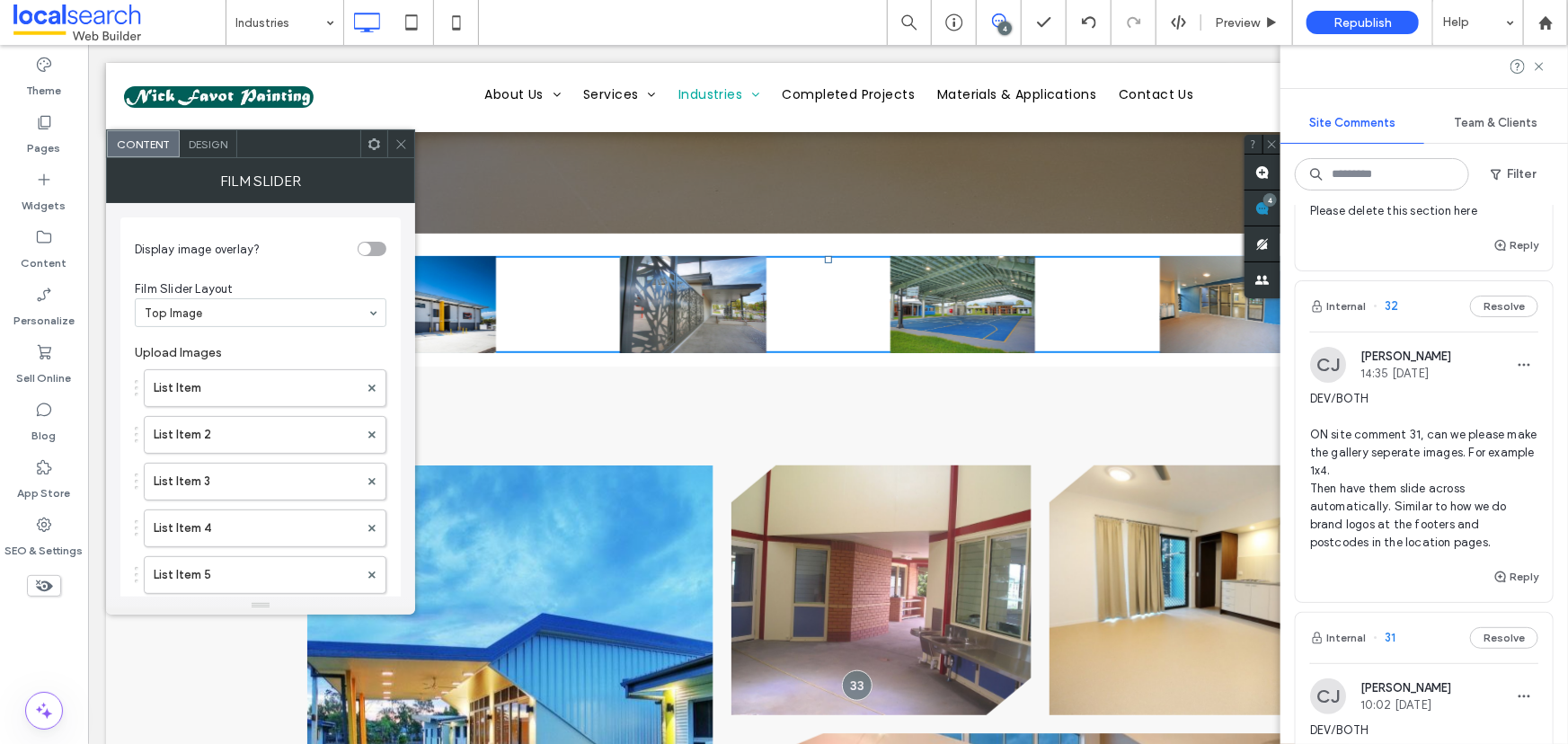 scroll, scrollTop: 0, scrollLeft: 0, axis: both 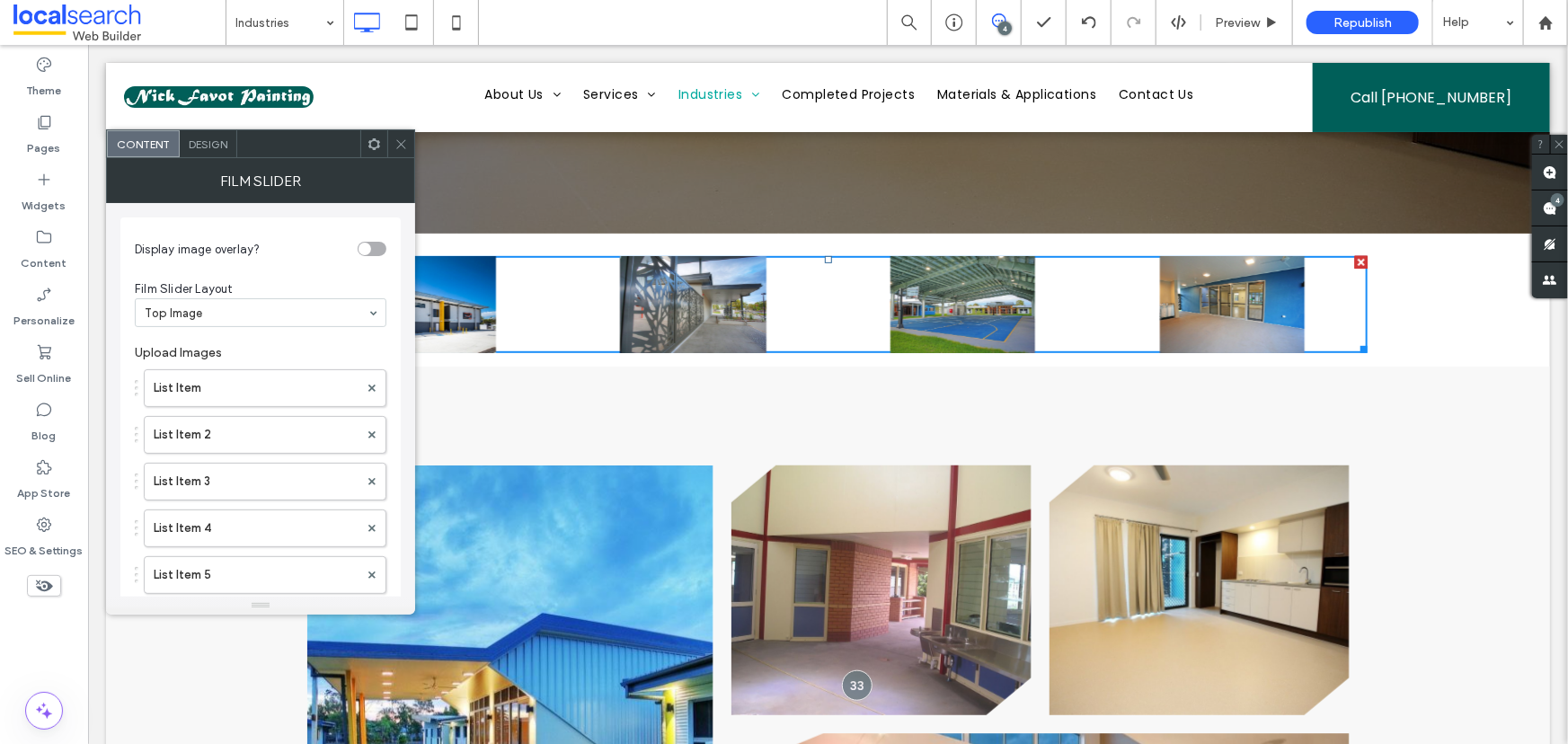 click on "Design" at bounding box center (208, 144) 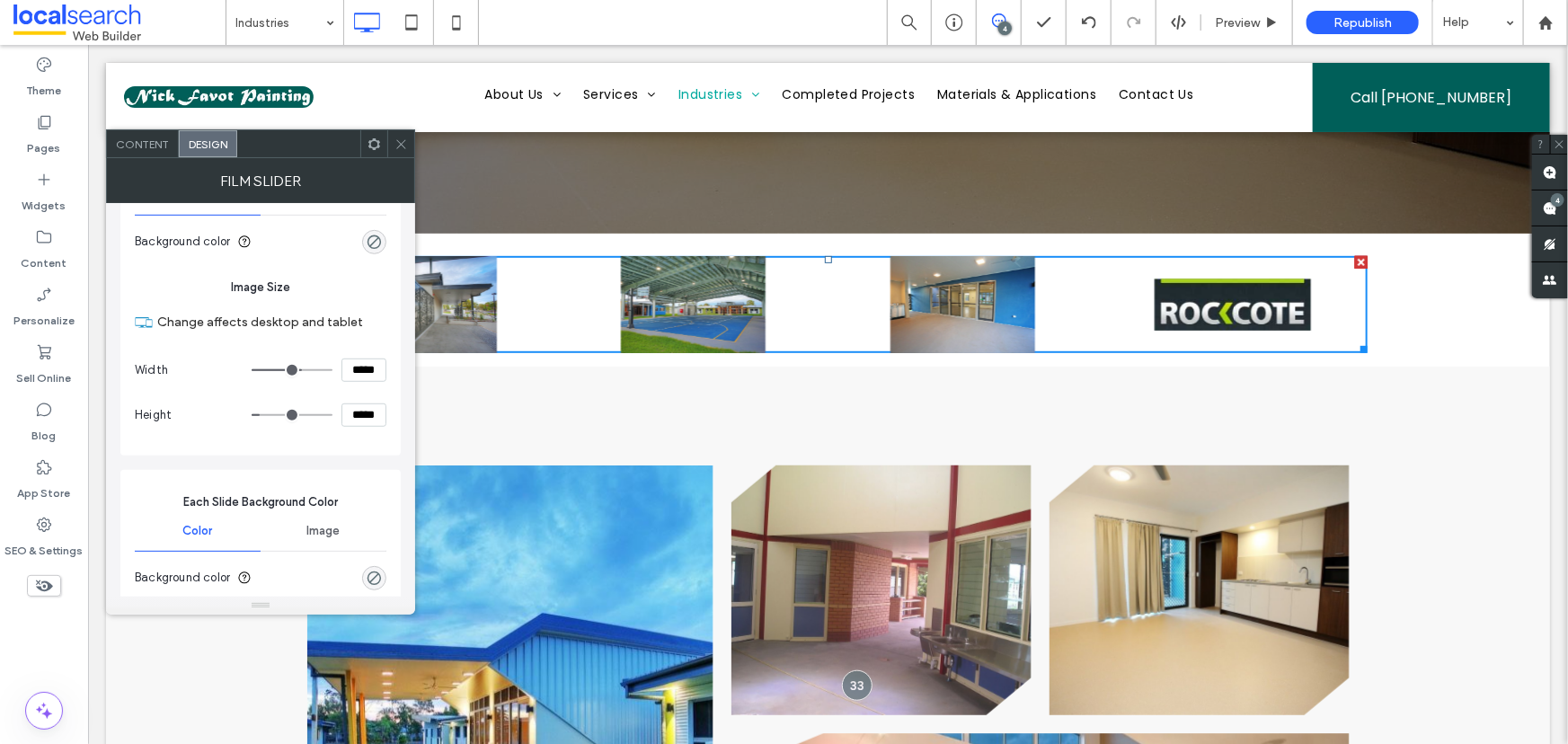 scroll, scrollTop: 571, scrollLeft: 0, axis: vertical 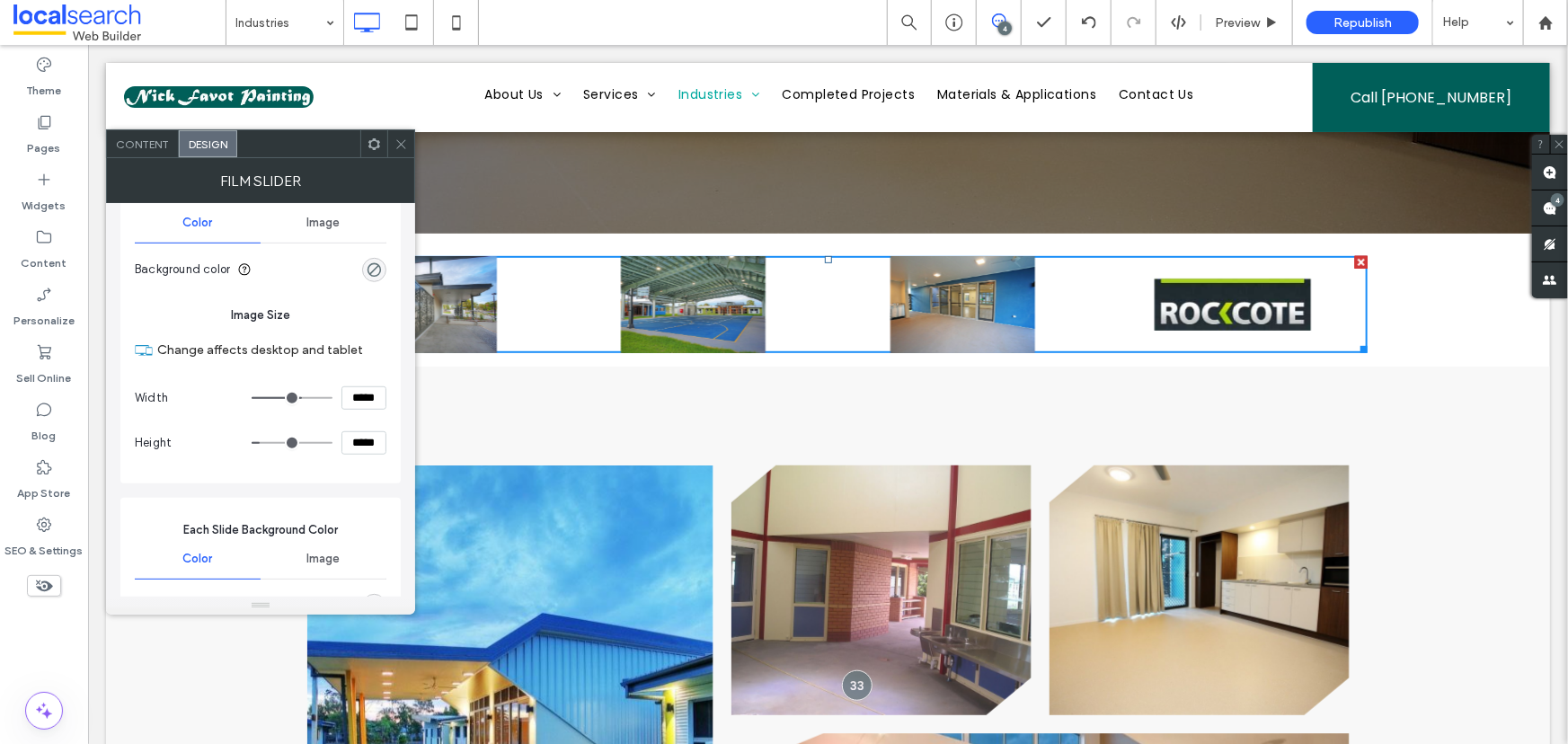 type on "***" 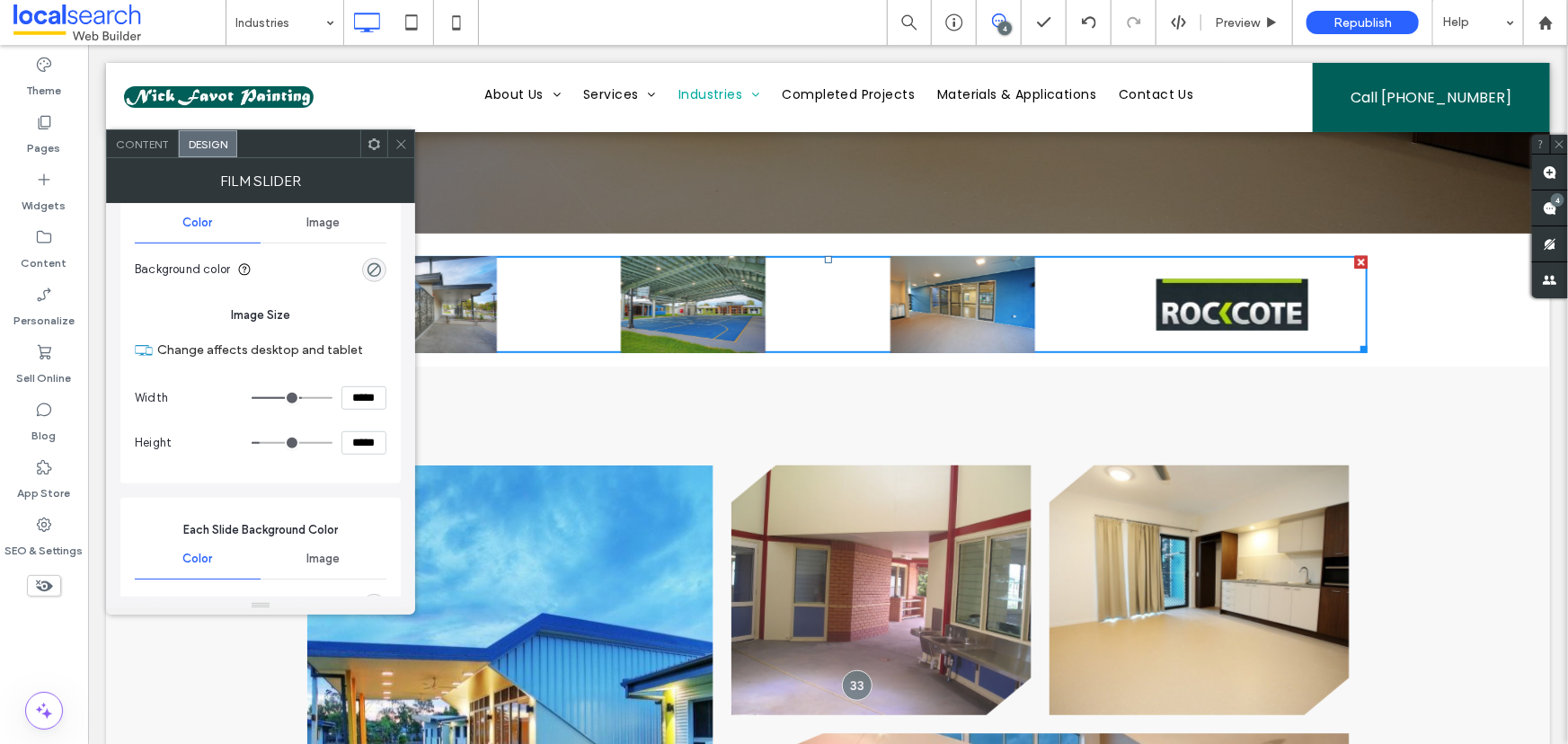 type on "***" 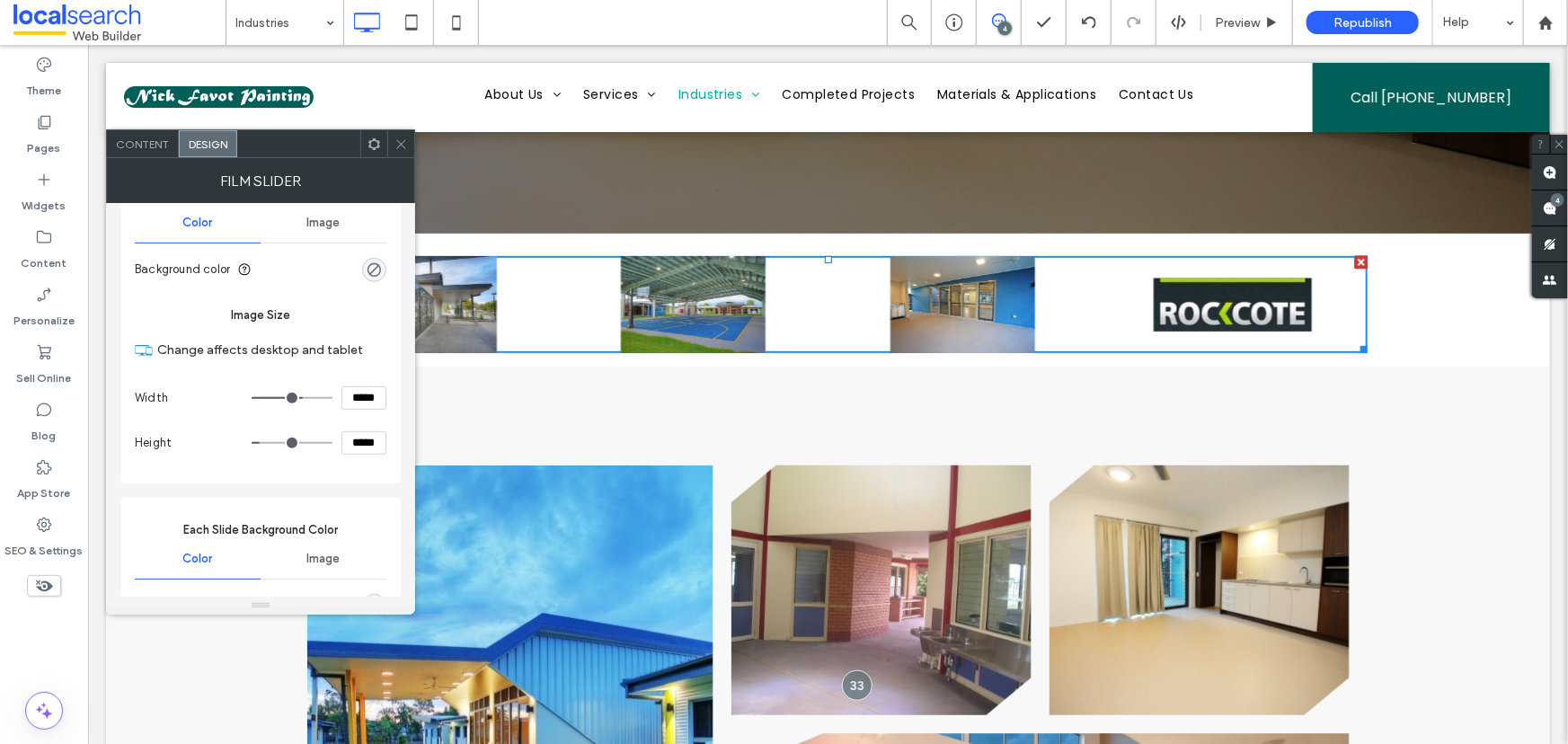 click at bounding box center (292, 398) 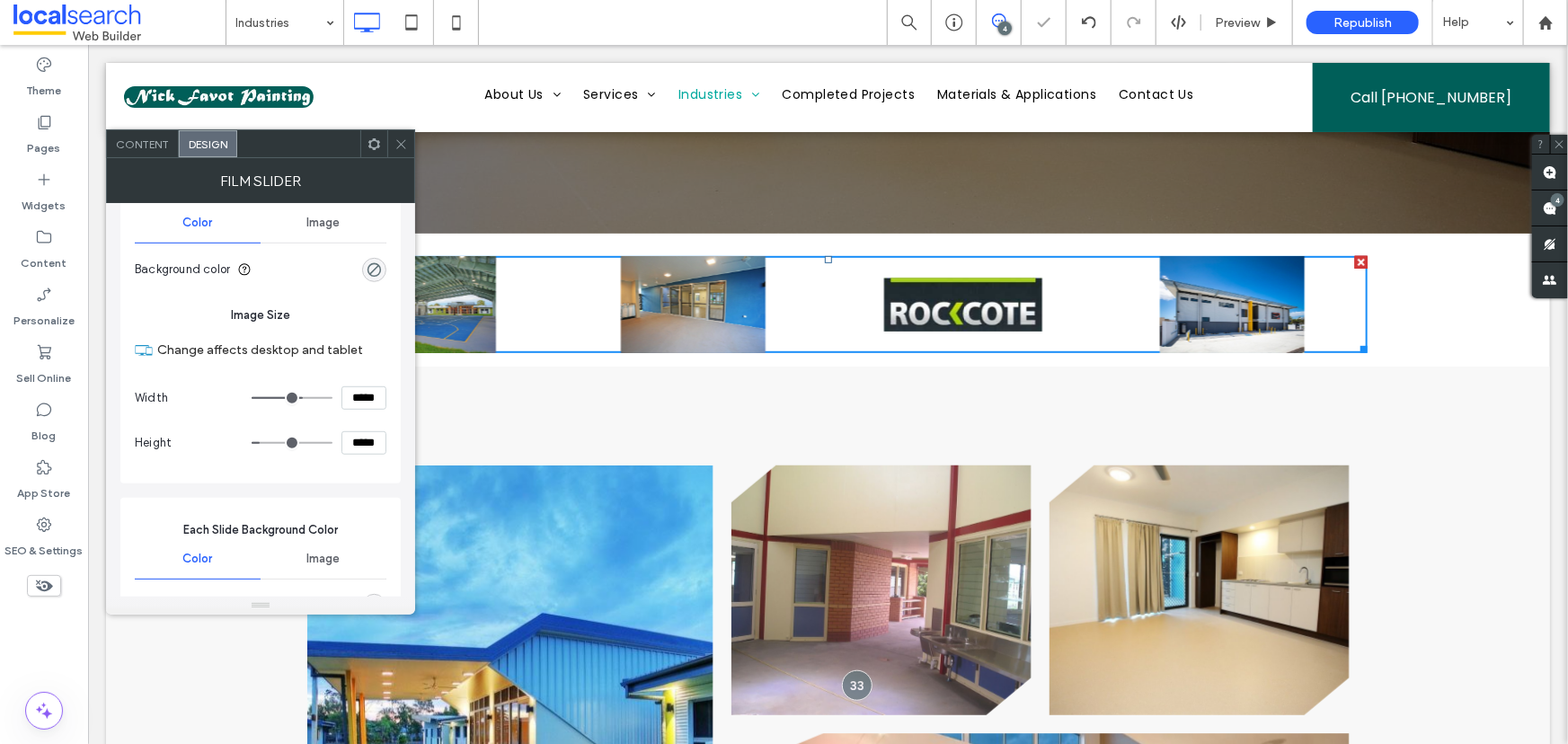 type on "***" 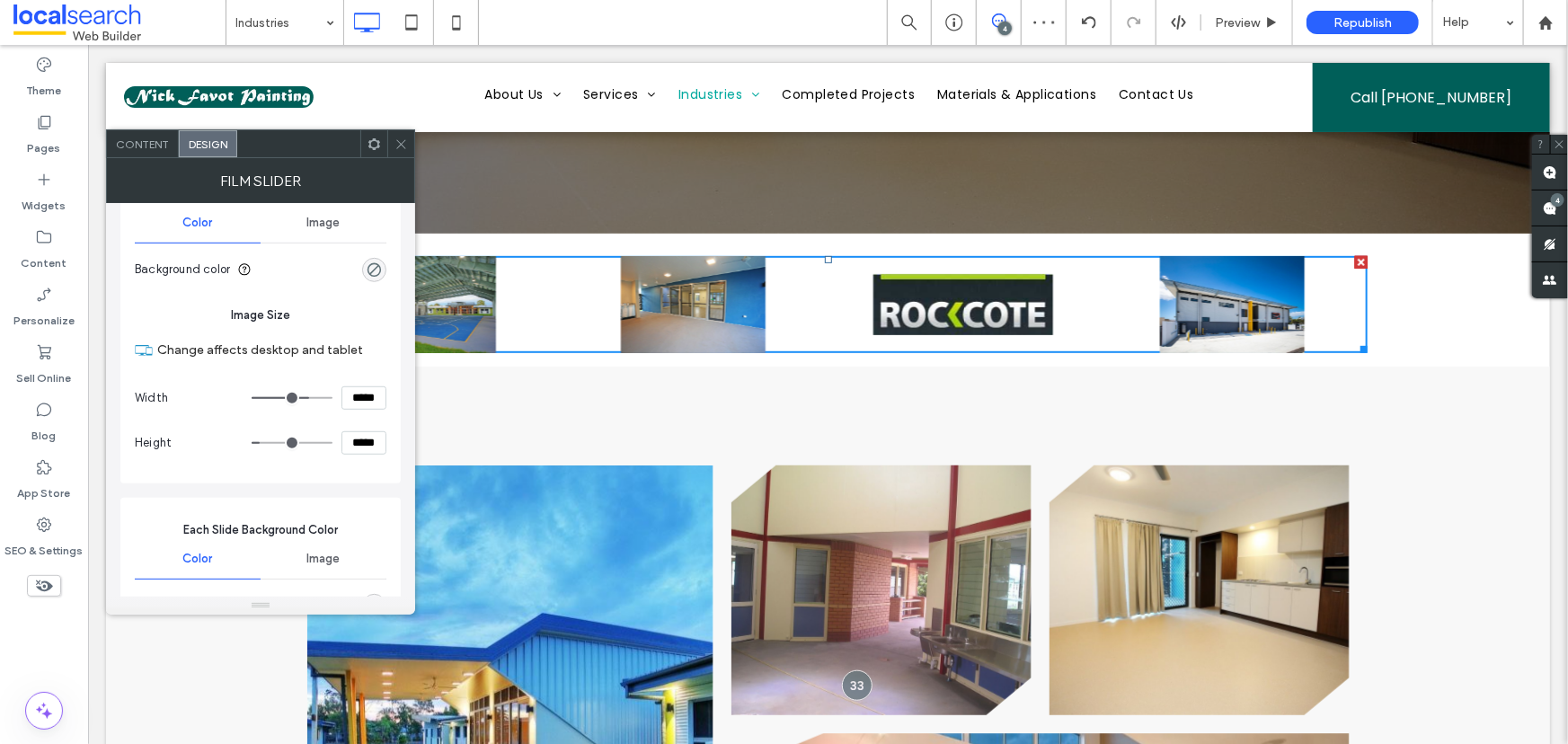 type on "***" 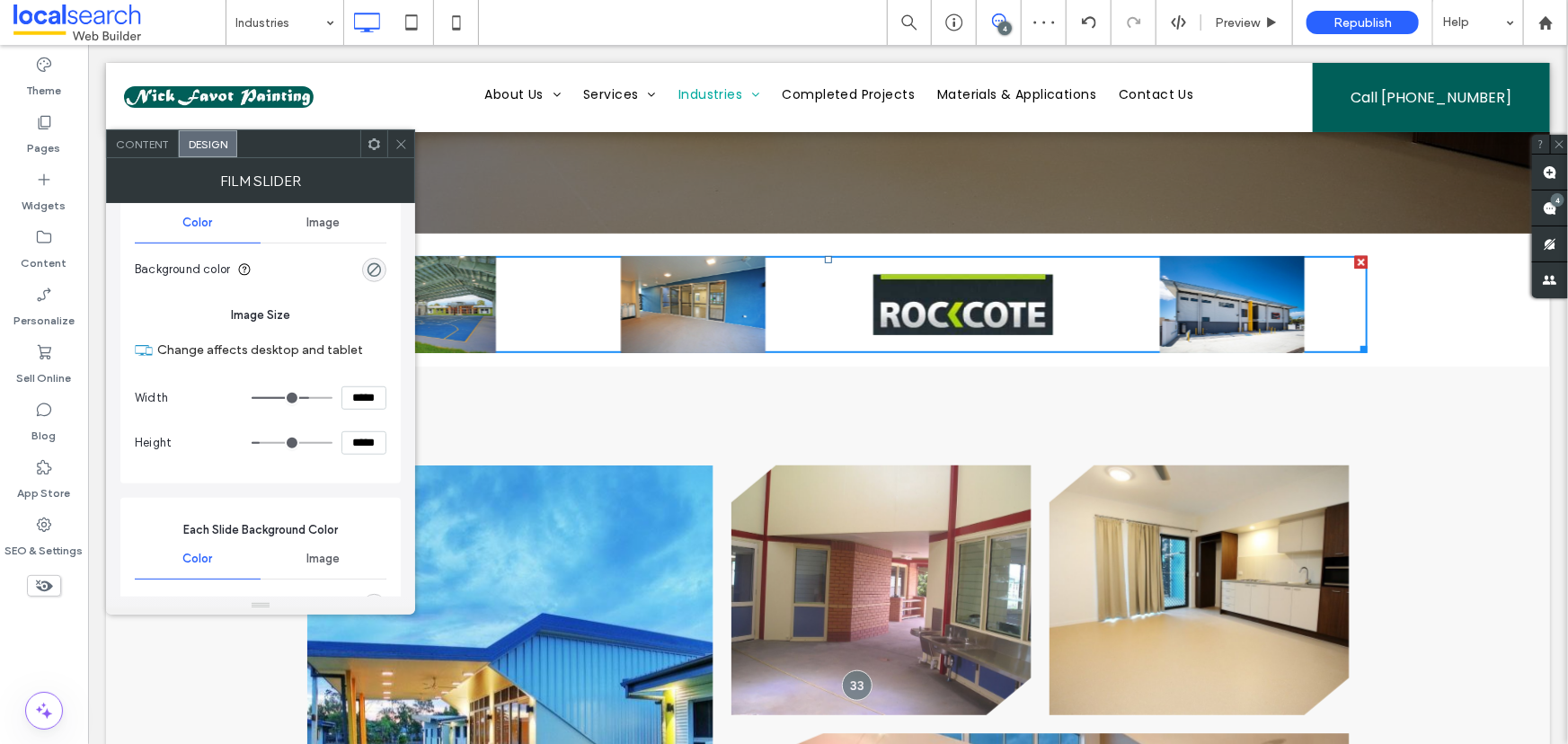 type on "*****" 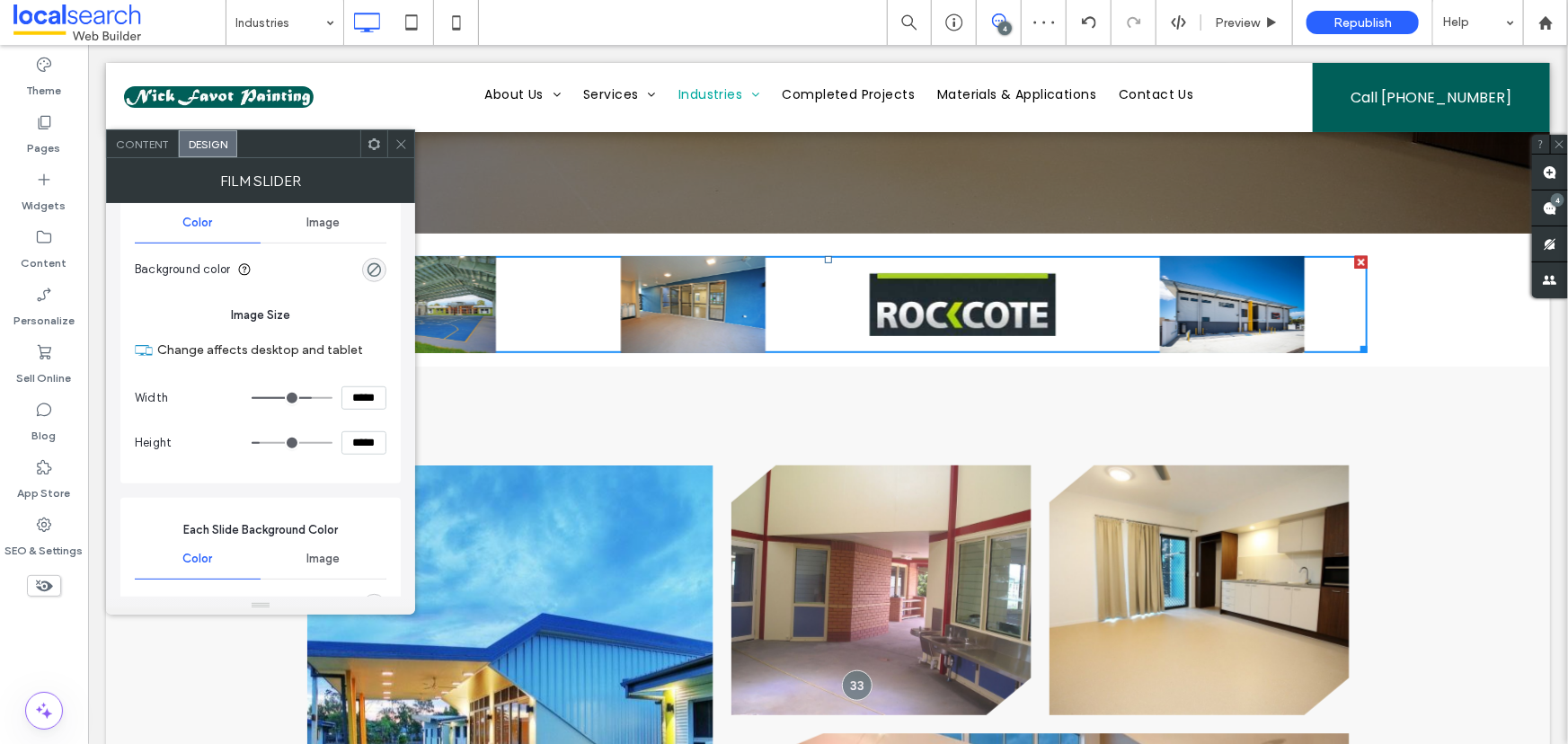 type on "***" 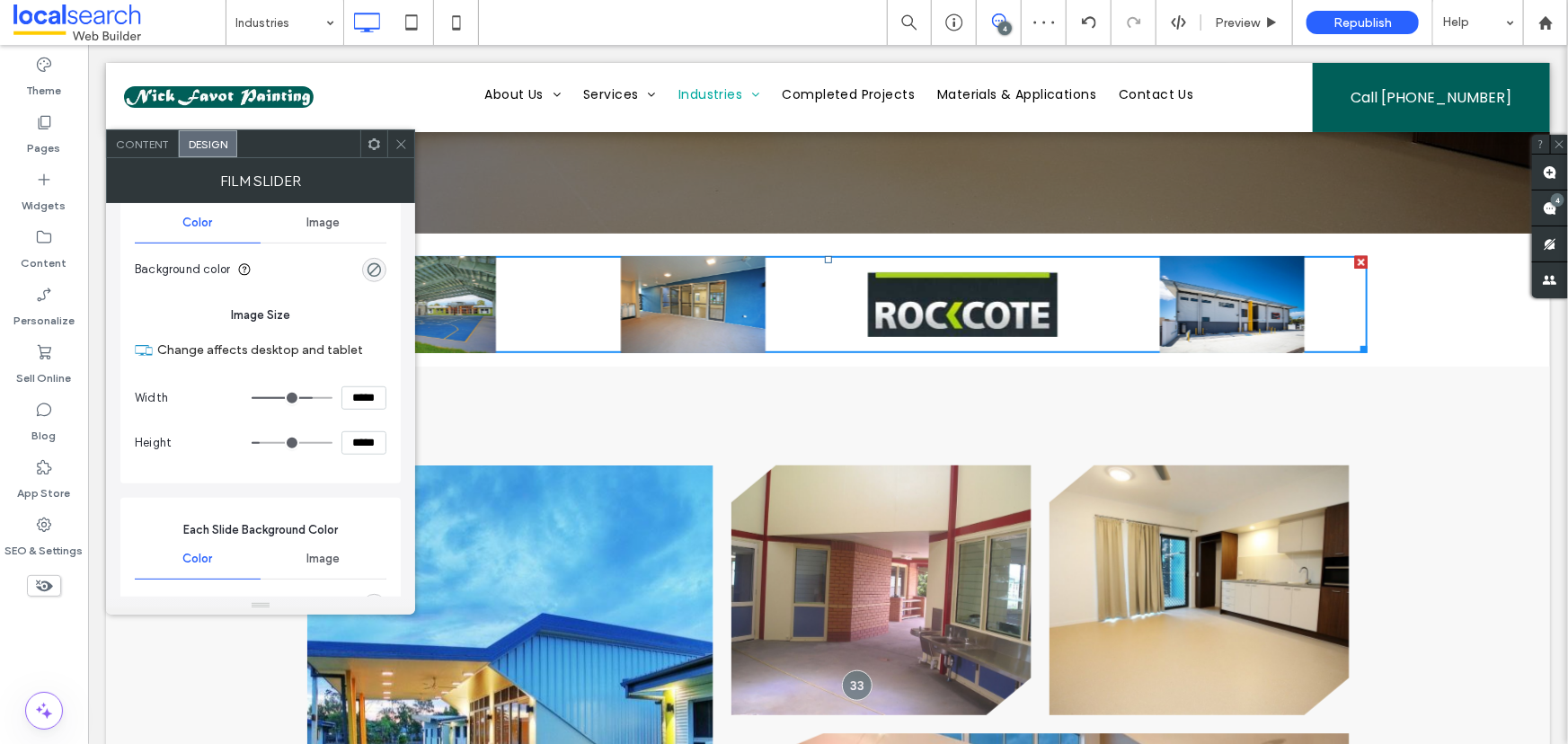 type on "***" 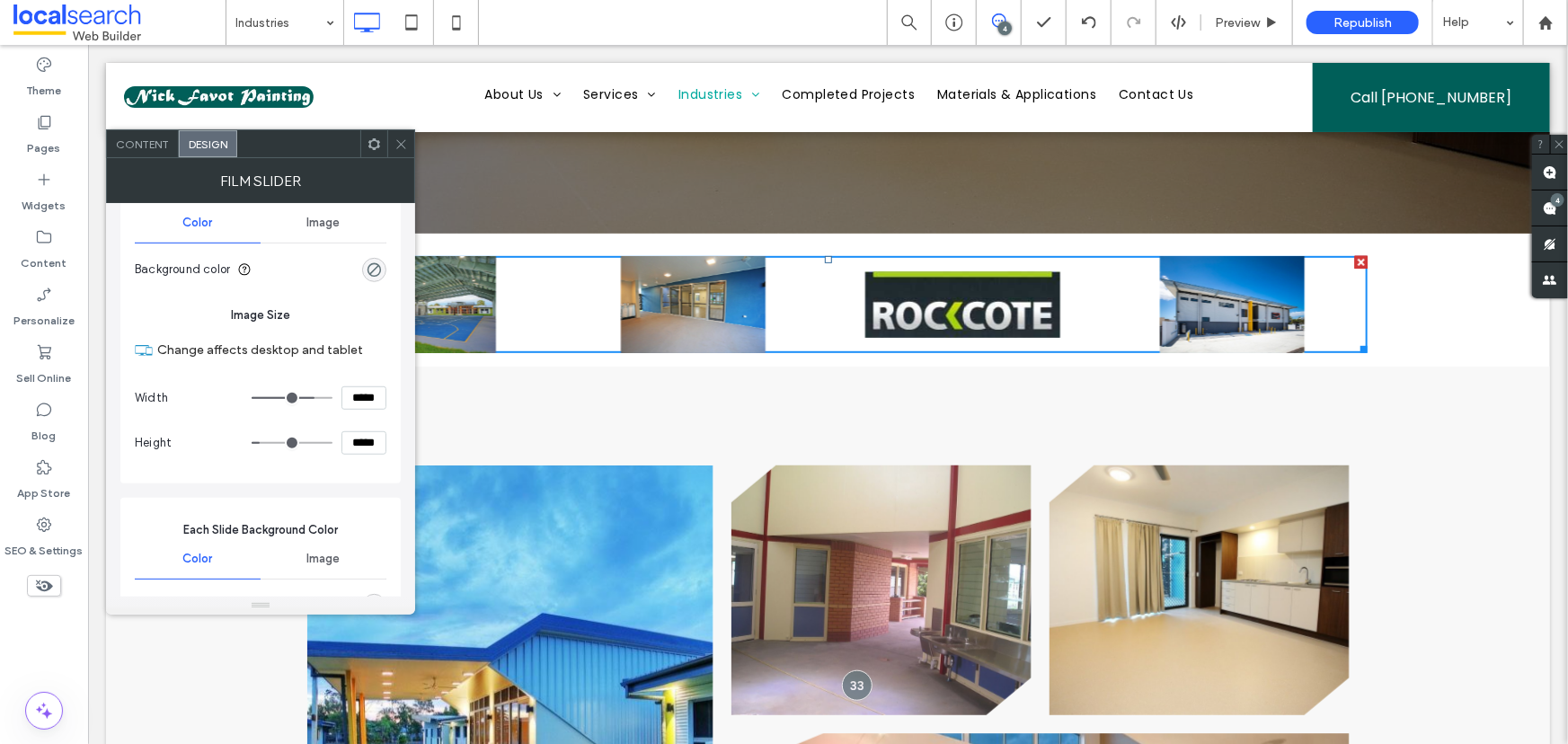 type on "***" 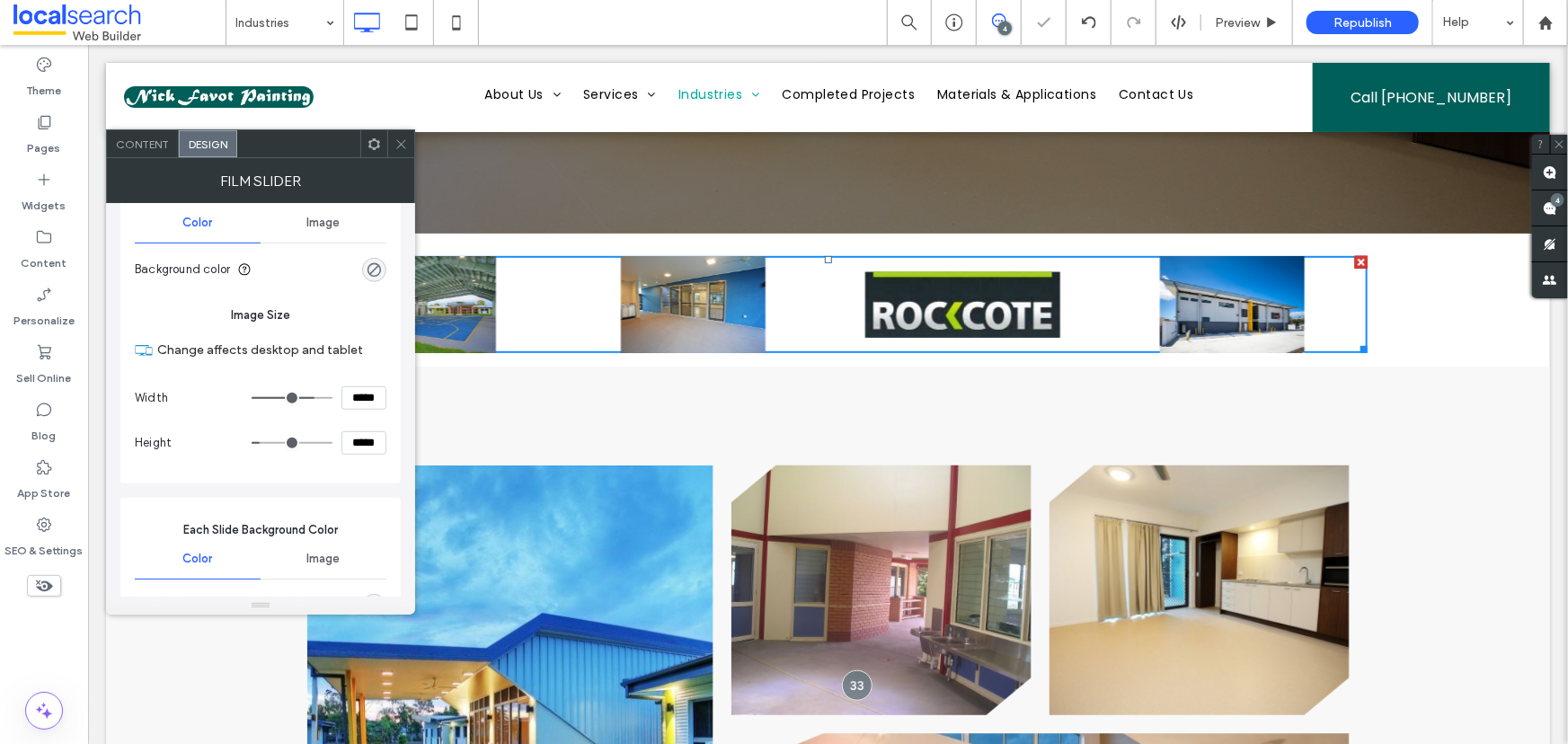 type on "***" 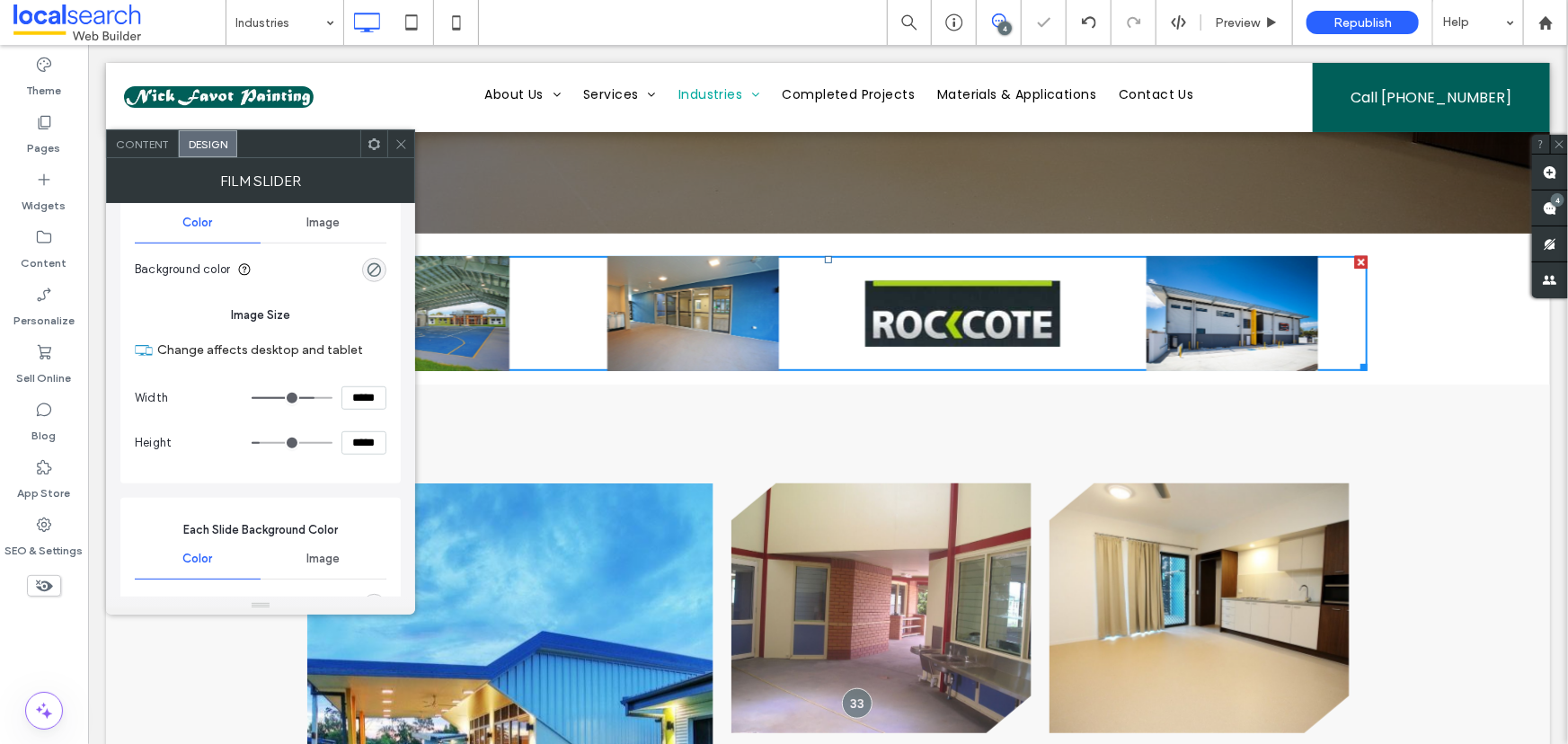 type on "***" 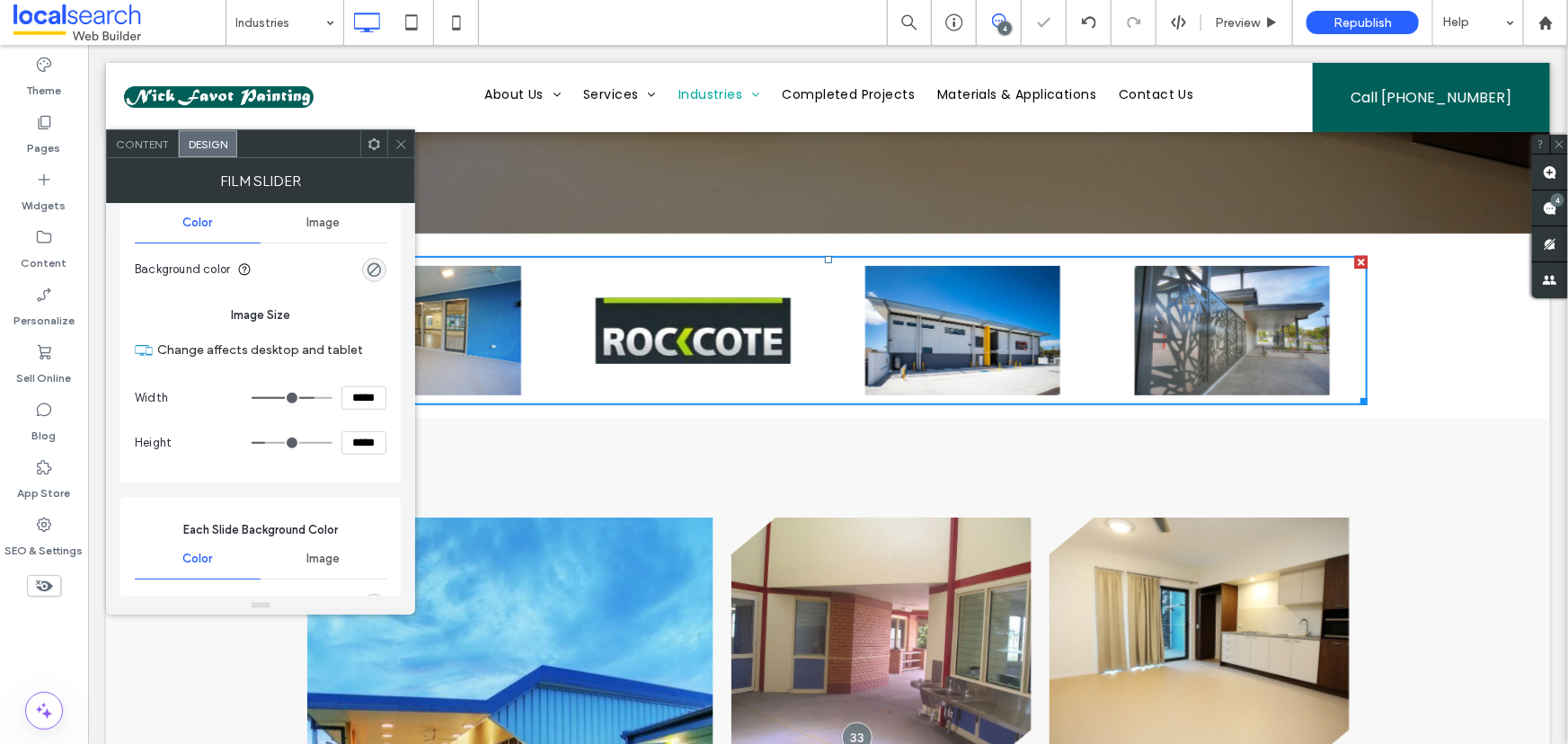 type on "***" 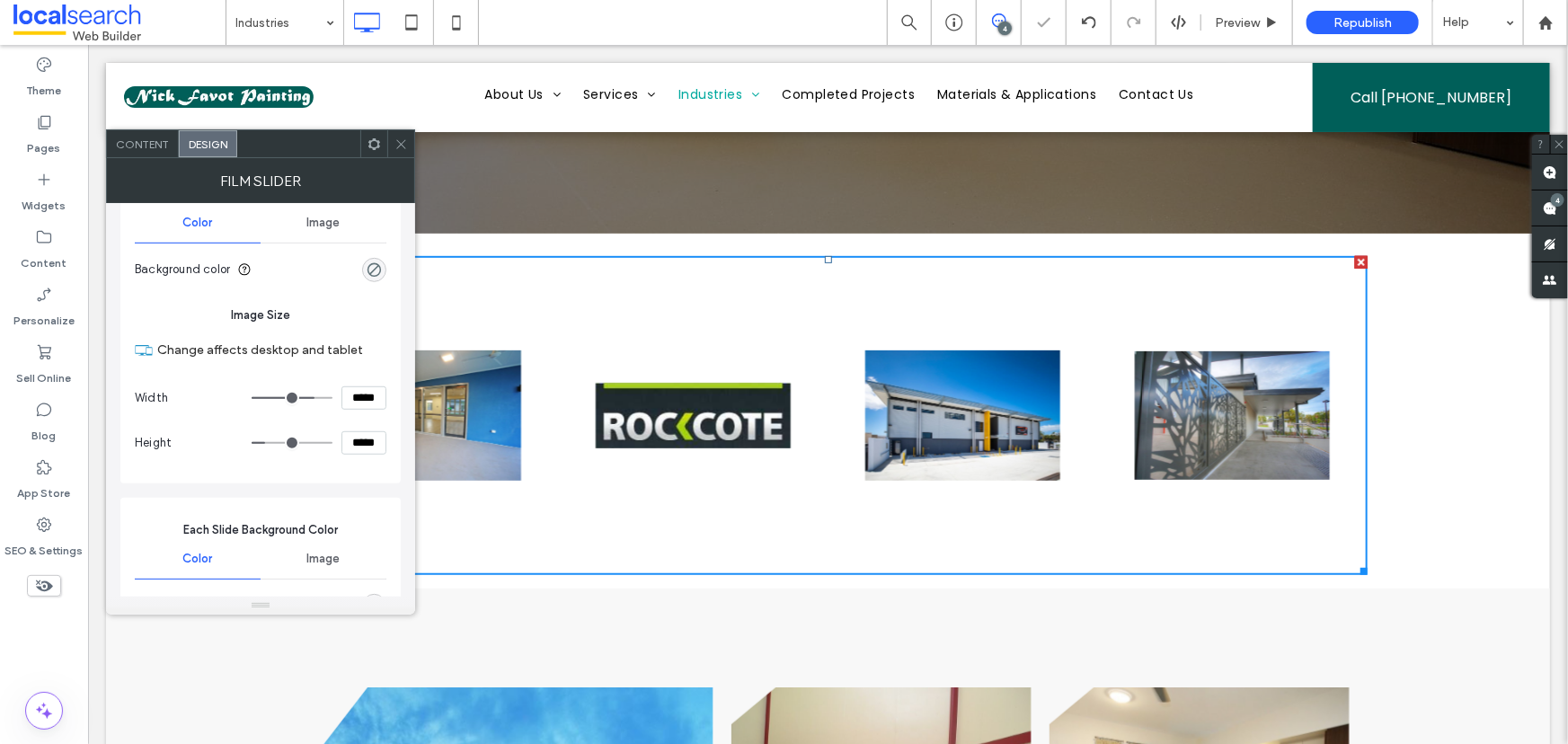 type on "***" 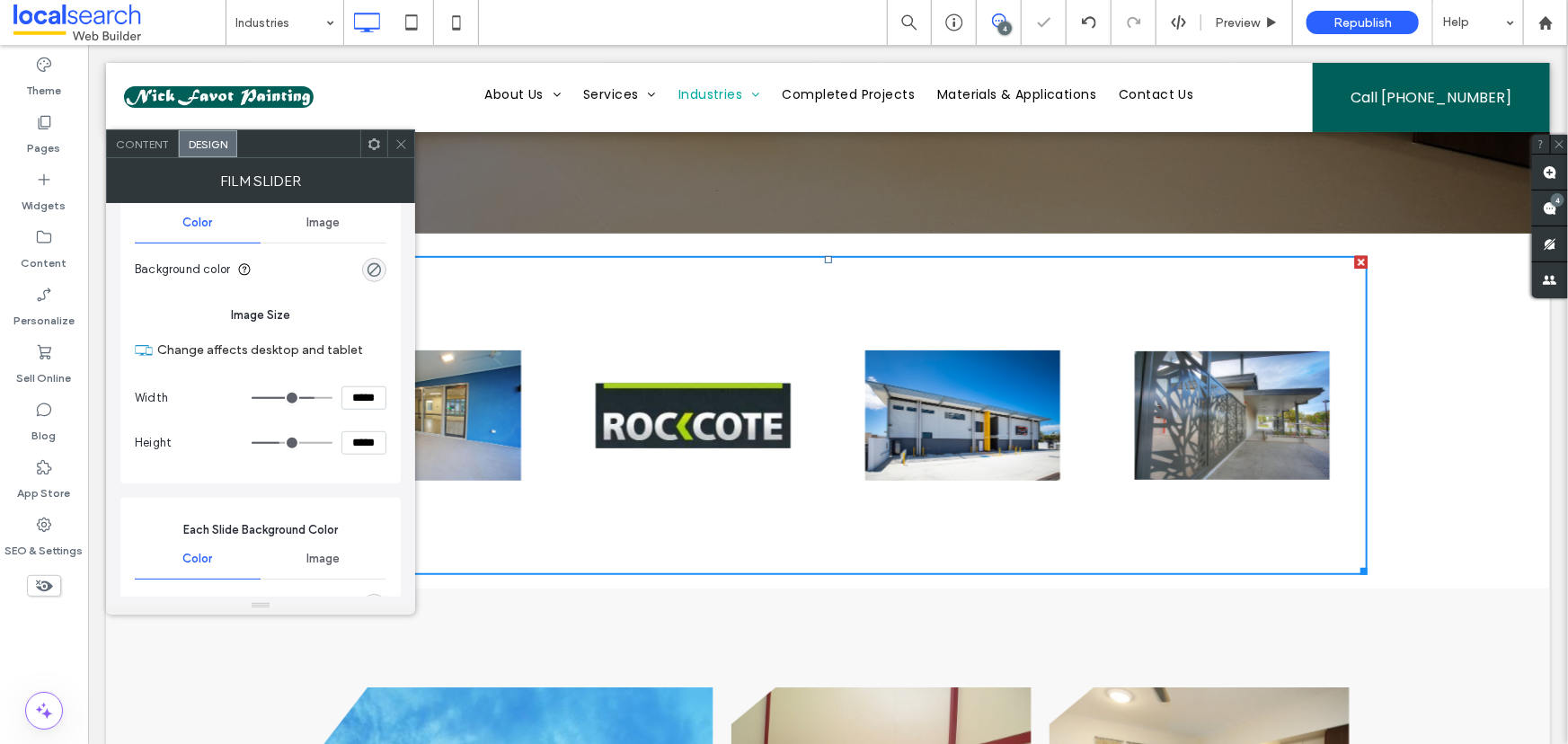 type on "***" 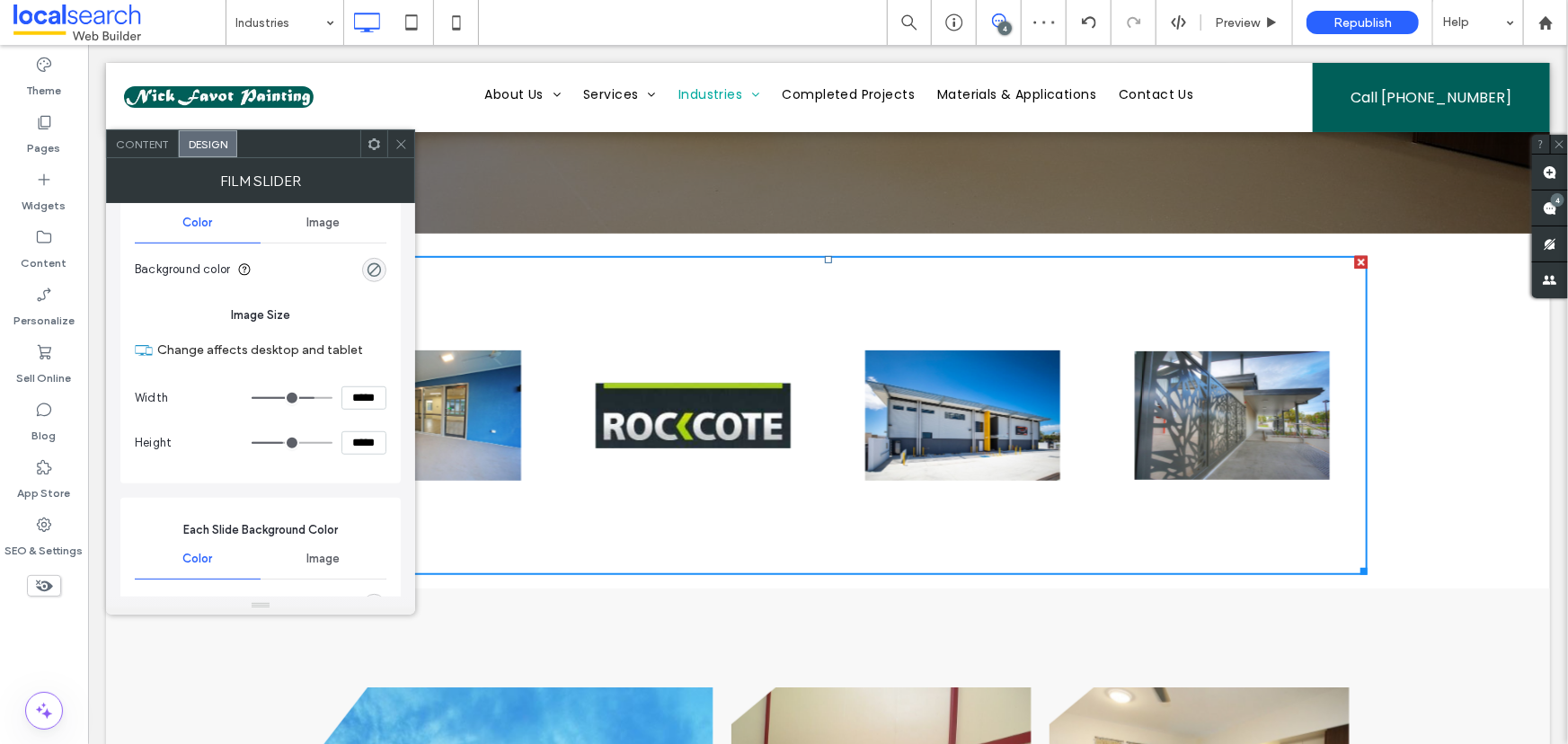 type on "***" 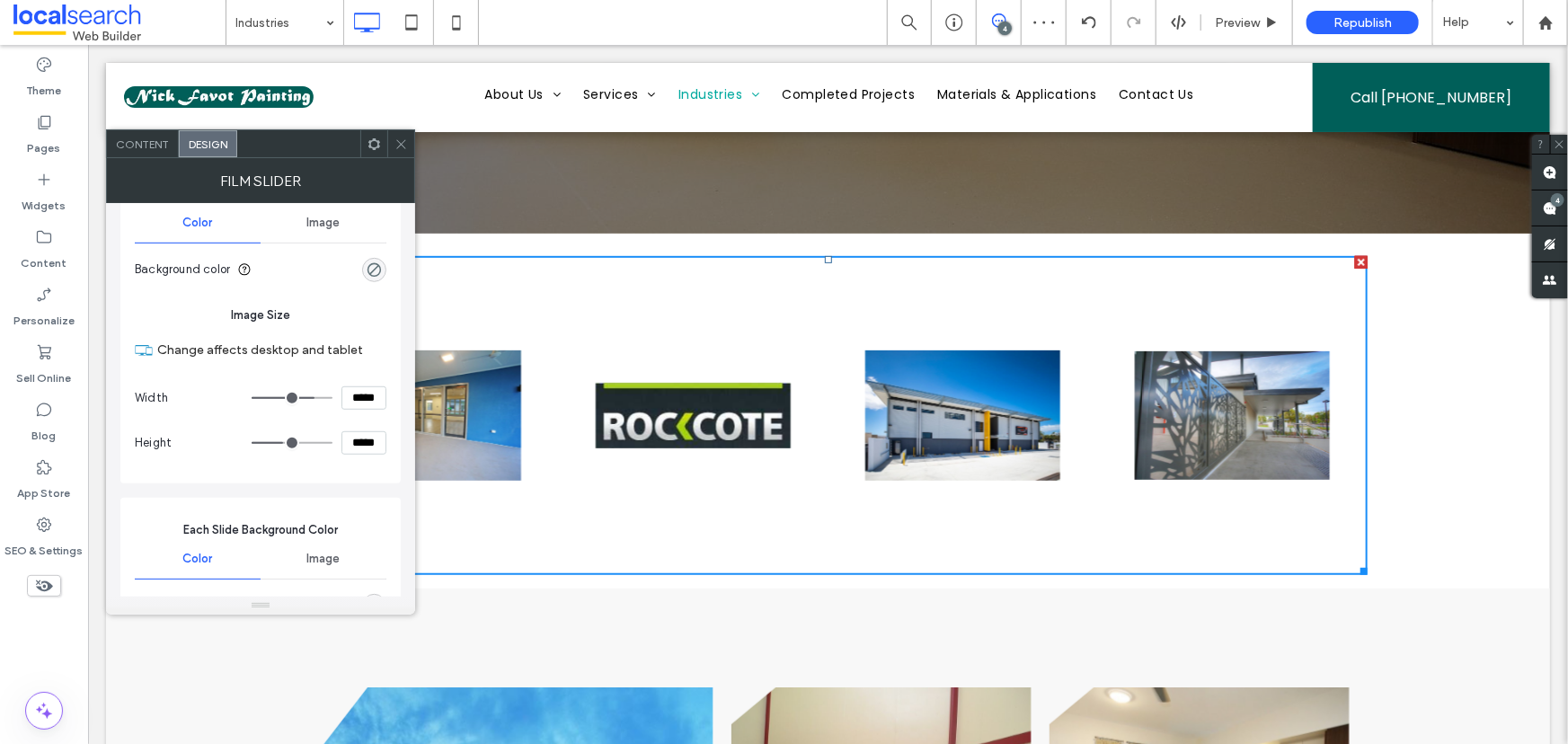 type on "*****" 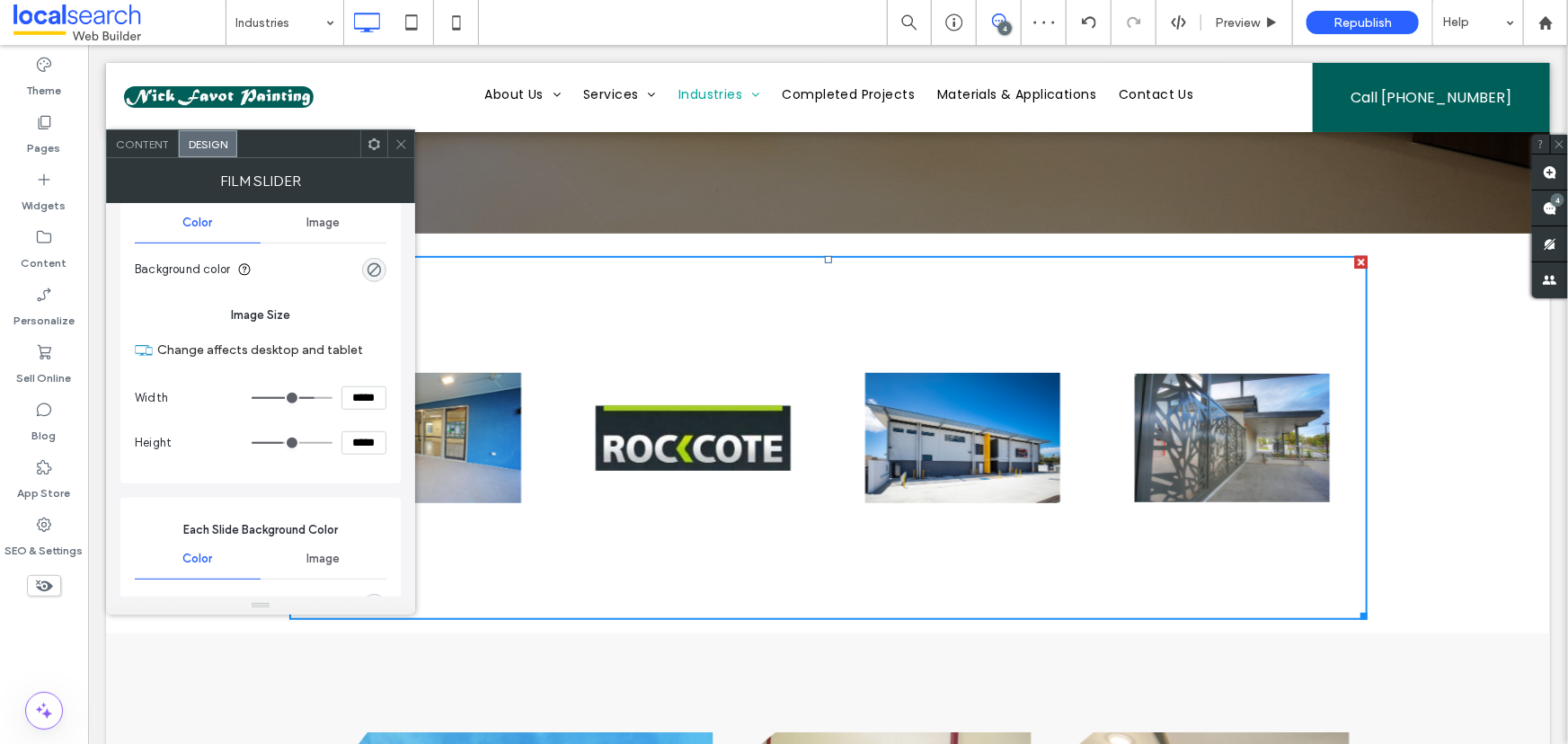 type on "***" 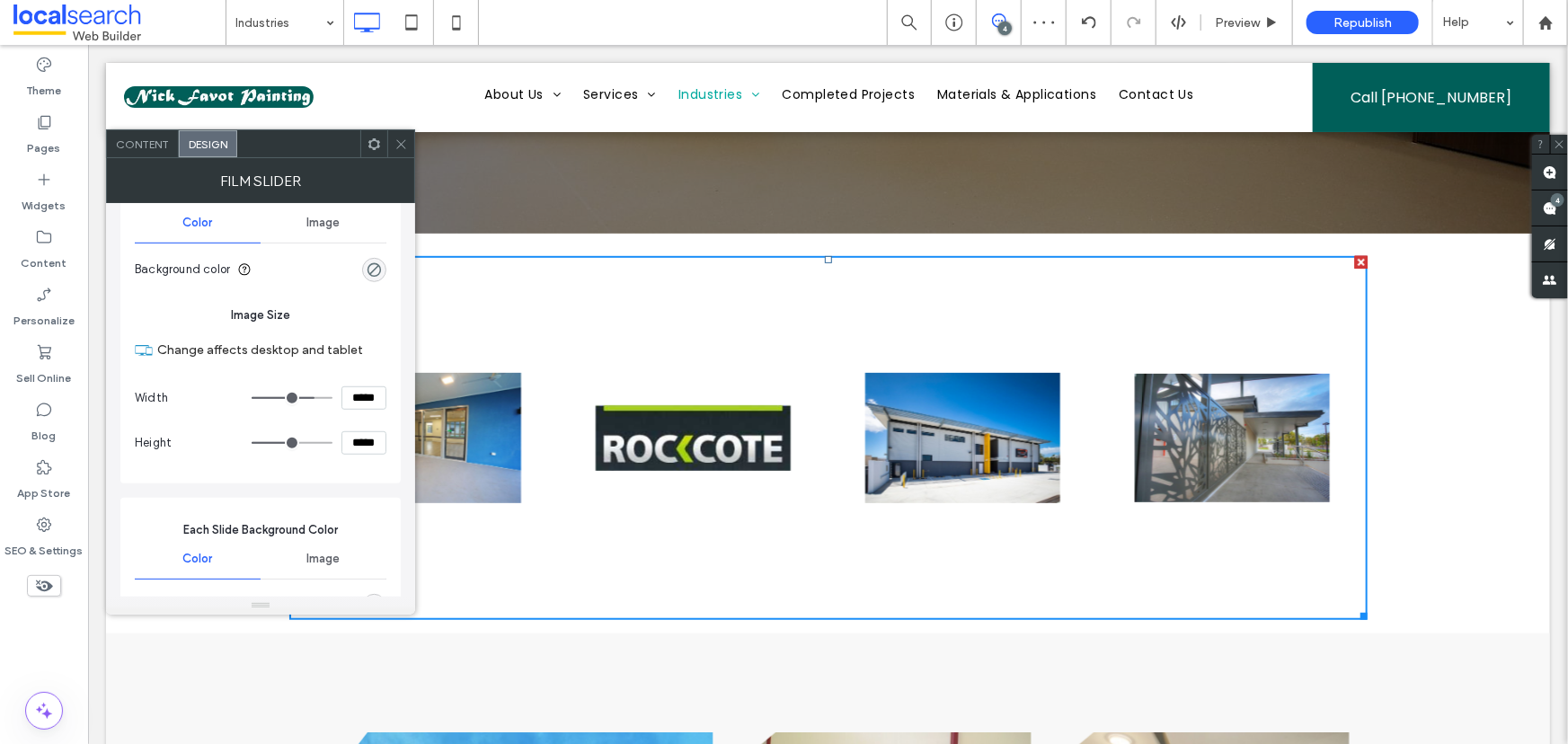 type on "***" 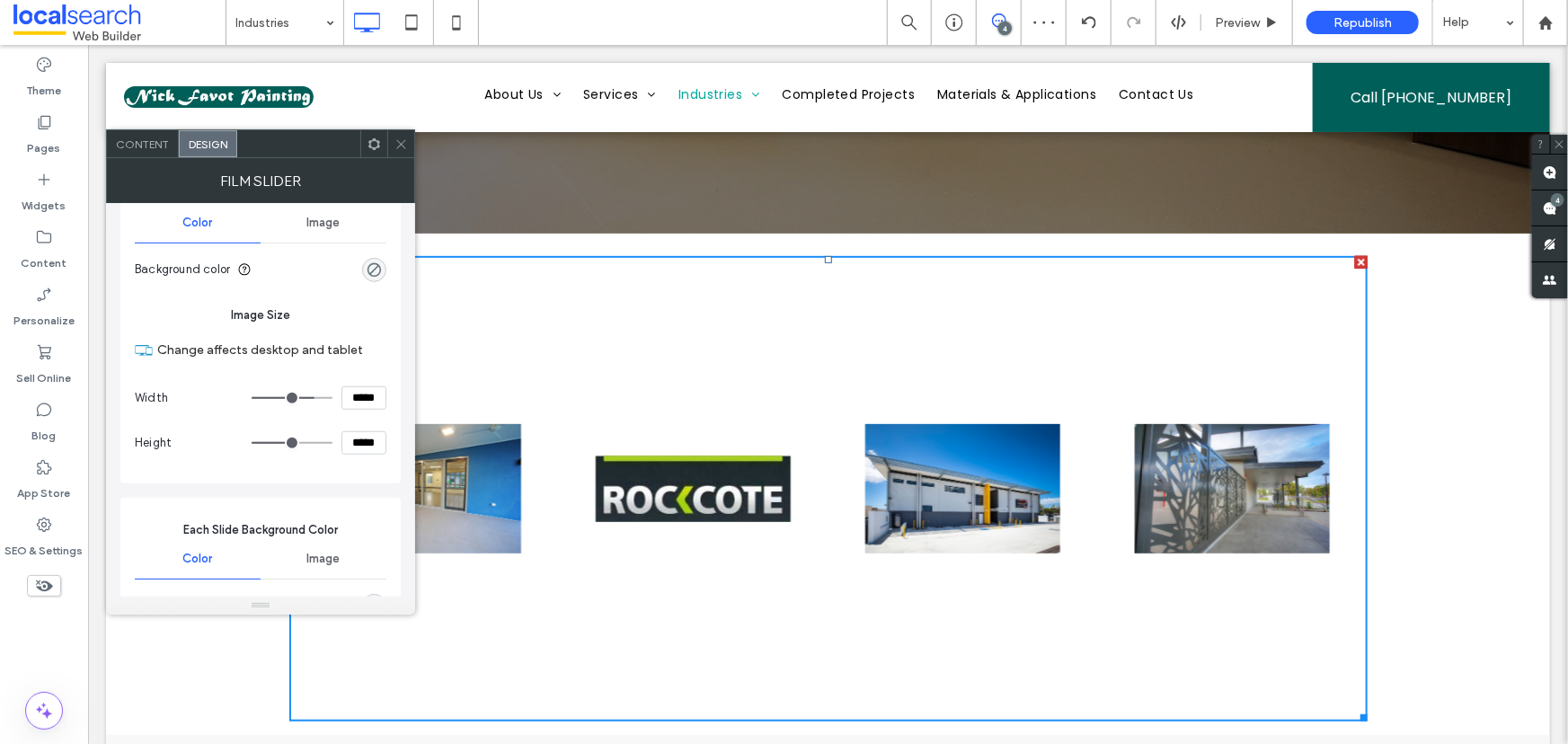 type on "***" 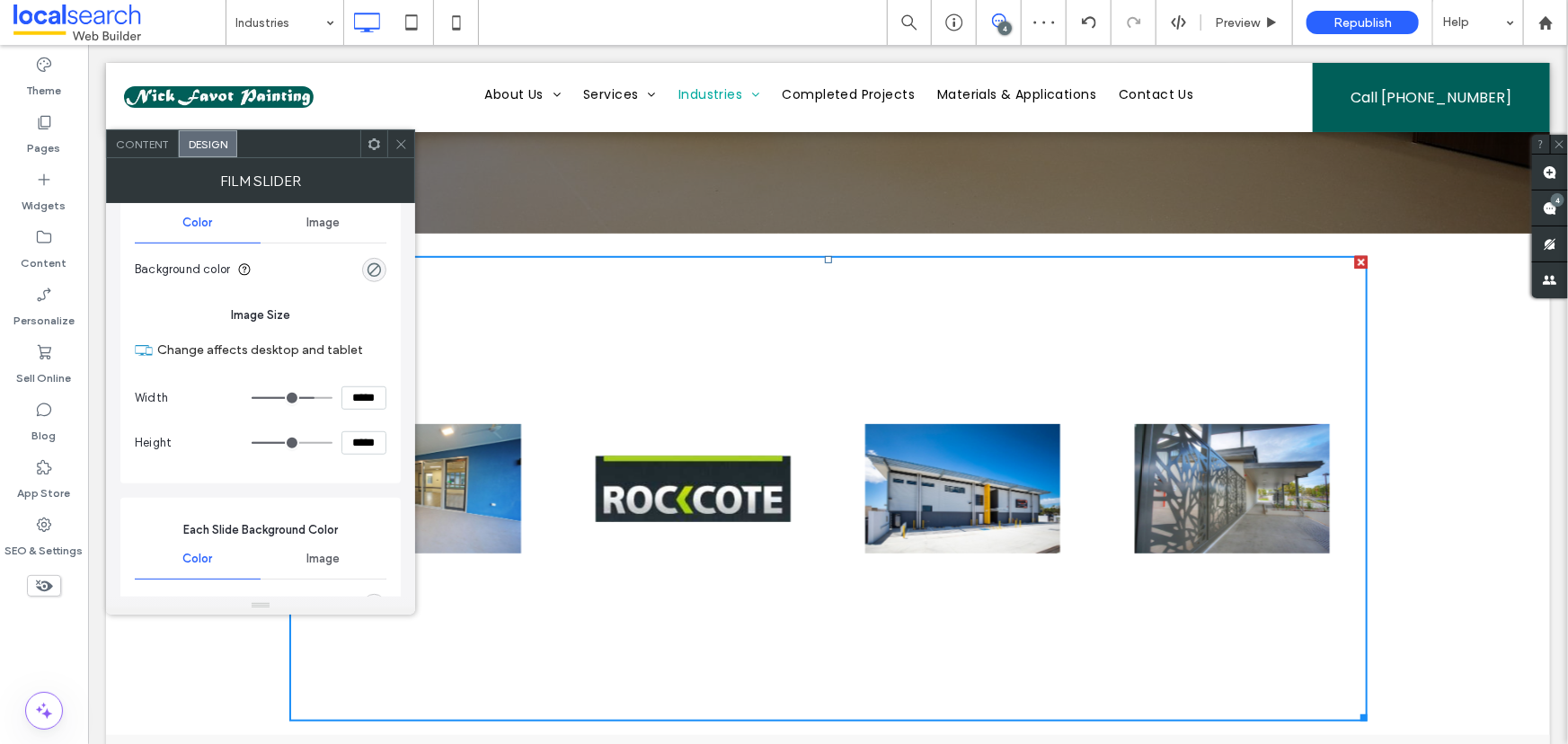 type on "***" 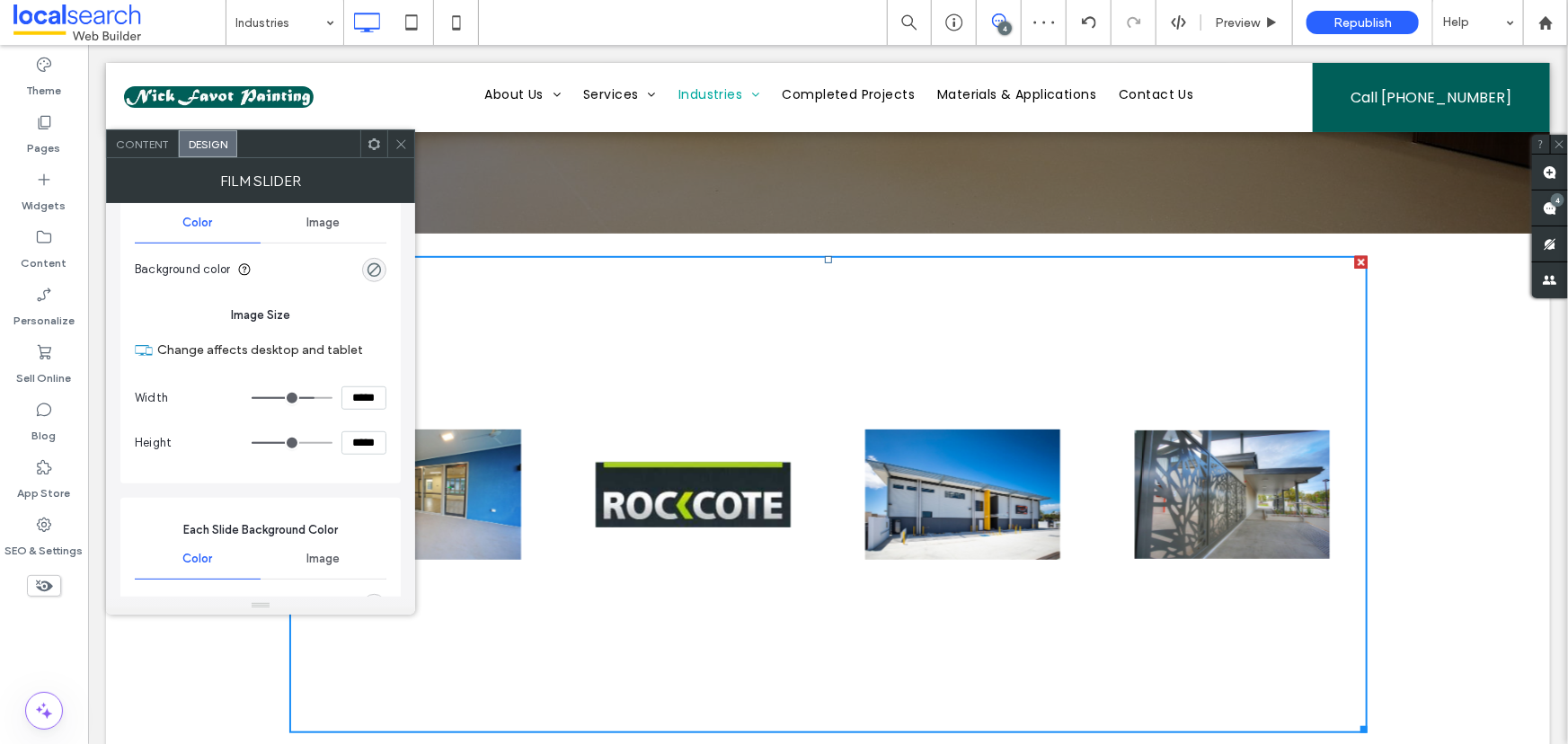 drag, startPoint x: 266, startPoint y: 439, endPoint x: 293, endPoint y: 438, distance: 27.018512 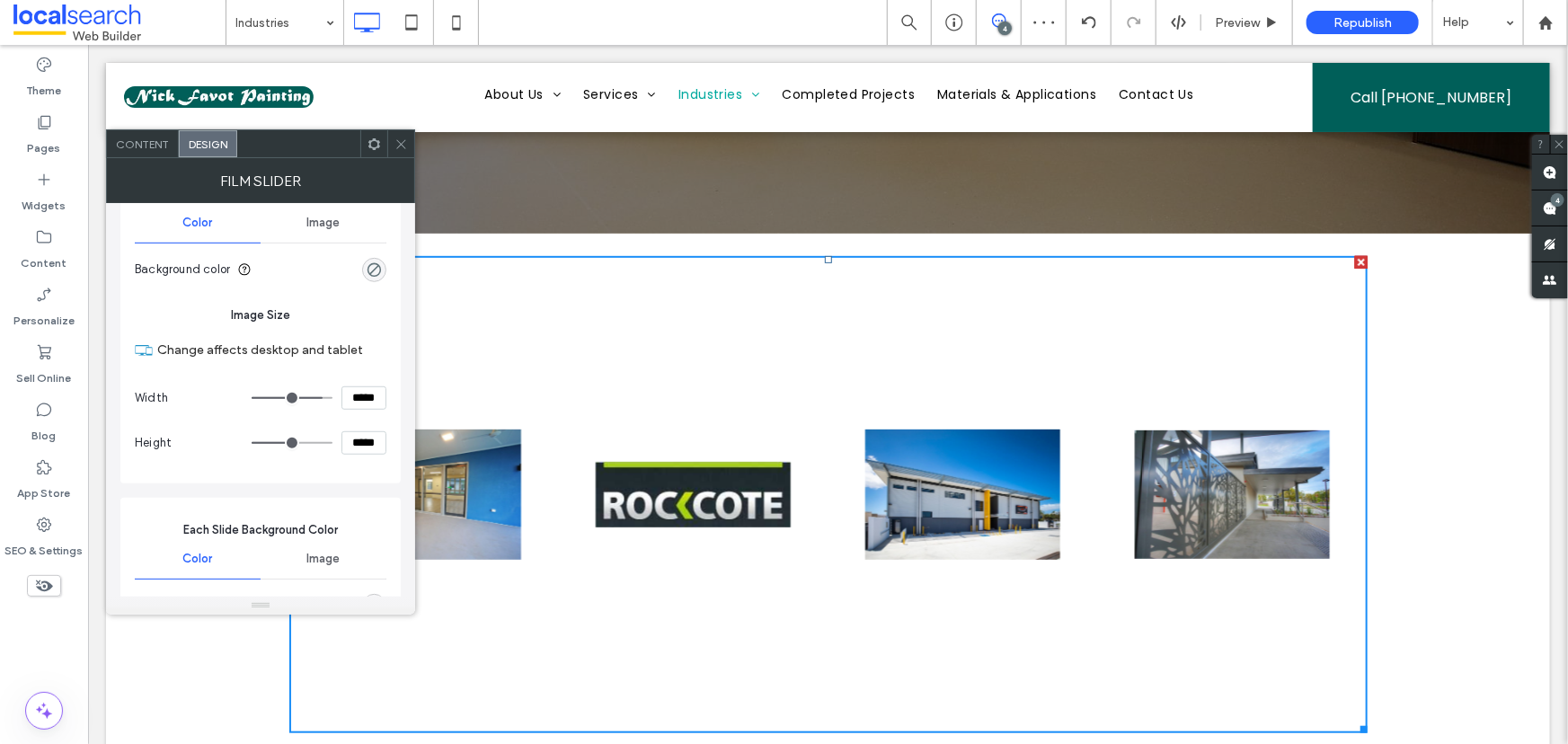 type on "***" 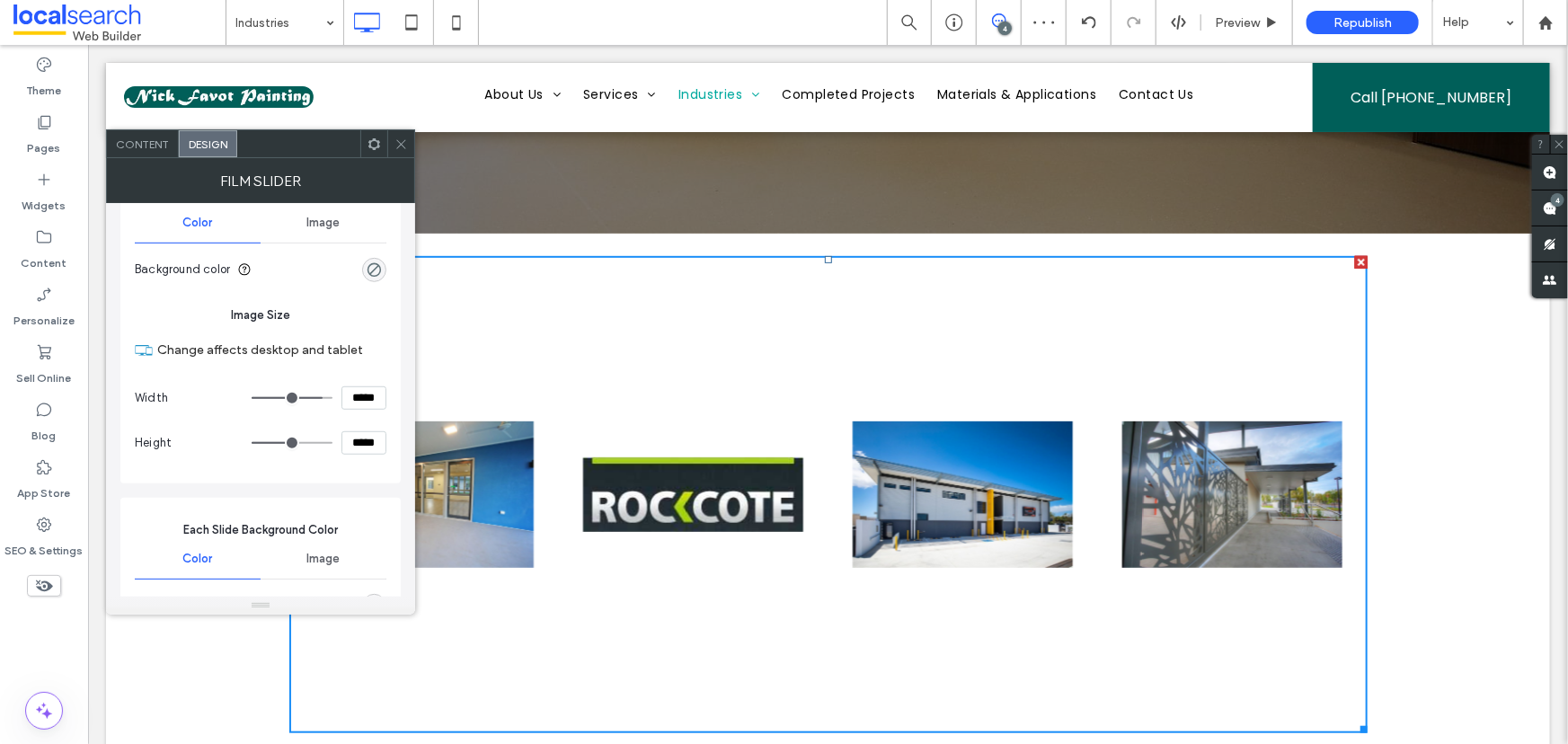 type on "***" 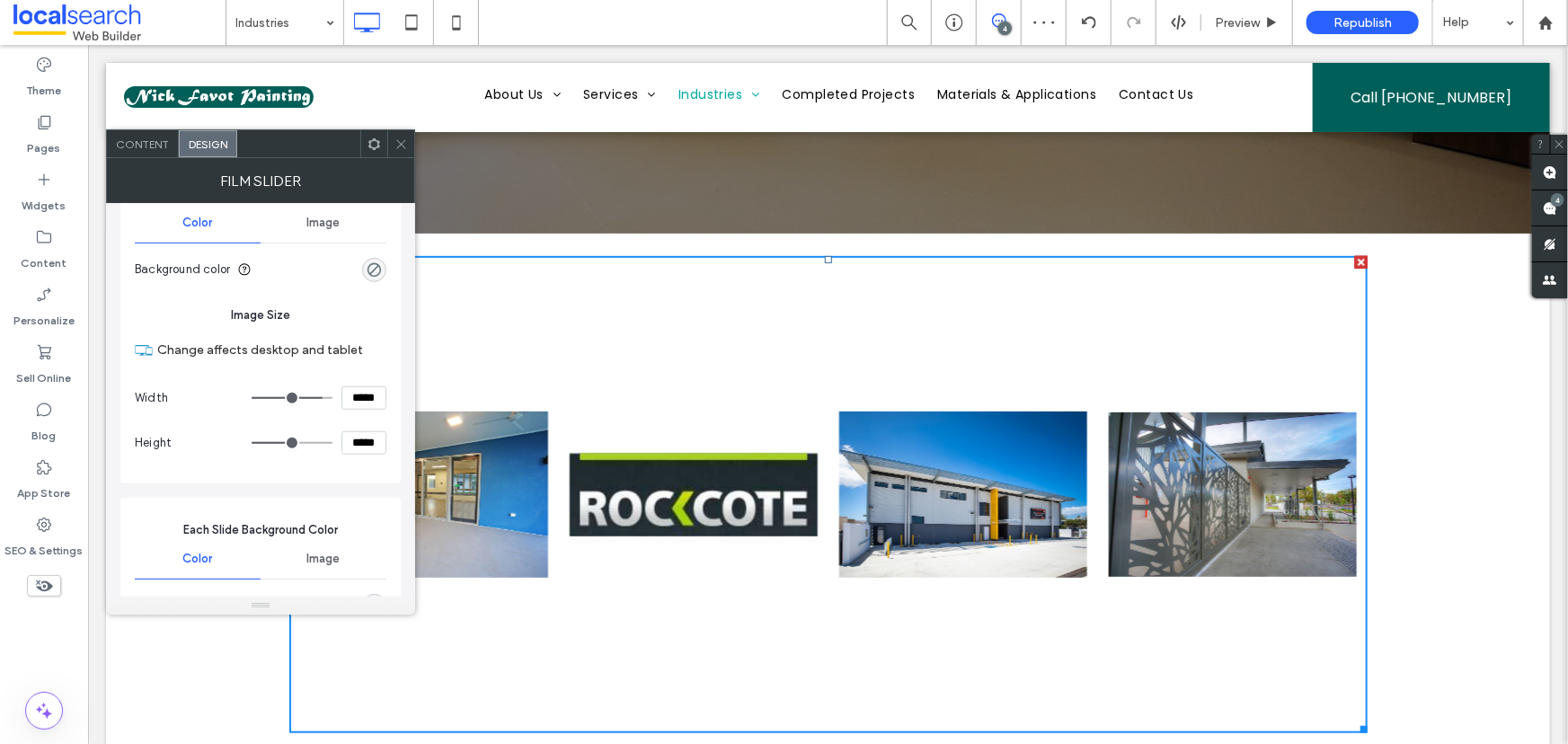 type on "***" 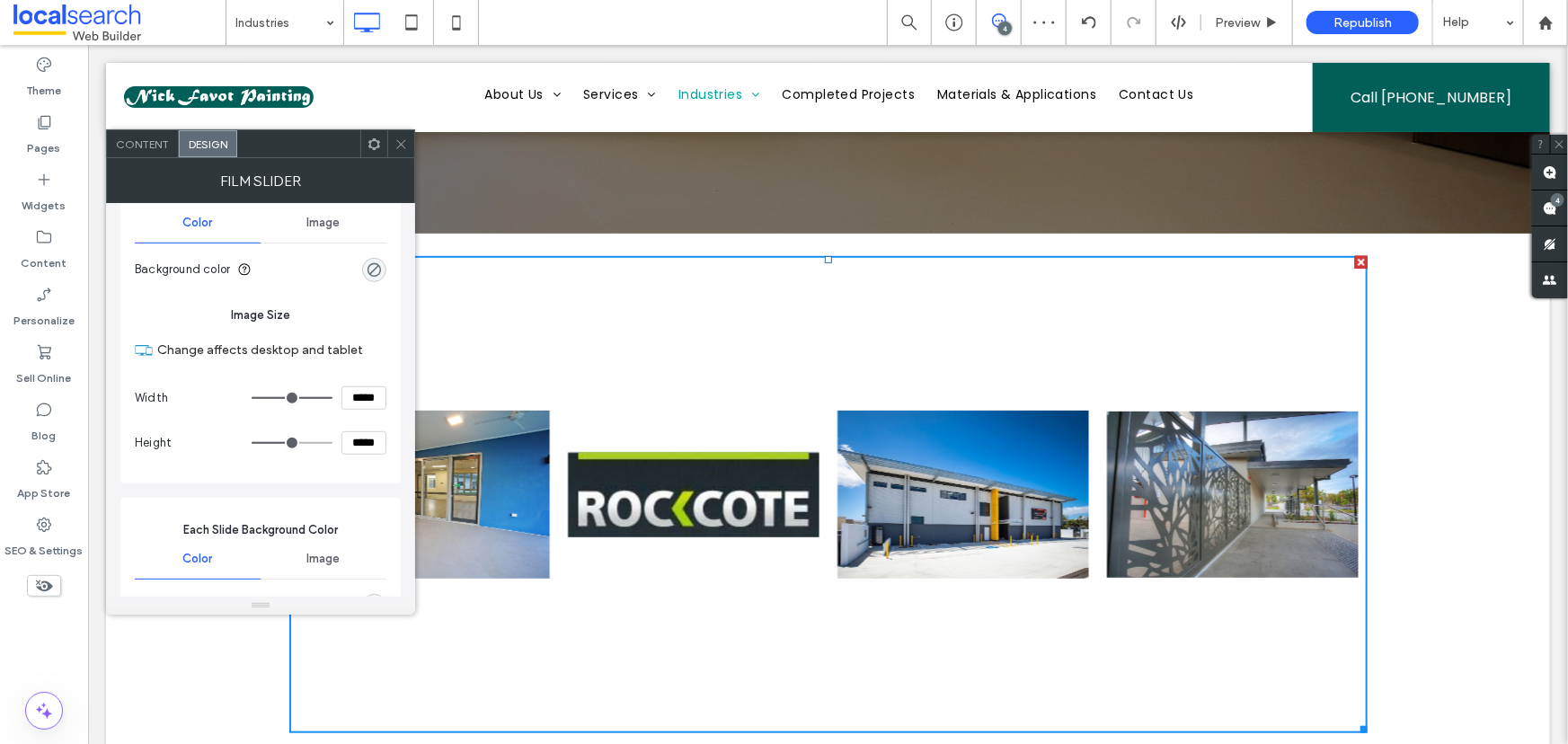 type on "***" 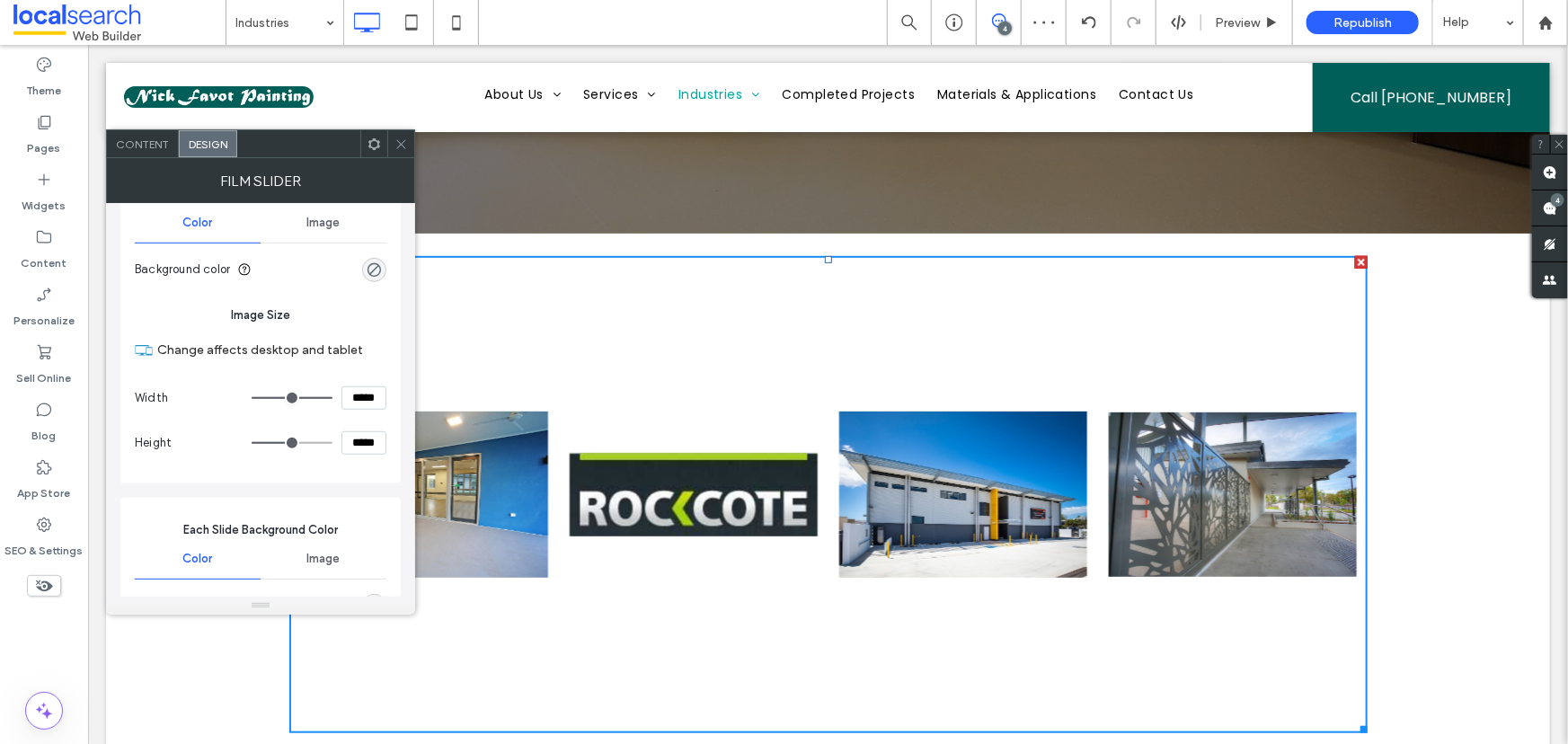 type on "***" 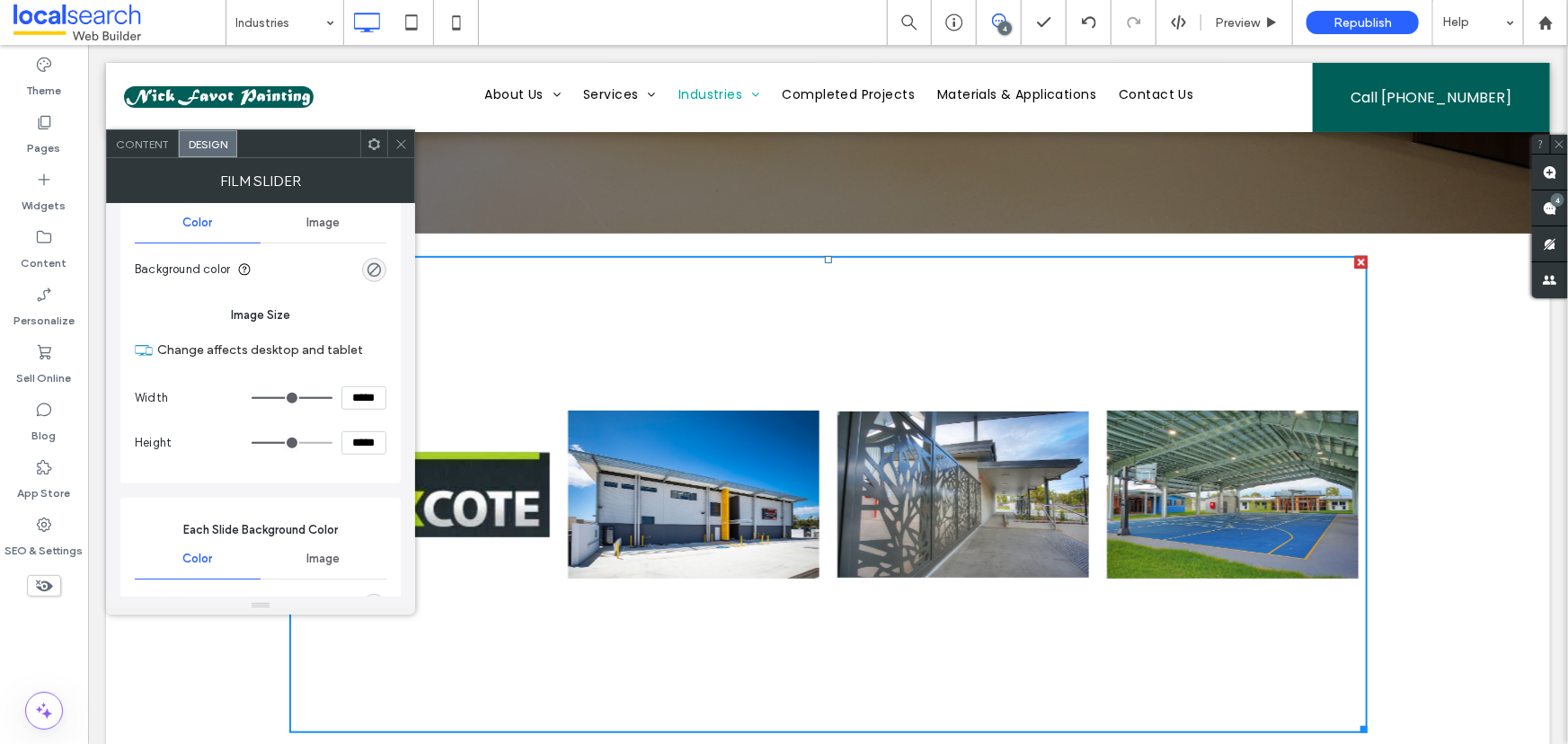 drag, startPoint x: 306, startPoint y: 394, endPoint x: 337, endPoint y: 398, distance: 31.256999 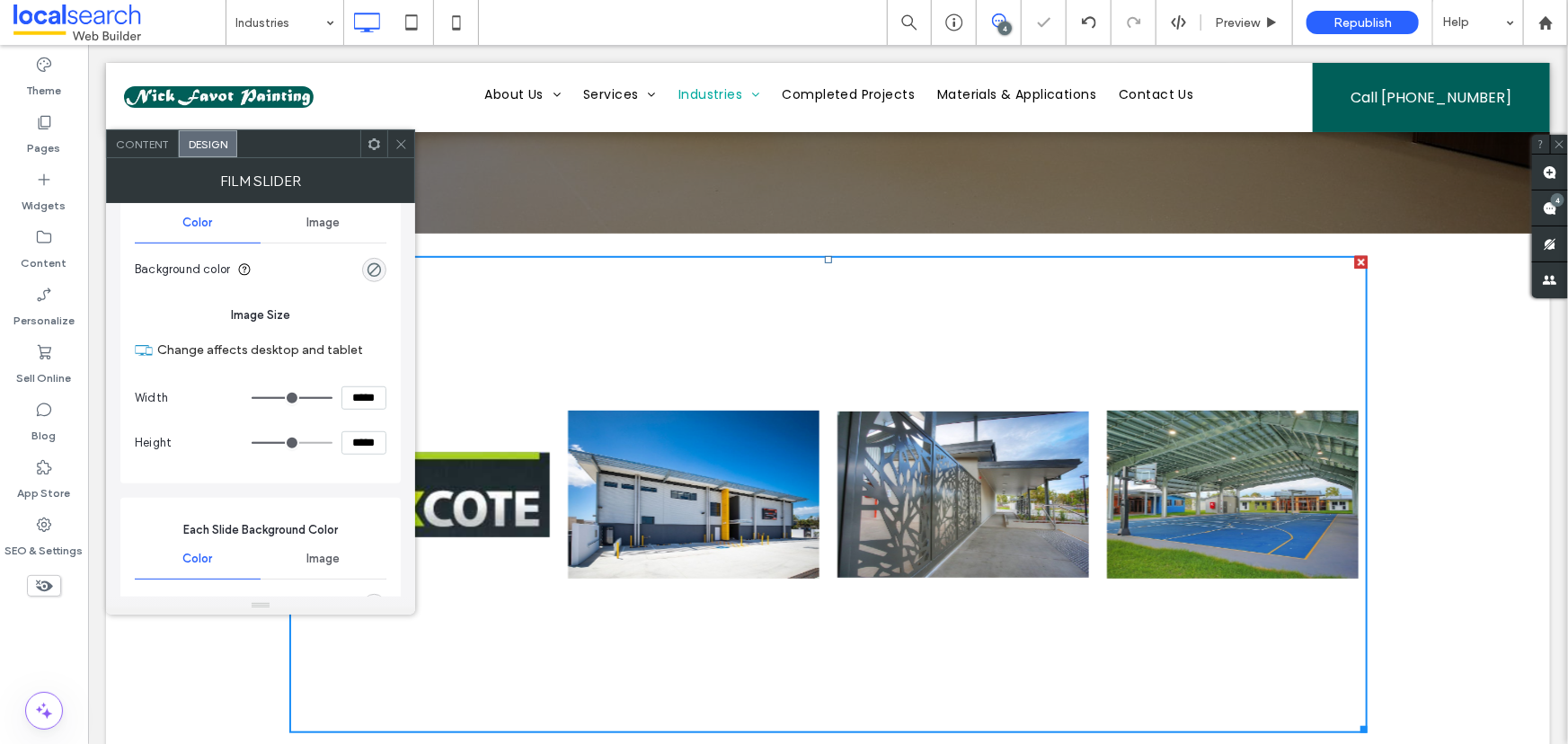 type on "***" 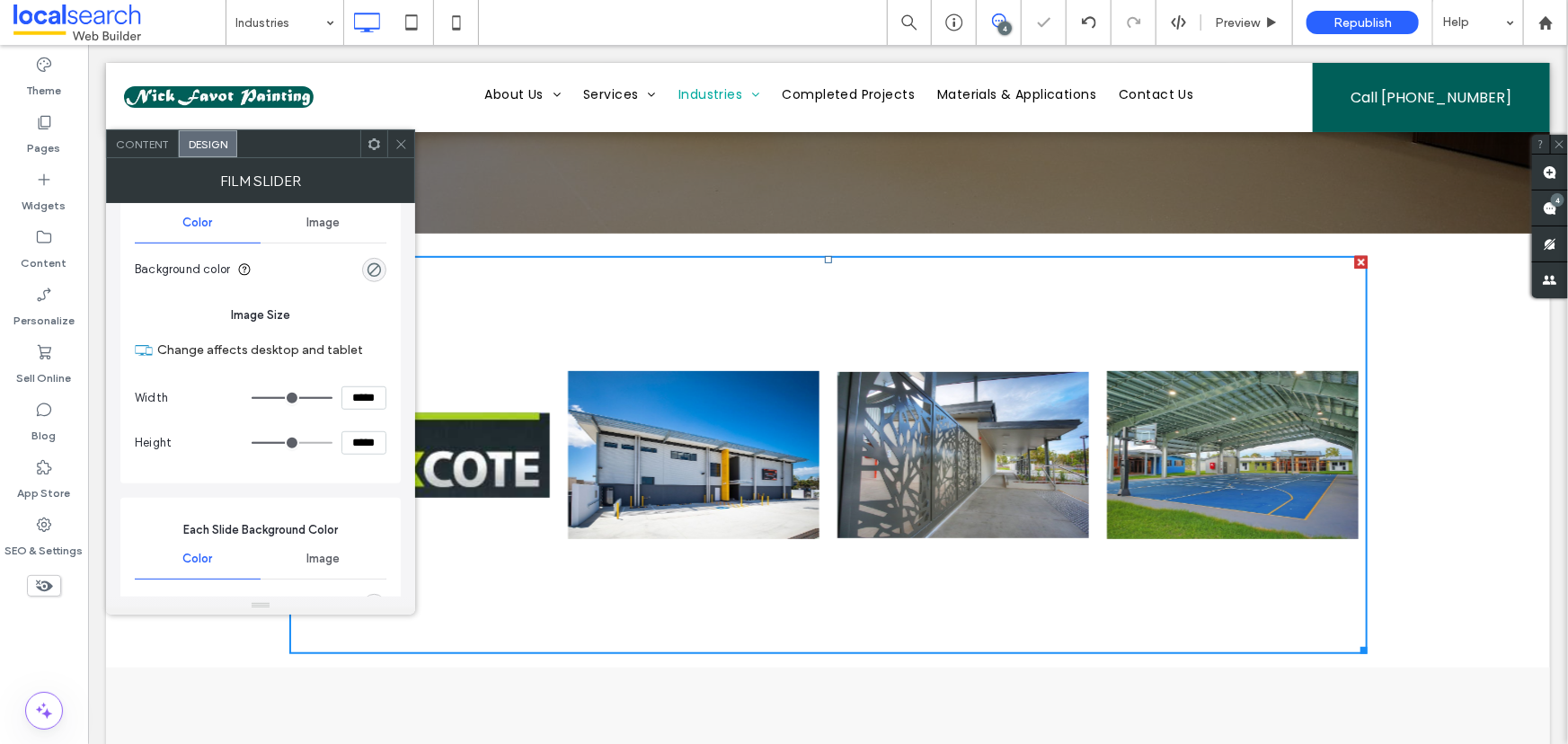 type on "***" 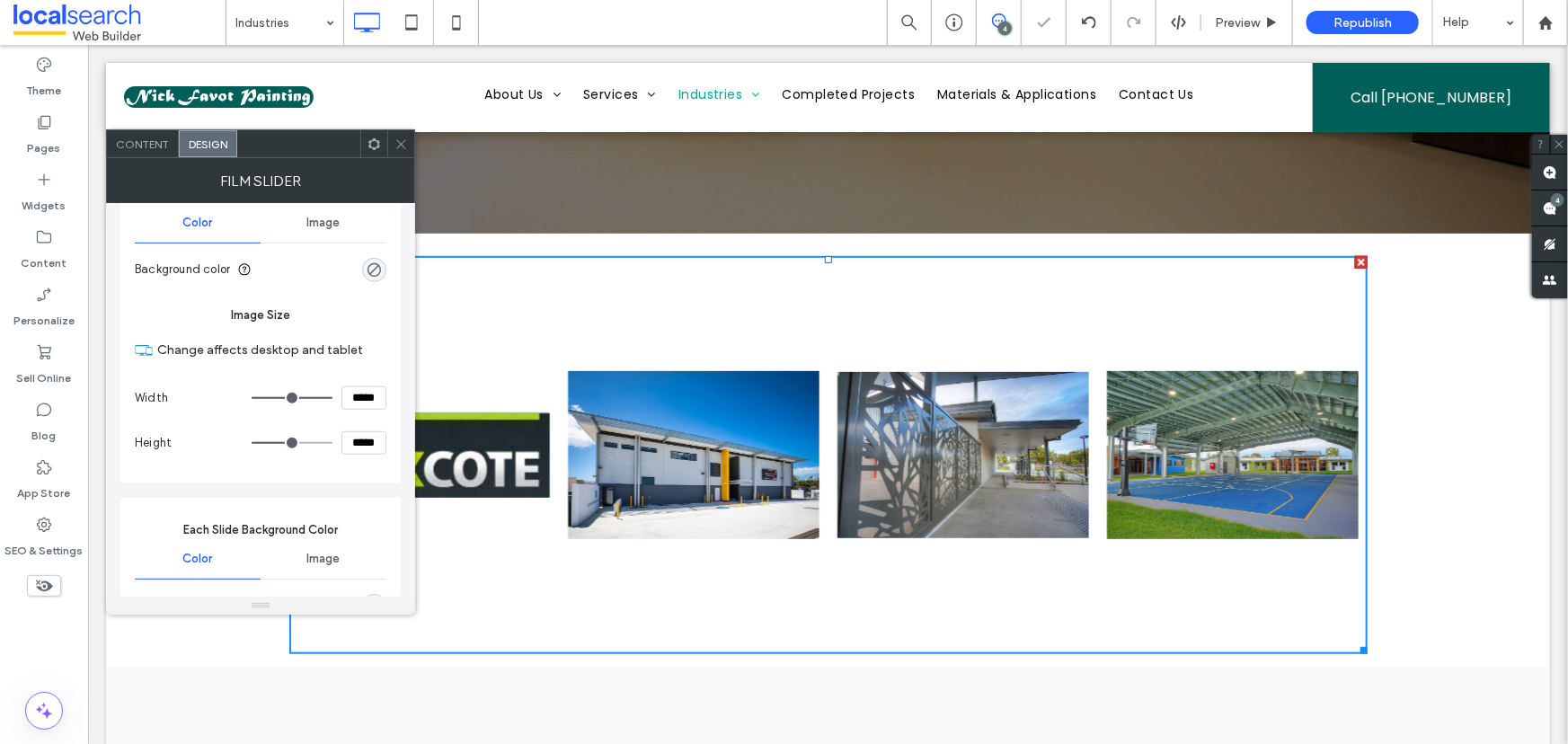 type on "***" 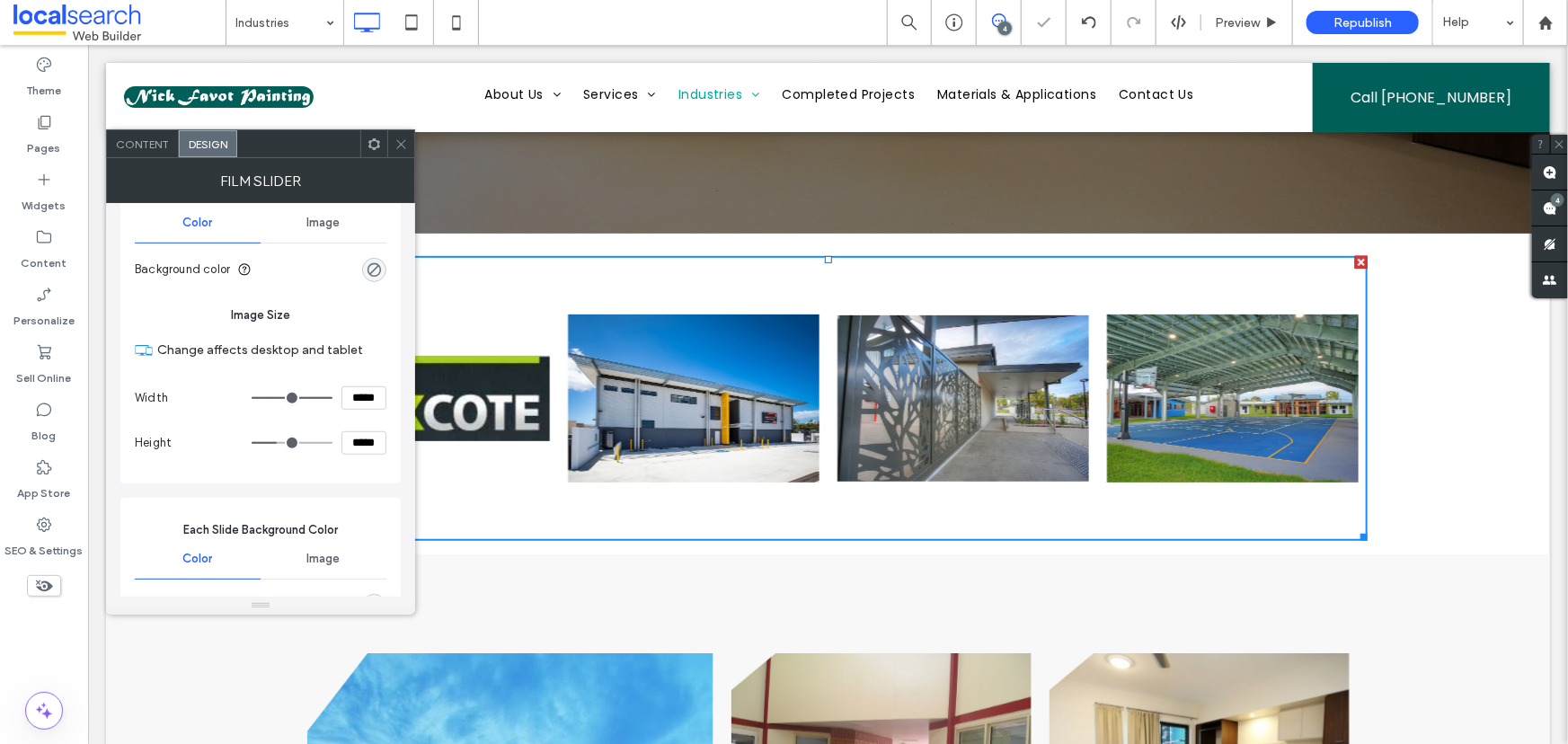 type on "***" 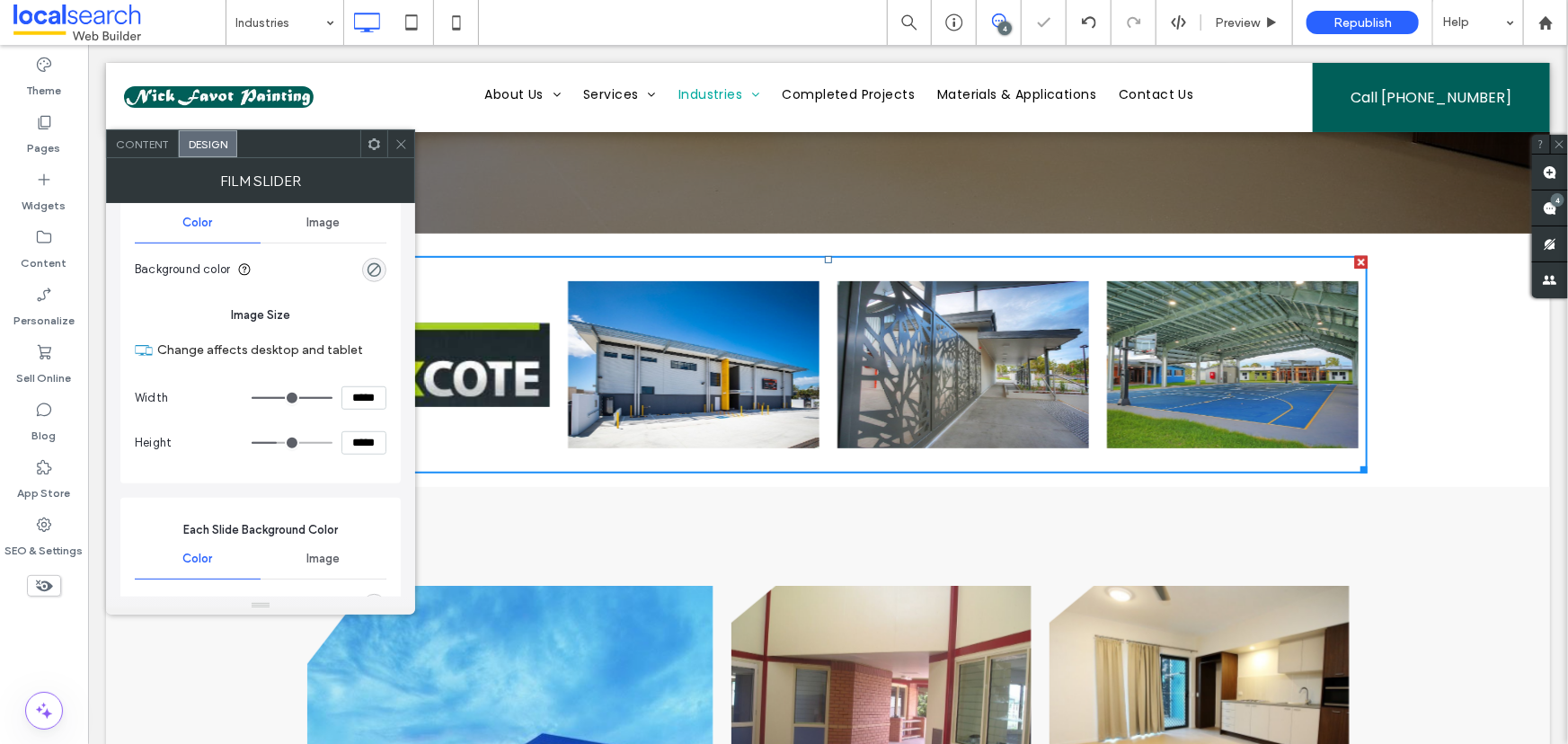 type on "***" 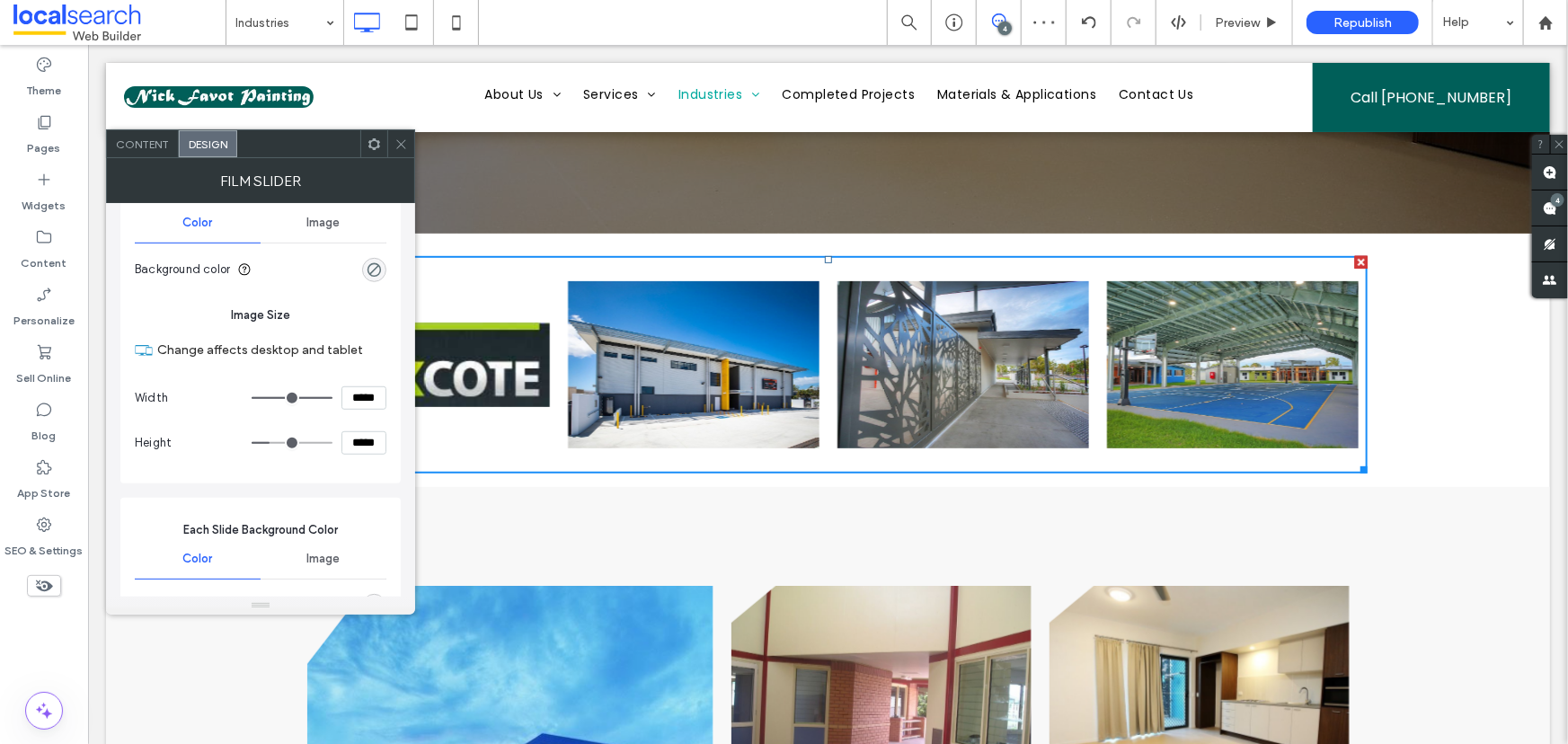 type on "***" 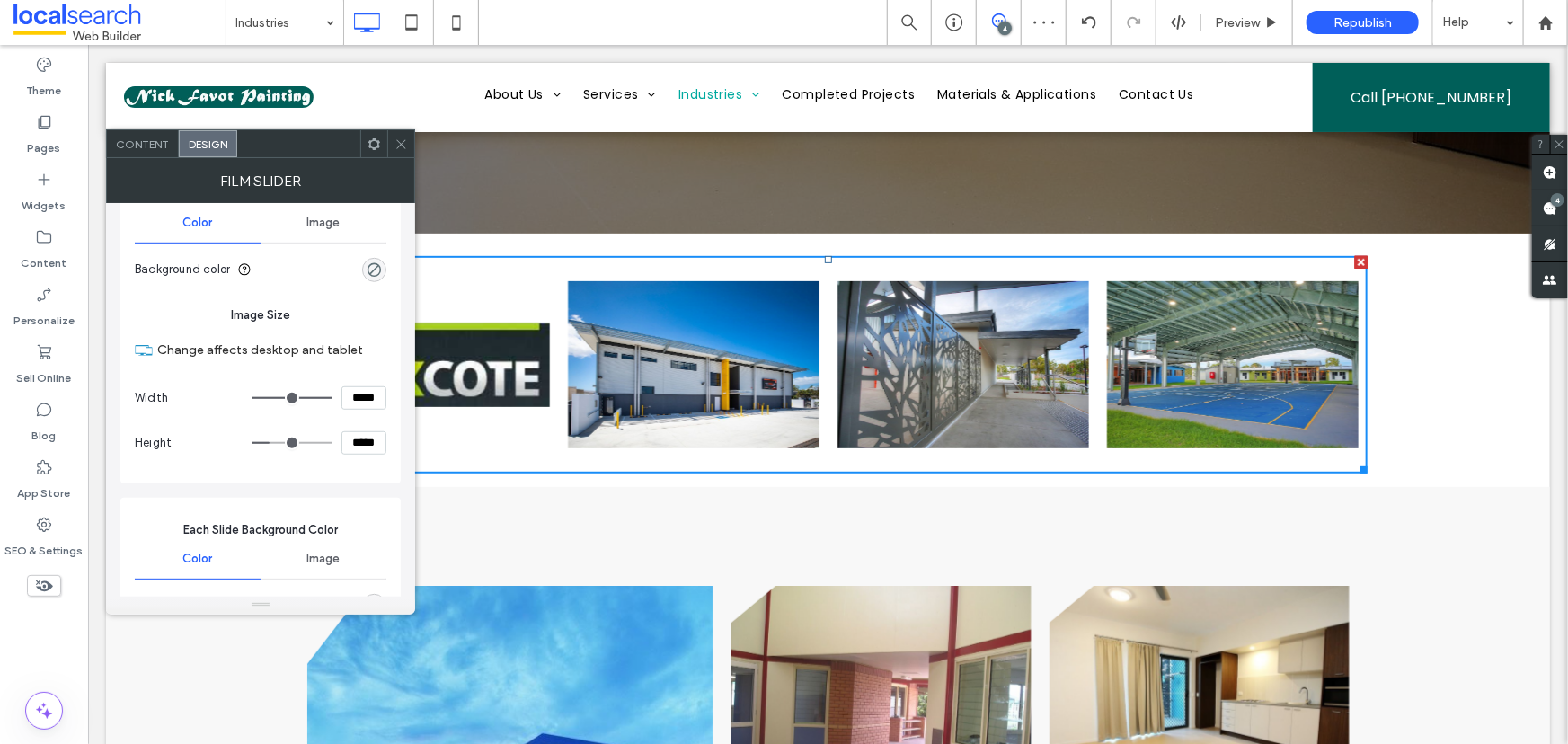 type on "*****" 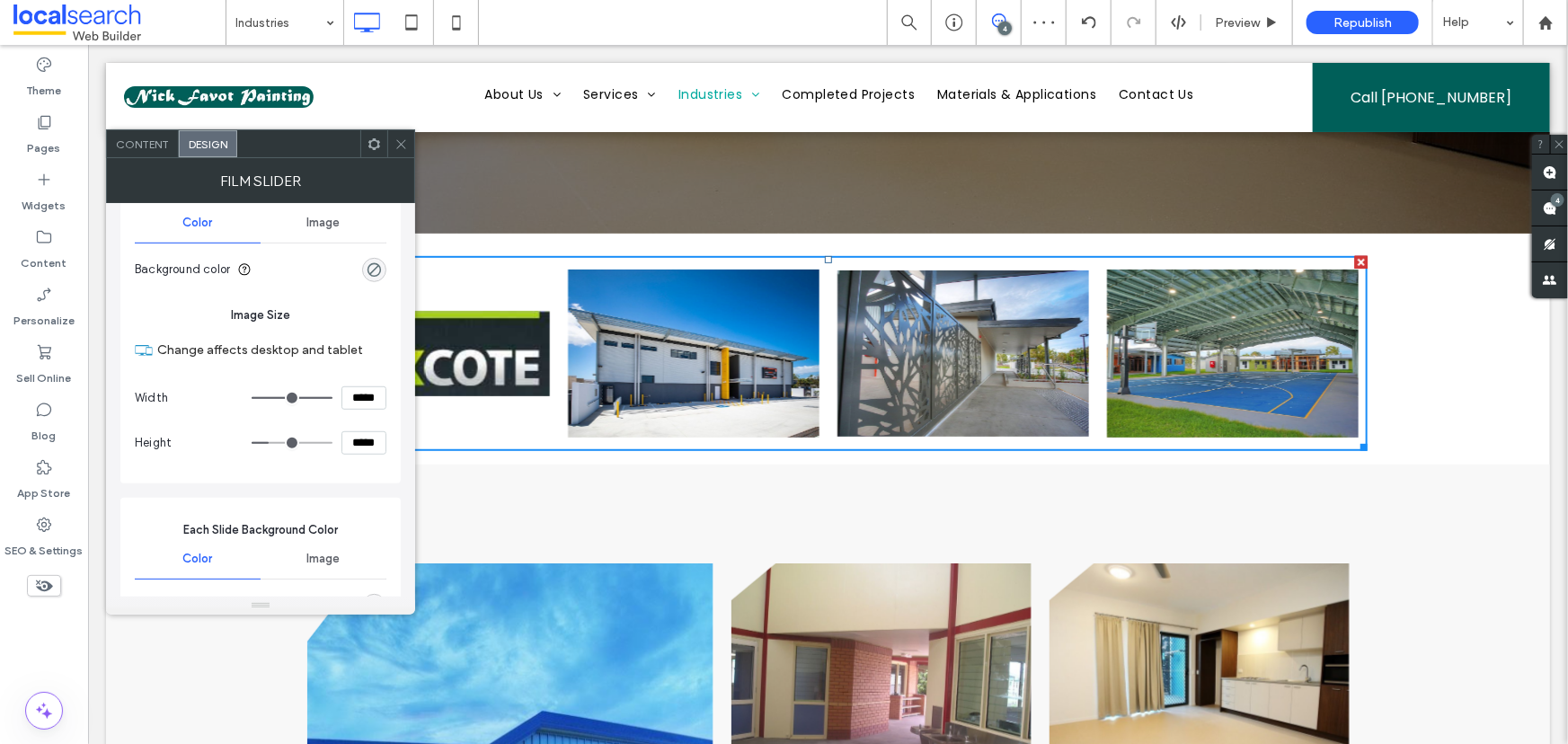drag, startPoint x: 295, startPoint y: 442, endPoint x: 272, endPoint y: 445, distance: 23.194827 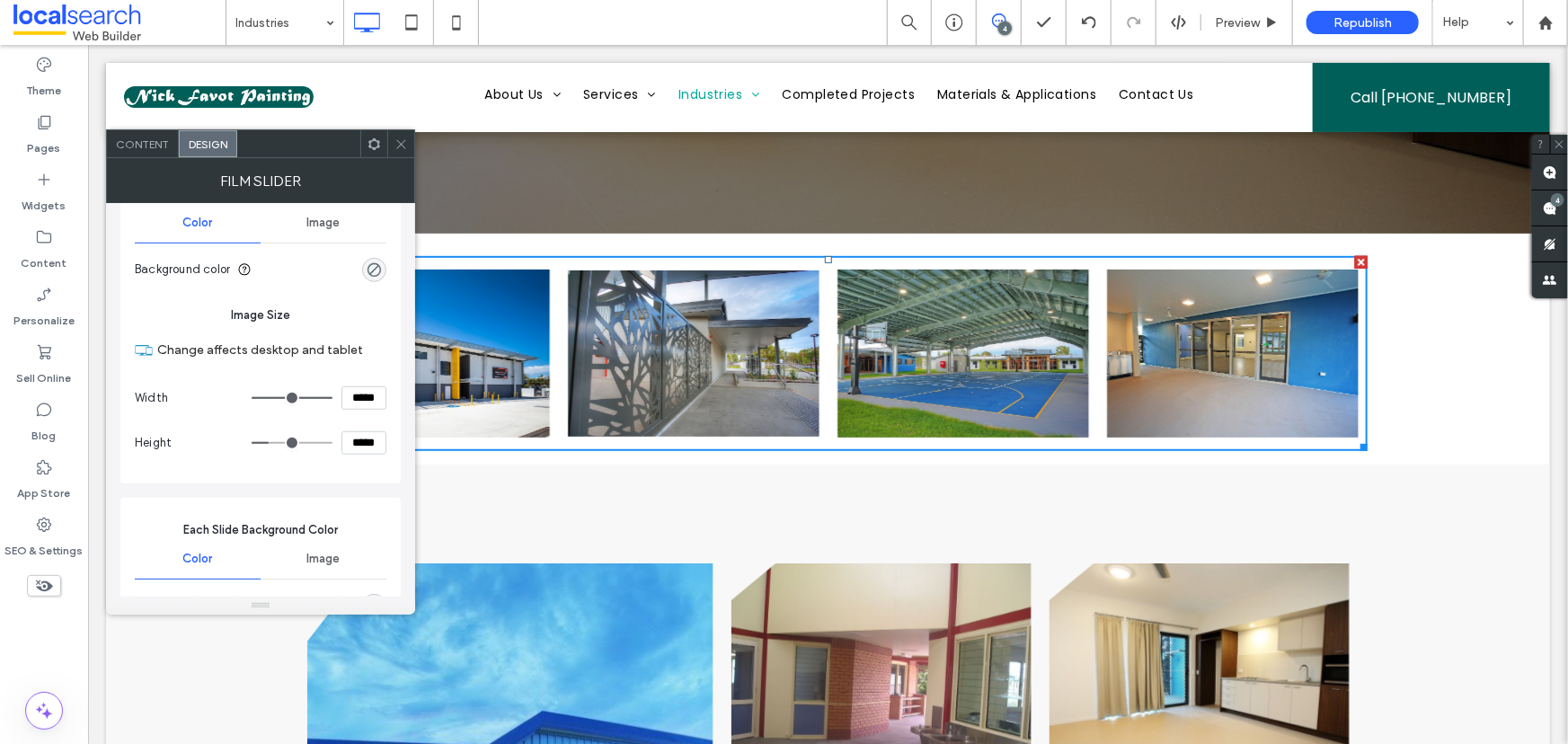 click 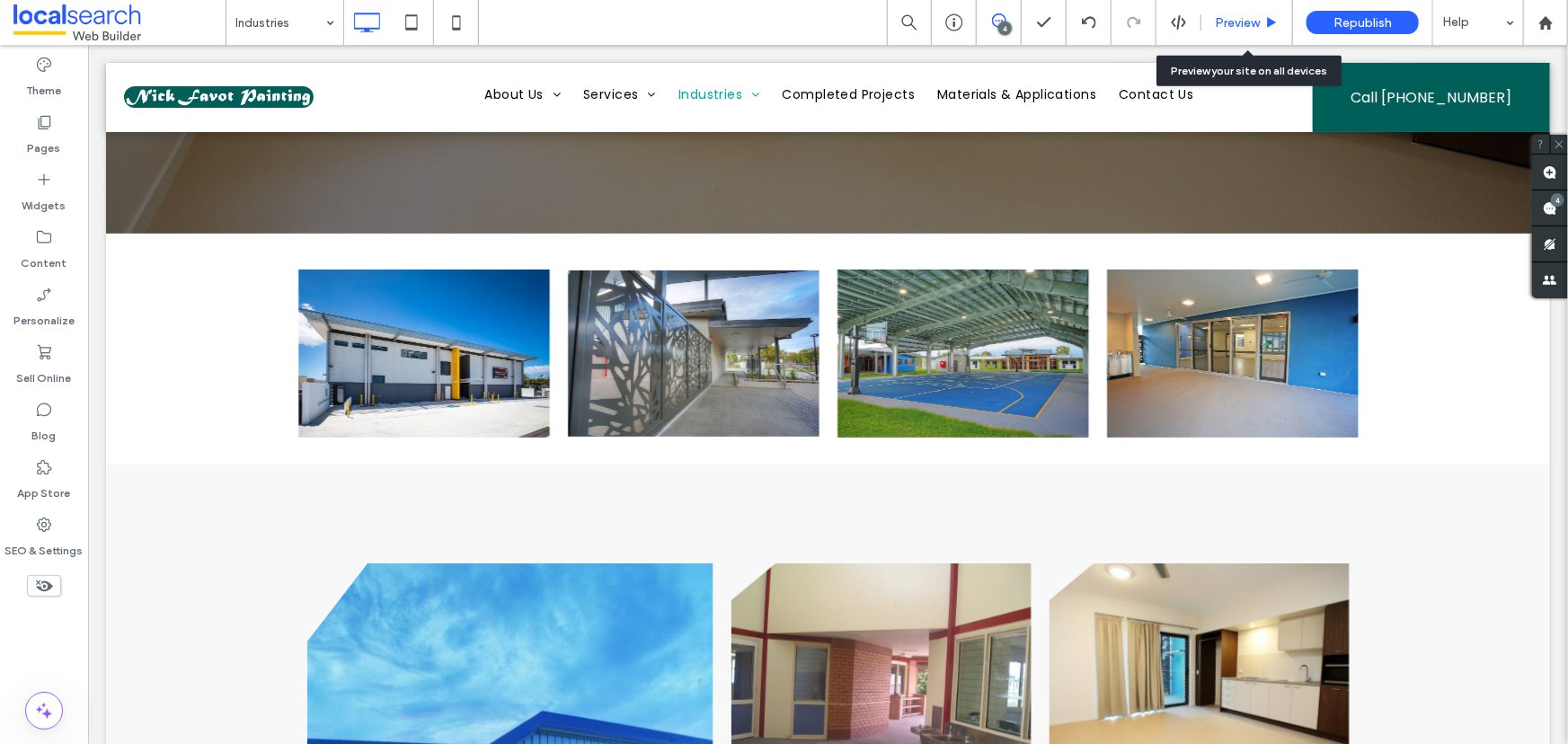 drag, startPoint x: 1231, startPoint y: 24, endPoint x: 807, endPoint y: 182, distance: 452.48204 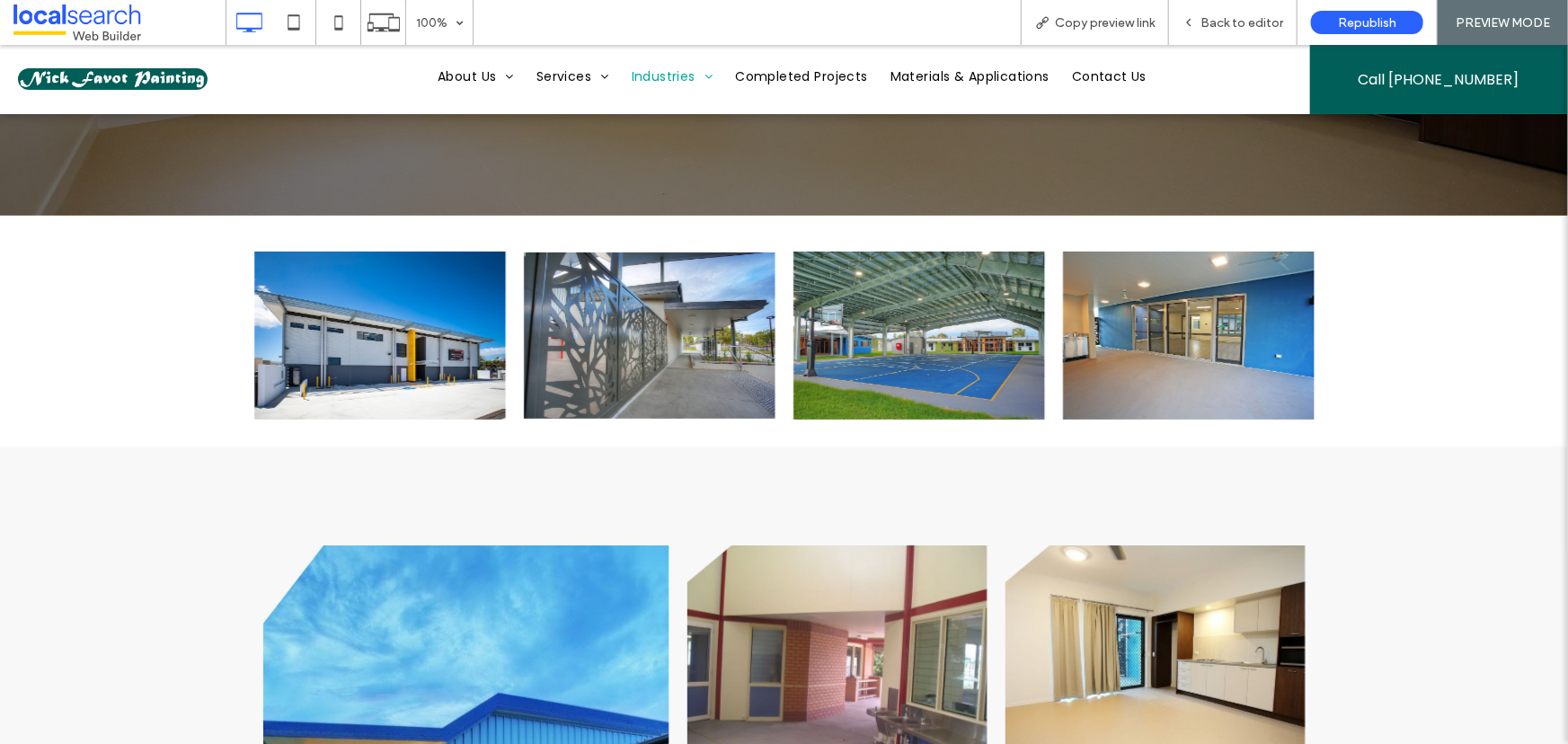 click at bounding box center [650, 334] 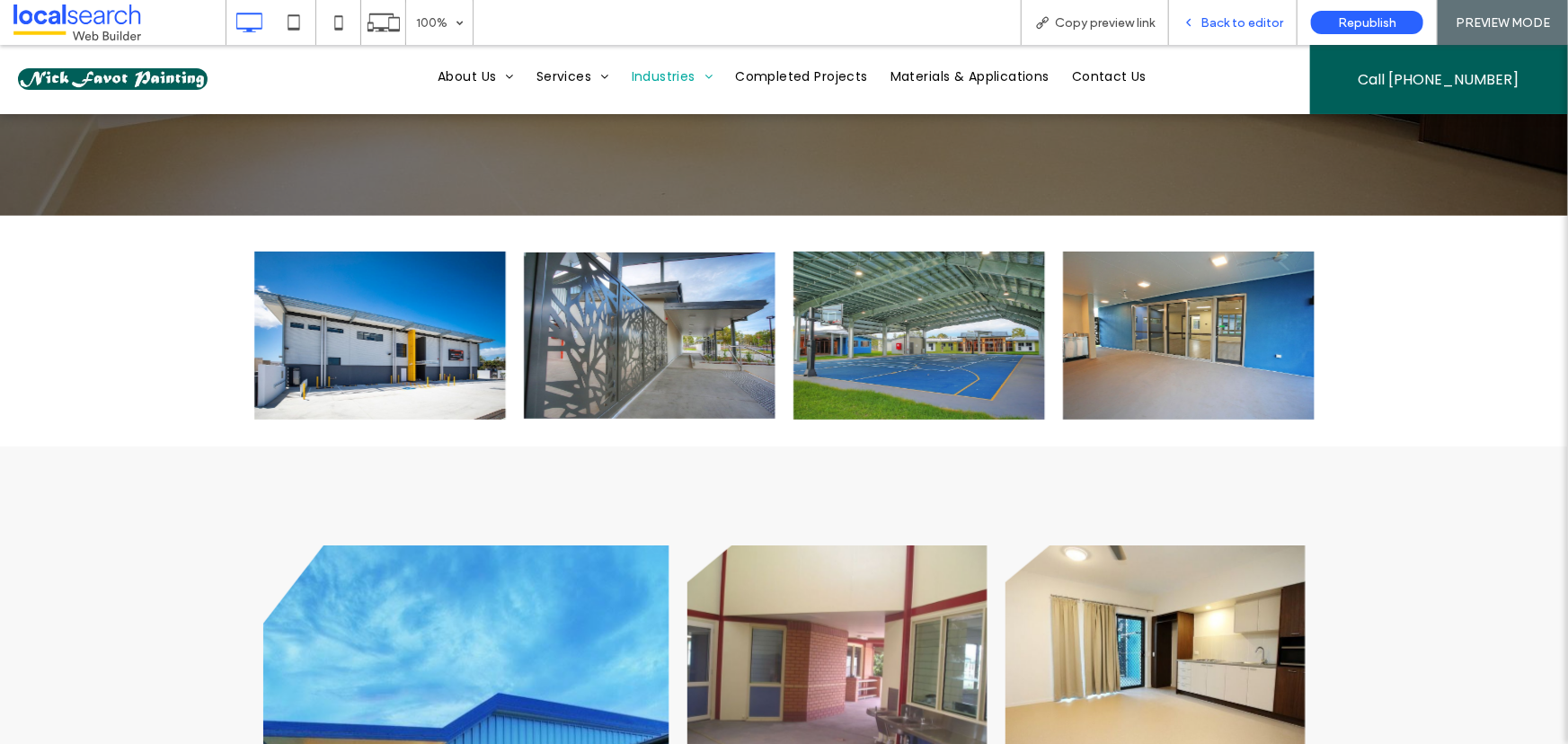 click on "Back to editor" at bounding box center [1242, 22] 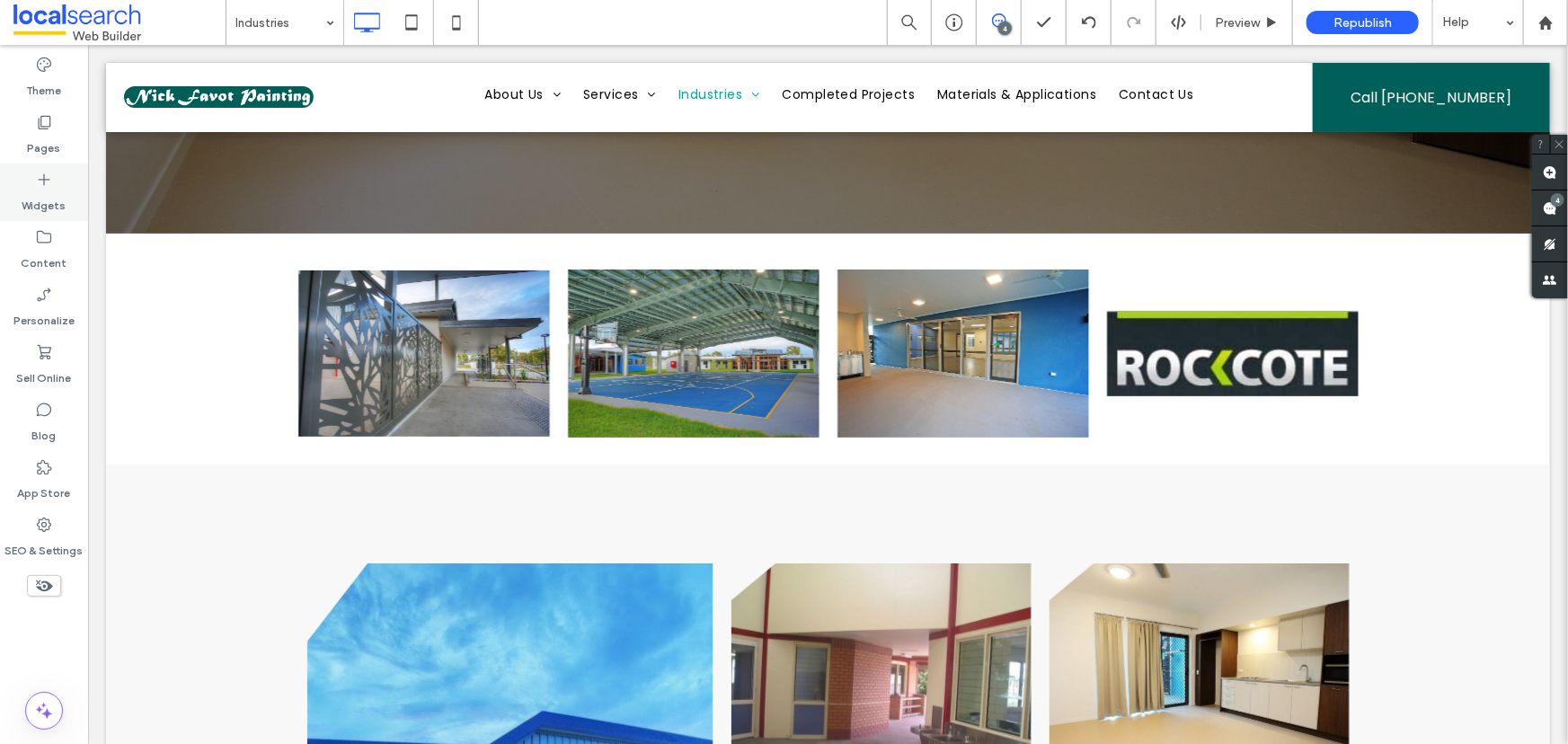 click on "Widgets" at bounding box center (44, 201) 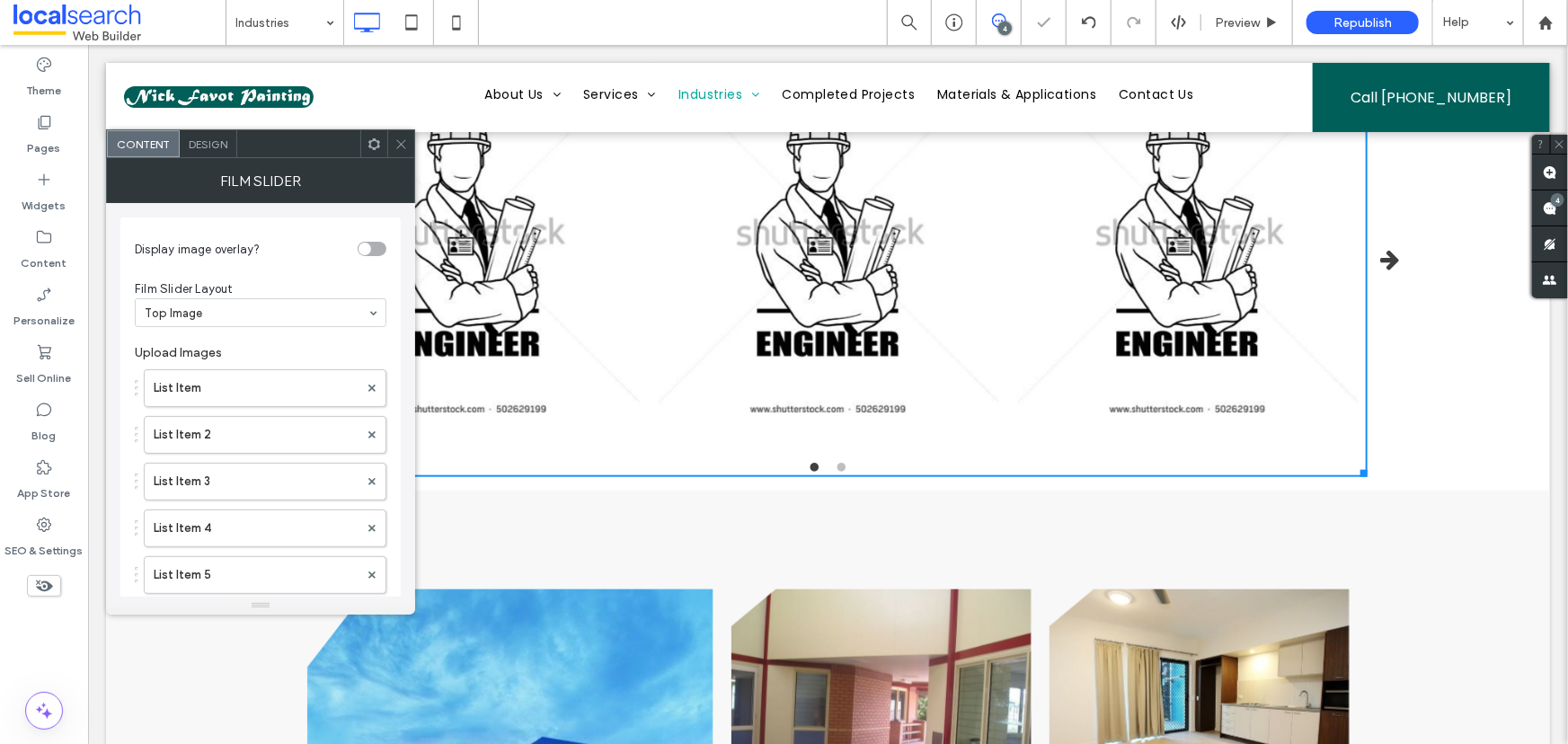 scroll, scrollTop: 817, scrollLeft: 0, axis: vertical 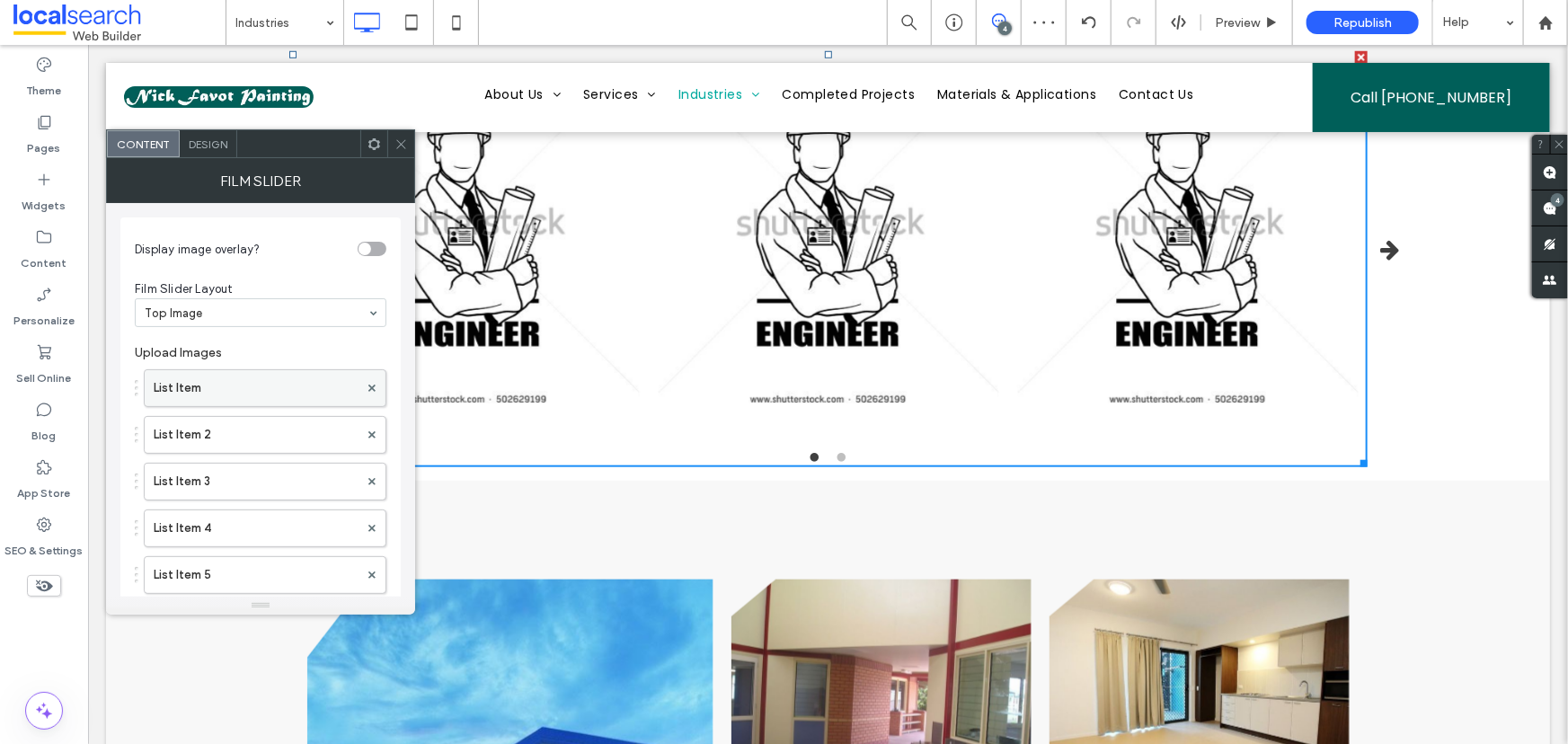 click on "List Item" at bounding box center [256, 388] 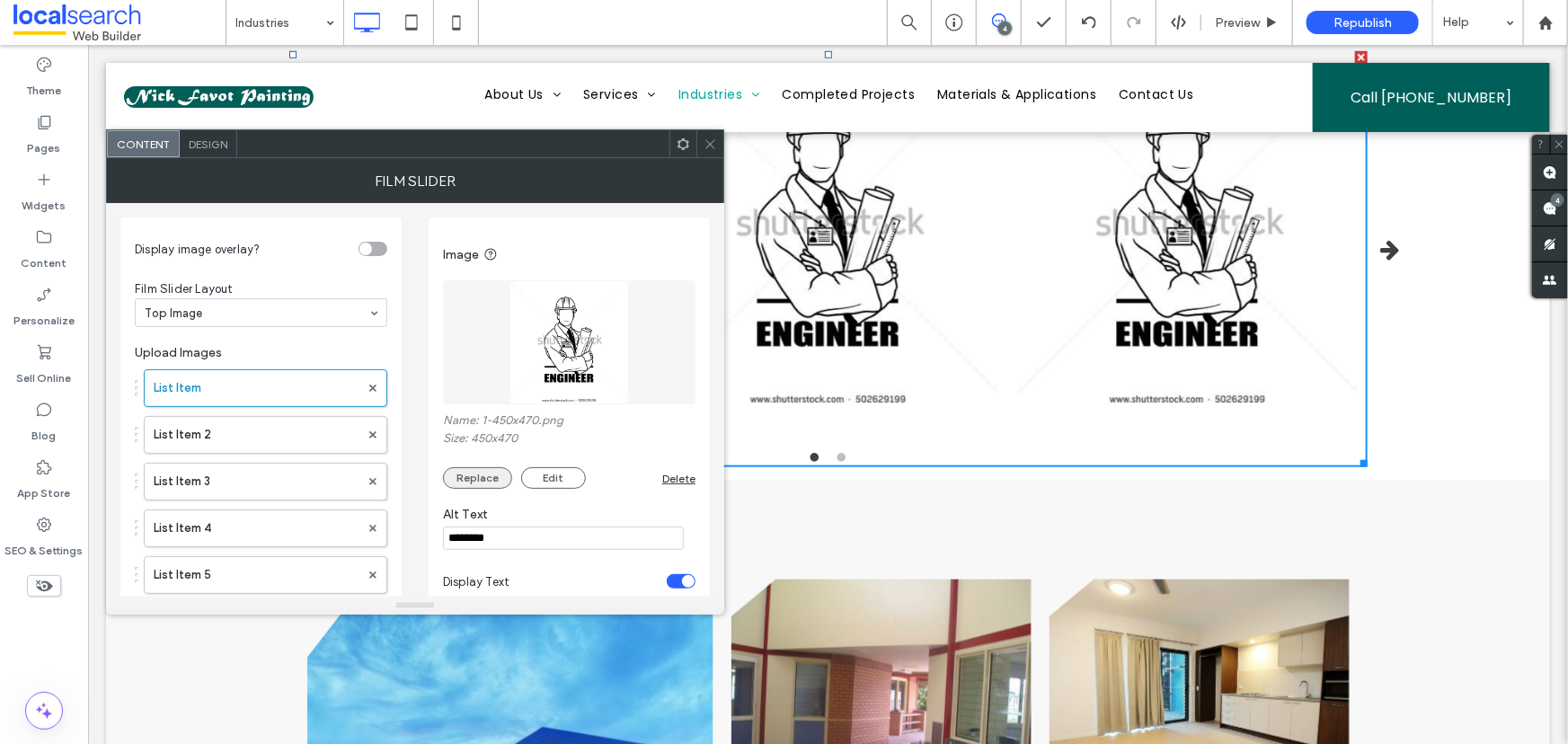 click on "Replace" at bounding box center (477, 478) 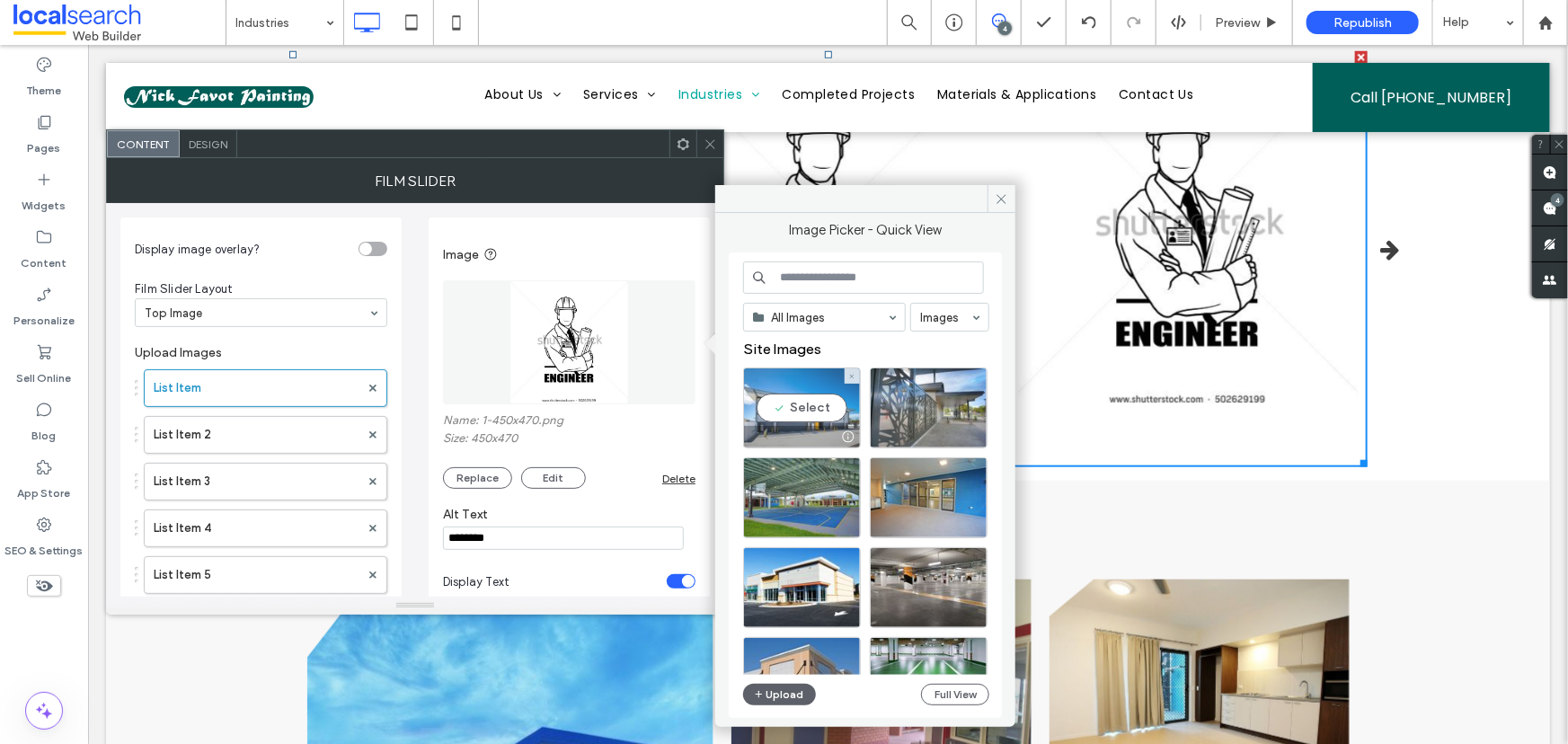 click on "Select" at bounding box center [802, 408] 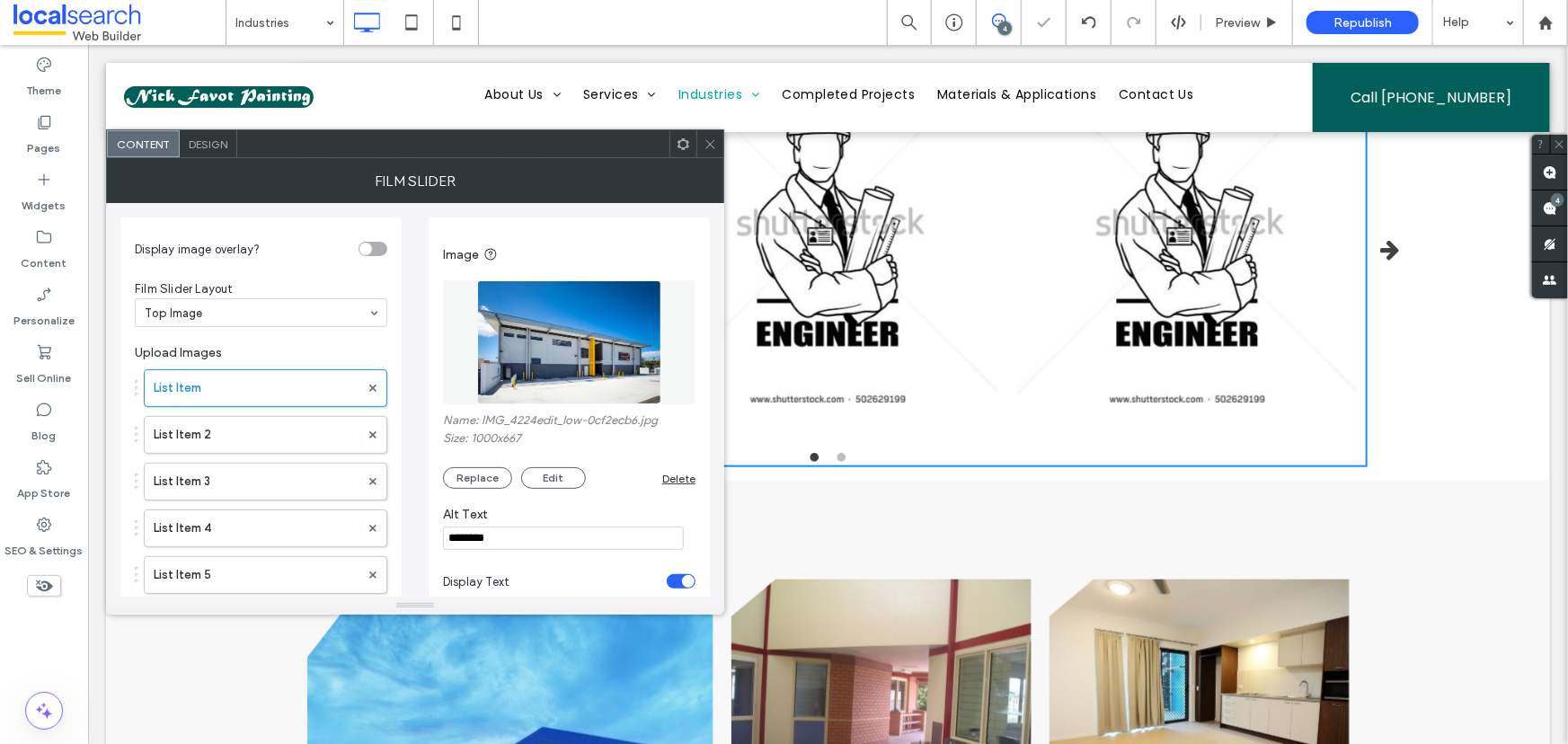 click at bounding box center [710, 144] 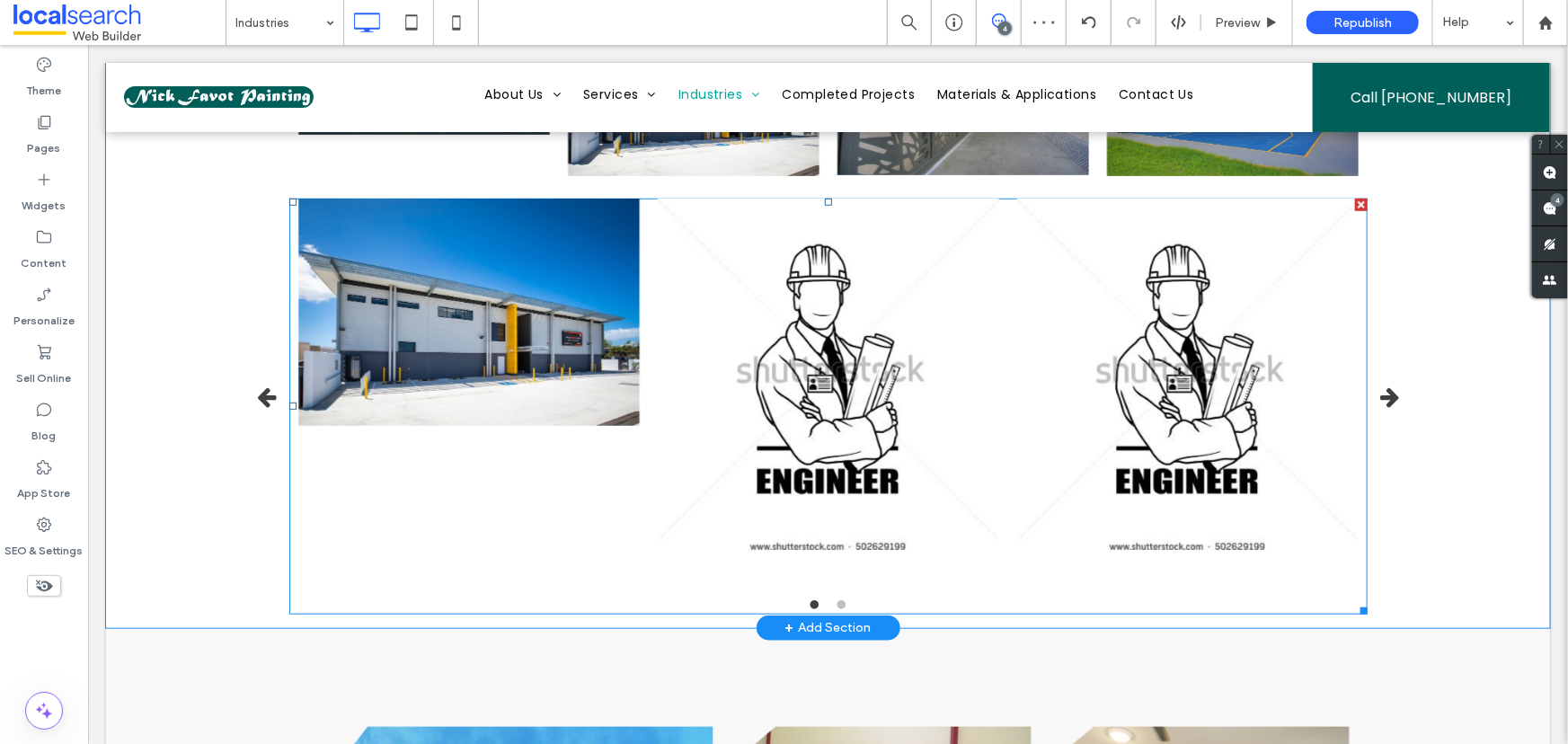 scroll, scrollTop: 653, scrollLeft: 0, axis: vertical 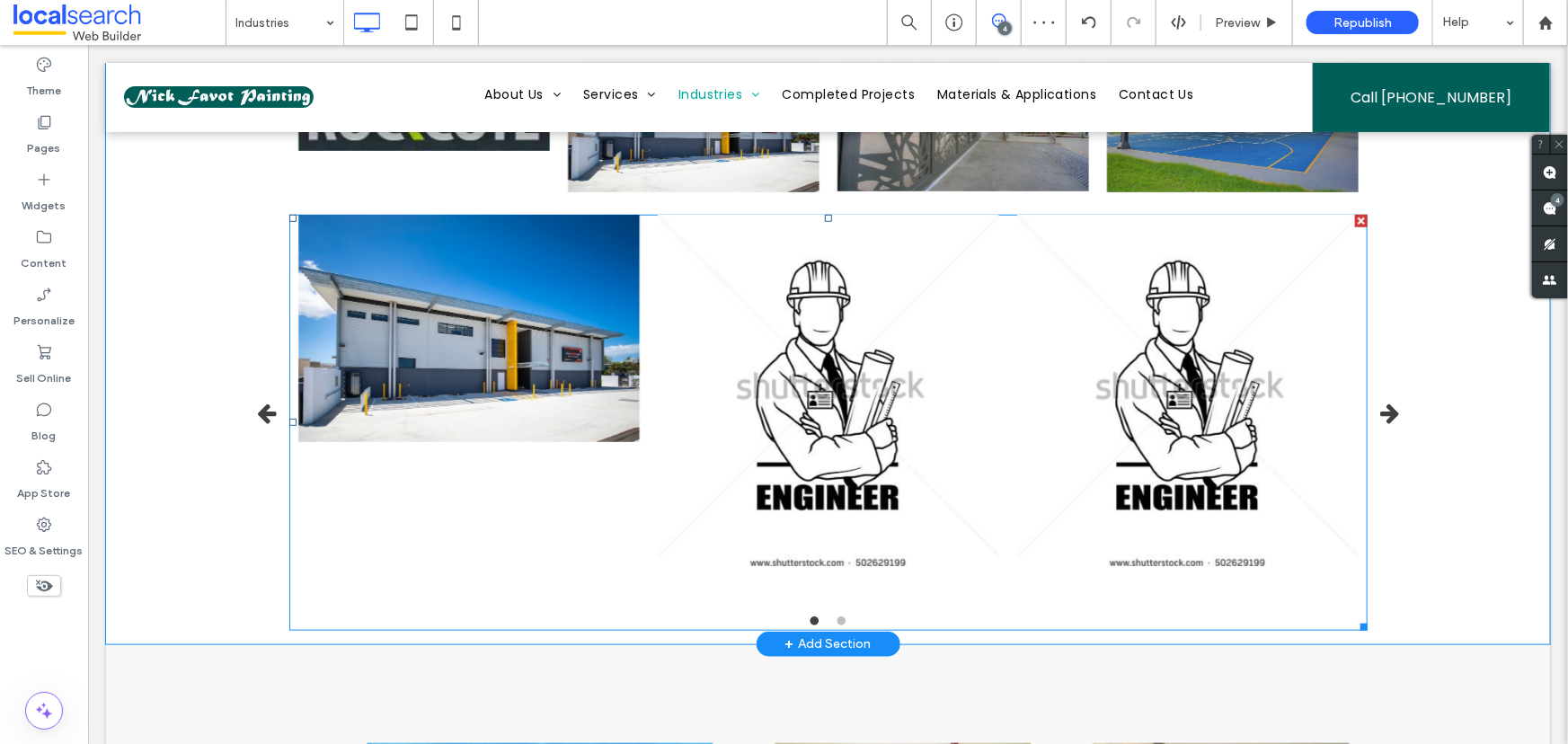 click at bounding box center [828, 421] 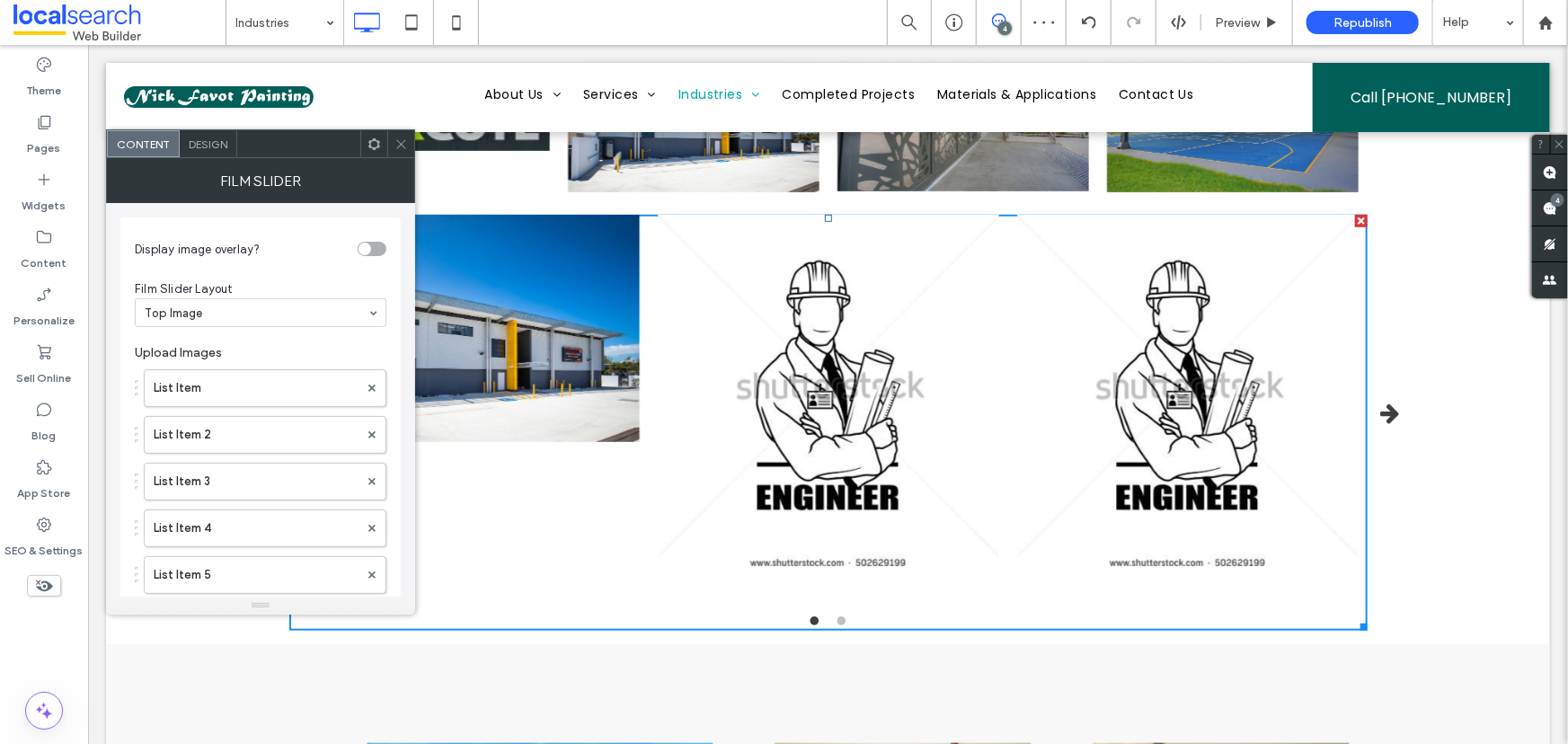 click on "Design" at bounding box center [208, 144] 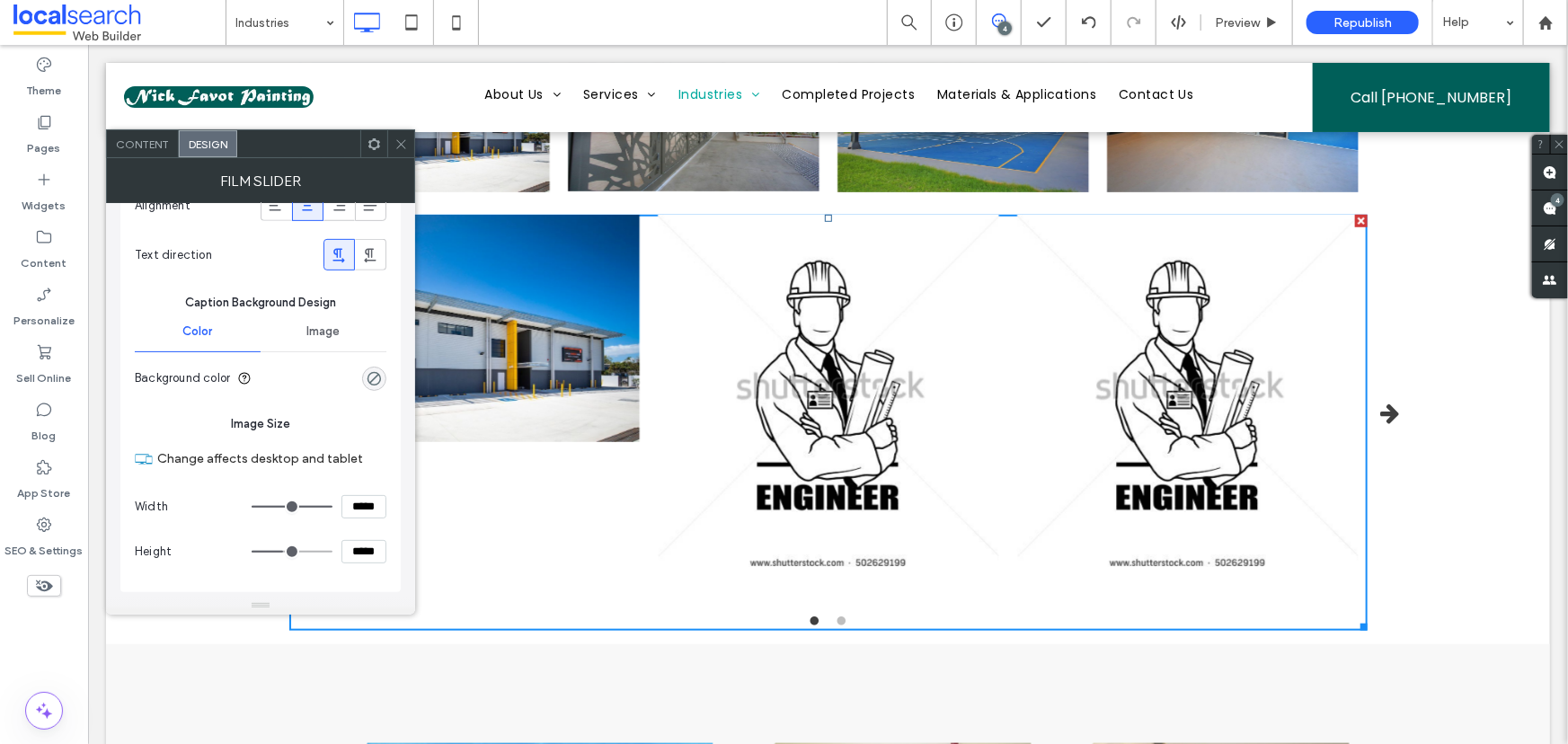 scroll, scrollTop: 490, scrollLeft: 0, axis: vertical 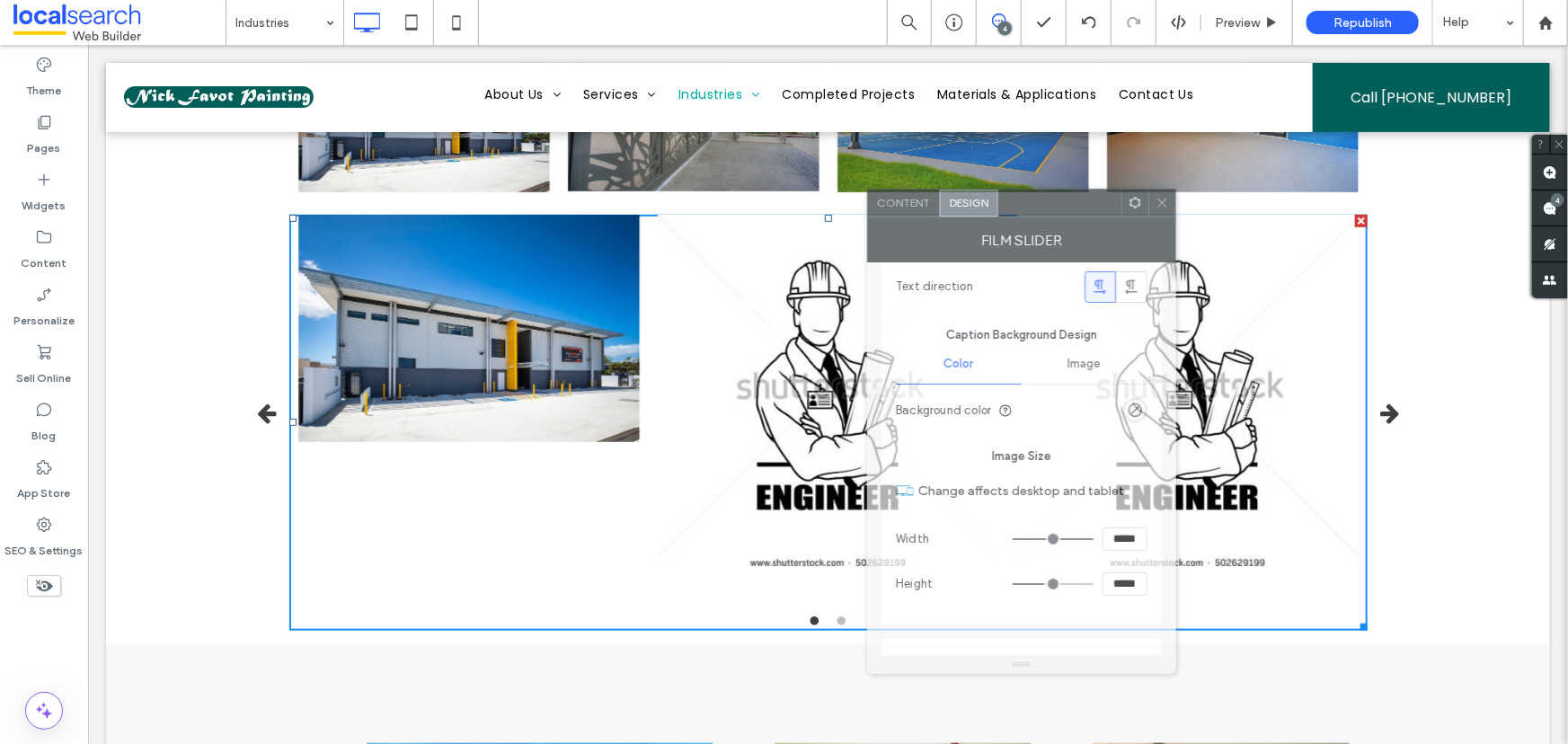 drag, startPoint x: 293, startPoint y: 146, endPoint x: 1056, endPoint y: 206, distance: 765.3555 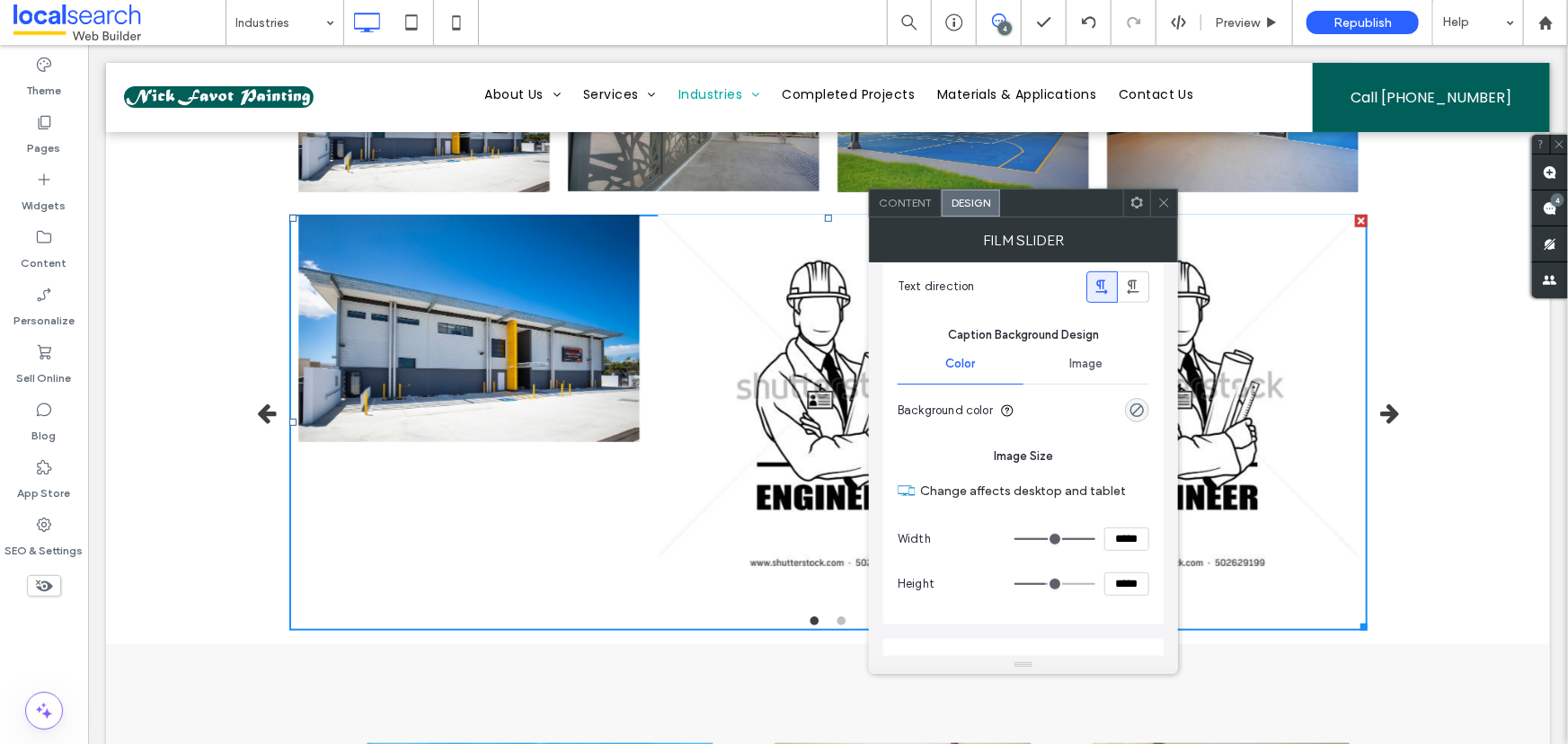 click at bounding box center (1164, 203) 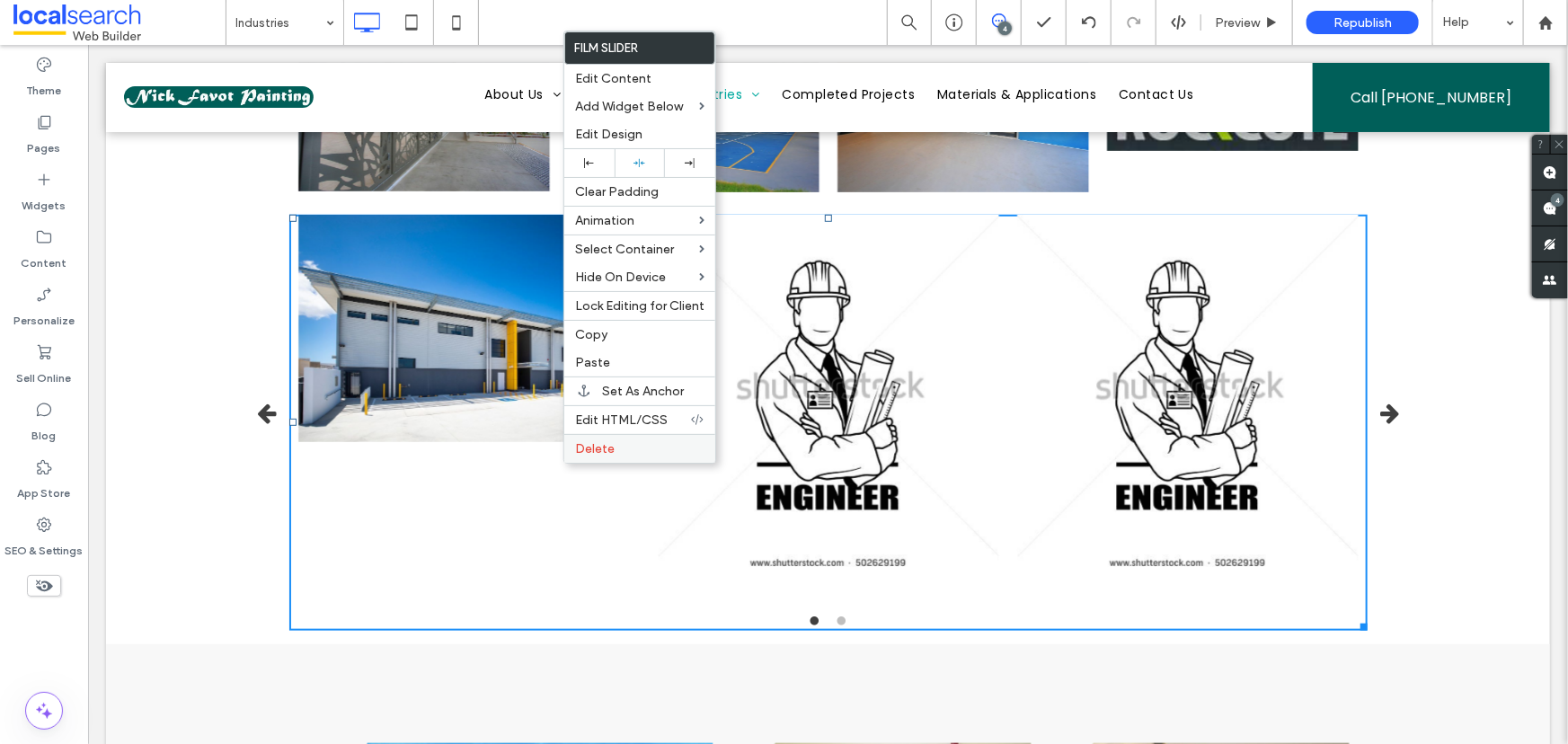click on "Delete" at bounding box center (640, 448) 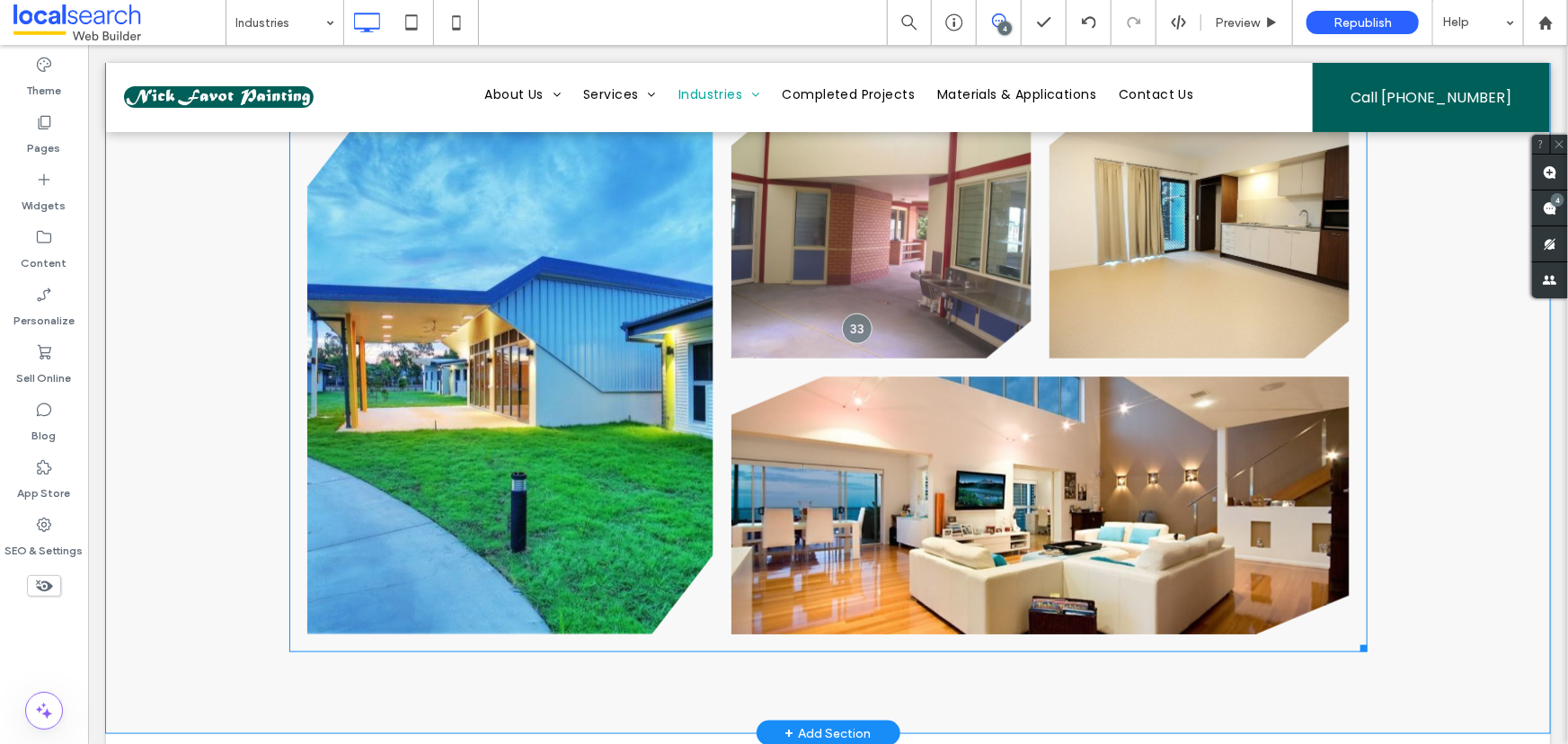 scroll, scrollTop: 979, scrollLeft: 0, axis: vertical 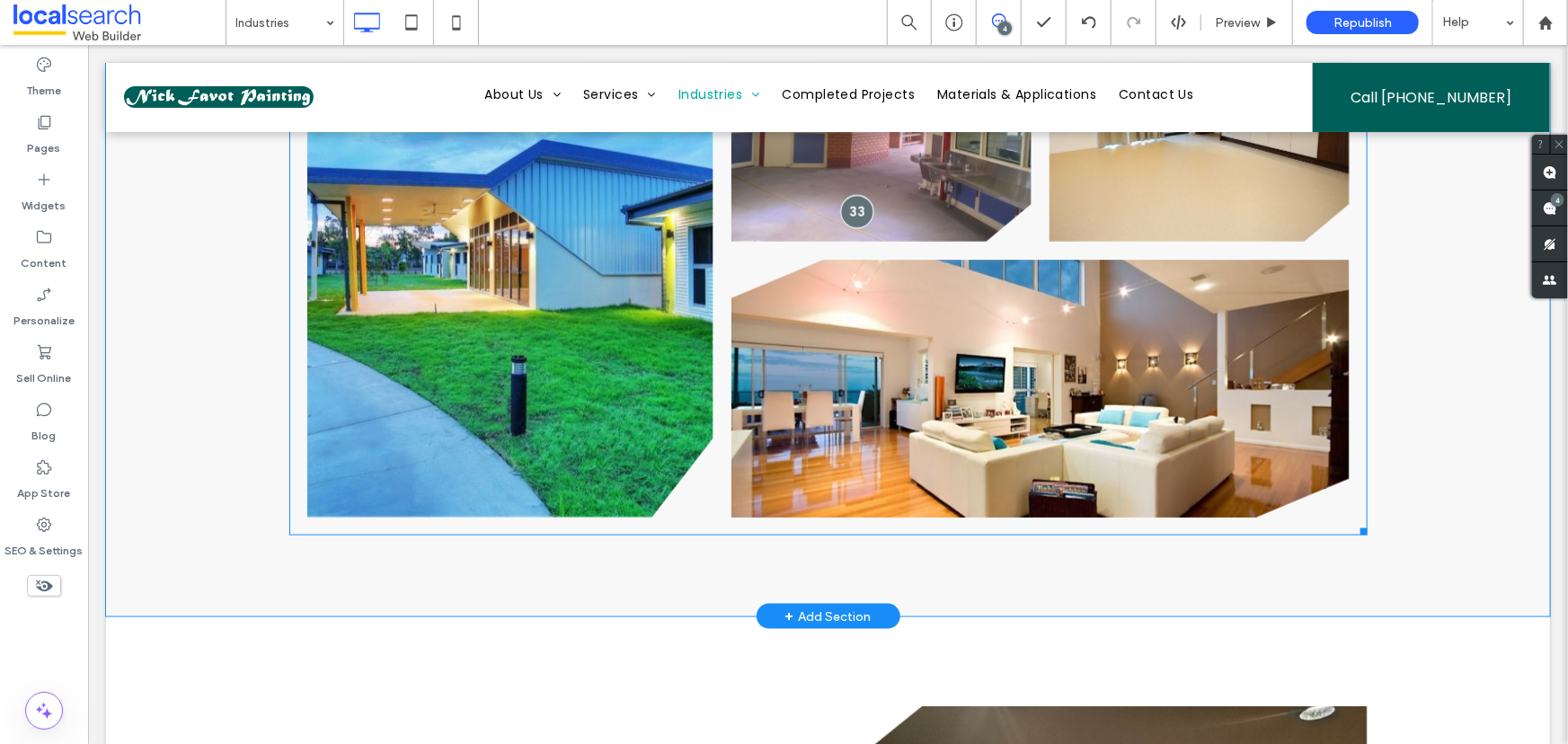 click at bounding box center [855, 210] 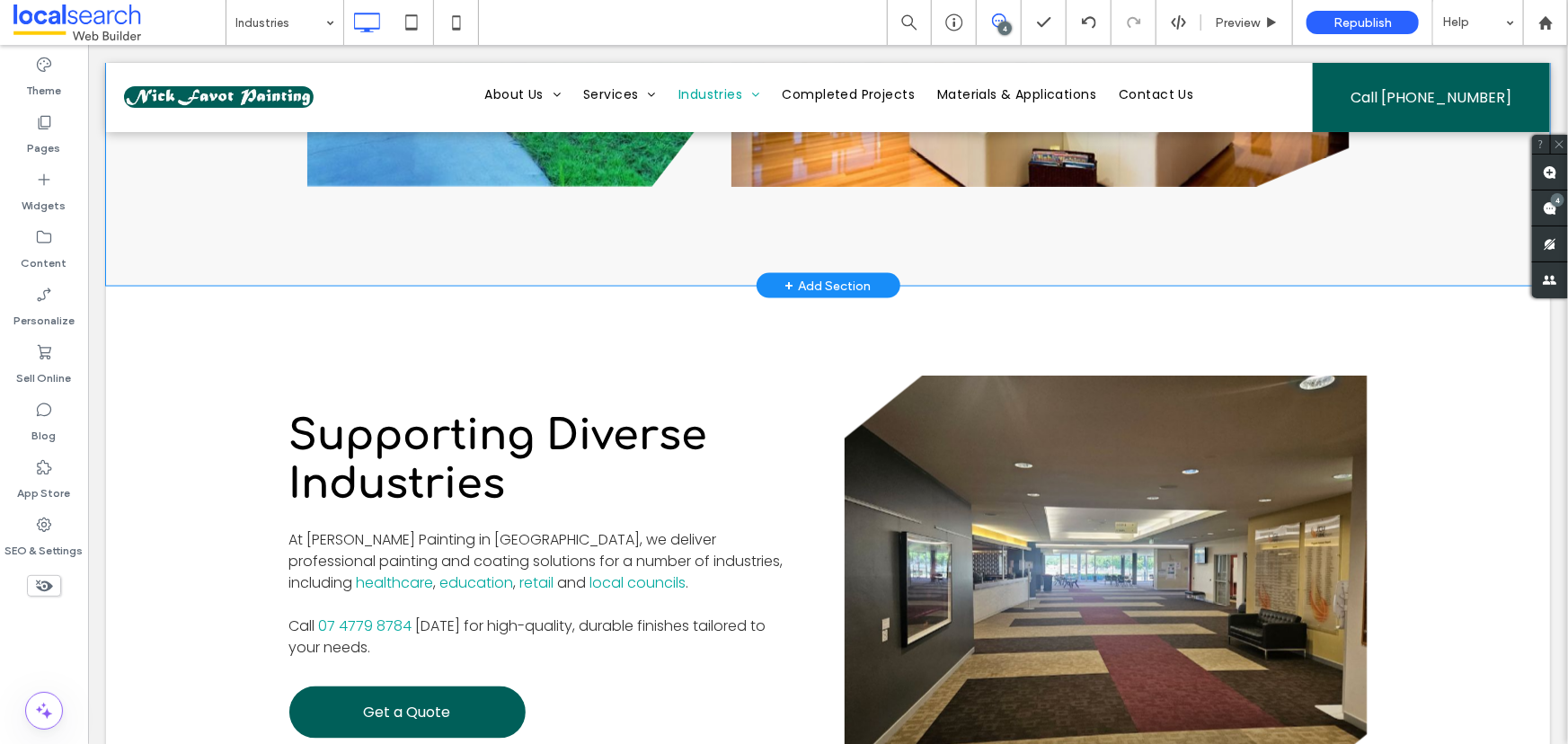 scroll, scrollTop: 1306, scrollLeft: 0, axis: vertical 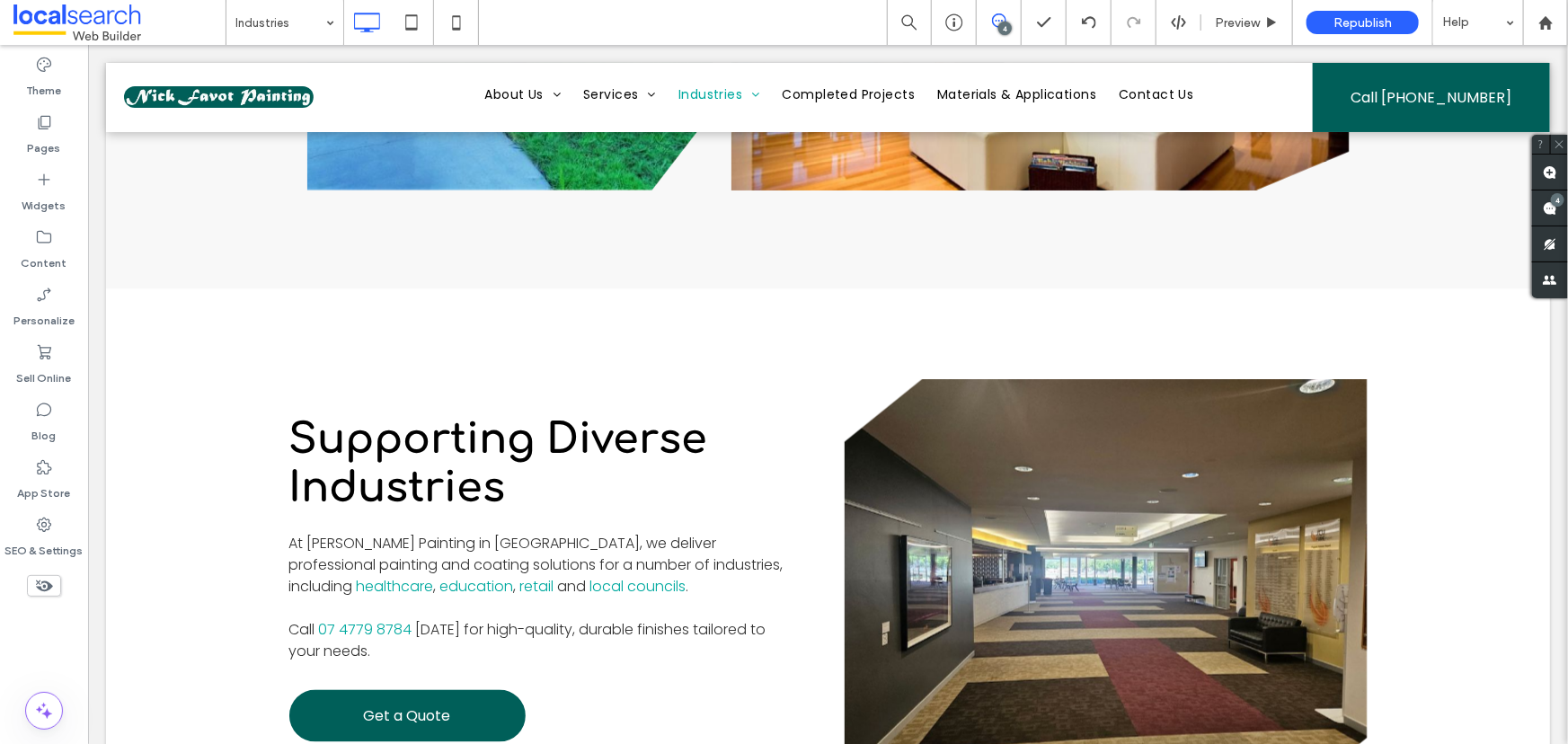 click 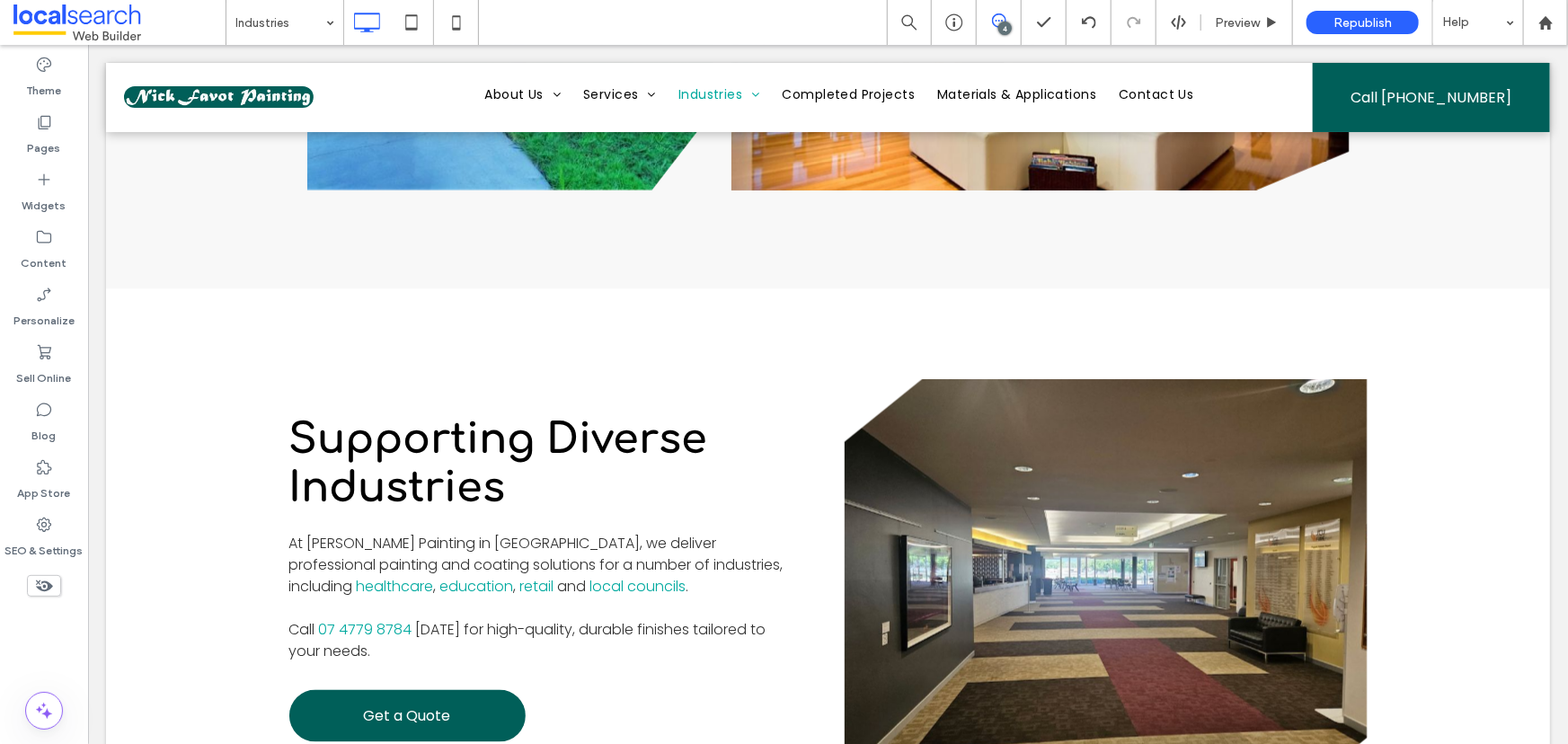 click 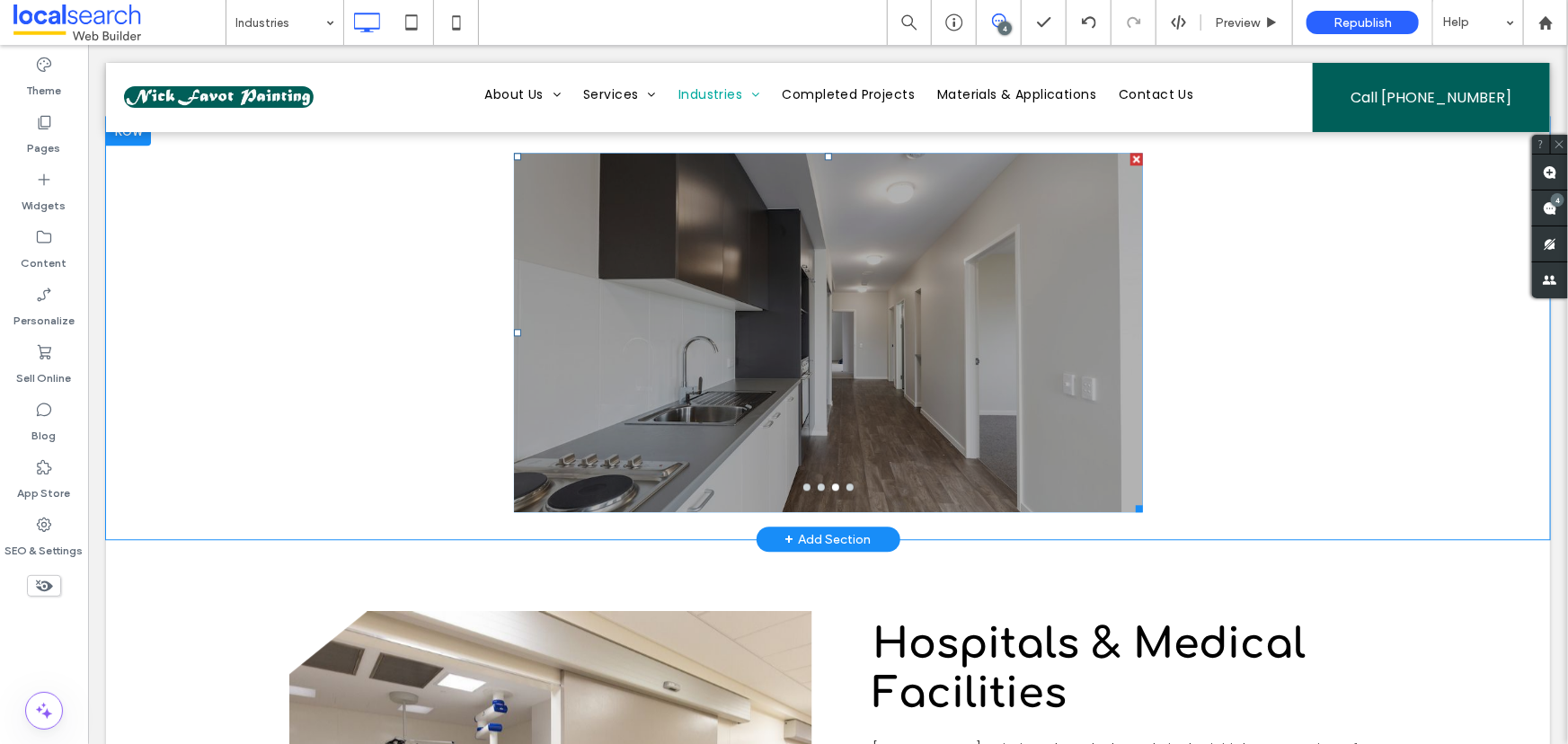 scroll, scrollTop: 2369, scrollLeft: 0, axis: vertical 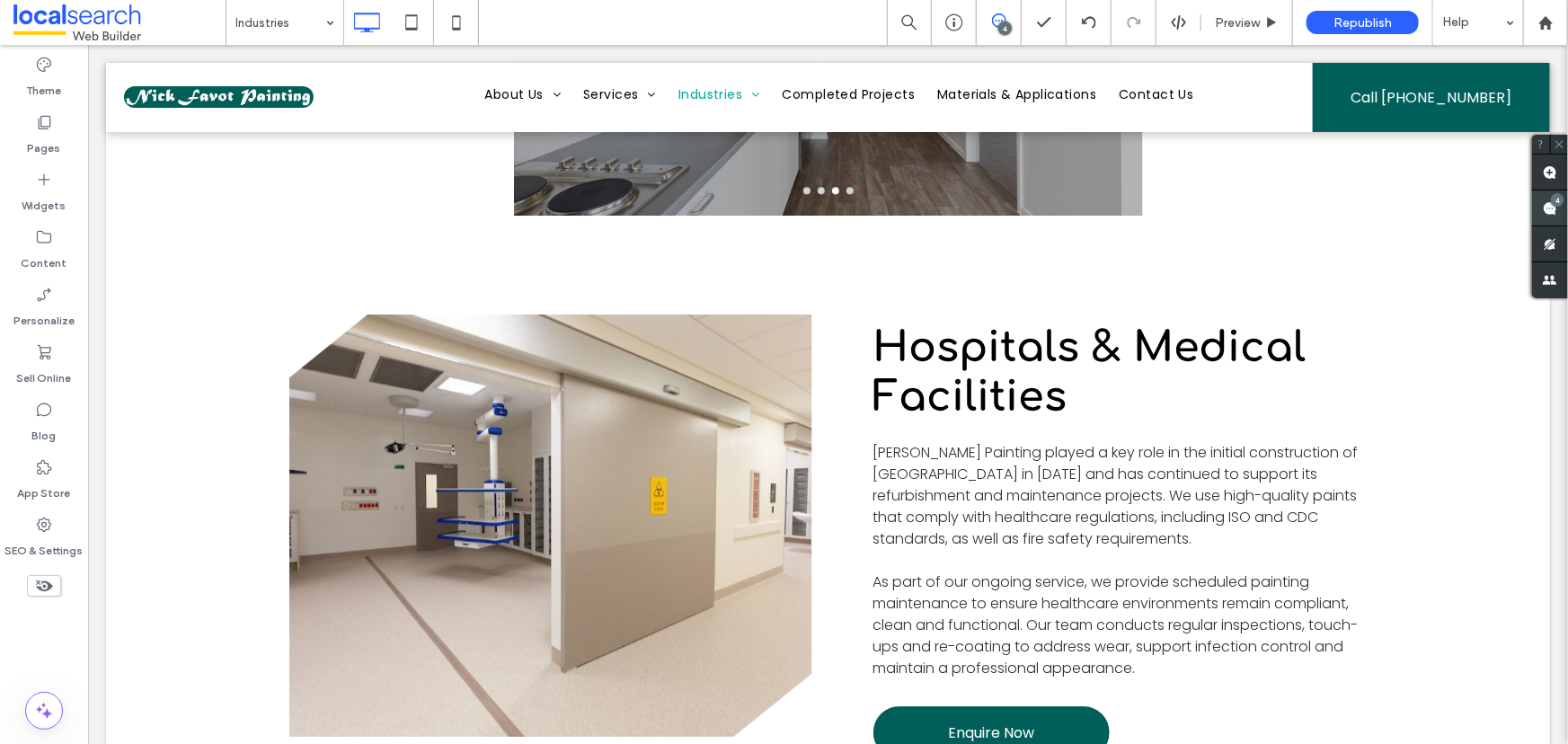 click on "4" at bounding box center (1557, 199) 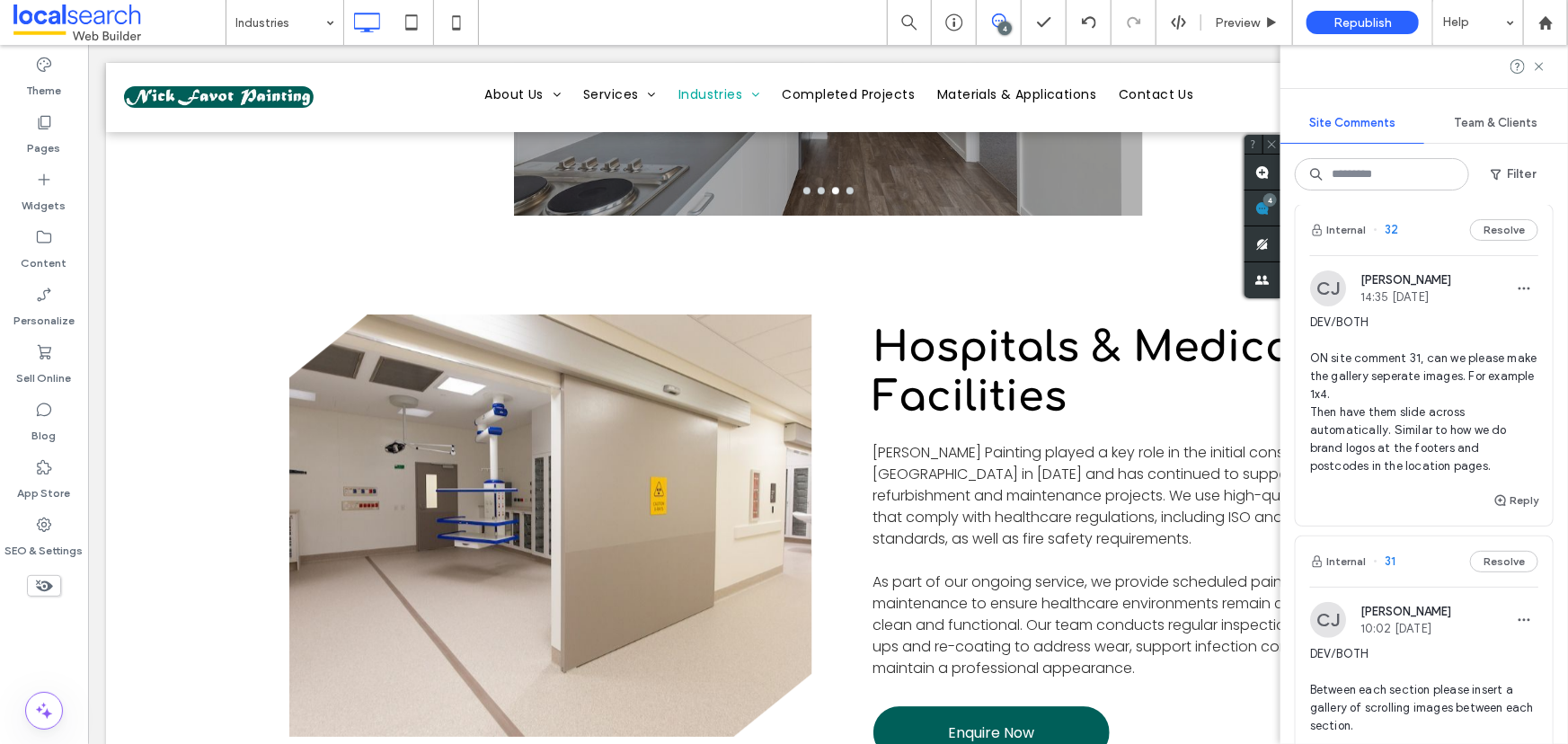 scroll, scrollTop: 244, scrollLeft: 0, axis: vertical 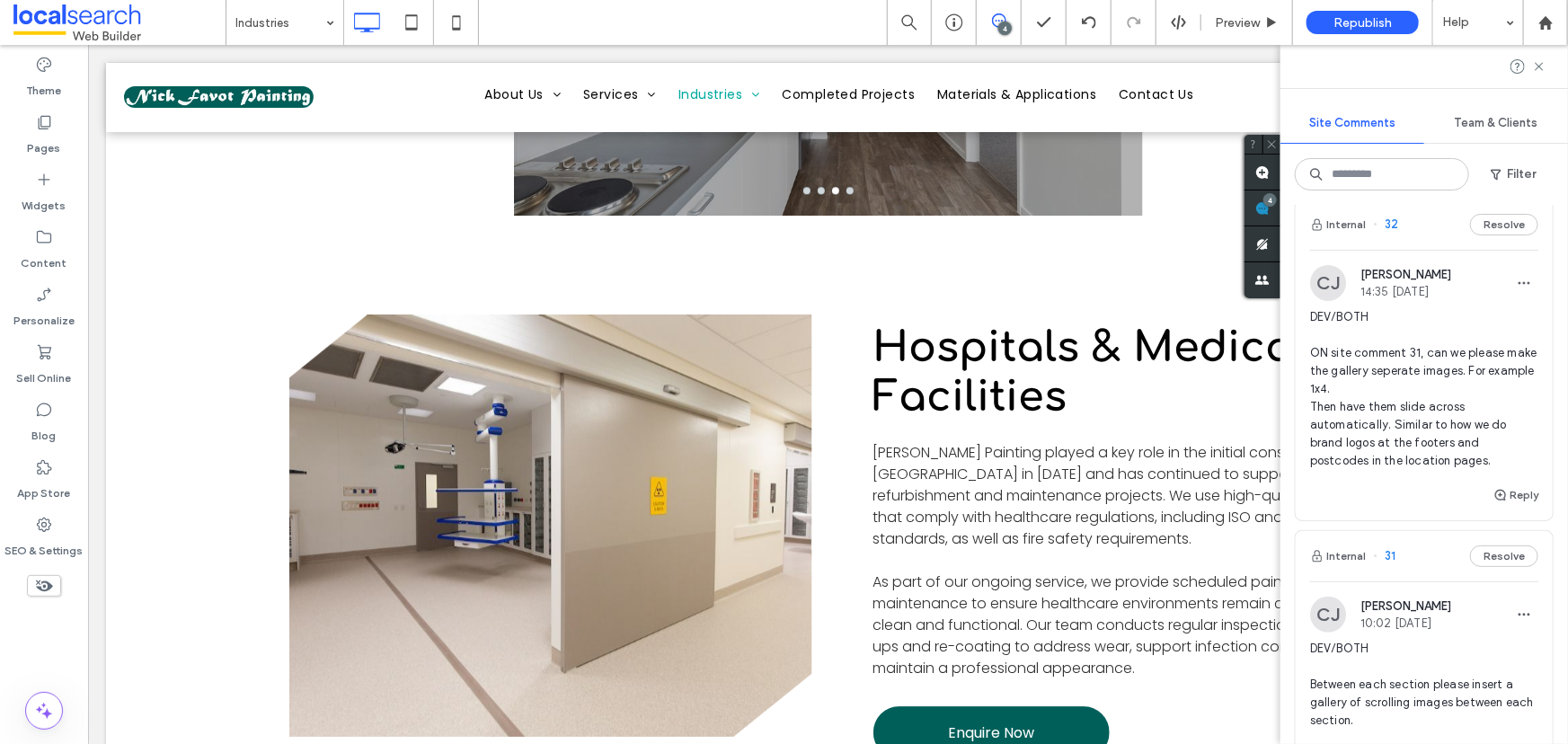 click on "DEV/BOTH
ON site comment 31, can we please make the gallery seperate images. For example 1x4.
Then have them slide across automatically. Similar to how we do brand logos at the footers and postcodes in the location pages." at bounding box center (1424, 389) 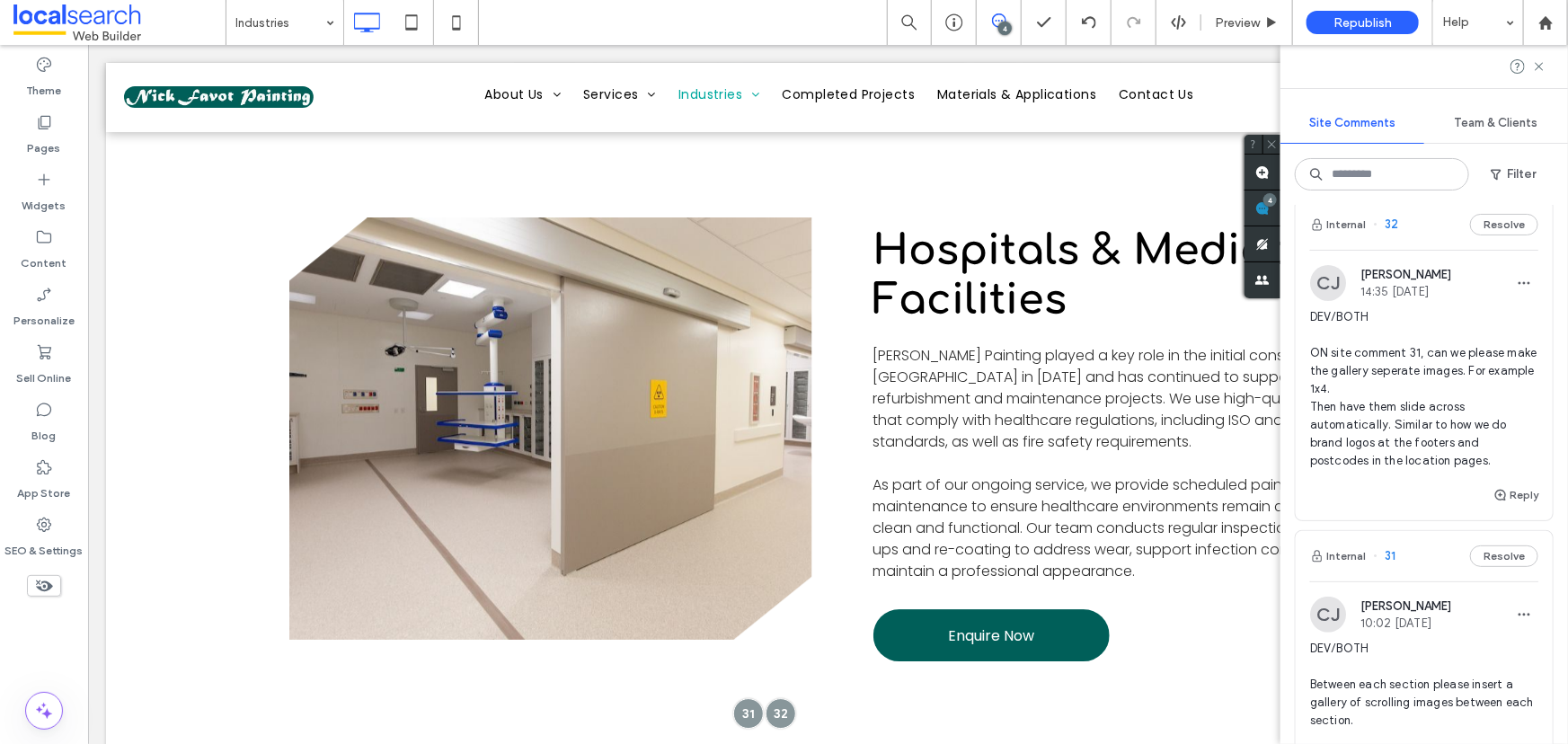 scroll, scrollTop: 2470, scrollLeft: 0, axis: vertical 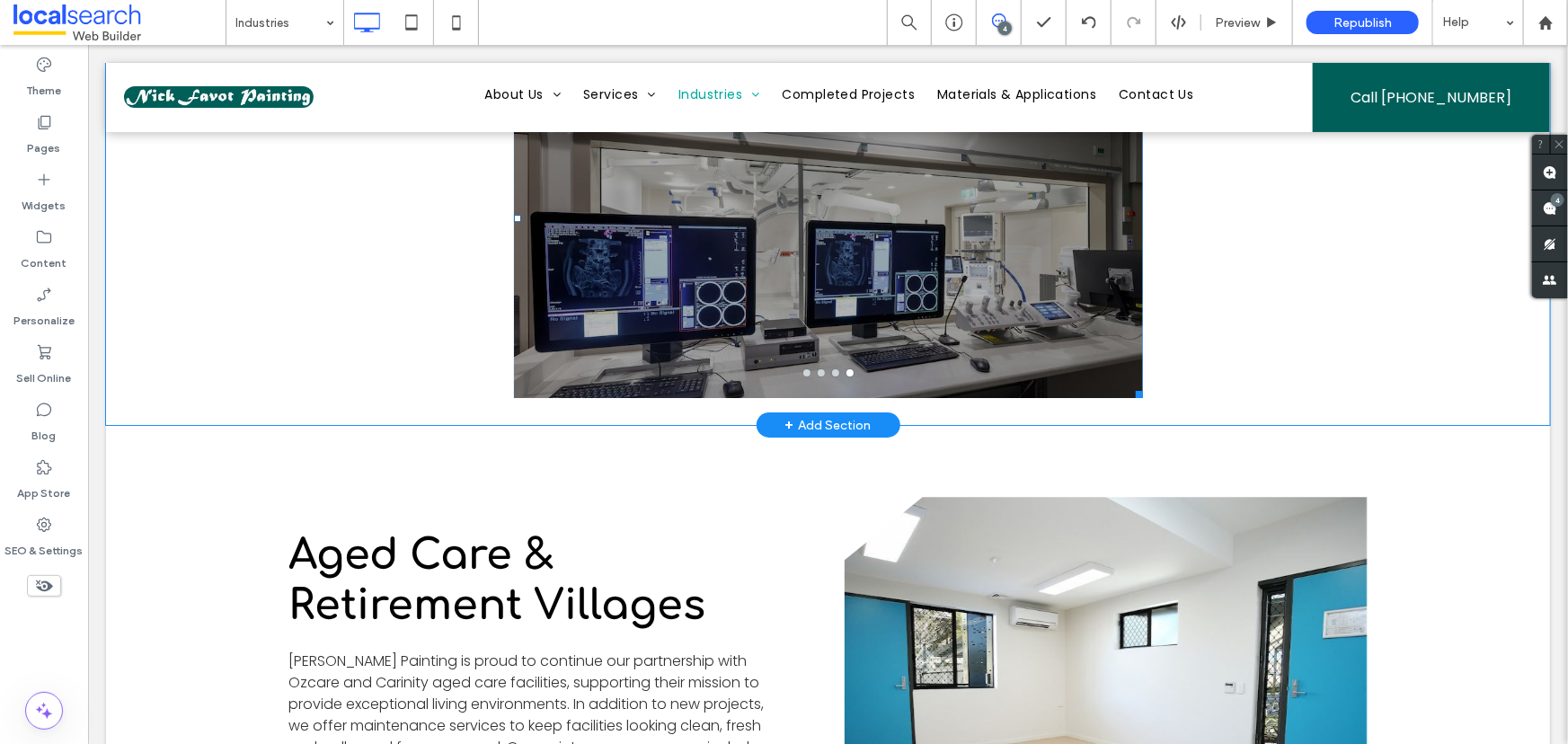 click at bounding box center [828, 228] 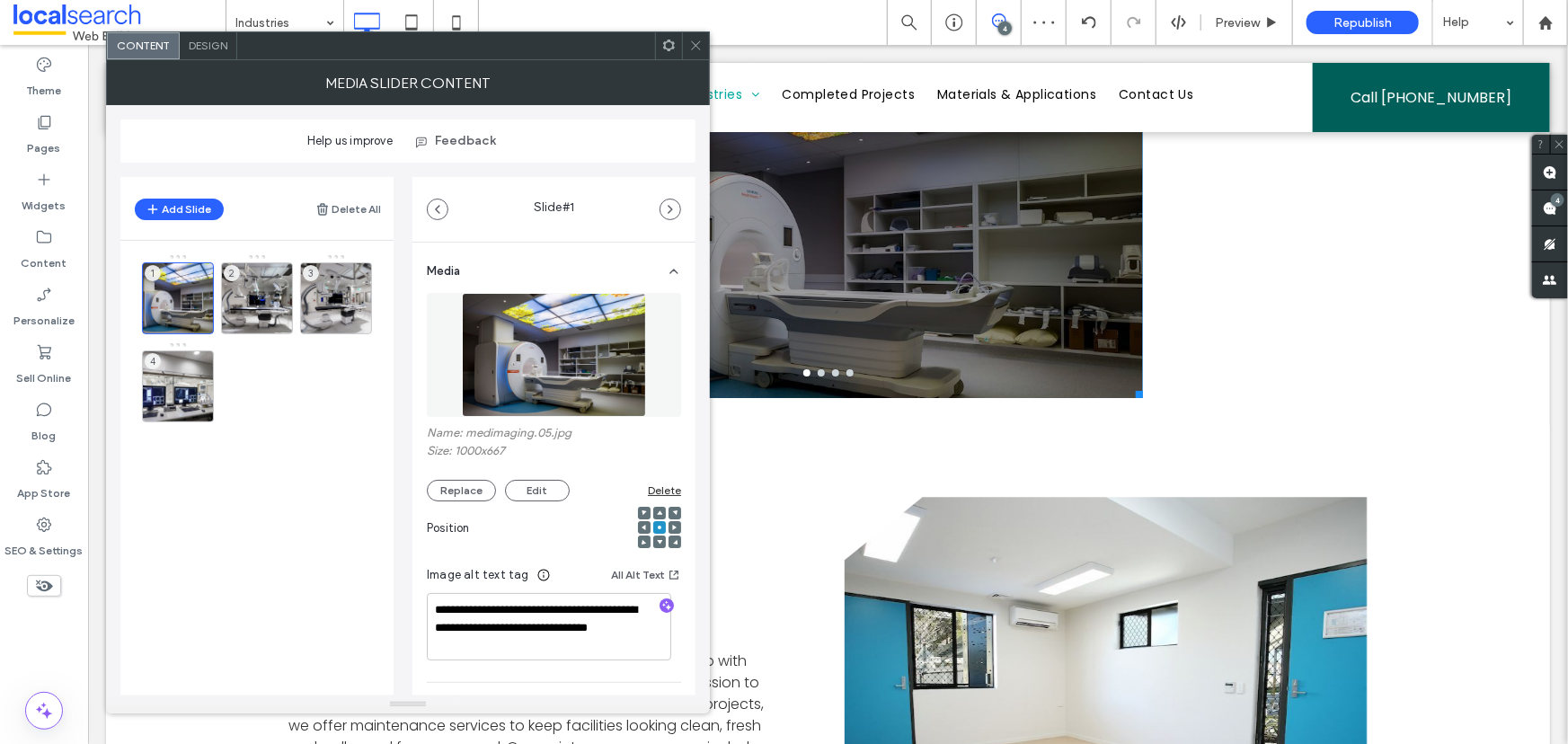 click on "MEDIA SLIDER CONTENT" at bounding box center (408, 83) 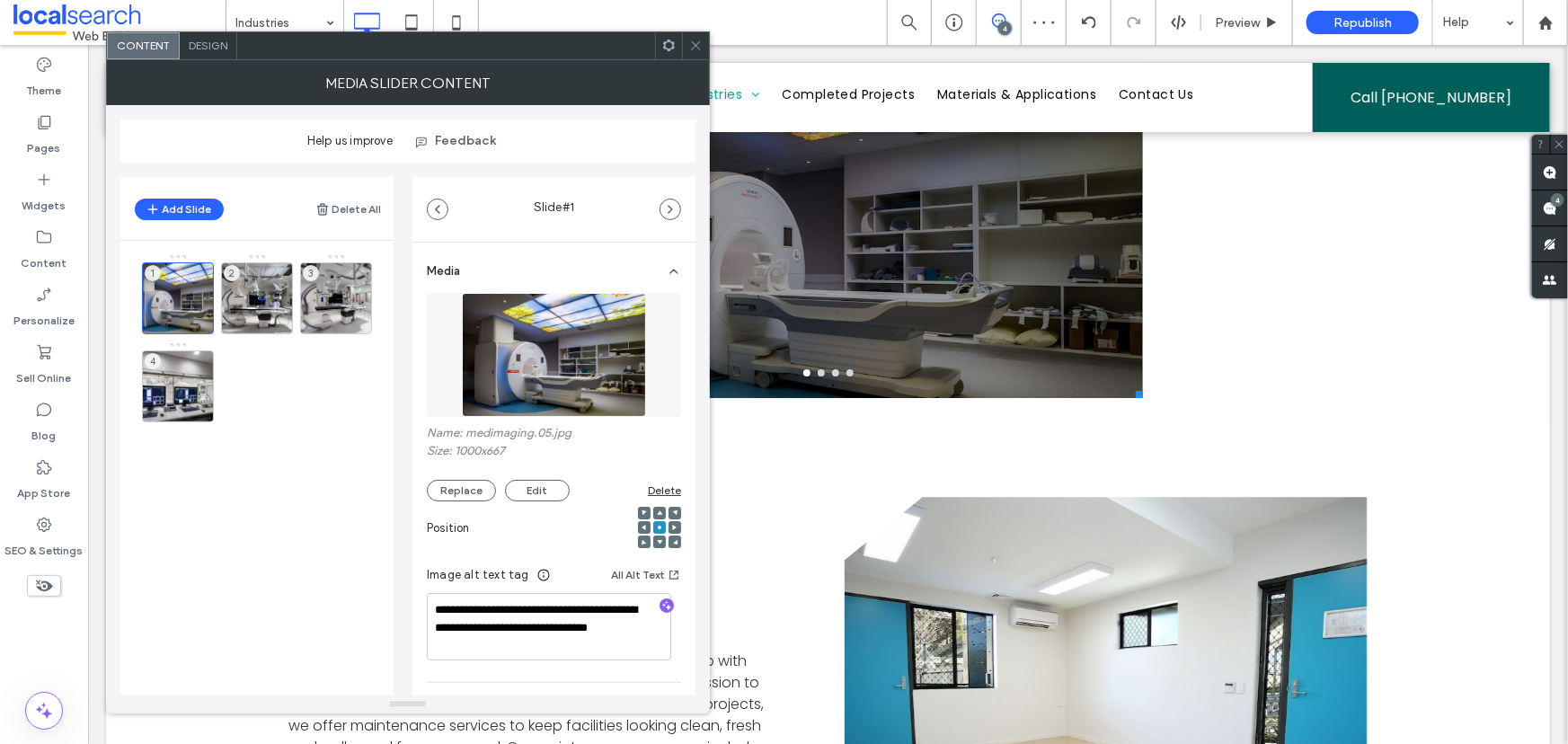 click on "Design" at bounding box center [208, 46] 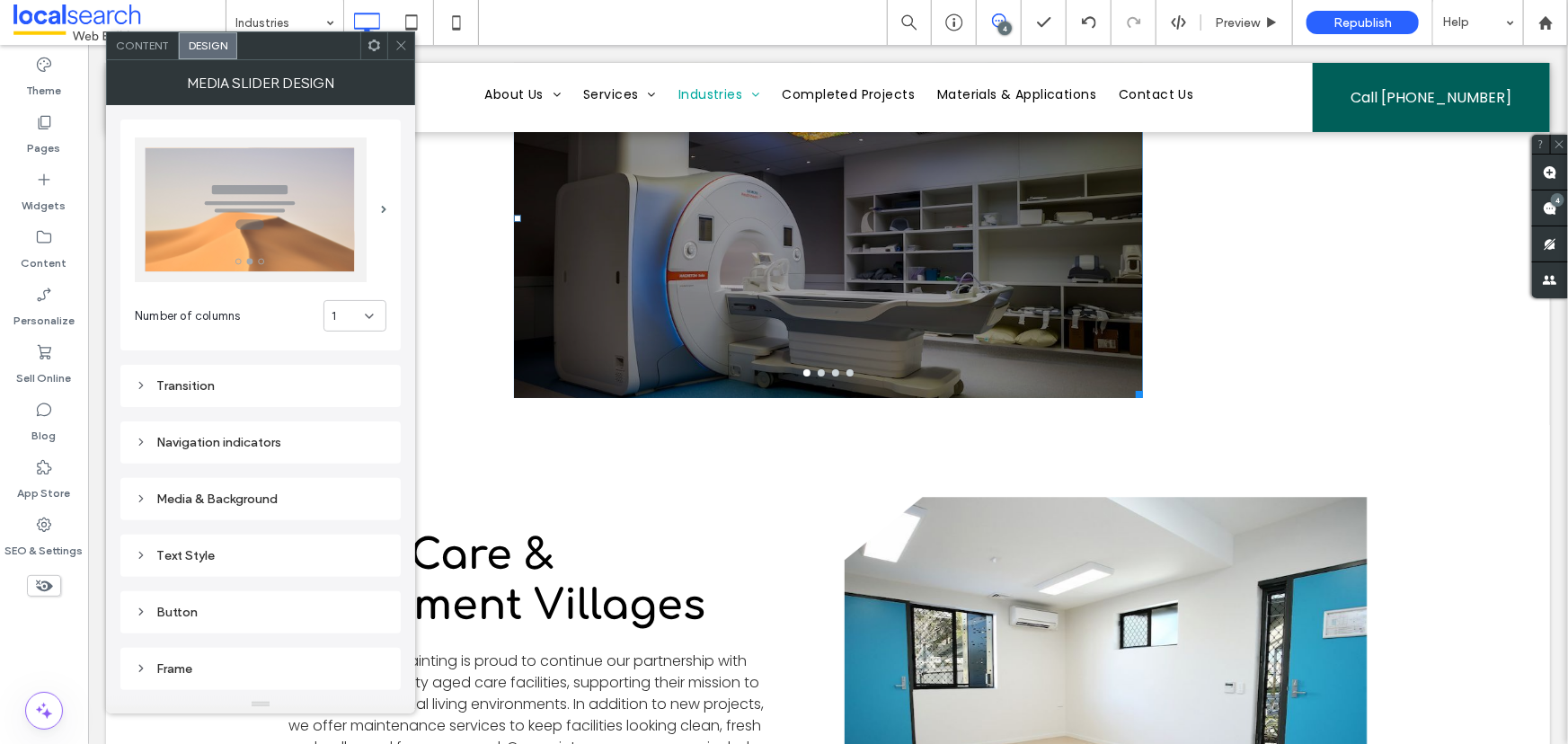 click on "1" at bounding box center [348, 316] 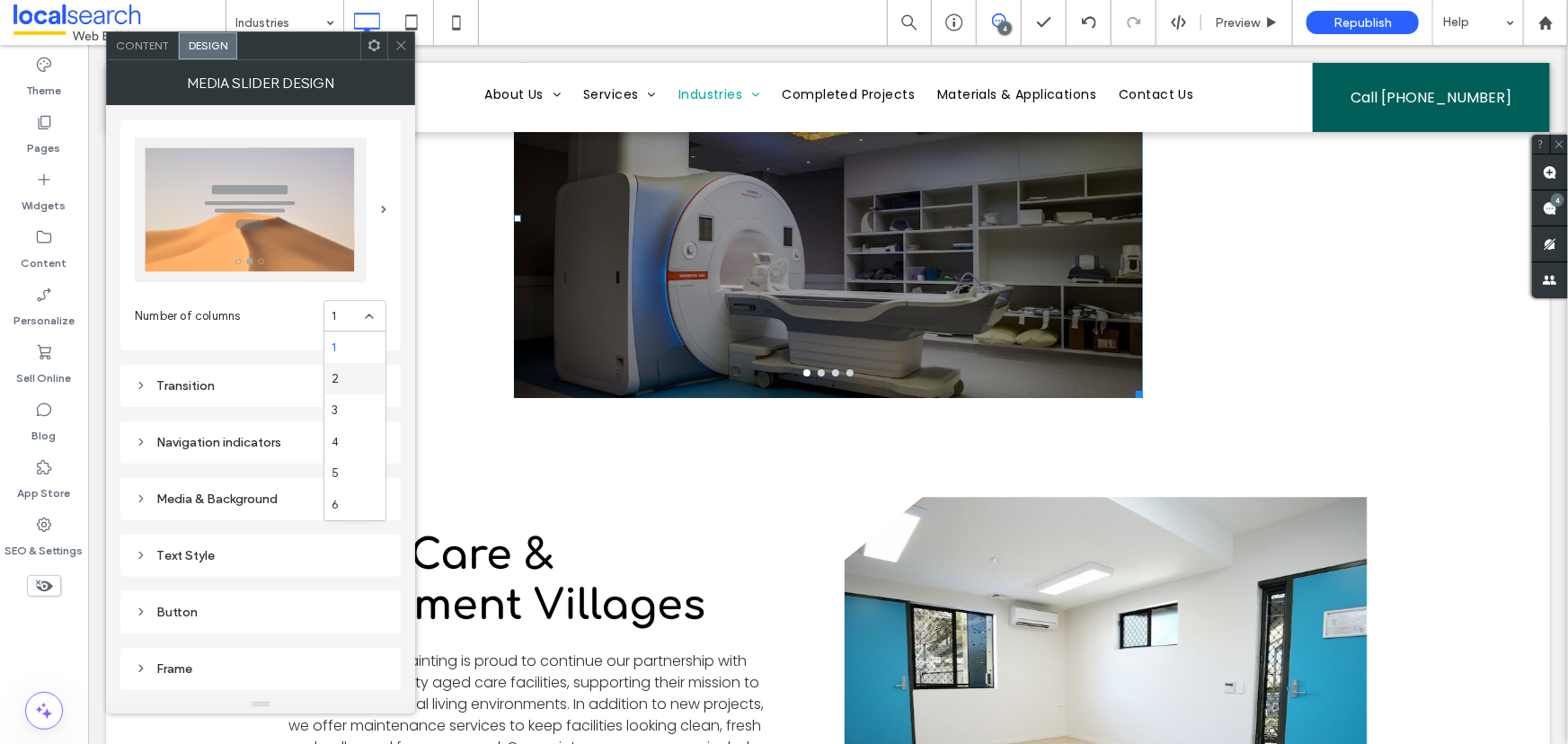 click on "2" at bounding box center (355, 378) 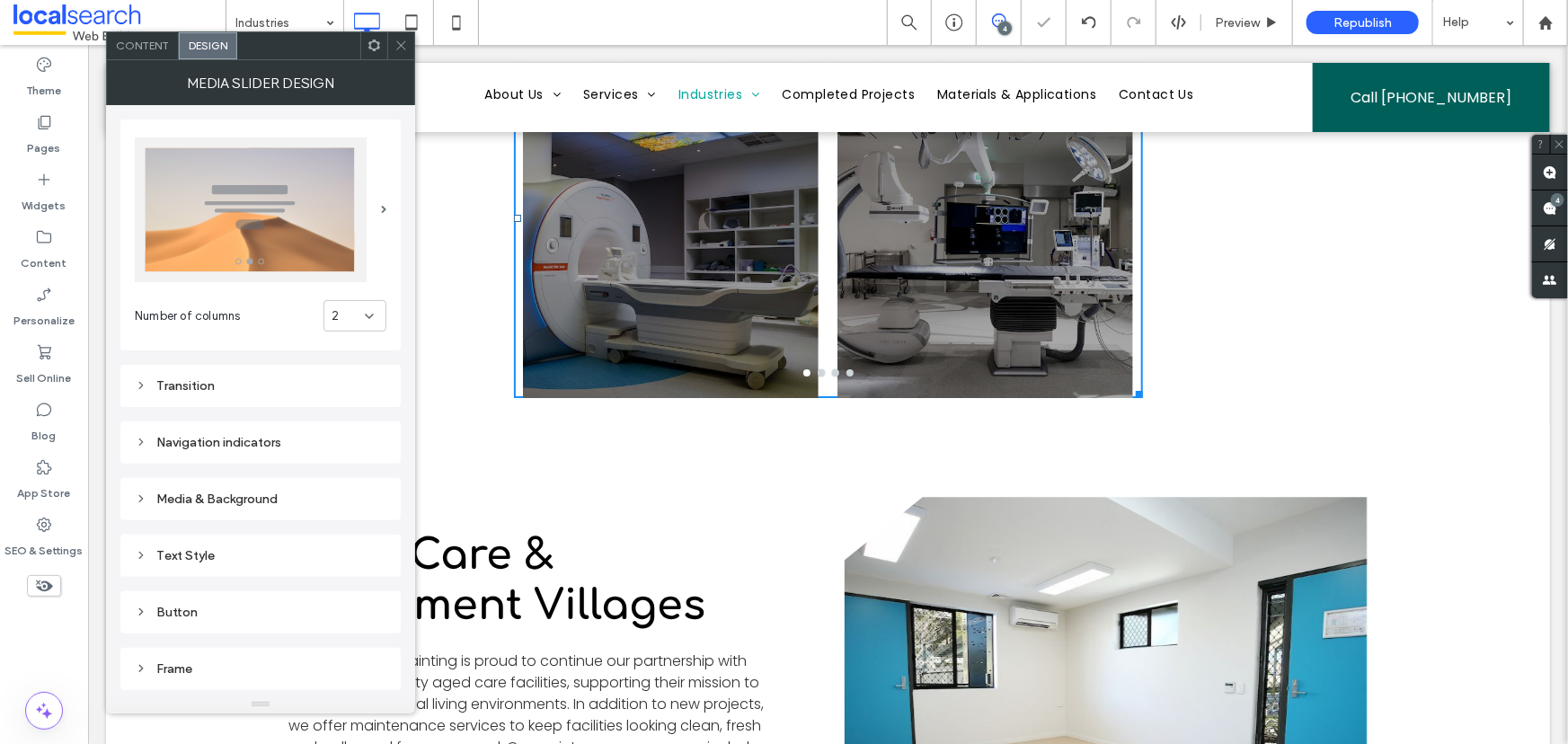 click 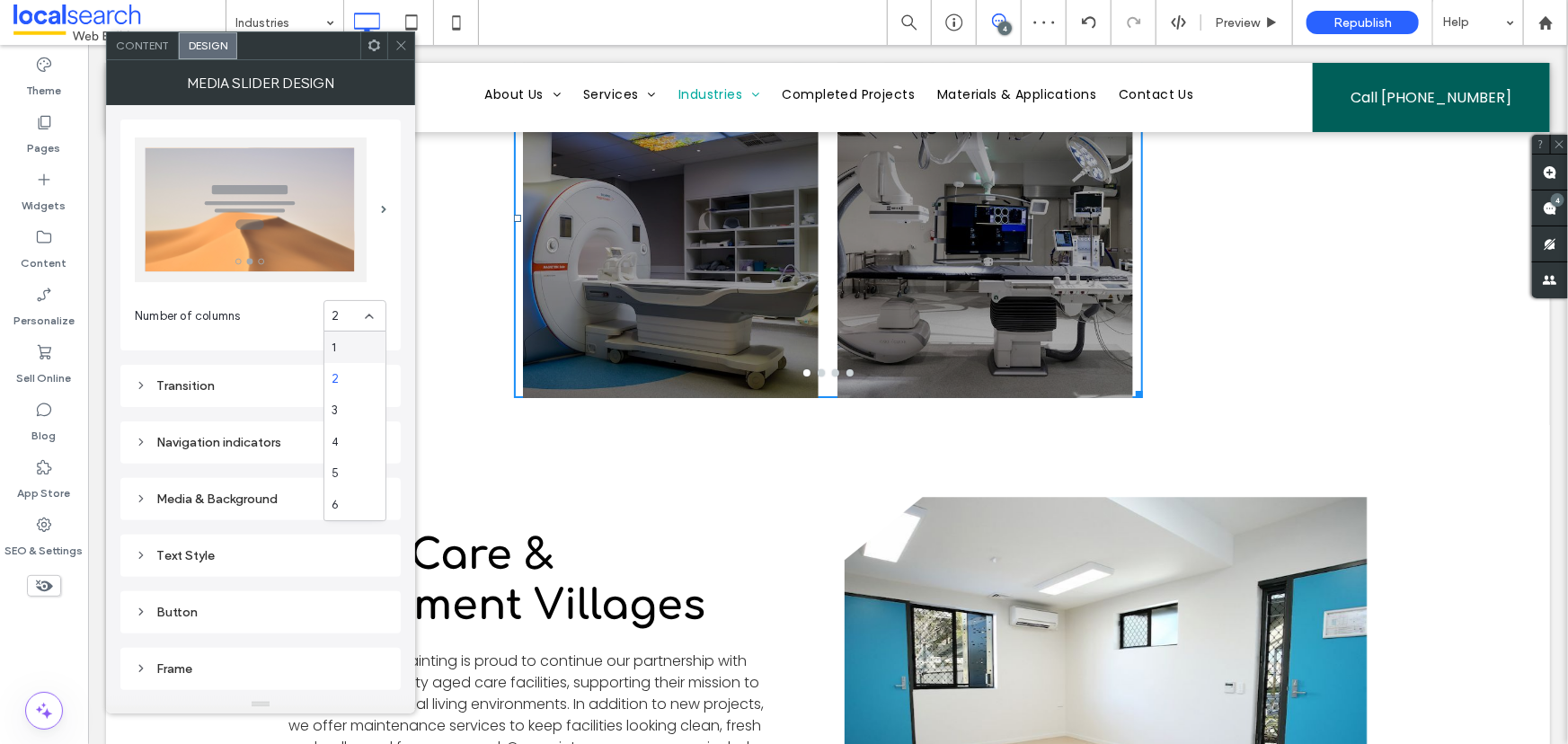 click on "1" at bounding box center (355, 347) 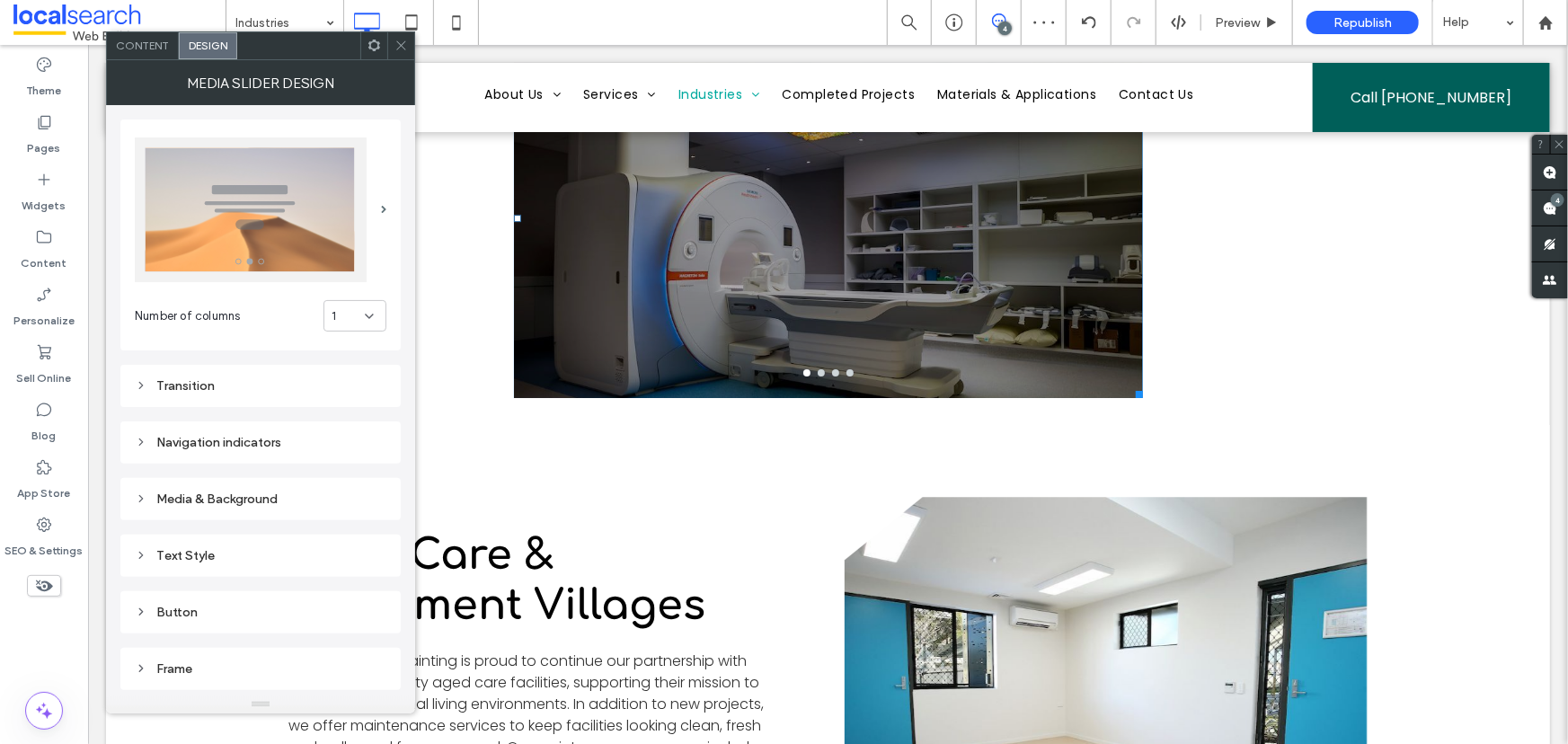 click 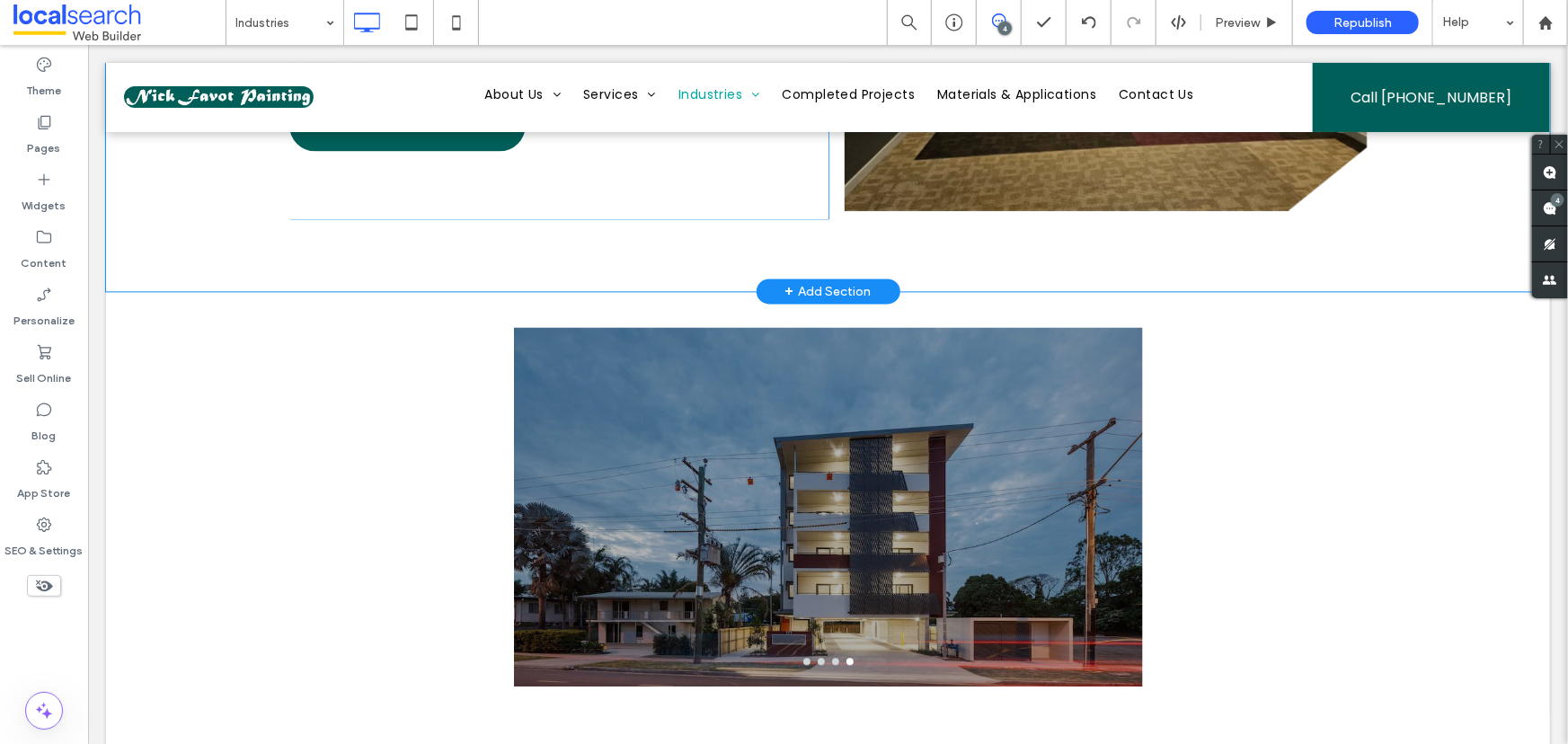 scroll, scrollTop: 1490, scrollLeft: 0, axis: vertical 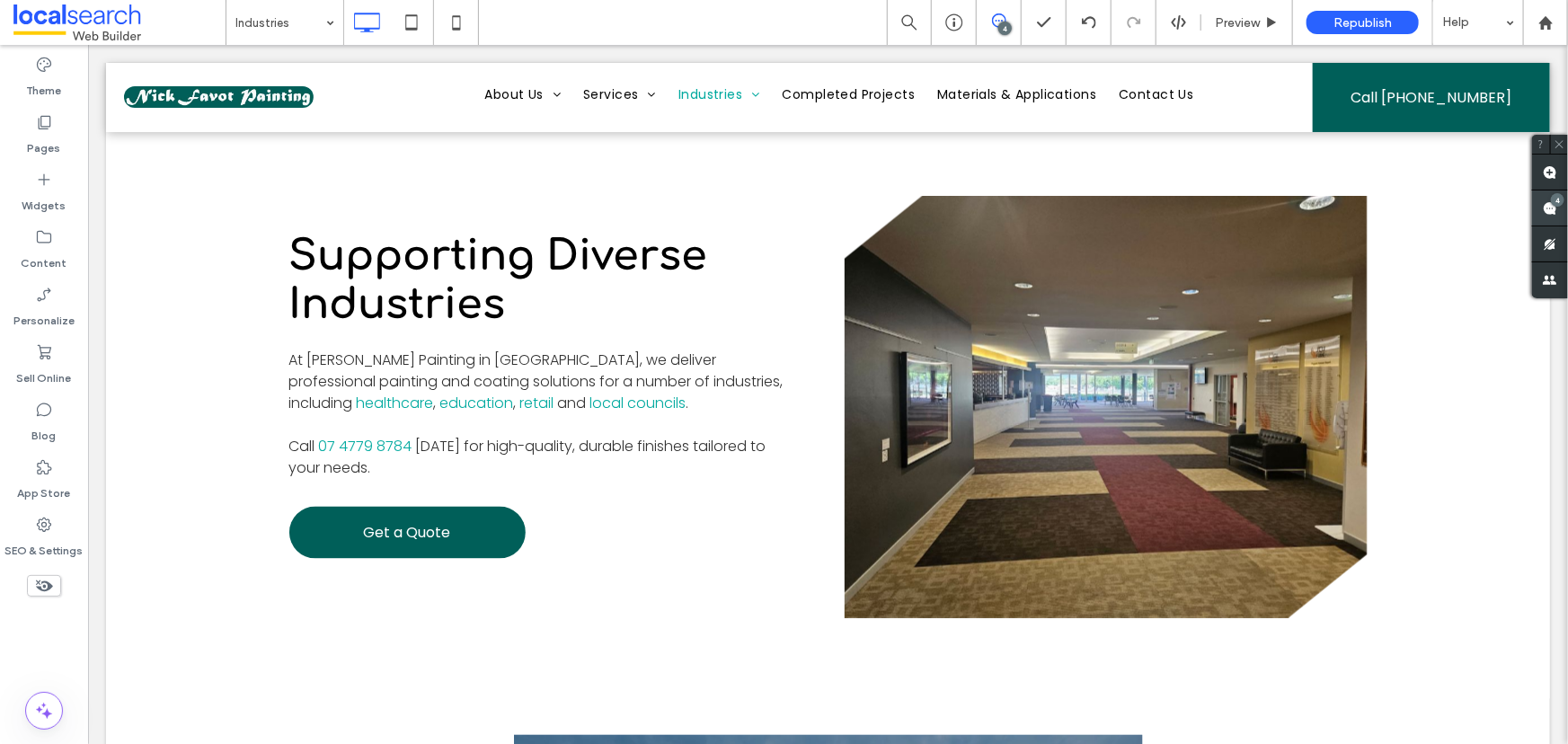 click on "4" at bounding box center [1557, 199] 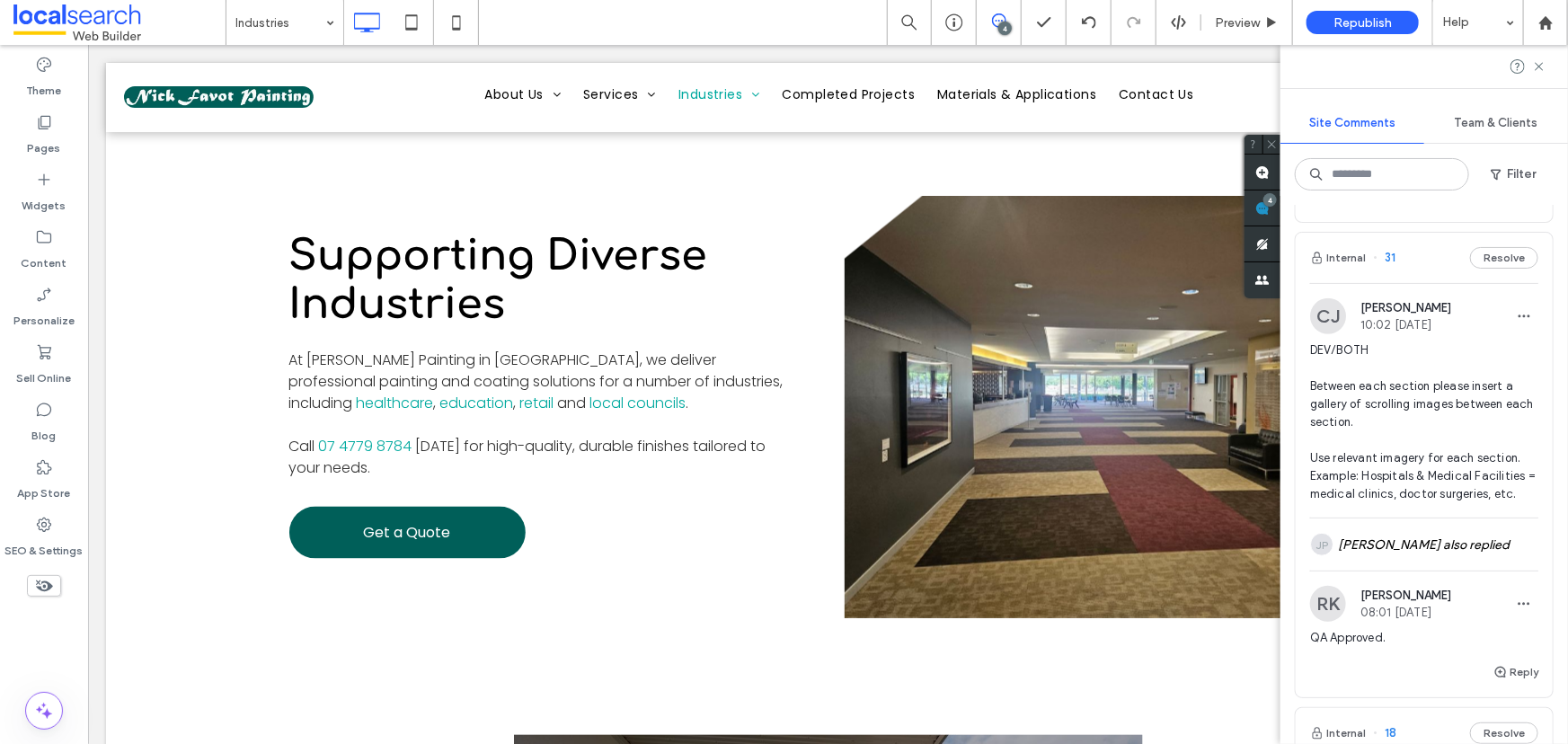 scroll, scrollTop: 653, scrollLeft: 0, axis: vertical 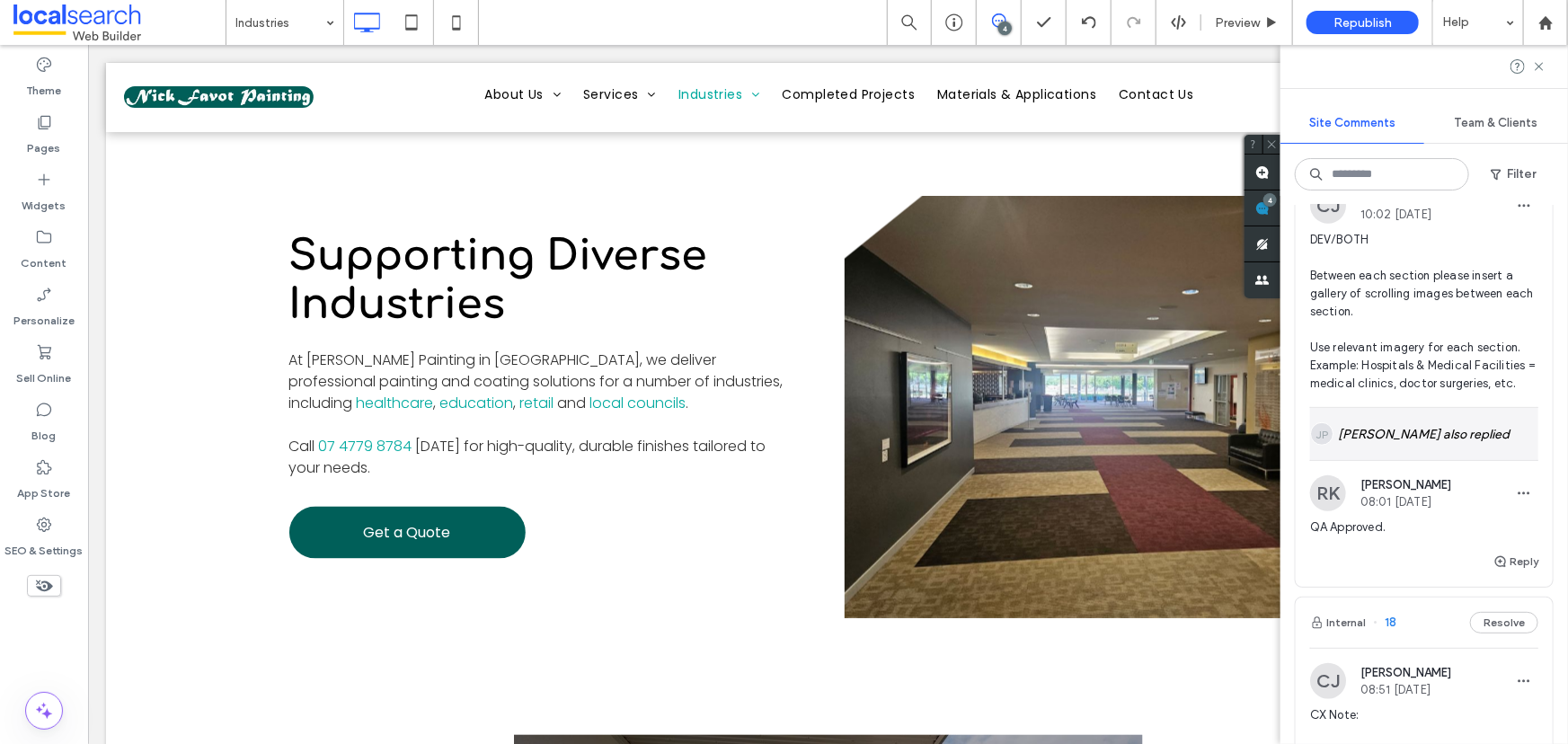 click on "JP [PERSON_NAME] also replied" at bounding box center (1424, 434) 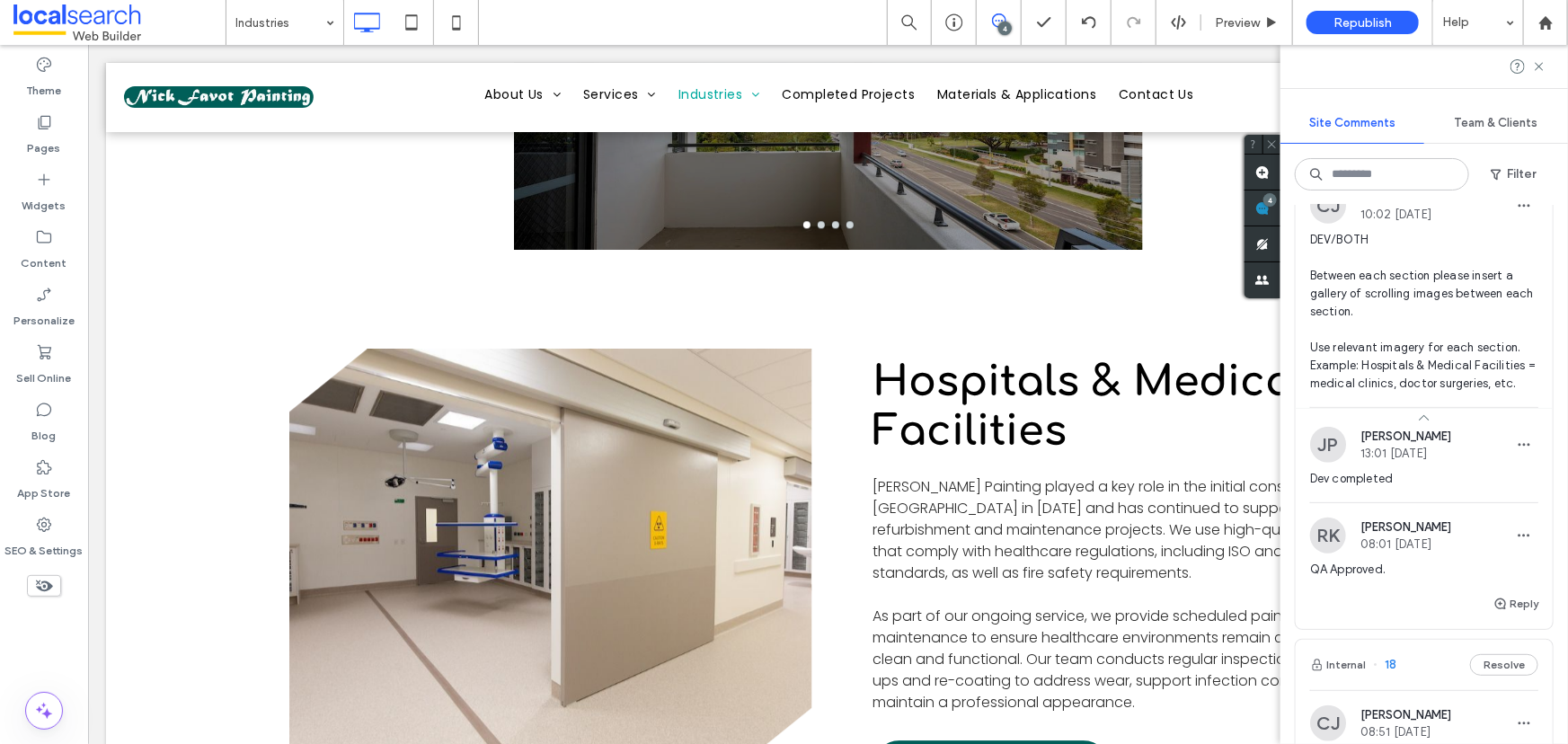 scroll, scrollTop: 2470, scrollLeft: 0, axis: vertical 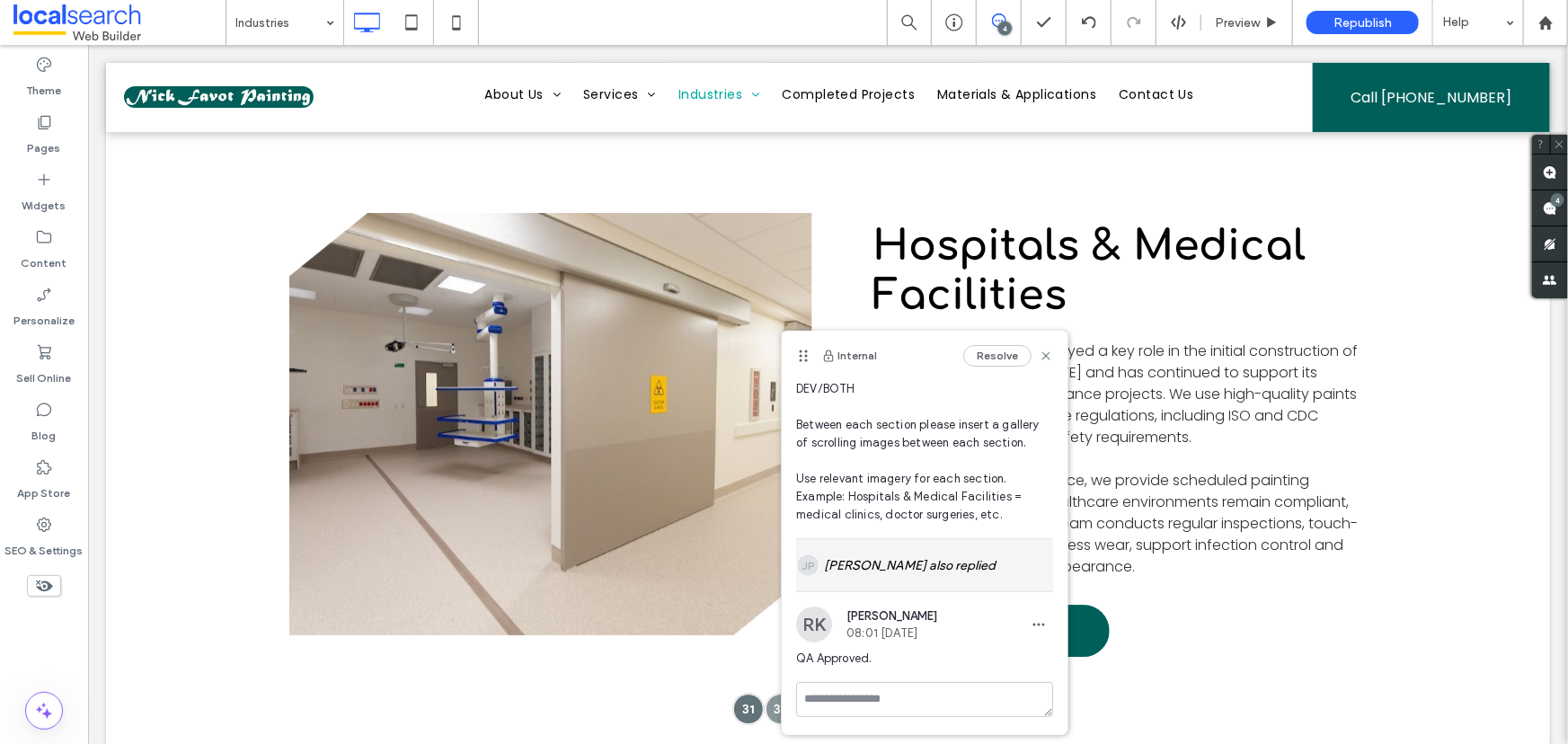 click on "JP [PERSON_NAME] also replied" at bounding box center (925, 565) 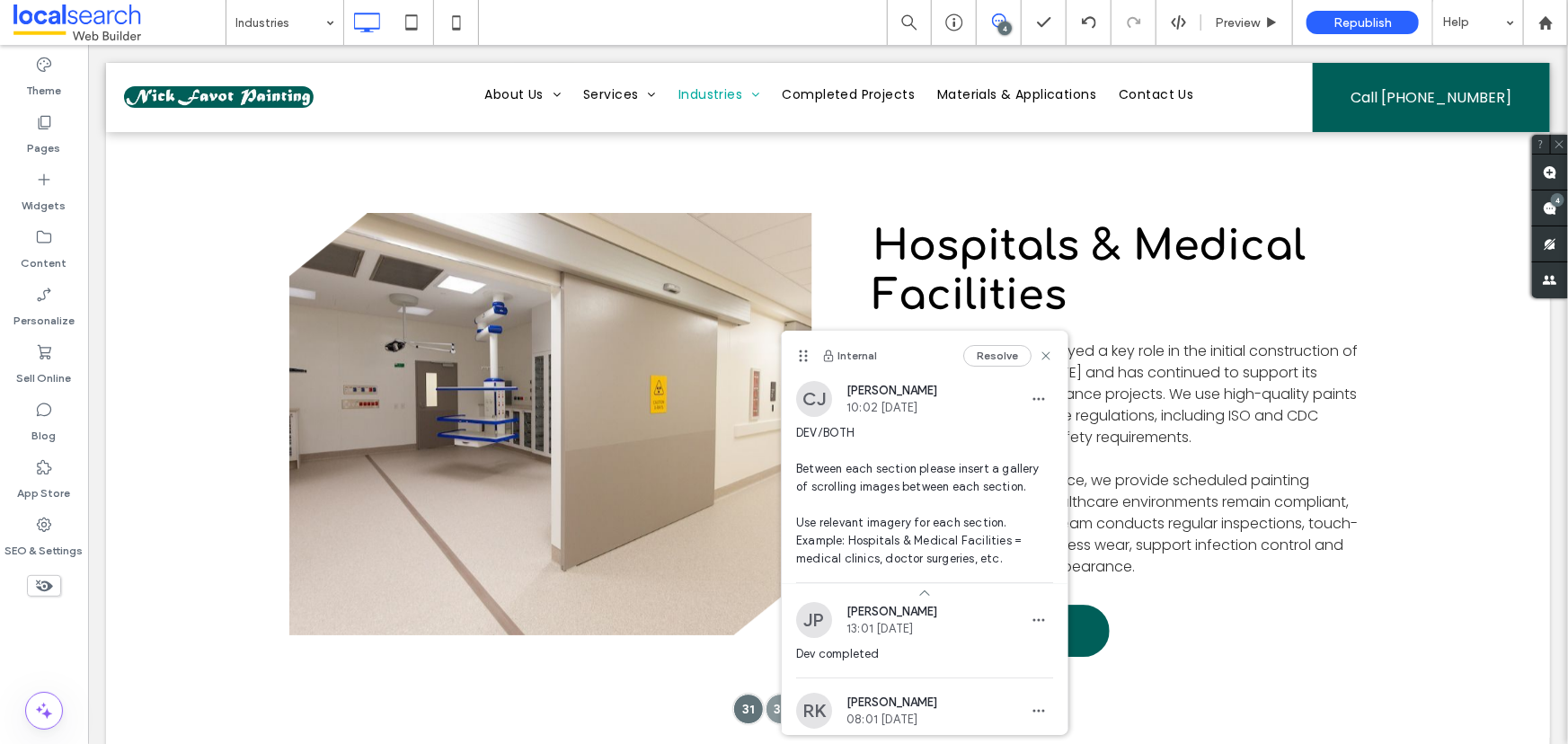 scroll, scrollTop: 0, scrollLeft: 0, axis: both 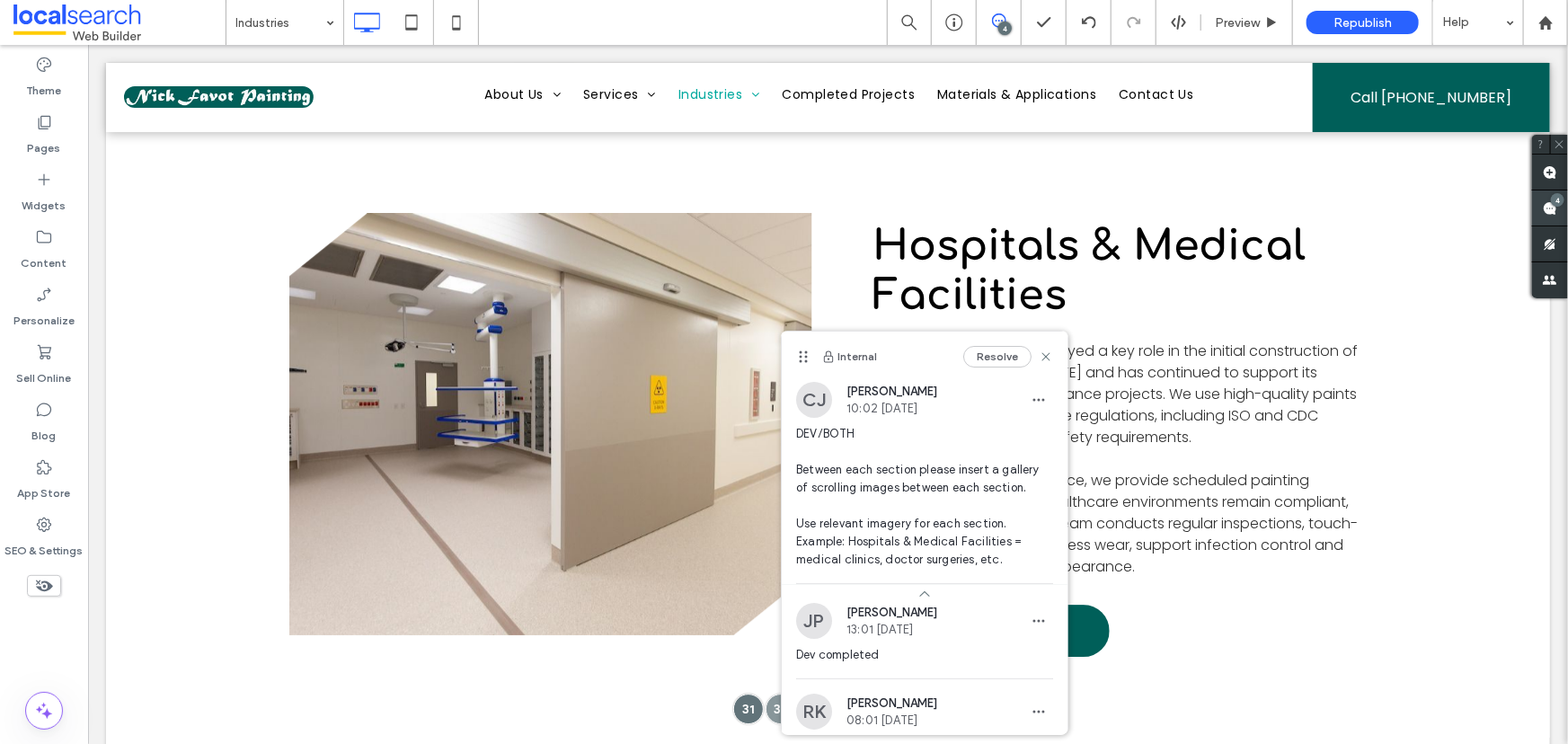 click at bounding box center (1550, 208) 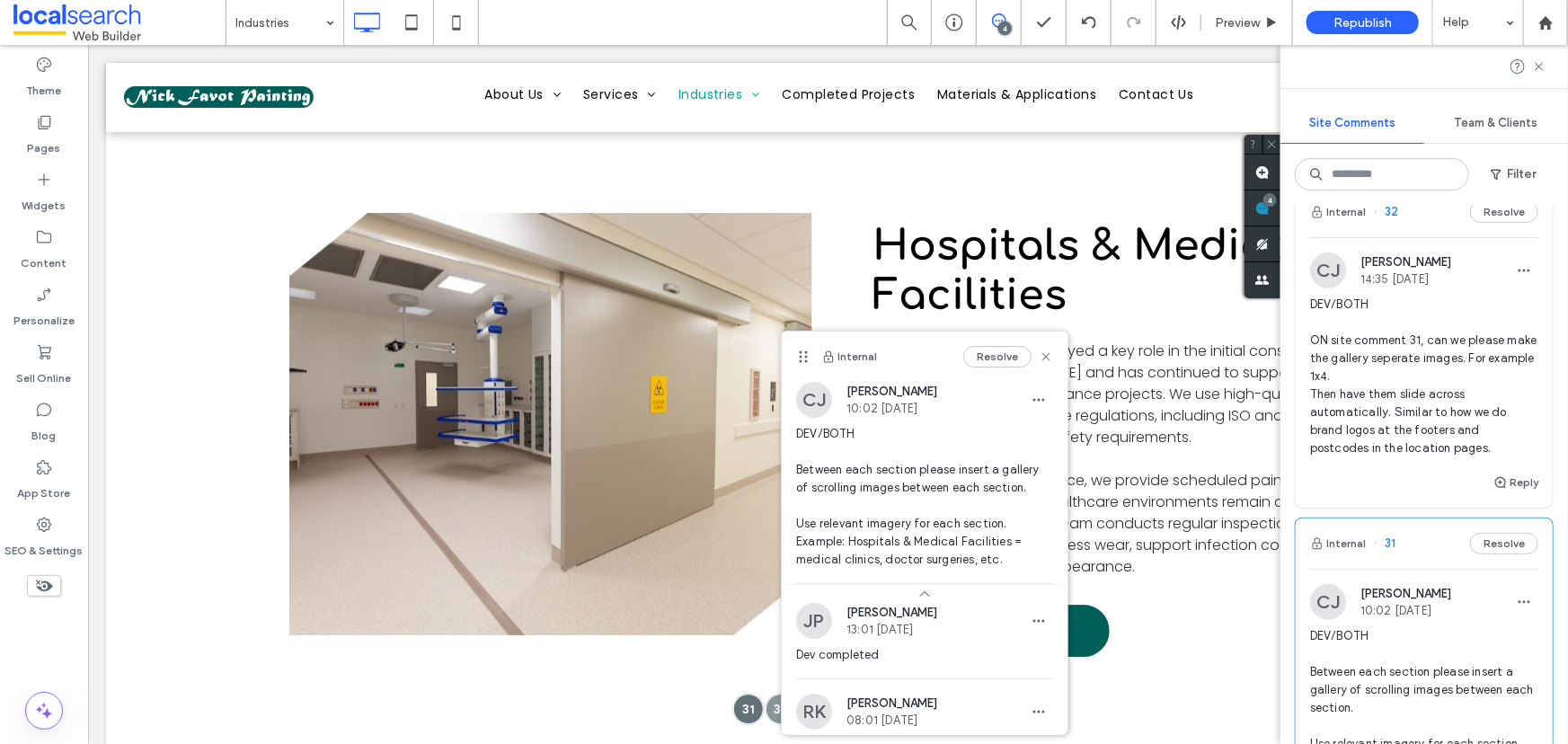 scroll, scrollTop: 244, scrollLeft: 0, axis: vertical 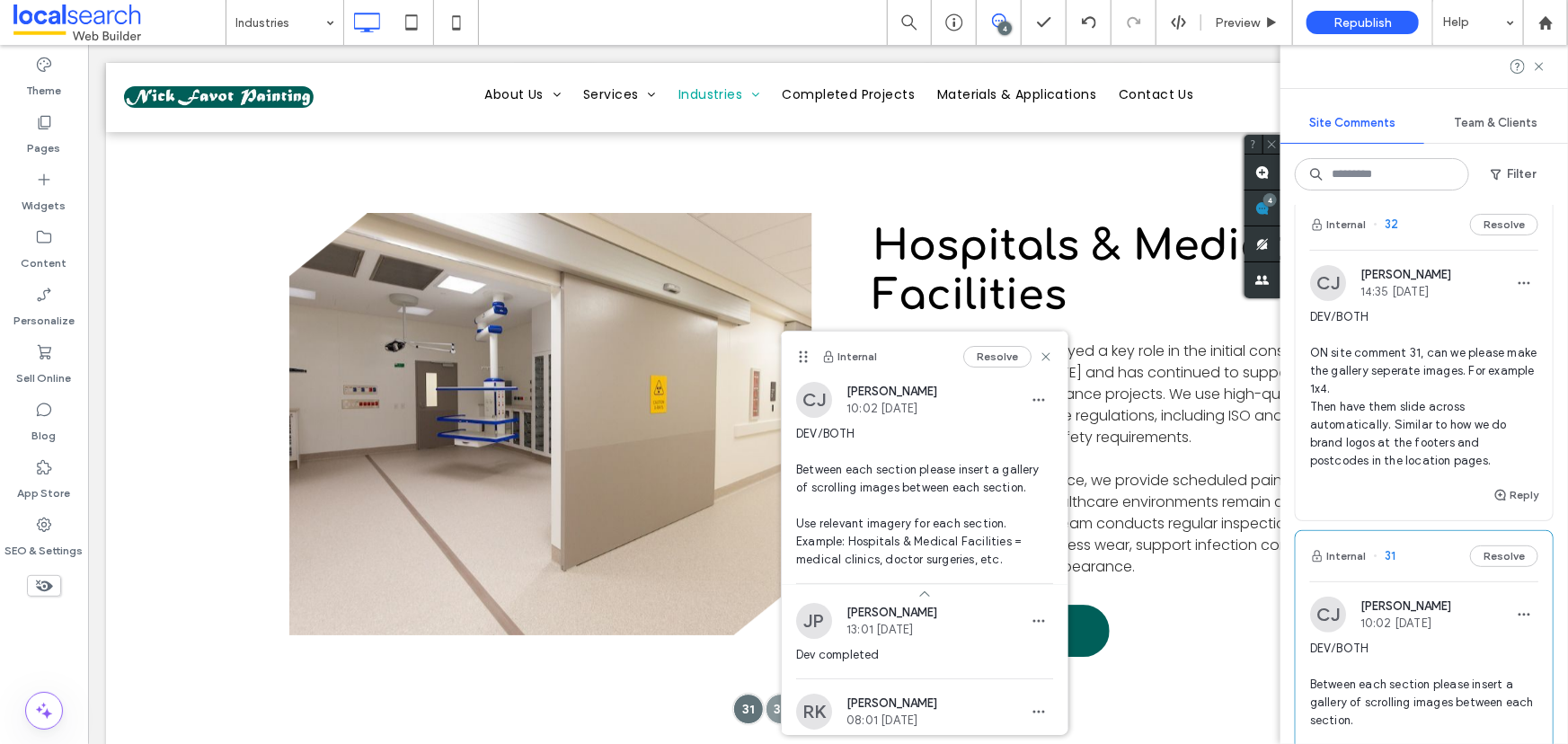 click on "DEV/BOTH
ON site comment 31, can we please make the gallery seperate images. For example 1x4.
Then have them slide across automatically. Similar to how we do brand logos at the footers and postcodes in the location pages." at bounding box center [1424, 389] 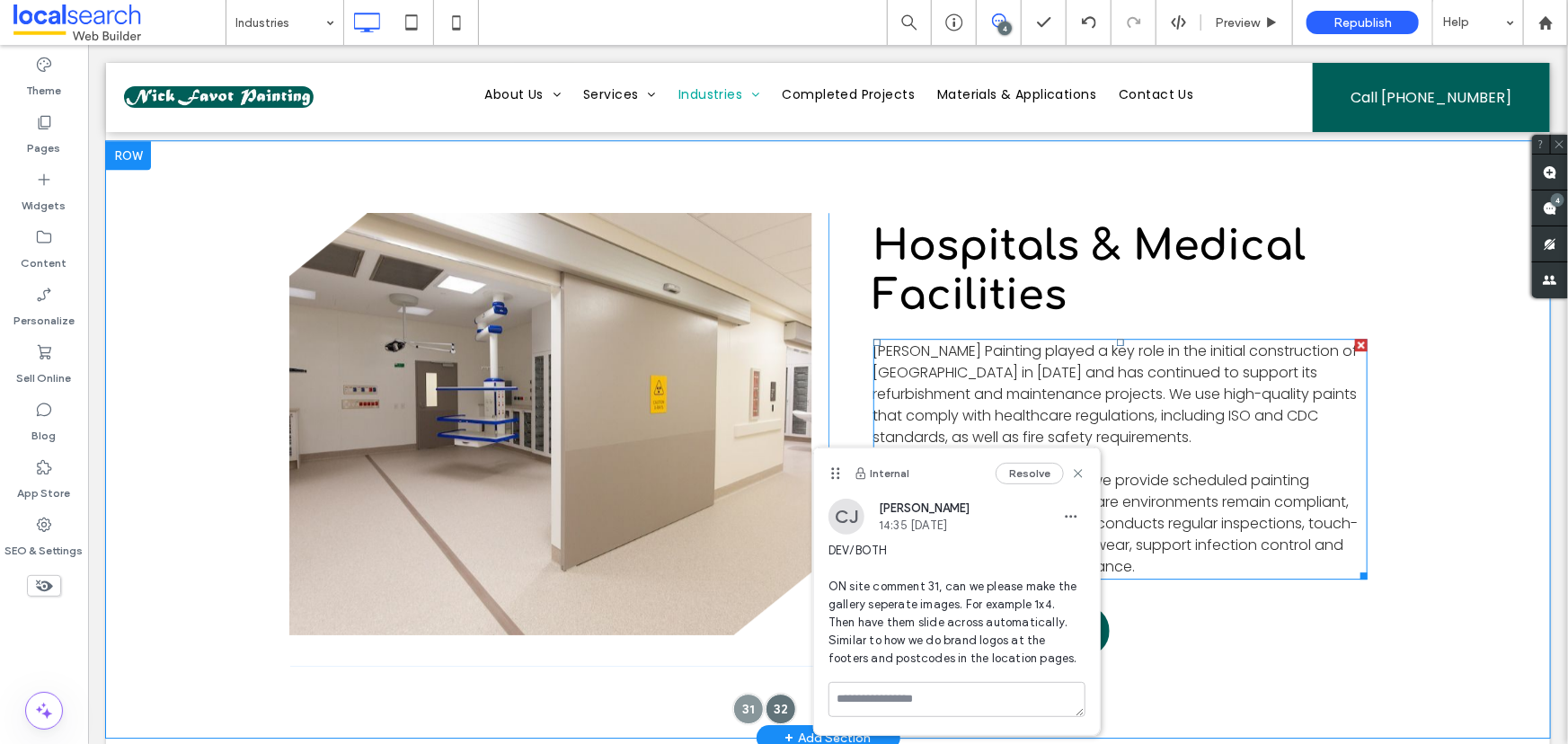scroll, scrollTop: 0, scrollLeft: 0, axis: both 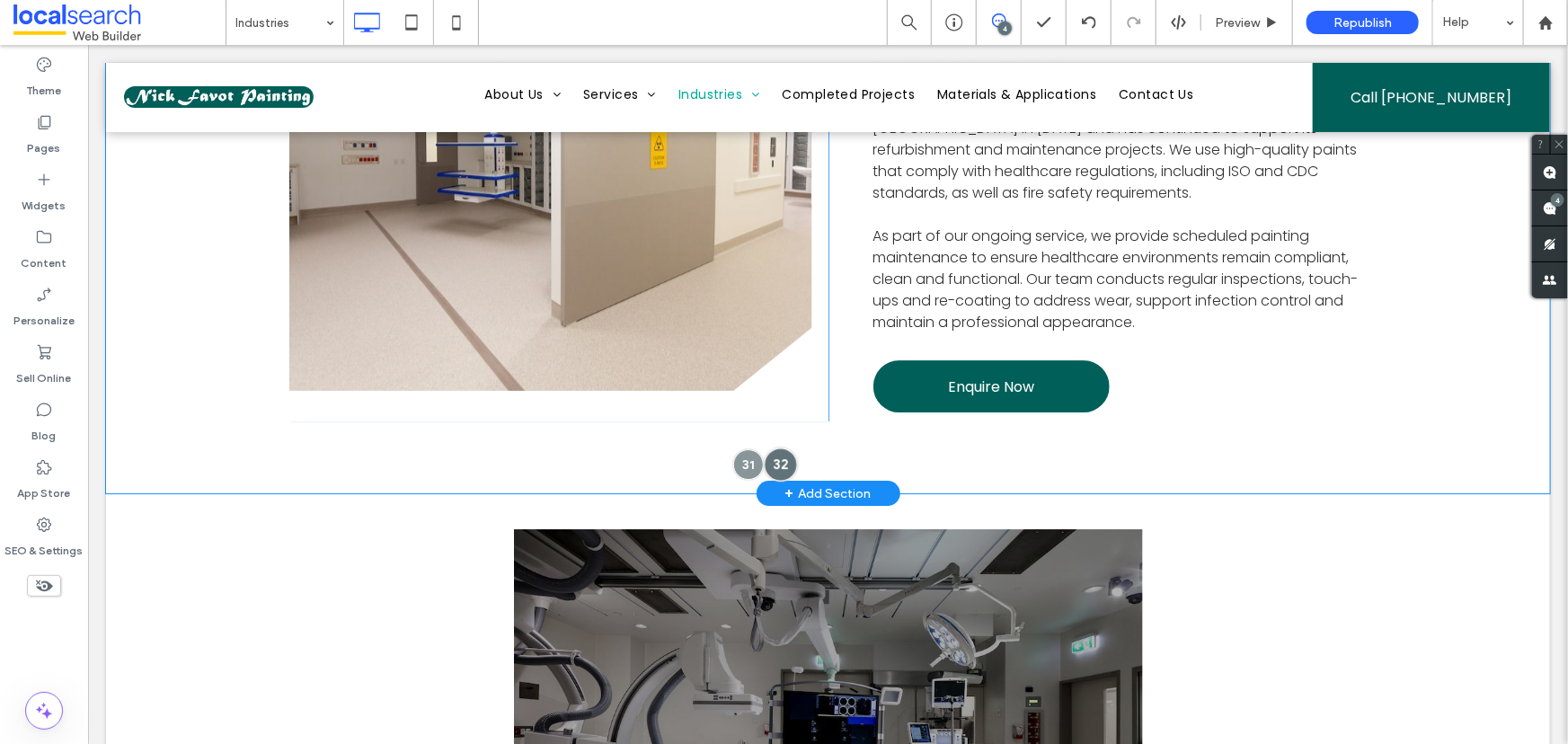 click at bounding box center [780, 463] 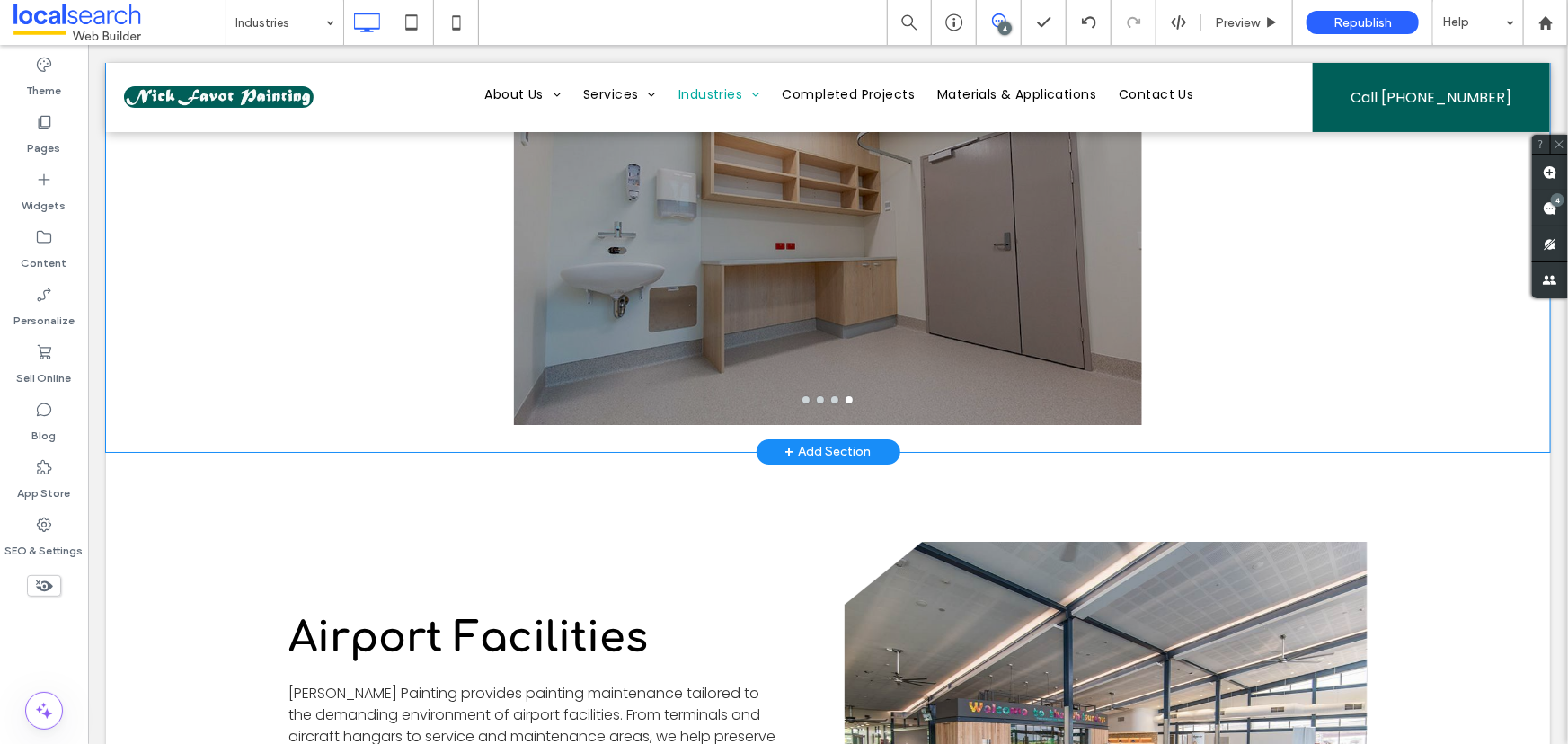 scroll, scrollTop: 13579, scrollLeft: 0, axis: vertical 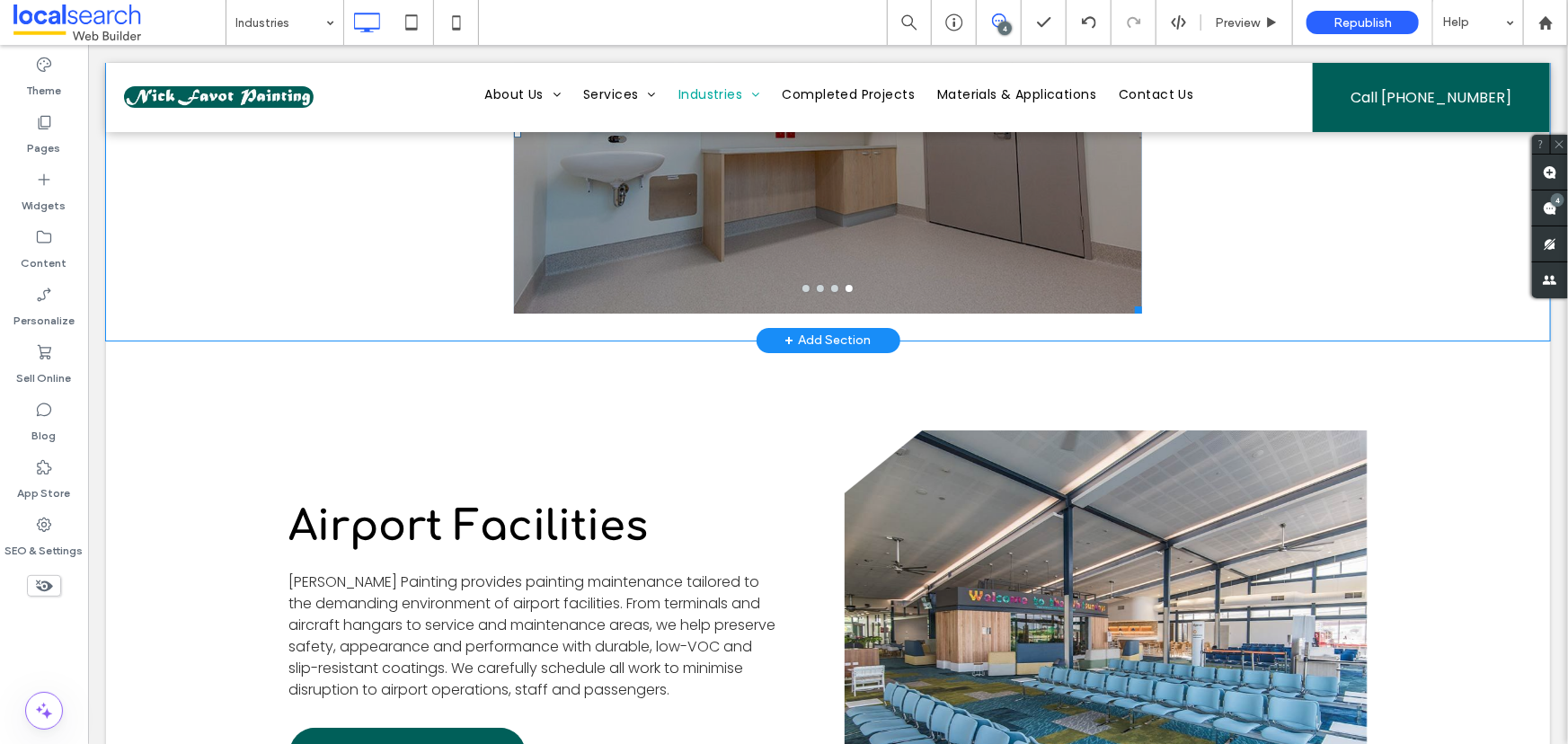 click at bounding box center [828, 144] 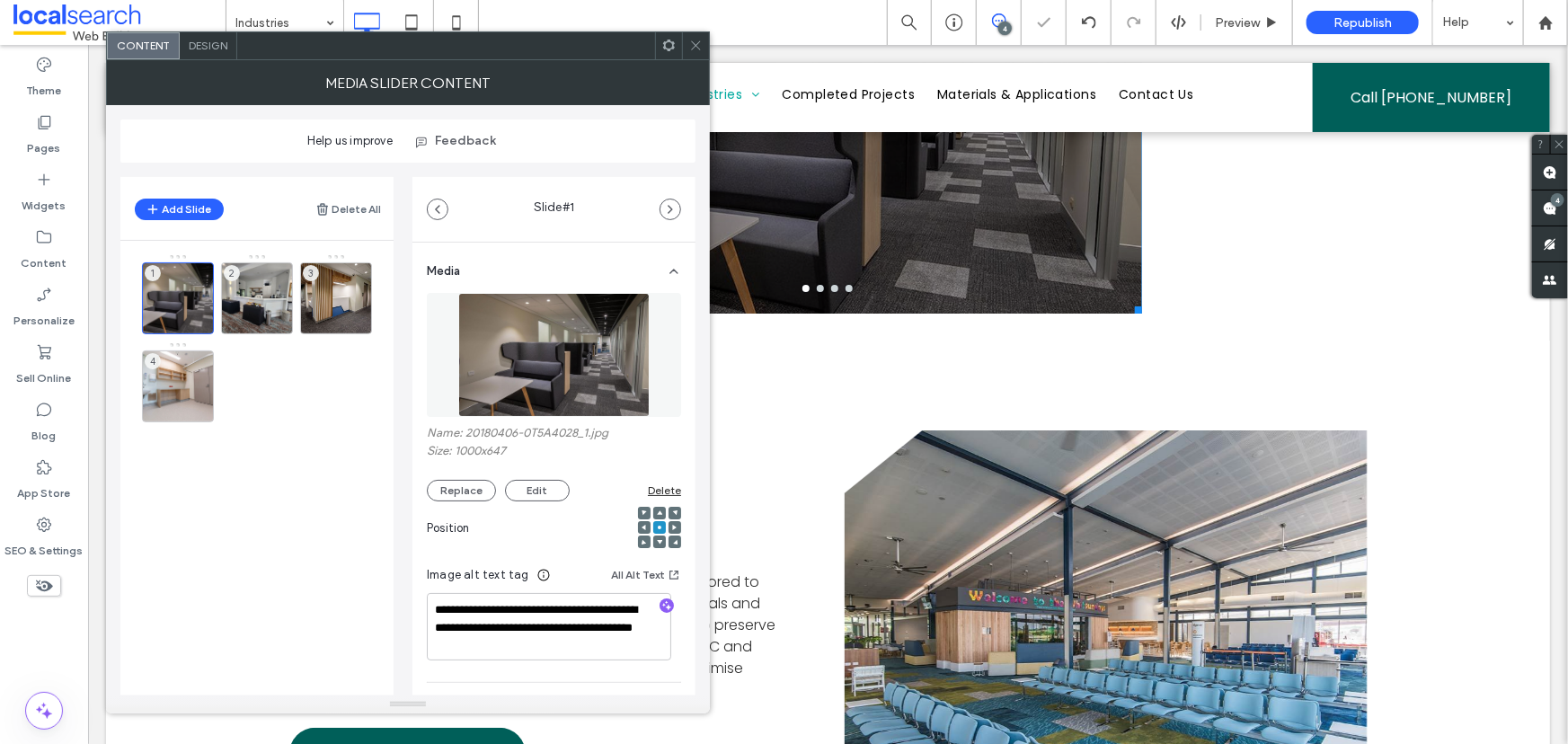 click on "Design" at bounding box center [208, 45] 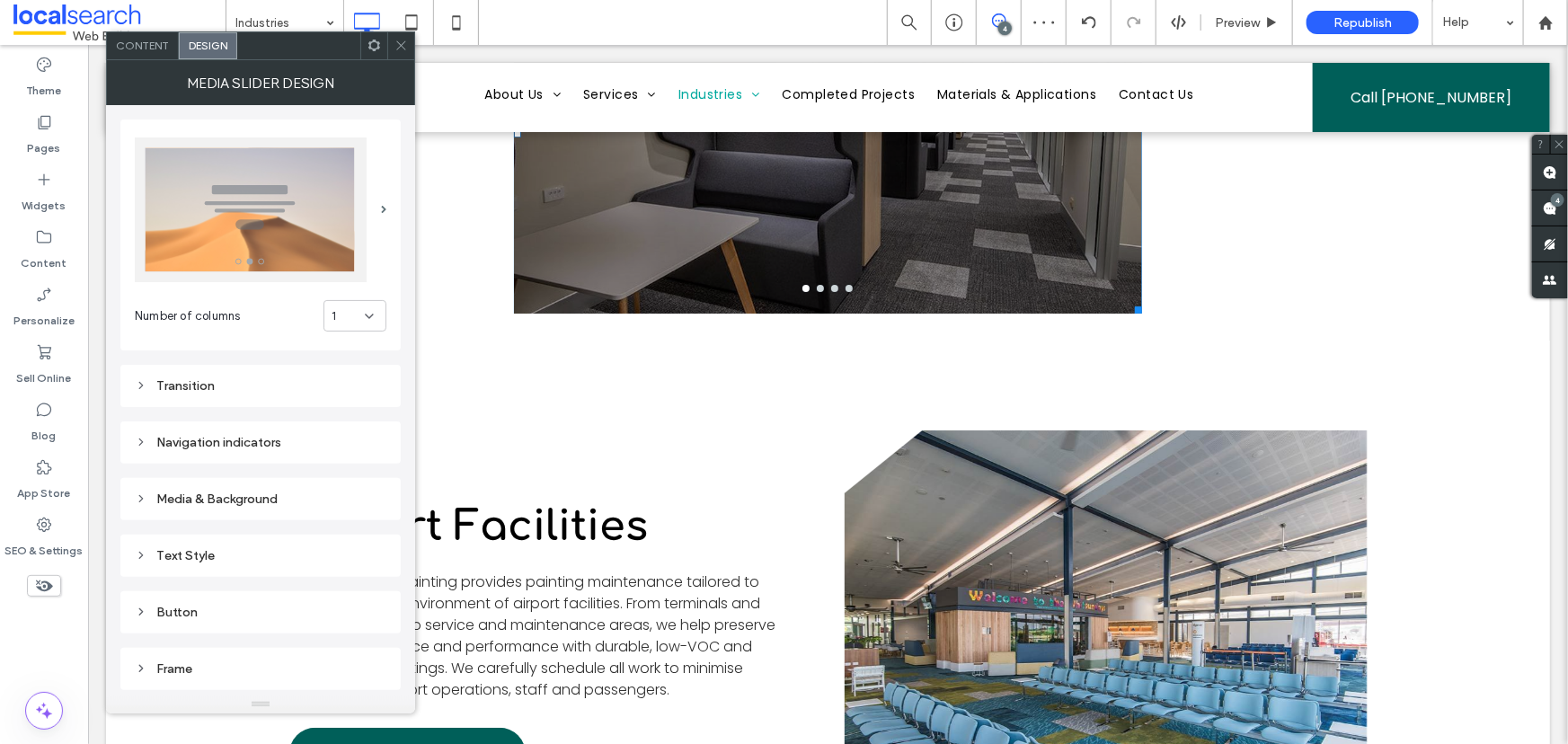 click 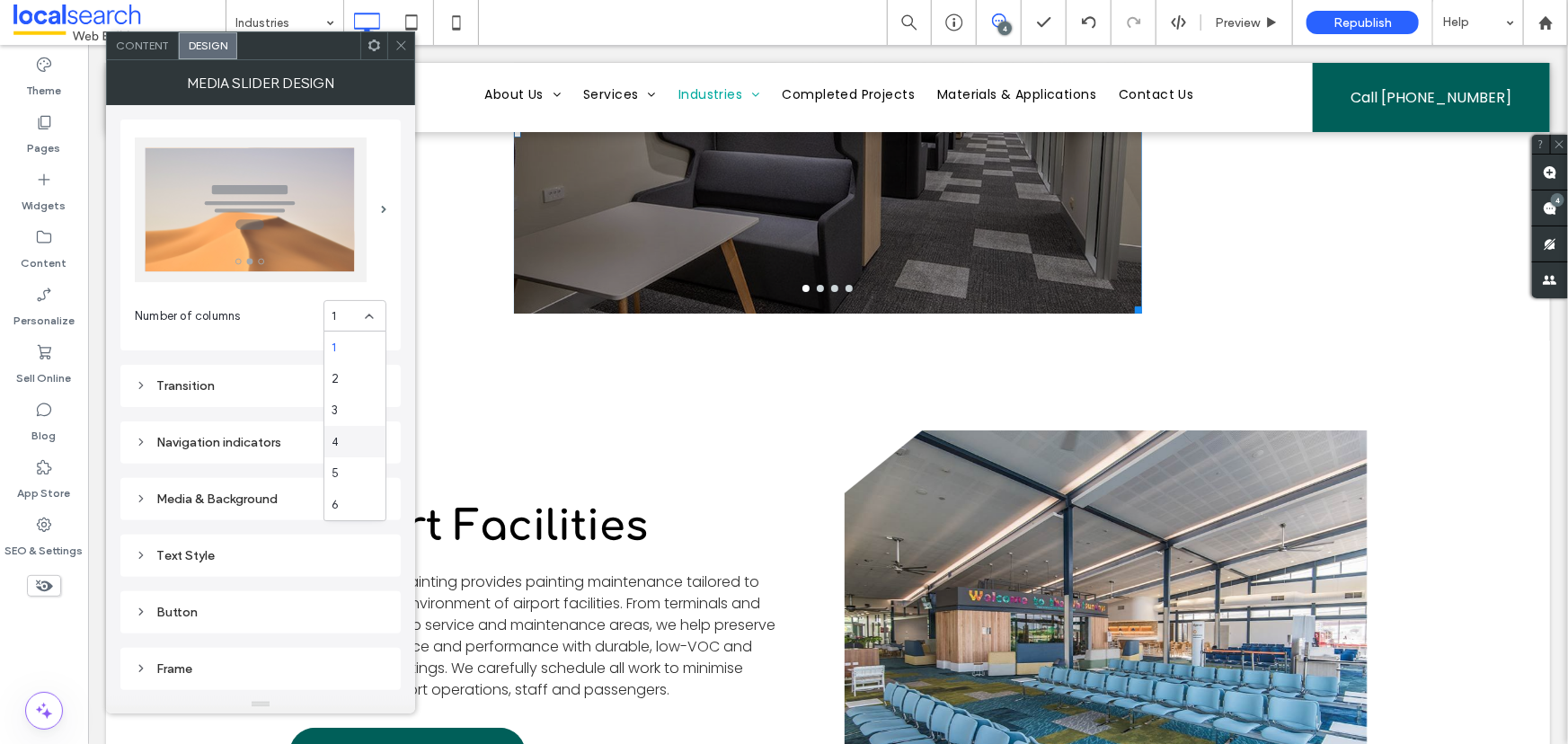 click on "4" at bounding box center [355, 441] 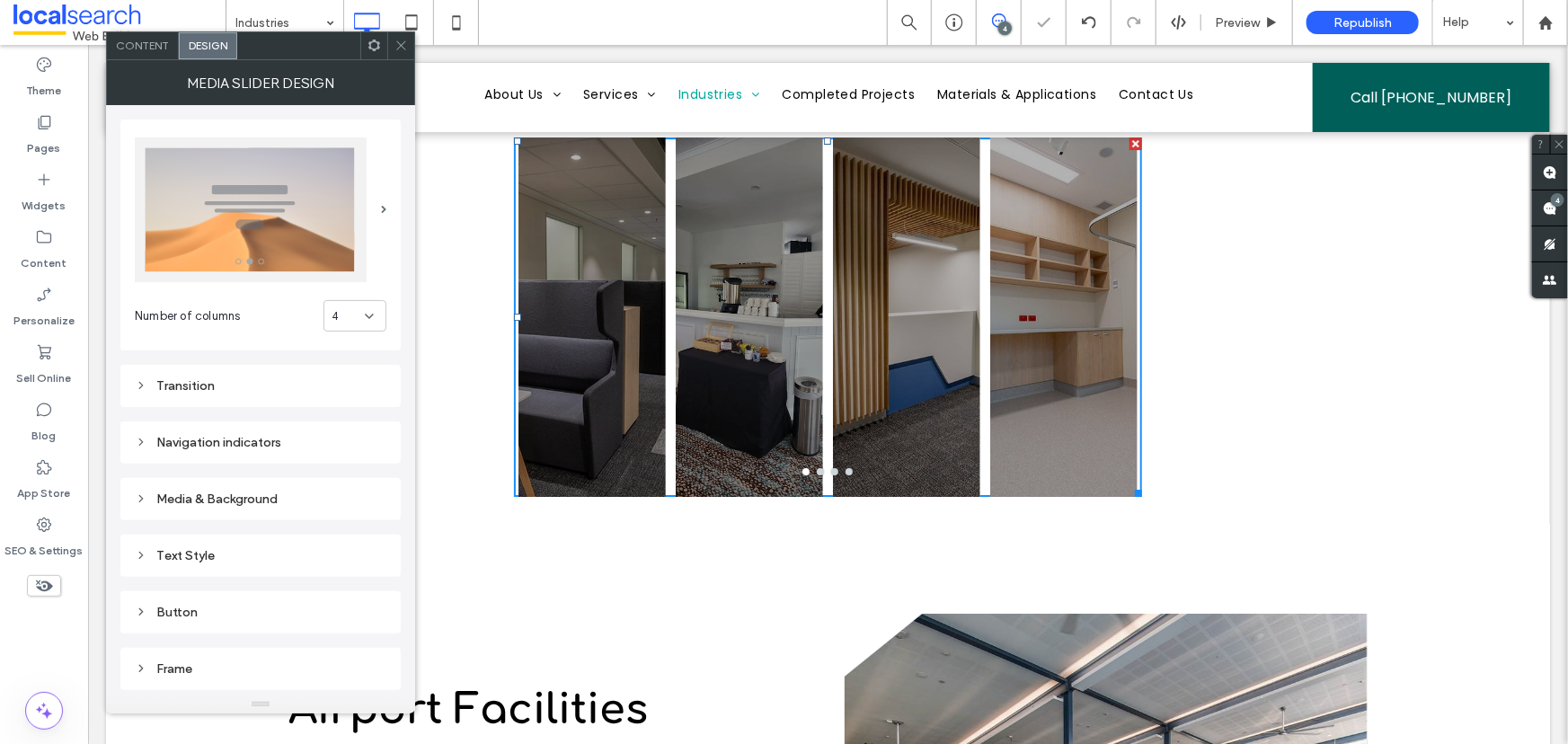 scroll, scrollTop: 13334, scrollLeft: 0, axis: vertical 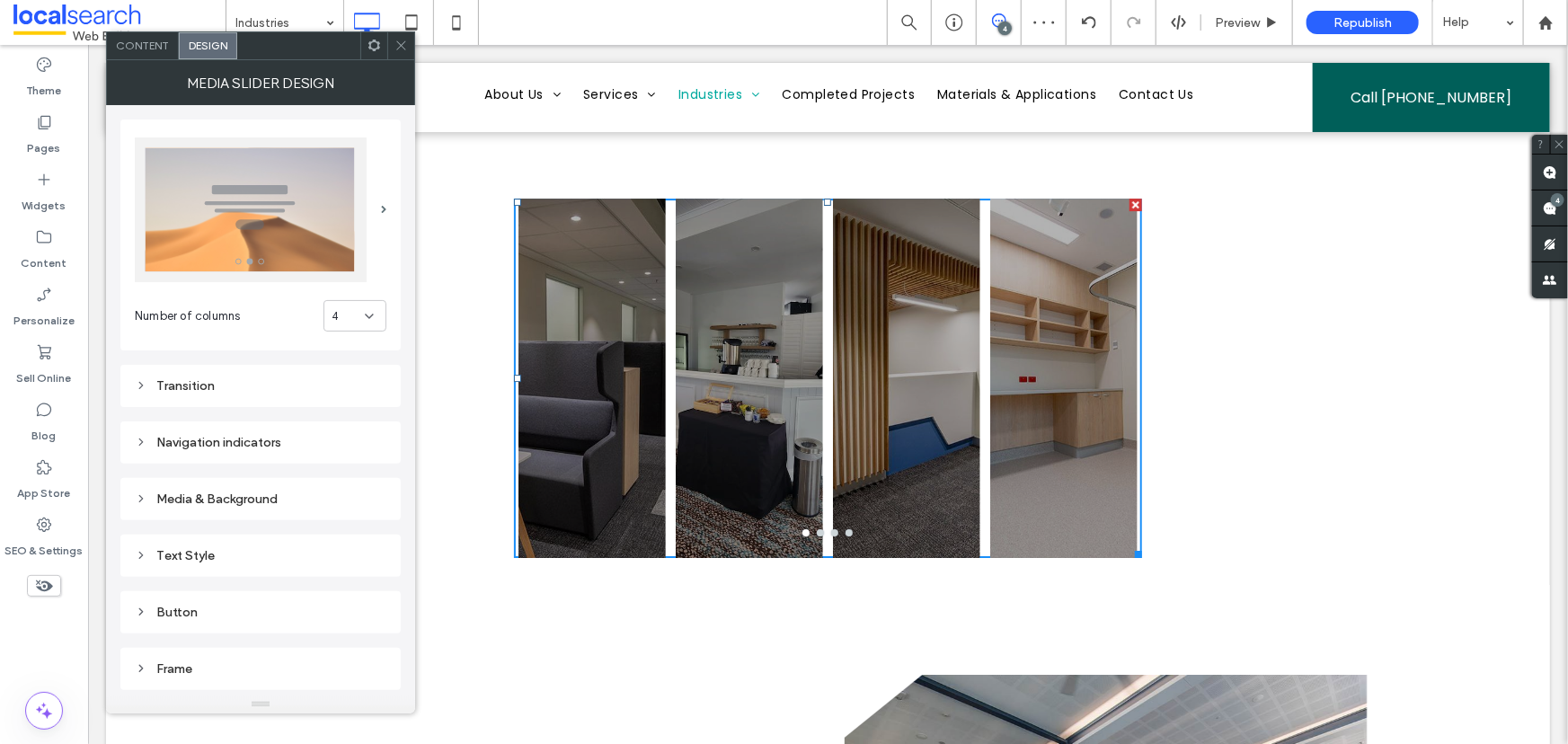 click on "4" at bounding box center (348, 316) 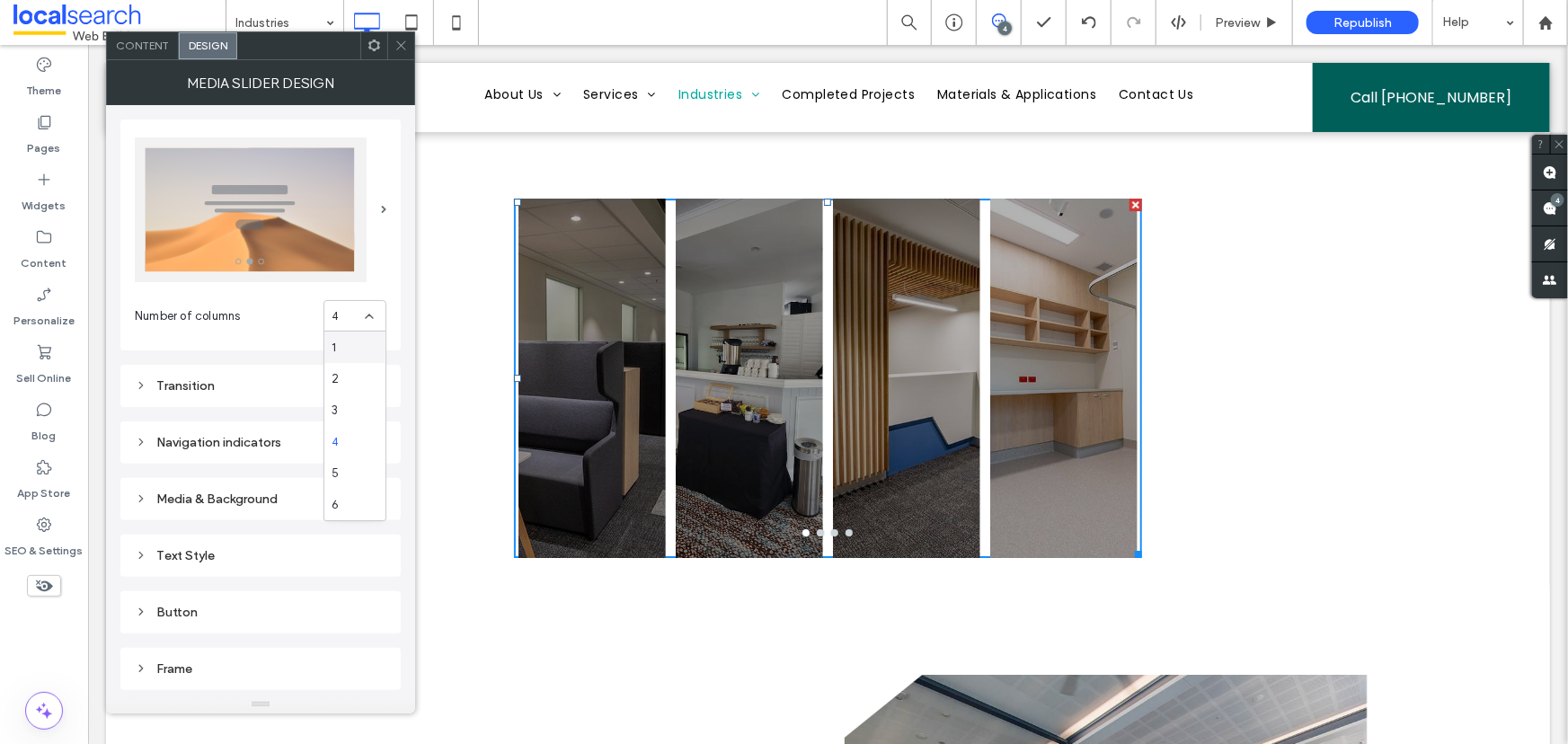 click on "1" at bounding box center (355, 347) 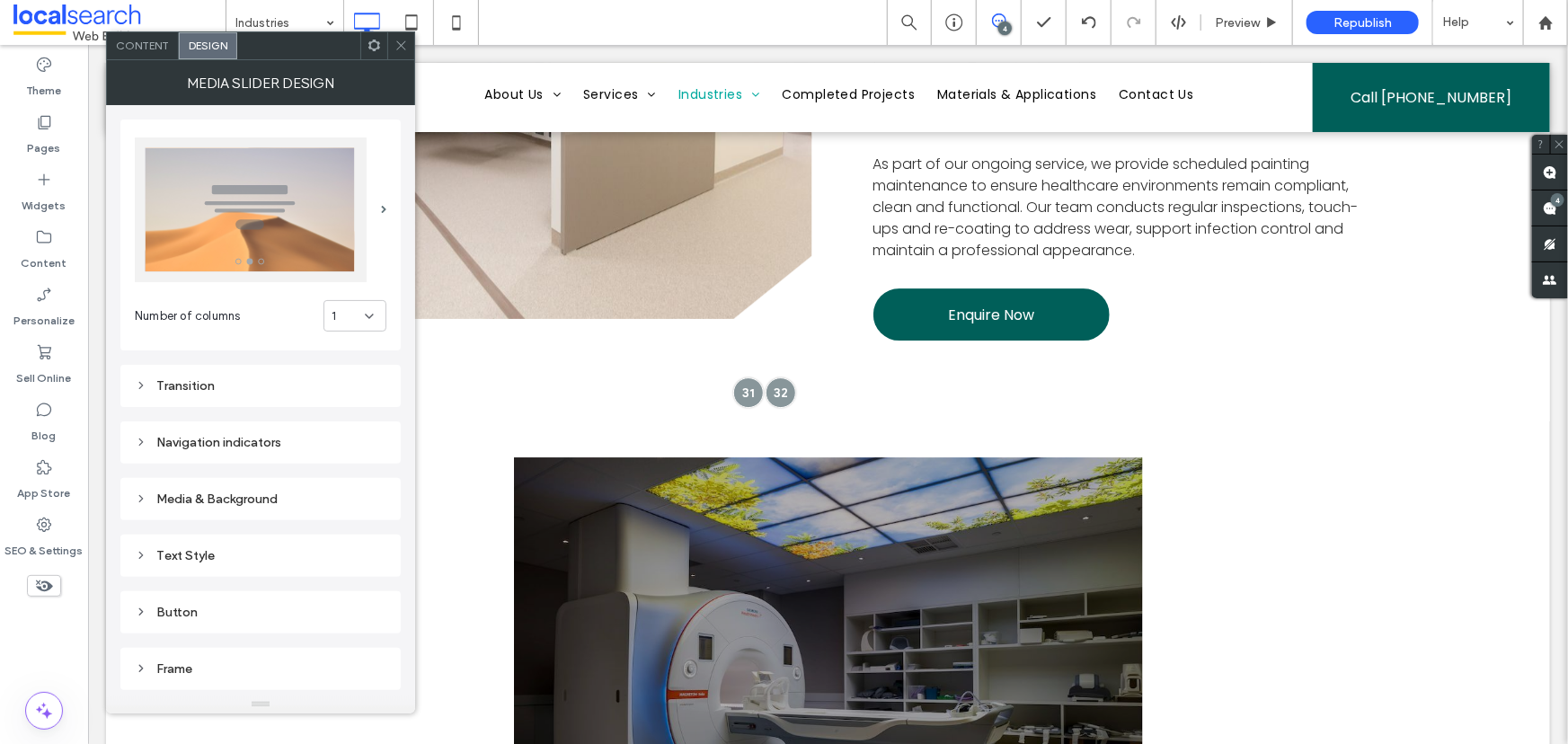 scroll, scrollTop: 2796, scrollLeft: 0, axis: vertical 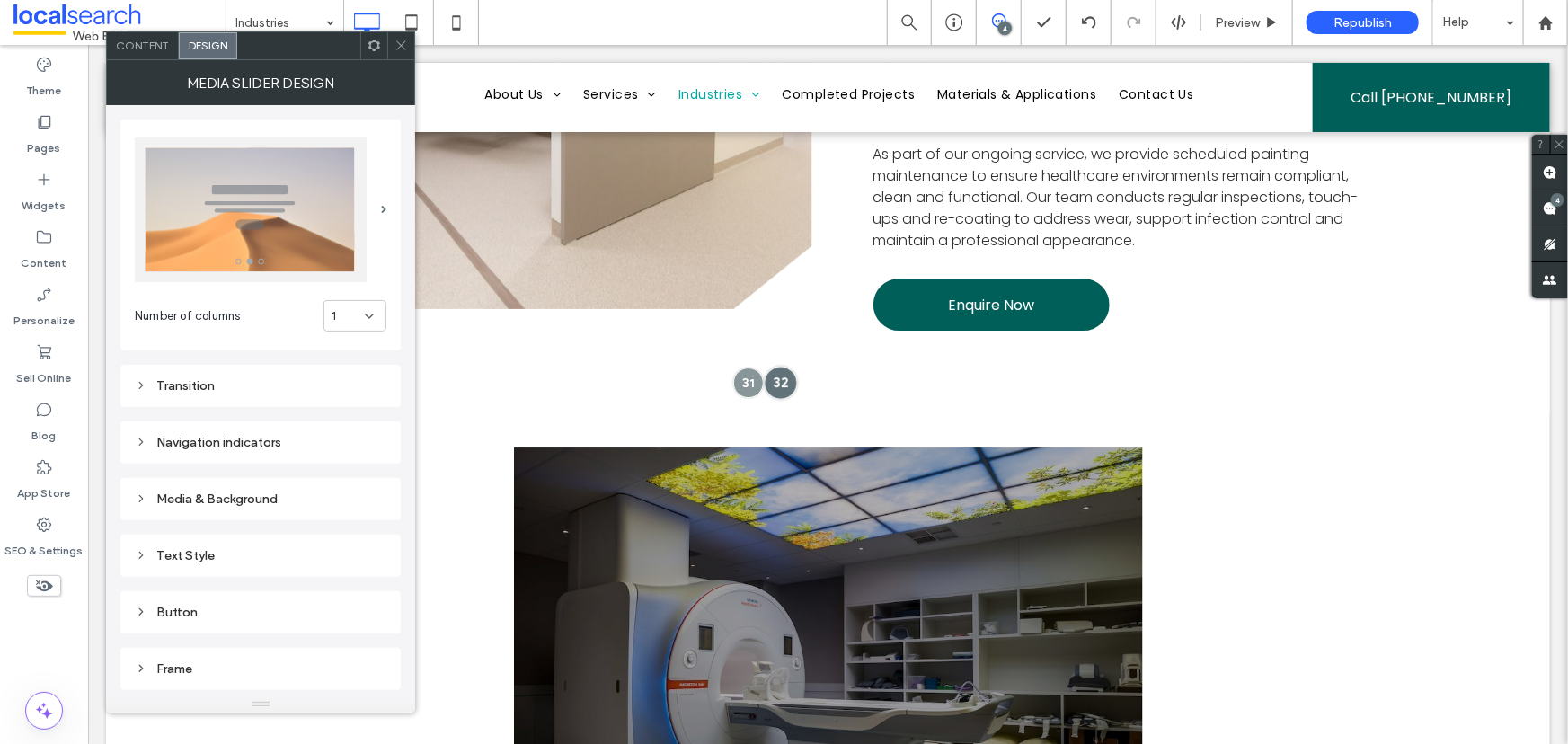click at bounding box center (780, 381) 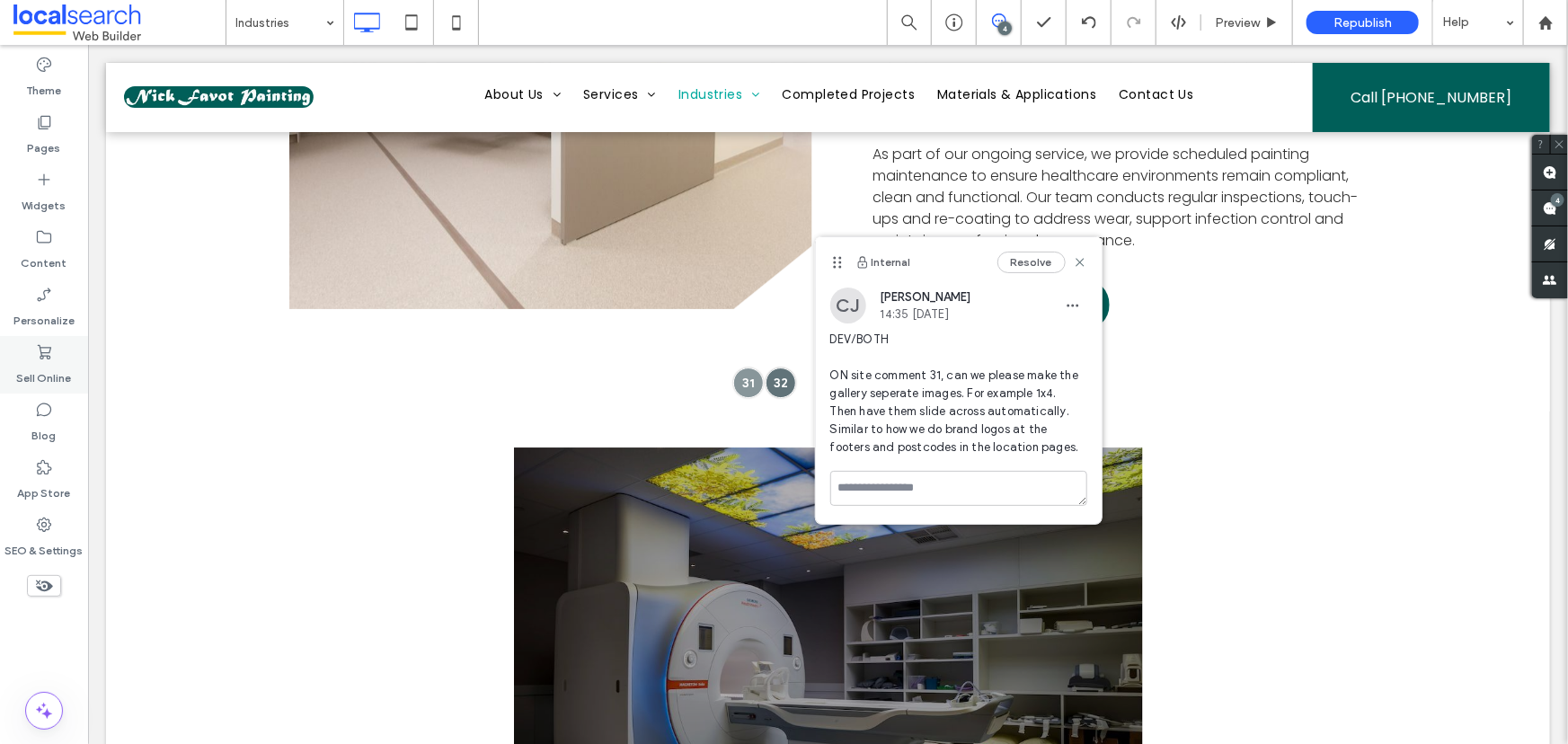 drag, startPoint x: 45, startPoint y: 536, endPoint x: 1, endPoint y: 371, distance: 170.7659 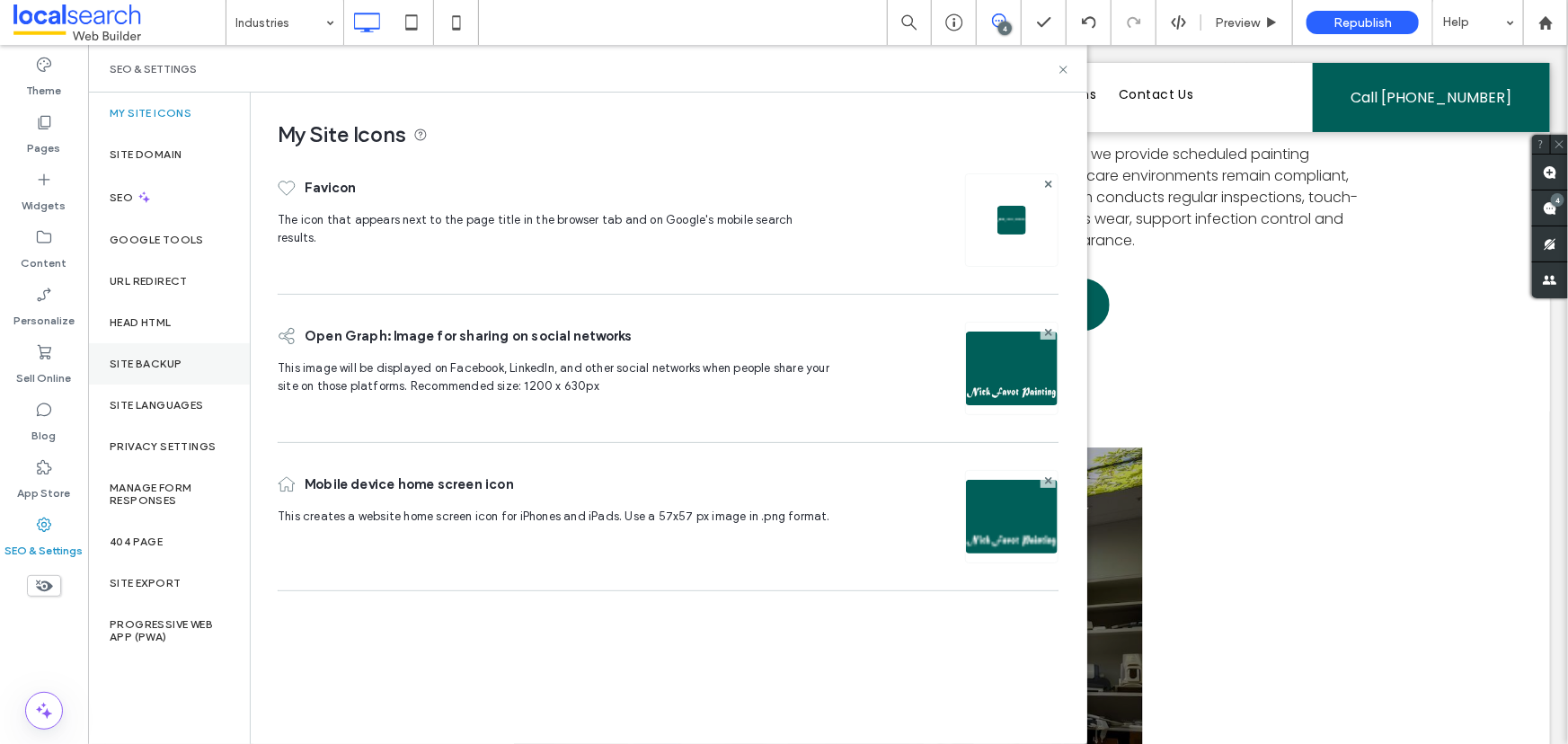 click on "Site Backup" at bounding box center [169, 364] 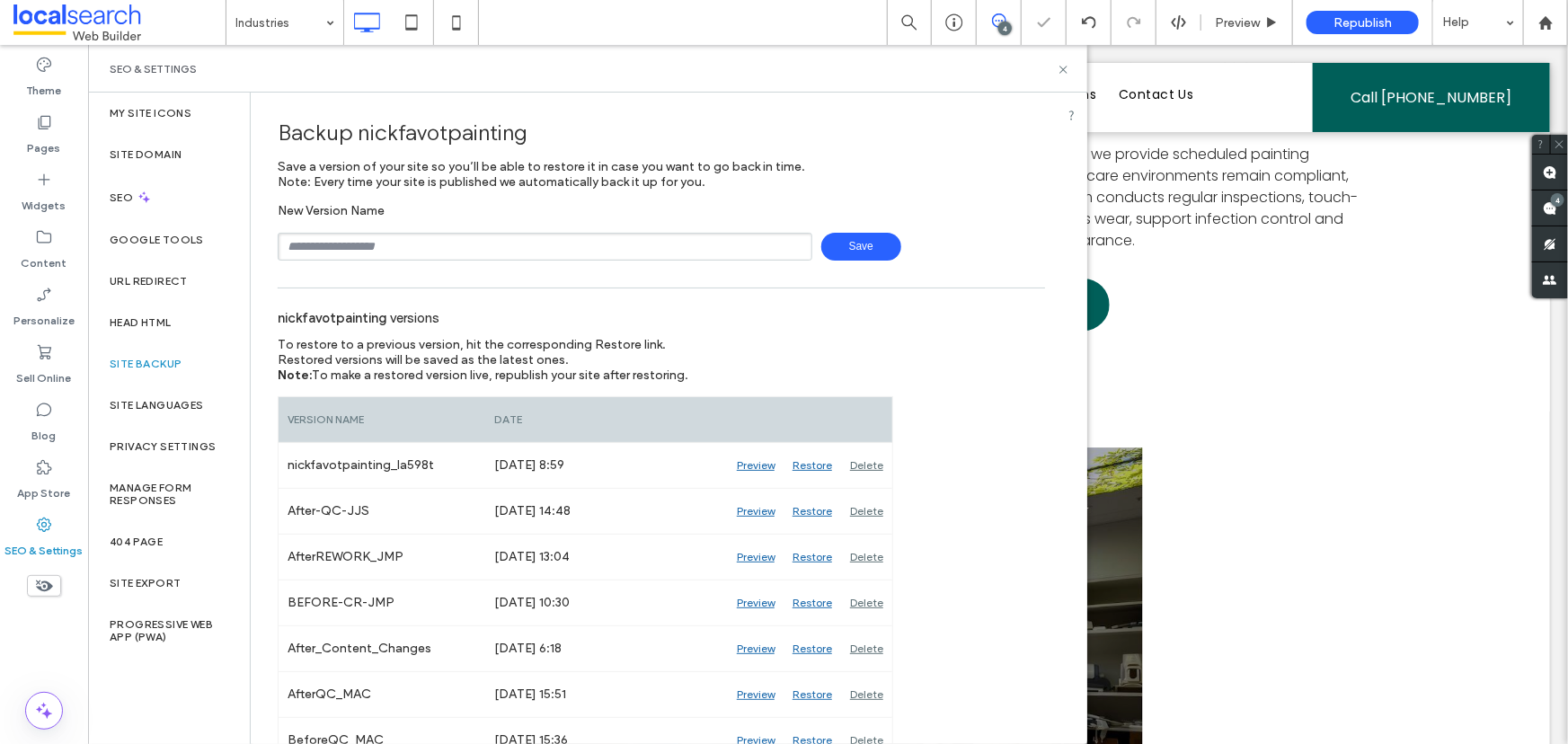 drag, startPoint x: 376, startPoint y: 257, endPoint x: 362, endPoint y: 259, distance: 14.142136 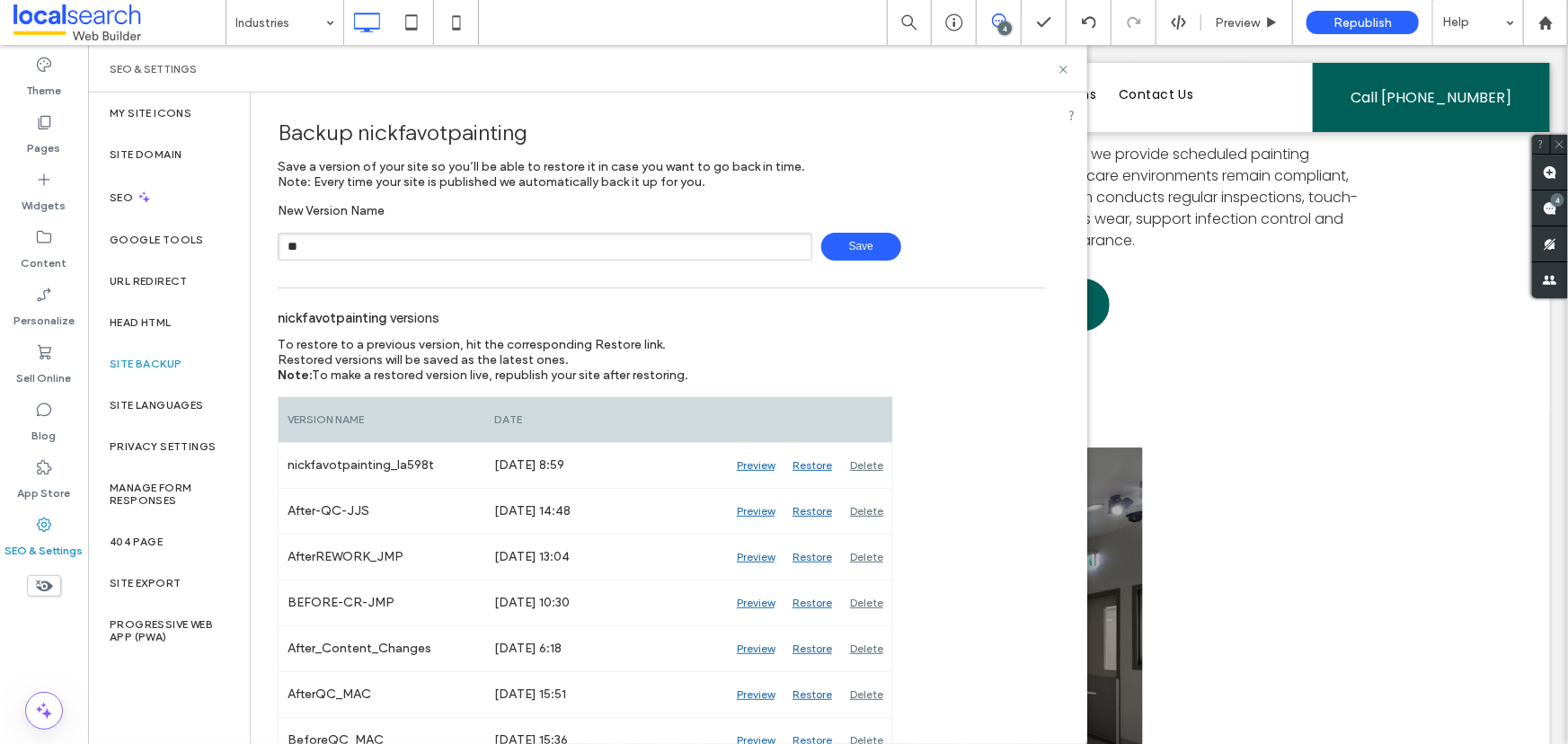 type on "**********" 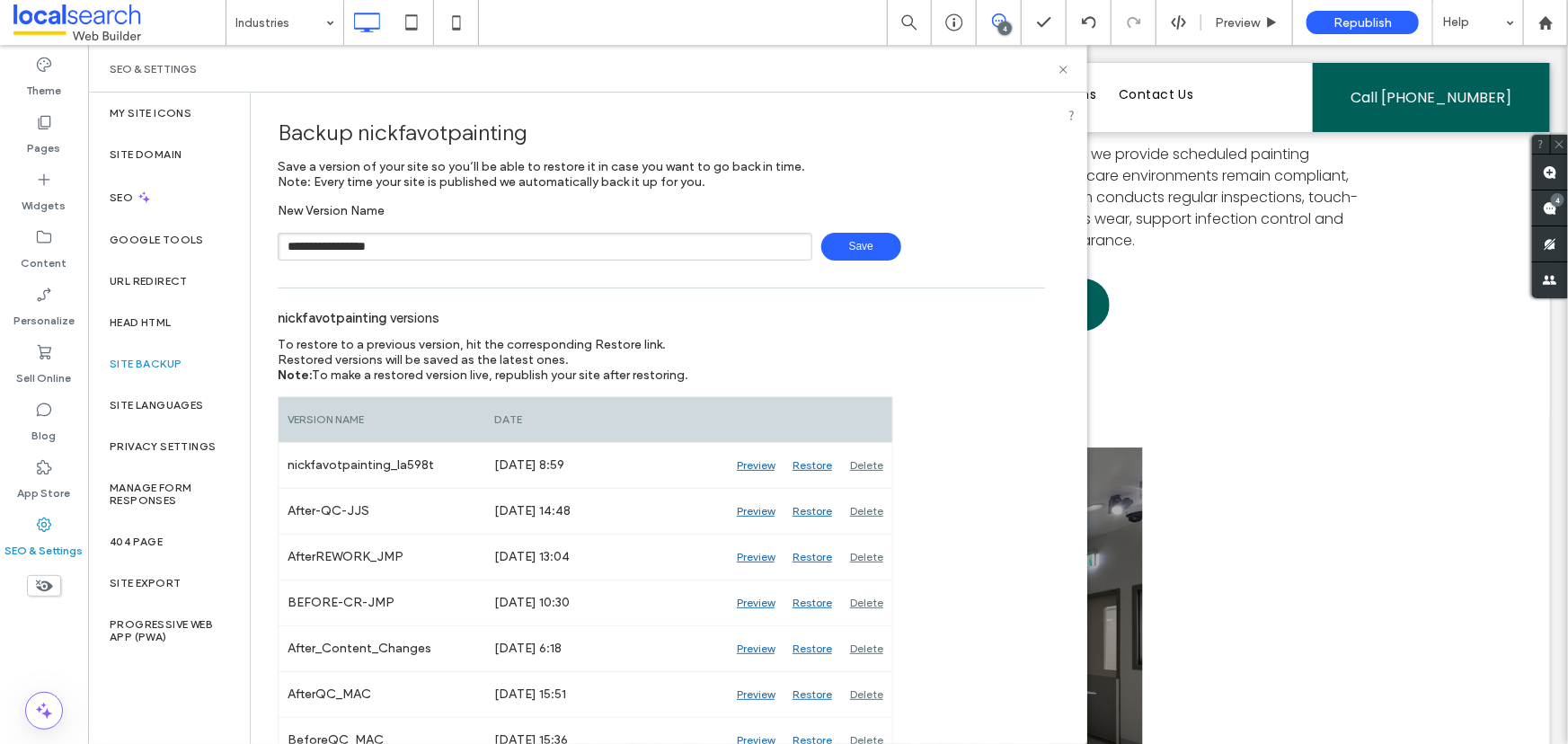 click on "Save" at bounding box center [861, 246] 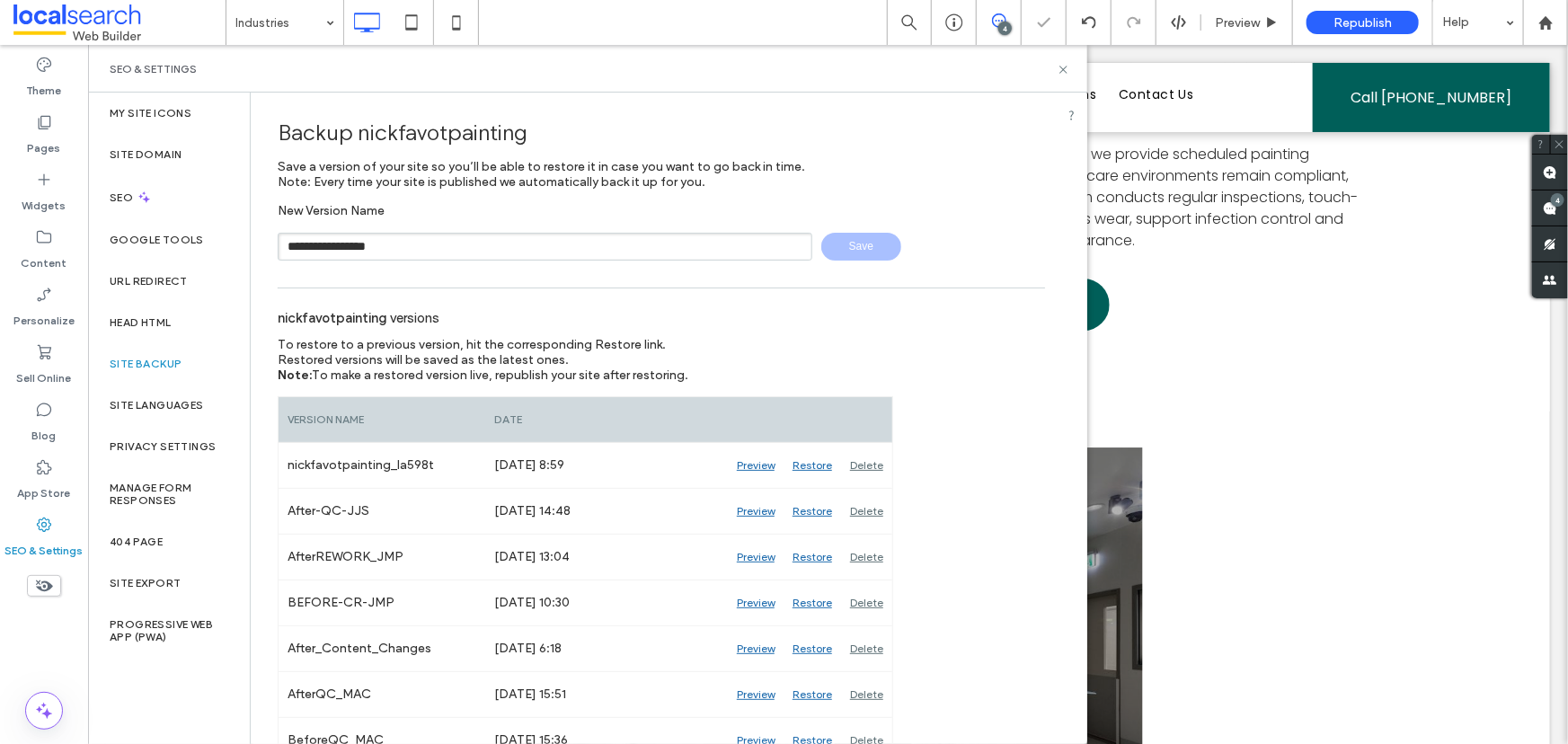 type 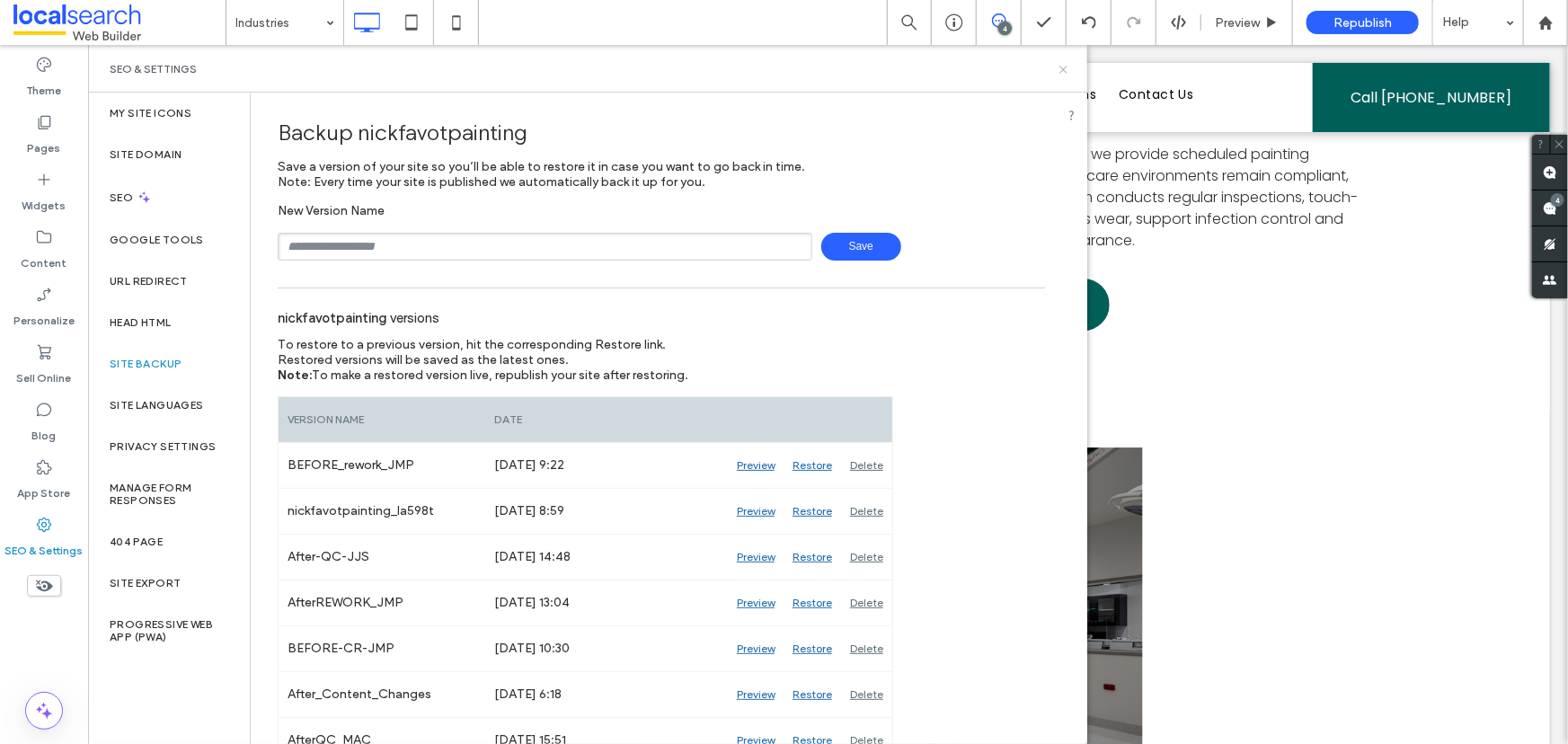 click 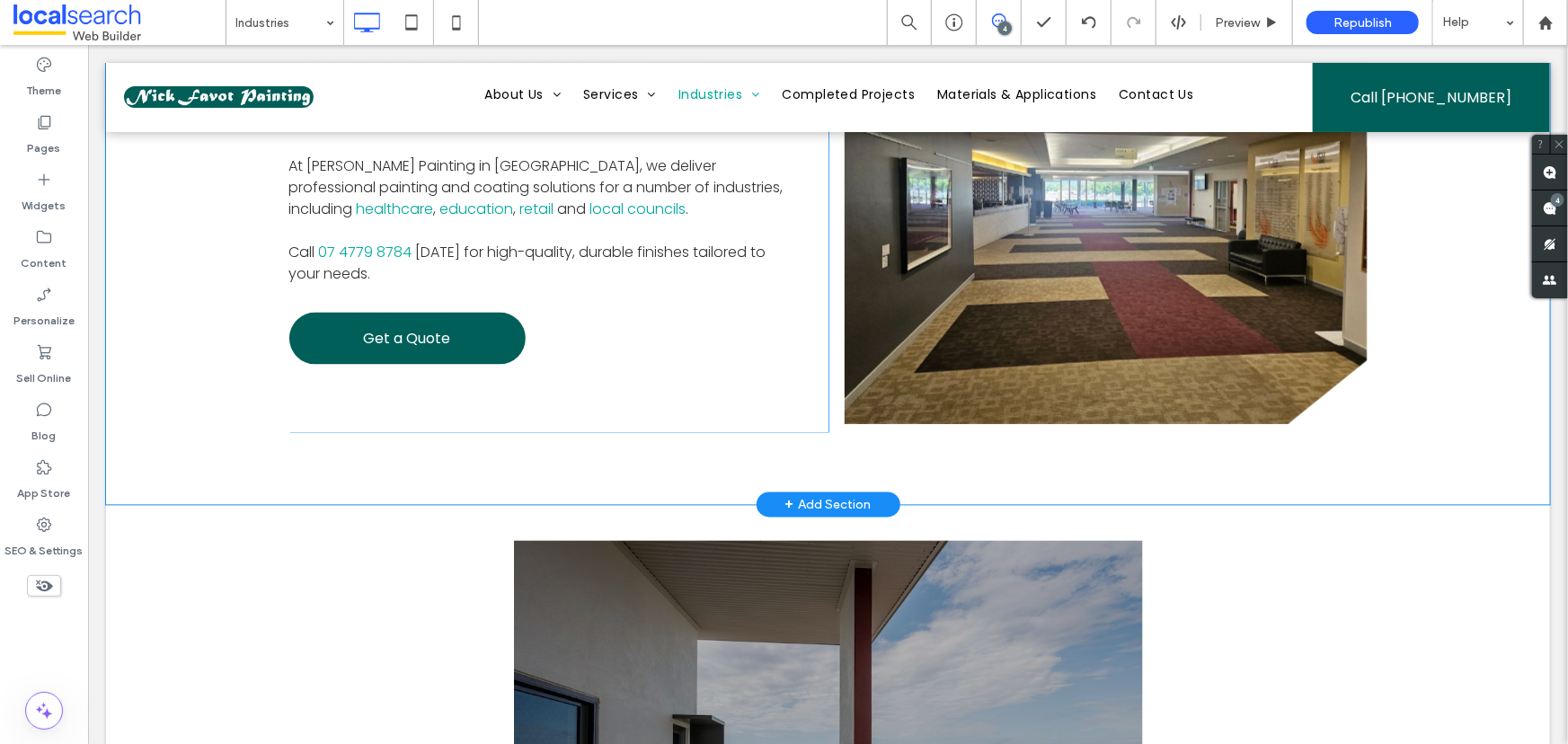 scroll, scrollTop: 1734, scrollLeft: 0, axis: vertical 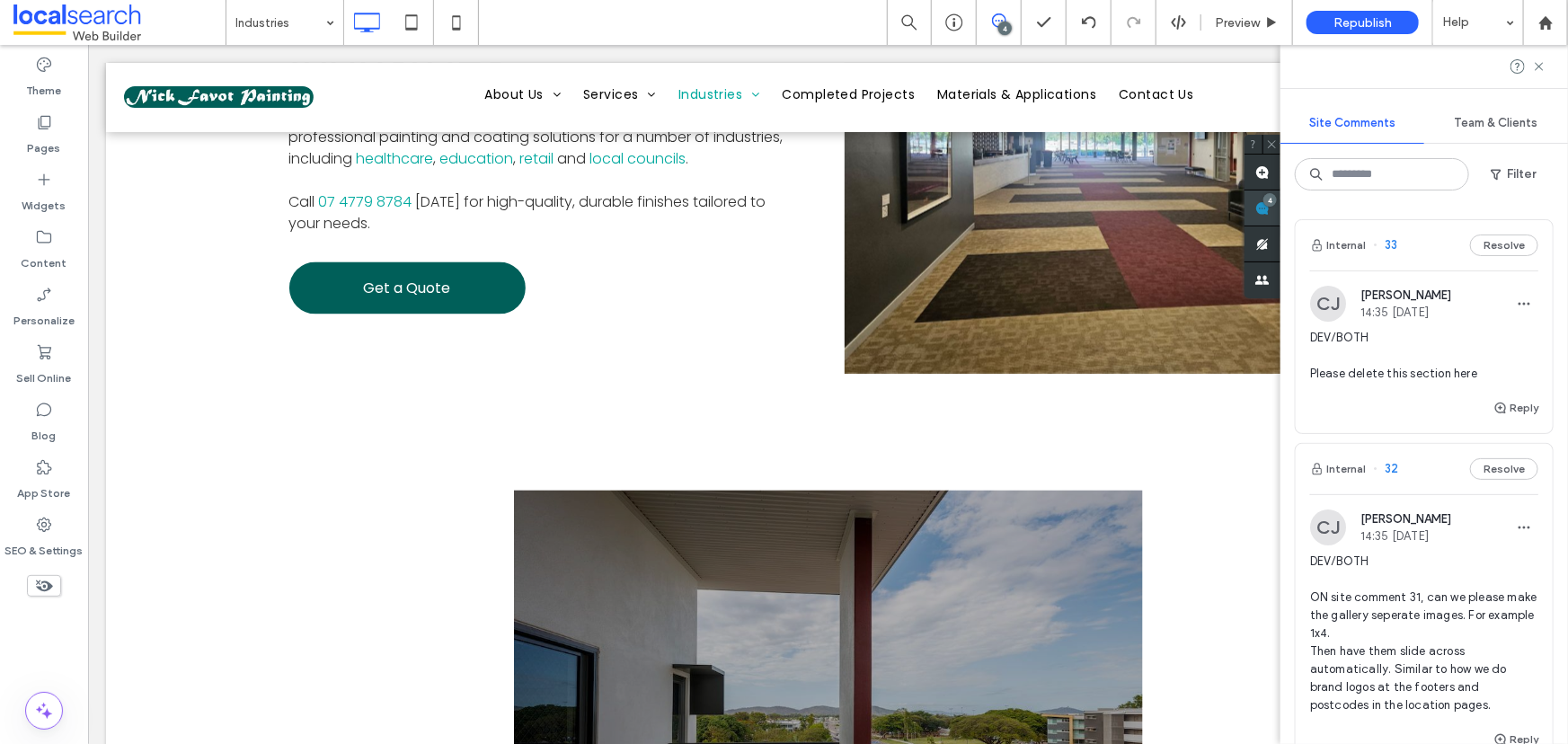 click at bounding box center [1262, 208] 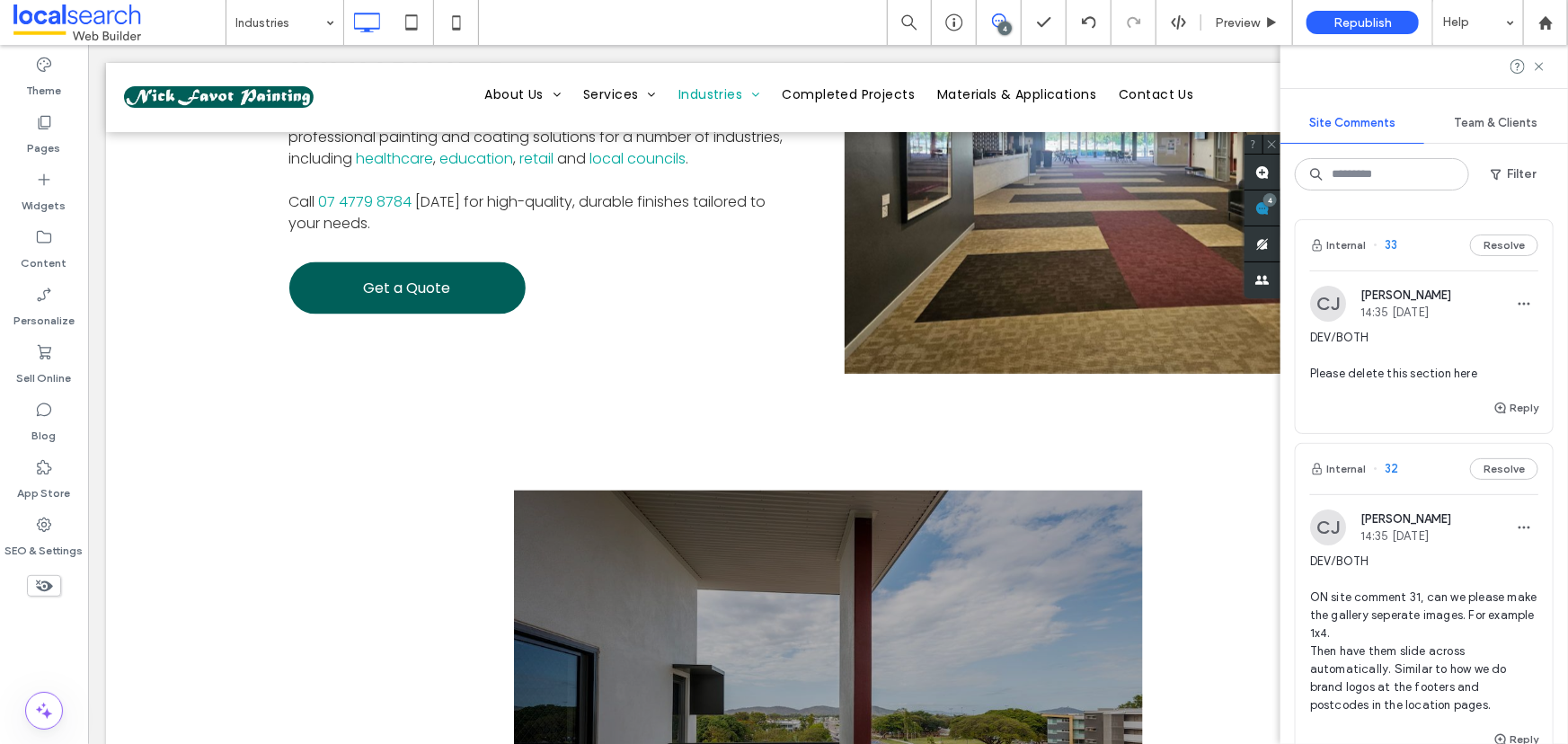 scroll, scrollTop: 0, scrollLeft: 0, axis: both 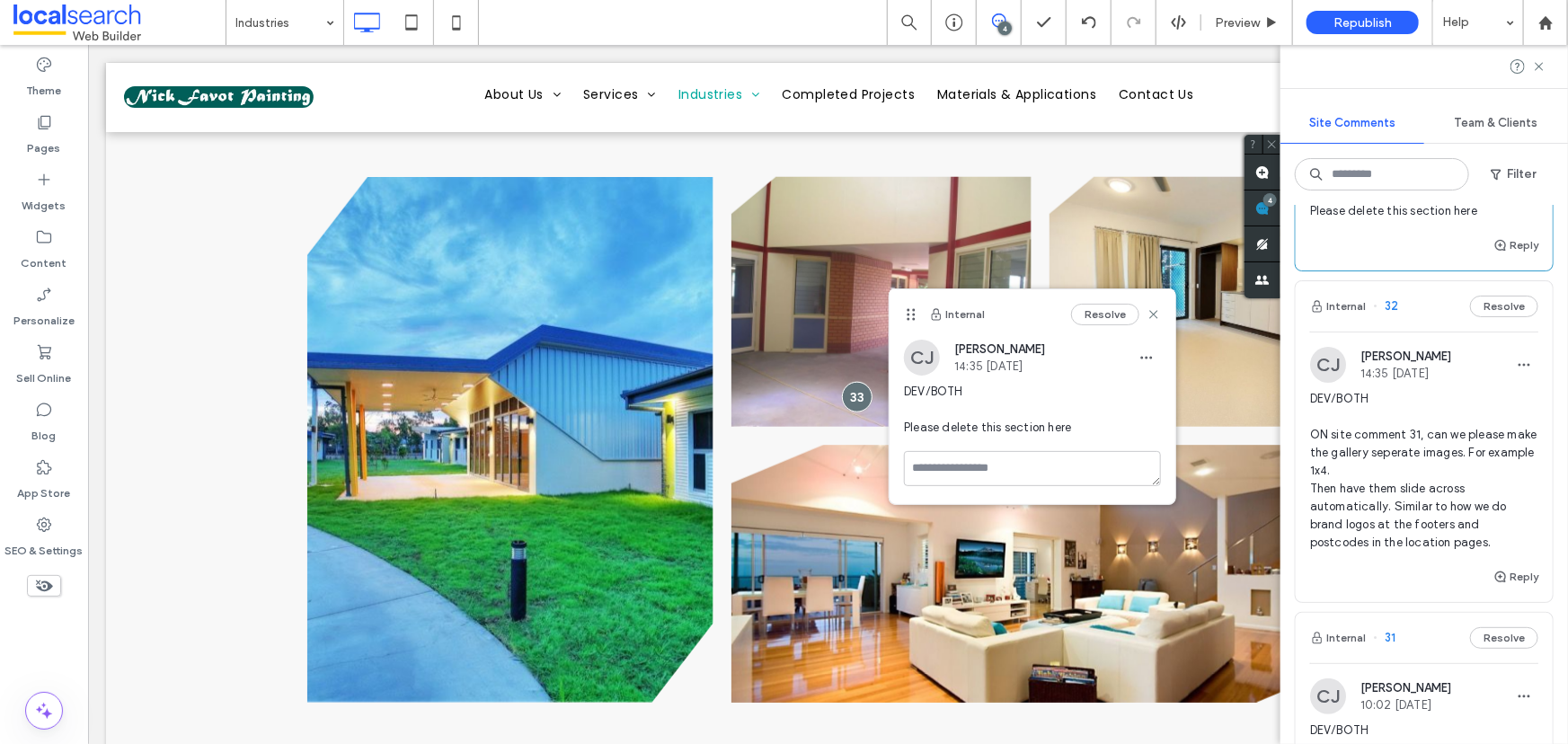 click on "DEV/BOTH
ON site comment 31, can we please make the gallery seperate images. For example 1x4.
Then have them slide across automatically. Similar to how we do brand logos at the footers and postcodes in the location pages." at bounding box center (1424, 471) 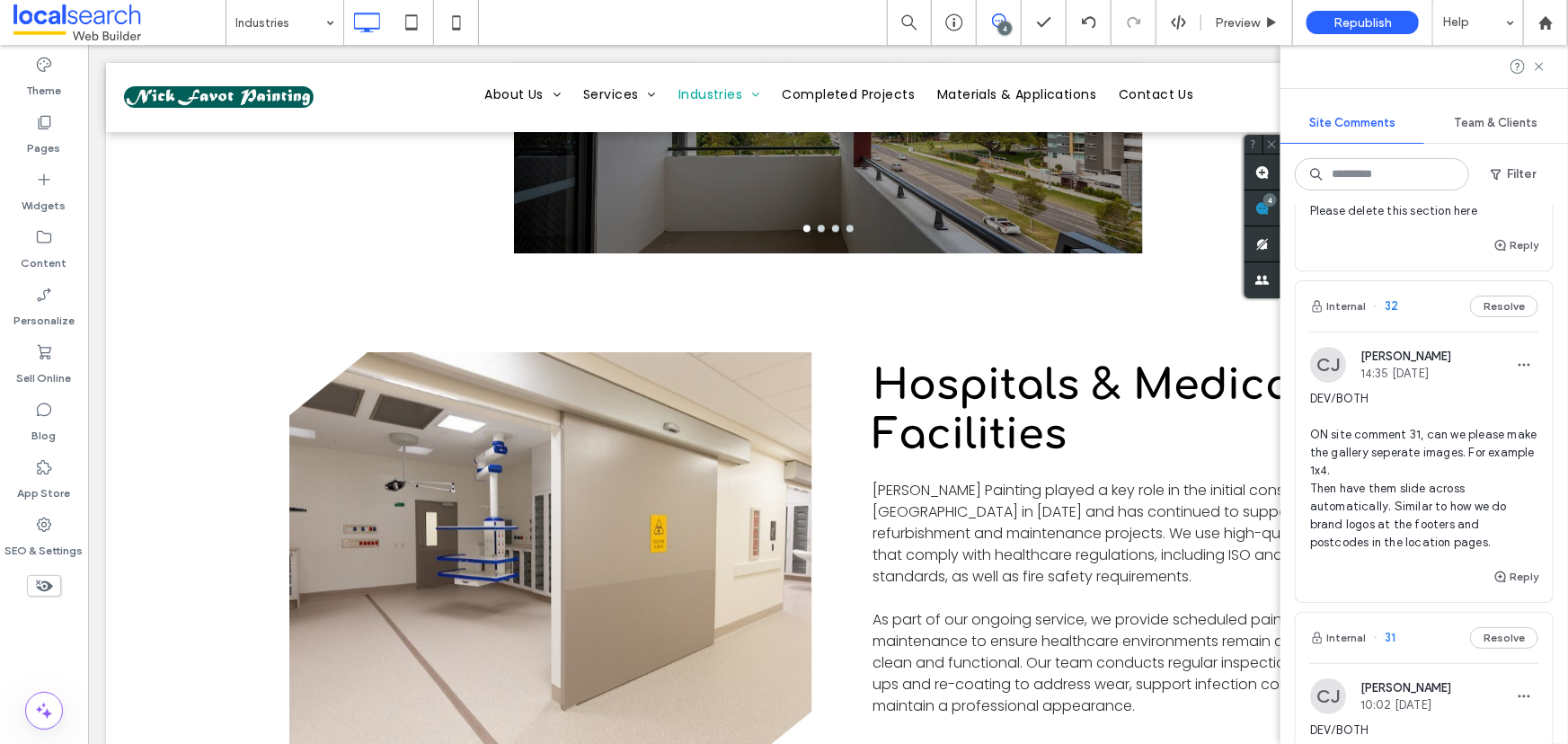 scroll, scrollTop: 2470, scrollLeft: 0, axis: vertical 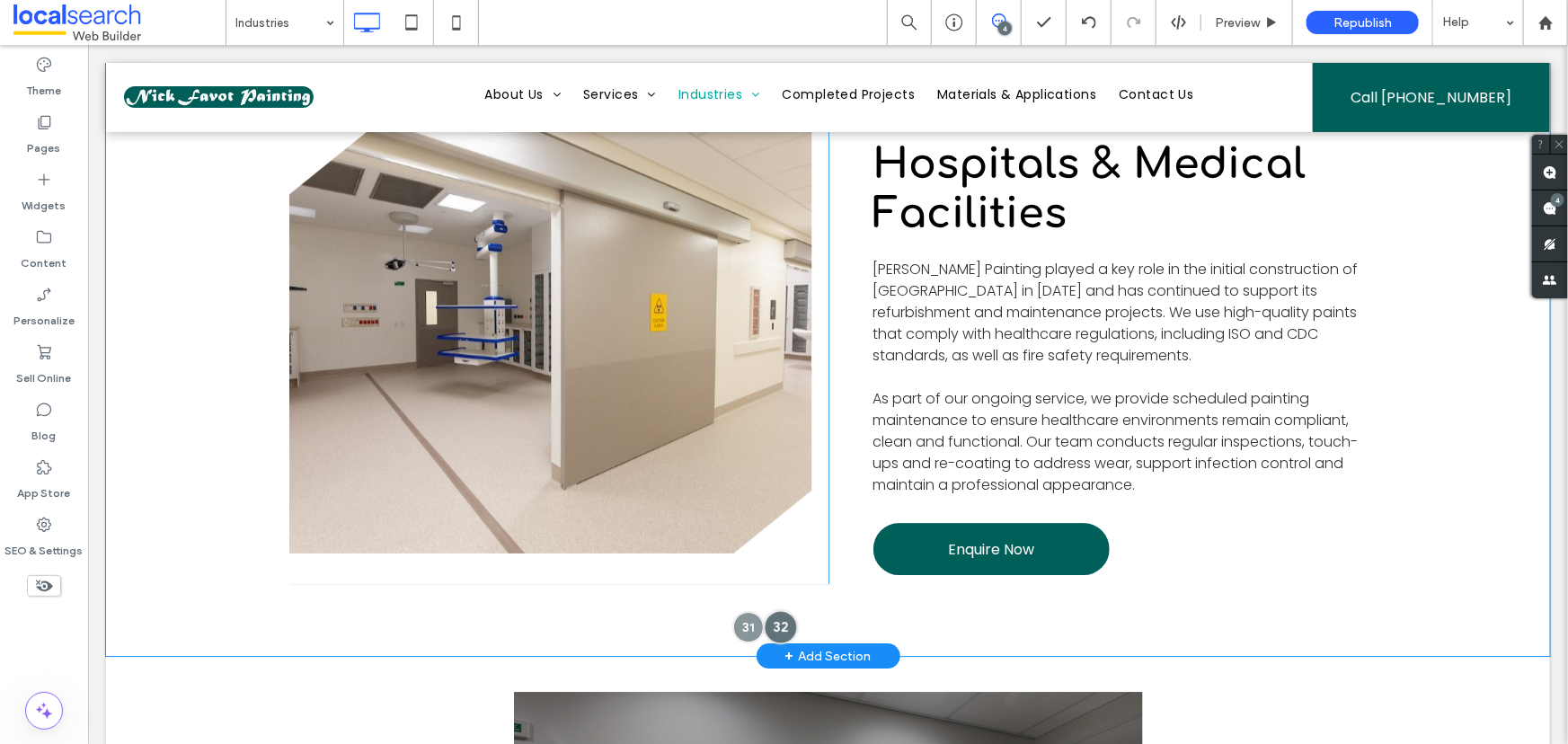 click at bounding box center (780, 625) 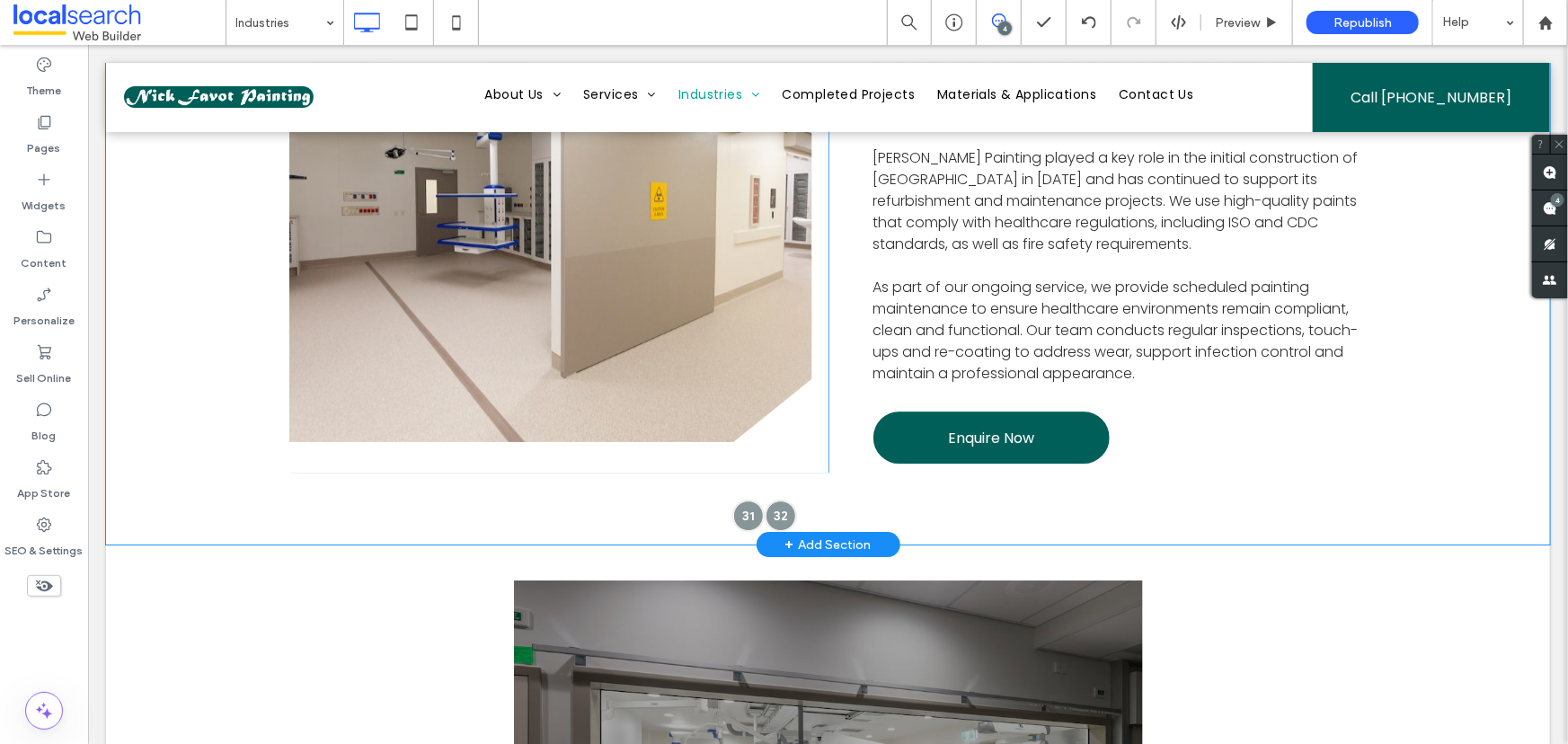 scroll, scrollTop: 2715, scrollLeft: 0, axis: vertical 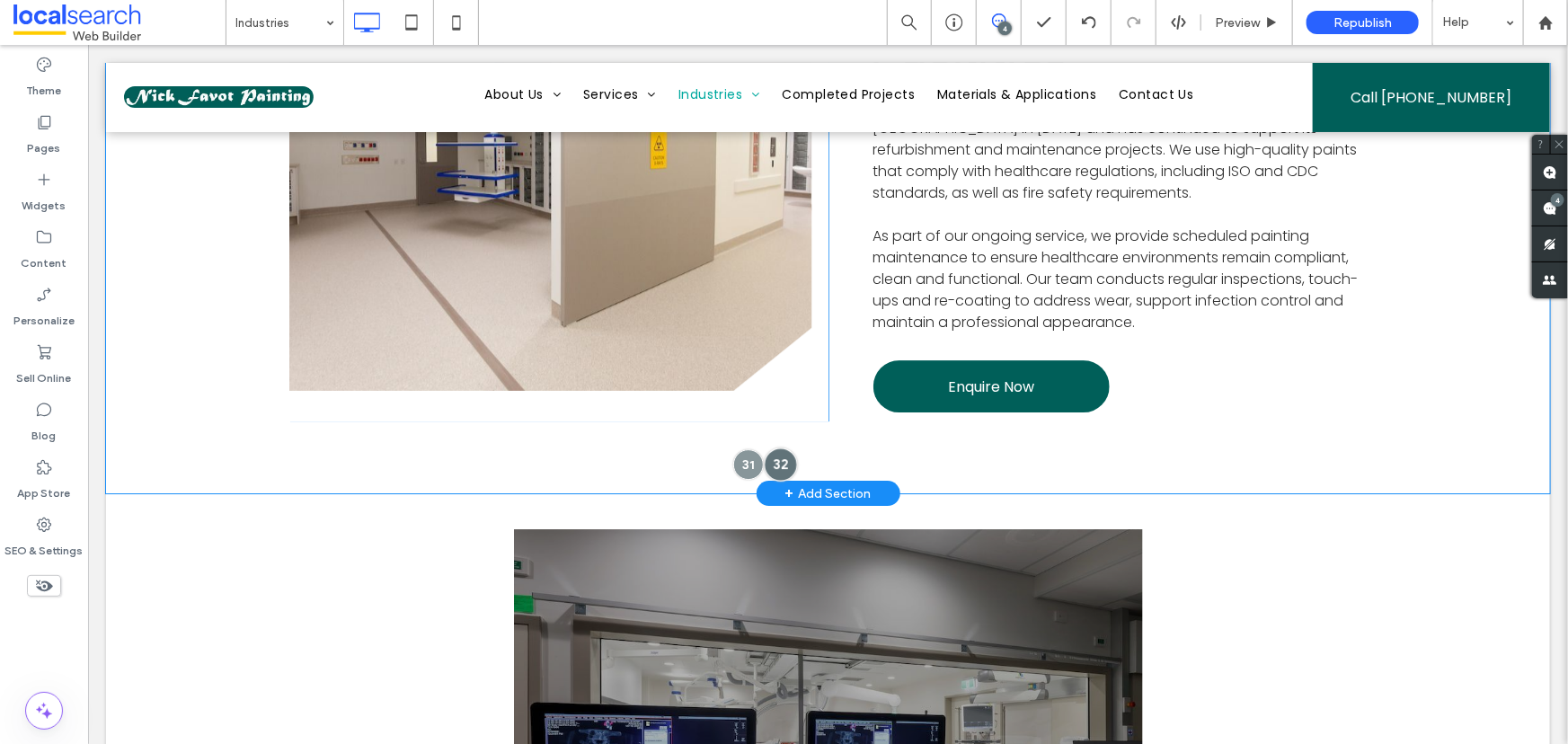 click at bounding box center (780, 463) 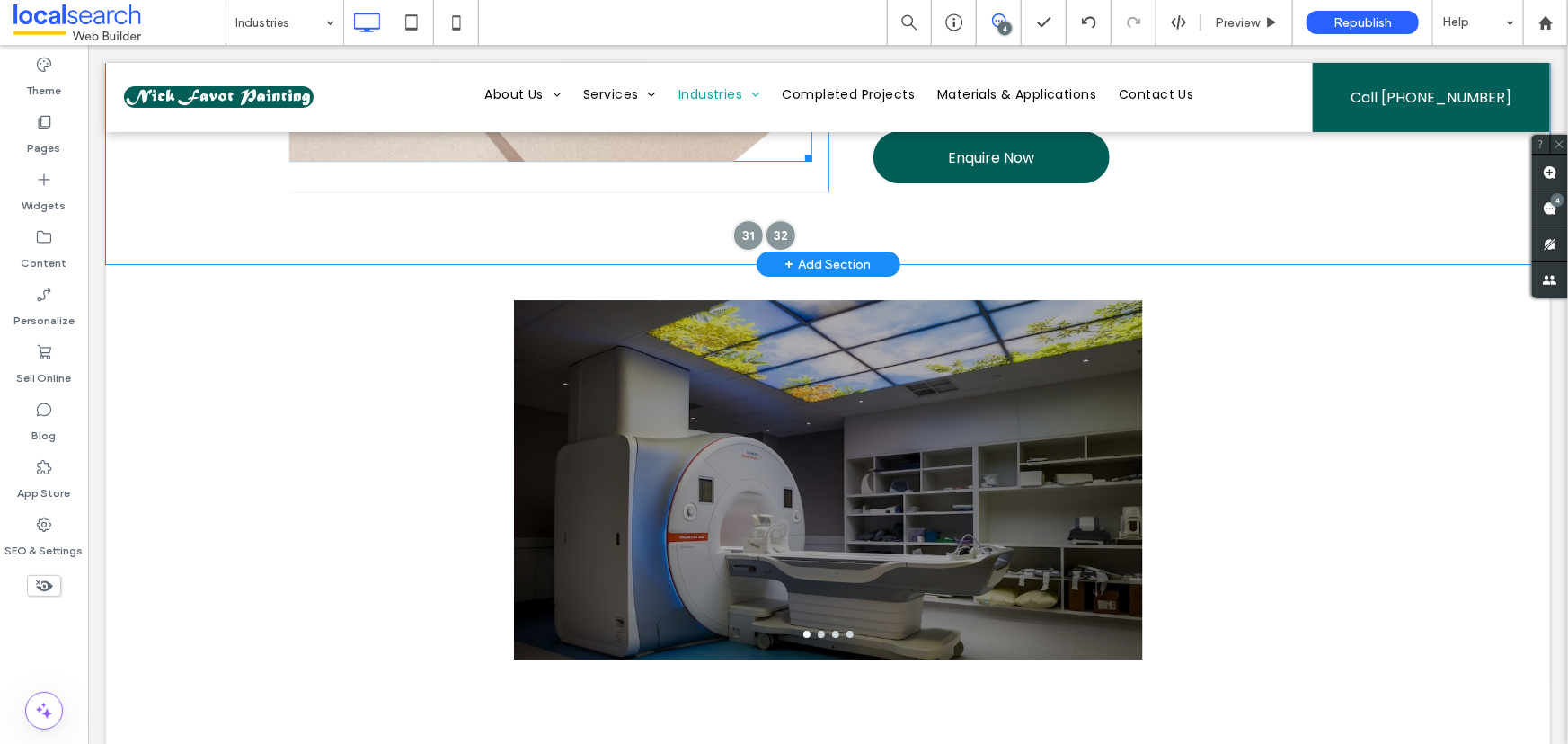 scroll, scrollTop: 2960, scrollLeft: 0, axis: vertical 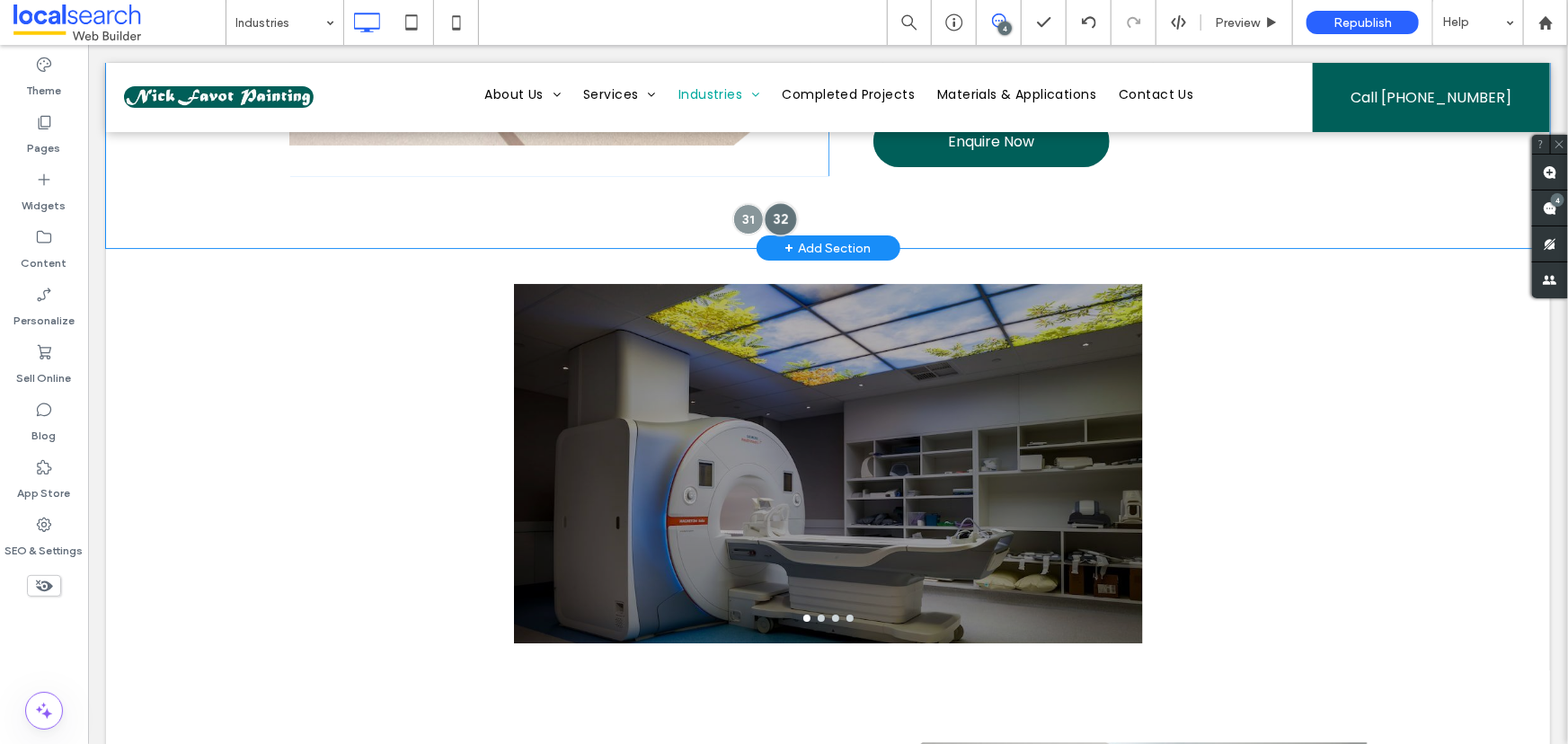 click at bounding box center [780, 217] 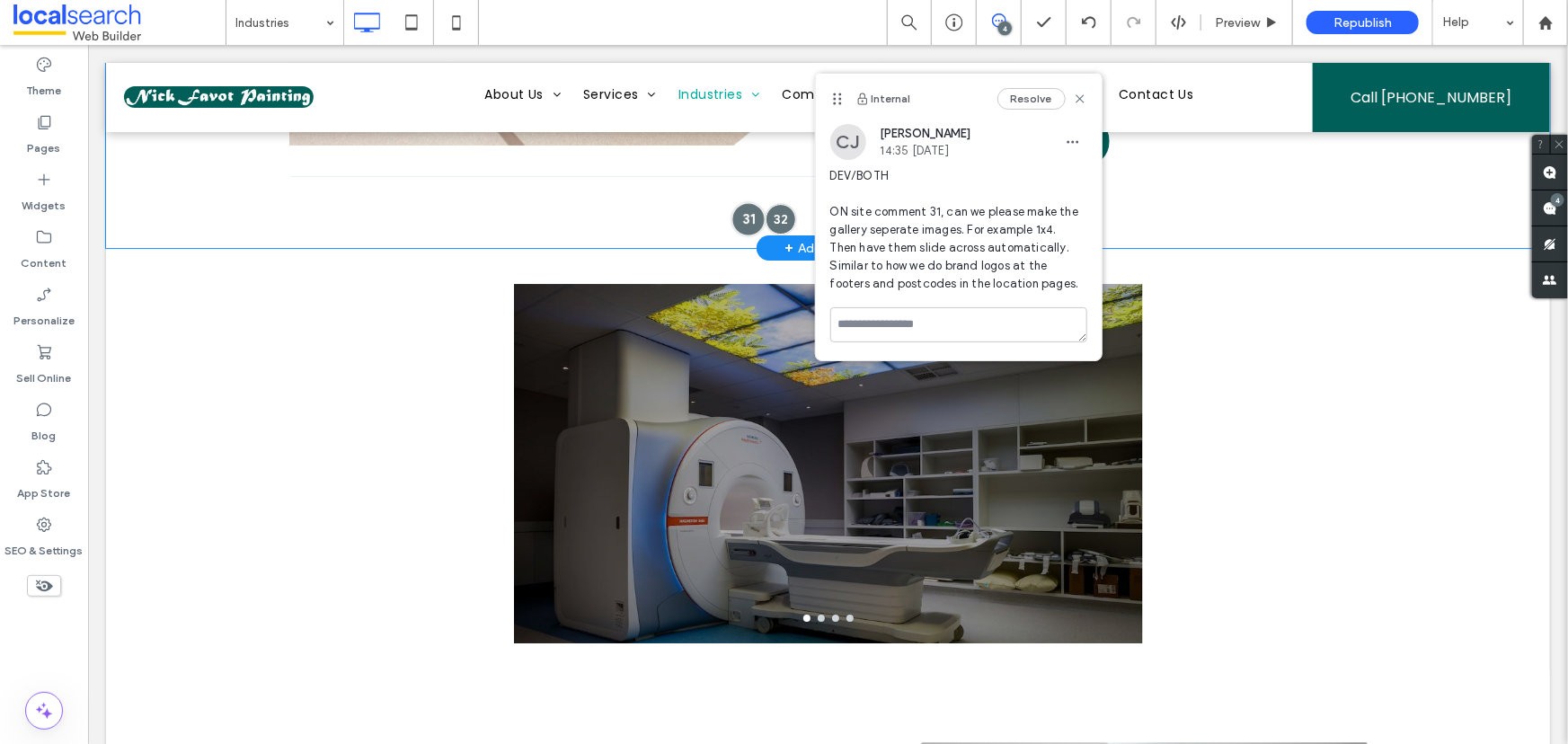click at bounding box center (747, 217) 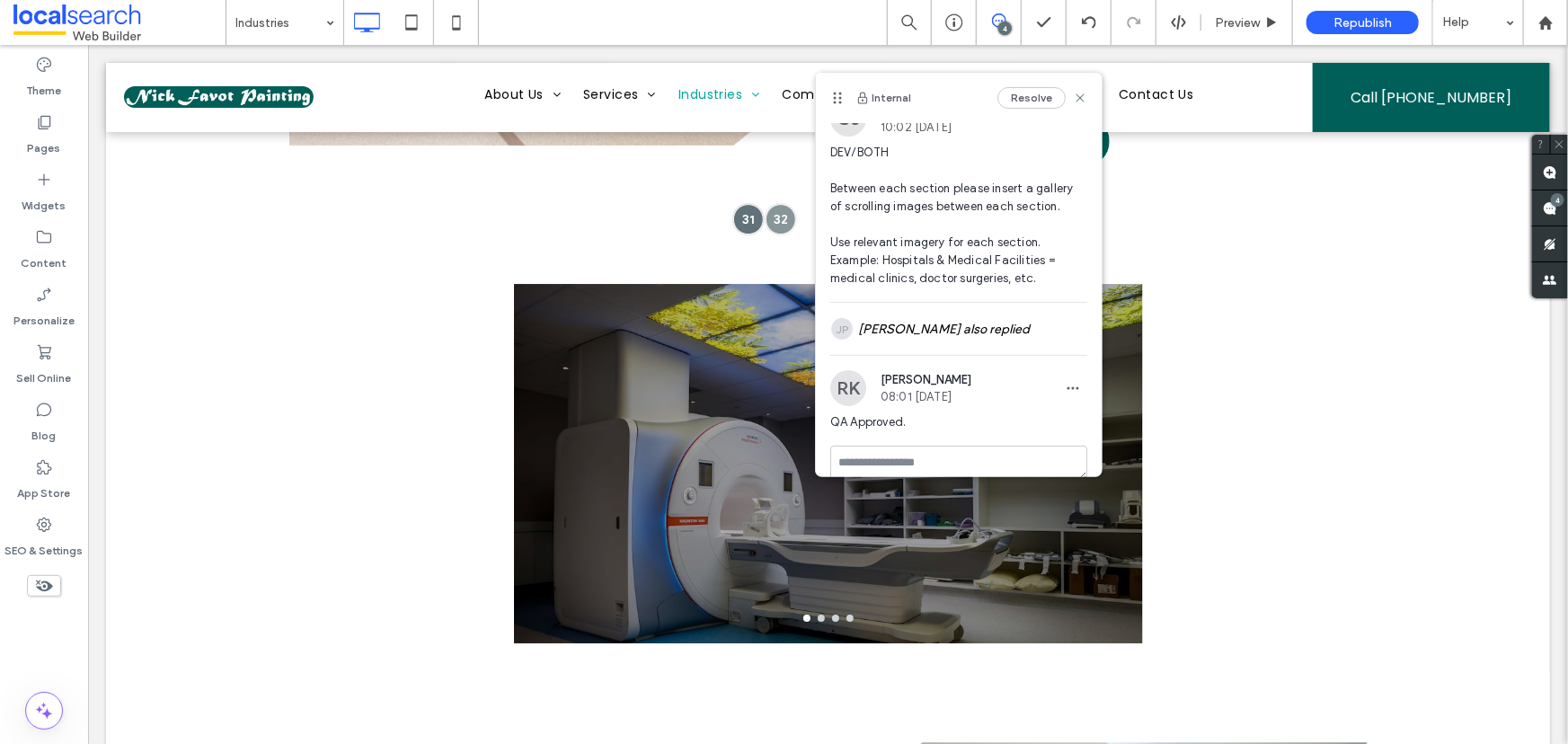 scroll, scrollTop: 45, scrollLeft: 0, axis: vertical 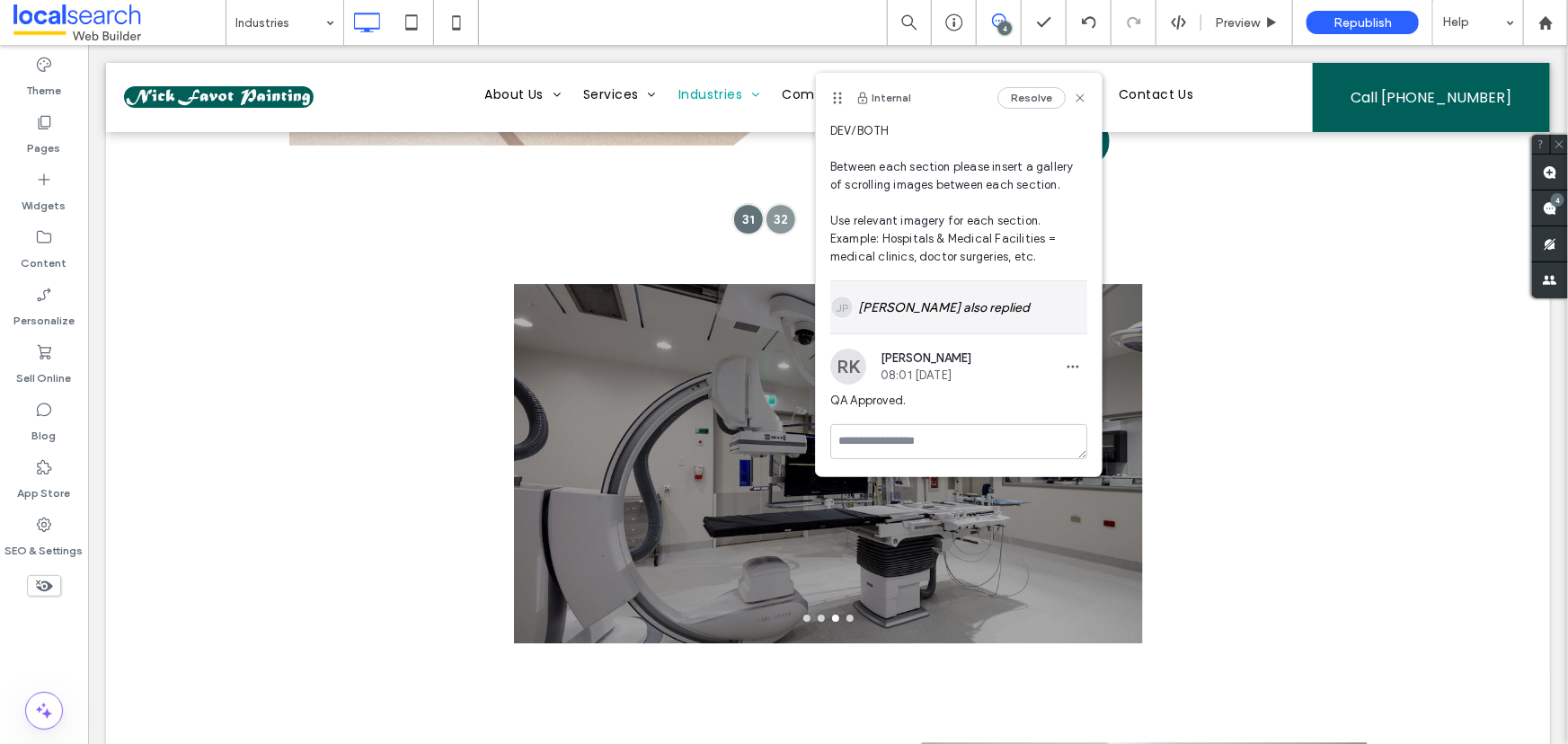 click on "JP [PERSON_NAME] also replied" at bounding box center [959, 307] 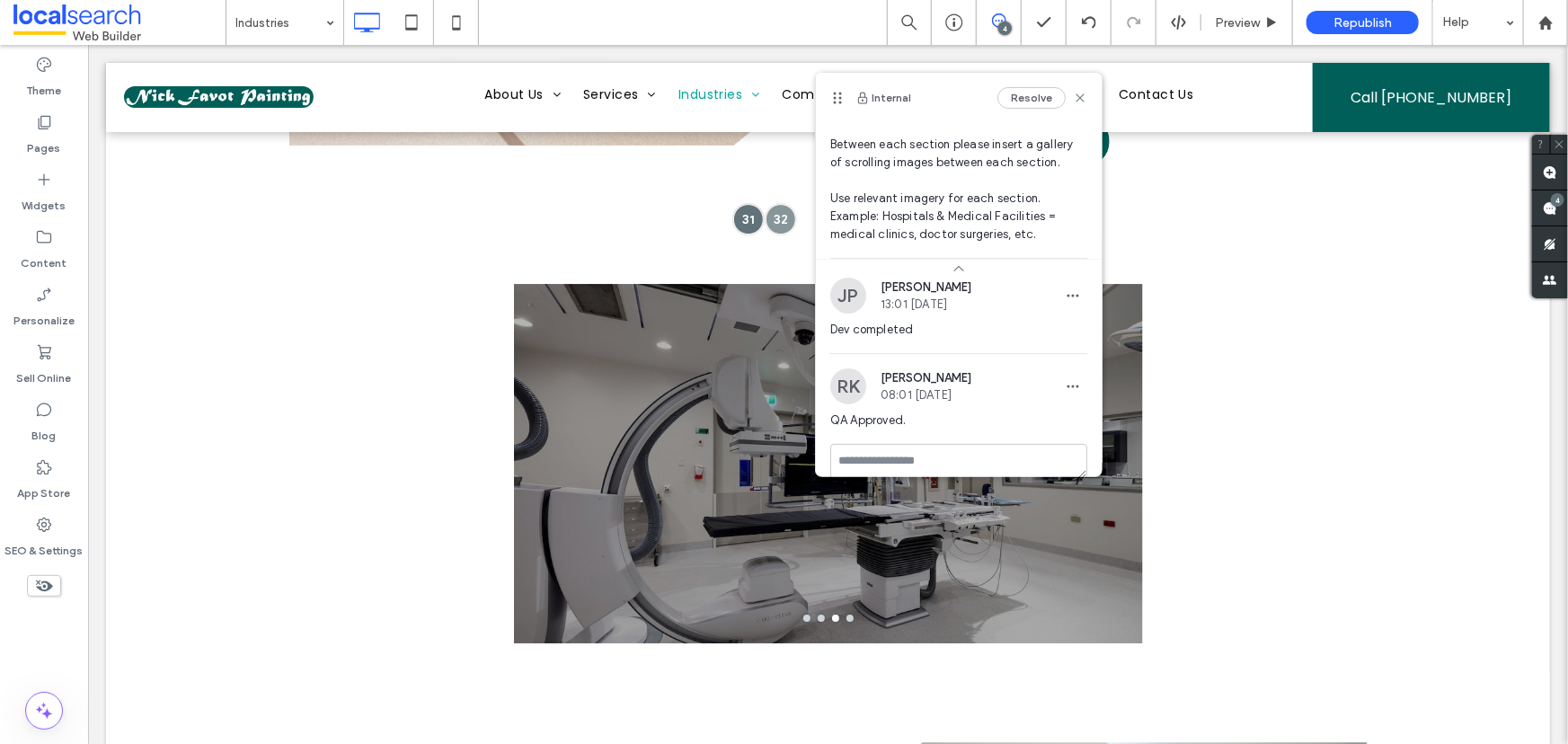 scroll, scrollTop: 87, scrollLeft: 0, axis: vertical 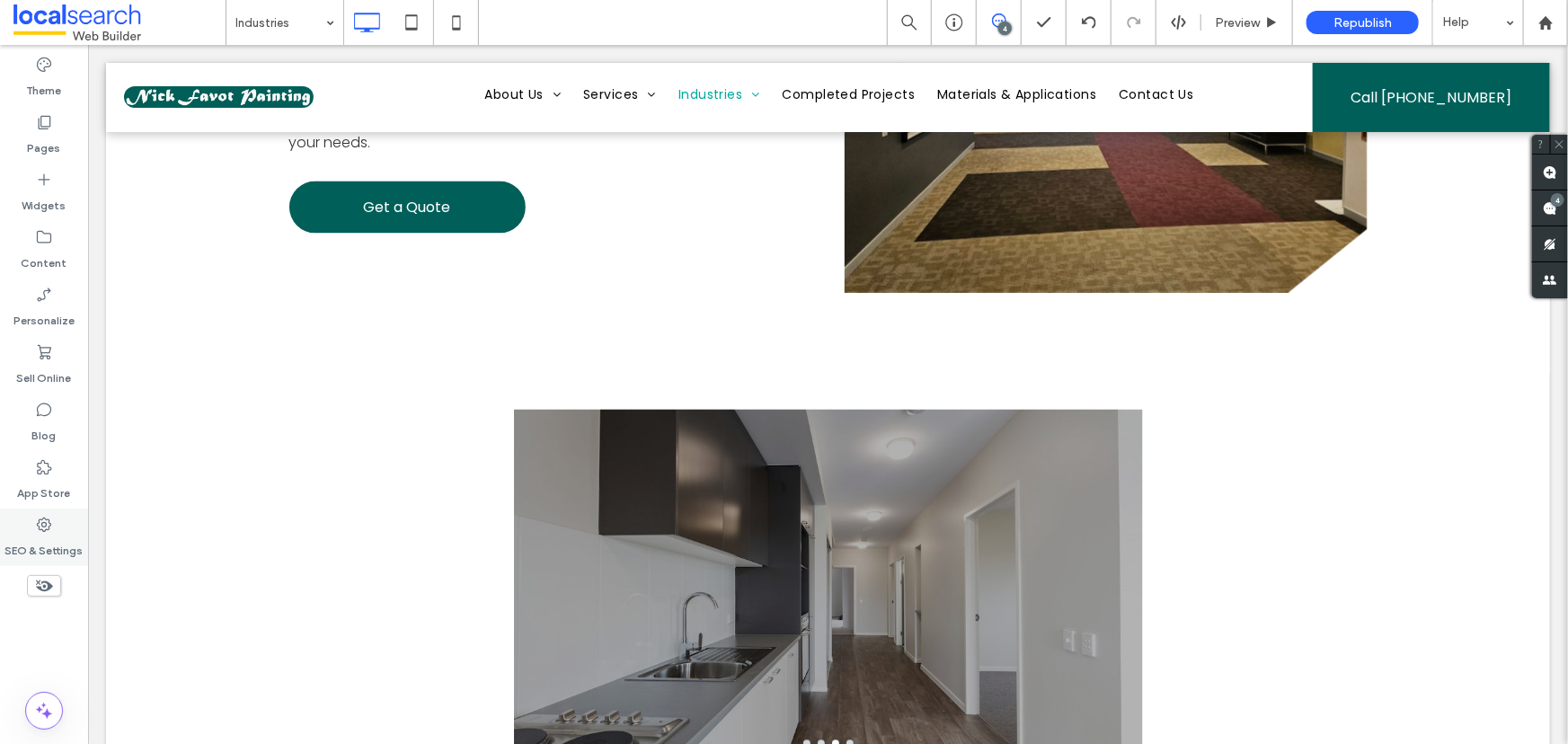 click 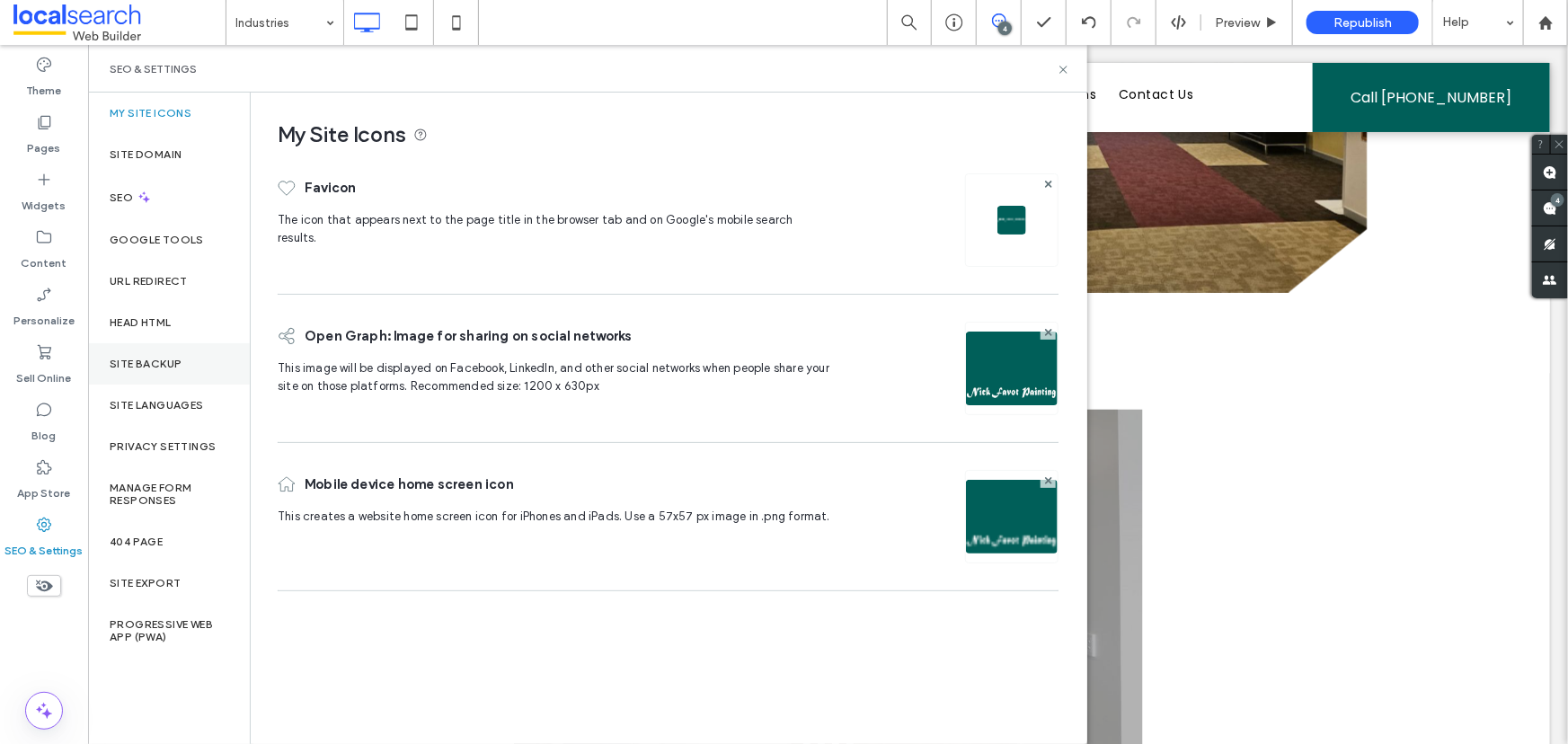 click on "Site Backup" at bounding box center (169, 364) 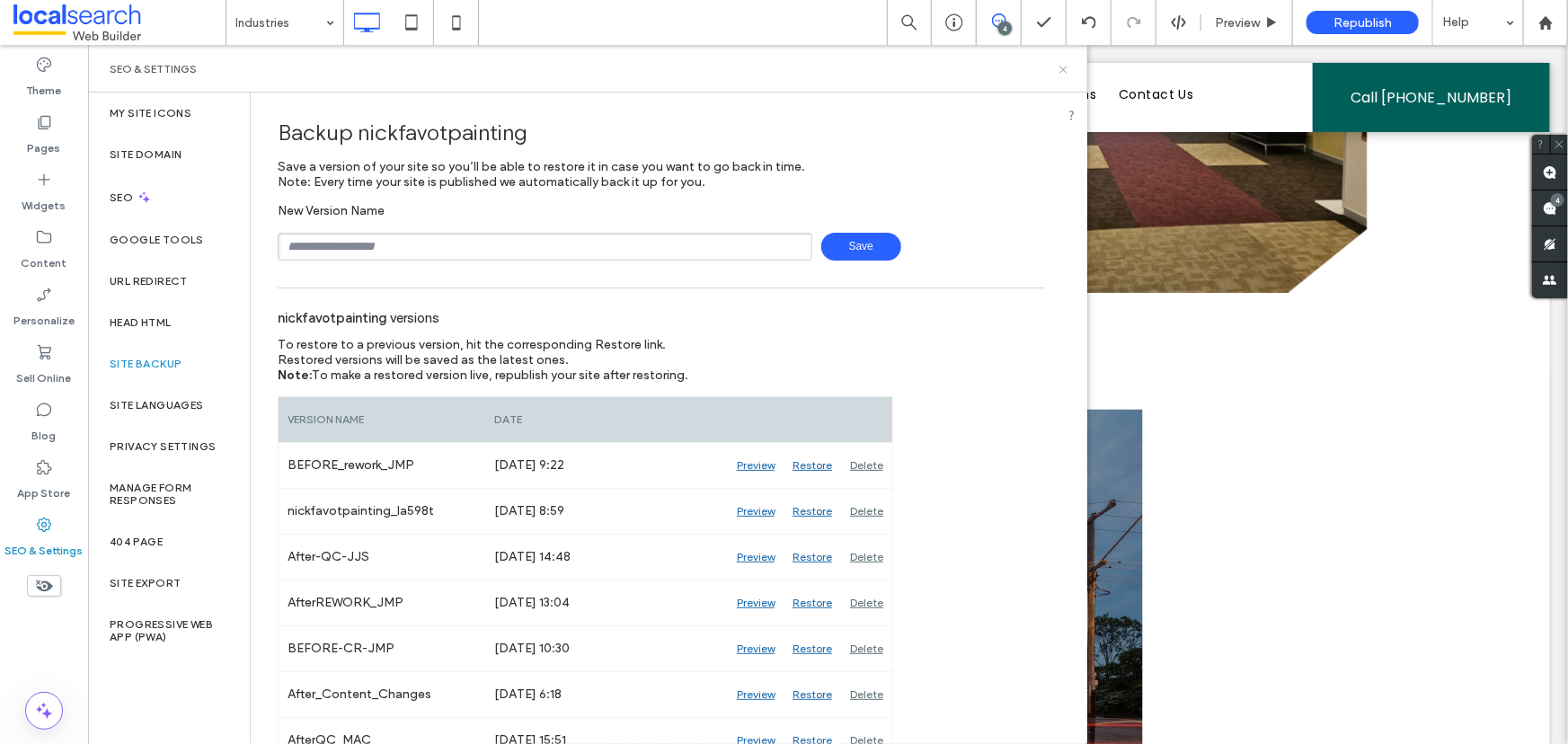 drag, startPoint x: 1060, startPoint y: 71, endPoint x: 977, endPoint y: 26, distance: 94.41398 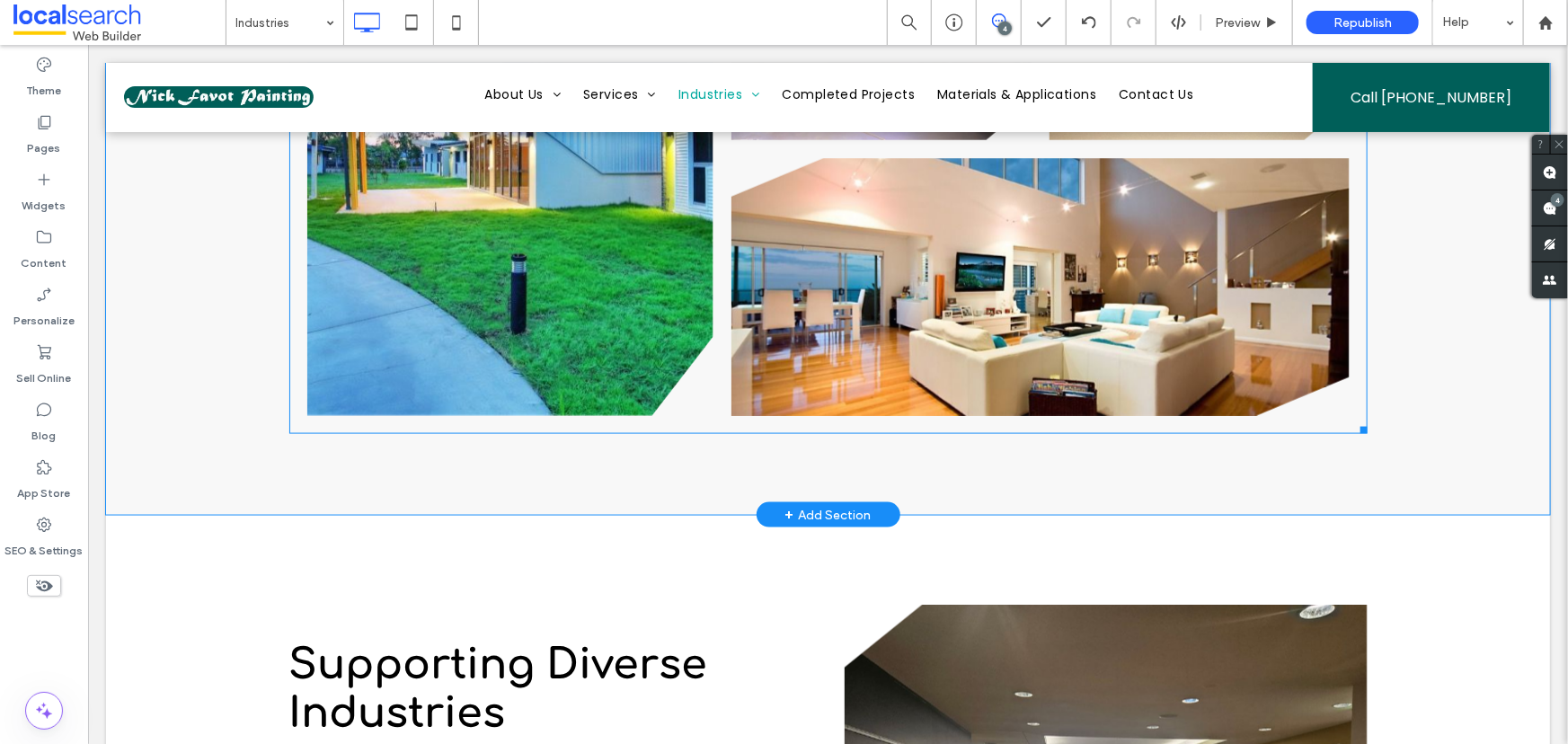 scroll, scrollTop: 755, scrollLeft: 0, axis: vertical 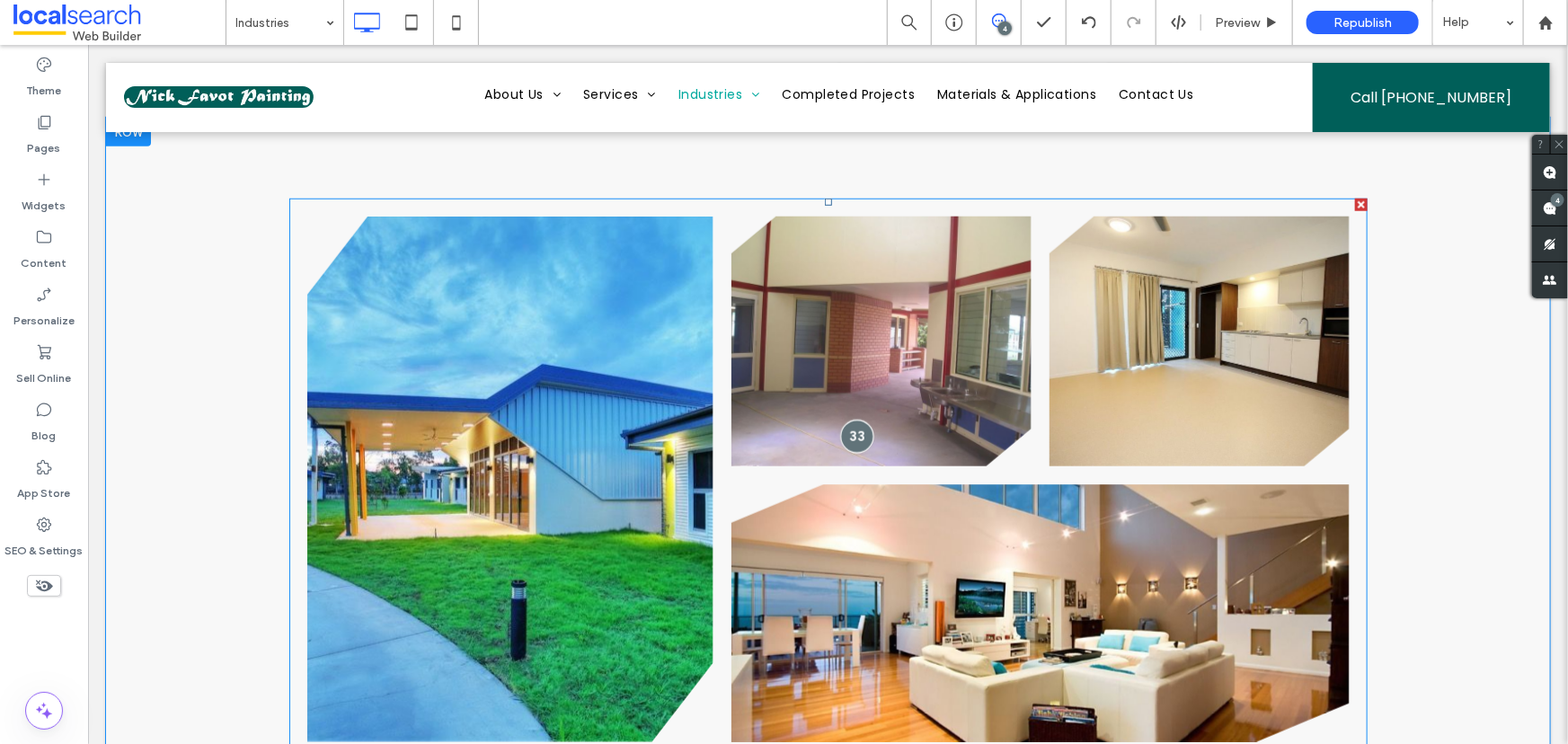 click at bounding box center [855, 435] 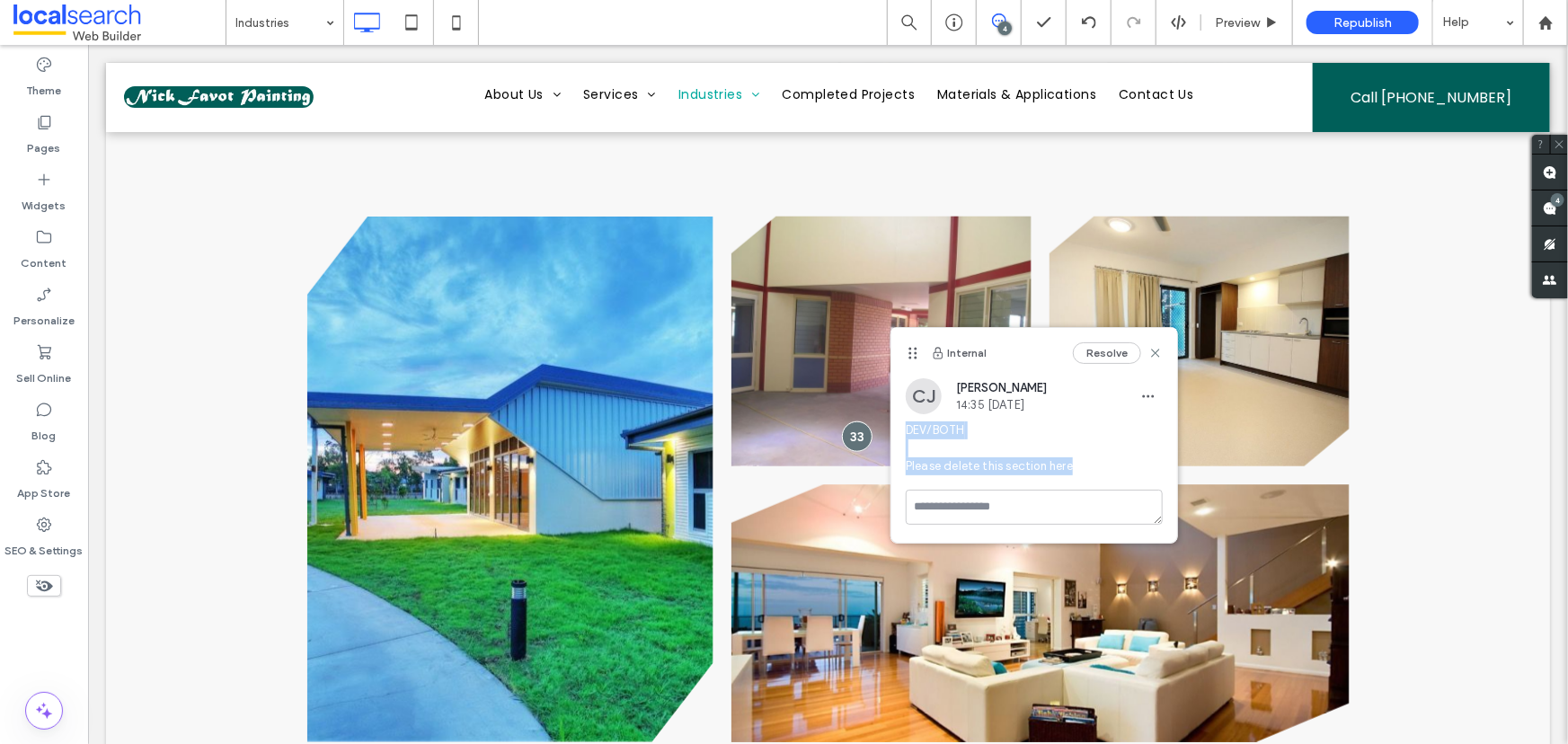 drag, startPoint x: 1075, startPoint y: 464, endPoint x: 902, endPoint y: 425, distance: 177.3415 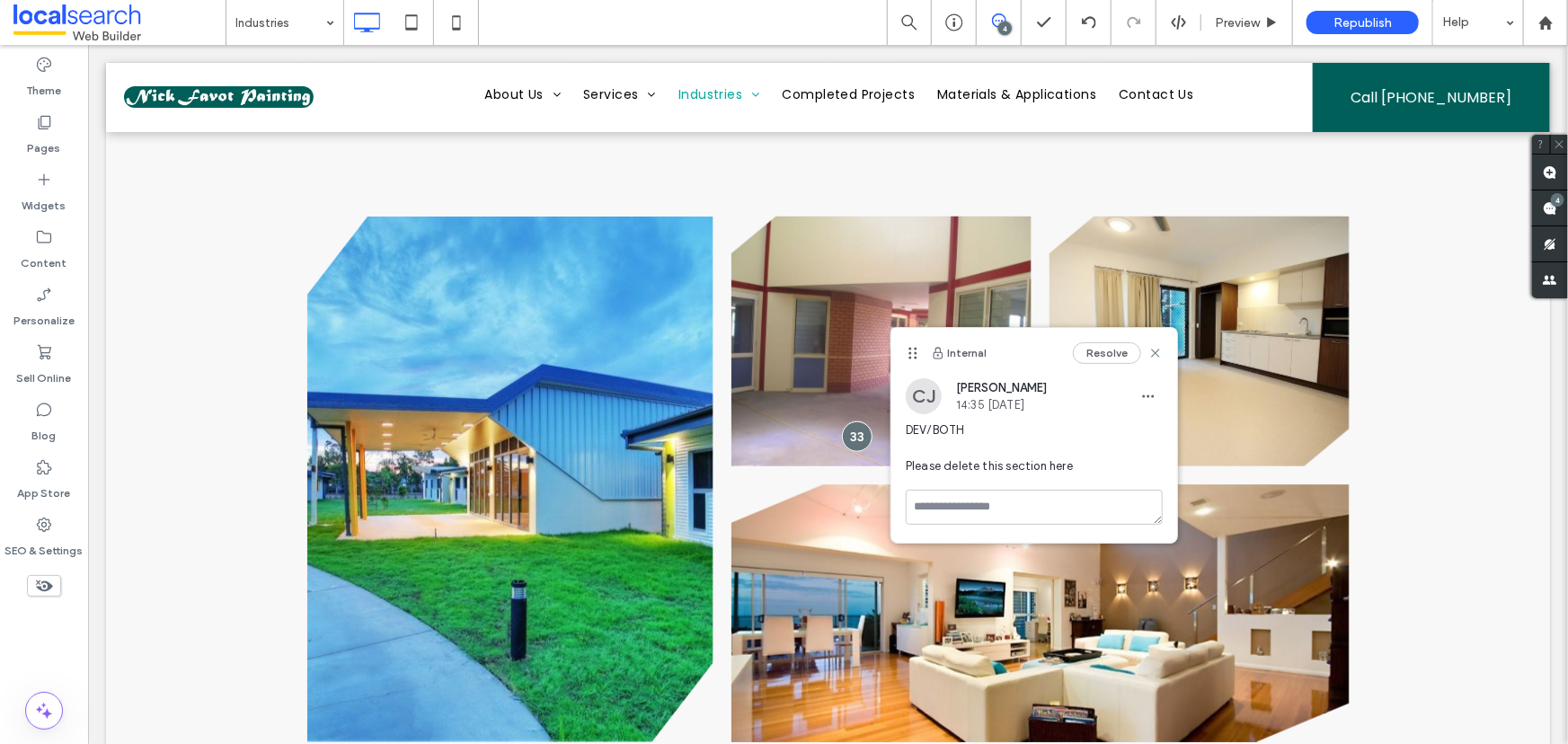 click 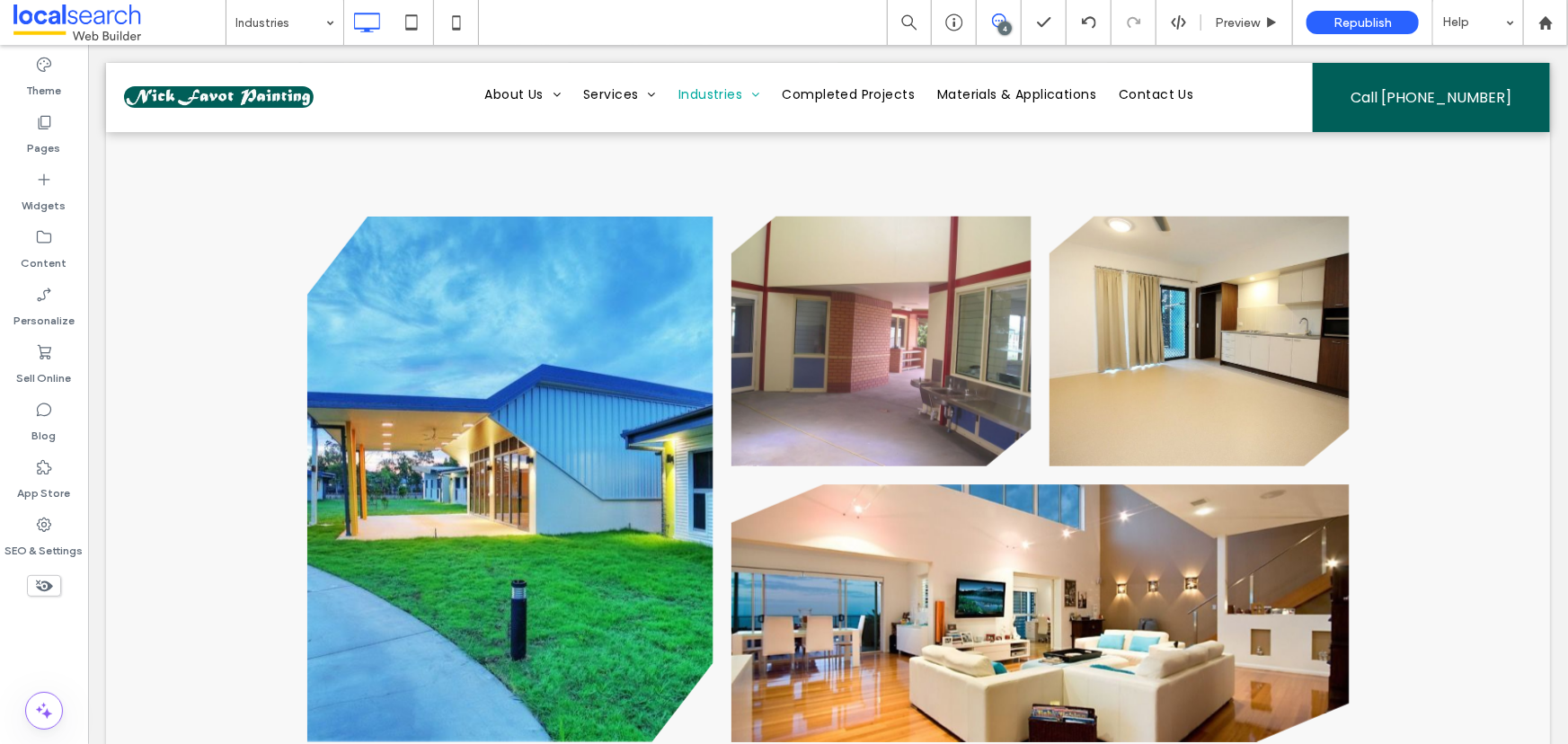 click 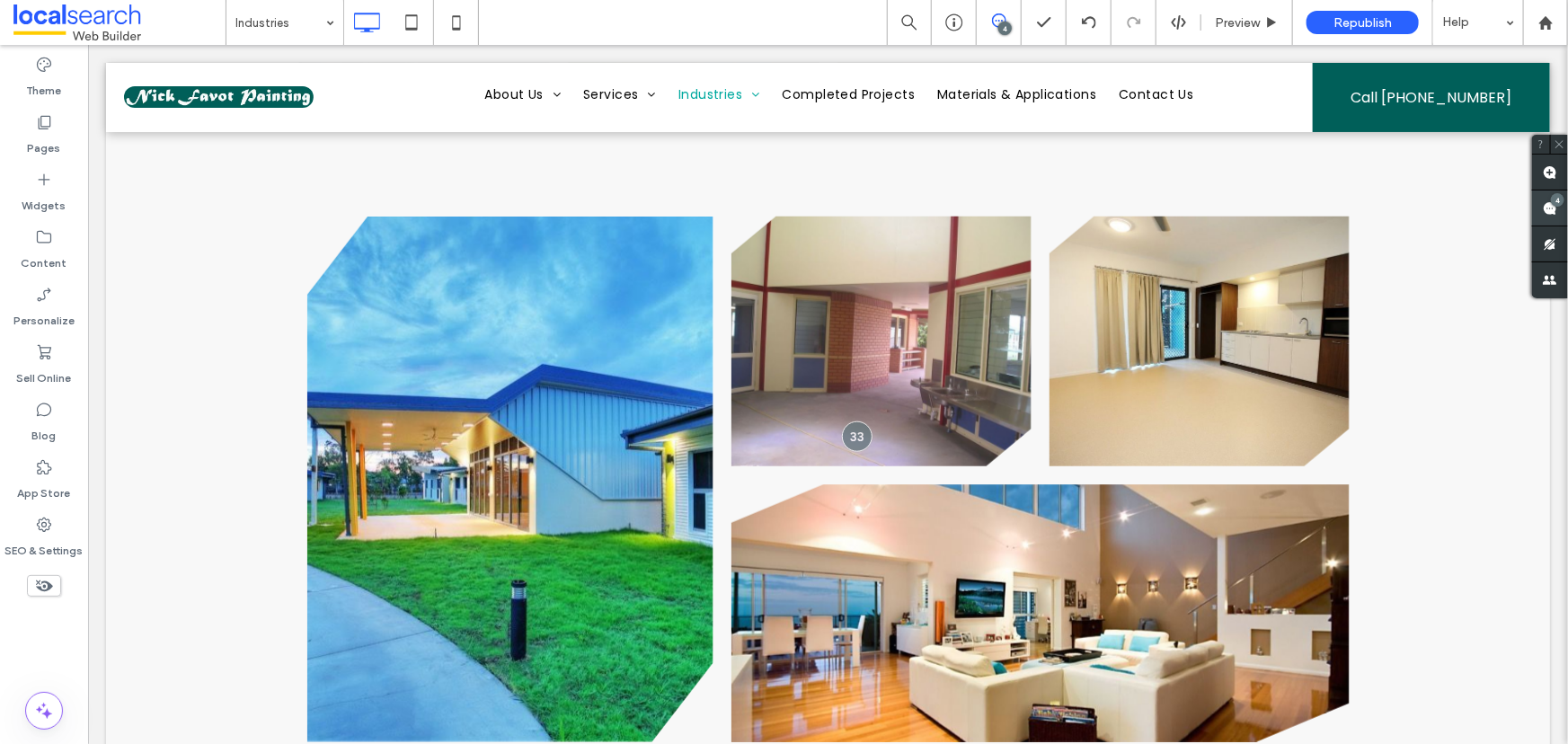click on "4" at bounding box center (1557, 199) 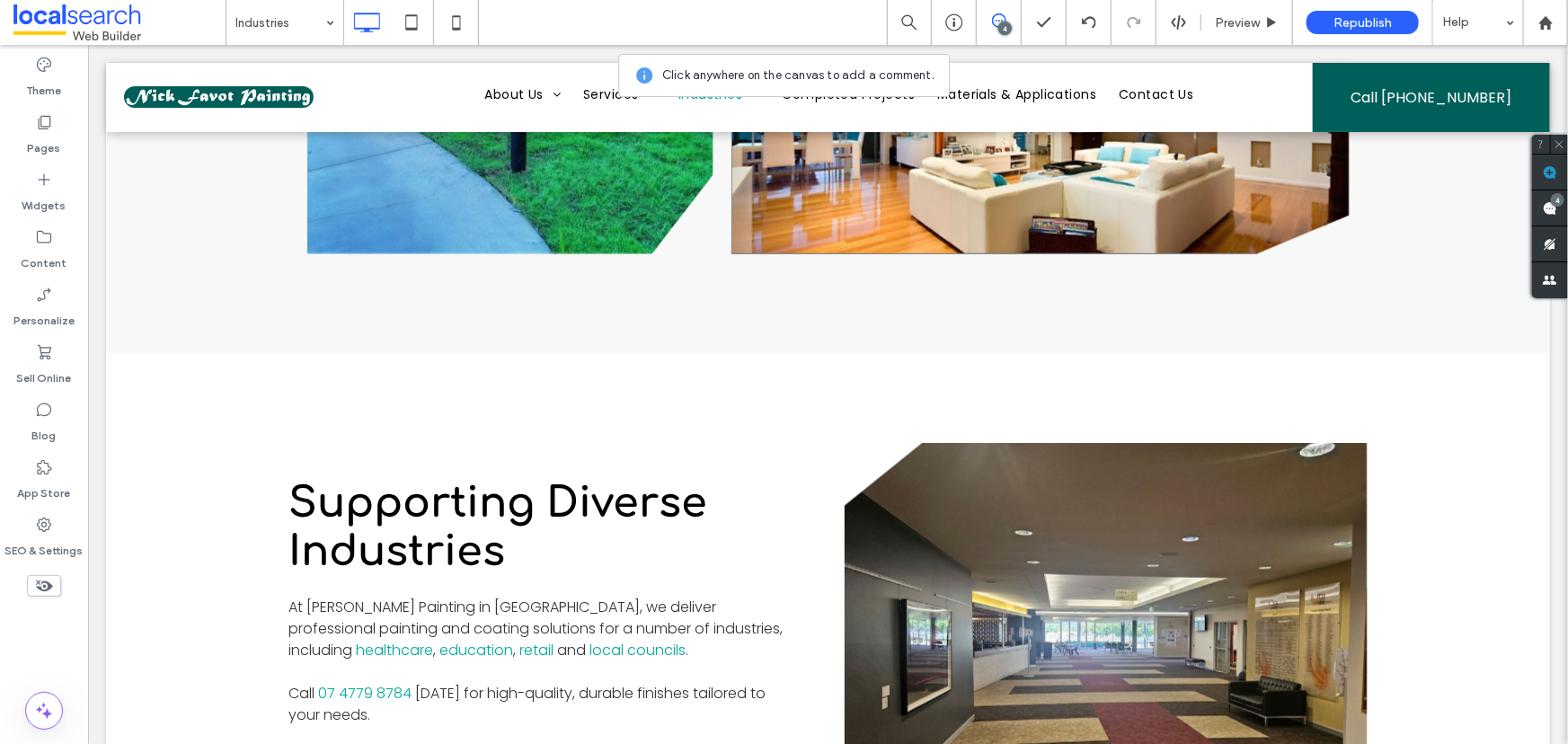 scroll, scrollTop: 1244, scrollLeft: 0, axis: vertical 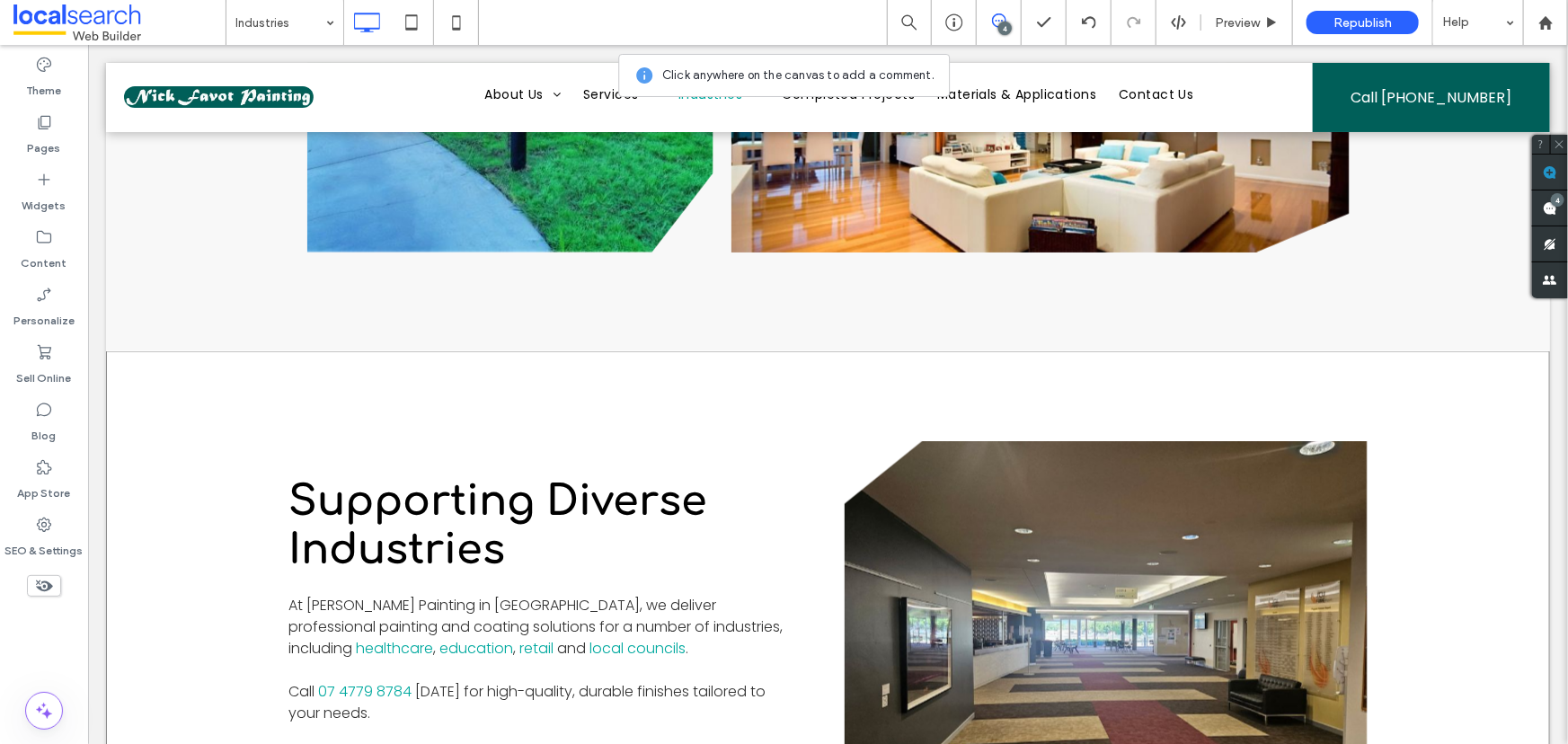 click on "Supporting Diverse Industries
At [PERSON_NAME] Painting in [GEOGRAPHIC_DATA], we deliver professional painting and coating solutions for a number of industries, including
healthcare ,
education ,
retail   and
local councils .
Call
[PHONE_NUMBER]   [DATE] for high-quality, durable finishes tailored to your needs.
Get a Quote
Click To Paste
Click To Paste
Row + Add Section" at bounding box center [827, 647] 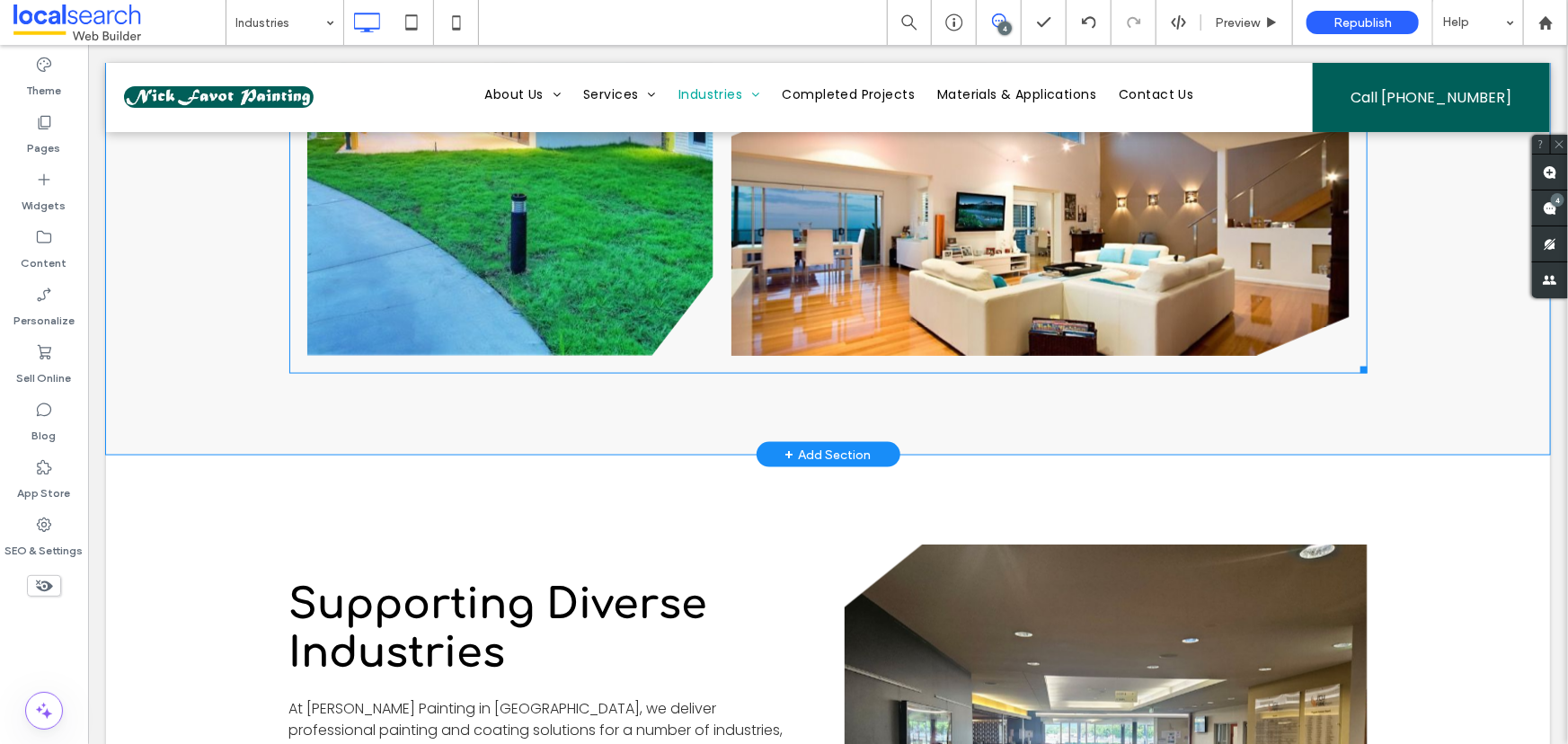 scroll, scrollTop: 1163, scrollLeft: 0, axis: vertical 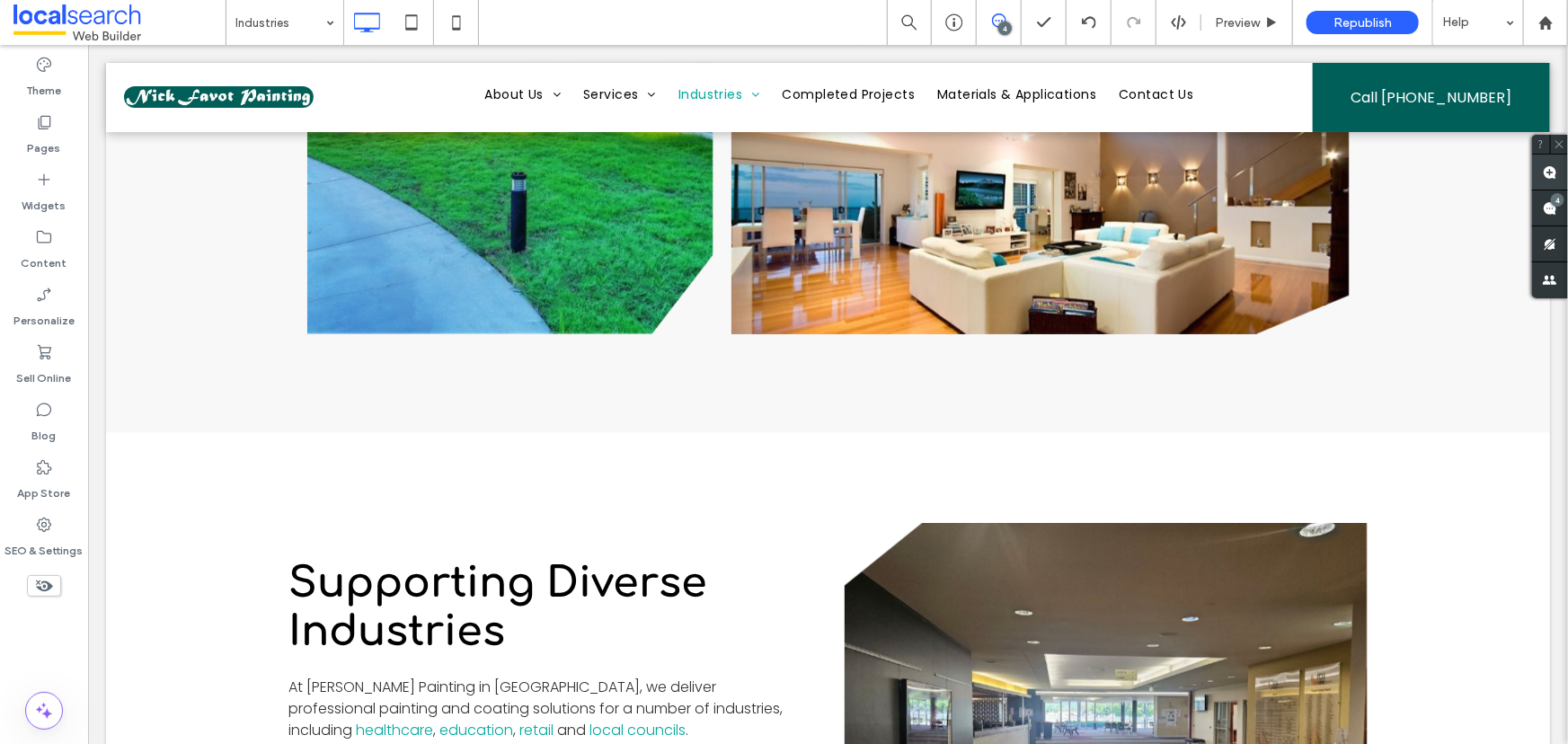 click 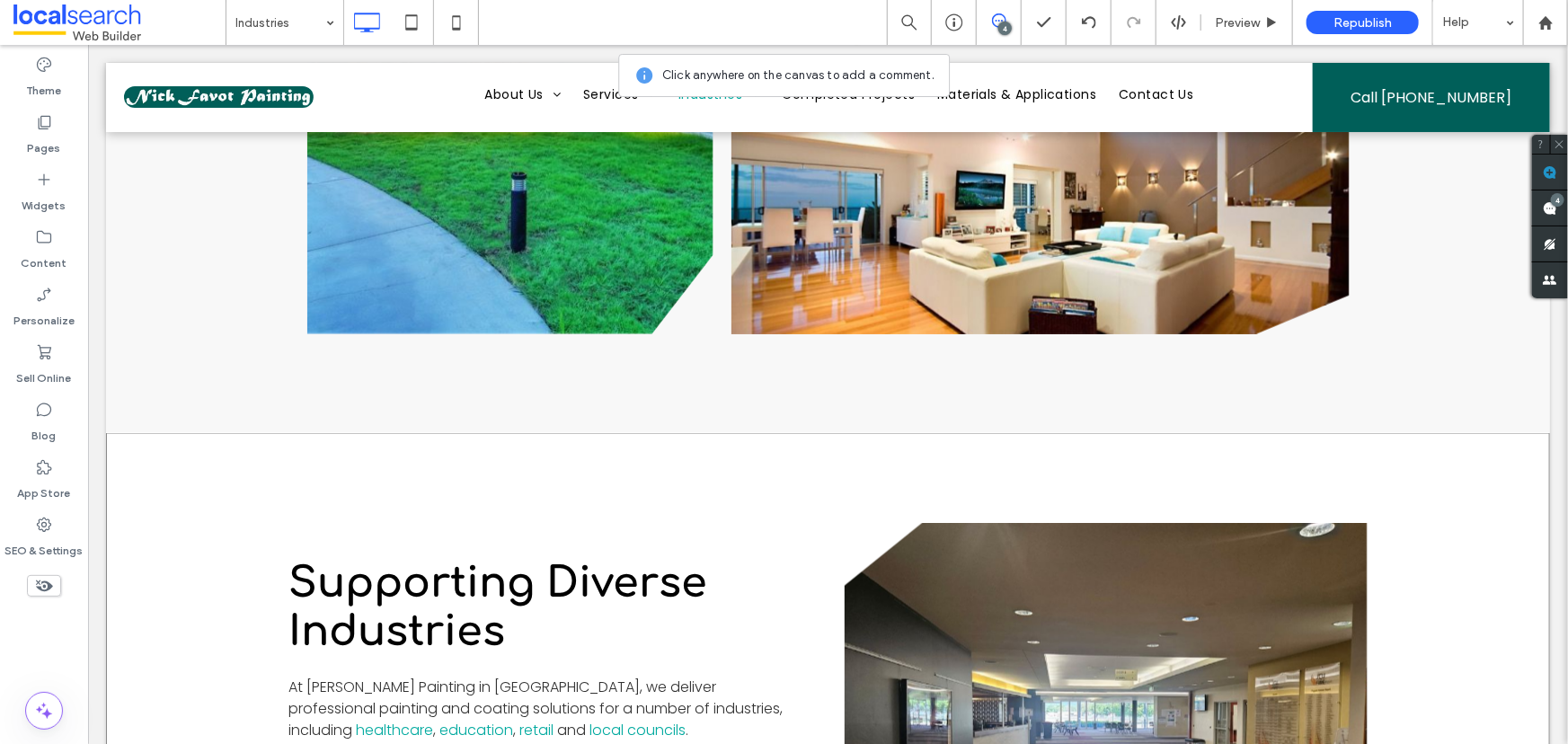 click on "Supporting Diverse Industries
At [PERSON_NAME] Painting in [GEOGRAPHIC_DATA], we deliver professional painting and coating solutions for a number of industries, including
healthcare ,
education ,
retail   and
local councils .
Call
[PHONE_NUMBER]   [DATE] for high-quality, durable finishes tailored to your needs.
Get a Quote
Click To Paste
Click To Paste
Row + Add Section" at bounding box center (827, 729) 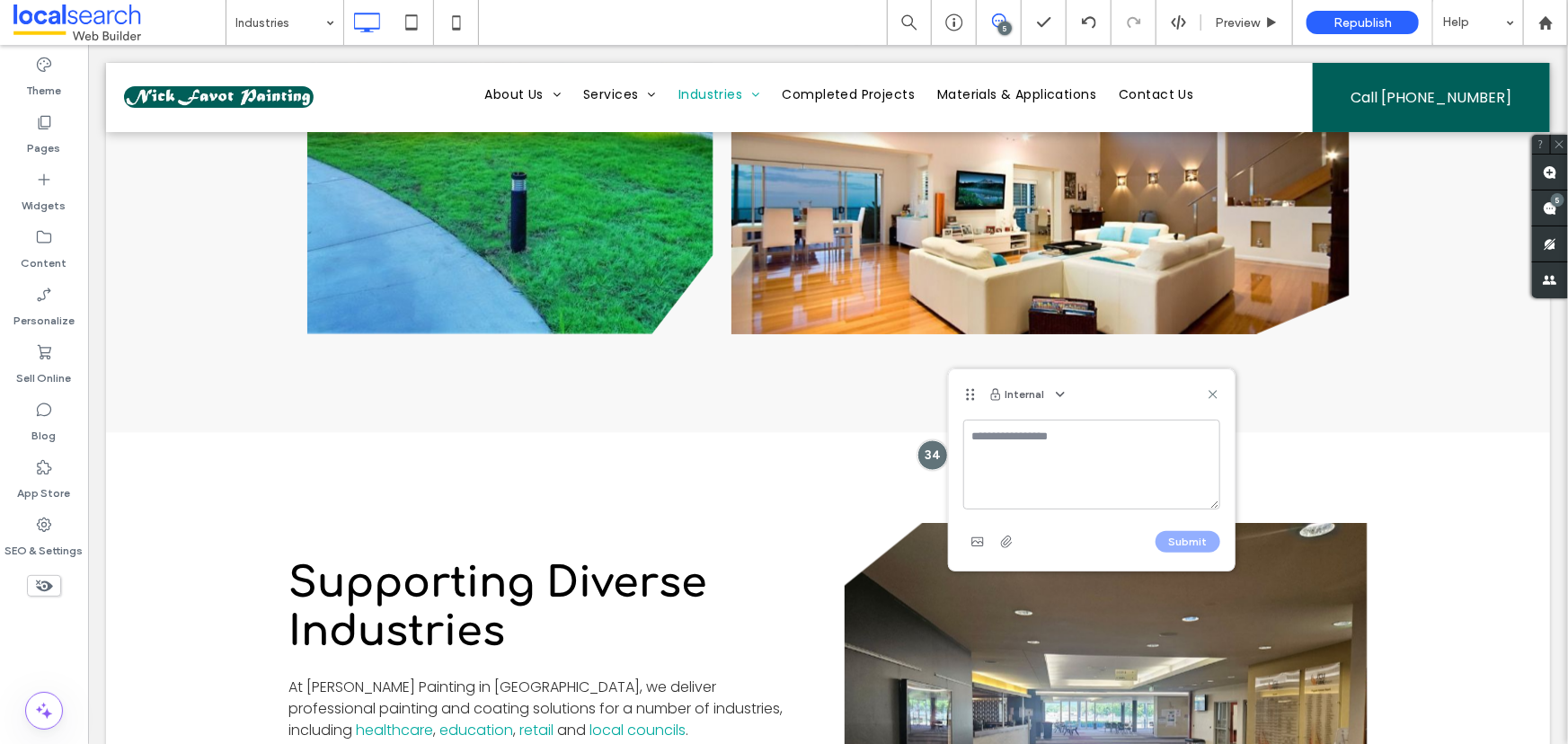 click at bounding box center [1092, 465] 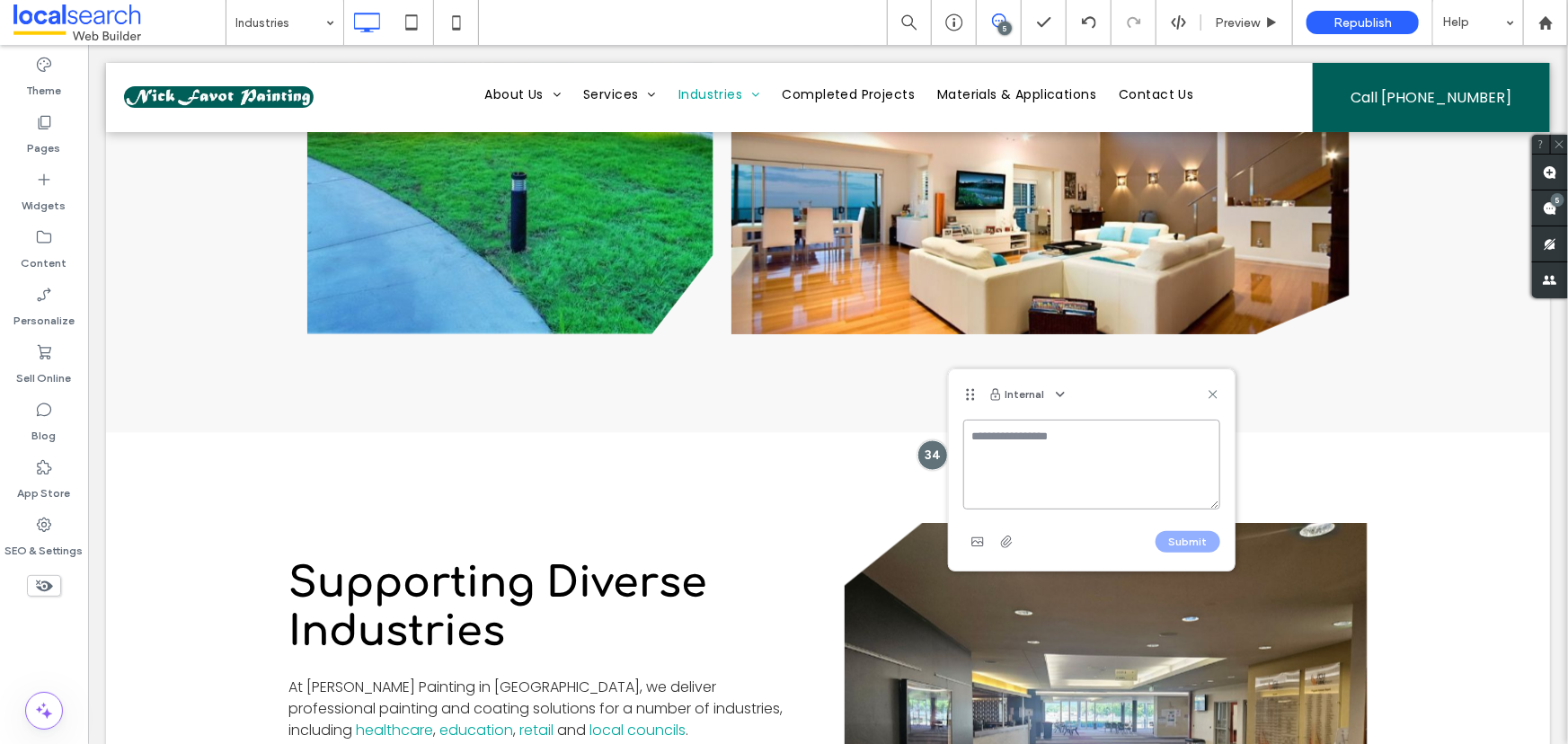 click at bounding box center (1092, 465) 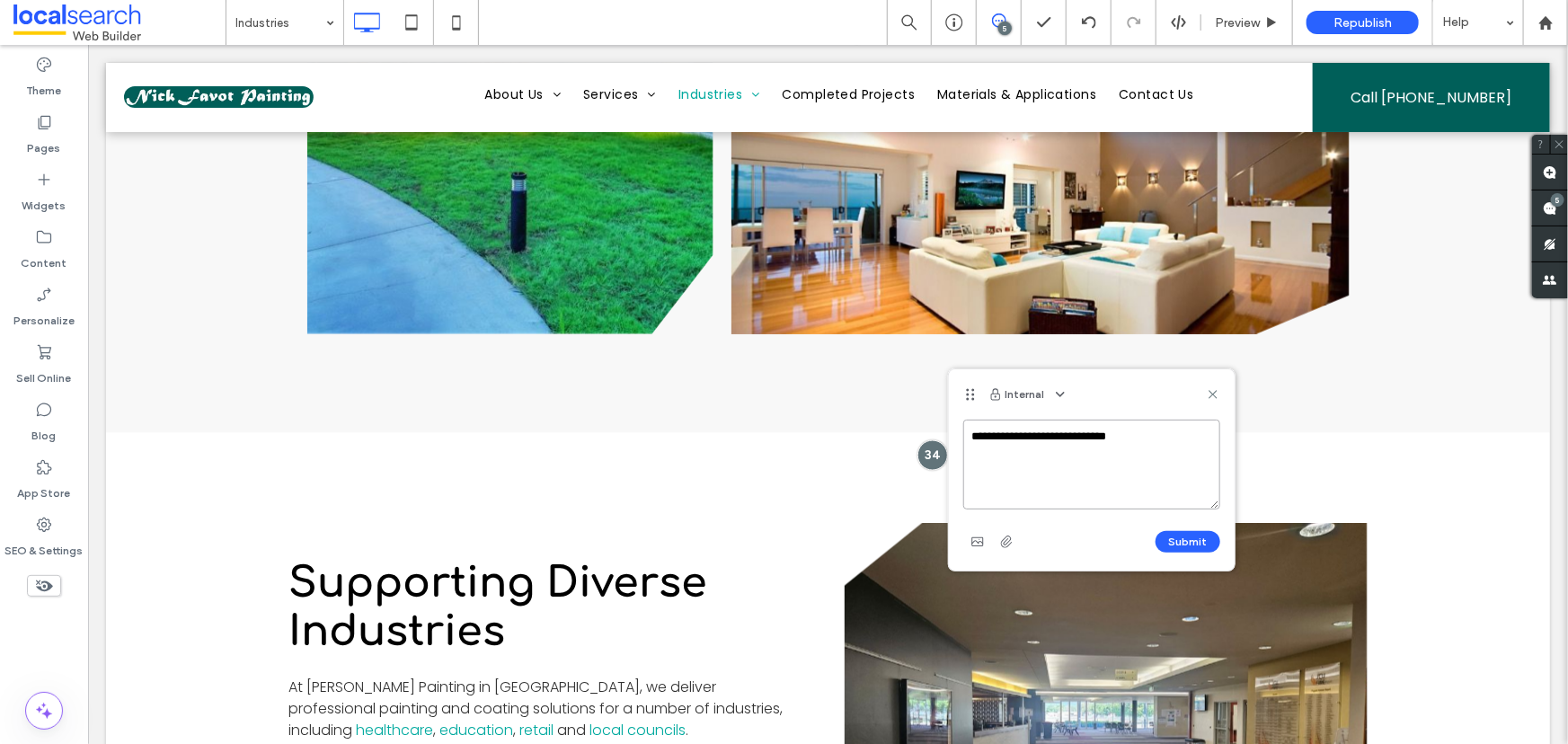 click on "**********" at bounding box center [1092, 465] 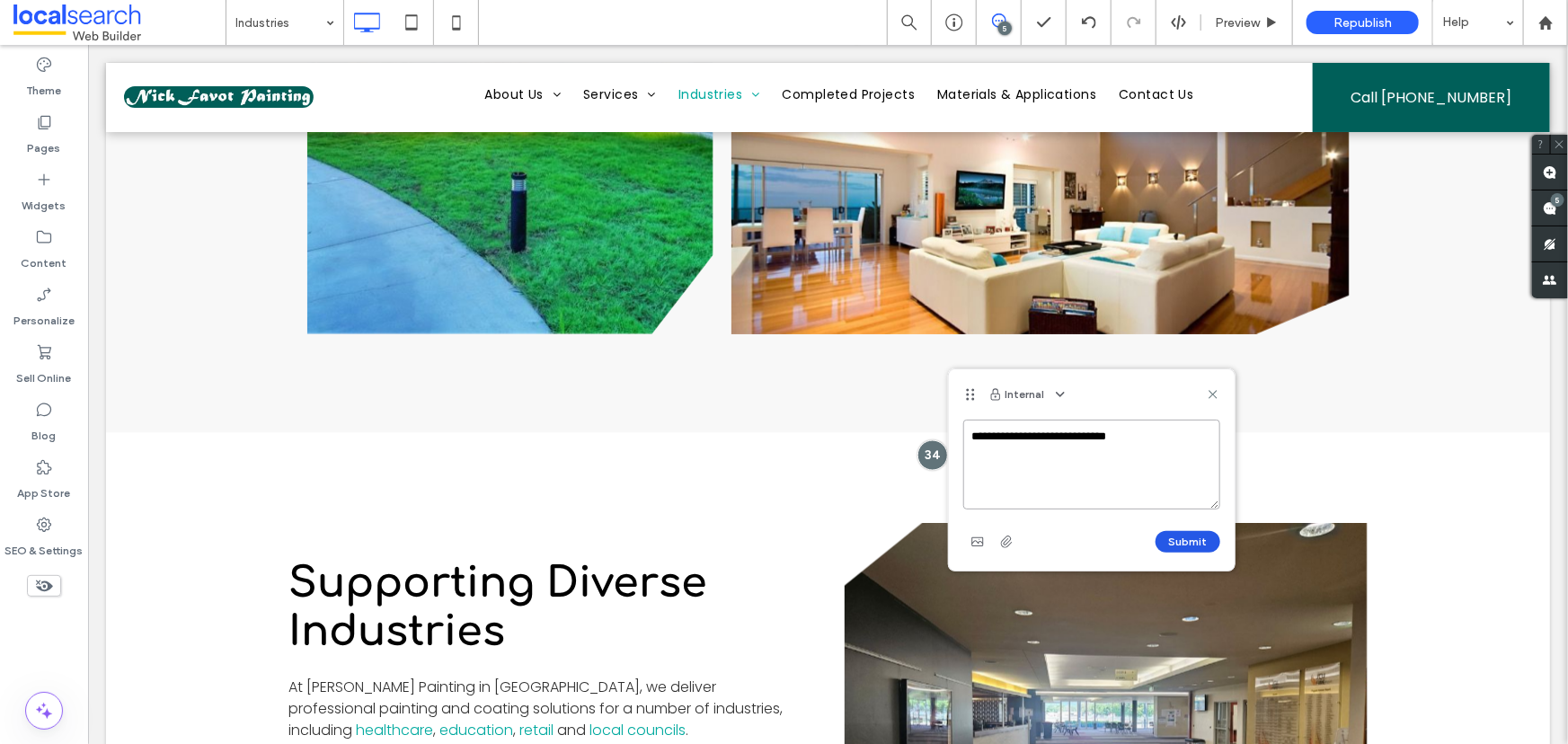 type on "**********" 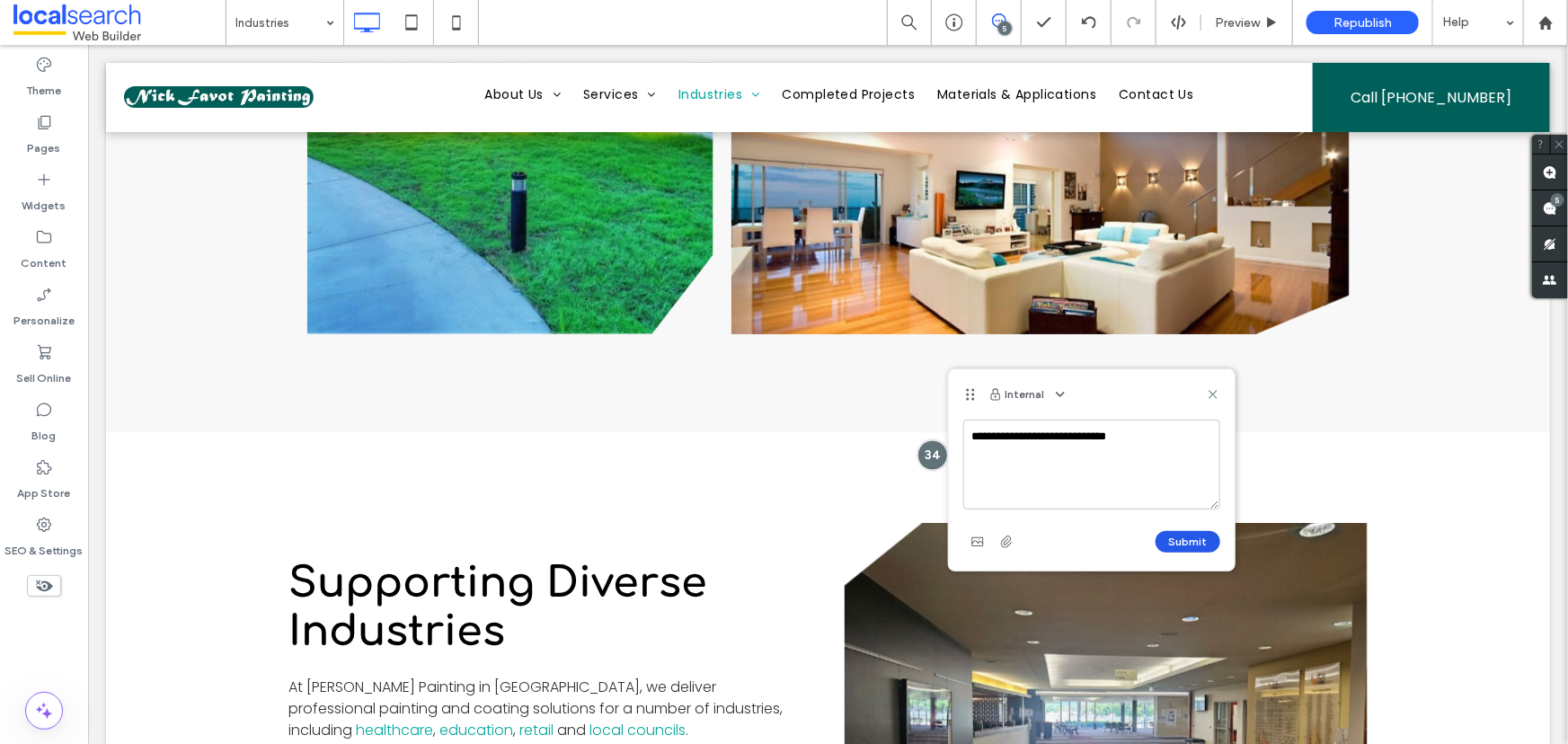 click on "Submit" at bounding box center (1188, 542) 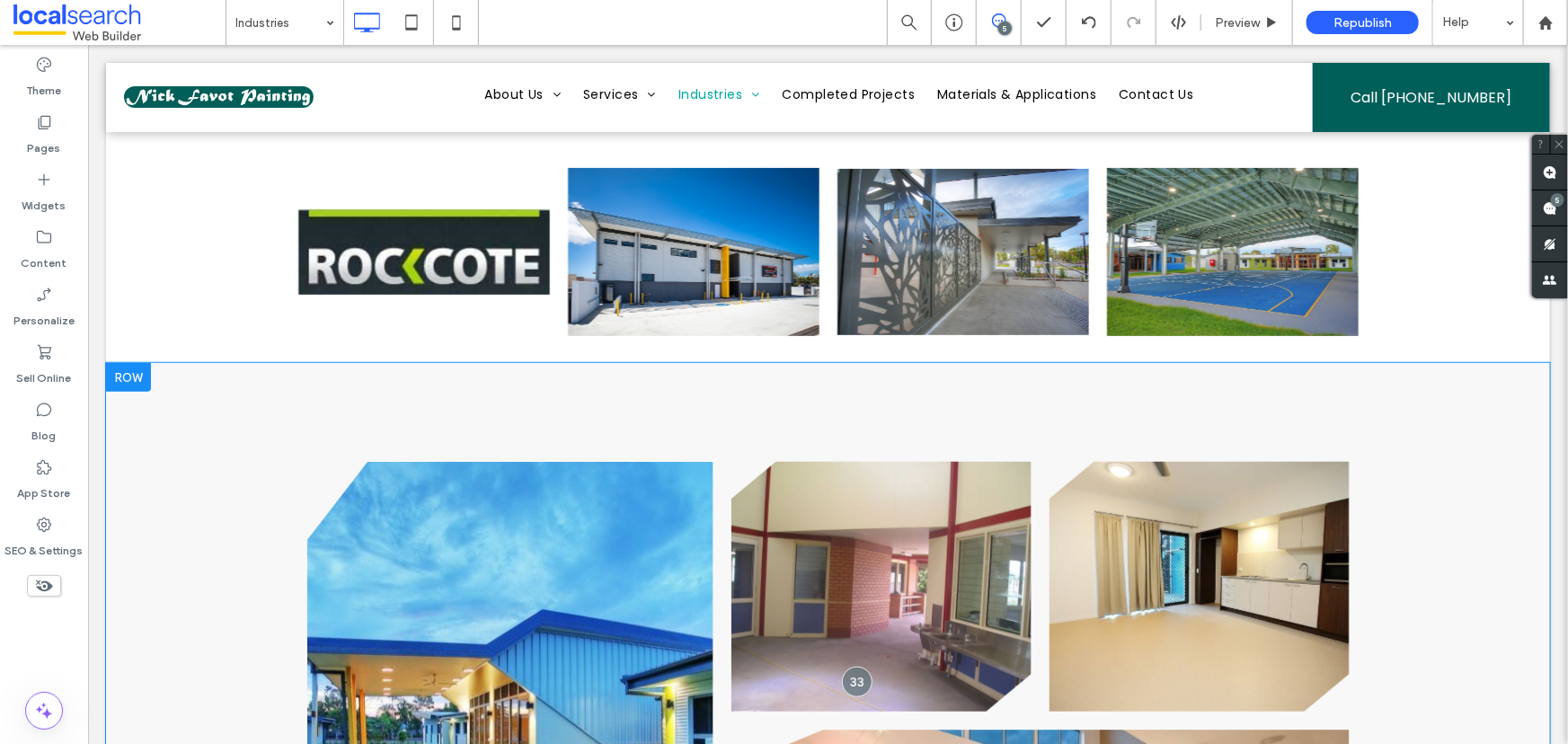 scroll, scrollTop: 673, scrollLeft: 0, axis: vertical 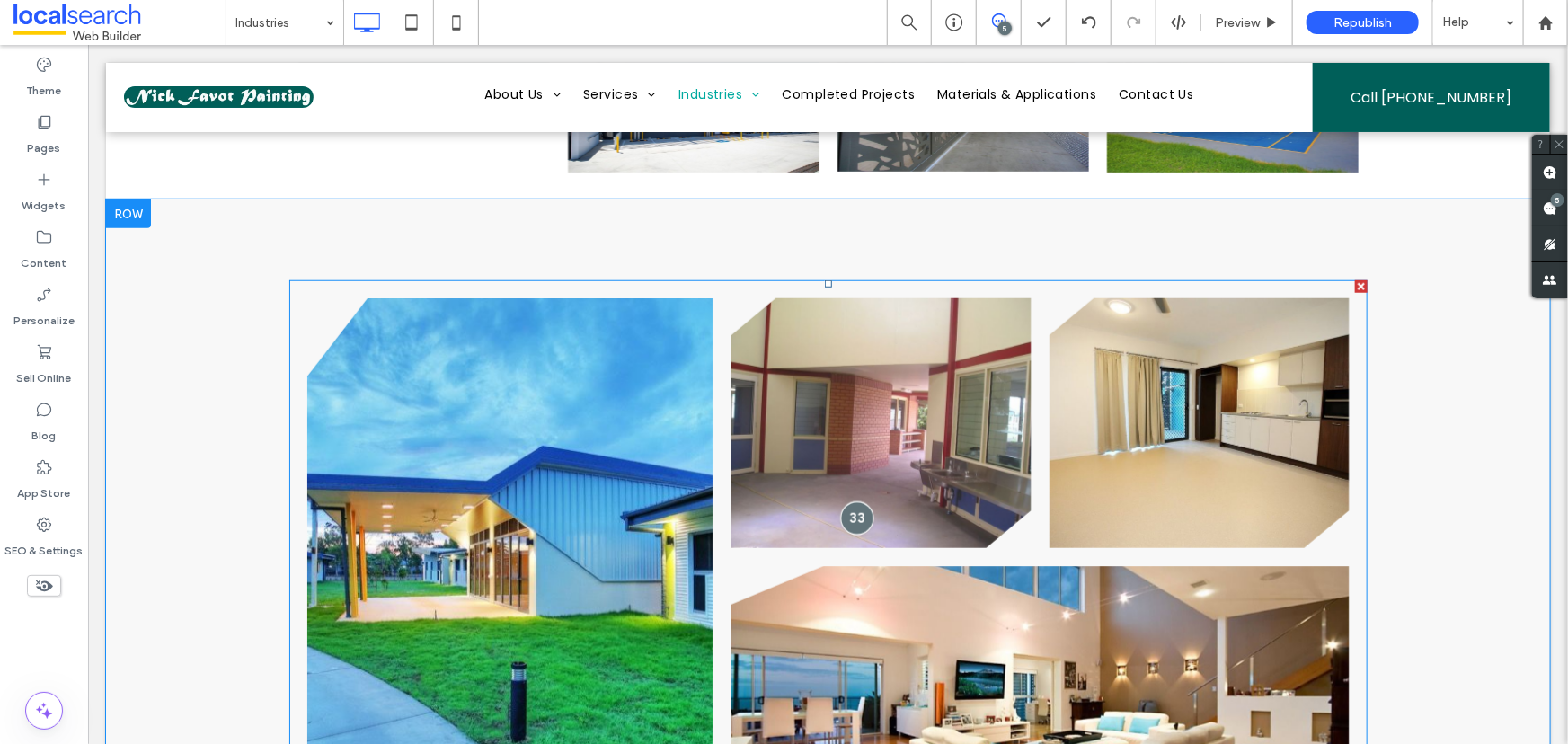 click at bounding box center [855, 517] 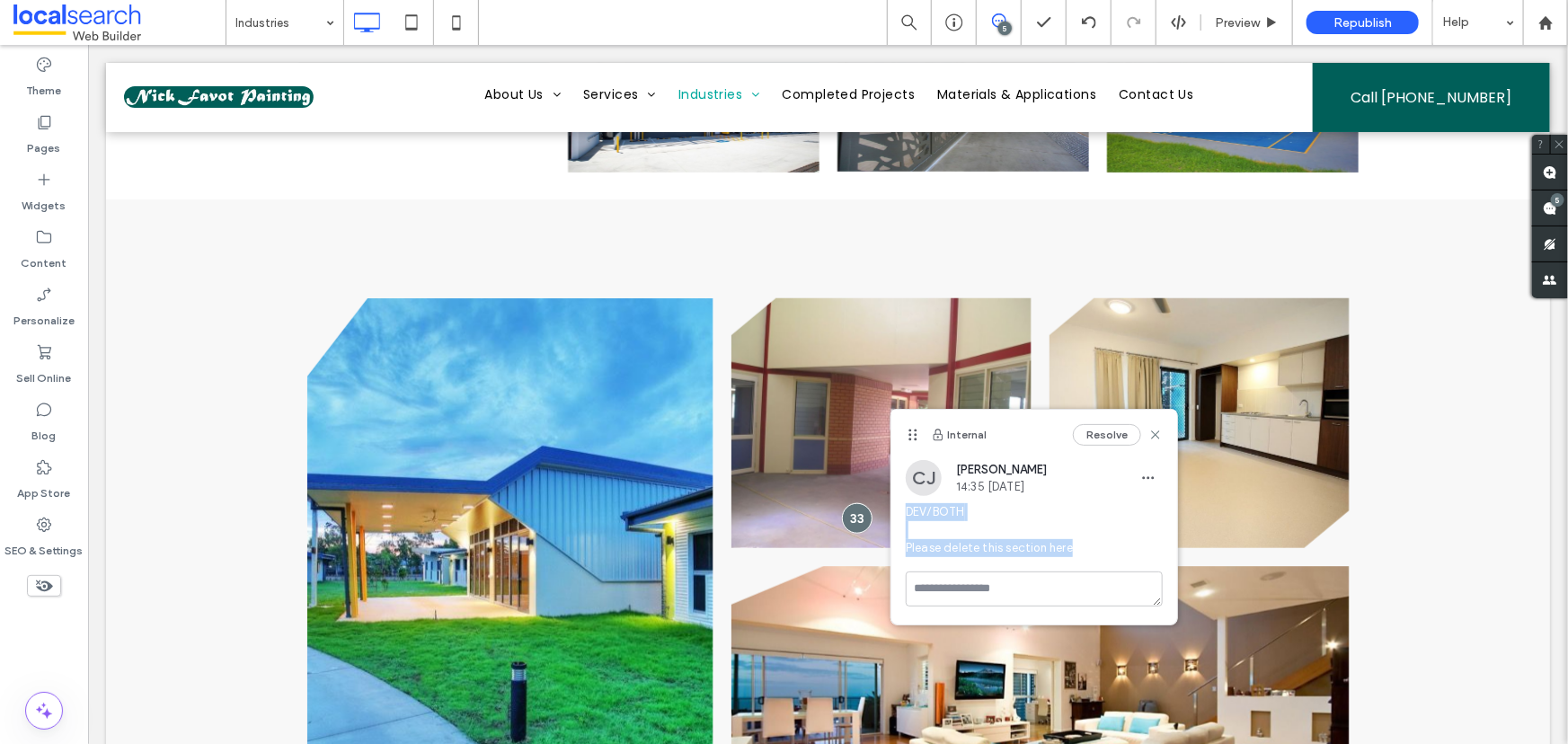 drag, startPoint x: 1078, startPoint y: 545, endPoint x: 896, endPoint y: 503, distance: 186.7833 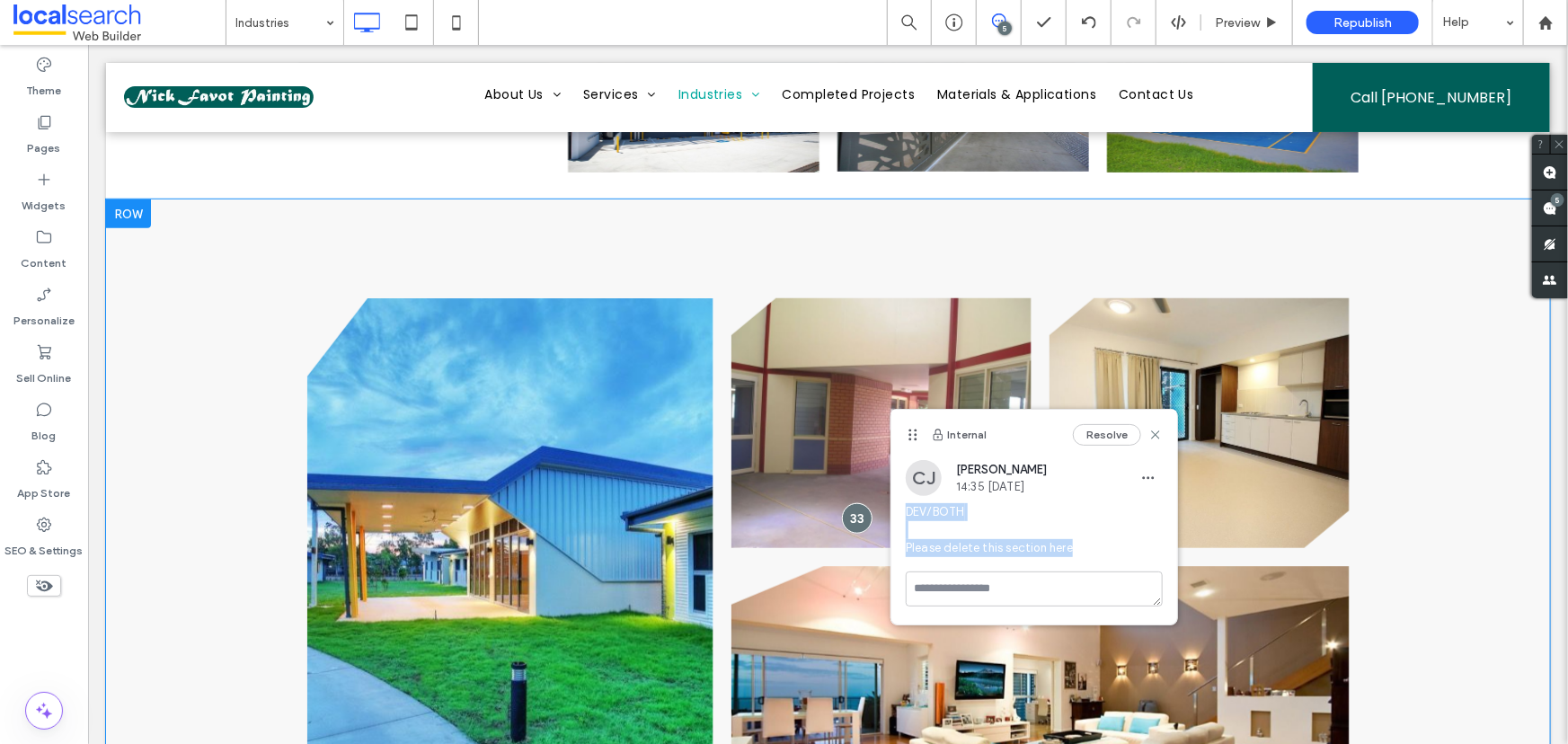 copy on "DEV/BOTH
Please delete this section here" 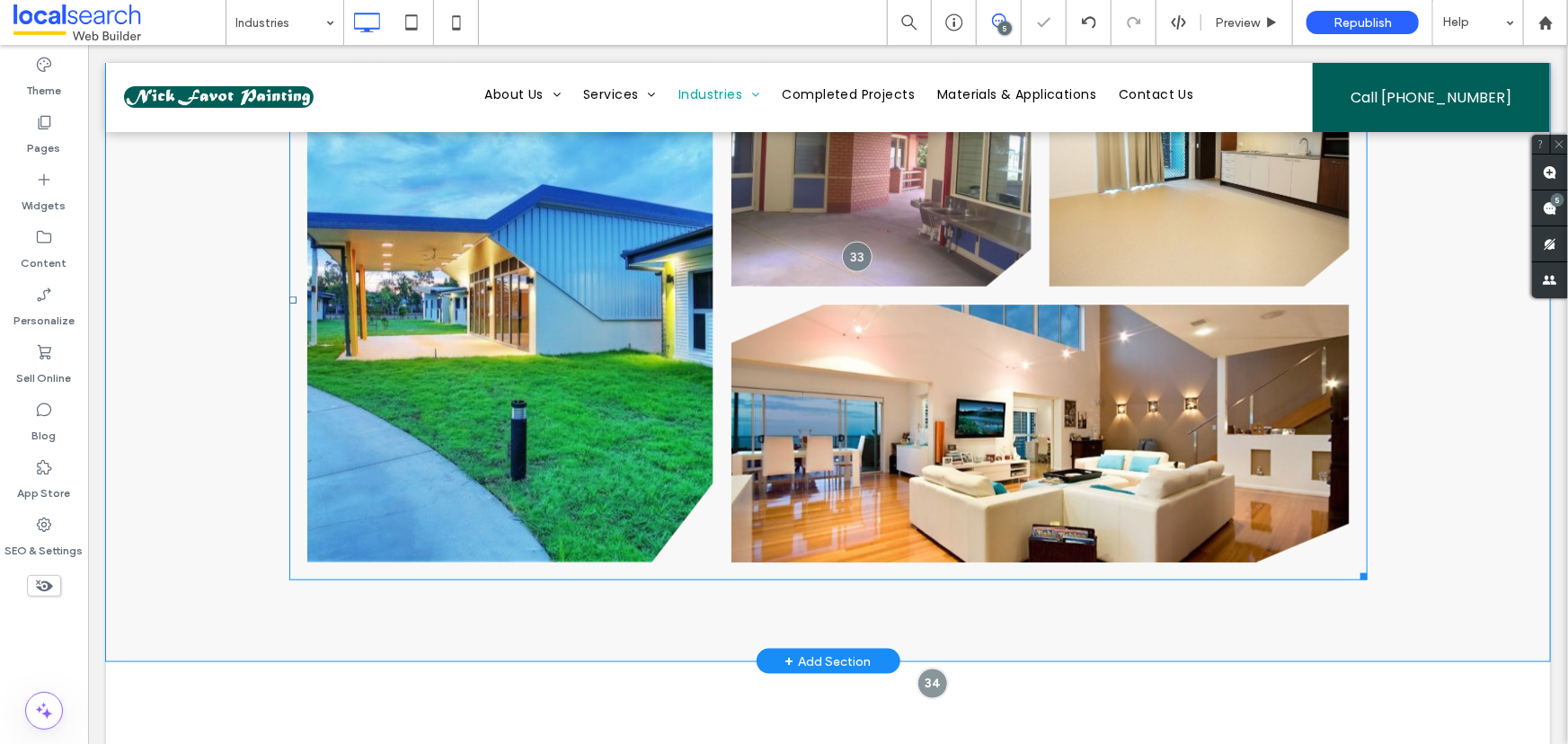 scroll, scrollTop: 1081, scrollLeft: 0, axis: vertical 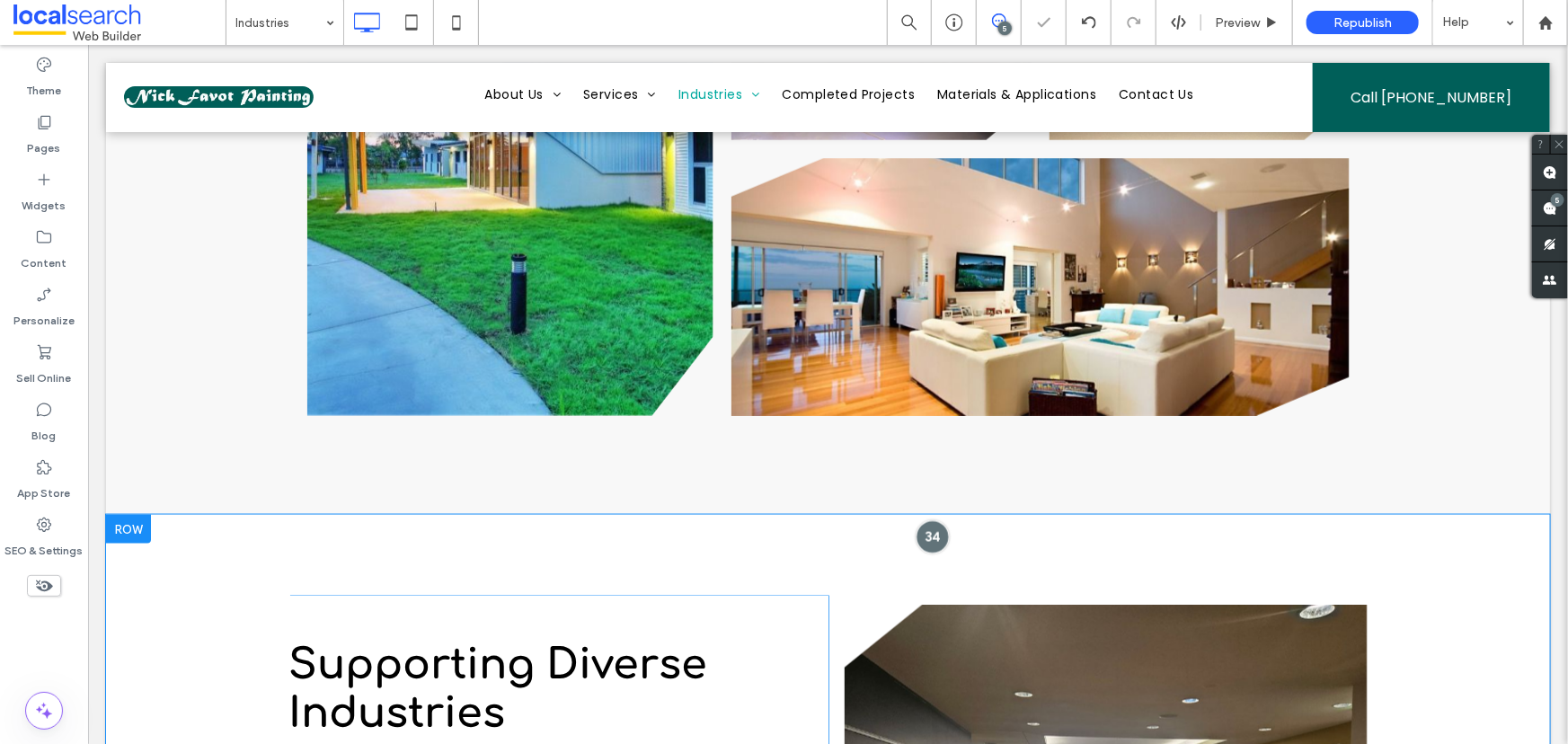 click at bounding box center (931, 536) 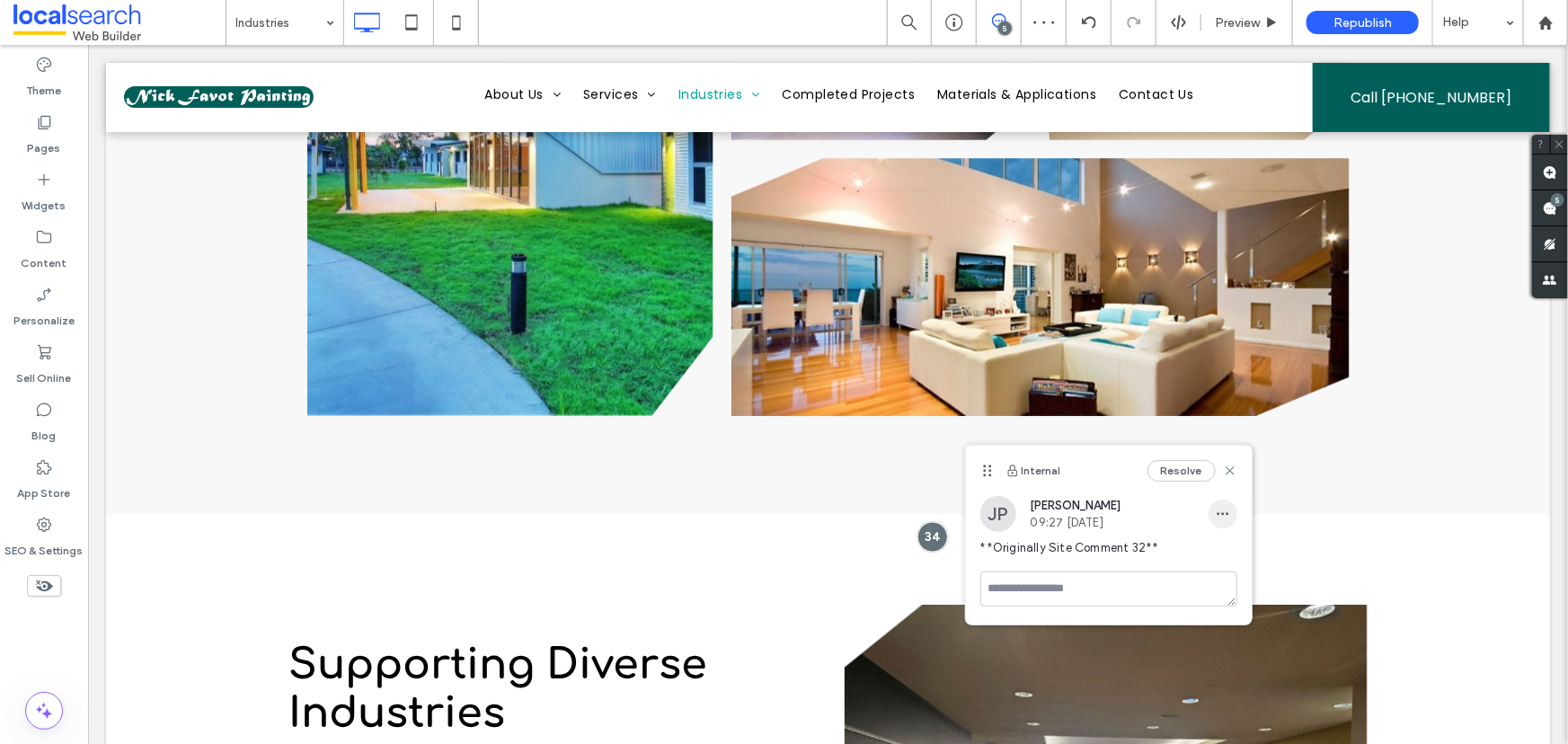 click 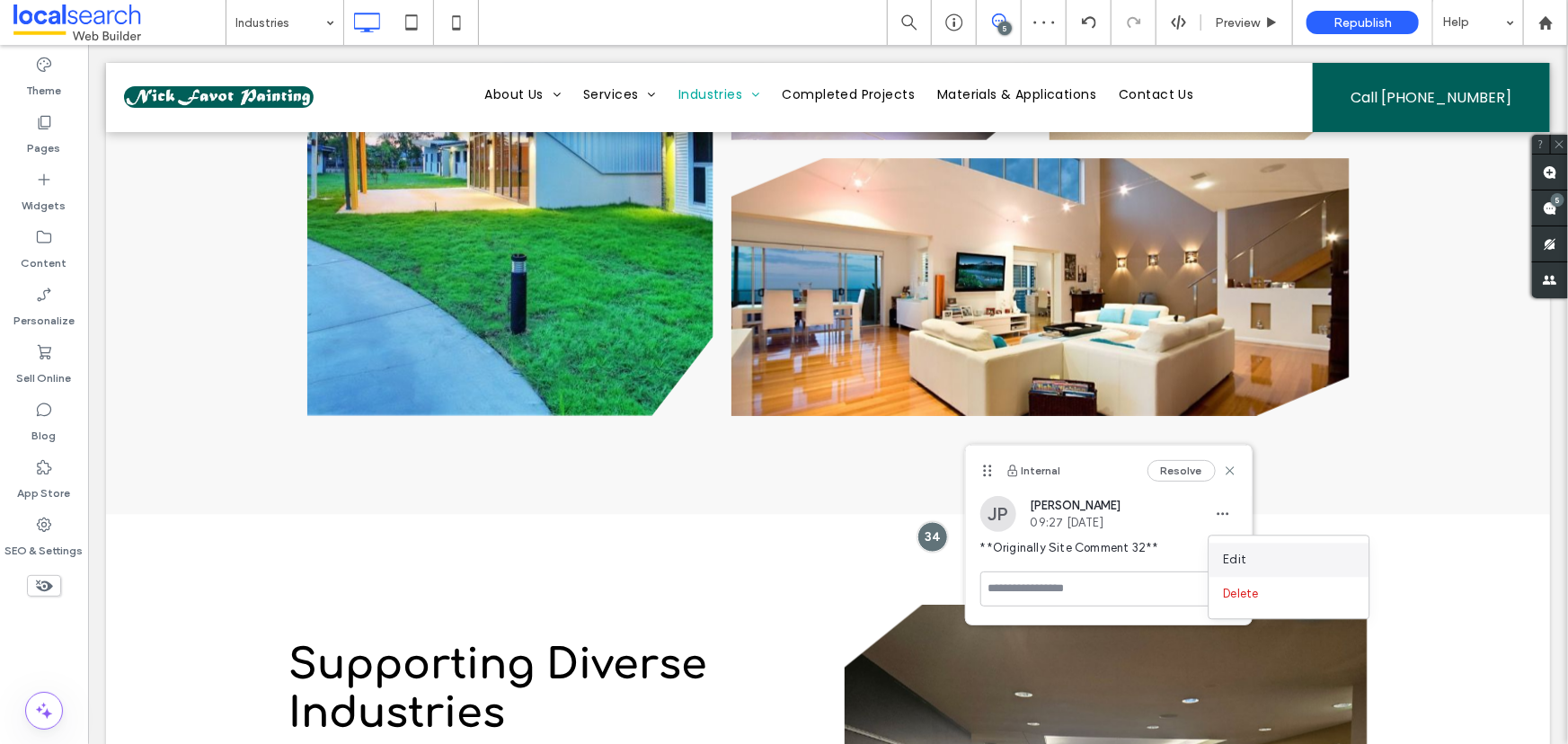 click on "Edit" at bounding box center [1236, 560] 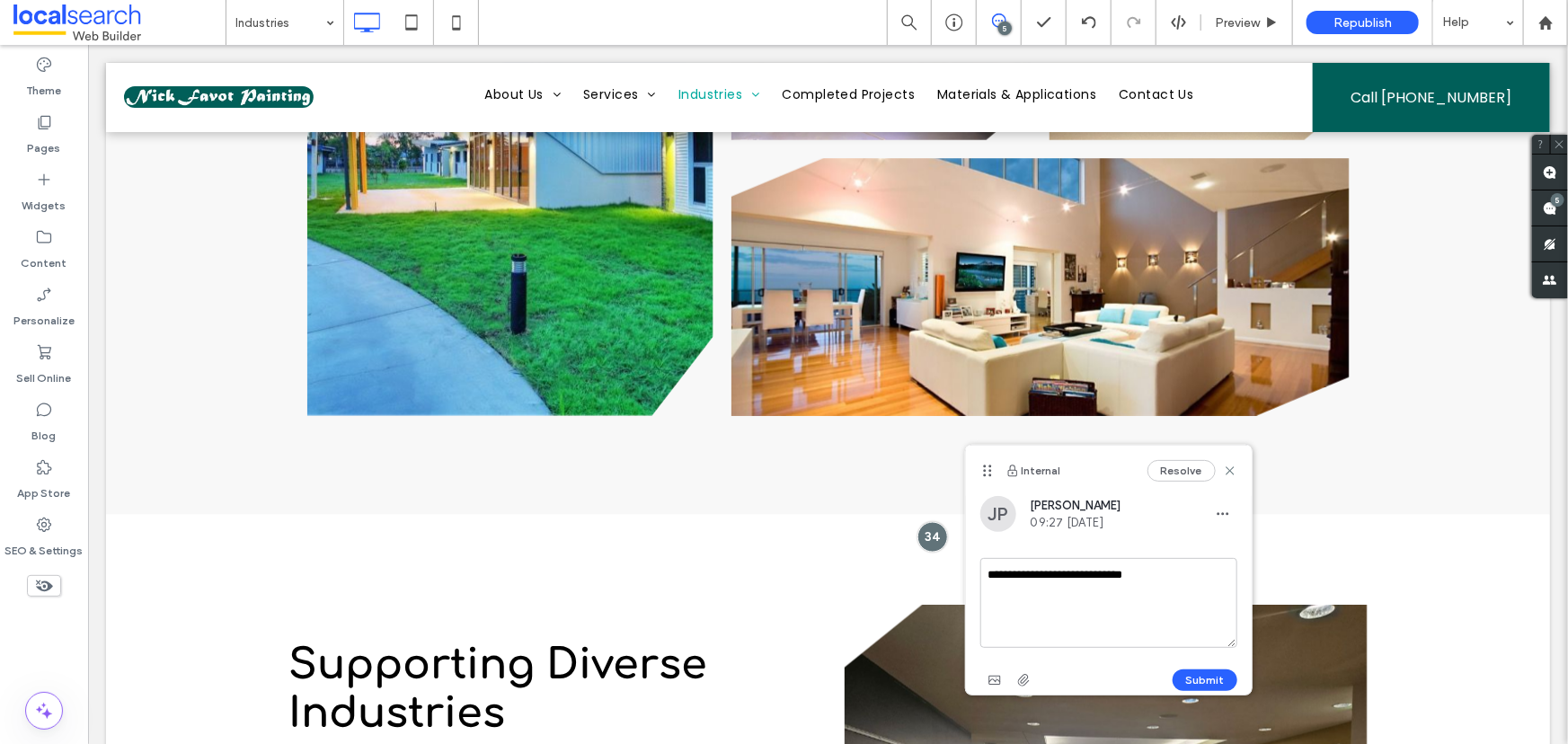 click on "**********" at bounding box center [1109, 603] 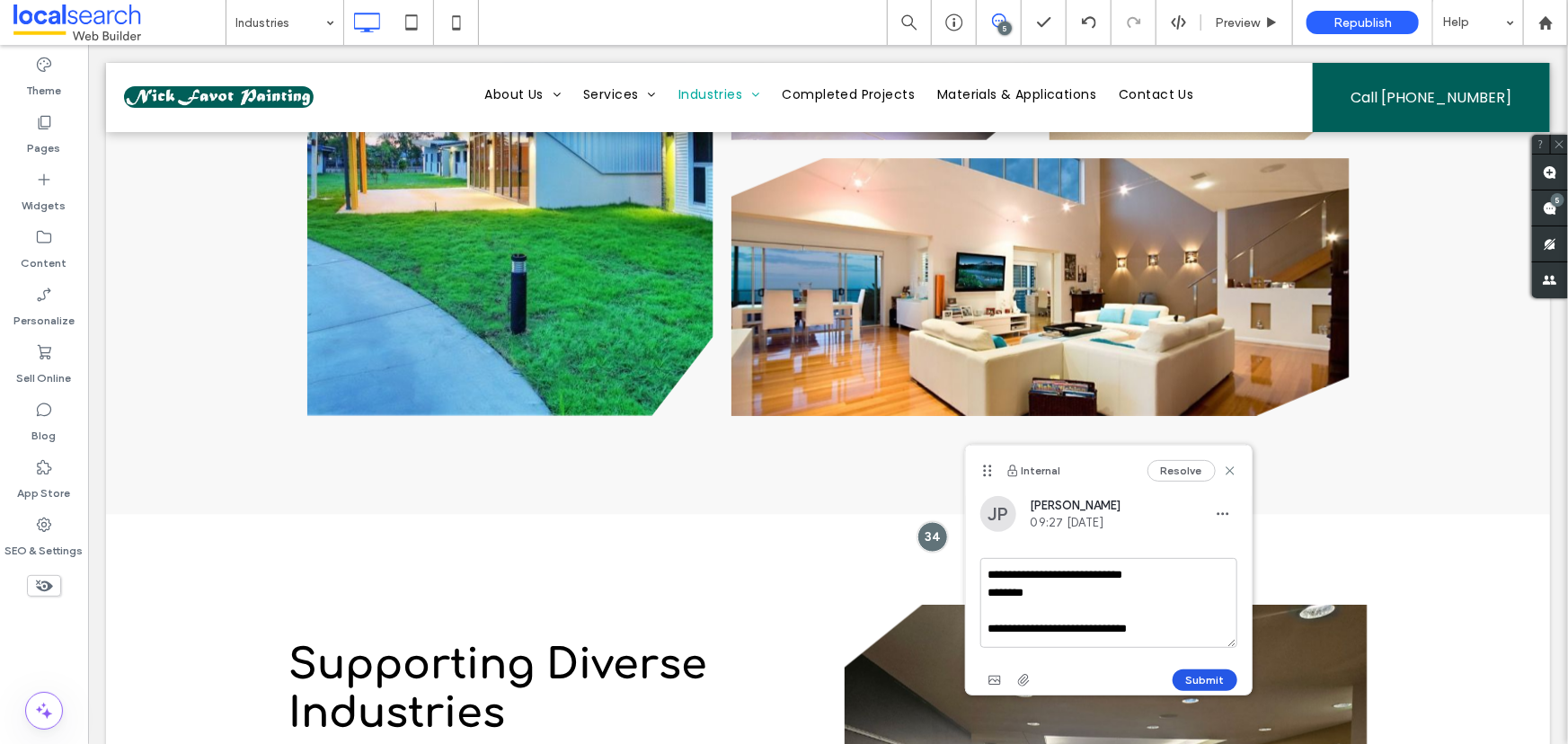 type on "**********" 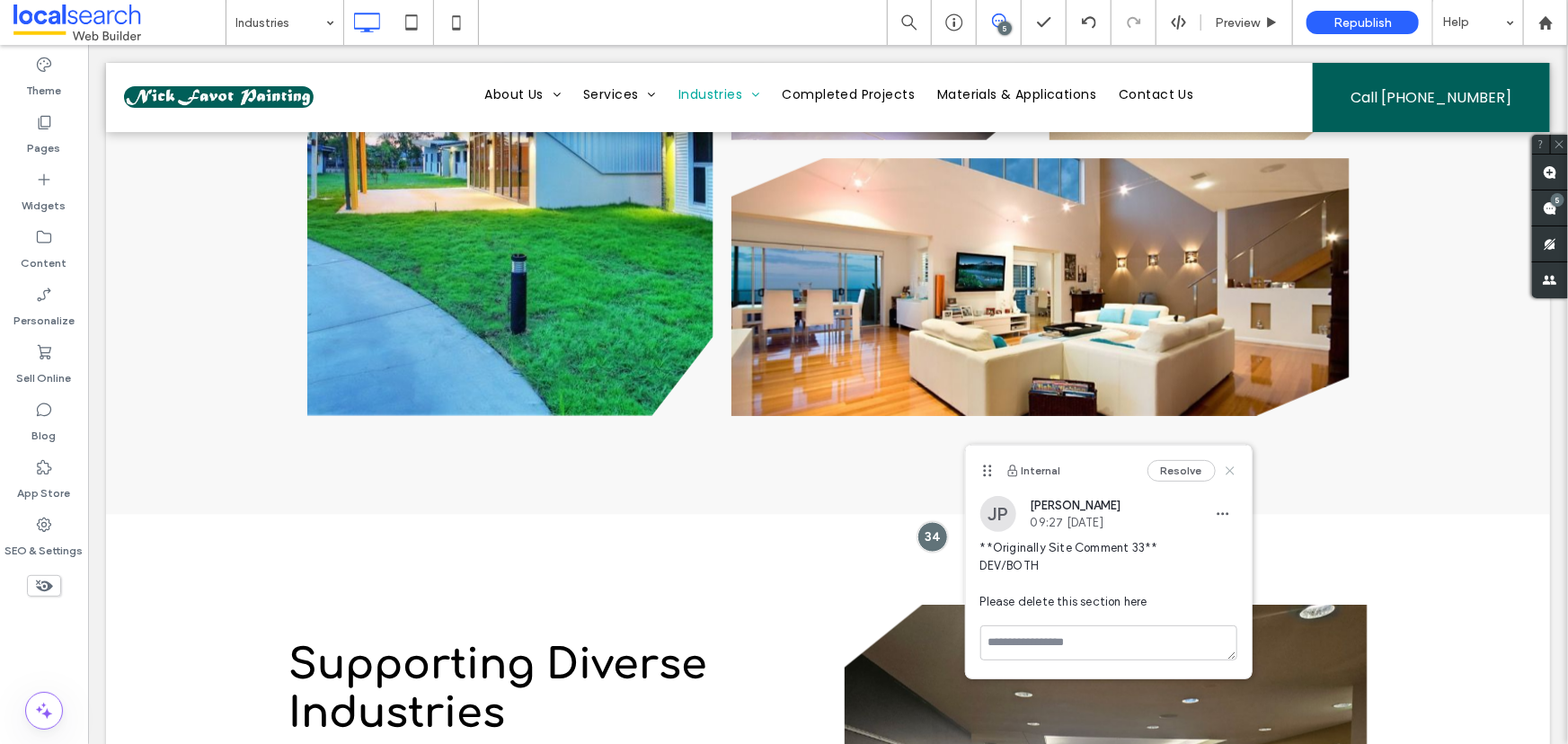 click 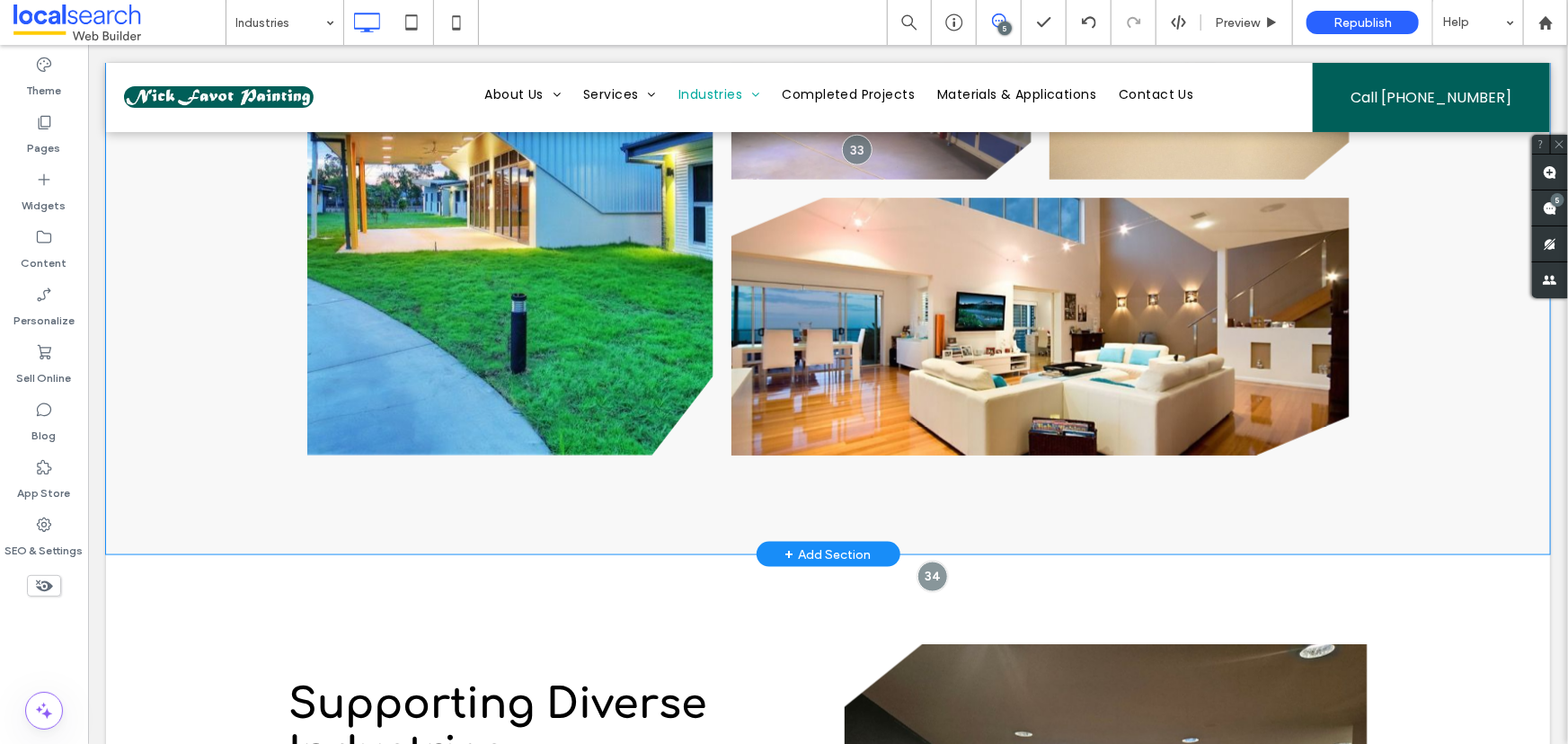 scroll, scrollTop: 1081, scrollLeft: 0, axis: vertical 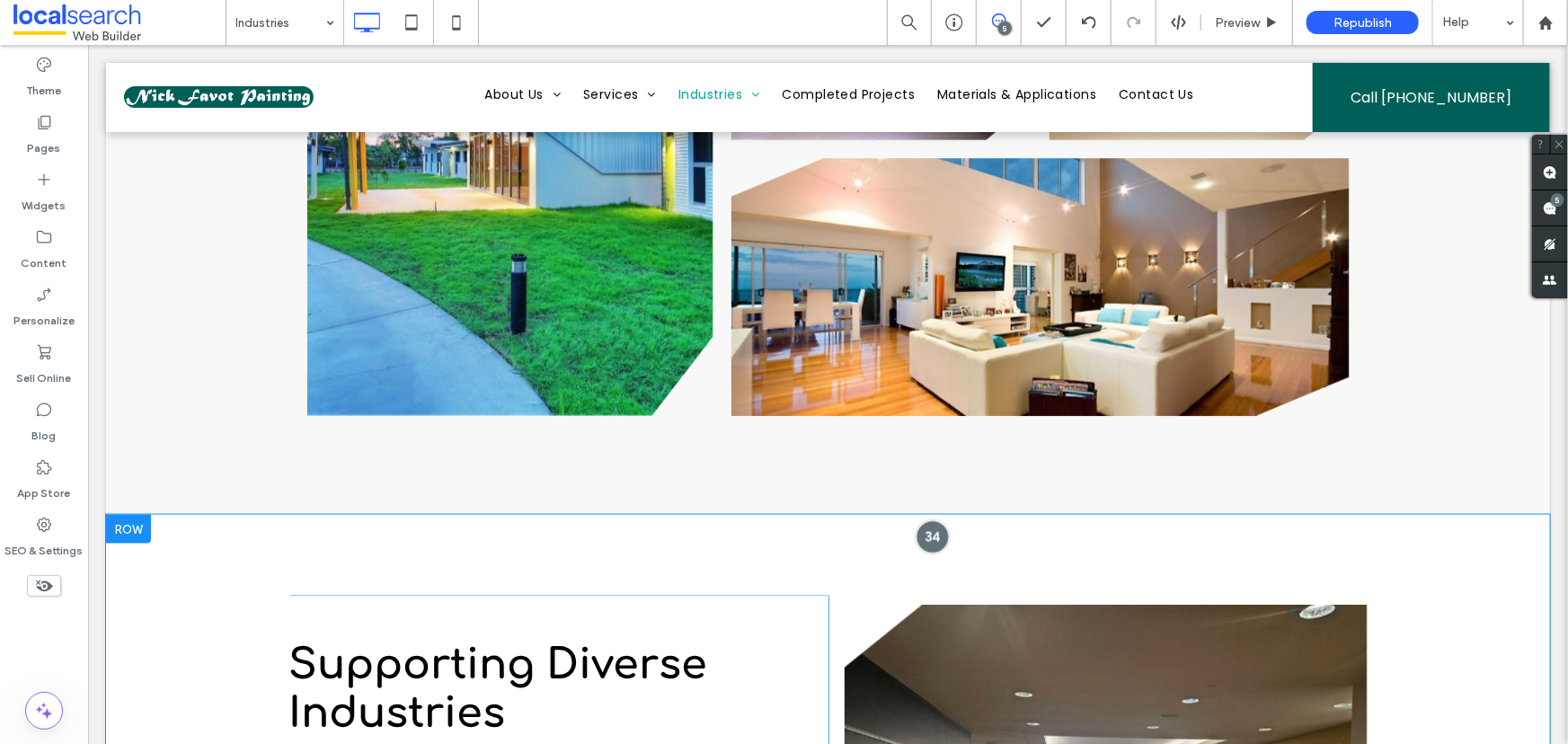 click at bounding box center [931, 536] 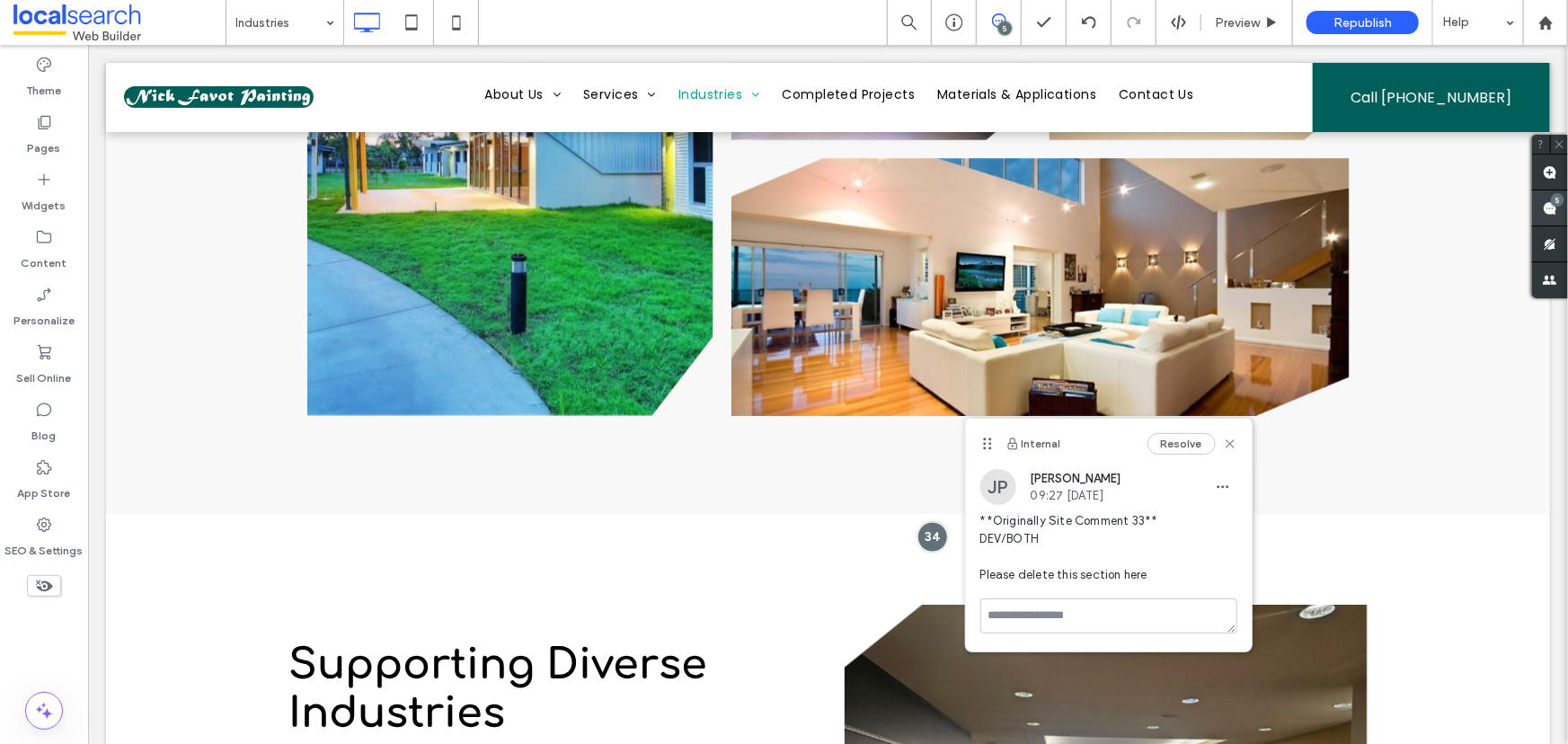 click 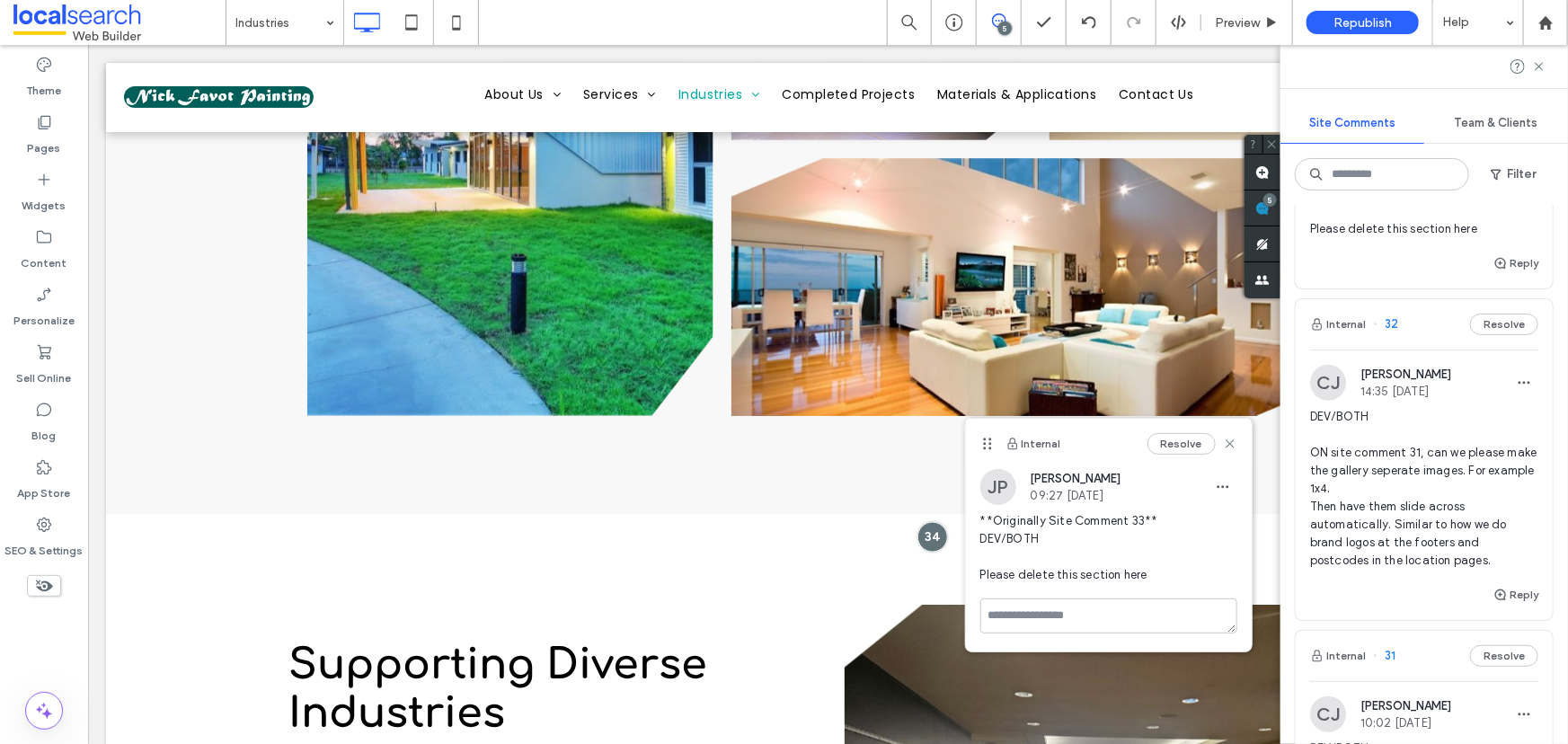 scroll, scrollTop: 408, scrollLeft: 0, axis: vertical 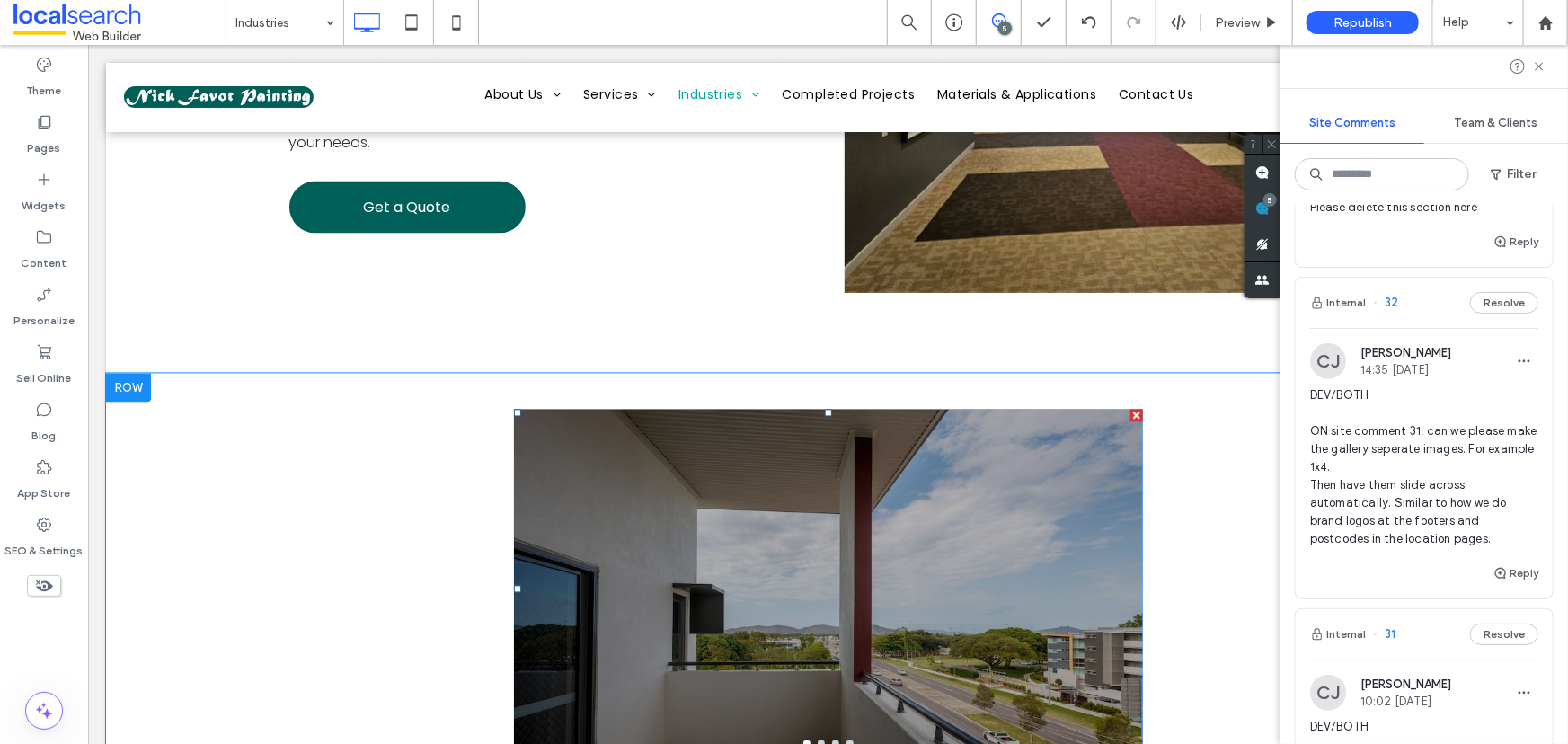 click at bounding box center (828, 598) 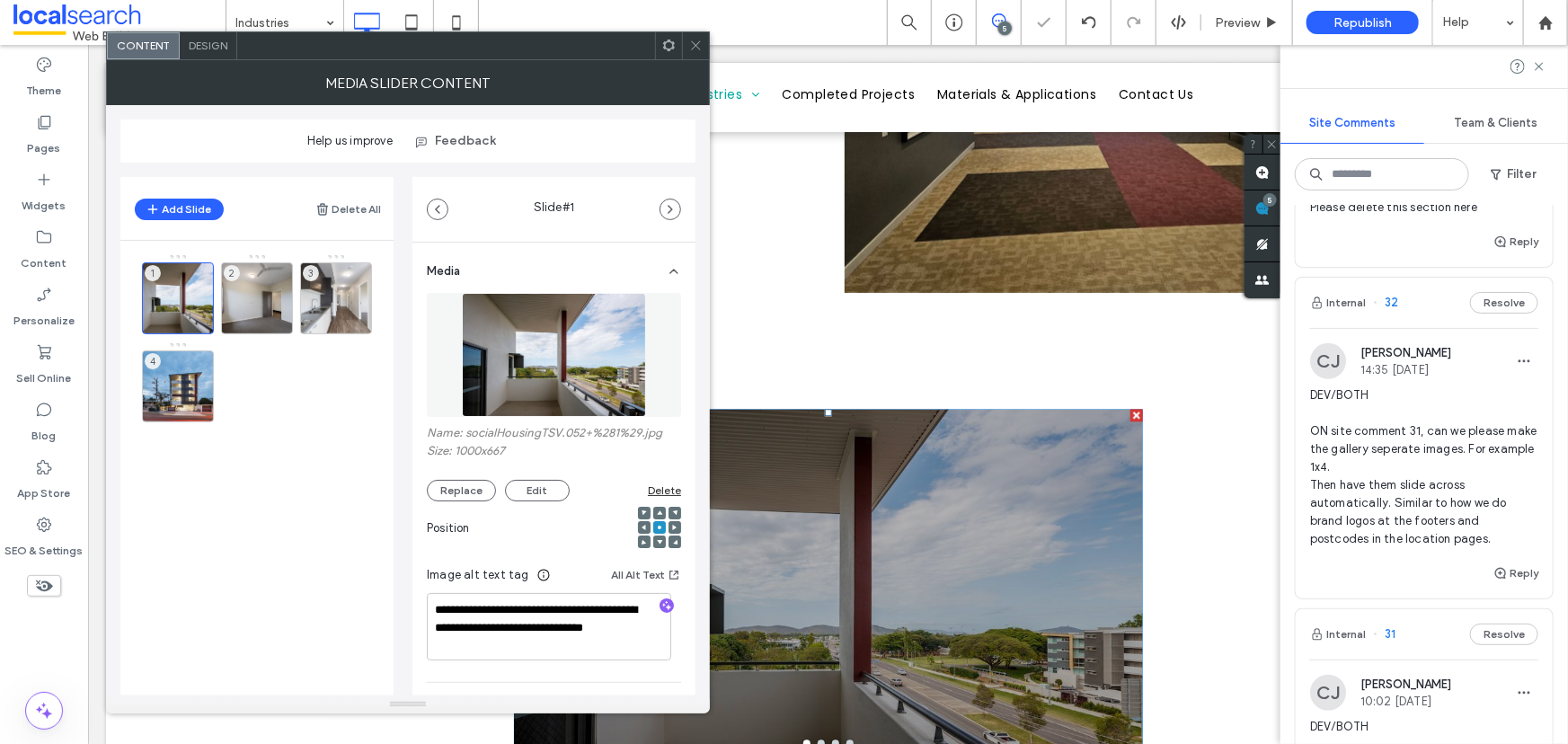 click on "Design" at bounding box center [208, 45] 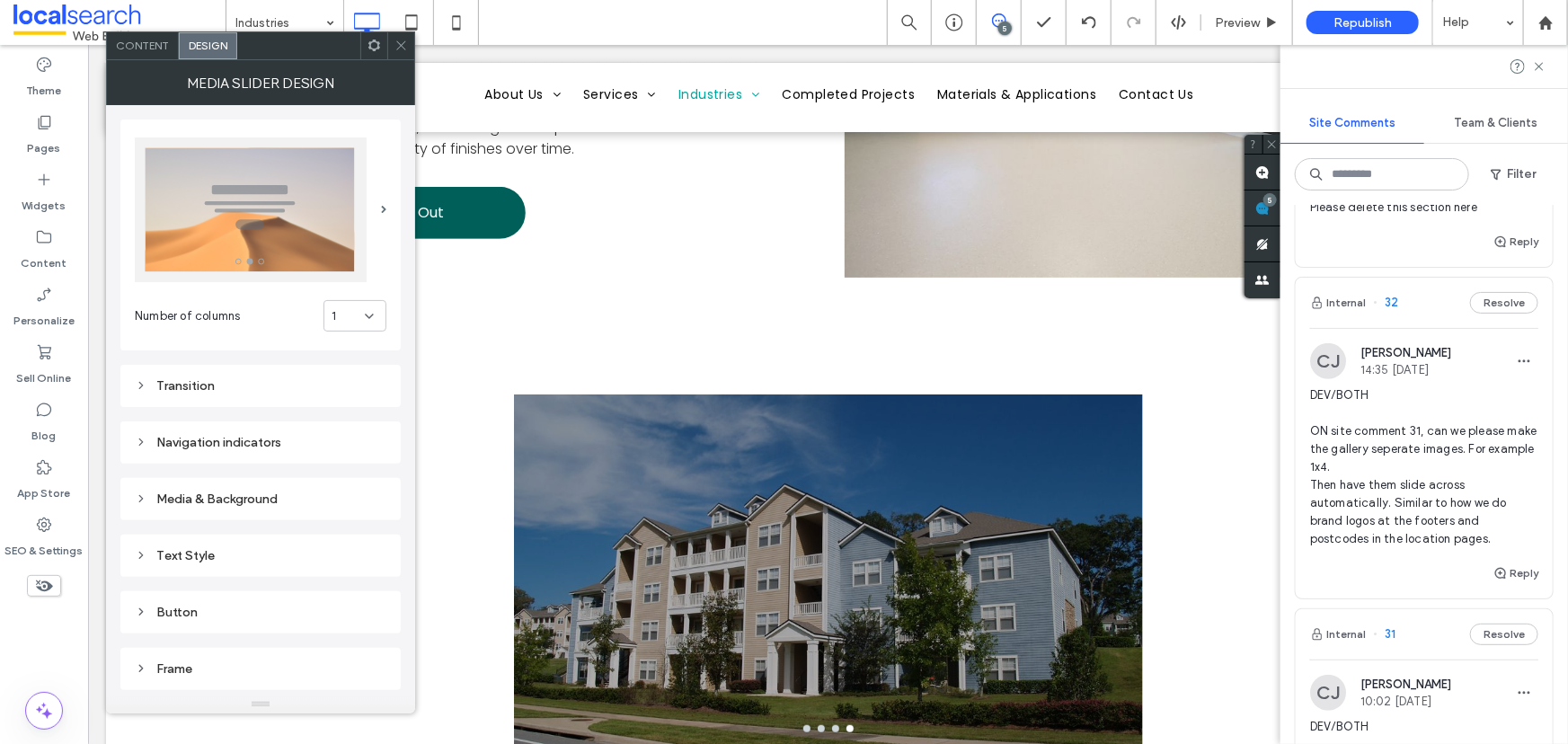 scroll, scrollTop: 3940, scrollLeft: 0, axis: vertical 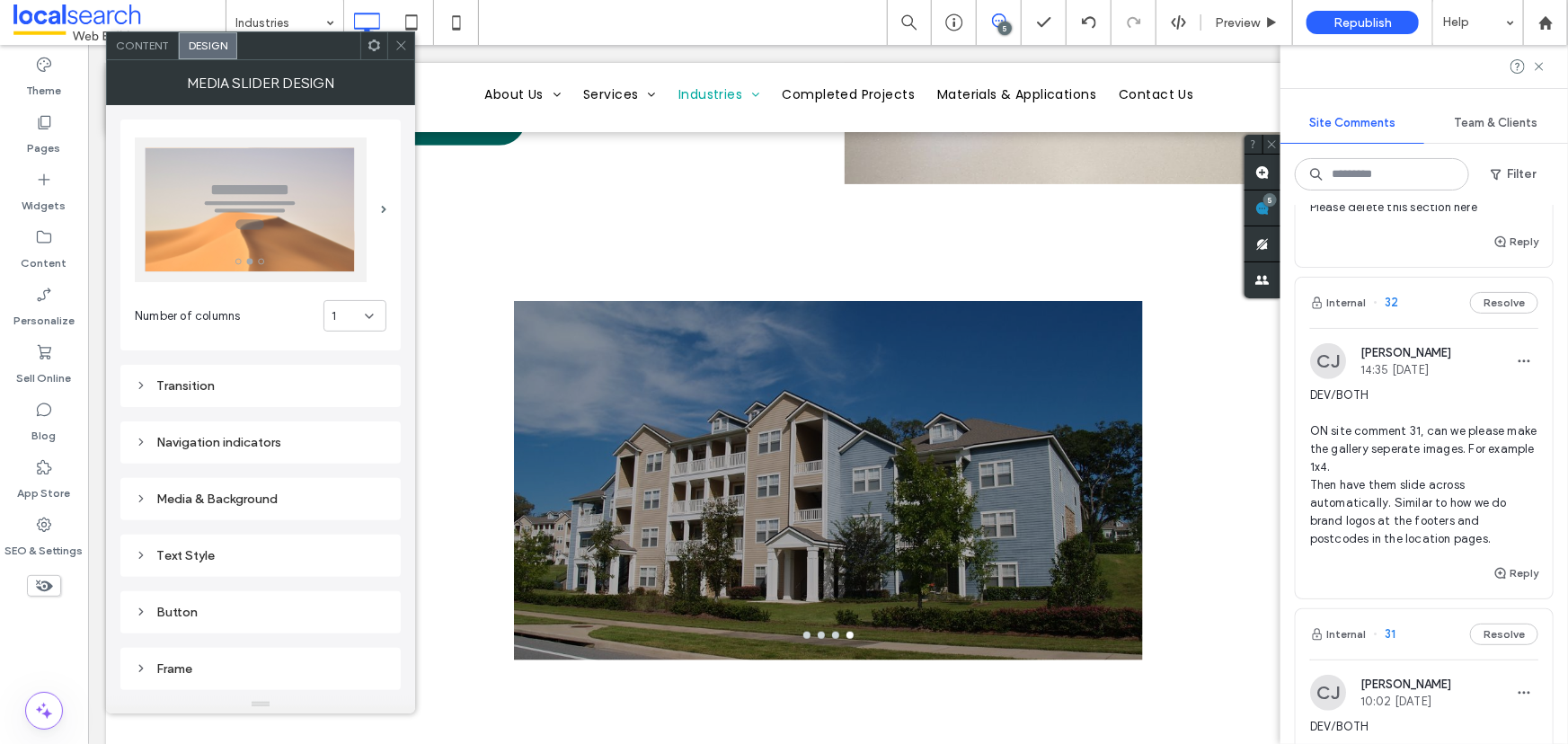 drag, startPoint x: 401, startPoint y: 36, endPoint x: 329, endPoint y: 37, distance: 72.00694 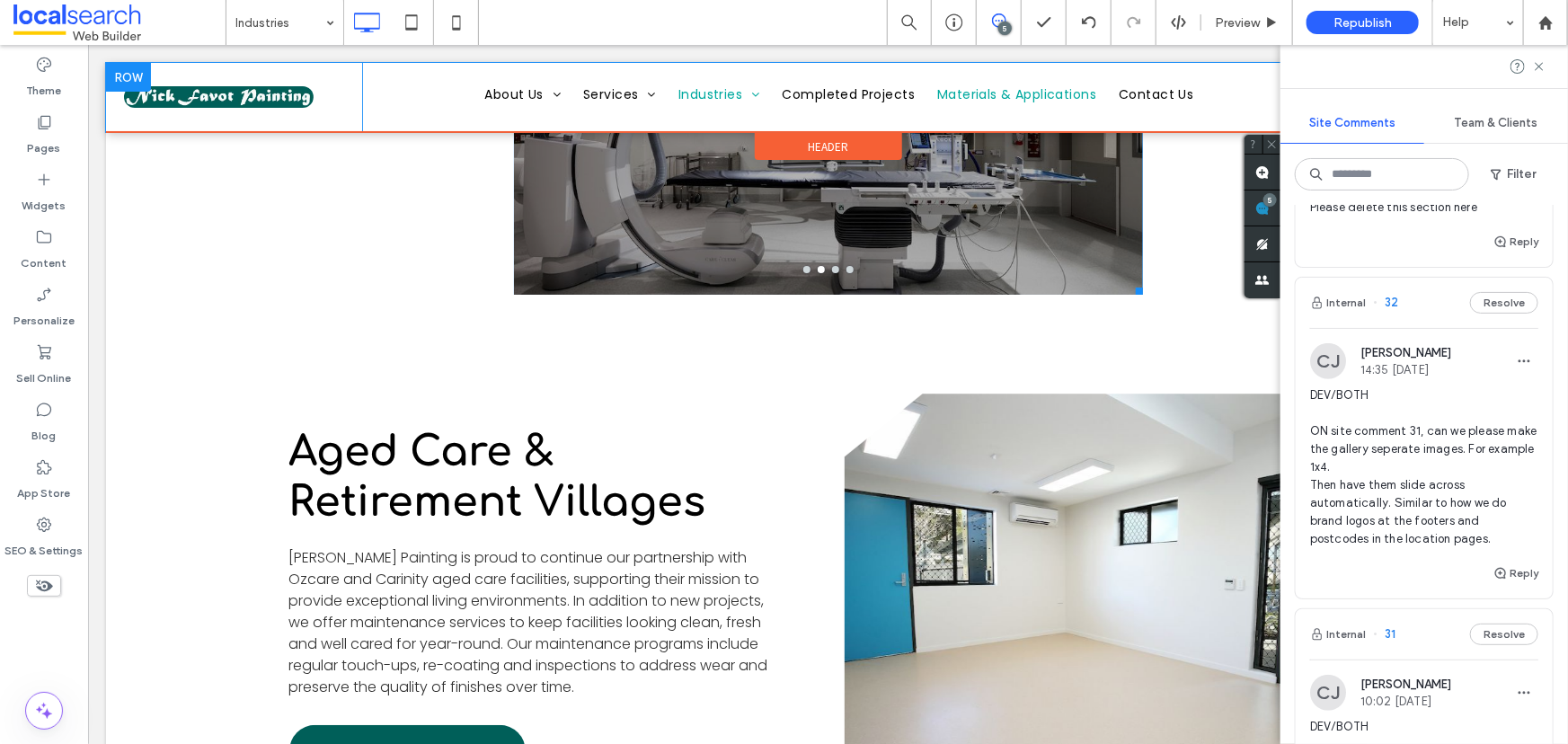 scroll, scrollTop: 3123, scrollLeft: 0, axis: vertical 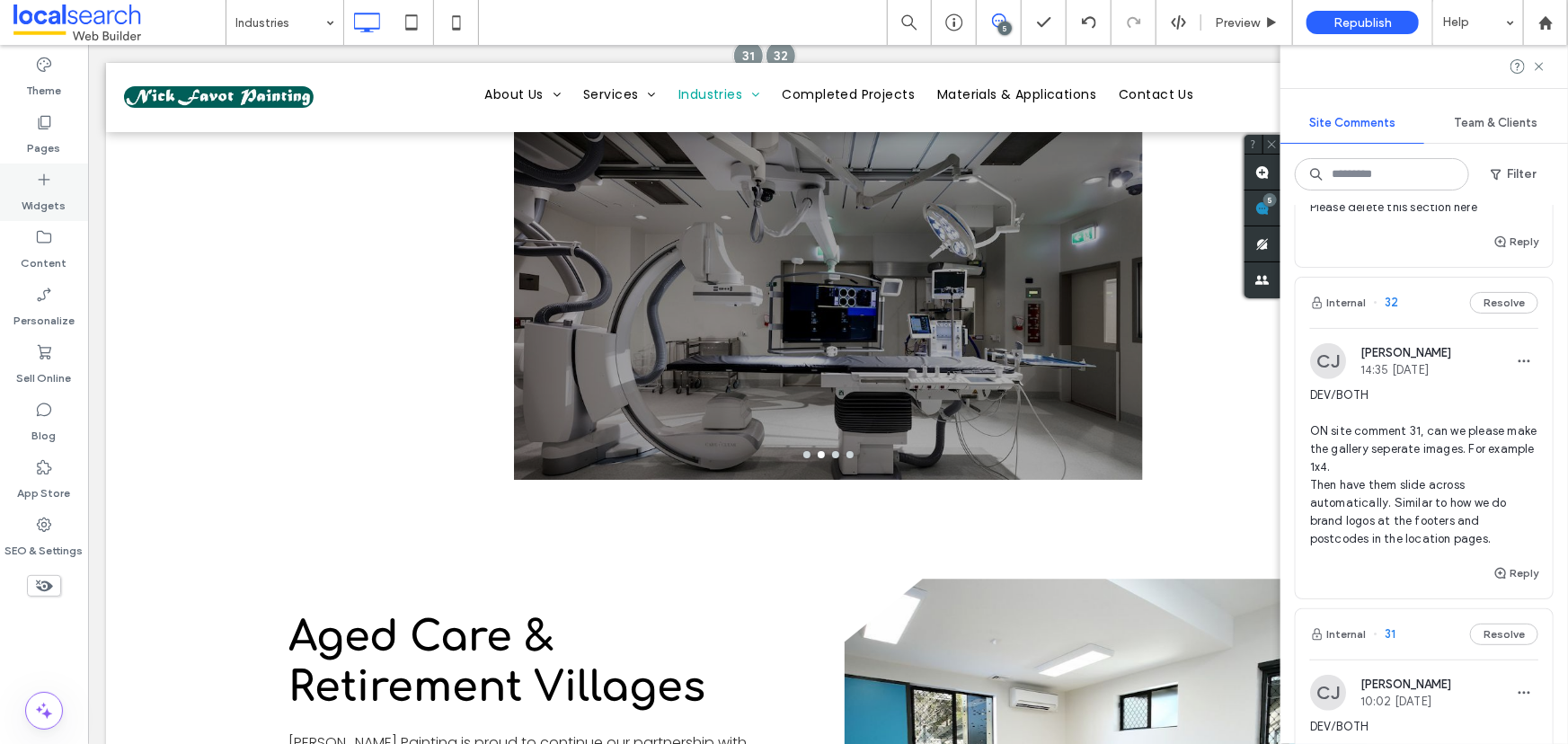 click on "Widgets" at bounding box center [44, 201] 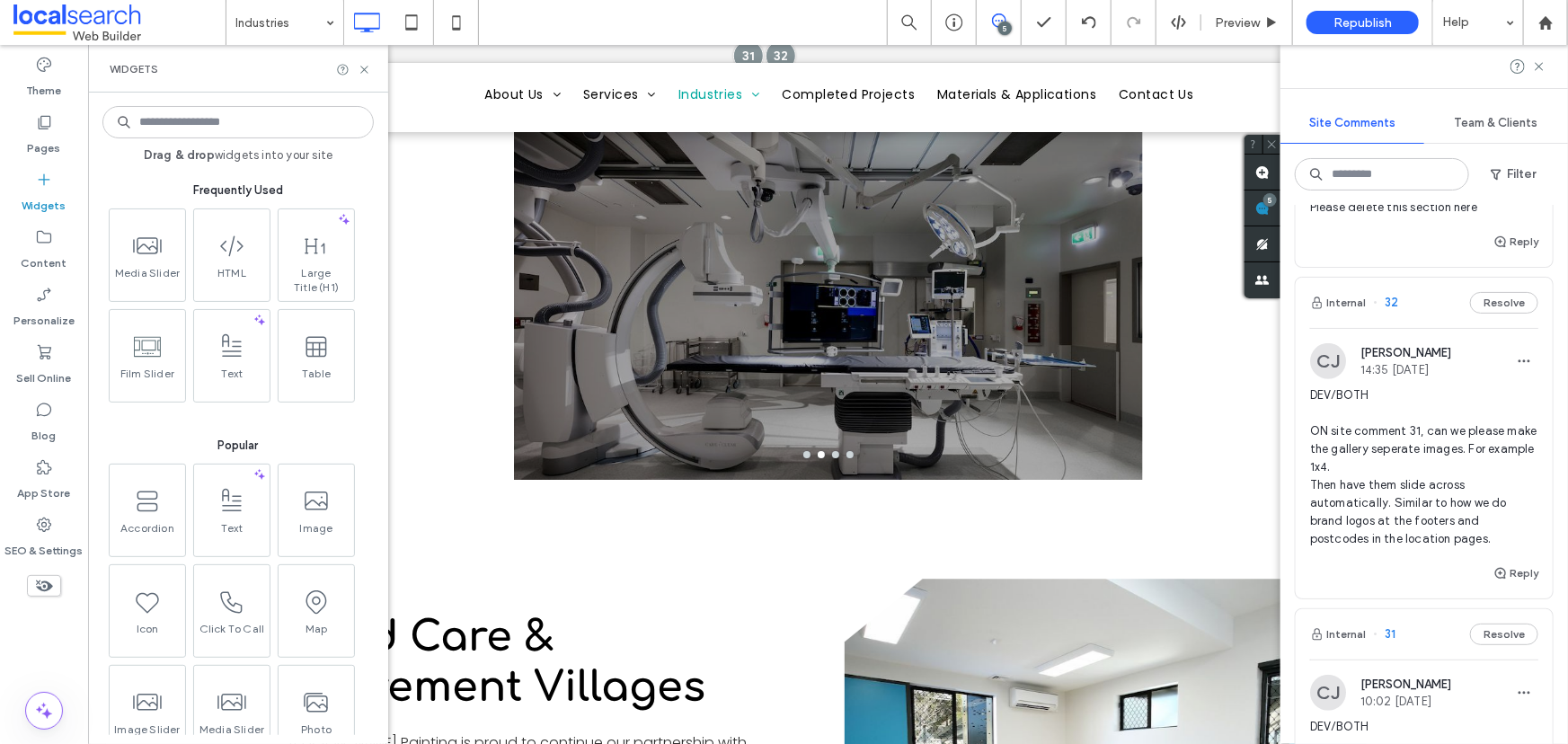 click at bounding box center (238, 122) 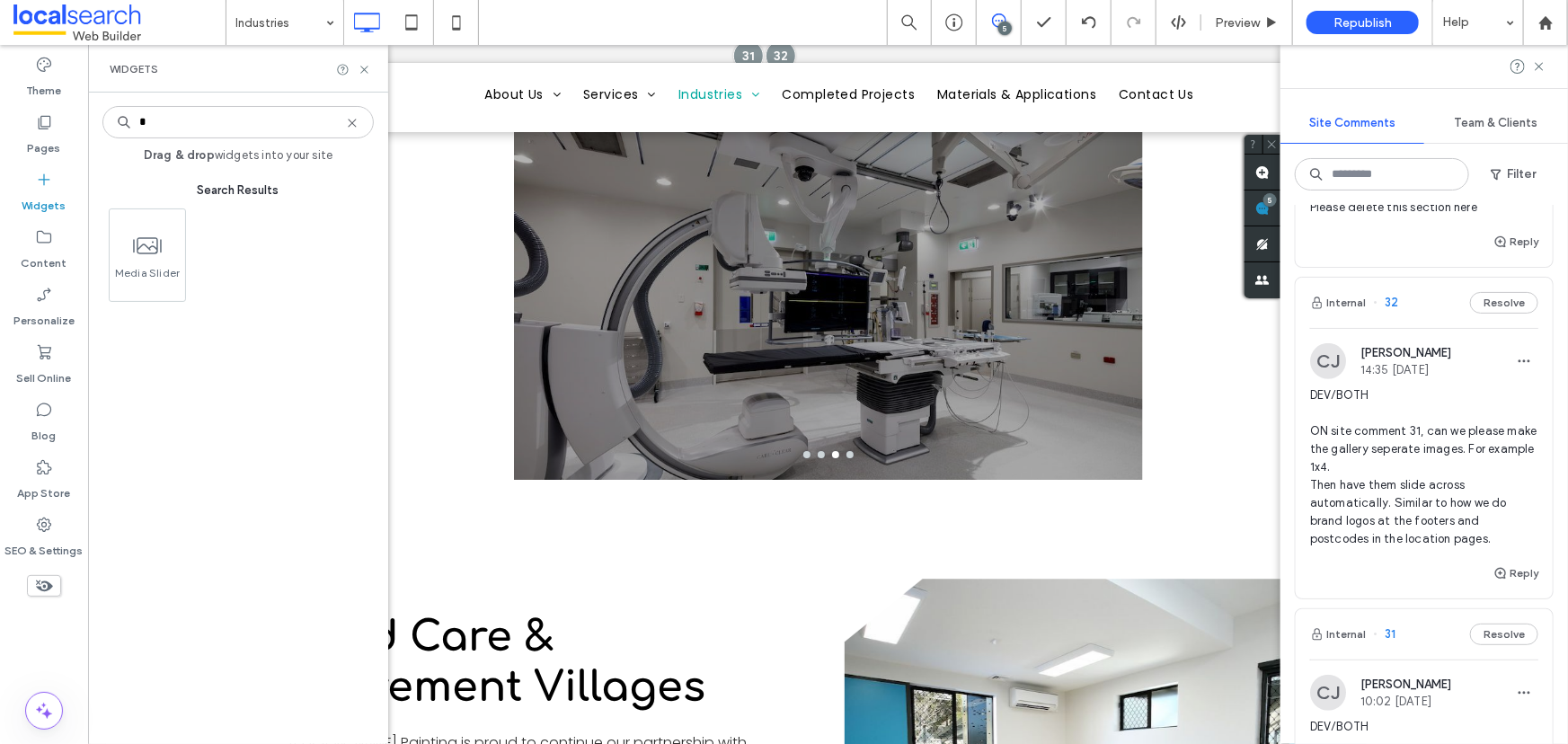 type on "*" 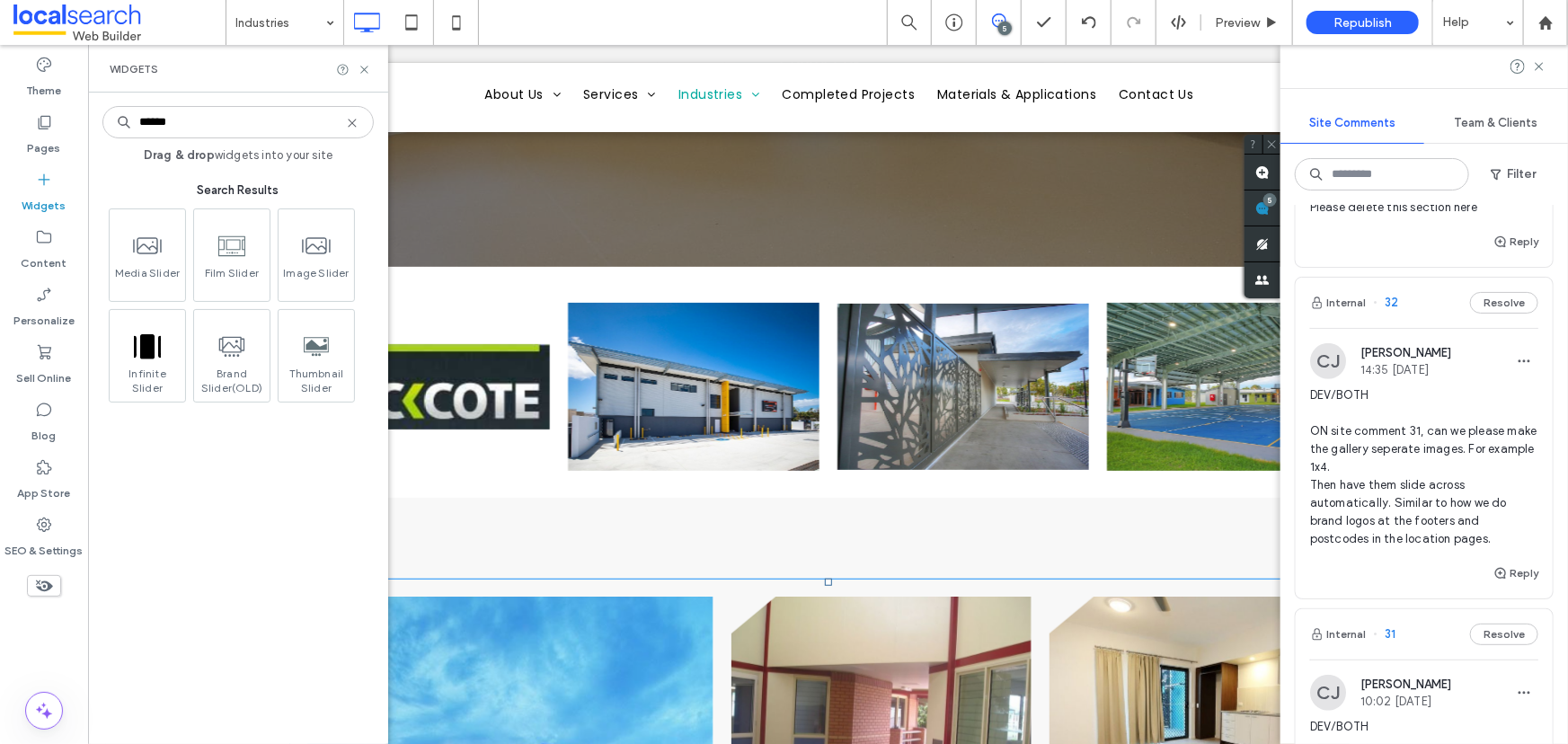 scroll, scrollTop: 264, scrollLeft: 0, axis: vertical 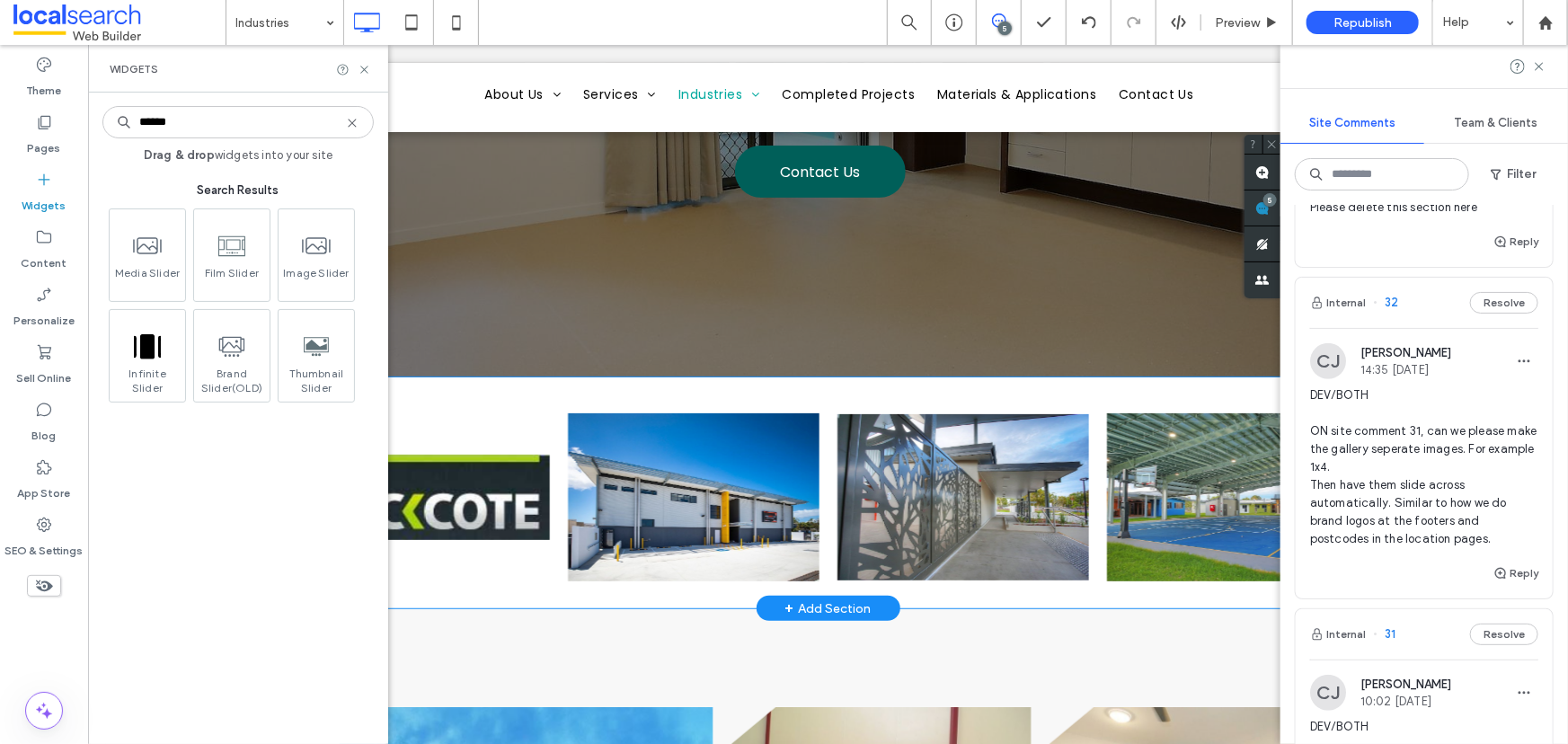 type on "******" 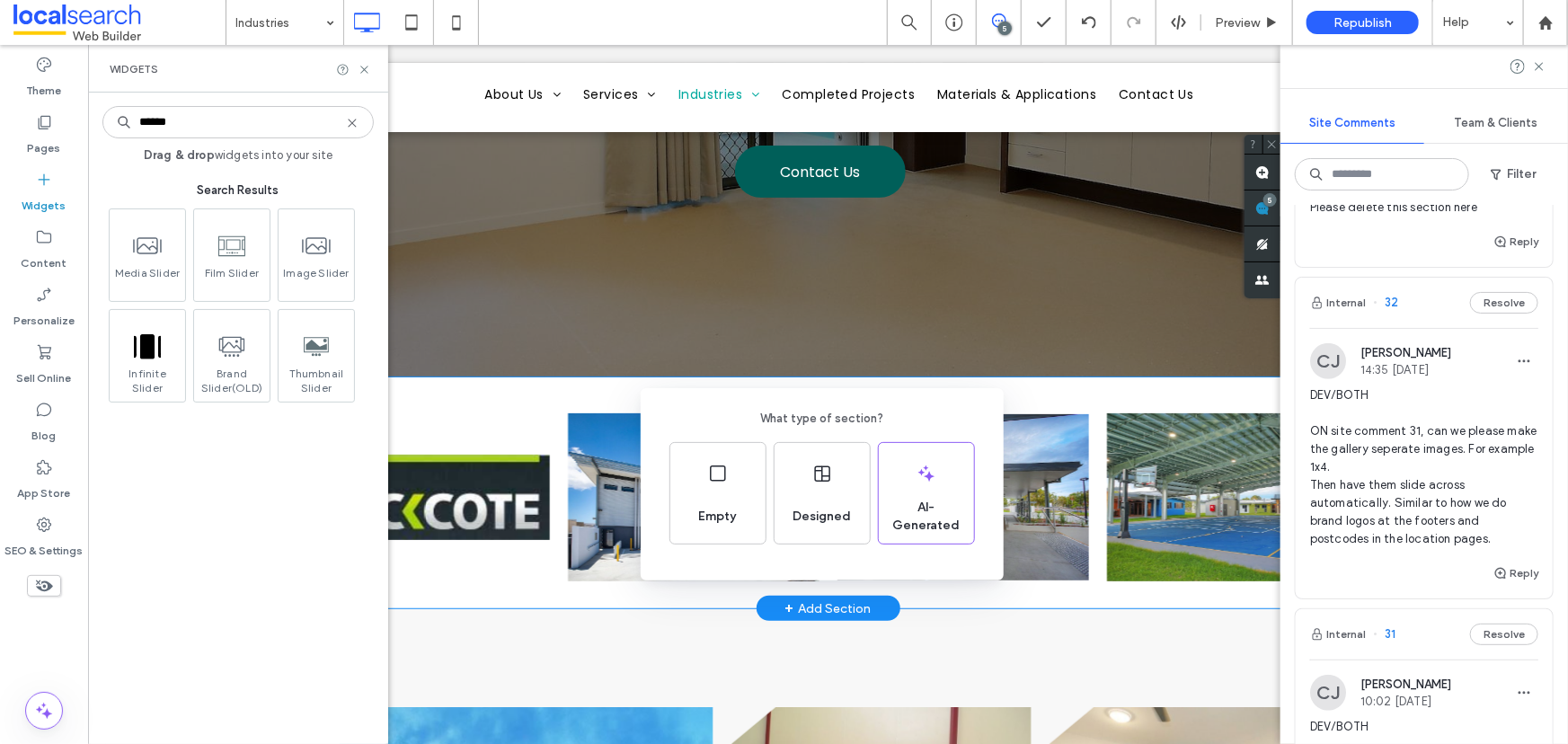 click on "What type of section? Empty Designed AI-Generated" at bounding box center [784, 416] 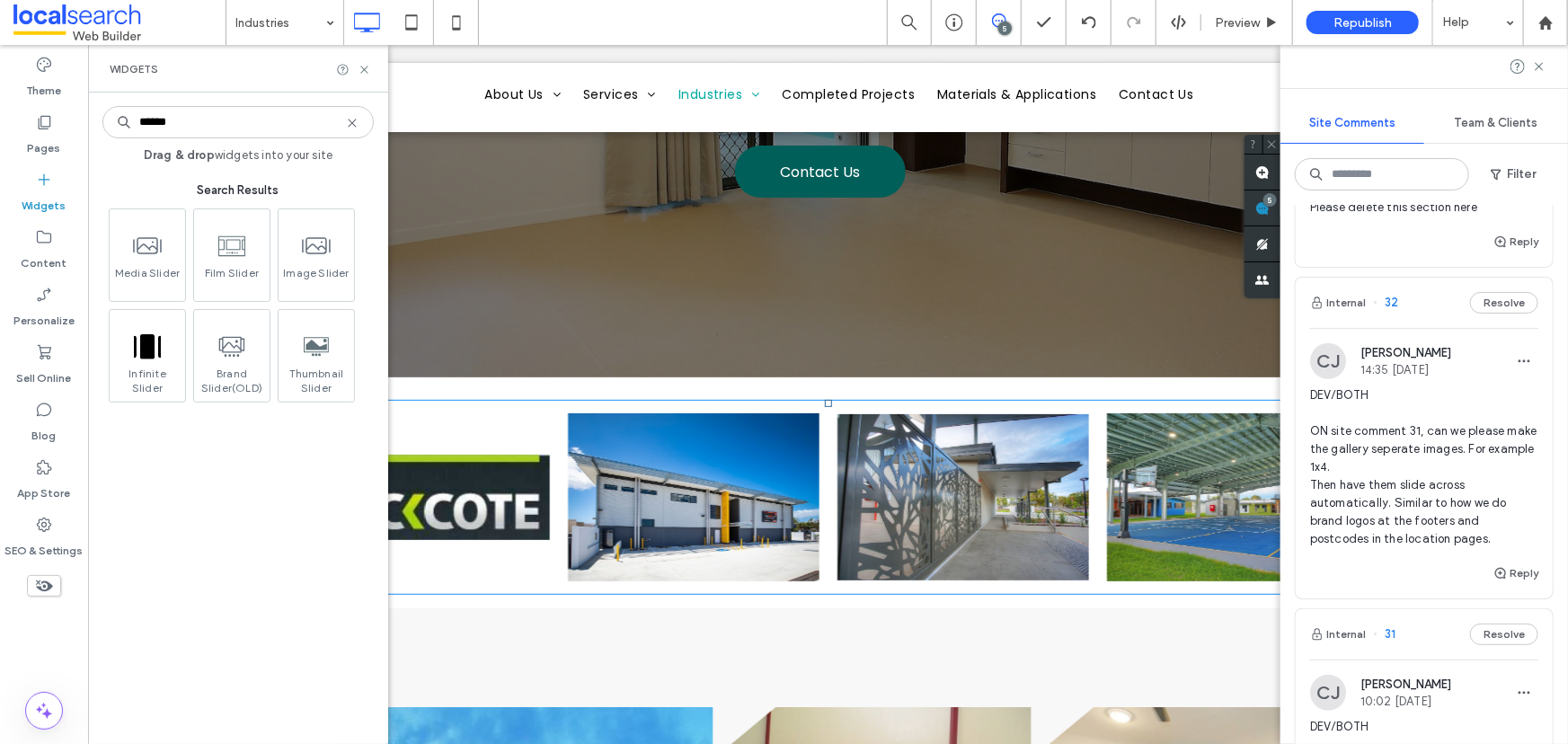 click at bounding box center [288, 399] 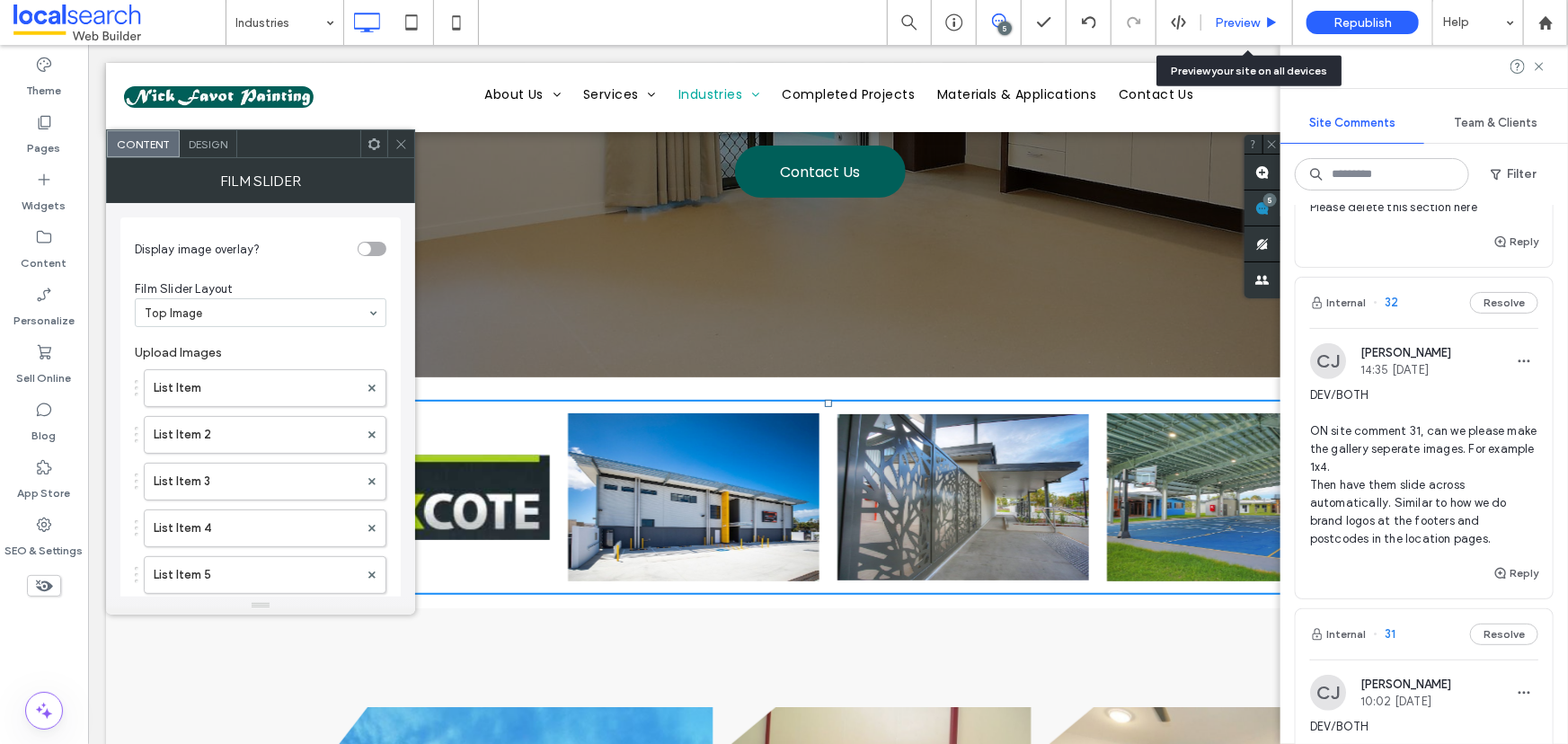 drag, startPoint x: 1244, startPoint y: 16, endPoint x: 581, endPoint y: 177, distance: 682.268 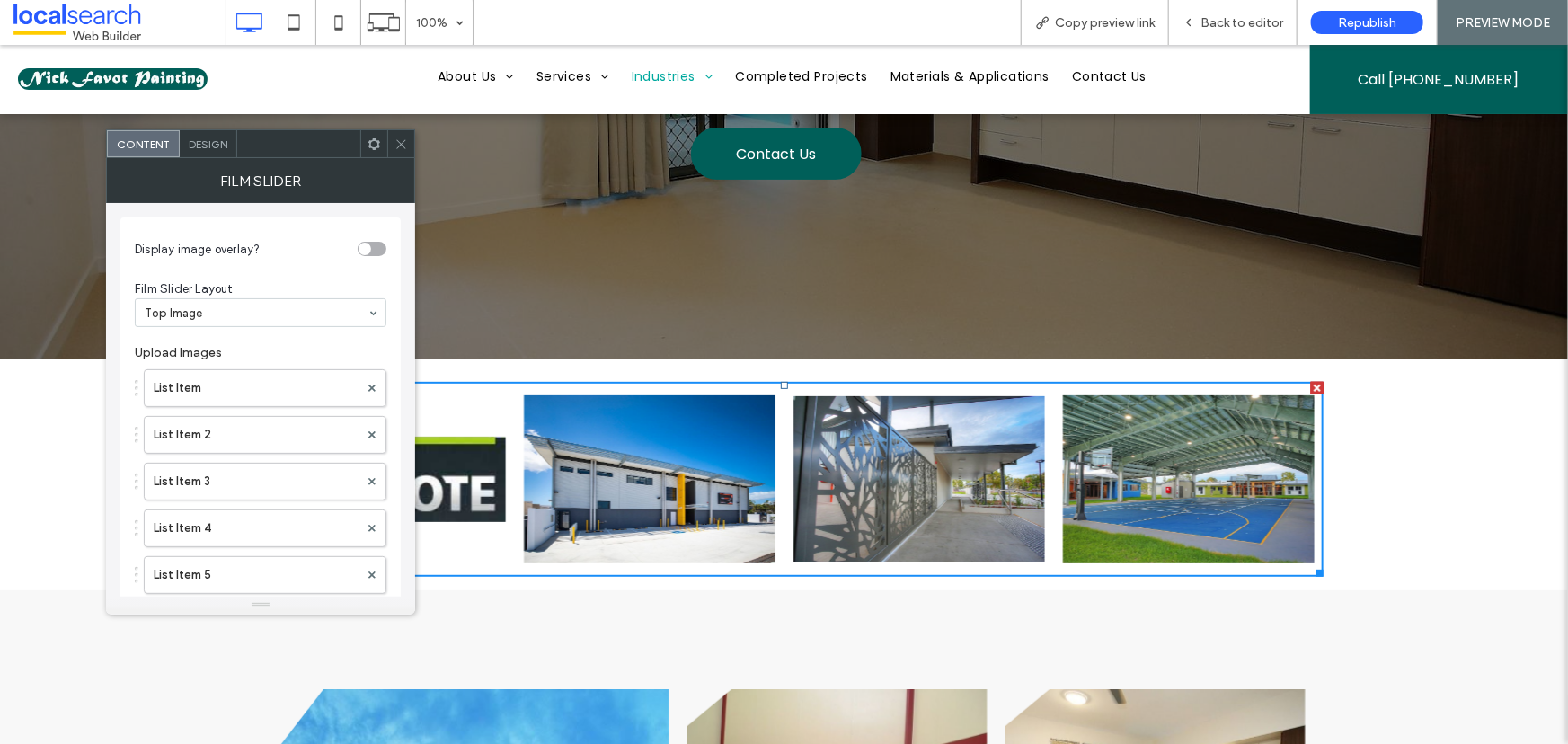 scroll, scrollTop: 0, scrollLeft: 0, axis: both 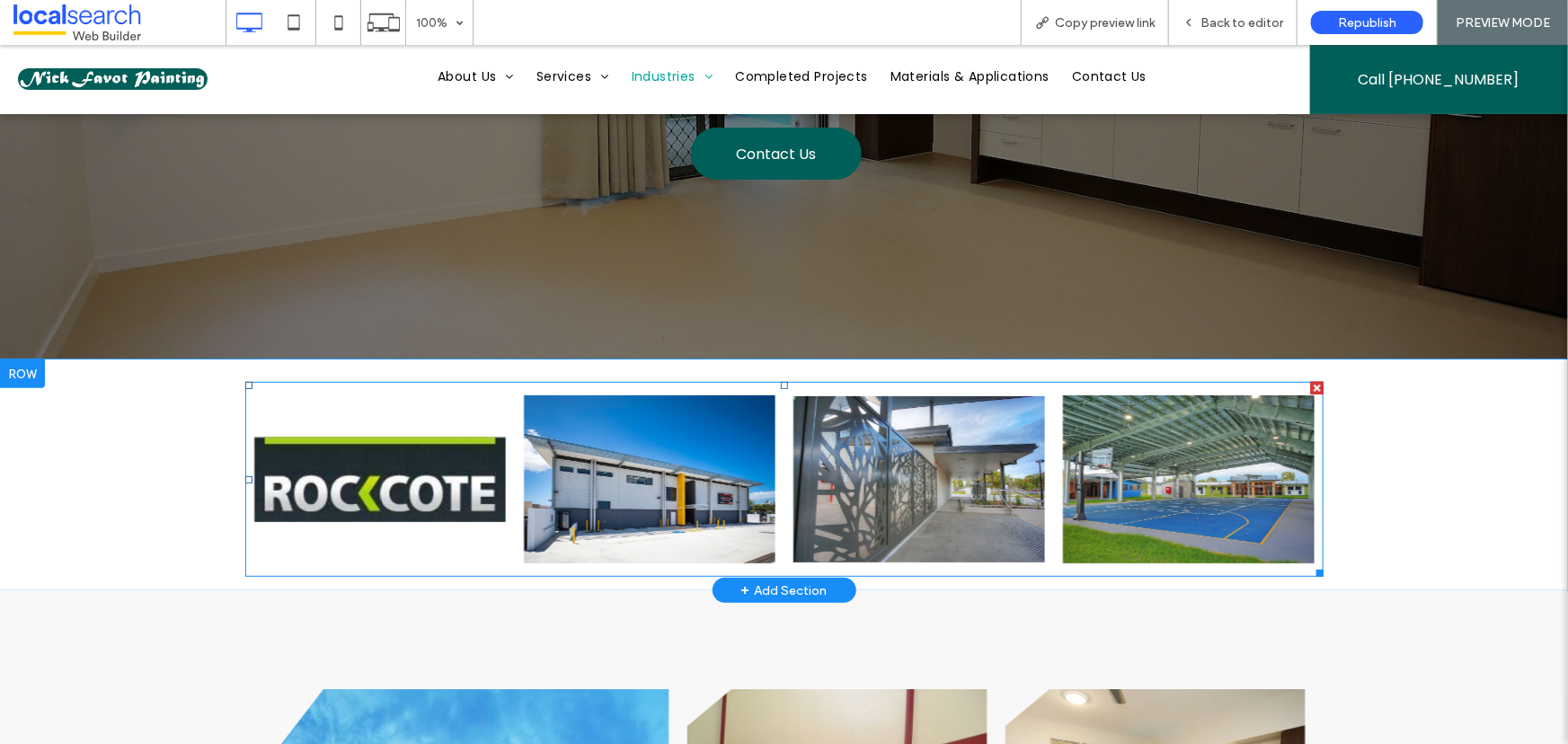 click at bounding box center (784, 478) 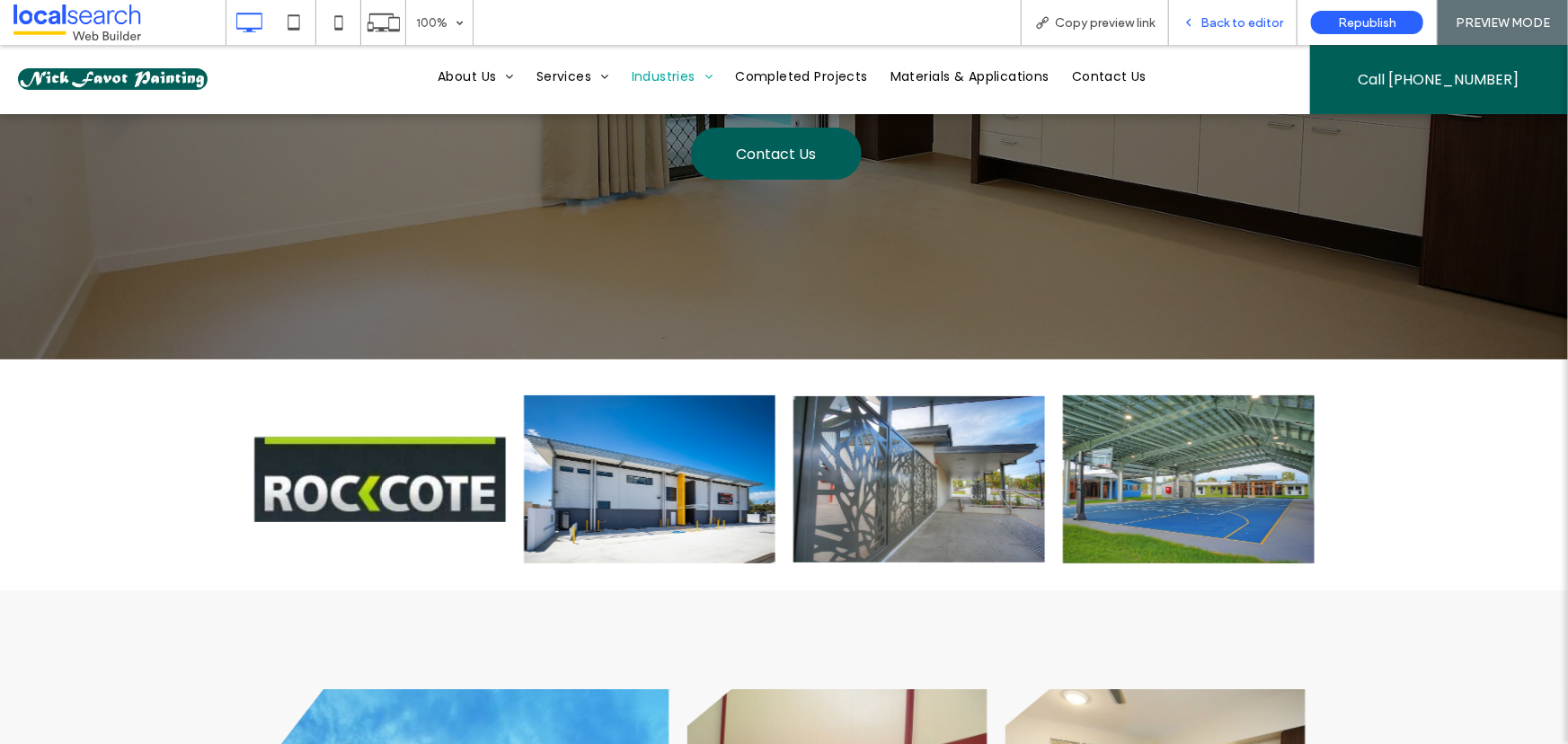 drag, startPoint x: 1238, startPoint y: 19, endPoint x: 608, endPoint y: 345, distance: 709.349 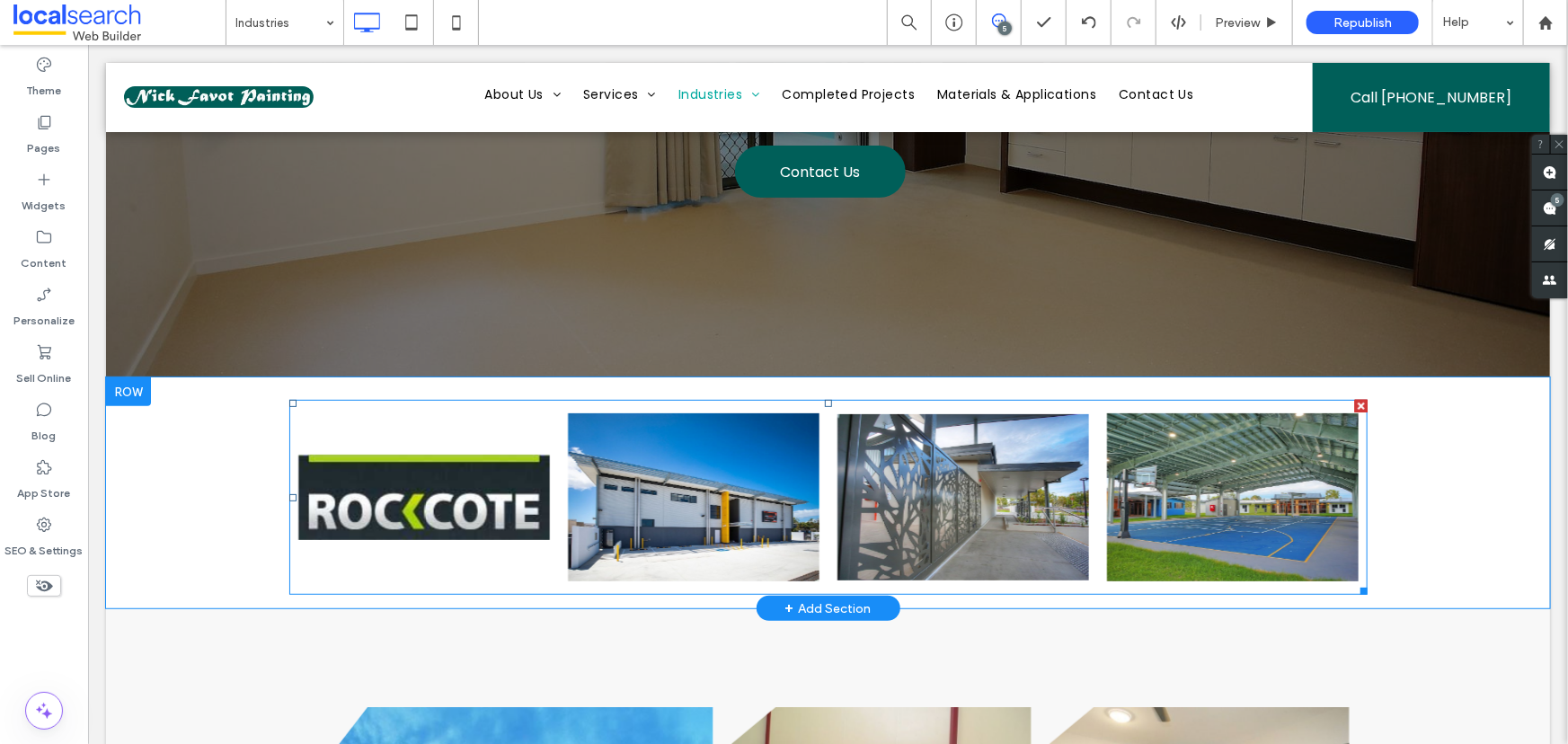 click at bounding box center [828, 496] 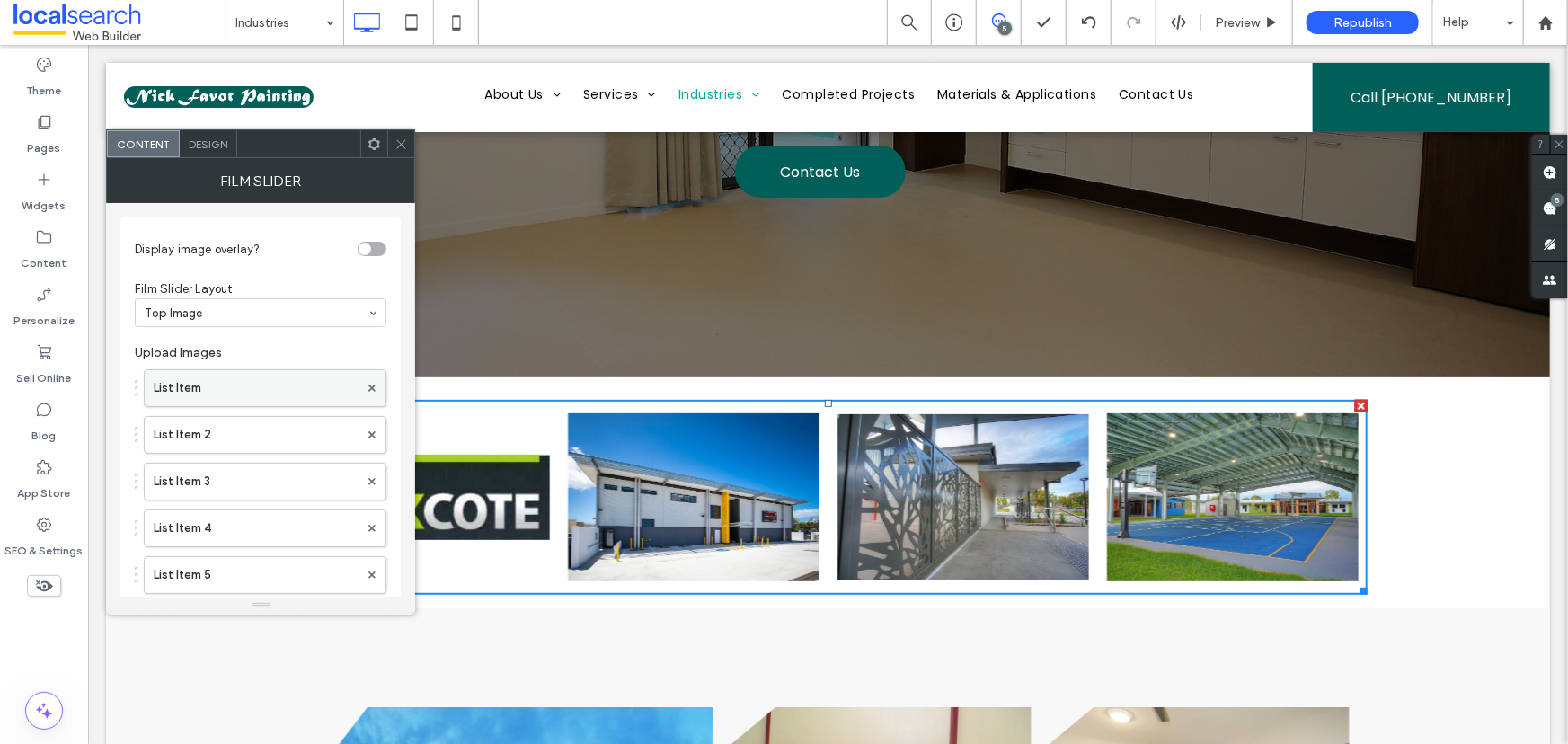 click on "List Item" at bounding box center (256, 388) 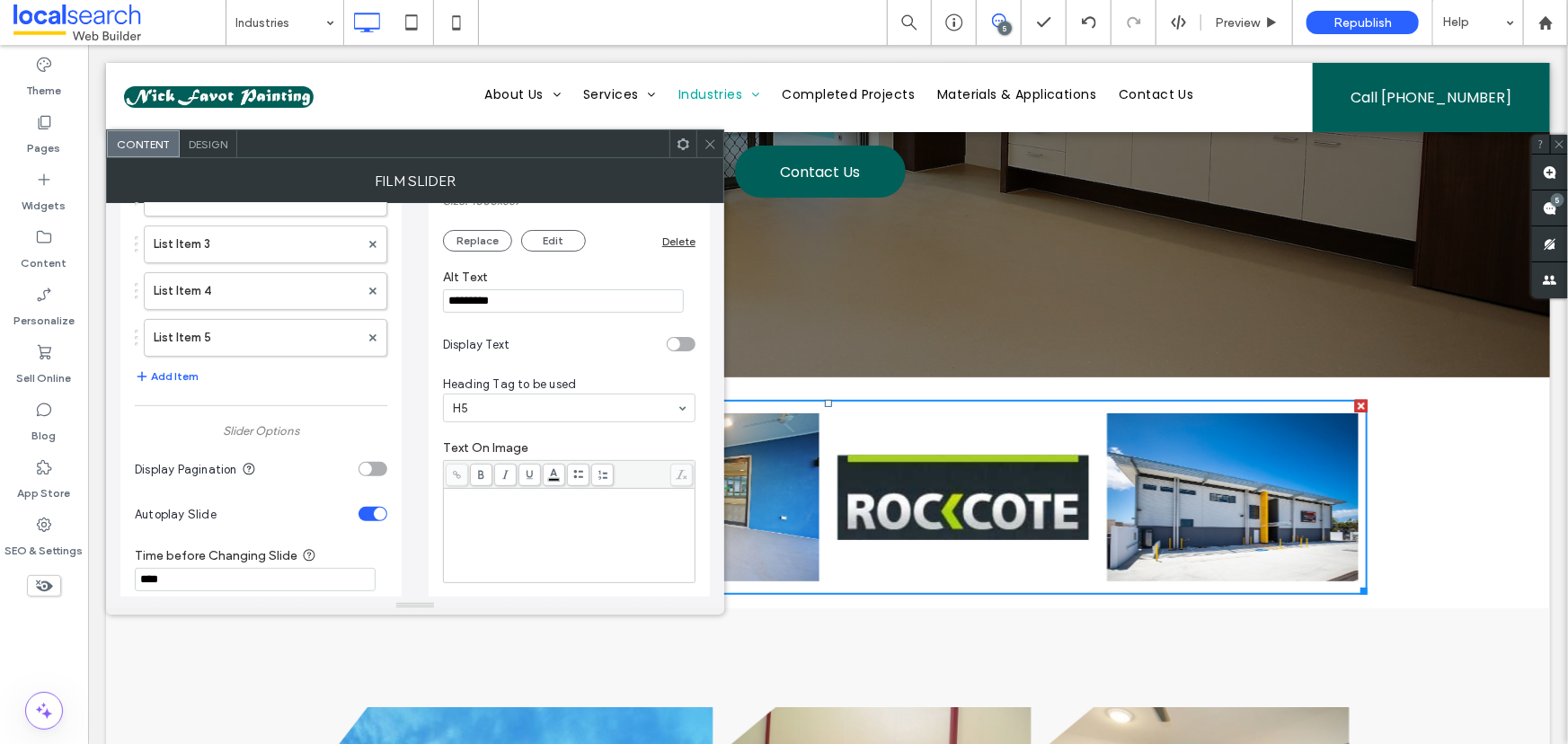scroll, scrollTop: 59, scrollLeft: 0, axis: vertical 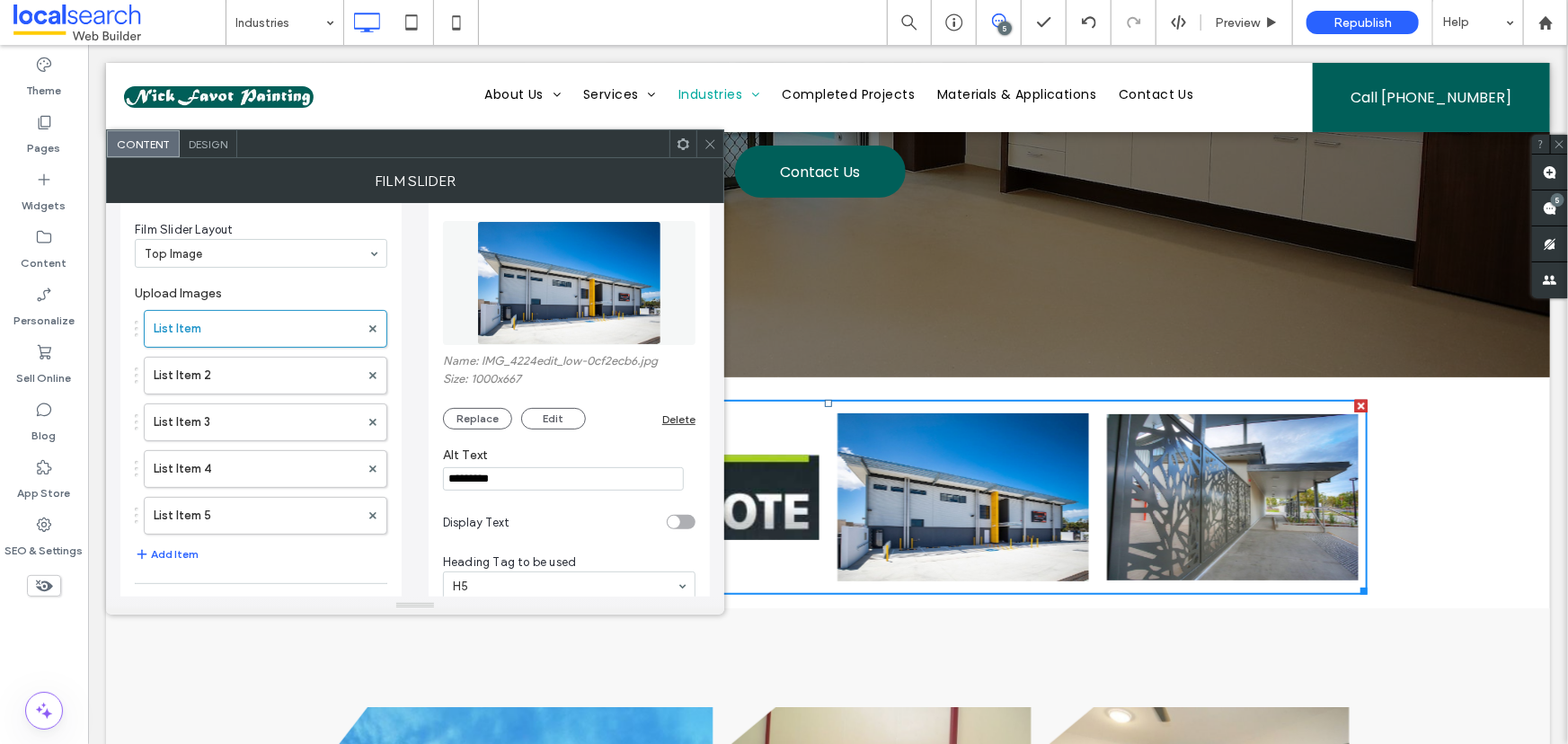 click 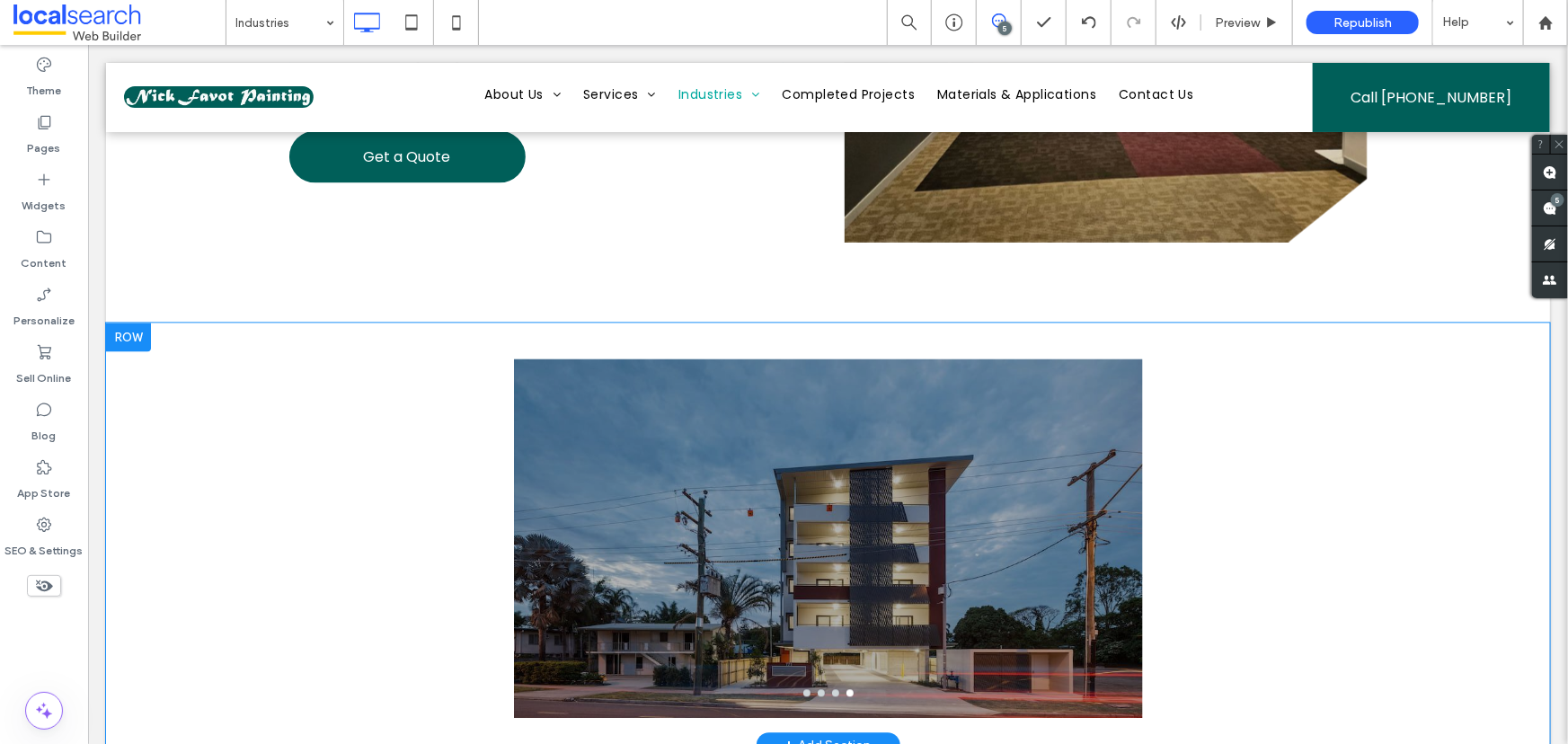 scroll, scrollTop: 1980, scrollLeft: 0, axis: vertical 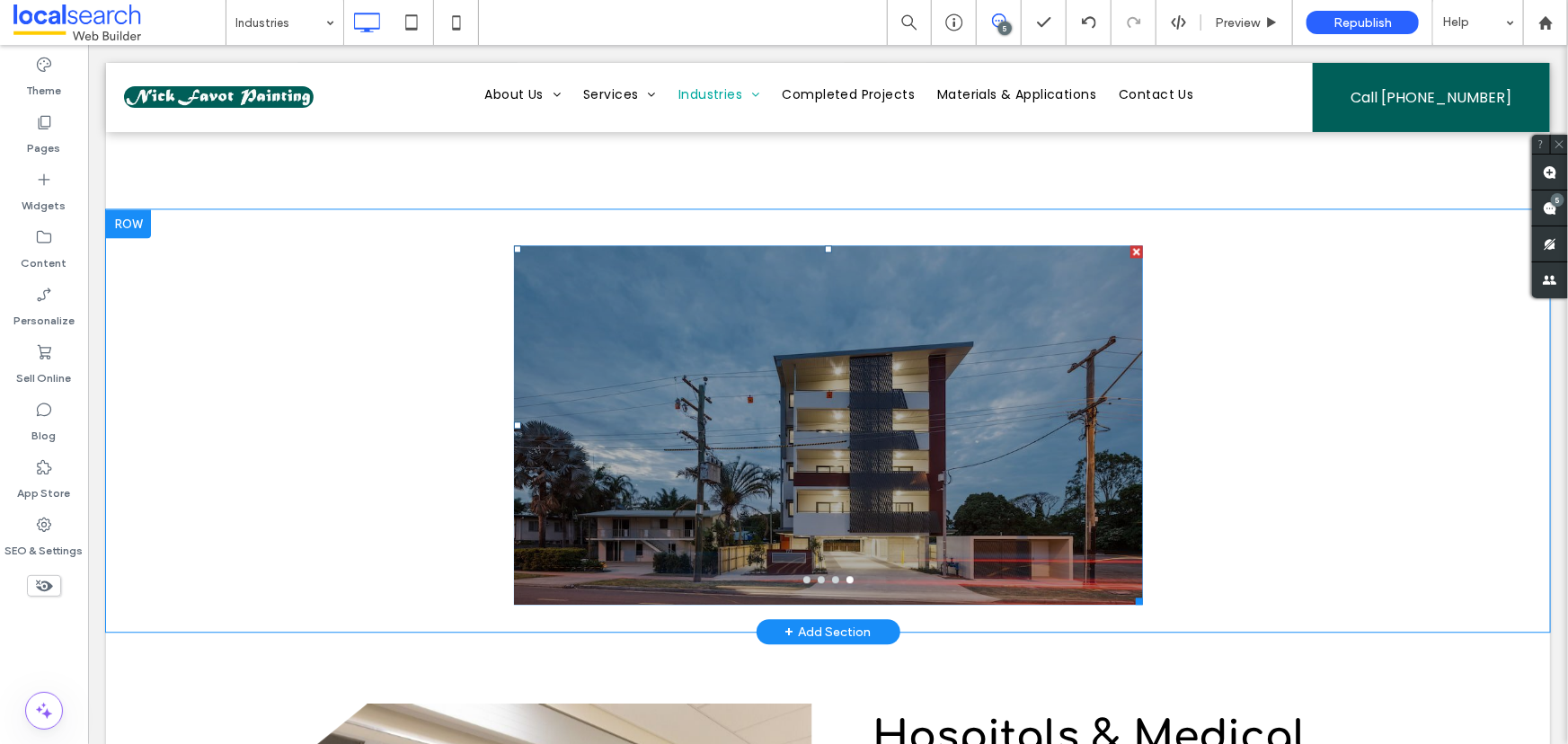 click at bounding box center [828, 435] 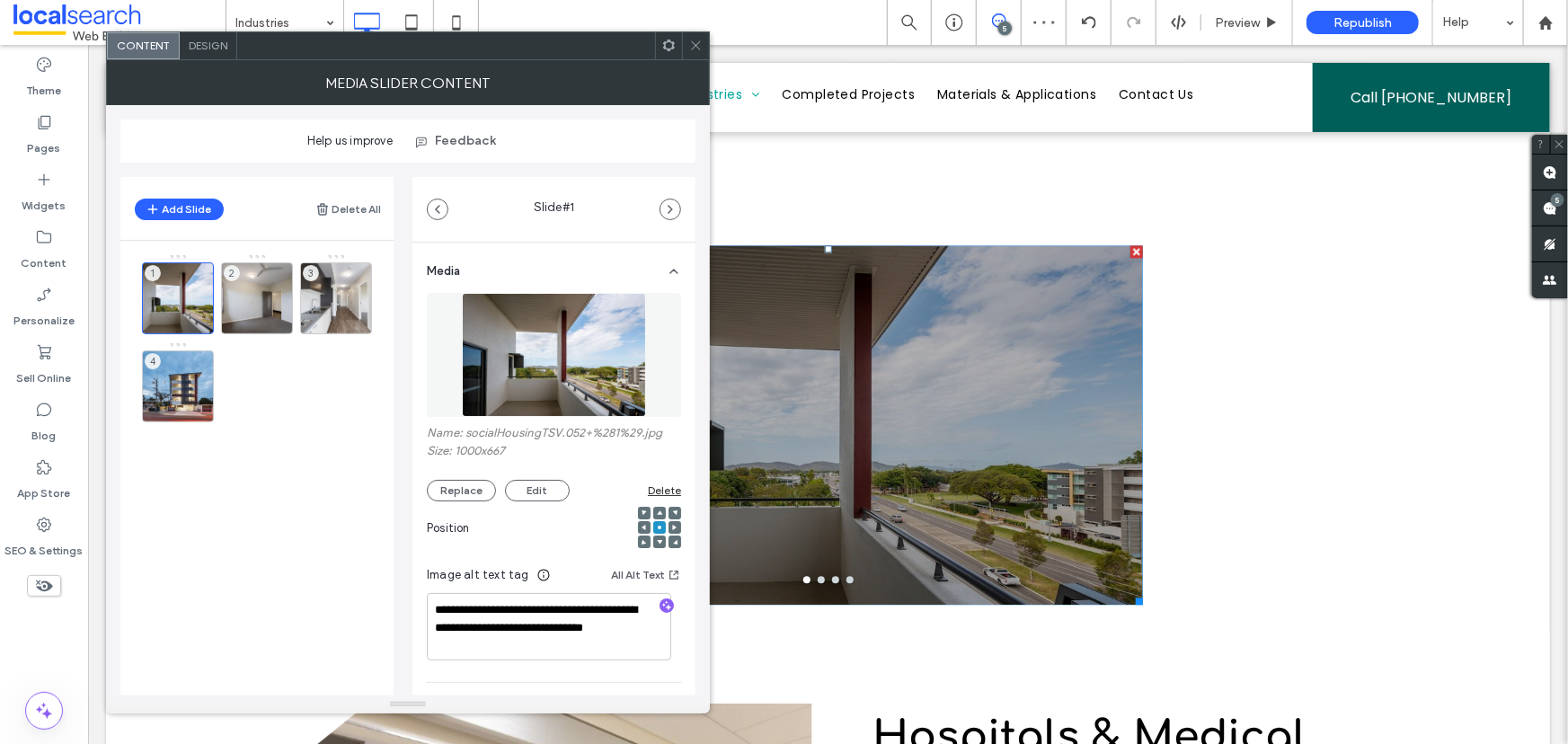 drag, startPoint x: 559, startPoint y: 279, endPoint x: 696, endPoint y: 36, distance: 278.9588 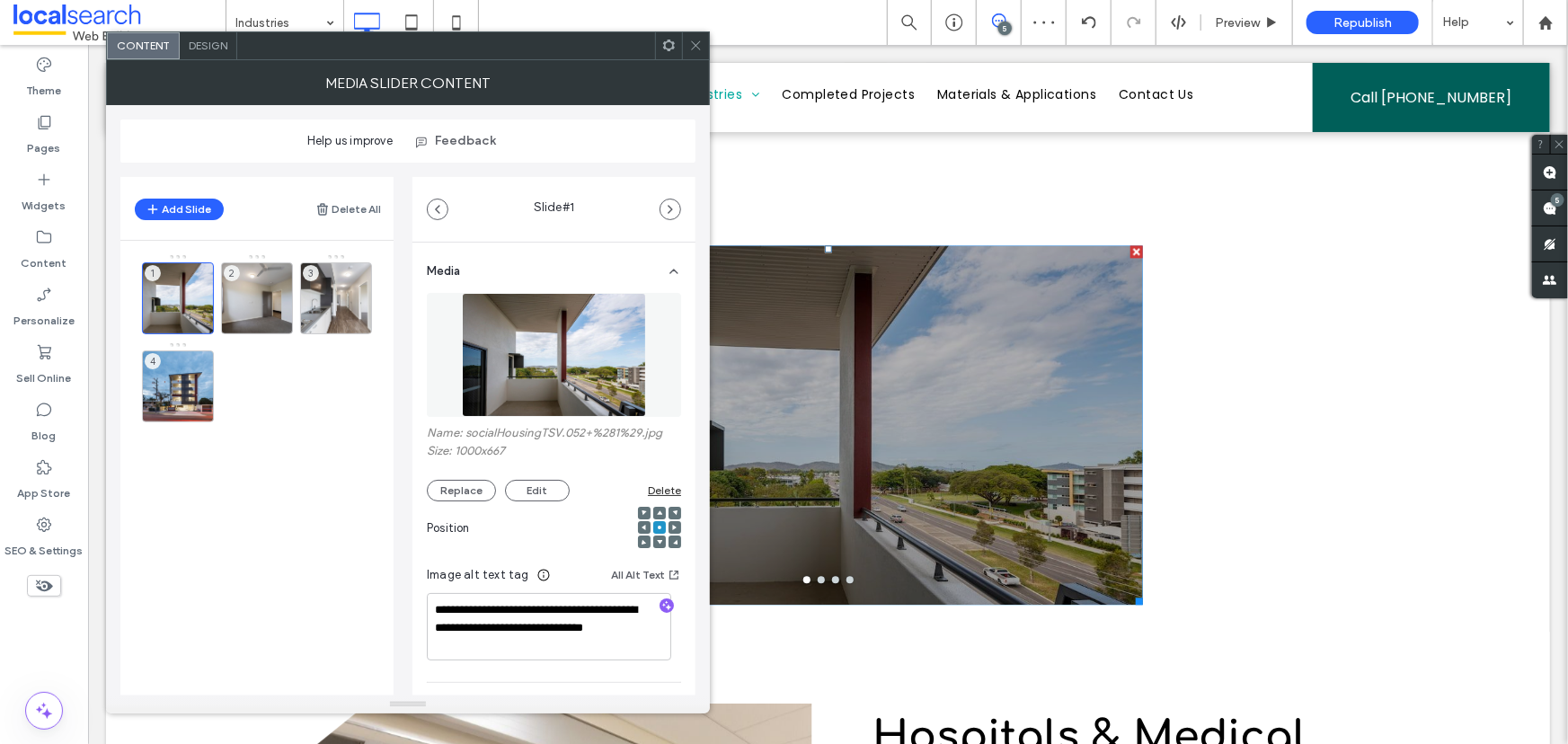 click at bounding box center (695, 46) 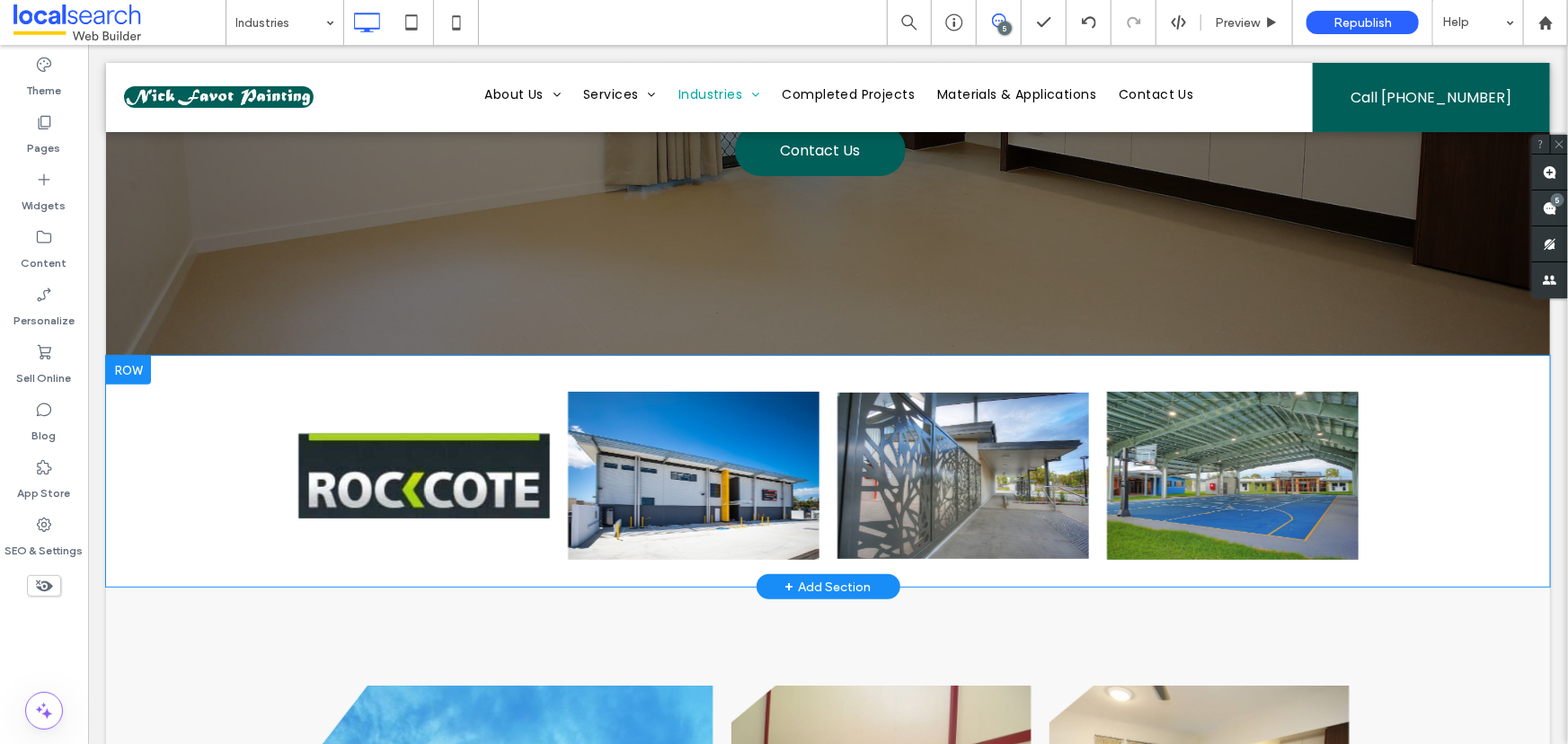 scroll, scrollTop: 509, scrollLeft: 0, axis: vertical 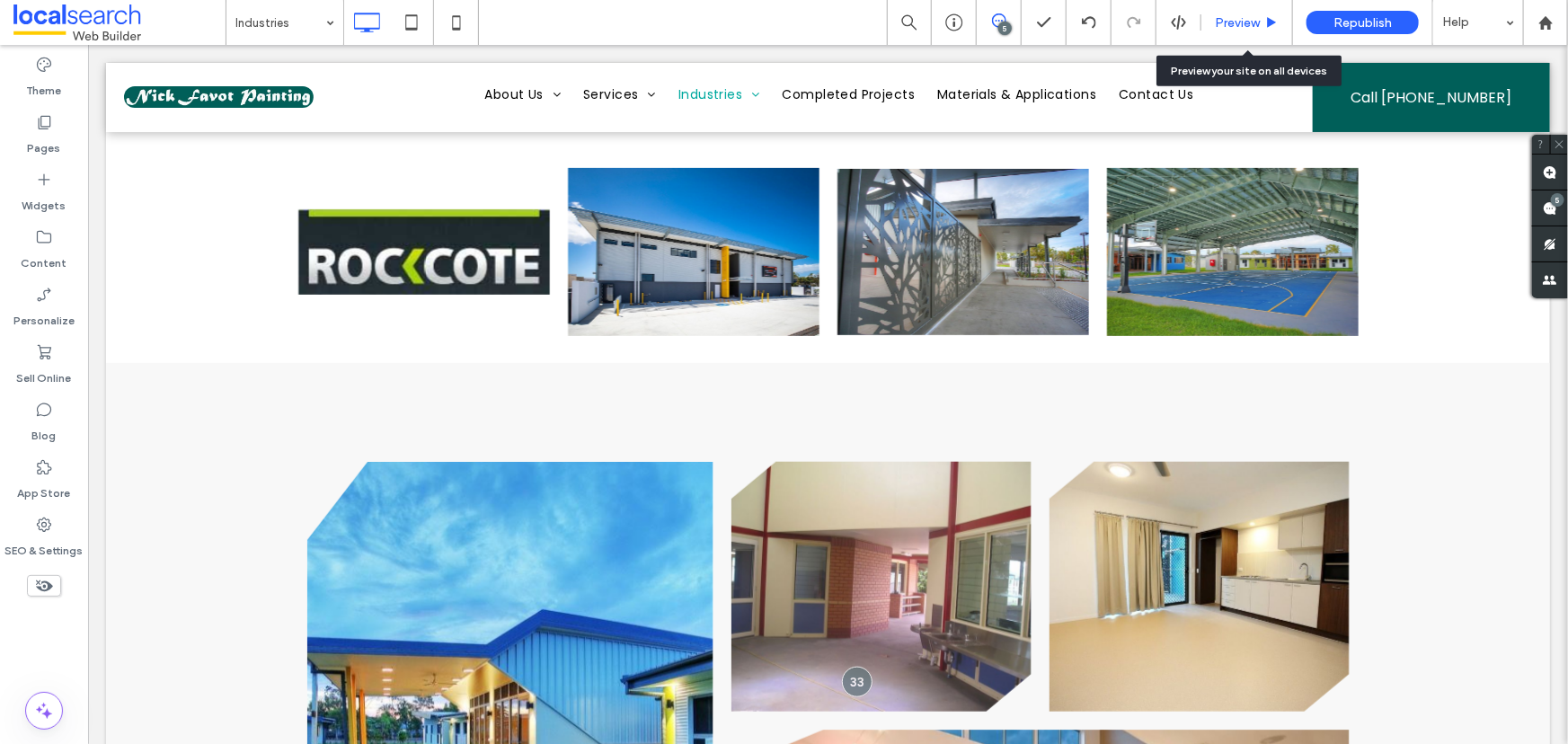 click on "Preview" at bounding box center (1247, 22) 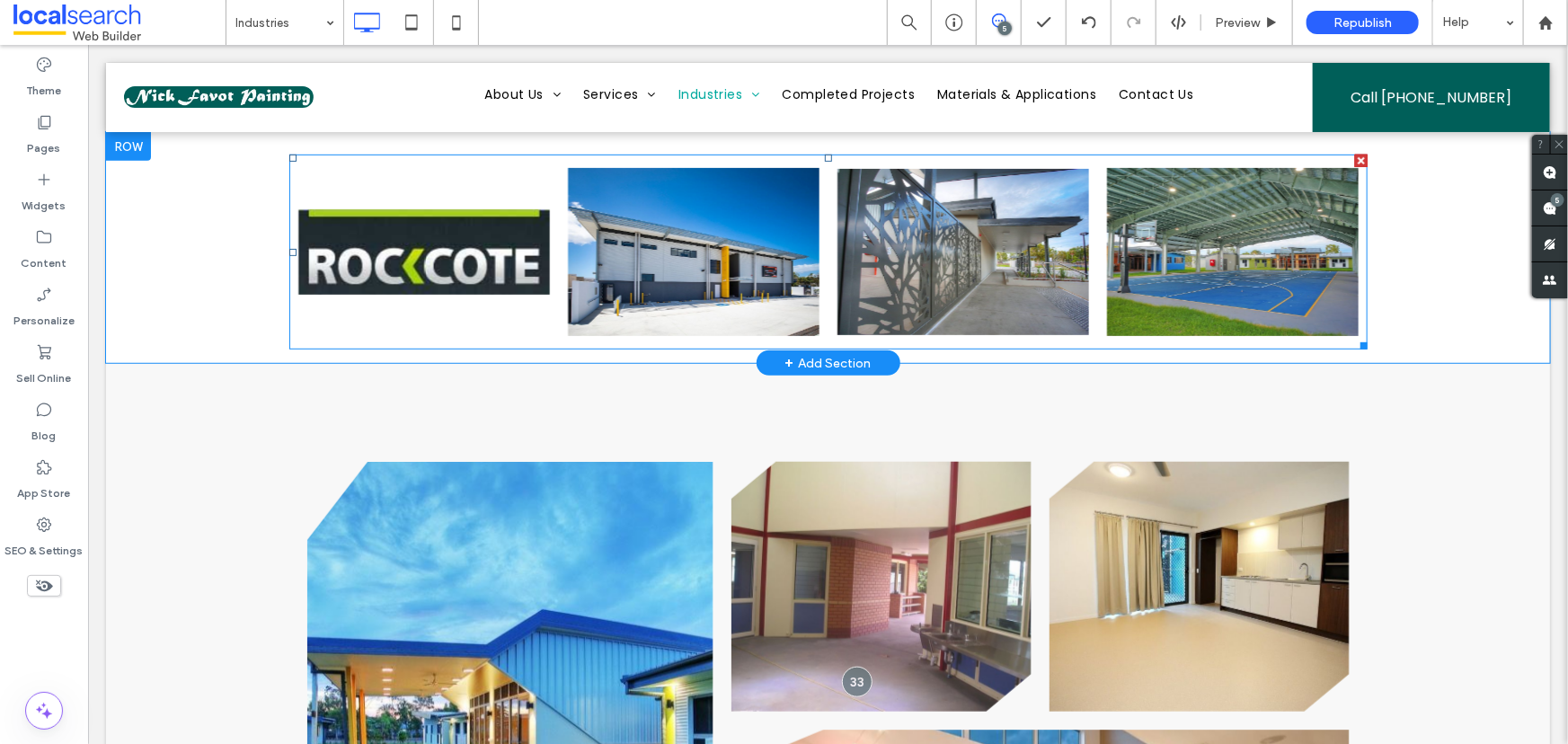 click at bounding box center (828, 251) 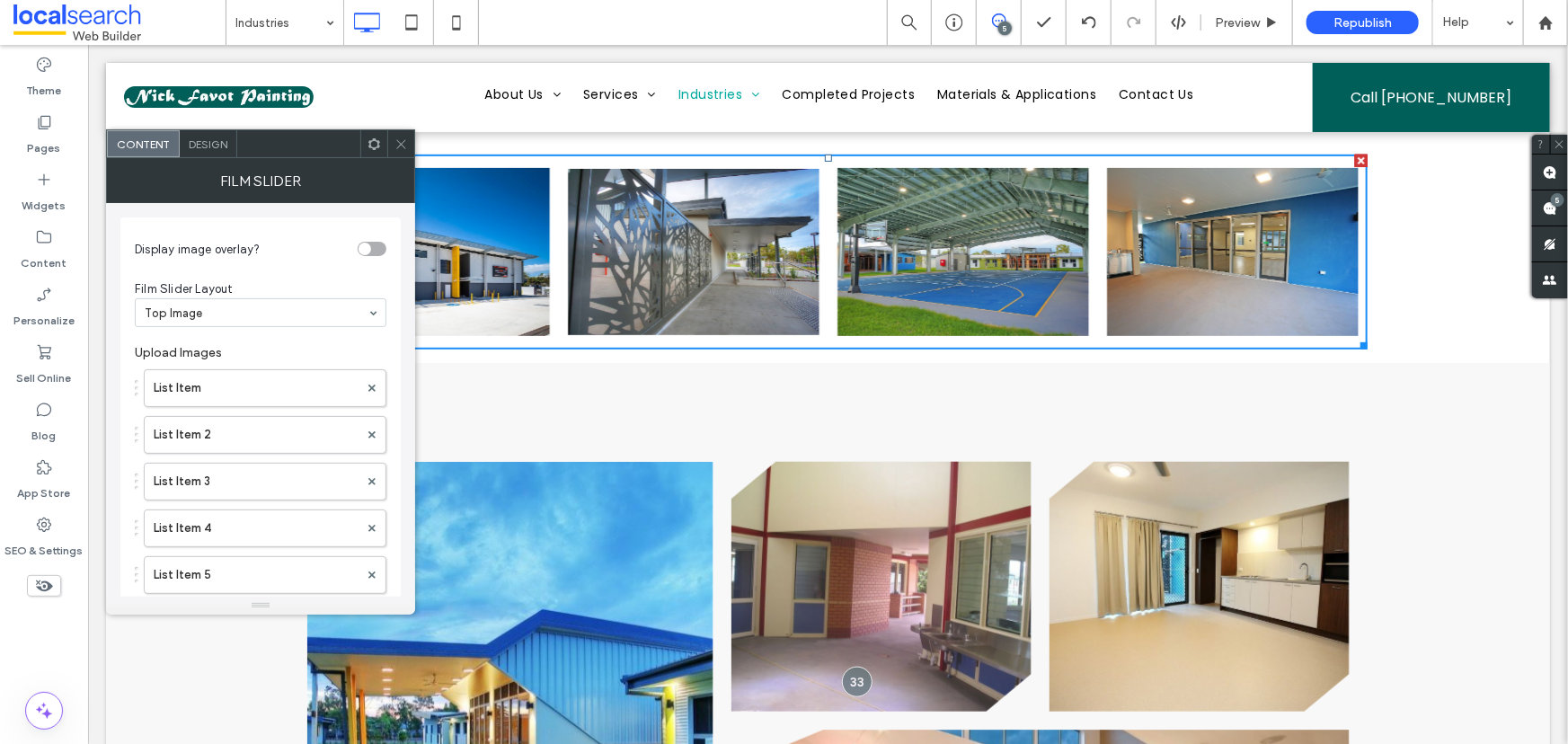 click 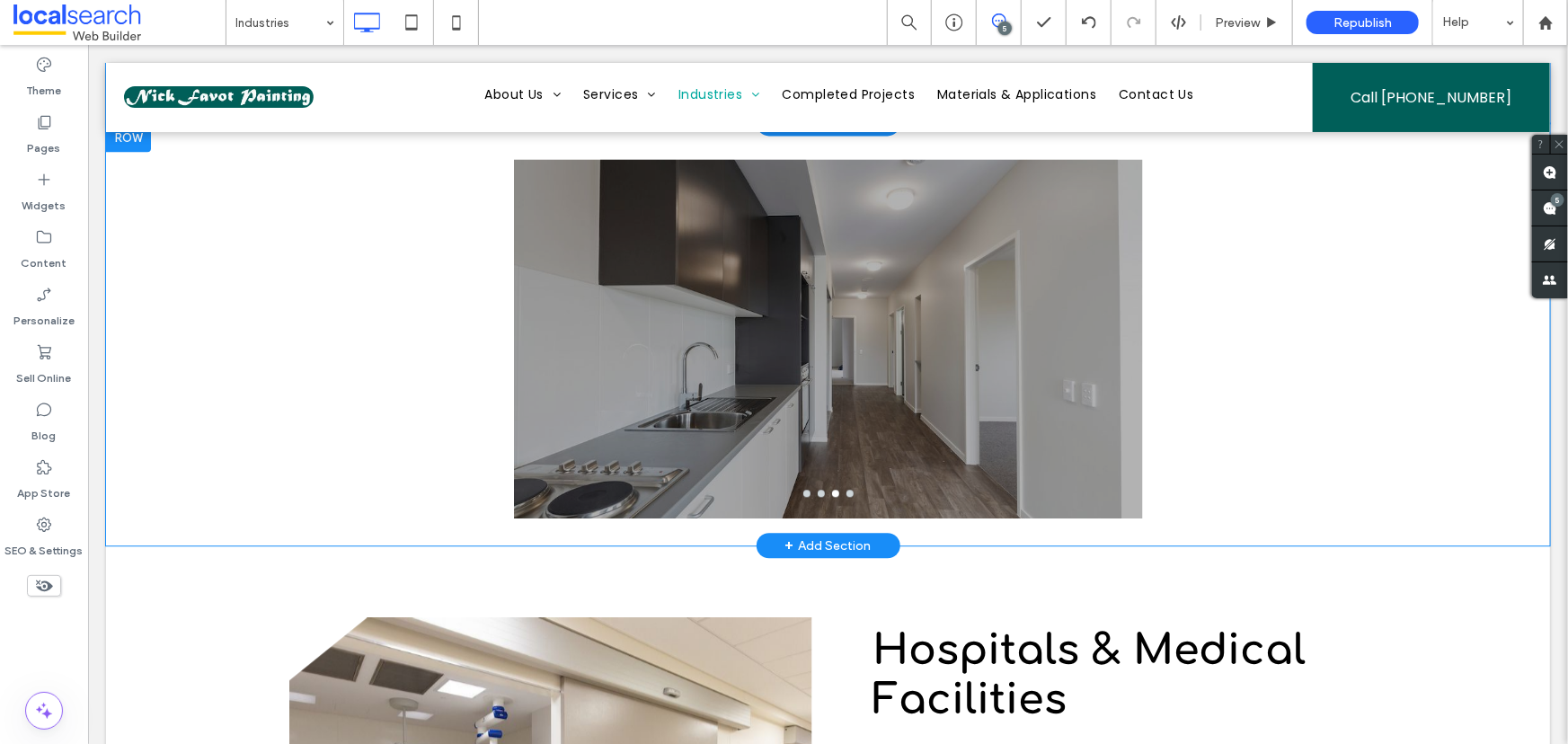 scroll, scrollTop: 2061, scrollLeft: 0, axis: vertical 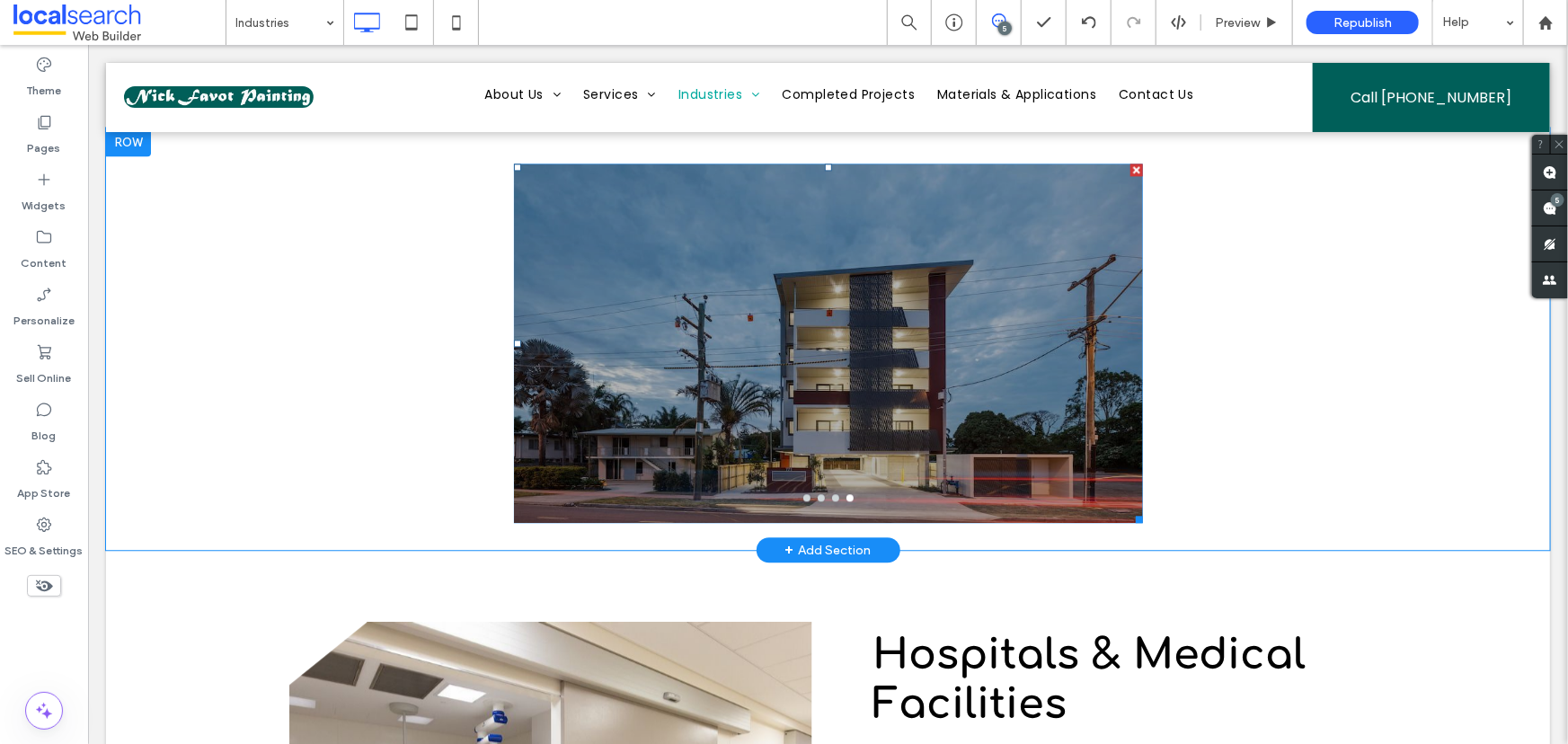 click at bounding box center [828, 353] 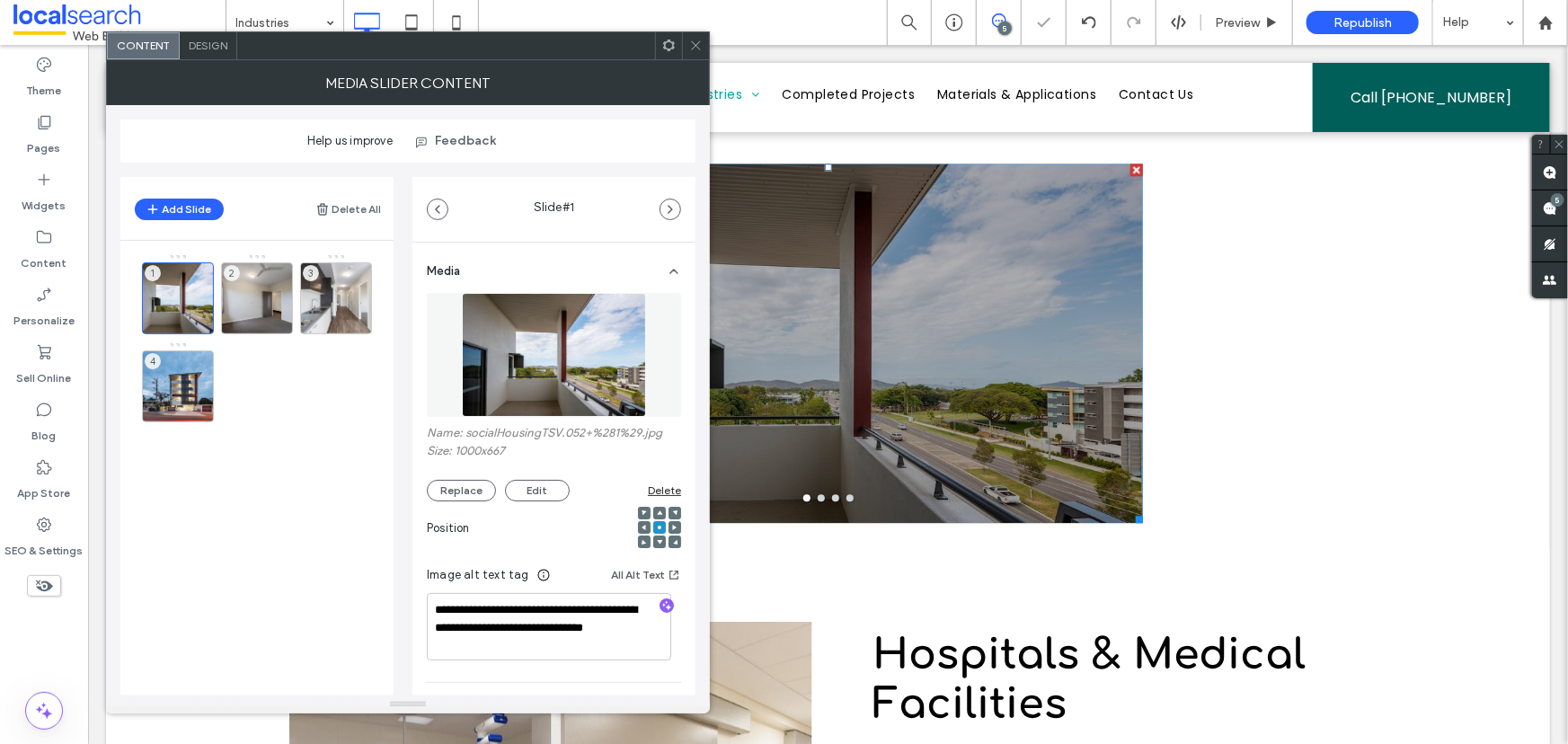 click on "Design" at bounding box center [208, 45] 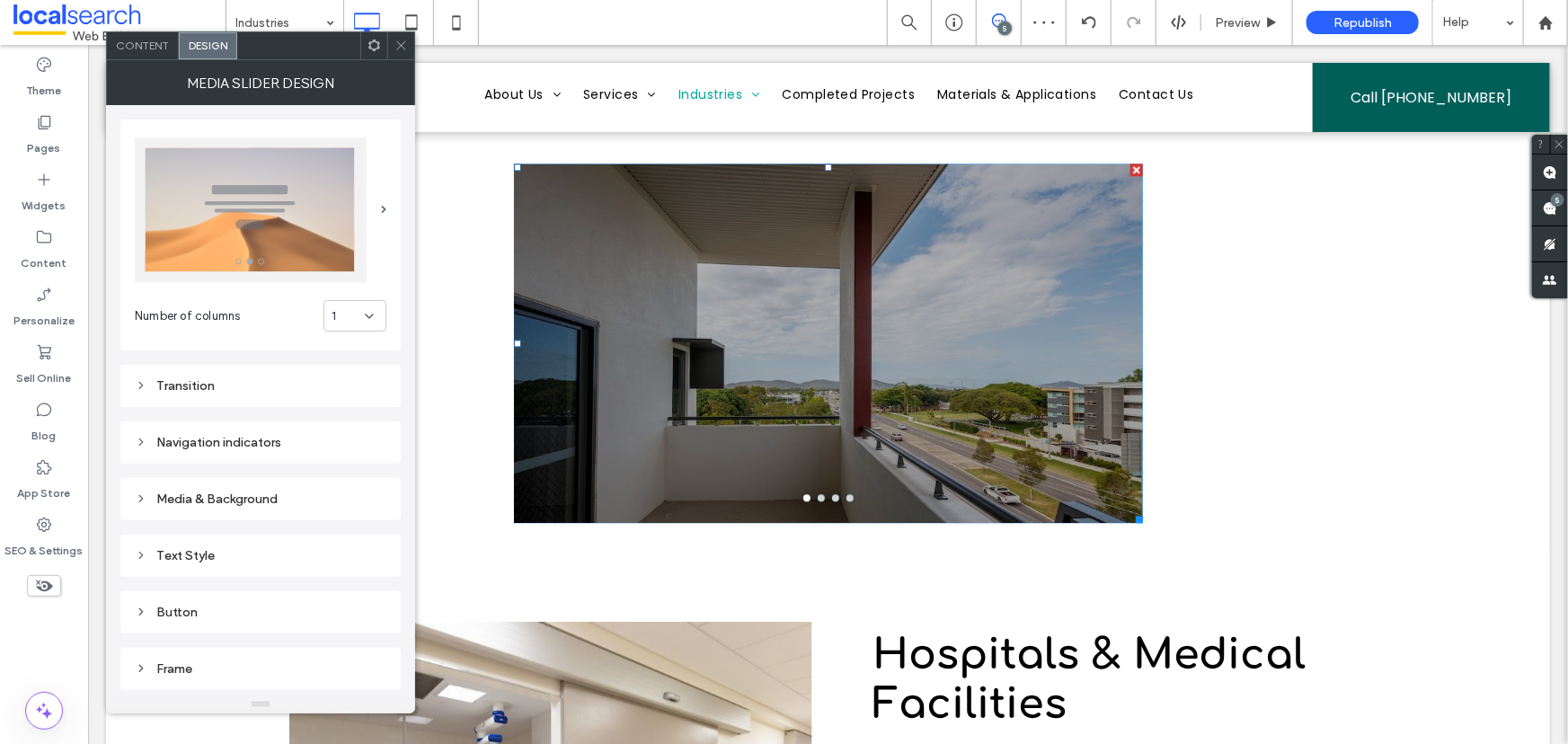 click 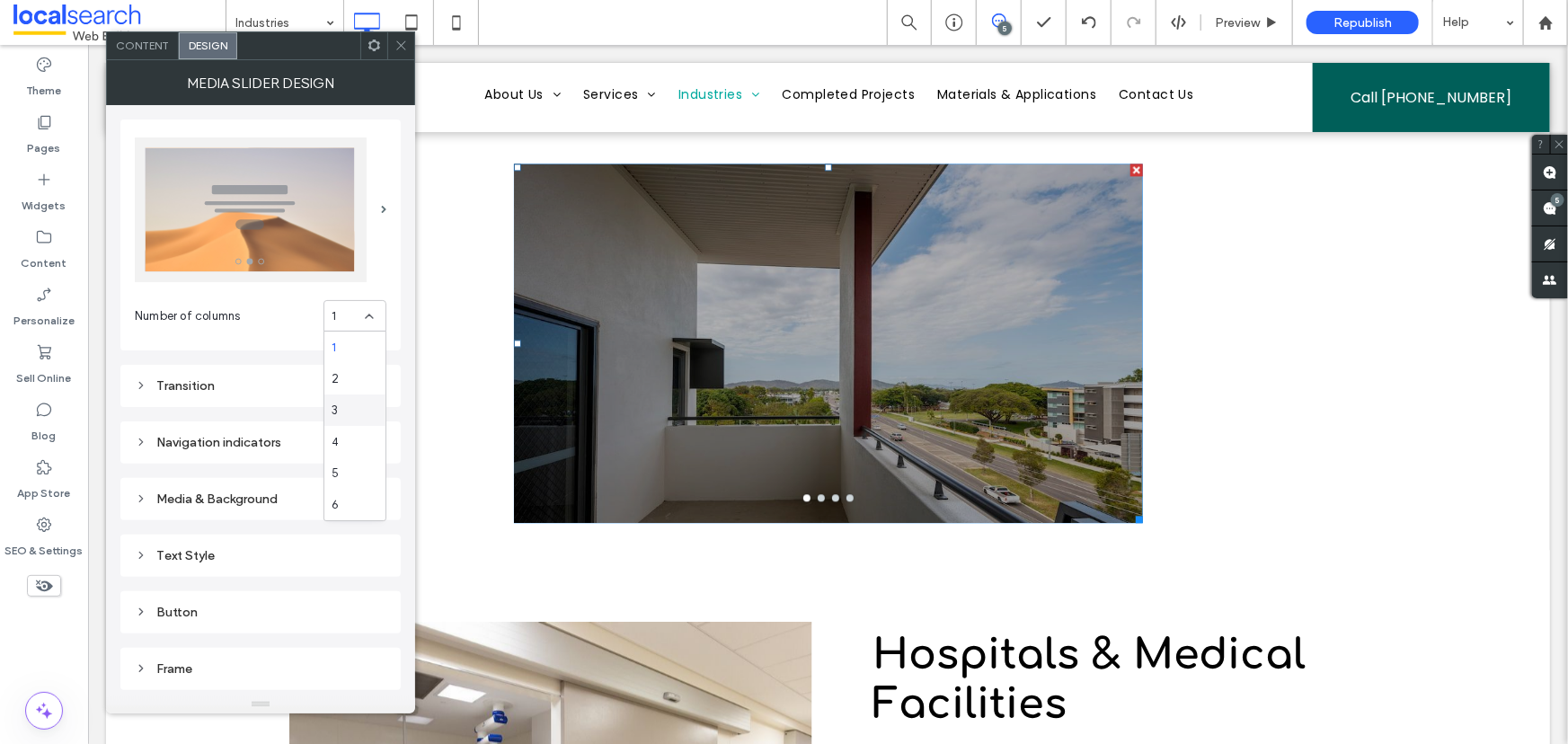 click on "3" at bounding box center [355, 410] 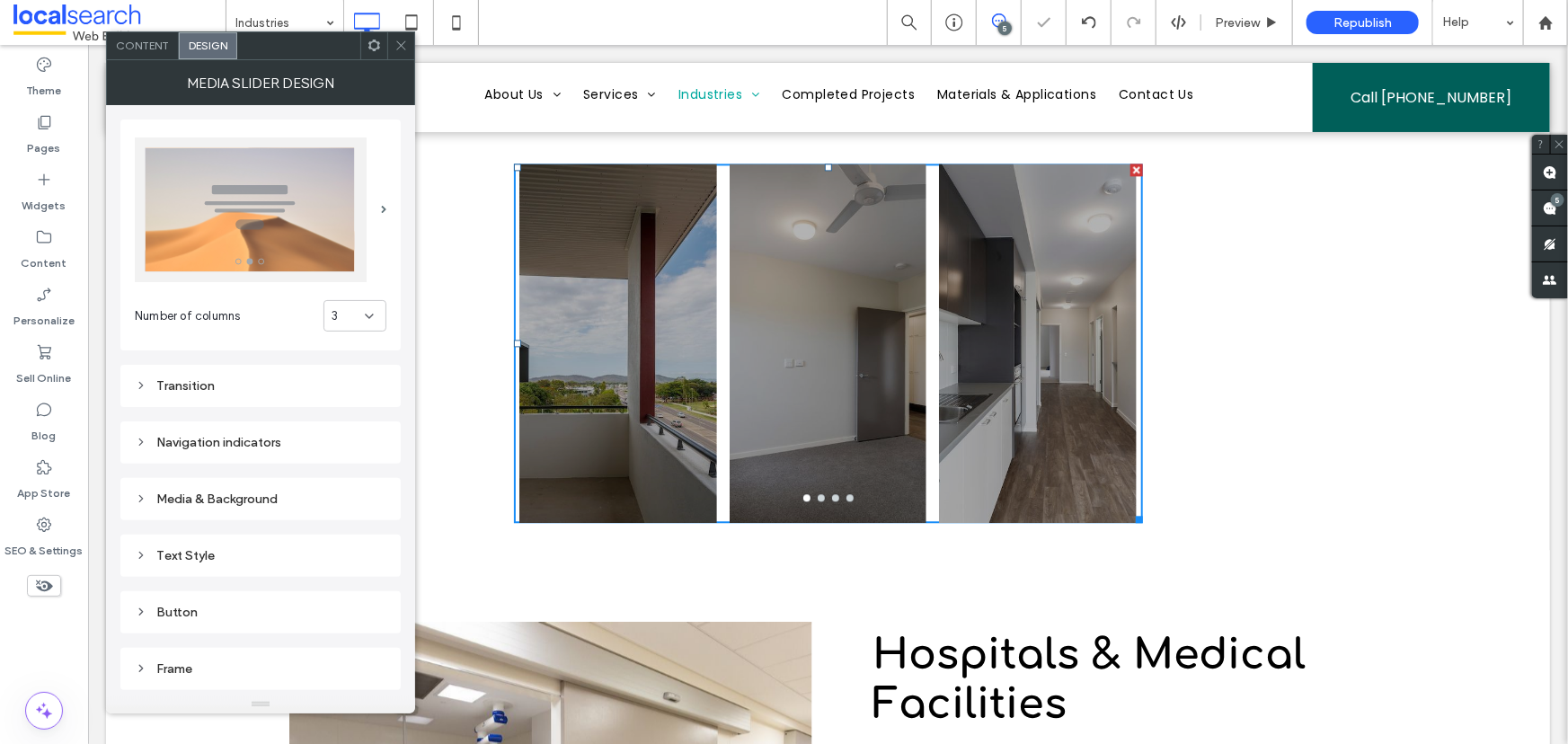 click 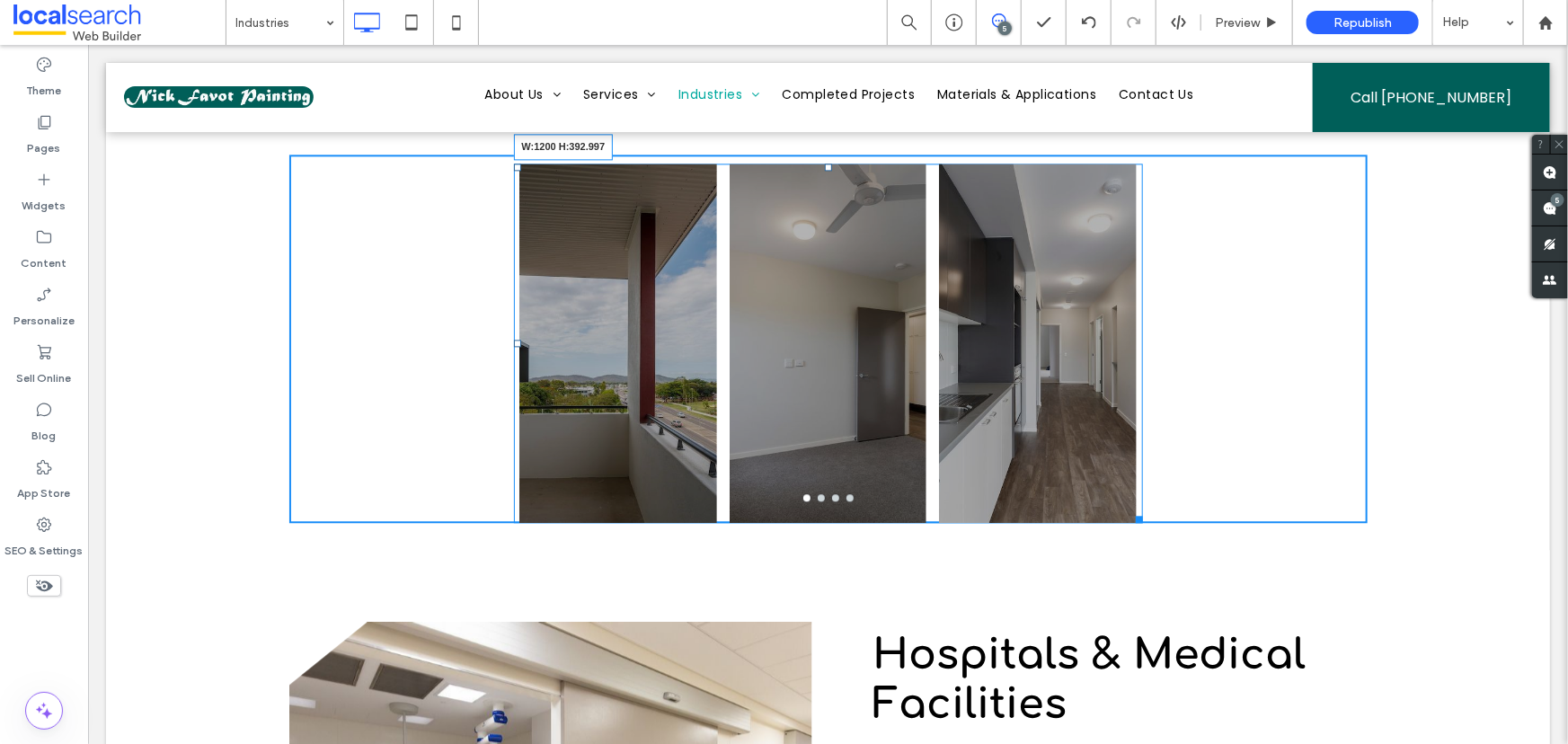 drag, startPoint x: 1144, startPoint y: 511, endPoint x: 1378, endPoint y: 508, distance: 234.01923 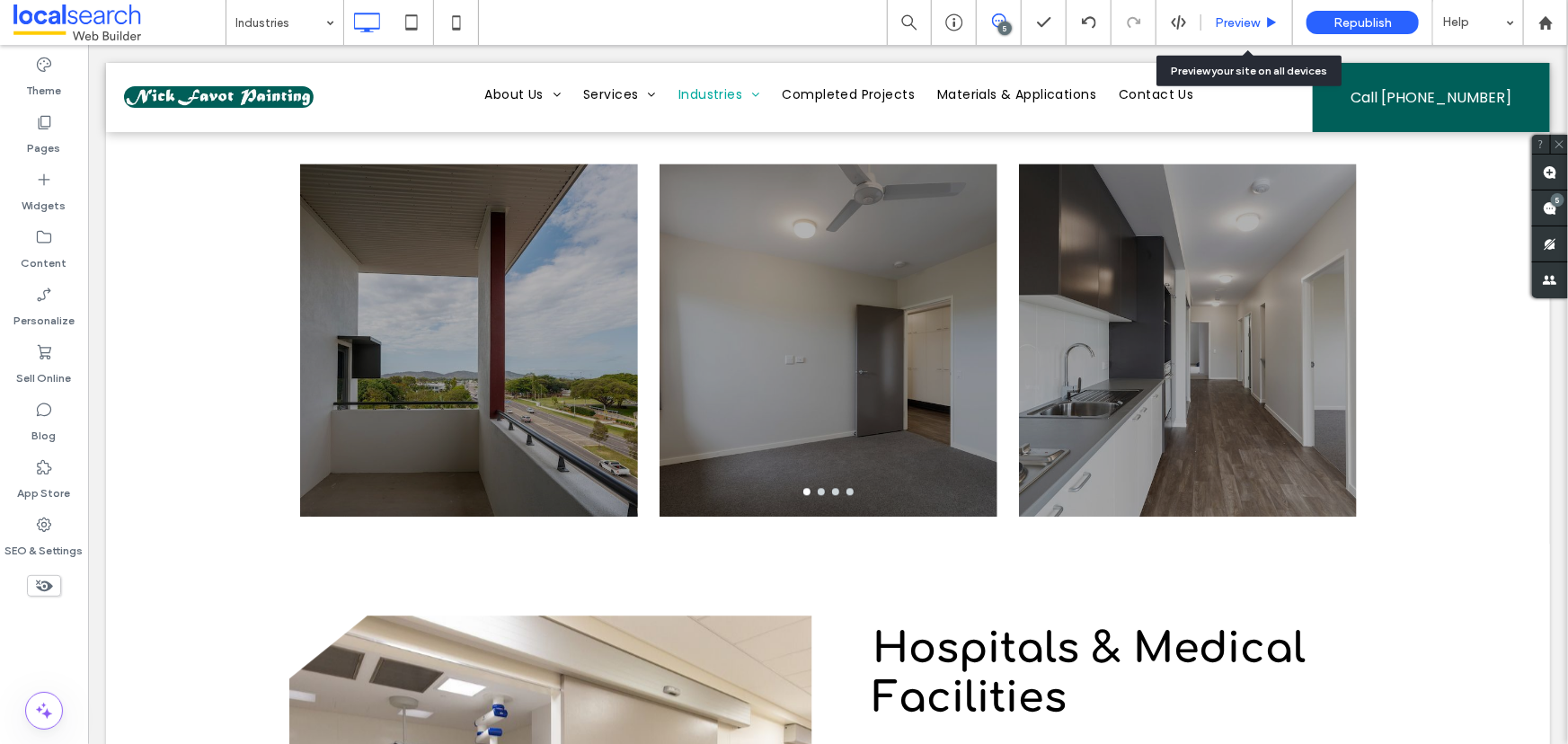 click on "Preview" at bounding box center (1237, 22) 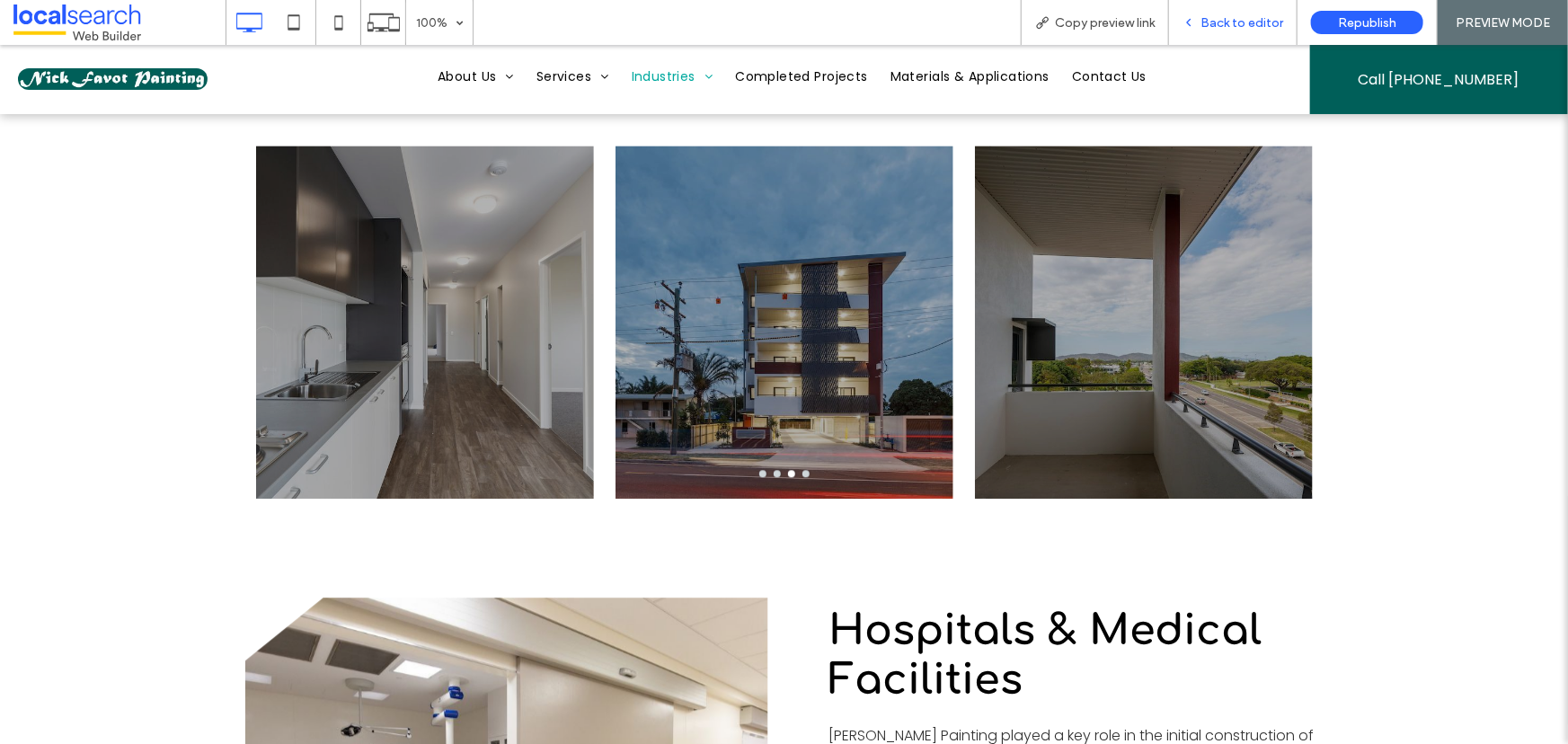 click on "Back to editor" at bounding box center (1242, 22) 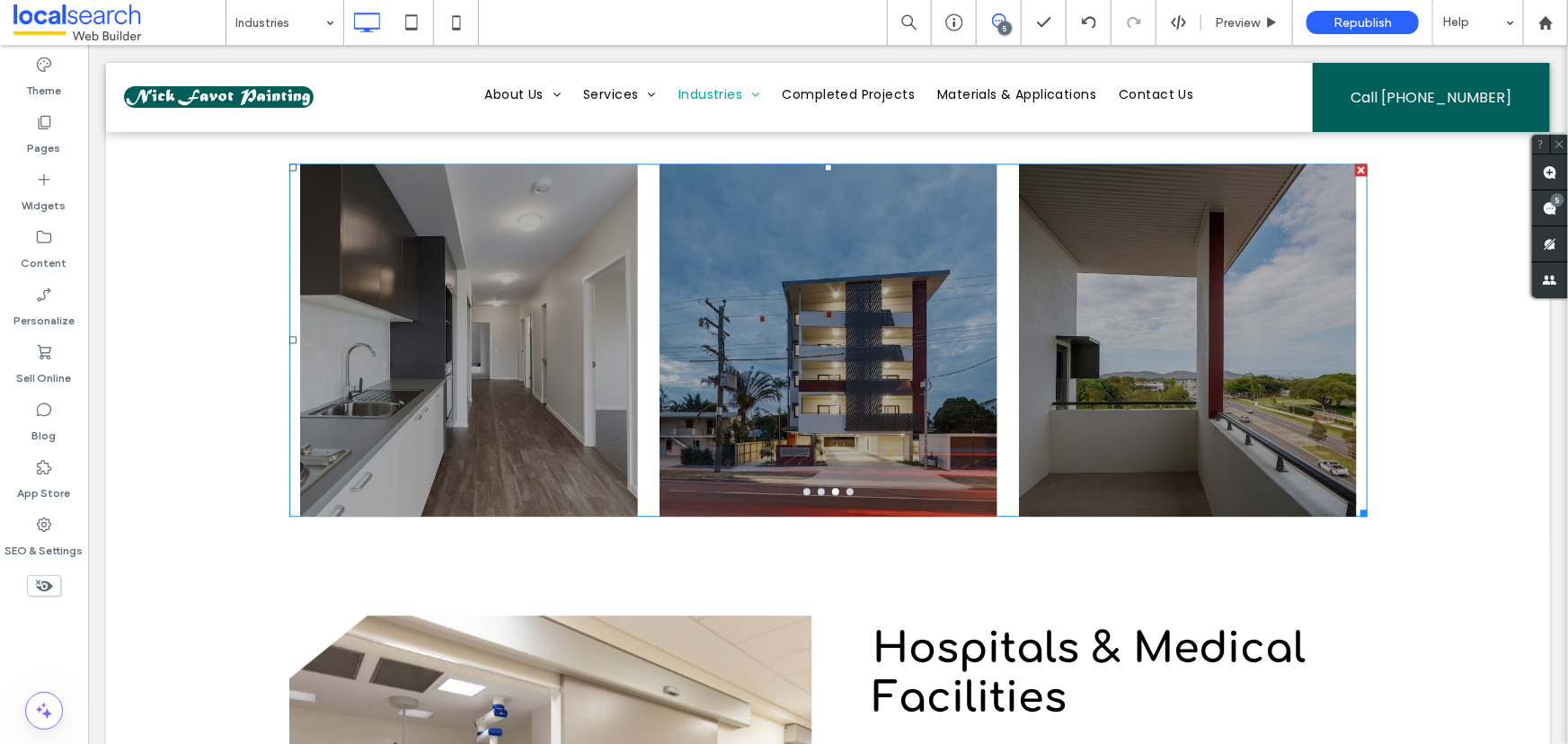 click at bounding box center (468, 350) 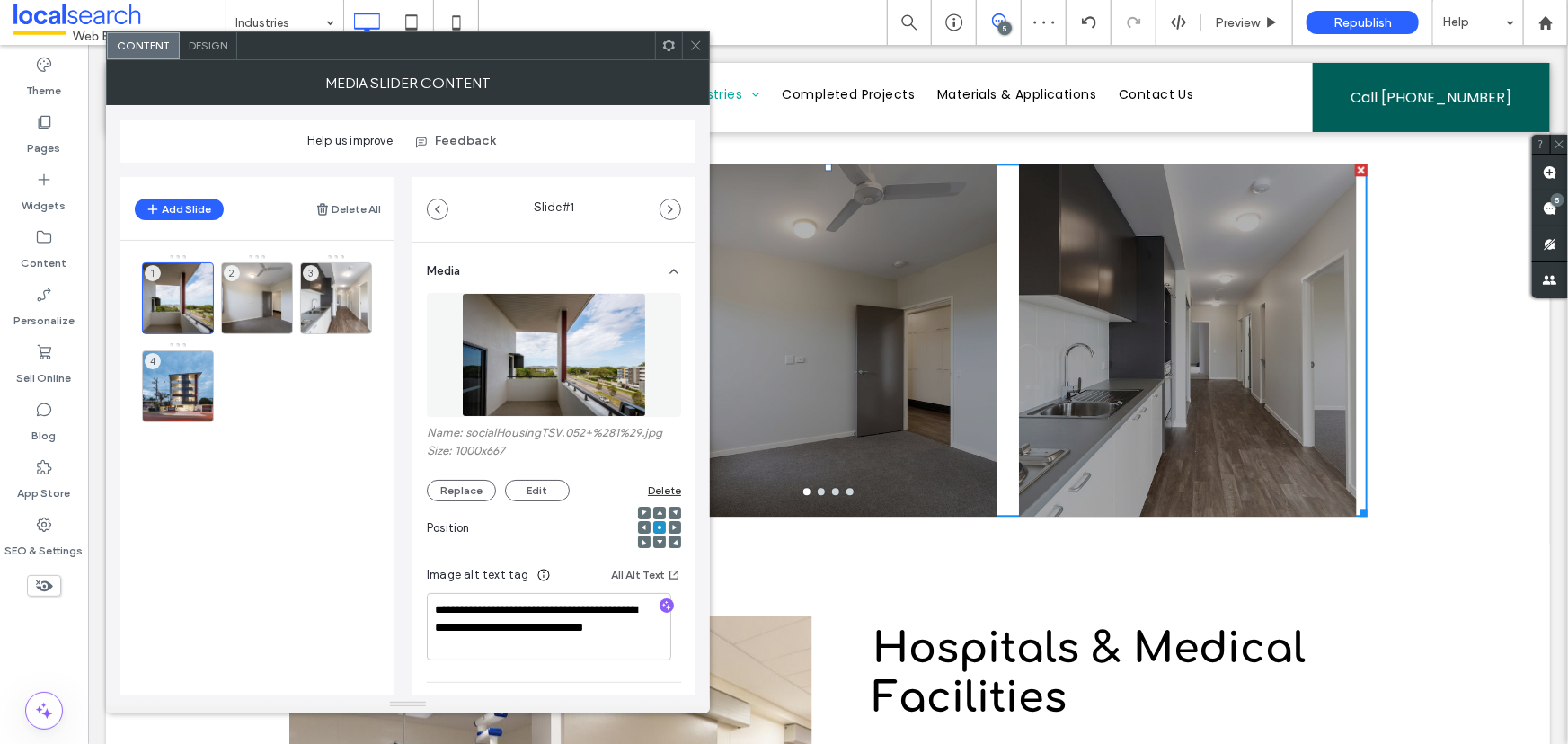 click on "Design" at bounding box center (208, 45) 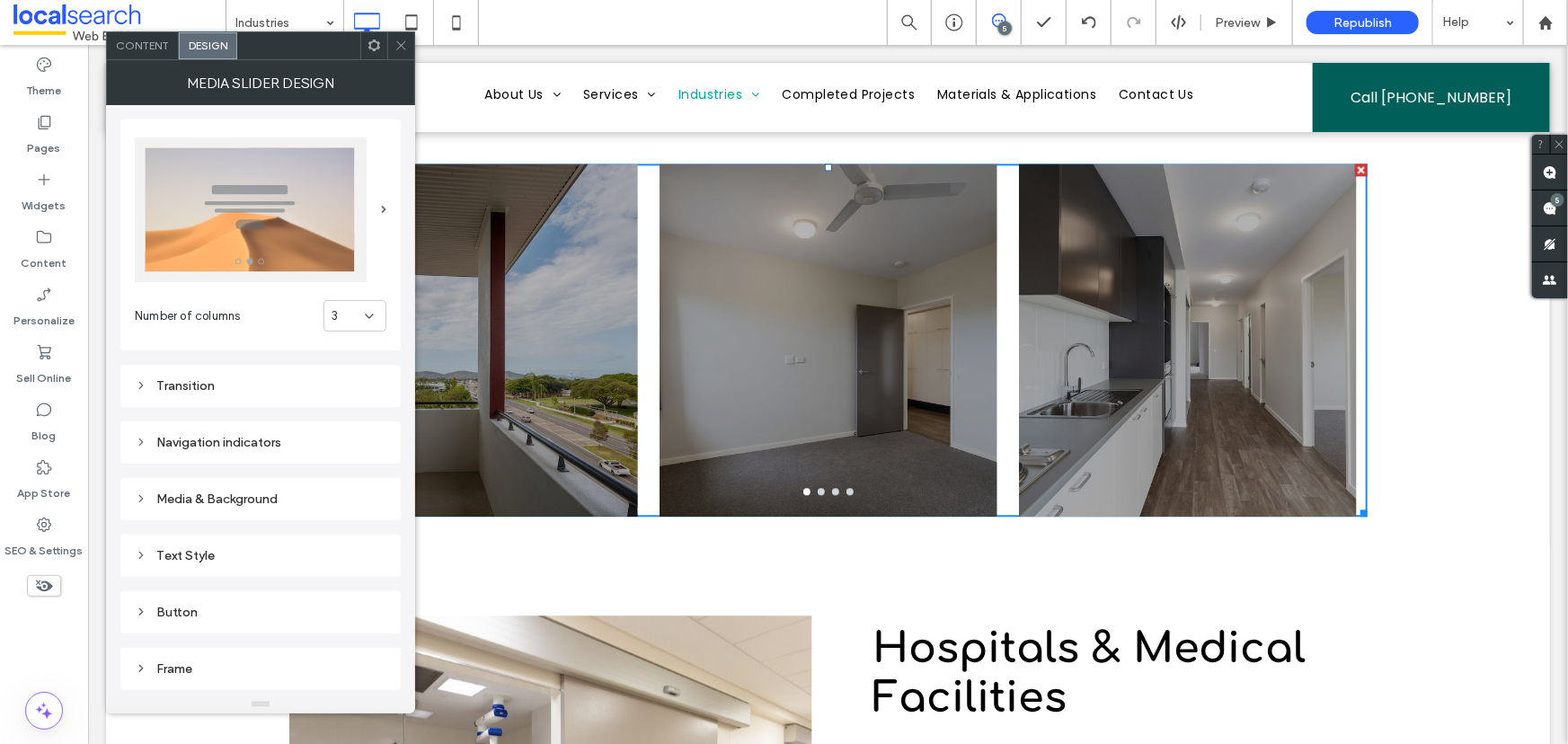 click on "Transition" at bounding box center (261, 385) 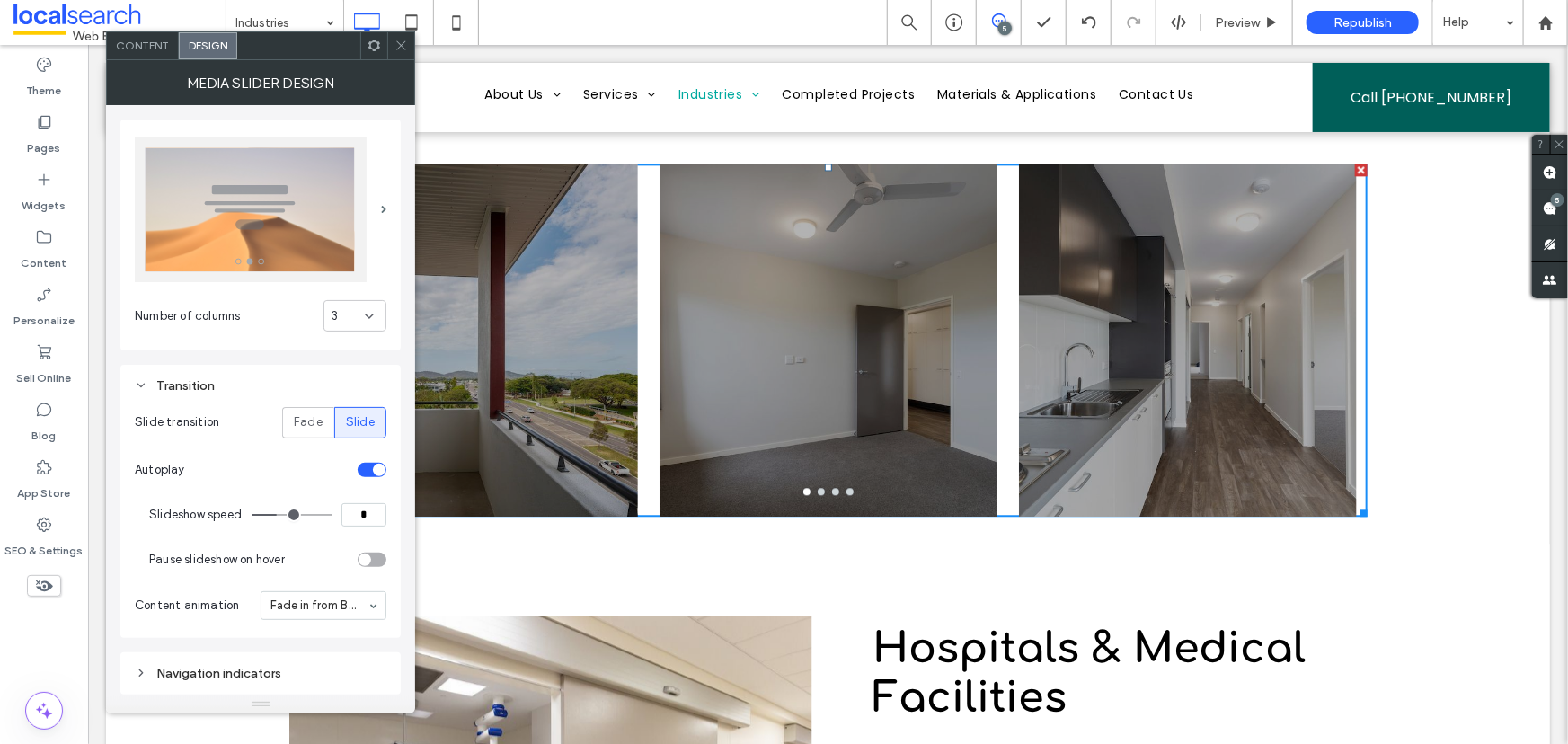 scroll, scrollTop: 81, scrollLeft: 0, axis: vertical 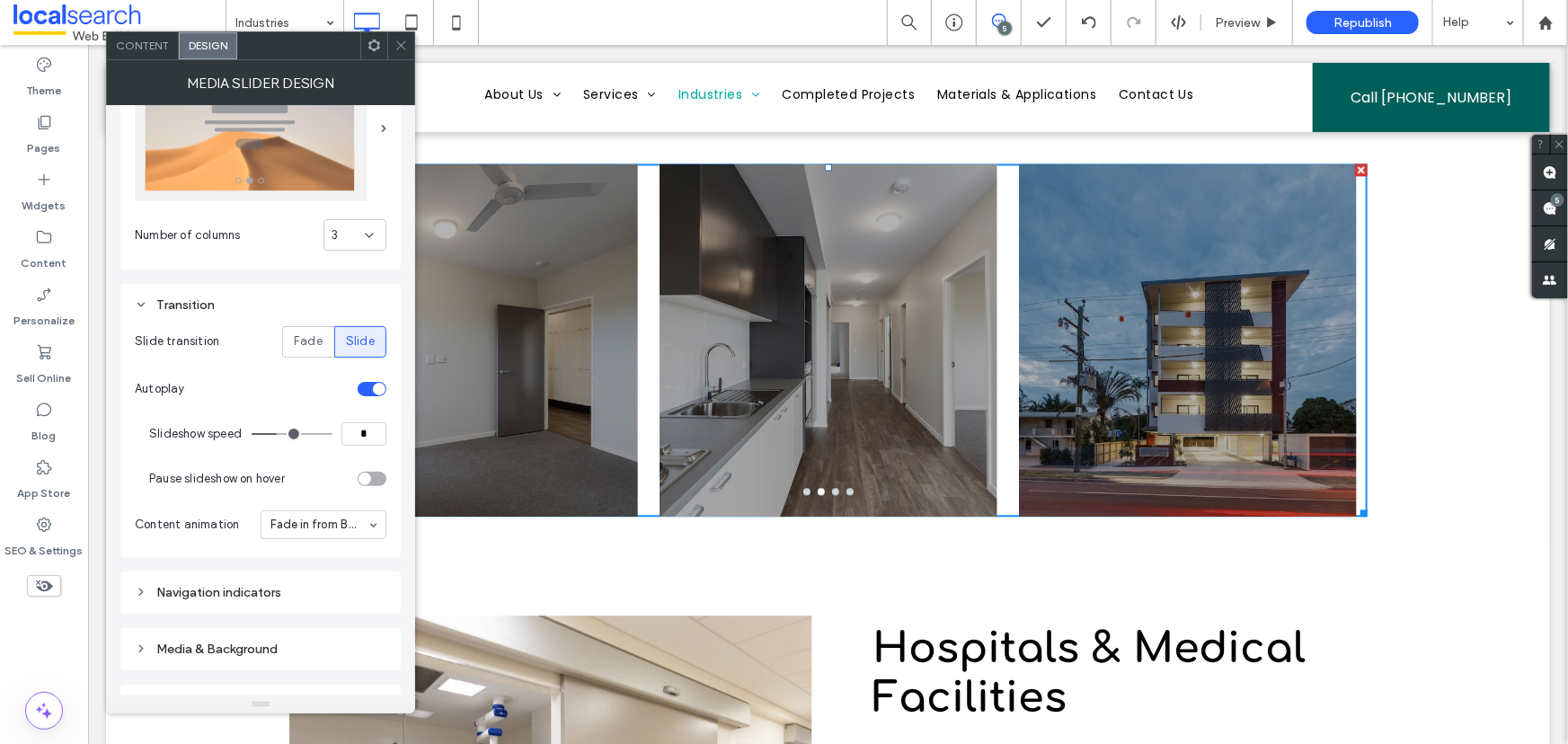 type on "*" 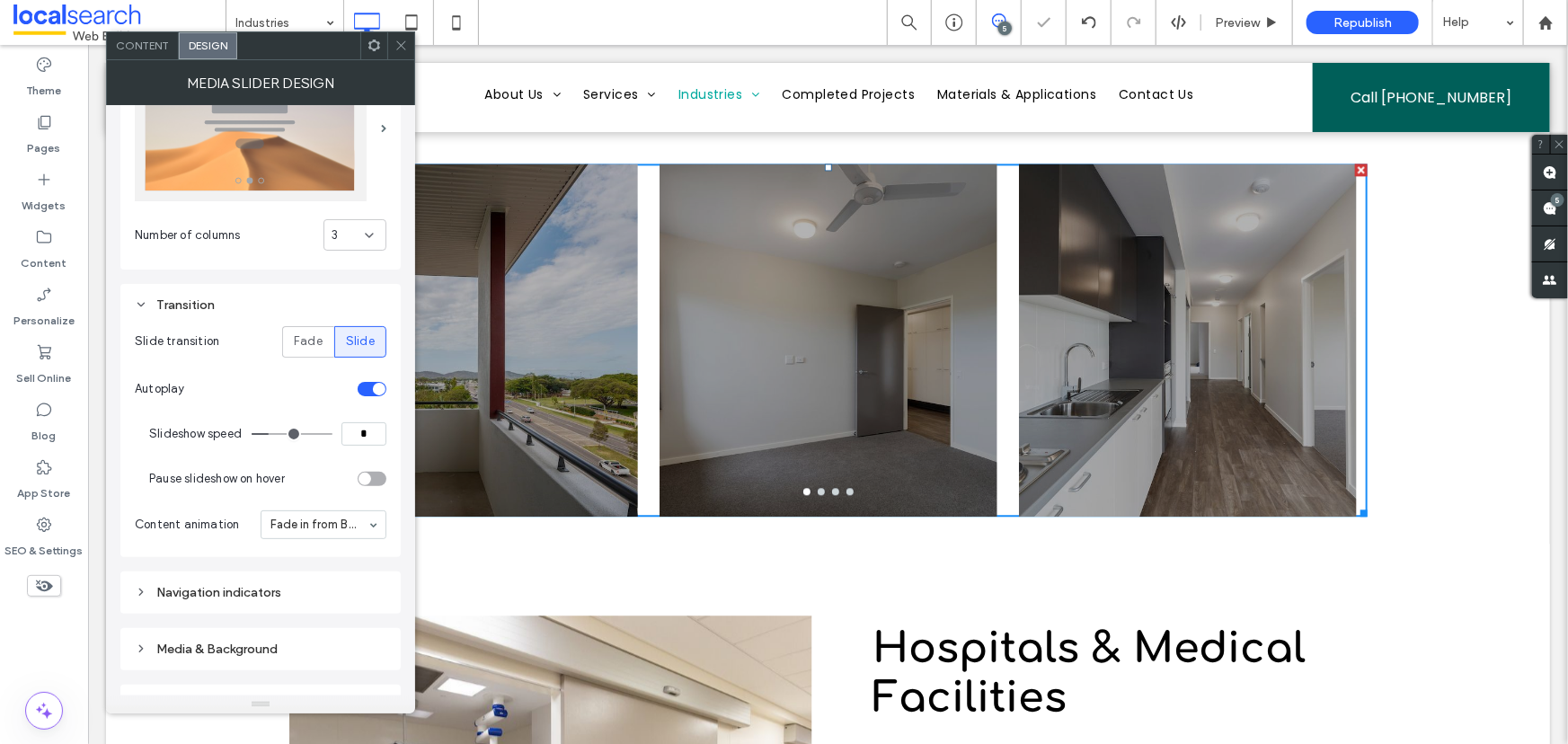type on "*" 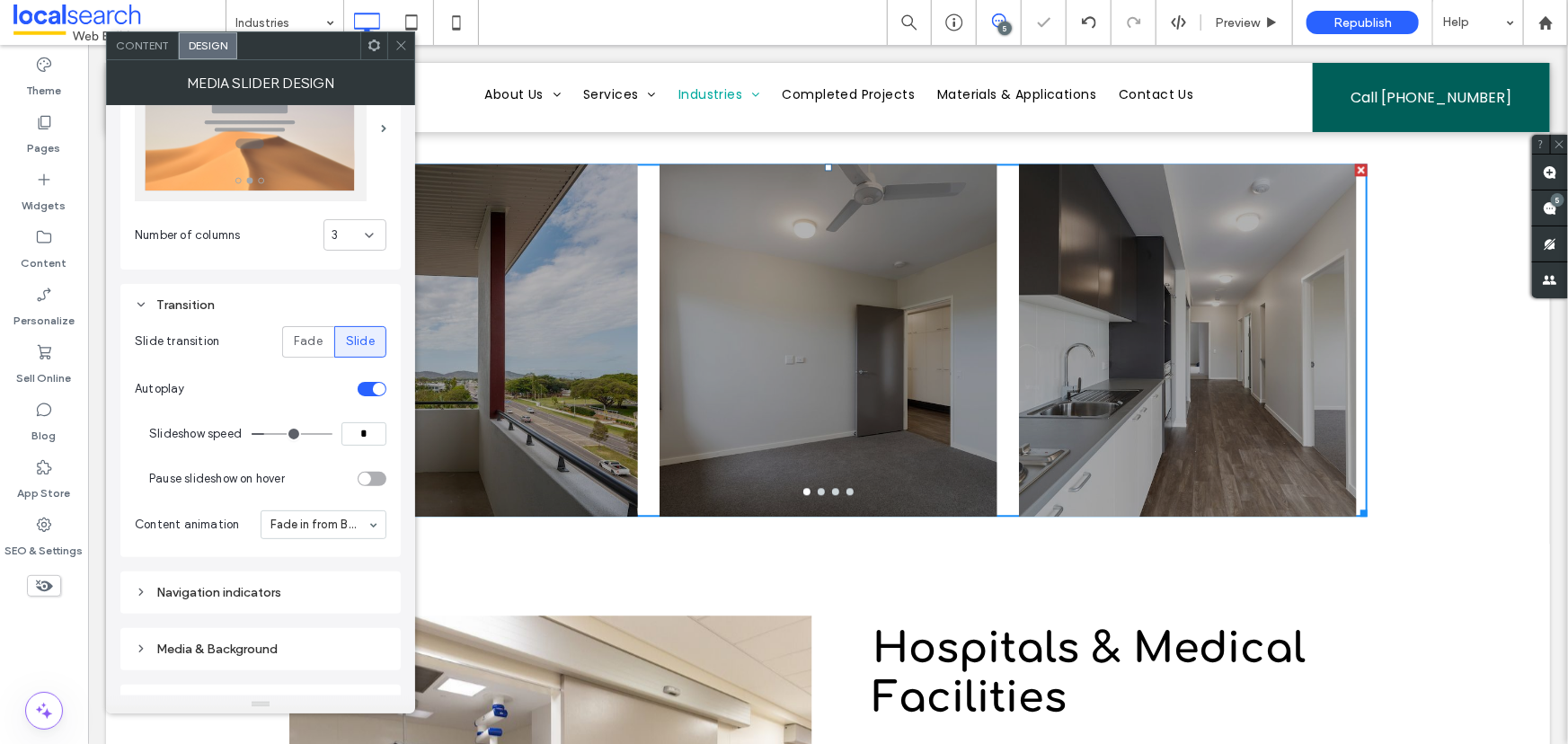 click at bounding box center [292, 434] 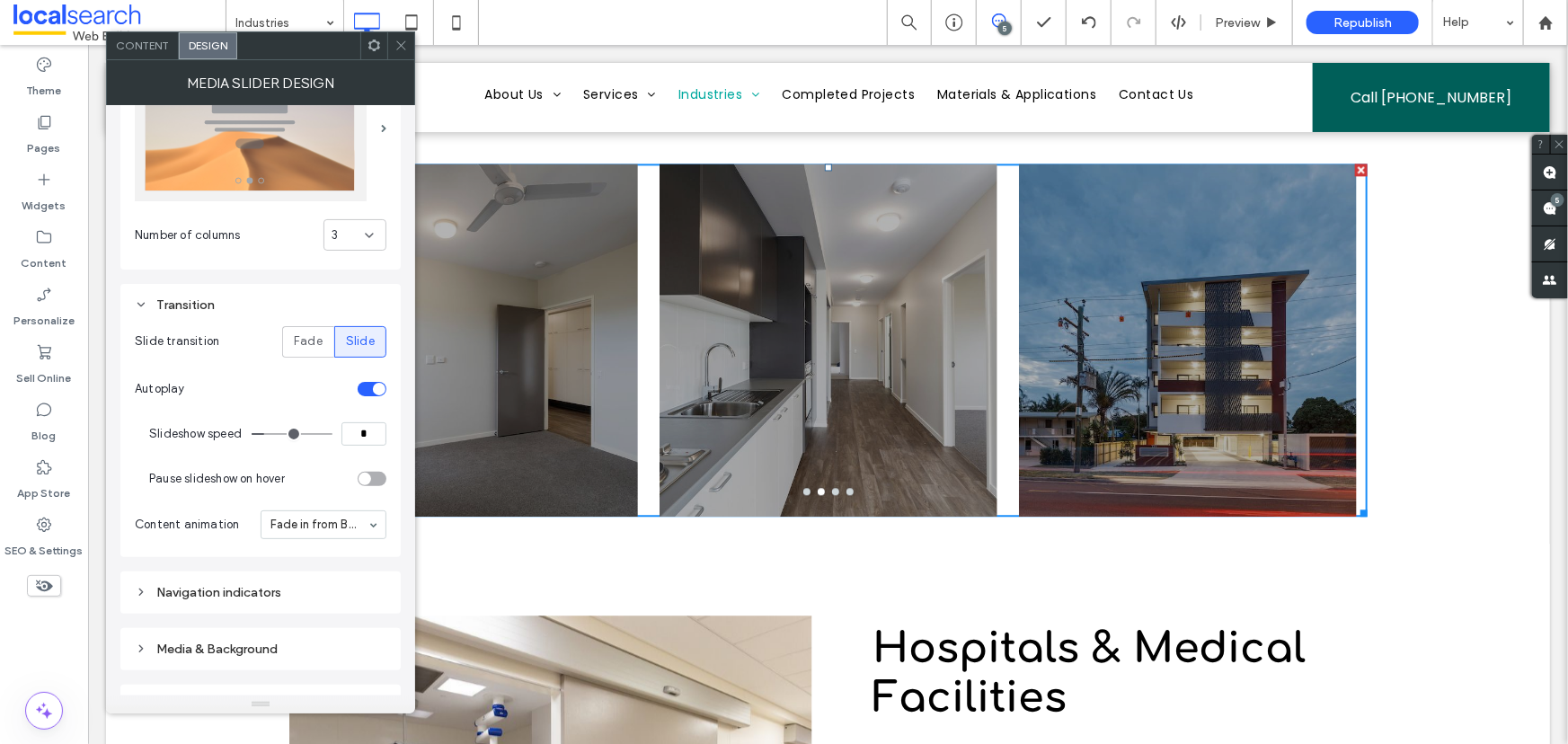 click on "*" at bounding box center (364, 434) 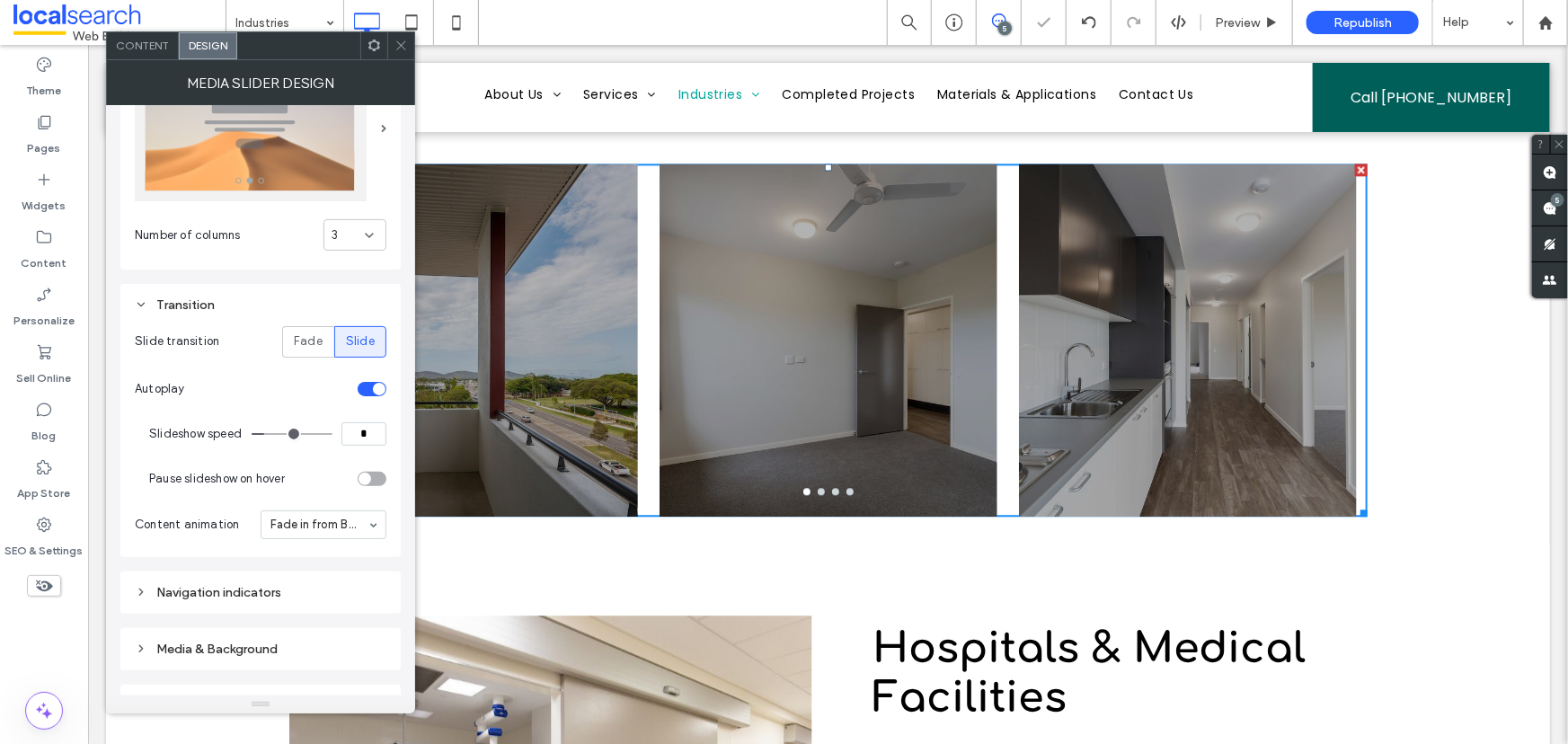 type on "*" 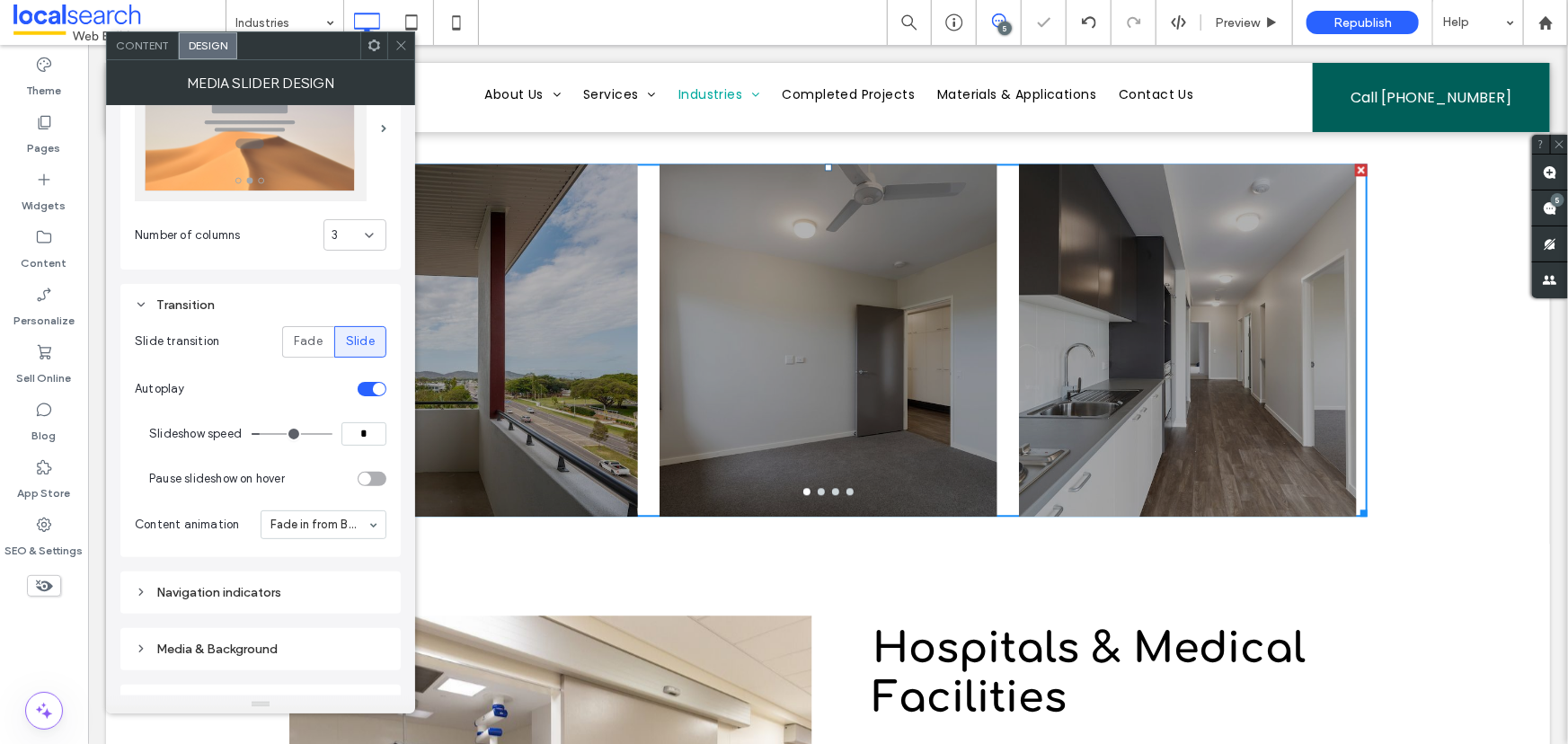 type on "*" 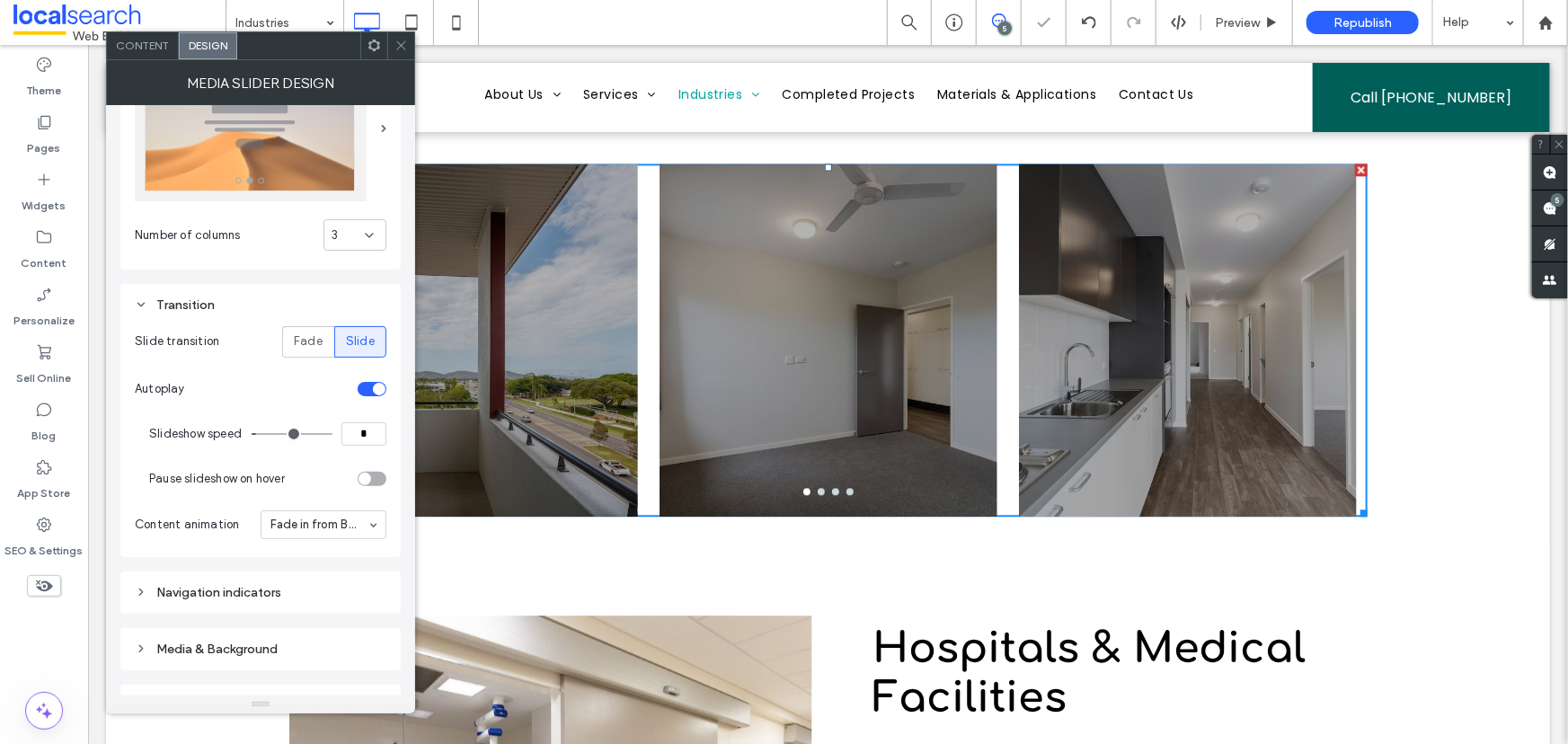 type on "*" 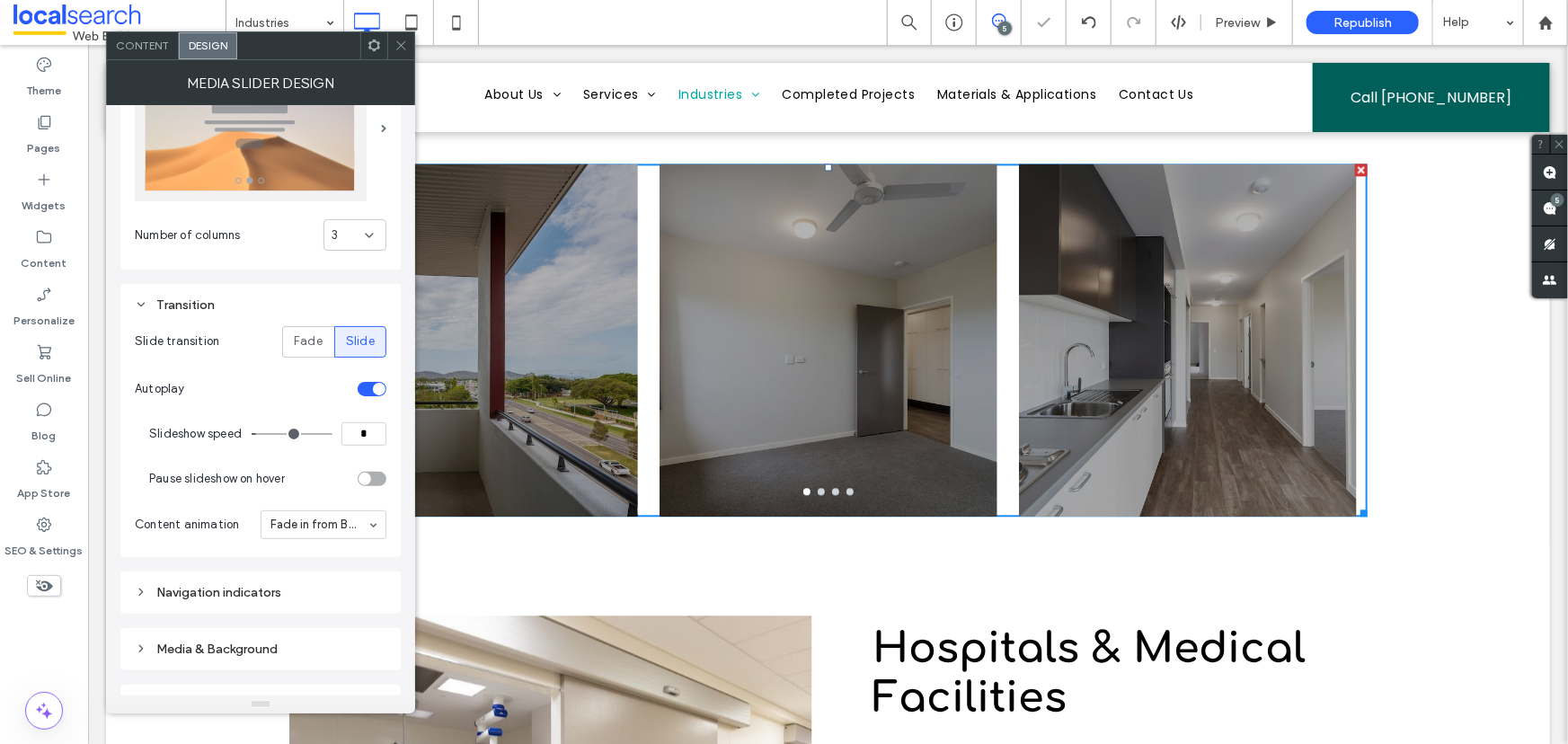 click 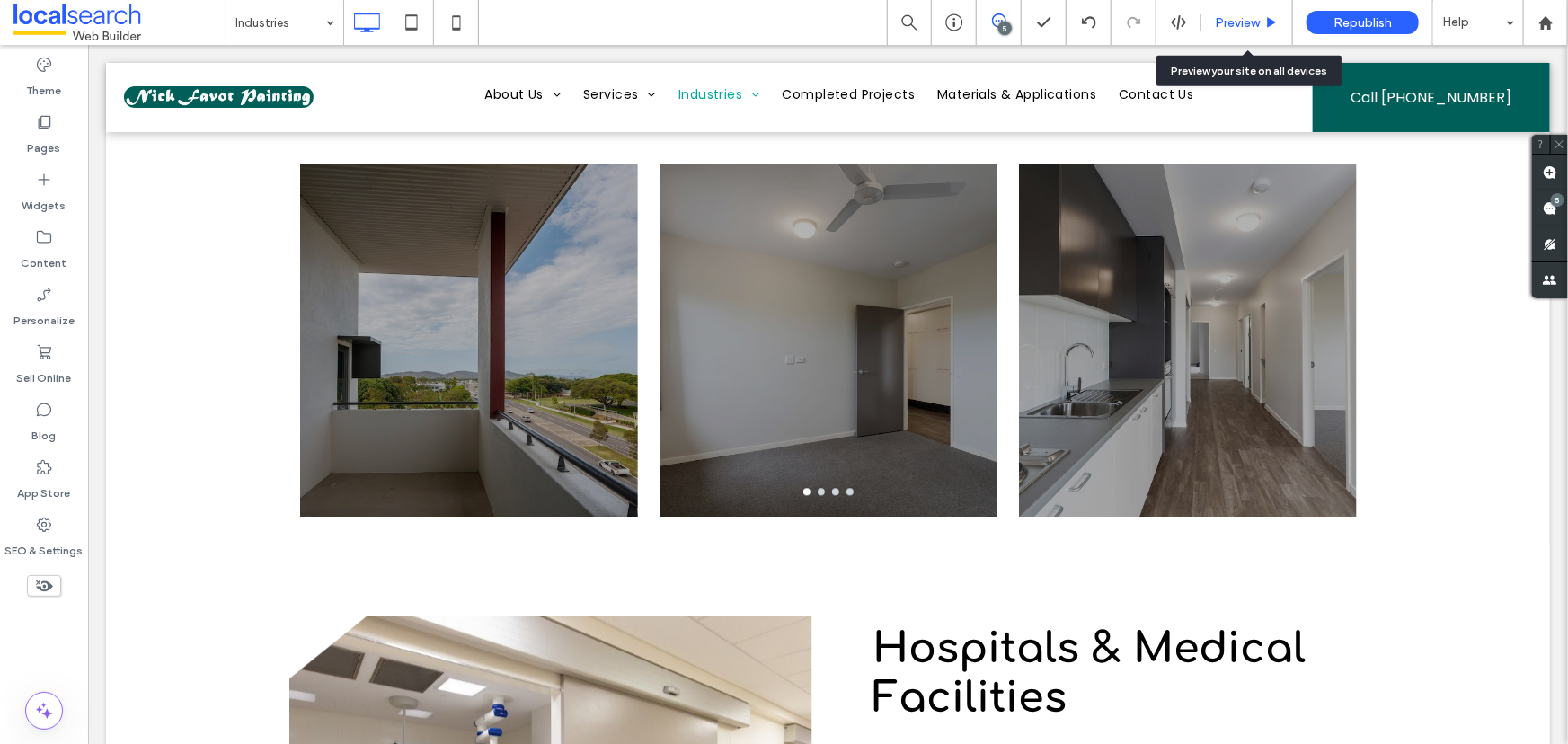 click on "Preview" at bounding box center (1237, 22) 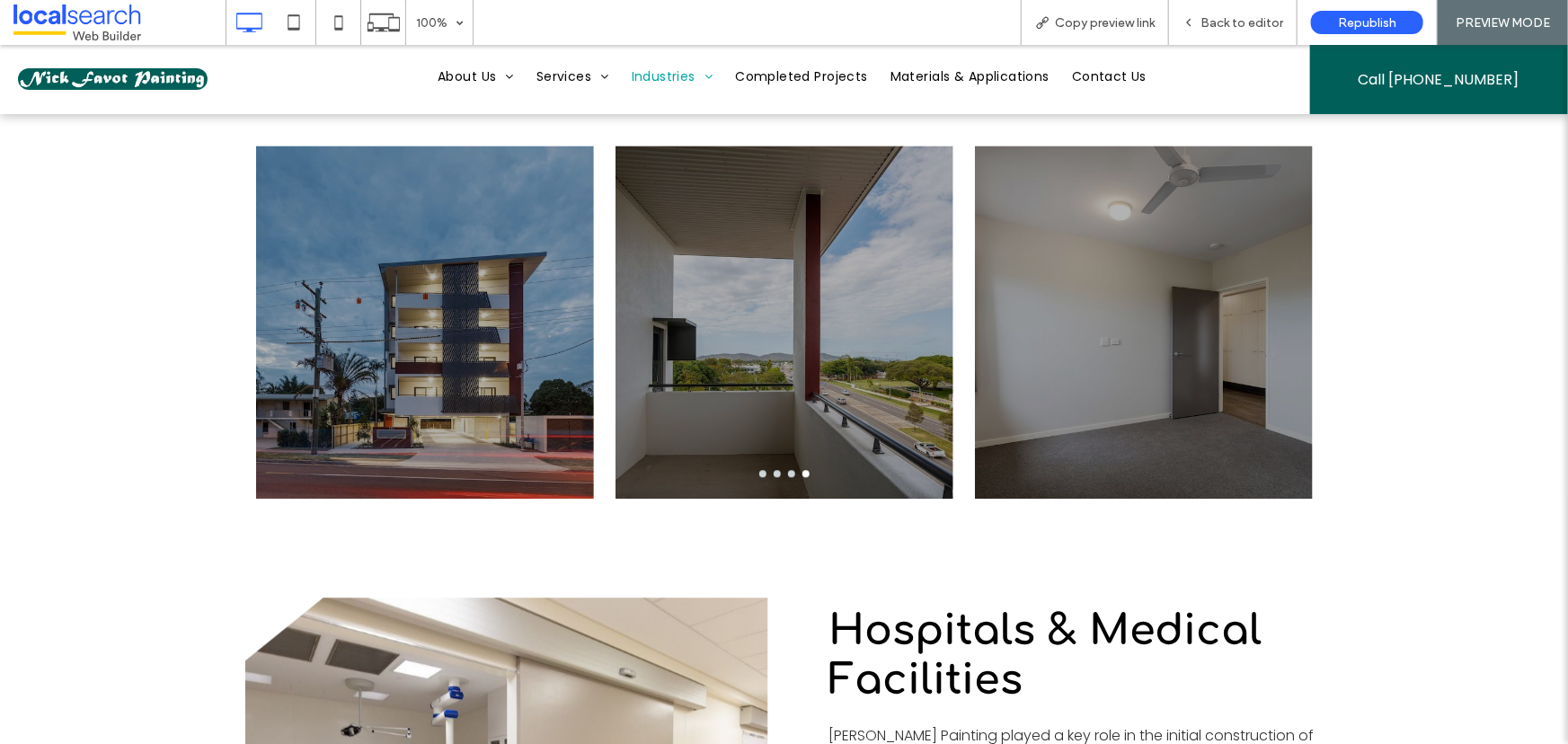 click at bounding box center (425, 332) 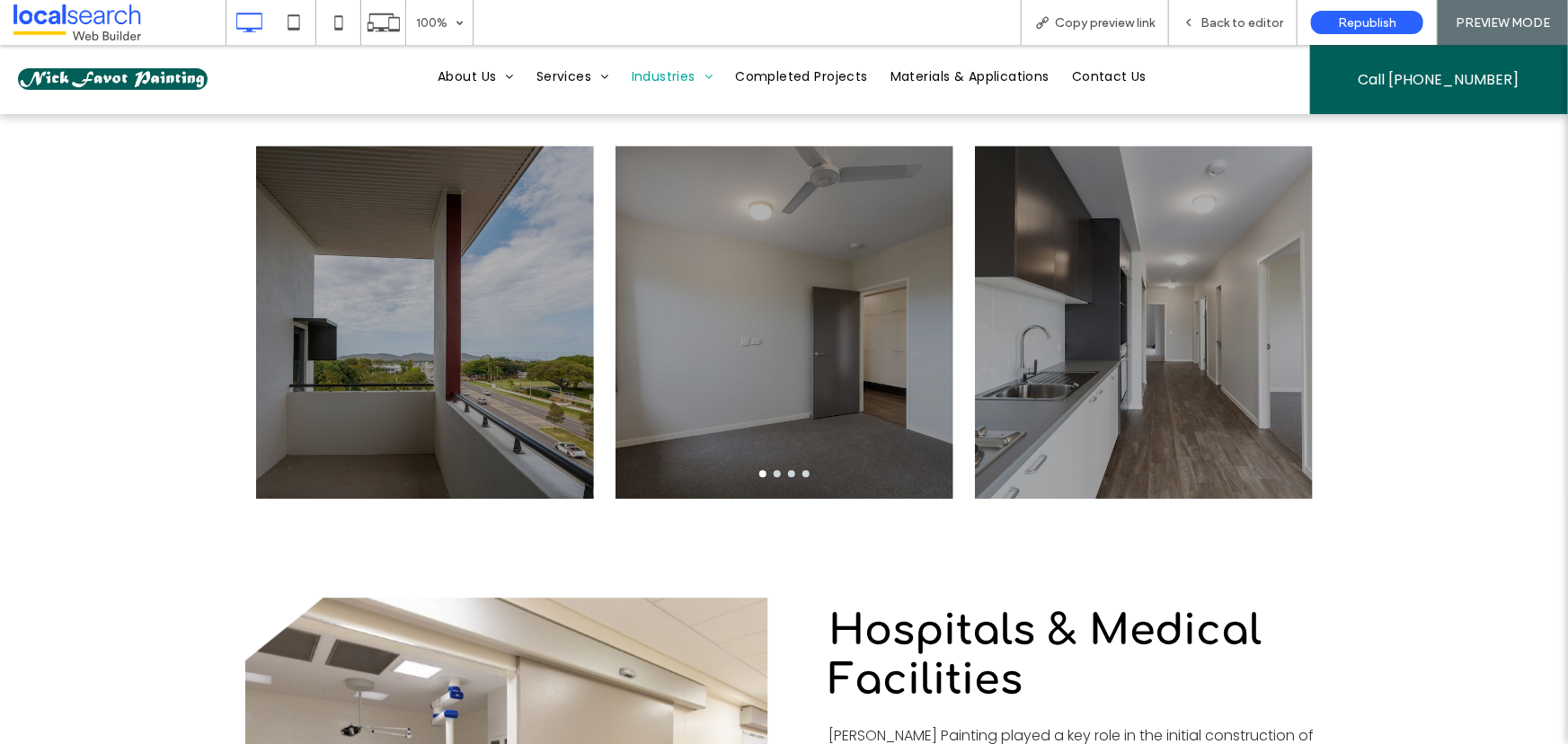click at bounding box center (425, 321) 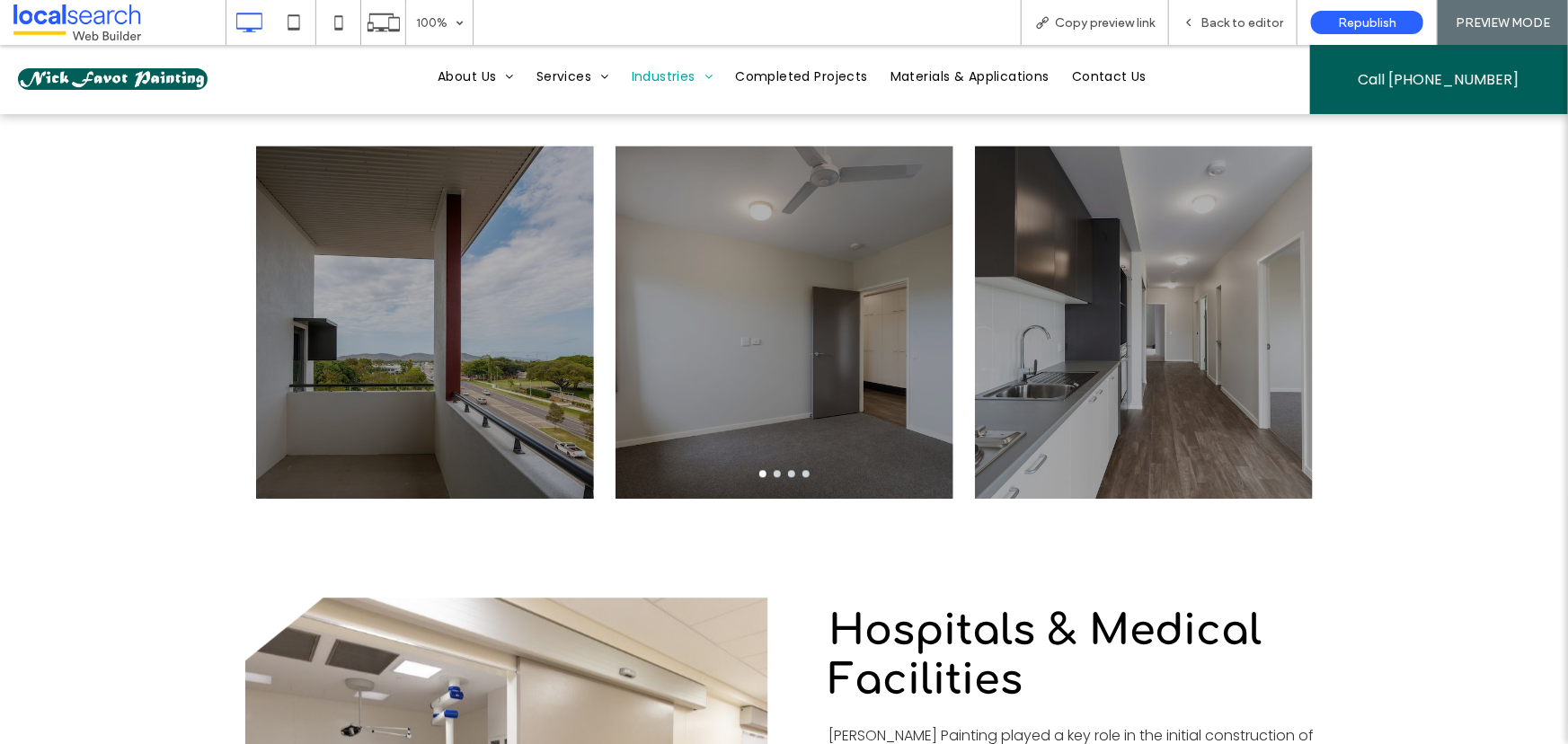 click at bounding box center (425, 332) 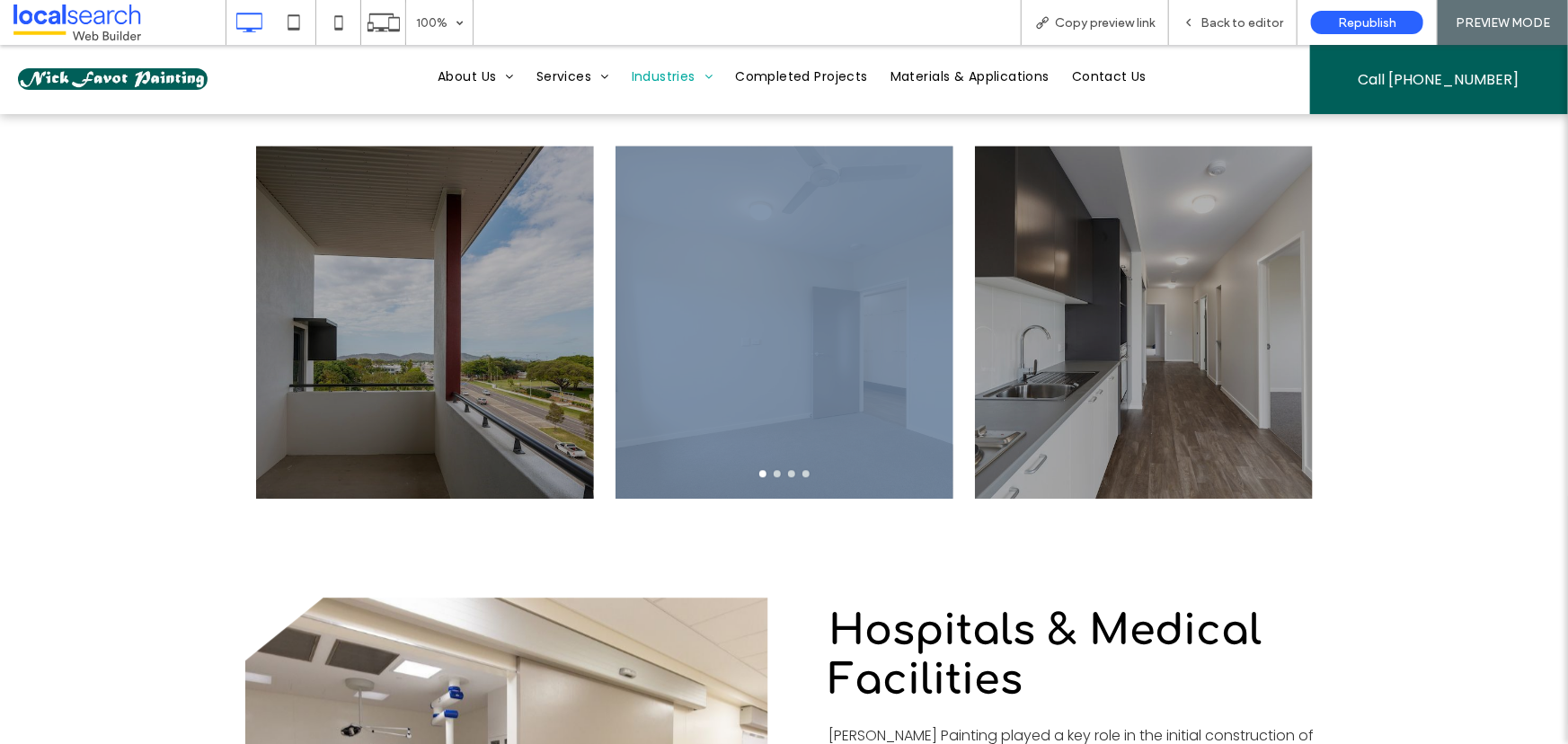 click at bounding box center [425, 332] 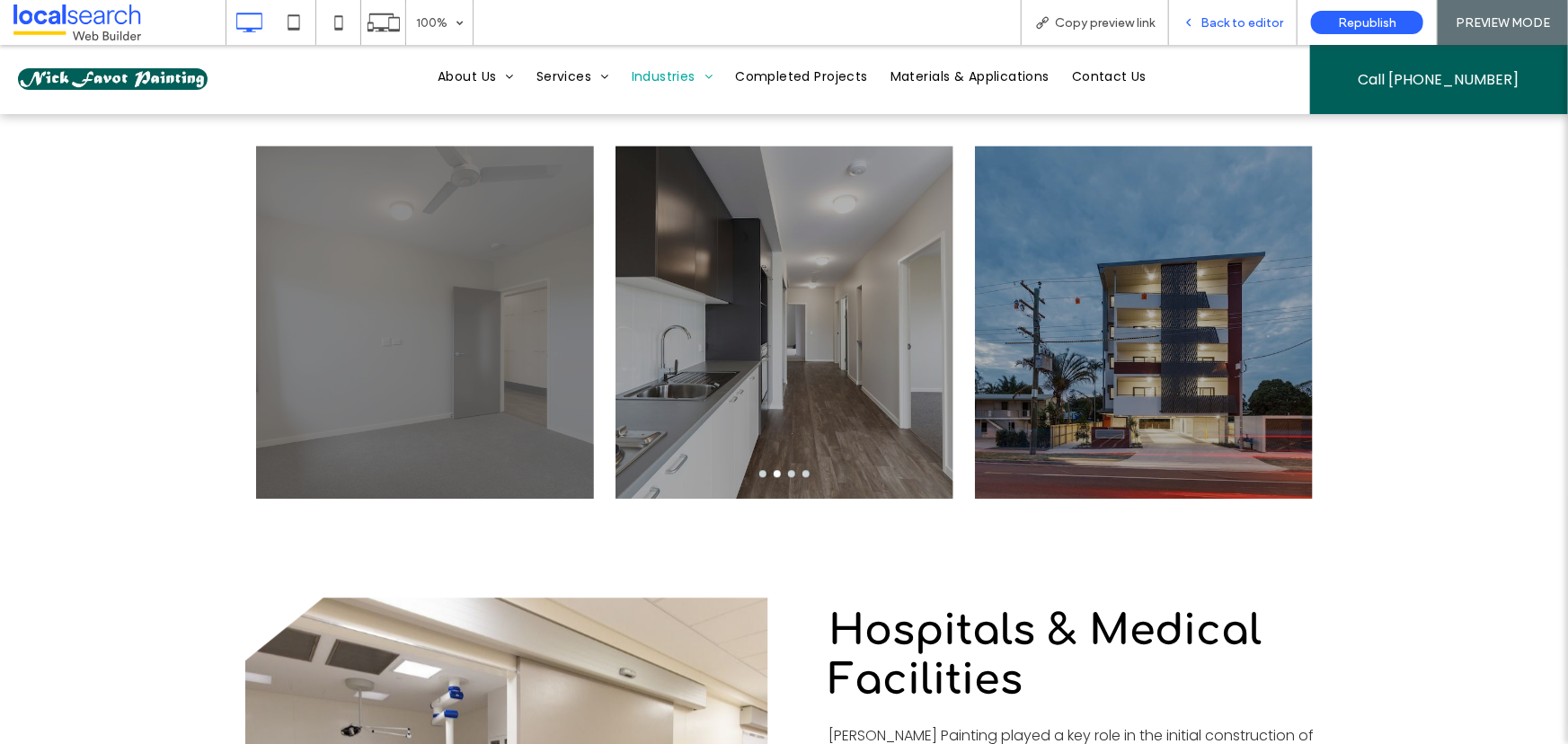 click on "Back to editor" at bounding box center (1233, 22) 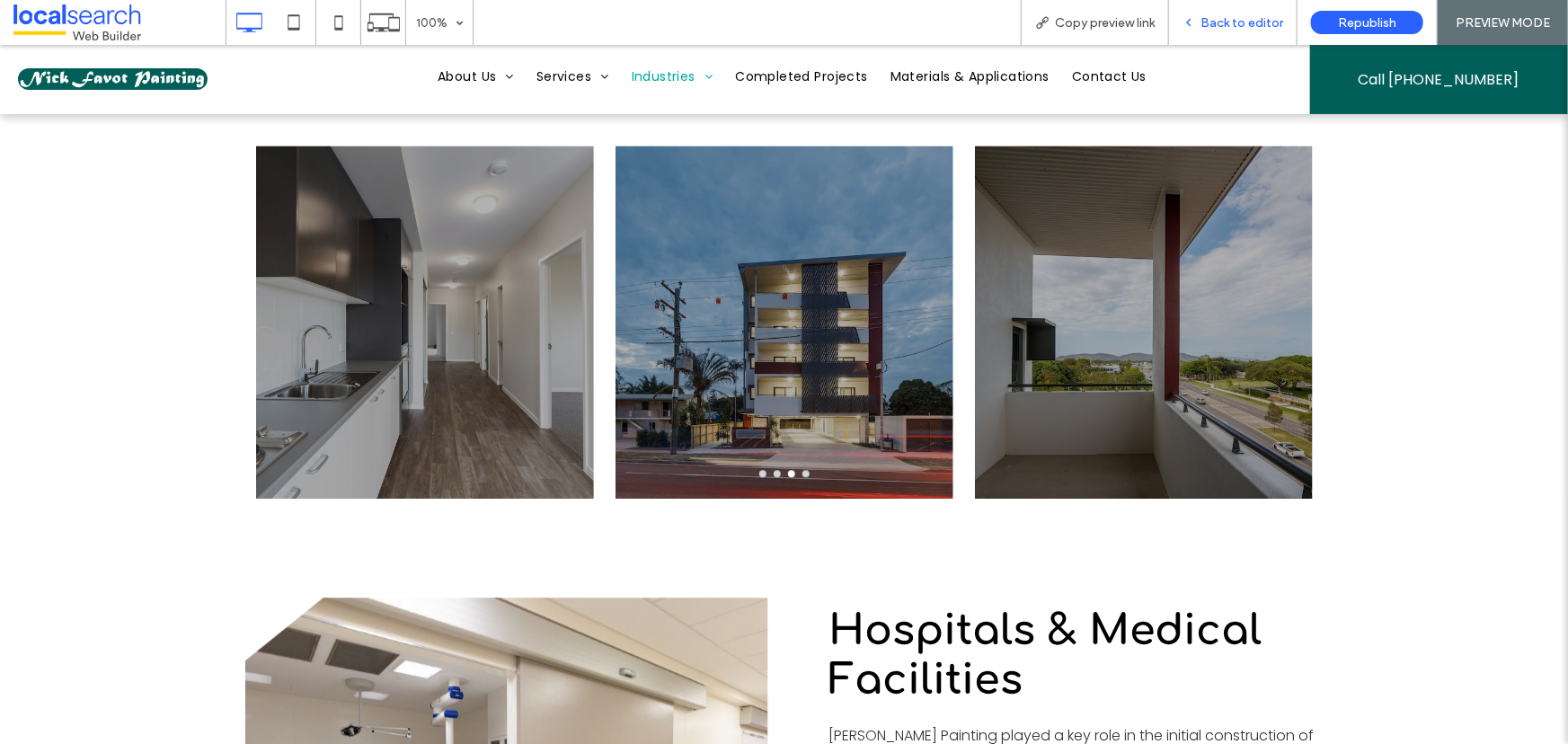 drag, startPoint x: 1208, startPoint y: 27, endPoint x: 1173, endPoint y: 2, distance: 43.011626 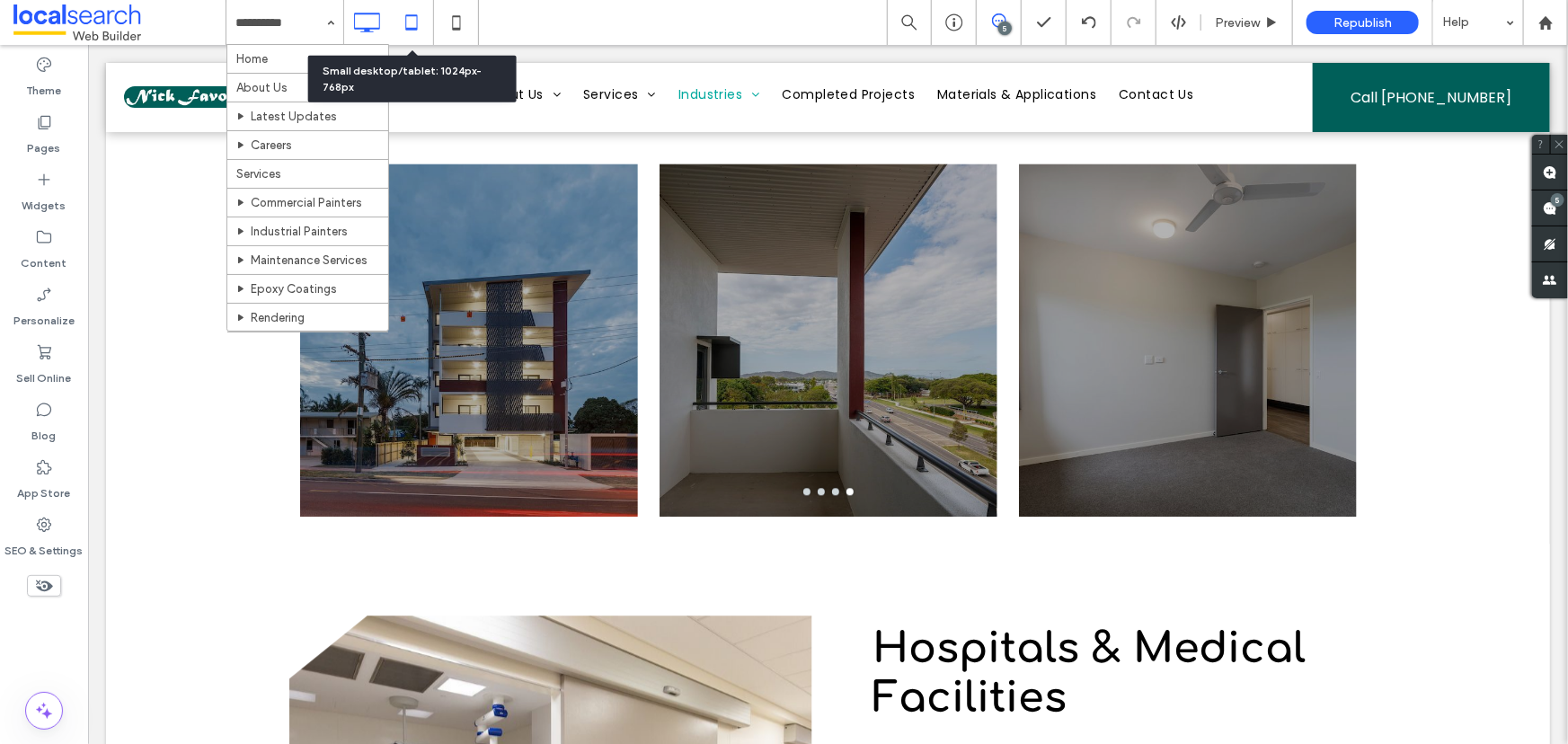 click 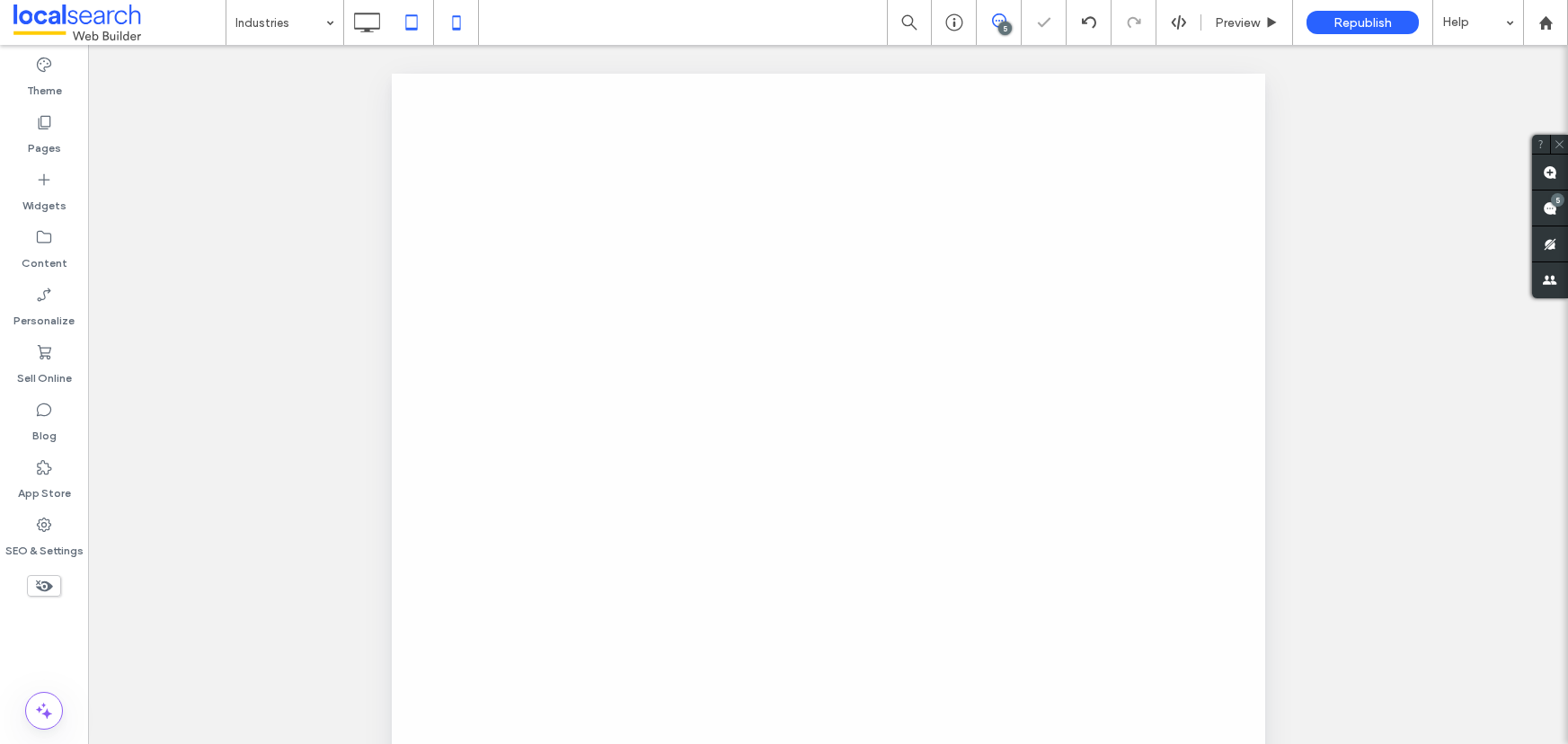 scroll, scrollTop: 0, scrollLeft: 0, axis: both 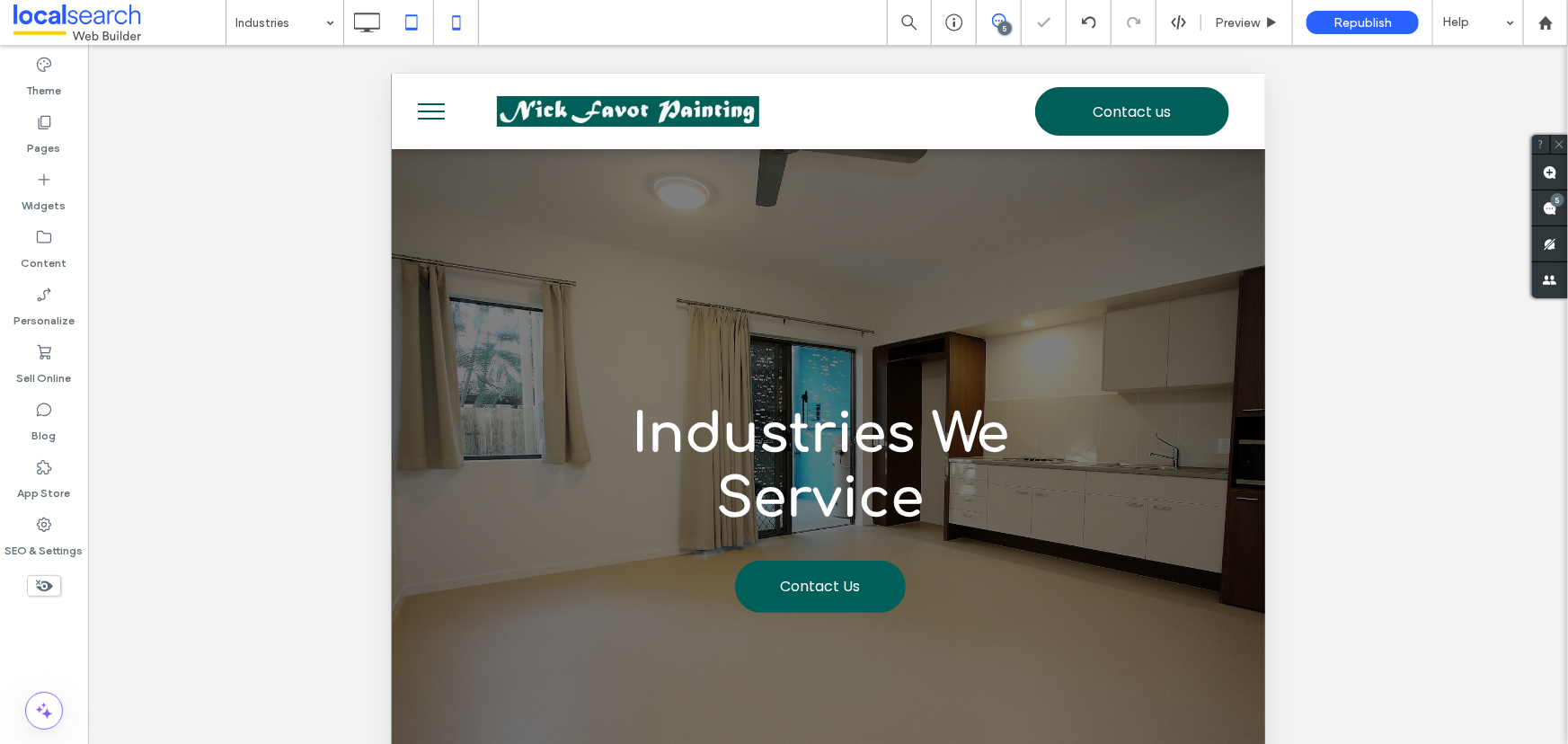 click 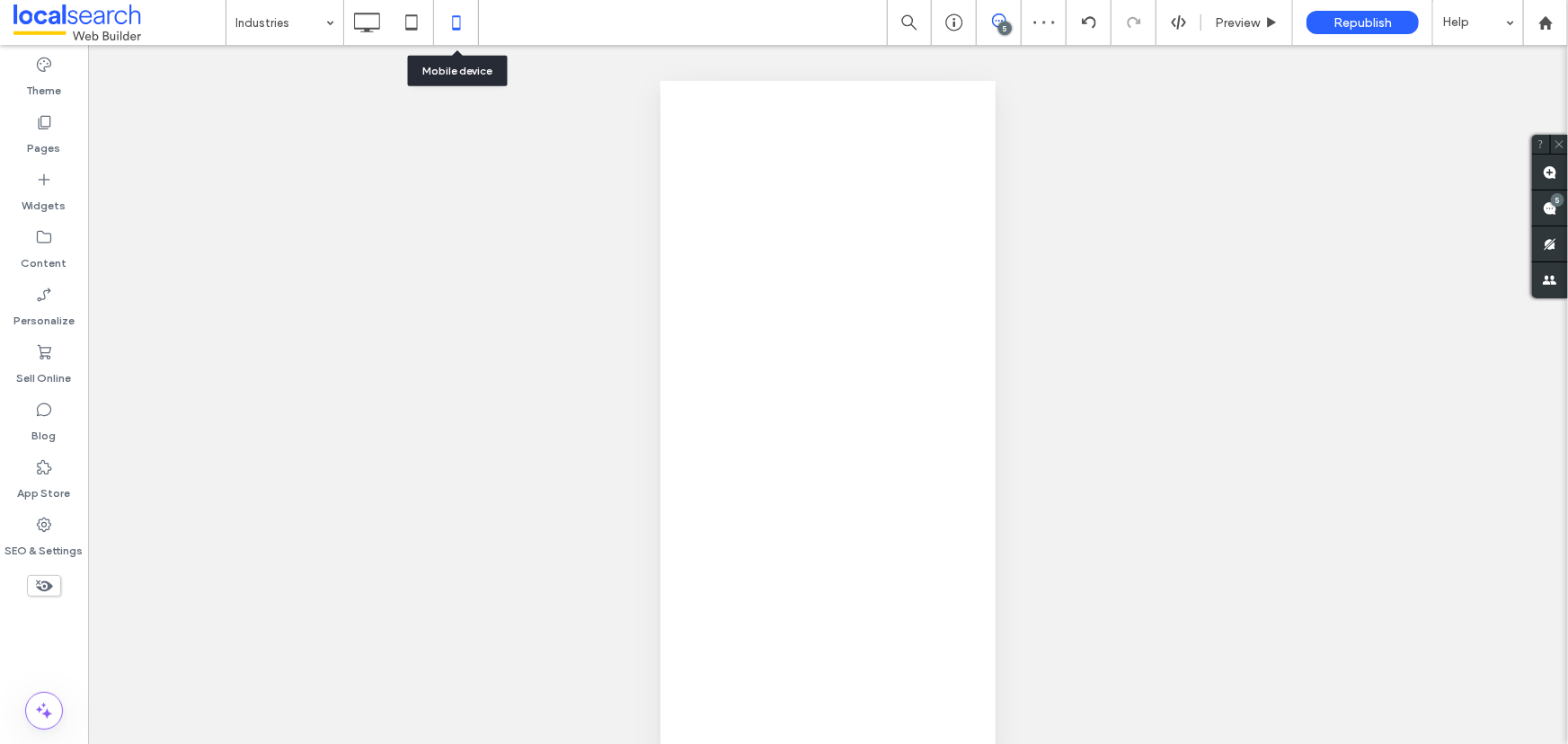 scroll, scrollTop: 0, scrollLeft: 0, axis: both 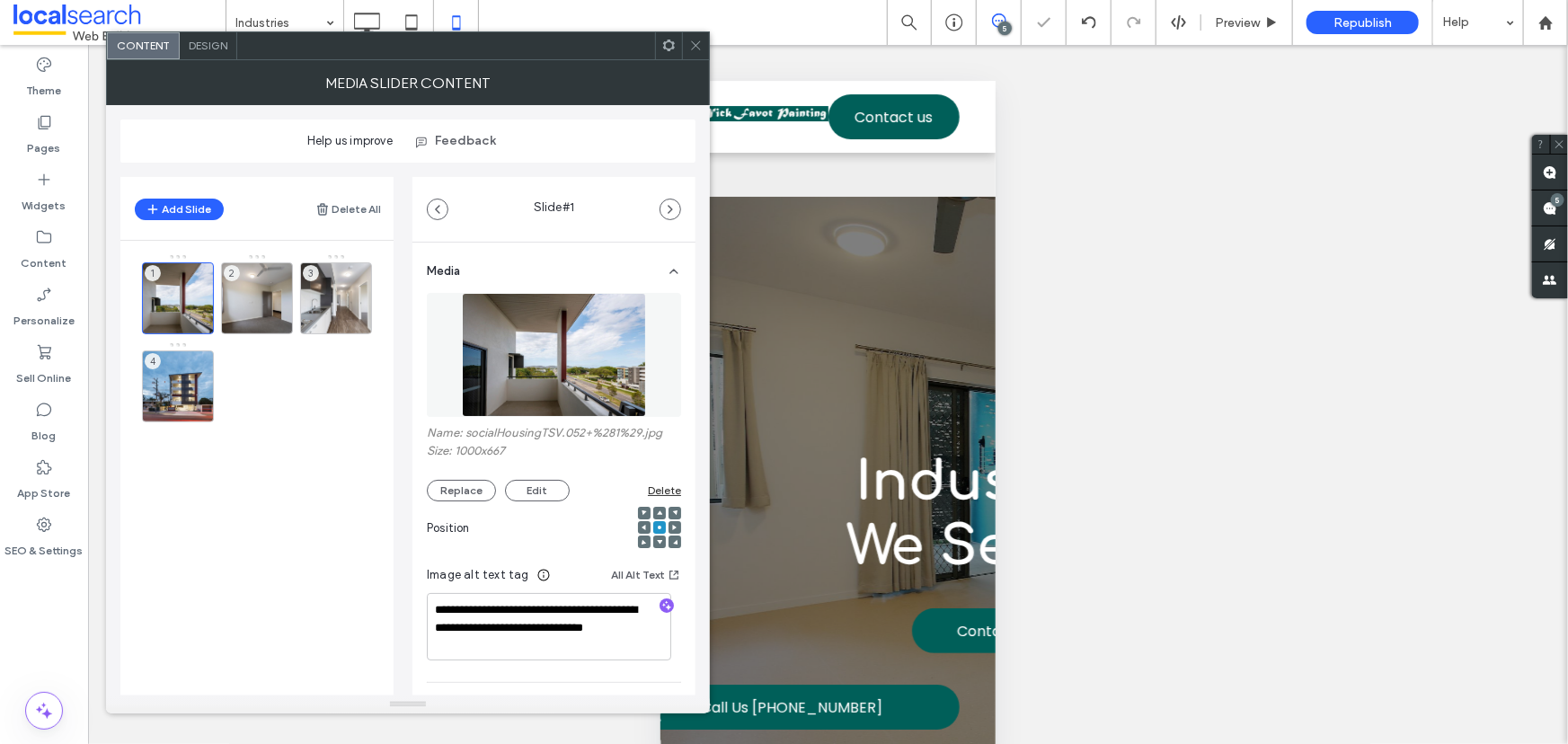click at bounding box center [695, 46] 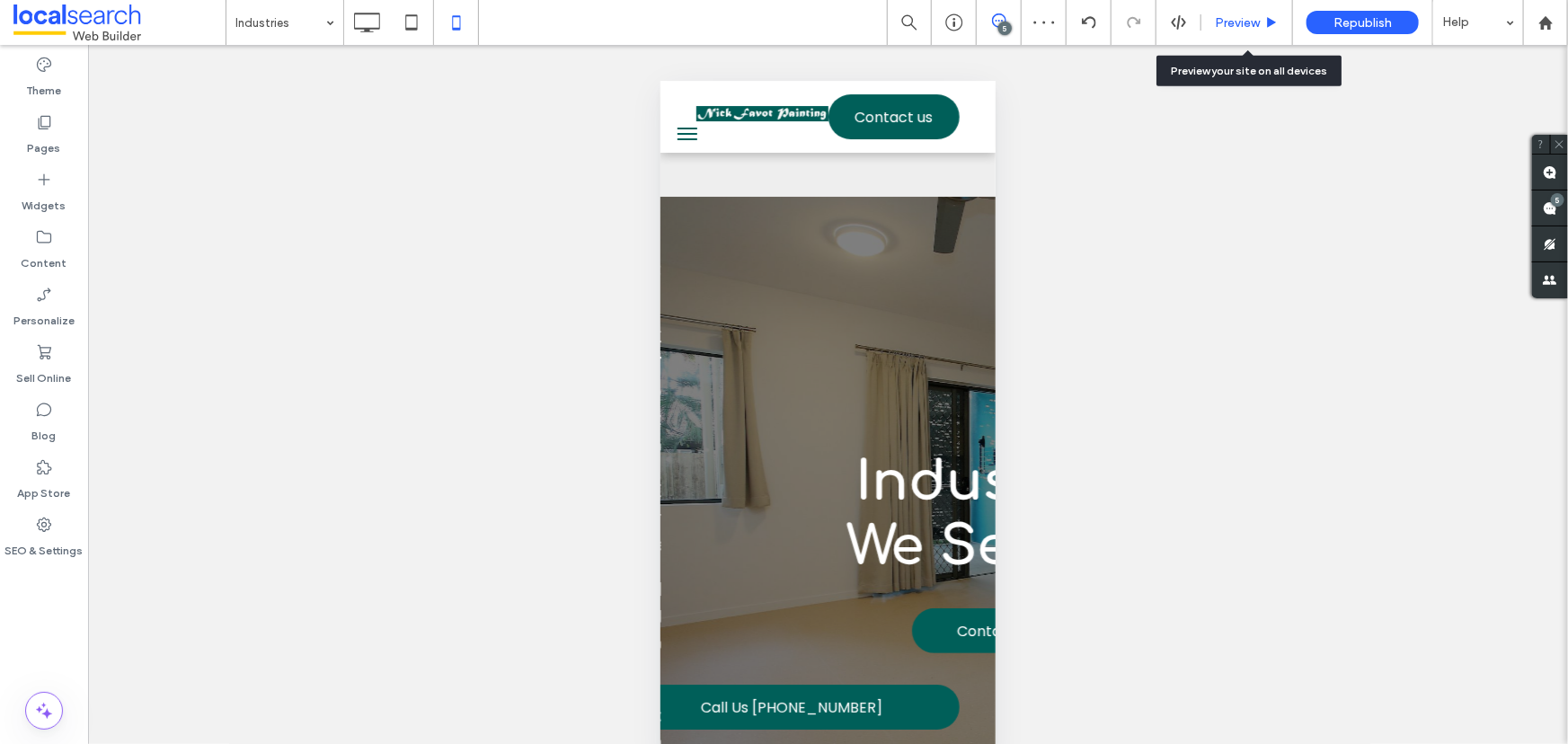 click on "Preview" at bounding box center [1237, 22] 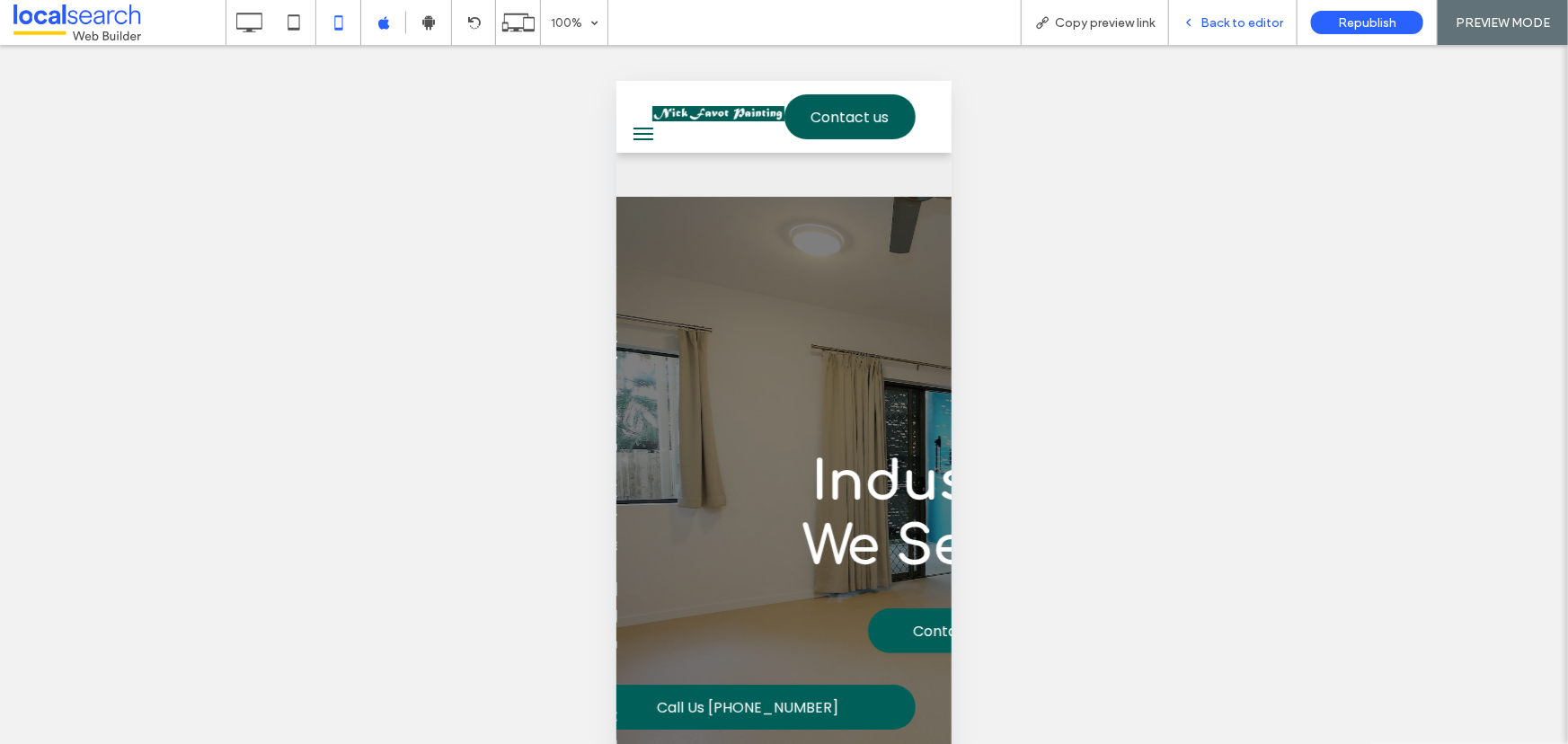 click on "Back to editor" at bounding box center (1242, 22) 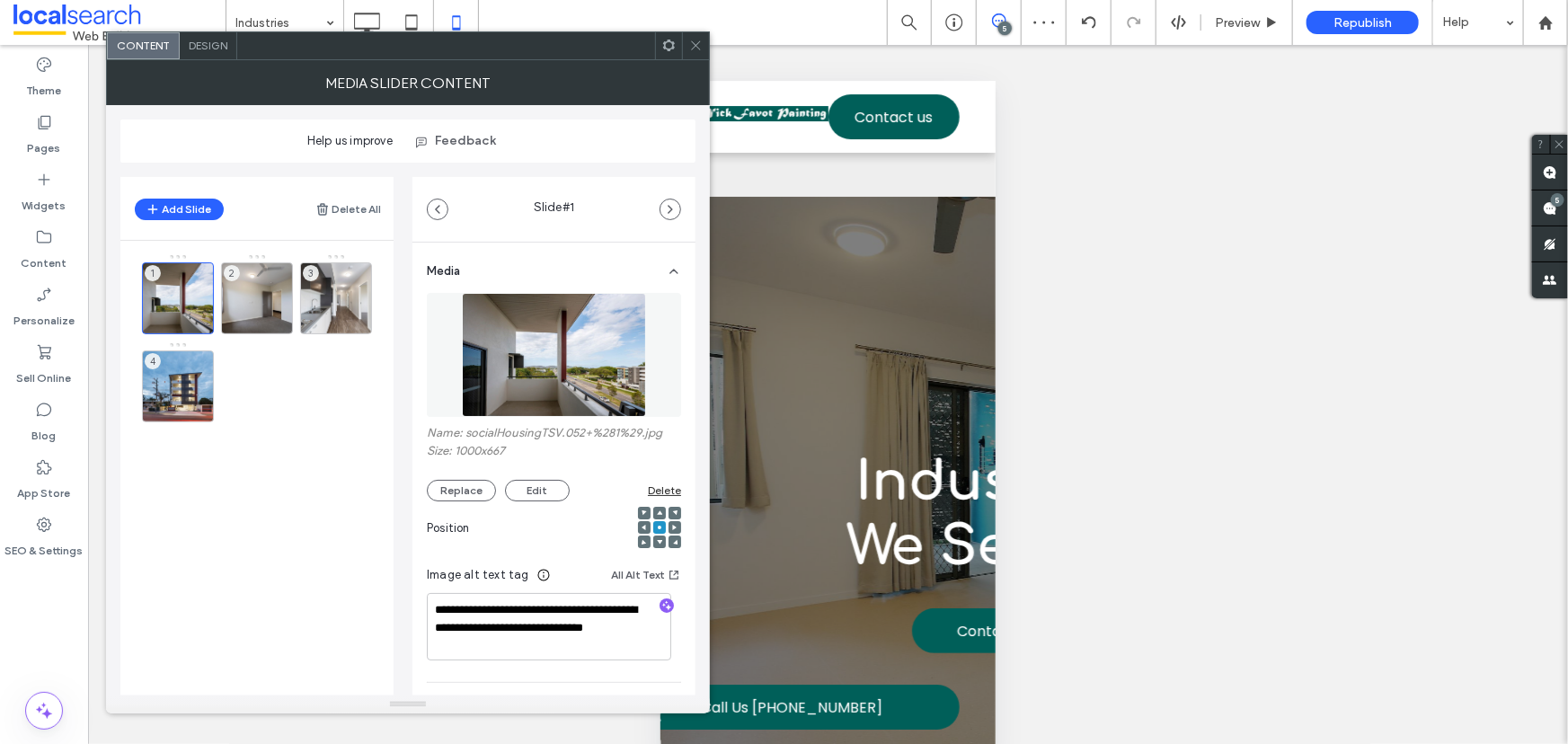 click on "Design" at bounding box center (208, 45) 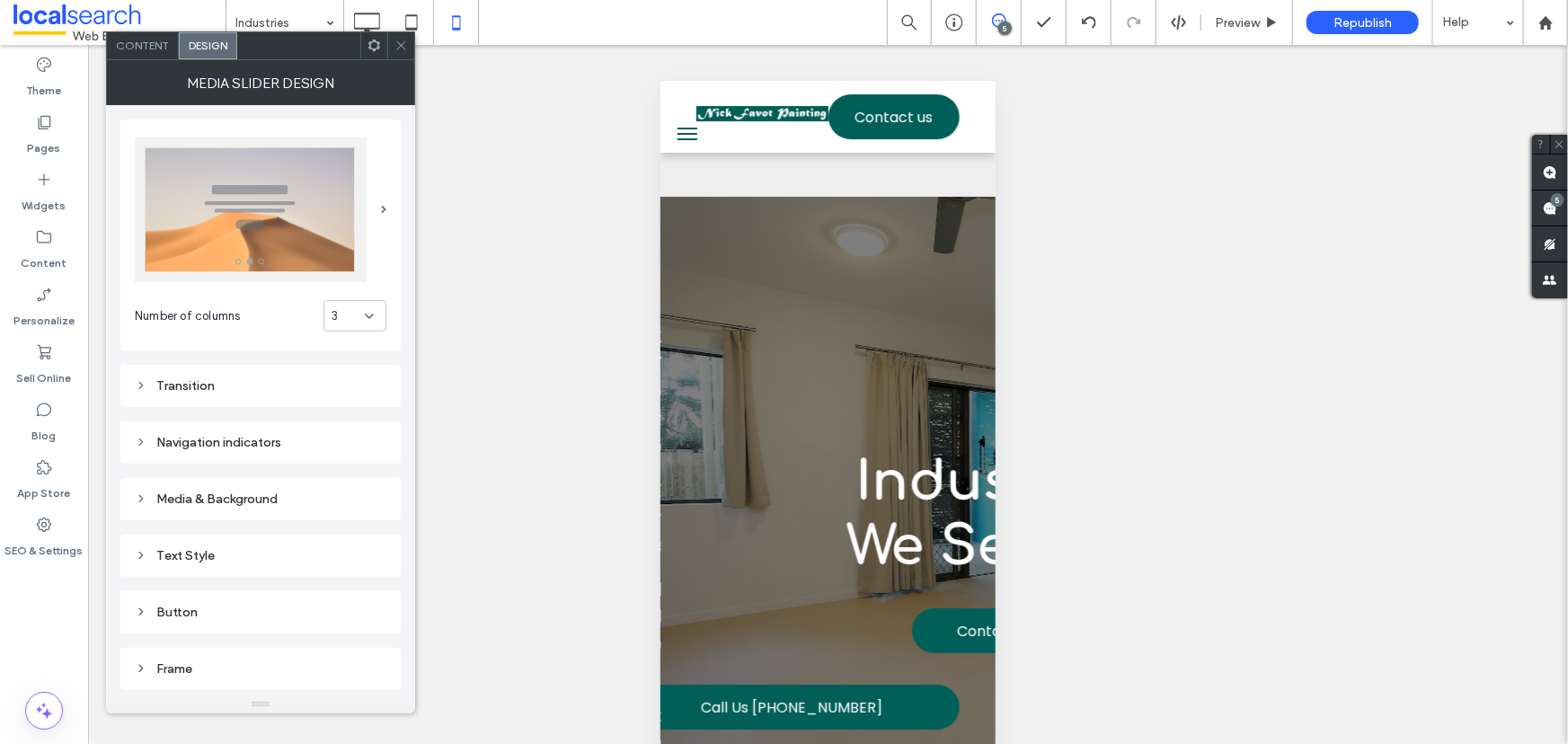 click on "Media & Background" at bounding box center (261, 499) 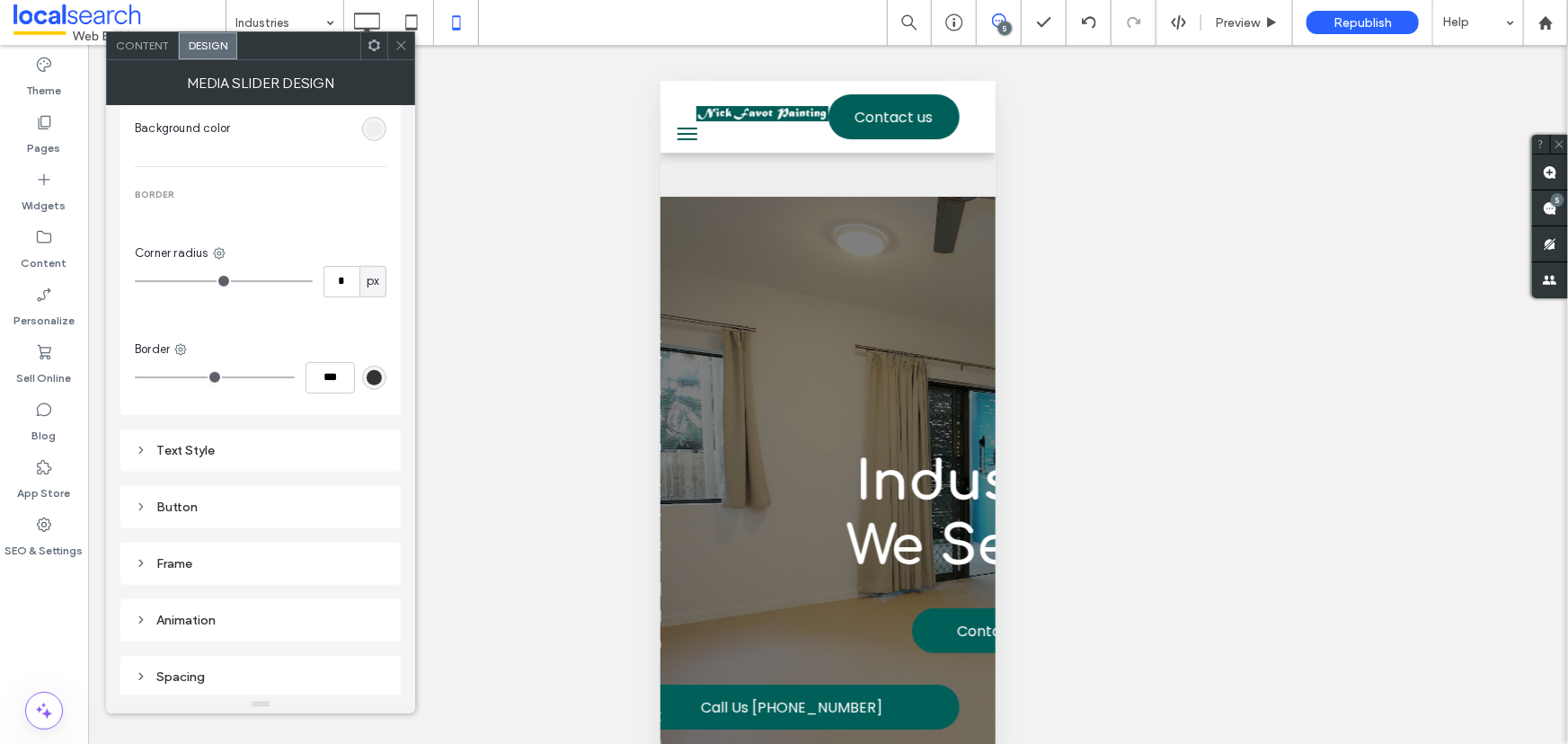 scroll, scrollTop: 660, scrollLeft: 0, axis: vertical 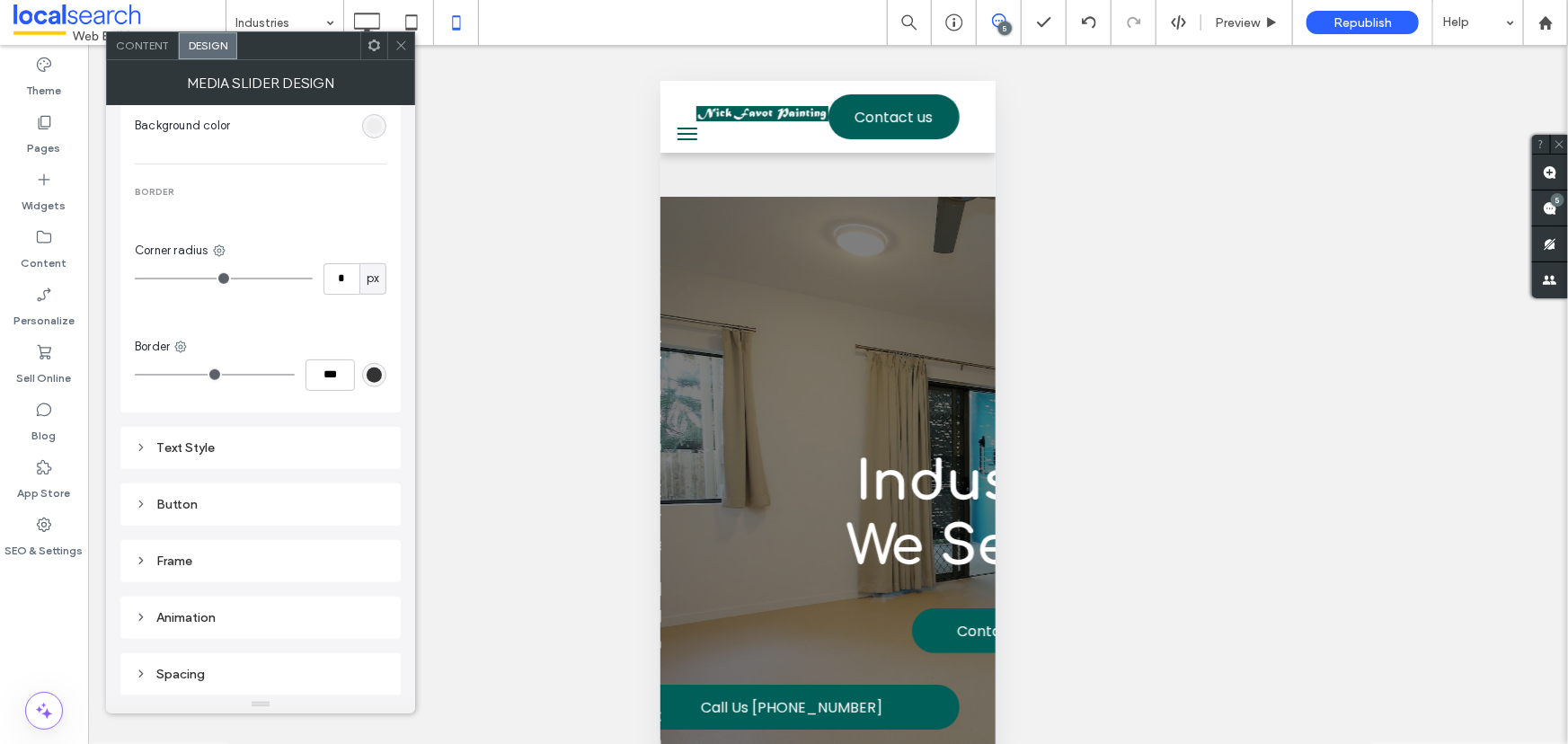 click on "Frame" at bounding box center (261, 561) 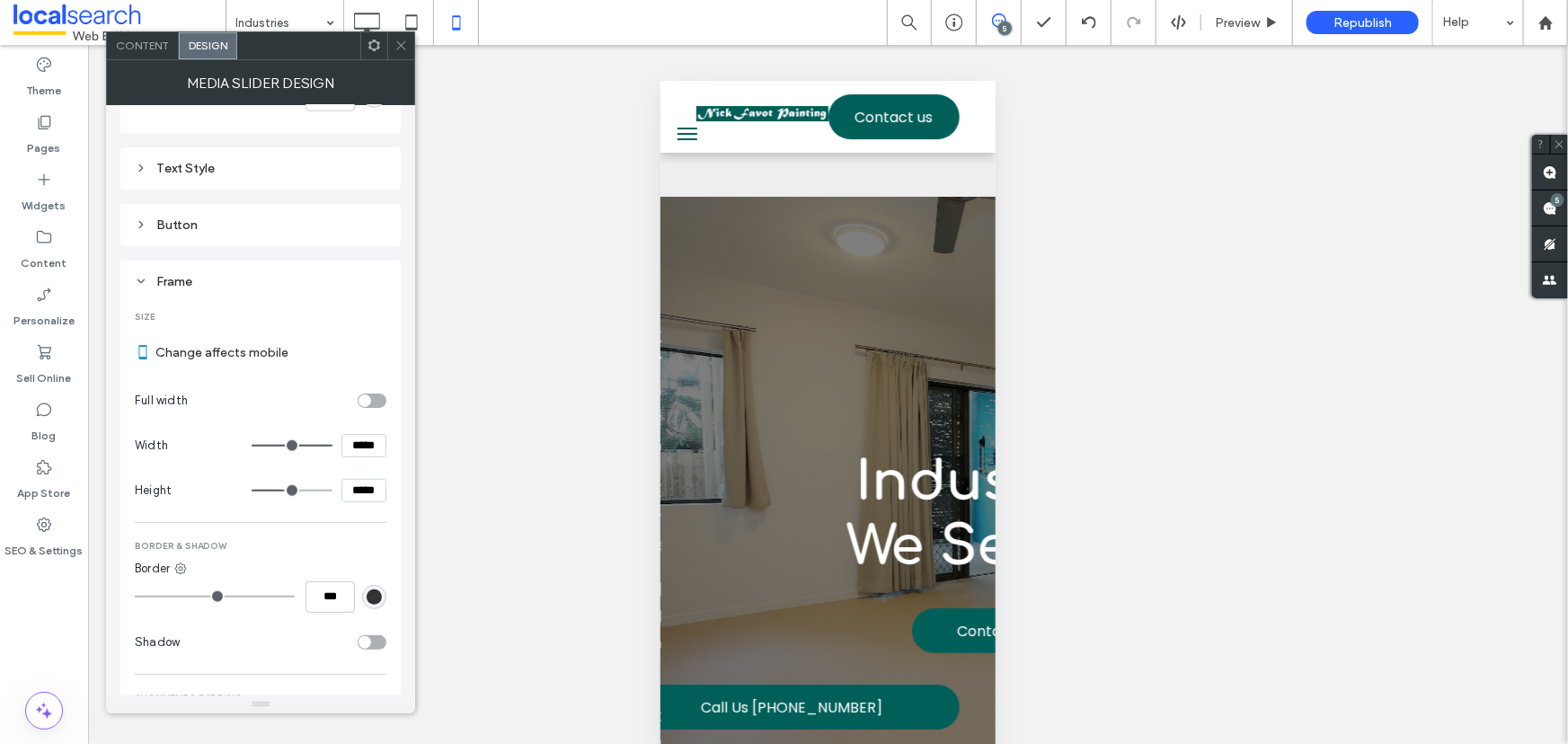 scroll, scrollTop: 987, scrollLeft: 0, axis: vertical 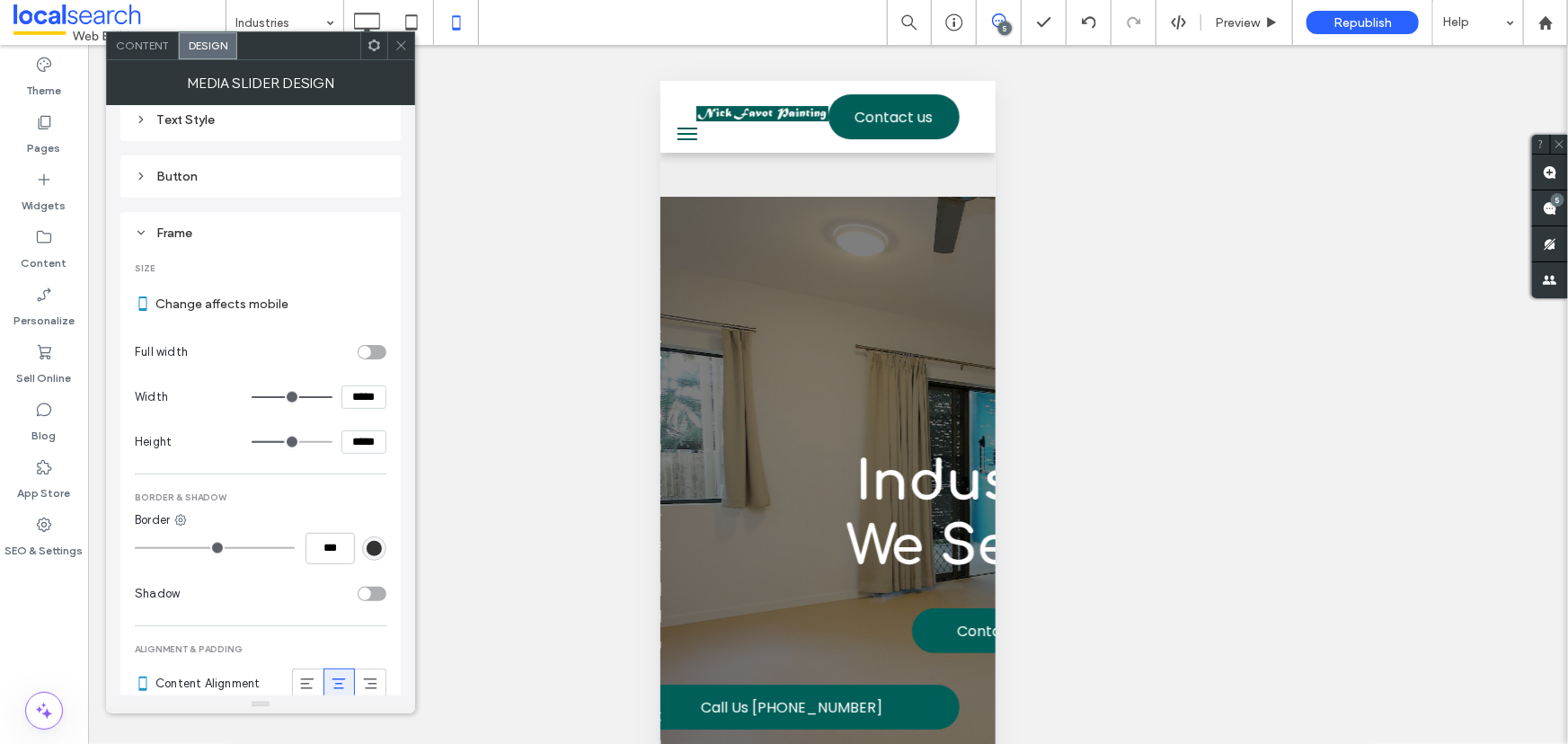 type on "***" 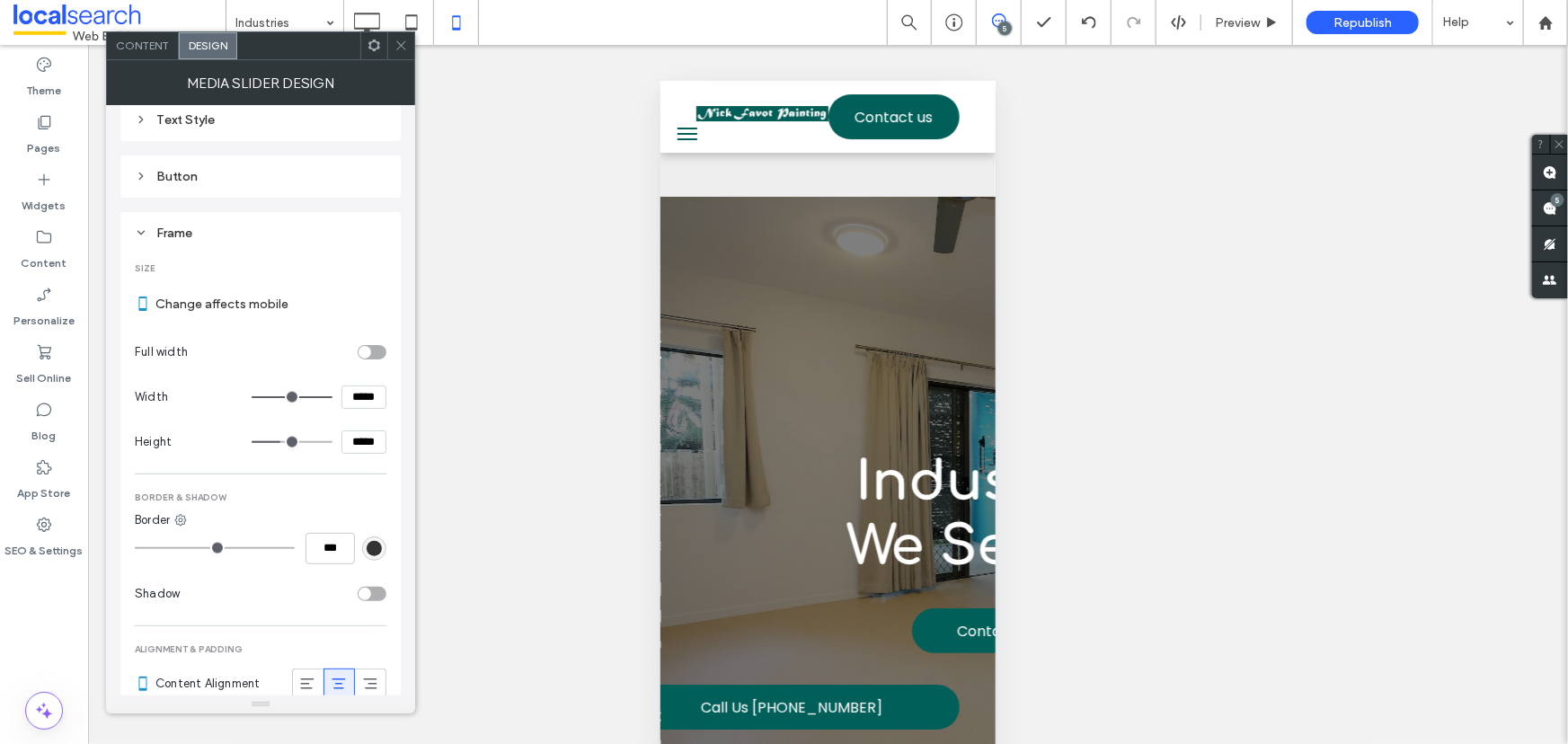 type on "***" 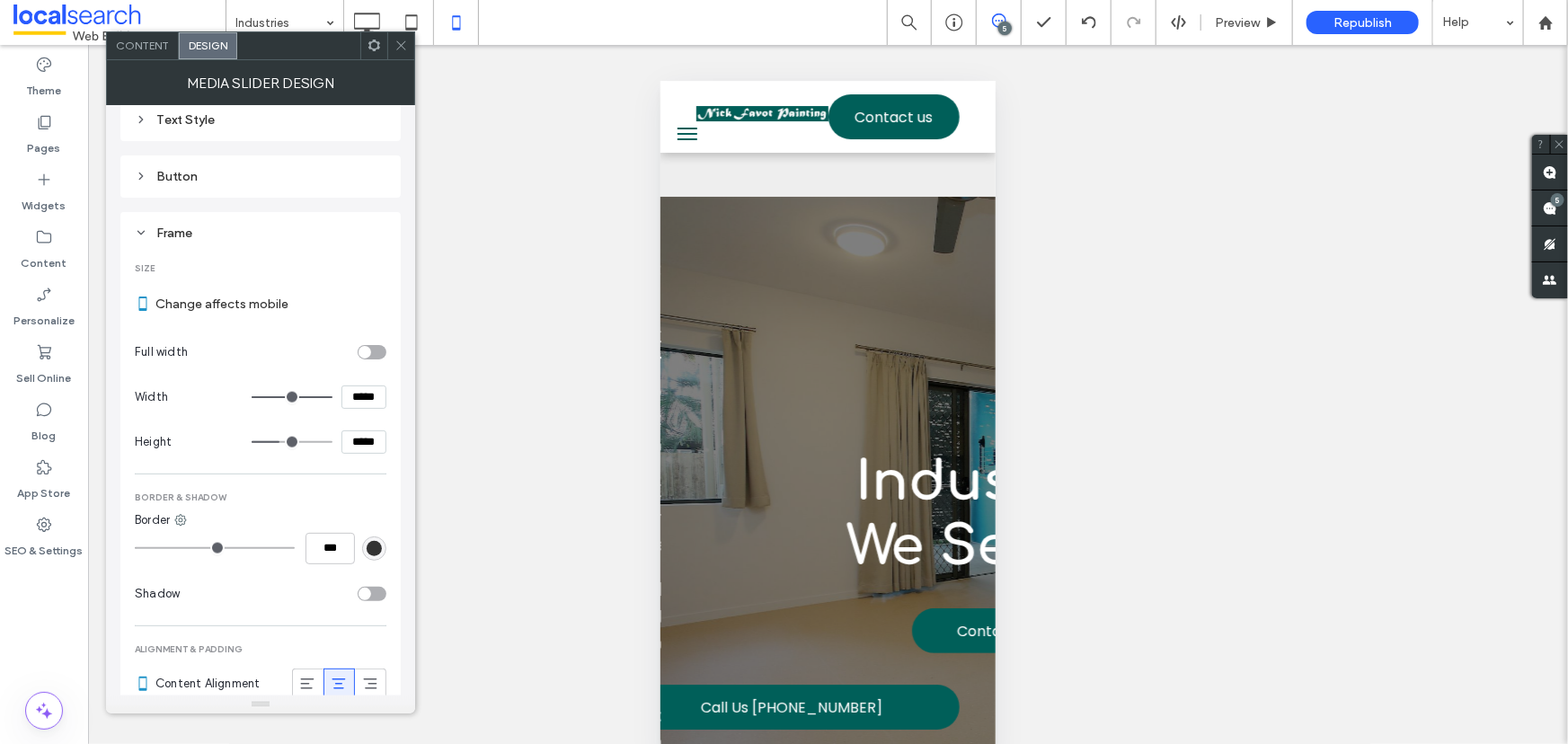 type on "***" 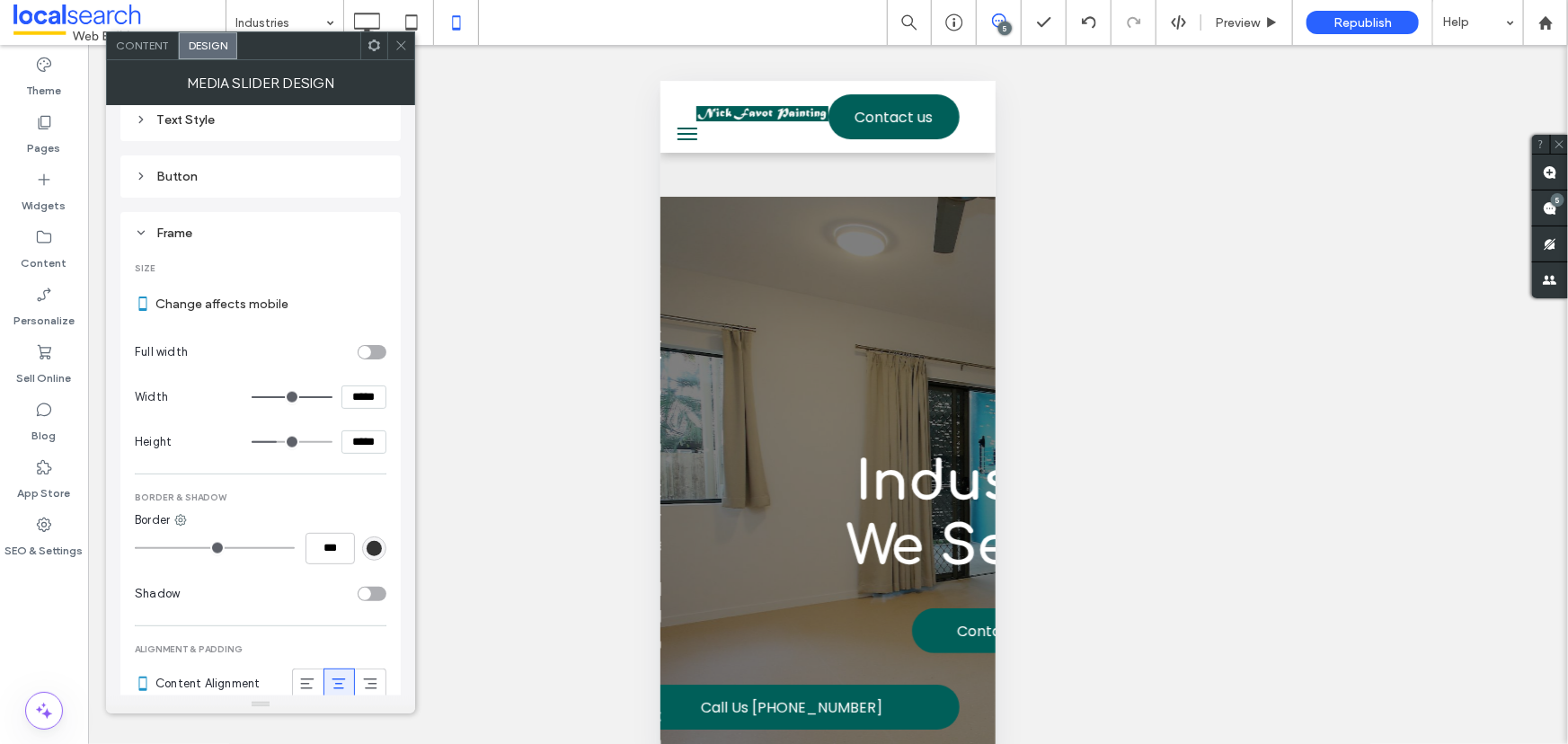 type on "***" 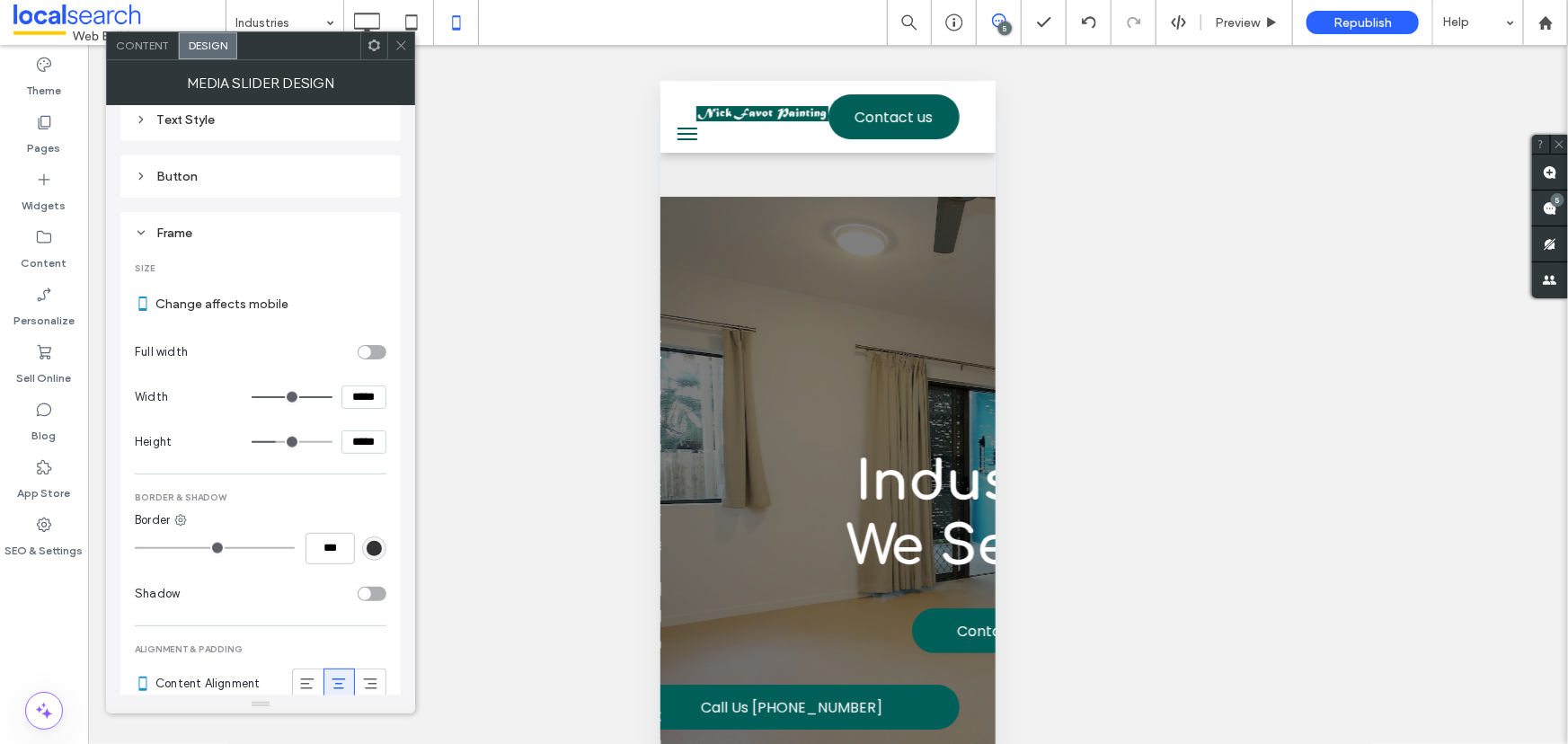 type on "***" 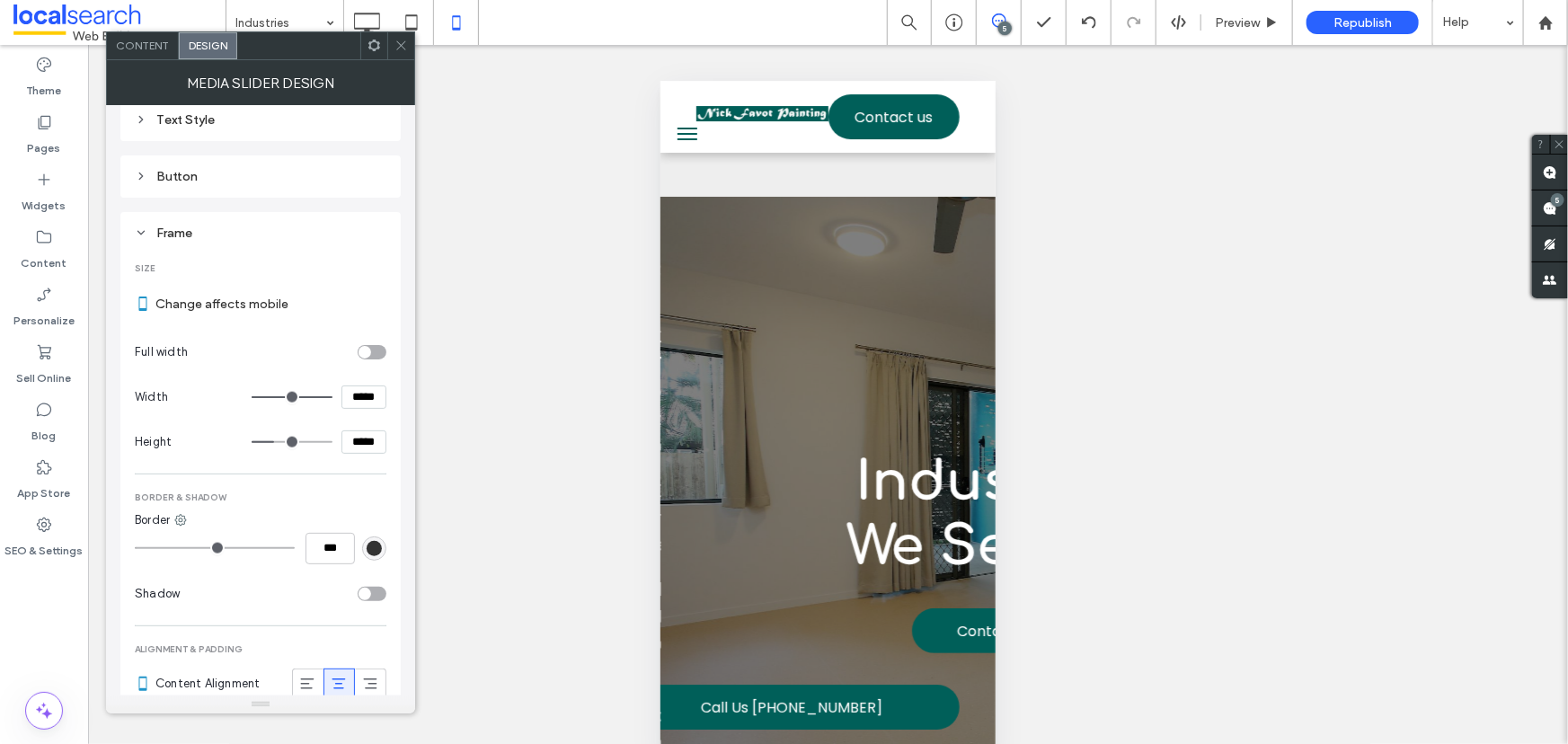 type on "***" 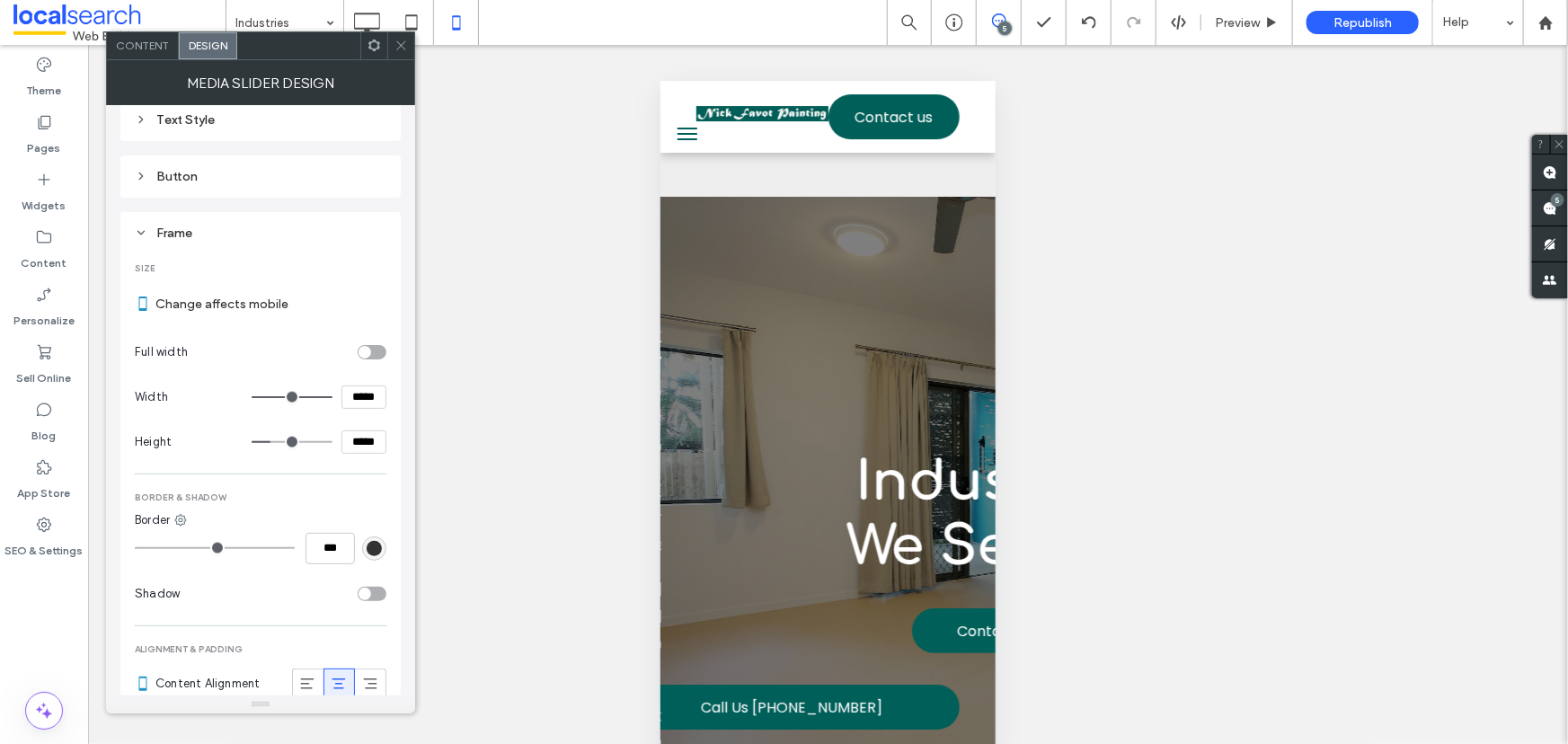 type on "***" 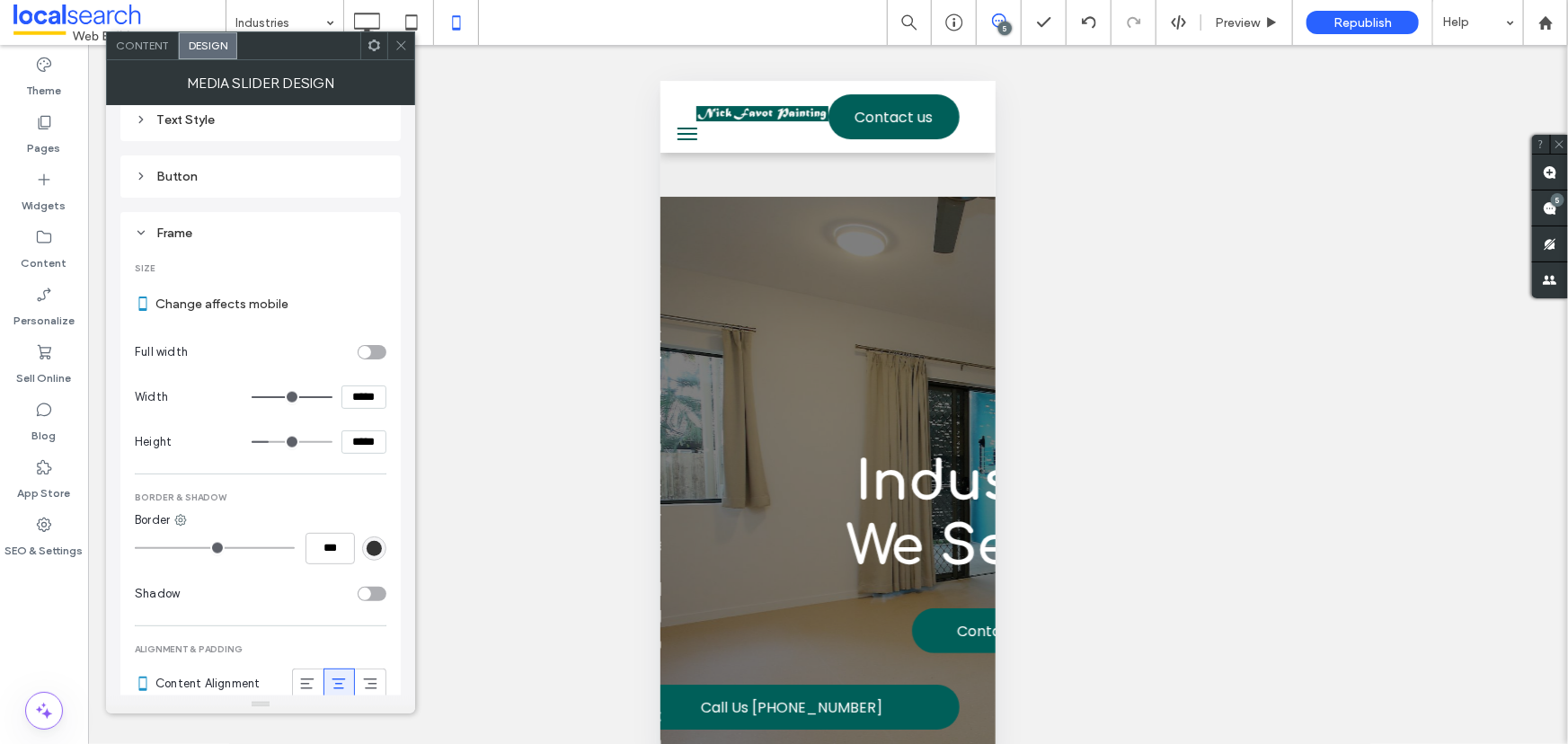 type on "***" 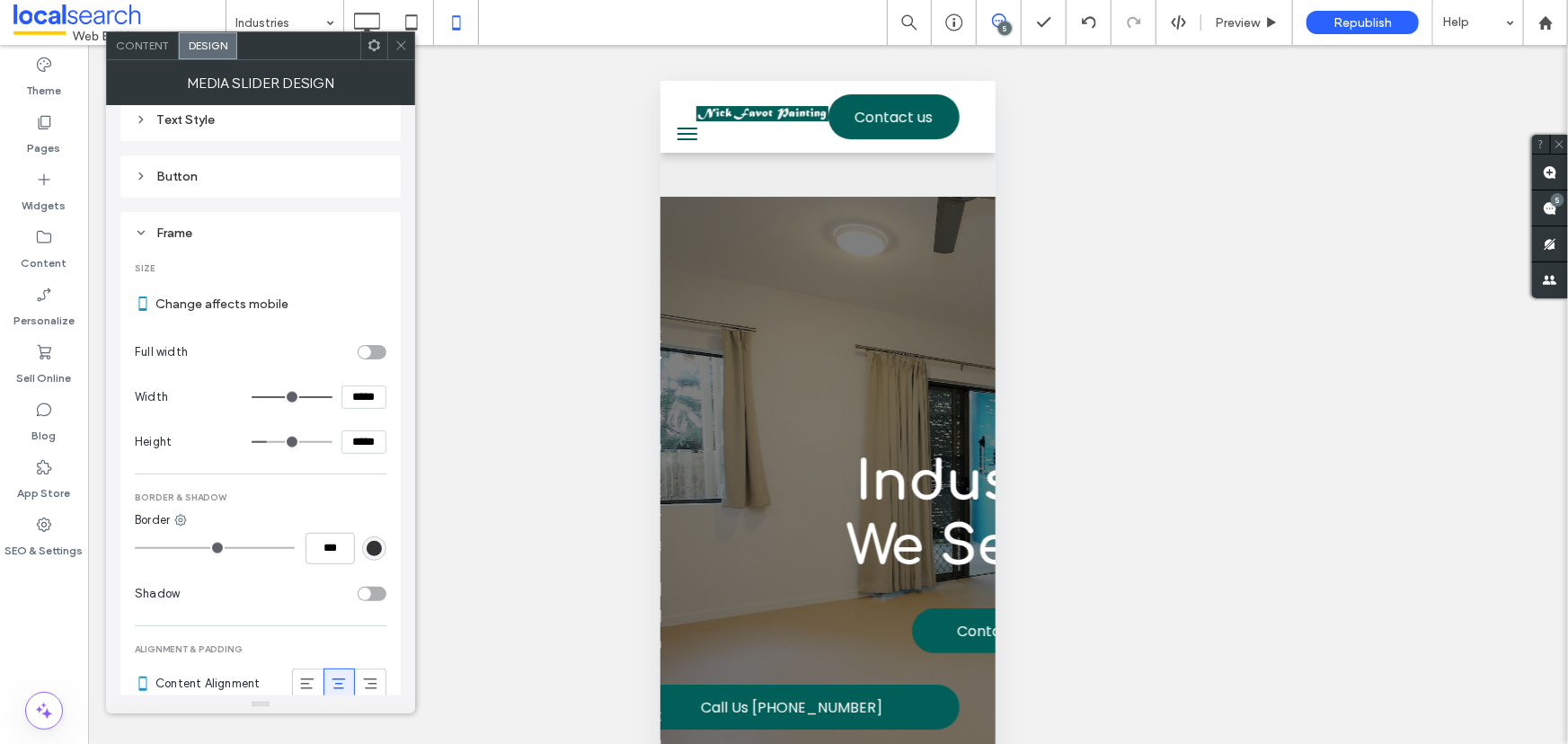 drag, startPoint x: 283, startPoint y: 442, endPoint x: 270, endPoint y: 446, distance: 13.60147 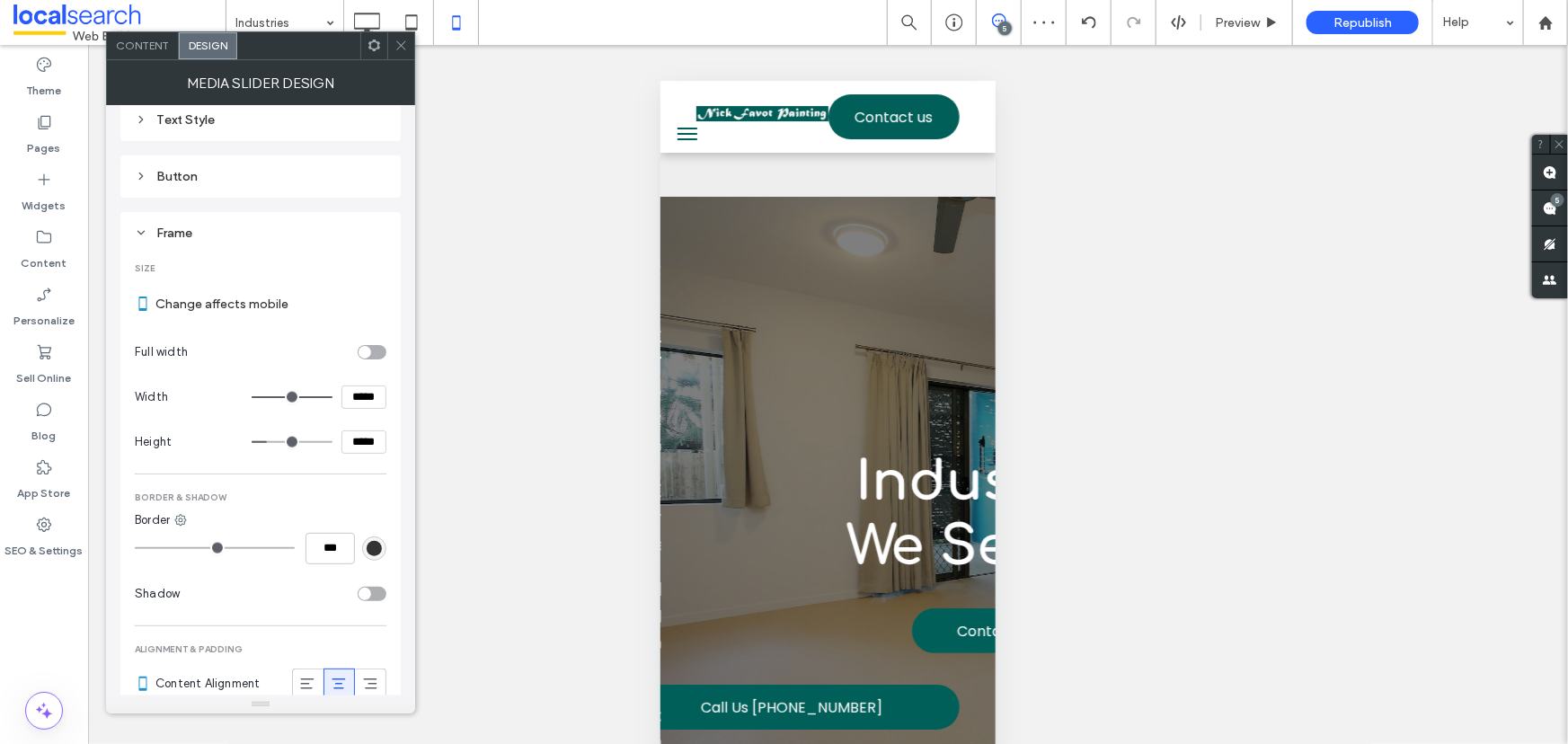 click on "*****" at bounding box center [364, 442] 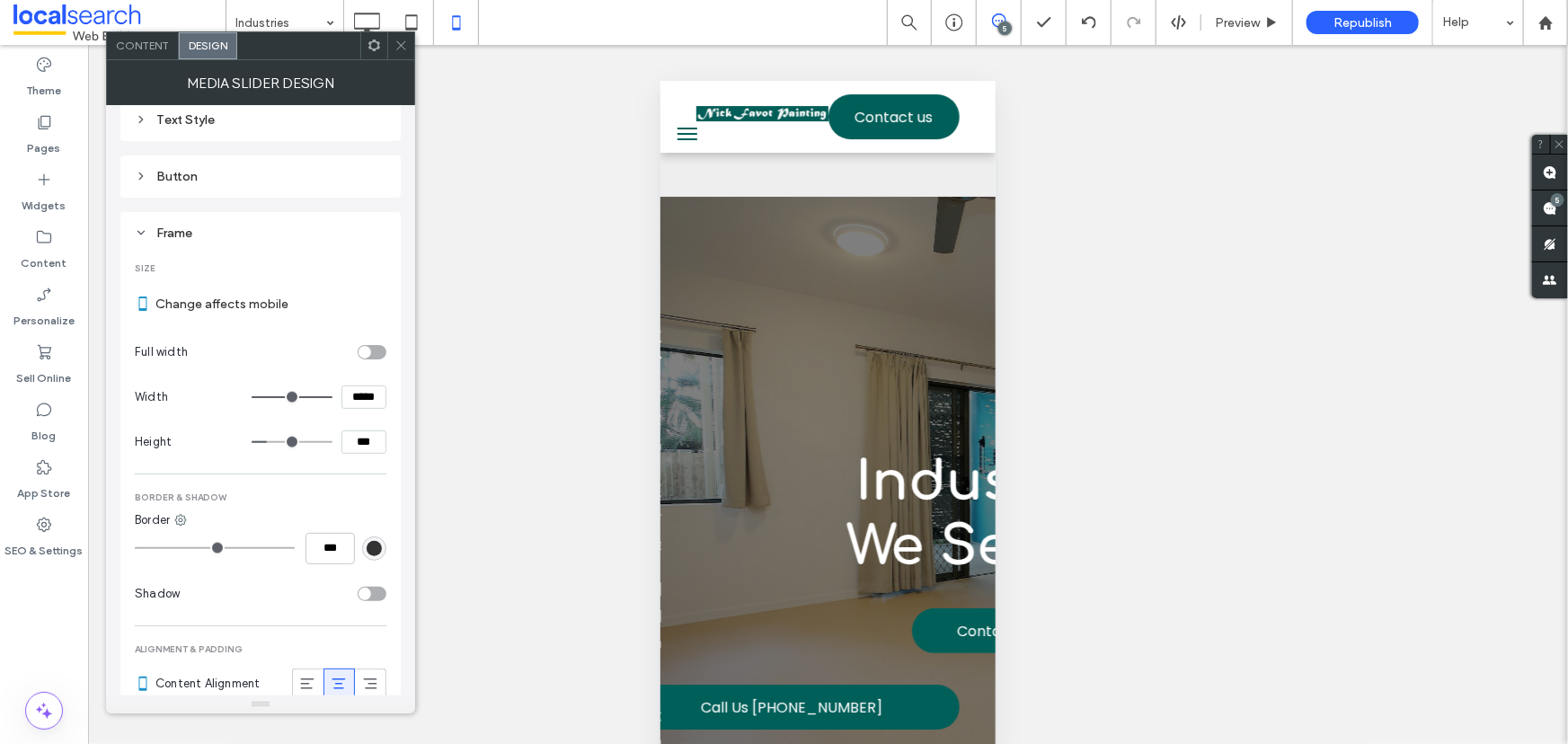 type on "*****" 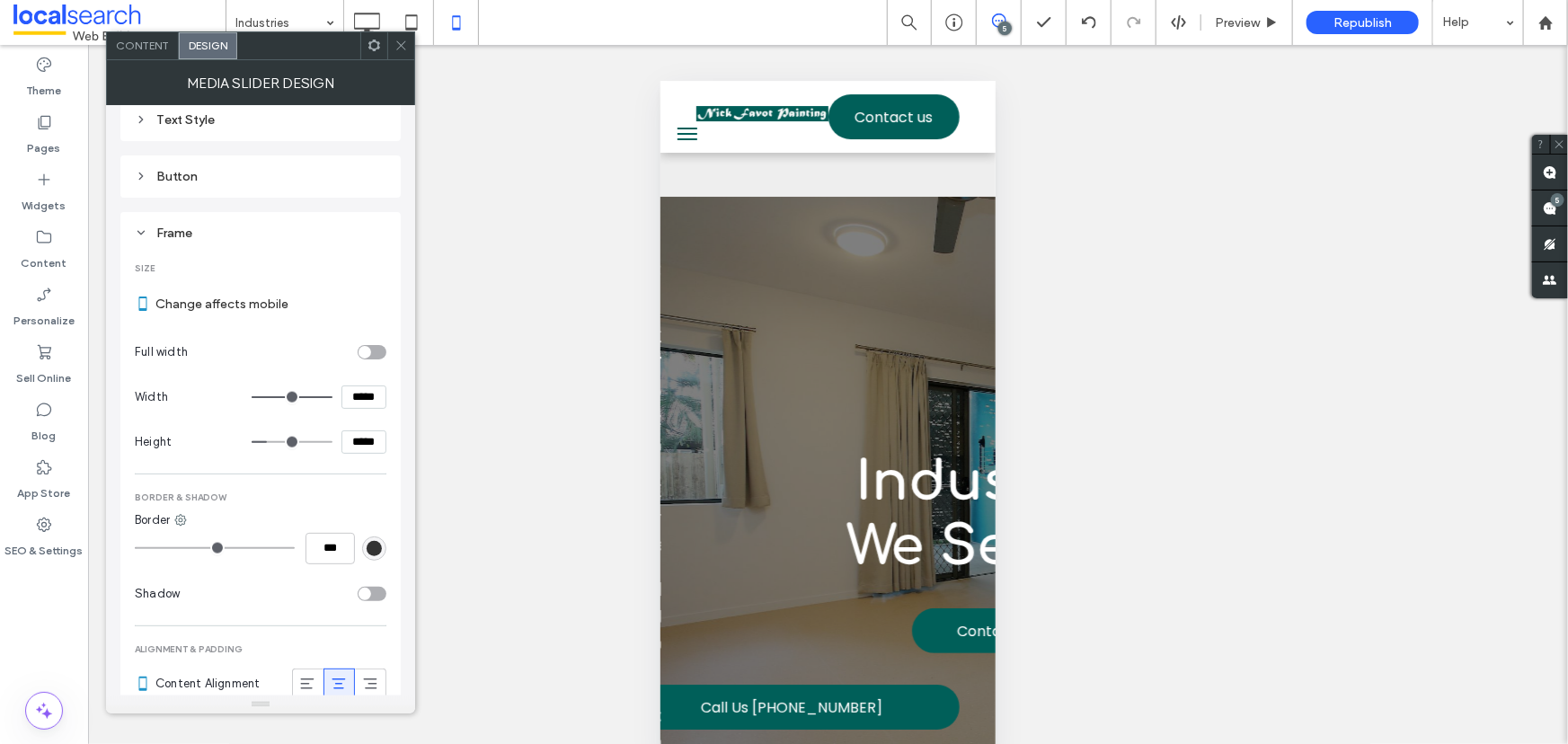type on "***" 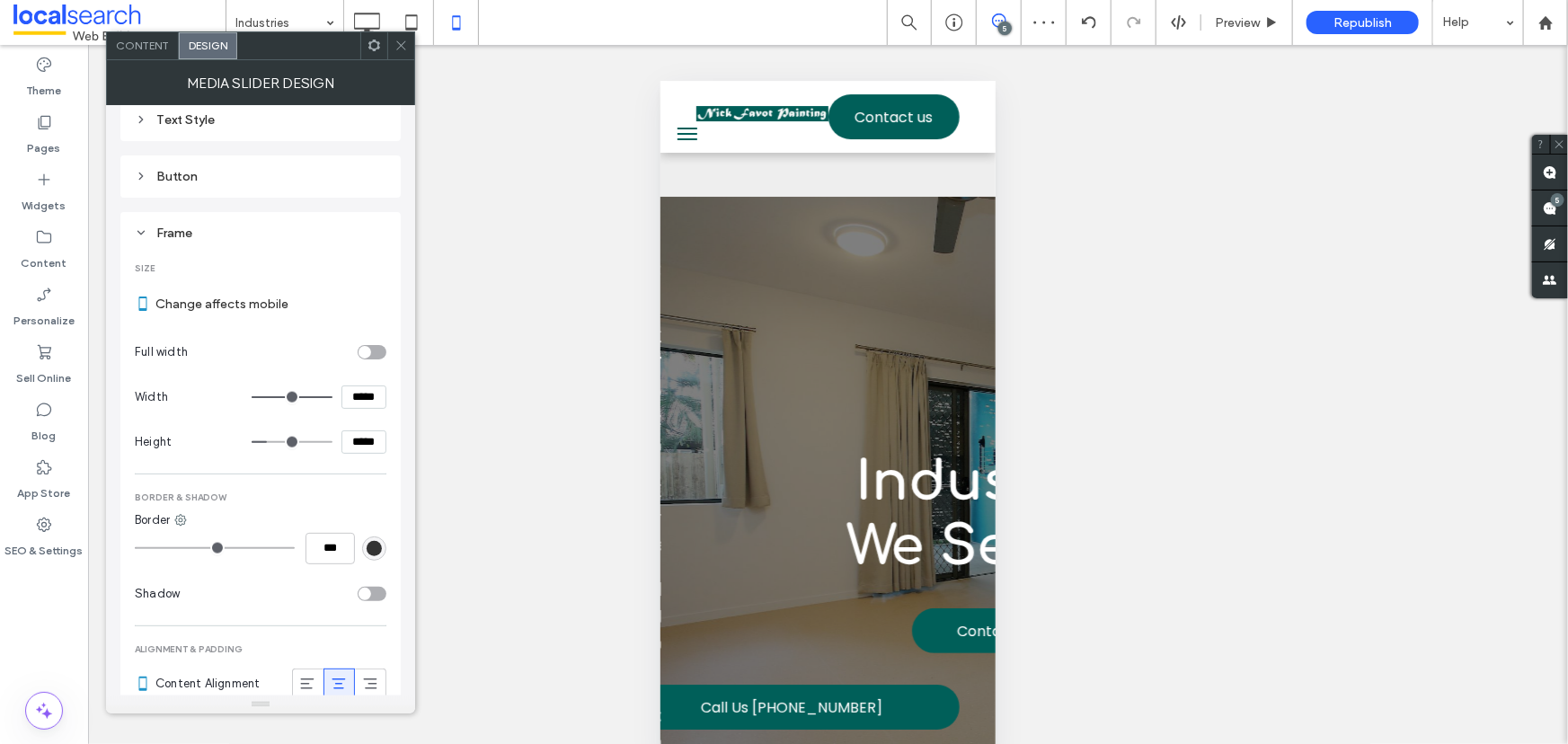 click on "*****" at bounding box center (364, 397) 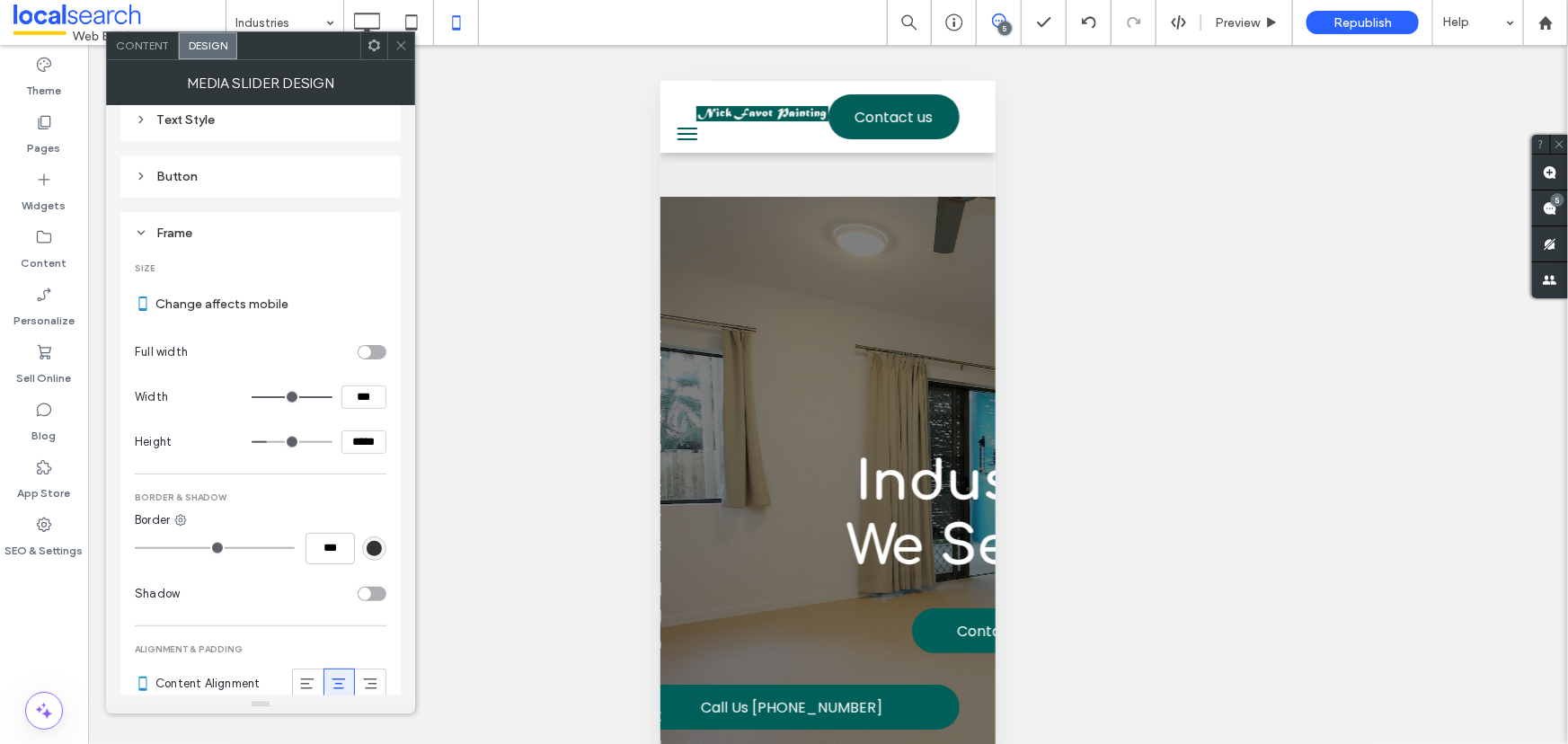 type on "***" 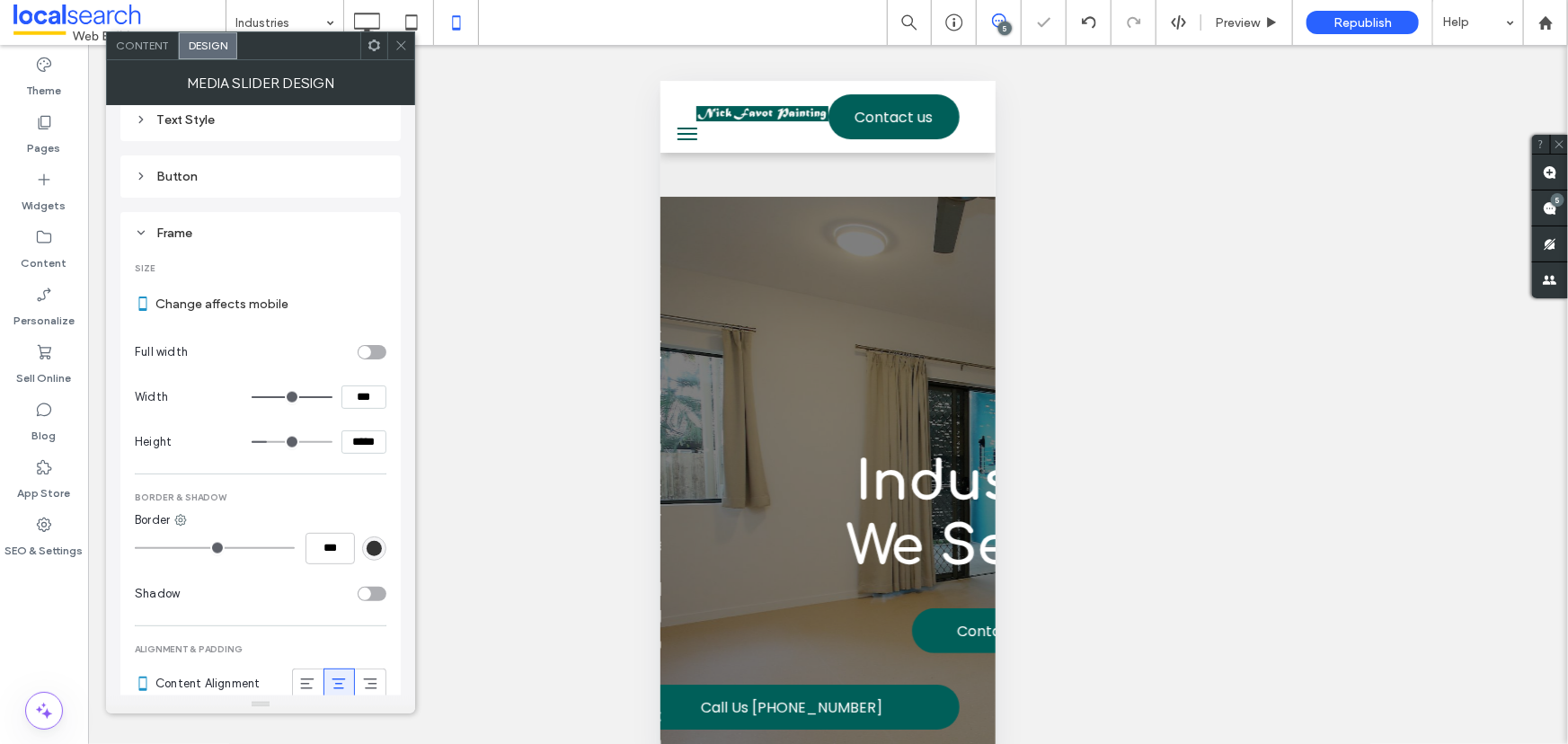 click on "Frame" at bounding box center [261, 233] 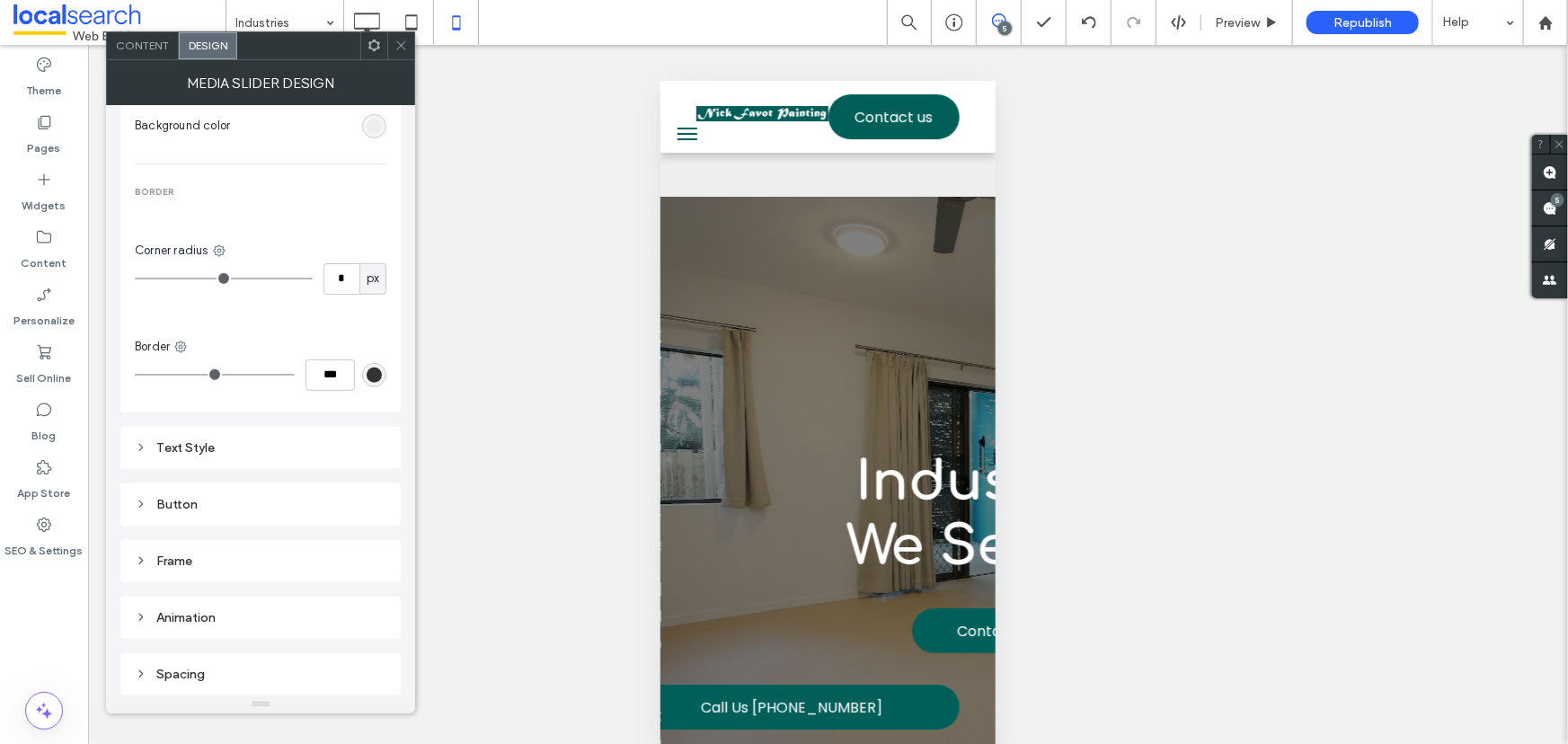 click at bounding box center (401, 46) 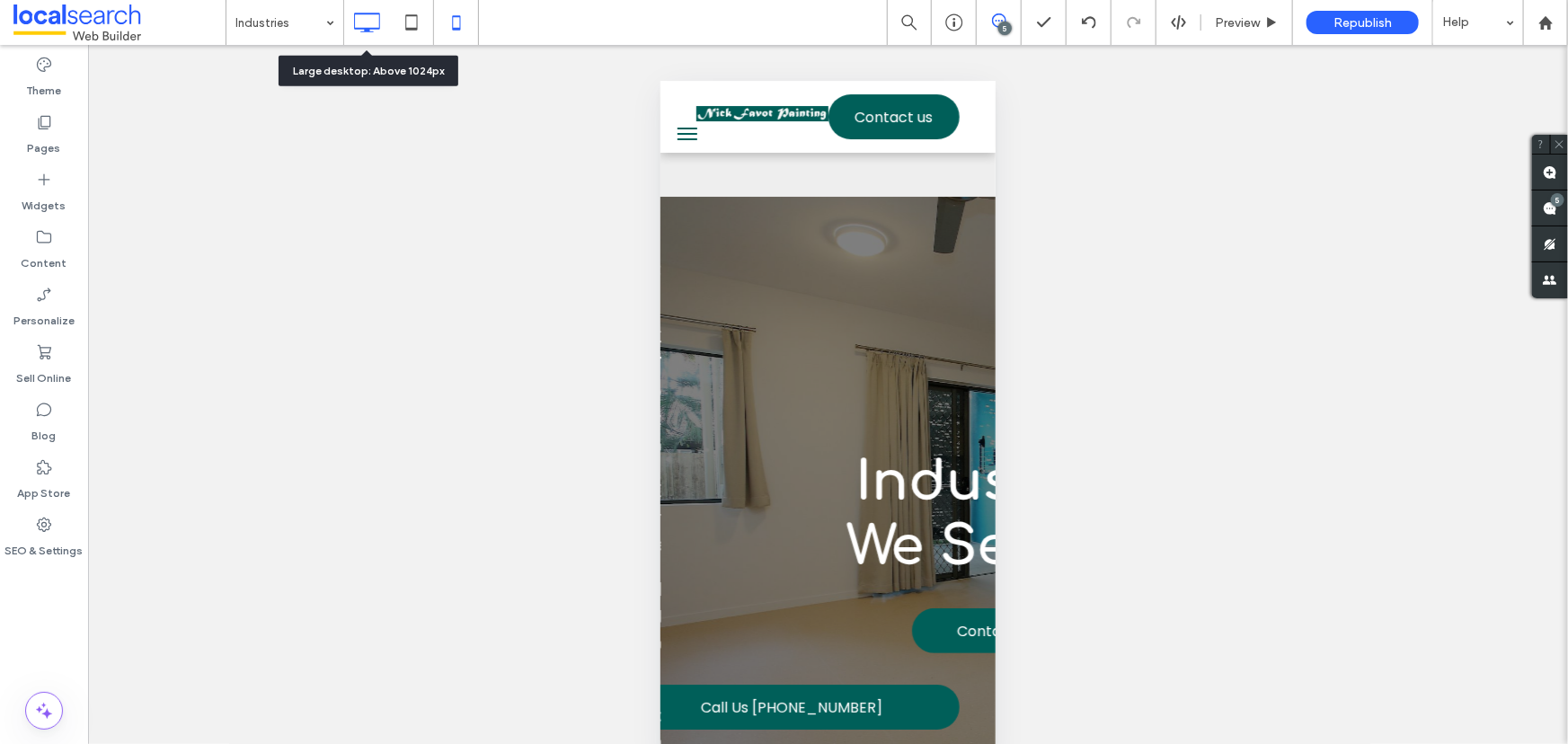 click 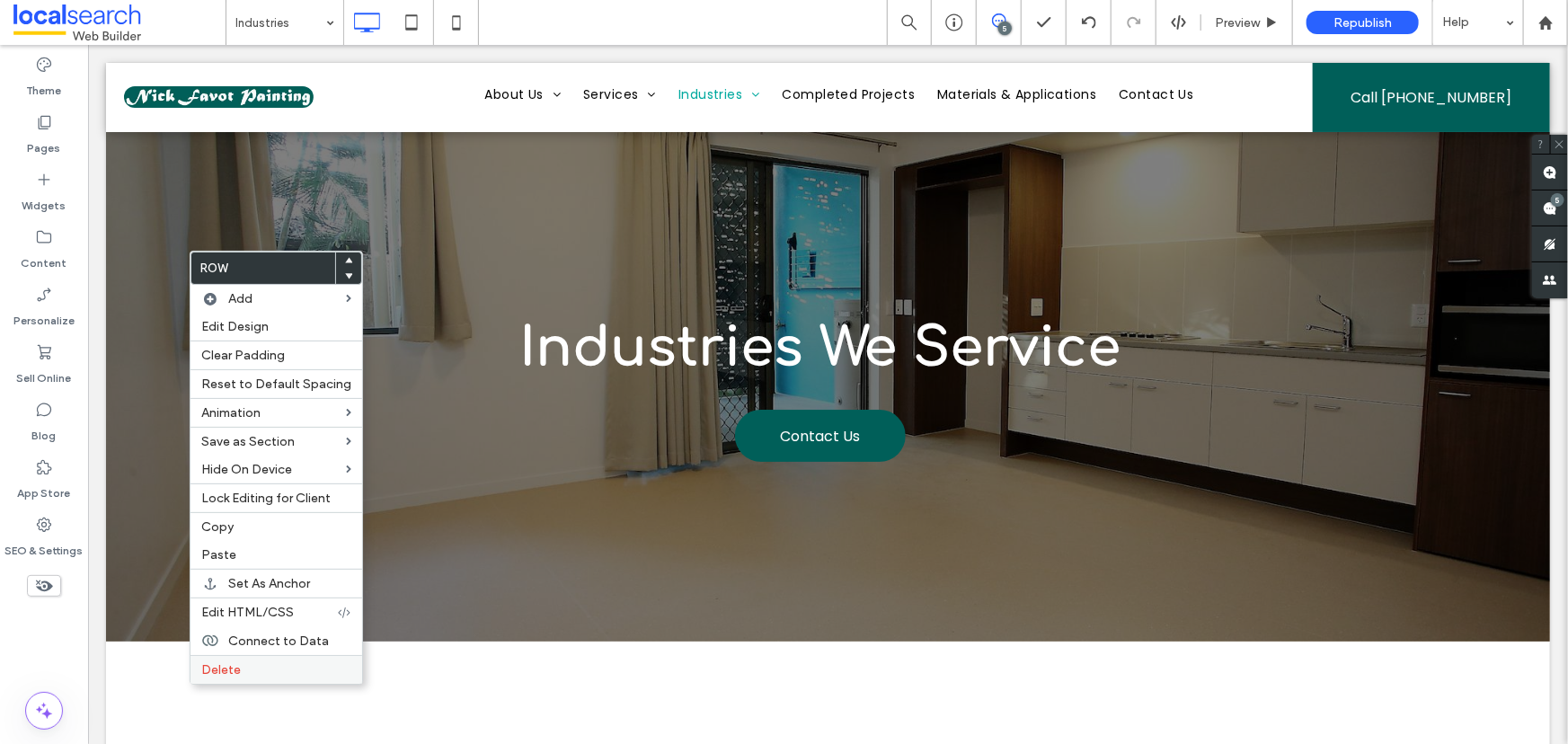 click on "Delete" at bounding box center [221, 669] 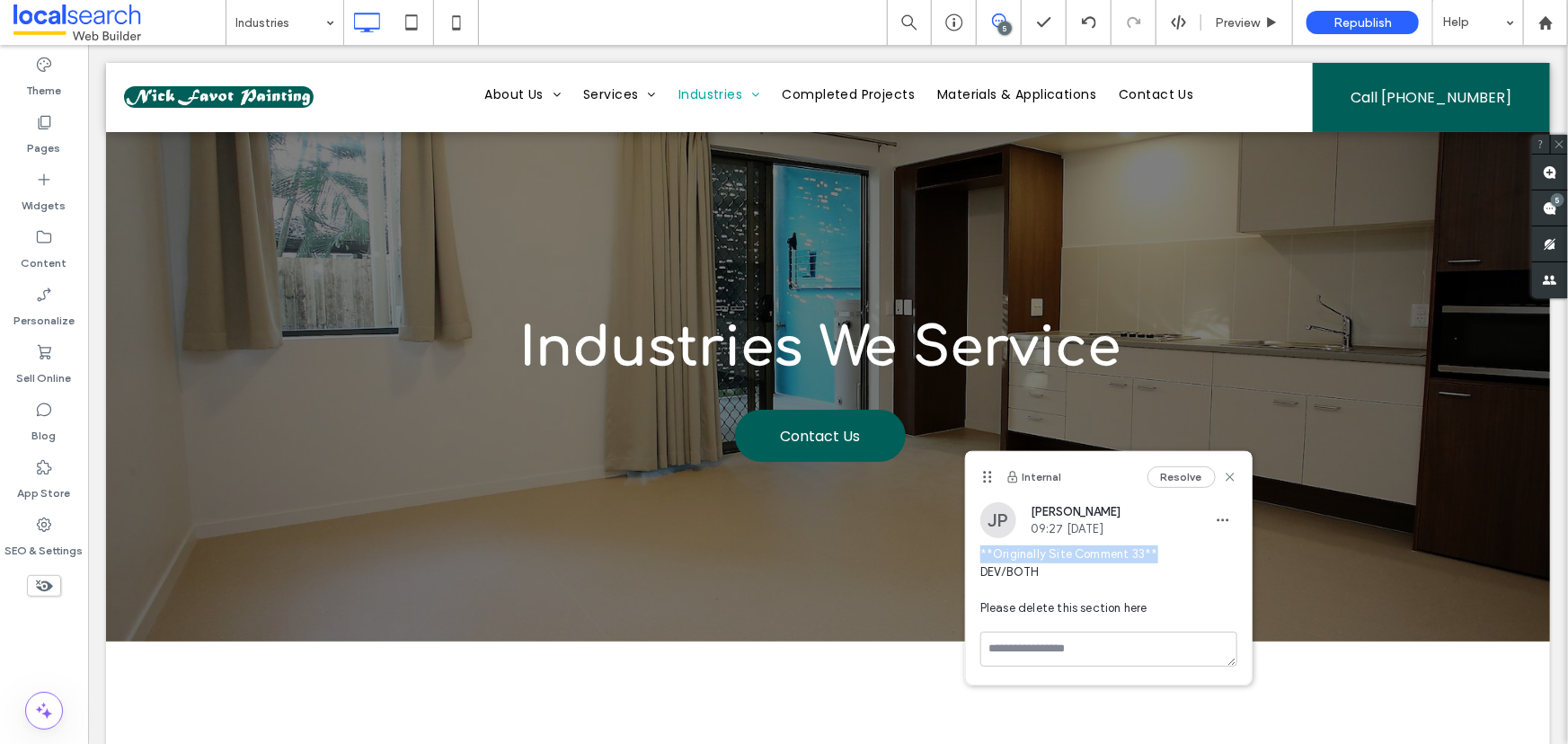 copy on "**Originally Site Comment 33**" 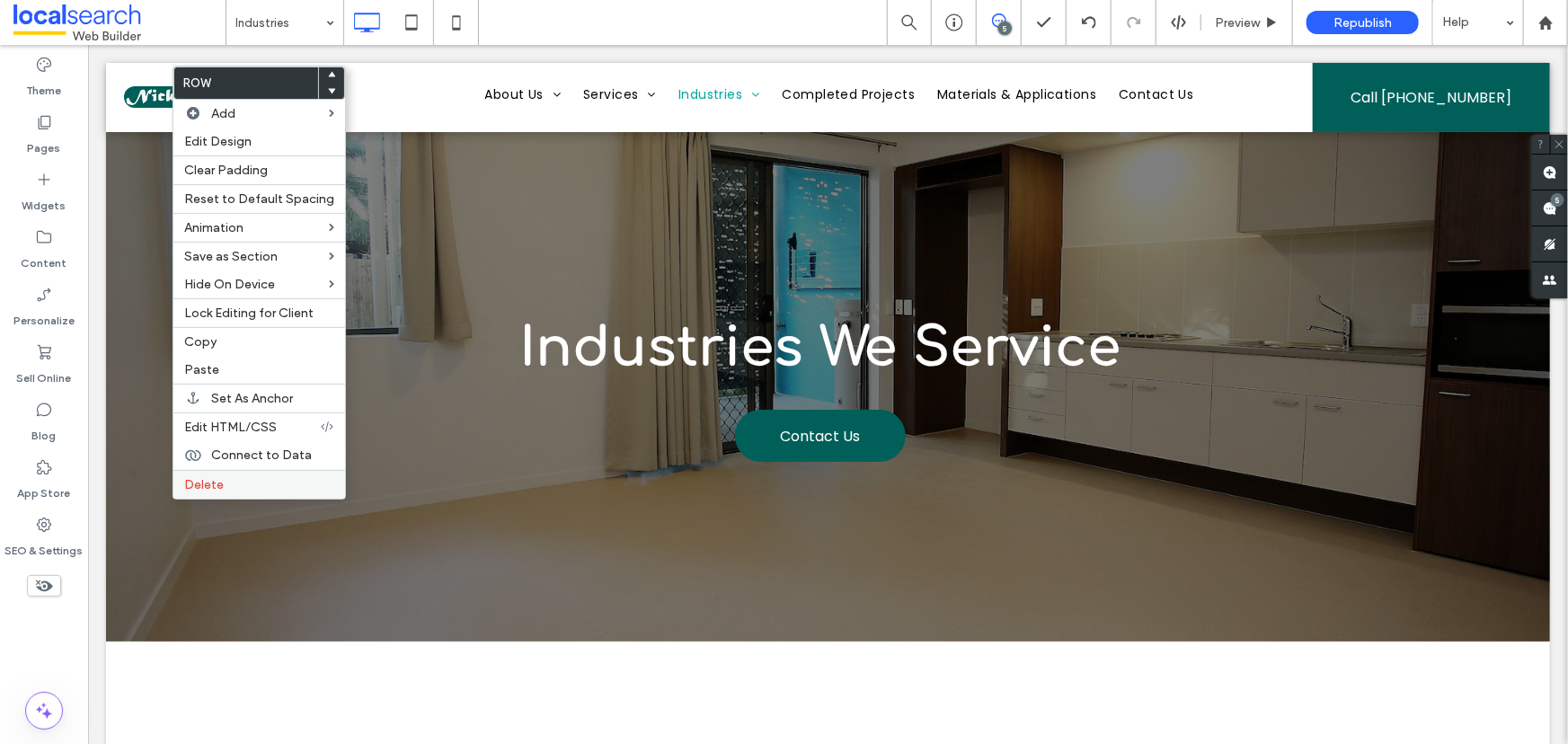click on "Delete" at bounding box center [259, 484] 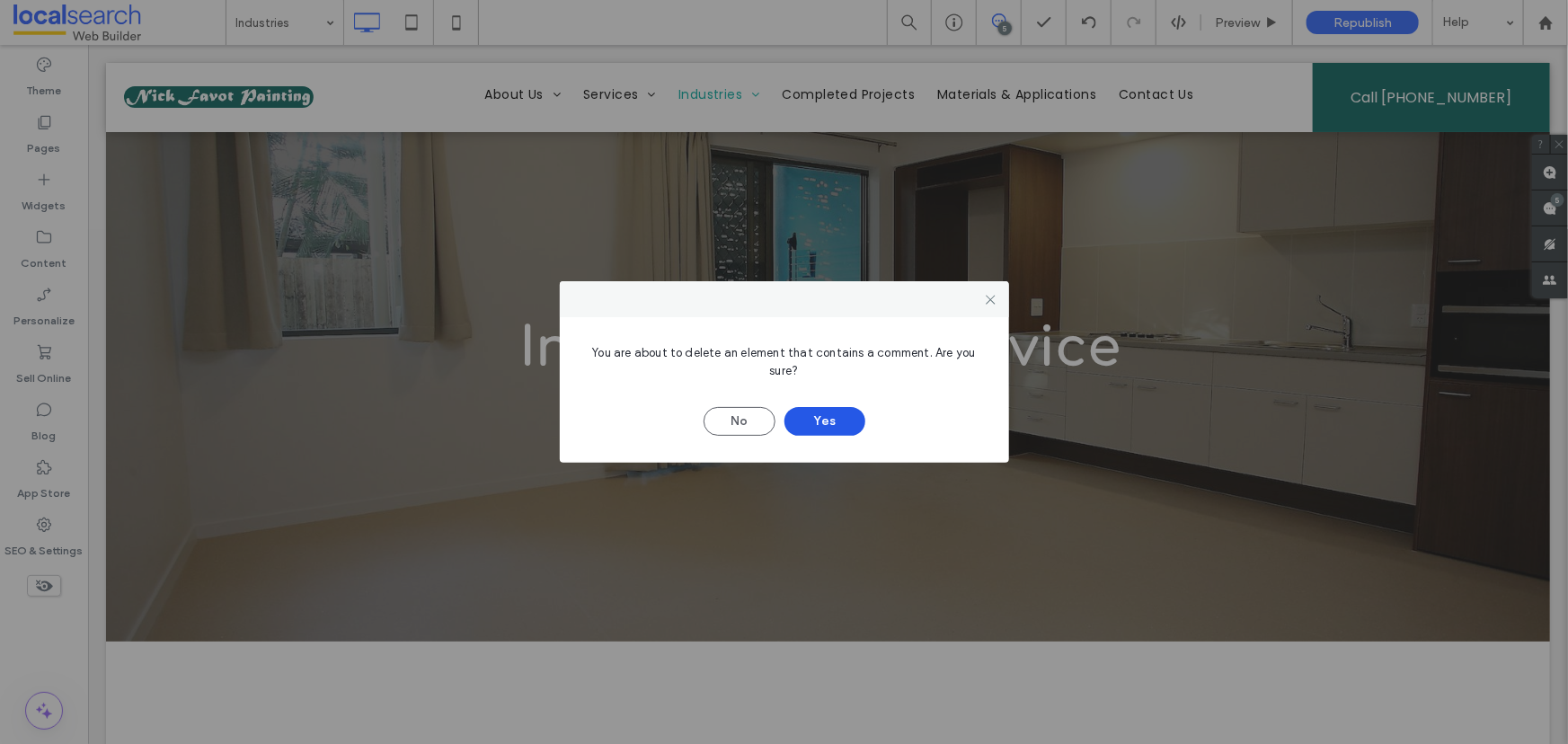 click on "Yes" at bounding box center [825, 421] 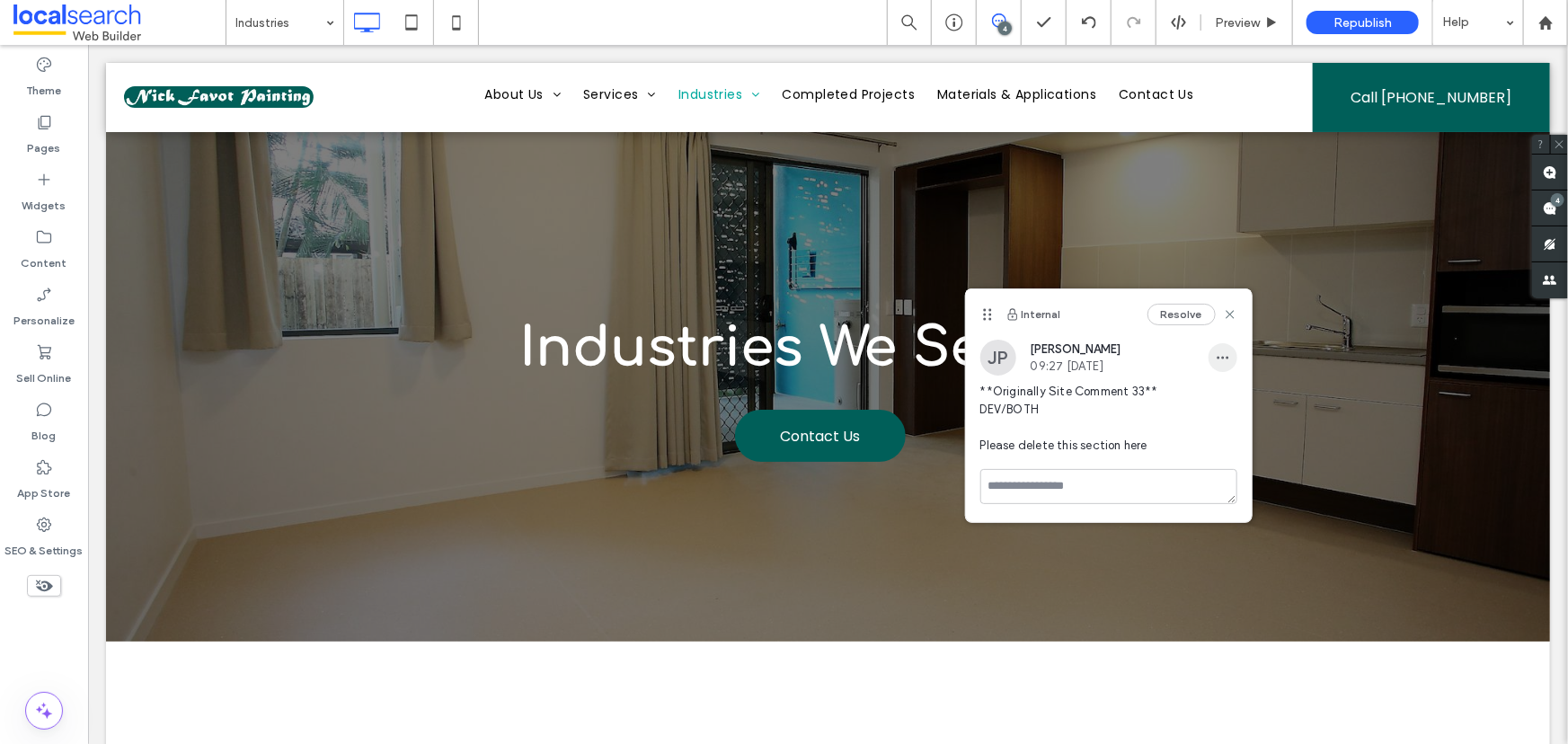 click 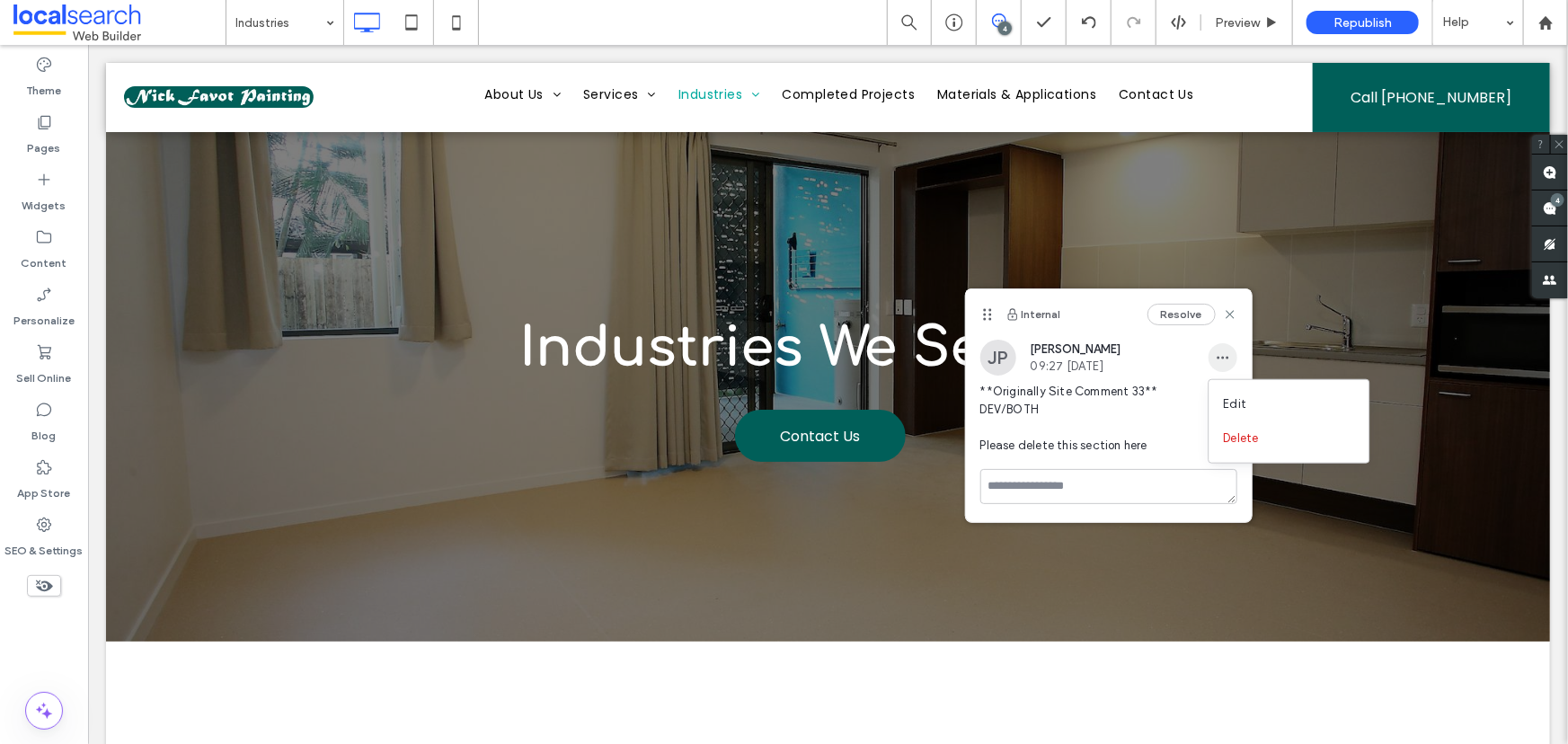 click 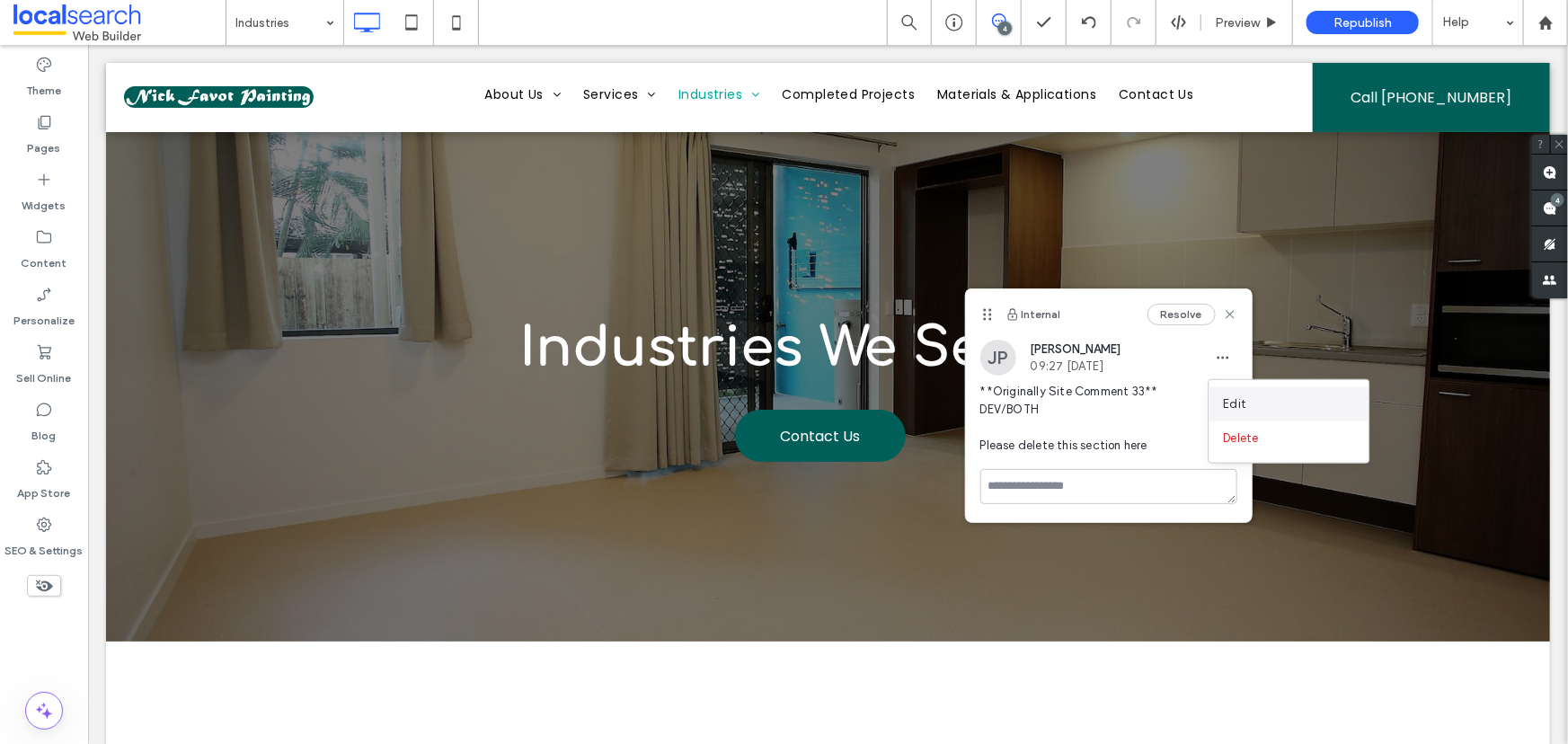 click on "Edit" at bounding box center (1289, 404) 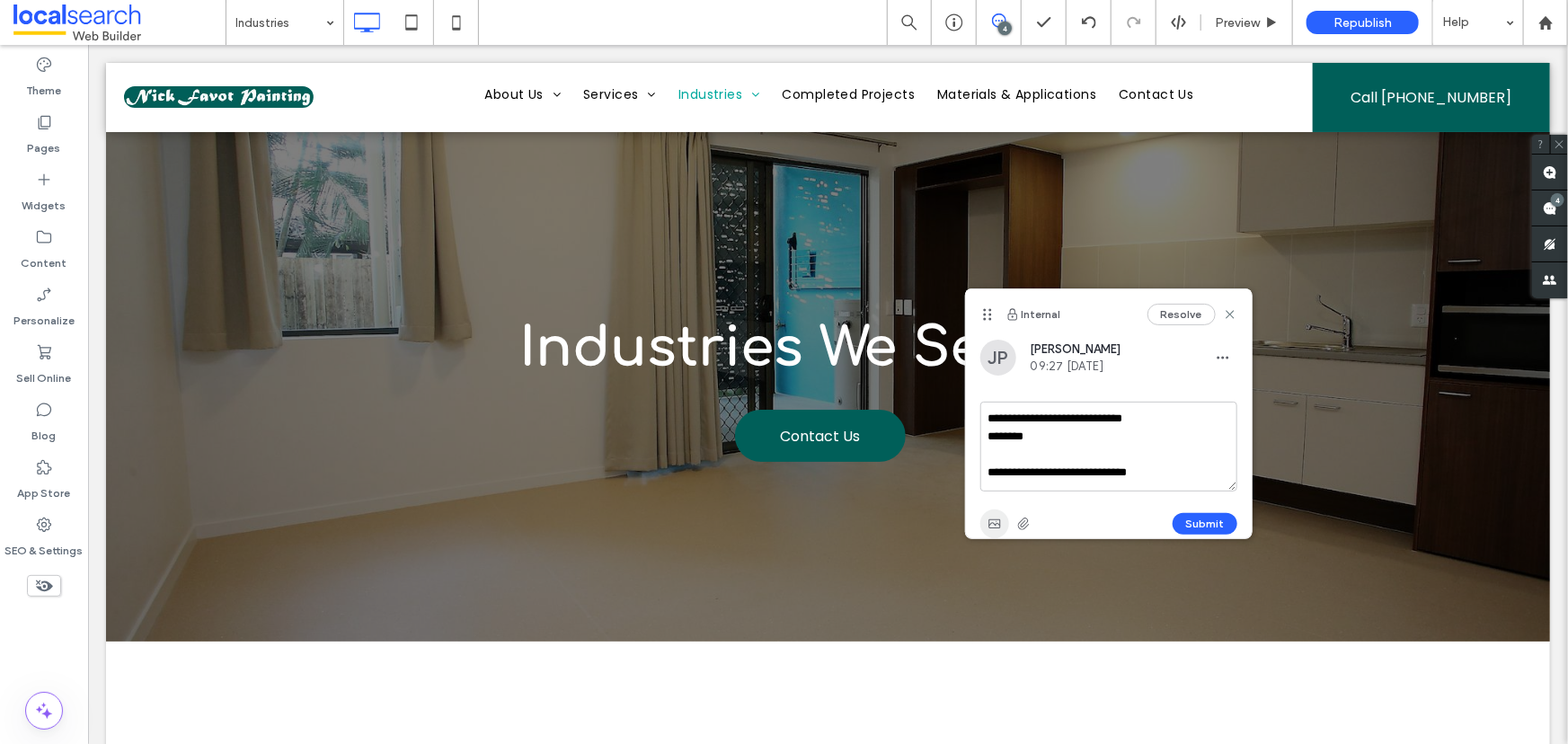 click at bounding box center [995, 524] 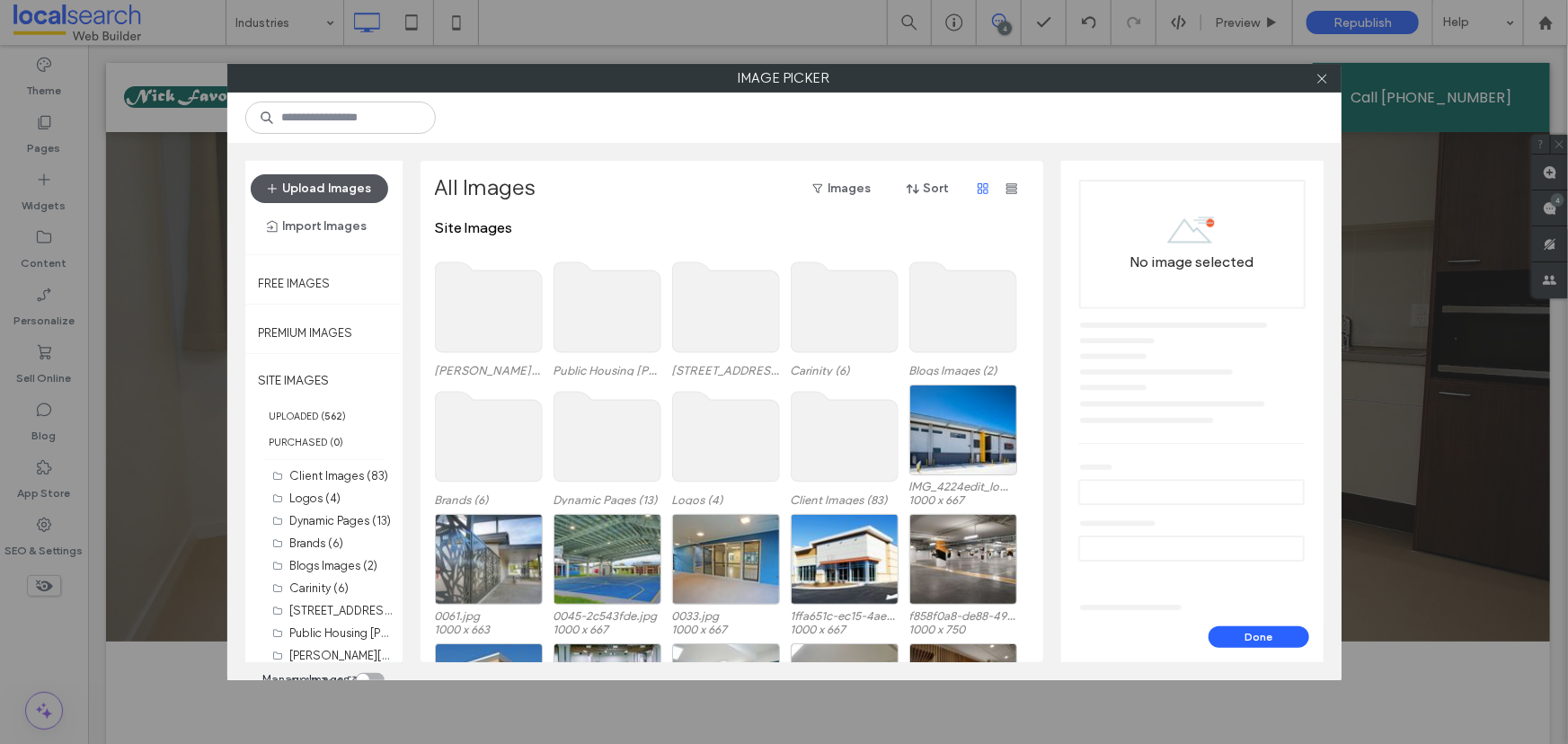 click on "Upload Images" at bounding box center [319, 189] 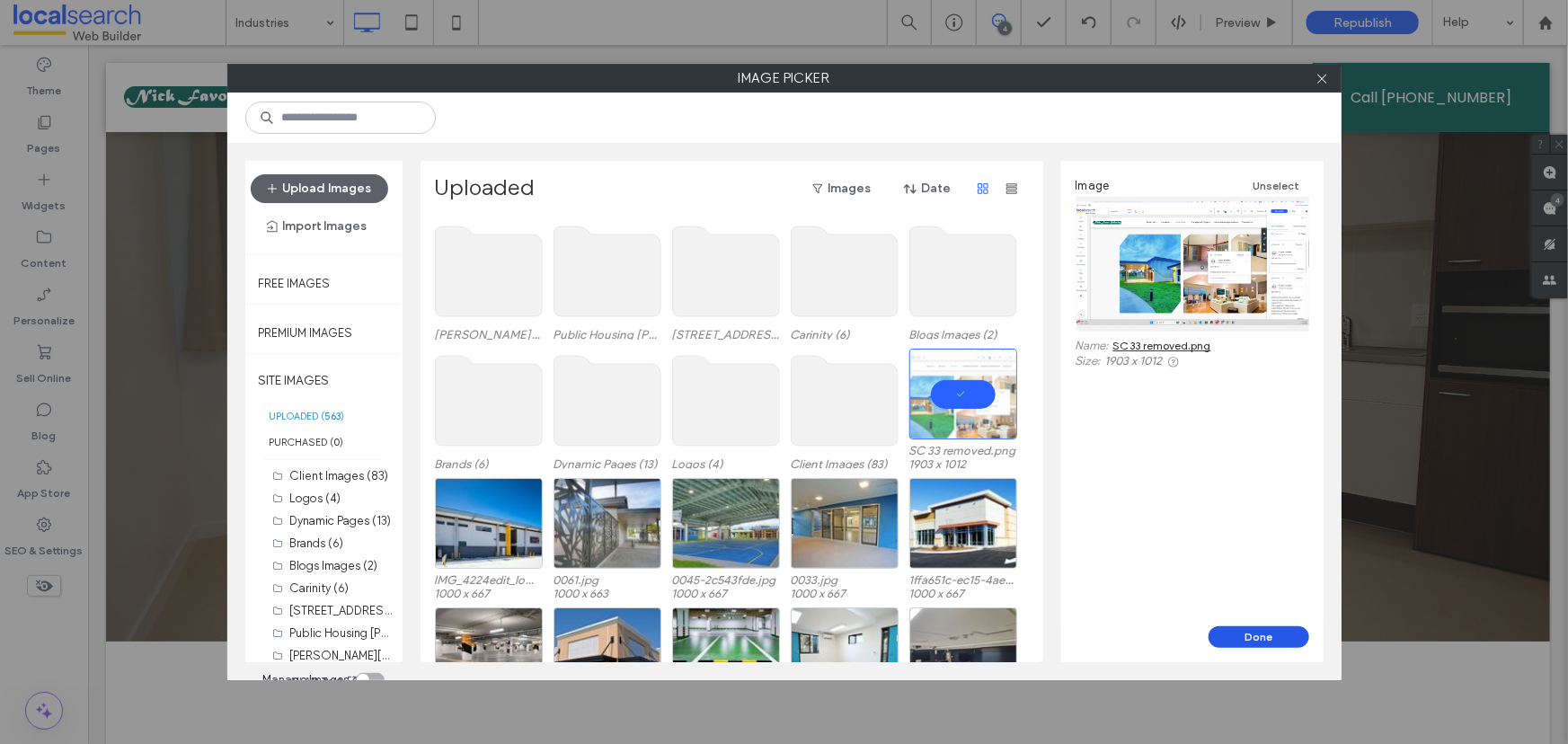 drag, startPoint x: 1248, startPoint y: 642, endPoint x: 1239, endPoint y: 636, distance: 10.816654 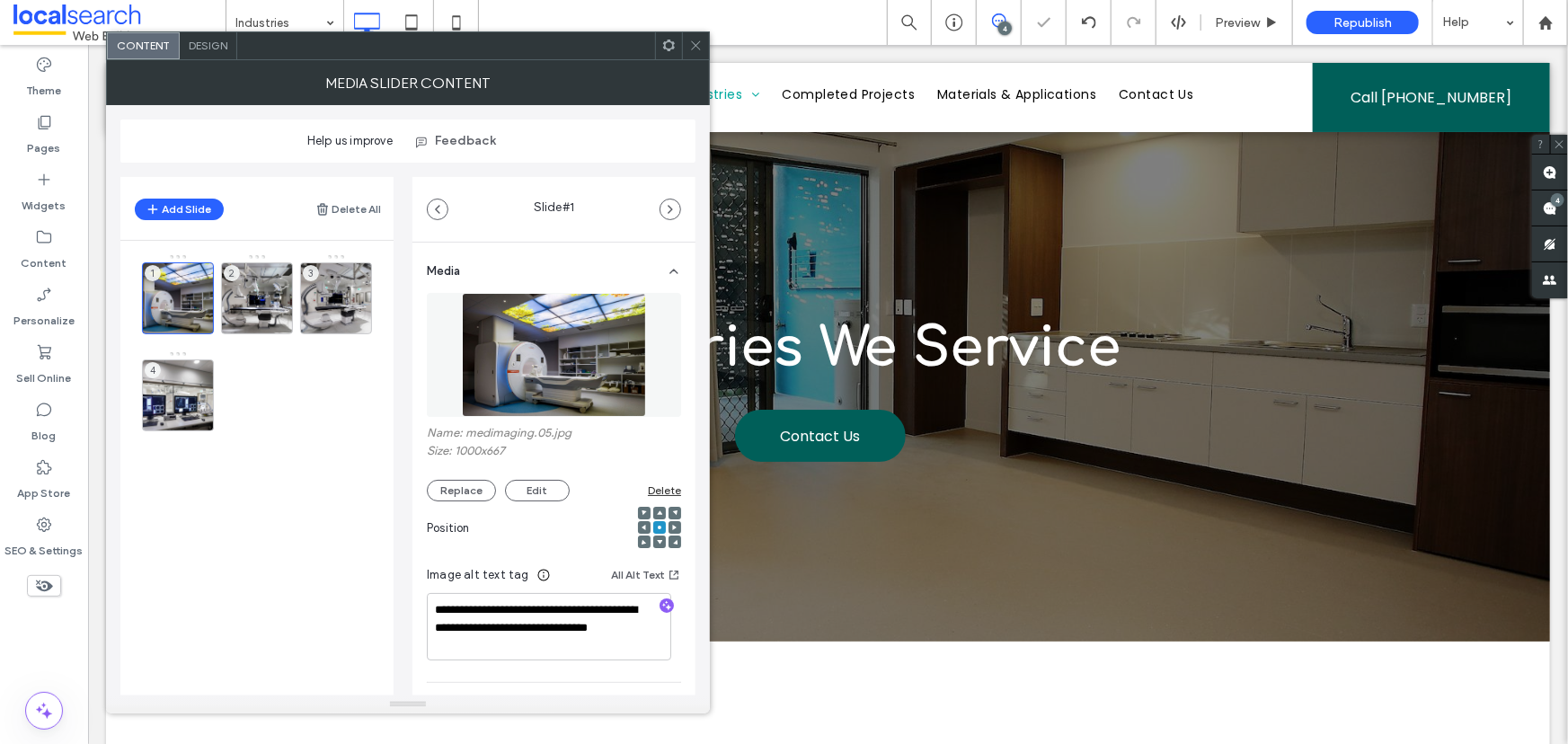 click on "Design" at bounding box center (208, 45) 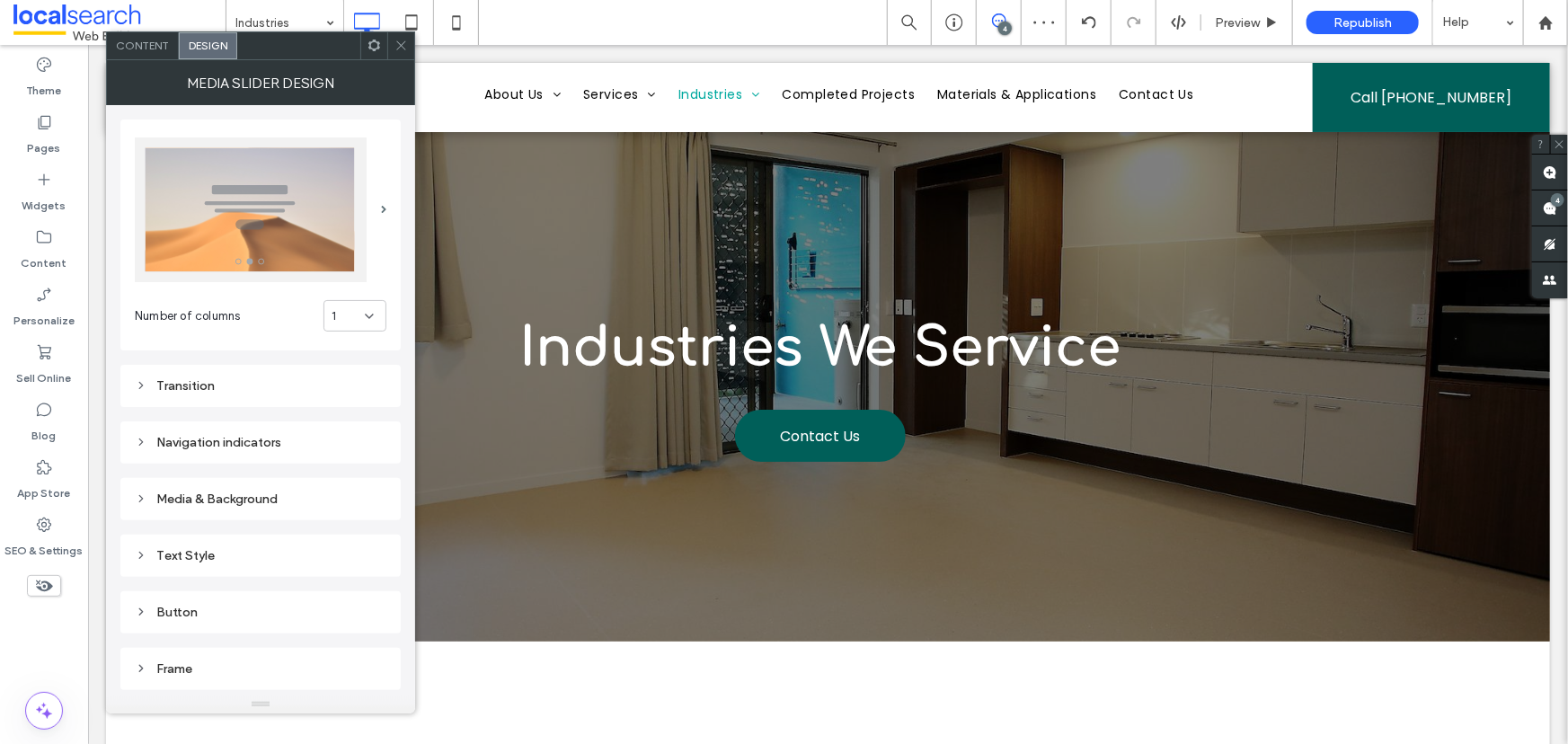 click 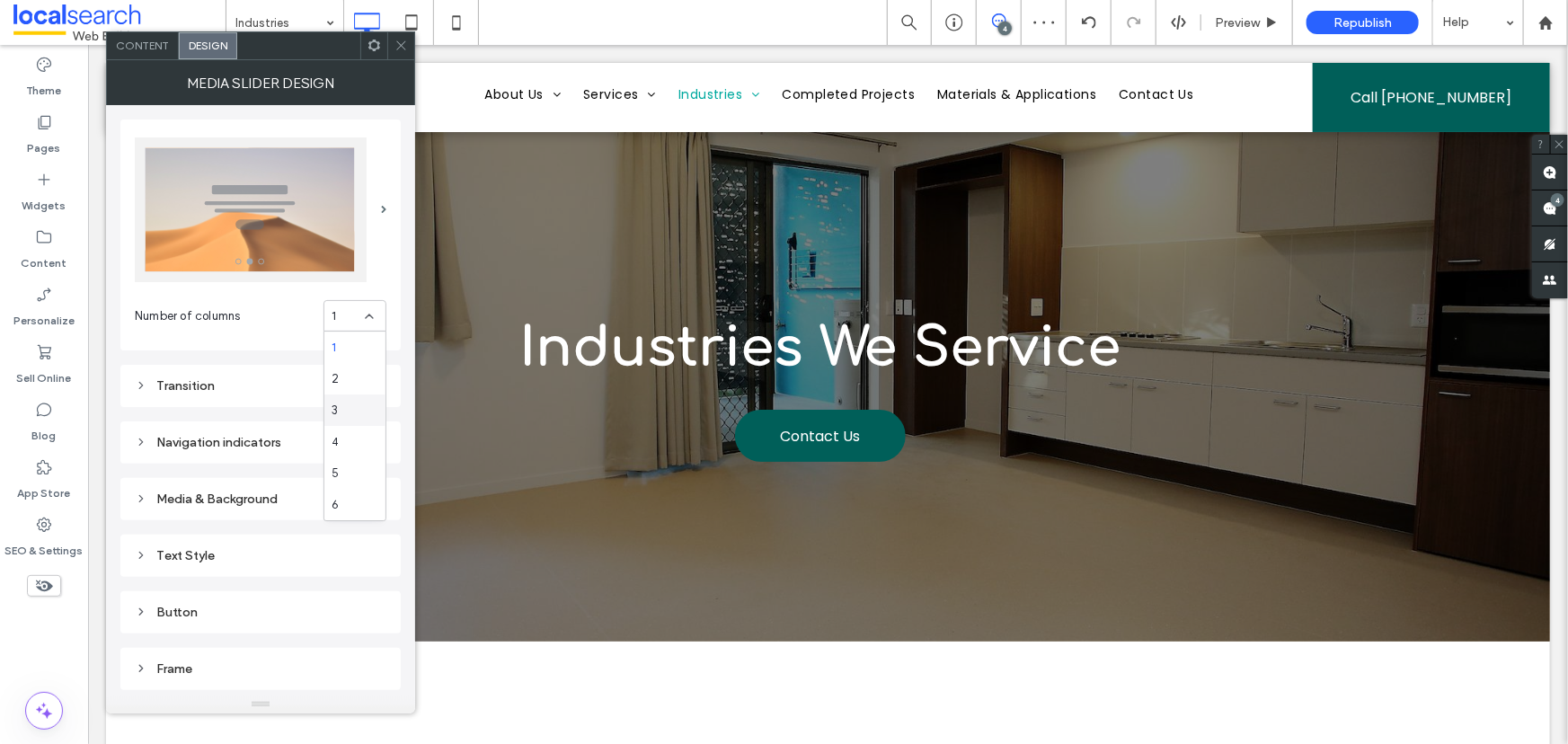 click on "3" at bounding box center [355, 410] 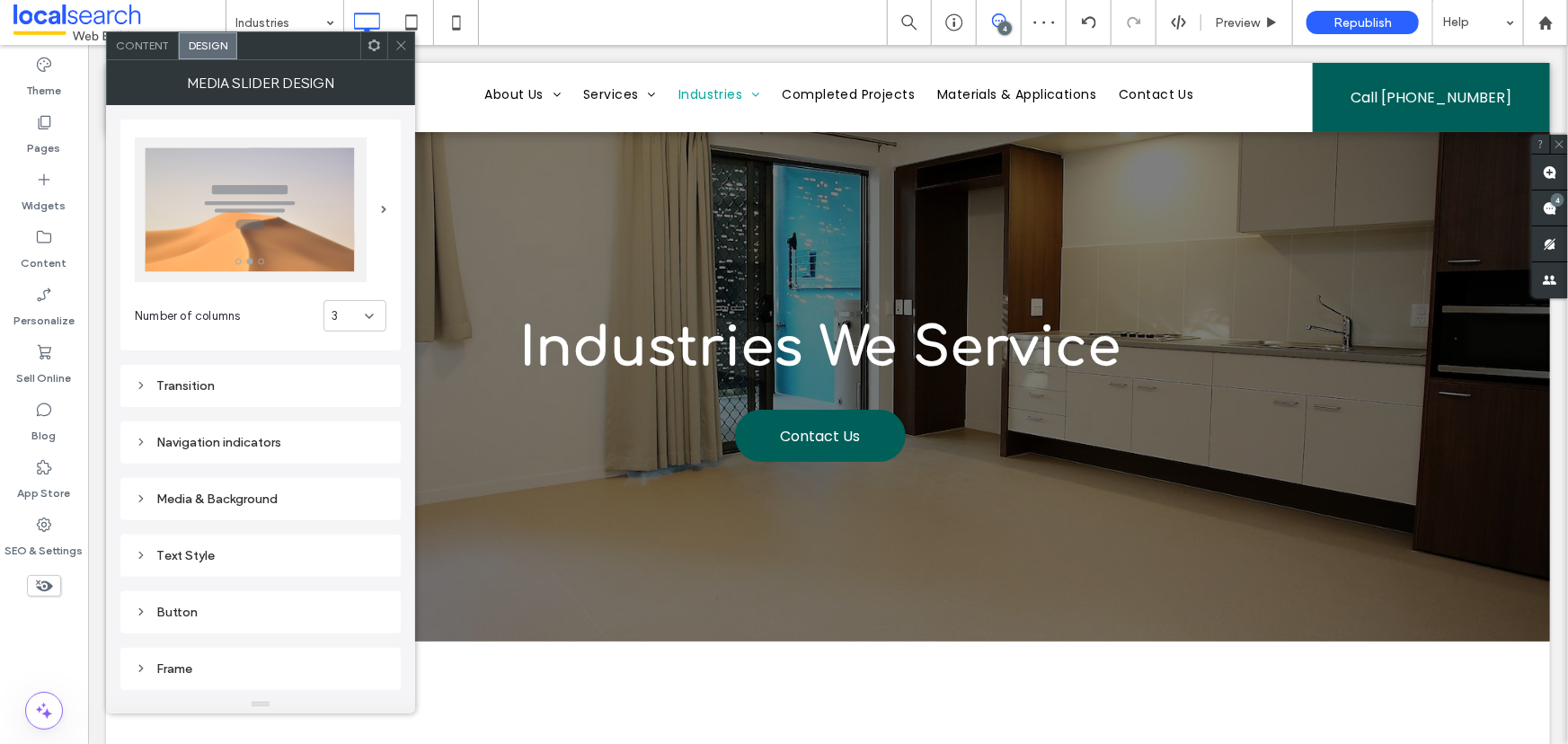 click 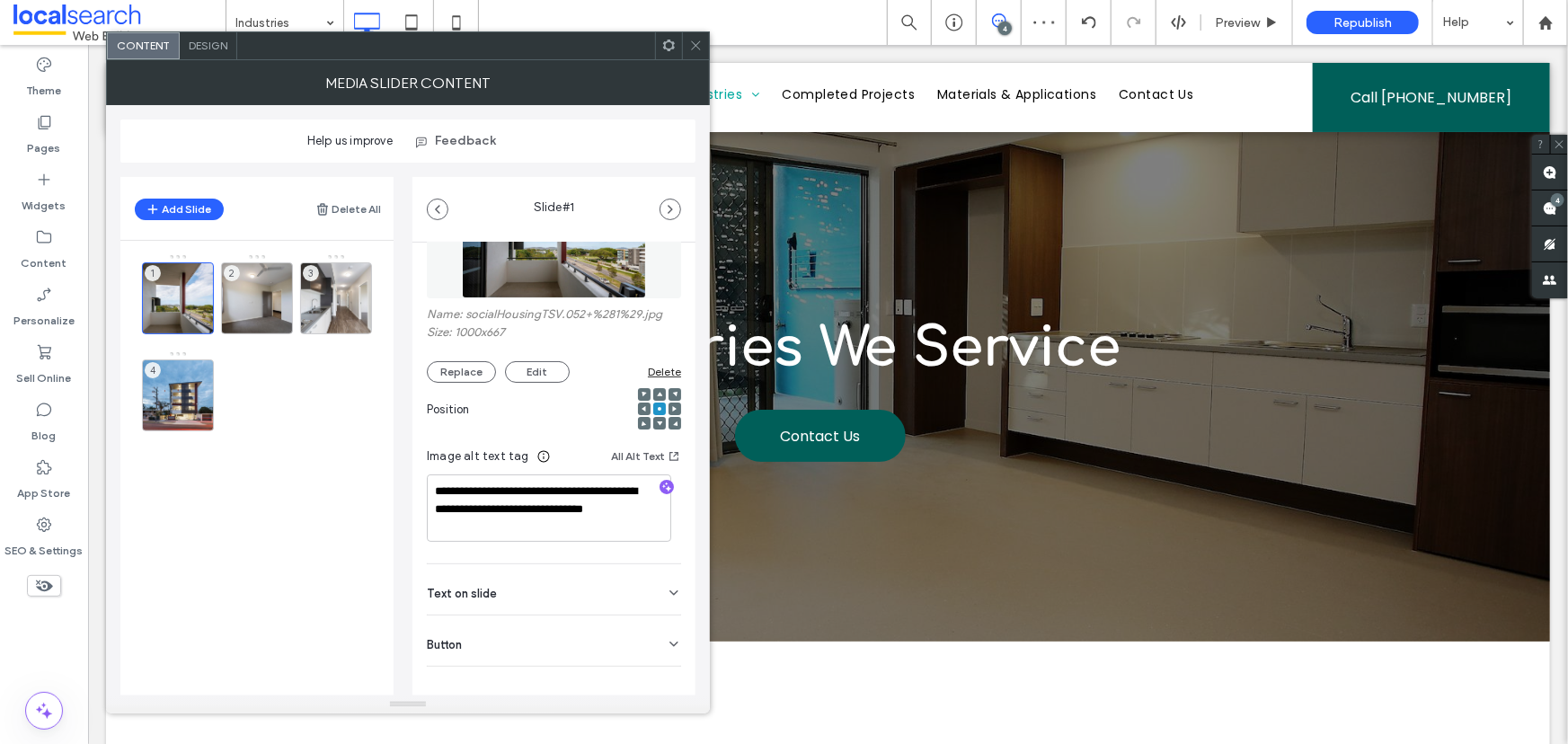 scroll, scrollTop: 135, scrollLeft: 0, axis: vertical 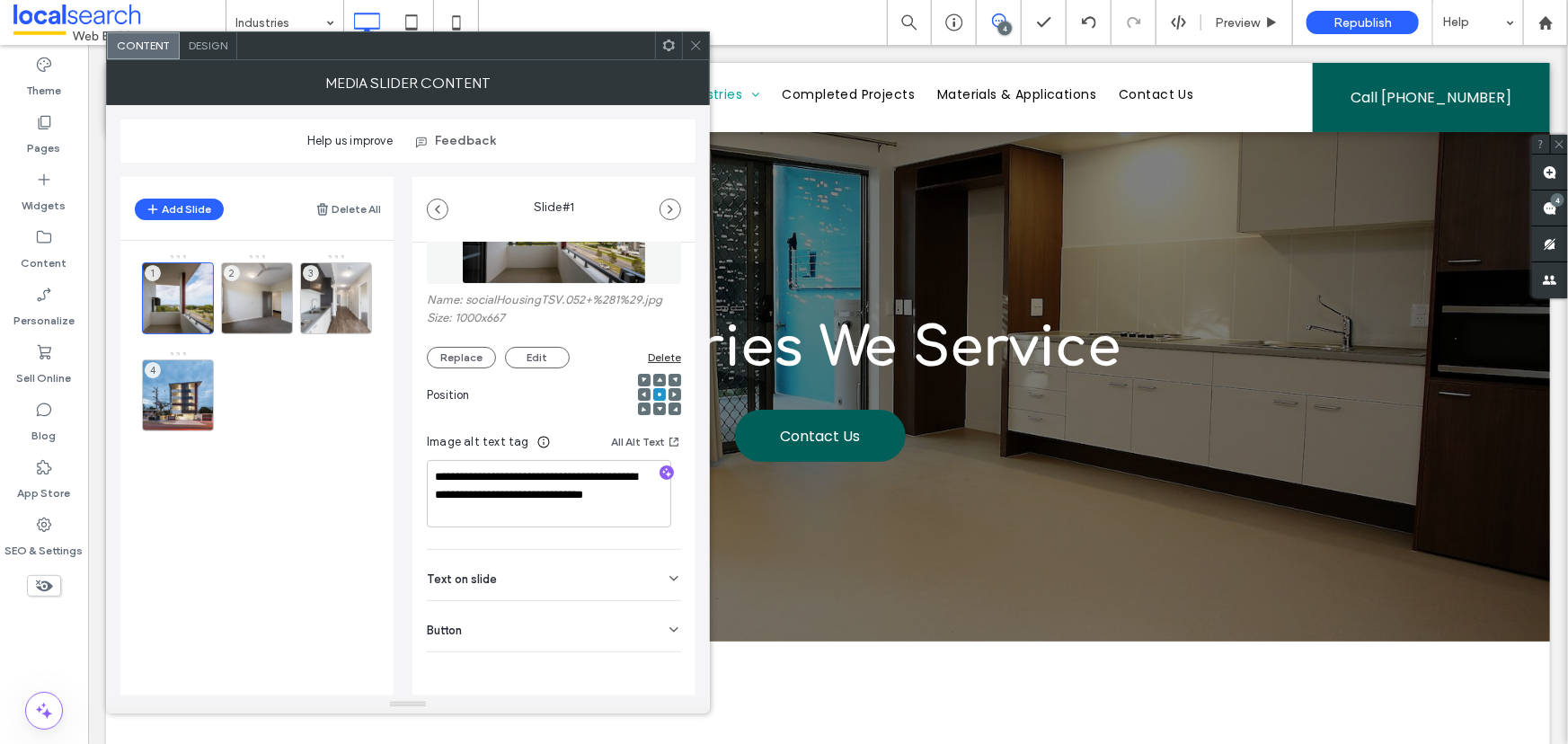 click on "Design" at bounding box center (208, 45) 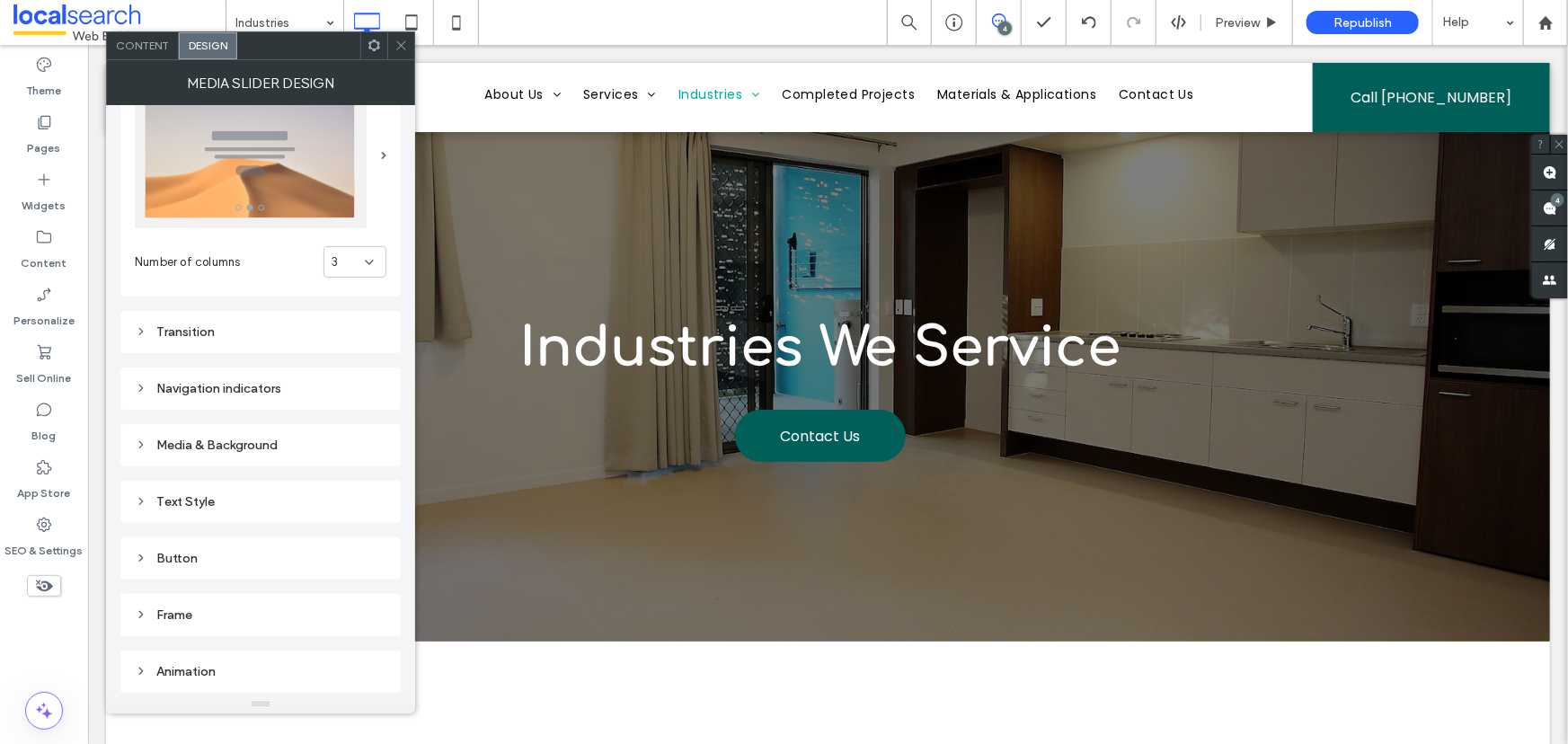 scroll, scrollTop: 109, scrollLeft: 0, axis: vertical 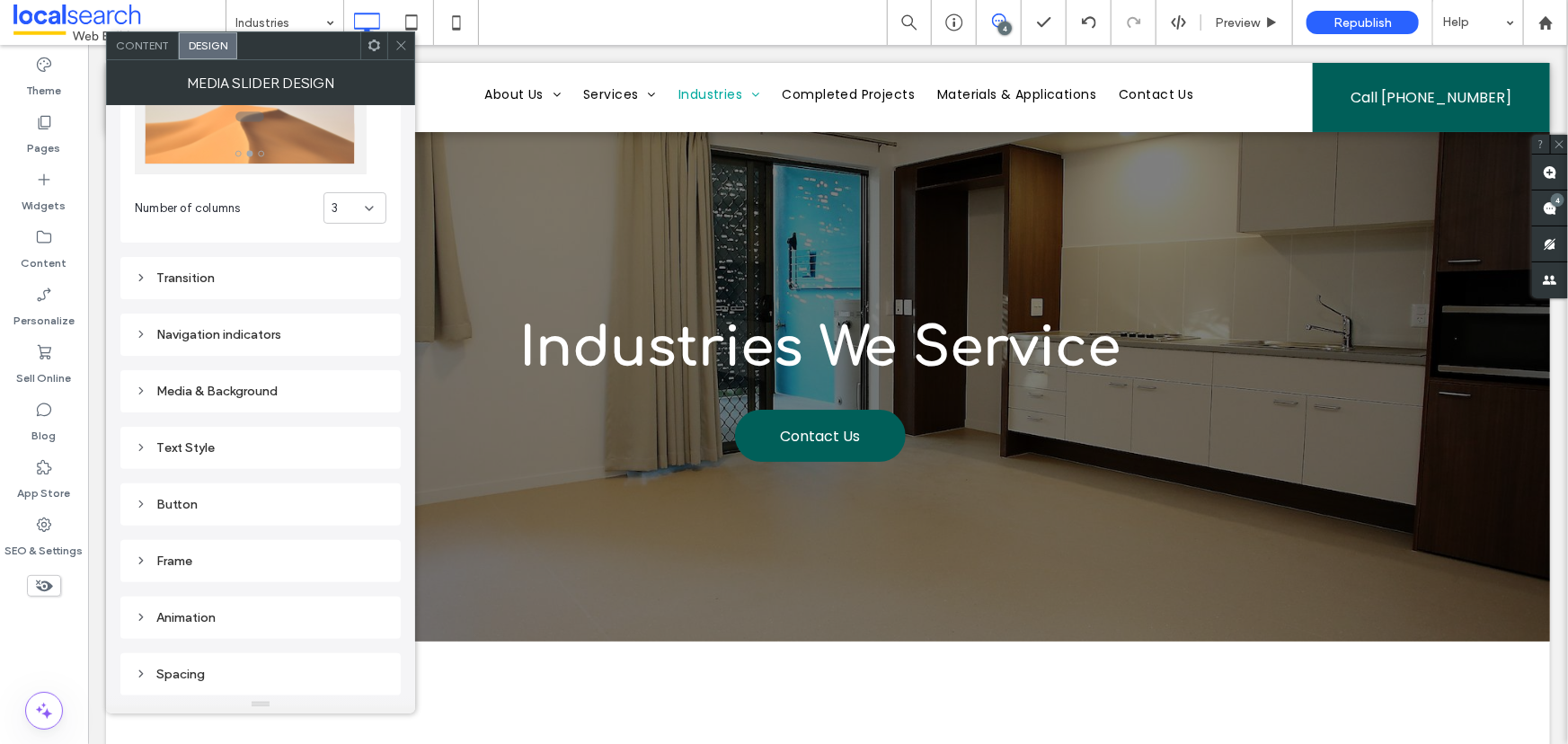 click on "Frame" at bounding box center (261, 561) 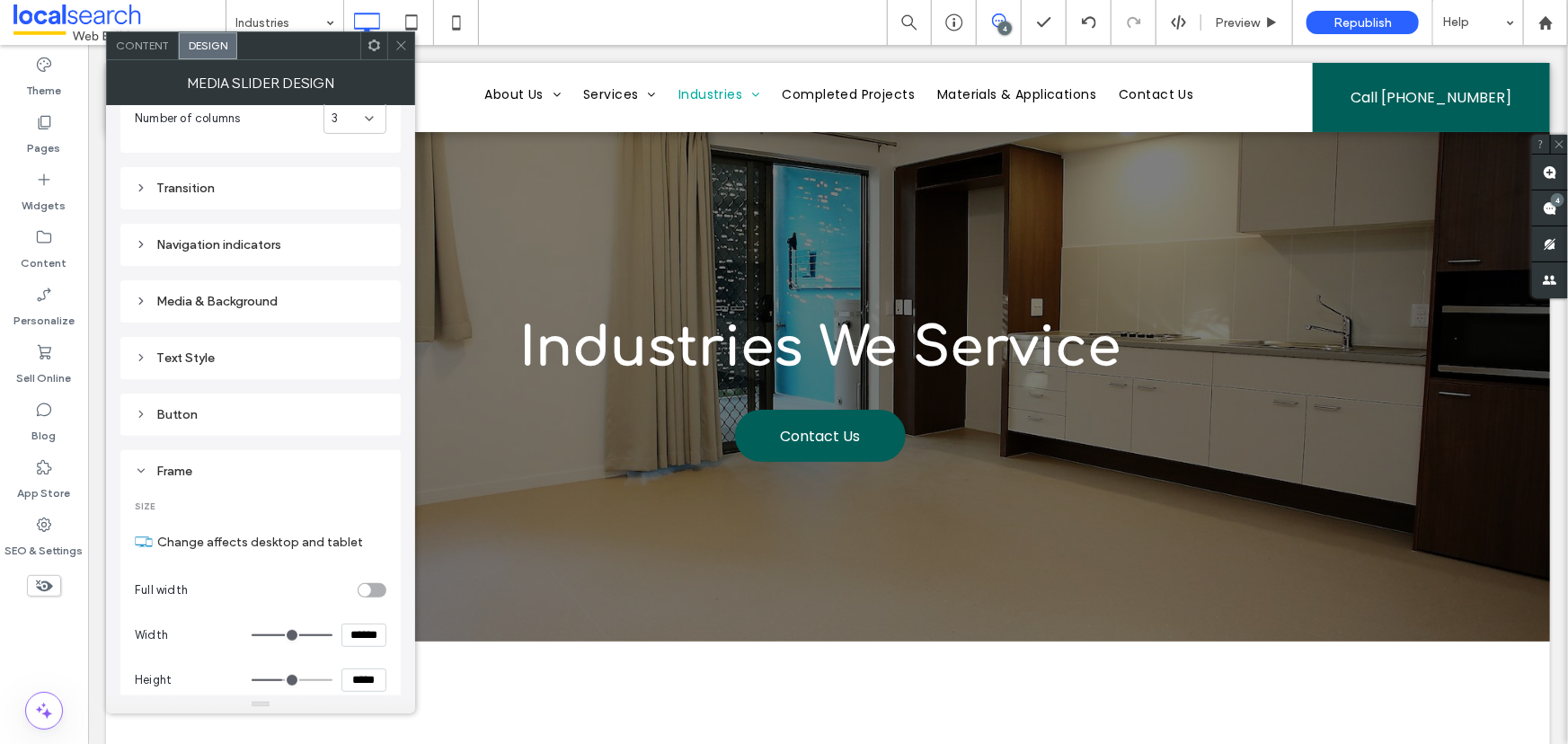 scroll, scrollTop: 189, scrollLeft: 0, axis: vertical 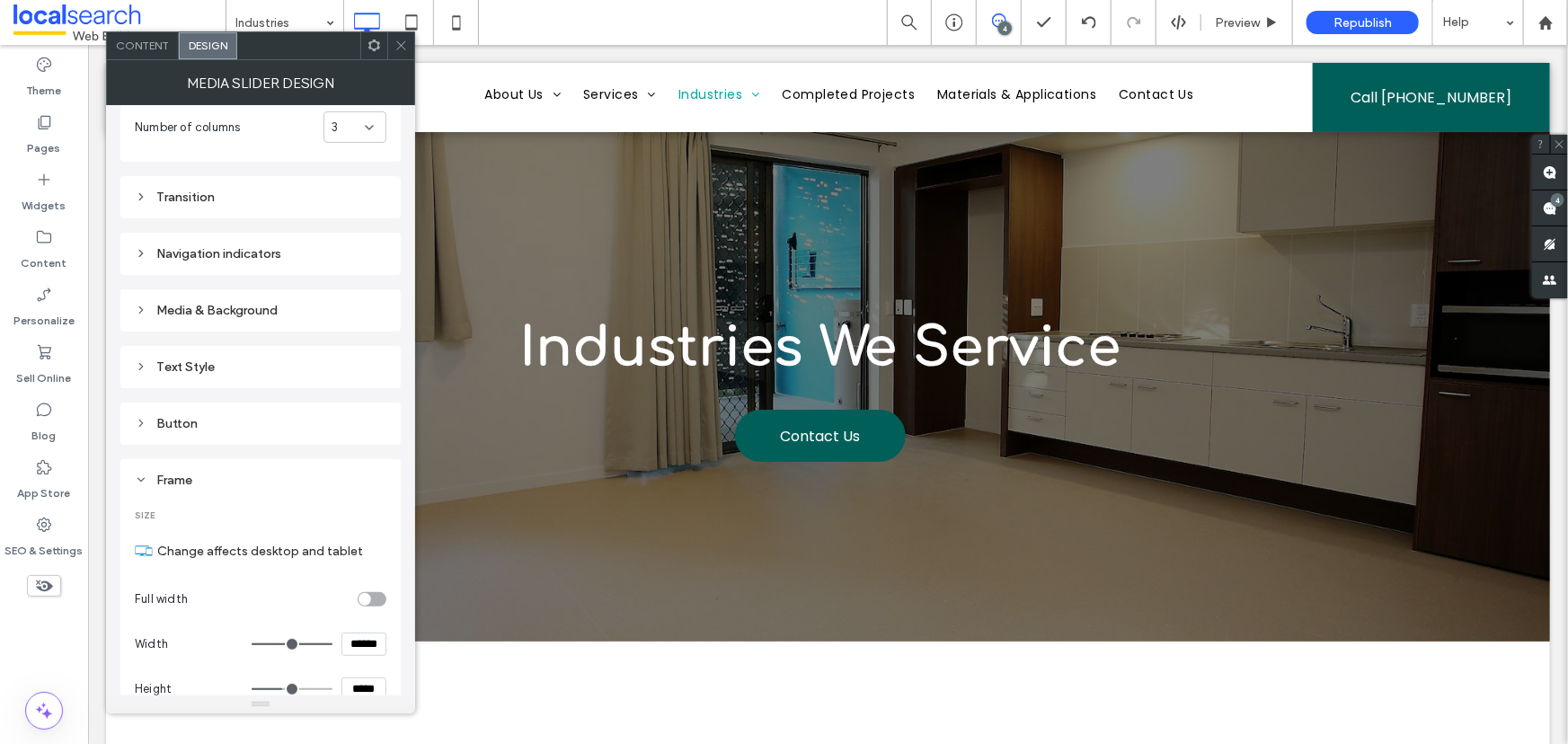 click on "Media & Background" at bounding box center (261, 310) 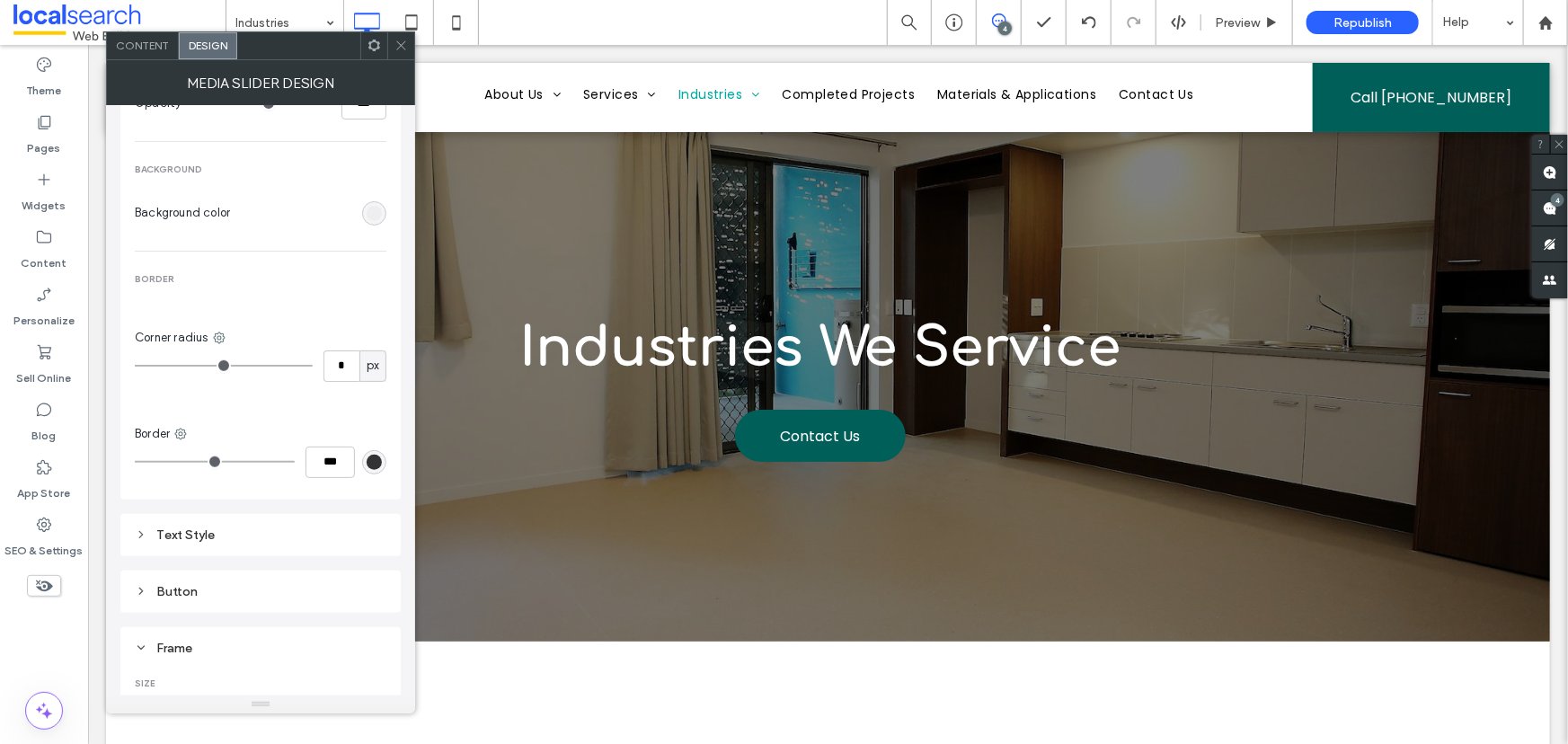 scroll, scrollTop: 678, scrollLeft: 0, axis: vertical 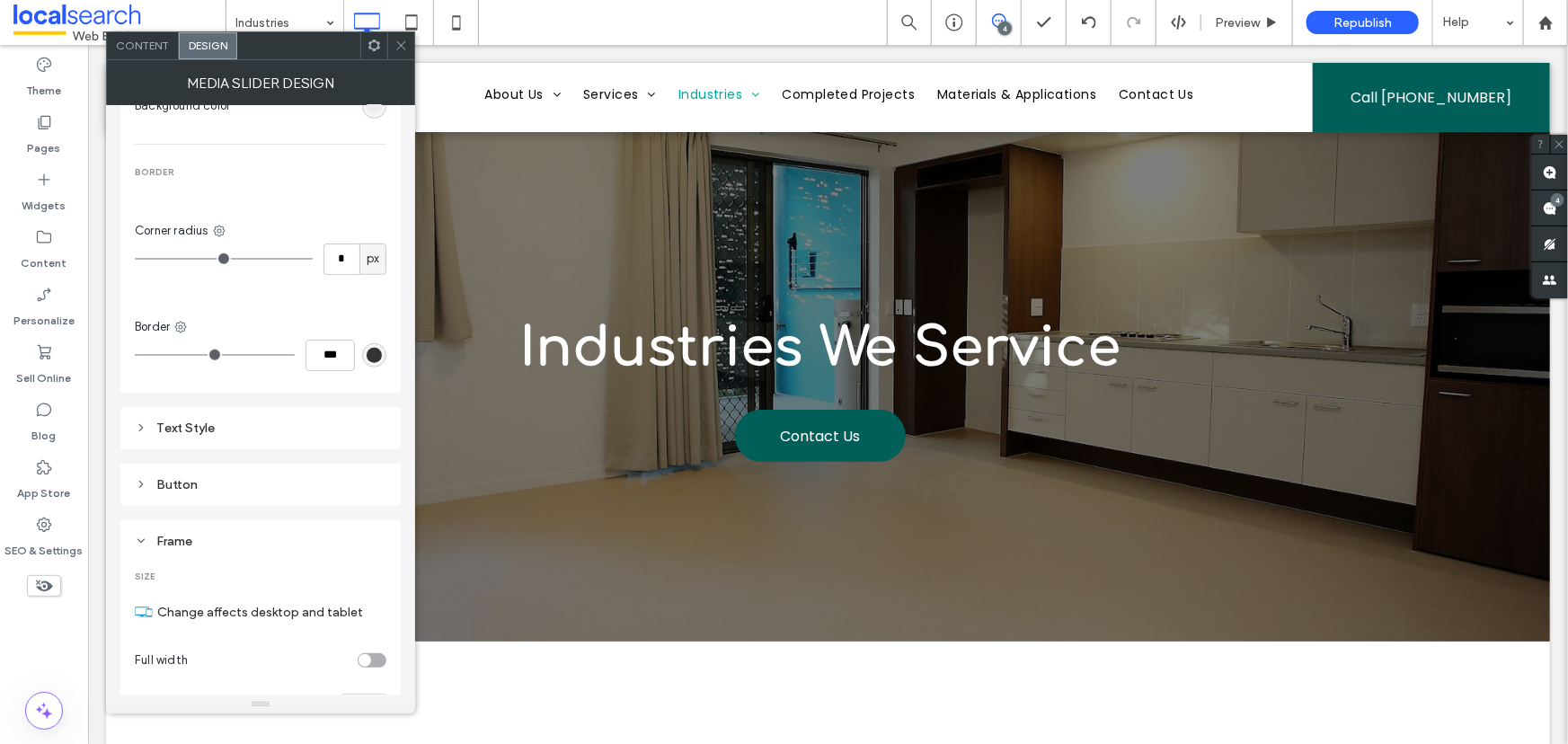 click at bounding box center (401, 46) 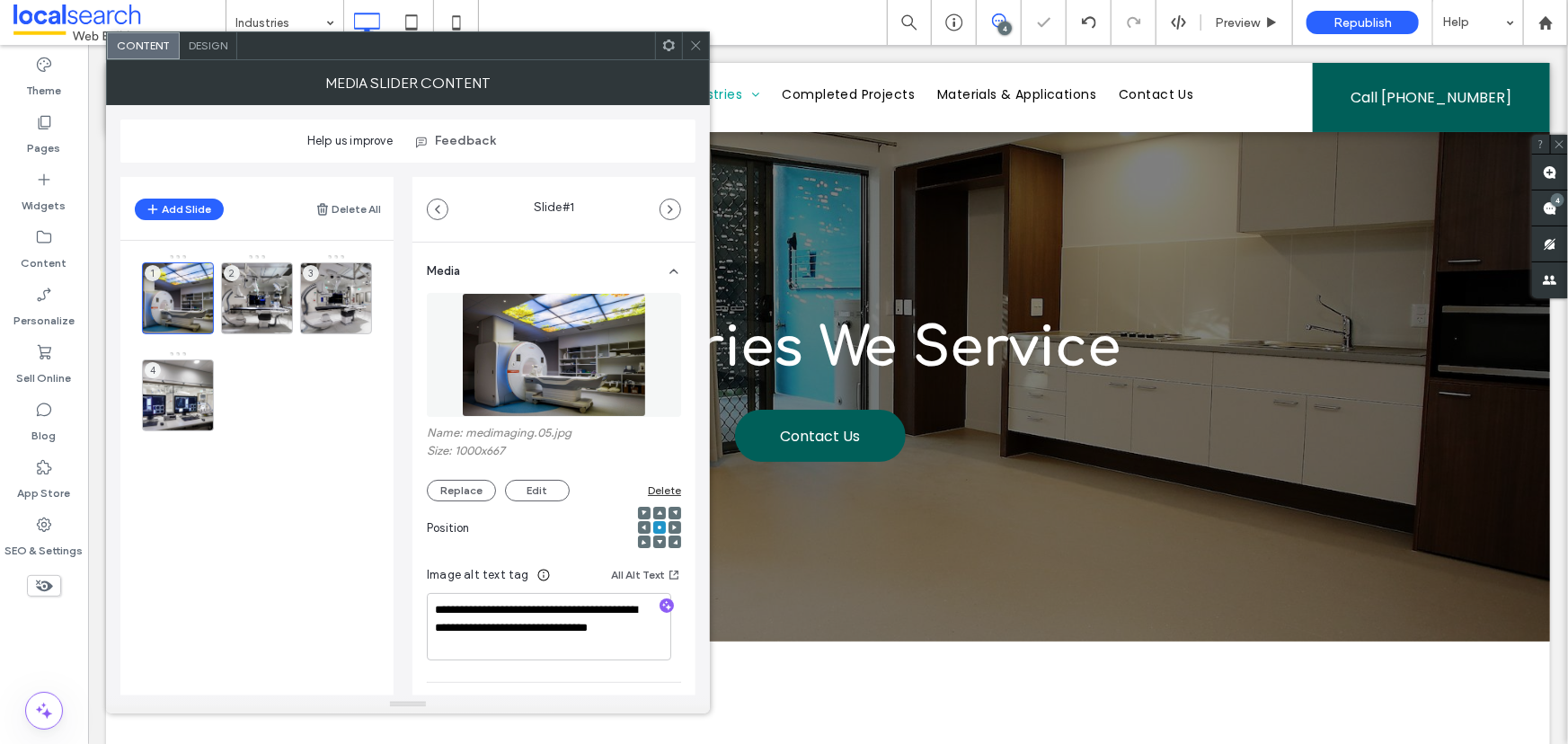 click 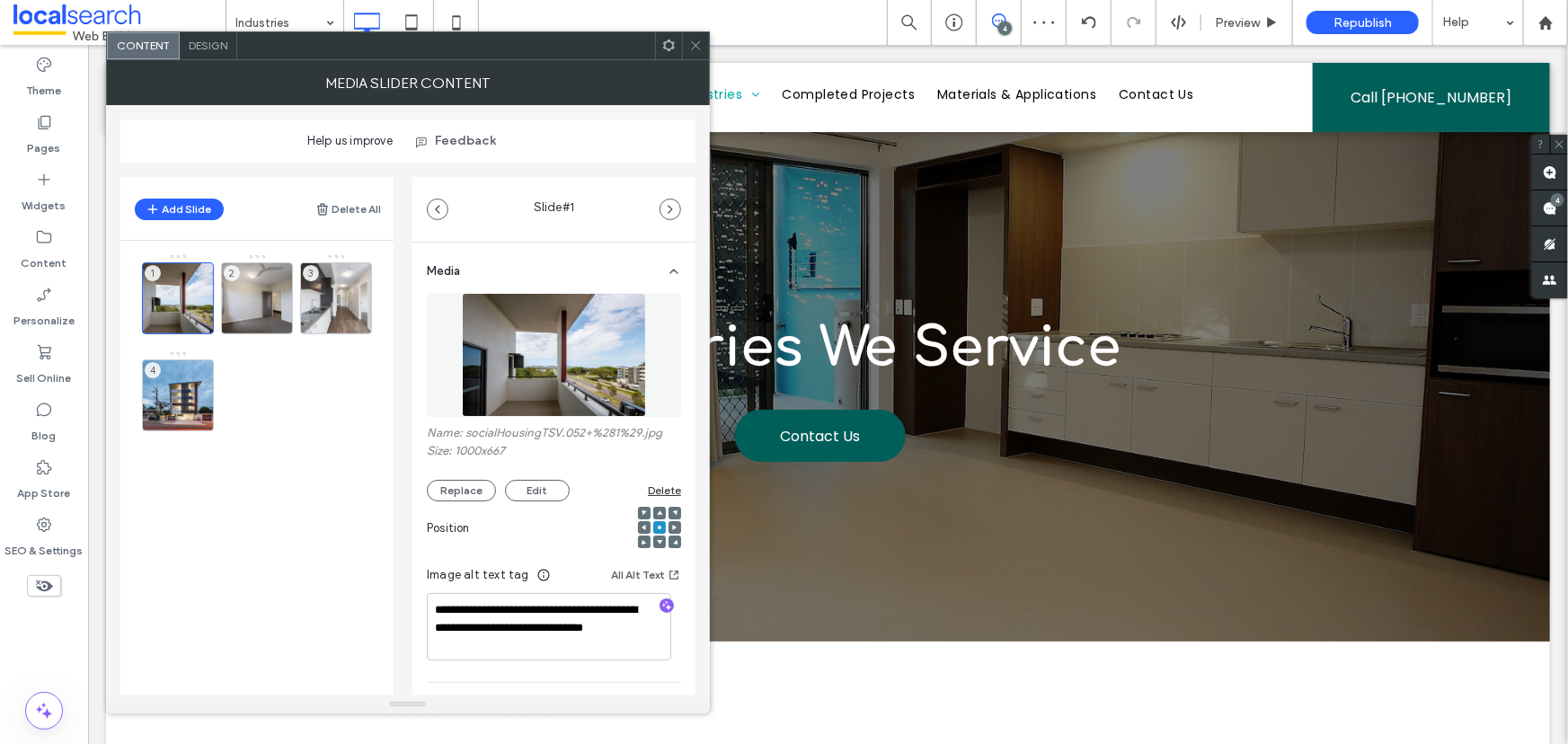 click on "Design" at bounding box center [208, 46] 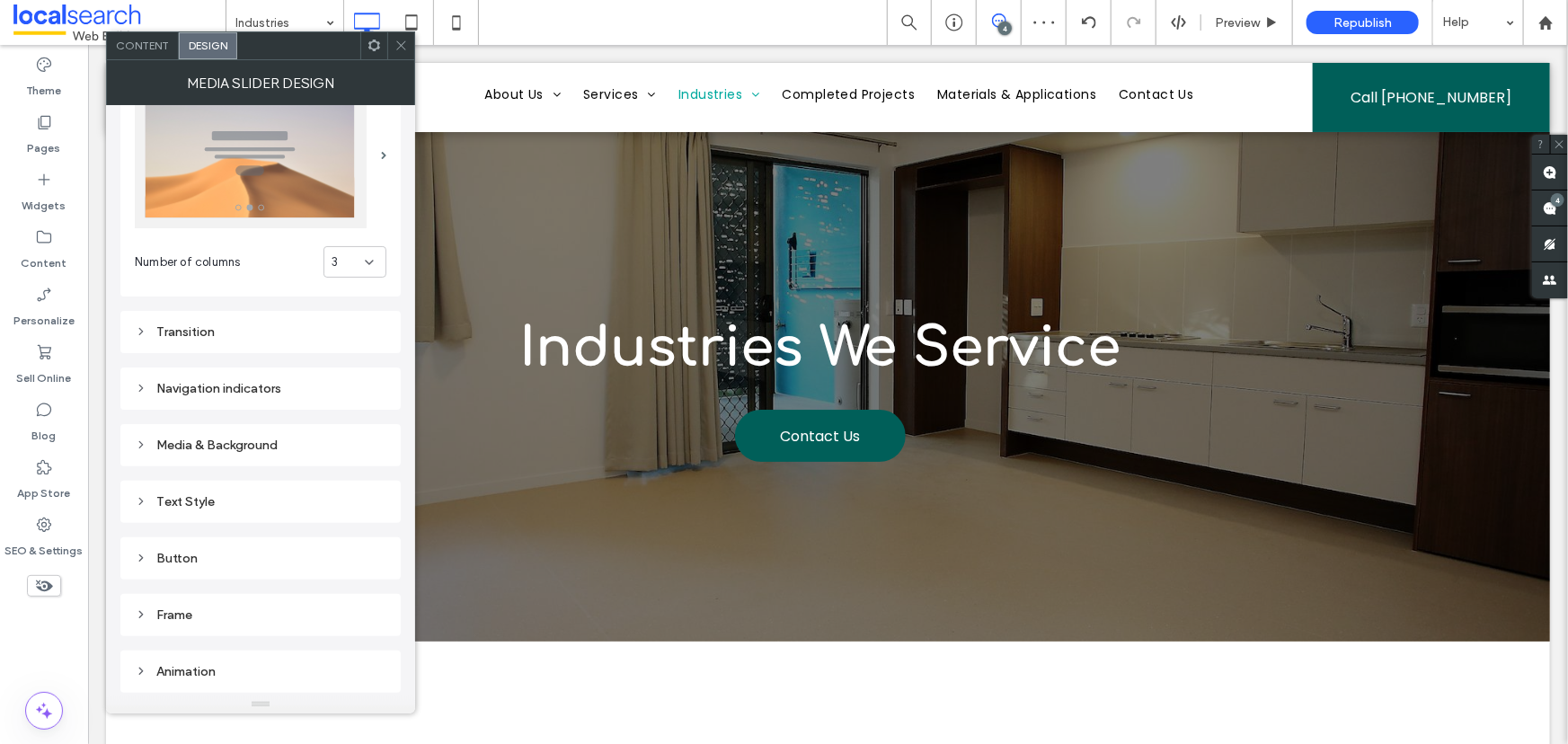 scroll, scrollTop: 109, scrollLeft: 0, axis: vertical 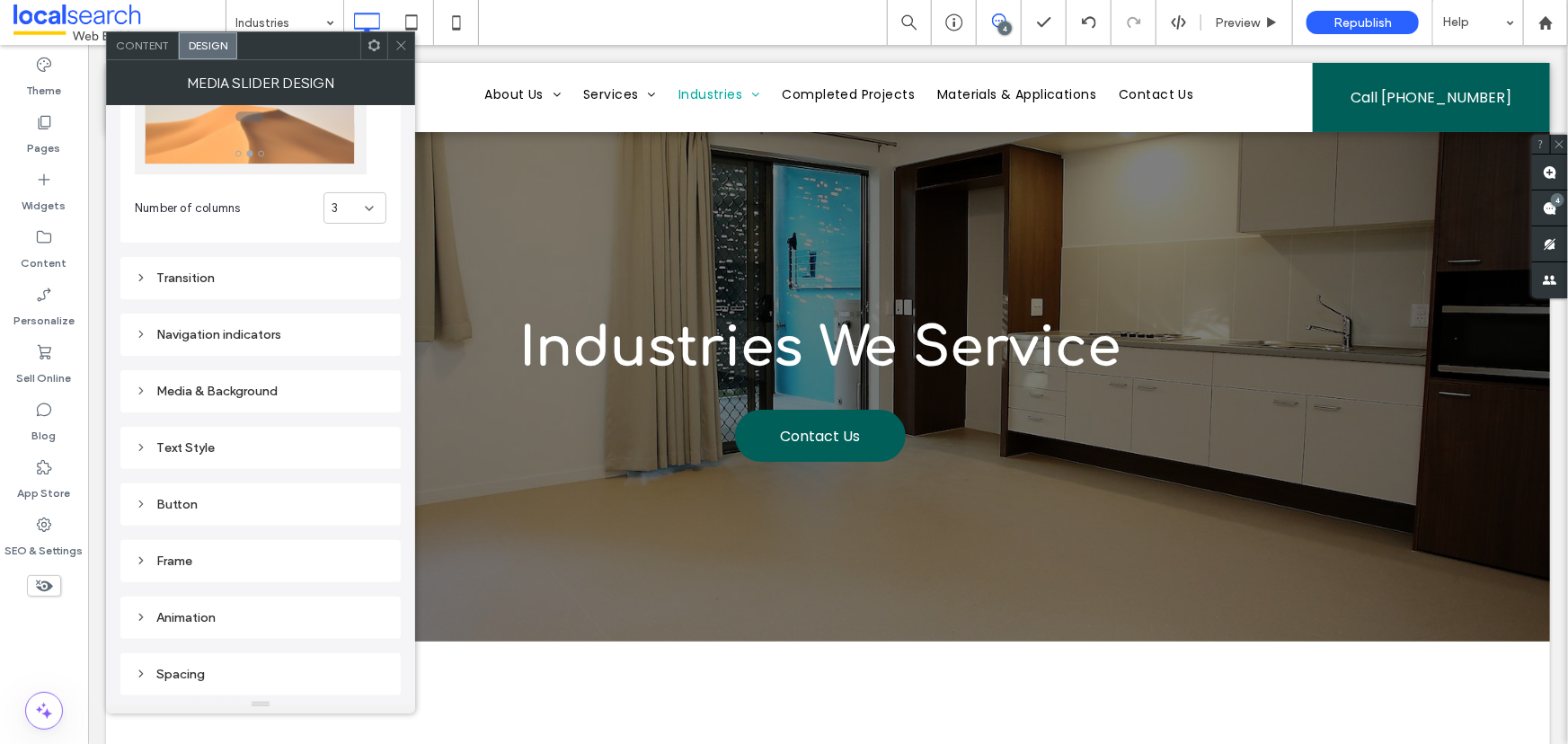 click on "Frame" at bounding box center [261, 561] 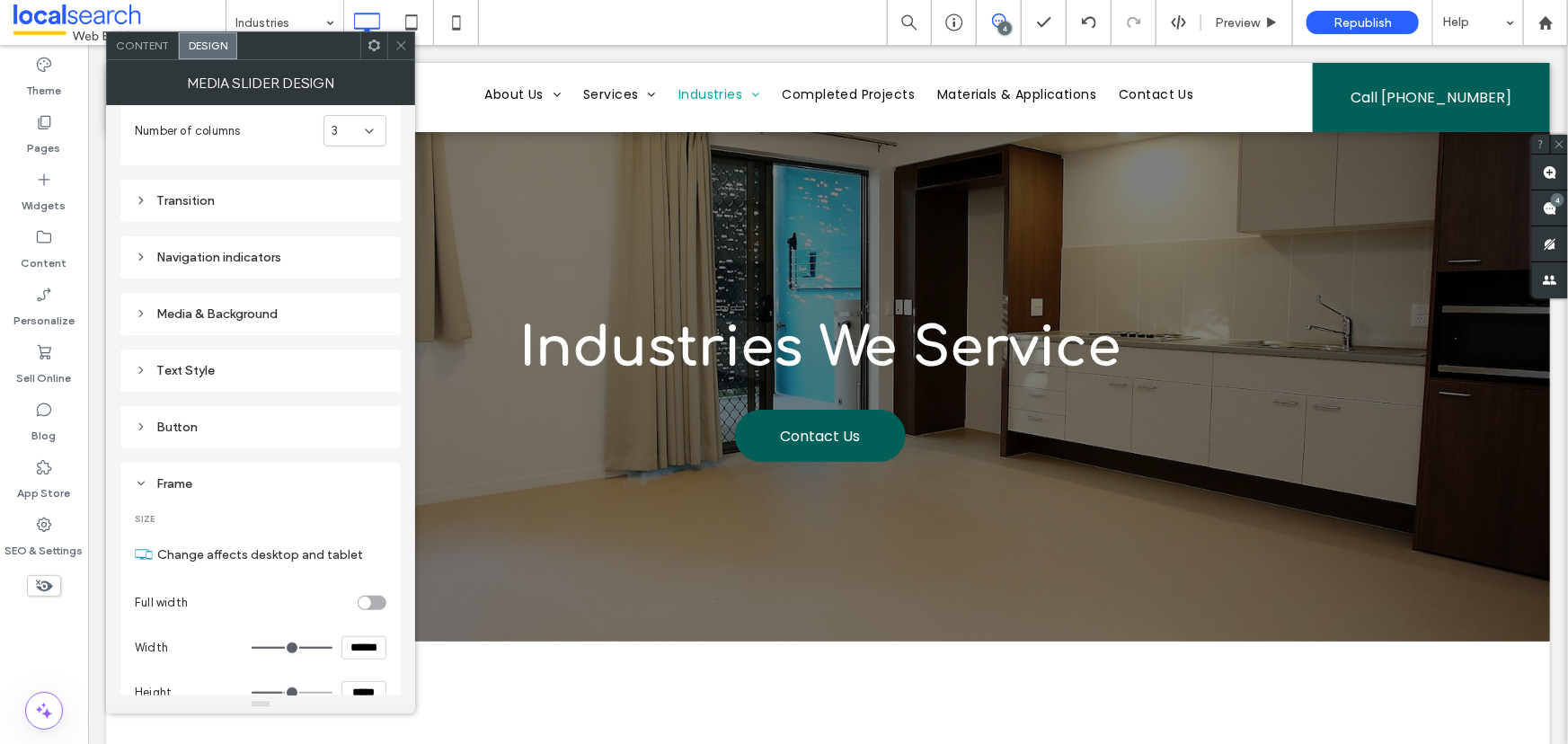 scroll, scrollTop: 354, scrollLeft: 0, axis: vertical 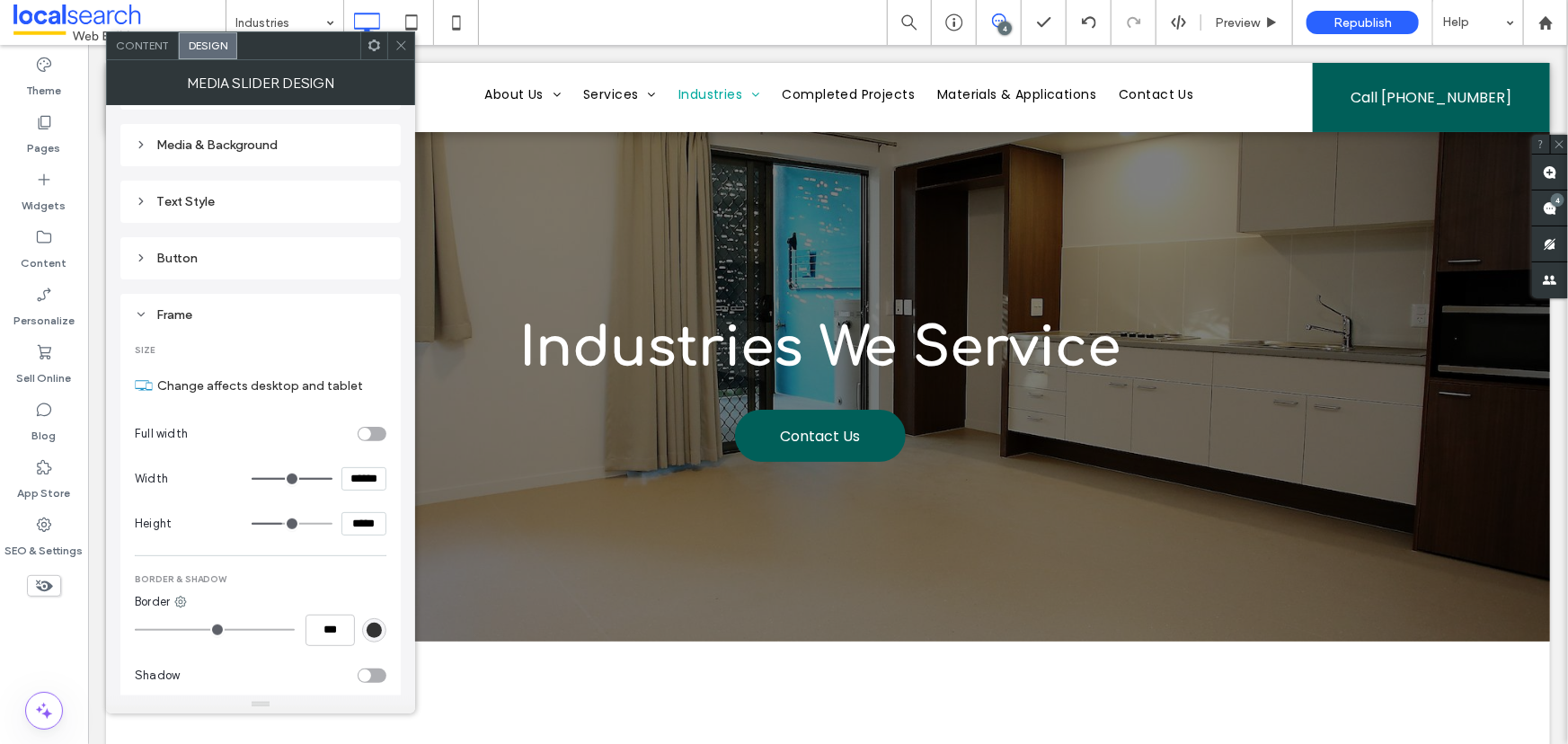 click on "*****" at bounding box center [364, 524] 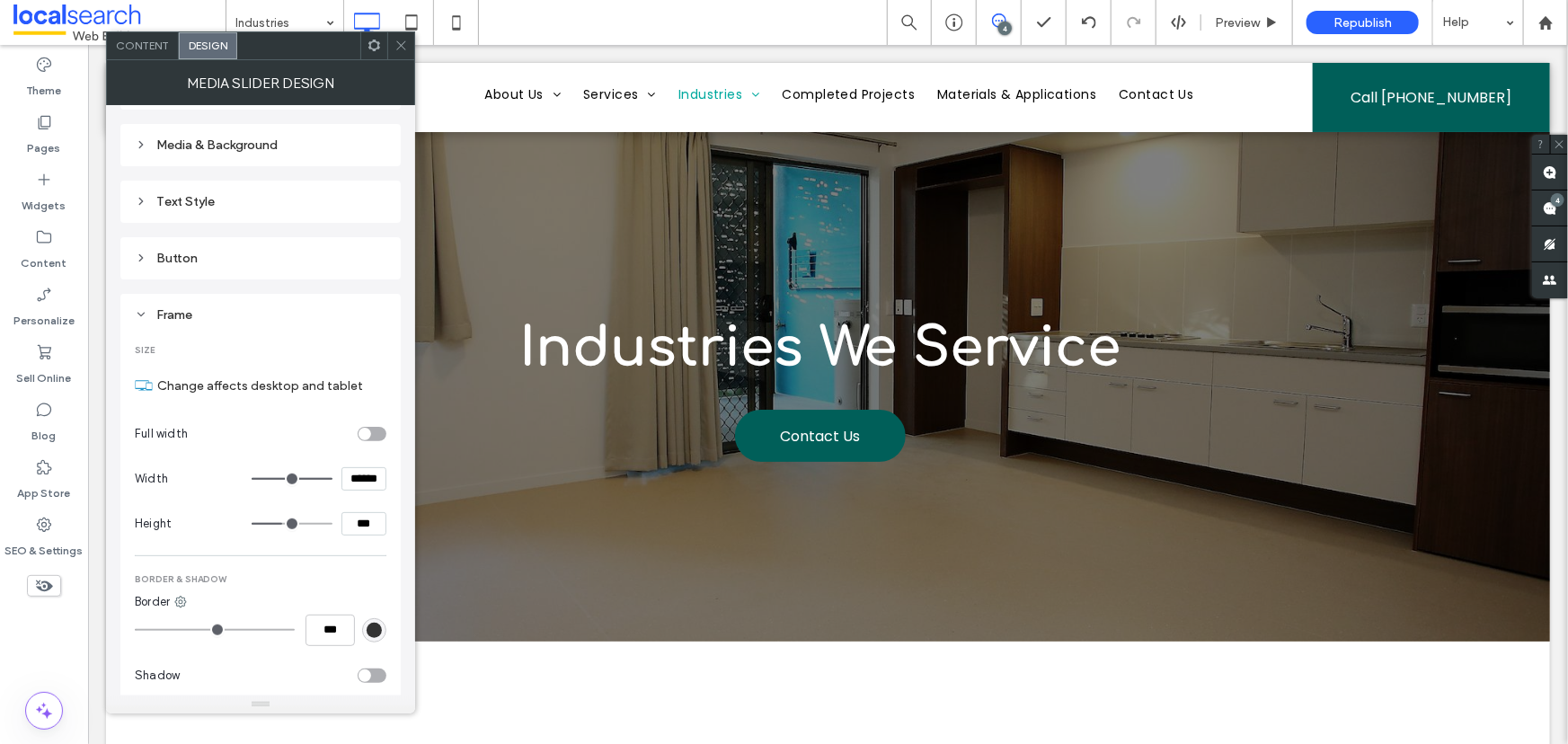 type on "*****" 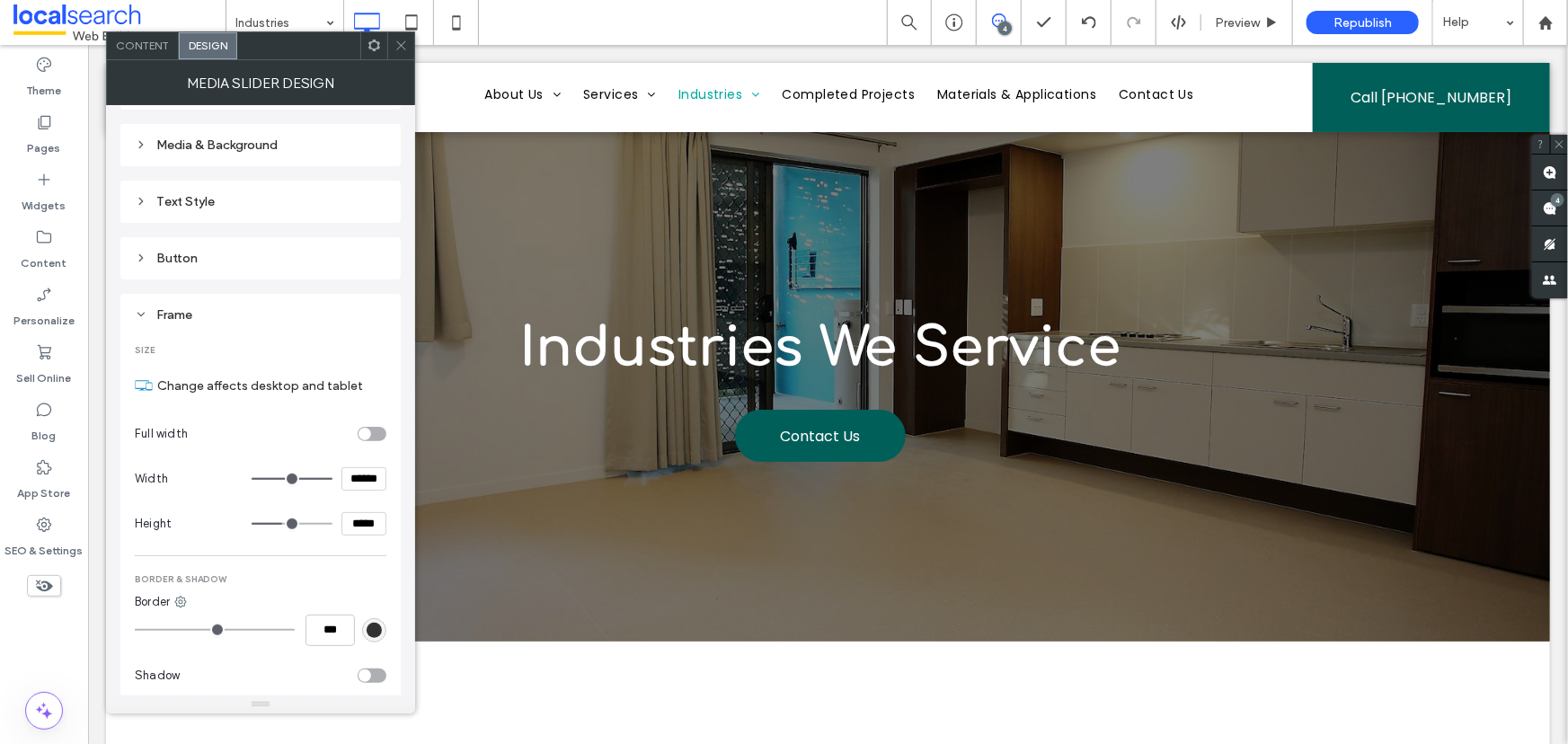 type on "***" 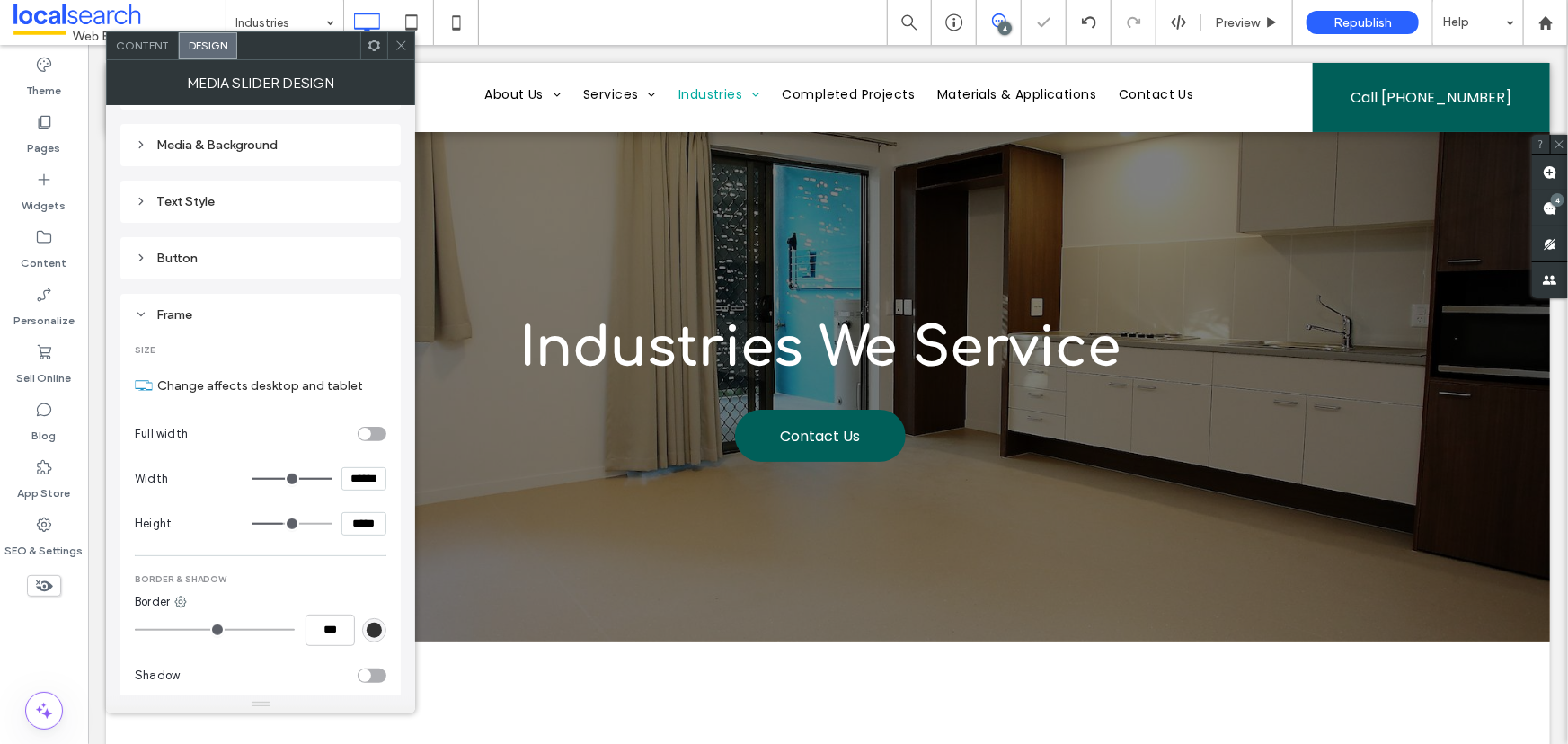 click 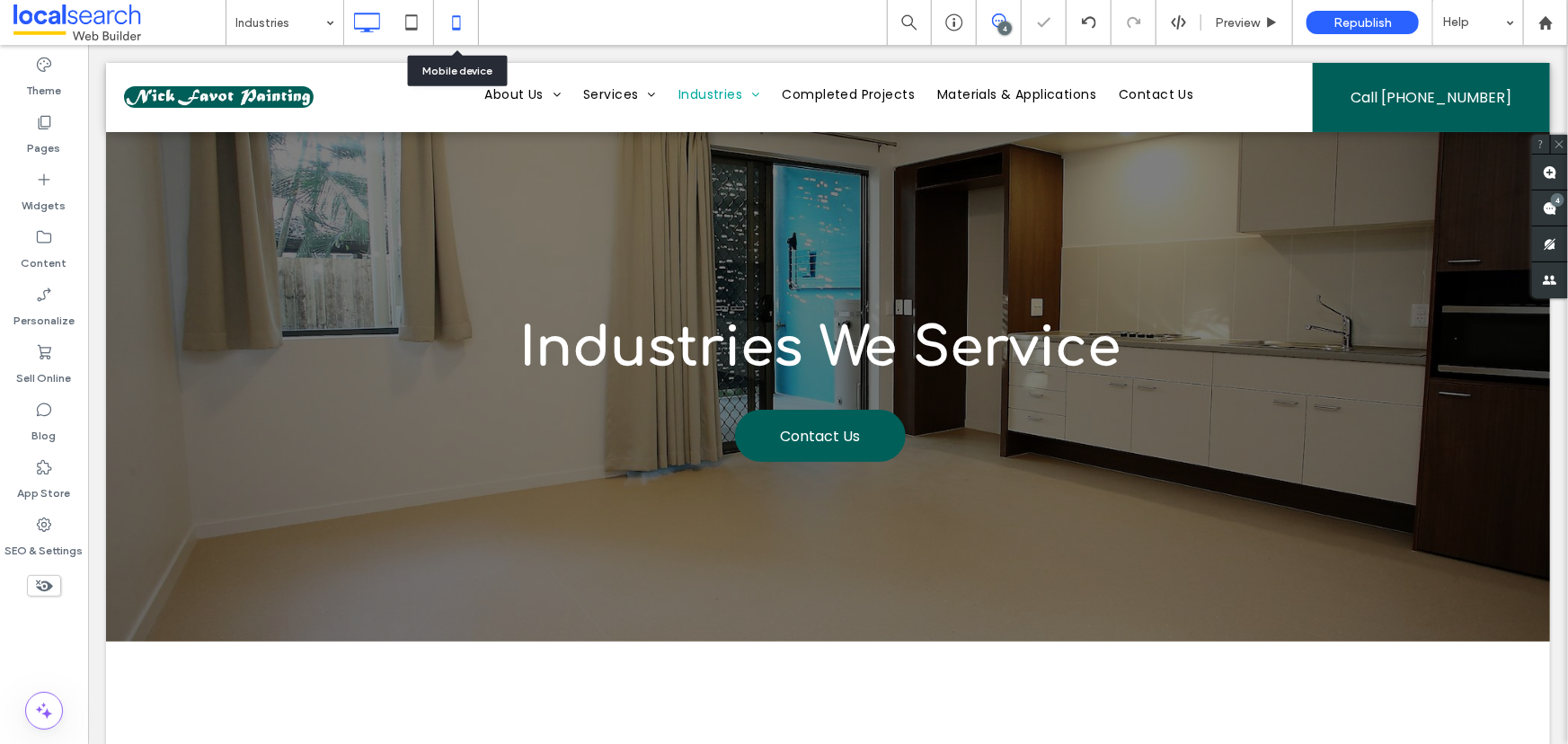 click 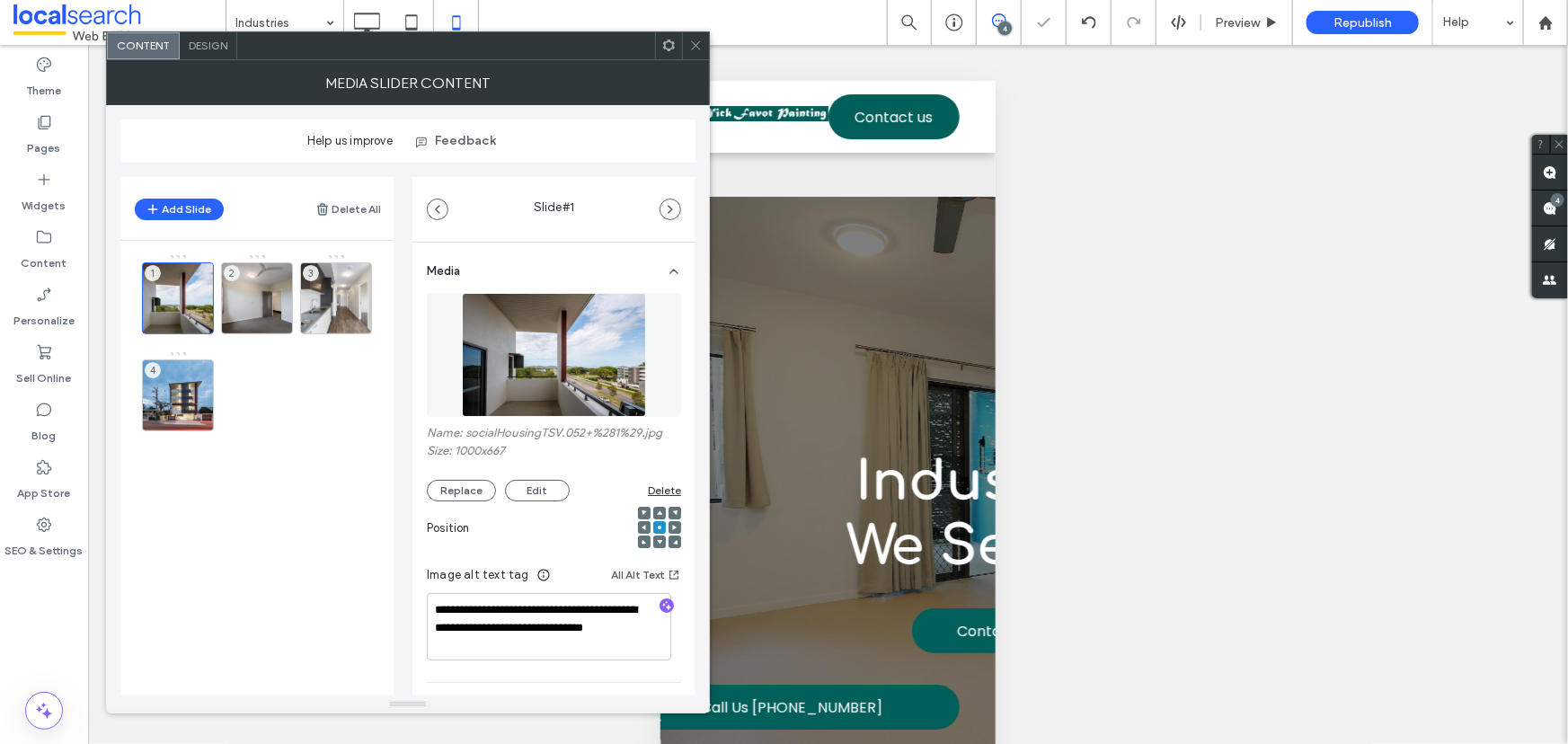click on "Design" at bounding box center [208, 45] 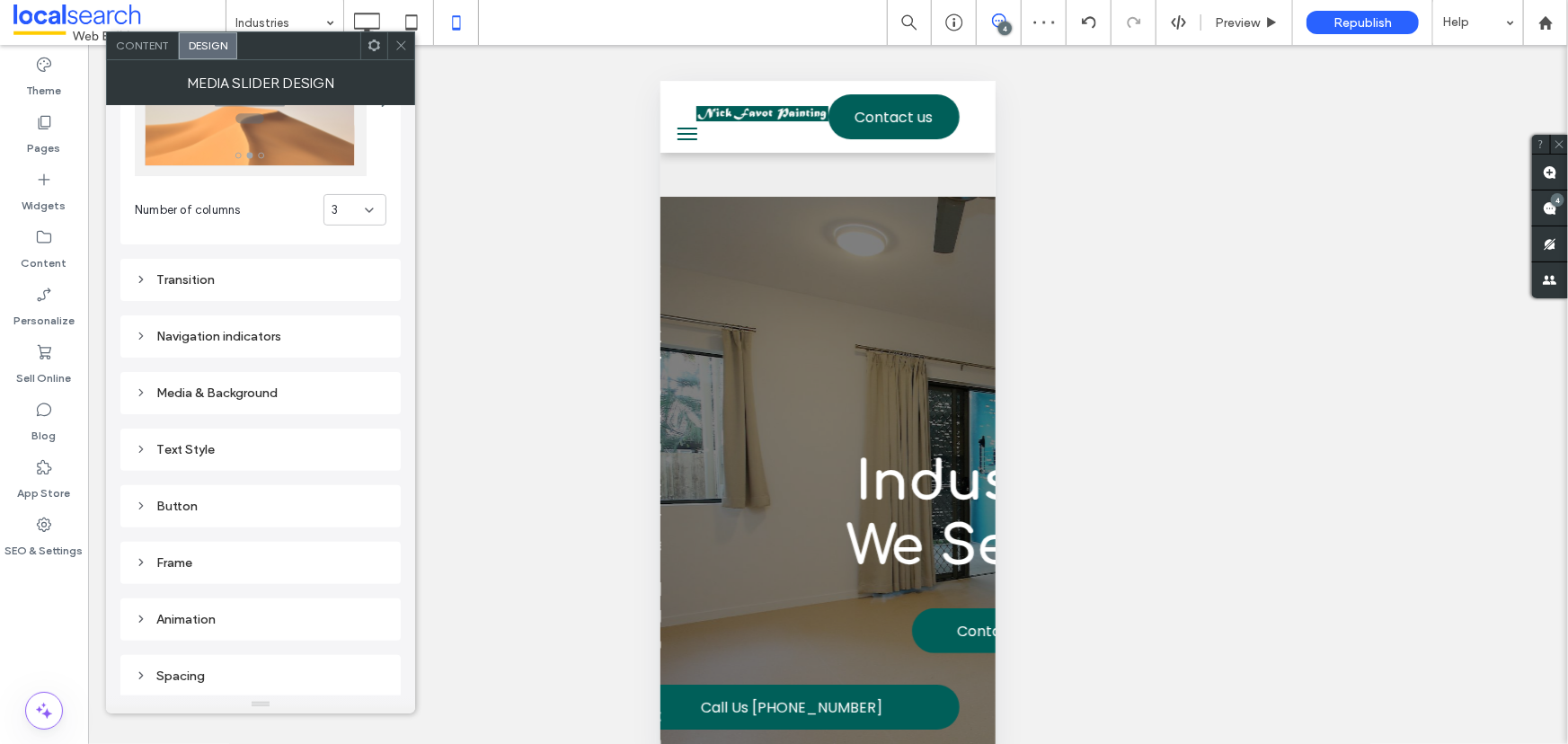 scroll, scrollTop: 109, scrollLeft: 0, axis: vertical 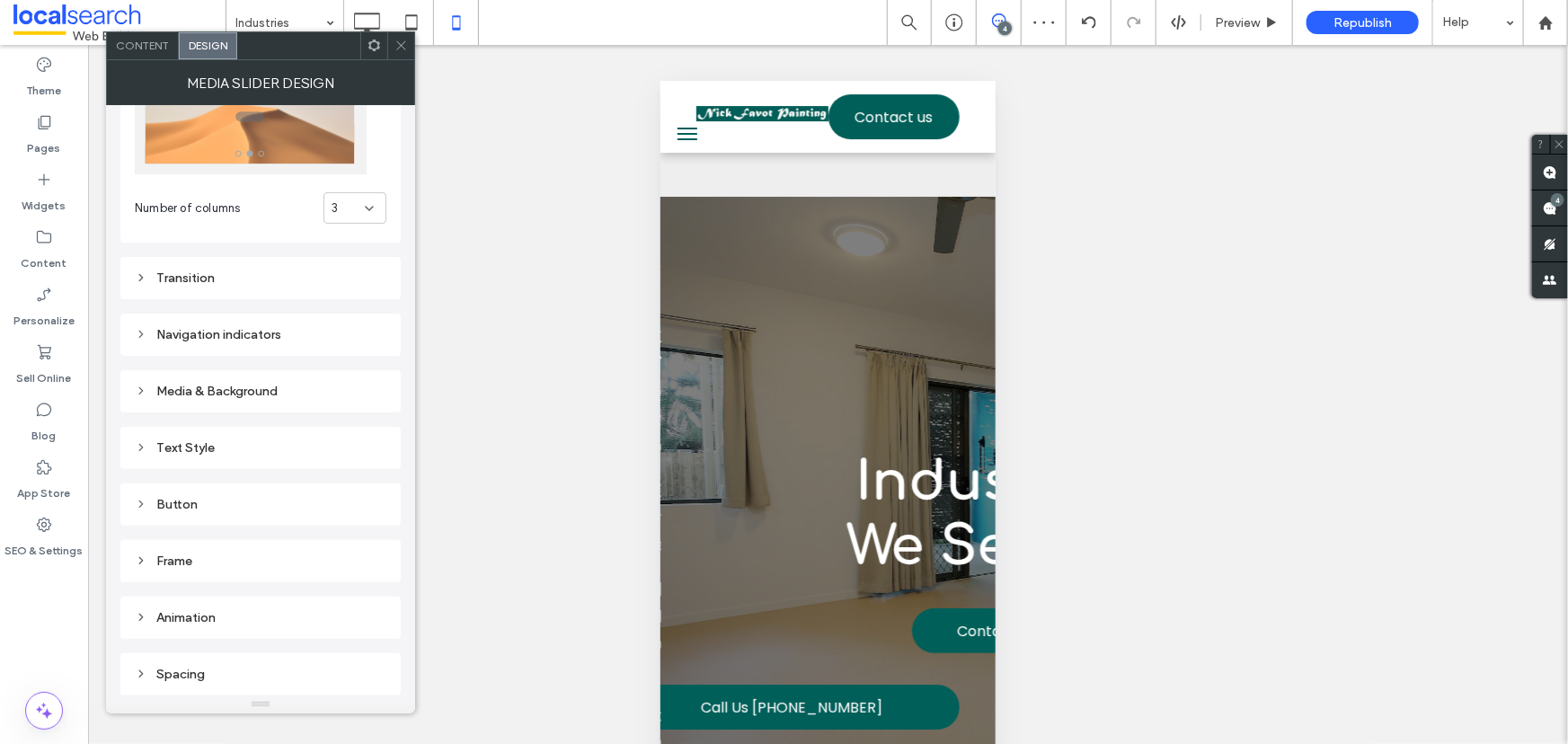 click on "Frame" at bounding box center (261, 561) 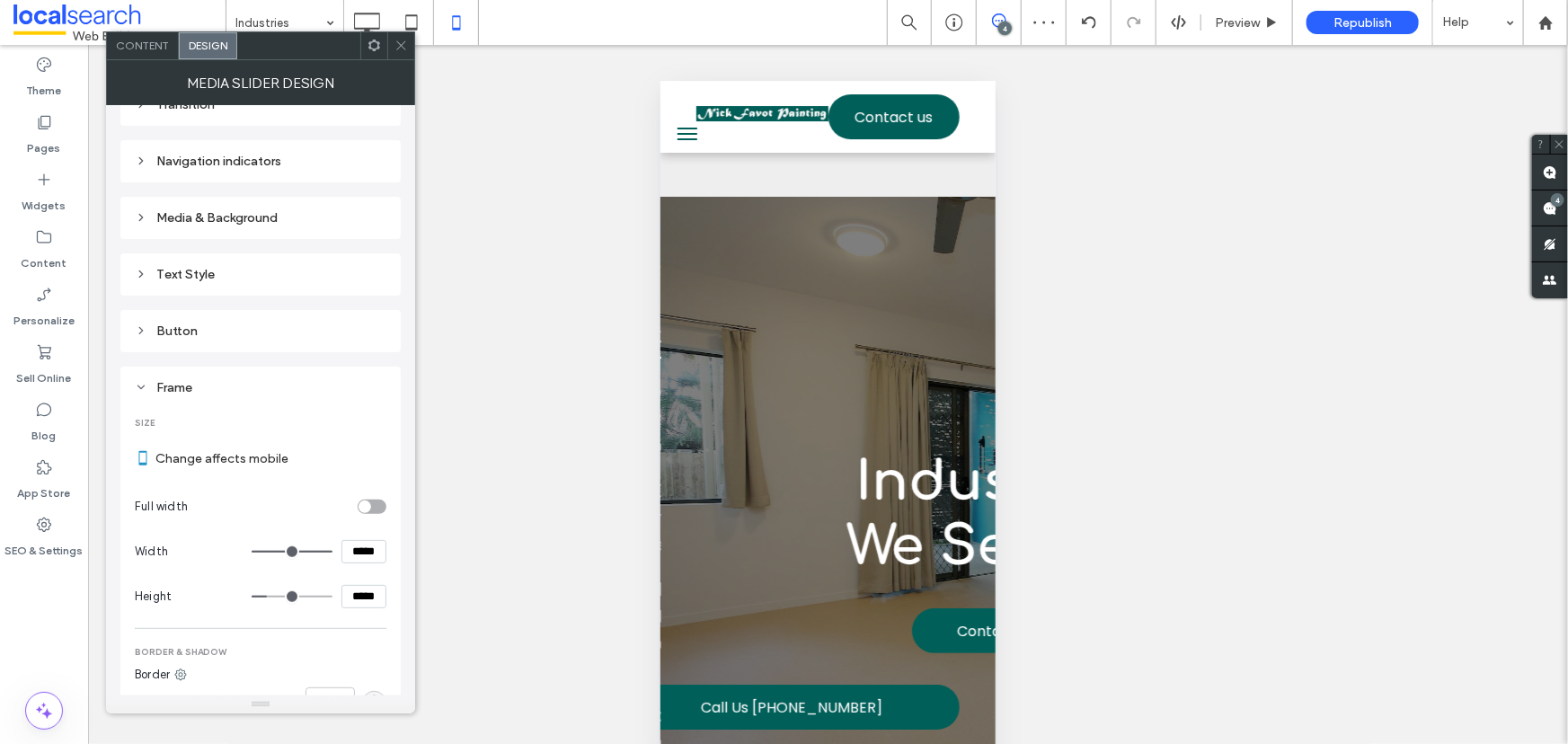 scroll, scrollTop: 354, scrollLeft: 0, axis: vertical 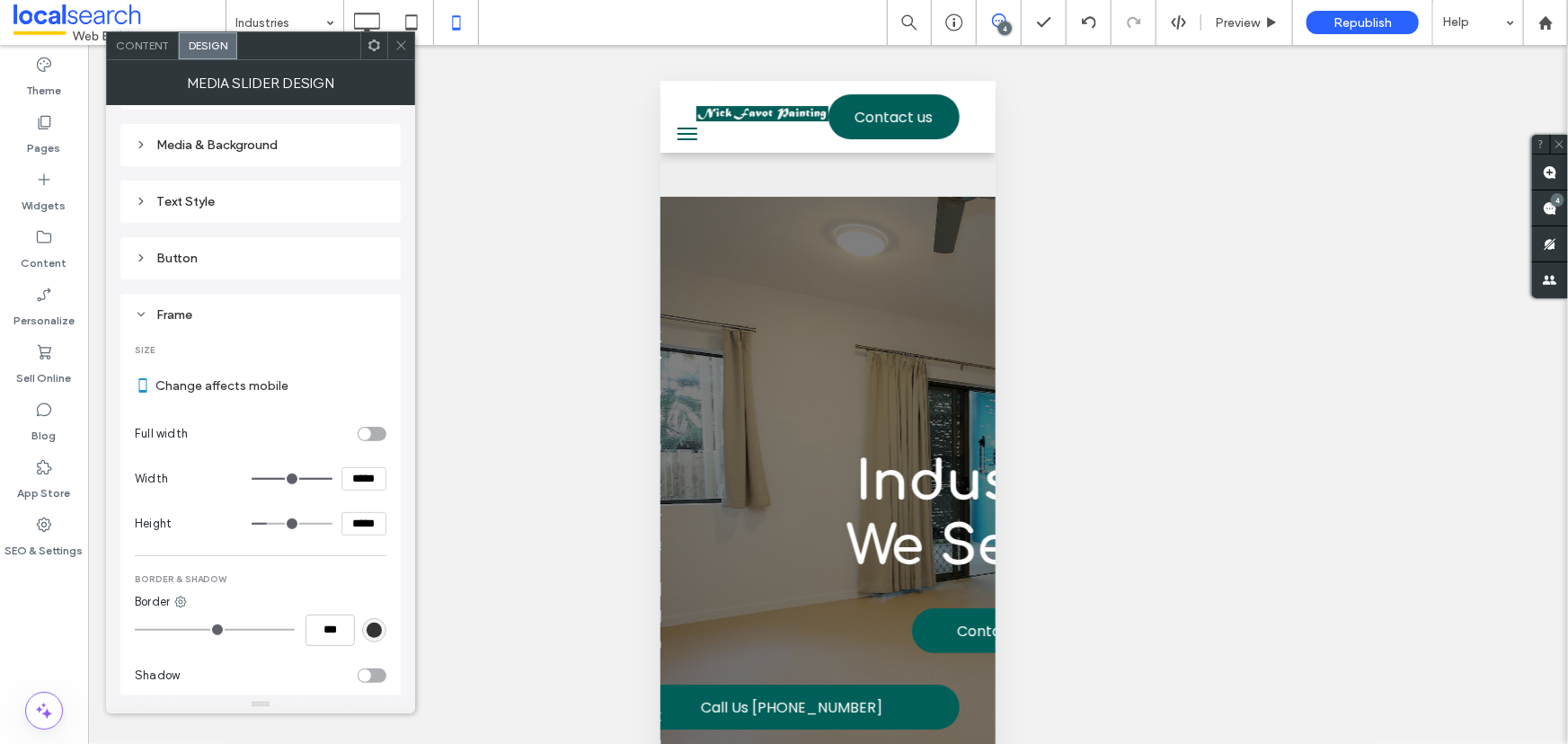 click on "*****" at bounding box center [364, 524] 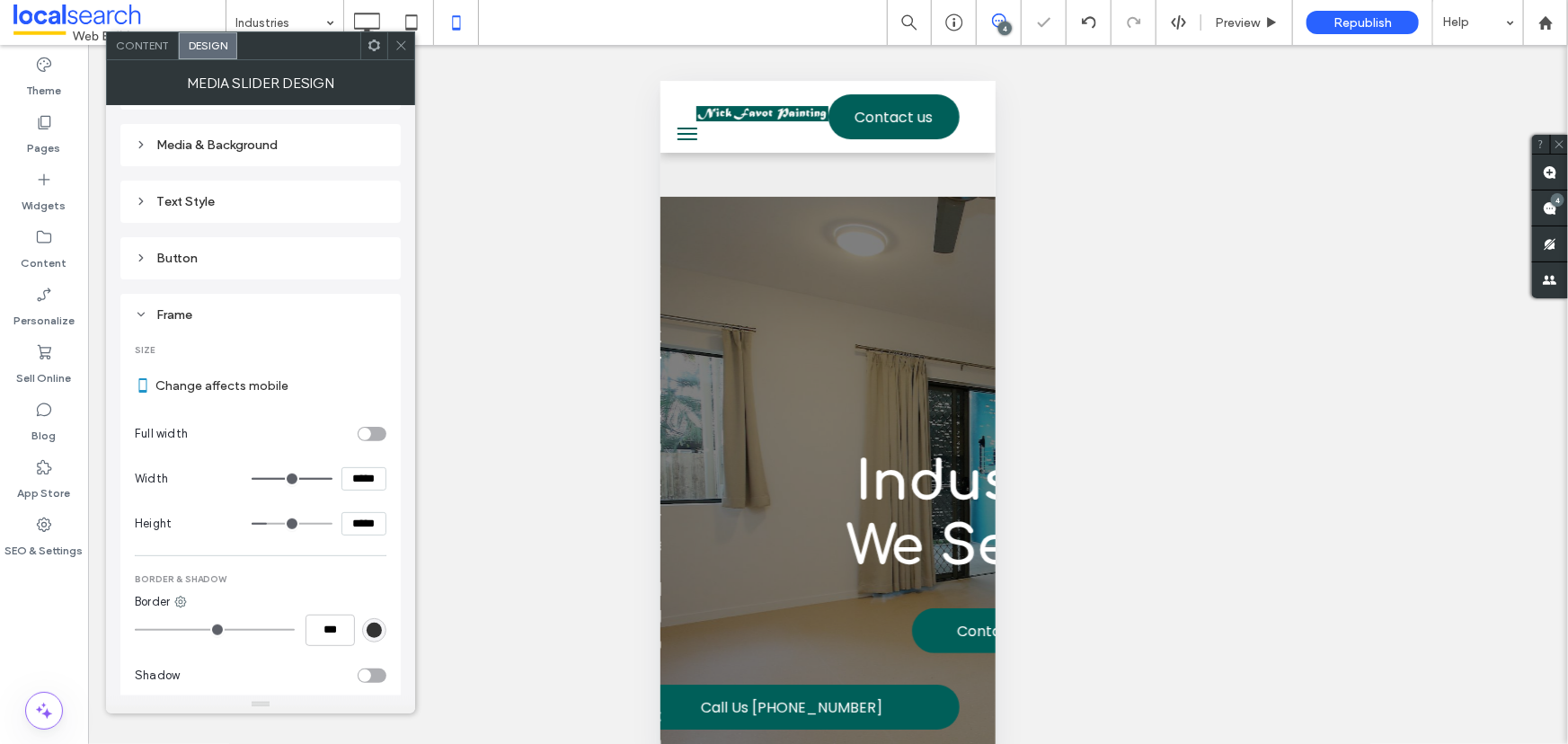 click 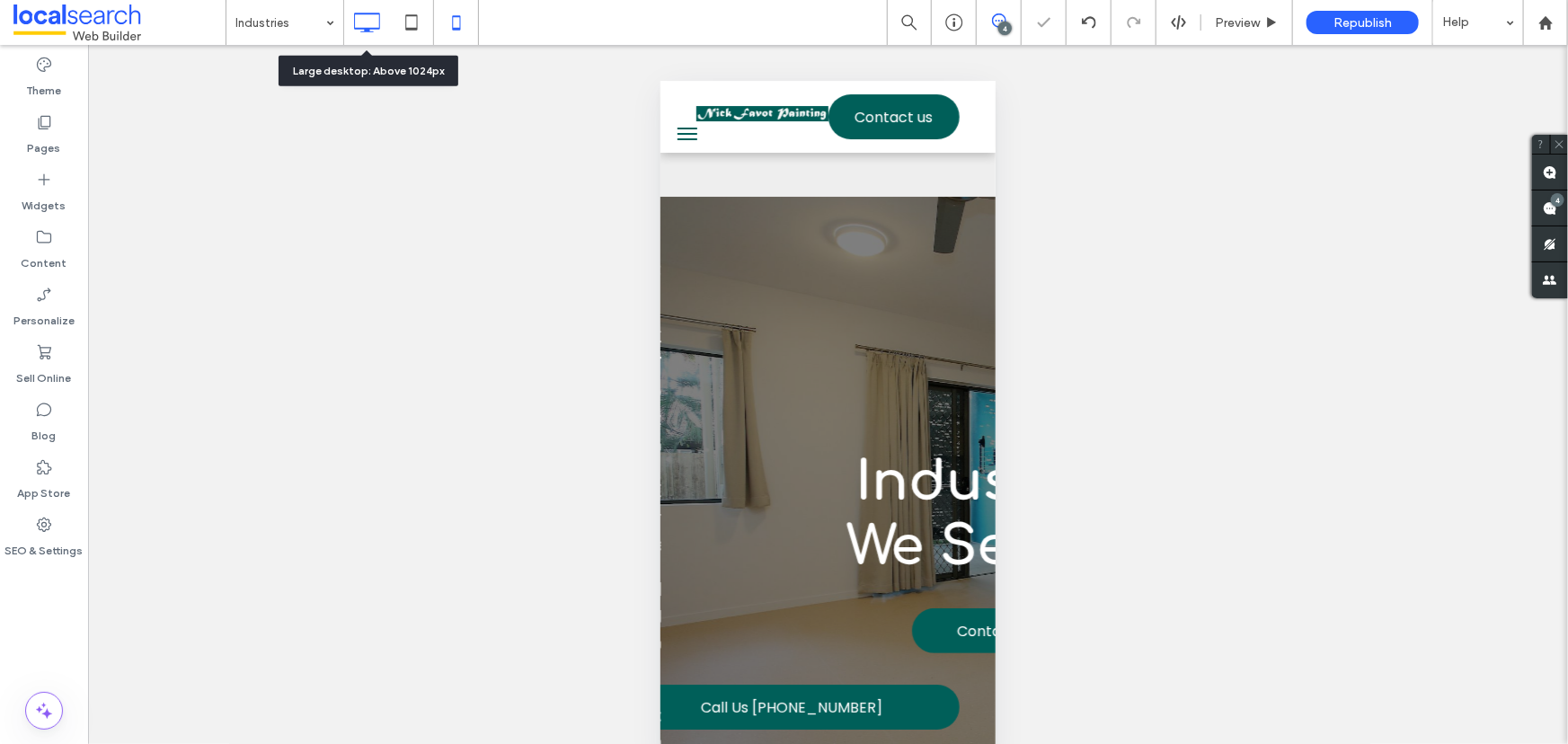 click 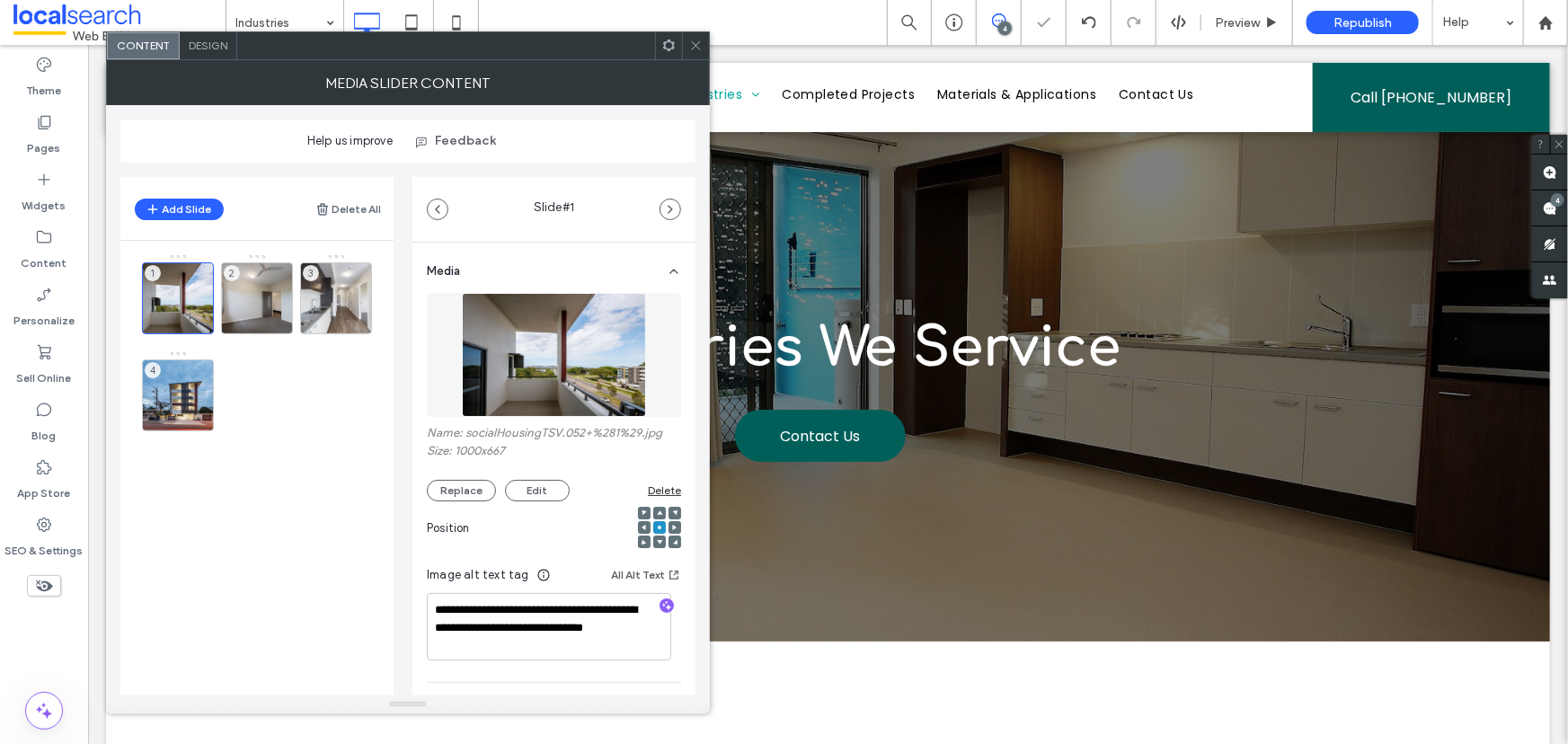 click on "Design" at bounding box center [208, 45] 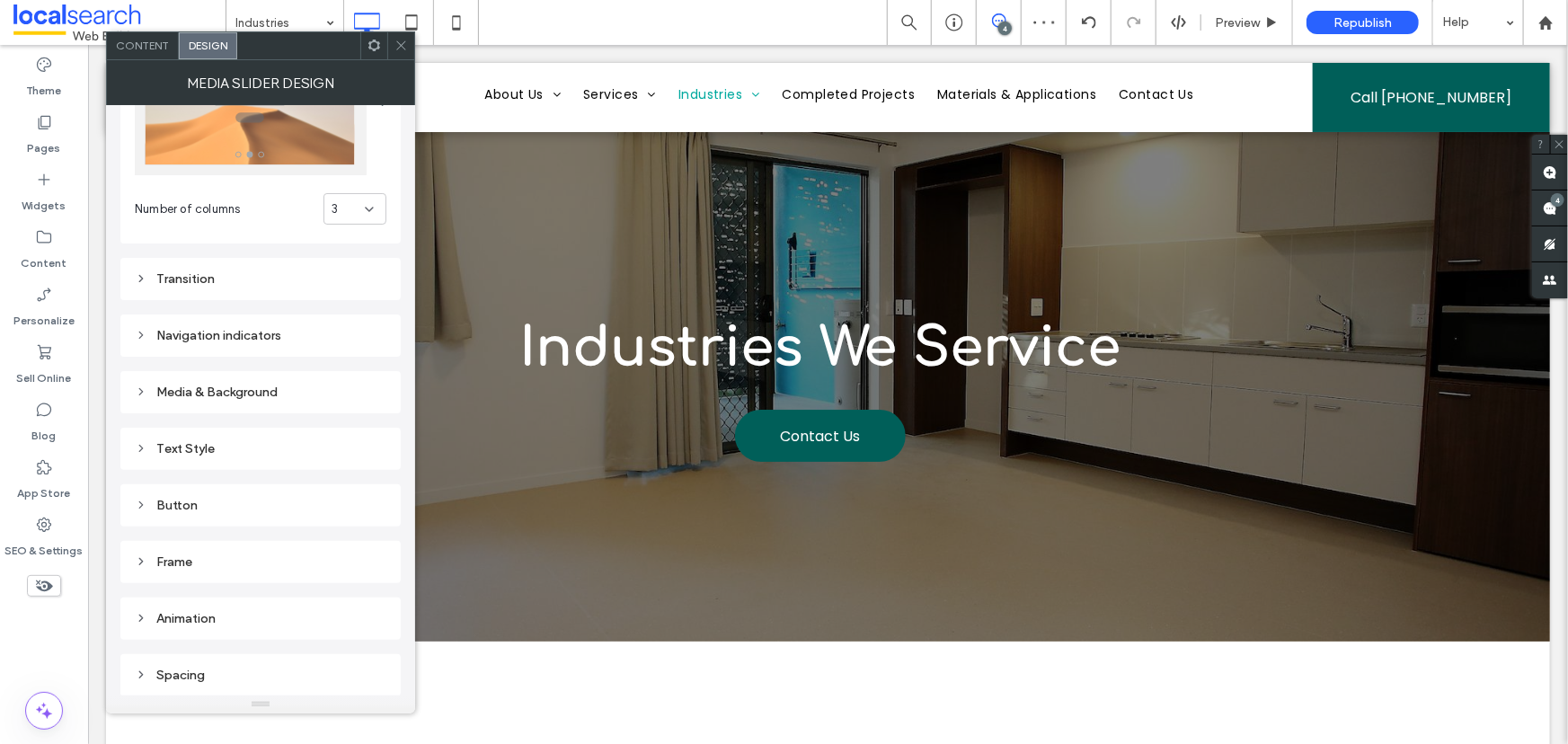 scroll, scrollTop: 109, scrollLeft: 0, axis: vertical 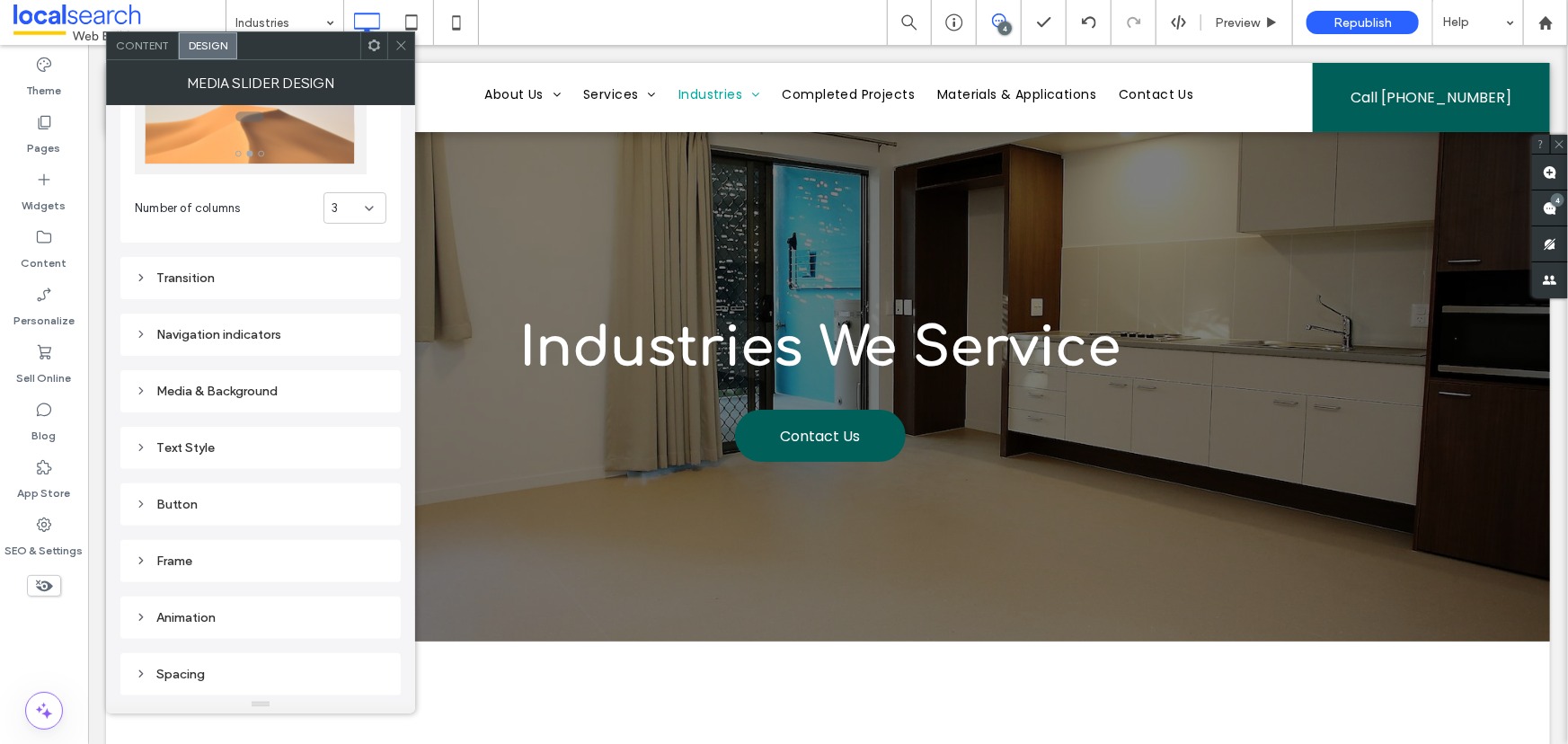 click on "Transition" at bounding box center (261, 278) 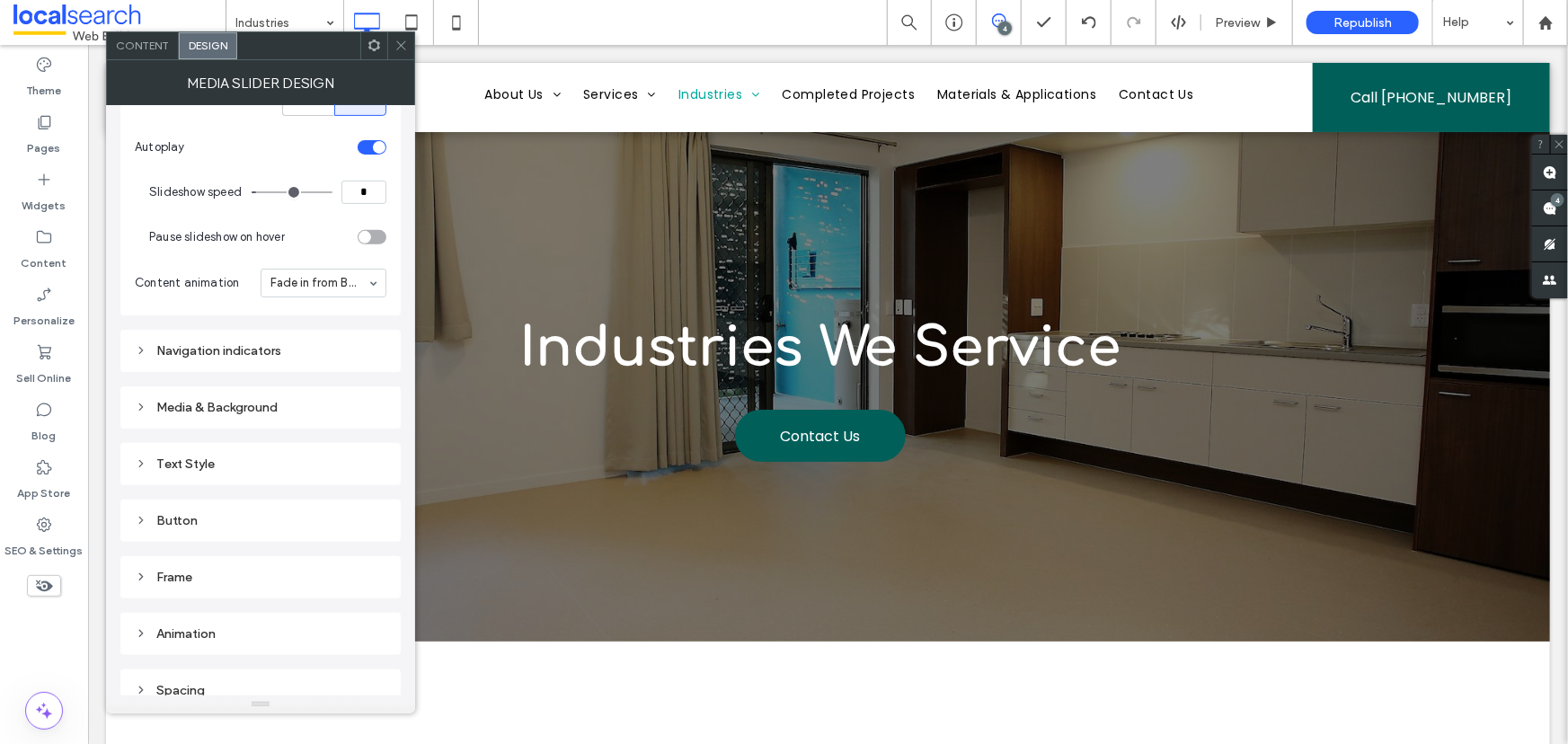scroll, scrollTop: 340, scrollLeft: 0, axis: vertical 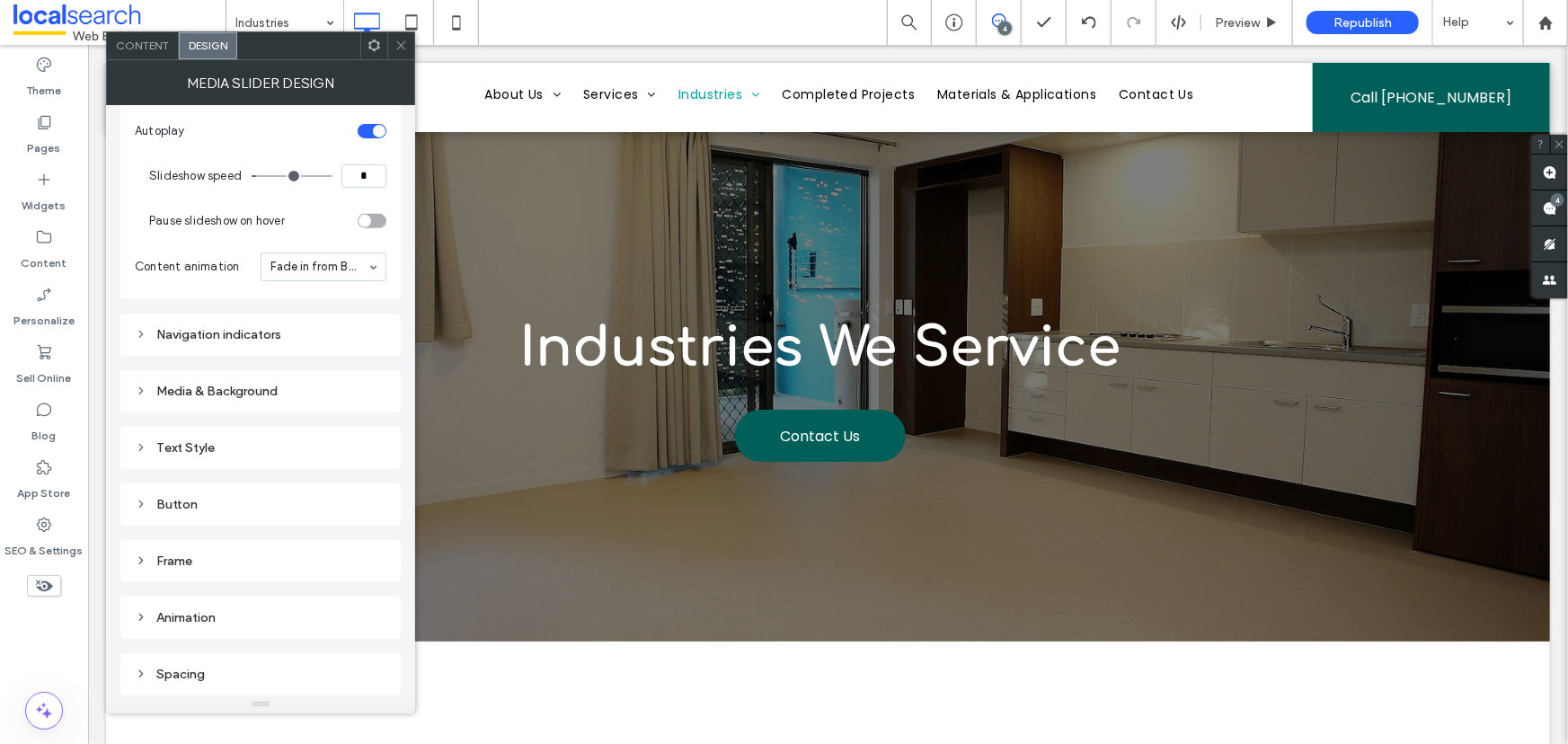 click on "*" at bounding box center (364, 176) 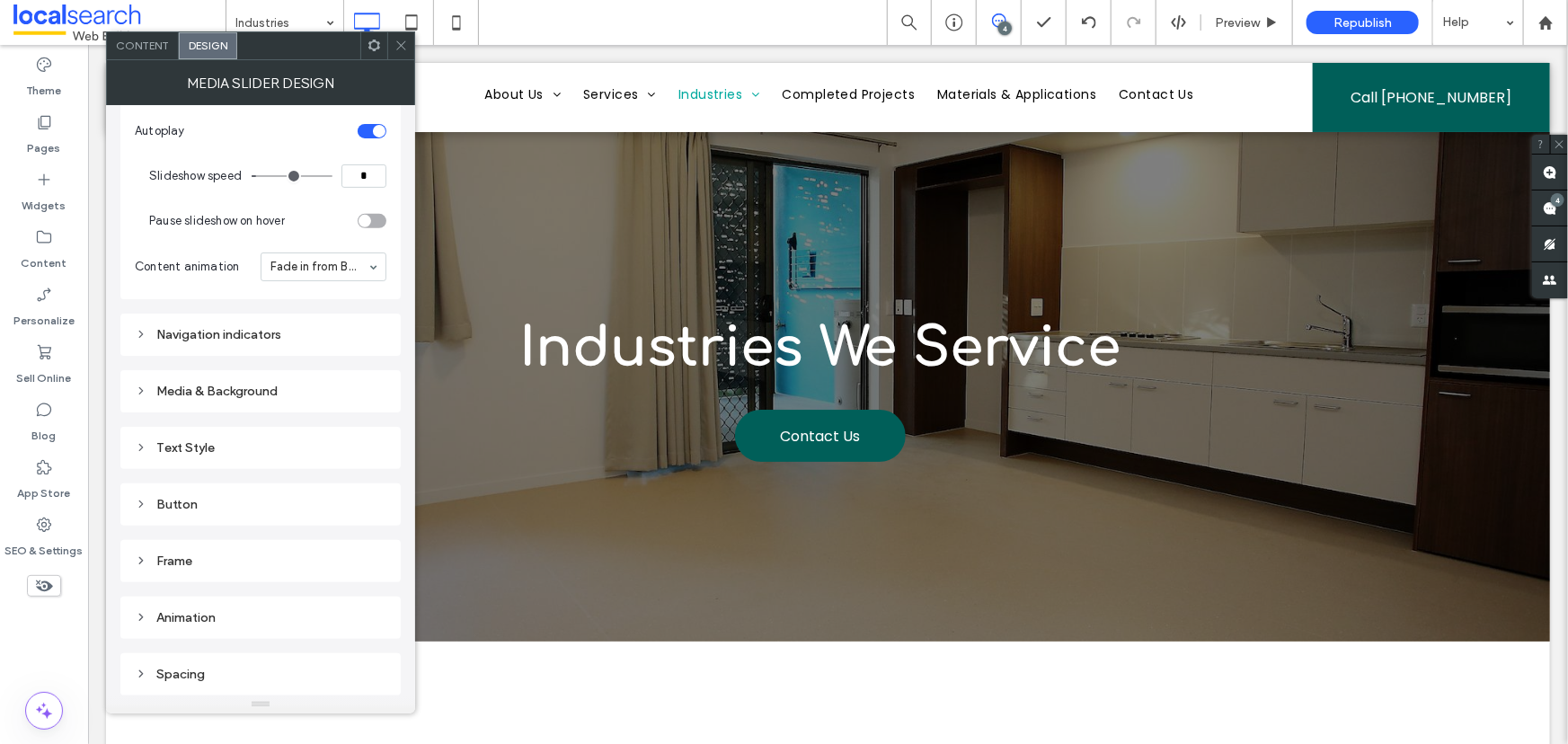type on "*" 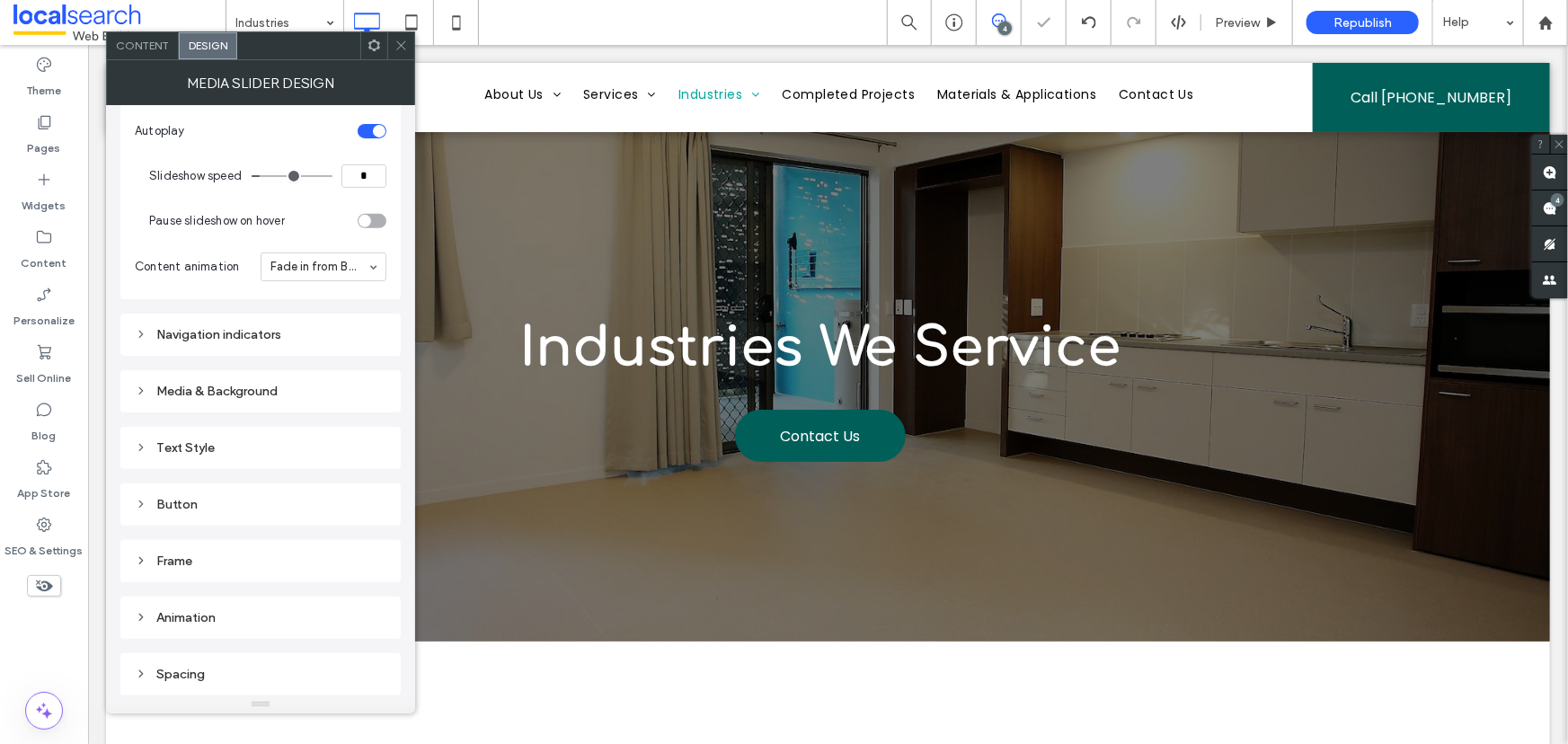 click on "Slideshow speed *" at bounding box center (268, 176) 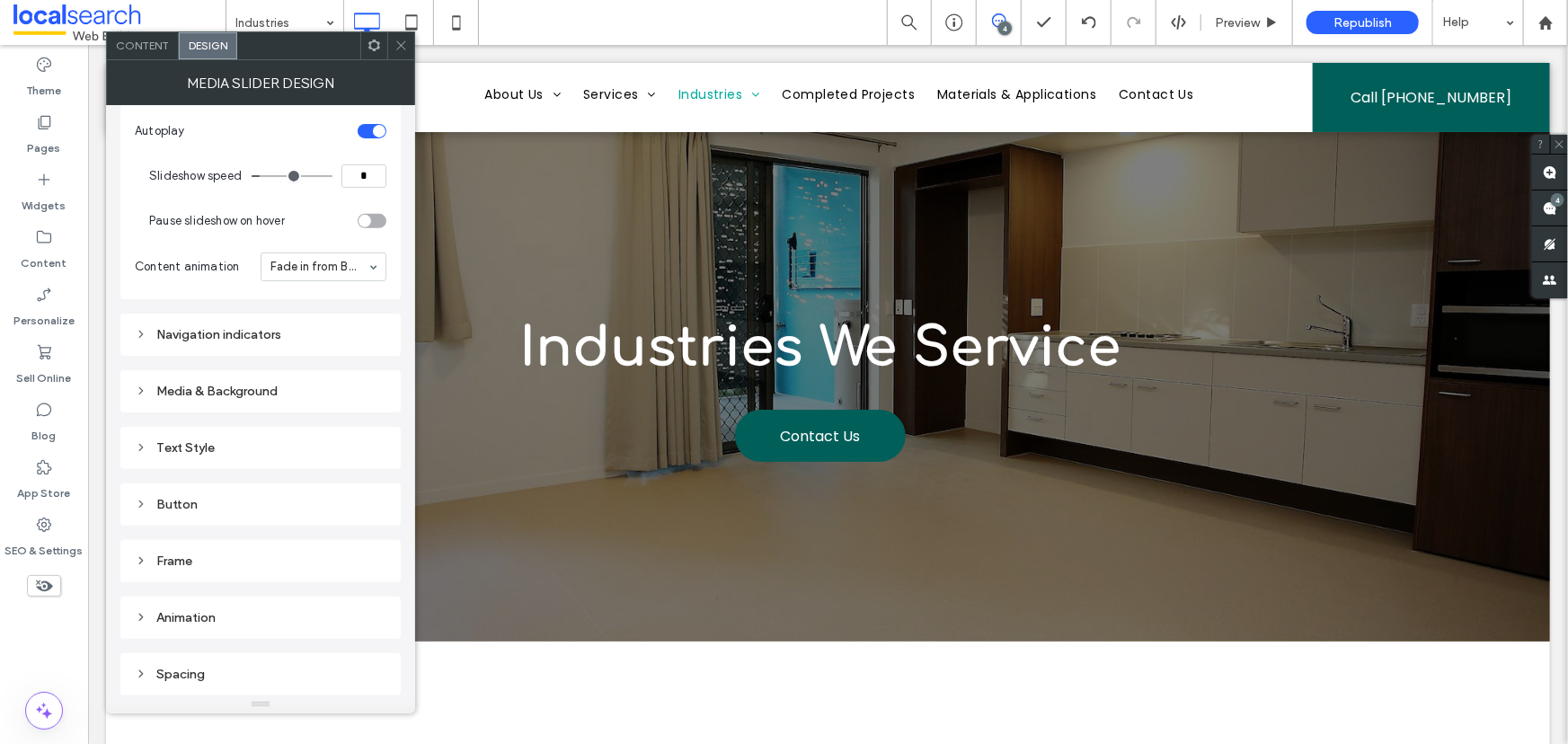 click on "Frame" at bounding box center [261, 561] 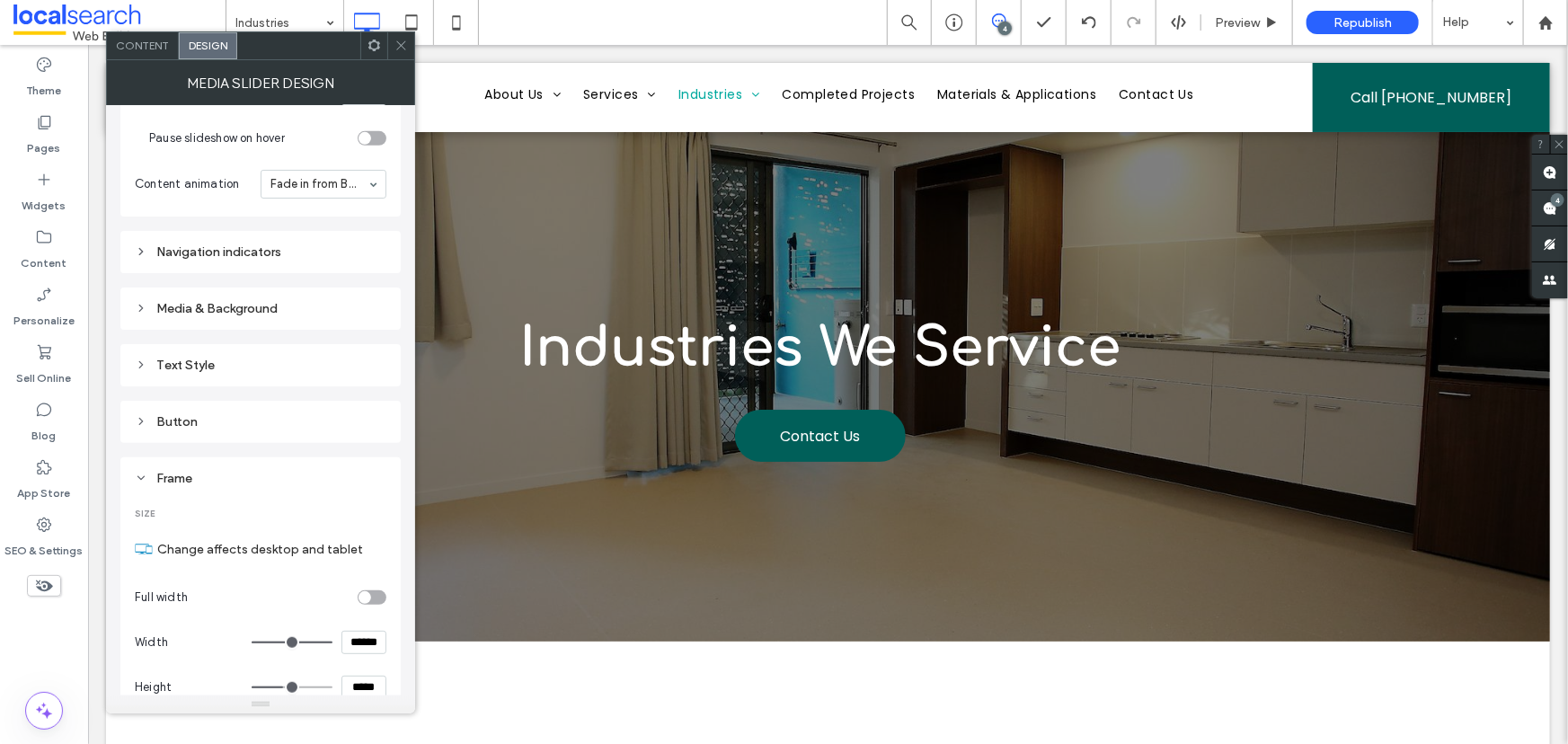 scroll, scrollTop: 584, scrollLeft: 0, axis: vertical 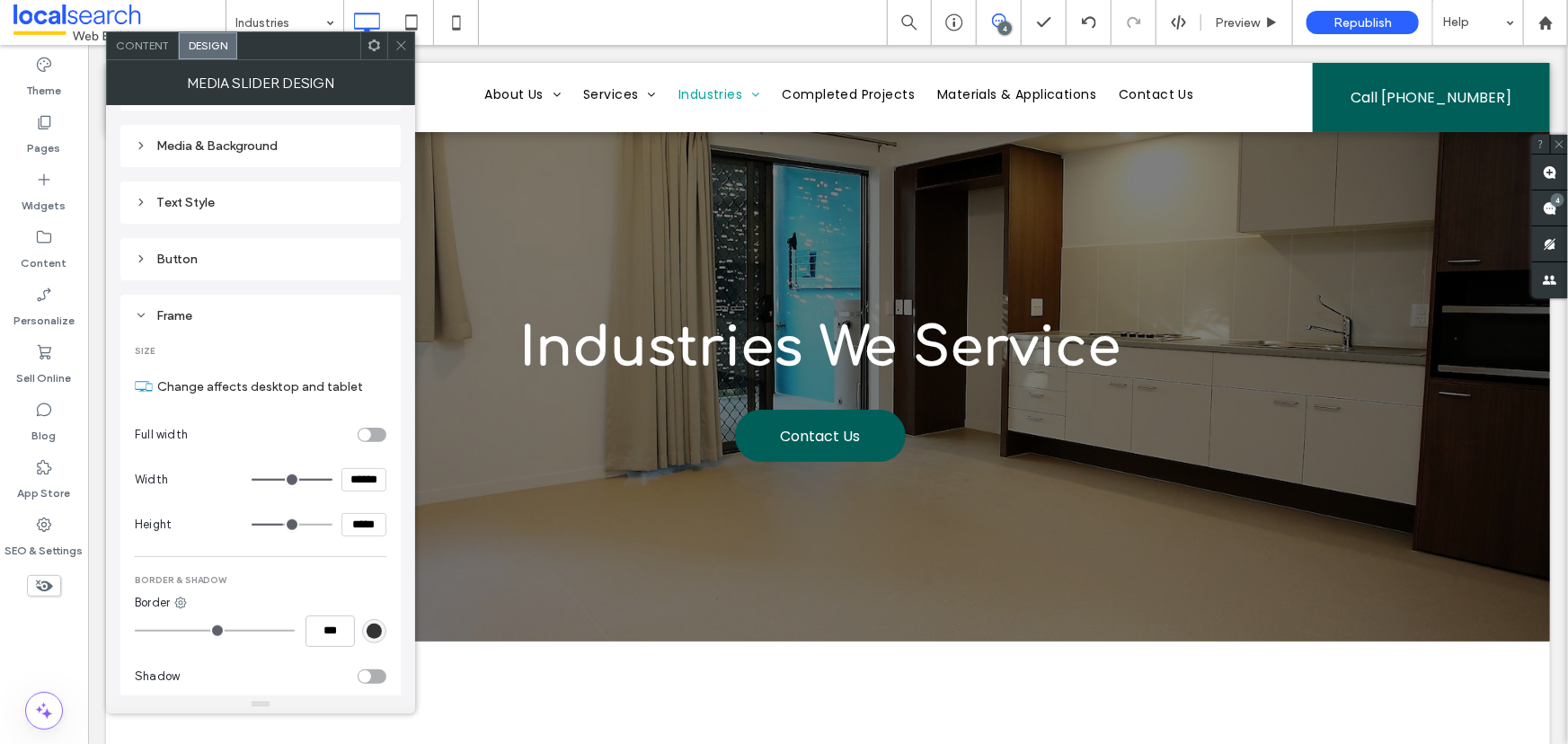 click on "*****" at bounding box center (364, 525) 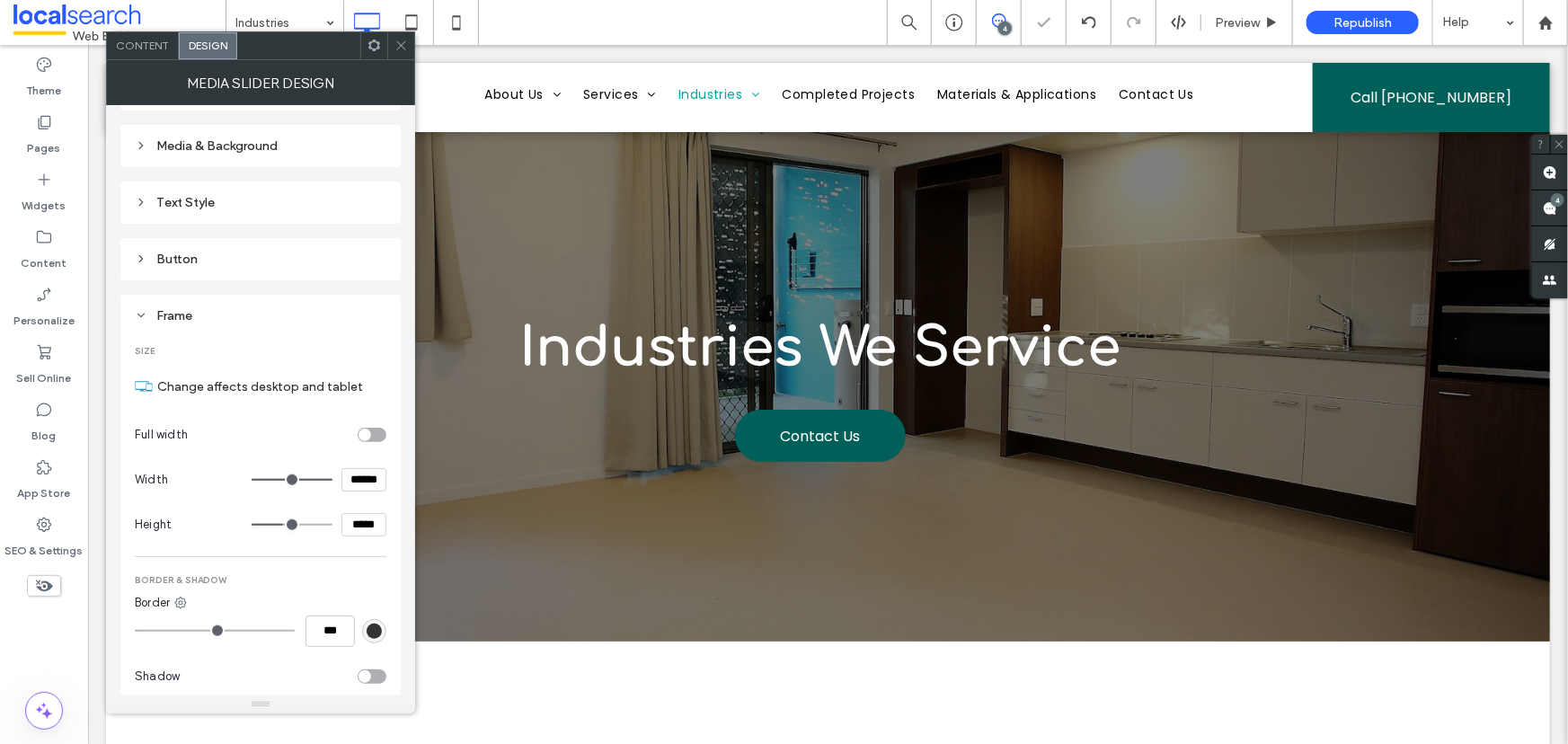 click 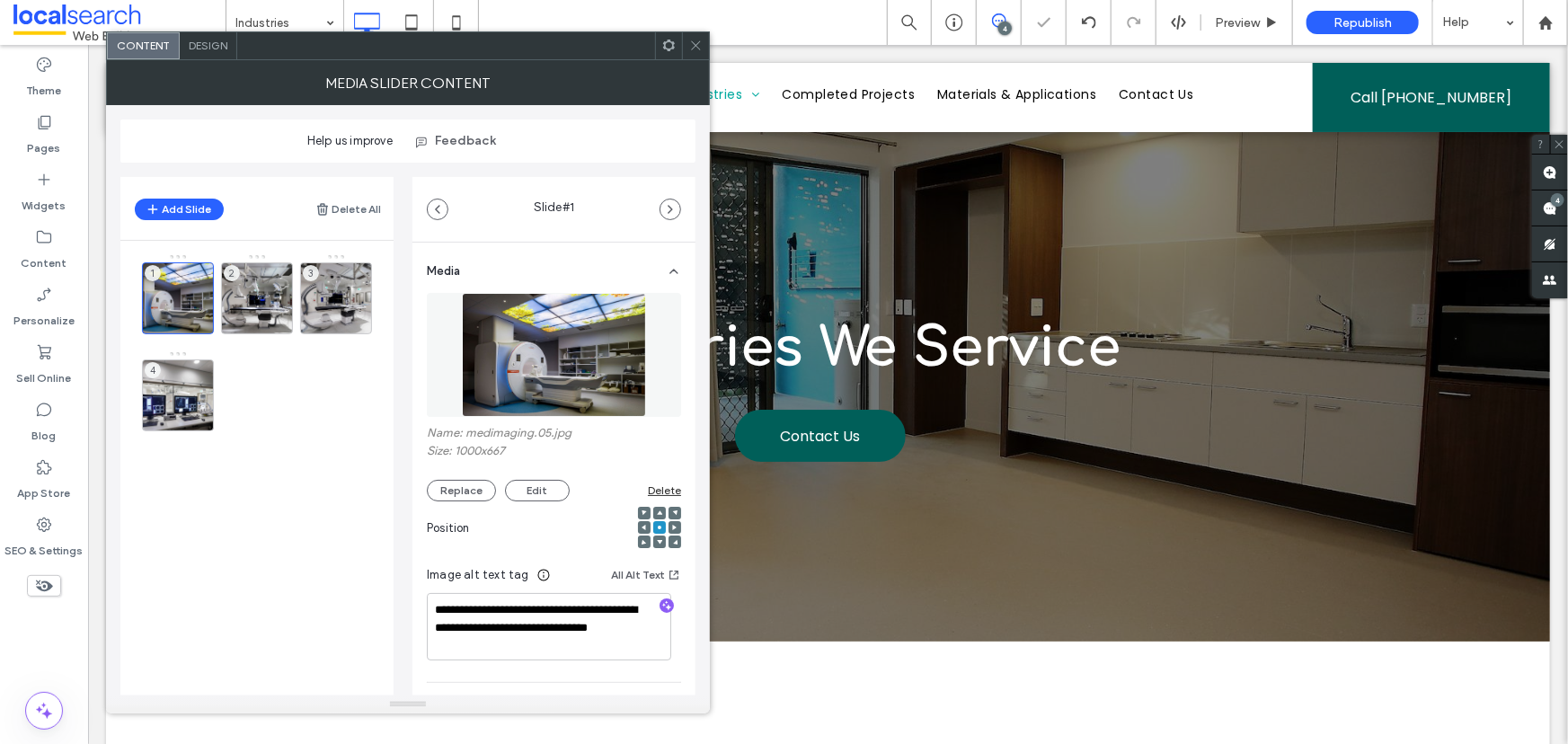 click on "Design" at bounding box center [208, 45] 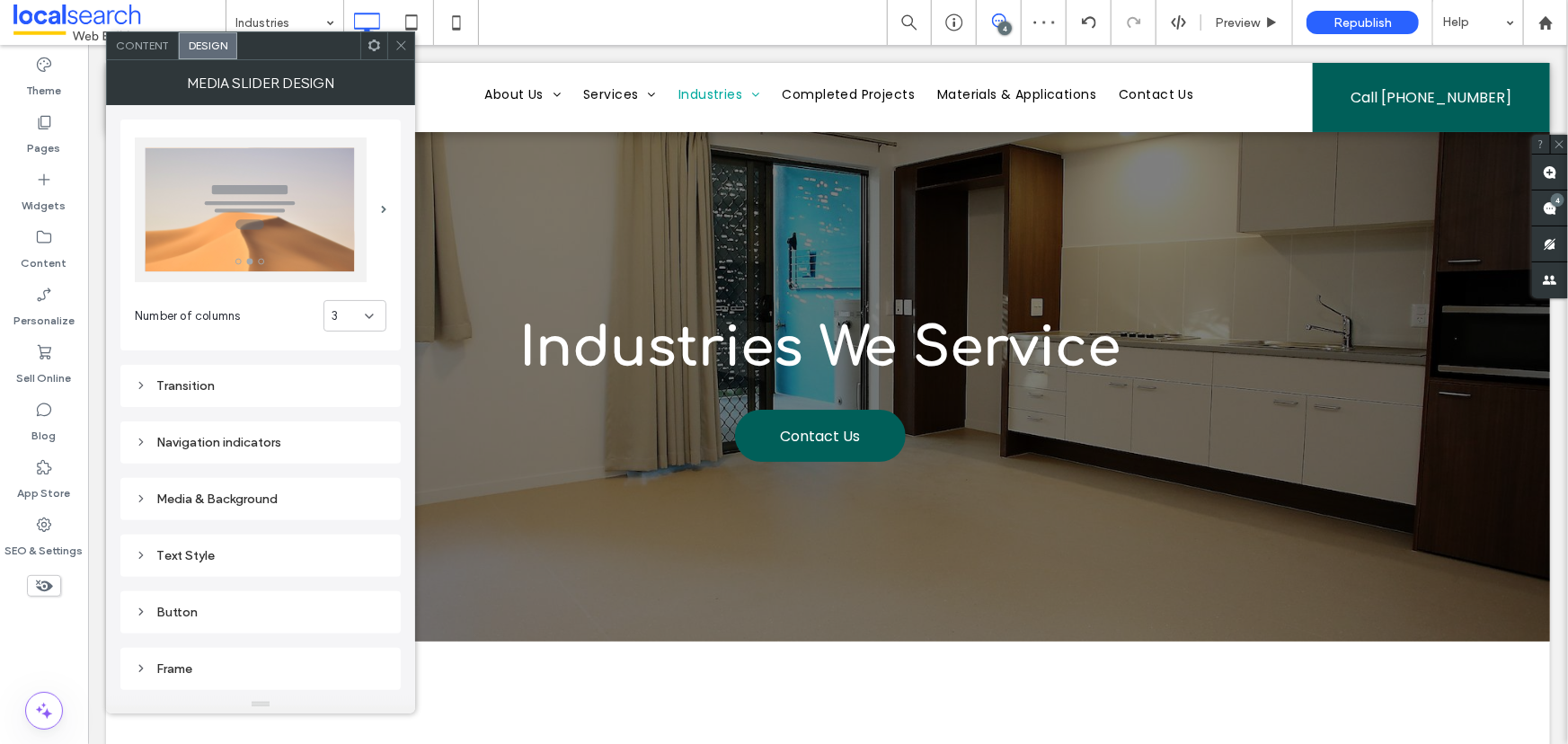 click on "Media & Background" at bounding box center [261, 499] 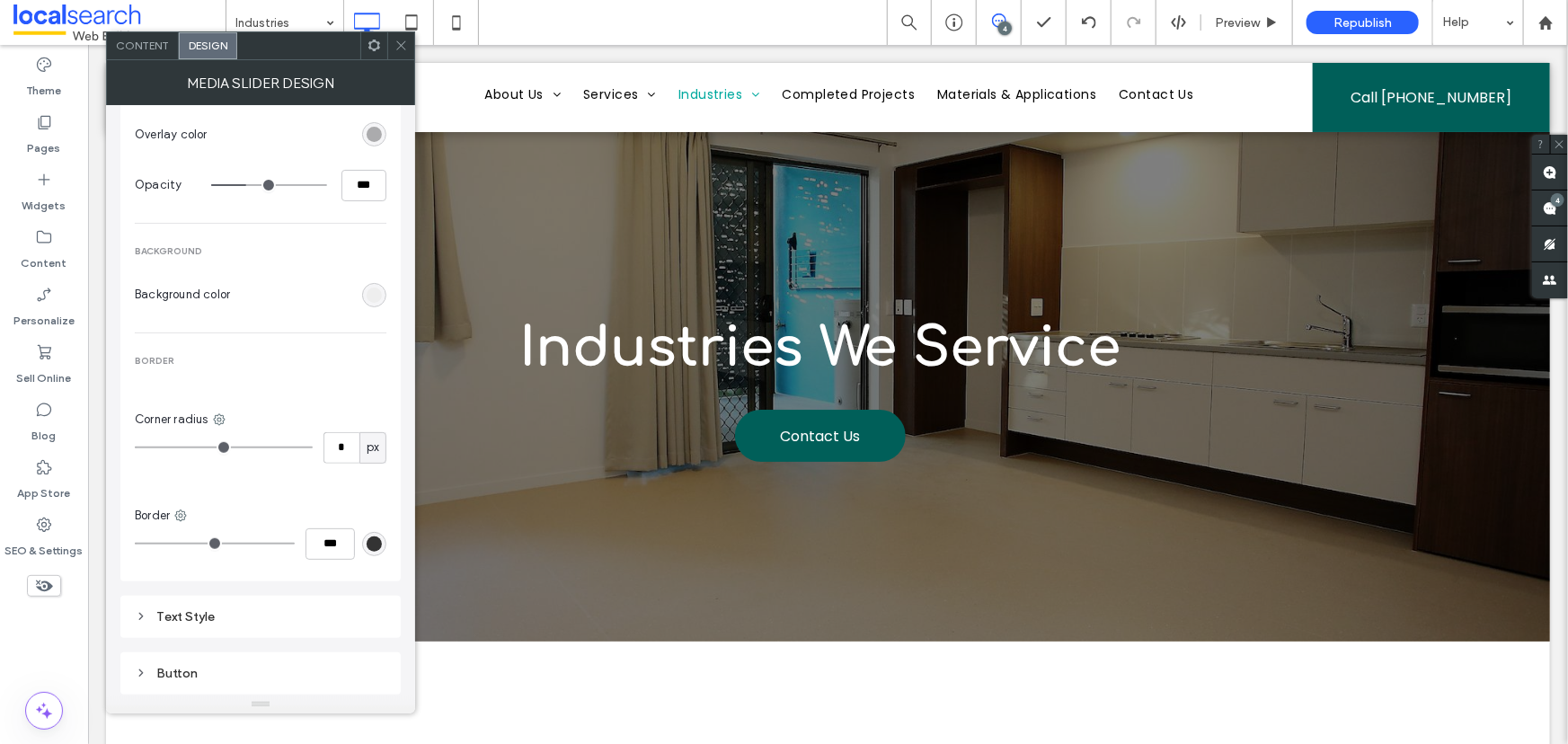scroll, scrollTop: 660, scrollLeft: 0, axis: vertical 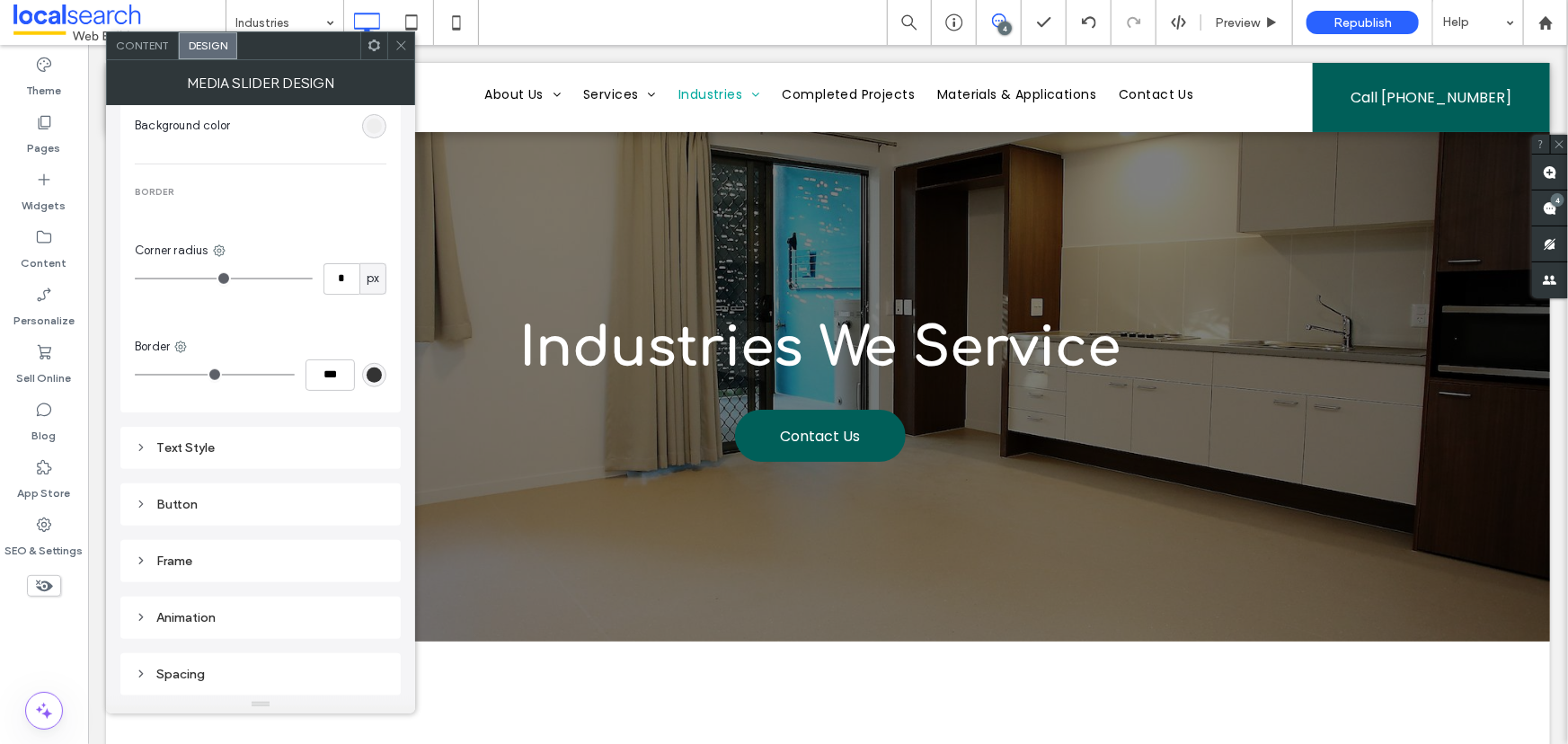 click on "Frame" at bounding box center [261, 561] 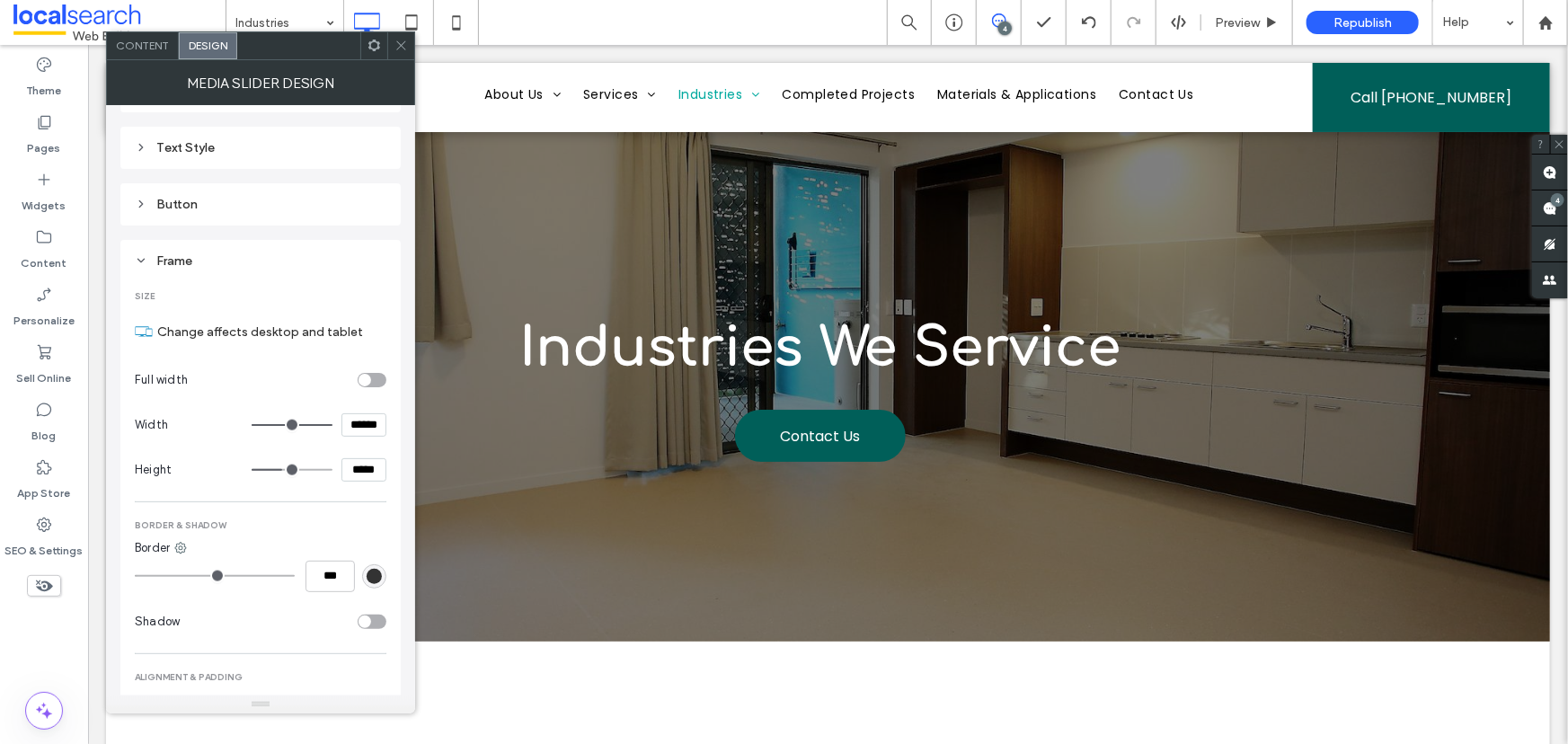scroll, scrollTop: 987, scrollLeft: 0, axis: vertical 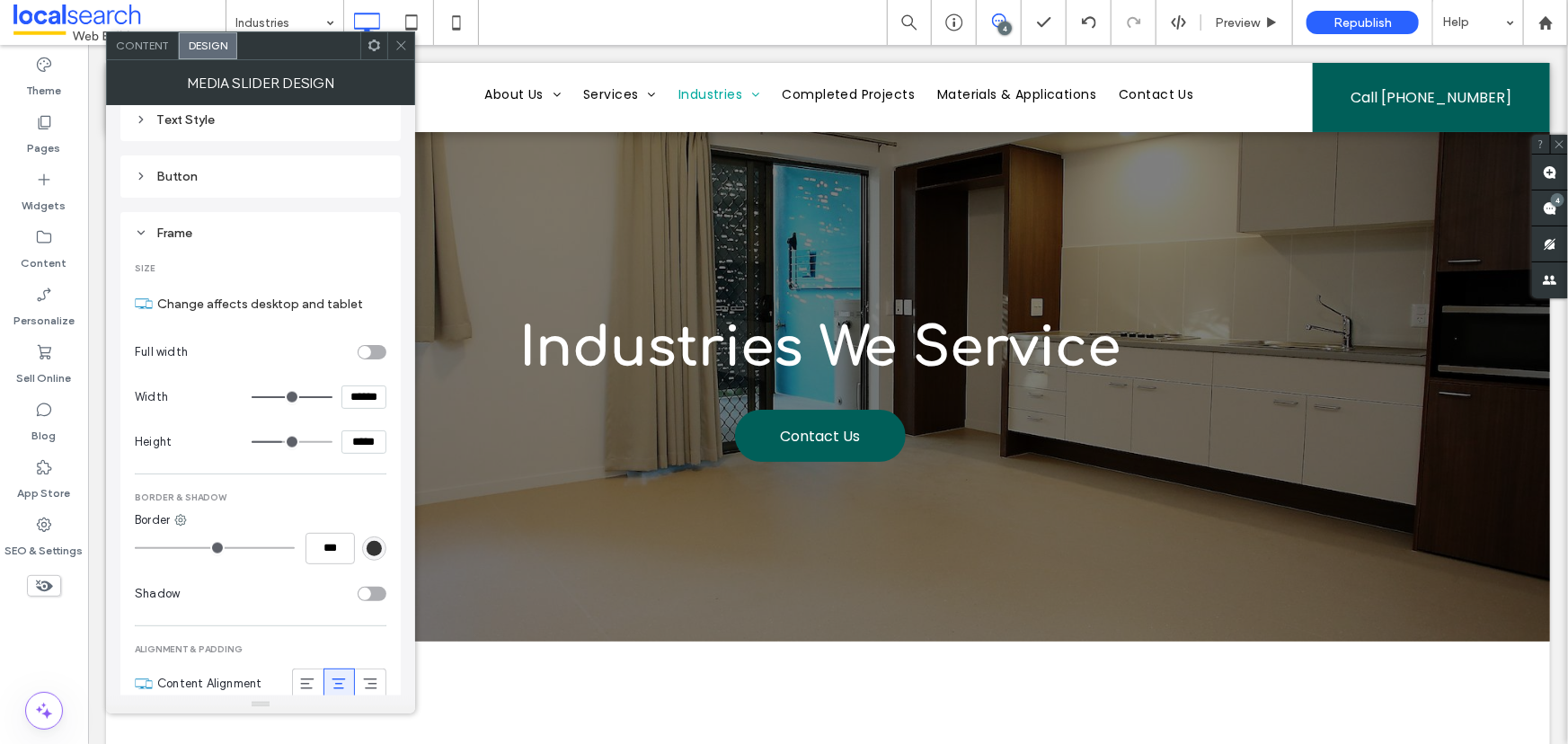 click on "*****" at bounding box center (364, 442) 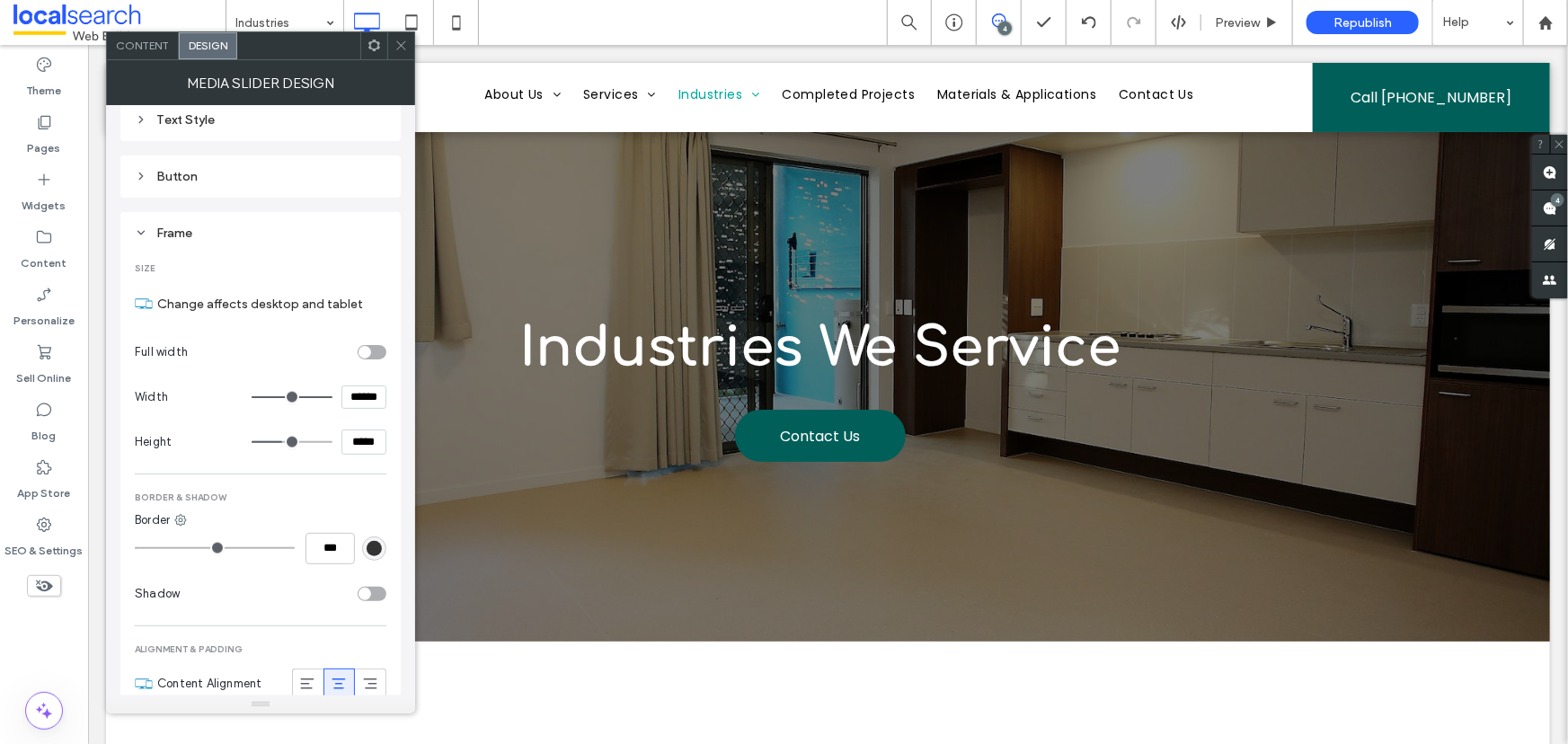 type on "*****" 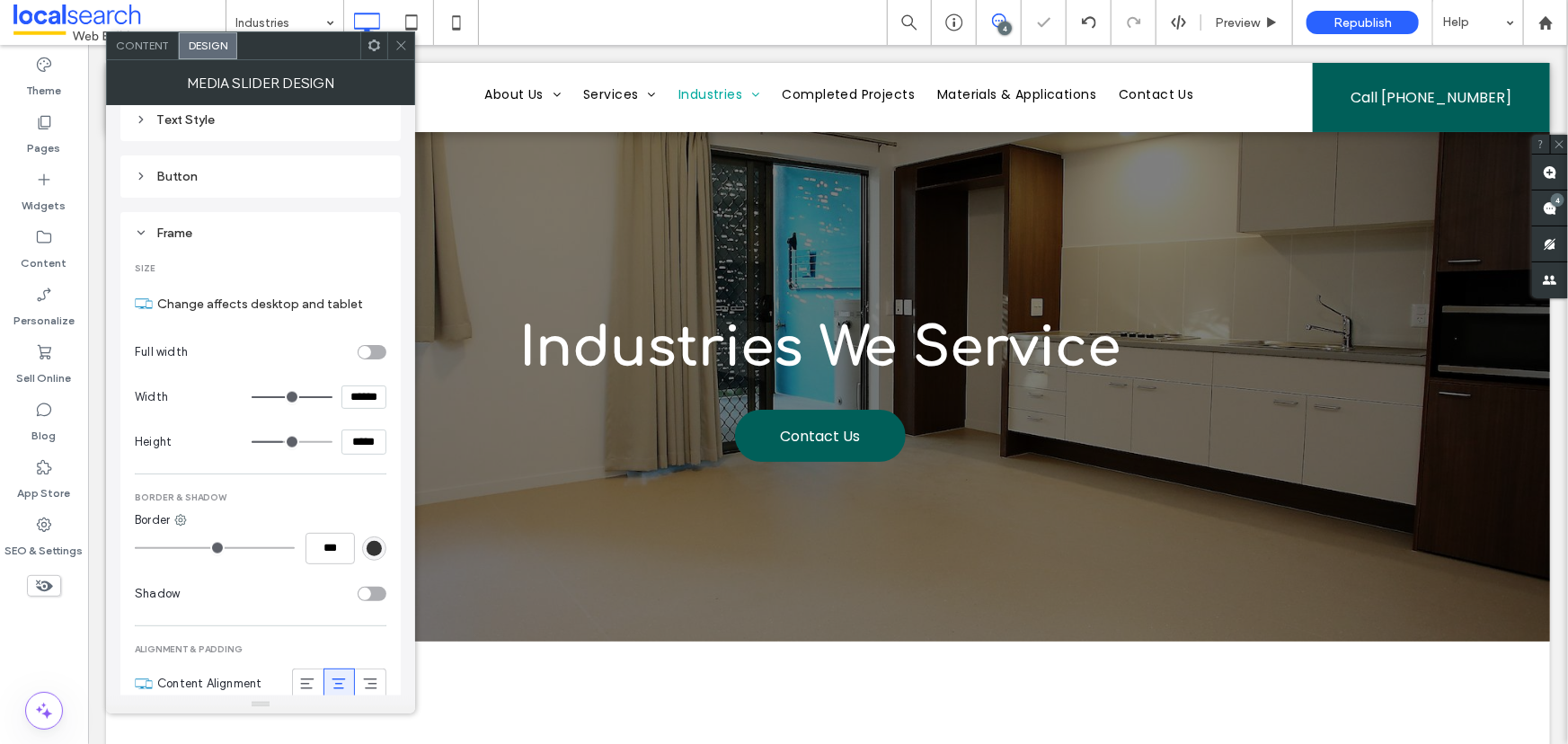 scroll, scrollTop: 0, scrollLeft: 0, axis: both 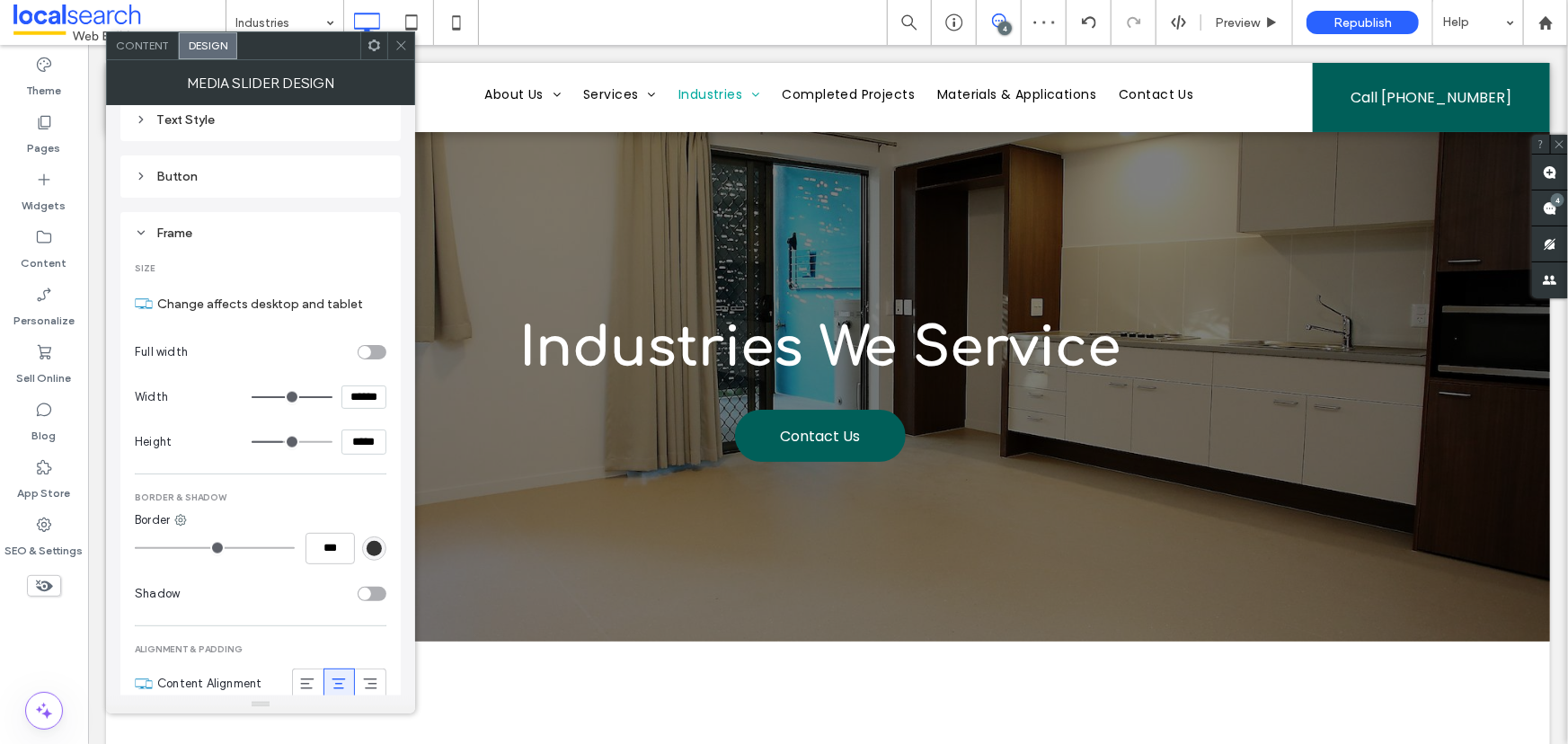 click 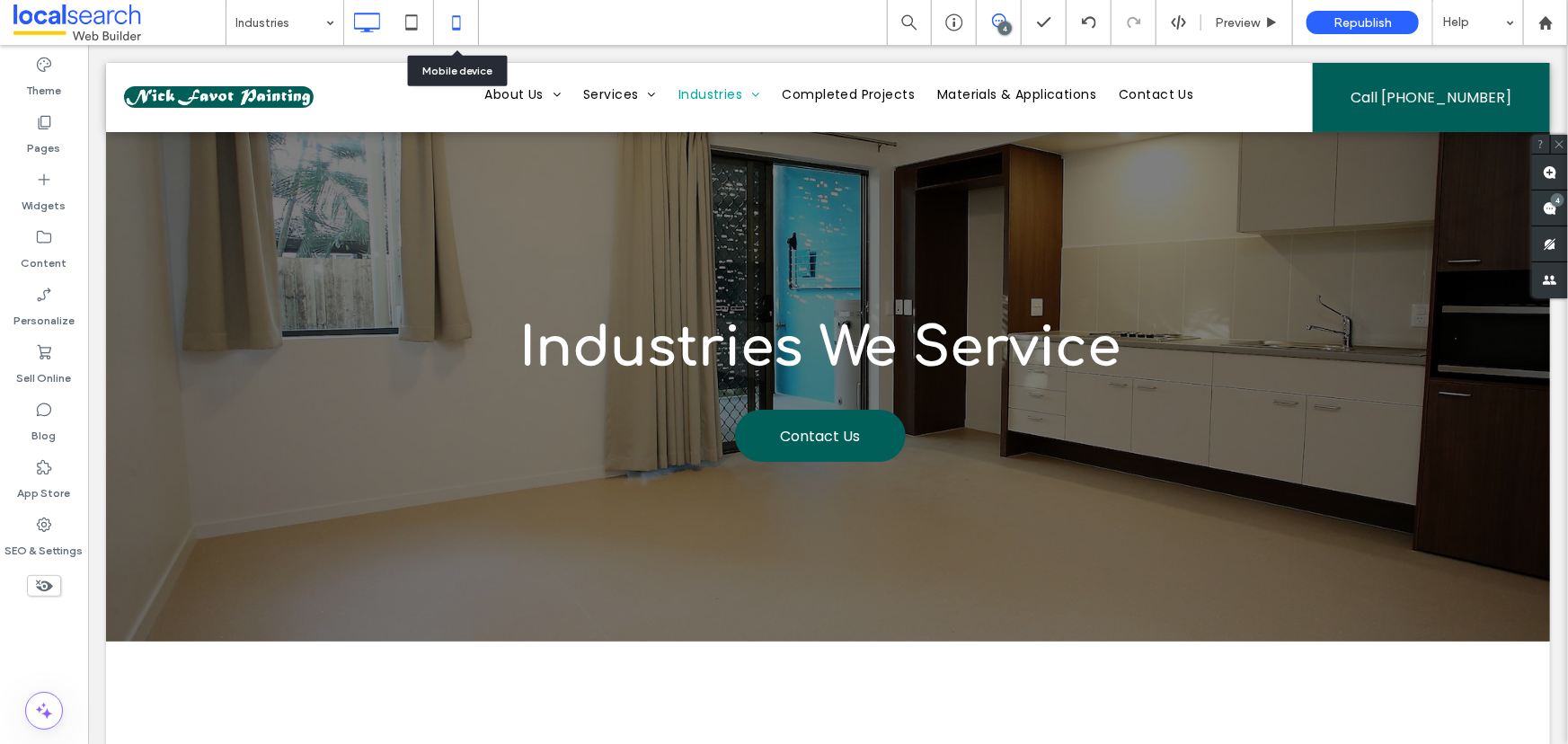 click 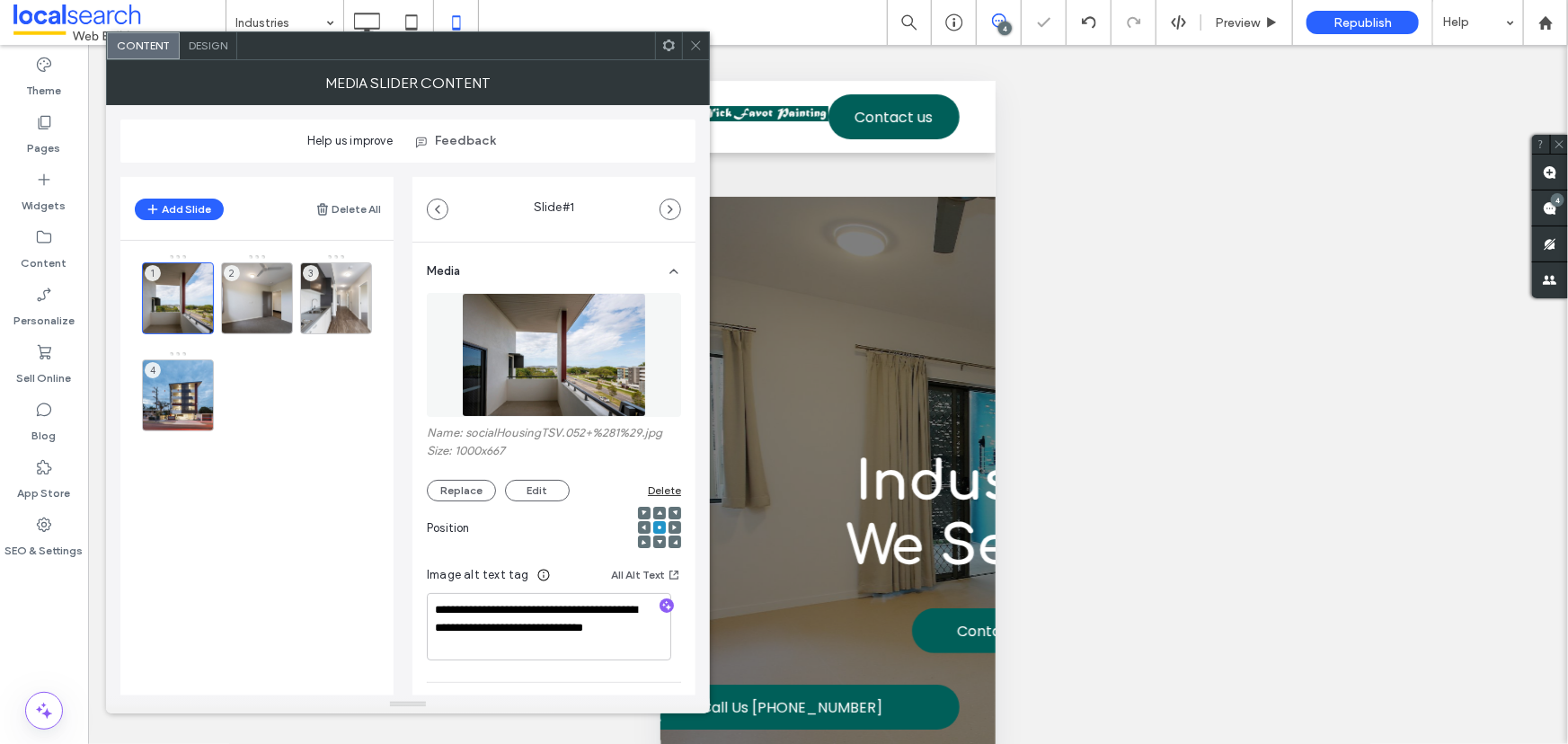 click on "Design" at bounding box center (208, 45) 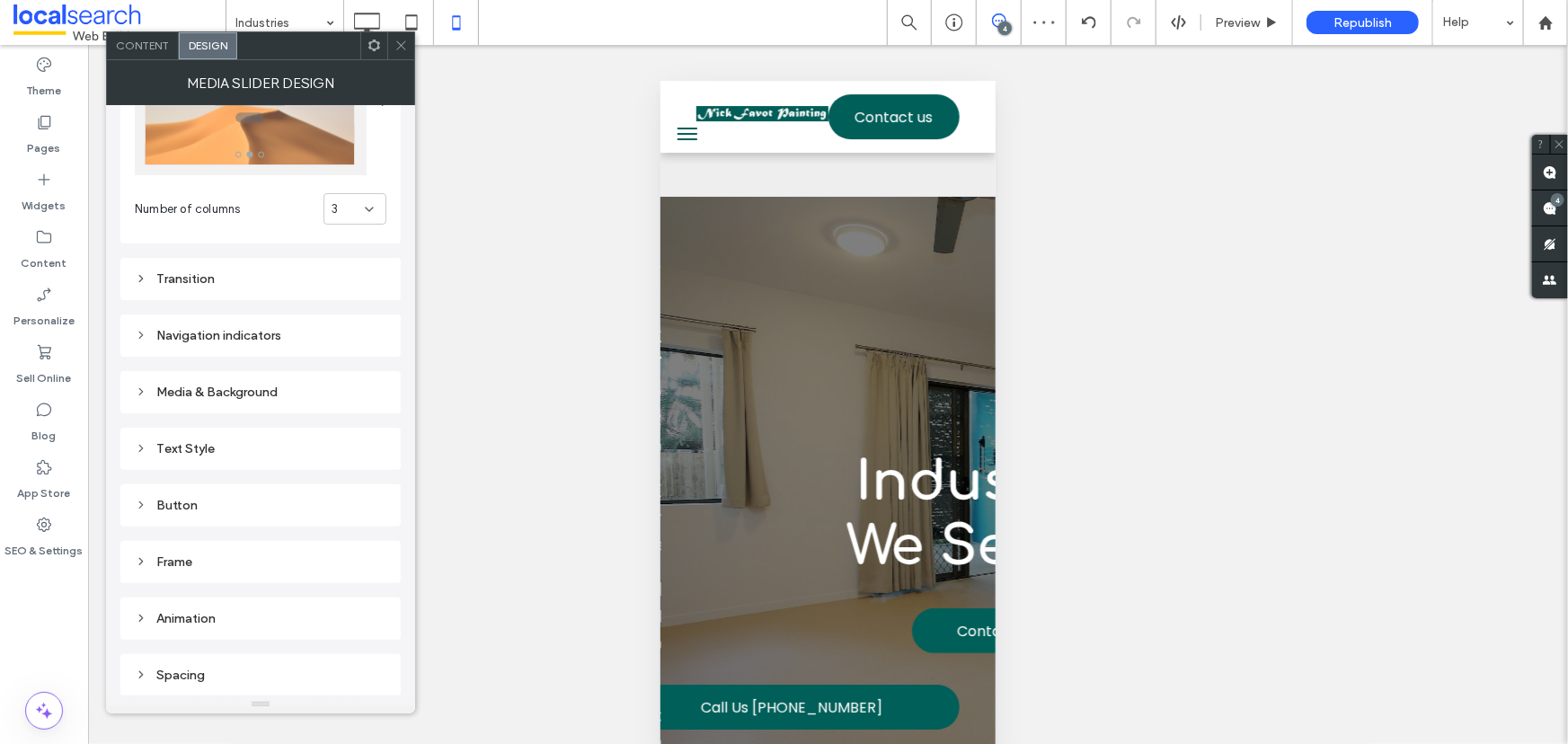 scroll, scrollTop: 109, scrollLeft: 0, axis: vertical 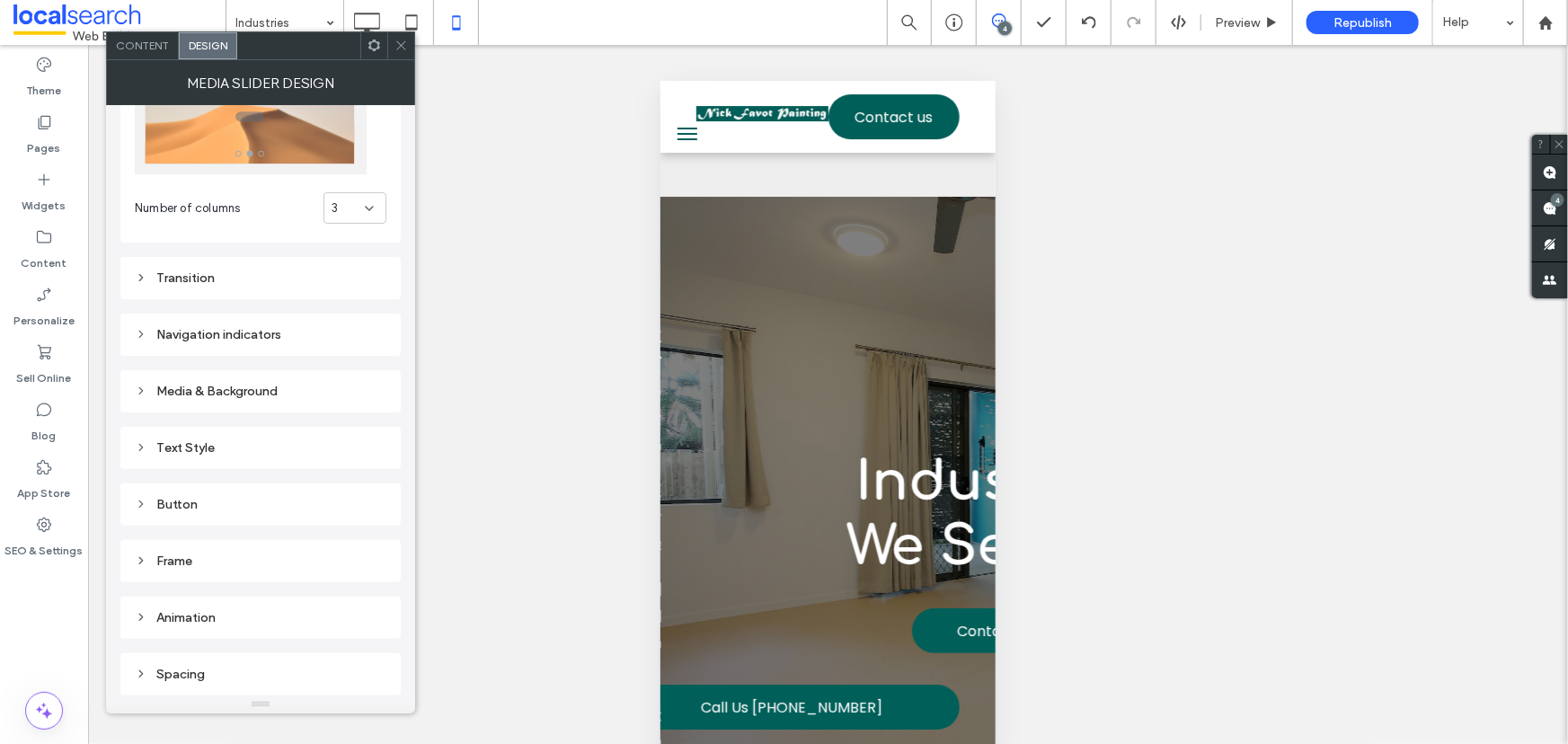 click on "Navigation indicators" at bounding box center [261, 334] 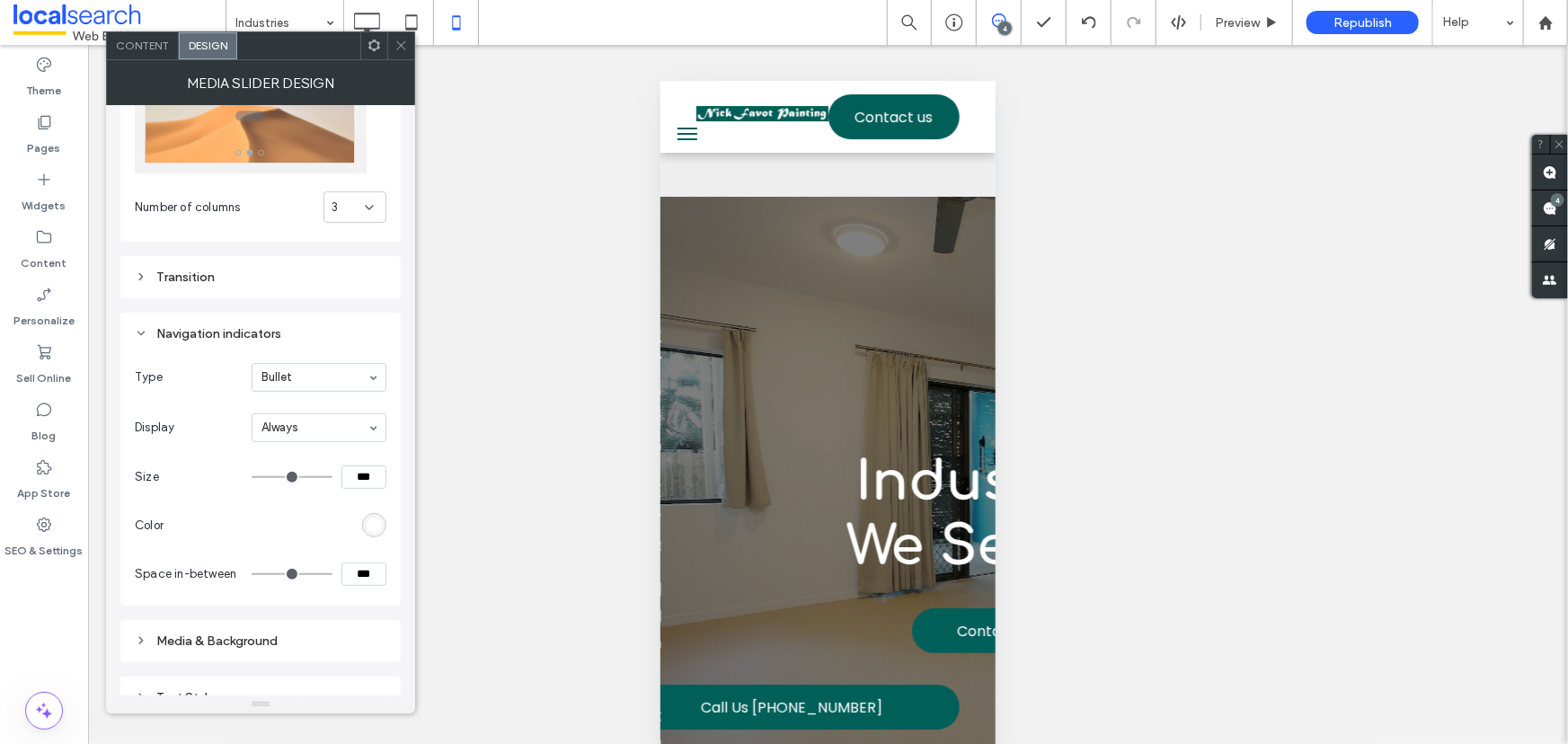 click on "Number of columns 3 Transition Navigation indicators Type Bullet Display Always Size *** Color Space in-between *** Media & Background Text Style  Button Frame Animation Spacing" at bounding box center [261, 471] 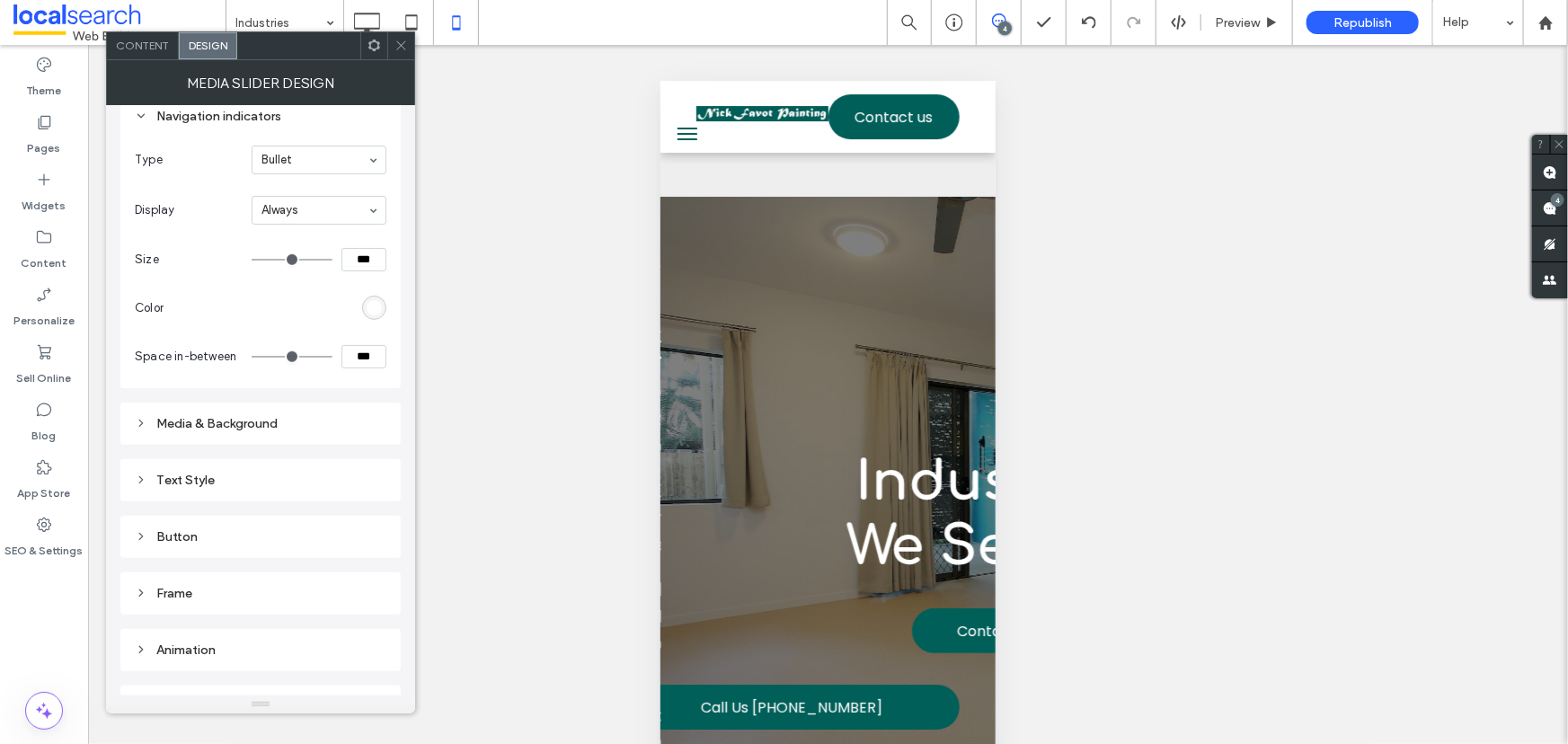 scroll, scrollTop: 590, scrollLeft: 0, axis: vertical 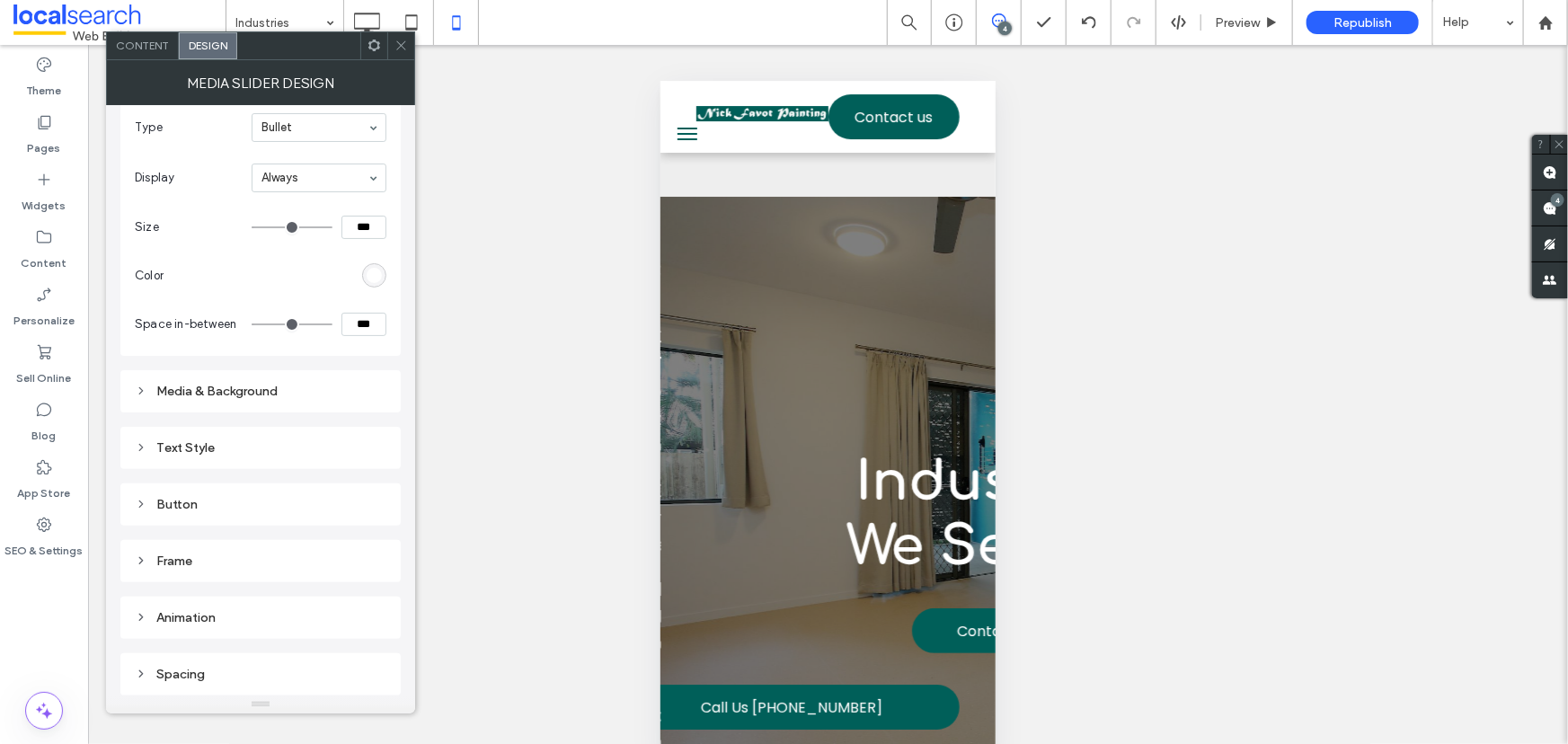 click on "Frame" at bounding box center (261, 561) 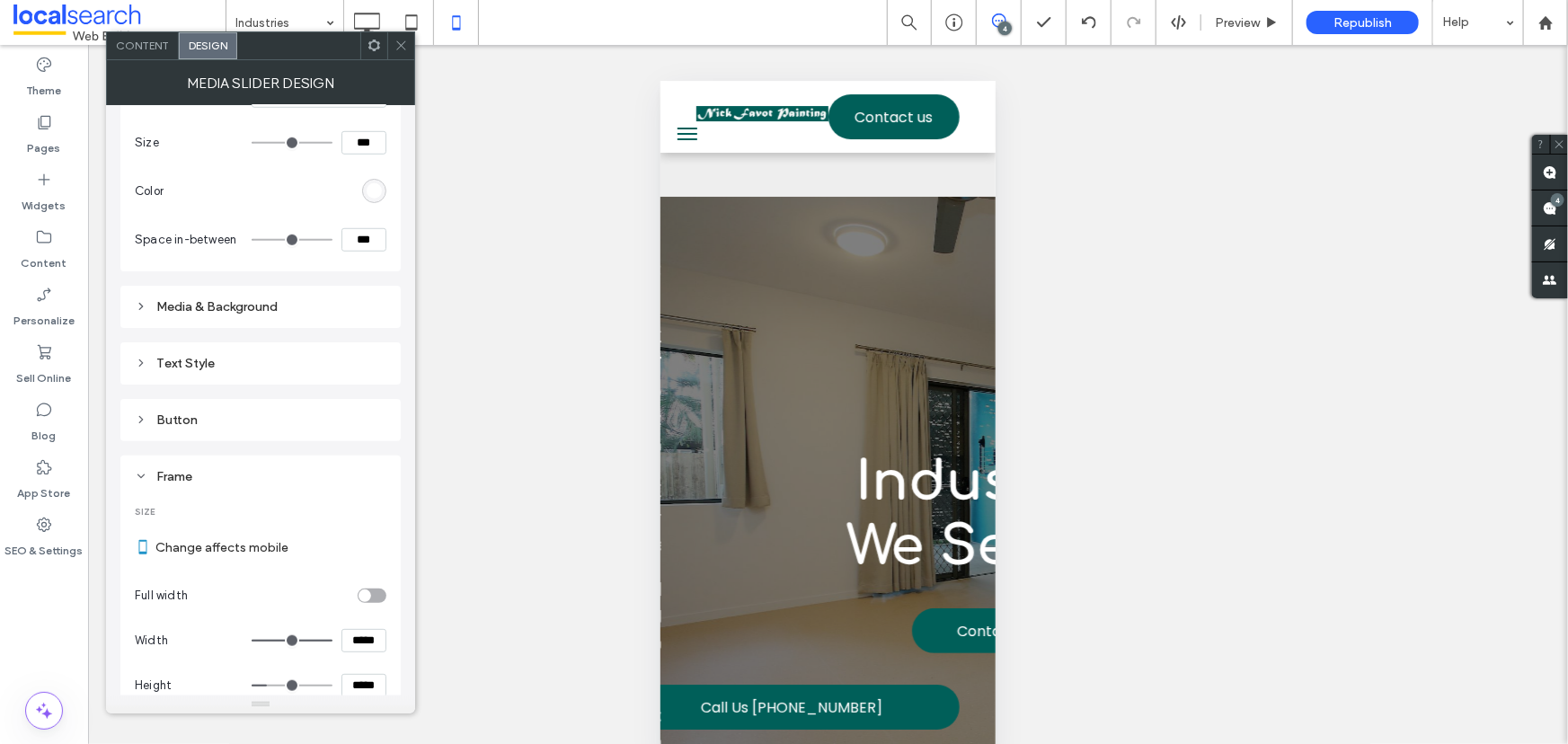 scroll, scrollTop: 917, scrollLeft: 0, axis: vertical 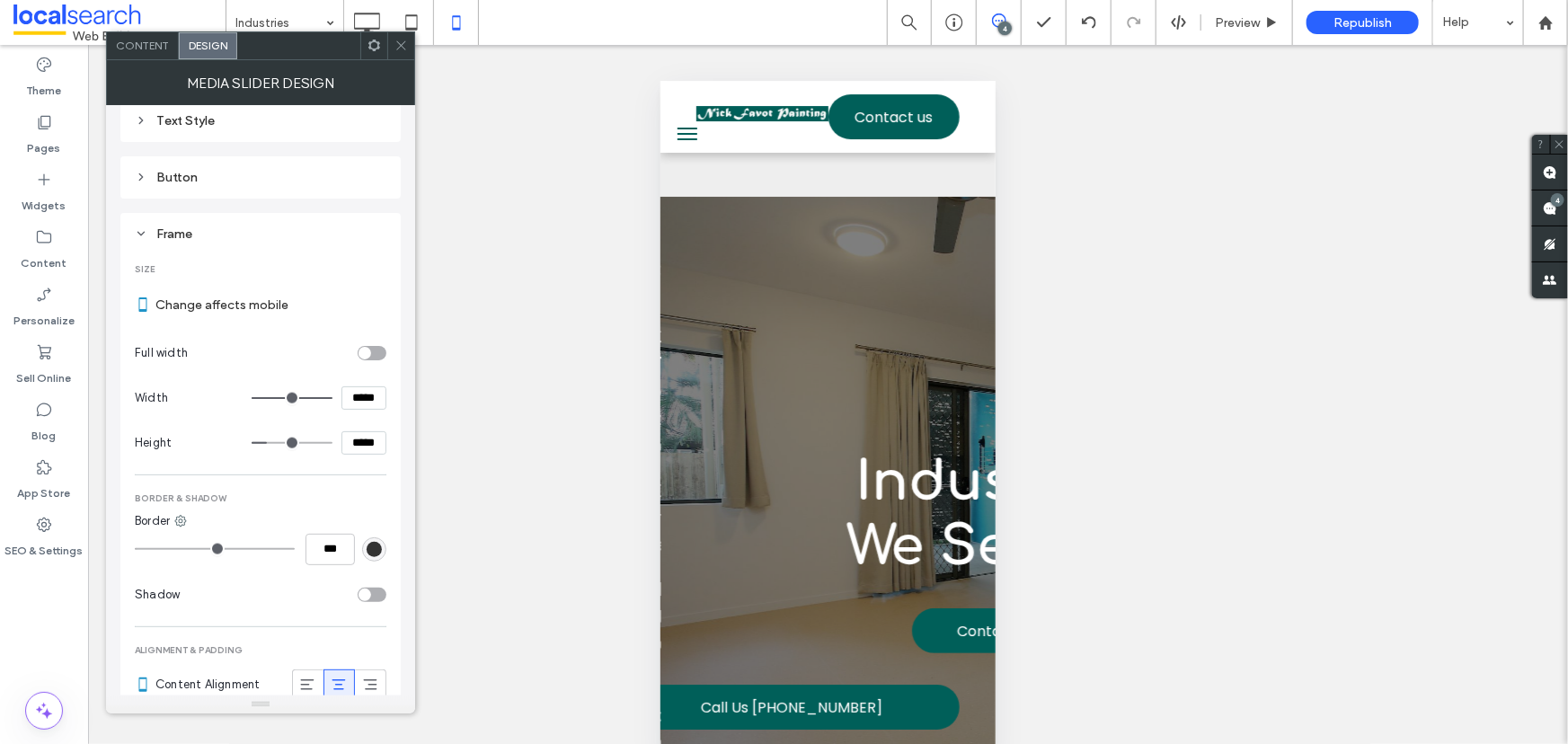 click at bounding box center [401, 46] 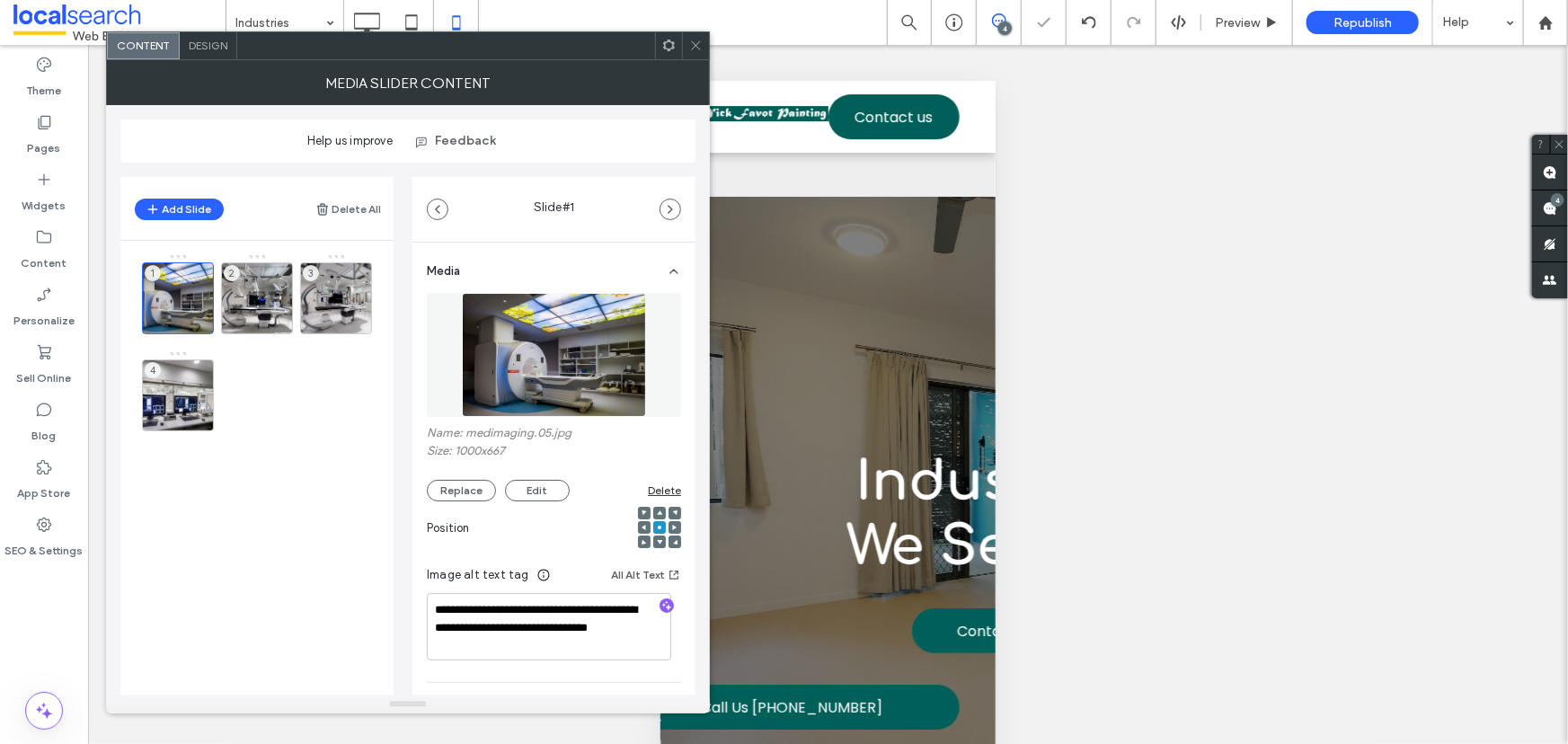 click on "Design" at bounding box center (208, 45) 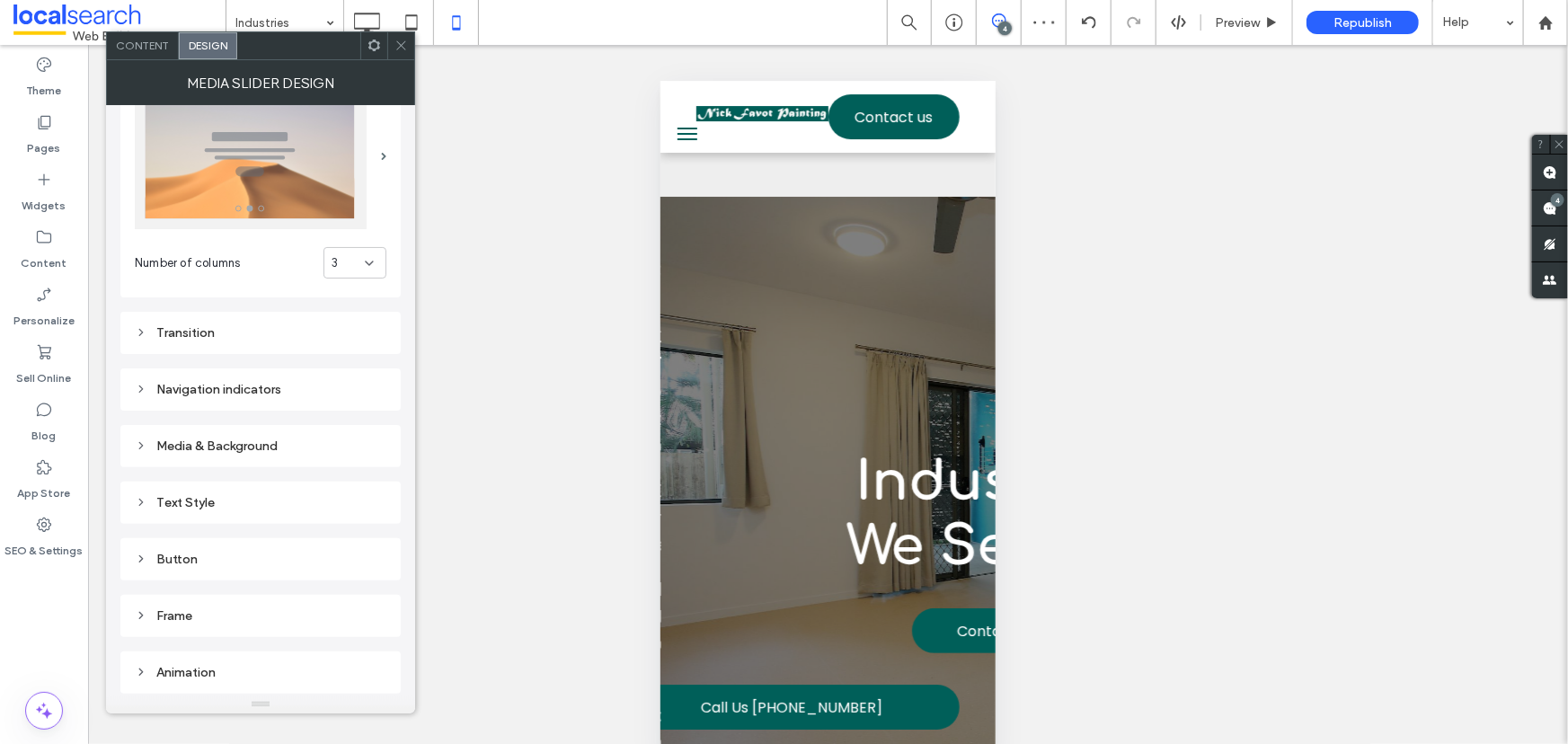 scroll, scrollTop: 109, scrollLeft: 0, axis: vertical 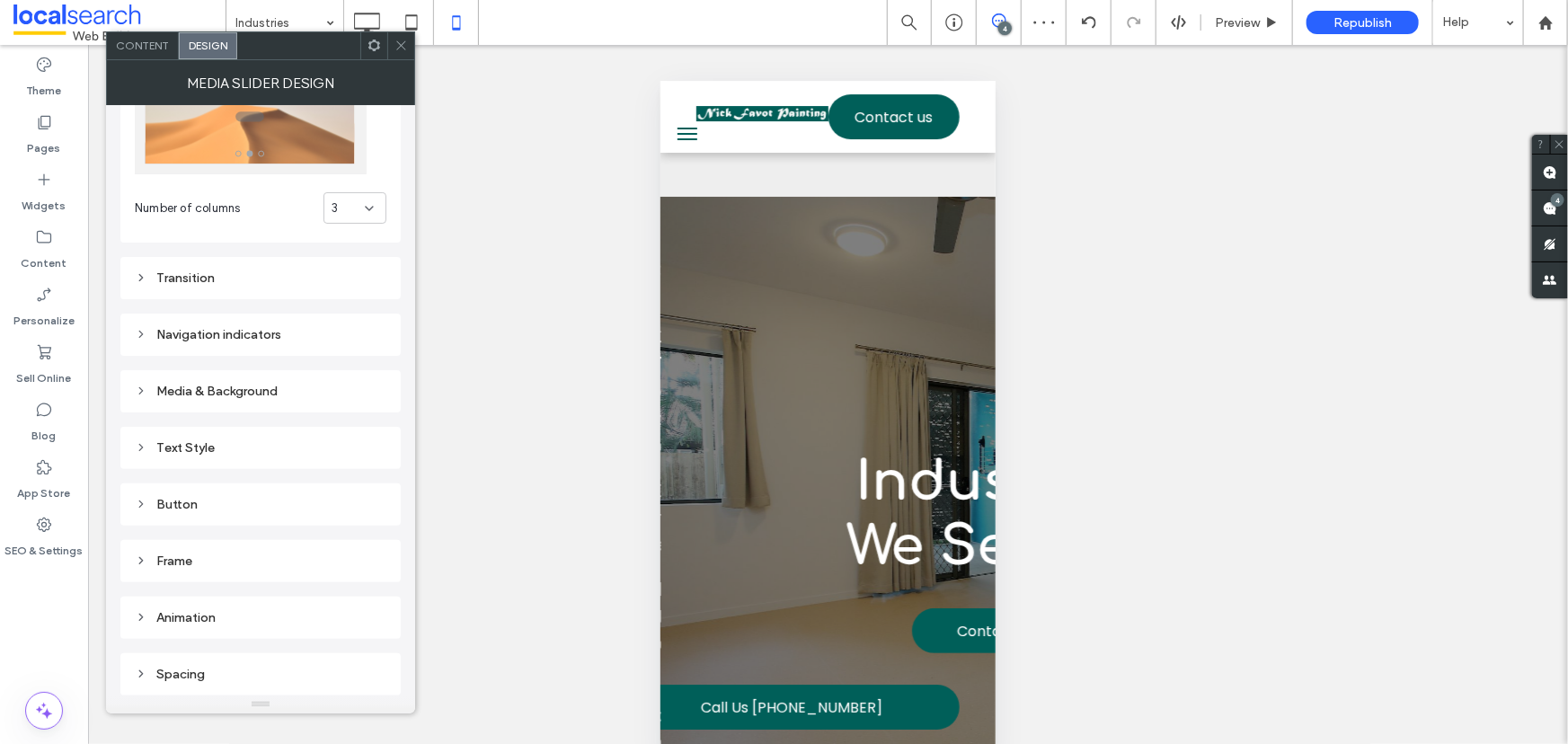 click on "Frame" at bounding box center (261, 561) 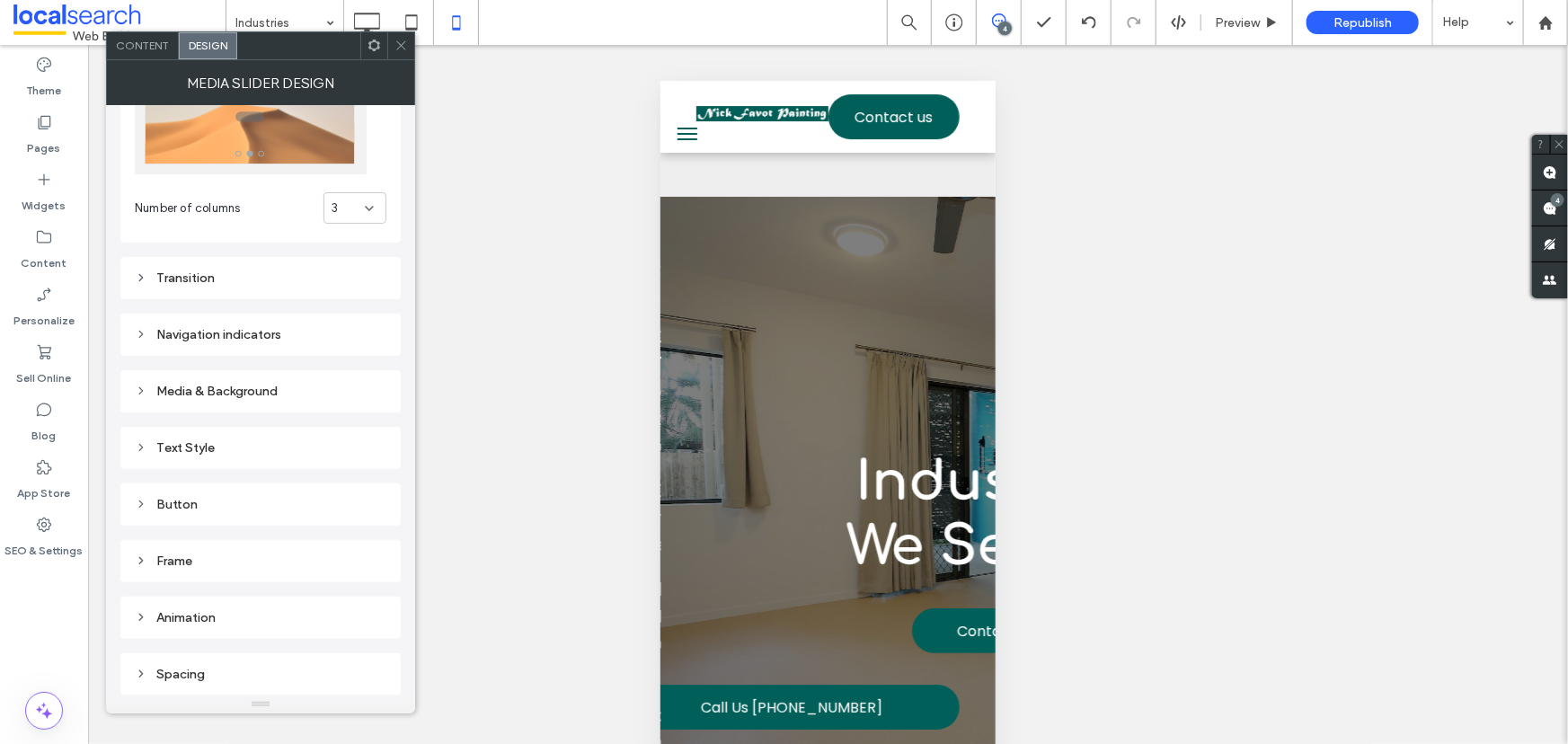 click on "Frame" at bounding box center (261, 561) 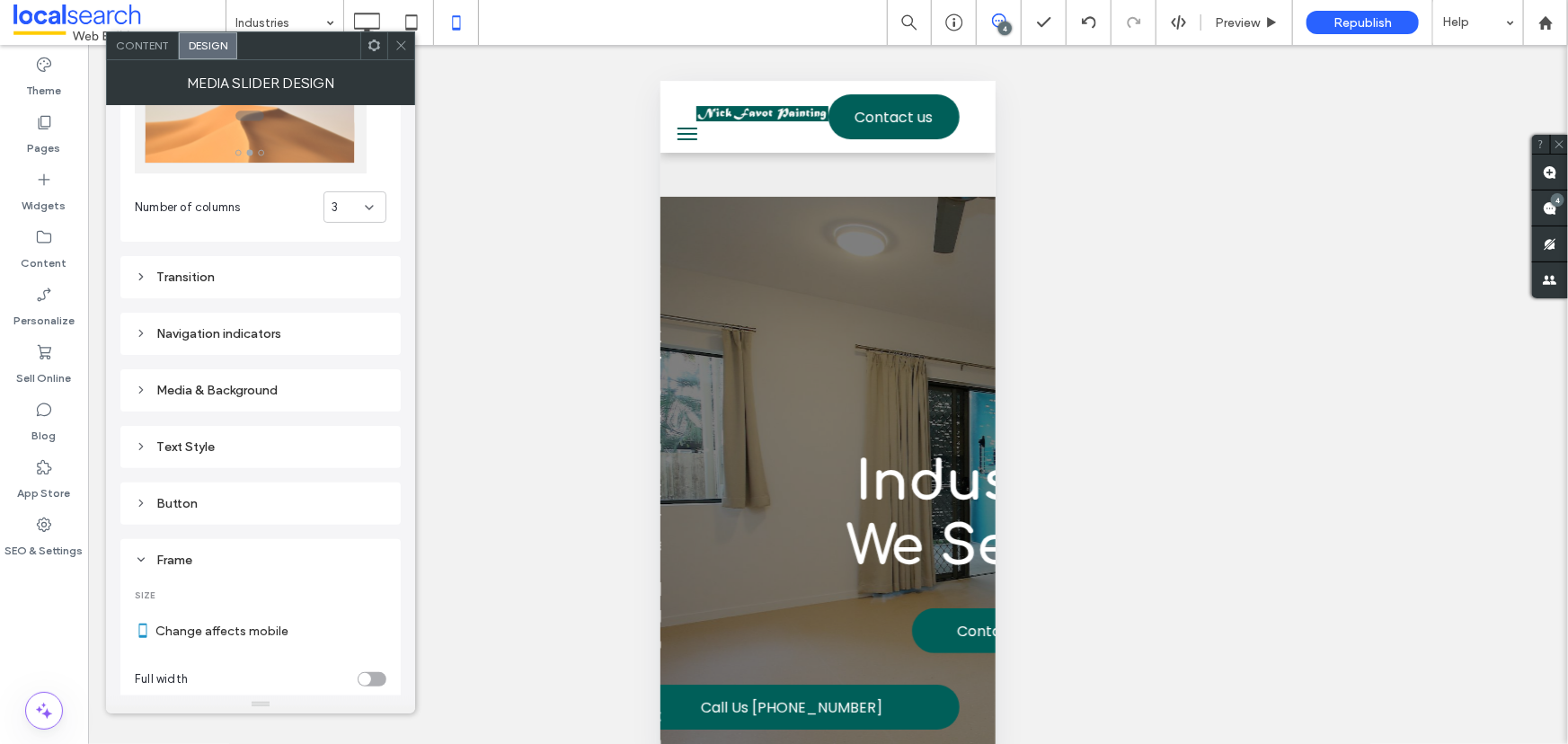scroll, scrollTop: 354, scrollLeft: 0, axis: vertical 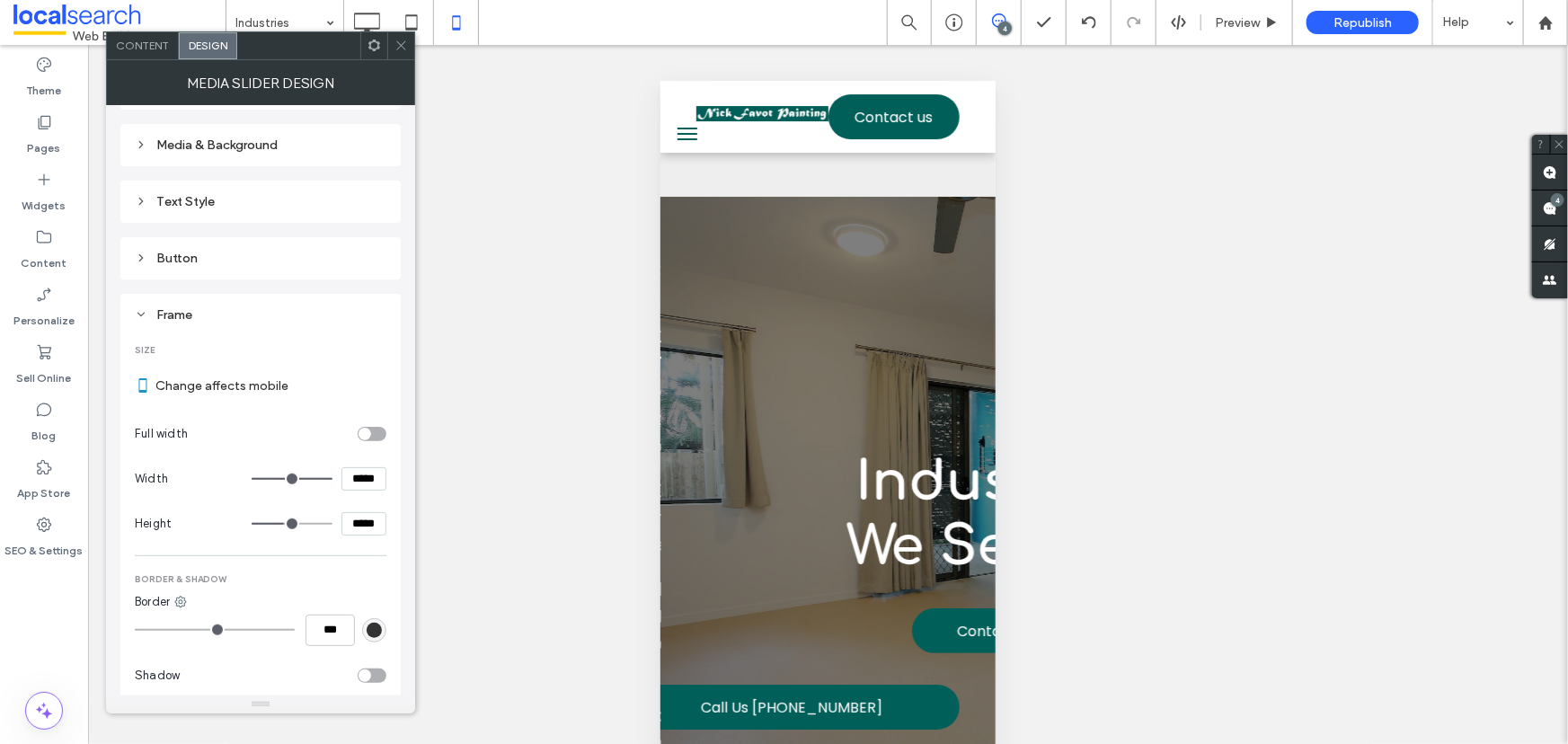 click on "*****" at bounding box center [364, 524] 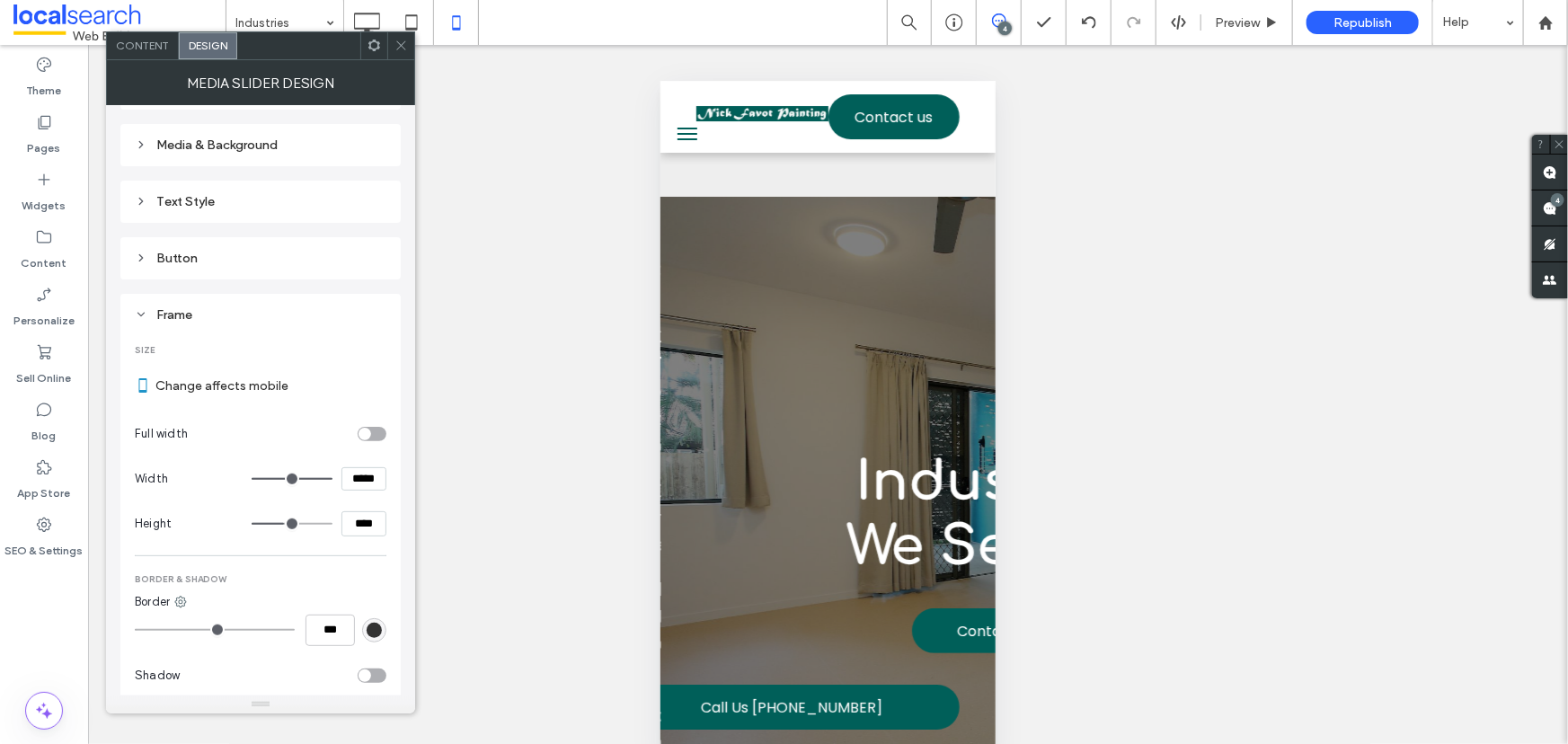 scroll, scrollTop: 0, scrollLeft: 0, axis: both 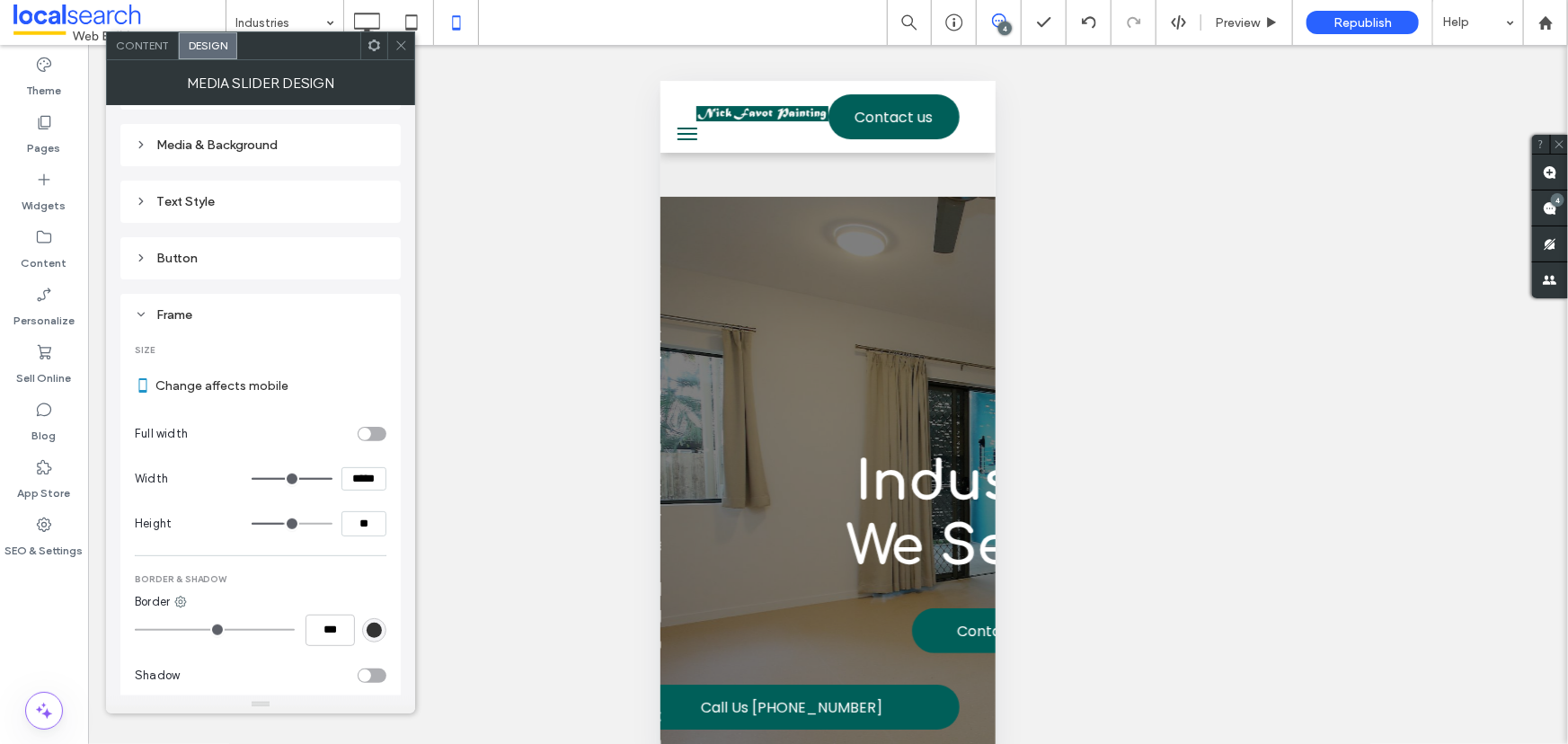 type on "*" 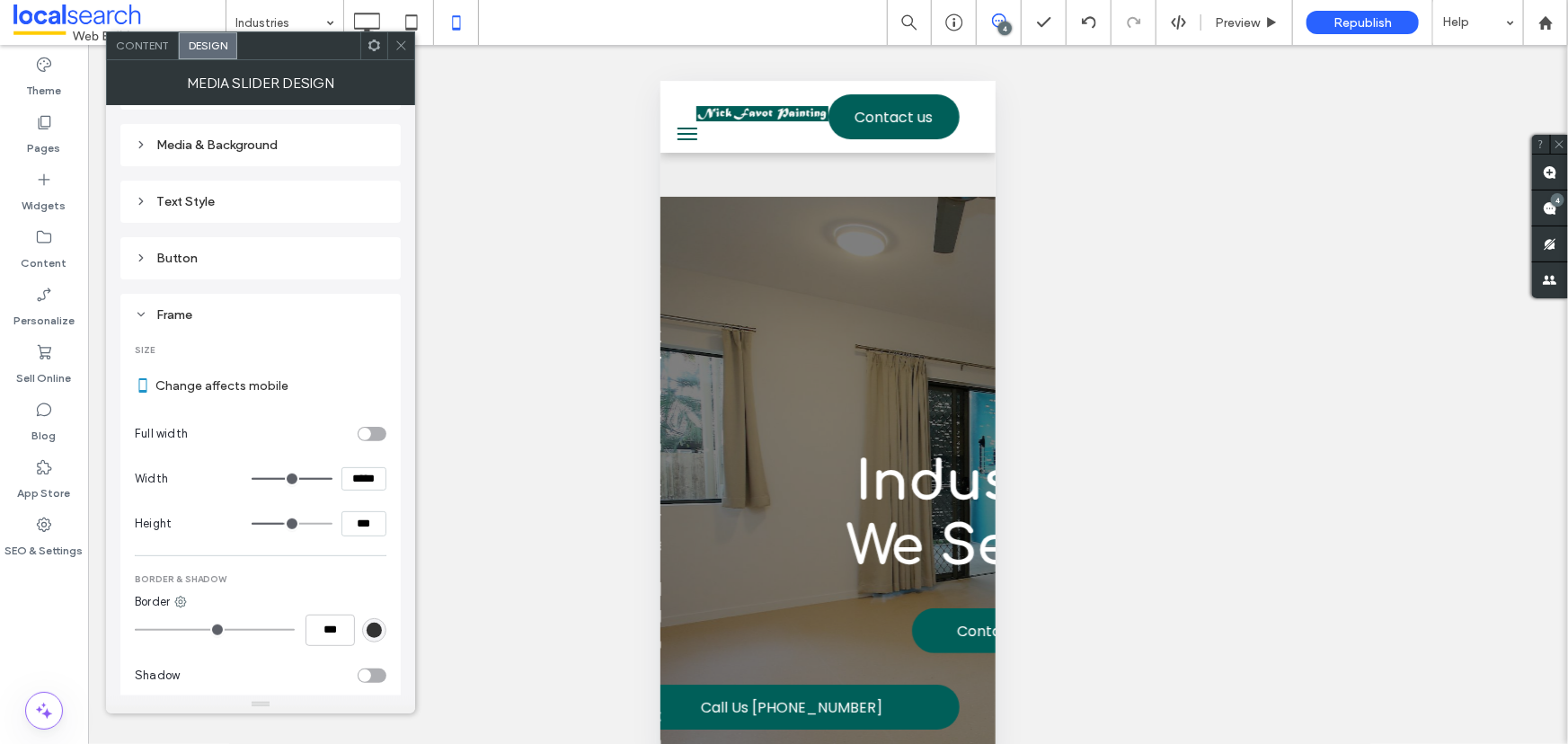 type on "*****" 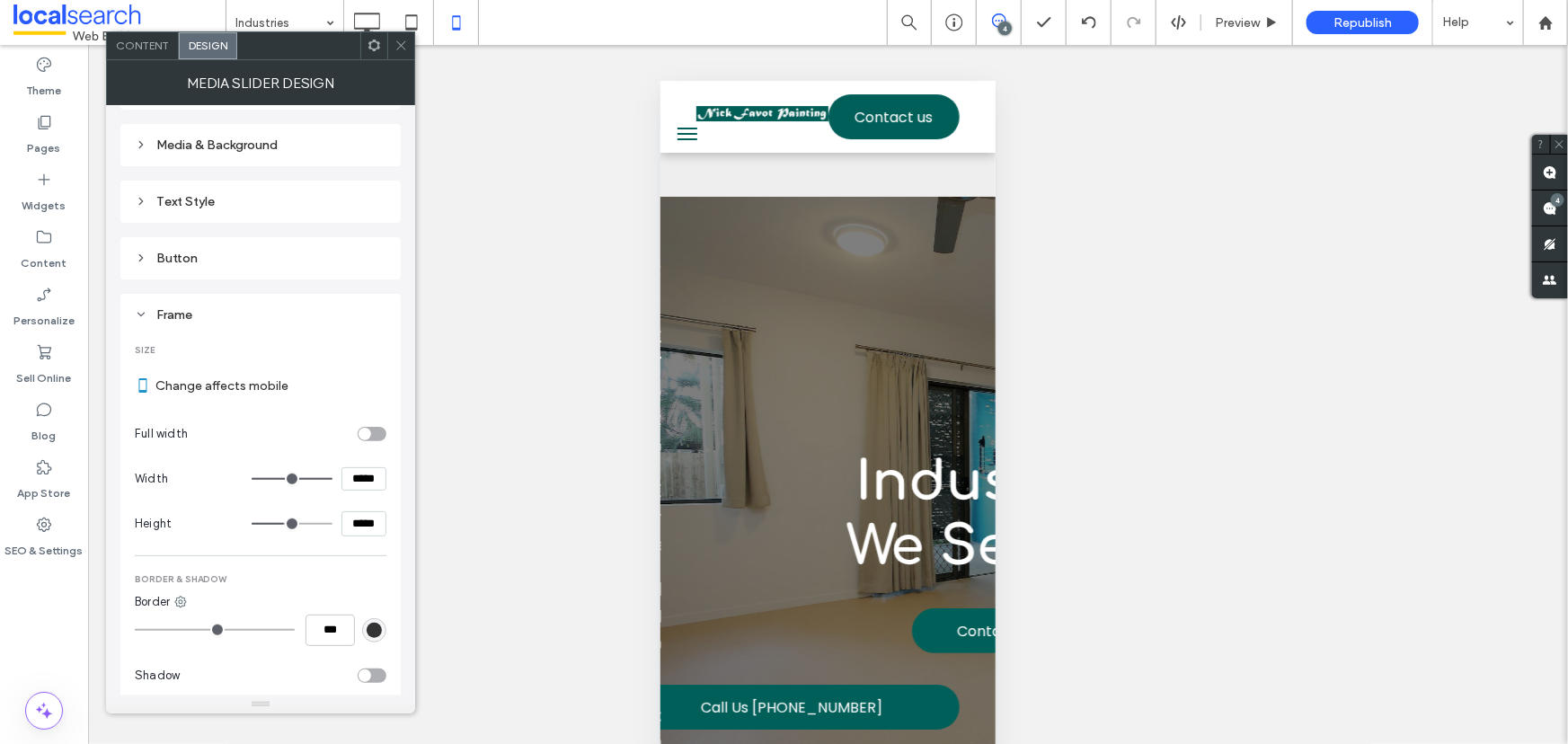 type on "***" 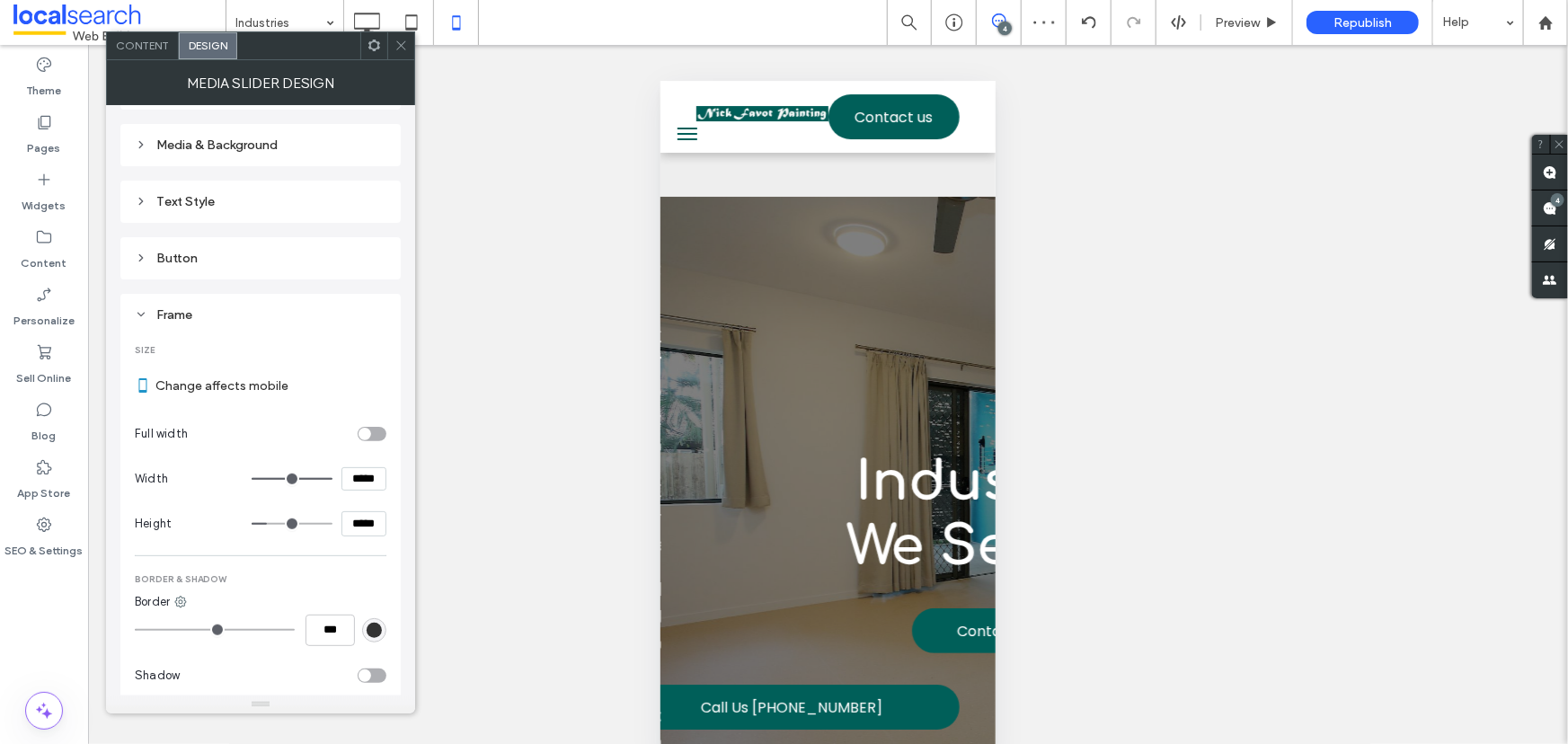 click 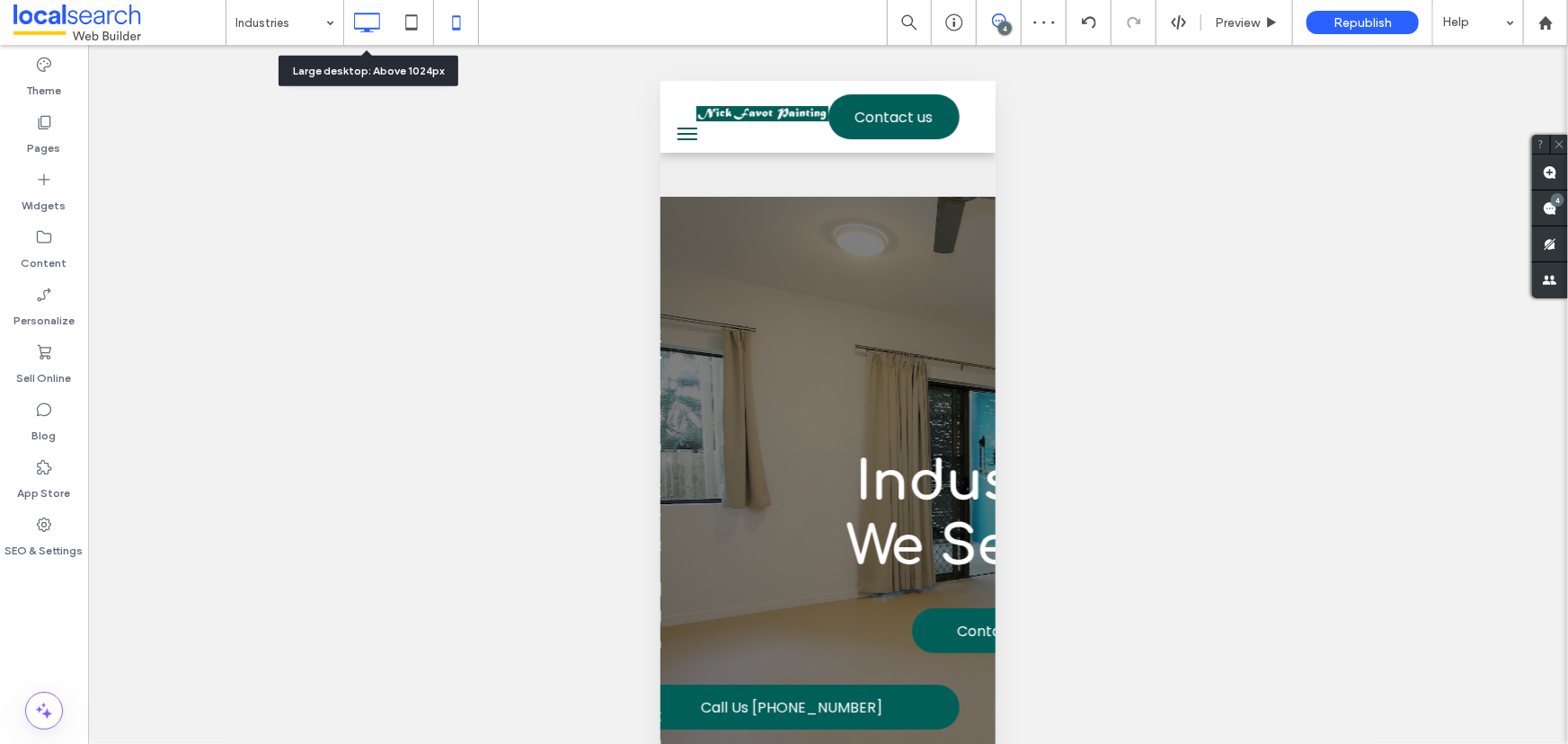 click 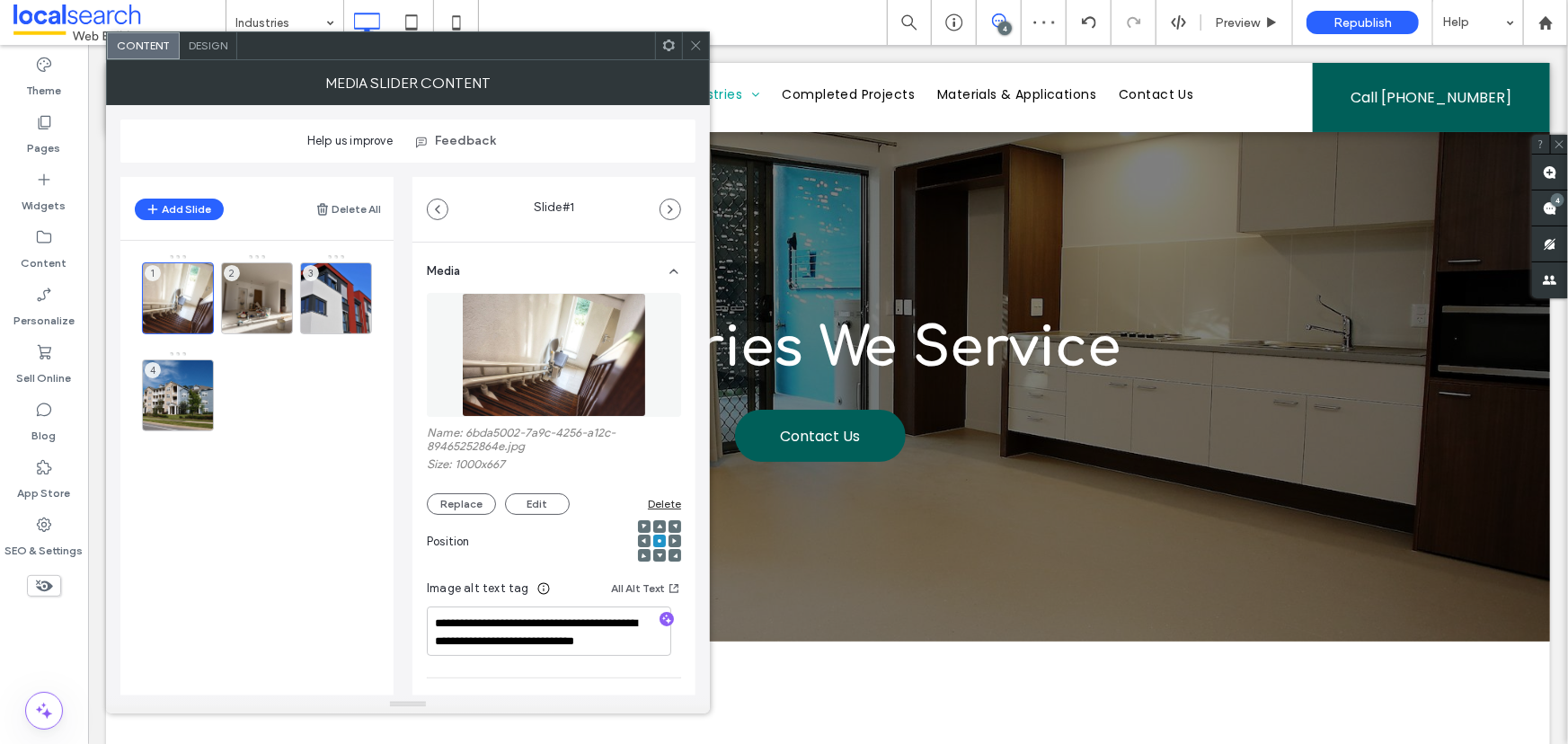 click on "Design" at bounding box center (208, 45) 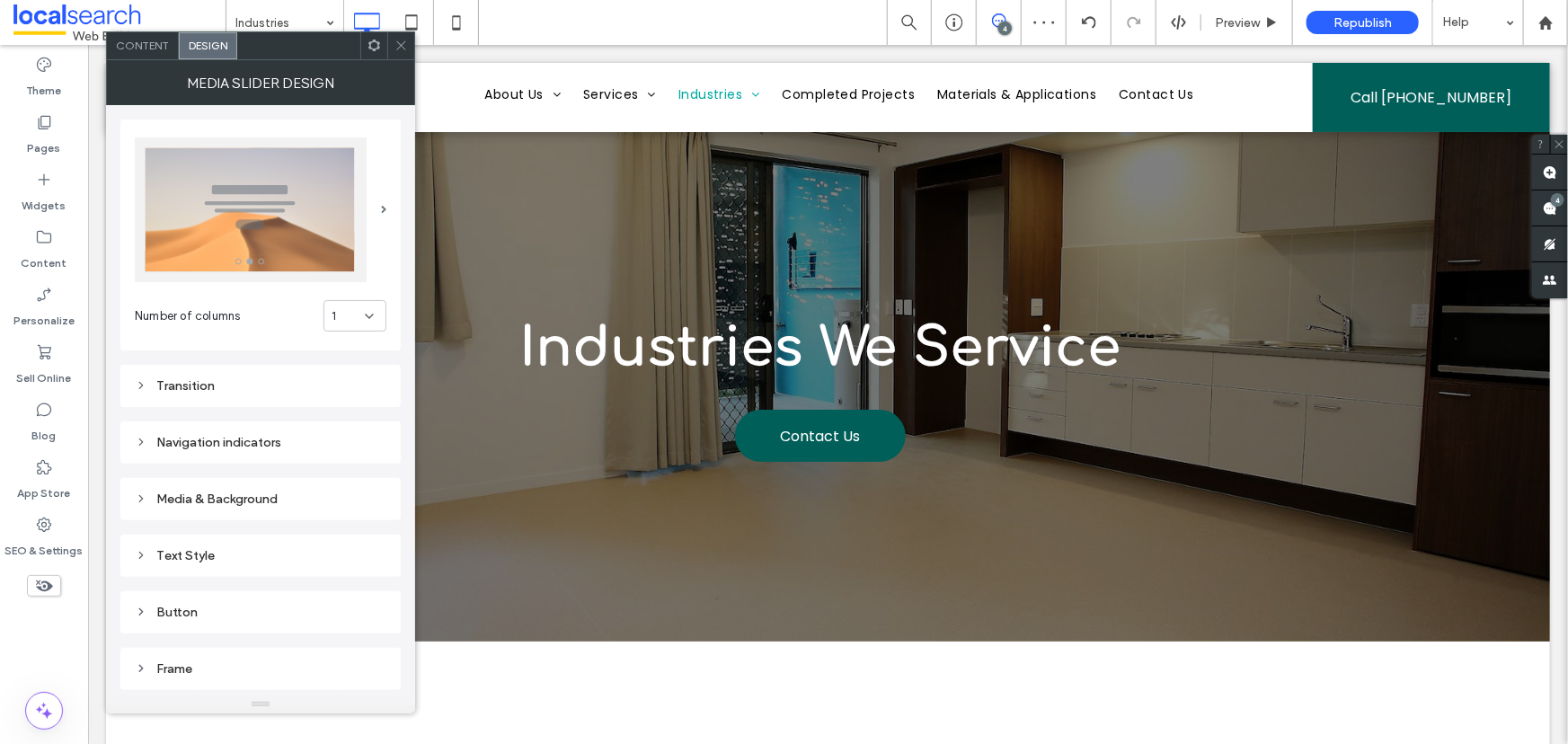 click on "1" at bounding box center [355, 315] 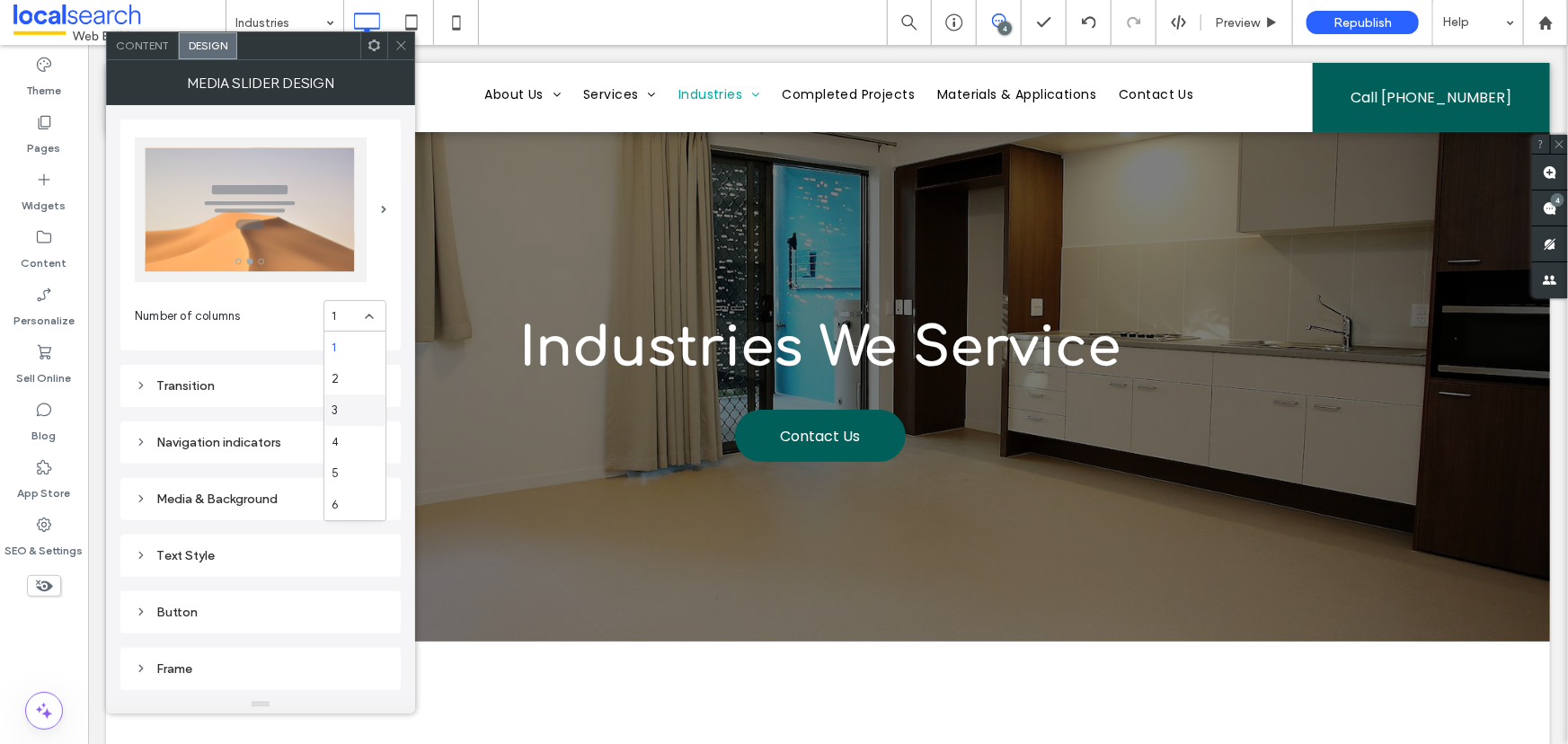 click on "3" at bounding box center (355, 410) 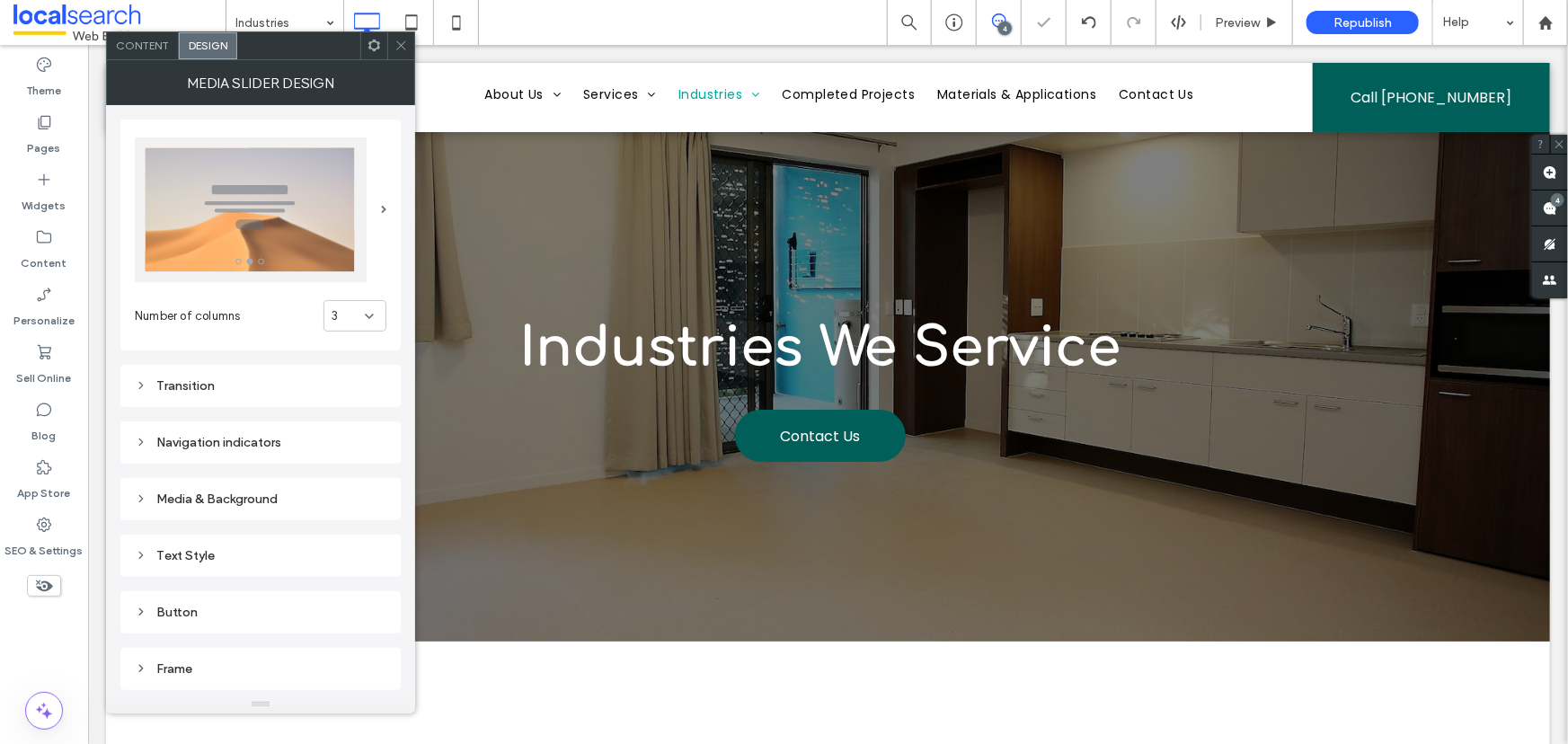 click 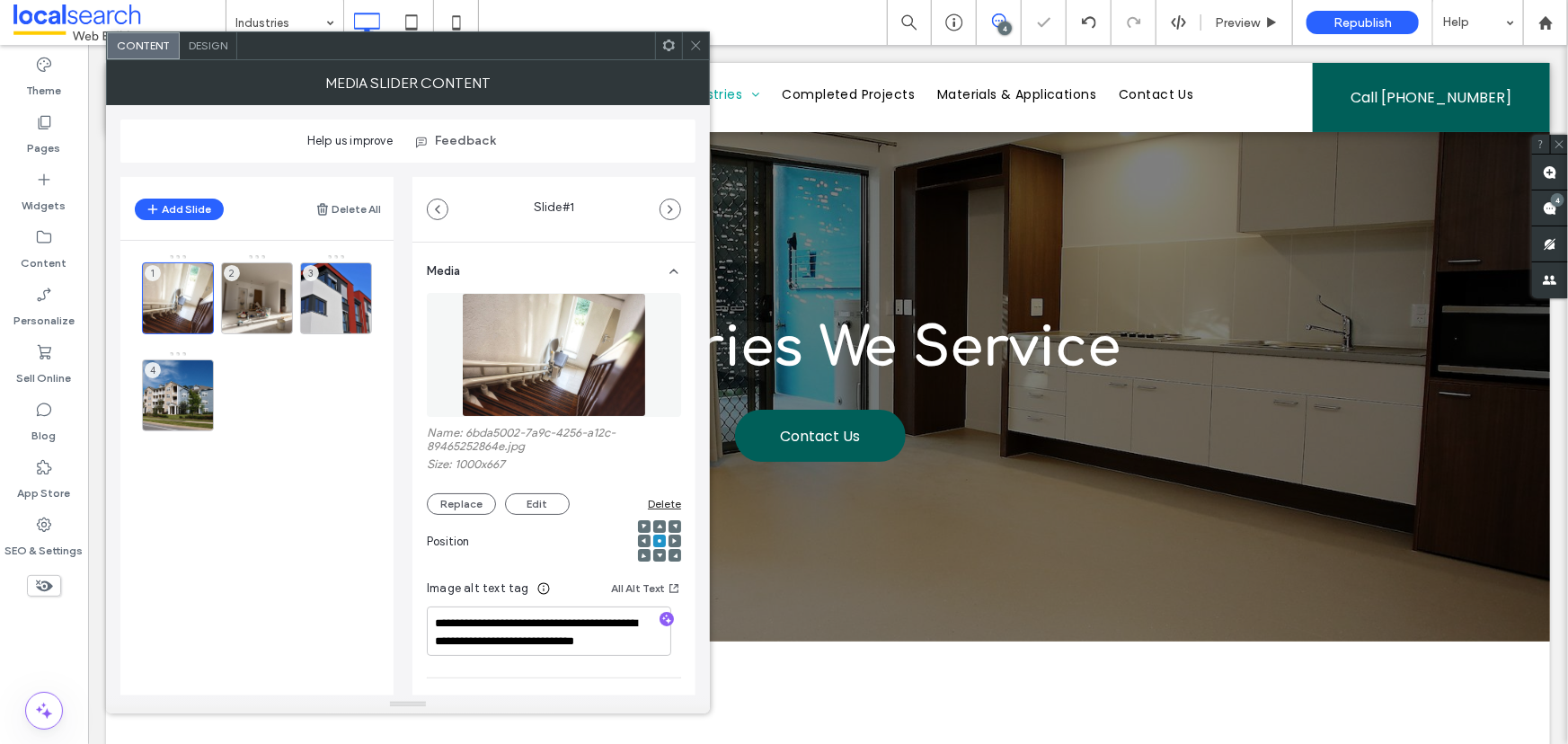 click on "Design" at bounding box center [208, 45] 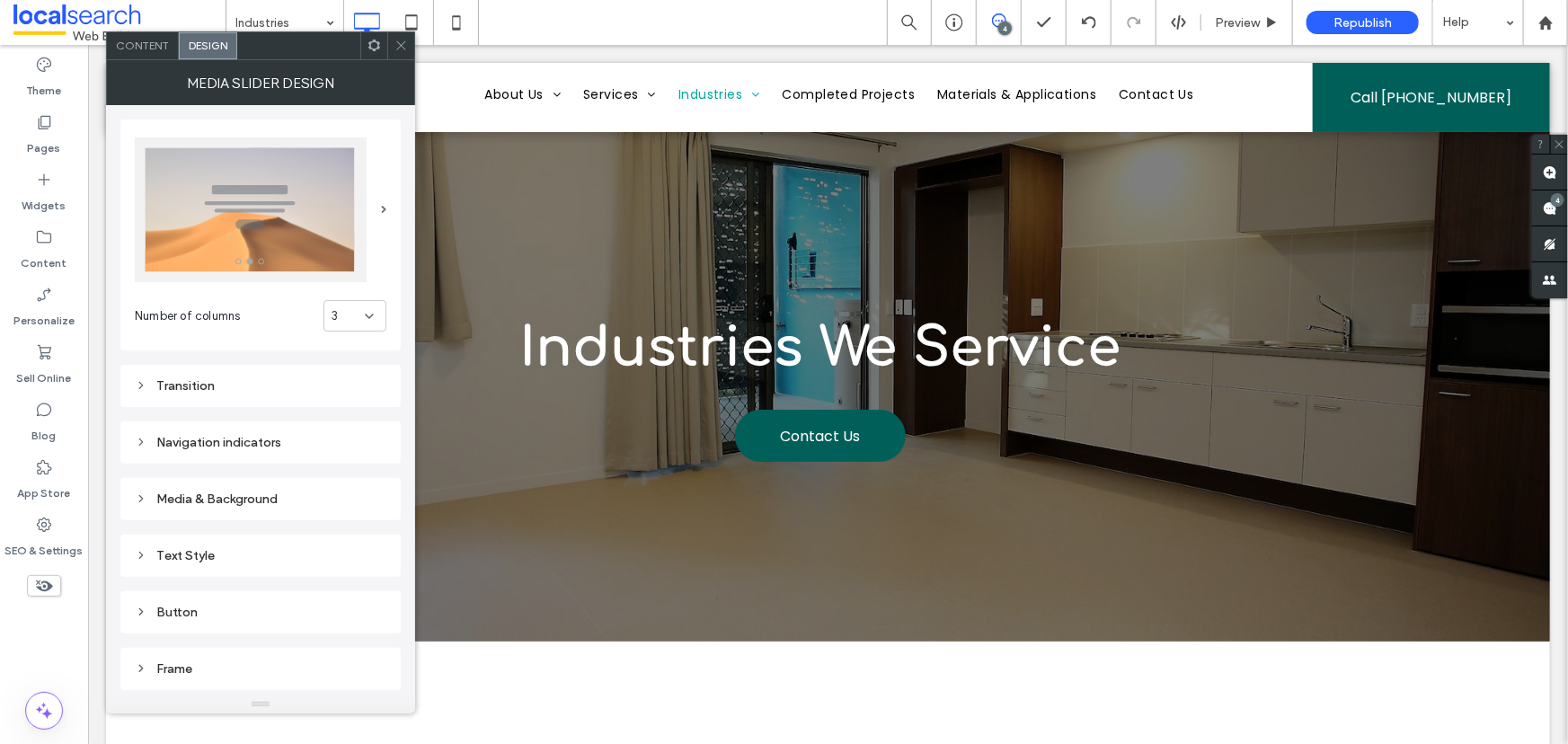 click on "Transition" at bounding box center [261, 385] 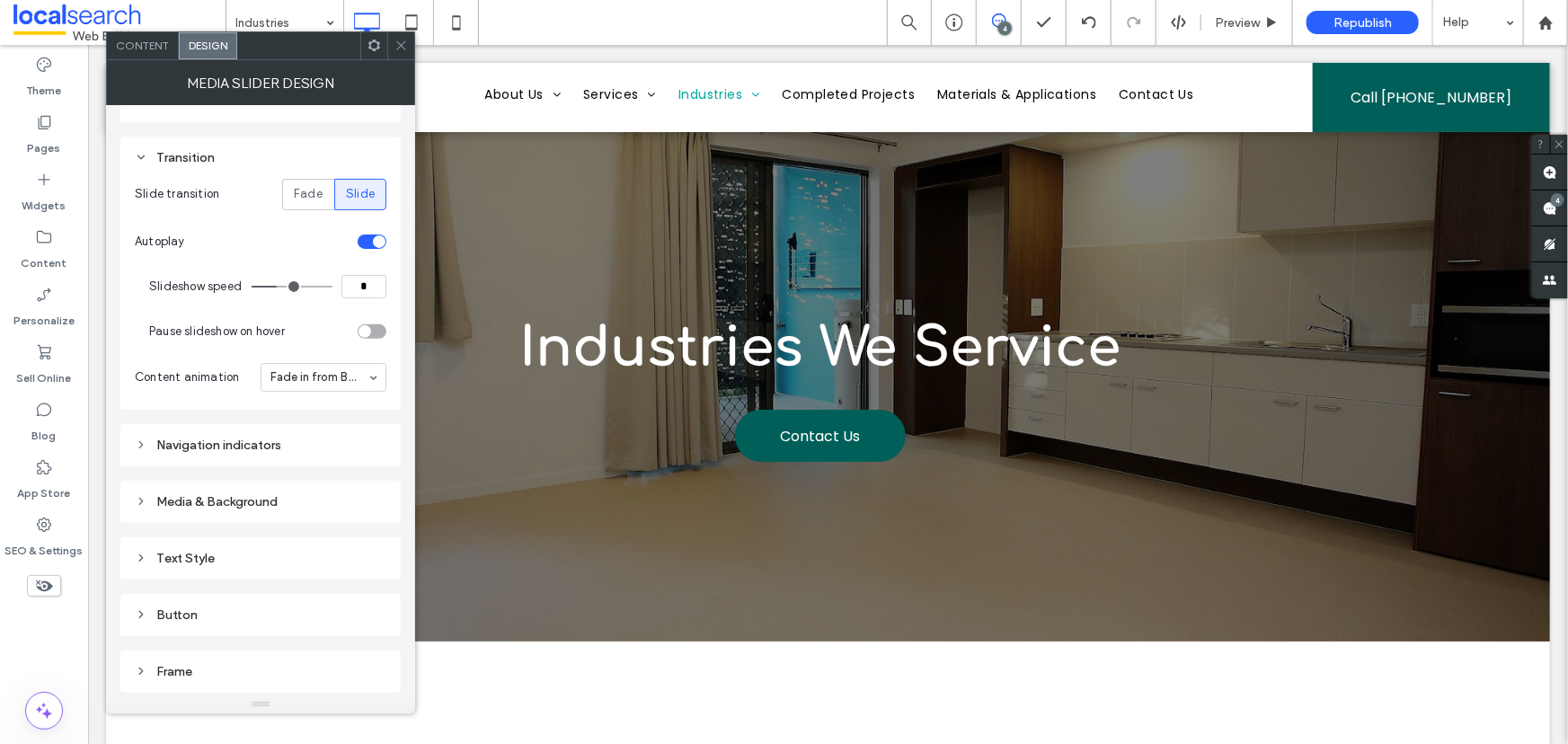 scroll, scrollTop: 244, scrollLeft: 0, axis: vertical 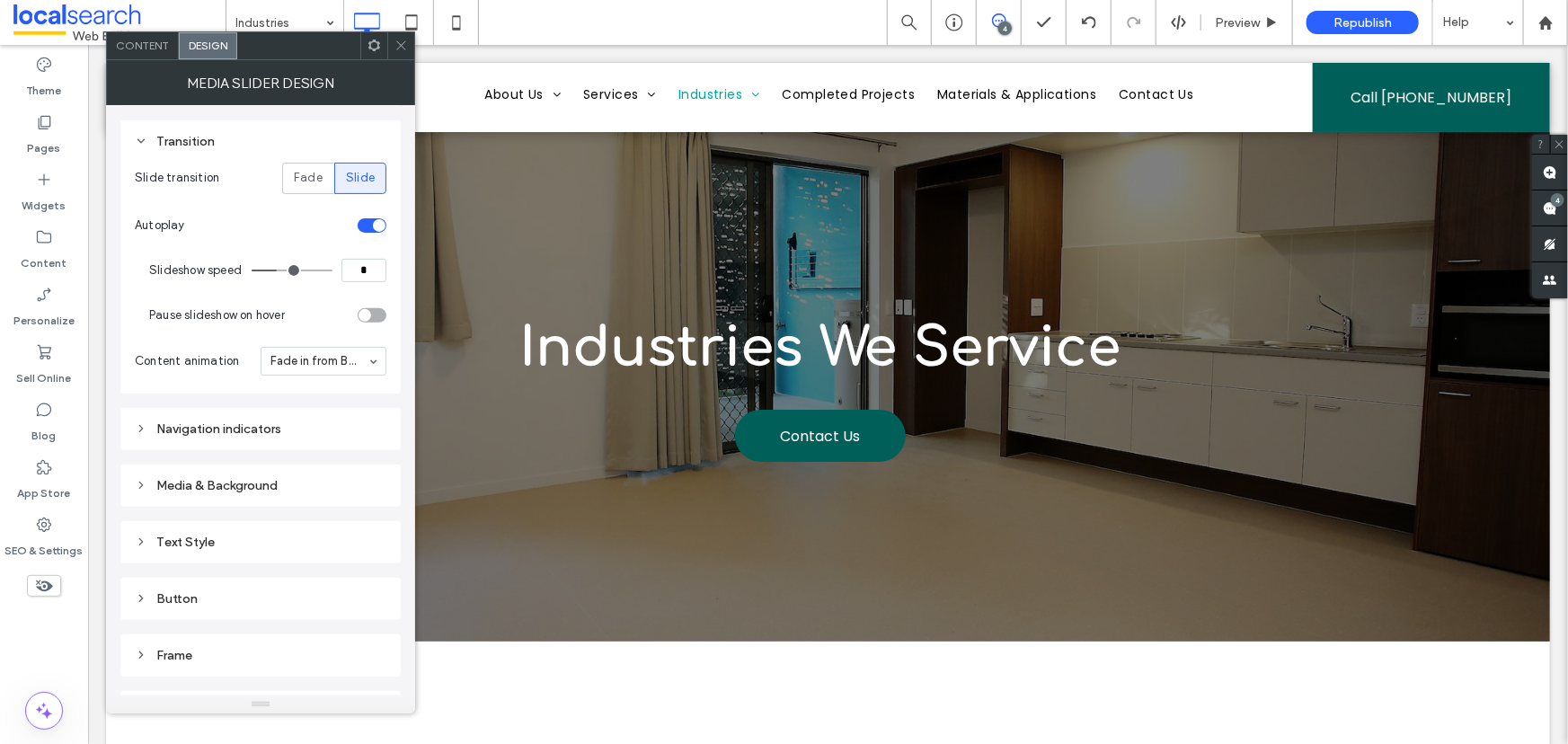 click on "*" at bounding box center (364, 270) 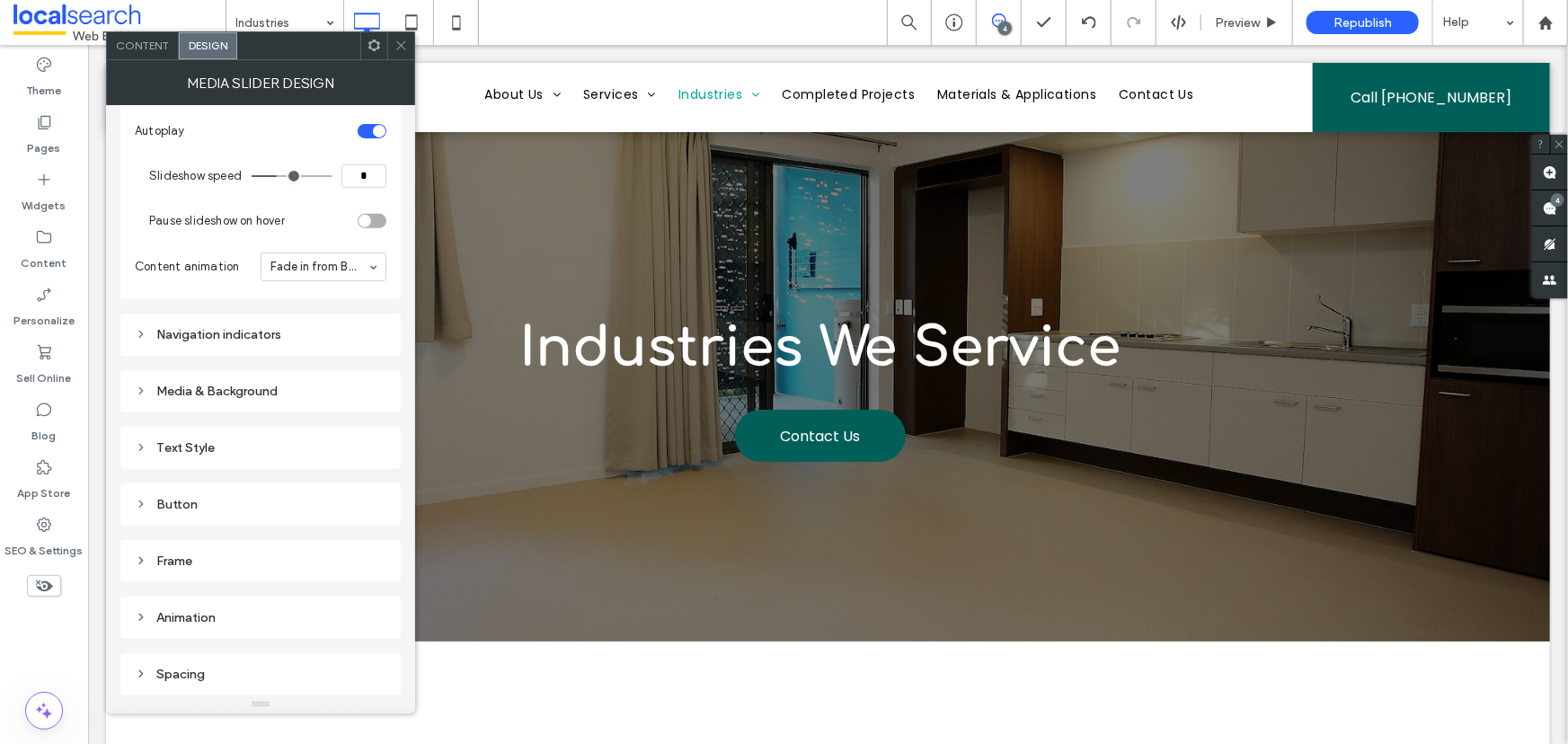 scroll, scrollTop: 340, scrollLeft: 0, axis: vertical 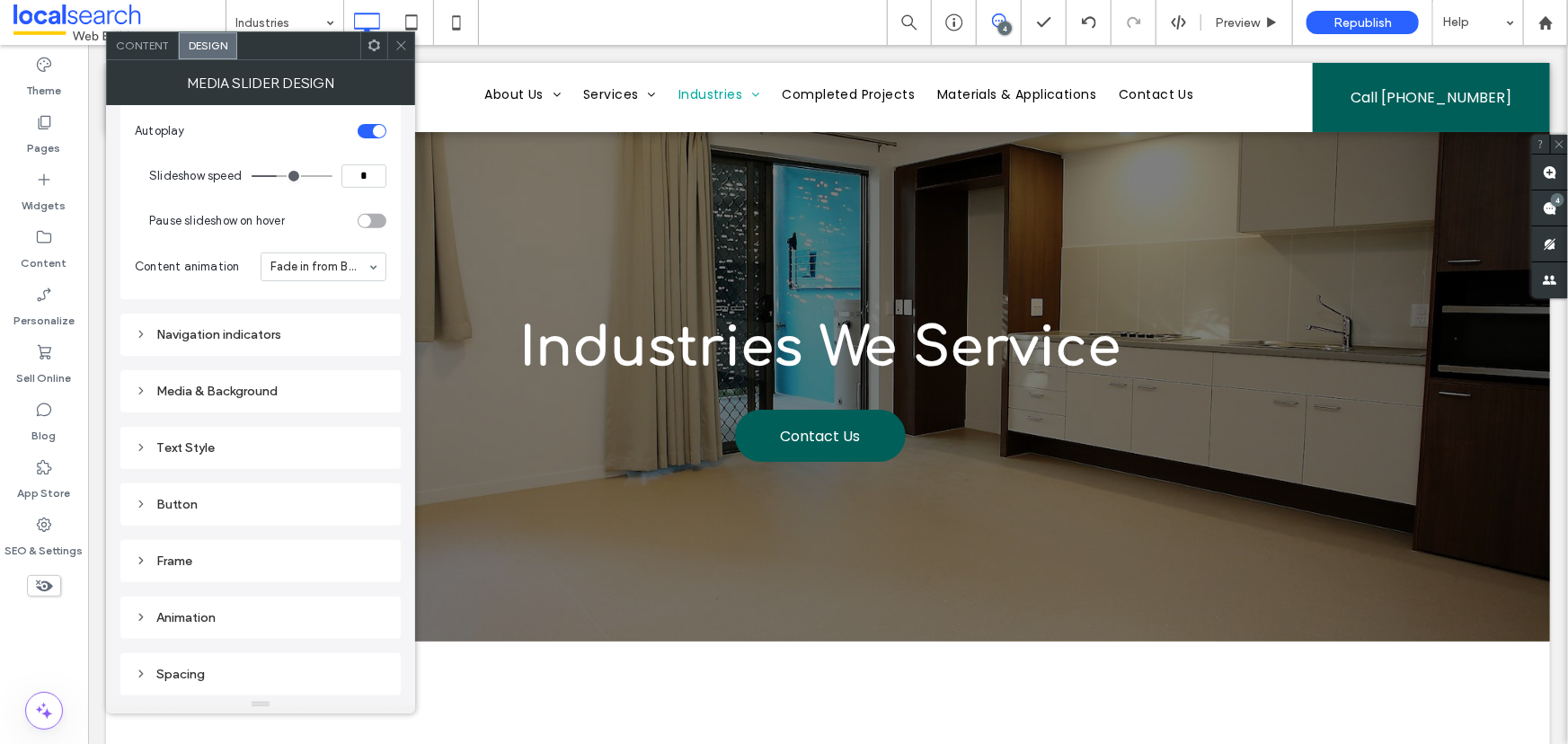 type on "*" 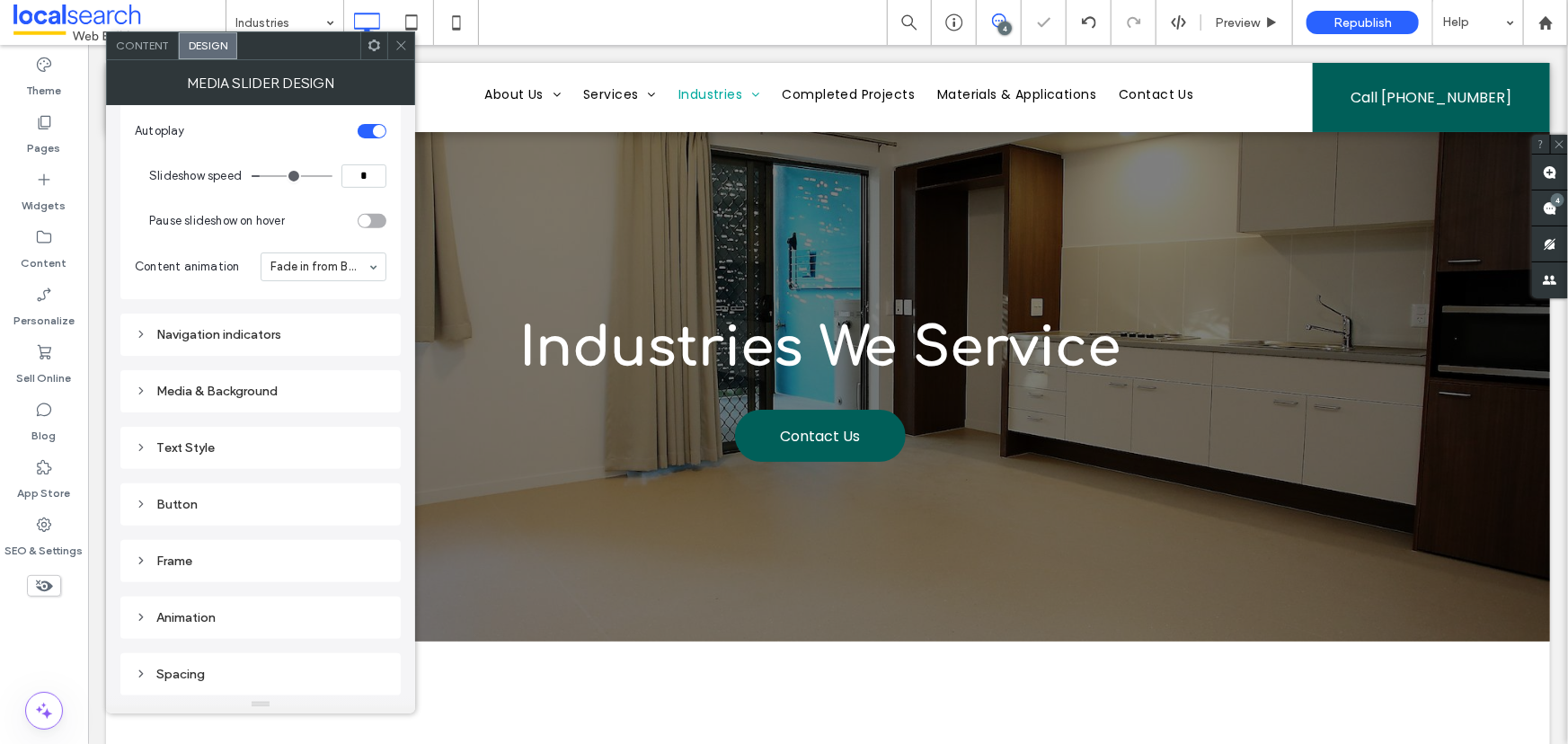 click on "Frame" at bounding box center (261, 561) 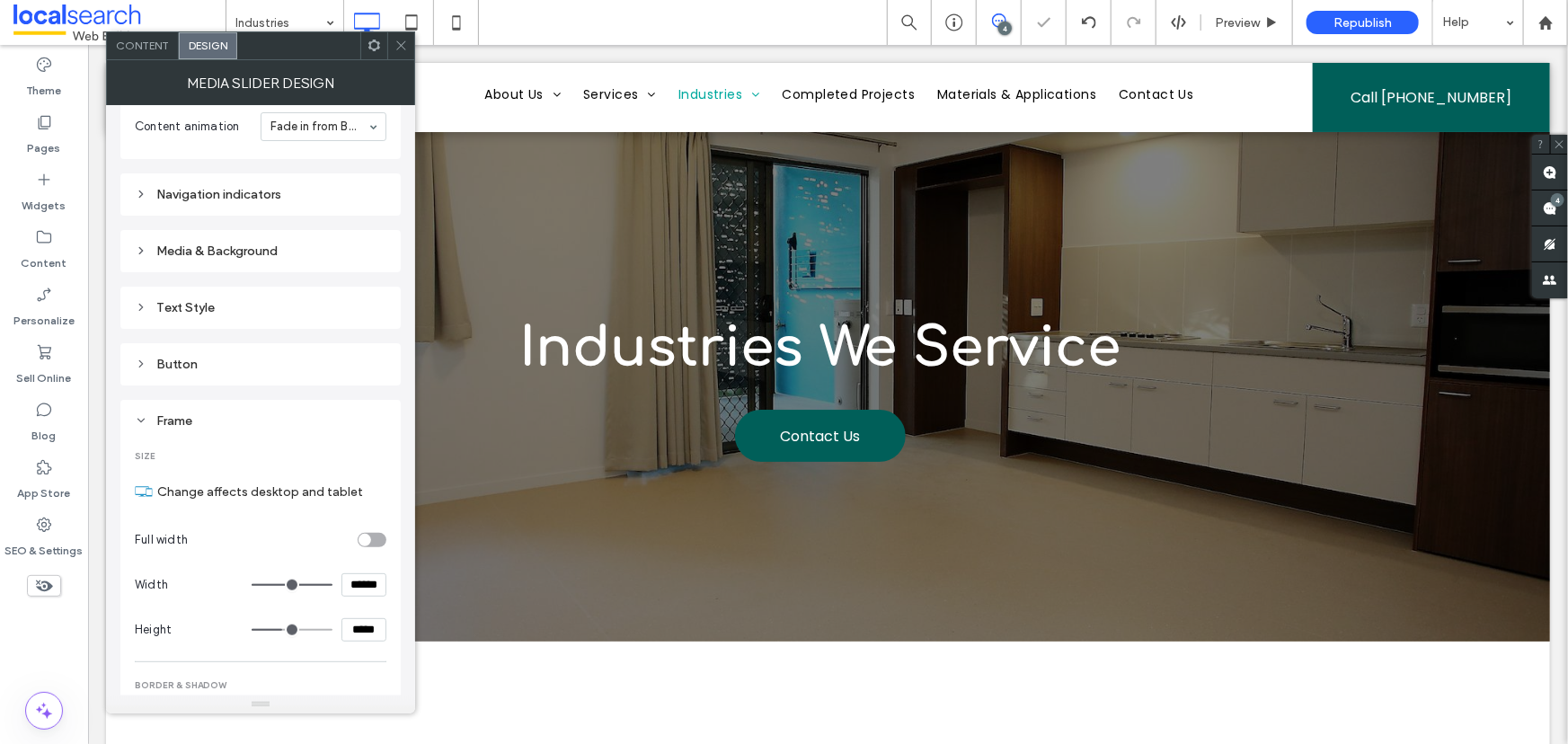 scroll, scrollTop: 666, scrollLeft: 0, axis: vertical 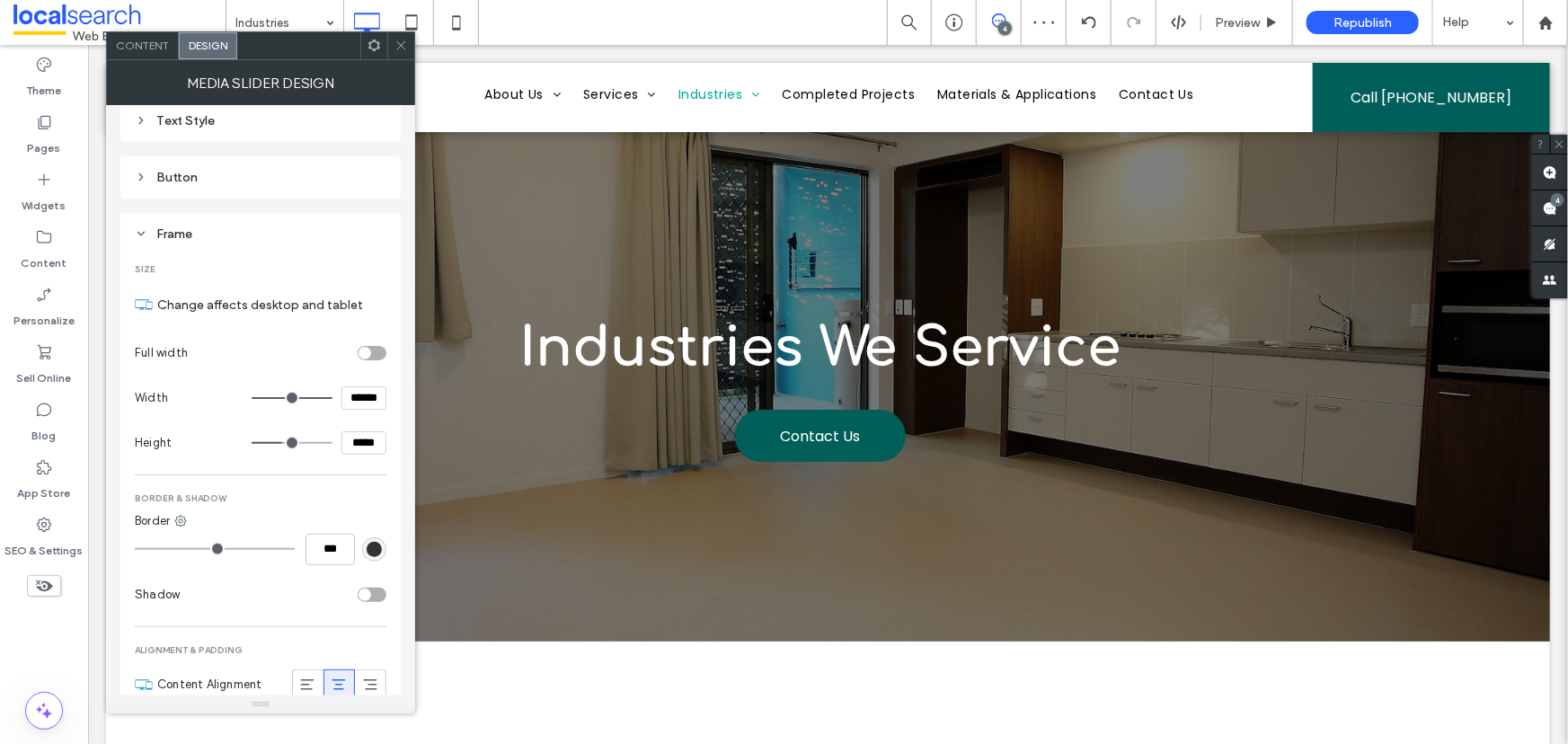 click on "*****" at bounding box center [364, 443] 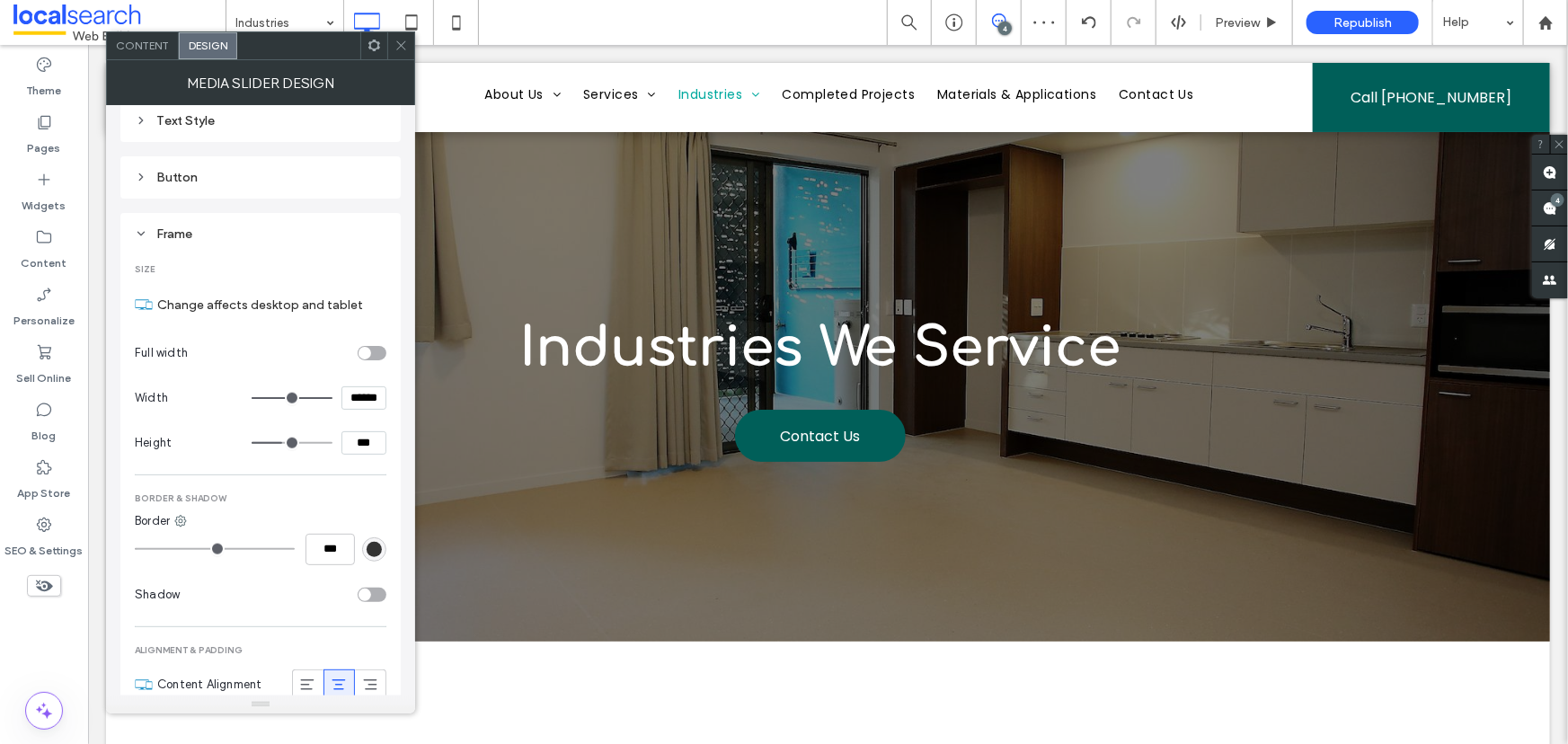 type on "*****" 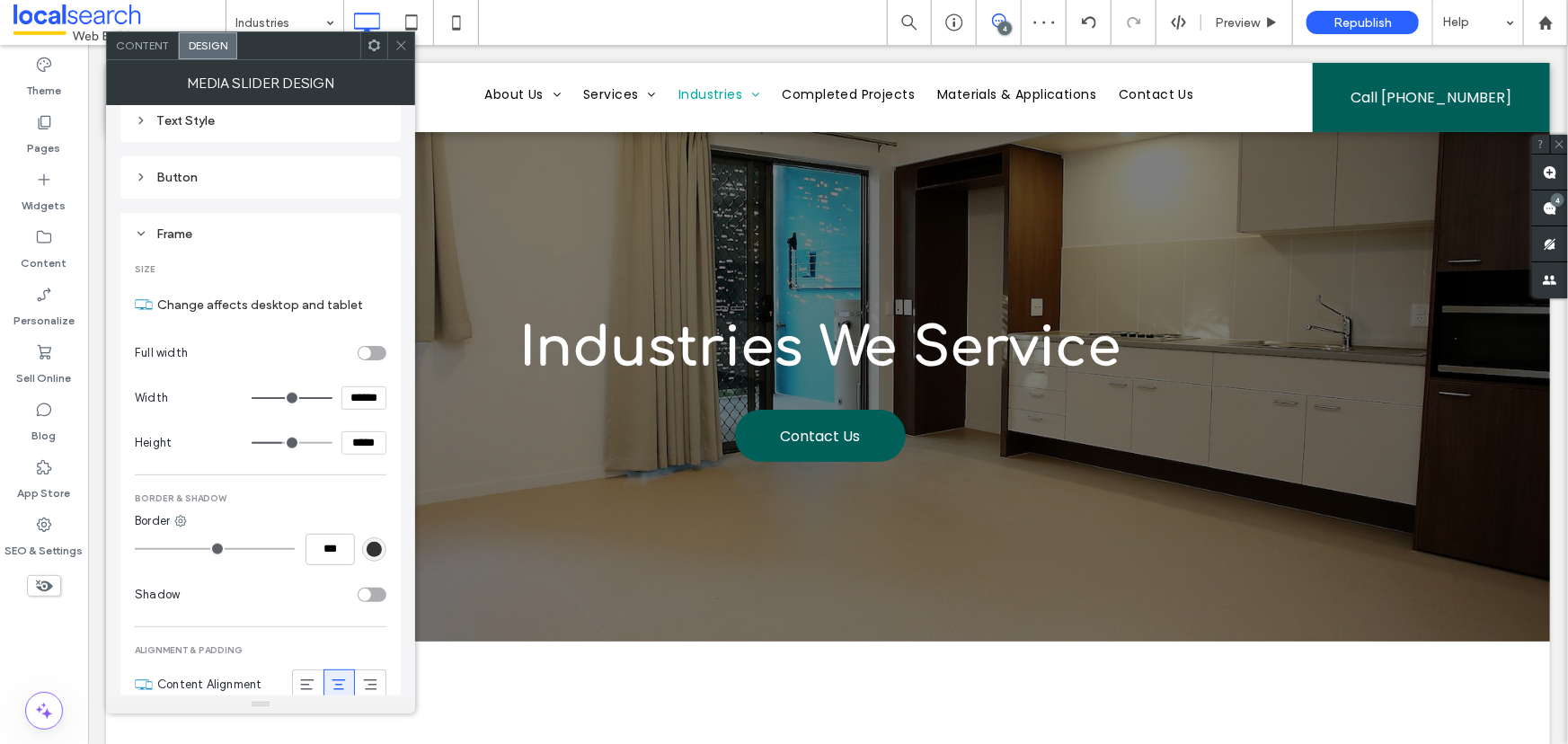 type on "***" 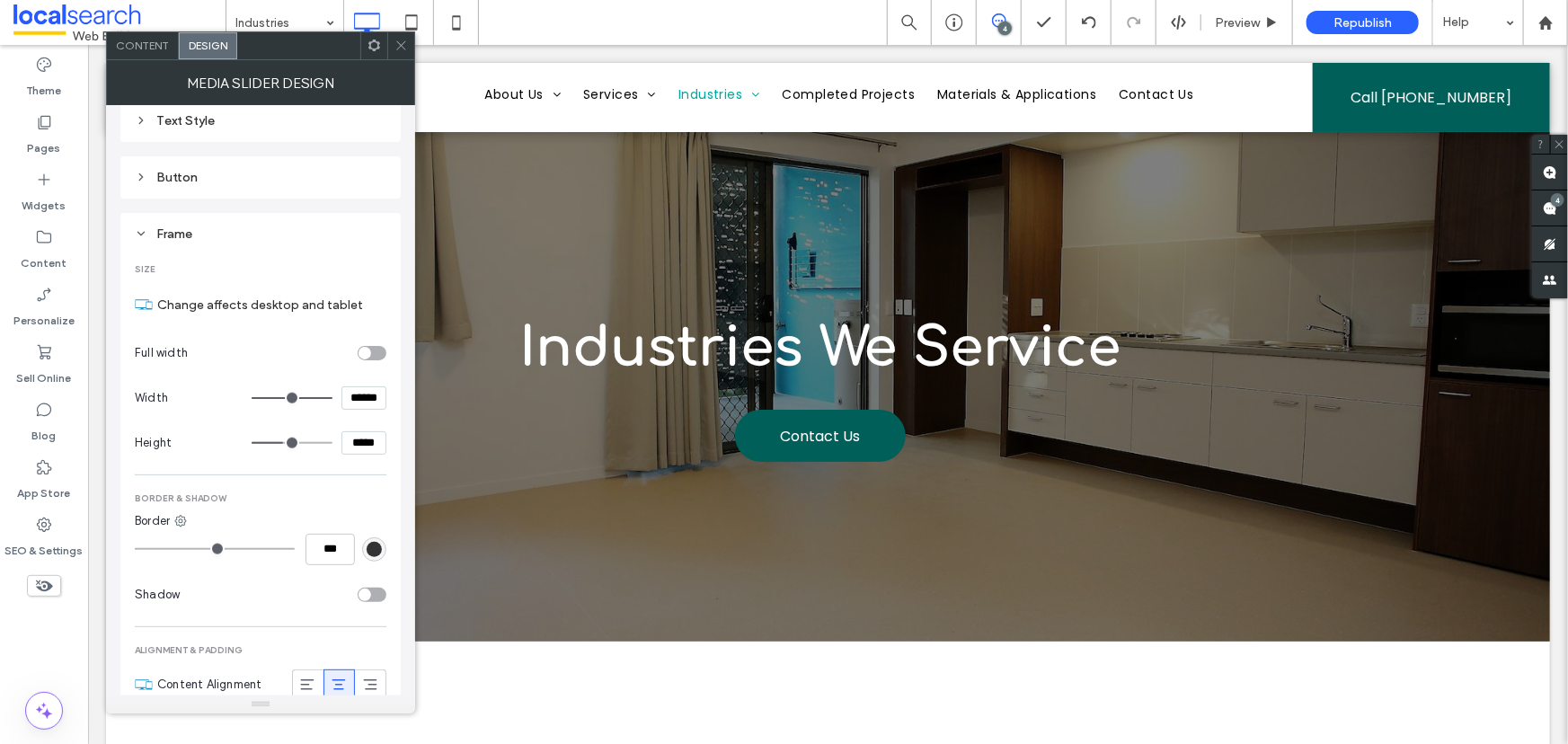 click 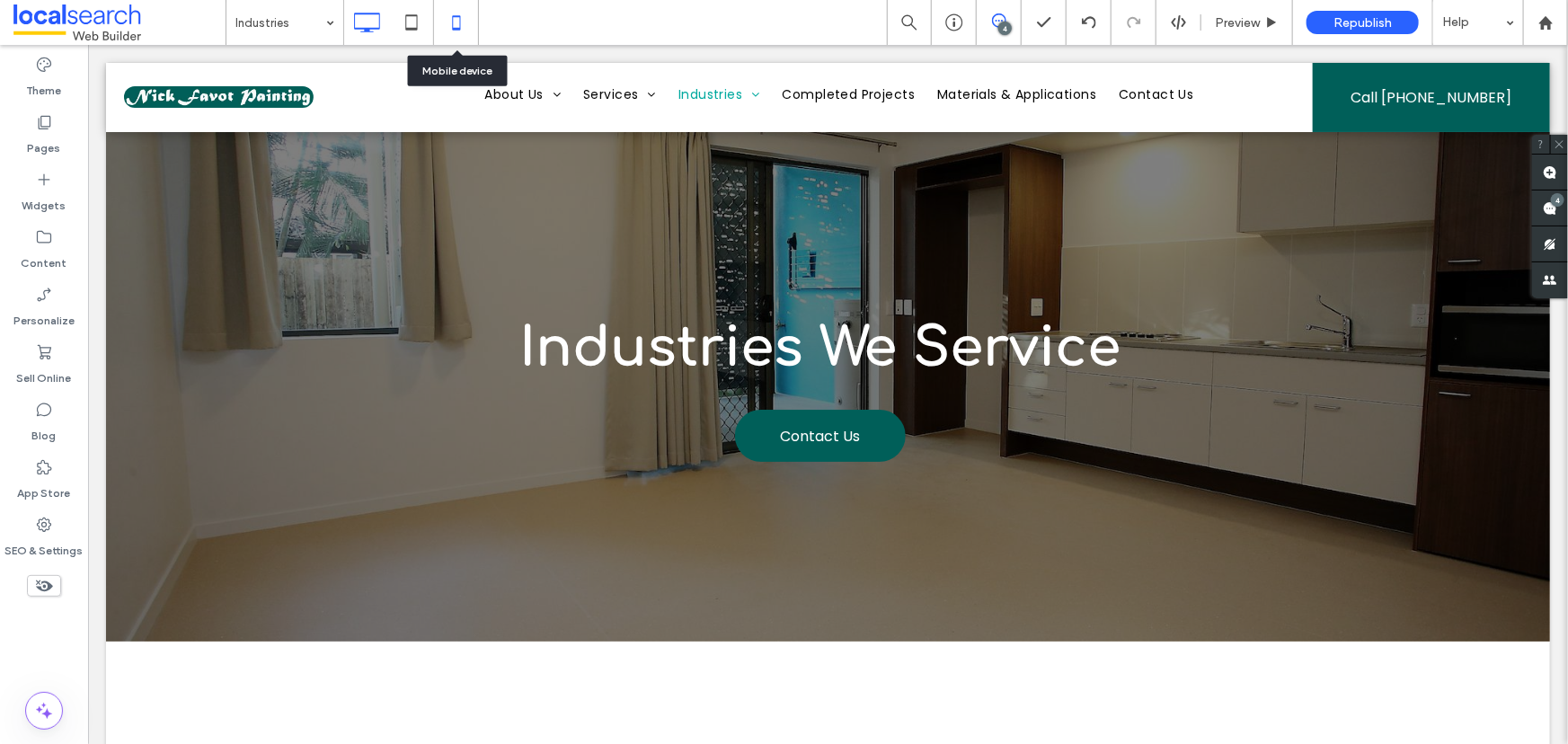 click 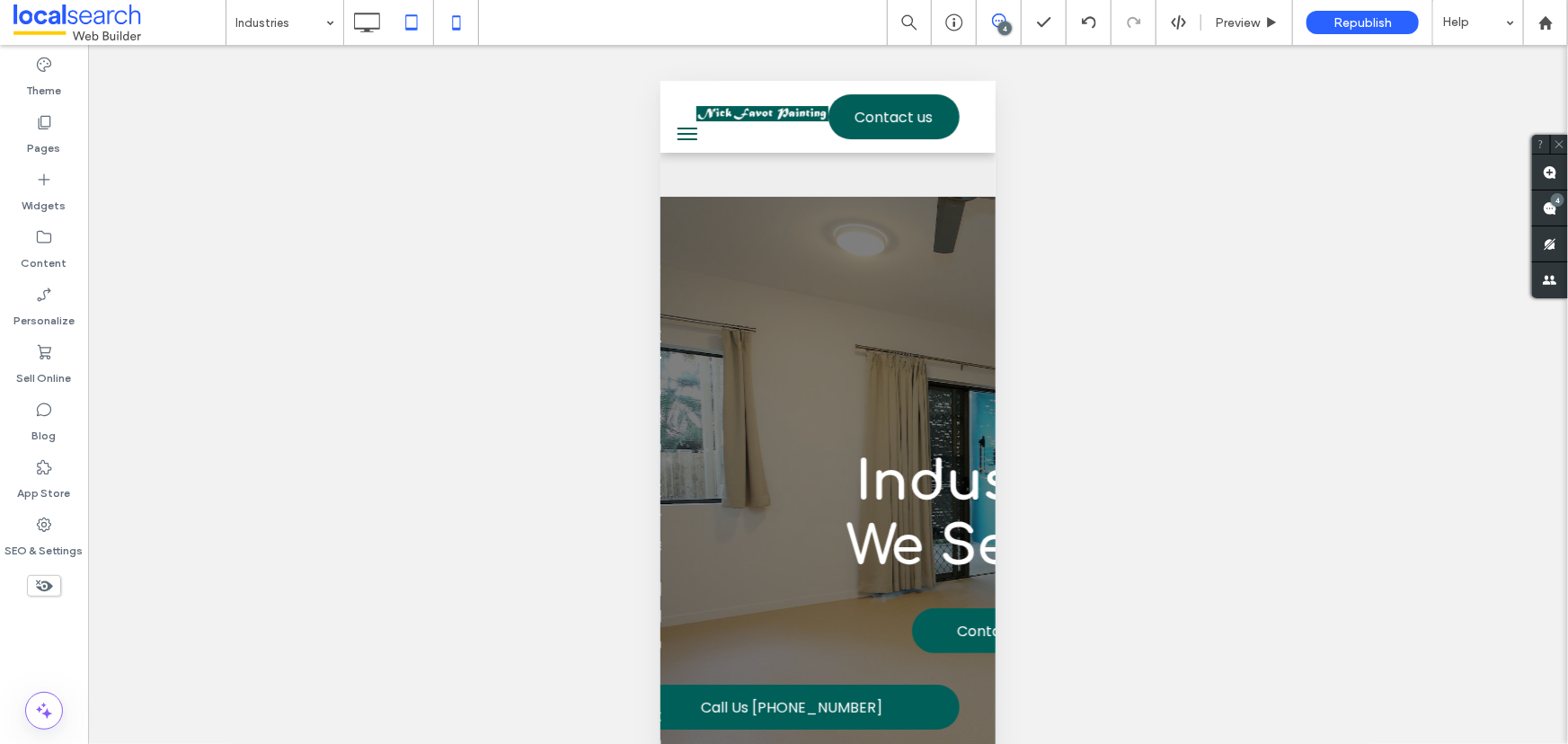click 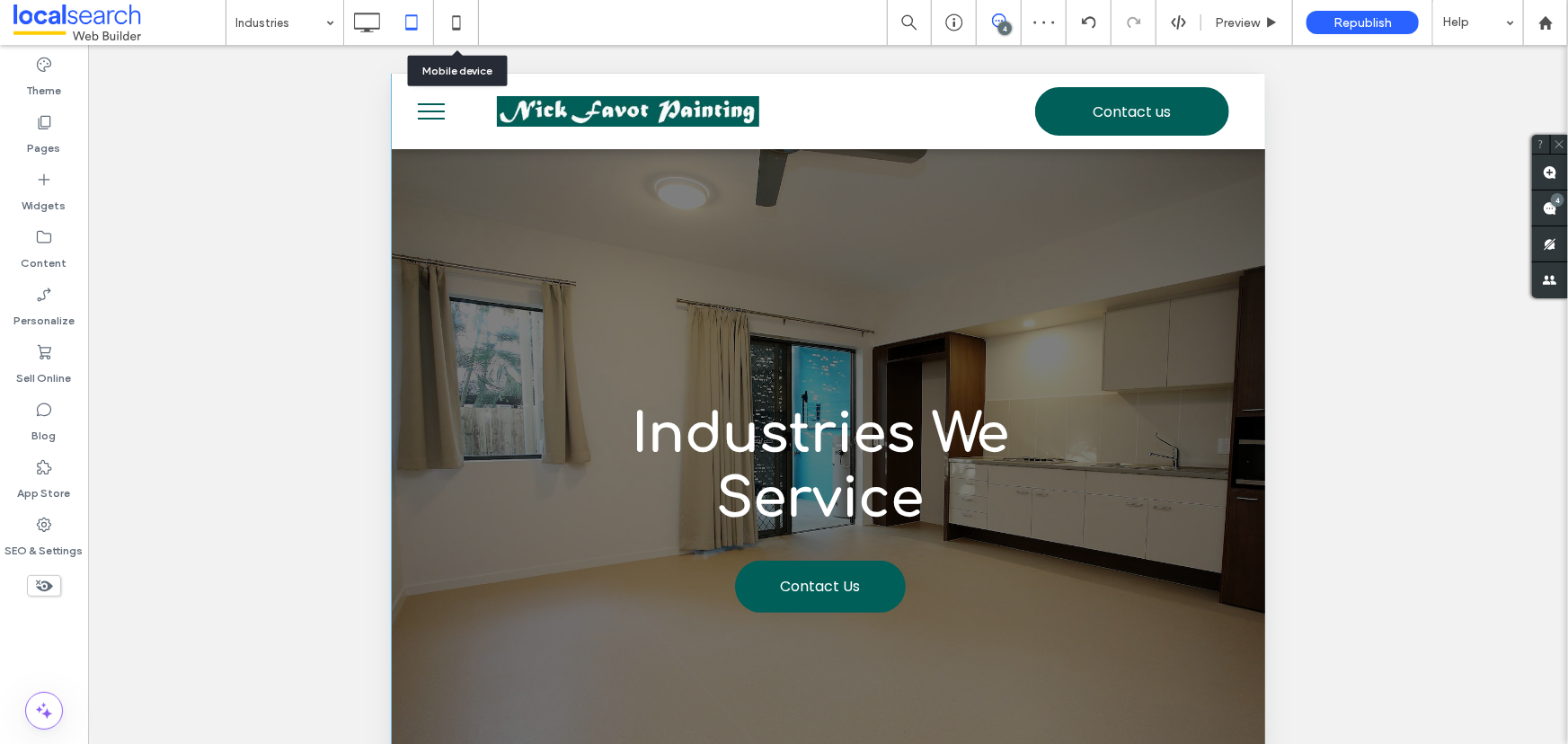 click 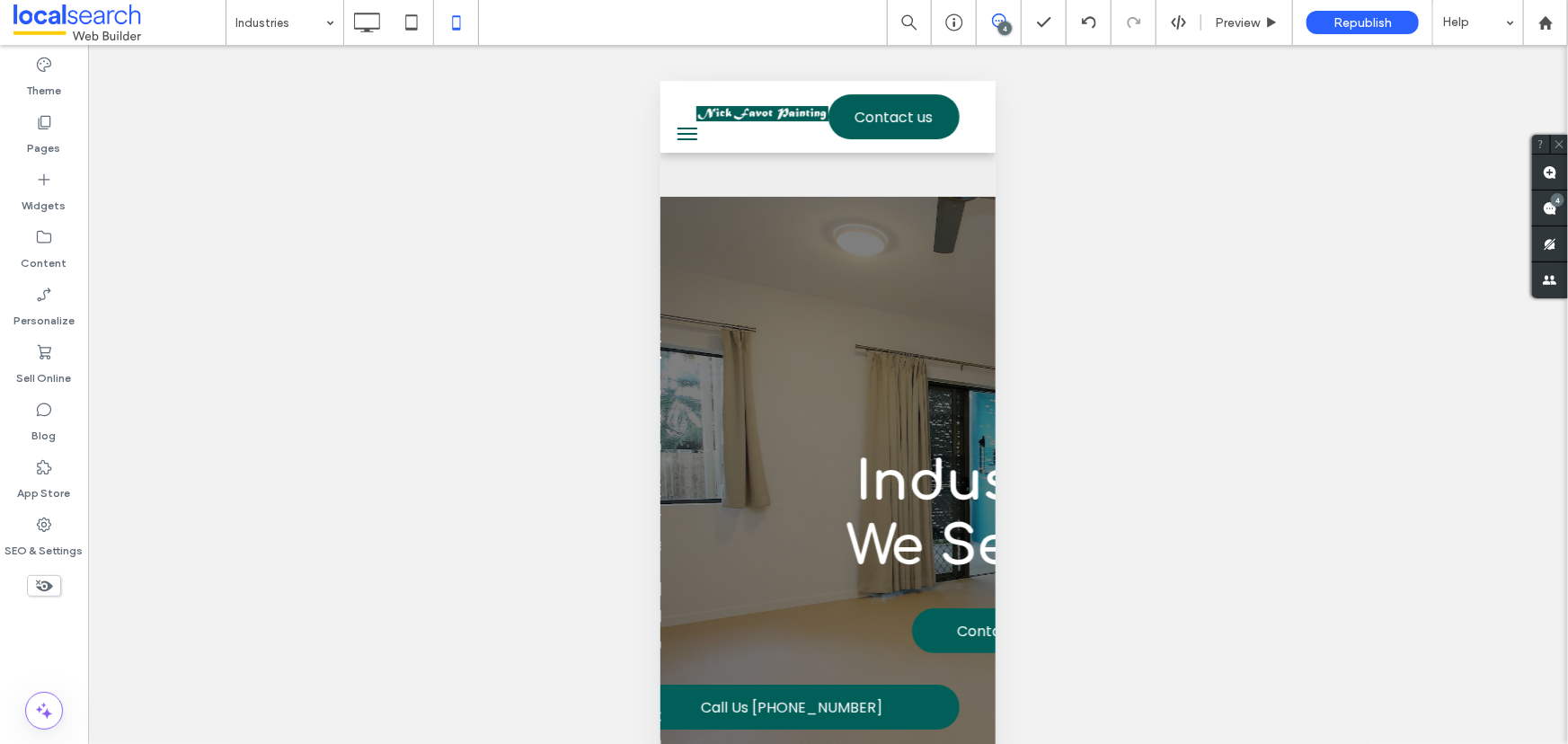 click 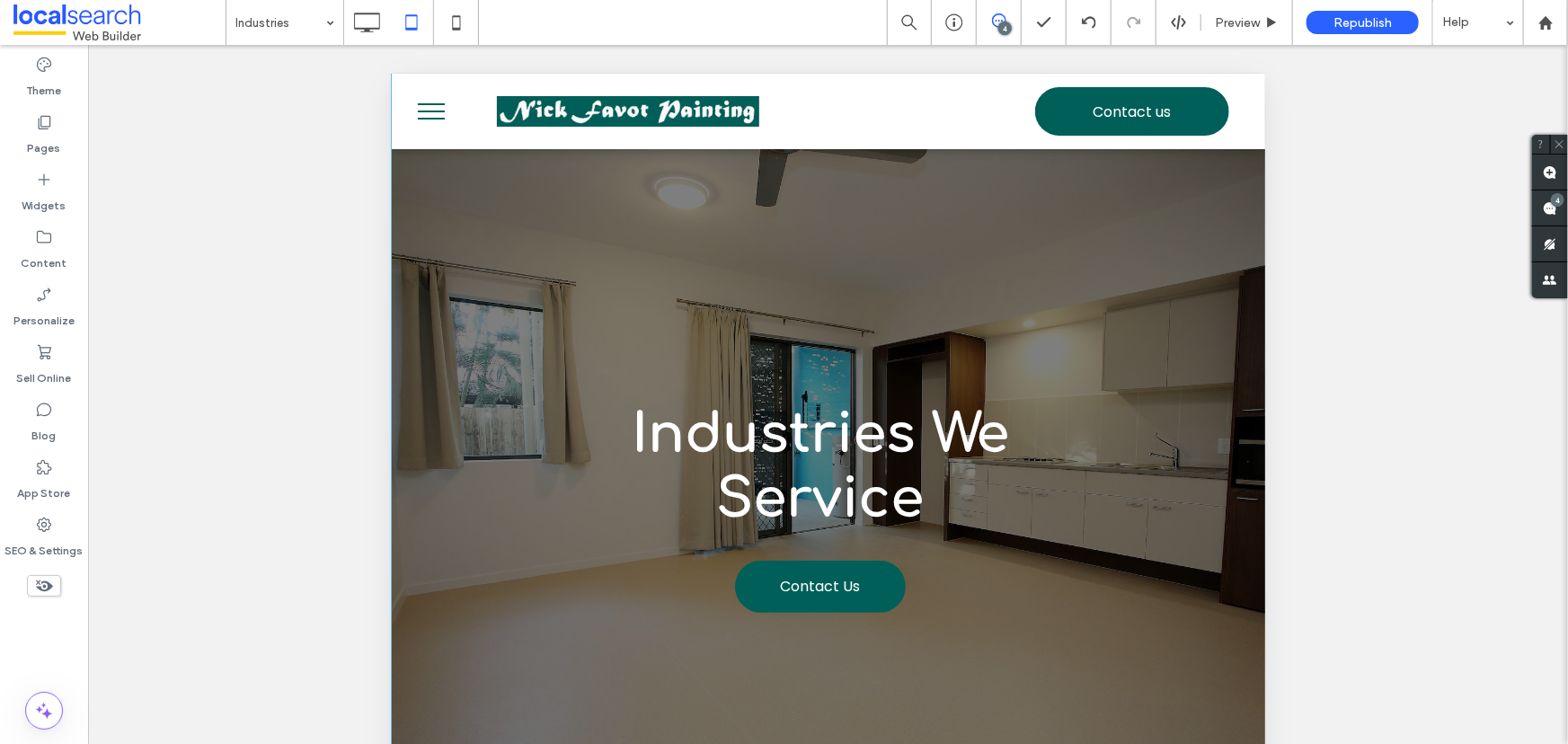 scroll, scrollTop: 163, scrollLeft: 0, axis: vertical 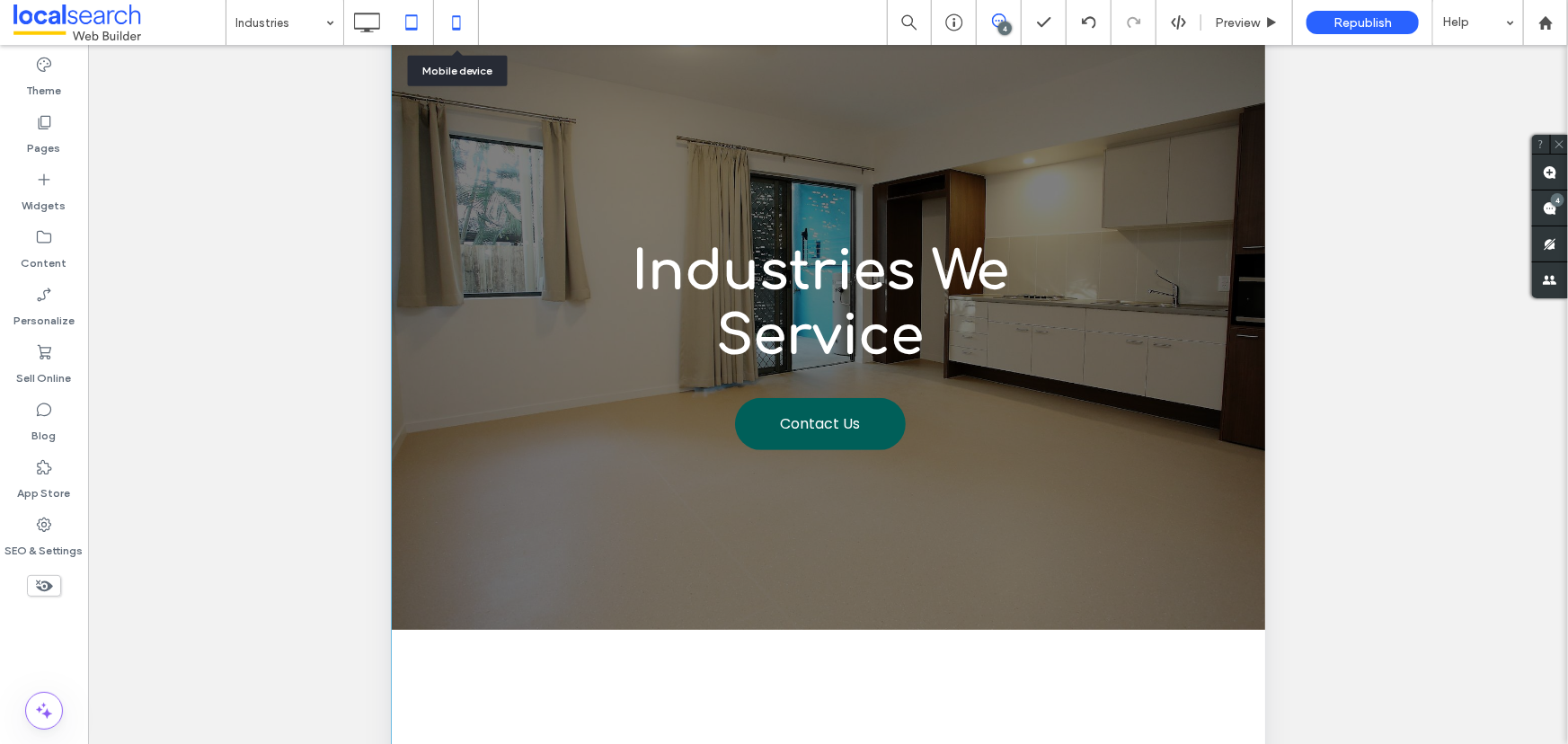click 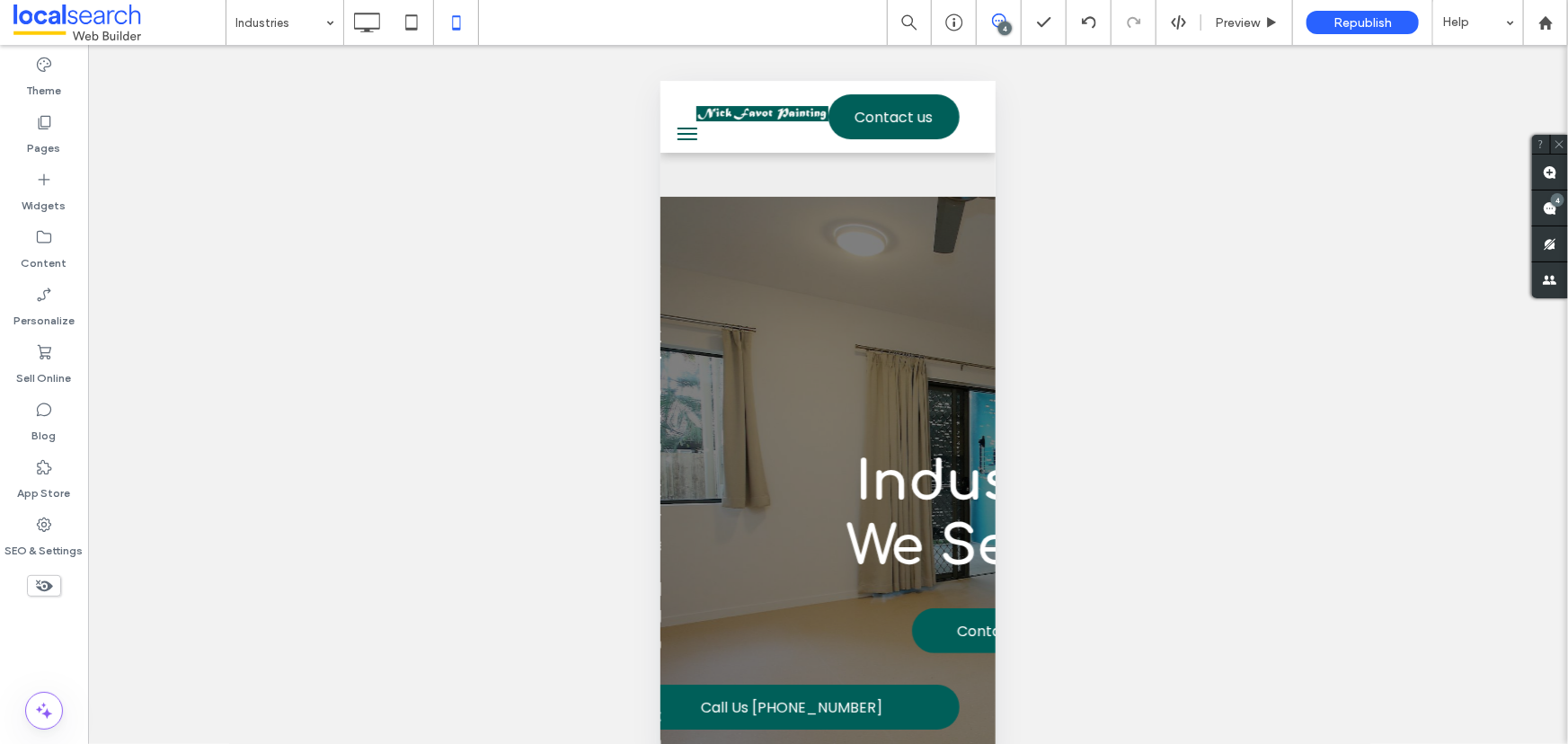 scroll, scrollTop: 0, scrollLeft: 0, axis: both 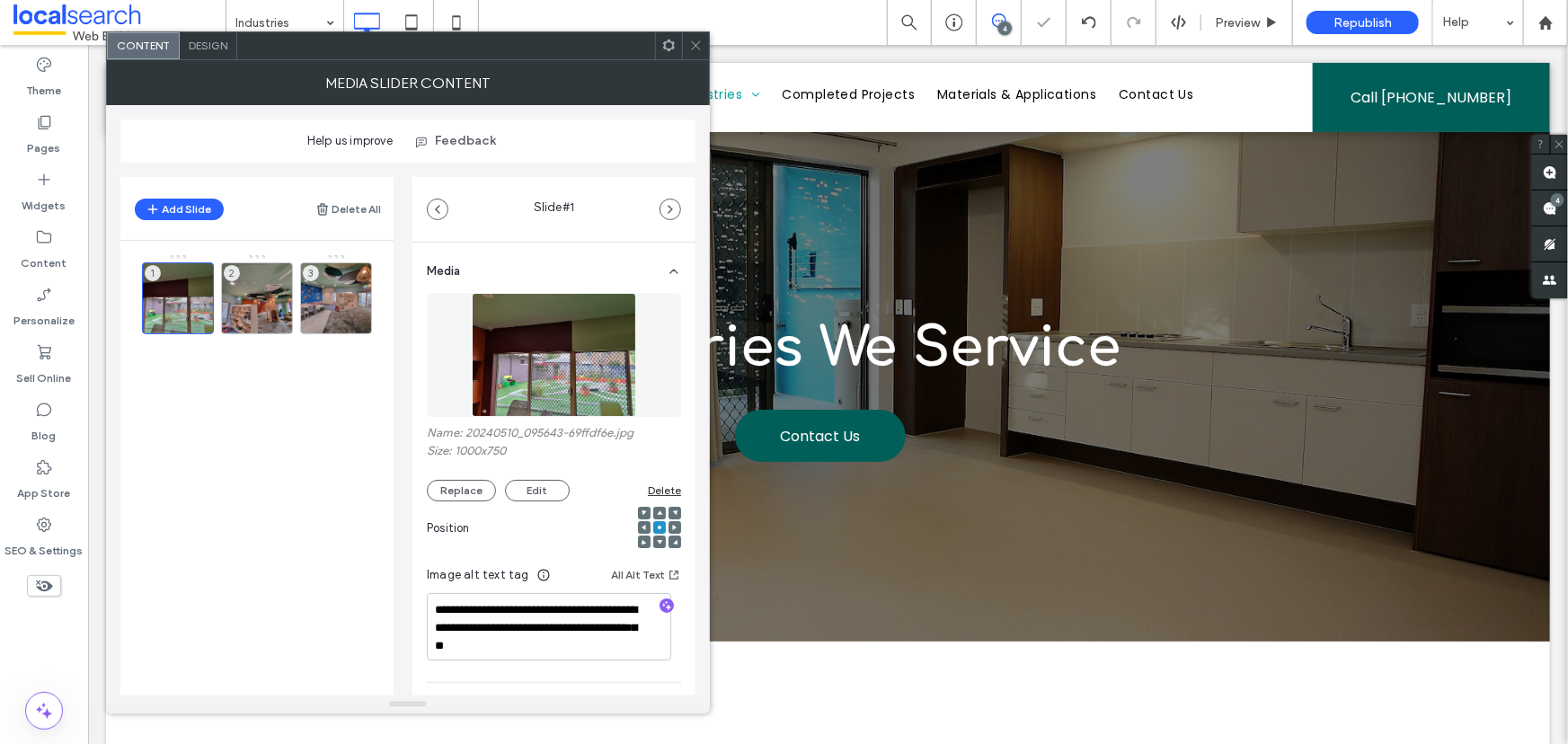 click on "Design" at bounding box center (208, 46) 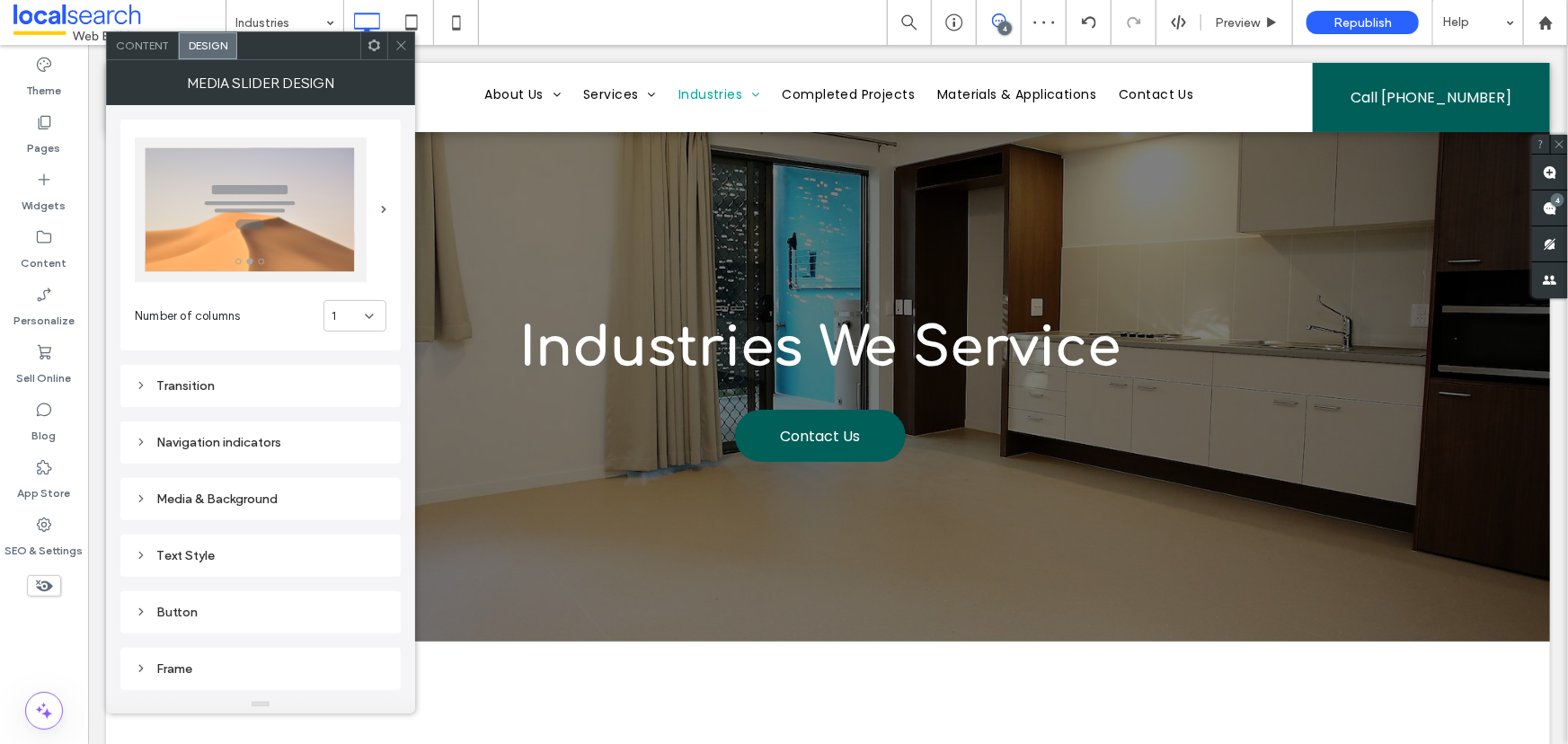 click on "1" at bounding box center [348, 316] 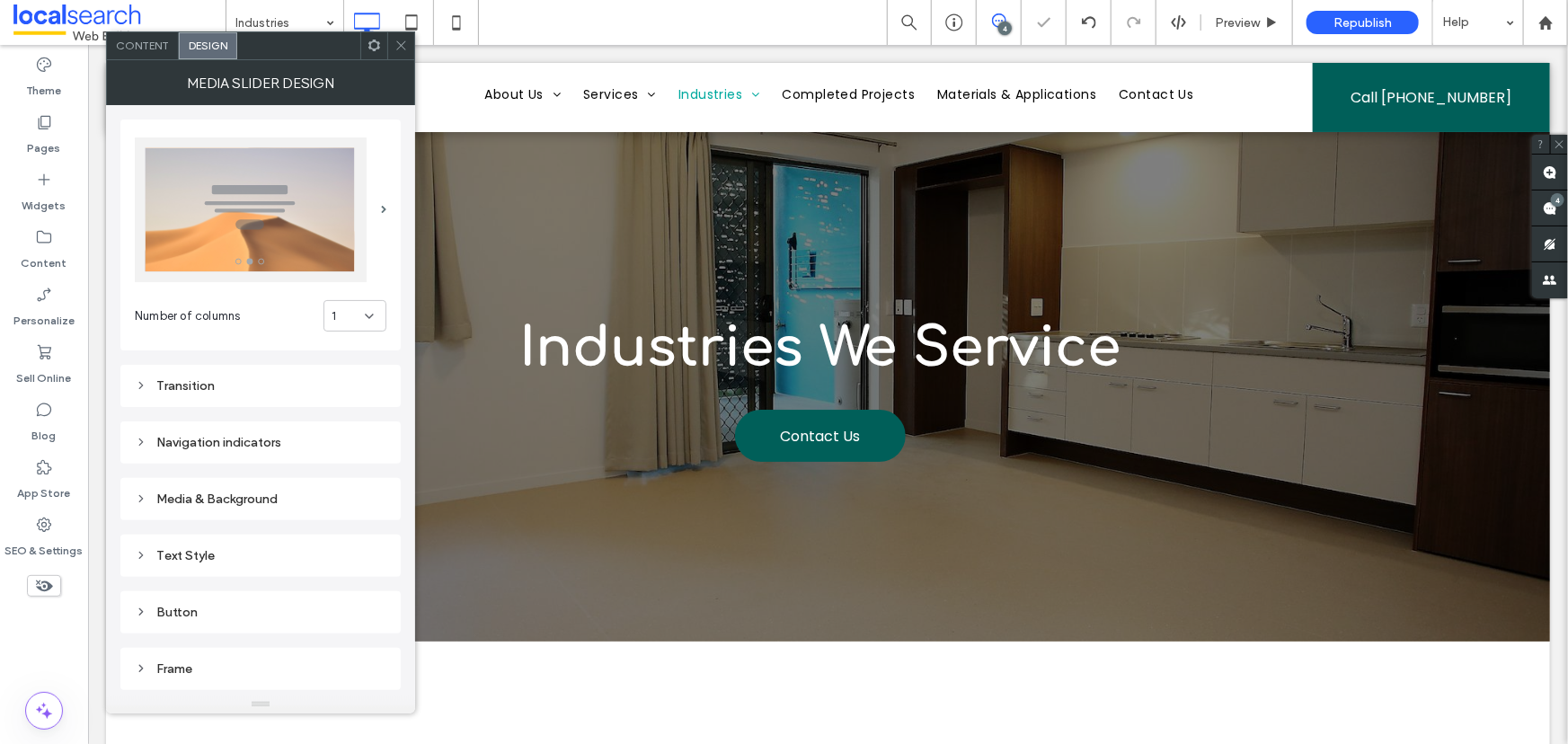 click on "1" at bounding box center [348, 316] 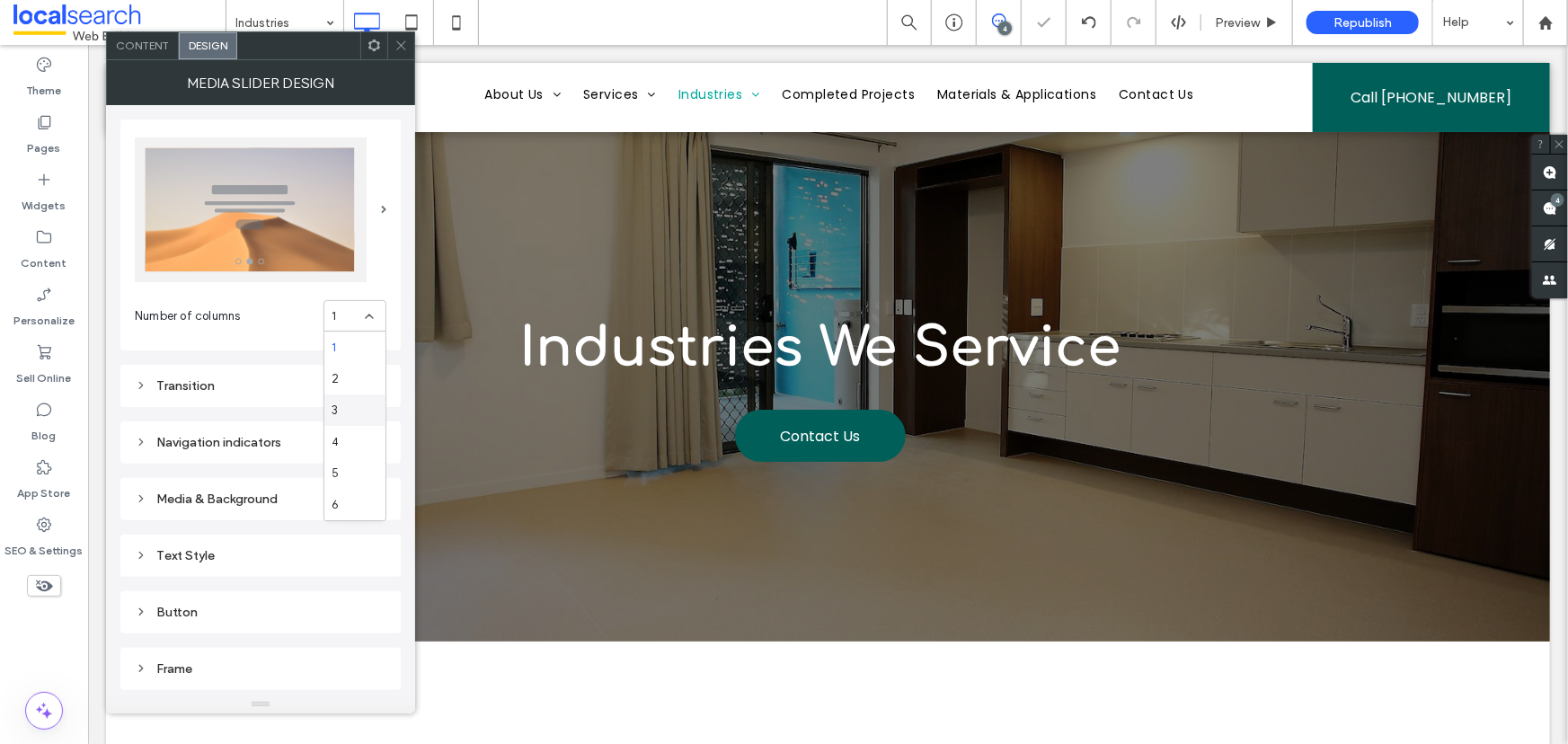click on "3" at bounding box center [355, 410] 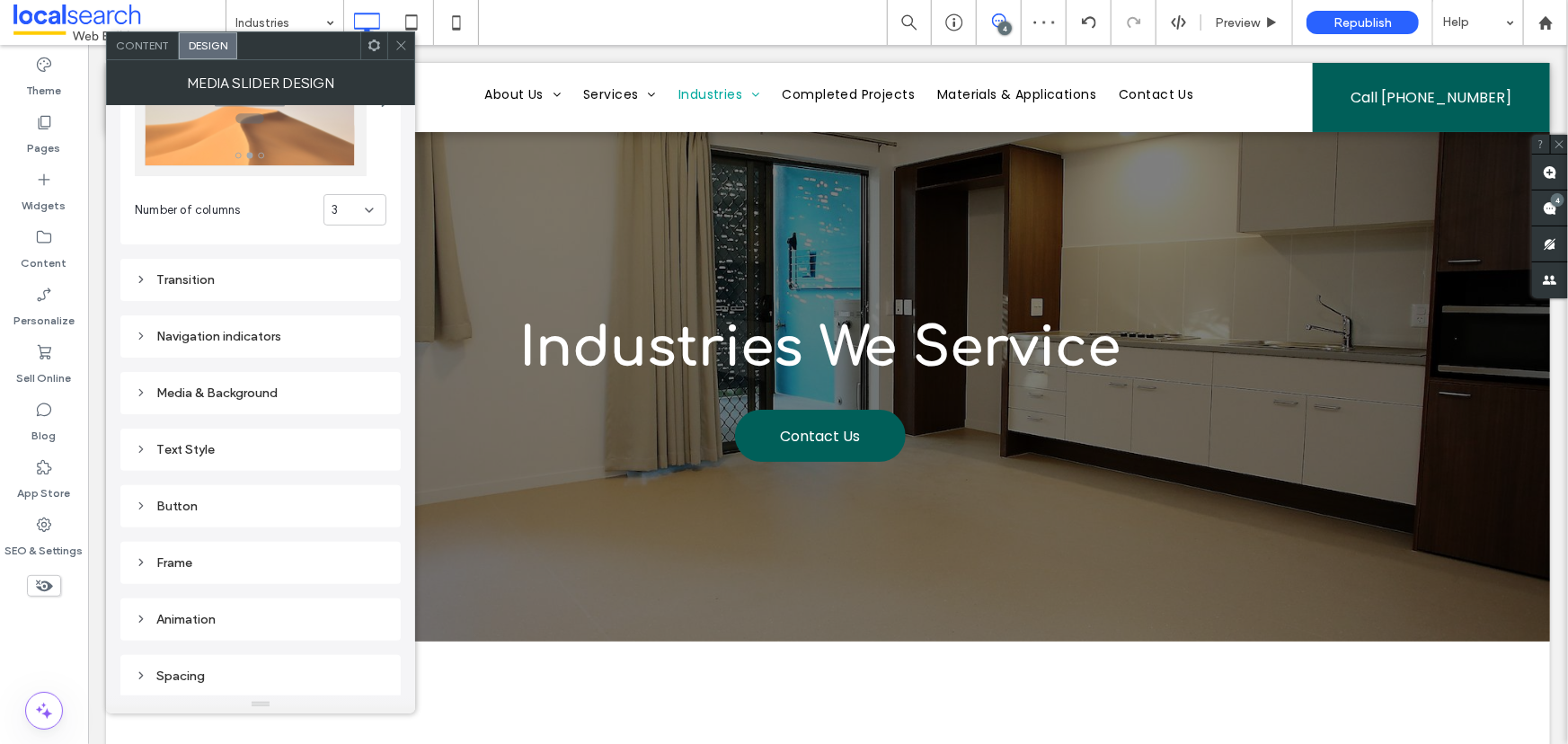 scroll, scrollTop: 109, scrollLeft: 0, axis: vertical 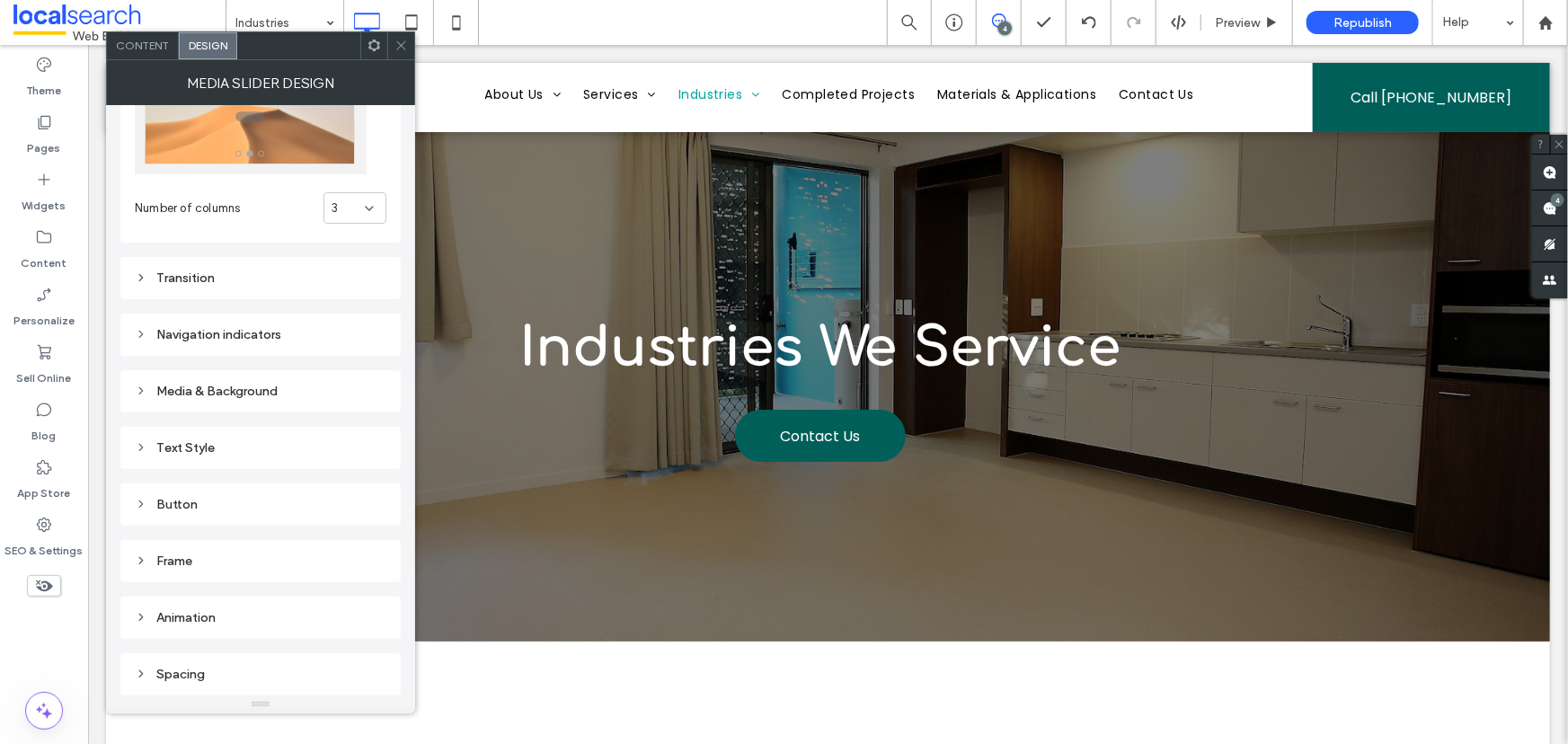 click on "Frame" at bounding box center (261, 561) 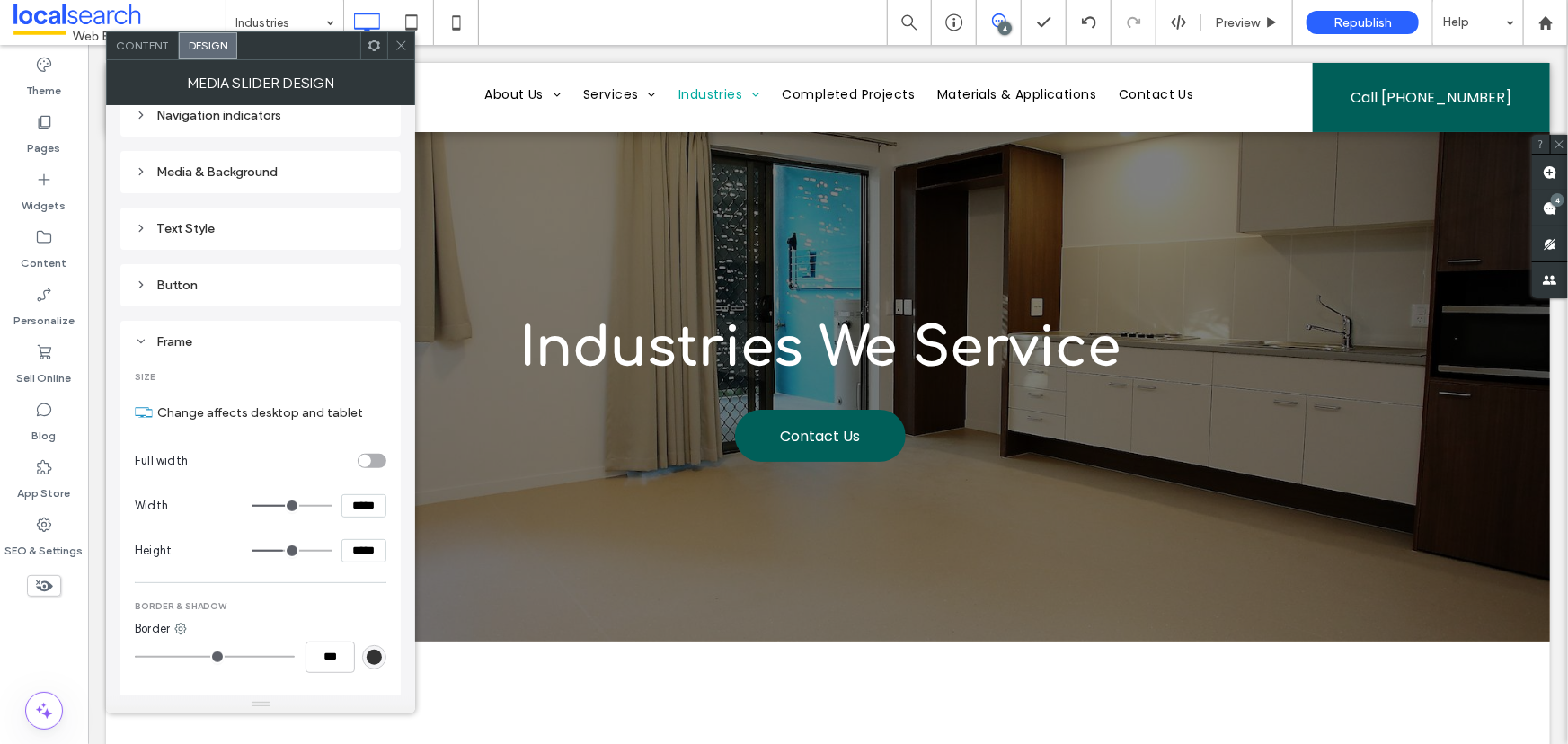 scroll, scrollTop: 436, scrollLeft: 0, axis: vertical 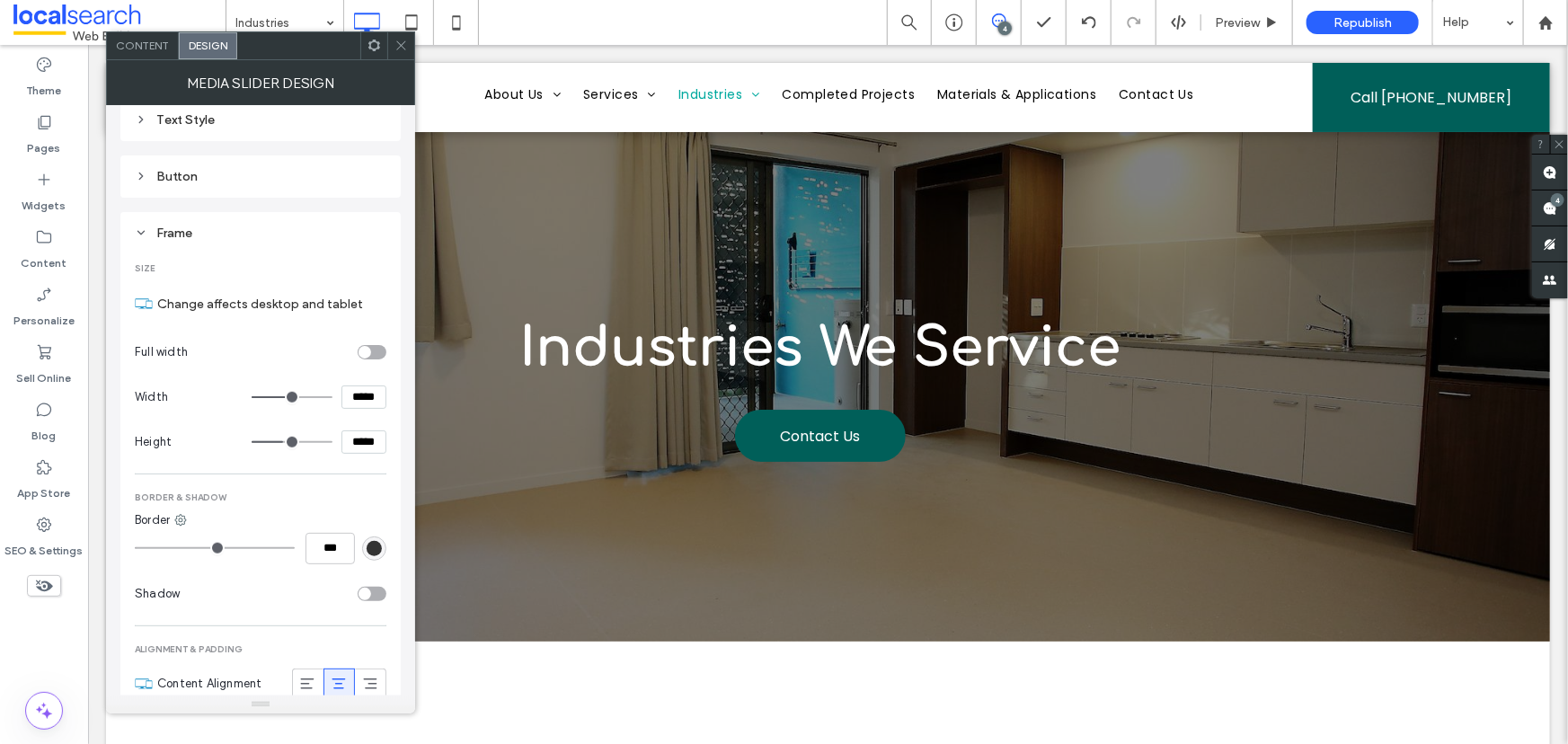 click on "*****" at bounding box center [364, 442] 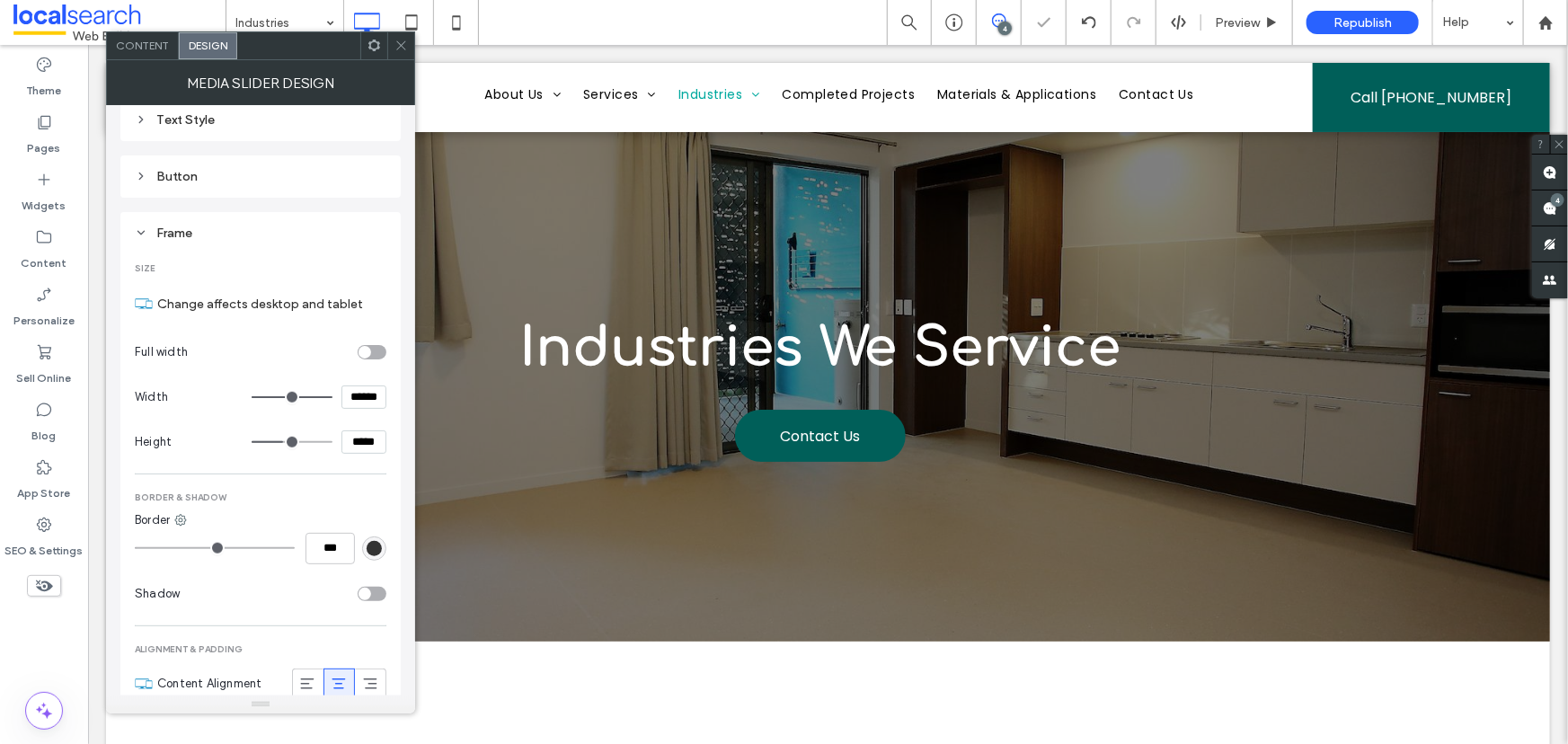 drag, startPoint x: 297, startPoint y: 399, endPoint x: 360, endPoint y: 402, distance: 63.071388 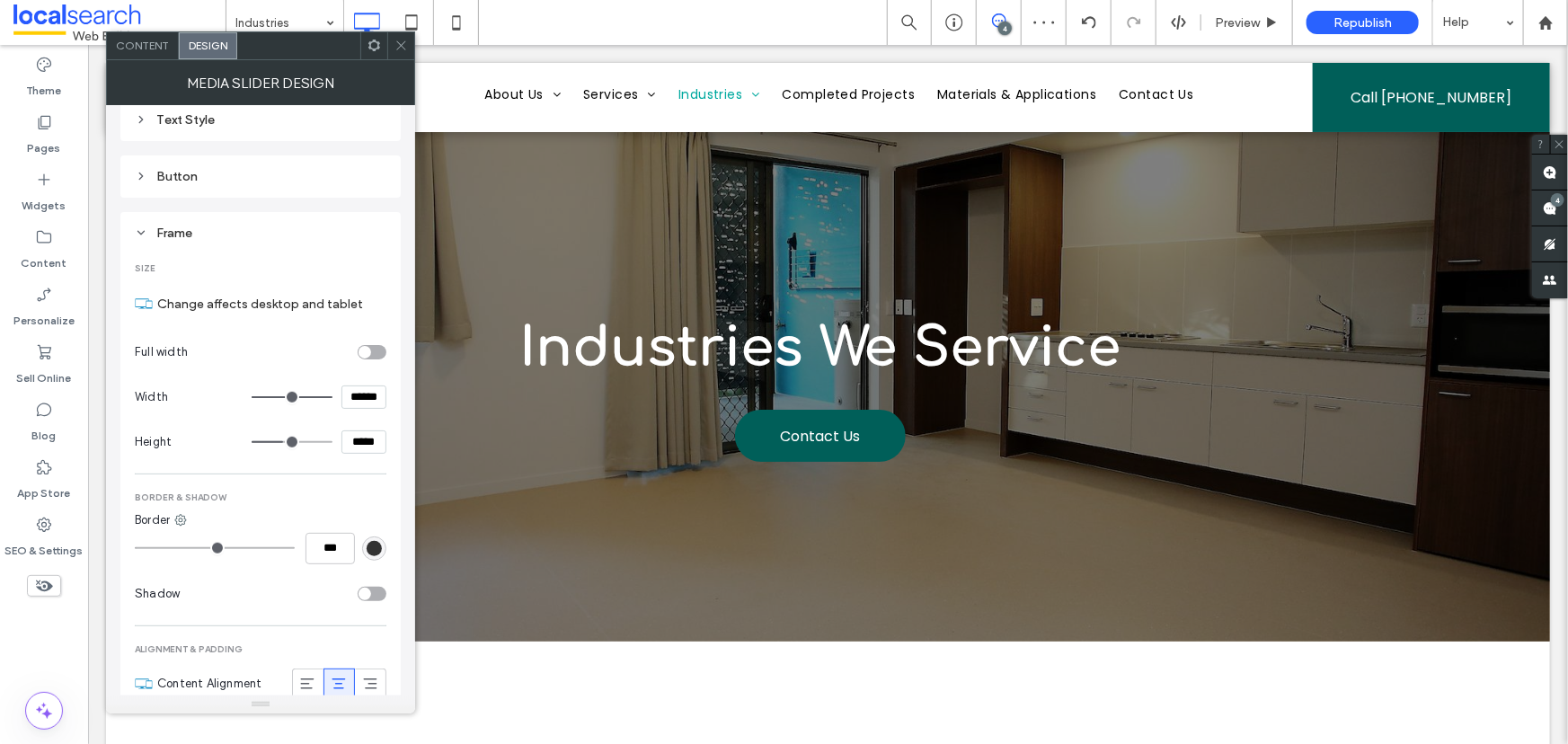 click 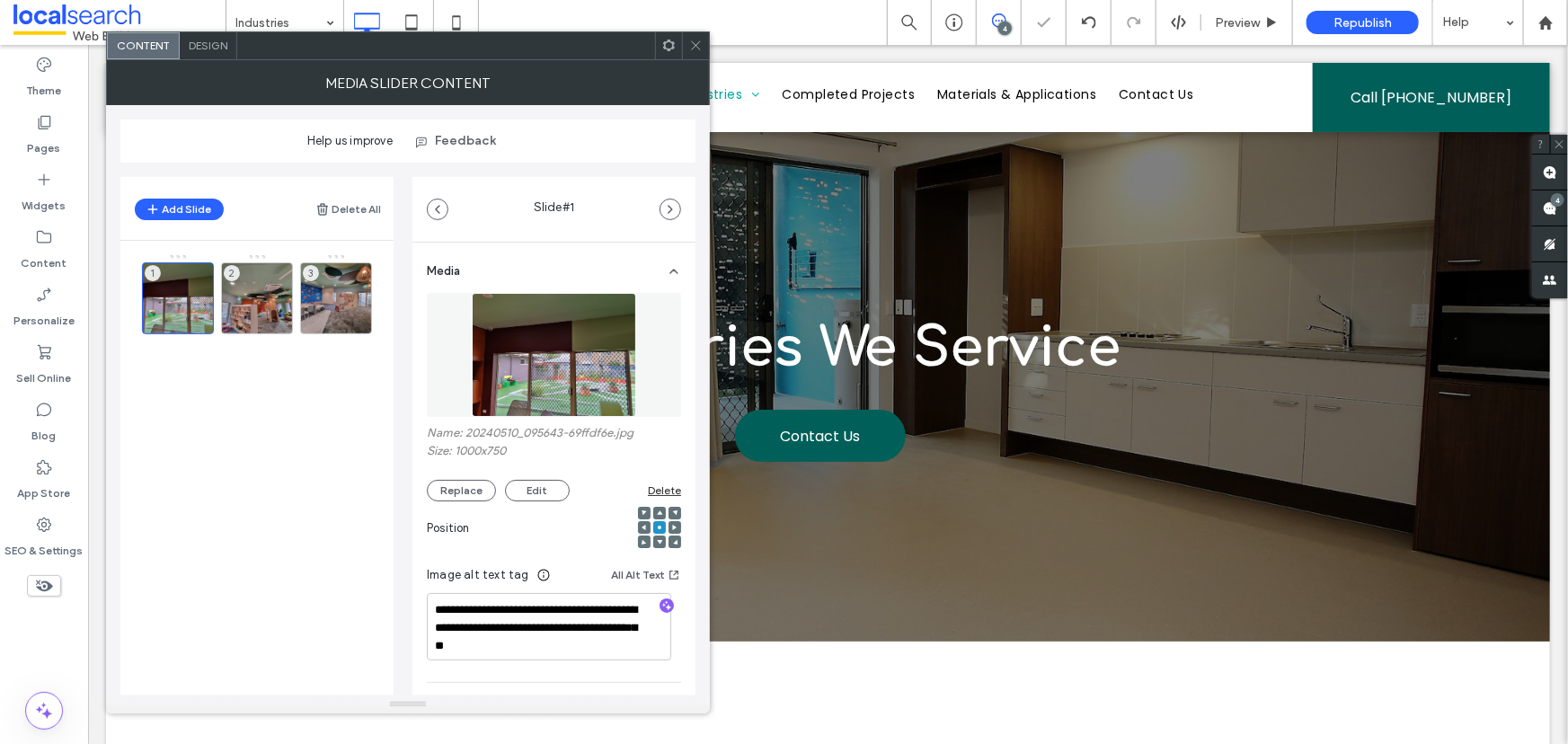 click on "Design" at bounding box center [208, 46] 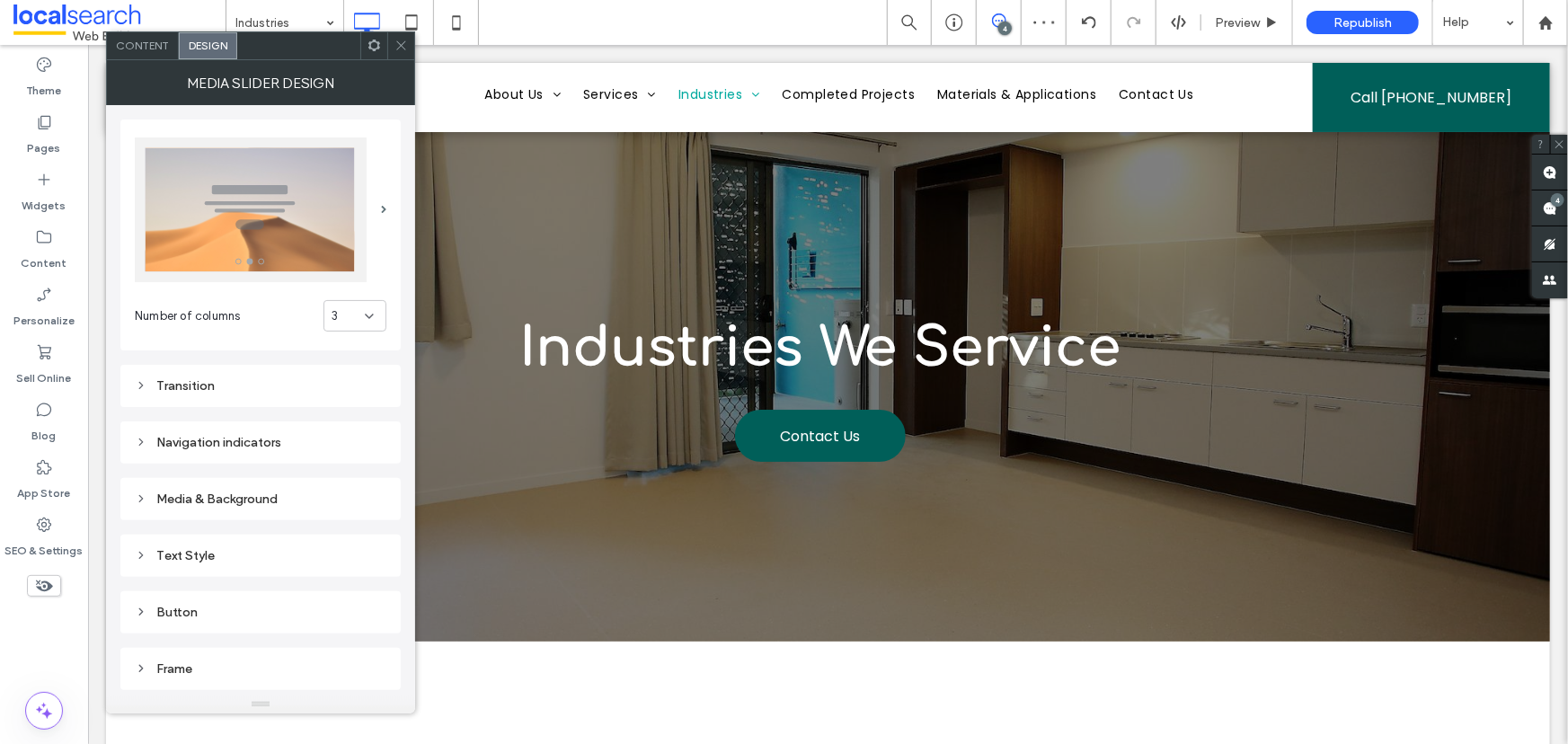 scroll, scrollTop: 81, scrollLeft: 0, axis: vertical 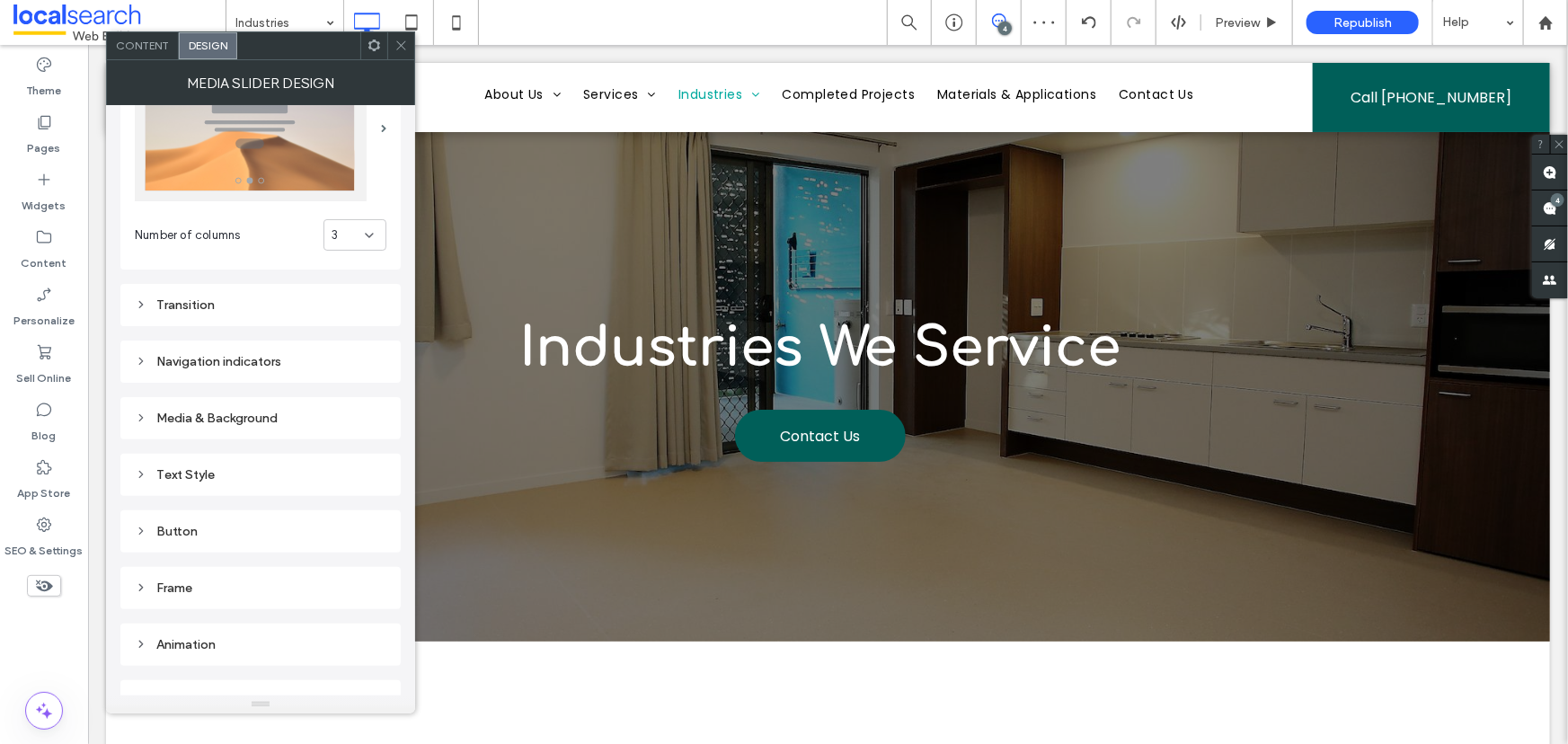 click on "Transition" at bounding box center [261, 305] 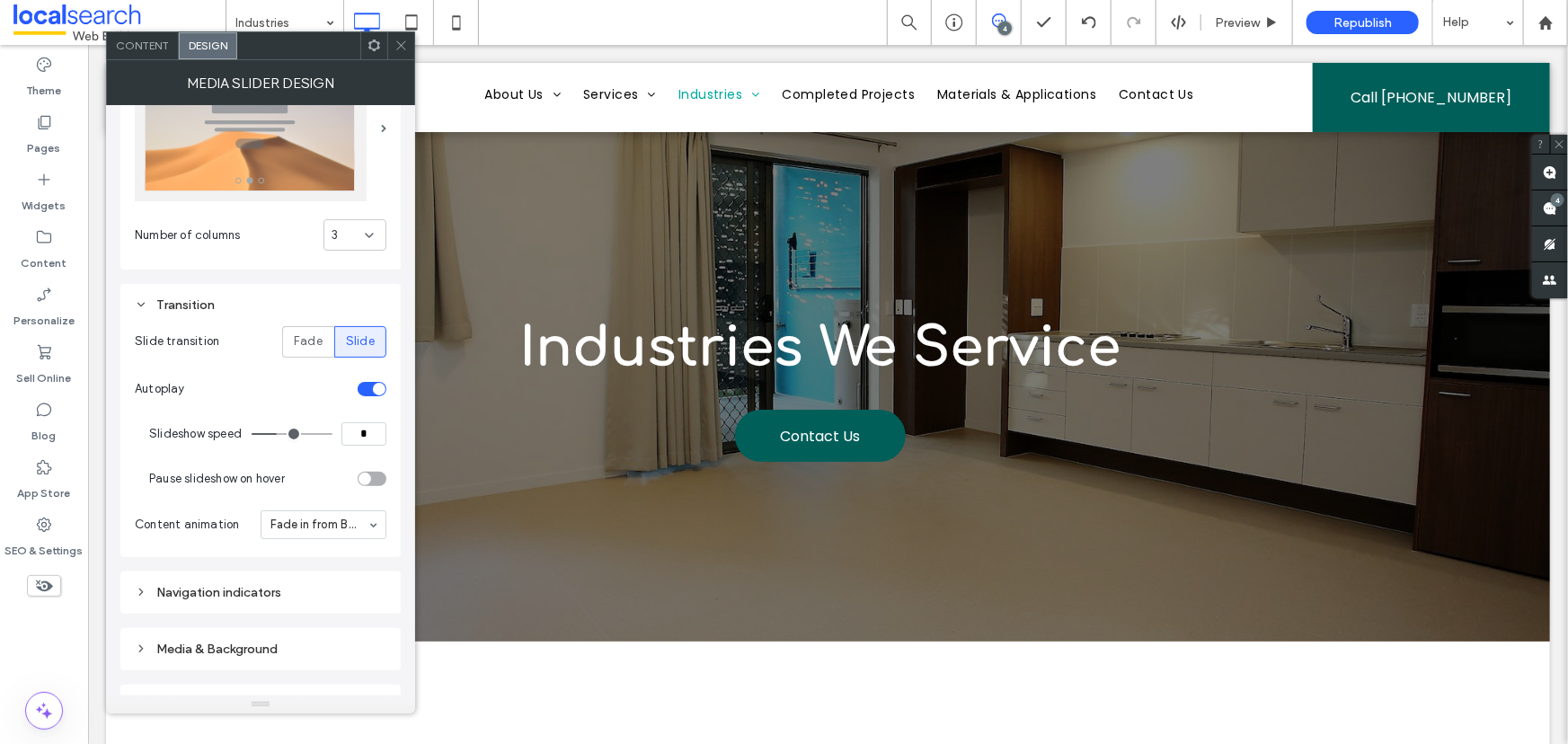 click on "*" at bounding box center (364, 434) 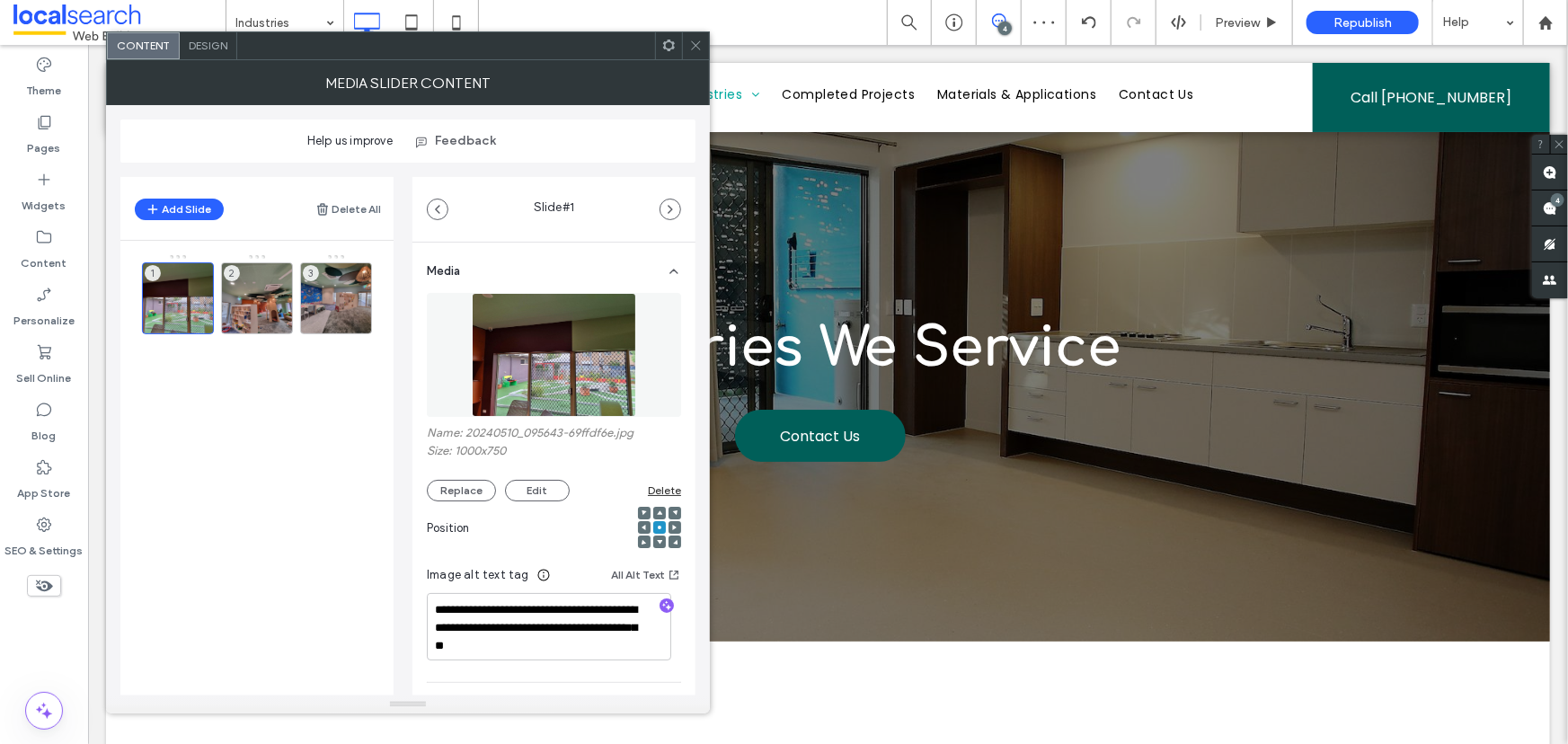 click on "Design" at bounding box center (208, 46) 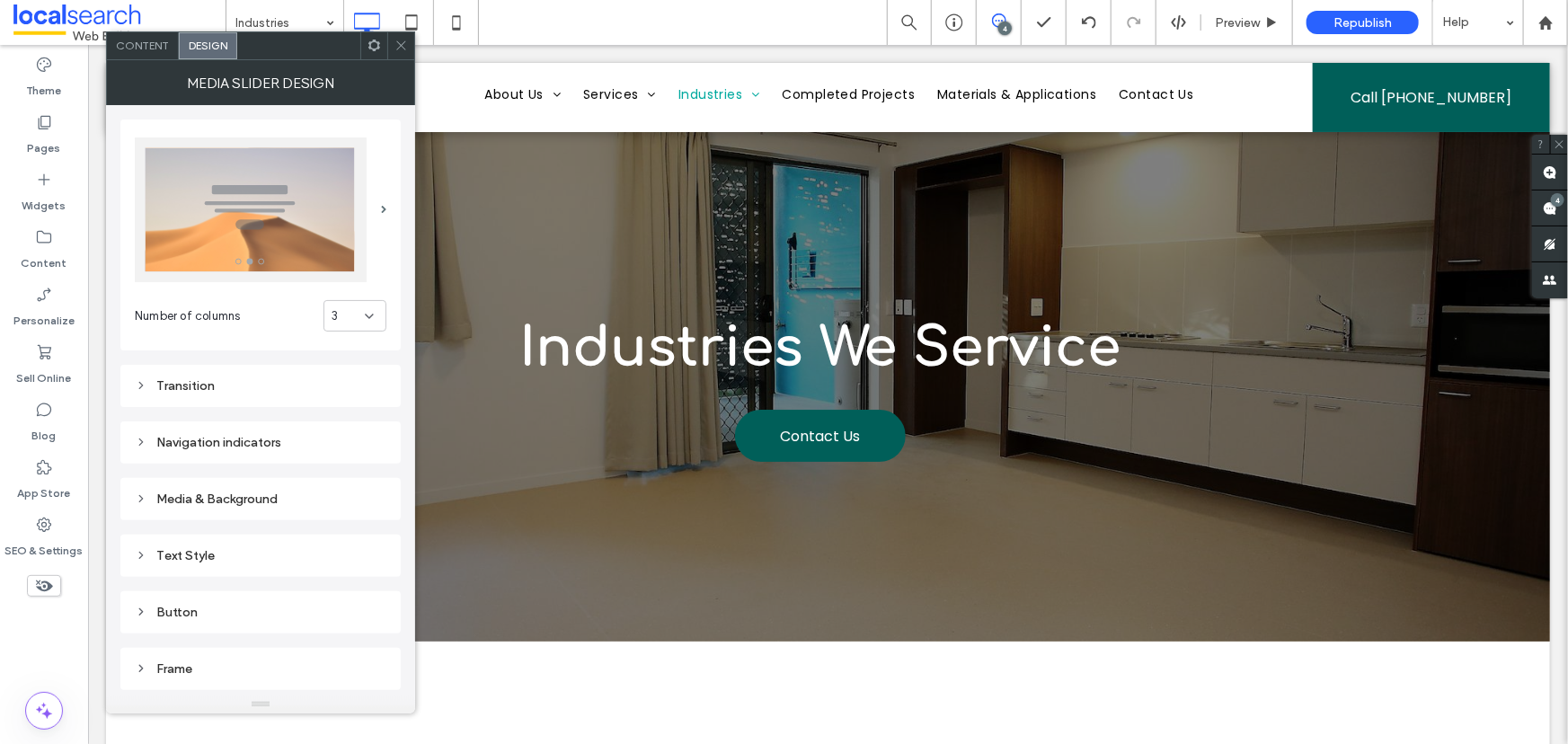 click on "Transition" at bounding box center (261, 385) 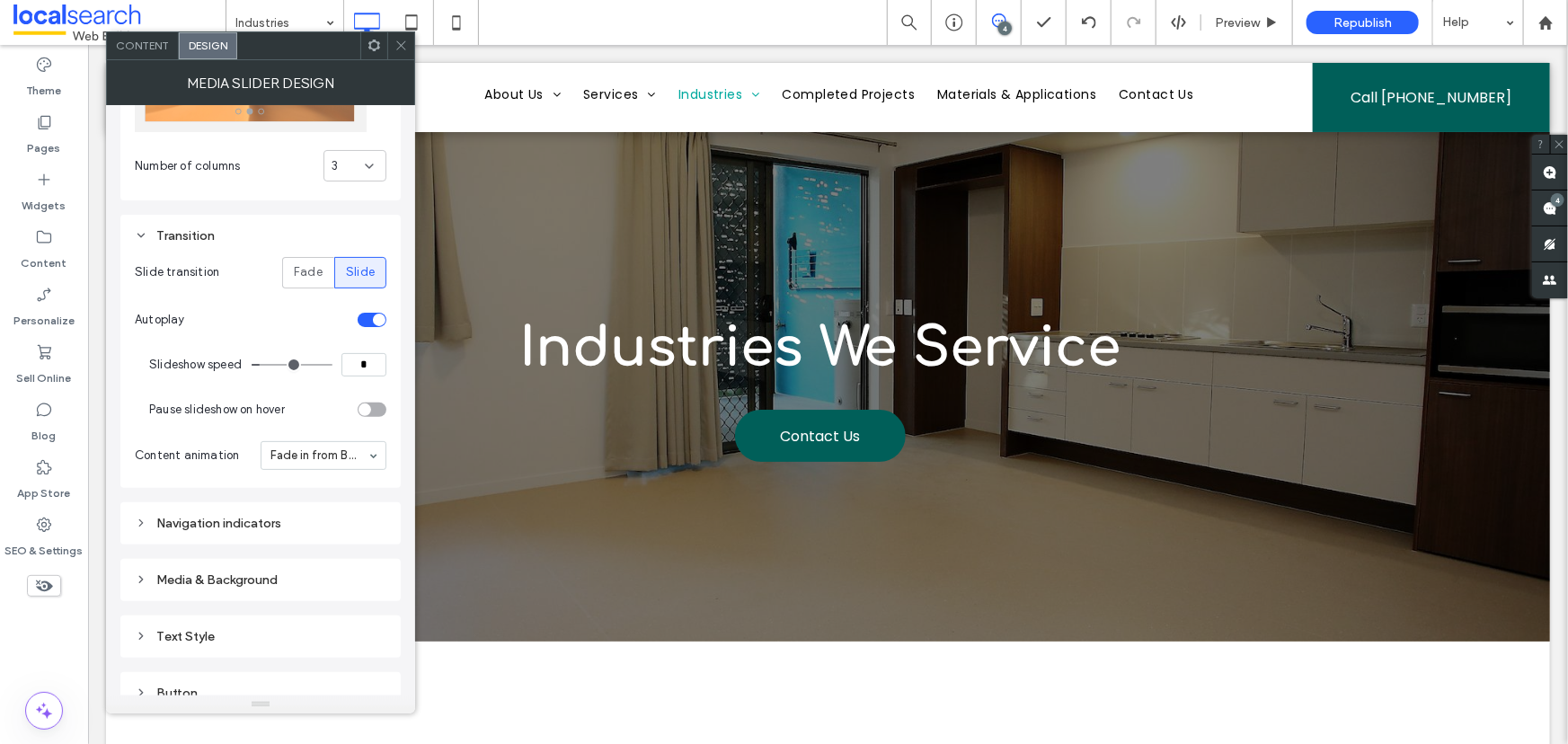 scroll, scrollTop: 163, scrollLeft: 0, axis: vertical 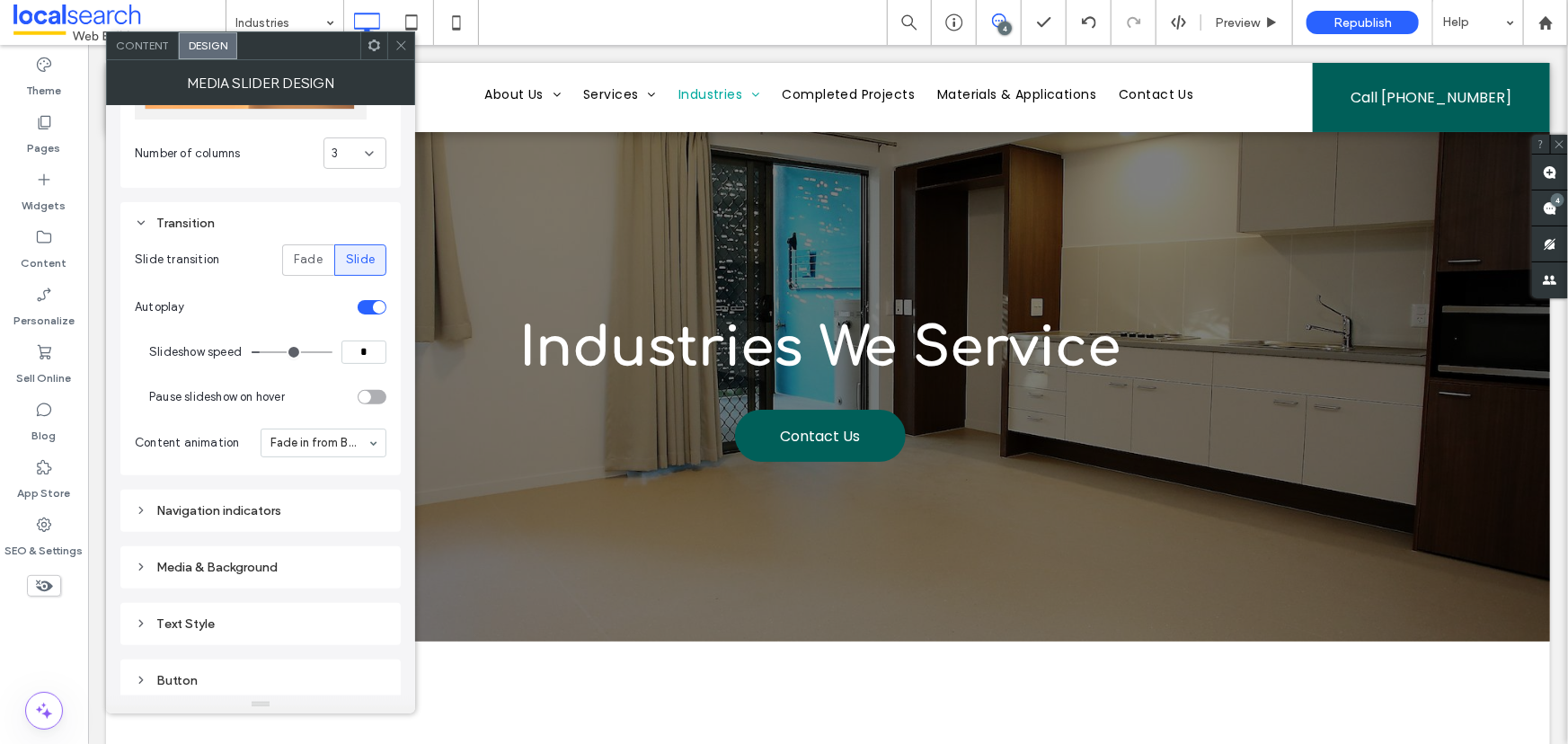 click on "Number of columns 3 Transition Slide transition Fade Slide Autoplay Slideshow speed * Pause slideshow on hover Content animation Fade in from Bottom Navigation indicators Media & Background Text Style  Button Frame Animation Spacing" at bounding box center [261, 407] 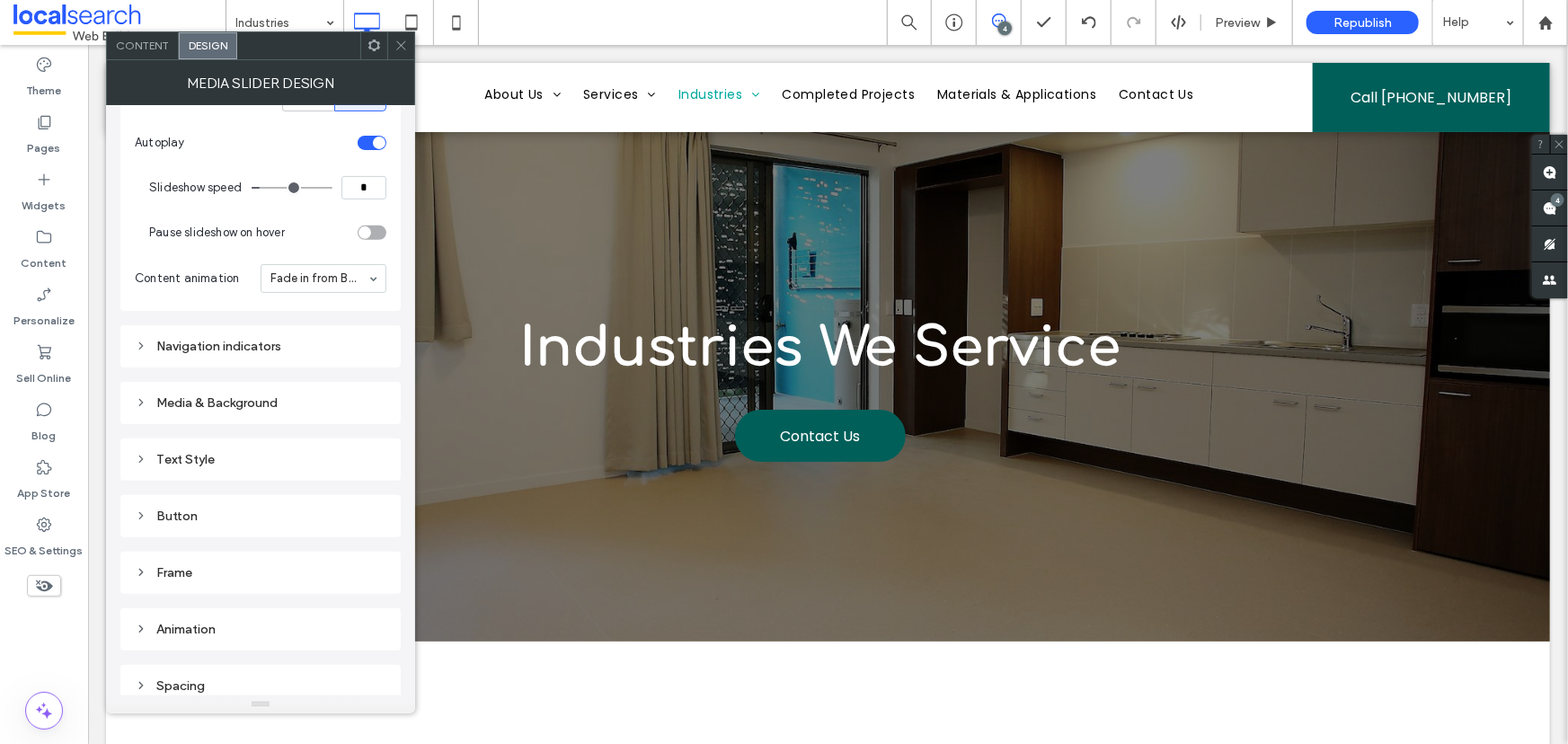 scroll, scrollTop: 340, scrollLeft: 0, axis: vertical 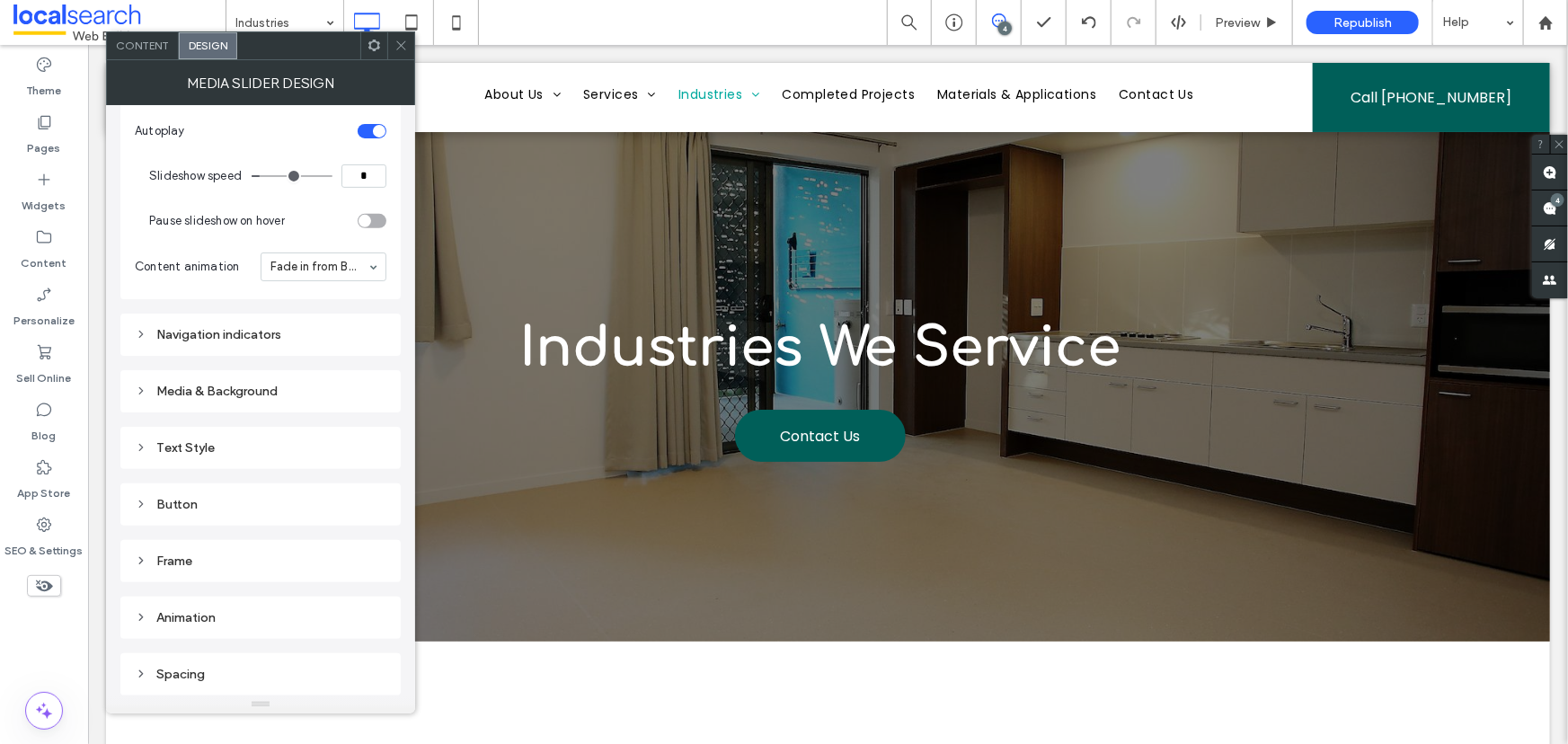 click on "Animation" at bounding box center (261, 617) 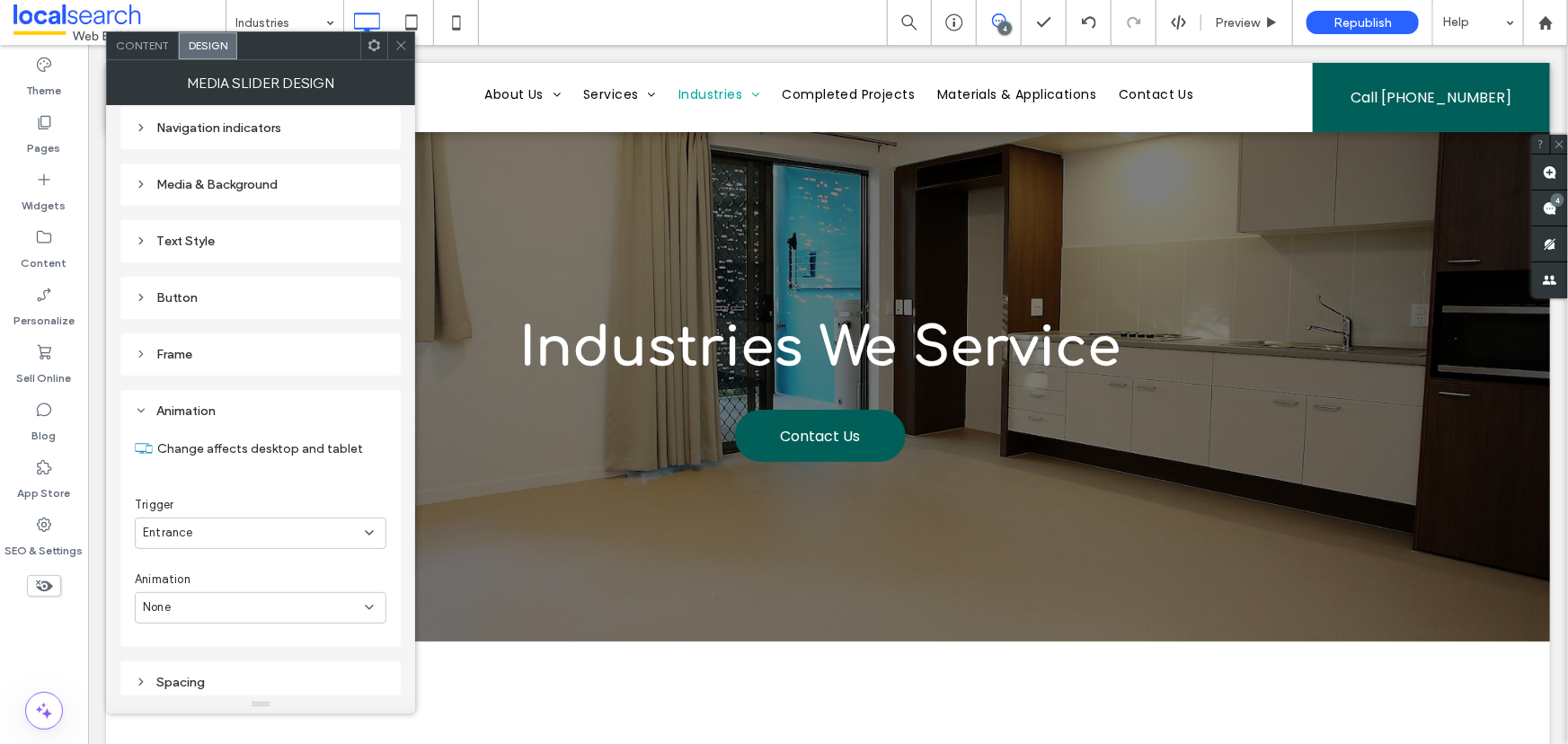 scroll, scrollTop: 555, scrollLeft: 0, axis: vertical 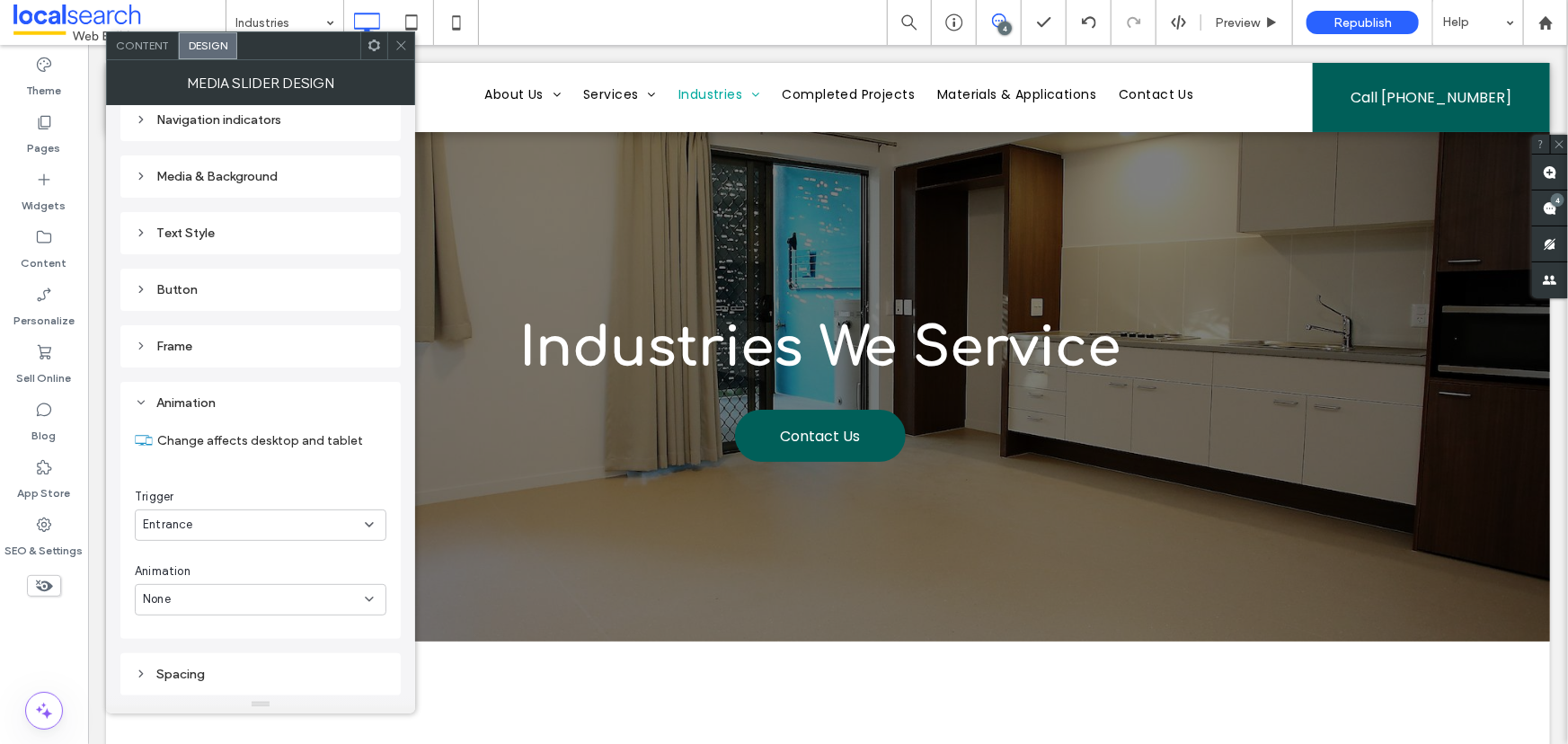 click on "None" at bounding box center [253, 599] 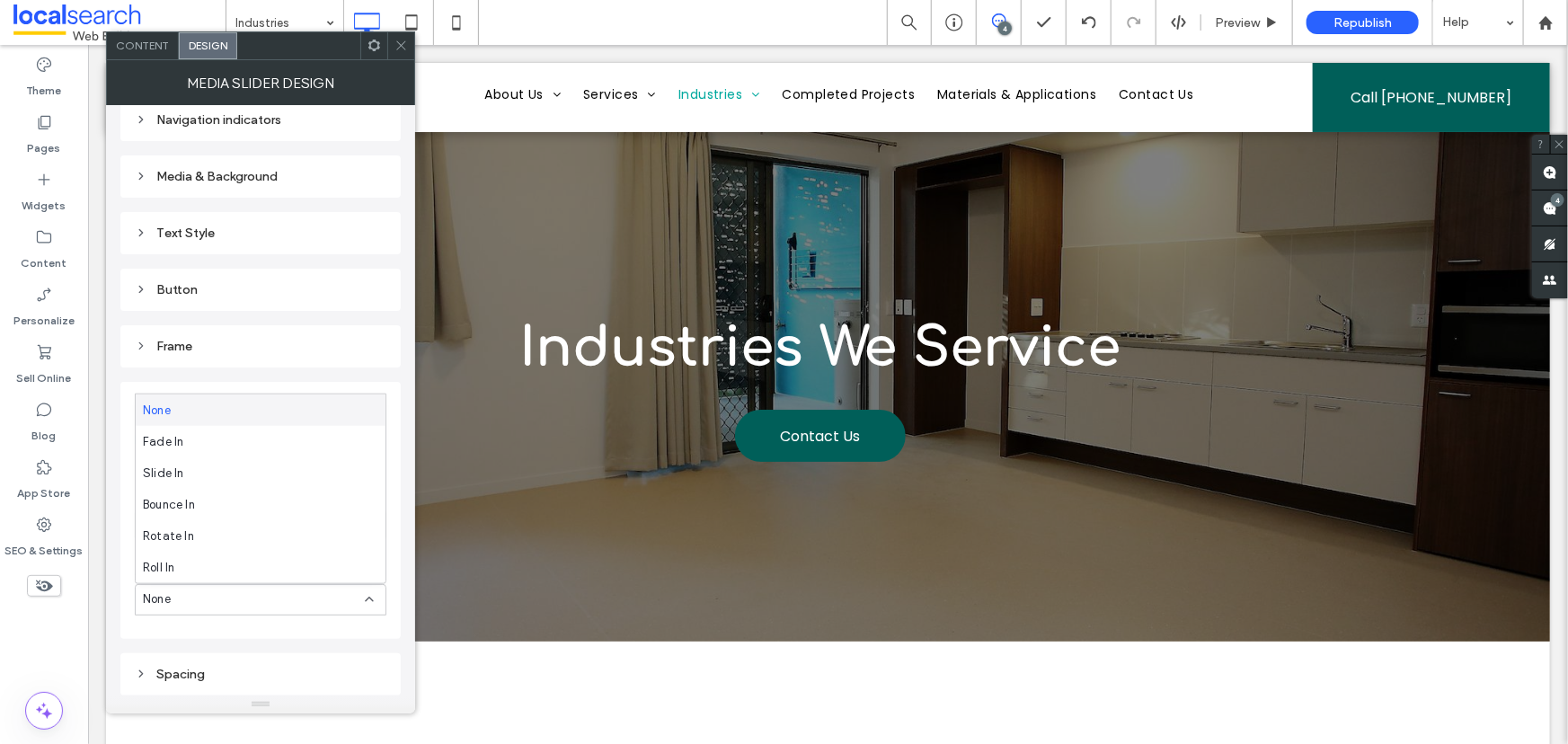 click on "None" at bounding box center [253, 599] 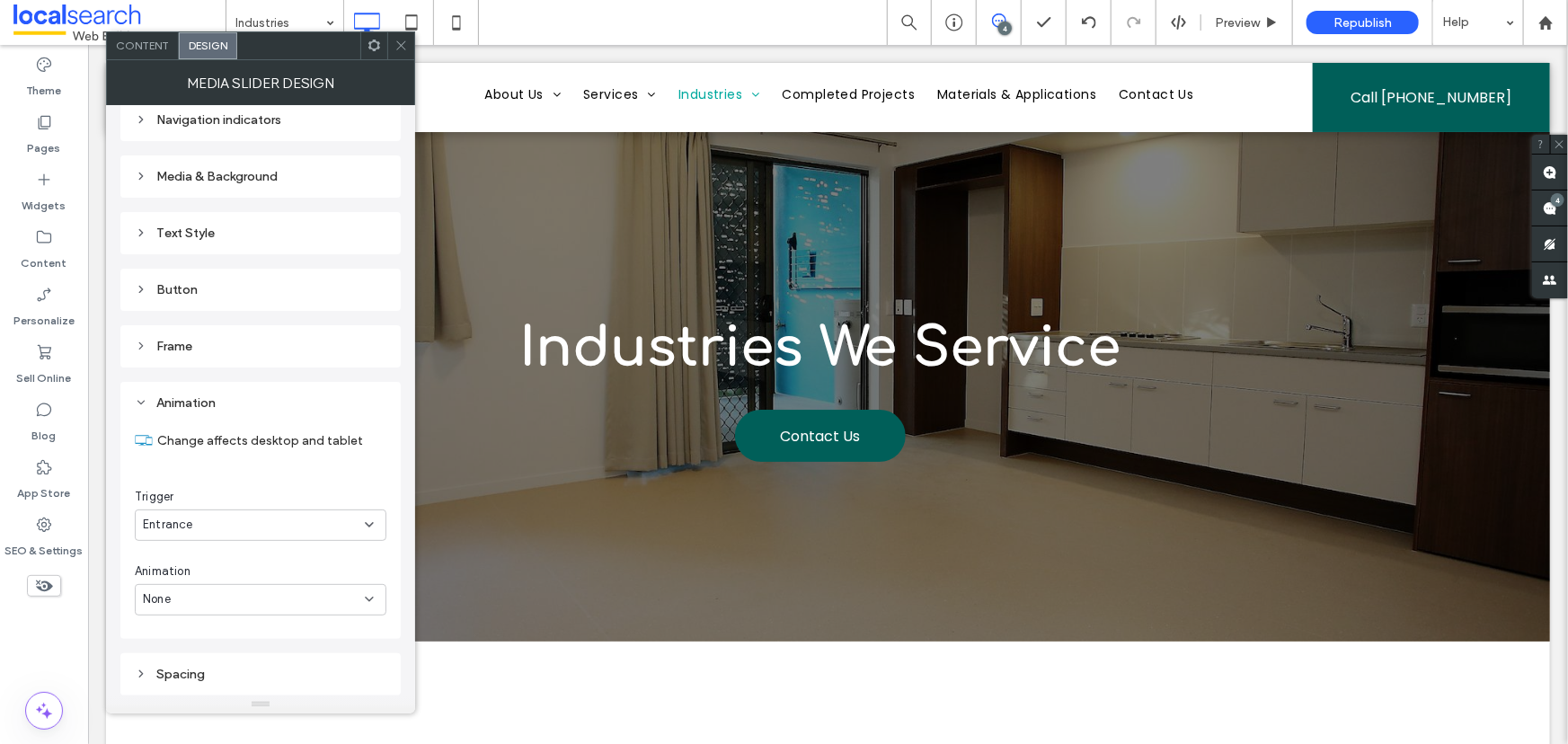 click at bounding box center [401, 46] 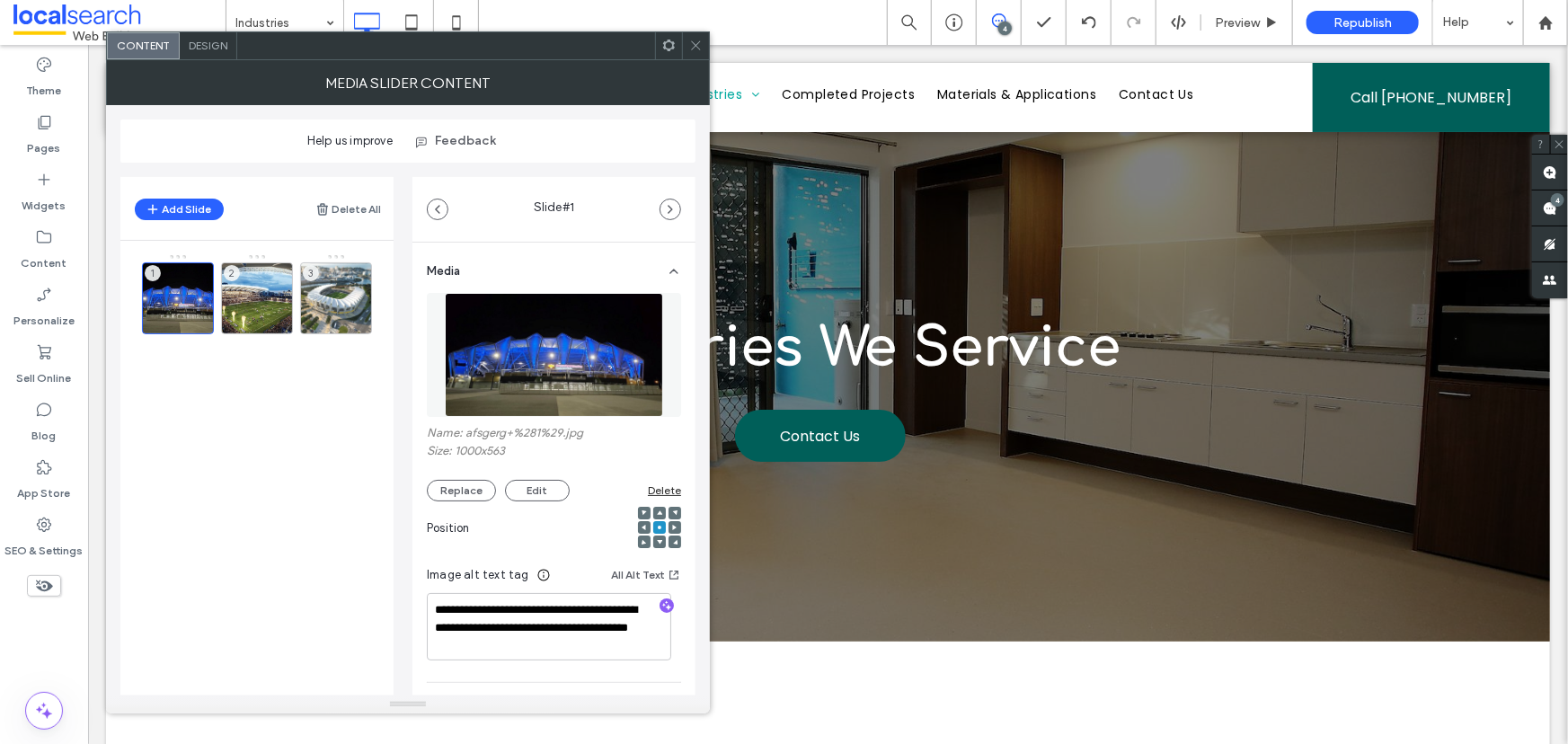 click on "Design" at bounding box center (208, 45) 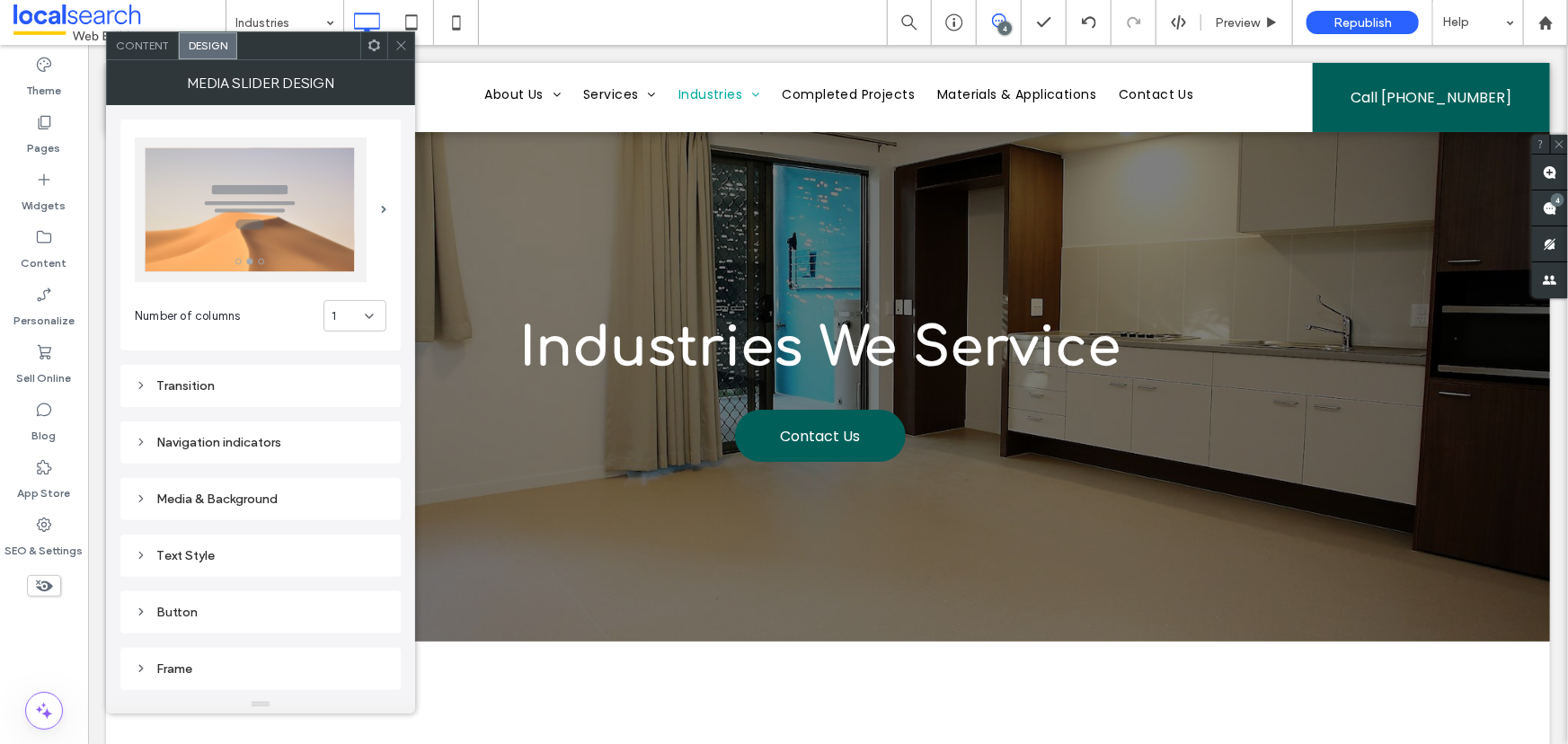 click on "1" at bounding box center (355, 315) 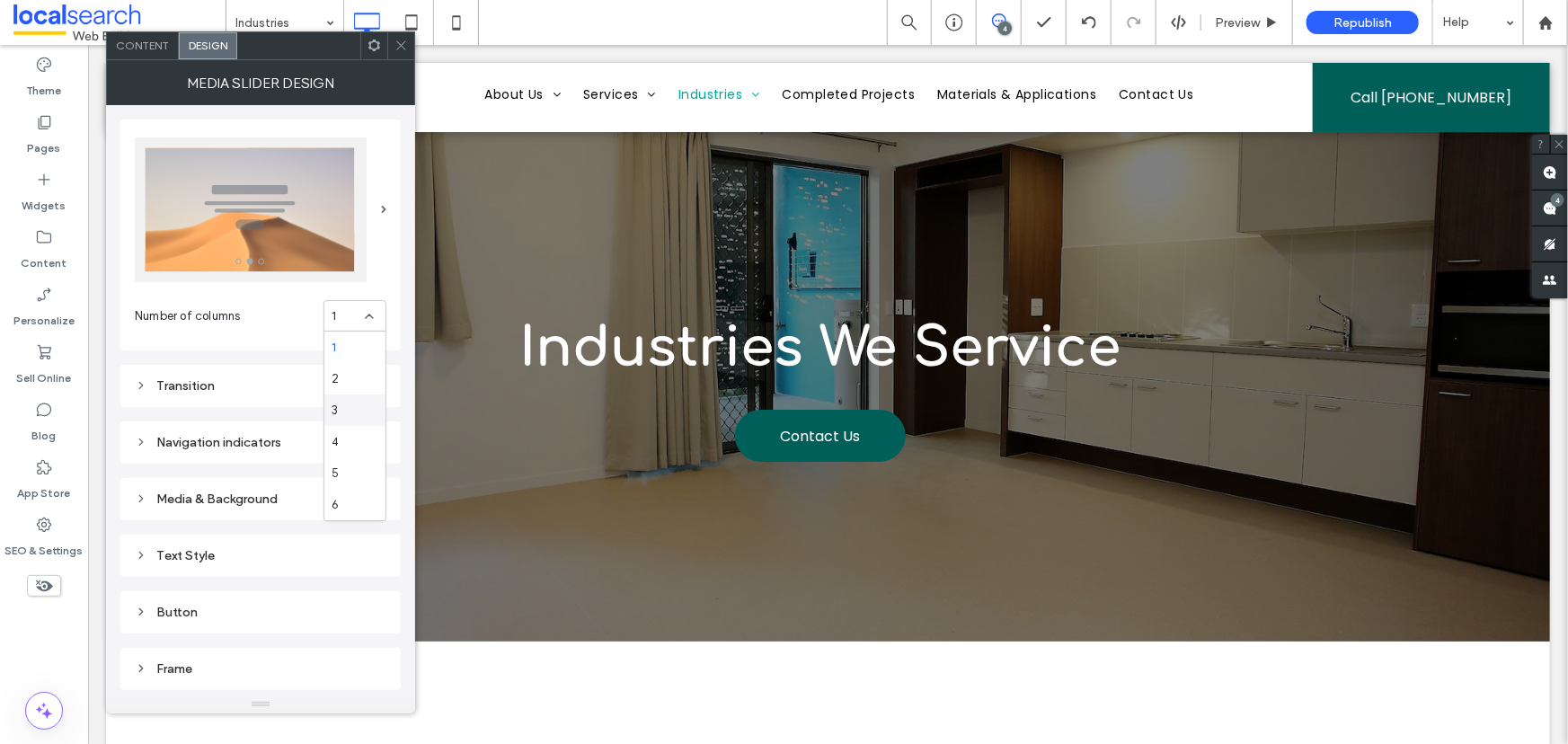 click on "3" at bounding box center (334, 411) 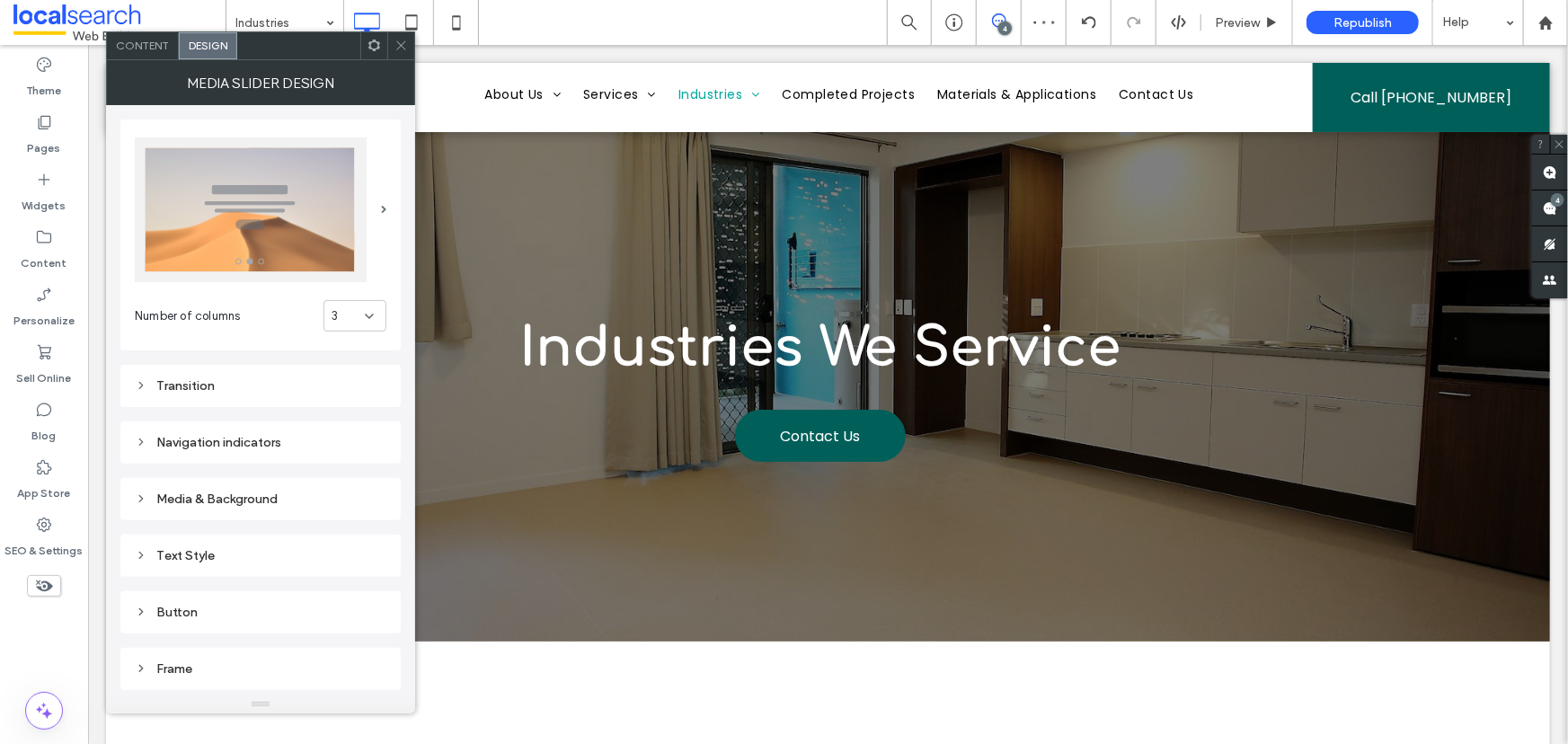 scroll, scrollTop: 109, scrollLeft: 0, axis: vertical 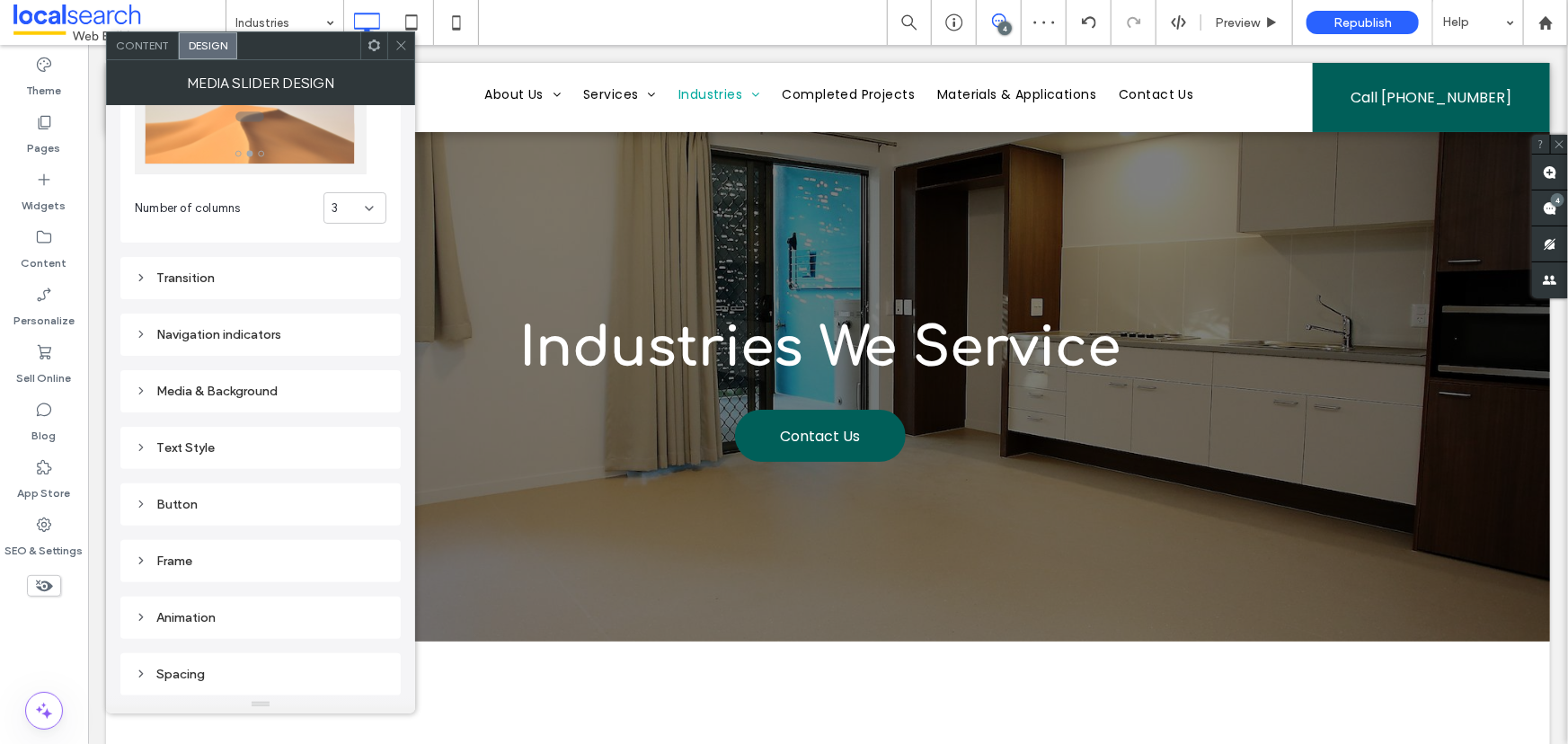 click on "Frame" at bounding box center [261, 561] 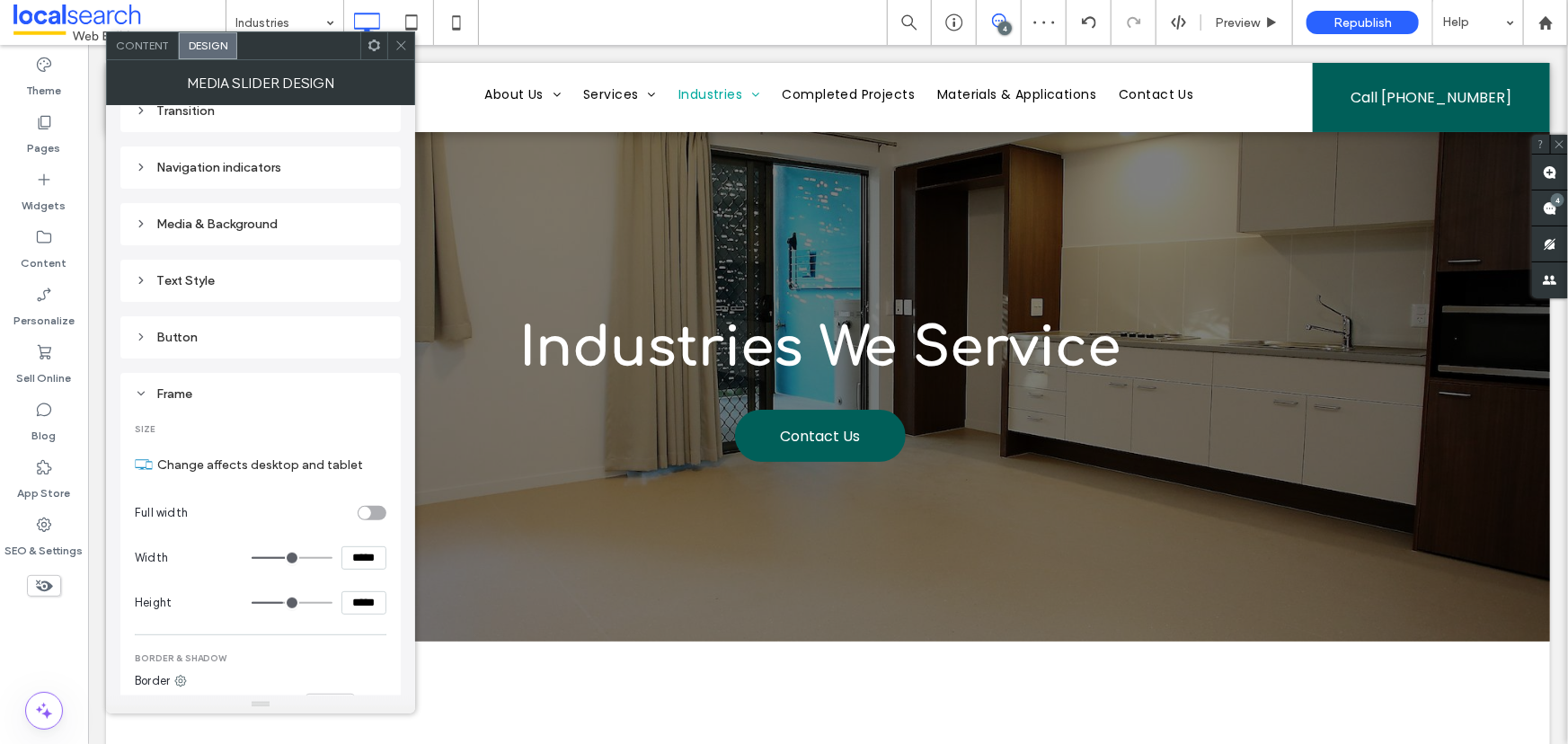 scroll, scrollTop: 436, scrollLeft: 0, axis: vertical 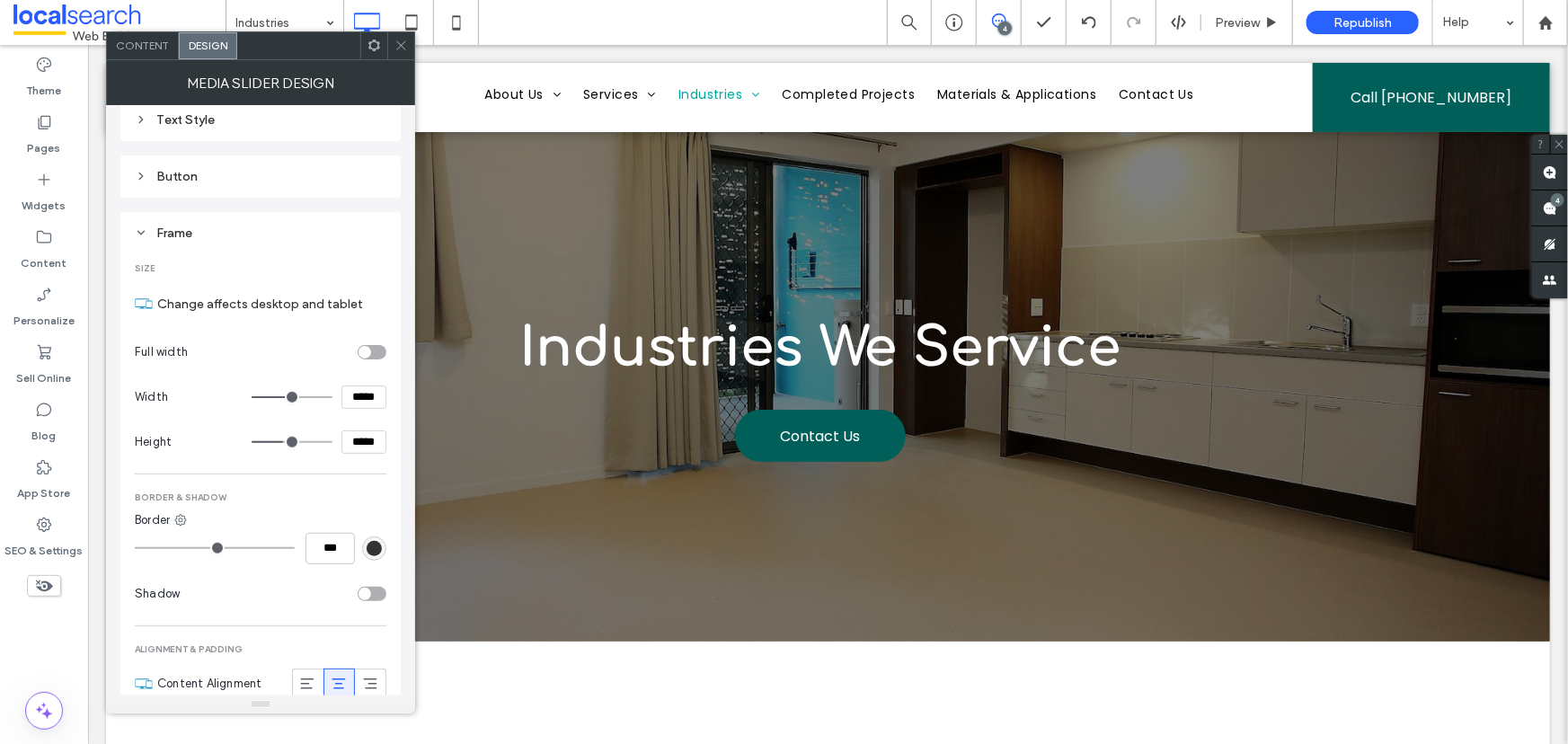 click on "*****" at bounding box center (364, 397) 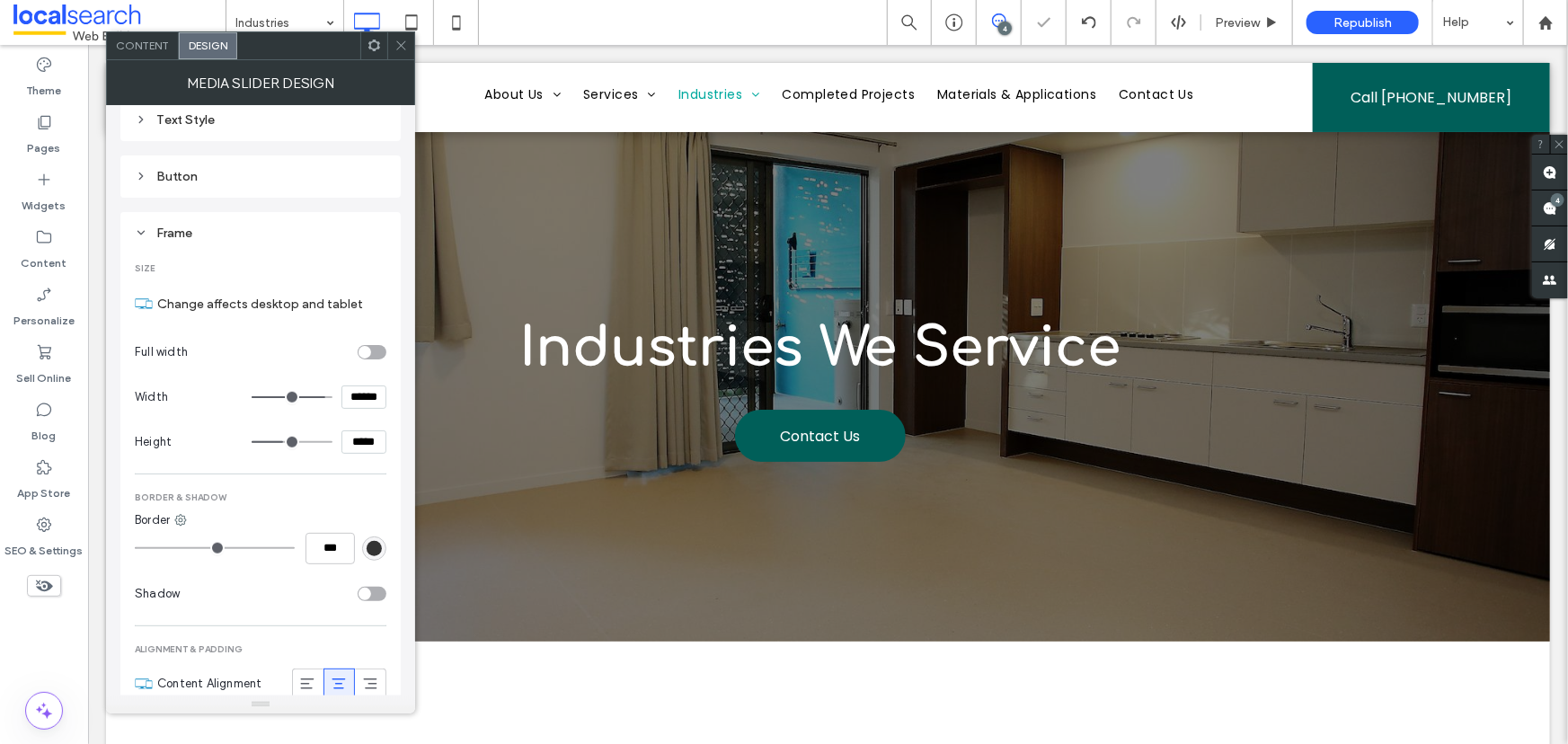 type on "****" 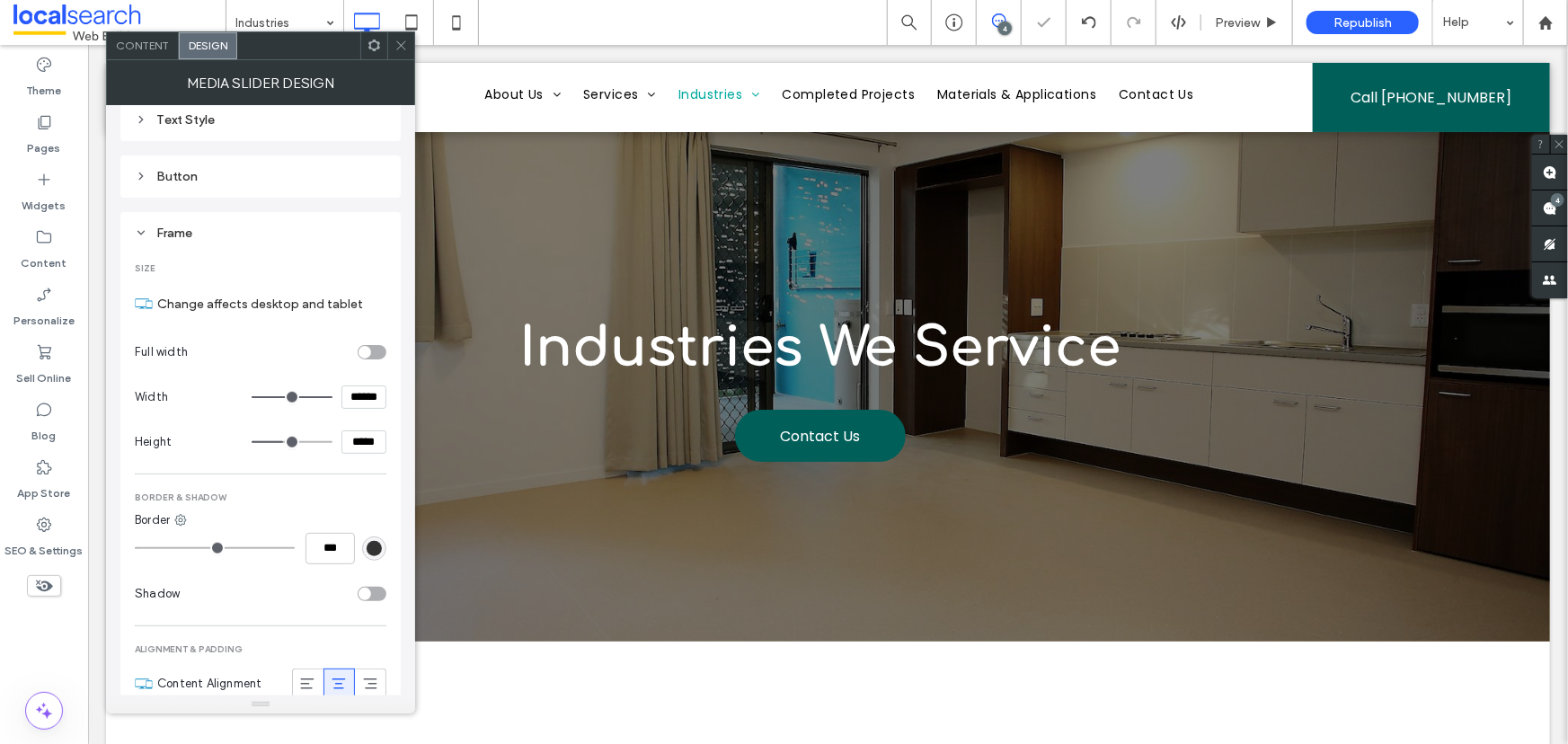 click at bounding box center (401, 46) 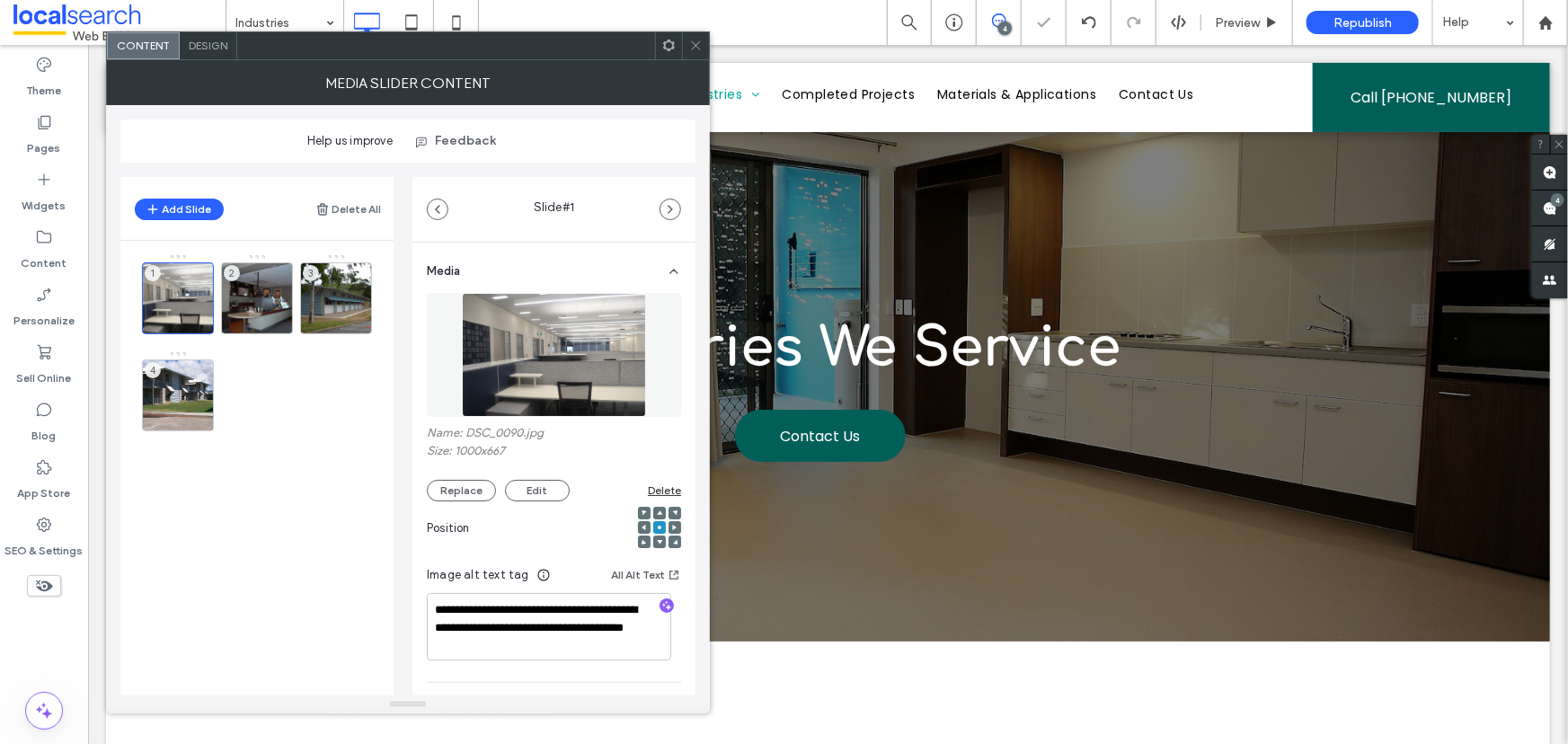 click on "Design" at bounding box center (208, 45) 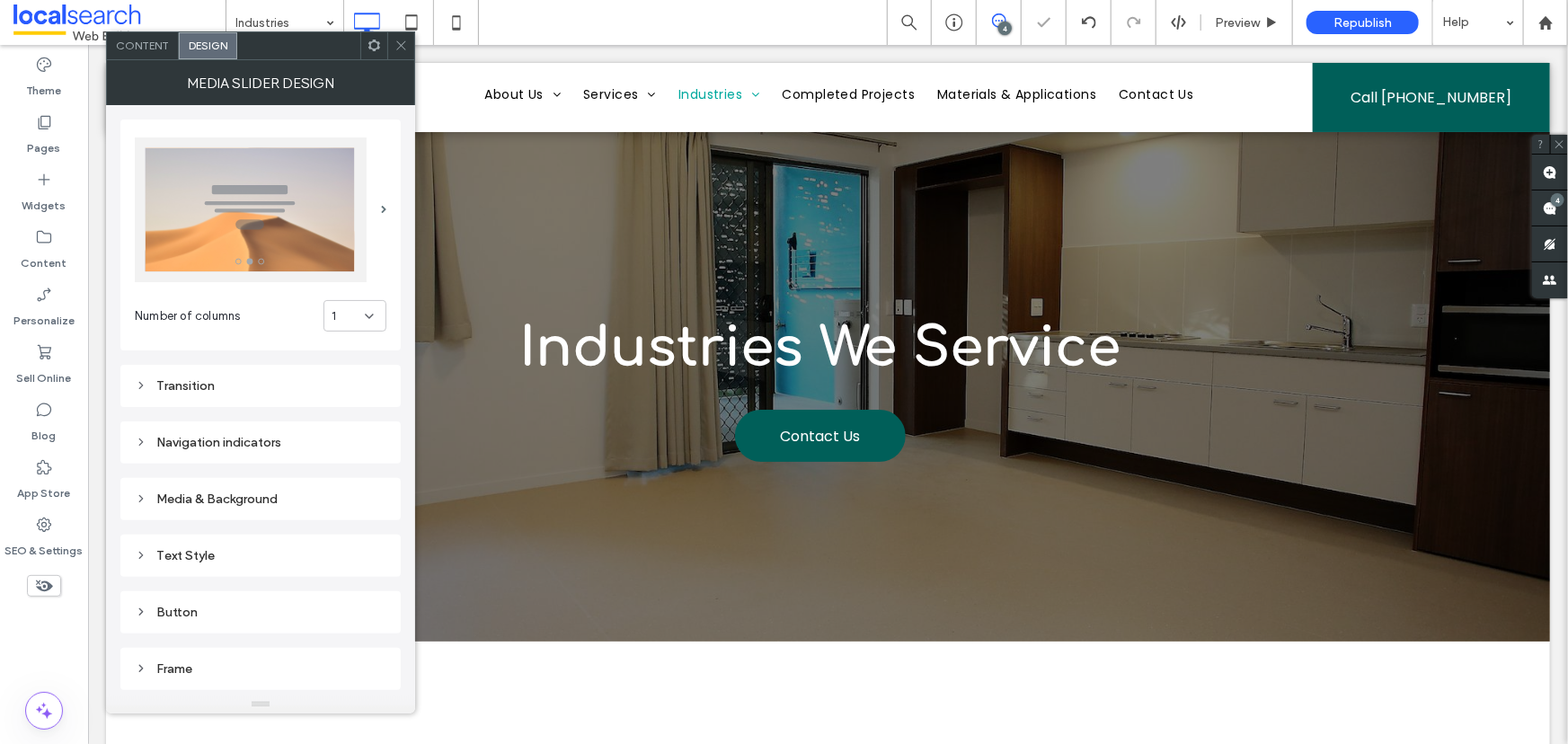click on "1" at bounding box center [348, 316] 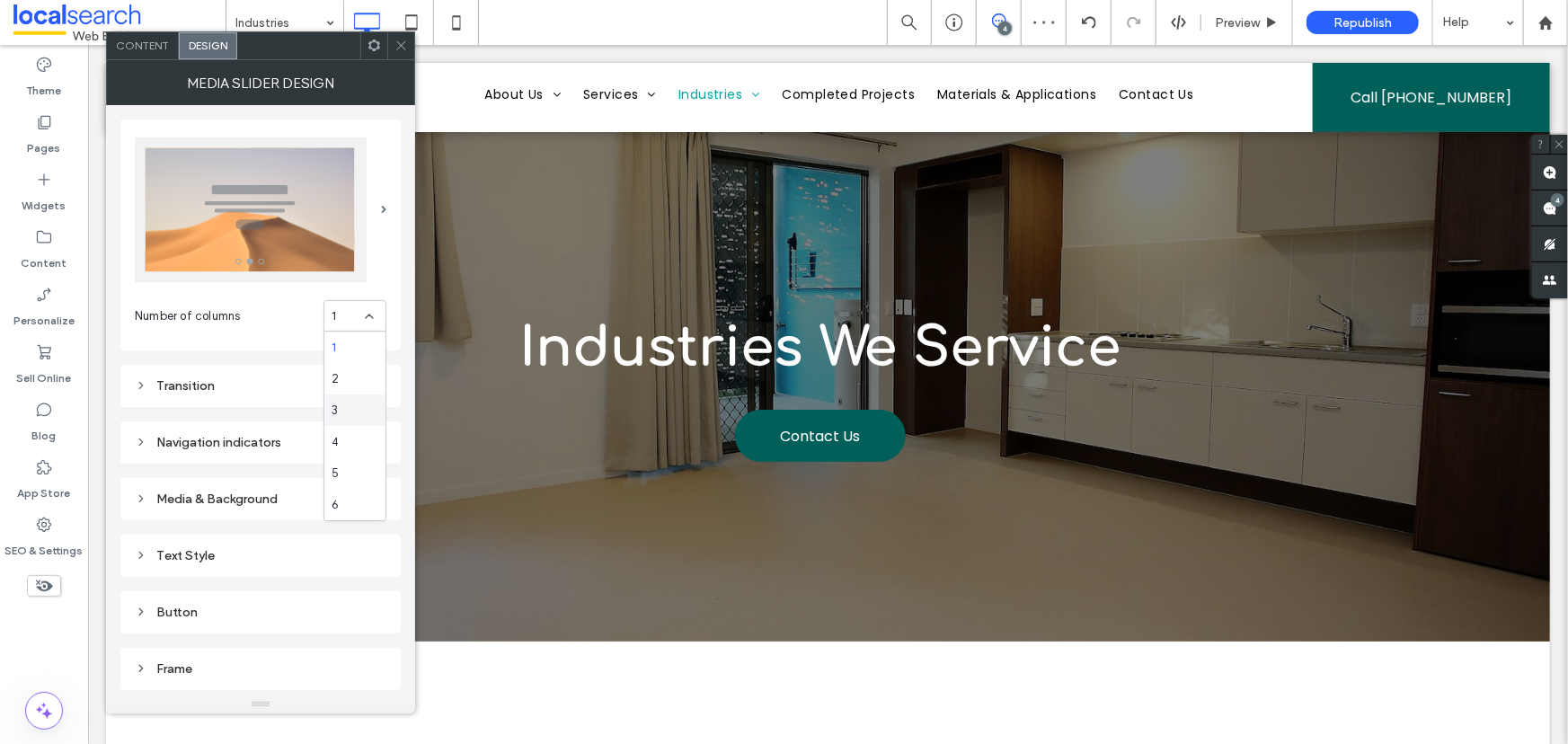 click on "3" at bounding box center (355, 410) 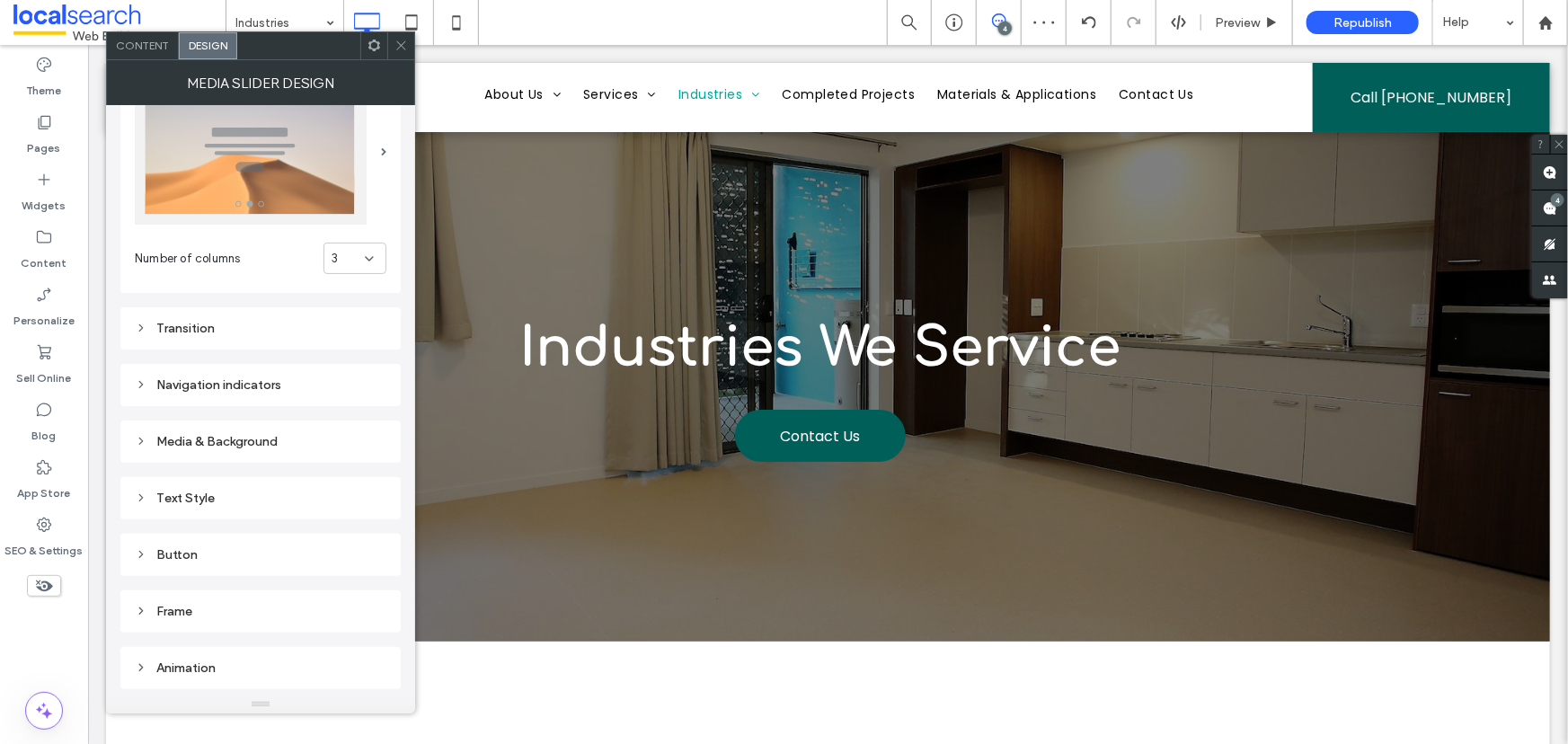 scroll, scrollTop: 109, scrollLeft: 0, axis: vertical 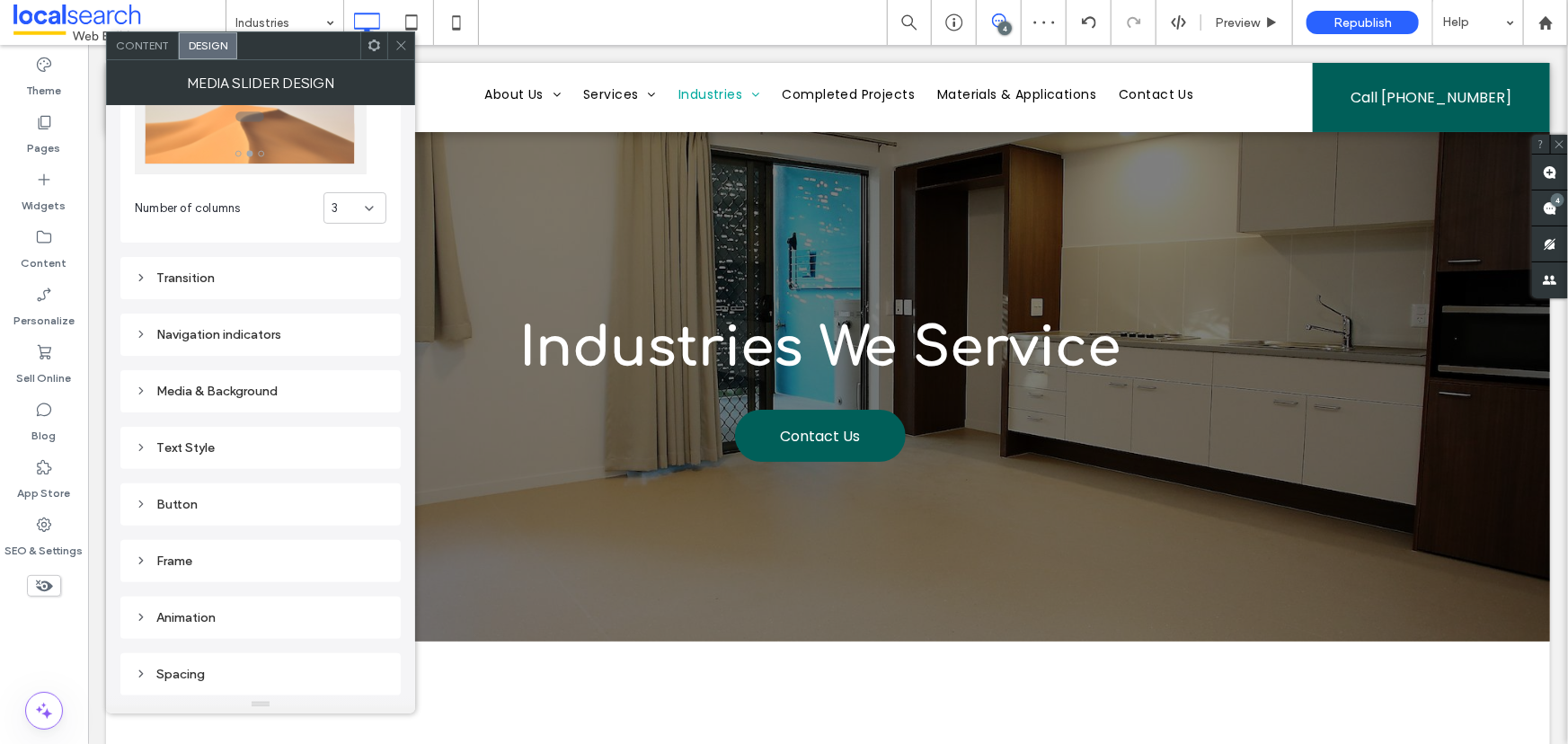 click on "Frame" at bounding box center (261, 561) 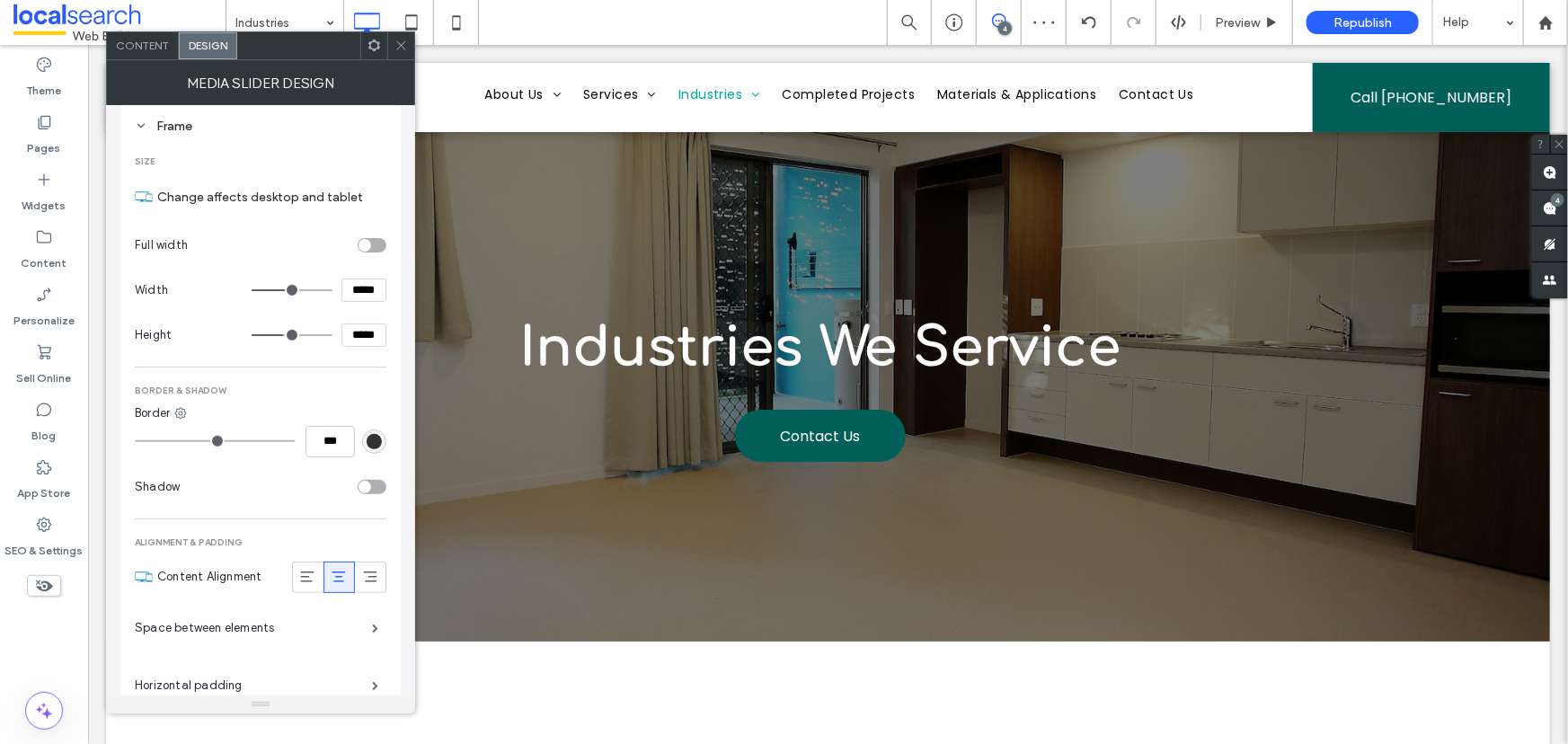 scroll, scrollTop: 599, scrollLeft: 0, axis: vertical 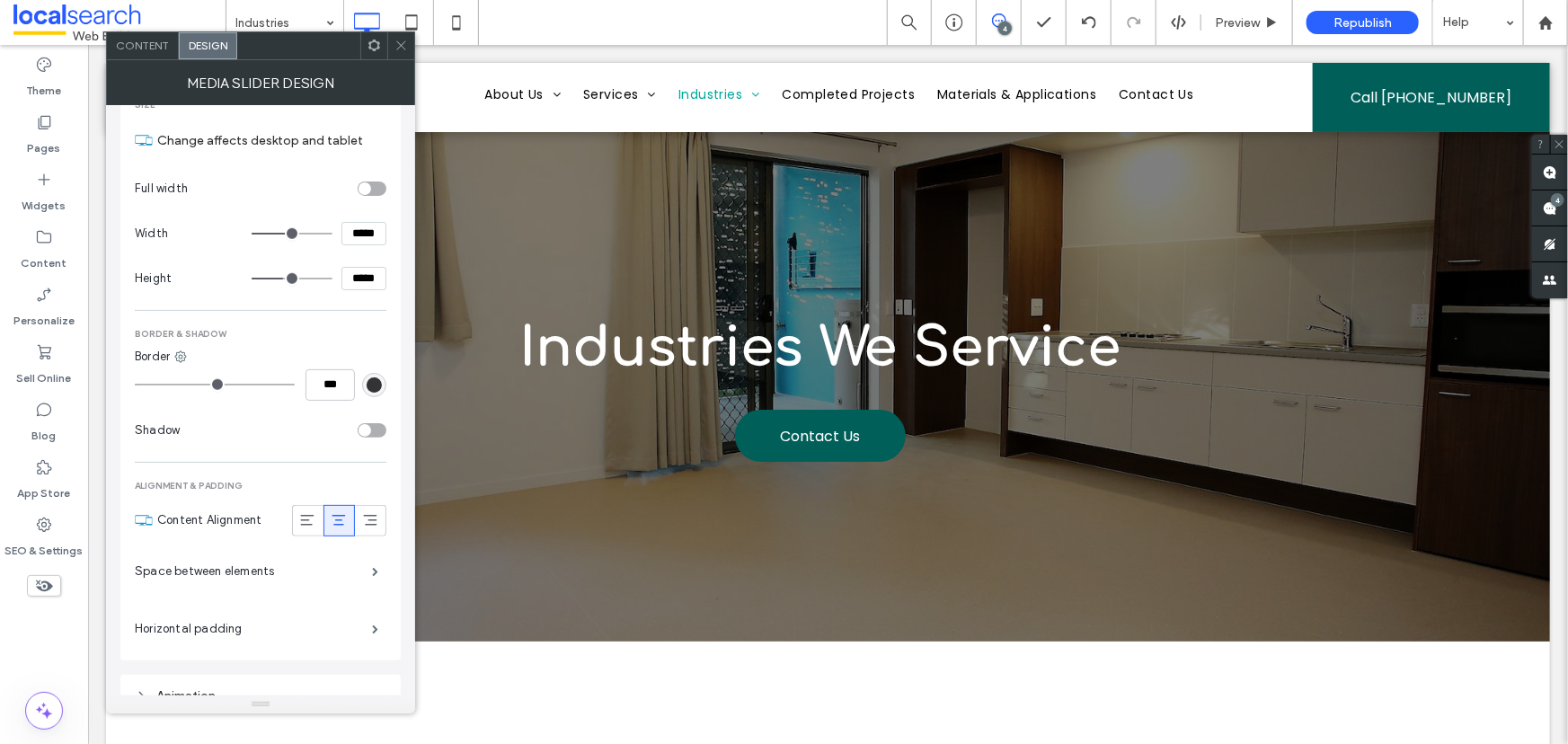 type on "***" 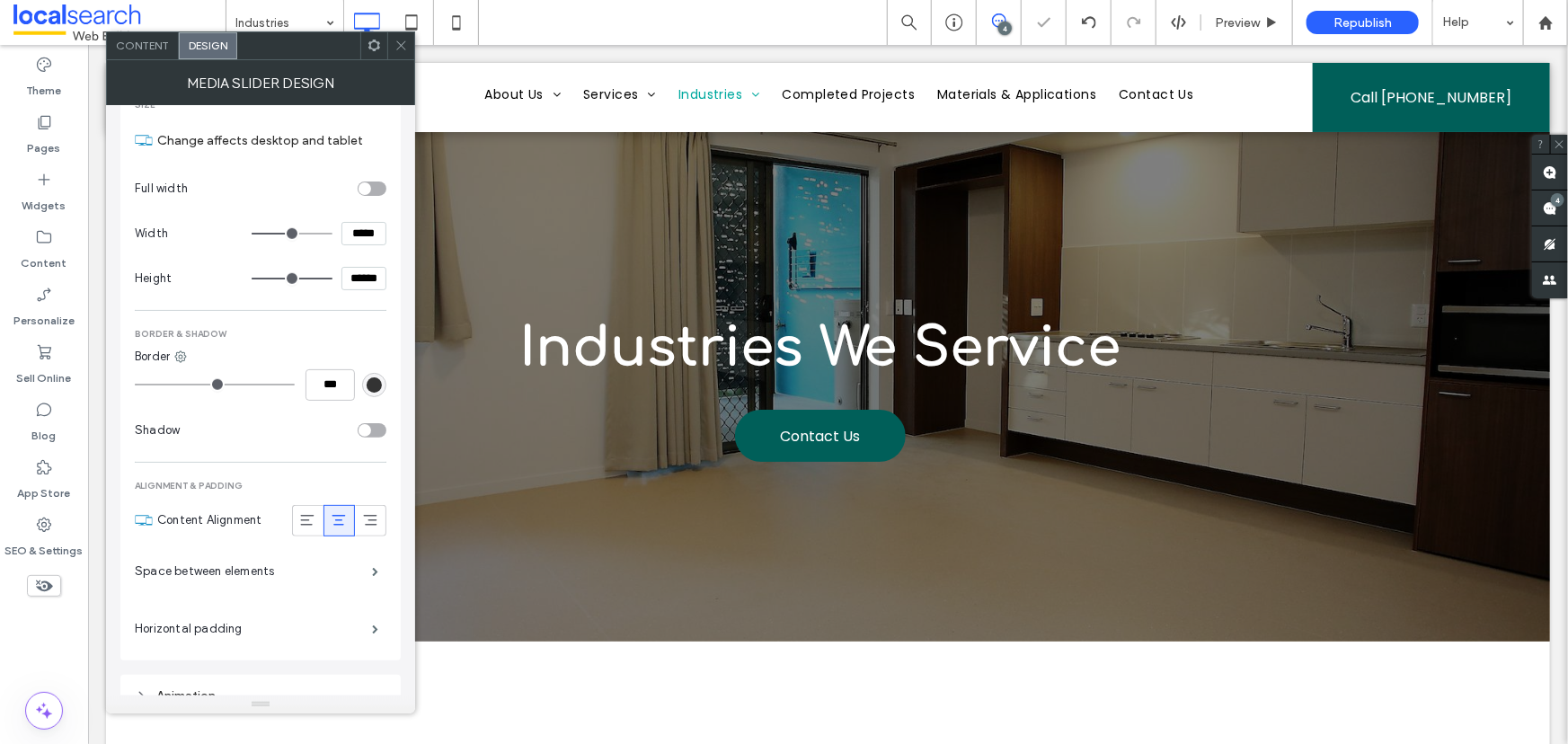click on "******" at bounding box center [364, 279] 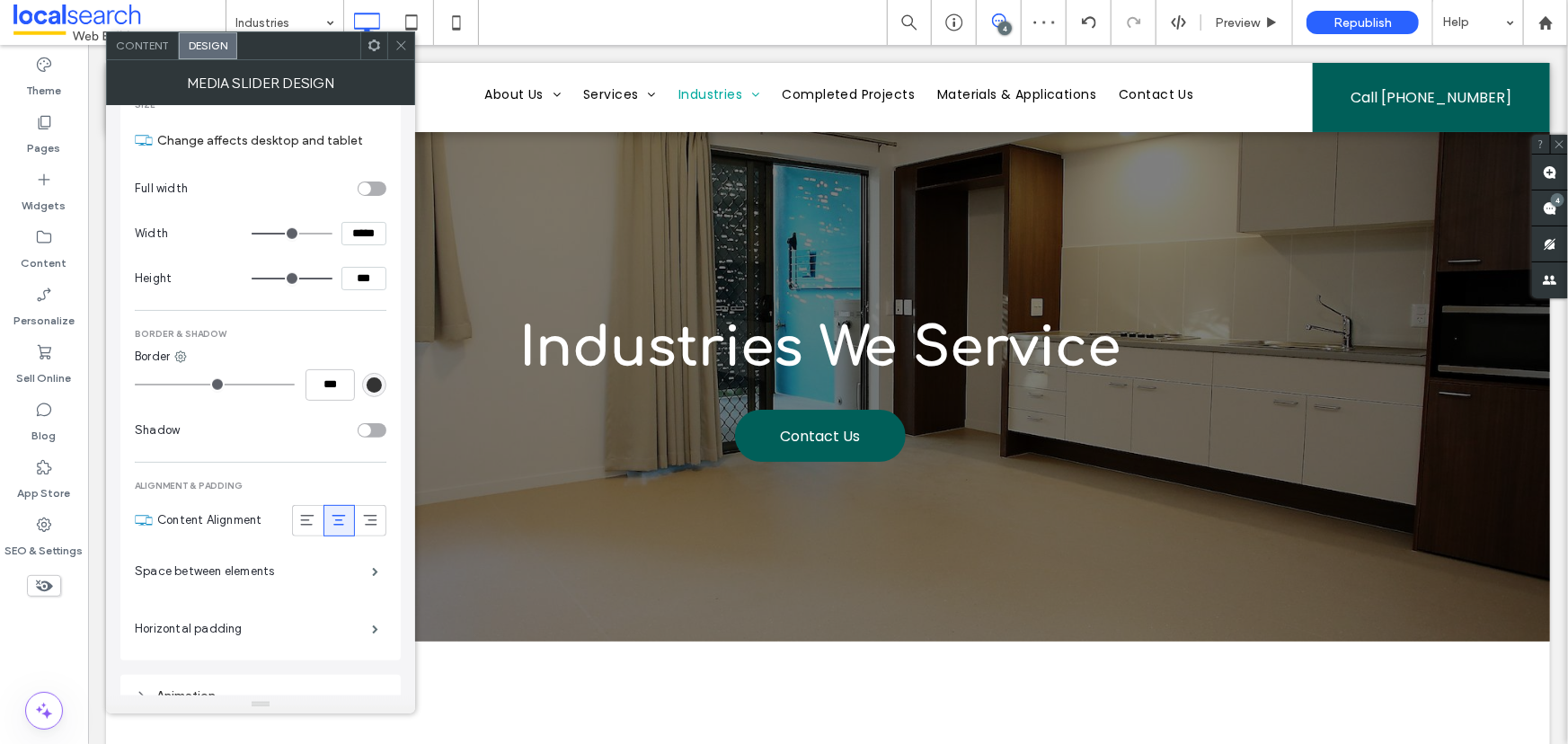 type on "***" 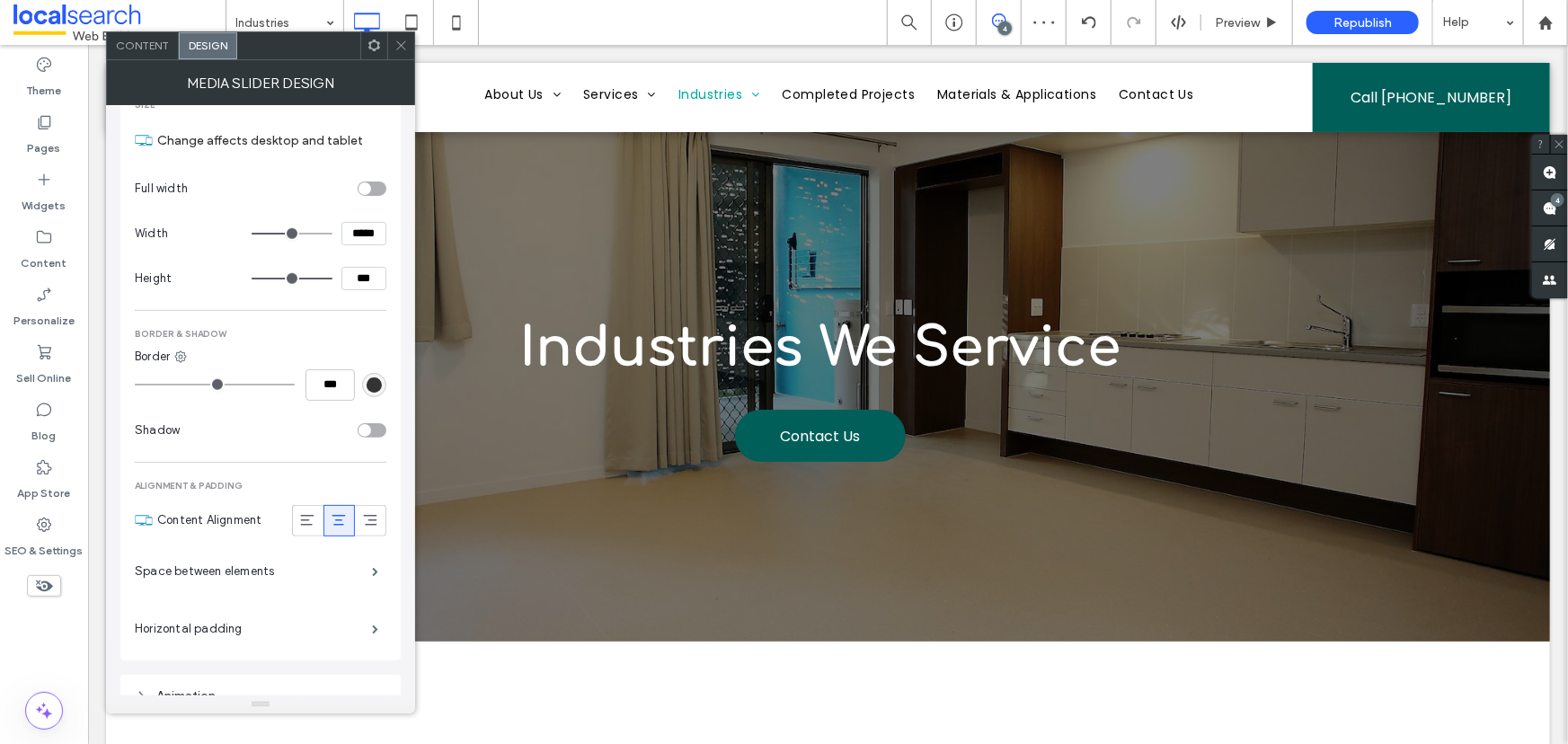 type on "***" 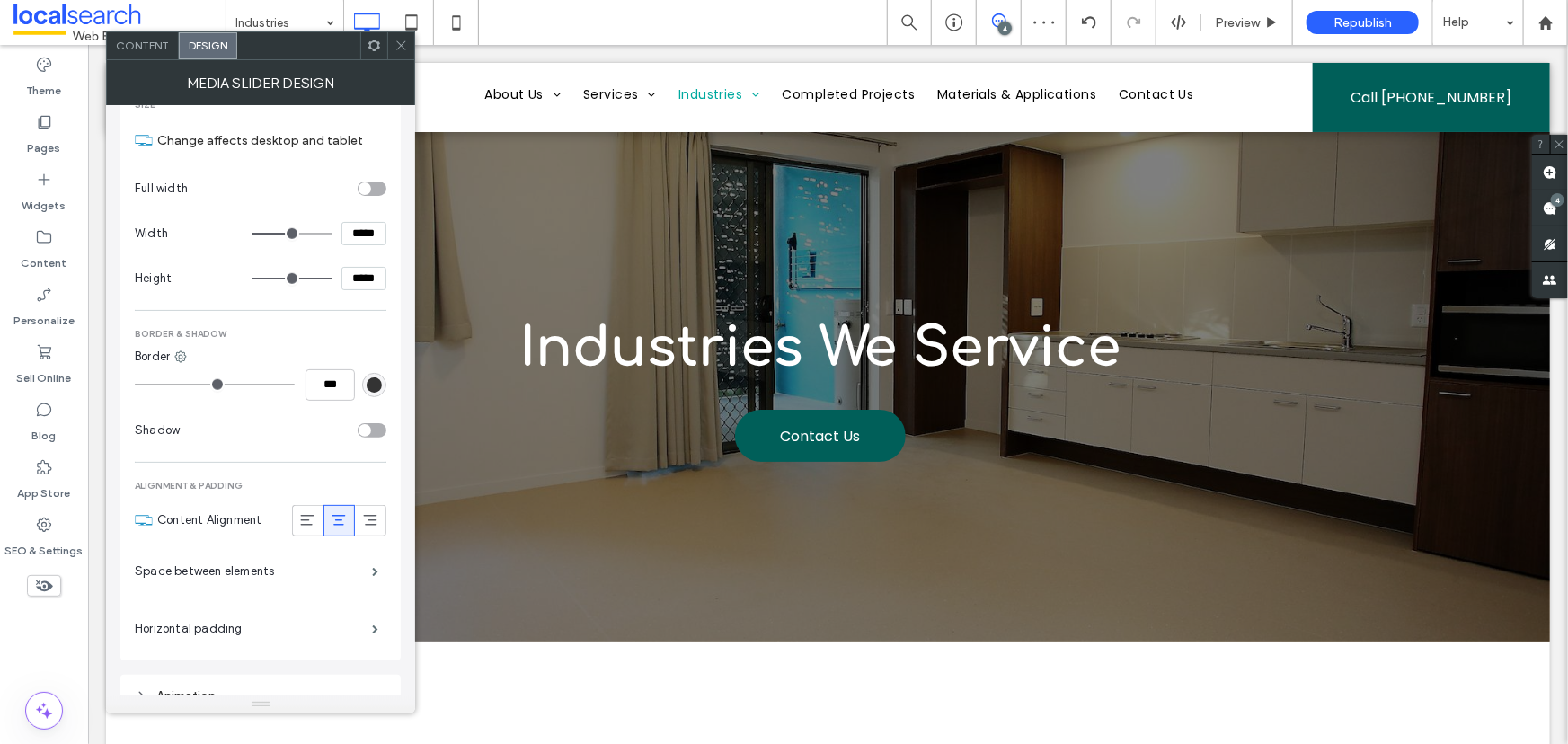 click on "*****" at bounding box center [364, 234] 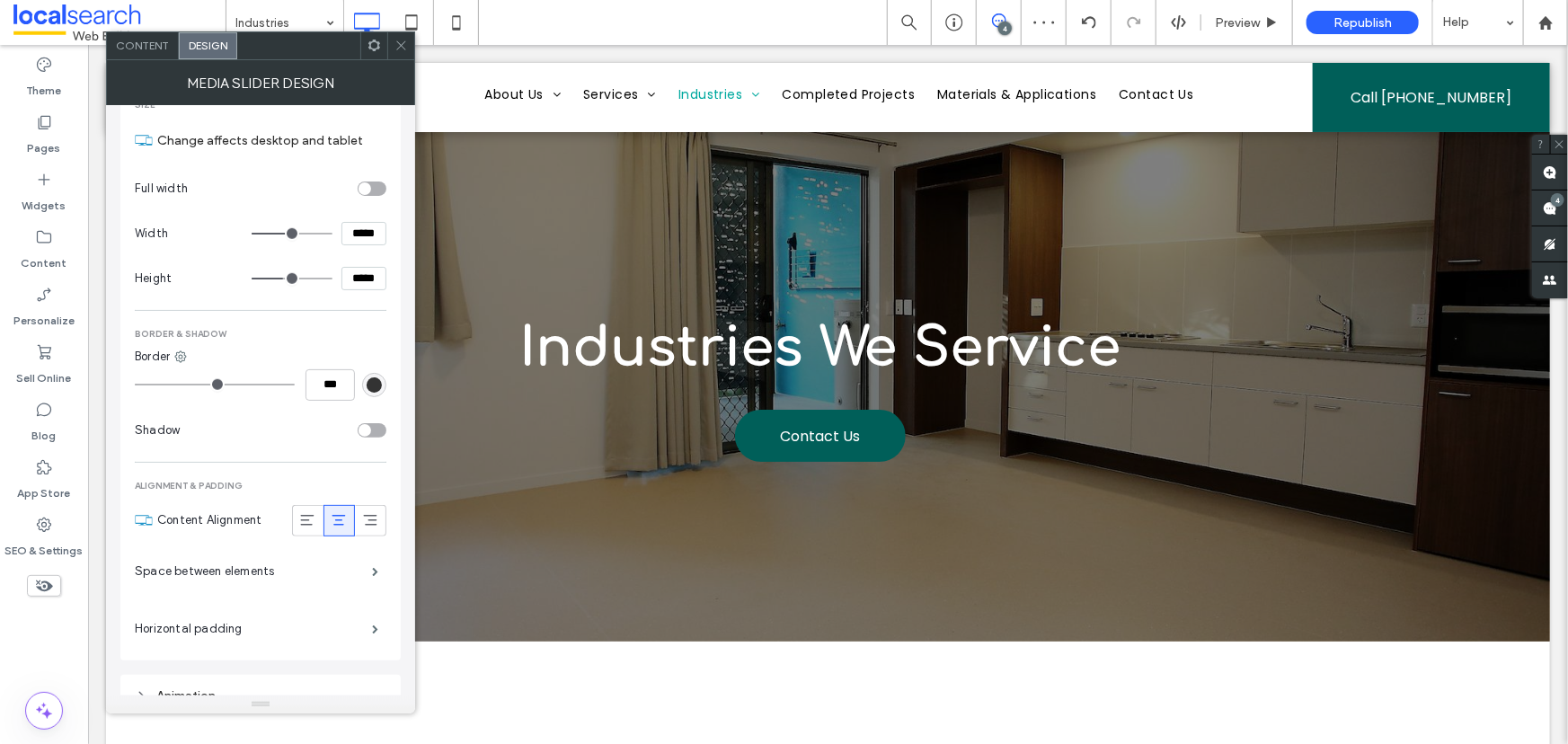 click on "*****" at bounding box center (364, 234) 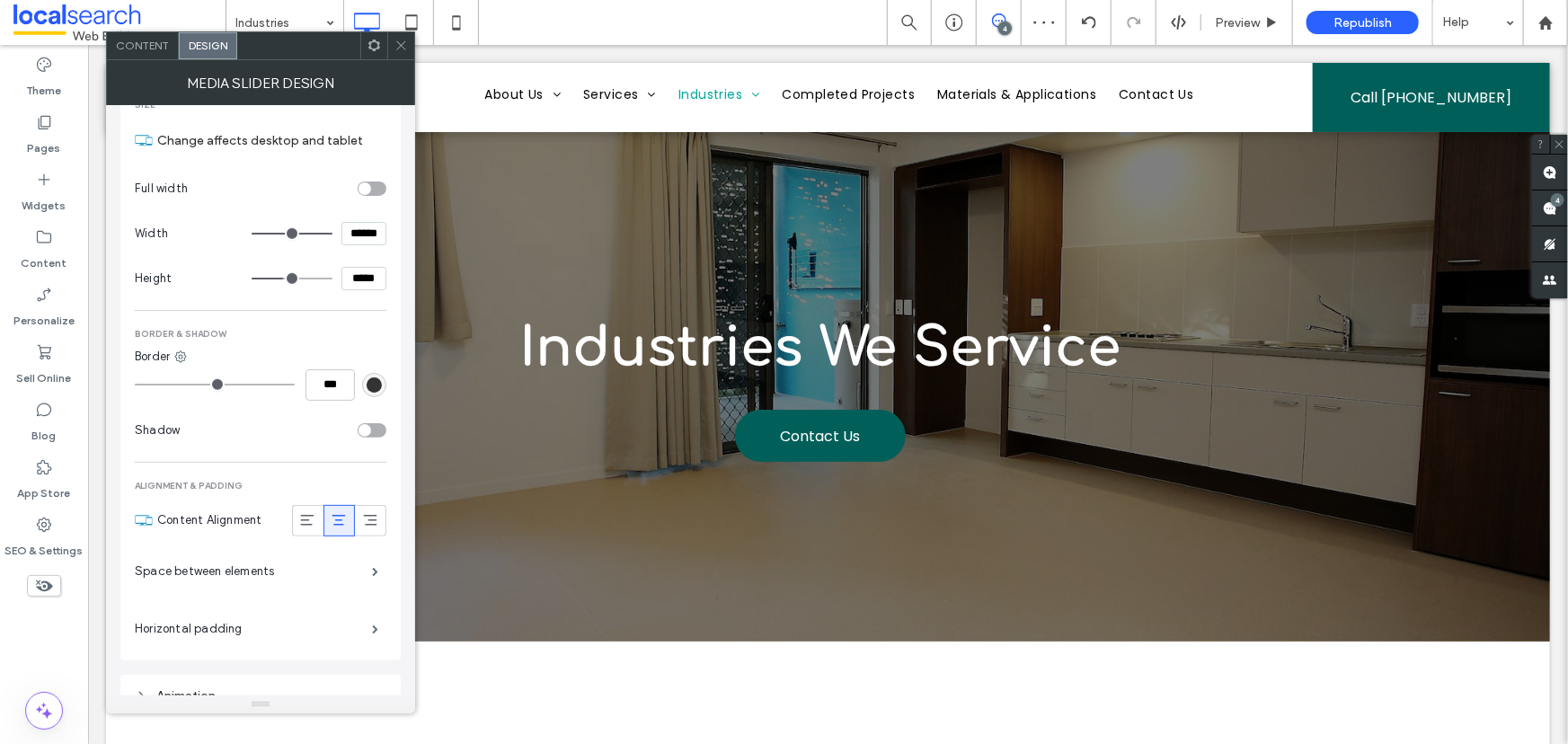 drag, startPoint x: 346, startPoint y: 224, endPoint x: 382, endPoint y: 224, distance: 36 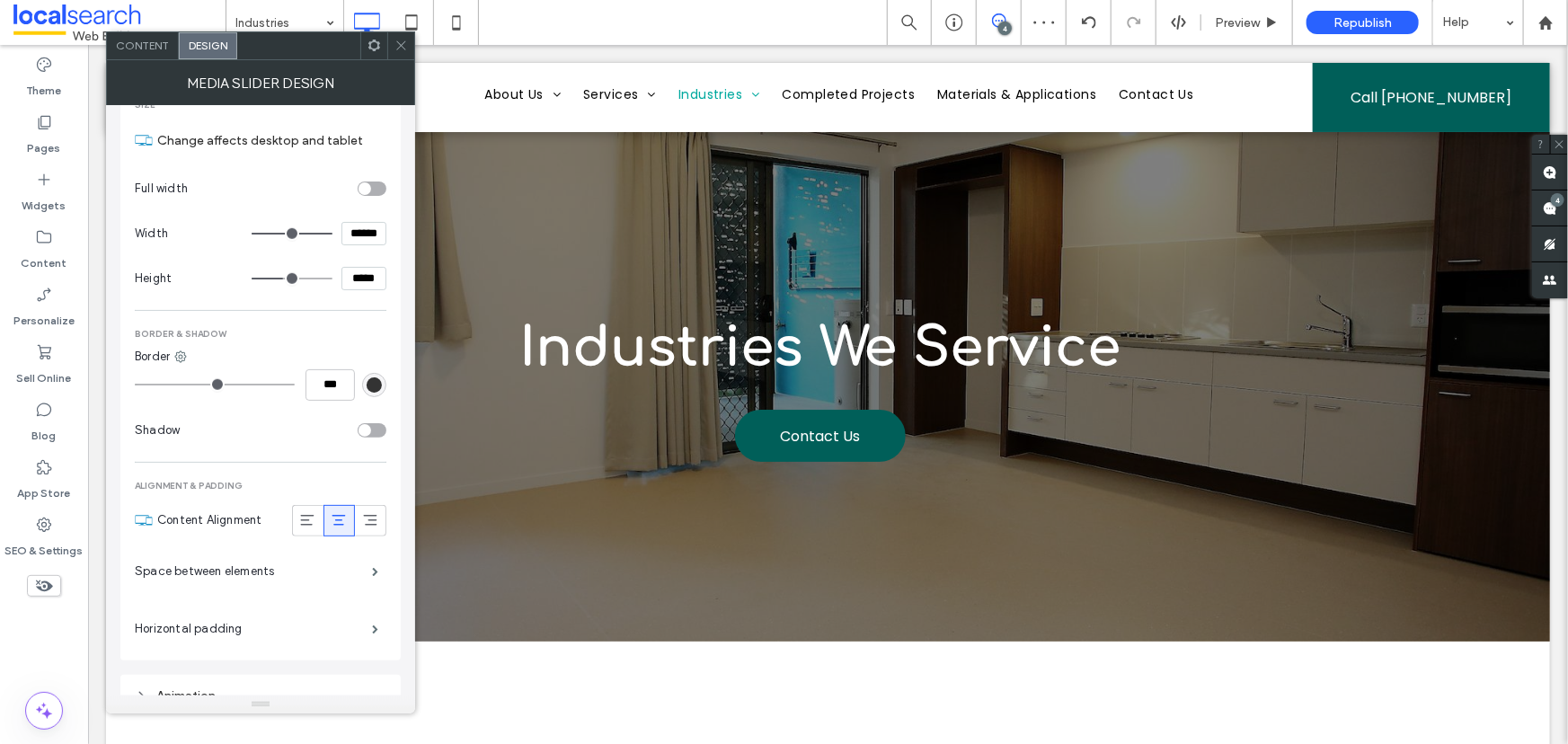 type on "****" 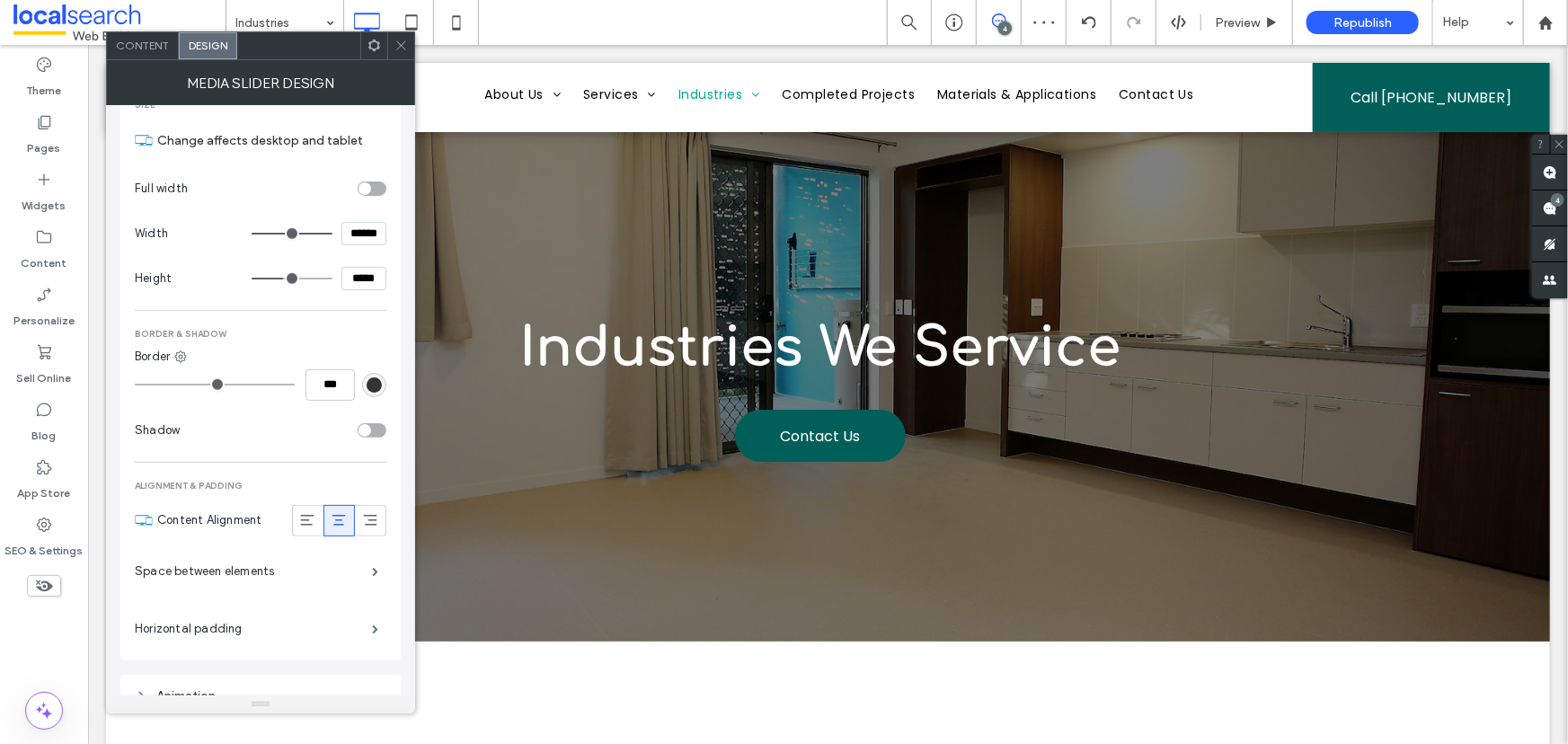 click at bounding box center [401, 46] 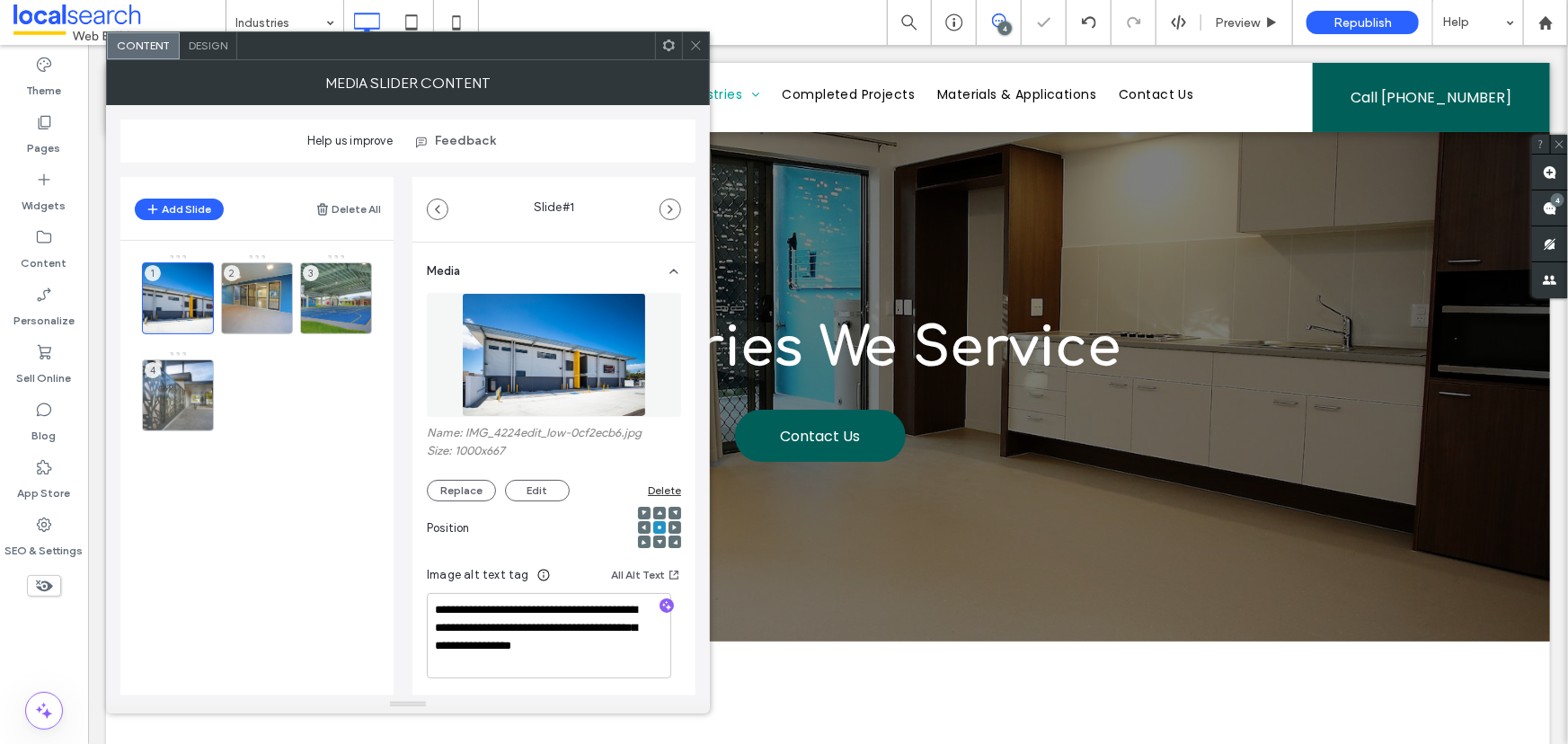 click on "Design" at bounding box center [208, 45] 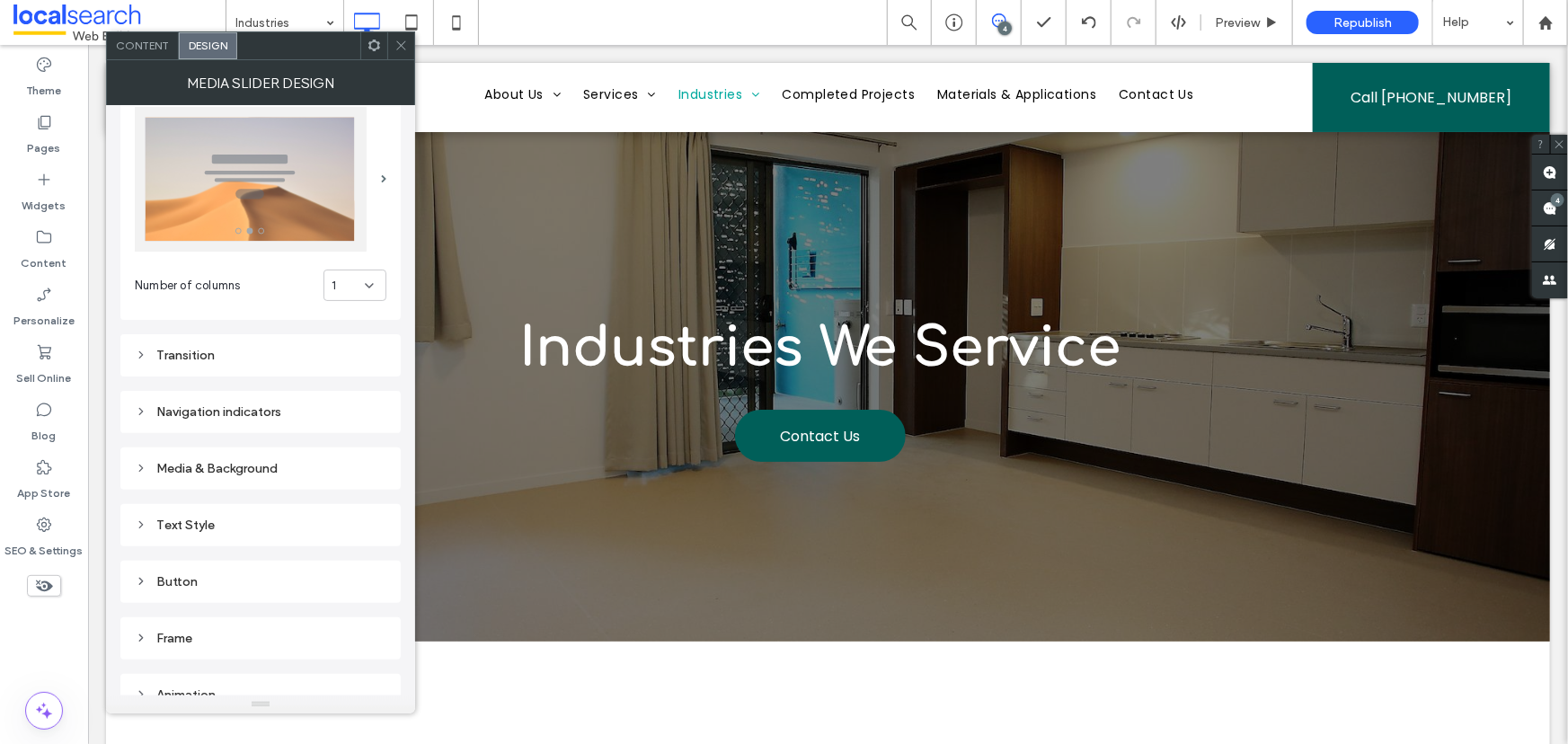 scroll, scrollTop: 81, scrollLeft: 0, axis: vertical 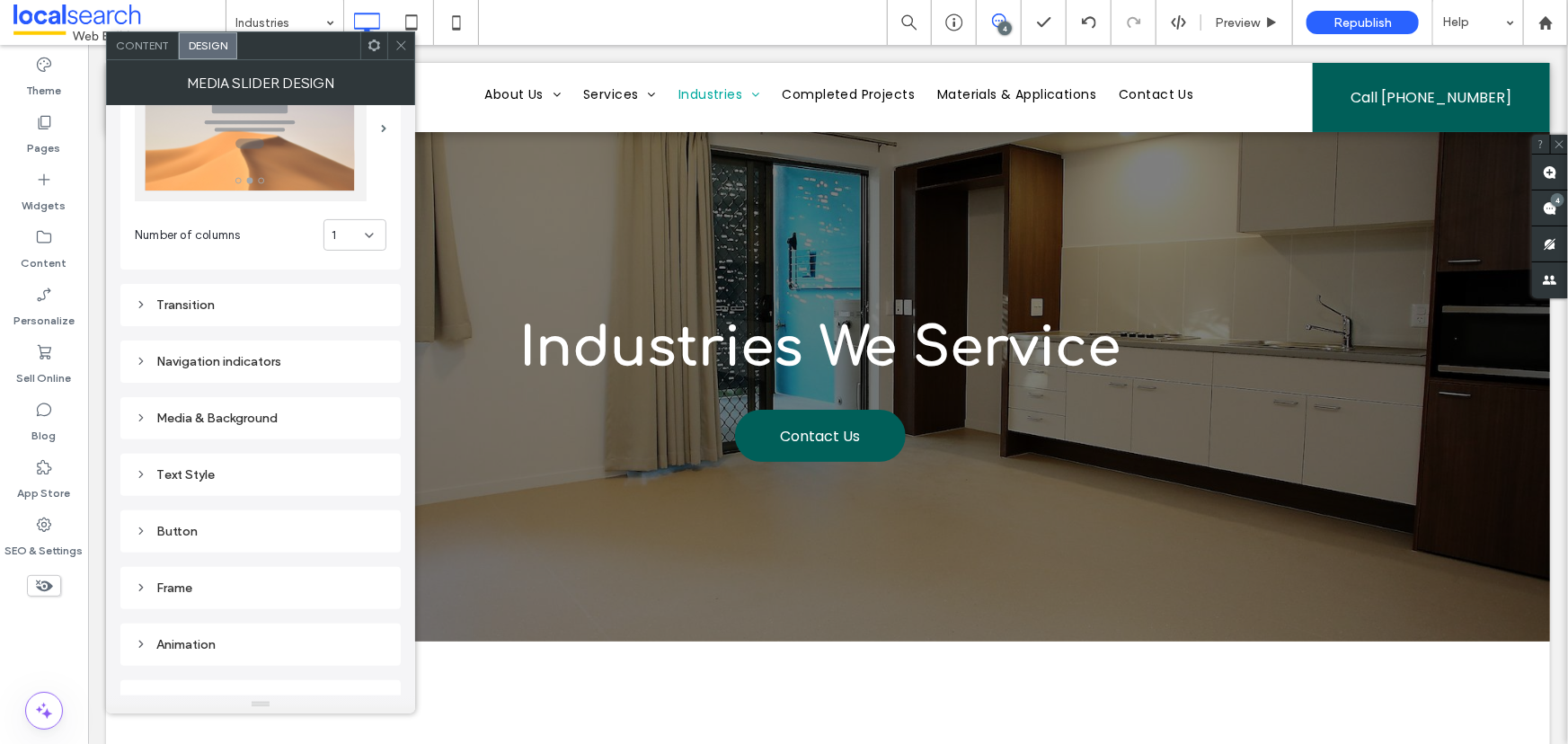 click on "1" at bounding box center (348, 235) 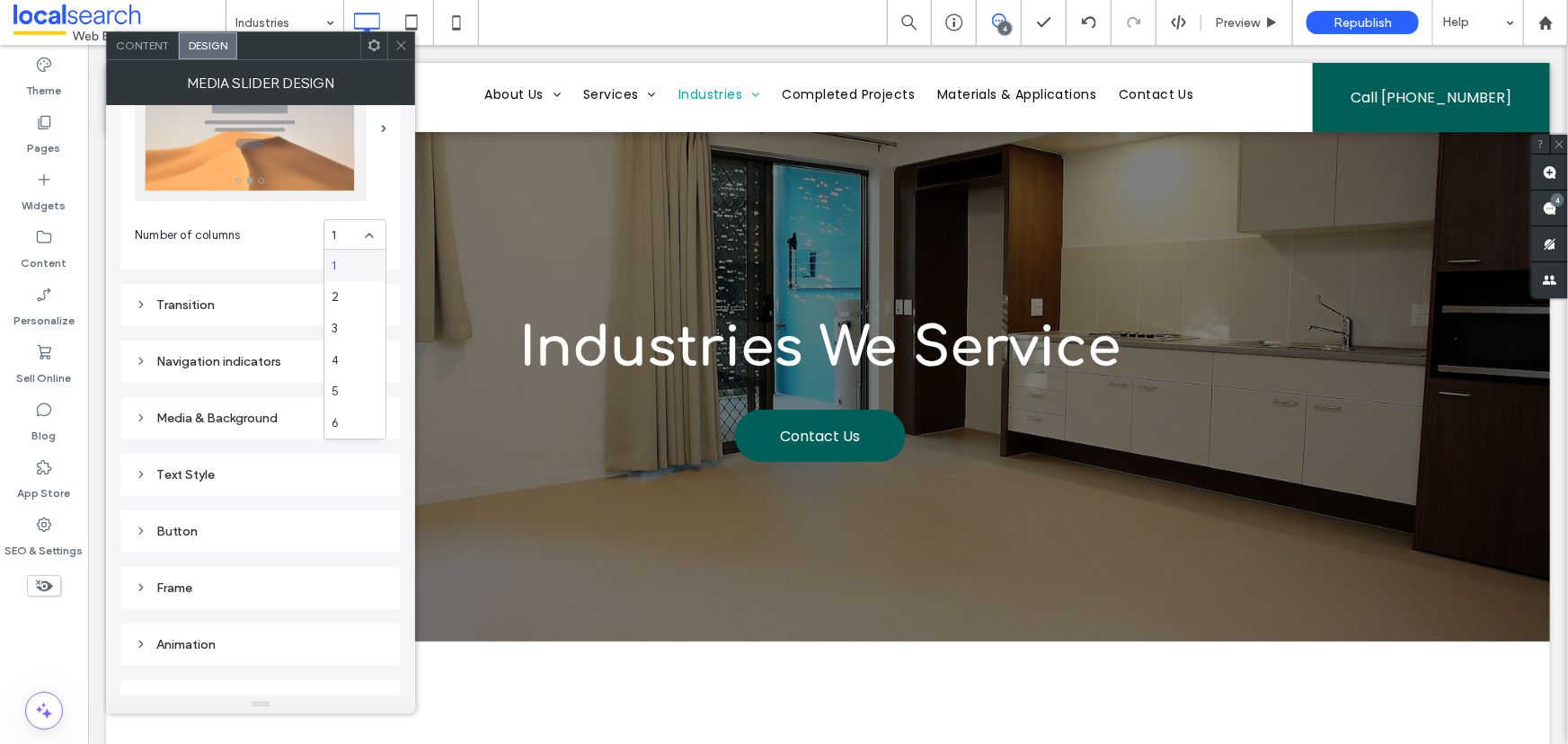 click on "1" at bounding box center [348, 235] 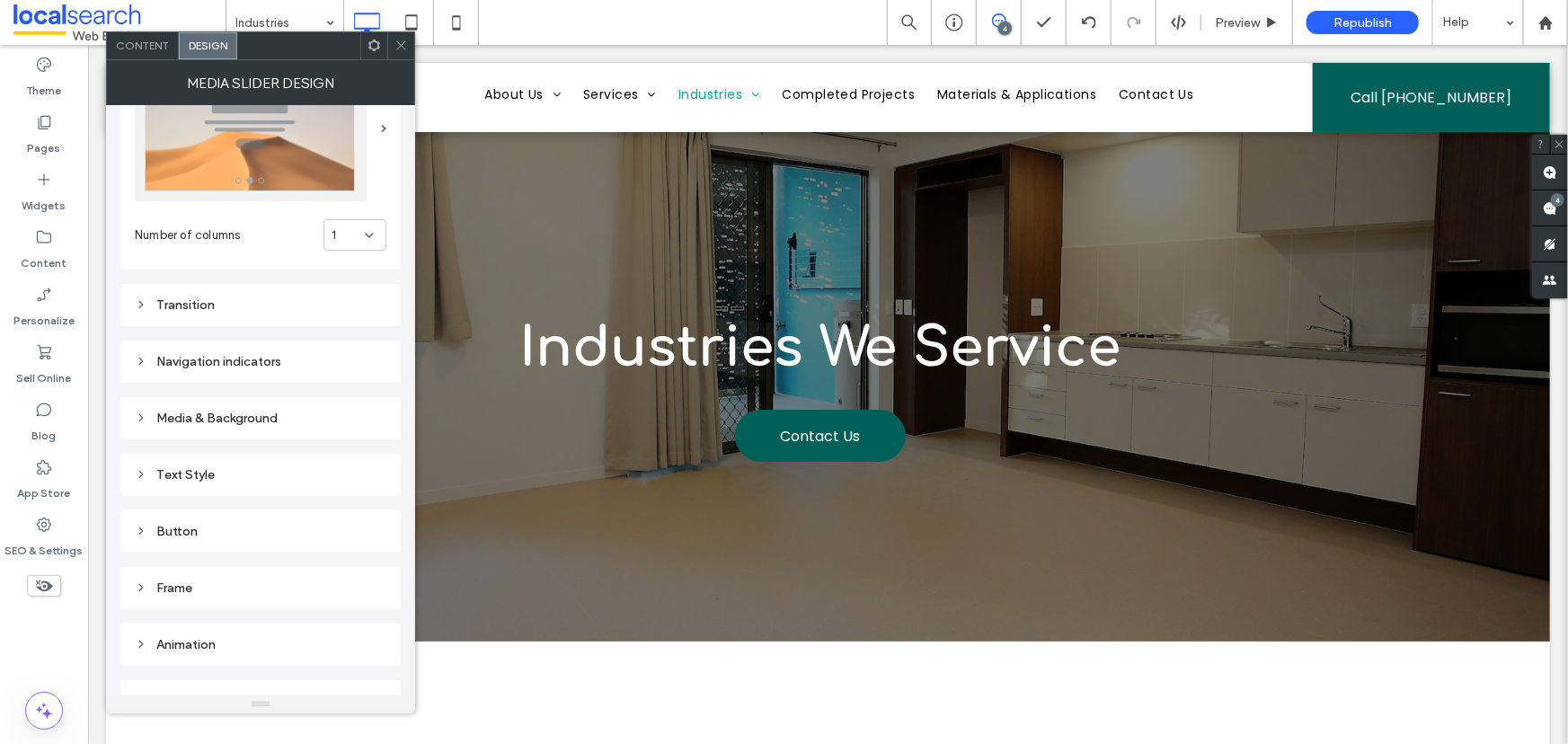 click on "1" at bounding box center (348, 235) 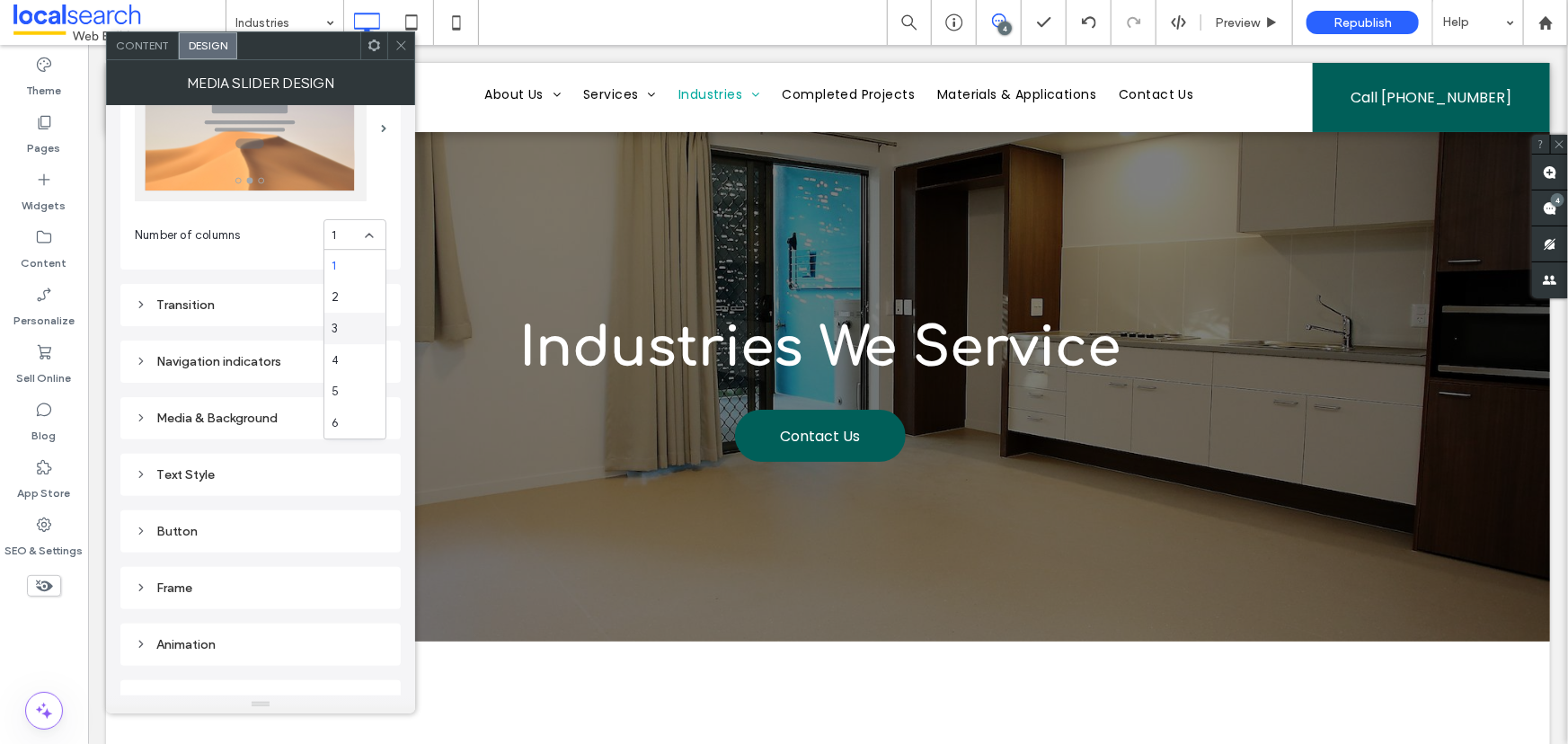 click on "3" at bounding box center (355, 328) 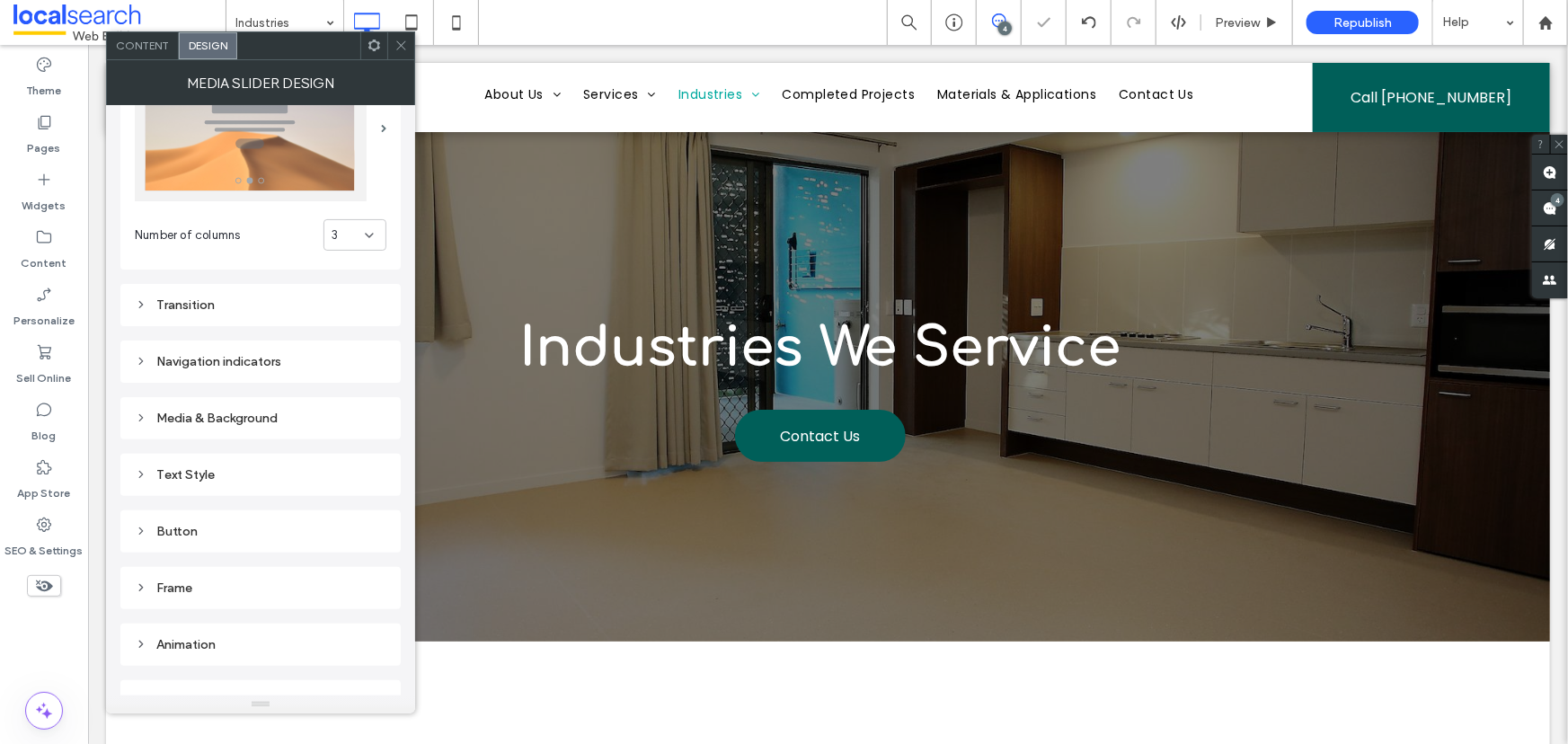 scroll, scrollTop: 109, scrollLeft: 0, axis: vertical 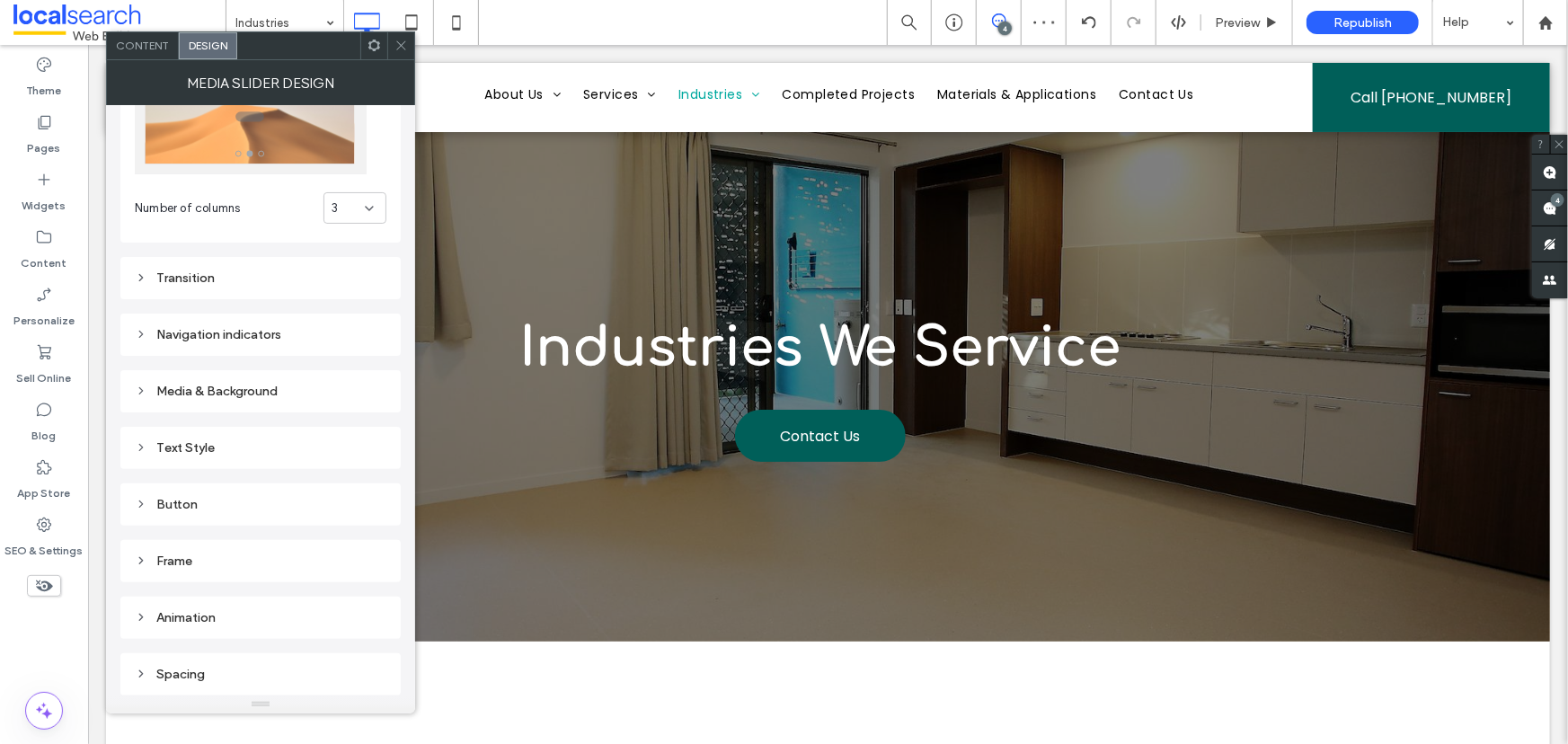 click on "Media & Background" at bounding box center [261, 391] 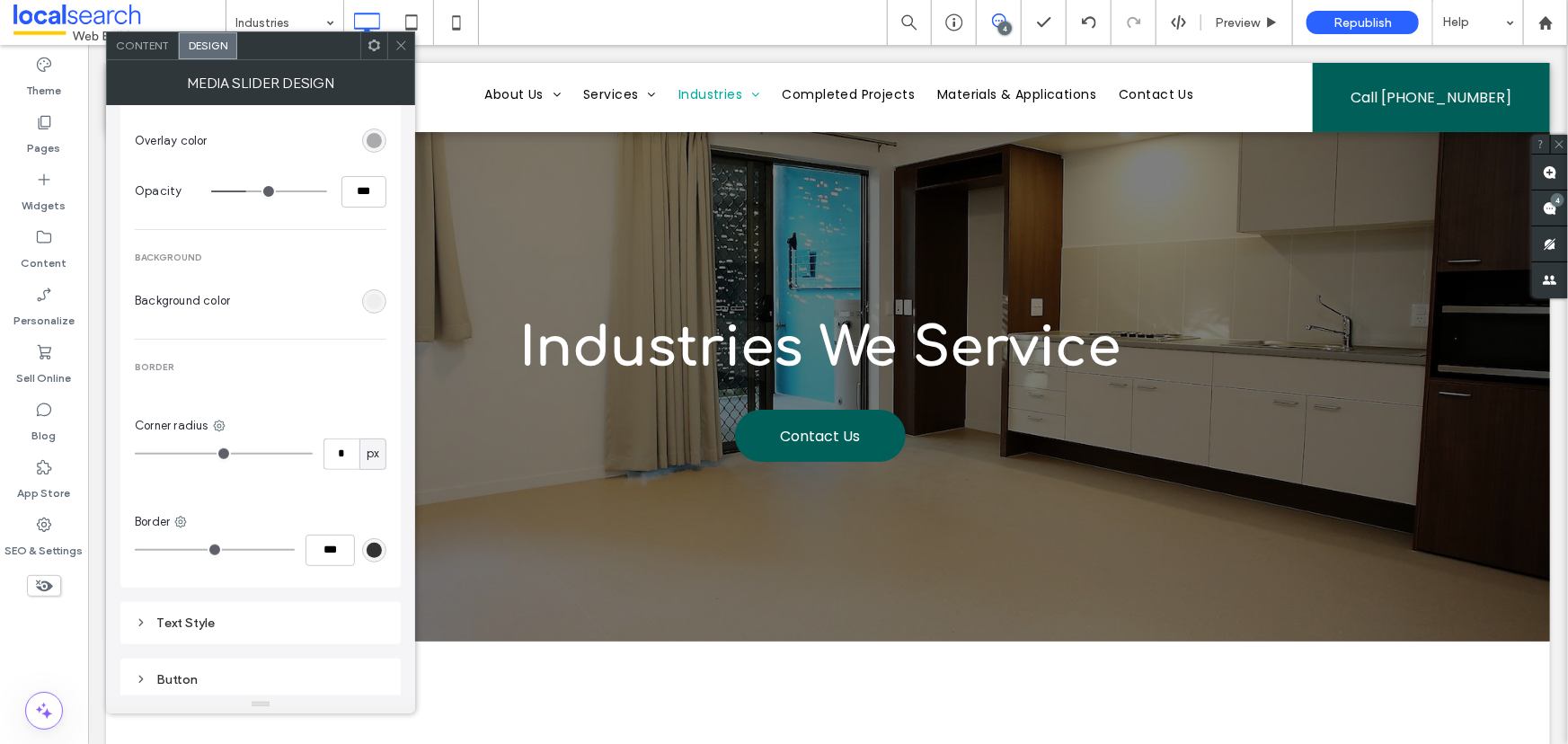 scroll, scrollTop: 660, scrollLeft: 0, axis: vertical 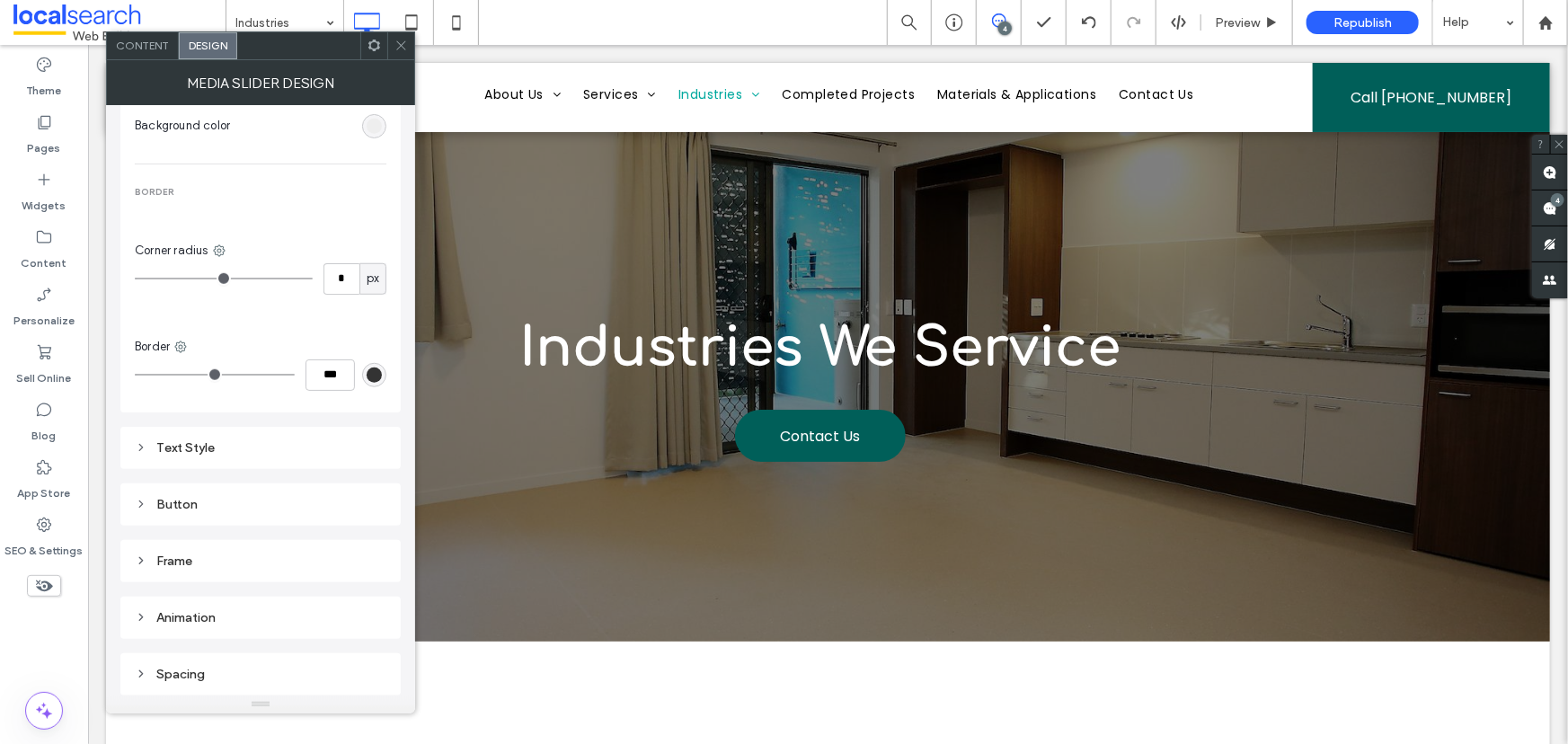 click on "Frame" at bounding box center (261, 561) 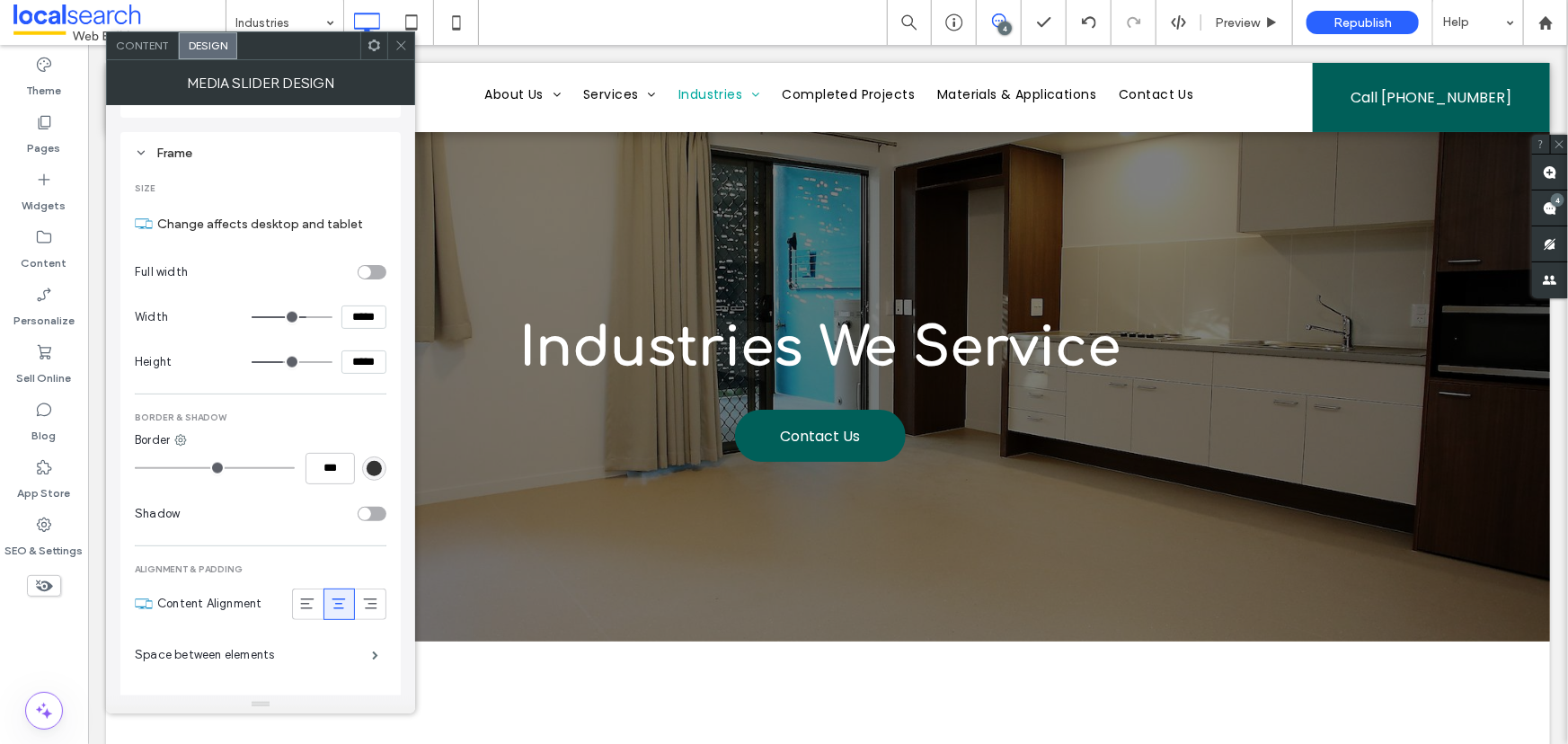 scroll, scrollTop: 1068, scrollLeft: 0, axis: vertical 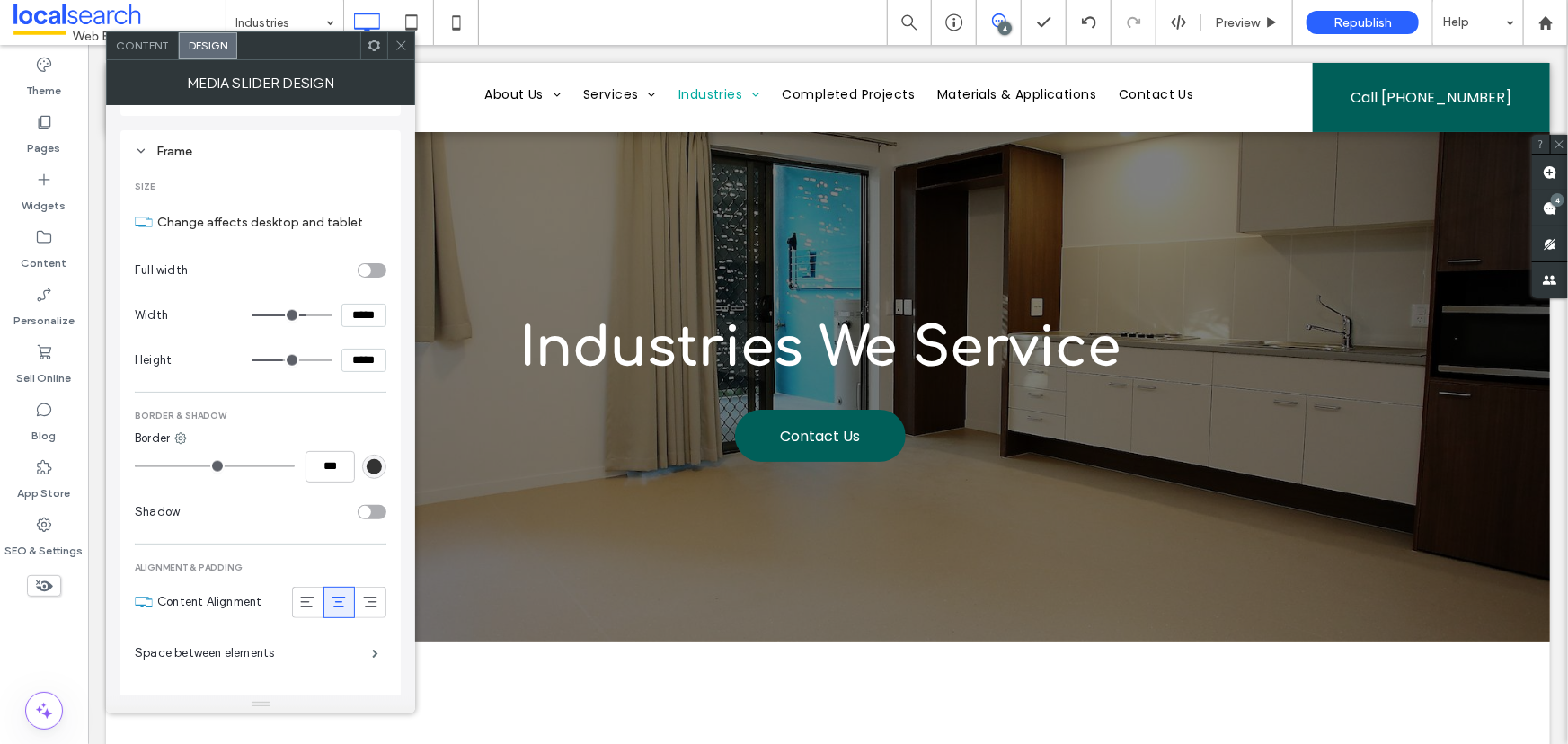 click on "*****" at bounding box center (364, 360) 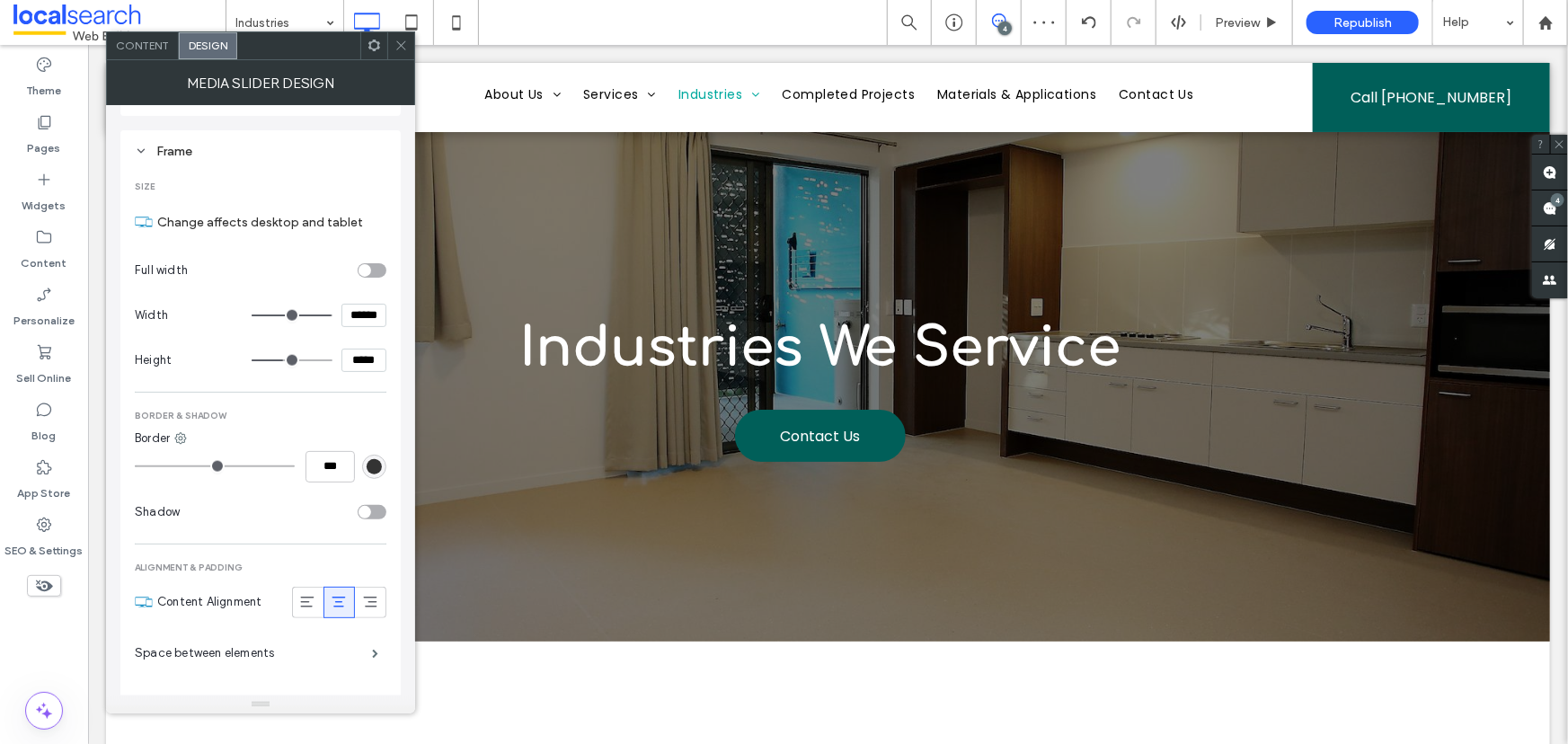 click on "******" at bounding box center (364, 315) 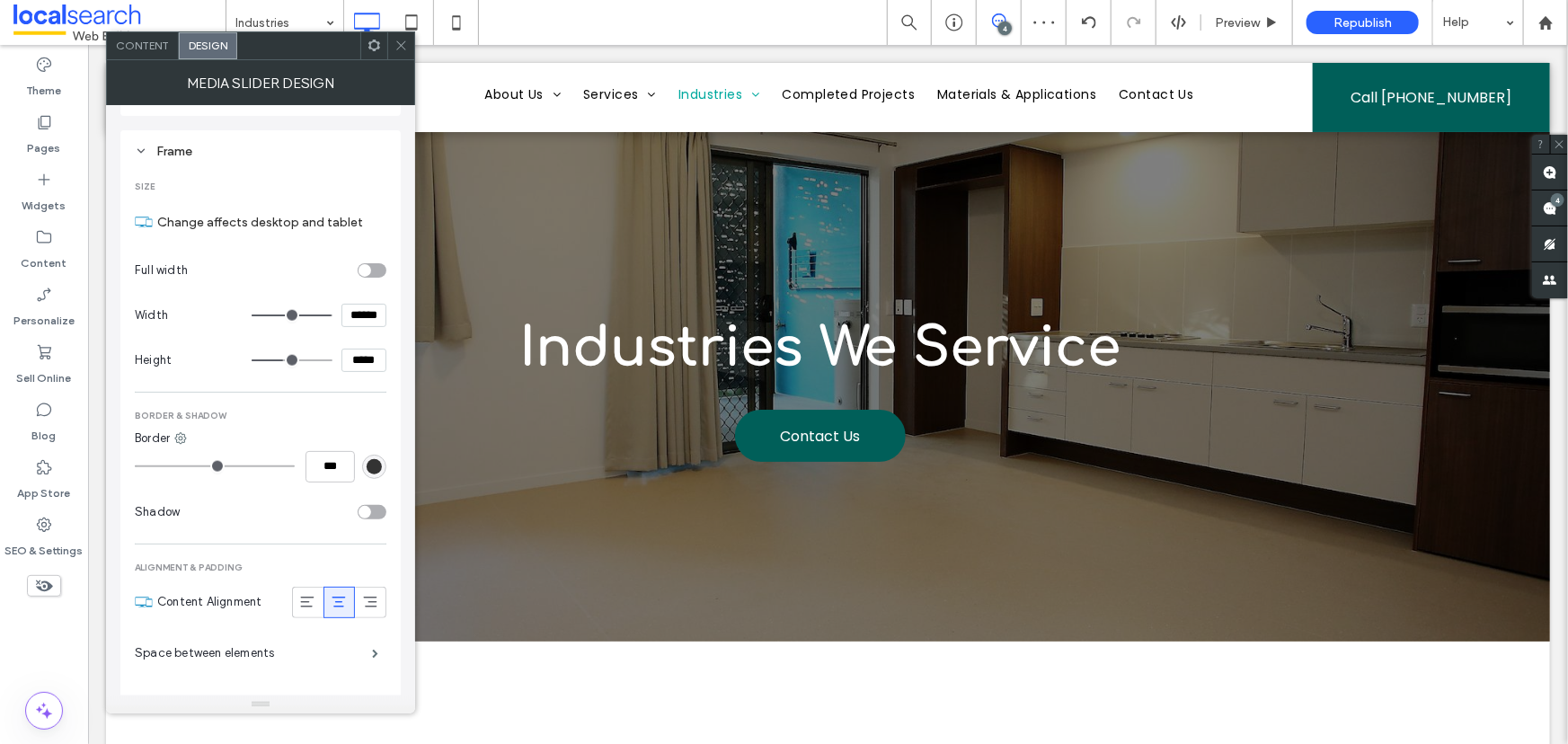 click on "******" at bounding box center [364, 315] 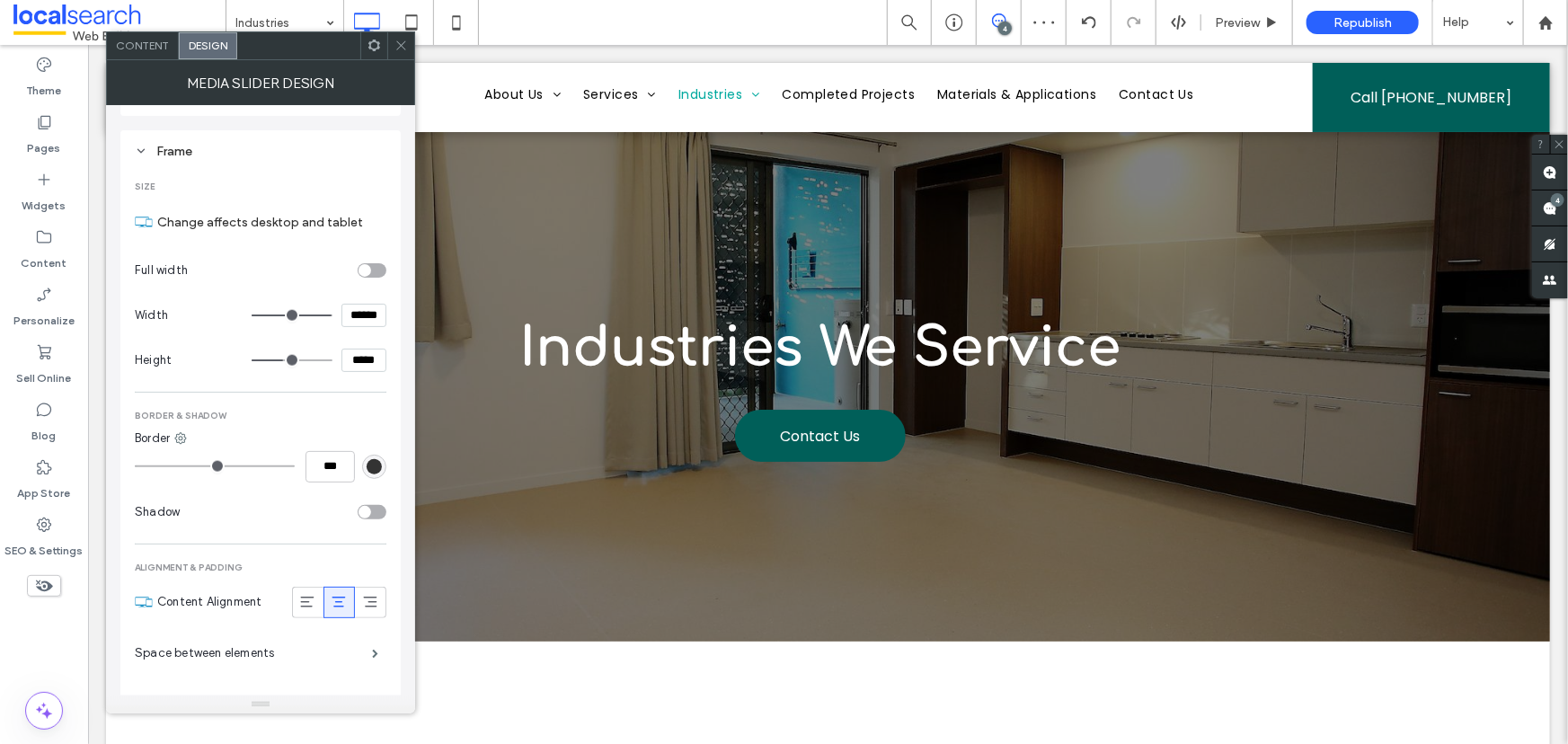 click on "******" at bounding box center (364, 315) 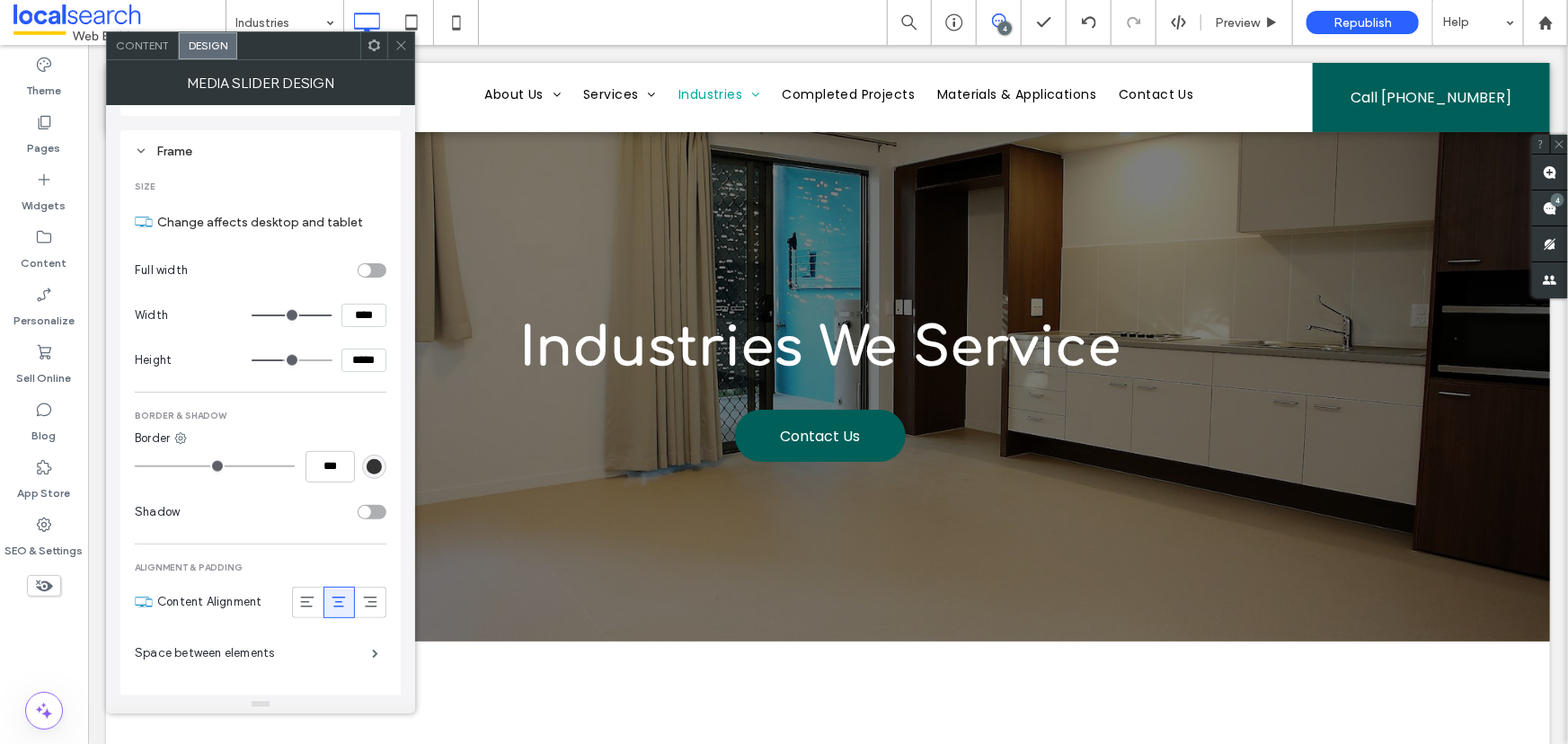 type on "******" 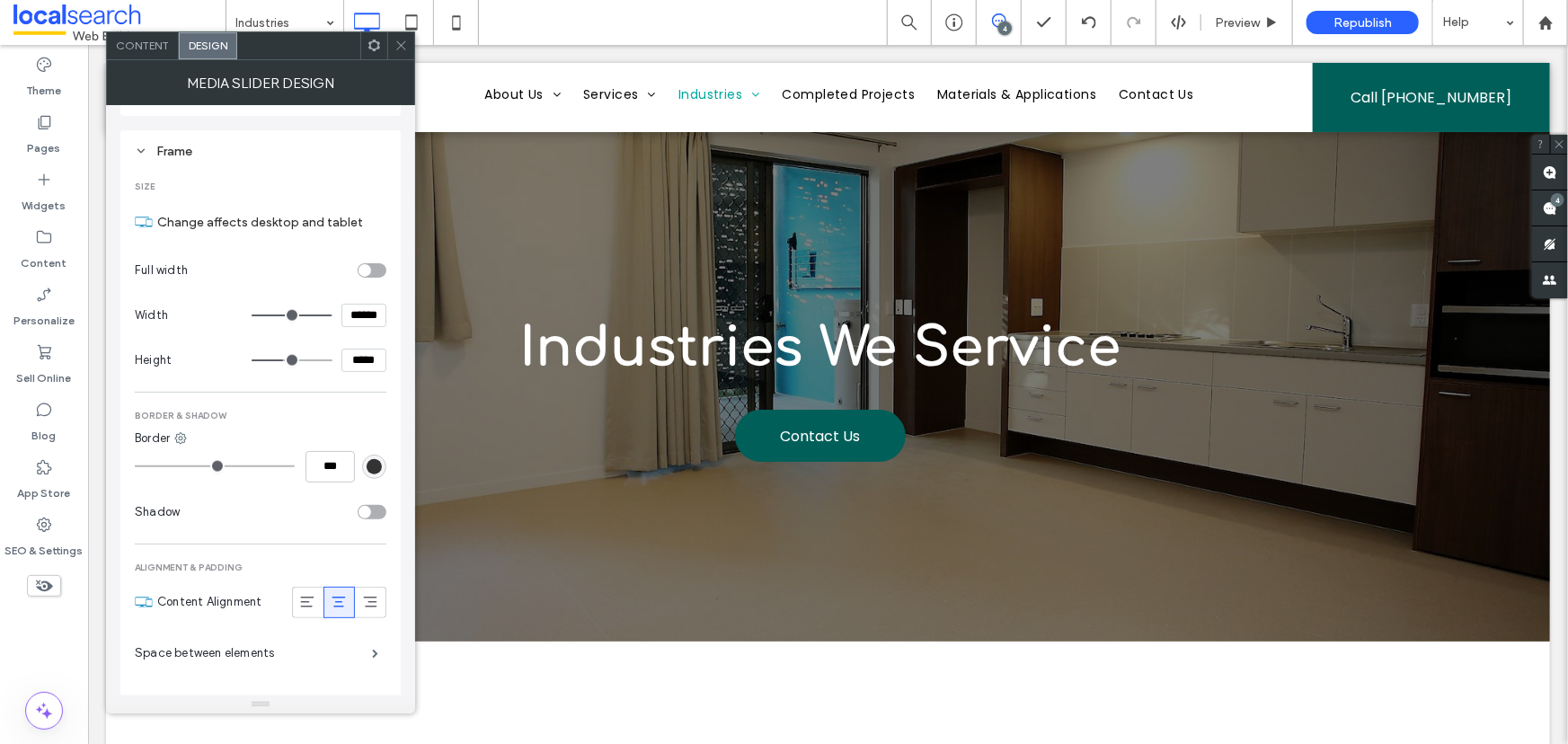 type on "****" 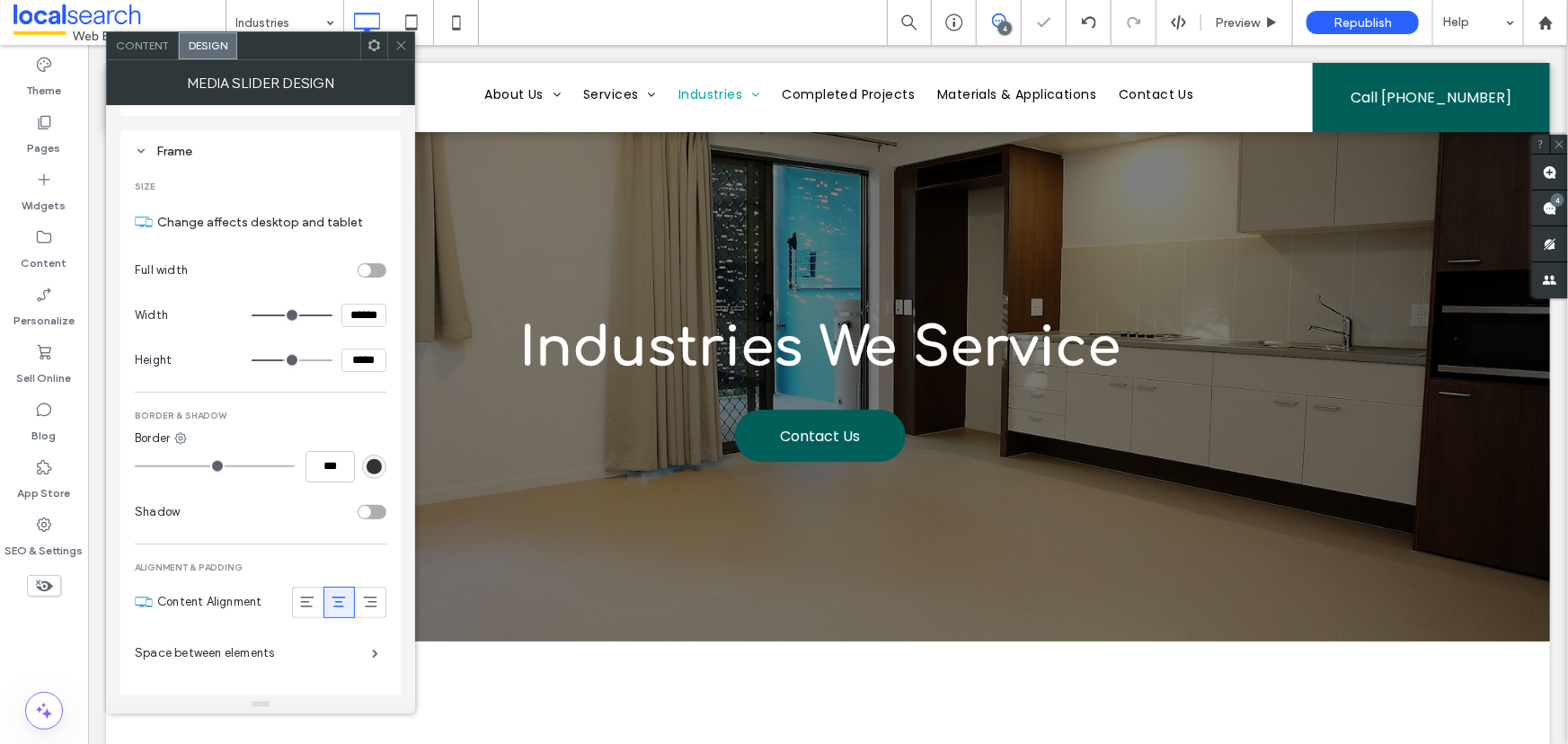 click on "******" at bounding box center [364, 315] 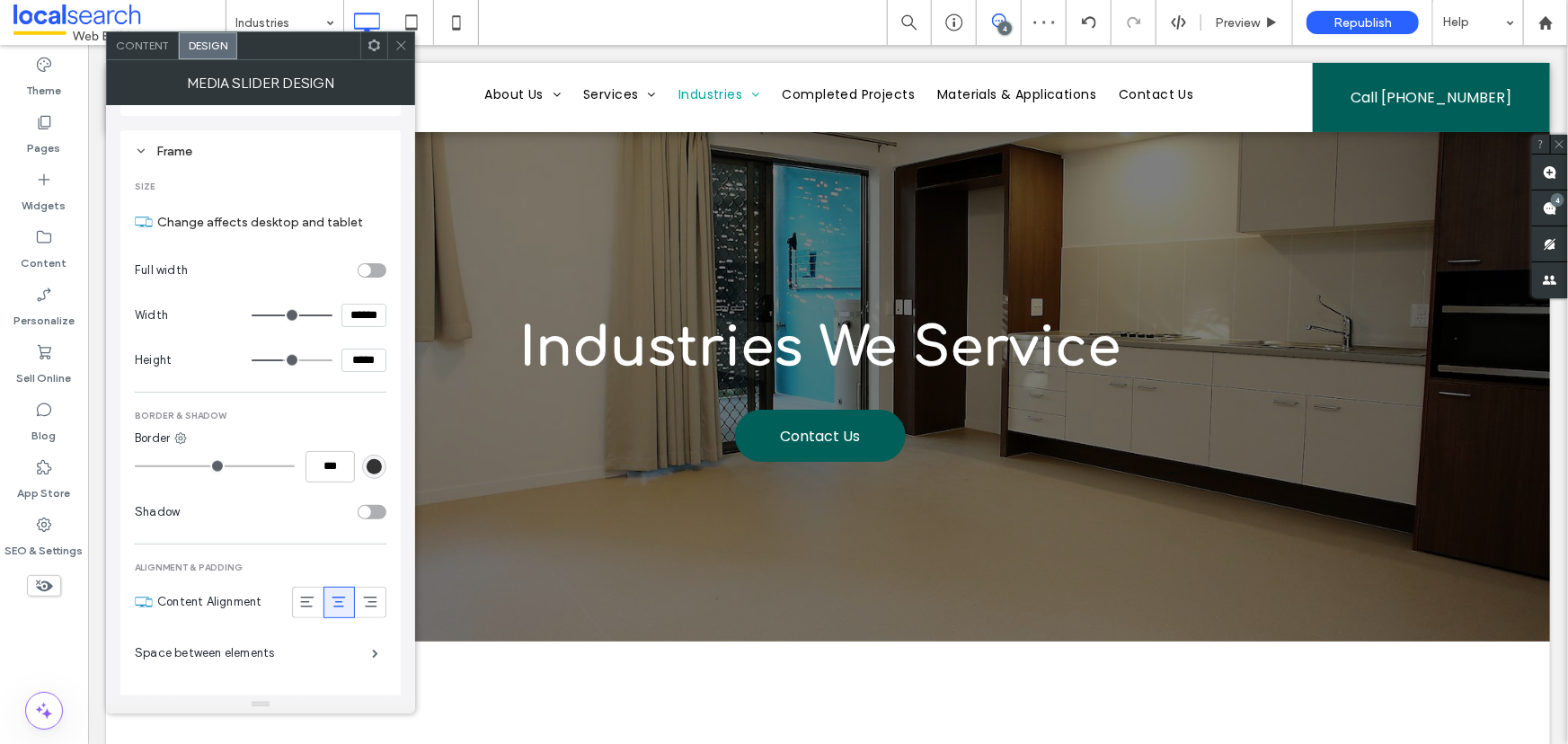 click on "******" at bounding box center (364, 315) 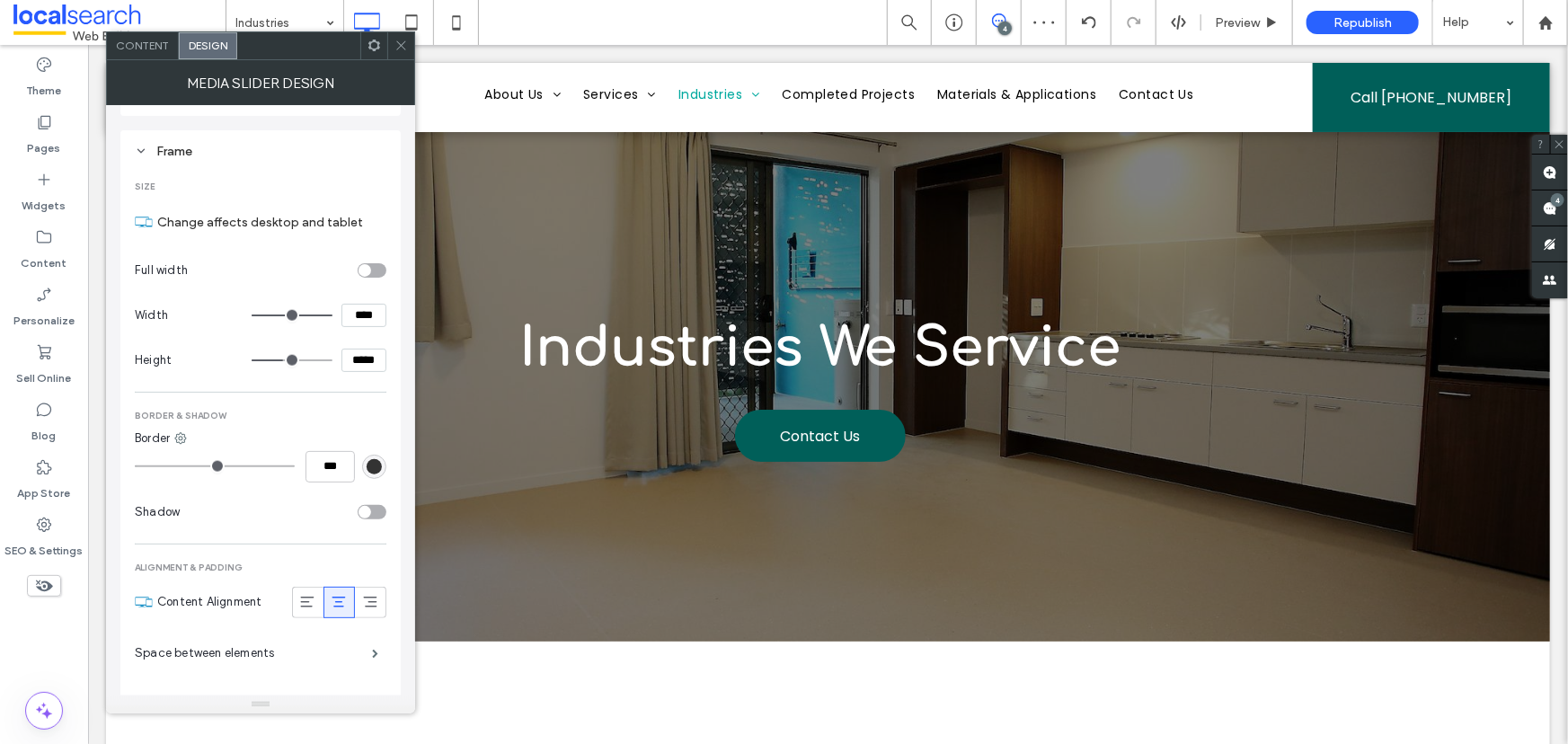 type on "****" 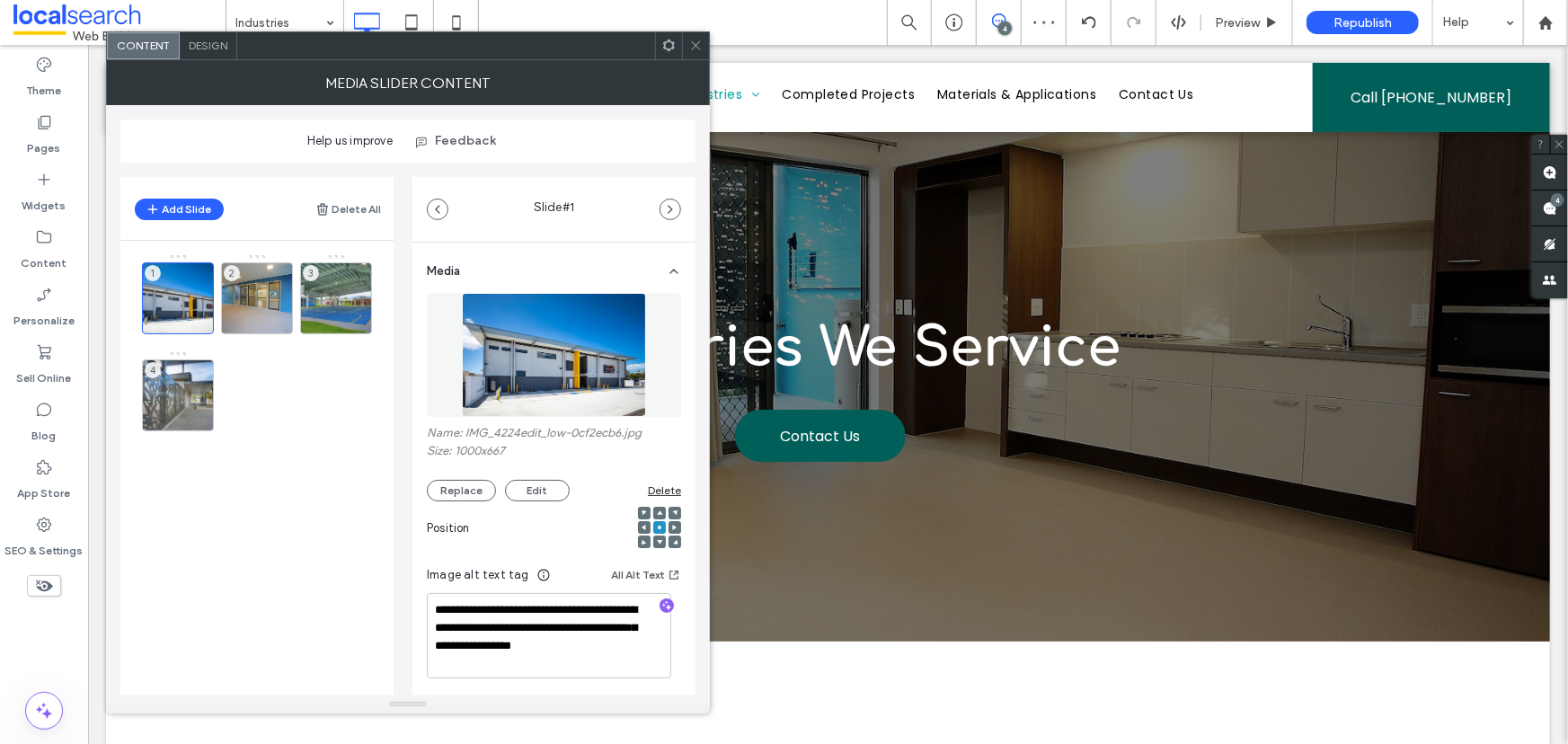 click 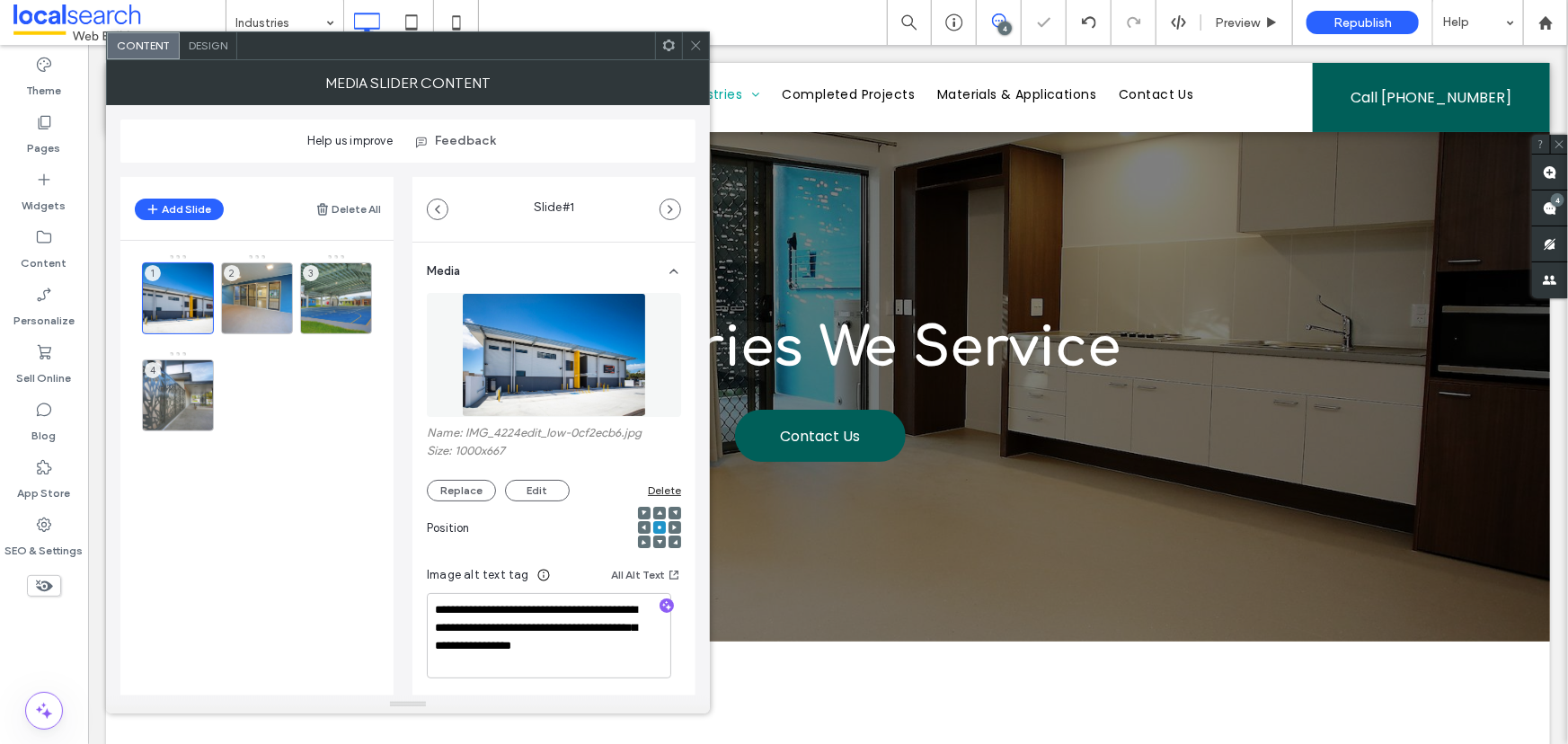 click on "Design" at bounding box center (208, 45) 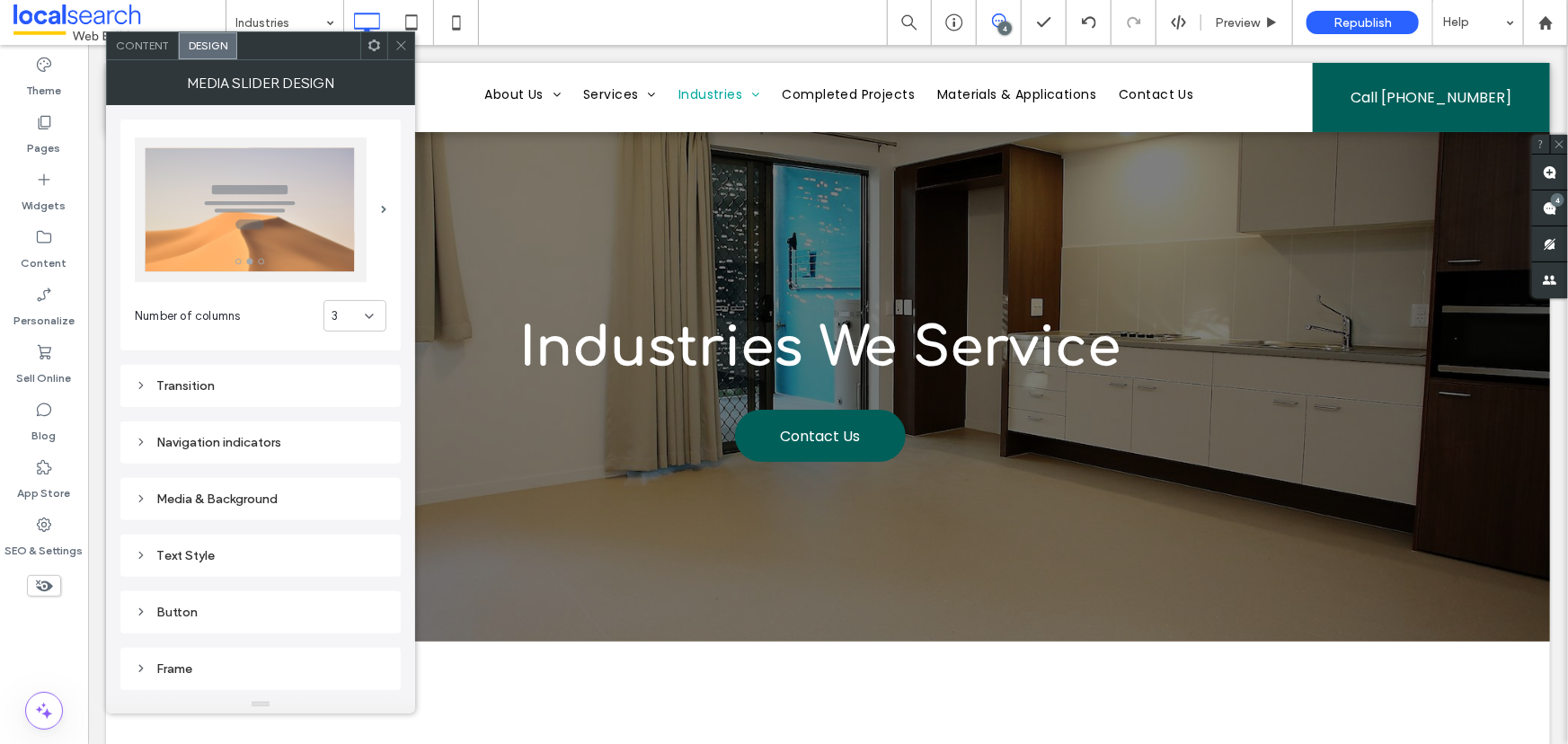 scroll, scrollTop: 109, scrollLeft: 0, axis: vertical 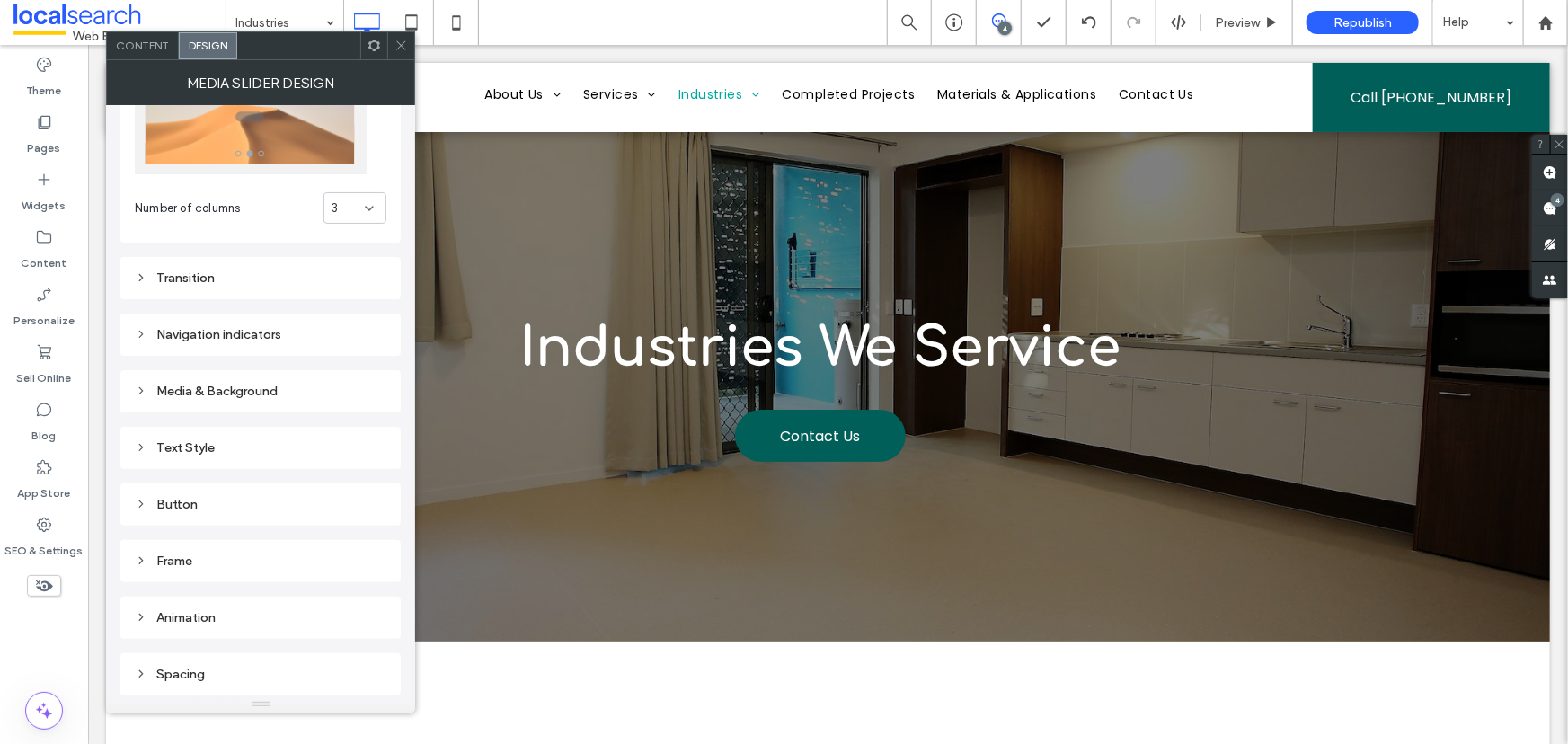 click on "Media & Background" at bounding box center [261, 391] 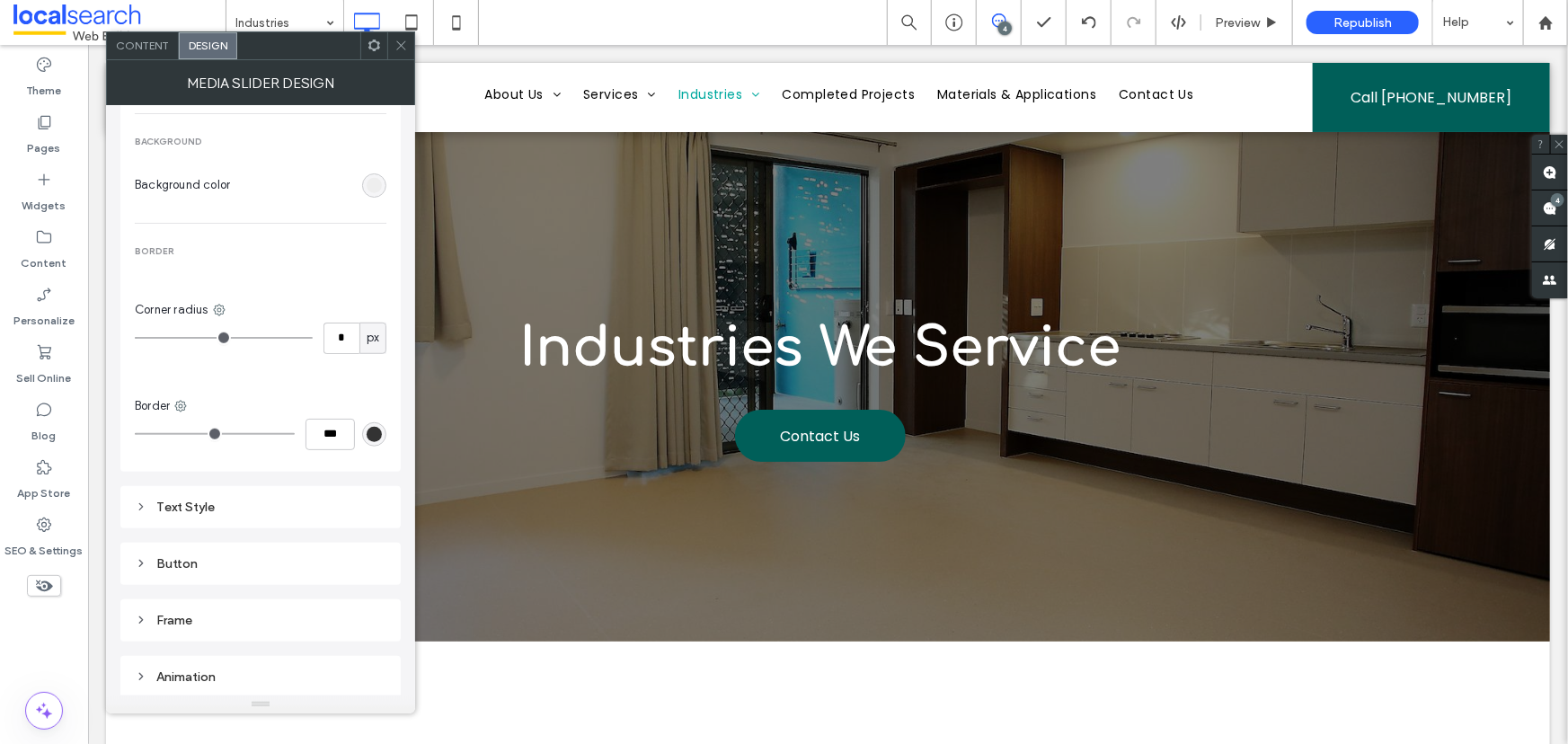 scroll, scrollTop: 660, scrollLeft: 0, axis: vertical 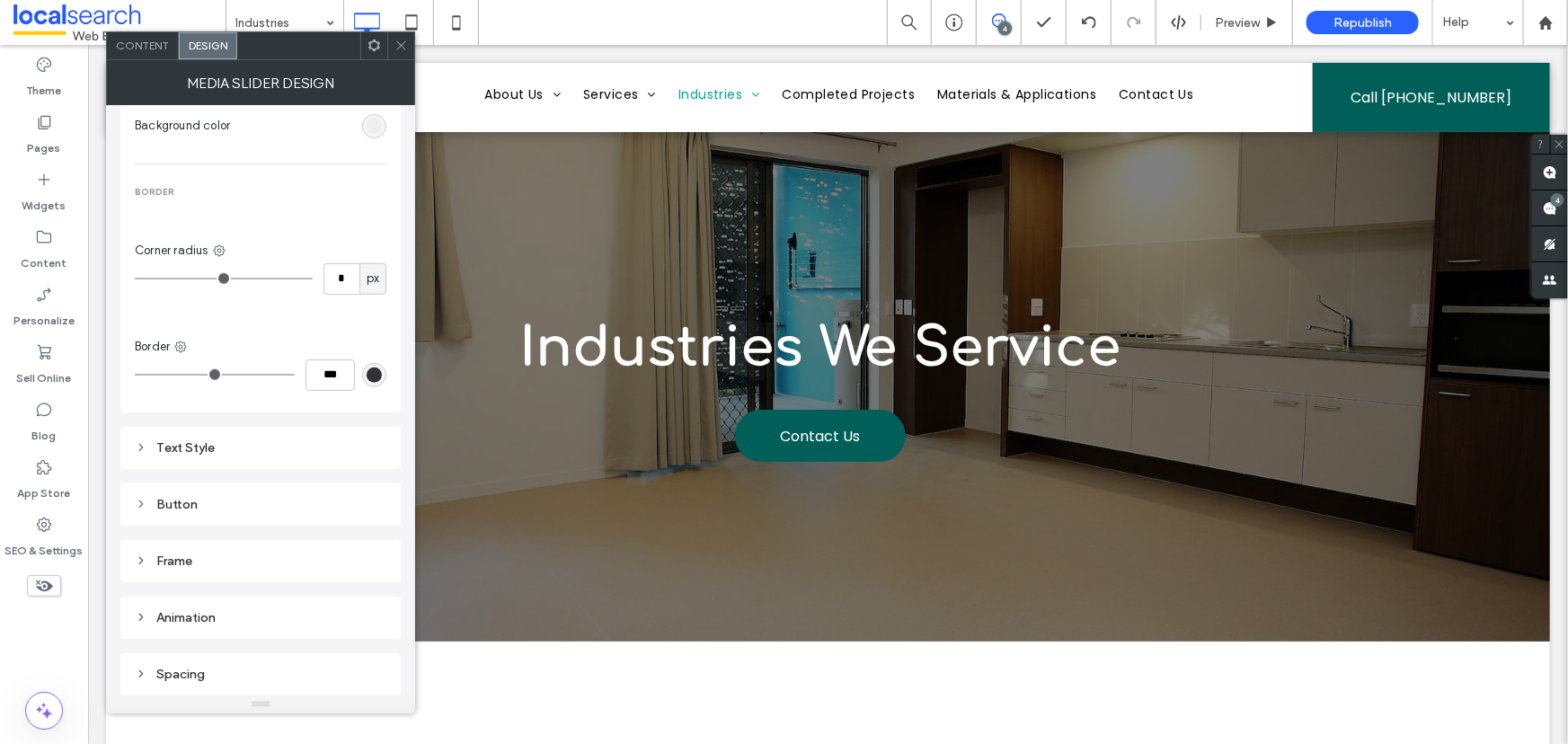 click on "Frame" at bounding box center (261, 561) 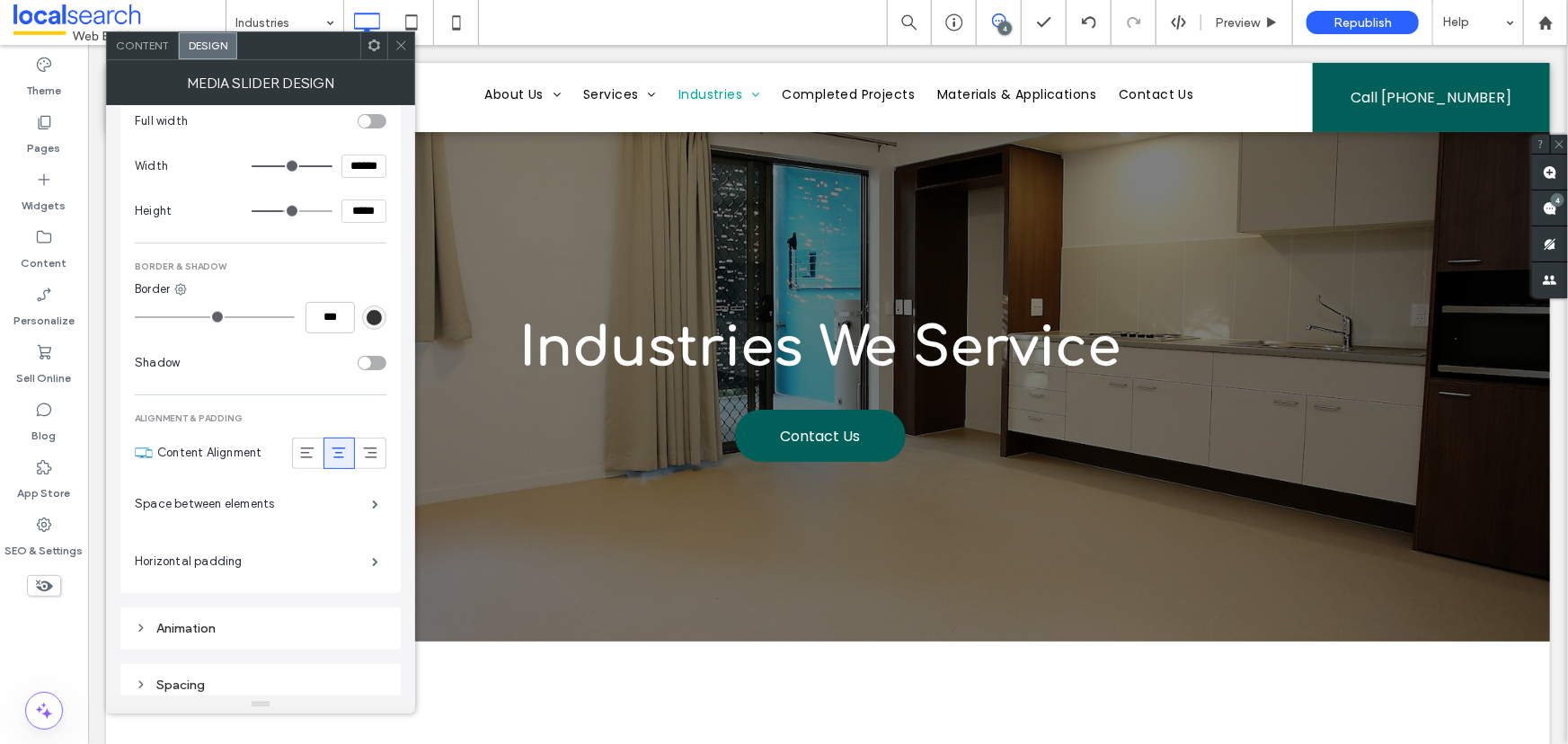 scroll, scrollTop: 1229, scrollLeft: 0, axis: vertical 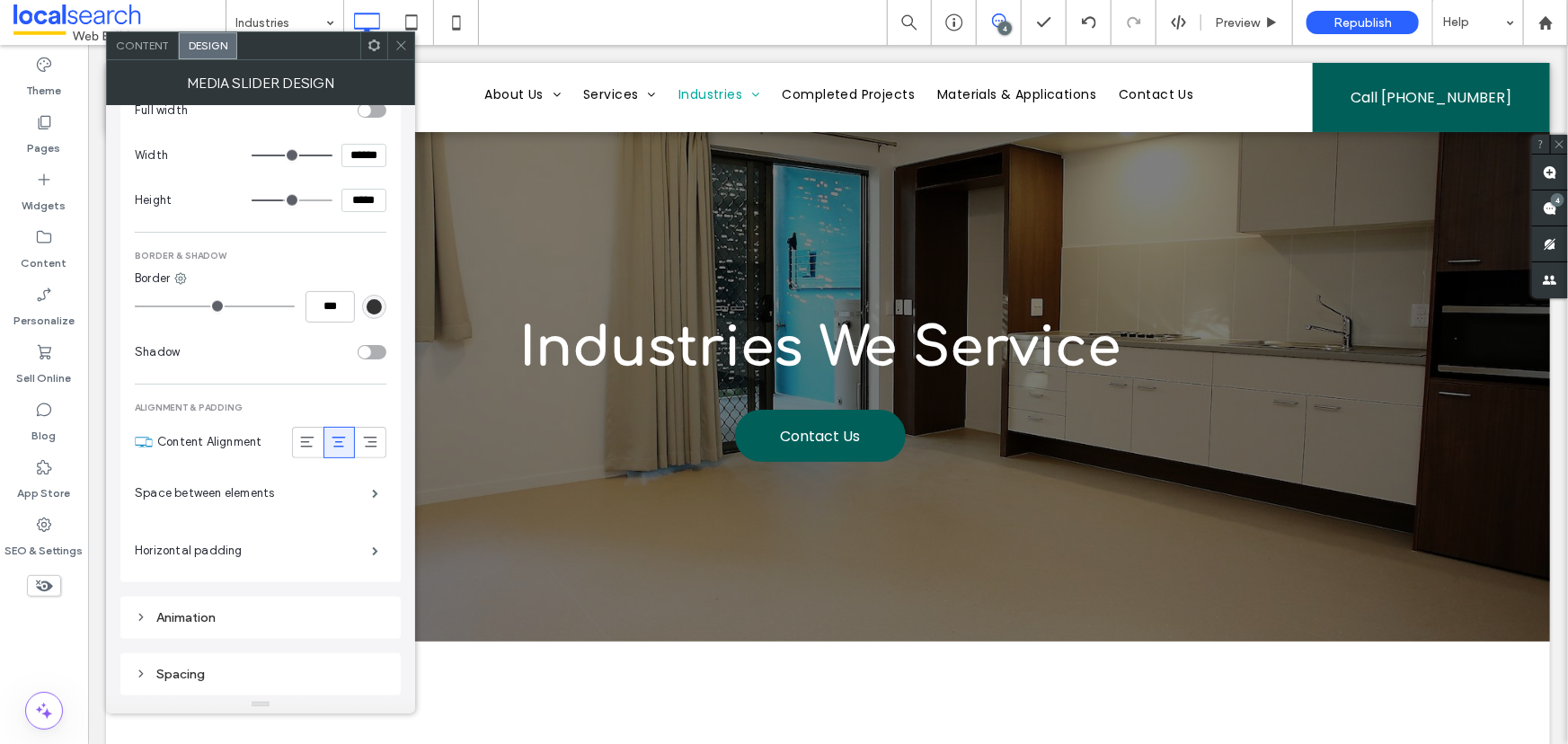 click on "*****" at bounding box center (364, 200) 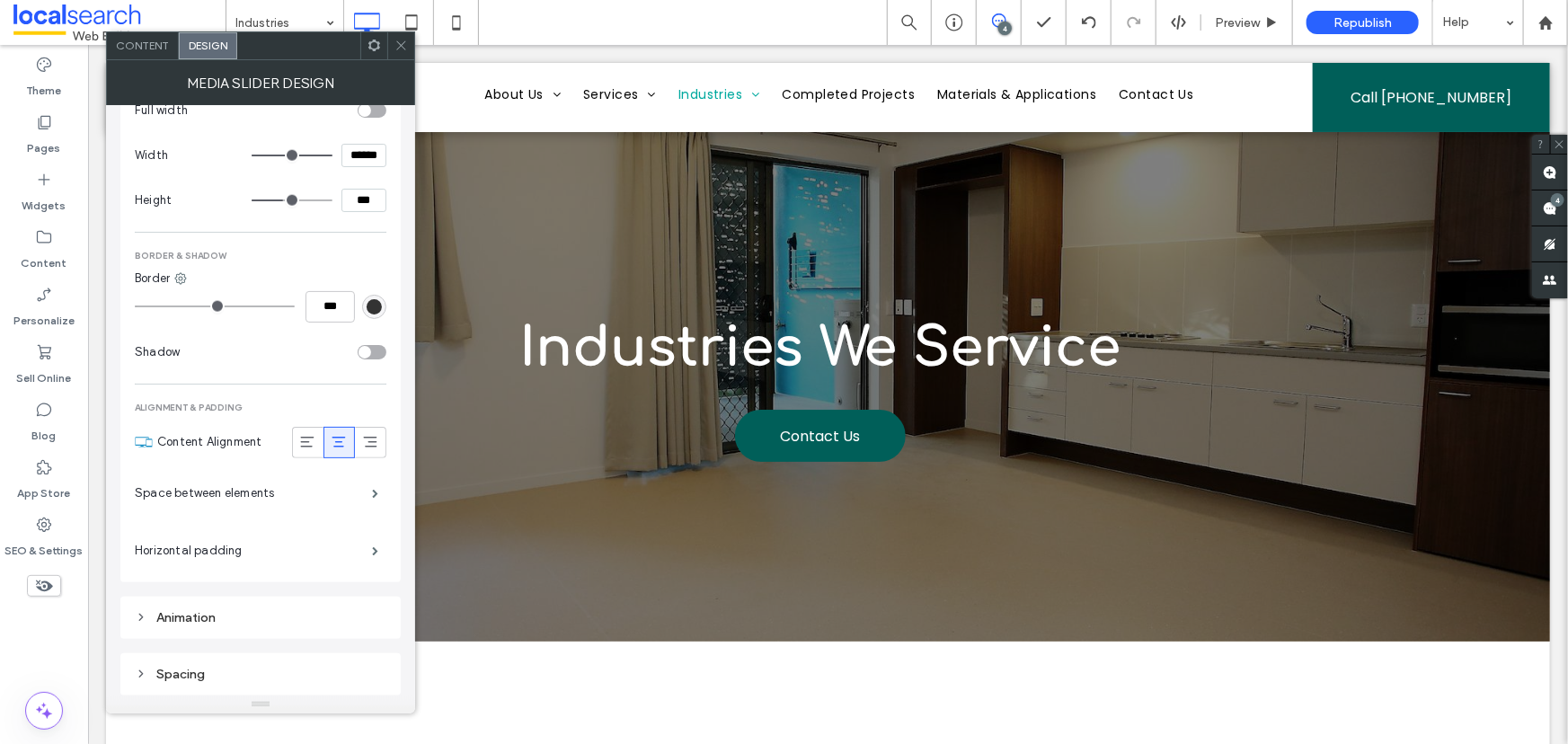 type on "*****" 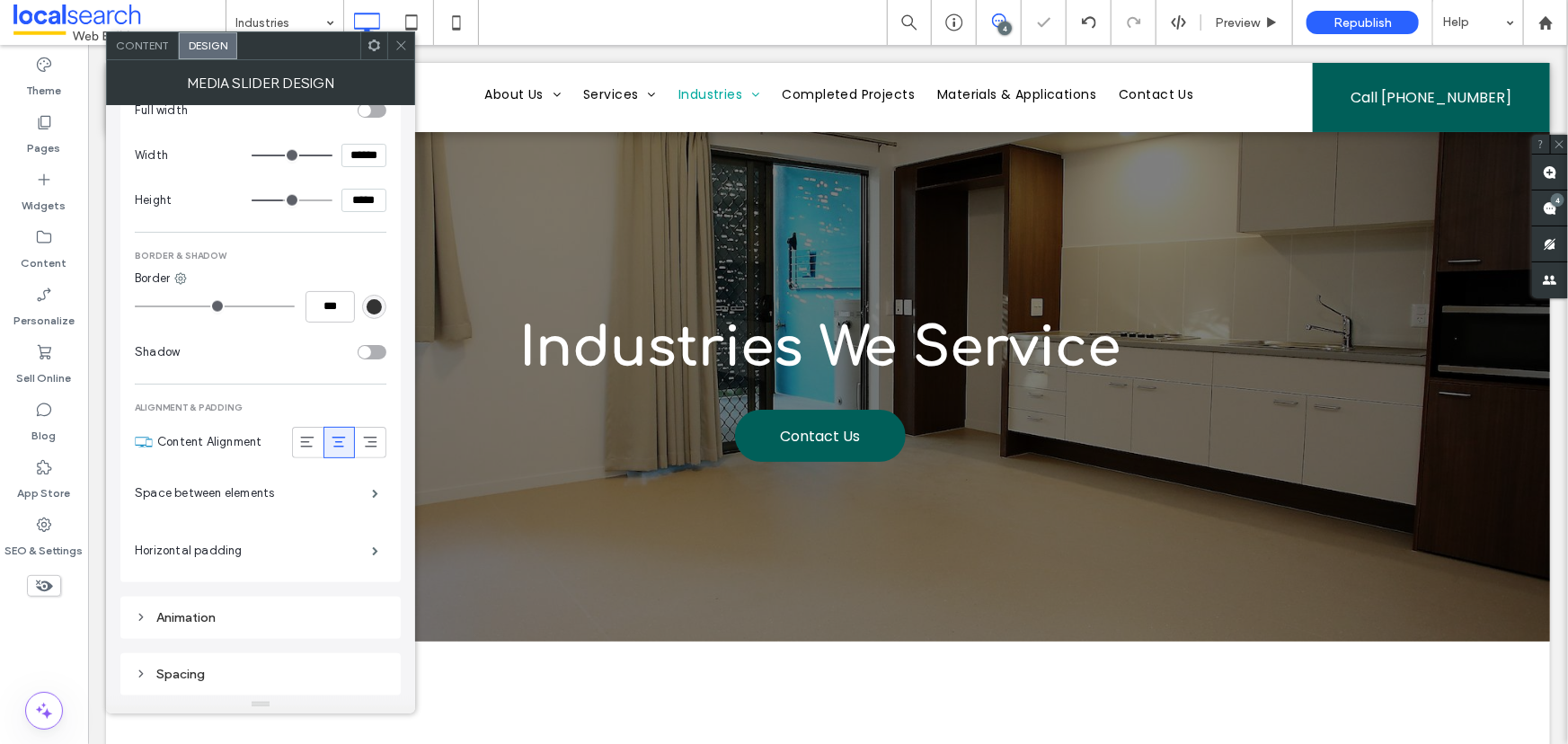 type on "***" 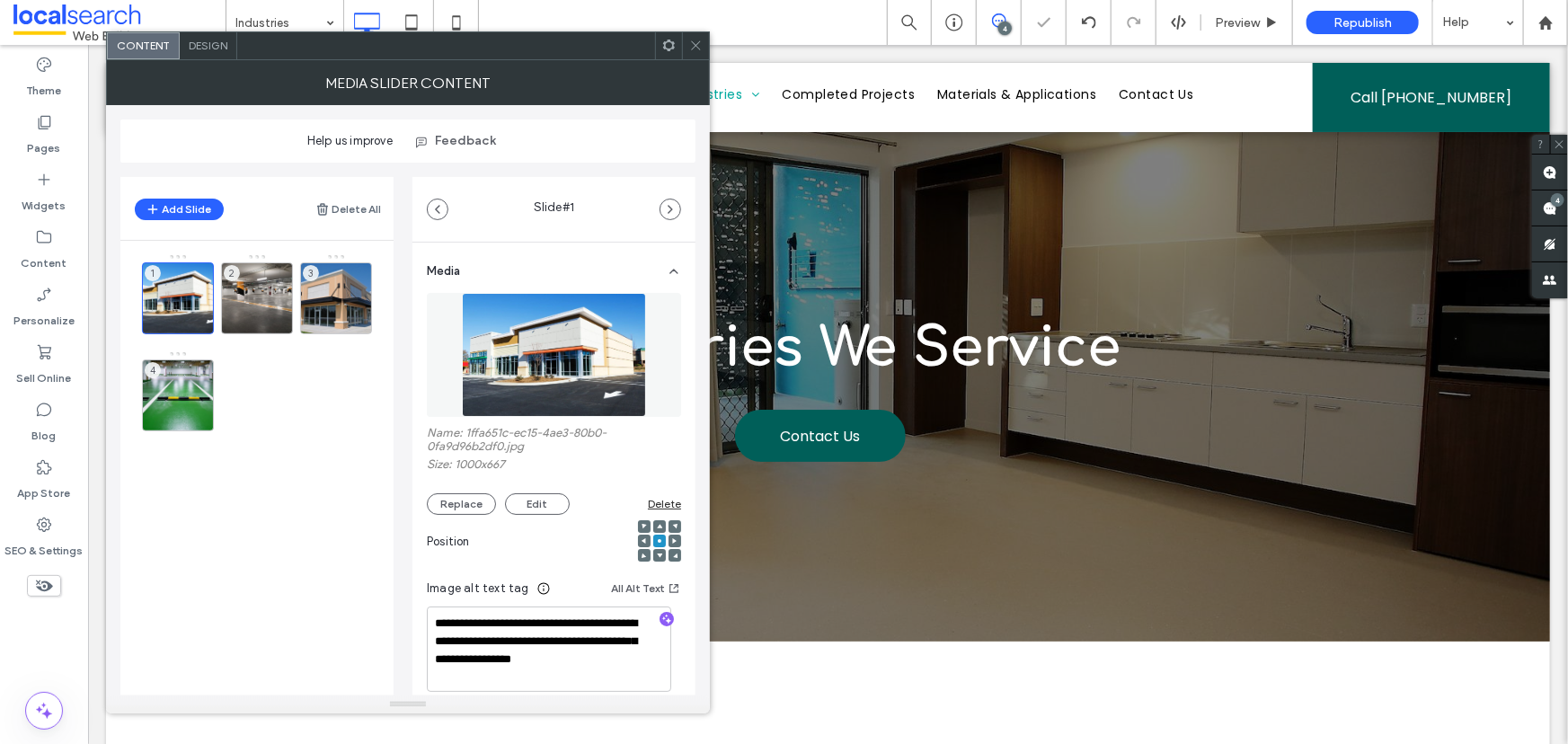 click on "Design" at bounding box center [208, 46] 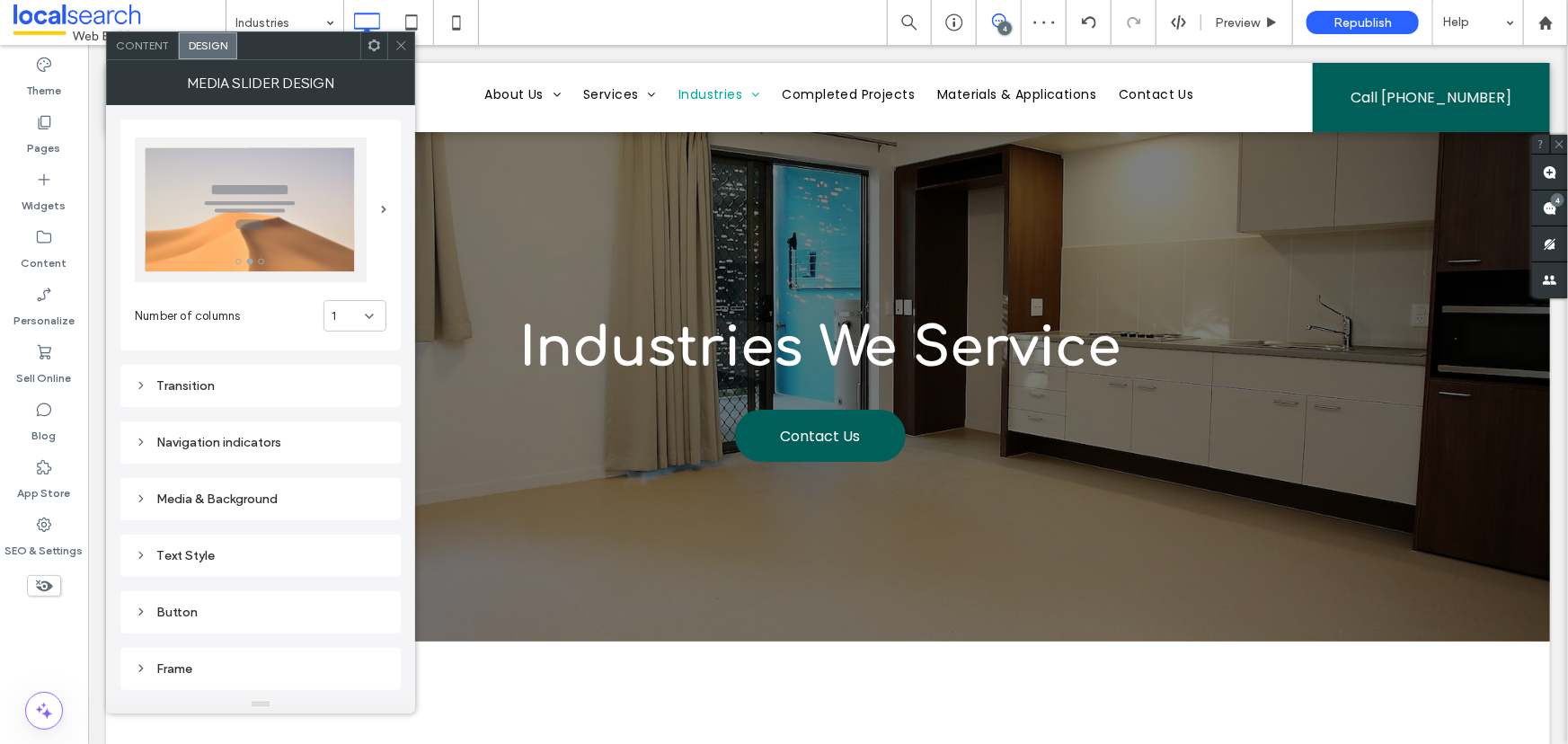 click on "1" at bounding box center (348, 316) 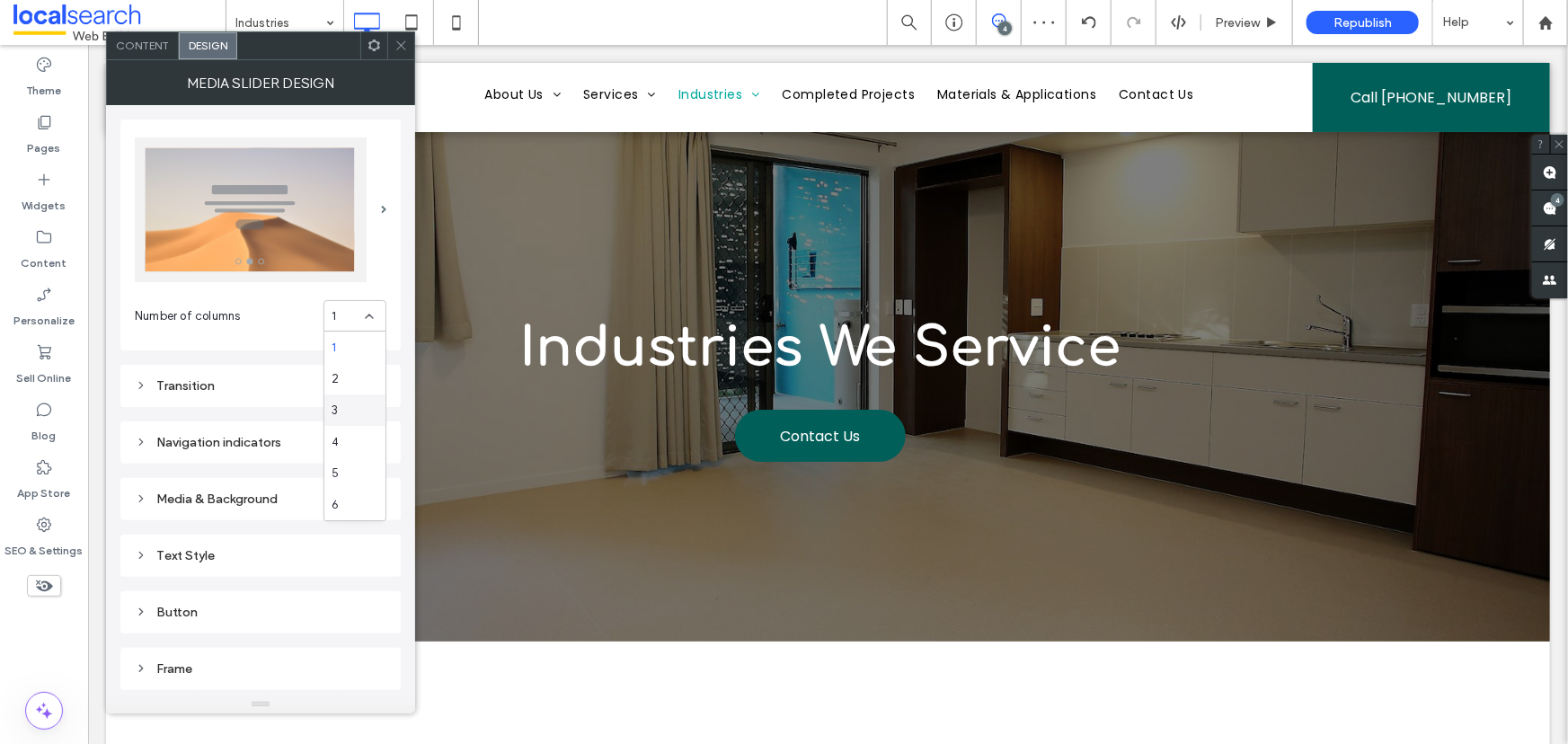 click on "3" at bounding box center (355, 410) 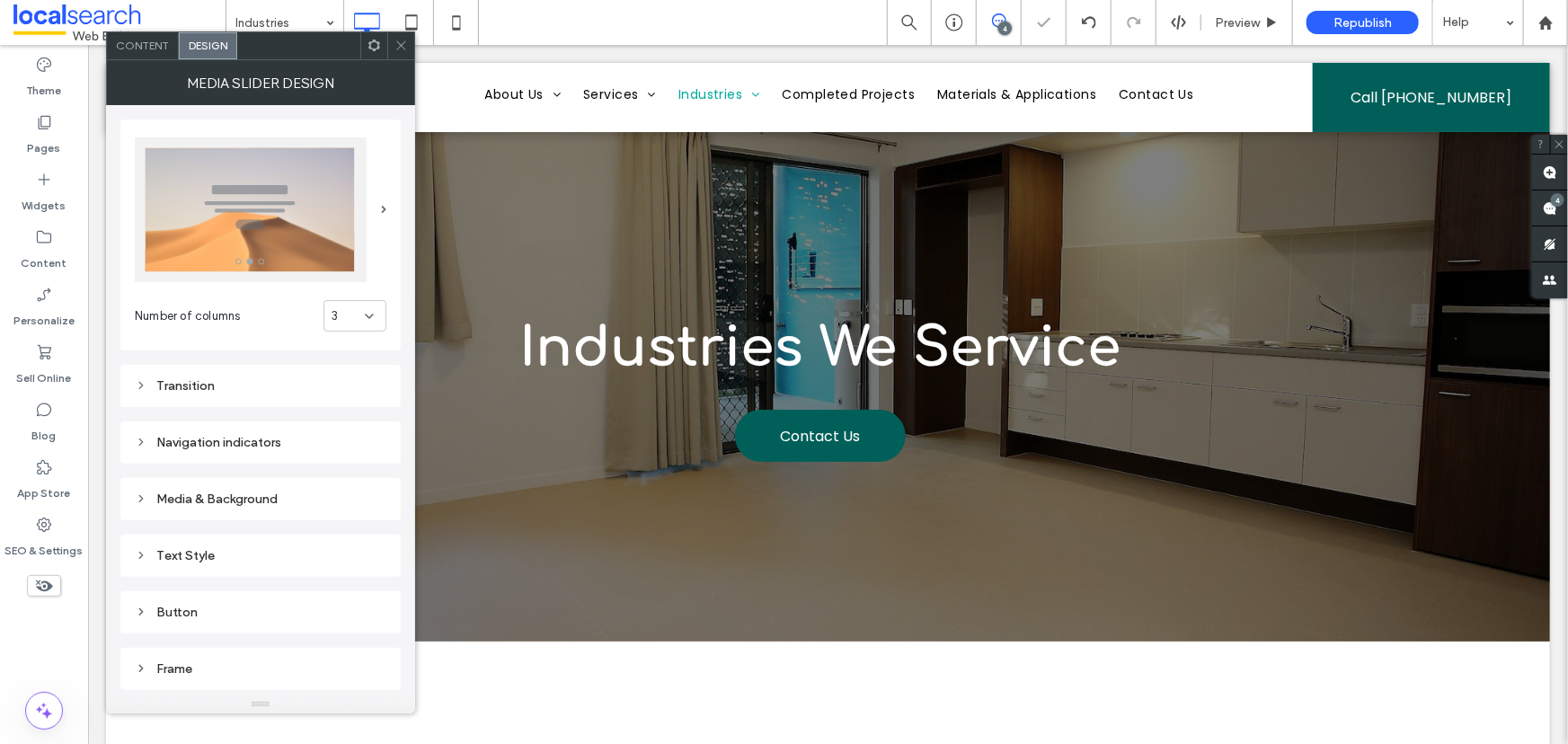 click on "Transition" at bounding box center [261, 385] 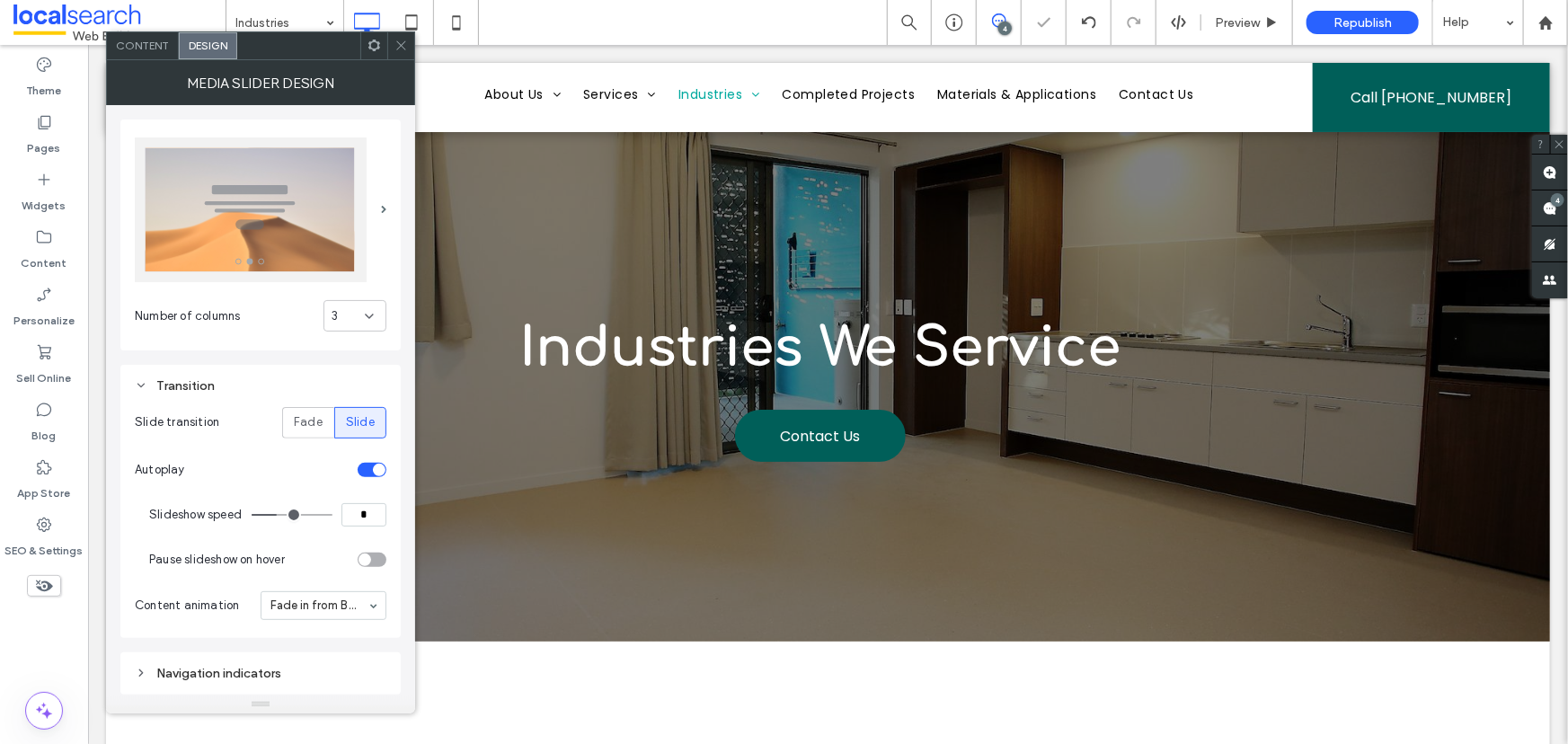 scroll, scrollTop: 244, scrollLeft: 0, axis: vertical 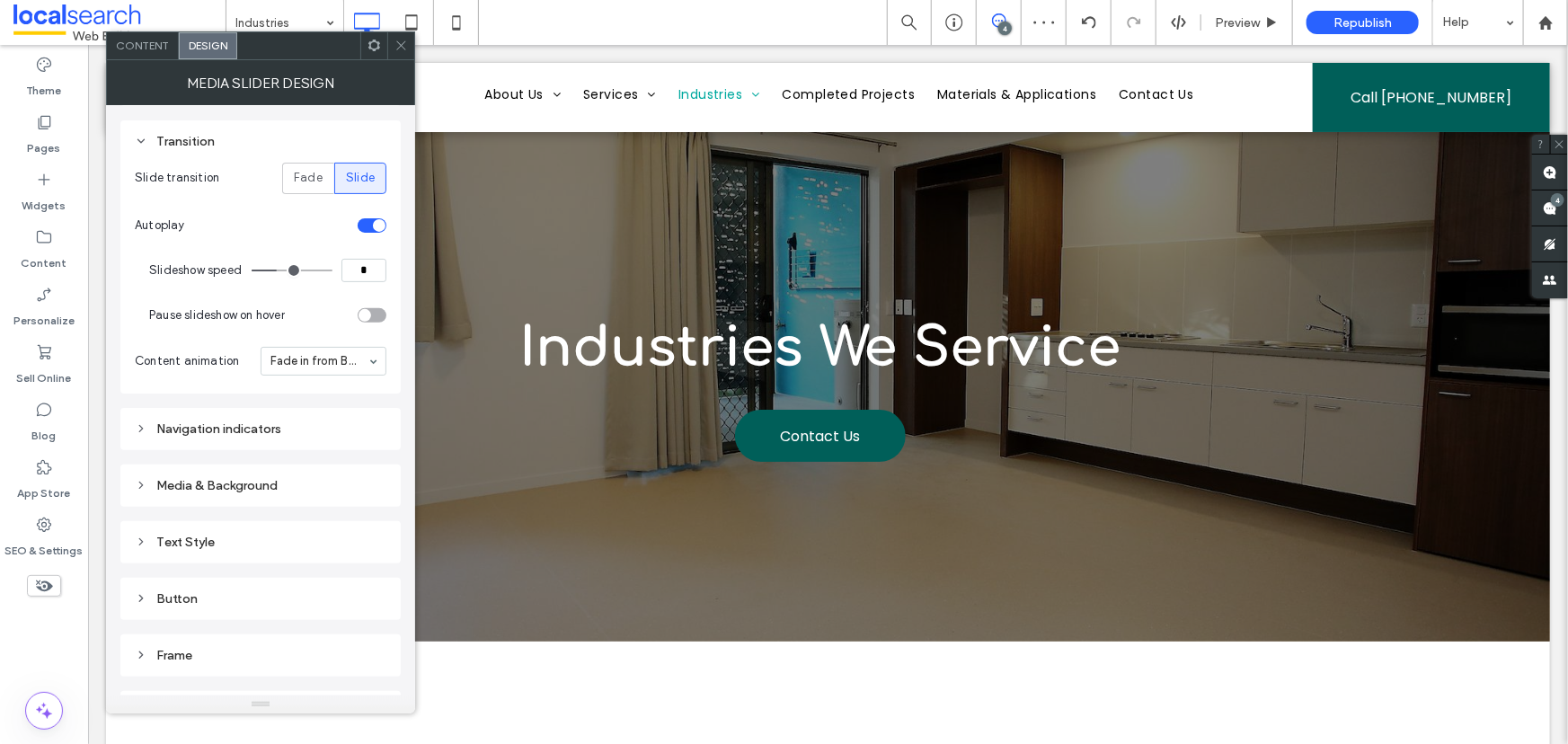 click on "*" at bounding box center (364, 270) 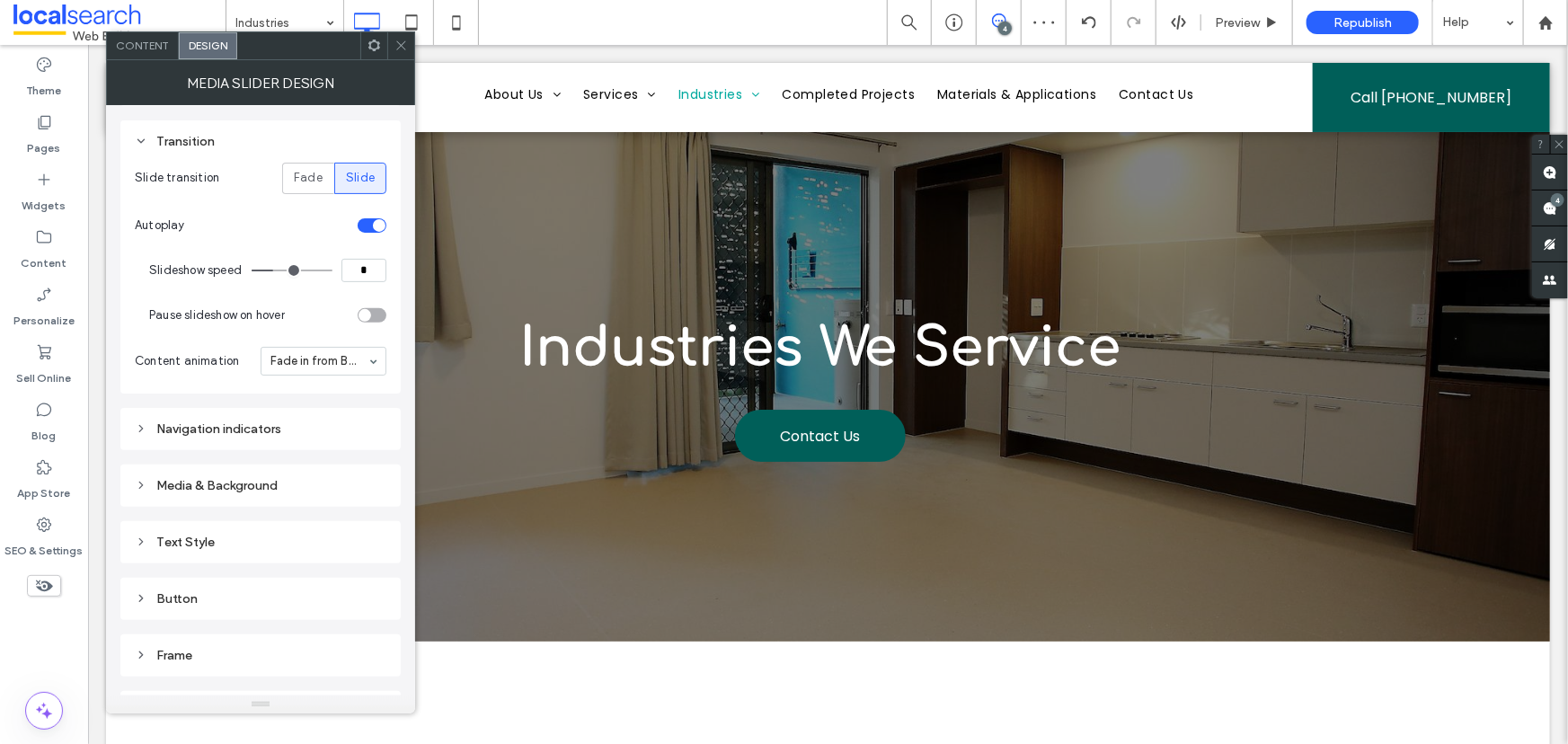 type on "*" 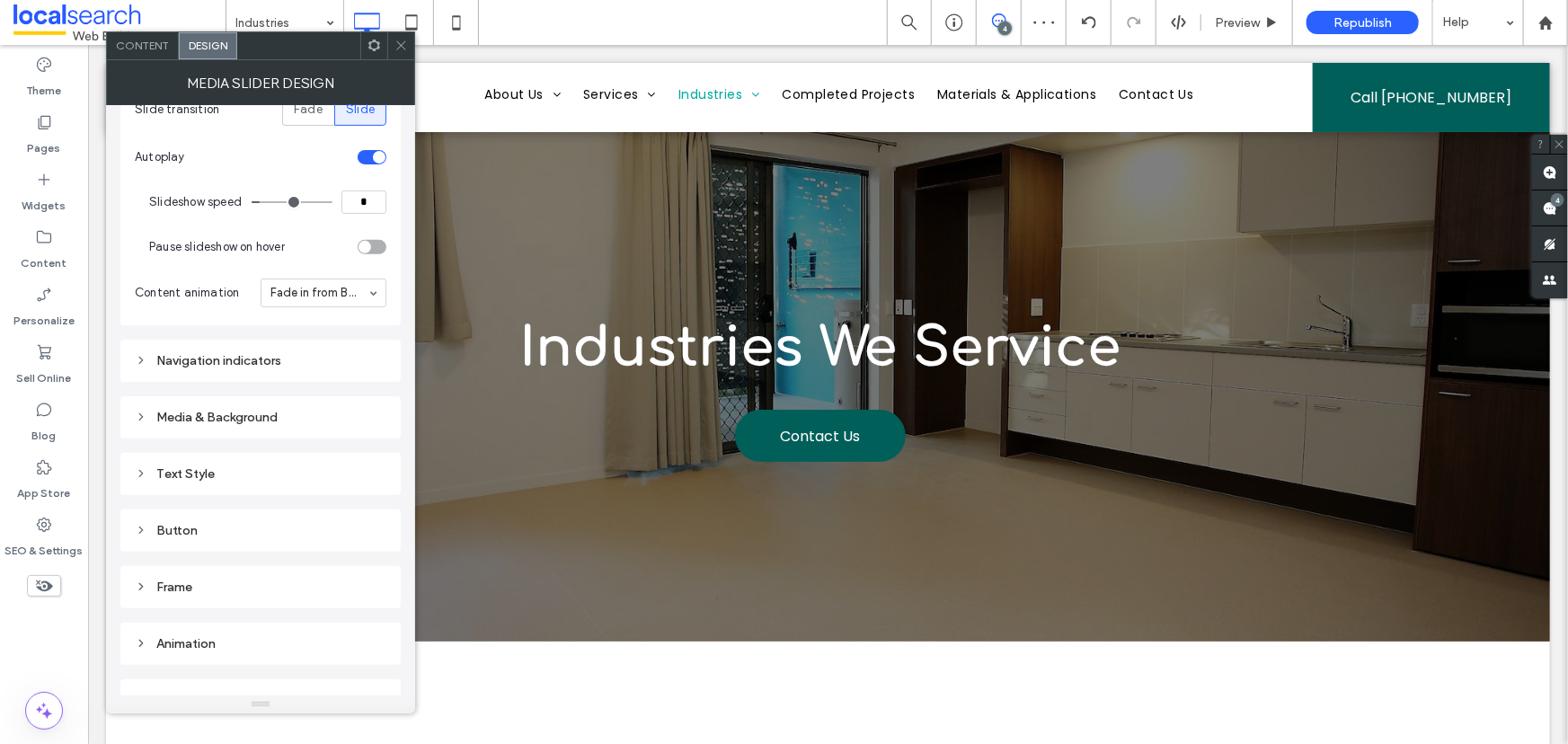 scroll, scrollTop: 340, scrollLeft: 0, axis: vertical 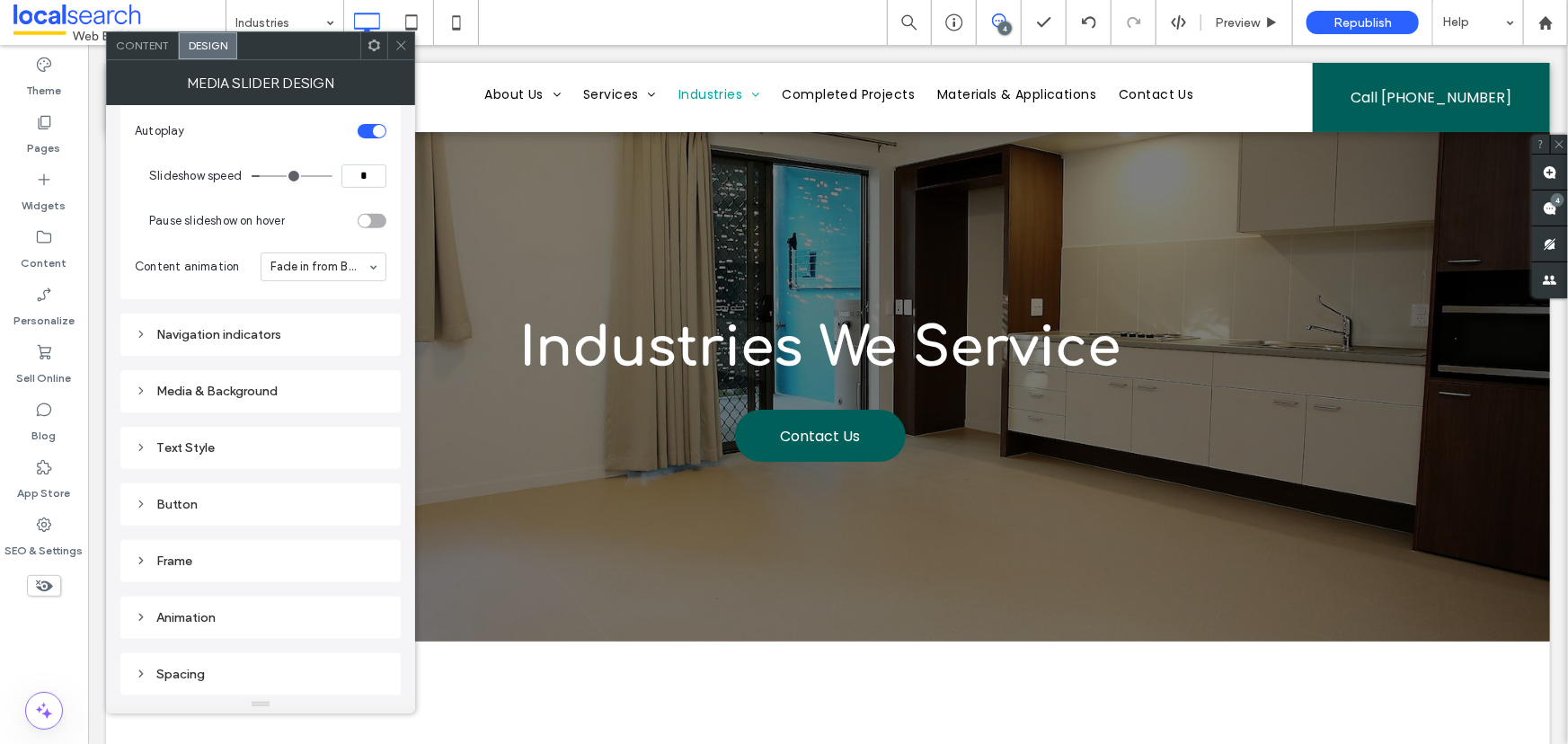 click on "Frame" at bounding box center (261, 561) 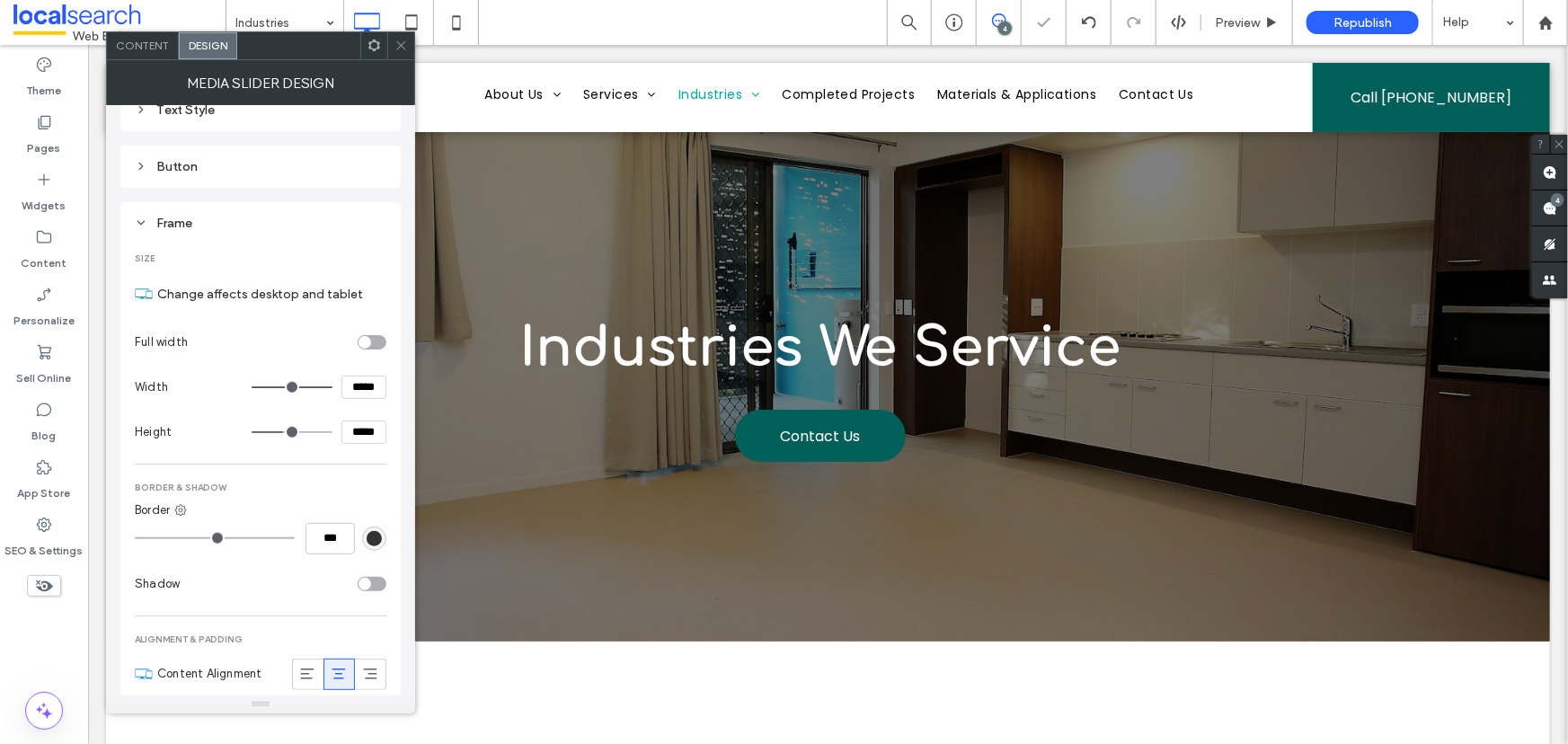 scroll, scrollTop: 748, scrollLeft: 0, axis: vertical 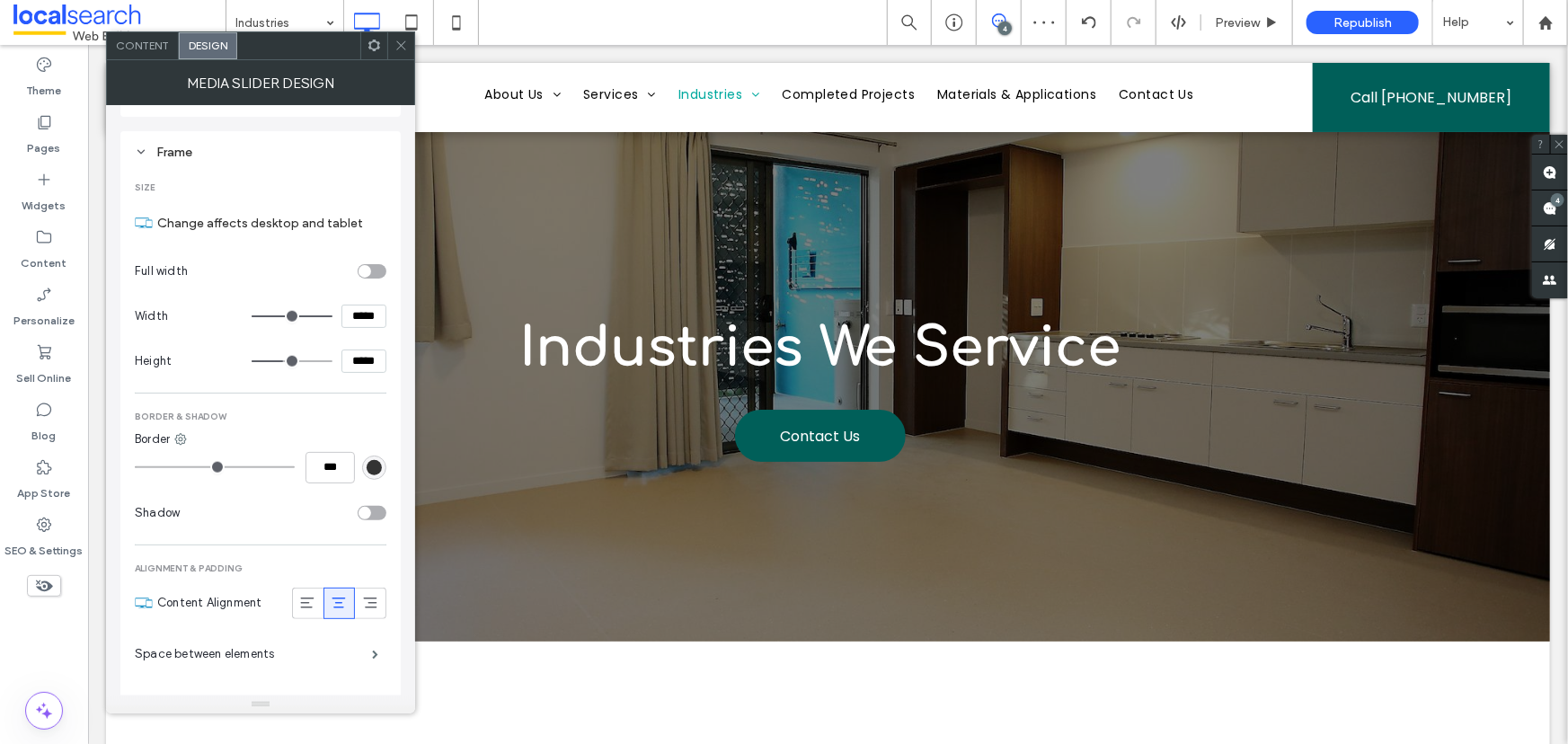 click on "*****" at bounding box center [364, 316] 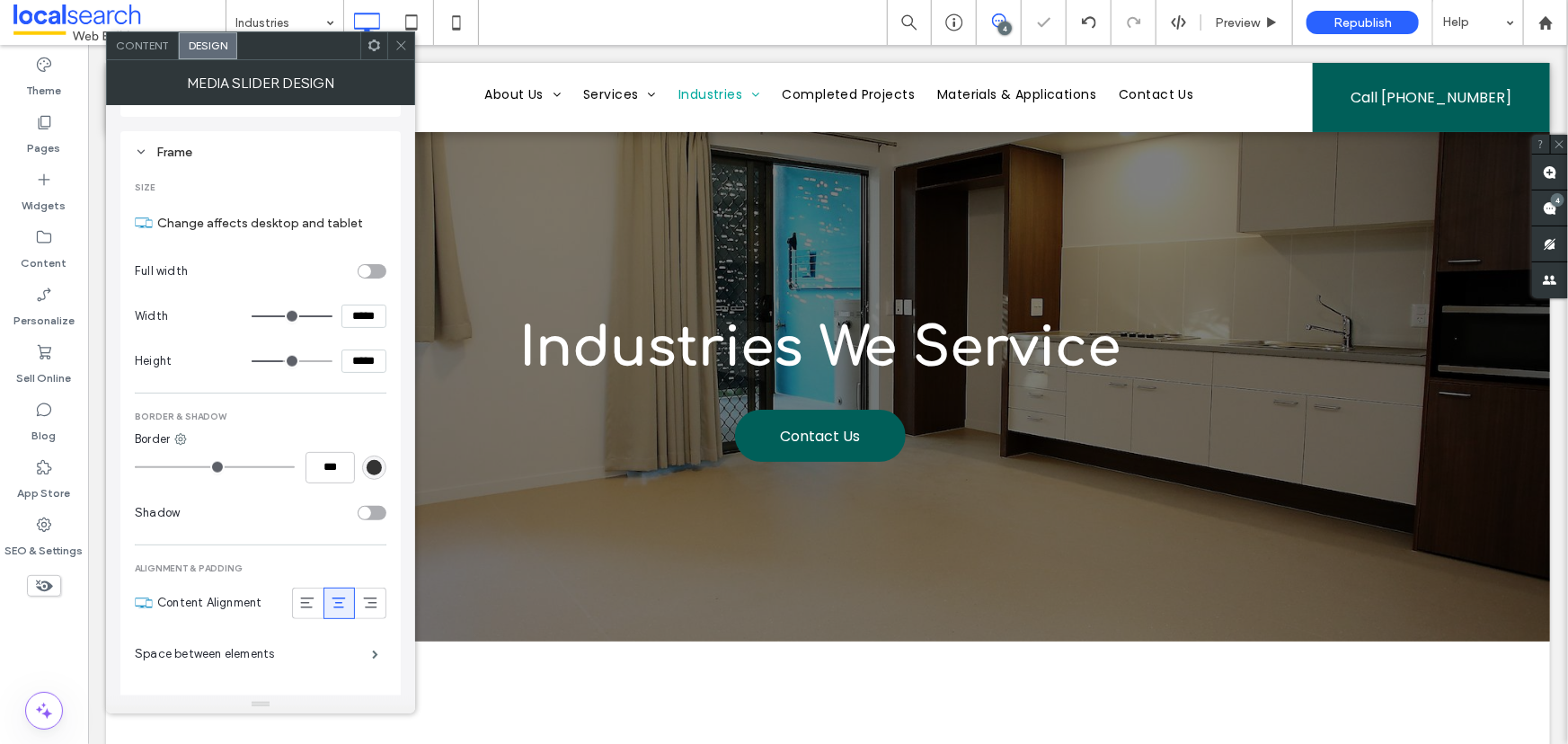 click on "*****" at bounding box center [364, 316] 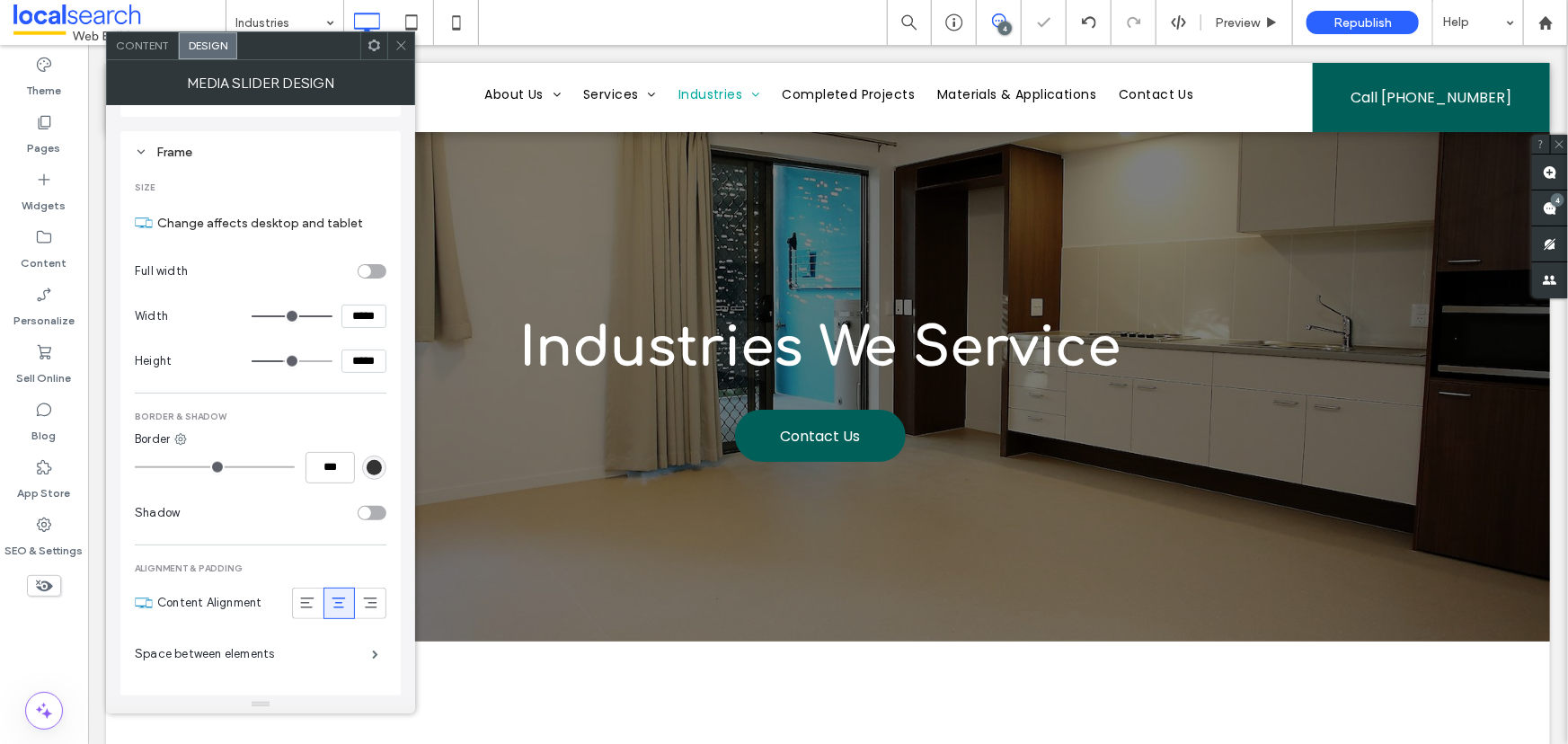 click on "*****" at bounding box center (364, 316) 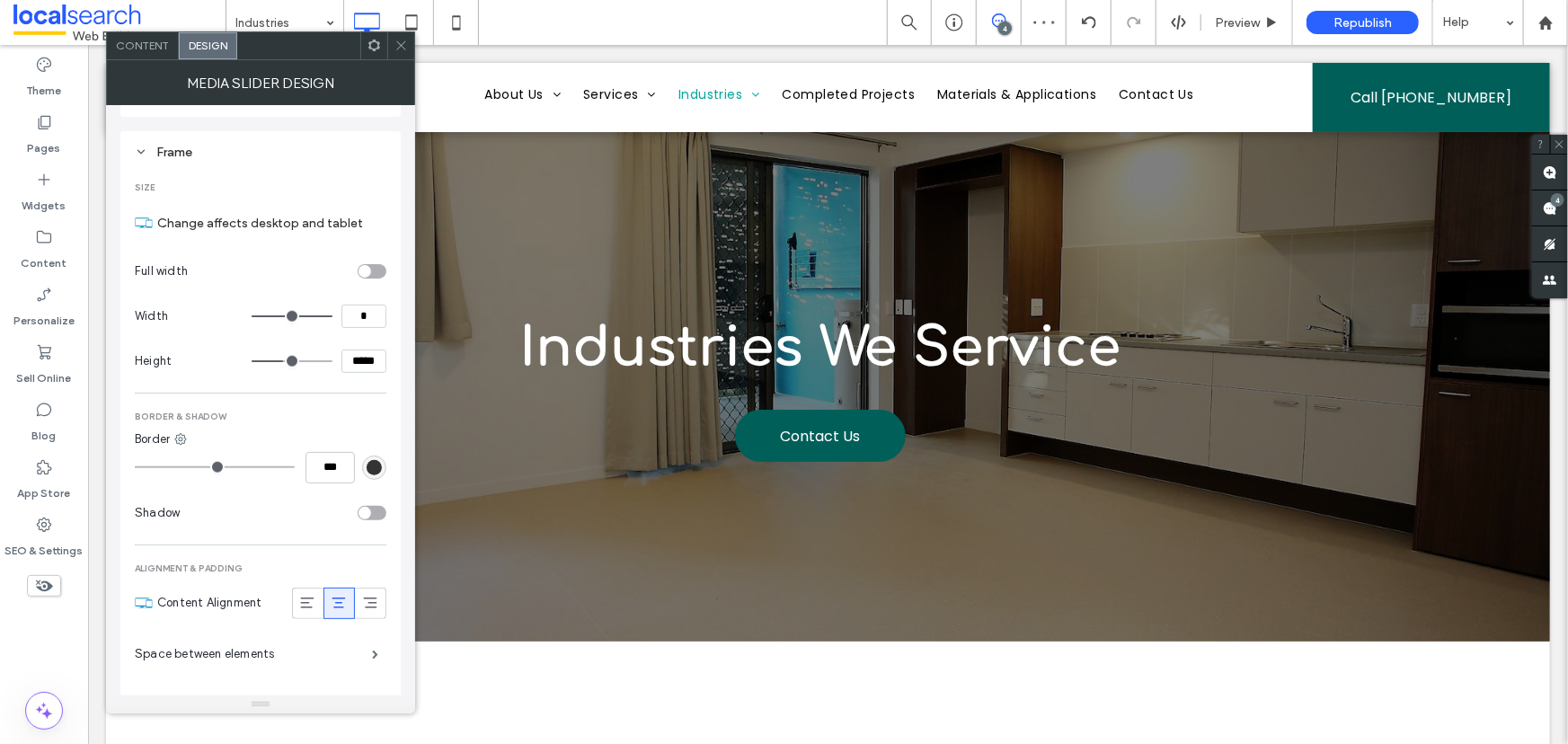 type on "*****" 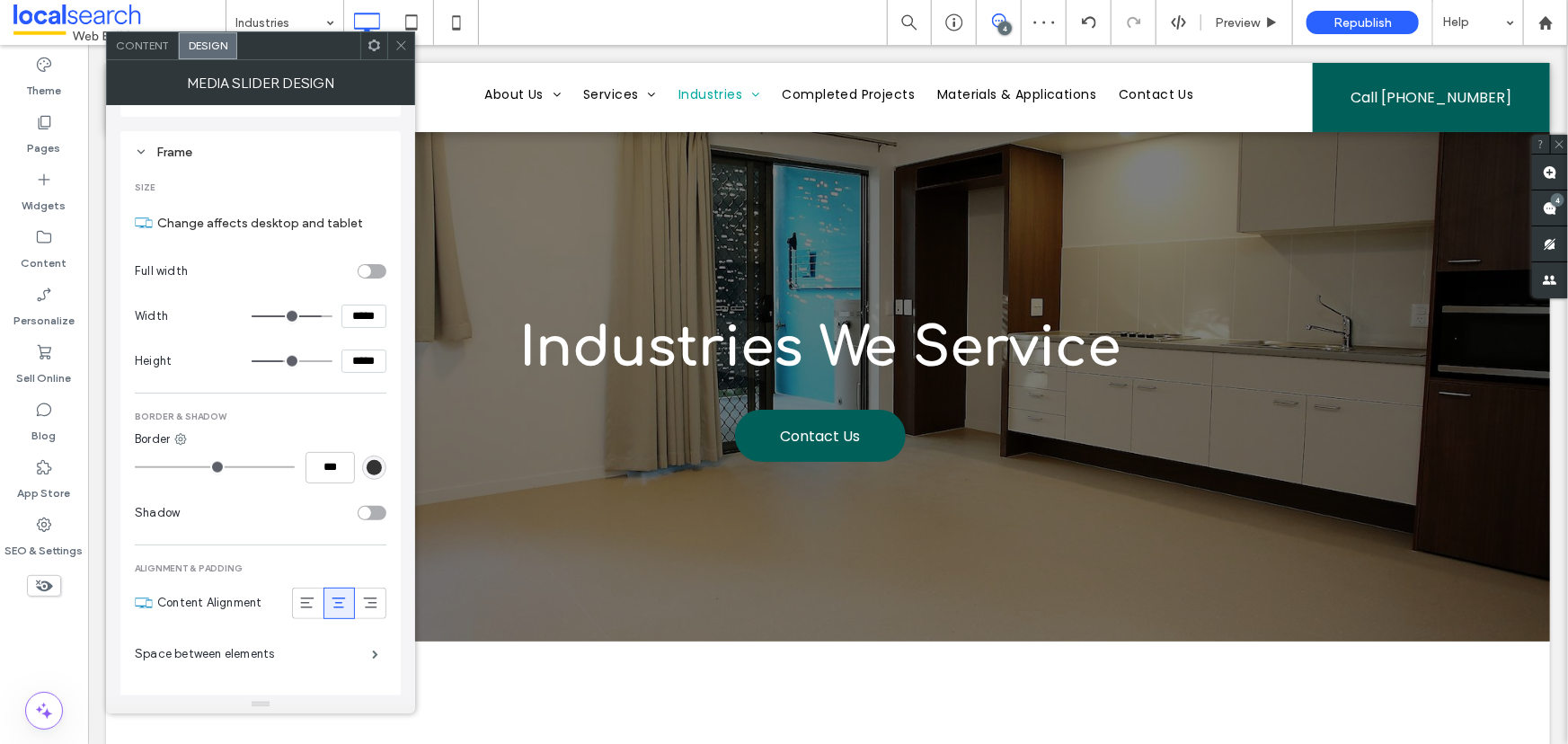 type on "***" 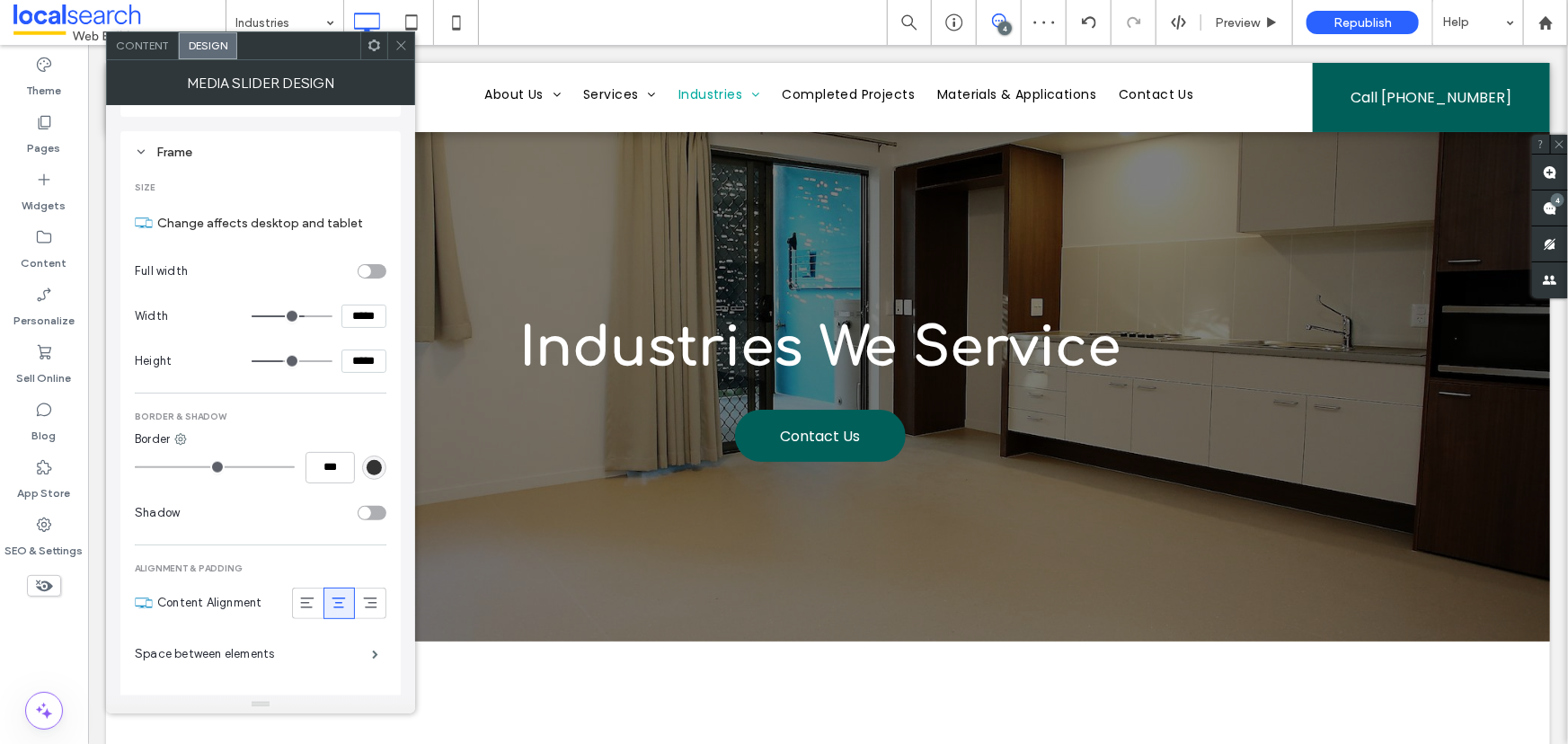 type on "***" 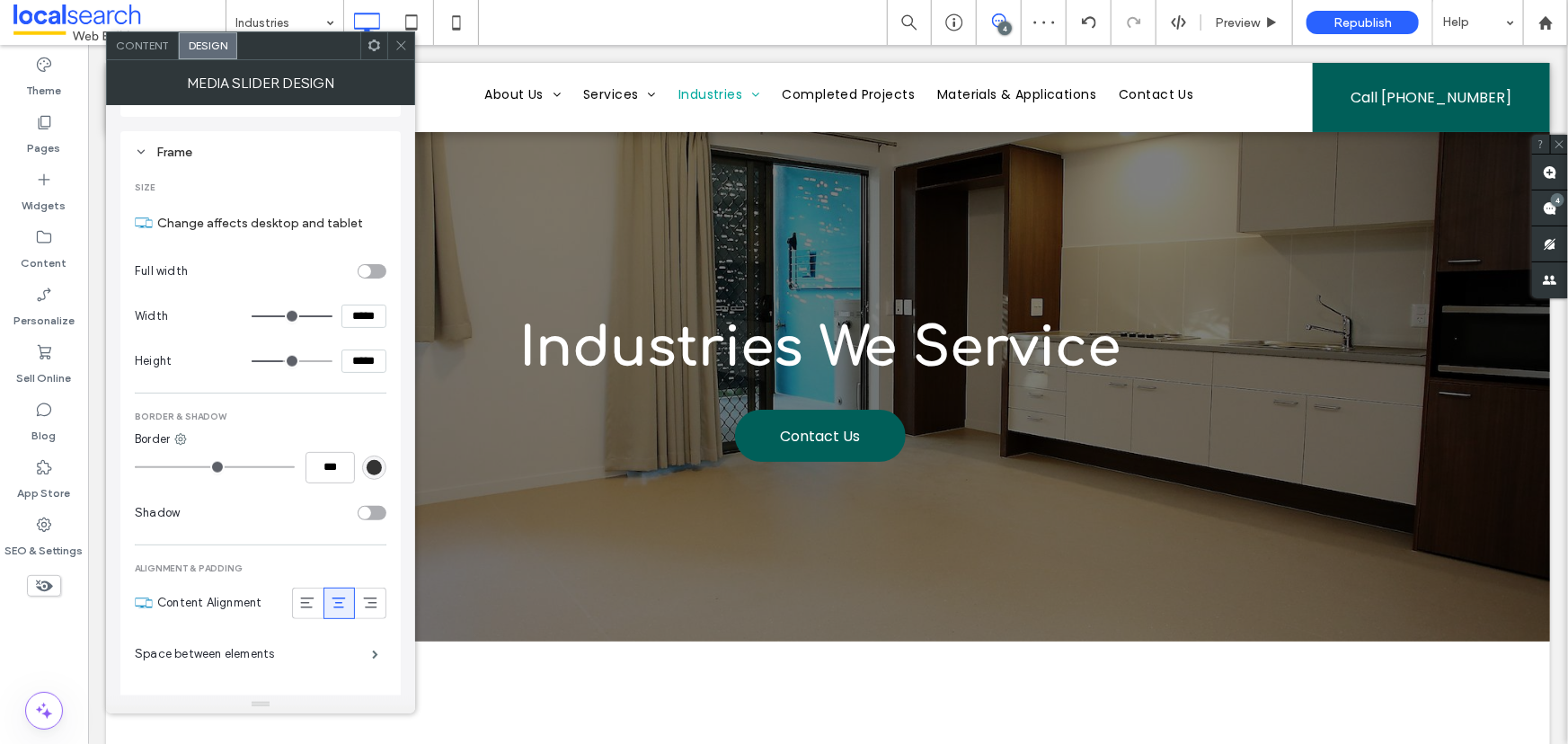 drag, startPoint x: 315, startPoint y: 313, endPoint x: 398, endPoint y: 322, distance: 83.486526 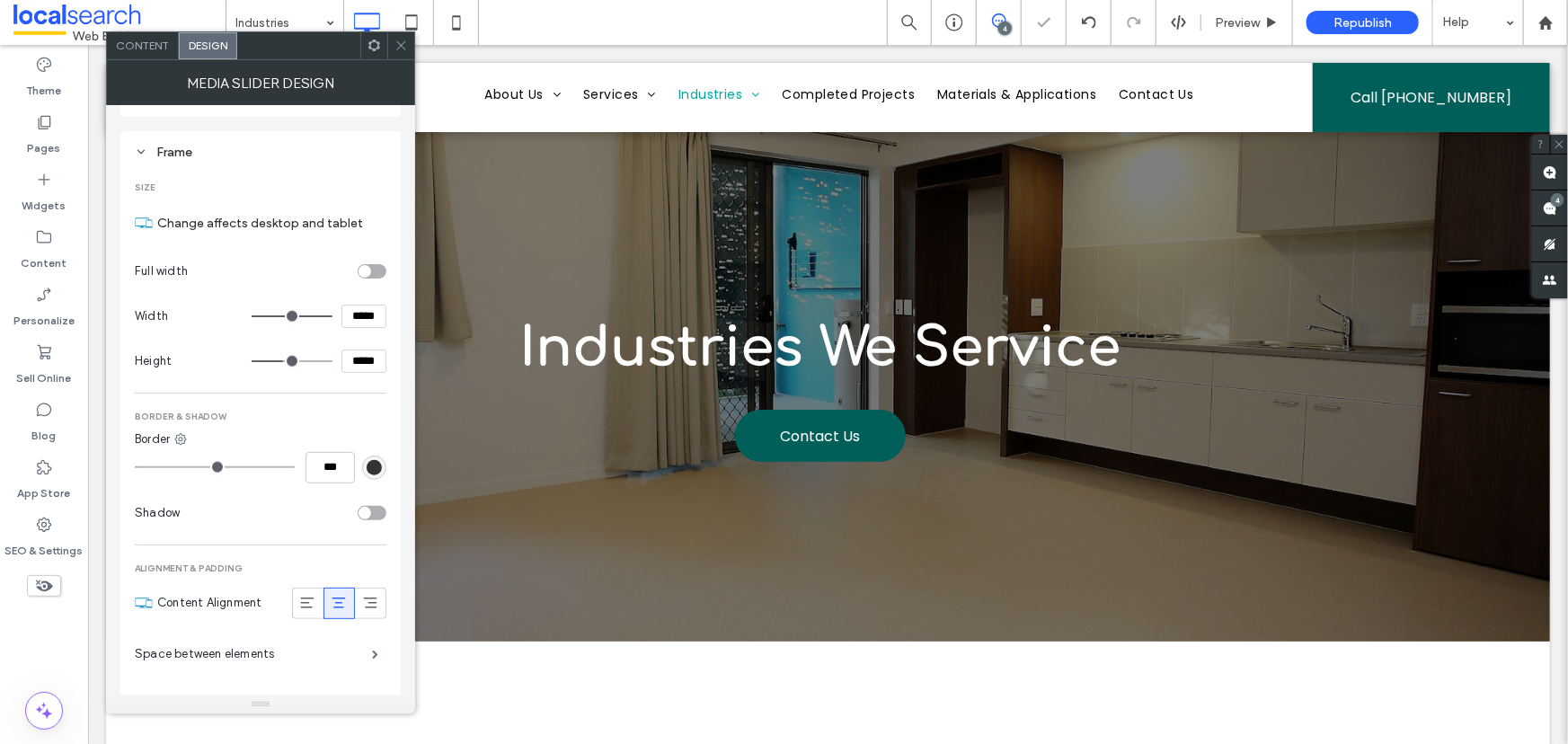 click on "Height *****" at bounding box center (261, 361) 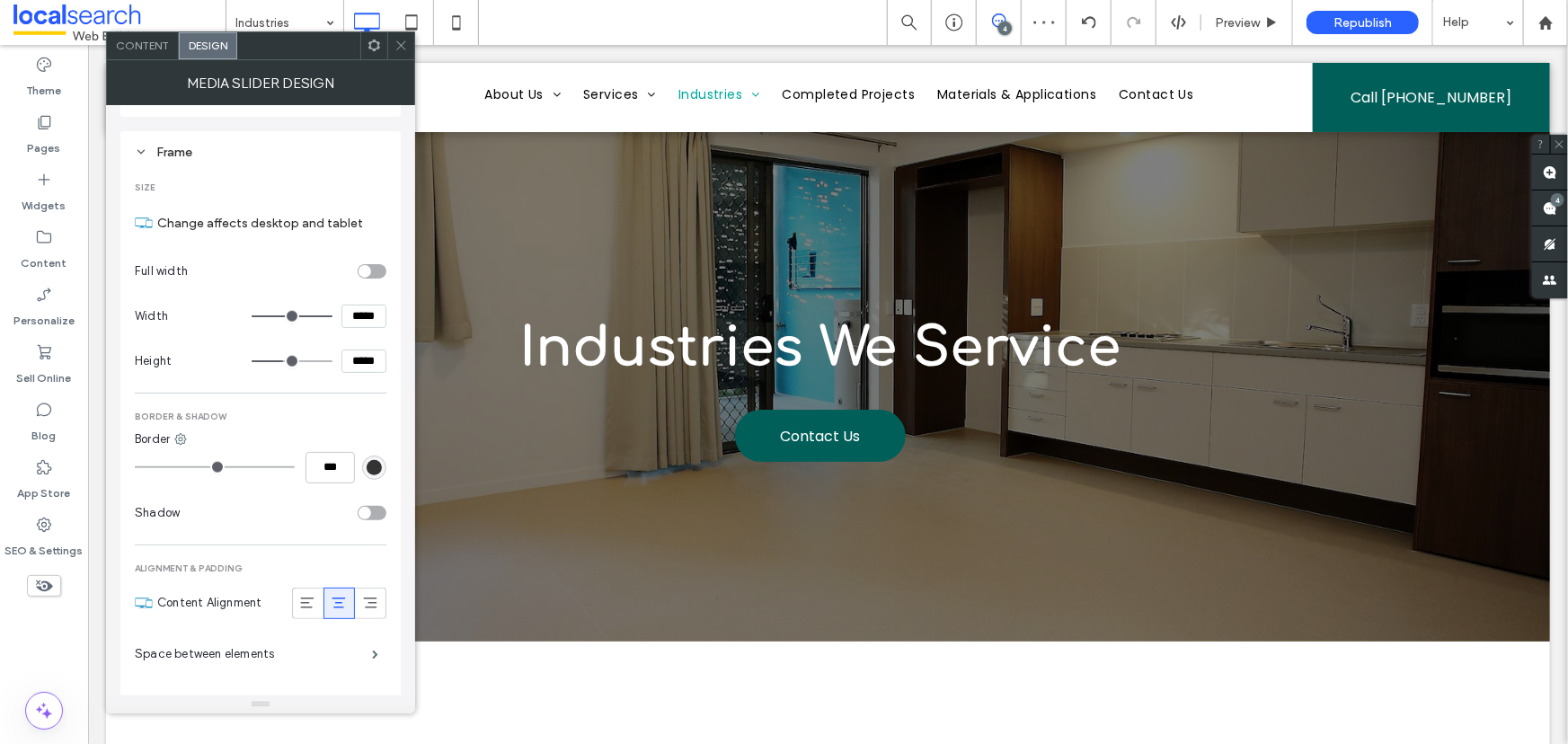 click 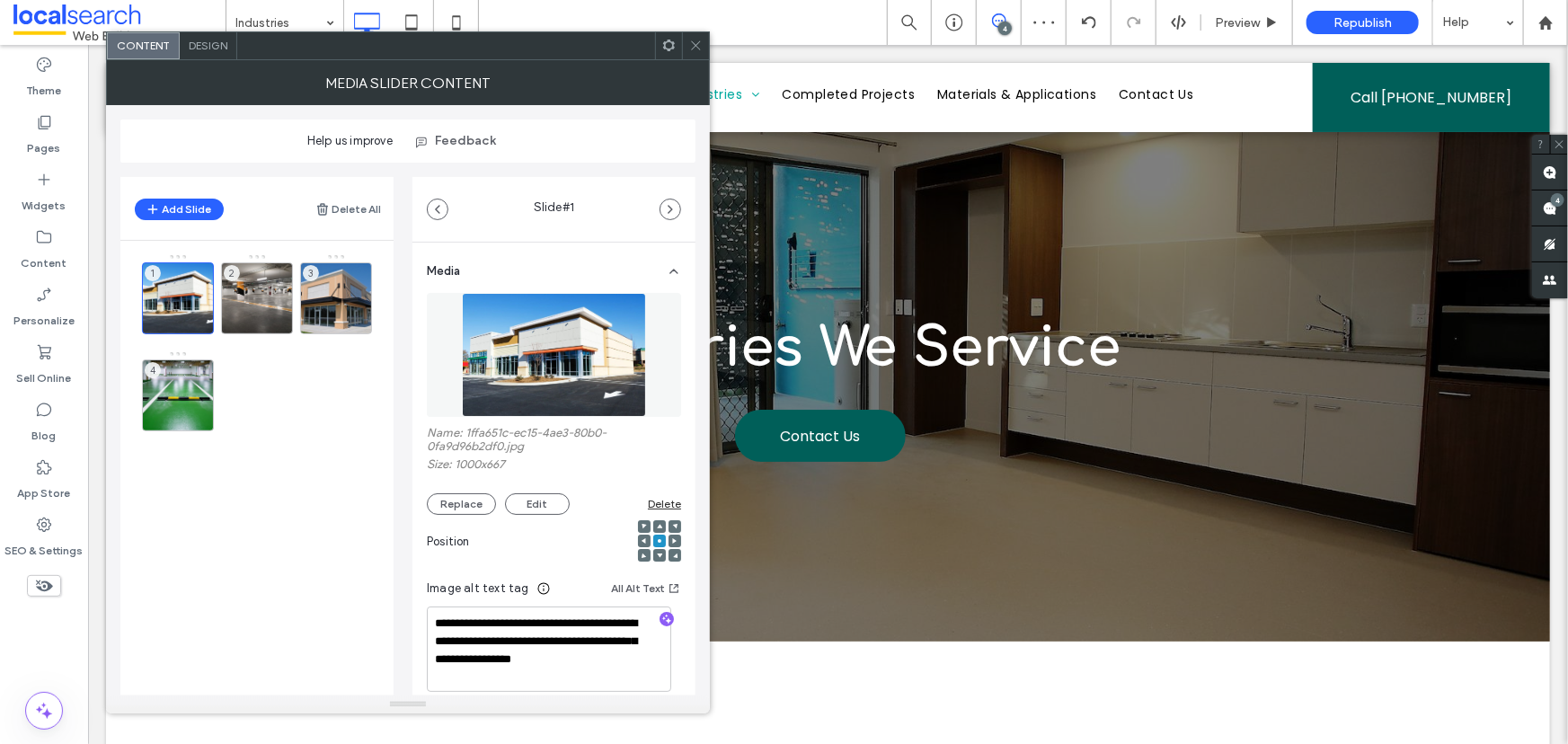 click on "Design" at bounding box center [208, 45] 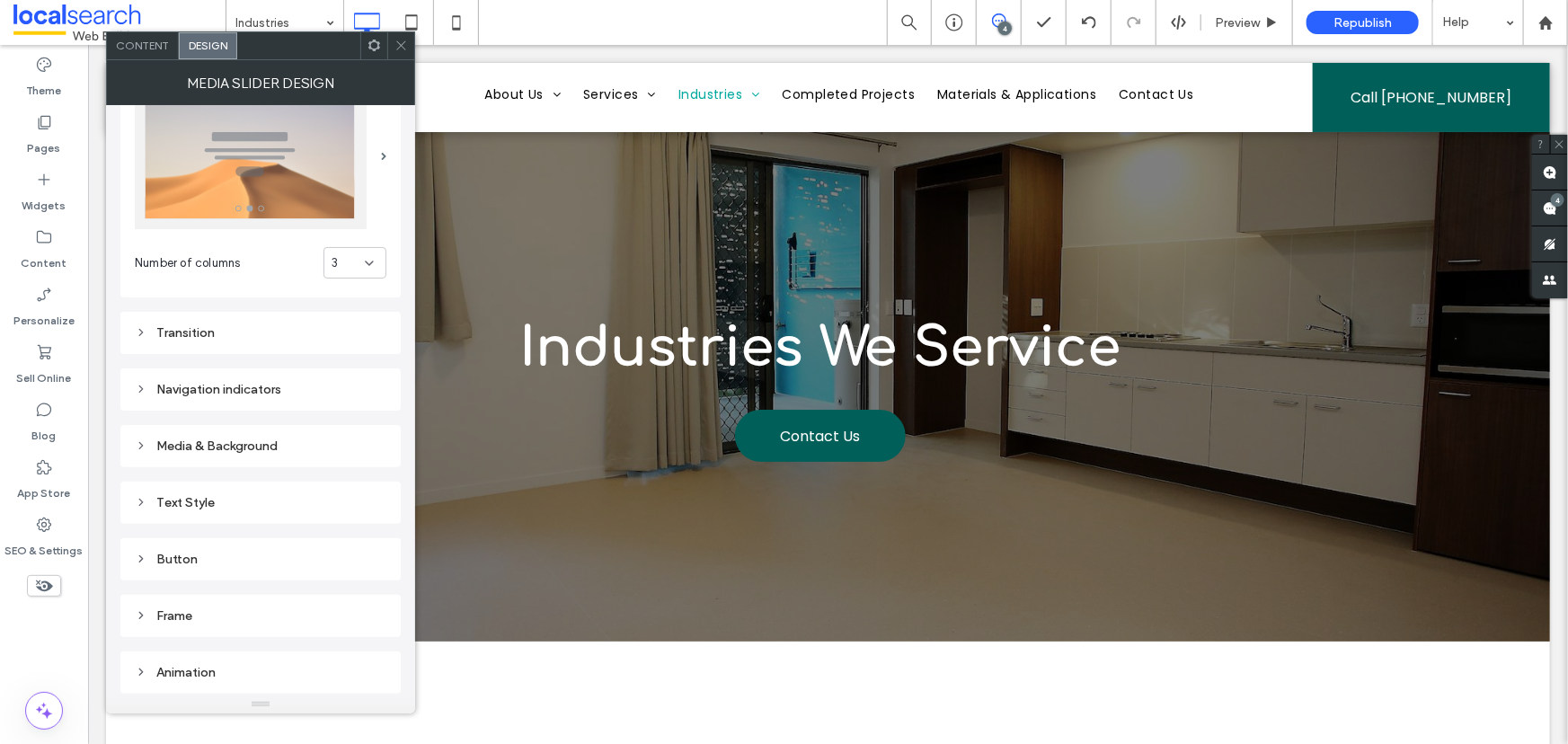 scroll, scrollTop: 109, scrollLeft: 0, axis: vertical 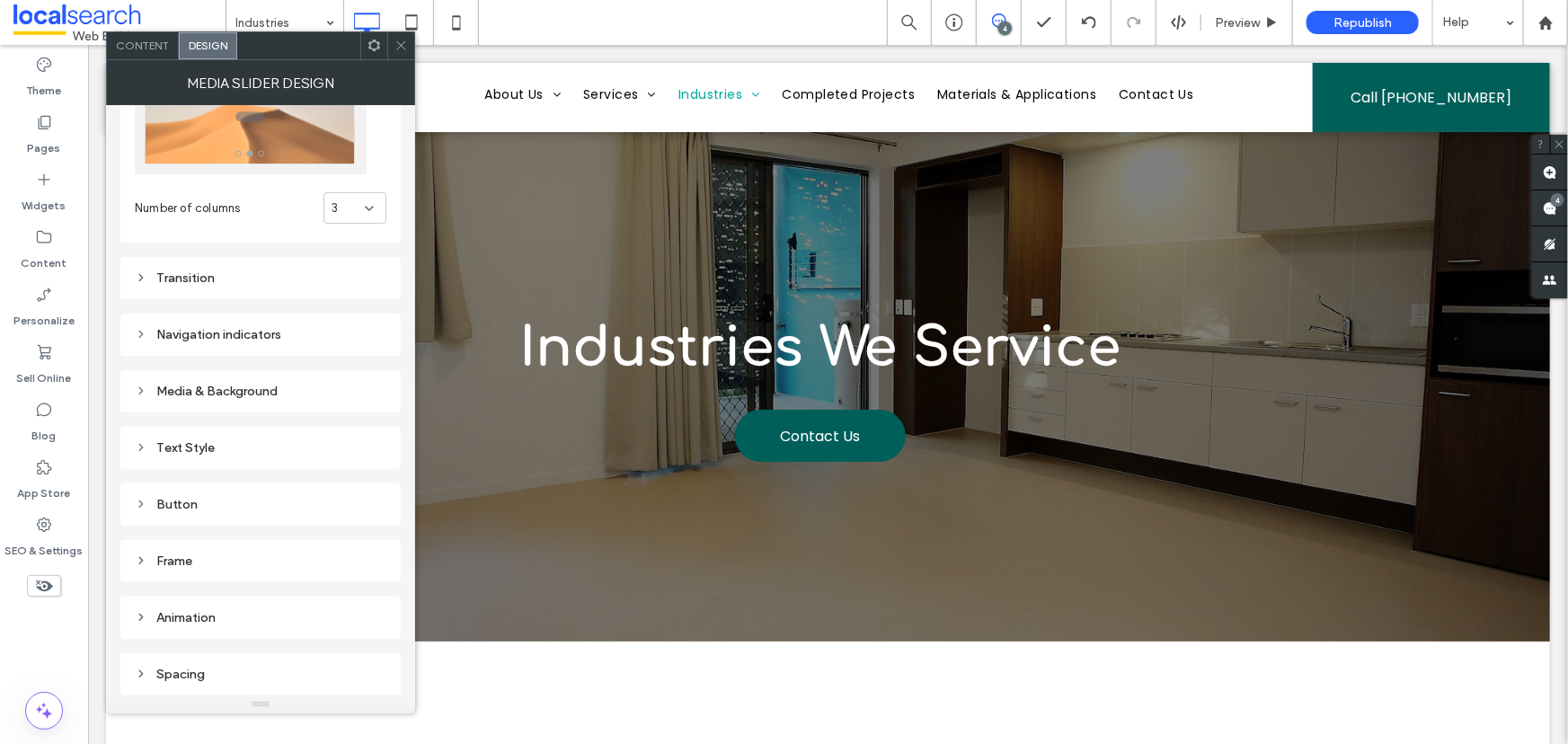 click on "Frame" at bounding box center [261, 561] 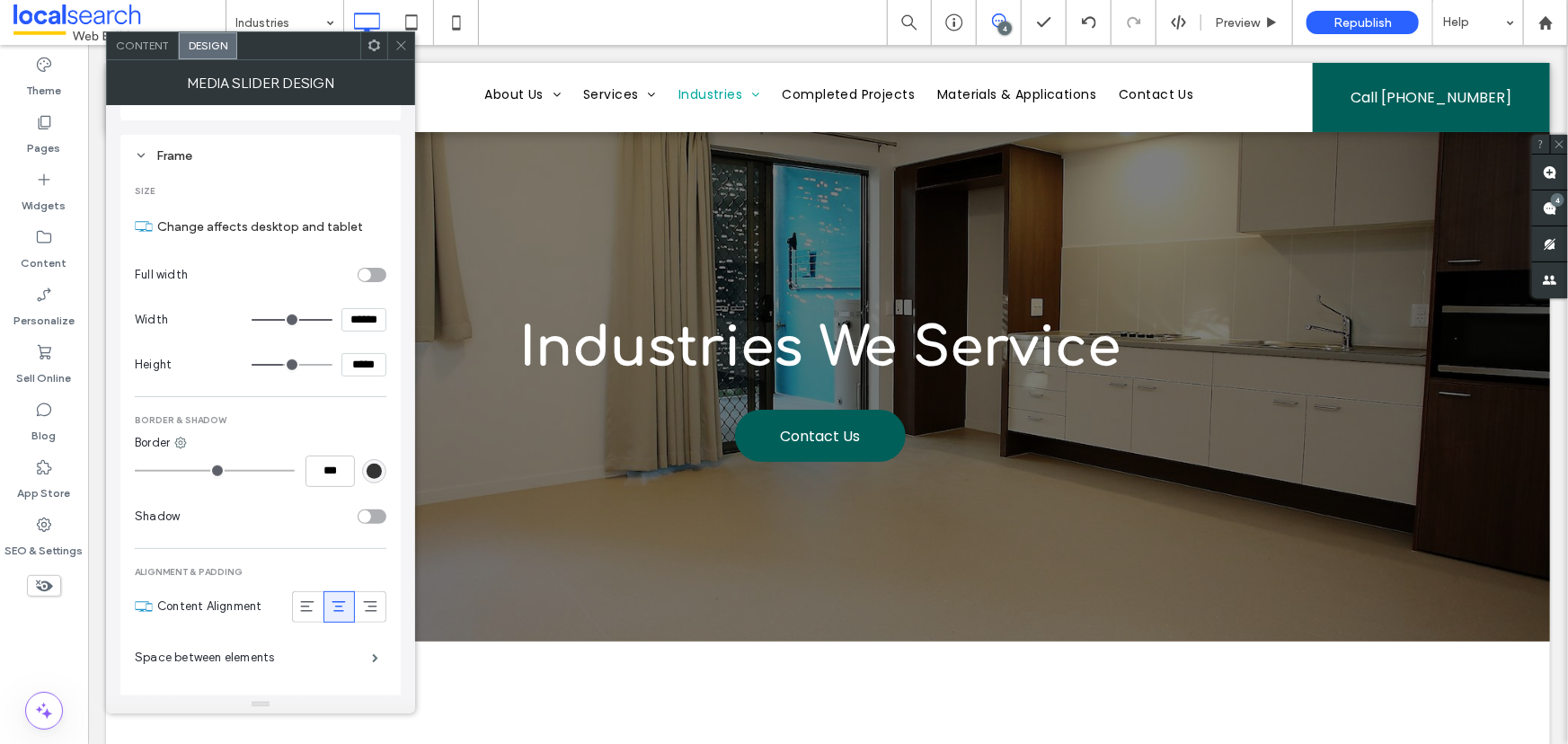 scroll, scrollTop: 518, scrollLeft: 0, axis: vertical 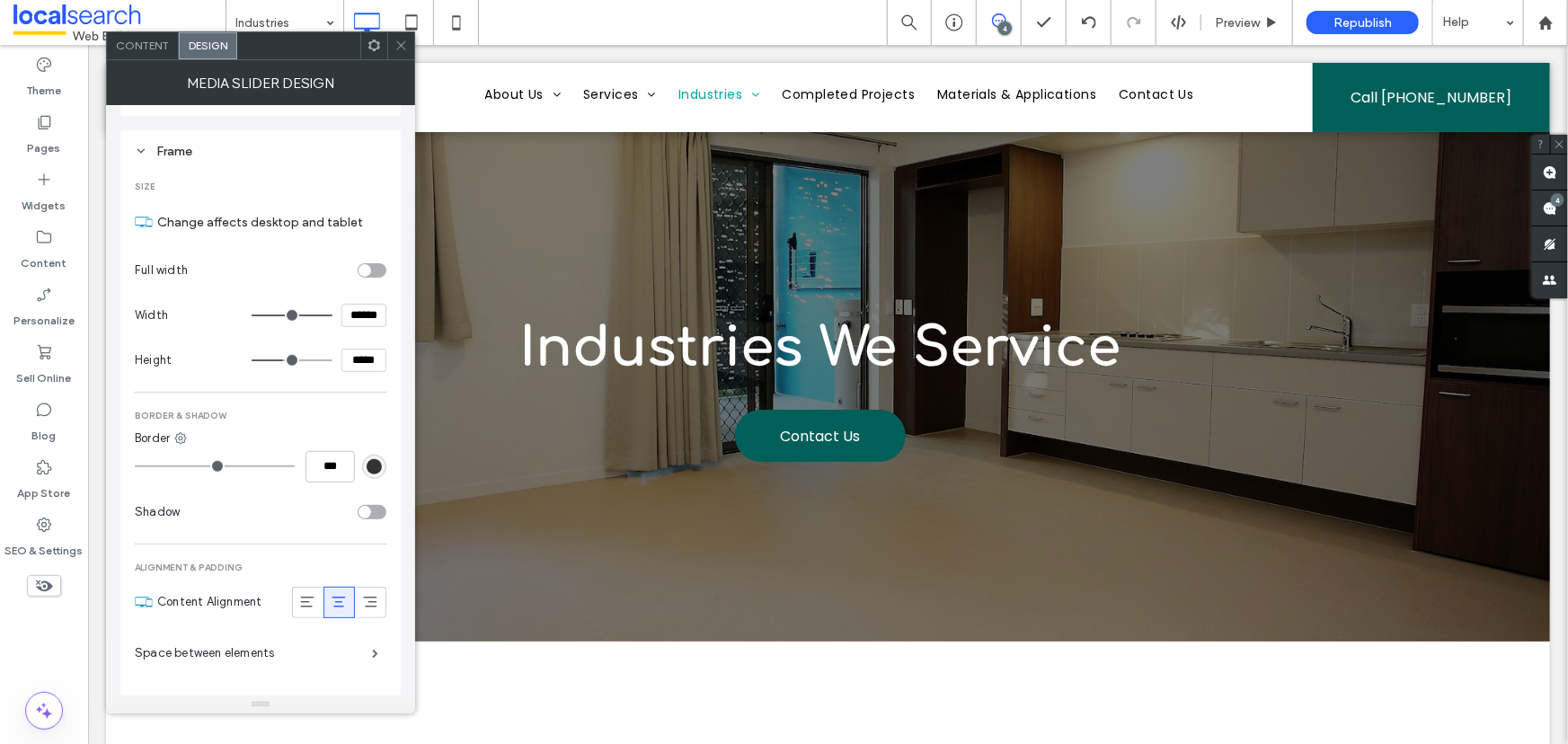 click on "*****" at bounding box center [364, 360] 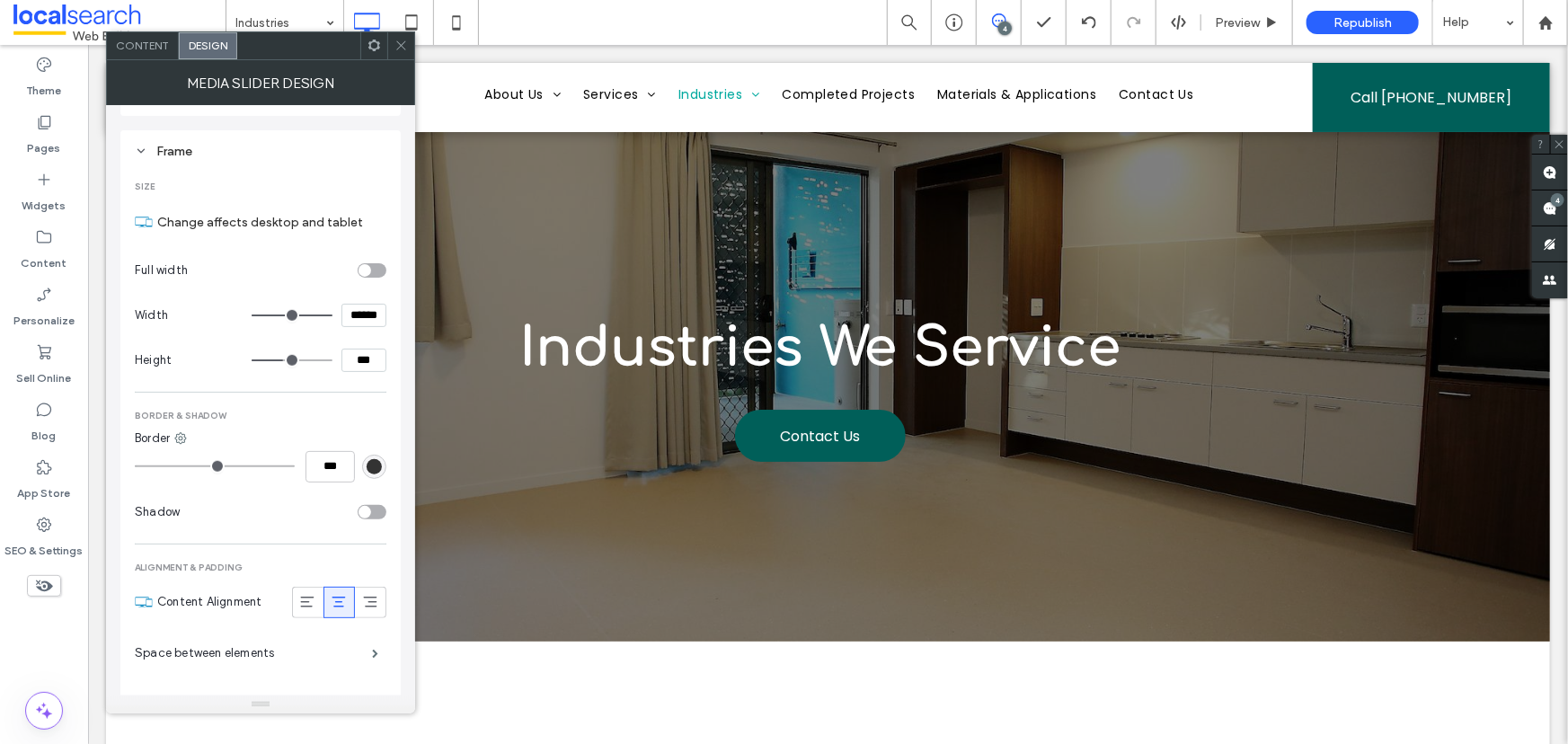 type on "*****" 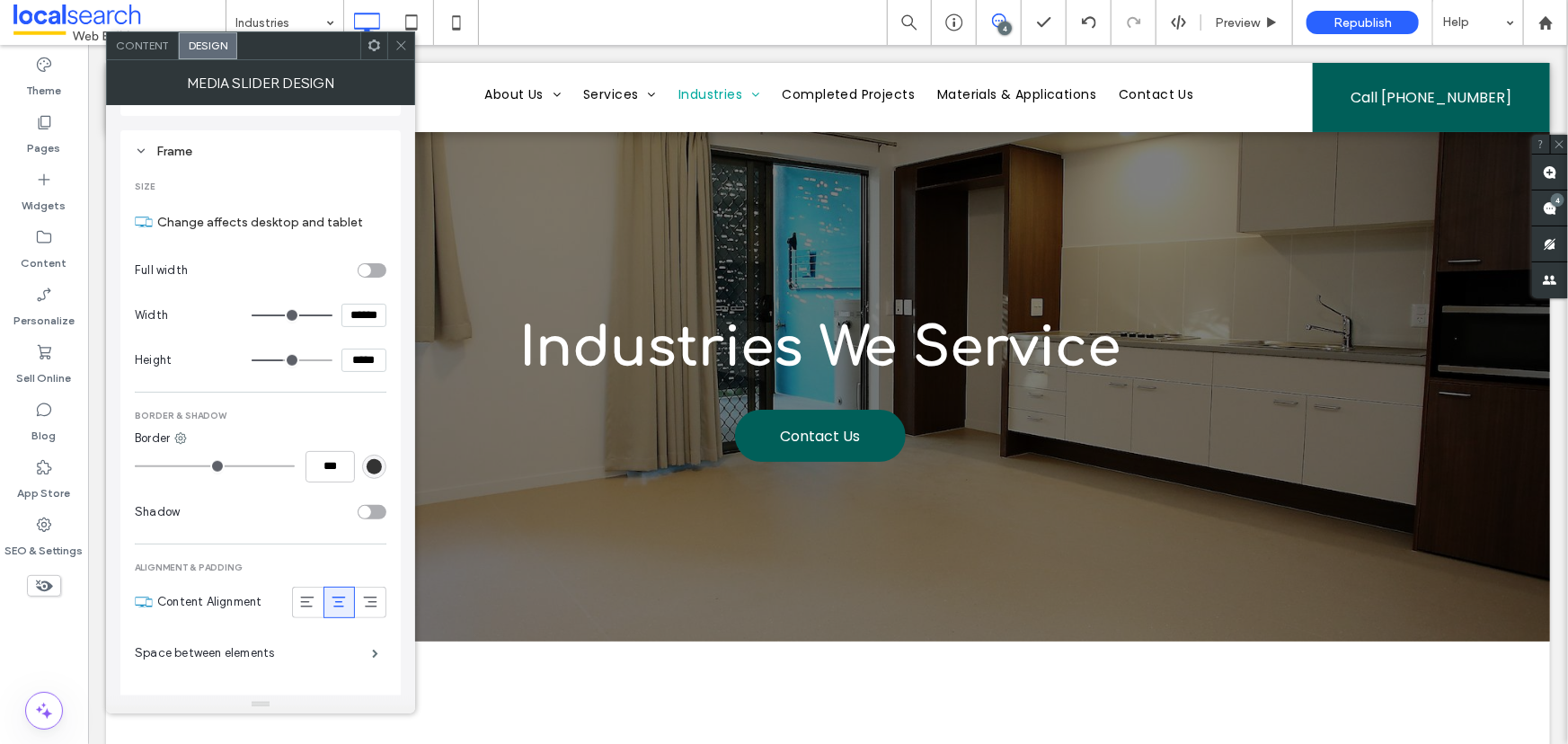 type on "***" 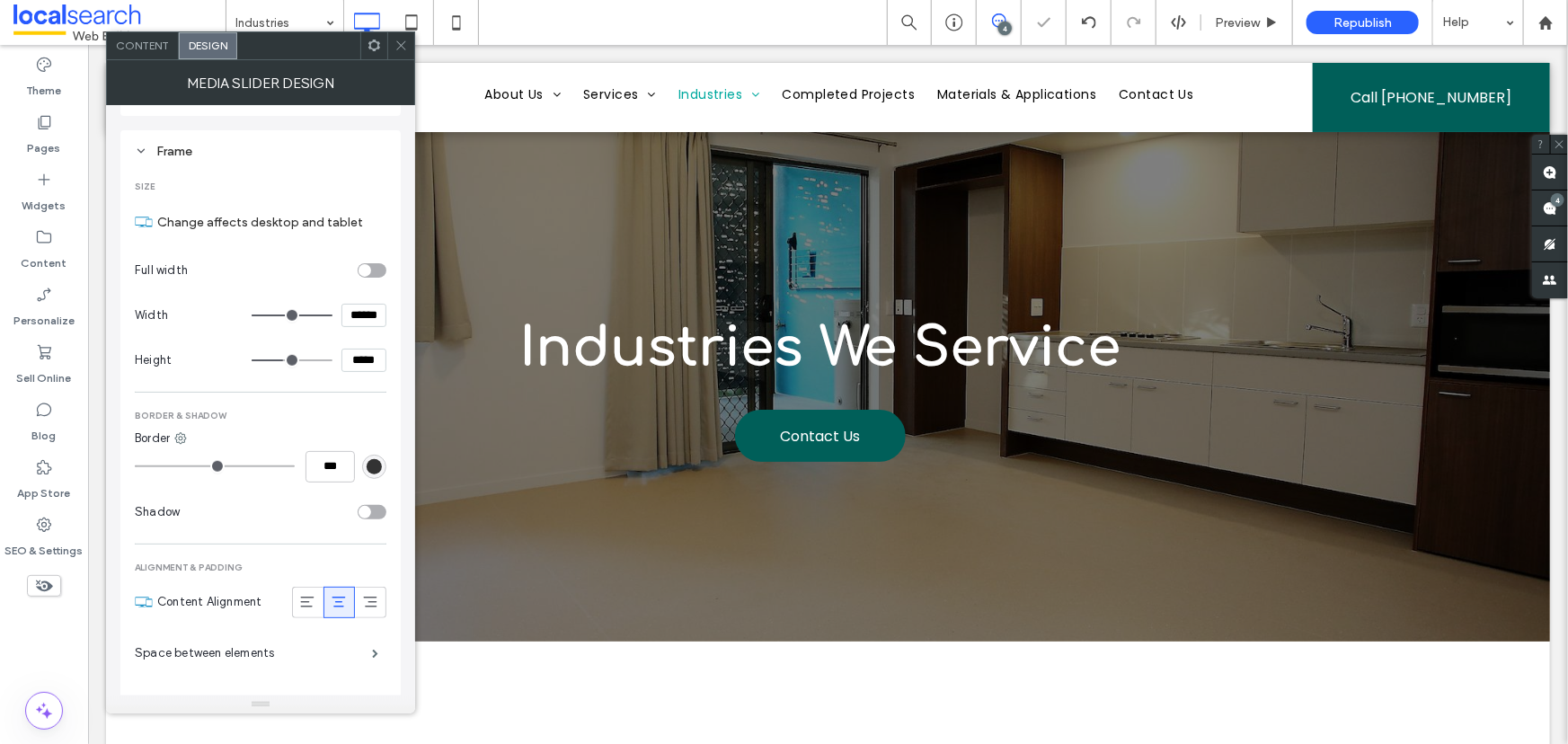 click 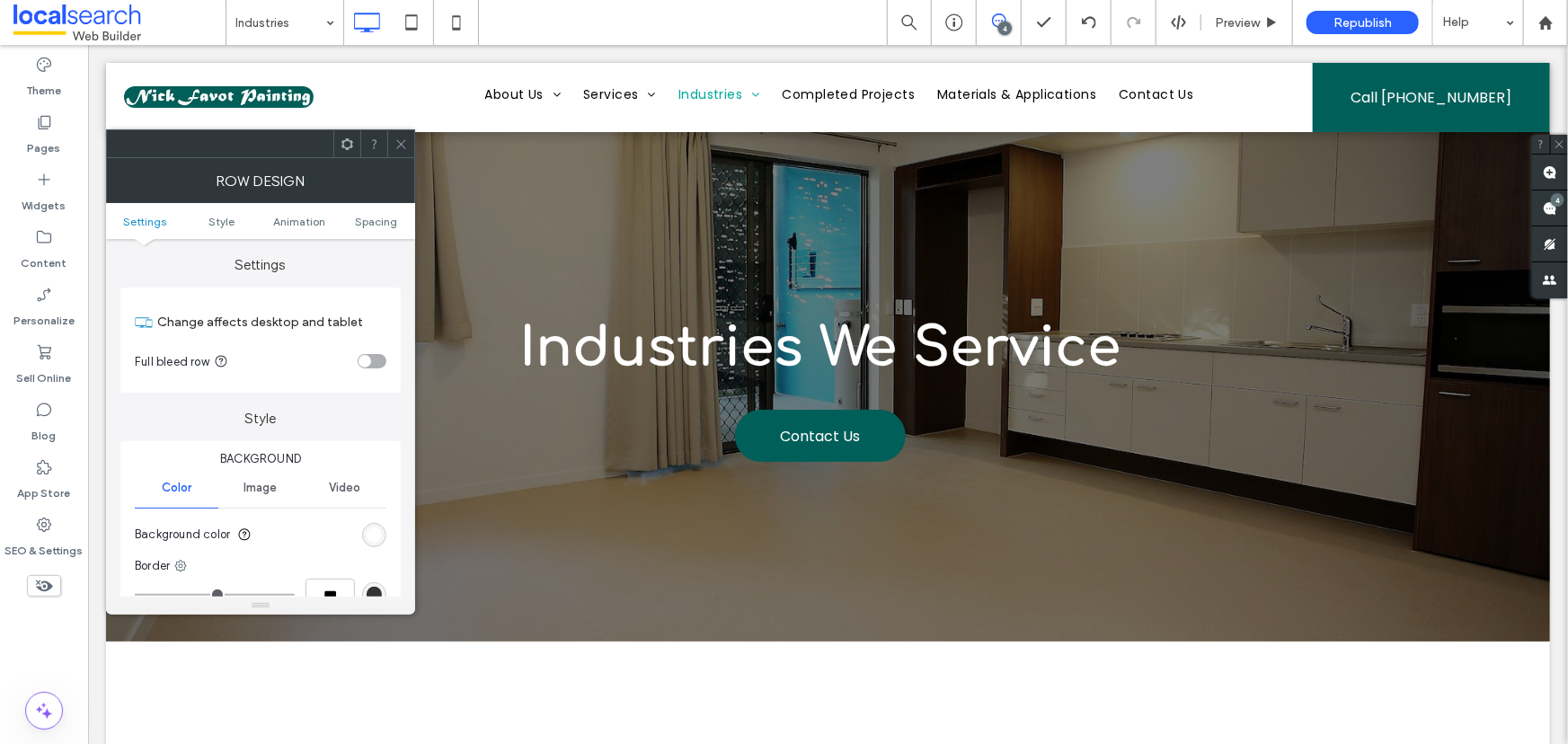 click 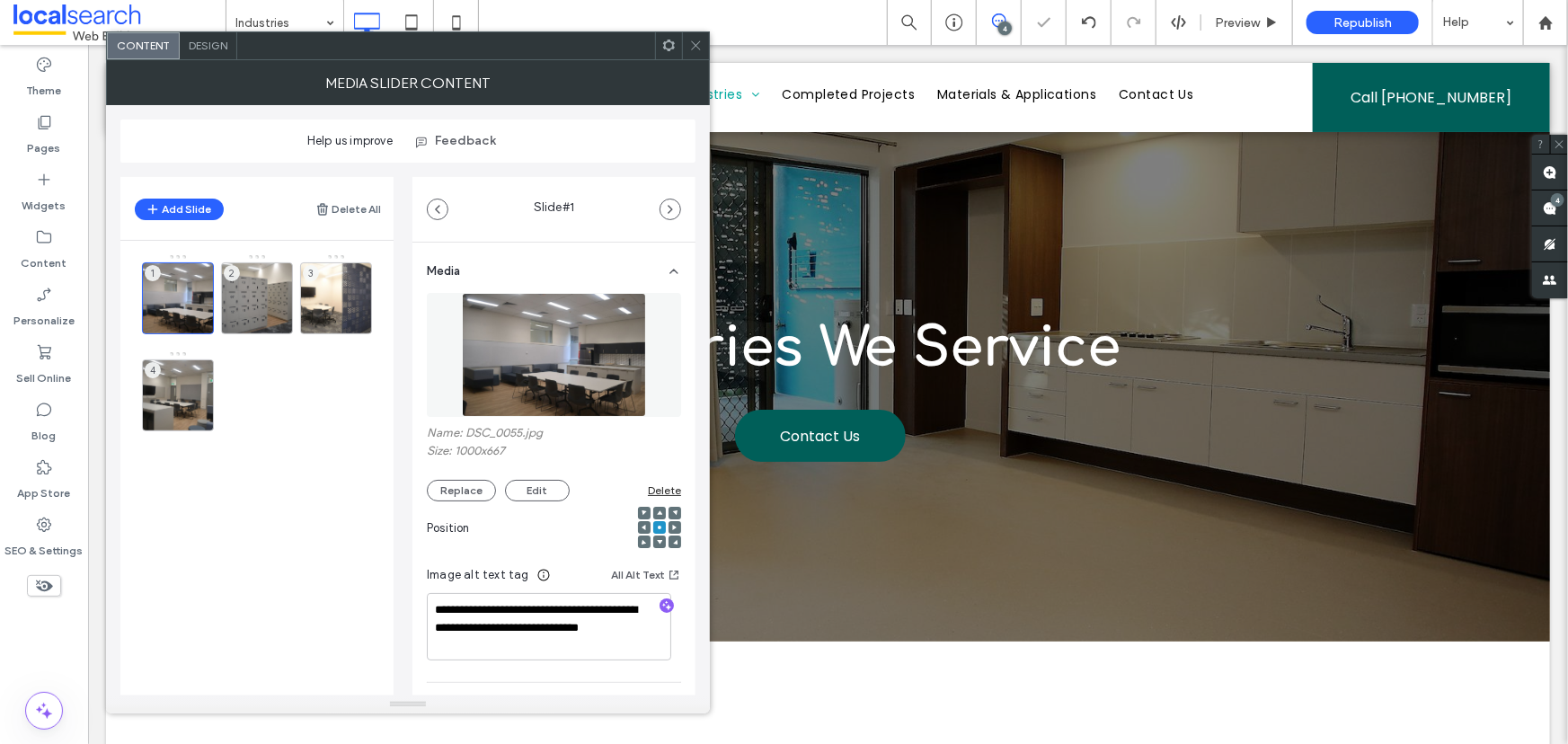 click on "Design" at bounding box center [208, 46] 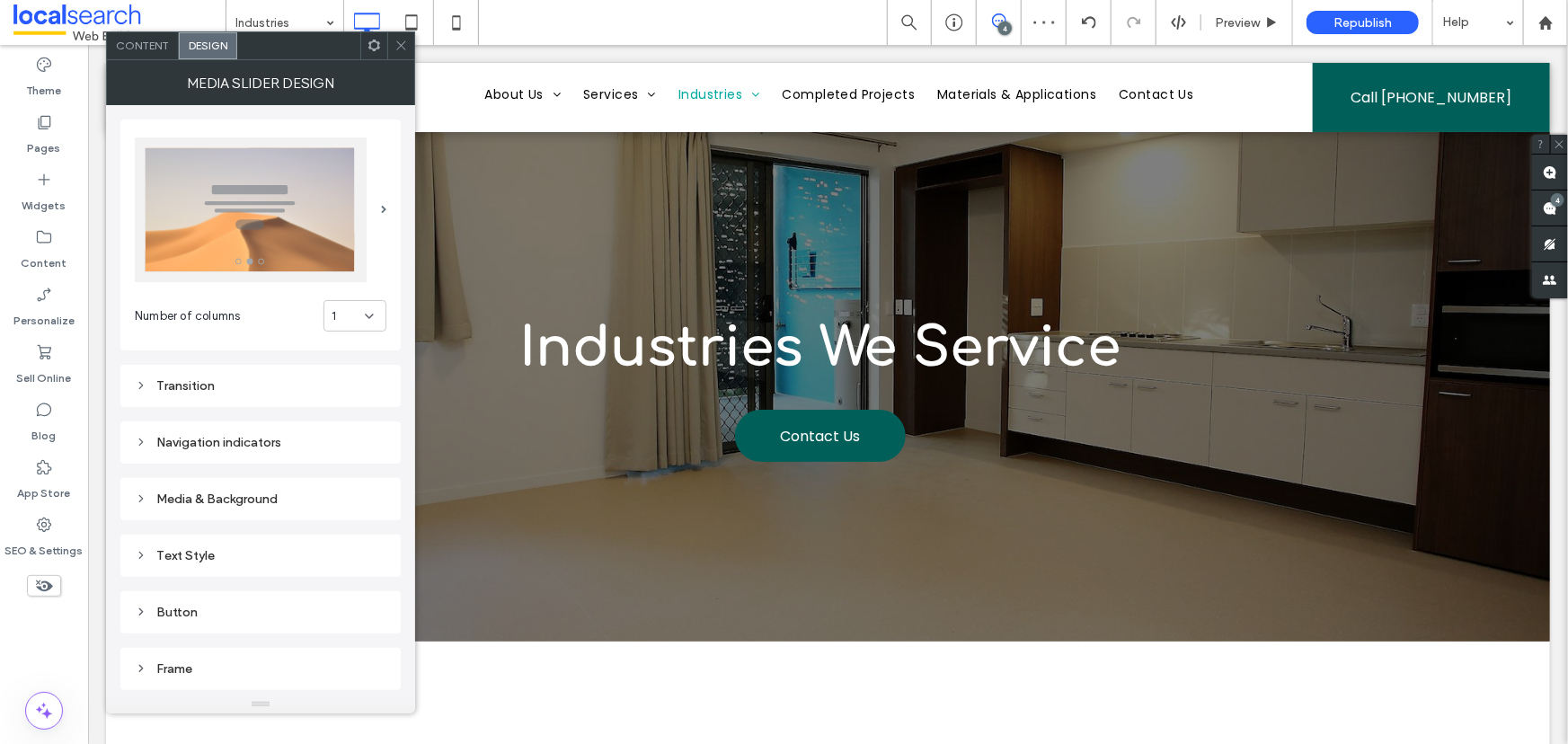 click on "1" at bounding box center [348, 316] 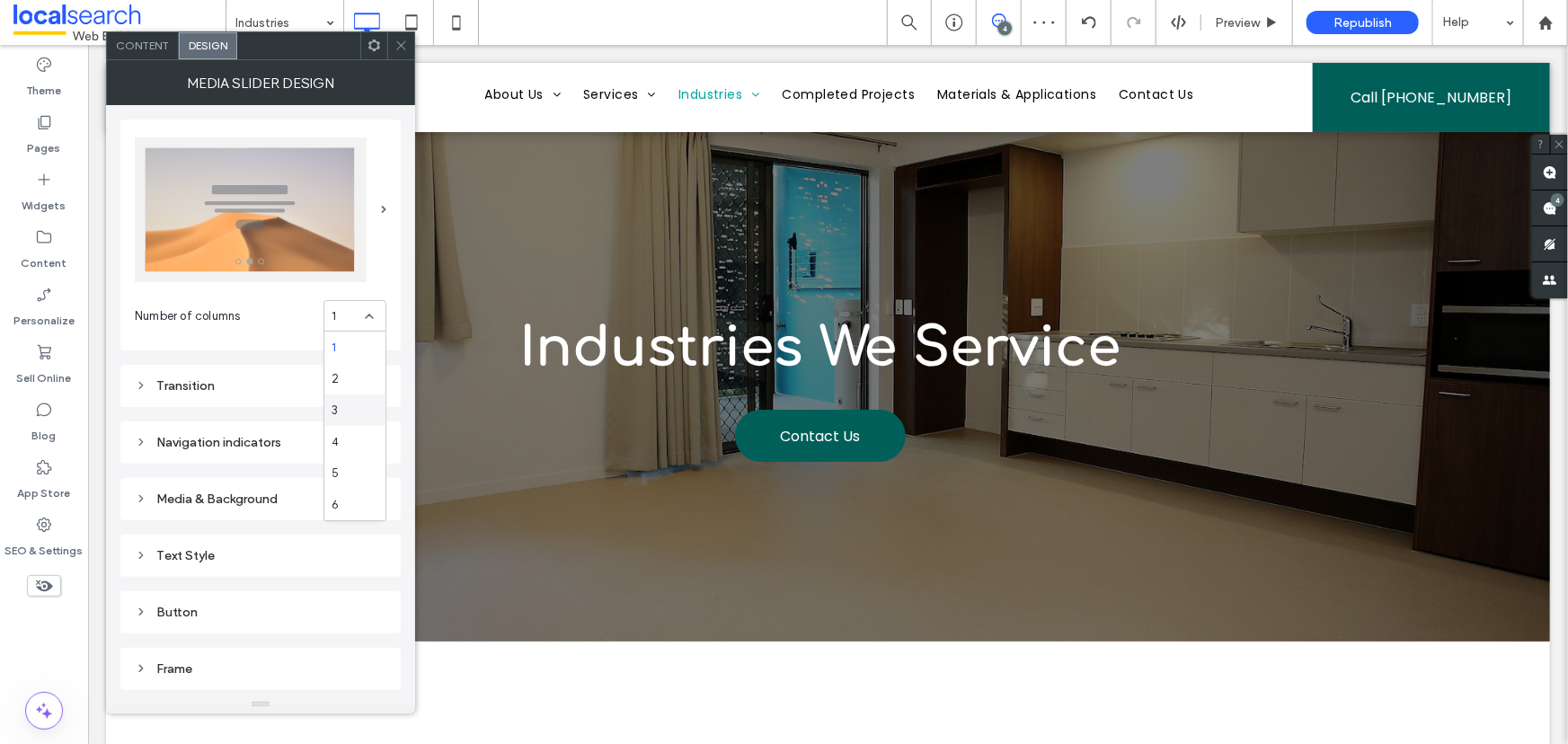 click on "3" at bounding box center [355, 410] 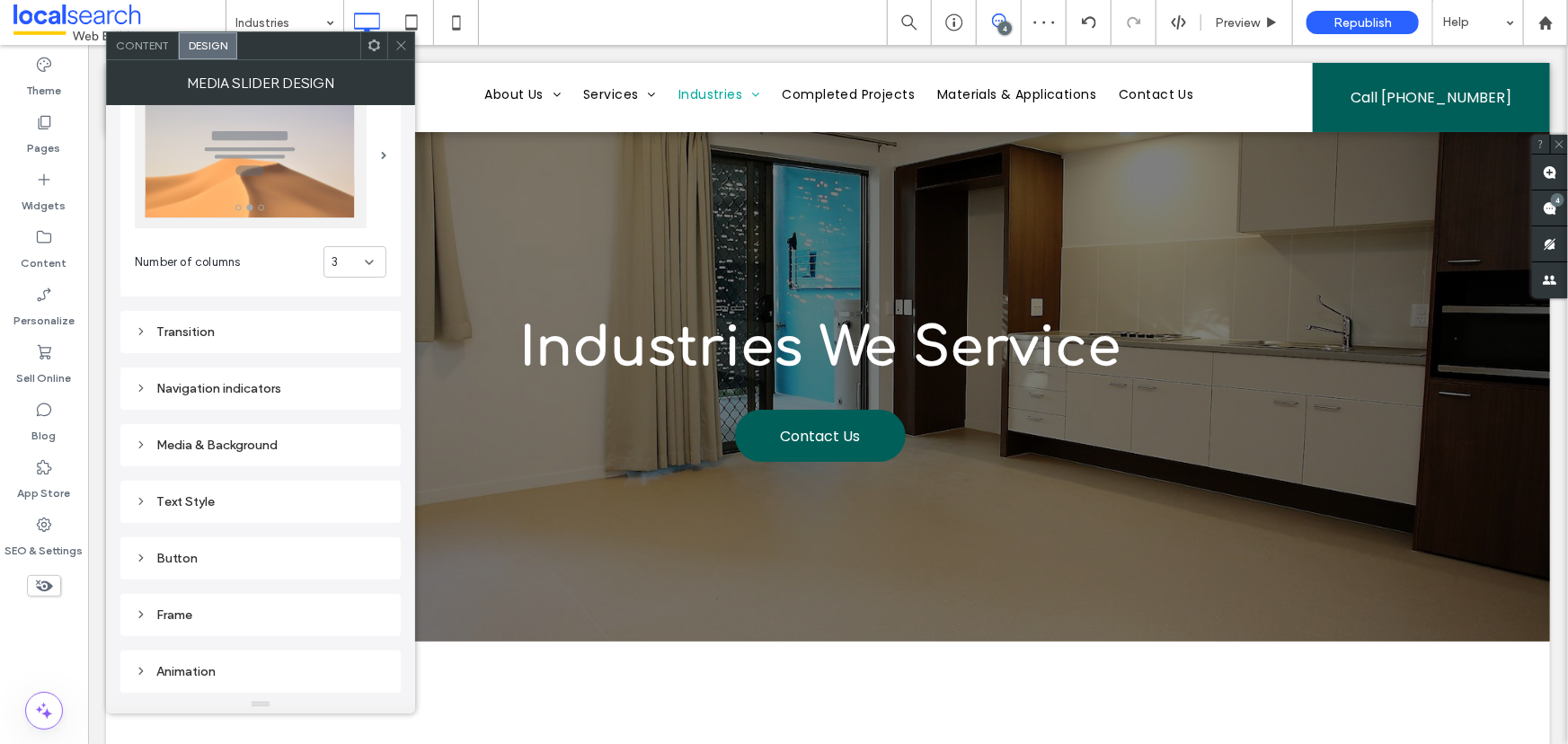 scroll, scrollTop: 109, scrollLeft: 0, axis: vertical 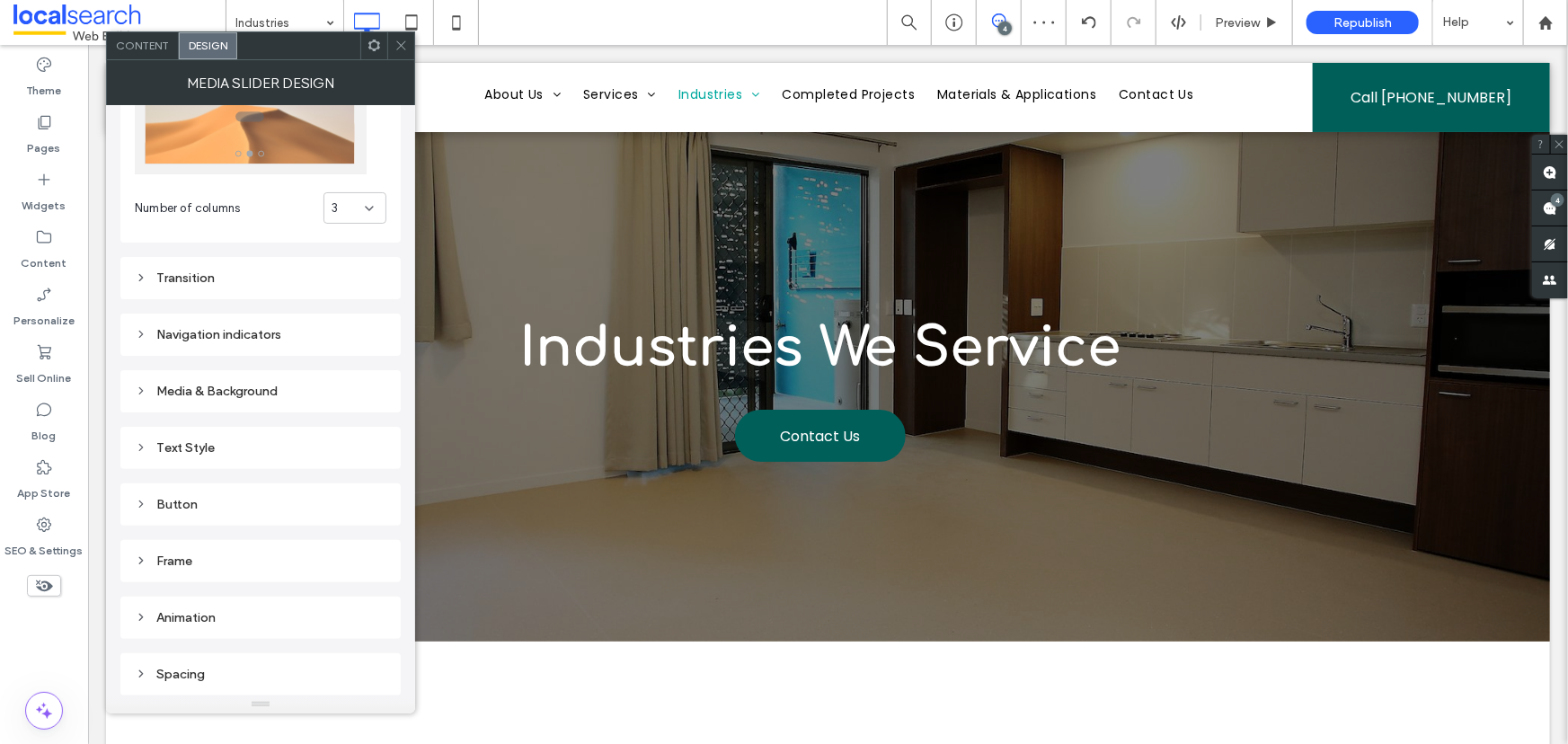 drag, startPoint x: 208, startPoint y: 560, endPoint x: 235, endPoint y: 476, distance: 88.23265 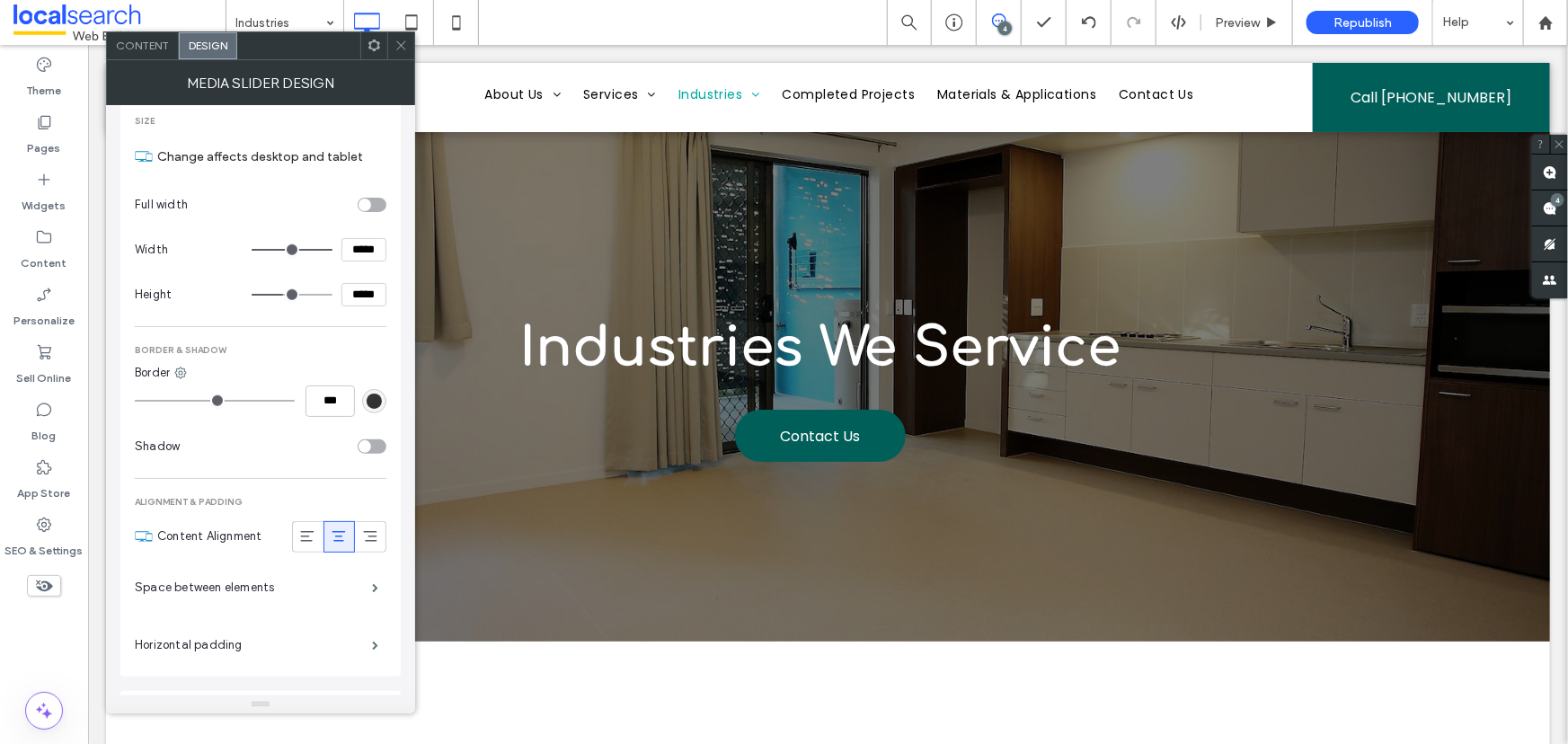 scroll, scrollTop: 599, scrollLeft: 0, axis: vertical 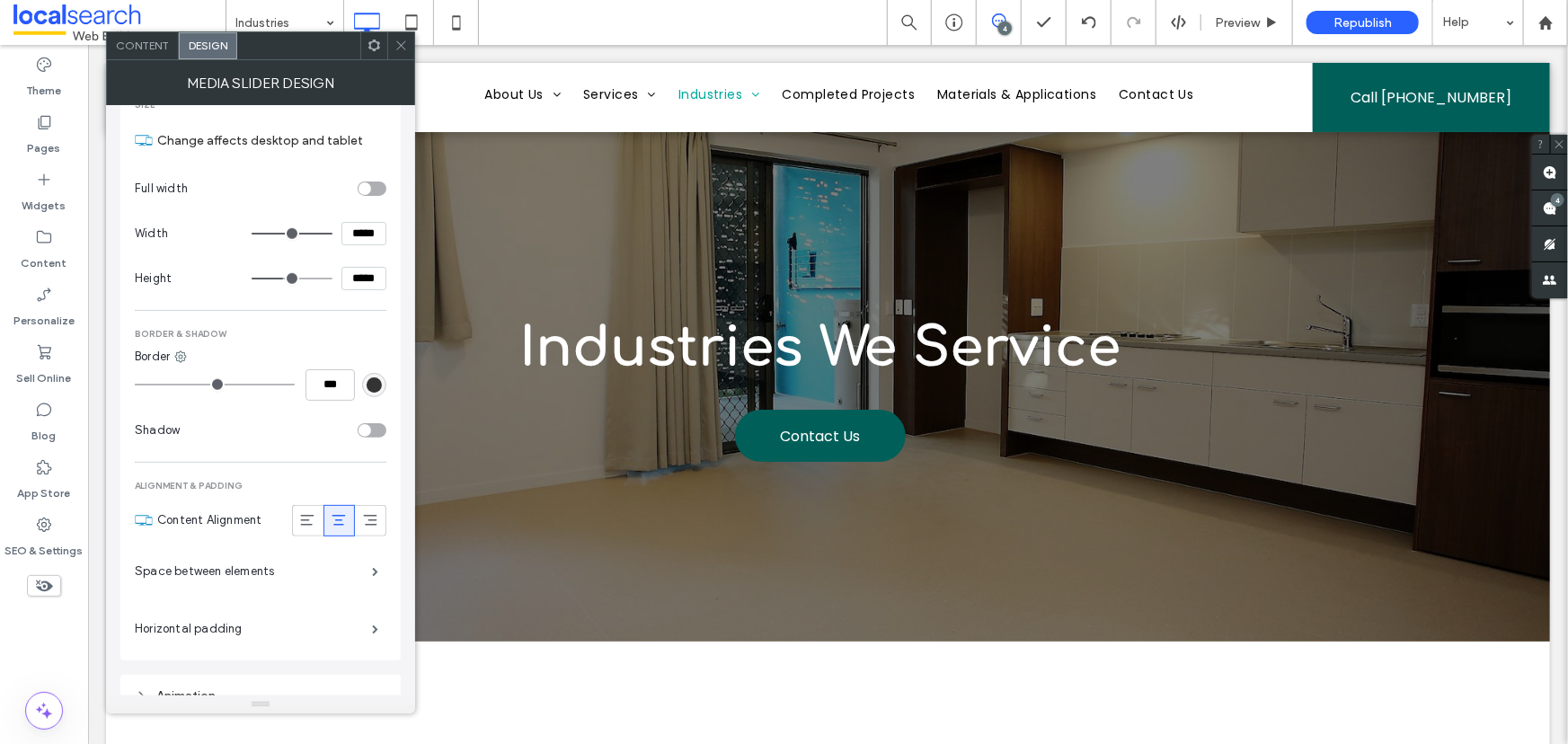 click 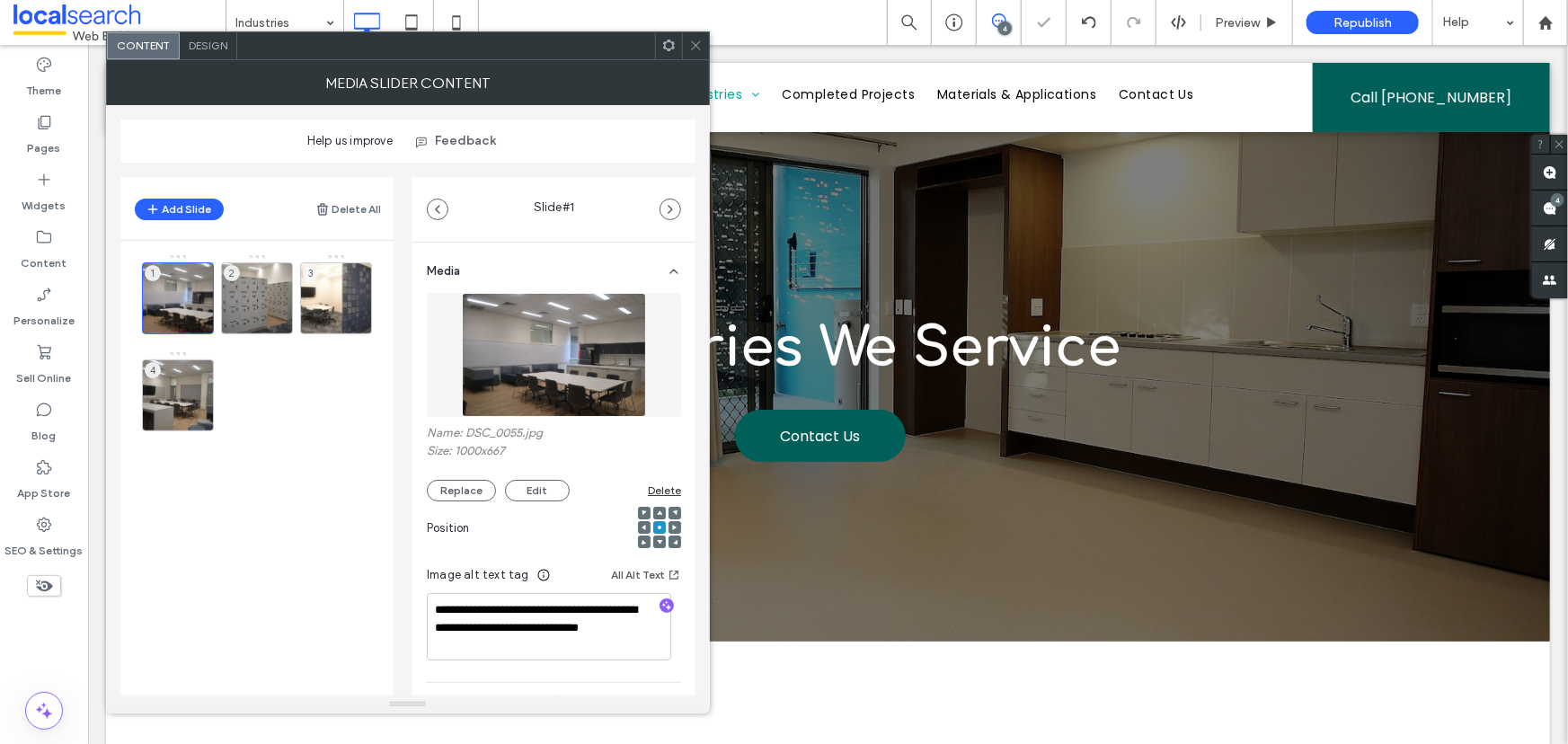 click on "Design" at bounding box center (208, 45) 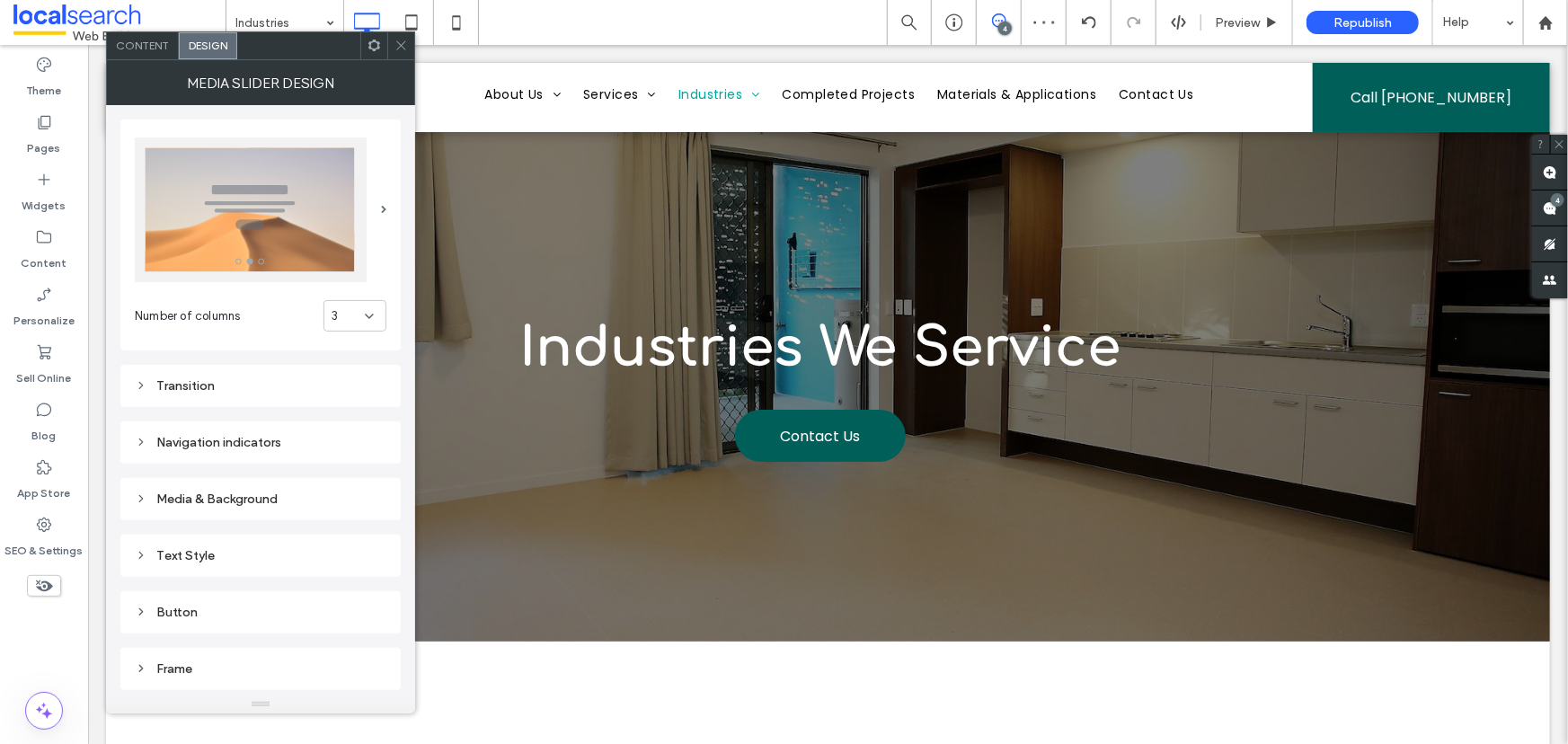 click on "Transition" at bounding box center [261, 385] 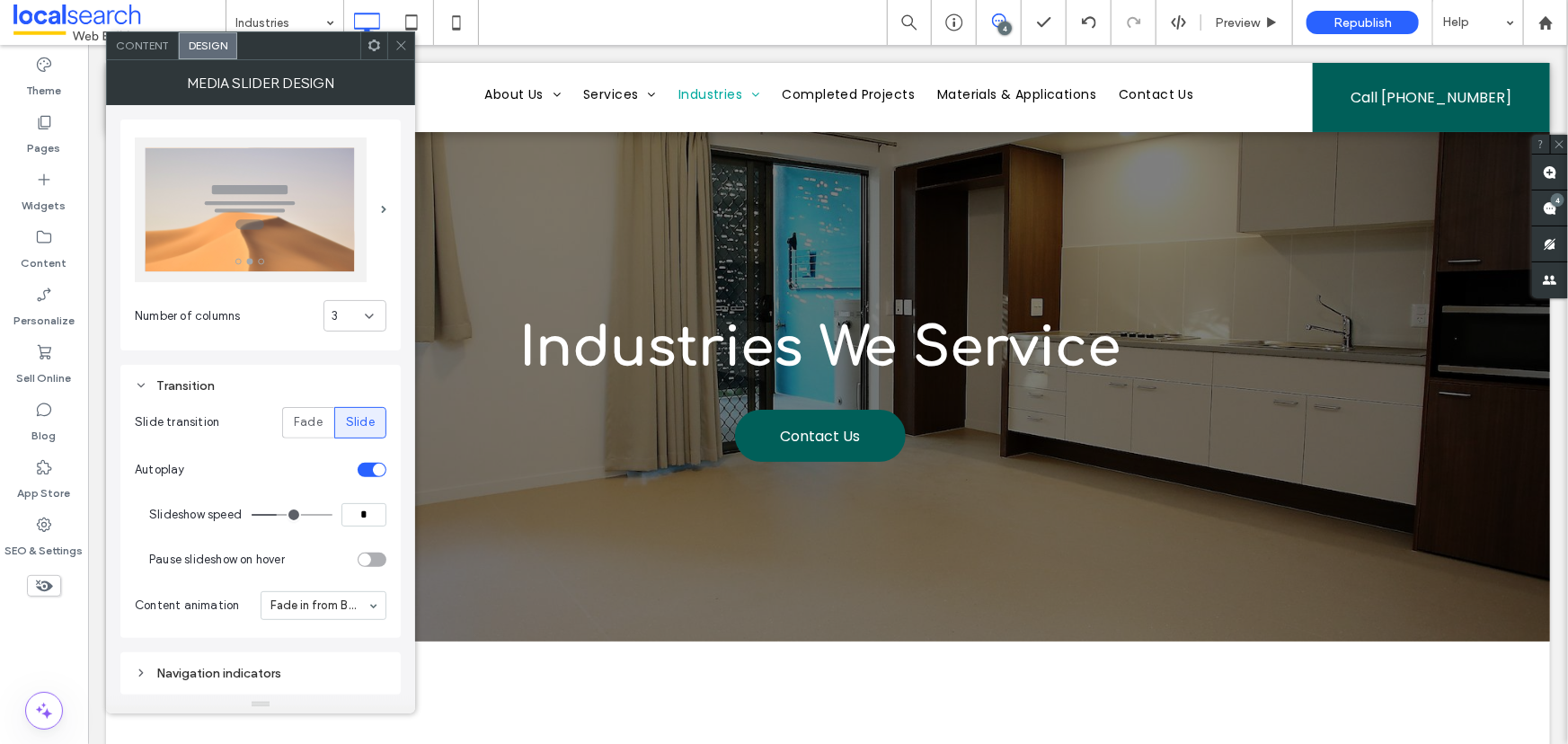 click on "*" at bounding box center [364, 515] 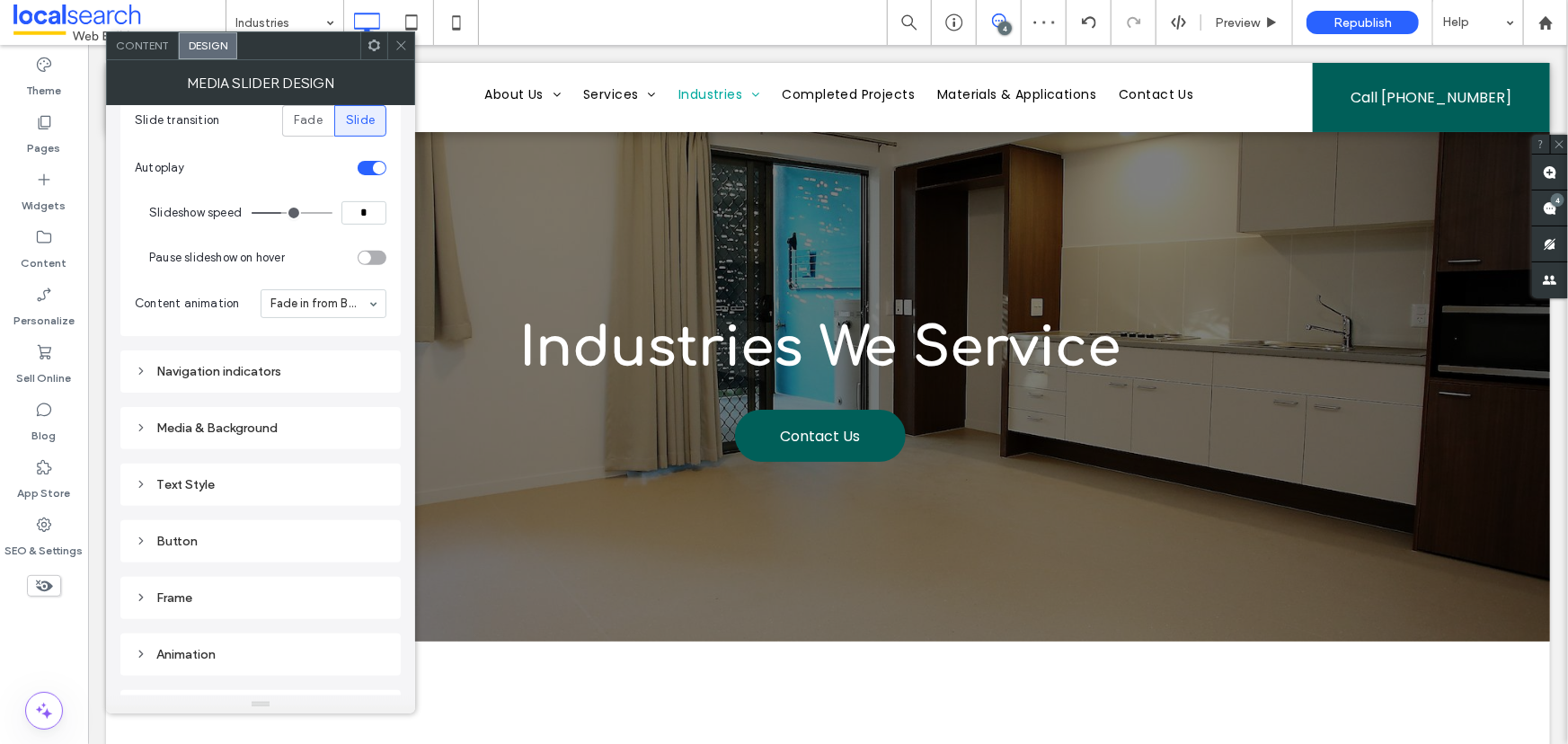 scroll, scrollTop: 326, scrollLeft: 0, axis: vertical 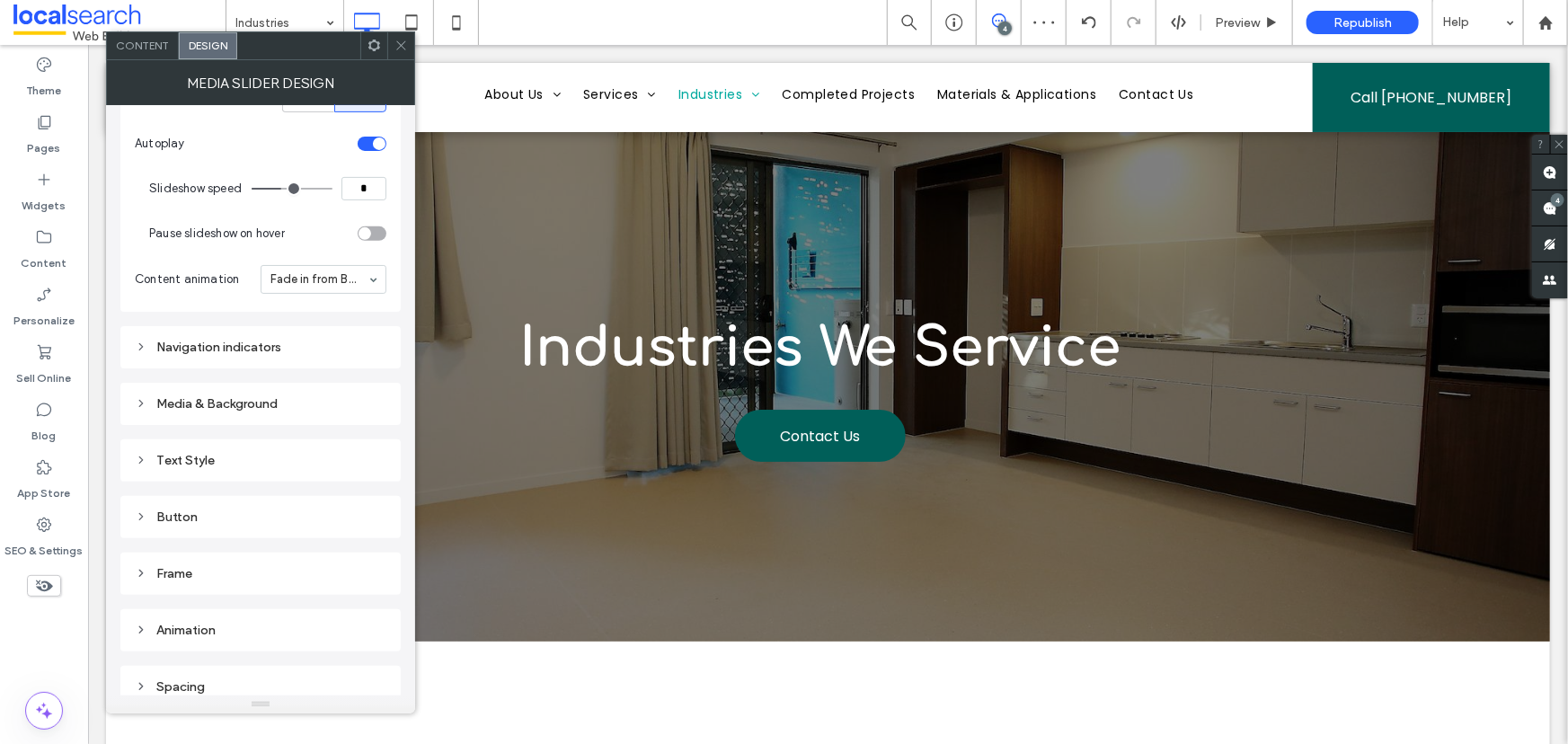 type on "*" 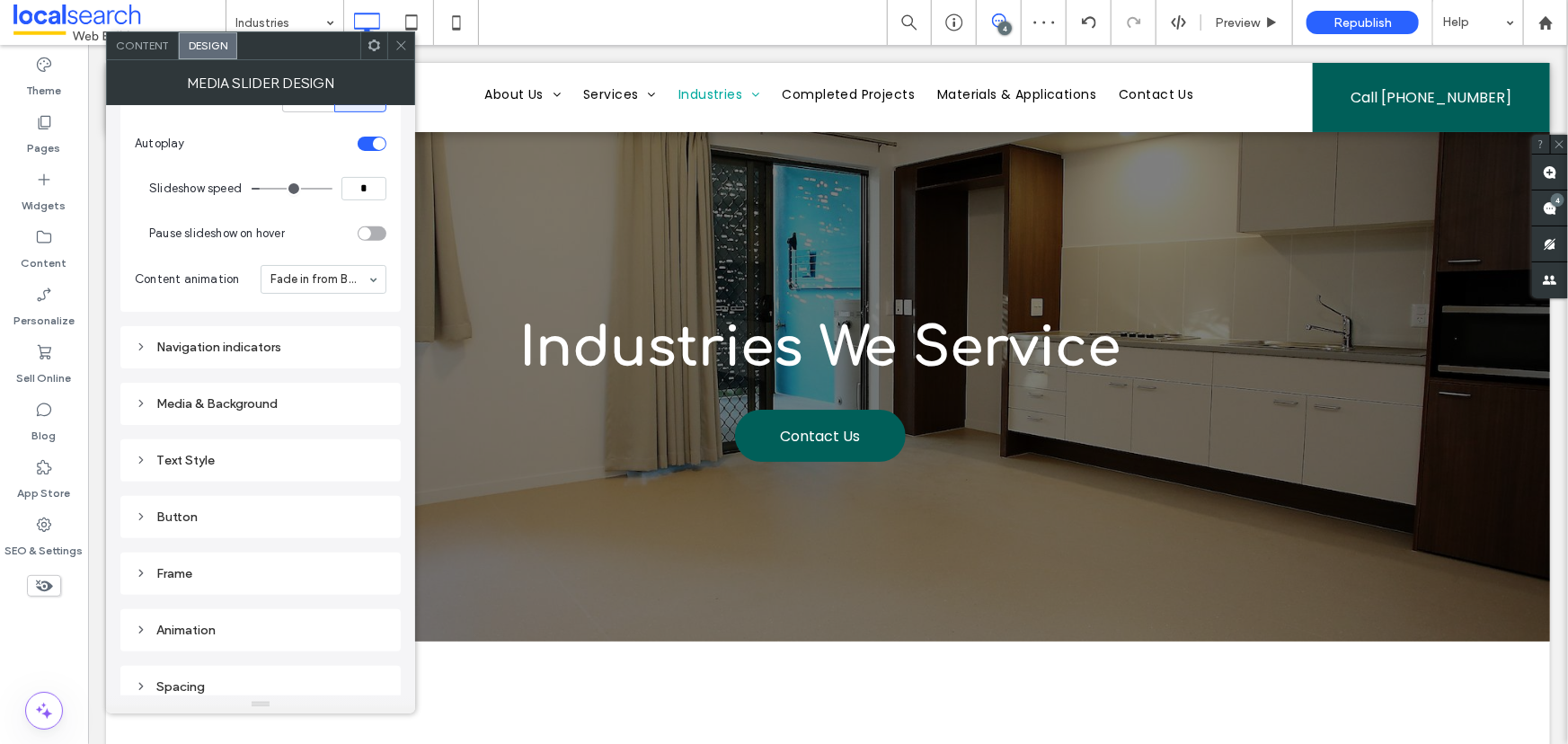 click on "Frame" at bounding box center [261, 573] 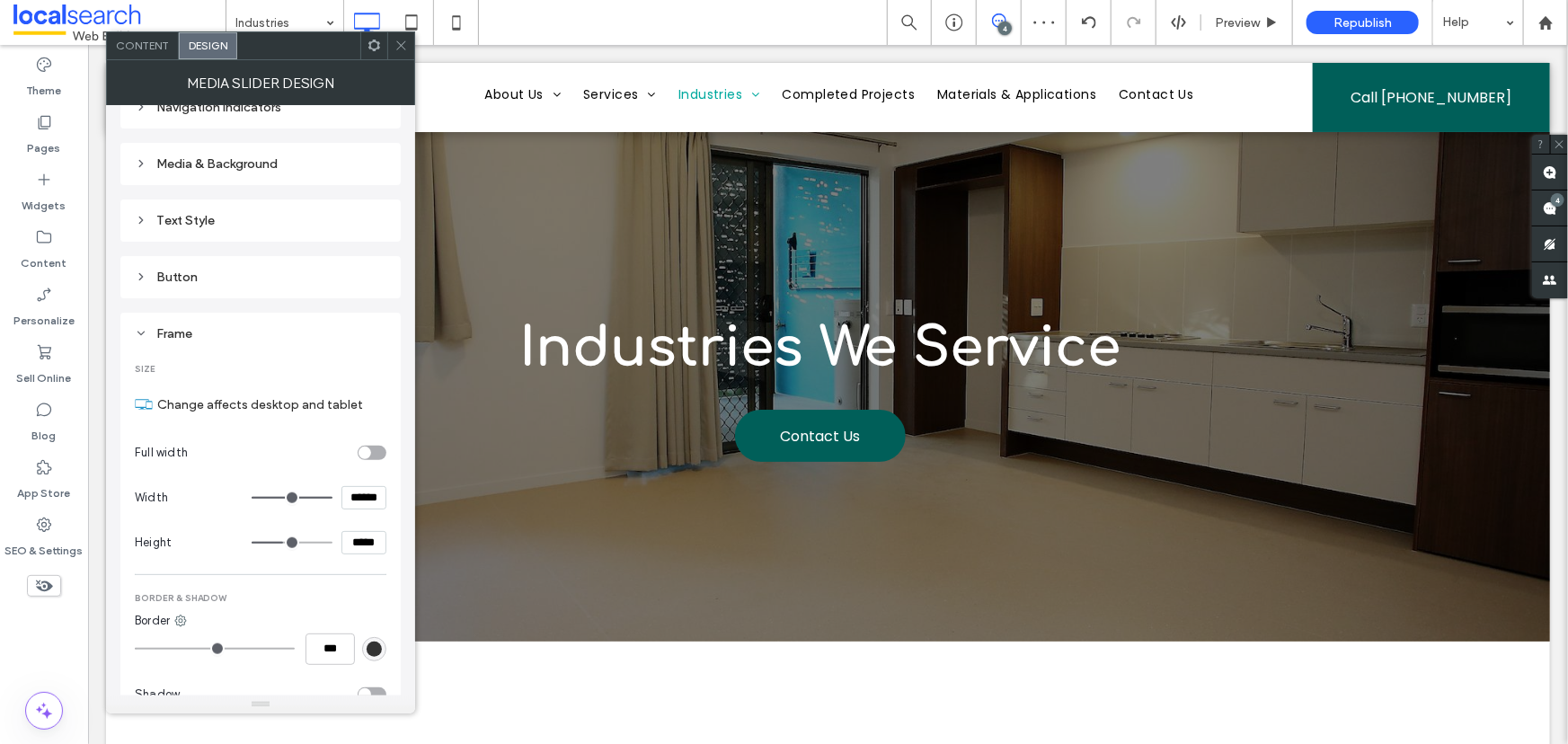 scroll, scrollTop: 571, scrollLeft: 0, axis: vertical 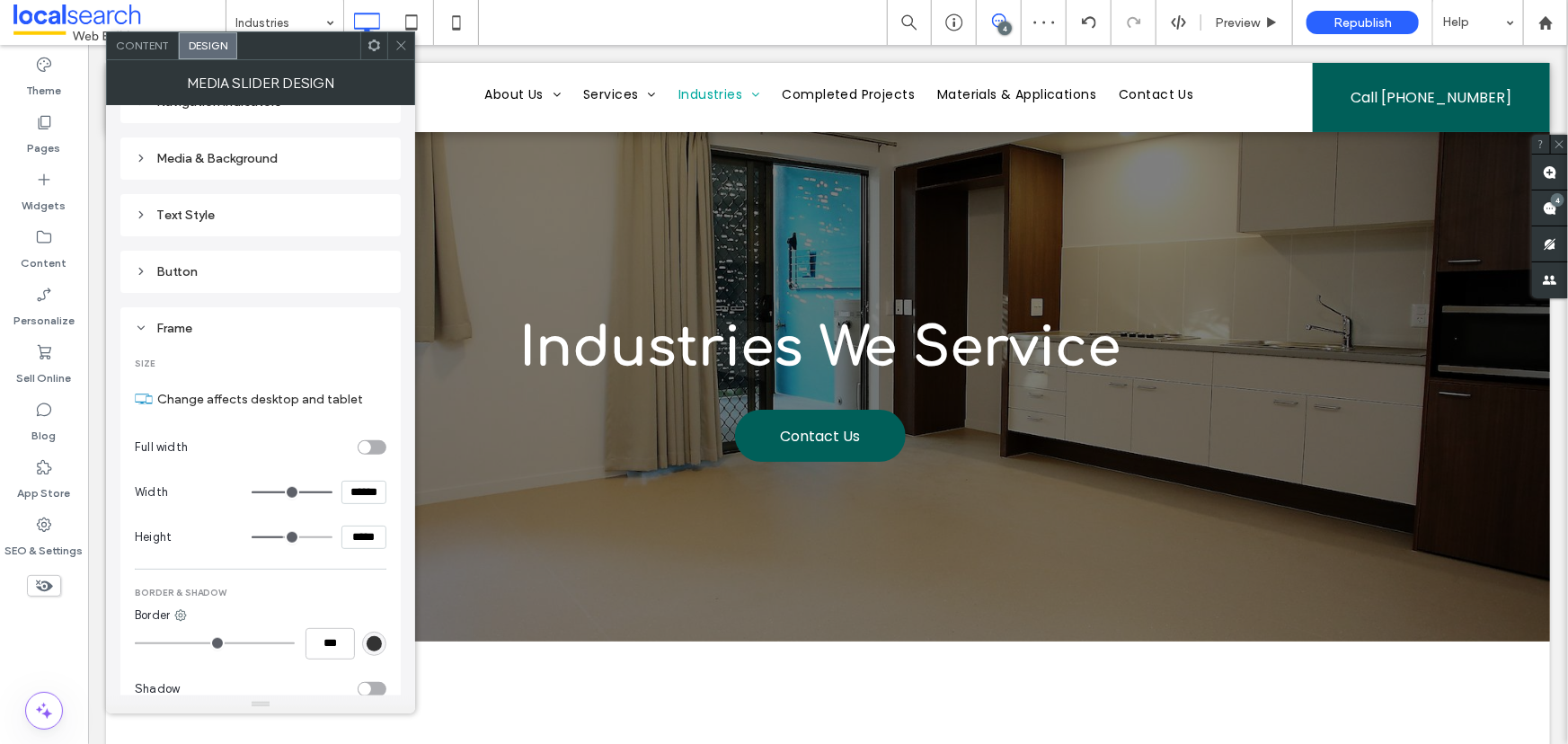 click on "*****" at bounding box center (364, 537) 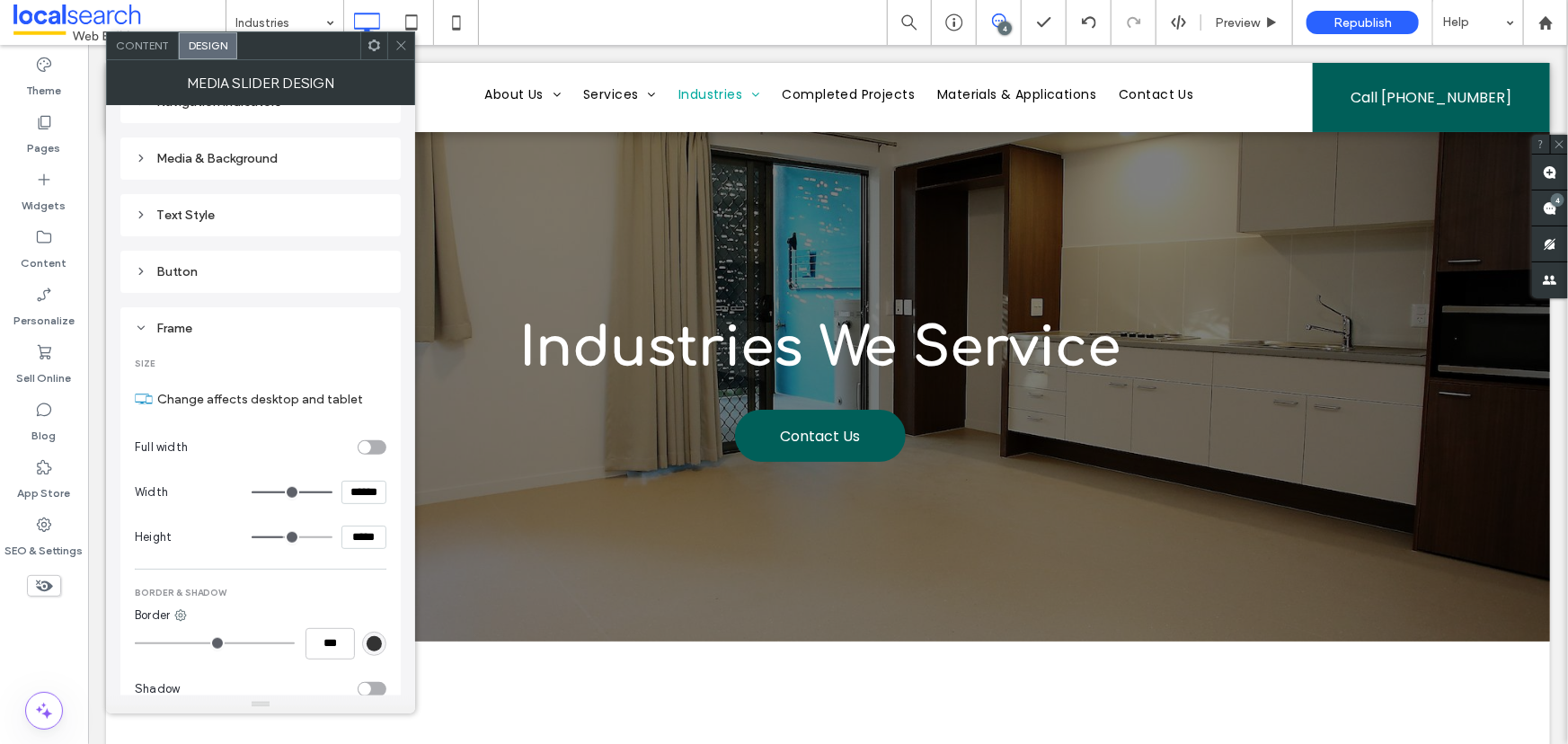 click on "*****" at bounding box center (364, 537) 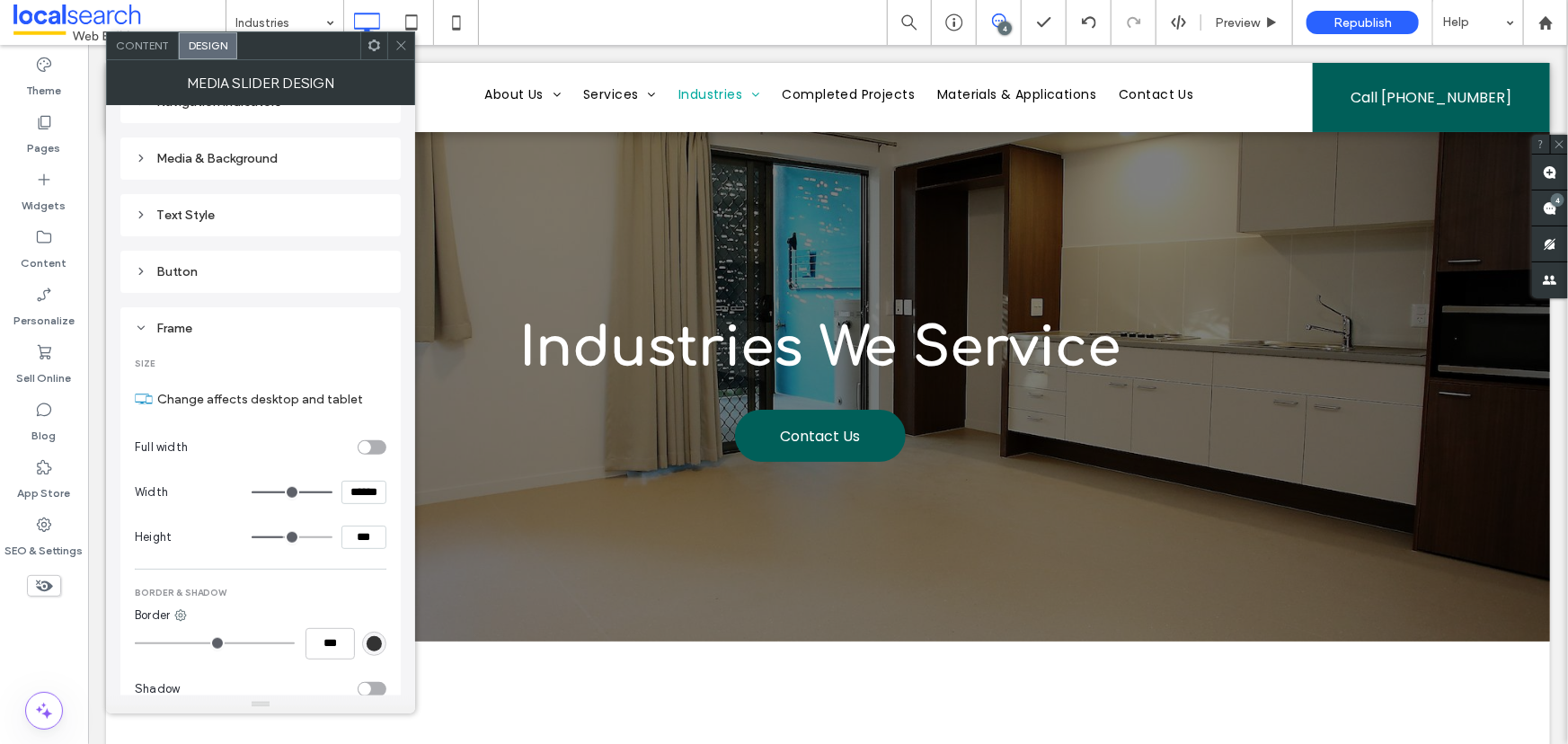 type on "*****" 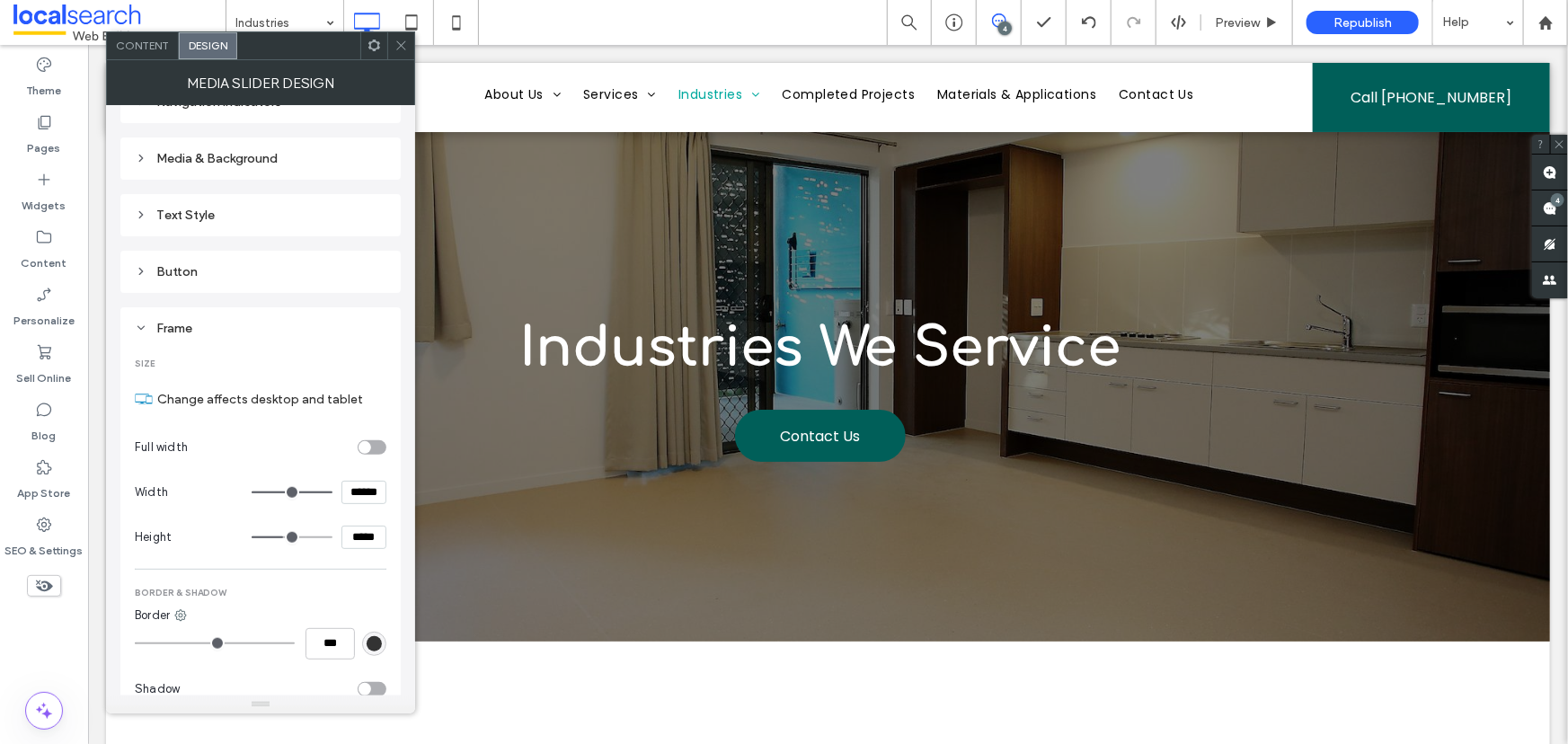 type on "***" 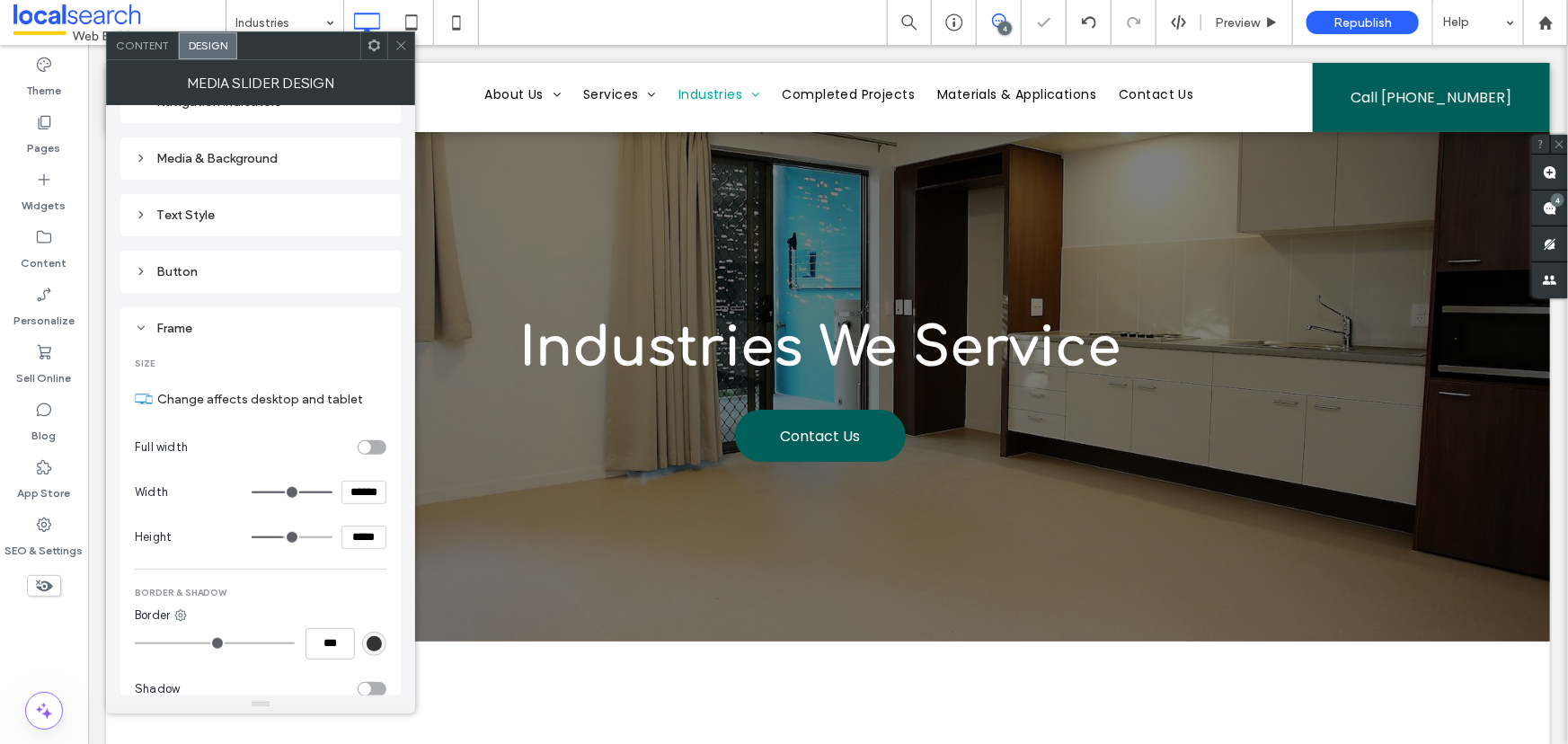 click 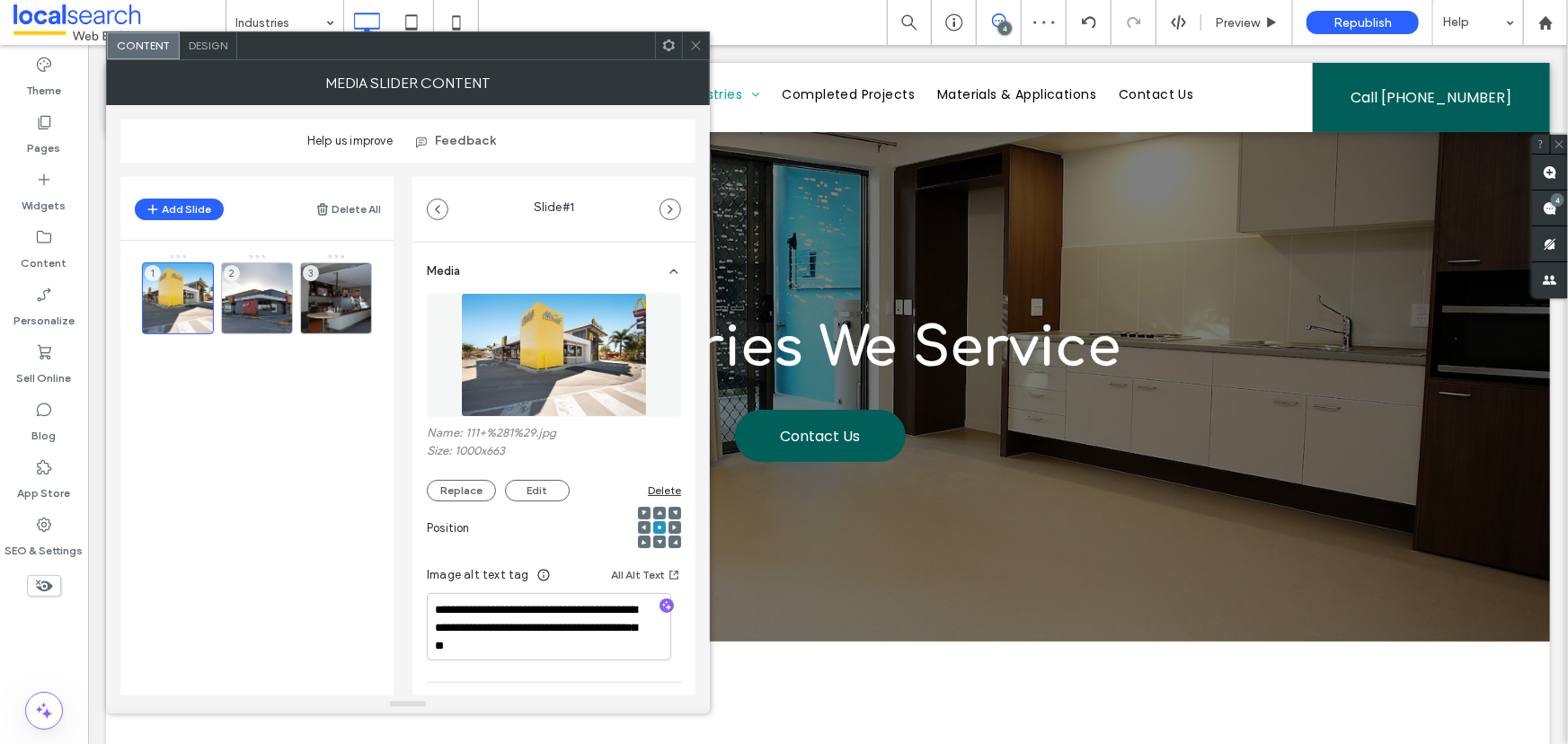 click on "Design" at bounding box center [208, 45] 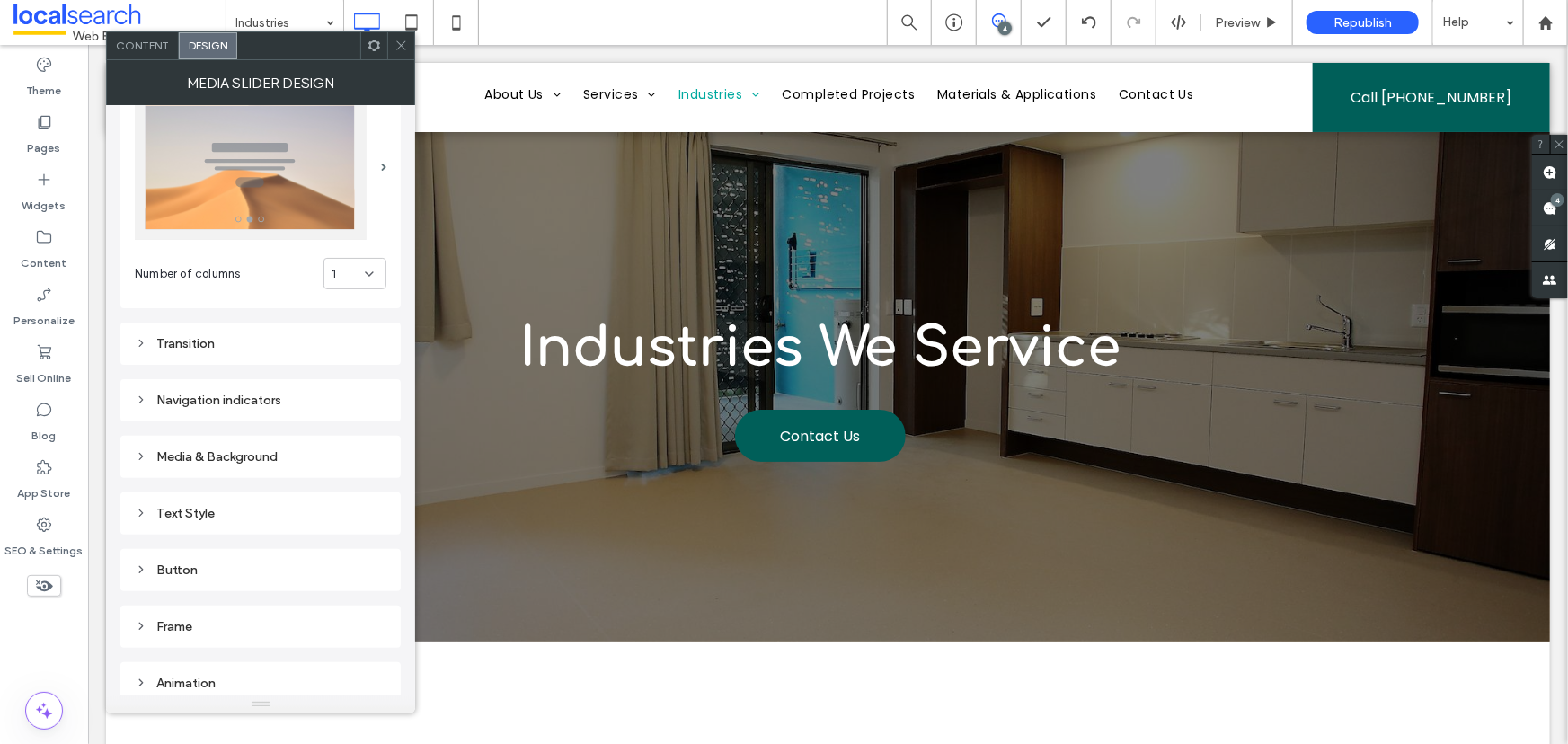 scroll, scrollTop: 109, scrollLeft: 0, axis: vertical 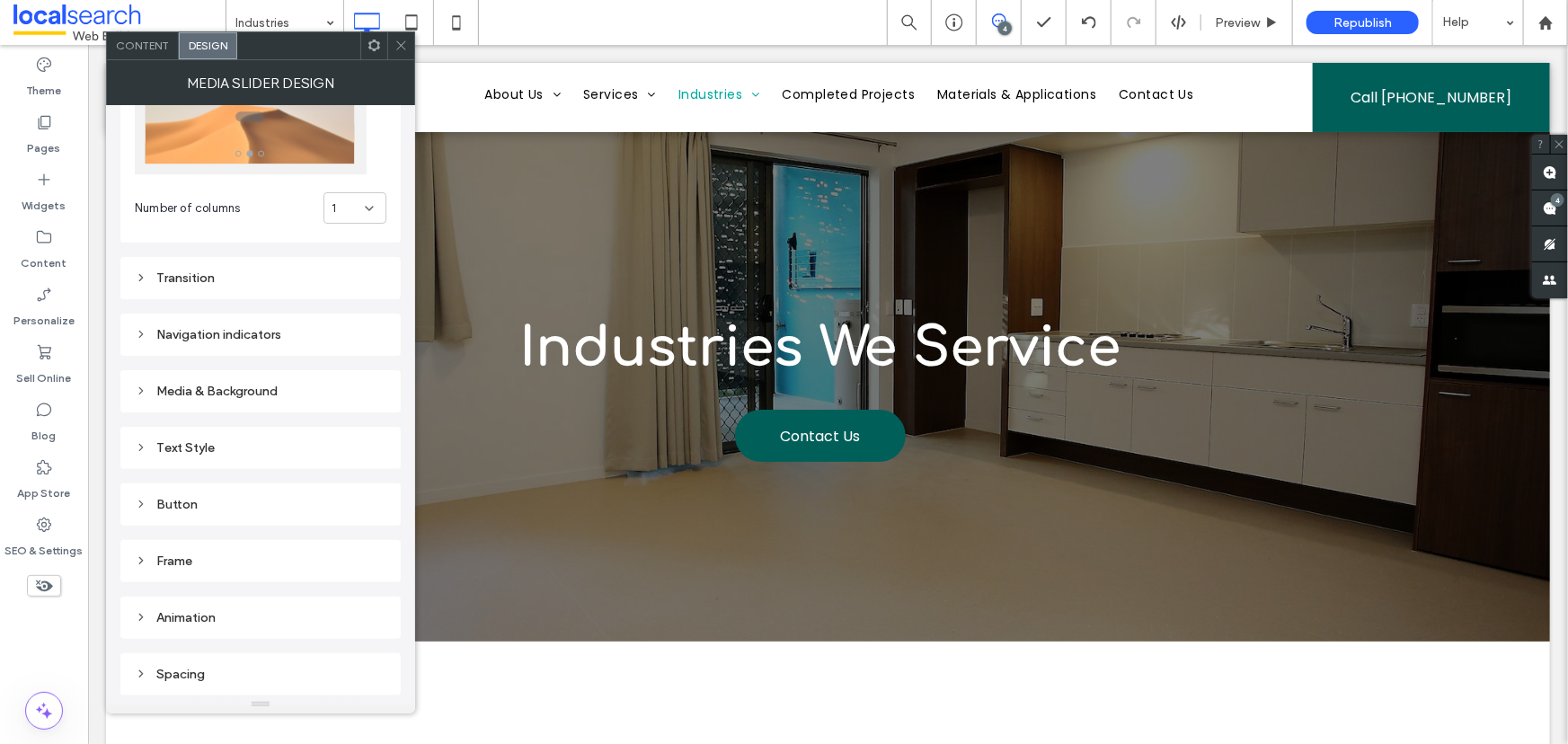 click on "1" at bounding box center [333, 208] 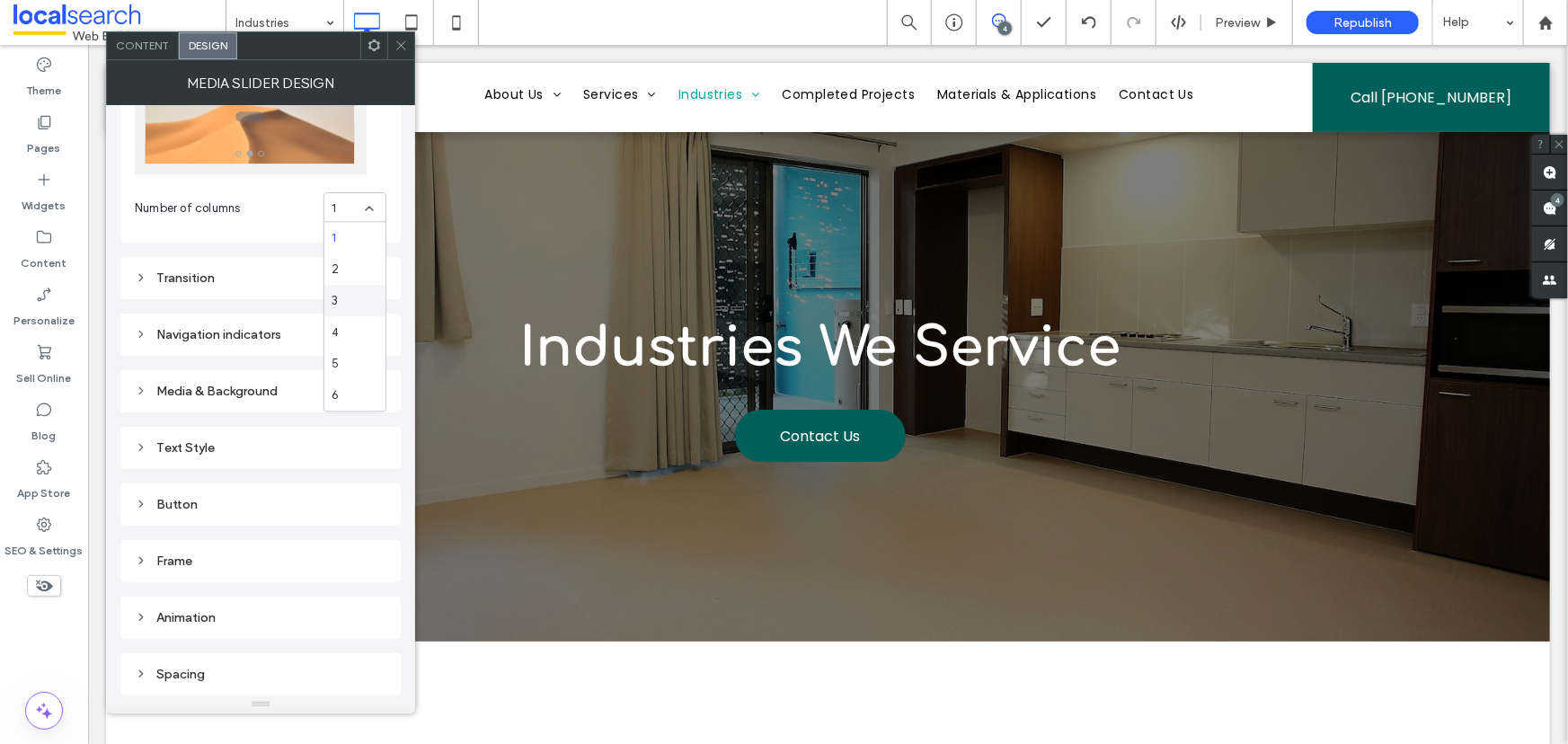 click on "3" at bounding box center (355, 300) 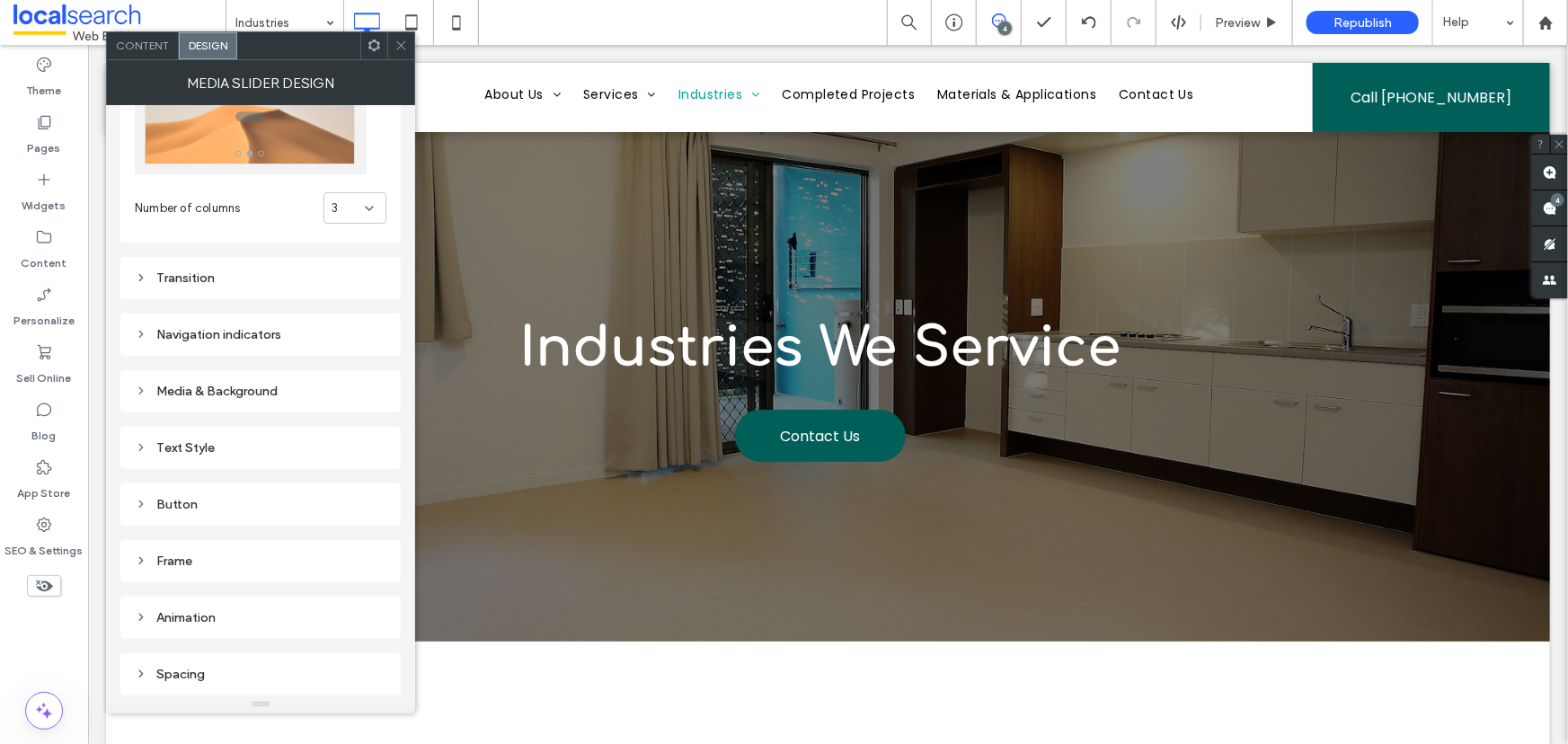 click on "Media & Background" at bounding box center (261, 391) 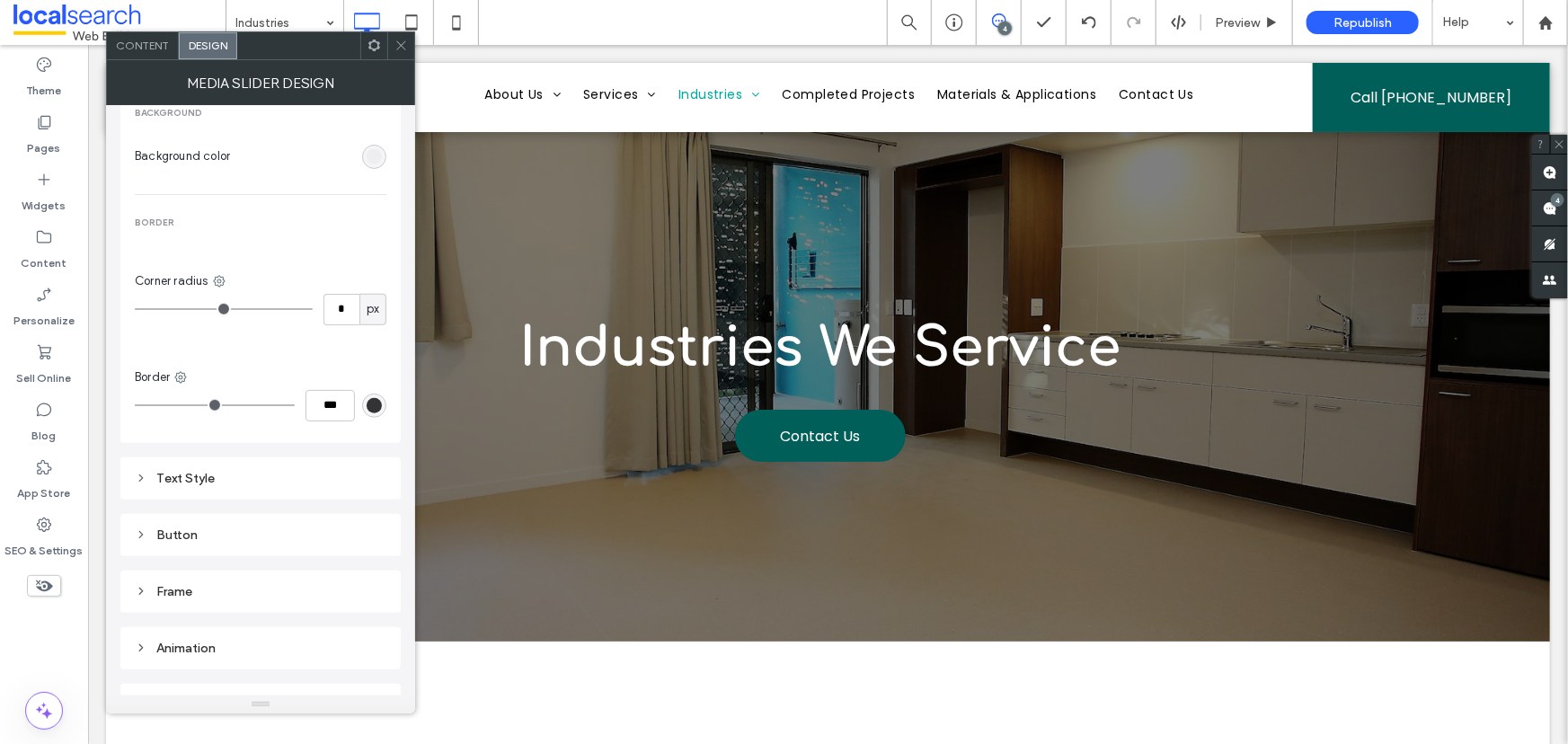 scroll, scrollTop: 660, scrollLeft: 0, axis: vertical 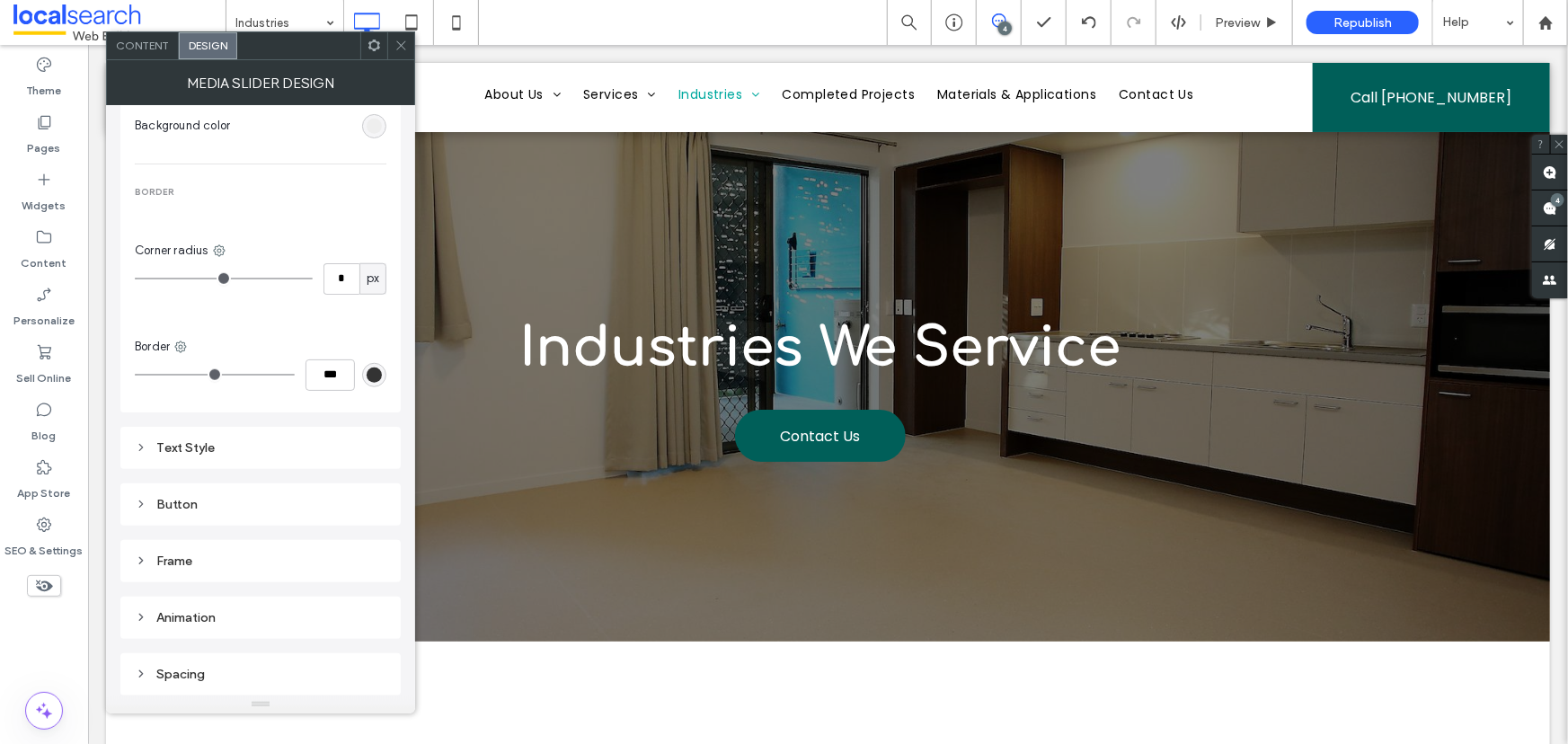 click on "Frame" at bounding box center [261, 561] 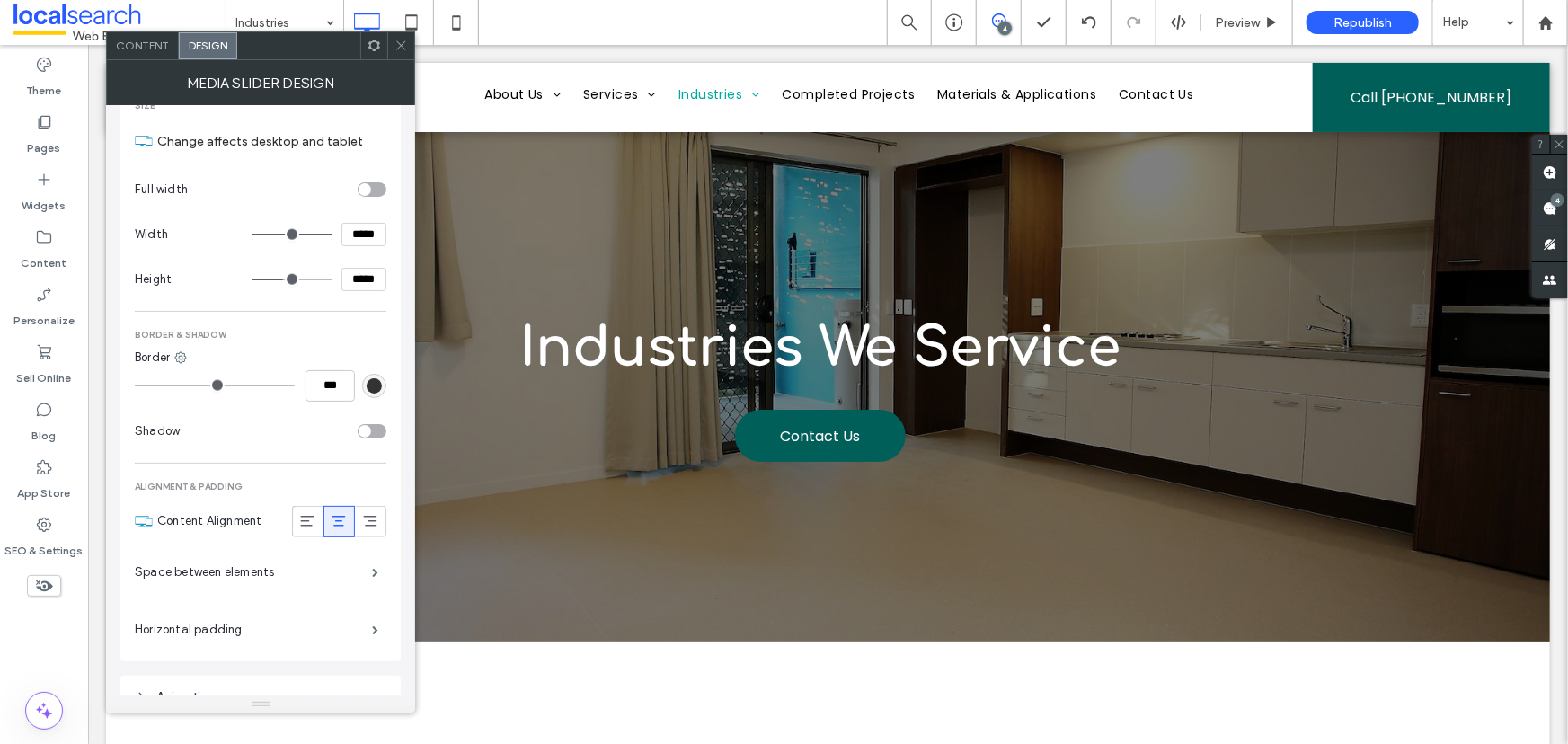 scroll, scrollTop: 1066, scrollLeft: 0, axis: vertical 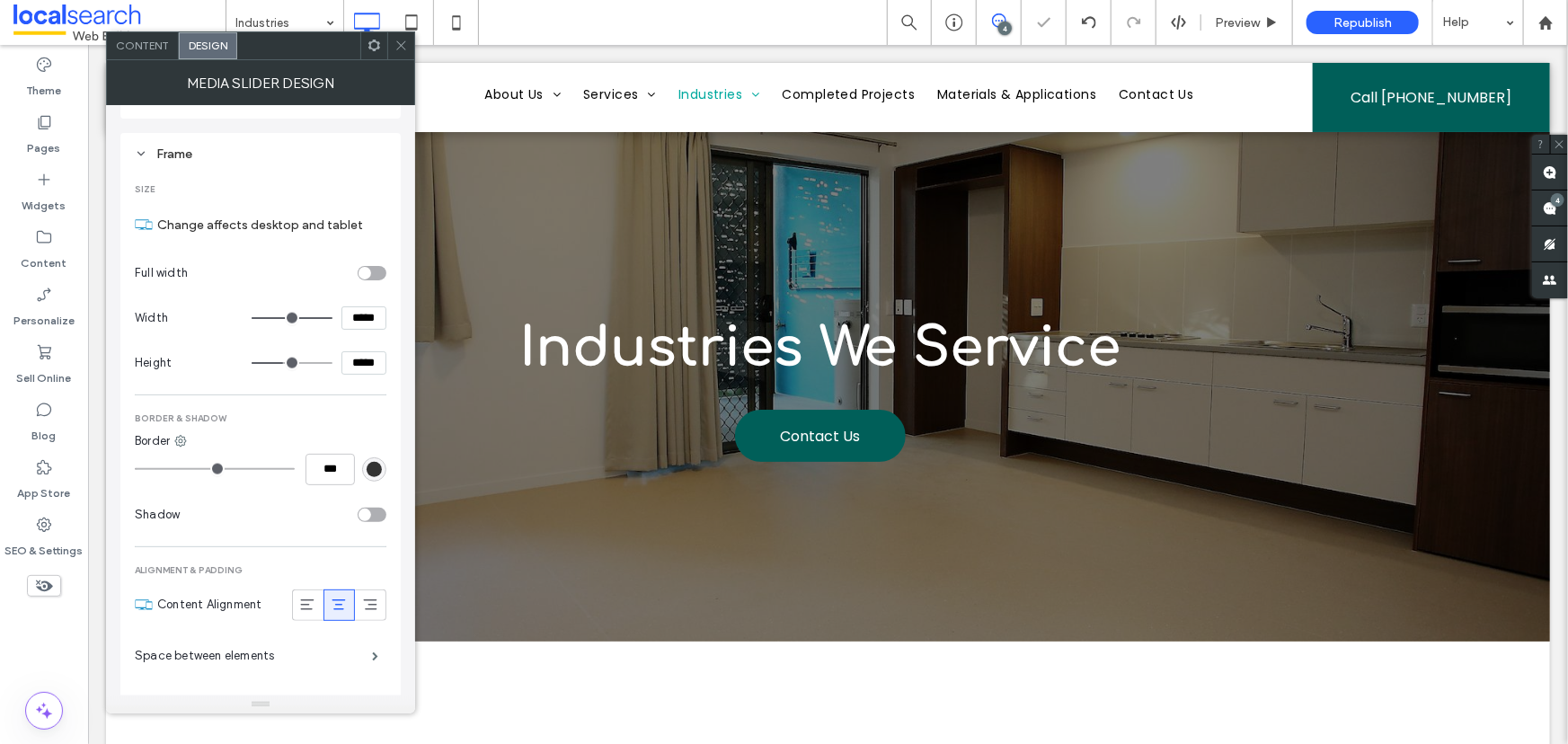 click on "*****" at bounding box center [364, 363] 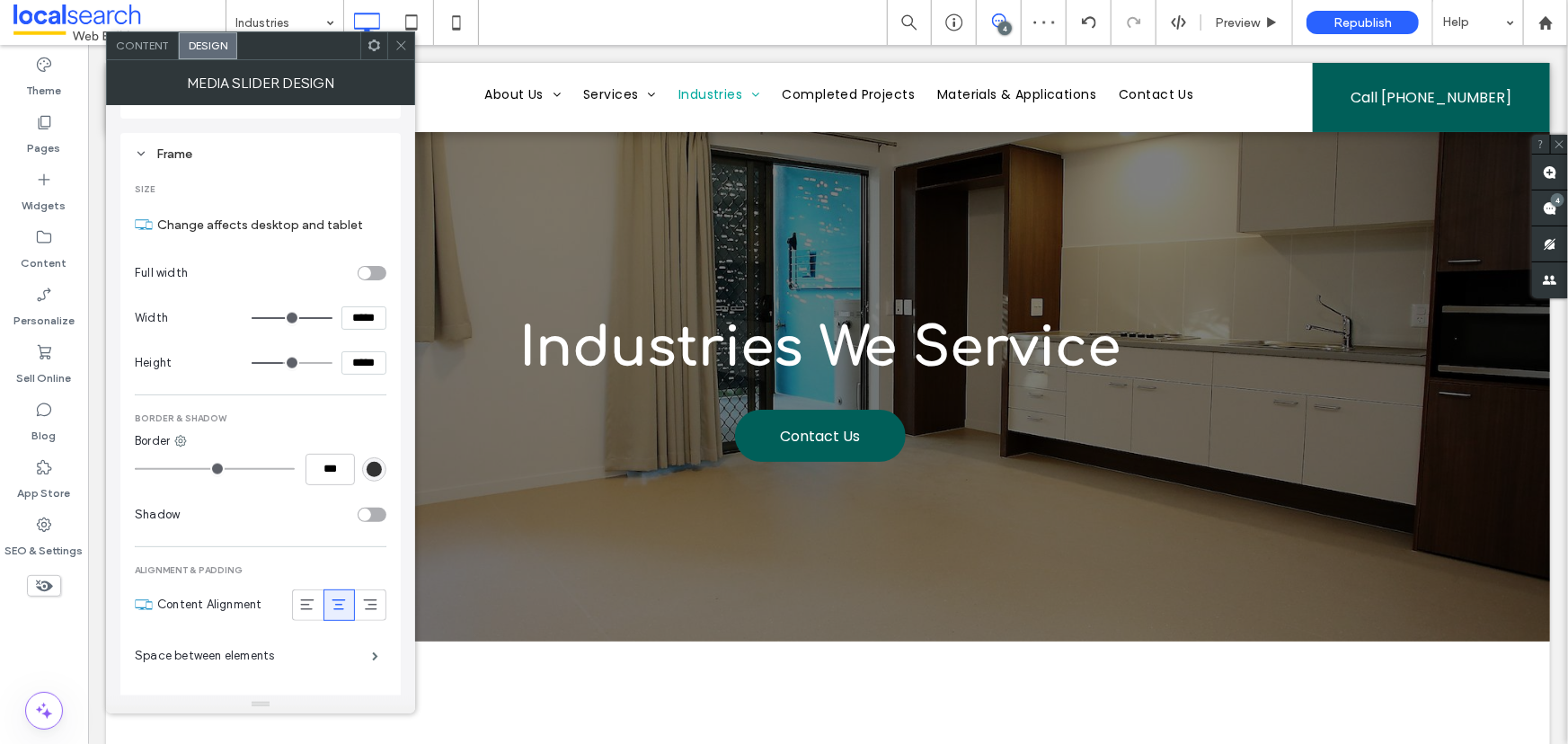 click on "Size Change affects desktop and tablet Full width Width ***** Height ***** Border & shadow Border *** Shadow Shadow color Shadow type Outer Inner Position ALIGNMENT & PADDING Content Alignment Space between elements Horizontal padding" at bounding box center [261, 459] 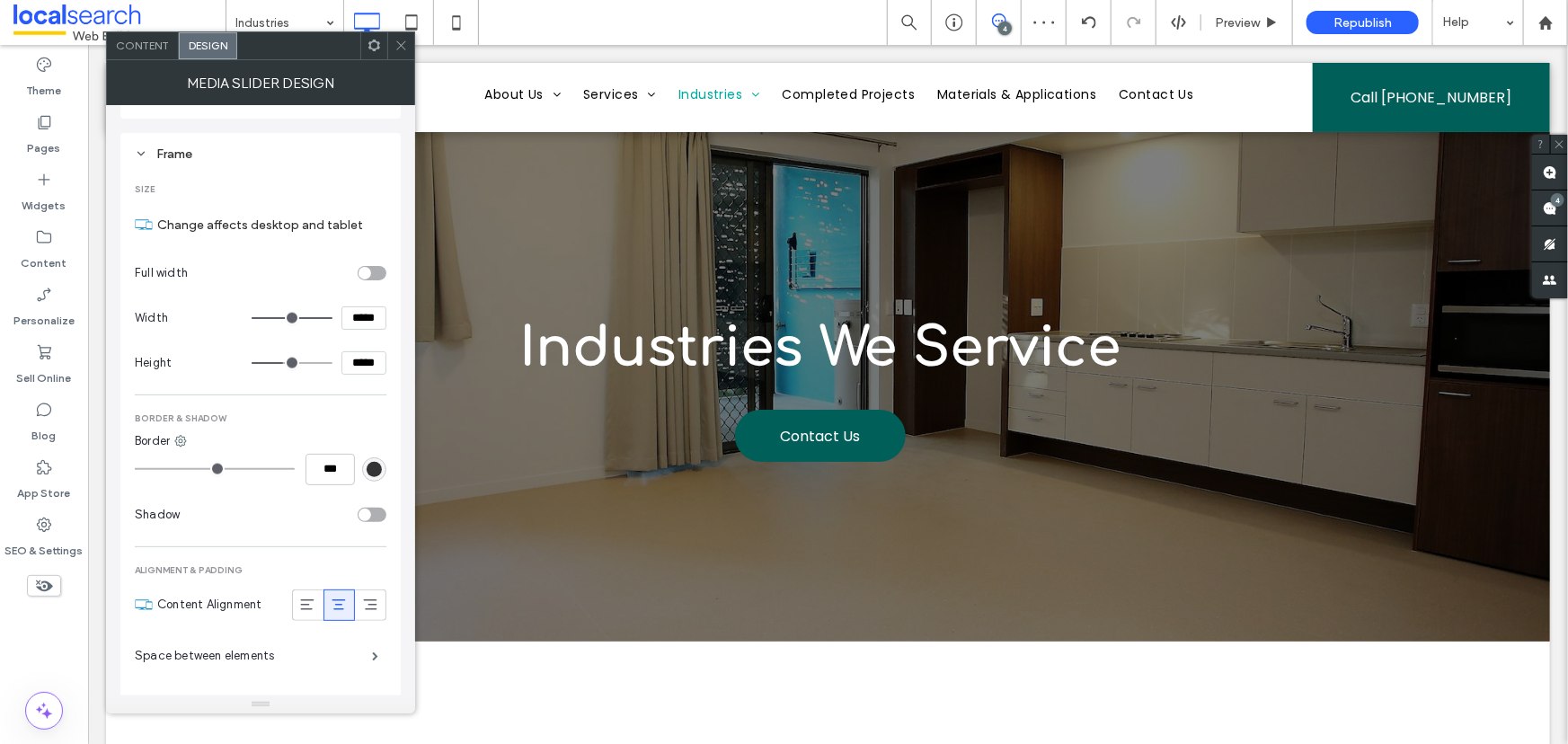 click on "*****" at bounding box center (364, 363) 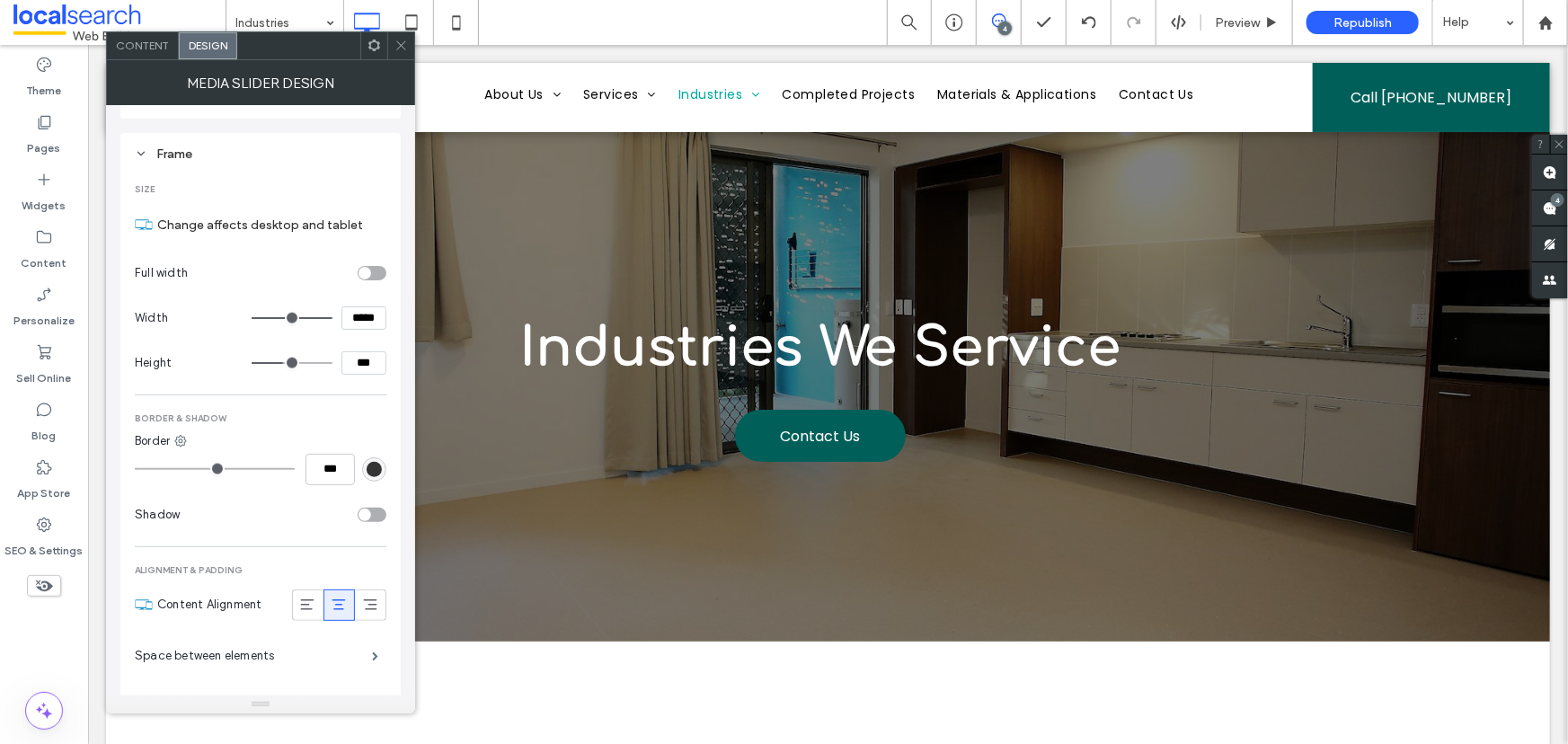 type on "***" 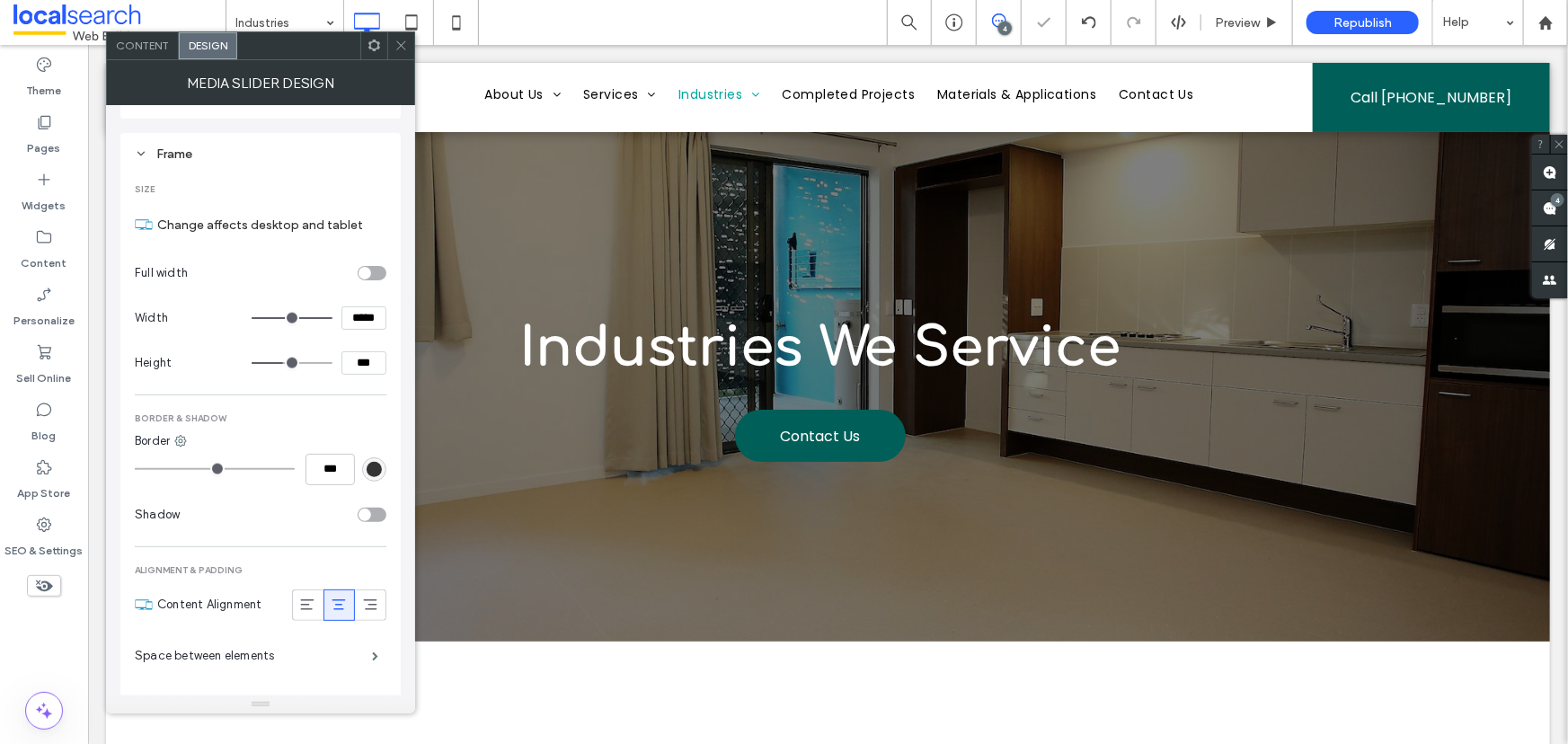 click 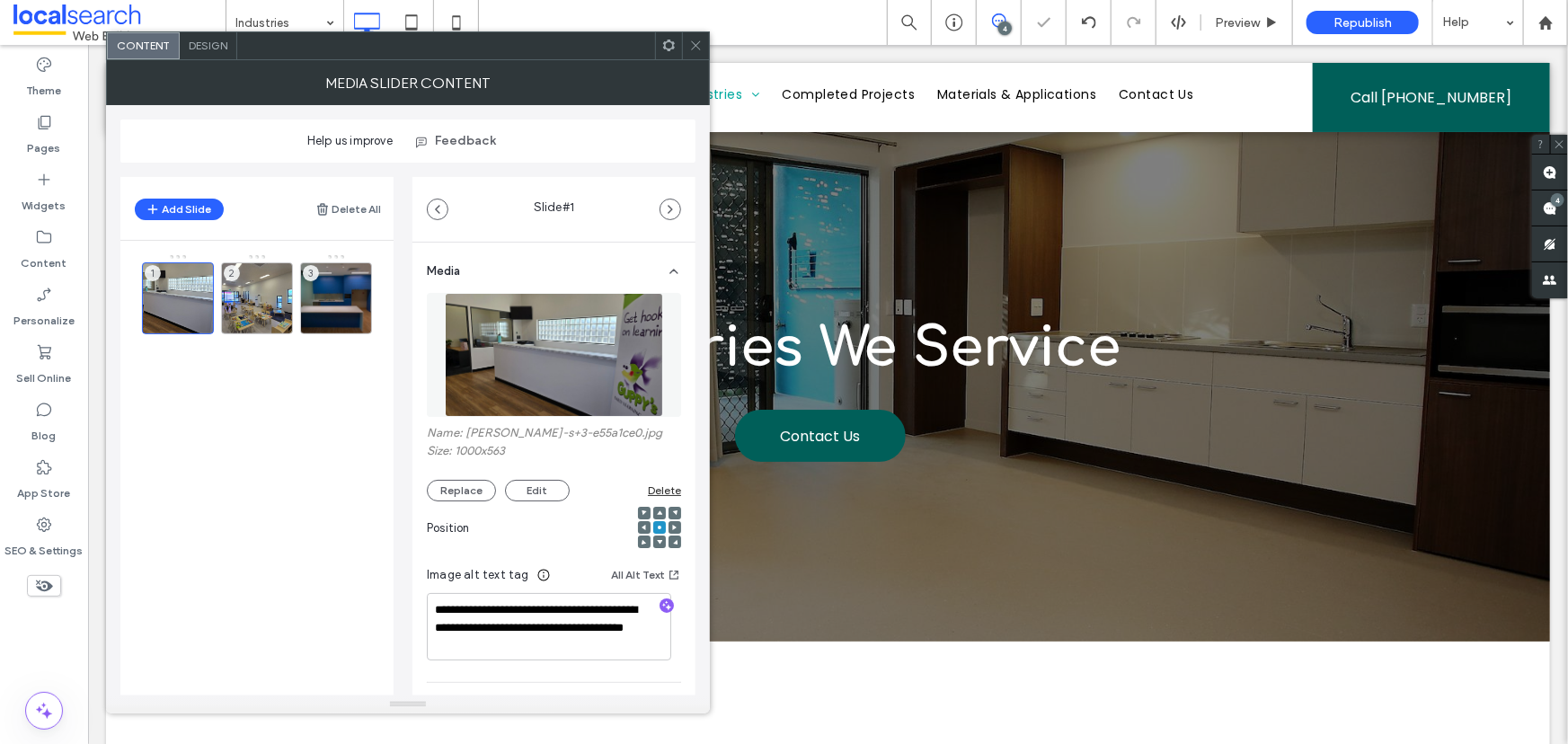 click on "Design" at bounding box center [208, 46] 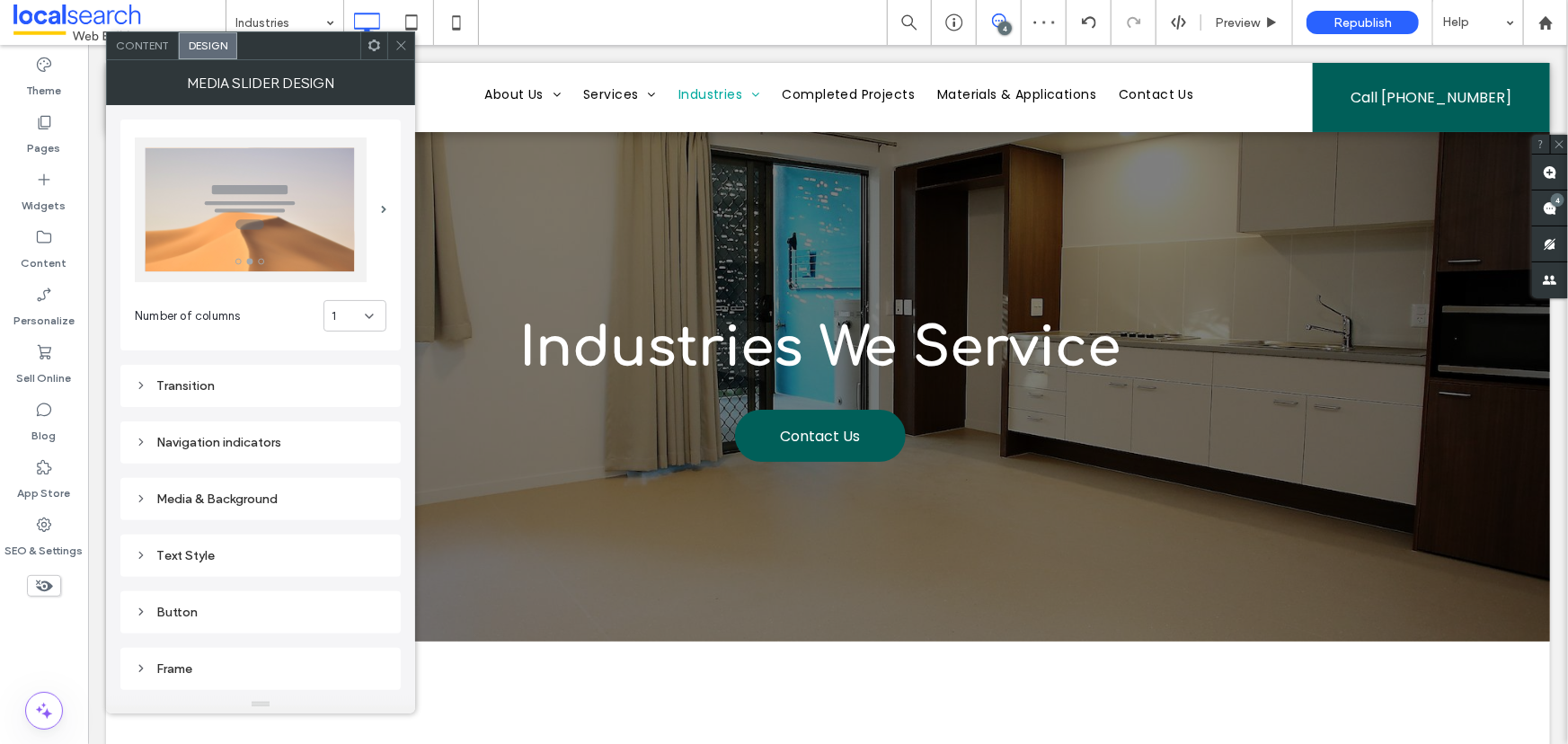 click on "1" at bounding box center [355, 315] 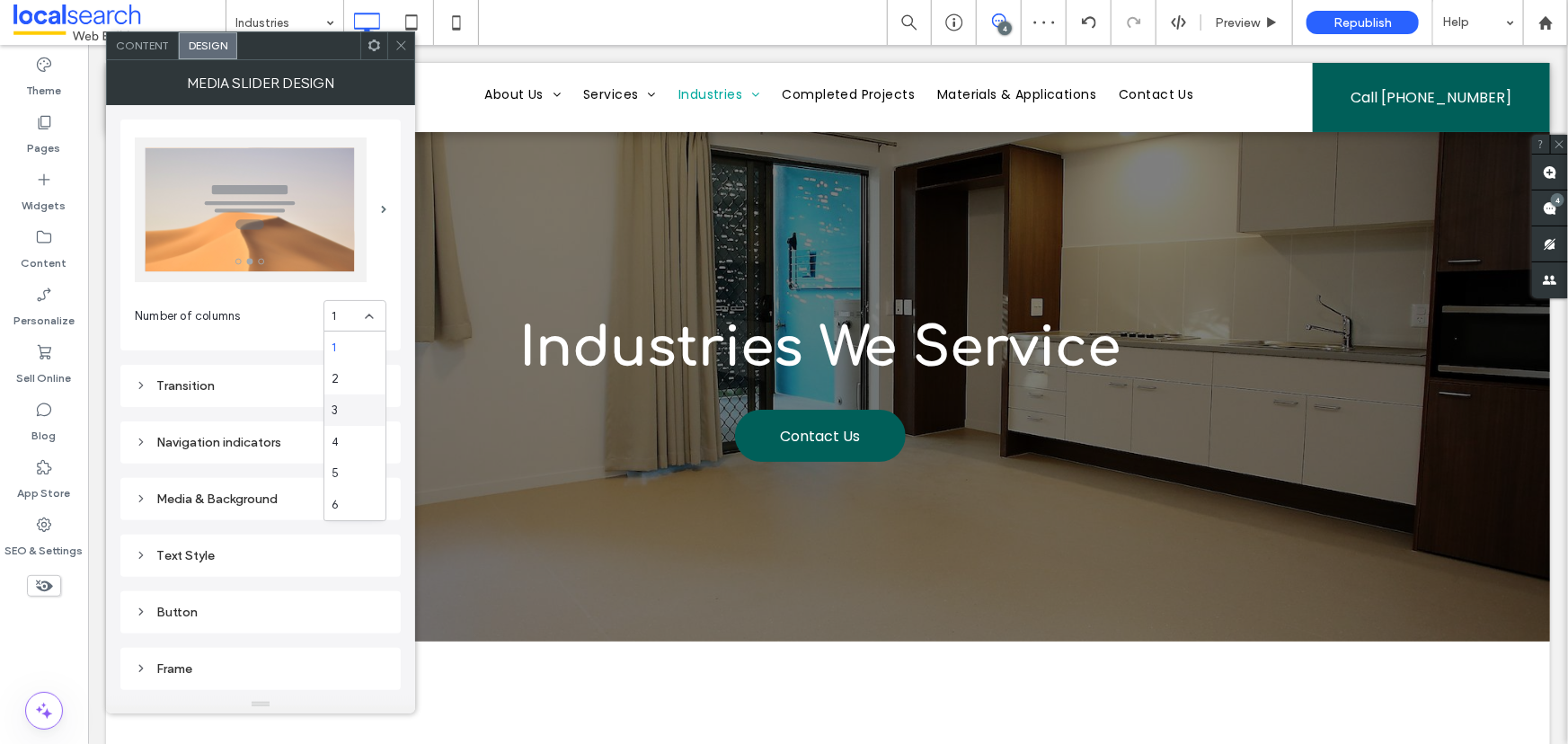 click on "3" at bounding box center (355, 410) 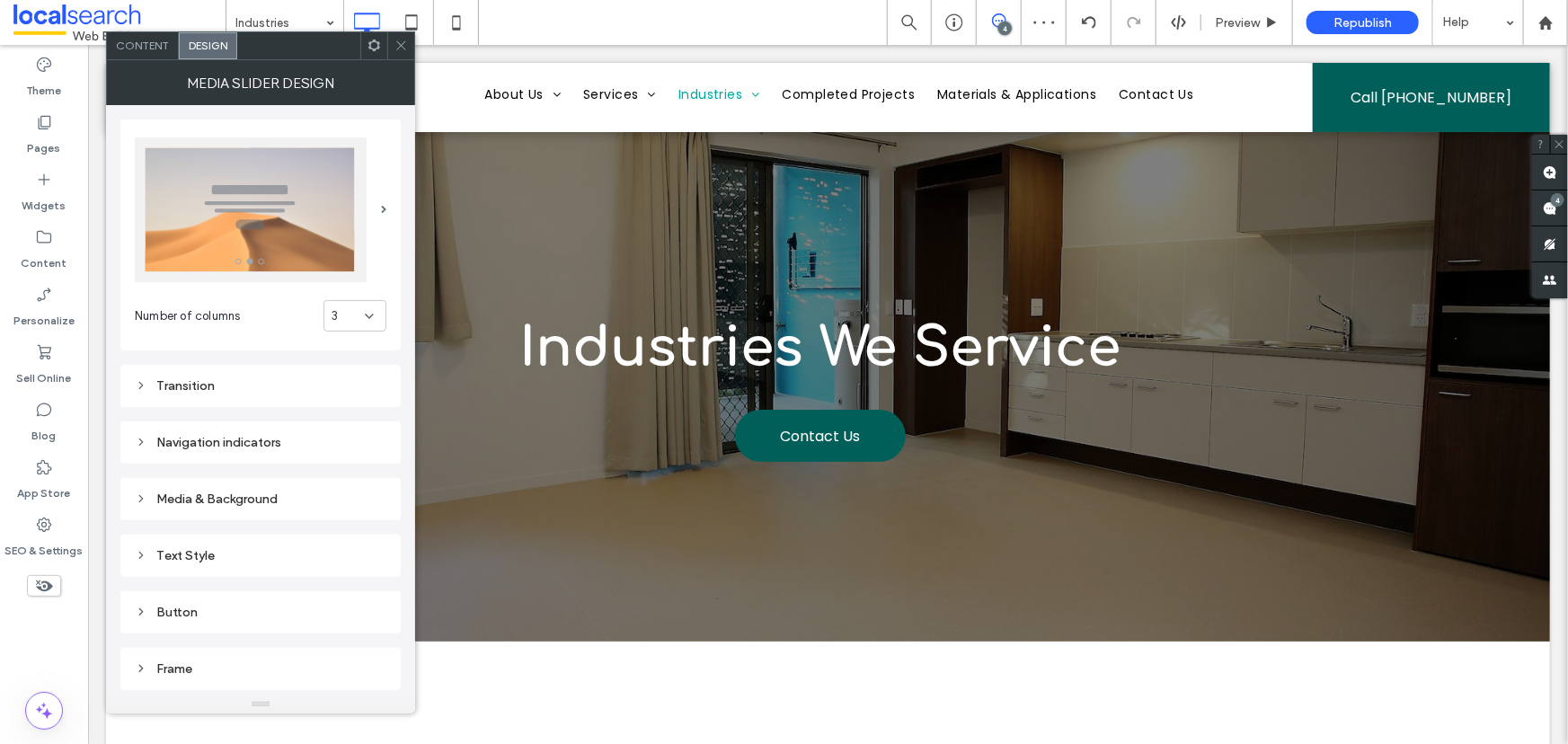 scroll, scrollTop: 109, scrollLeft: 0, axis: vertical 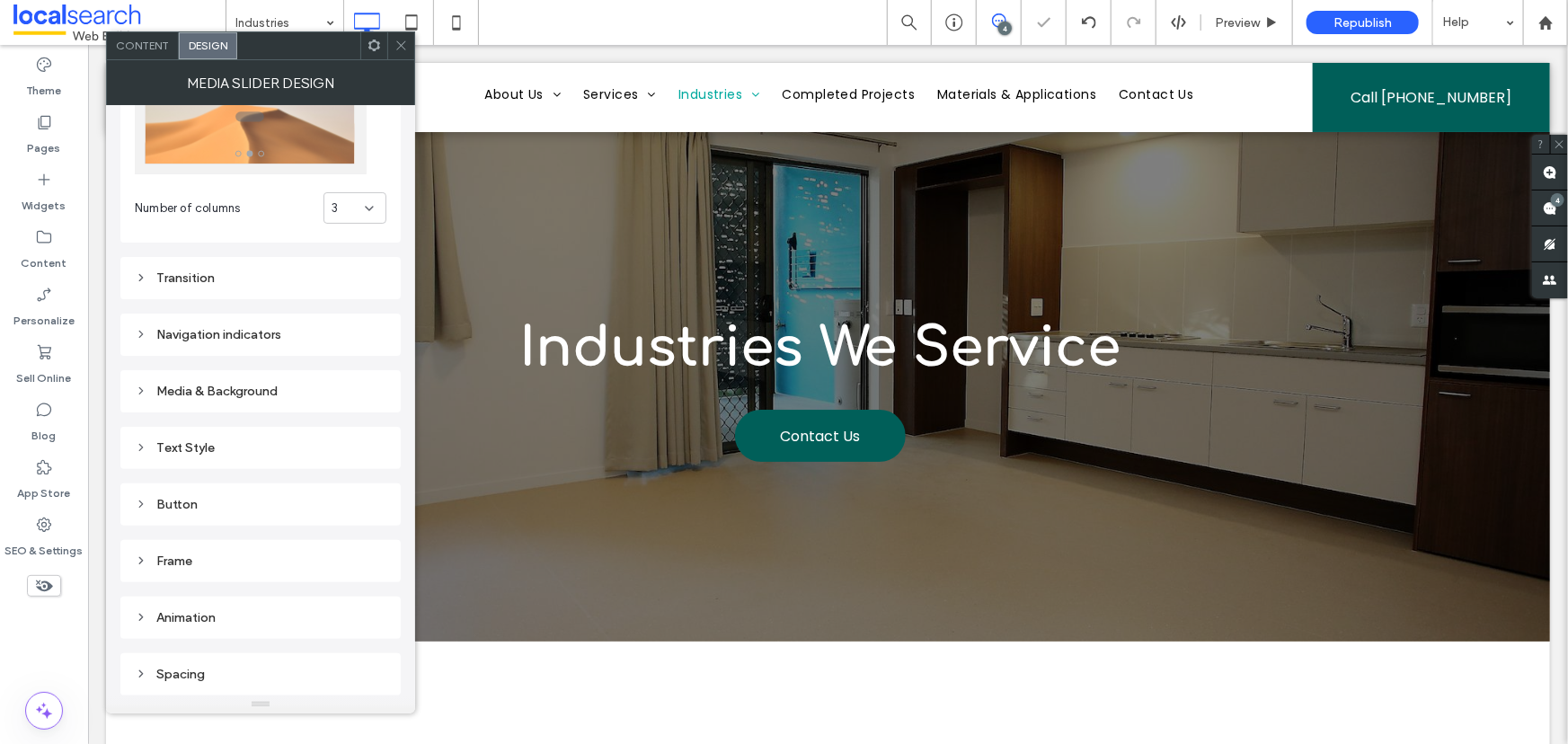 click on "Frame" at bounding box center [261, 561] 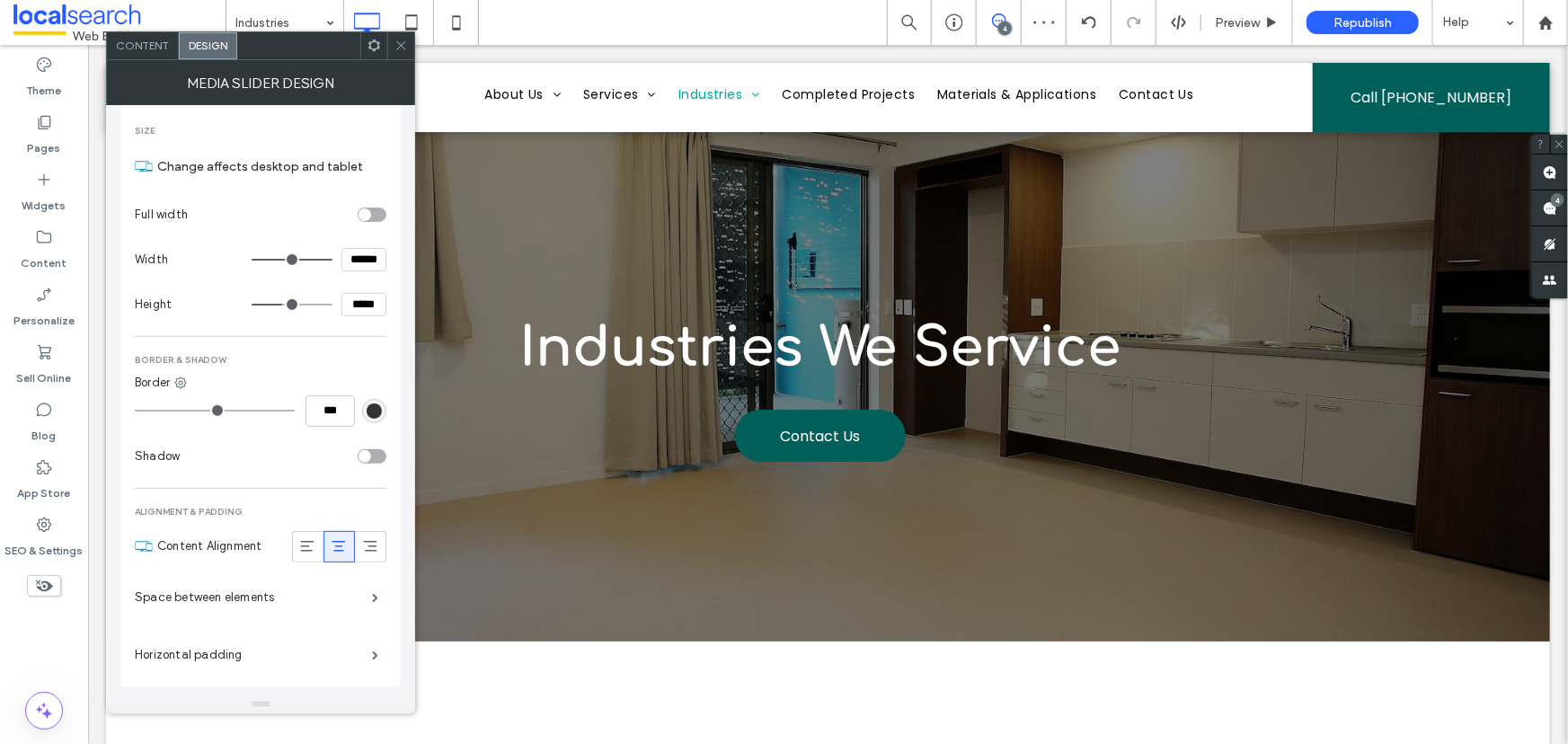 scroll, scrollTop: 599, scrollLeft: 0, axis: vertical 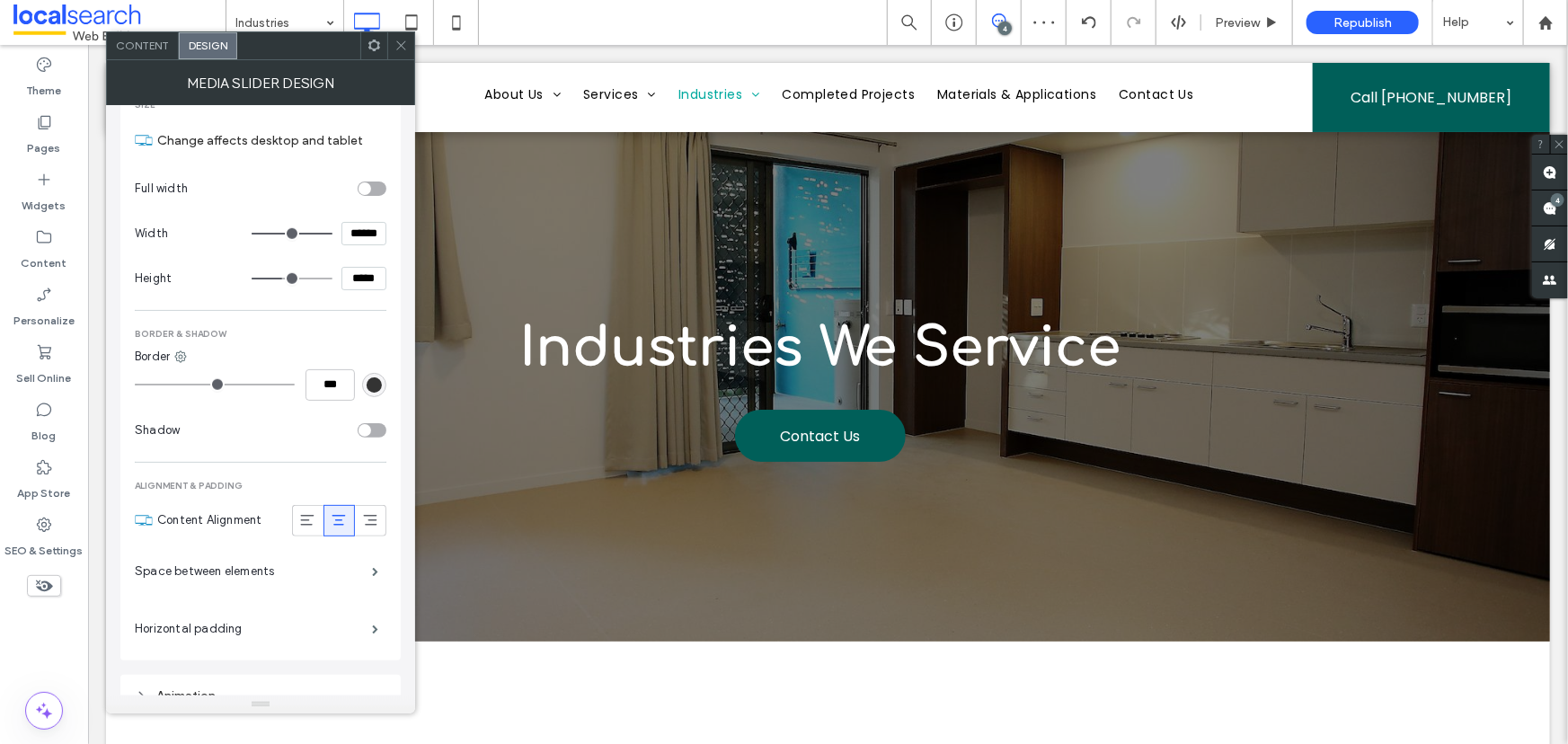 click on "*****" at bounding box center [364, 279] 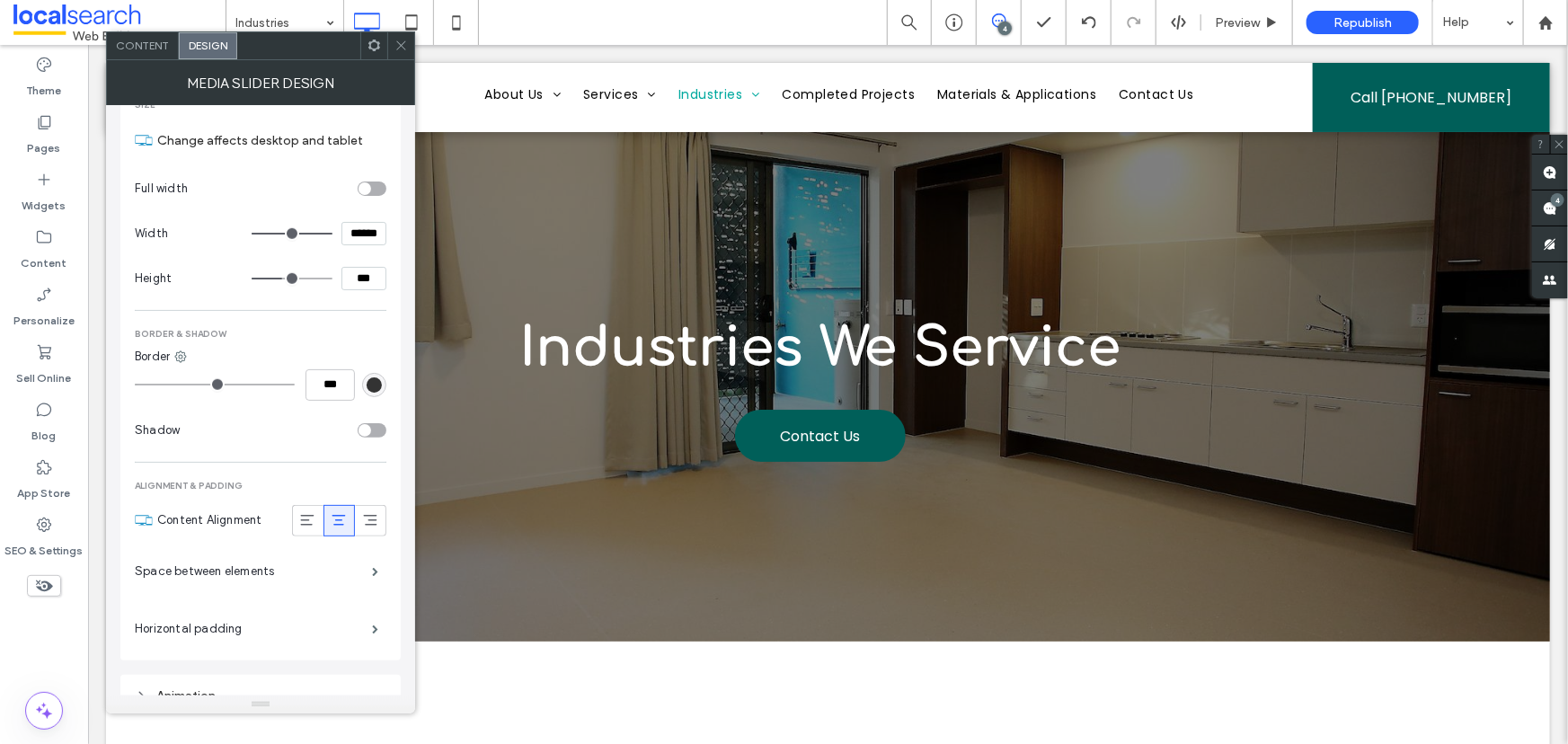 type on "*****" 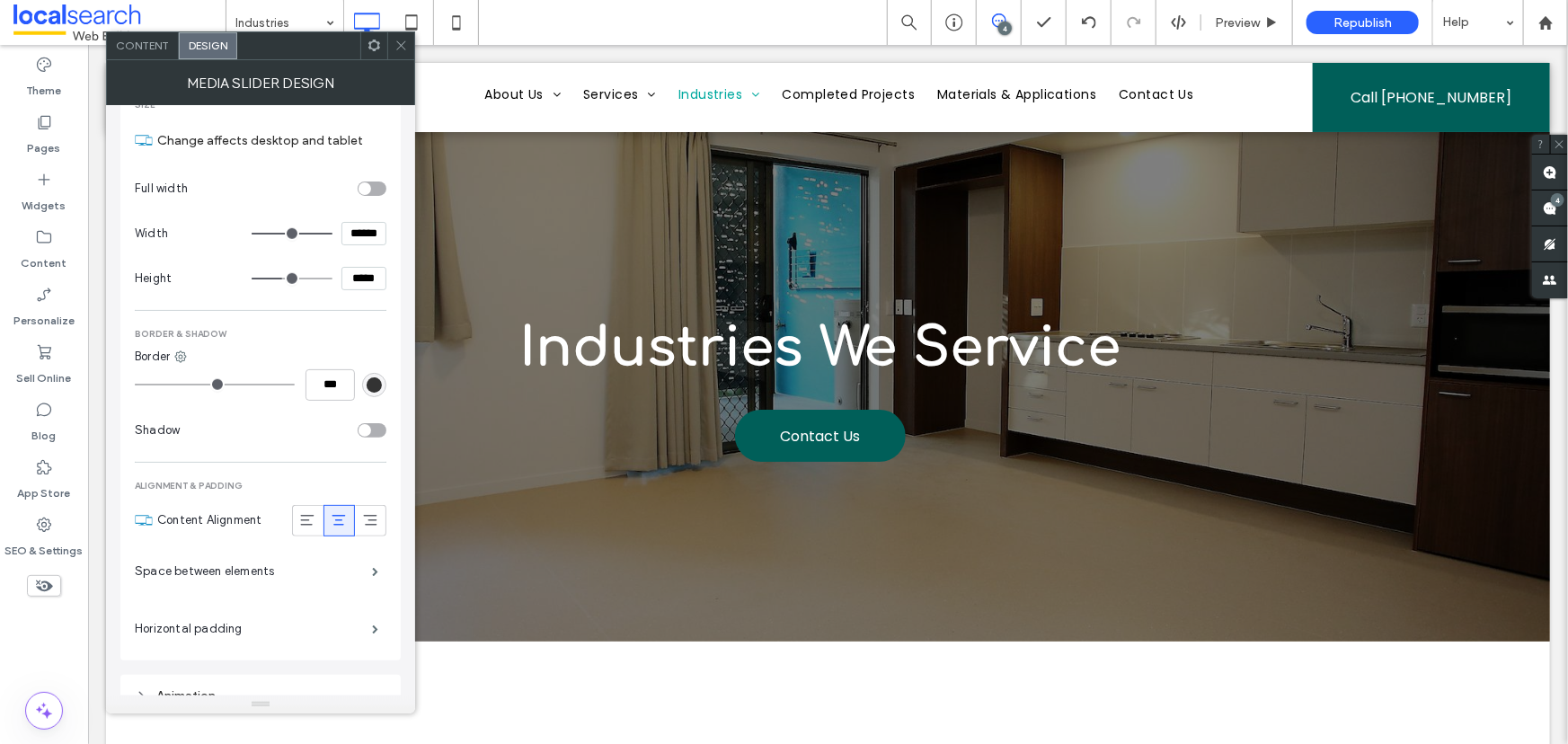 type on "***" 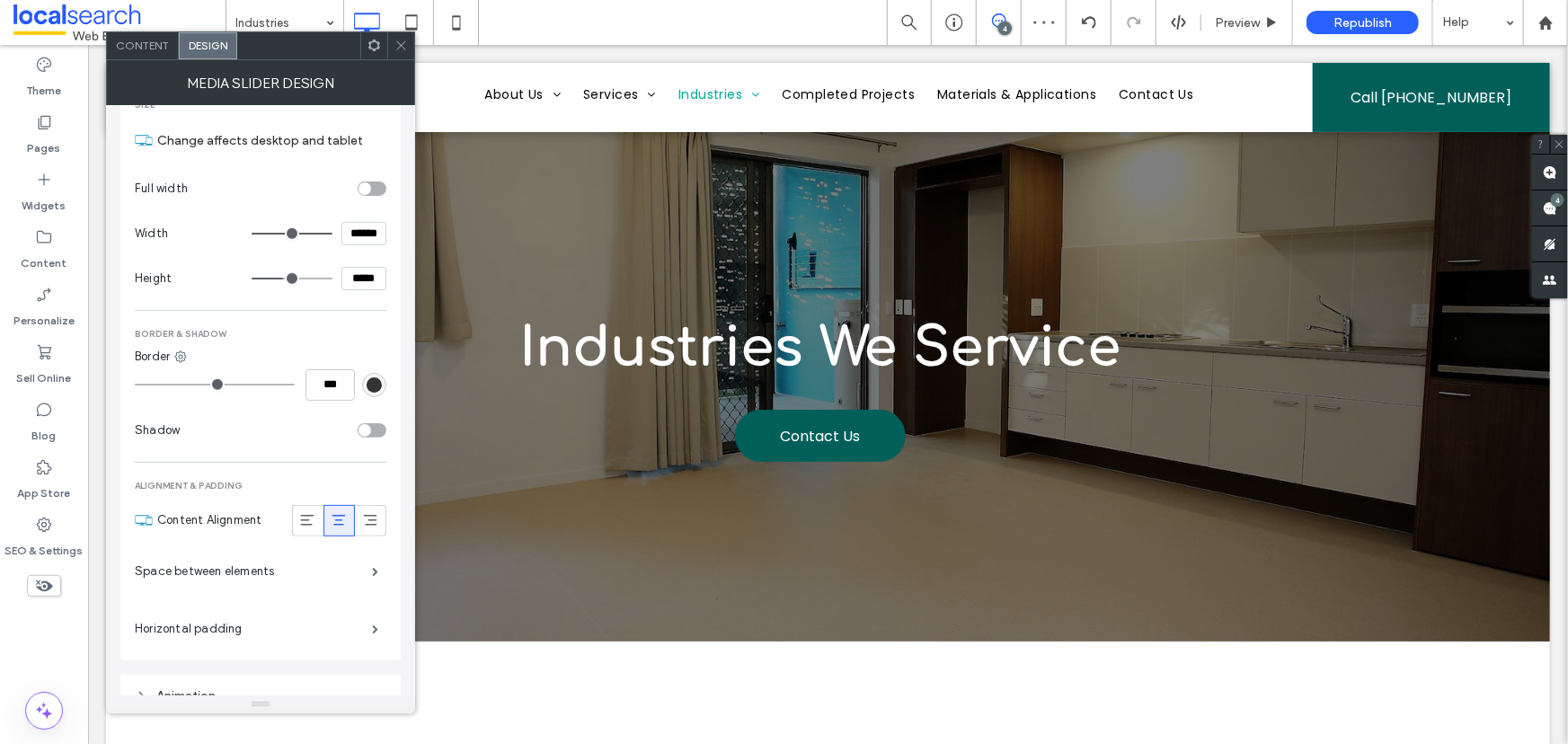 click 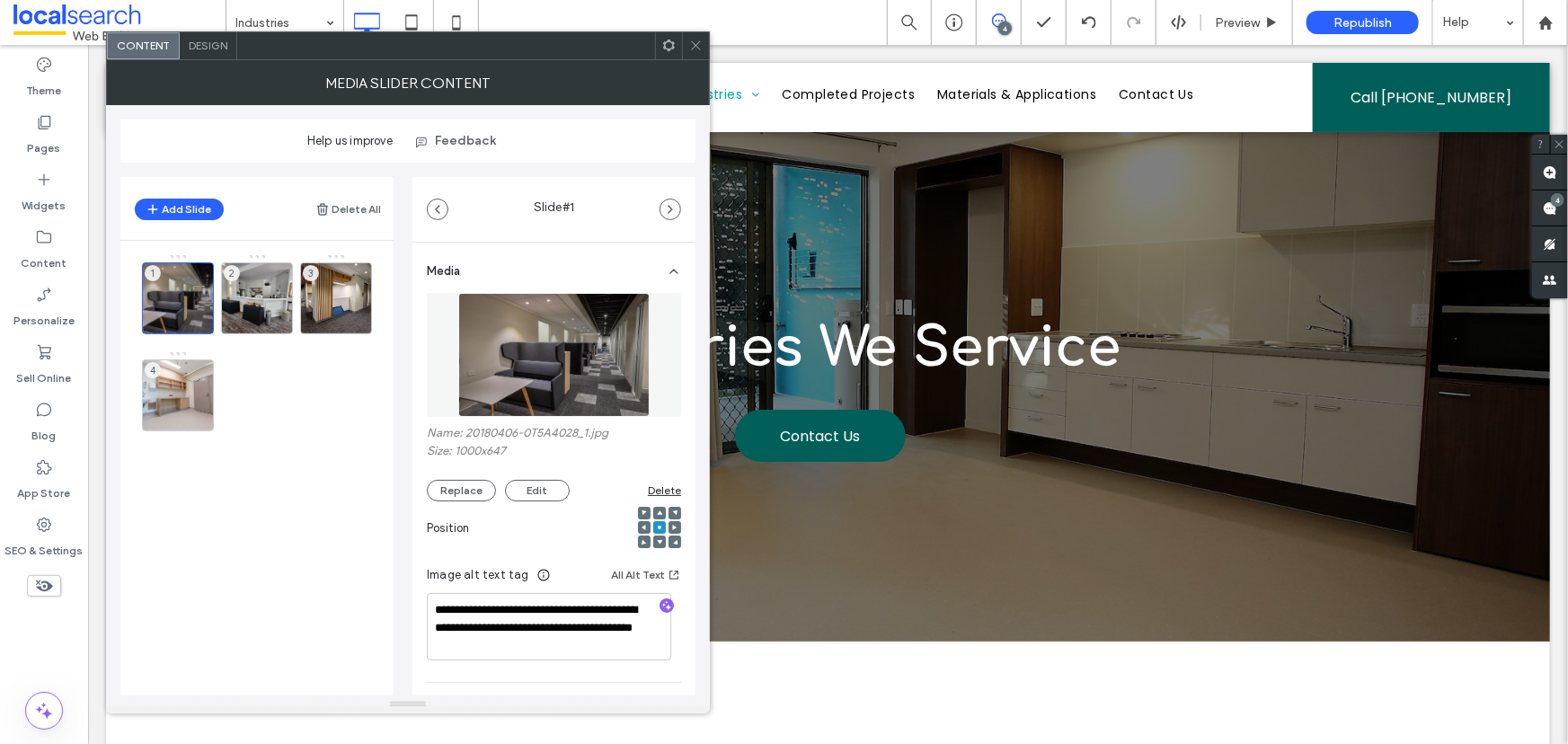 click on "Design" at bounding box center (208, 45) 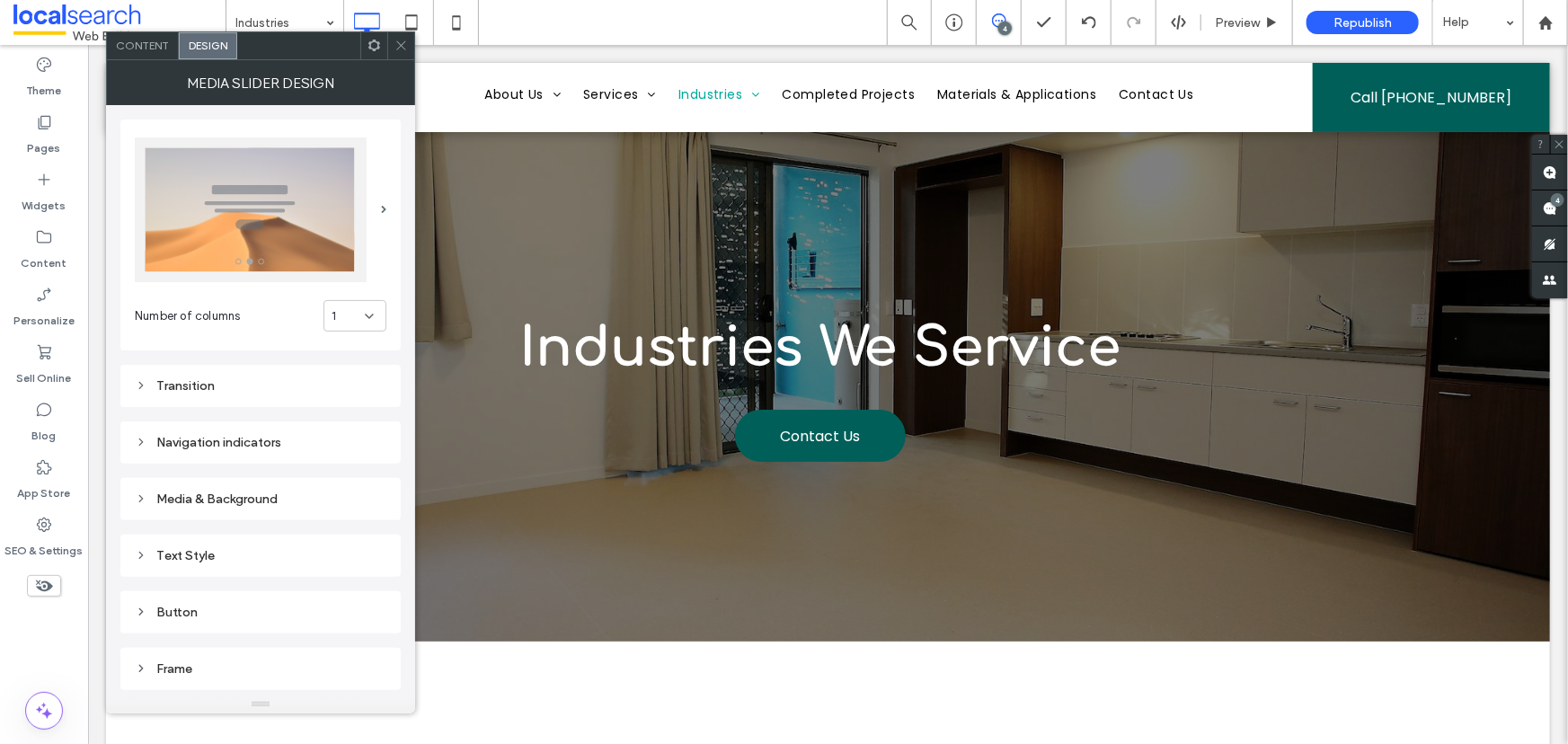 click on "1" at bounding box center [348, 316] 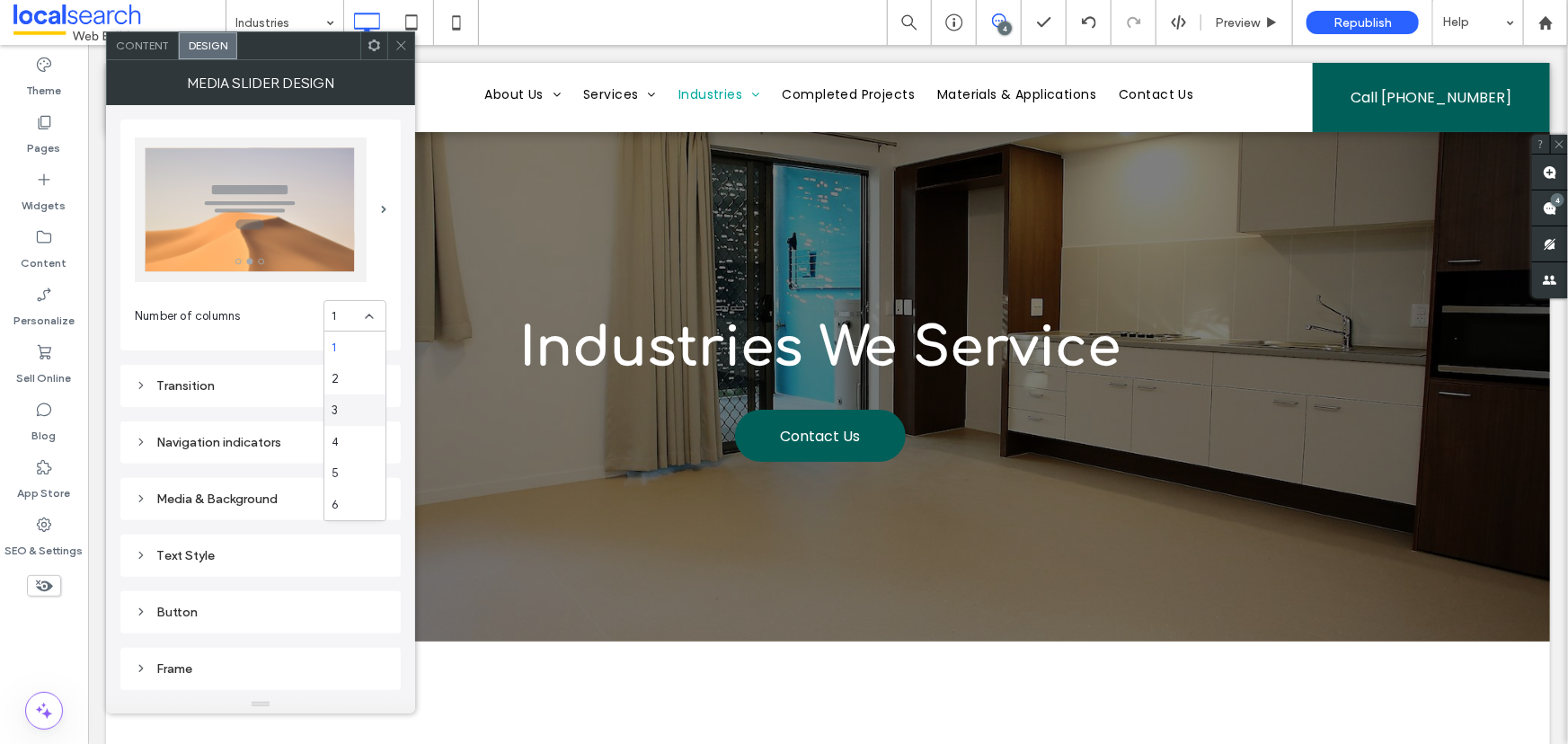 click on "3" at bounding box center (334, 411) 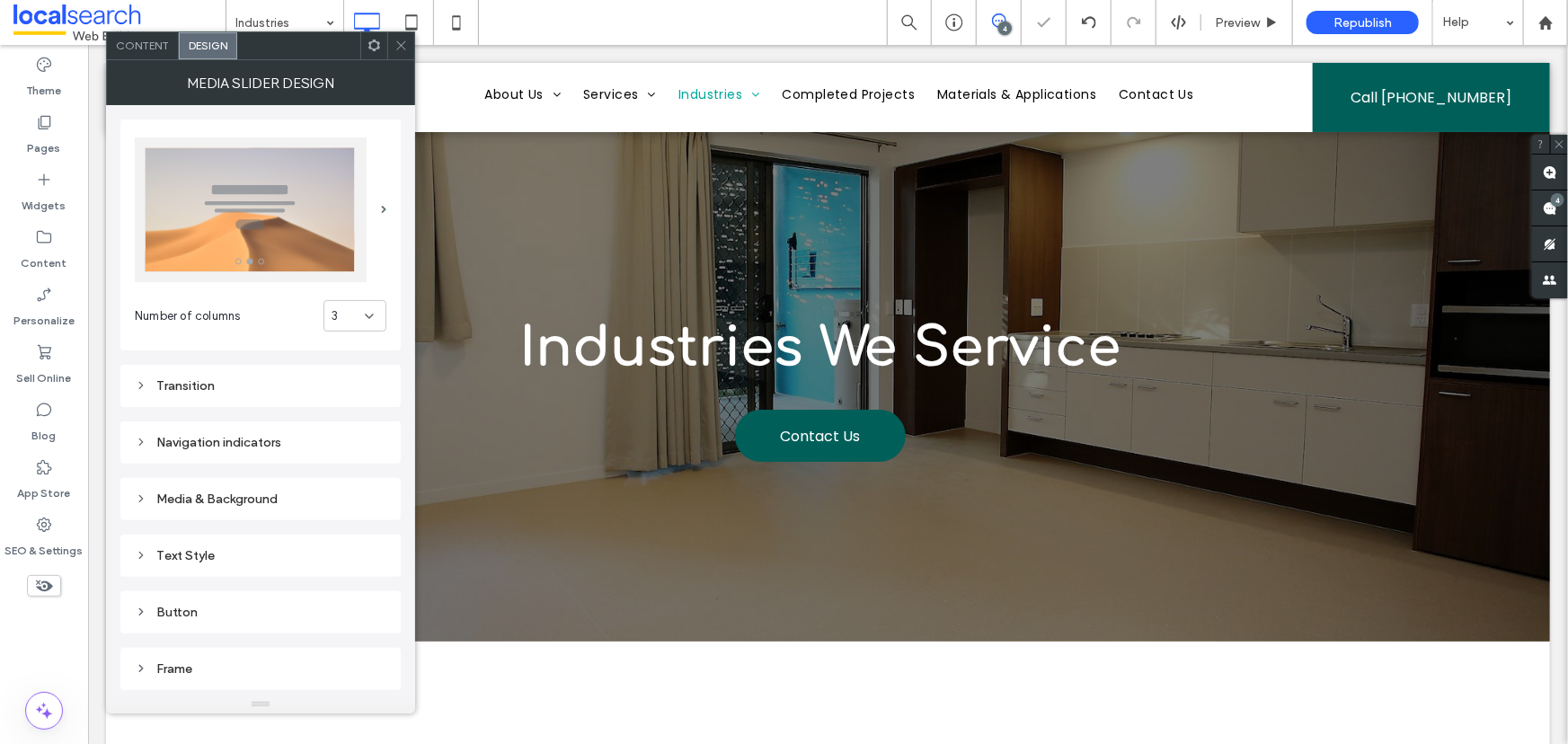 click on "Transition" at bounding box center [261, 385] 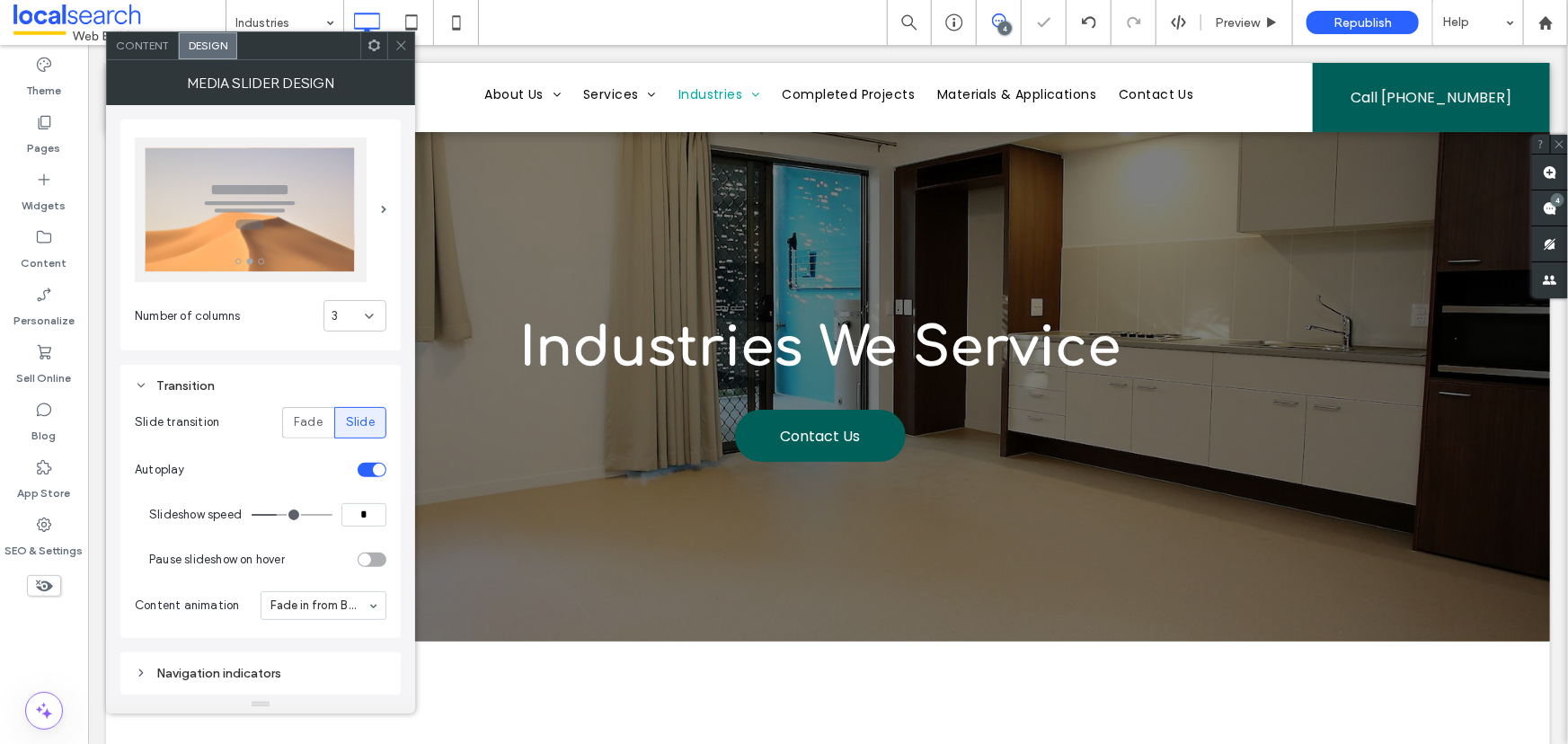click on "*" at bounding box center [364, 515] 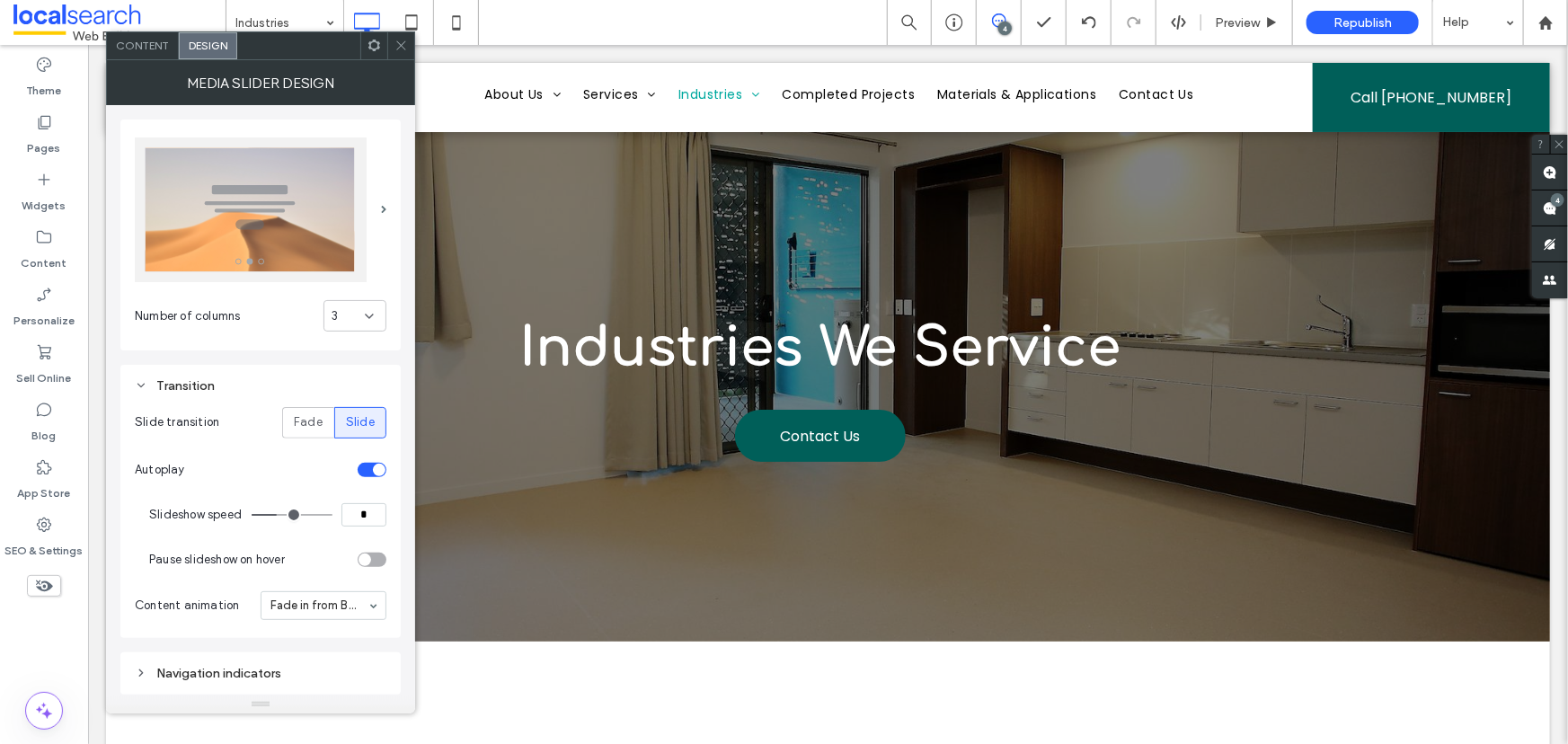 type on "*" 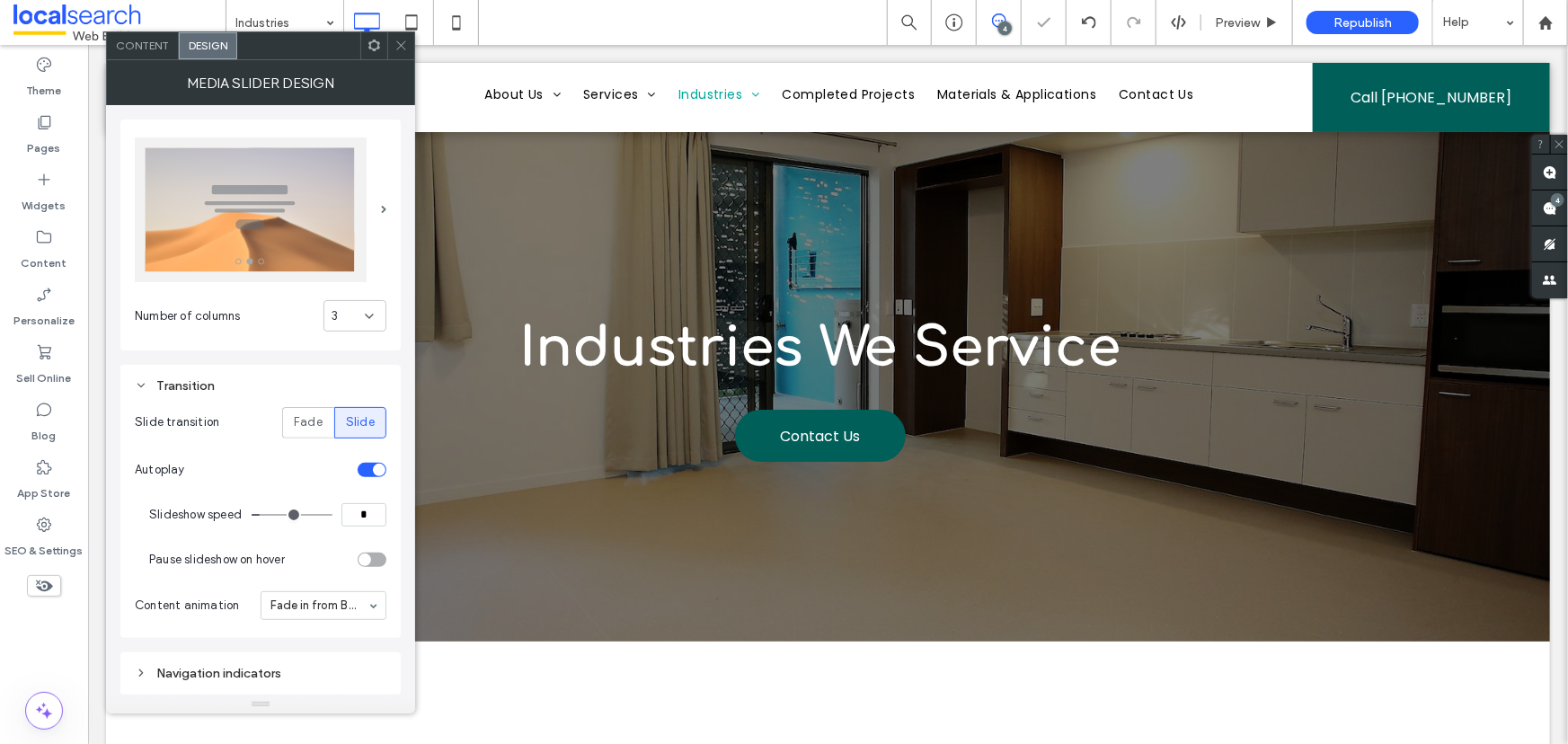 scroll, scrollTop: 340, scrollLeft: 0, axis: vertical 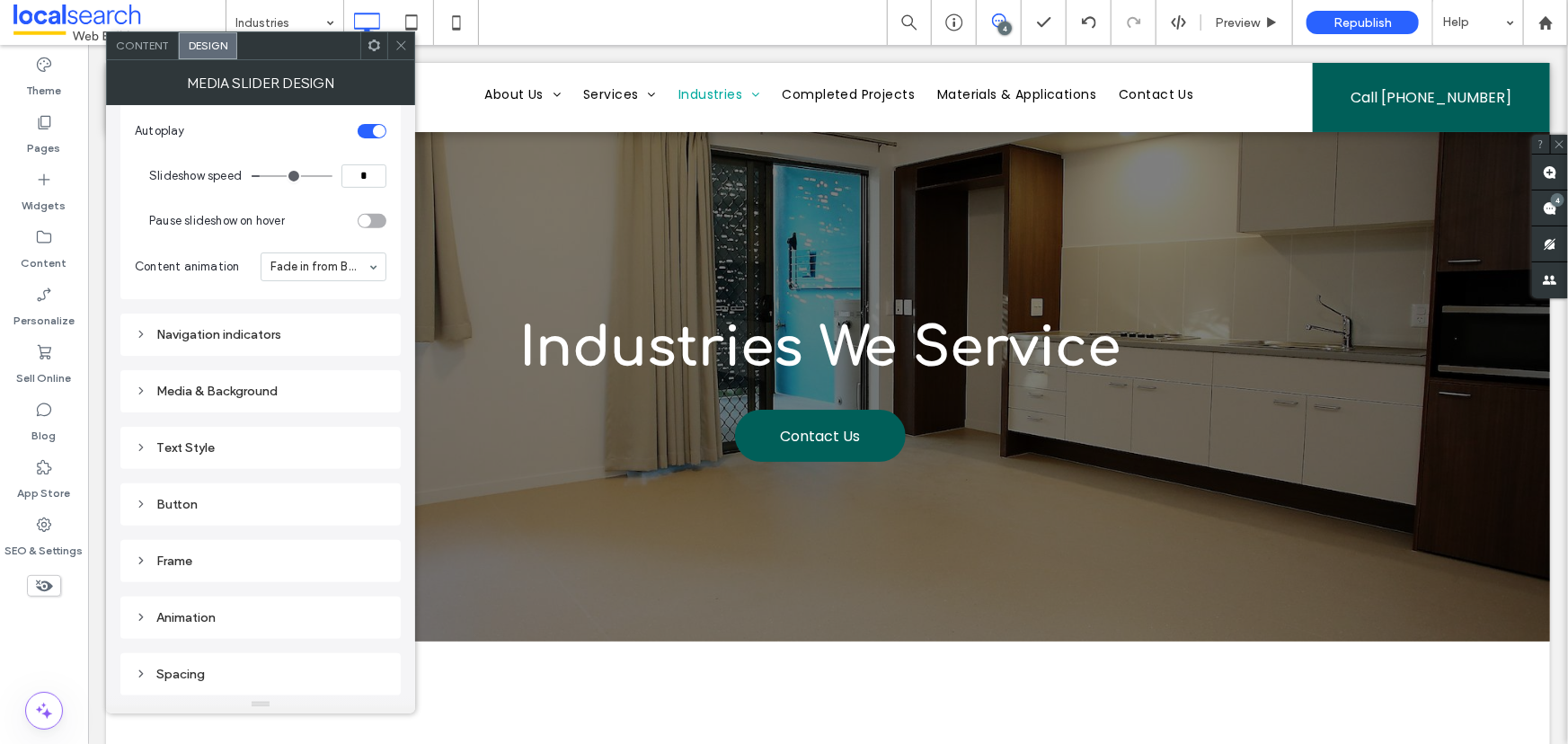 click on "Frame" at bounding box center (261, 561) 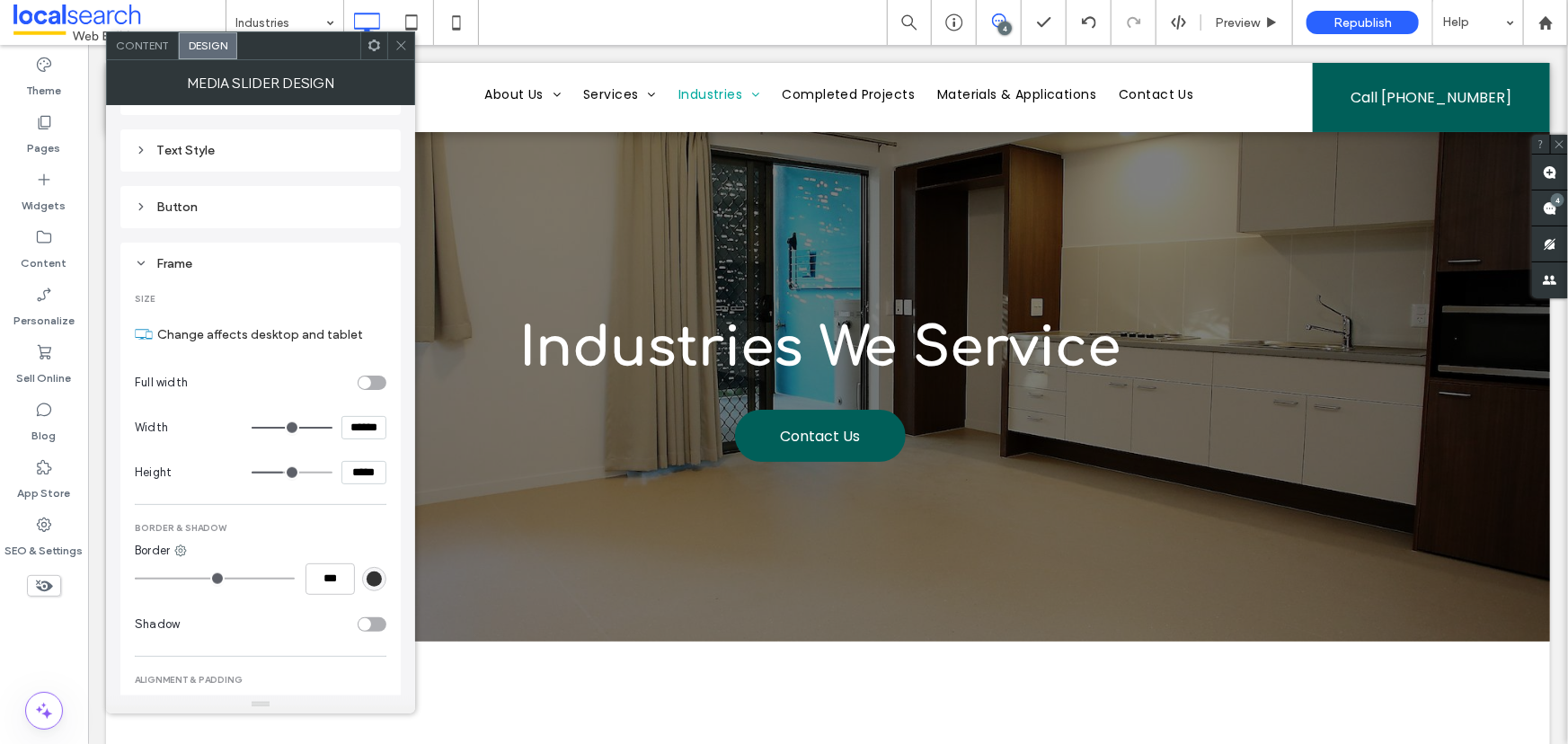 scroll, scrollTop: 666, scrollLeft: 0, axis: vertical 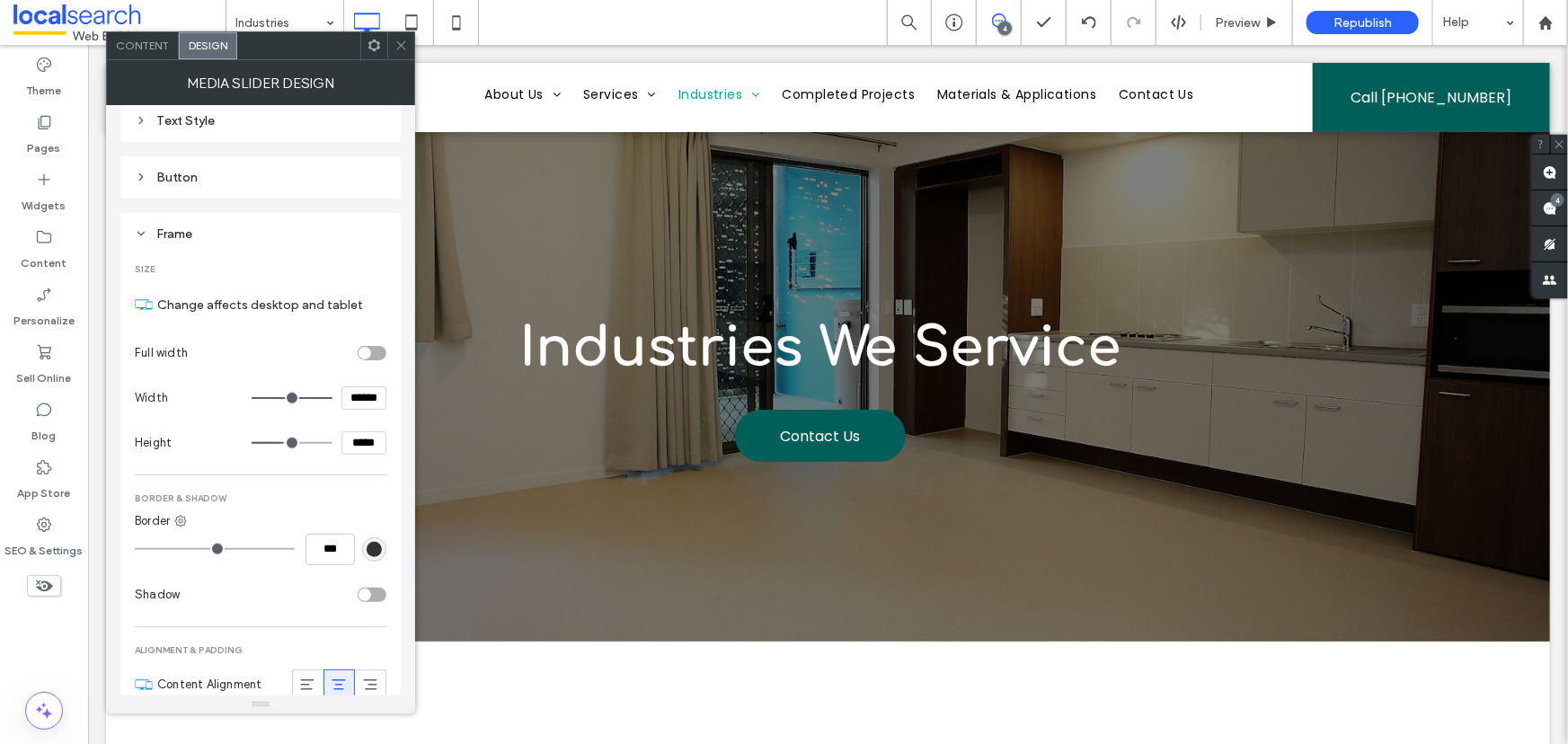 click on "*****" at bounding box center (364, 443) 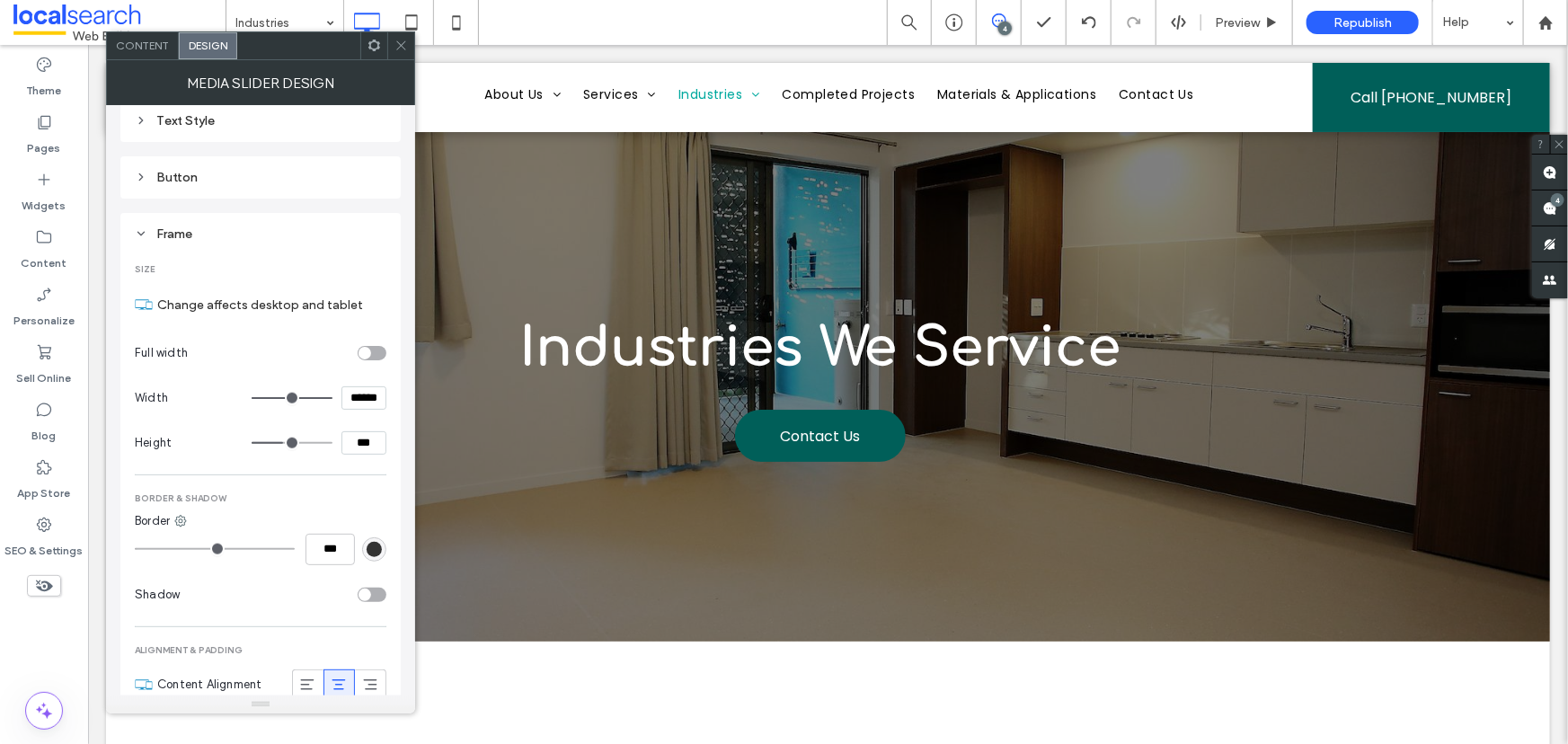 type on "*****" 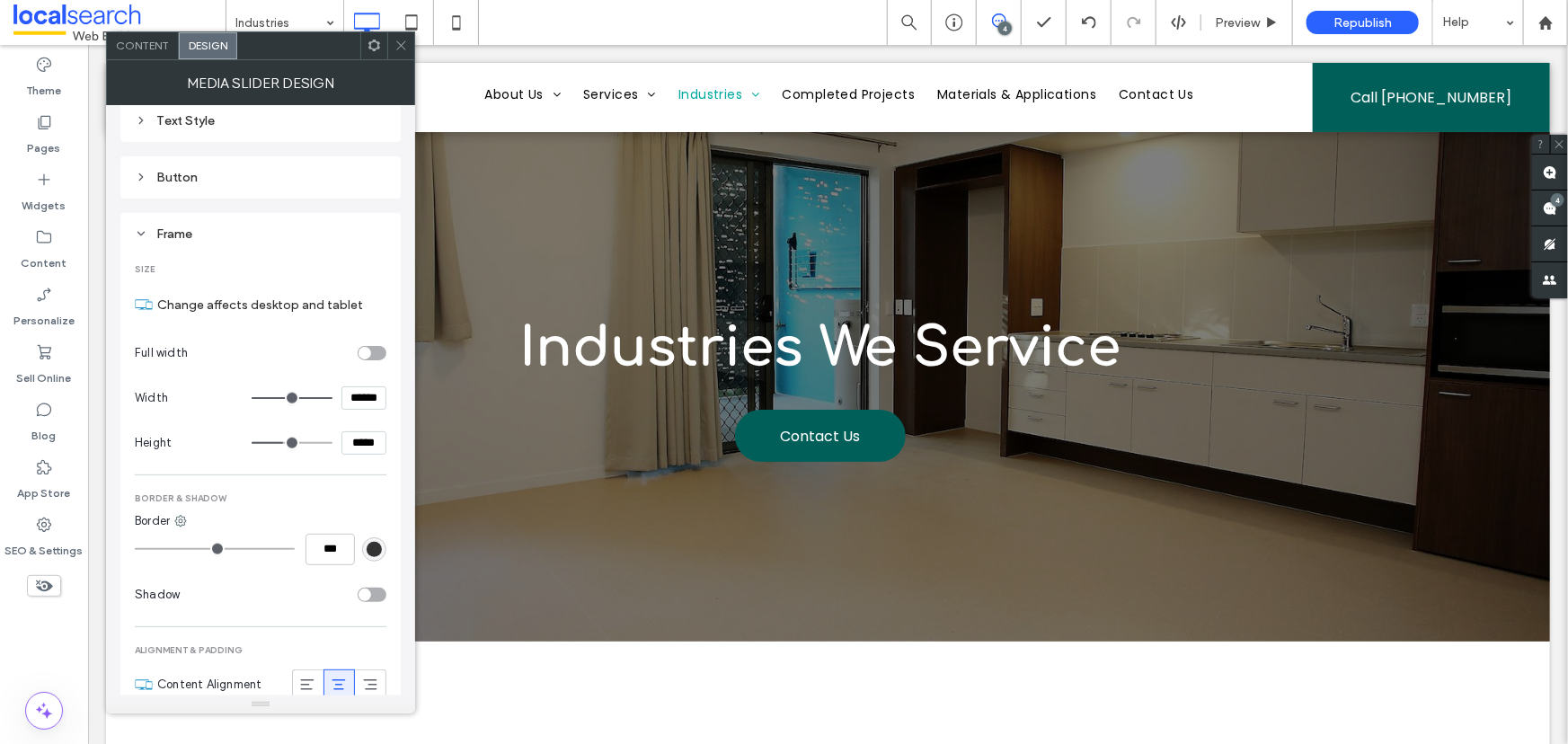 type on "***" 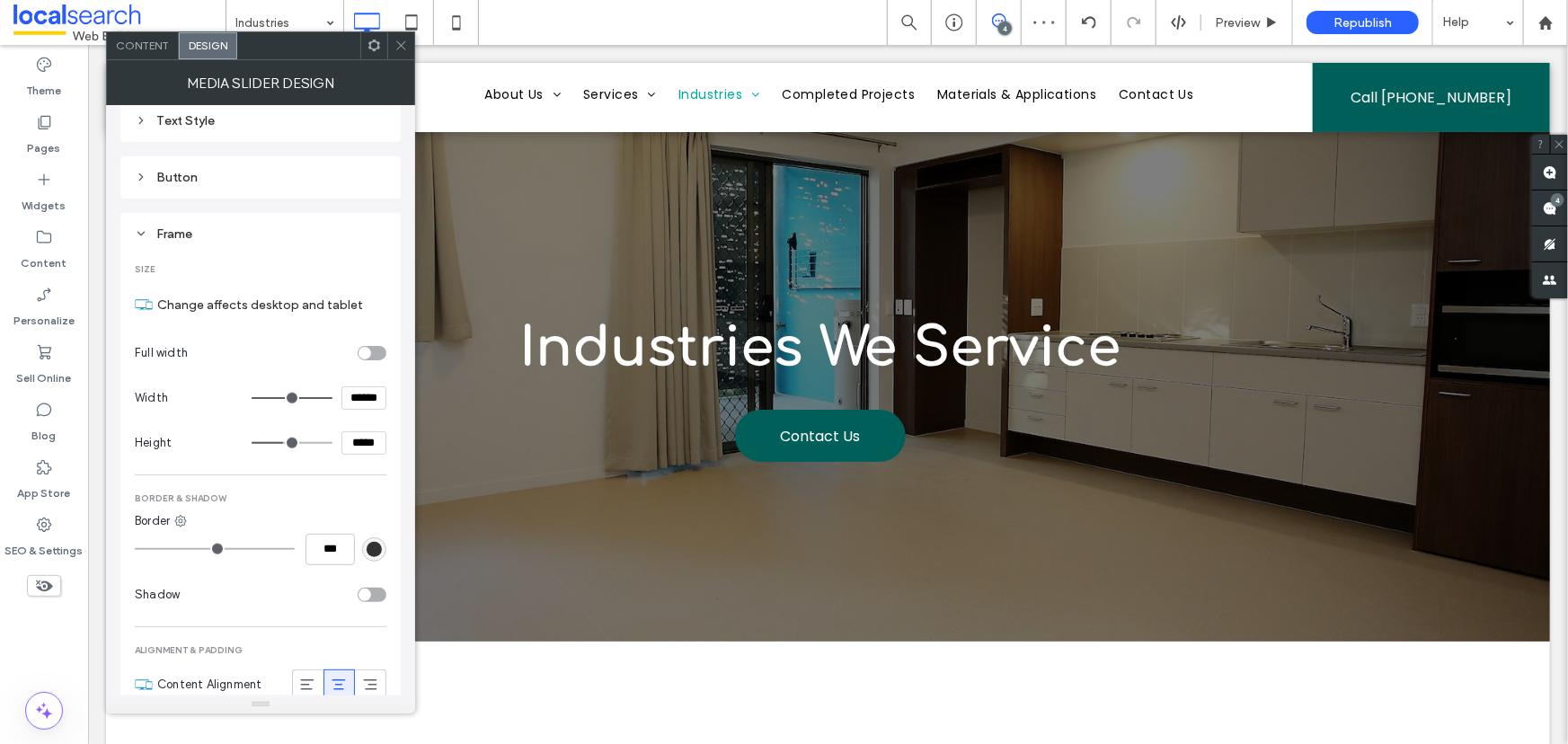 click 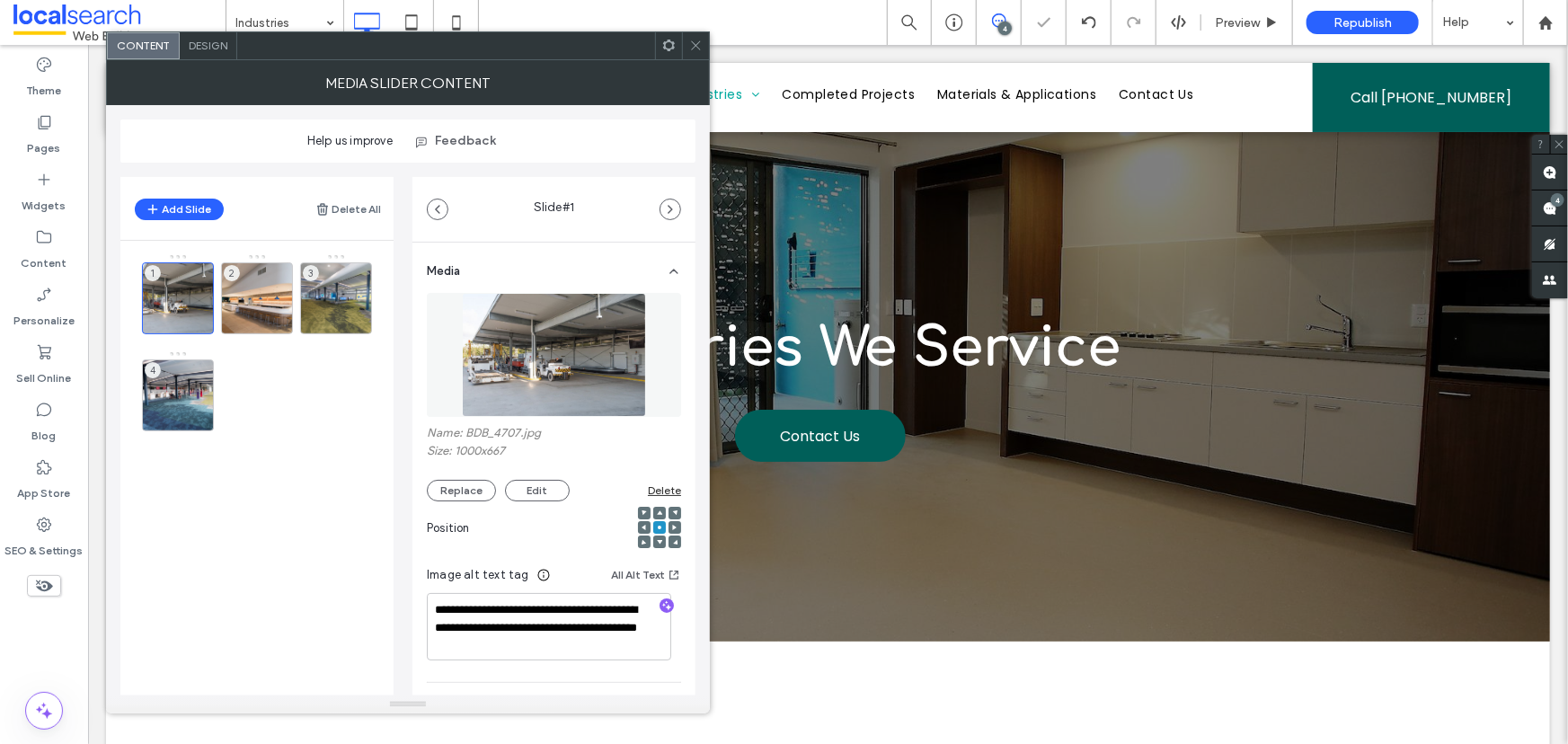 click on "Design" at bounding box center [208, 45] 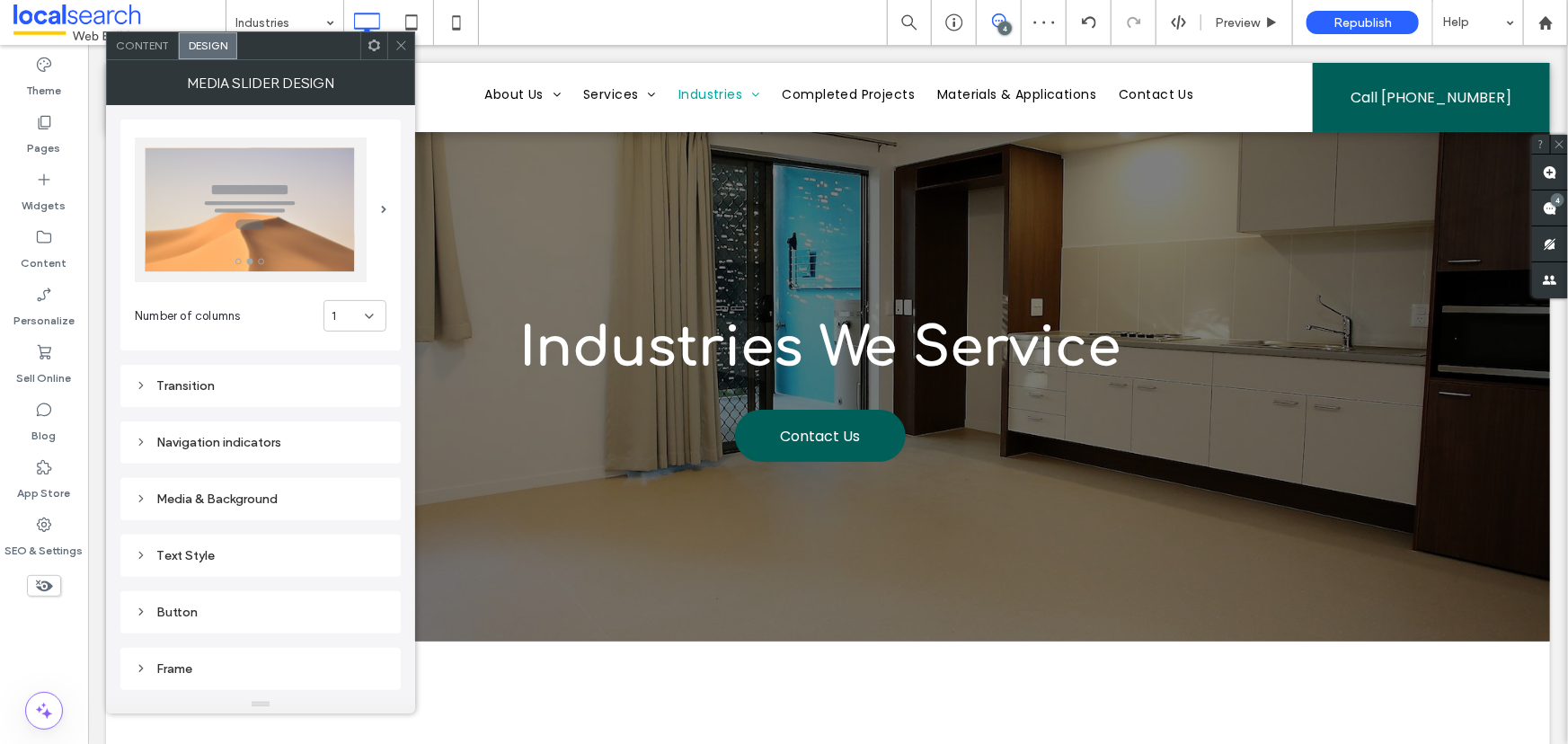 click on "1" at bounding box center (348, 316) 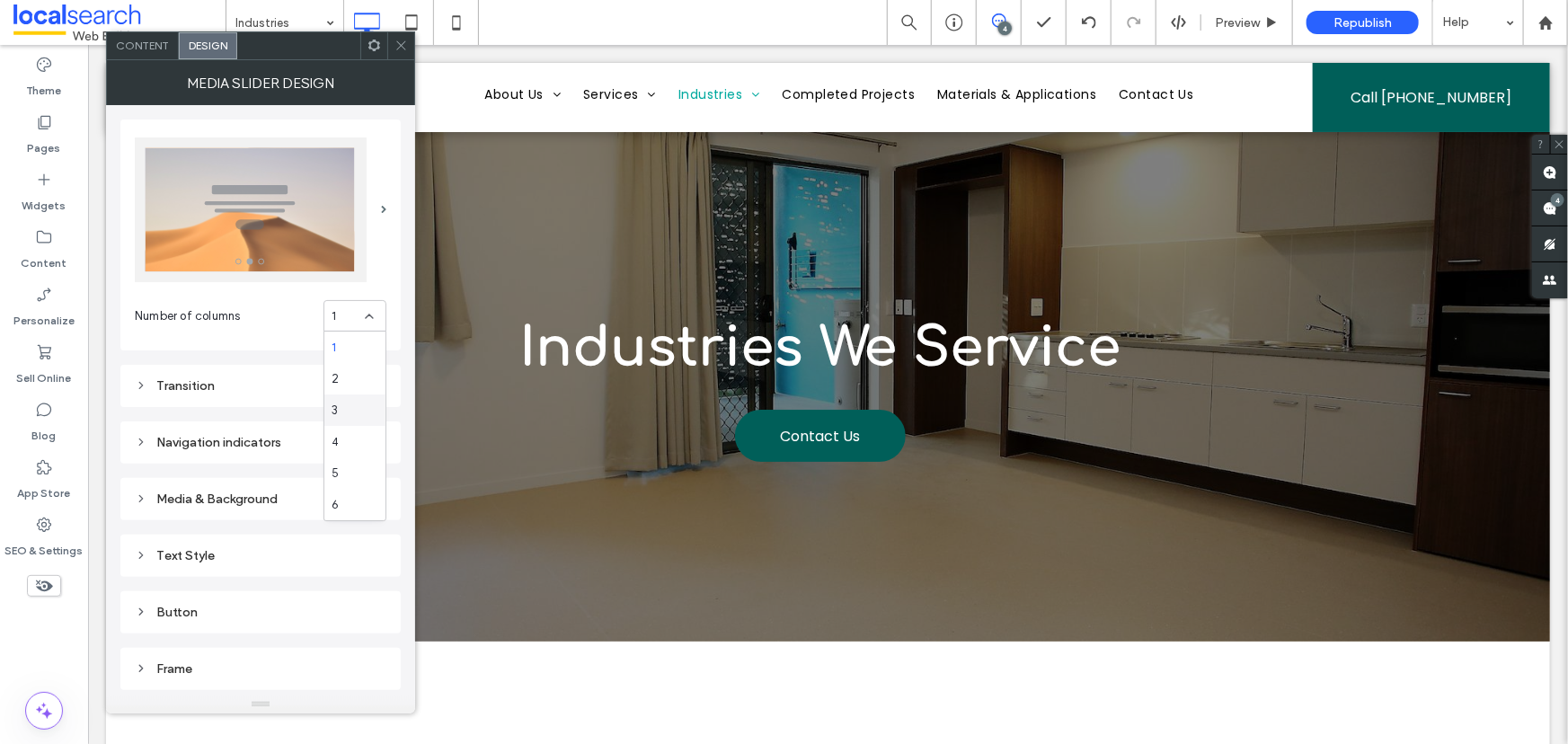 click on "3" at bounding box center (334, 411) 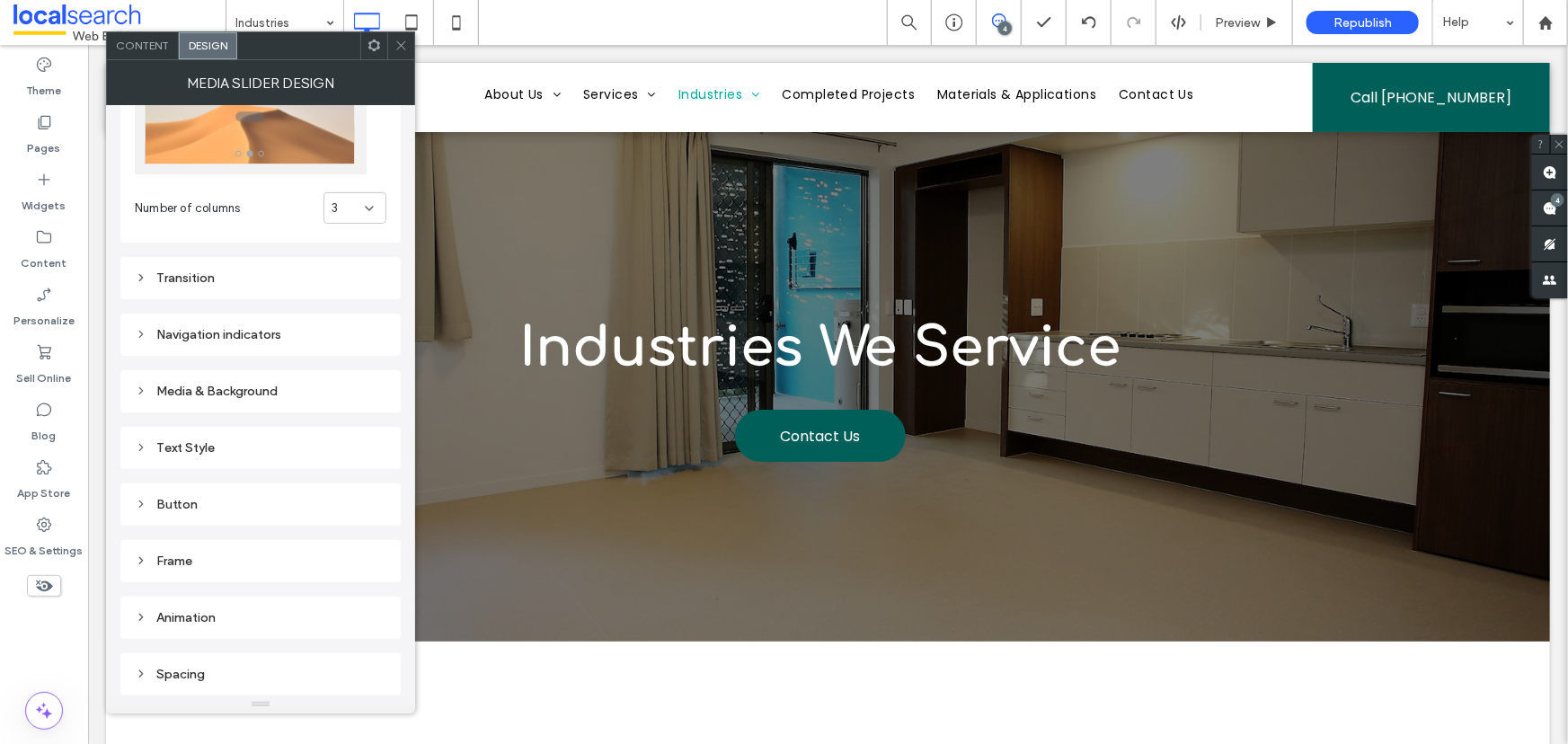 scroll, scrollTop: 109, scrollLeft: 0, axis: vertical 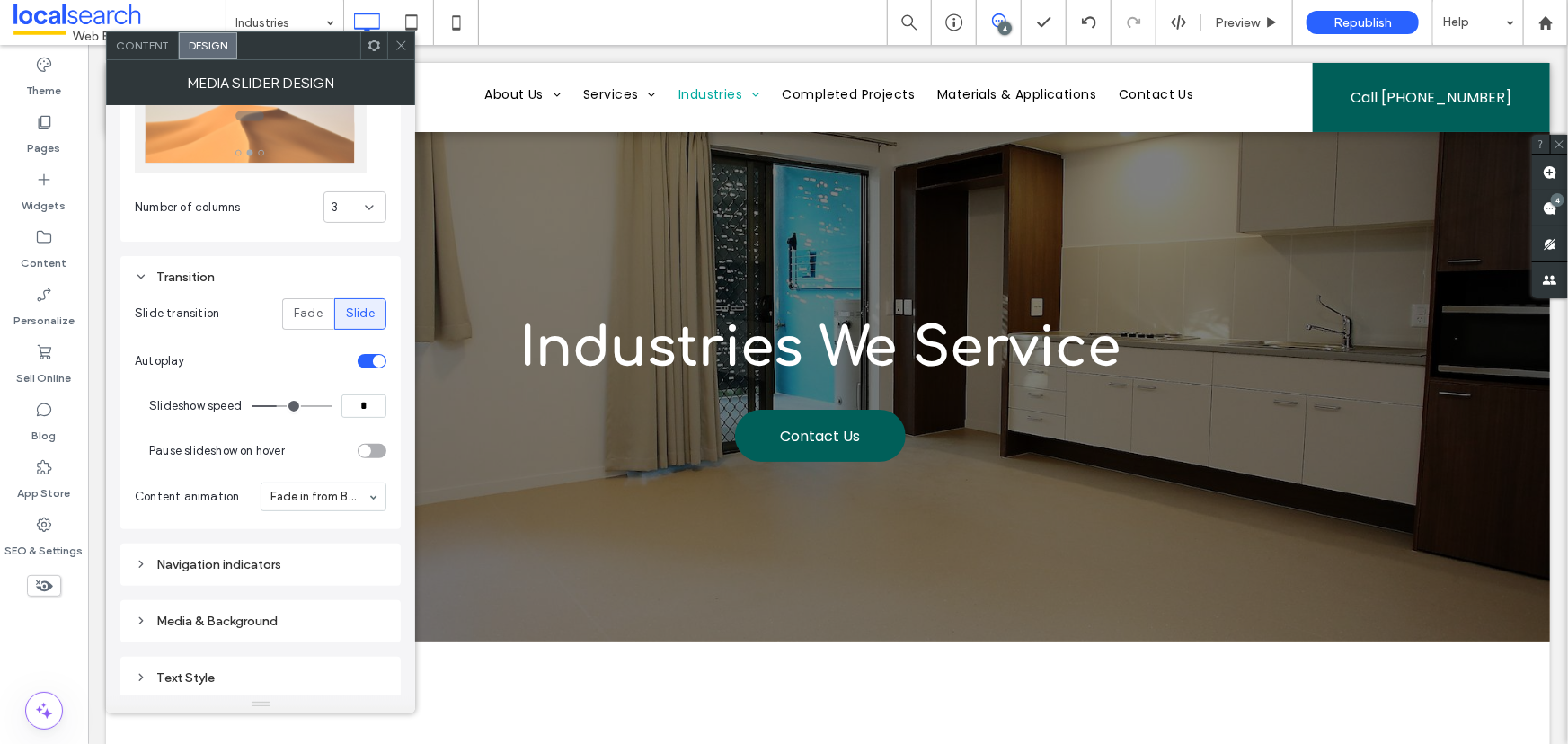 click on "*" at bounding box center [364, 406] 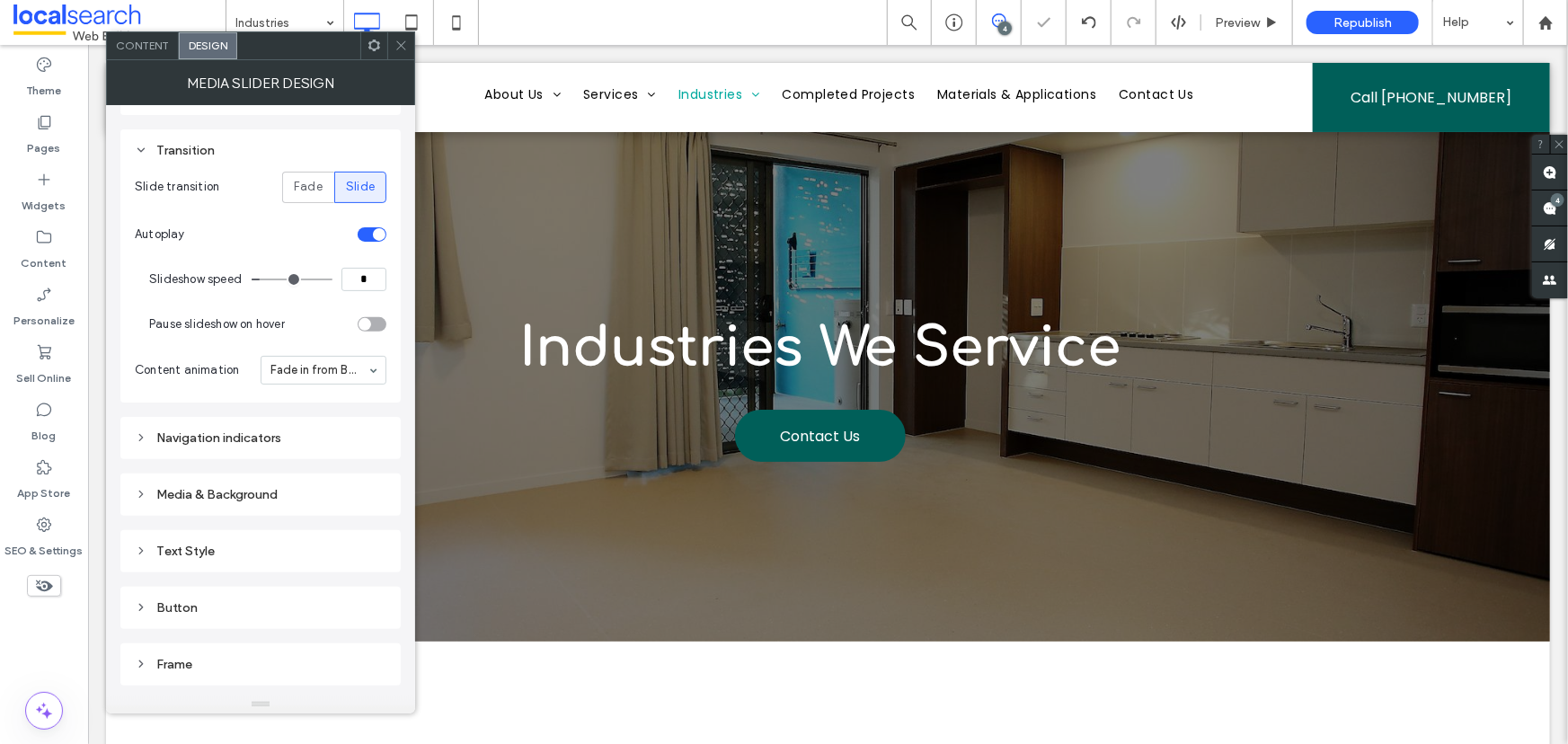 scroll, scrollTop: 340, scrollLeft: 0, axis: vertical 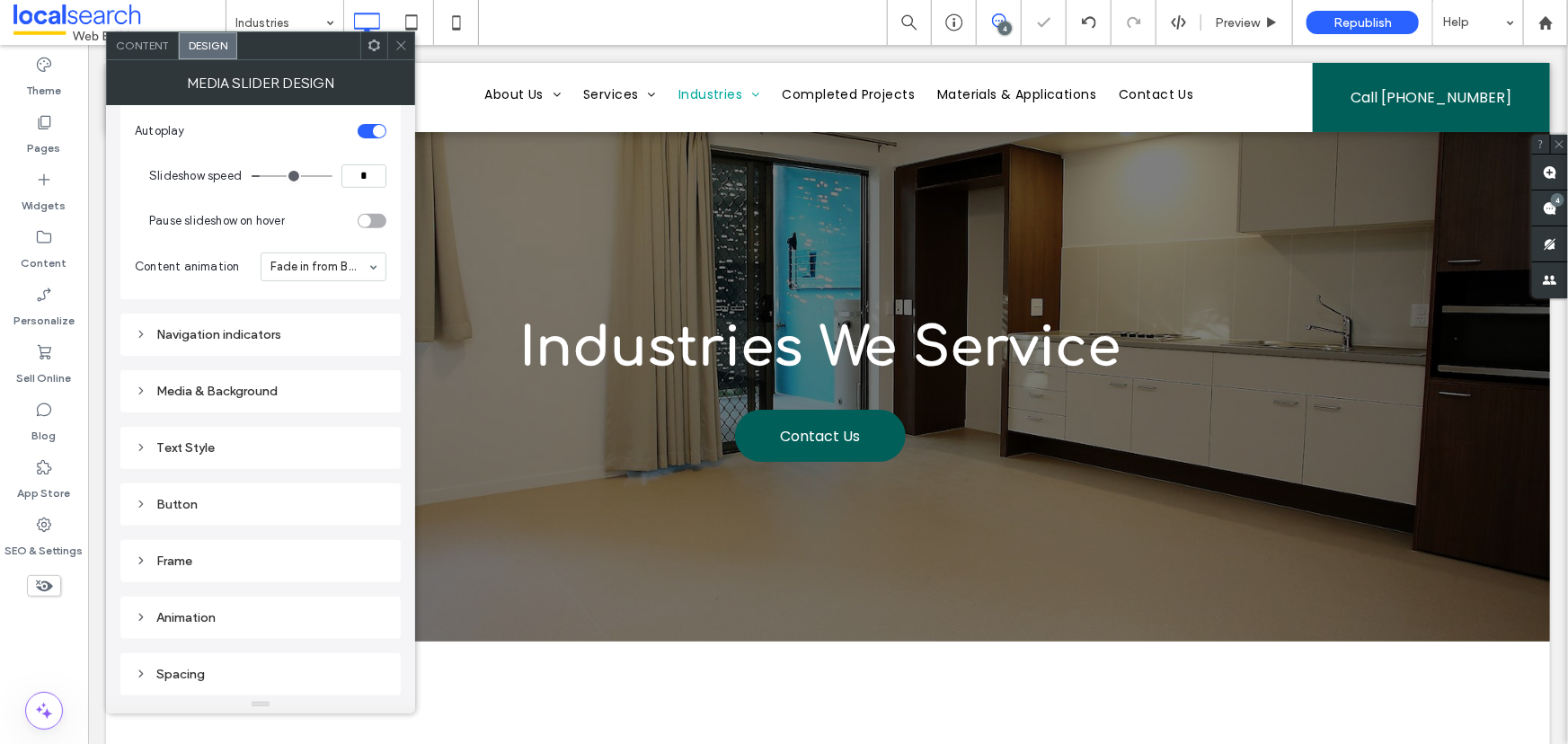 click on "Frame" at bounding box center [261, 561] 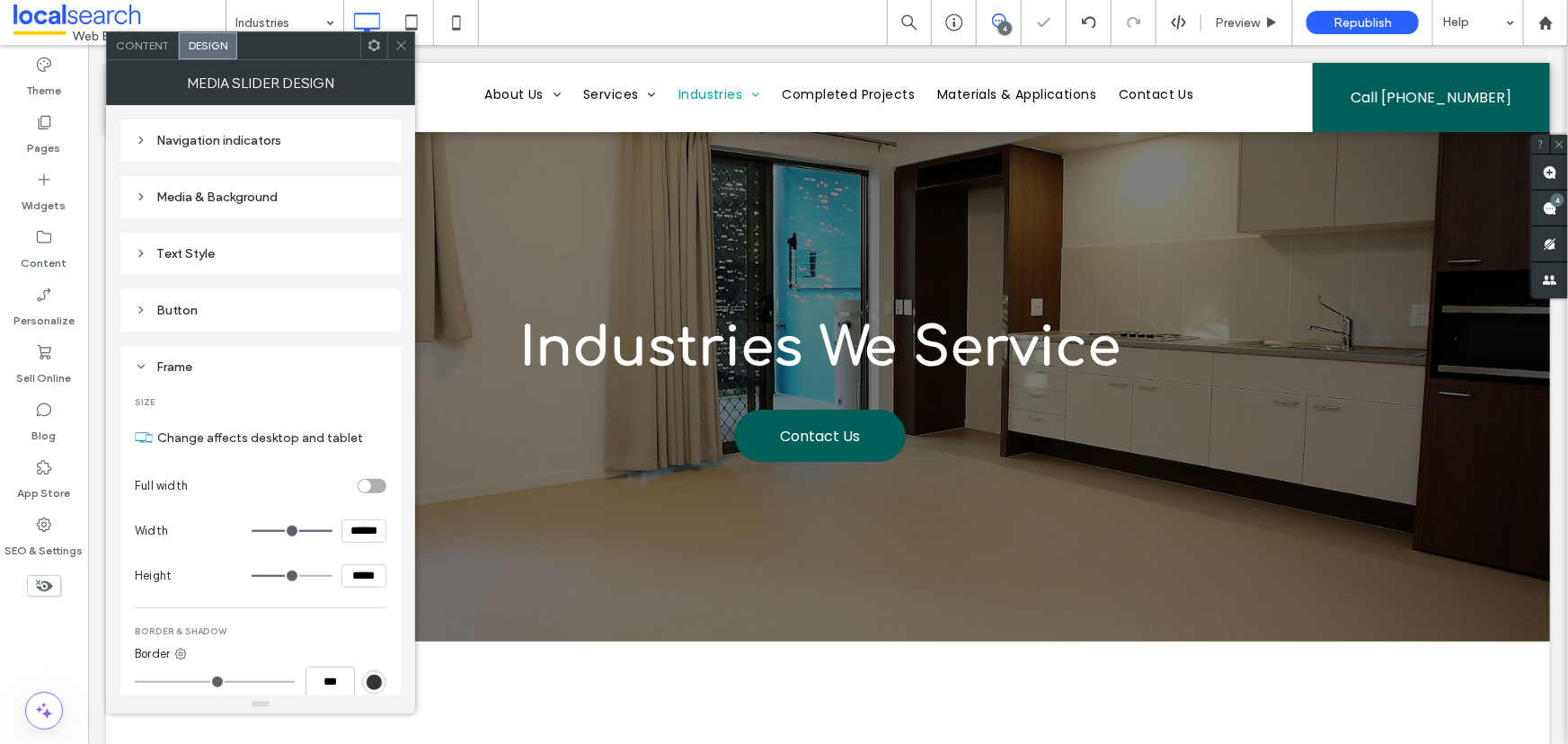 scroll, scrollTop: 584, scrollLeft: 0, axis: vertical 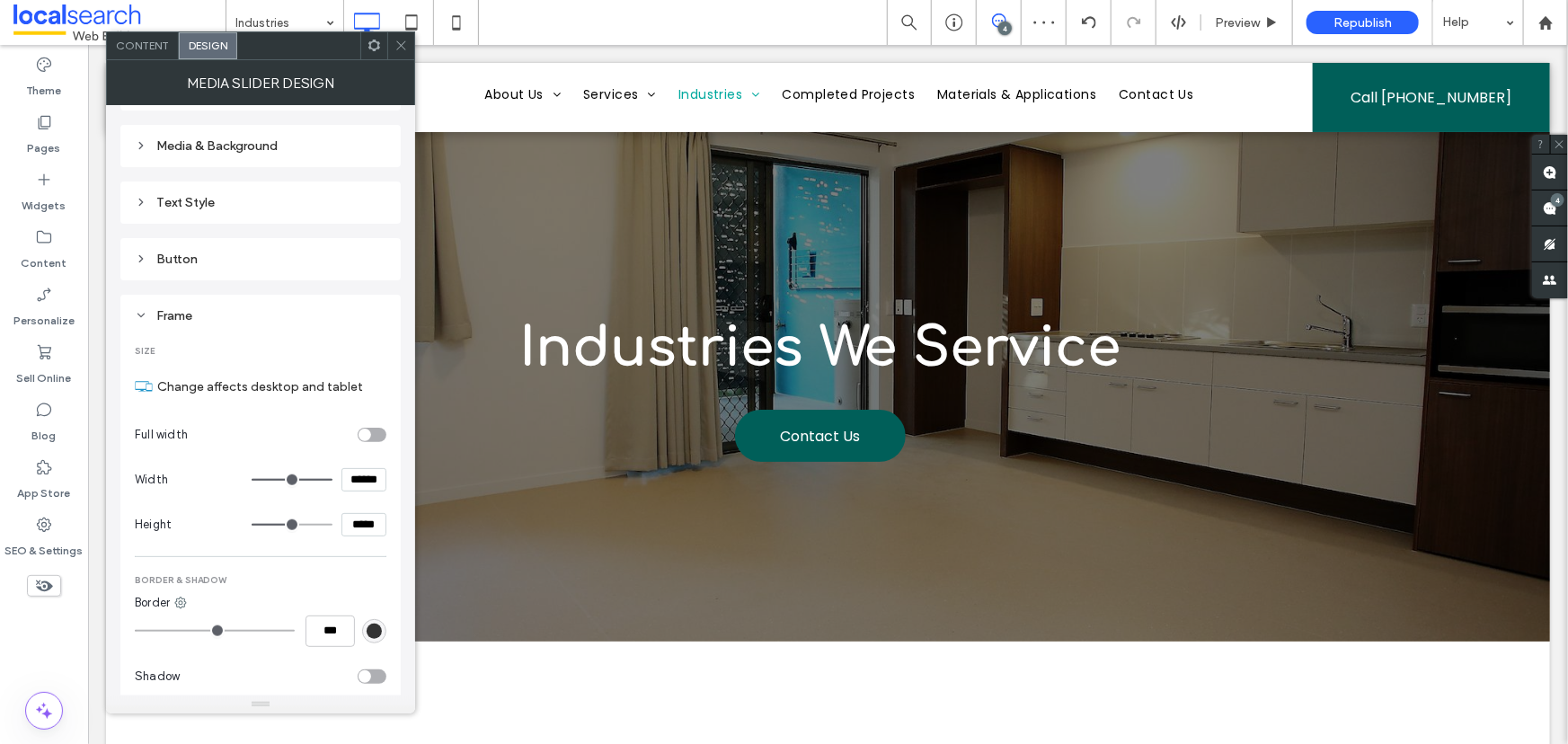 click on "*****" at bounding box center [364, 525] 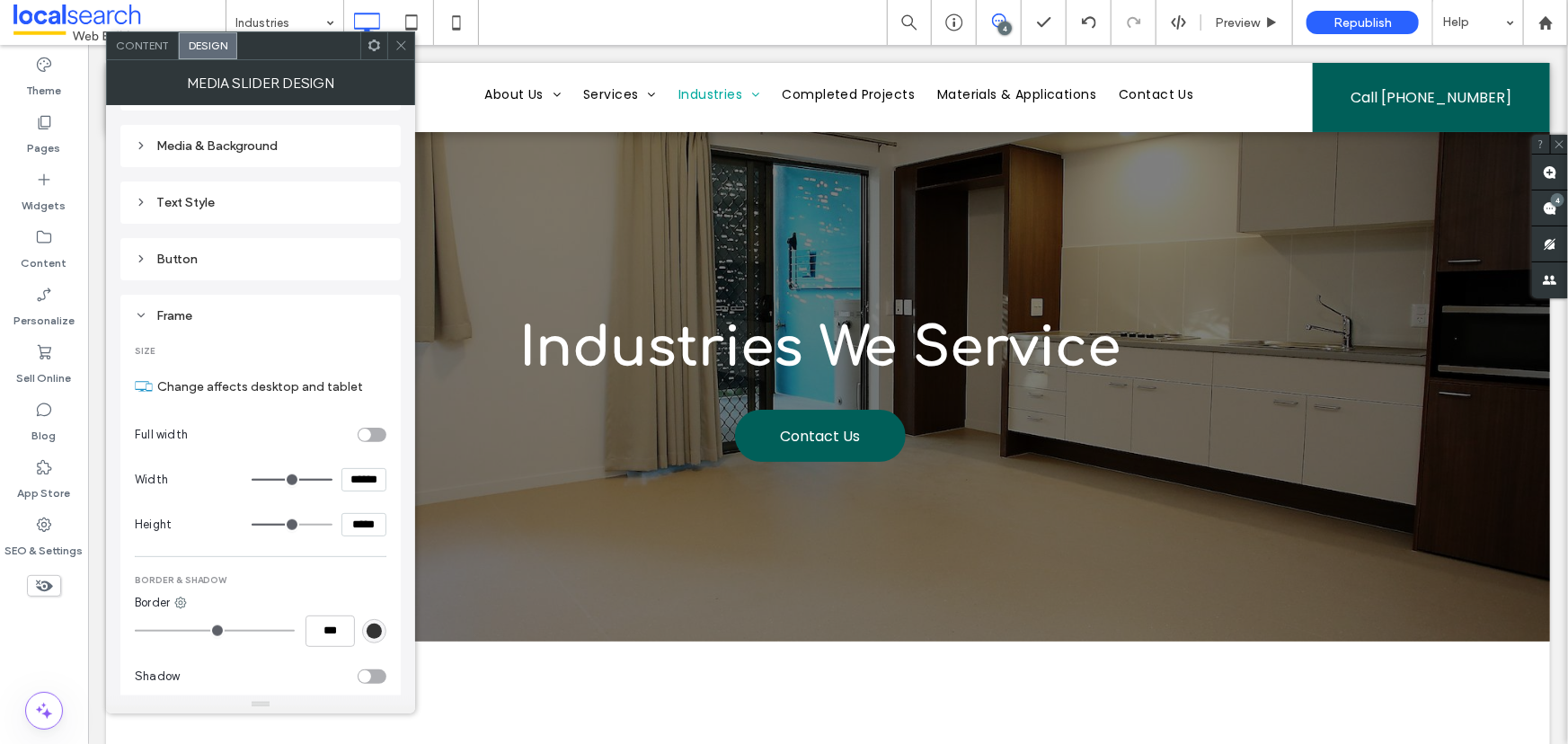 click on "*****" at bounding box center (364, 525) 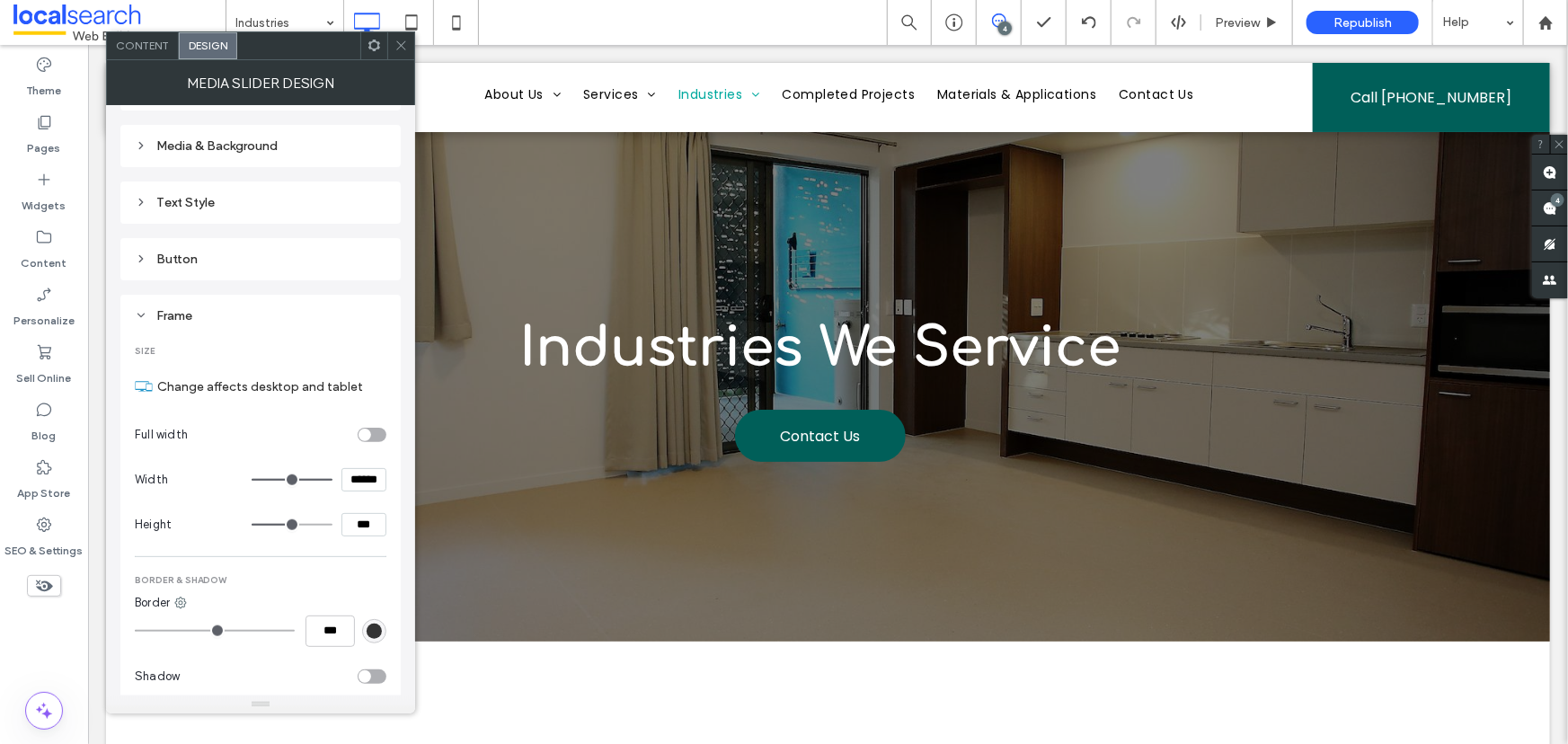 type on "*****" 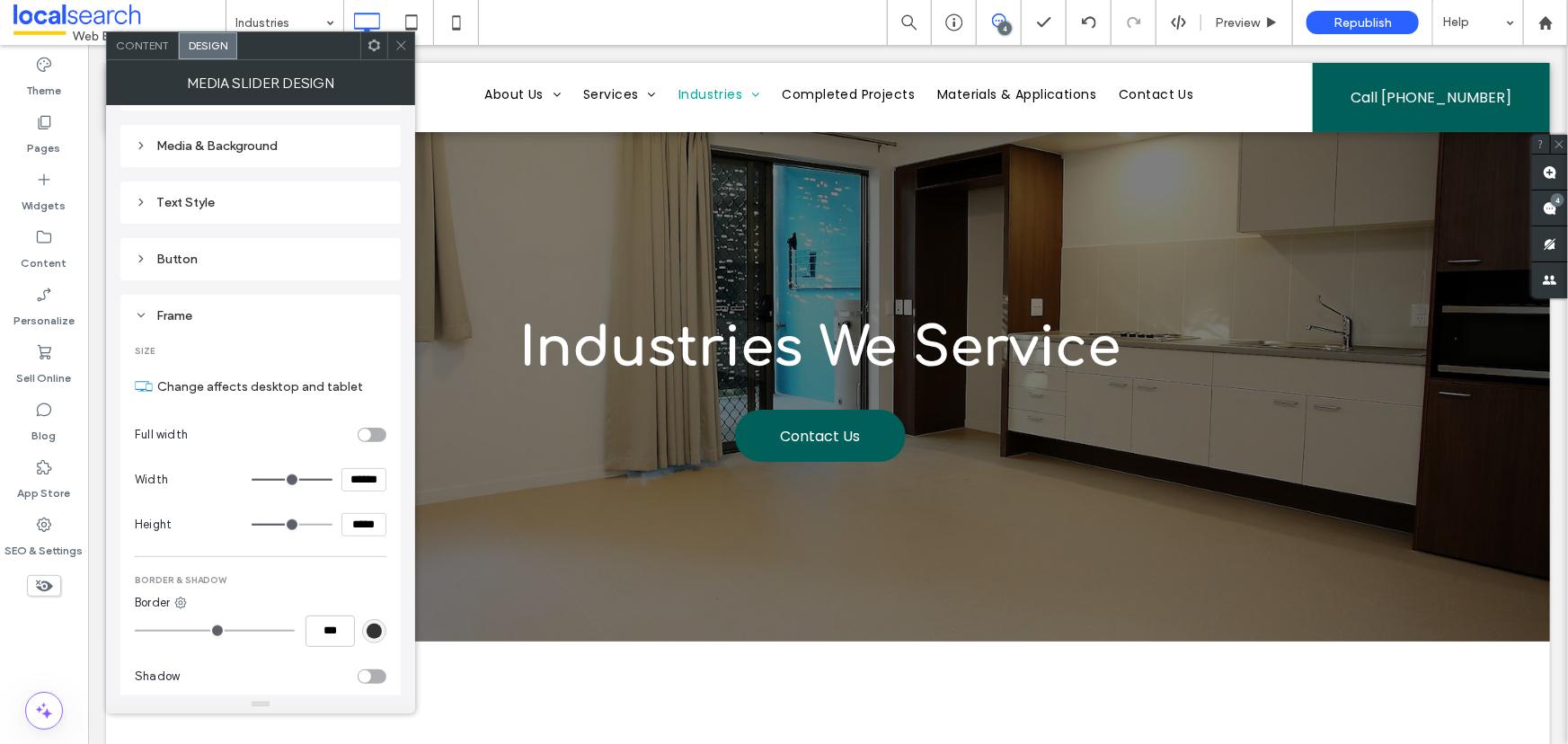 type on "***" 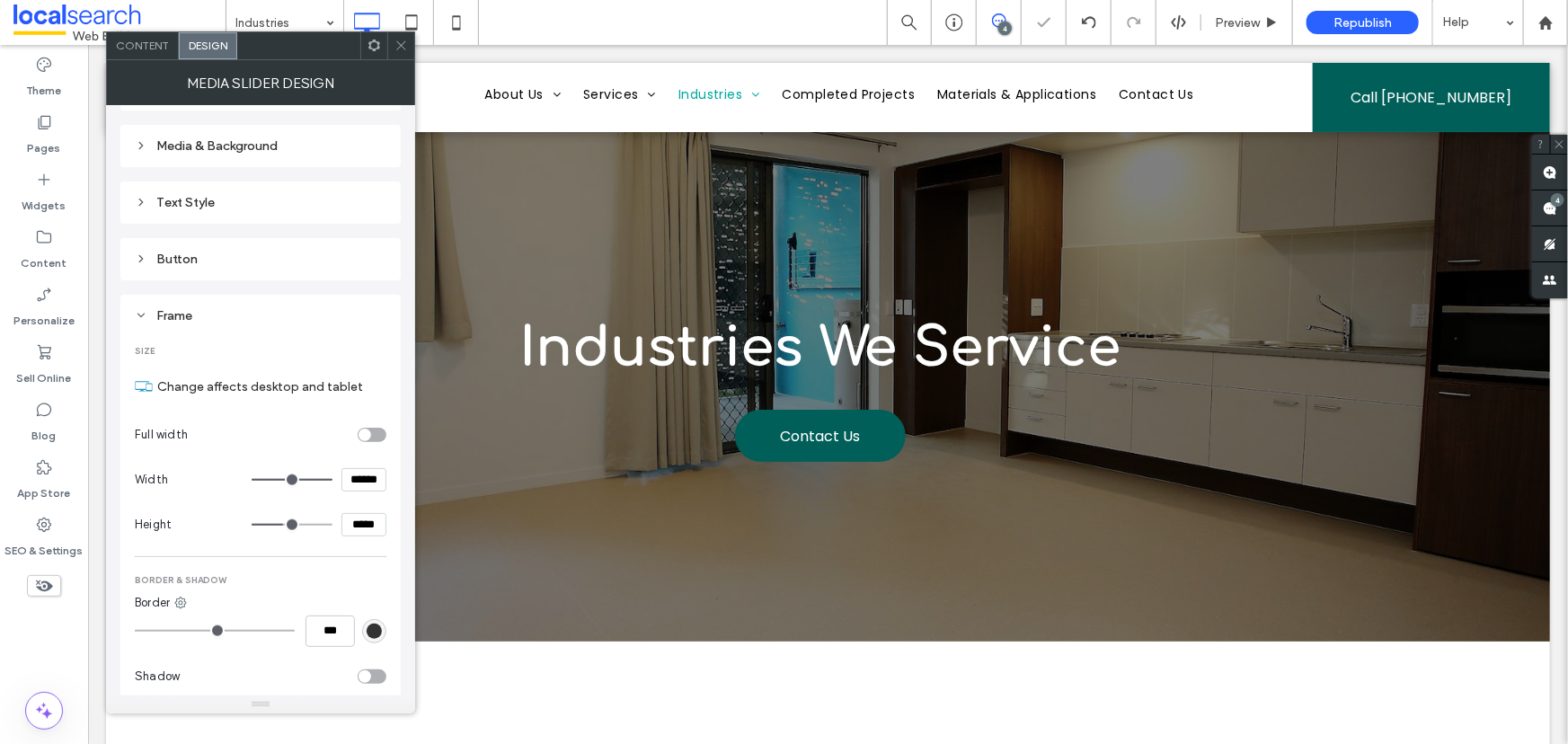 click 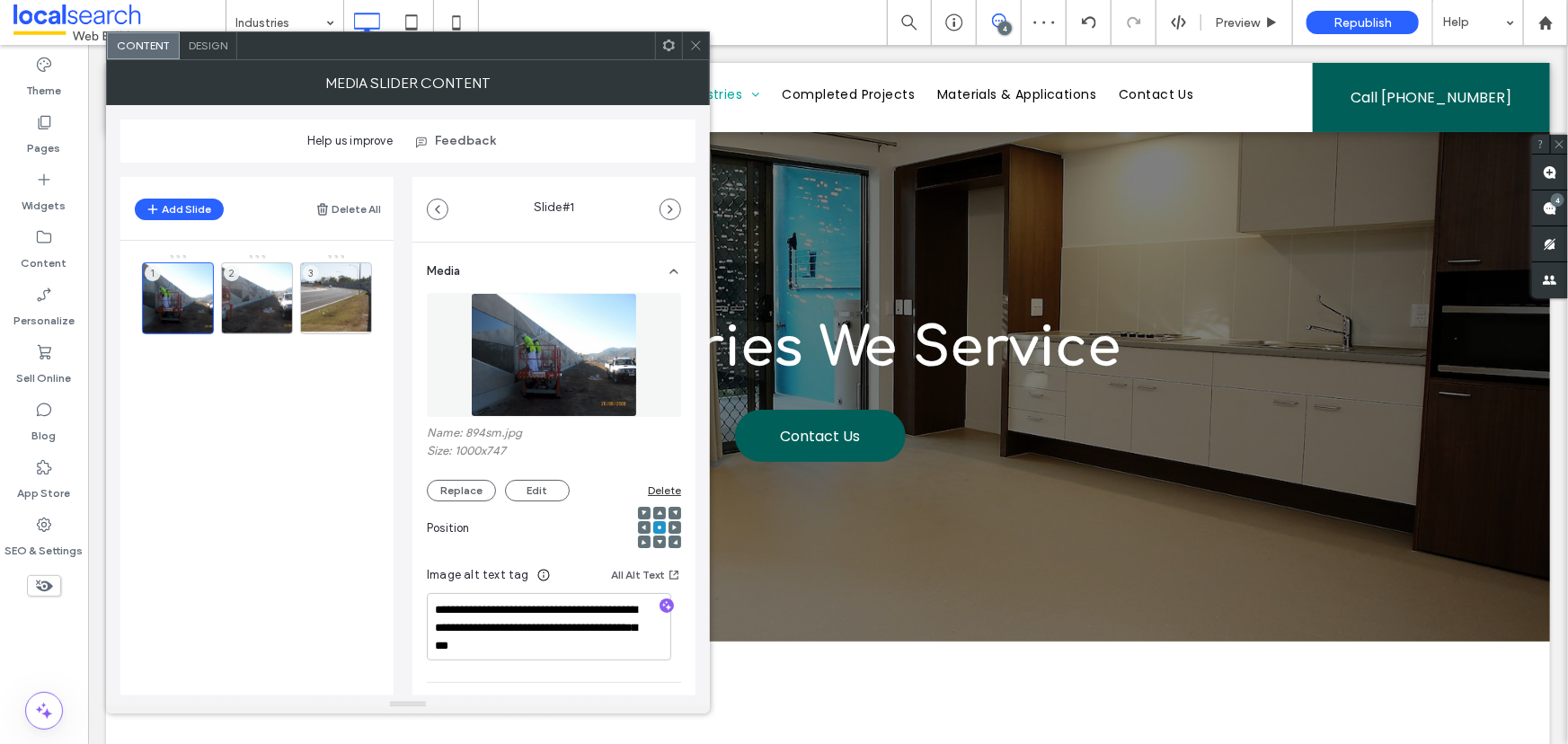 click on "Design" at bounding box center [208, 46] 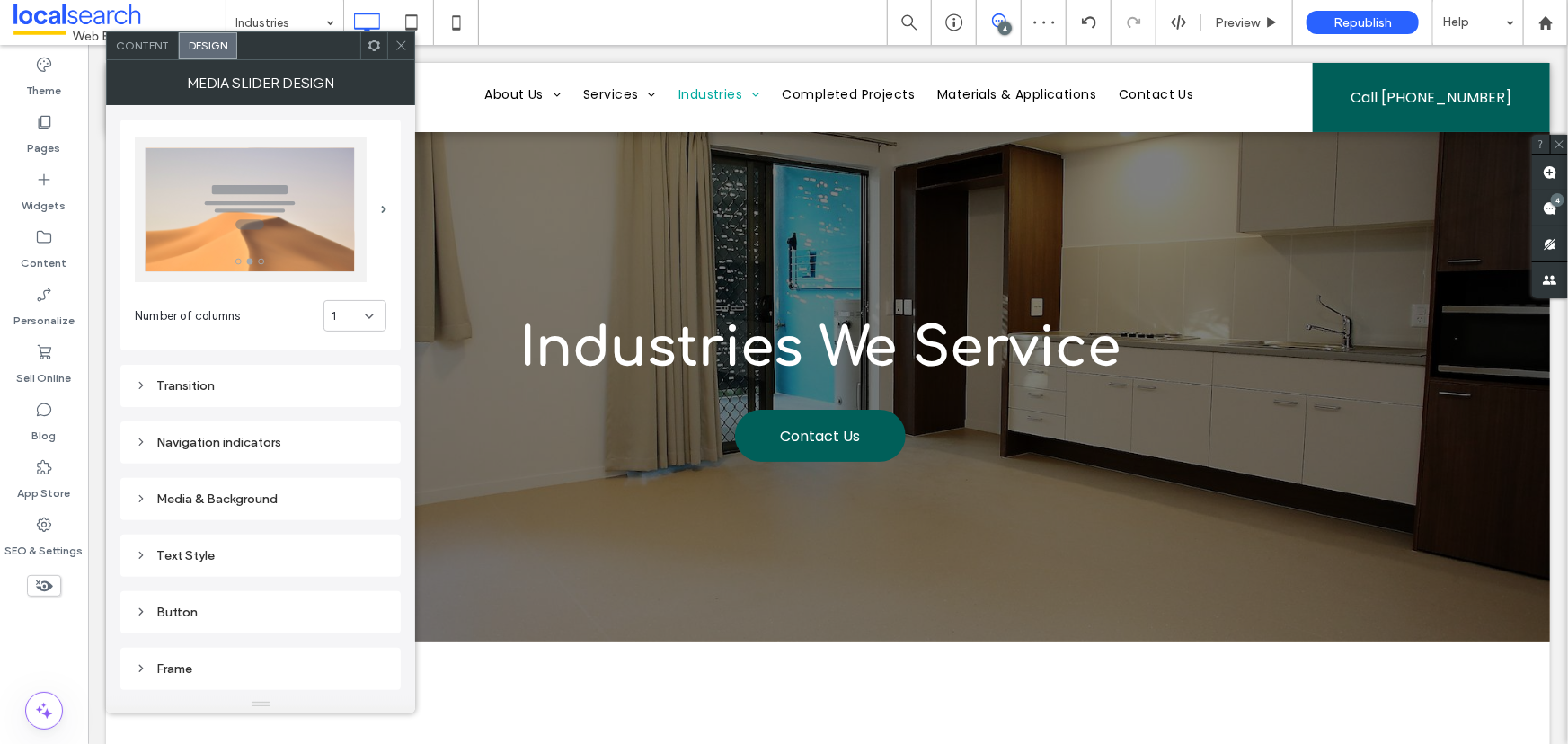 click on "Design" at bounding box center (208, 45) 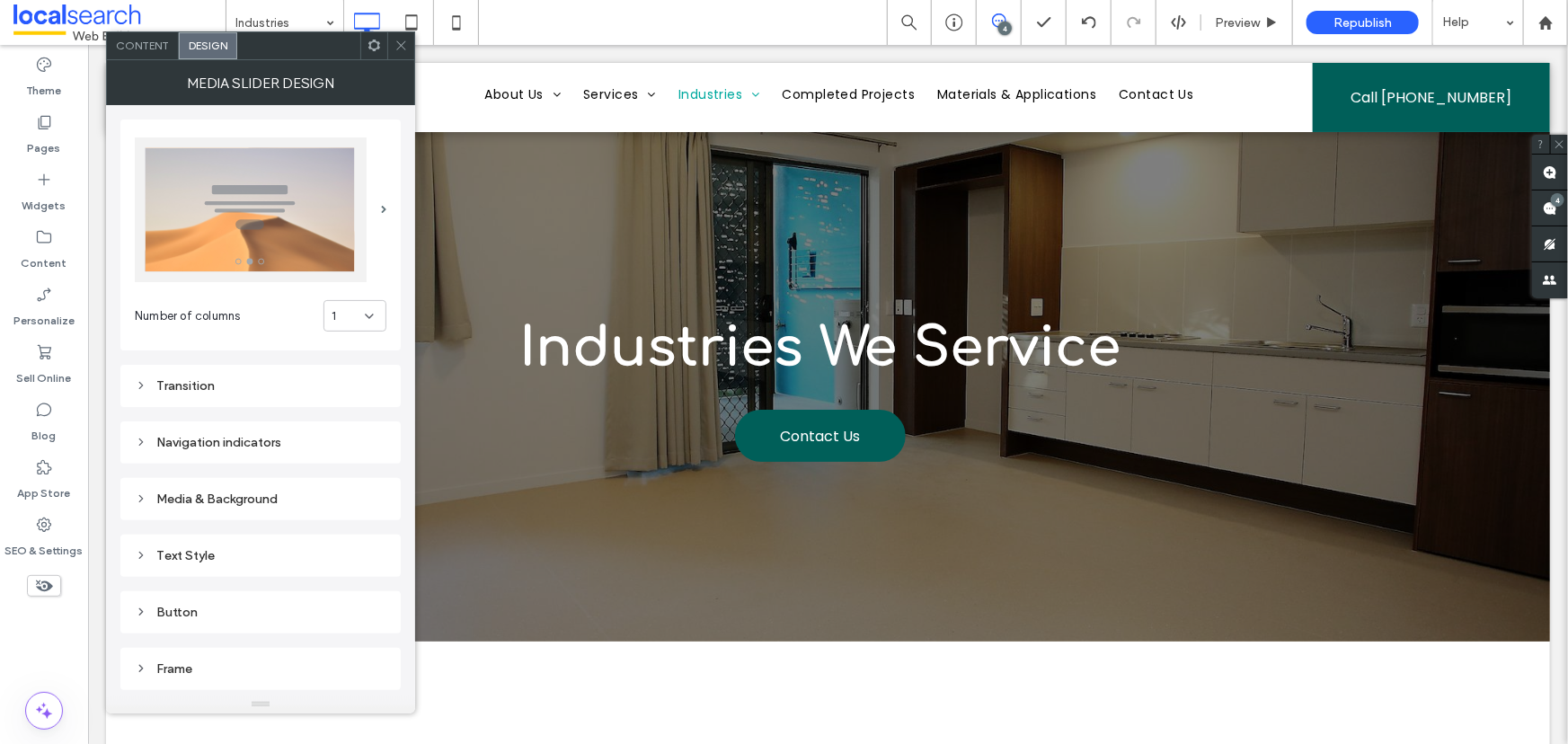 click on "1" at bounding box center (348, 316) 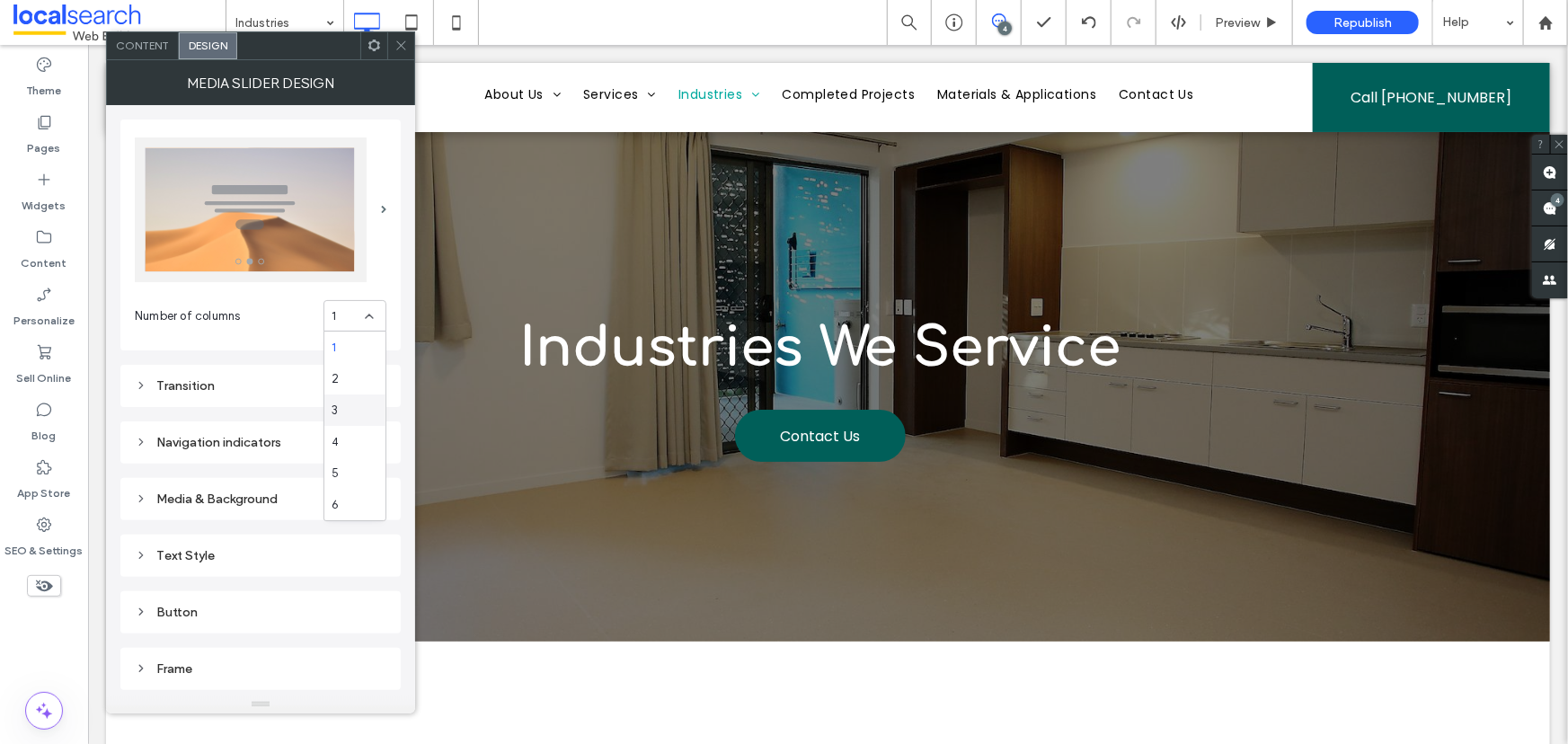 click on "3" at bounding box center [355, 410] 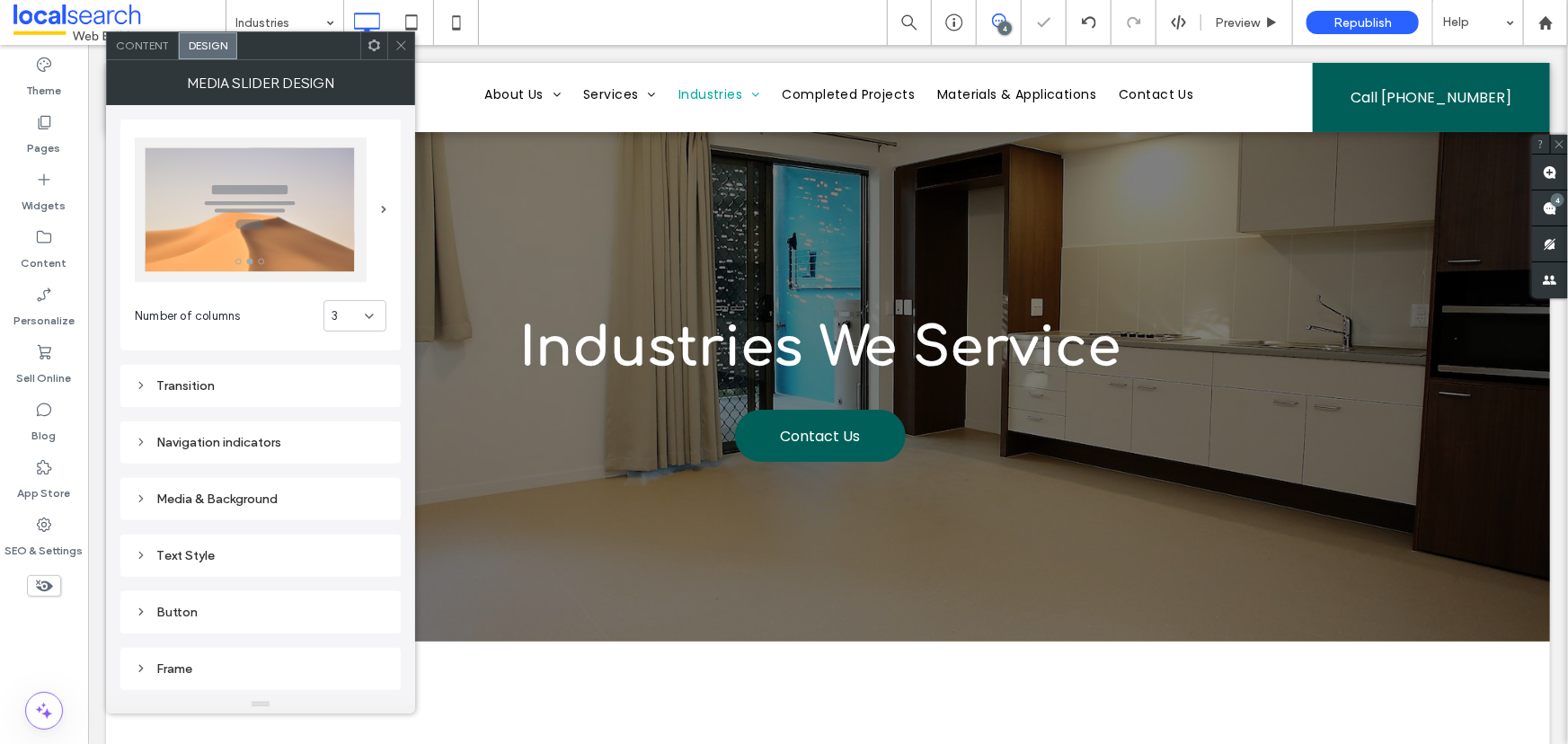 click on "Transition" at bounding box center (261, 385) 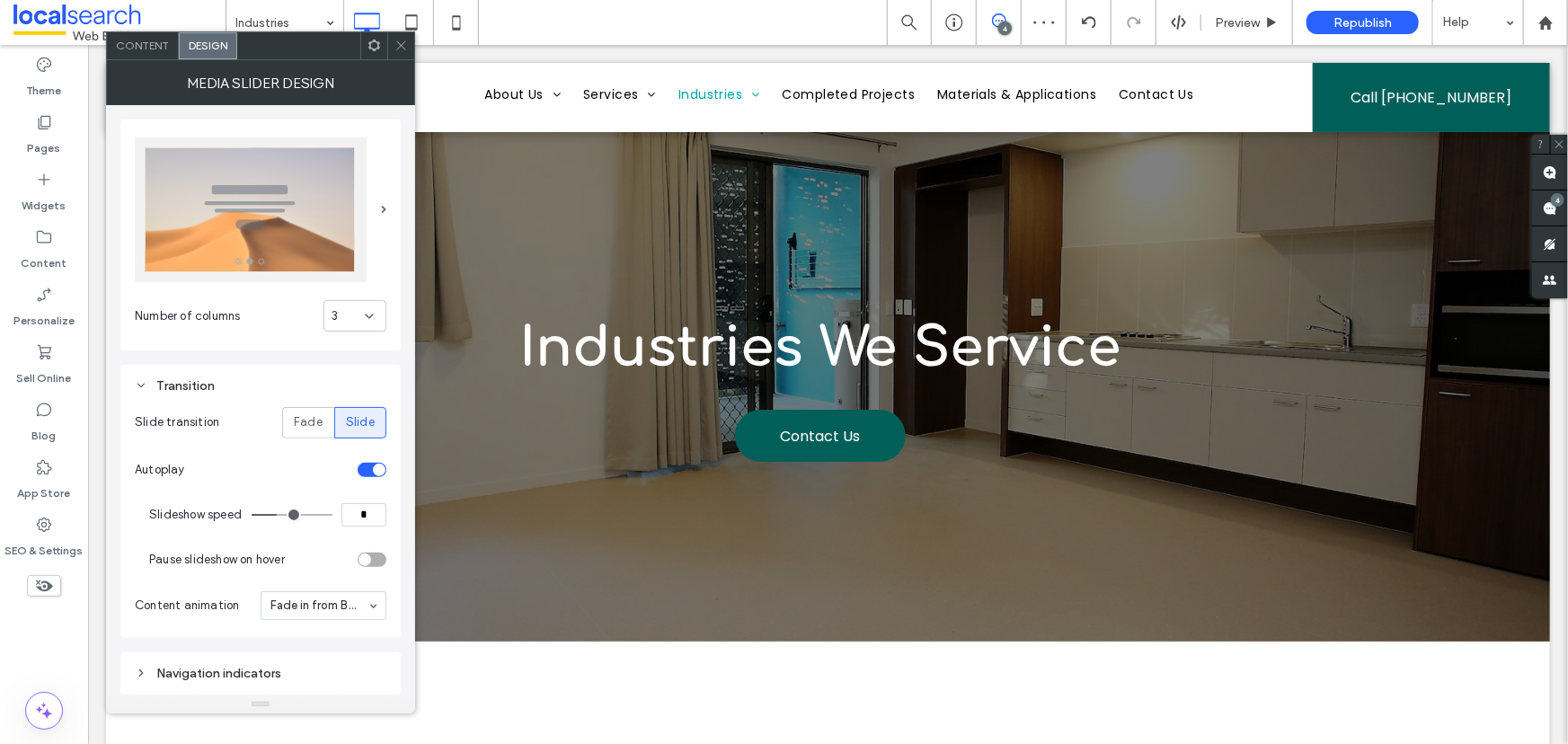 click on "*" at bounding box center (364, 515) 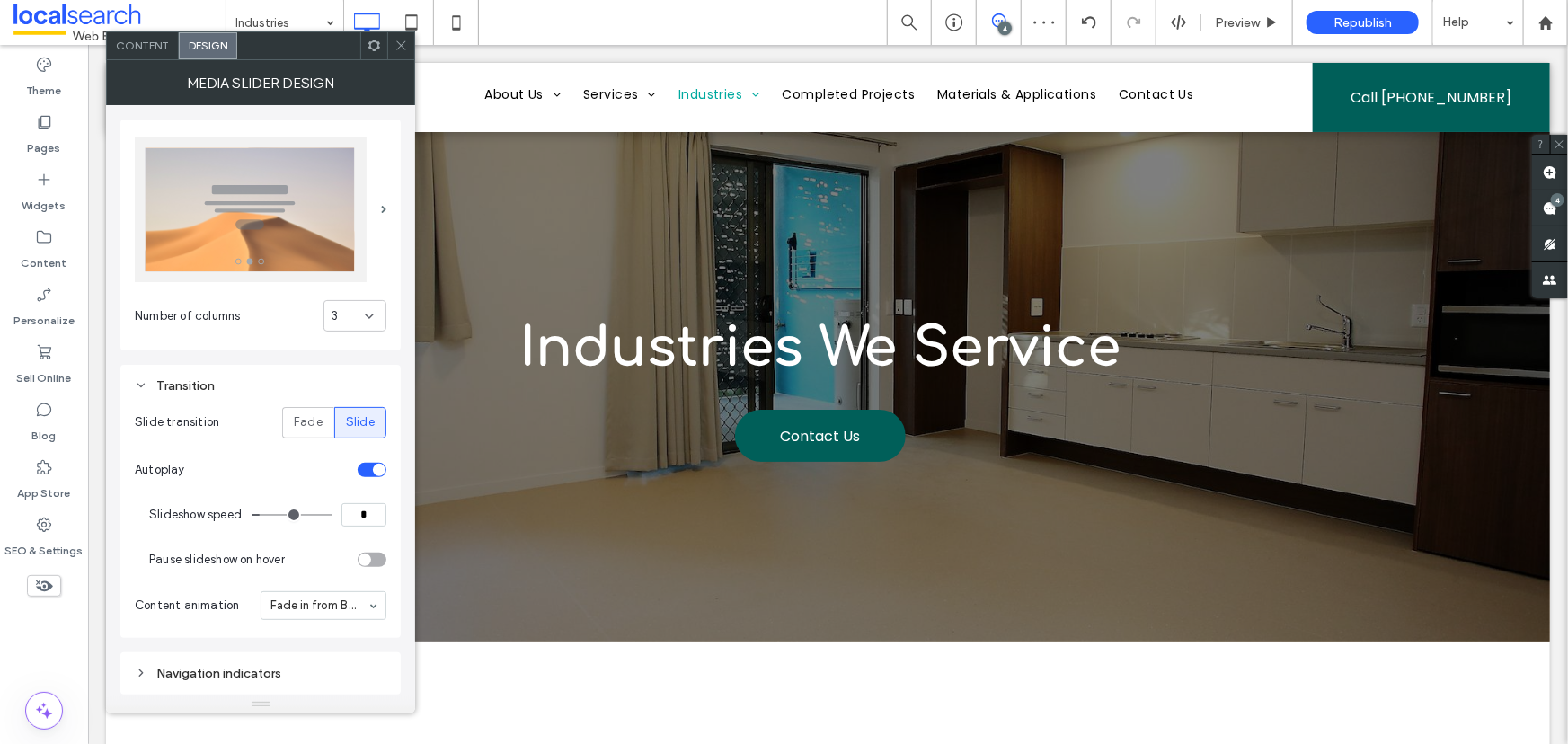 scroll, scrollTop: 340, scrollLeft: 0, axis: vertical 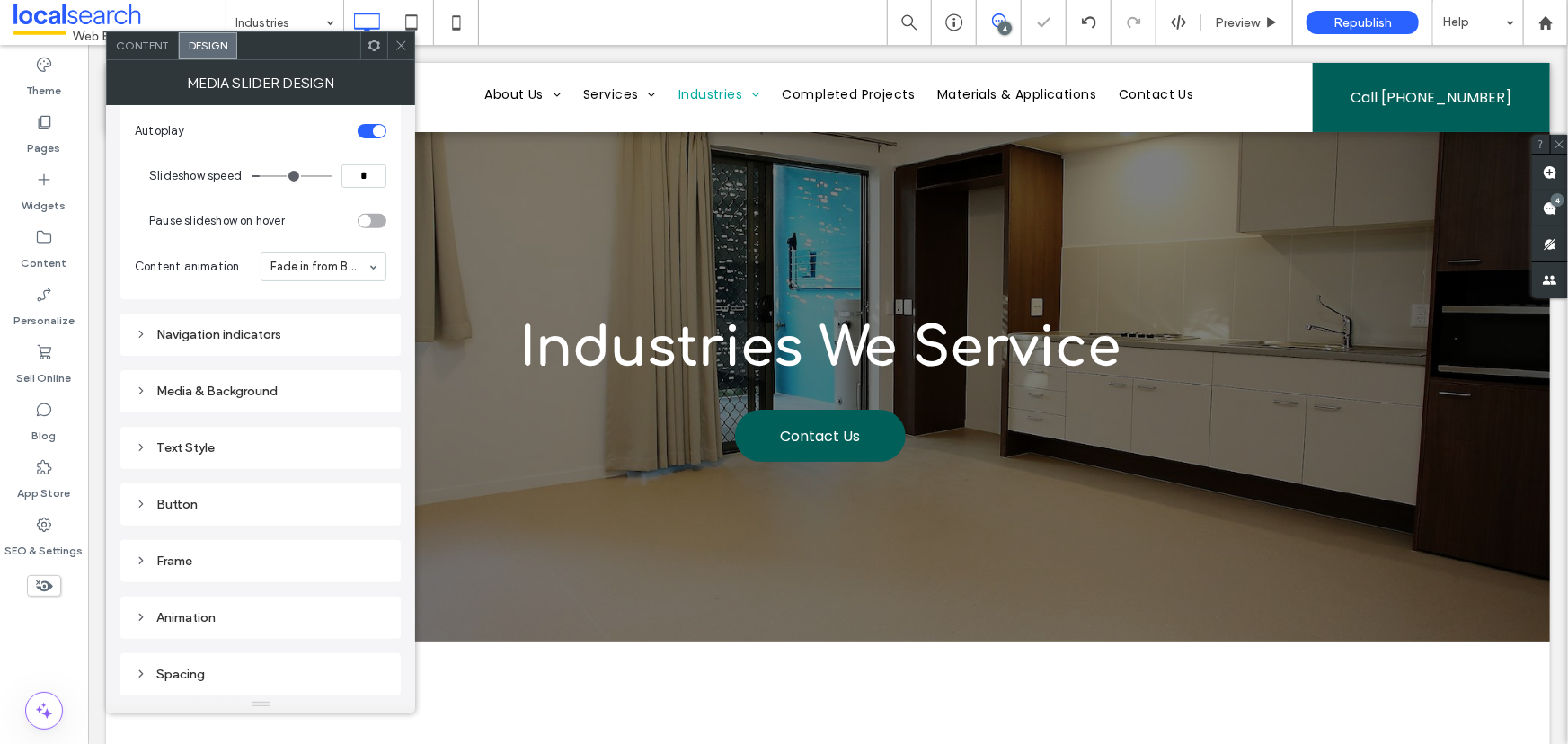 click on "Frame" at bounding box center (261, 561) 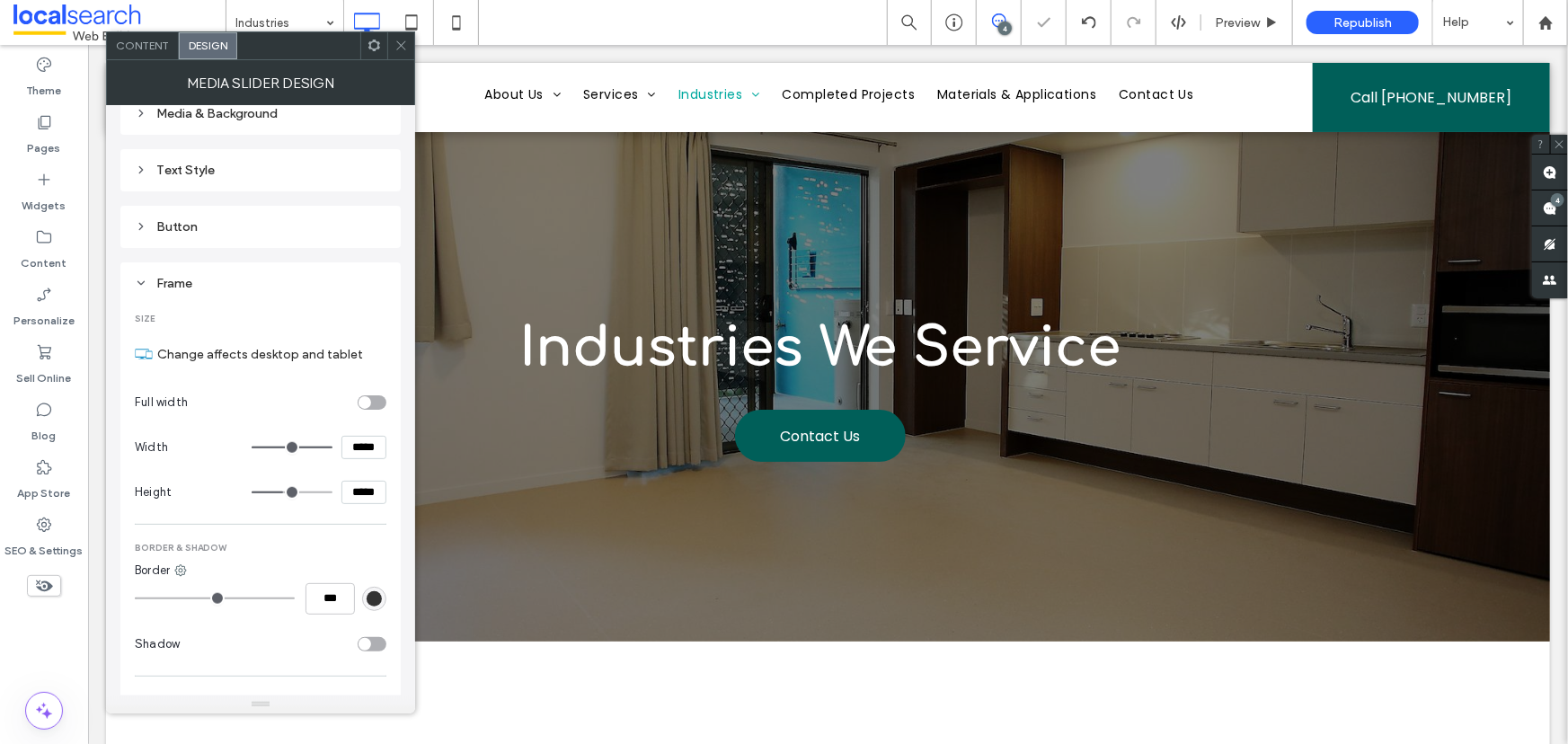 scroll, scrollTop: 748, scrollLeft: 0, axis: vertical 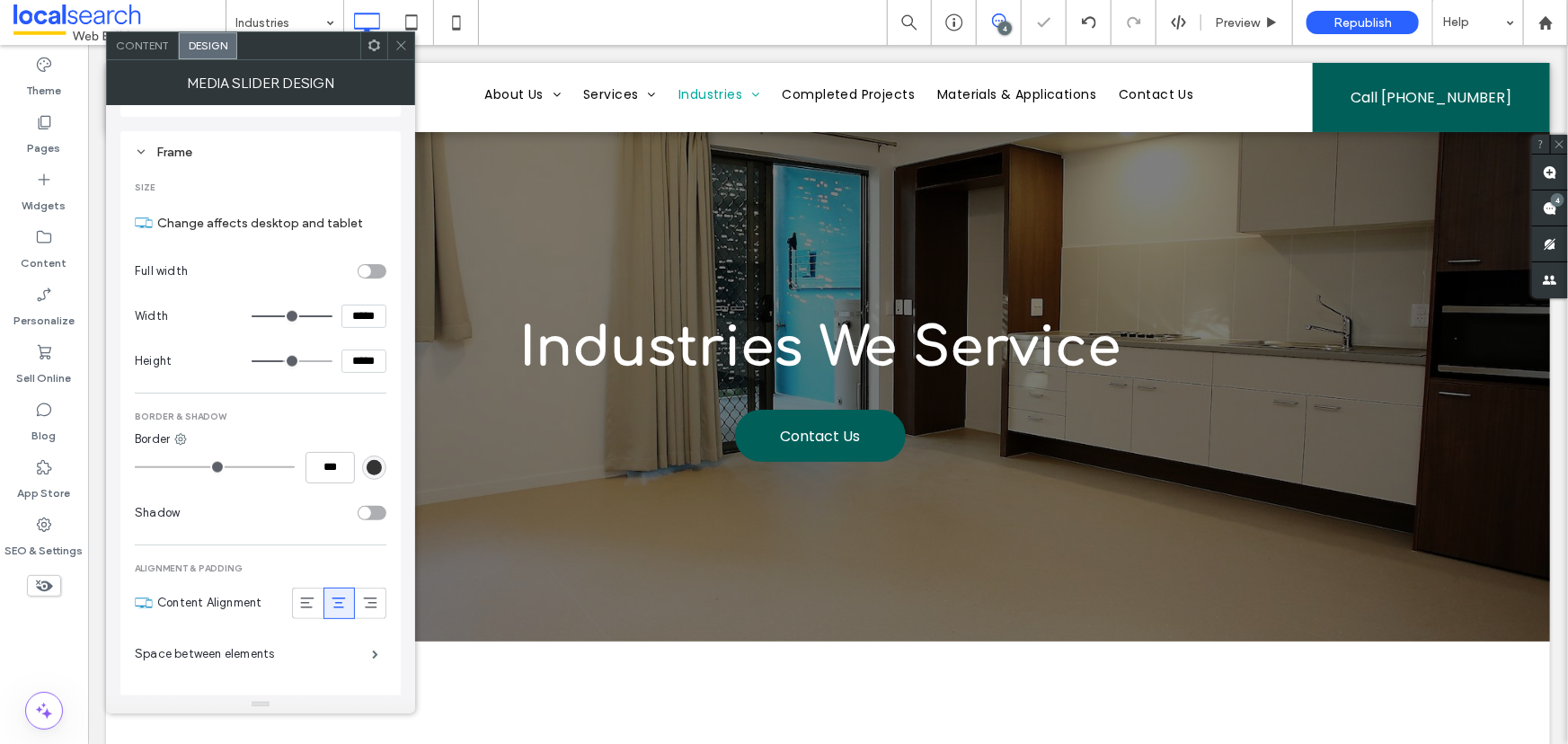 click on "*****" at bounding box center (364, 316) 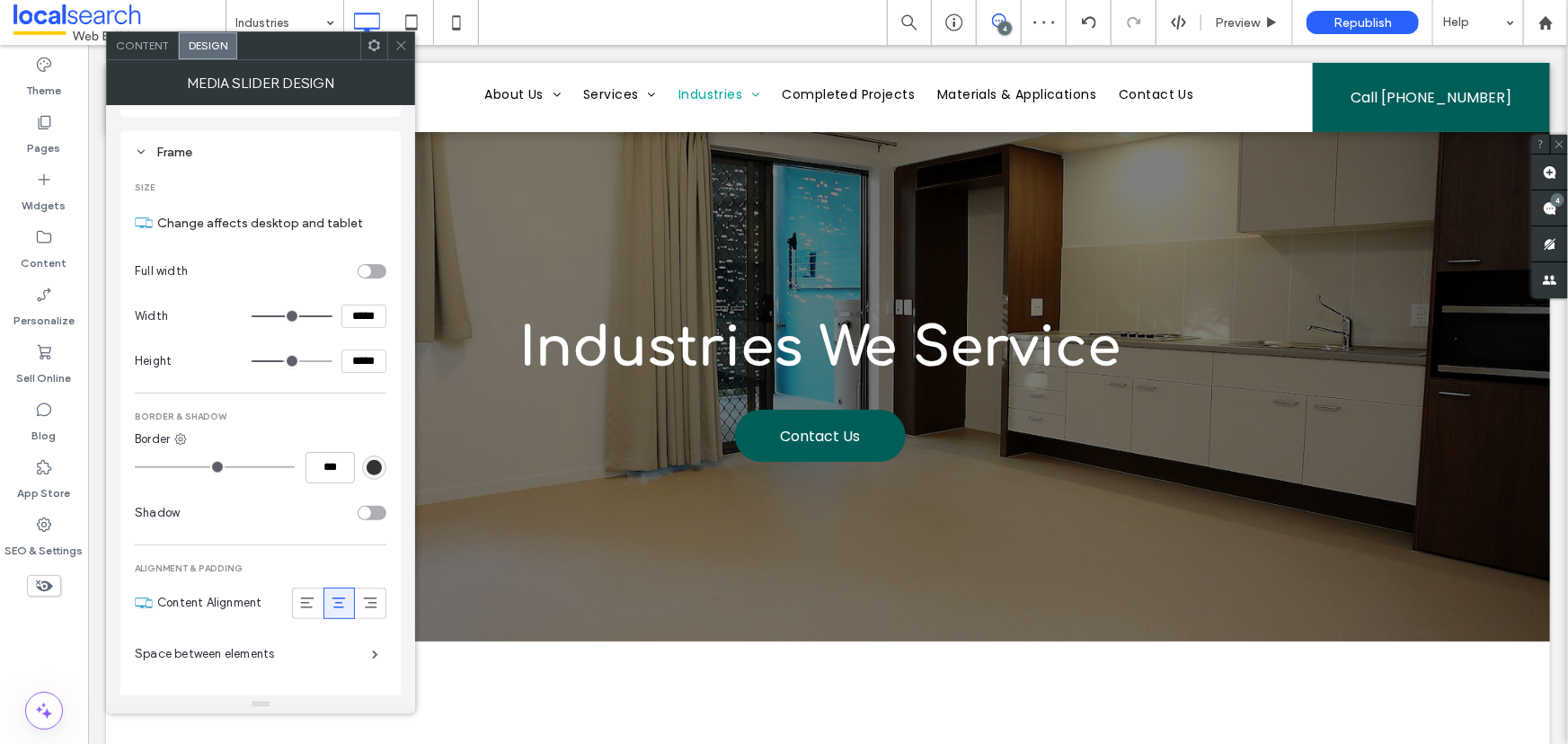 type on "*****" 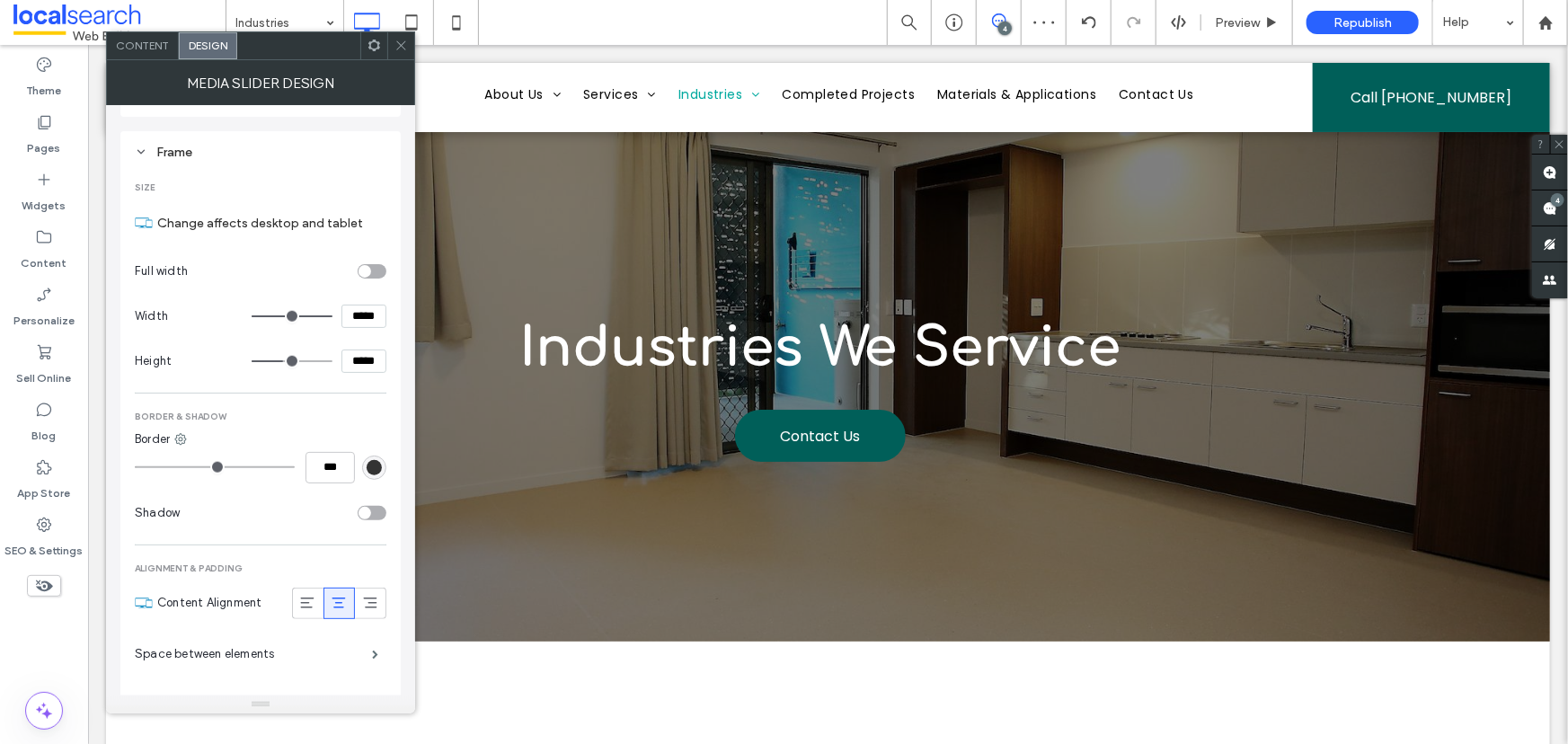 click 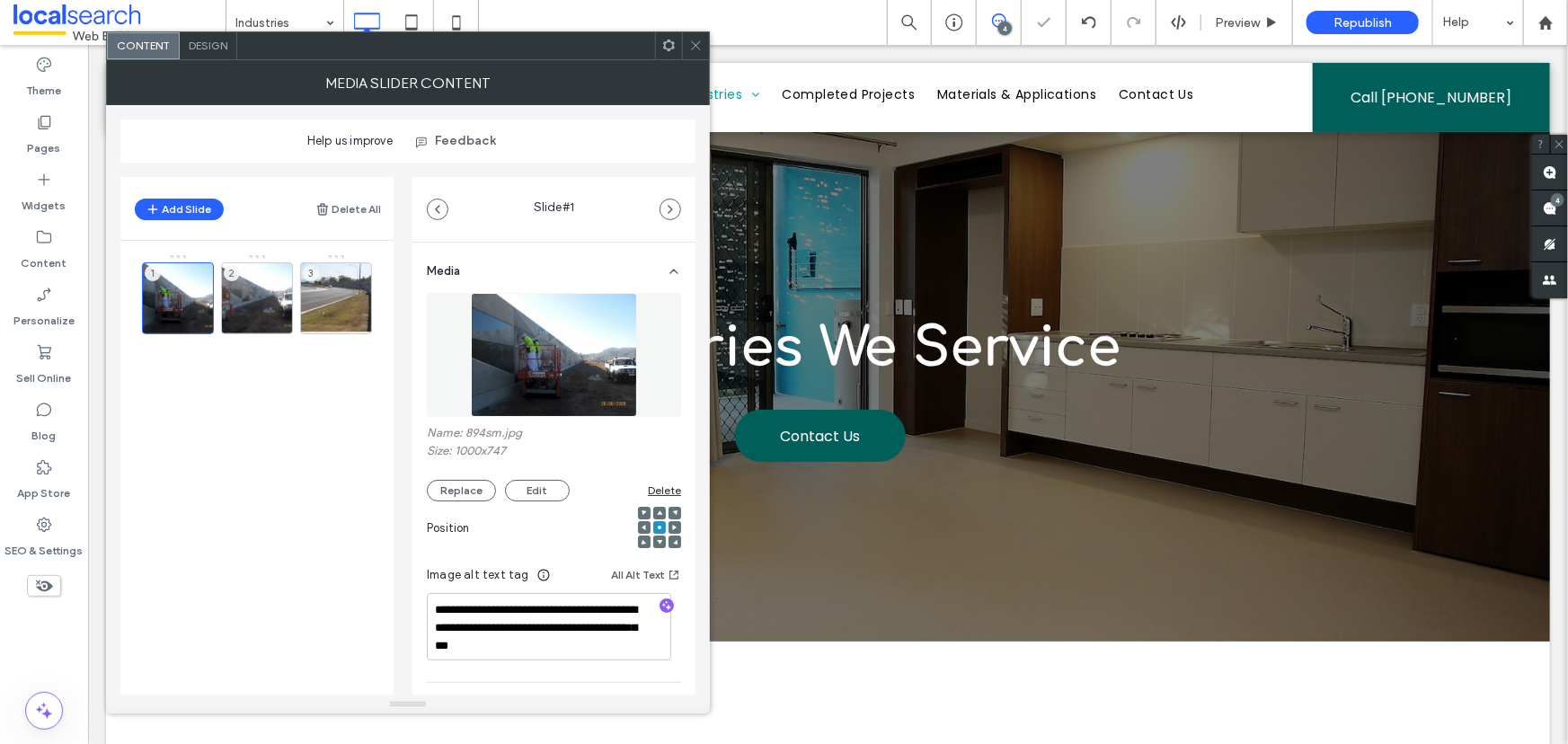 click on "Design" at bounding box center (208, 45) 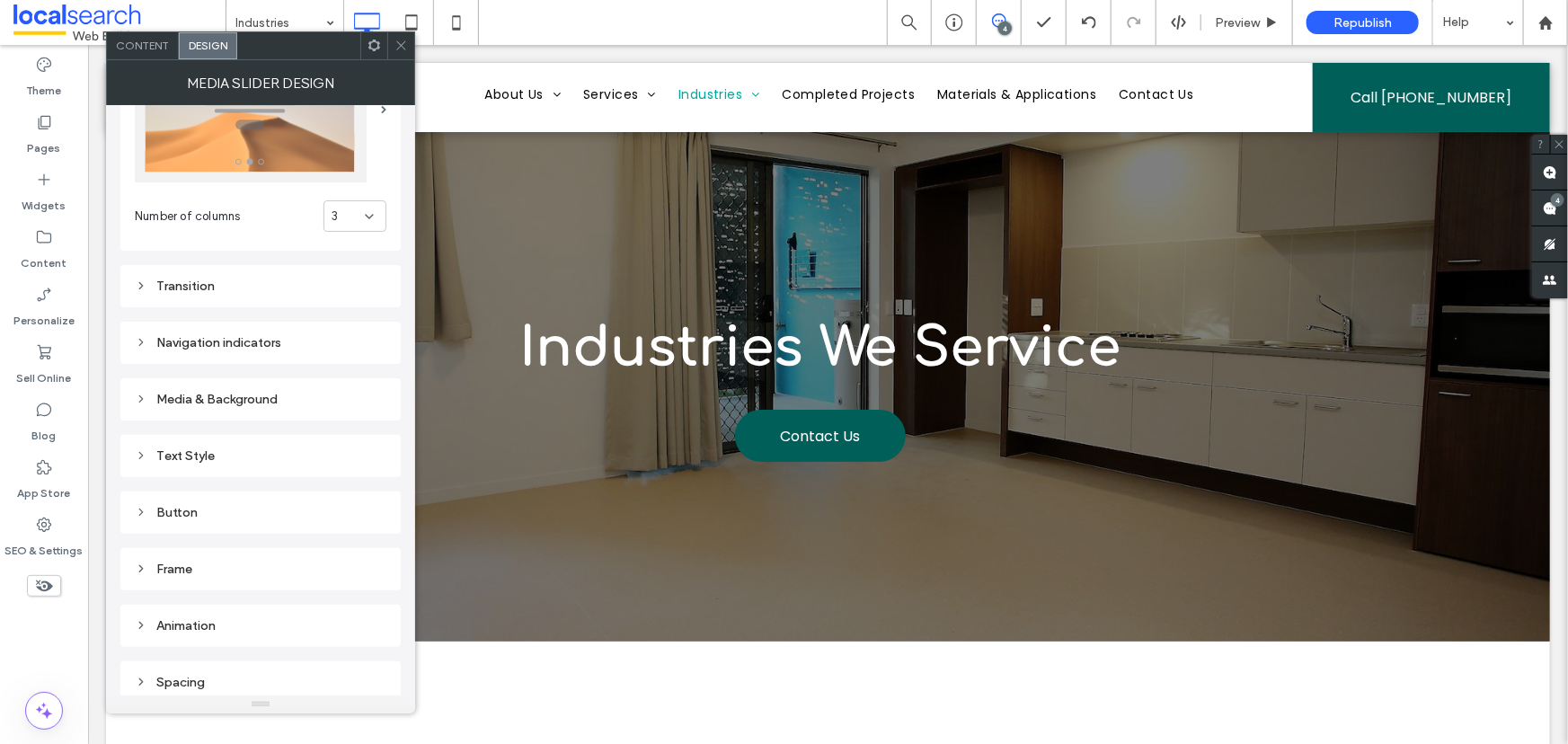 scroll, scrollTop: 109, scrollLeft: 0, axis: vertical 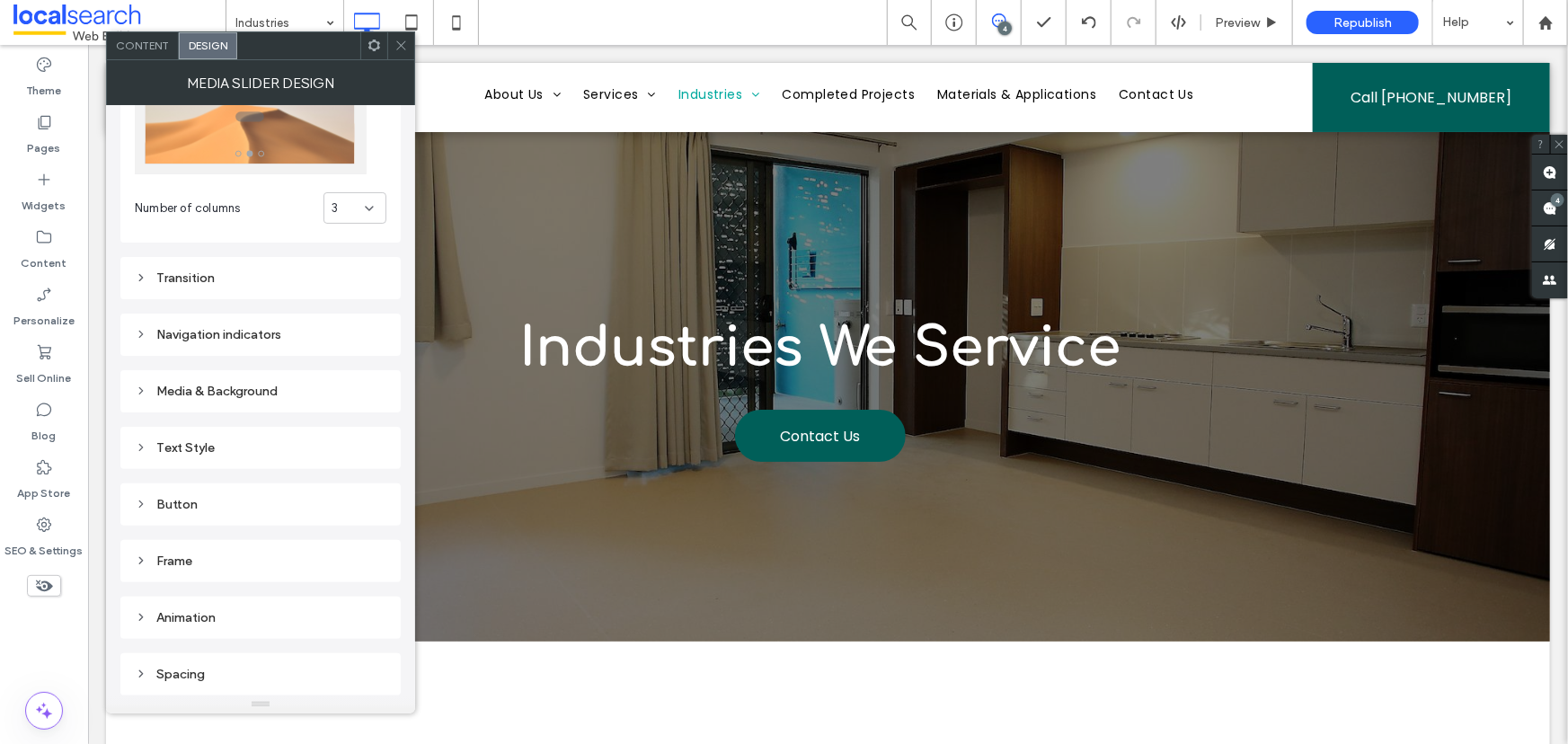 click on "Frame" at bounding box center (261, 561) 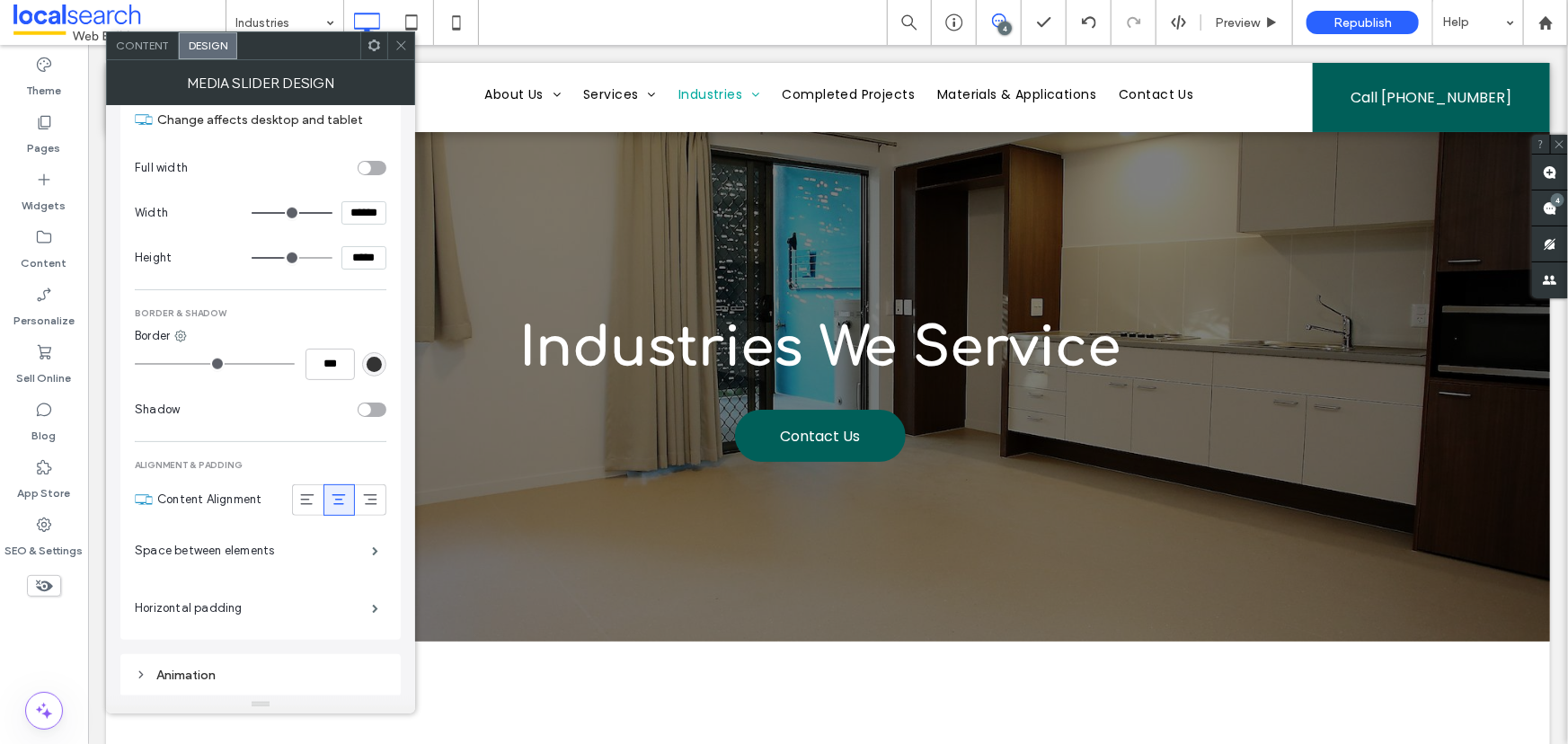 scroll, scrollTop: 597, scrollLeft: 0, axis: vertical 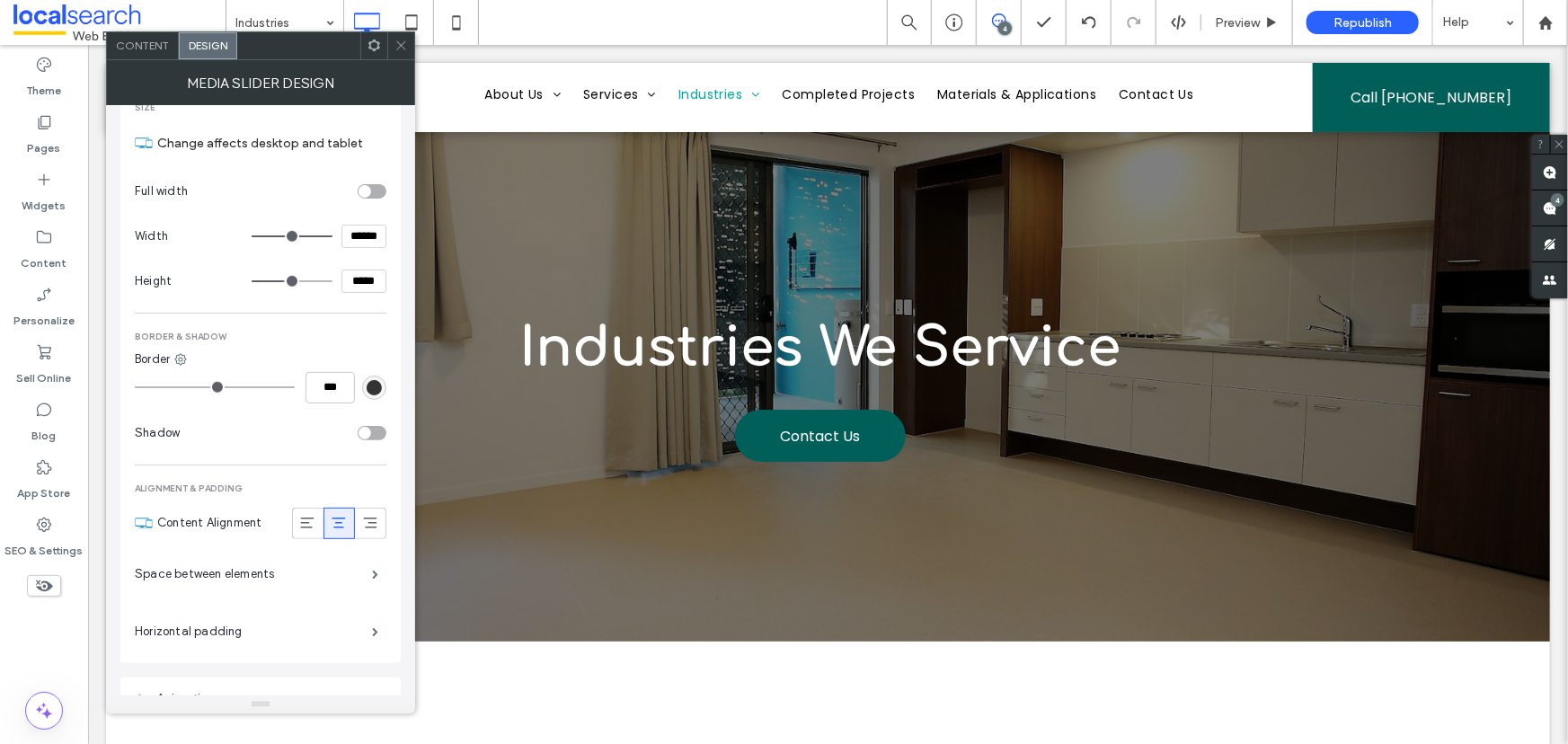 click on "*****" at bounding box center [364, 281] 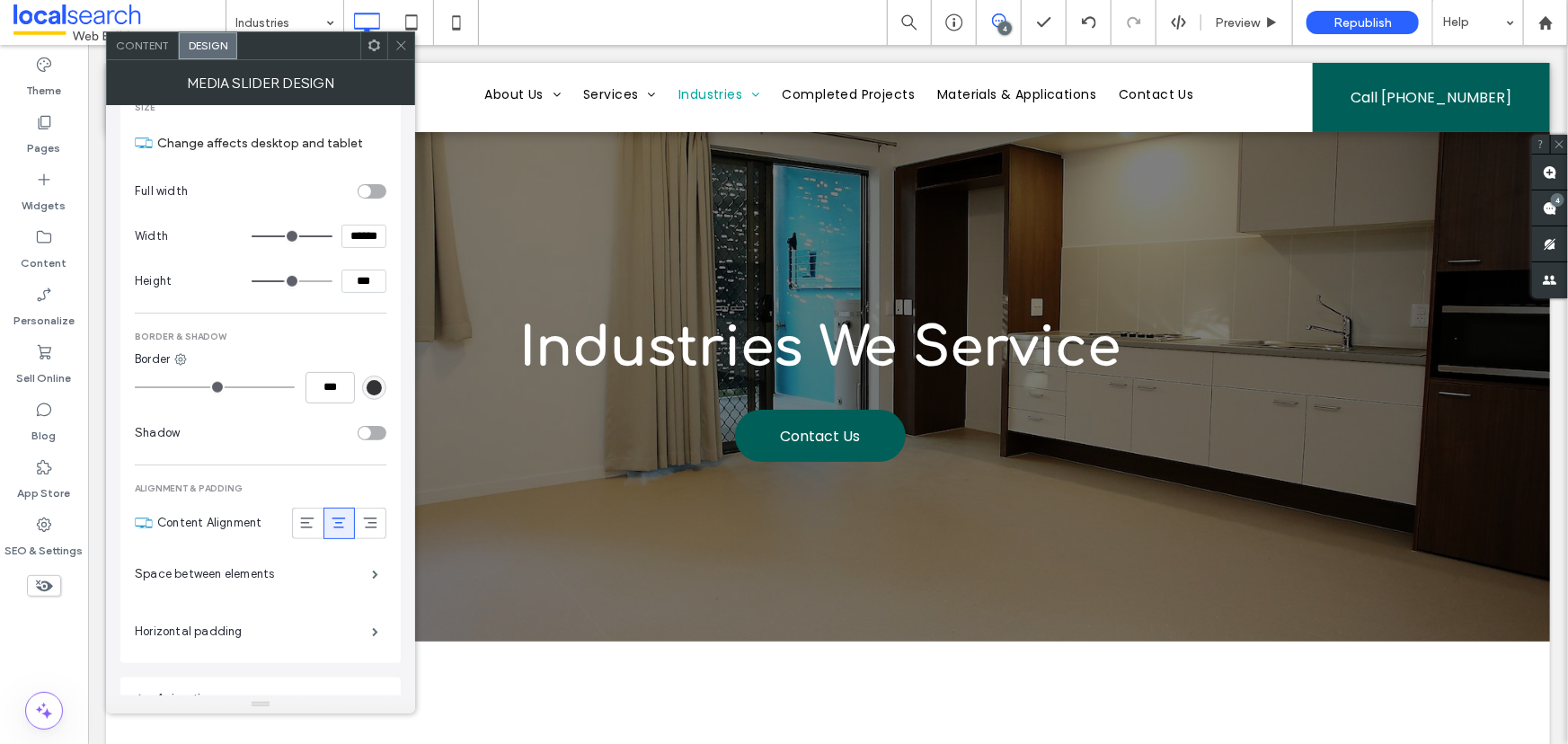 type on "*****" 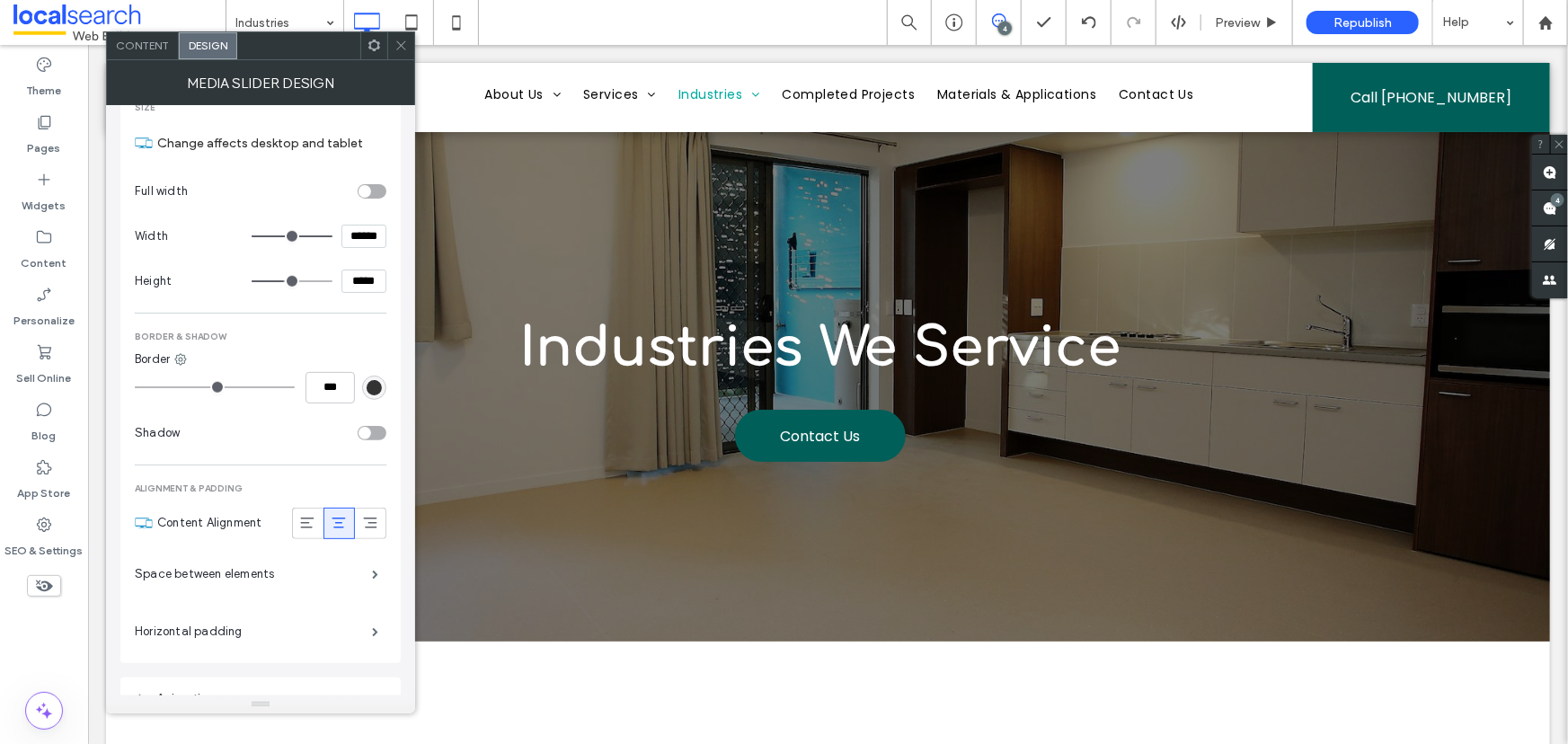 type on "***" 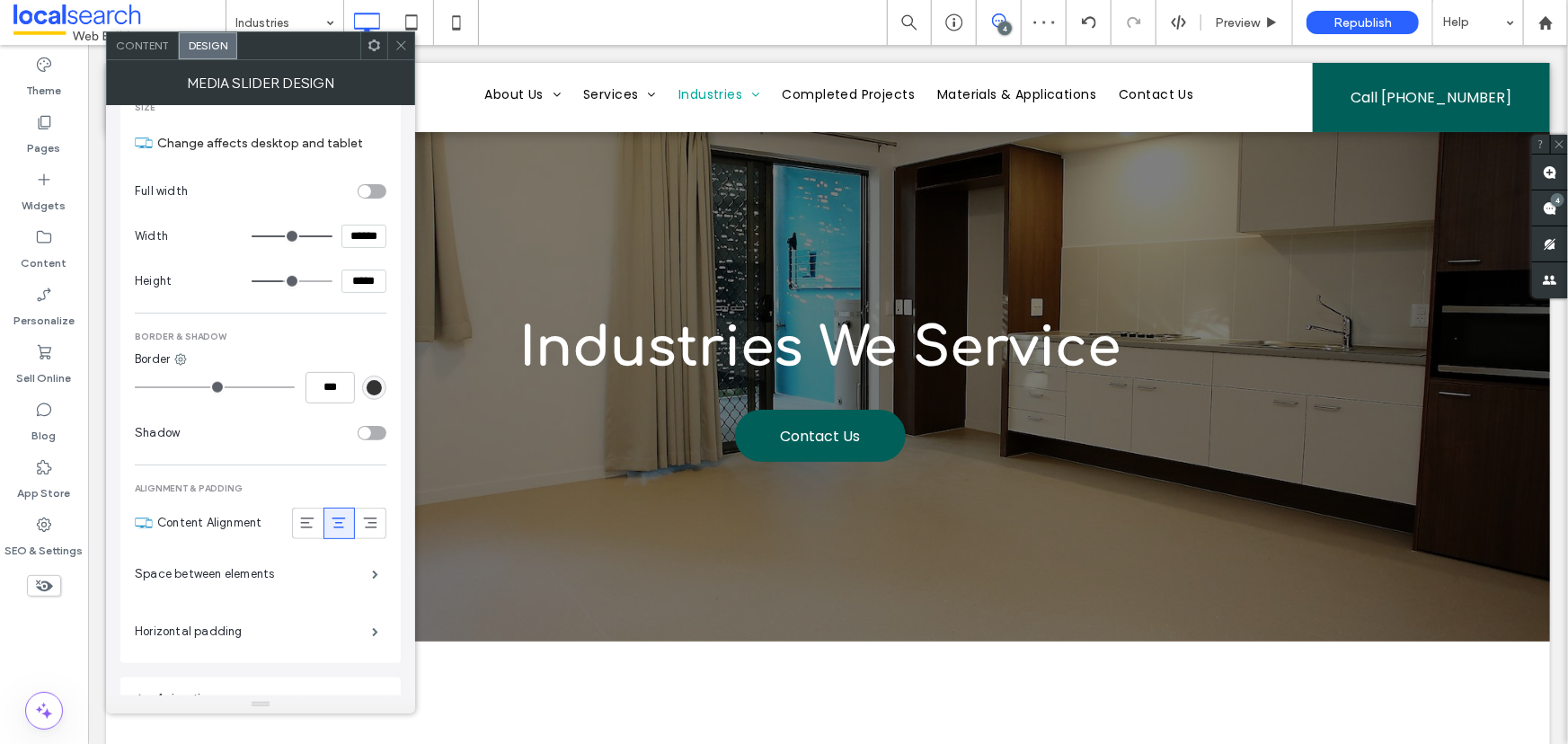click at bounding box center [401, 46] 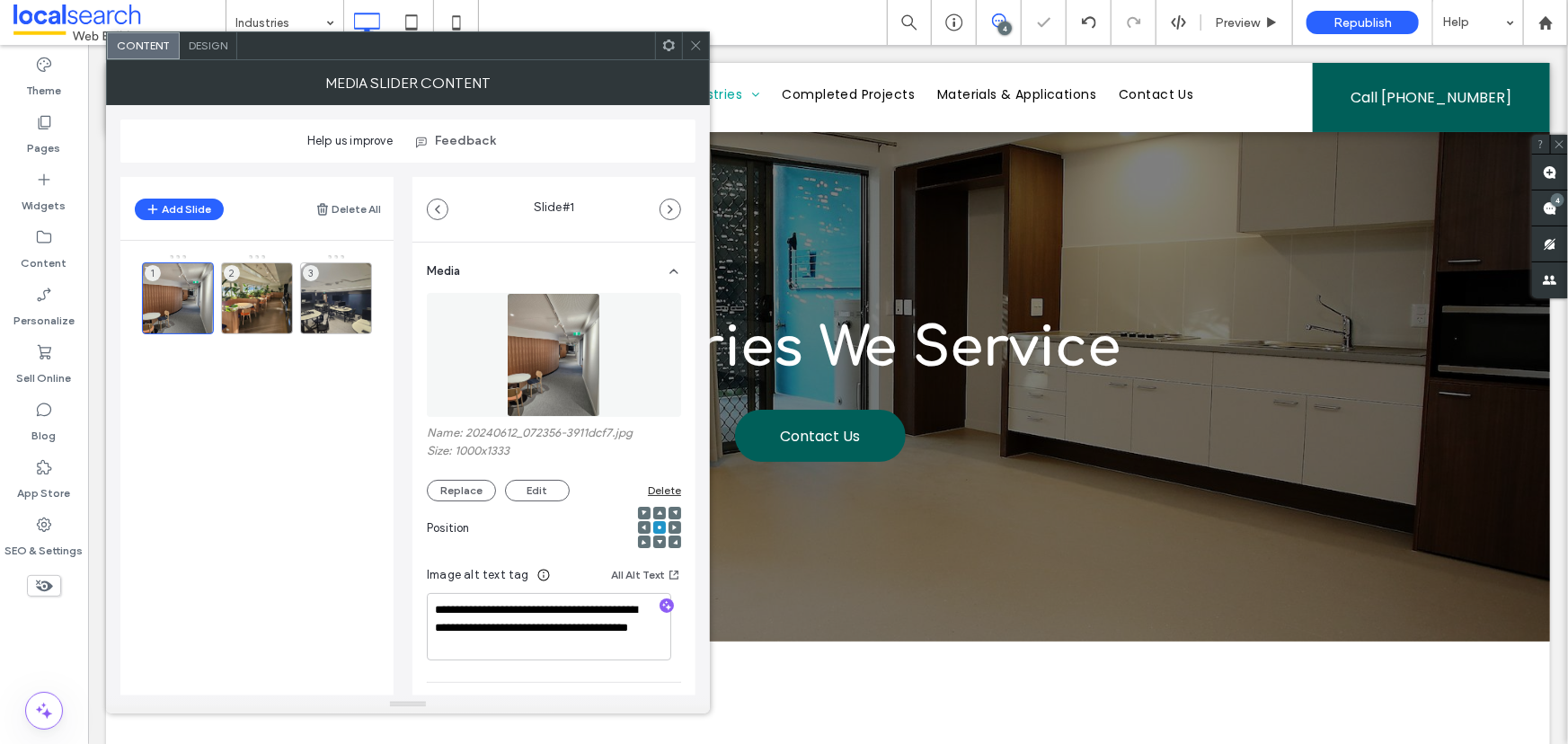 click on "Design" at bounding box center (208, 45) 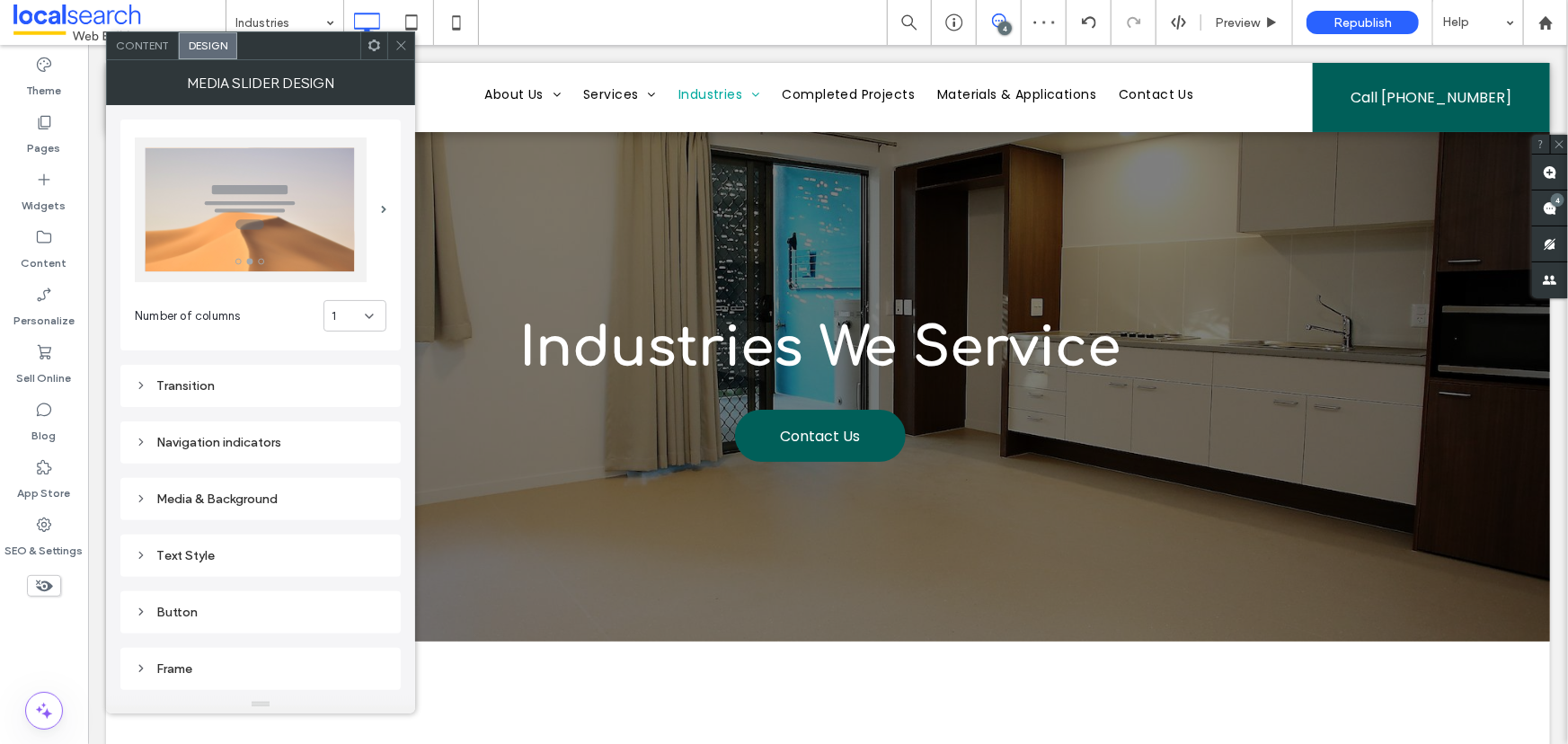click on "1" at bounding box center (348, 316) 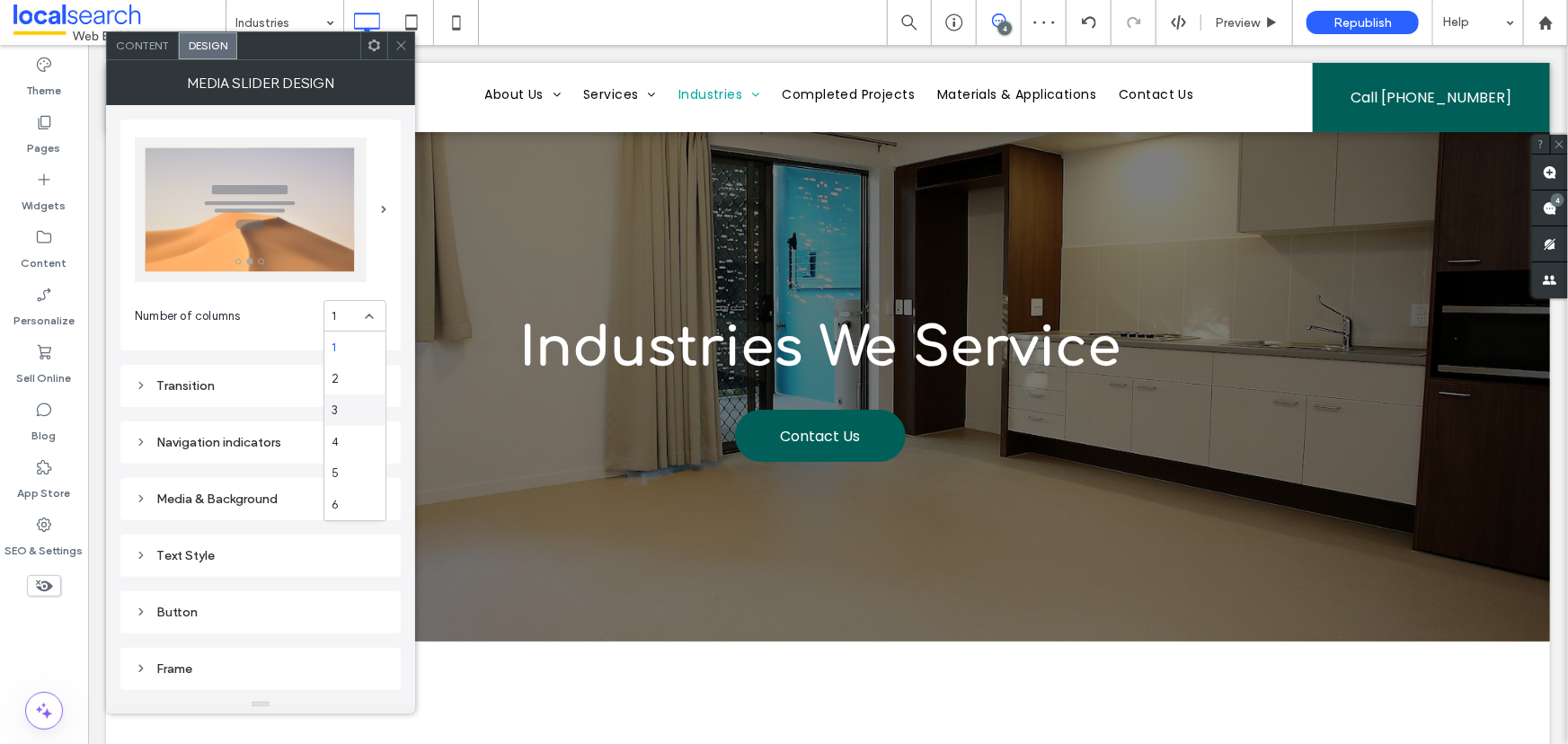 click on "3" at bounding box center (355, 410) 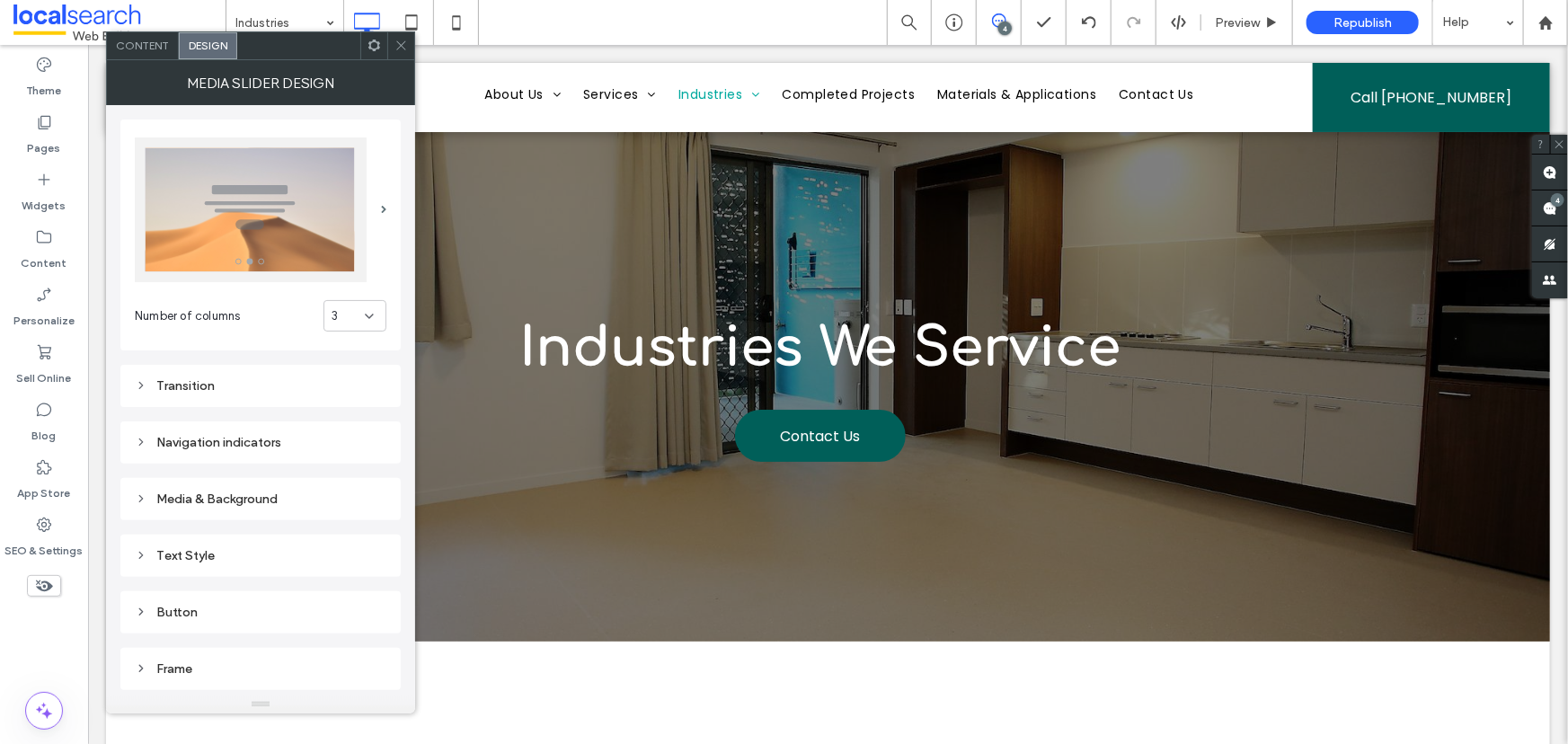 click on "Transition" at bounding box center (261, 385) 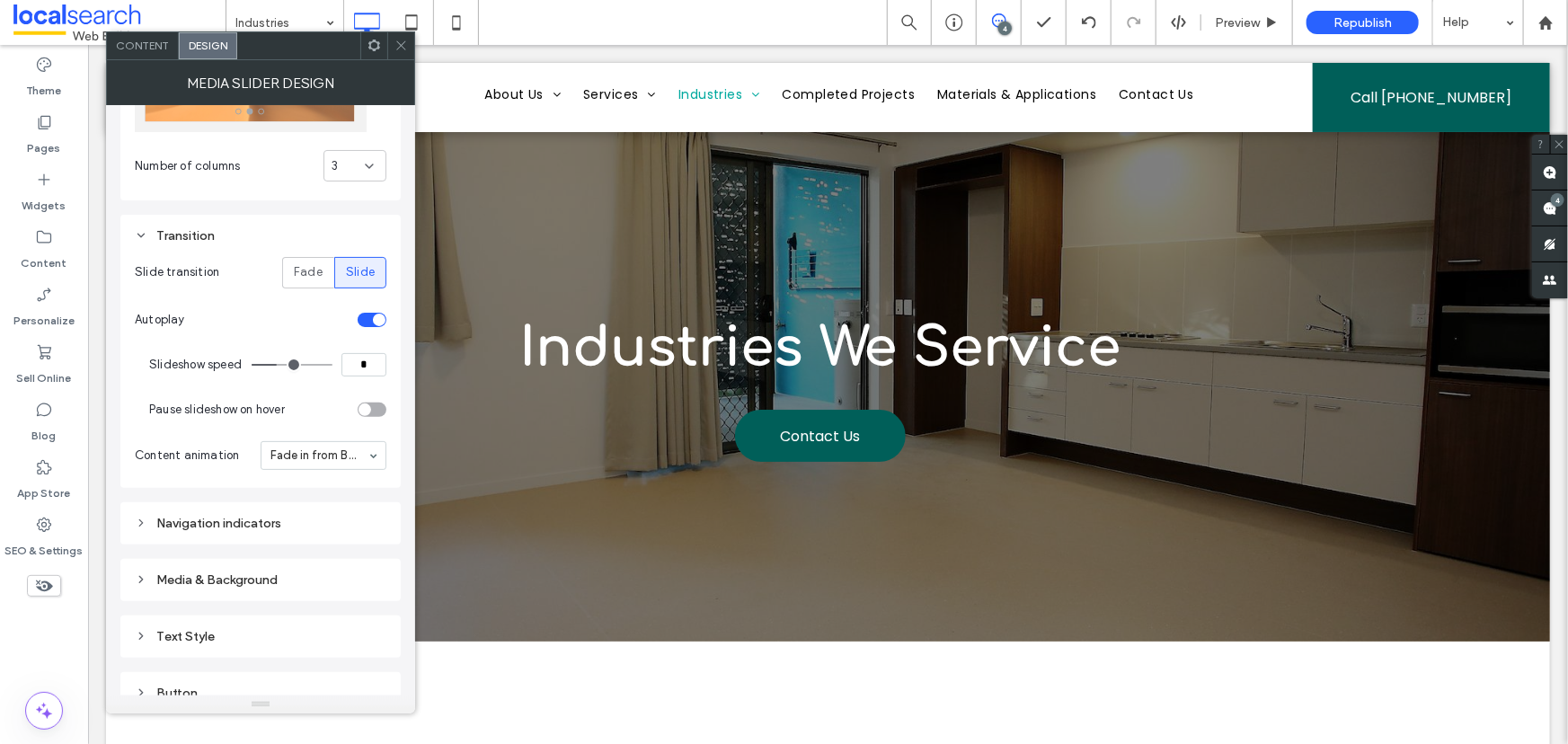 scroll, scrollTop: 163, scrollLeft: 0, axis: vertical 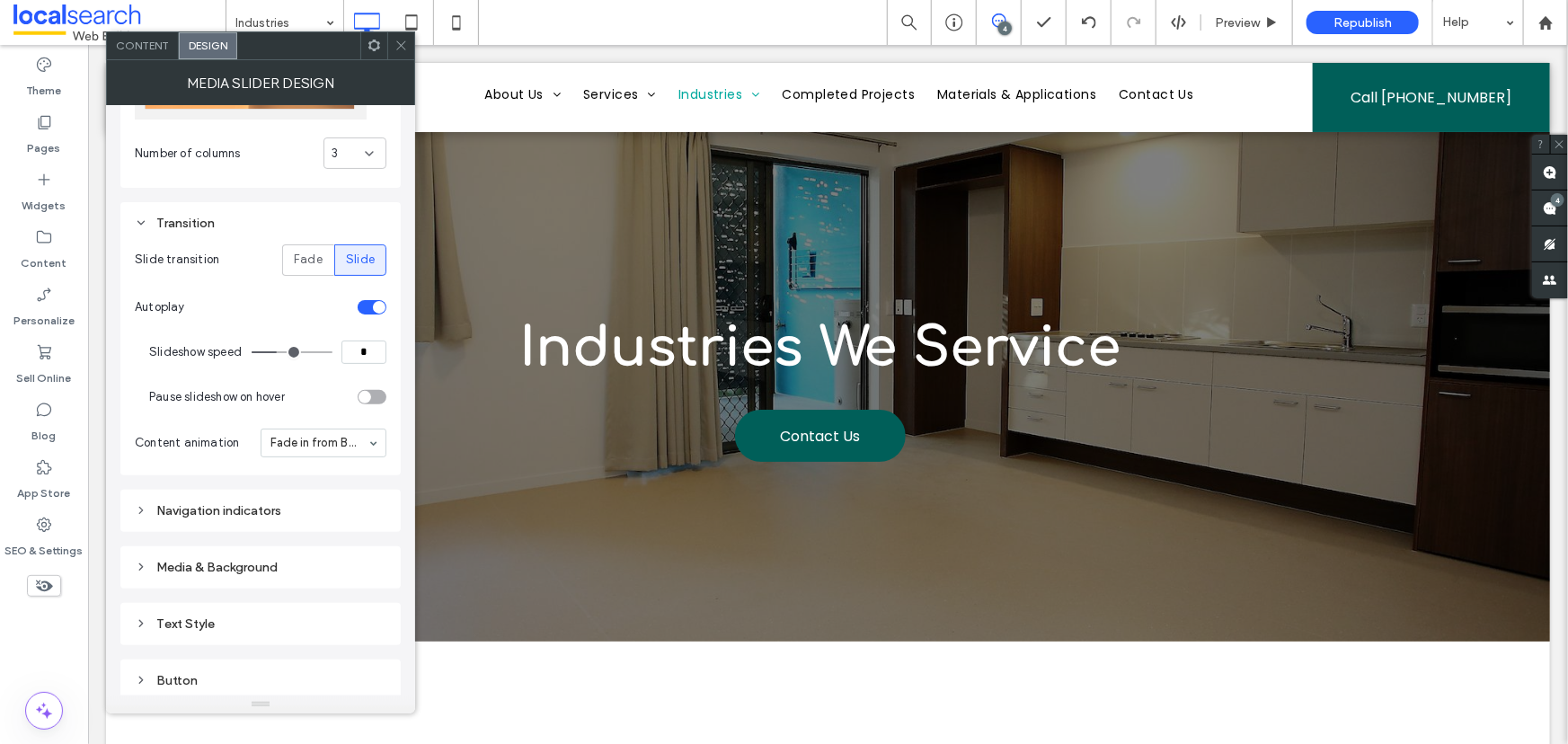 click on "*" at bounding box center [364, 352] 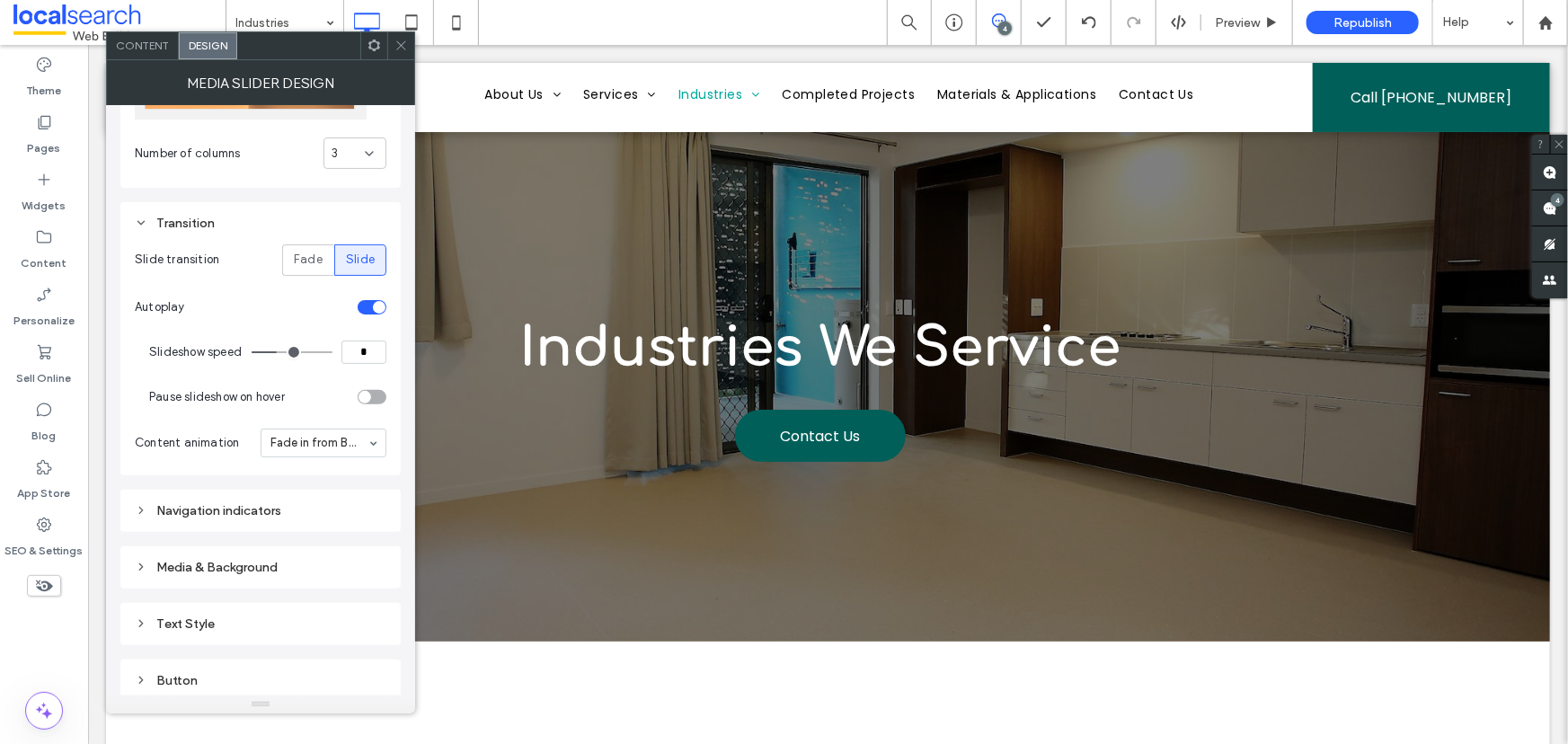 type on "*" 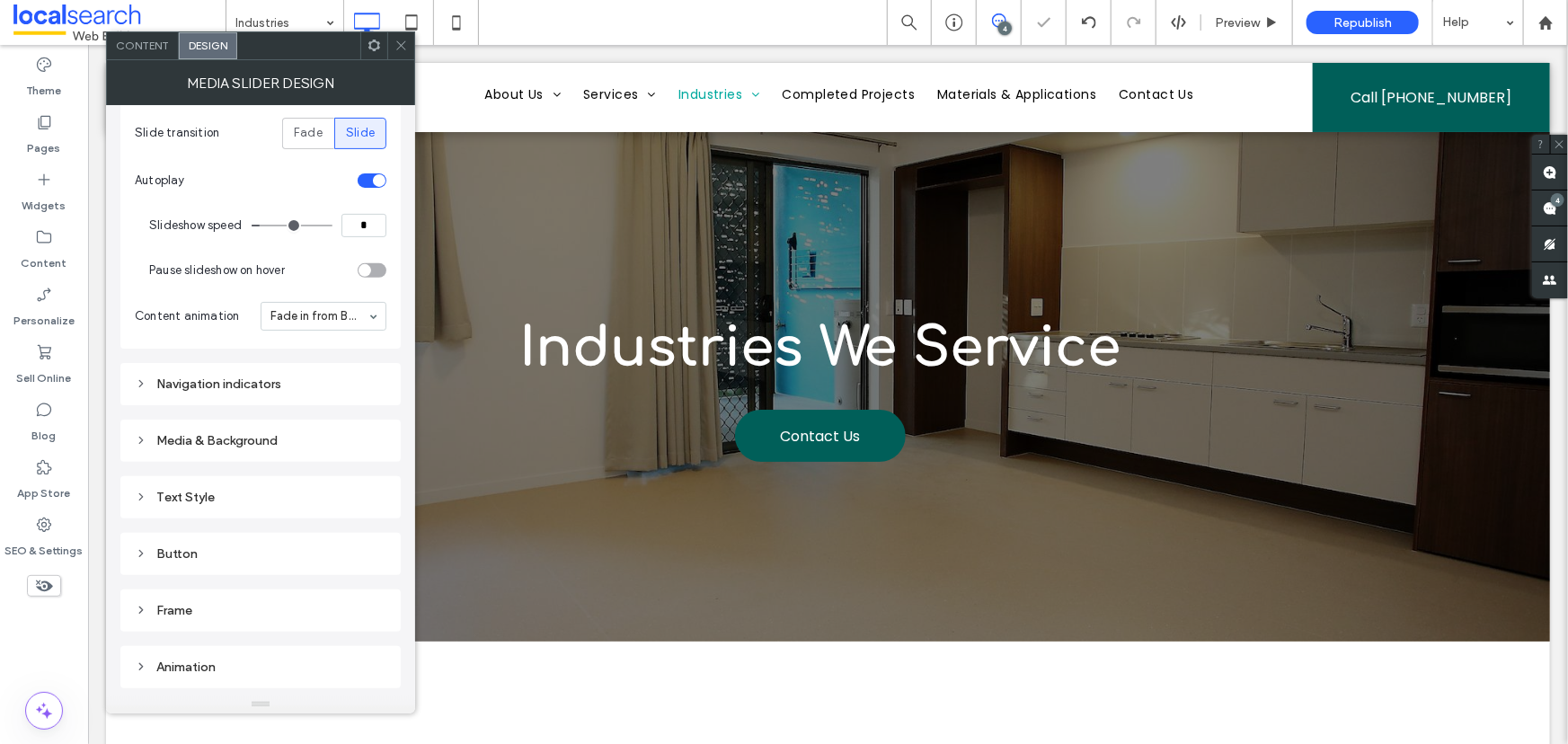 scroll, scrollTop: 340, scrollLeft: 0, axis: vertical 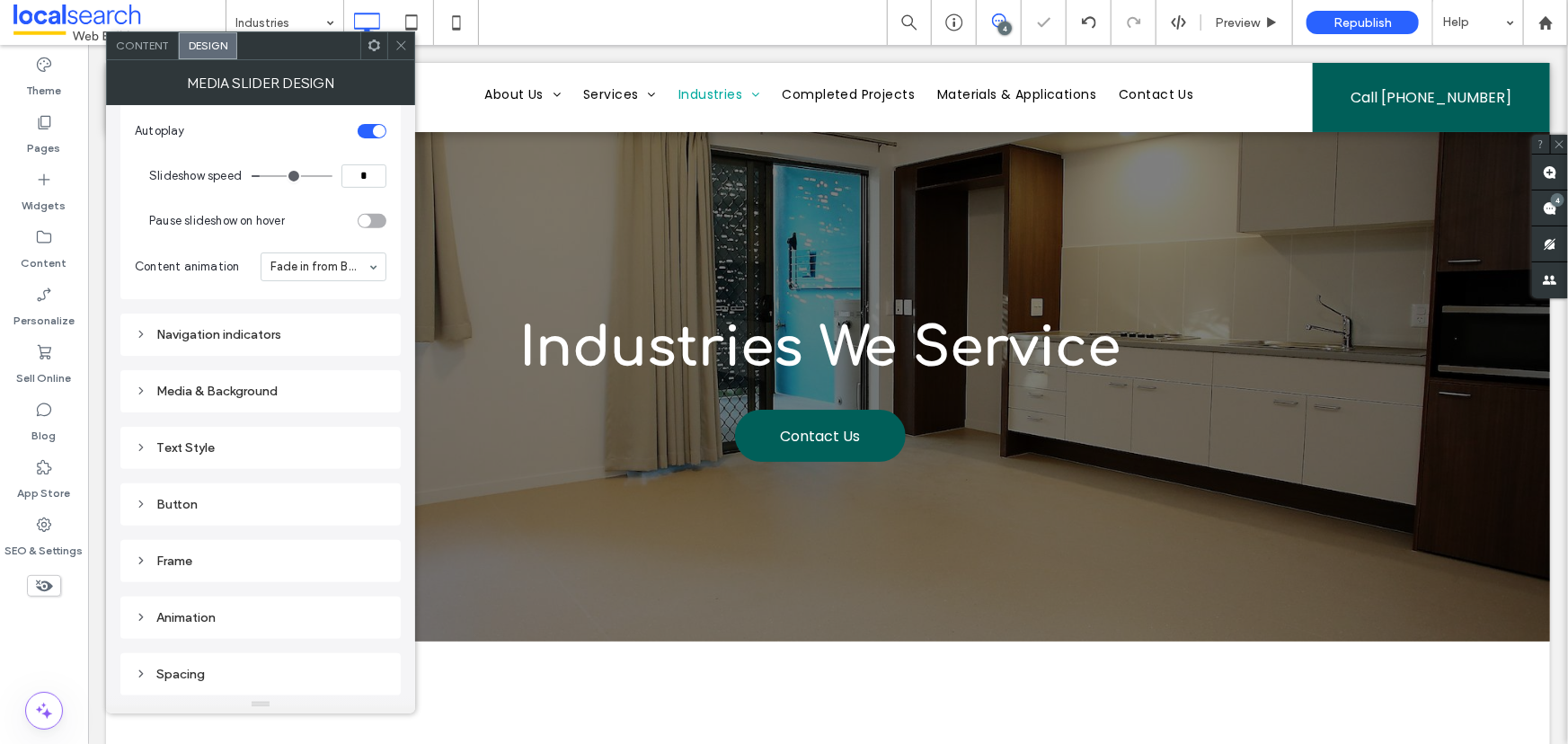 click on "Frame" at bounding box center [261, 561] 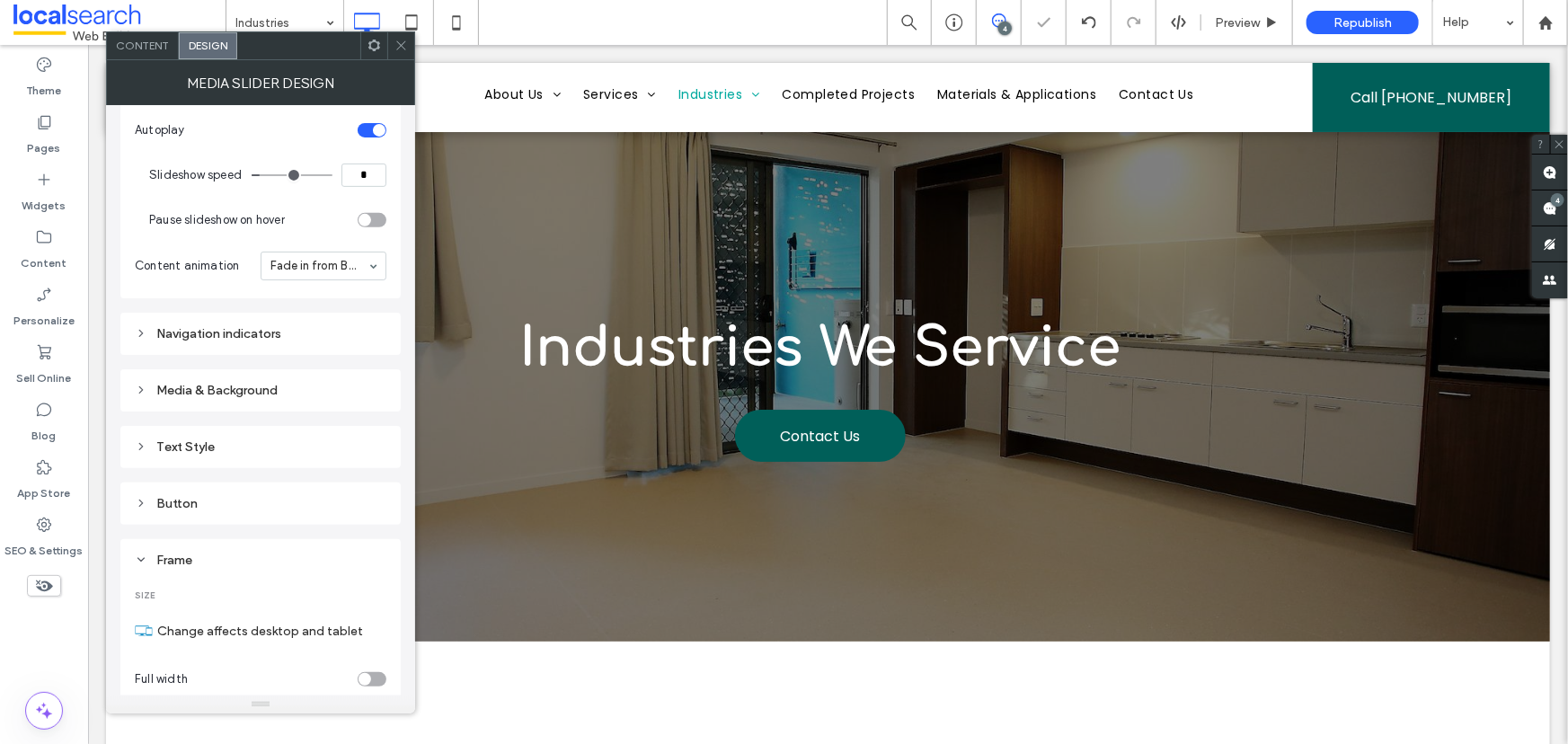 scroll, scrollTop: 666, scrollLeft: 0, axis: vertical 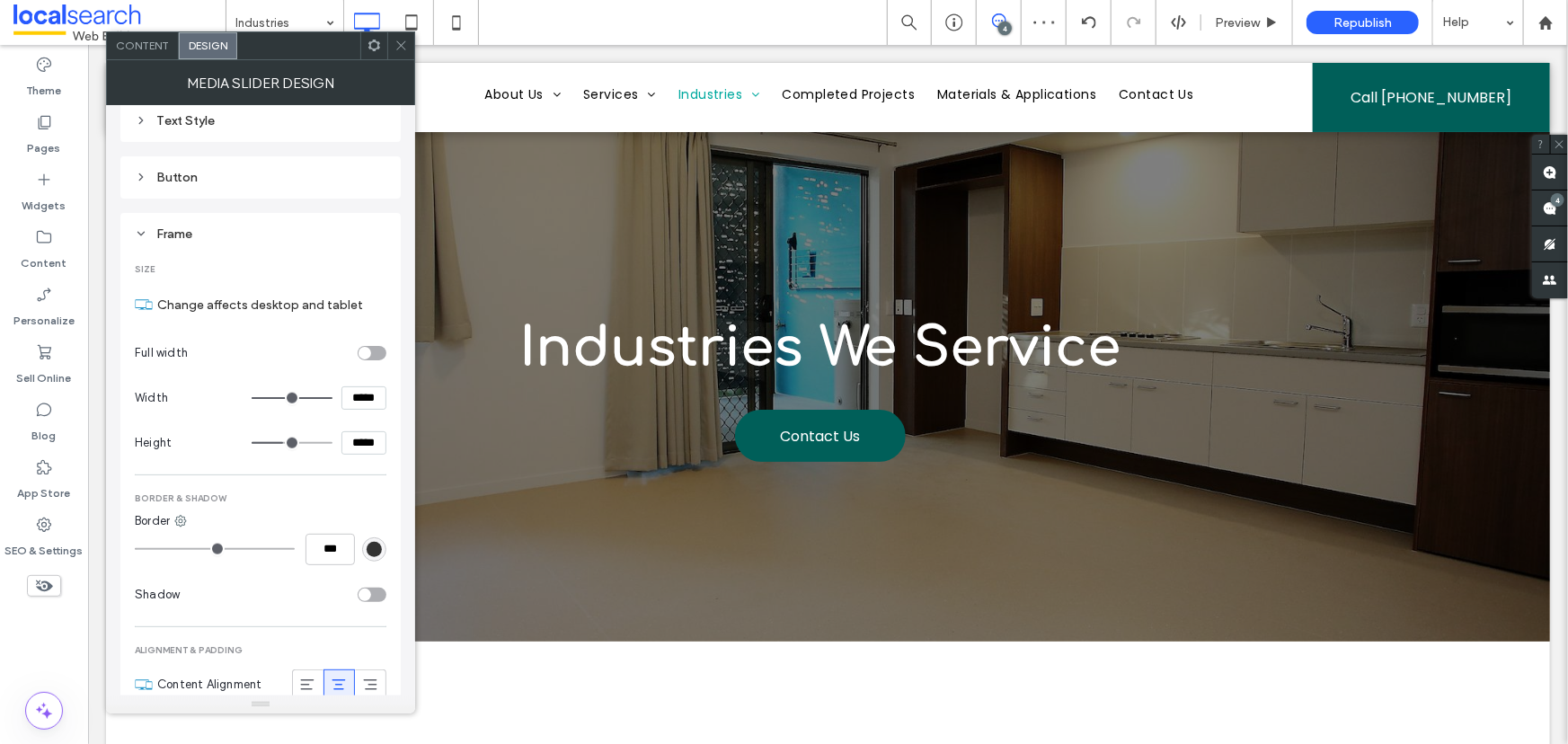 click 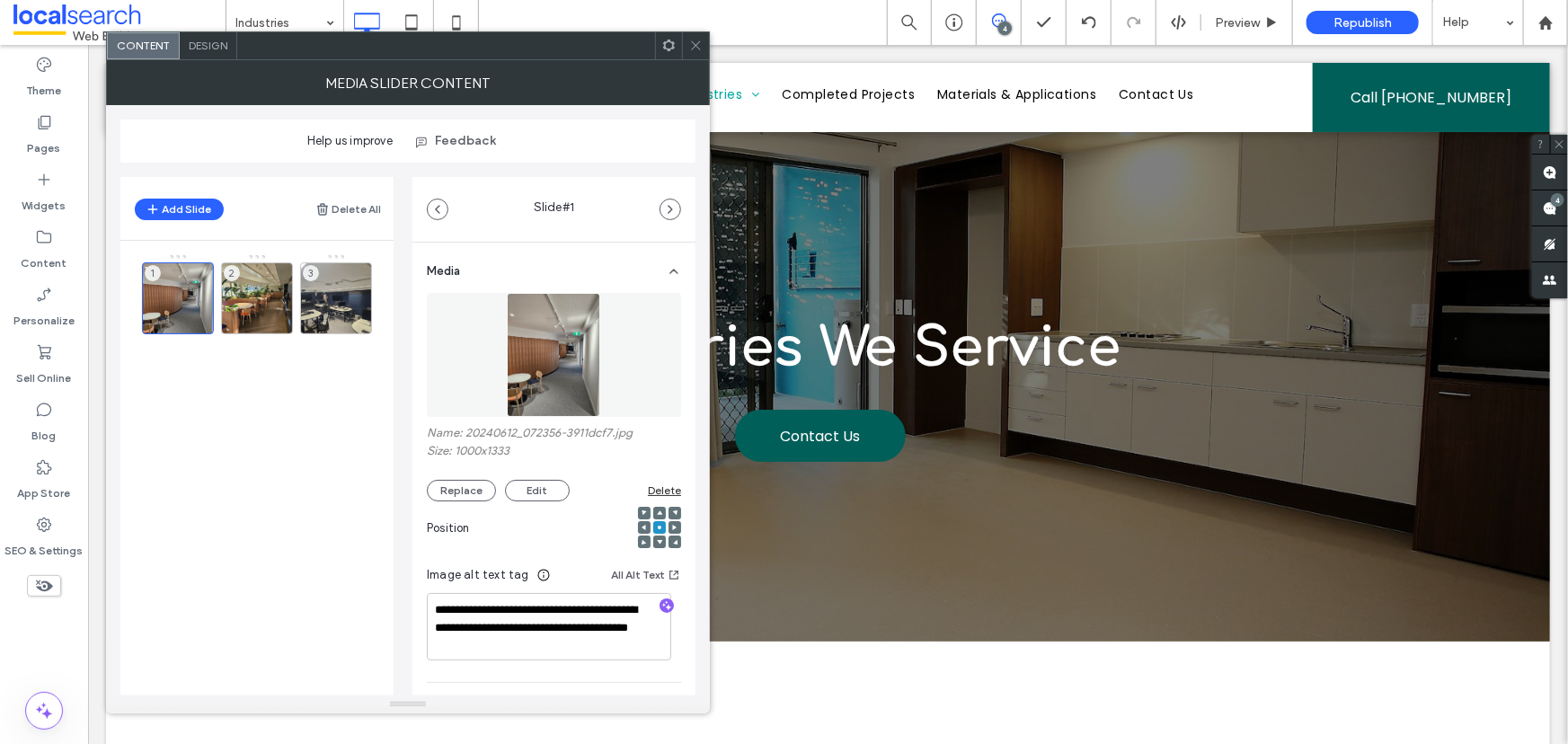 click on "Design" at bounding box center [208, 45] 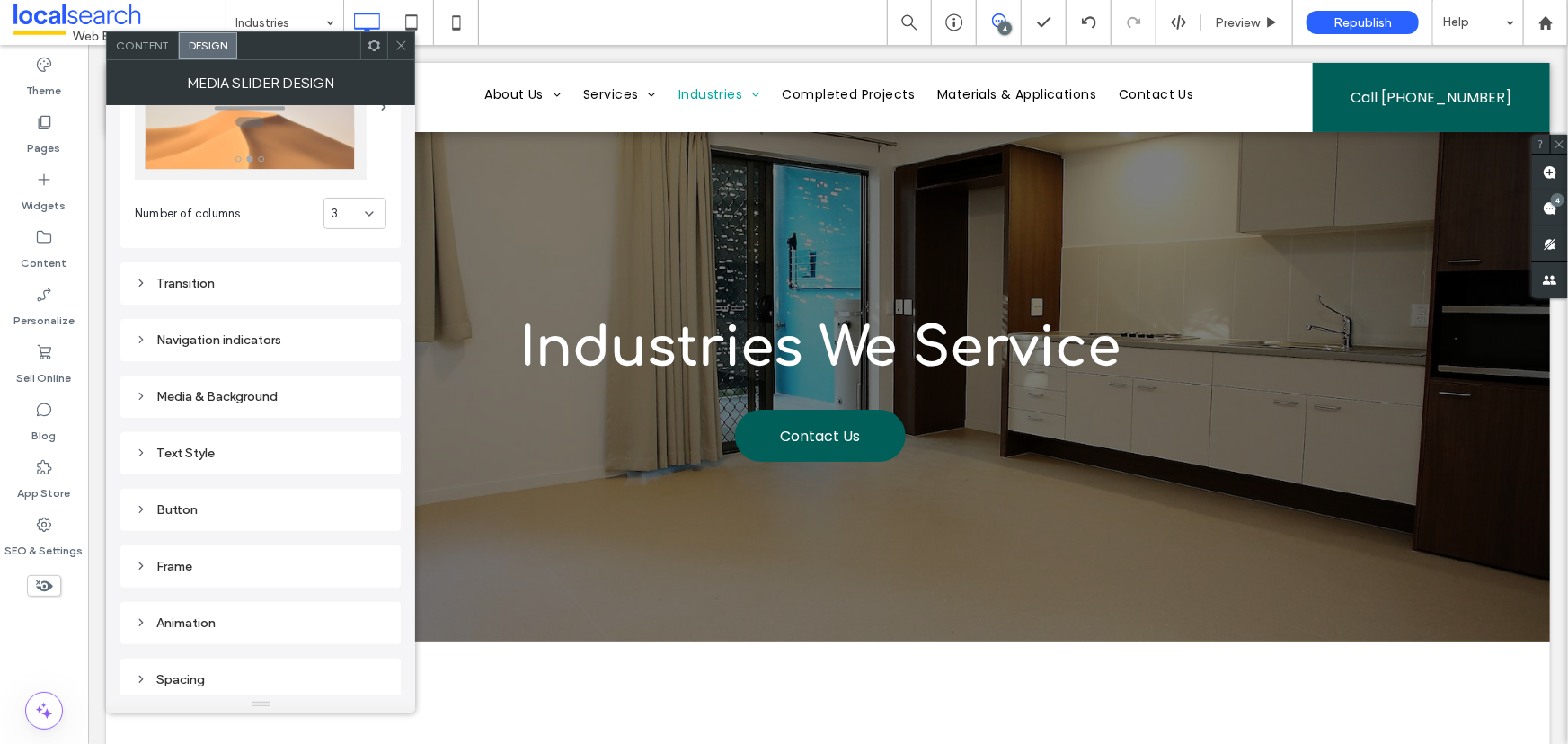 scroll, scrollTop: 109, scrollLeft: 0, axis: vertical 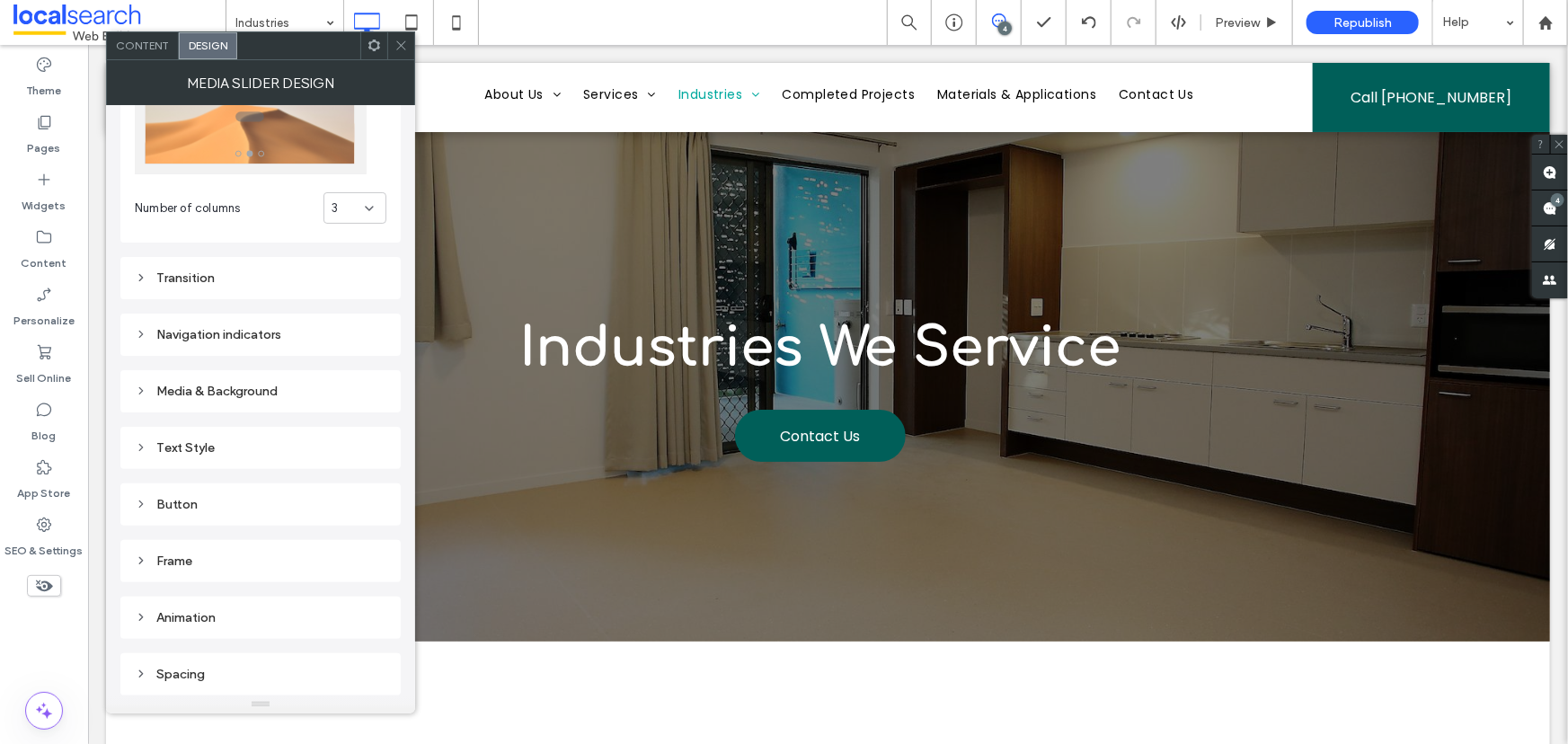 click on "Frame" at bounding box center [261, 561] 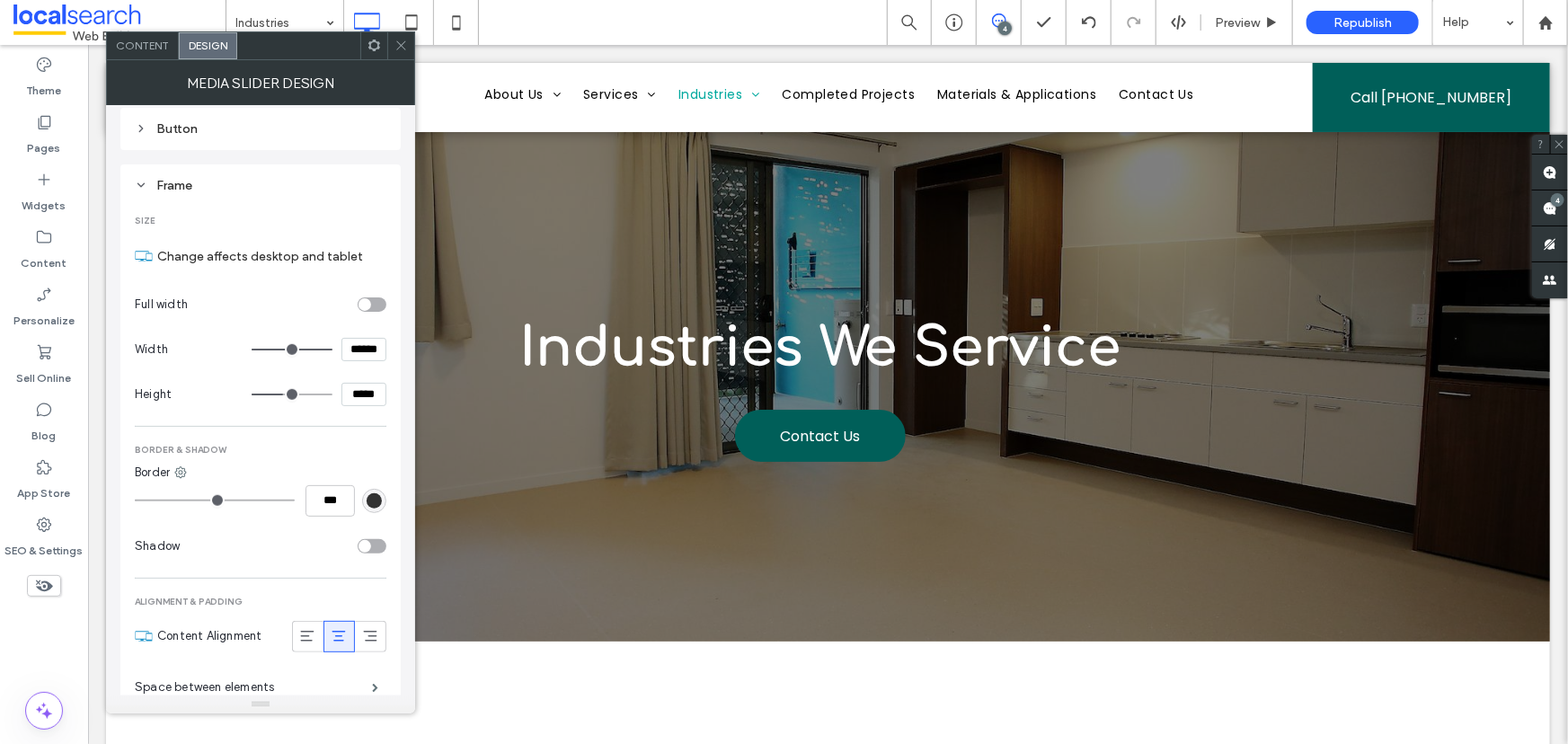 scroll, scrollTop: 518, scrollLeft: 0, axis: vertical 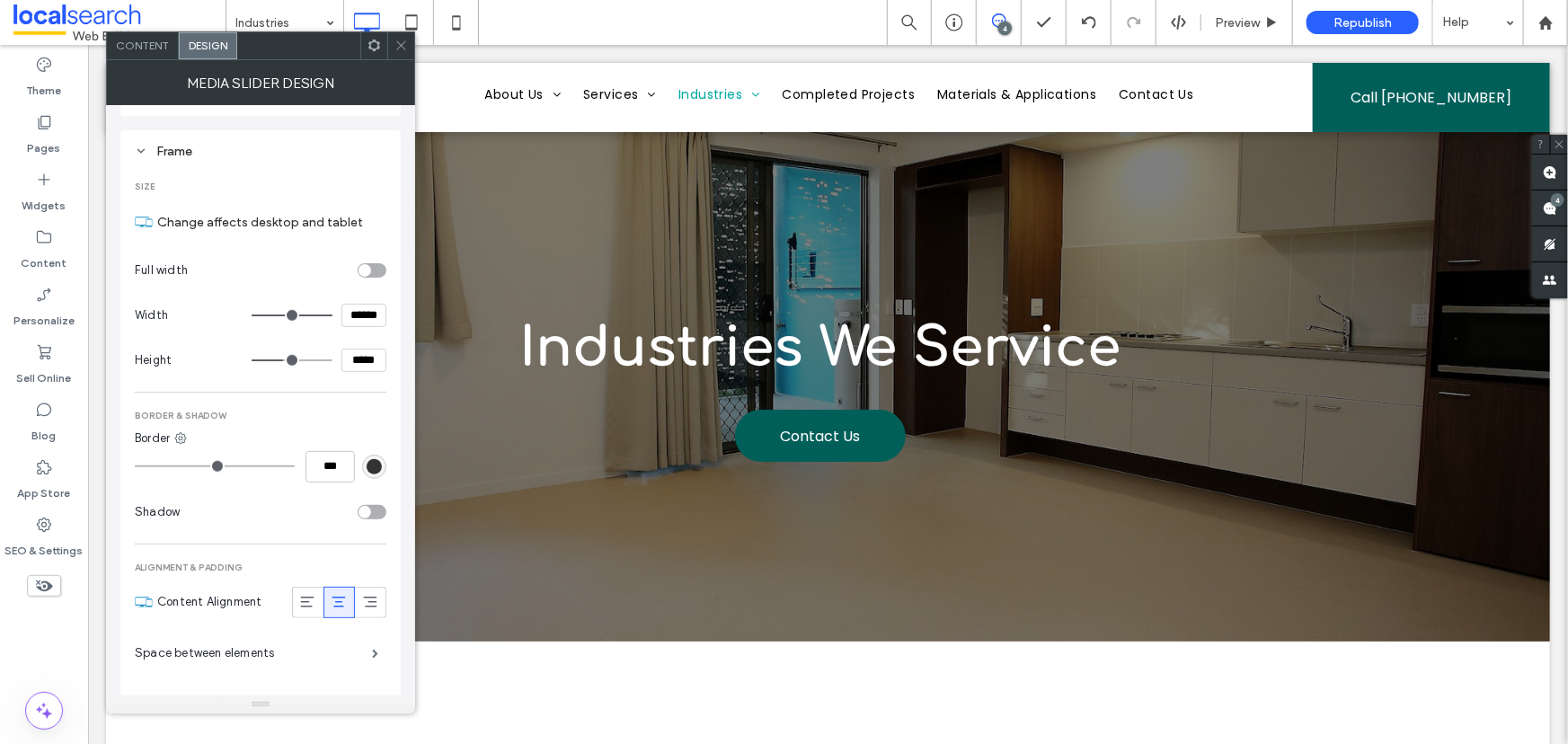 click on "*****" at bounding box center (364, 360) 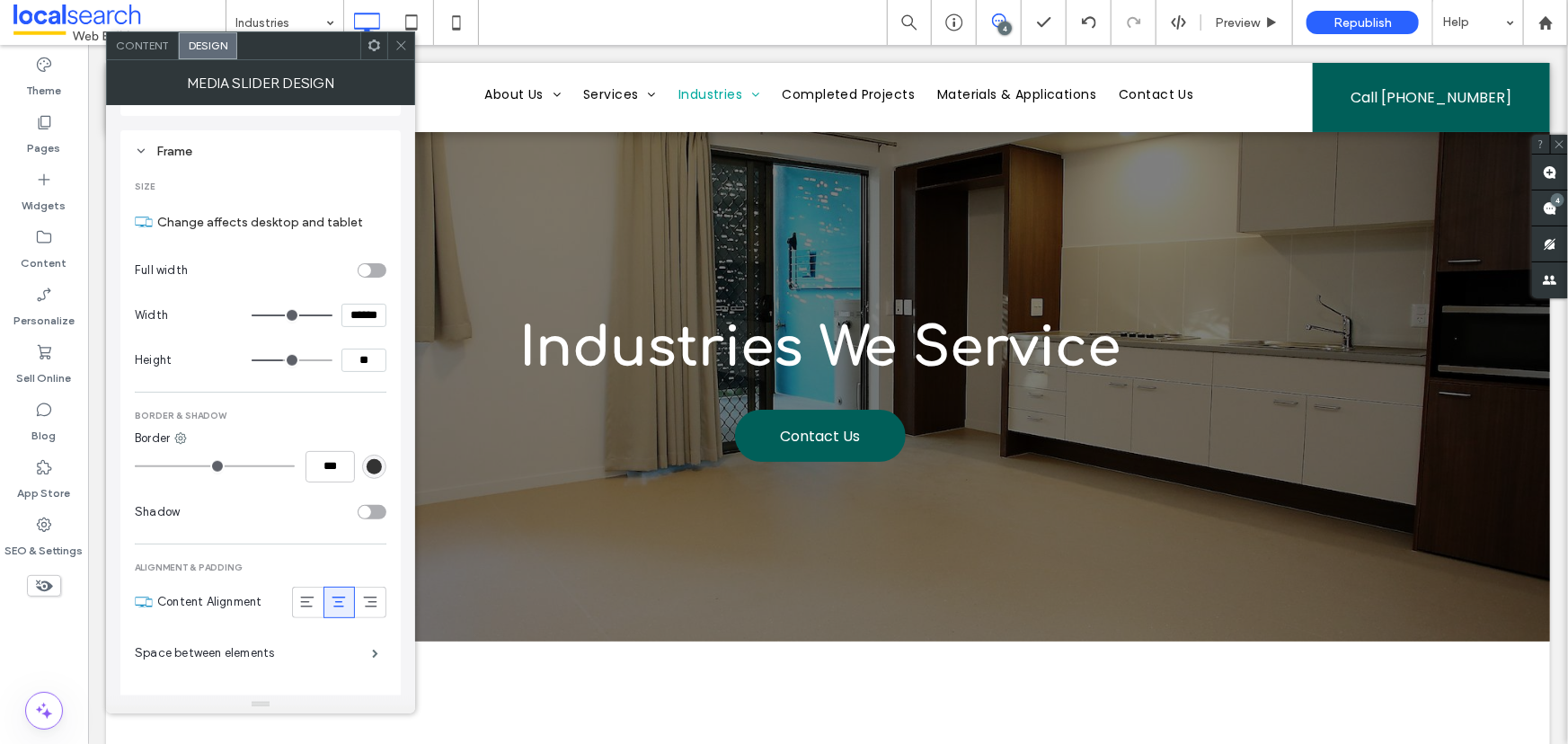 type on "*" 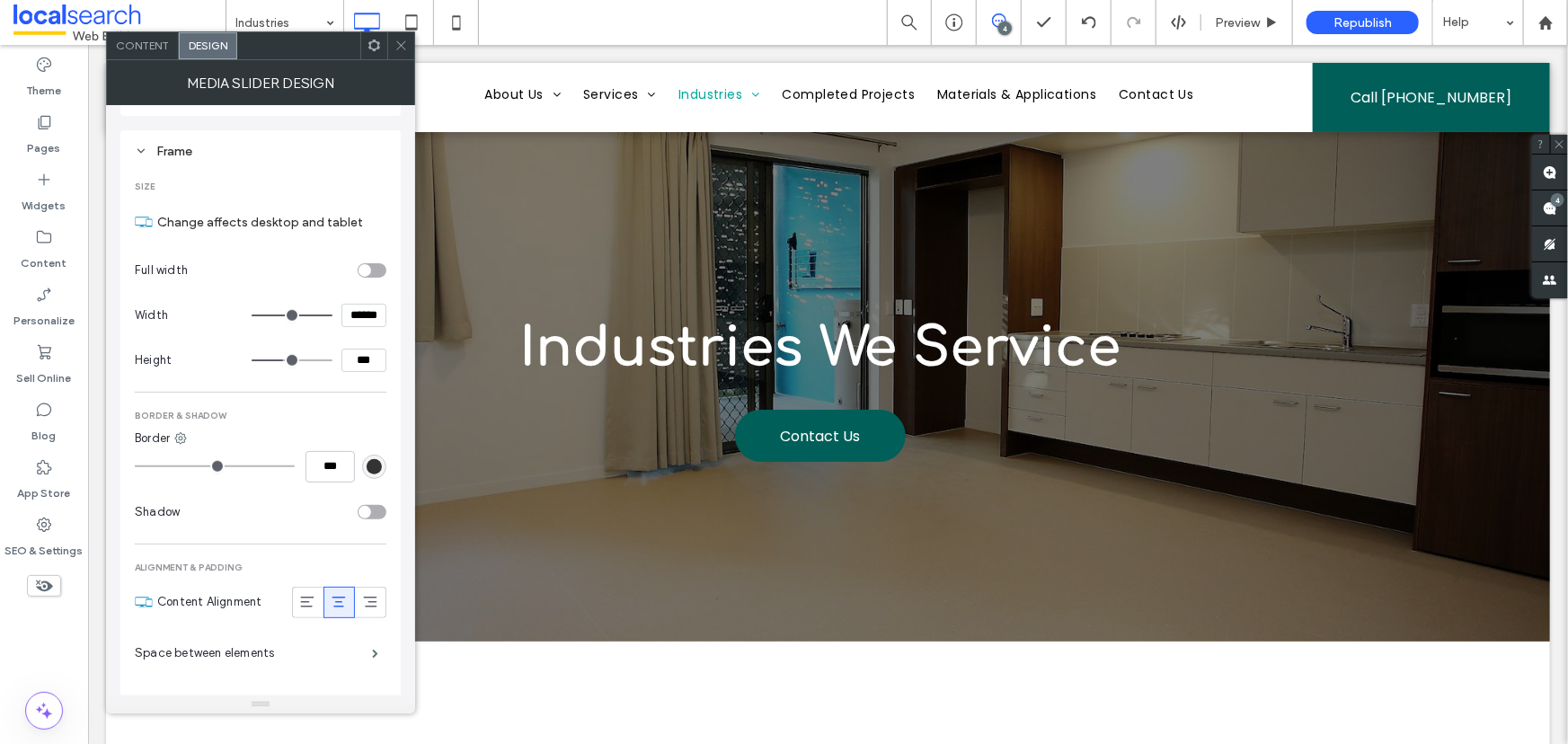 type on "*****" 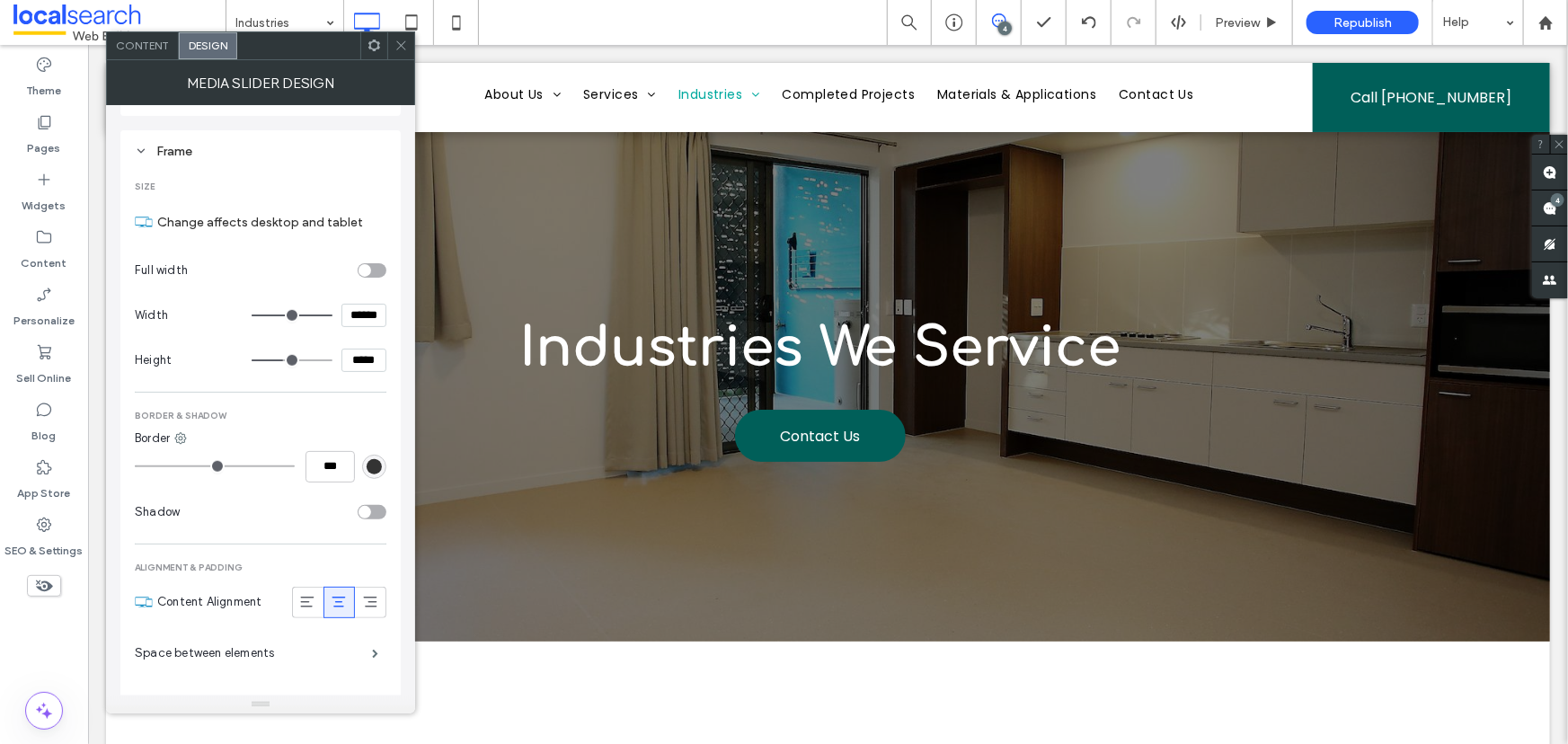 type on "***" 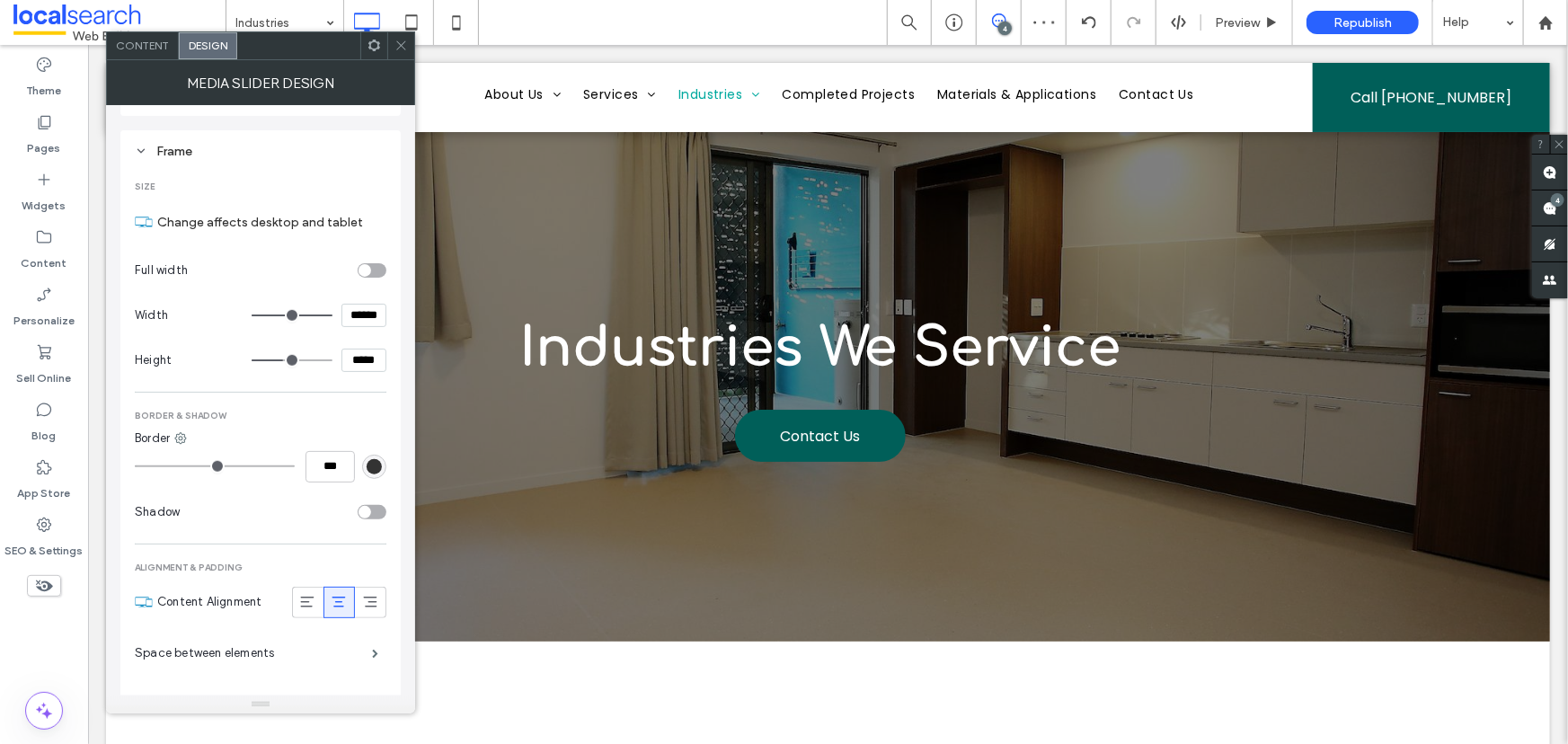 scroll, scrollTop: 109, scrollLeft: 0, axis: vertical 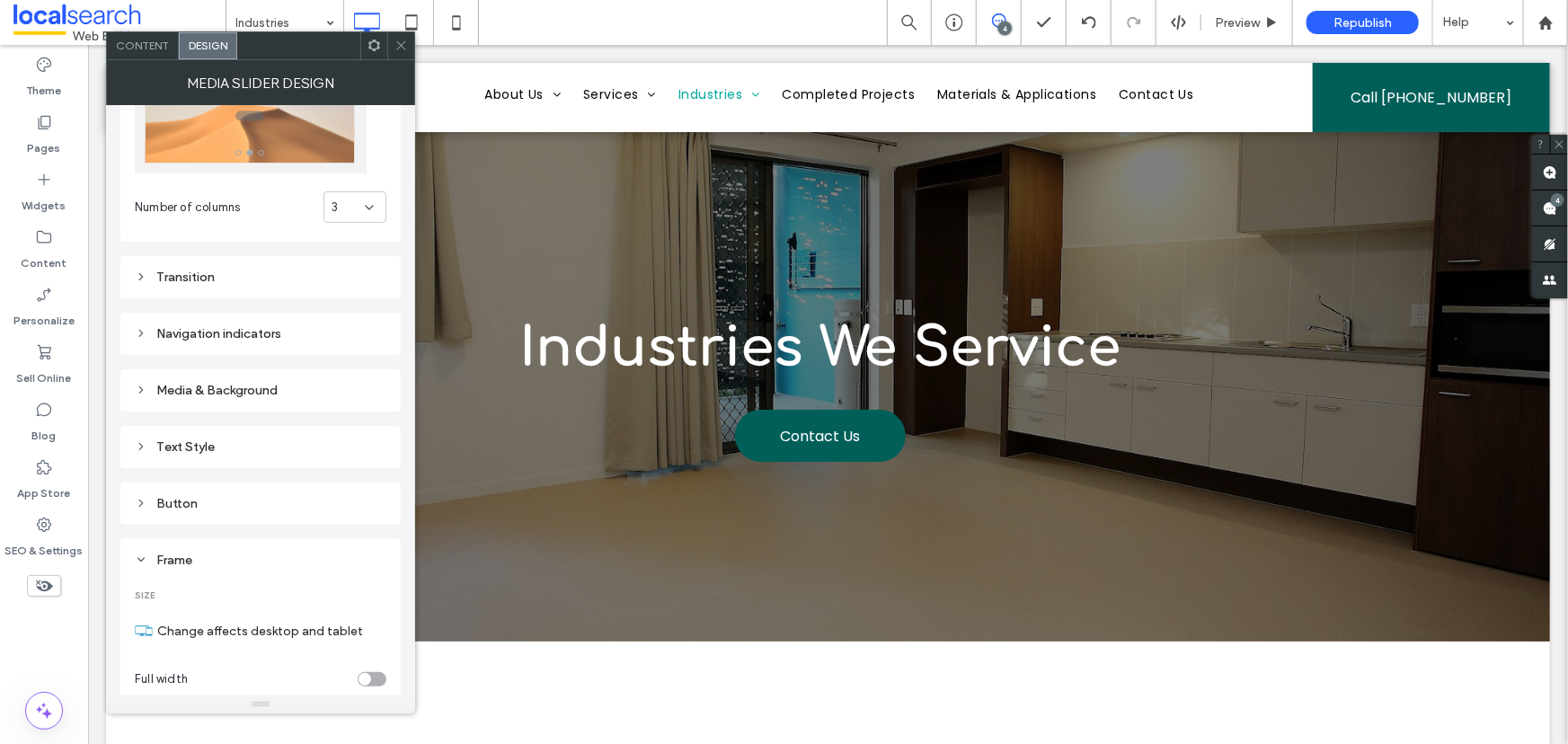 click 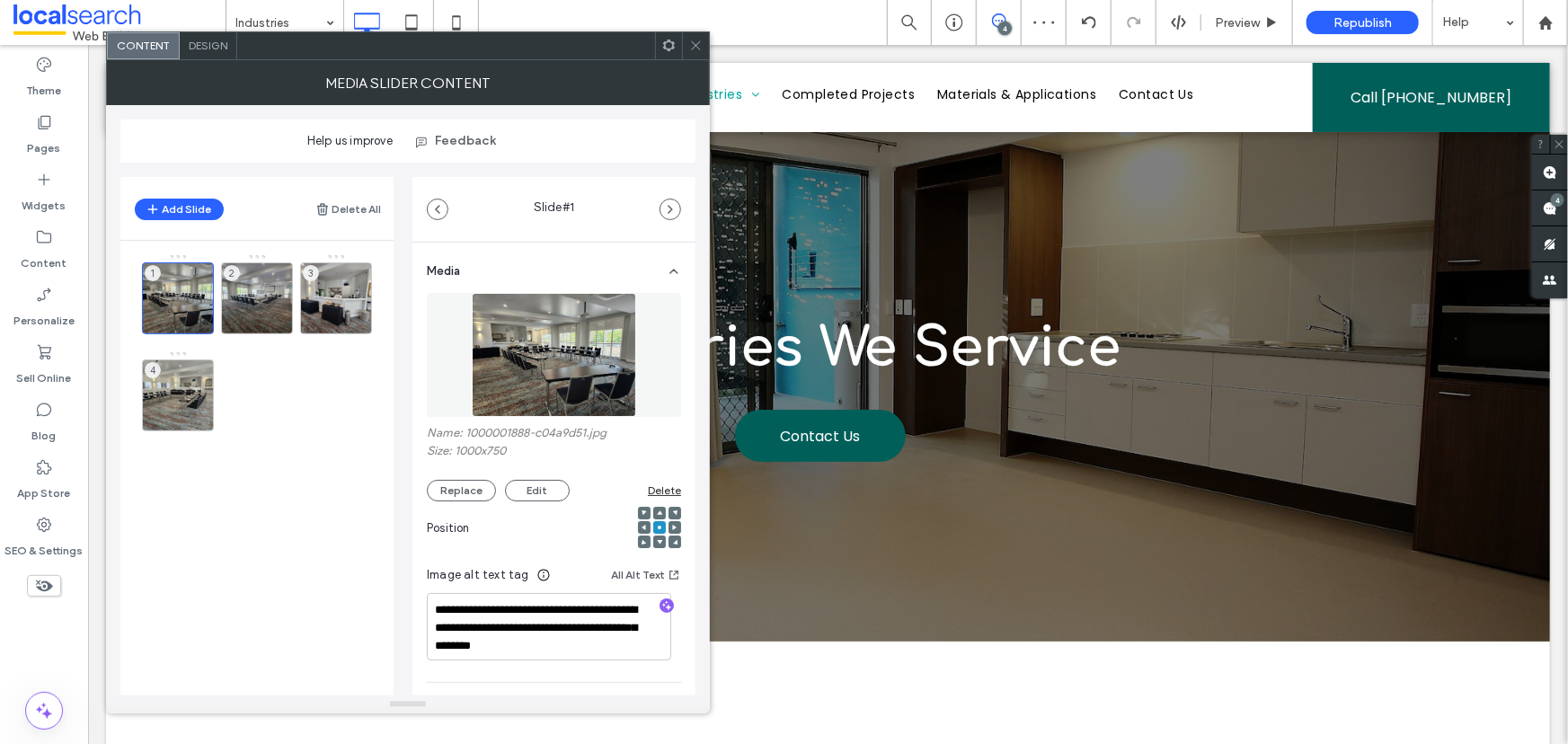click on "Design" at bounding box center [208, 45] 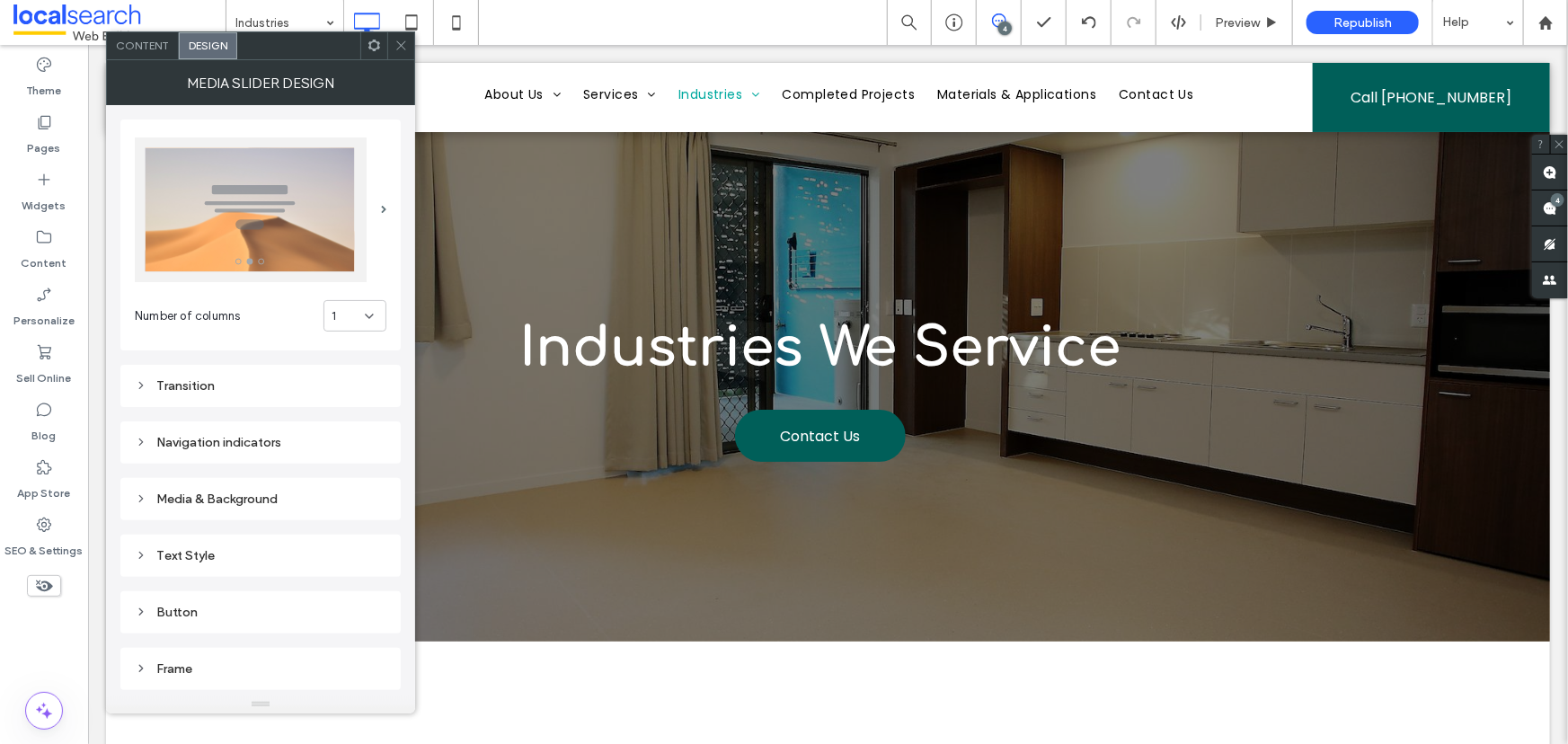 click on "1" at bounding box center (348, 316) 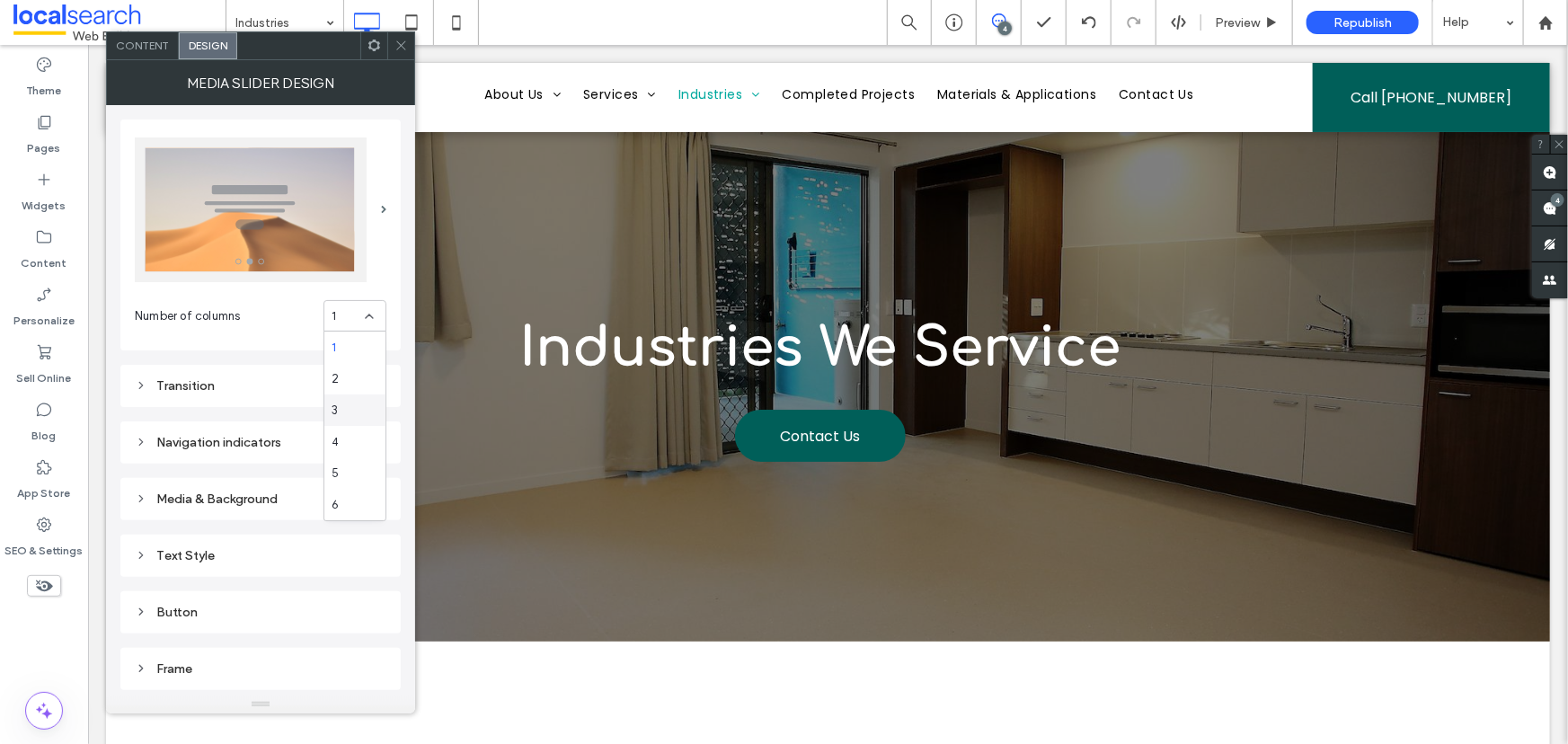 click on "3" at bounding box center (334, 411) 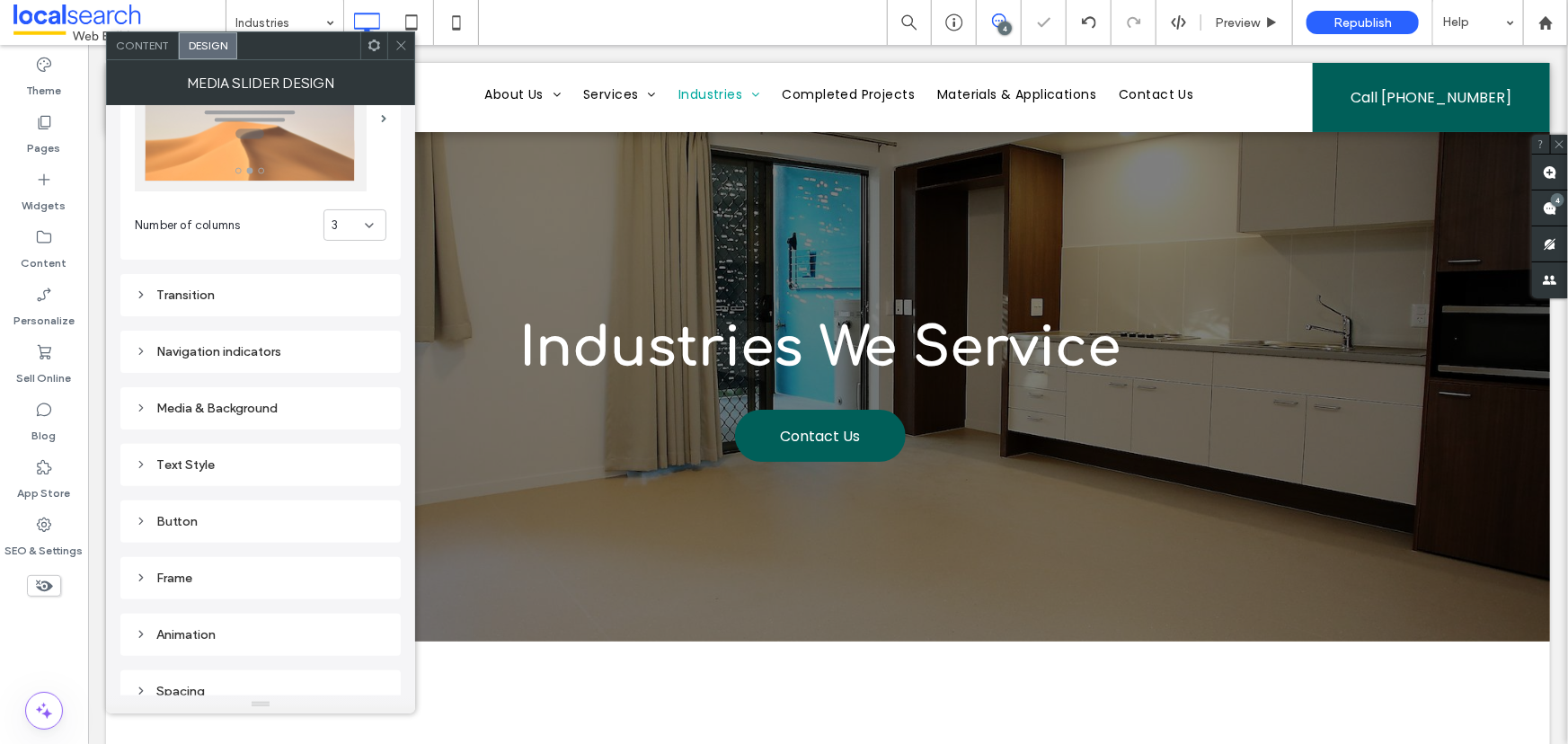 scroll, scrollTop: 109, scrollLeft: 0, axis: vertical 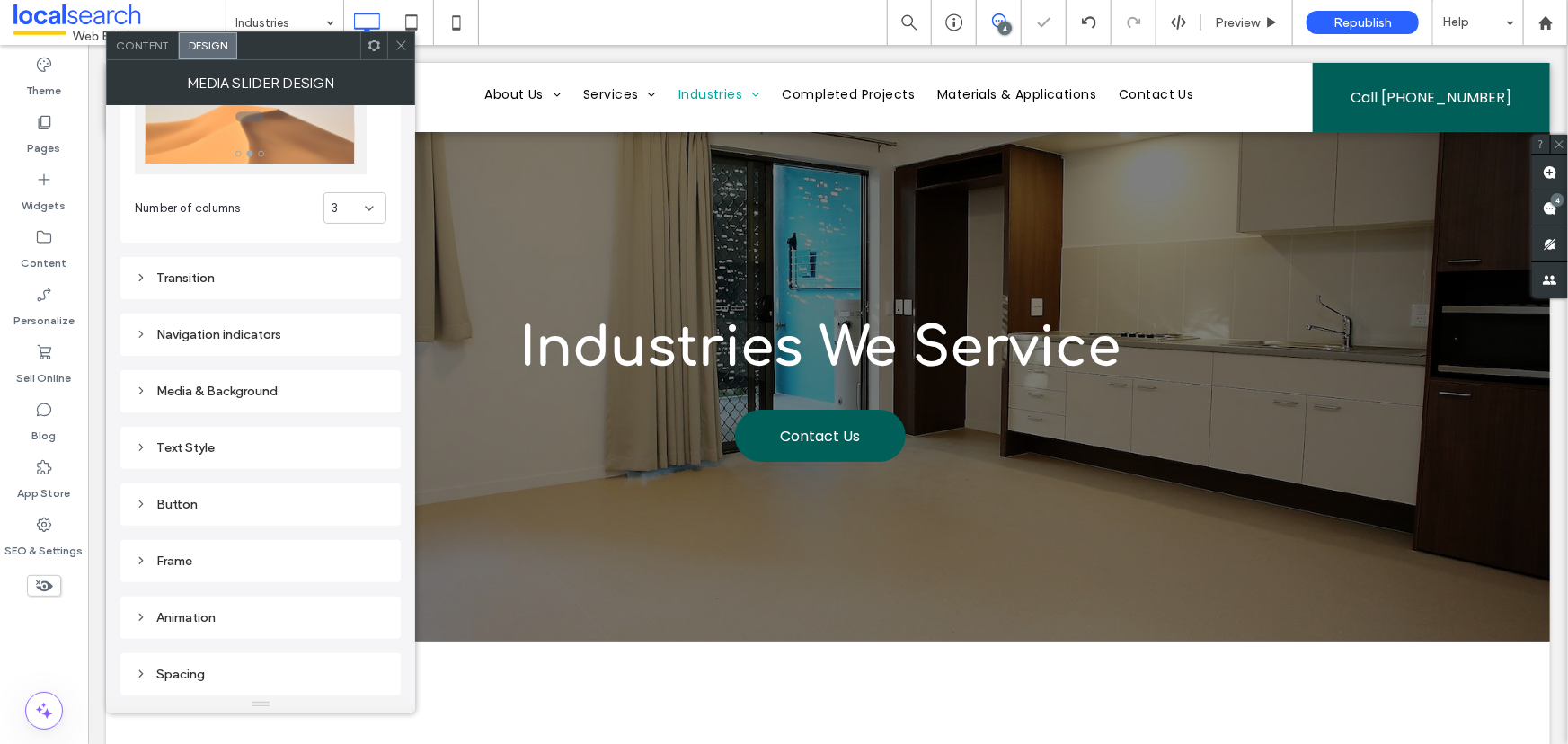 click on "Transition" at bounding box center [261, 278] 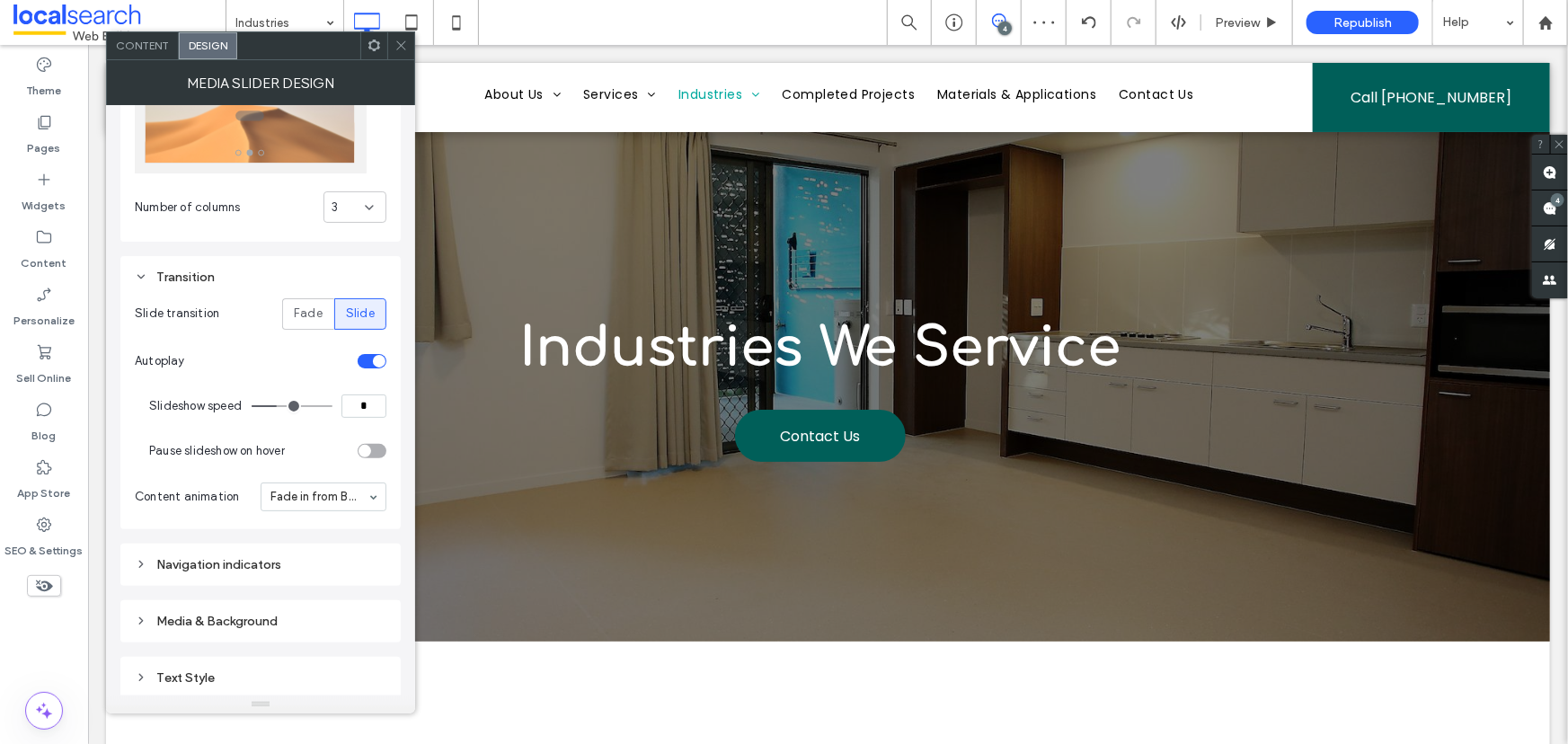 click on "*" at bounding box center [364, 406] 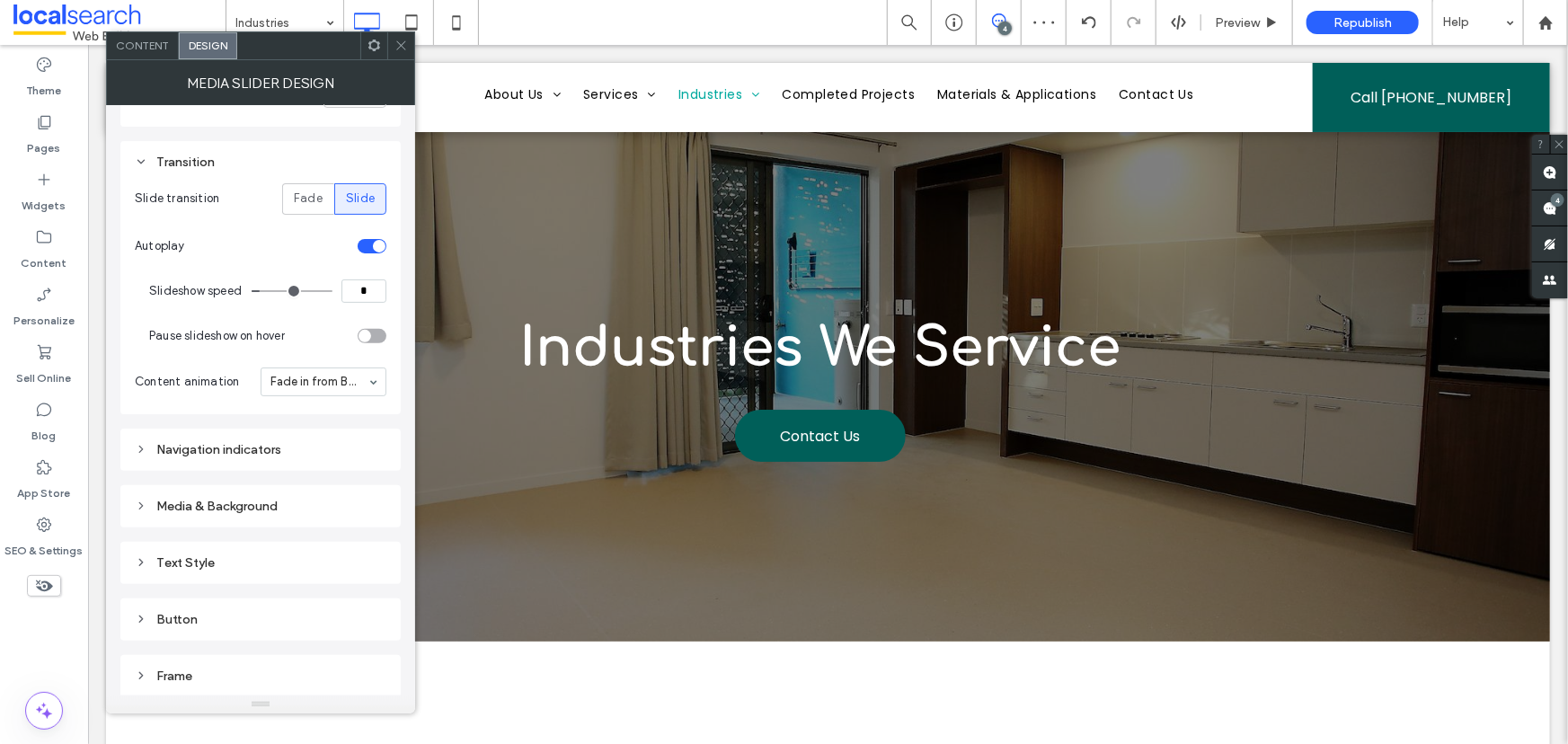 scroll, scrollTop: 340, scrollLeft: 0, axis: vertical 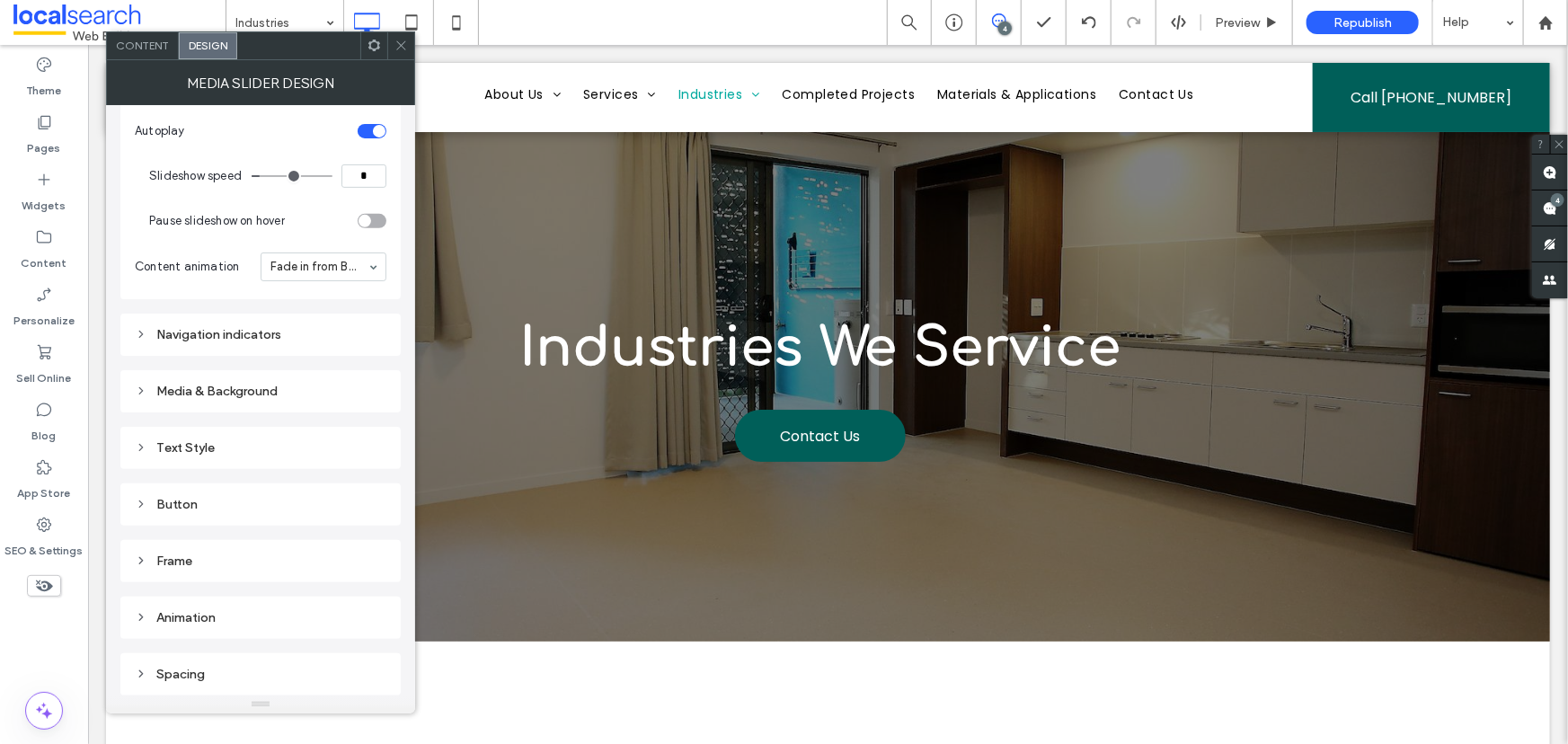 click on "Navigation indicators" at bounding box center [261, 334] 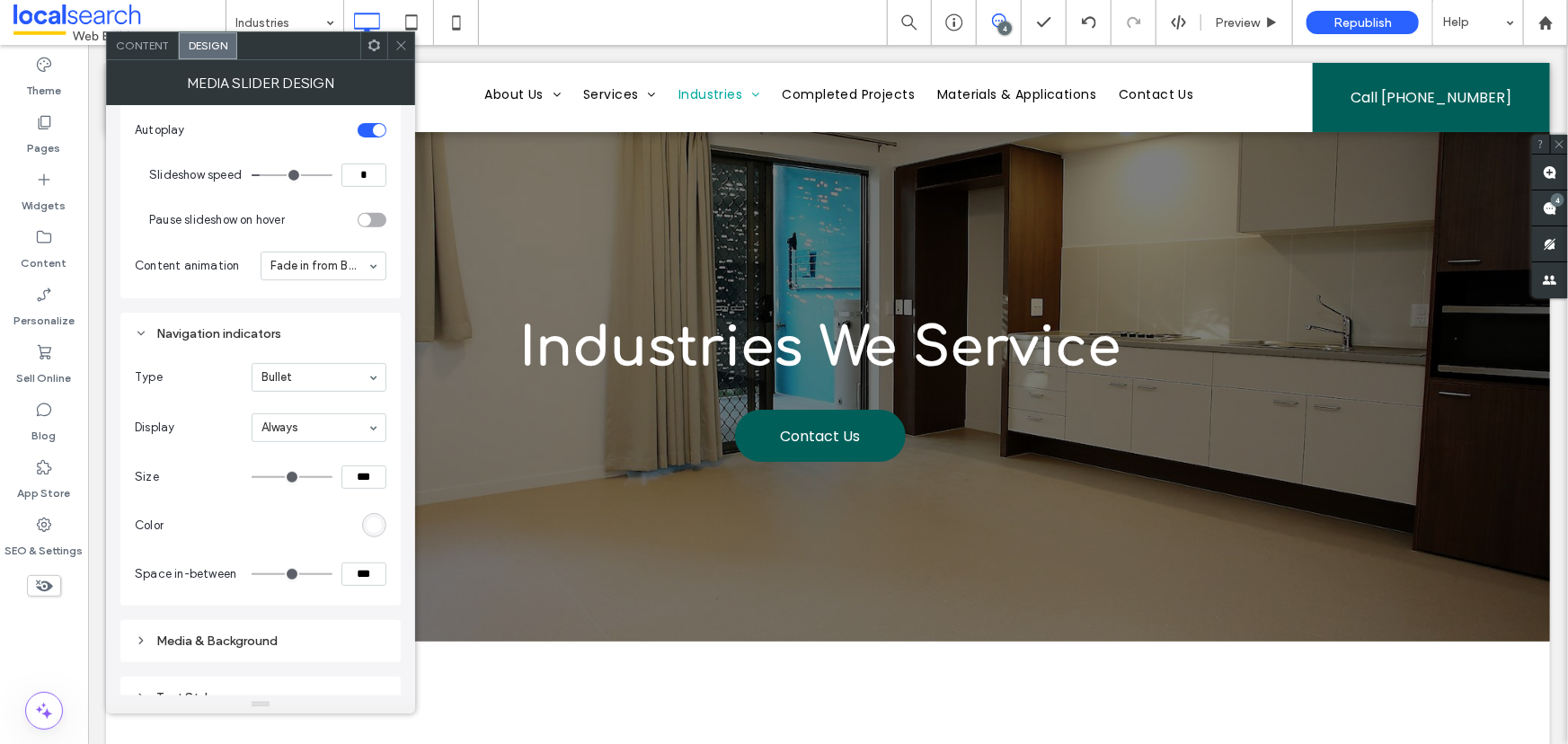 scroll, scrollTop: 584, scrollLeft: 0, axis: vertical 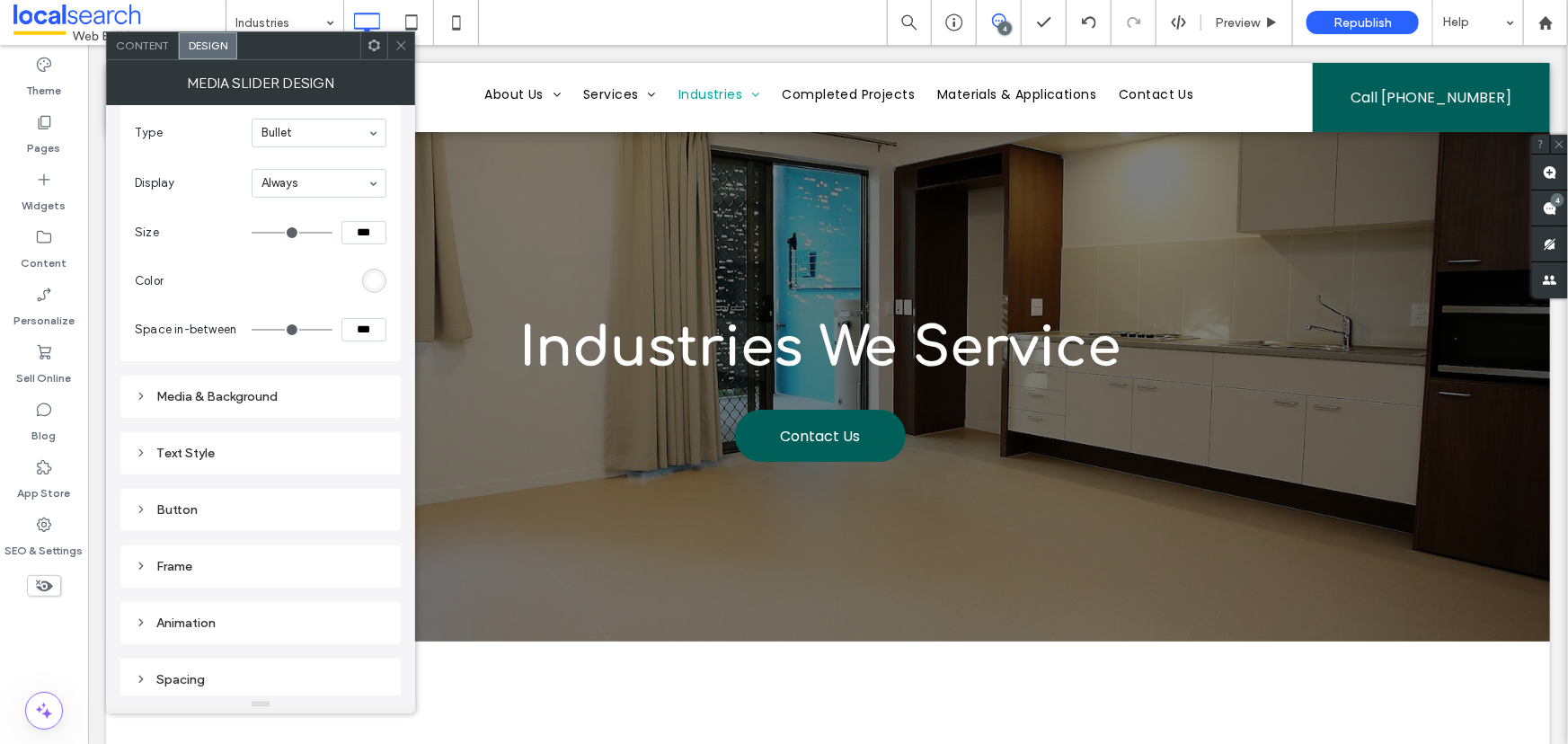 click on "Frame" at bounding box center (261, 566) 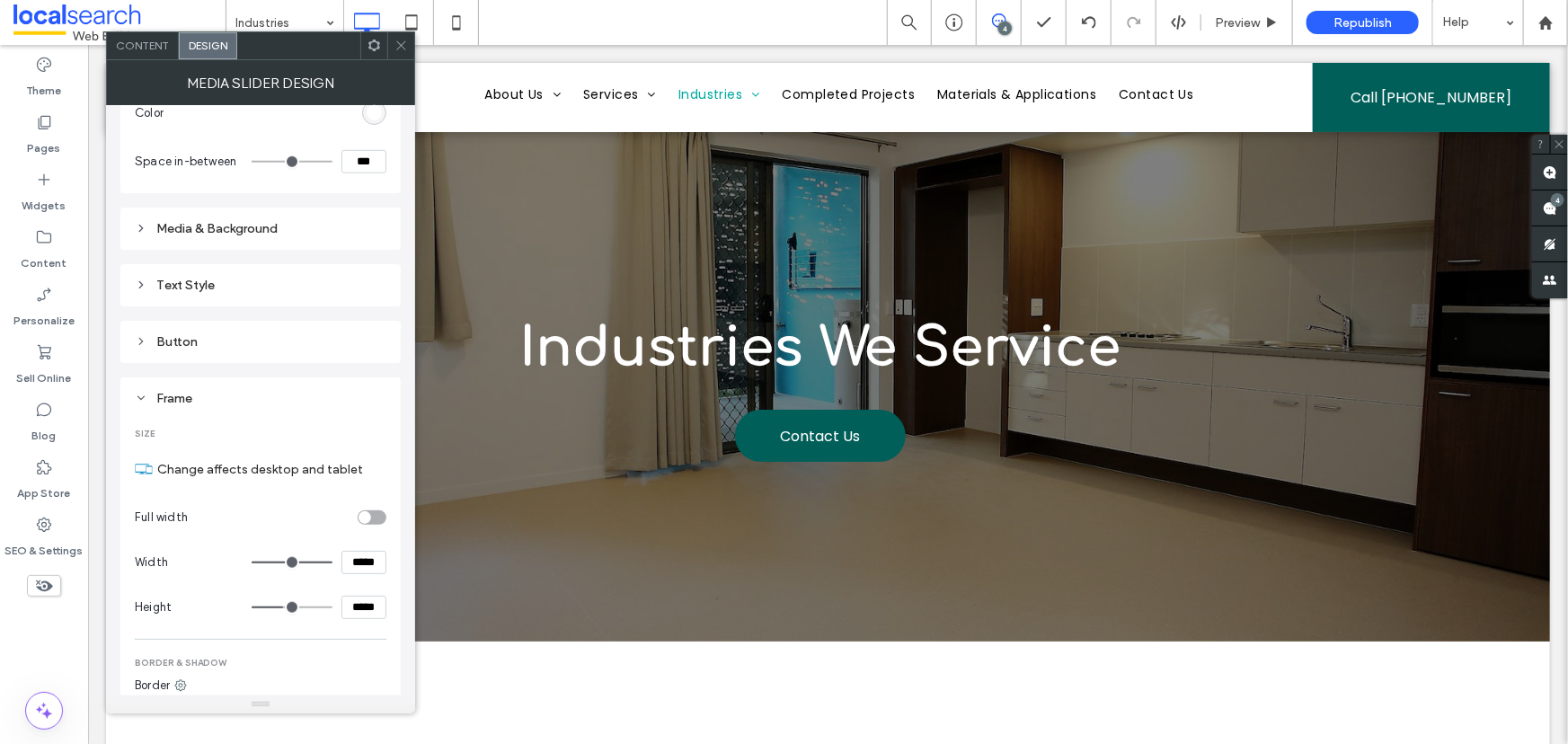 scroll, scrollTop: 829, scrollLeft: 0, axis: vertical 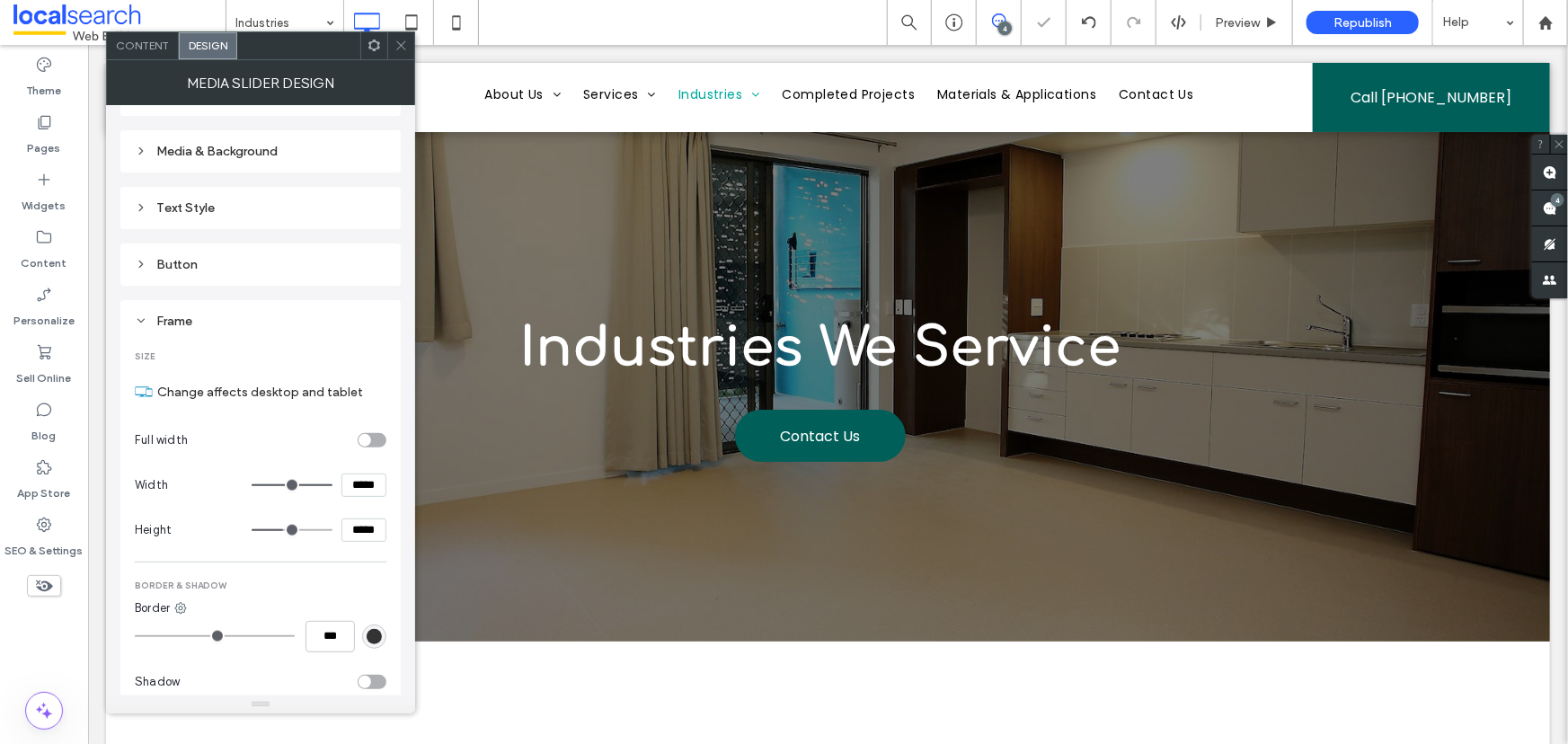 click at bounding box center (401, 46) 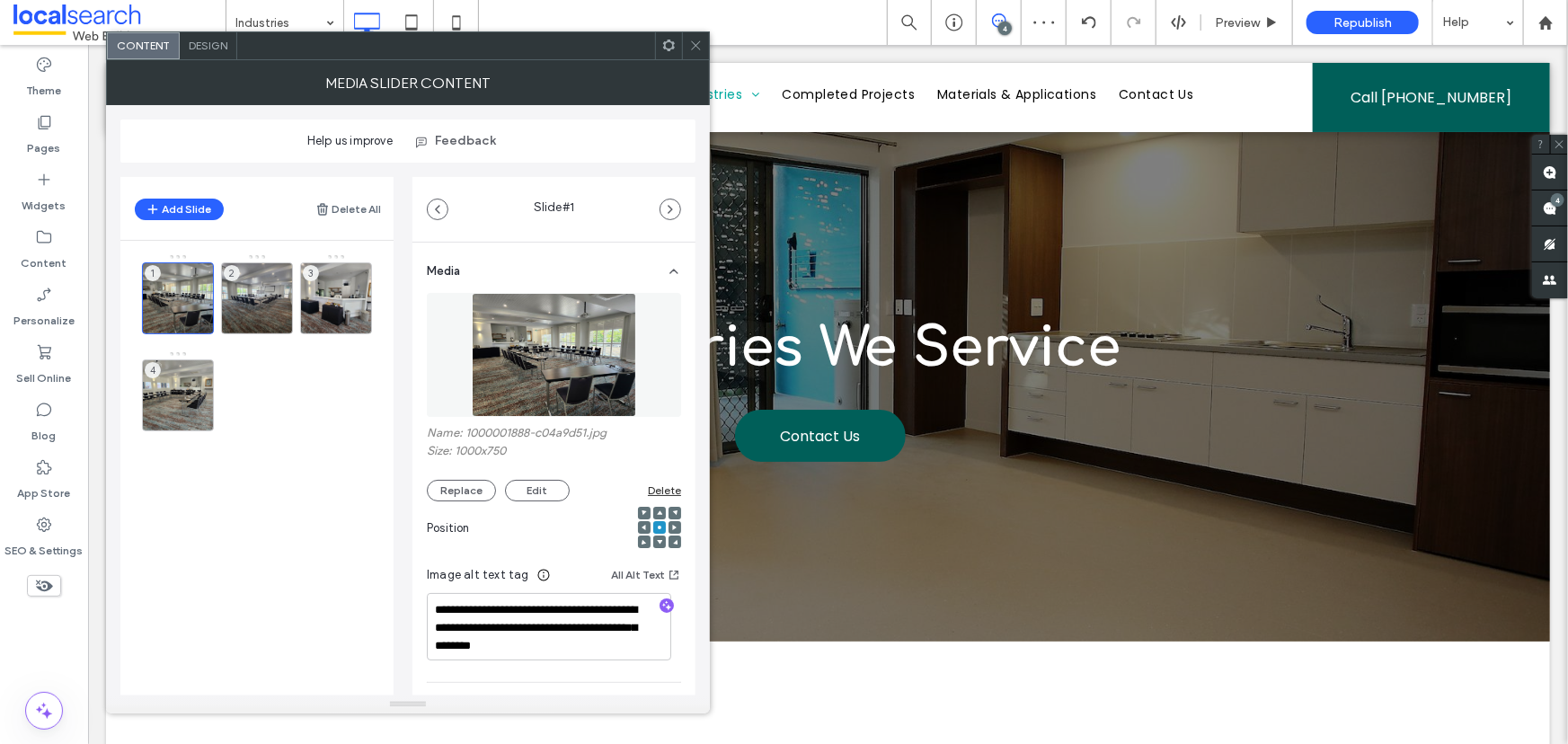 click on "Design" at bounding box center [208, 45] 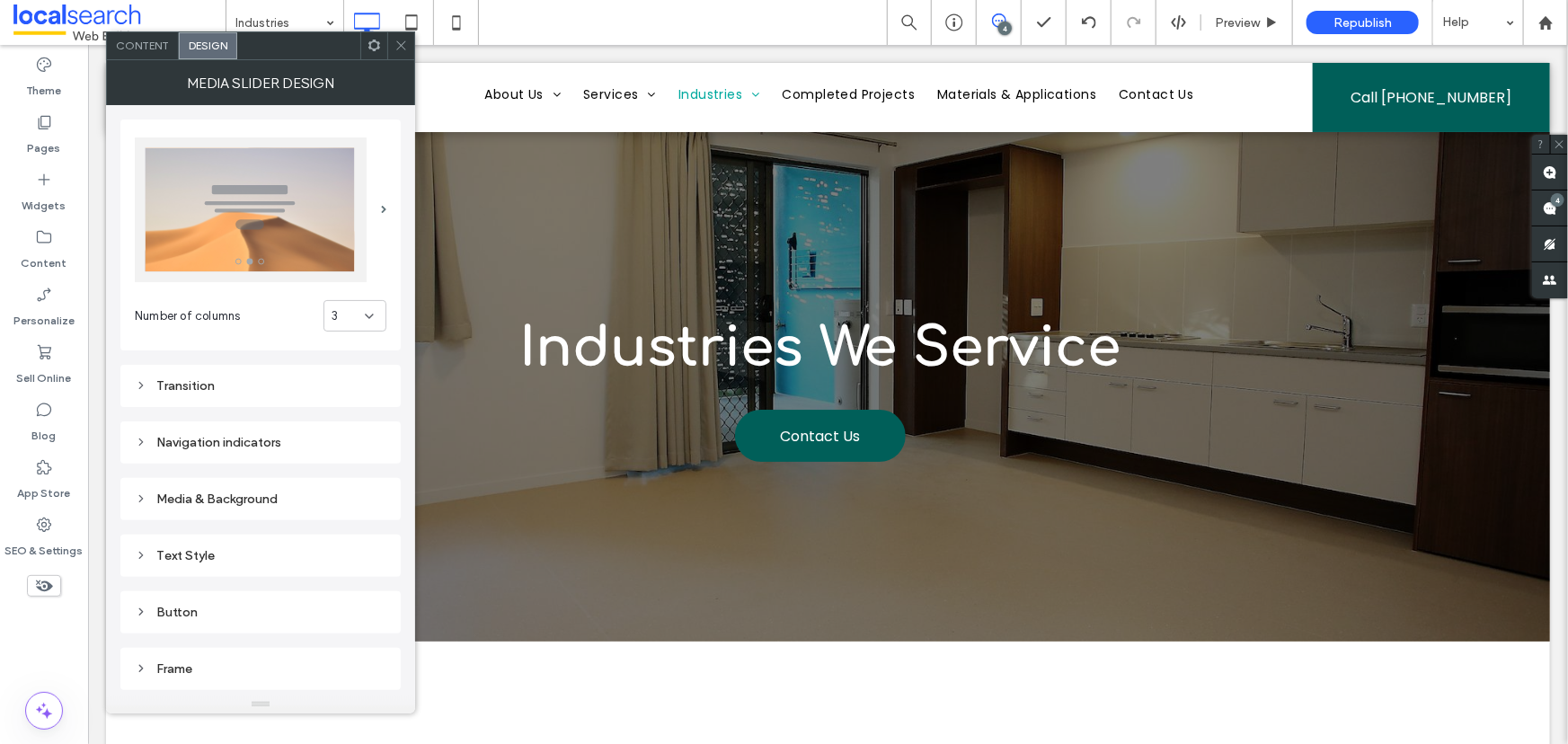 scroll, scrollTop: 109, scrollLeft: 0, axis: vertical 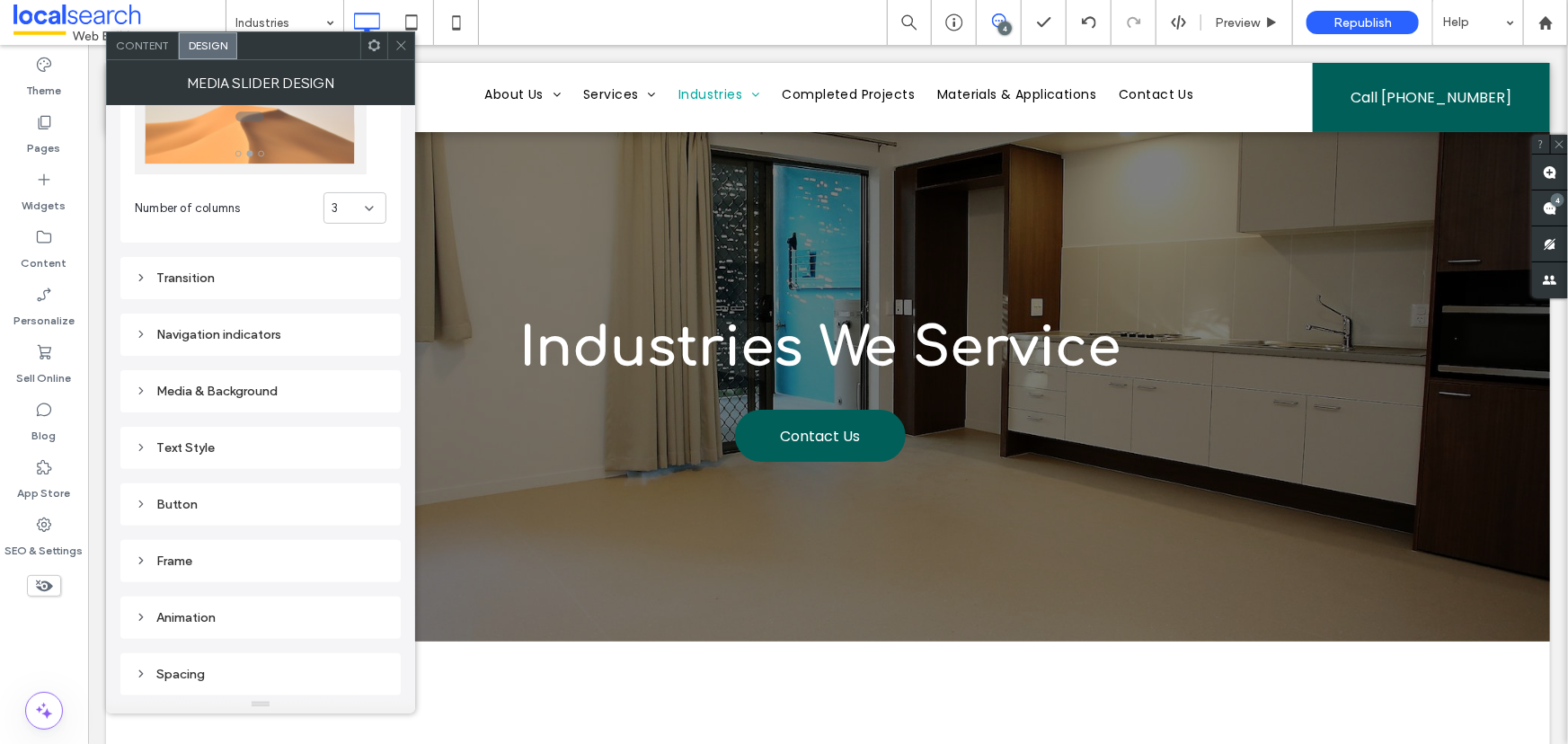 click on "Frame" at bounding box center [261, 561] 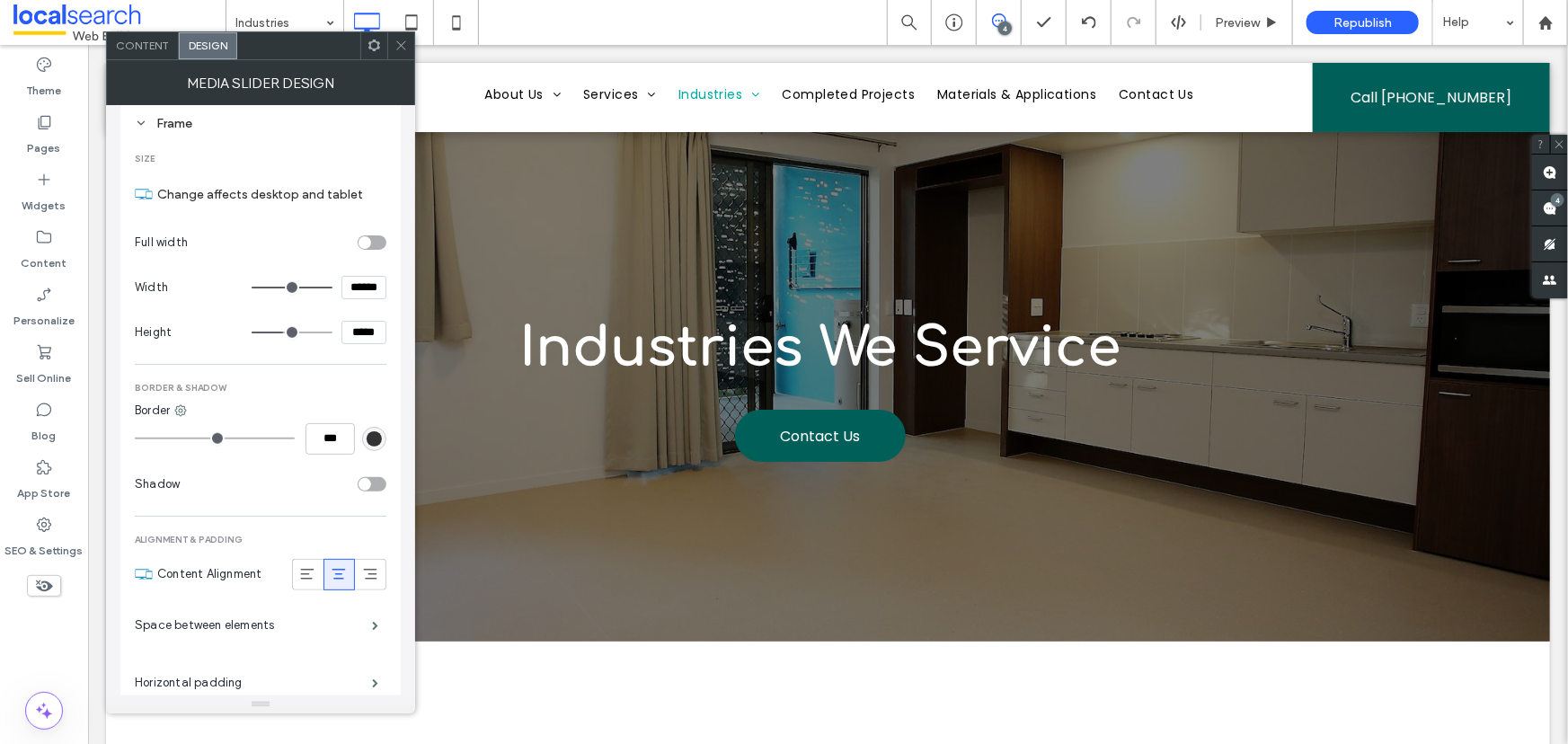 scroll, scrollTop: 515, scrollLeft: 0, axis: vertical 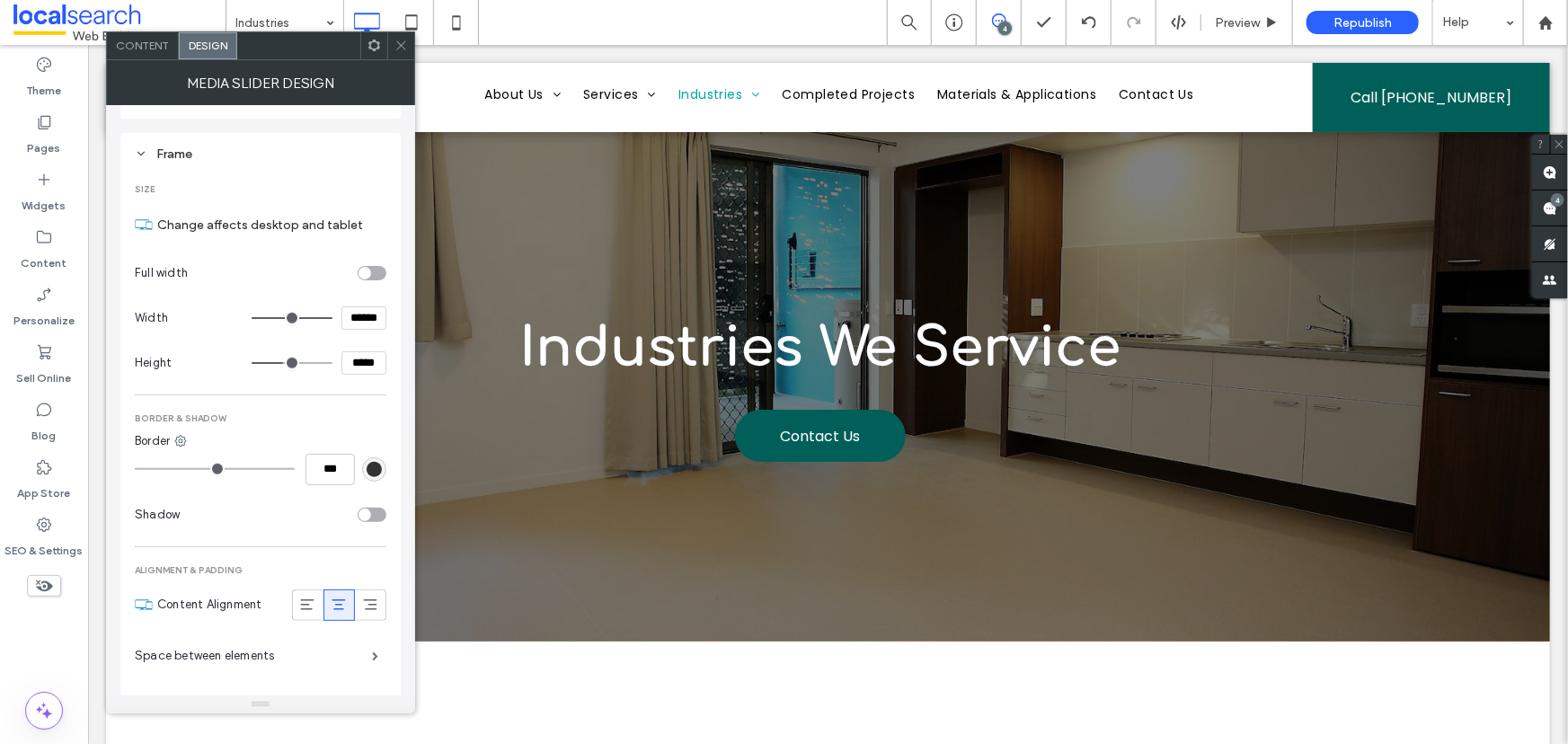 click on "*****" at bounding box center (364, 363) 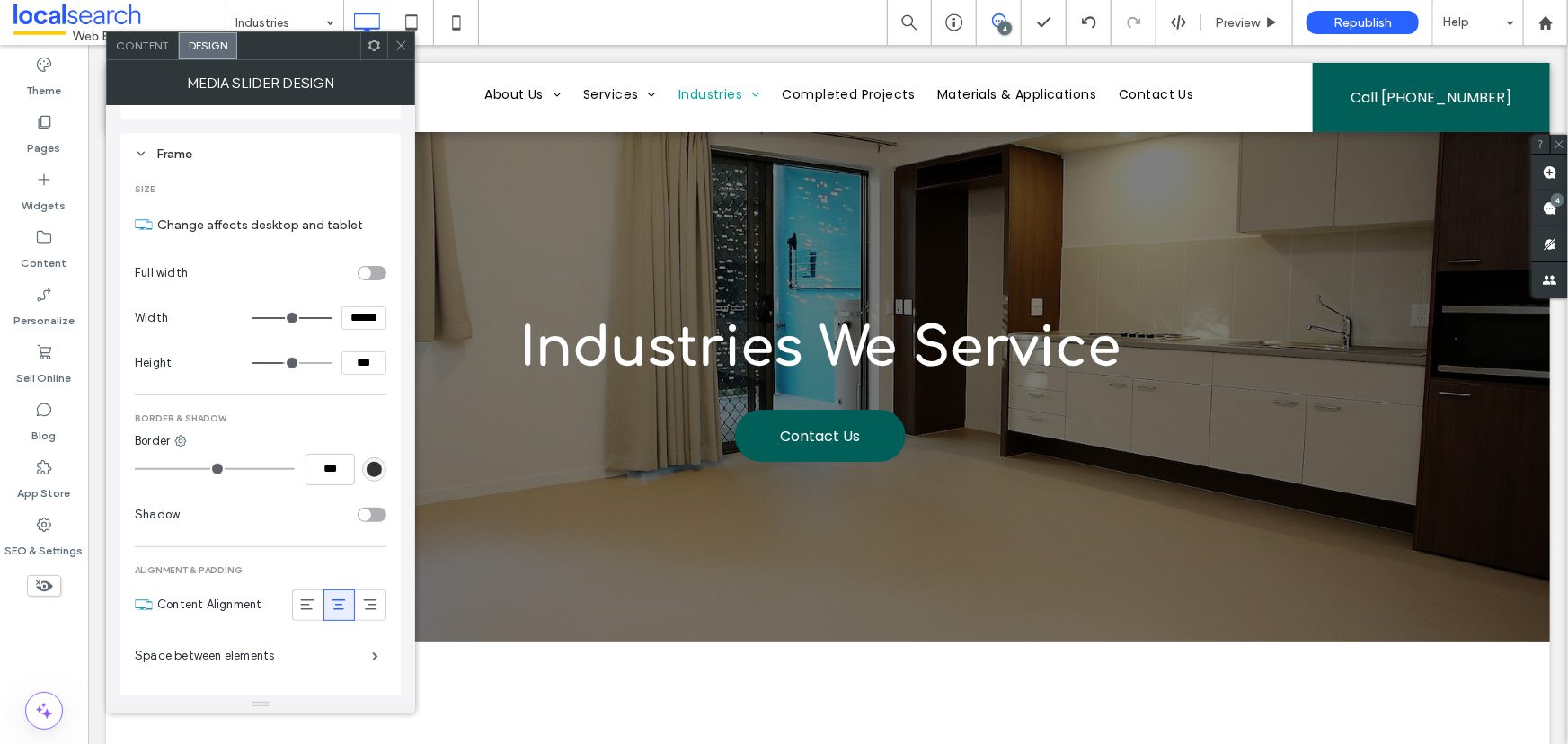 type on "*****" 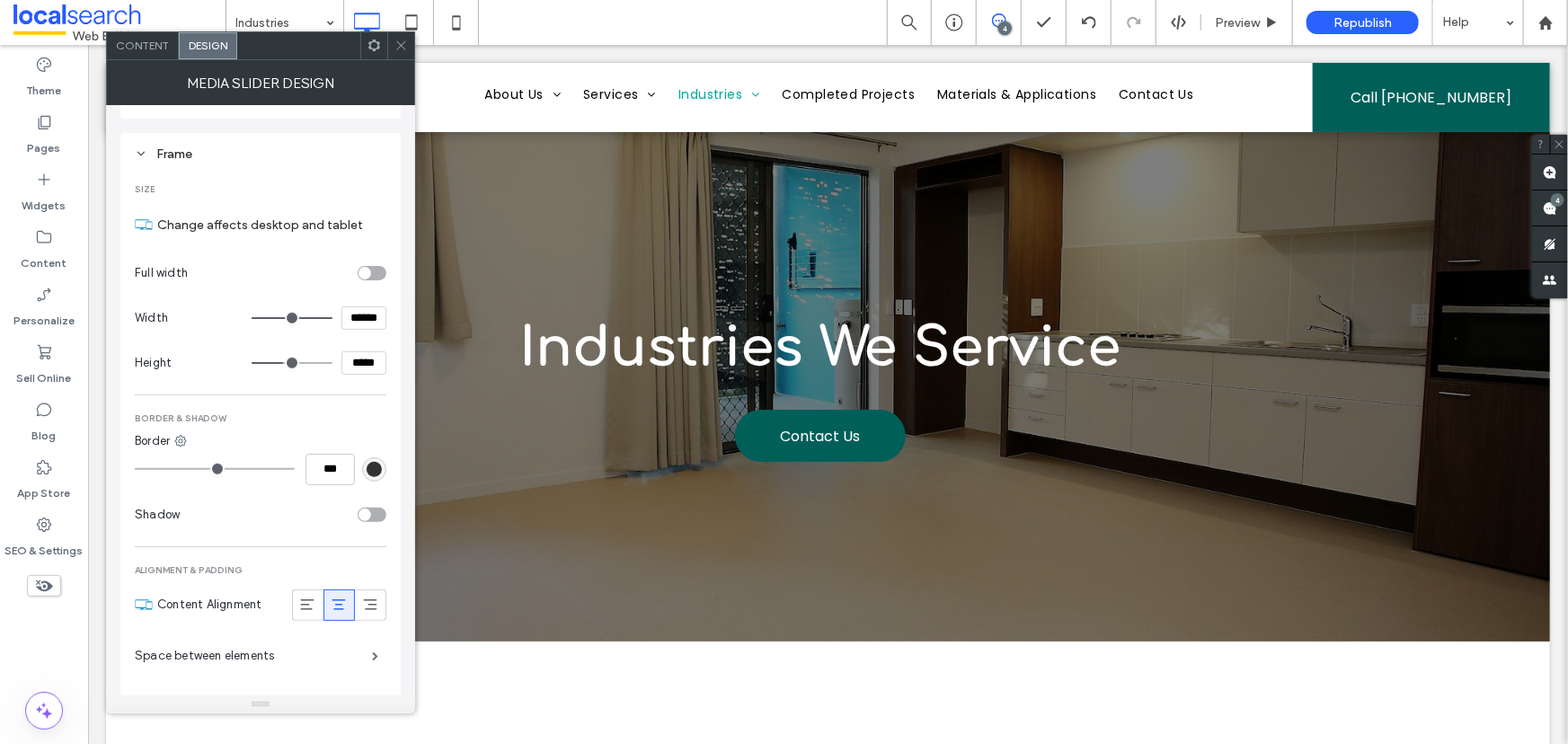 type on "***" 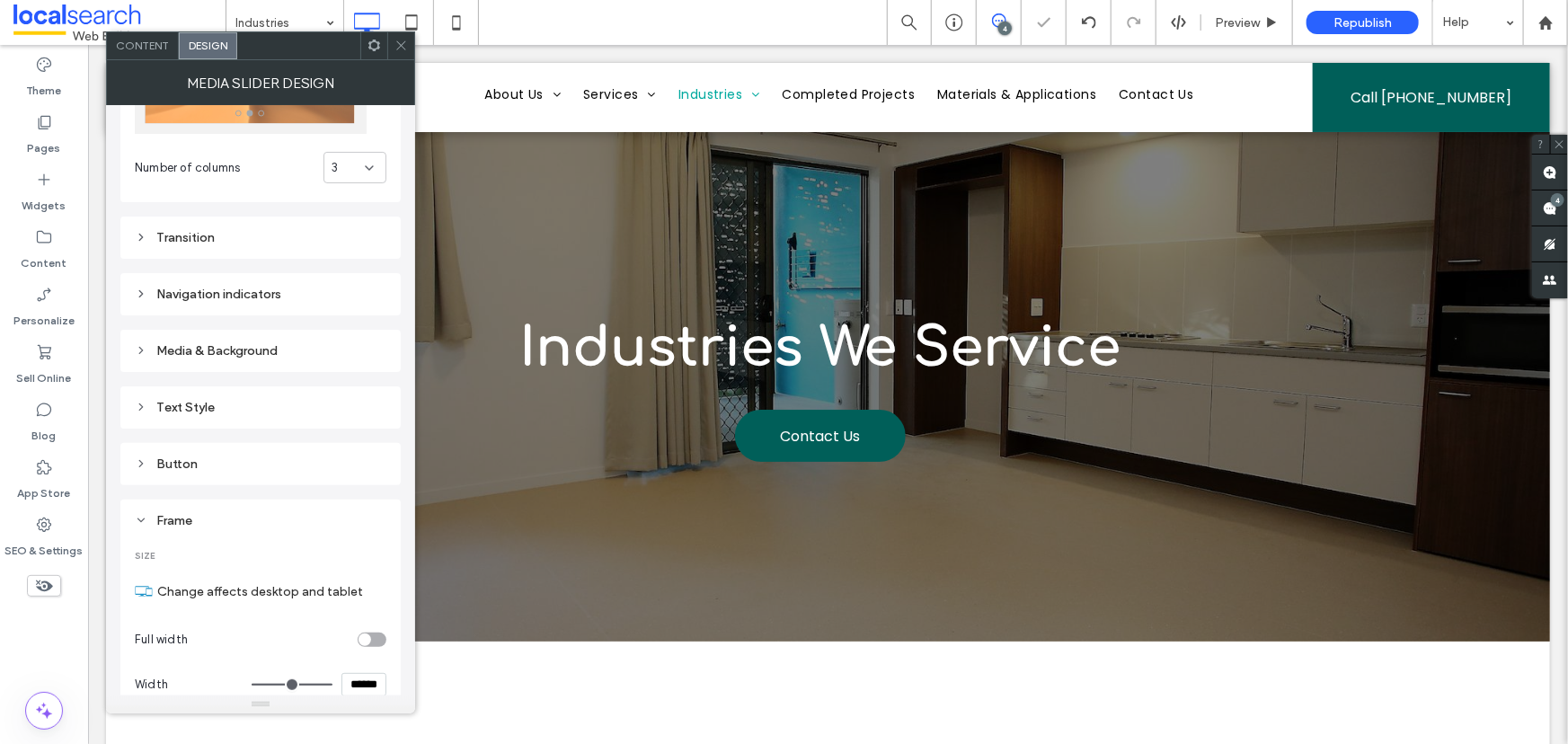 scroll, scrollTop: 0, scrollLeft: 0, axis: both 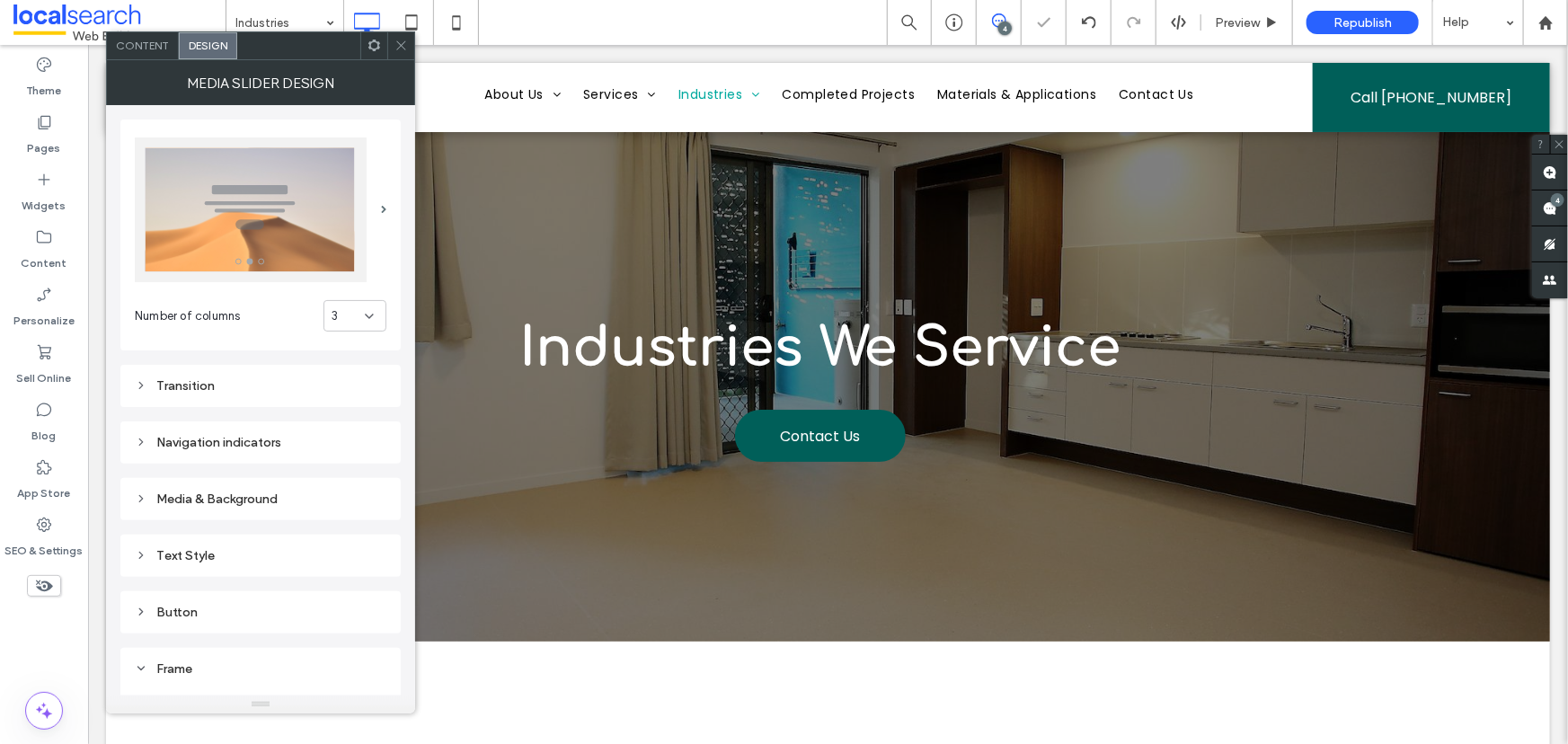 click on "Transition" at bounding box center [261, 385] 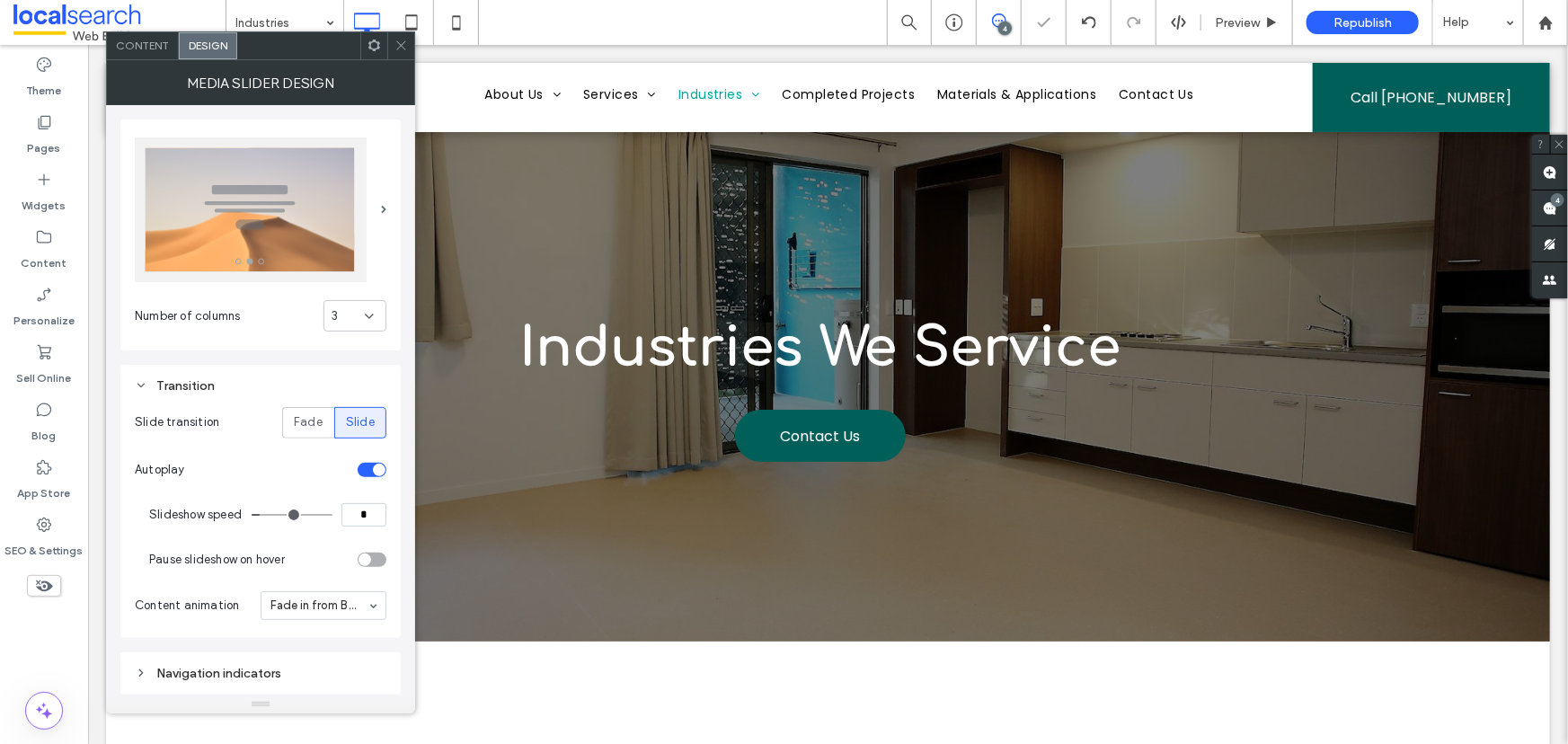 click 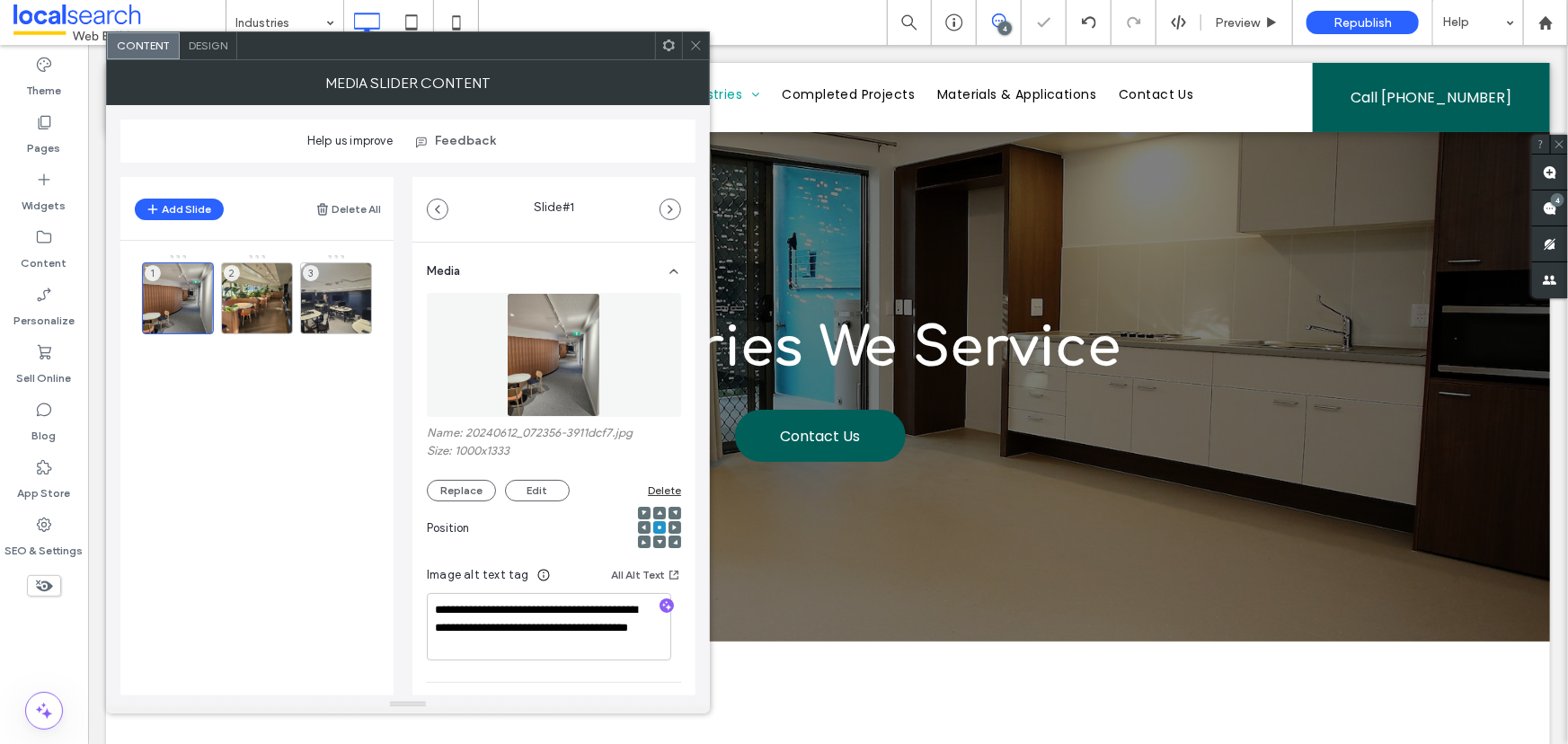 click on "Design" at bounding box center (208, 45) 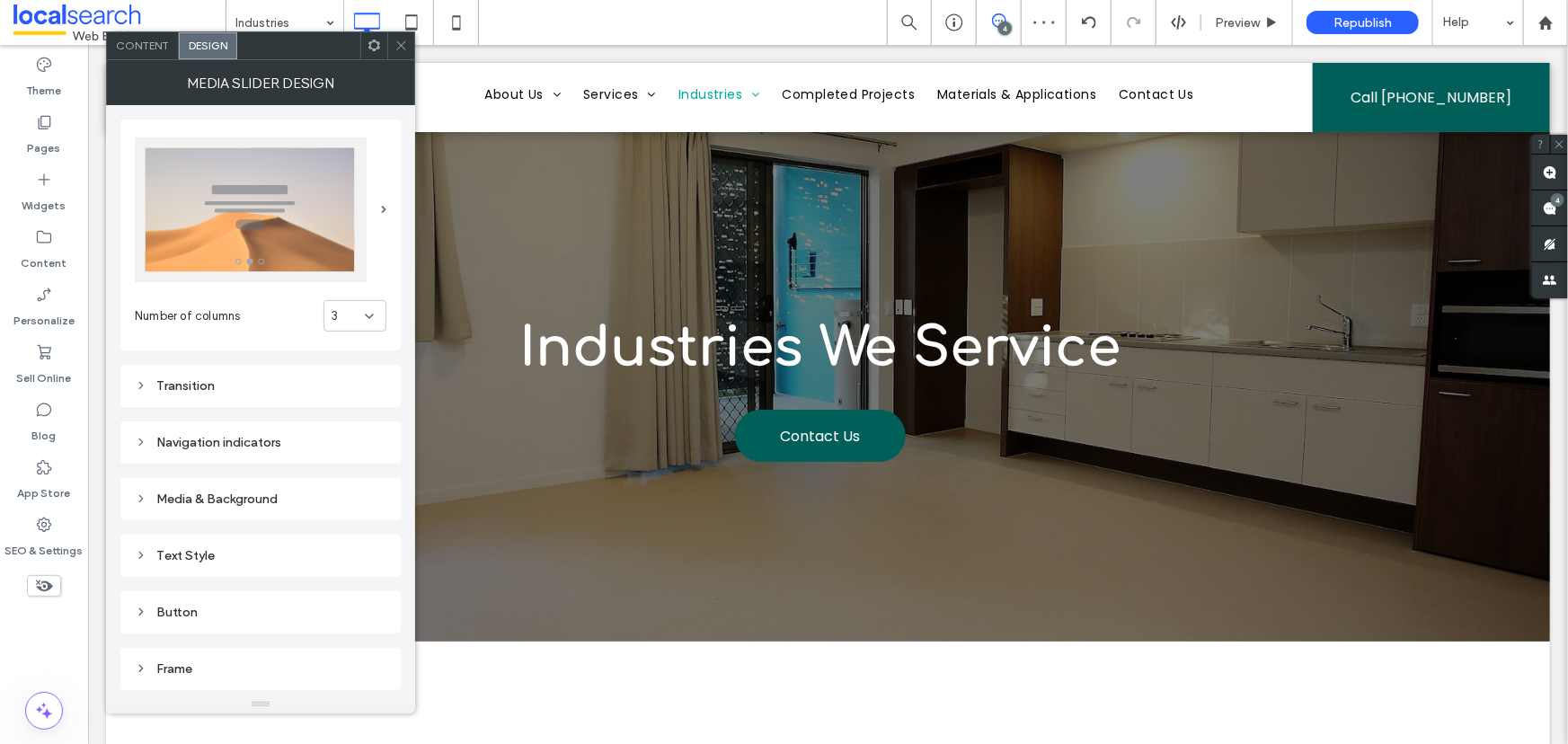click 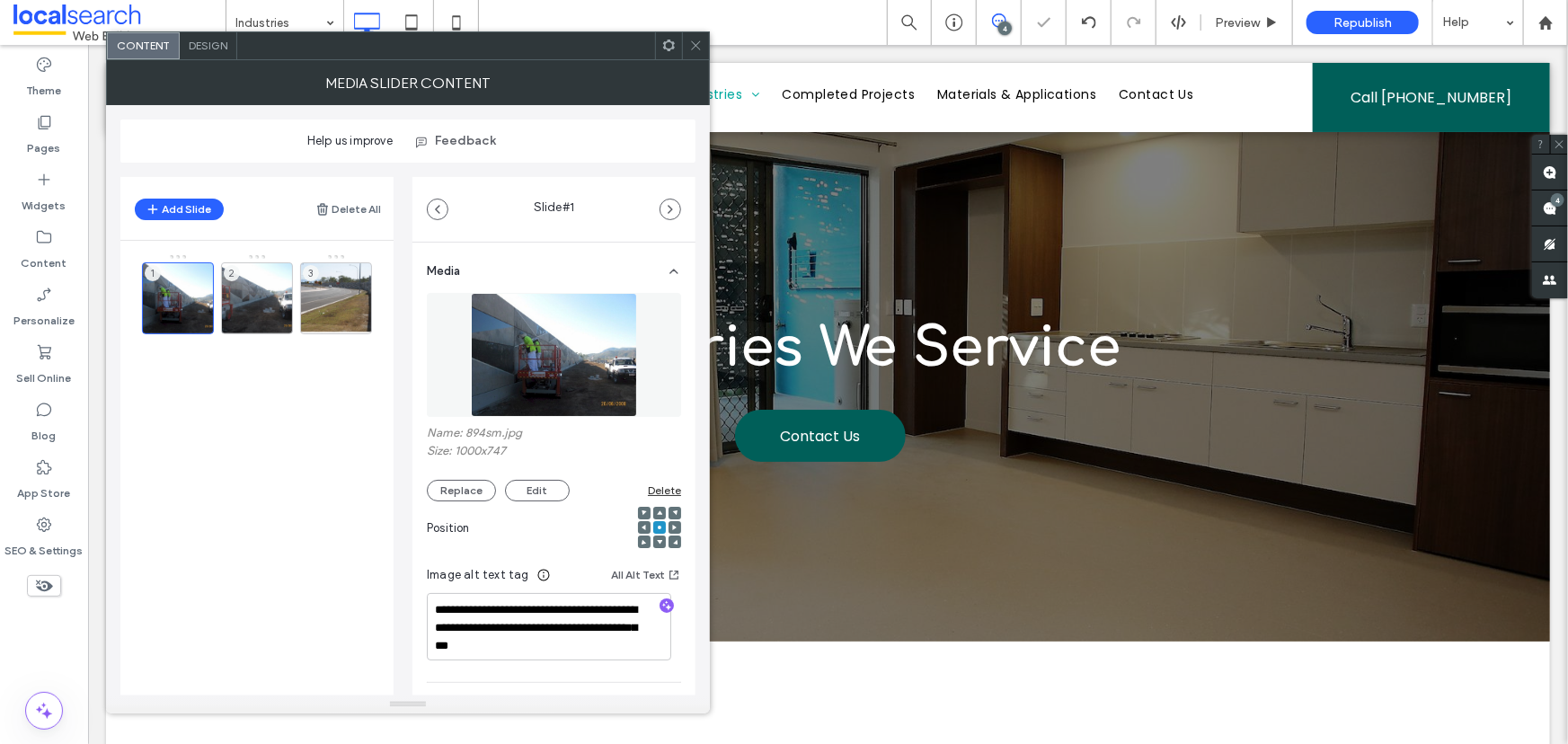 click on "Design" at bounding box center [208, 45] 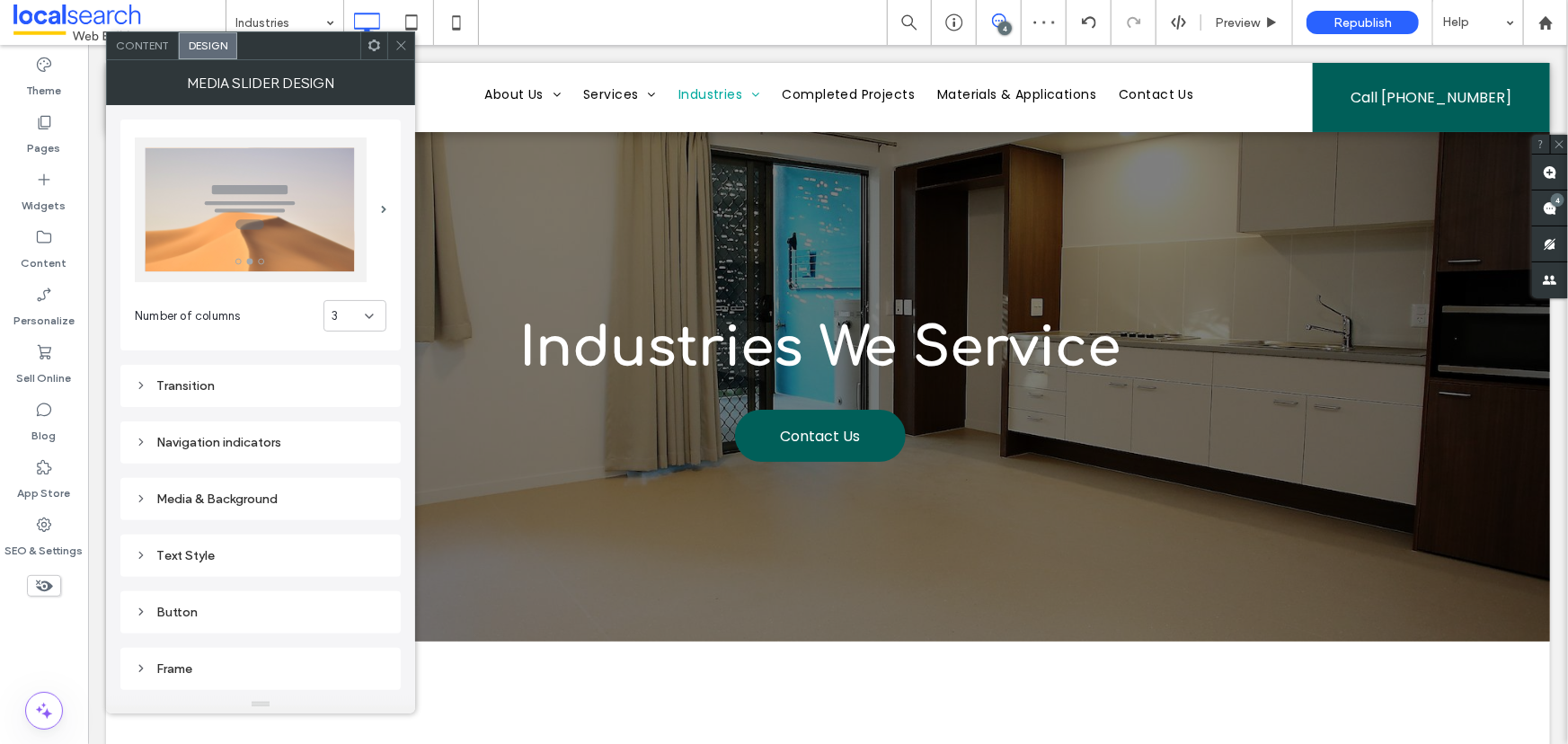 click 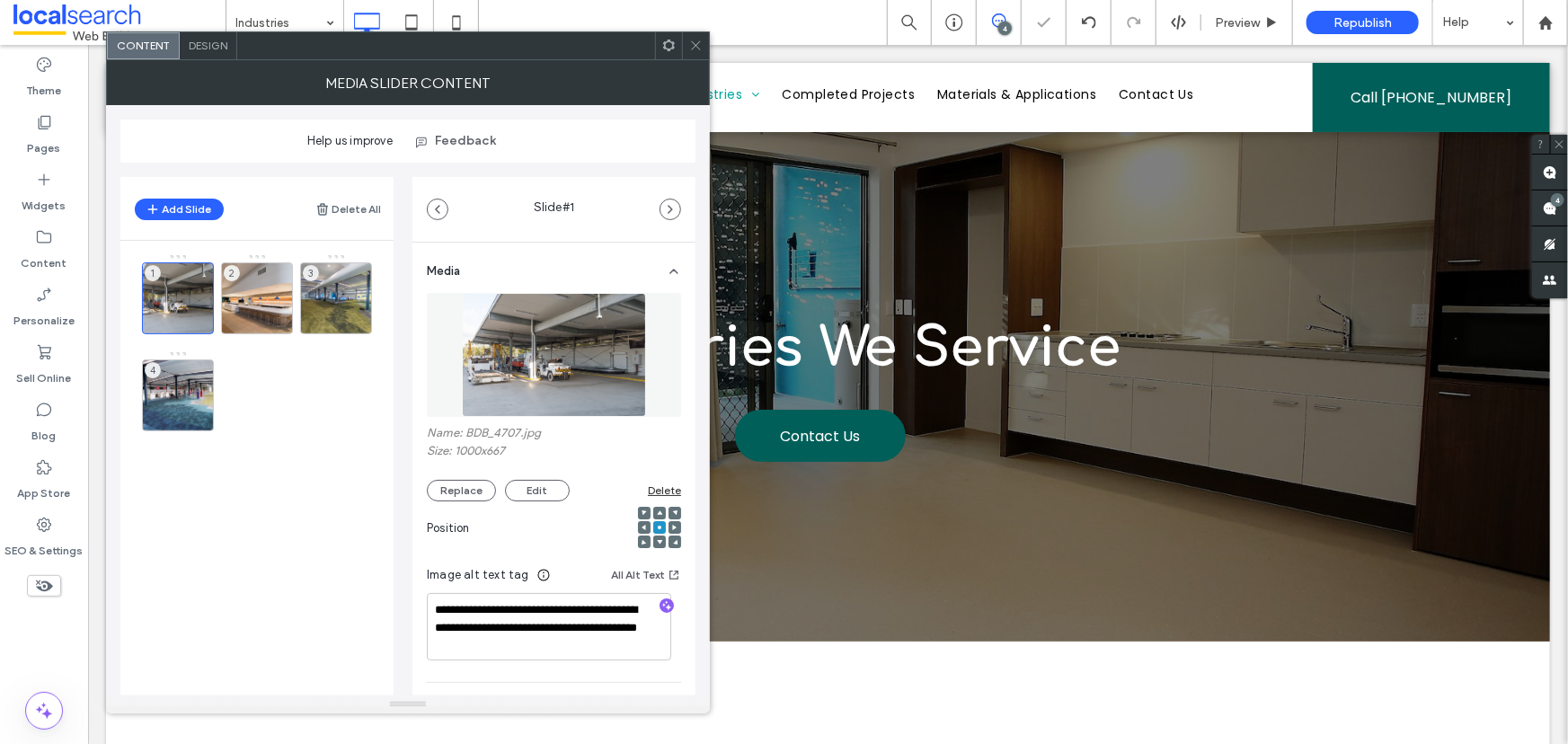 click on "Design" at bounding box center [208, 45] 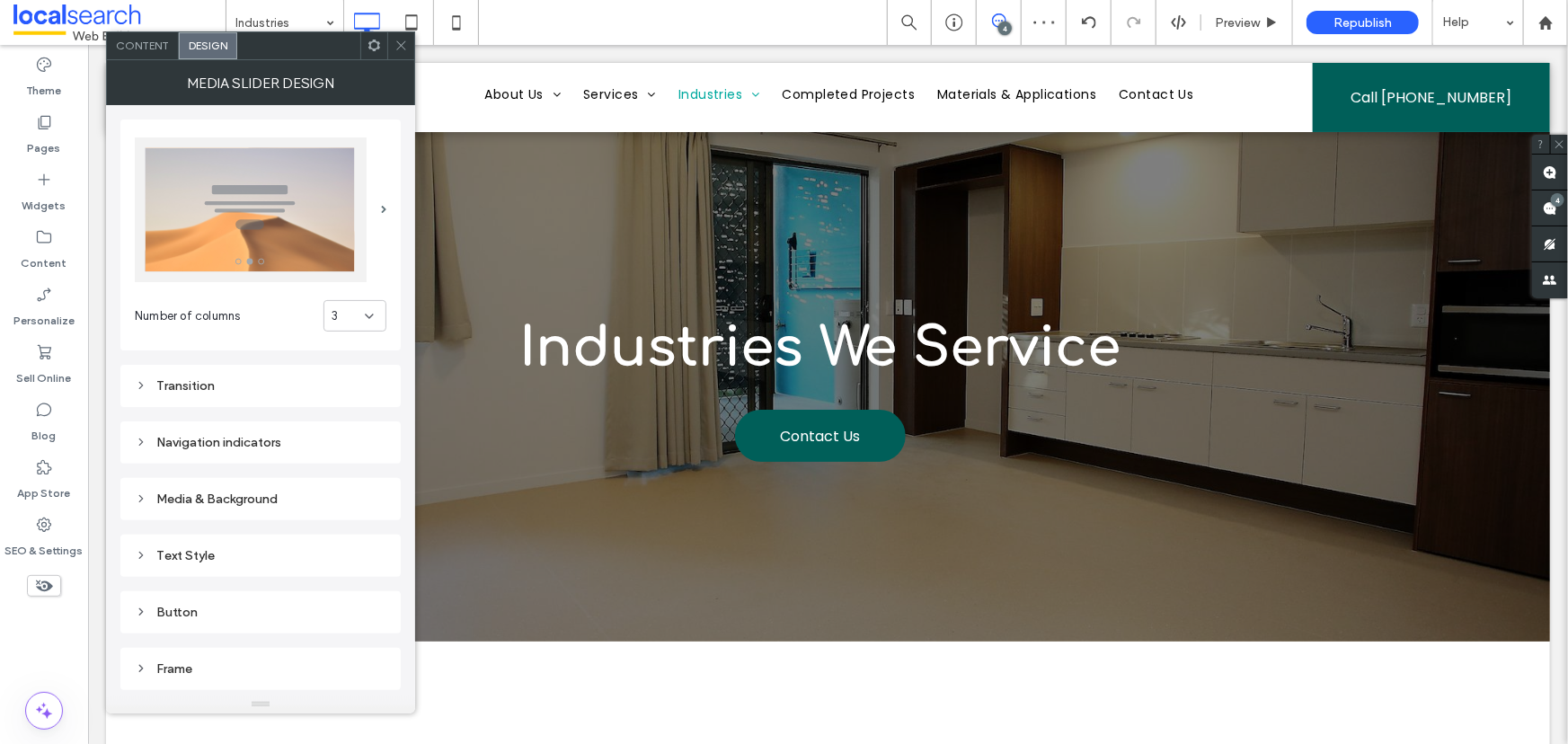 click 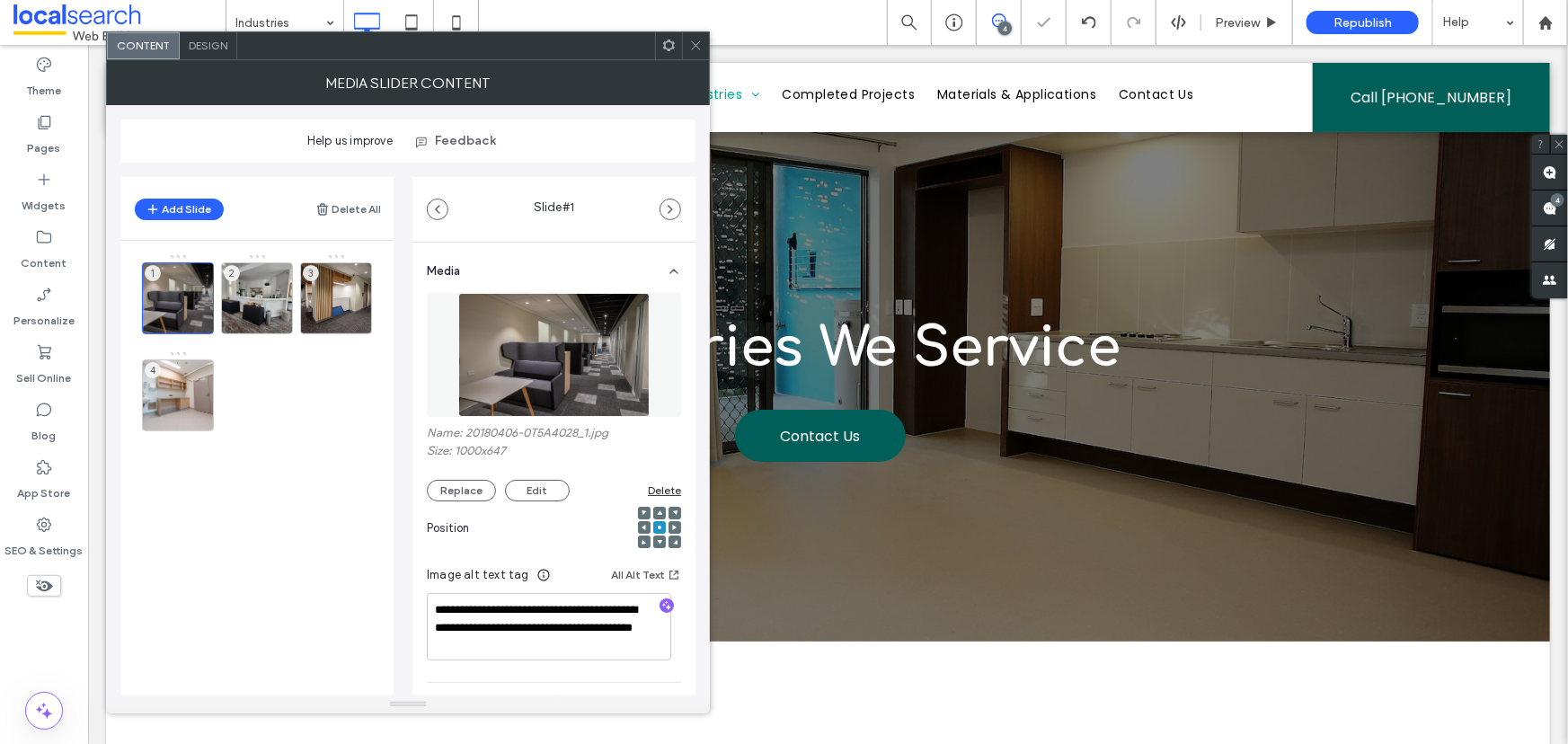 click on "Design" at bounding box center [208, 46] 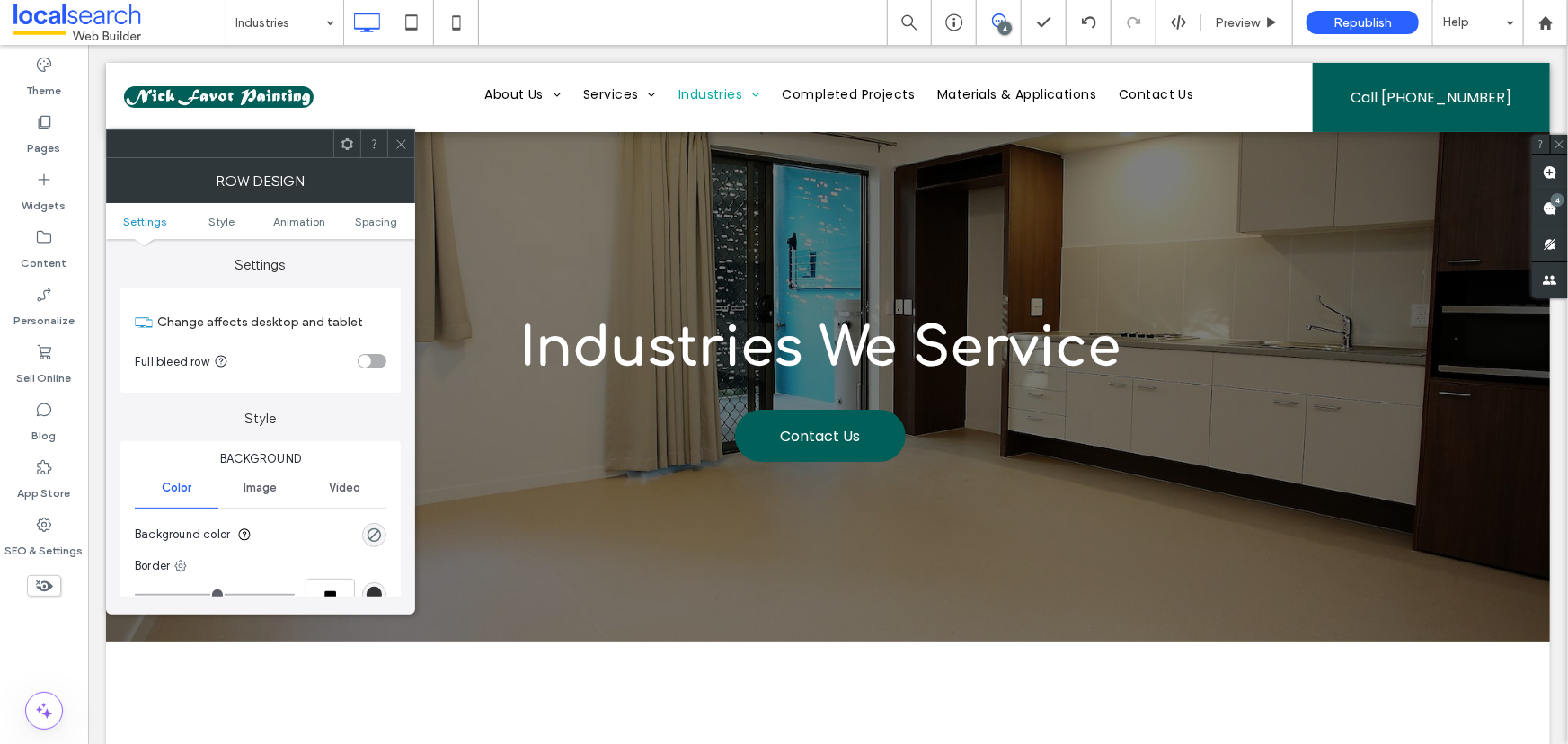 click 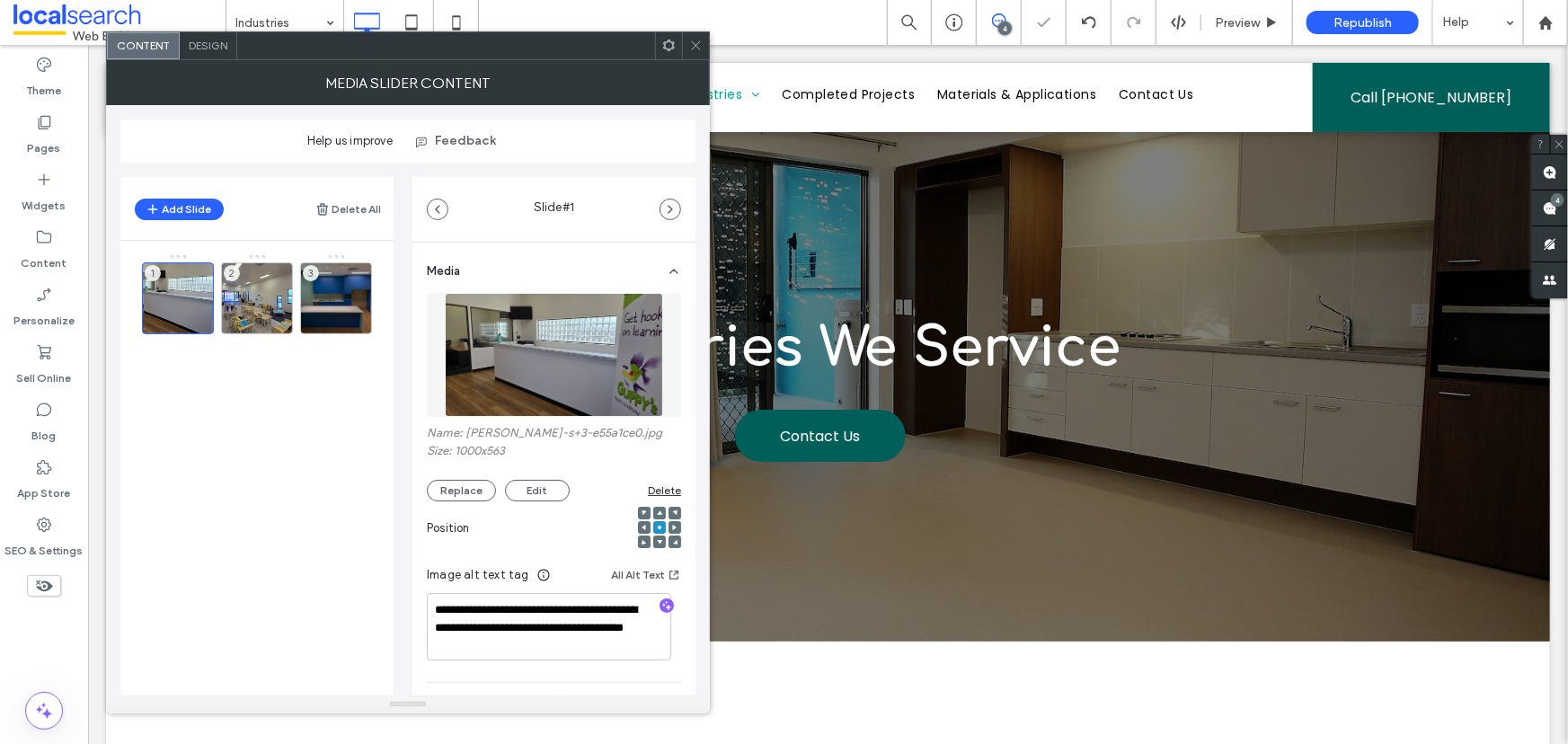 click on "Design" at bounding box center [208, 45] 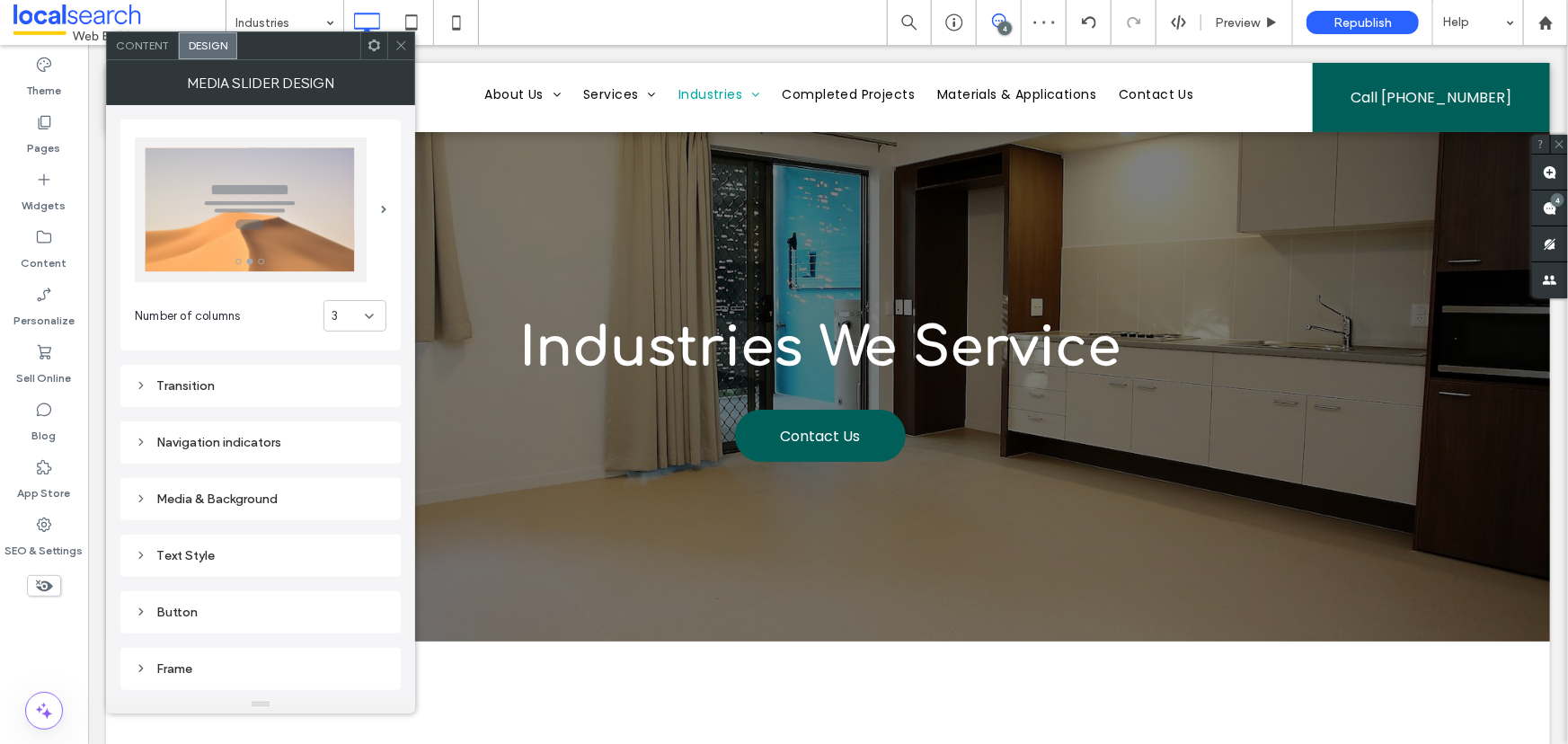 click on "Transition" at bounding box center [261, 385] 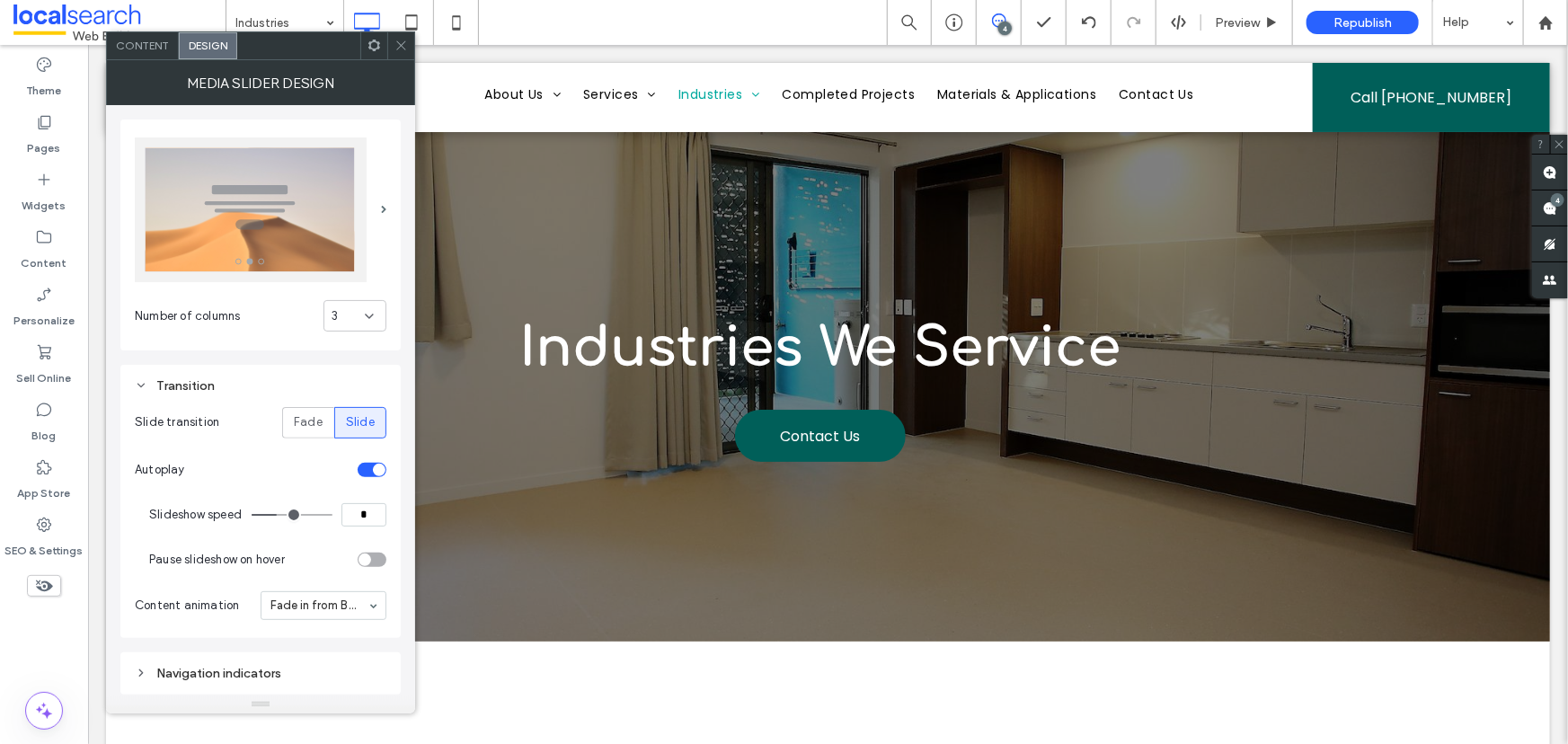 click on "*" at bounding box center [364, 515] 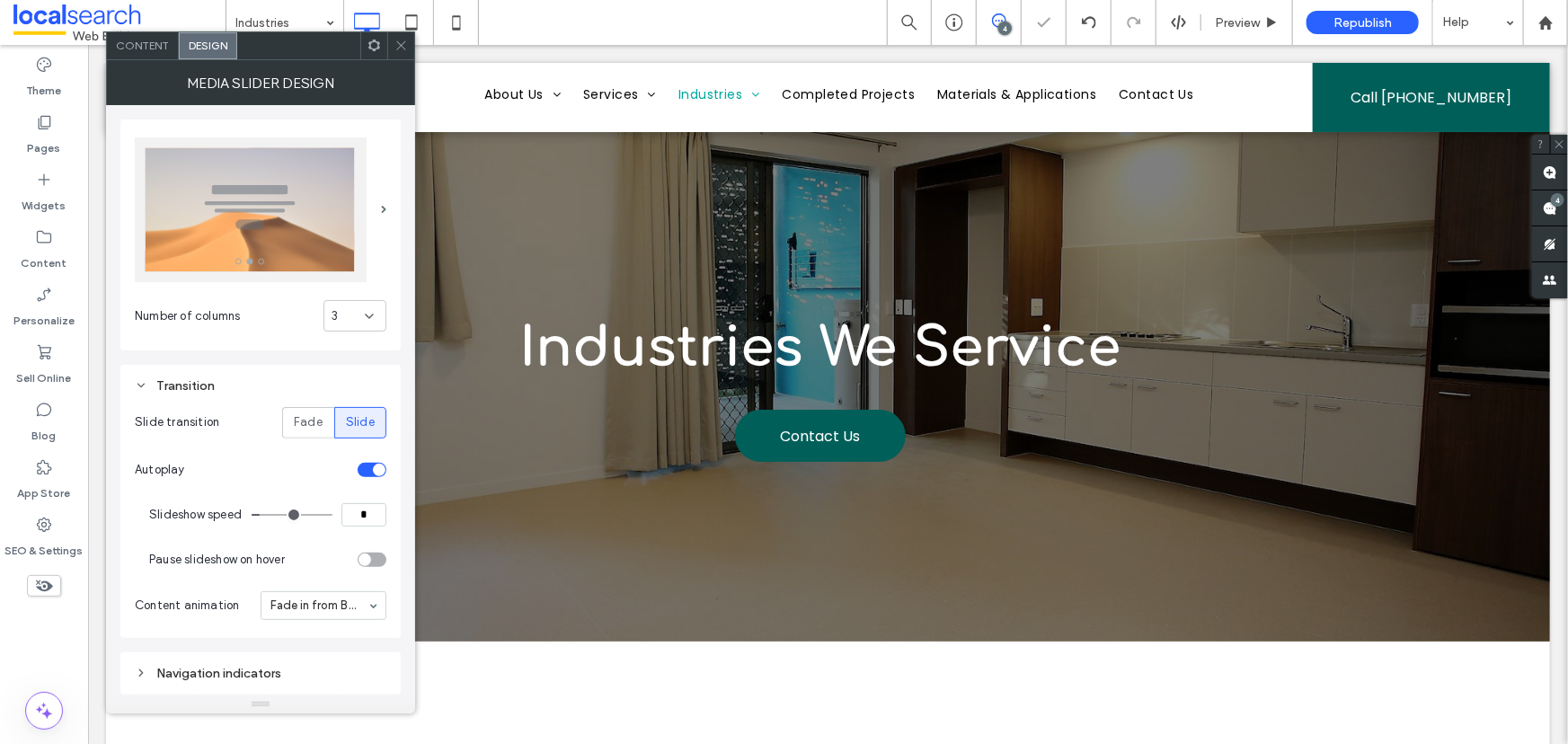 drag, startPoint x: 409, startPoint y: 51, endPoint x: 396, endPoint y: 64, distance: 18.38478 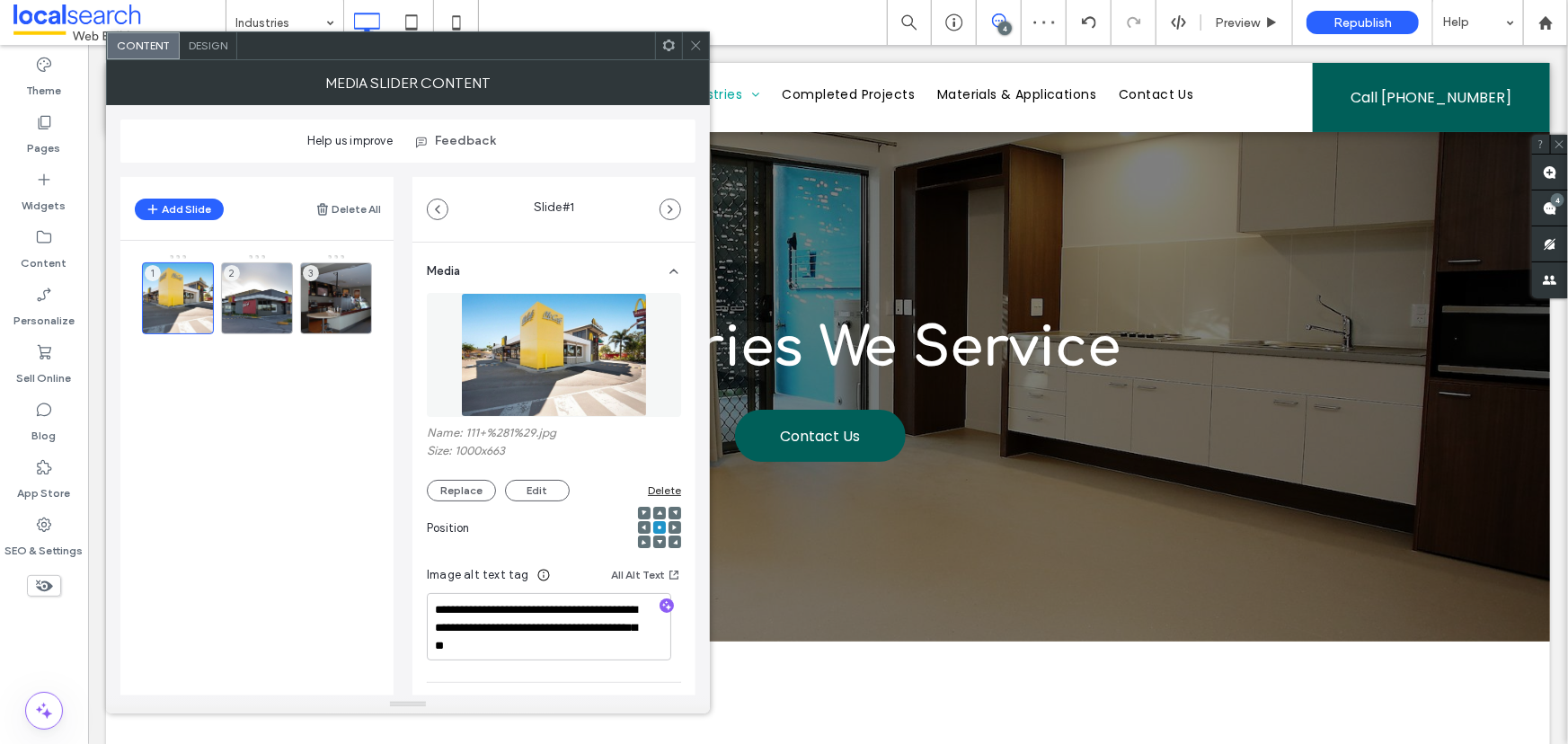 click on "Design" at bounding box center (208, 46) 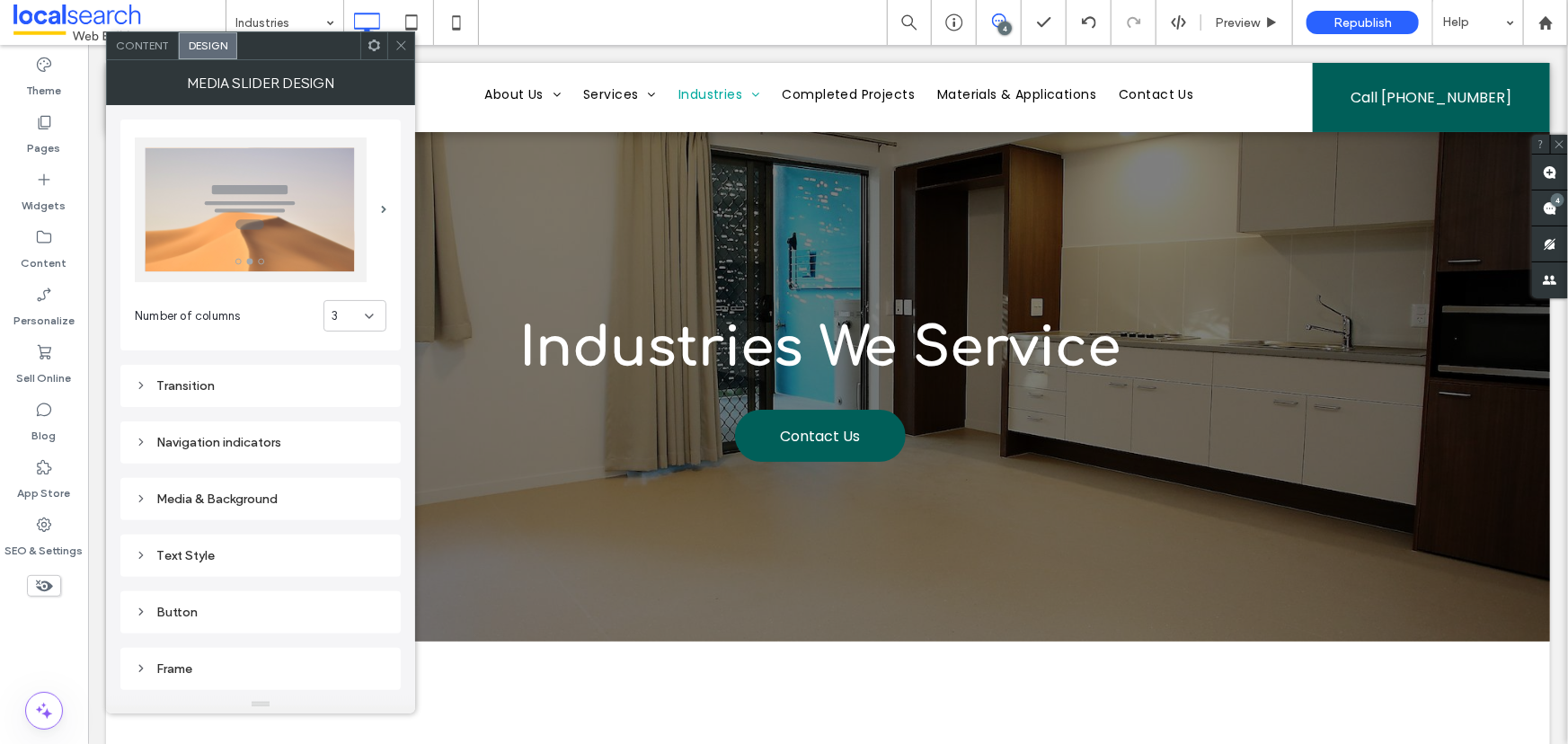 click on "Transition" at bounding box center [261, 385] 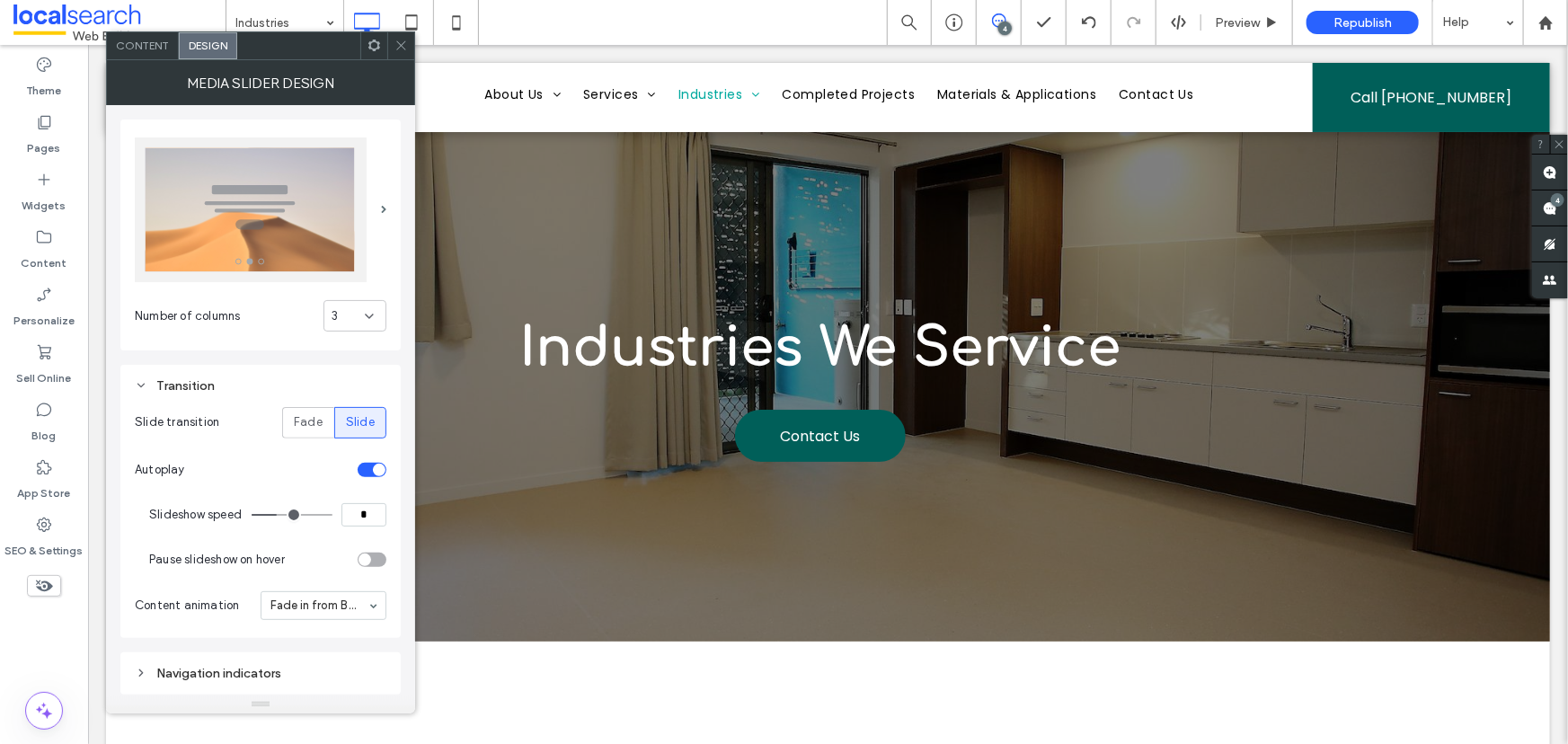click on "*" at bounding box center [364, 515] 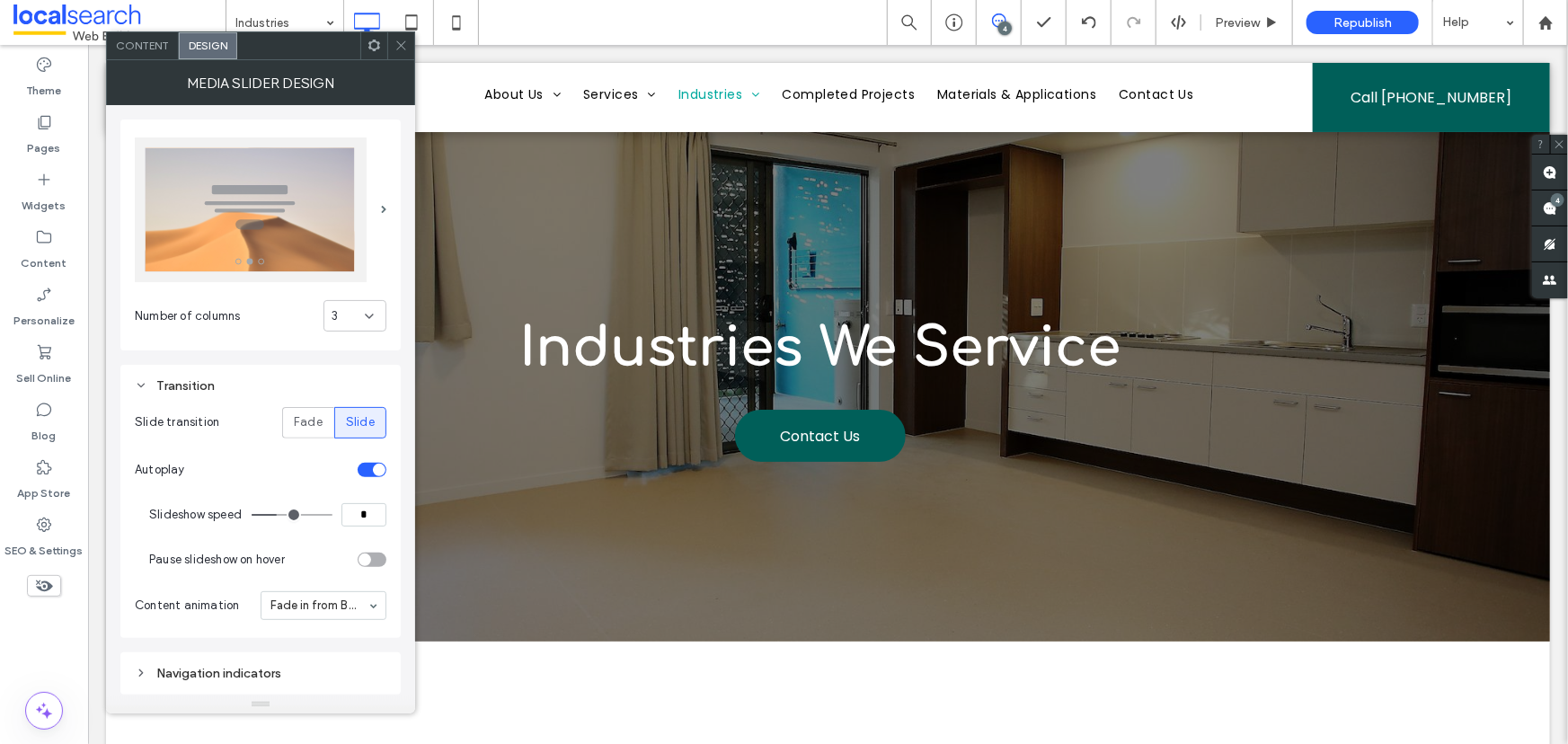 type on "*" 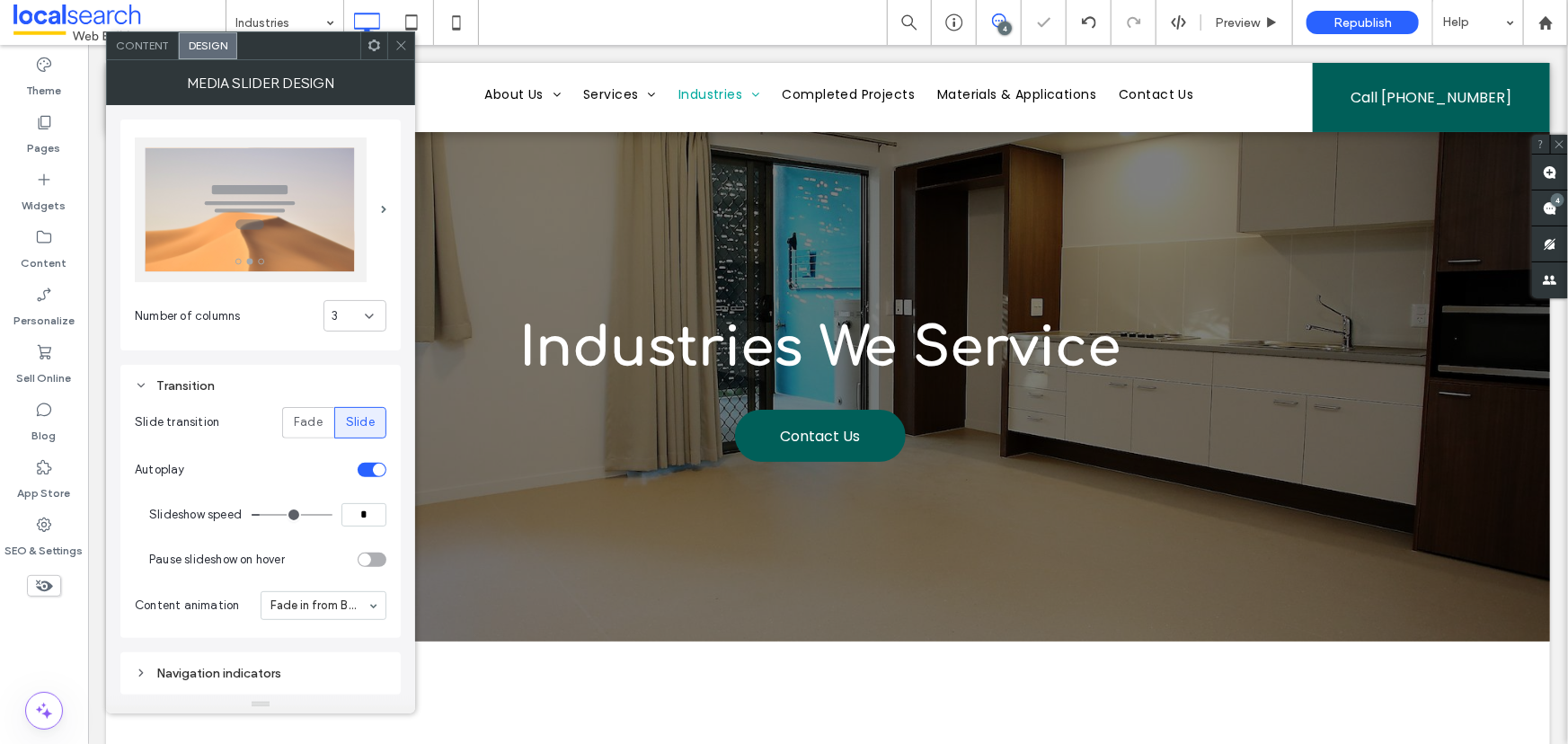 click at bounding box center [401, 46] 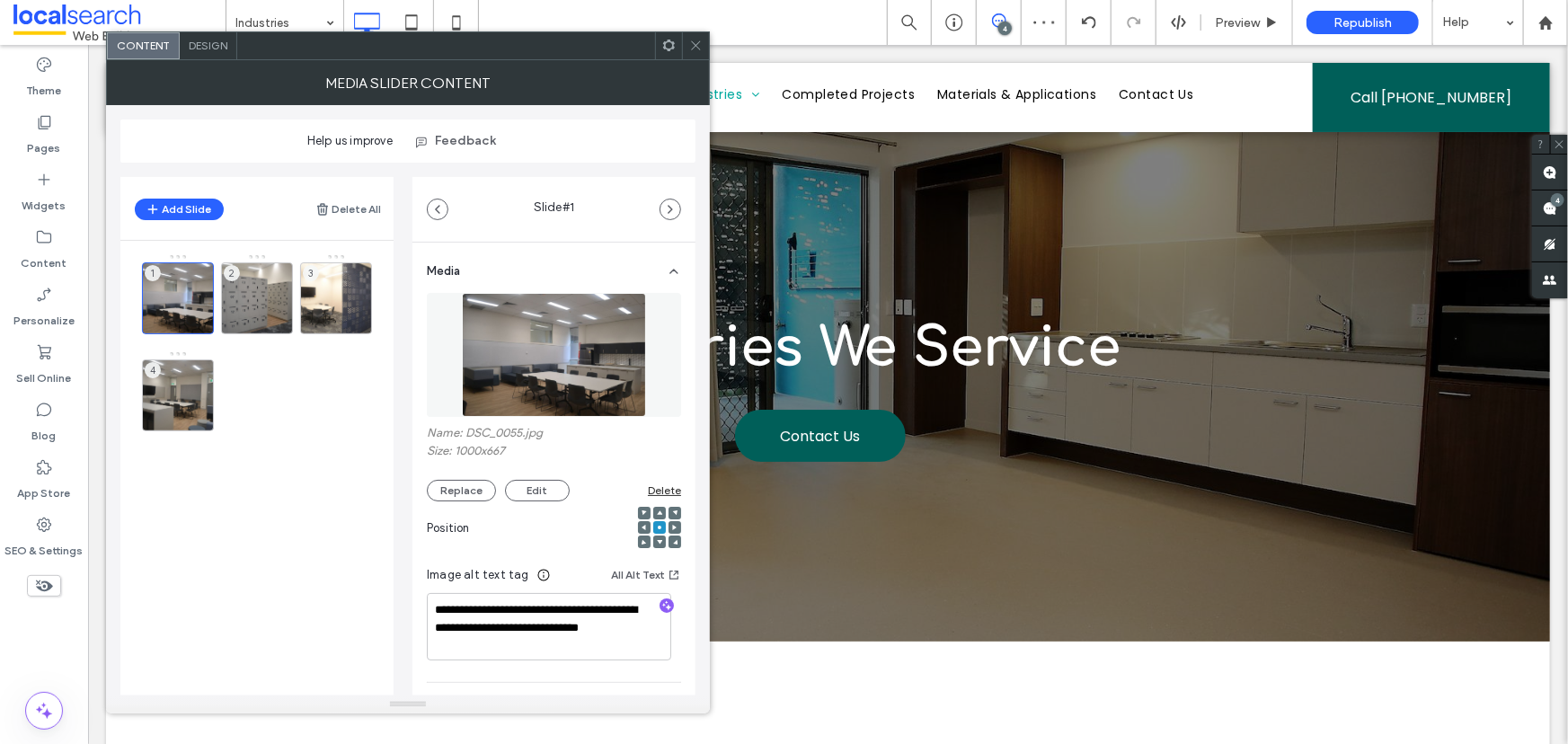 click on "Design" at bounding box center [208, 45] 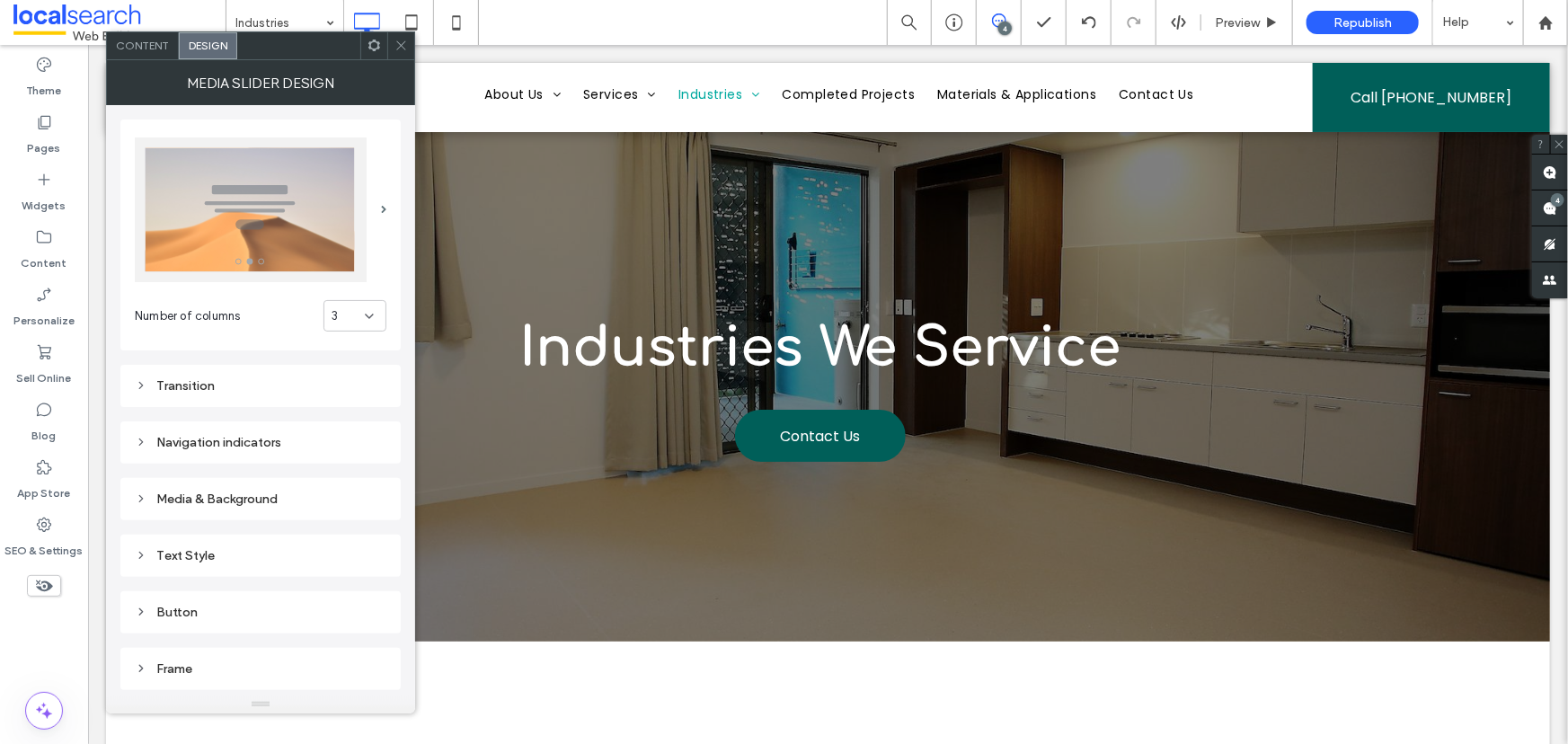 click on "Transition" at bounding box center [261, 385] 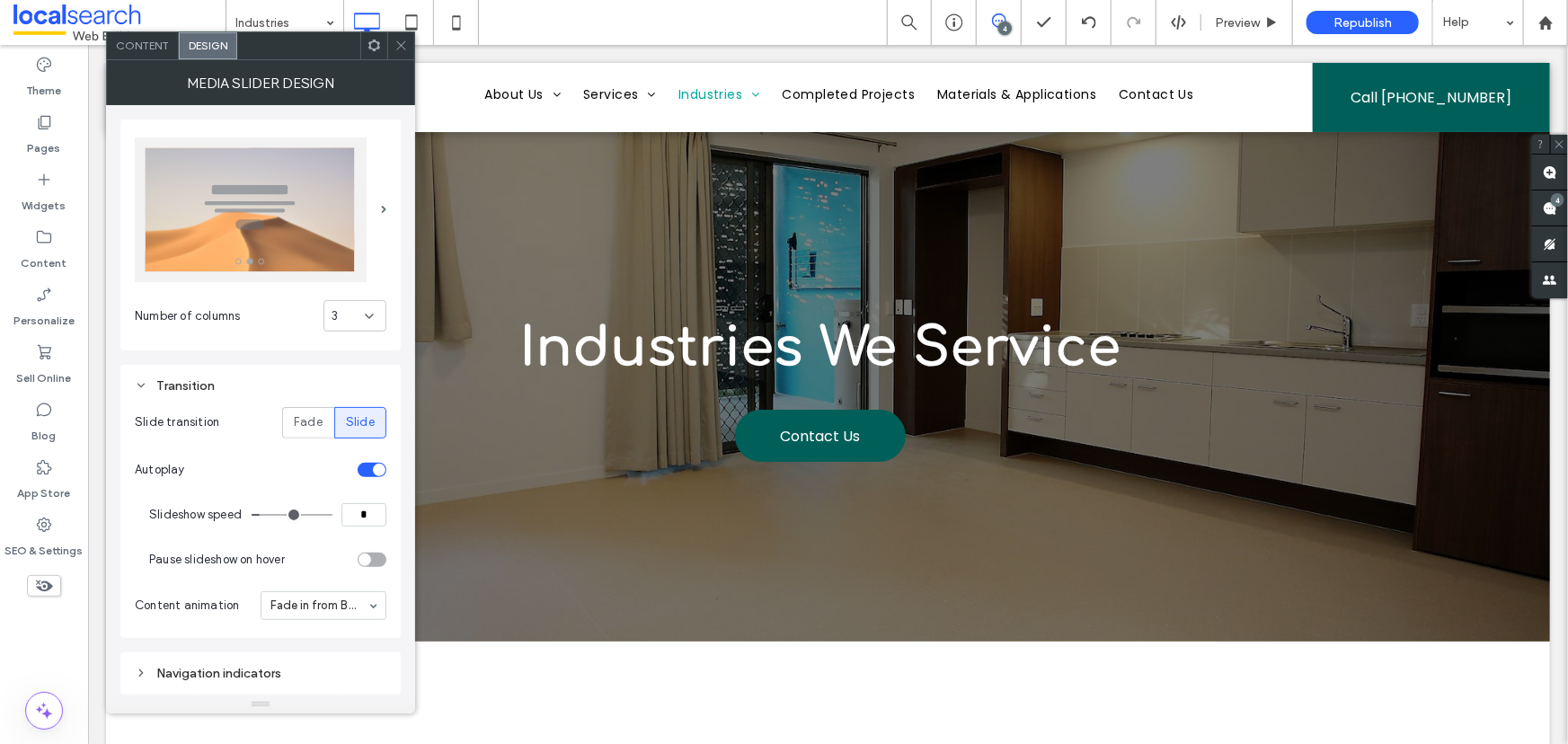 click 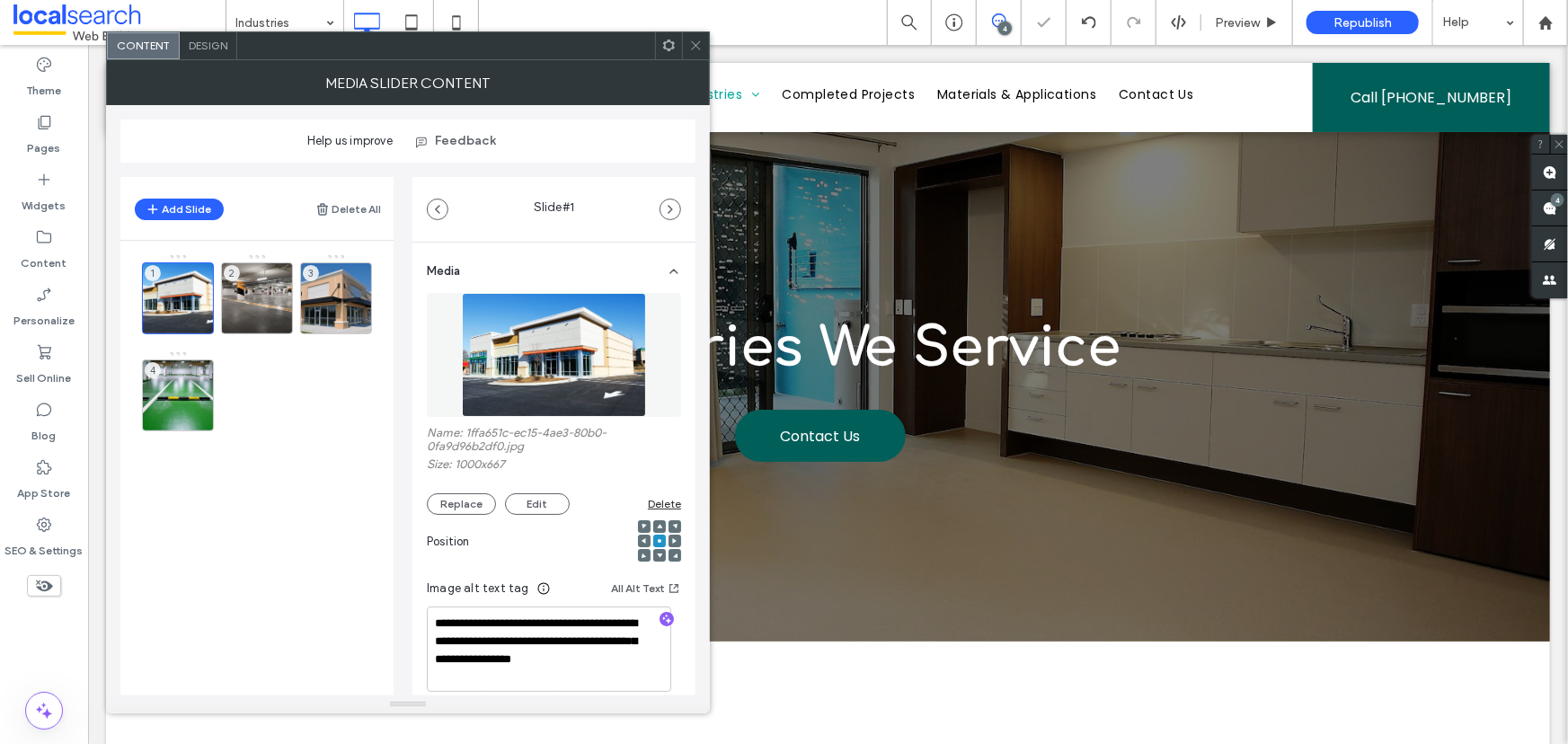 click on "Design" at bounding box center [208, 45] 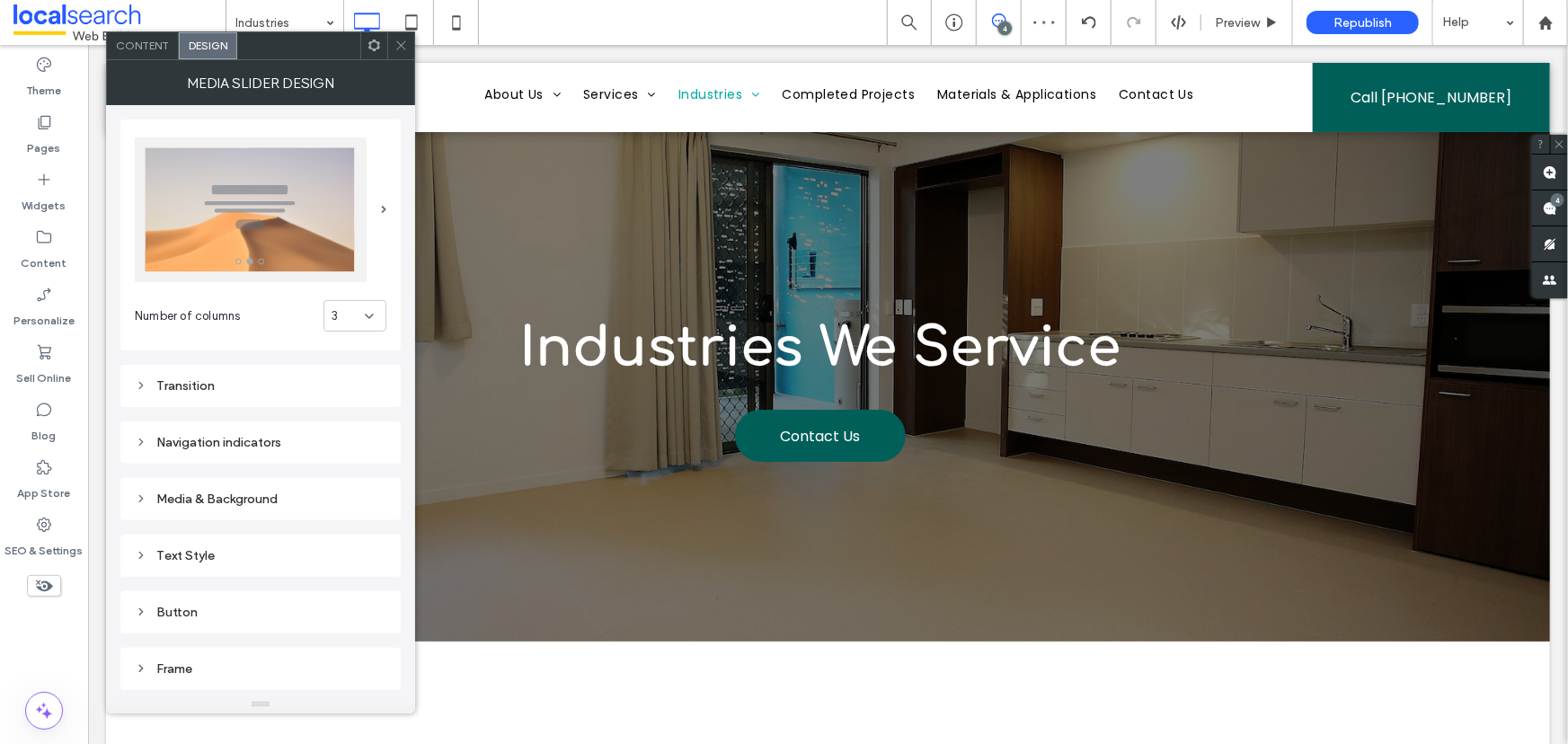 click on "Transition" at bounding box center (261, 385) 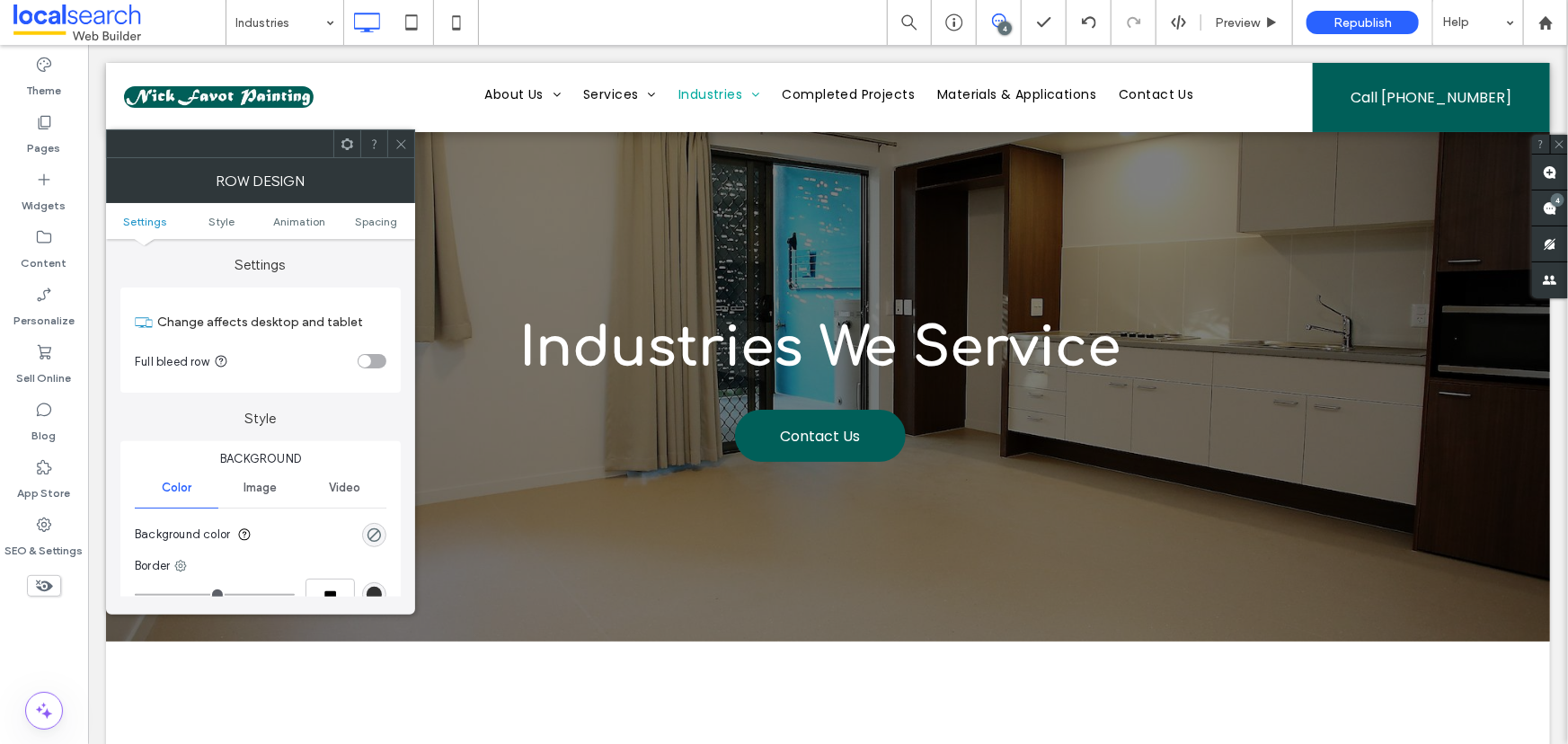 click 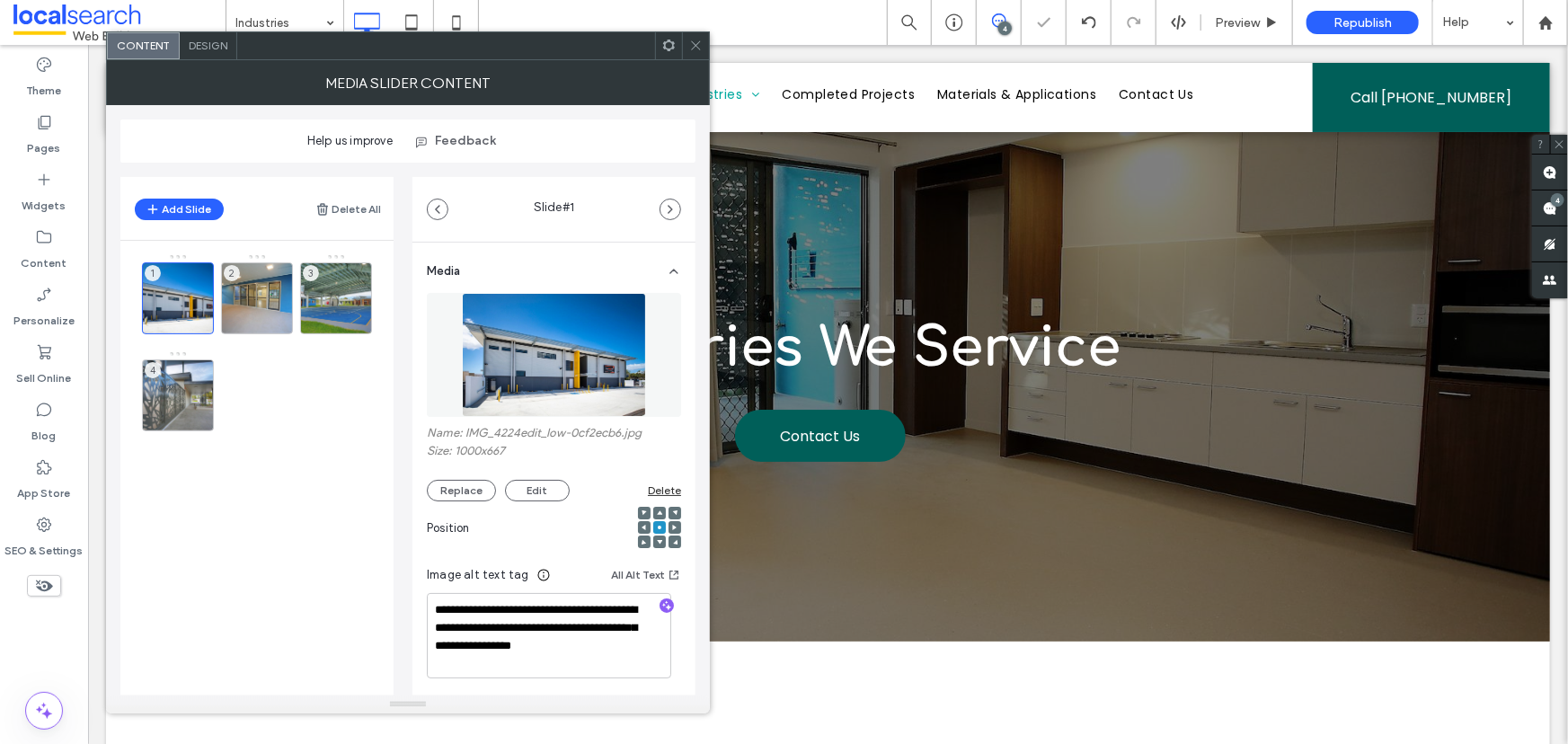 click on "Design" at bounding box center (208, 45) 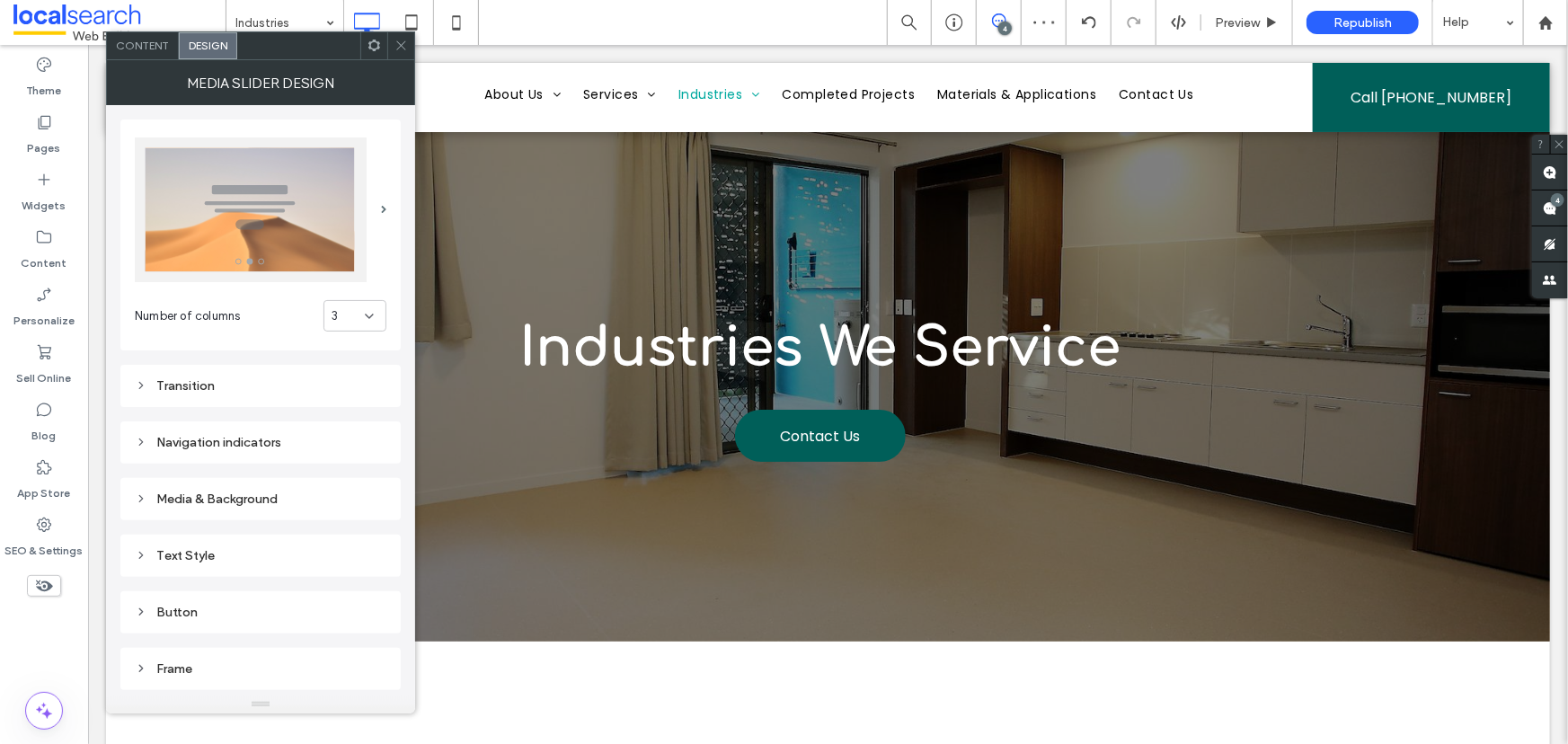 click on "Transition" at bounding box center [261, 385] 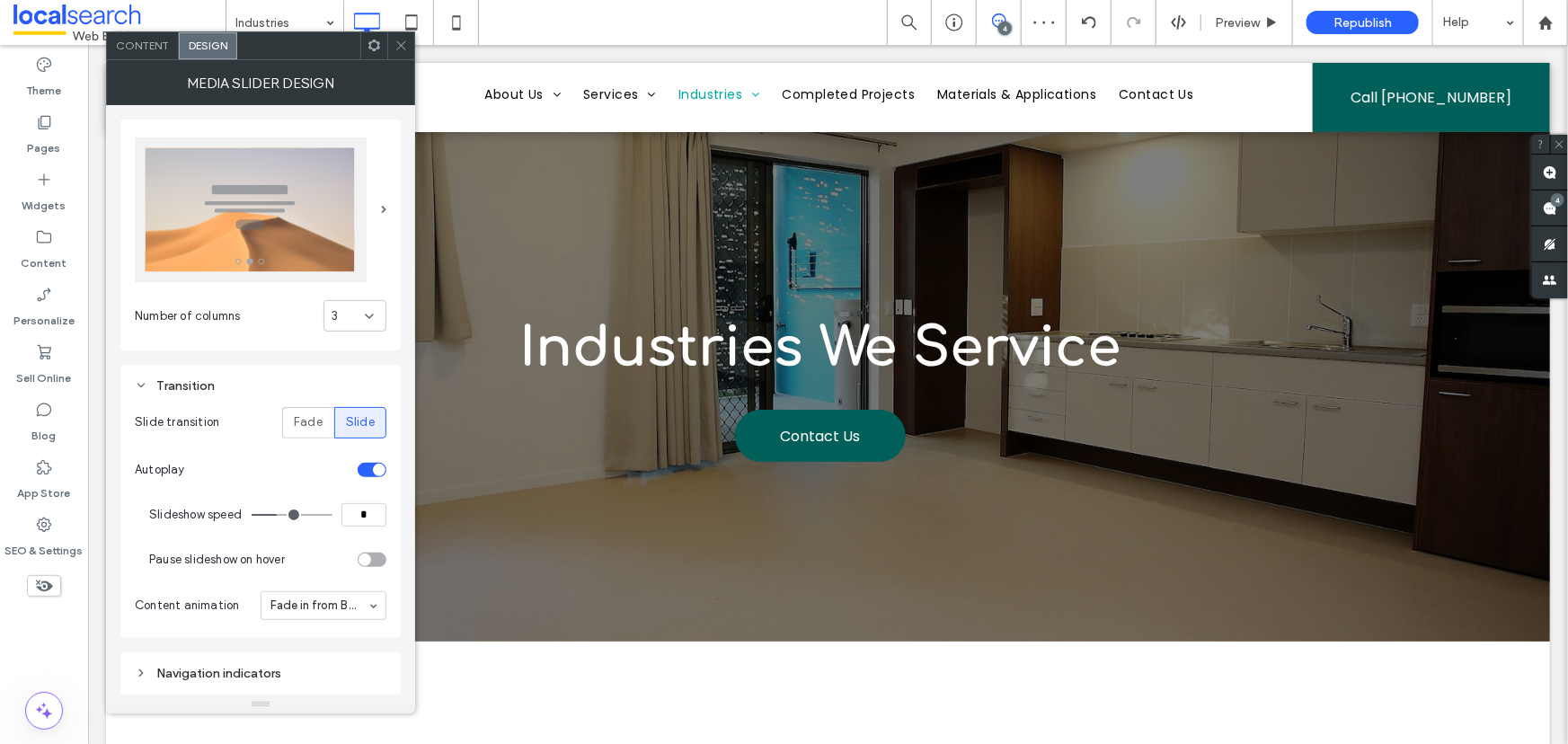 click on "*" at bounding box center [364, 515] 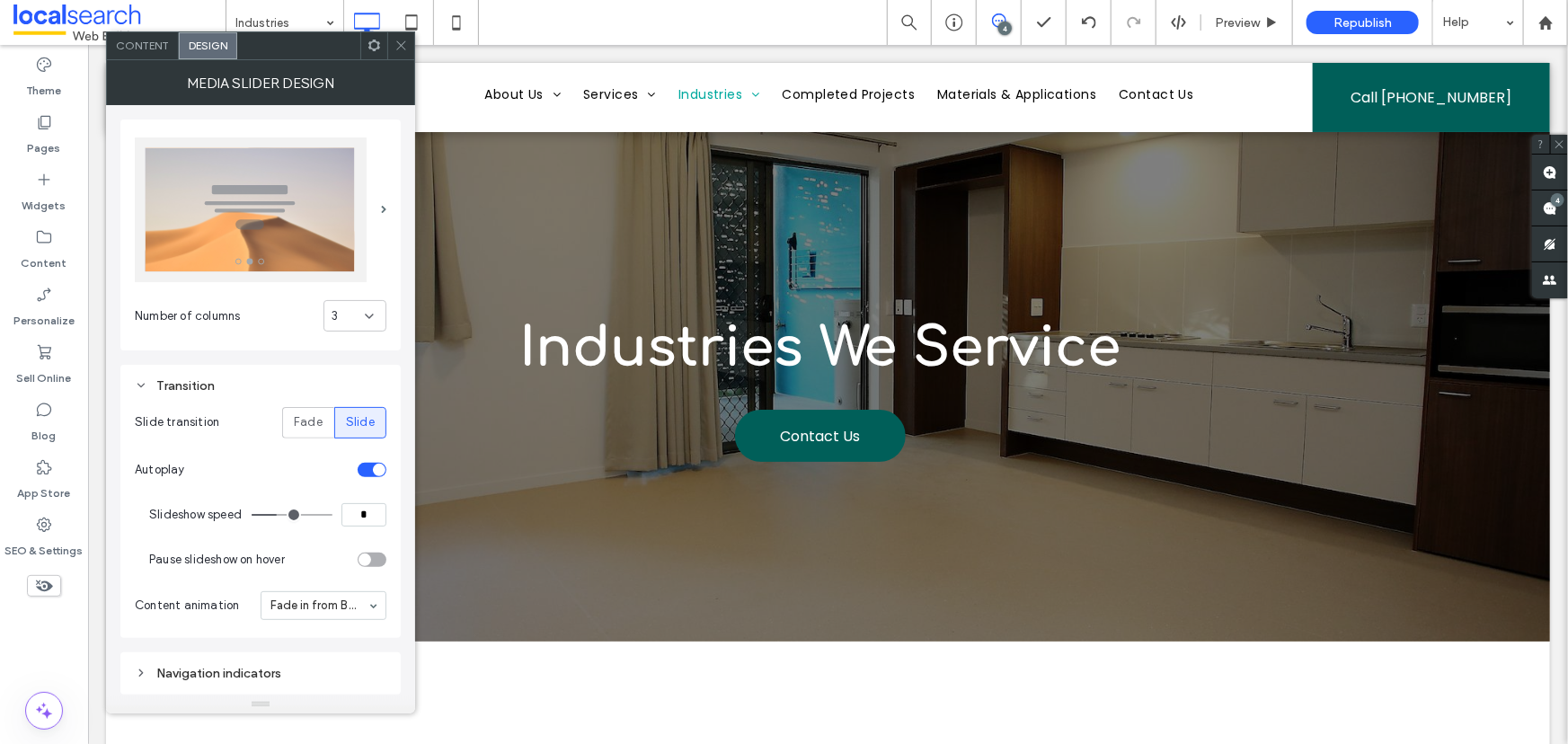 type on "*" 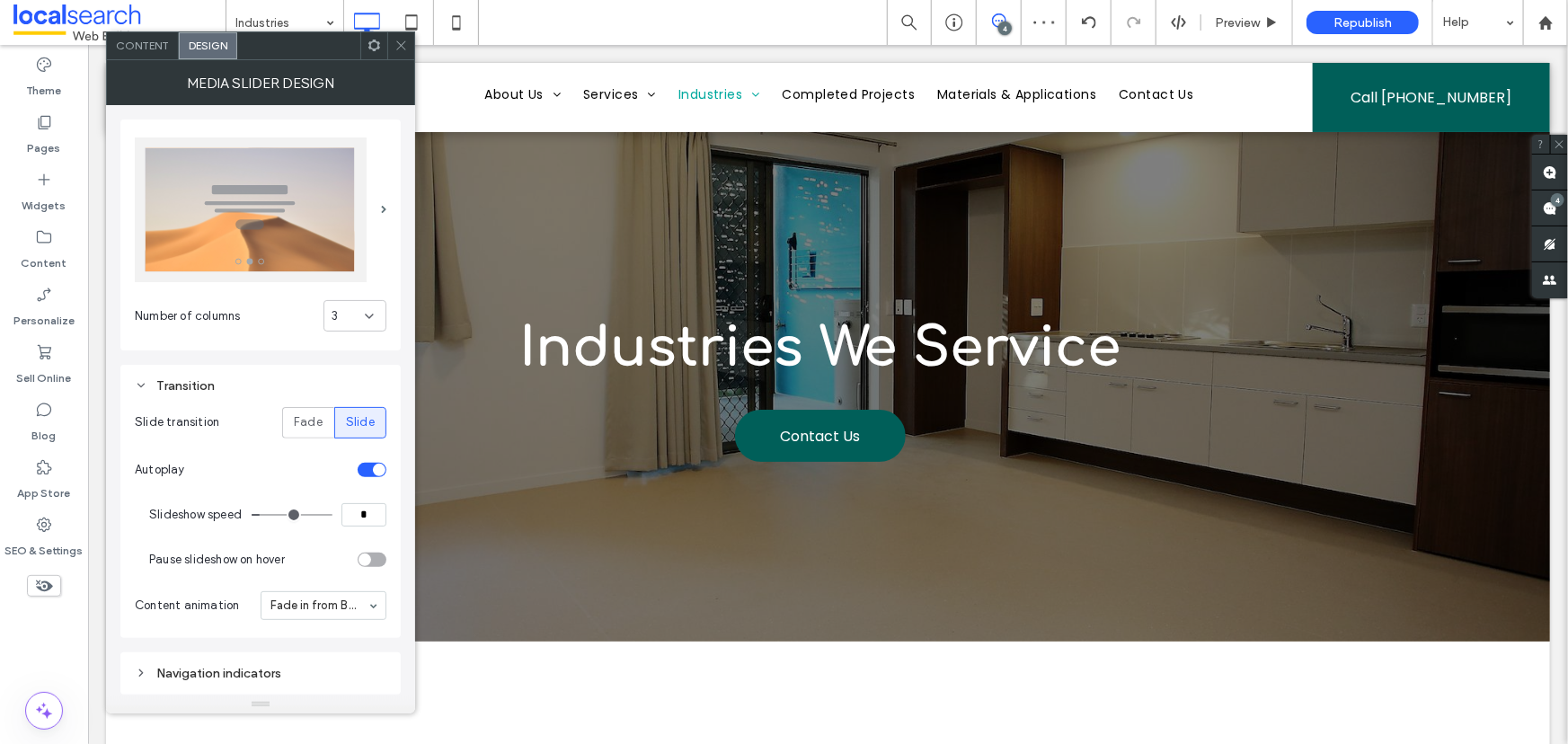click 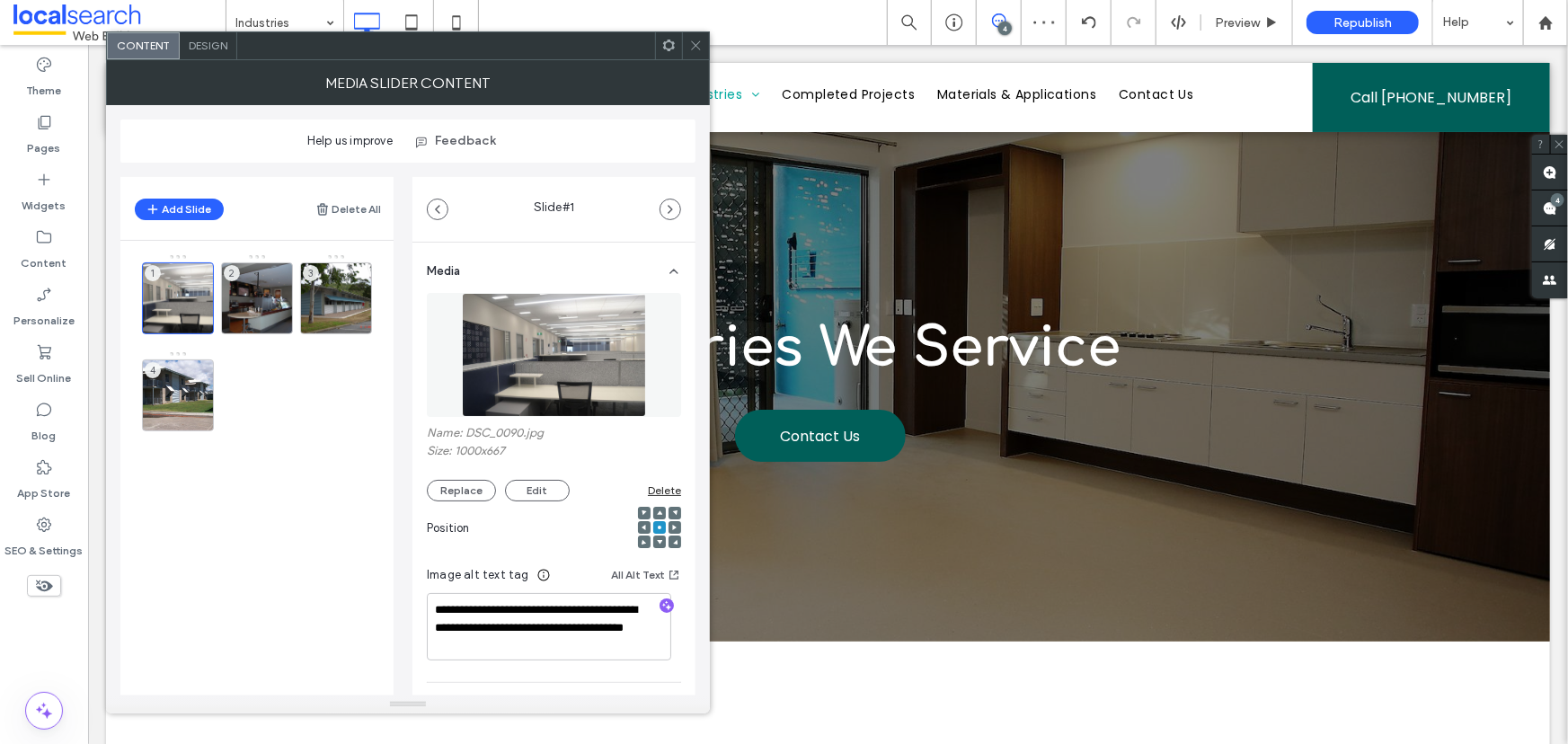 click on "Design" at bounding box center (208, 45) 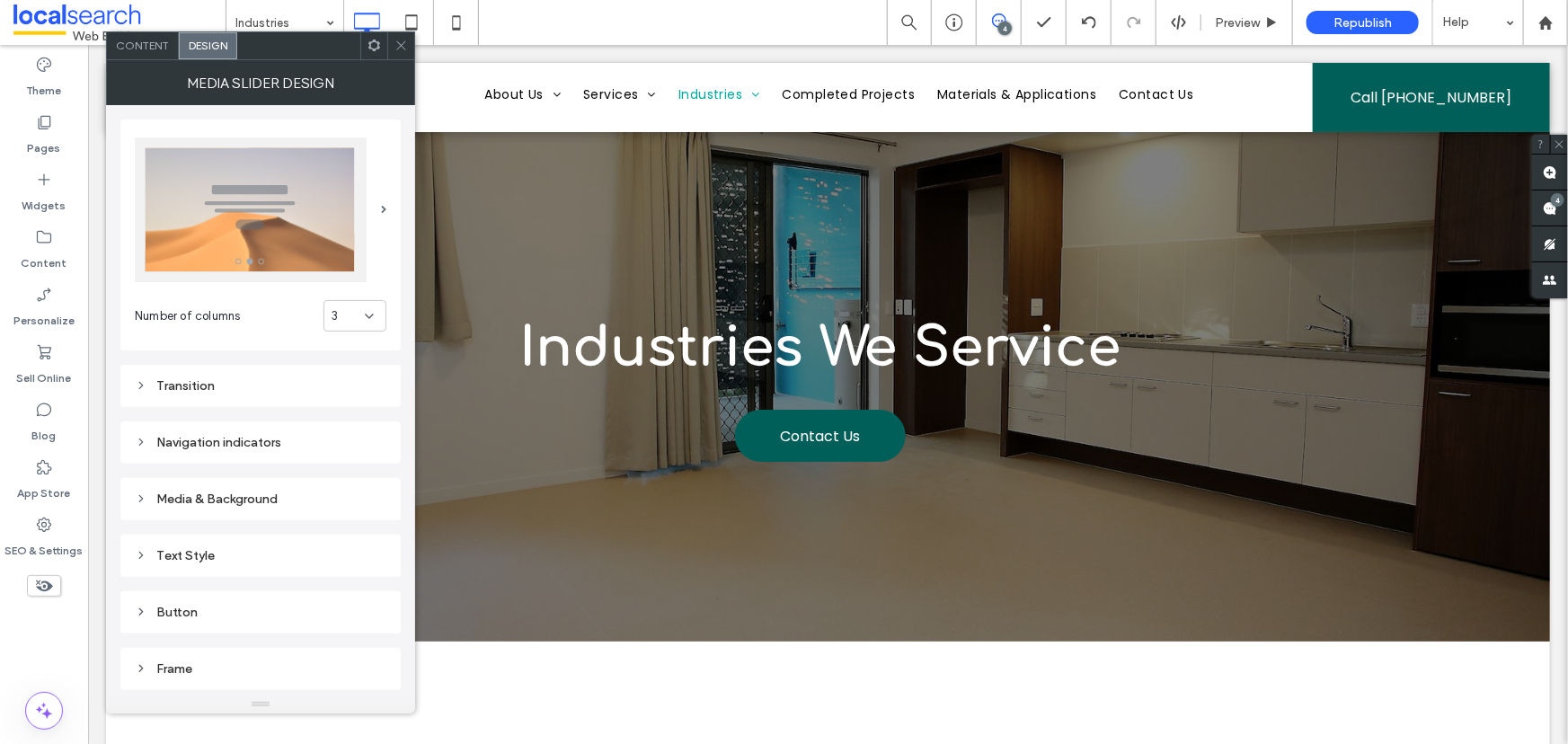 click on "Transition" at bounding box center (261, 385) 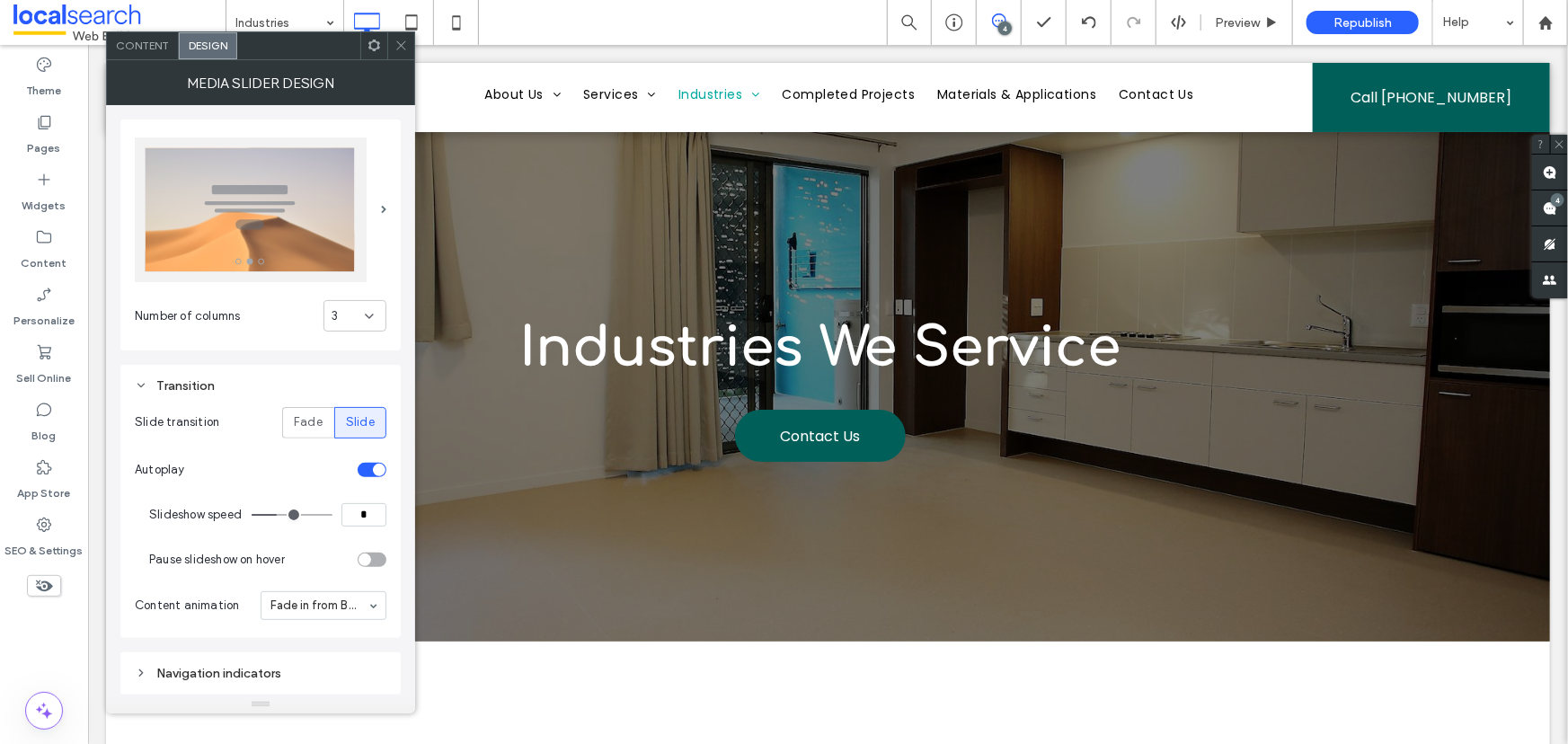 click on "*" at bounding box center (364, 515) 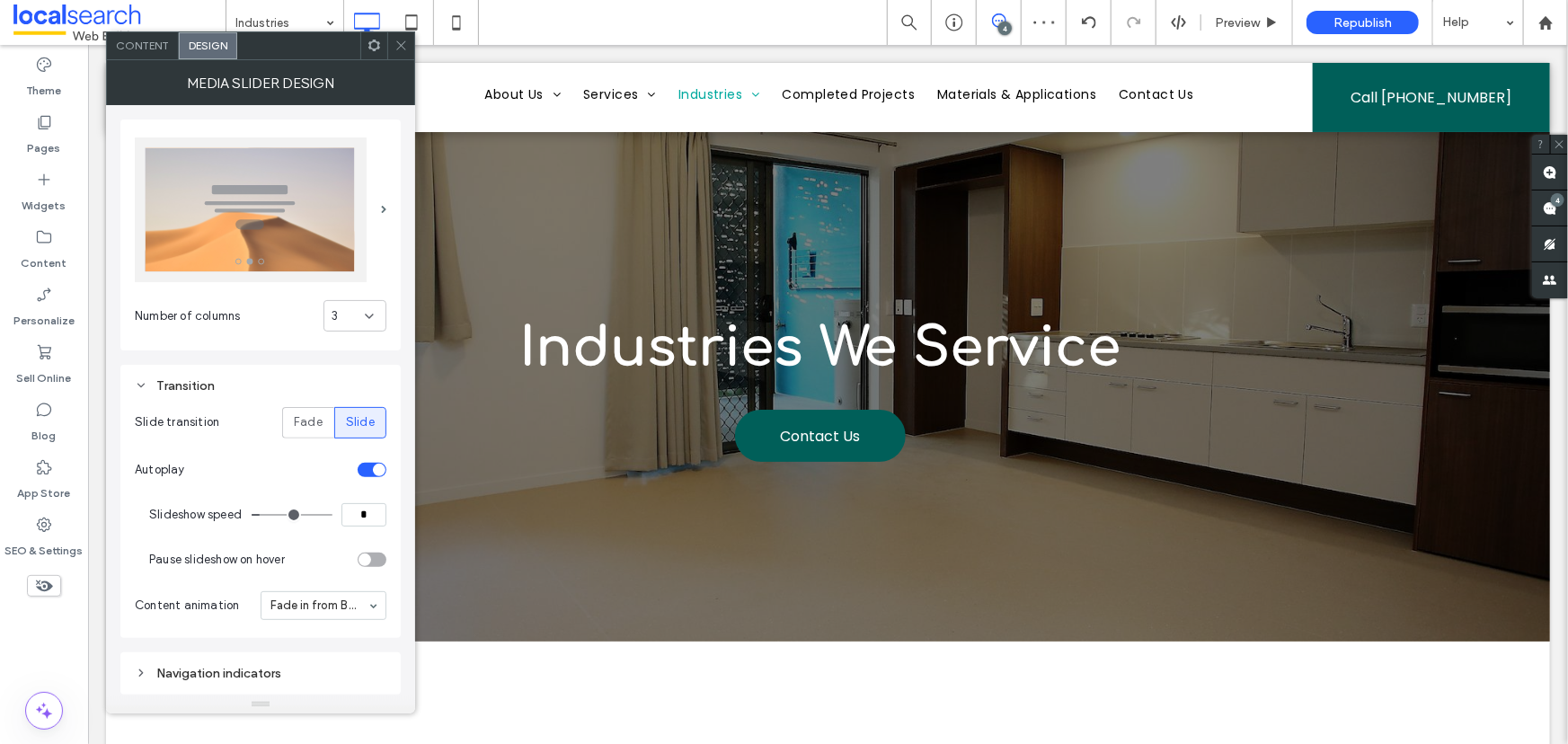 click 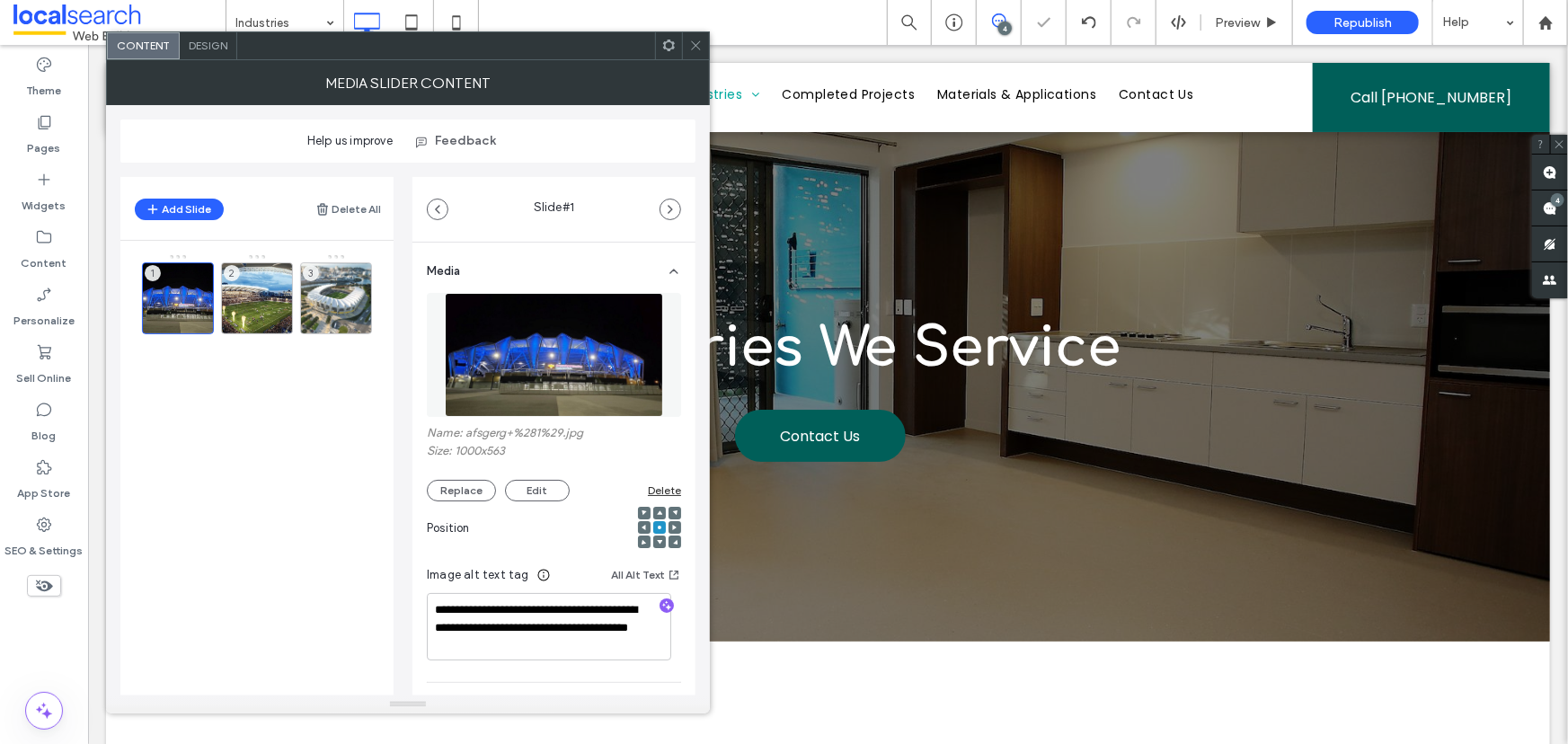 click on "Design" at bounding box center (208, 46) 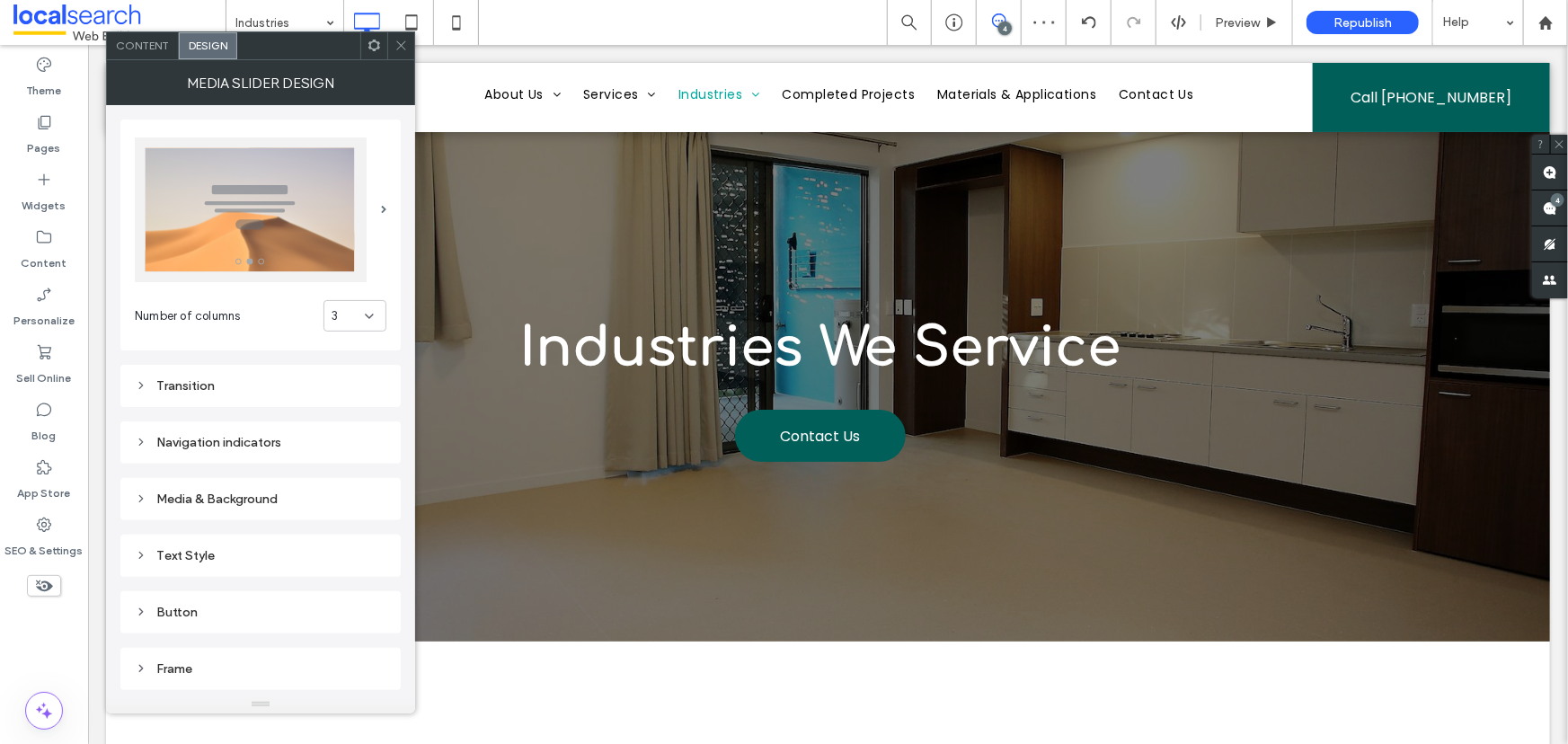 click on "Transition" at bounding box center (261, 385) 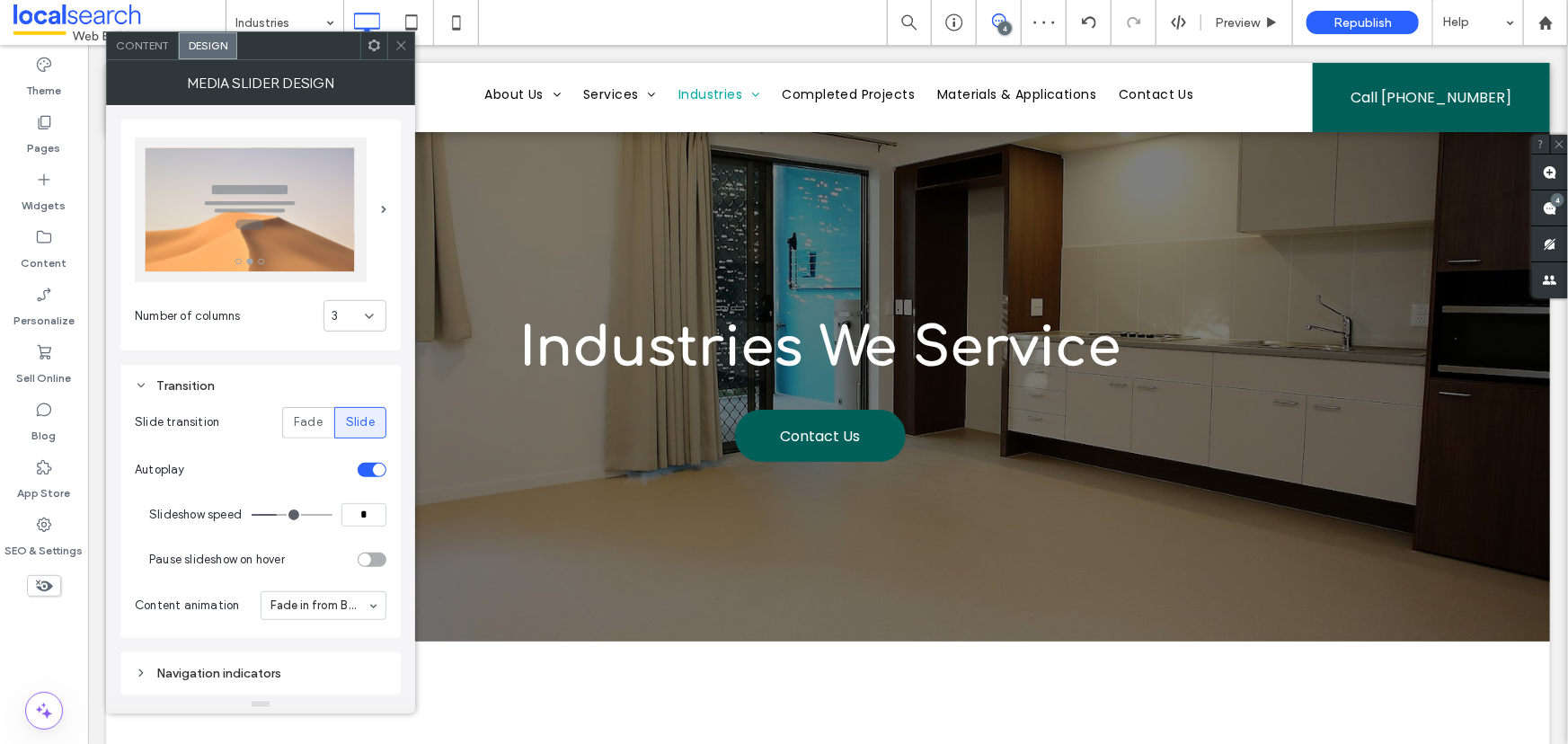 click on "*" at bounding box center (364, 515) 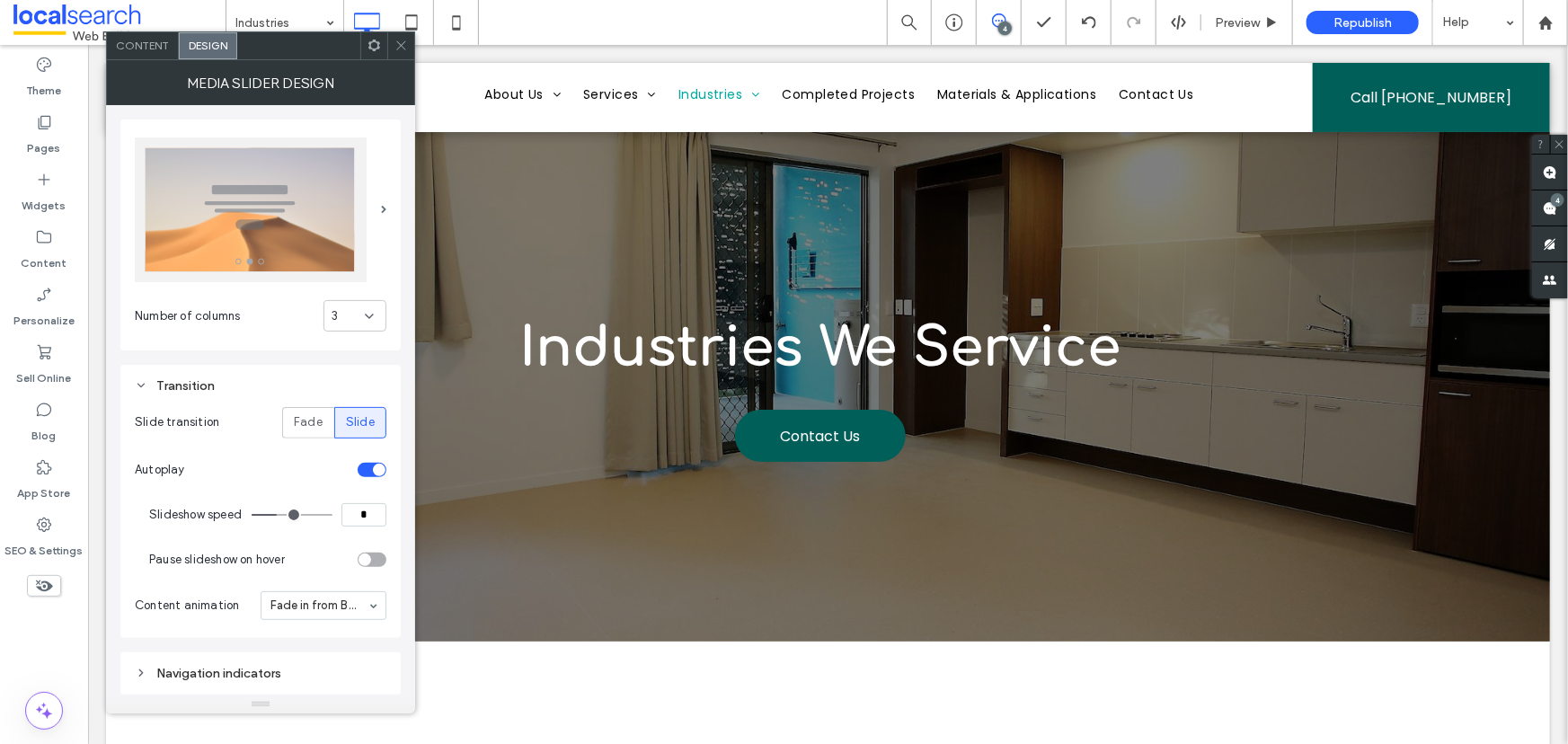 type on "*" 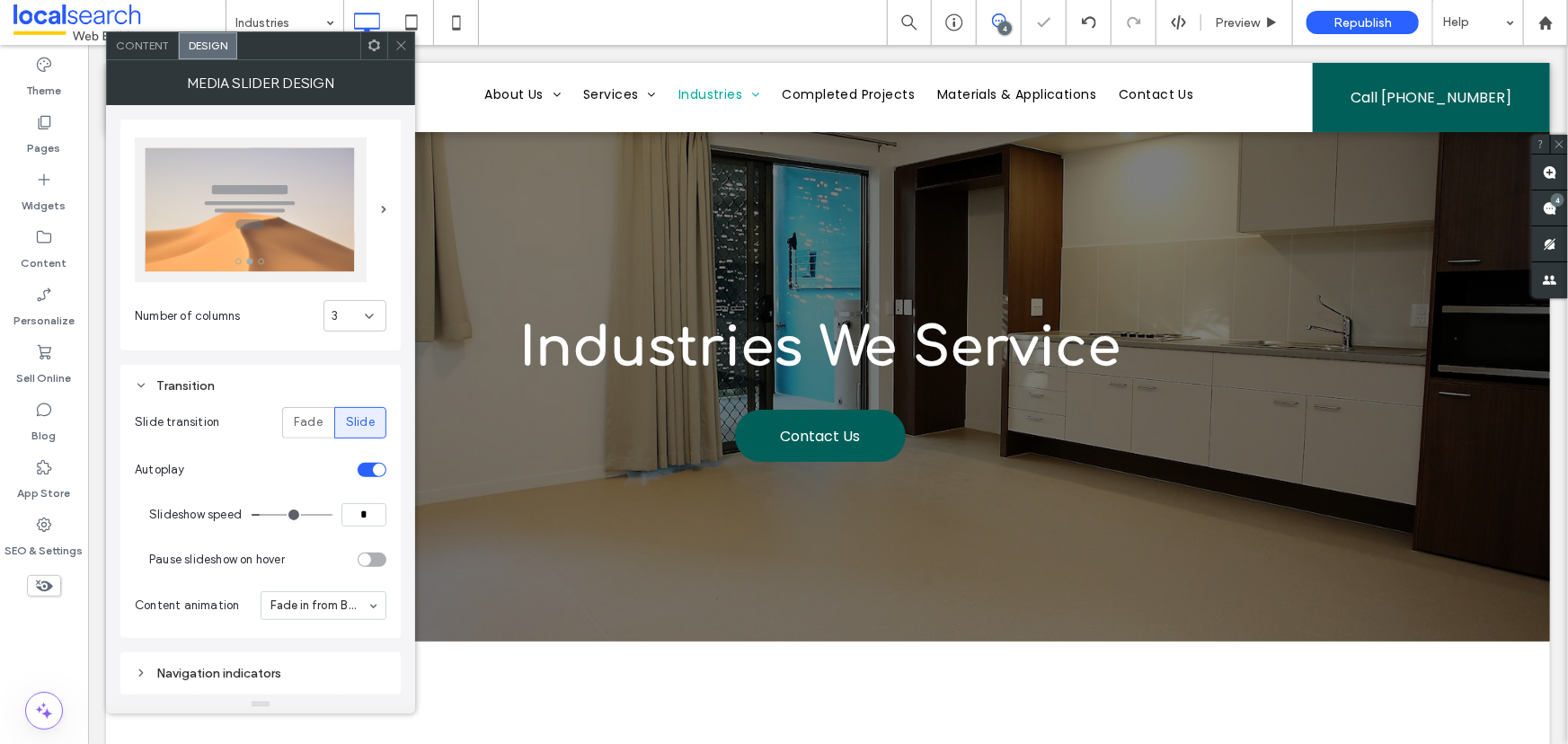 type on "*" 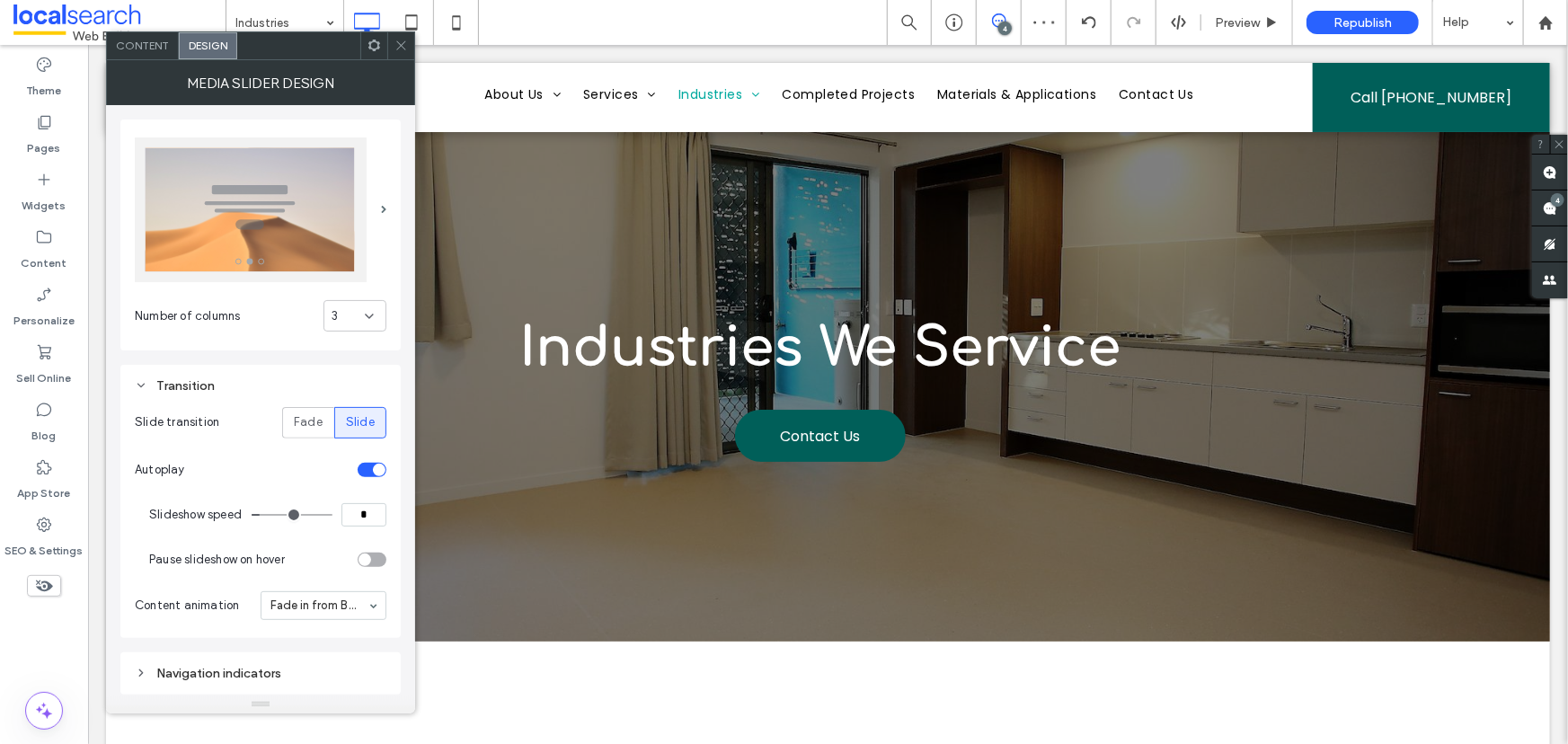 click 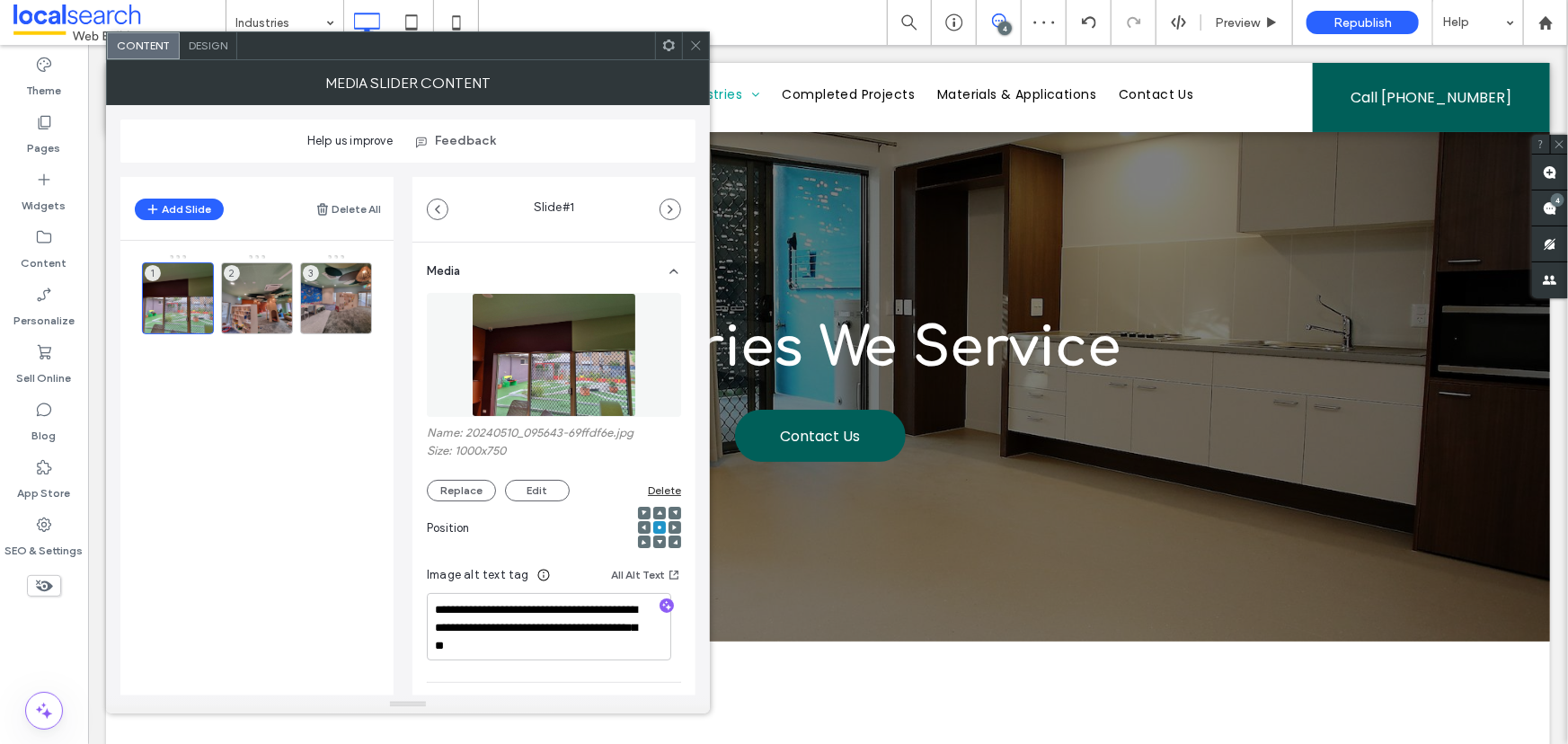 click on "Design" at bounding box center [208, 46] 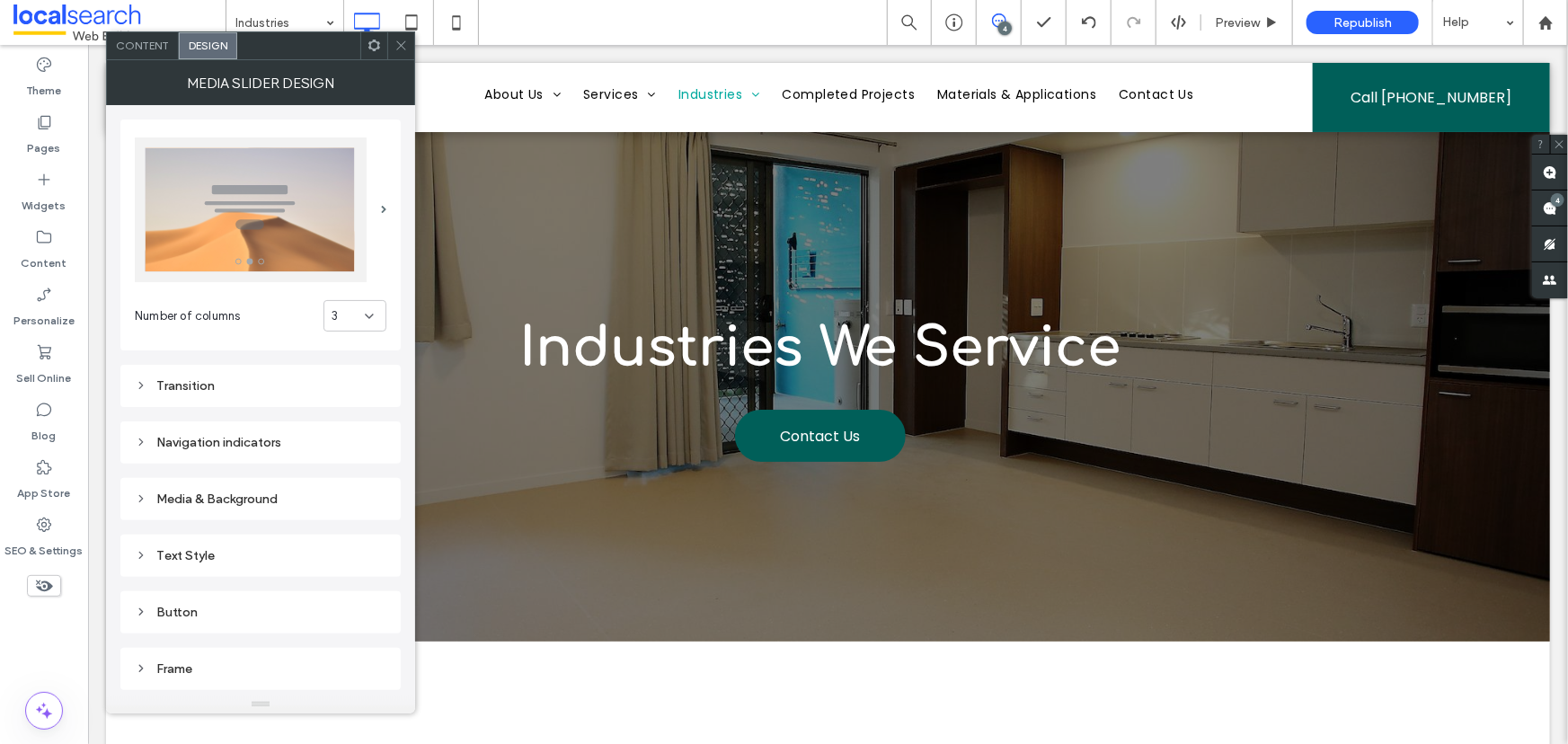 click on "Transition" at bounding box center (261, 385) 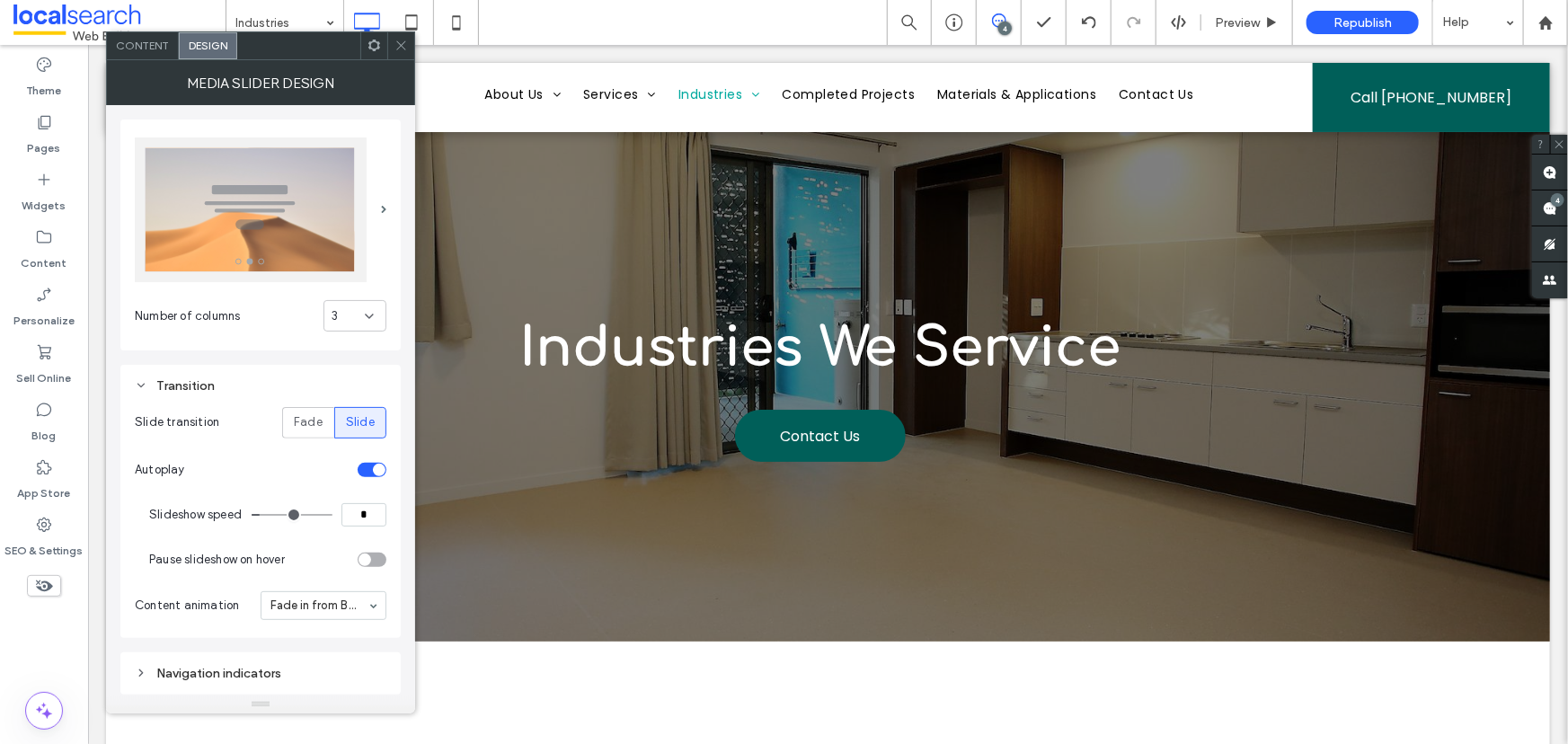 click 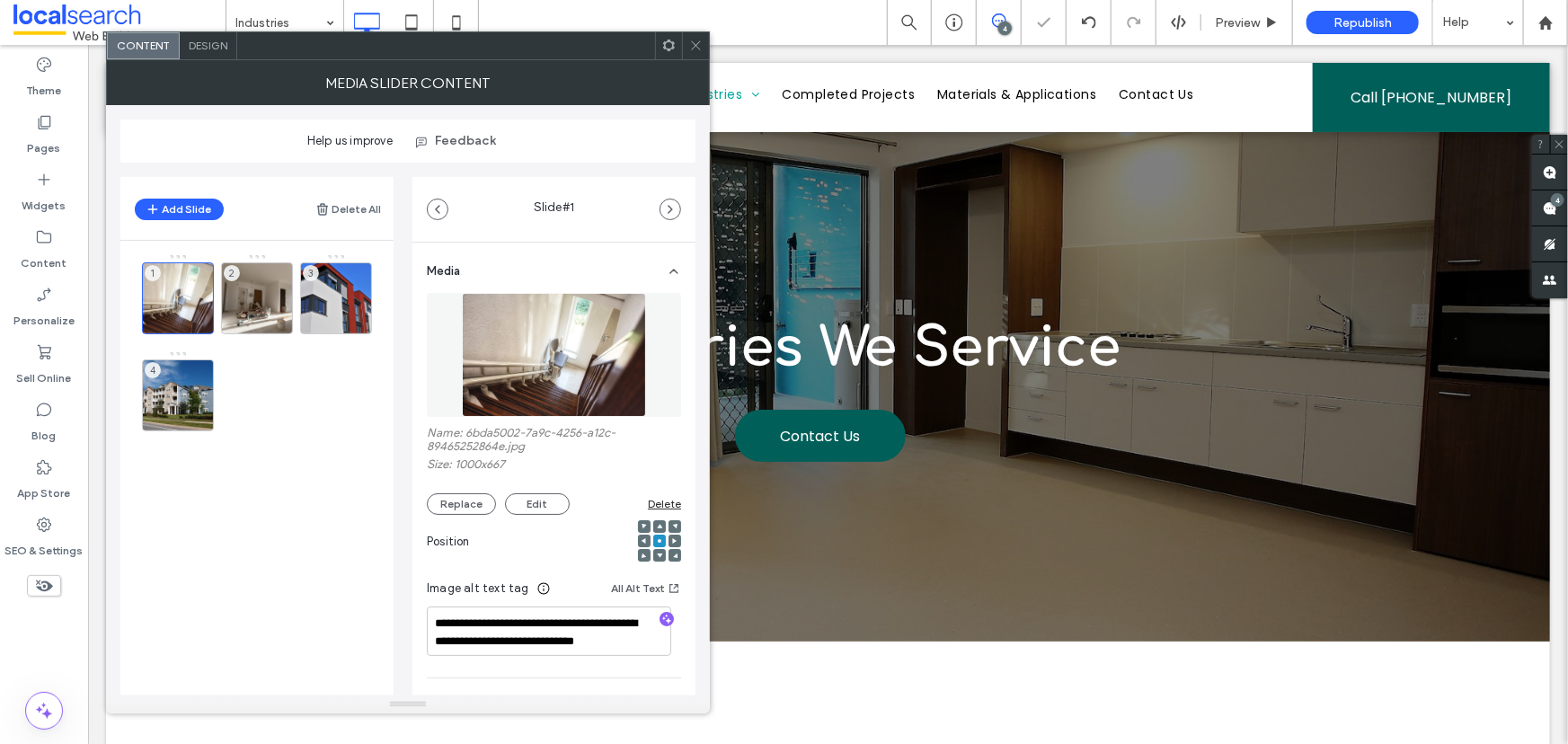 click on "Design" at bounding box center (208, 45) 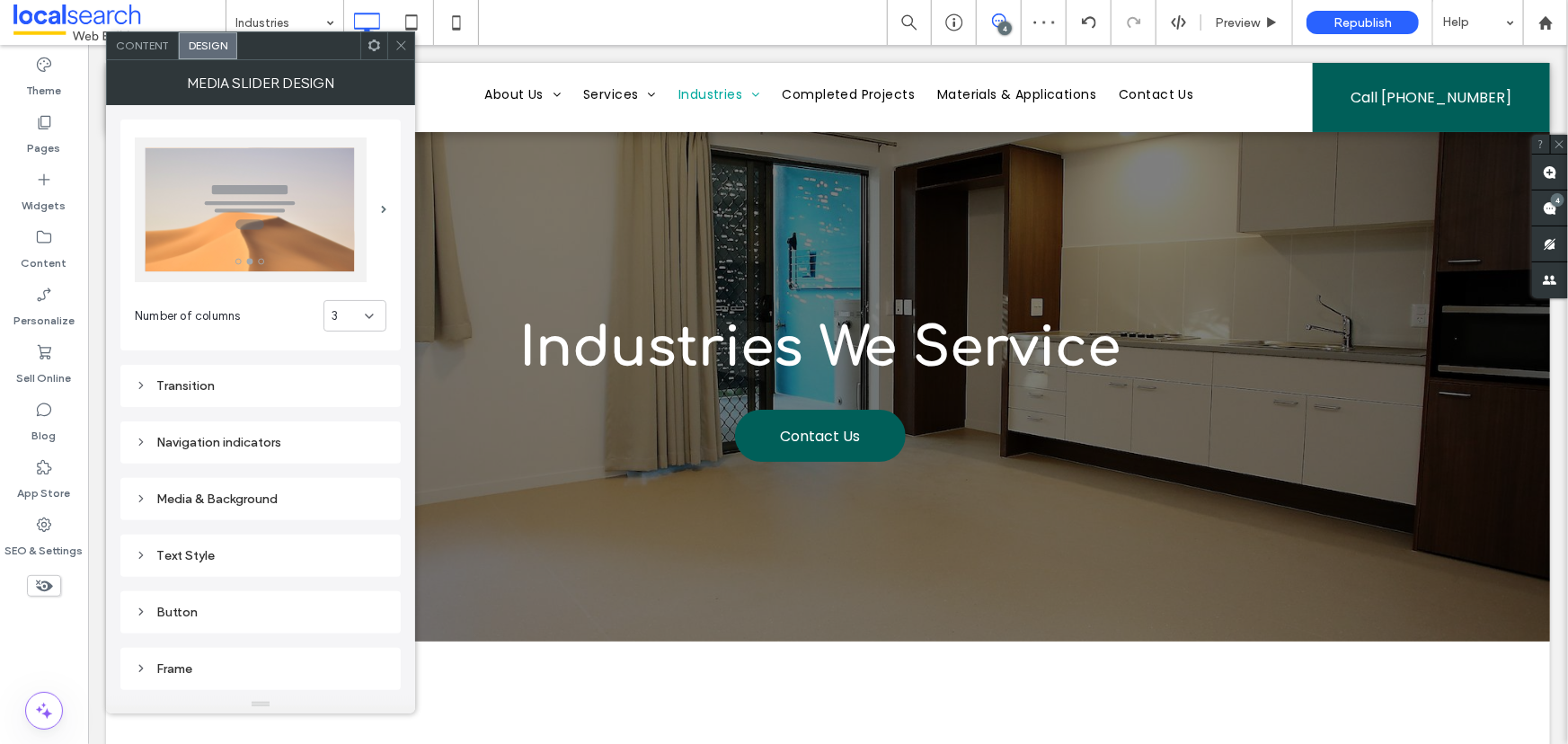 click on "Transition" at bounding box center (261, 385) 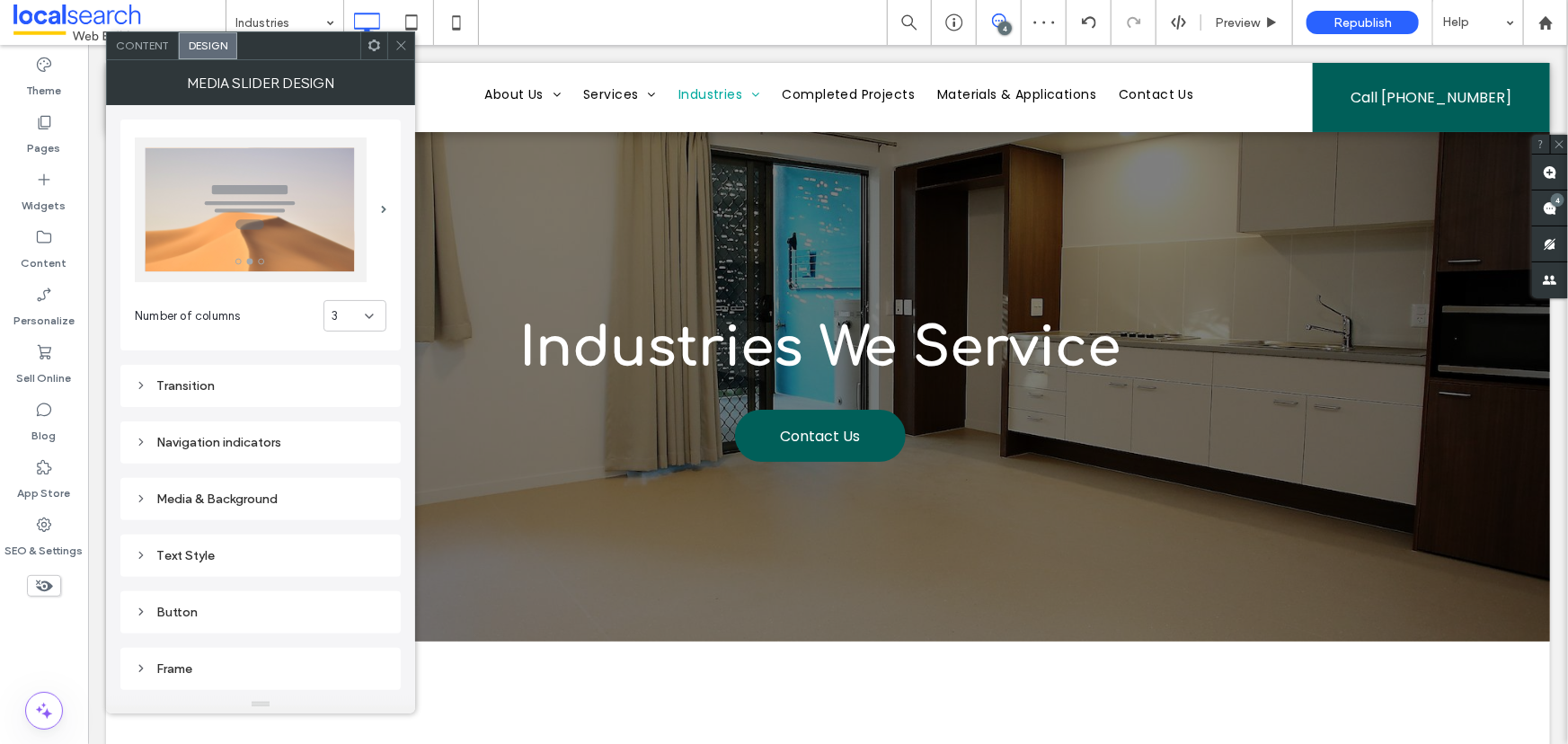 click on "Transition" at bounding box center (261, 385) 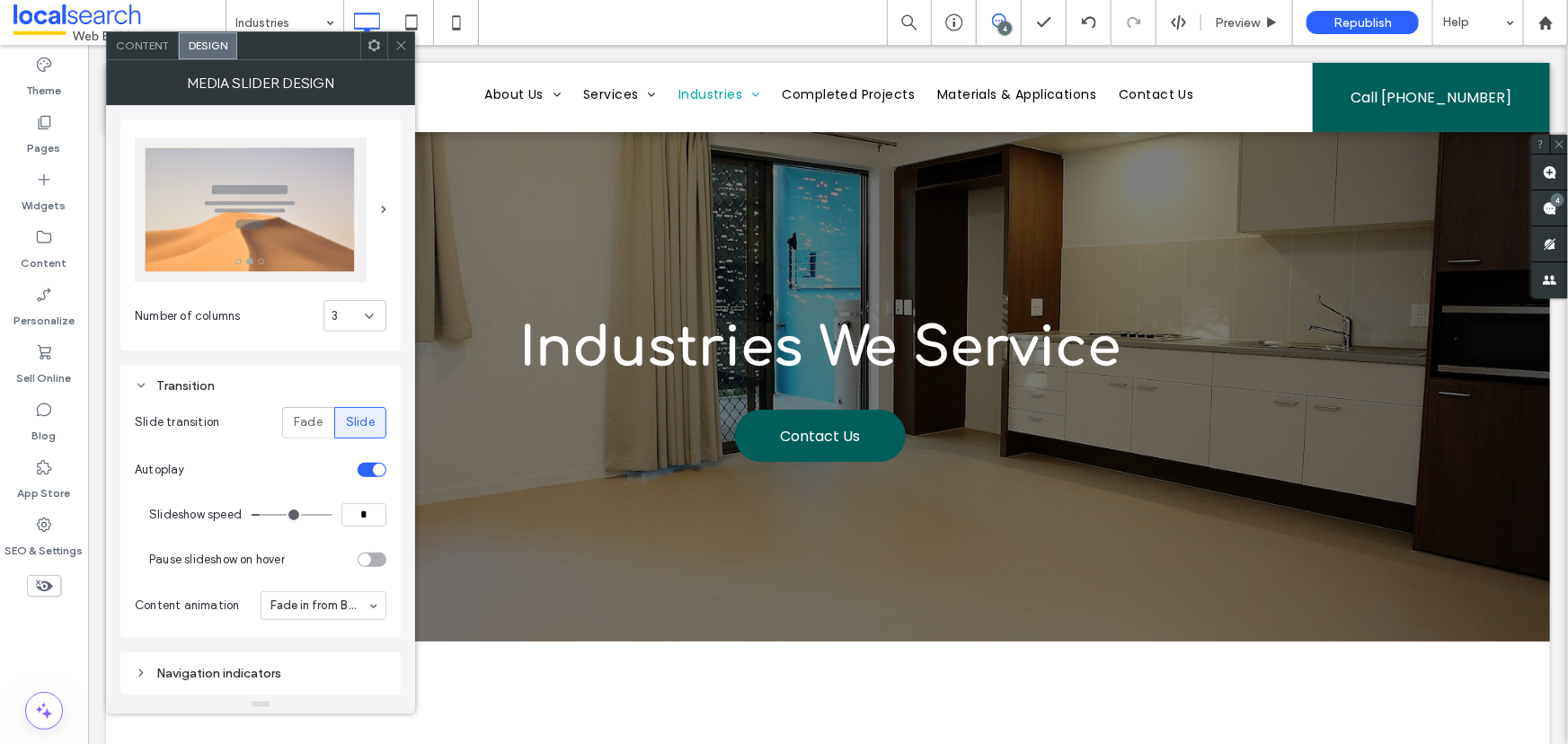 click 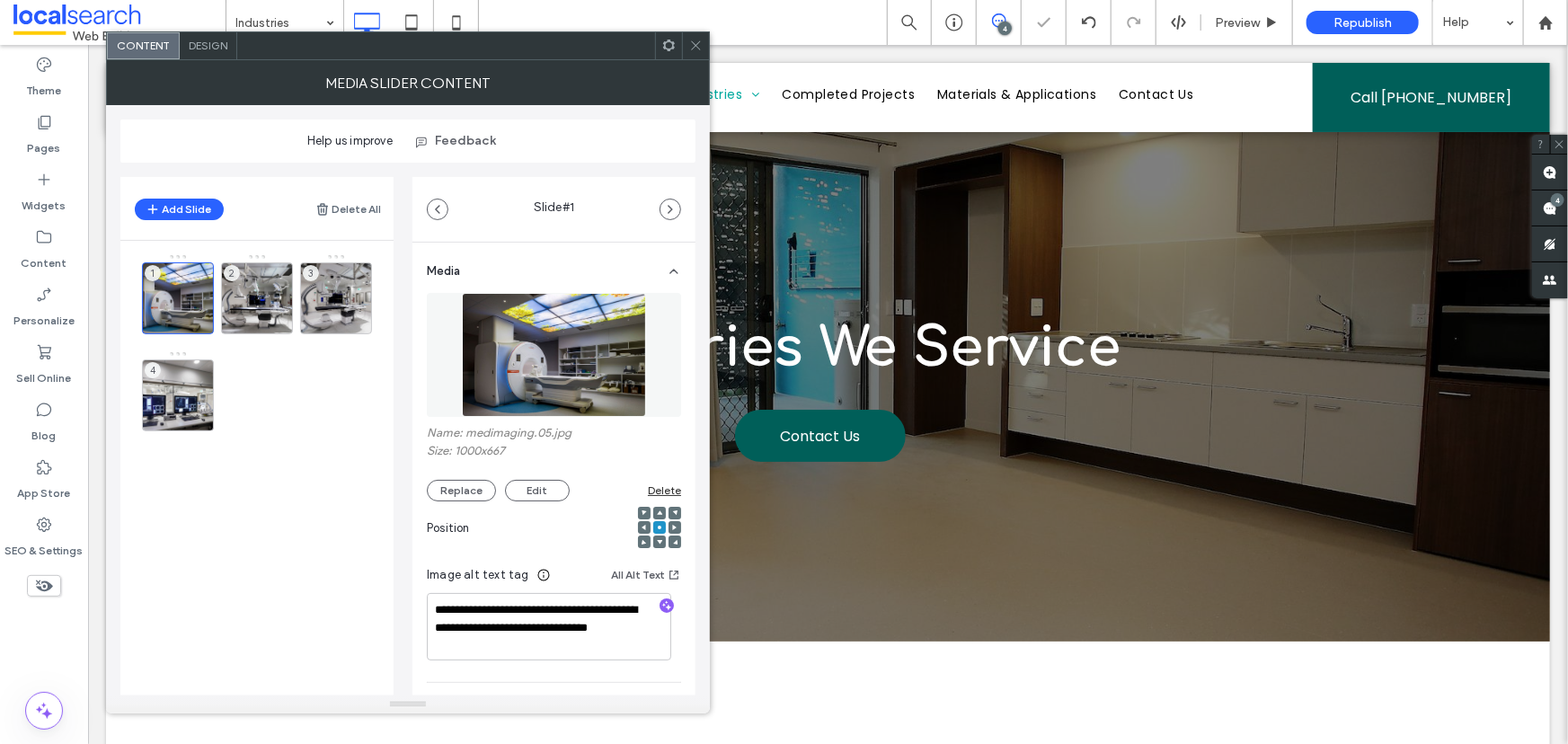 click on "Design" at bounding box center [208, 45] 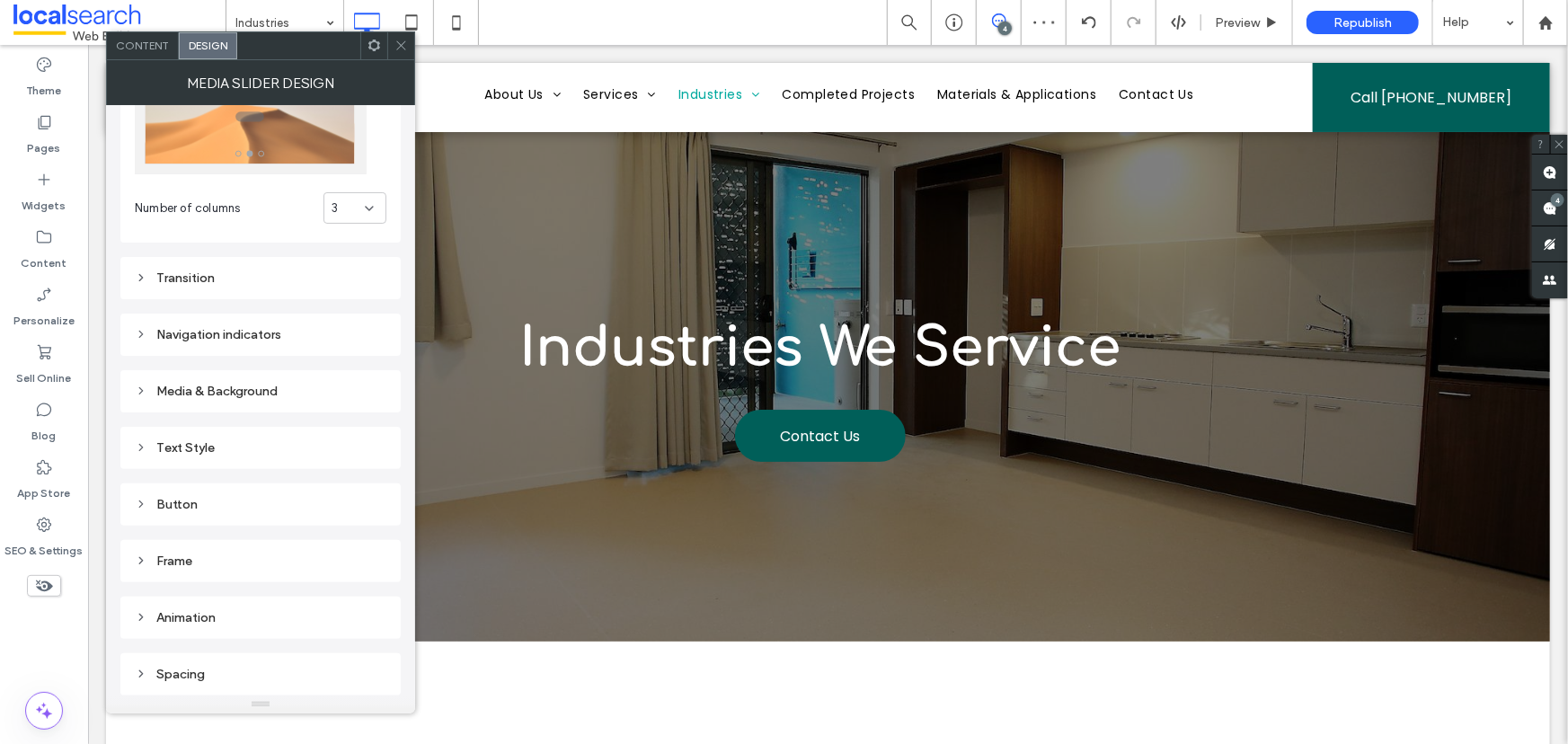 scroll, scrollTop: 109, scrollLeft: 0, axis: vertical 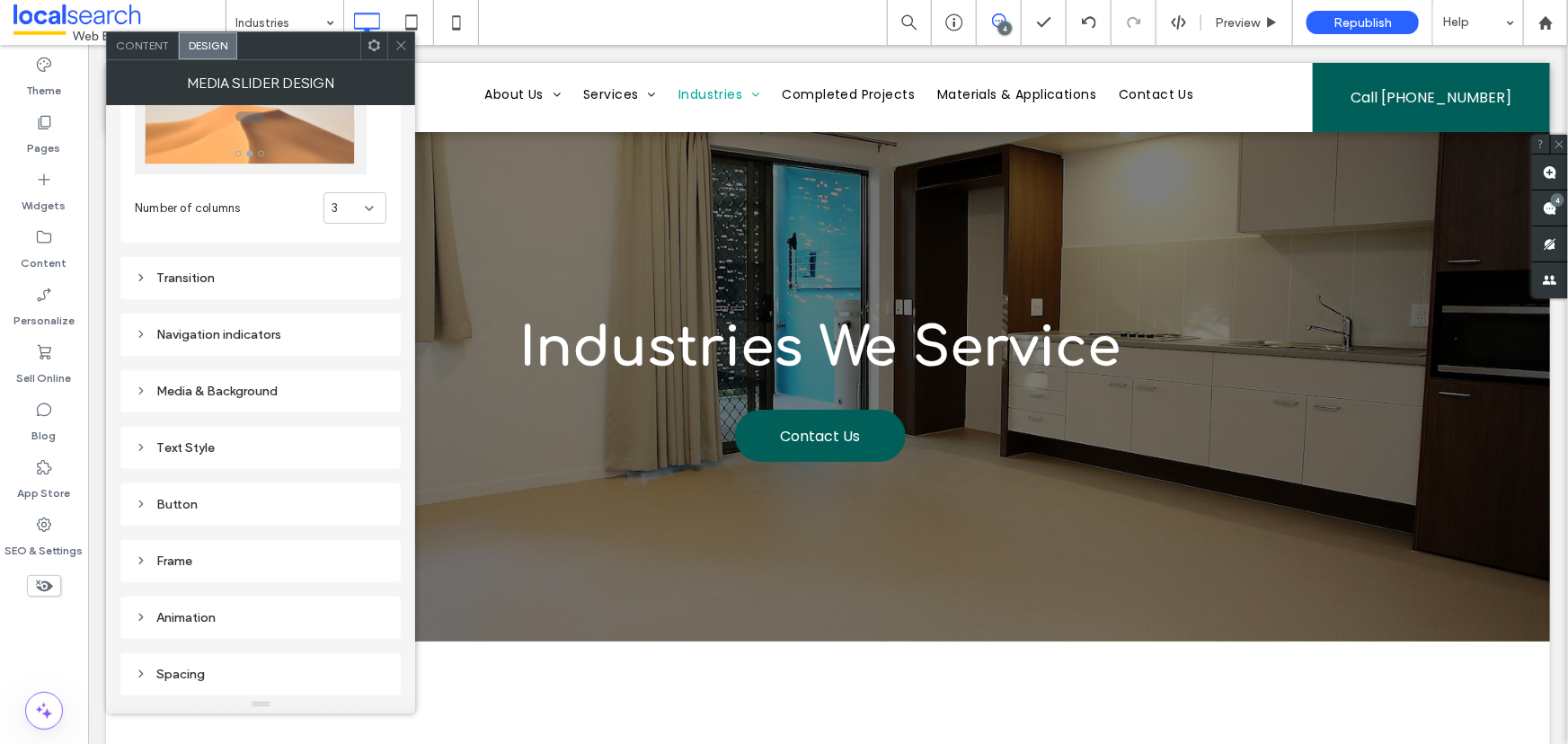 click on "Transition" at bounding box center [261, 278] 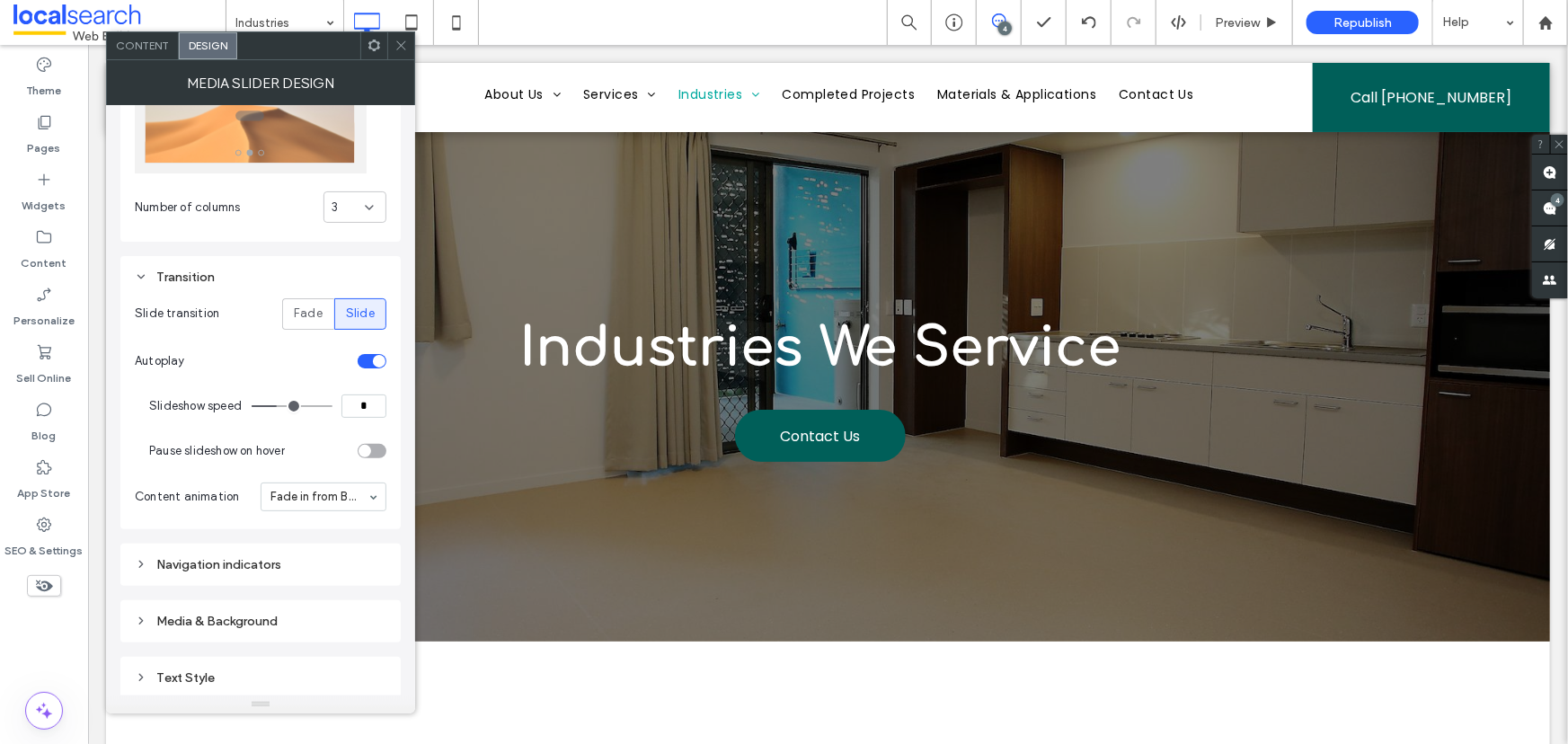 drag, startPoint x: 363, startPoint y: 408, endPoint x: 373, endPoint y: 408, distance: 10 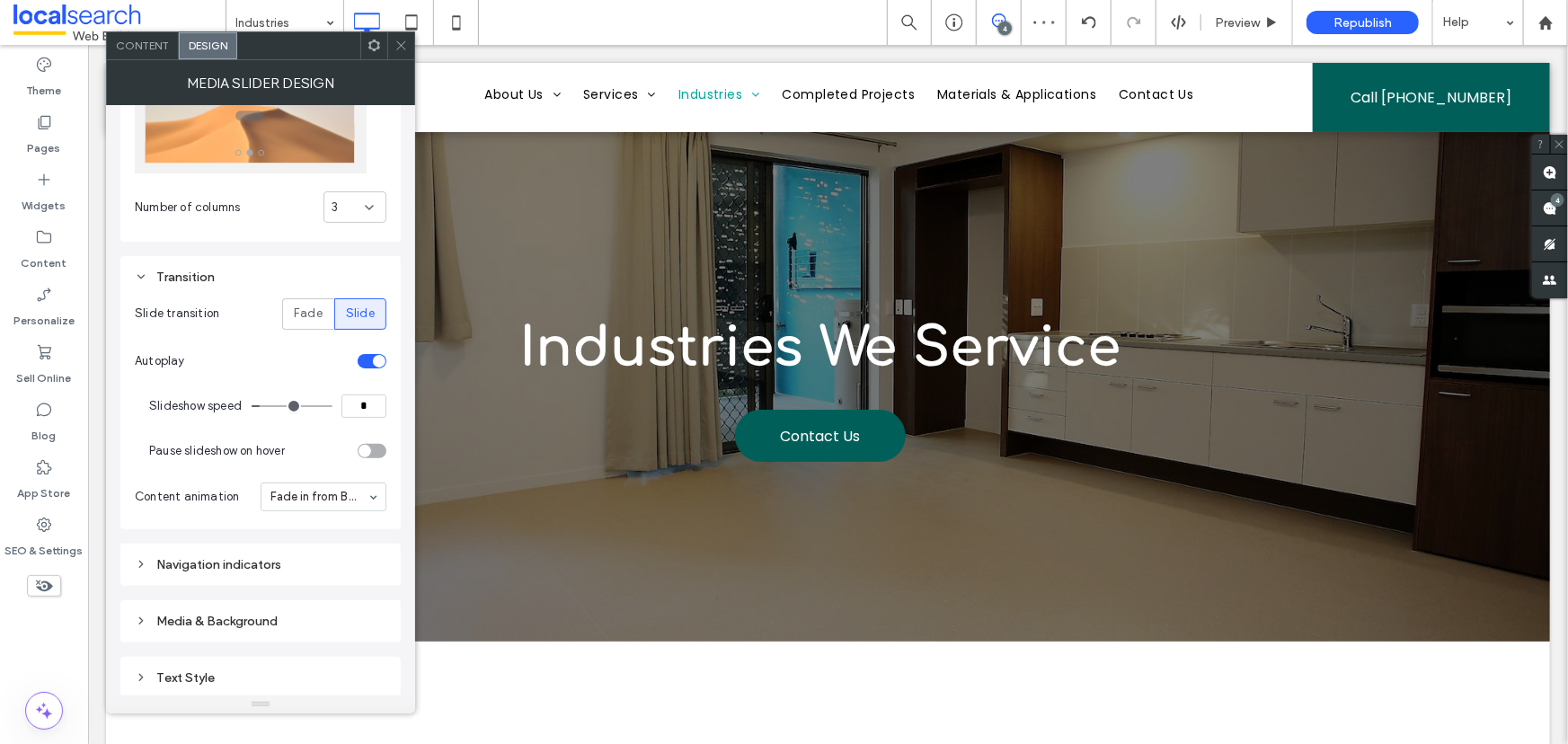 click 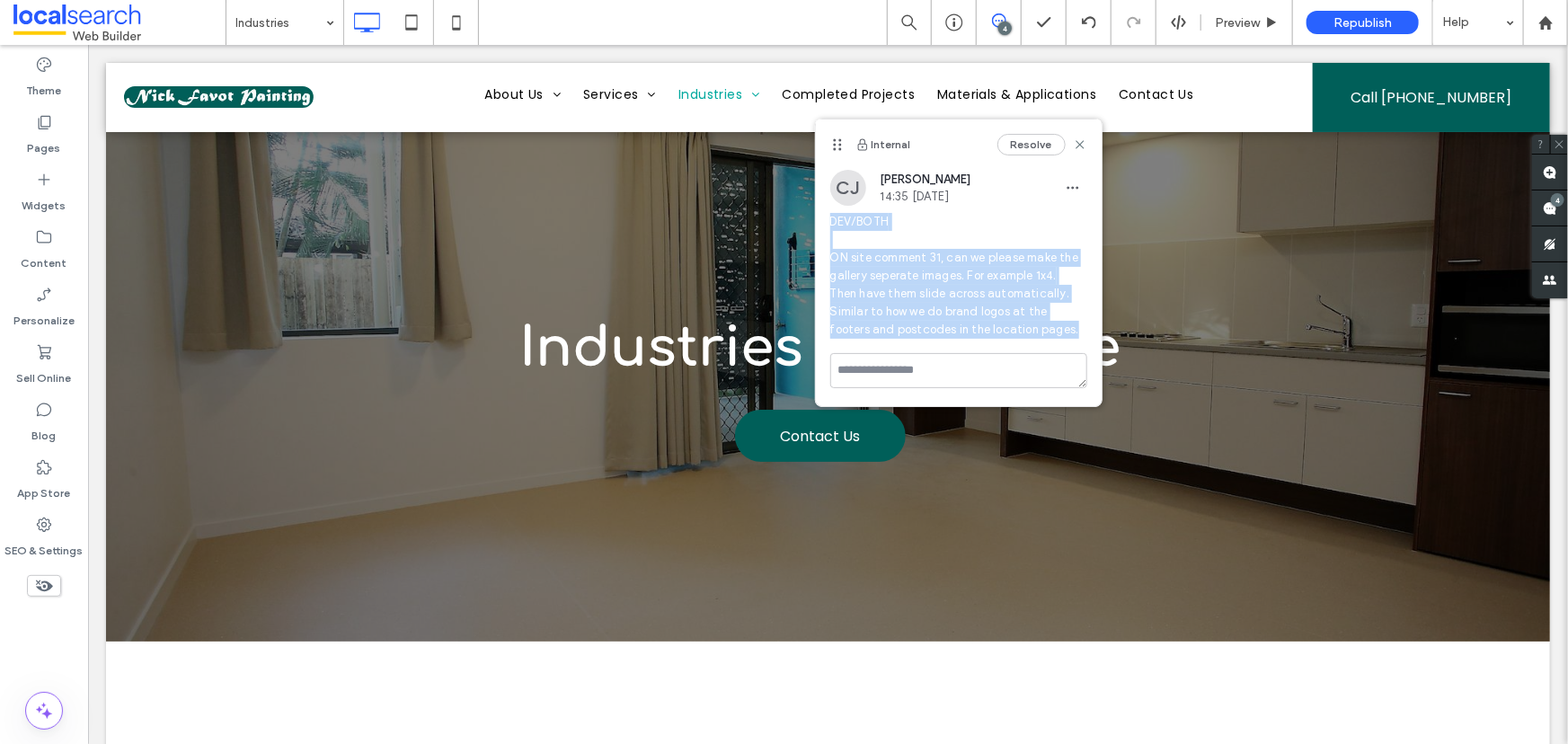 drag, startPoint x: 1040, startPoint y: 336, endPoint x: 828, endPoint y: 226, distance: 238.83886 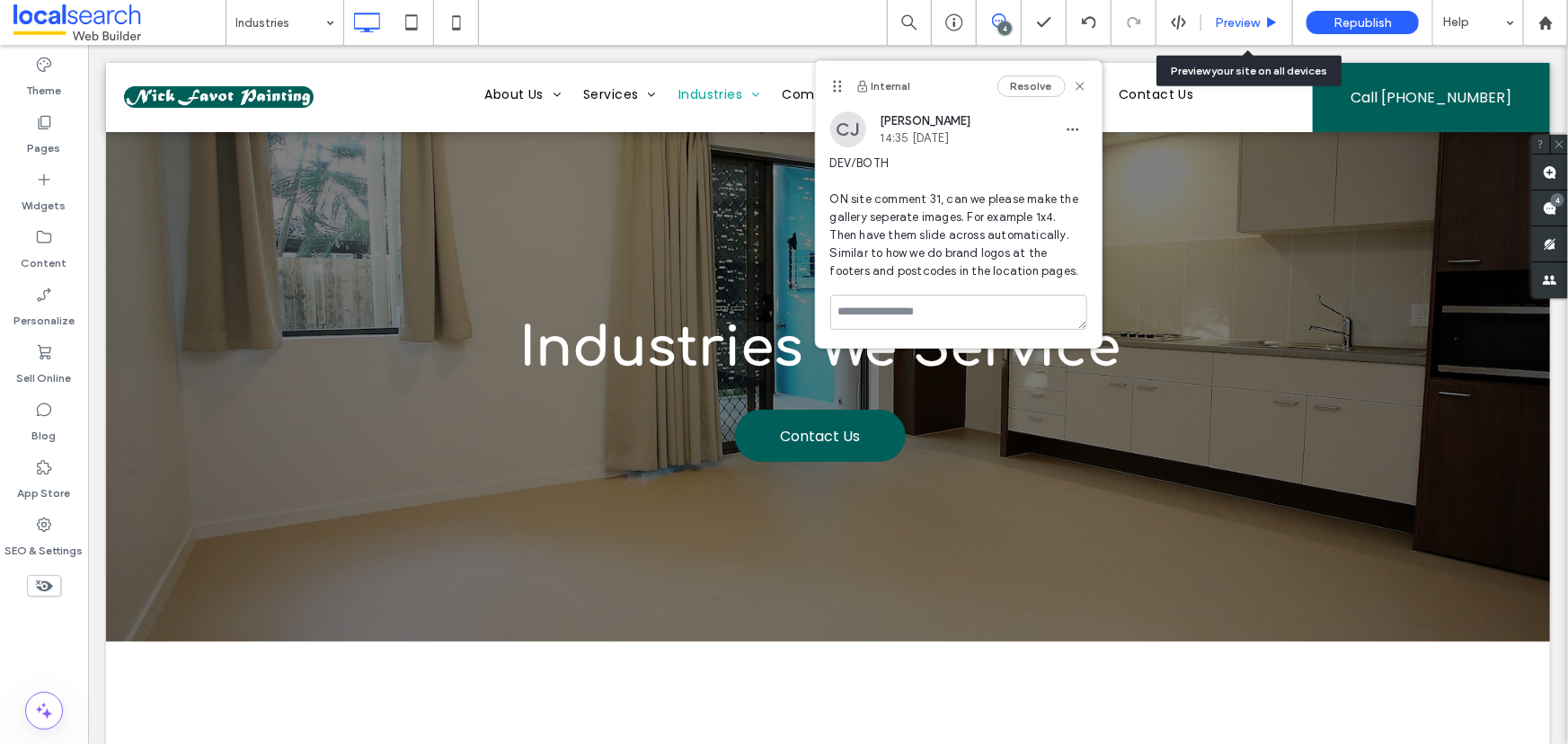 click on "Preview" at bounding box center (1237, 22) 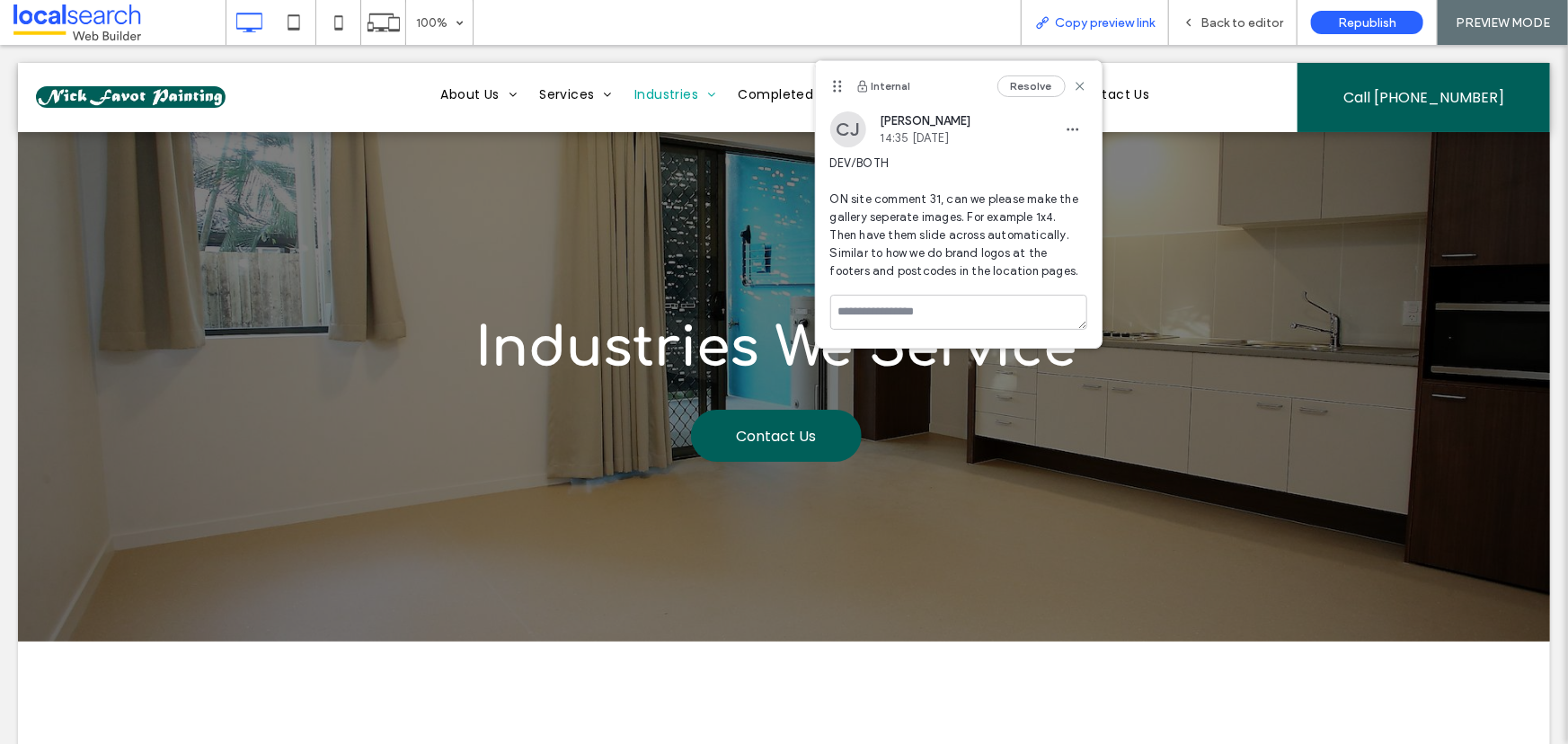 click on "Copy preview link" at bounding box center [1104, 22] 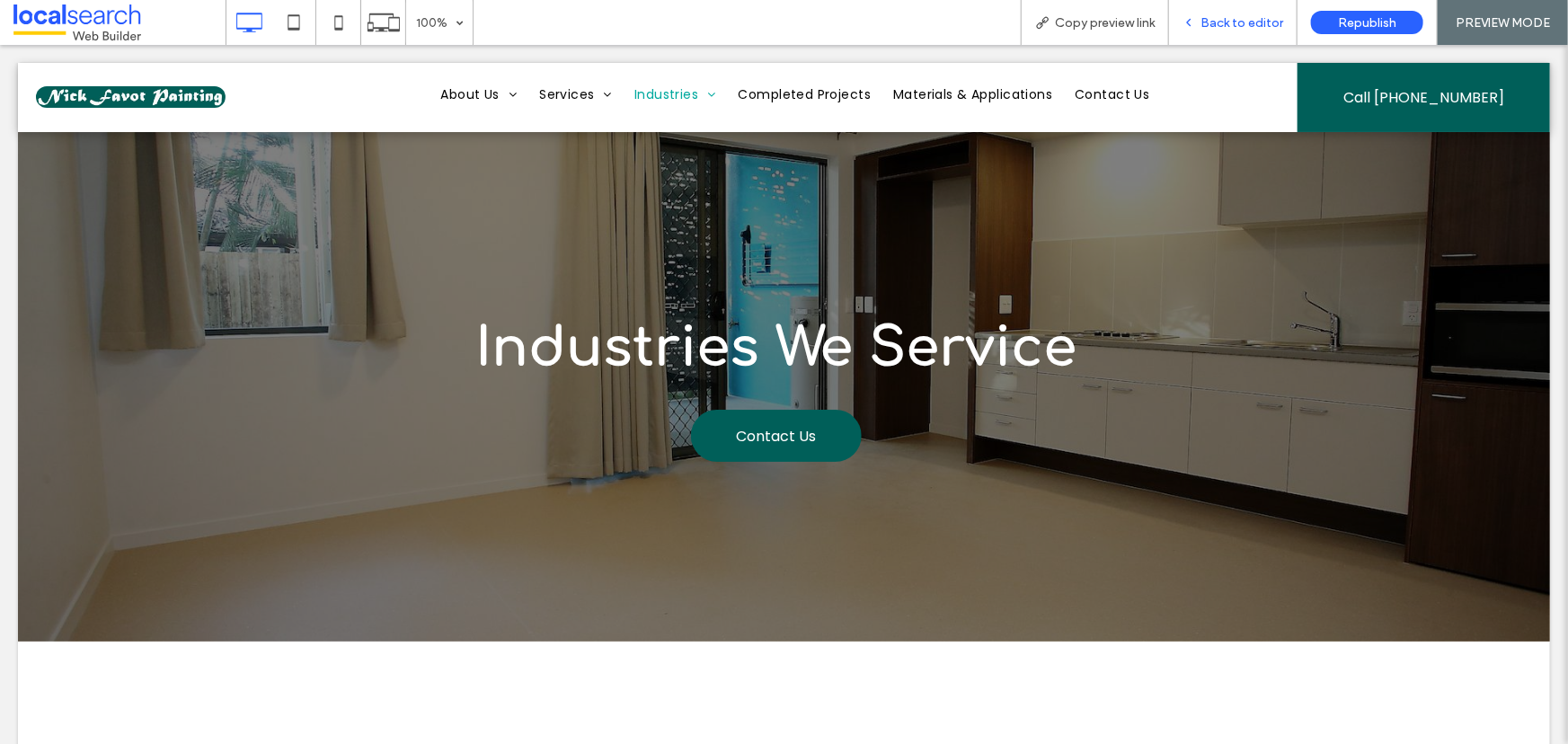 click on "Back to editor" at bounding box center [1233, 22] 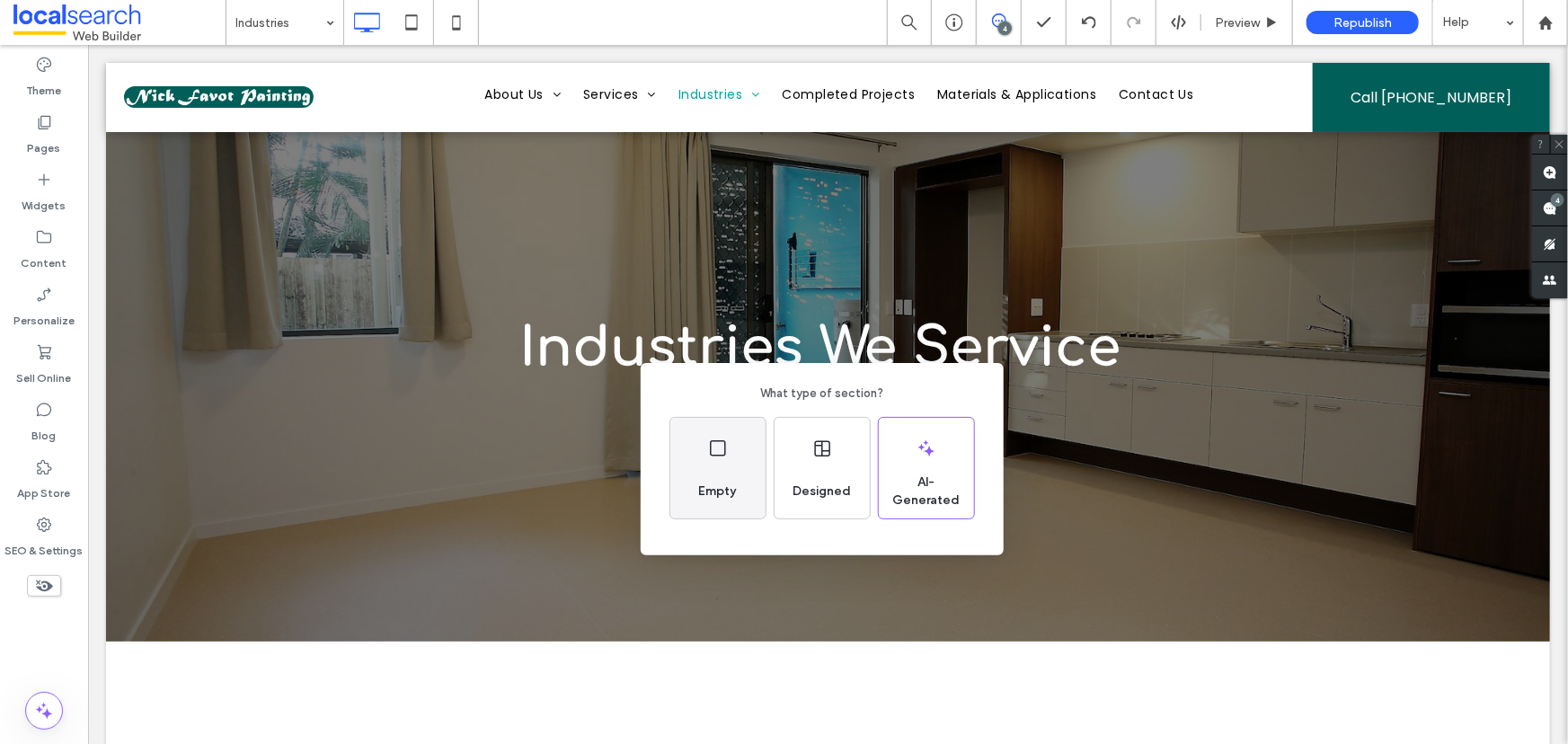 click 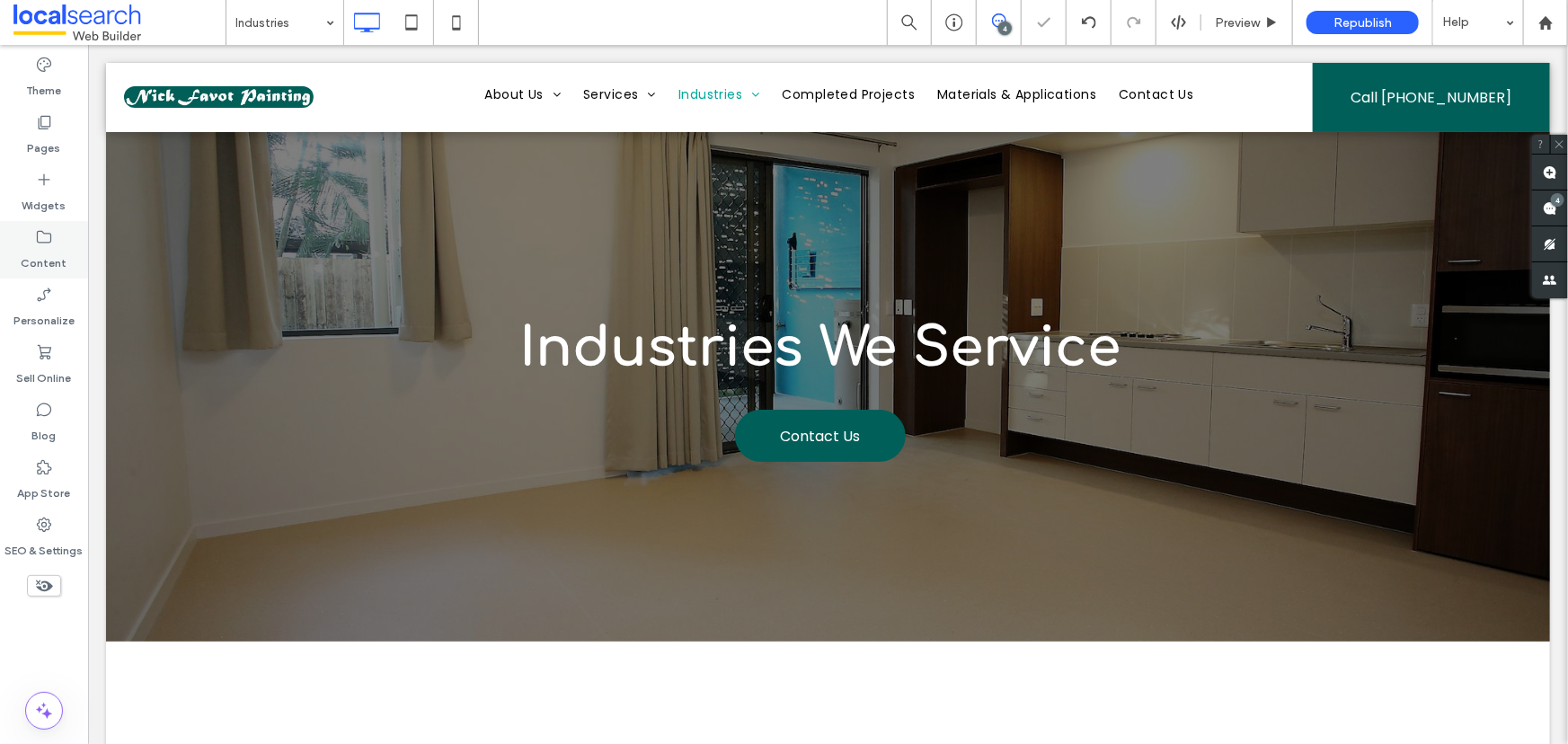 click on "Content" at bounding box center (44, 250) 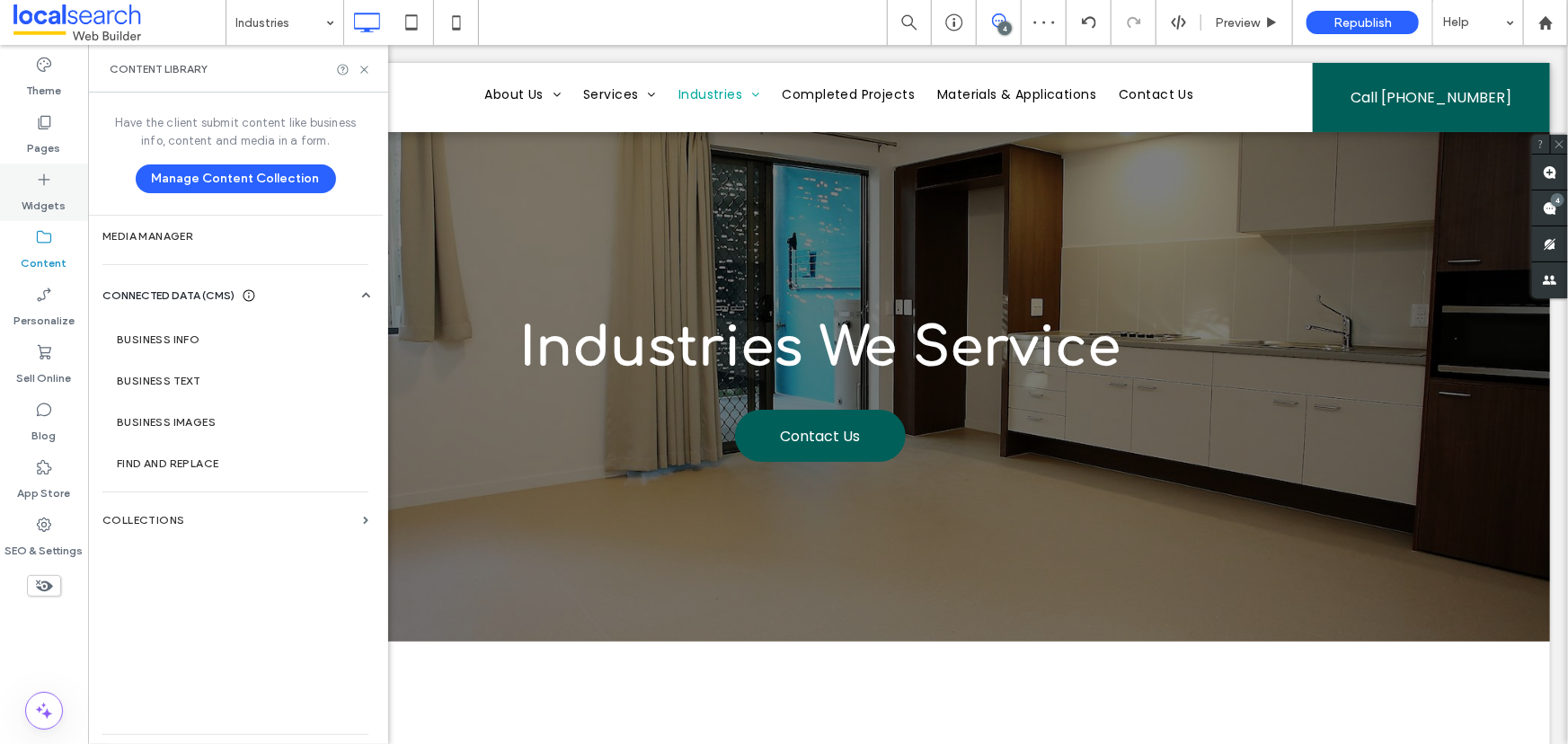 click 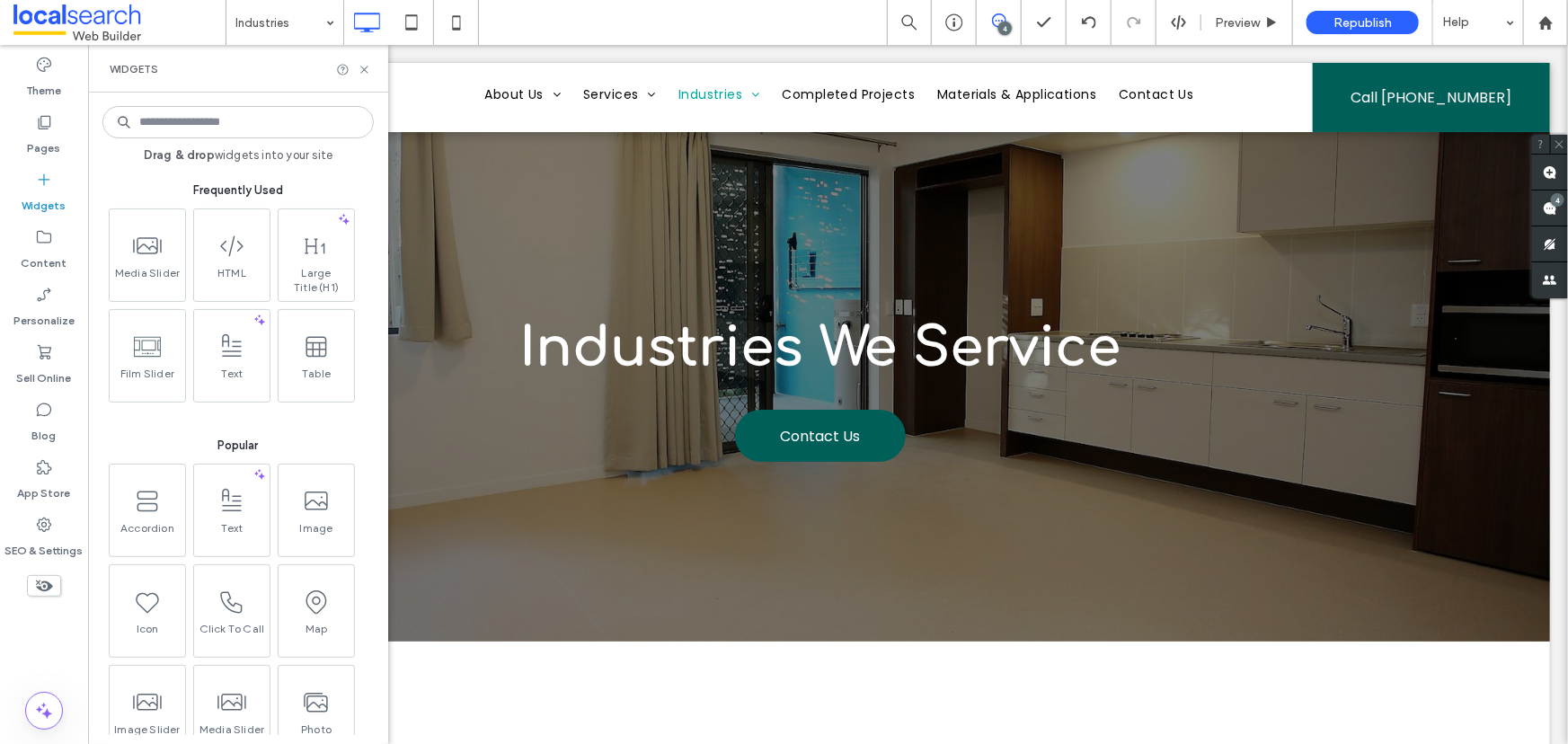 click at bounding box center [238, 122] 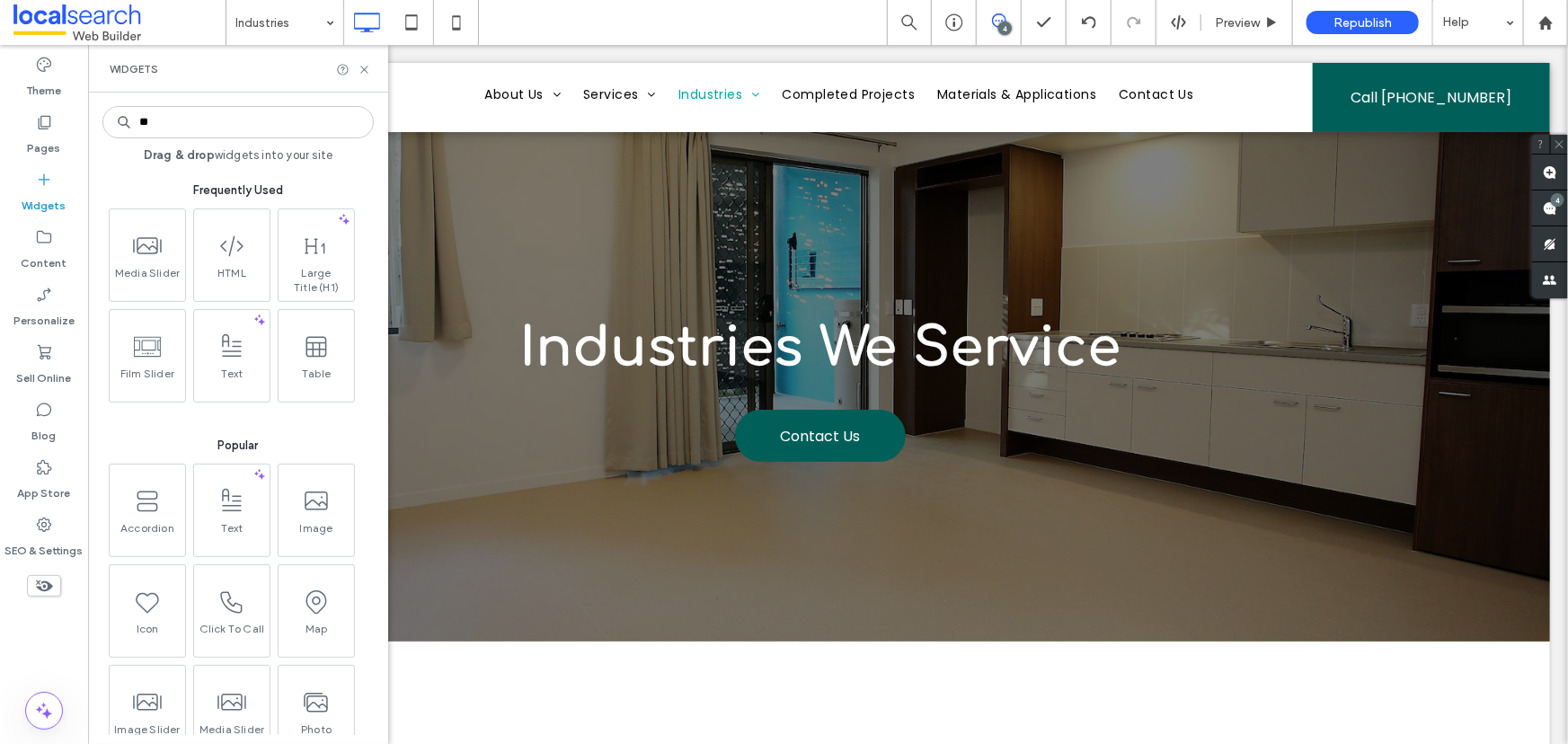 type on "***" 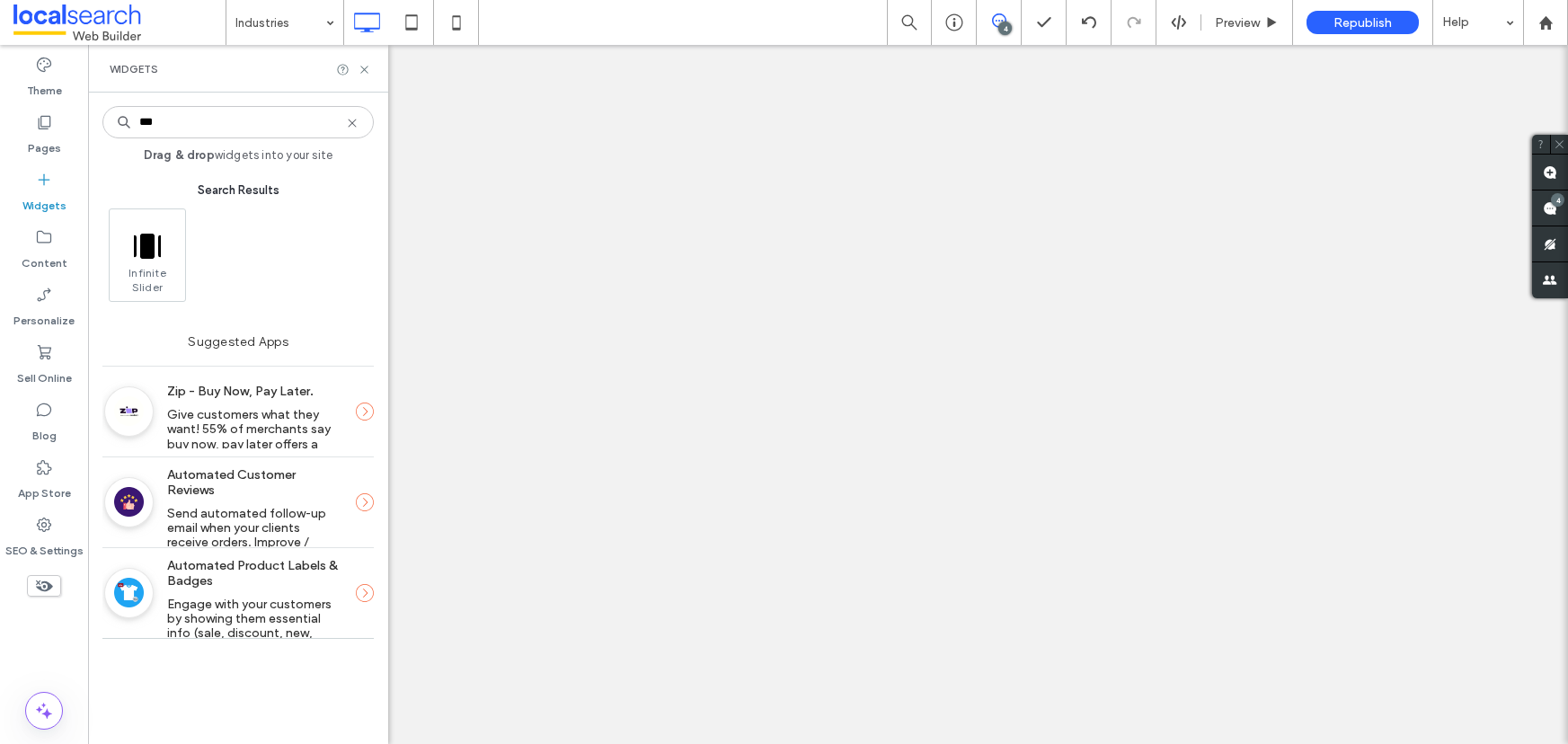 type on "***" 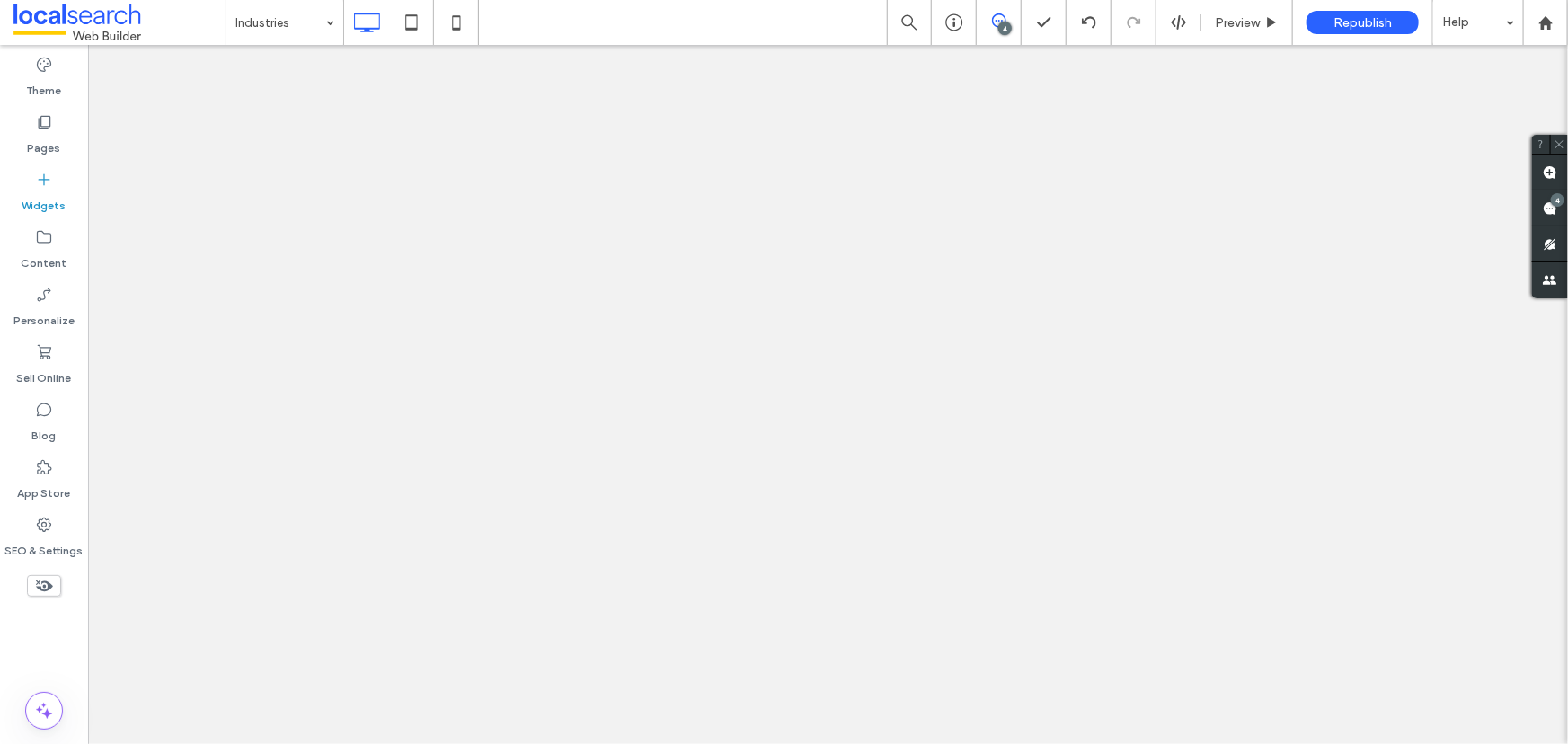 scroll, scrollTop: 0, scrollLeft: 0, axis: both 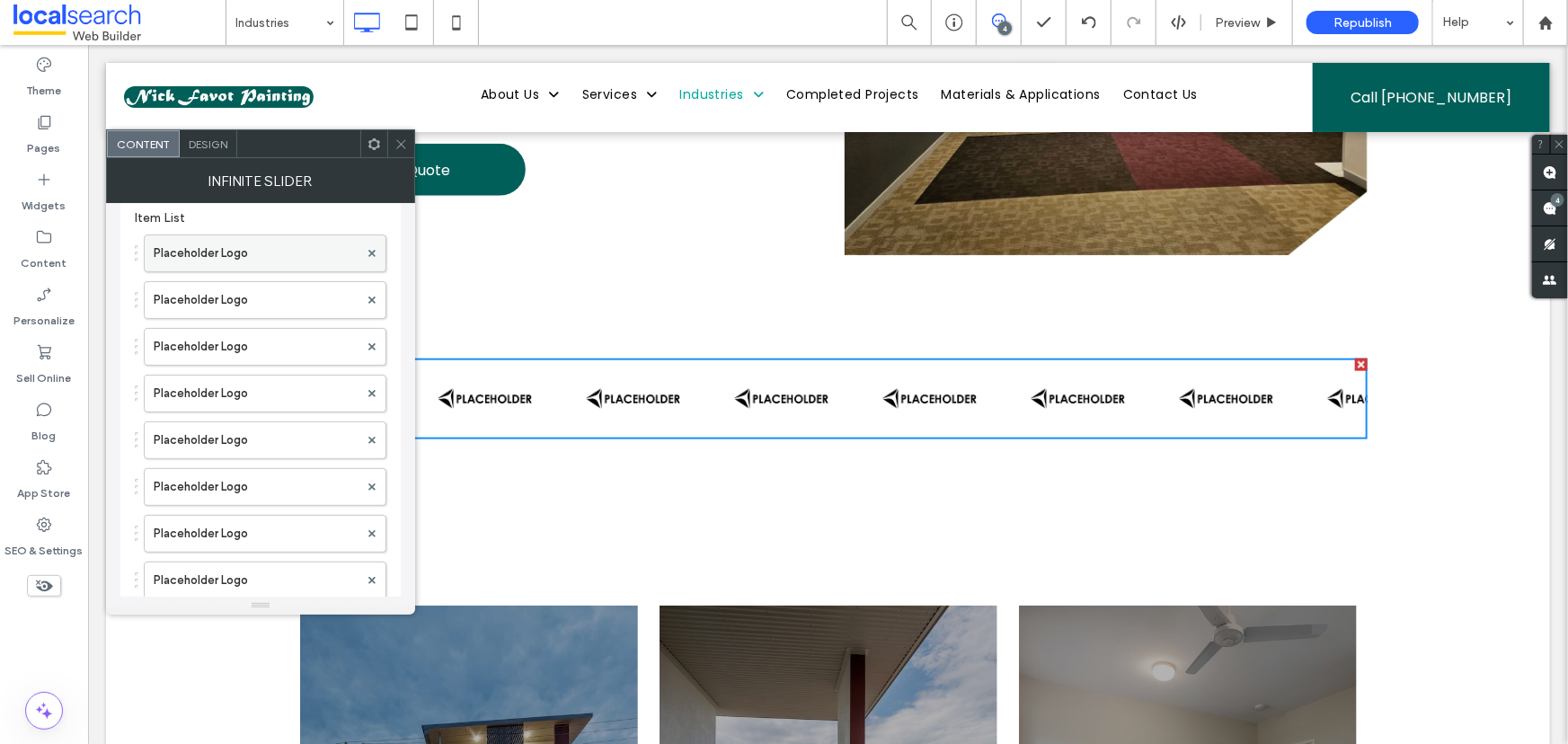 click on "Placeholder Logo" at bounding box center [256, 253] 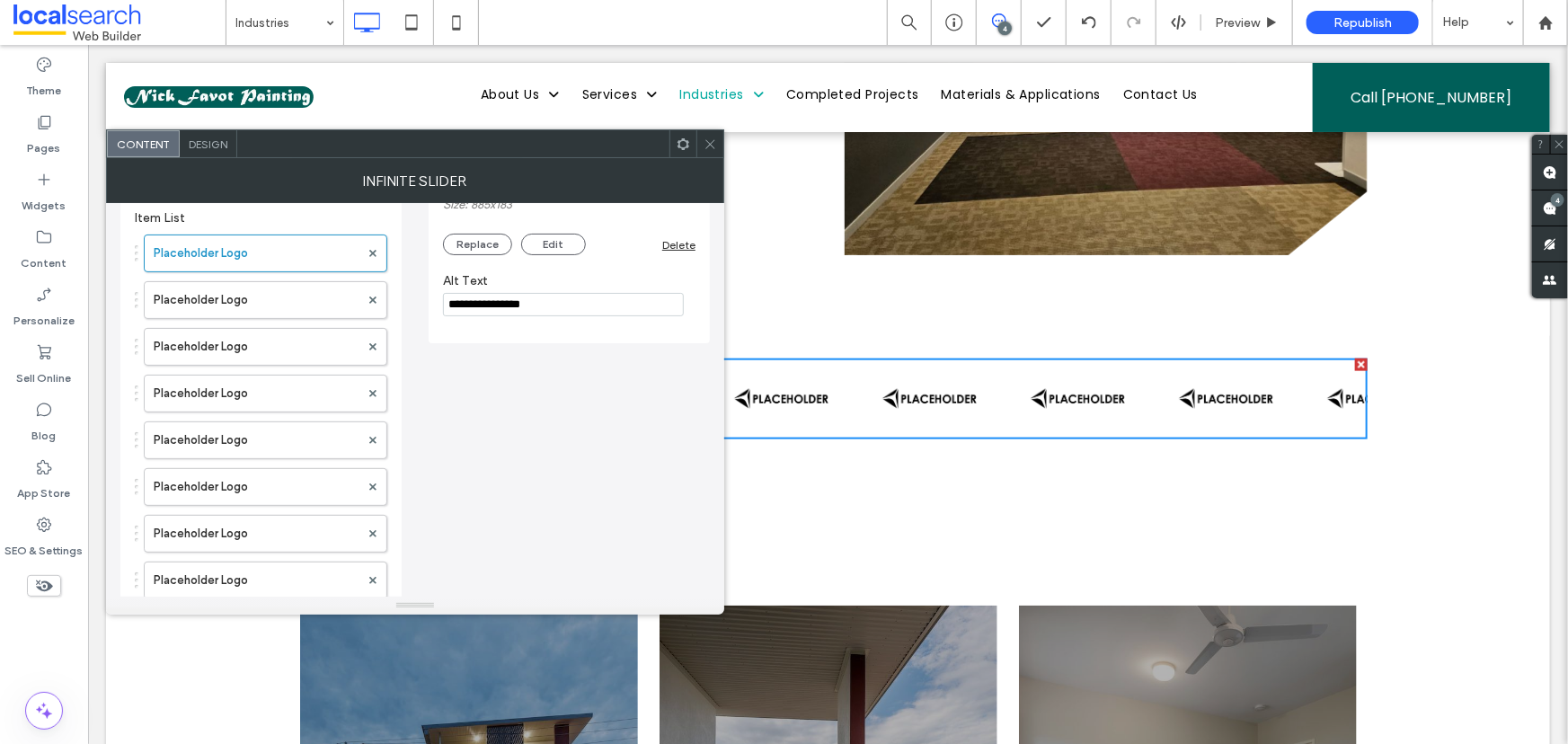 scroll, scrollTop: 0, scrollLeft: 0, axis: both 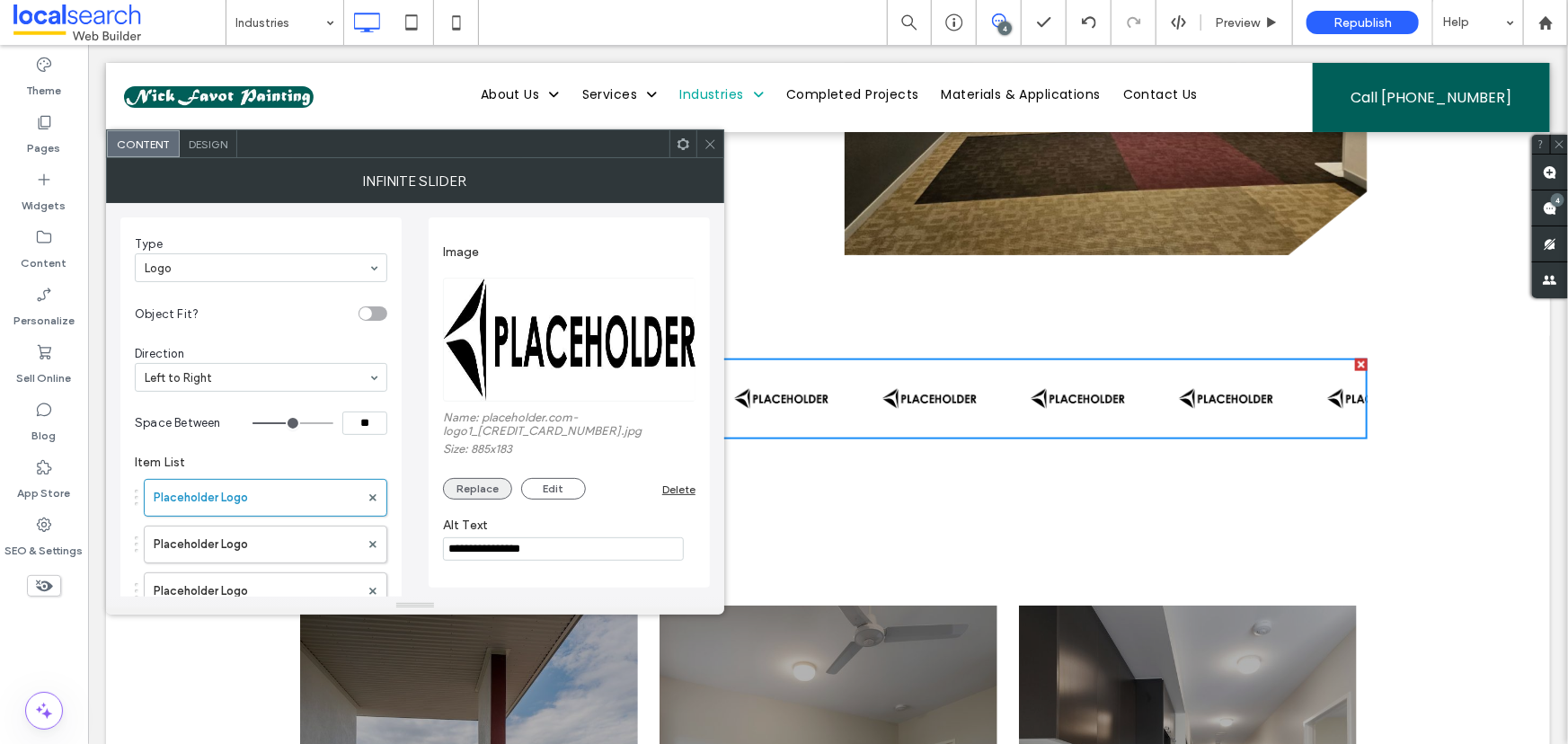 click on "Replace" at bounding box center (477, 489) 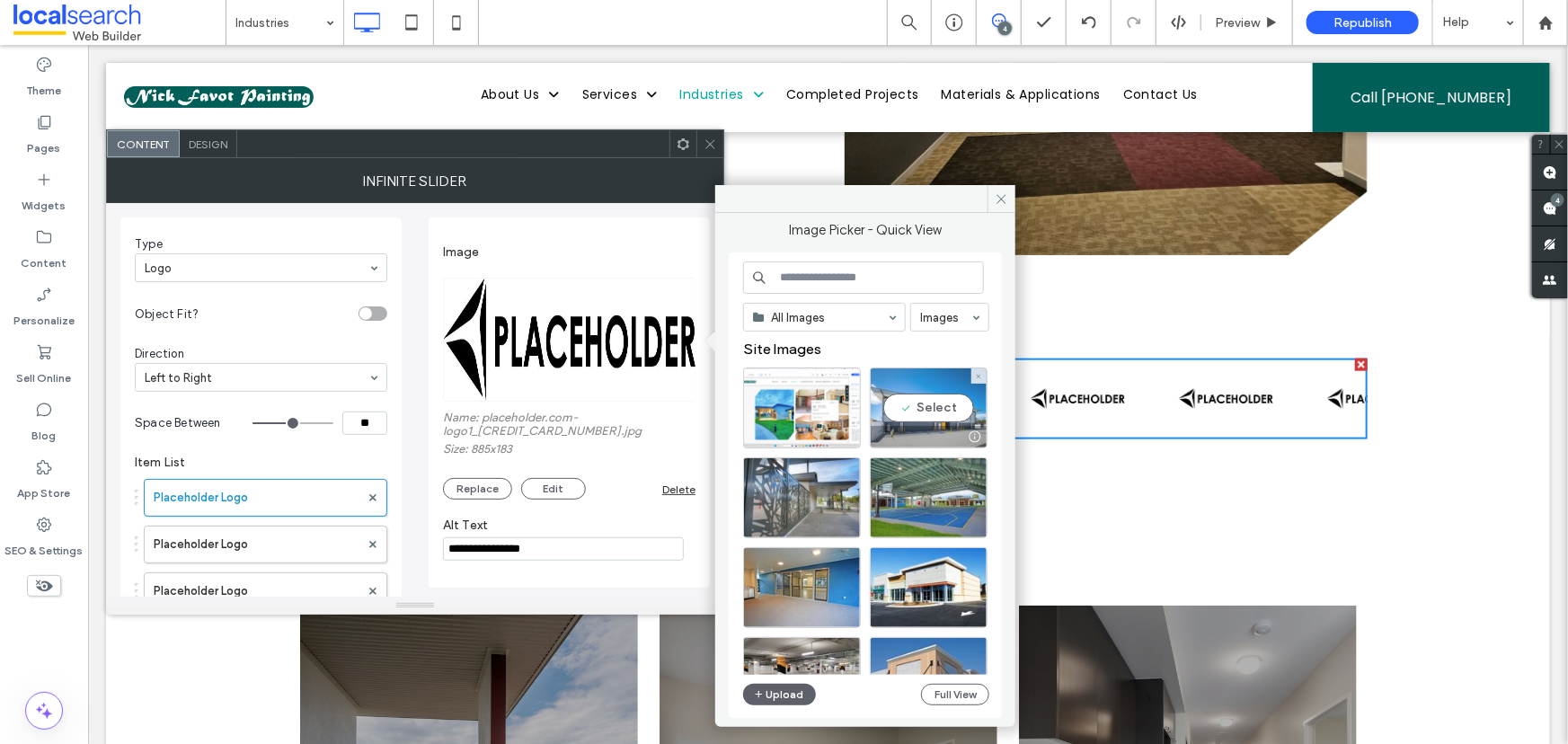 click on "Select" at bounding box center (928, 408) 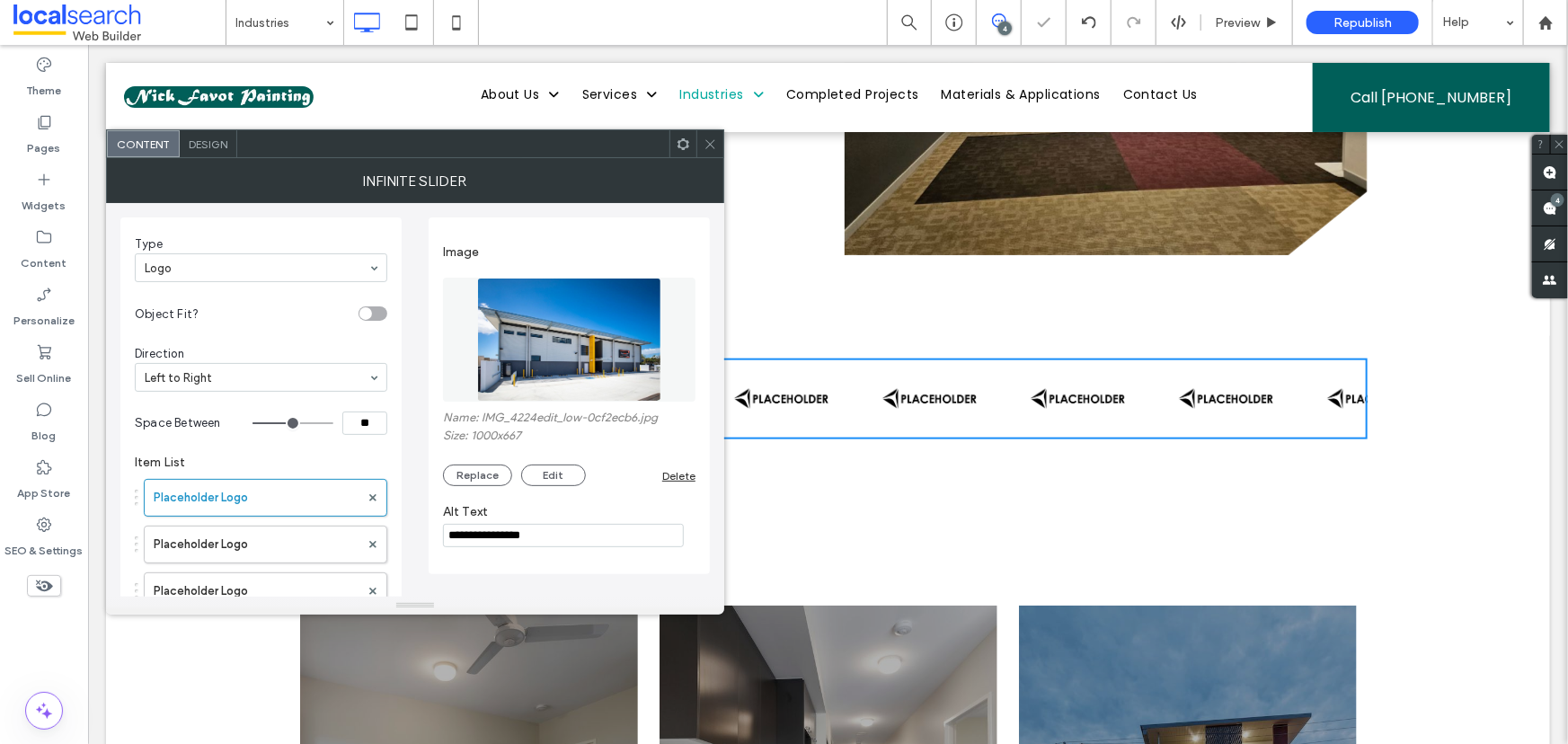 click 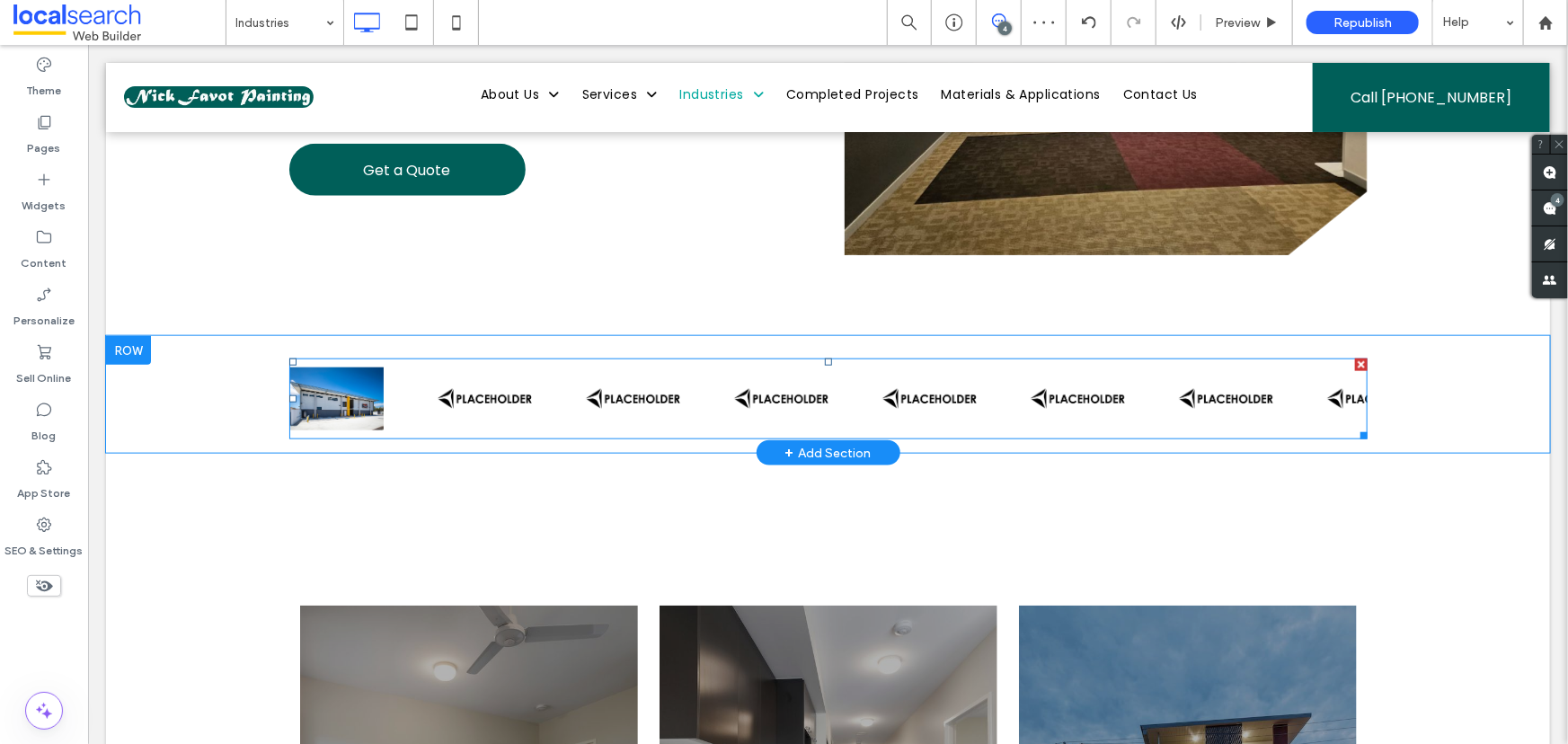 click at bounding box center (828, 398) 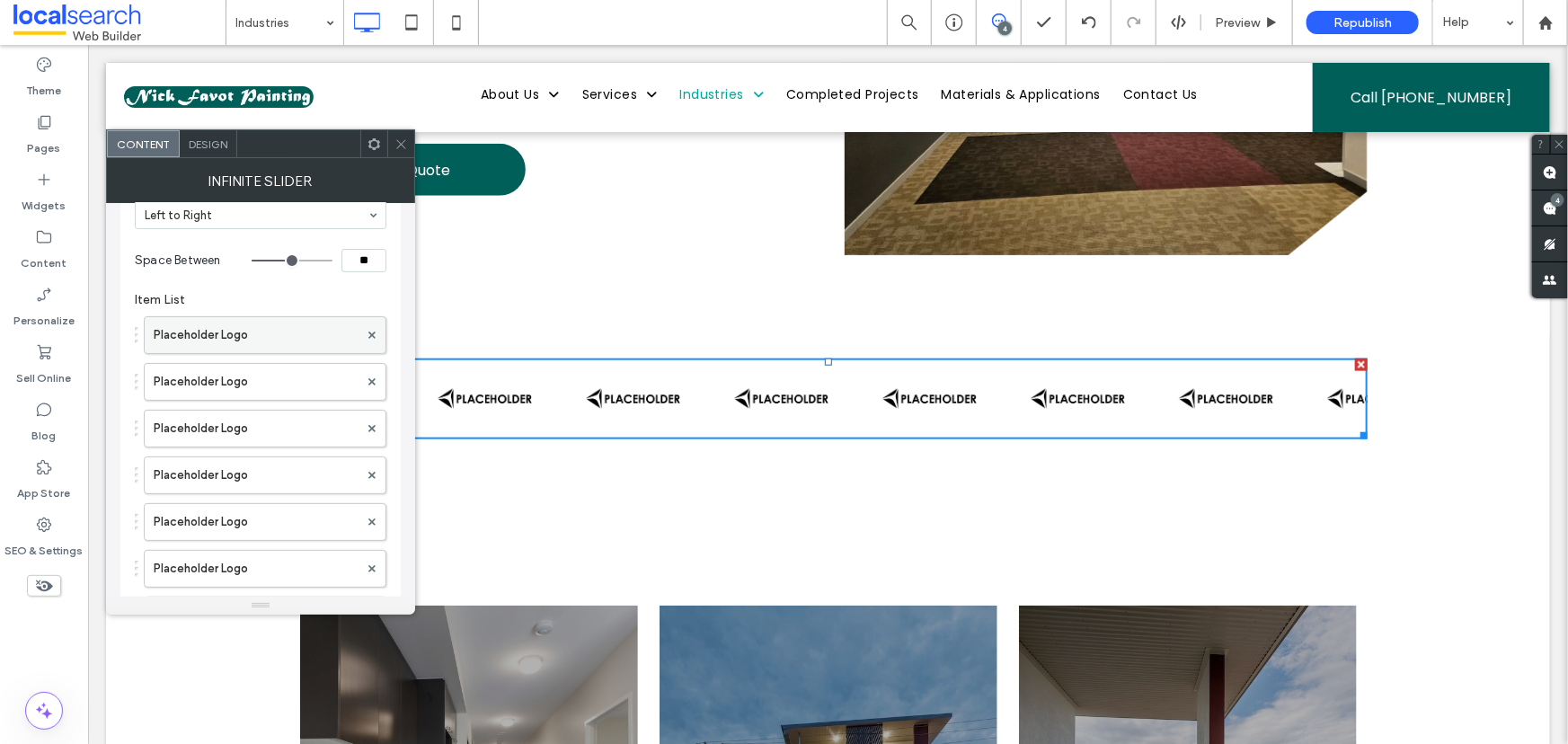 scroll, scrollTop: 312, scrollLeft: 0, axis: vertical 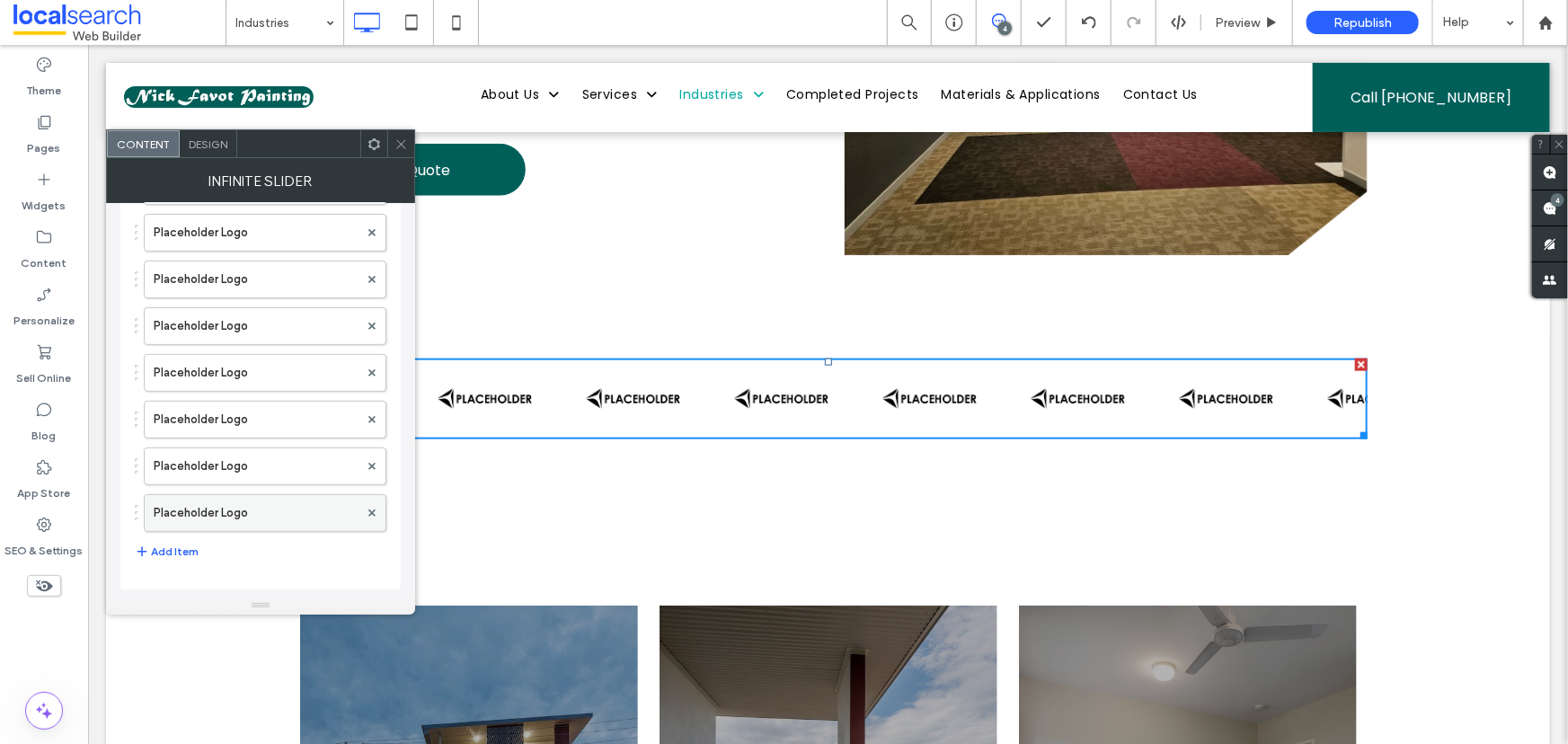 click at bounding box center [372, 513] 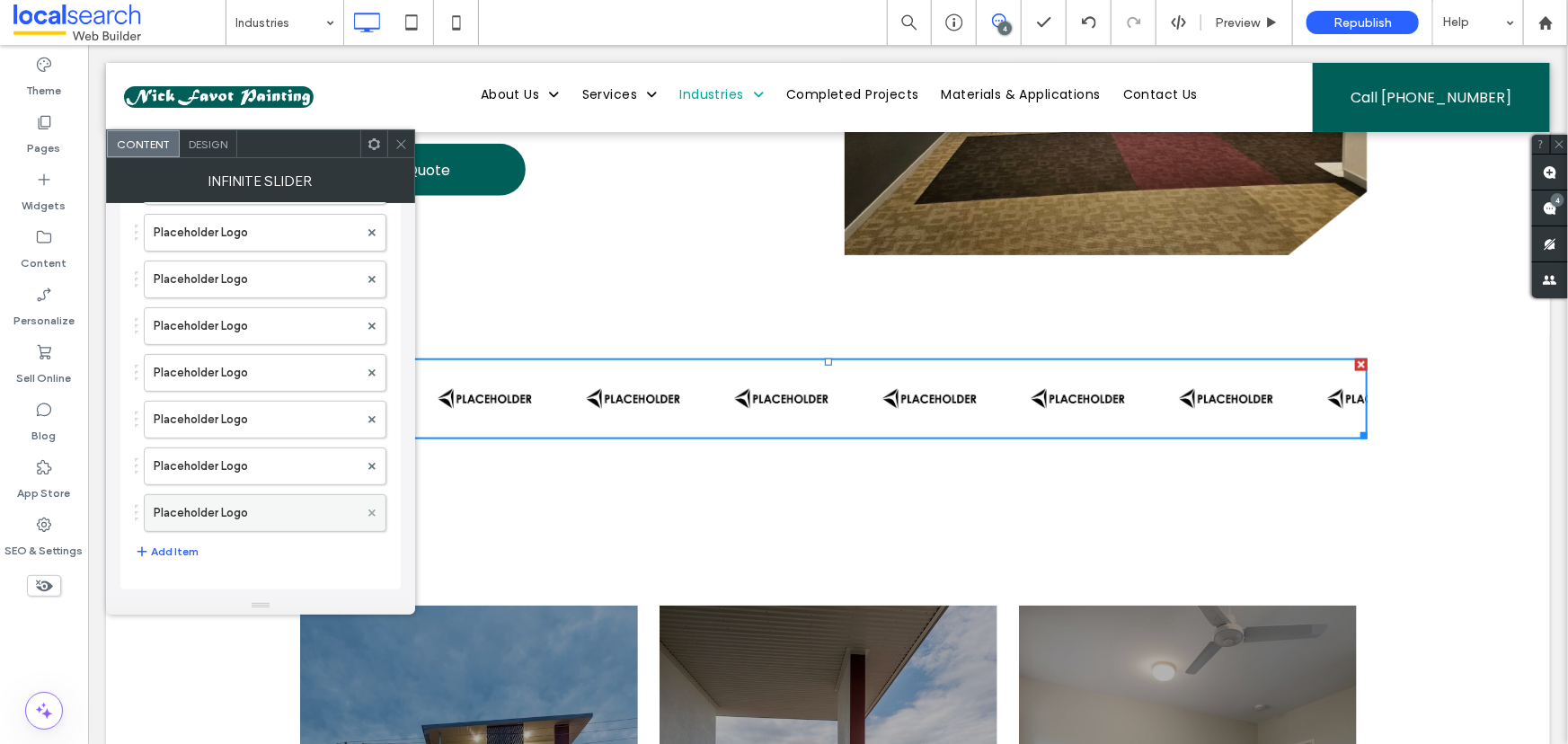 click 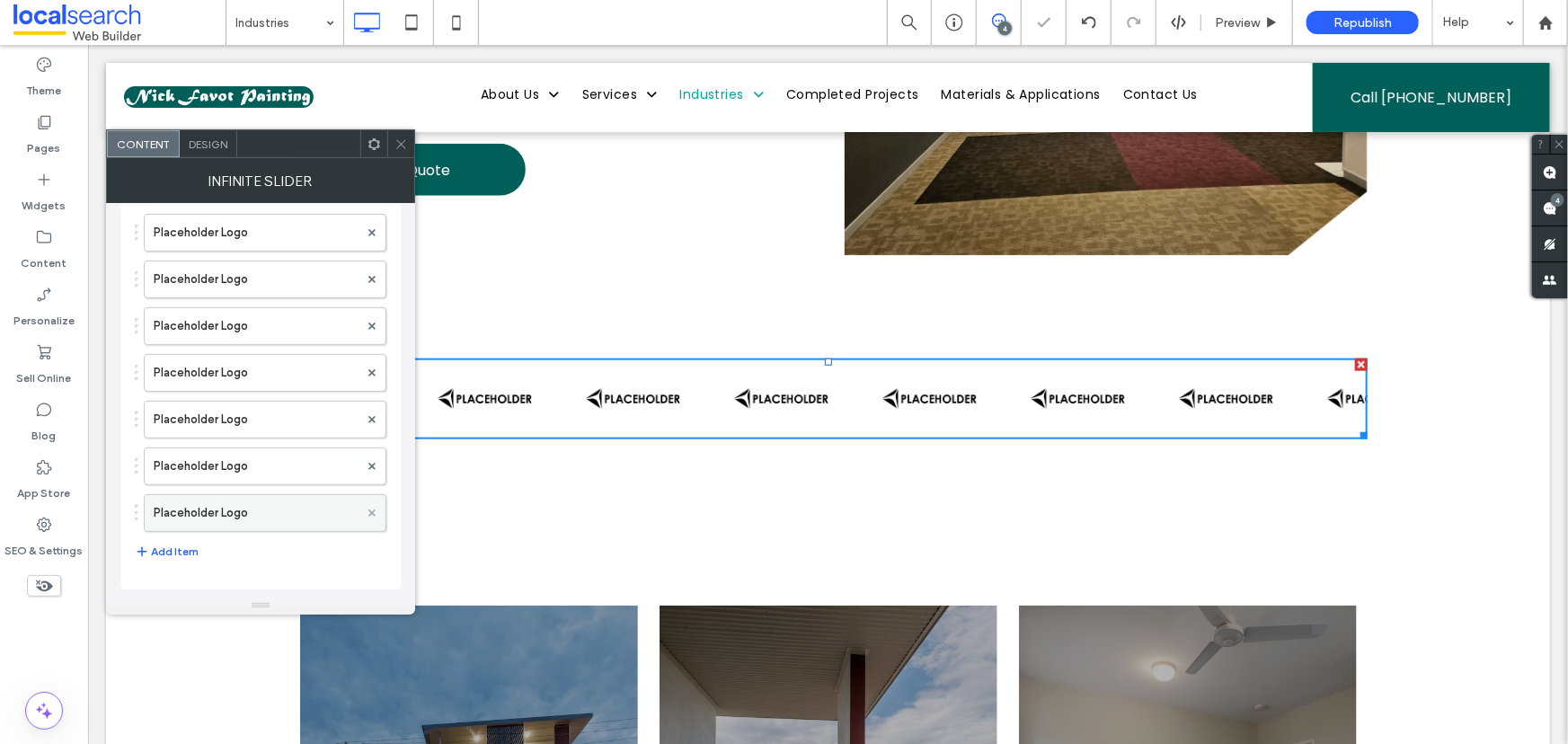 click 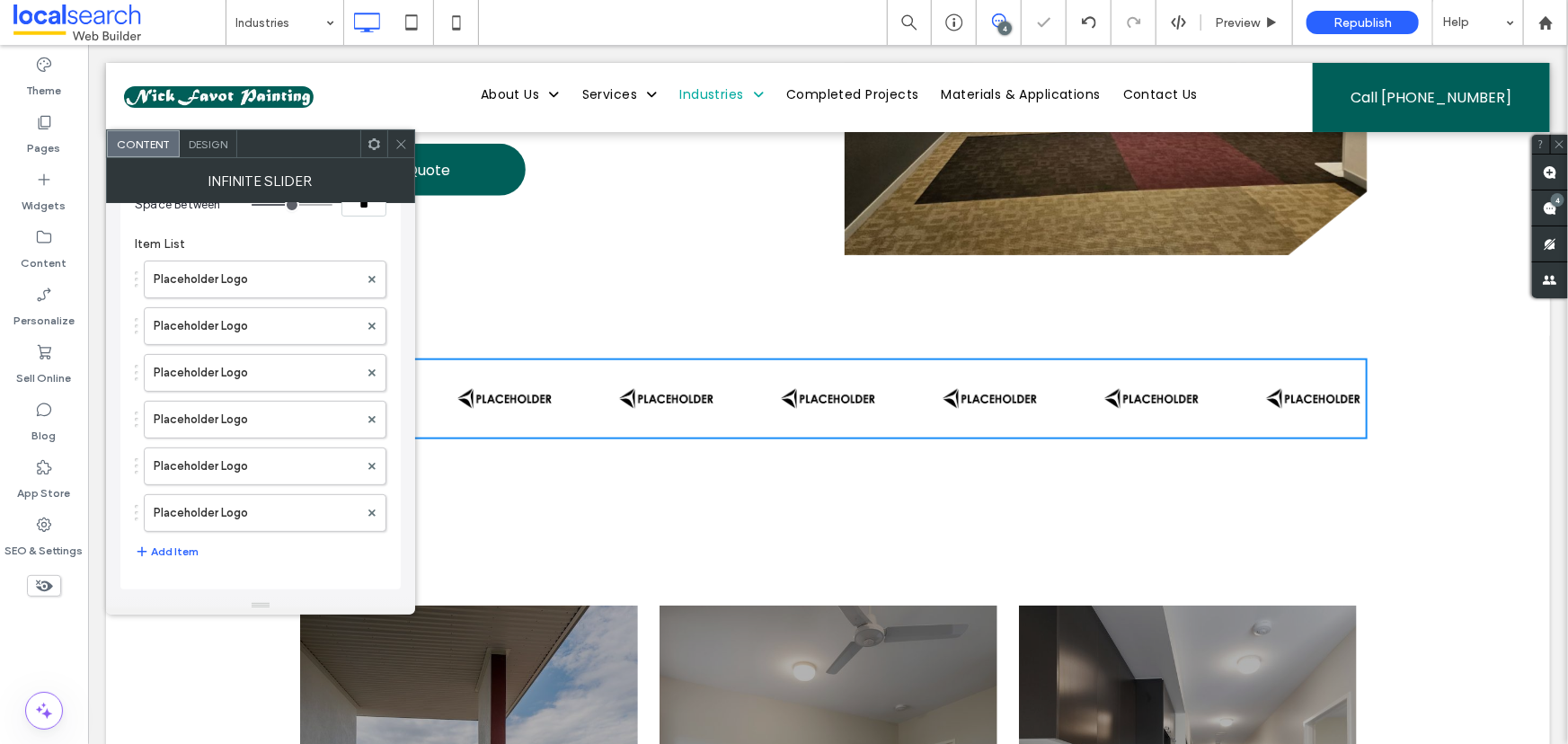 click 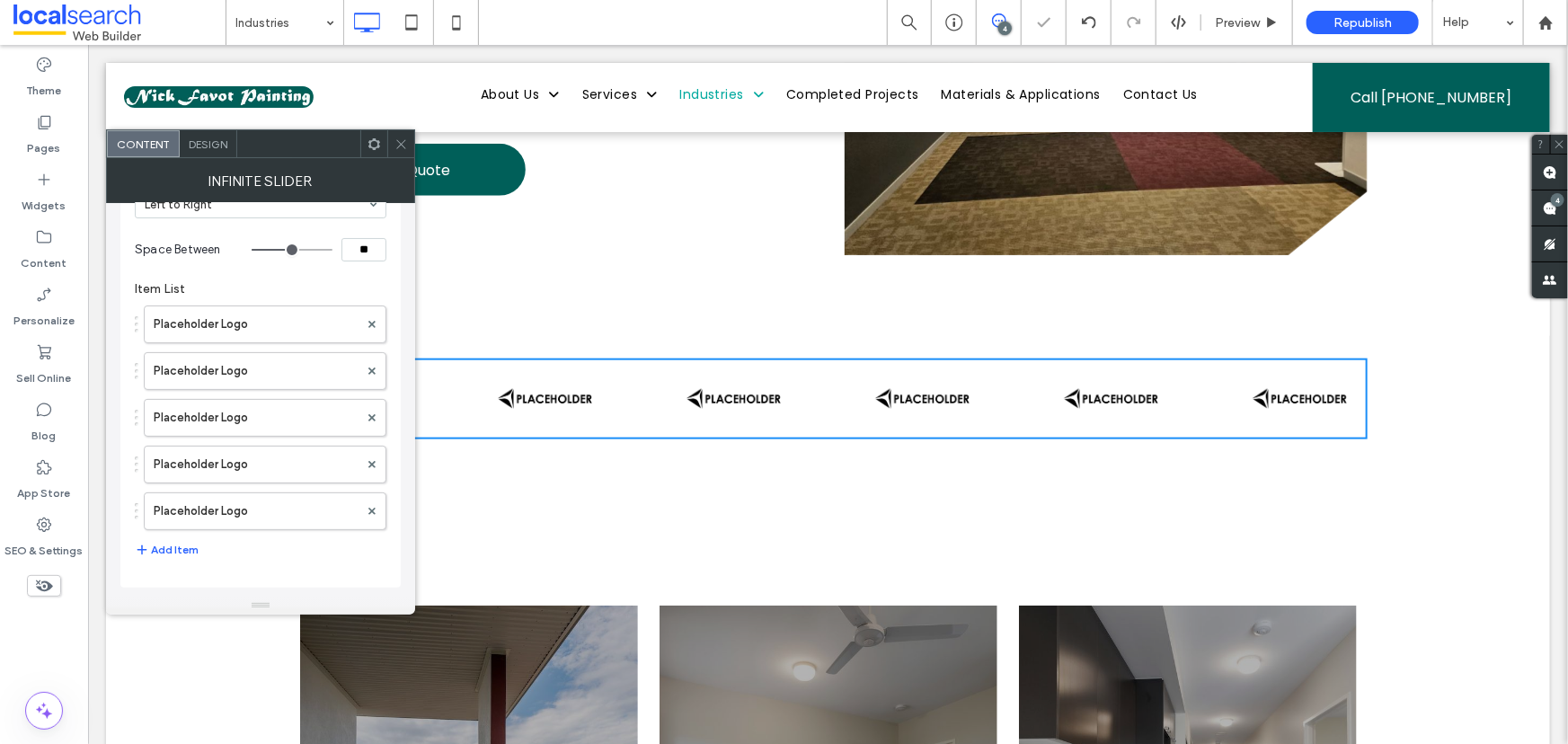 click 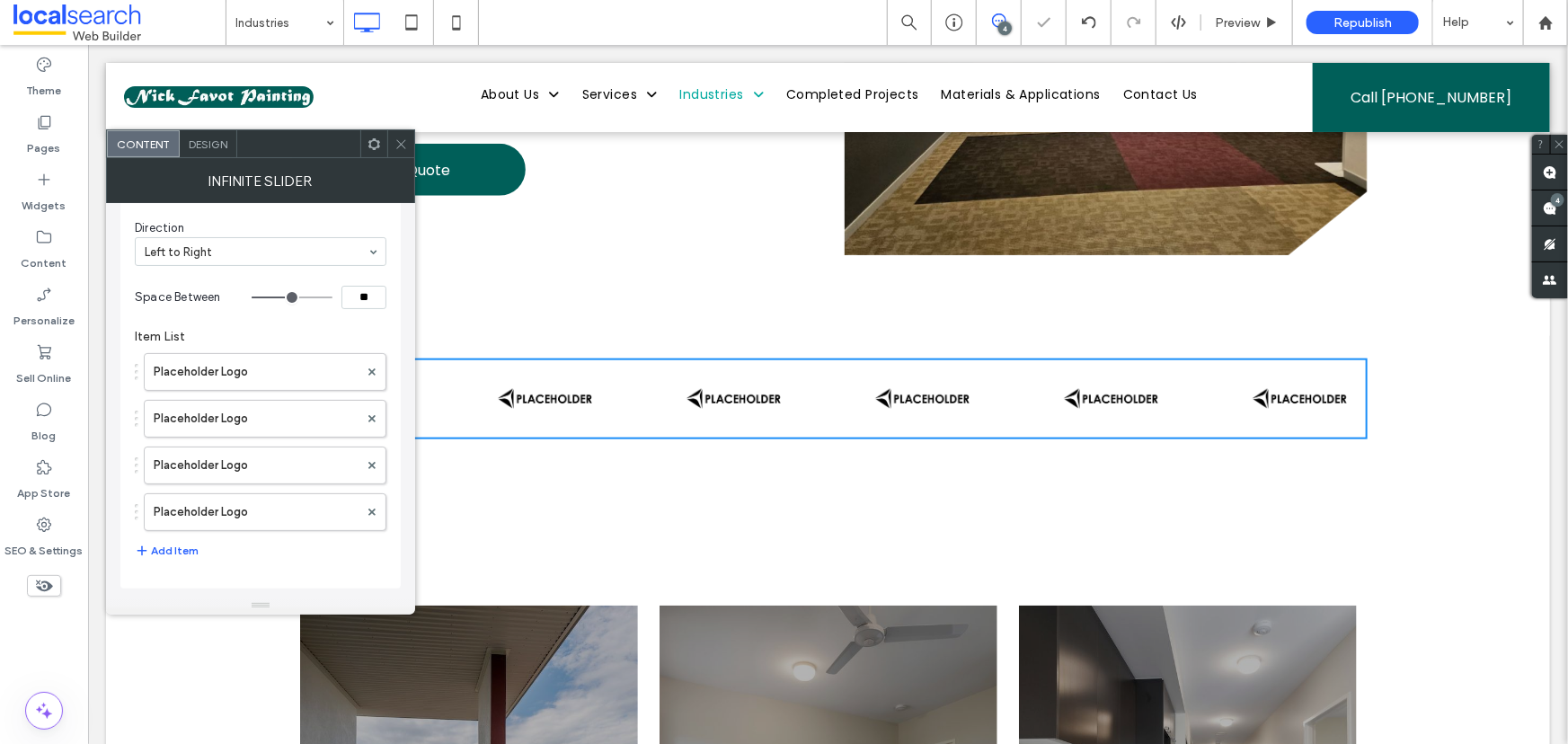 click 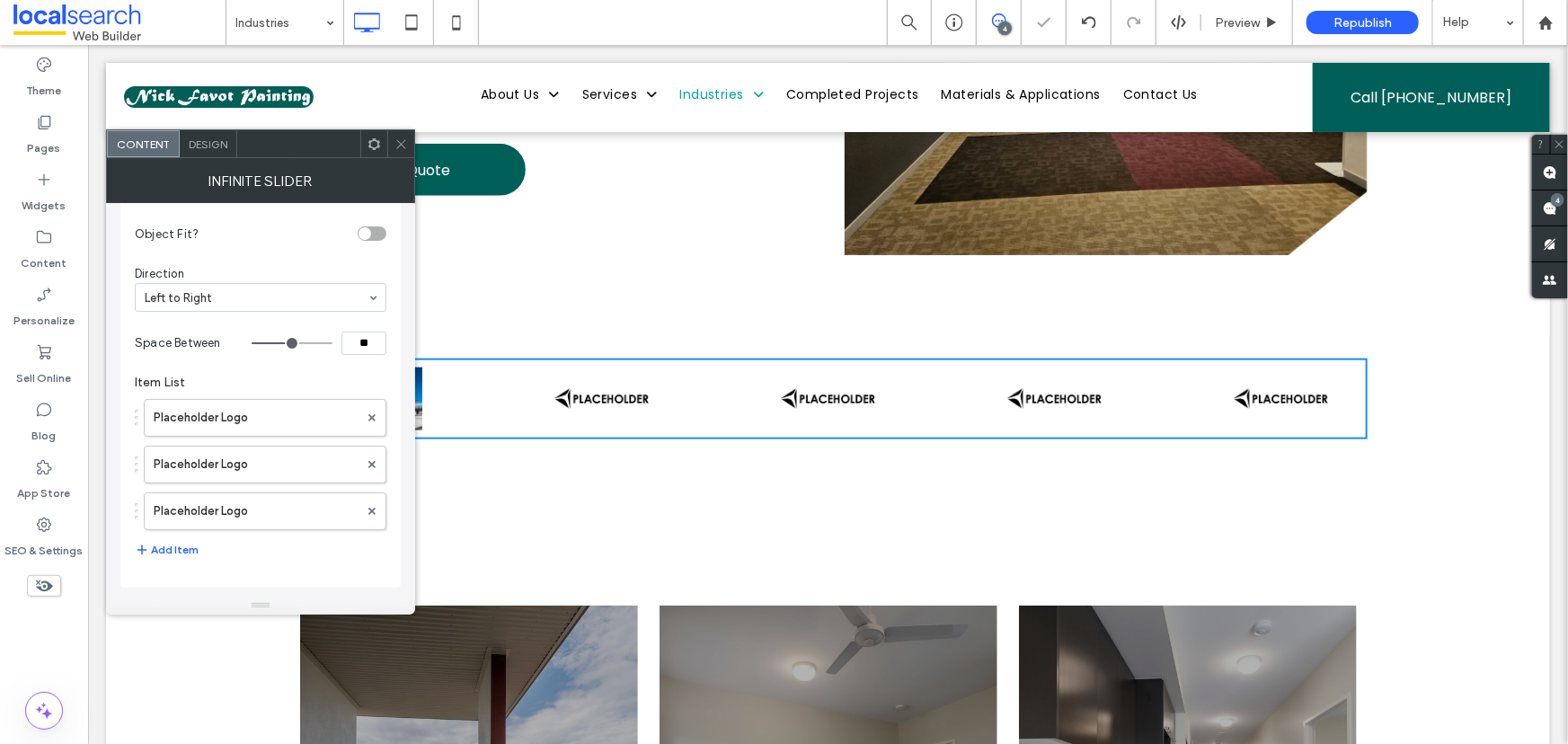 scroll, scrollTop: 79, scrollLeft: 0, axis: vertical 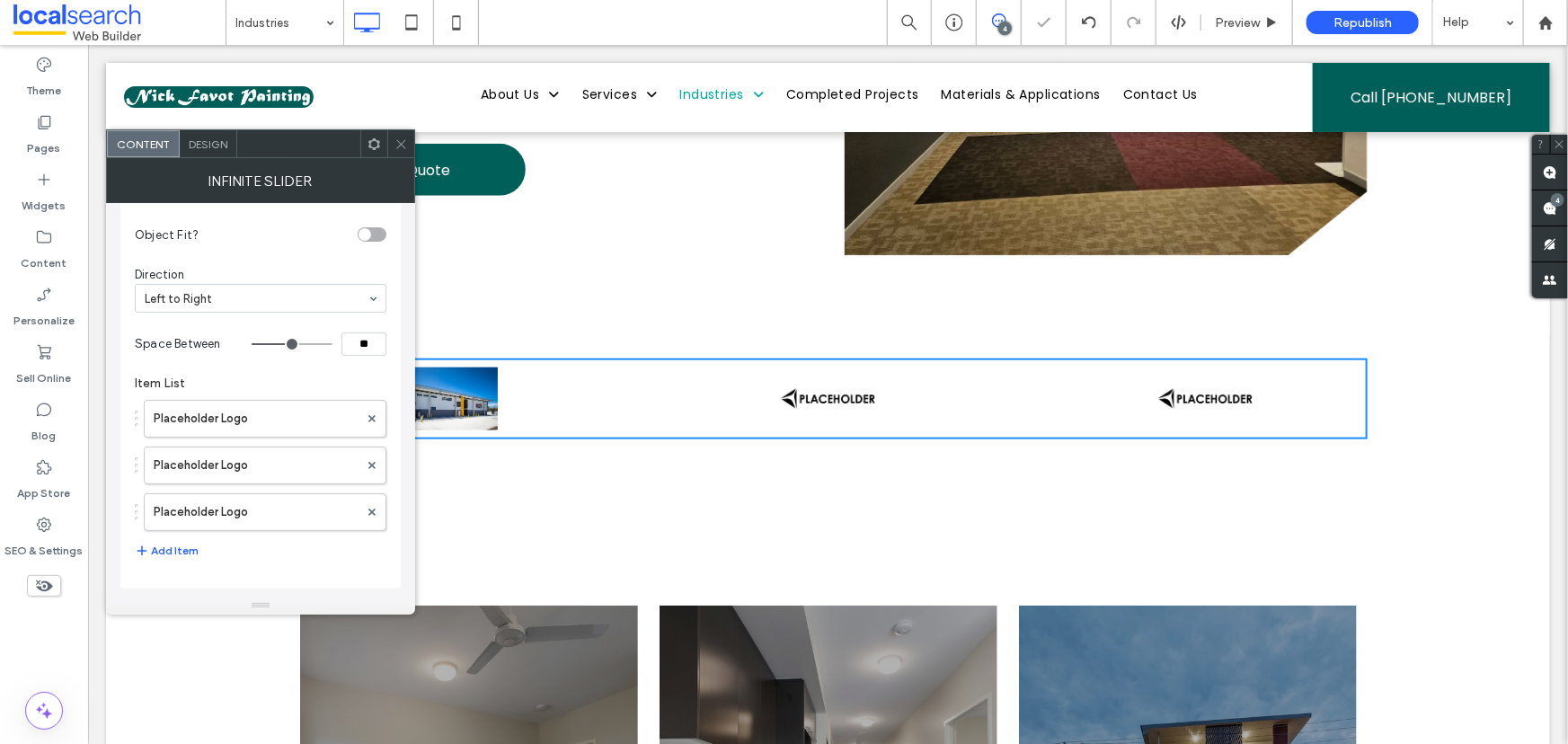 click on "Design" at bounding box center (208, 144) 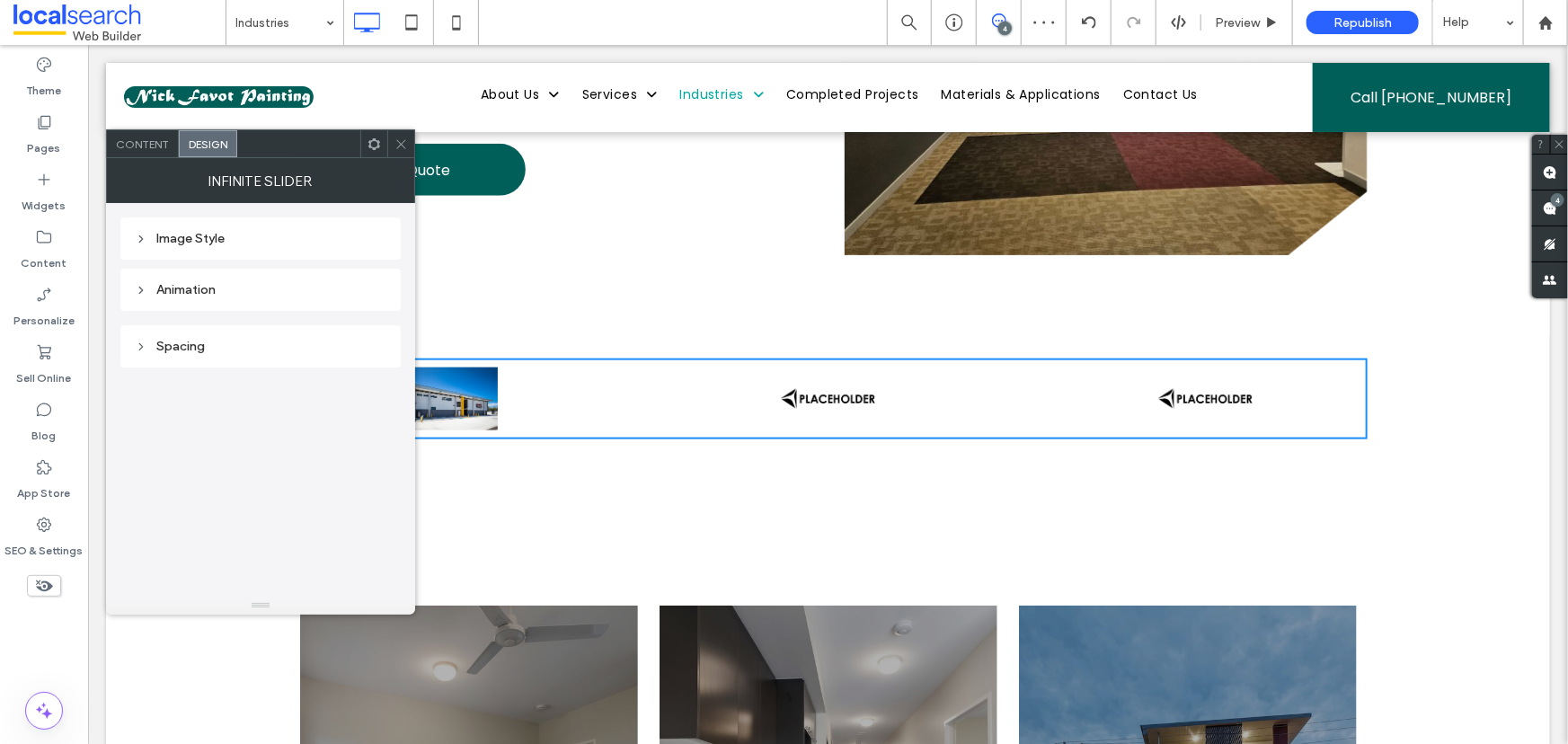 click on "Image Style" at bounding box center (261, 238) 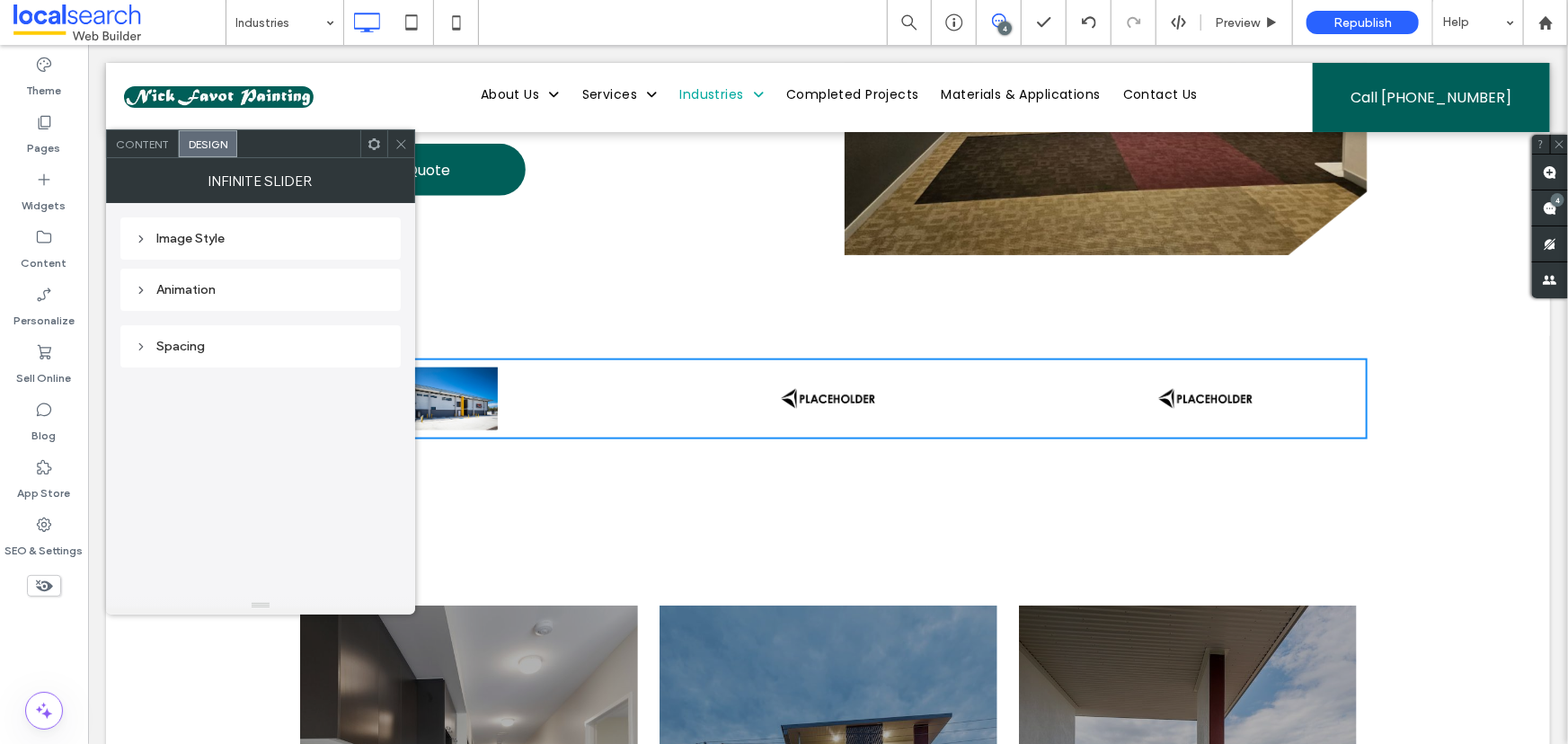 click on "Image Style" at bounding box center [261, 238] 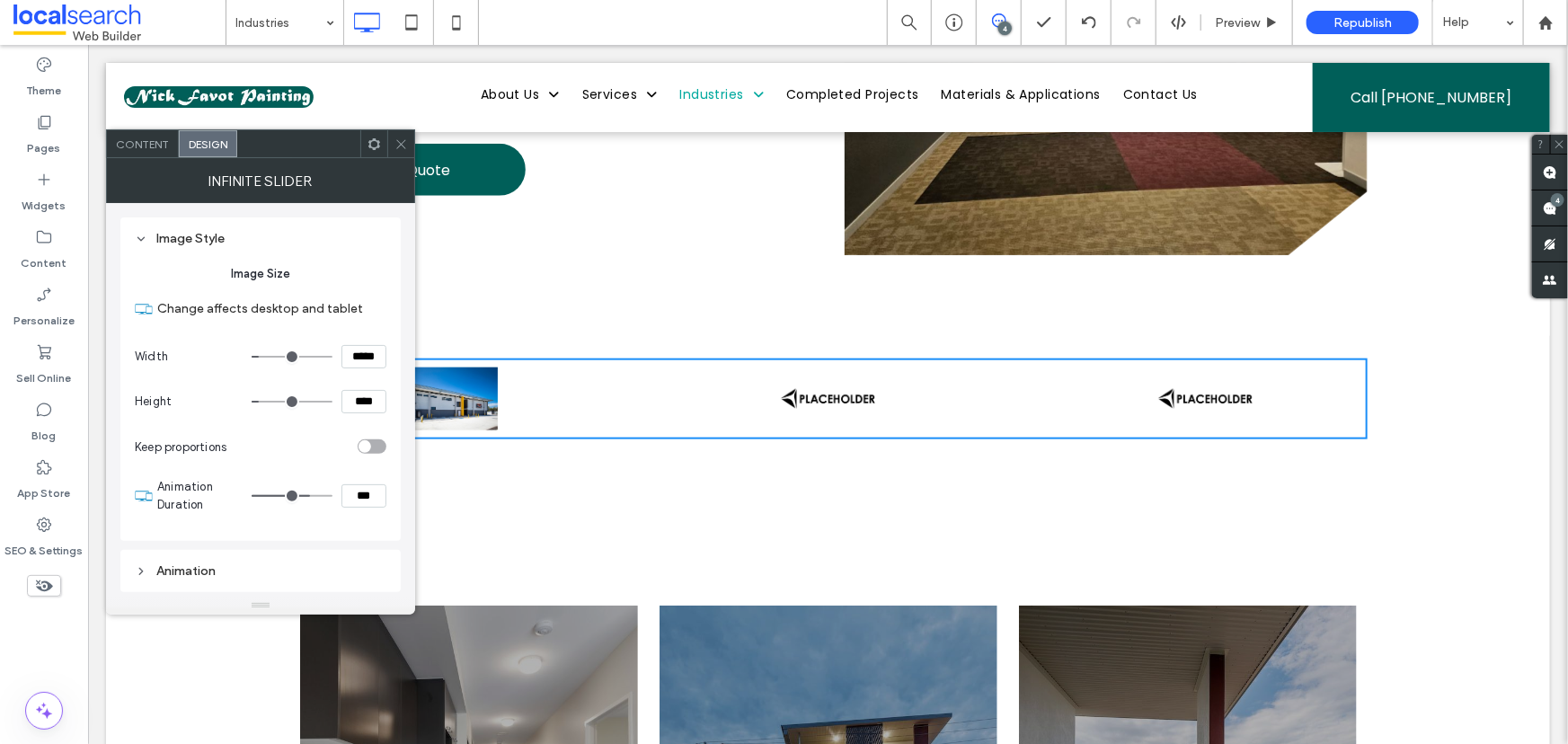 type on "***" 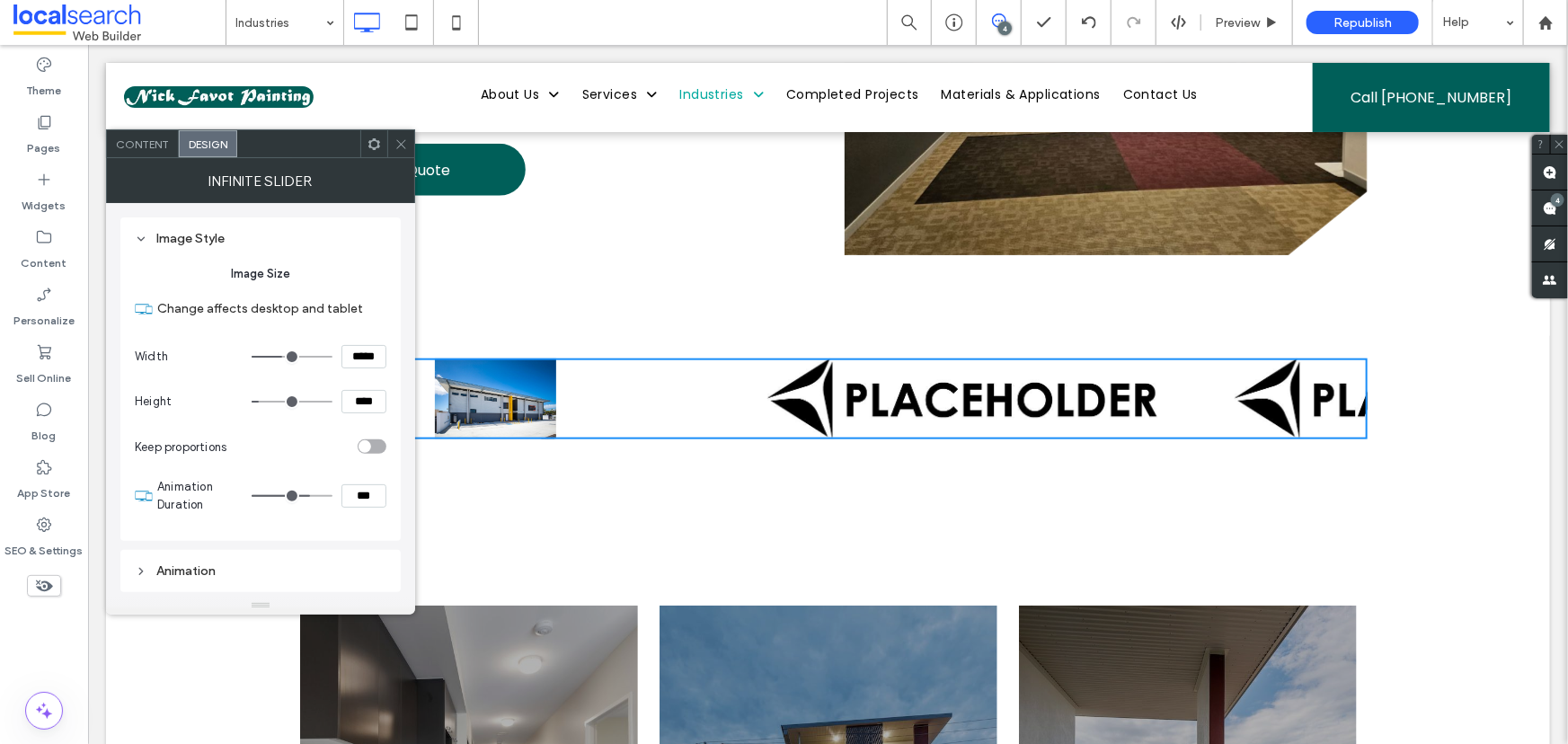type on "***" 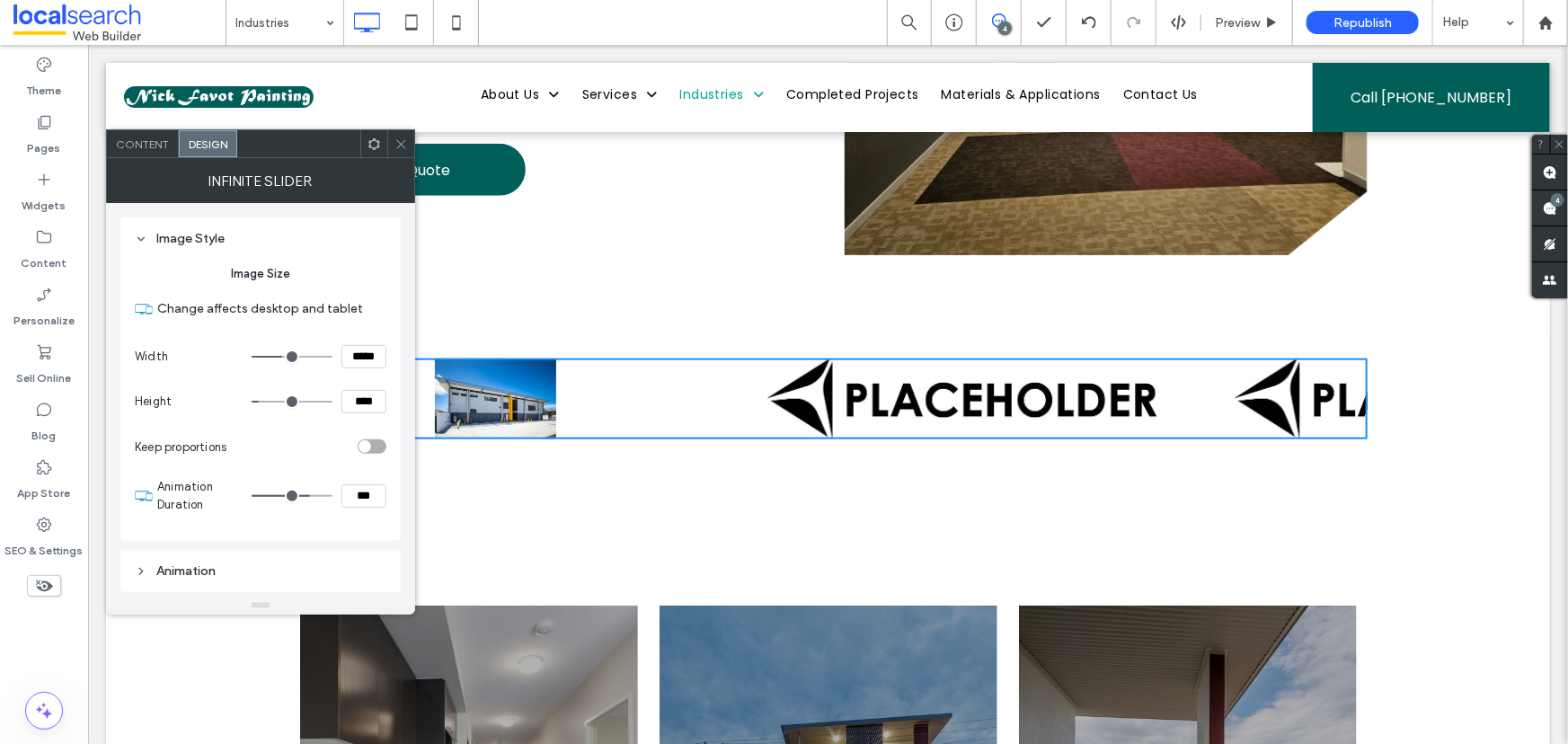 type on "***" 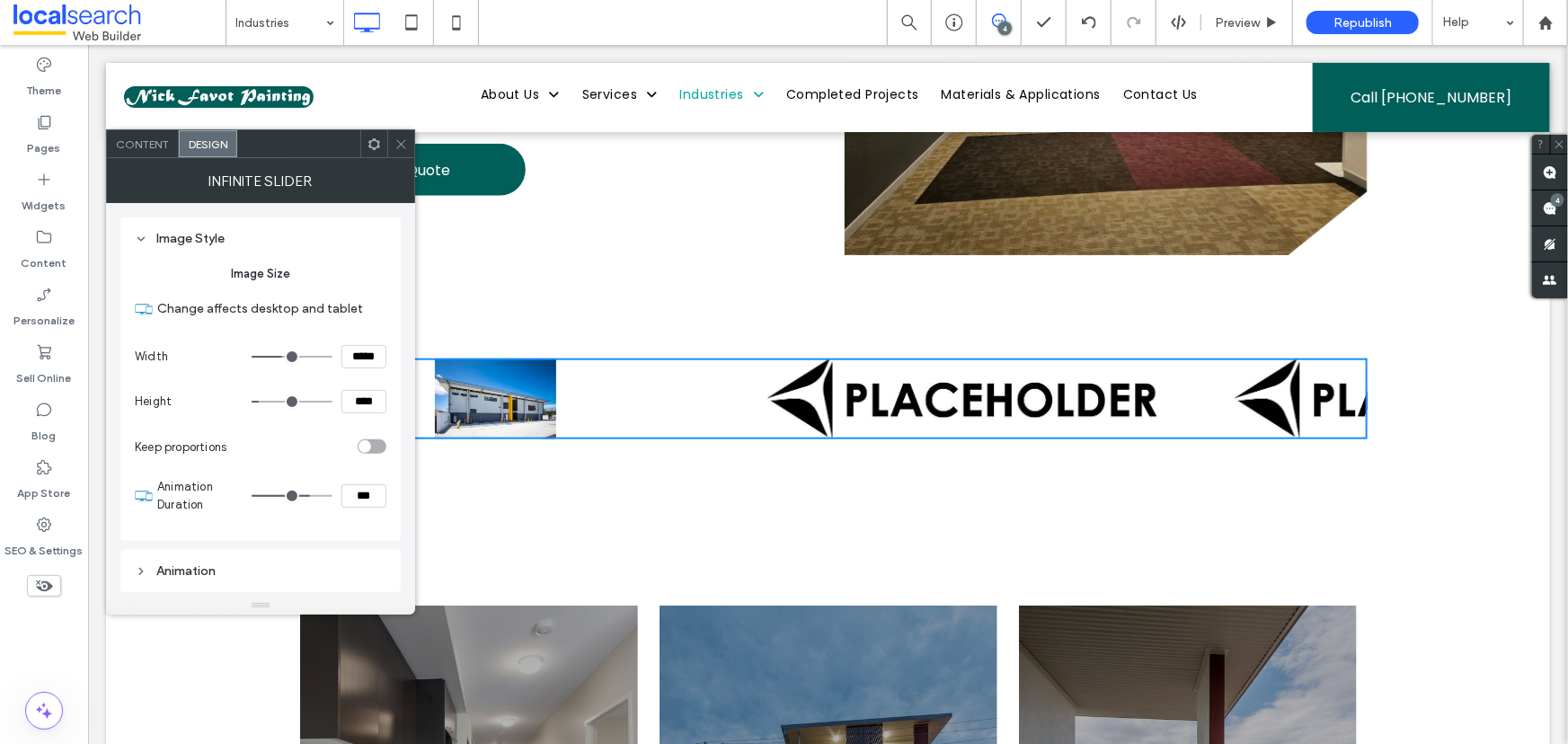 type on "*****" 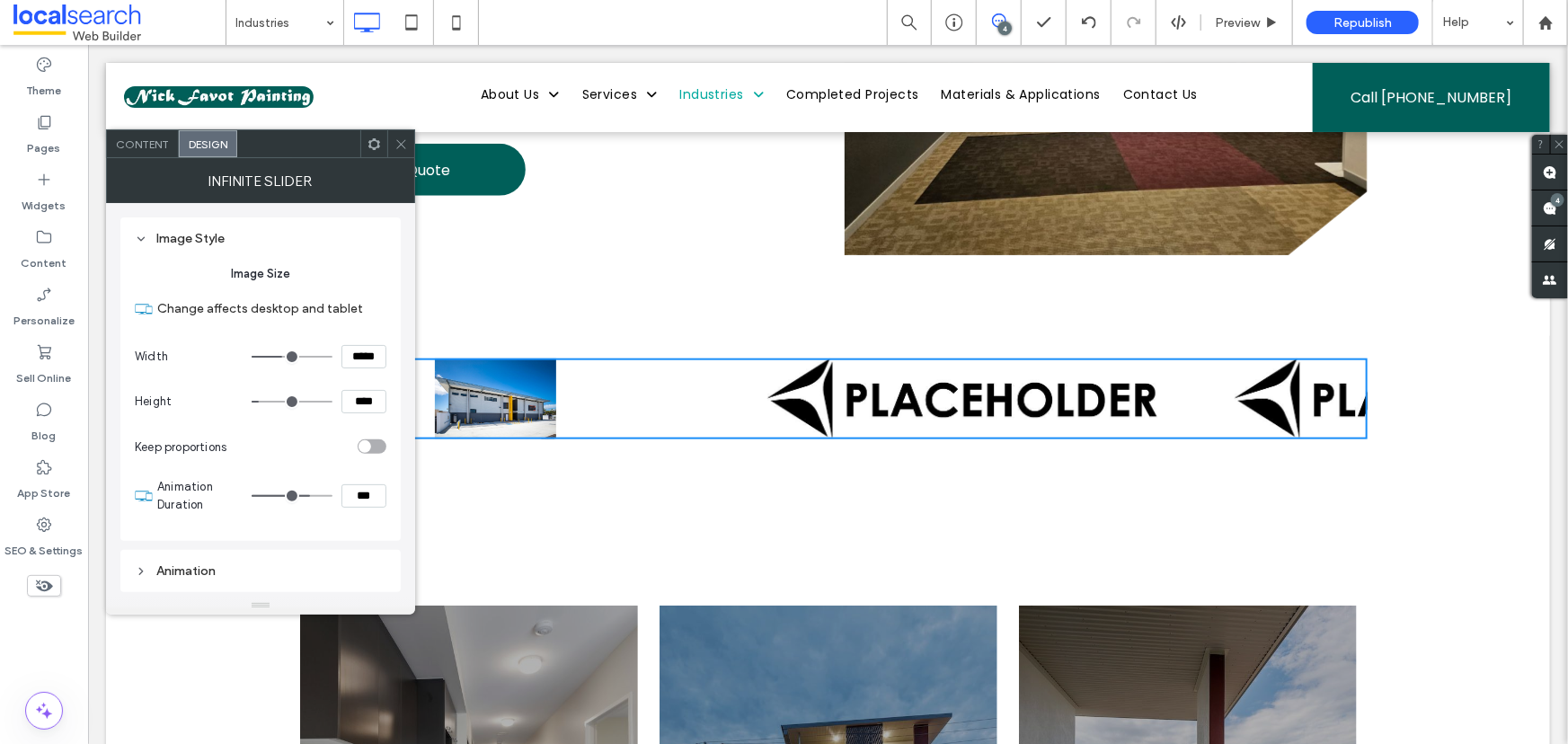 type on "***" 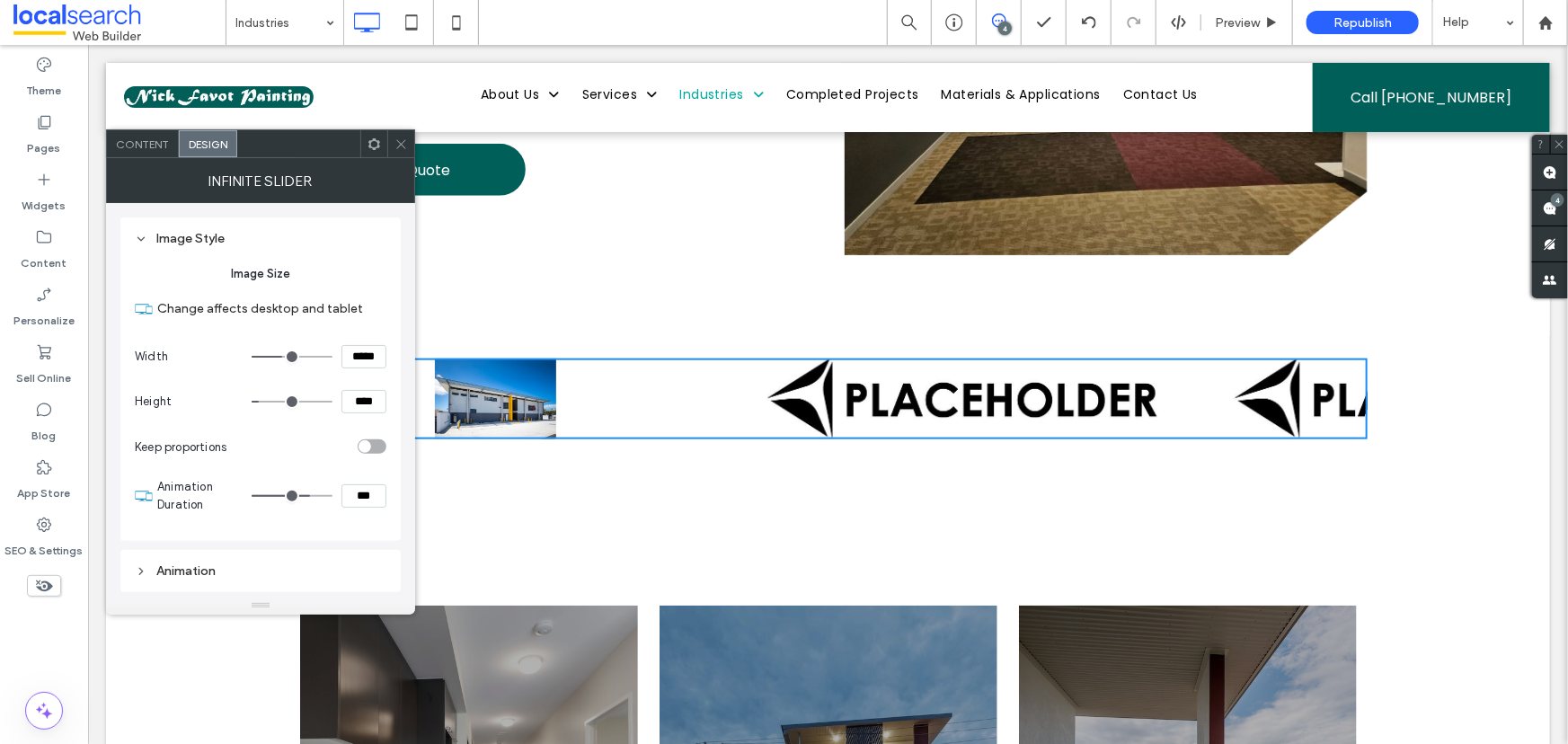 type on "*****" 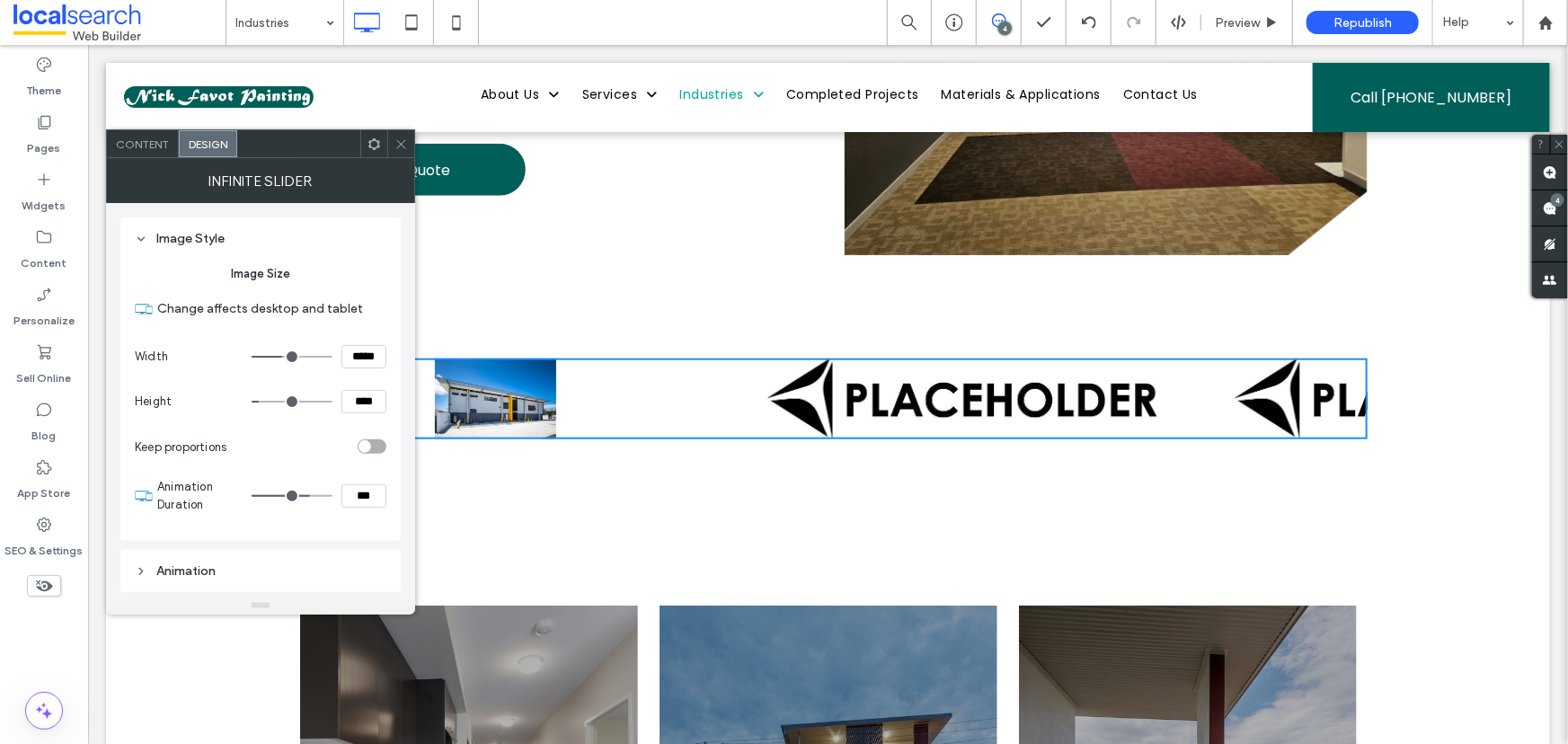 type on "***" 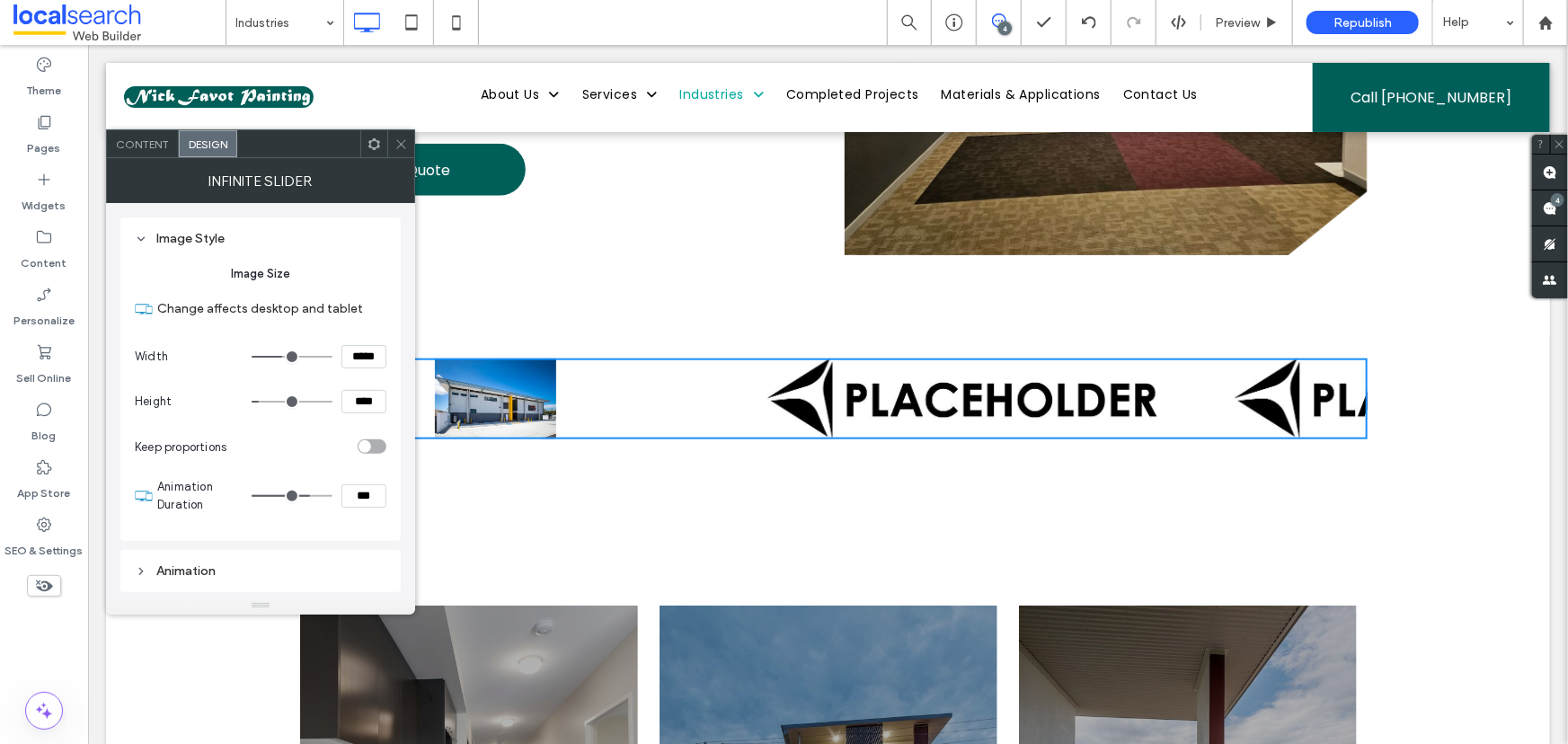 type on "*****" 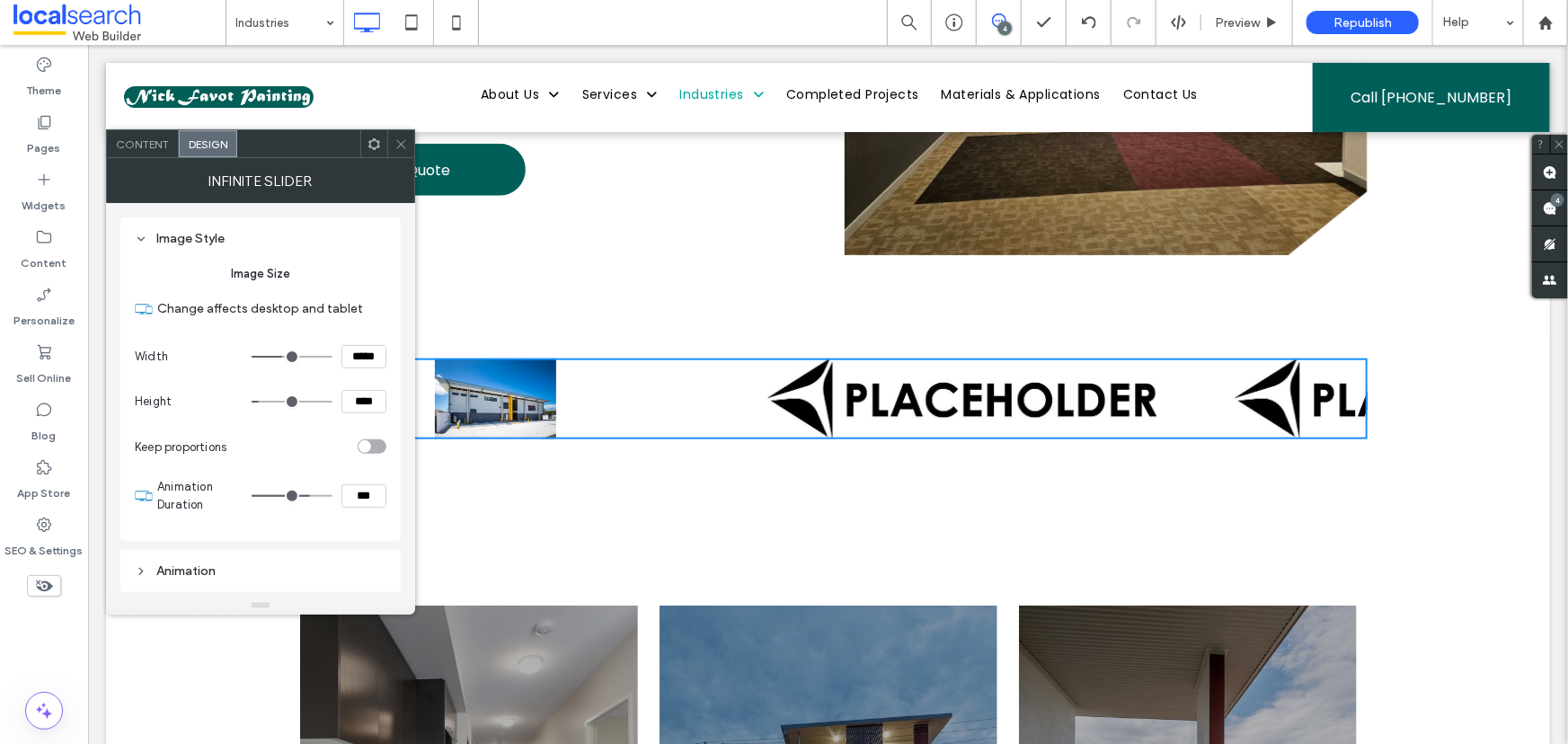 type on "***" 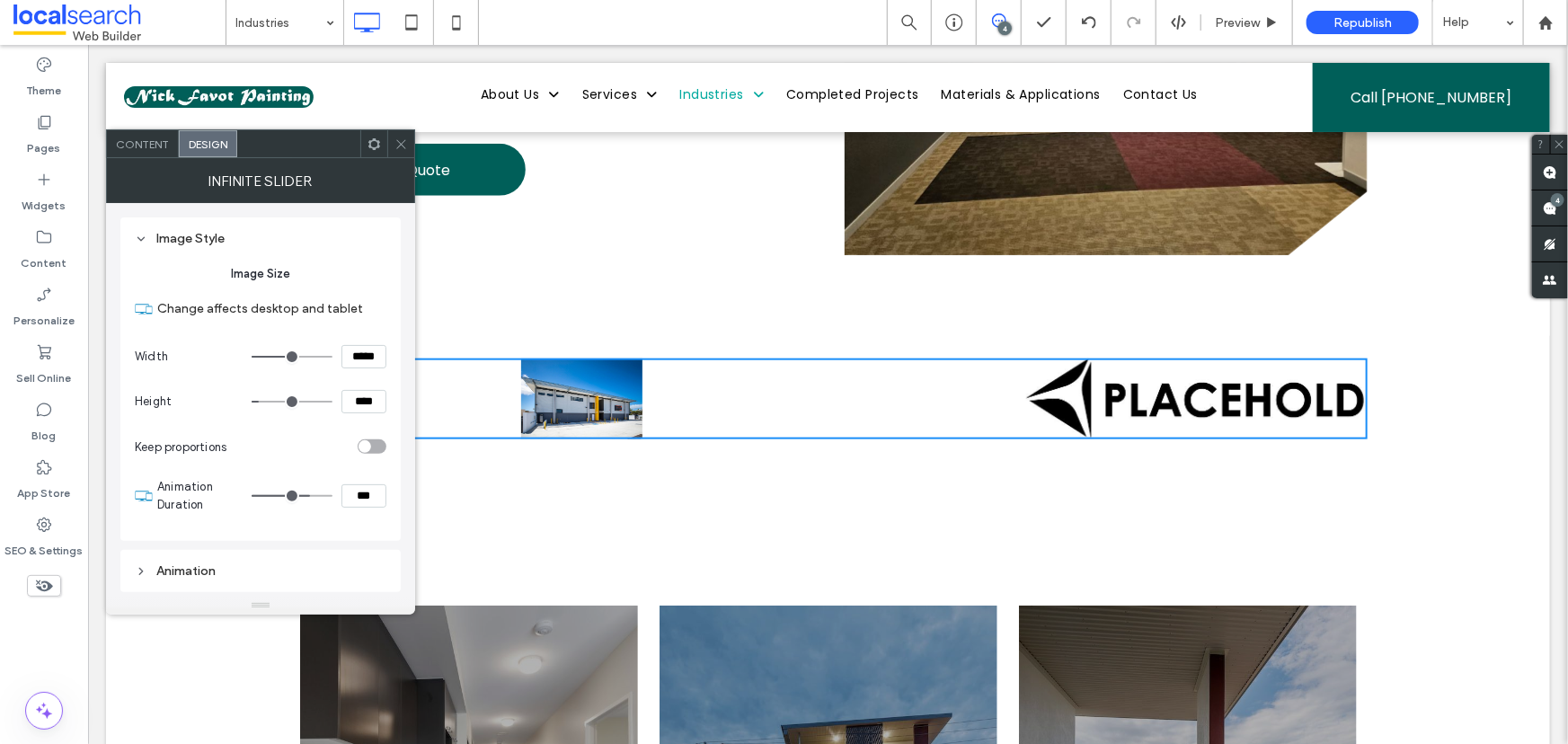 type on "***" 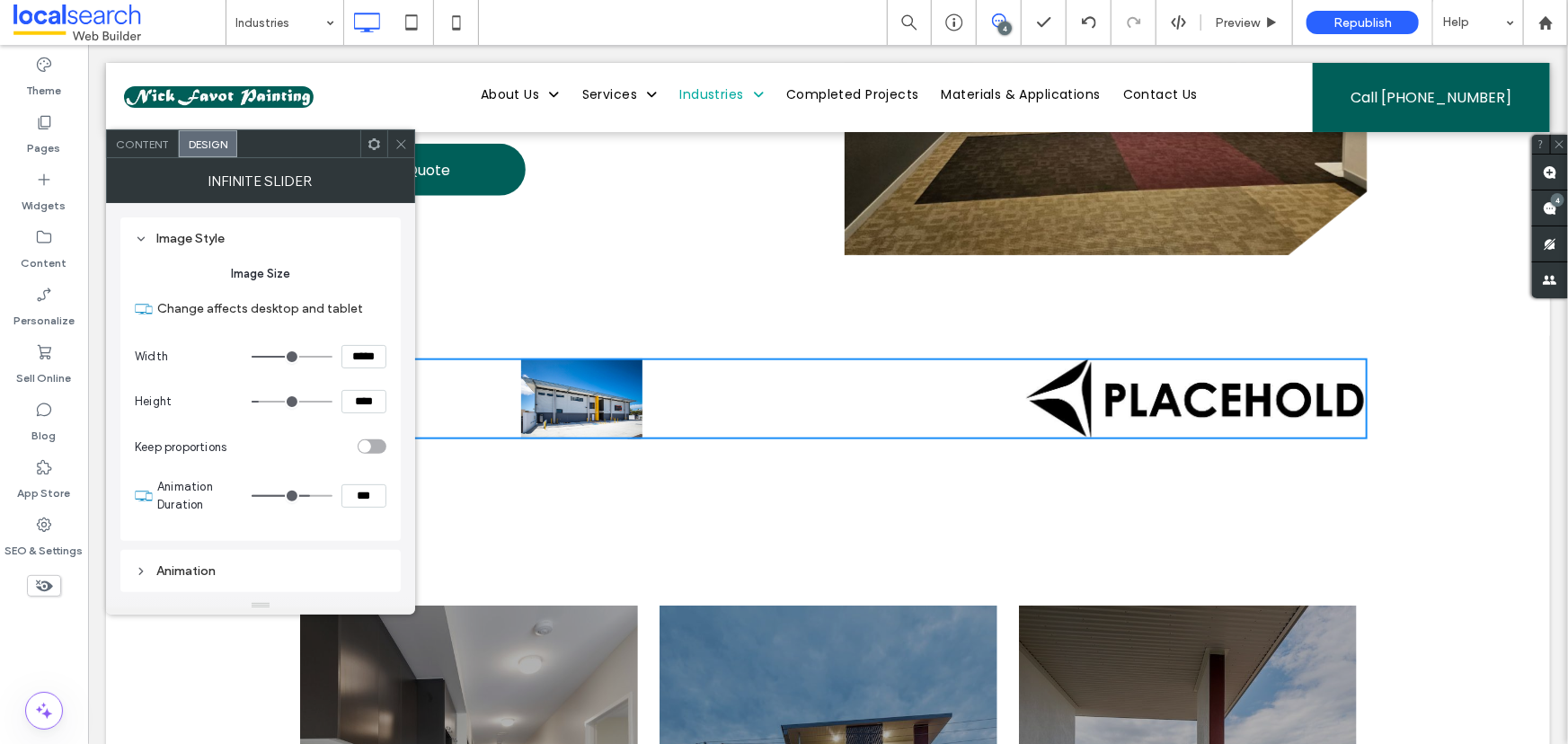 type on "*****" 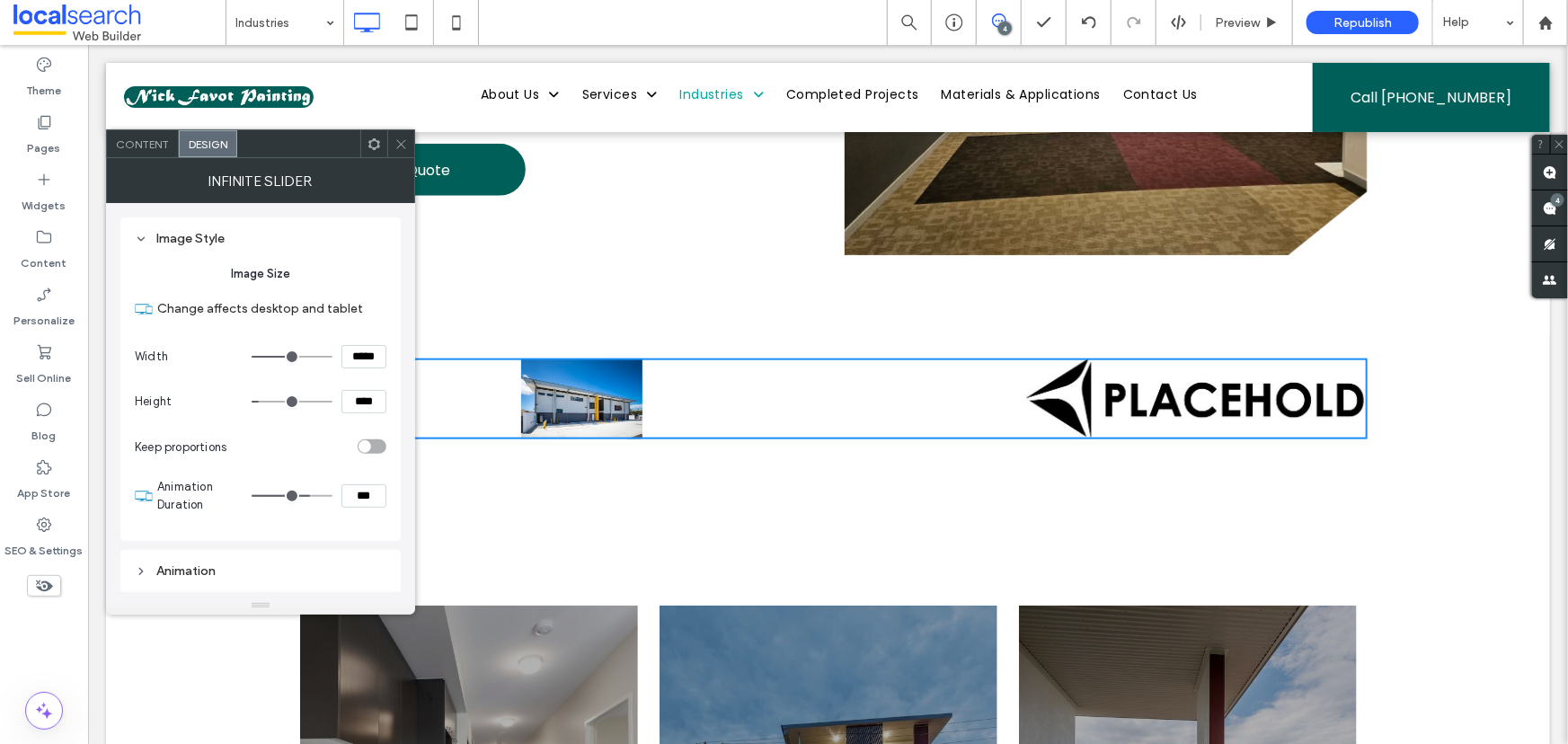 type on "*****" 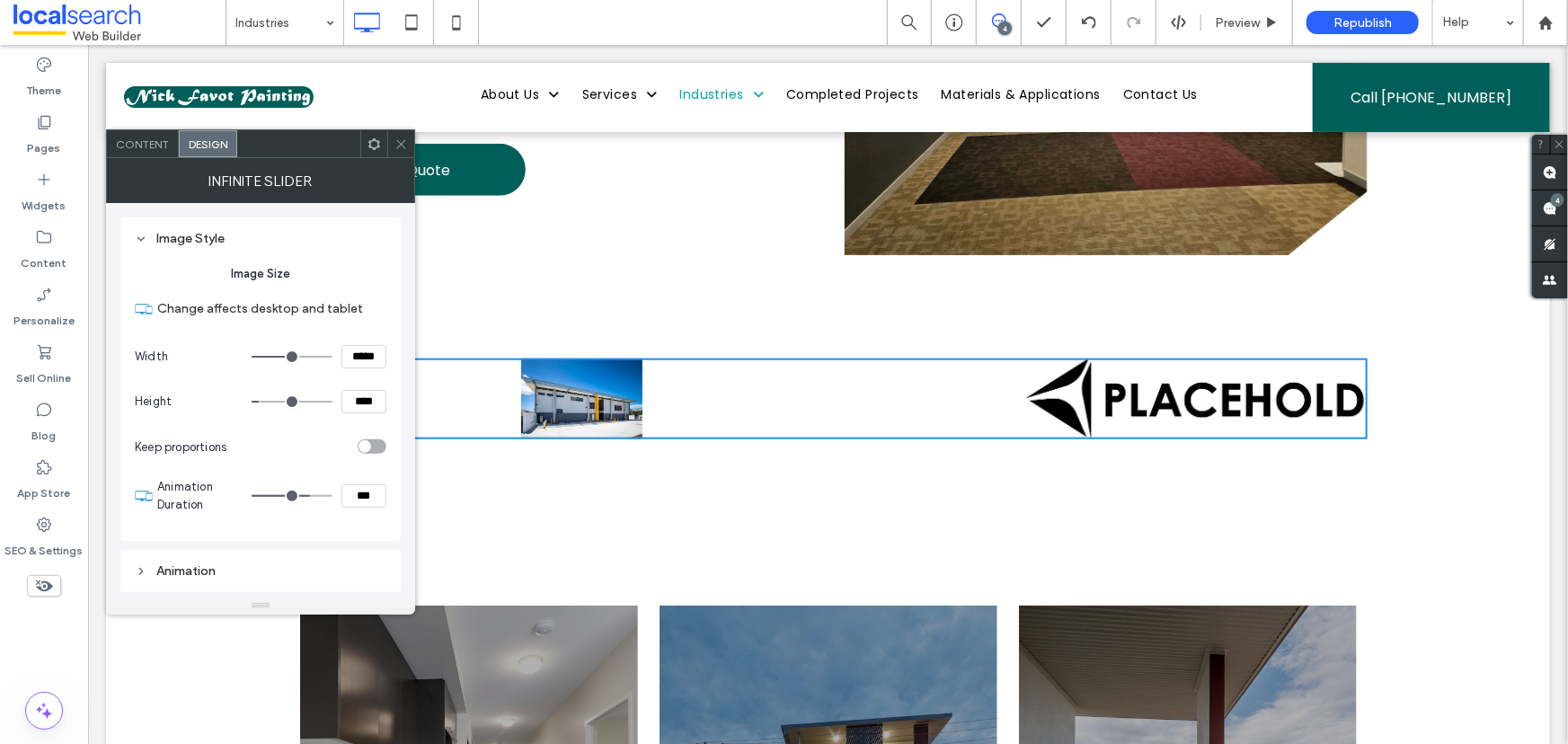type on "***" 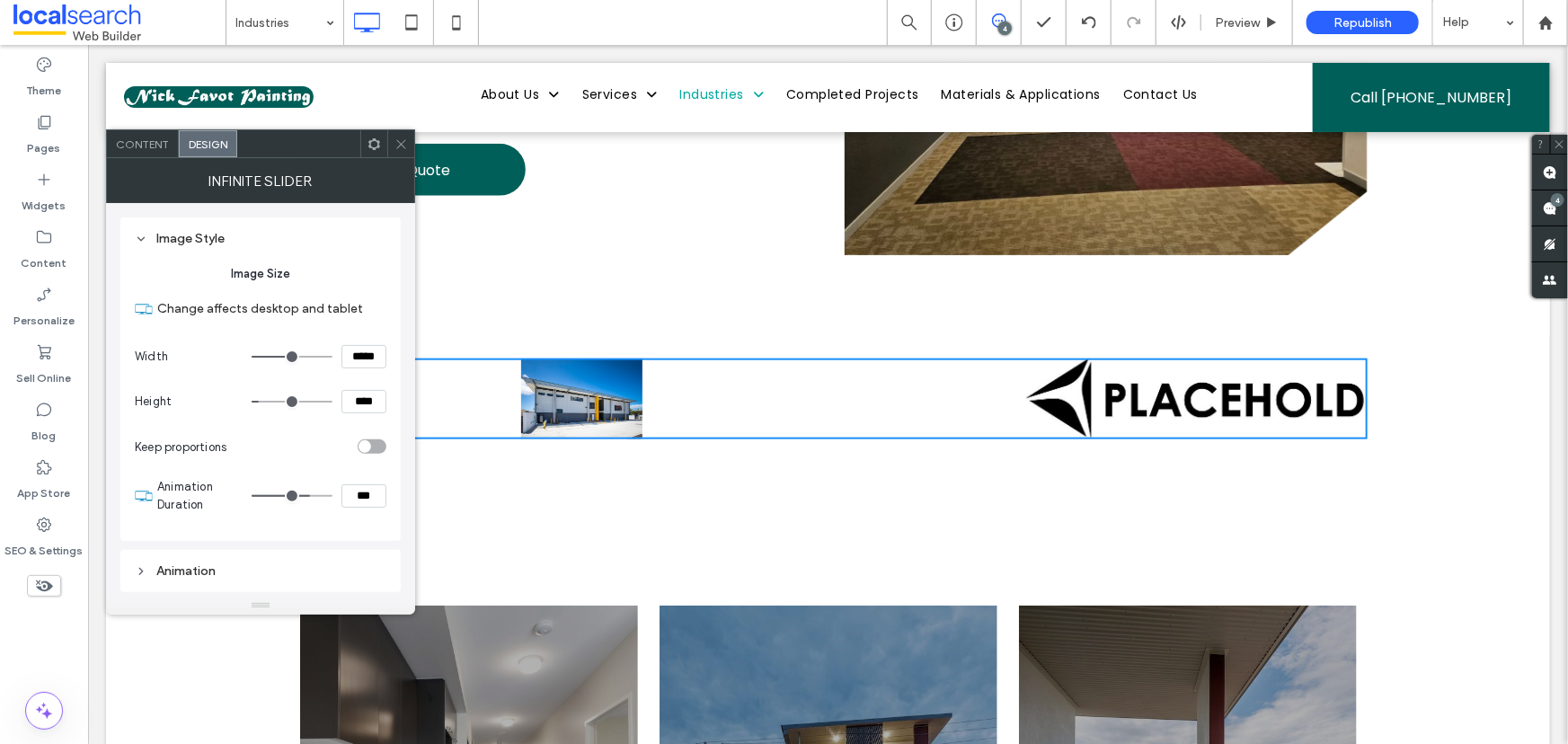 type on "***" 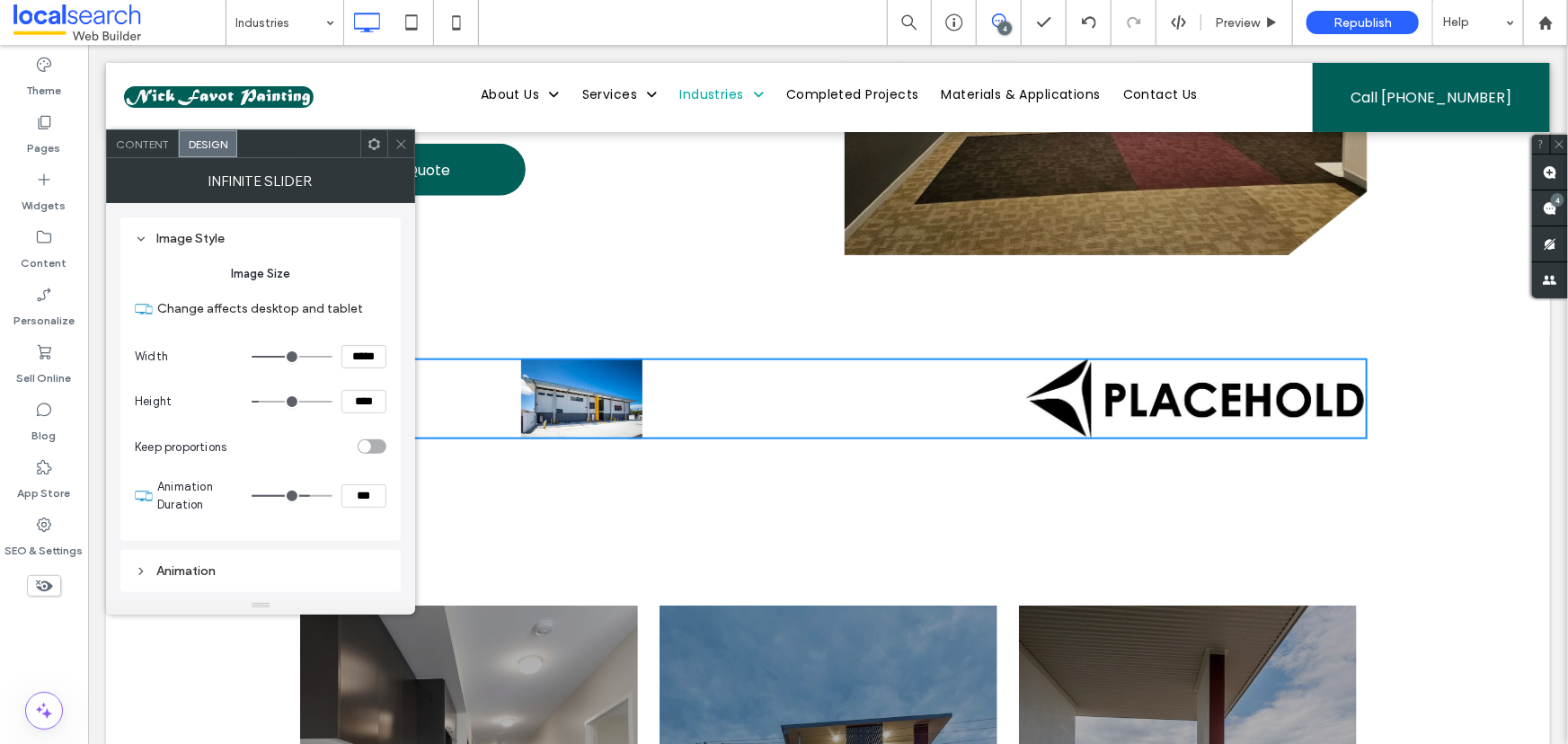 type on "***" 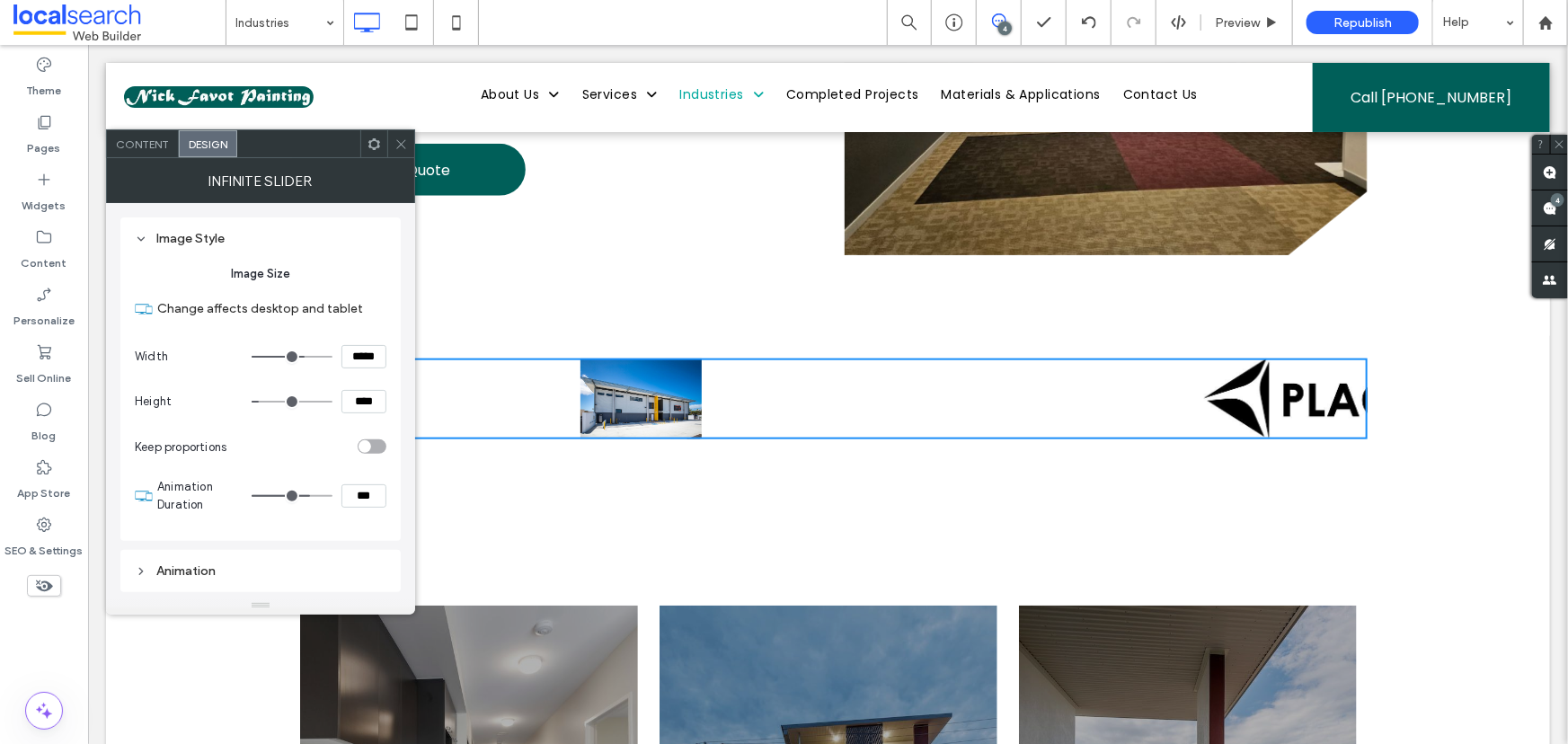 type on "***" 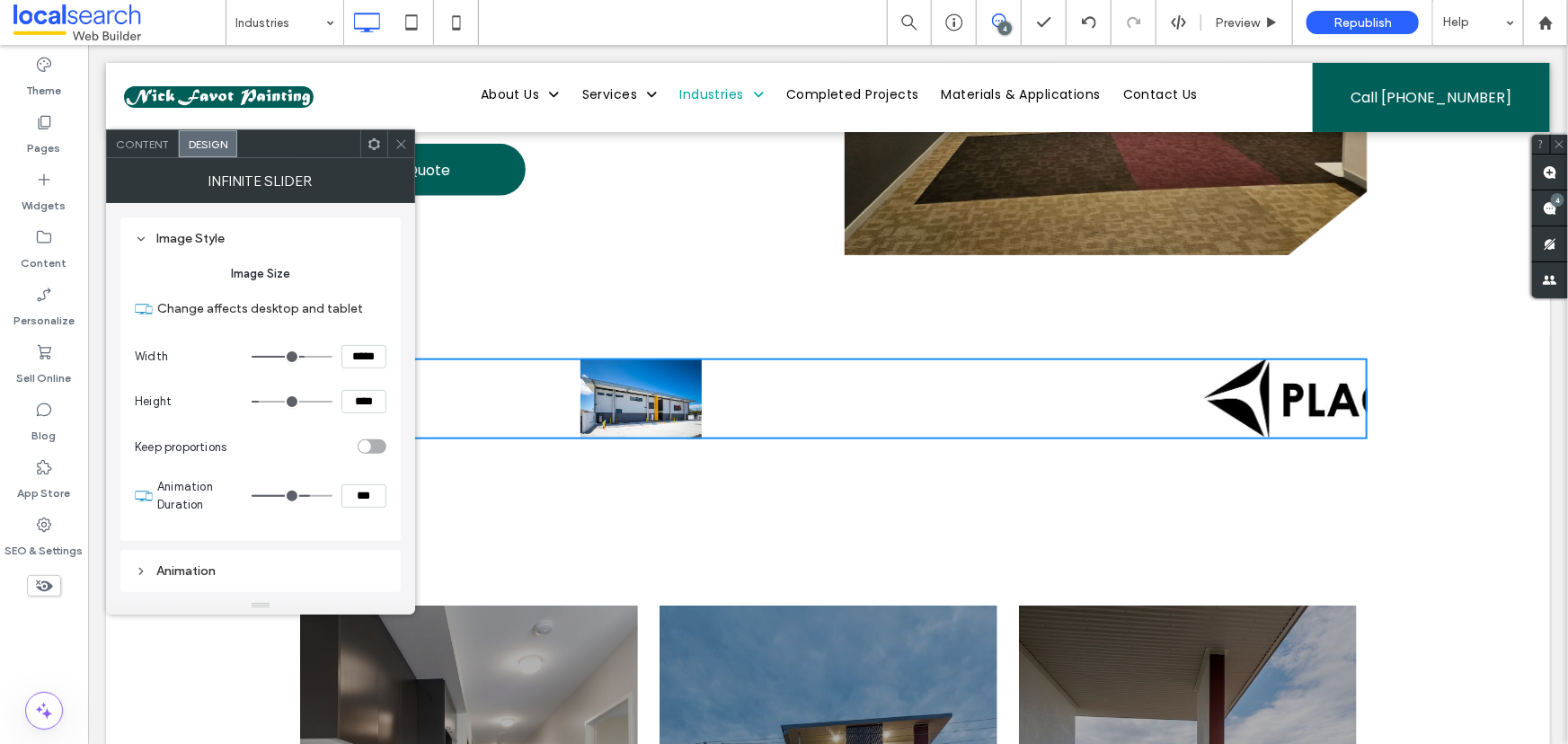 type on "*****" 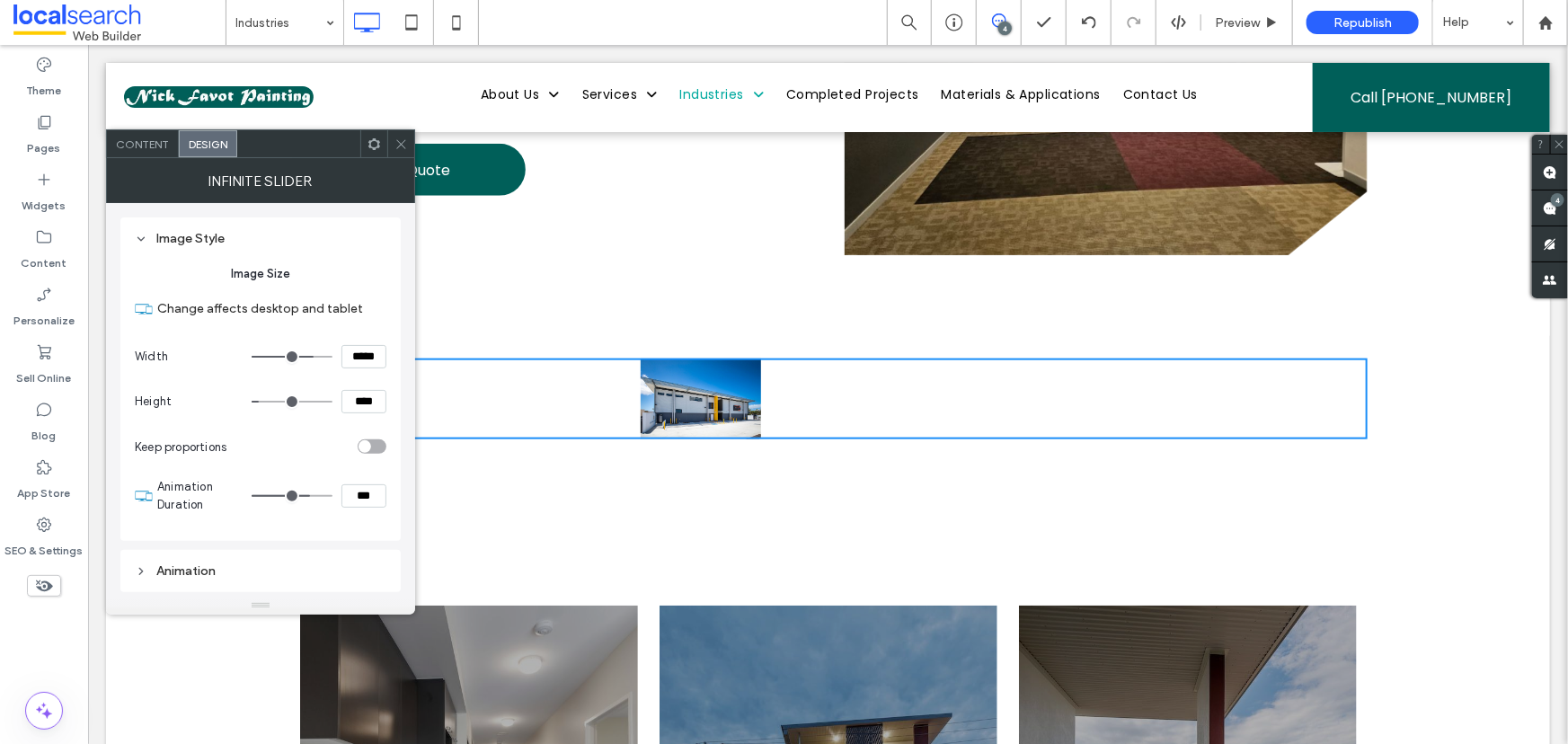 drag, startPoint x: 281, startPoint y: 350, endPoint x: 310, endPoint y: 352, distance: 29.06888 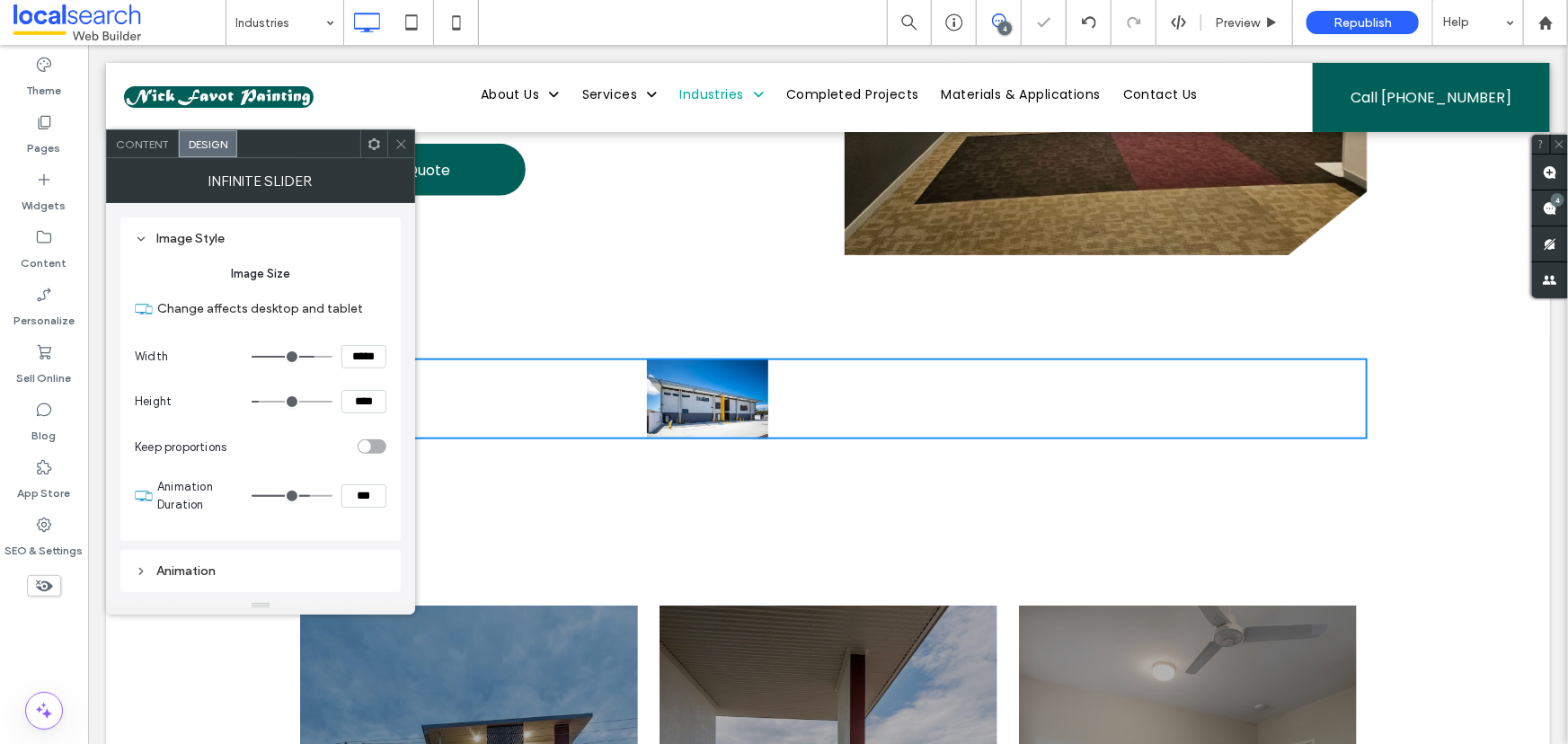 type on "**" 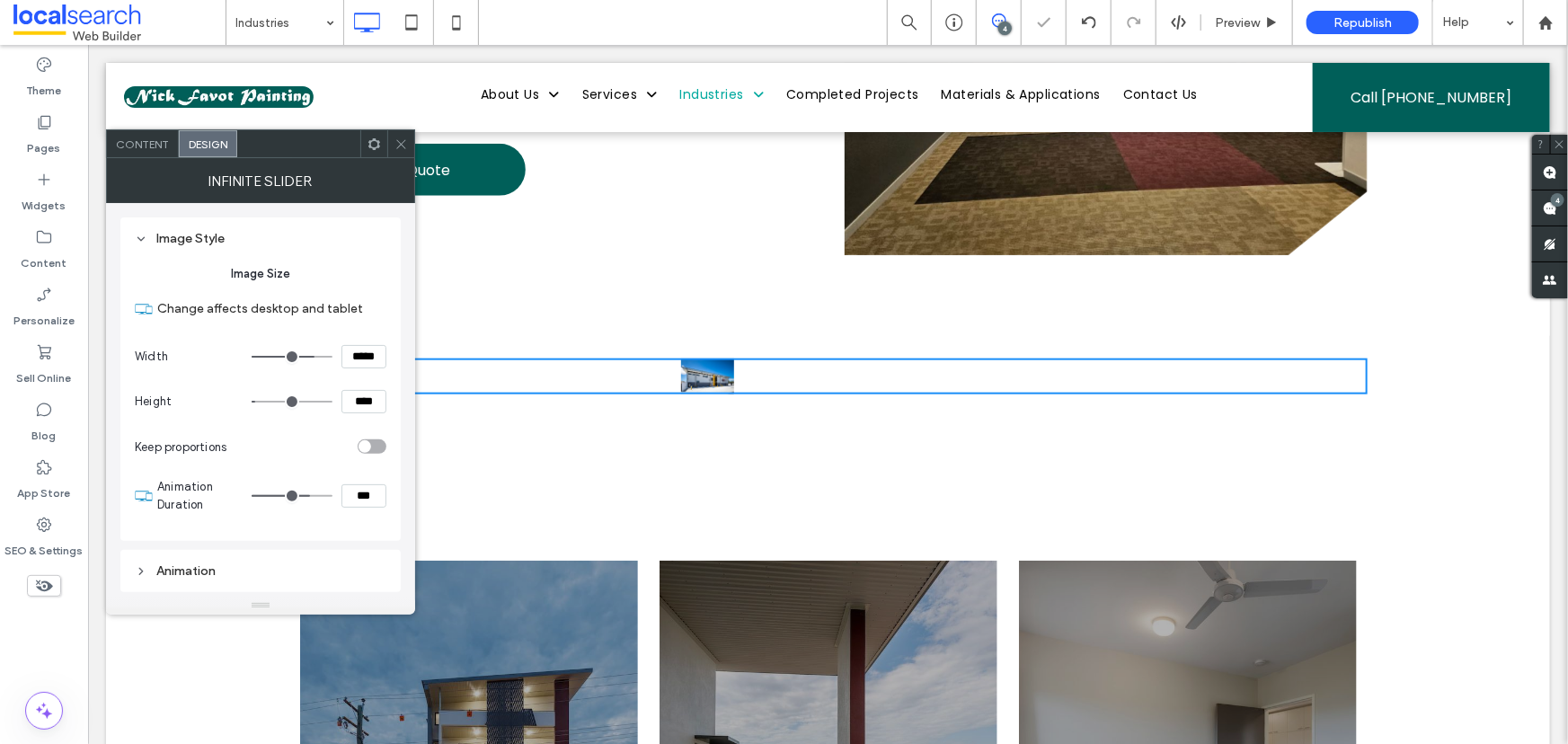 type on "***" 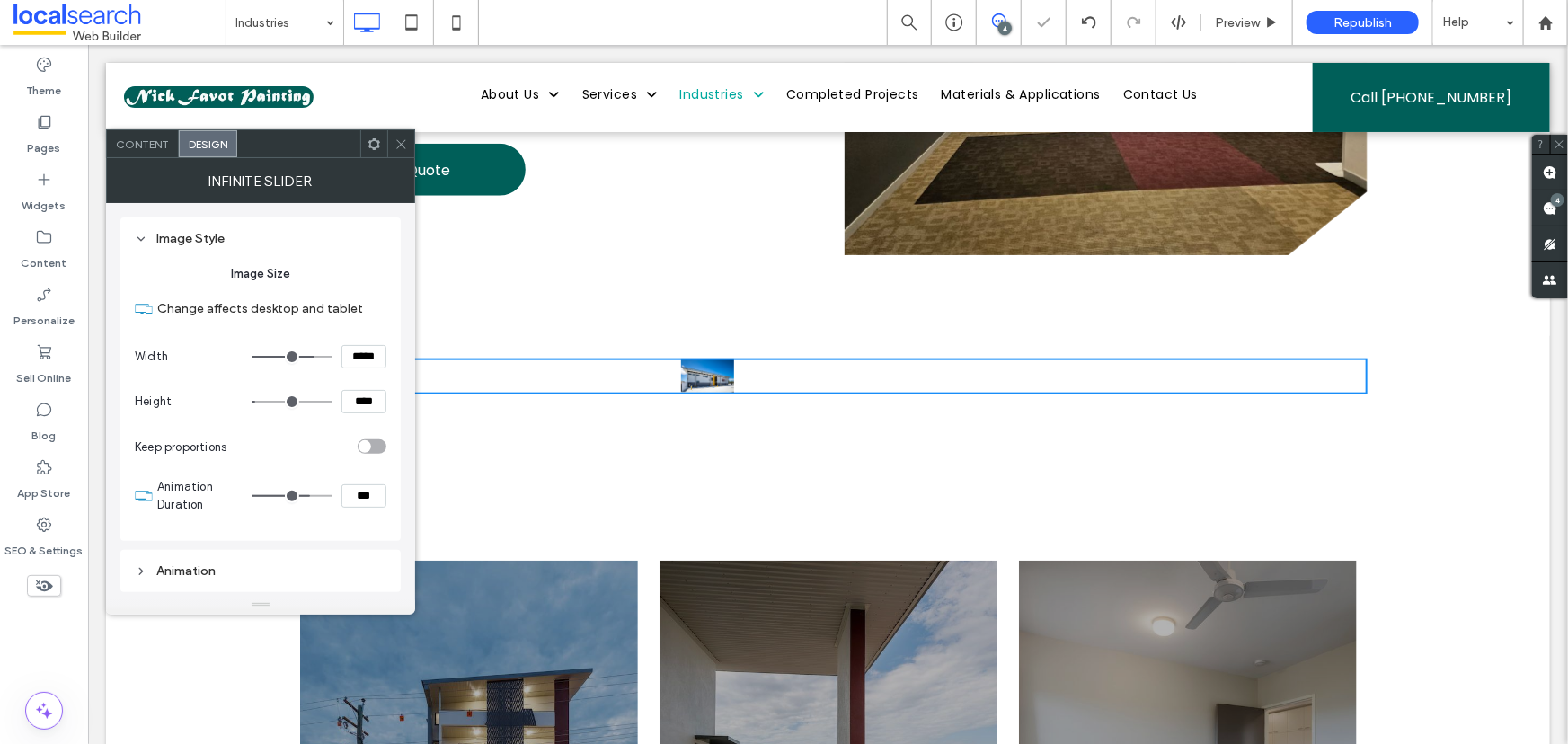 type on "*****" 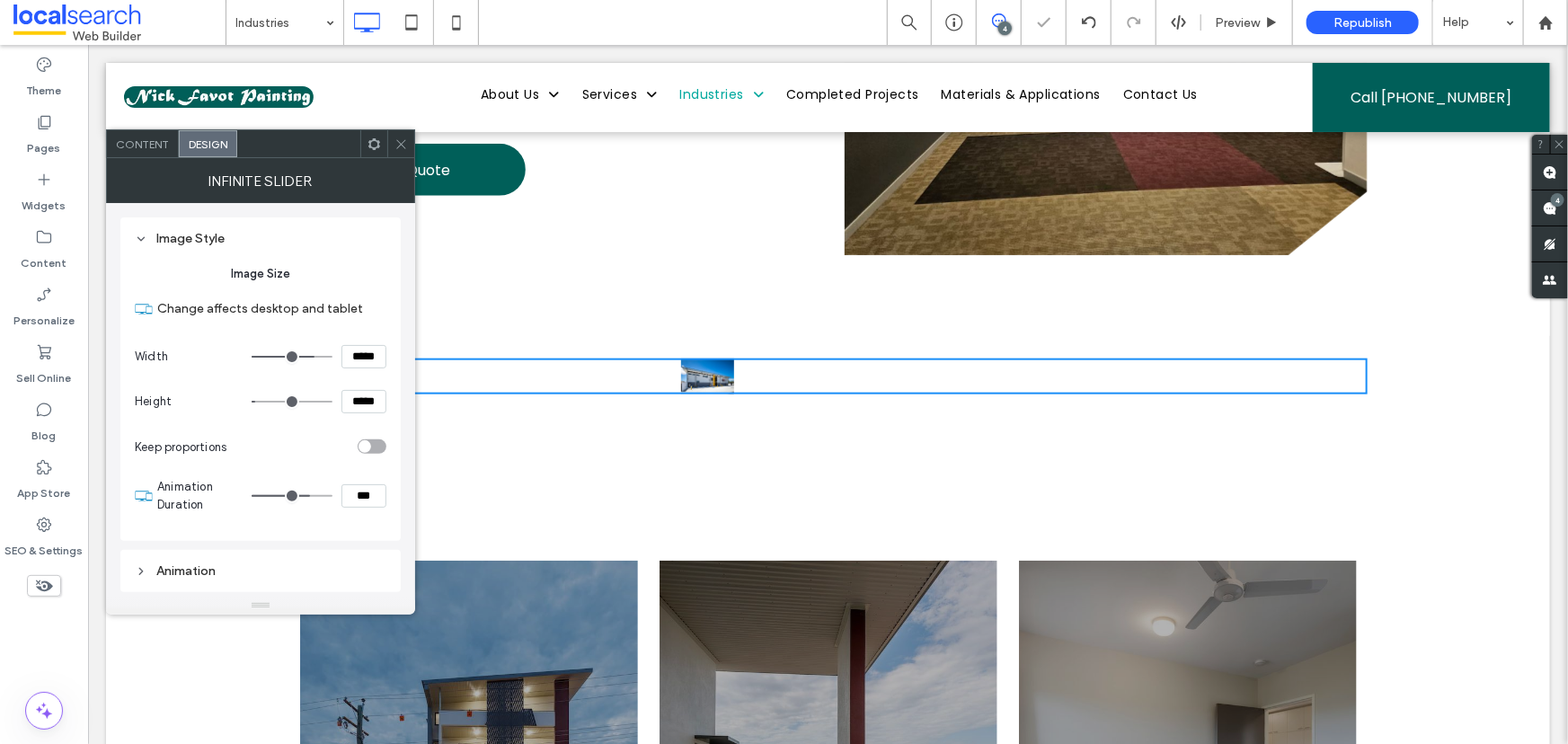 type on "***" 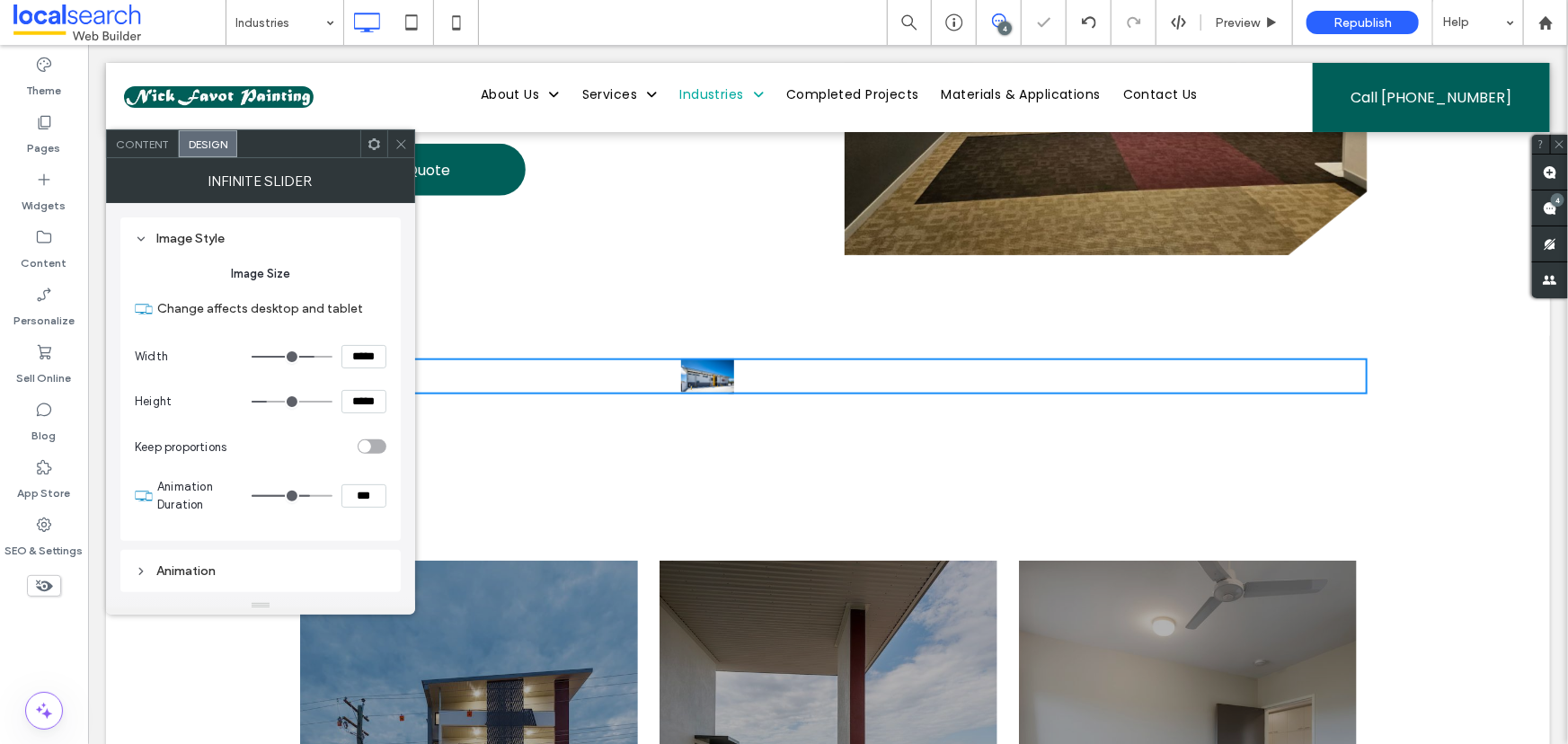 type on "***" 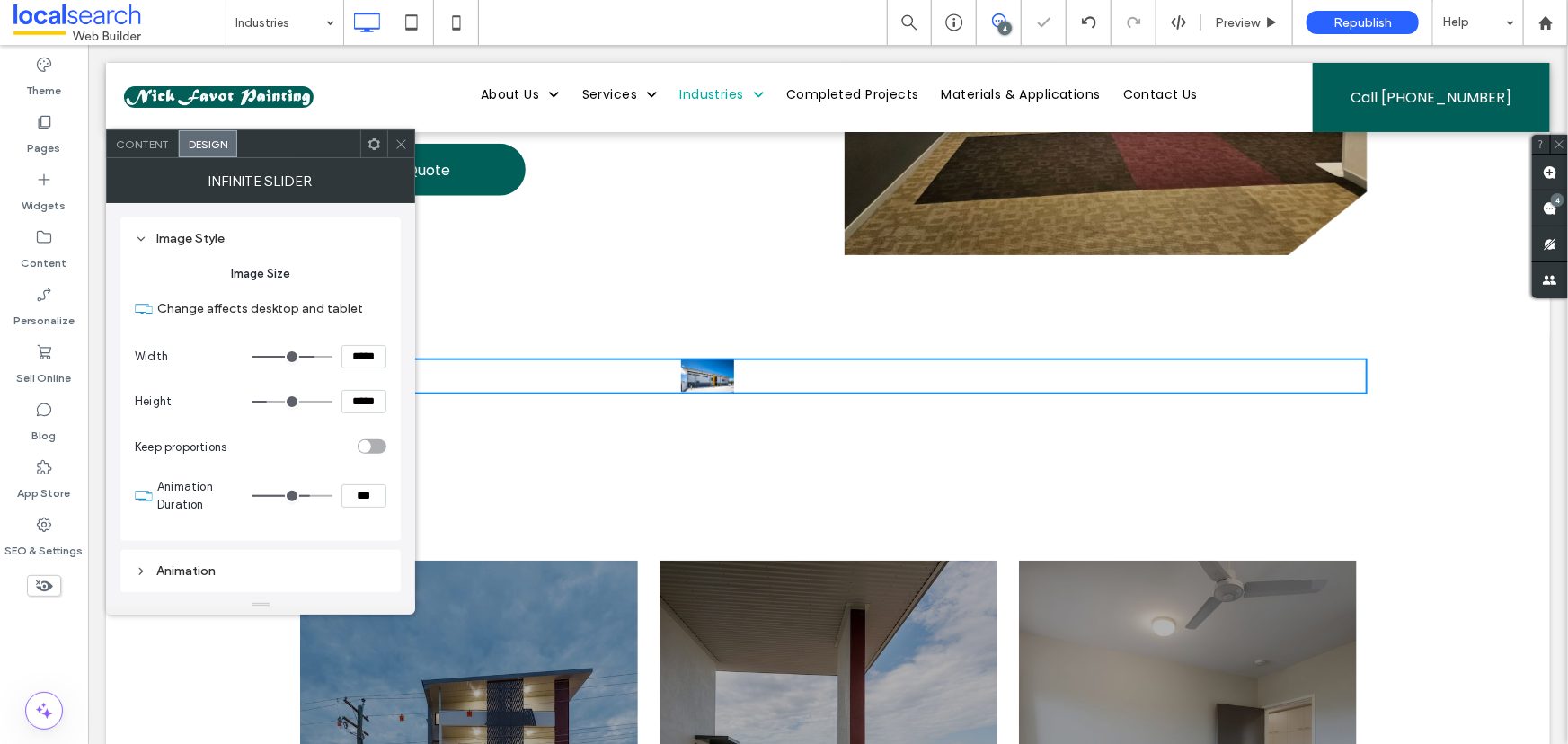 type on "*****" 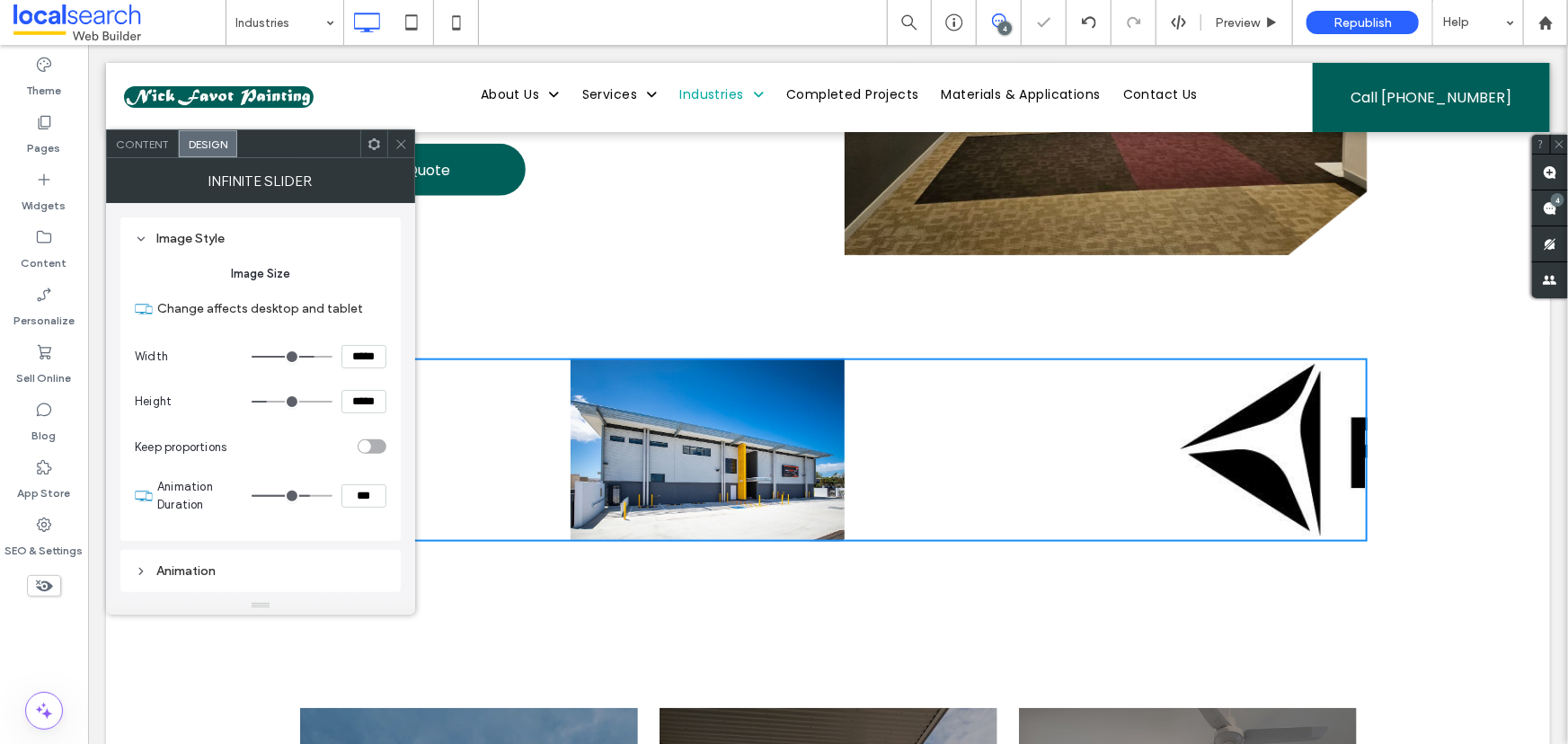 type on "***" 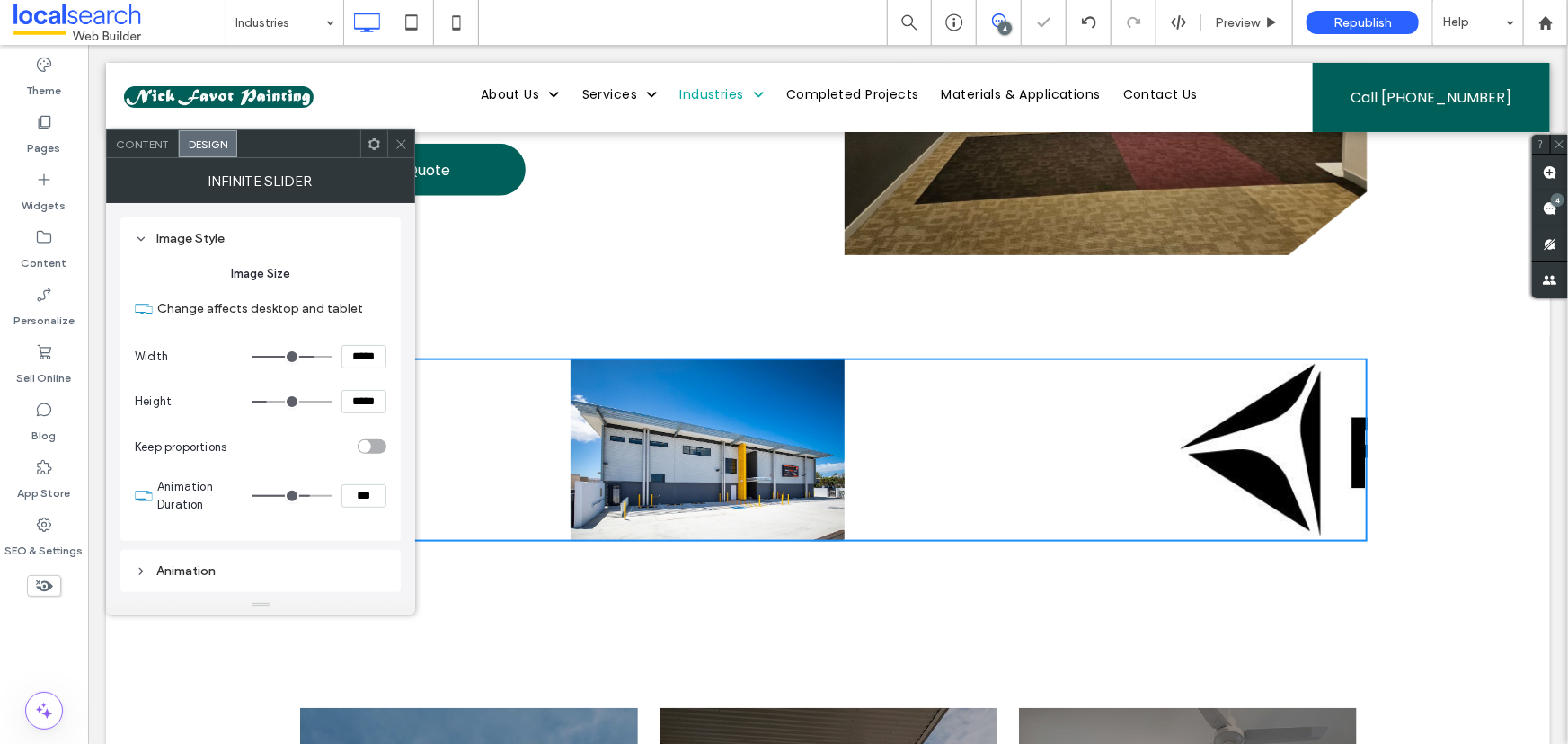 type on "*****" 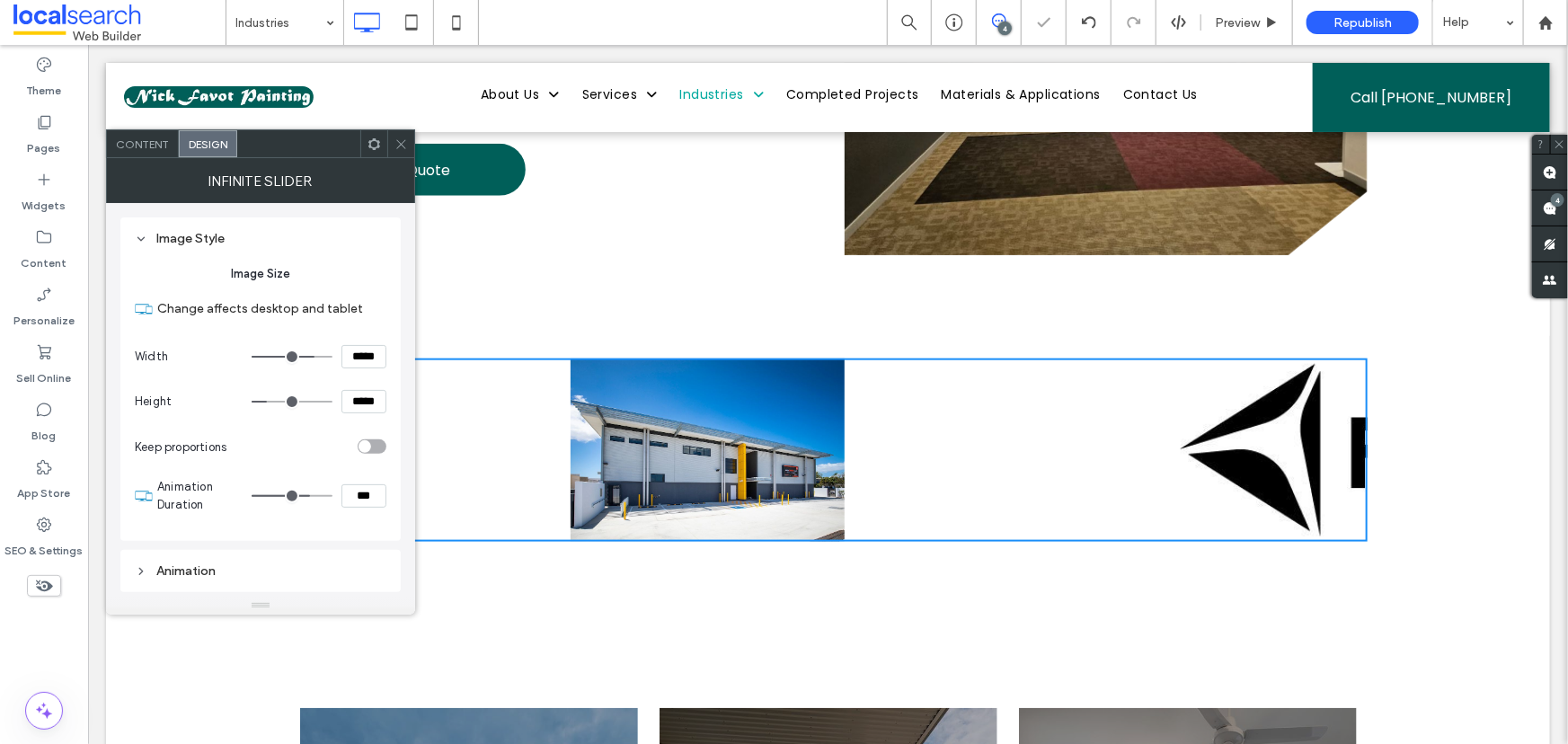 type on "***" 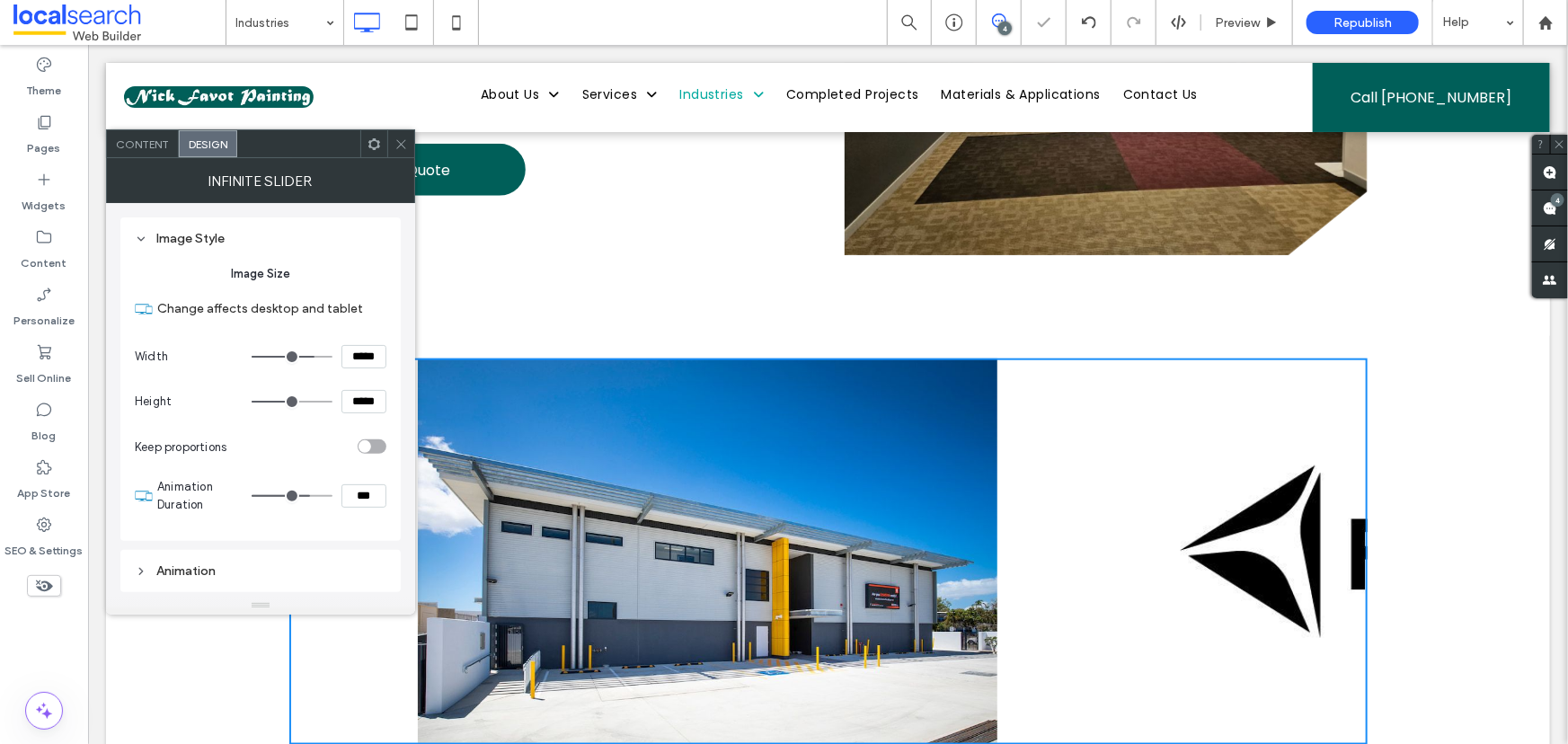 type on "***" 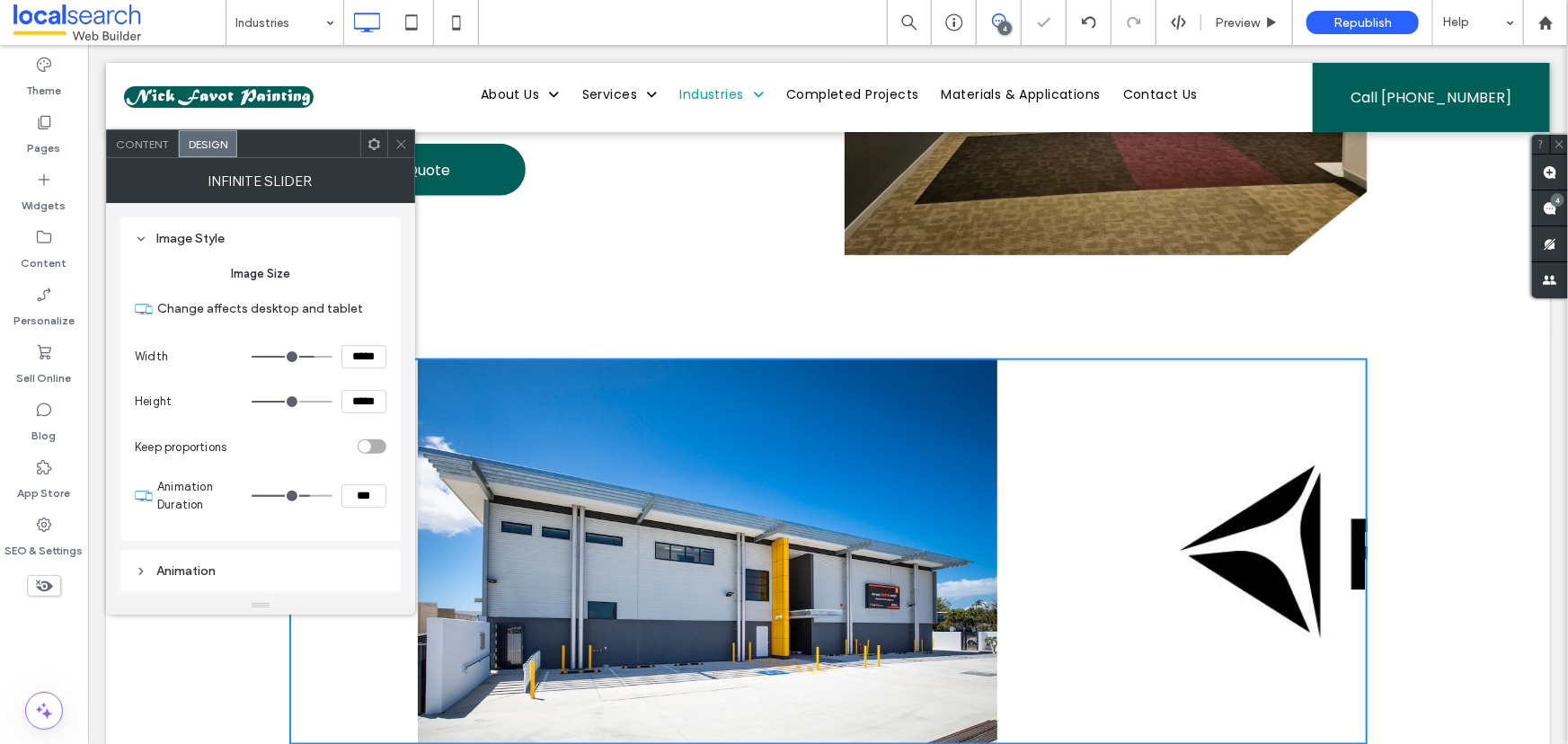 type on "***" 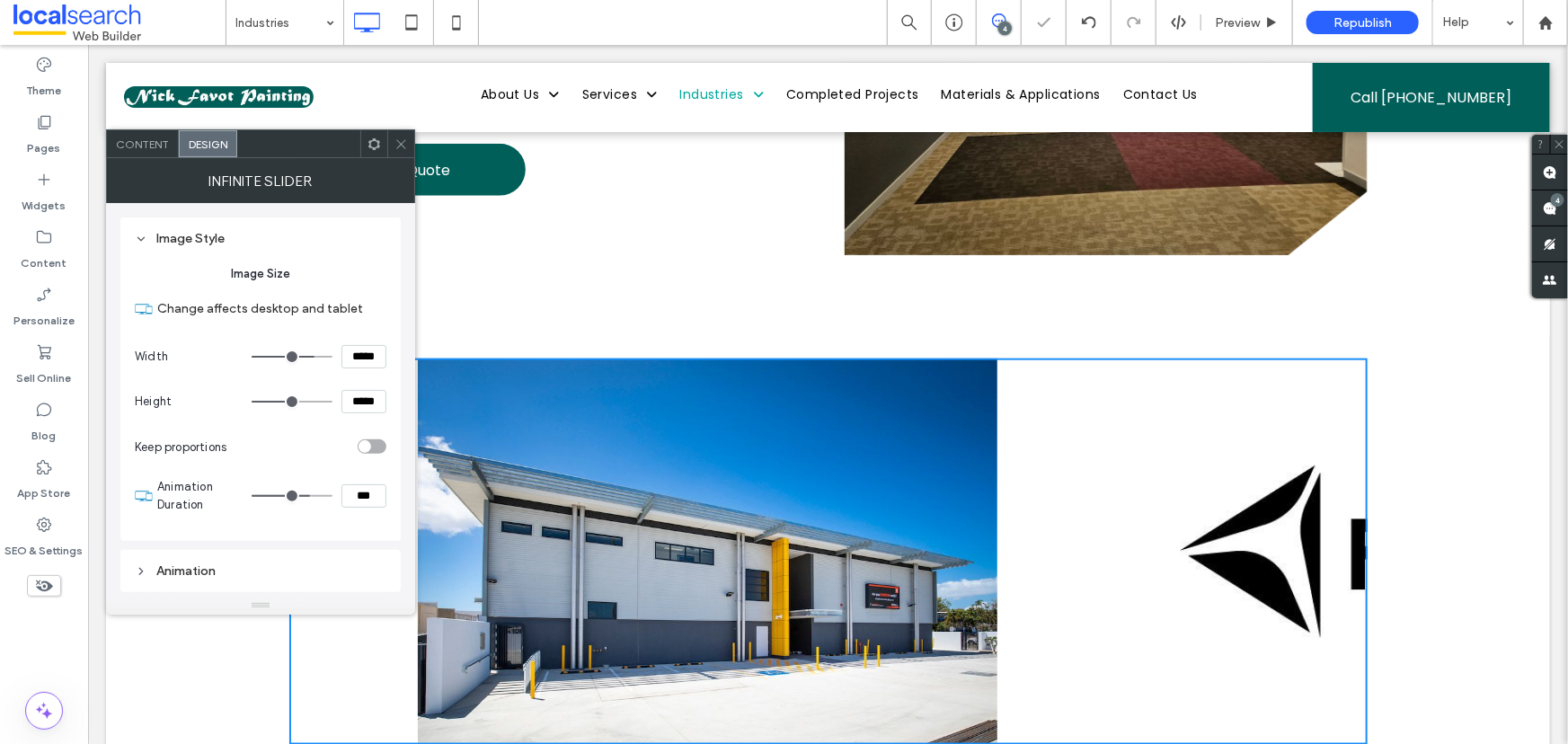 type on "*****" 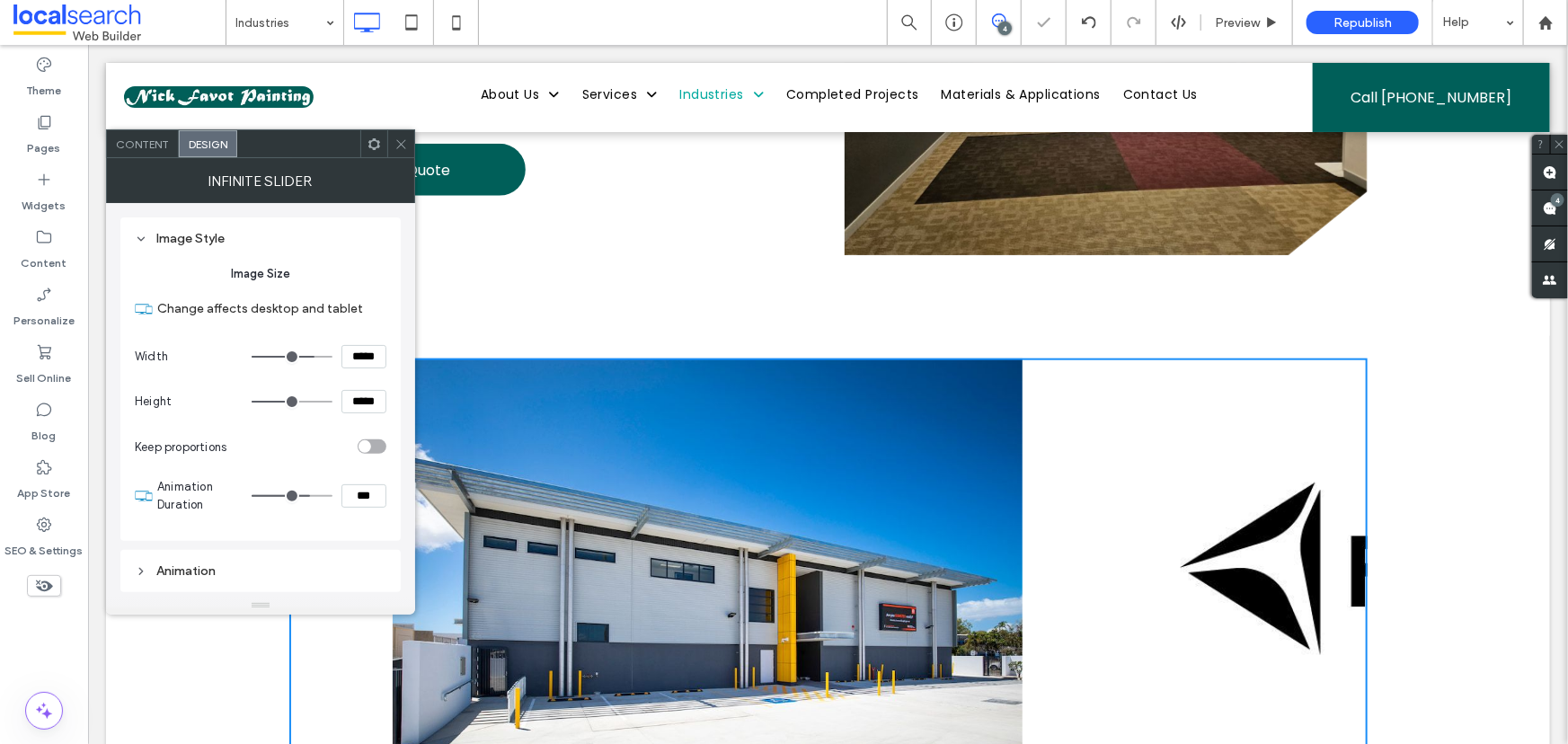 type on "***" 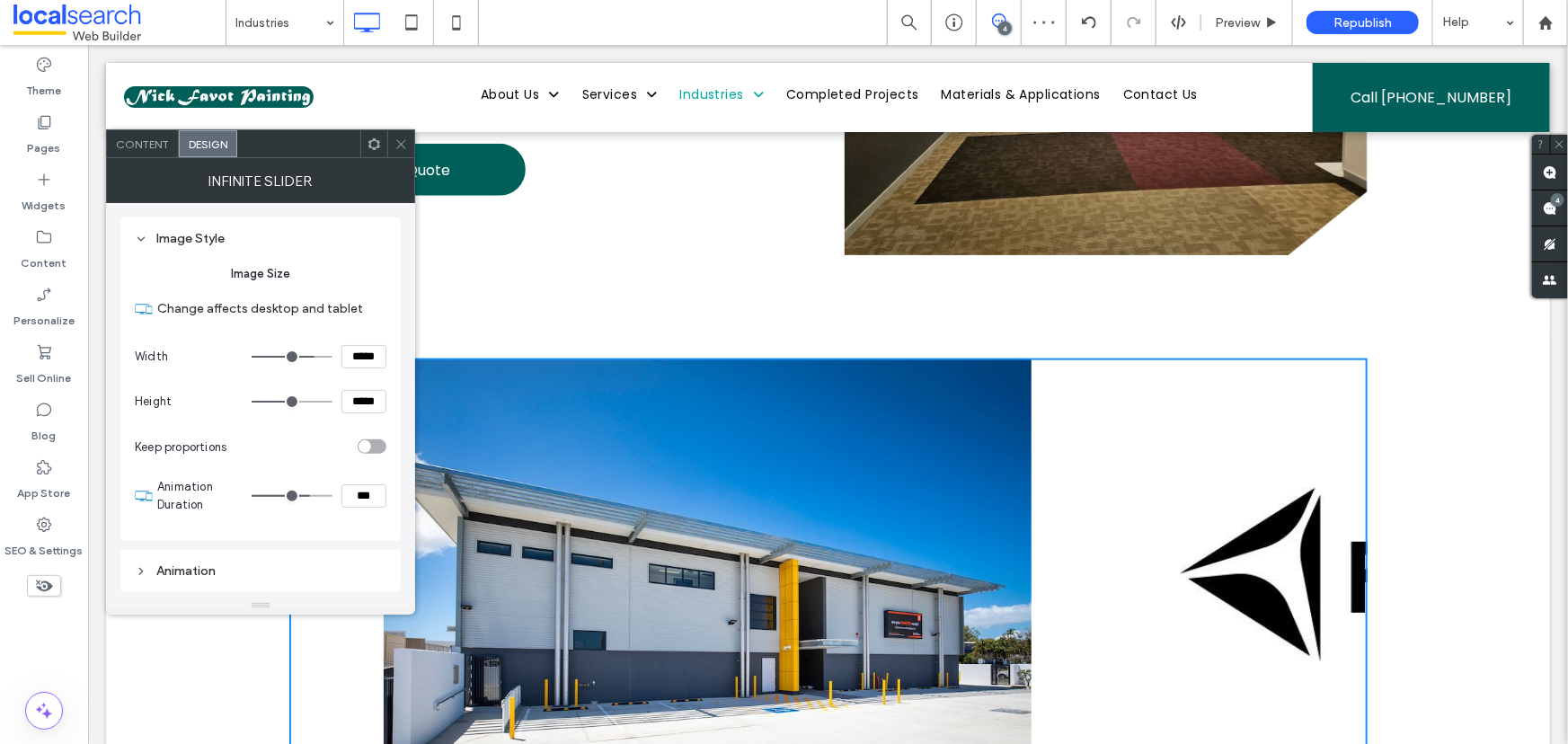 type on "***" 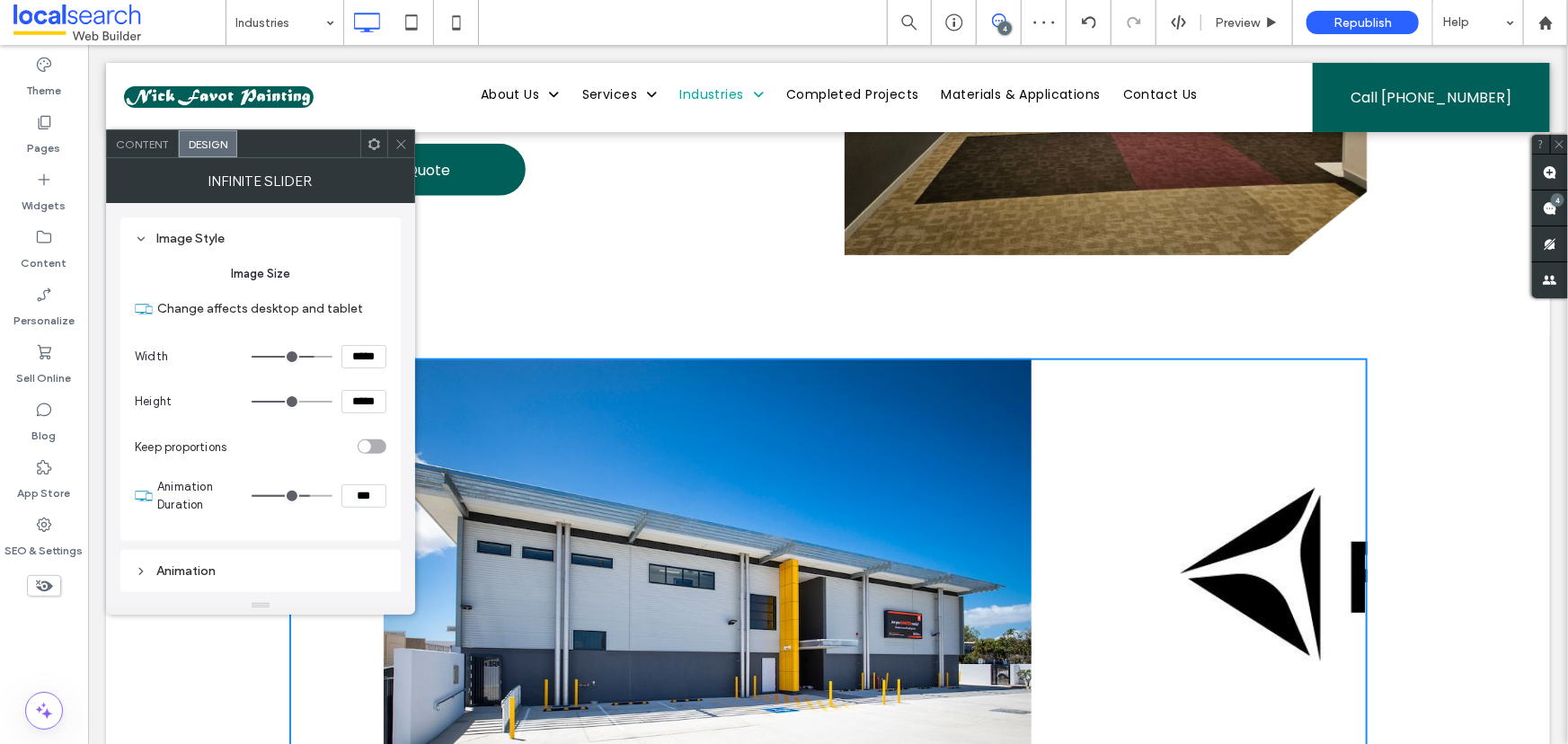 type on "*****" 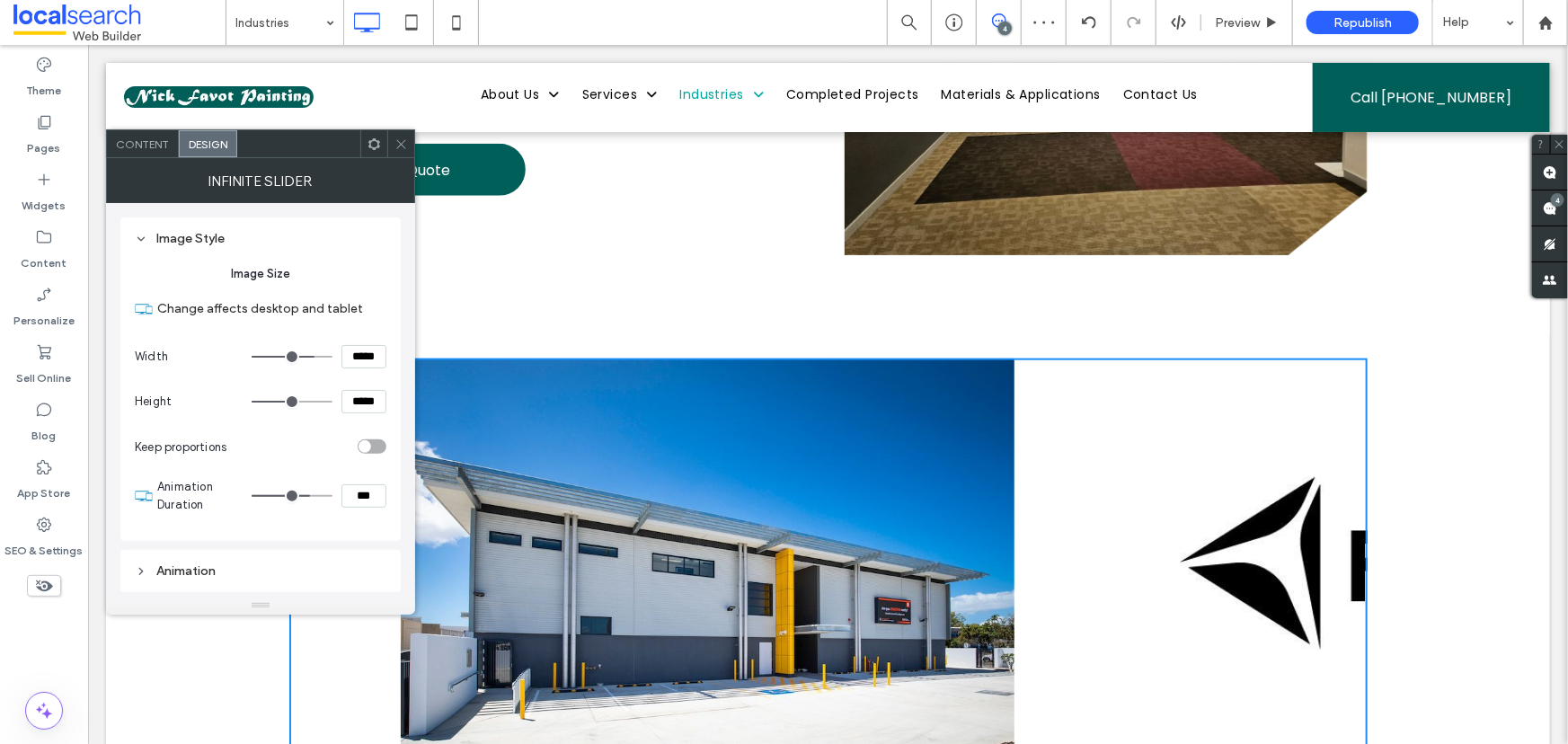 drag, startPoint x: 261, startPoint y: 403, endPoint x: 288, endPoint y: 403, distance: 27 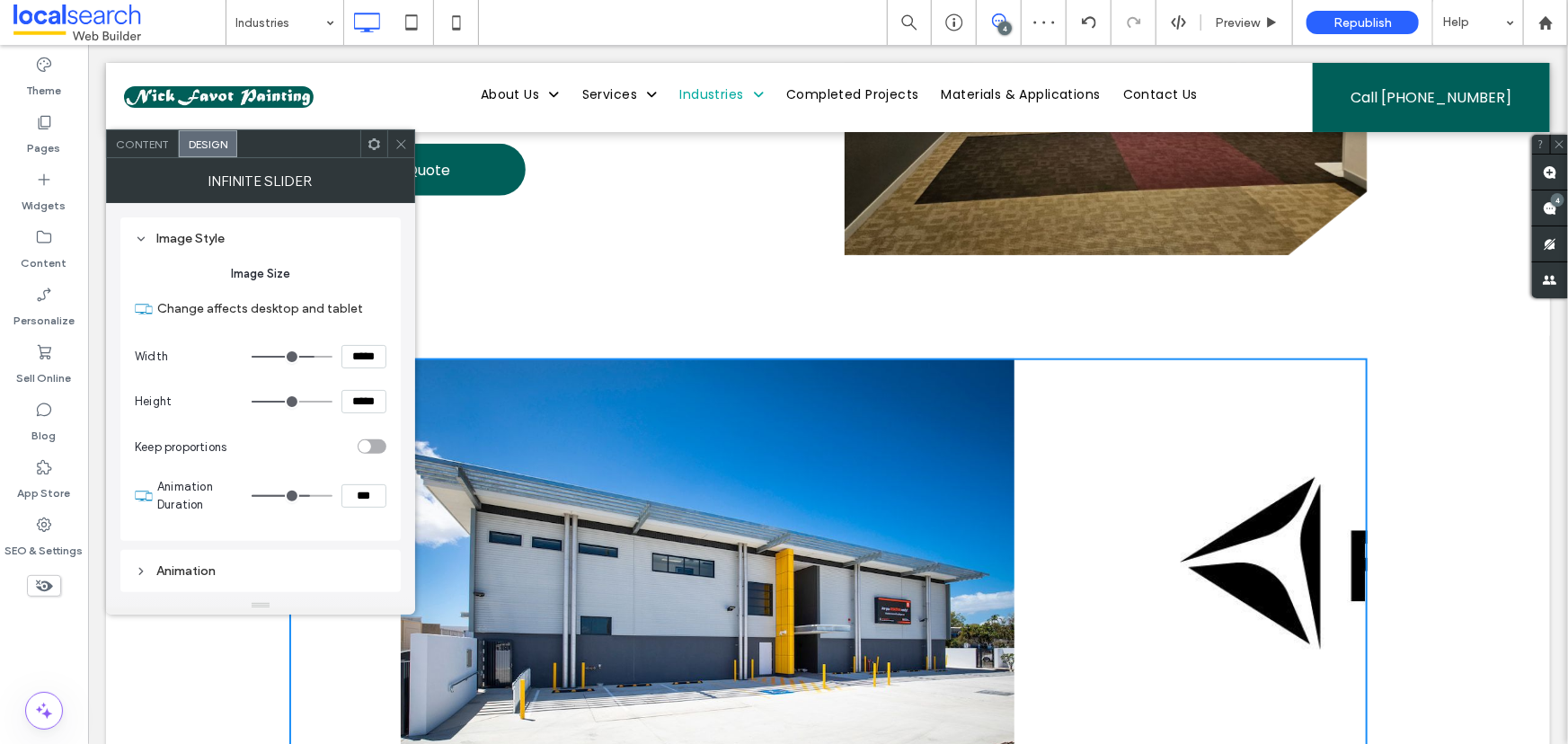 type on "***" 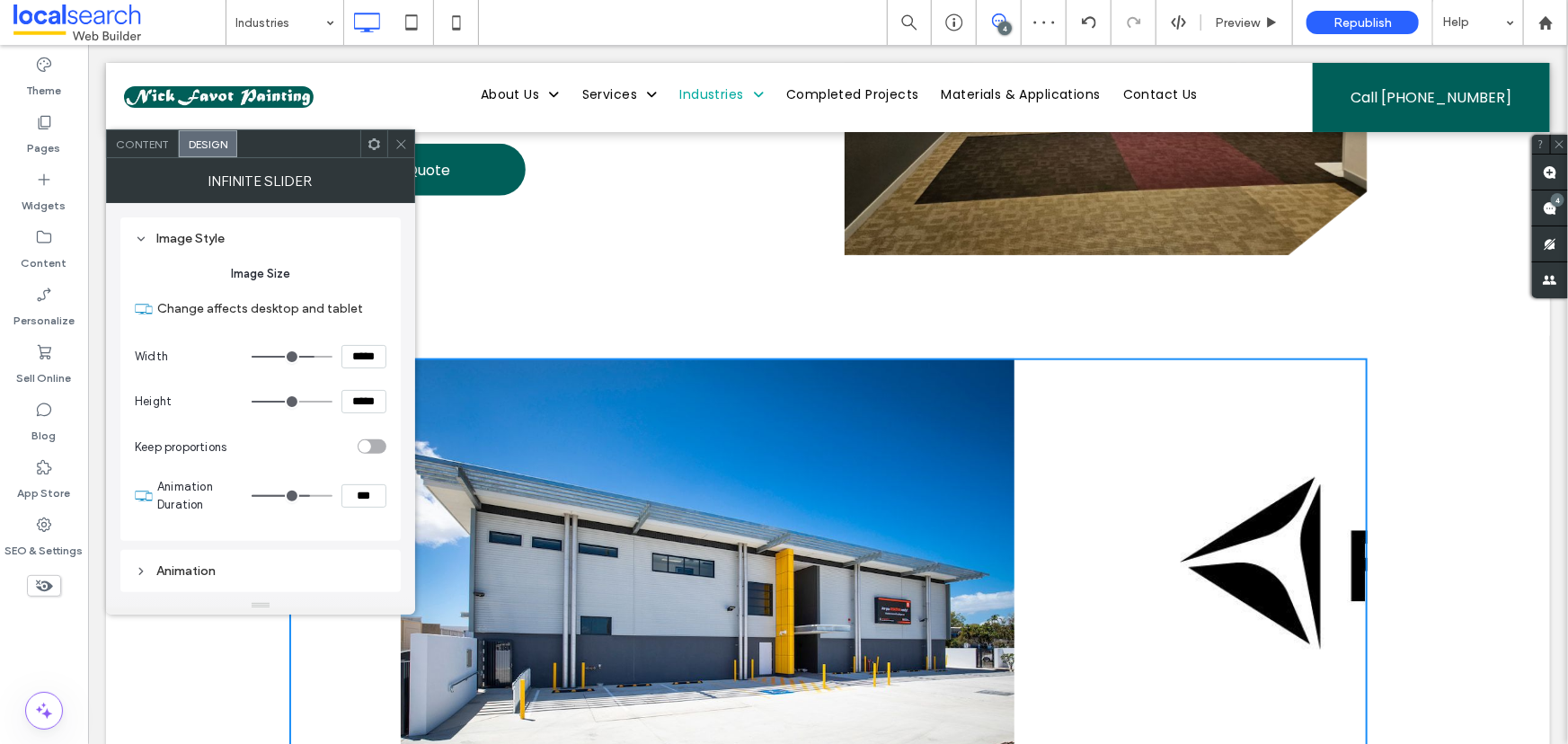 click at bounding box center (292, 402) 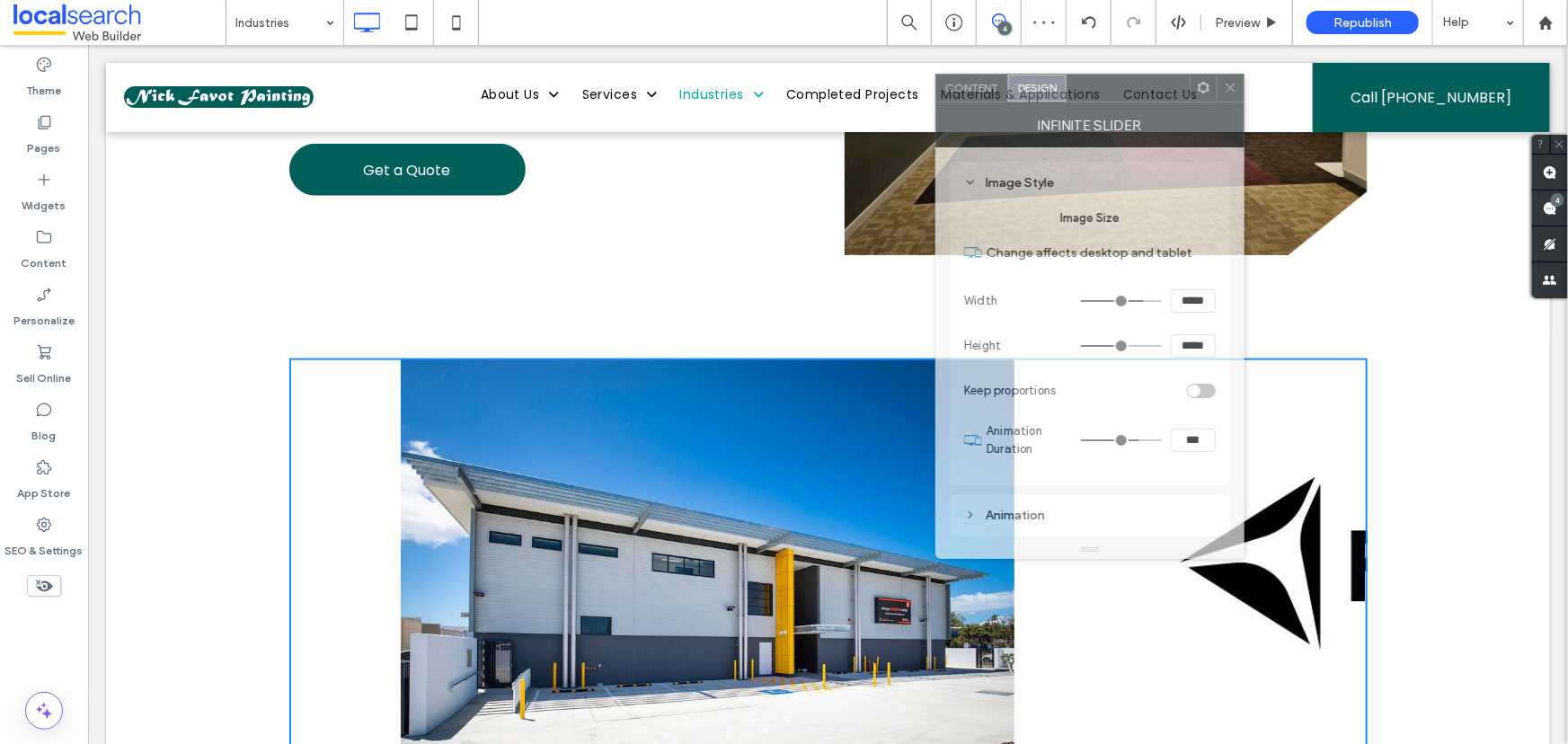 drag, startPoint x: 310, startPoint y: 155, endPoint x: 1176, endPoint y: 98, distance: 867.8738 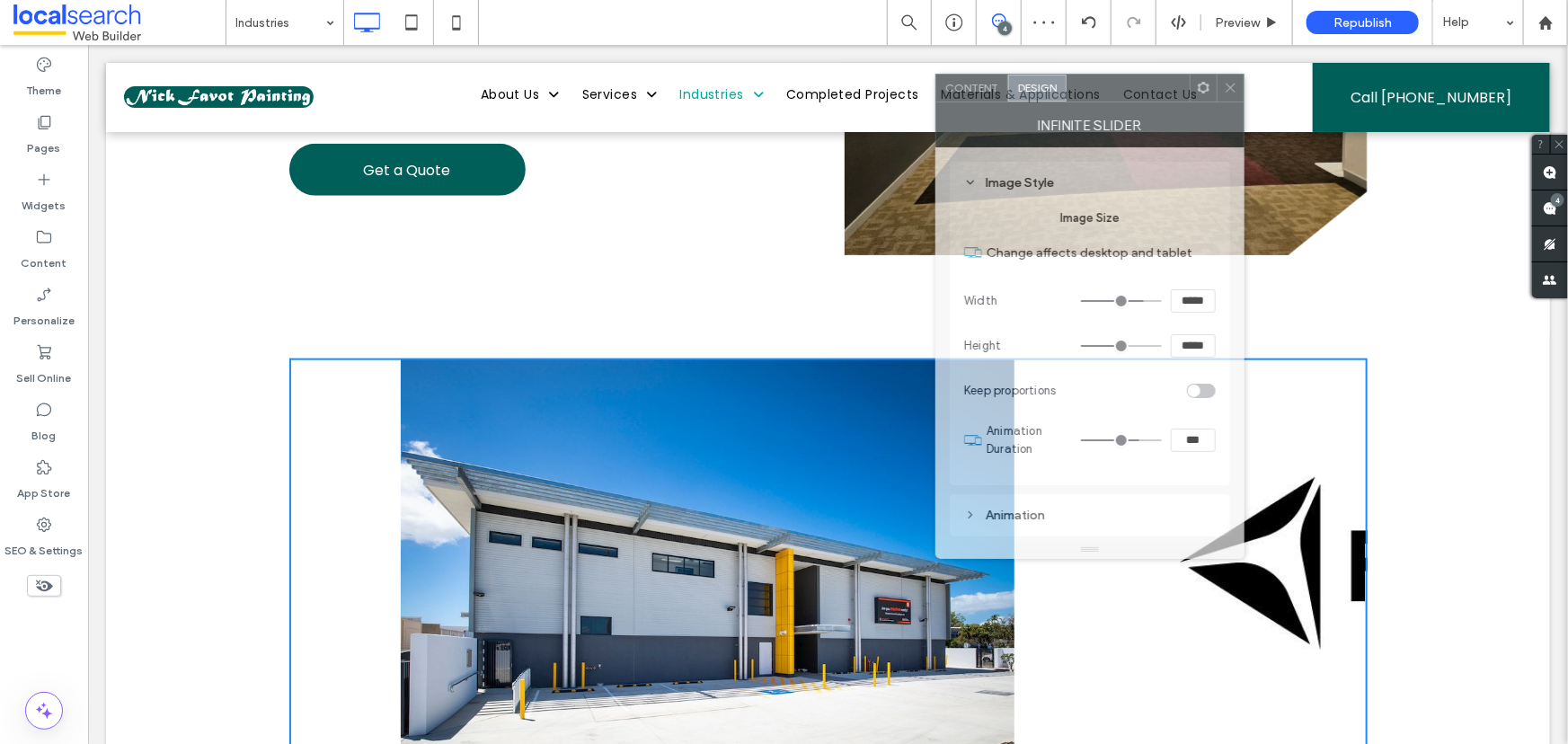 click at bounding box center [1128, 88] 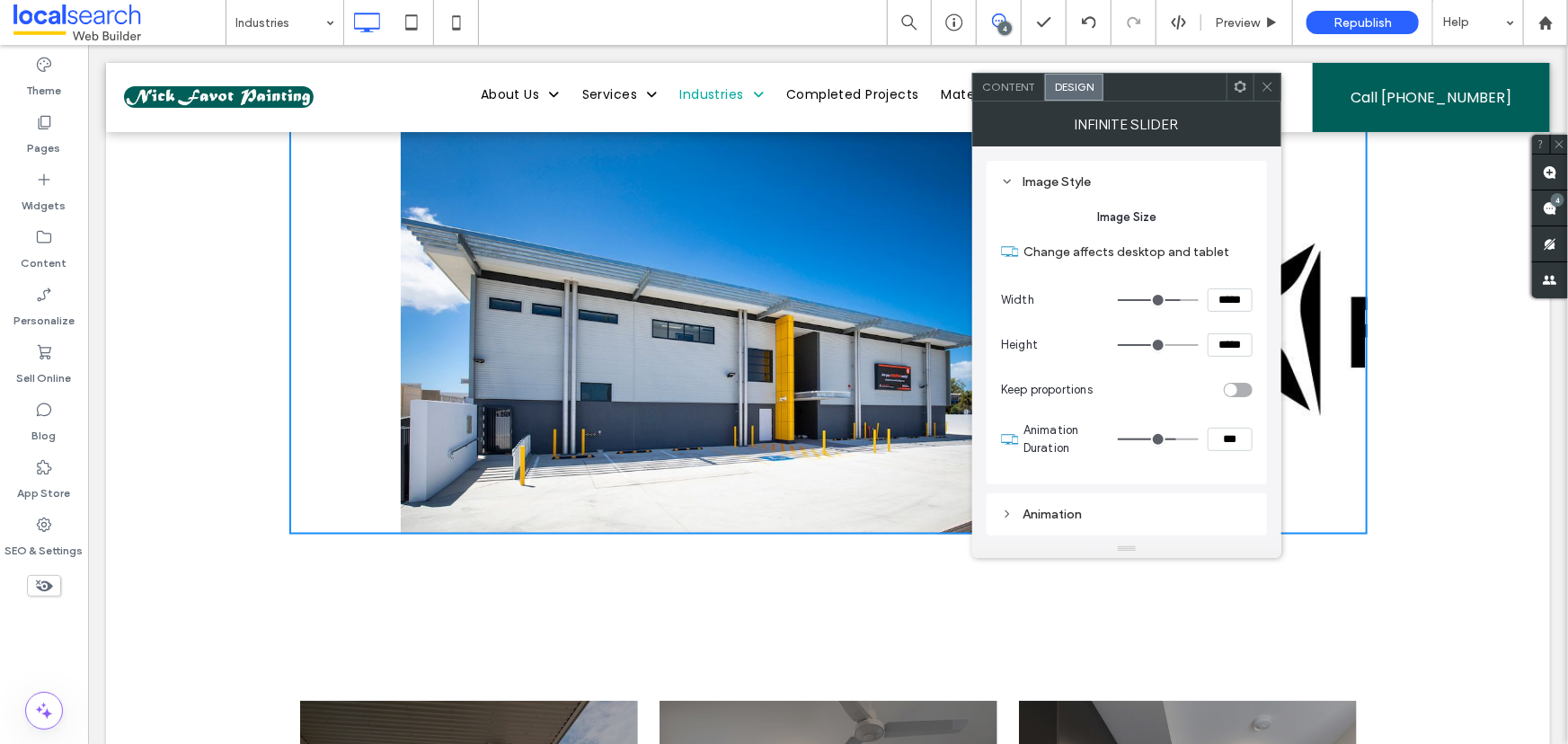 scroll, scrollTop: 1143, scrollLeft: 0, axis: vertical 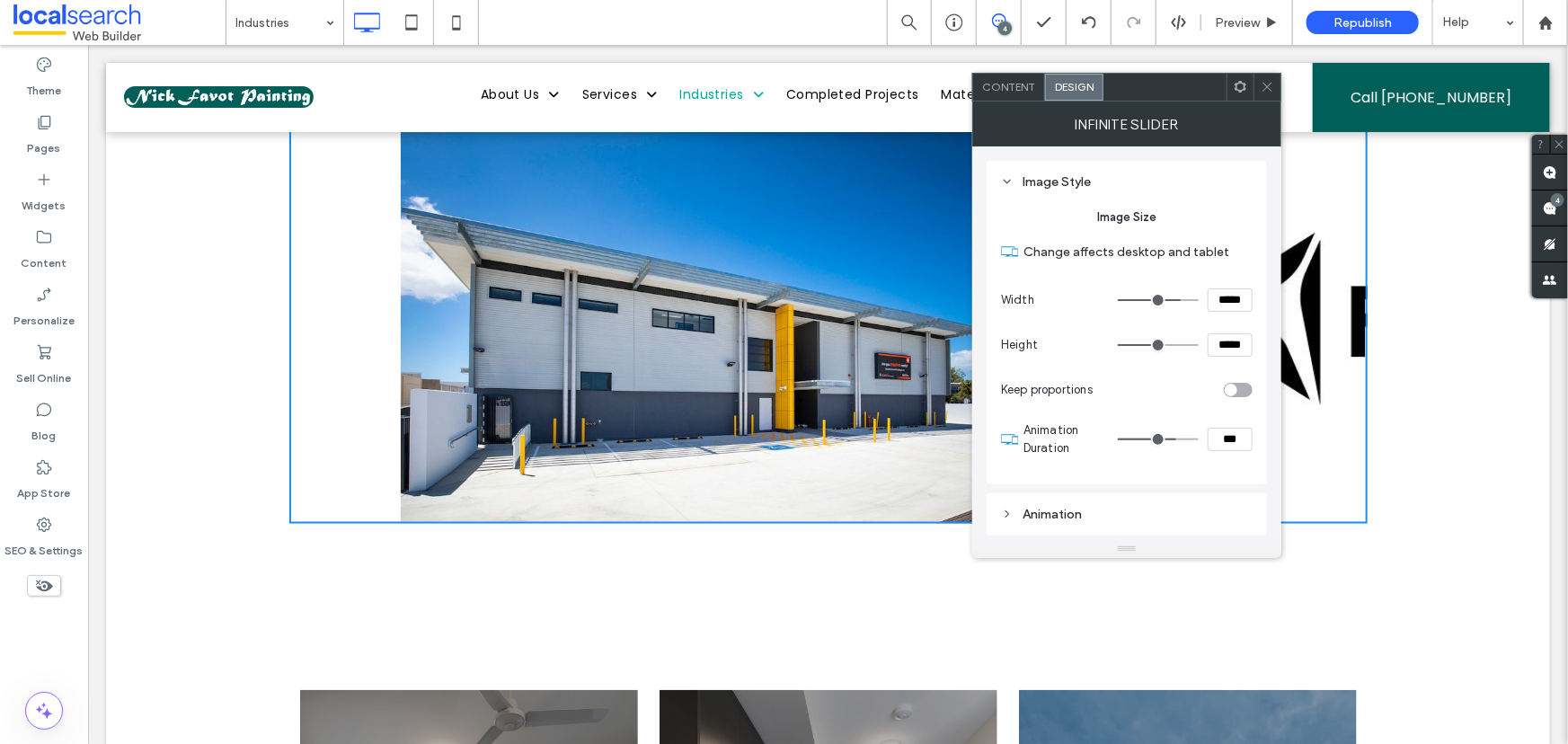 click on "Content" at bounding box center [1009, 87] 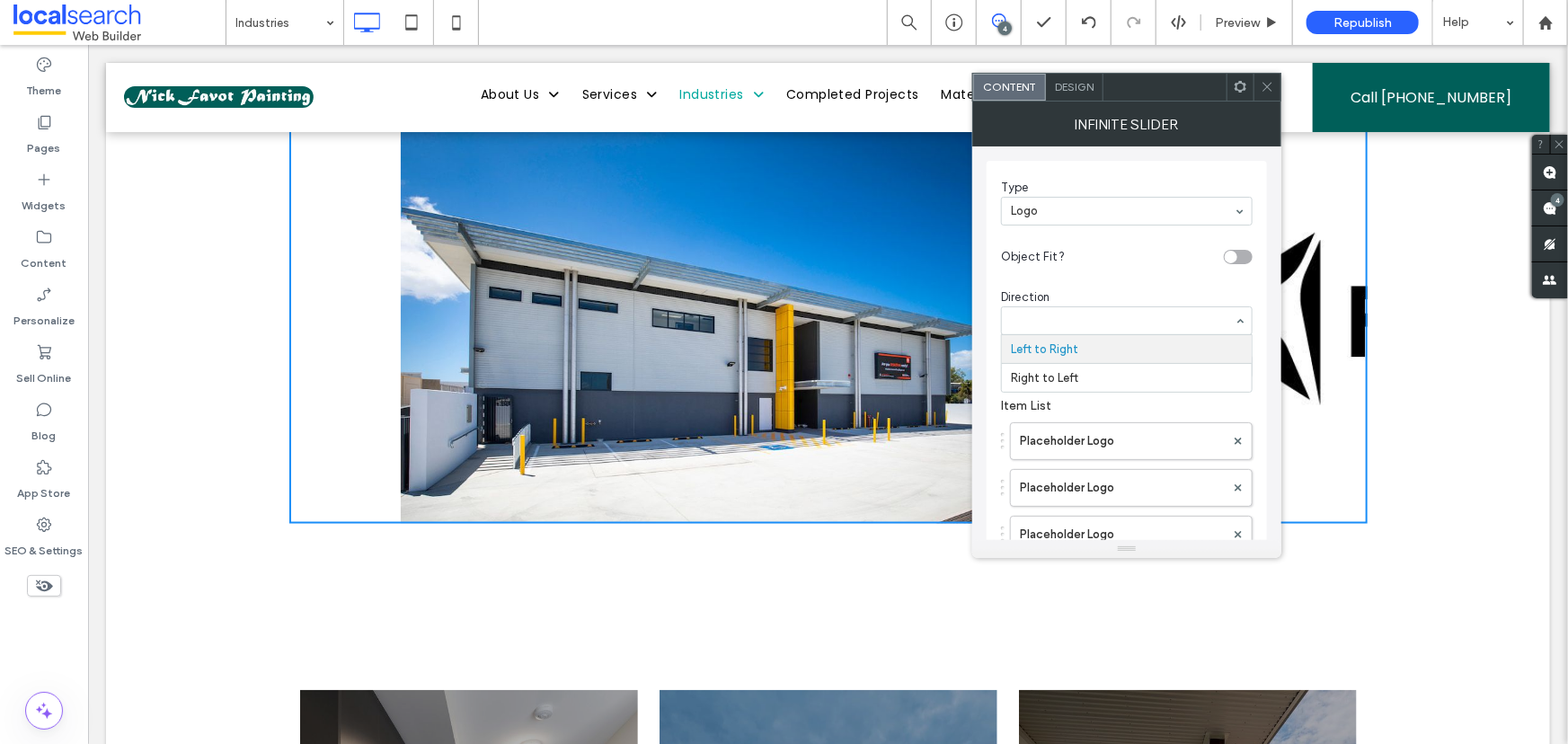 click at bounding box center (1122, 321) 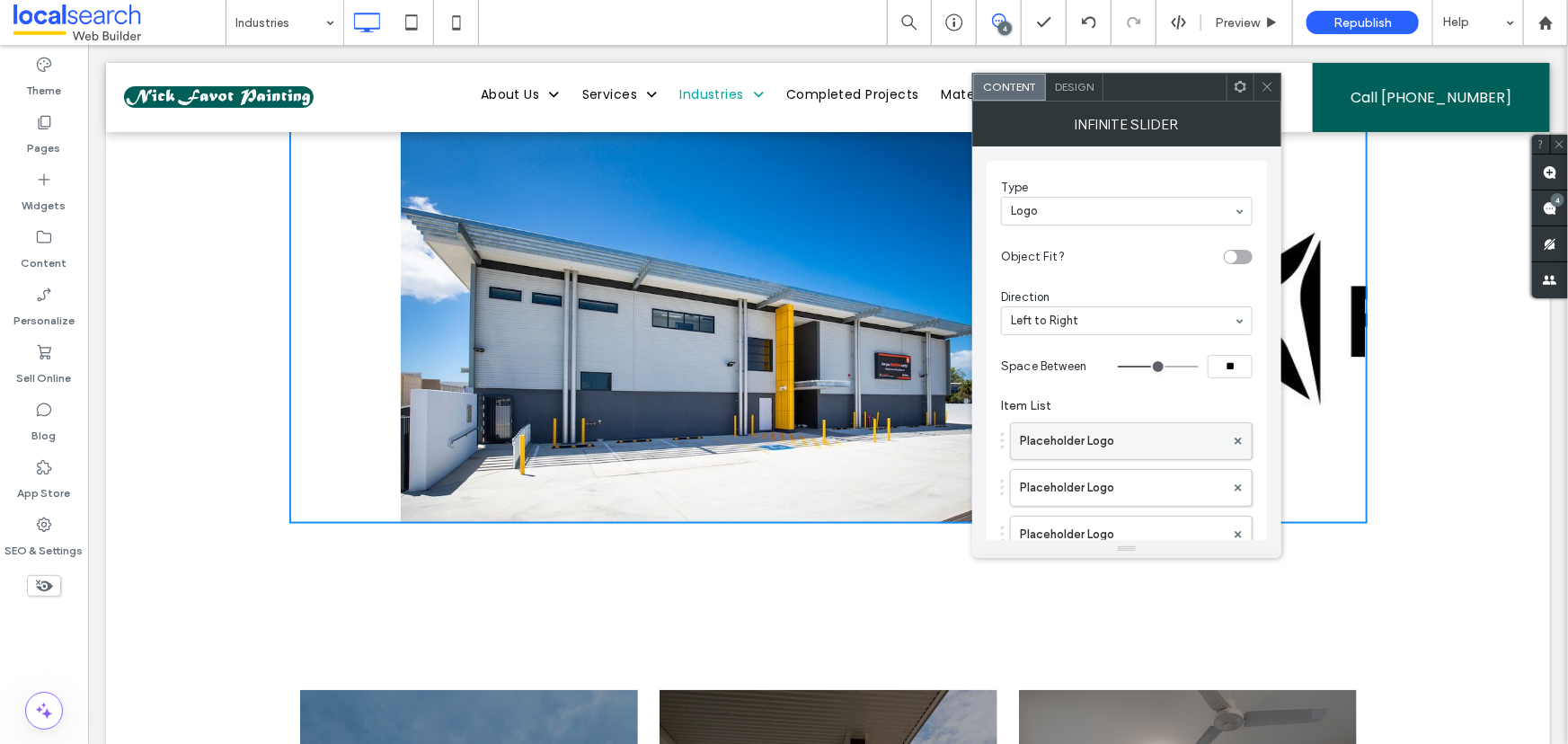 click on "Placeholder Logo" at bounding box center (1122, 441) 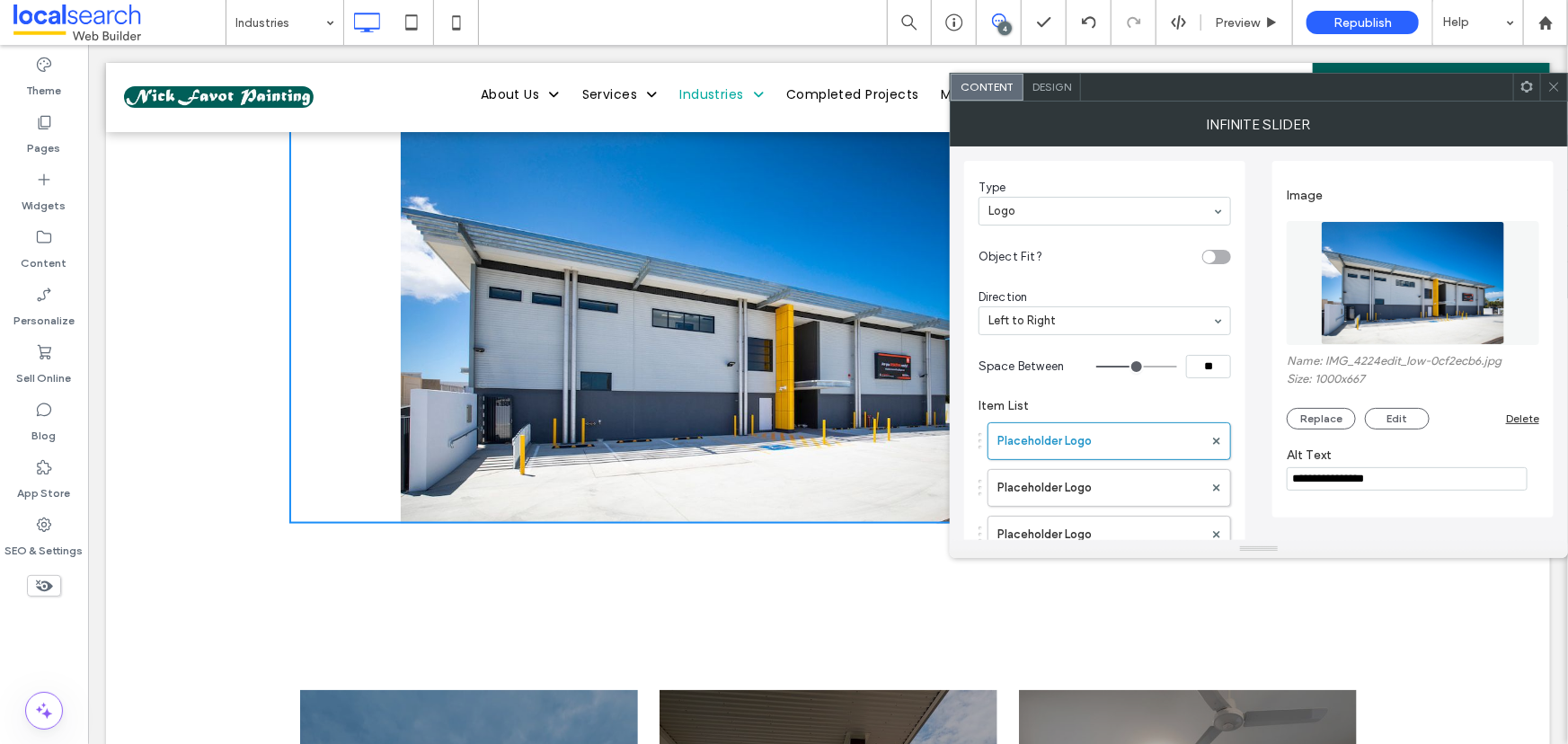 scroll, scrollTop: 70, scrollLeft: 0, axis: vertical 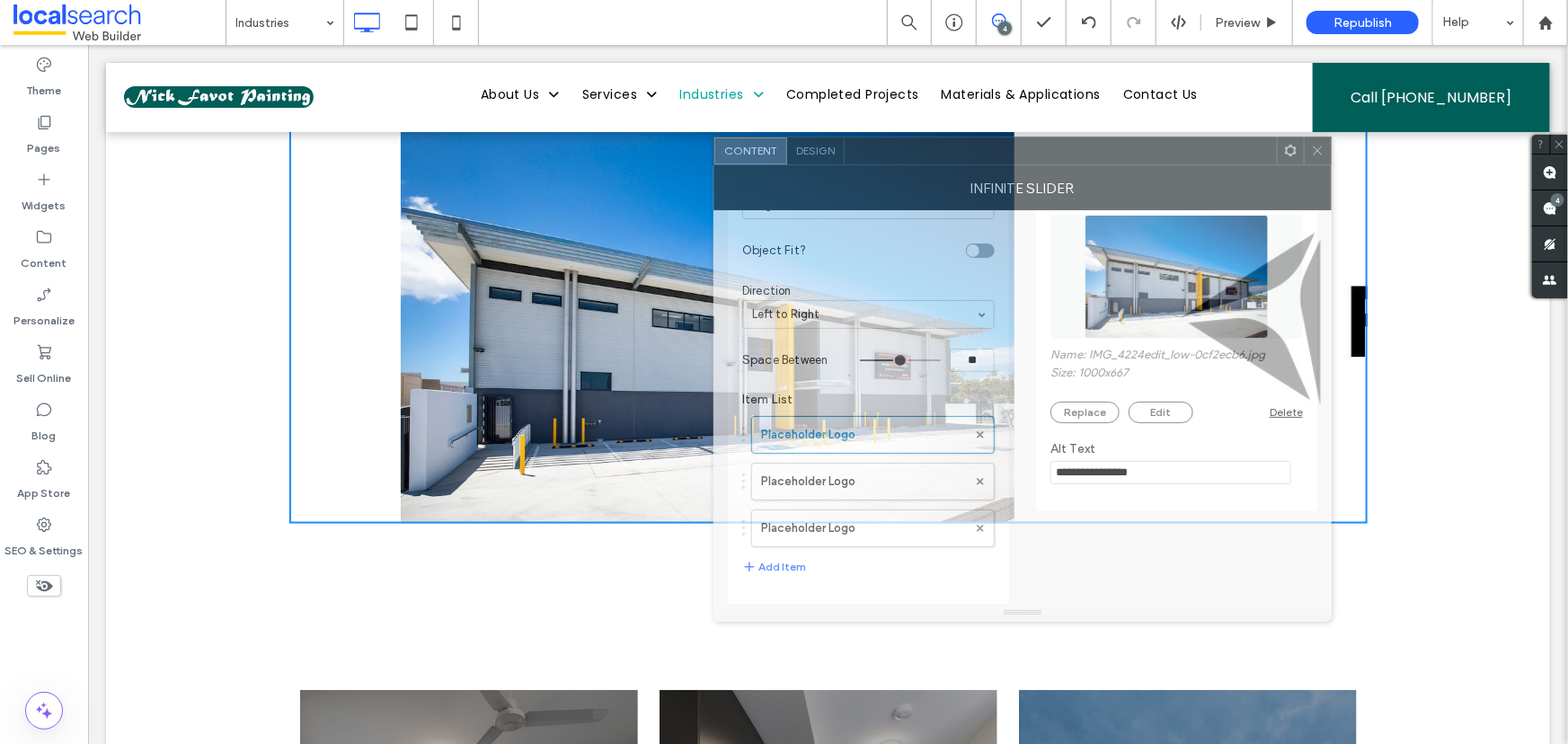 drag, startPoint x: 1281, startPoint y: 106, endPoint x: 1045, endPoint y: 170, distance: 244.52403 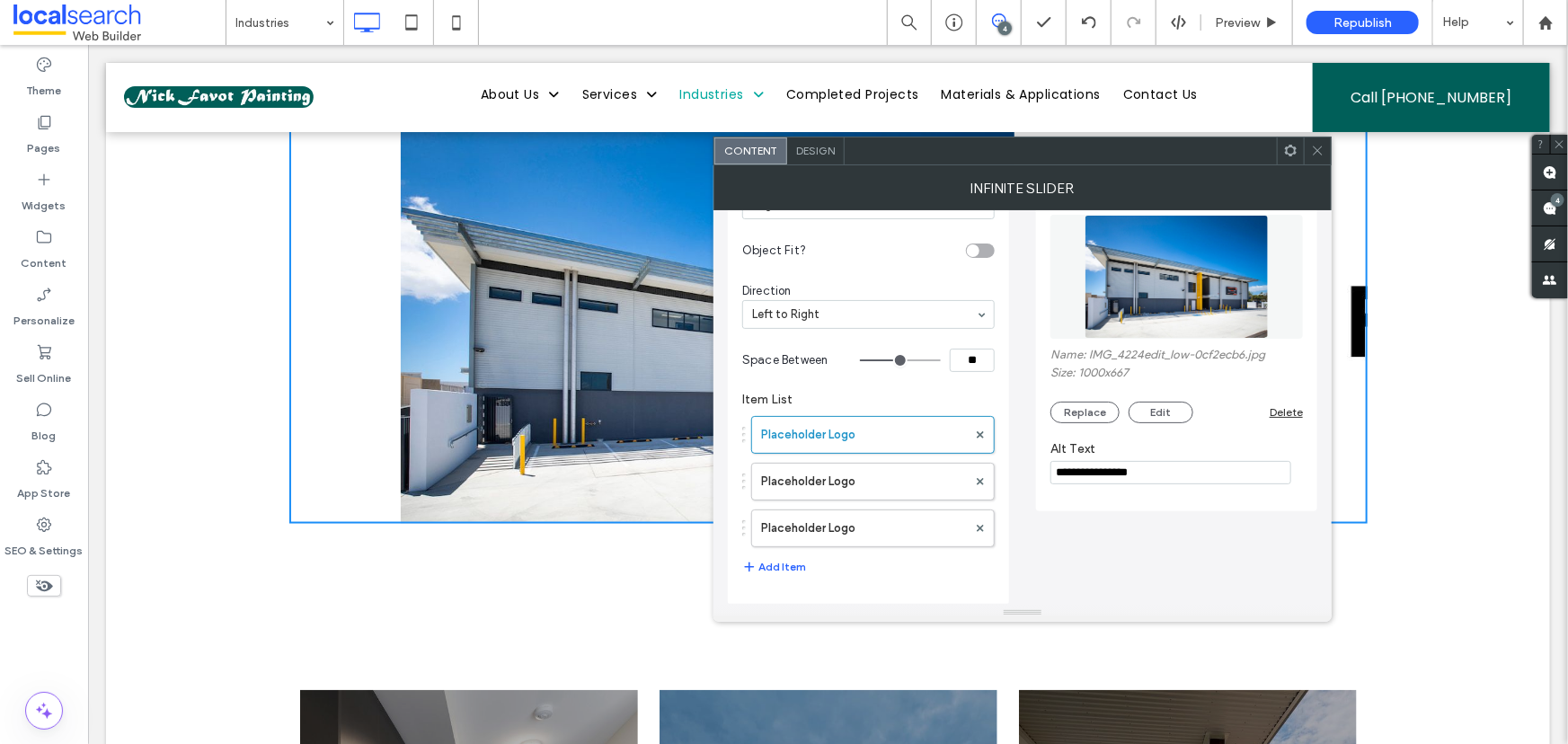 click on "Design" at bounding box center [816, 151] 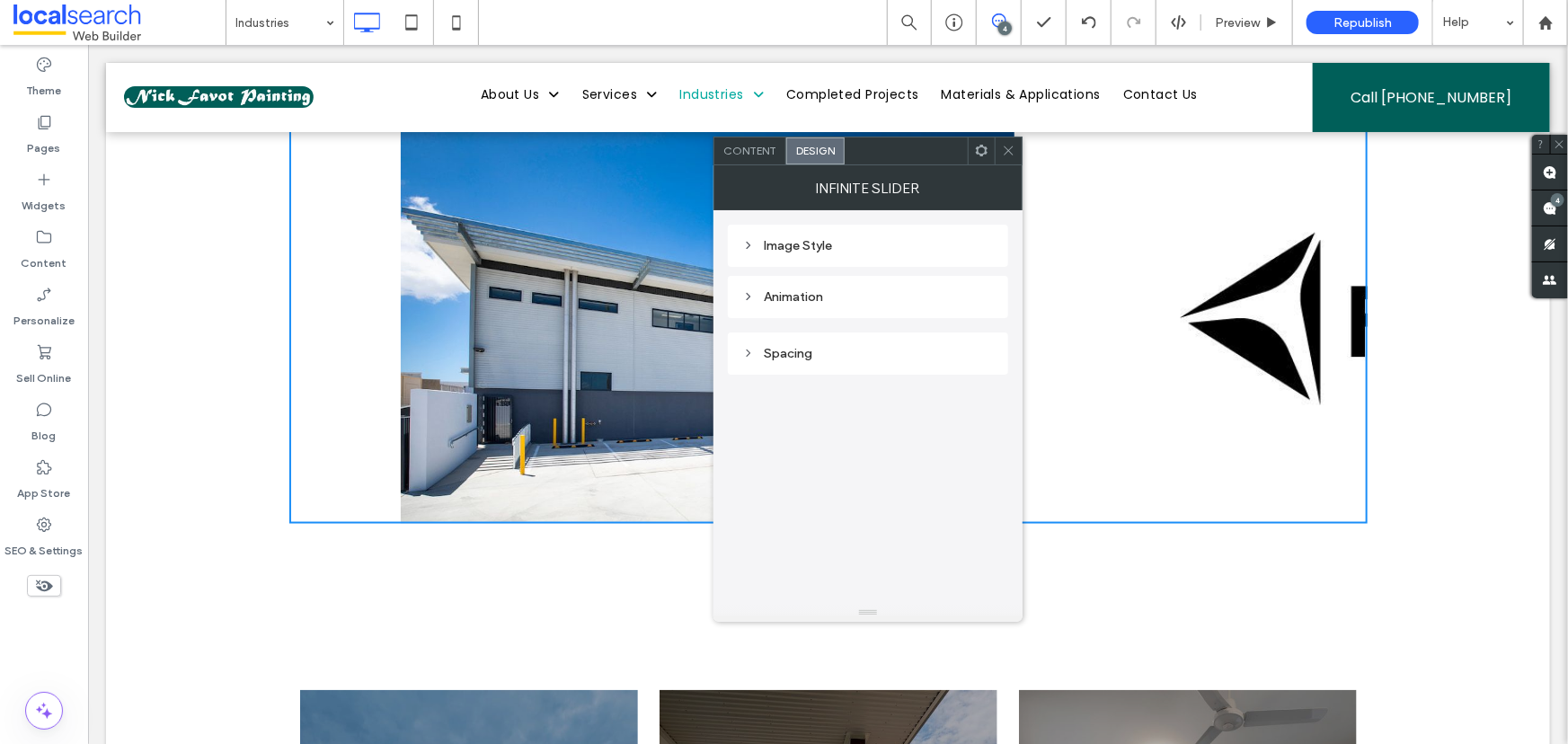 click on "Image Style" at bounding box center (868, 245) 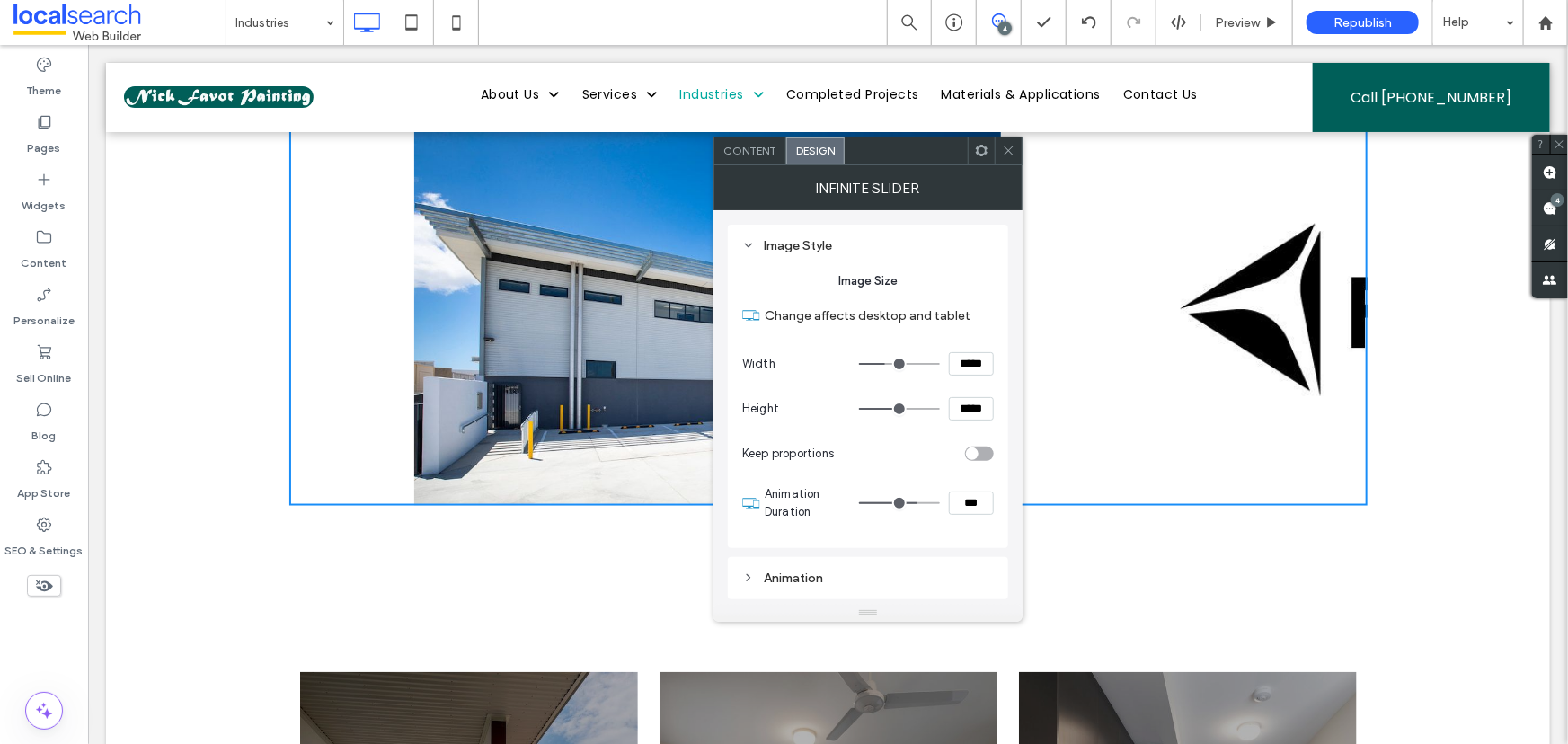 type on "***" 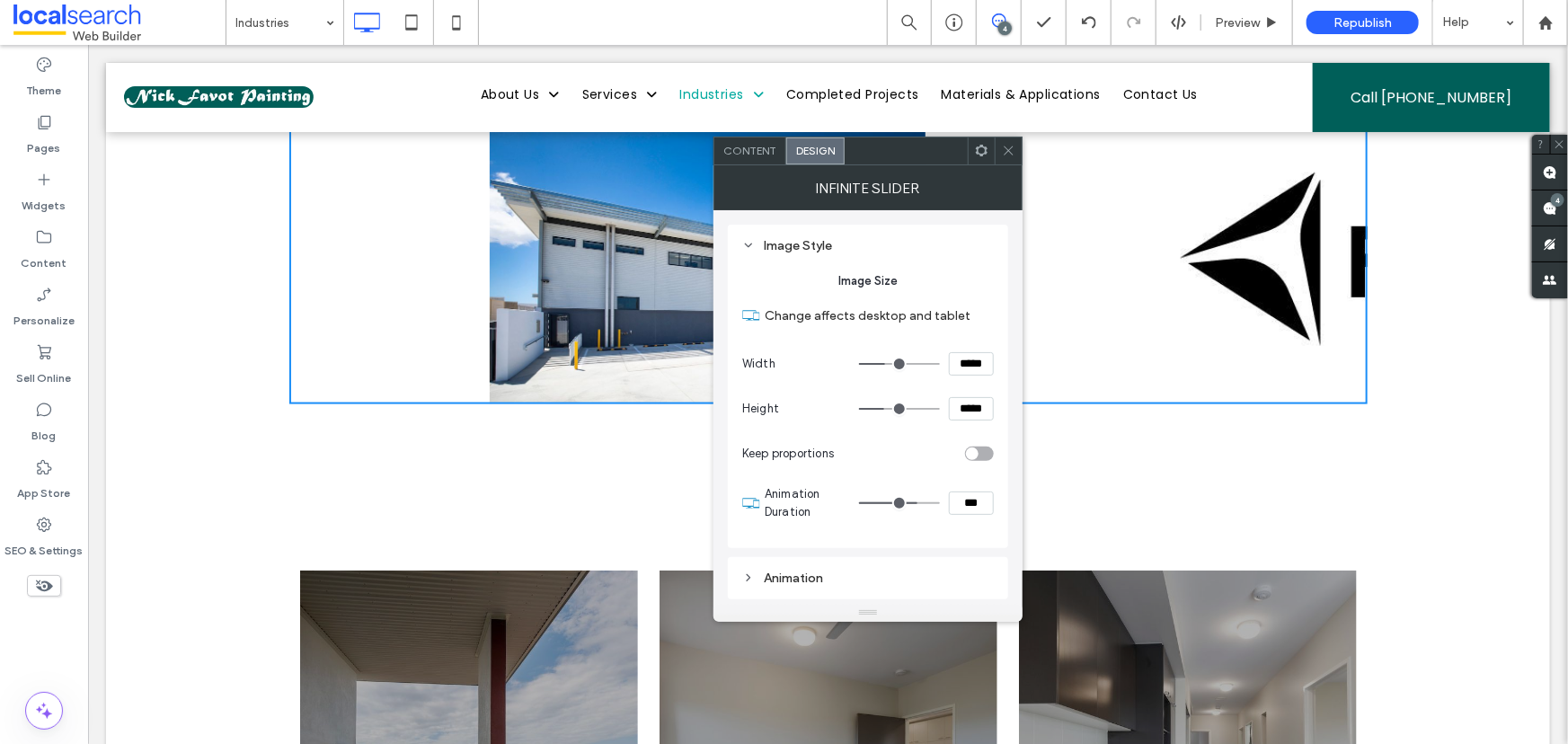 type on "***" 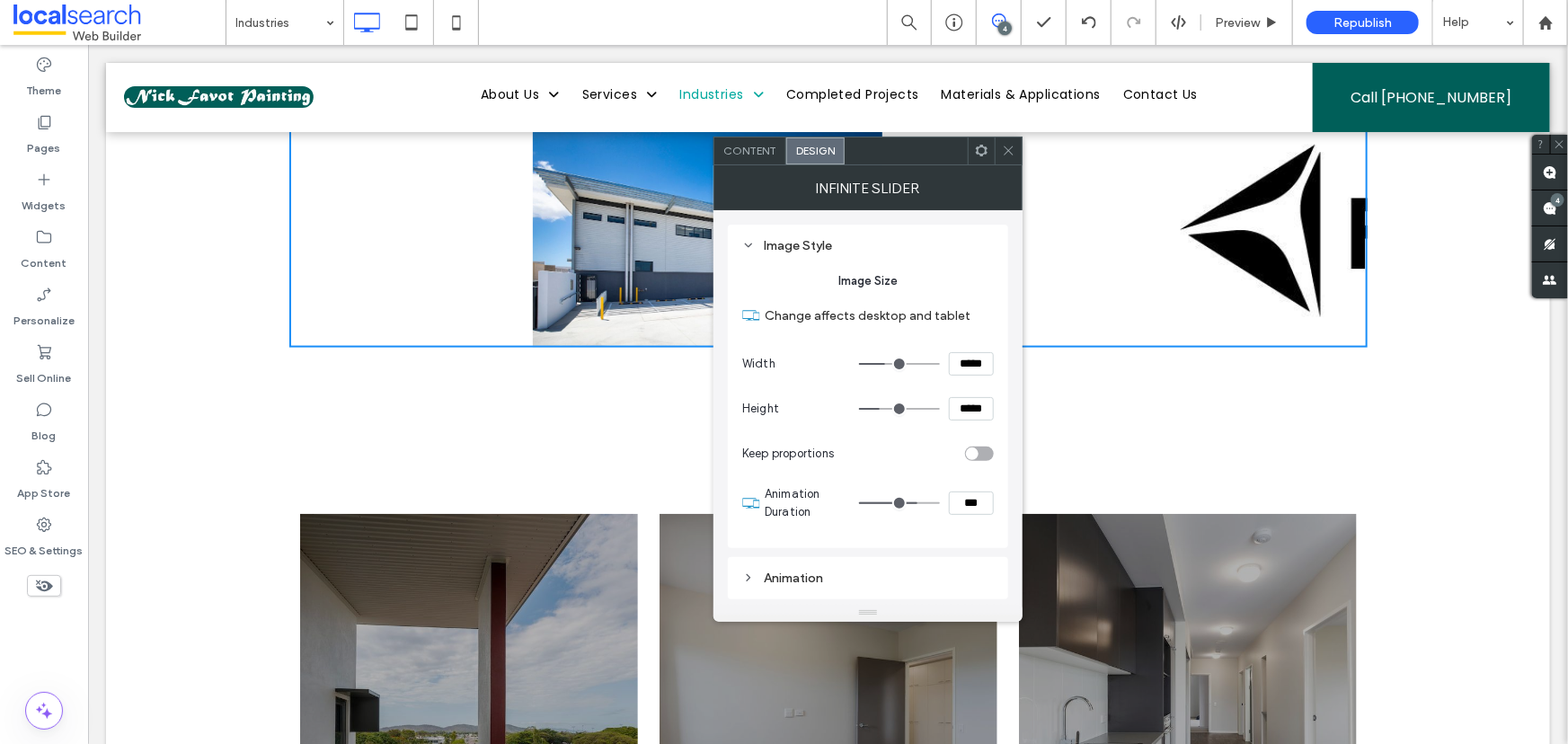 type on "***" 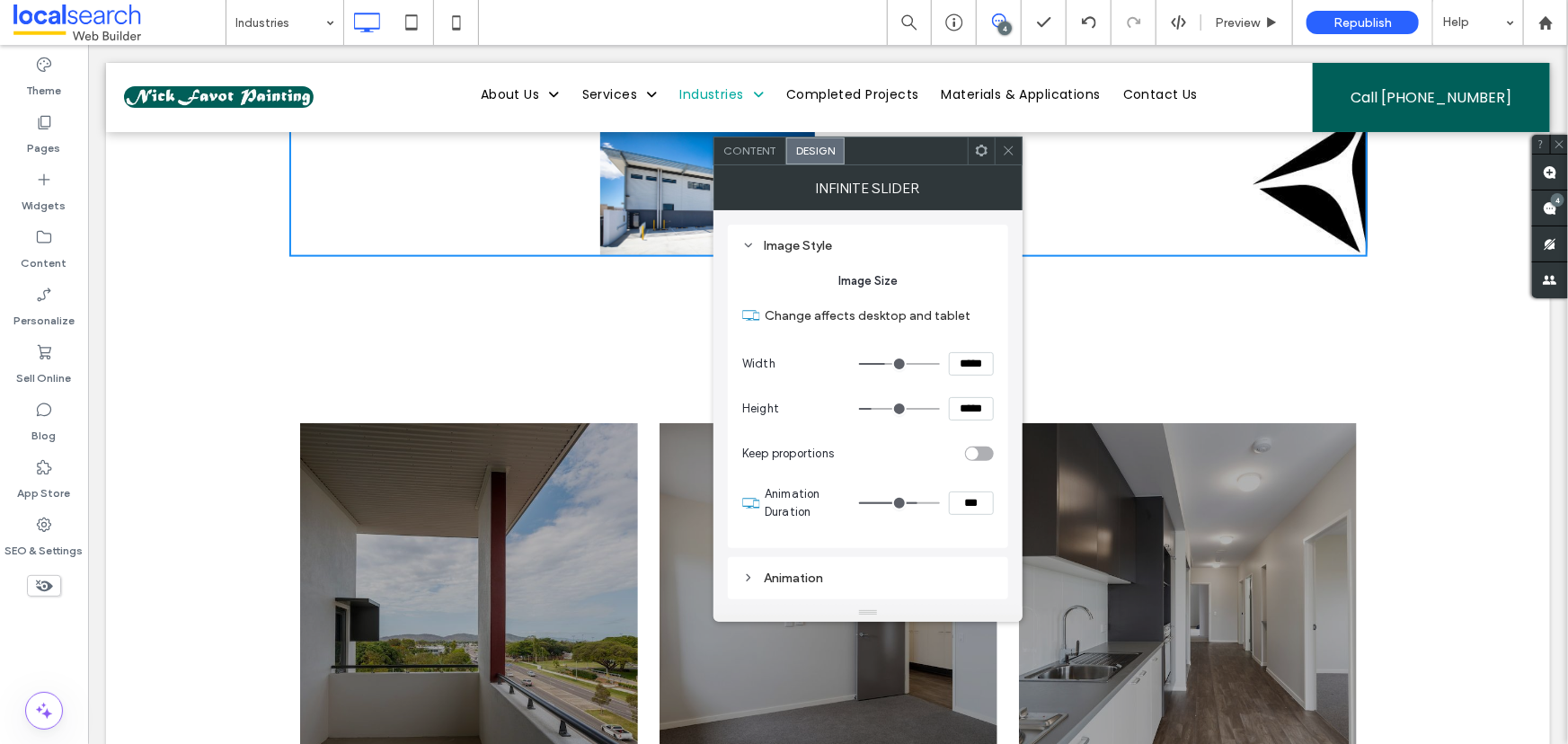 type on "***" 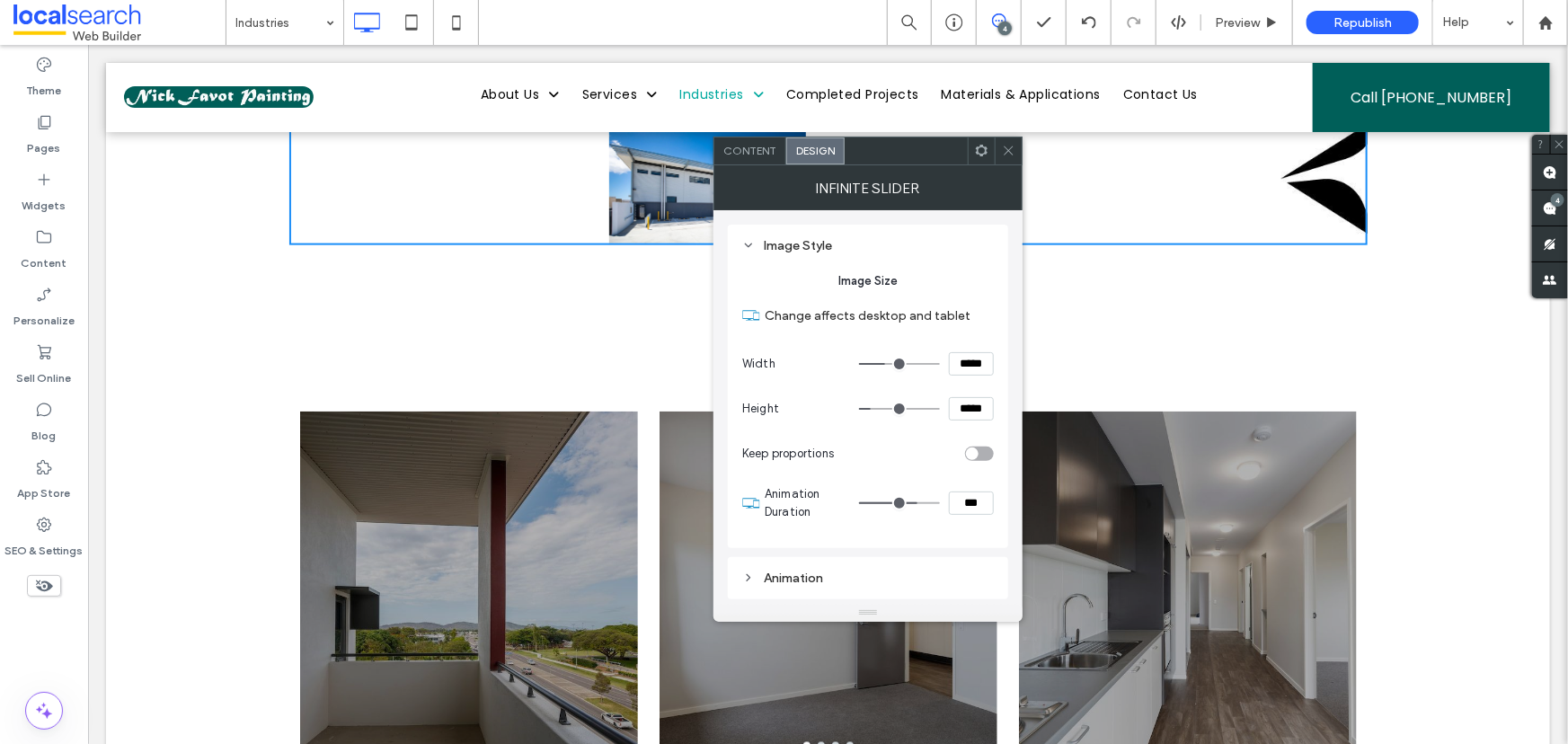 type on "*****" 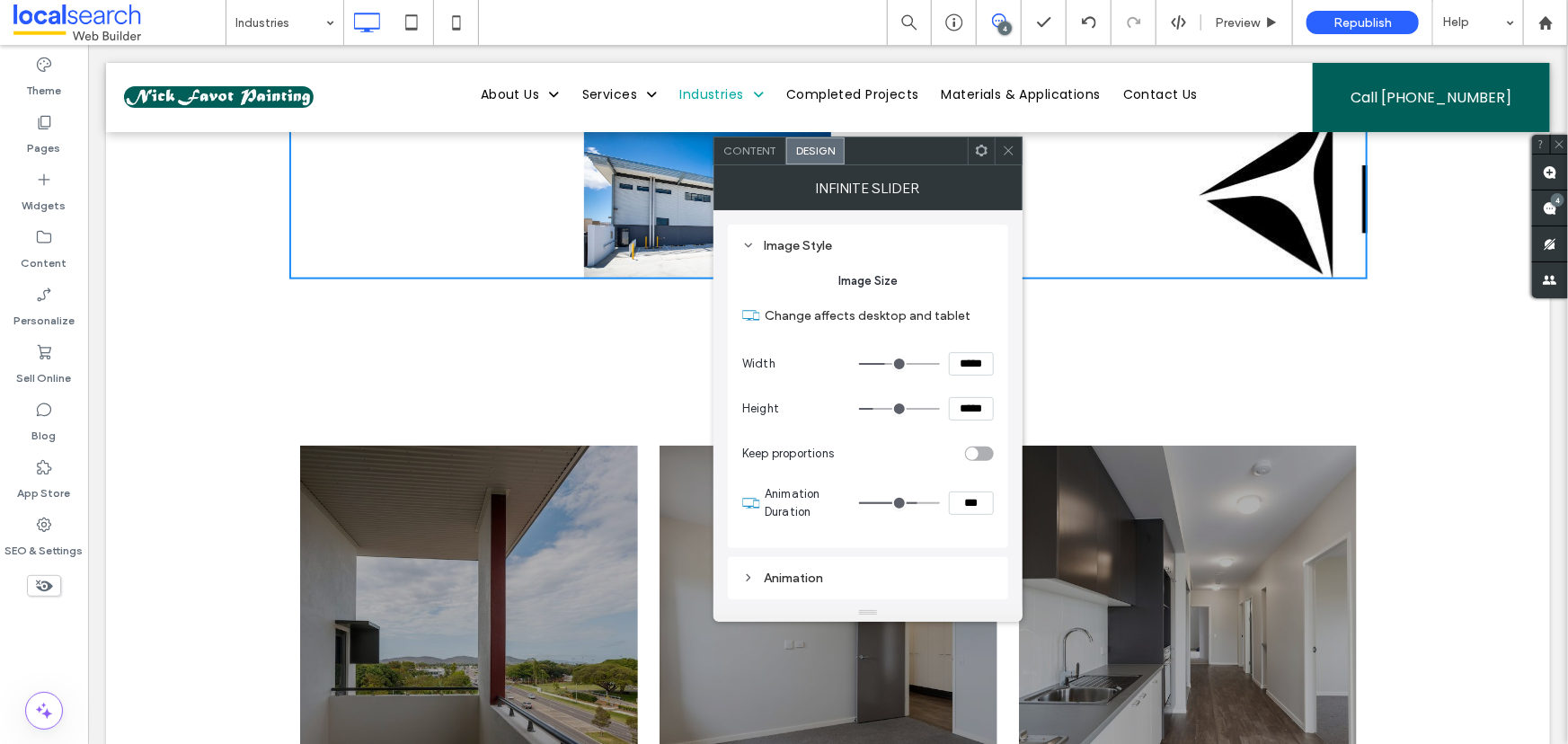 type on "***" 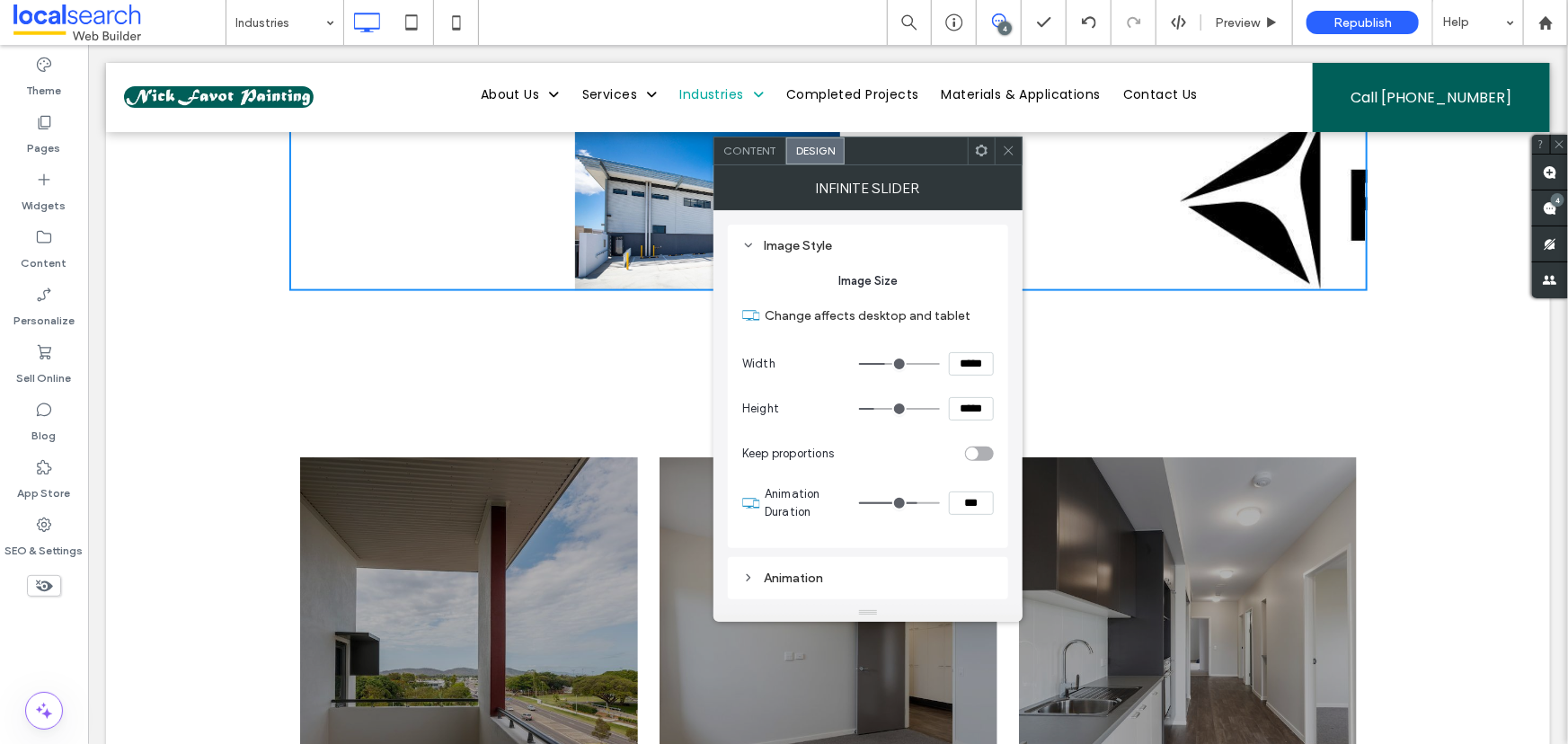 drag, startPoint x: 894, startPoint y: 408, endPoint x: 879, endPoint y: 403, distance: 15.811388 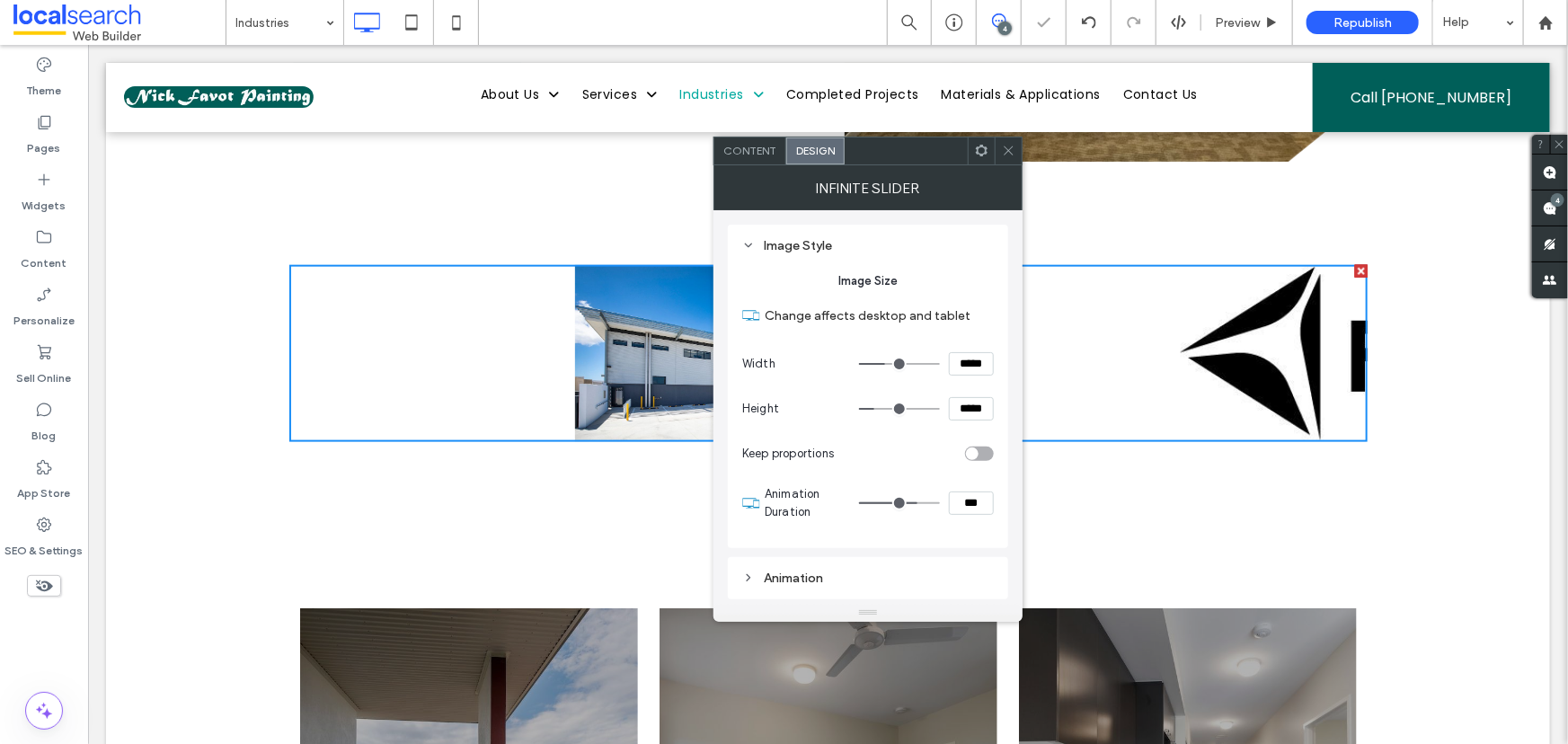scroll, scrollTop: 899, scrollLeft: 0, axis: vertical 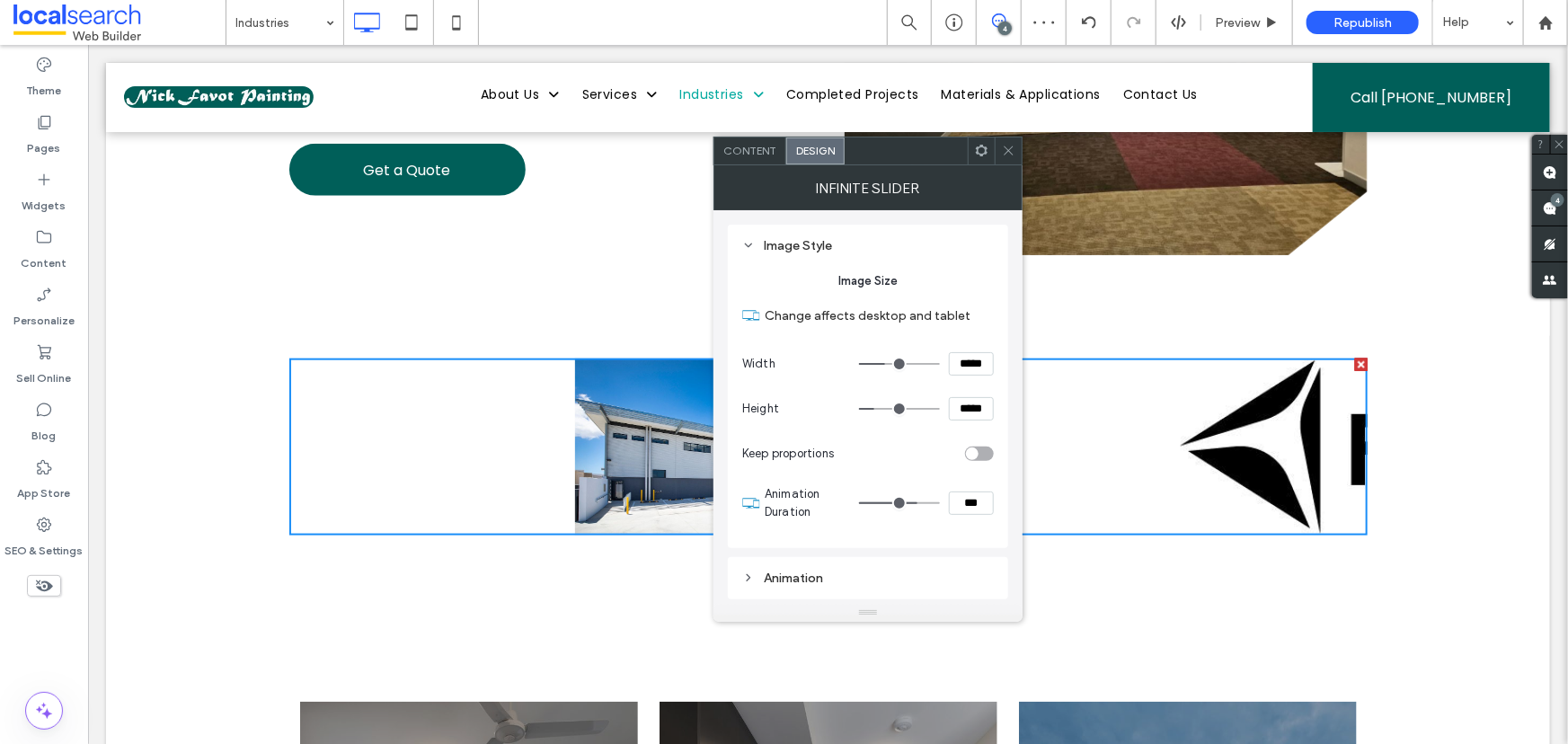 type on "***" 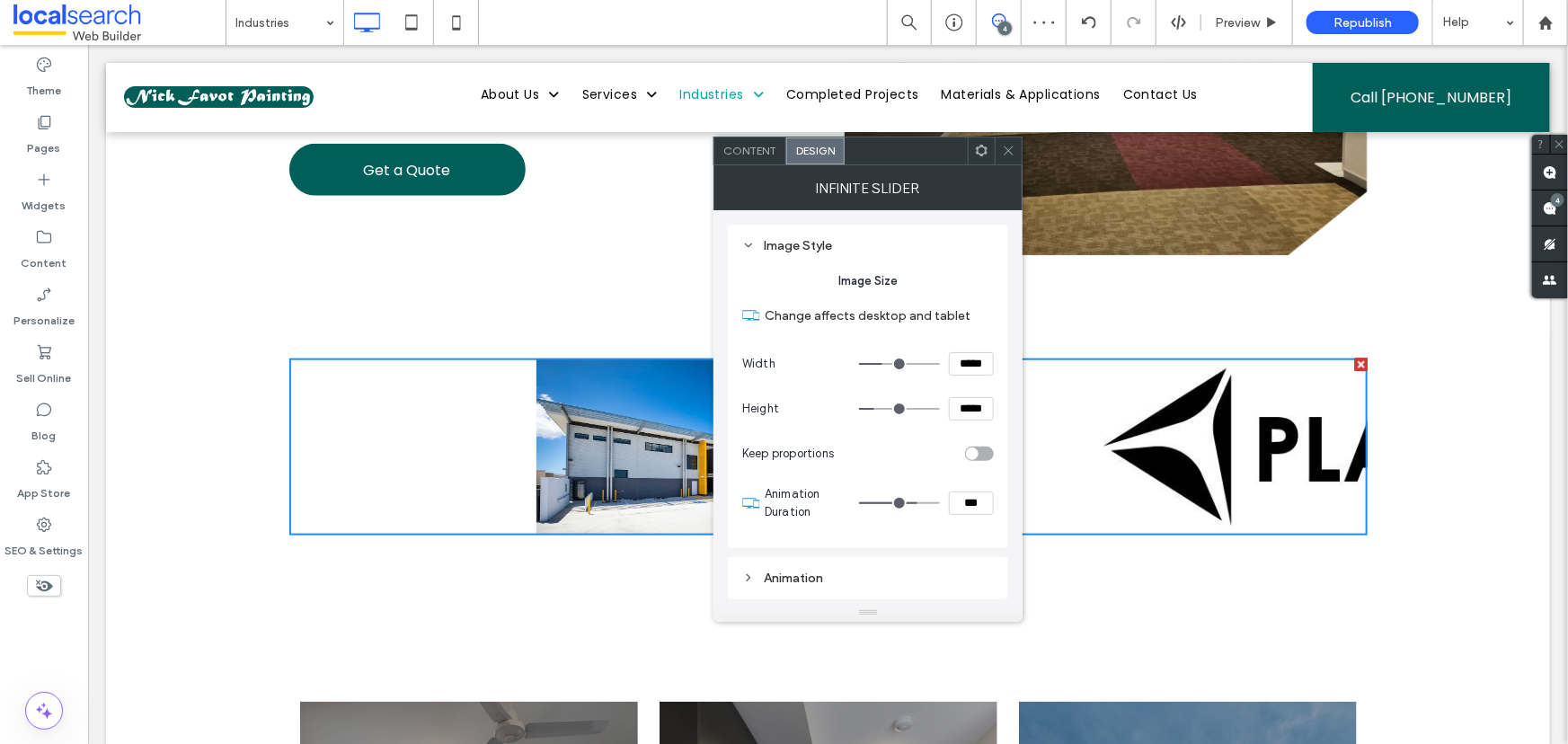 type on "***" 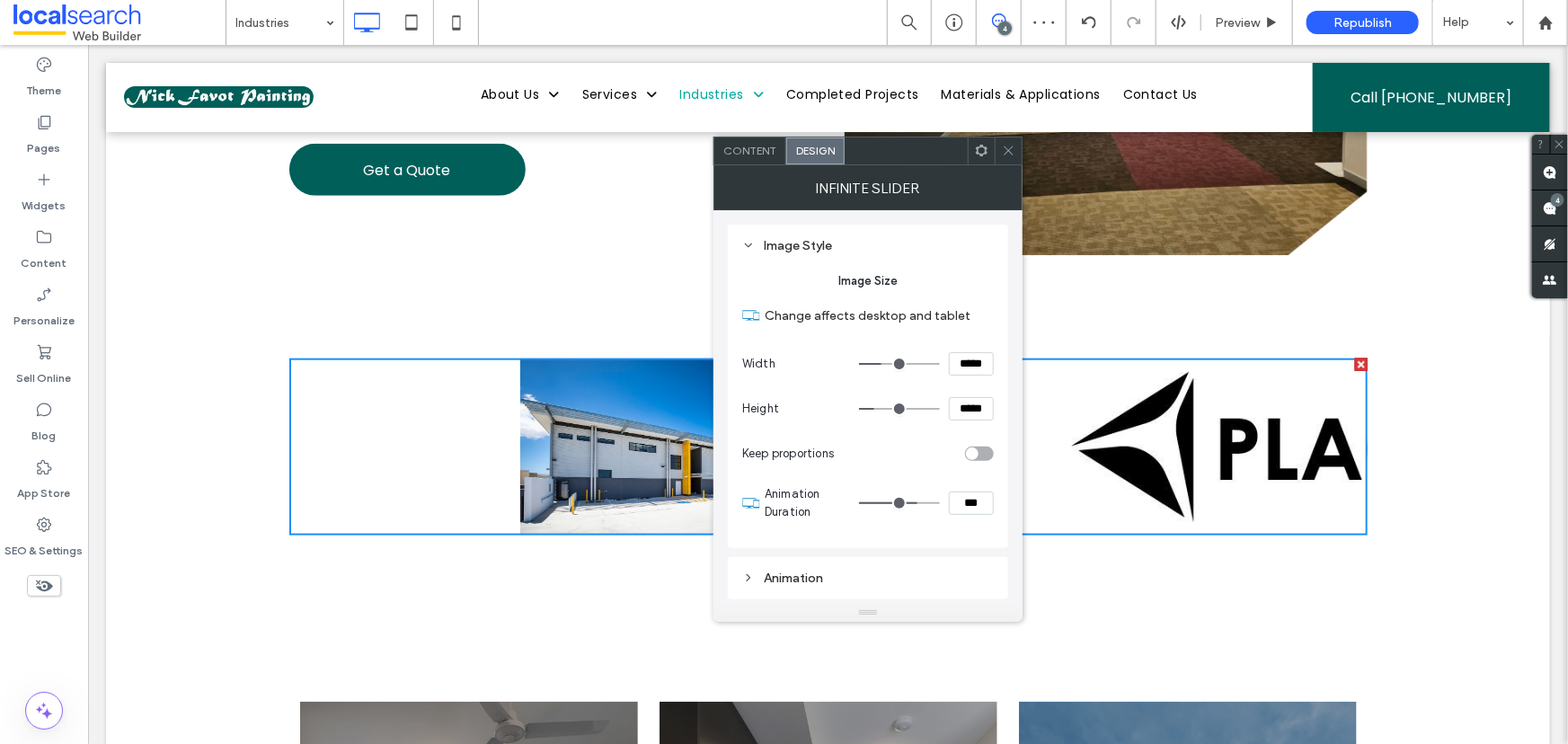 type on "***" 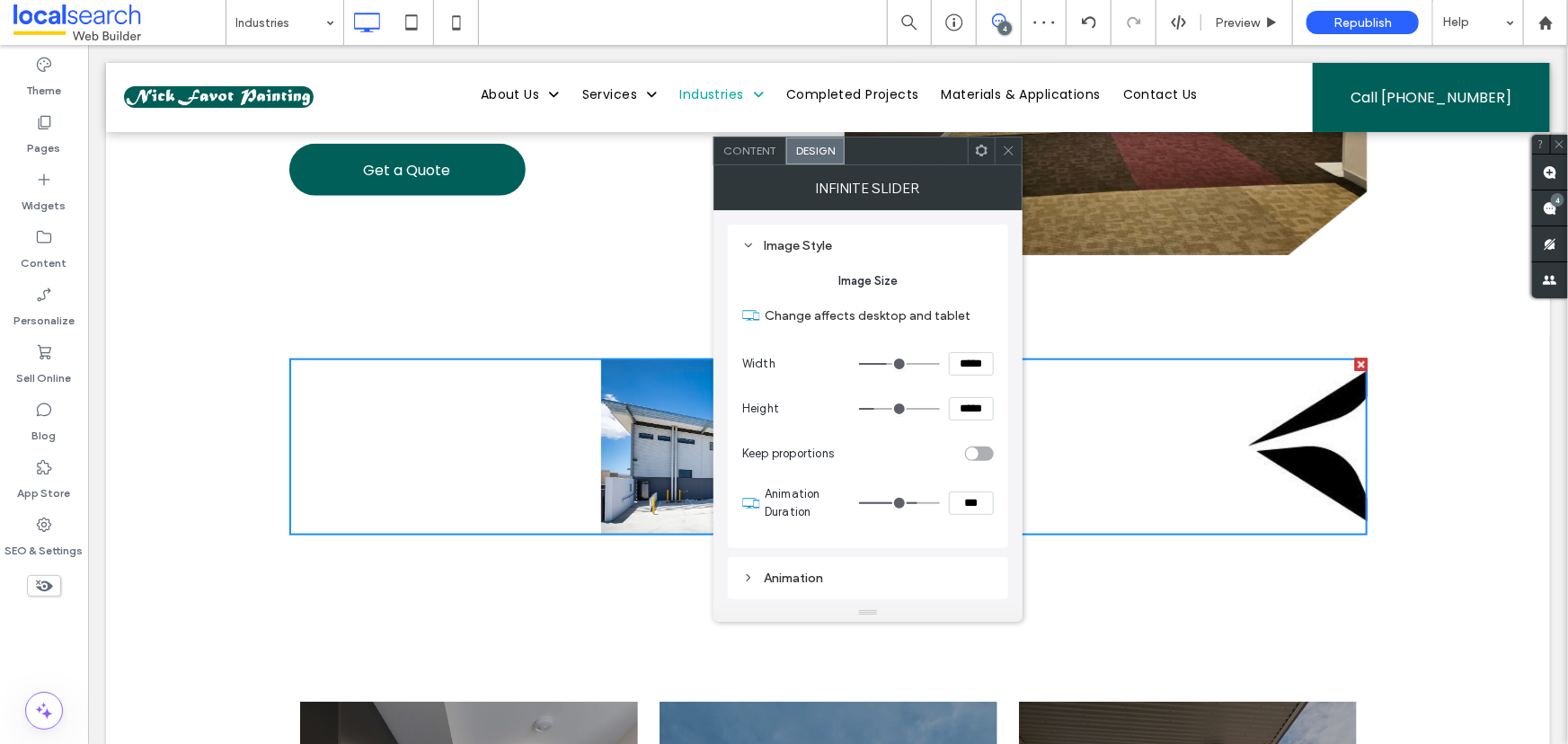 type on "***" 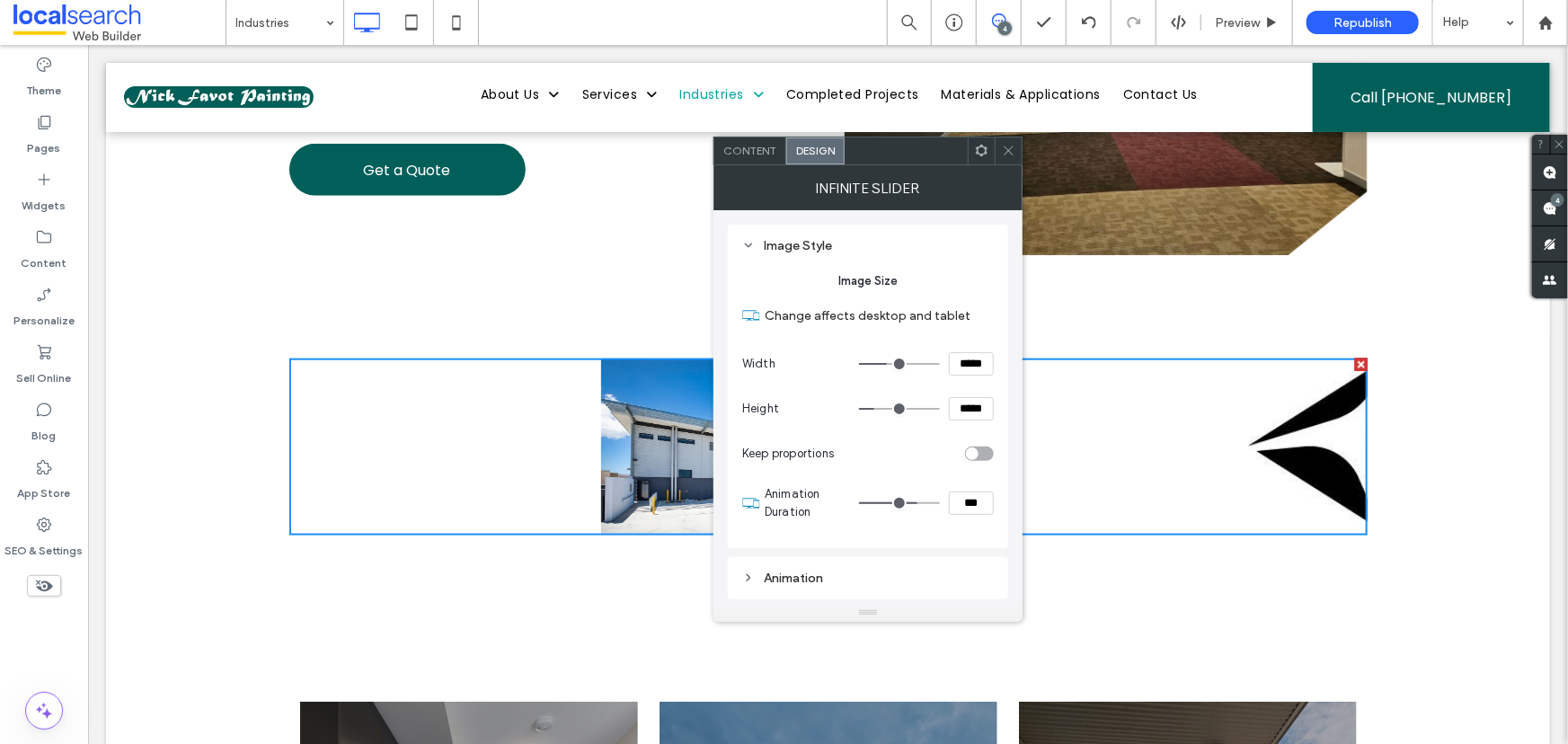 type on "***" 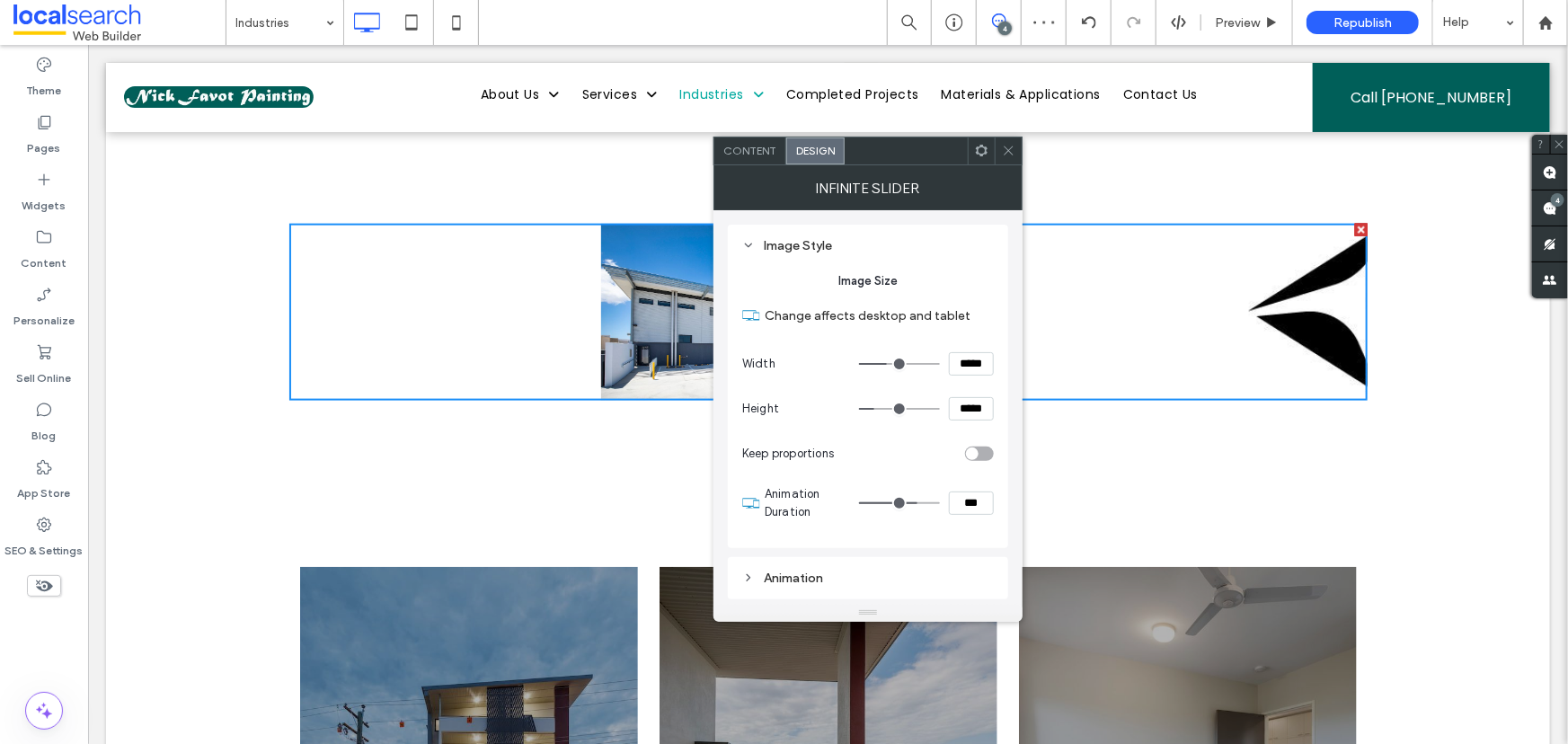 scroll, scrollTop: 1061, scrollLeft: 0, axis: vertical 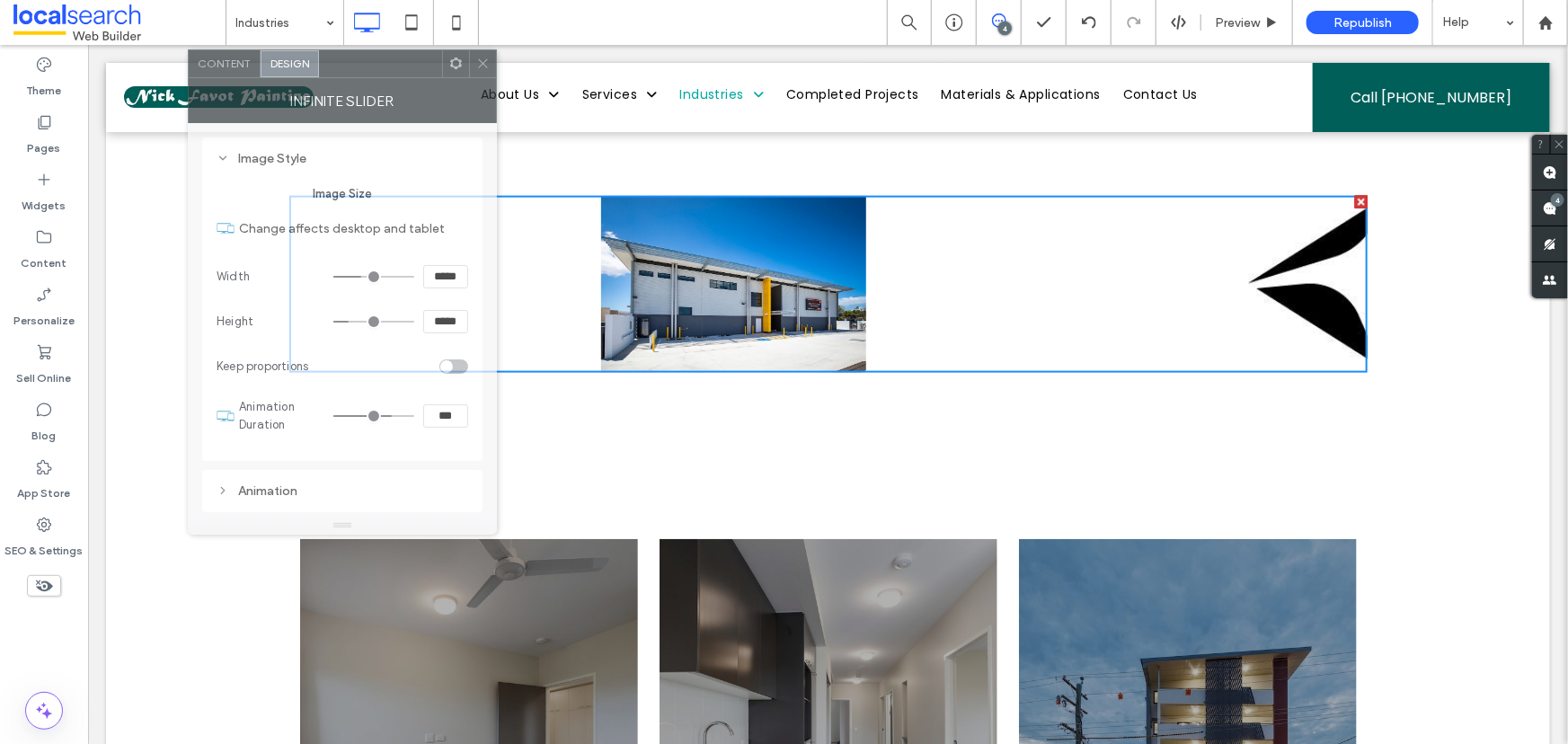 drag, startPoint x: 891, startPoint y: 153, endPoint x: 366, endPoint y: 66, distance: 532.15975 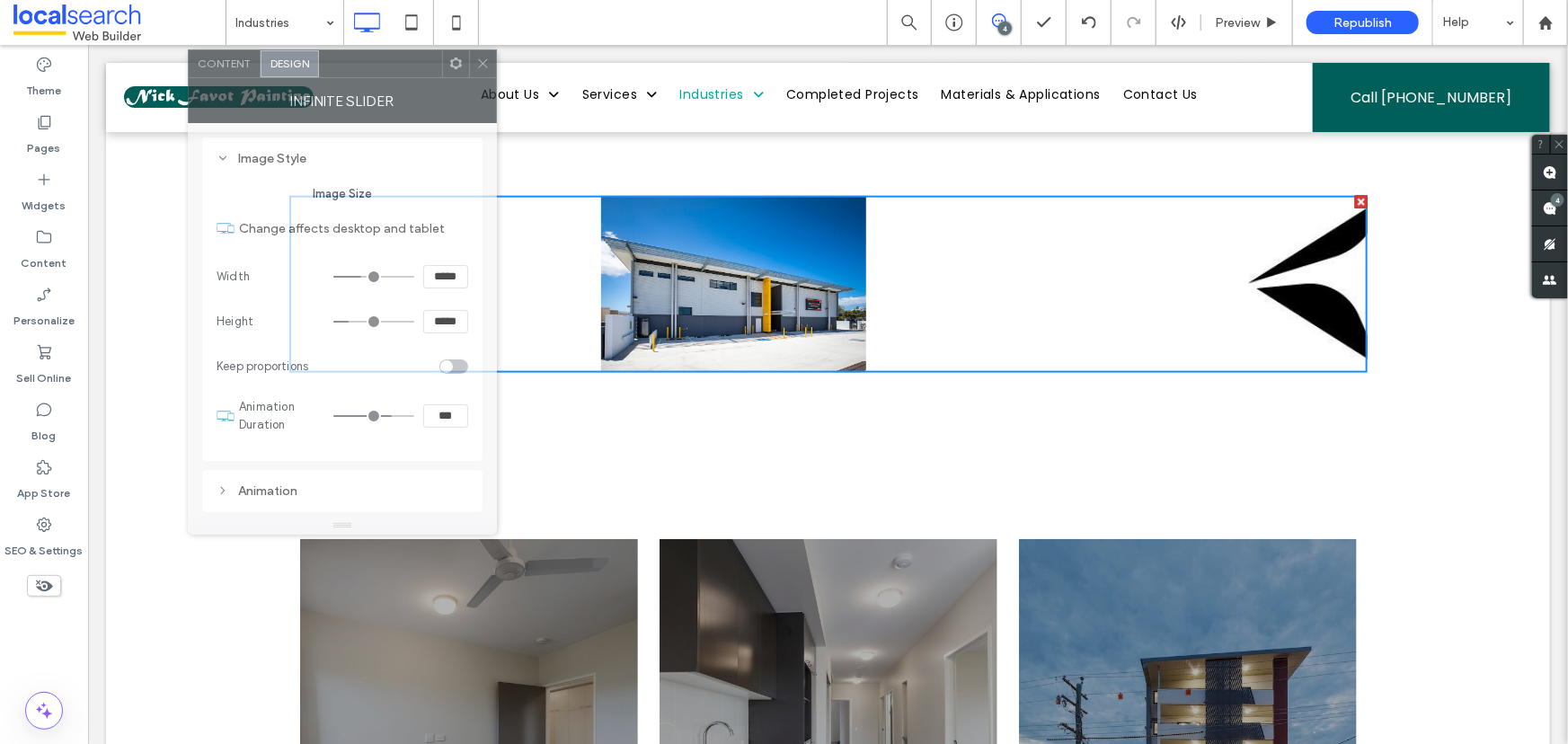 click at bounding box center [380, 64] 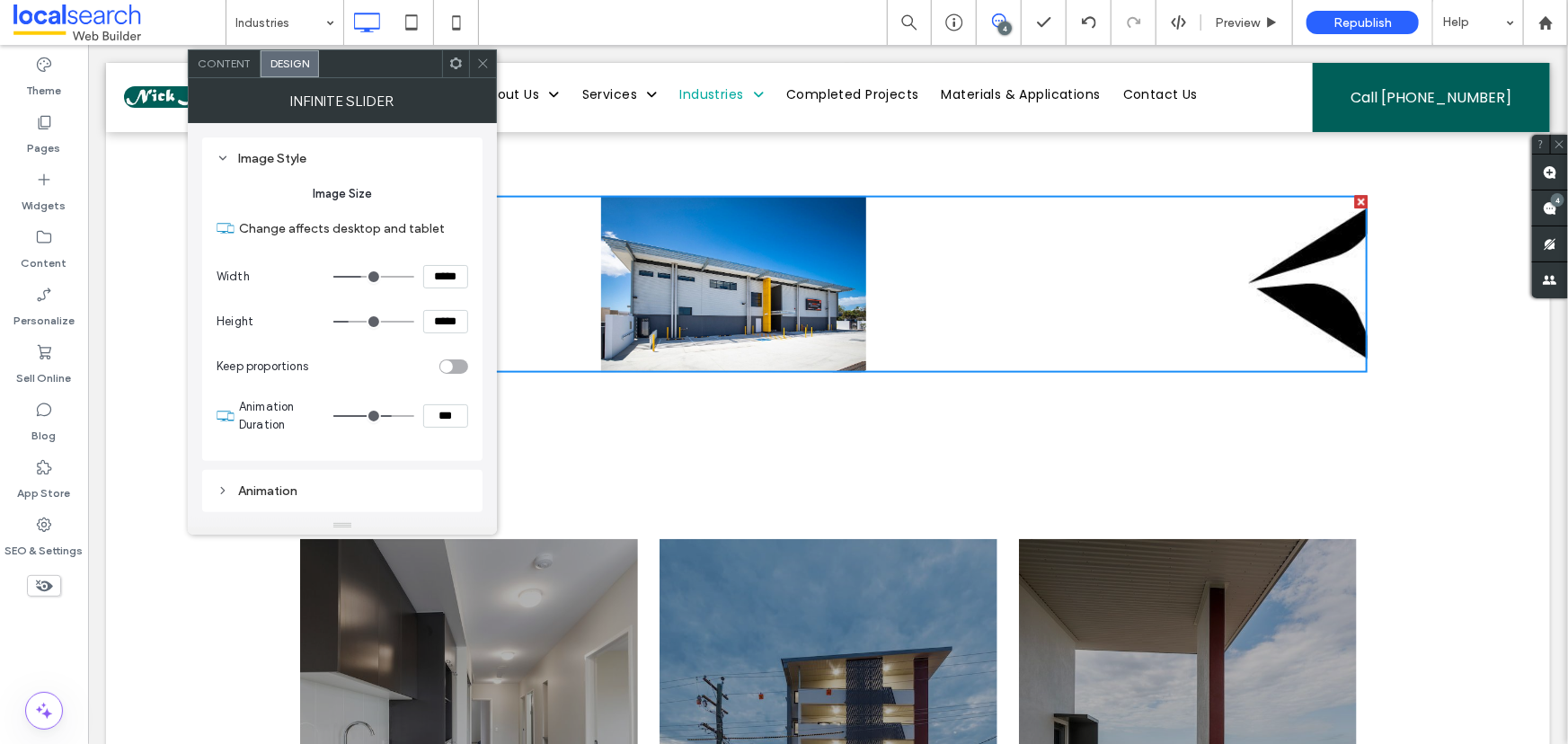 click at bounding box center [2565, 283] 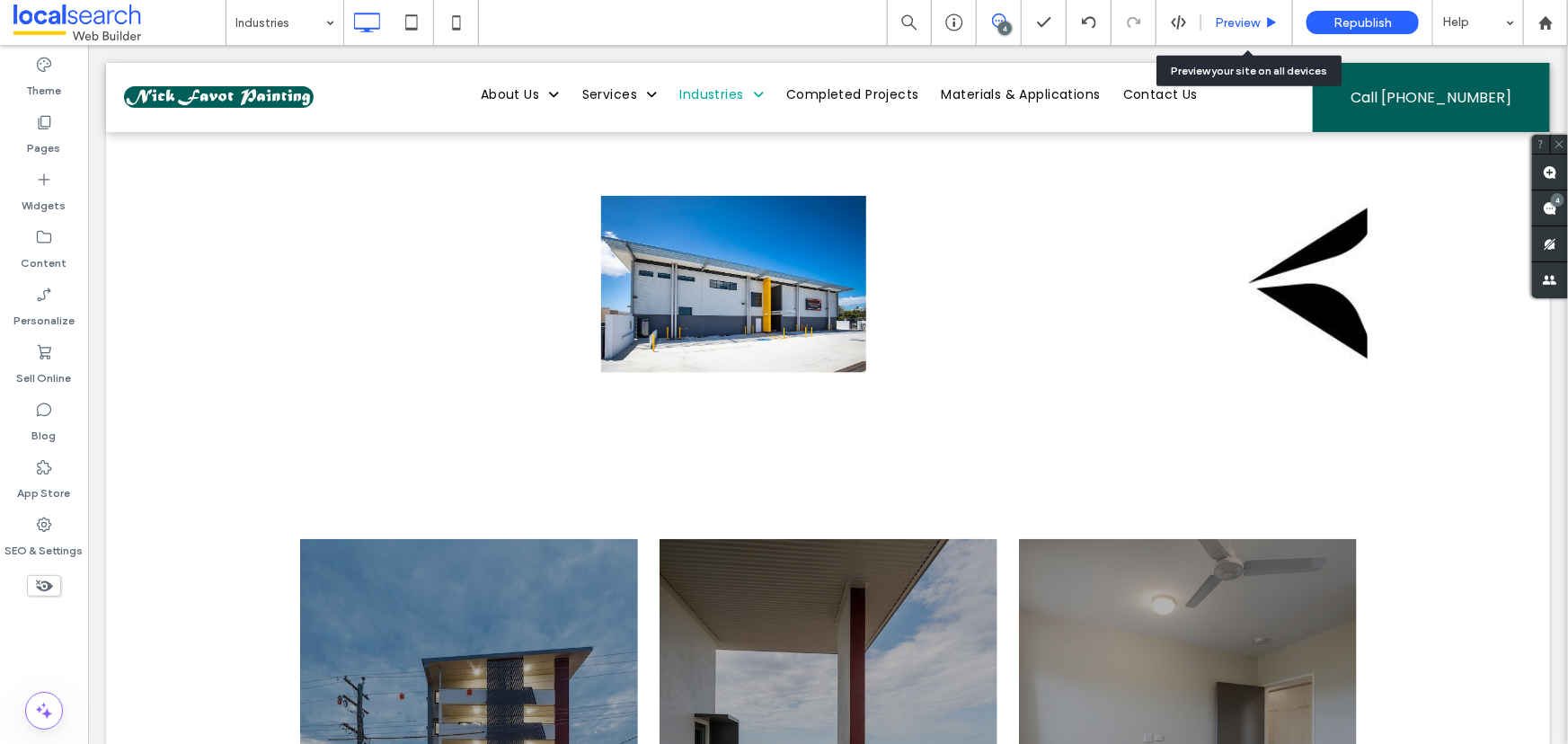 drag, startPoint x: 1239, startPoint y: 26, endPoint x: 679, endPoint y: 198, distance: 585.81908 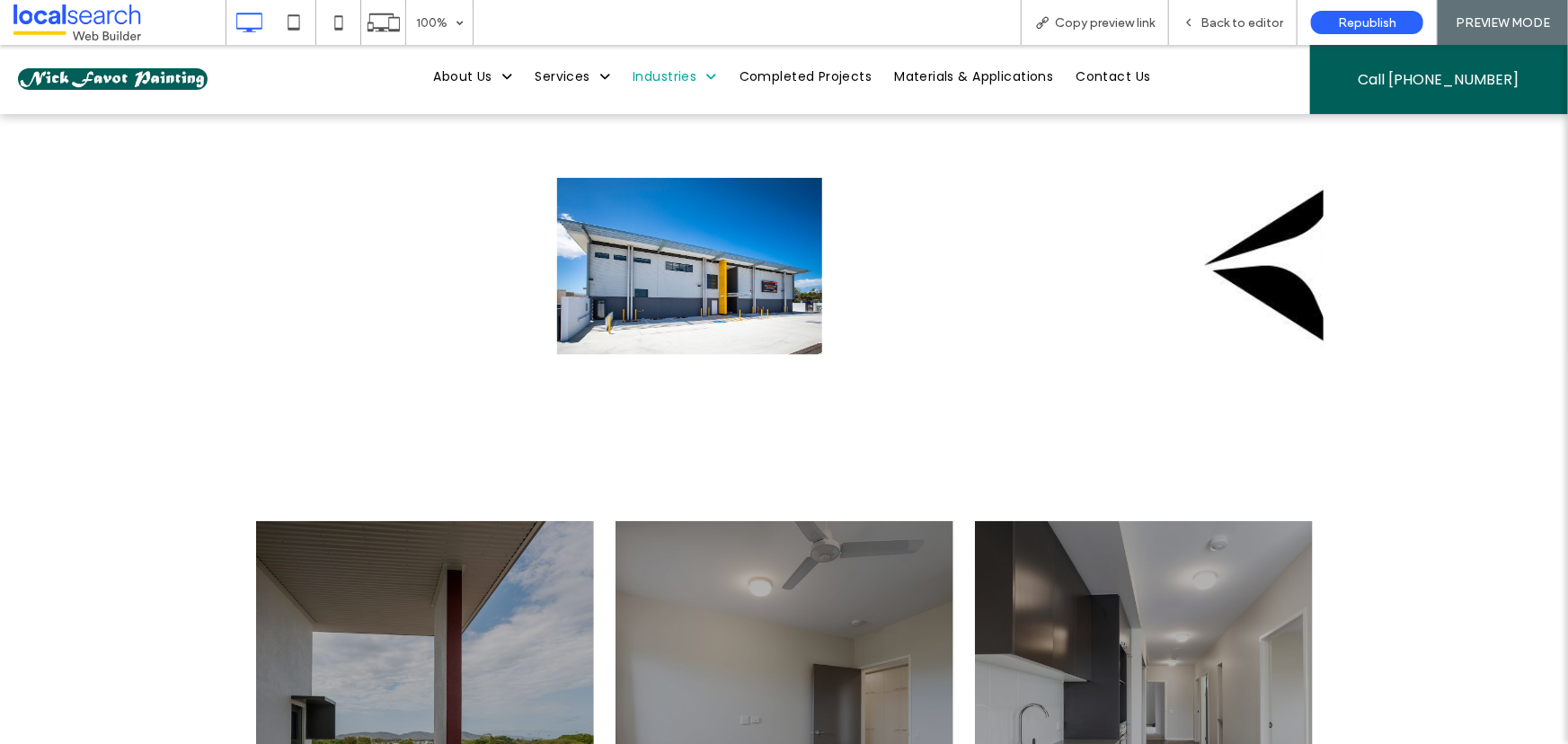 click at bounding box center (644, 265) 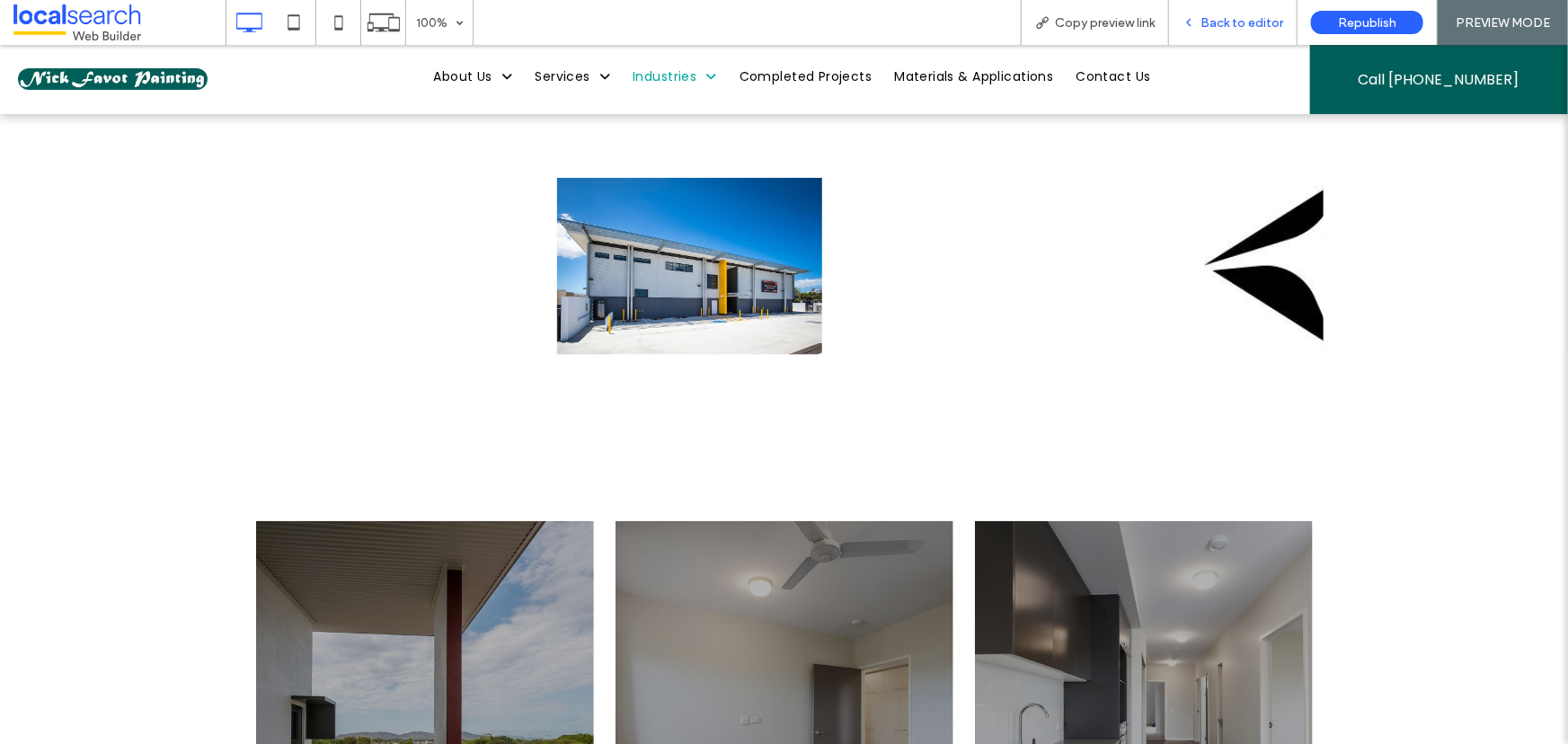 drag, startPoint x: 1231, startPoint y: 26, endPoint x: 1159, endPoint y: 22, distance: 72.11103 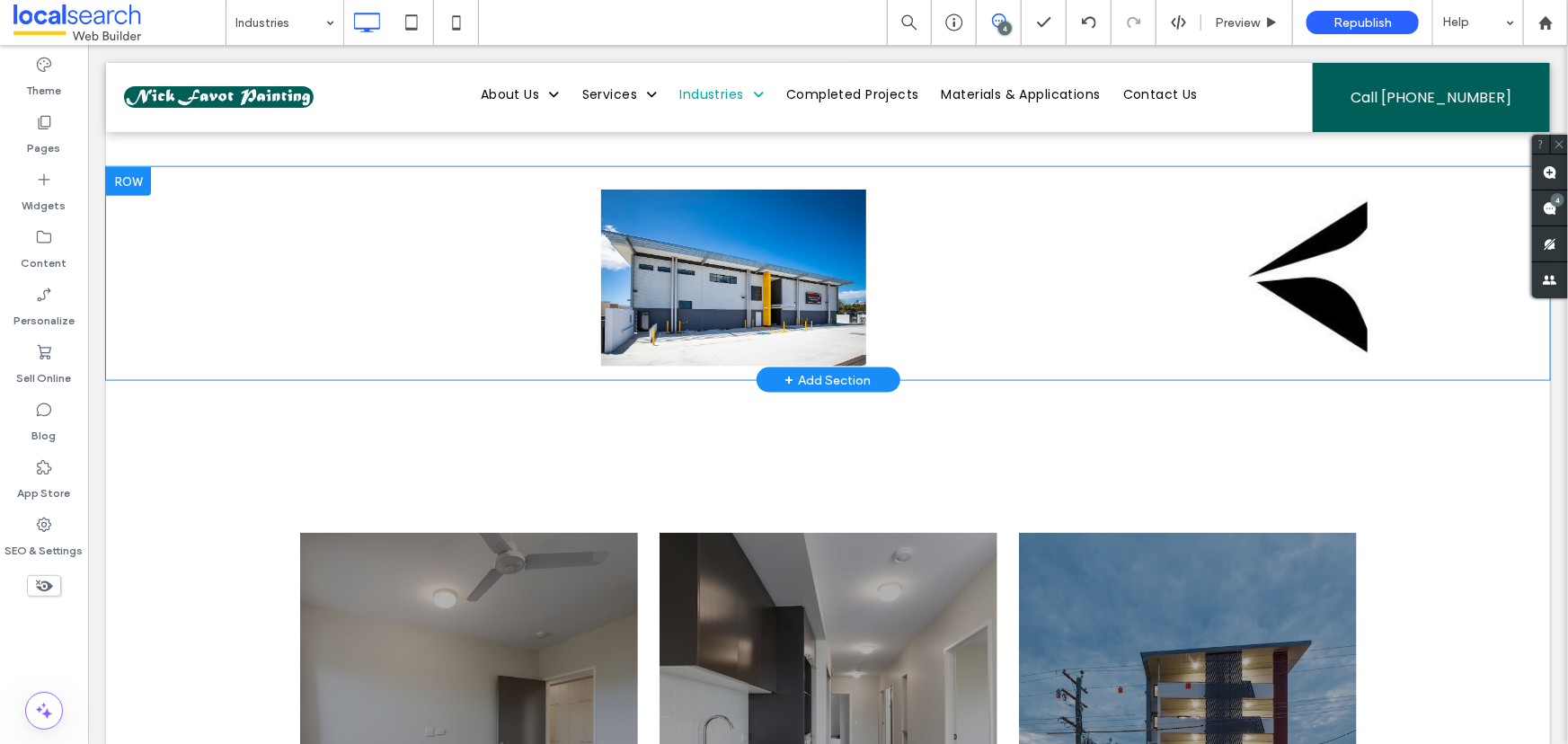 scroll, scrollTop: 979, scrollLeft: 0, axis: vertical 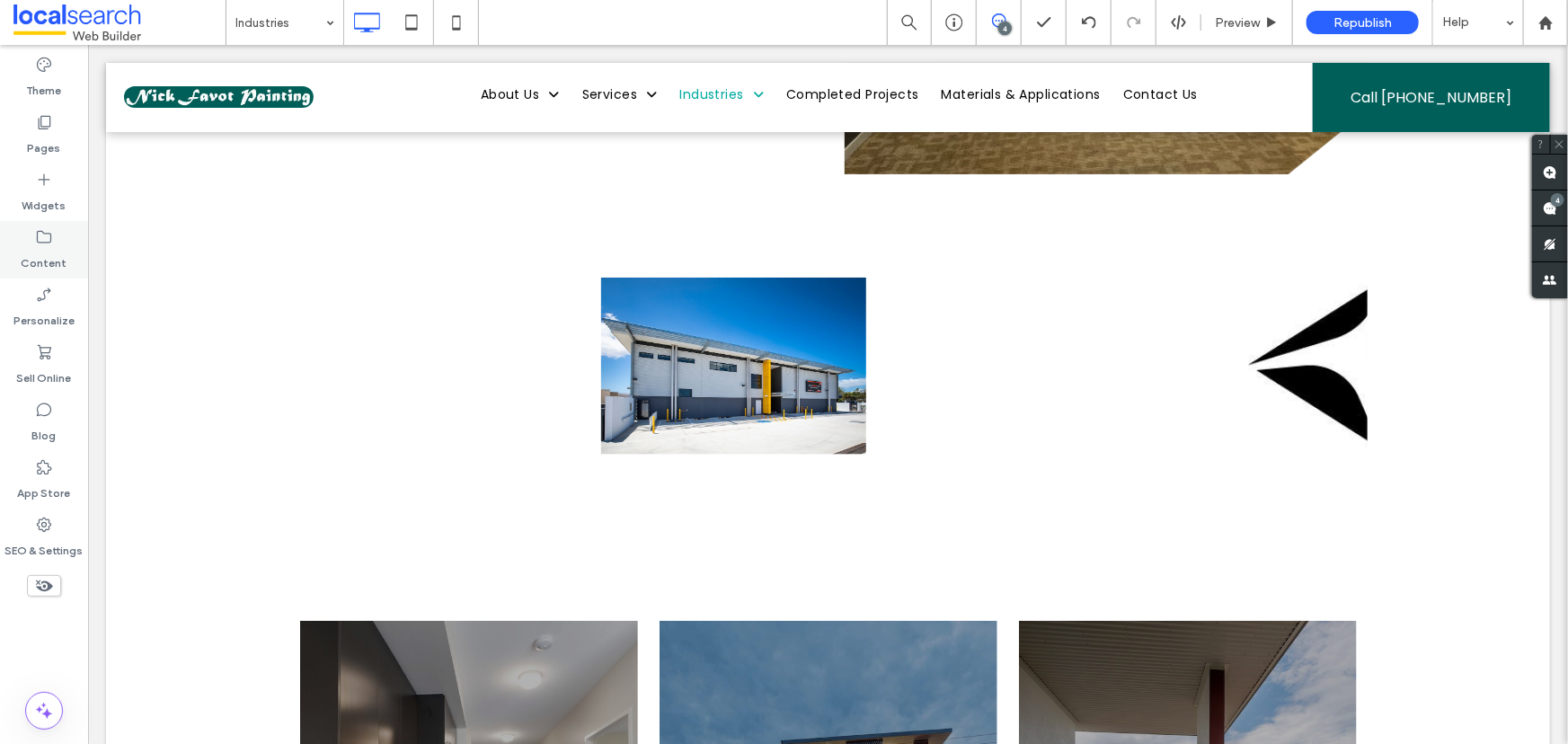 click on "Content" at bounding box center (44, 250) 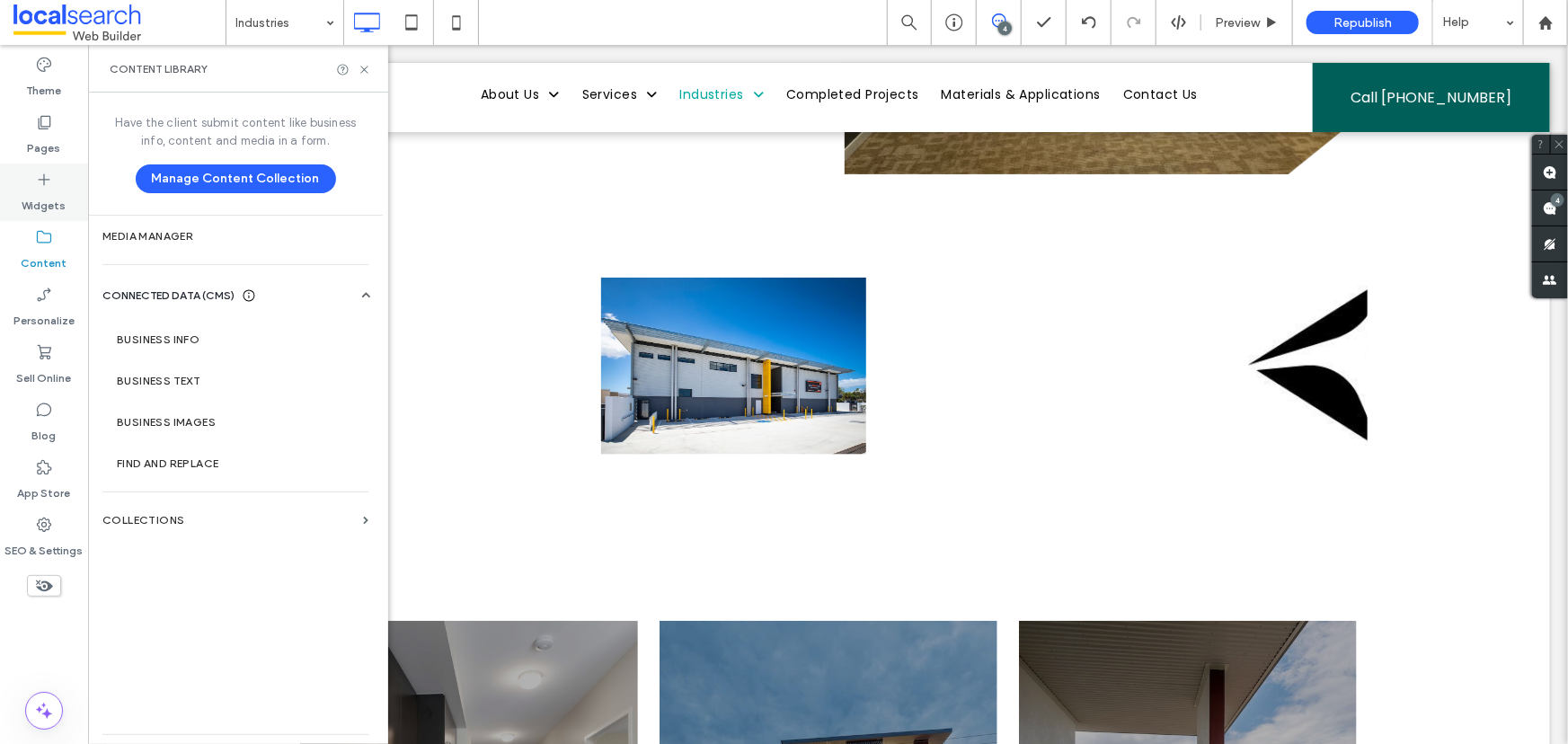 click on "Widgets" at bounding box center [44, 192] 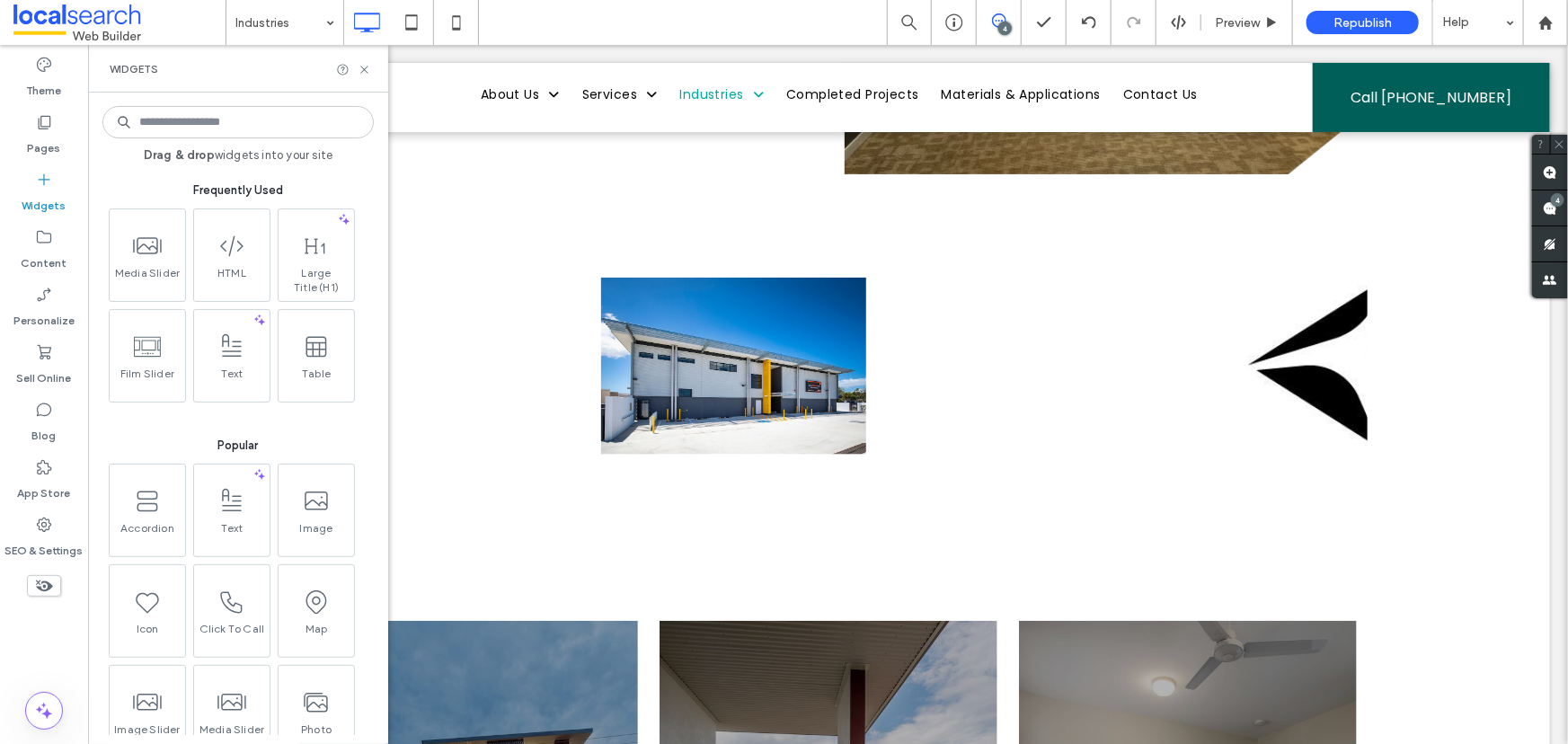 click at bounding box center (238, 122) 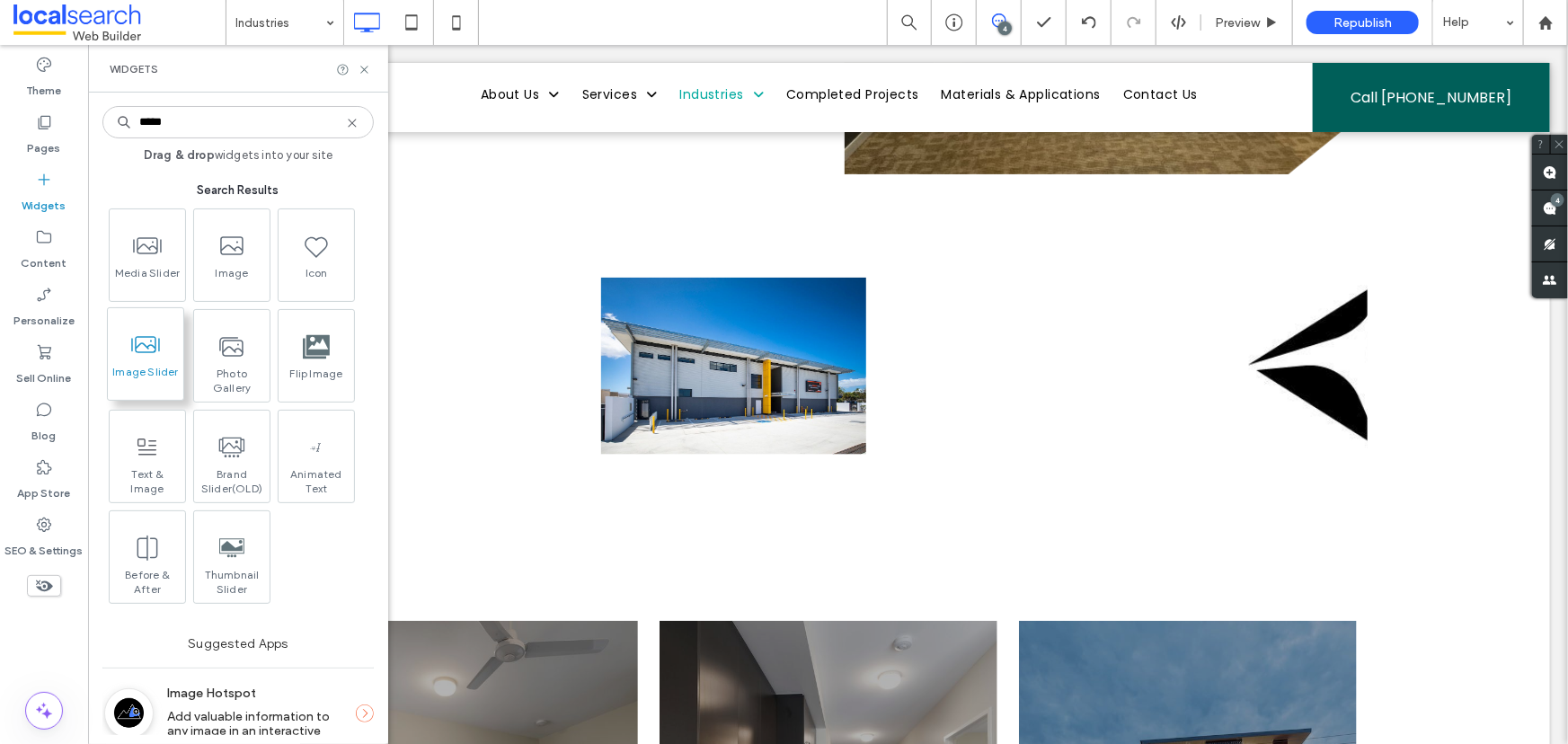 type on "*****" 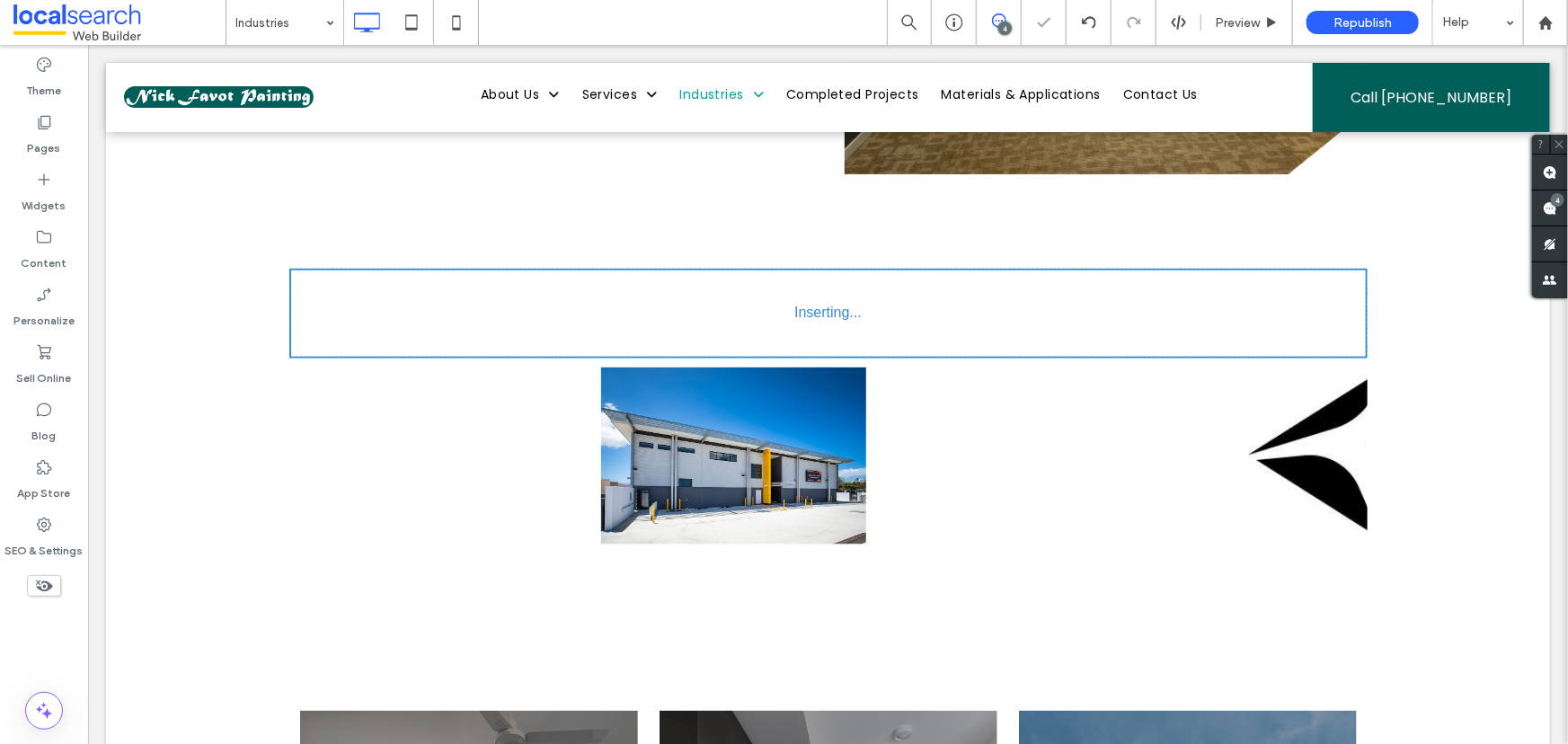 scroll, scrollTop: 989, scrollLeft: 0, axis: vertical 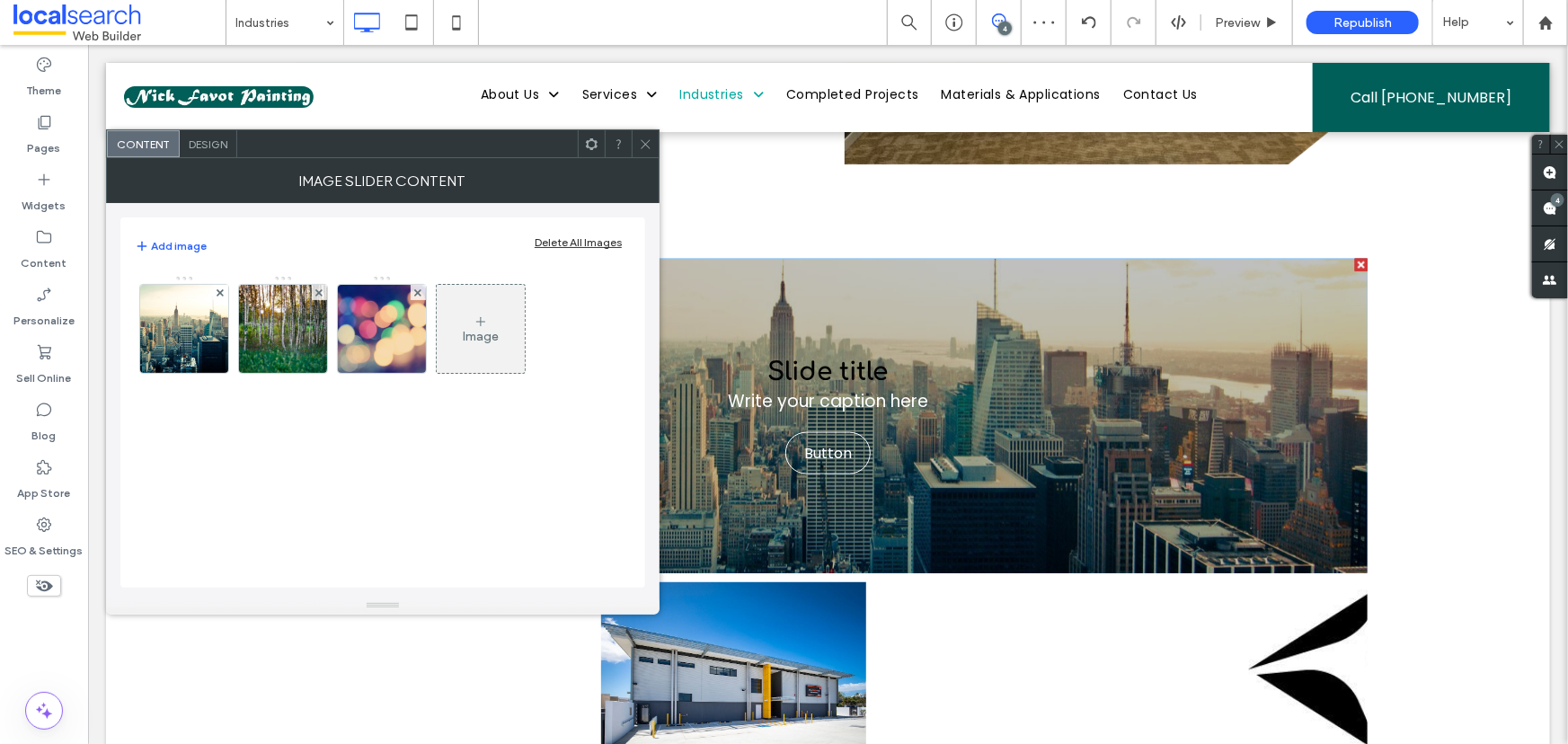 click 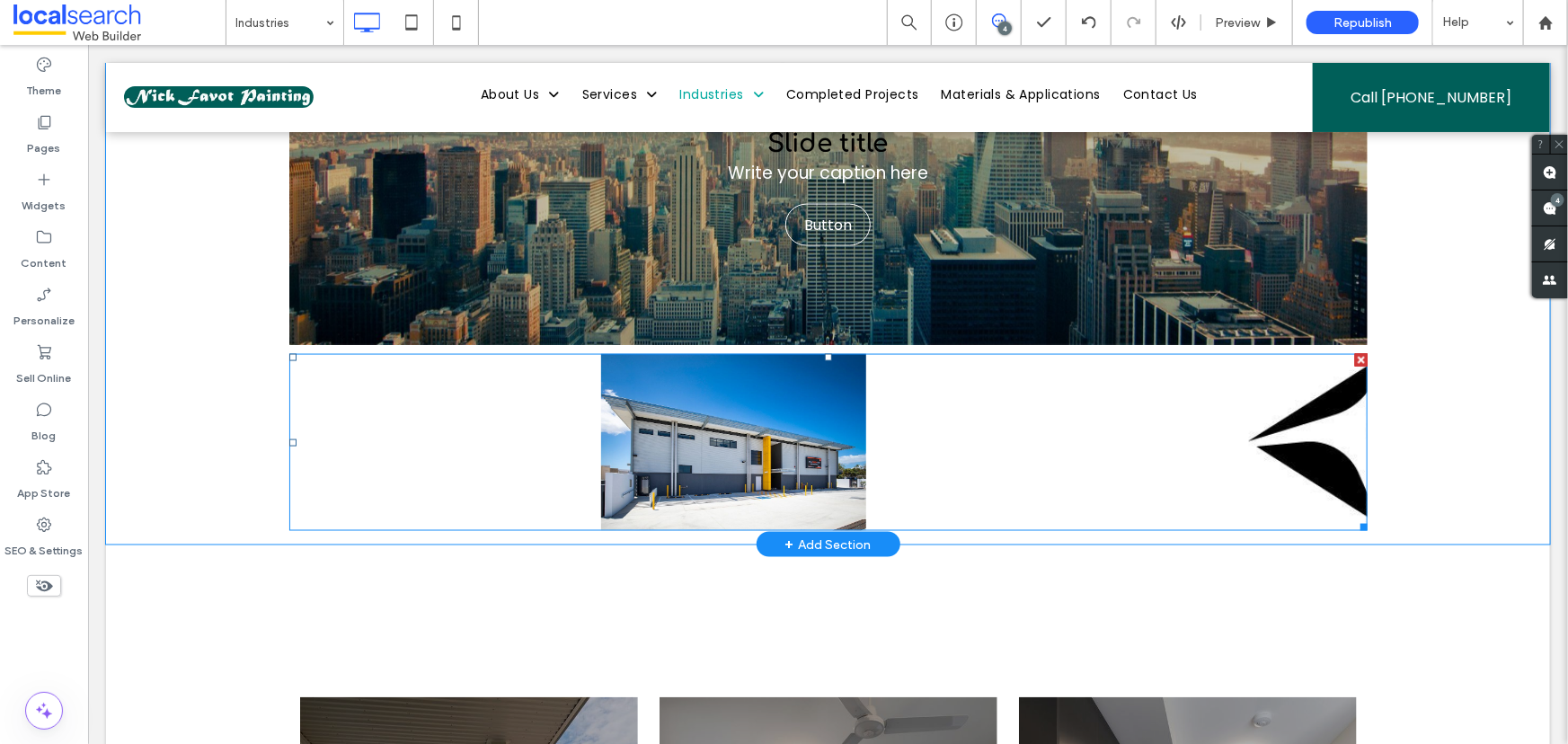 scroll, scrollTop: 1071, scrollLeft: 0, axis: vertical 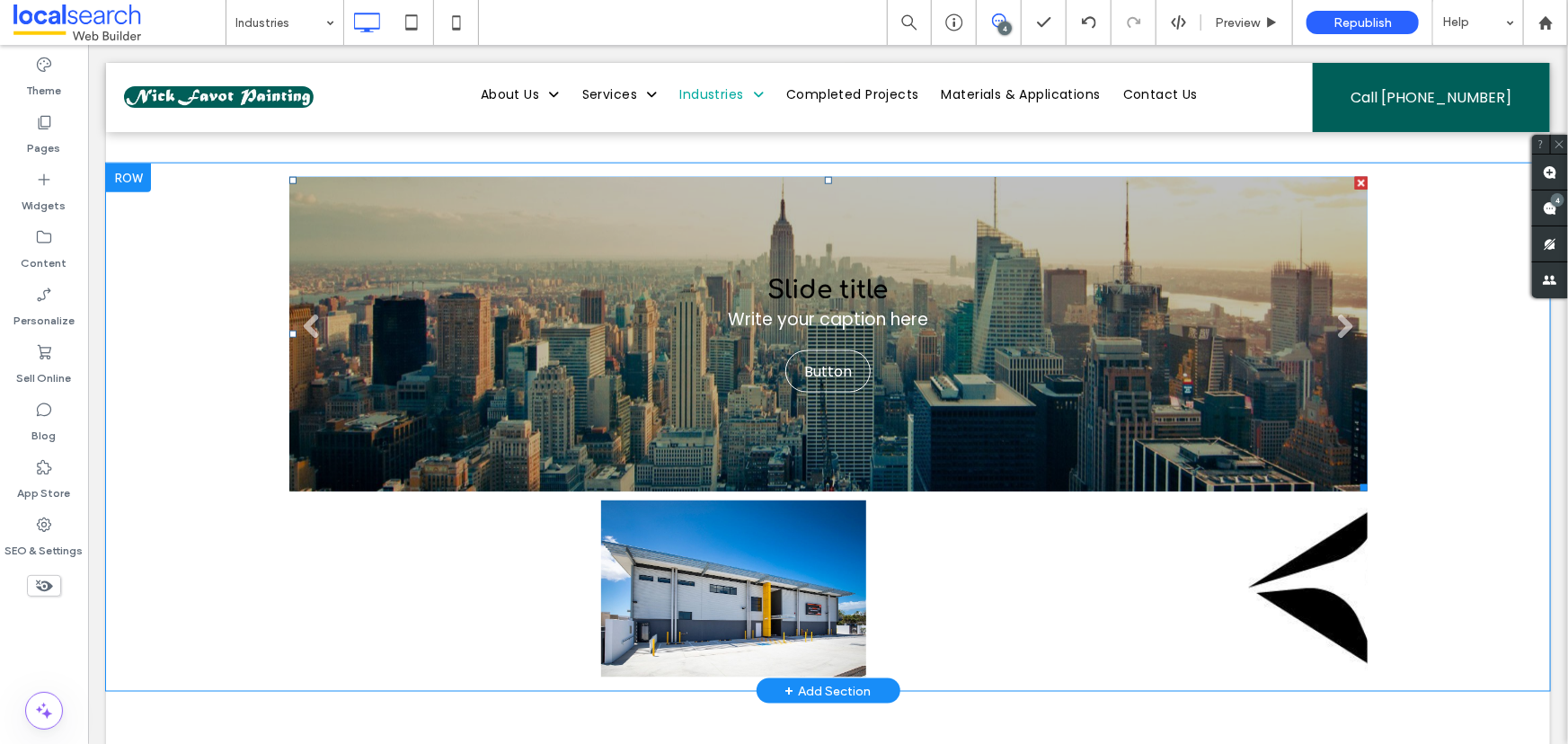 click on "Slide title
Write your caption here
Button" at bounding box center [828, 333] 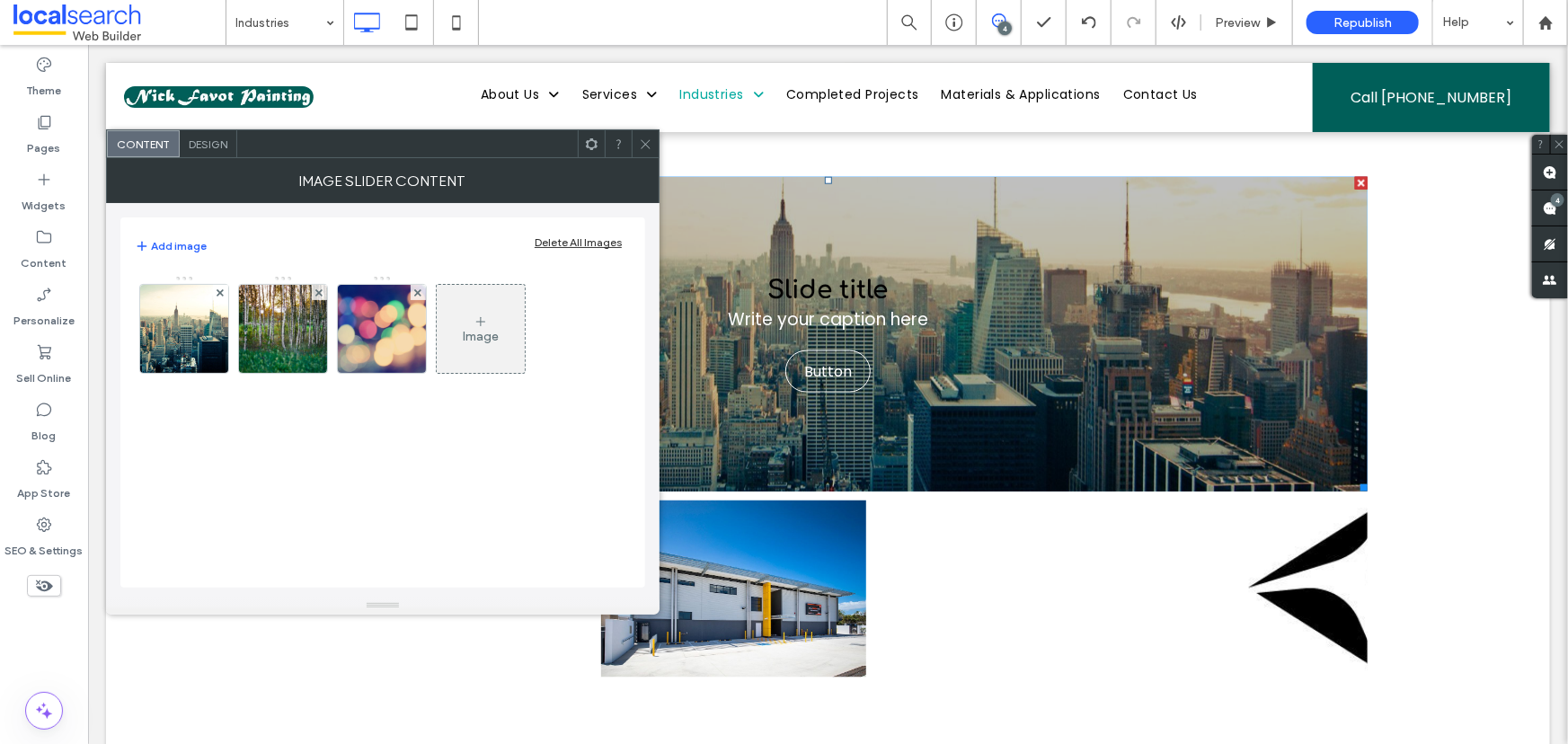 click on "Design" at bounding box center [208, 144] 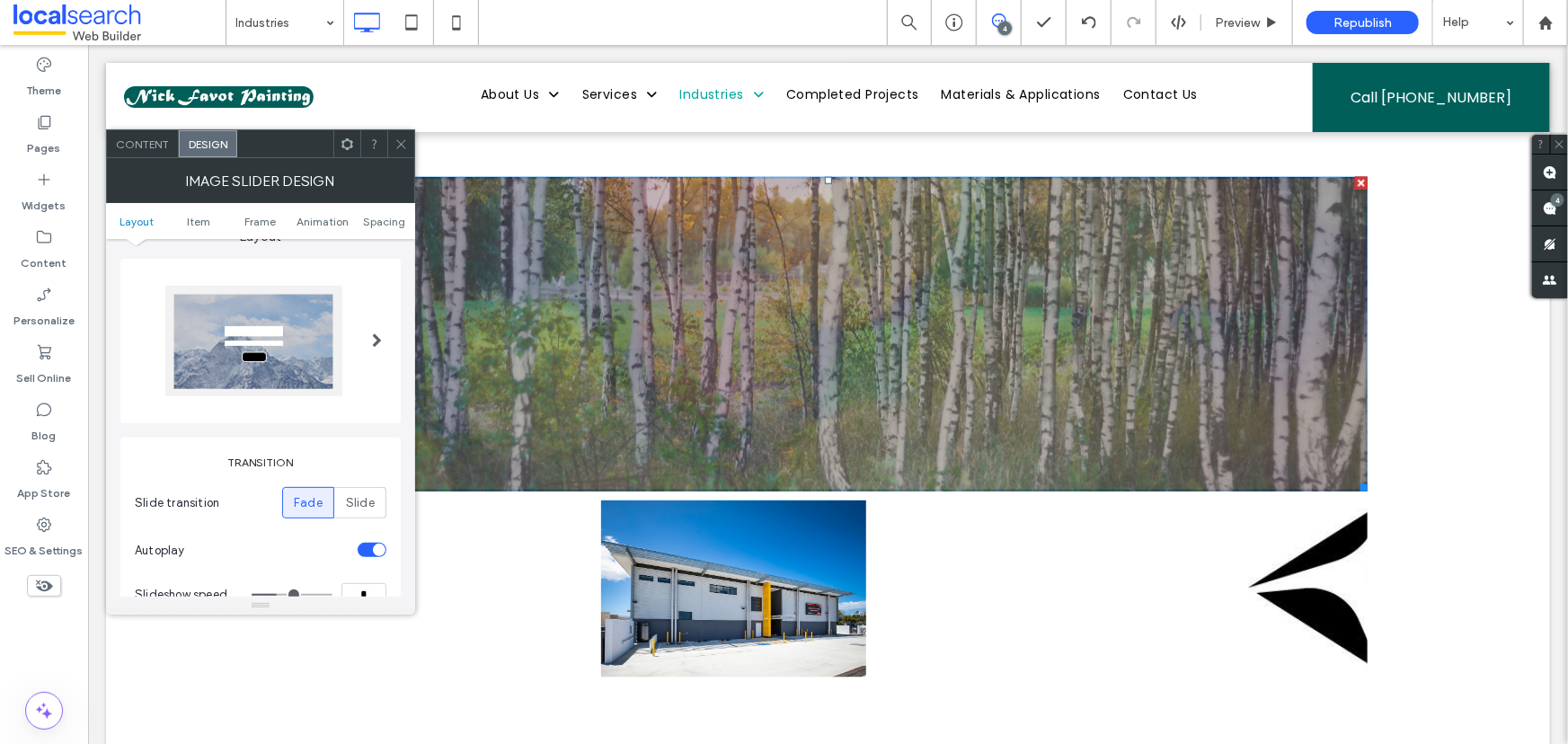 scroll, scrollTop: 0, scrollLeft: 0, axis: both 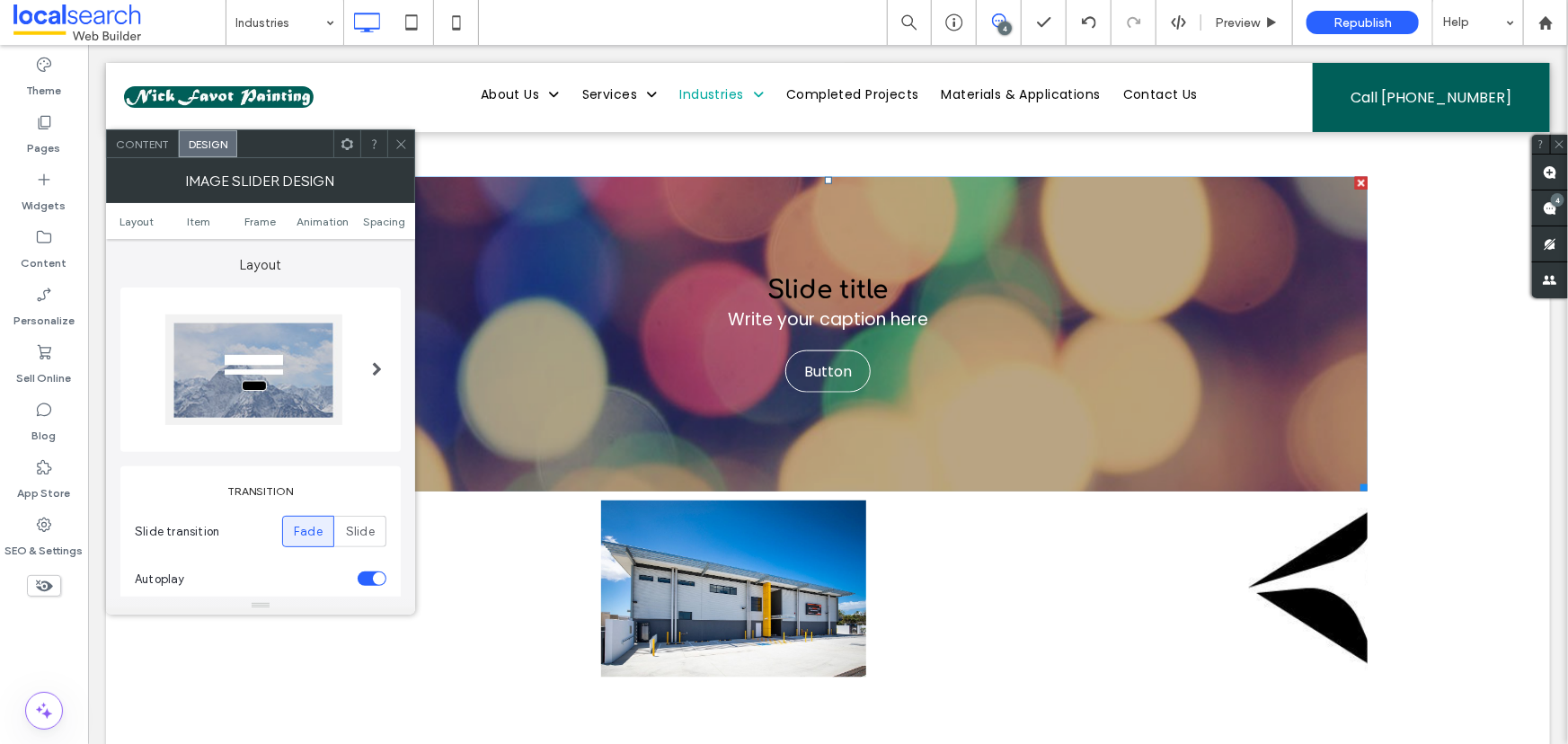 click 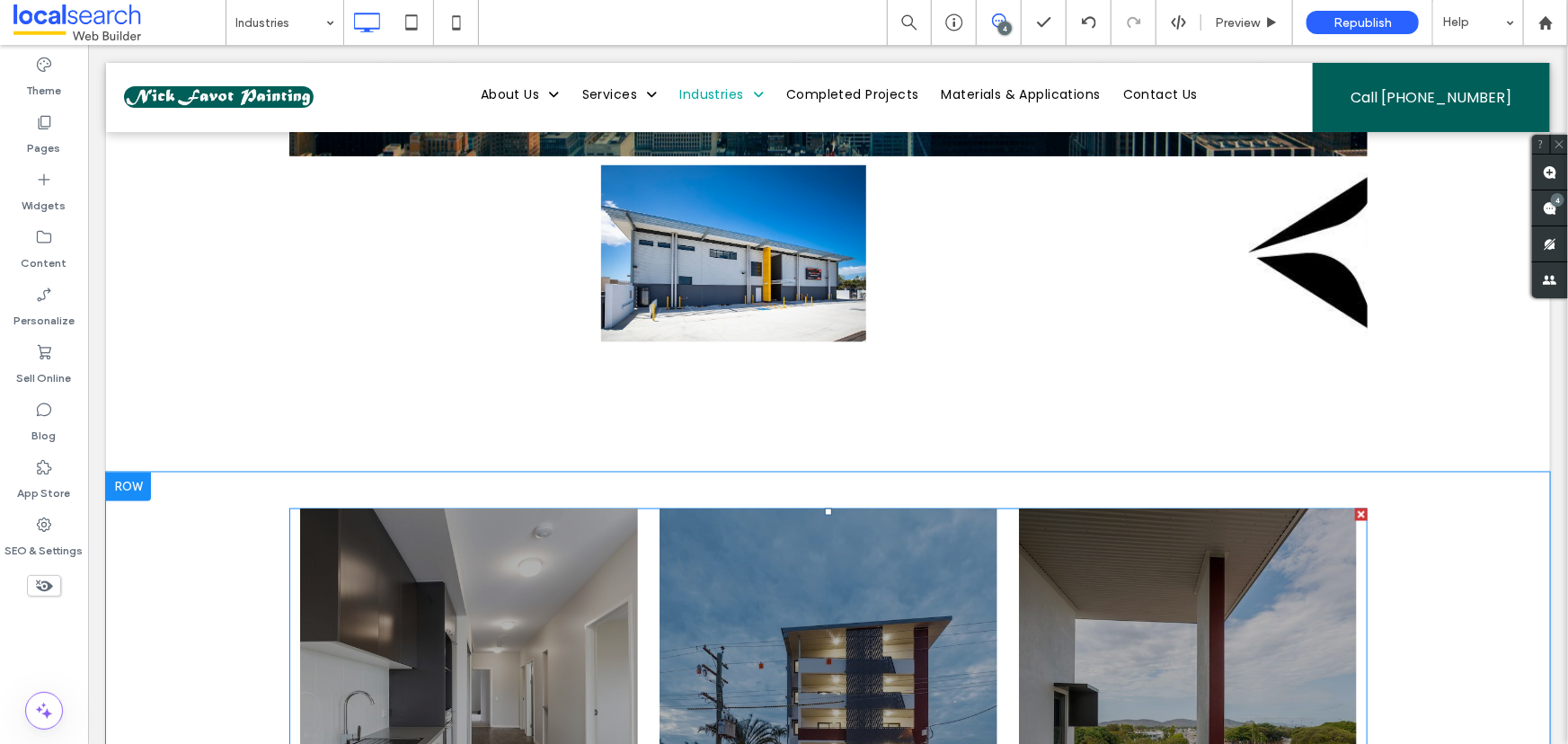 scroll, scrollTop: 1316, scrollLeft: 0, axis: vertical 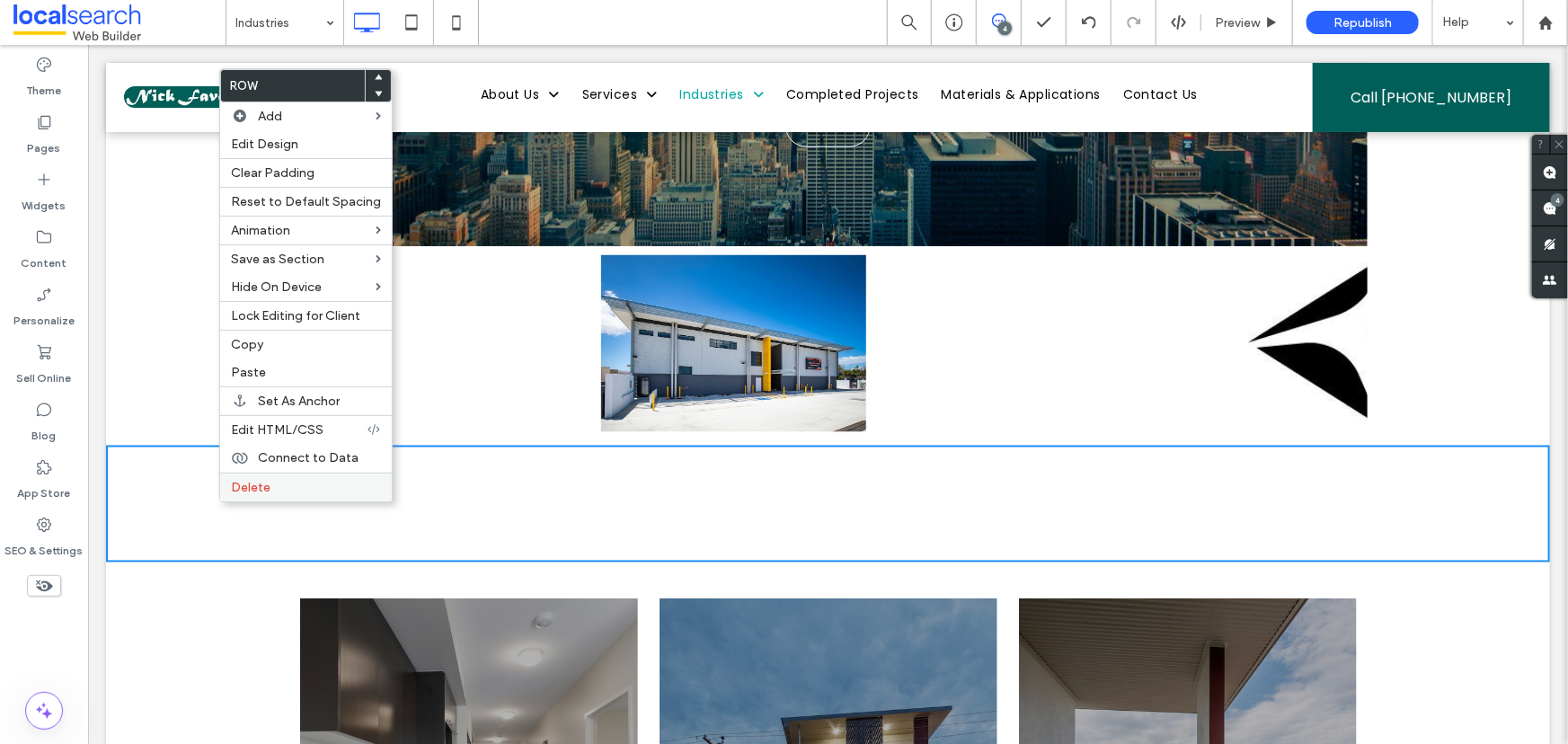 click on "Delete" at bounding box center [306, 487] 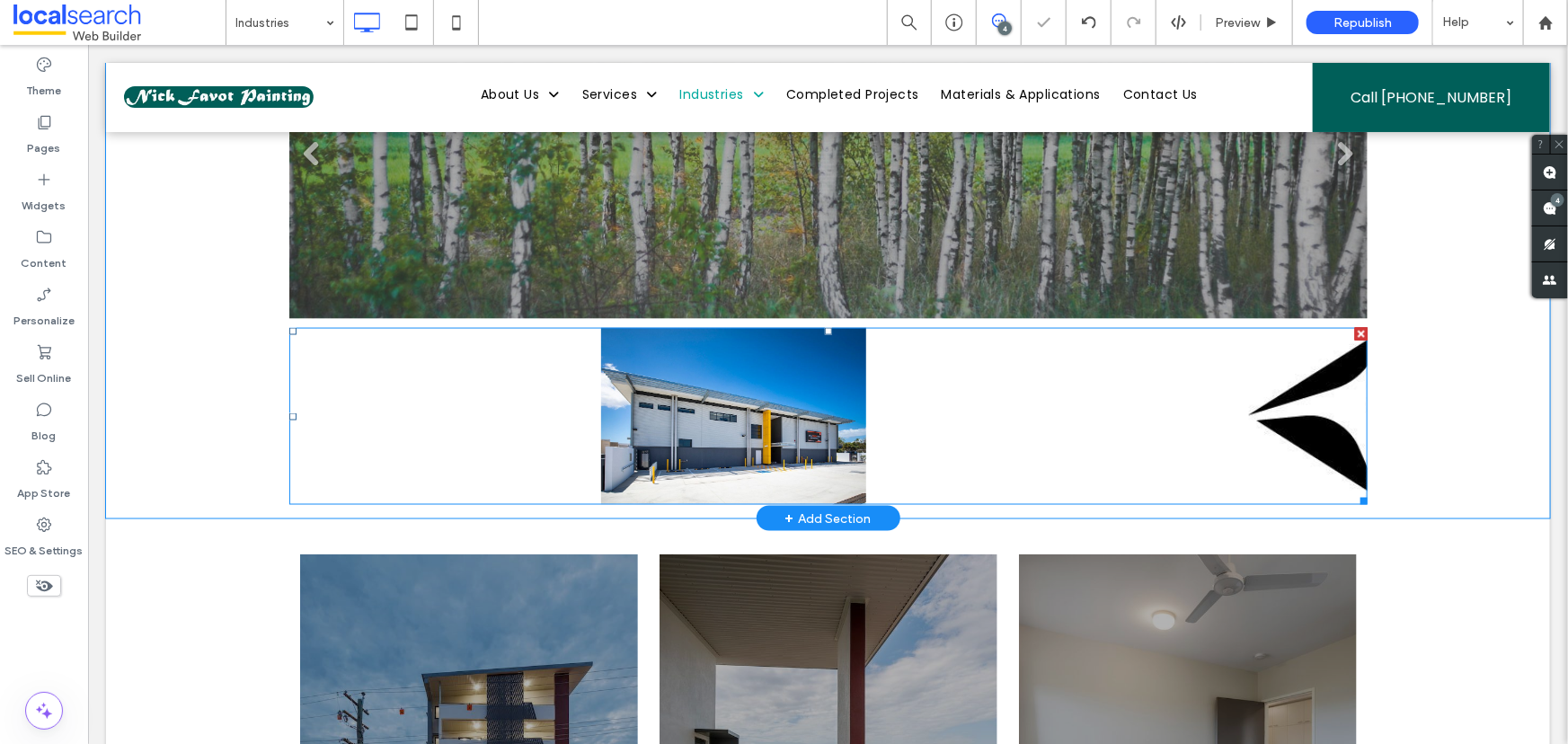 scroll, scrollTop: 1235, scrollLeft: 0, axis: vertical 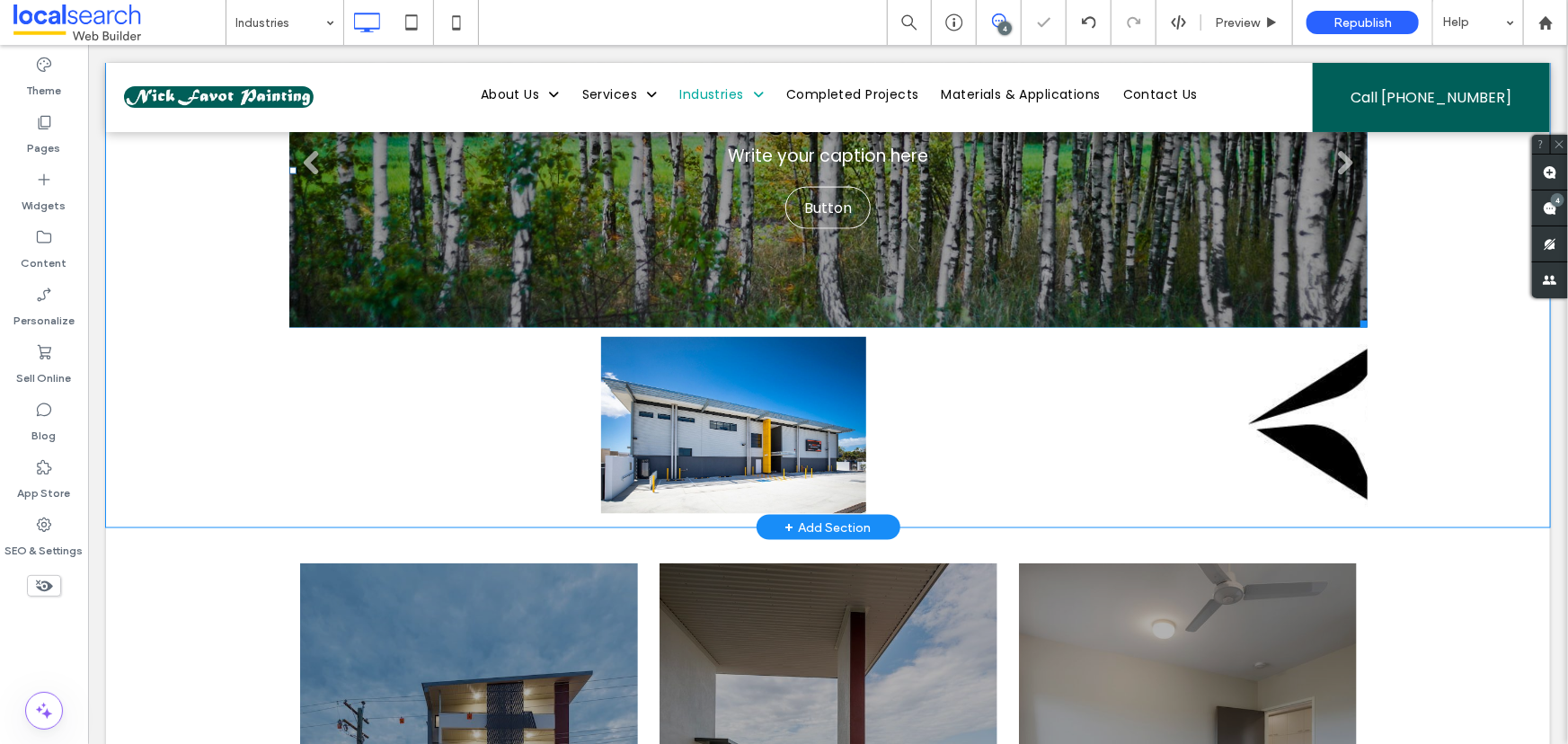 click on "Slide title
Write your caption here
Button" at bounding box center (828, 170) 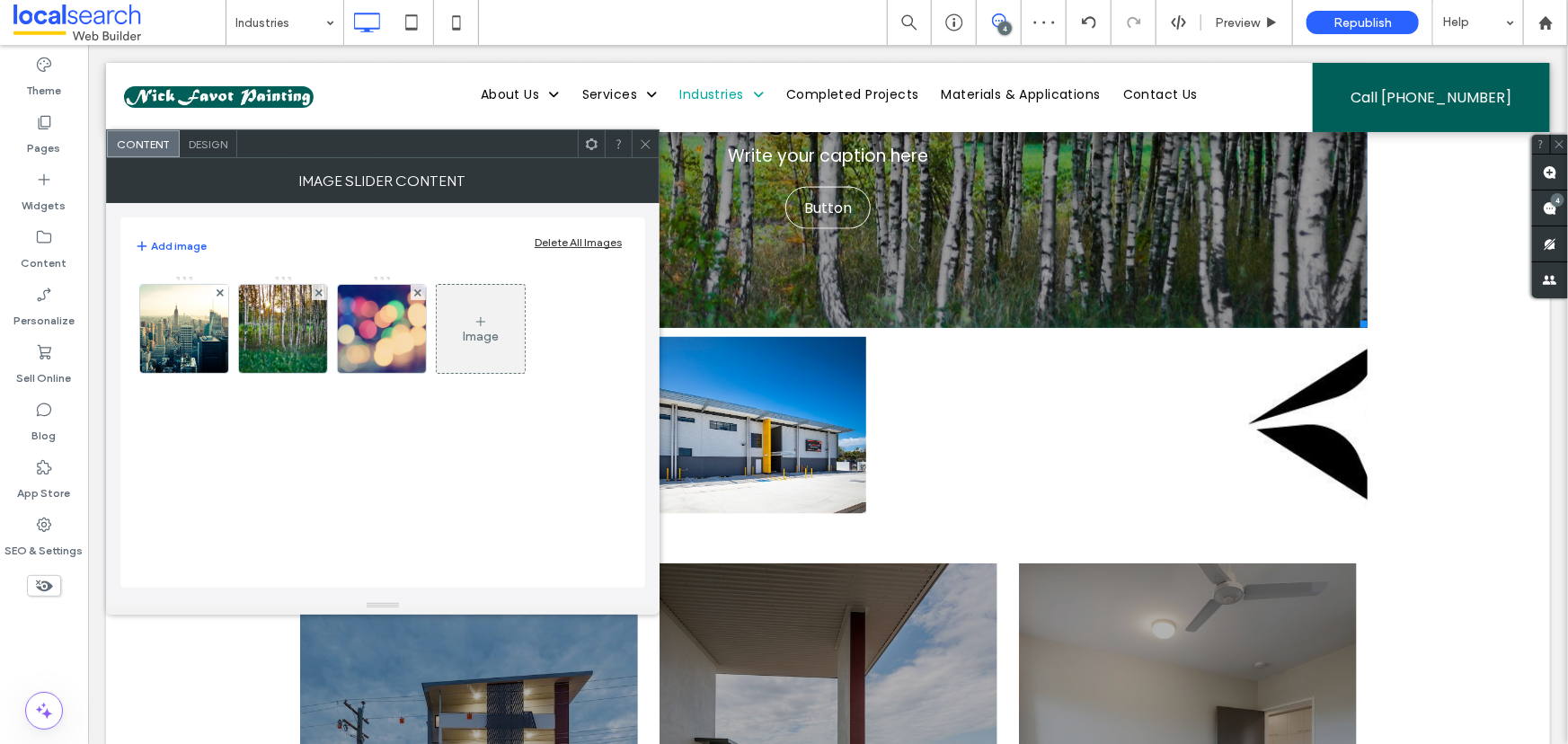 click at bounding box center [645, 144] 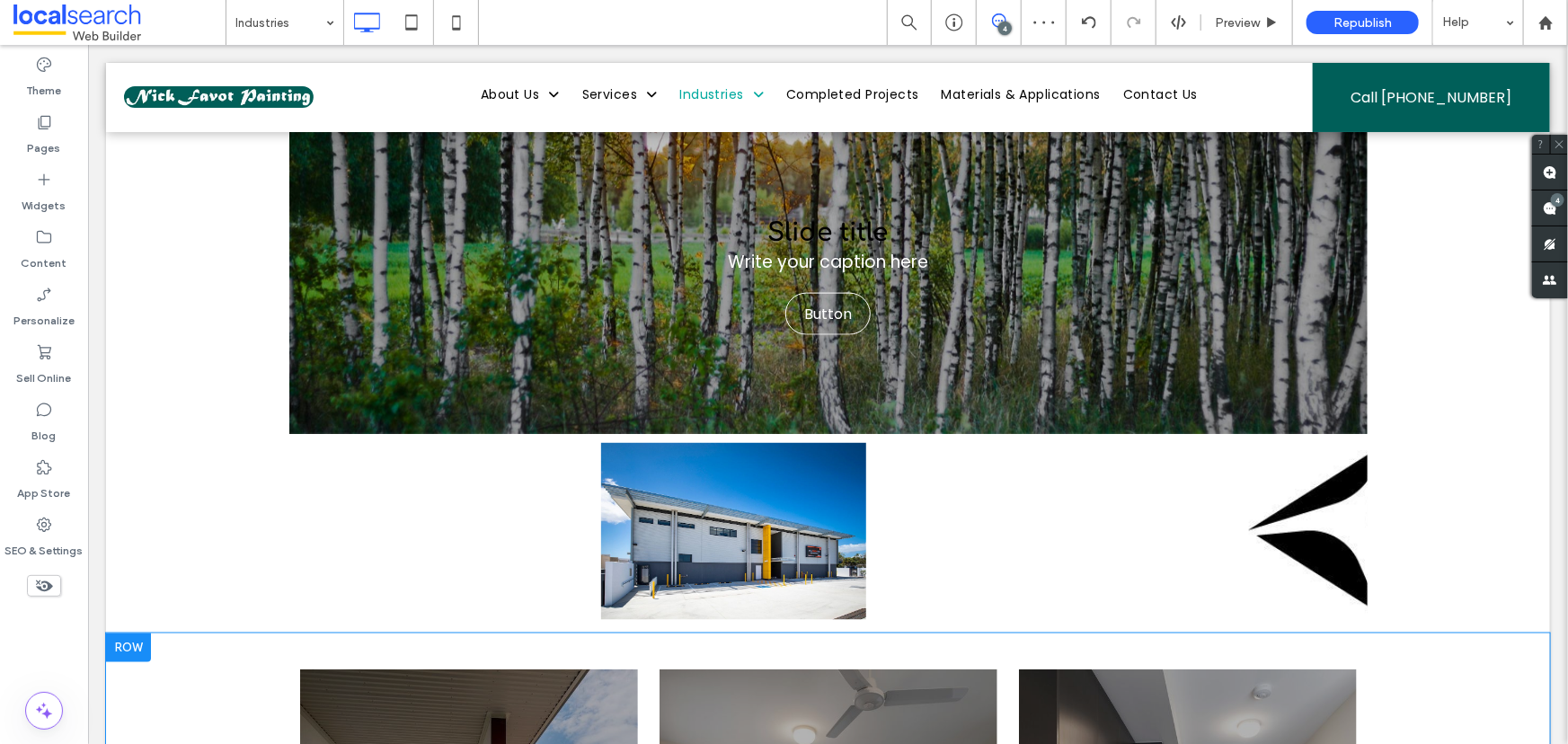 scroll, scrollTop: 1235, scrollLeft: 0, axis: vertical 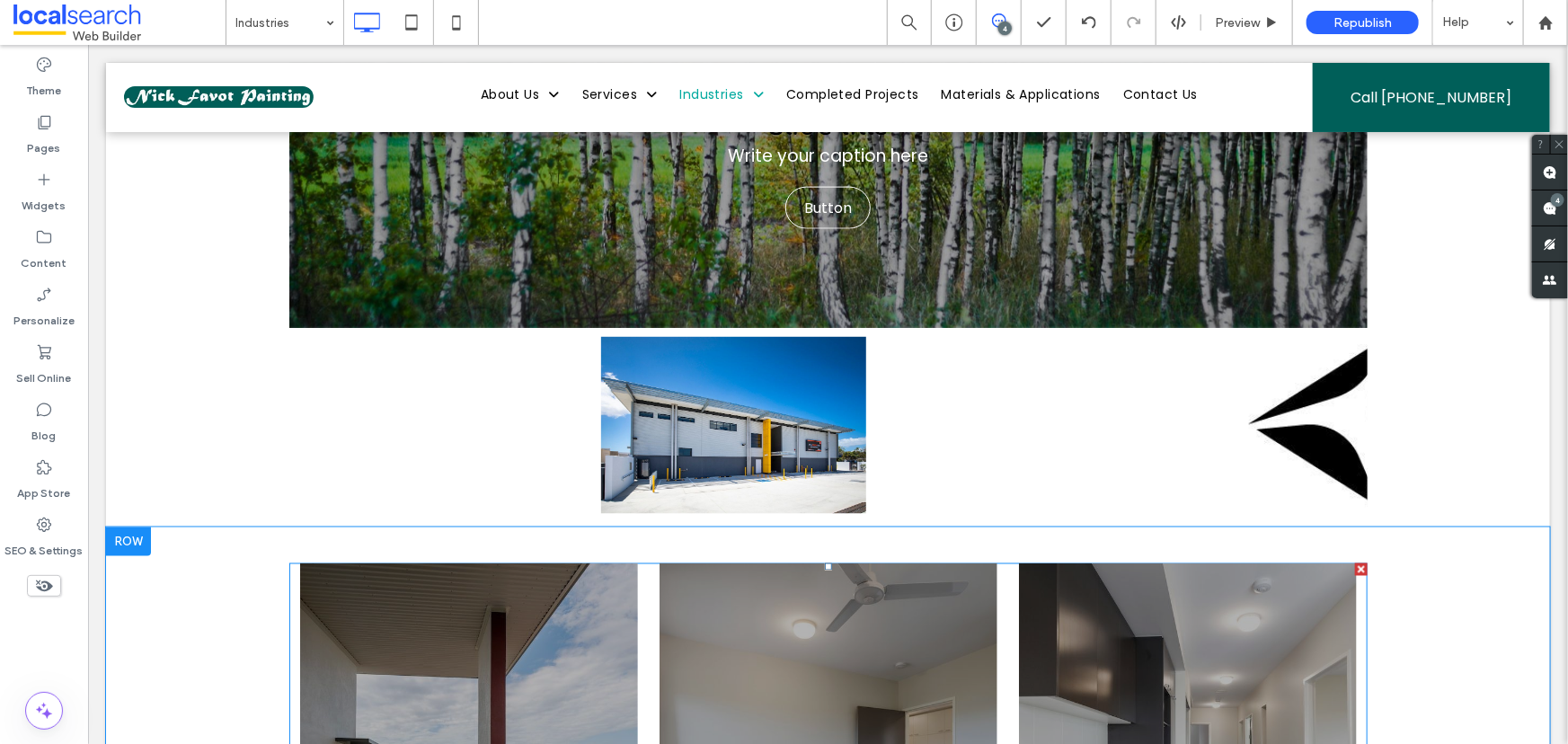 click at bounding box center [468, 742] 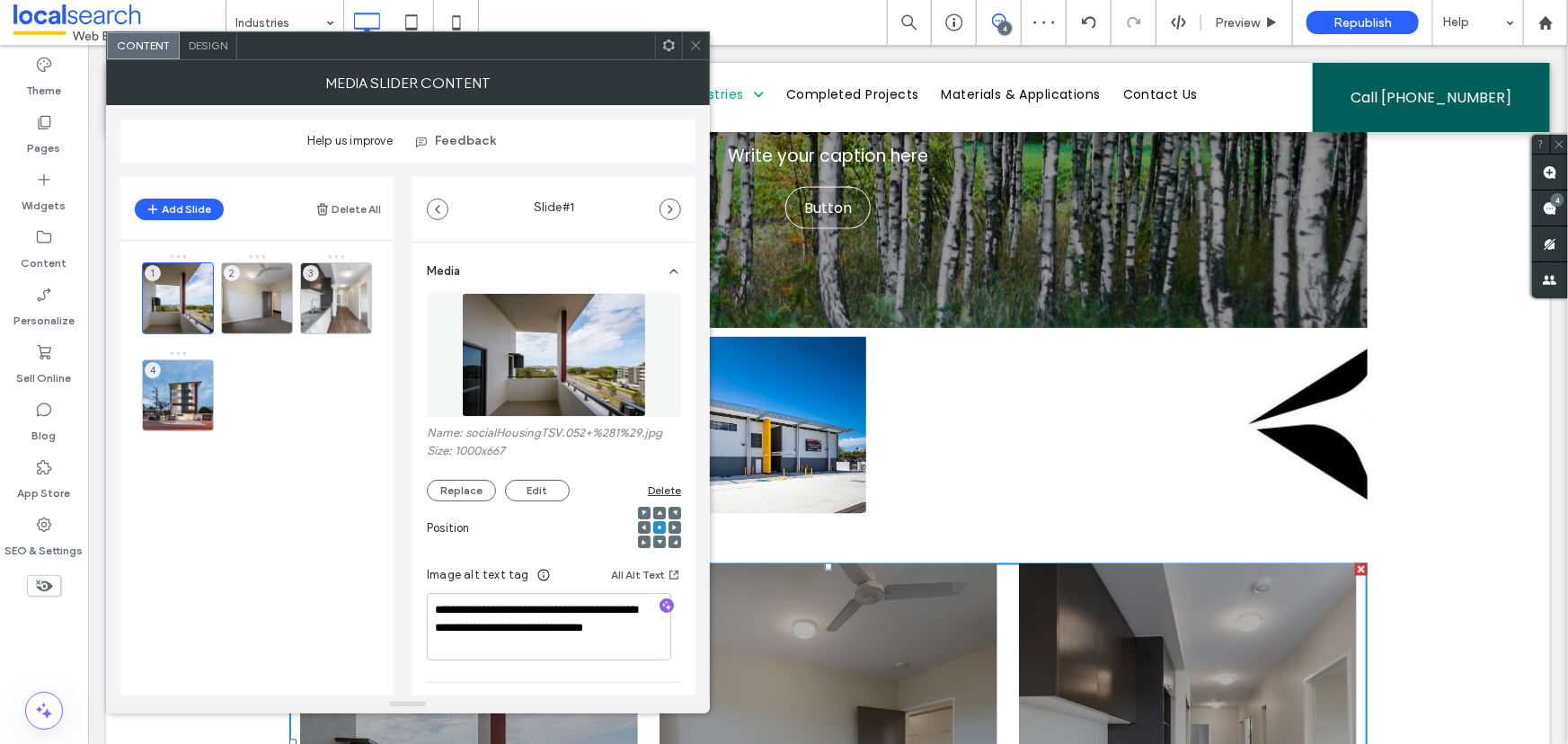 click 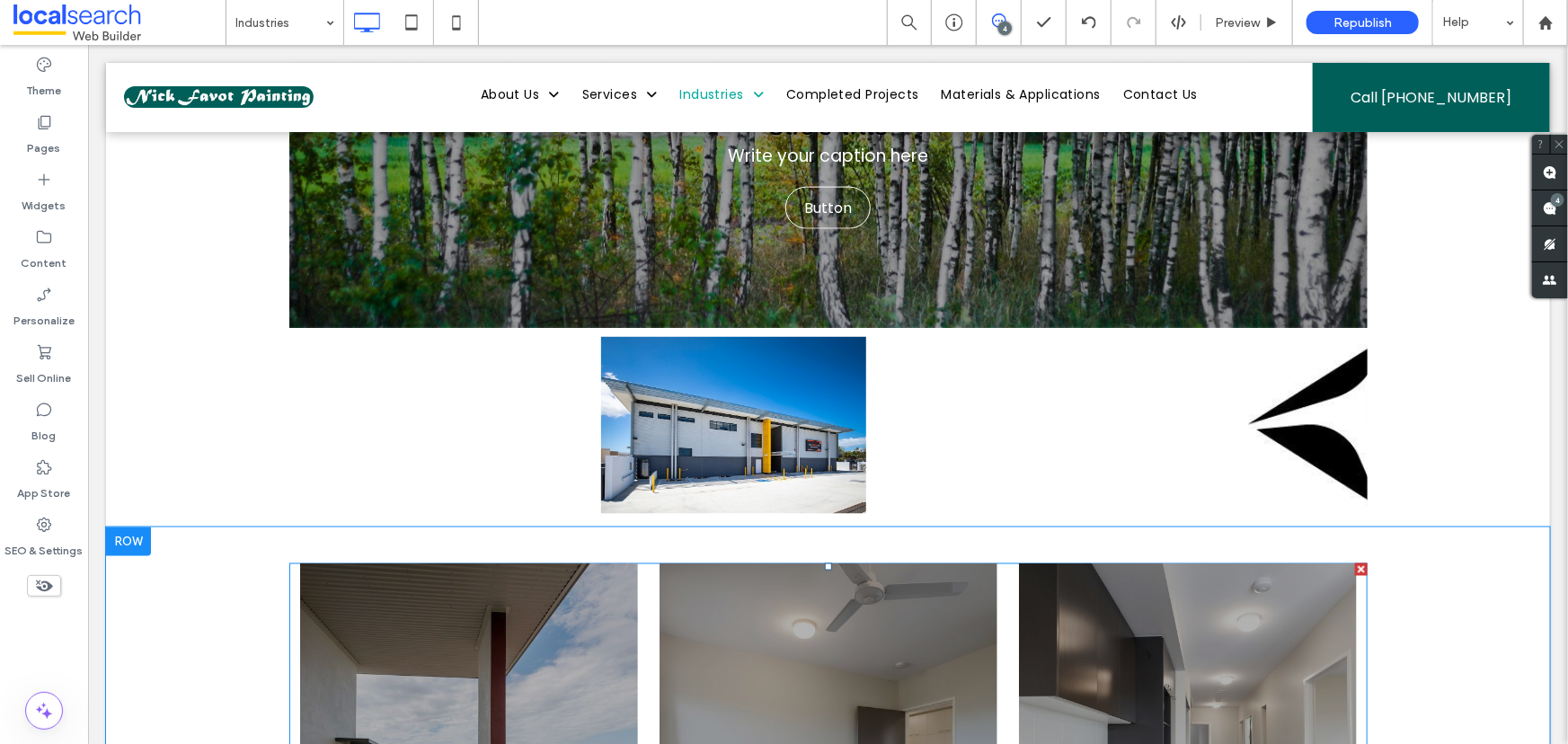 scroll, scrollTop: 1562, scrollLeft: 0, axis: vertical 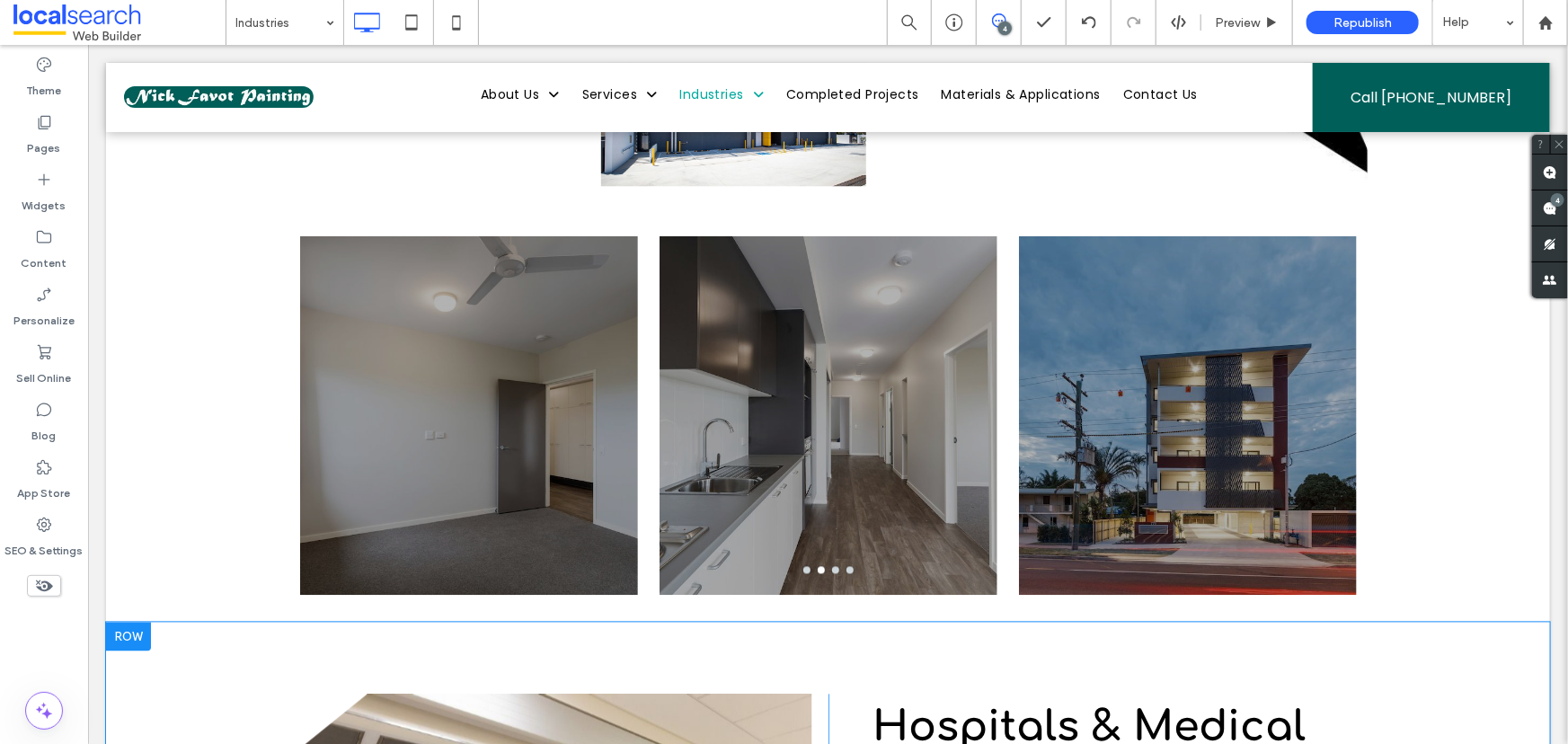 click on "Click To Paste
Hospitals & Medical Facilities
Nick Favot Painting played a key role in the initial construction of Townsville General Hospital in 2021 and has continued to support its refurbishment and maintenance projects. We use high-quality paints that comply with healthcare regulations, including ISO and CDC standards, as well as fire safety requirements.
As part of our ongoing service, we provide scheduled painting maintenance to ensure healthcare environments remain compliant, clean and functional. Our team conducts regular inspections, touch-ups and re-coating to address wear, support infection control and maintain a professional appearance.
Enquire Now
Click To Paste
Row + Add Section" at bounding box center (827, 920) 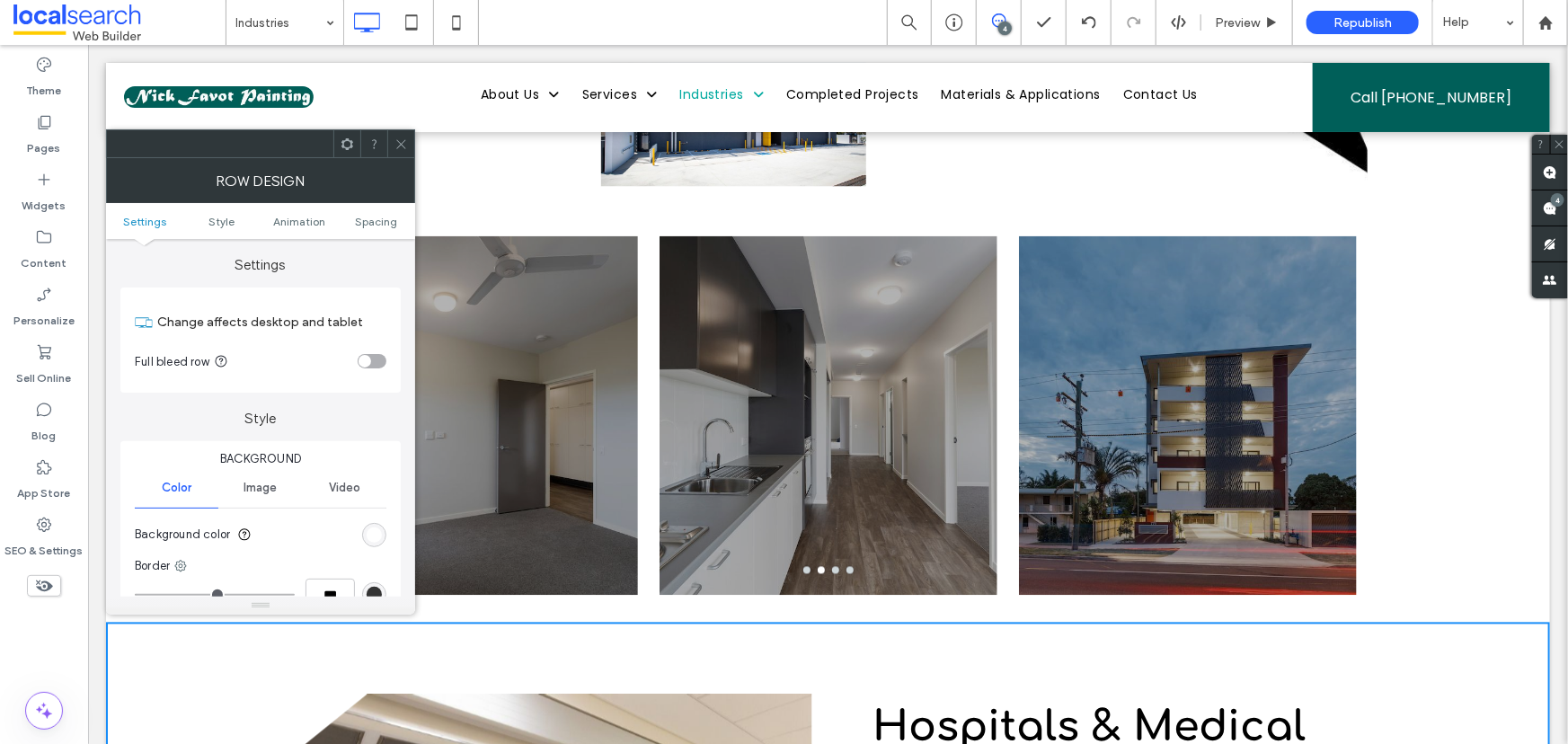 click 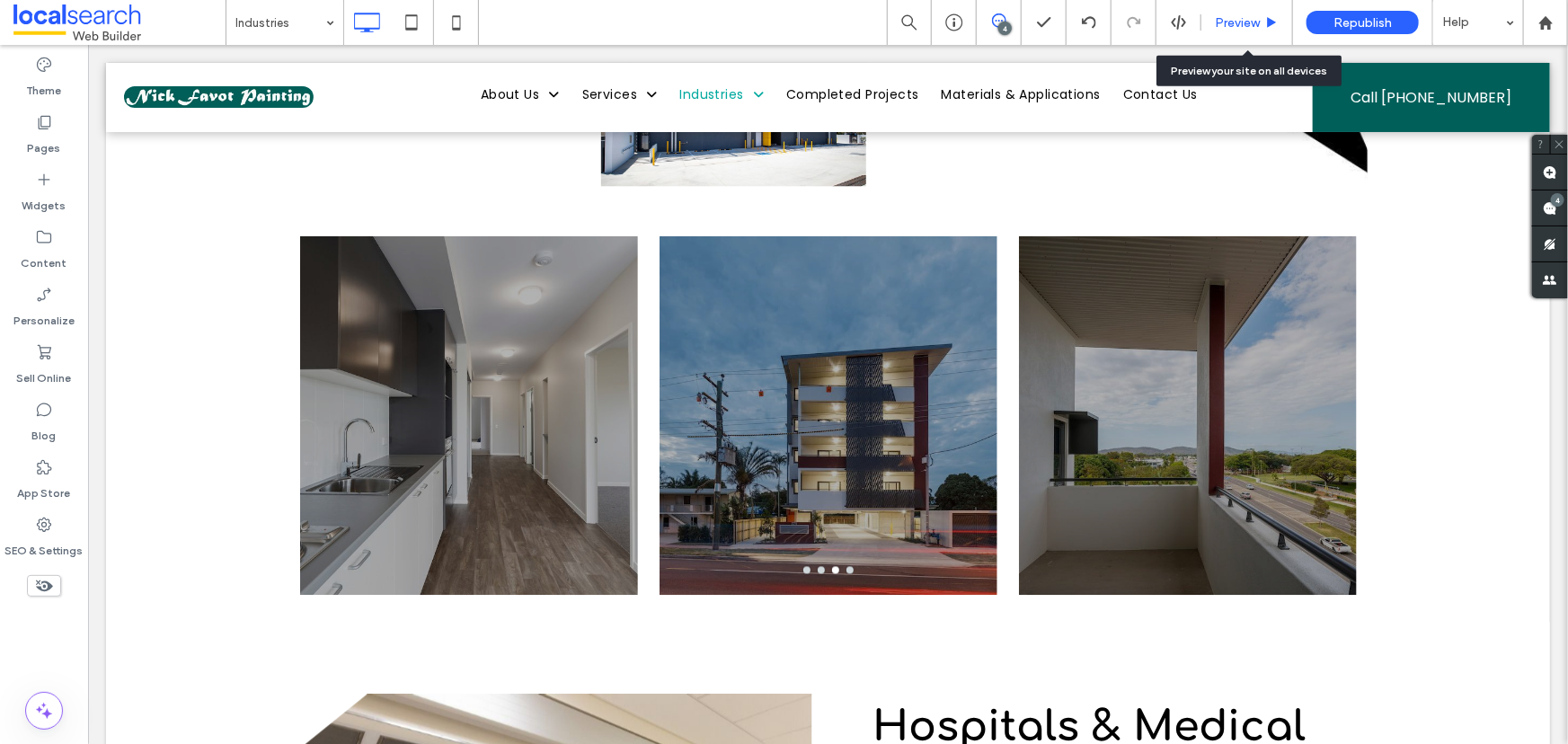 drag, startPoint x: 1227, startPoint y: 24, endPoint x: 450, endPoint y: 389, distance: 858.4602 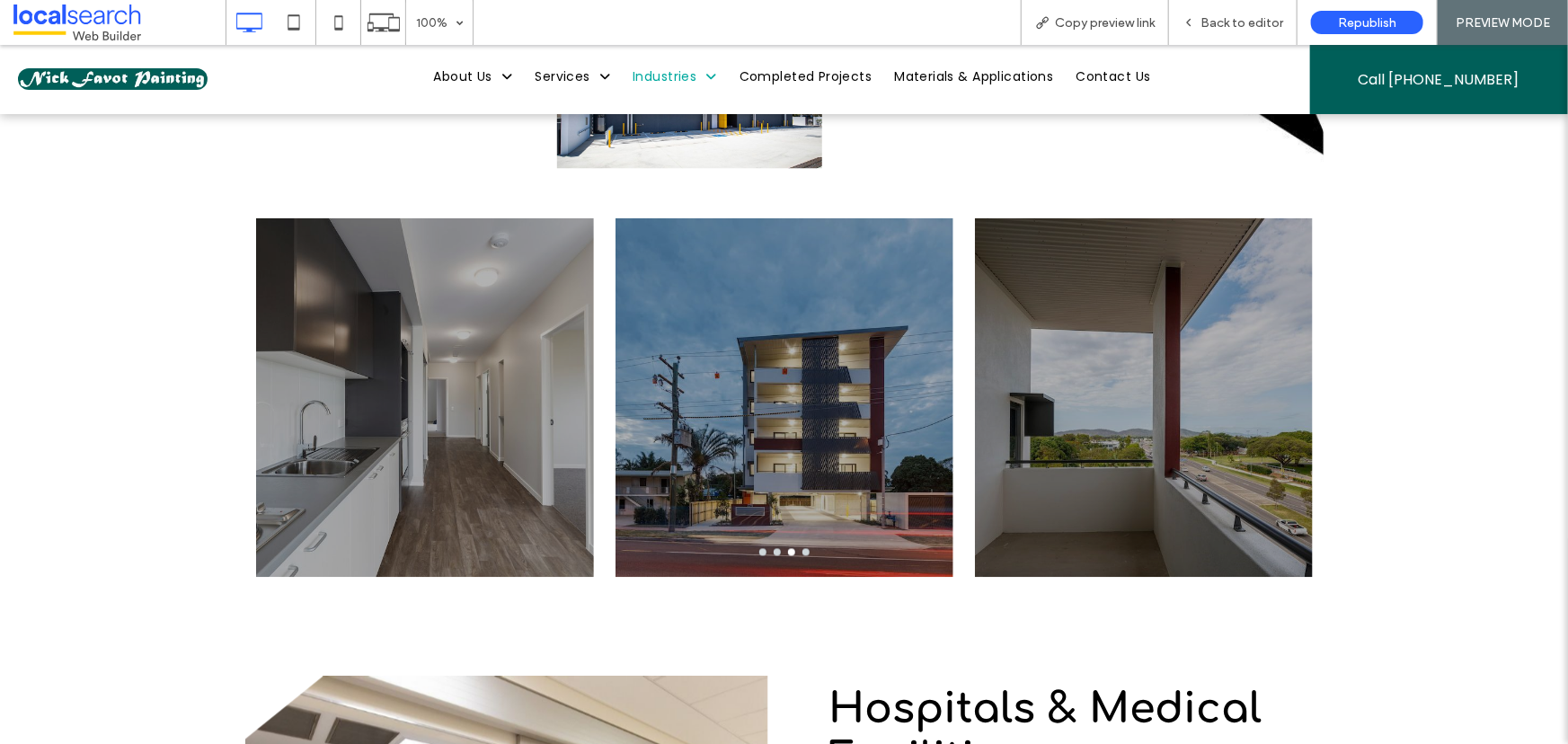 click at bounding box center [425, 408] 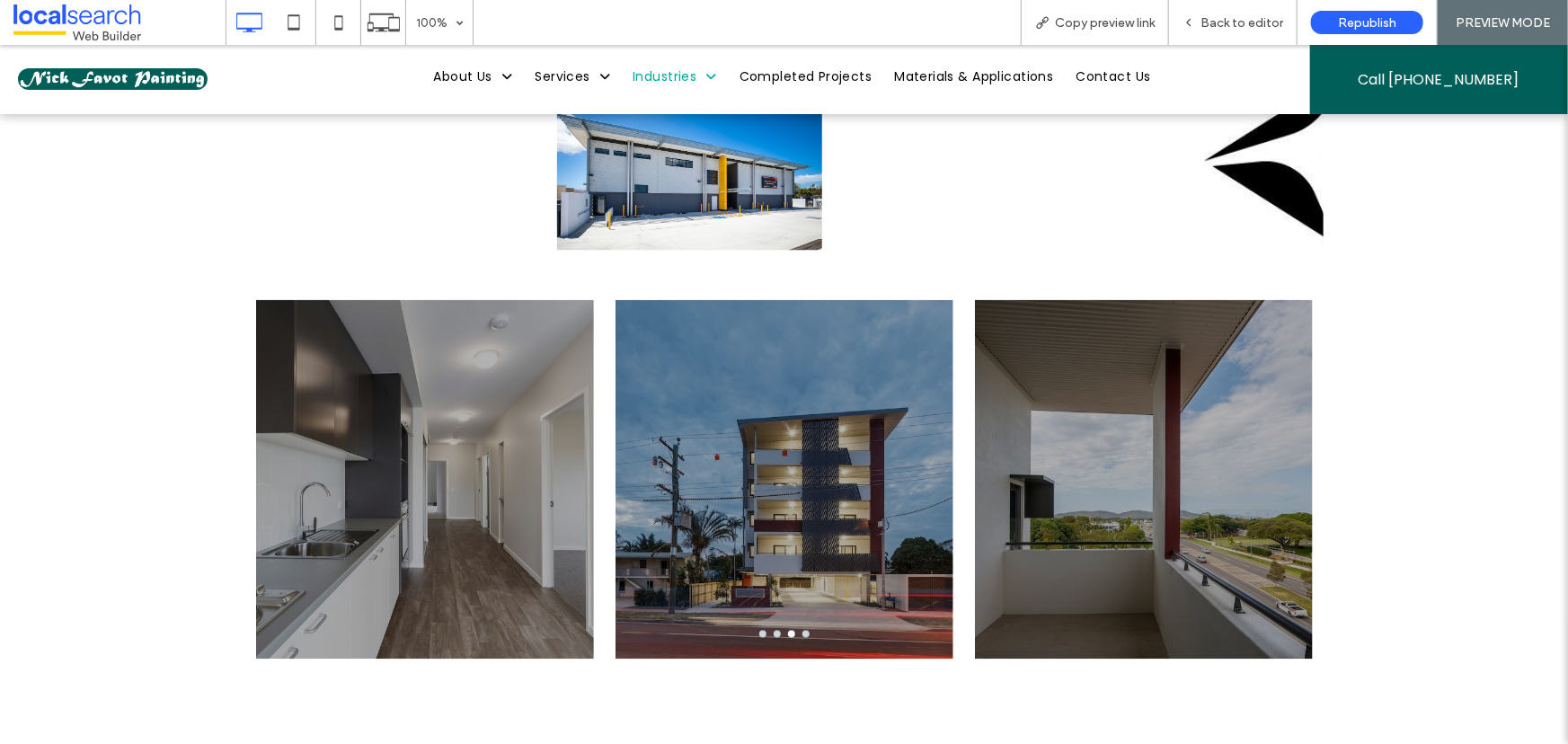 scroll, scrollTop: 1562, scrollLeft: 0, axis: vertical 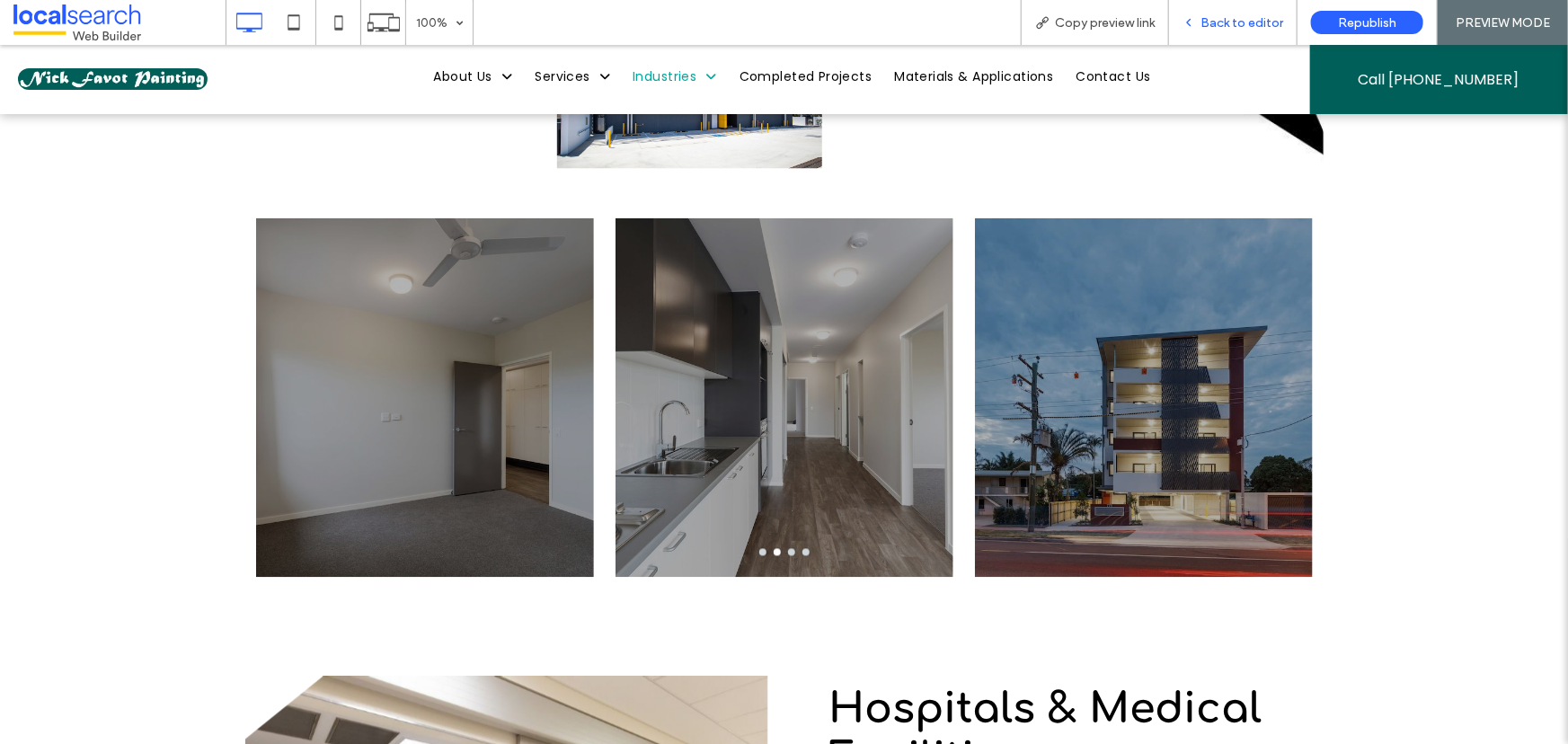 drag, startPoint x: 1242, startPoint y: 29, endPoint x: 33, endPoint y: 248, distance: 1228.6749 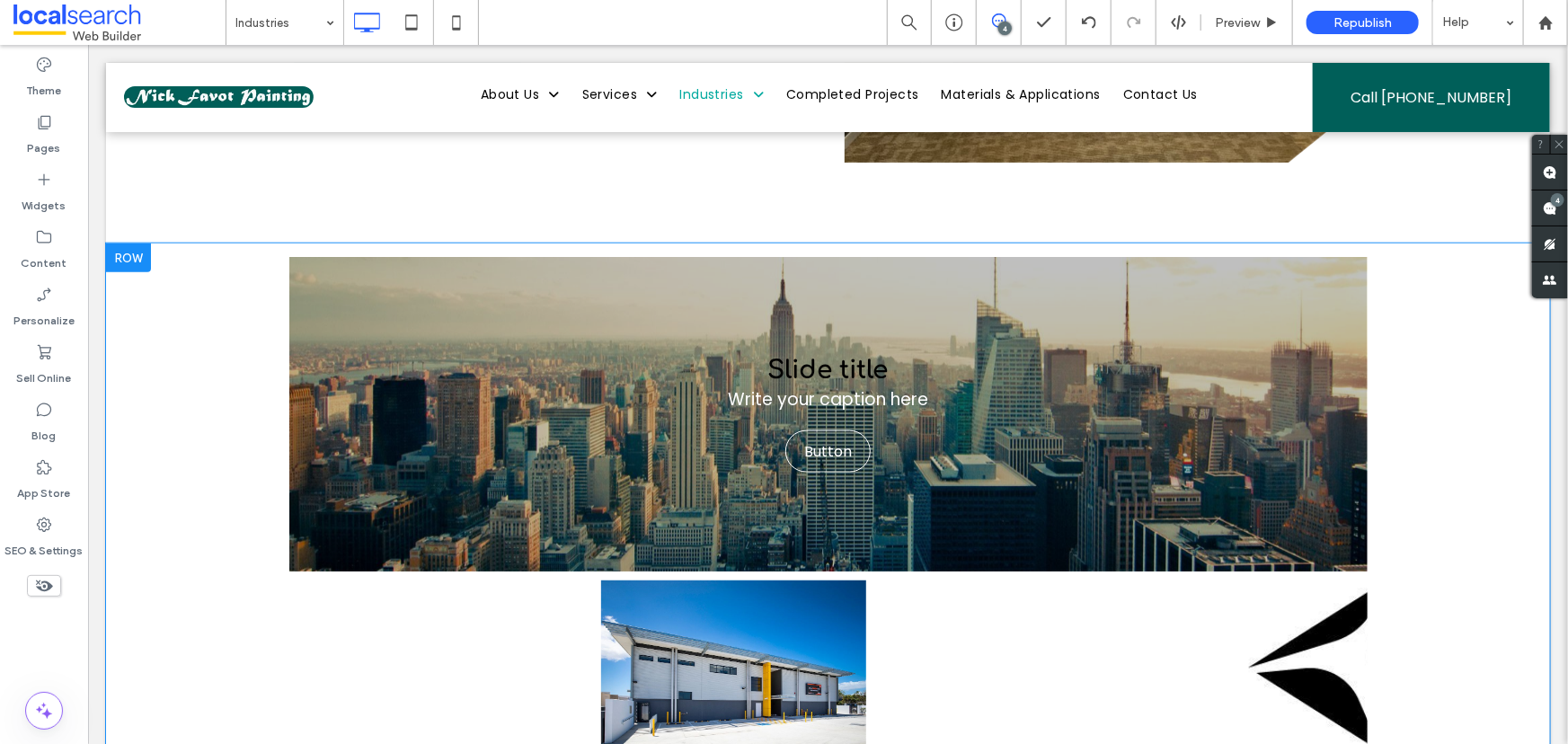 scroll, scrollTop: 989, scrollLeft: 0, axis: vertical 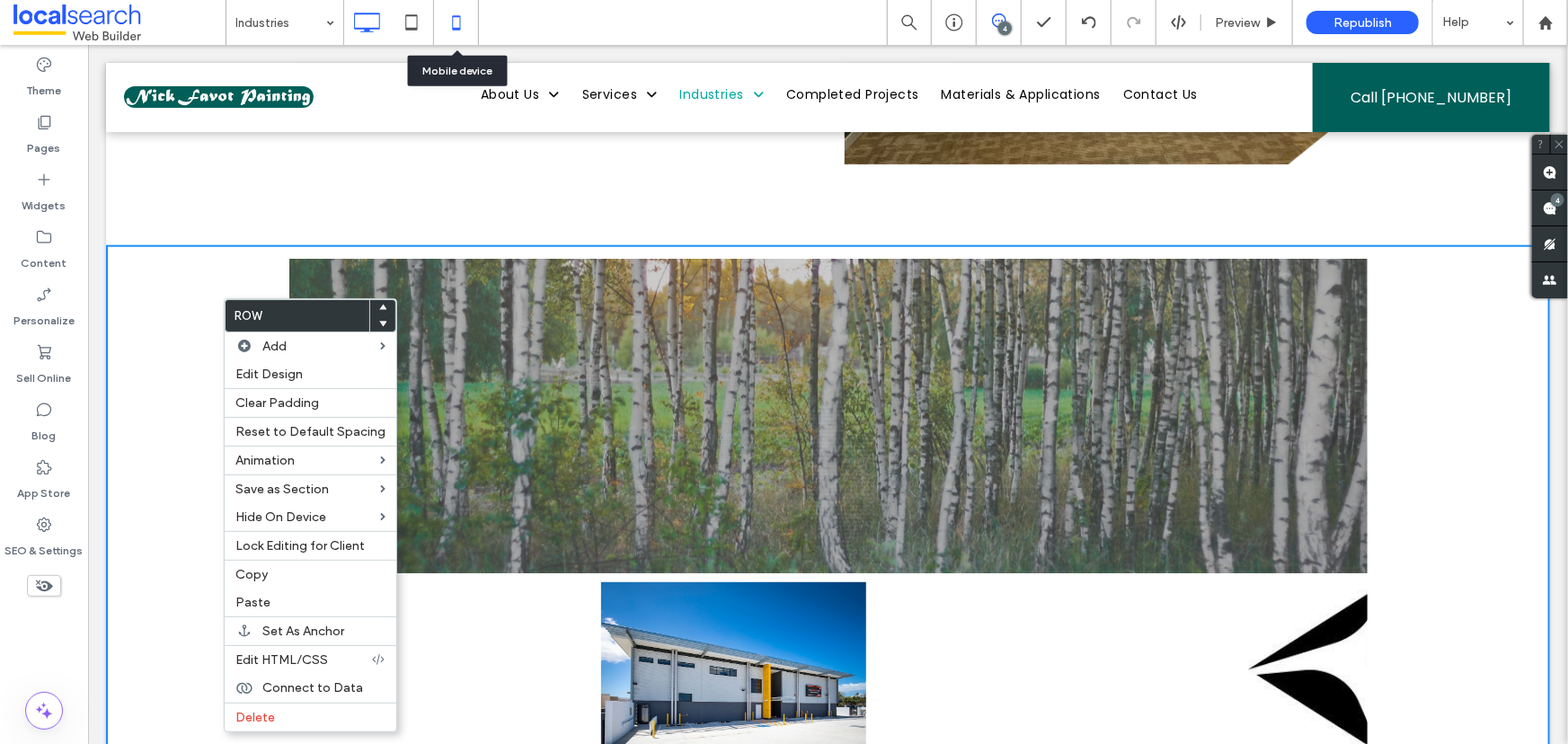 click 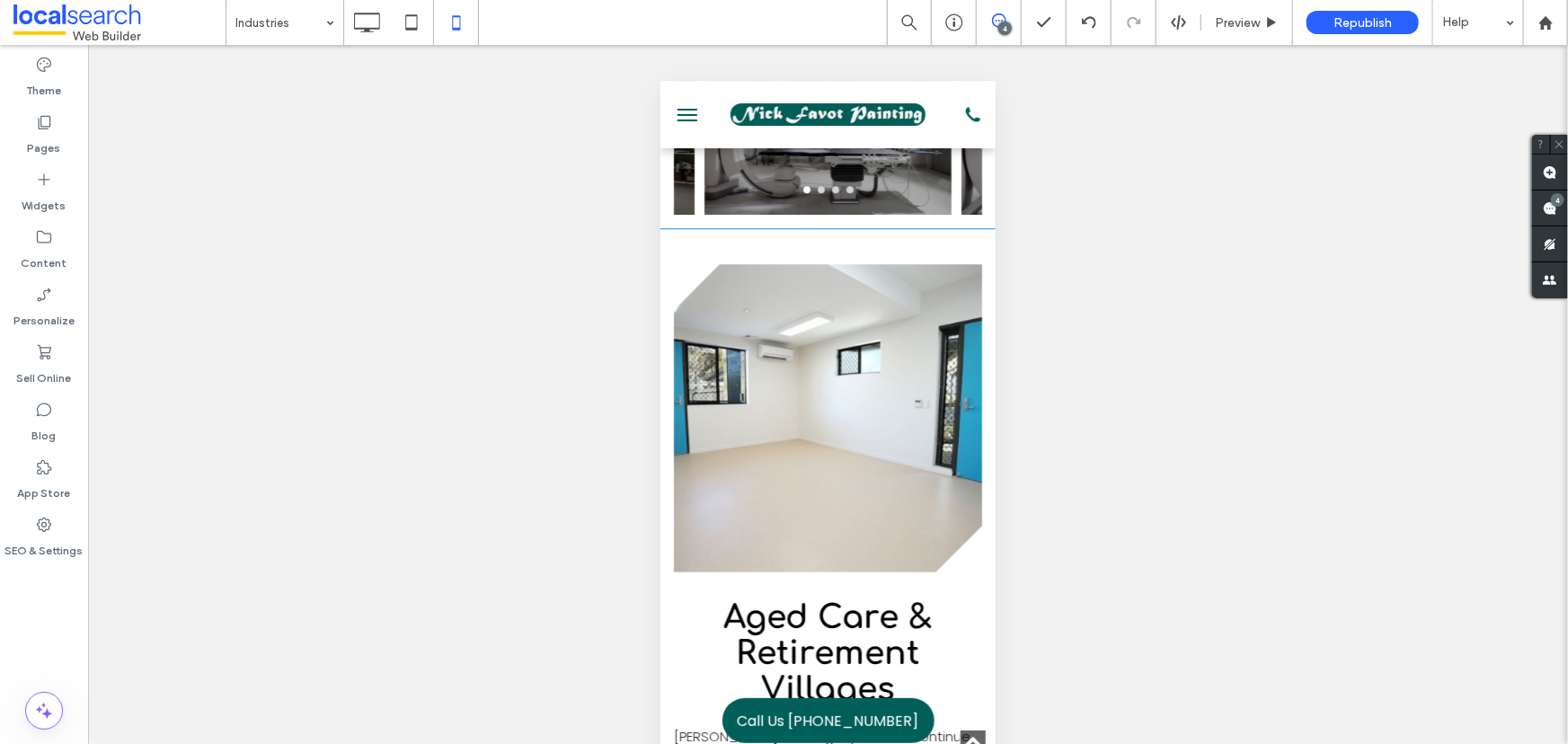 scroll, scrollTop: 2606, scrollLeft: 0, axis: vertical 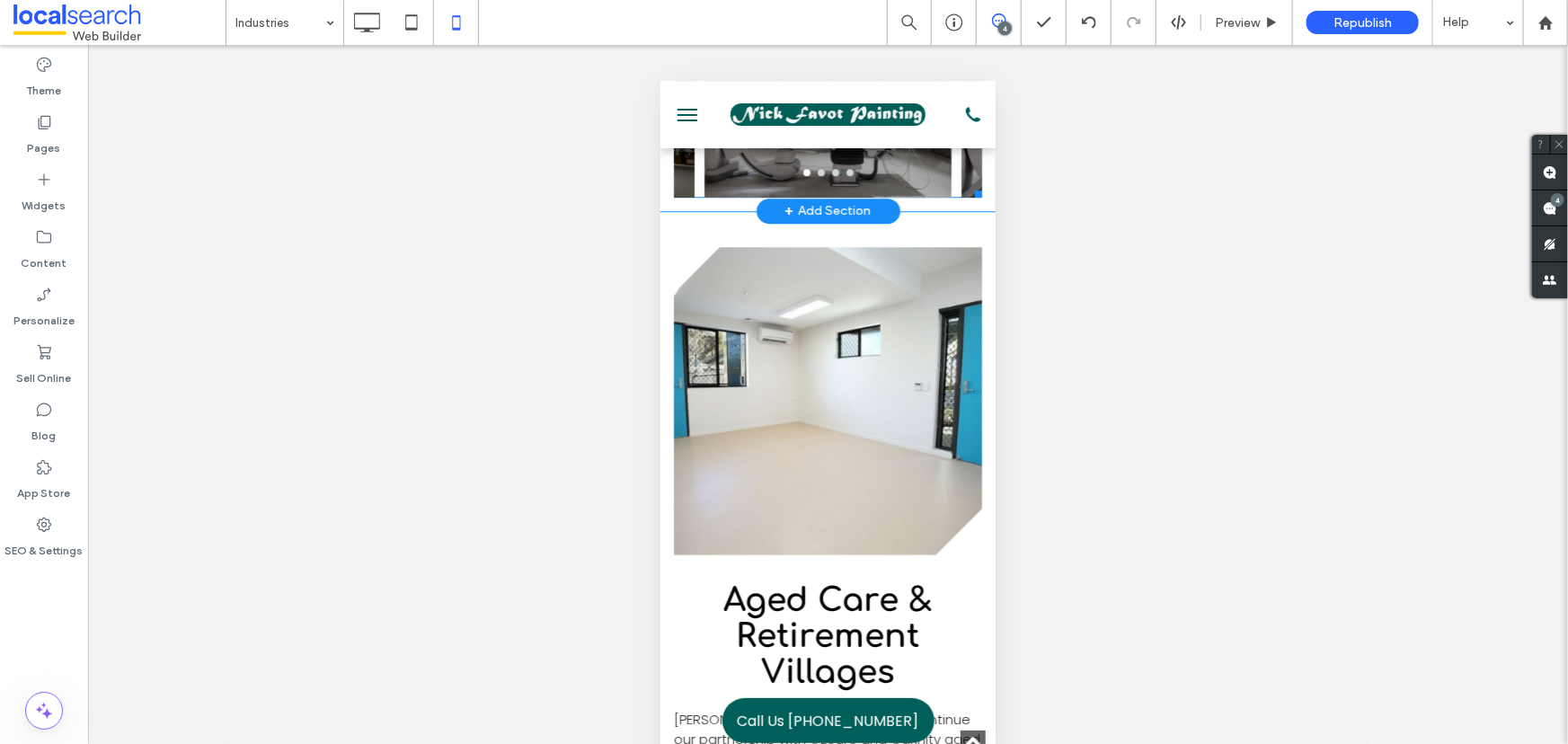 click at bounding box center [827, 107] 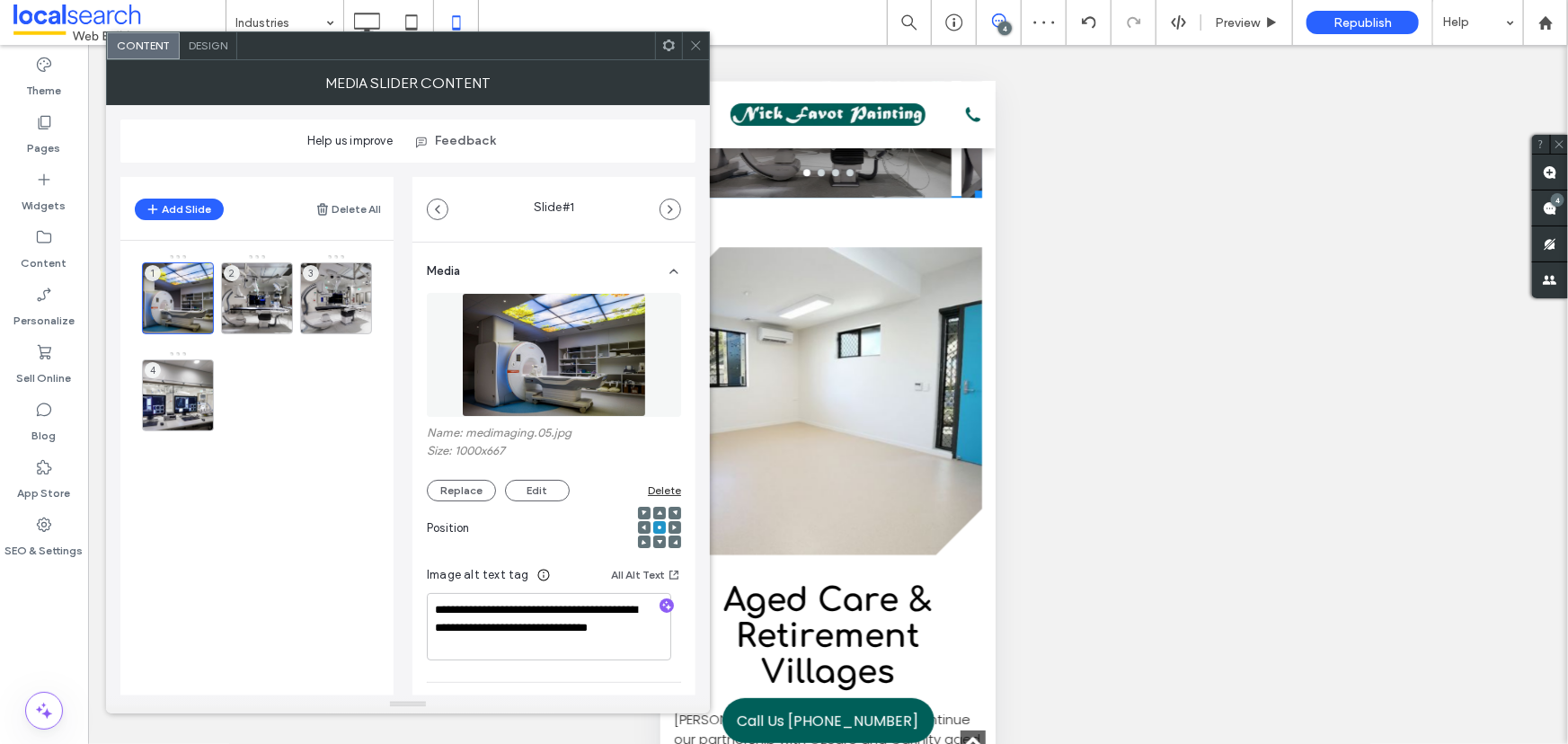 click on "Design" at bounding box center (208, 45) 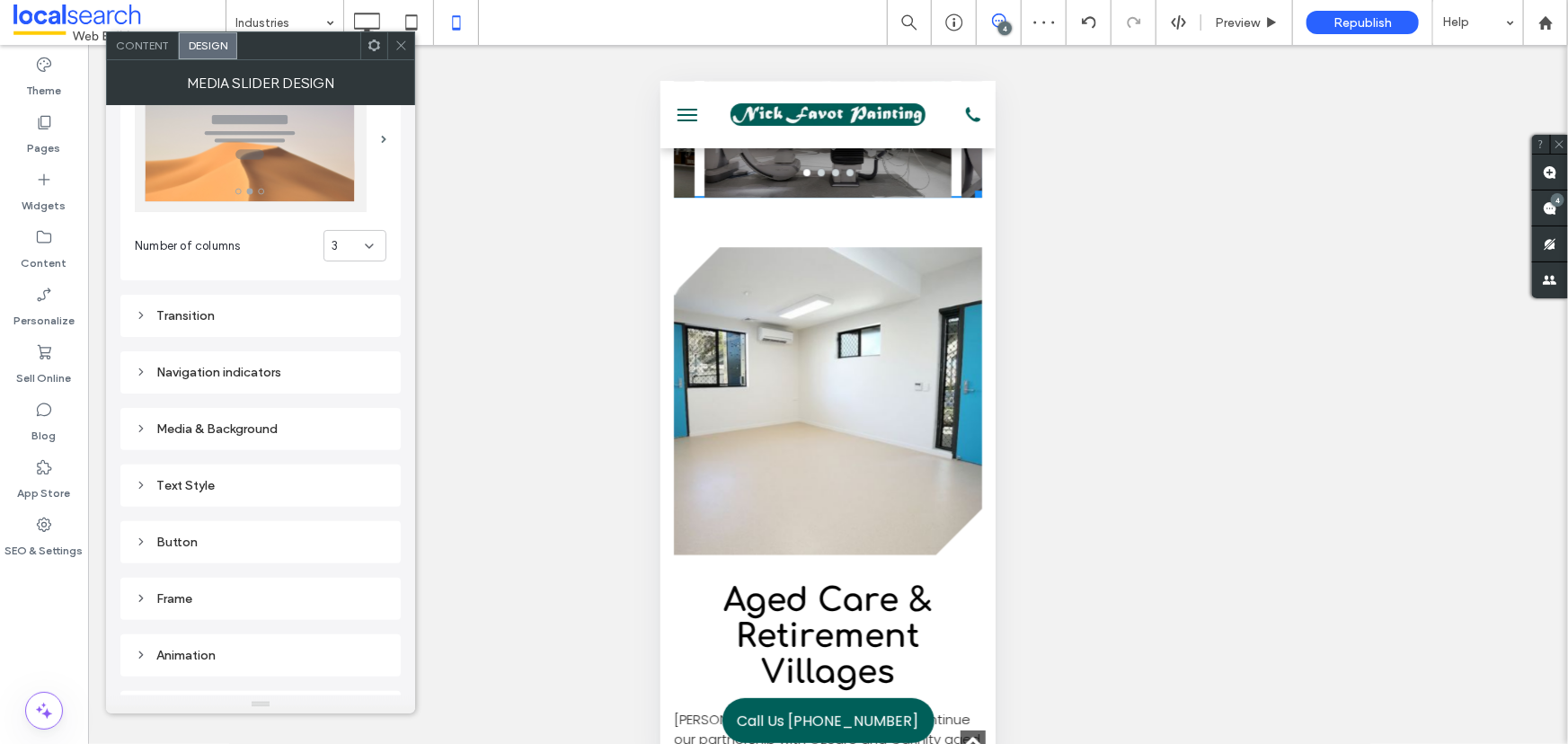 scroll, scrollTop: 109, scrollLeft: 0, axis: vertical 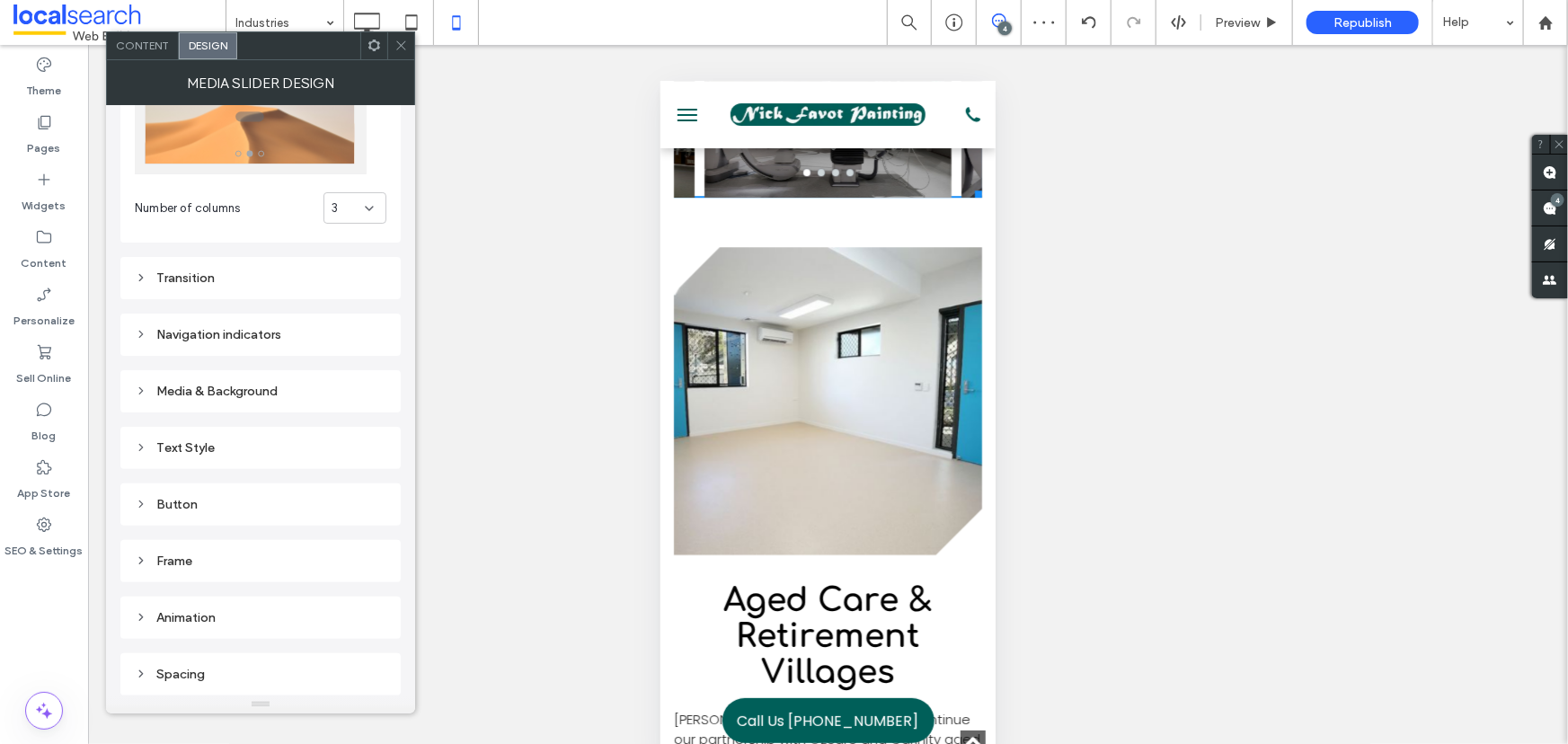 click on "Frame" at bounding box center (261, 561) 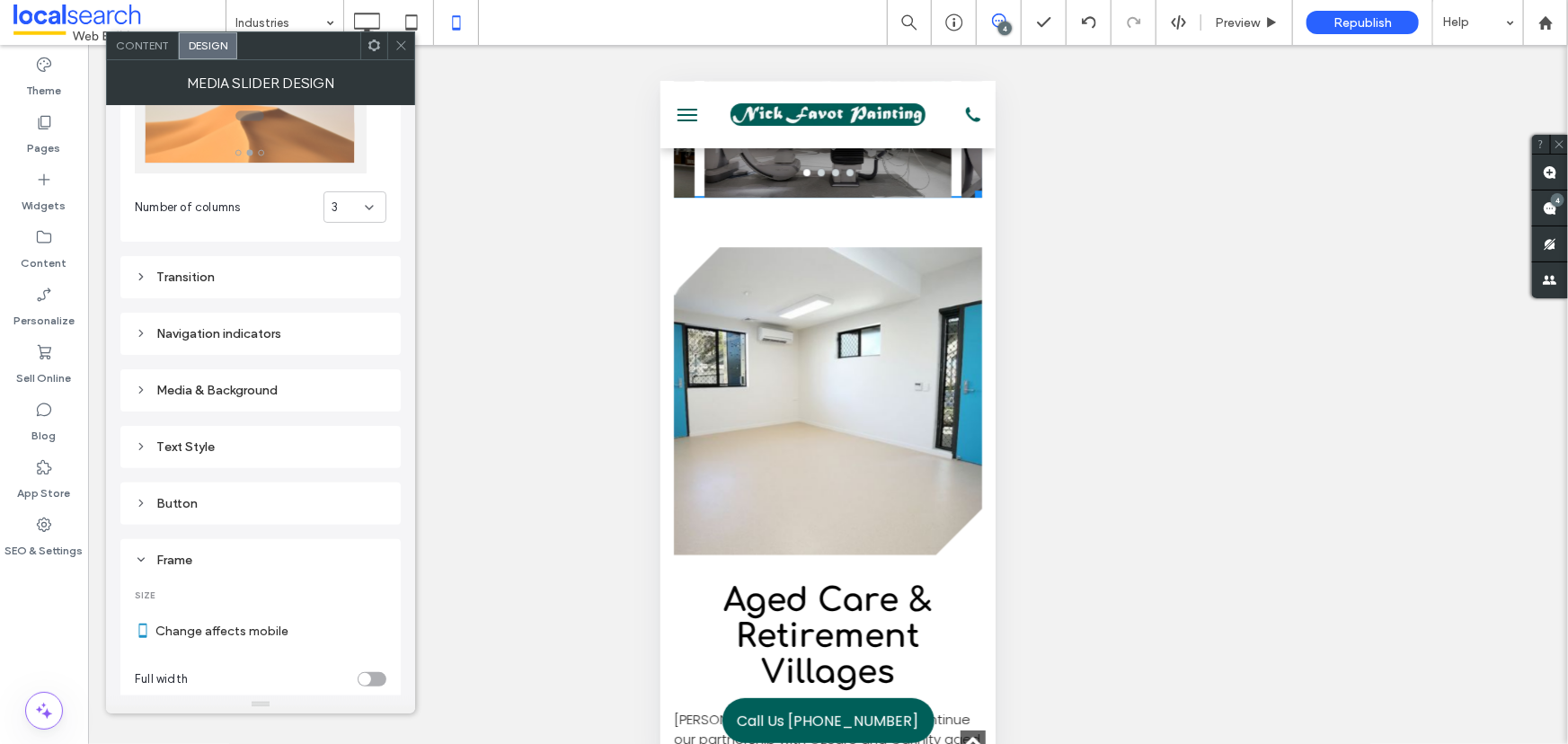scroll, scrollTop: 467, scrollLeft: 0, axis: vertical 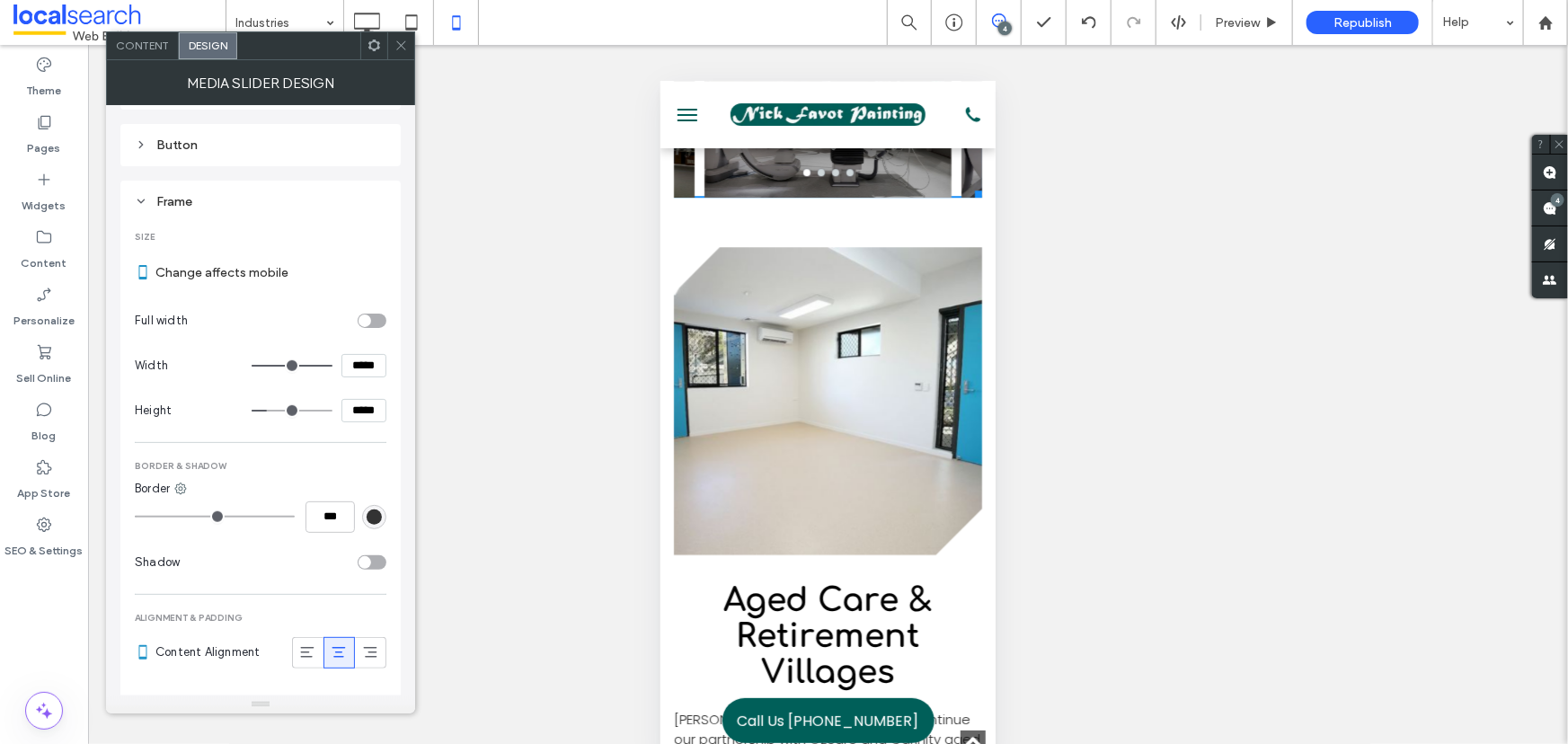 click on "*****" at bounding box center [364, 411] 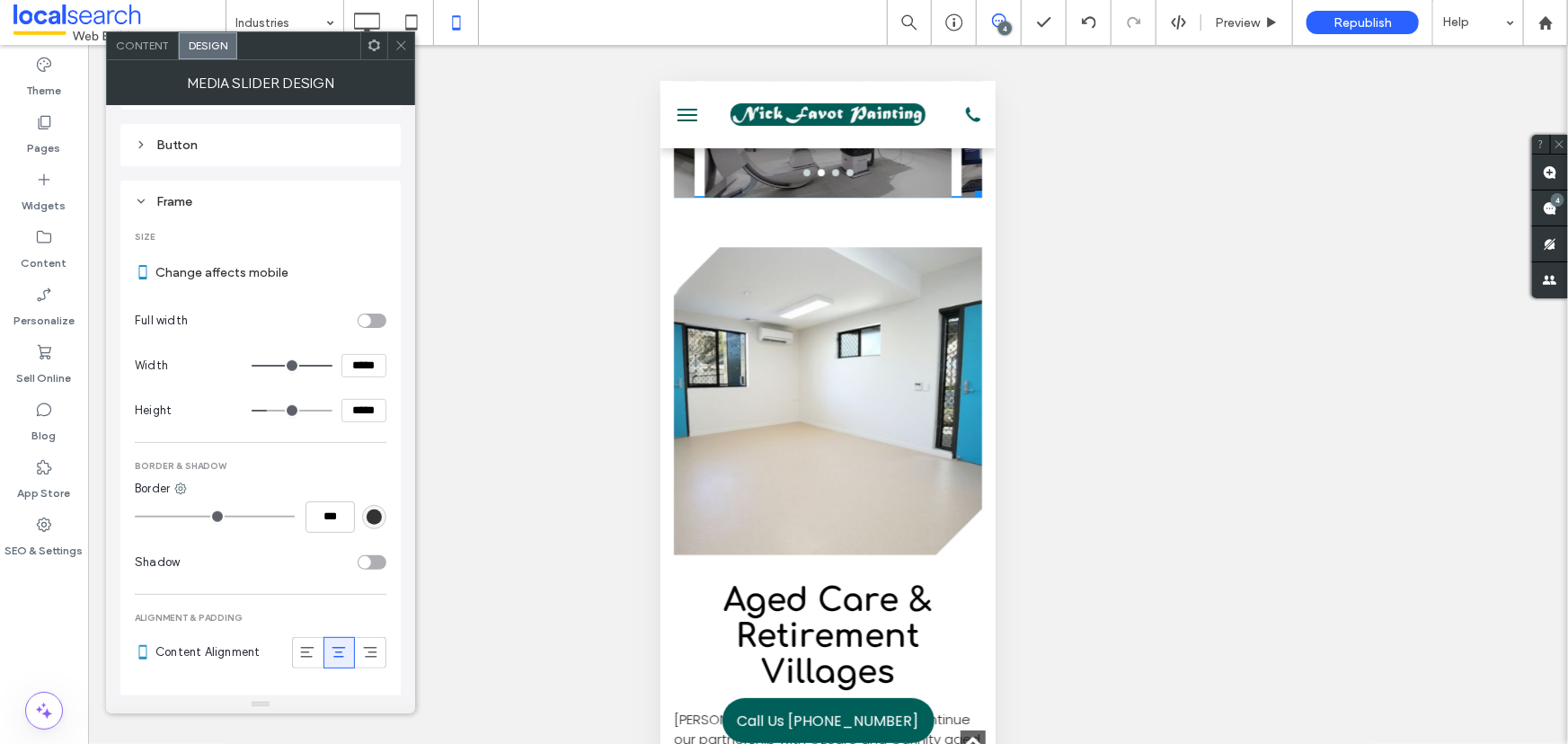 click at bounding box center [401, 46] 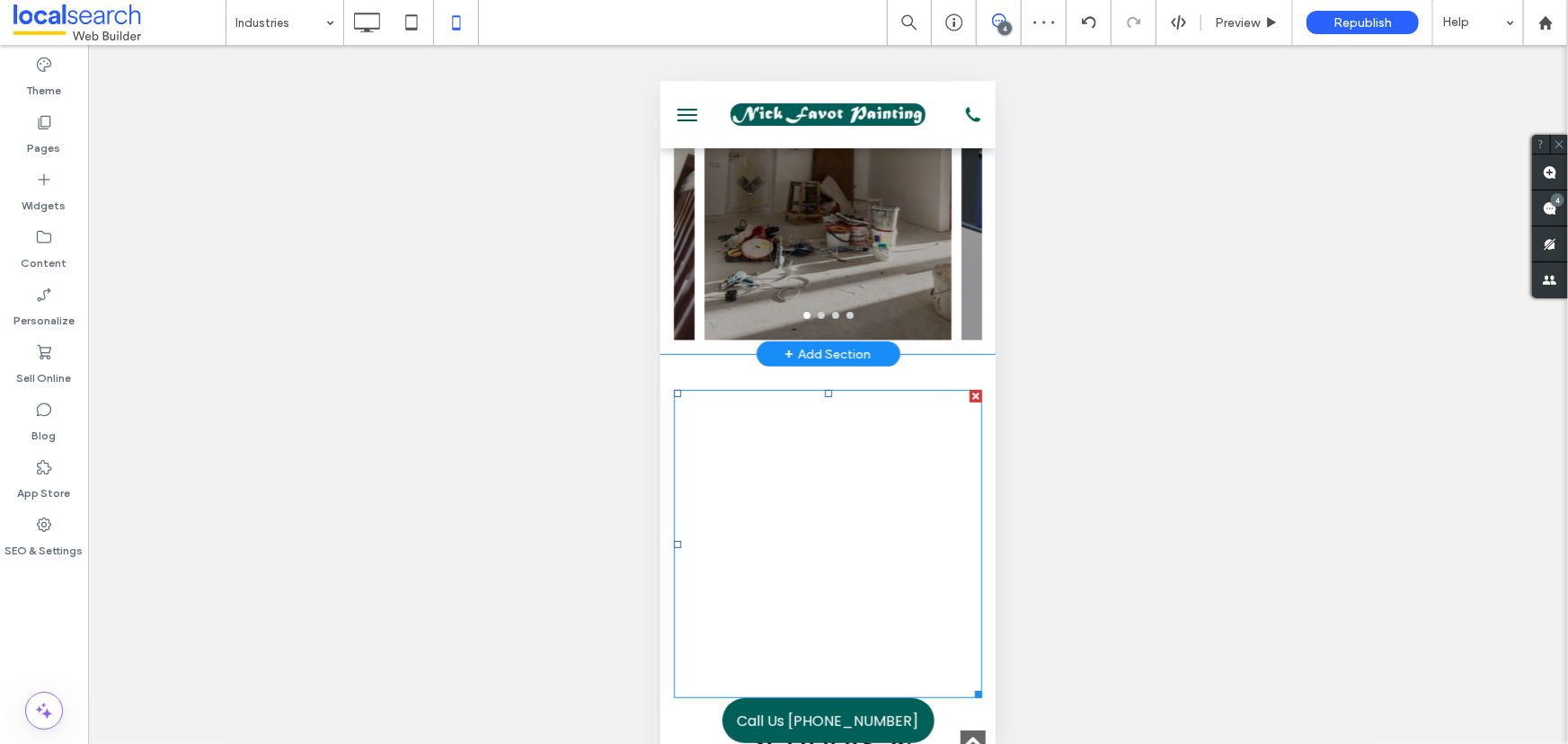 scroll, scrollTop: 3667, scrollLeft: 0, axis: vertical 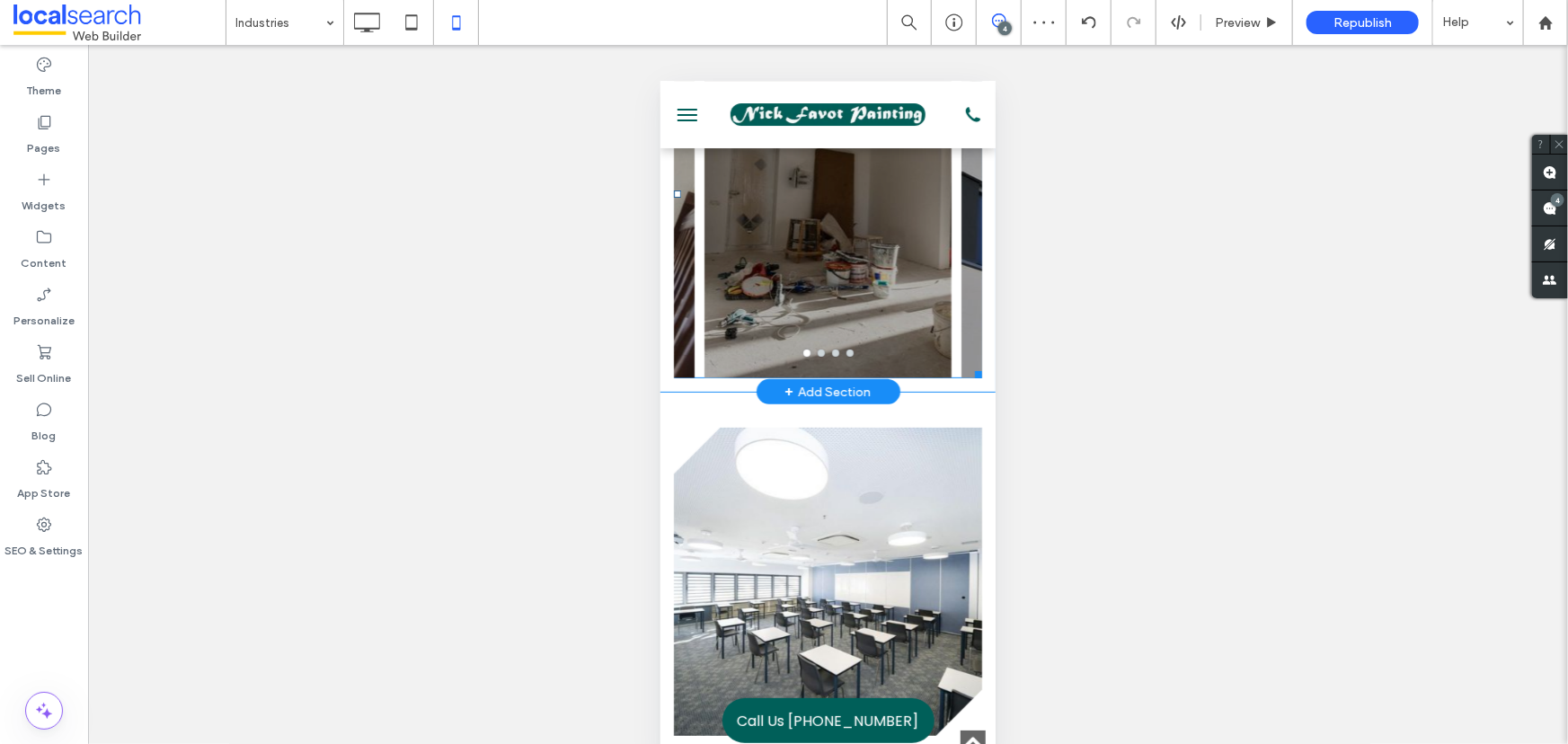click at bounding box center (827, 177) 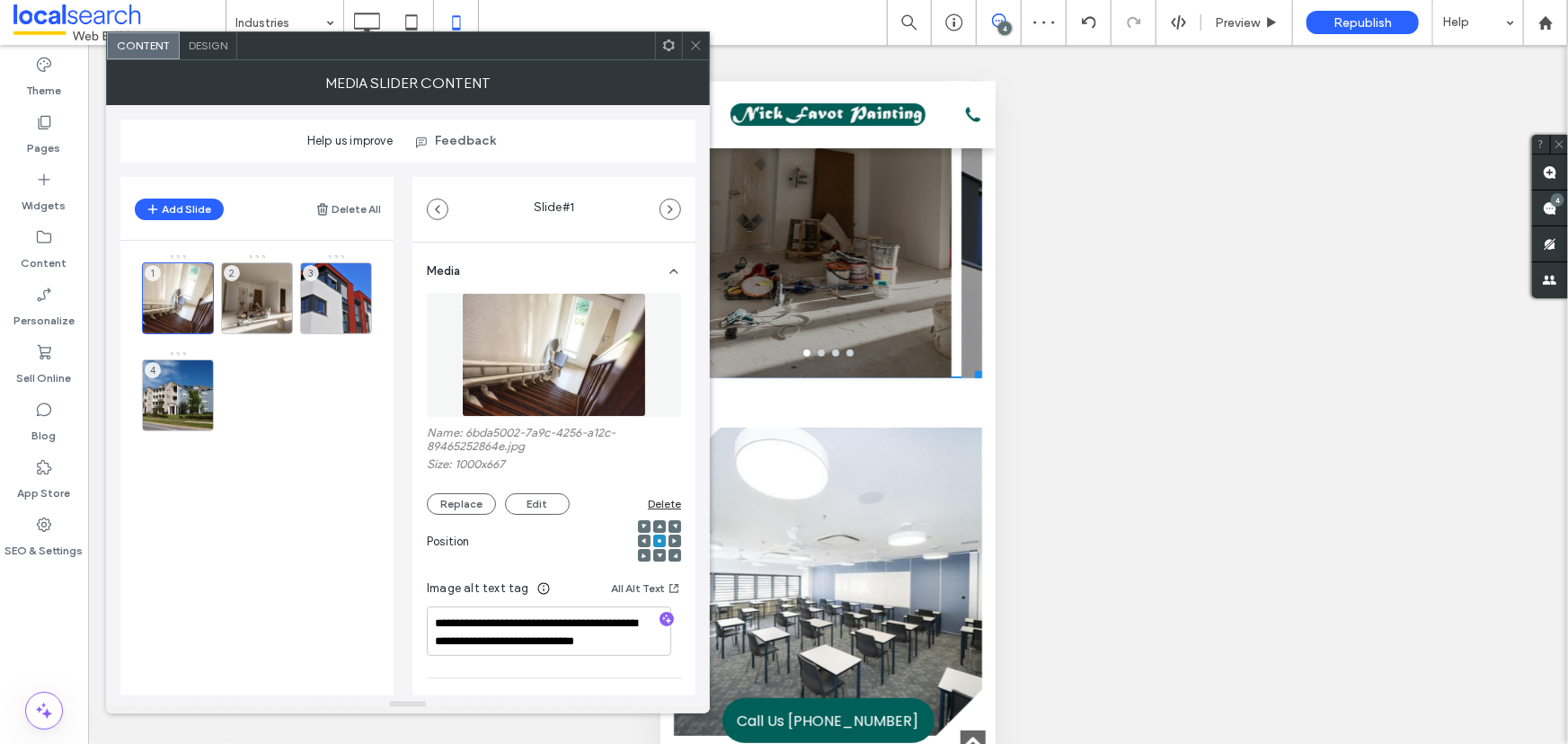 click on "Design" at bounding box center (208, 46) 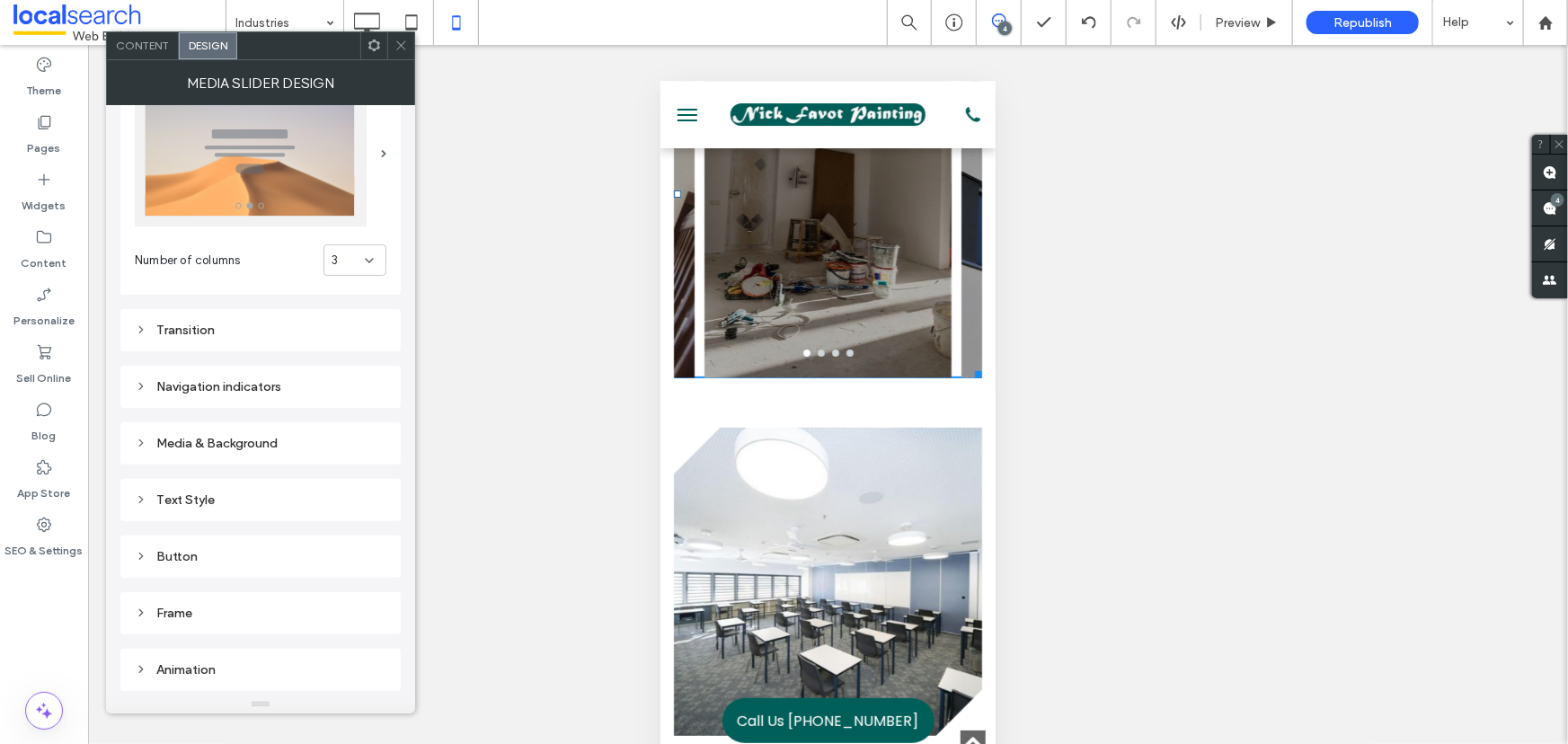 scroll, scrollTop: 81, scrollLeft: 0, axis: vertical 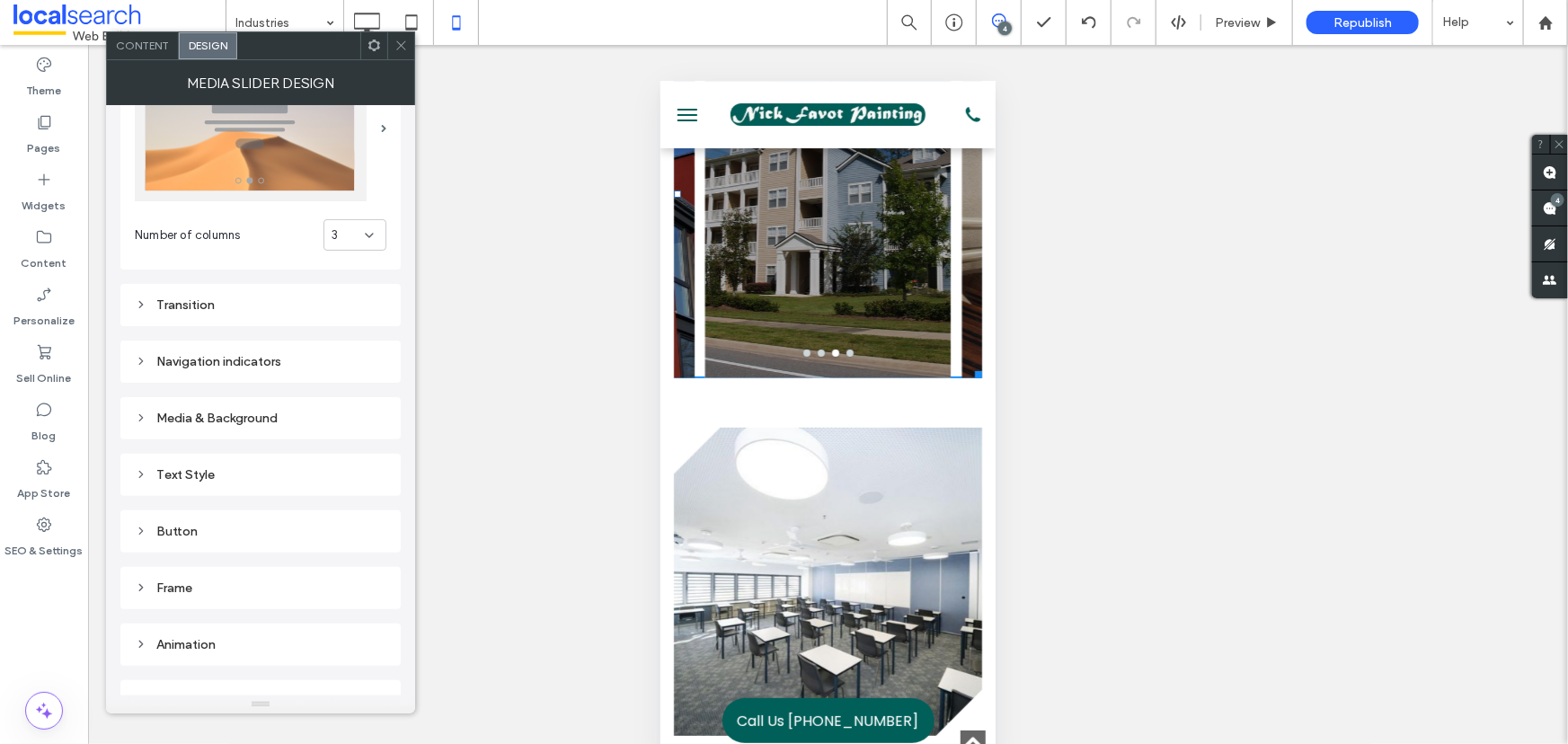 click on "Transition" at bounding box center [261, 305] 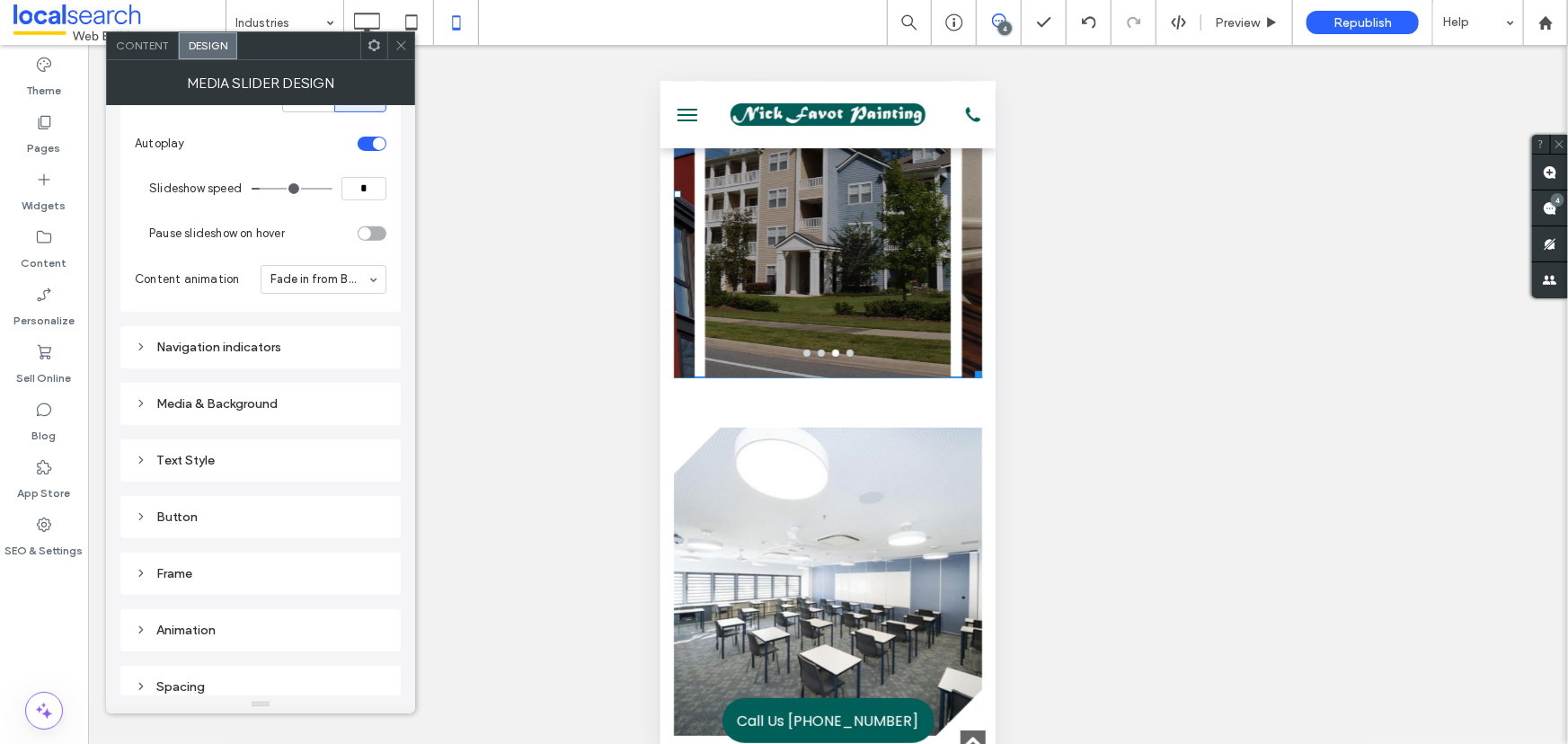 scroll, scrollTop: 340, scrollLeft: 0, axis: vertical 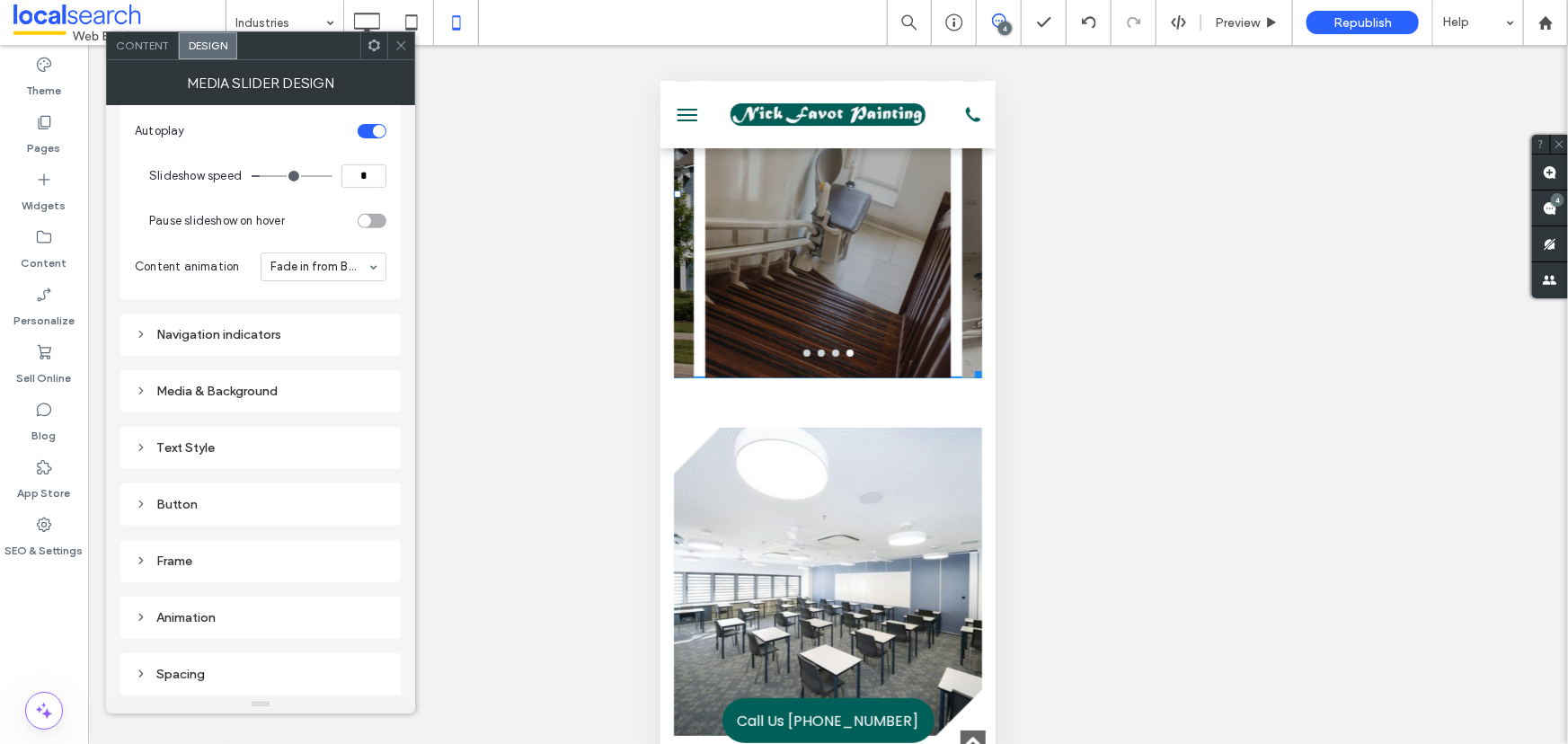 click on "Text Style" at bounding box center [261, 447] 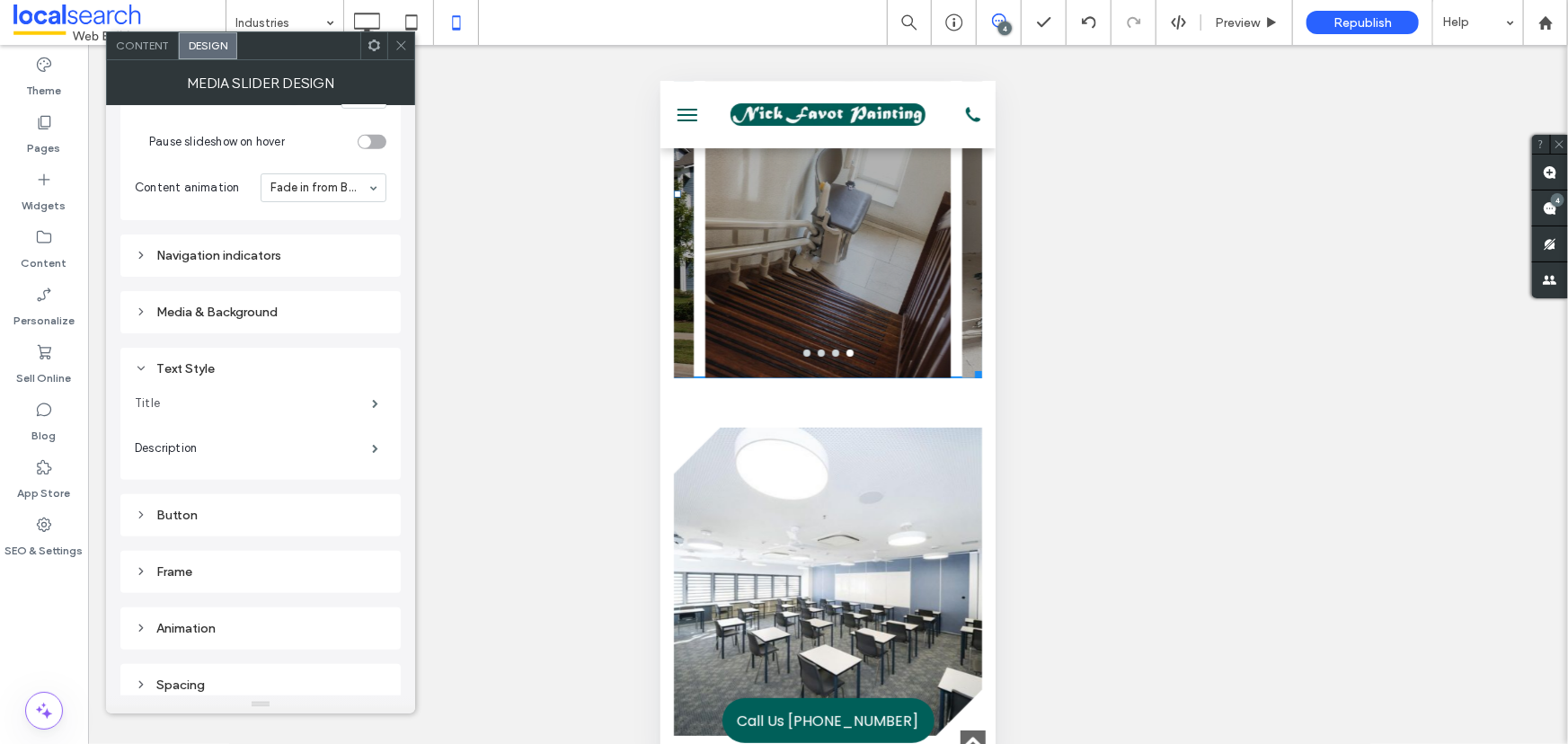 scroll, scrollTop: 430, scrollLeft: 0, axis: vertical 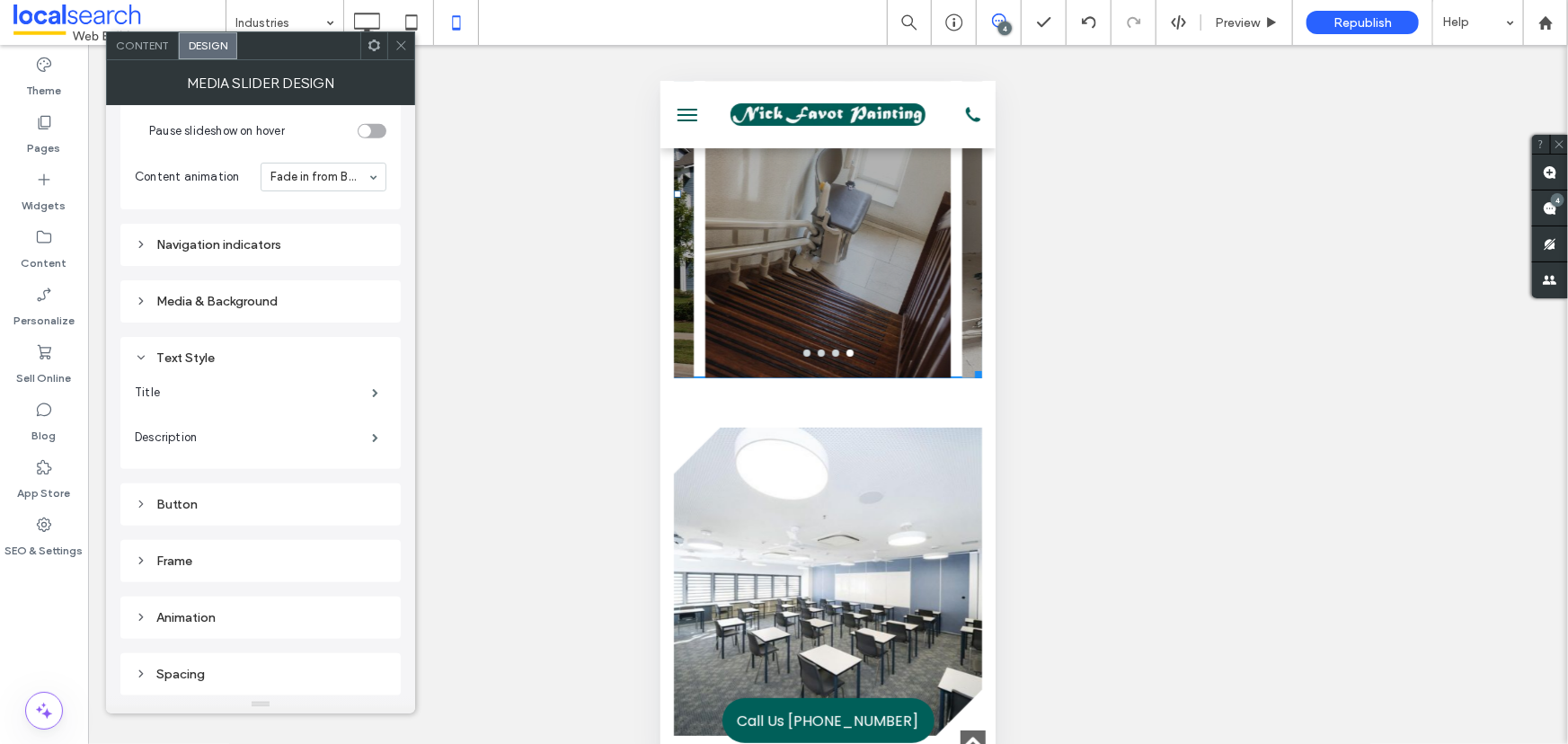 click on "Frame" at bounding box center [261, 561] 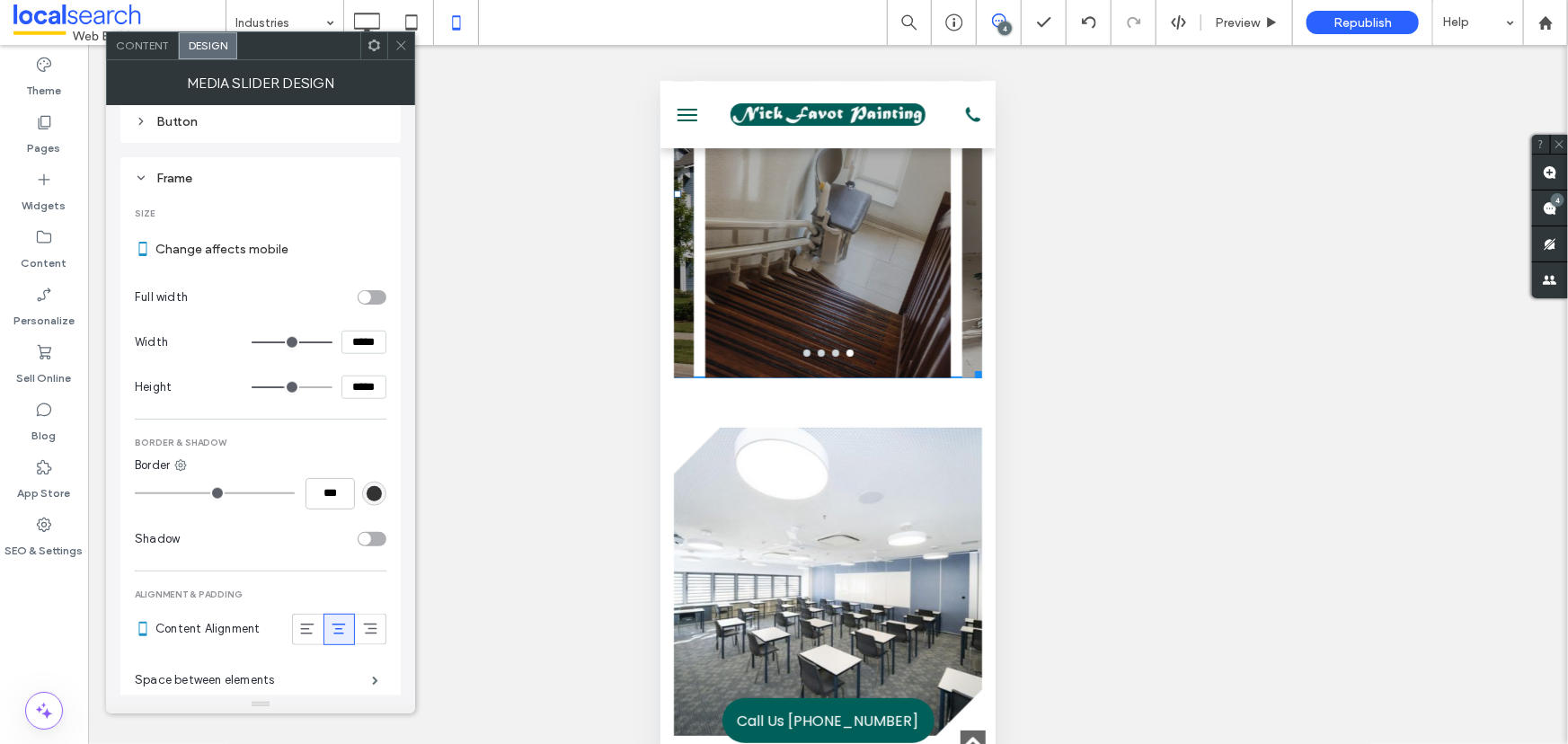 scroll, scrollTop: 837, scrollLeft: 0, axis: vertical 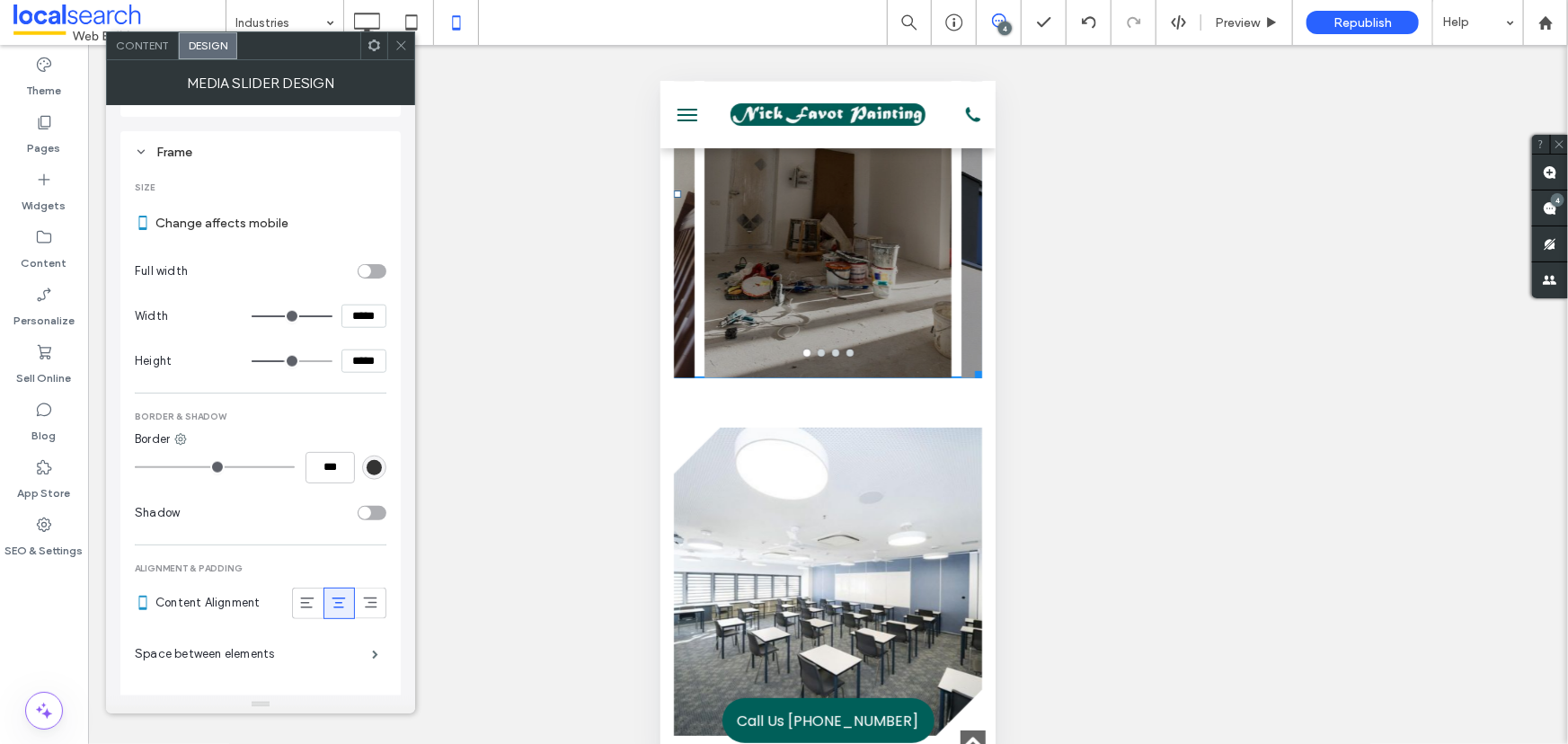 click on "*****" at bounding box center (364, 361) 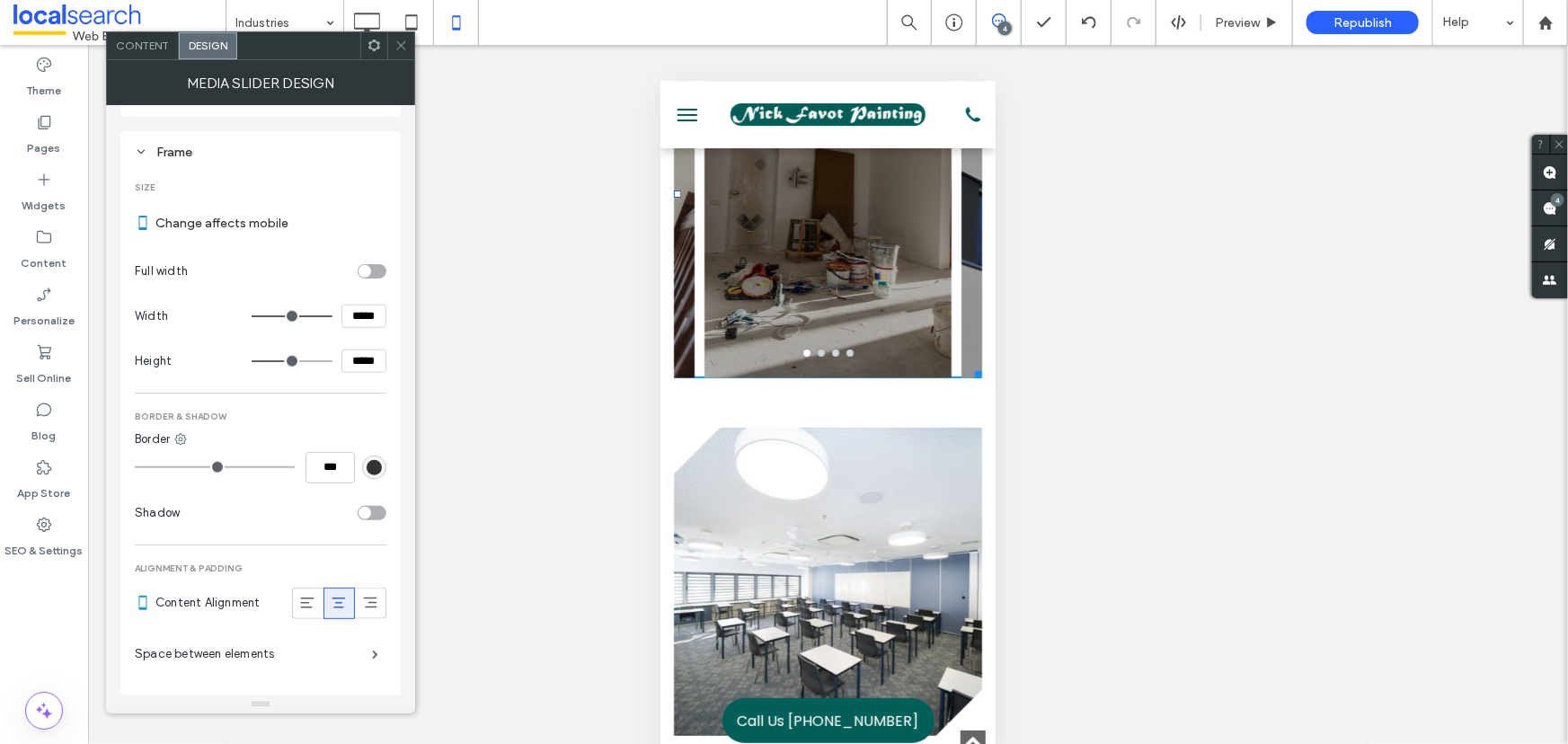 click on "*****" at bounding box center (364, 361) 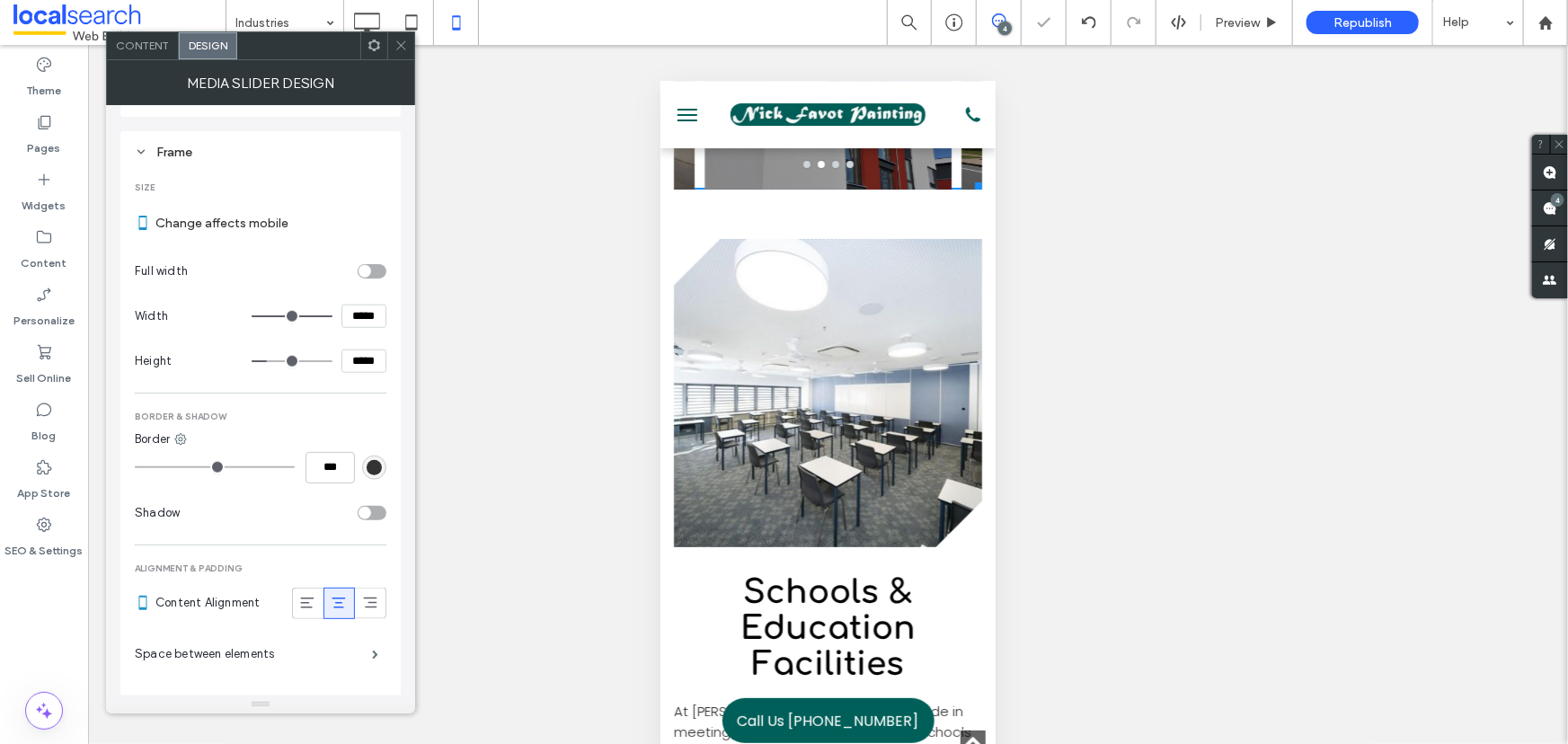 click at bounding box center (401, 46) 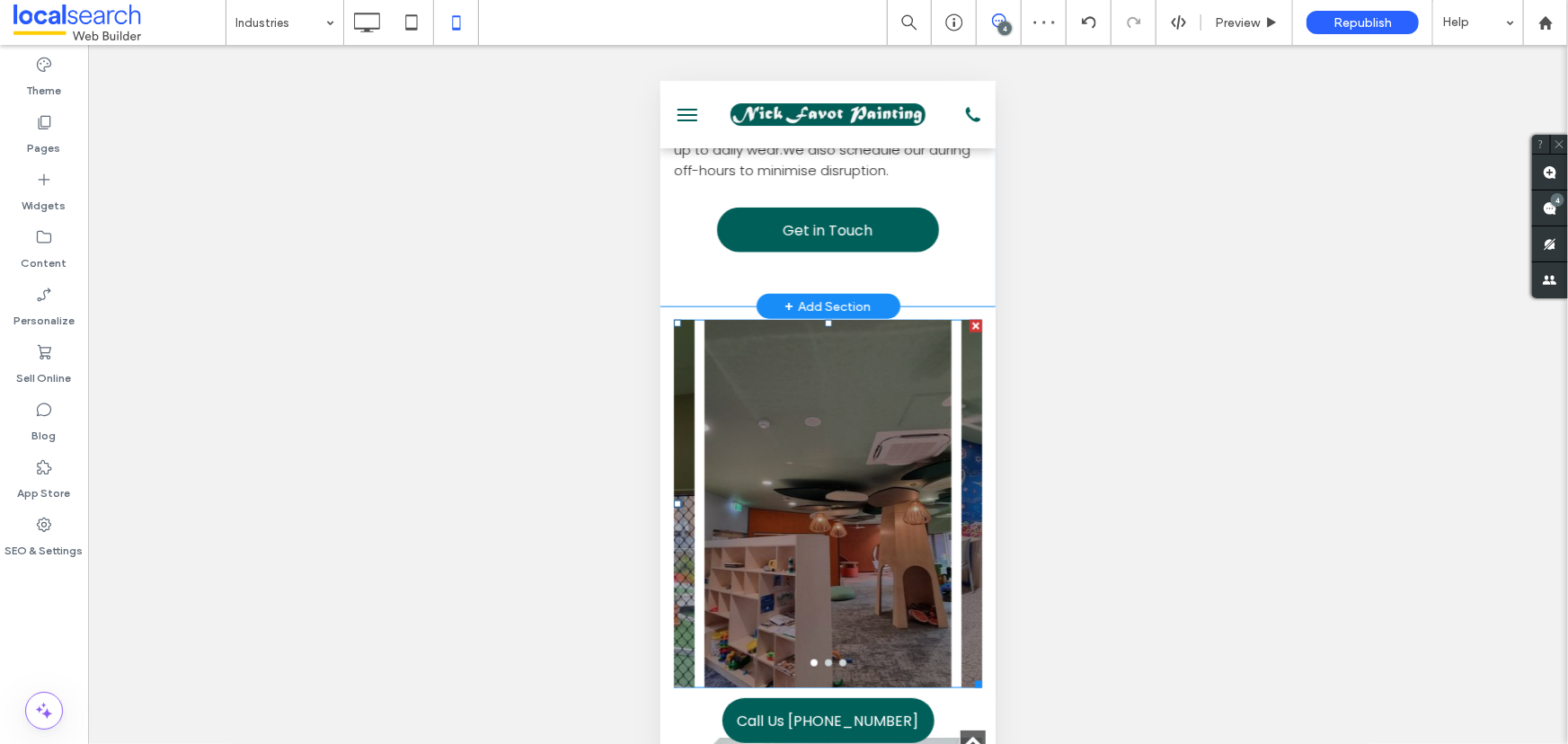 scroll, scrollTop: 4647, scrollLeft: 0, axis: vertical 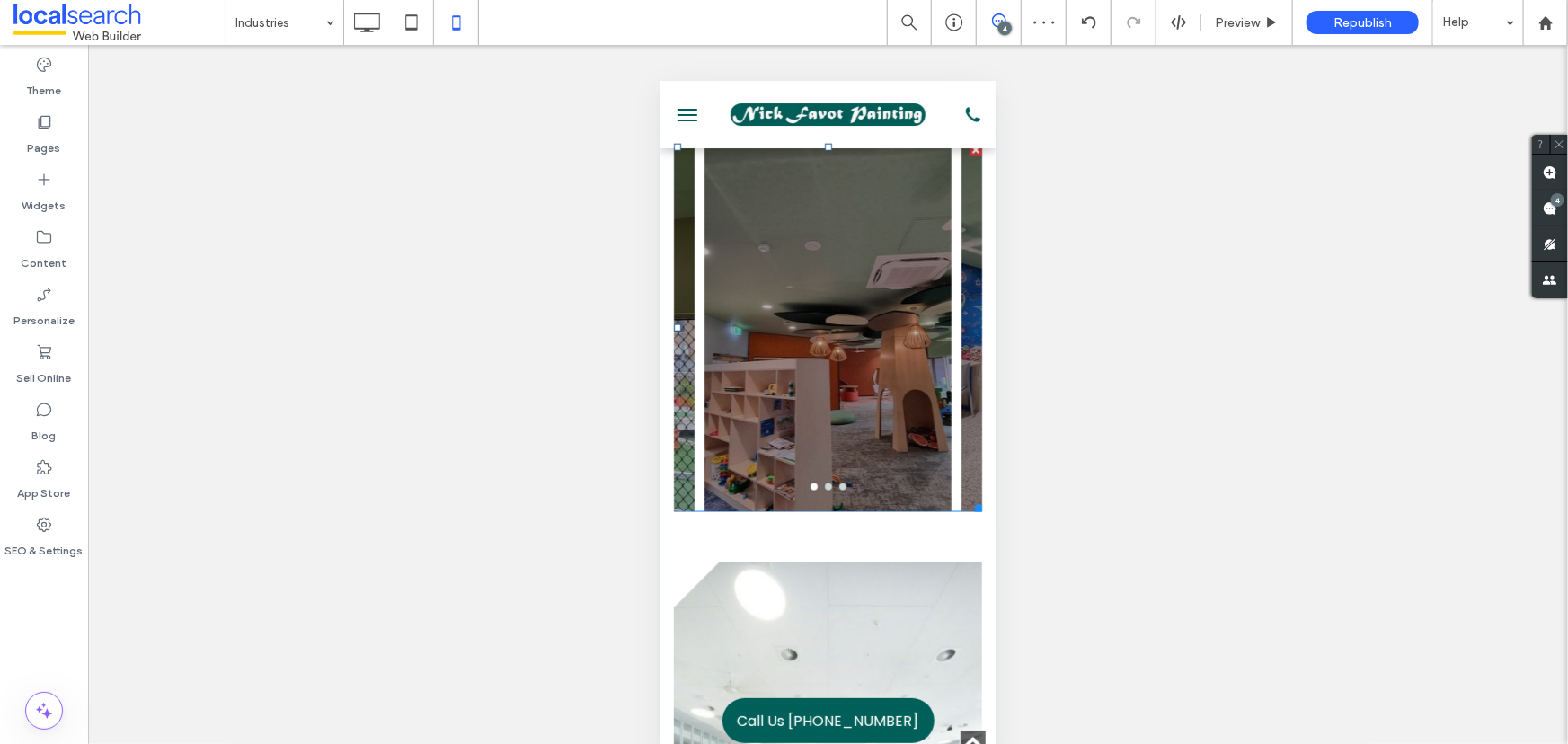 click at bounding box center [827, 311] 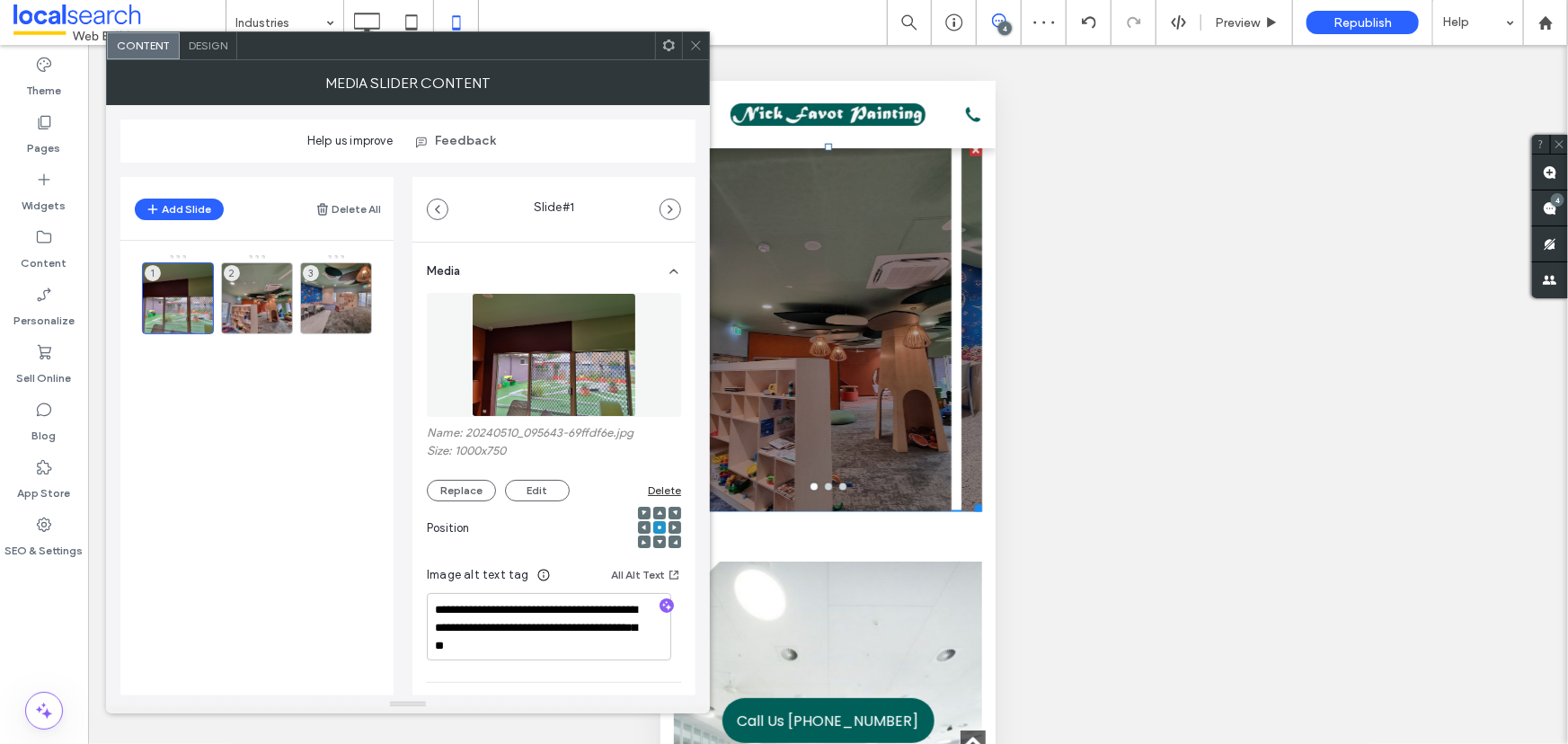 click on "Design" at bounding box center (208, 46) 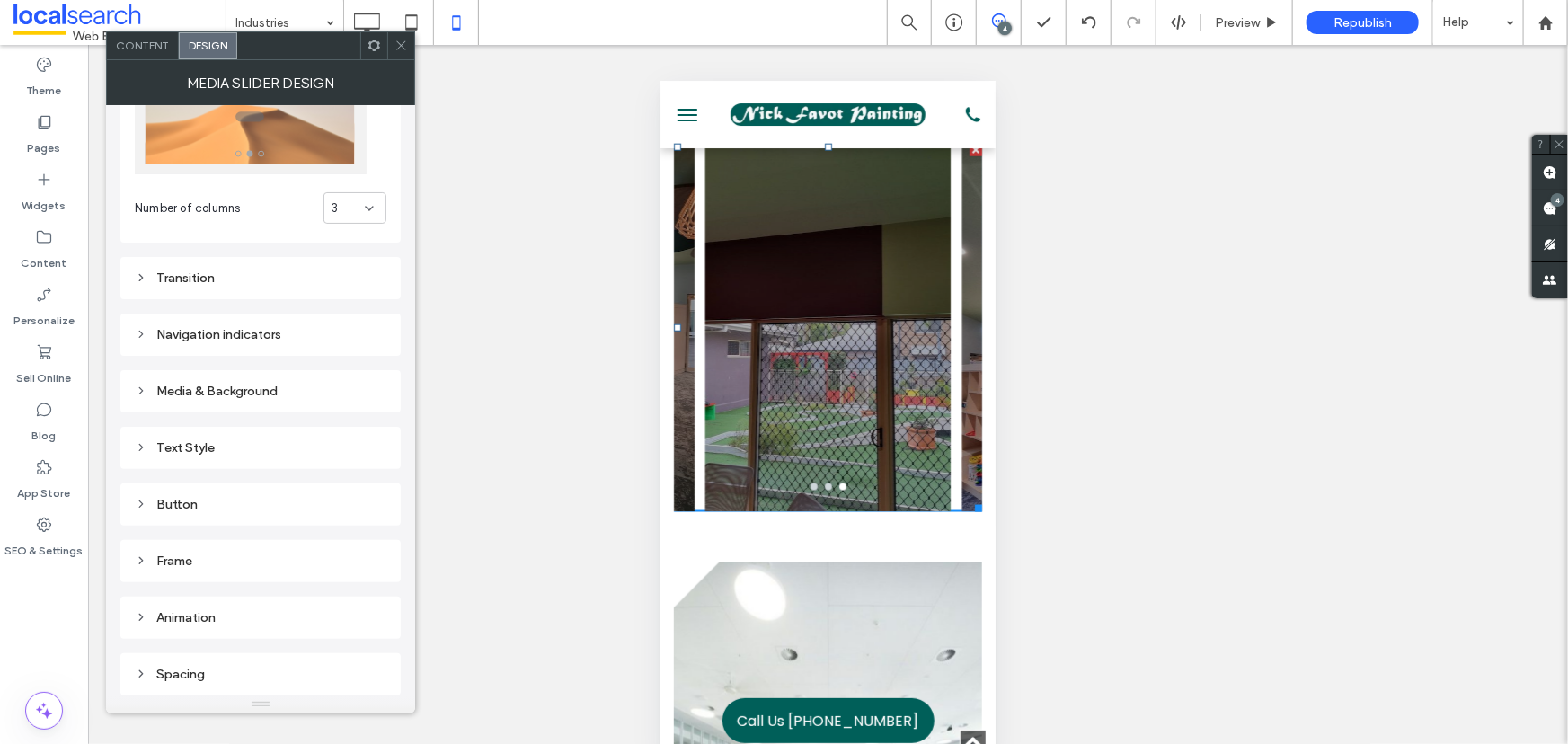 scroll, scrollTop: 109, scrollLeft: 0, axis: vertical 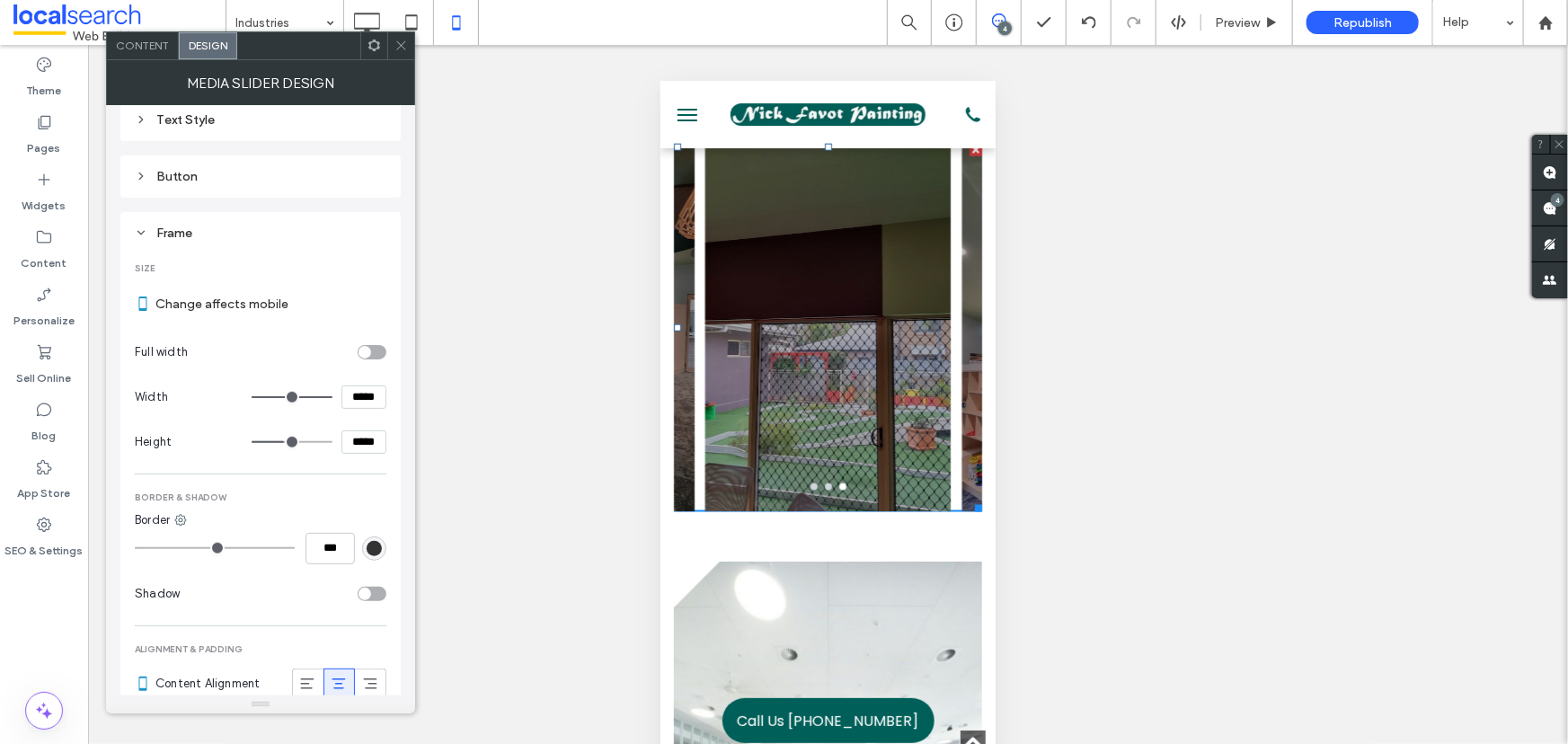 click on "*****" at bounding box center (364, 442) 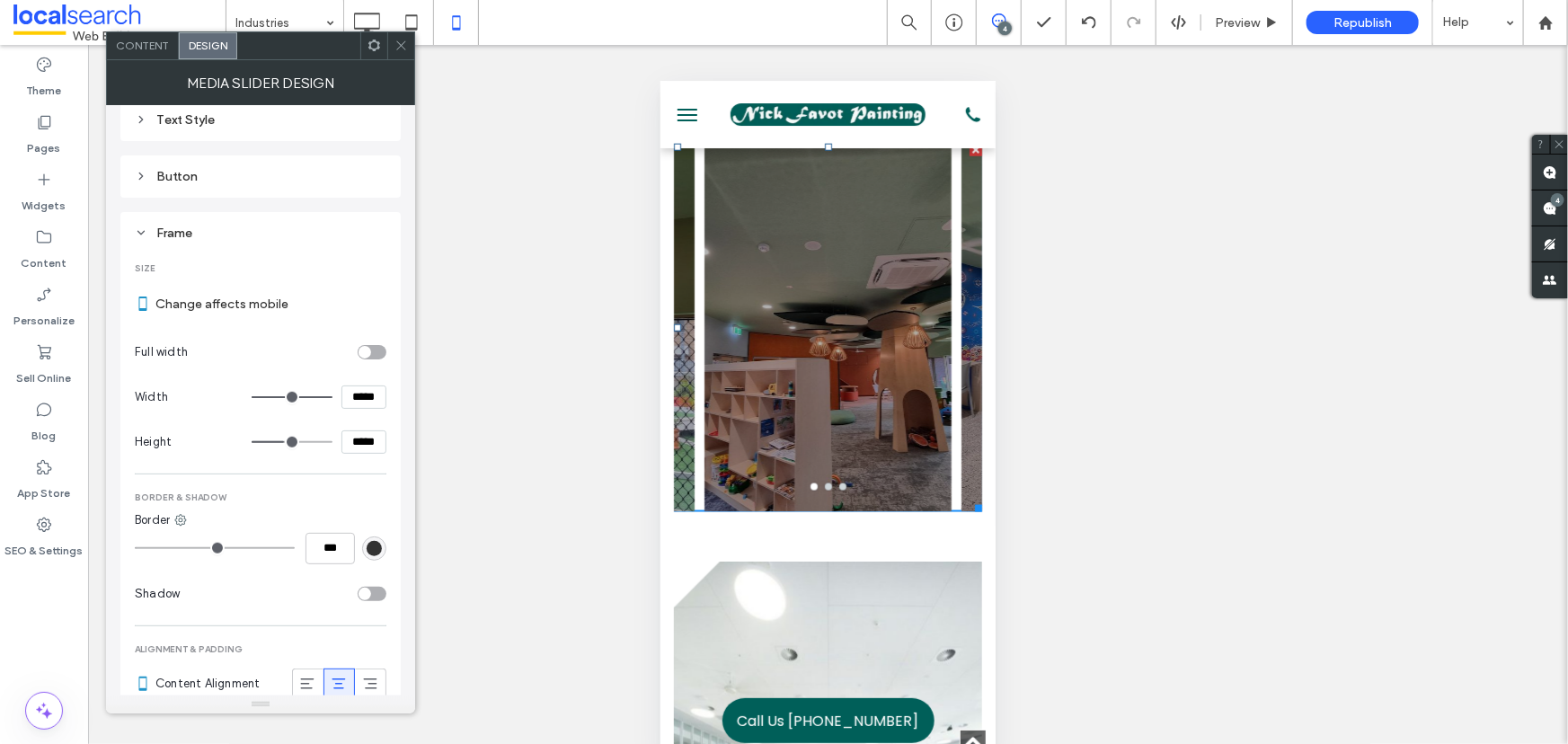 click on "*****" at bounding box center (364, 442) 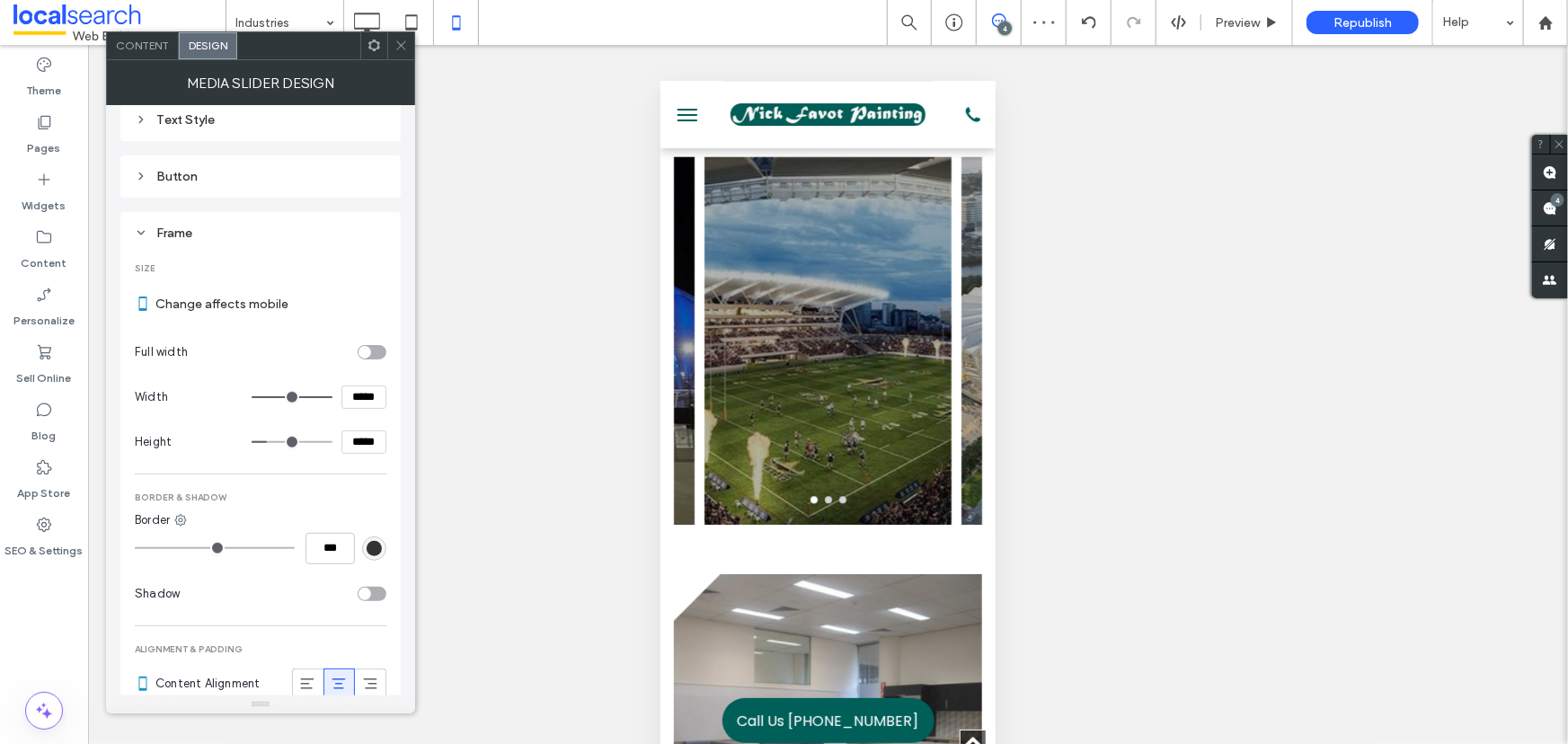scroll, scrollTop: 5791, scrollLeft: 0, axis: vertical 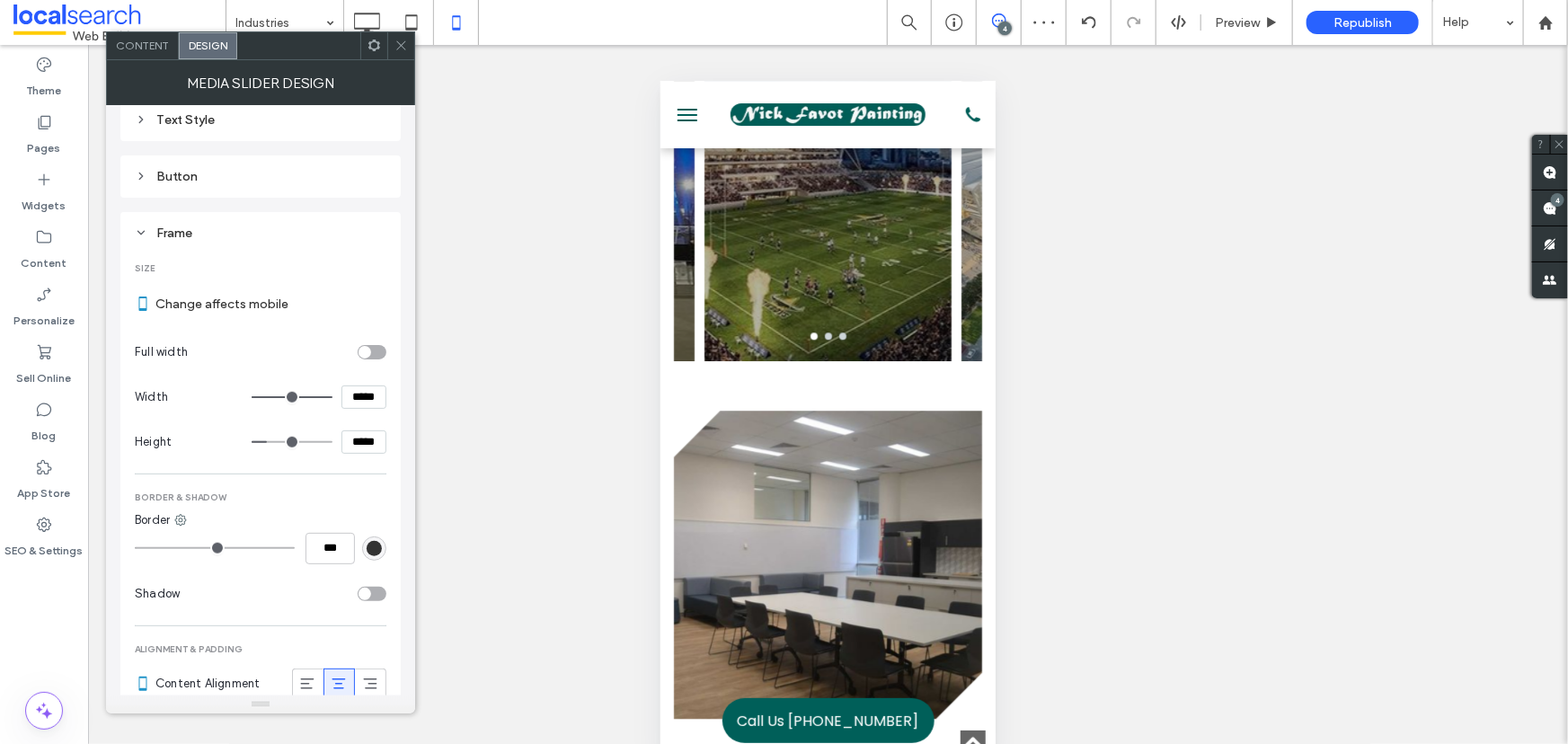 click at bounding box center (827, 160) 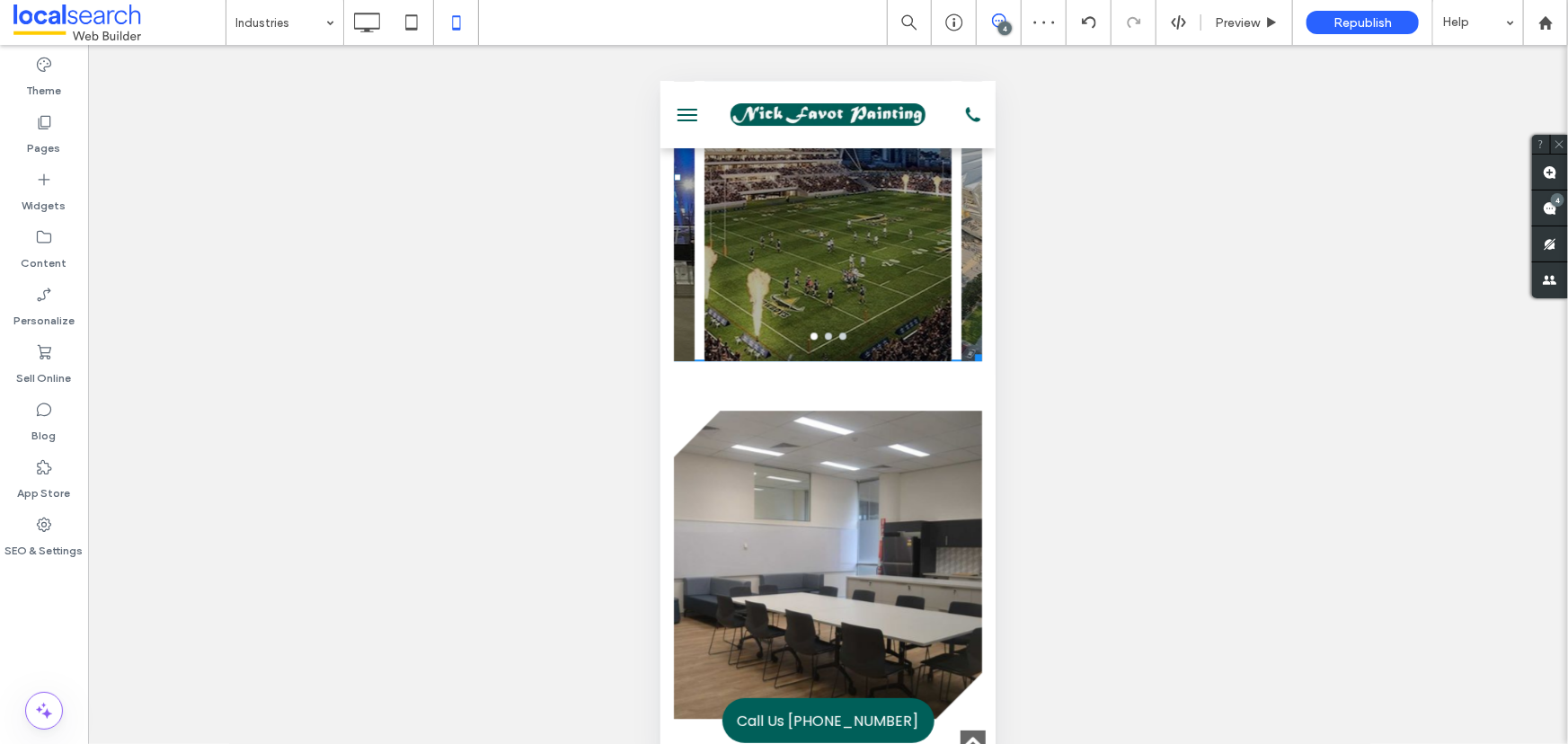 click at bounding box center (827, 160) 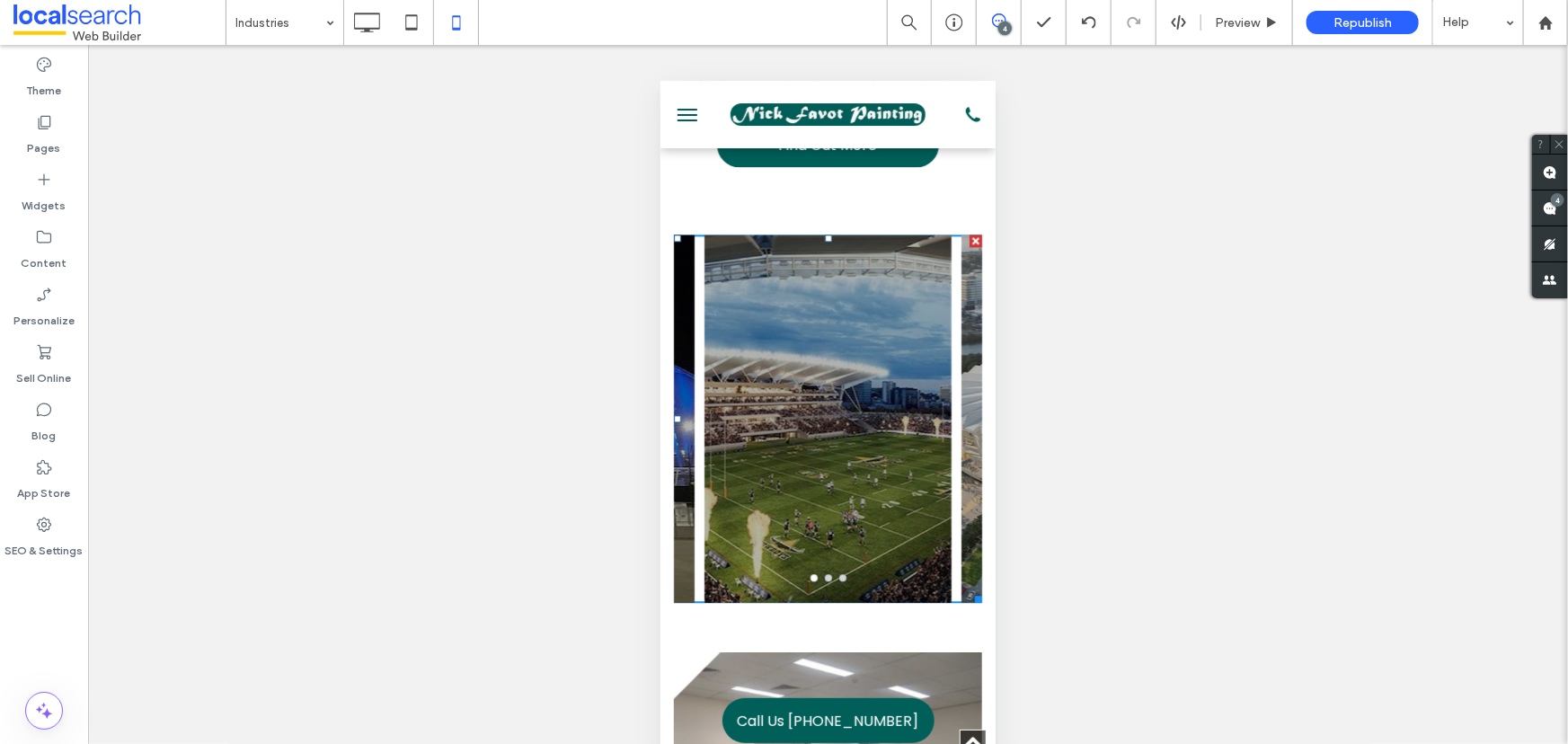 scroll, scrollTop: 5546, scrollLeft: 0, axis: vertical 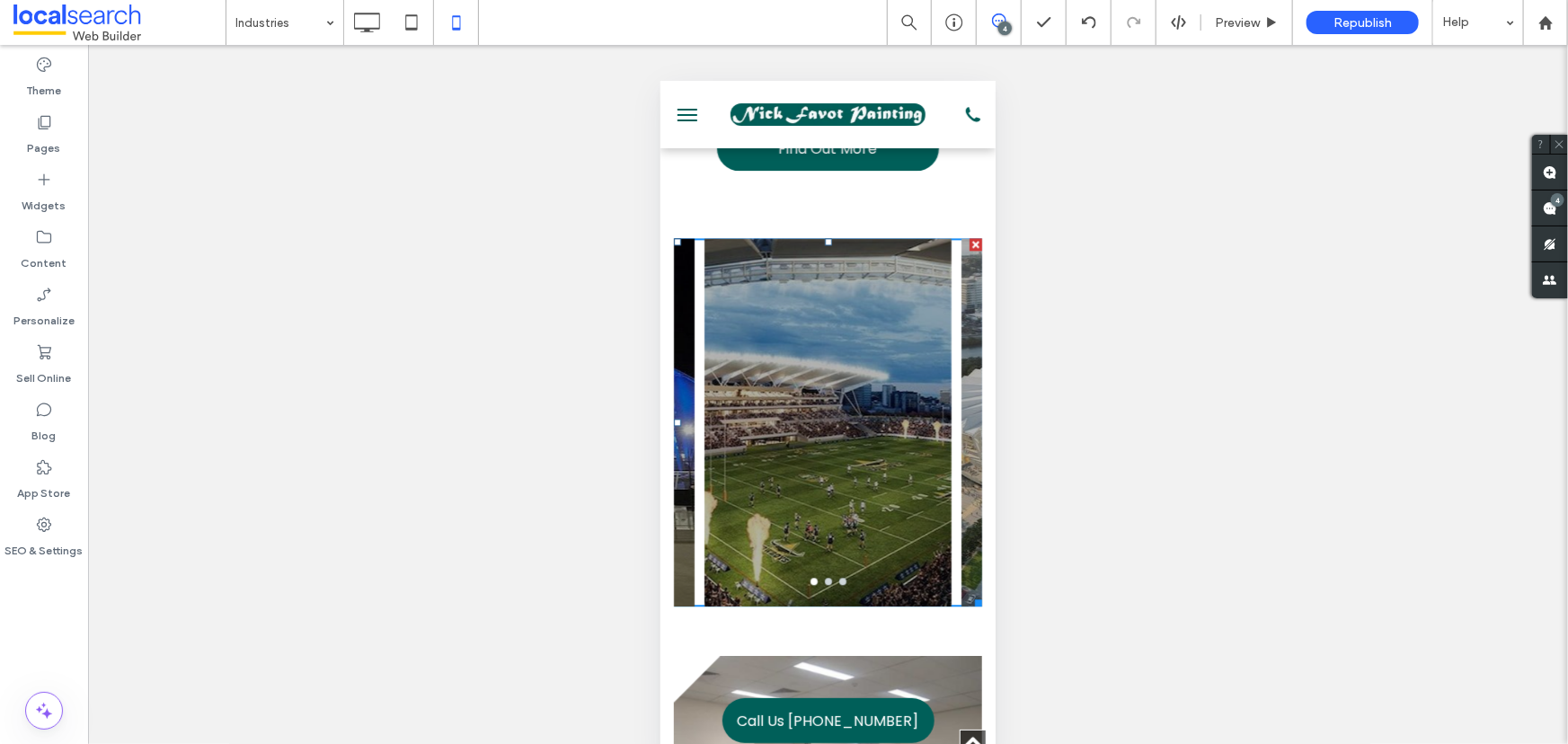 click at bounding box center (827, 405) 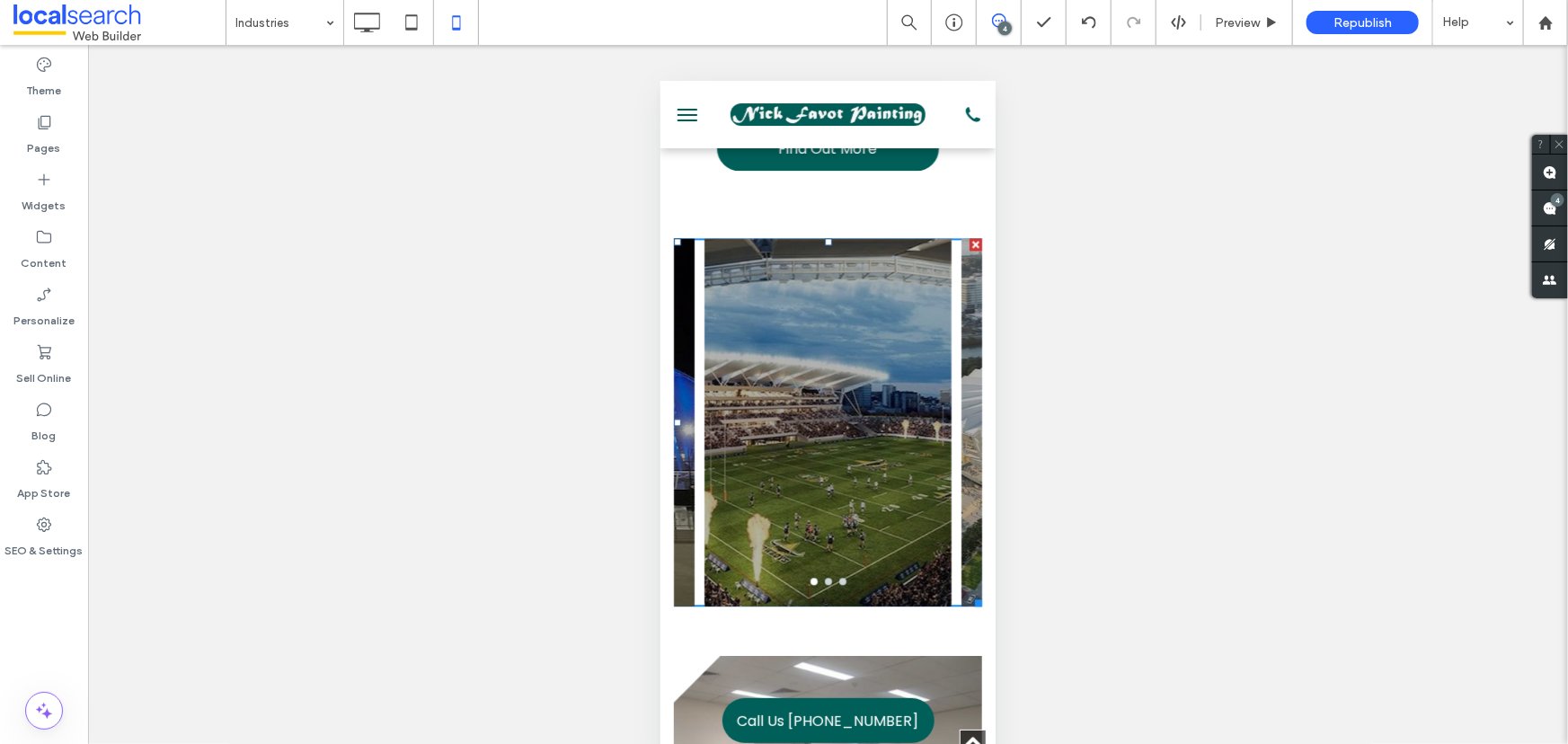 click on "Stadium & Entertainment Facilities
Our dedicated team is currently performing essential maintenance painting at Queensland Country Bank Stadium, ensuring the venue remains in prime condition for players and fans. This ongoing project involves a detailed, high-quality coating process designed to protect the stadium’s structure, enhance its aesthetic appeal and ensure longevity.
Find Out More
Click To Paste
Click To Paste
Row + Add Section" at bounding box center (827, -170) 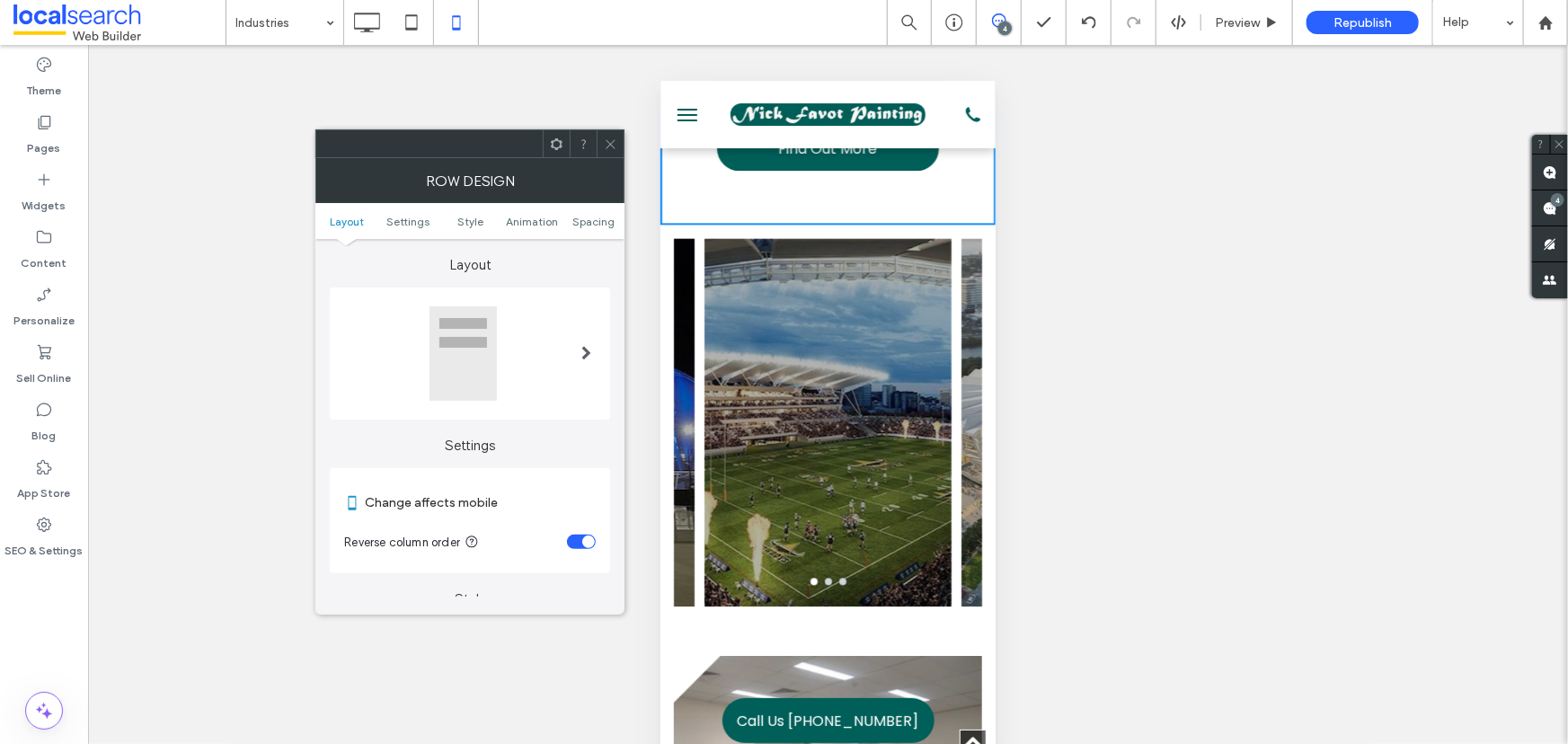 click at bounding box center (827, 405) 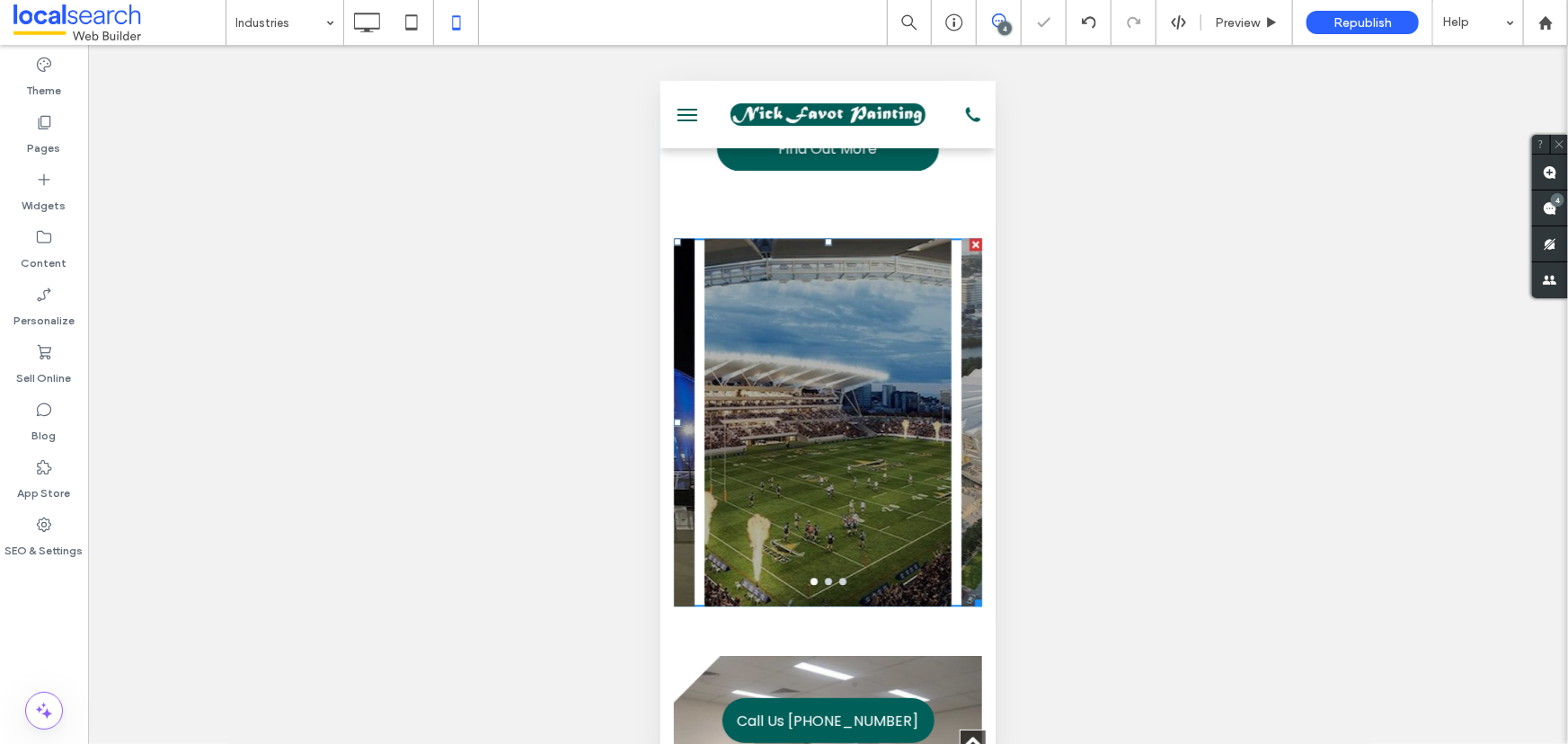click at bounding box center [827, 405] 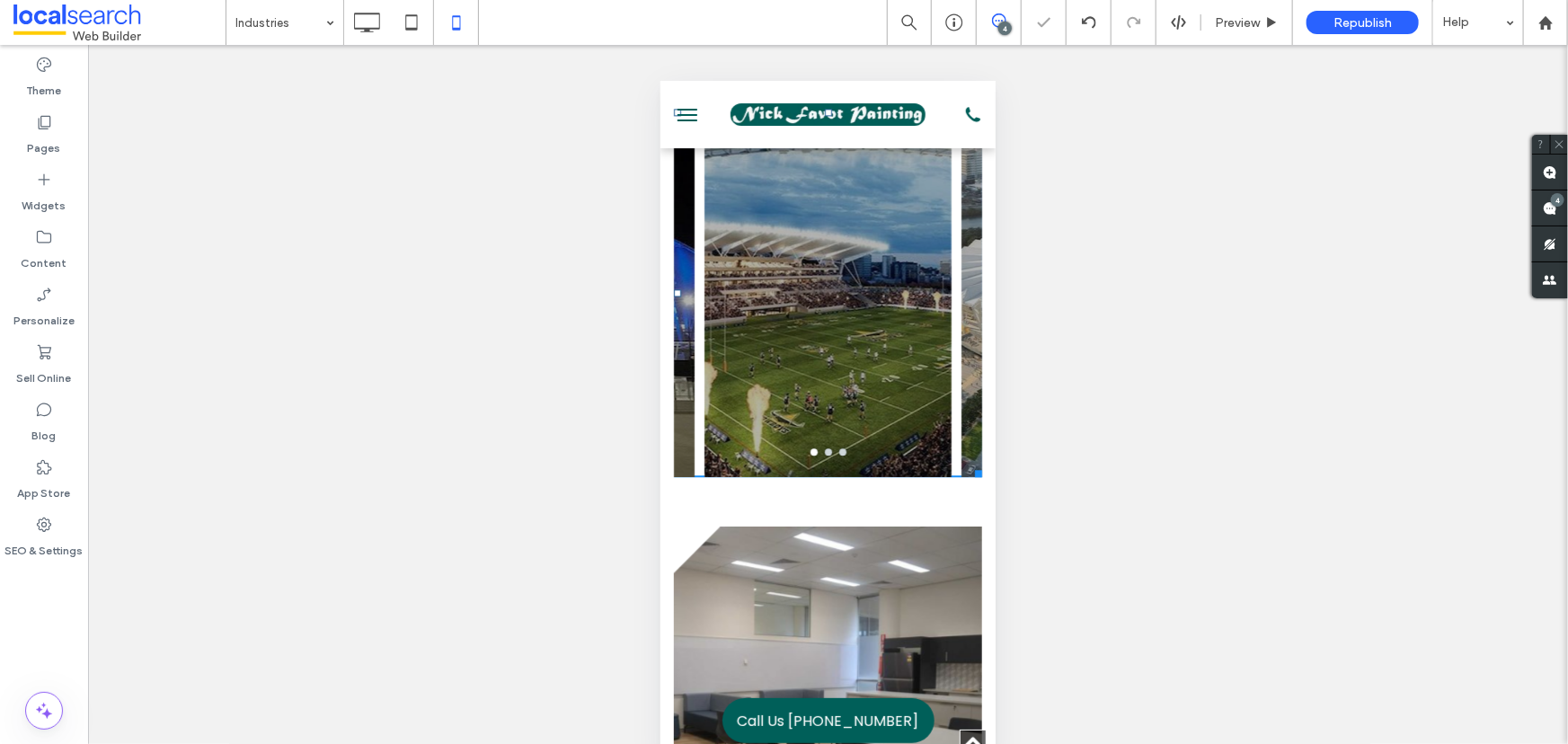 scroll, scrollTop: 5873, scrollLeft: 0, axis: vertical 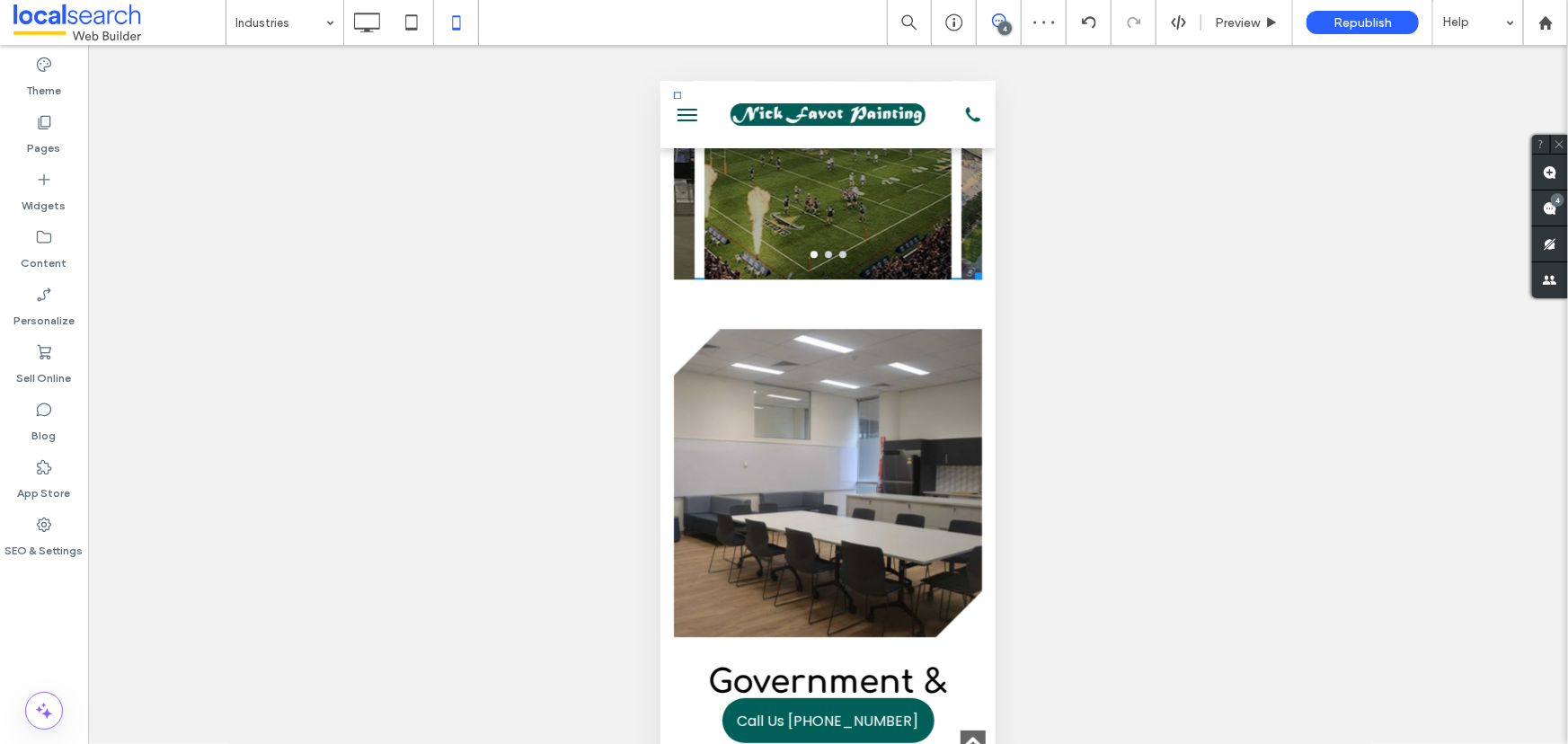 click on "Government & Defence
Nick Favot Painting has been trusted to carry out specialised painting and protective coating work at various defence sites across North Queensland, including RAAF Base and Lavarack Barracks. Our services comply with federal safety protocols and facility access requirements. We apply durable, low-maintenance finishes designed to meet the rigorous performance needs of government and defence infrastructure.
Learn More
Click To Paste
Click To Paste
Row + Add Section" at bounding box center [827, 697] 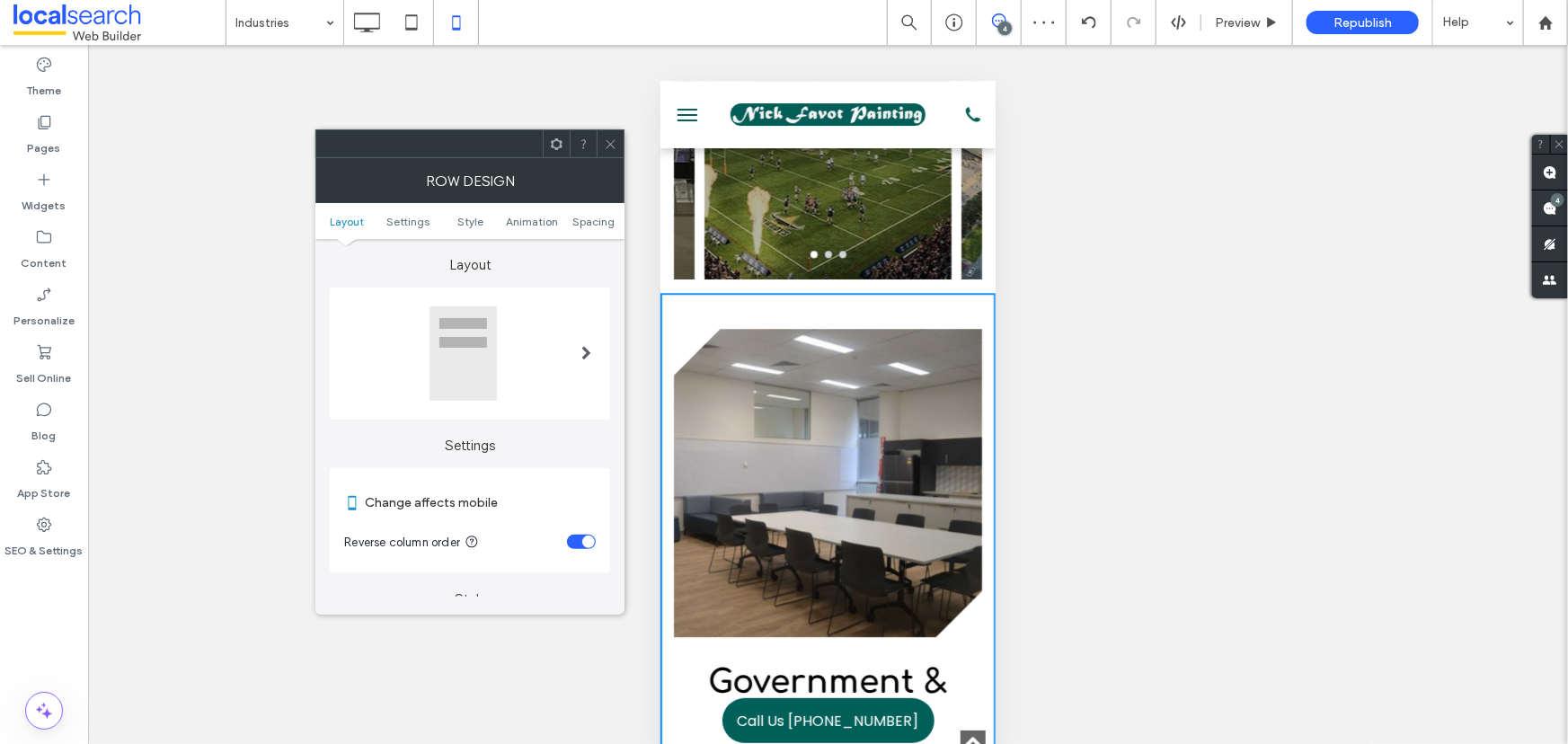 click at bounding box center (571, 94) 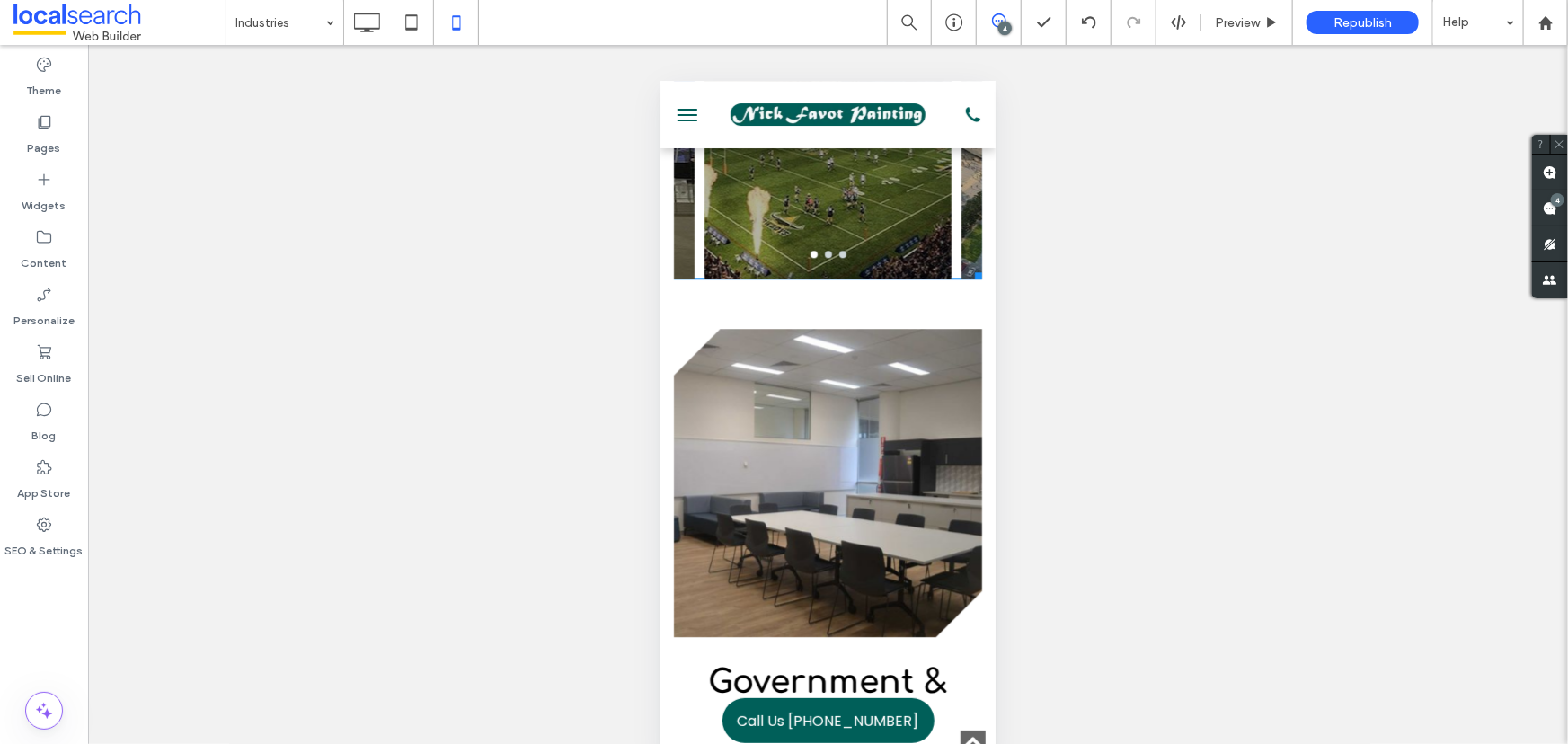click at bounding box center [827, 78] 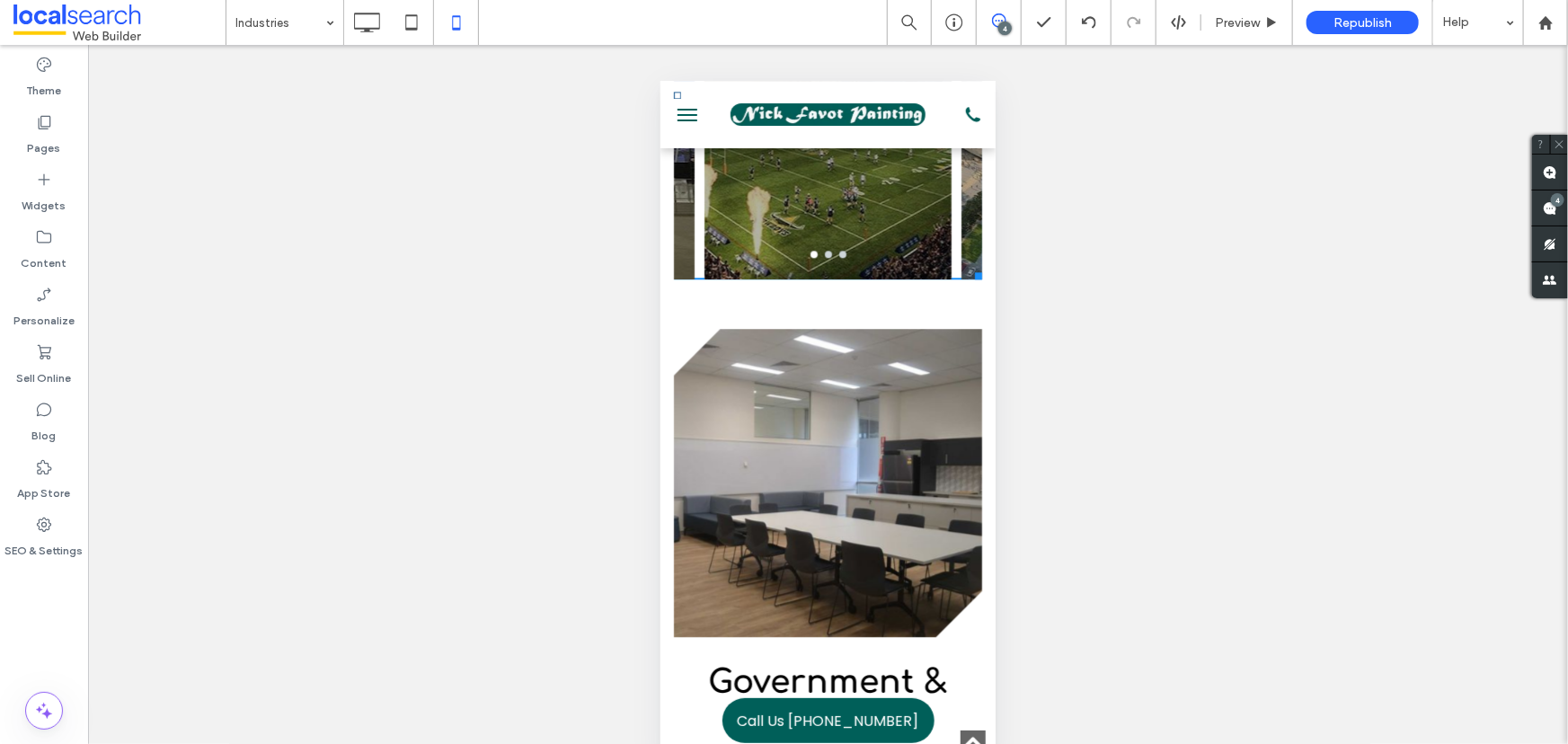 scroll, scrollTop: 244, scrollLeft: 0, axis: vertical 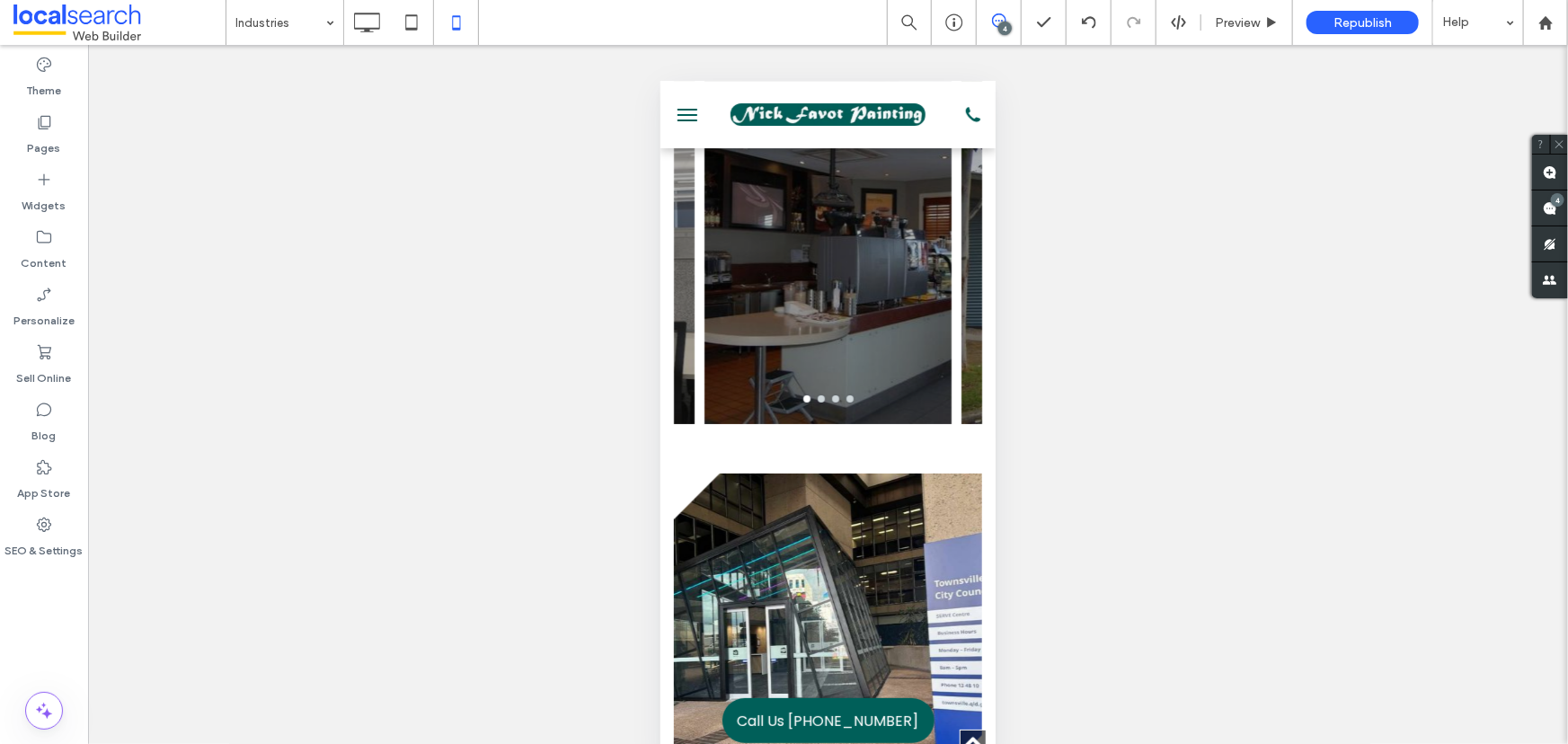 click at bounding box center [827, 223] 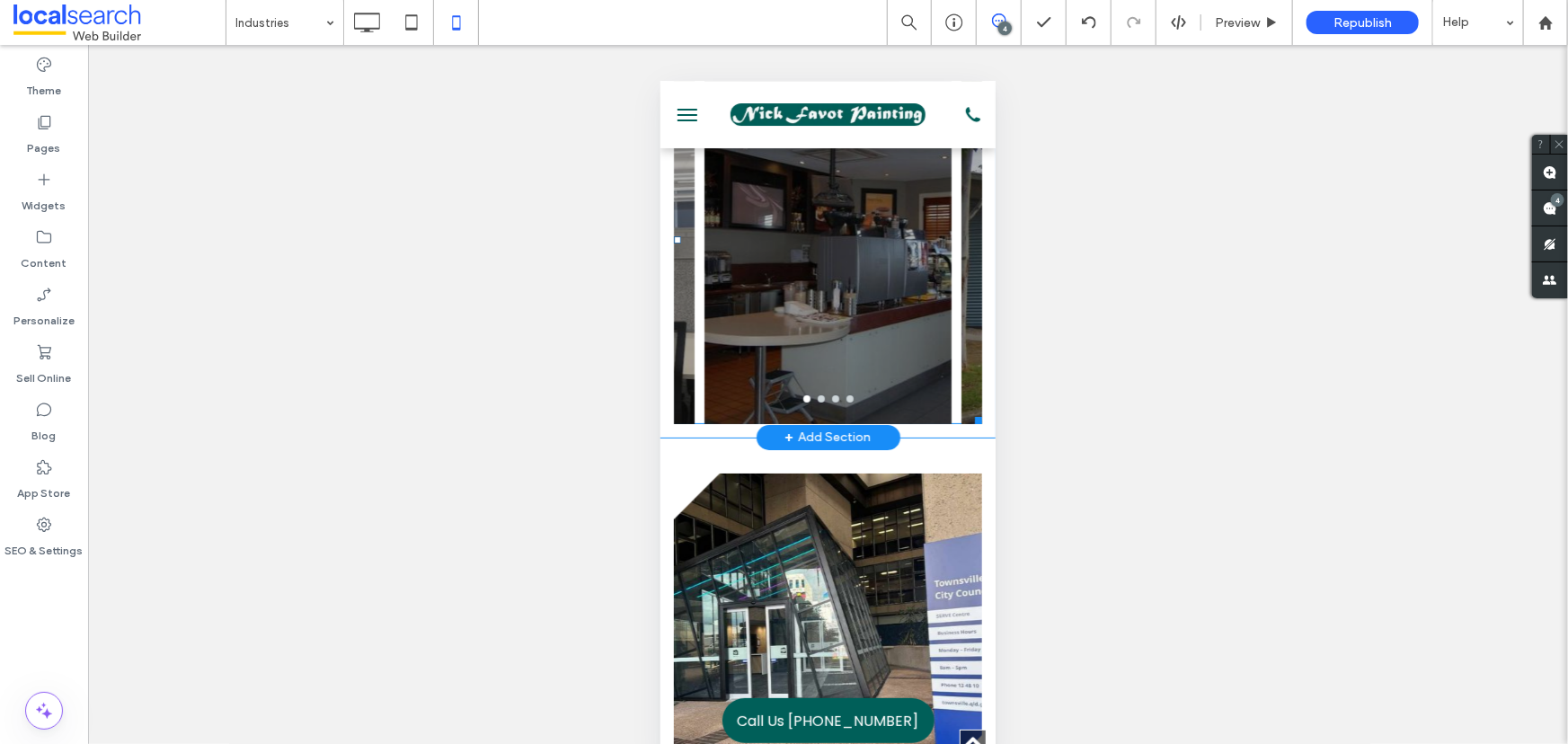 click at bounding box center [827, 223] 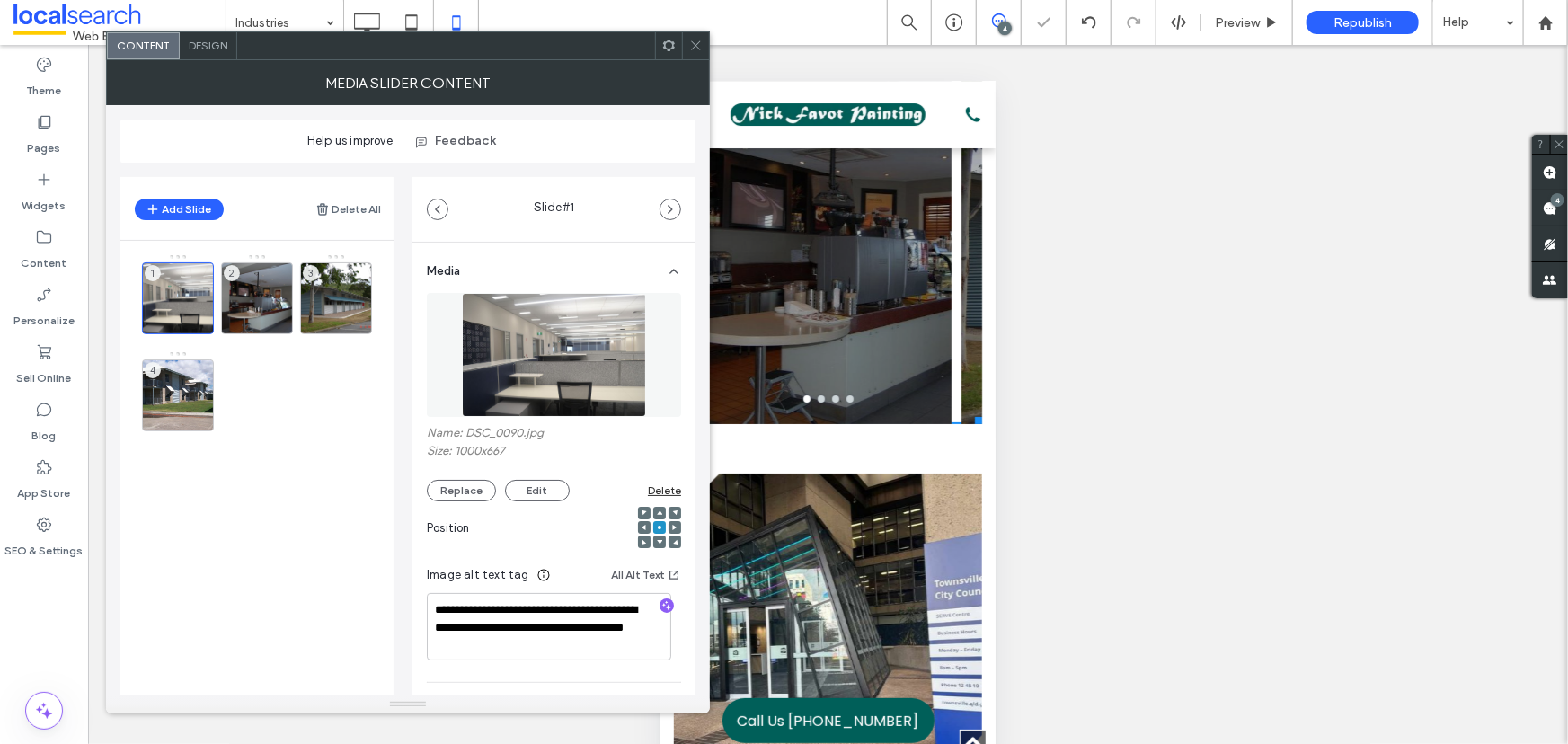 click on "Design" at bounding box center (208, 45) 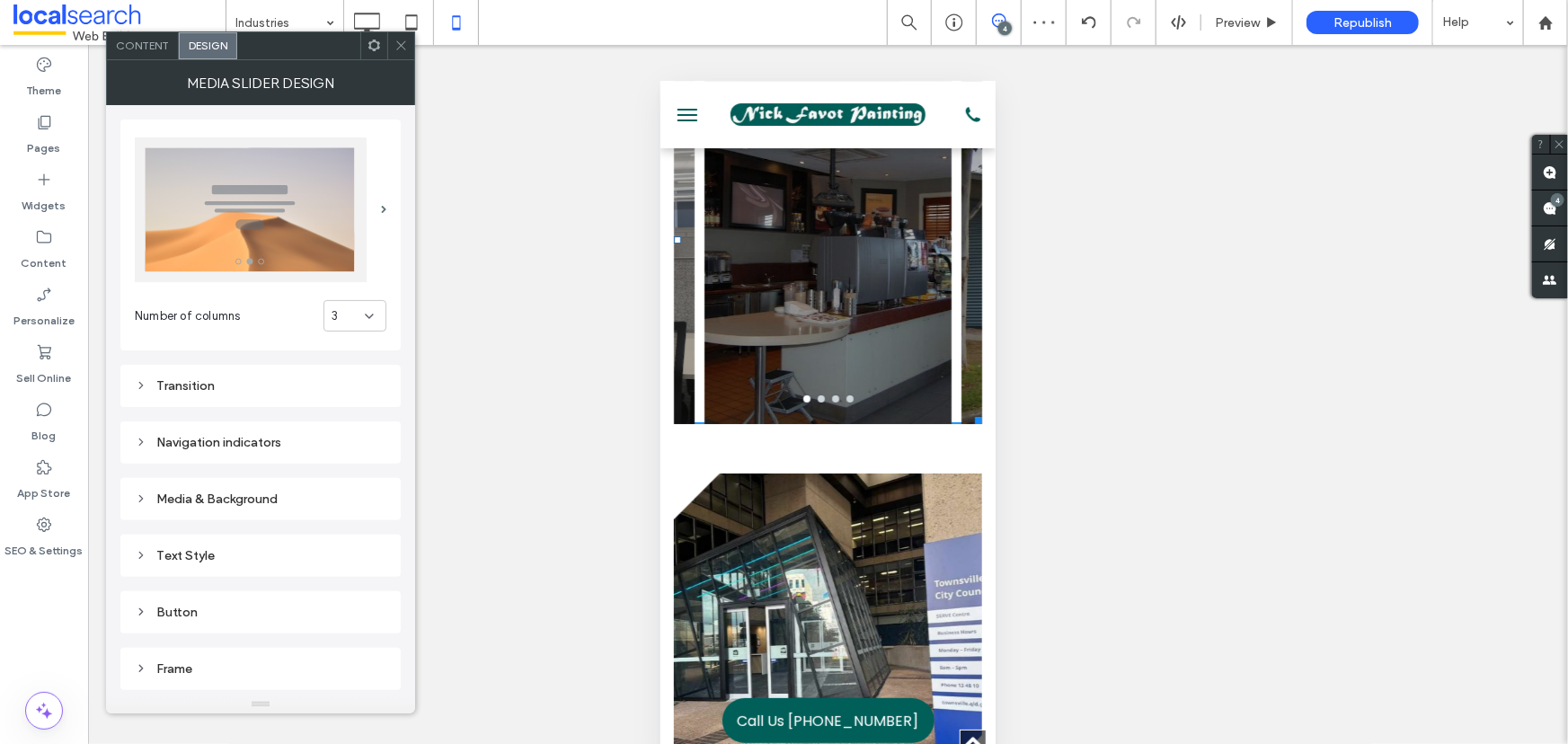 click on "Transition" at bounding box center (261, 385) 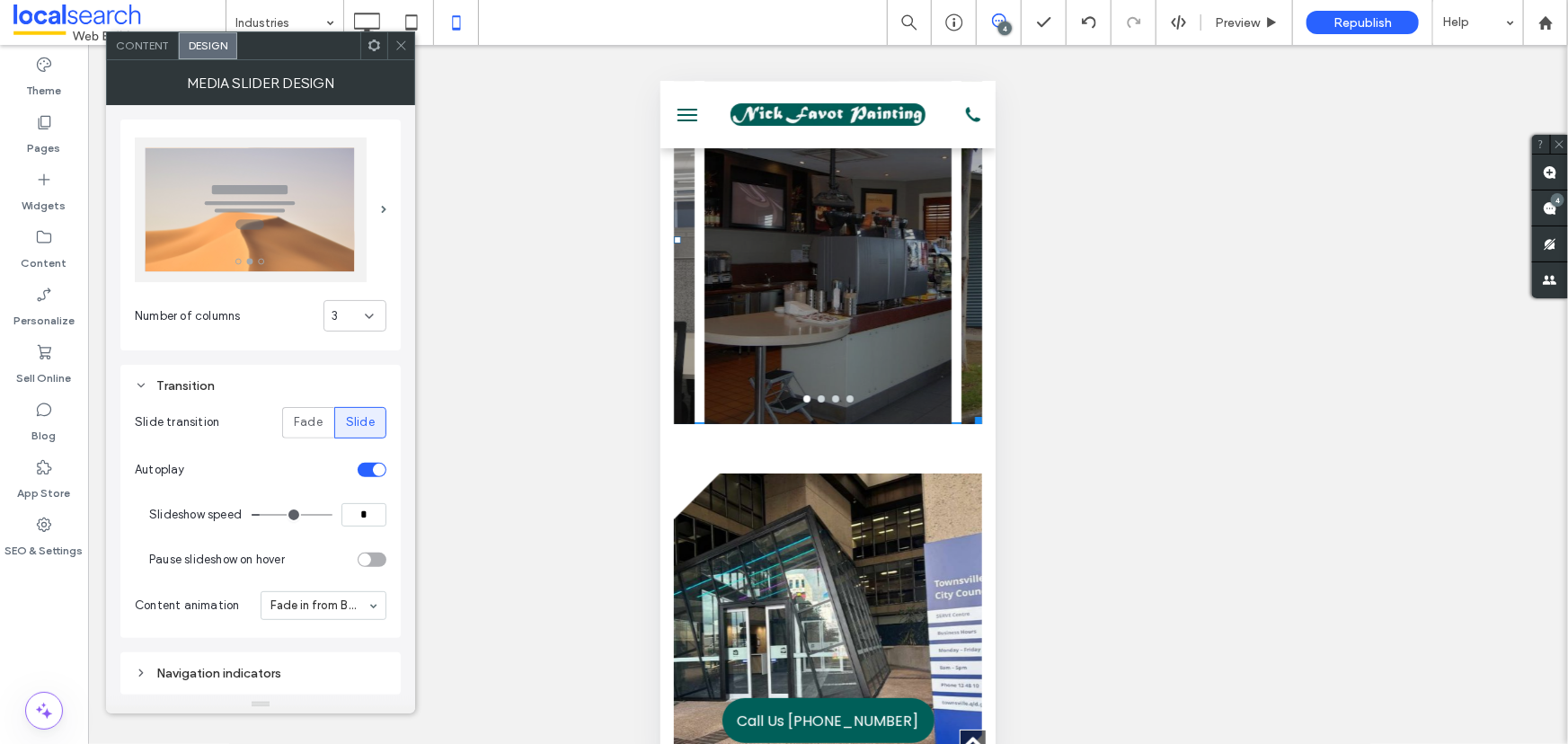 scroll, scrollTop: 244, scrollLeft: 0, axis: vertical 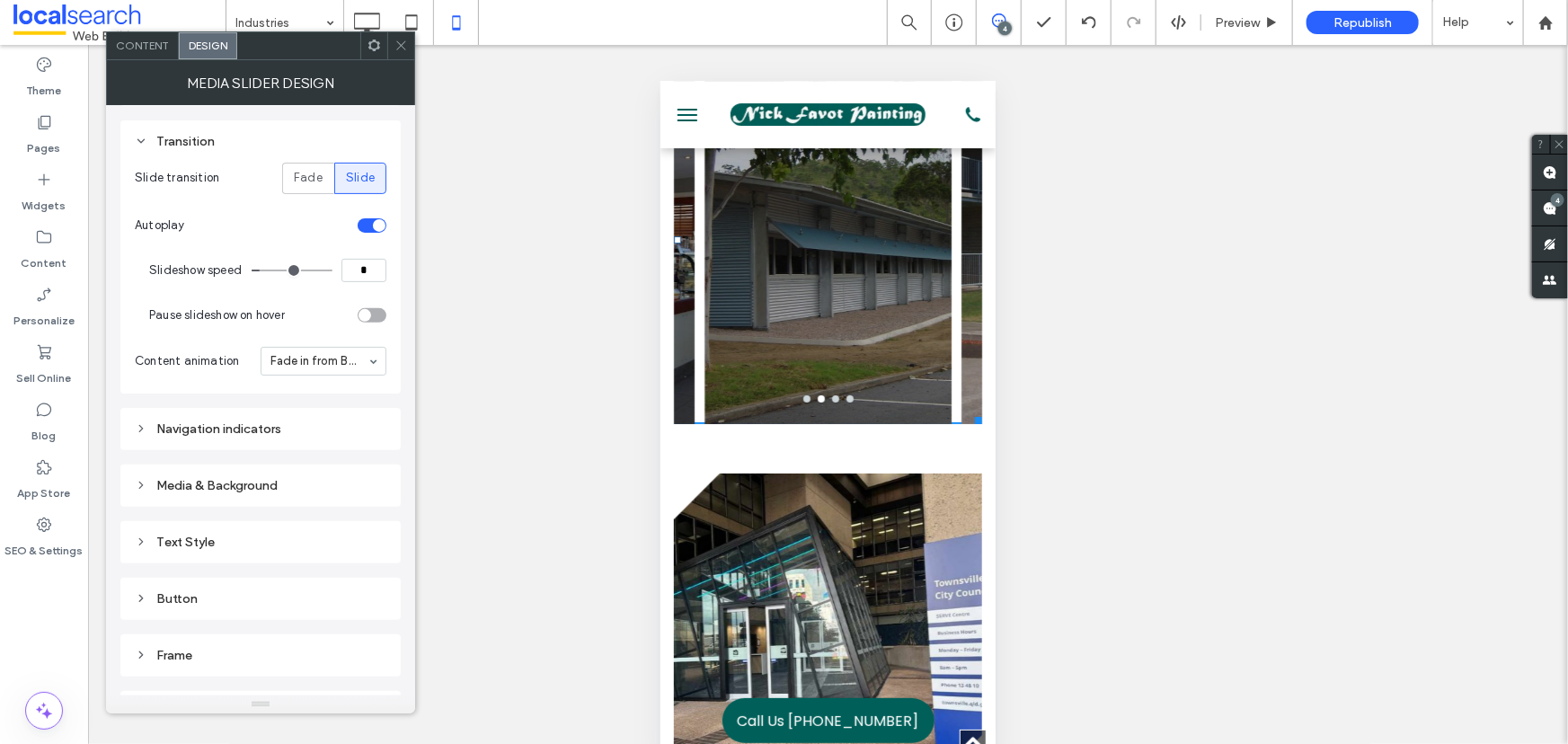 click on "Navigation indicators" at bounding box center [261, 429] 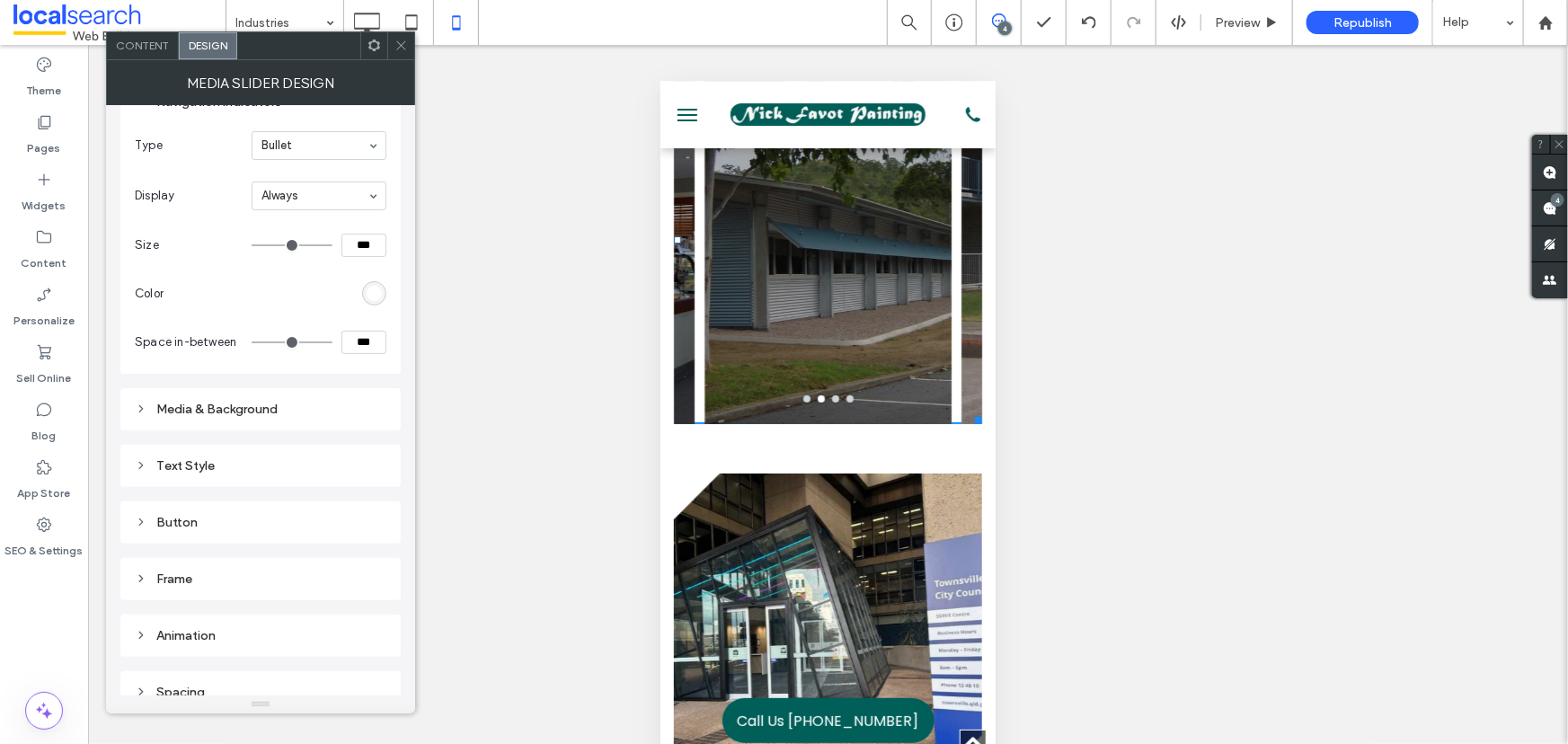 scroll, scrollTop: 590, scrollLeft: 0, axis: vertical 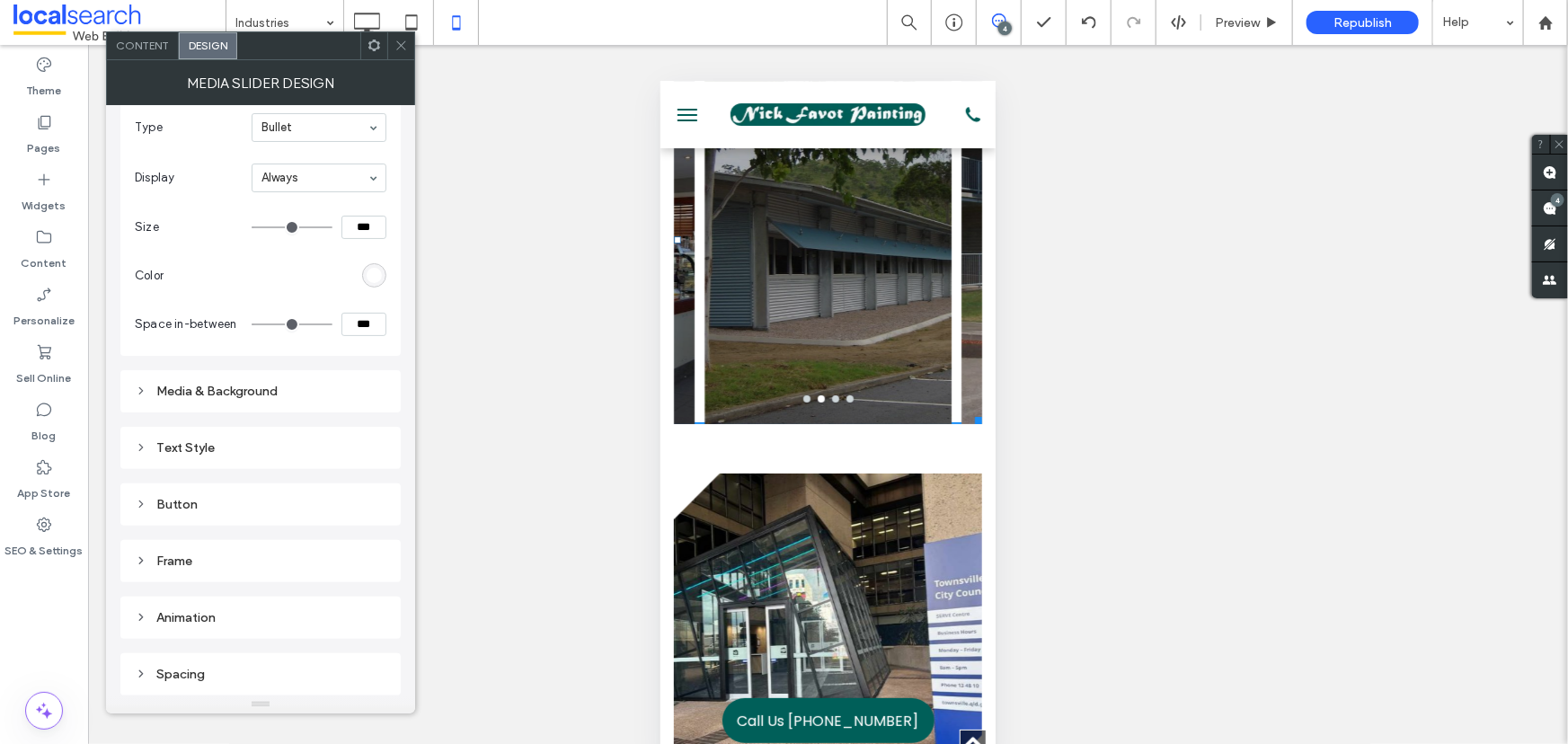 click on "Frame" at bounding box center (261, 561) 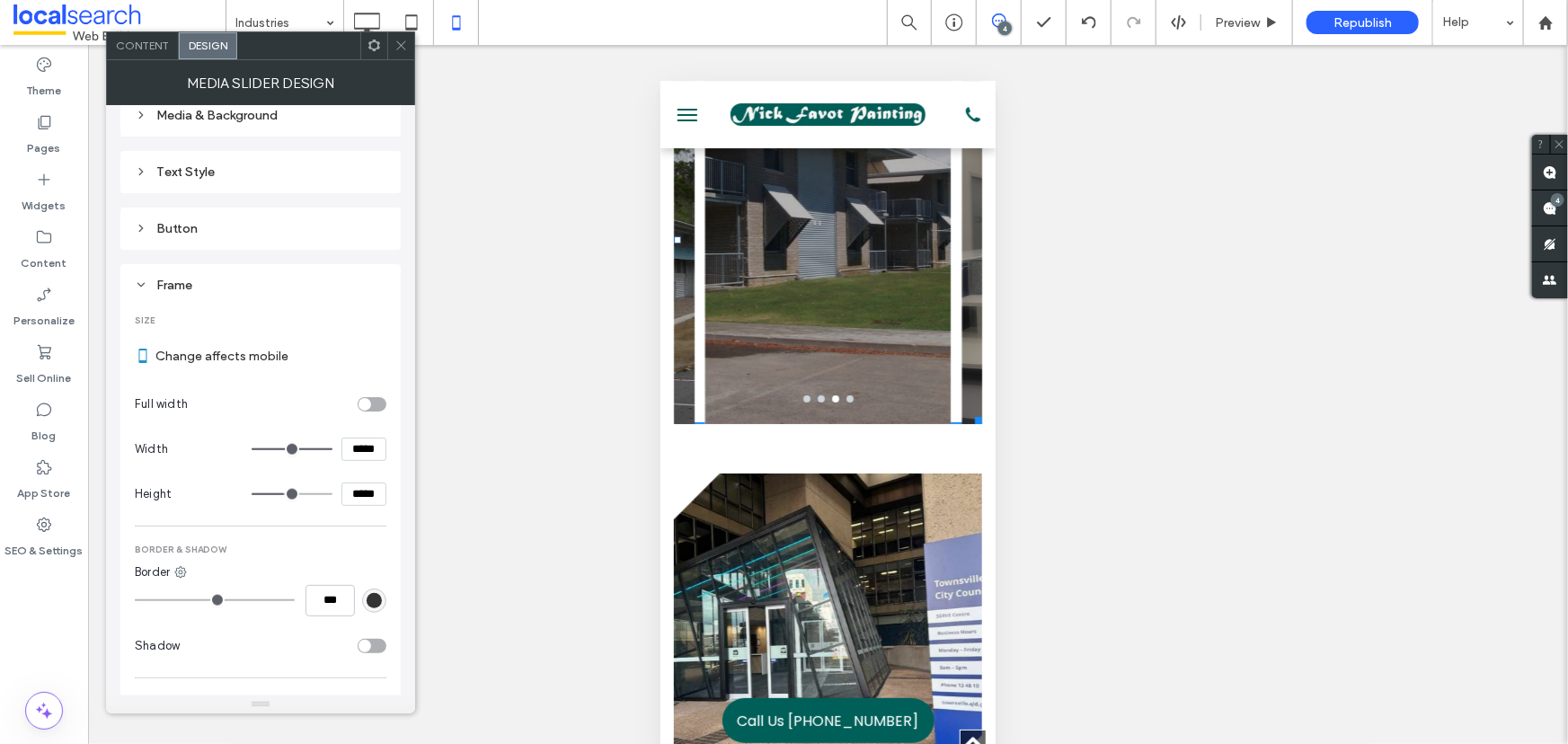 scroll, scrollTop: 917, scrollLeft: 0, axis: vertical 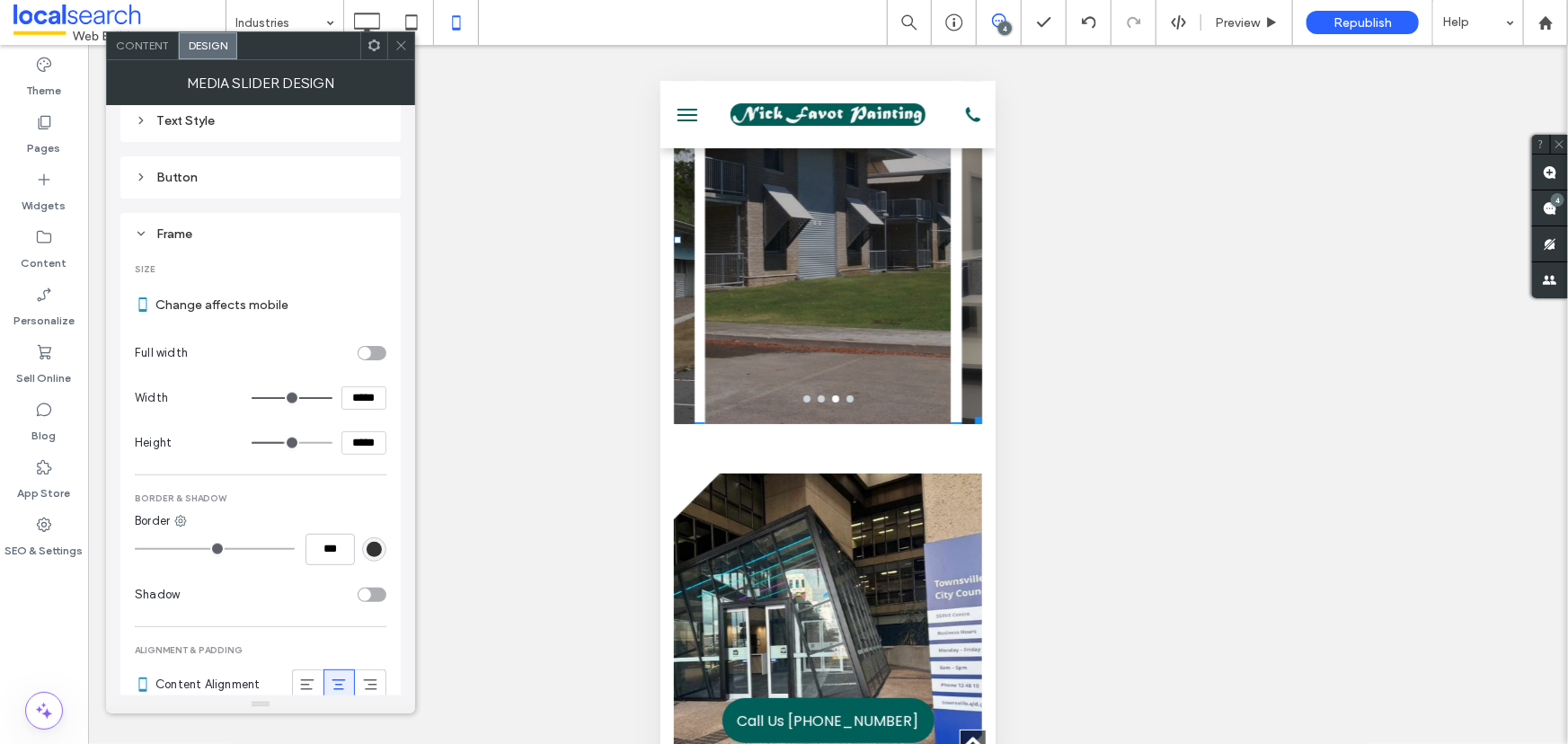 click on "*****" at bounding box center (364, 443) 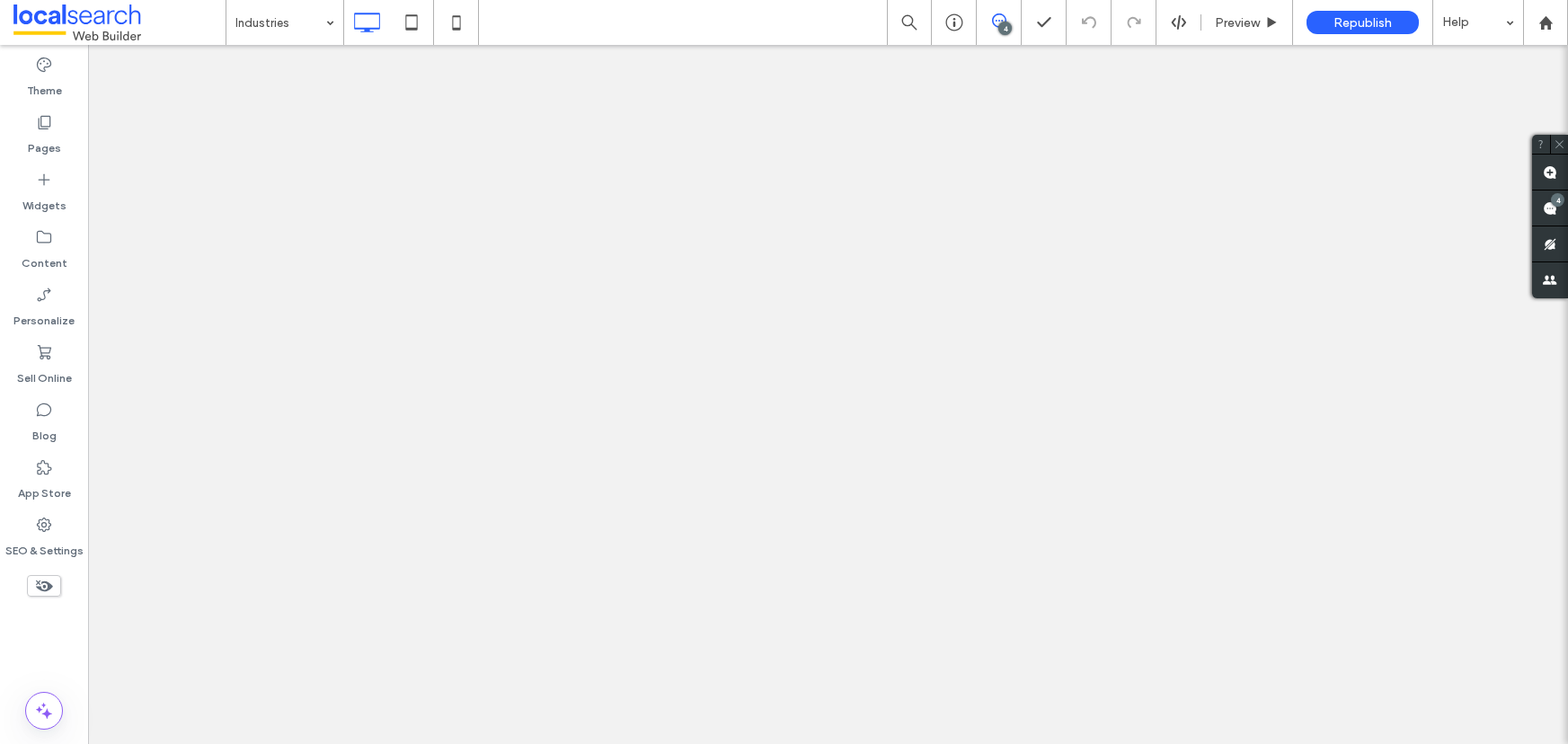 scroll, scrollTop: 0, scrollLeft: 0, axis: both 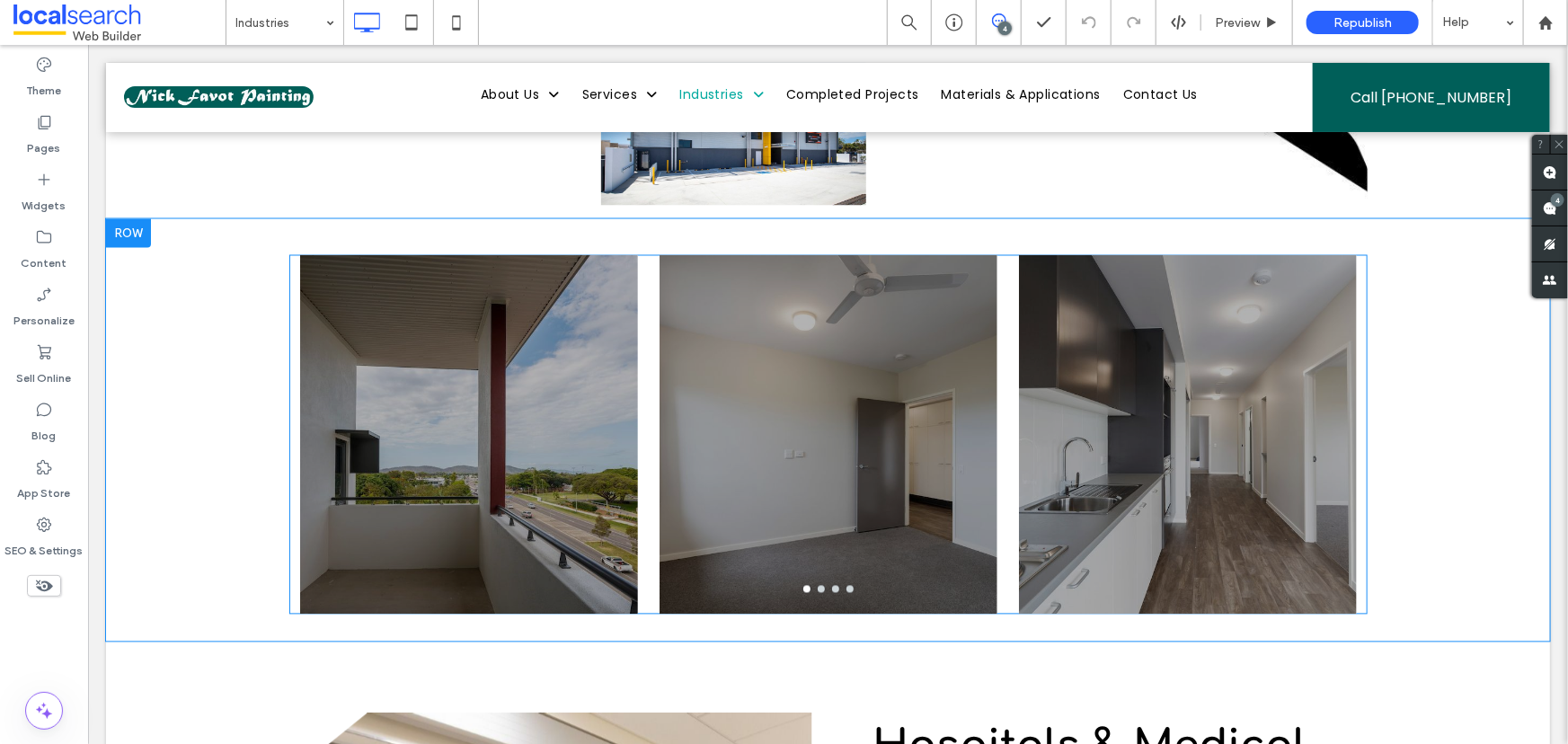 click at bounding box center (468, 445) 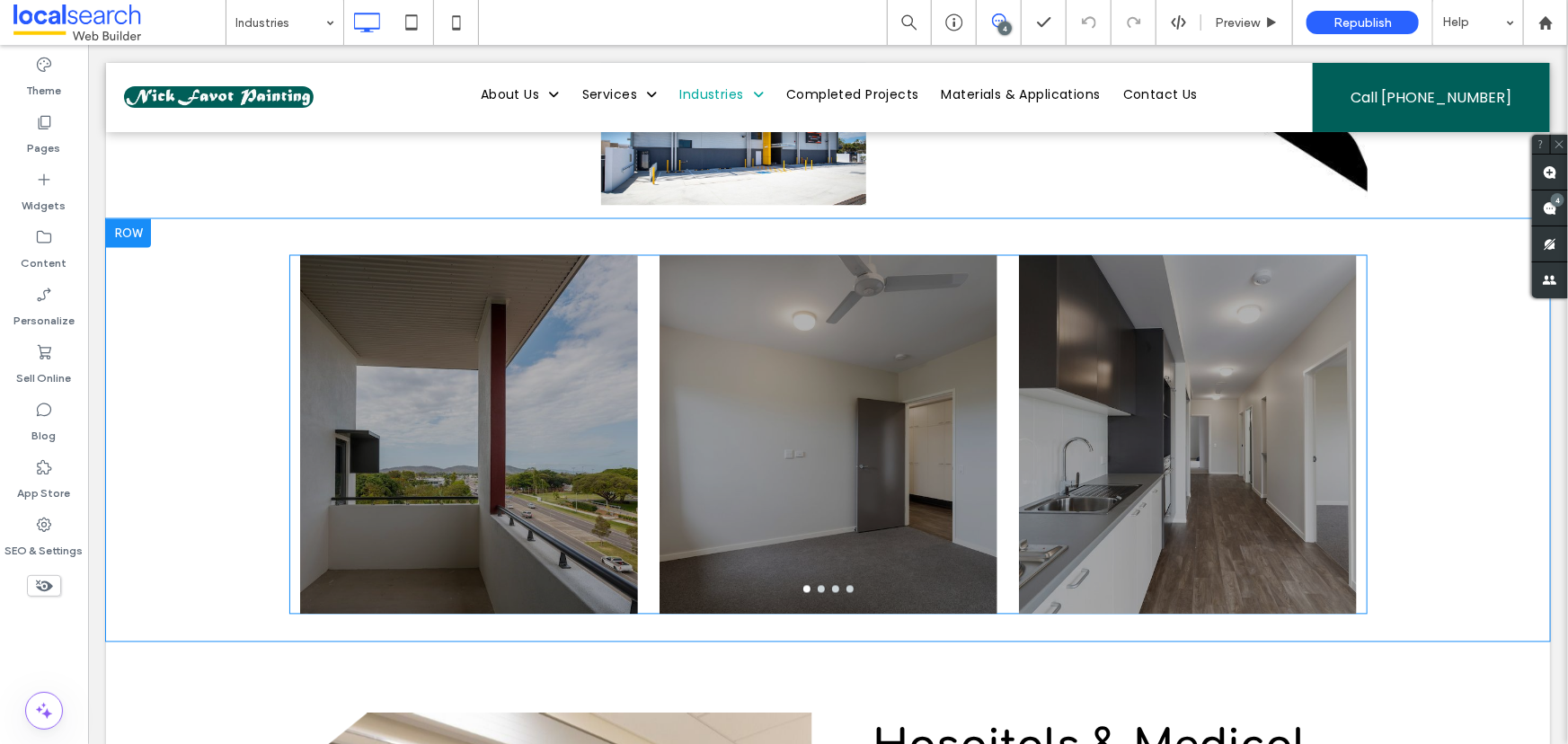click on "Name: socialHousingTSV.052+%281%29.jpg" at bounding box center [554, 435] 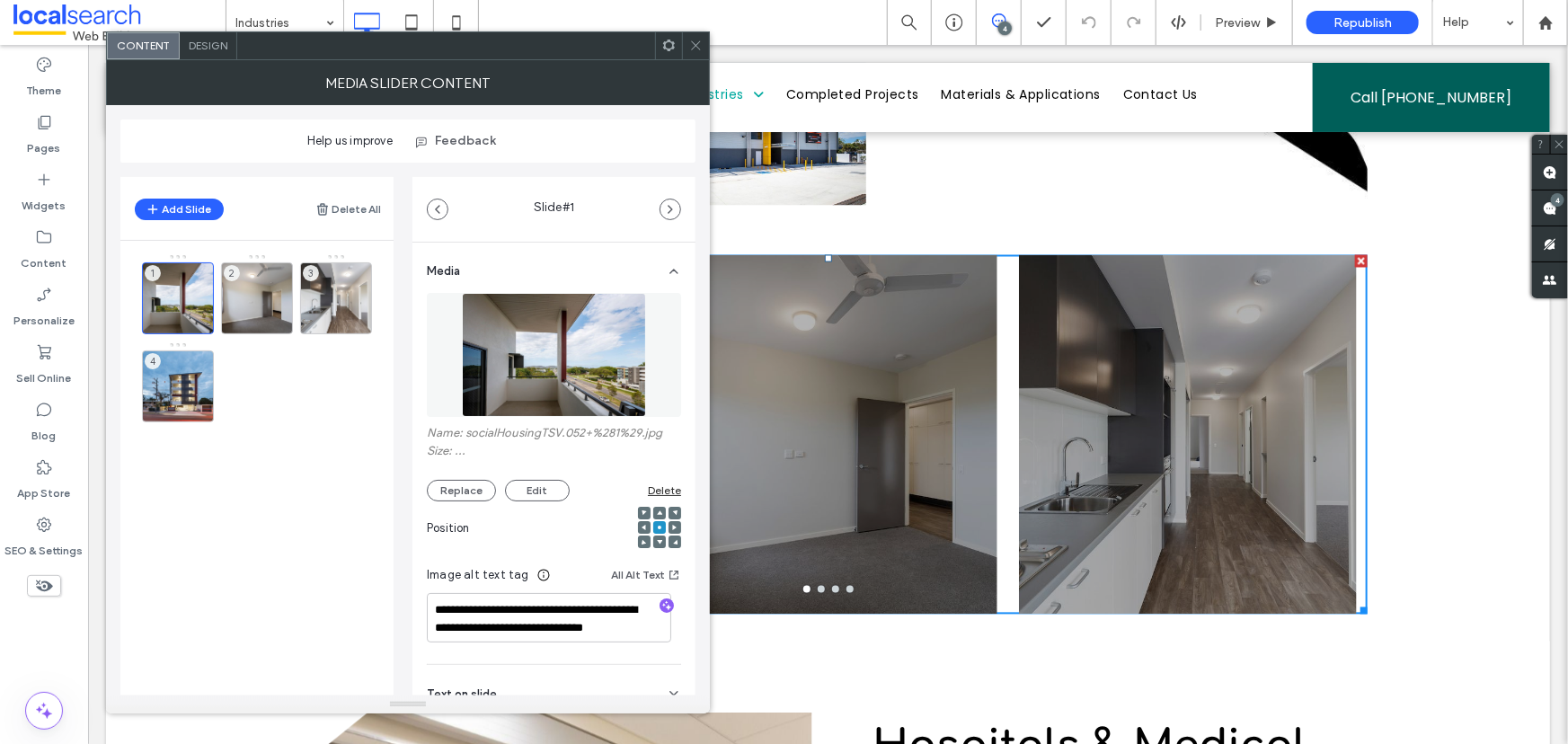 scroll, scrollTop: 117, scrollLeft: 0, axis: vertical 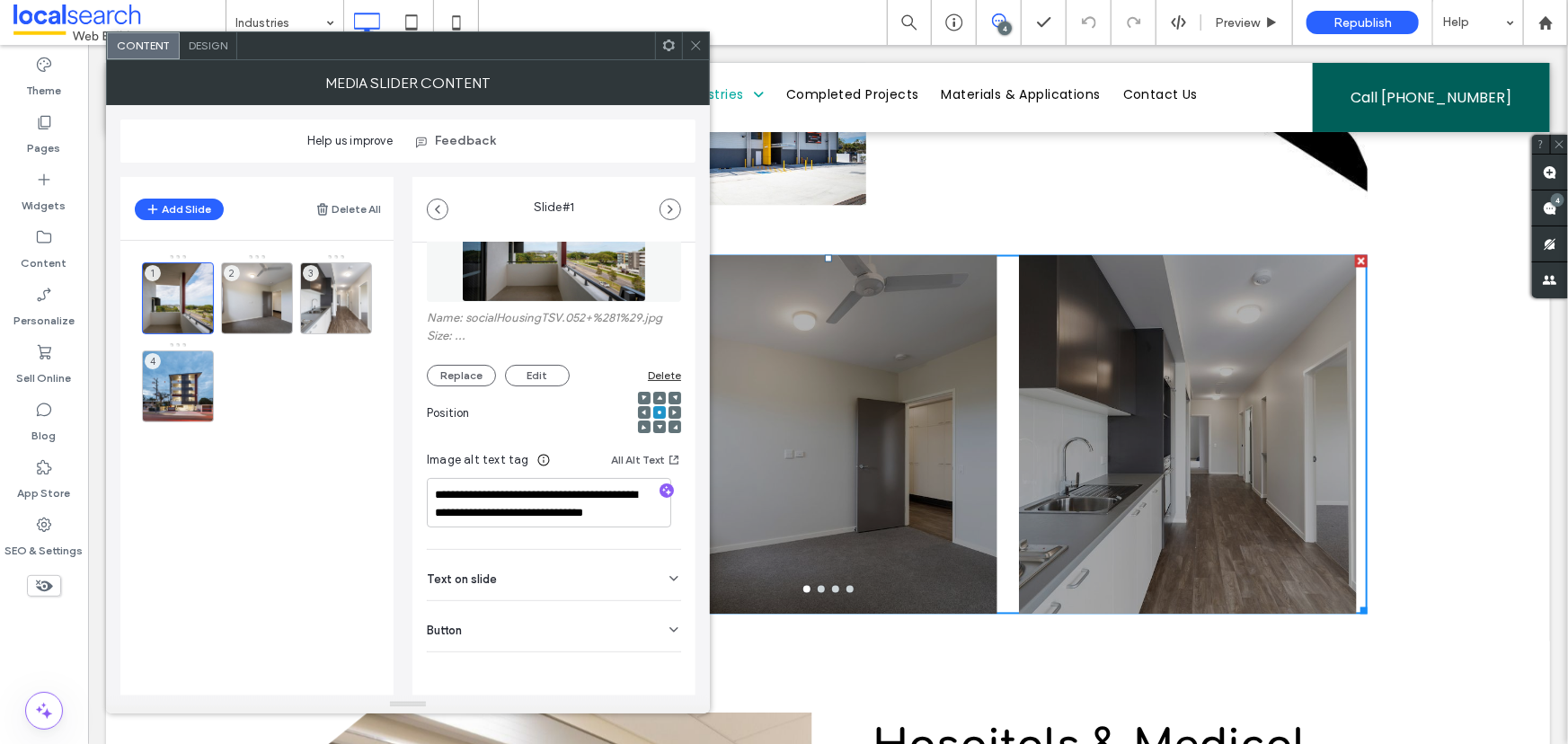click on "Design" at bounding box center (208, 45) 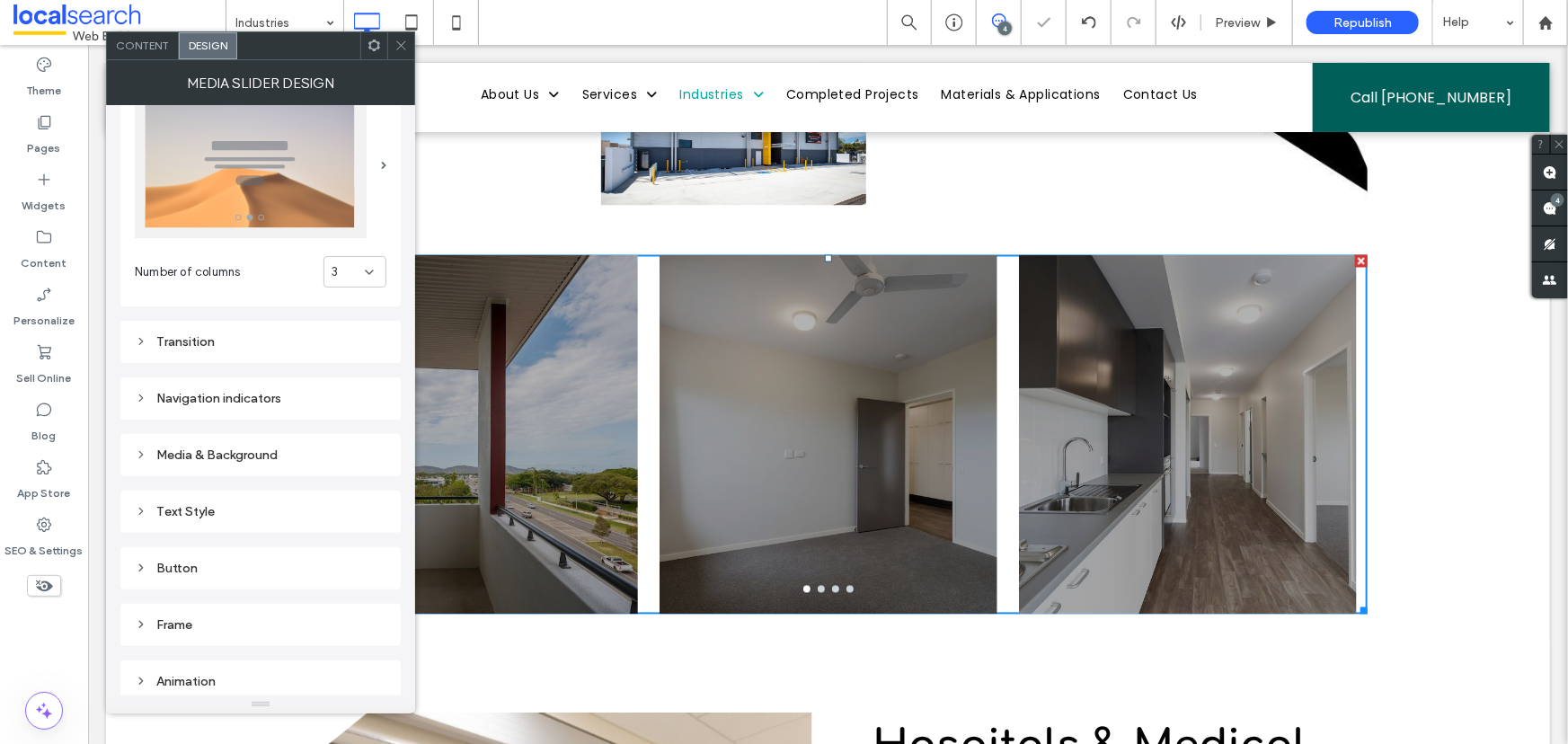 scroll, scrollTop: 81, scrollLeft: 0, axis: vertical 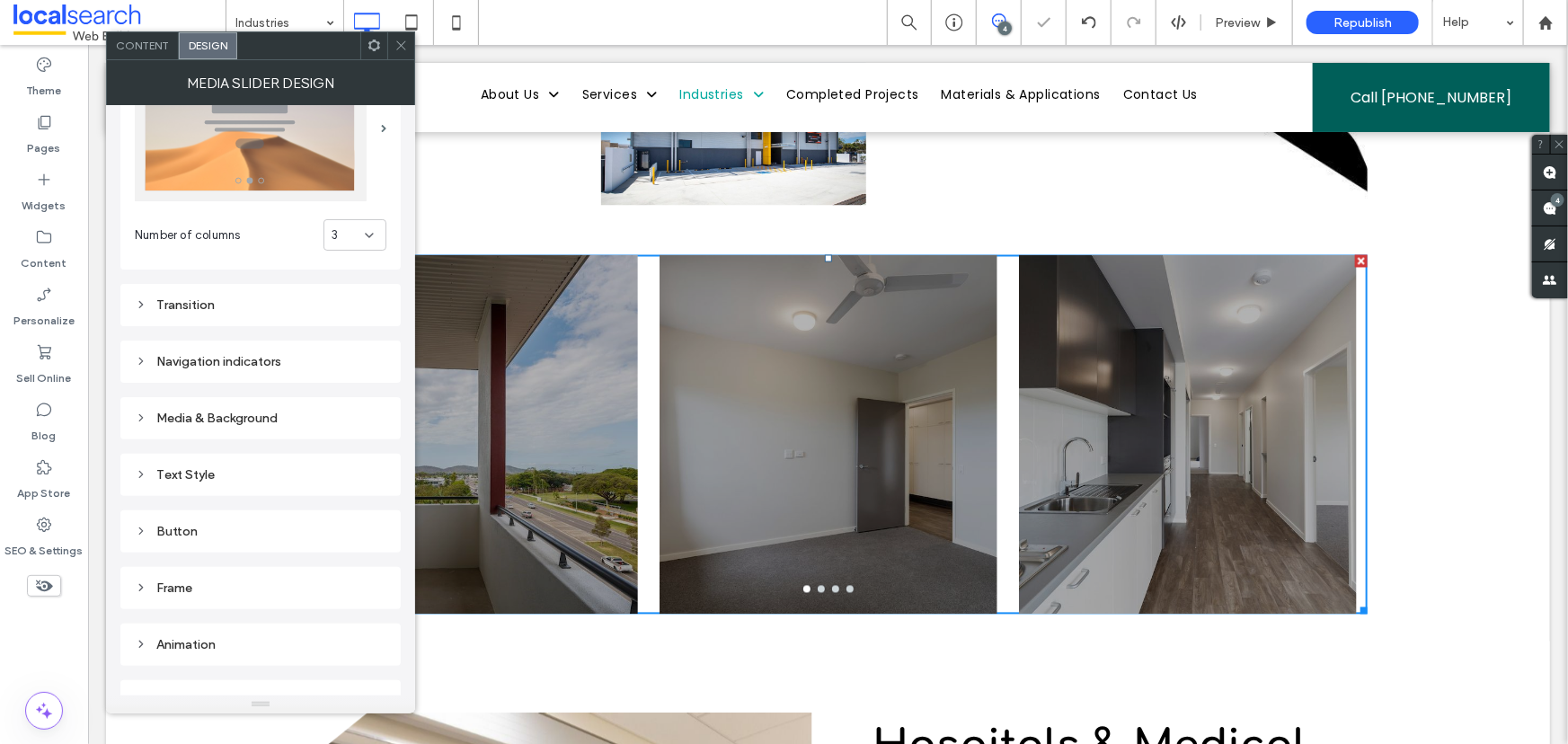 click on "Transition" at bounding box center (261, 305) 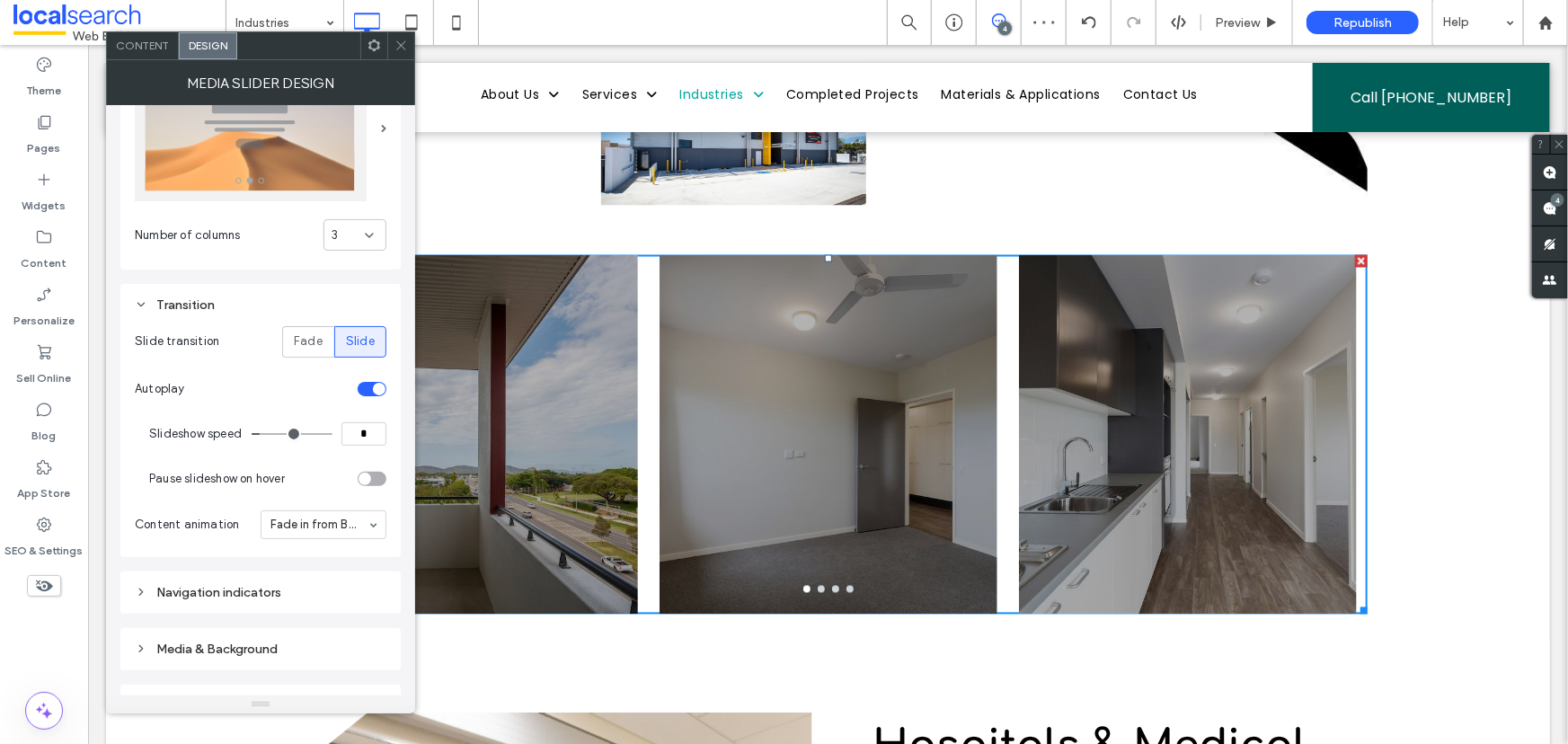 scroll, scrollTop: 163, scrollLeft: 0, axis: vertical 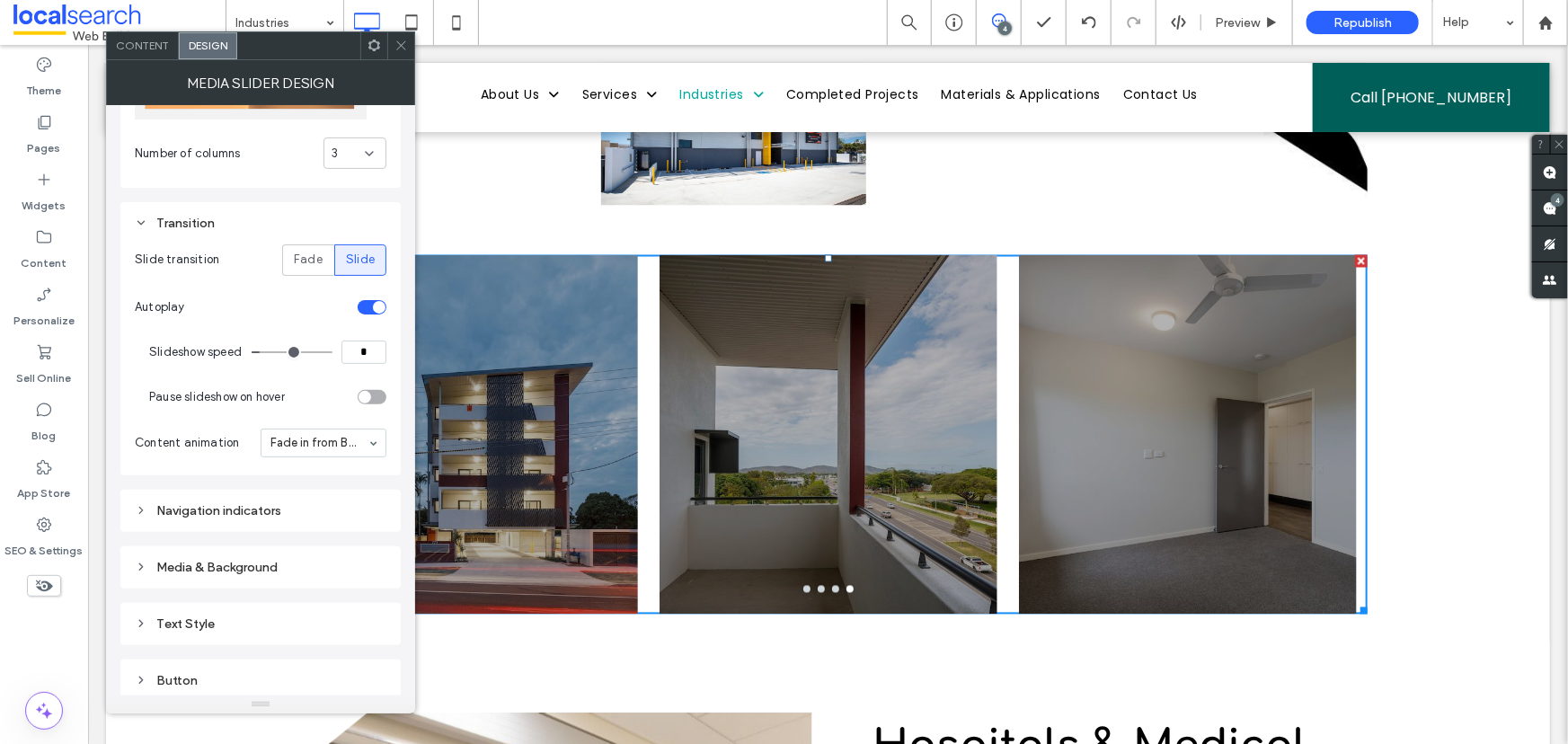click on "Fade in from Bottom" at bounding box center [323, 443] 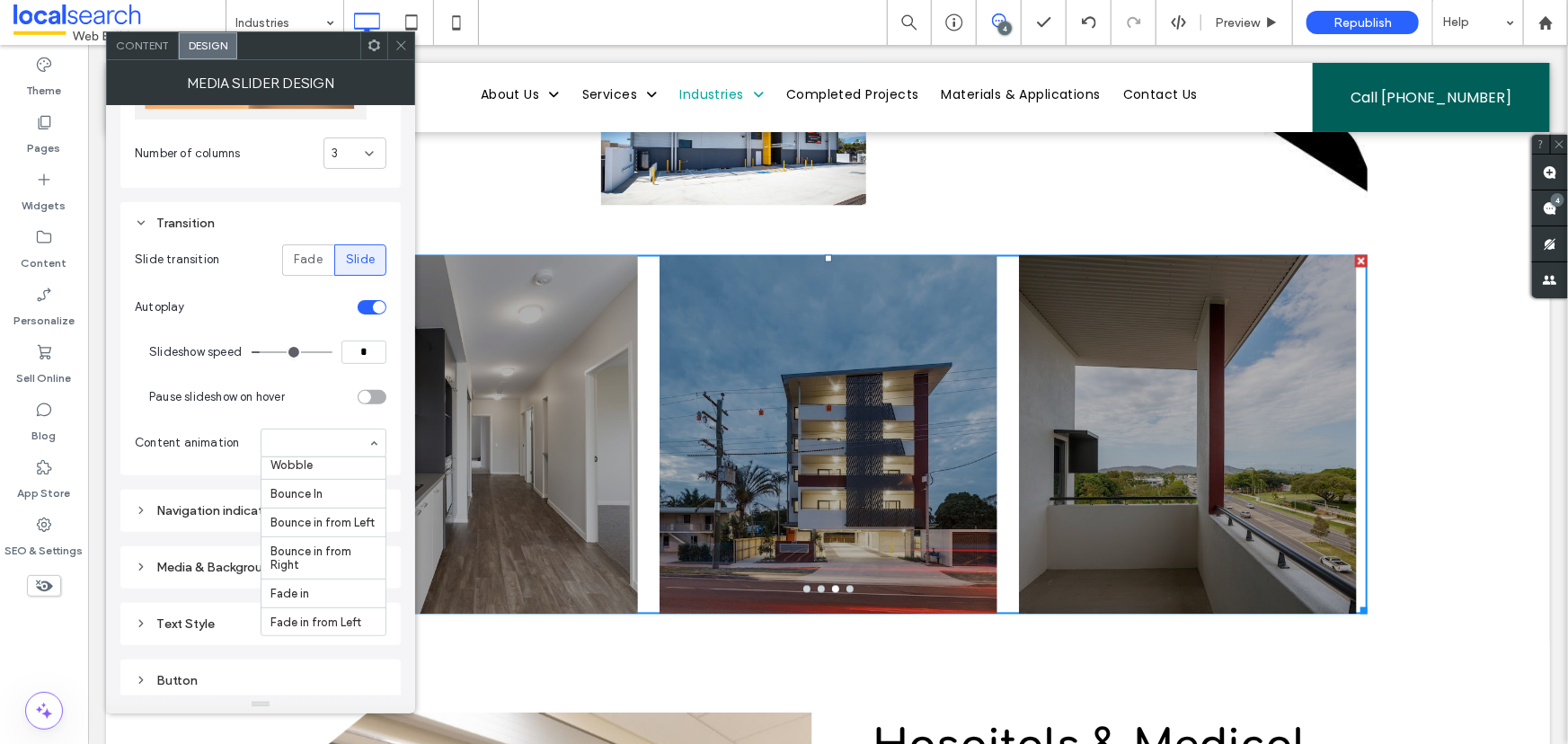scroll, scrollTop: 244, scrollLeft: 0, axis: vertical 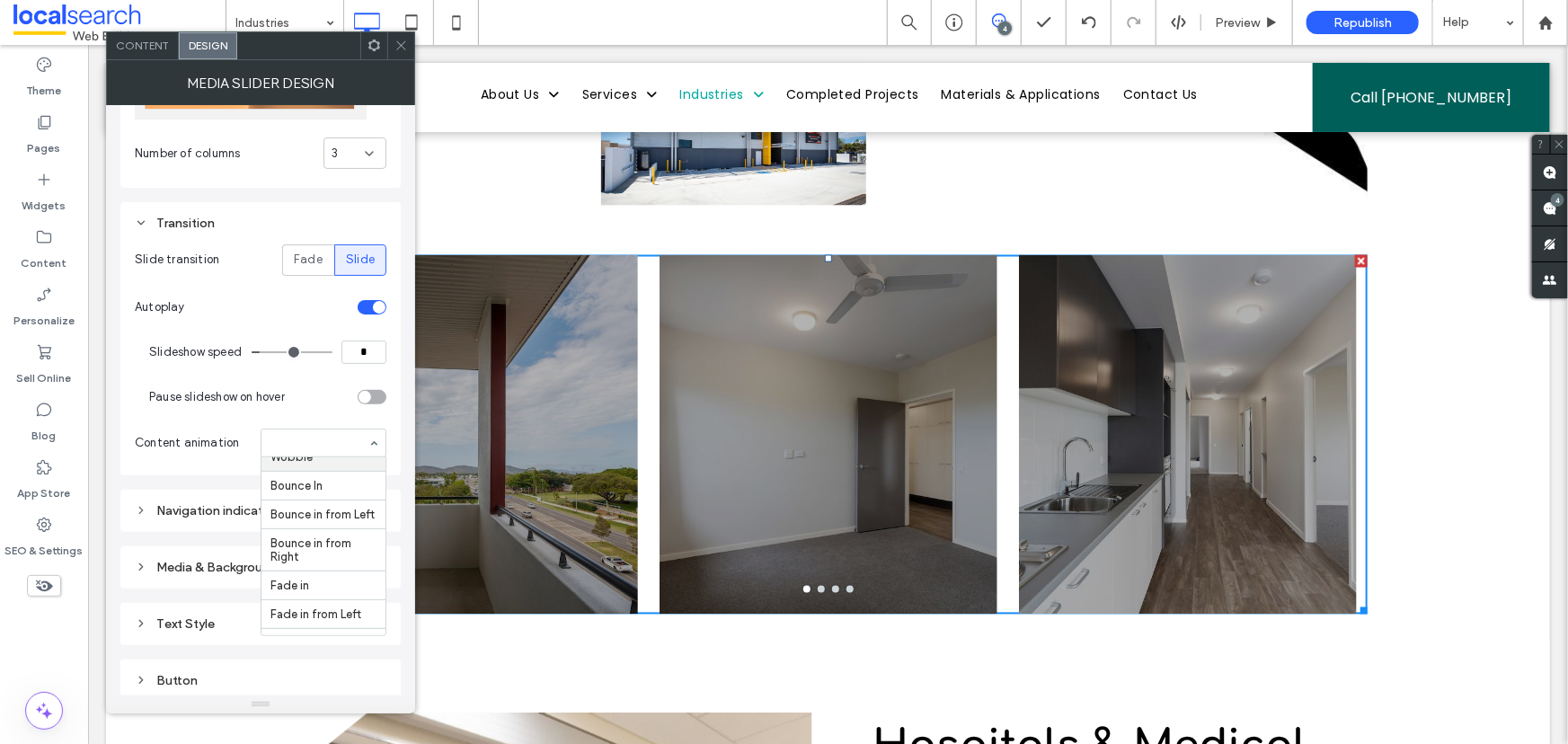 click on "Content animation None Bounce Flash Pulse Rubber band Shake Swing Tada Wobble Bounce In Bounce in from Left Bounce in from Right Fade in Fade in from Left Fade in from Right Fade in from Bottom Flip in X Flip in Y Rotate in Rotate in from top right Rotate in from top left Rotate in from bottom right Rotate in from bottom left Roll in Zoom In Zoom in from bottom Slide in from top Slide in from left Slide in from right" at bounding box center (261, 443) 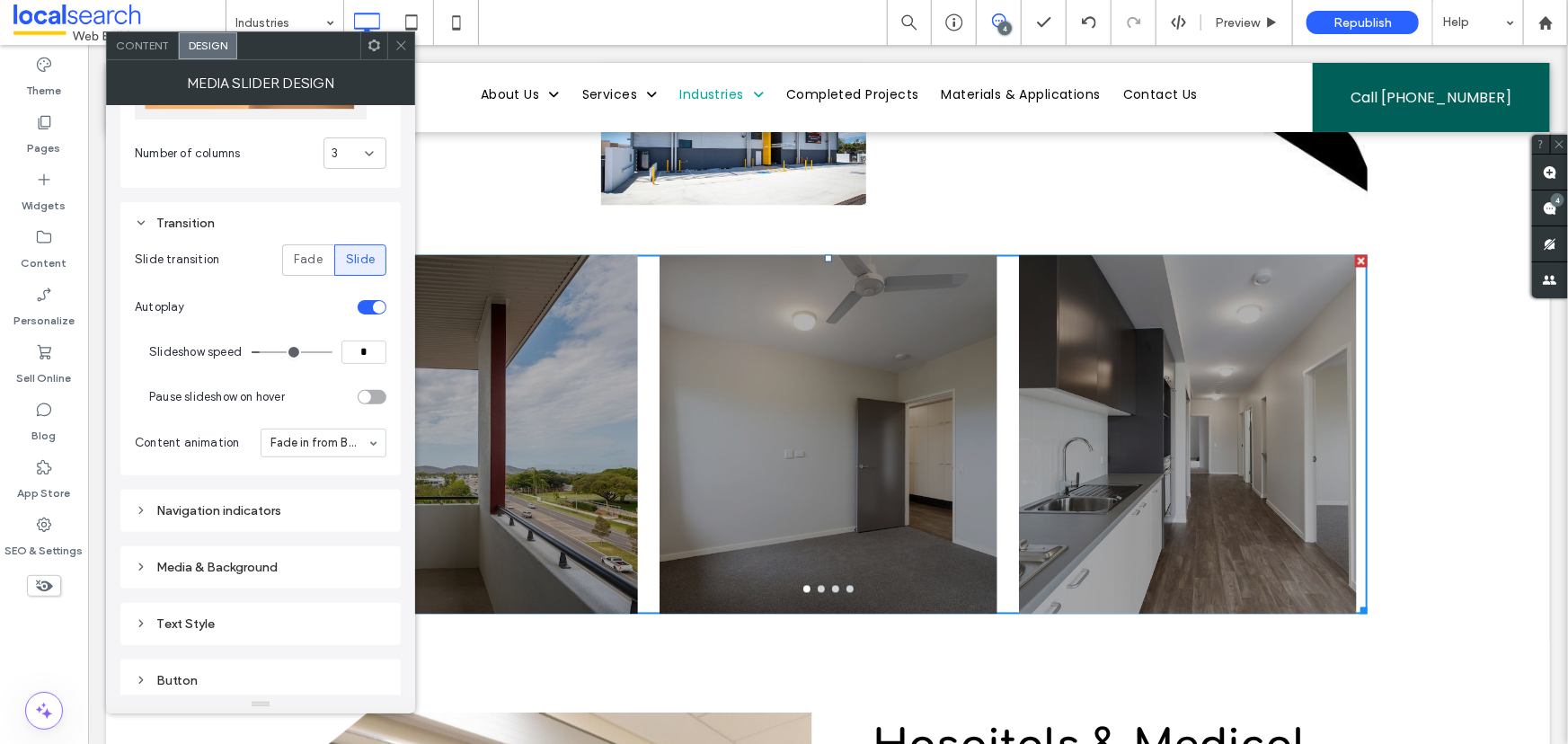 click on "Navigation indicators" at bounding box center (261, 510) 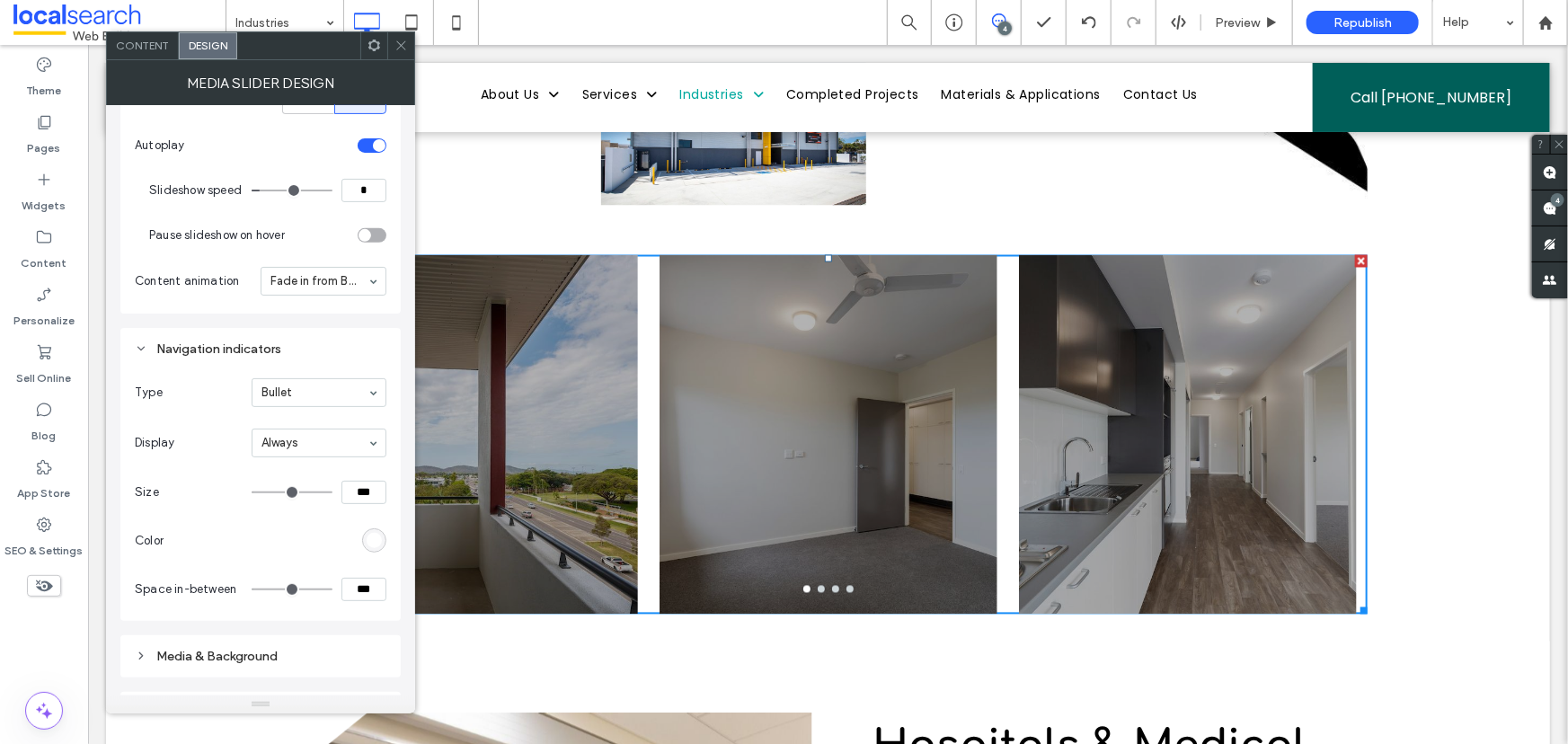 scroll, scrollTop: 408, scrollLeft: 0, axis: vertical 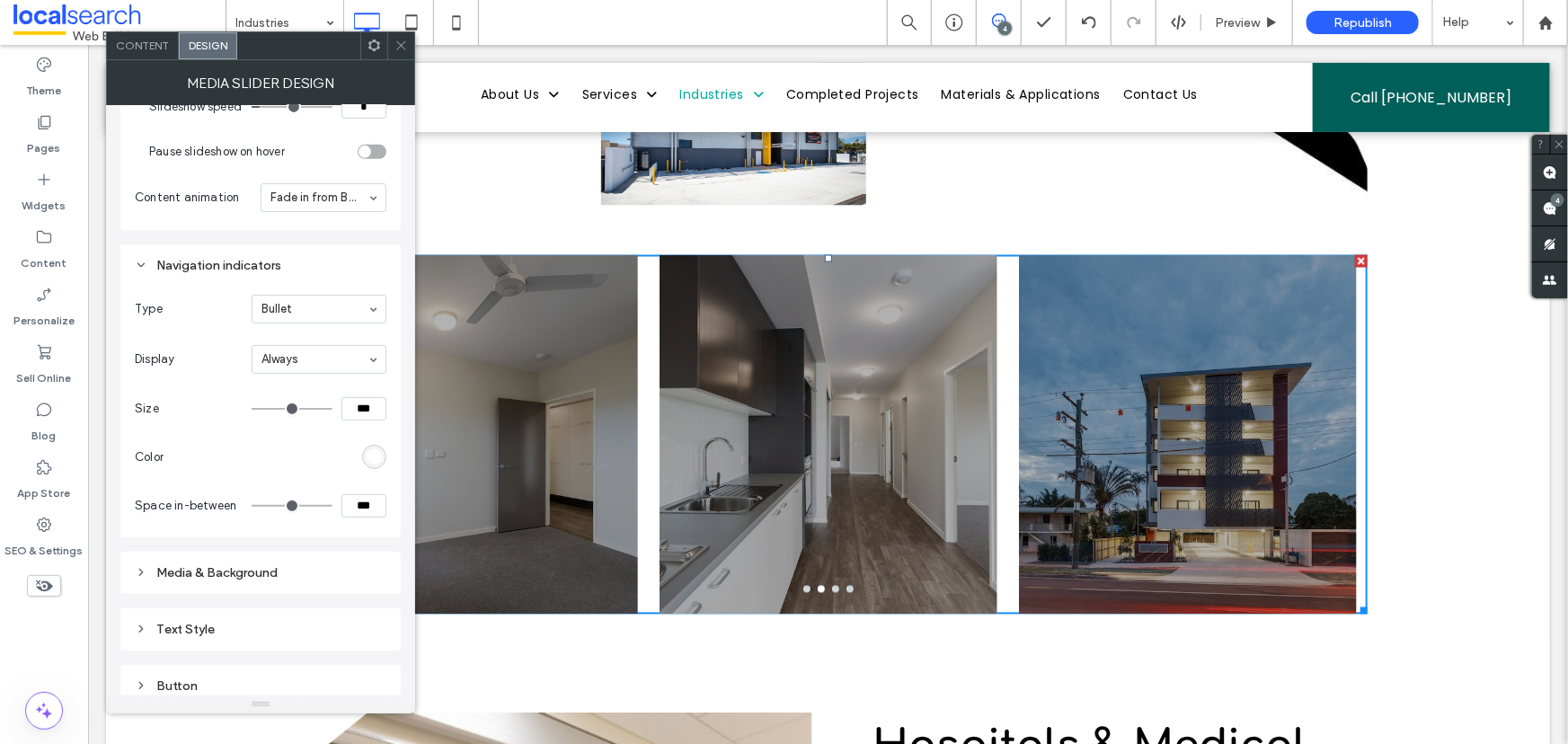 click 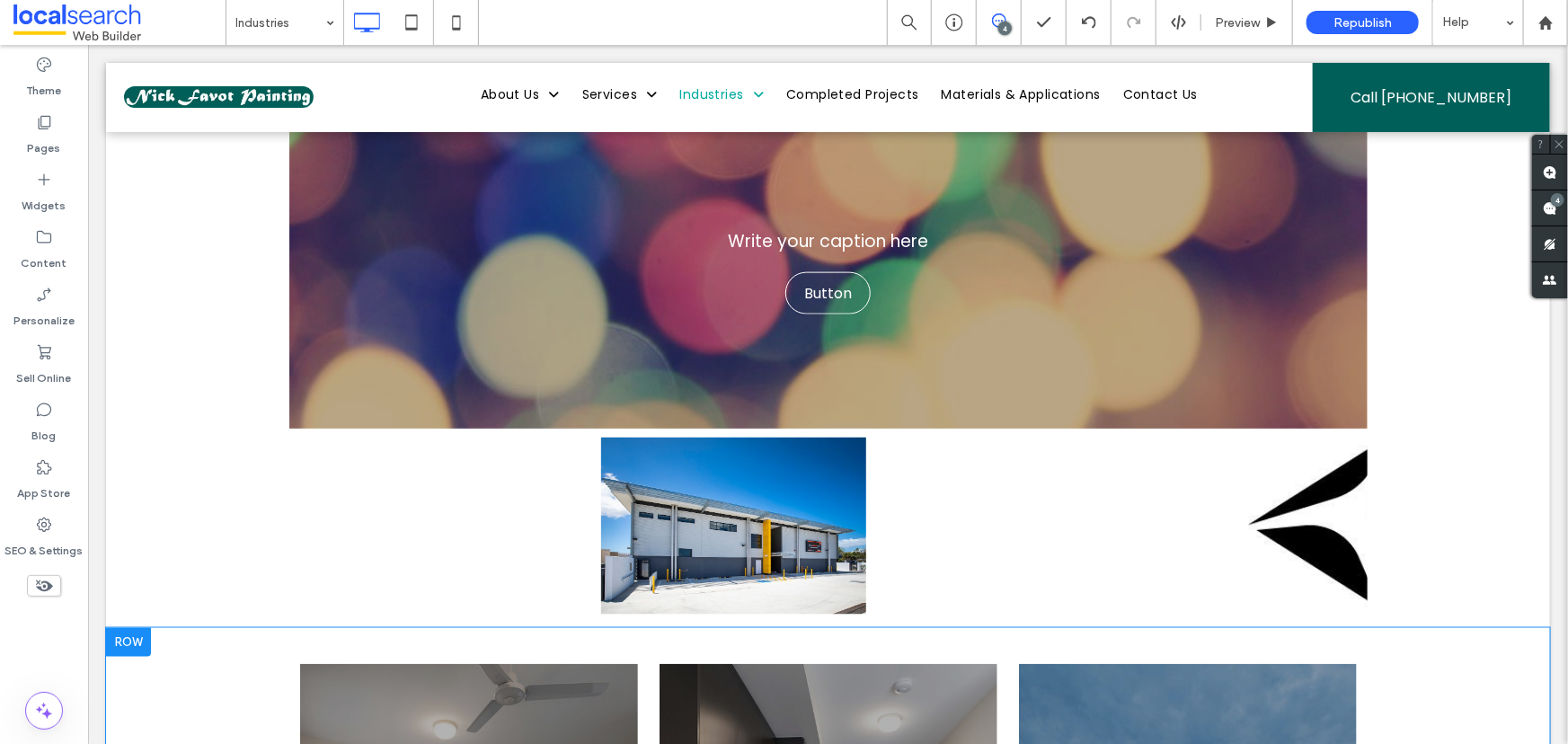 scroll, scrollTop: 1461, scrollLeft: 0, axis: vertical 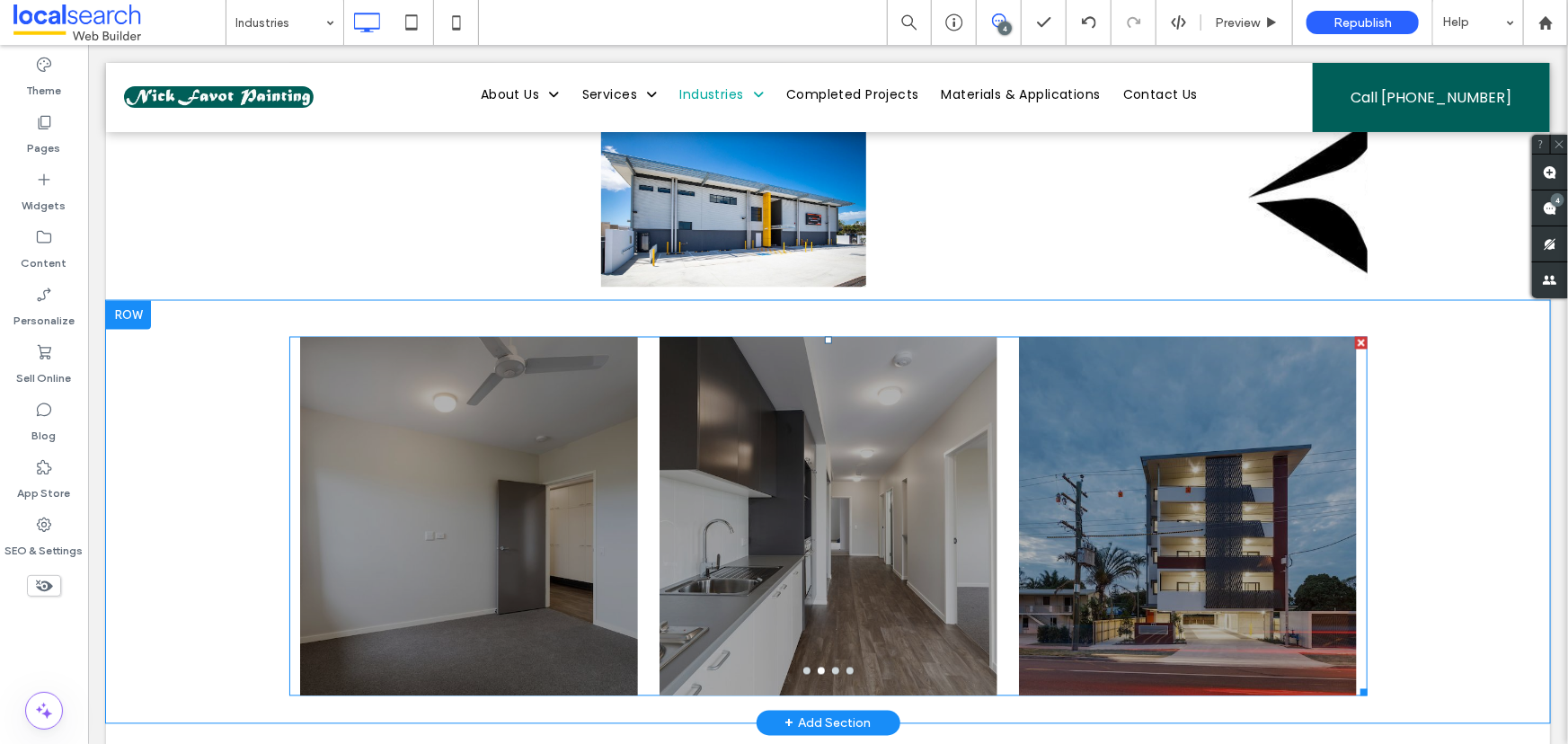 click at bounding box center [468, 527] 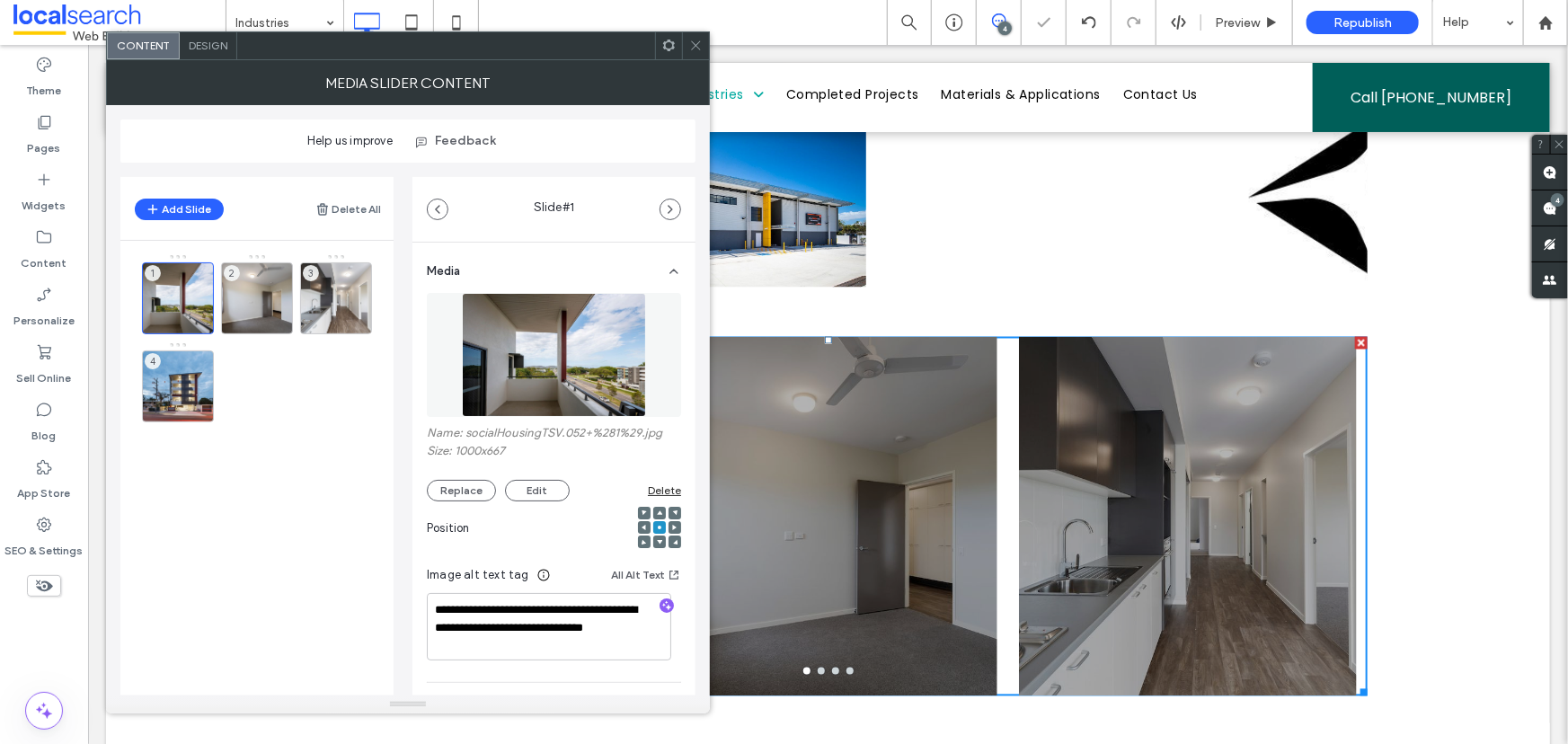 click on "Design" at bounding box center (208, 45) 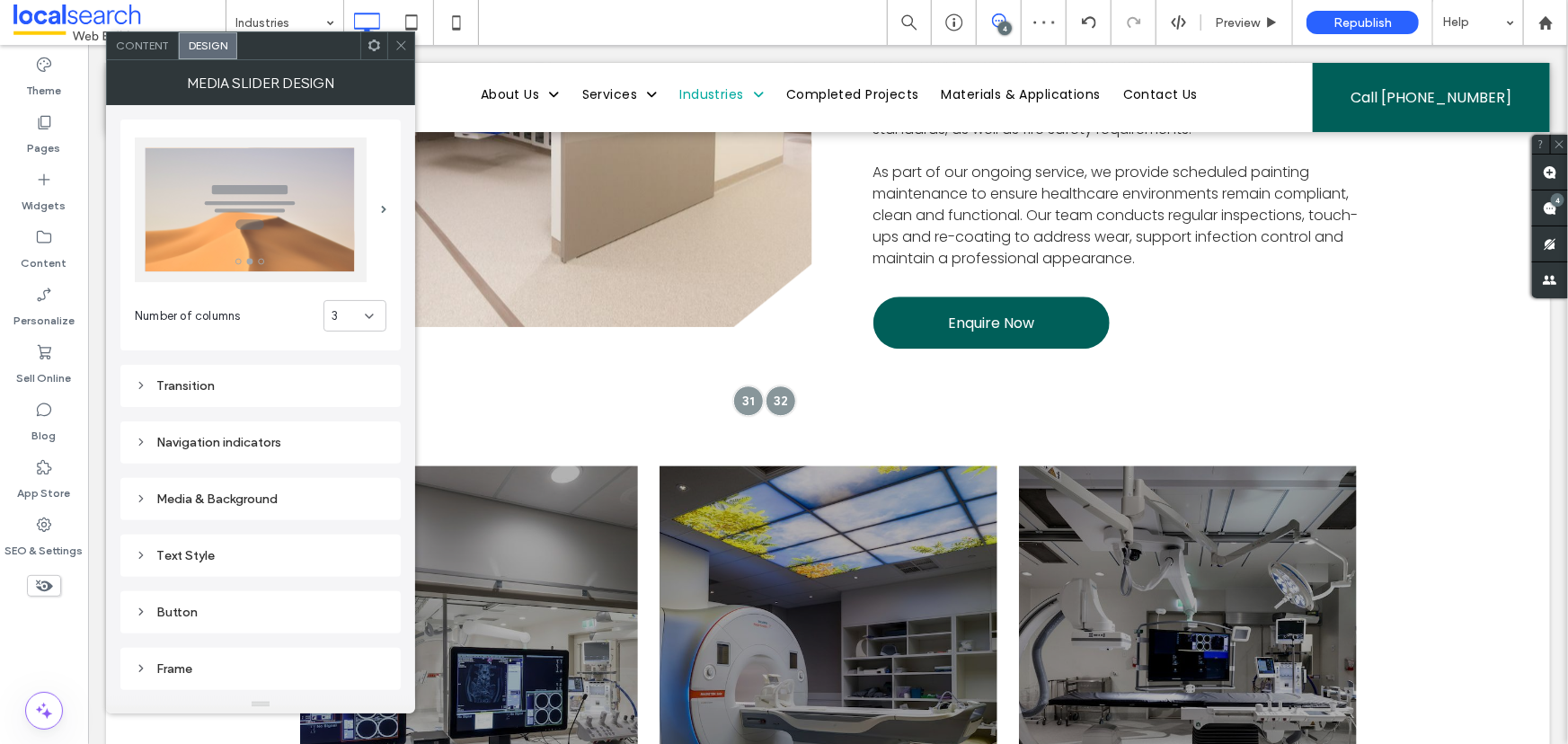 scroll, scrollTop: 2523, scrollLeft: 0, axis: vertical 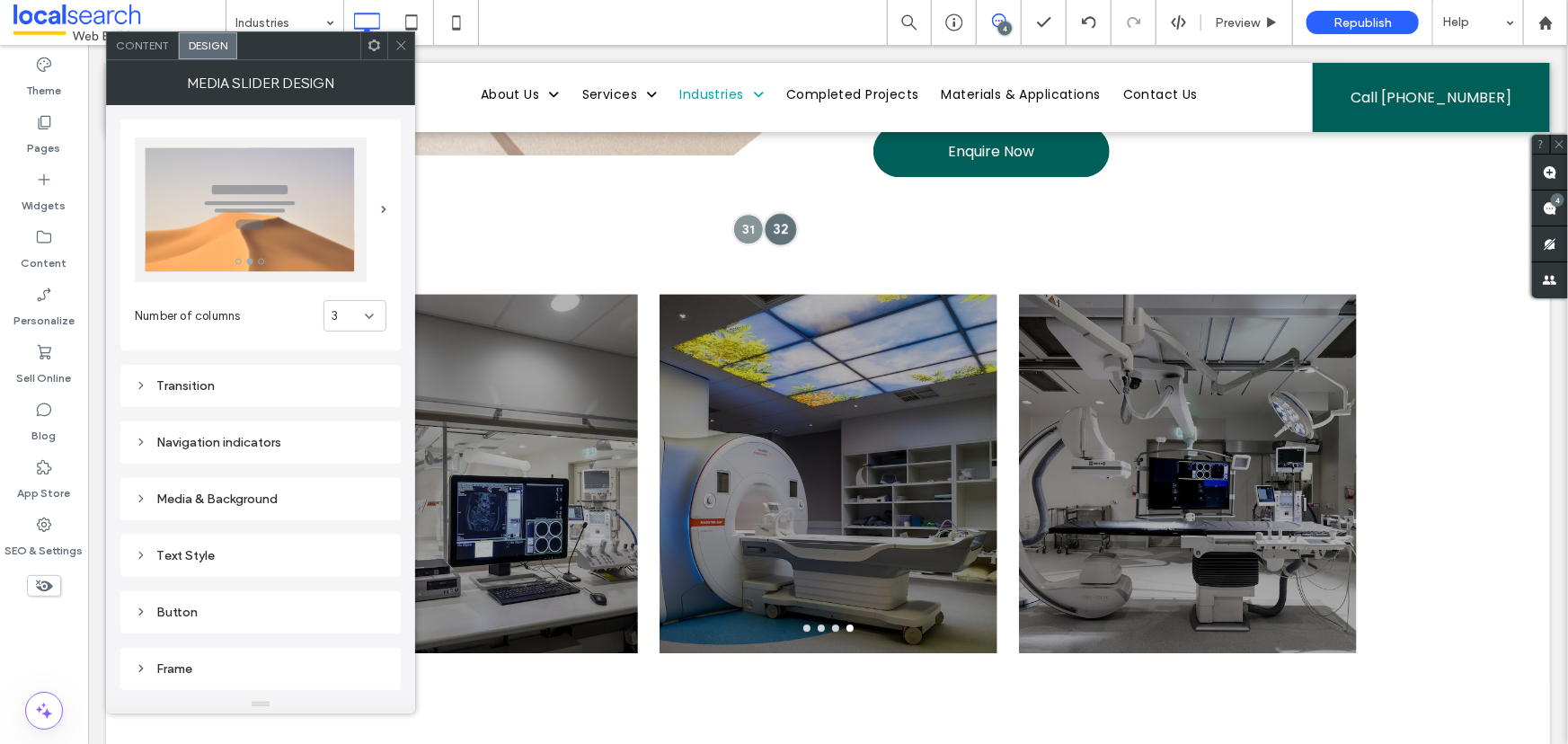 click at bounding box center (780, 227) 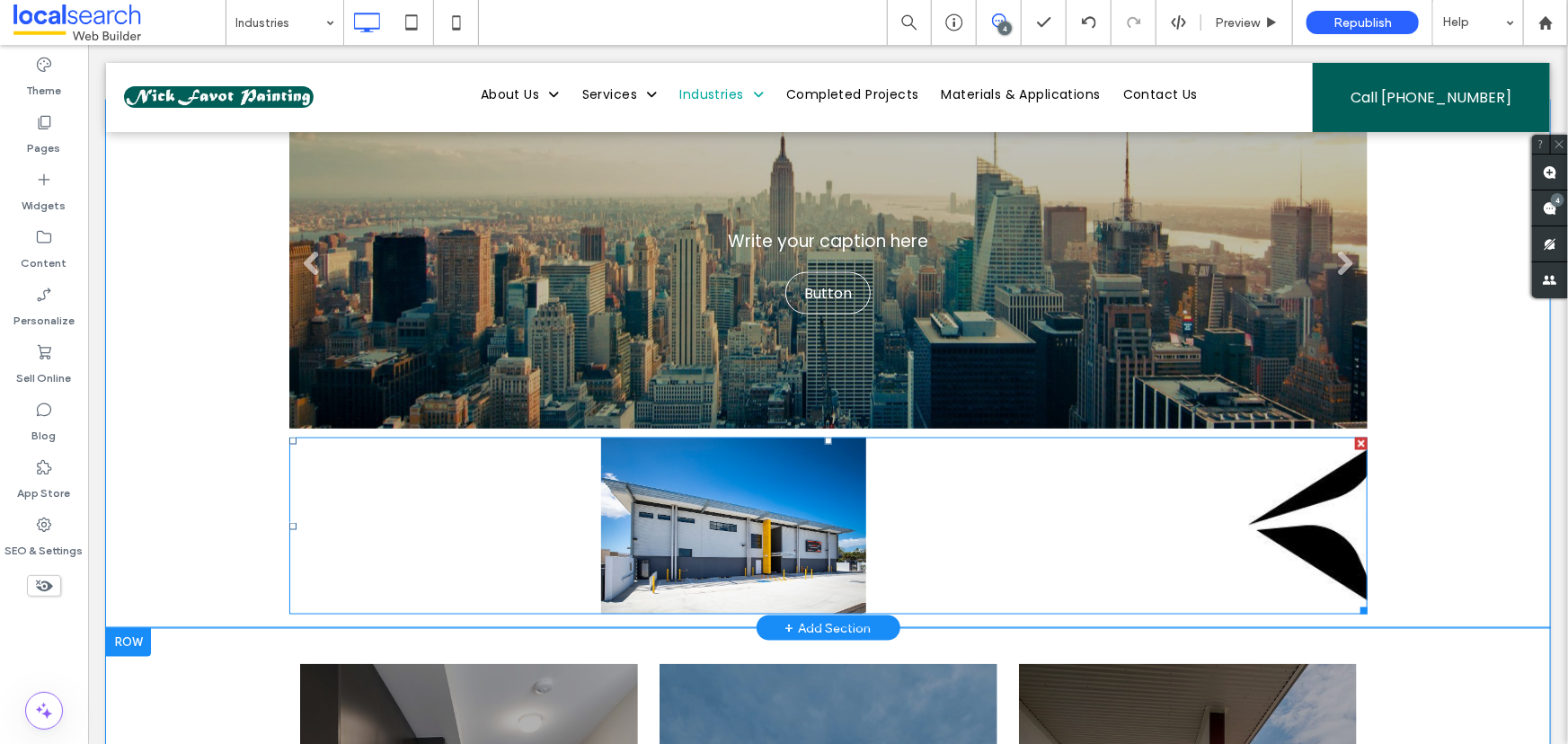 scroll, scrollTop: 970, scrollLeft: 0, axis: vertical 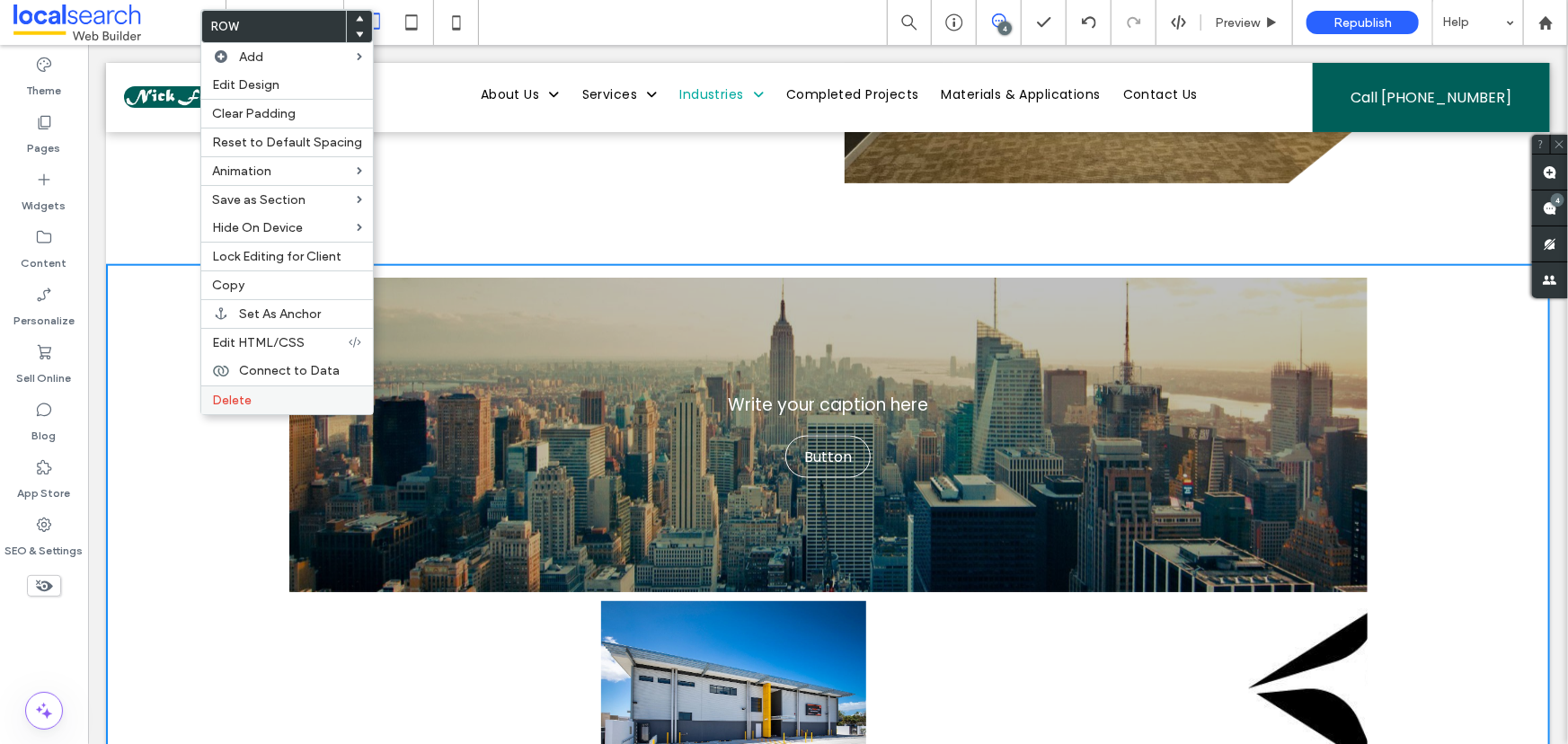click on "Delete" at bounding box center [287, 400] 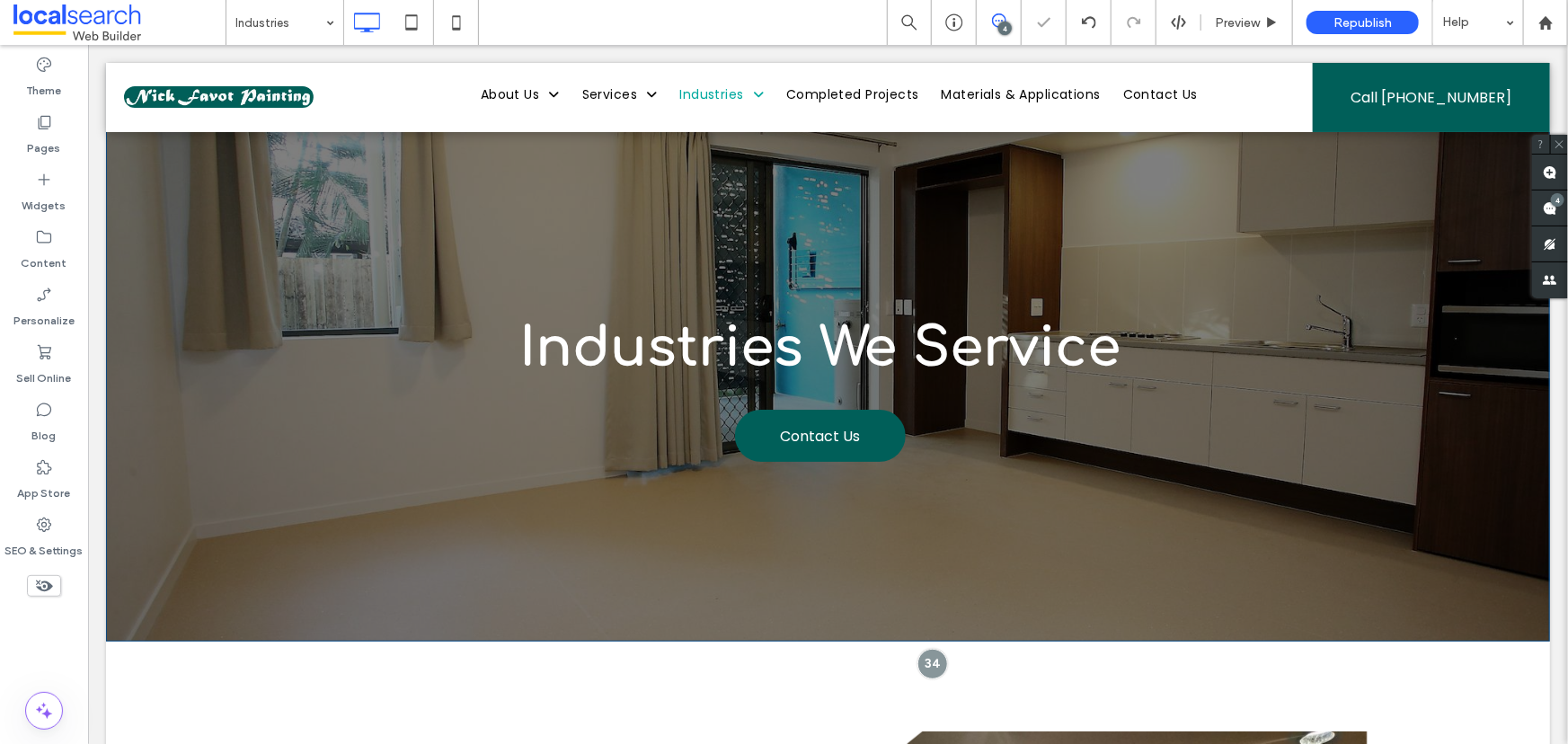 scroll, scrollTop: 0, scrollLeft: 0, axis: both 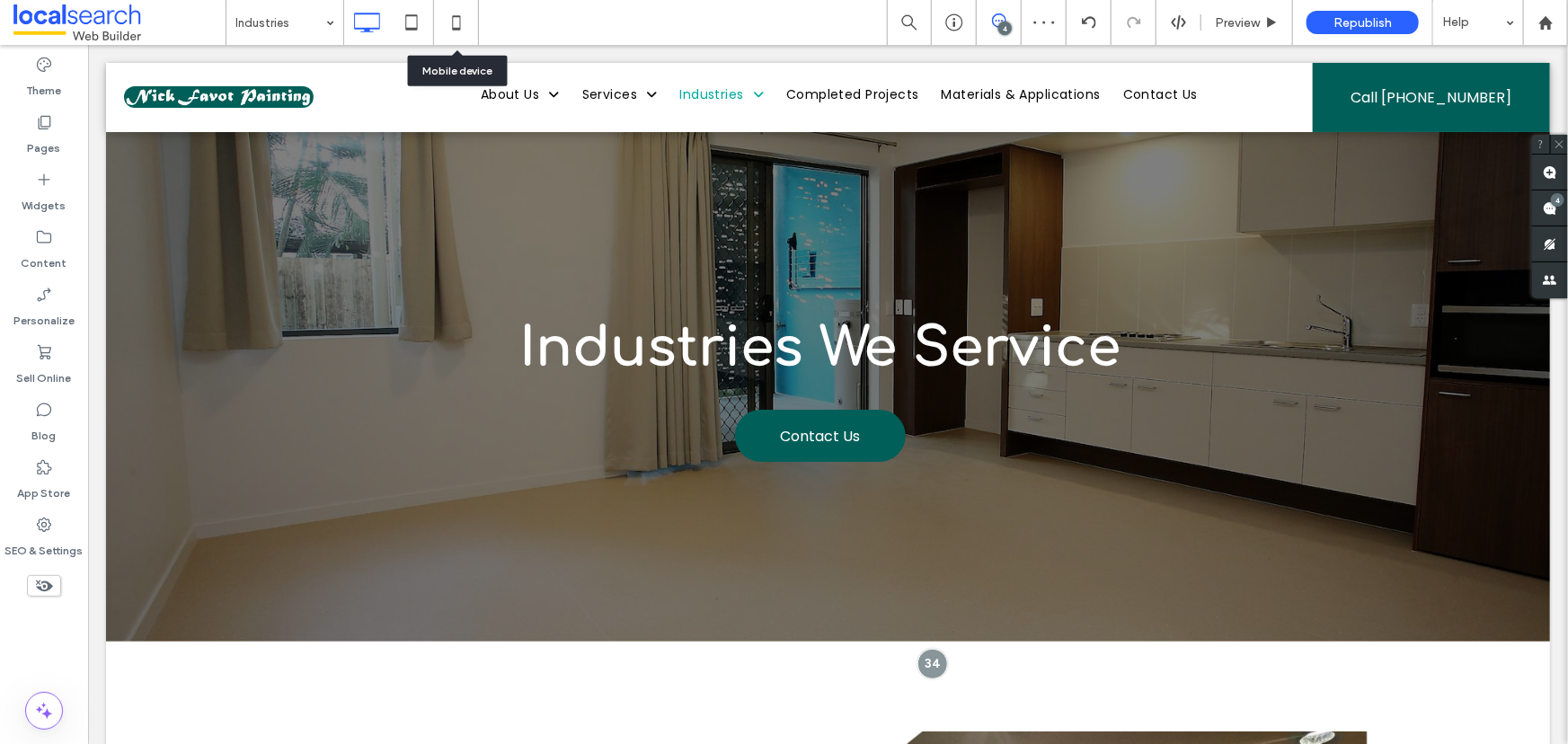 click 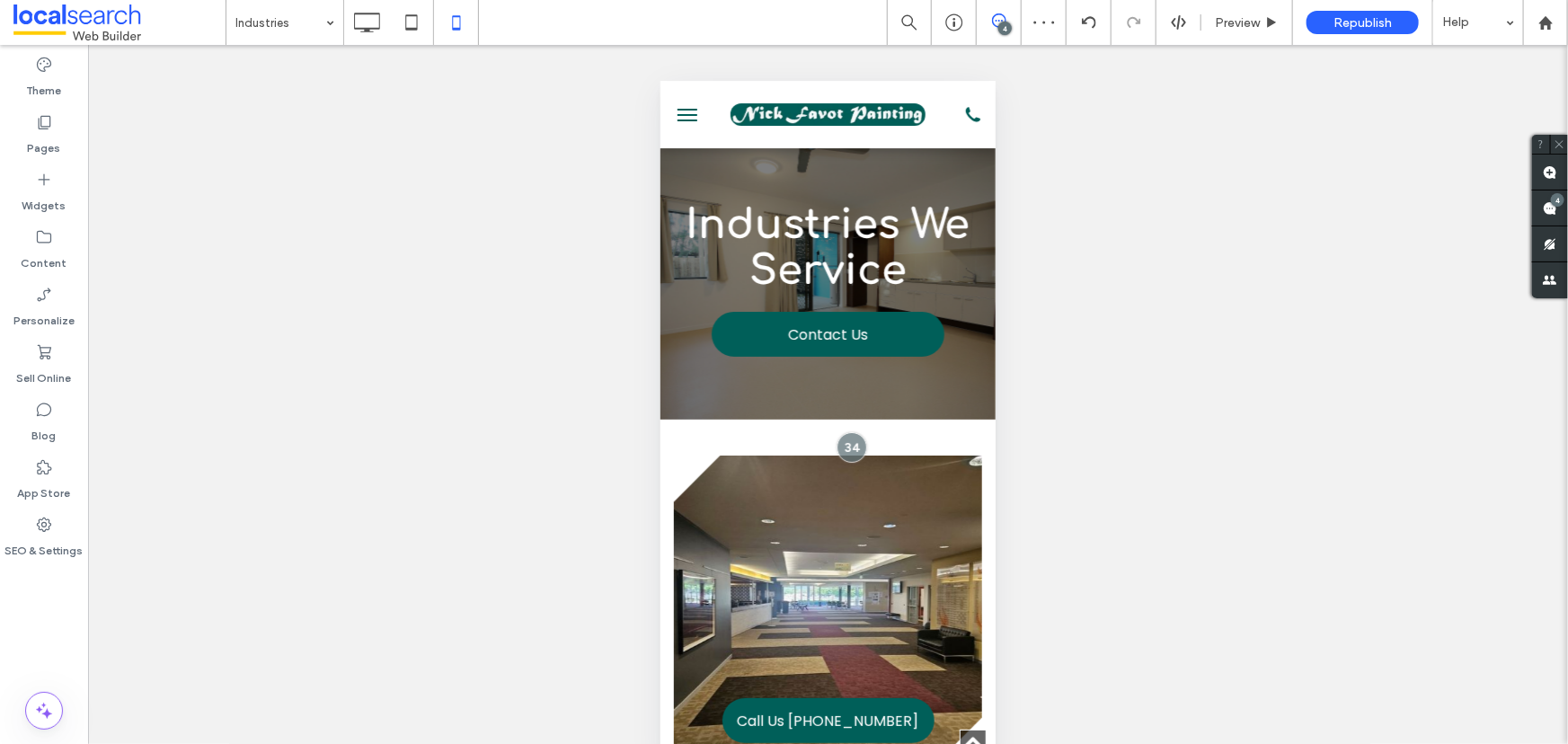 scroll, scrollTop: 890, scrollLeft: 0, axis: vertical 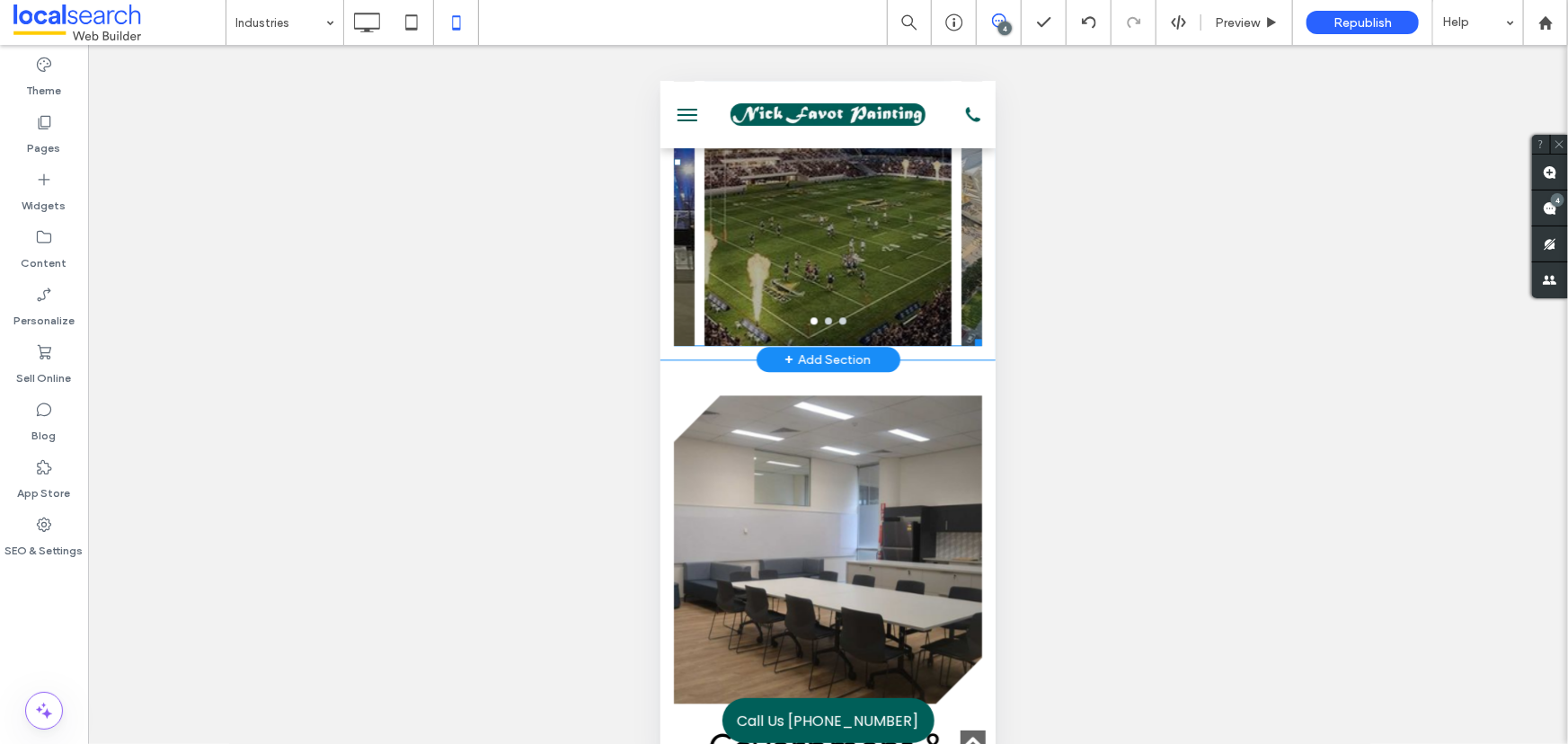 click at bounding box center (827, 145) 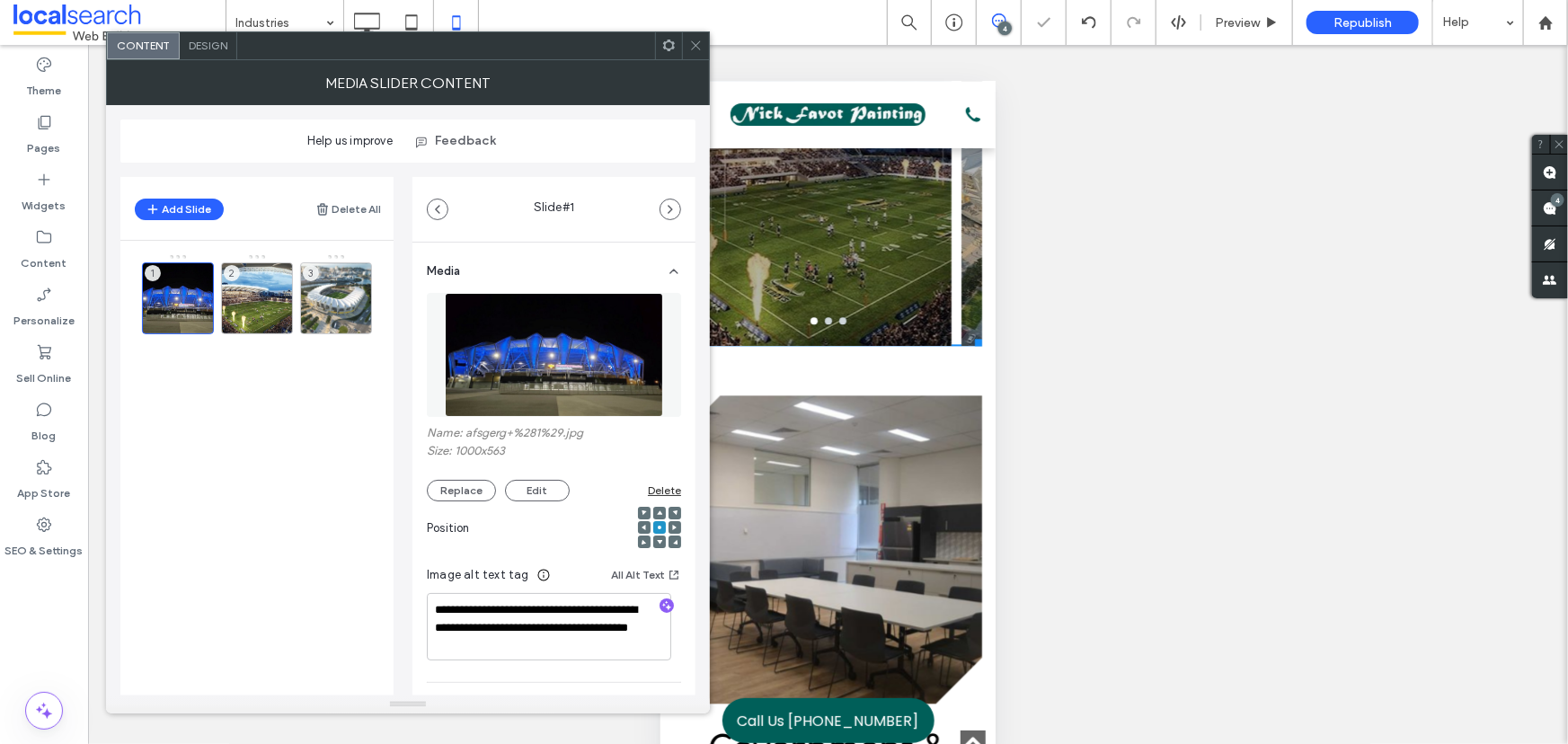 click on "Design" at bounding box center (208, 45) 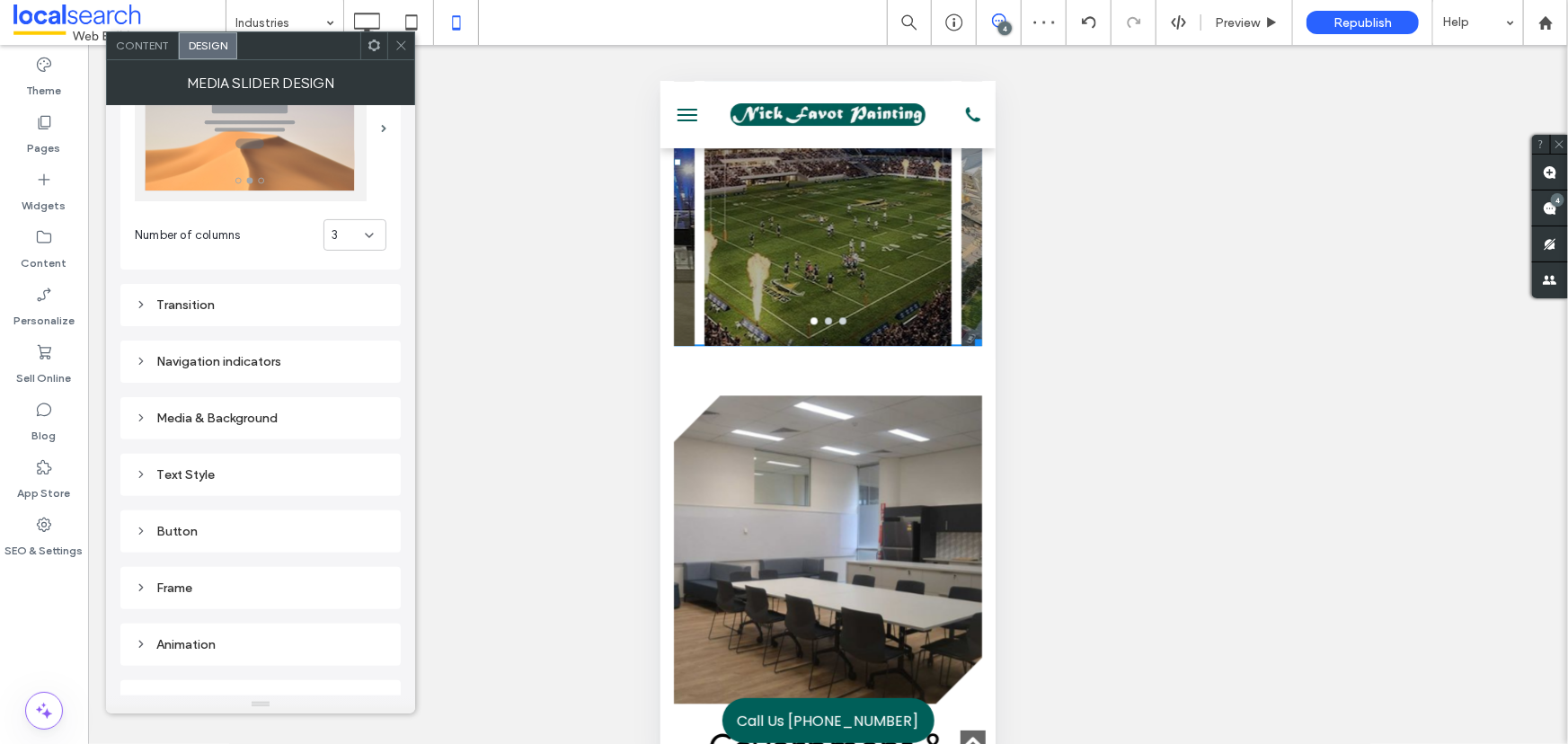scroll, scrollTop: 109, scrollLeft: 0, axis: vertical 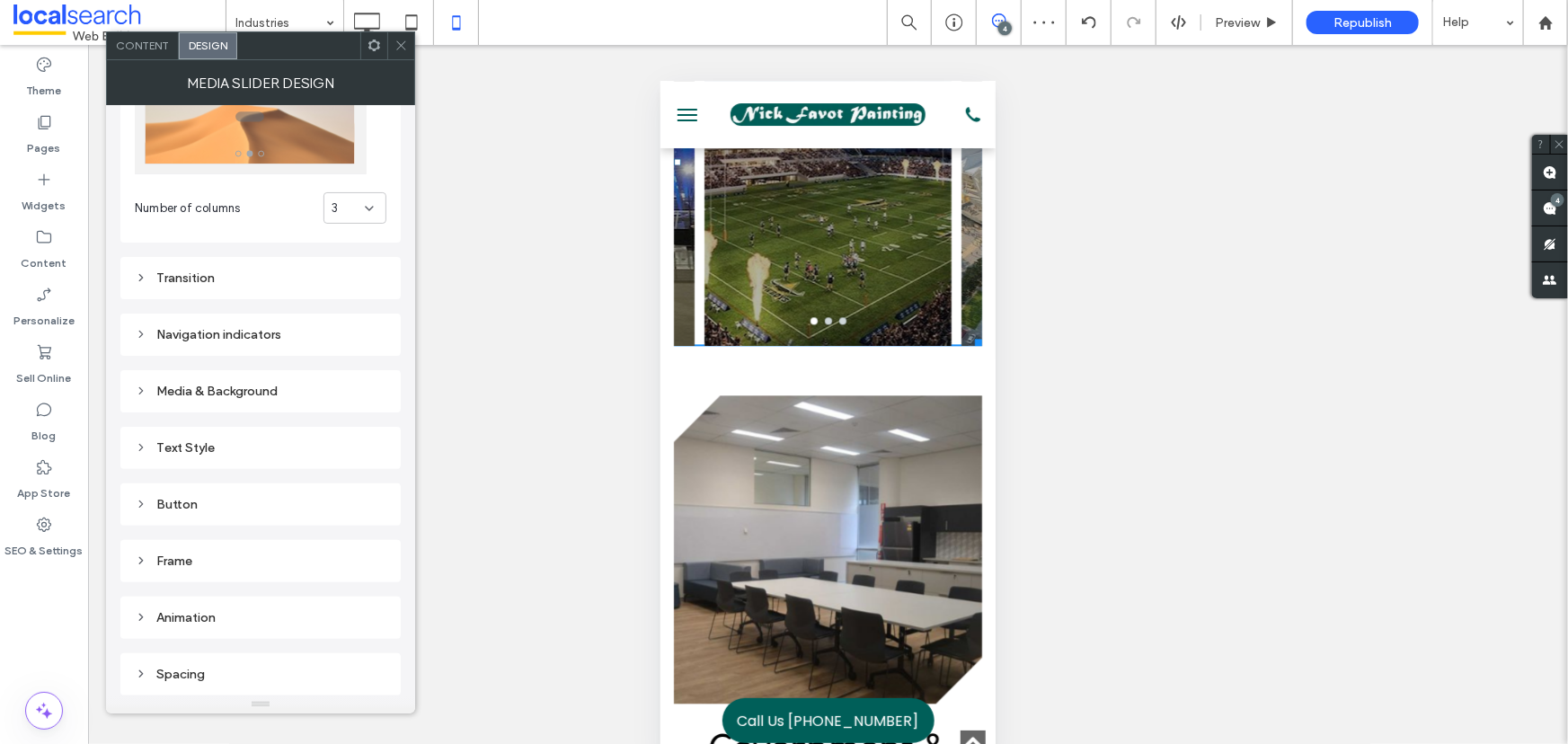 click on "Frame" at bounding box center (261, 561) 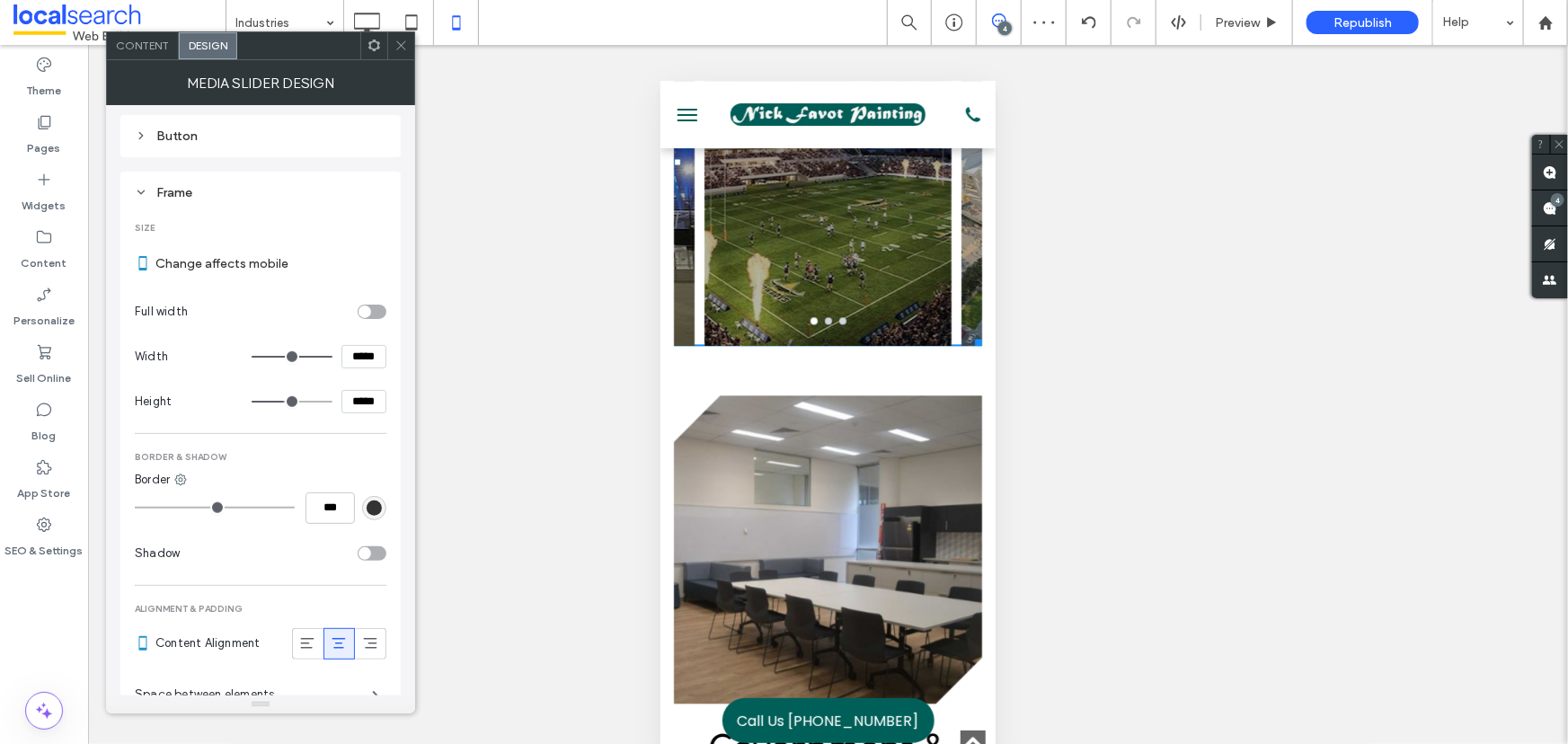 scroll, scrollTop: 518, scrollLeft: 0, axis: vertical 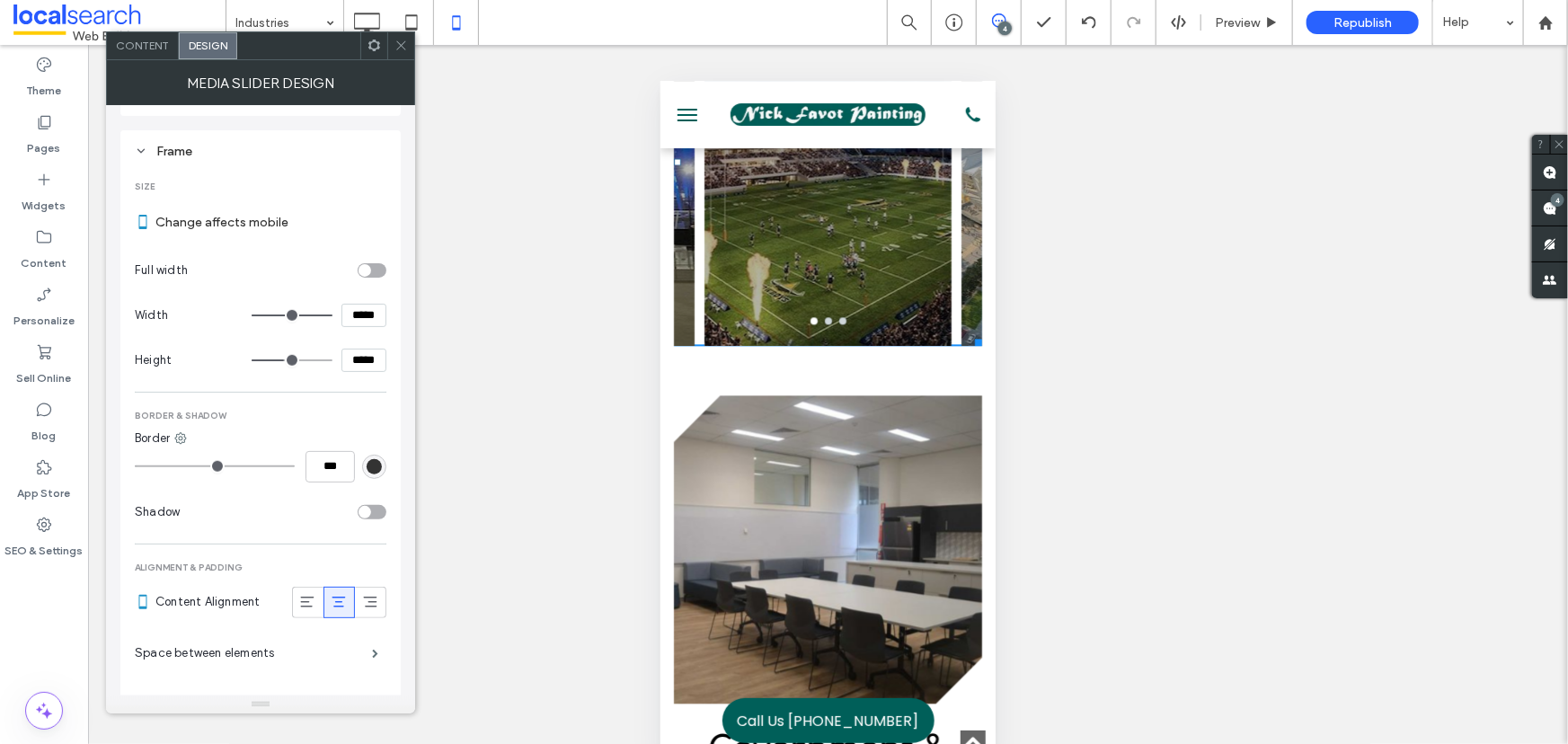 click on "Height *****" at bounding box center [261, 360] 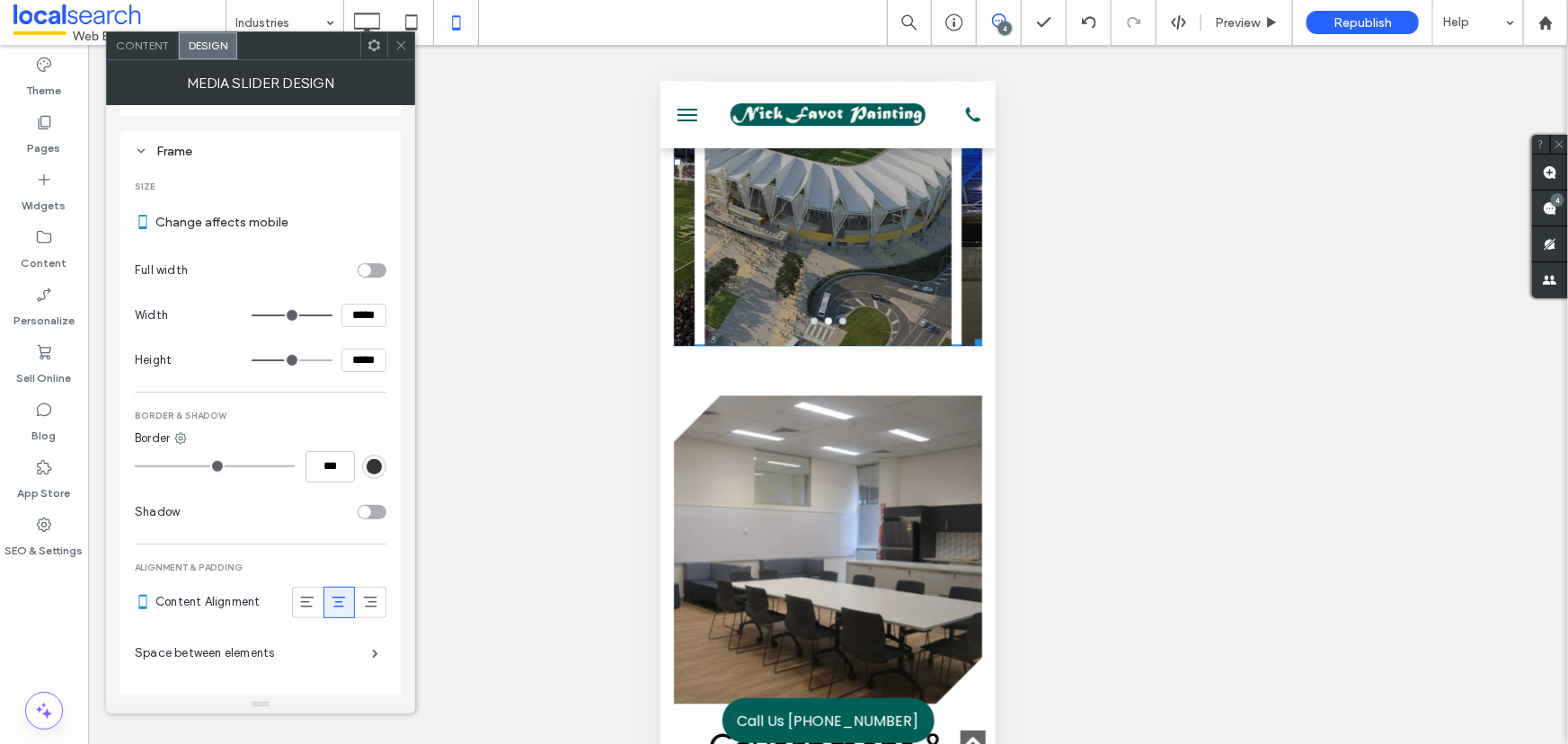 click on "*****" at bounding box center [364, 360] 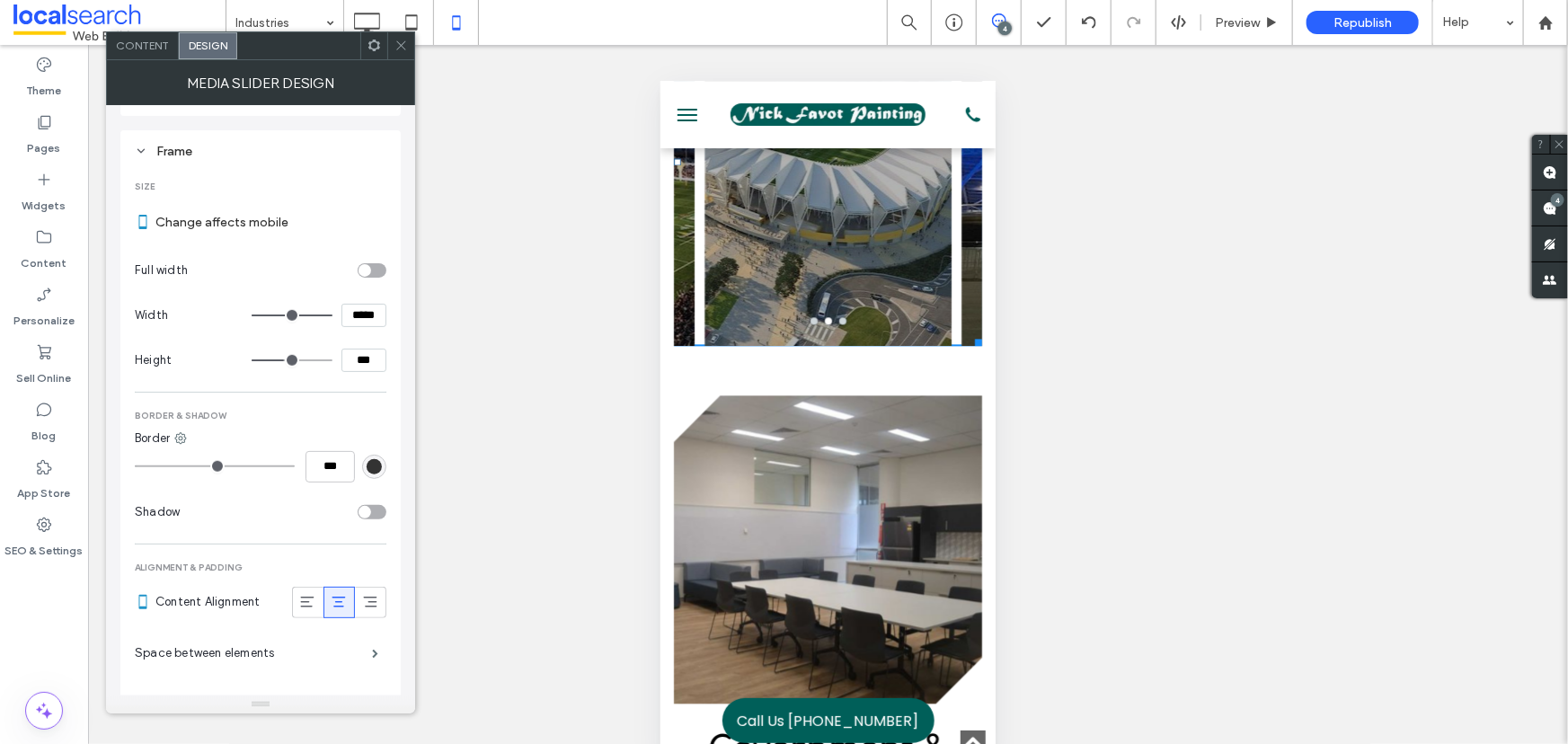 type on "*****" 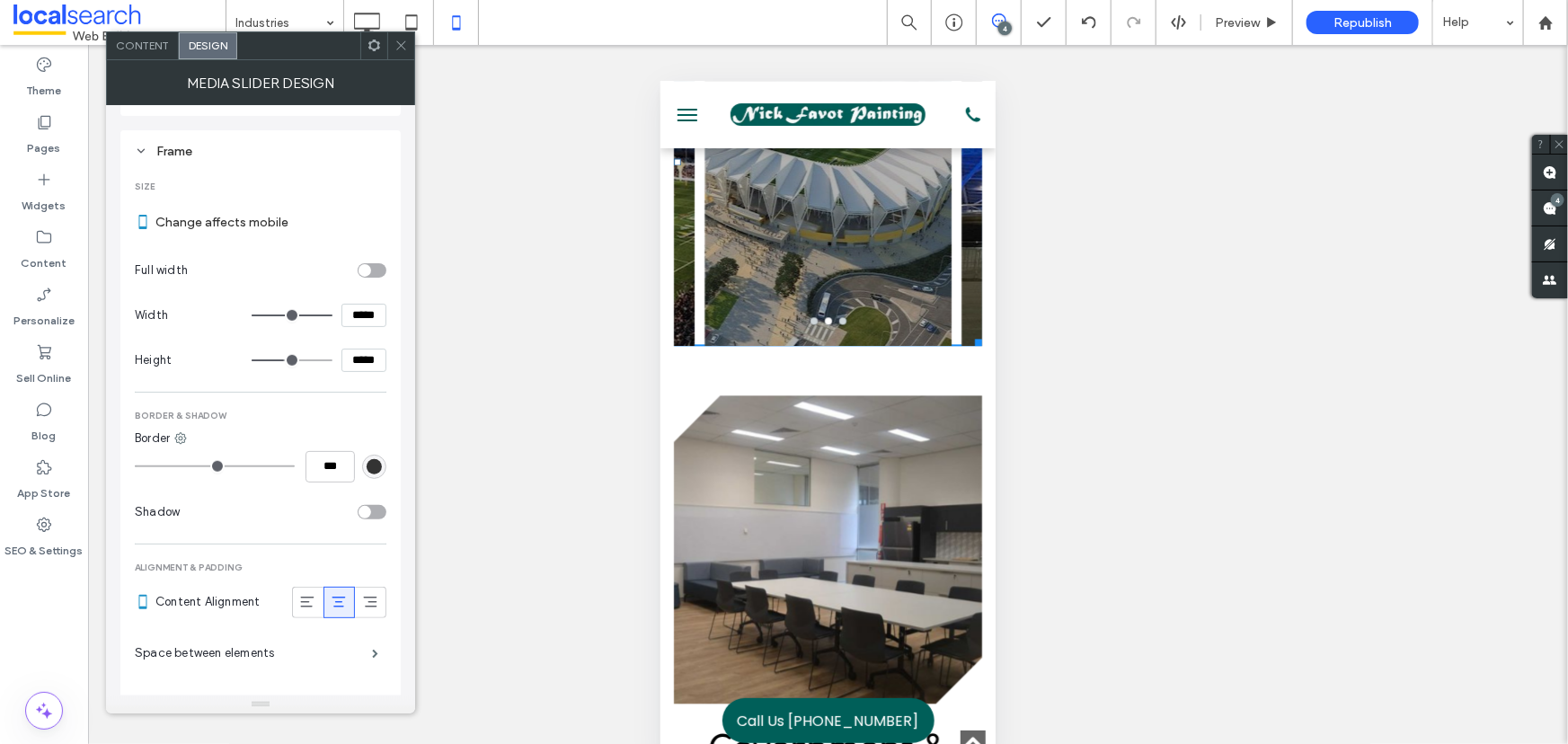 type on "***" 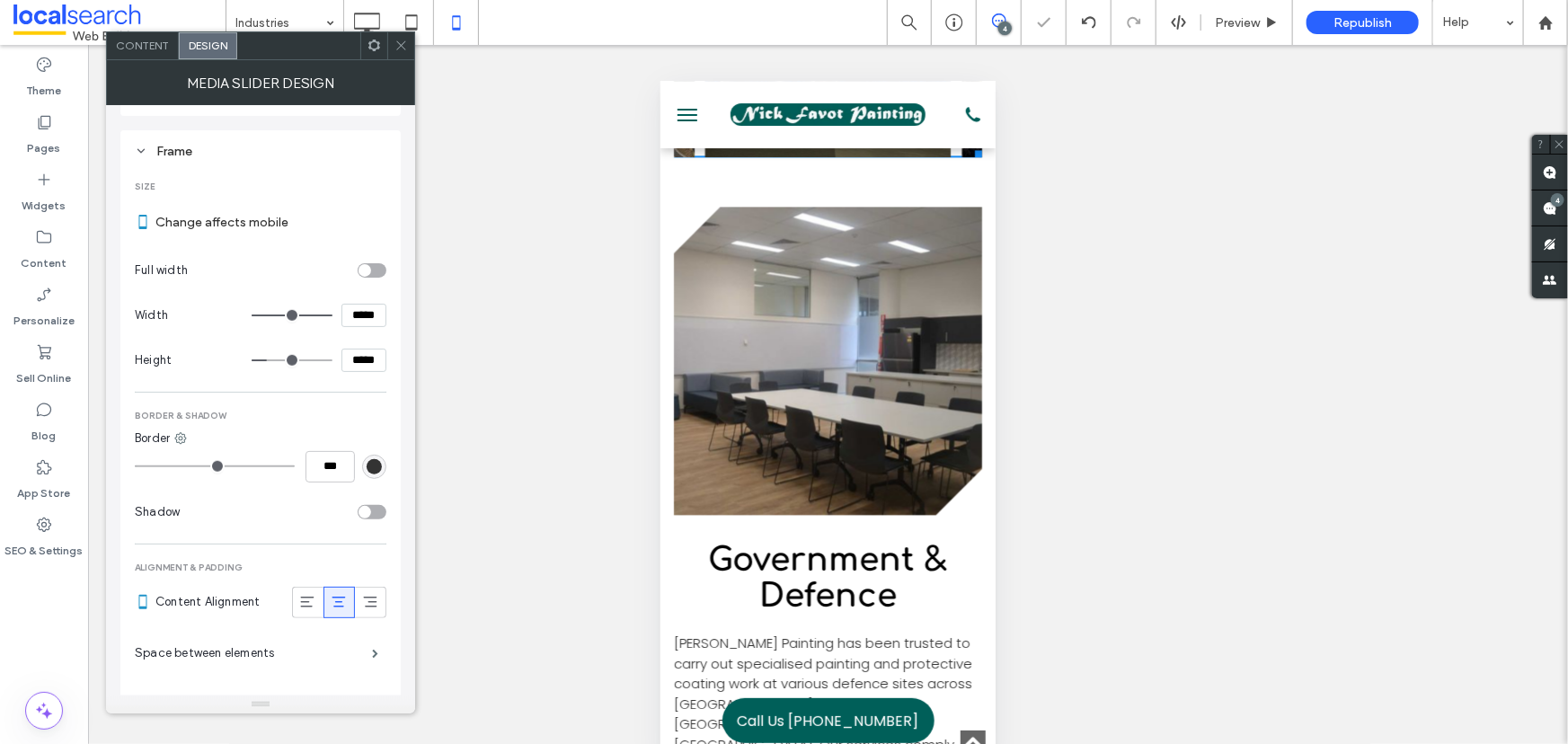 click at bounding box center [401, 46] 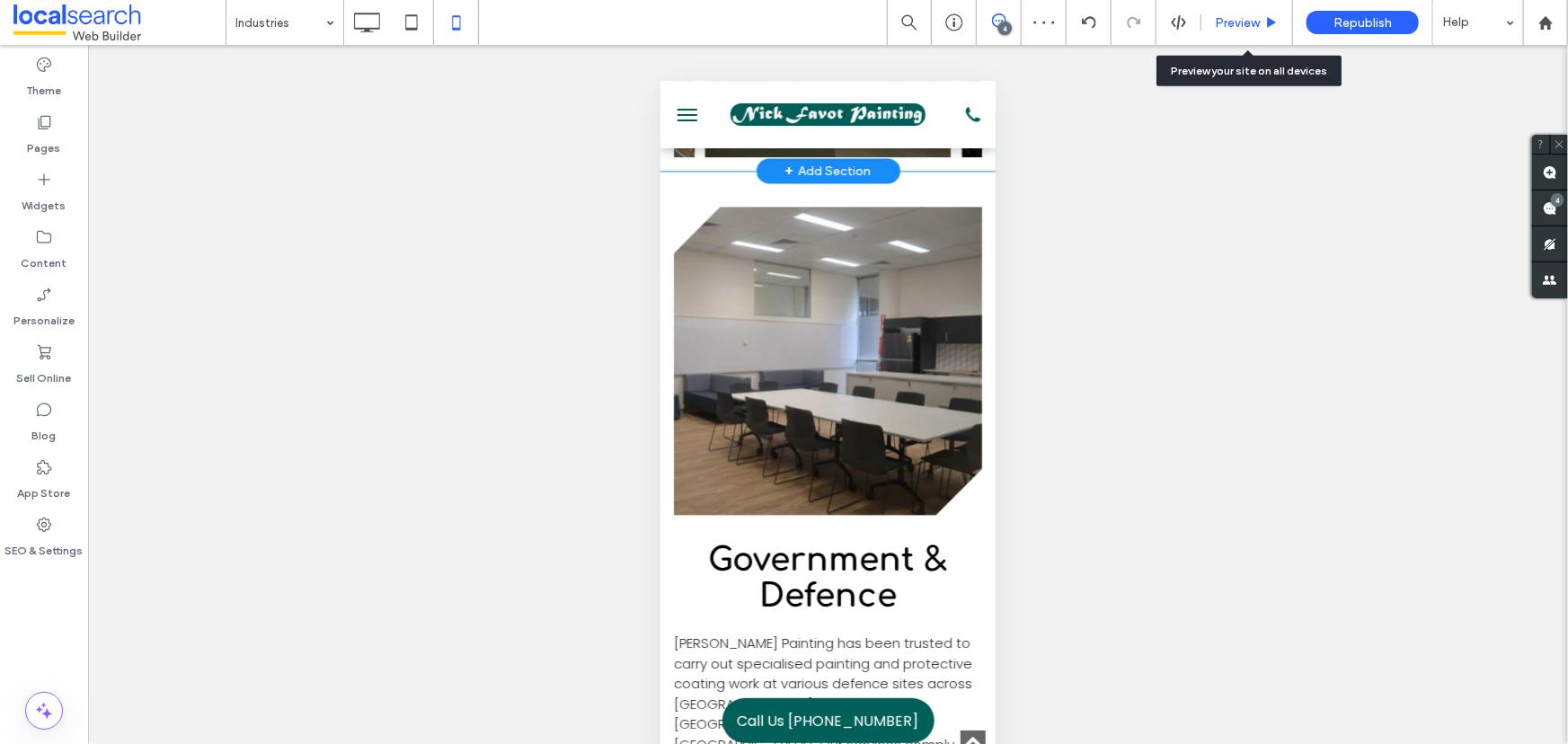click on "Preview" at bounding box center [1237, 22] 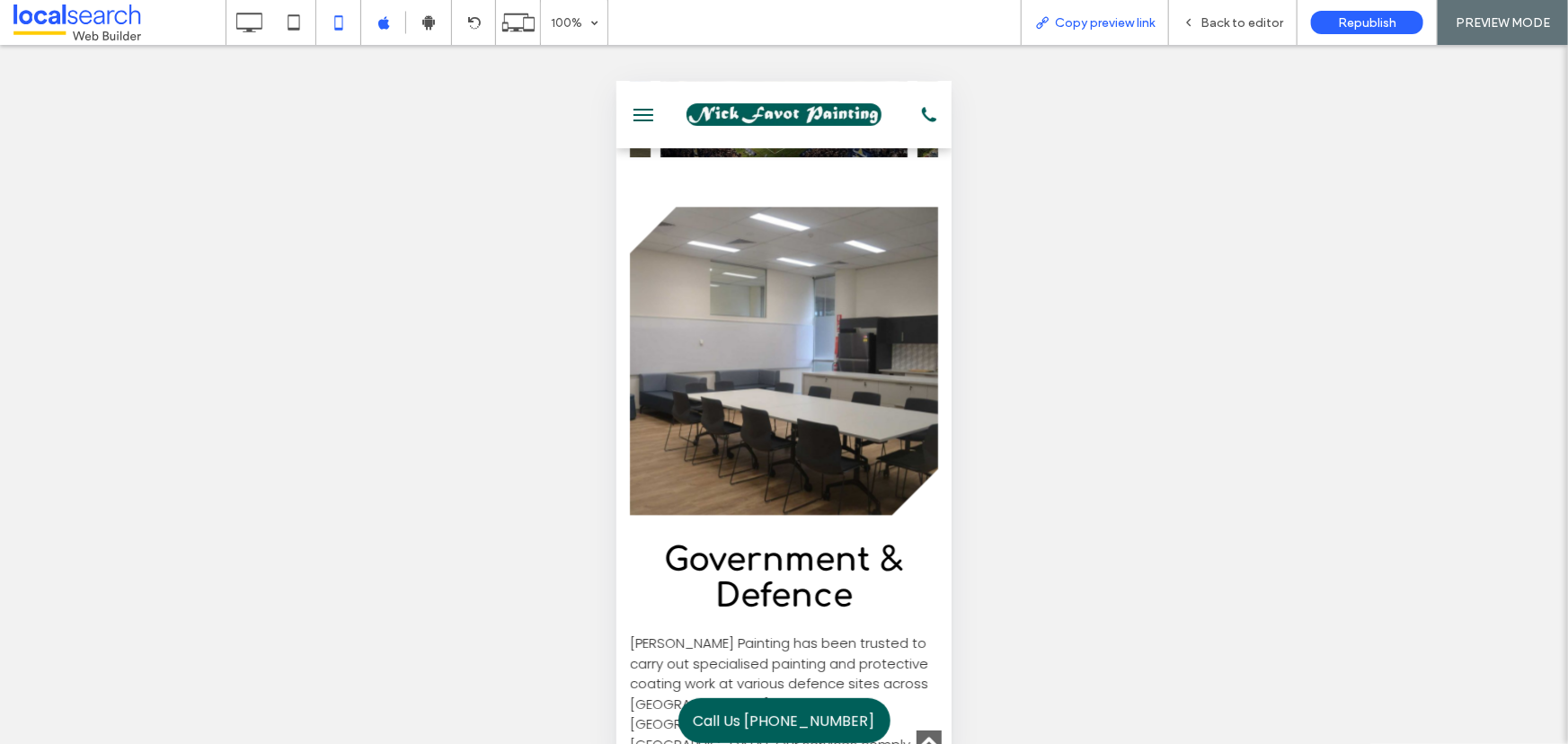 click on "Copy preview link" at bounding box center (1104, 22) 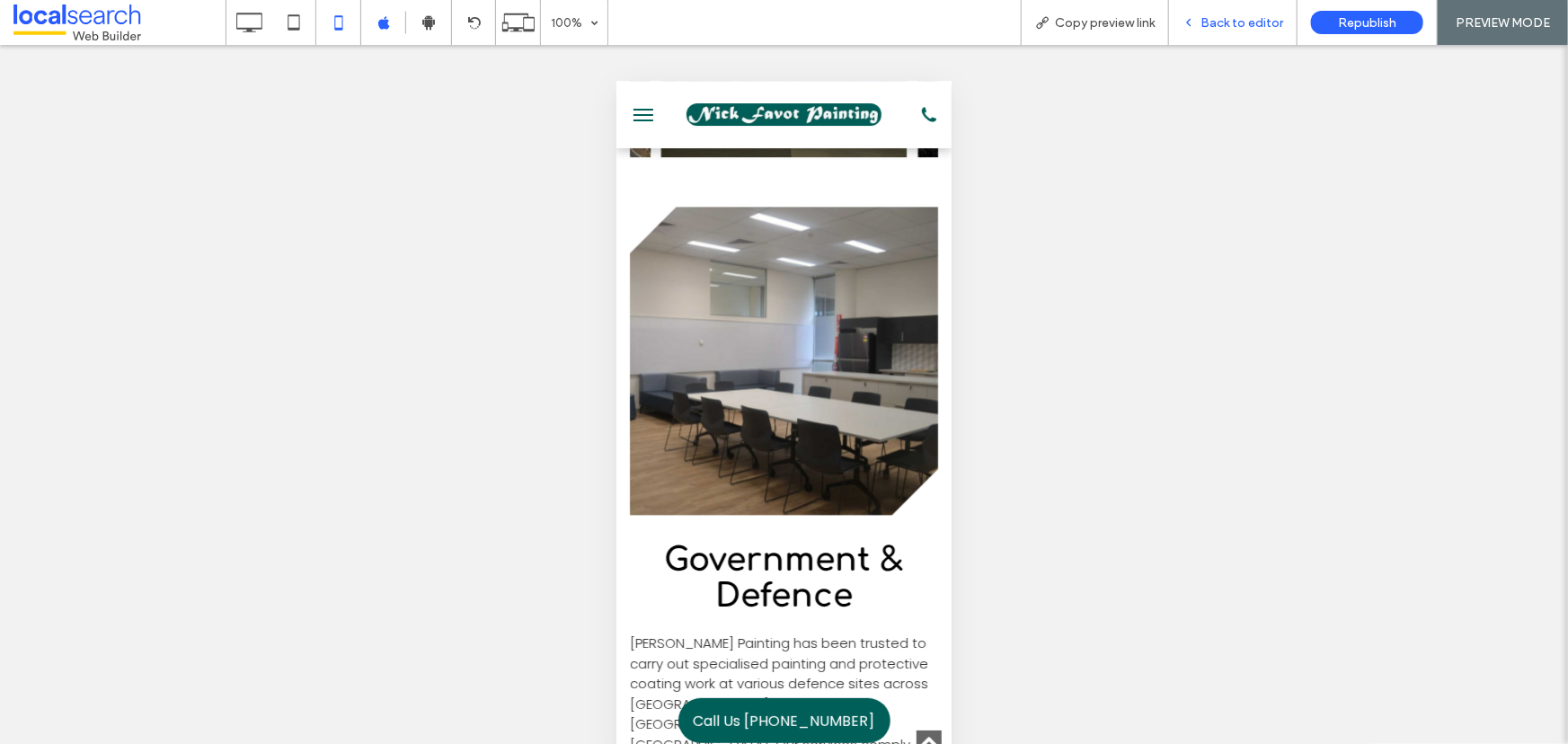drag, startPoint x: 1210, startPoint y: 30, endPoint x: 1190, endPoint y: 34, distance: 20.396078 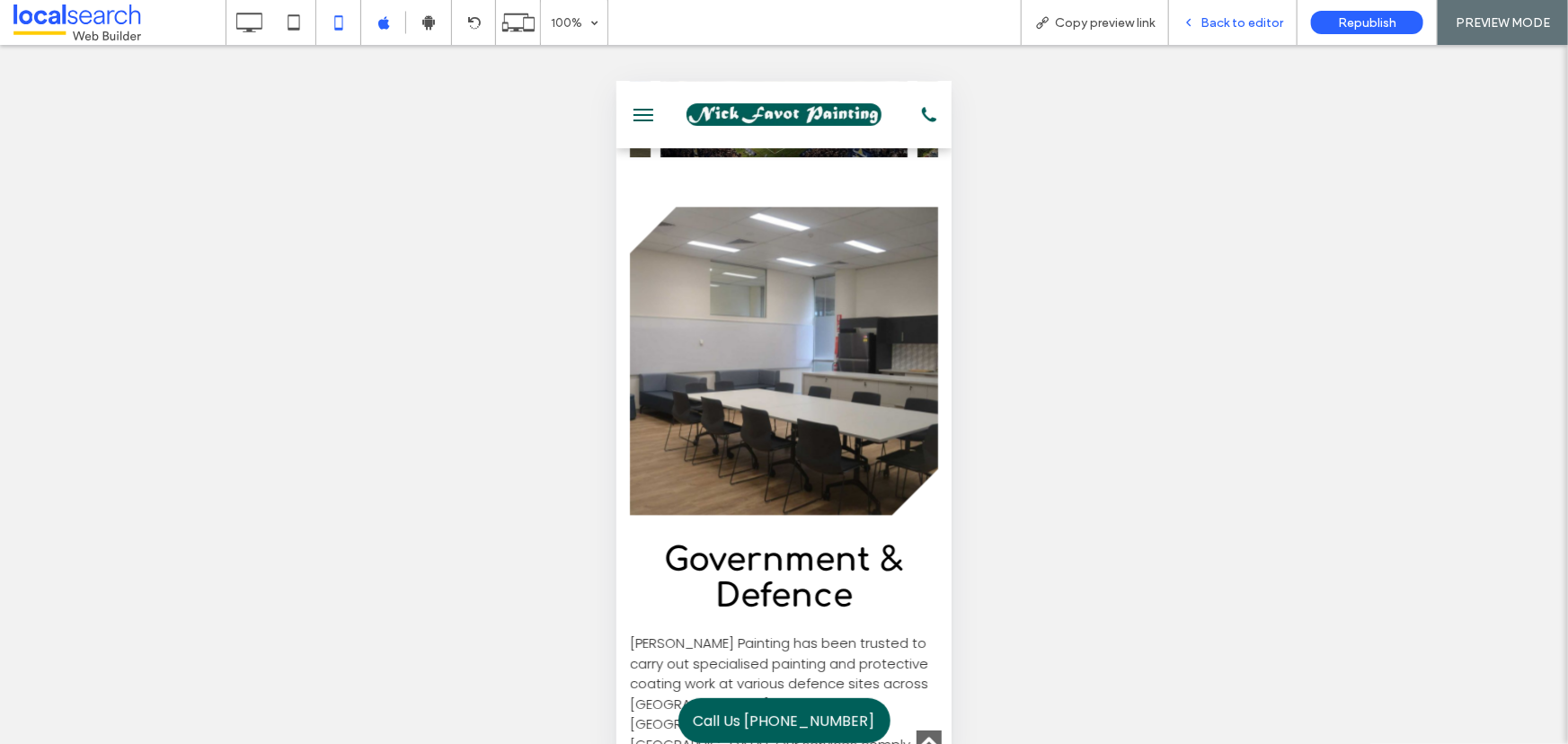 click on "Back to editor" at bounding box center [1242, 22] 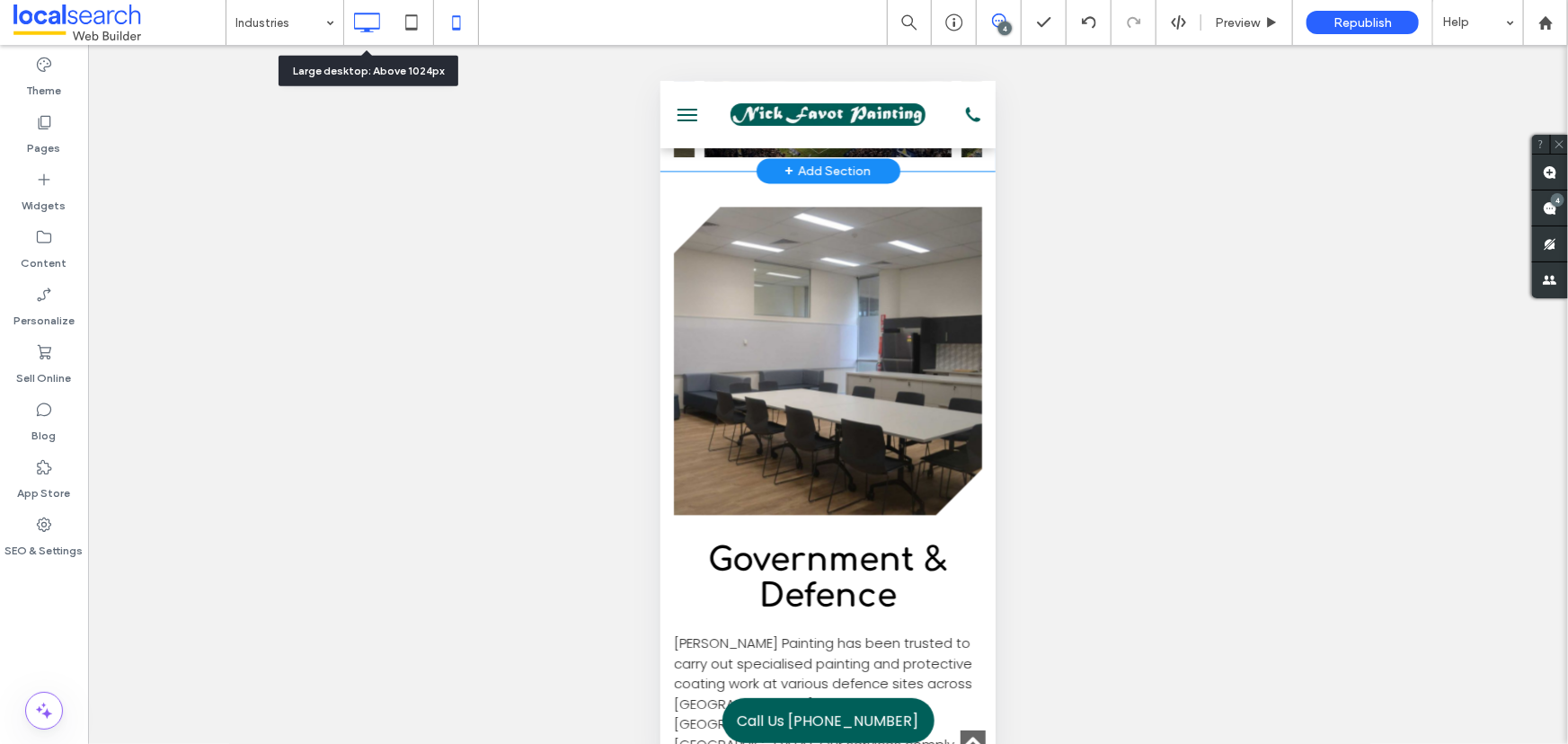 click 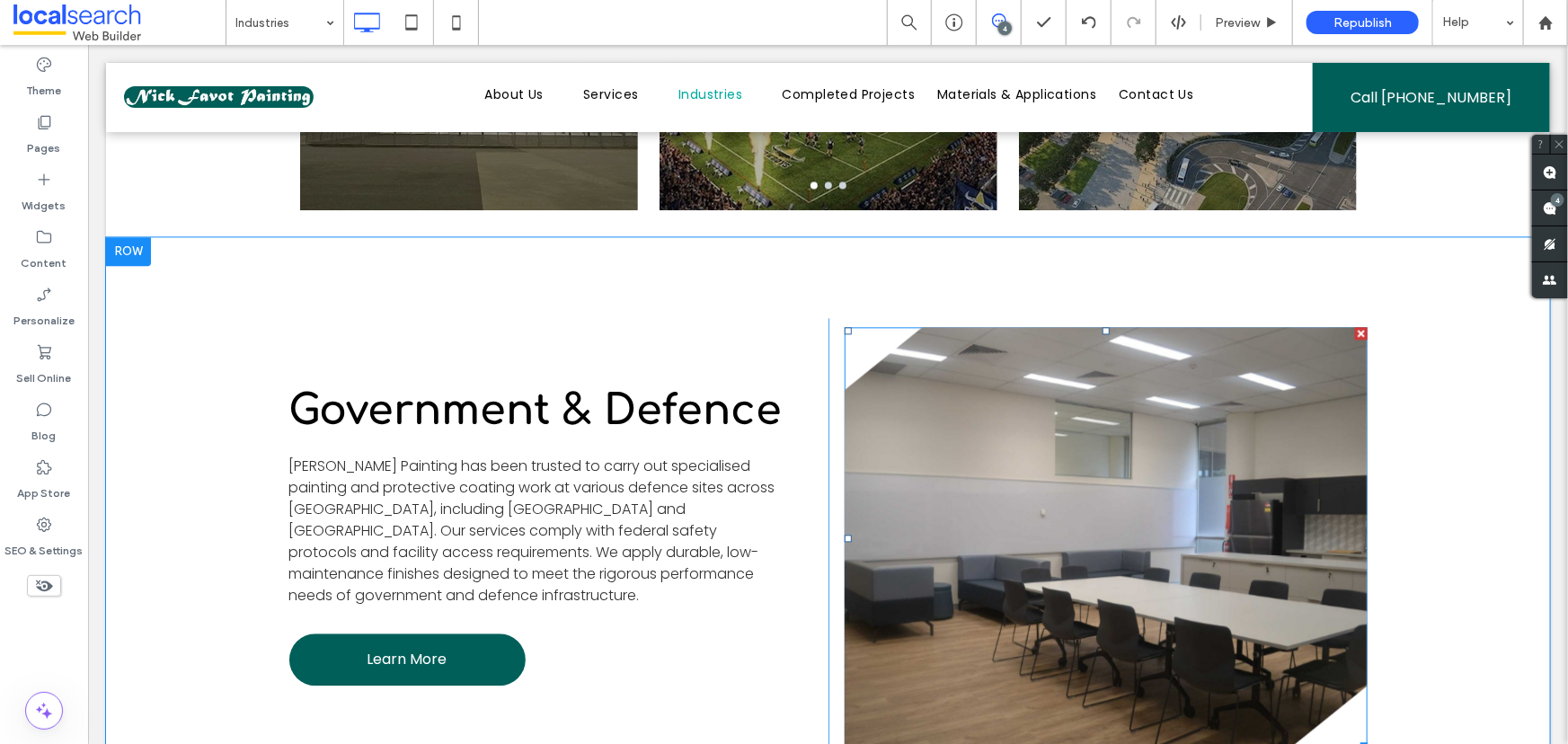 scroll, scrollTop: 5777, scrollLeft: 0, axis: vertical 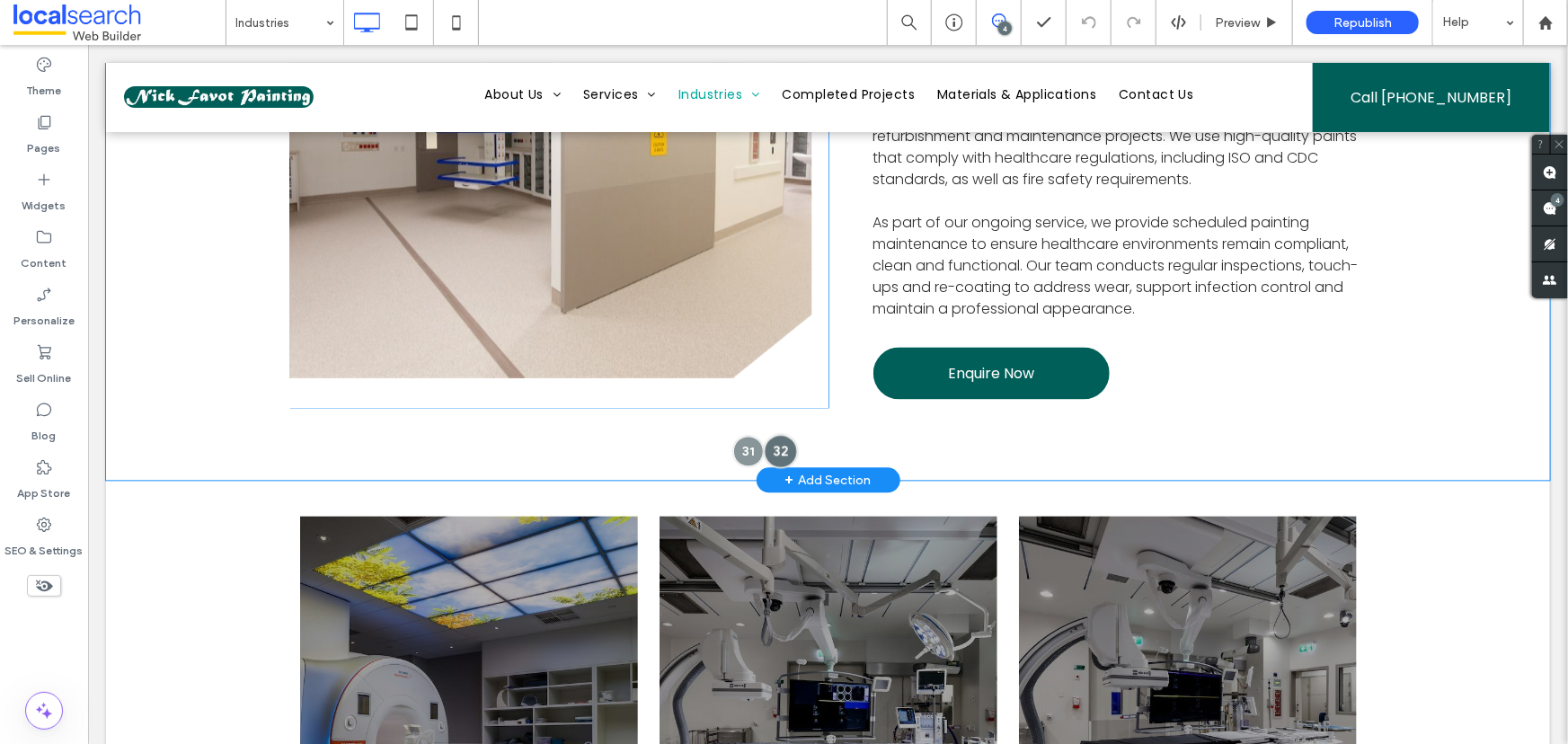click at bounding box center [780, 449] 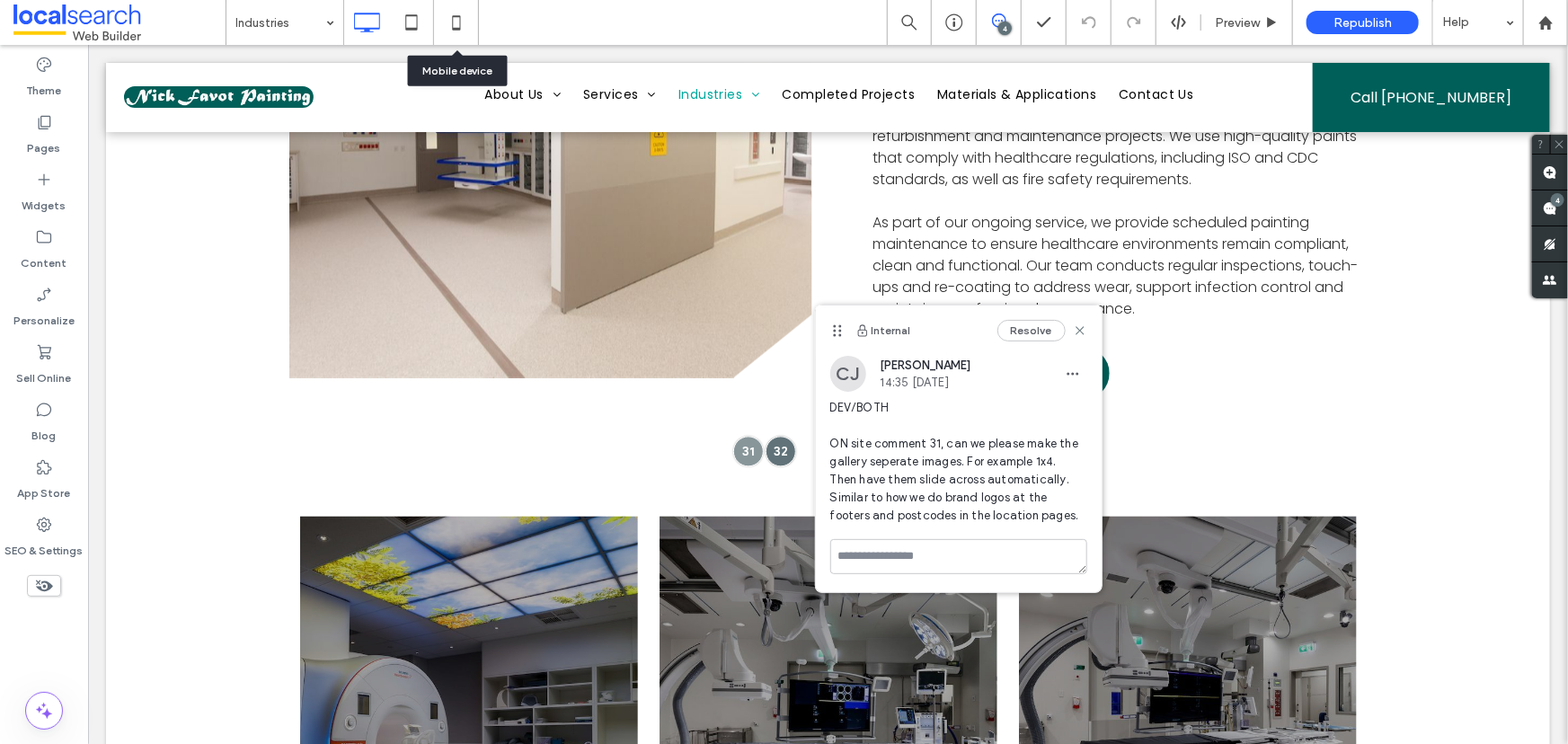 drag, startPoint x: 465, startPoint y: 29, endPoint x: 492, endPoint y: 74, distance: 52.47857 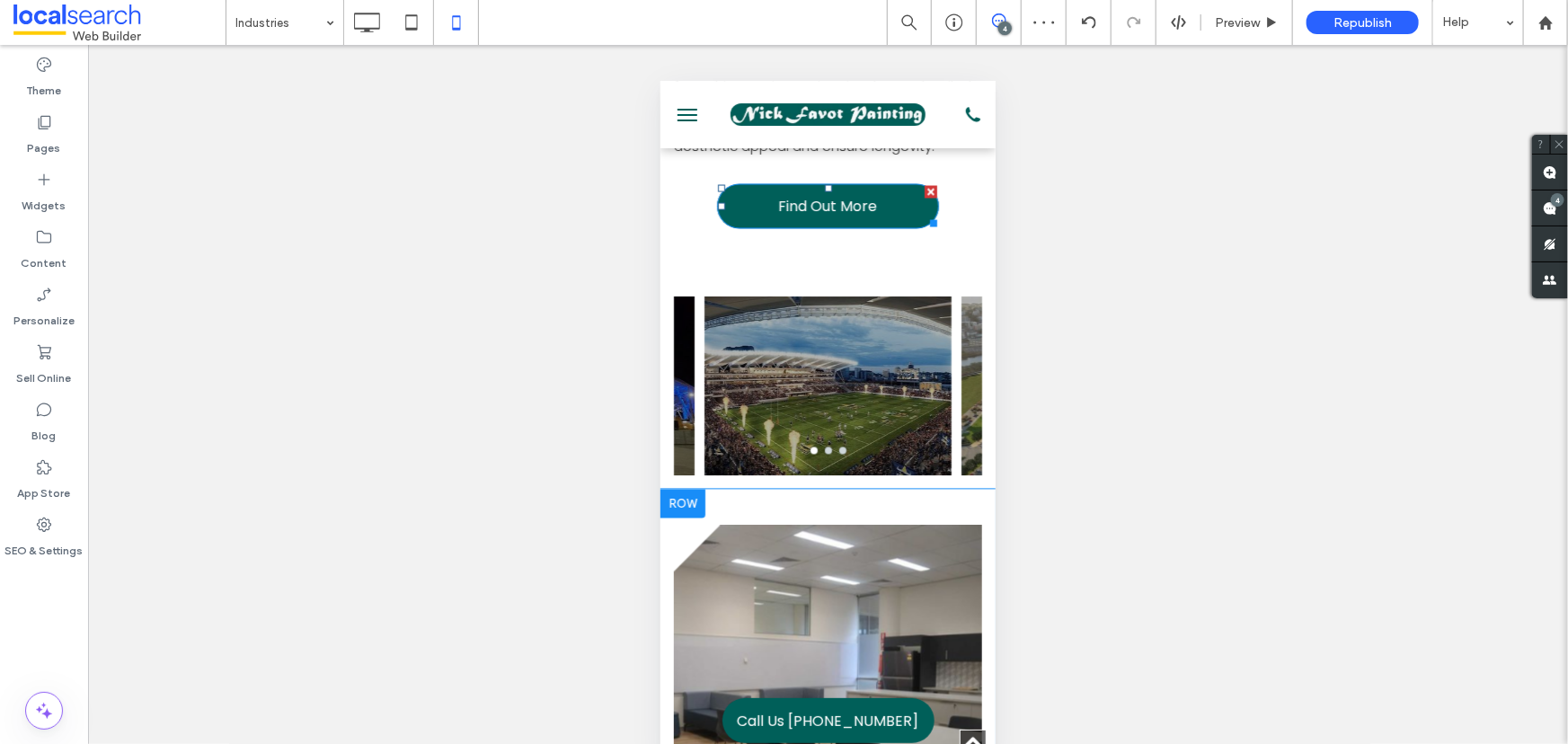 scroll, scrollTop: 5363, scrollLeft: 0, axis: vertical 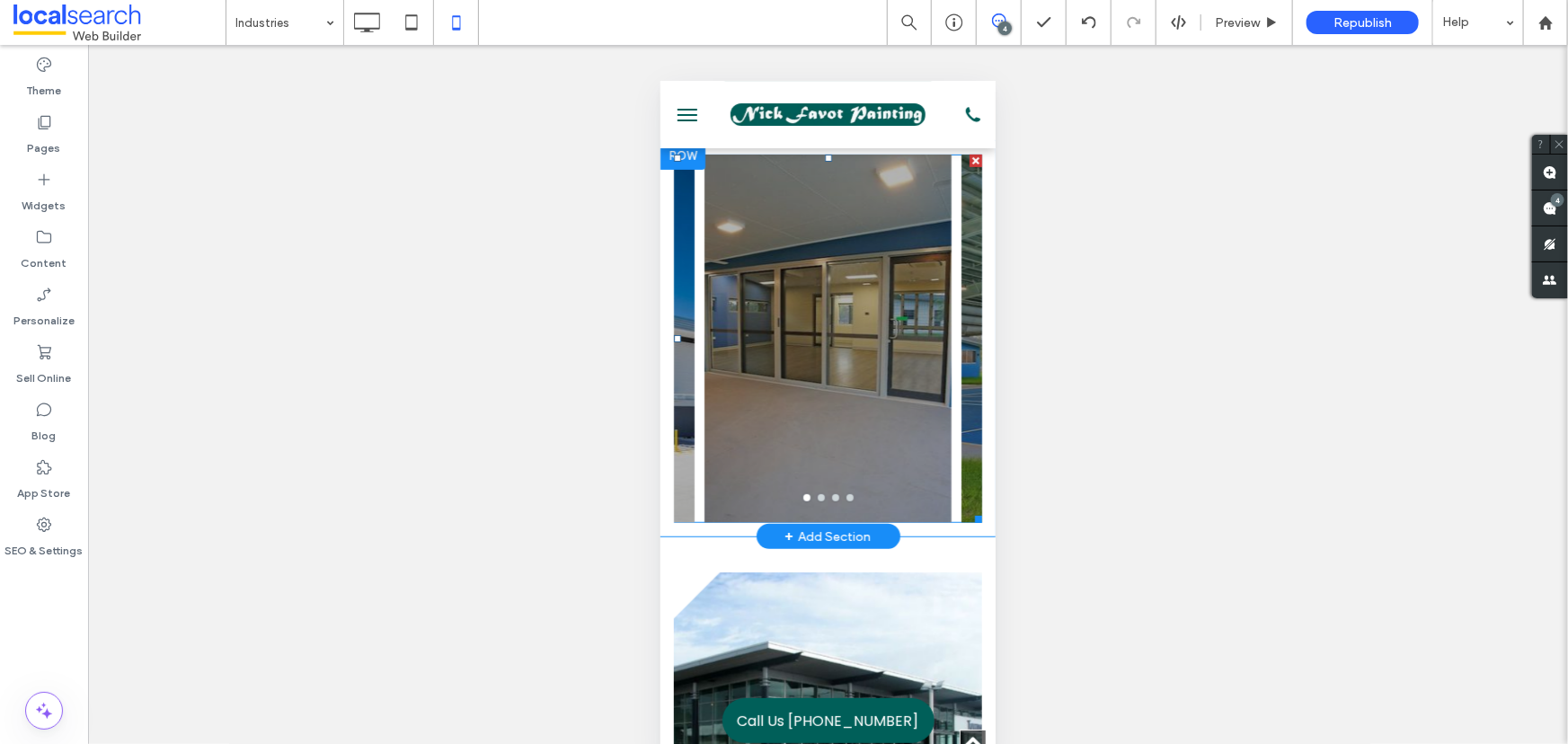 click at bounding box center (827, 322) 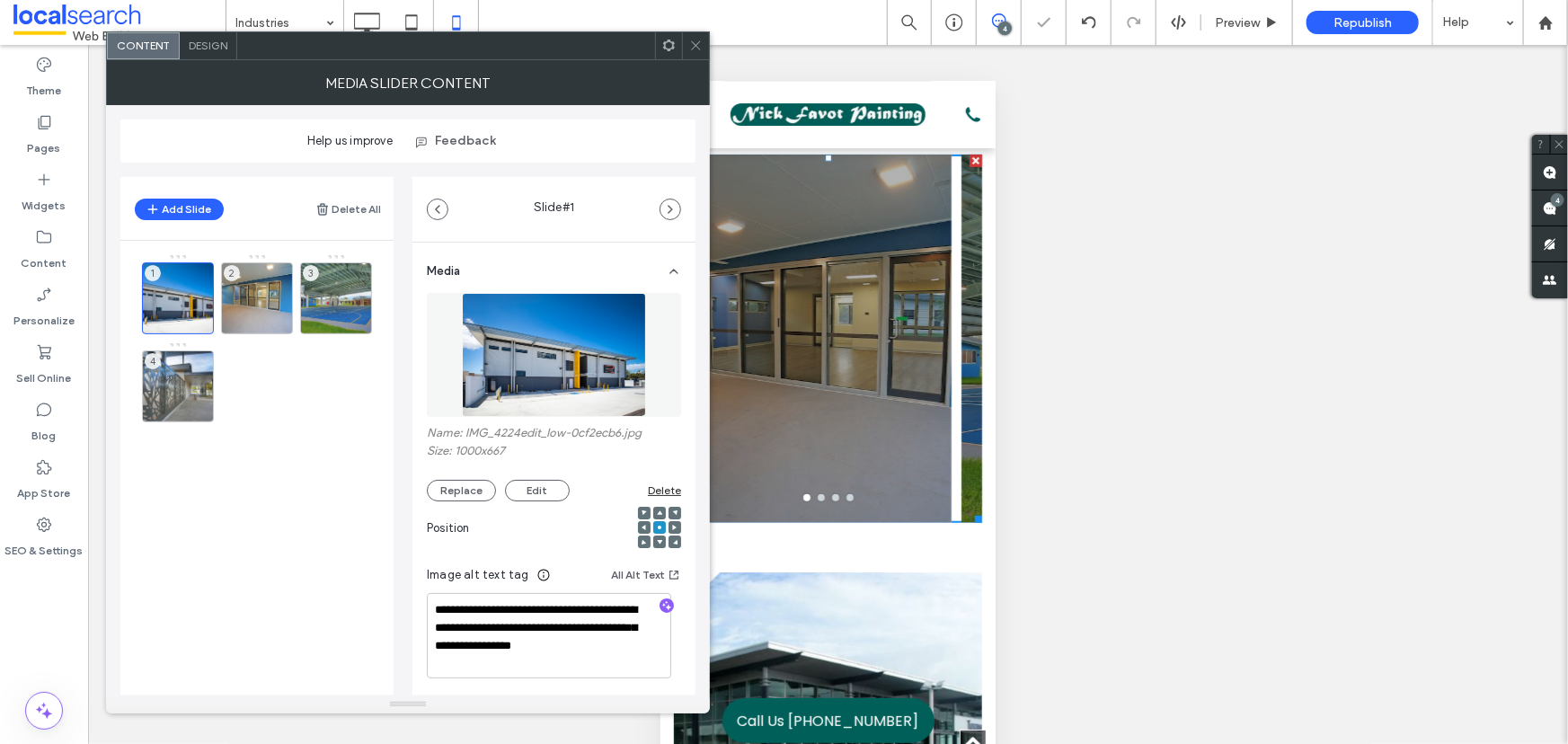 click on "Design" at bounding box center (208, 45) 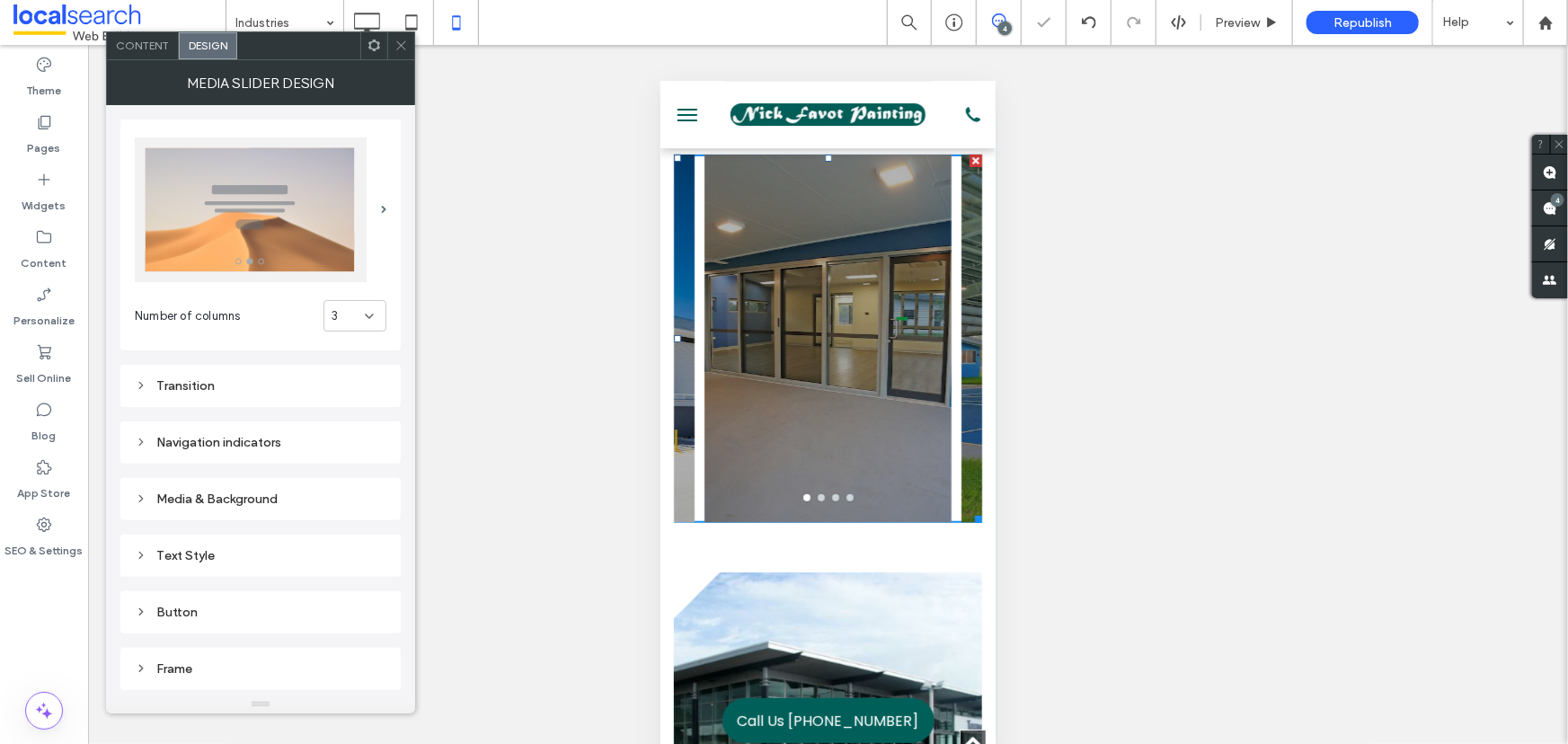 scroll, scrollTop: 109, scrollLeft: 0, axis: vertical 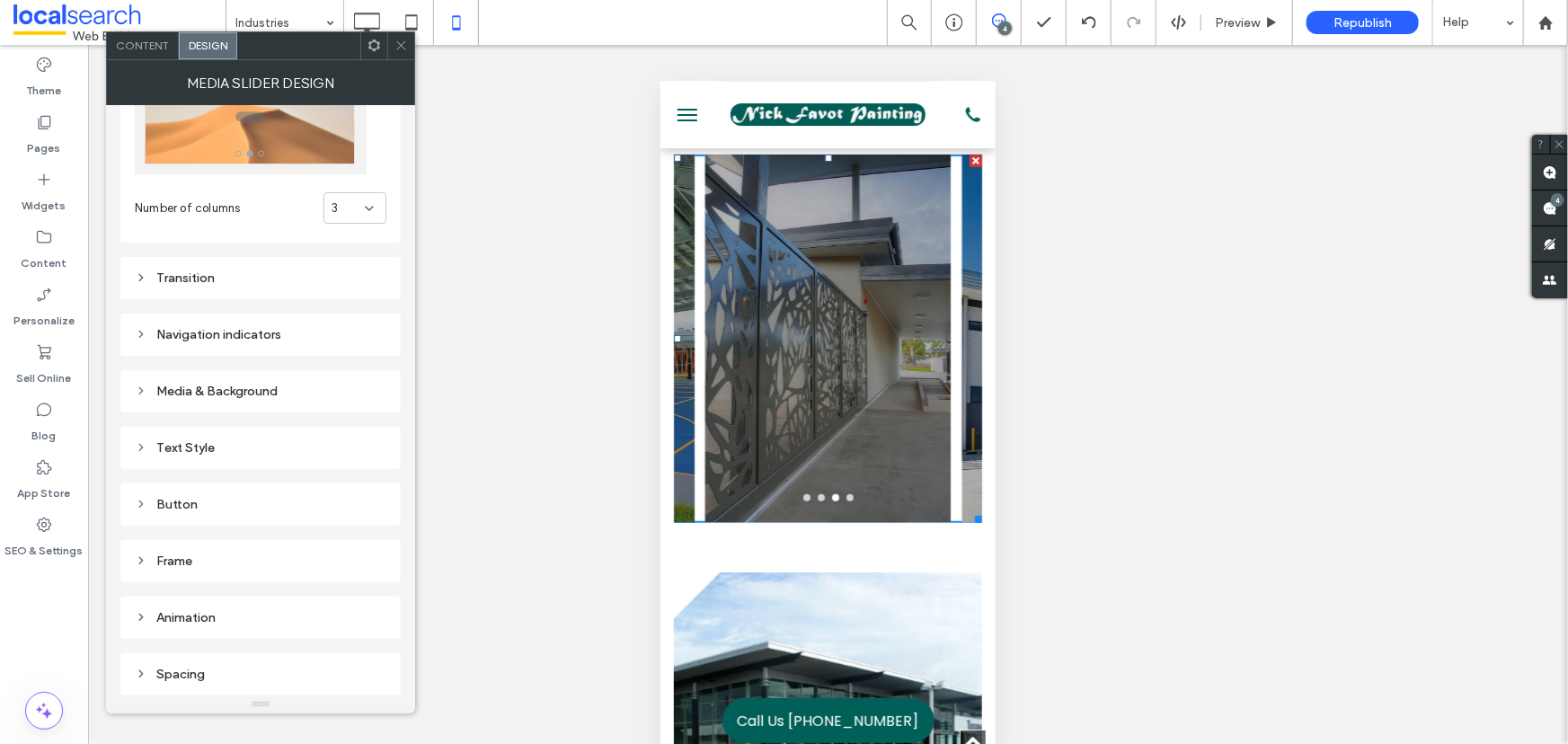 click on "Frame" at bounding box center (261, 561) 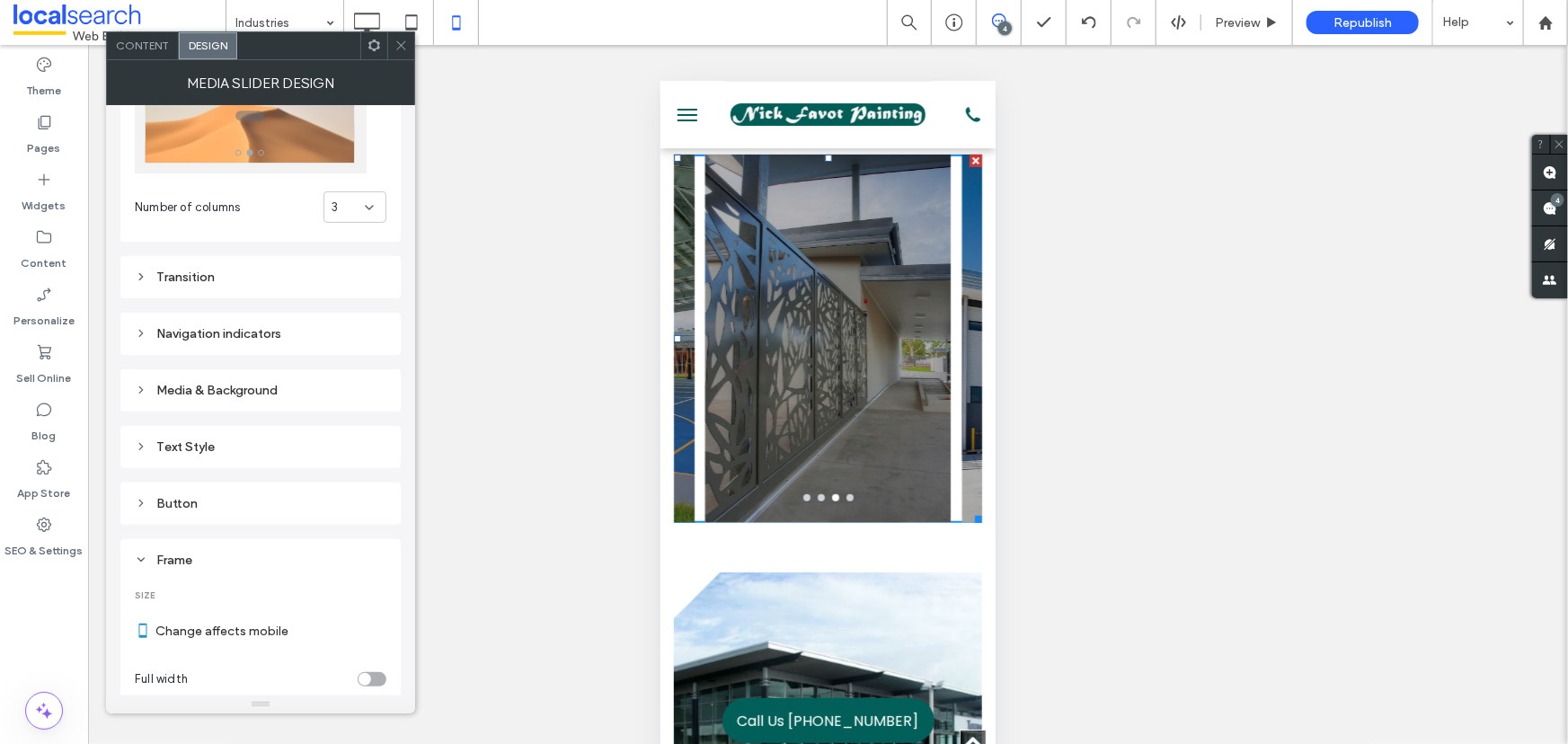 scroll, scrollTop: 518, scrollLeft: 0, axis: vertical 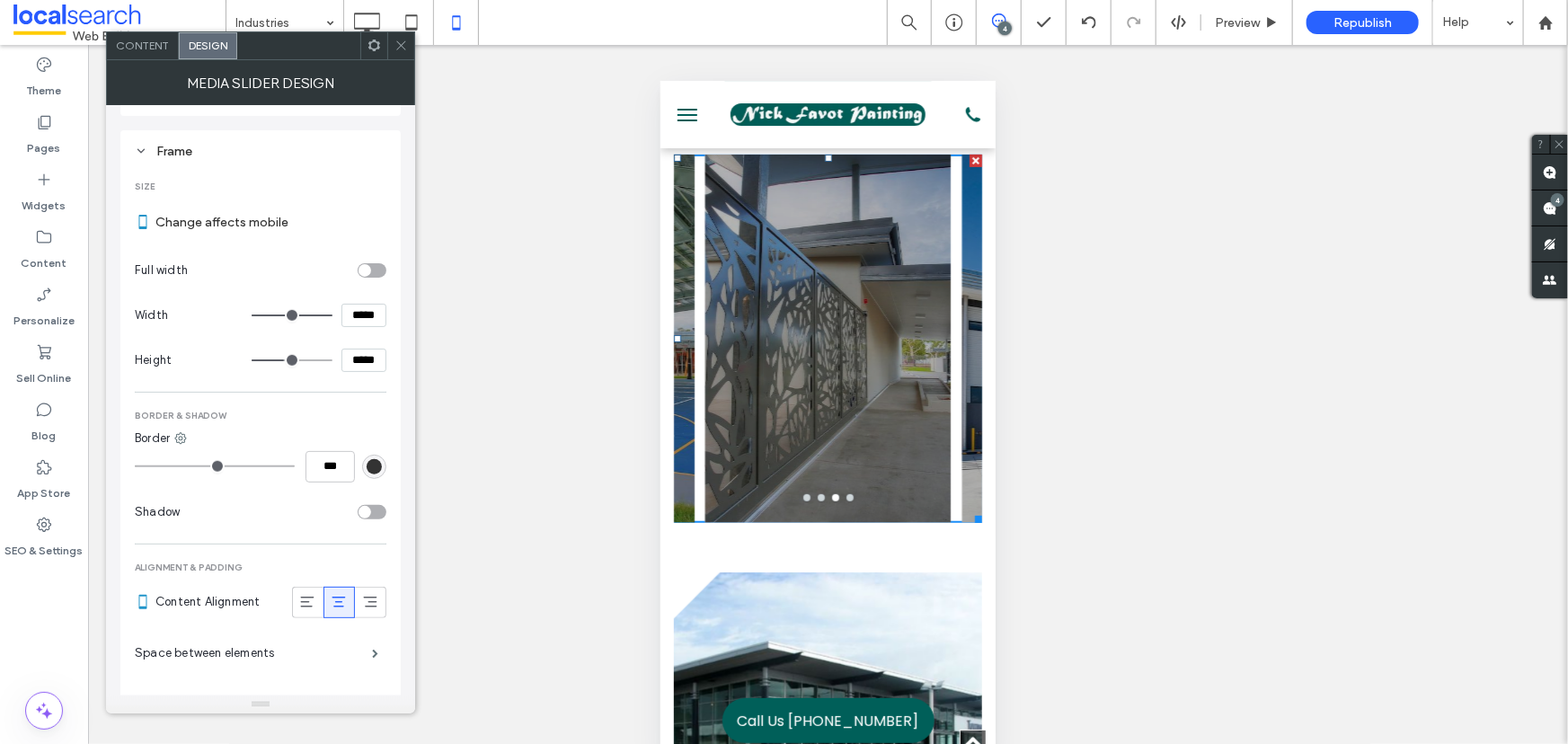 click on "*****" at bounding box center [364, 360] 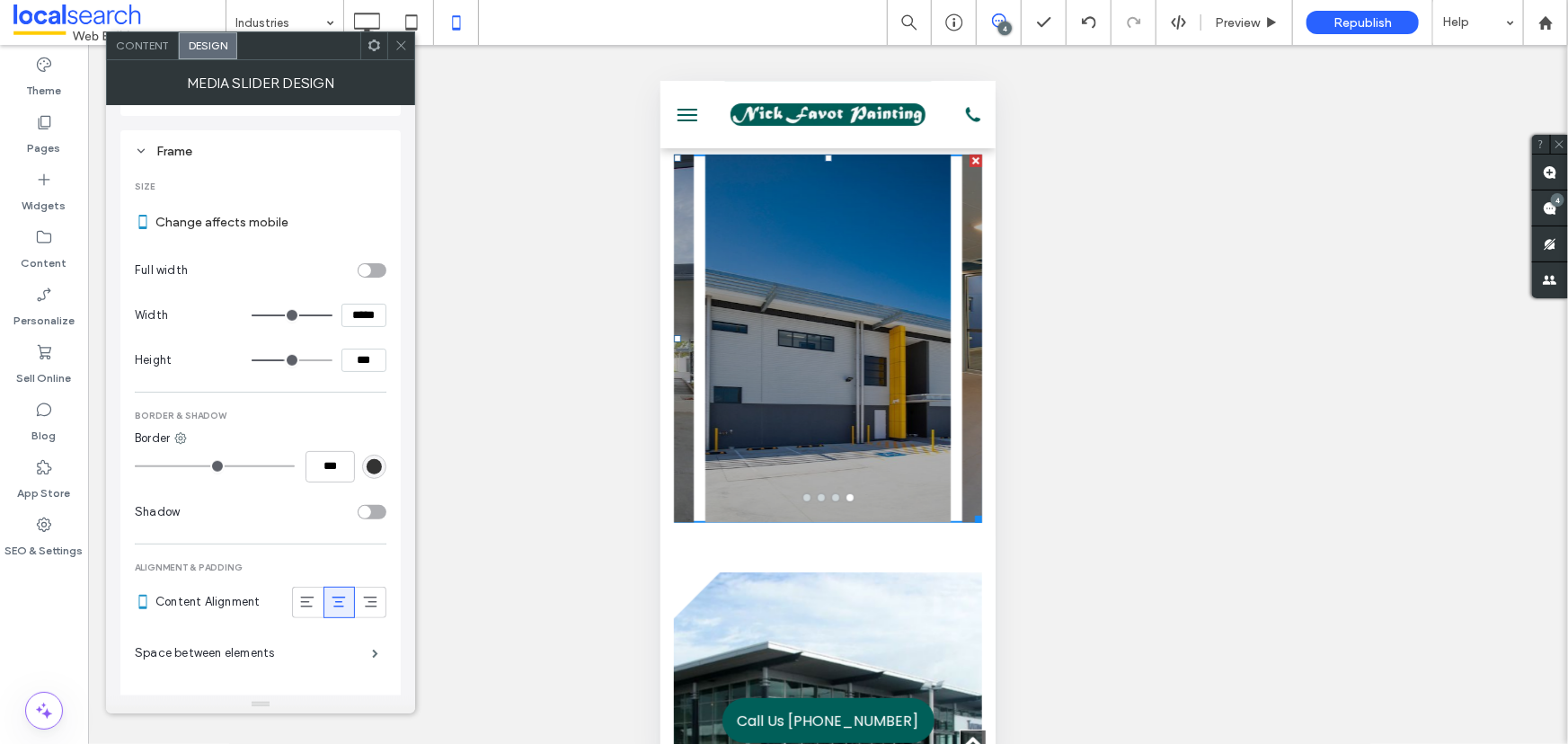type on "*****" 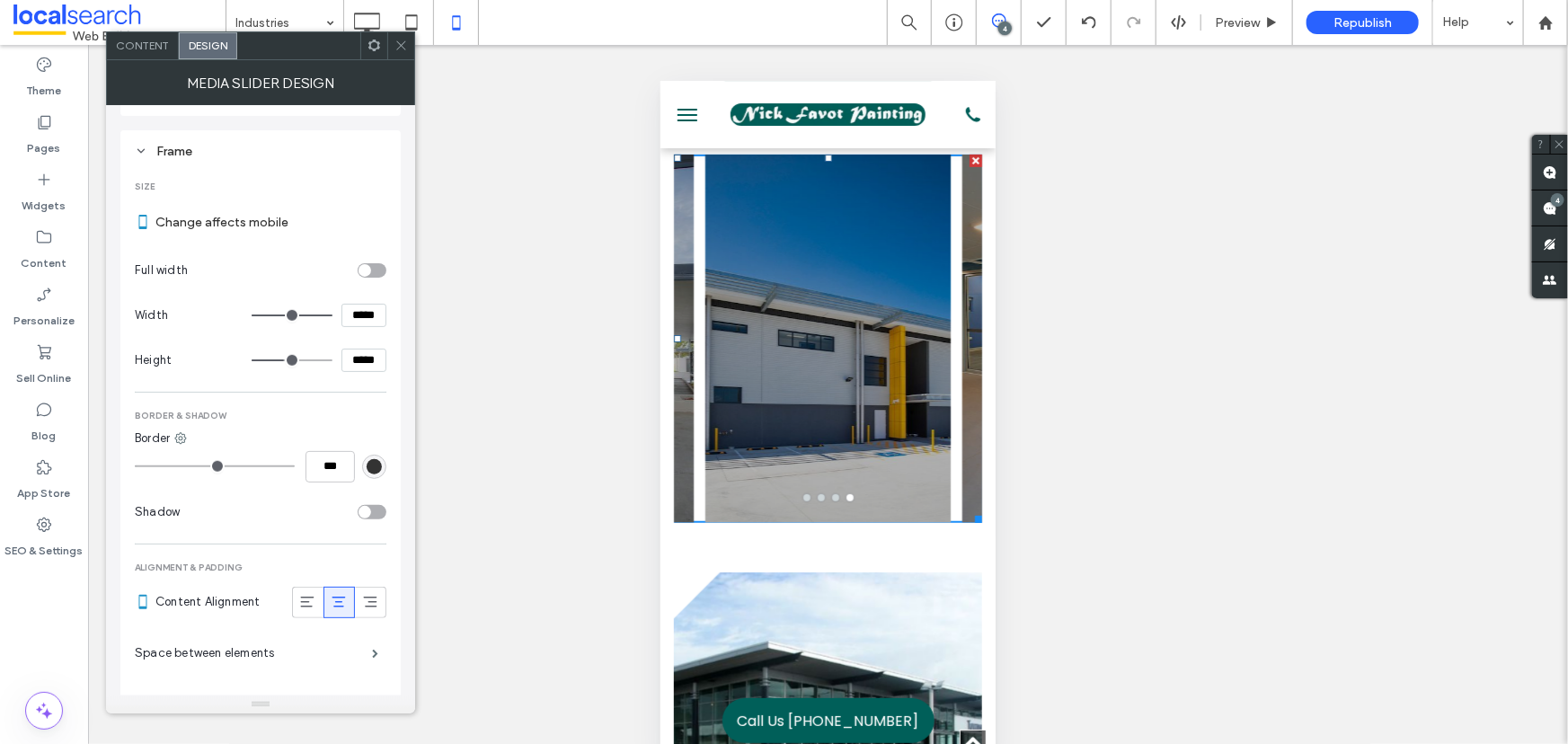 type on "***" 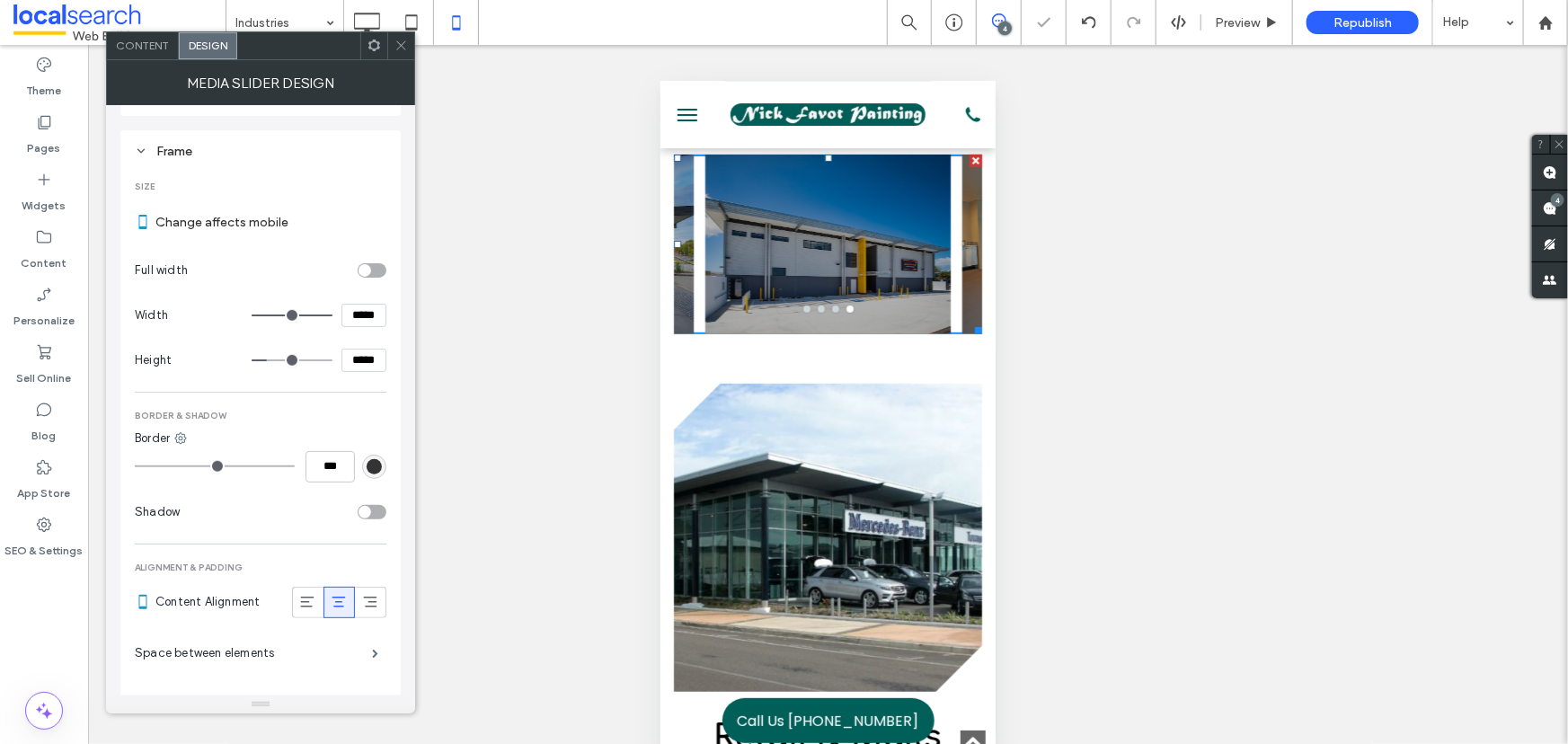 click 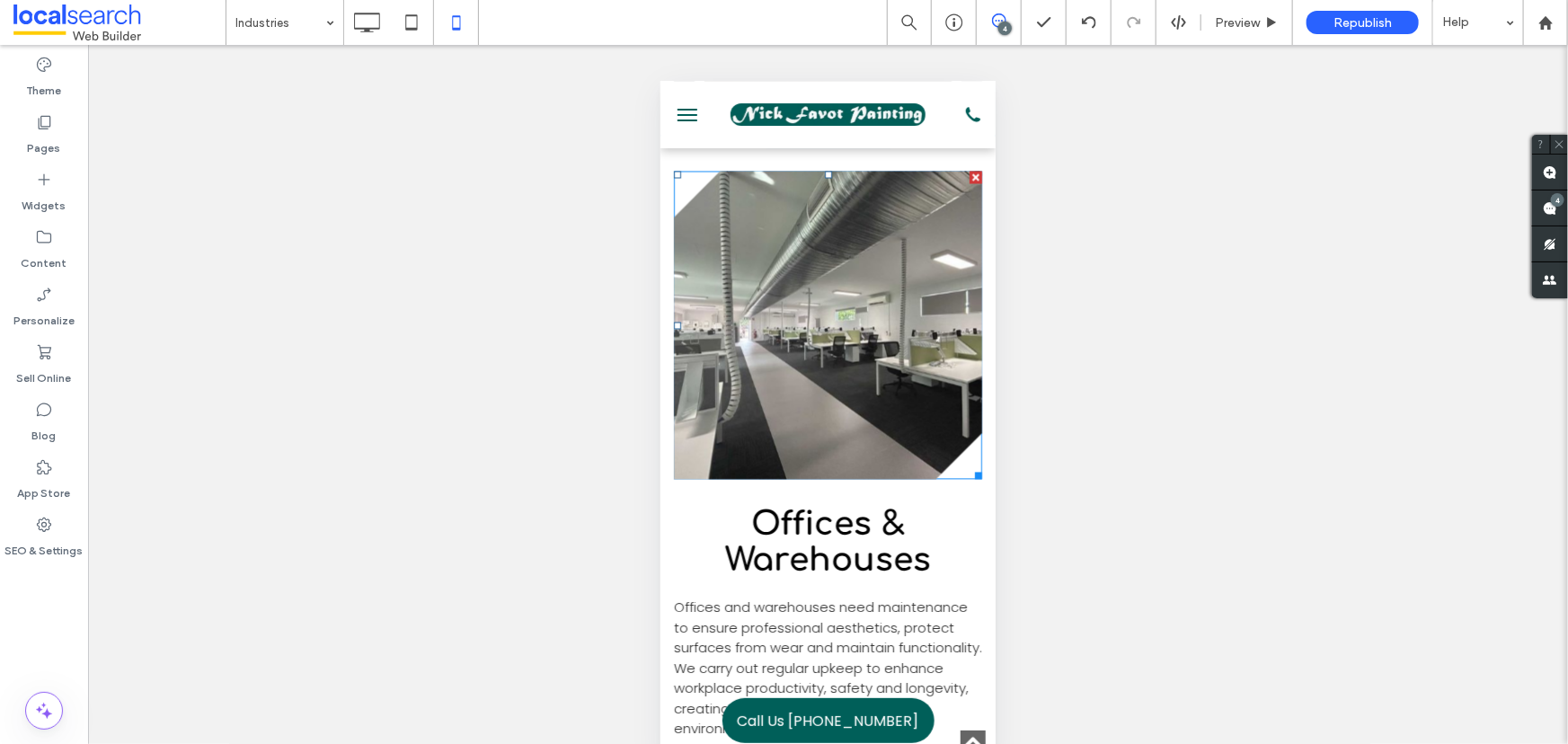 scroll, scrollTop: 8549, scrollLeft: 0, axis: vertical 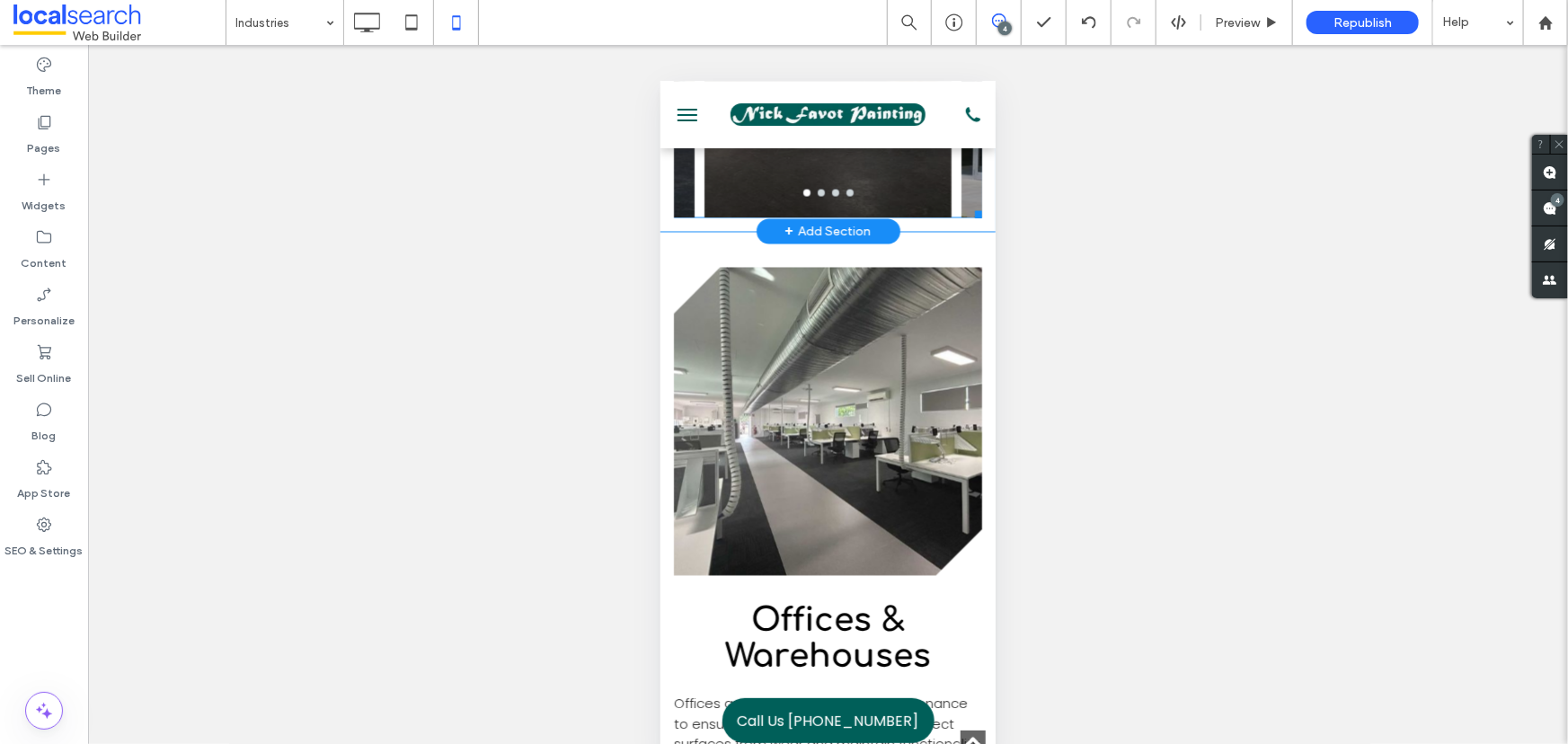 click at bounding box center (827, 17) 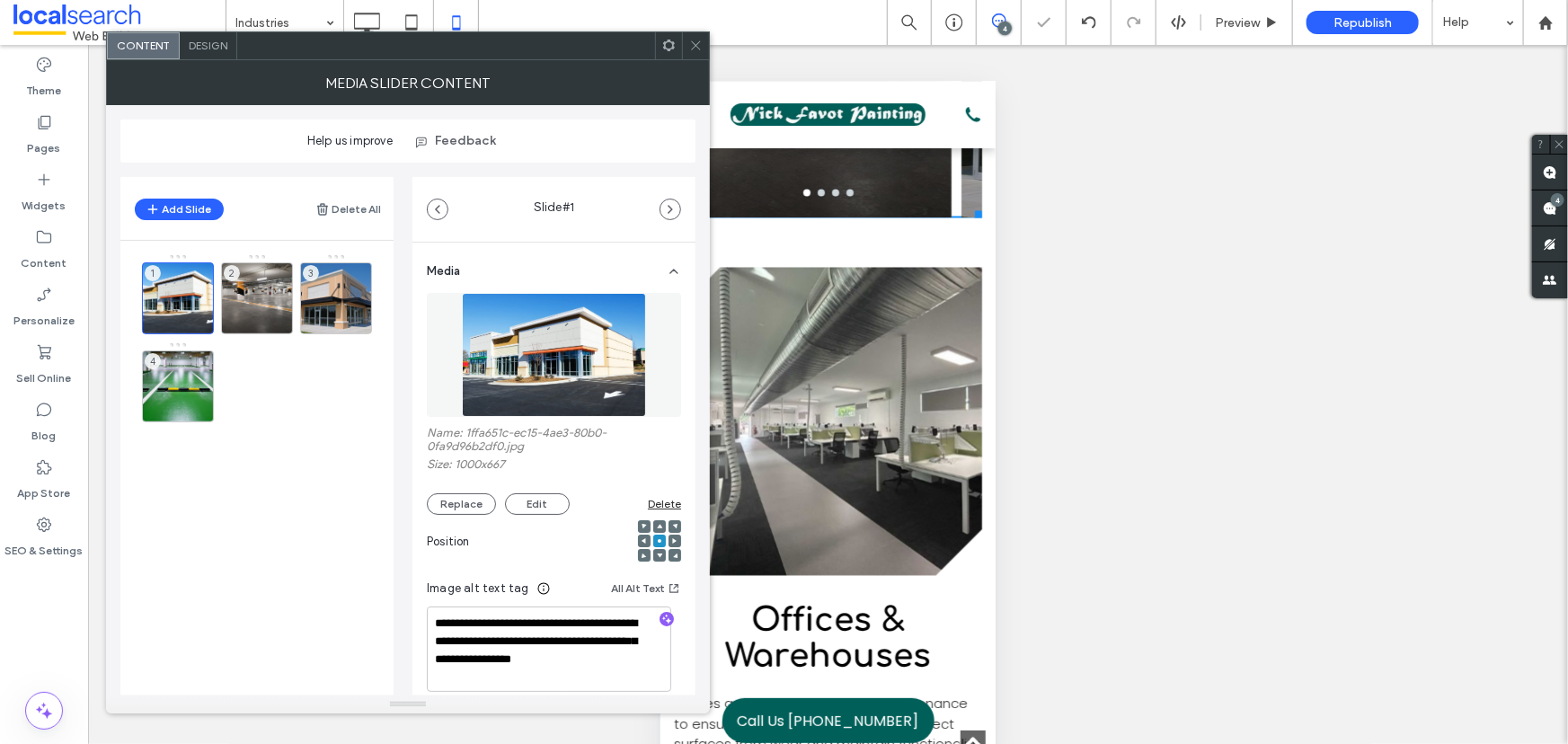 click on "Design" at bounding box center [208, 45] 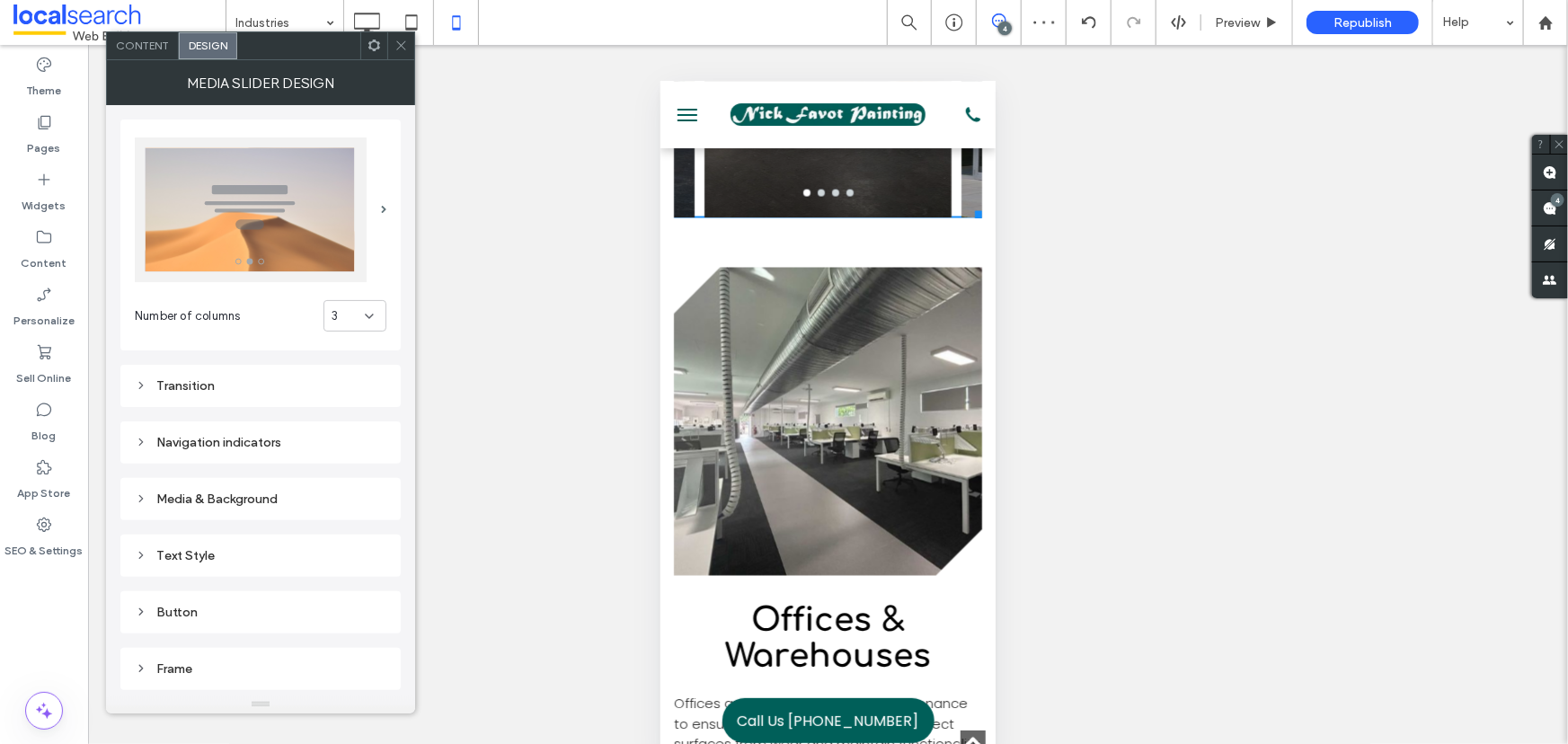 scroll, scrollTop: 109, scrollLeft: 0, axis: vertical 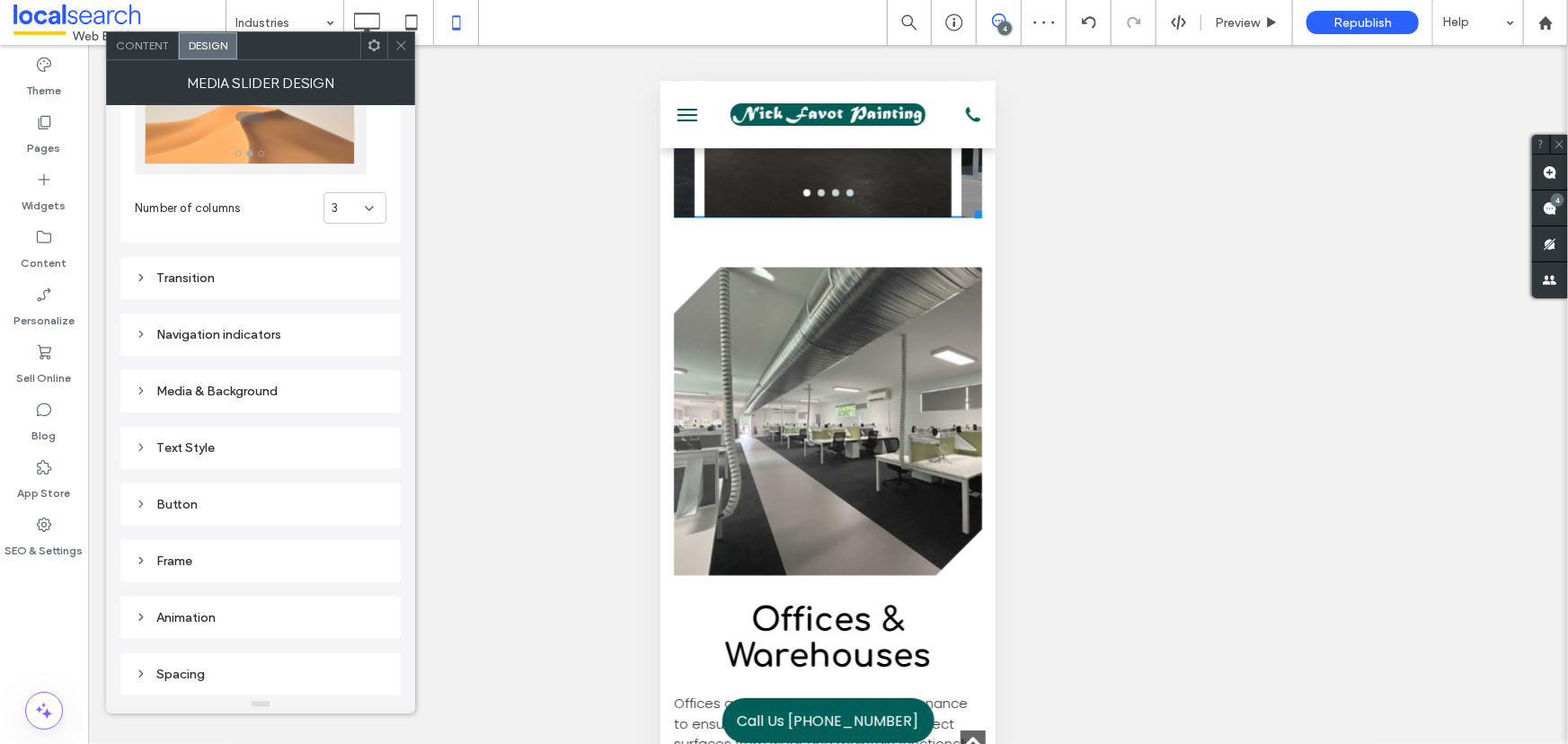 click on "Frame" at bounding box center (261, 561) 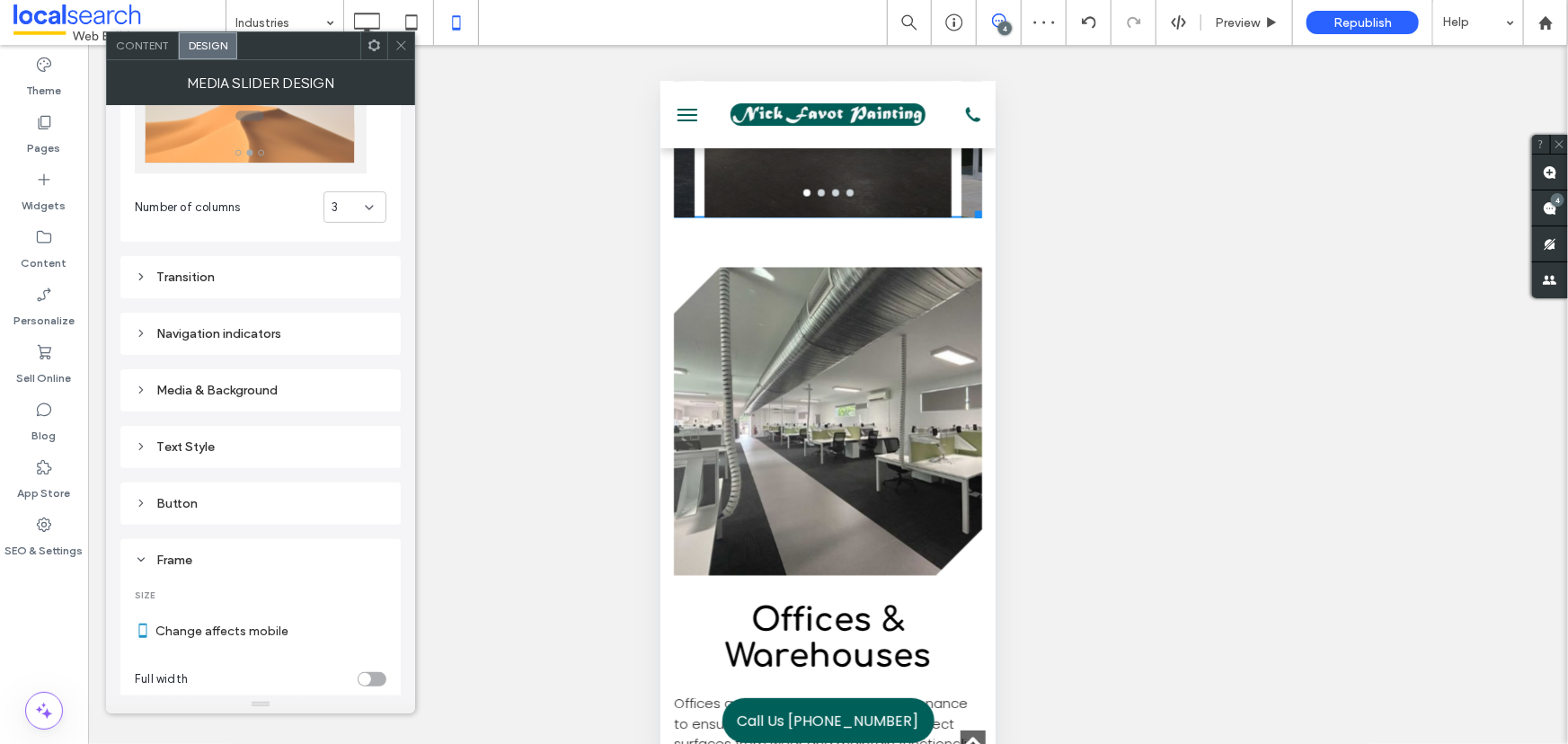scroll, scrollTop: 436, scrollLeft: 0, axis: vertical 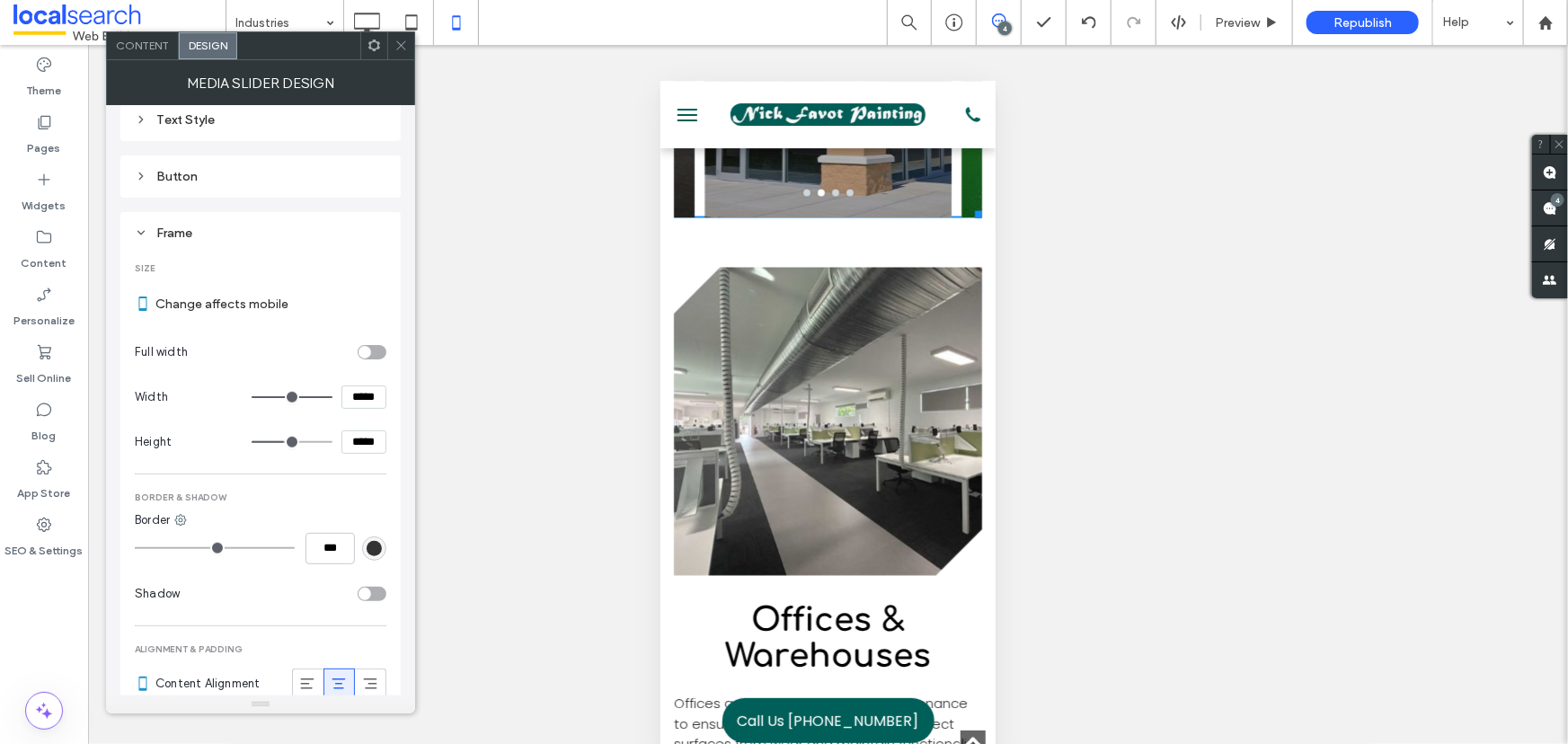 click on "Height *****" at bounding box center (261, 442) 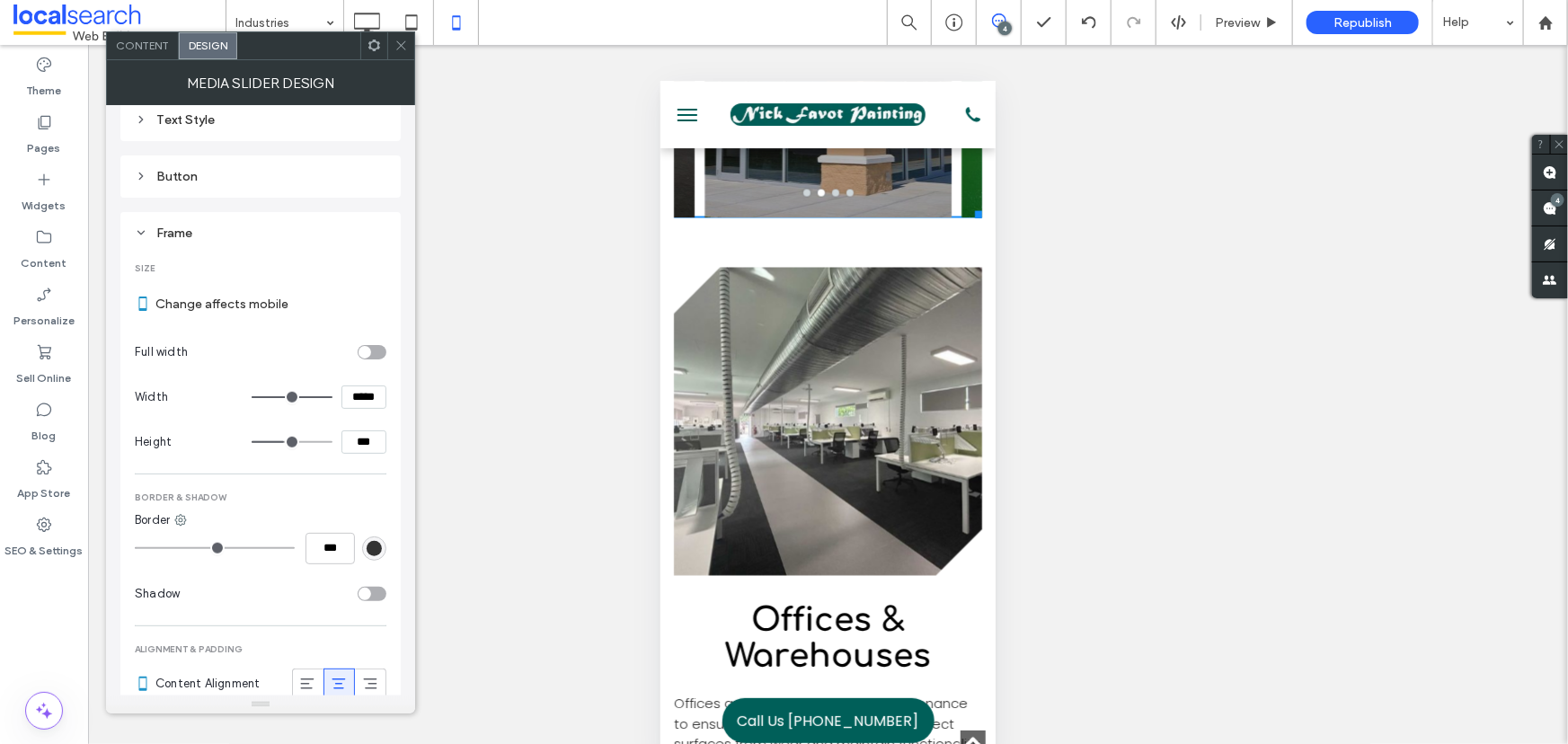 type on "*****" 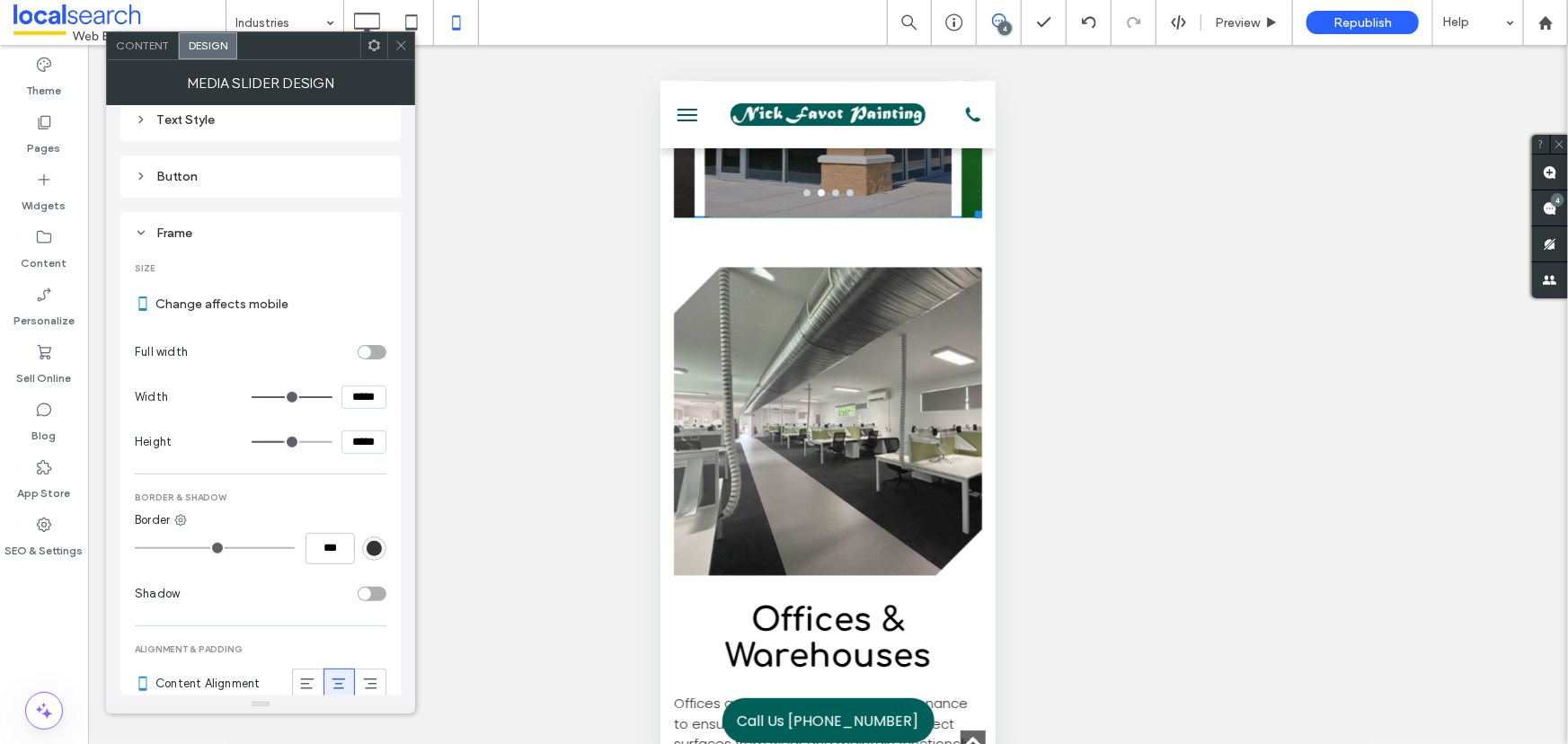 type on "***" 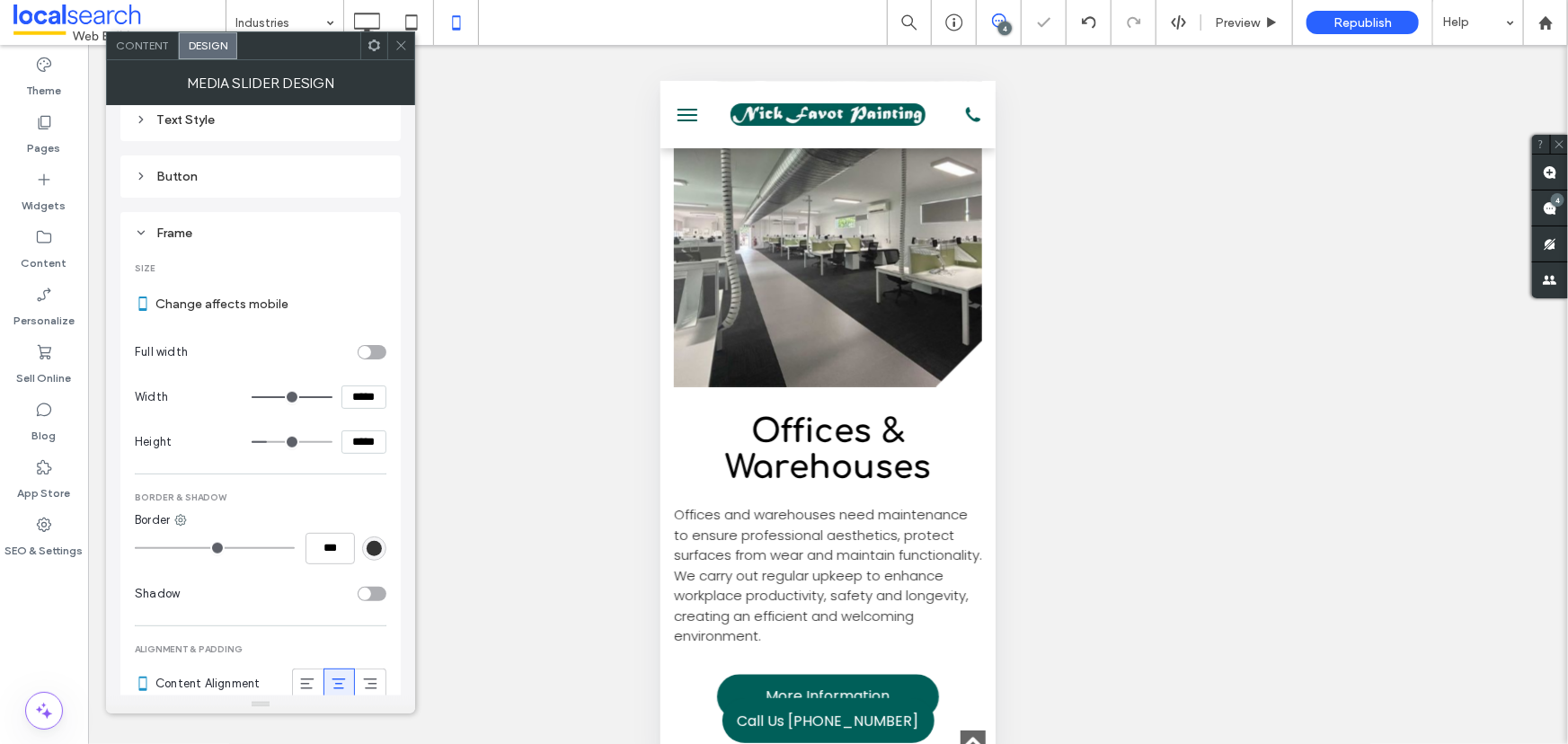 click 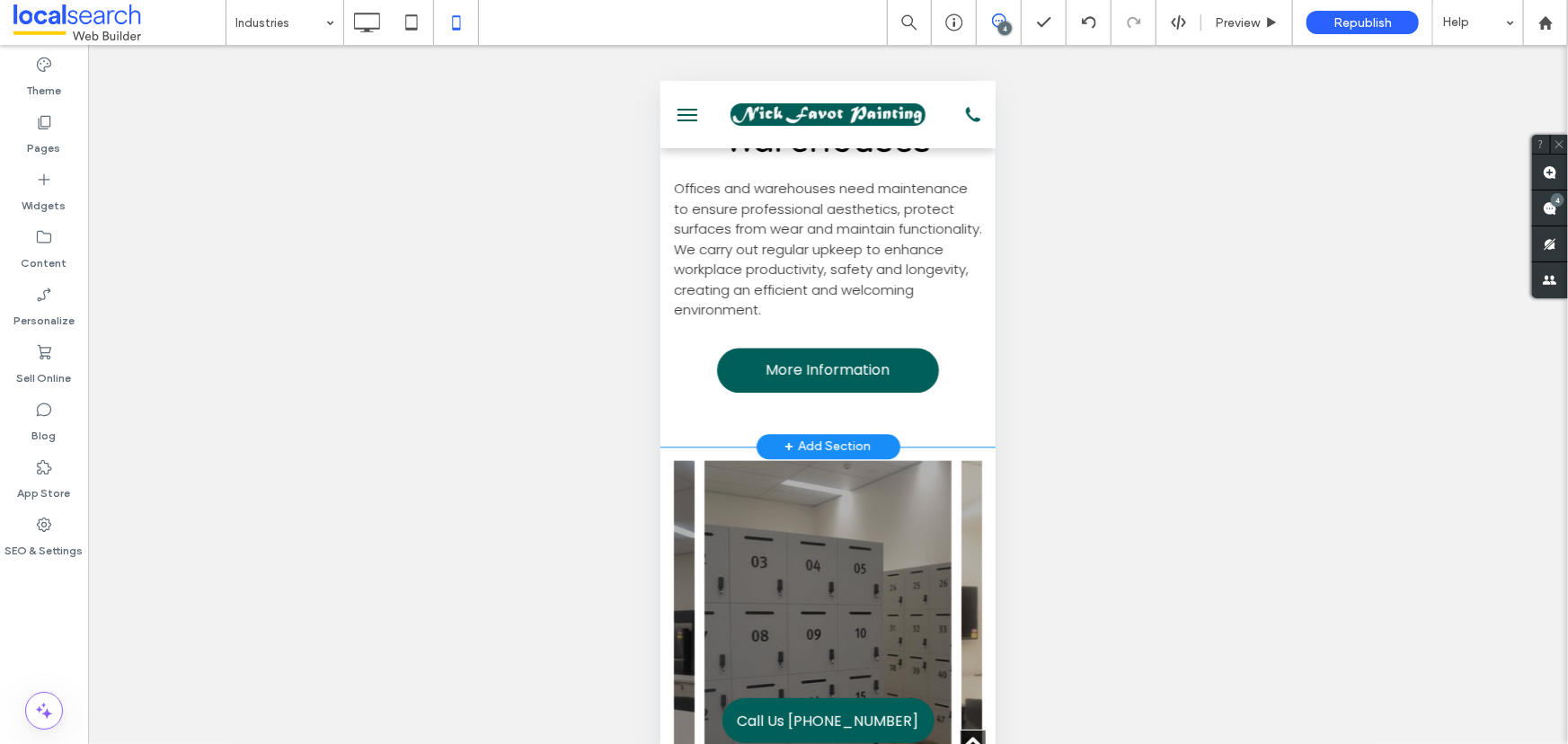 scroll, scrollTop: 9120, scrollLeft: 0, axis: vertical 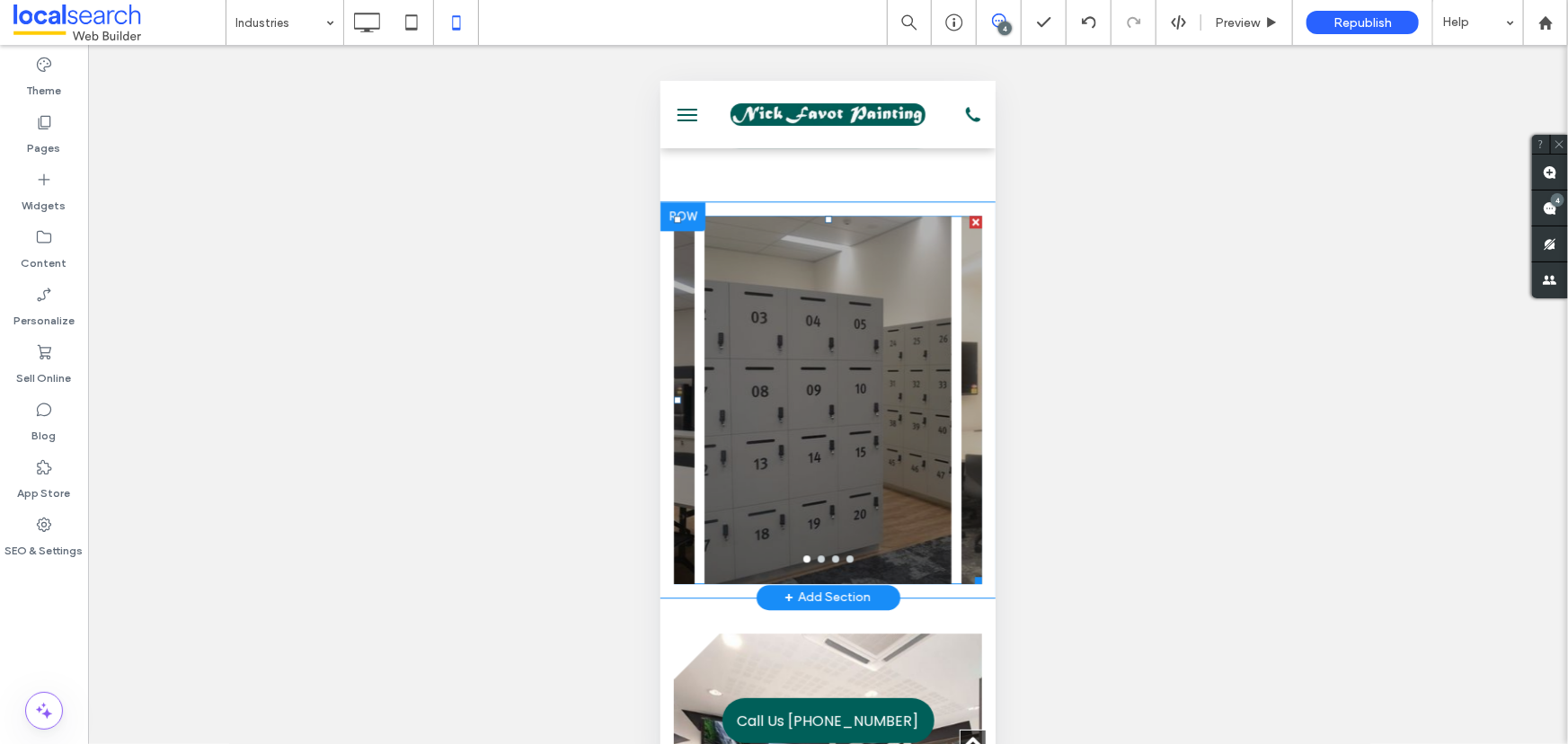drag, startPoint x: 716, startPoint y: 693, endPoint x: 798, endPoint y: 474, distance: 233.84824 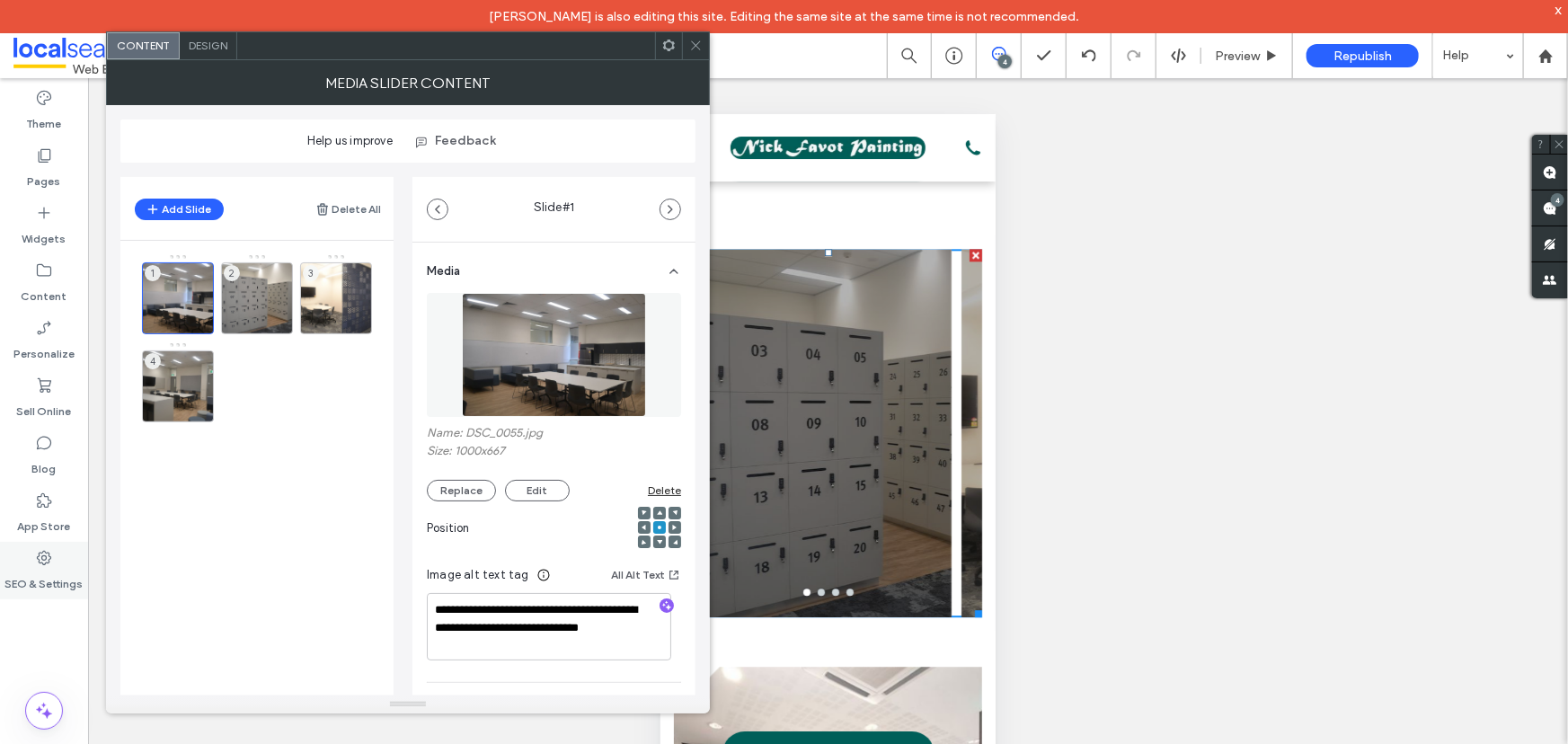 click on "SEO & Settings" at bounding box center [44, 571] 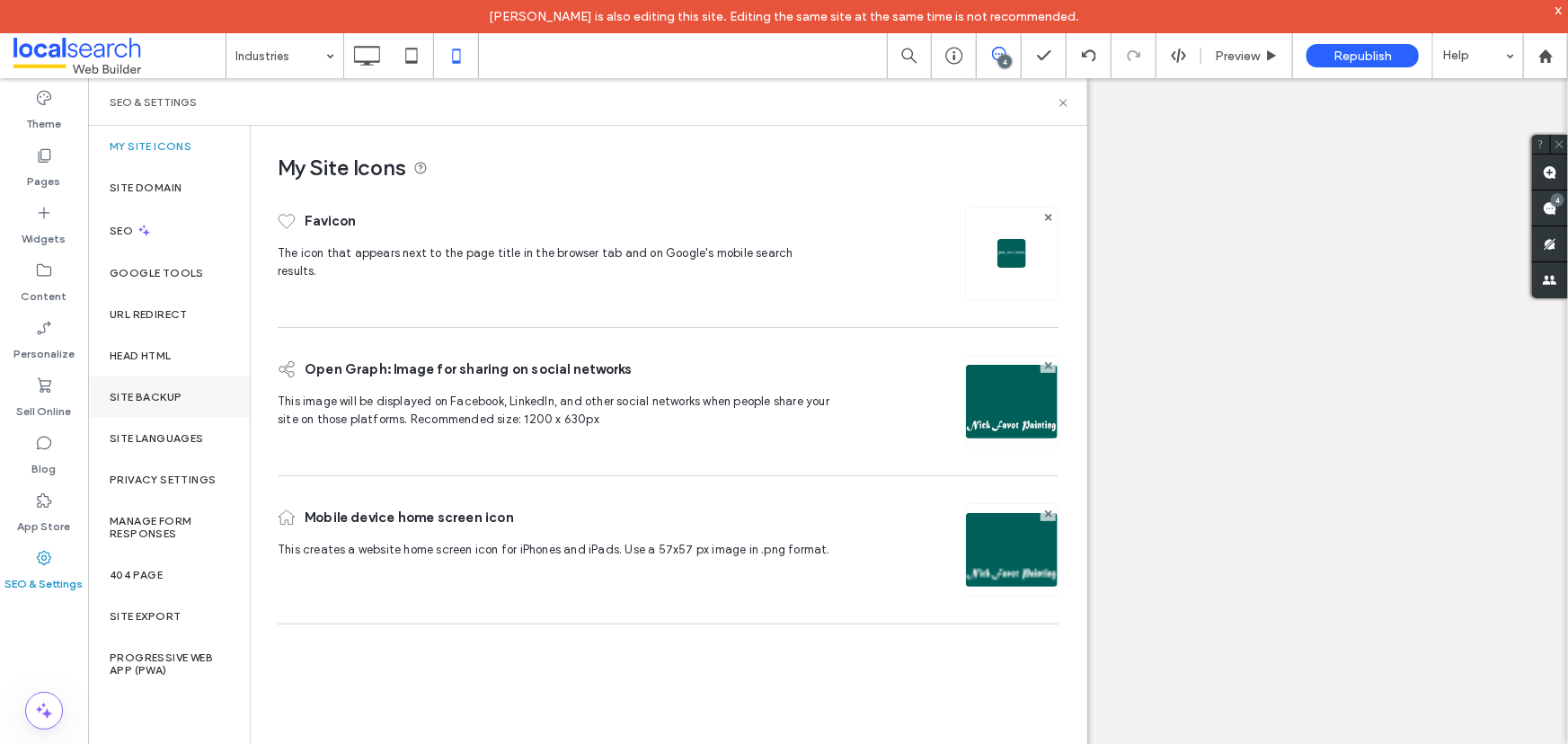 click on "Site Backup" at bounding box center (146, 397) 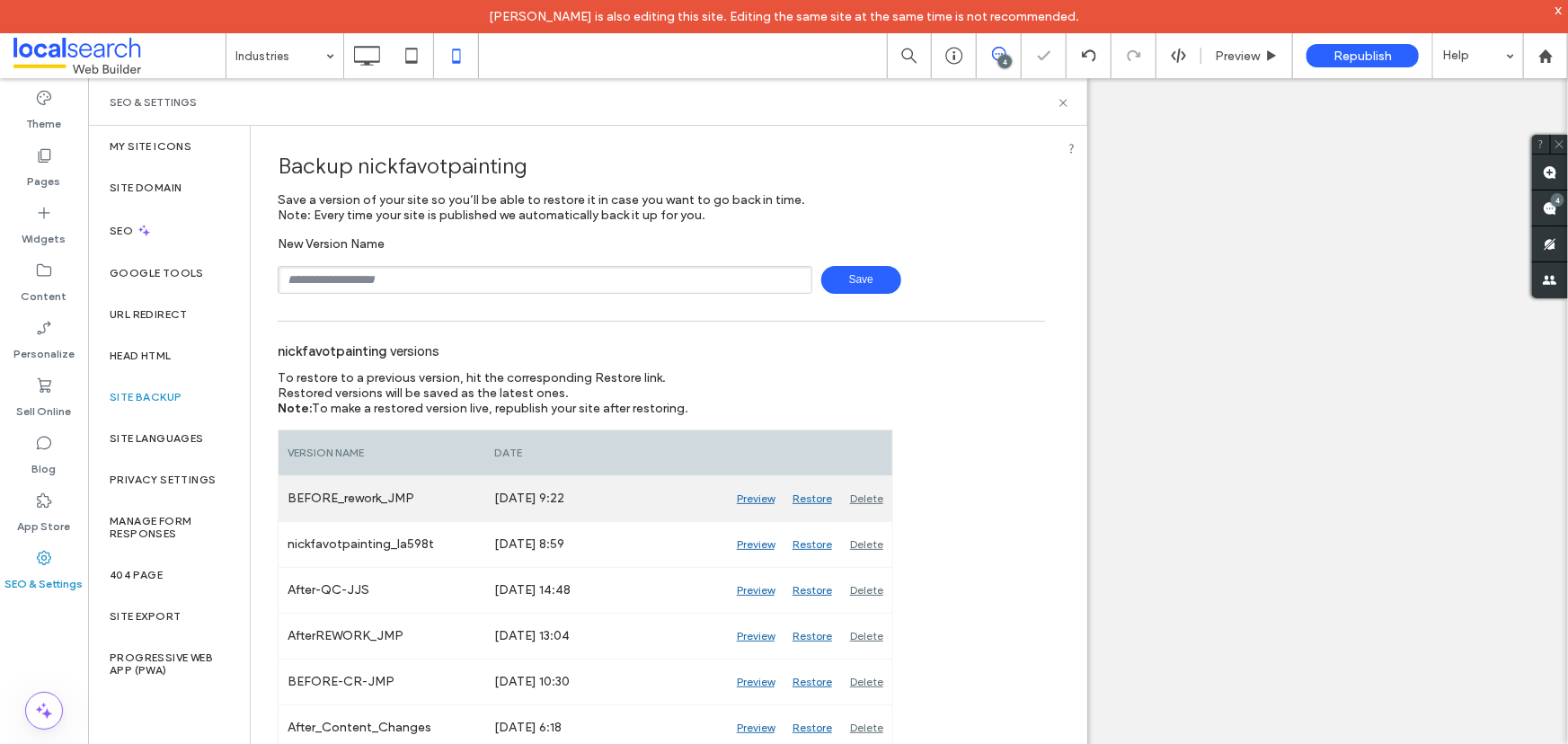 click on "Preview" at bounding box center [756, 499] 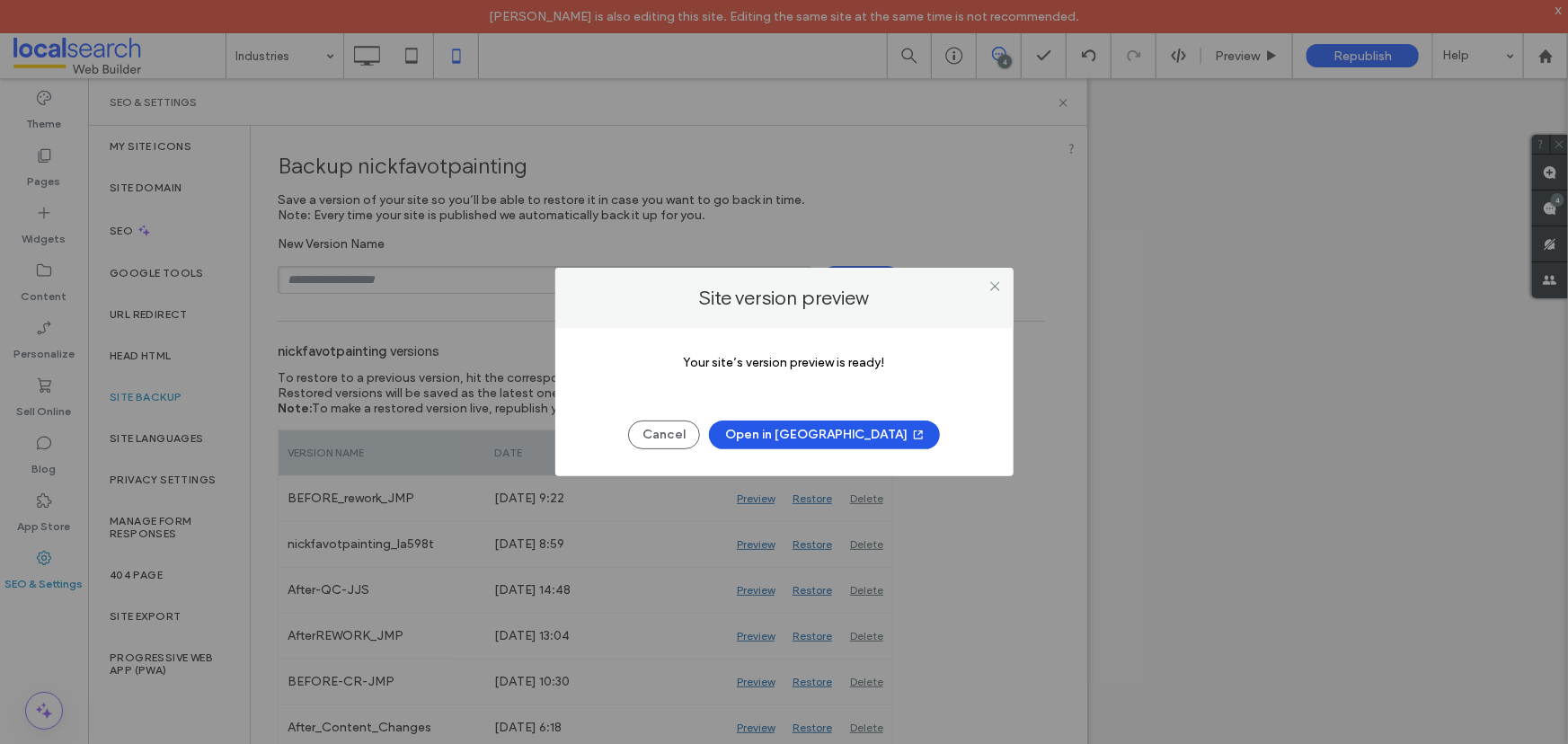 click on "Open in New Tab" at bounding box center [824, 435] 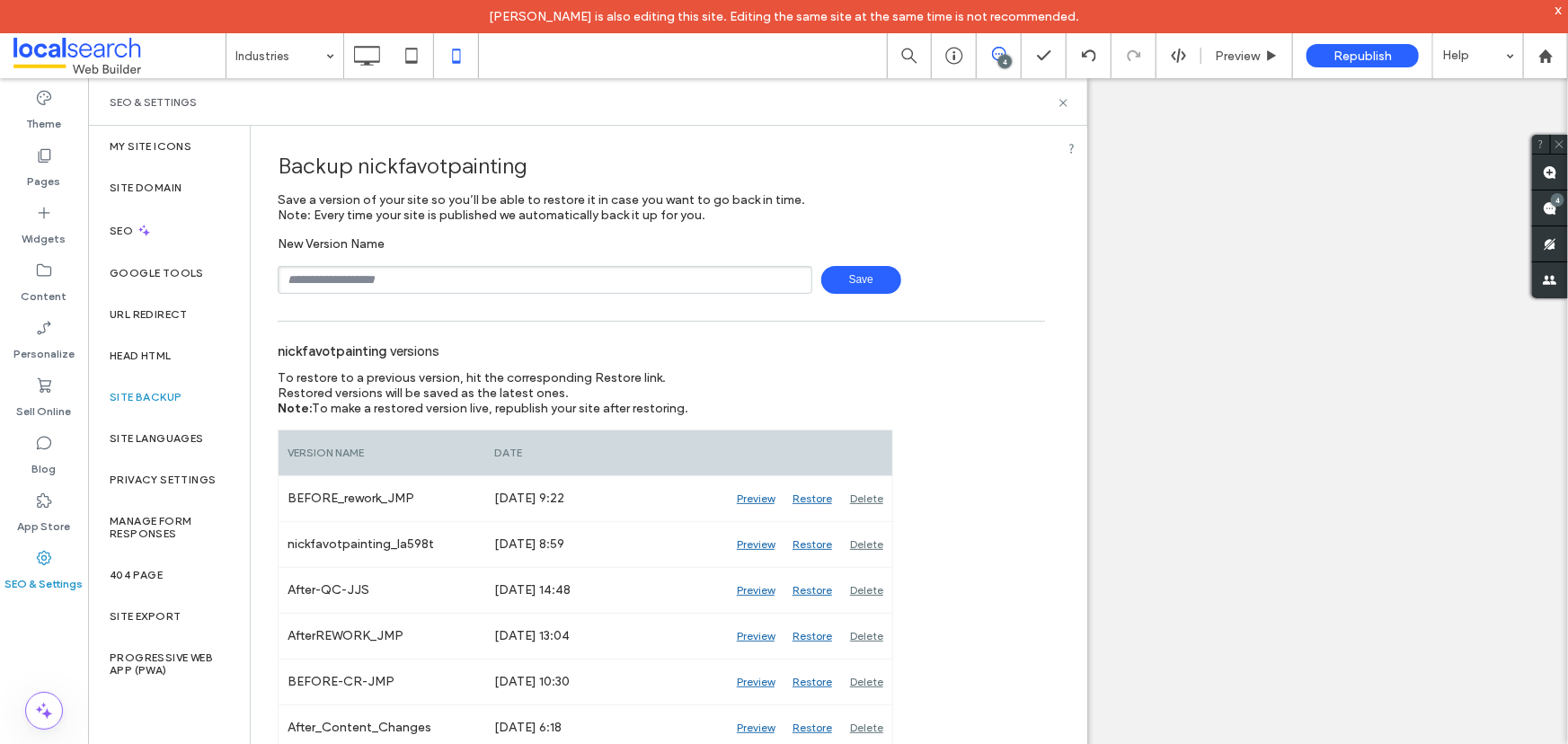drag, startPoint x: 1067, startPoint y: 101, endPoint x: 1057, endPoint y: 102, distance: 10.049876 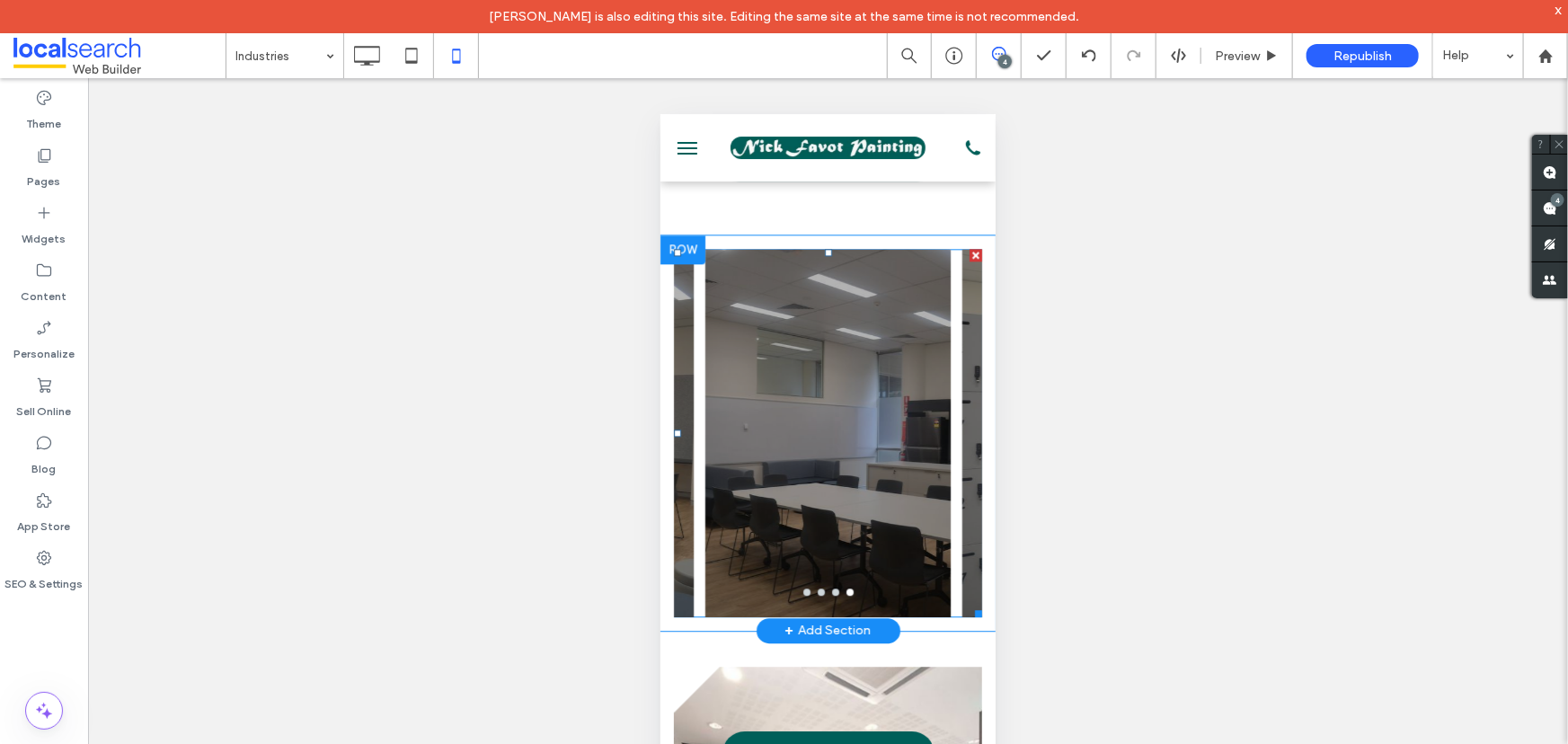 click at bounding box center [827, 416] 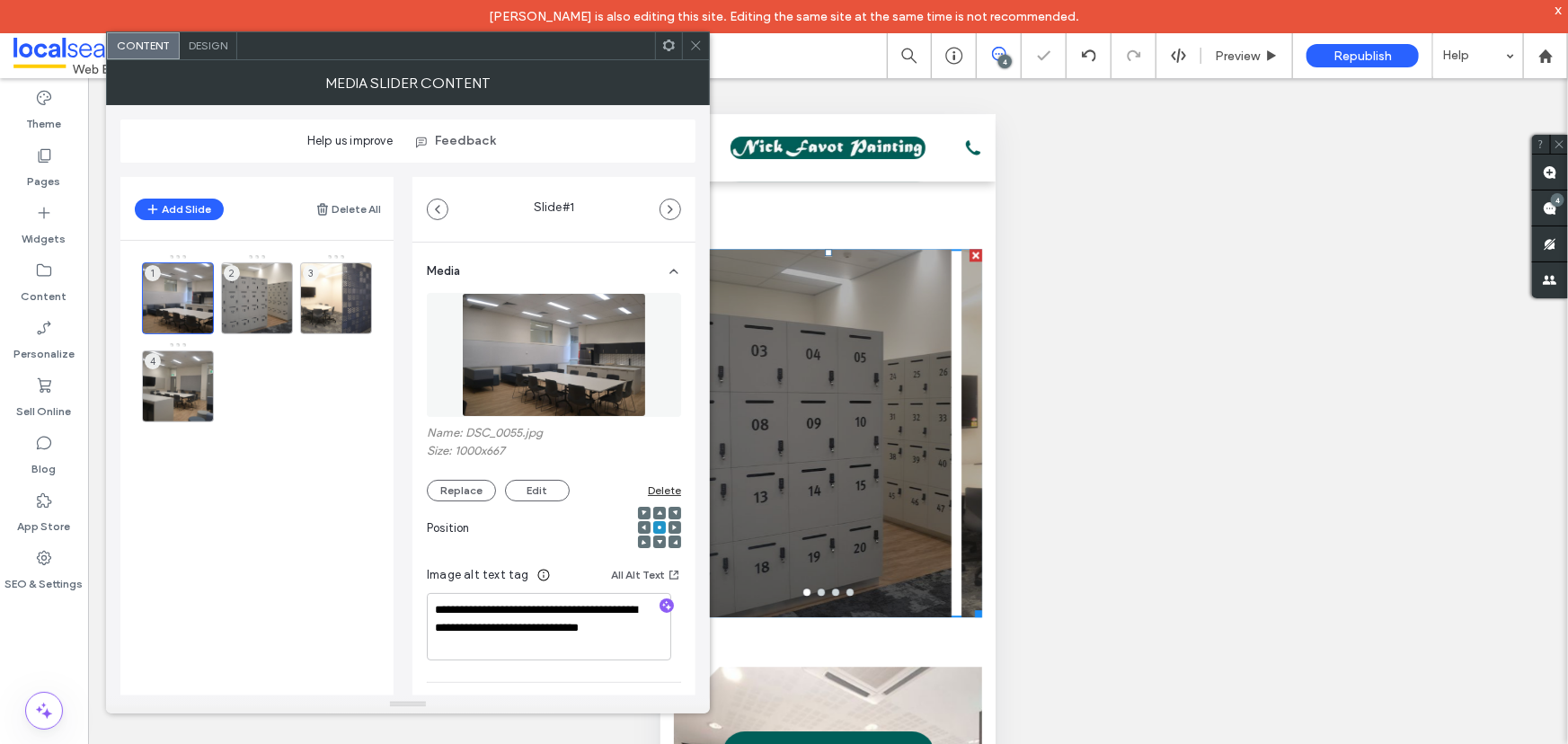 click on "Design" at bounding box center [208, 45] 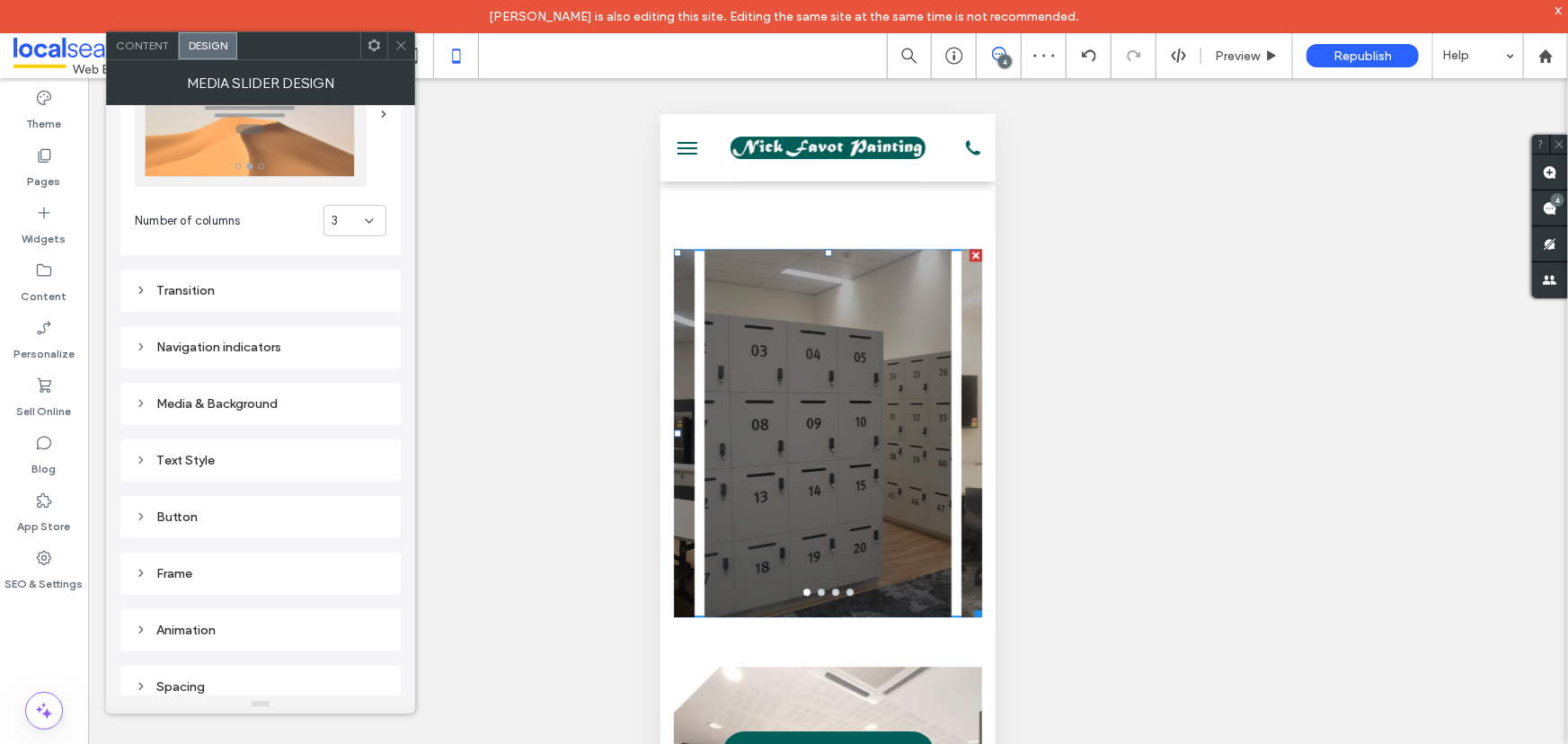 scroll, scrollTop: 109, scrollLeft: 0, axis: vertical 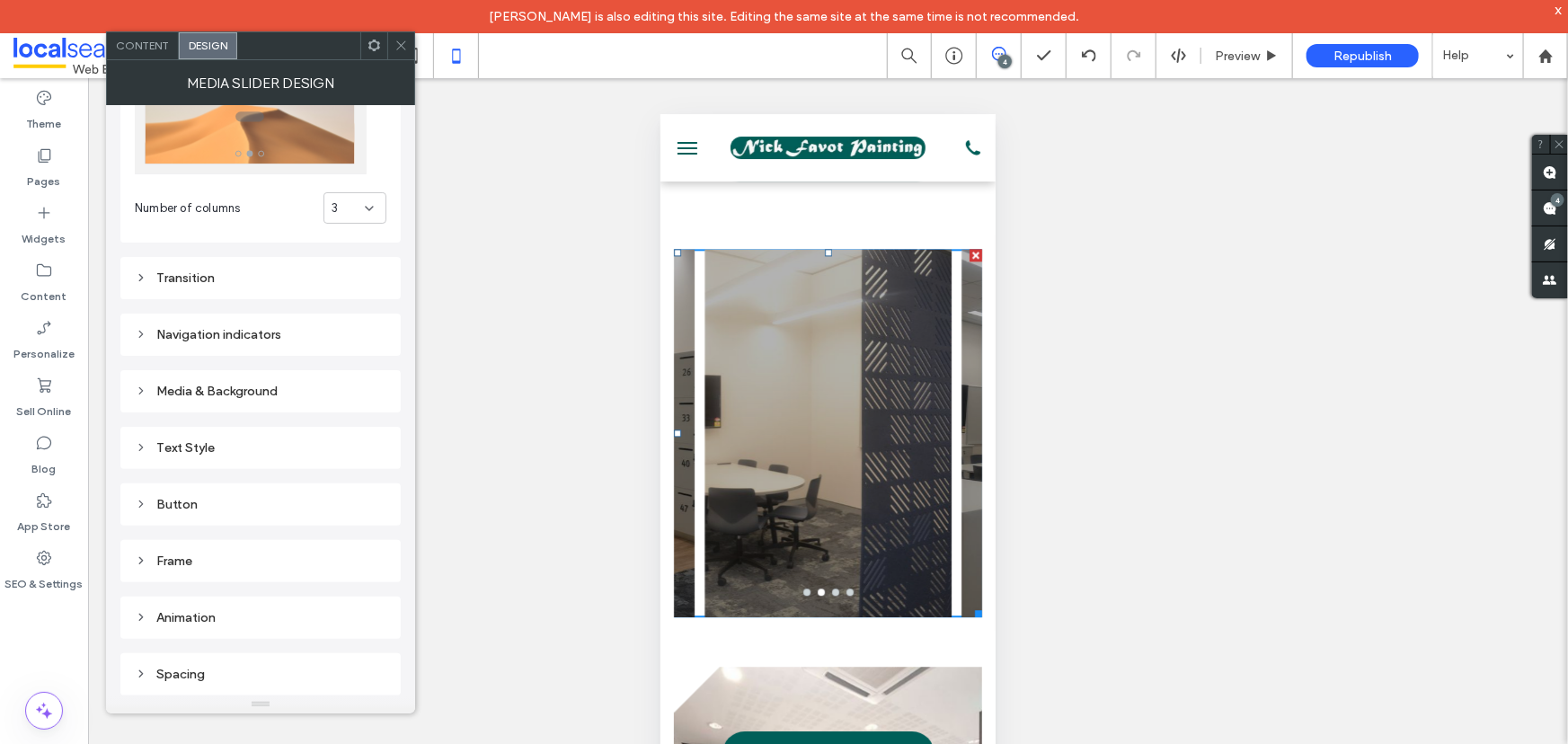 click on "Frame" at bounding box center (261, 561) 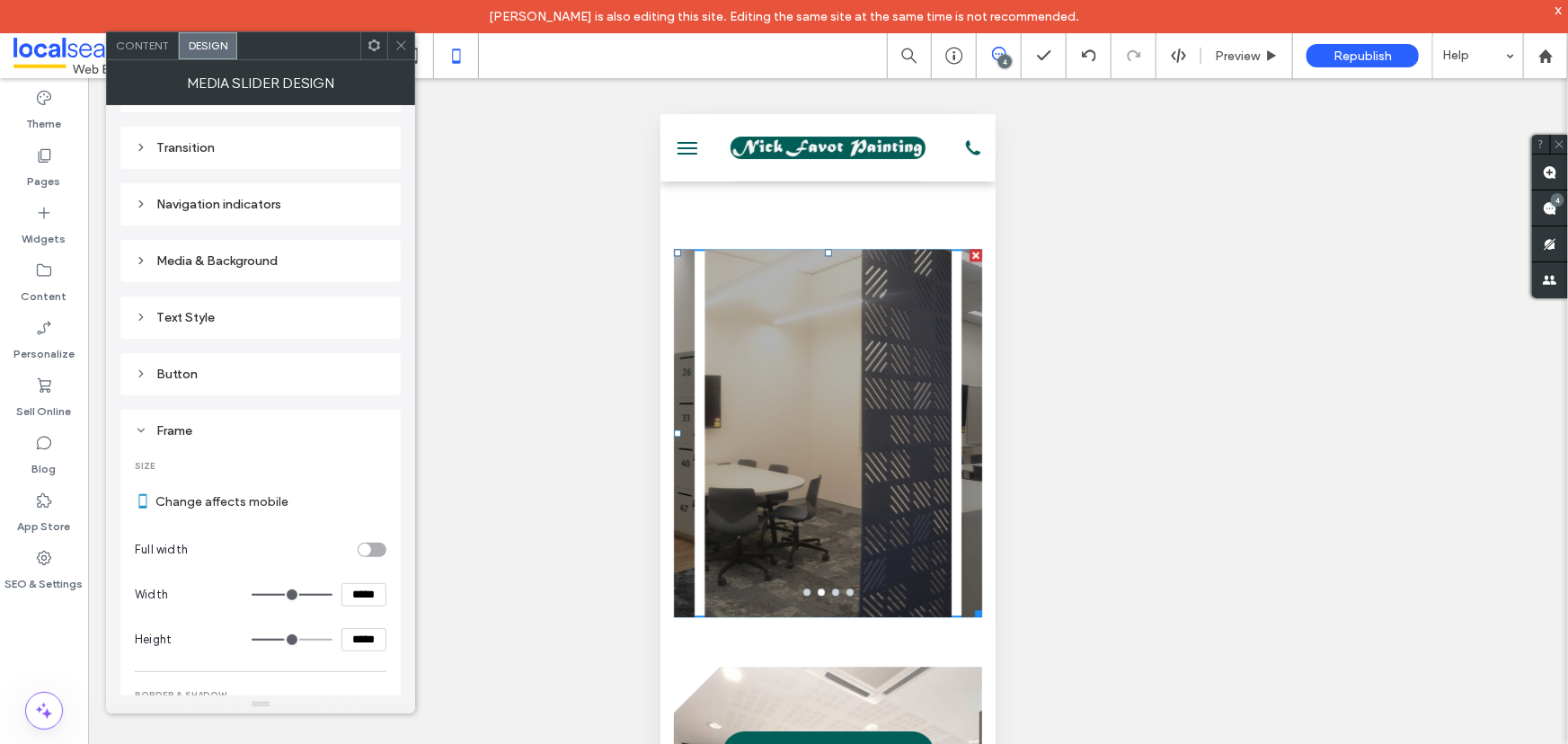 scroll, scrollTop: 436, scrollLeft: 0, axis: vertical 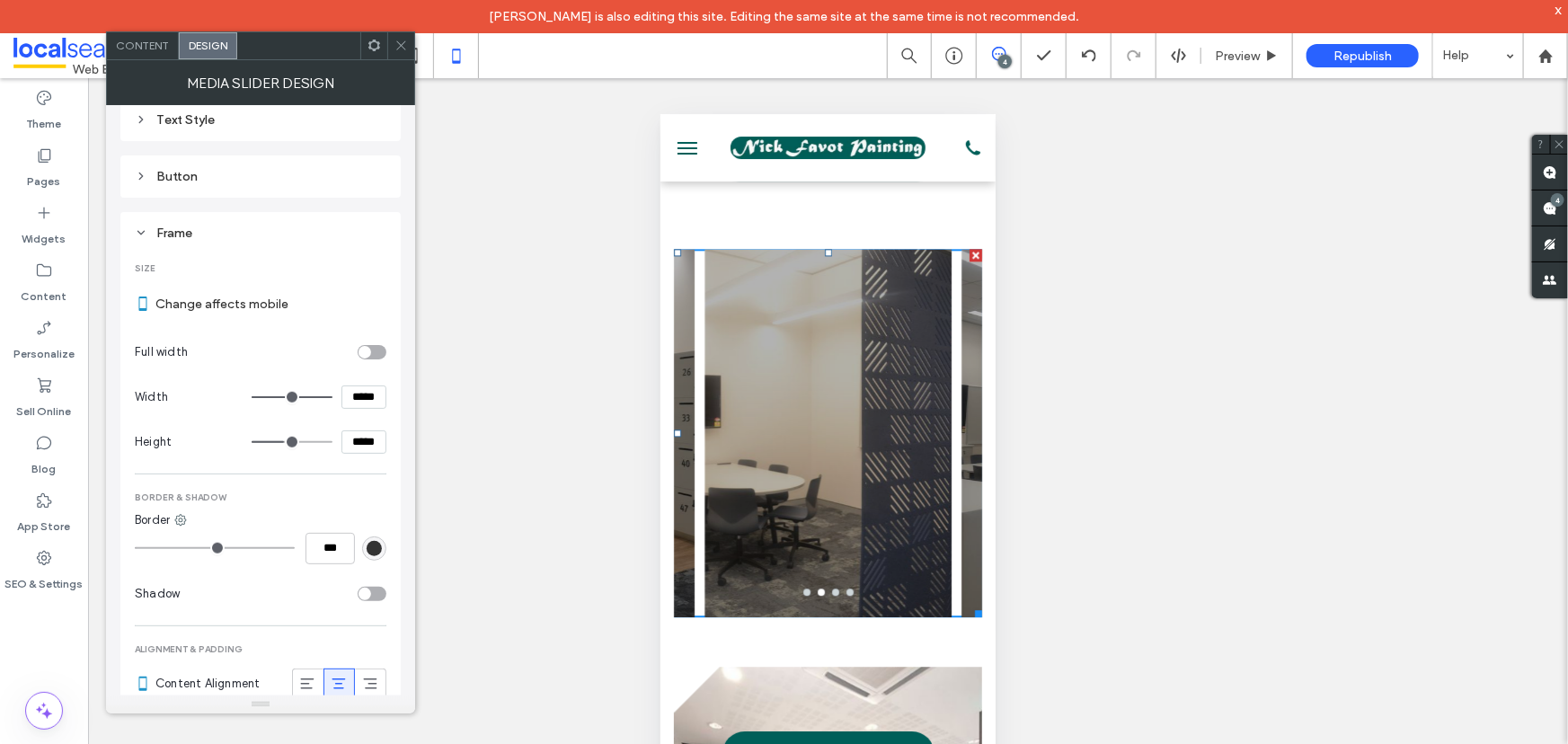 click on "*****" at bounding box center [364, 442] 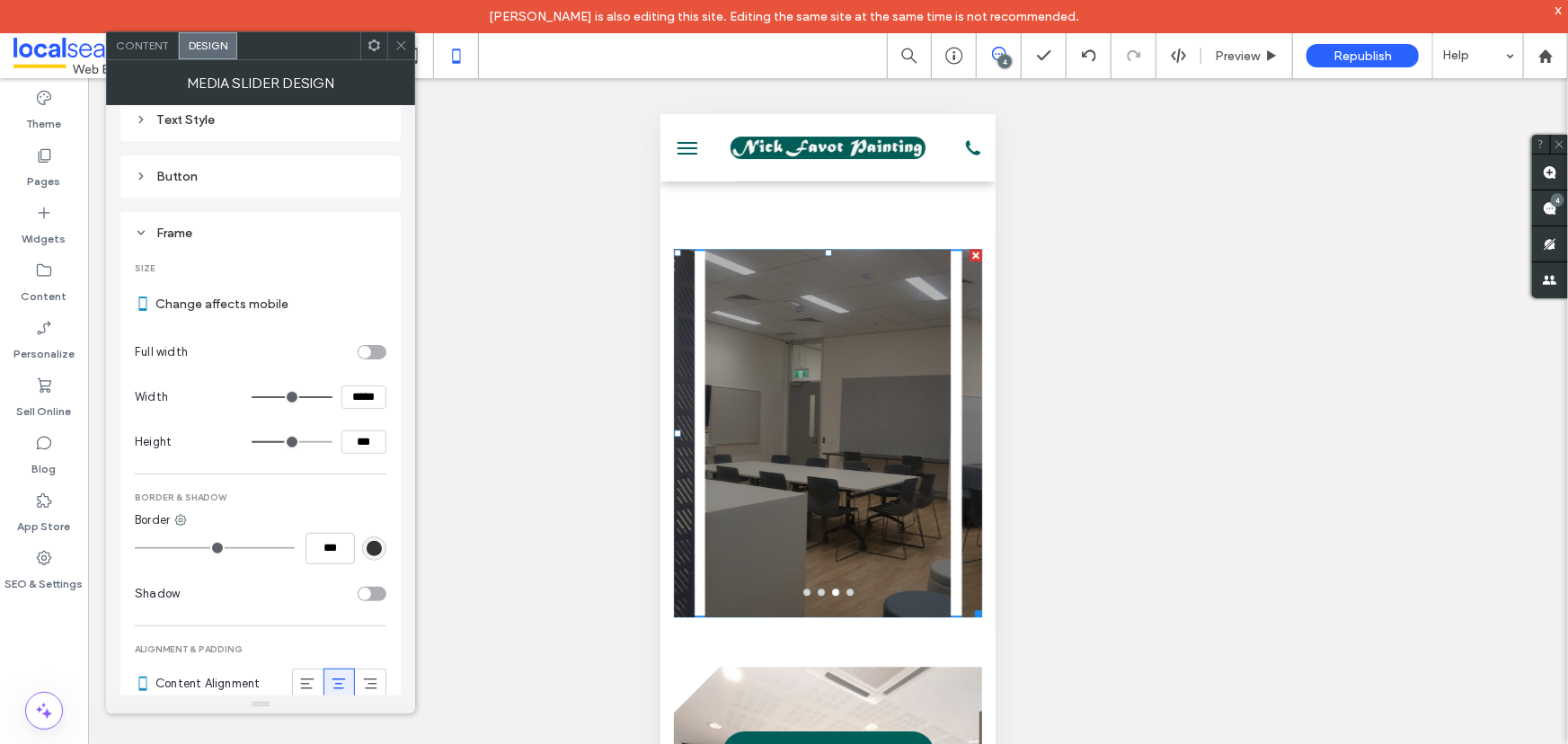 type on "*****" 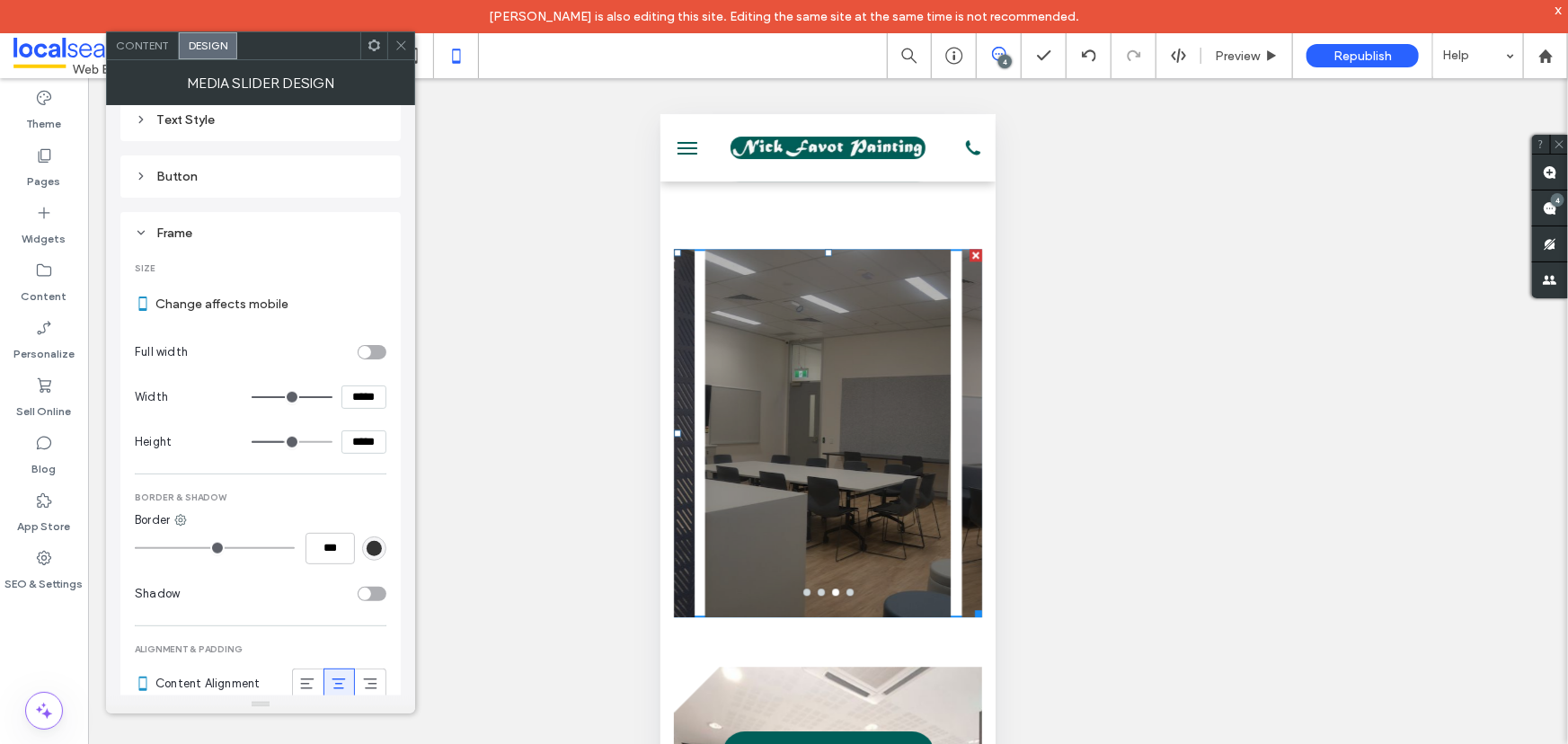 type on "***" 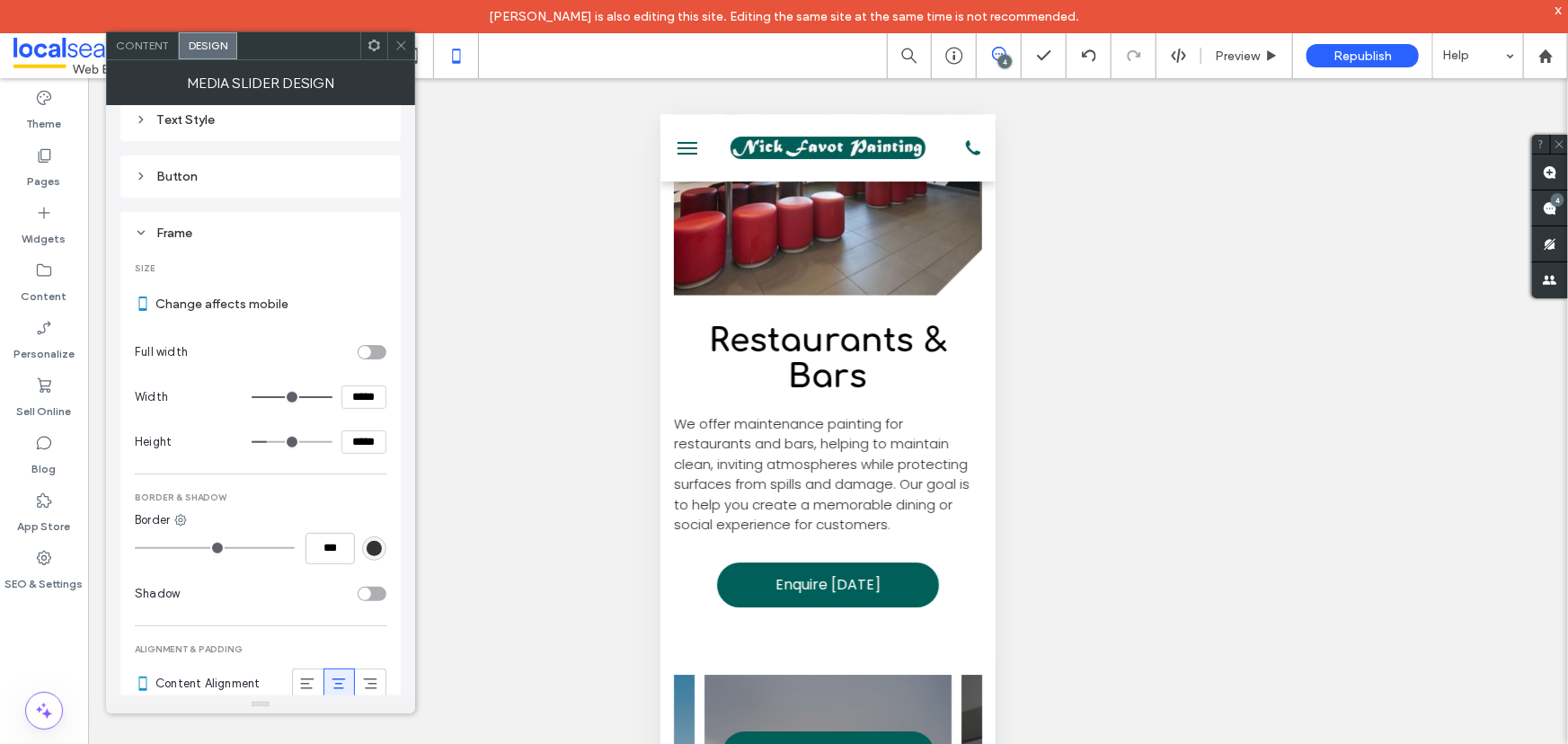 scroll, scrollTop: 10019, scrollLeft: 0, axis: vertical 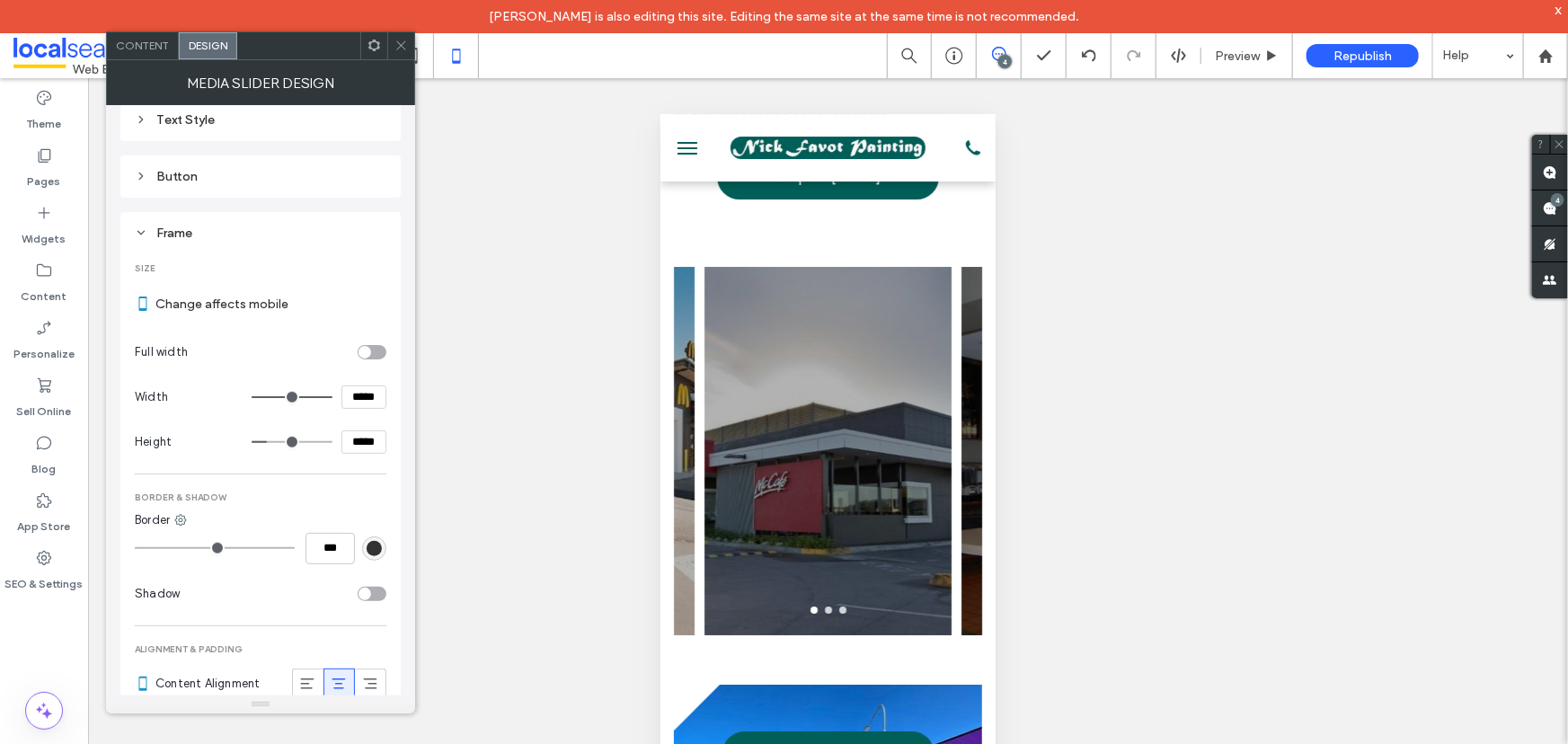 click at bounding box center (827, 434) 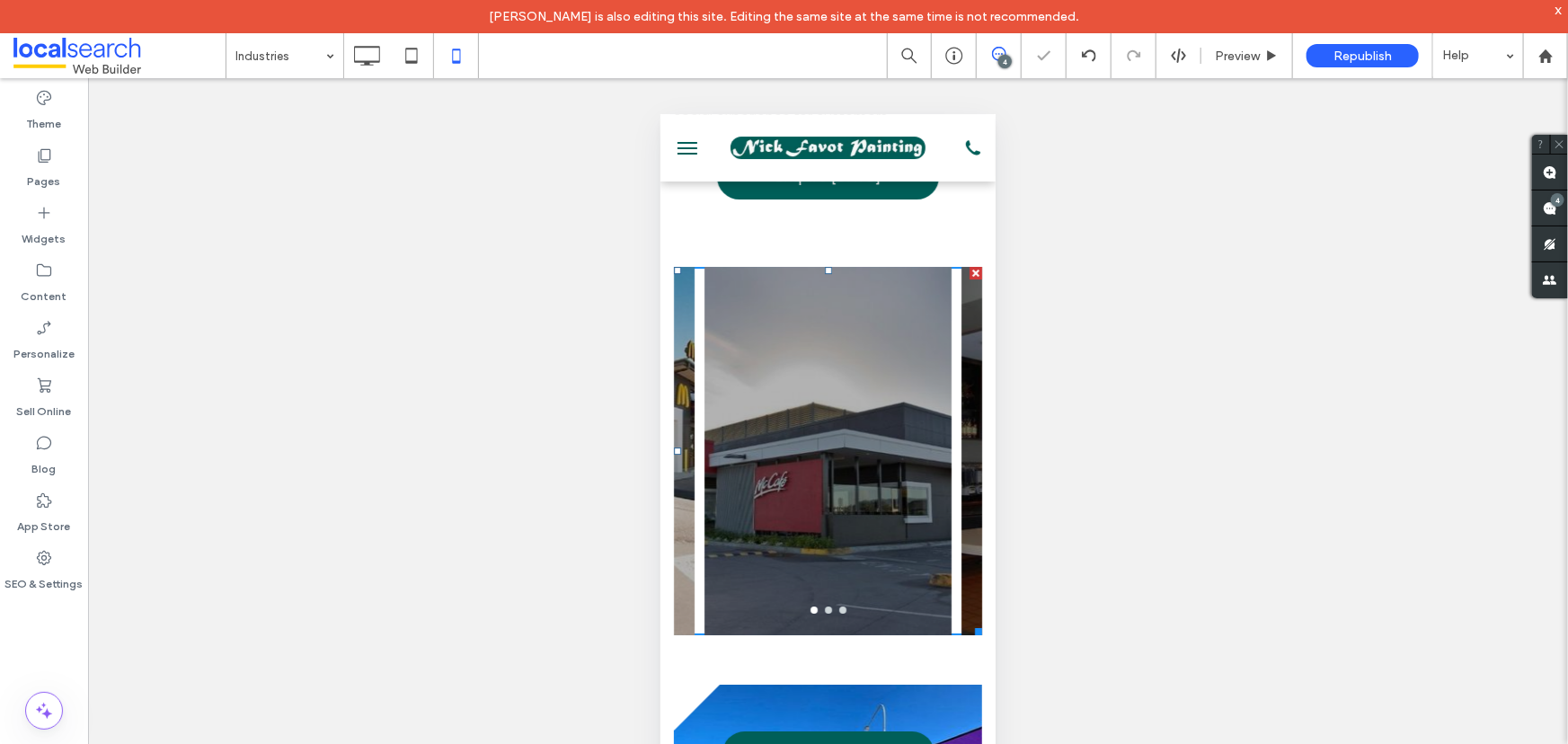 click at bounding box center [827, 450] 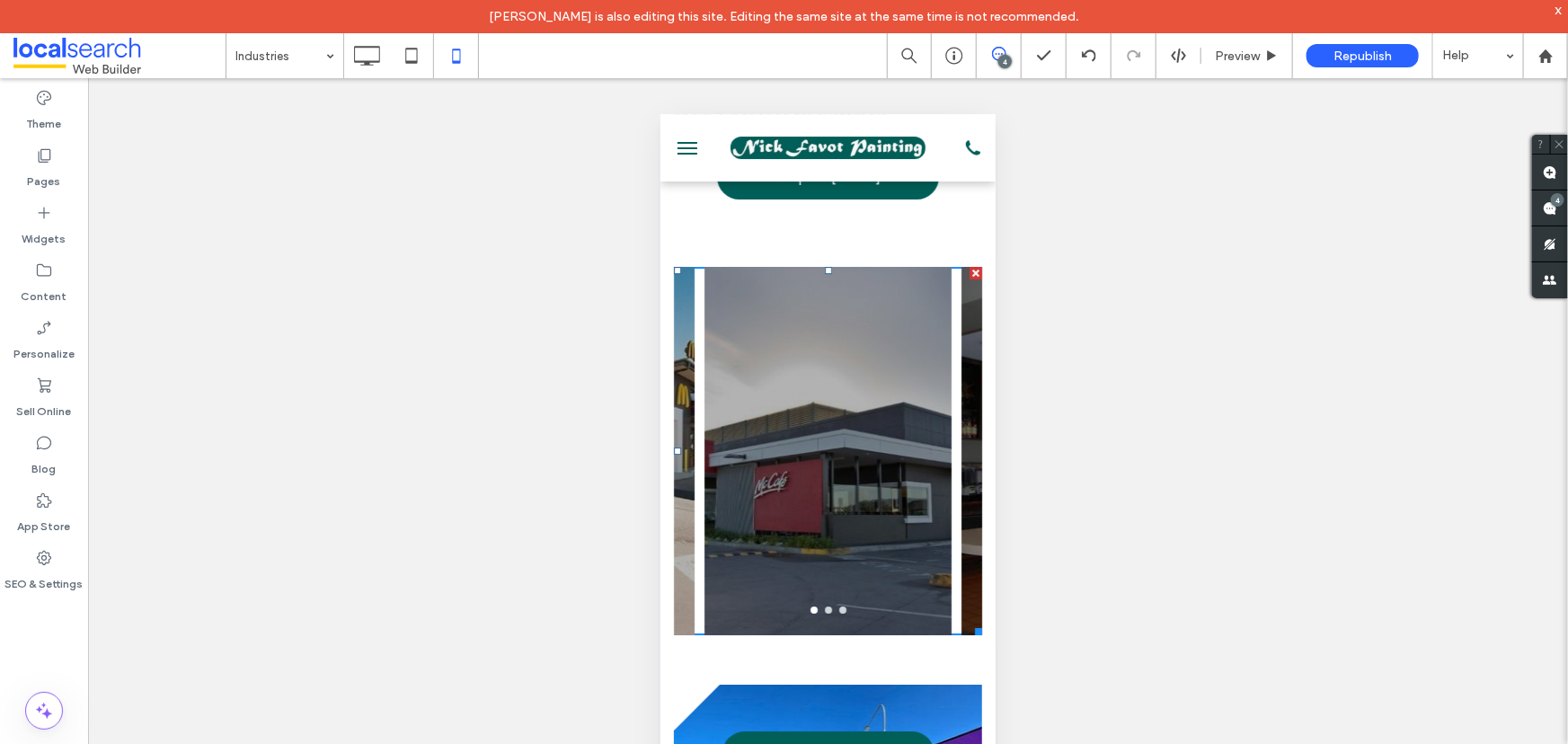 click at bounding box center [828, 450] 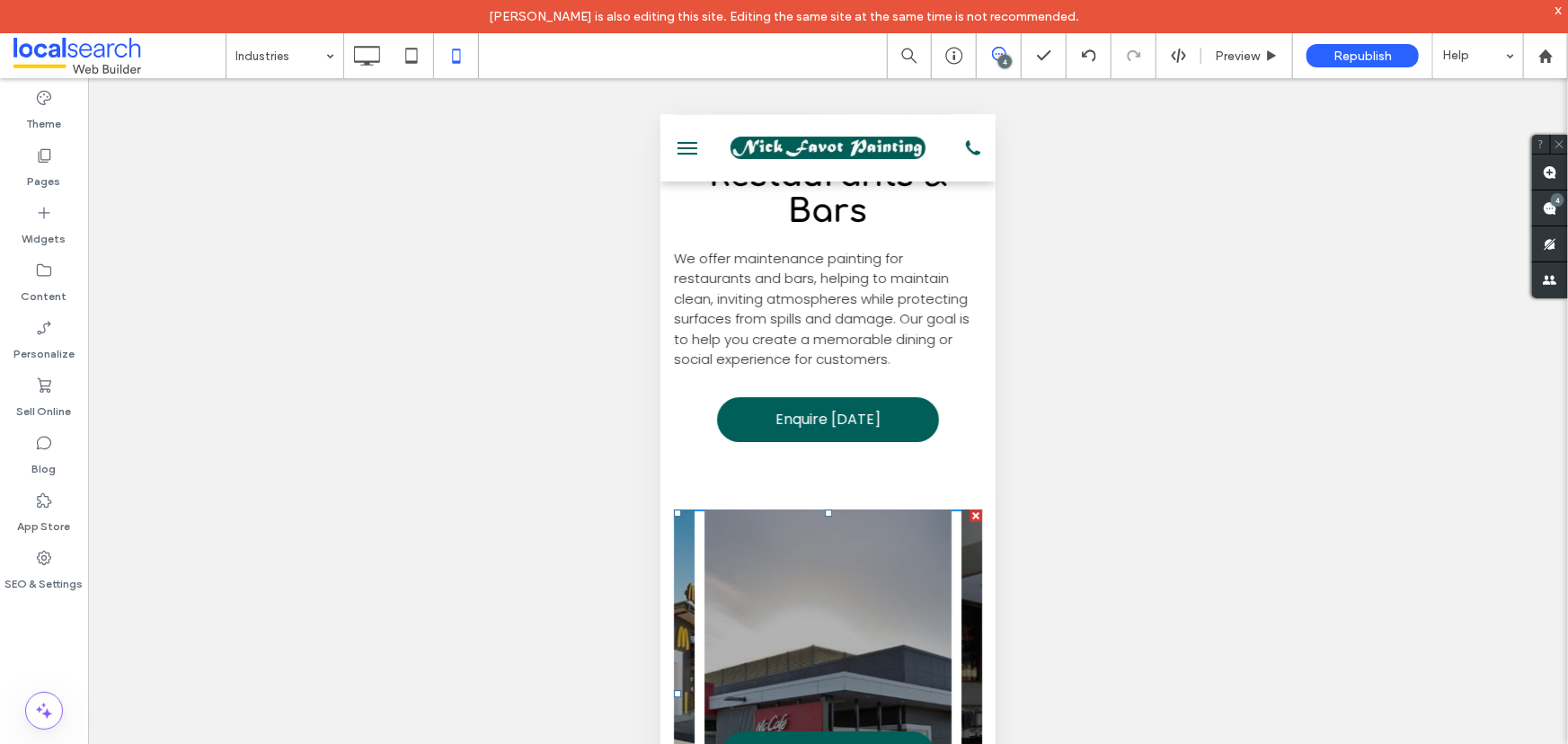 scroll, scrollTop: 9774, scrollLeft: 0, axis: vertical 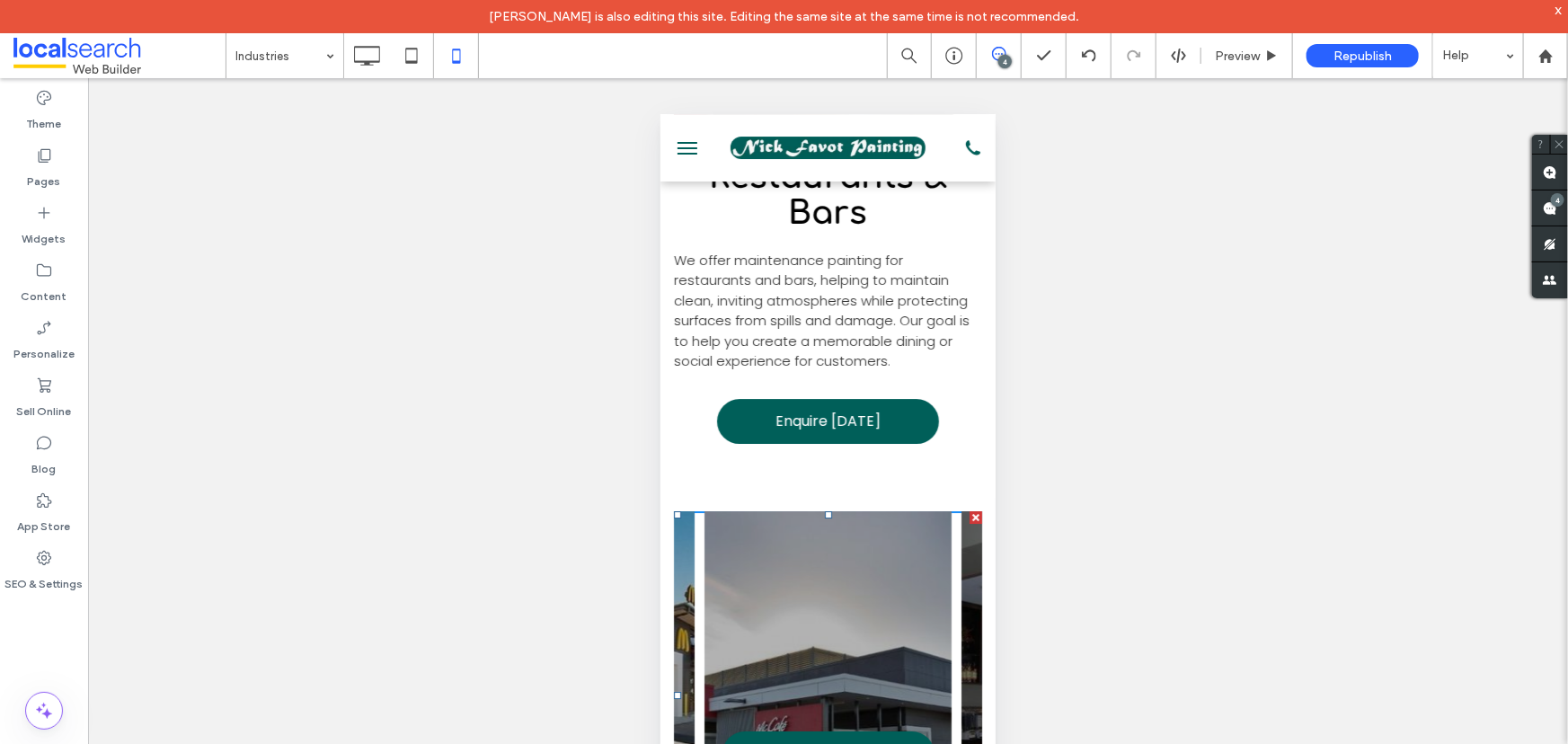 click on "We offer maintenance painting for restaurants and bars, helping to maintain clean, inviting atmospheres while protecting surfaces from spills and damage. Our goal is to help you create a memorable dining or social experience for customers." at bounding box center (820, 310) 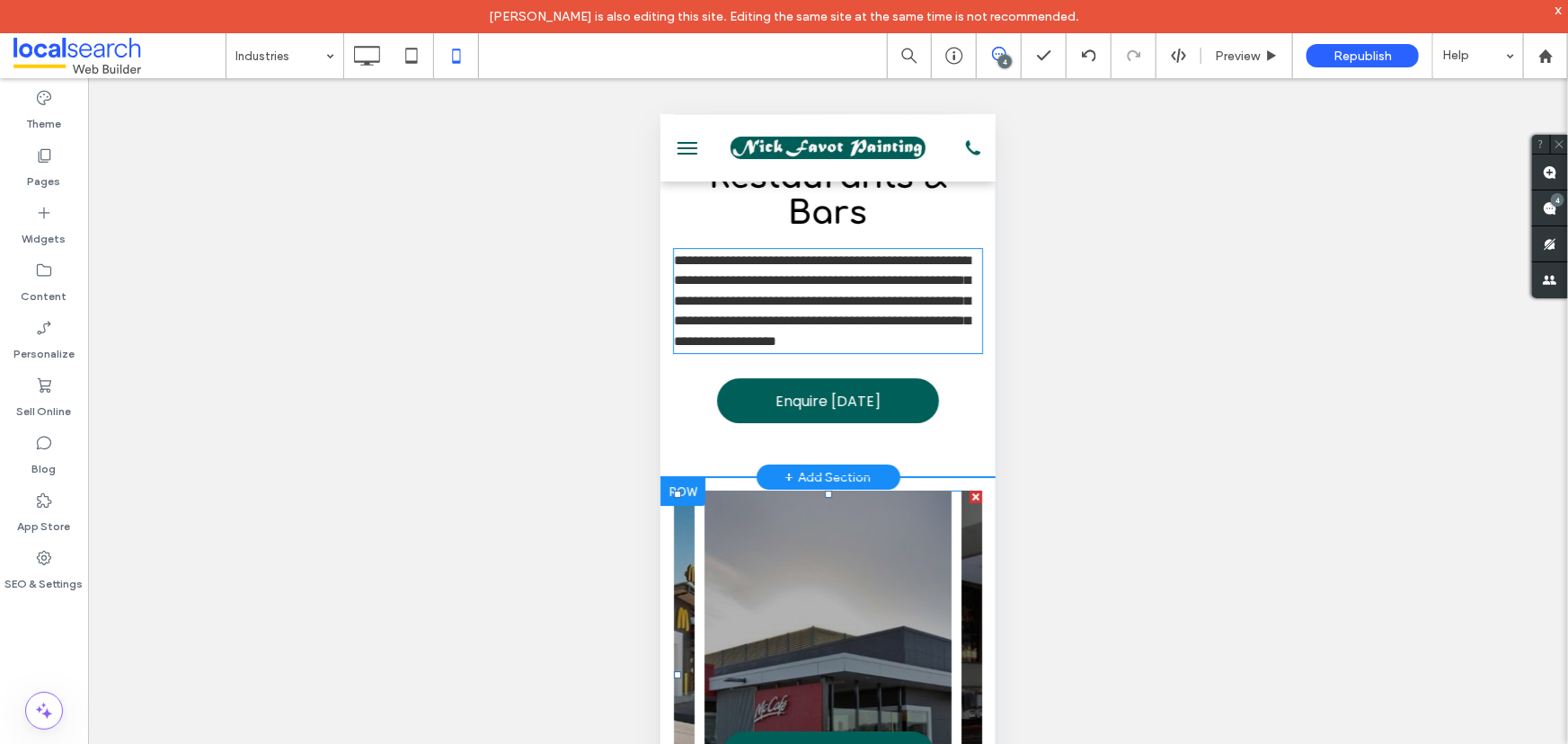 click on "Industries We Service
Contact Us
Click To Paste
Row
Supporting Diverse Industries
At Nick Favot Painting in Townsville, we deliver professional painting and coating solutions for a number of industries, including
healthcare ,
education ,
retail   and
local councils .
Call
07 4779 8784   today for high-quality, durable finishes tailored to your needs.
Get a Quote
Click To Paste
Click To Paste
Row
a a a a
Click To Paste
Row
Click To Paste
Hospitals & Medical Facilities
Enquire Now
Click To Paste
Row
a a a a
Click To Paste
Row
Aged Care & Retirement Villages
Reach Out
Click To Paste" at bounding box center [827, -740] 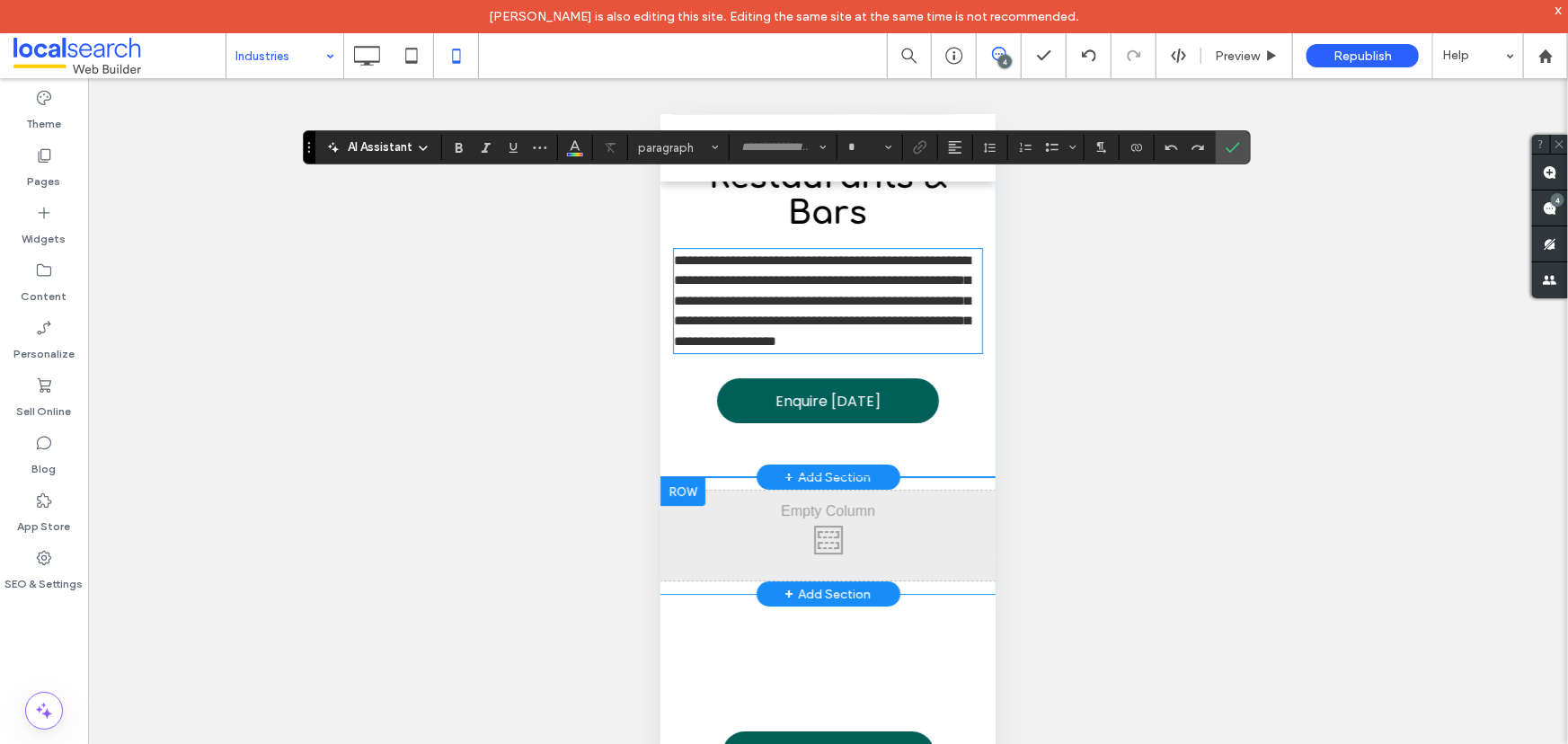 scroll, scrollTop: 9856, scrollLeft: 0, axis: vertical 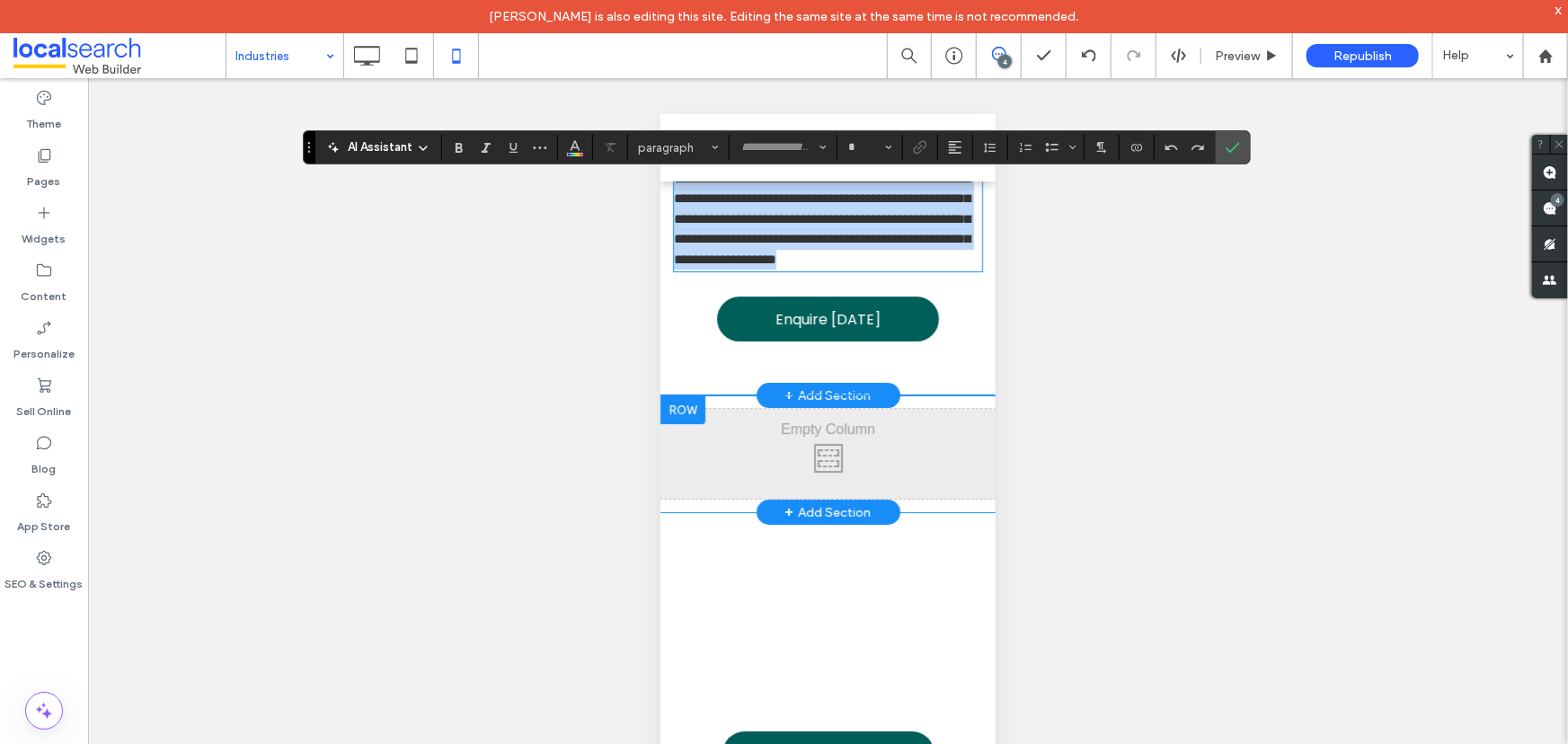 type on "*******" 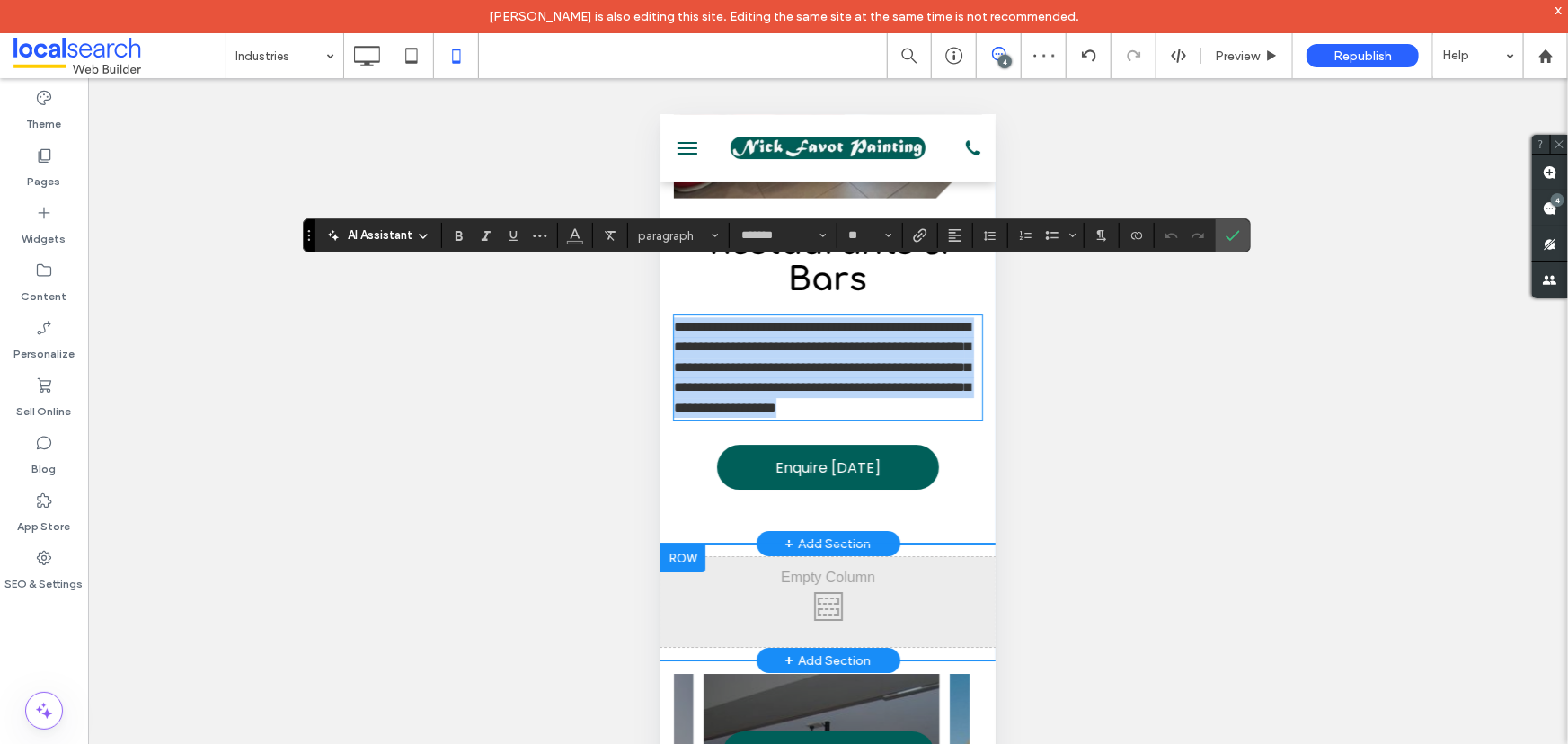 scroll, scrollTop: 9774, scrollLeft: 0, axis: vertical 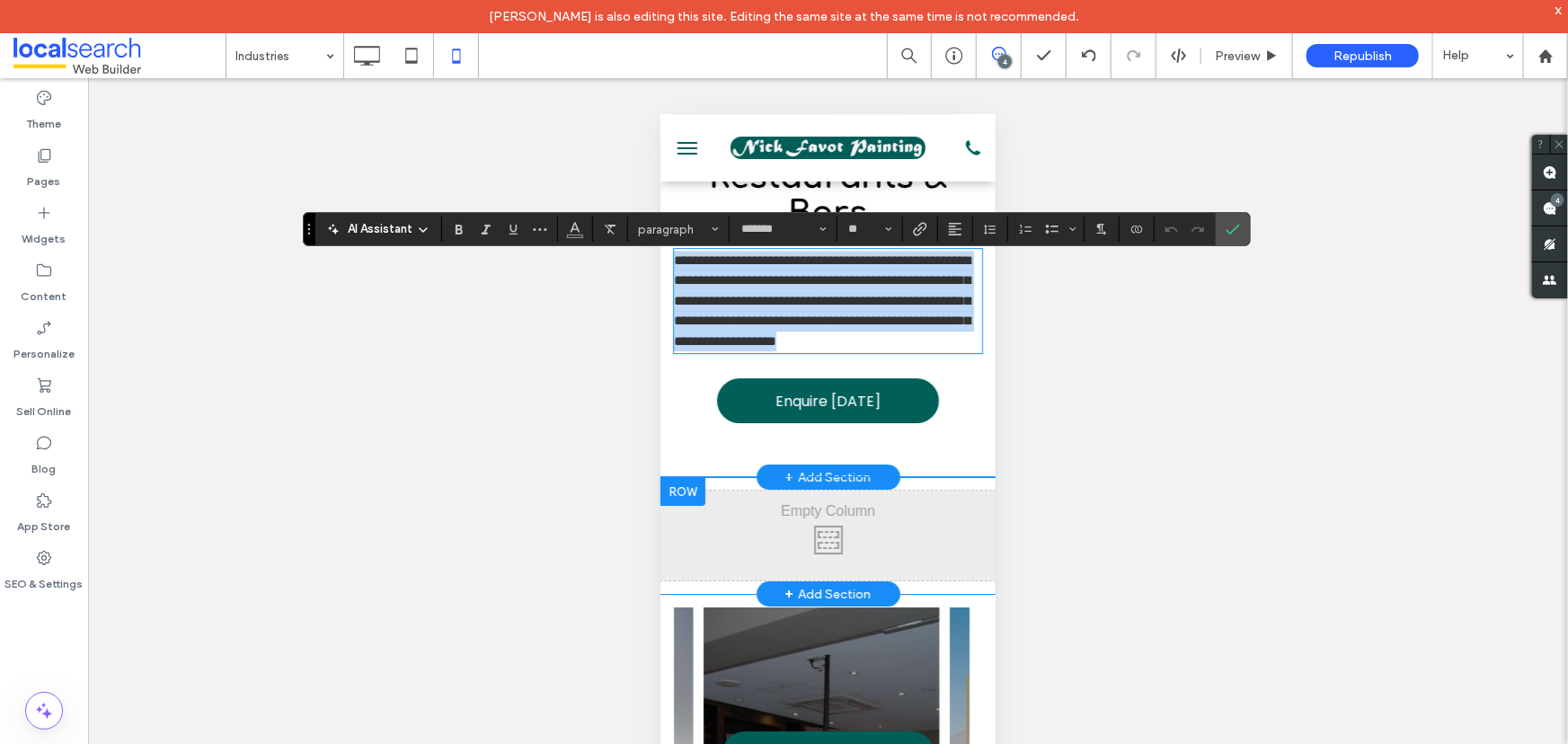 click on "**********" at bounding box center (827, 299) 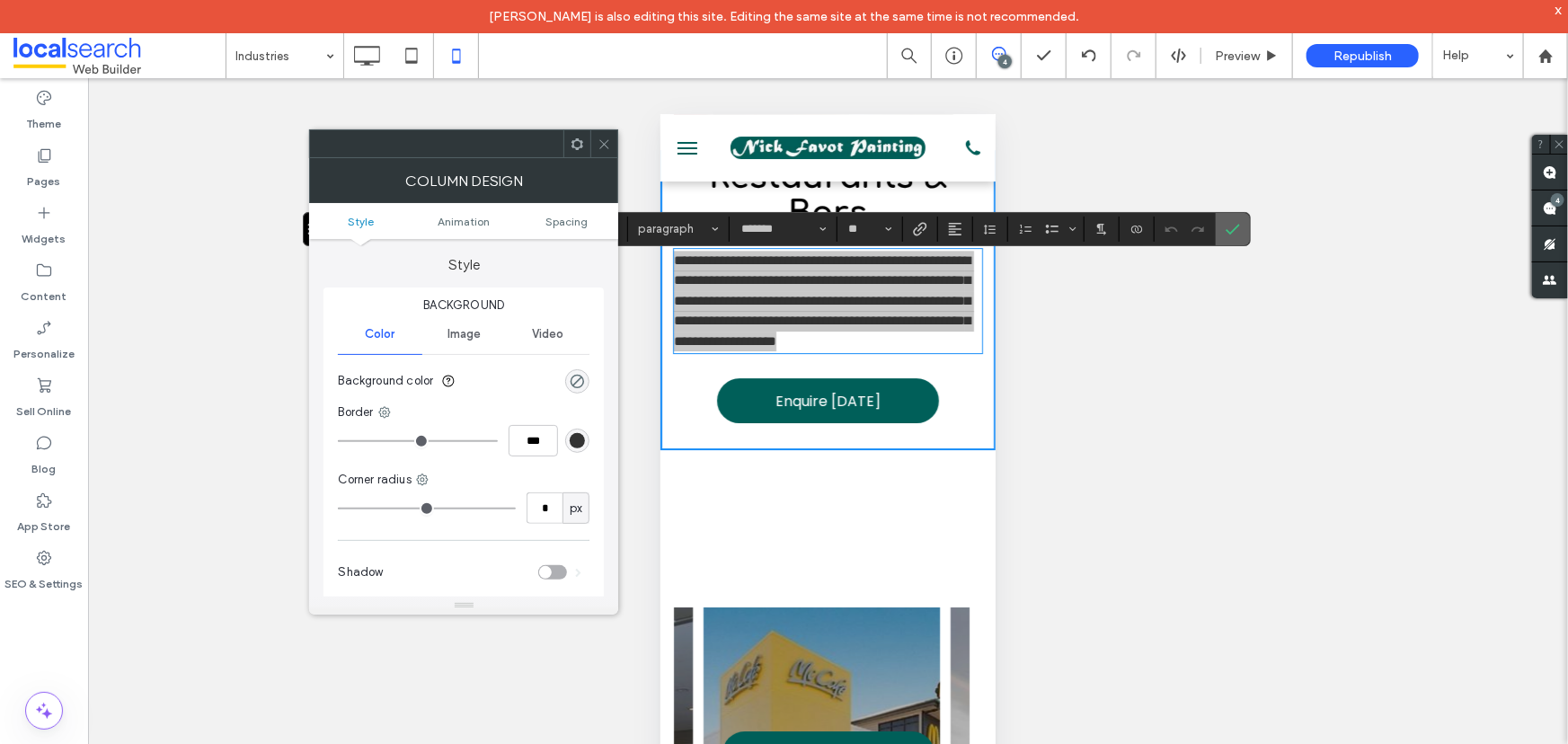 click at bounding box center [1233, 229] 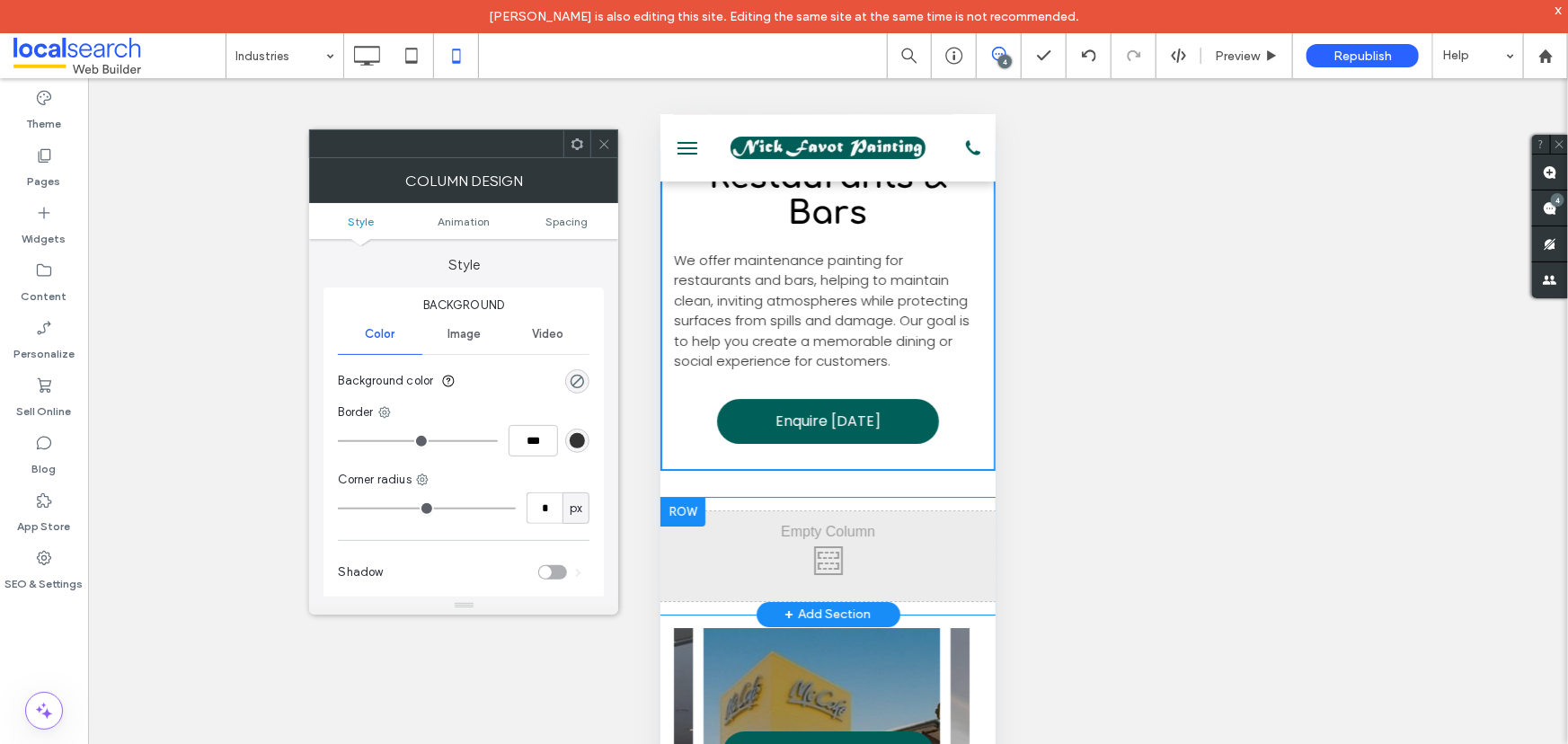 click 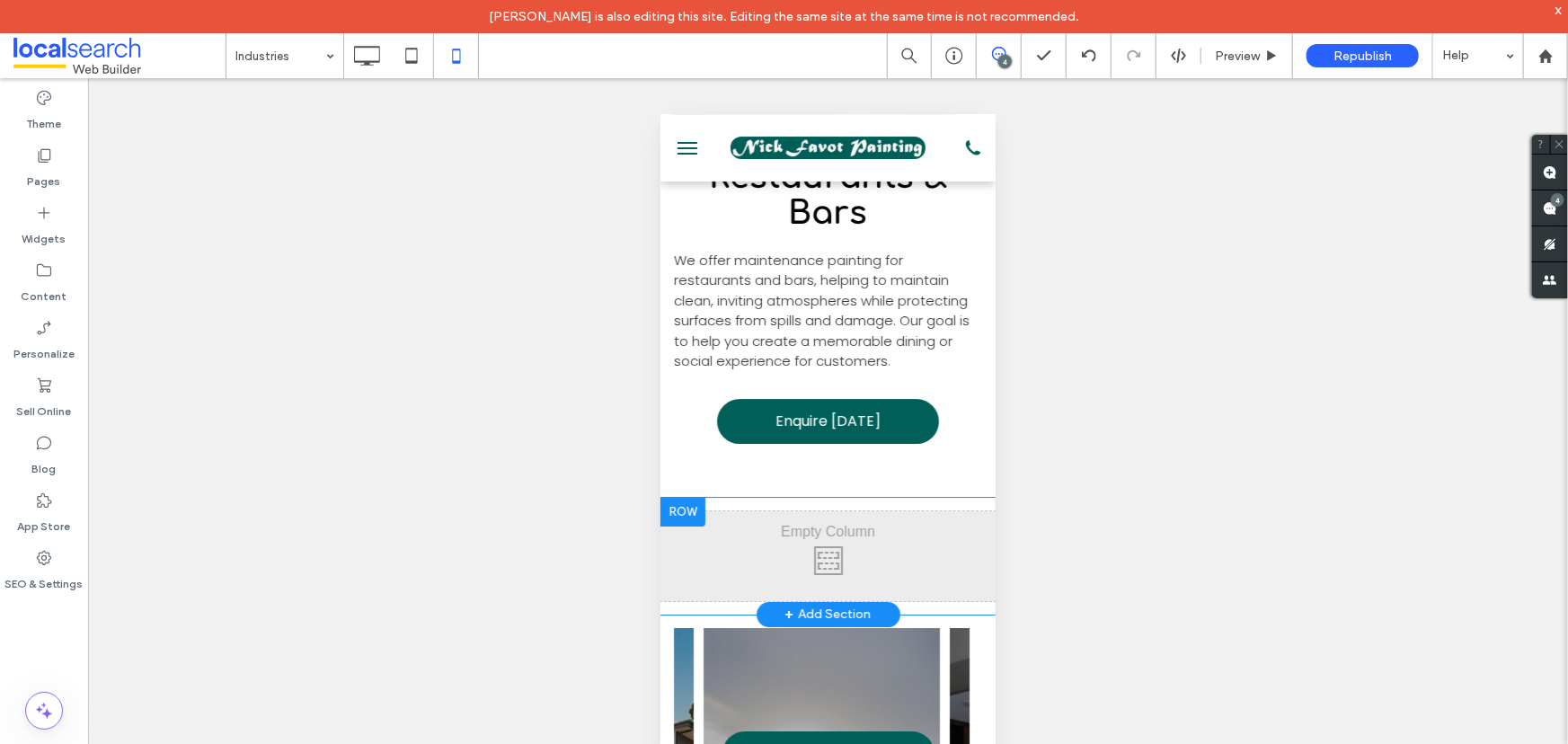 click on "Click To Paste" at bounding box center (827, 555) 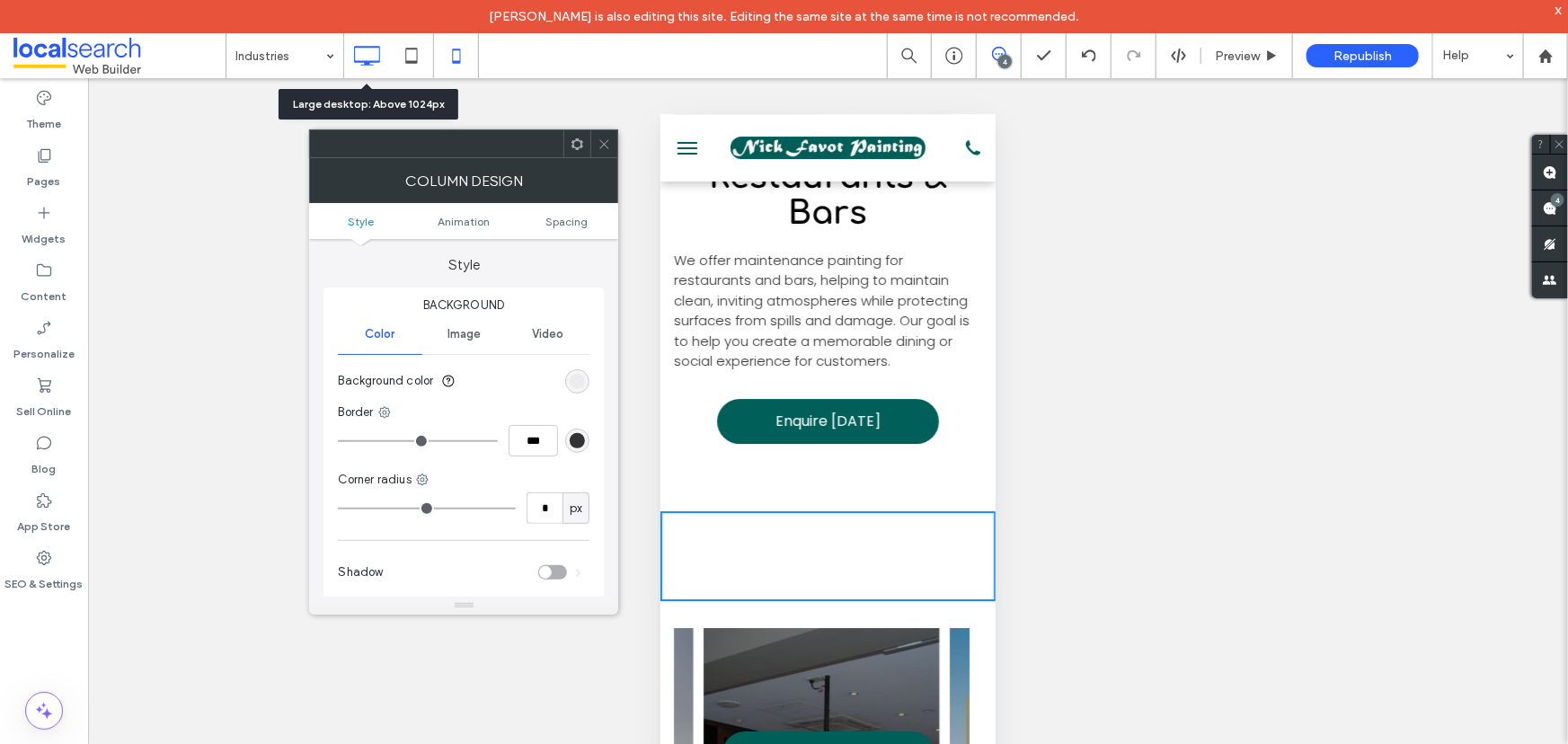 click 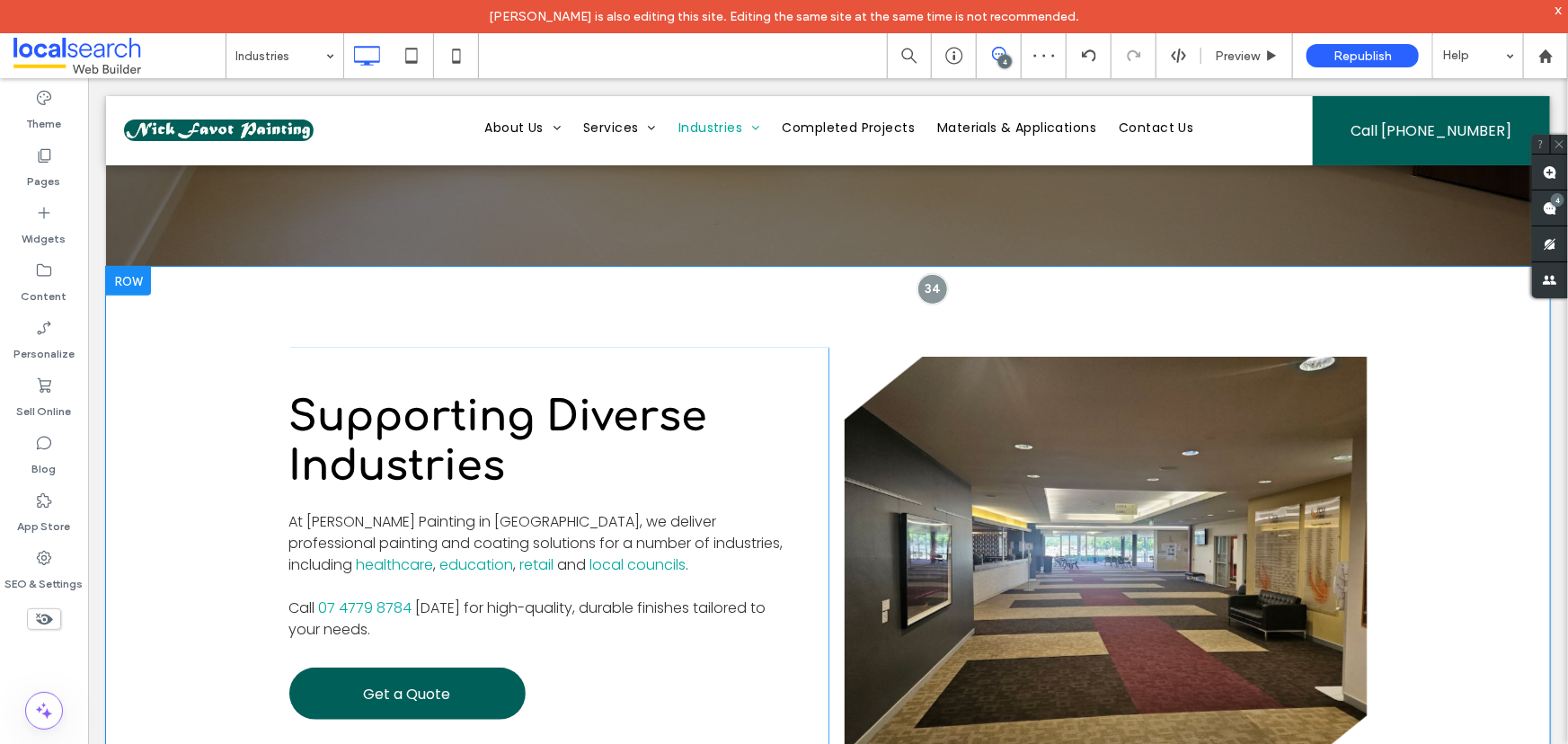 scroll, scrollTop: 817, scrollLeft: 0, axis: vertical 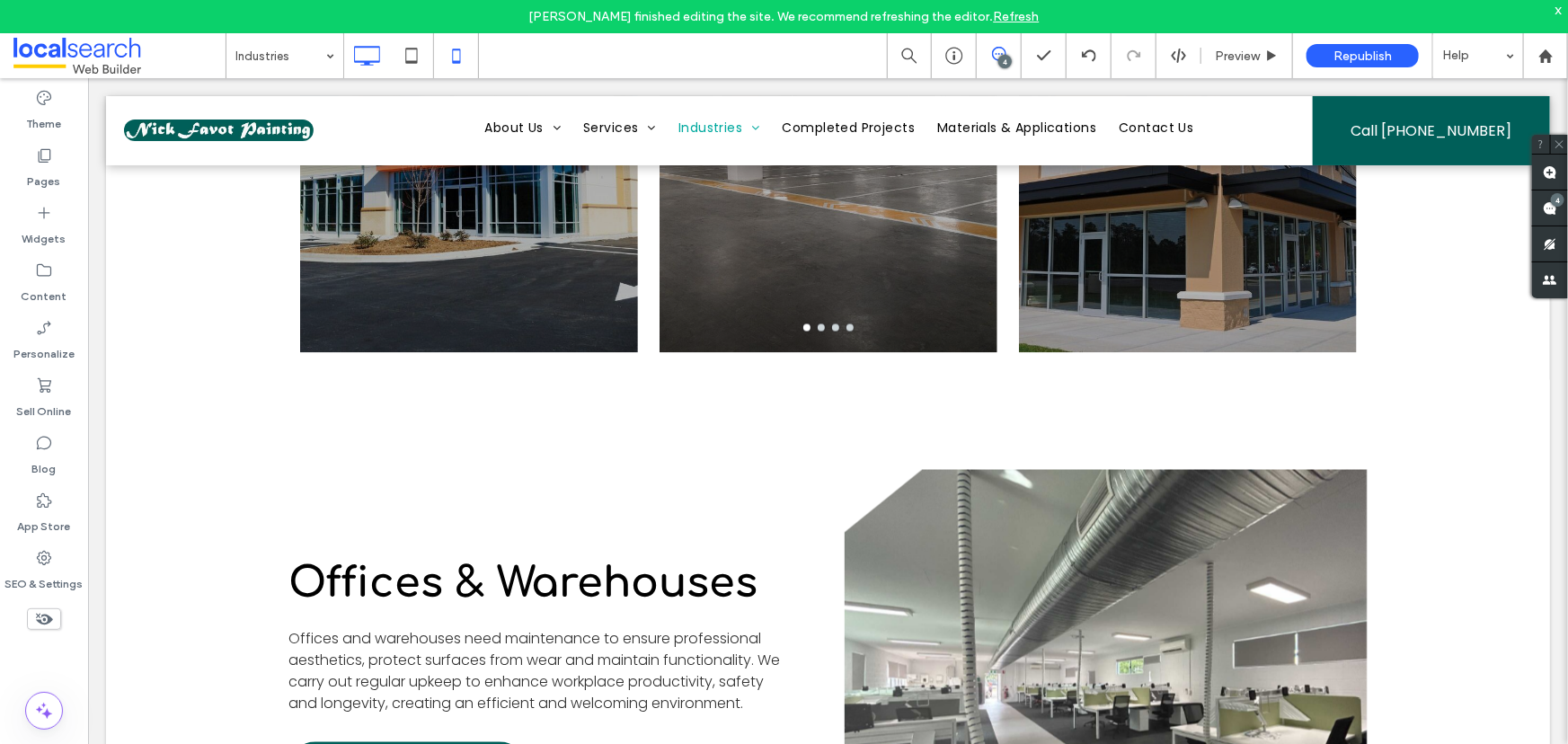 drag, startPoint x: 458, startPoint y: 60, endPoint x: 456, endPoint y: 76, distance: 16.124515 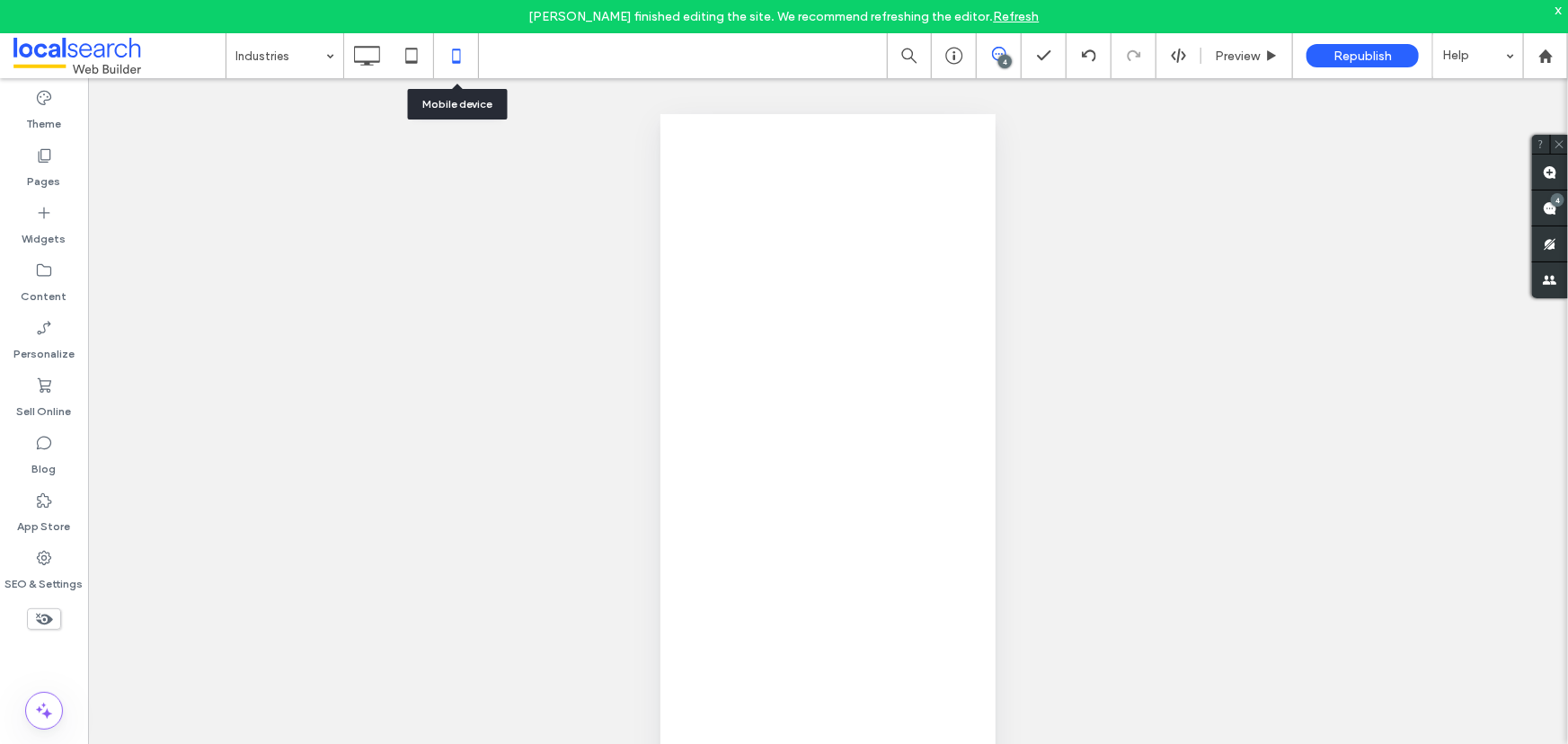 scroll, scrollTop: 0, scrollLeft: 0, axis: both 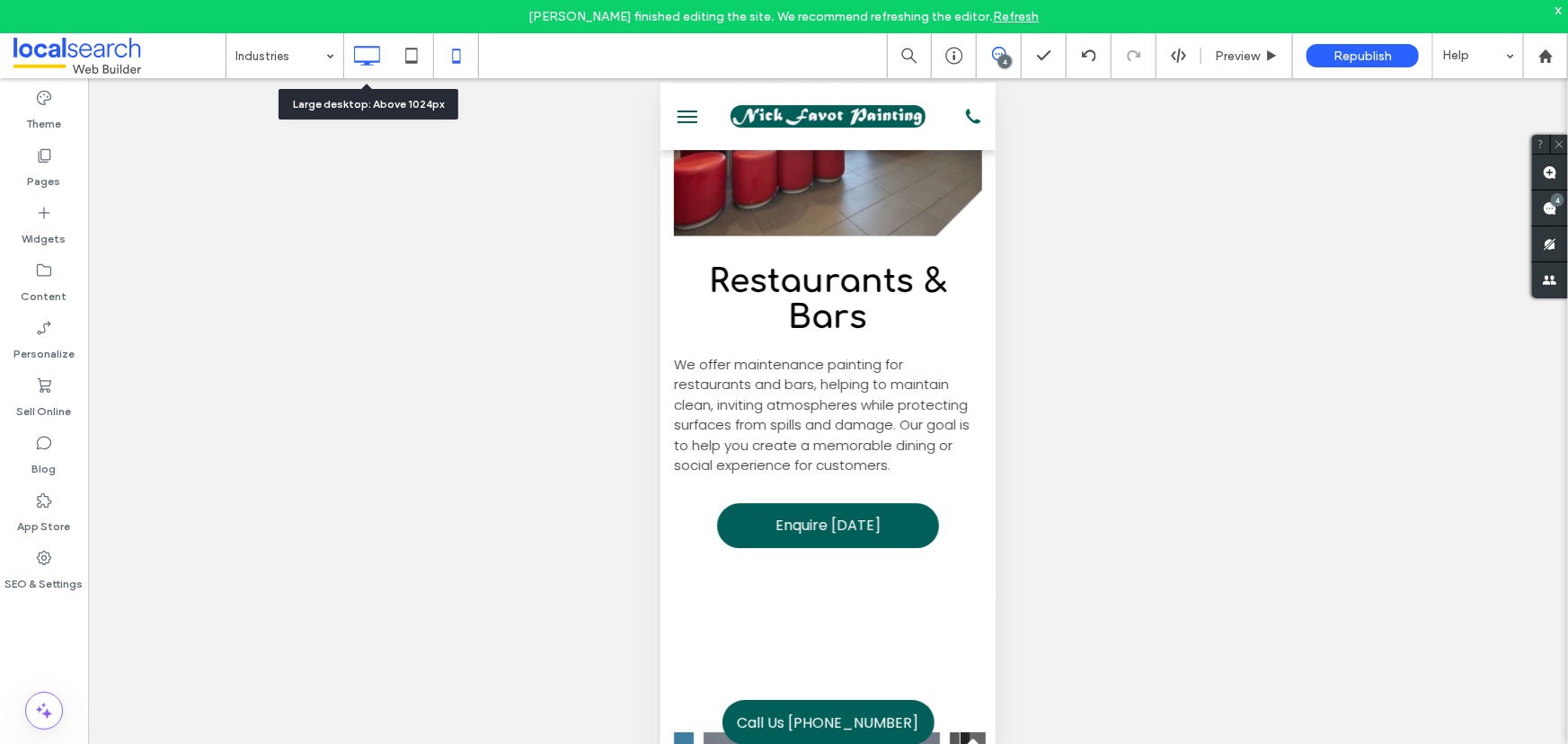 click 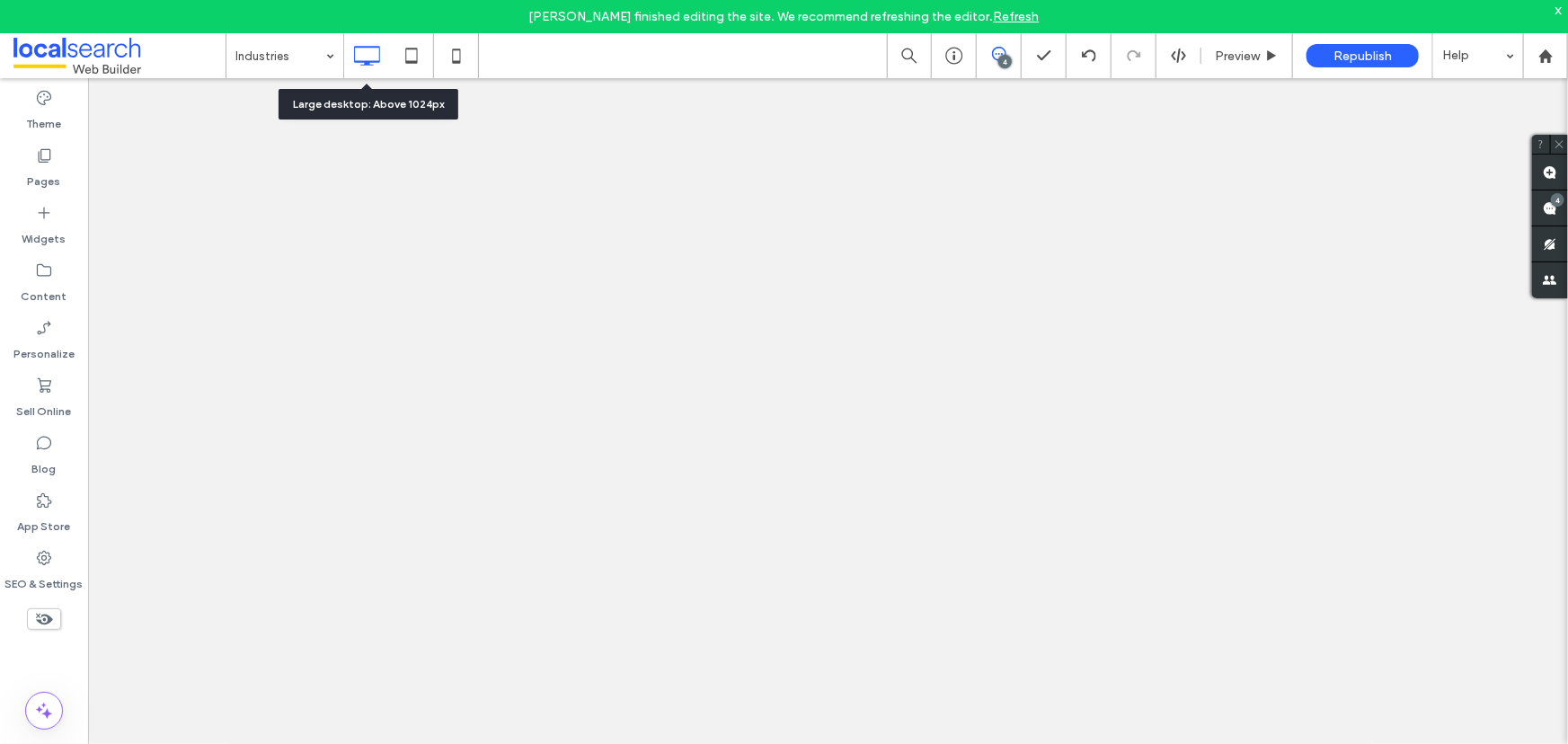 scroll, scrollTop: 0, scrollLeft: 0, axis: both 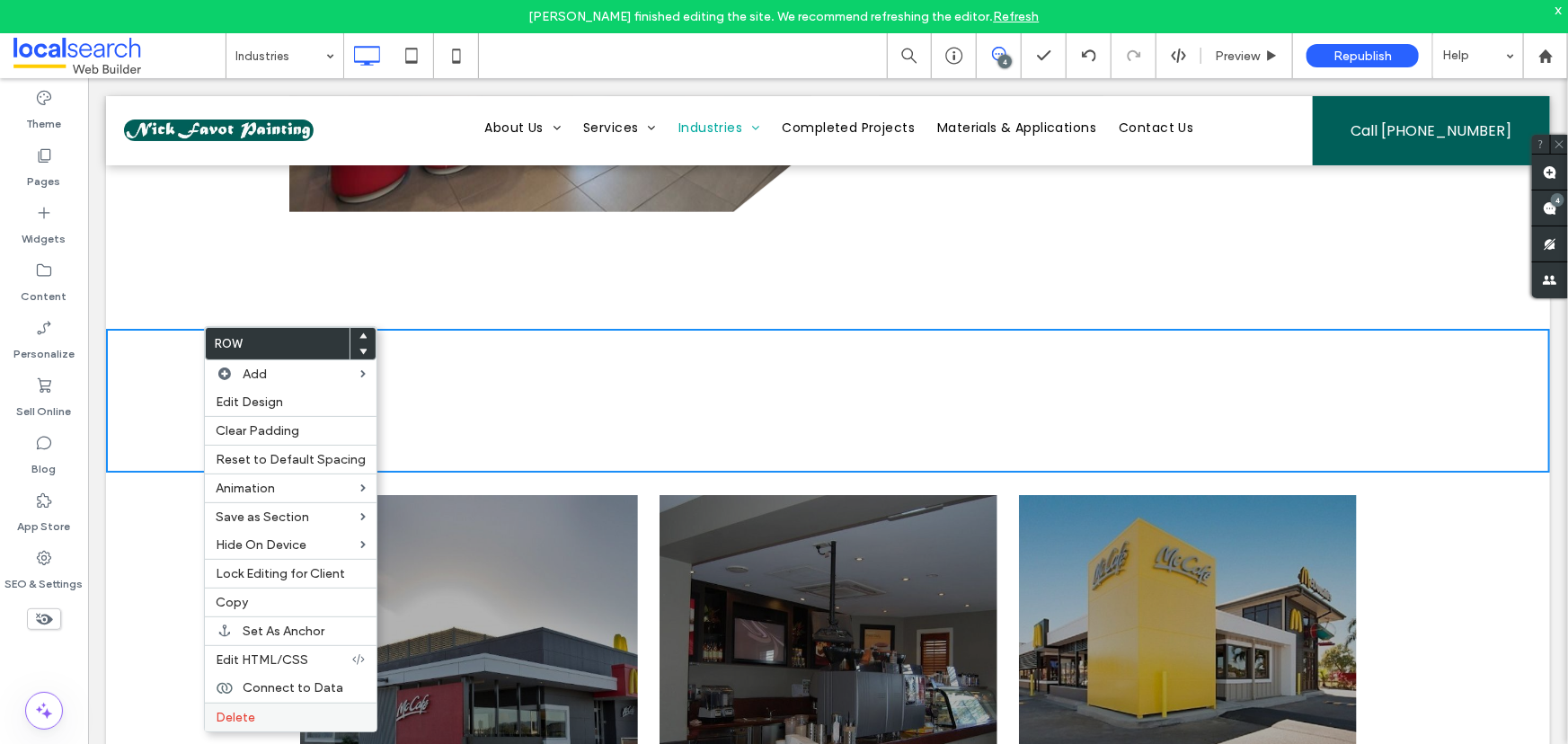 click on "Delete" at bounding box center [235, 717] 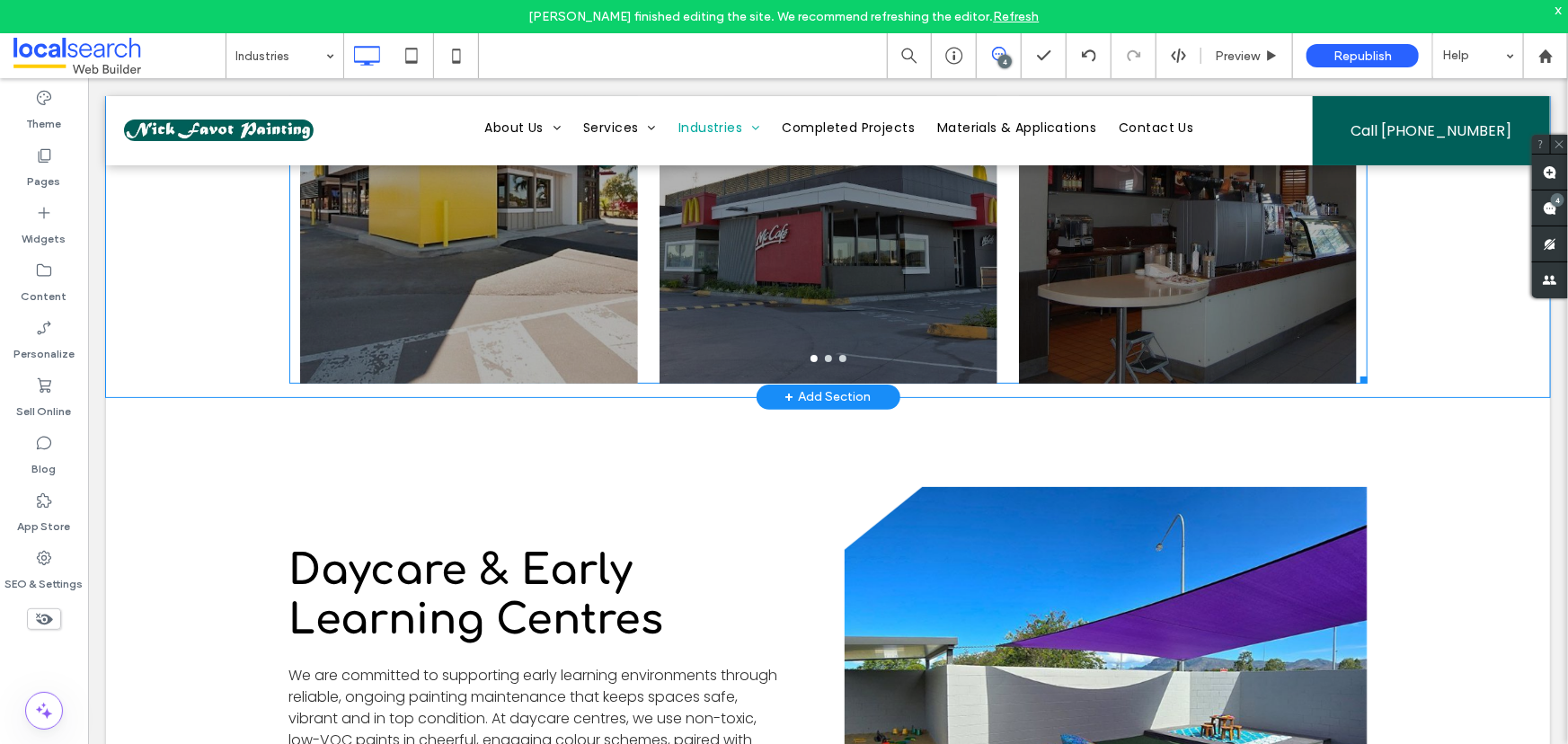 scroll, scrollTop: 10145, scrollLeft: 0, axis: vertical 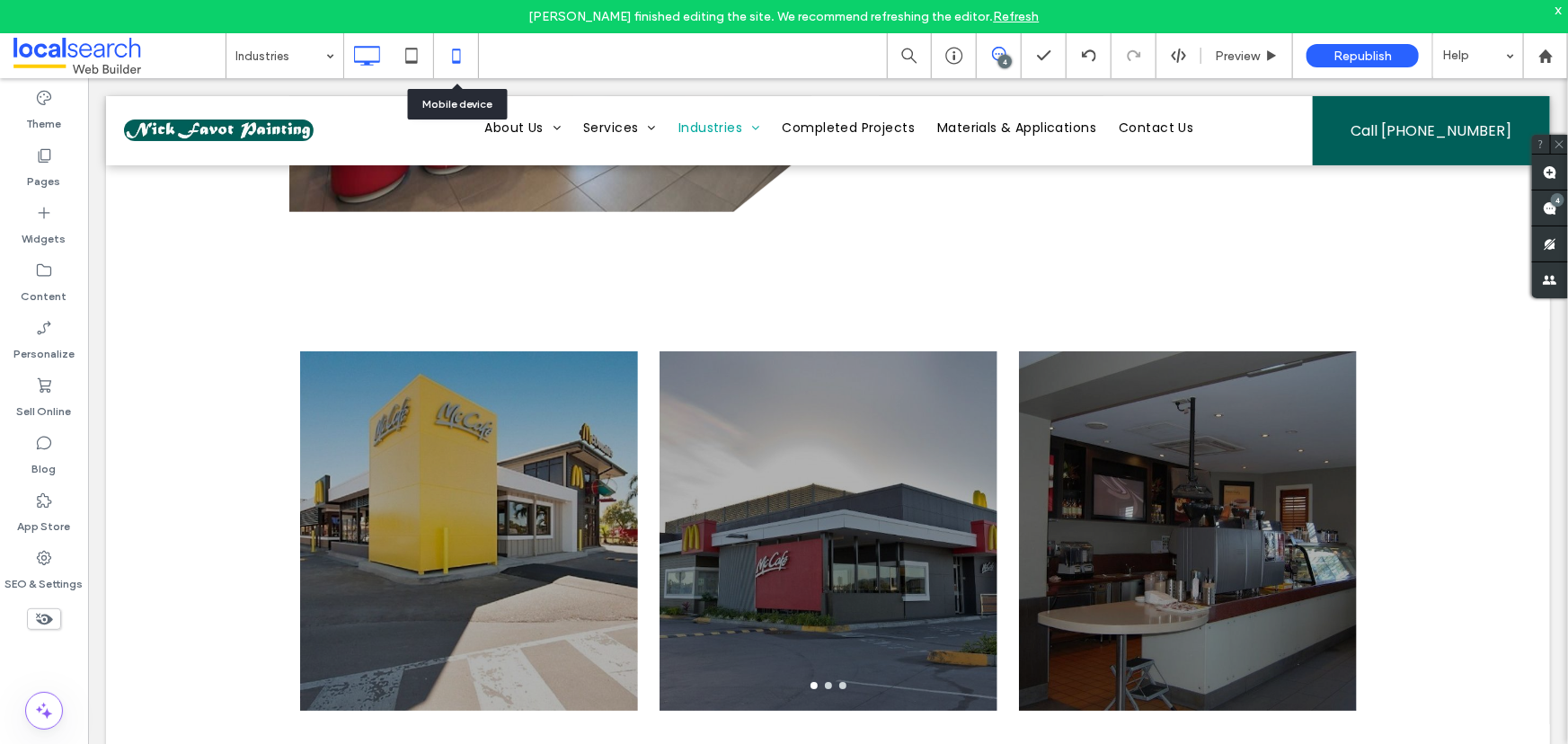 click 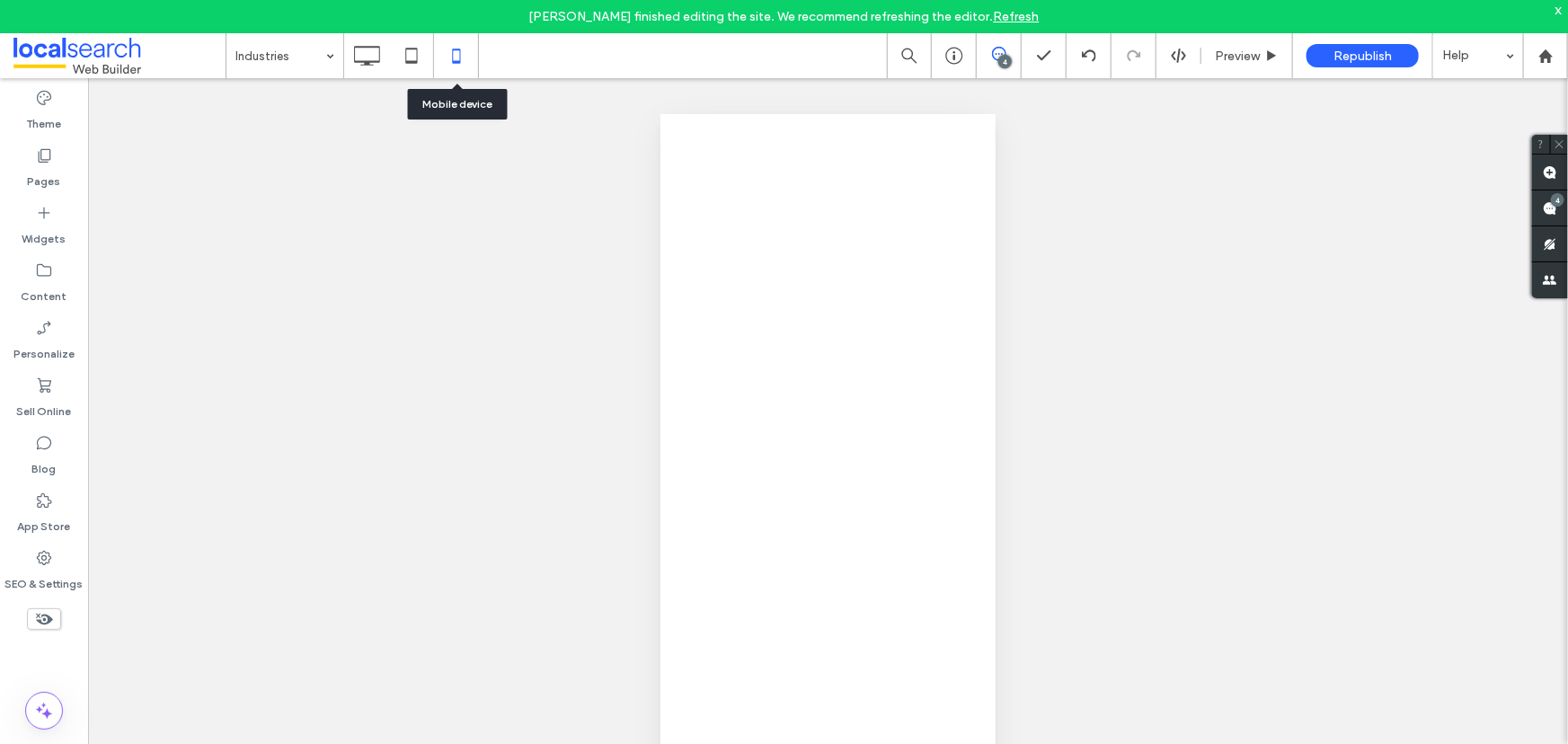scroll, scrollTop: 0, scrollLeft: 0, axis: both 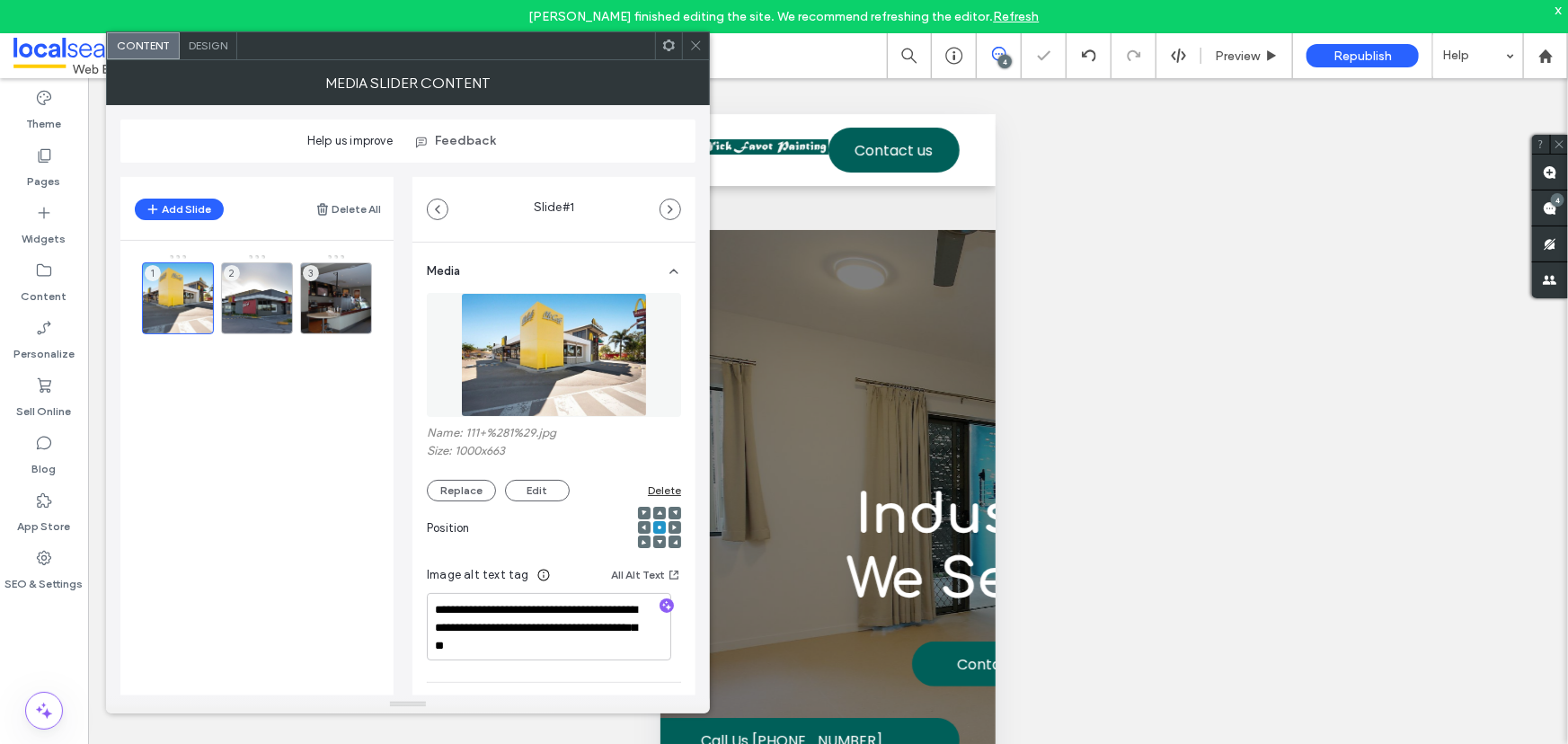 click on "Design" at bounding box center [208, 45] 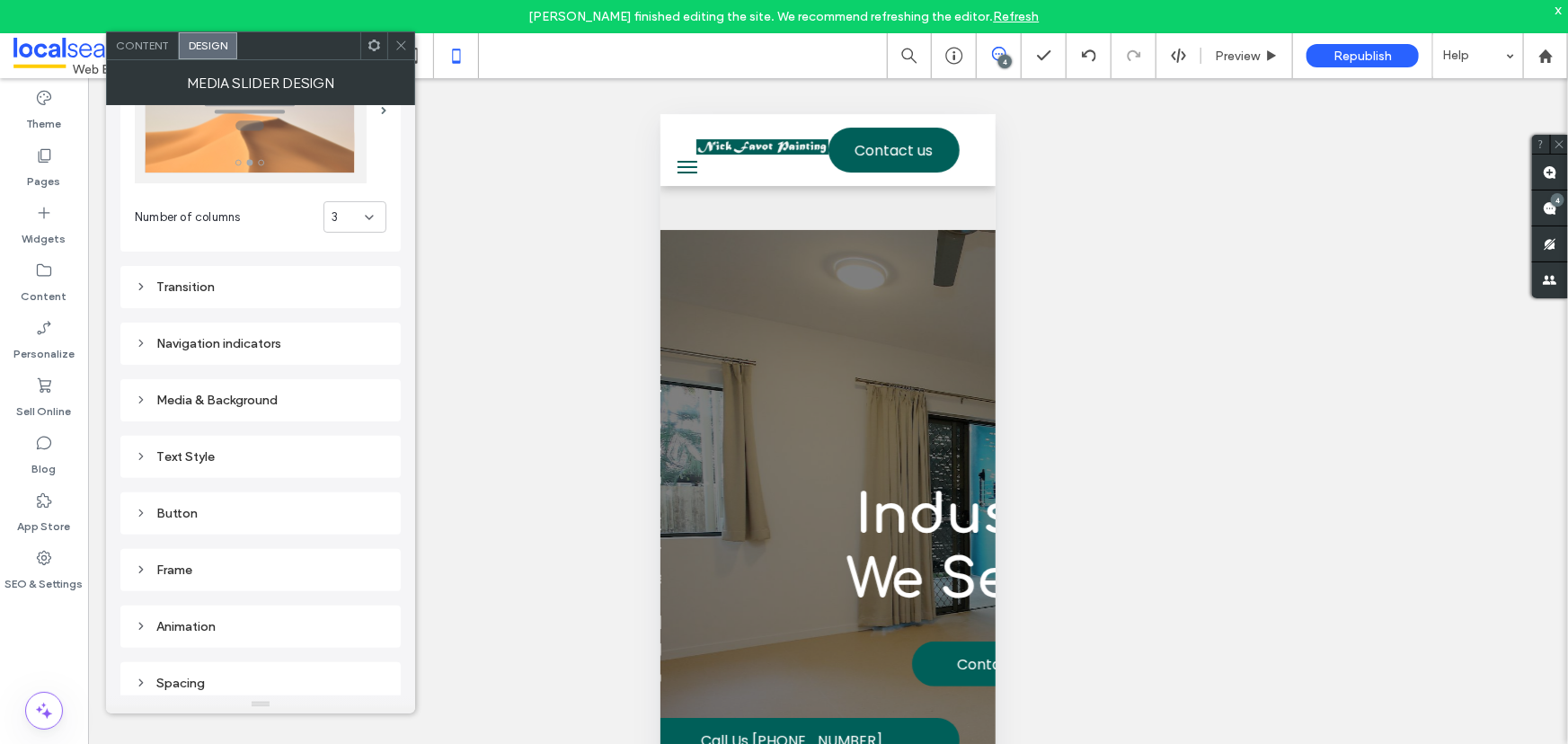 scroll, scrollTop: 109, scrollLeft: 0, axis: vertical 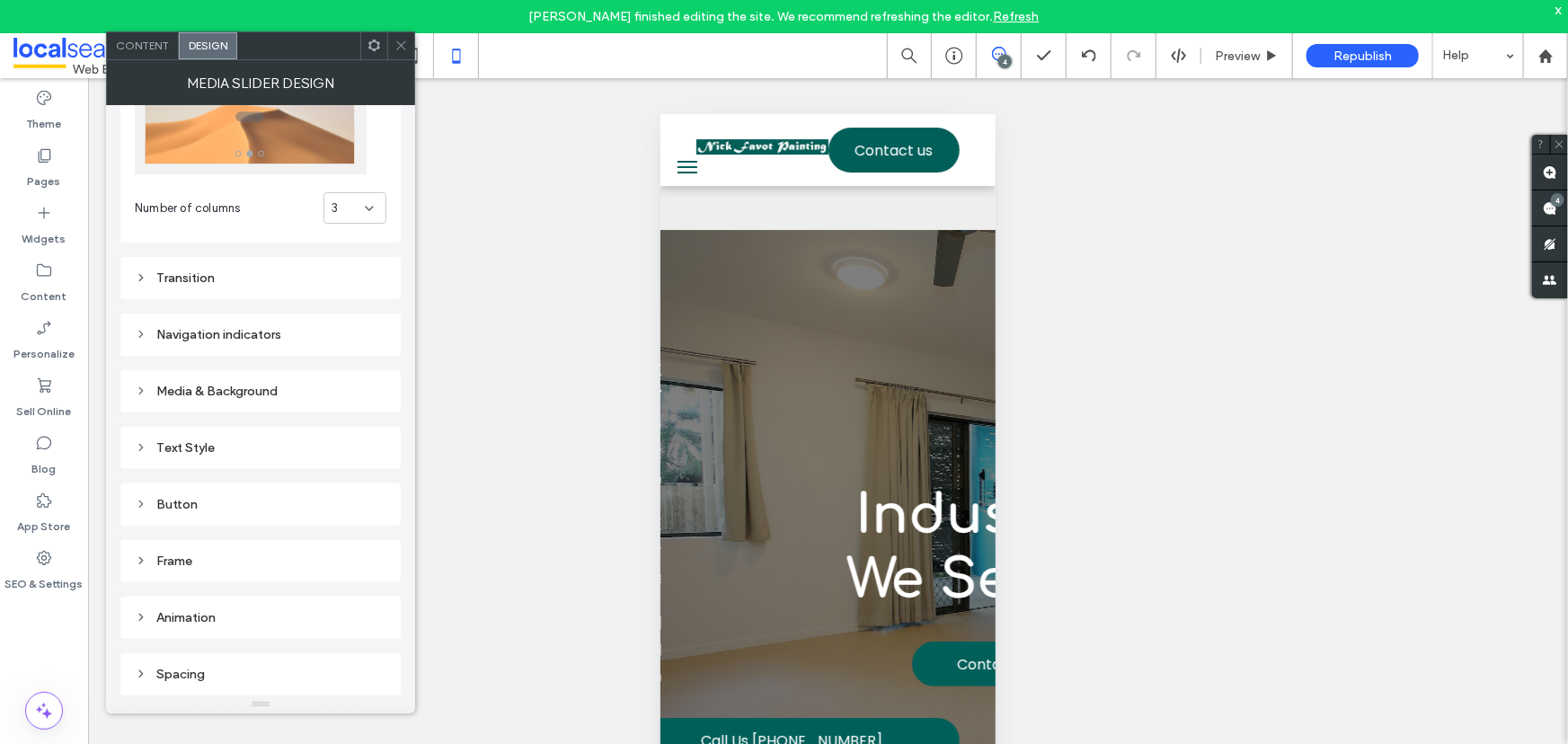 click on "Frame" at bounding box center (261, 561) 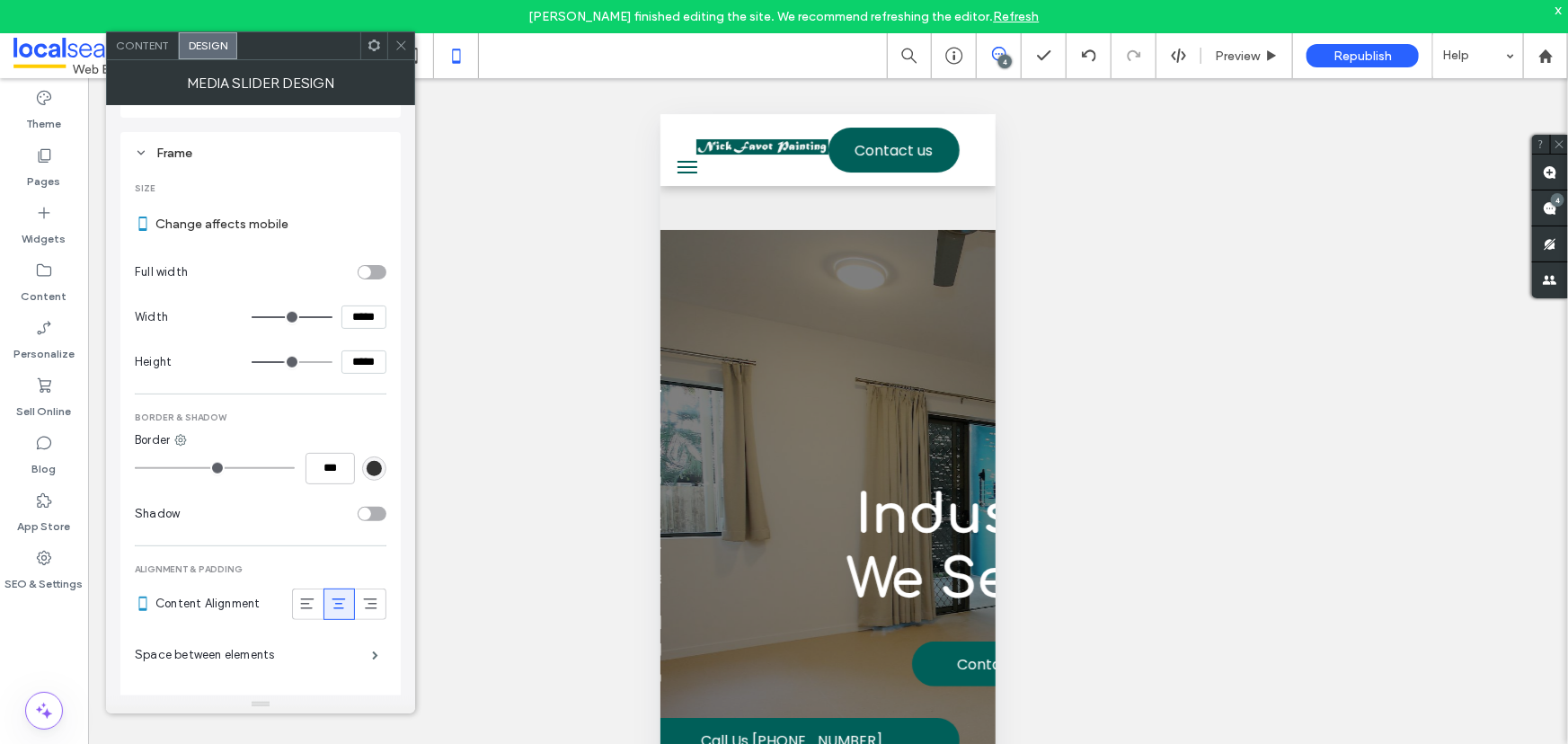 scroll, scrollTop: 518, scrollLeft: 0, axis: vertical 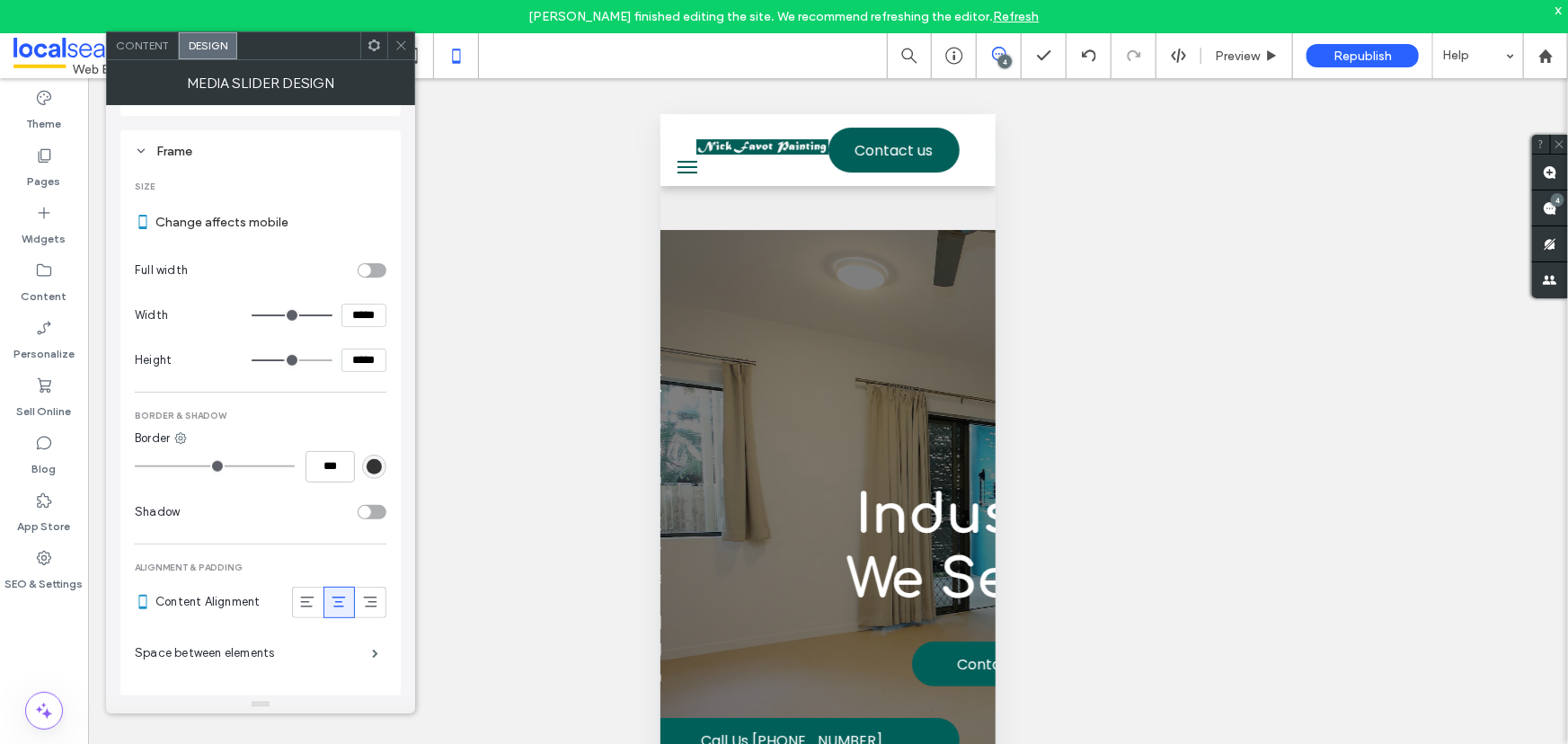 click on "*****" at bounding box center [364, 360] 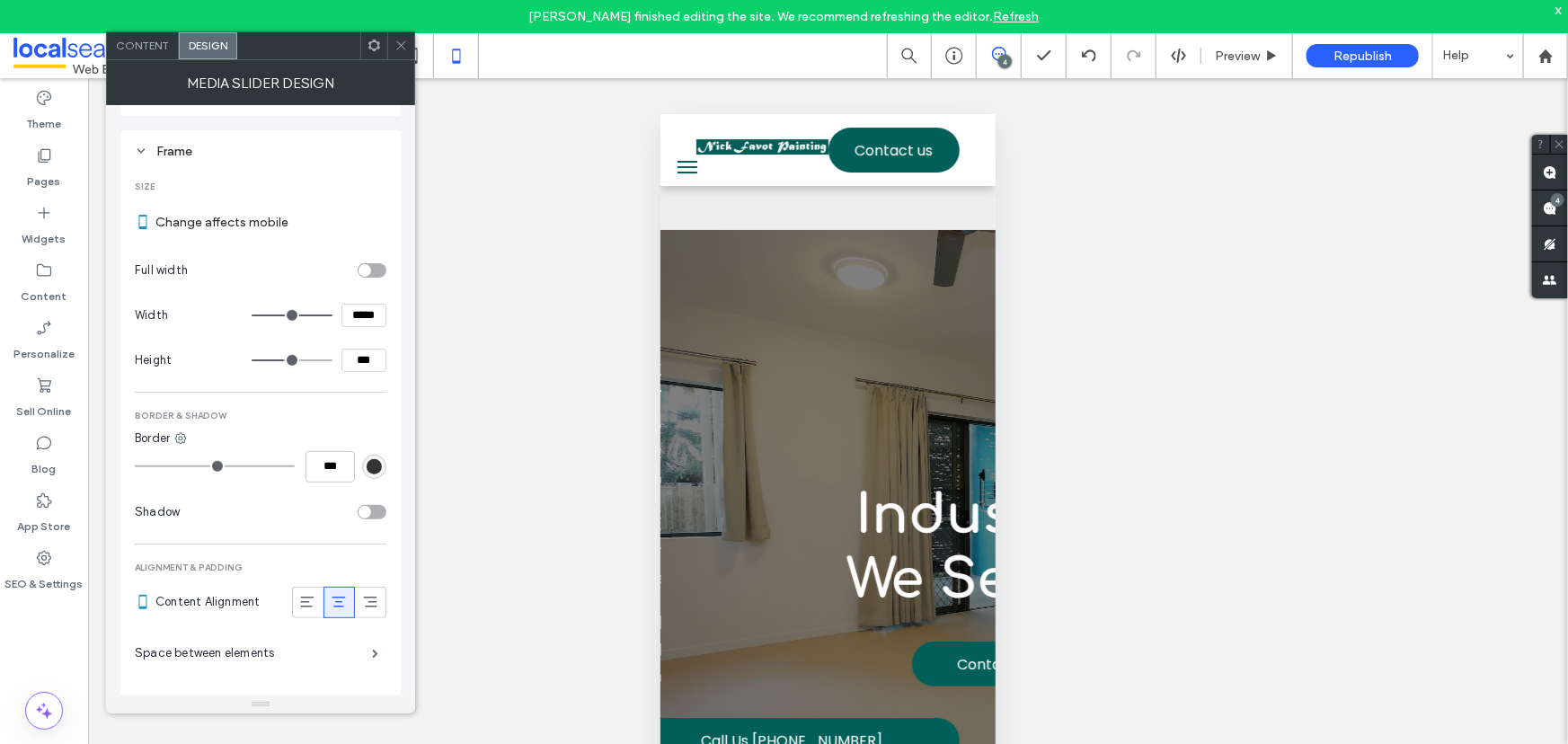type on "*****" 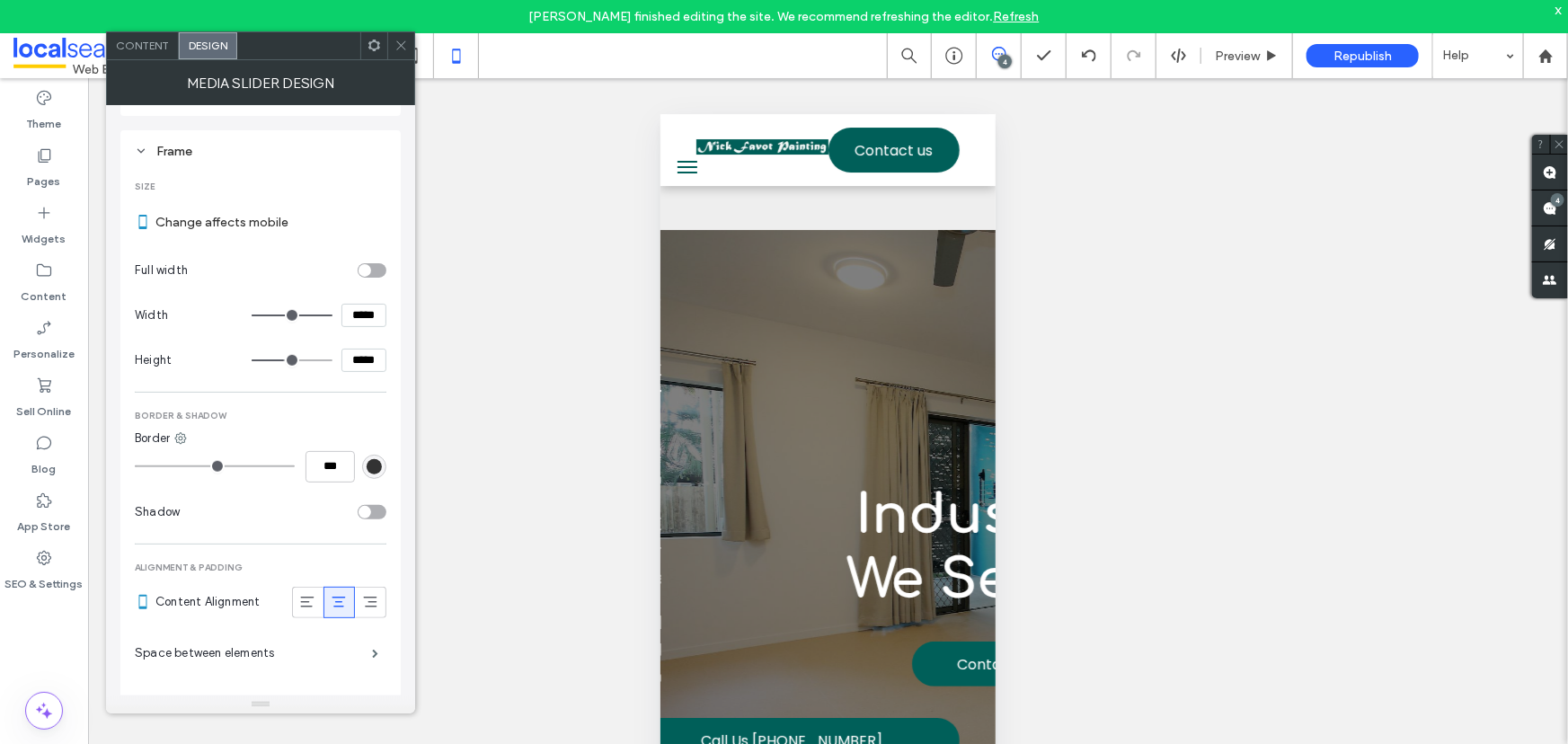 type on "***" 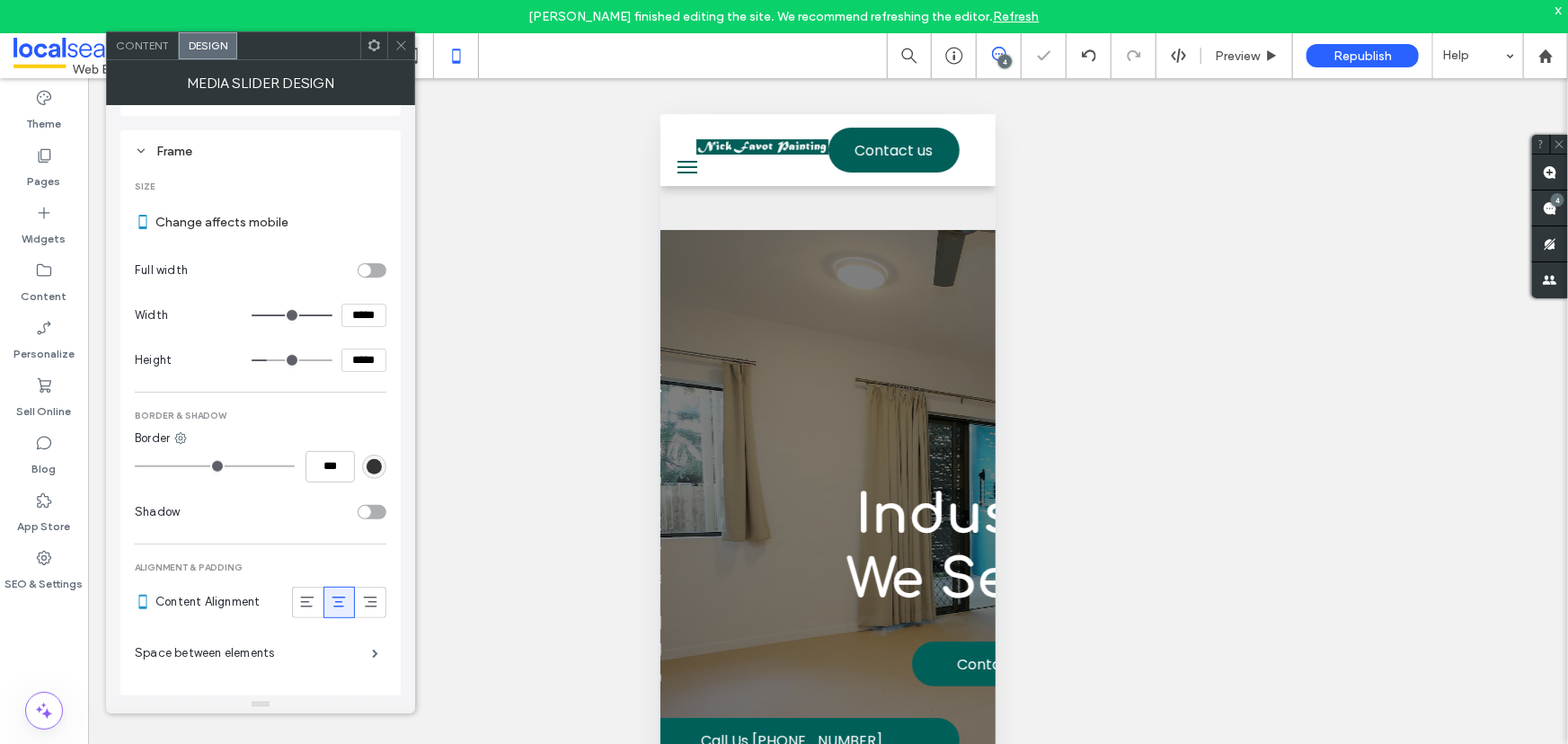 click at bounding box center (401, 46) 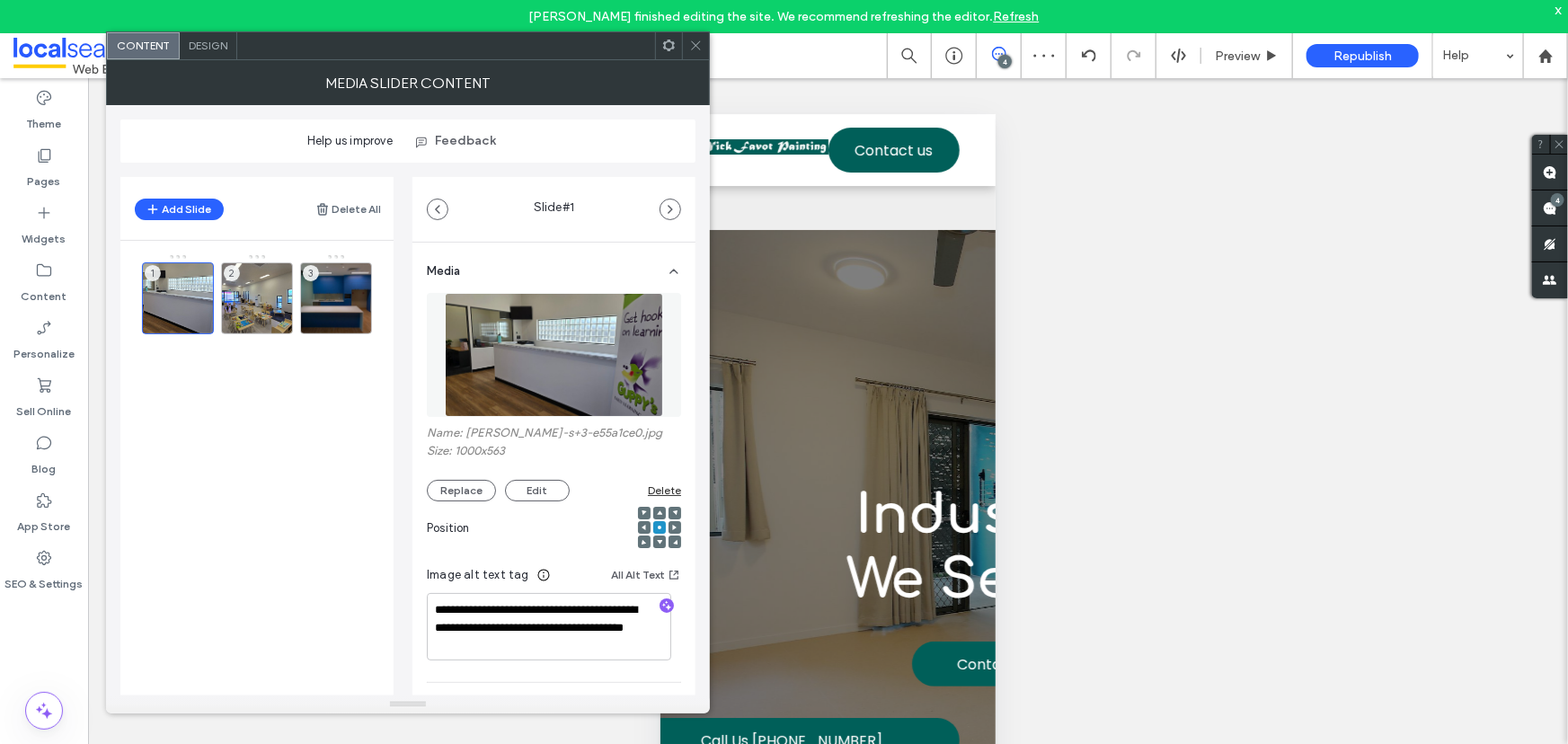 click on "Design" at bounding box center [208, 45] 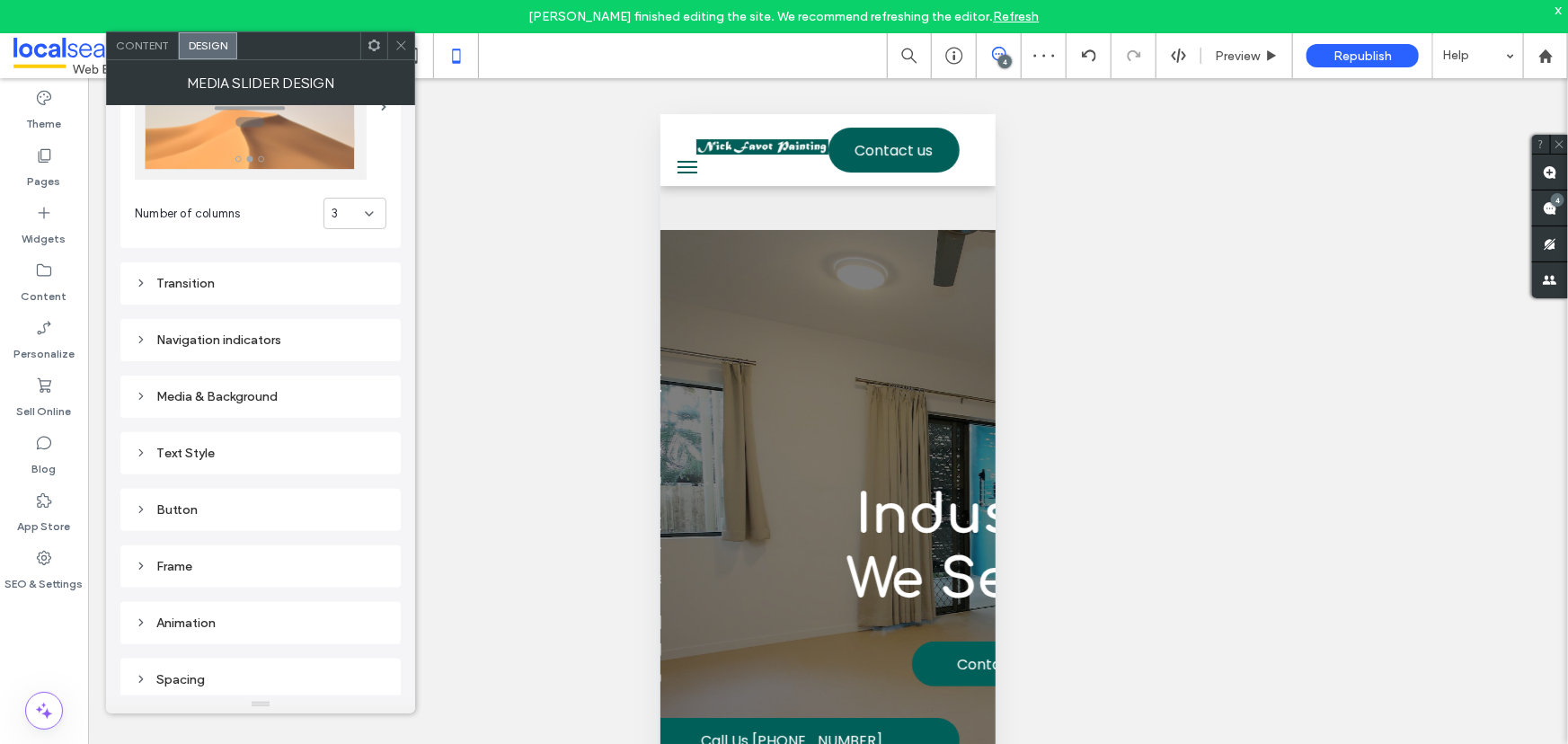scroll, scrollTop: 109, scrollLeft: 0, axis: vertical 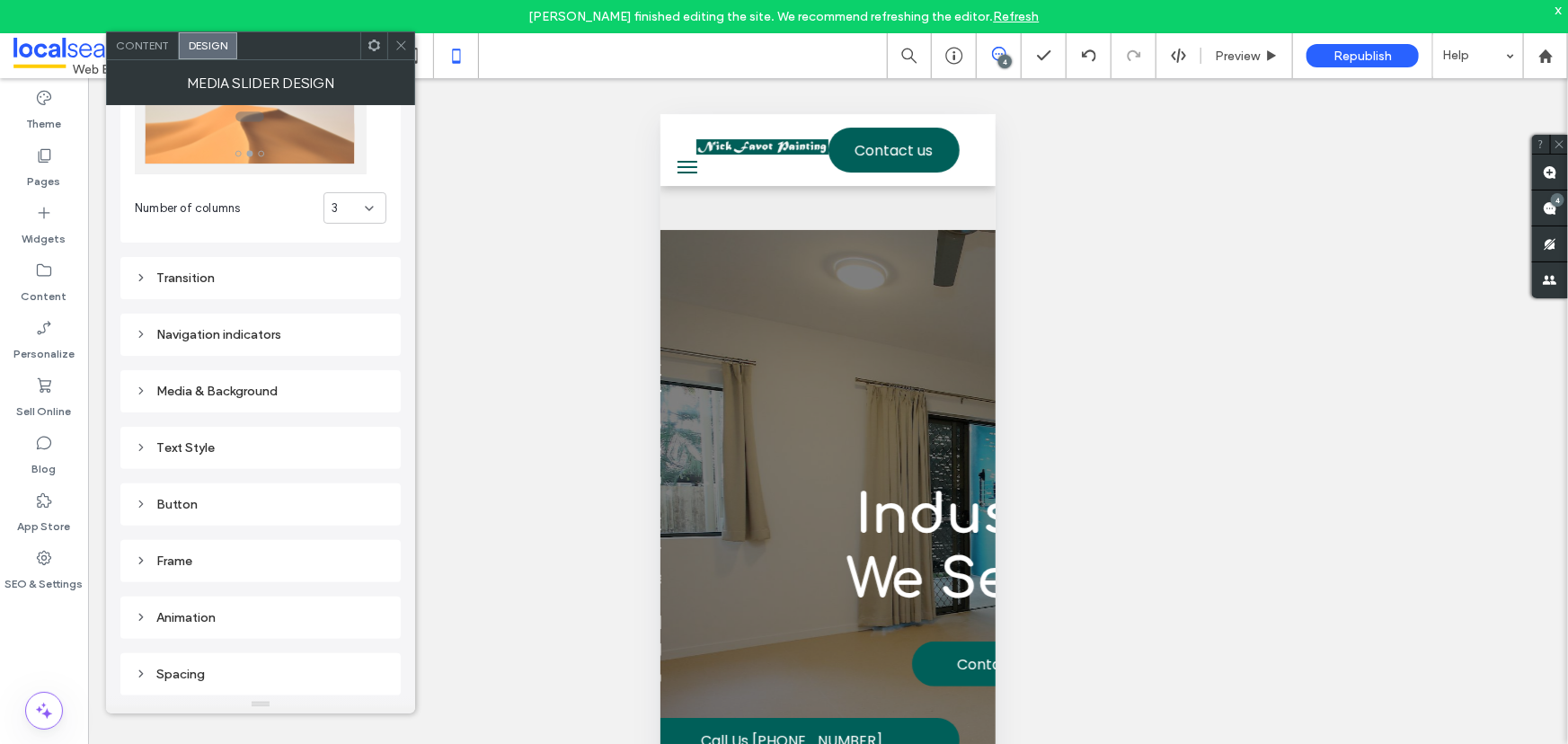 click on "Frame" at bounding box center (261, 561) 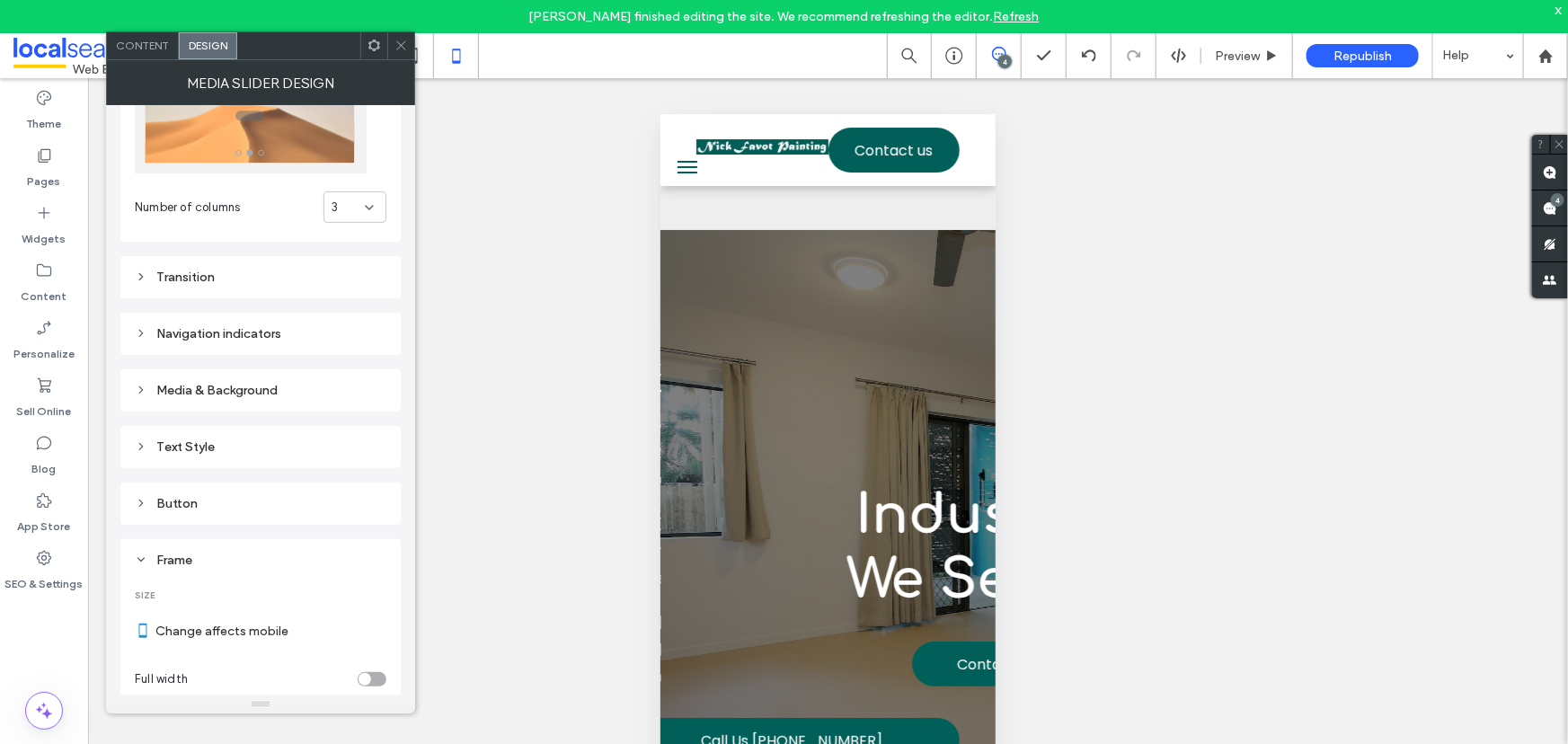 scroll, scrollTop: 599, scrollLeft: 0, axis: vertical 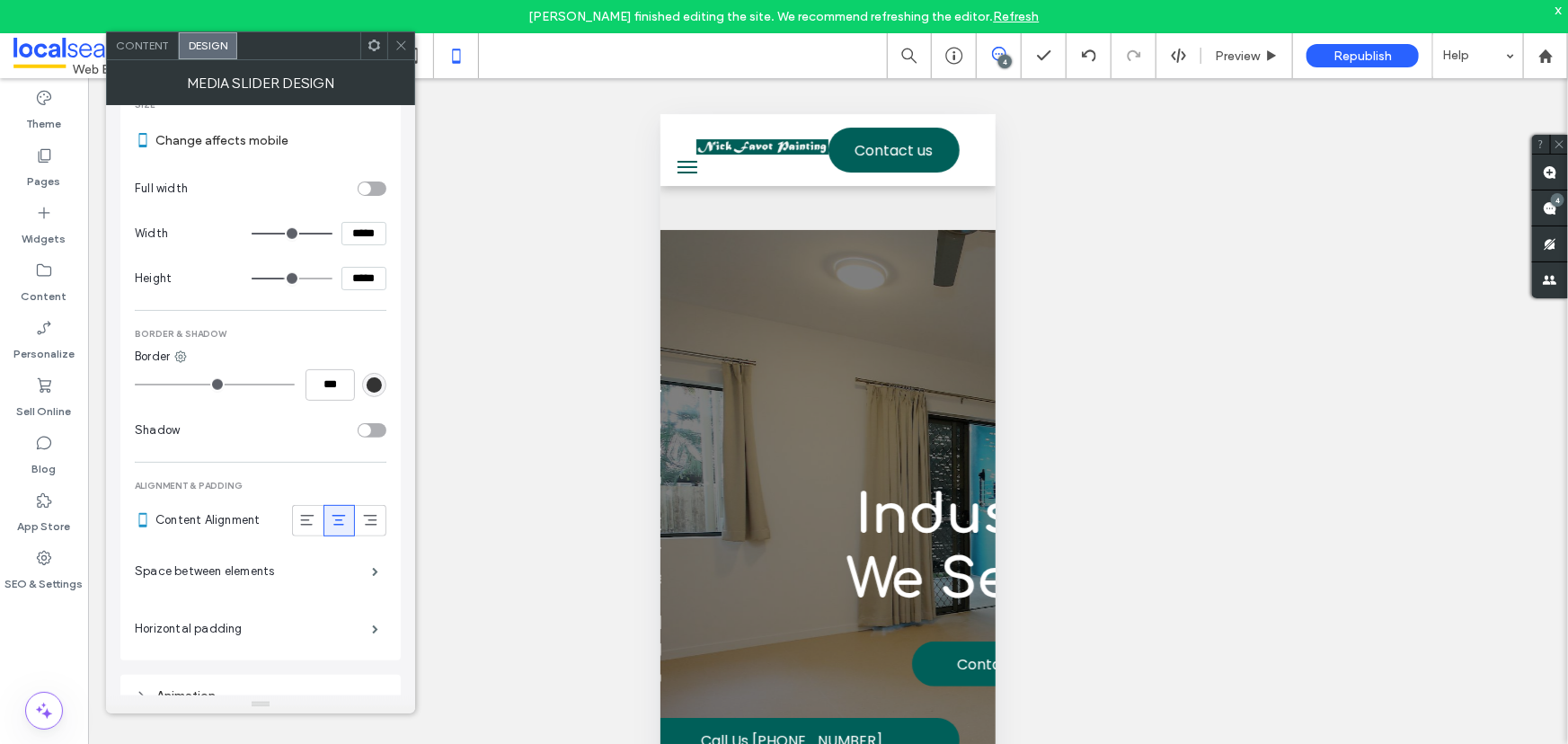 click on "*****" at bounding box center (364, 279) 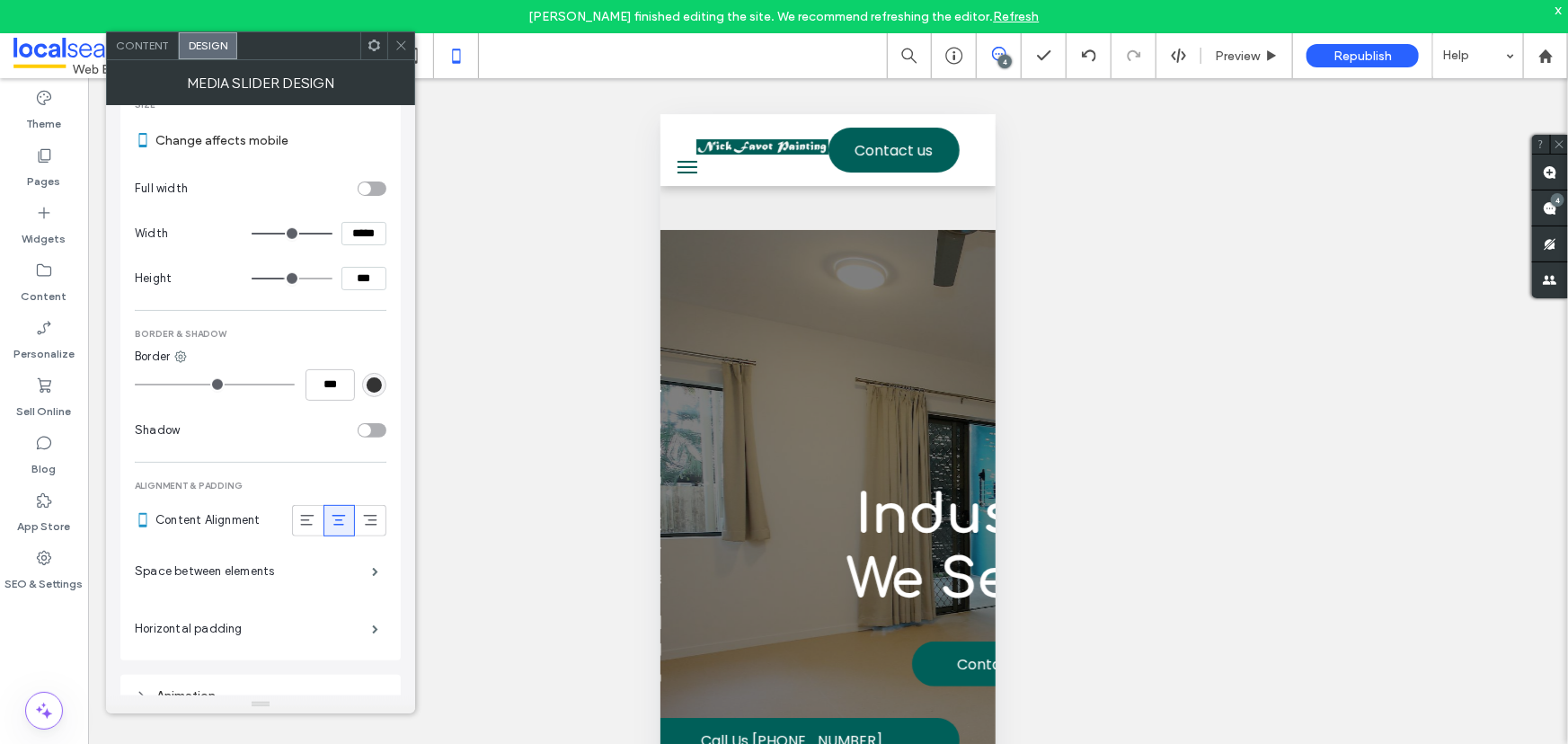 type on "*****" 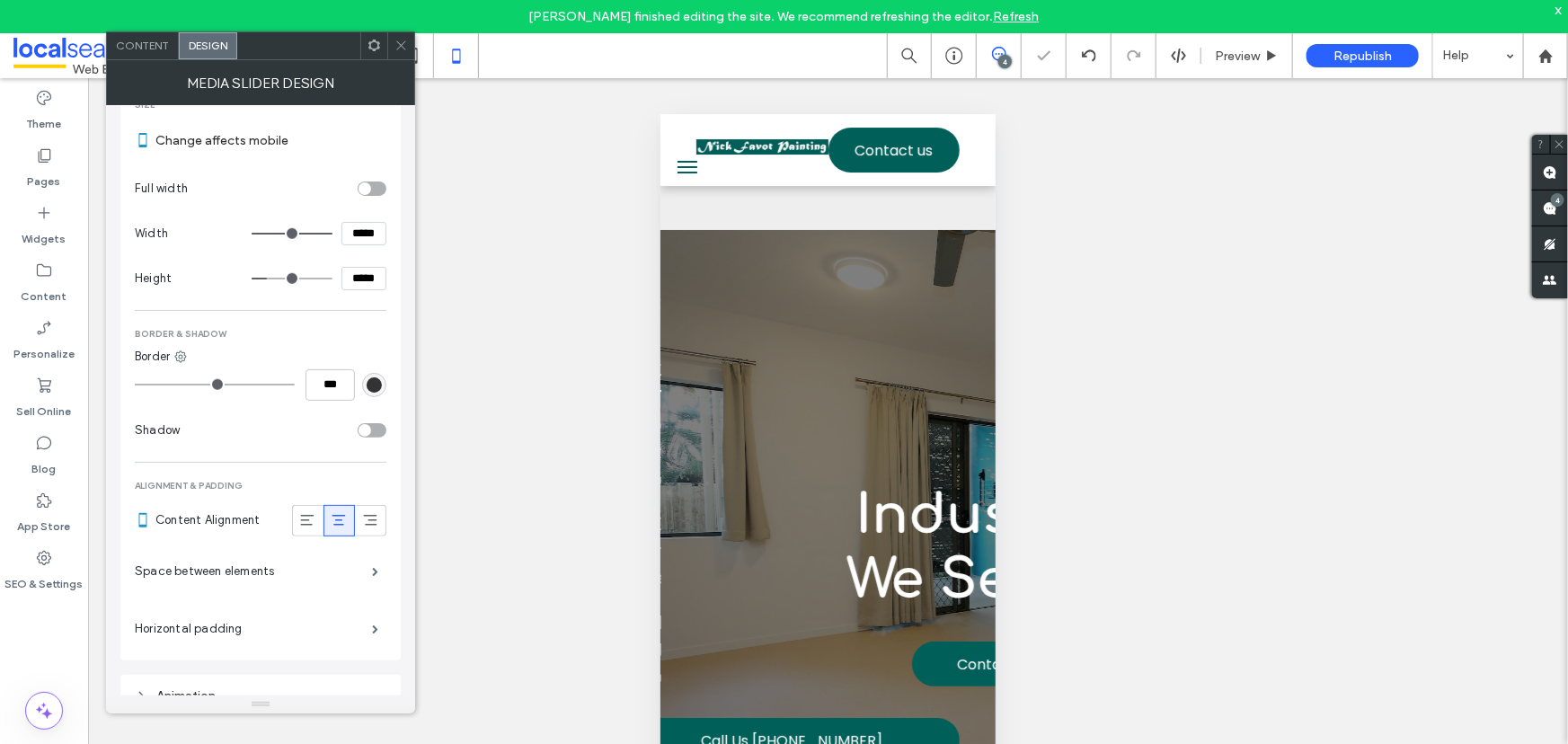 type on "***" 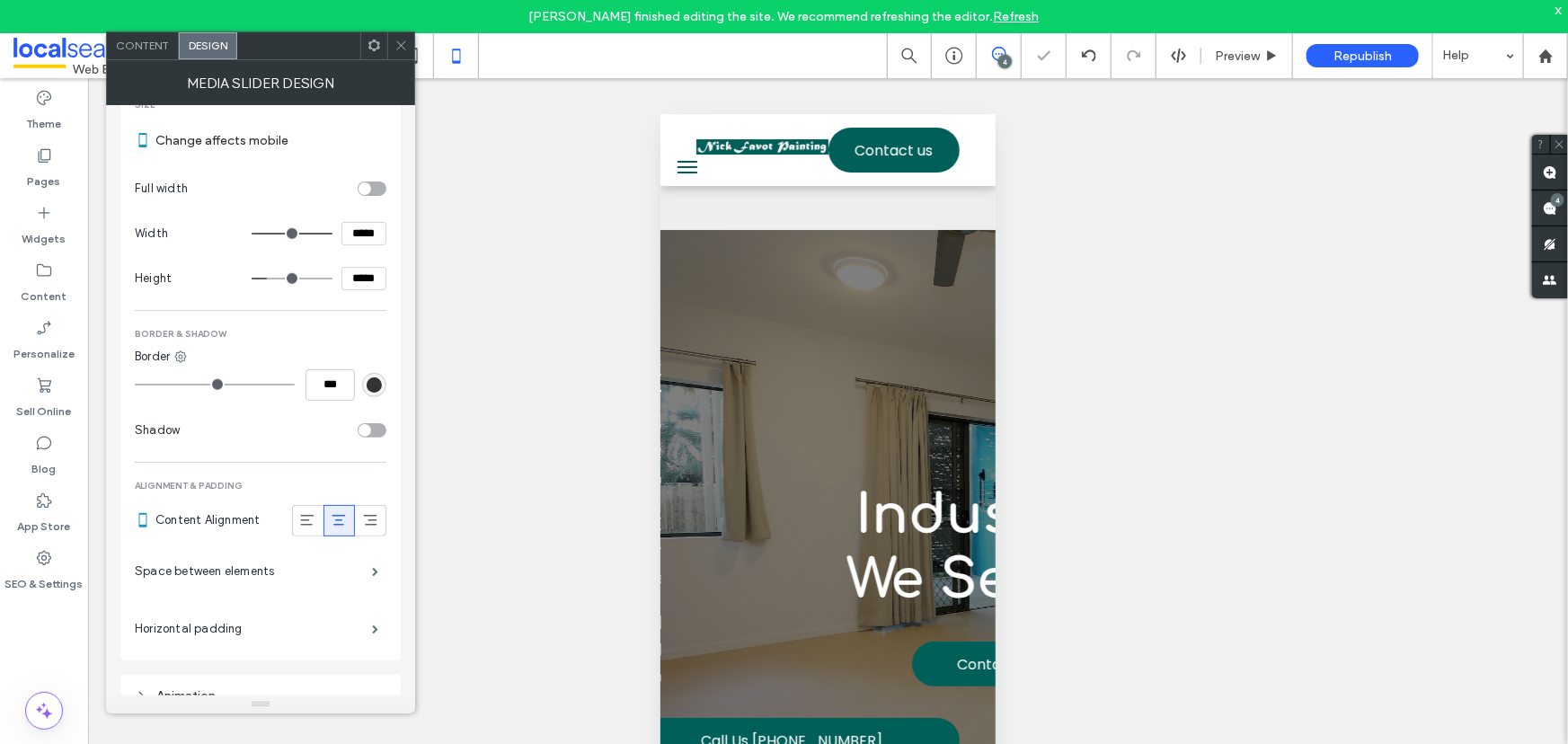 click 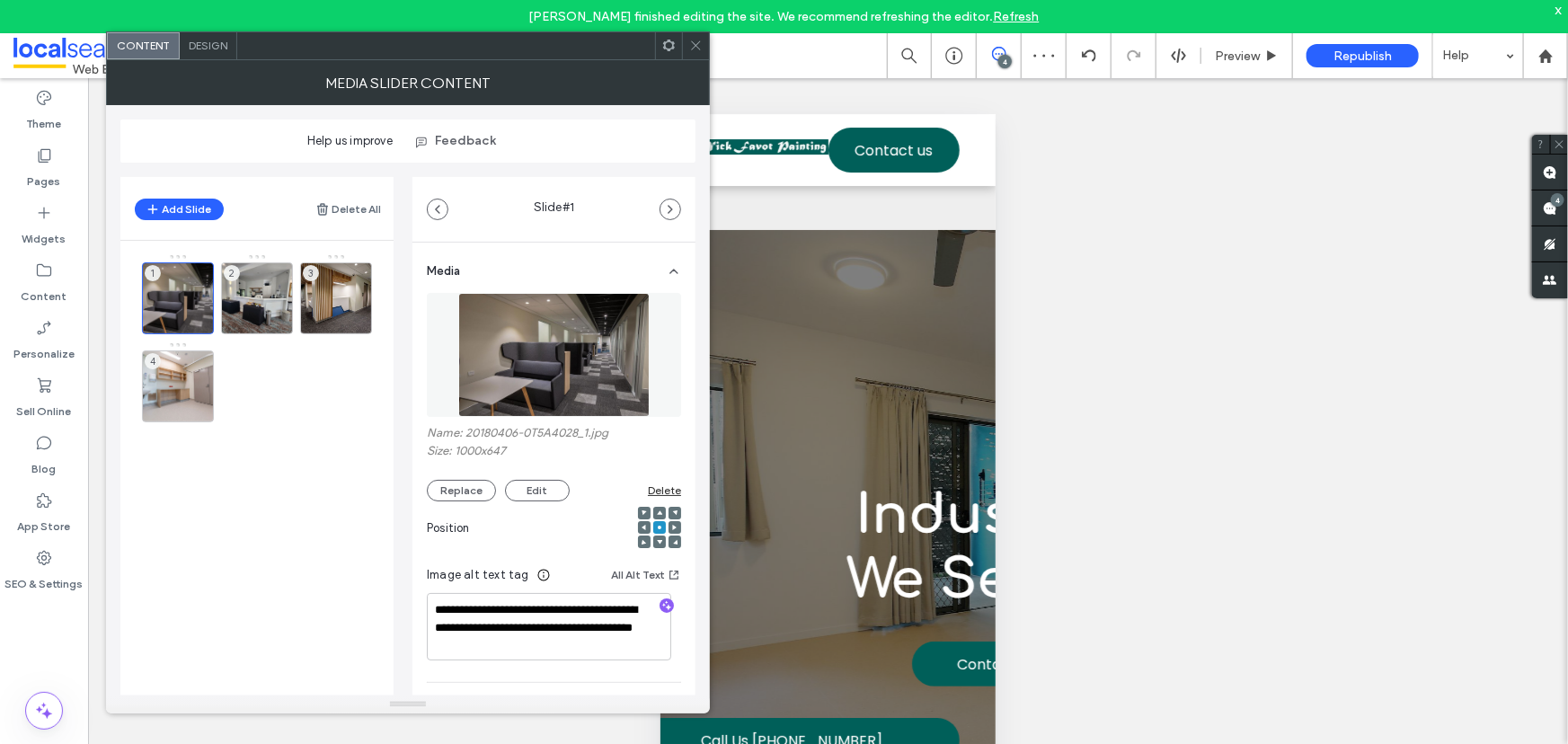click on "Design" at bounding box center [208, 45] 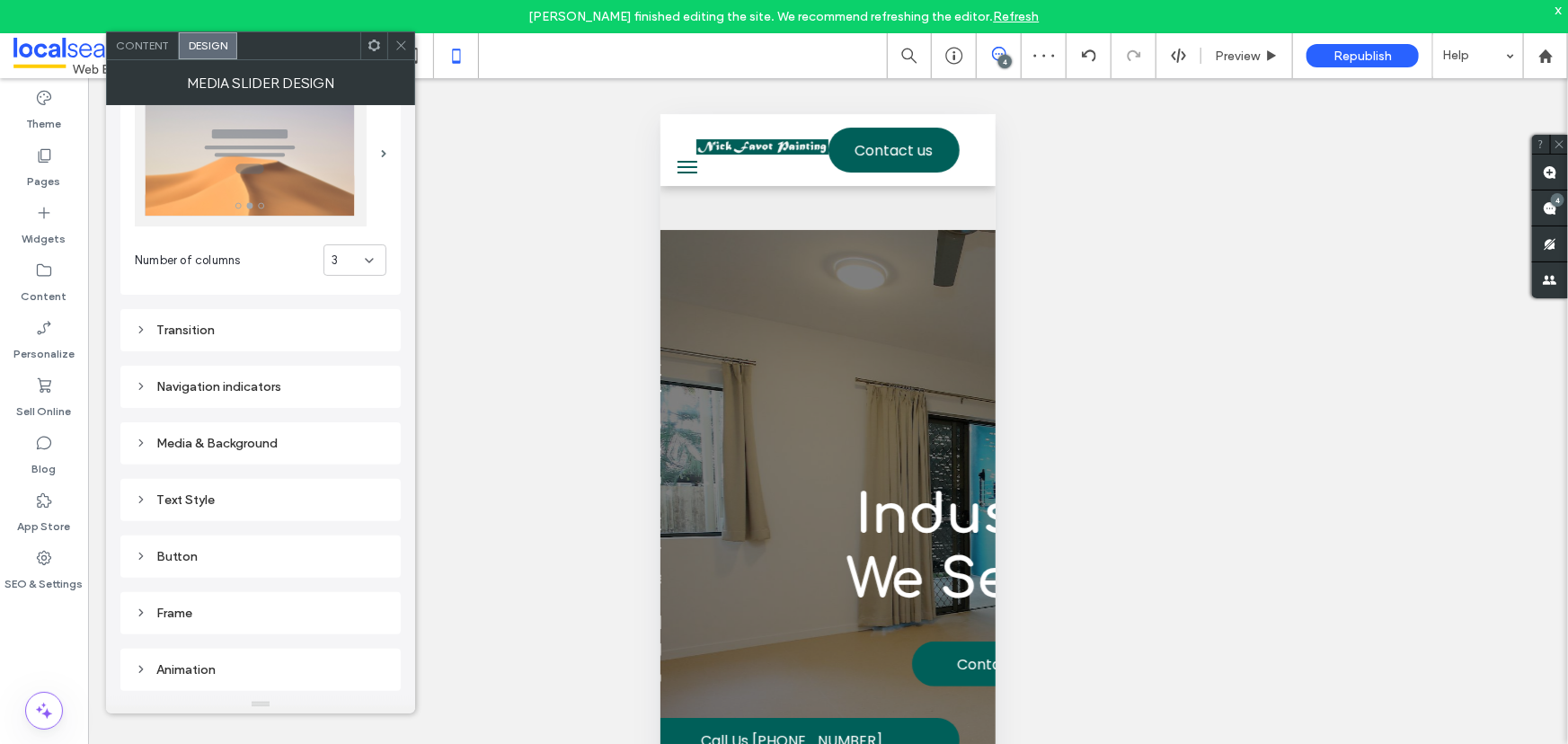 scroll, scrollTop: 109, scrollLeft: 0, axis: vertical 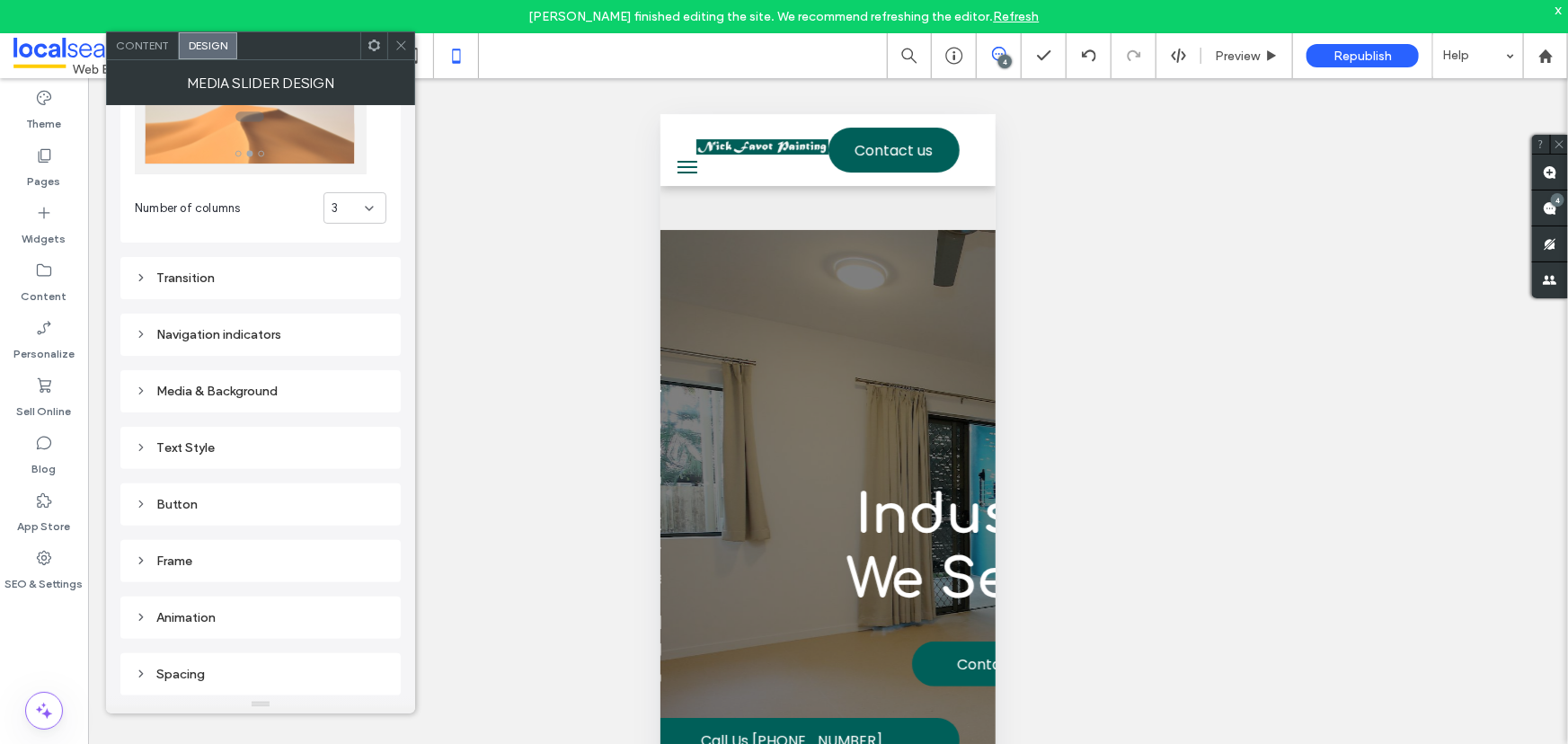 click on "Frame" at bounding box center [261, 561] 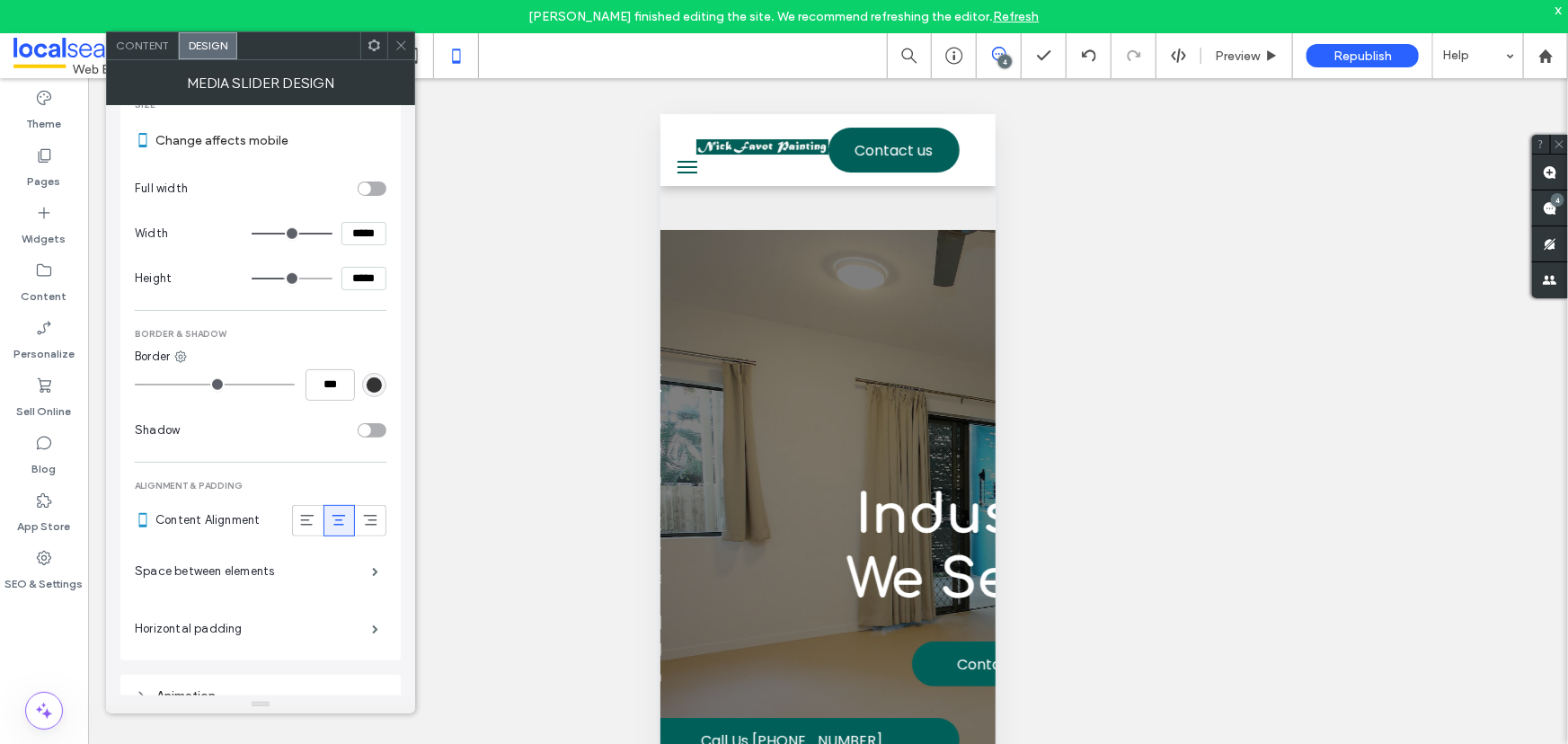 scroll, scrollTop: 678, scrollLeft: 0, axis: vertical 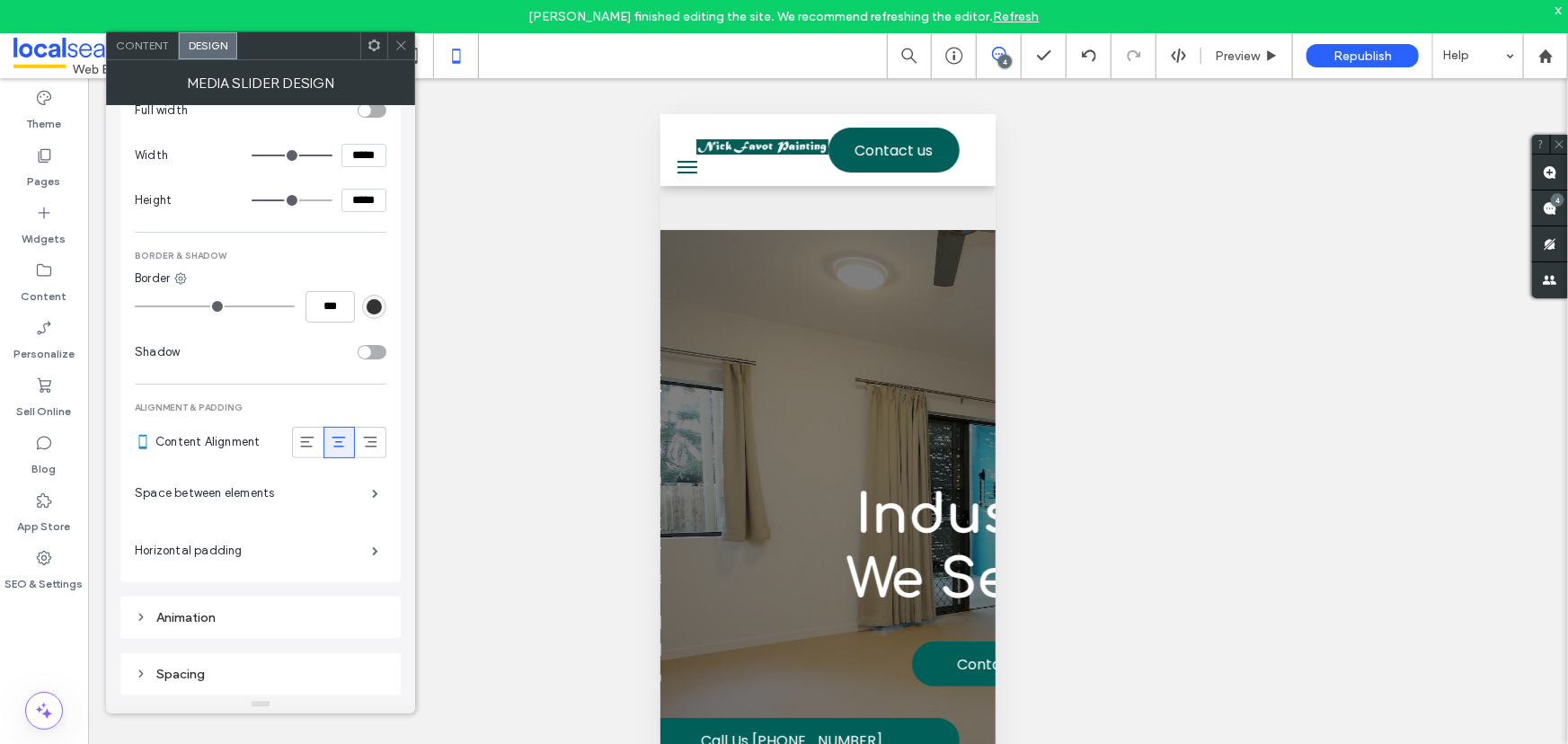 click on "*****" at bounding box center [364, 200] 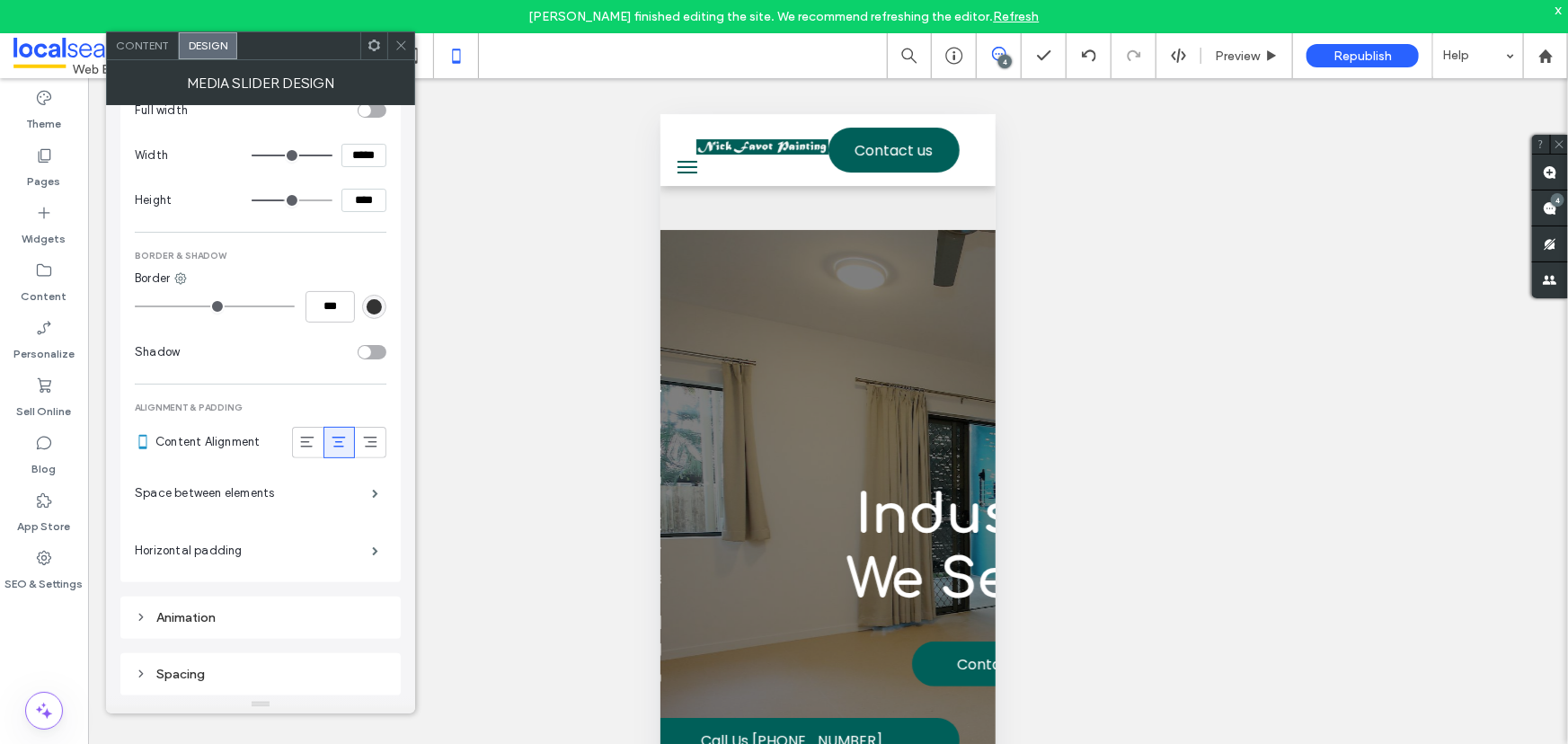 type on "*****" 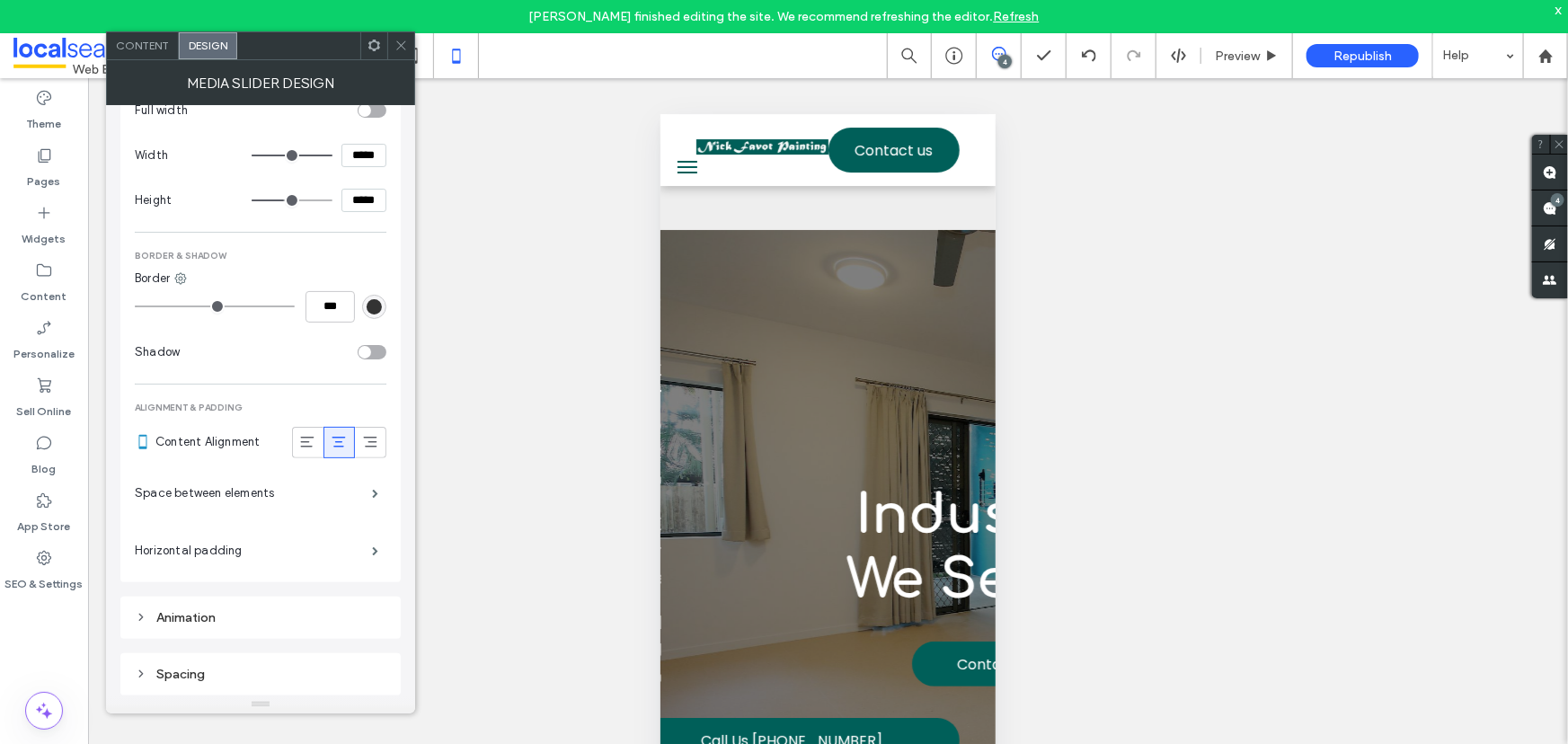 type on "***" 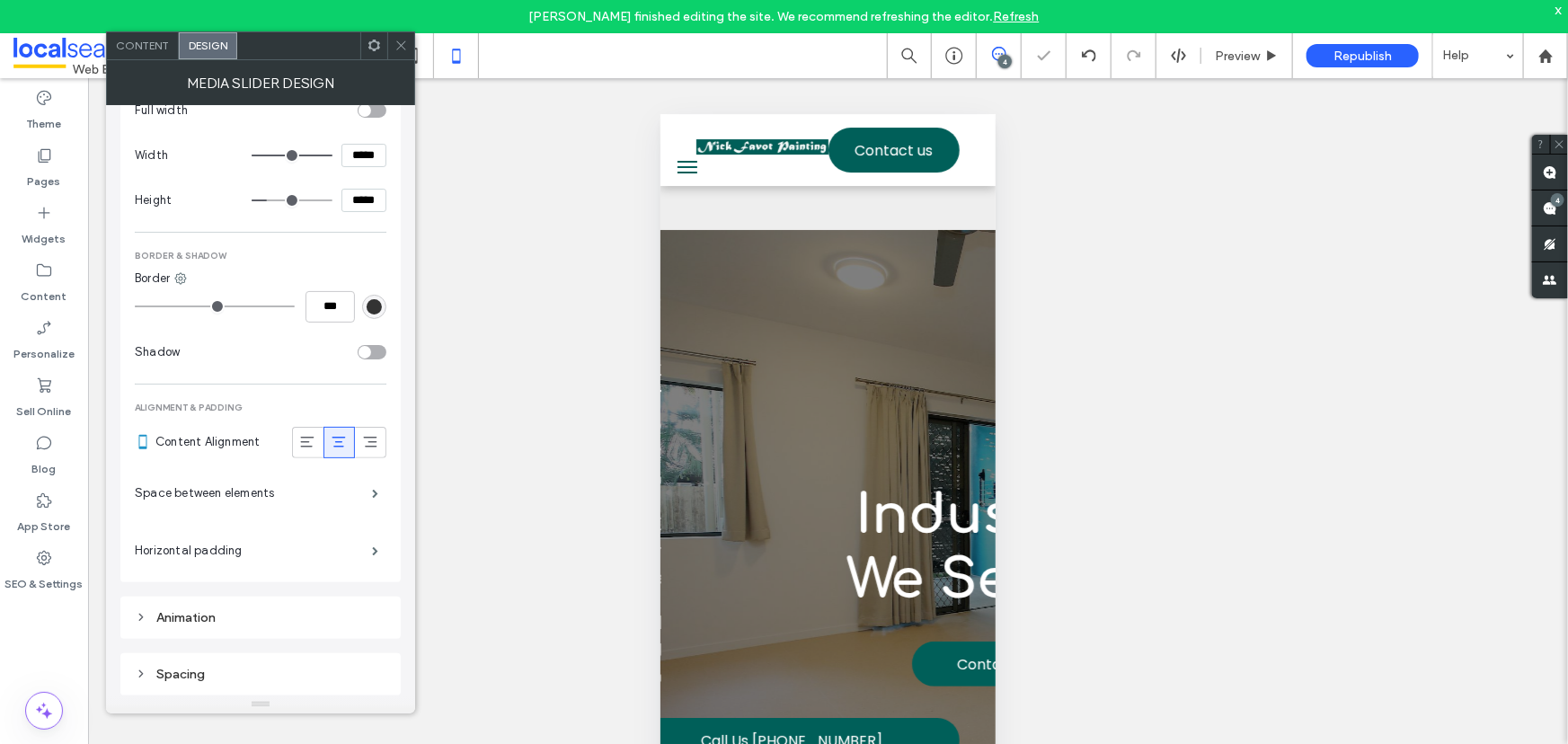 click at bounding box center (401, 46) 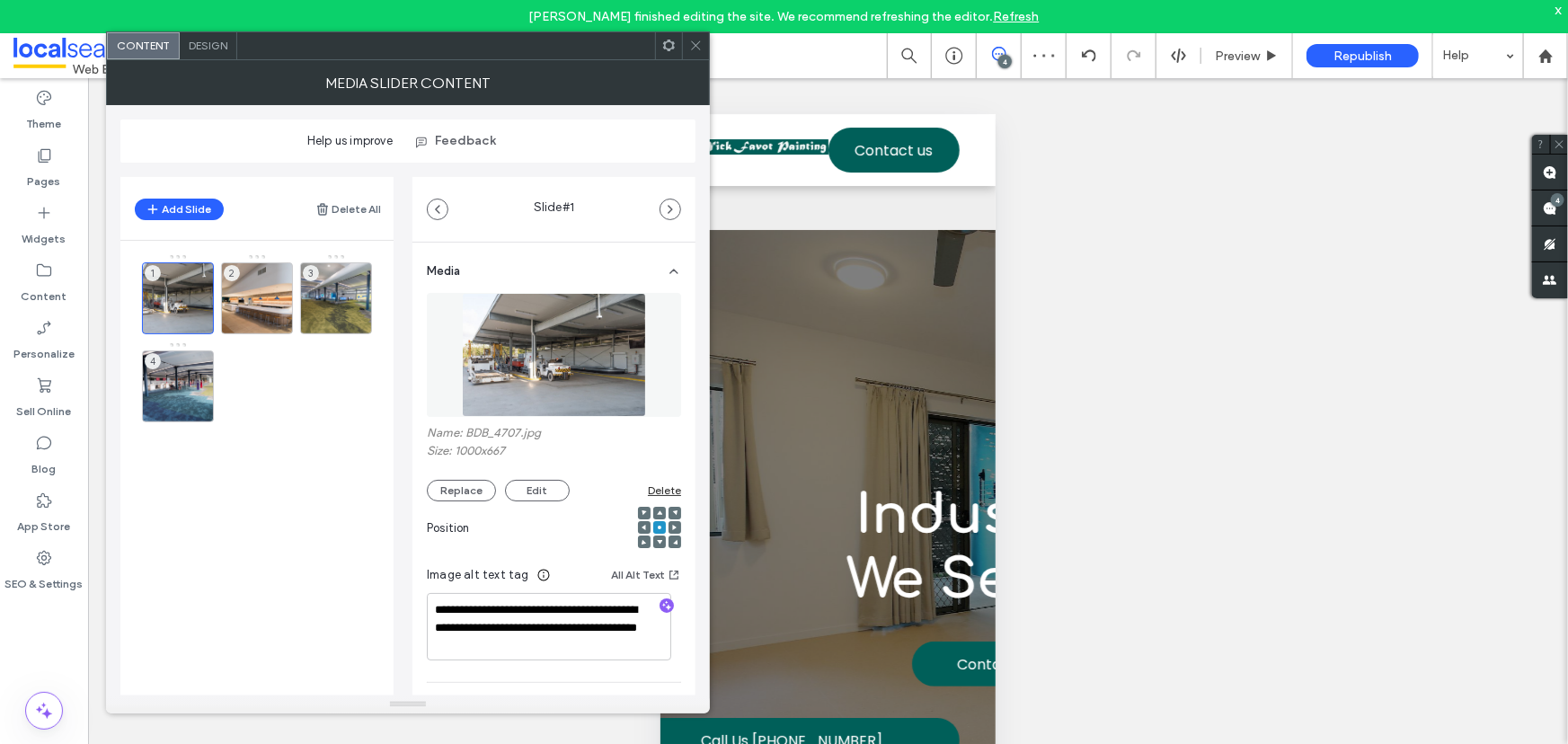 click on "Design" at bounding box center (208, 45) 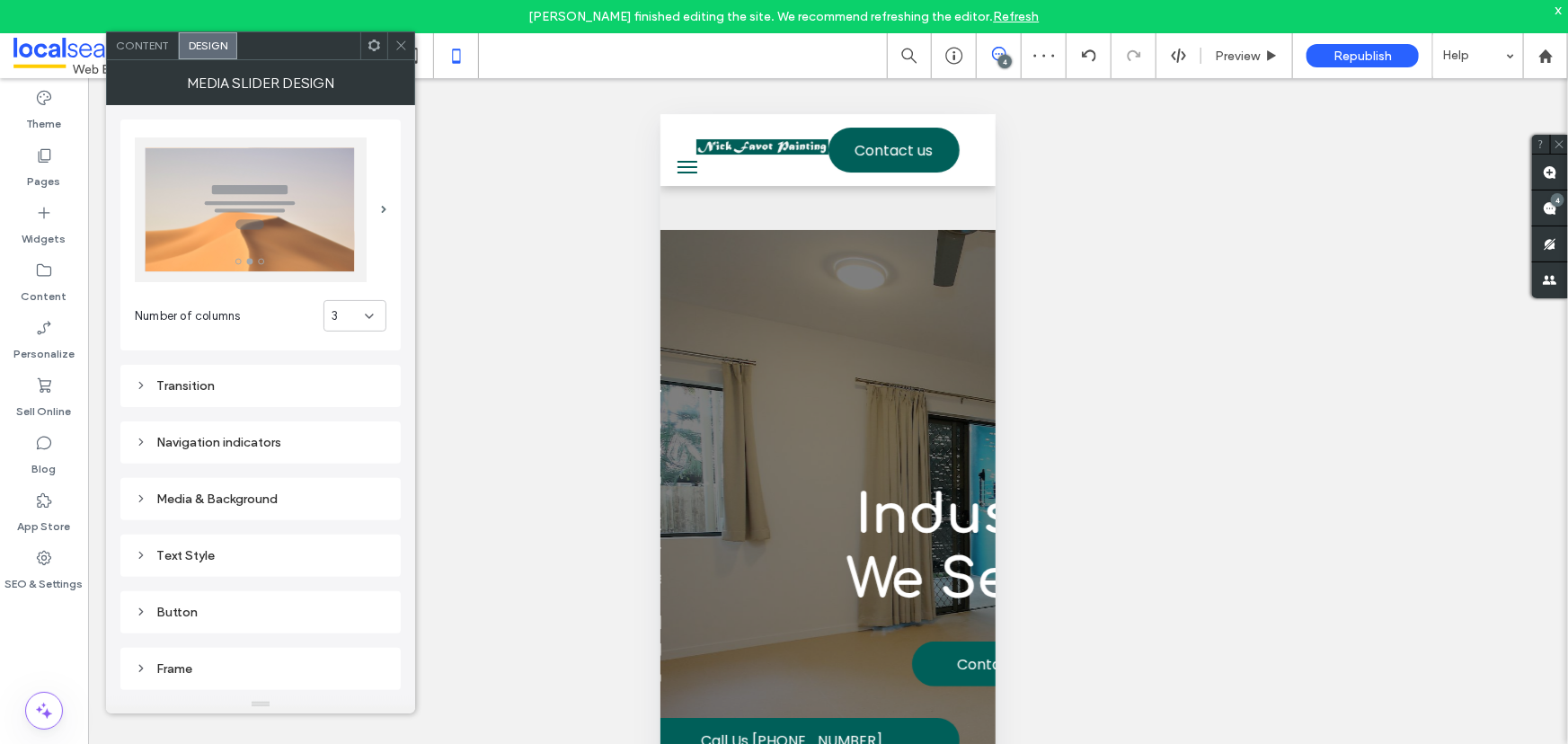 scroll, scrollTop: 109, scrollLeft: 0, axis: vertical 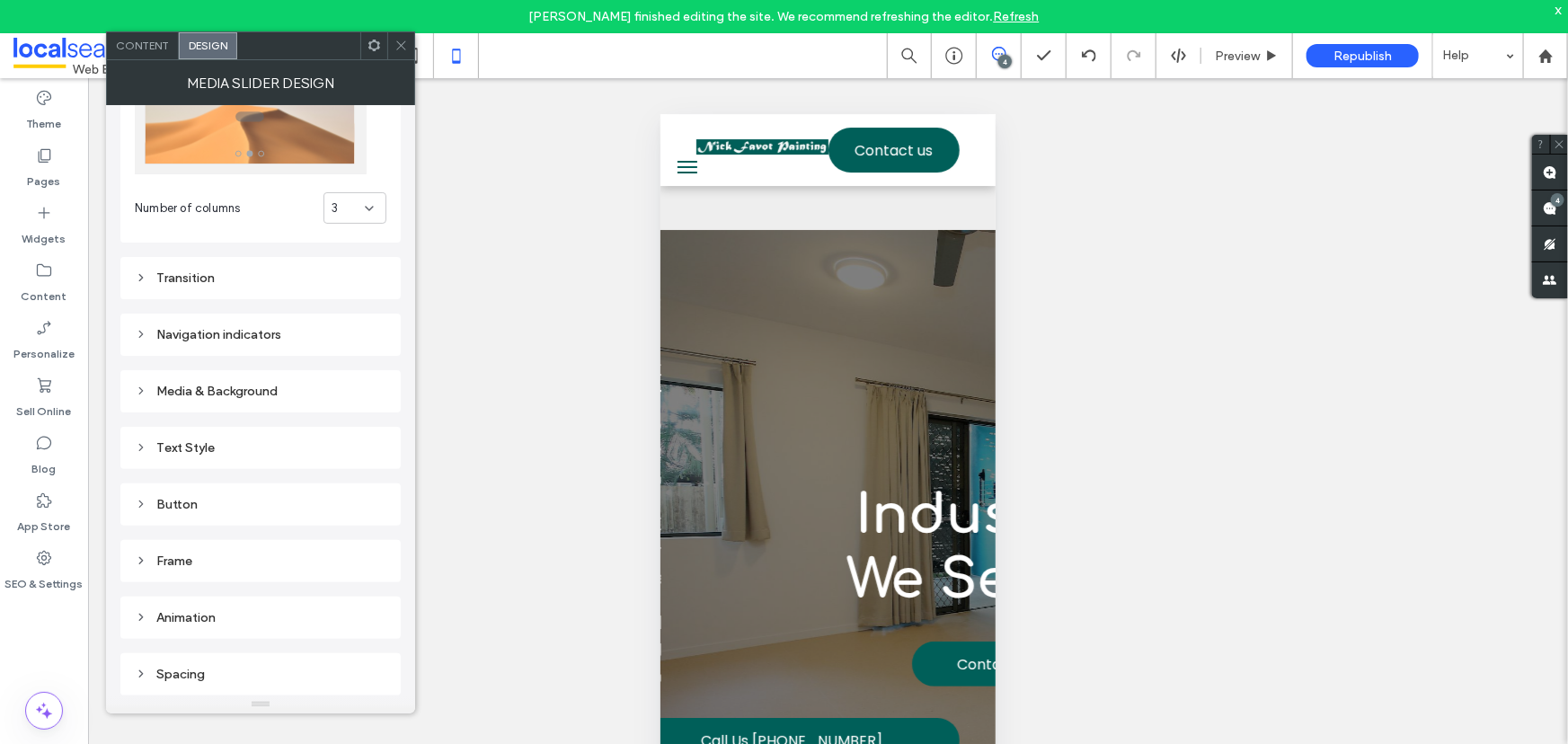 click on "Frame" at bounding box center (261, 561) 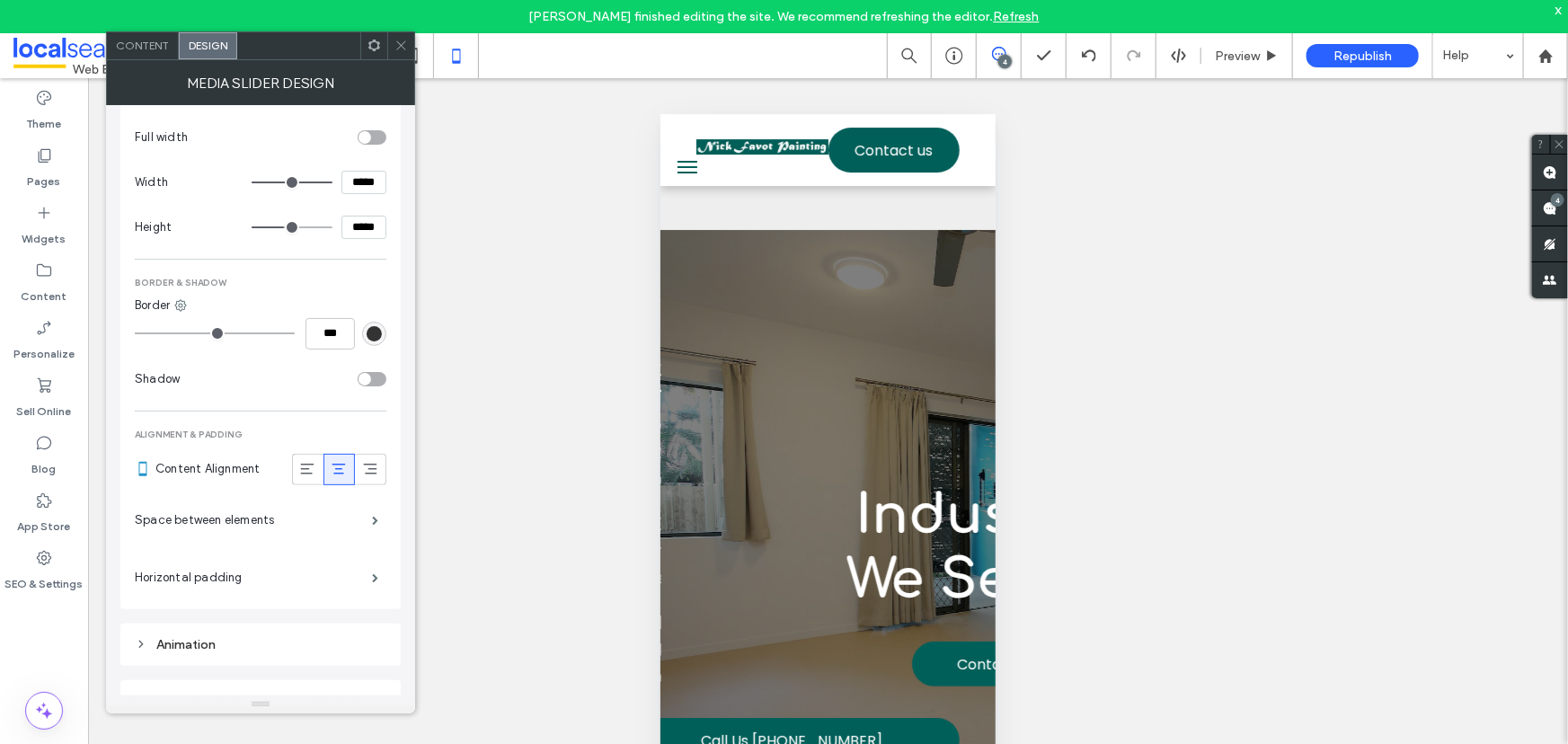 scroll, scrollTop: 678, scrollLeft: 0, axis: vertical 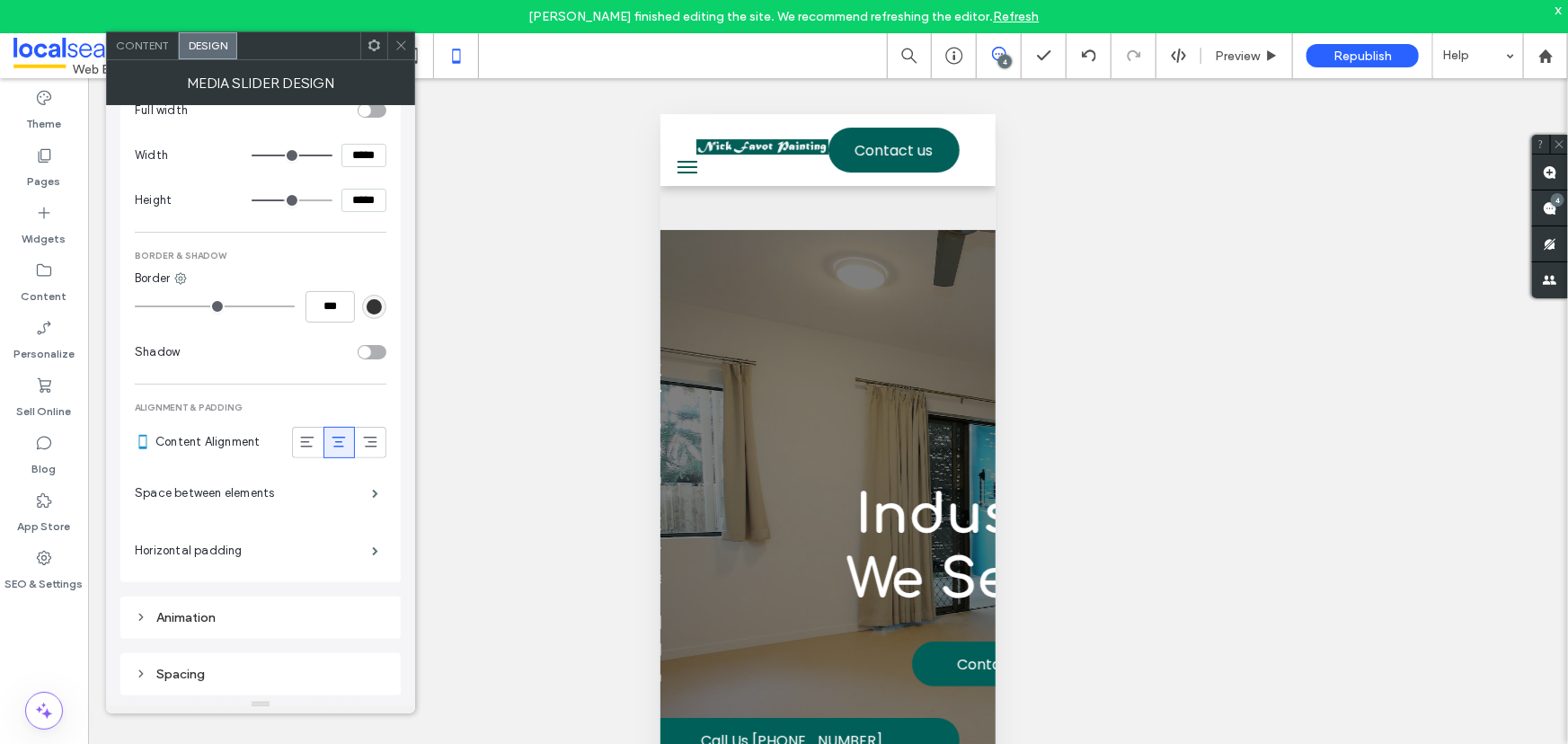 click on "*****" at bounding box center [364, 200] 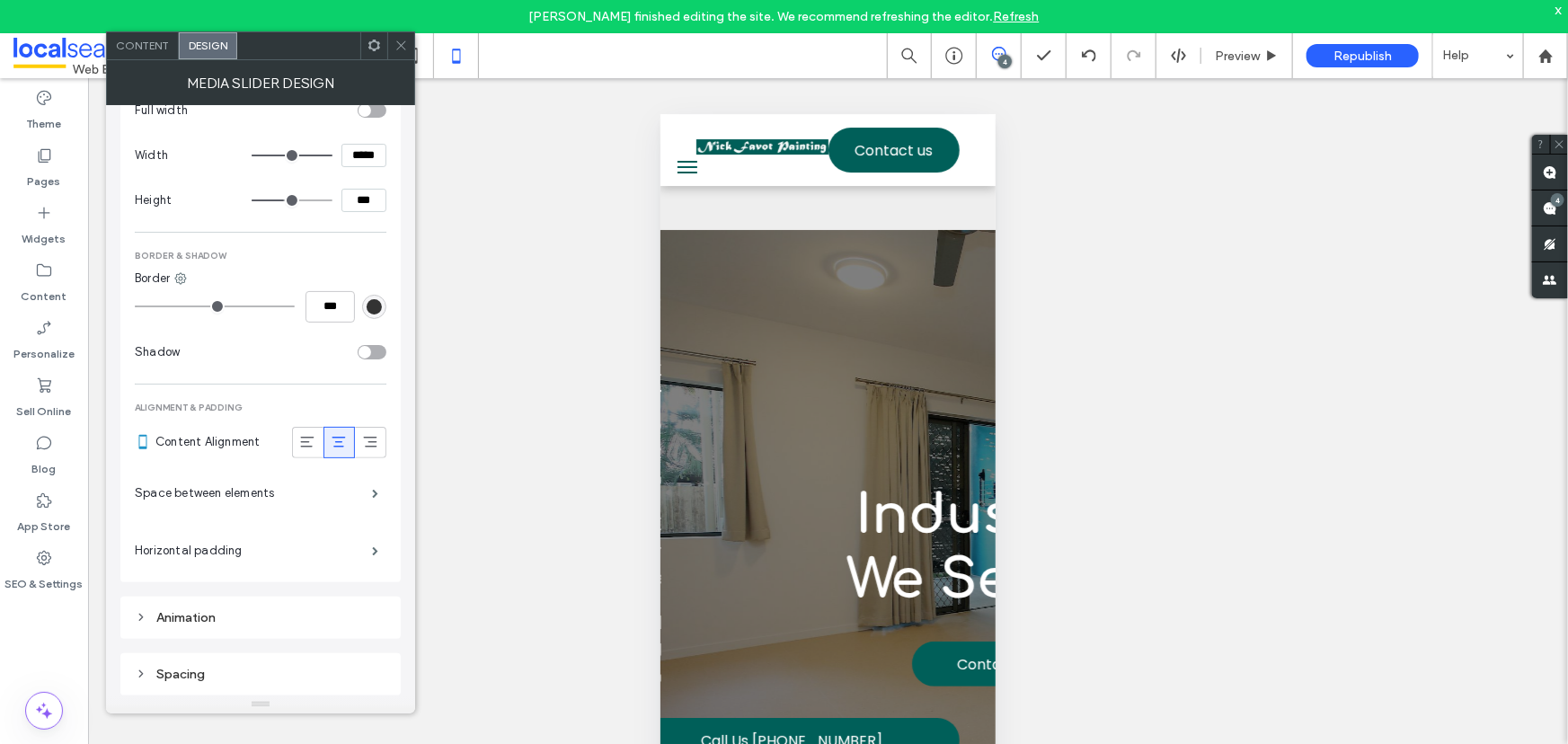 type on "*****" 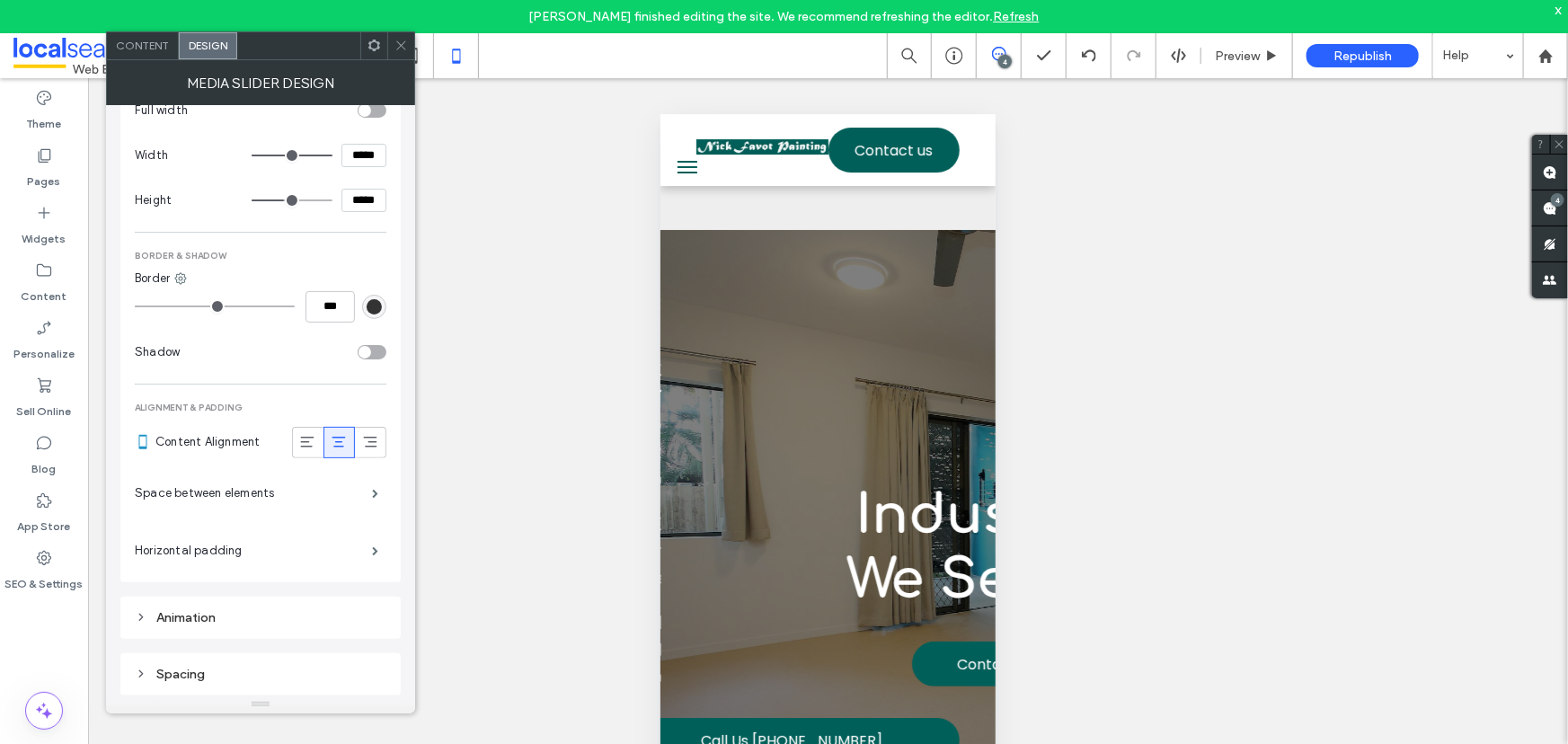 type on "***" 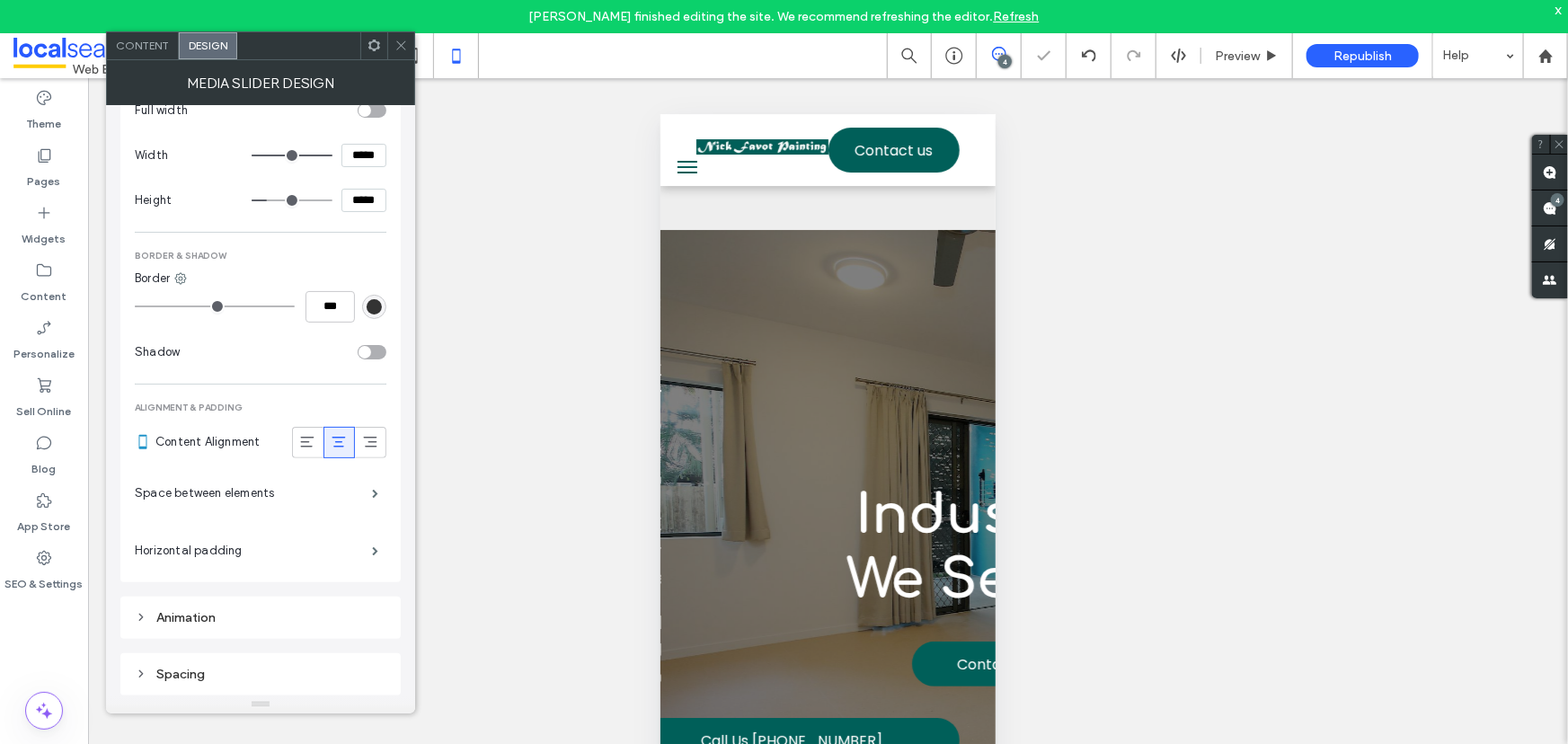 click 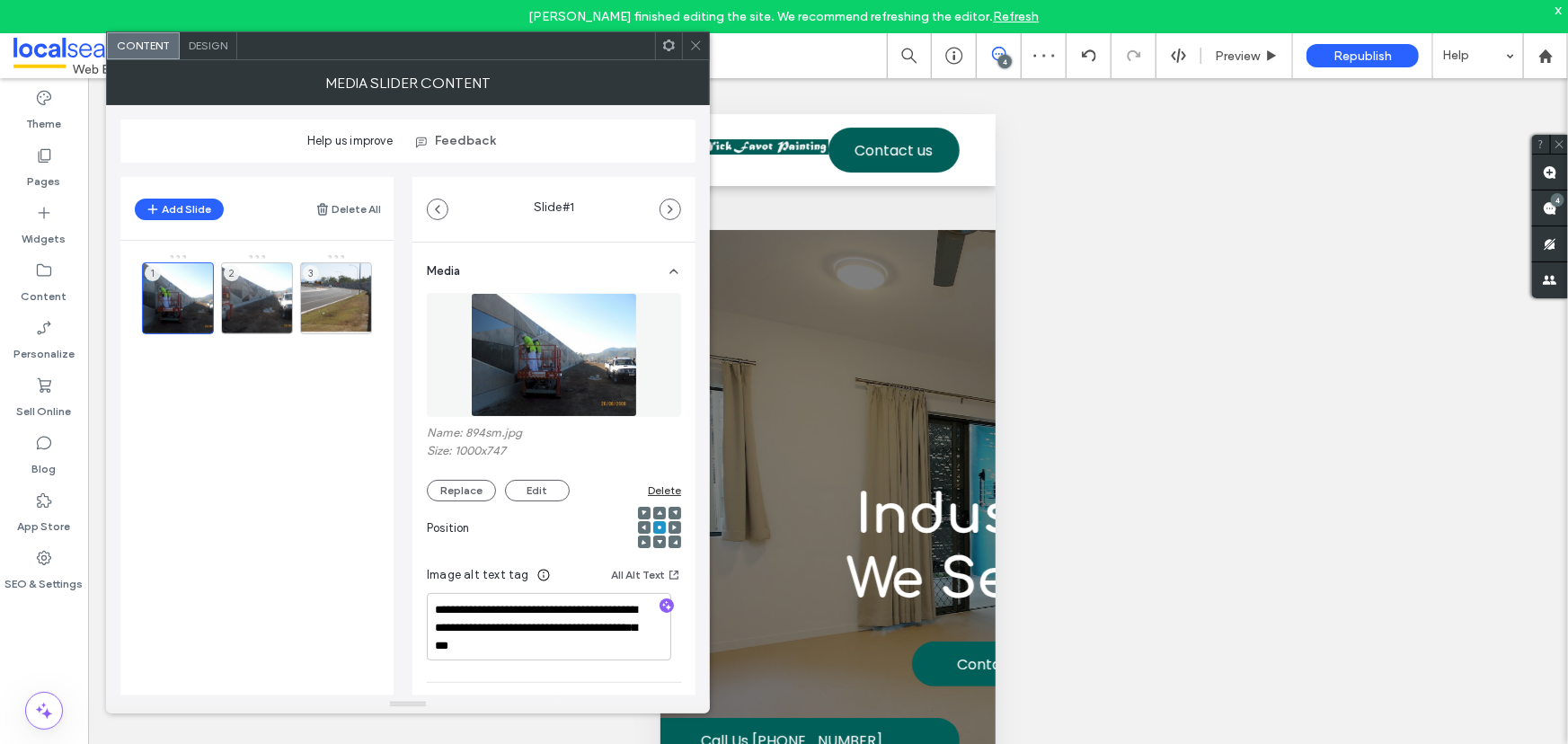 click on "Design" at bounding box center [208, 46] 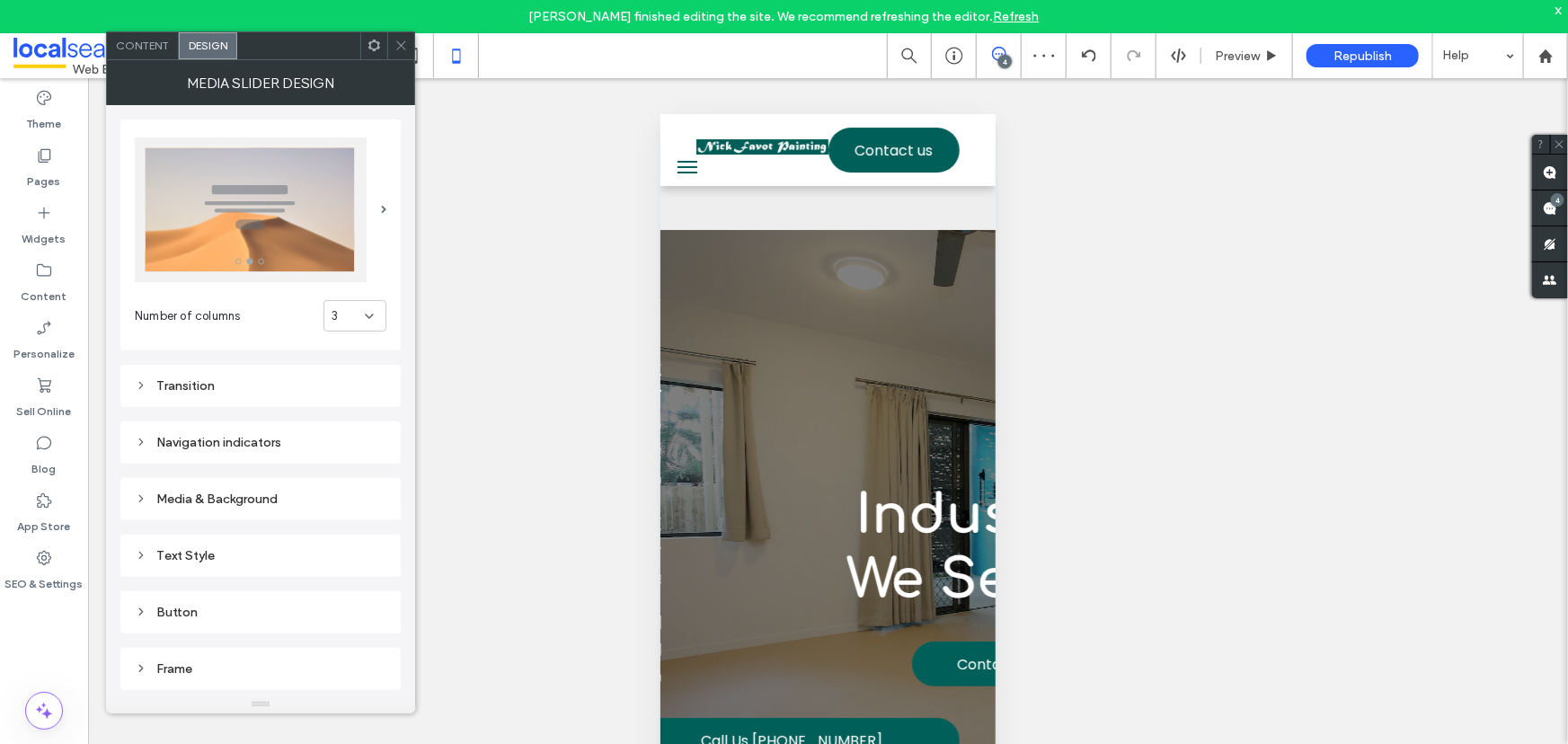 scroll, scrollTop: 109, scrollLeft: 0, axis: vertical 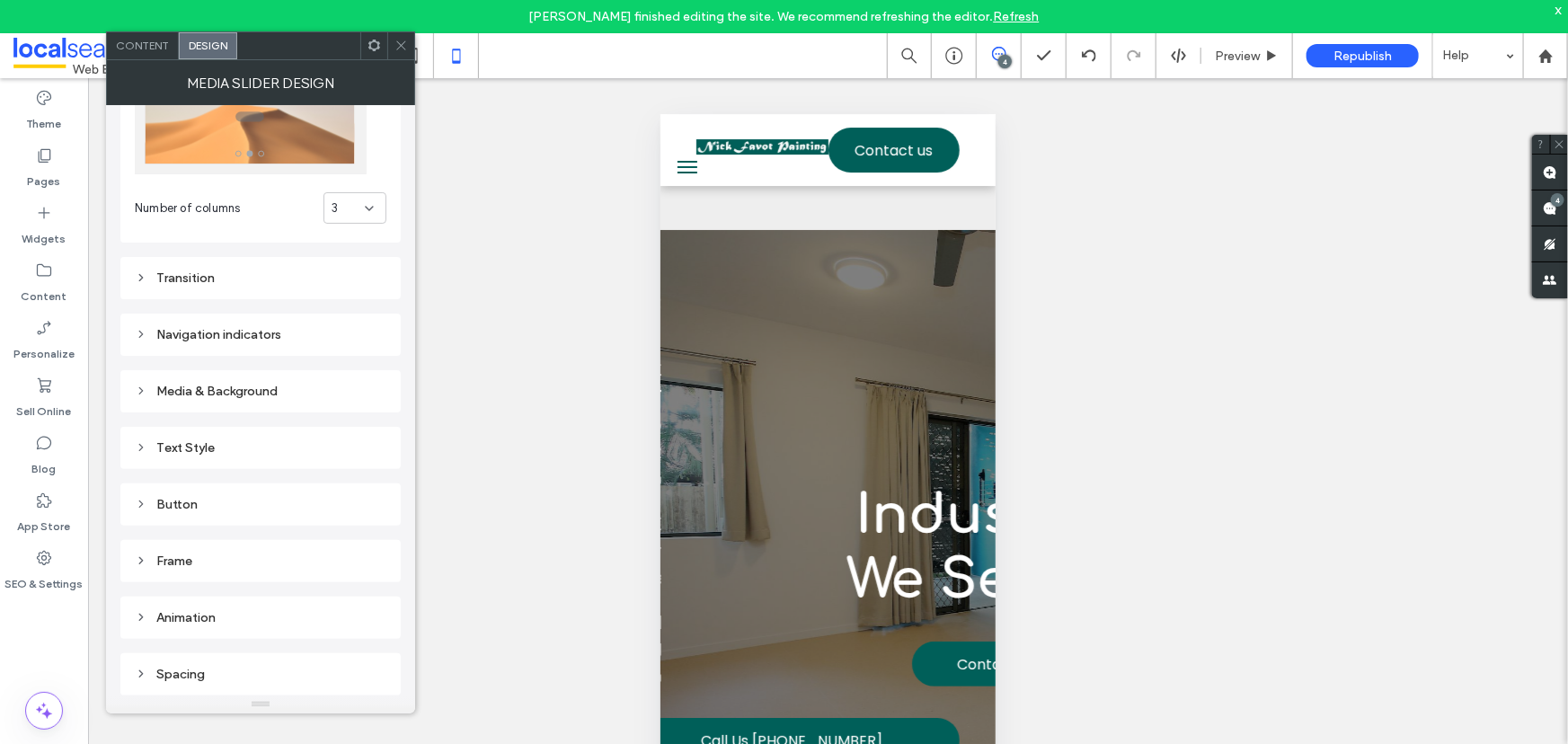 click on "Frame" at bounding box center [261, 561] 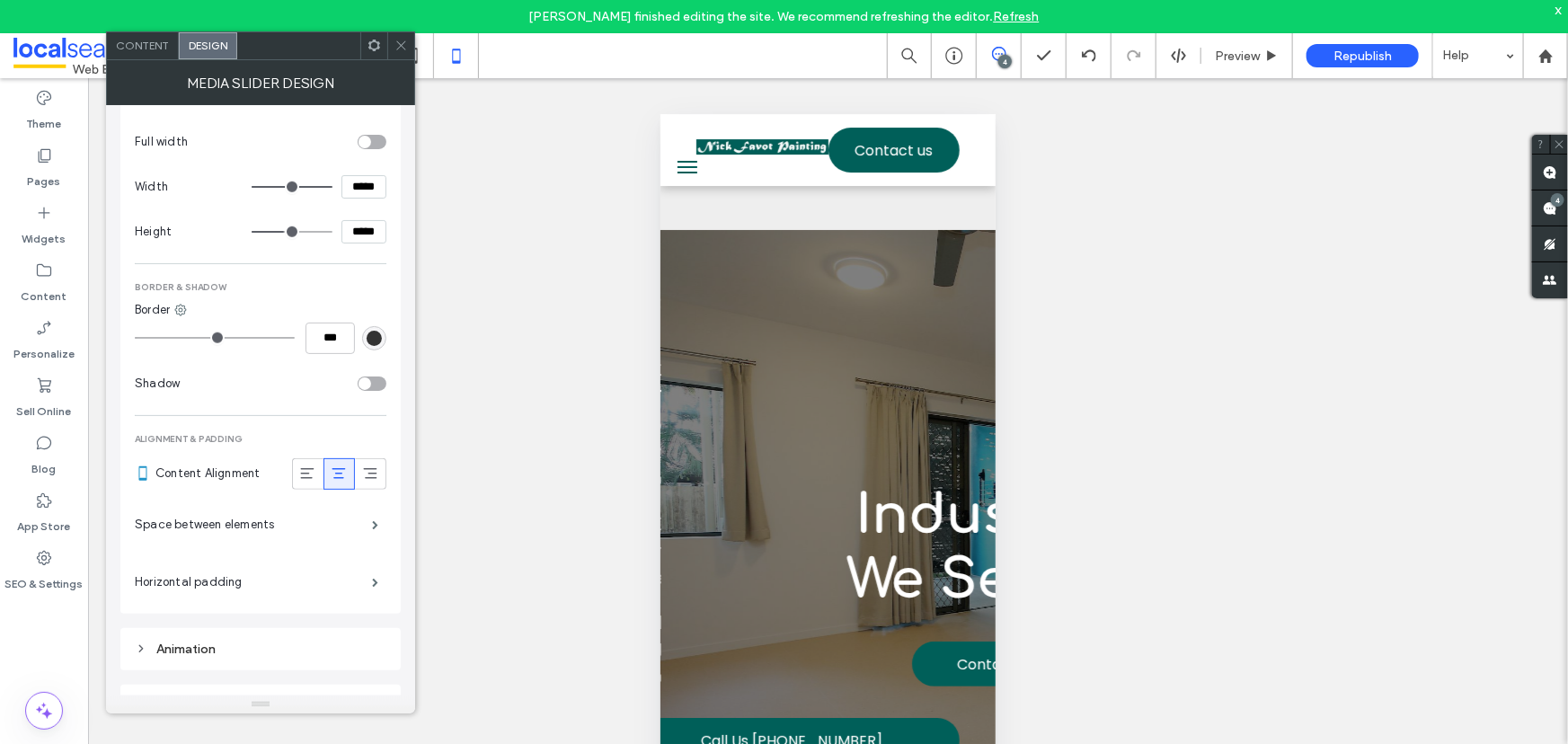 scroll, scrollTop: 678, scrollLeft: 0, axis: vertical 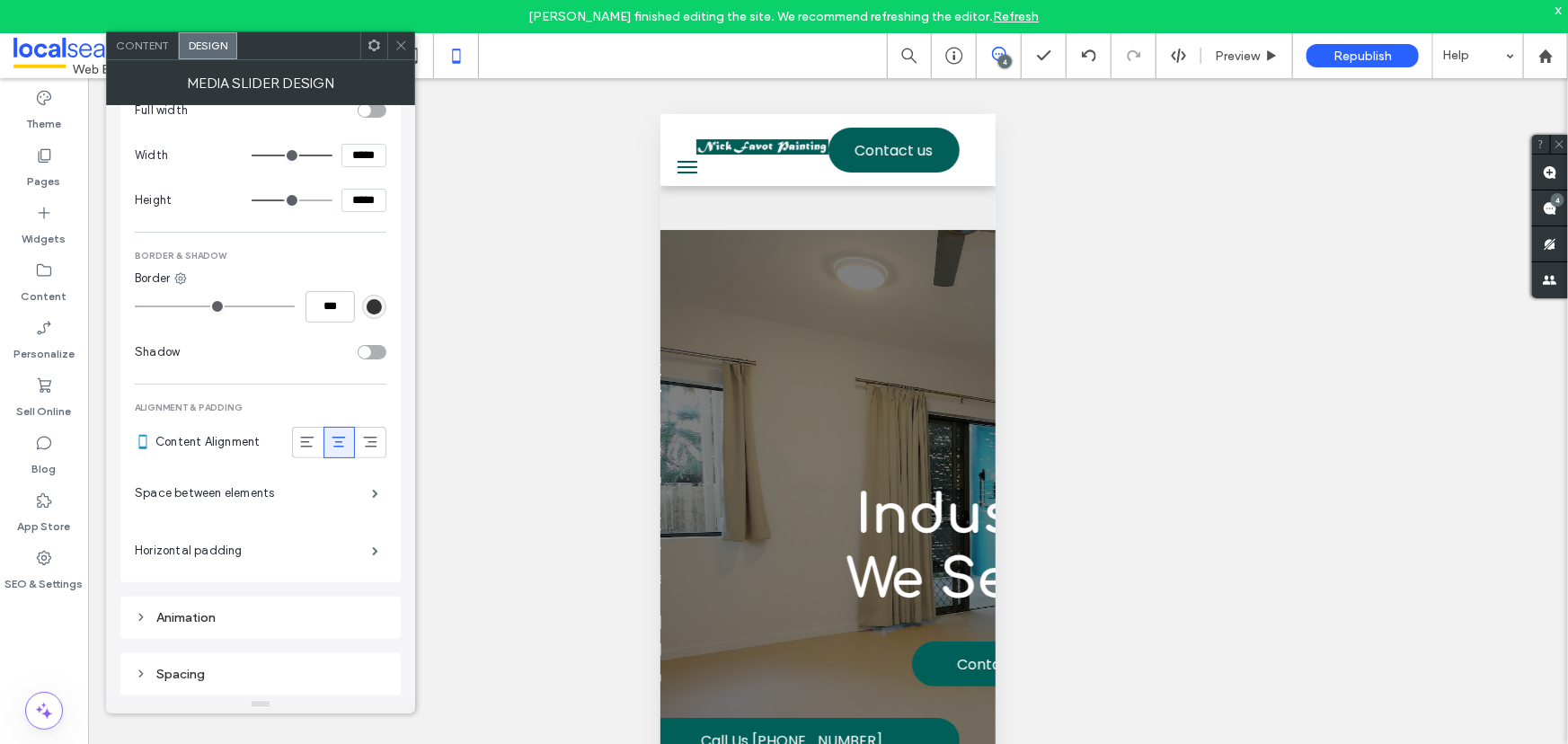 click on "*****" at bounding box center (364, 200) 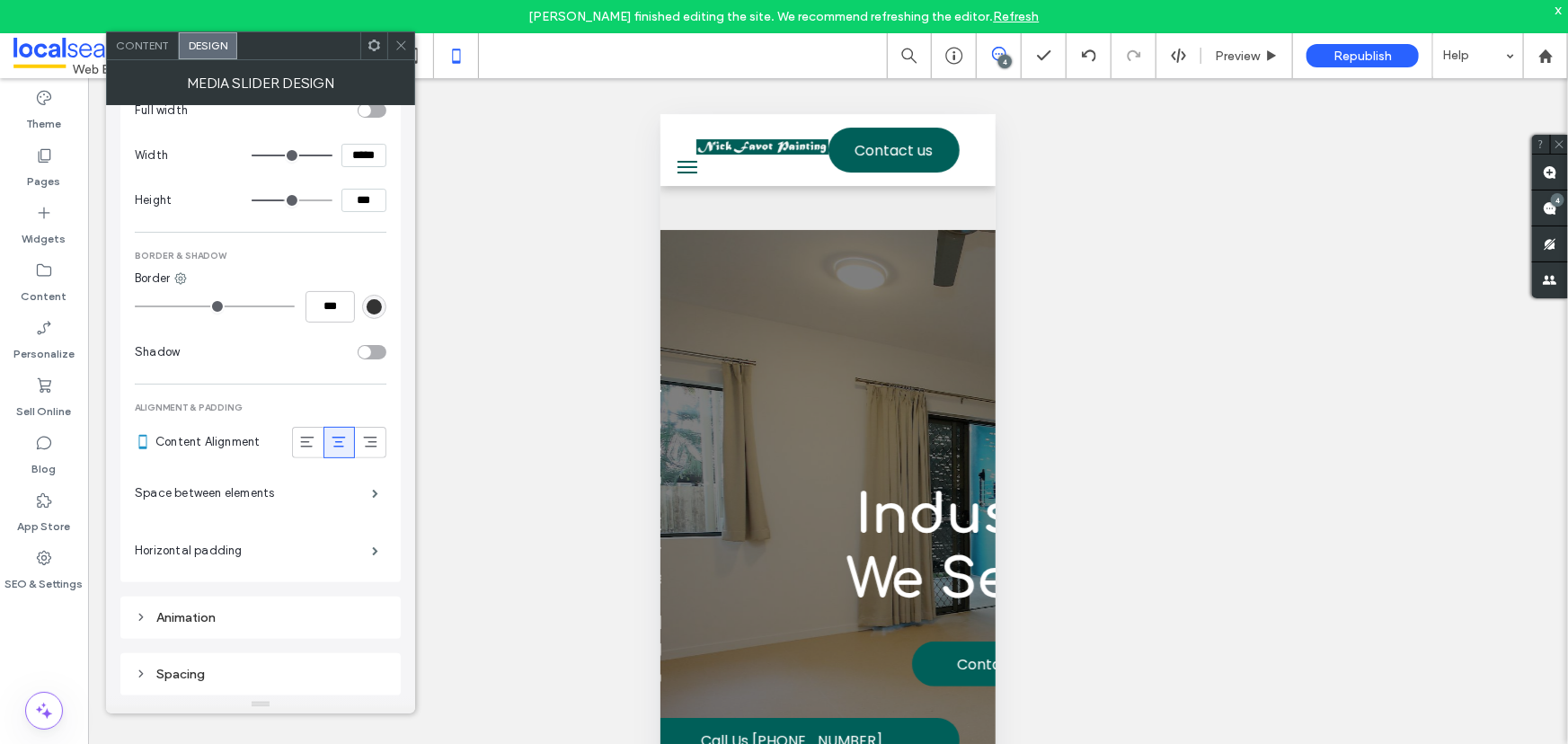 type on "*****" 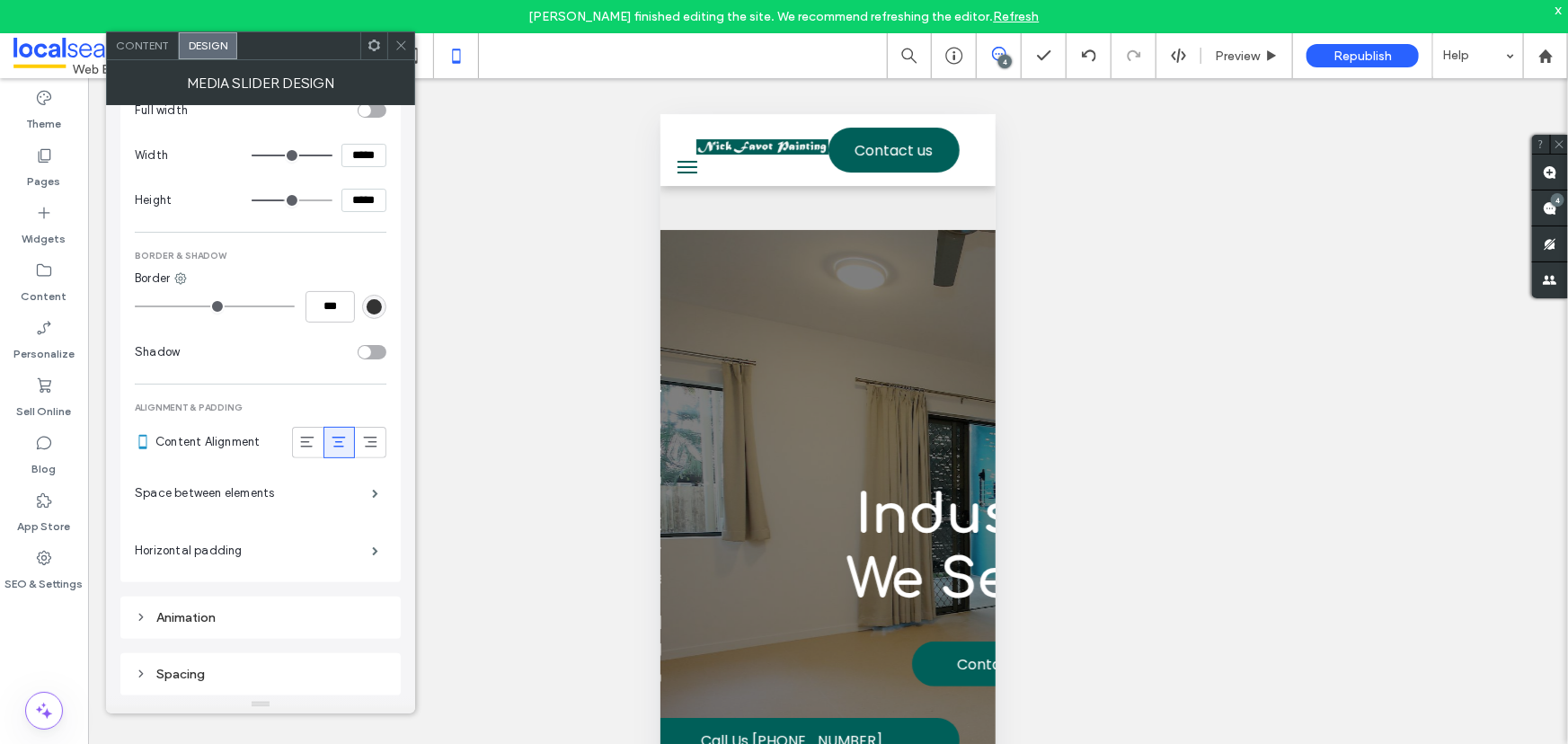 type on "***" 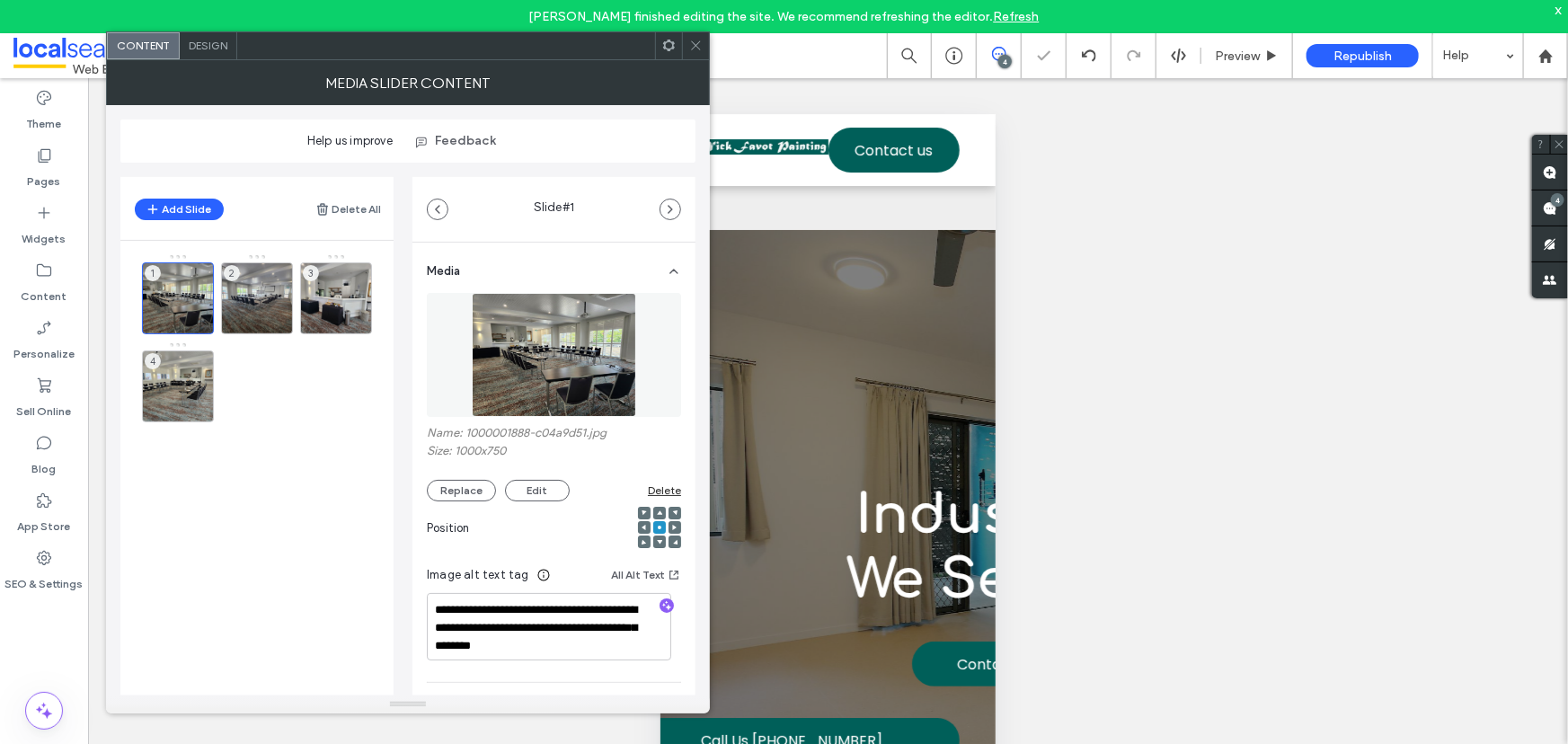 click on "Design" at bounding box center (208, 45) 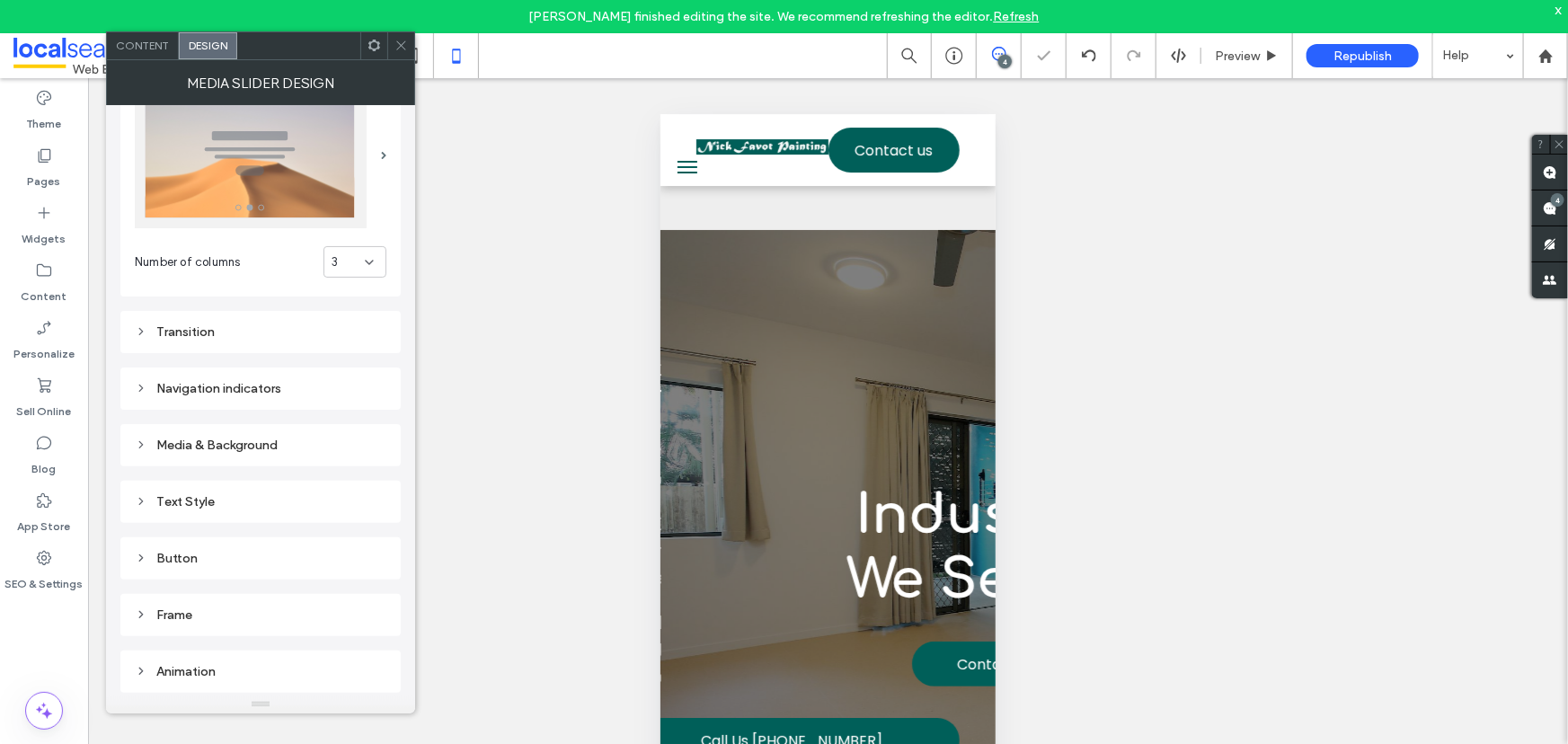 scroll, scrollTop: 109, scrollLeft: 0, axis: vertical 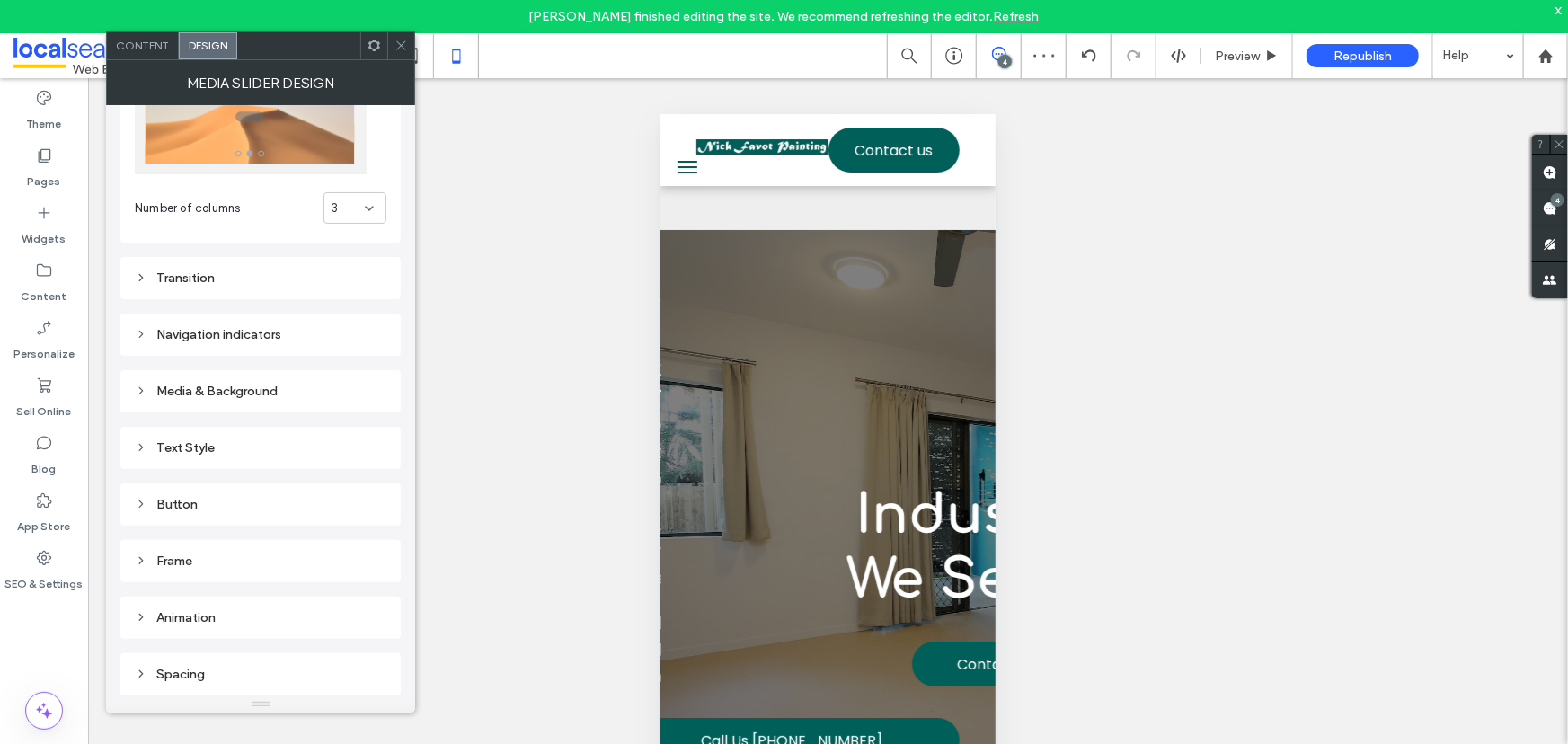 click on "Frame" at bounding box center (261, 561) 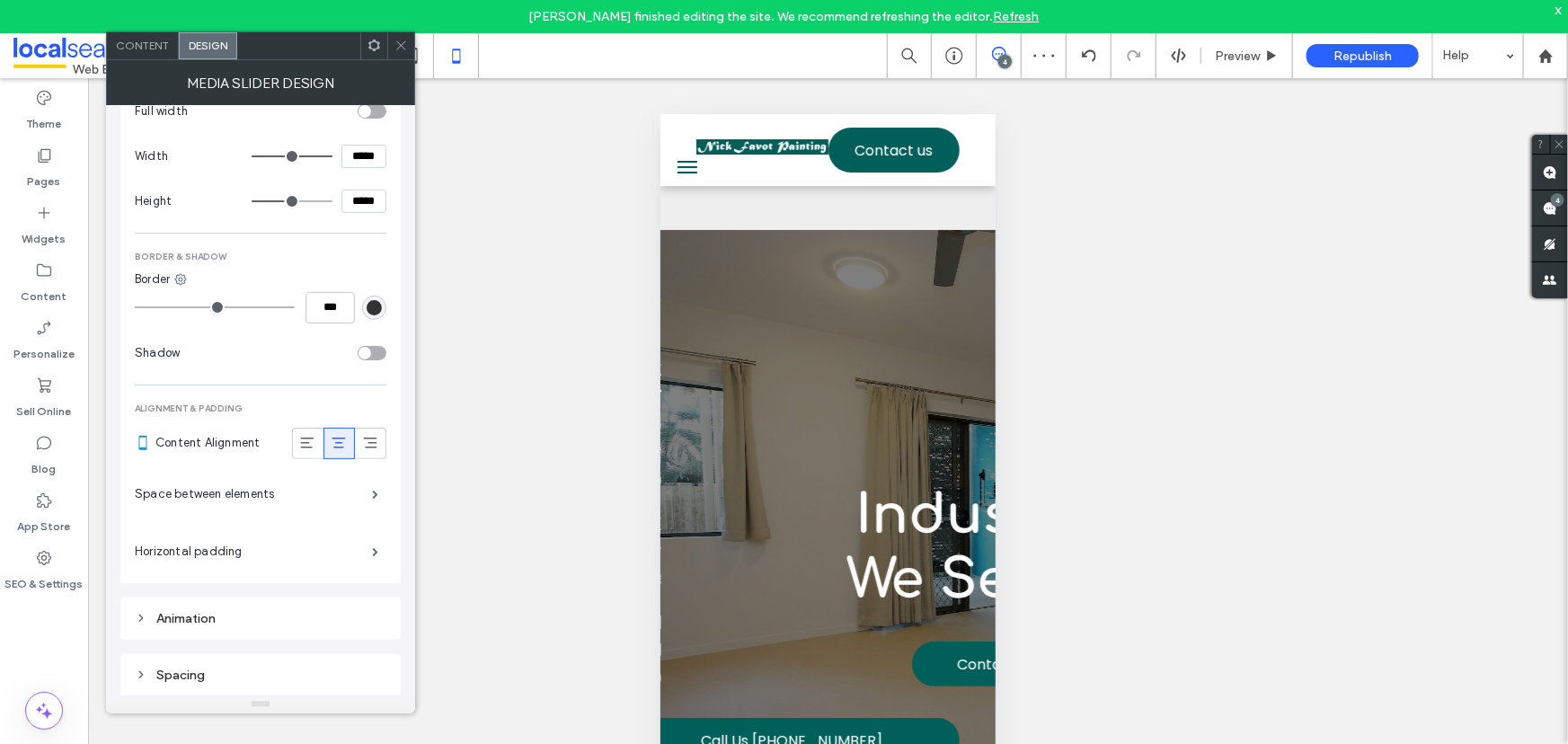 scroll, scrollTop: 678, scrollLeft: 0, axis: vertical 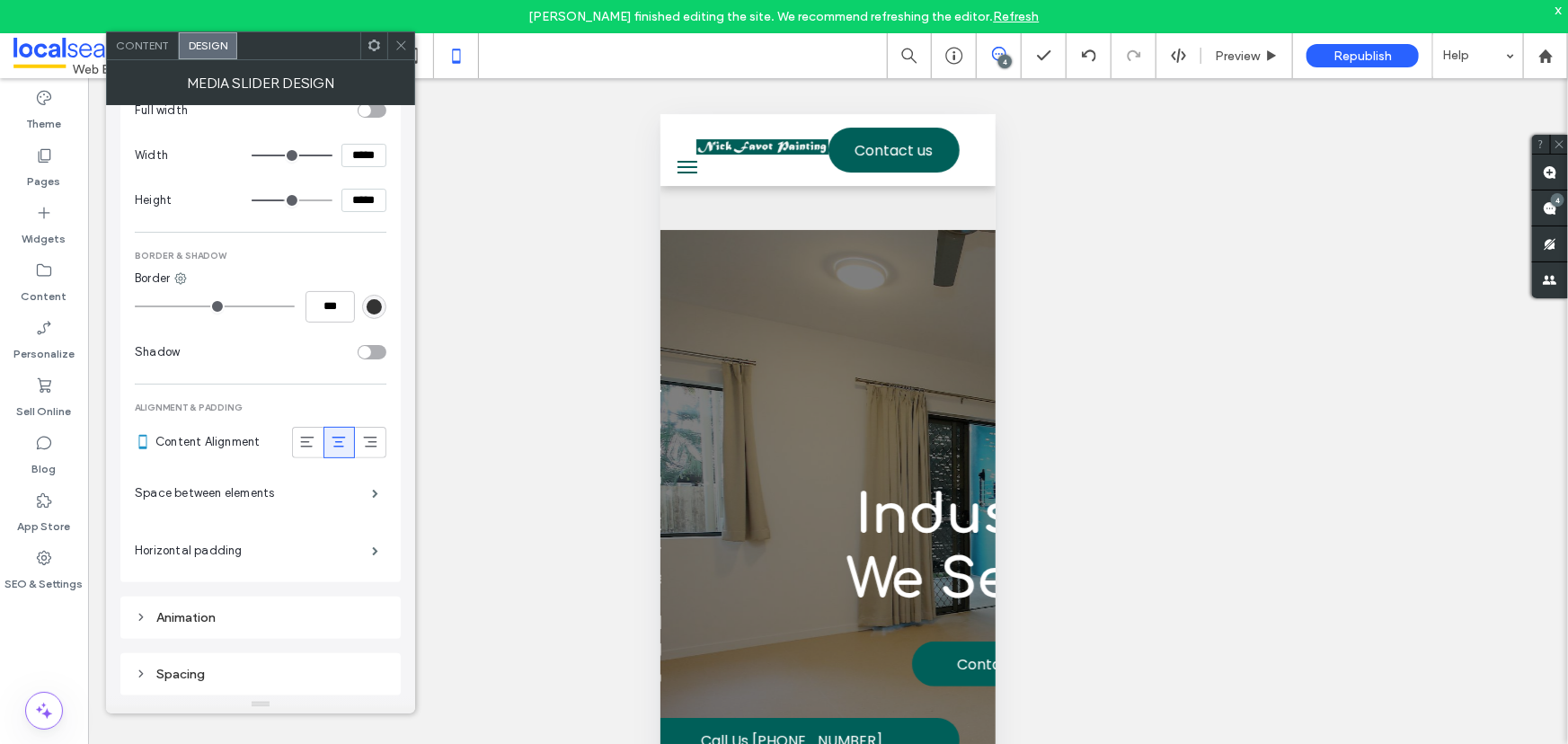 click on "*****" at bounding box center (364, 200) 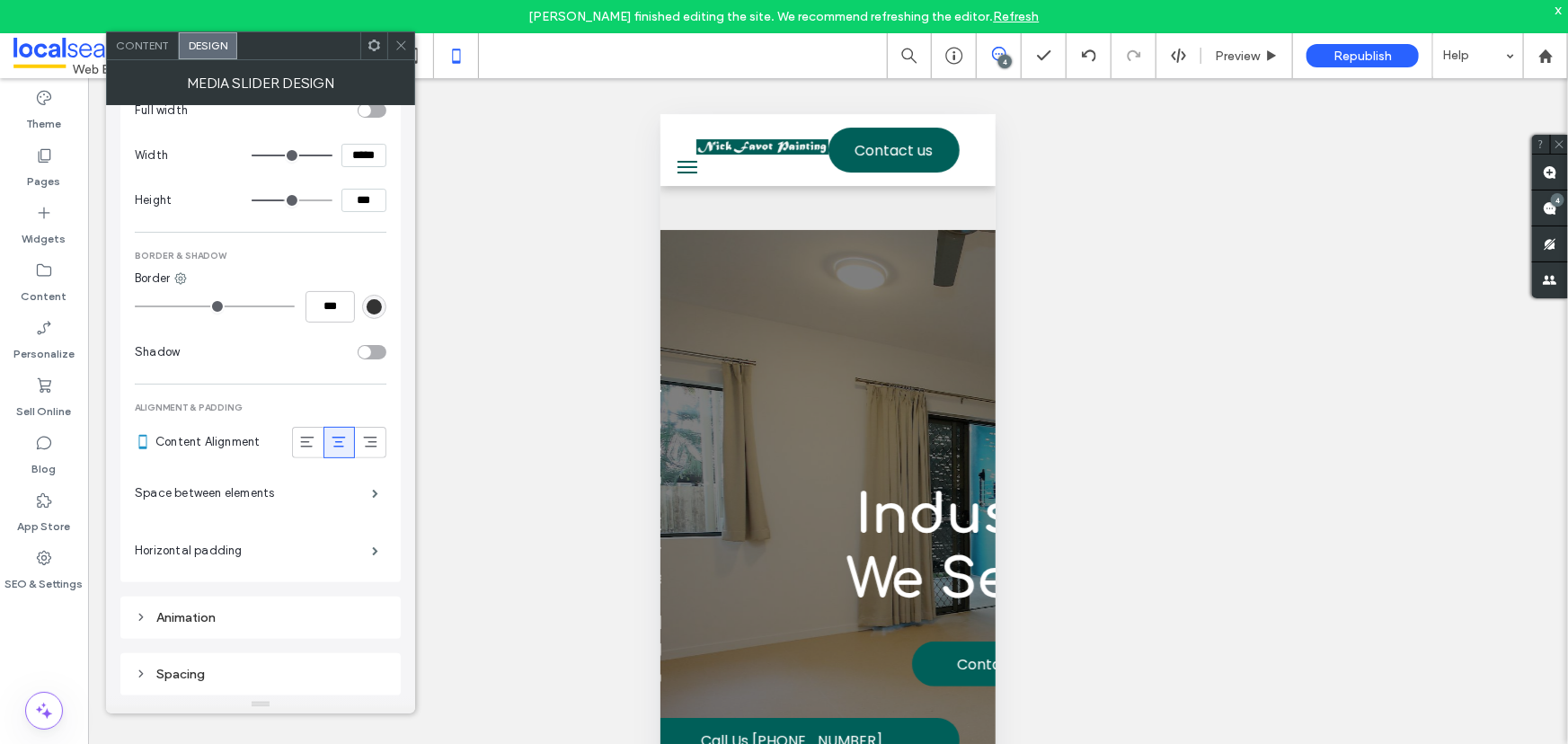 type on "*****" 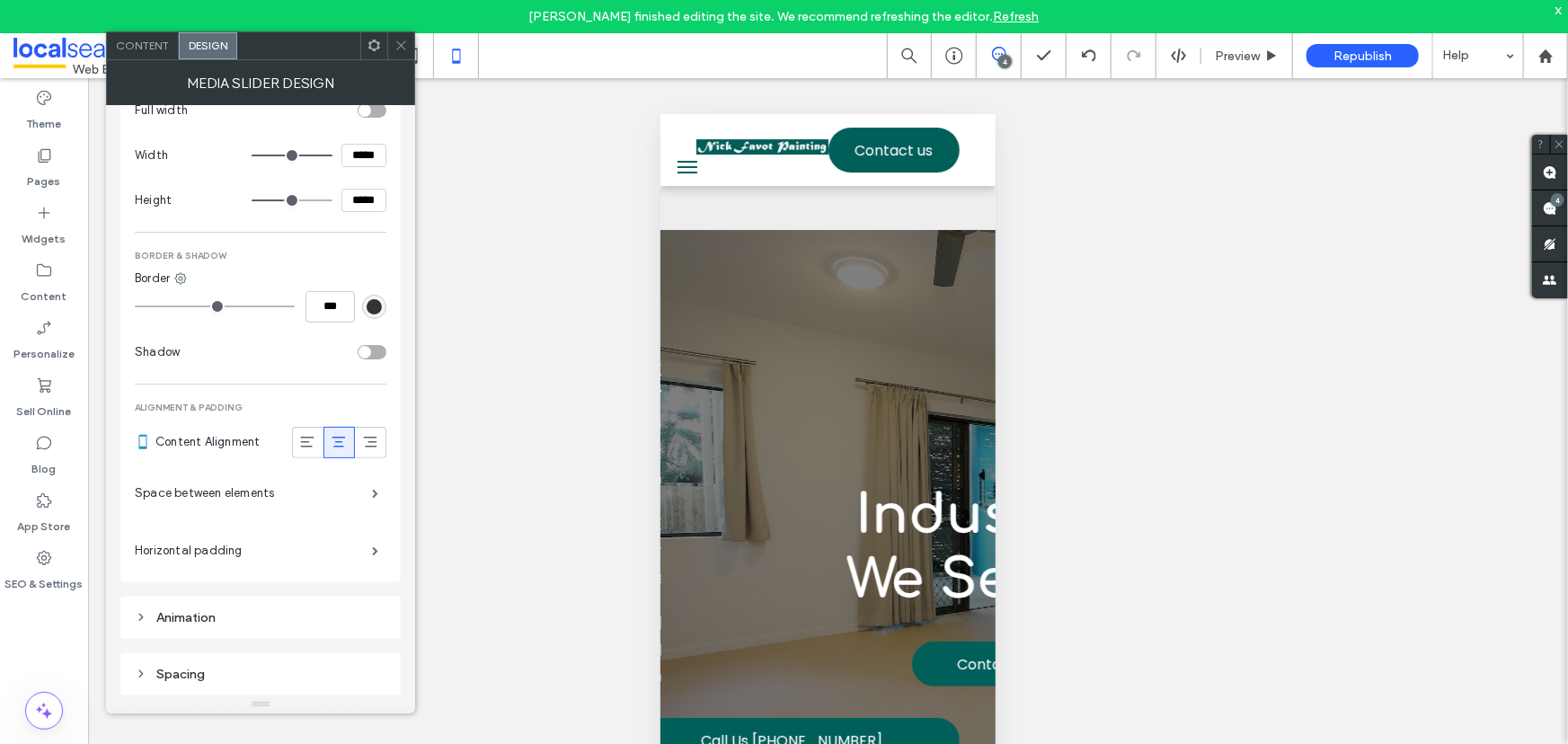 type on "***" 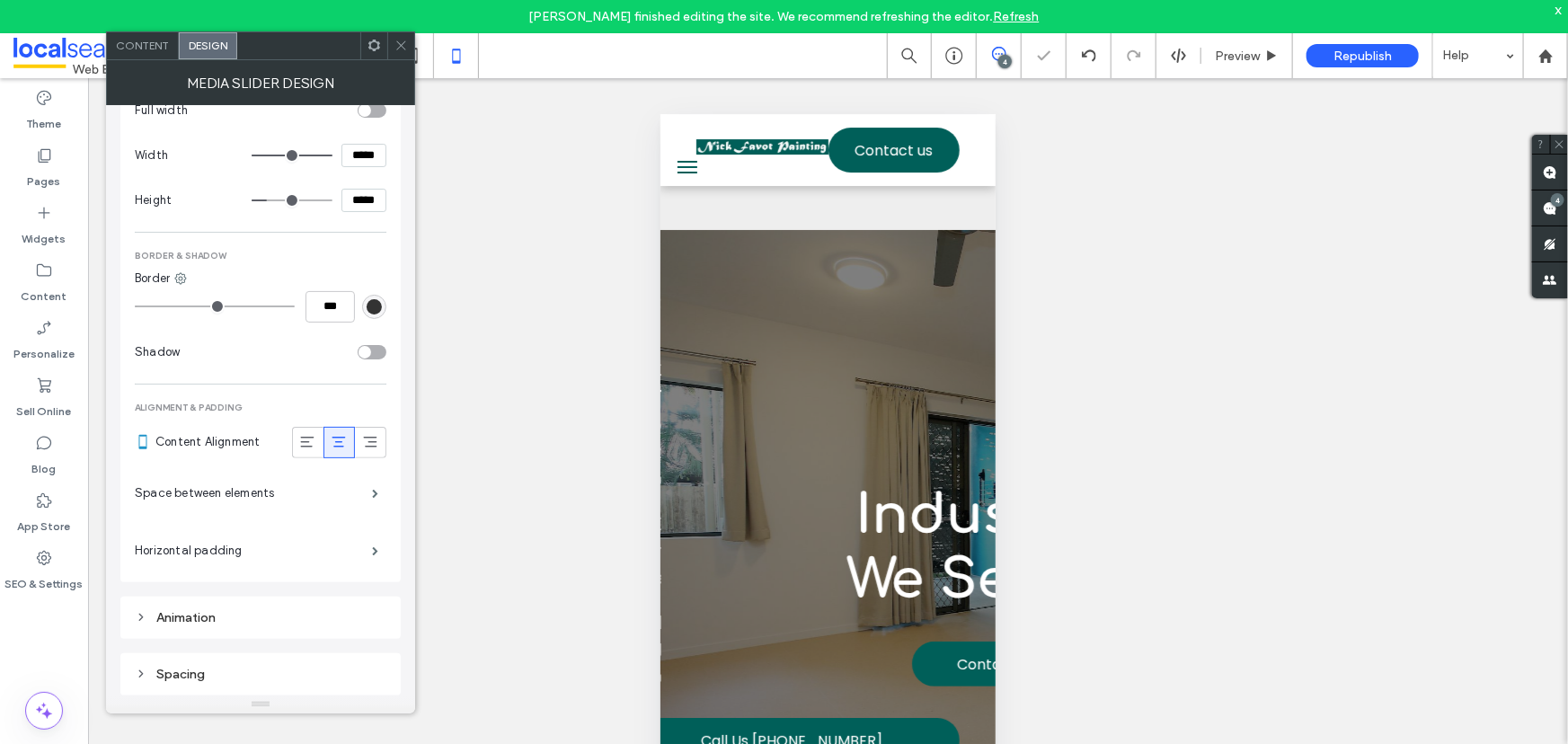 click 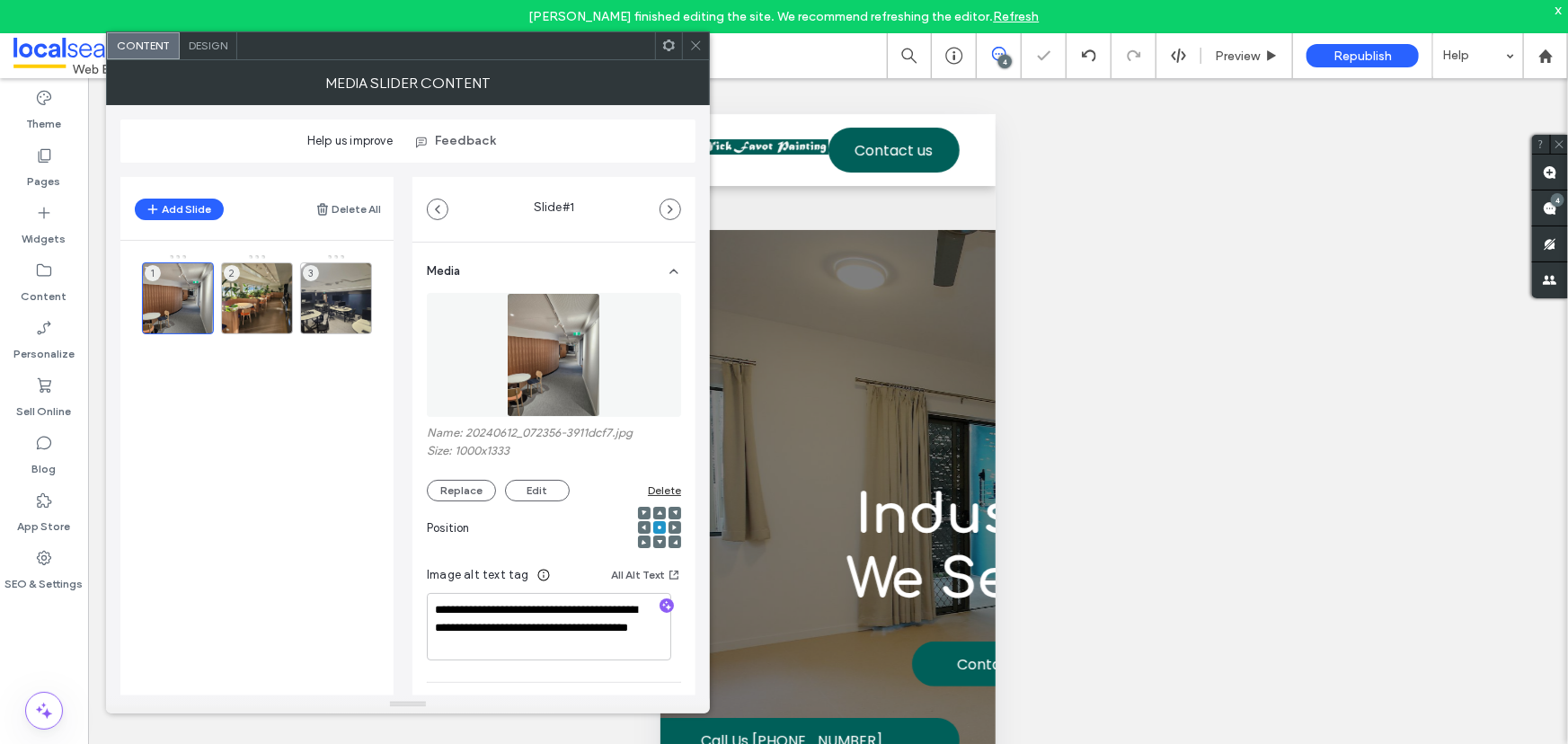 click on "Design" at bounding box center (208, 45) 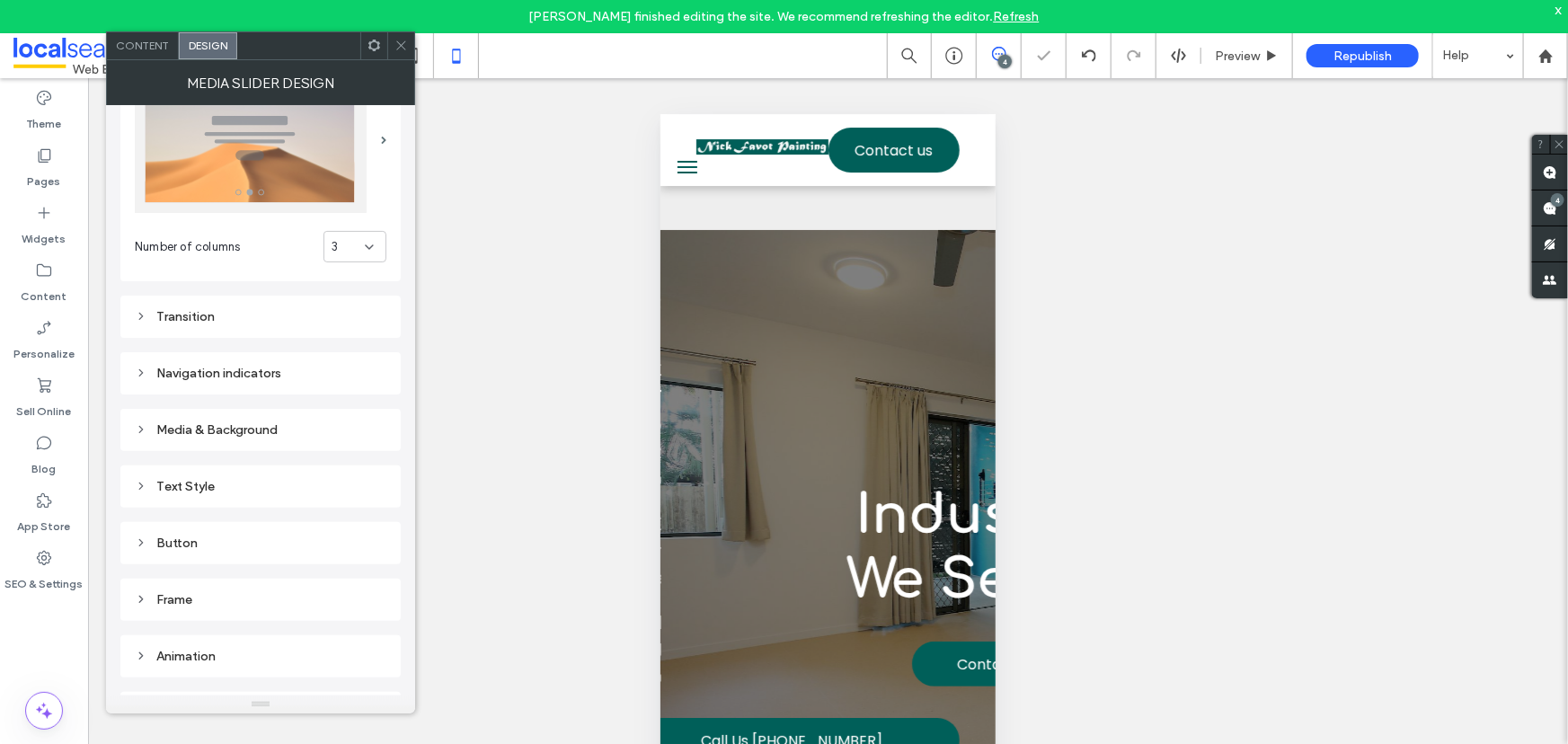 scroll, scrollTop: 109, scrollLeft: 0, axis: vertical 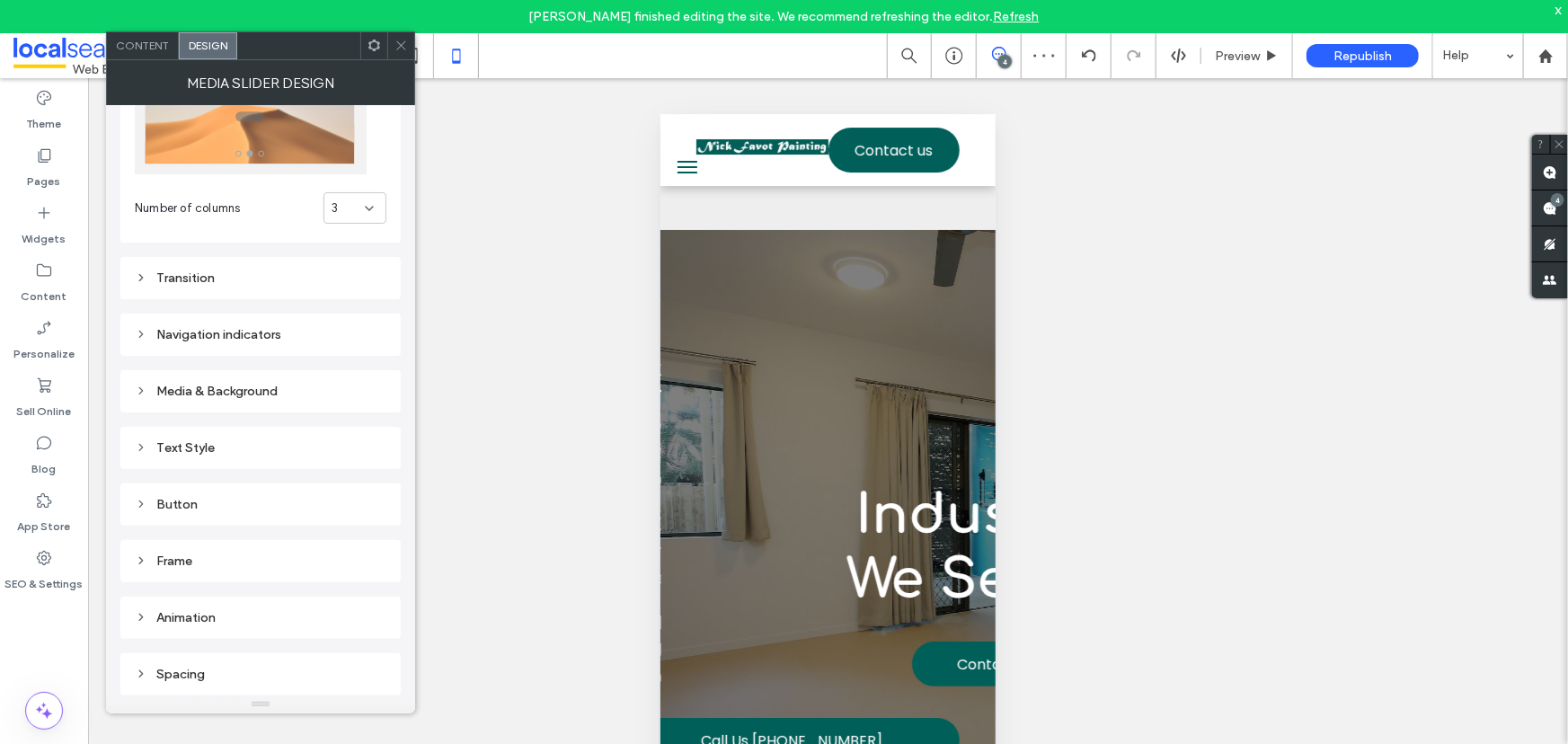 click on "Frame" at bounding box center [261, 561] 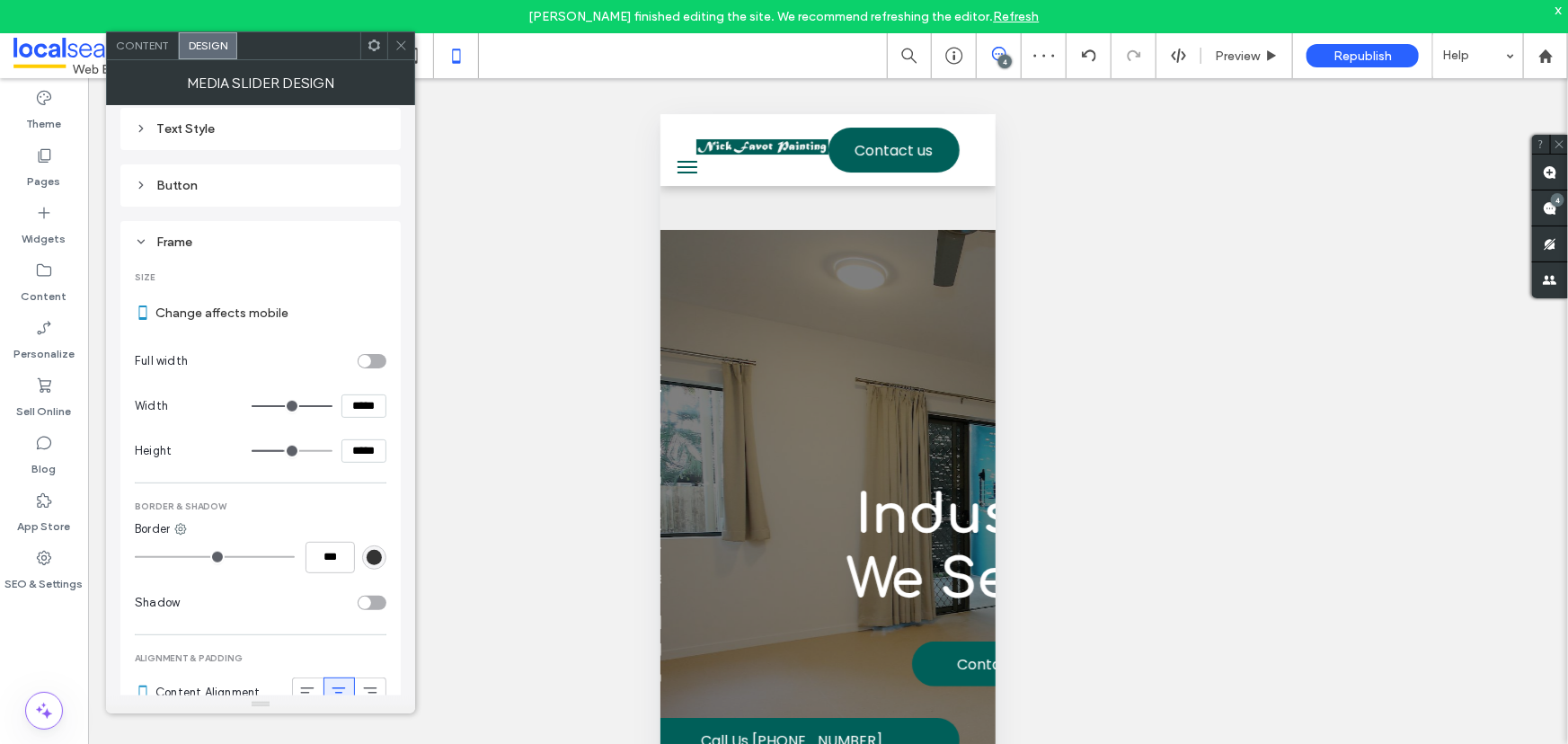 scroll, scrollTop: 436, scrollLeft: 0, axis: vertical 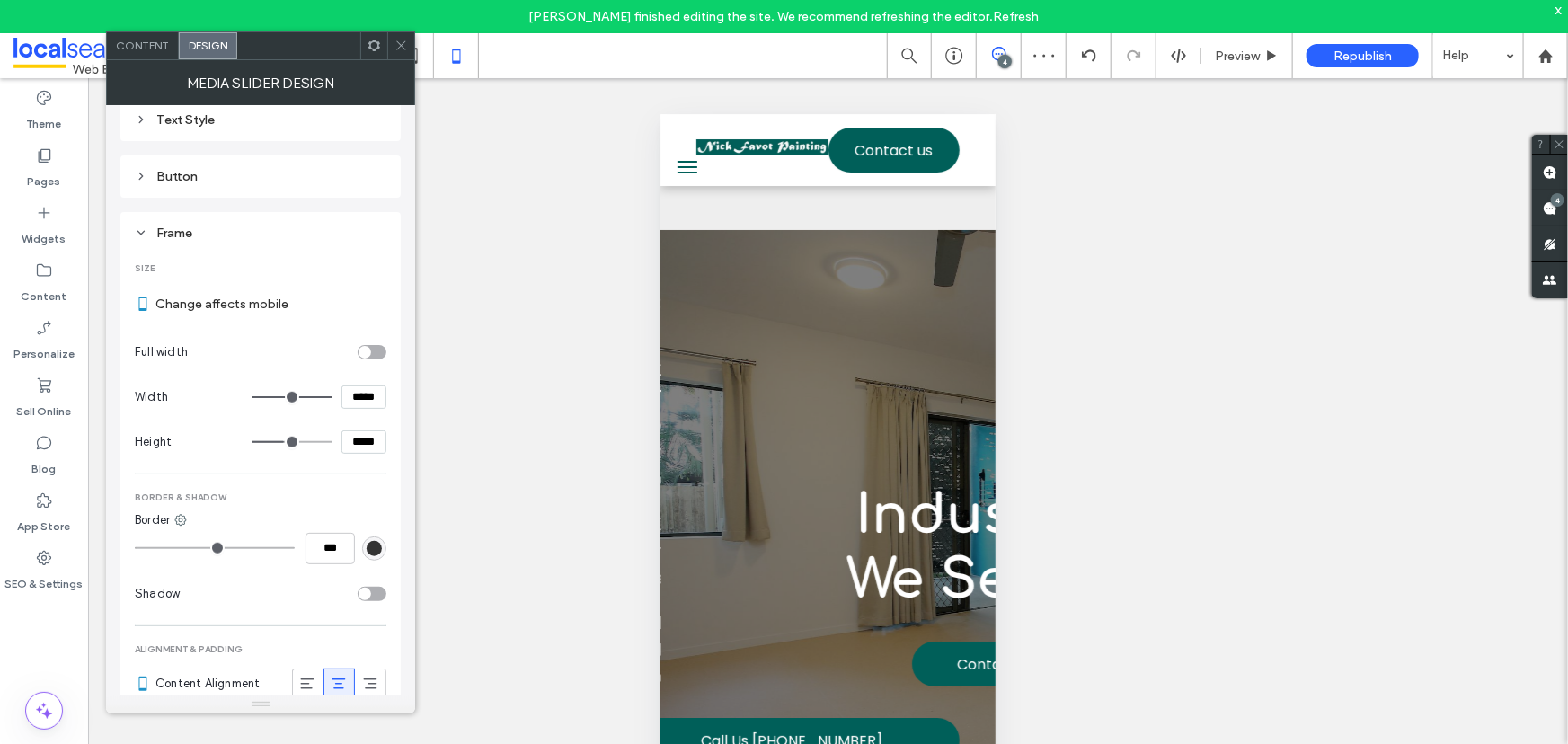 click on "*****" at bounding box center [364, 442] 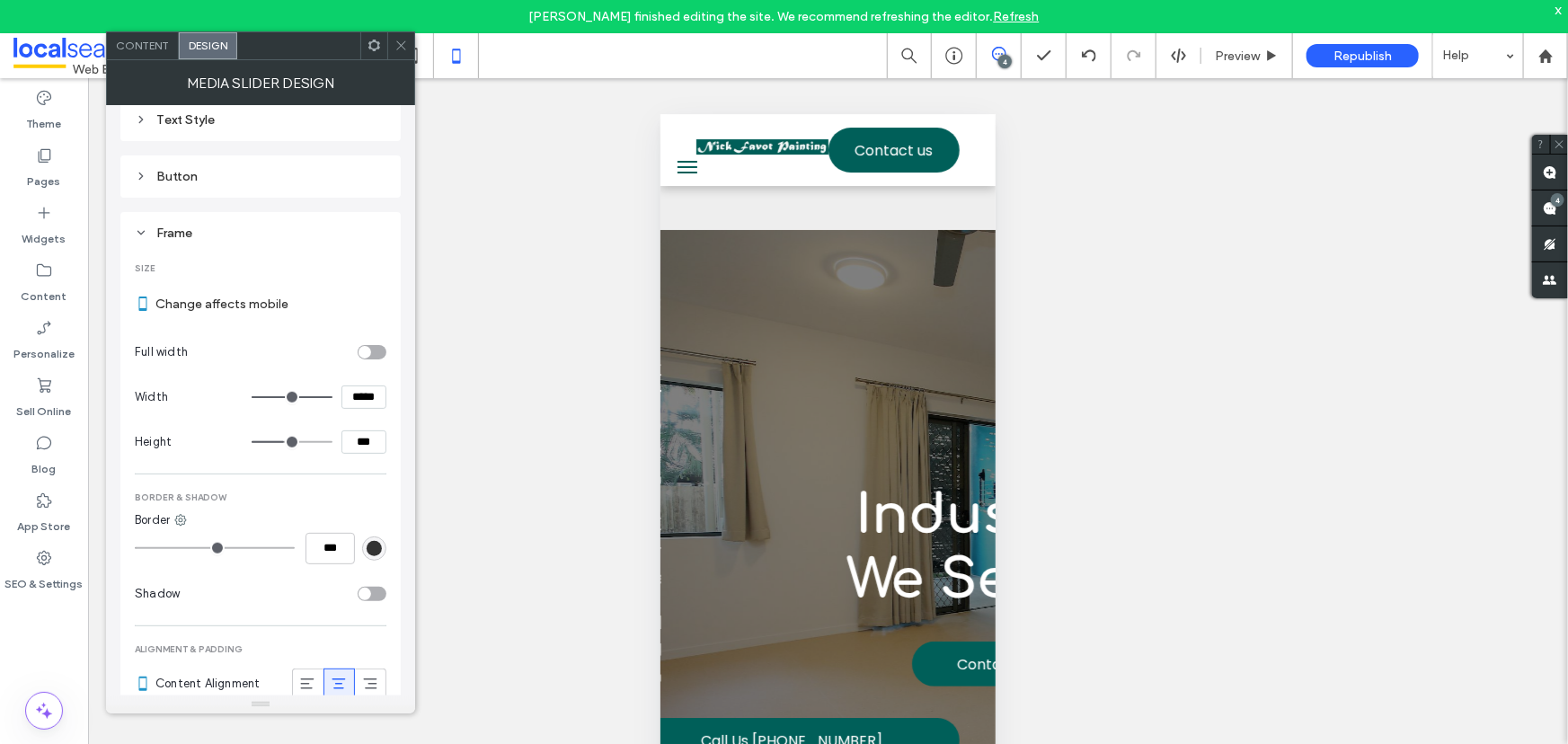 type on "*****" 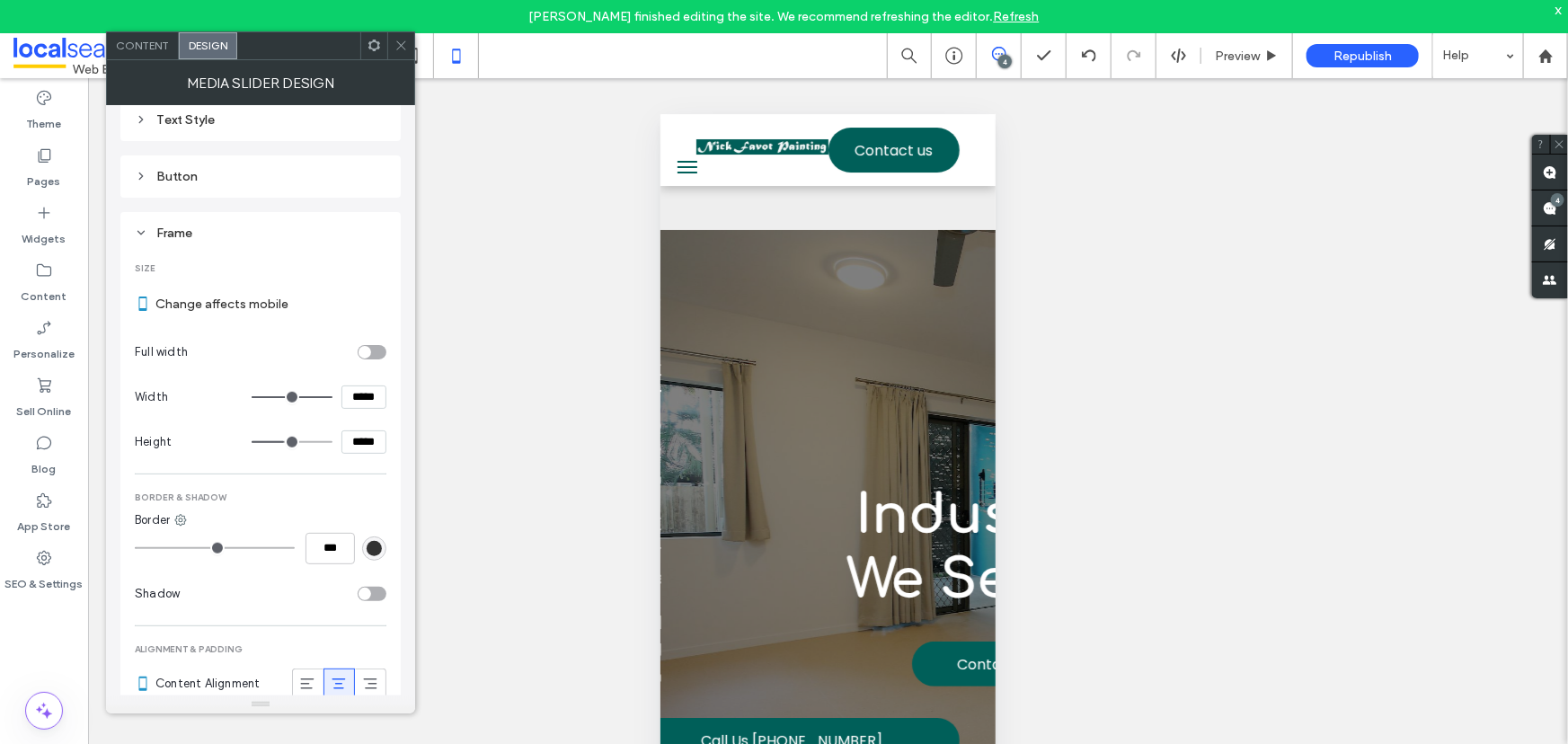 type on "***" 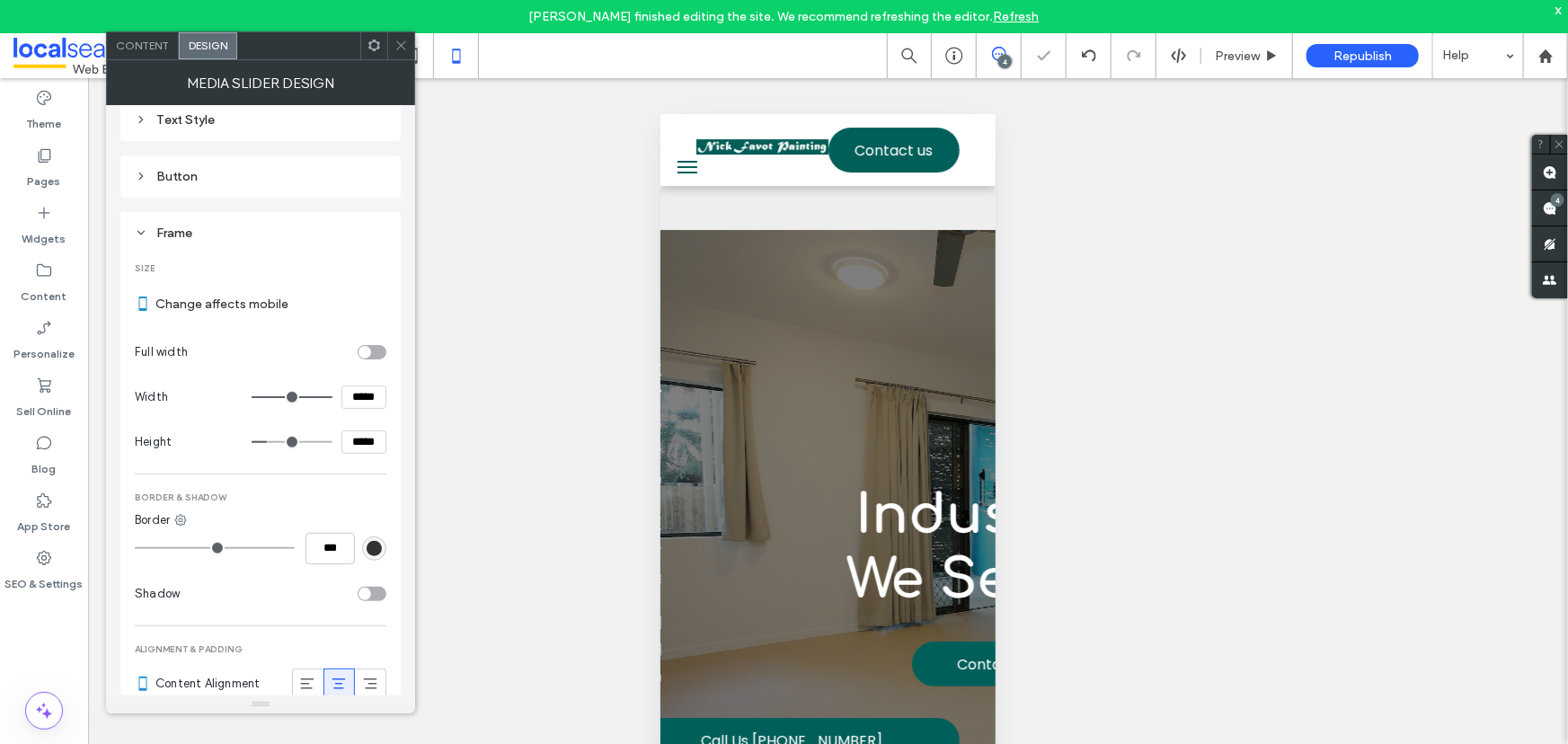 click at bounding box center [401, 46] 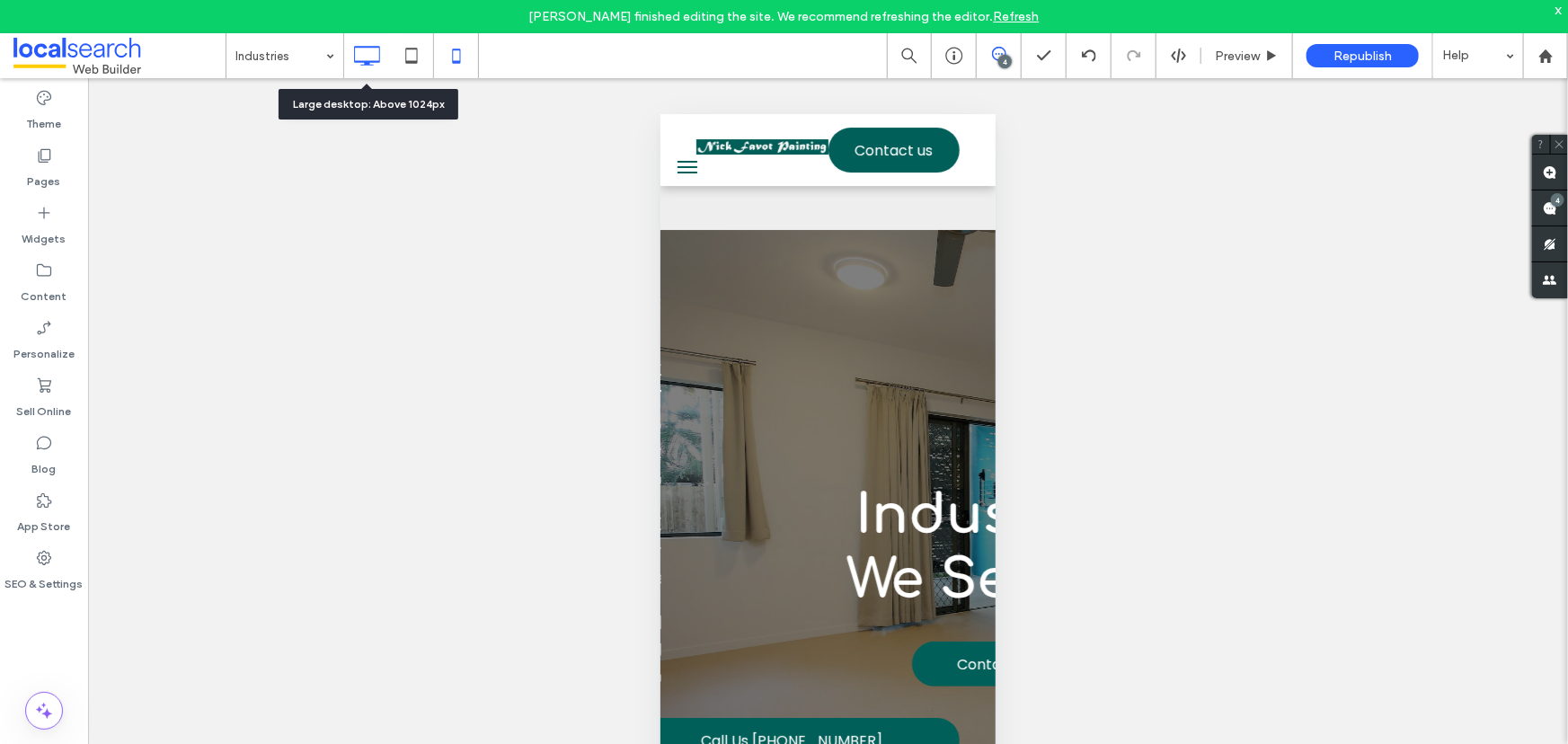 click 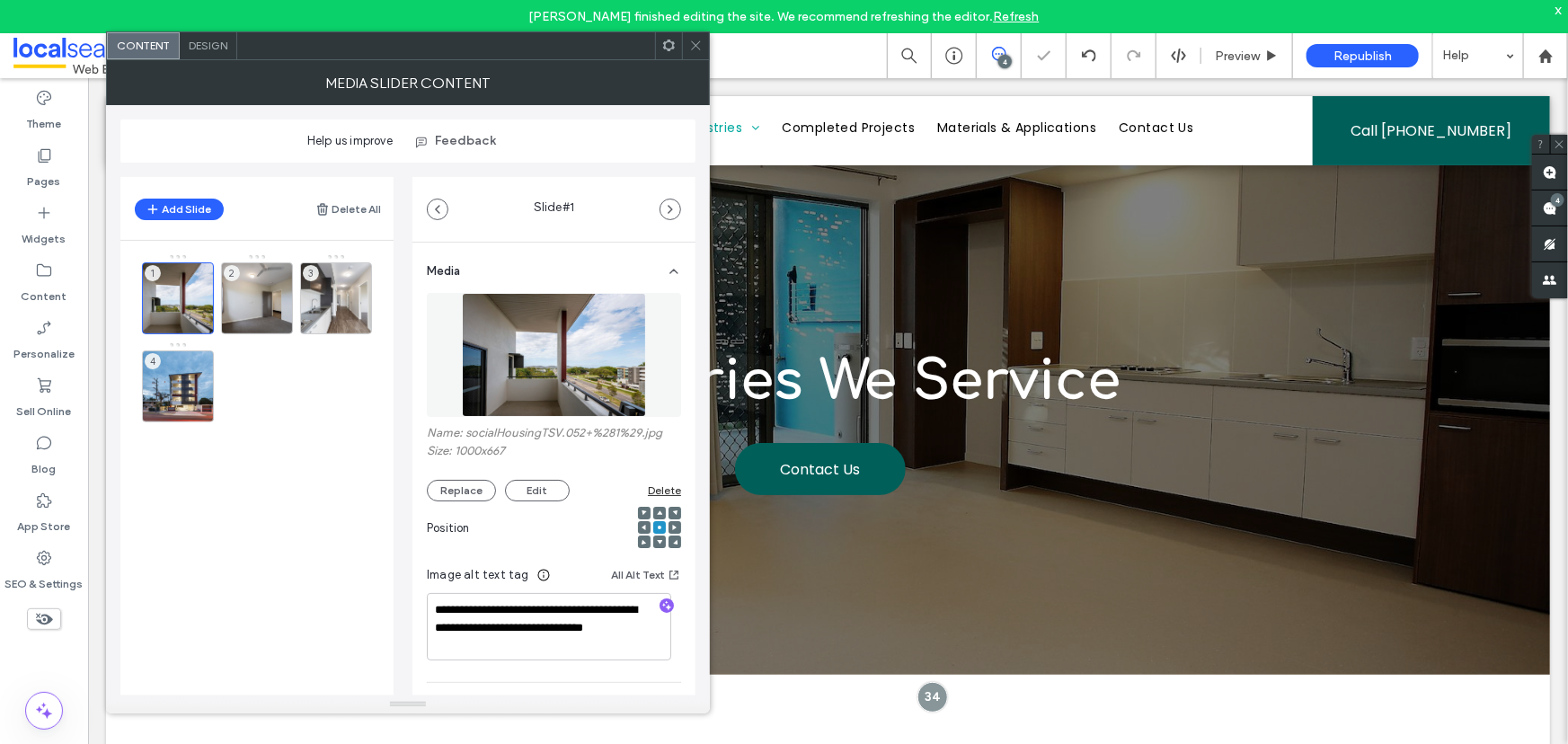click on "Design" at bounding box center [208, 45] 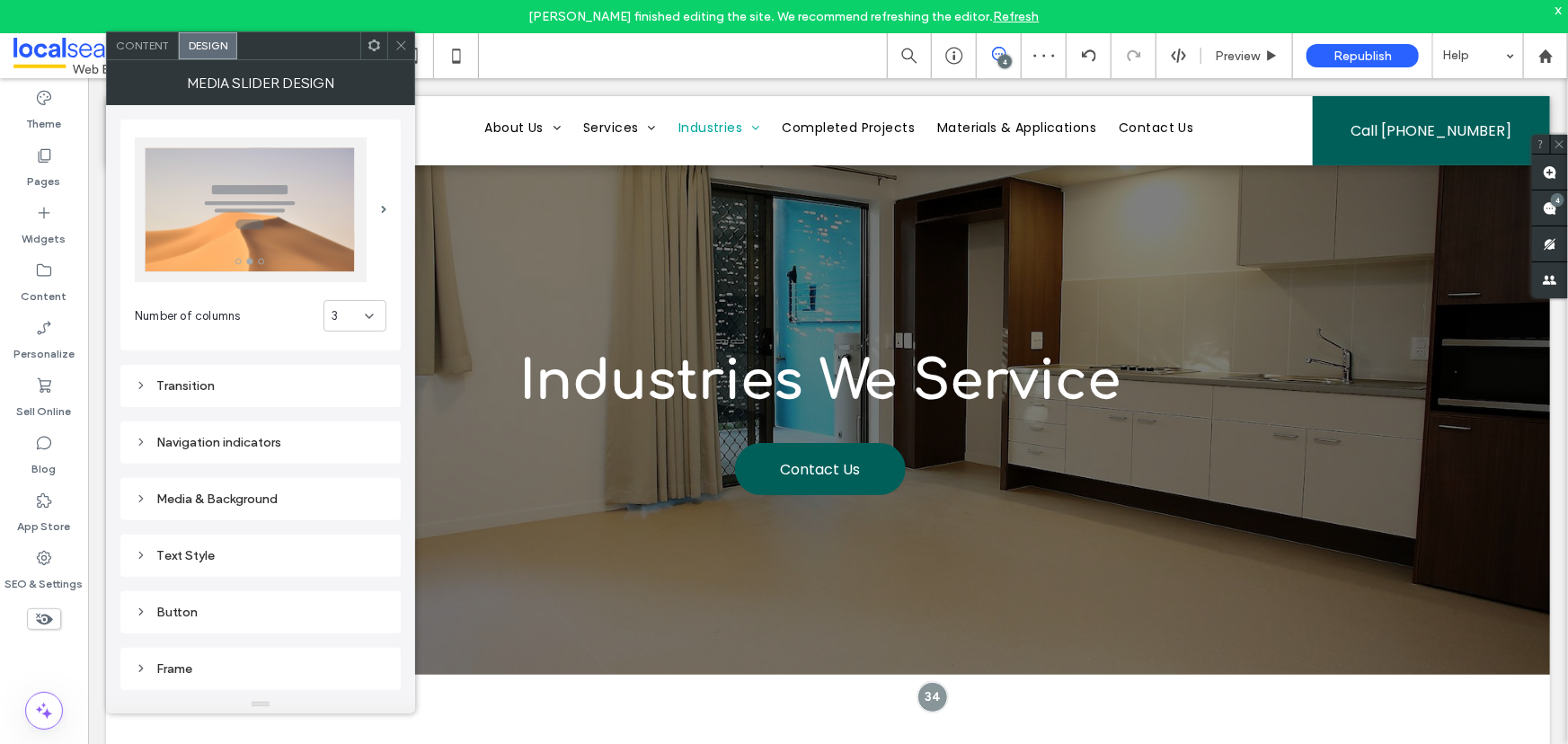 drag, startPoint x: 370, startPoint y: 300, endPoint x: 360, endPoint y: 327, distance: 28.79236 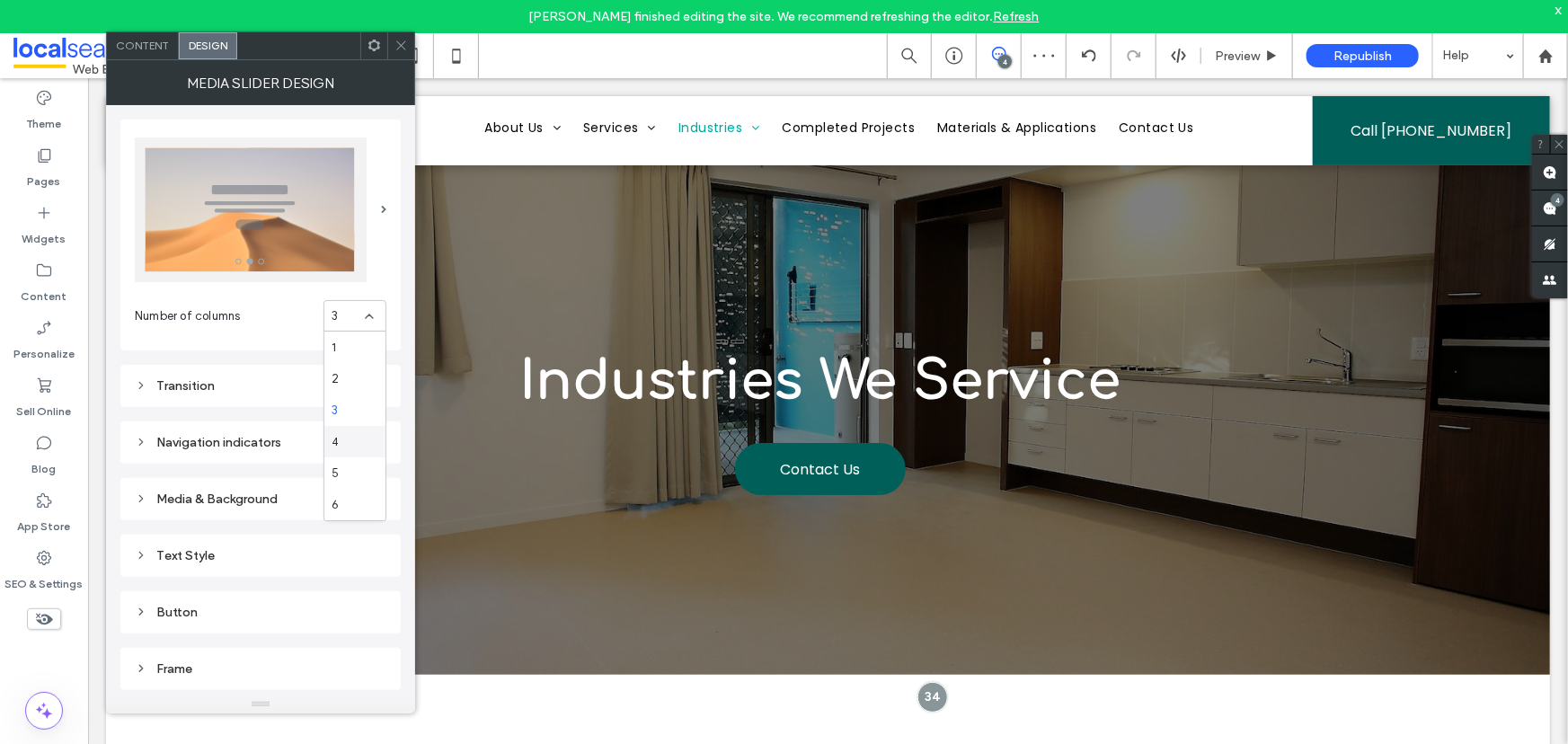 click on "4" at bounding box center (355, 441) 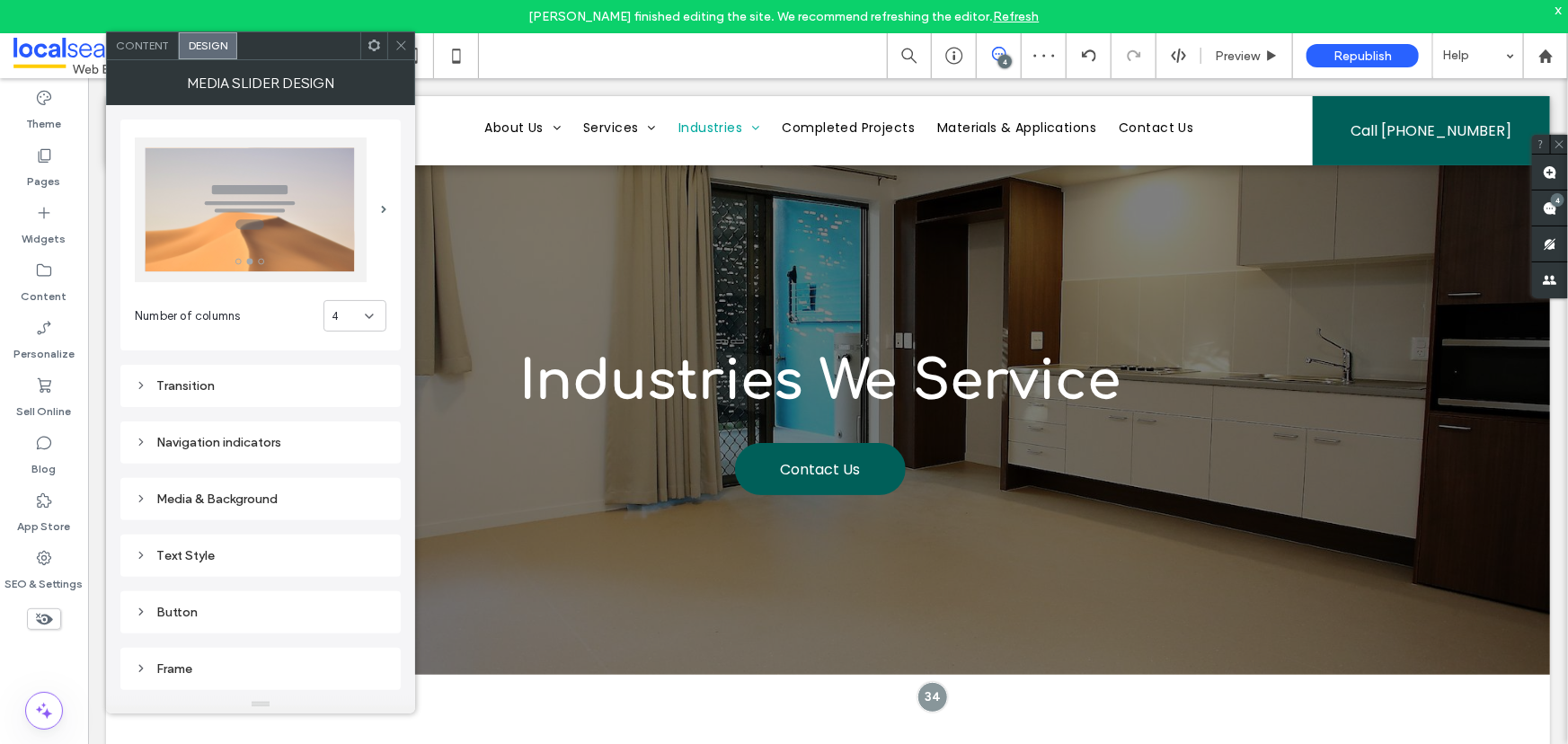 click 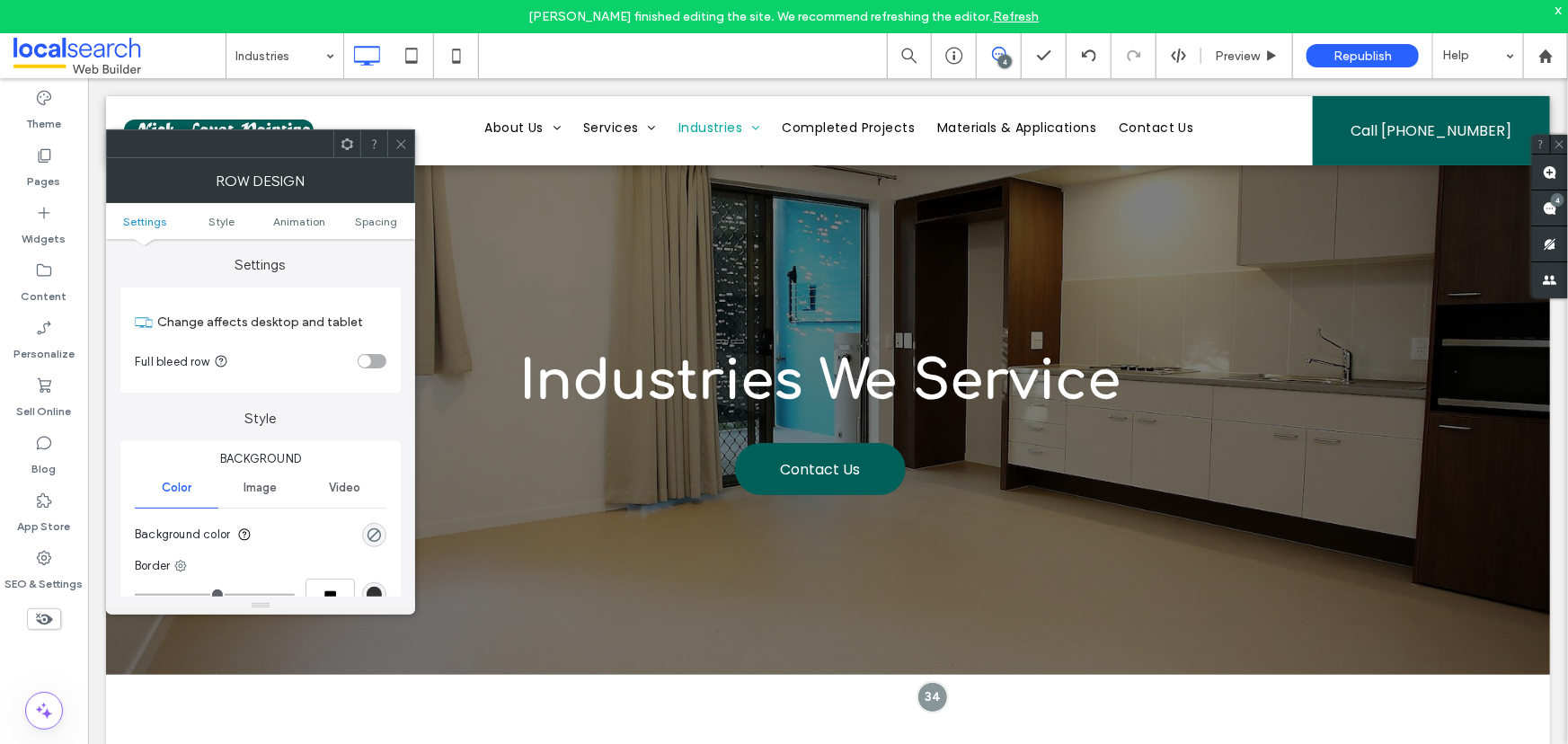 click 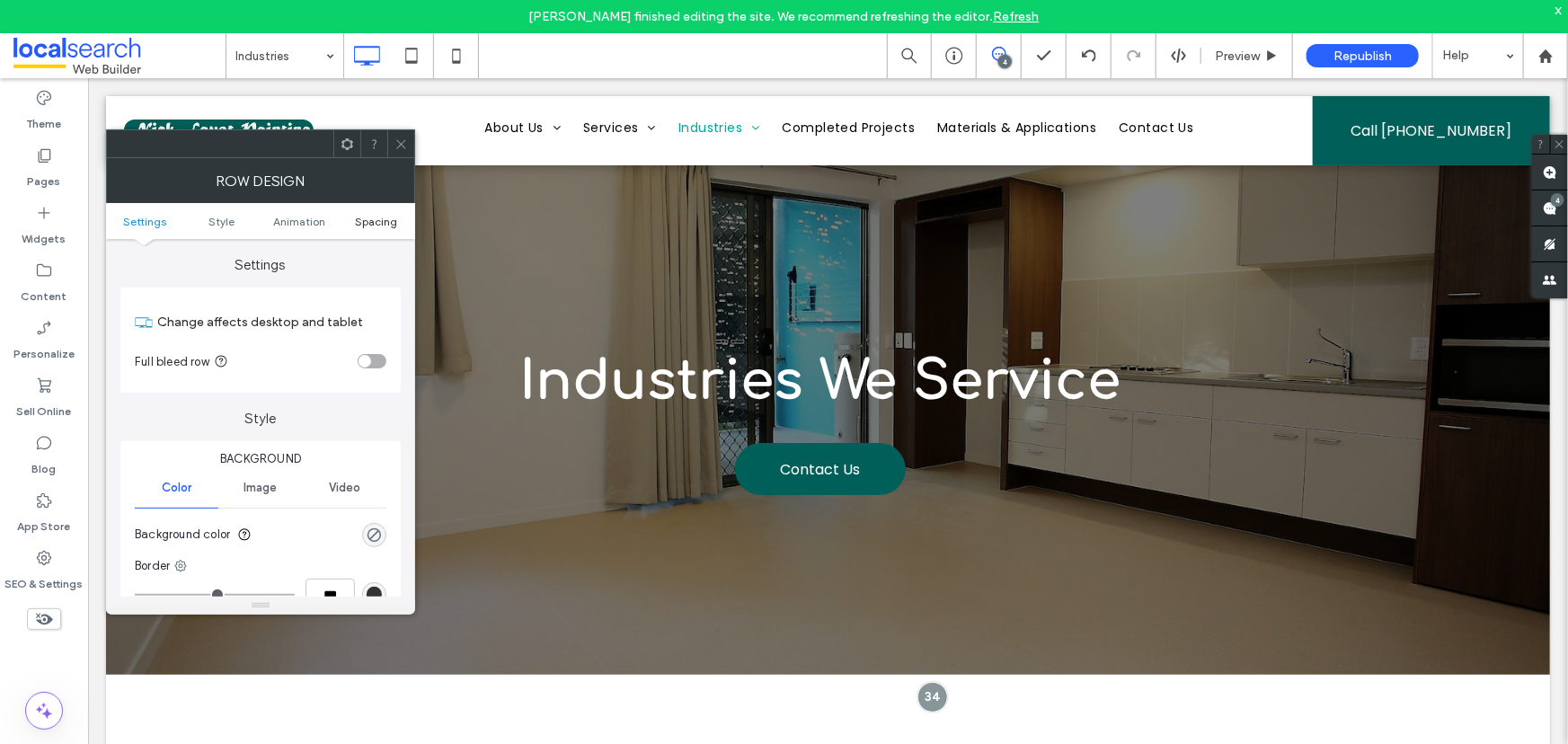click on "Spacing" at bounding box center [376, 221] 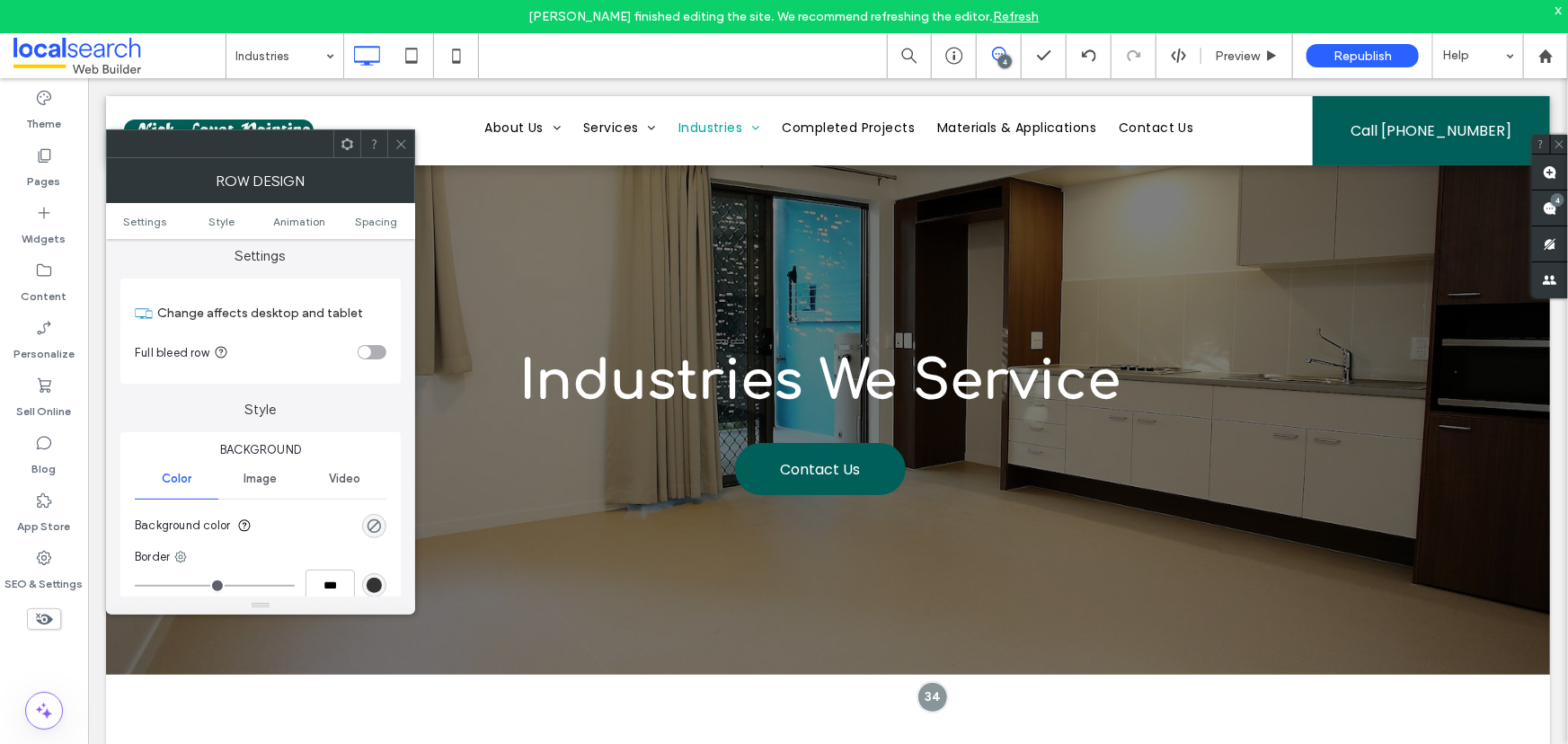 scroll, scrollTop: 0, scrollLeft: 0, axis: both 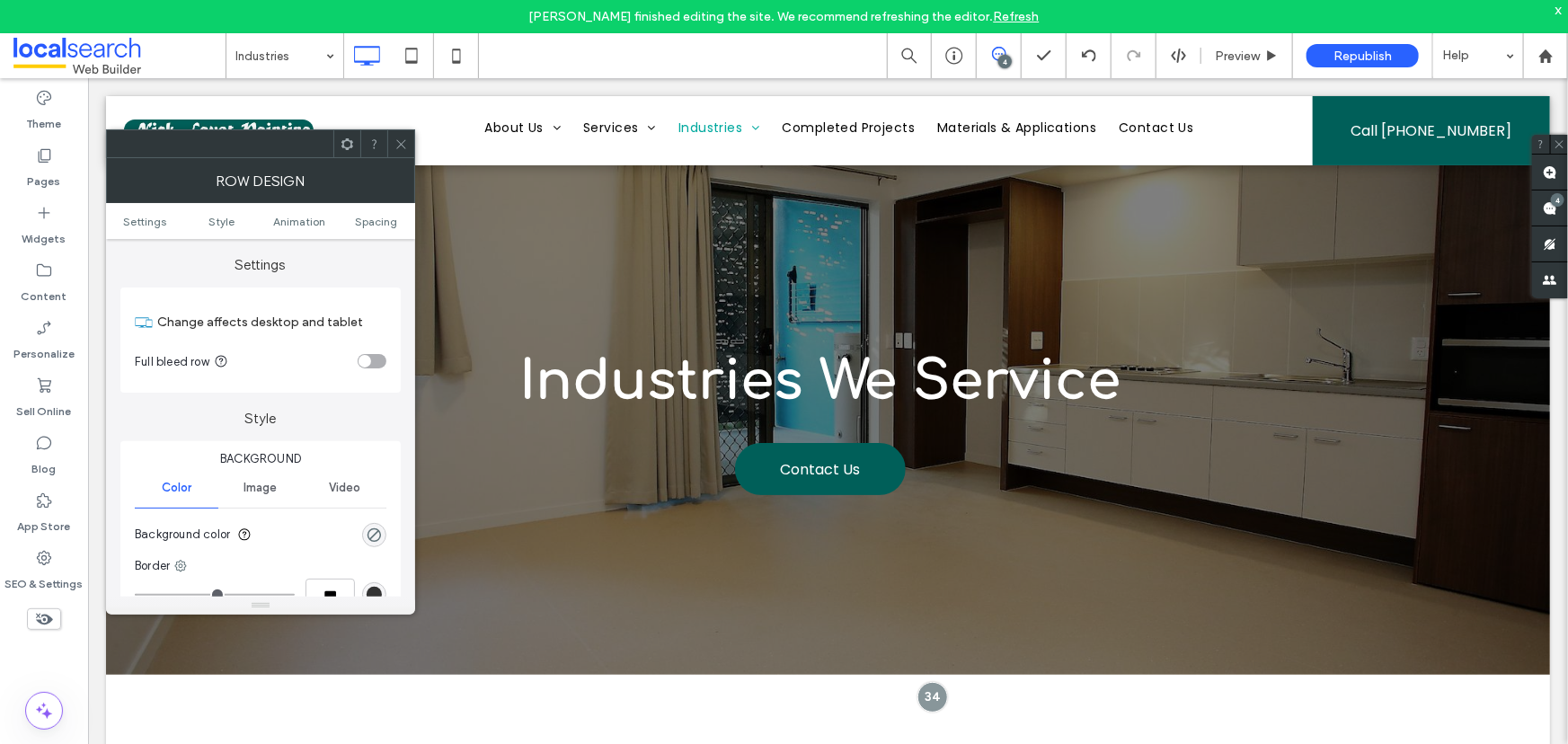 click at bounding box center (372, 361) 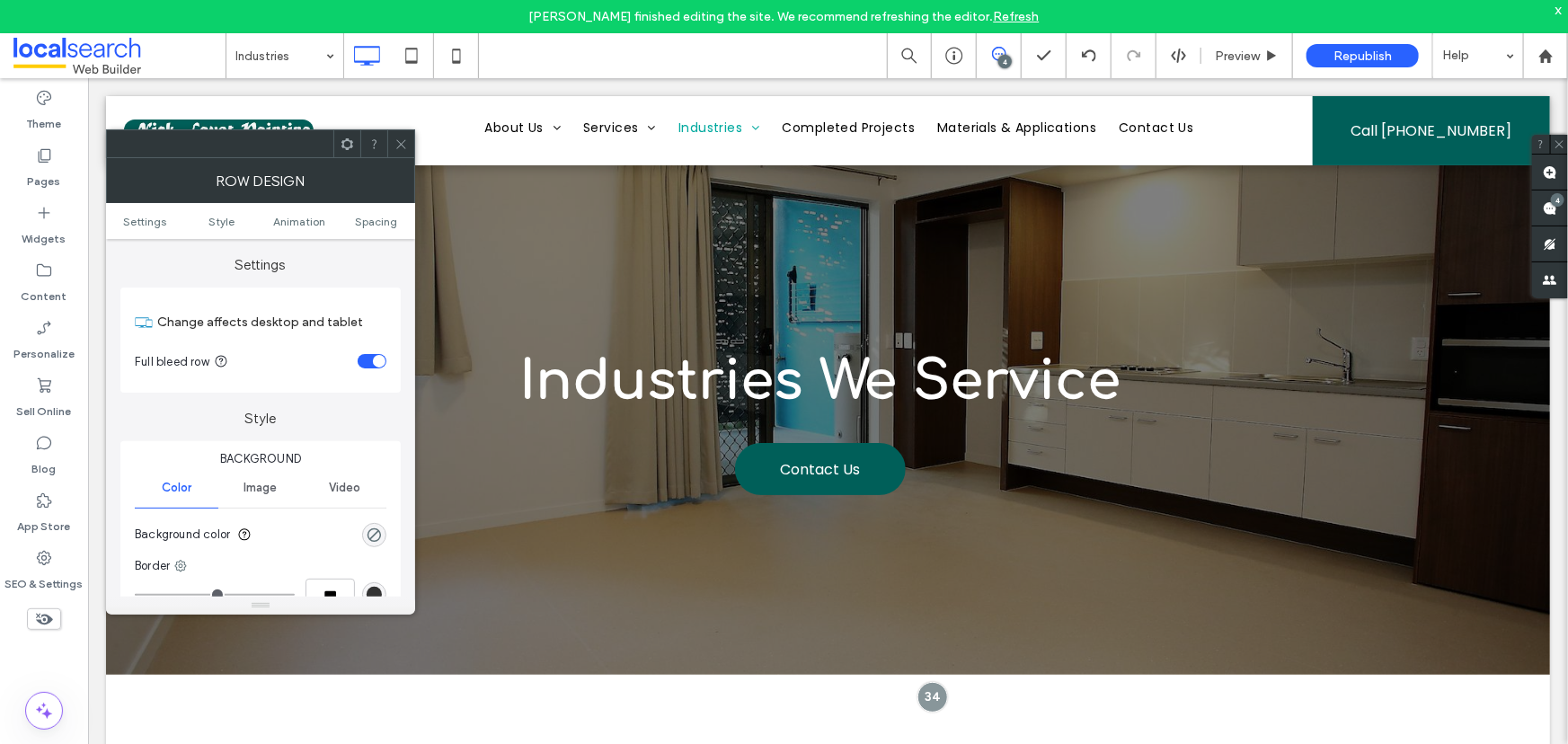 click at bounding box center (372, 361) 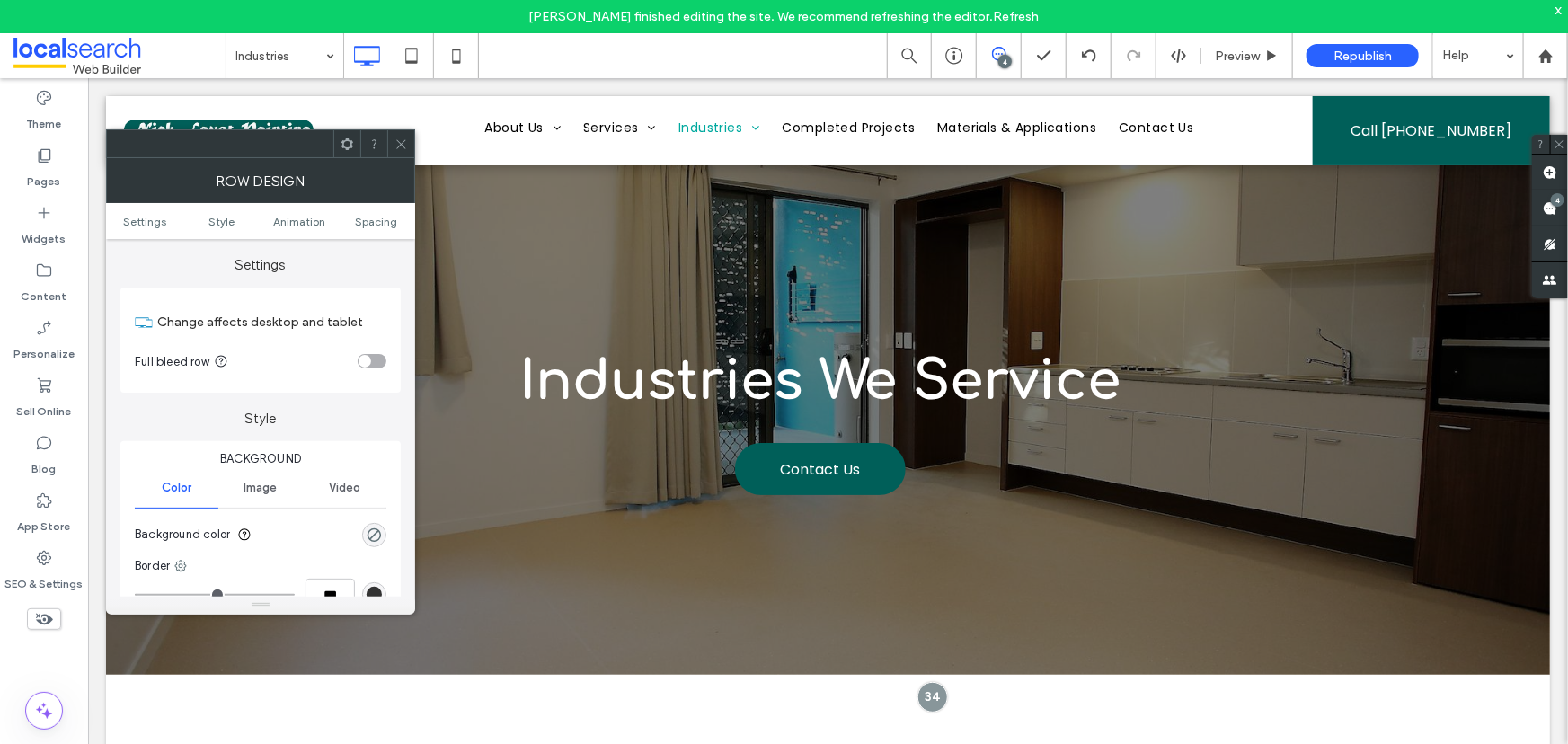 drag, startPoint x: 396, startPoint y: 146, endPoint x: 397, endPoint y: 155, distance: 9.055385 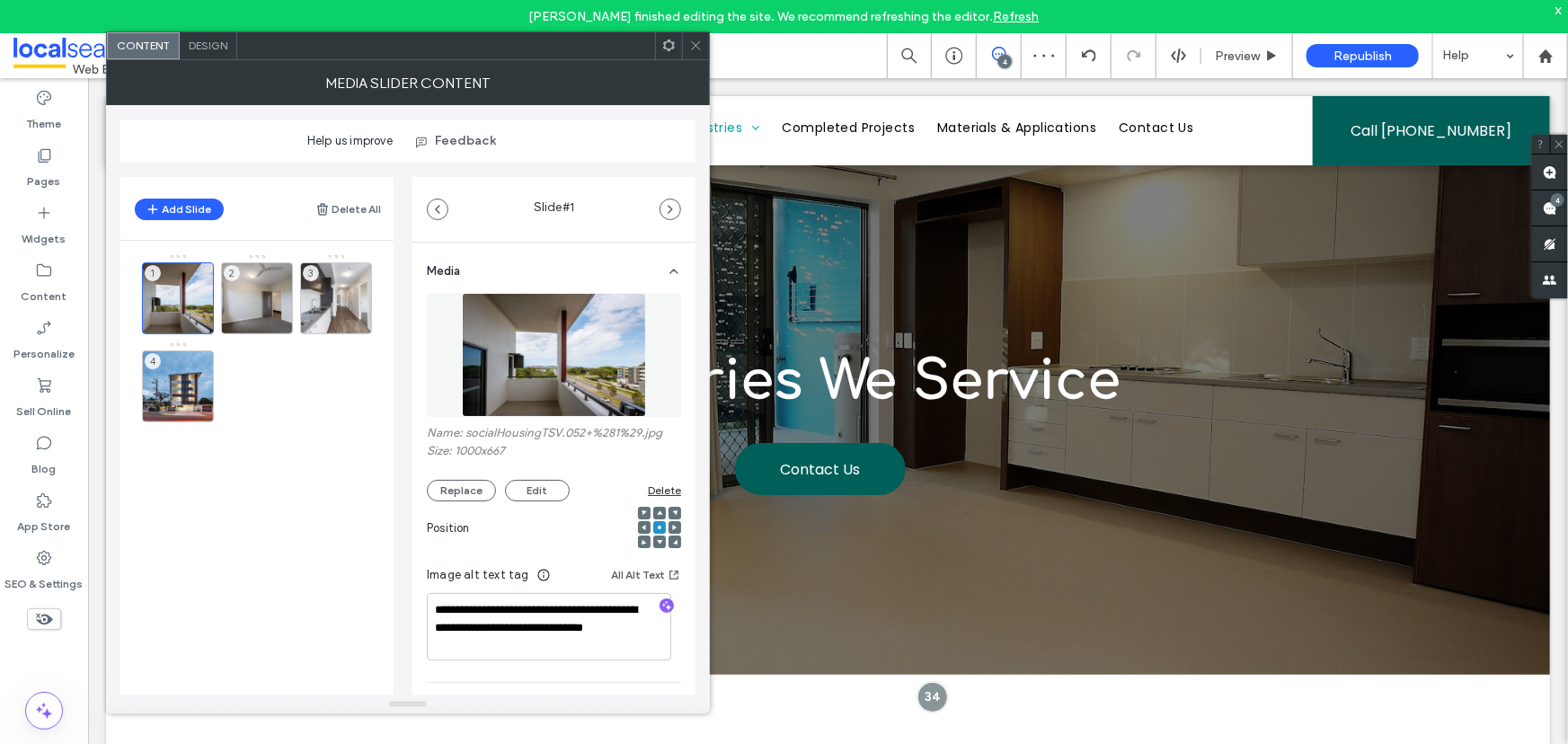 click at bounding box center [695, 46] 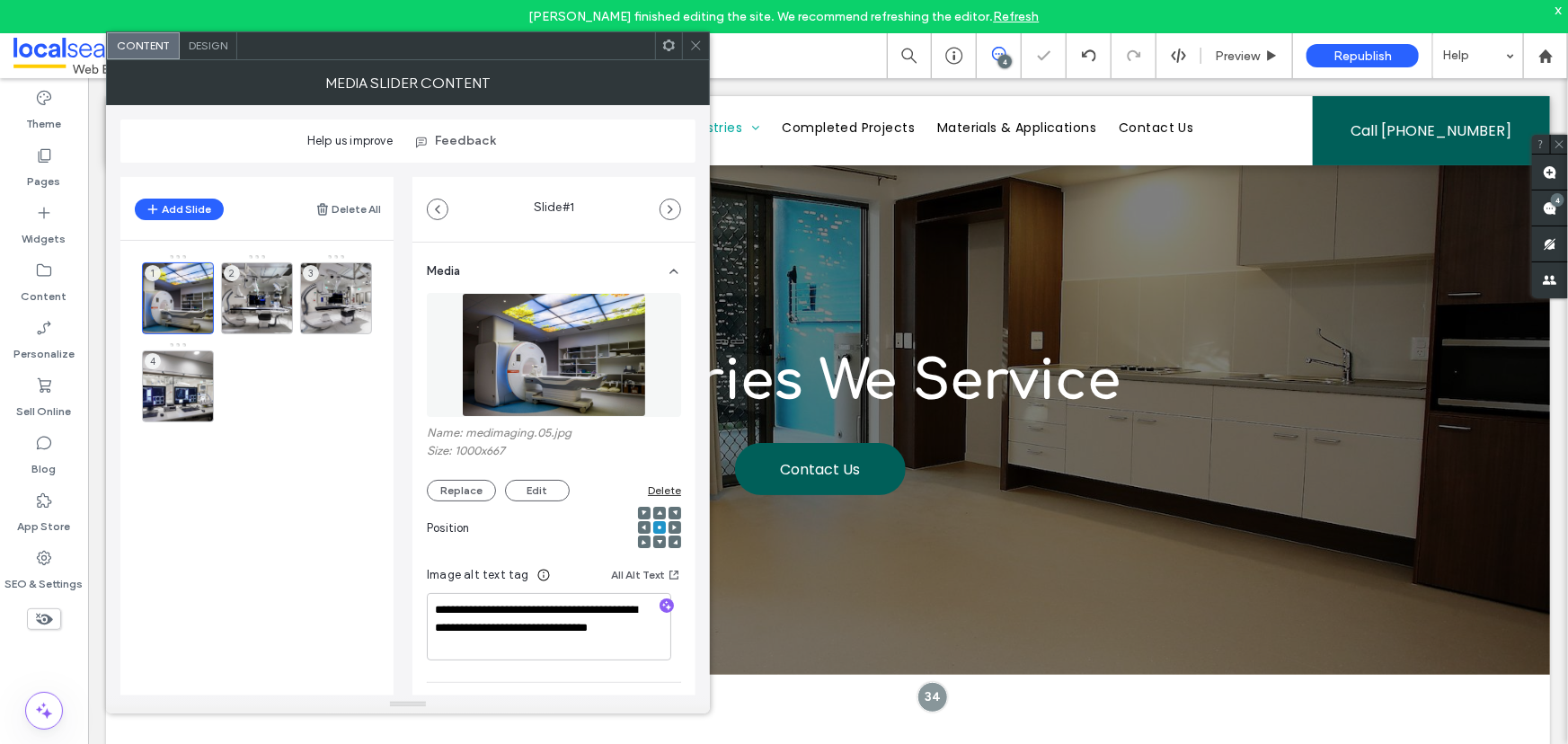 click on "Design" at bounding box center [208, 45] 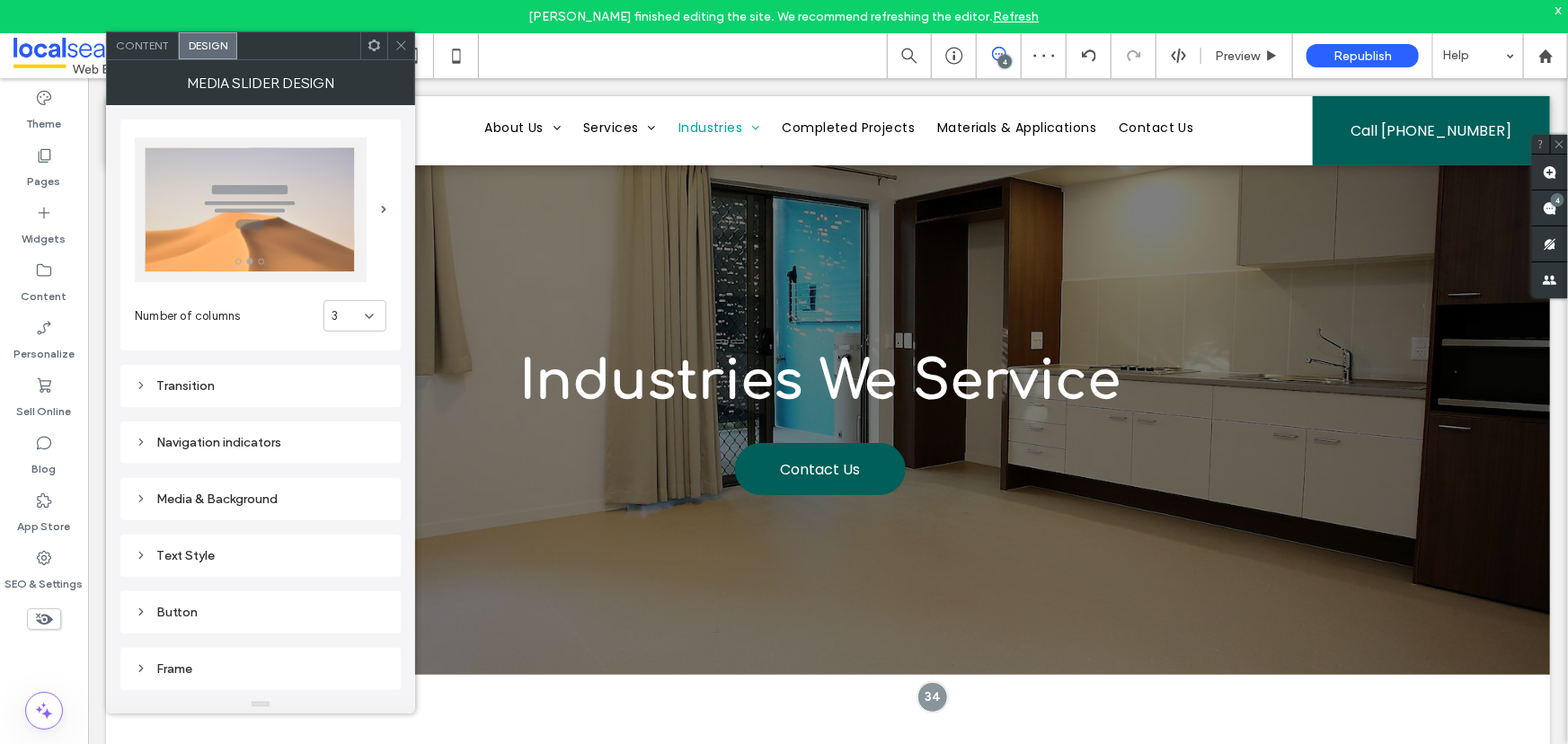 click on "3" at bounding box center (355, 315) 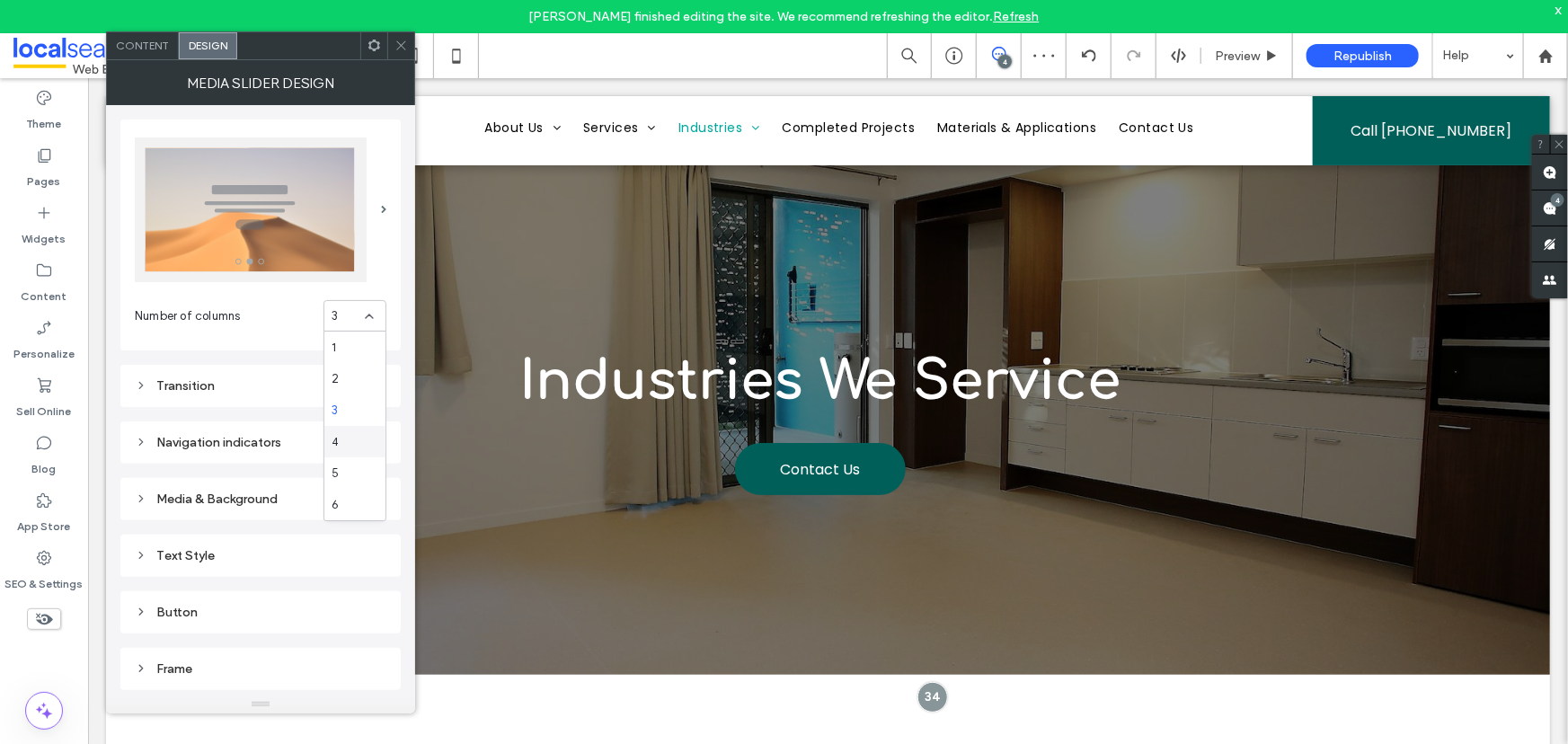 click on "4" at bounding box center [355, 441] 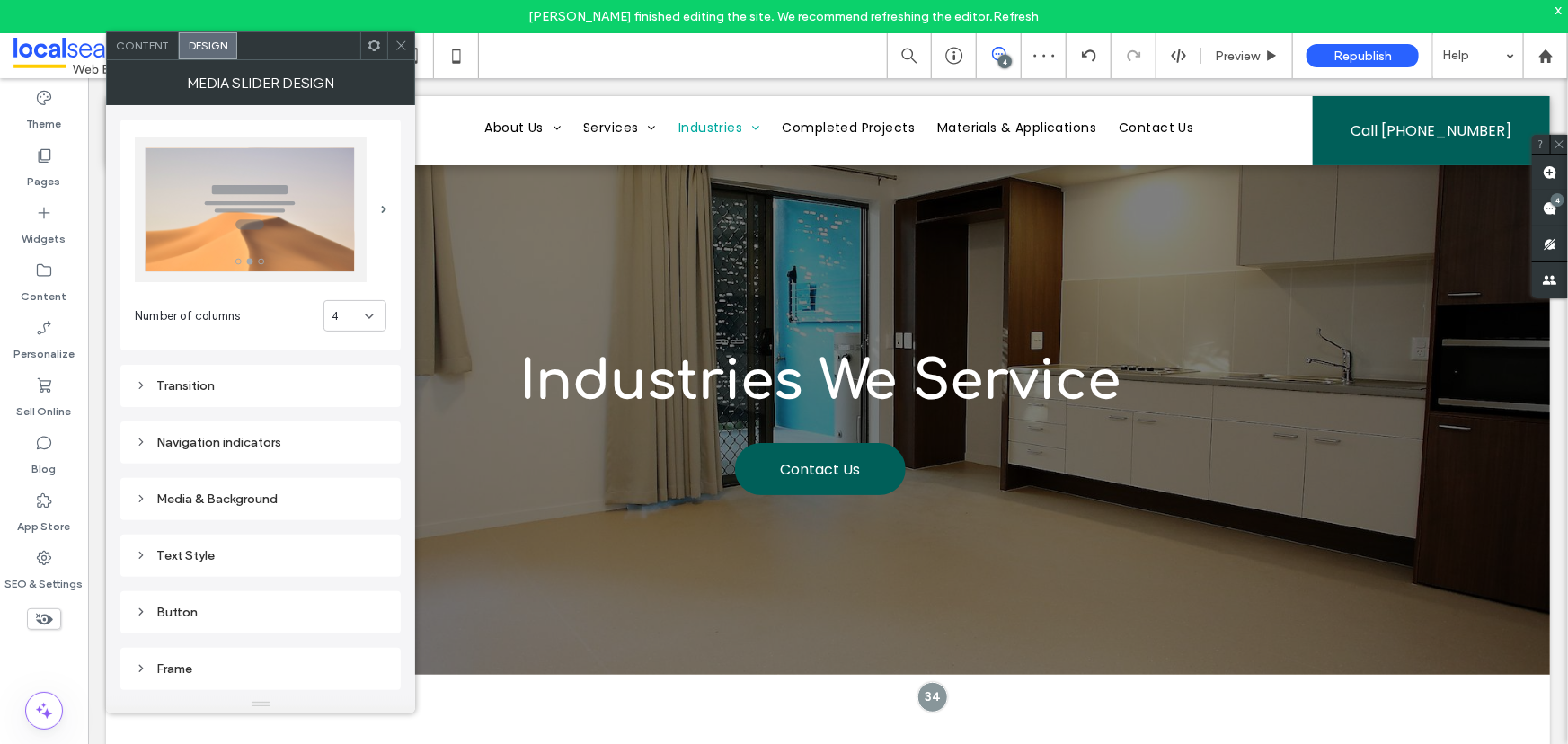 click 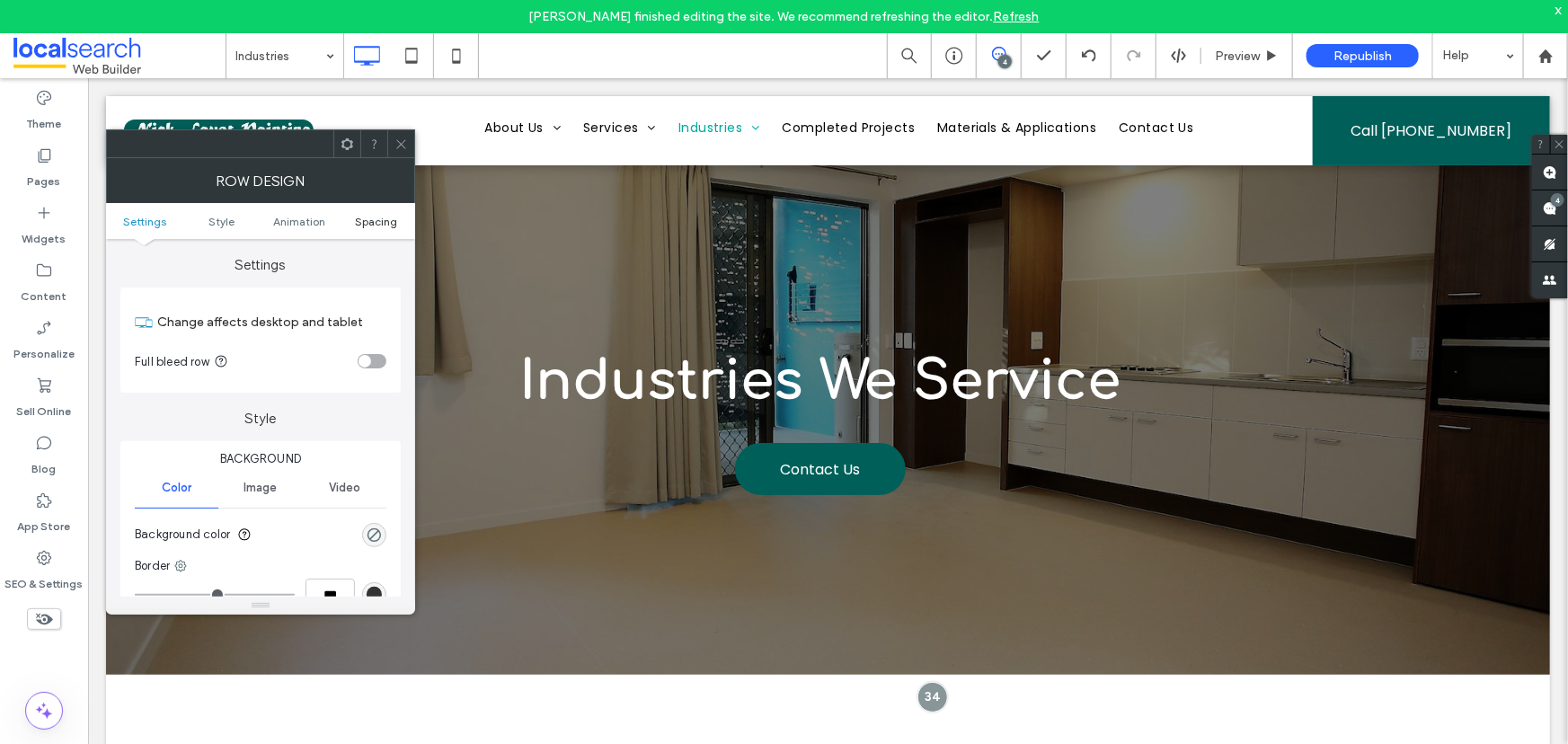 click on "Spacing" at bounding box center [376, 221] 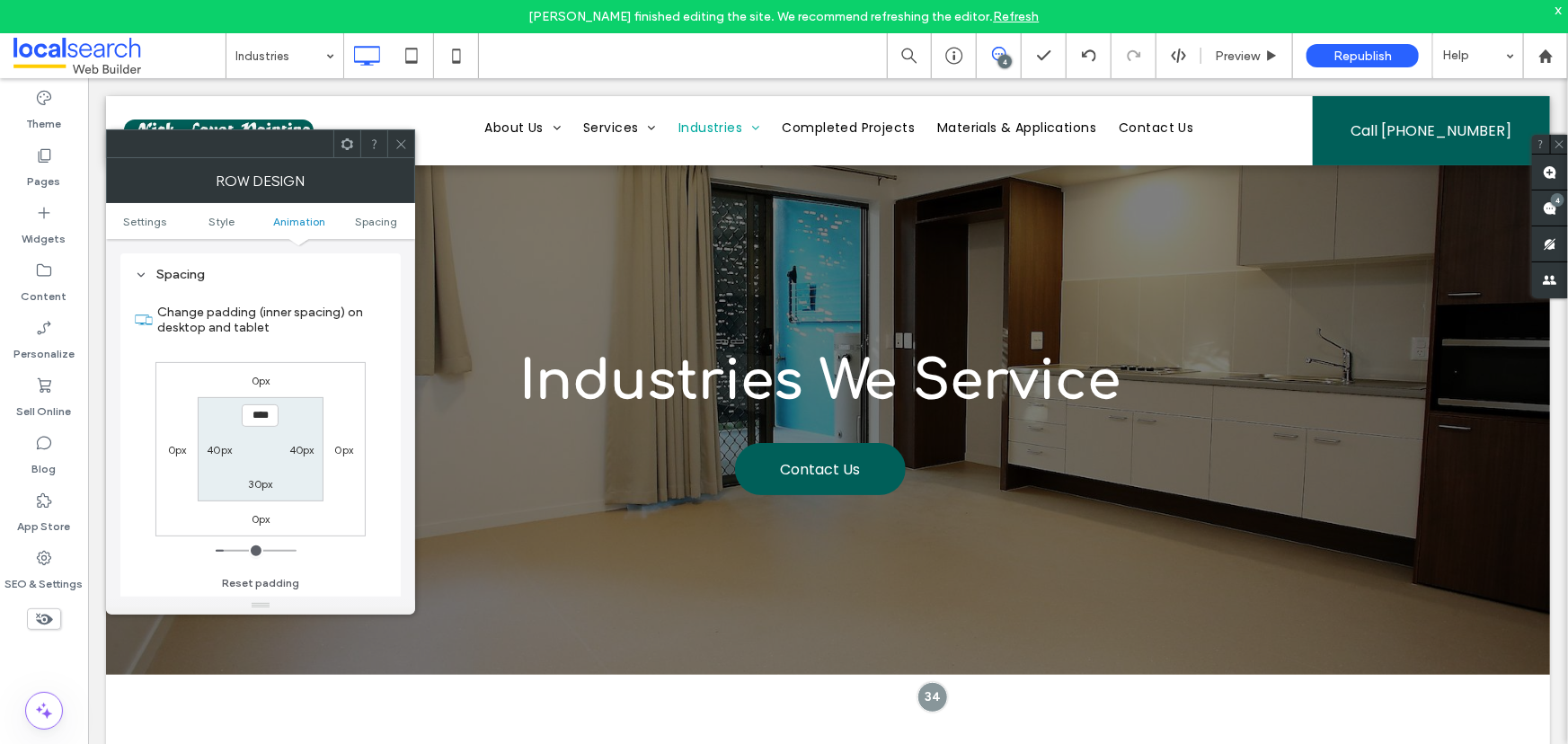 scroll, scrollTop: 508, scrollLeft: 0, axis: vertical 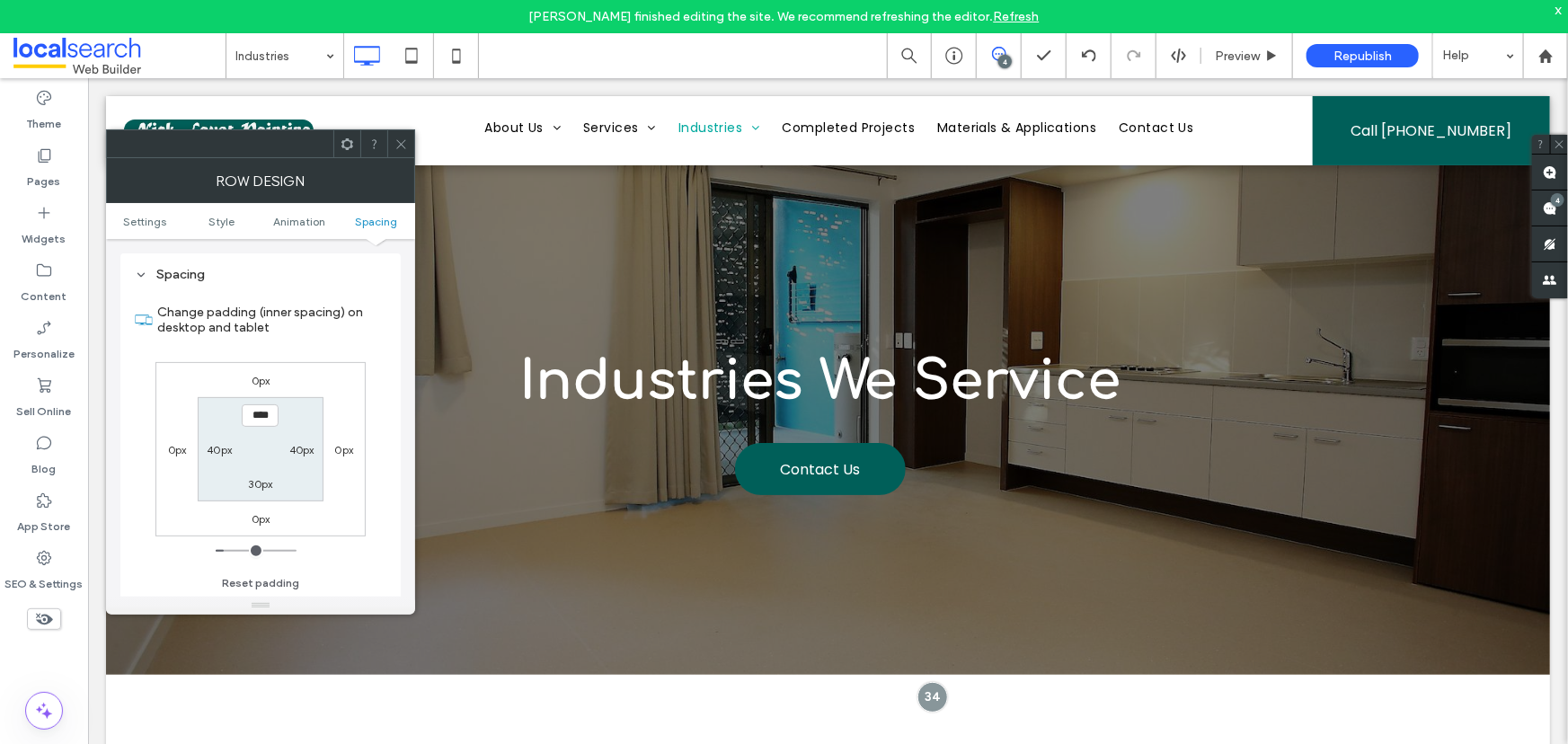 click on "40px" at bounding box center (302, 449) 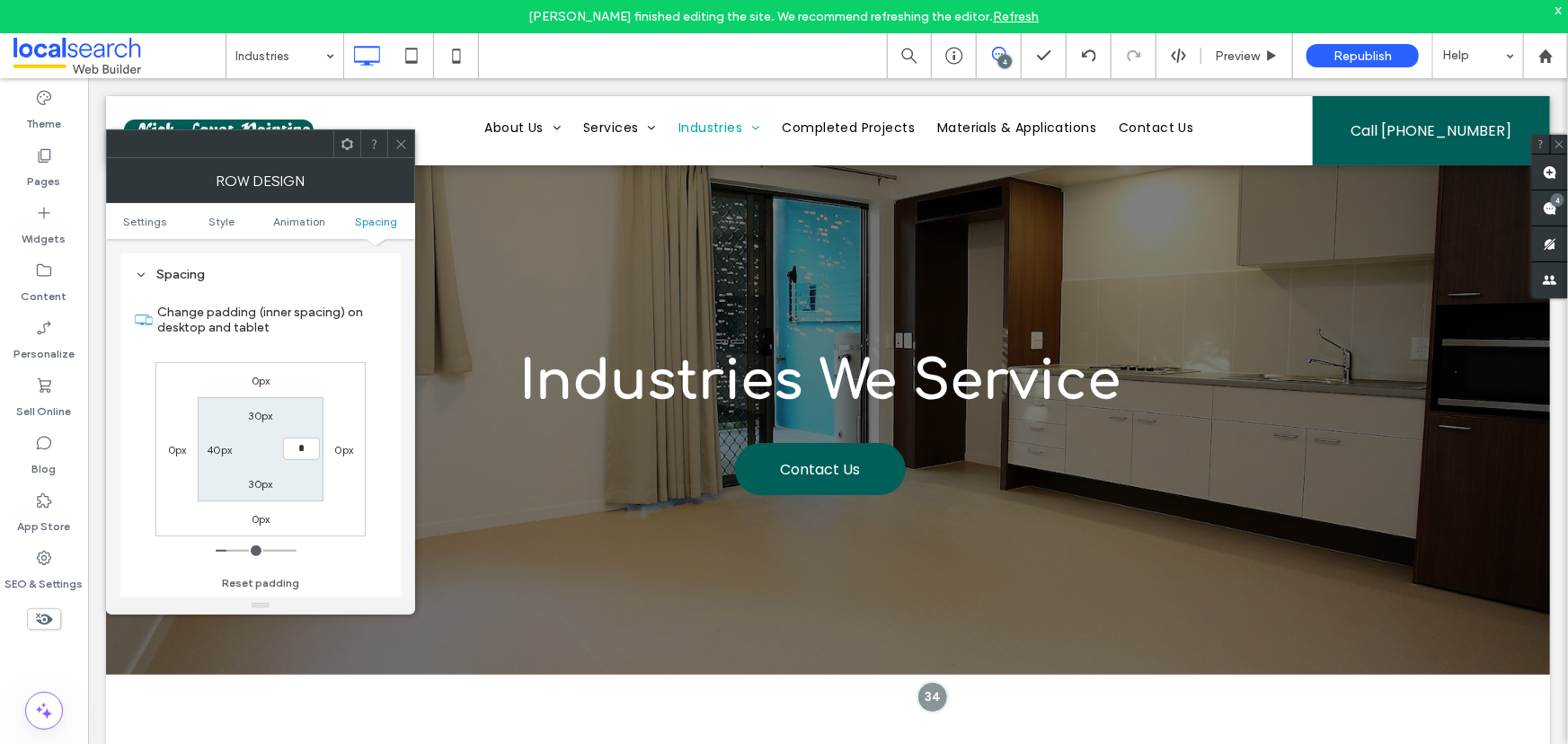 type on "*" 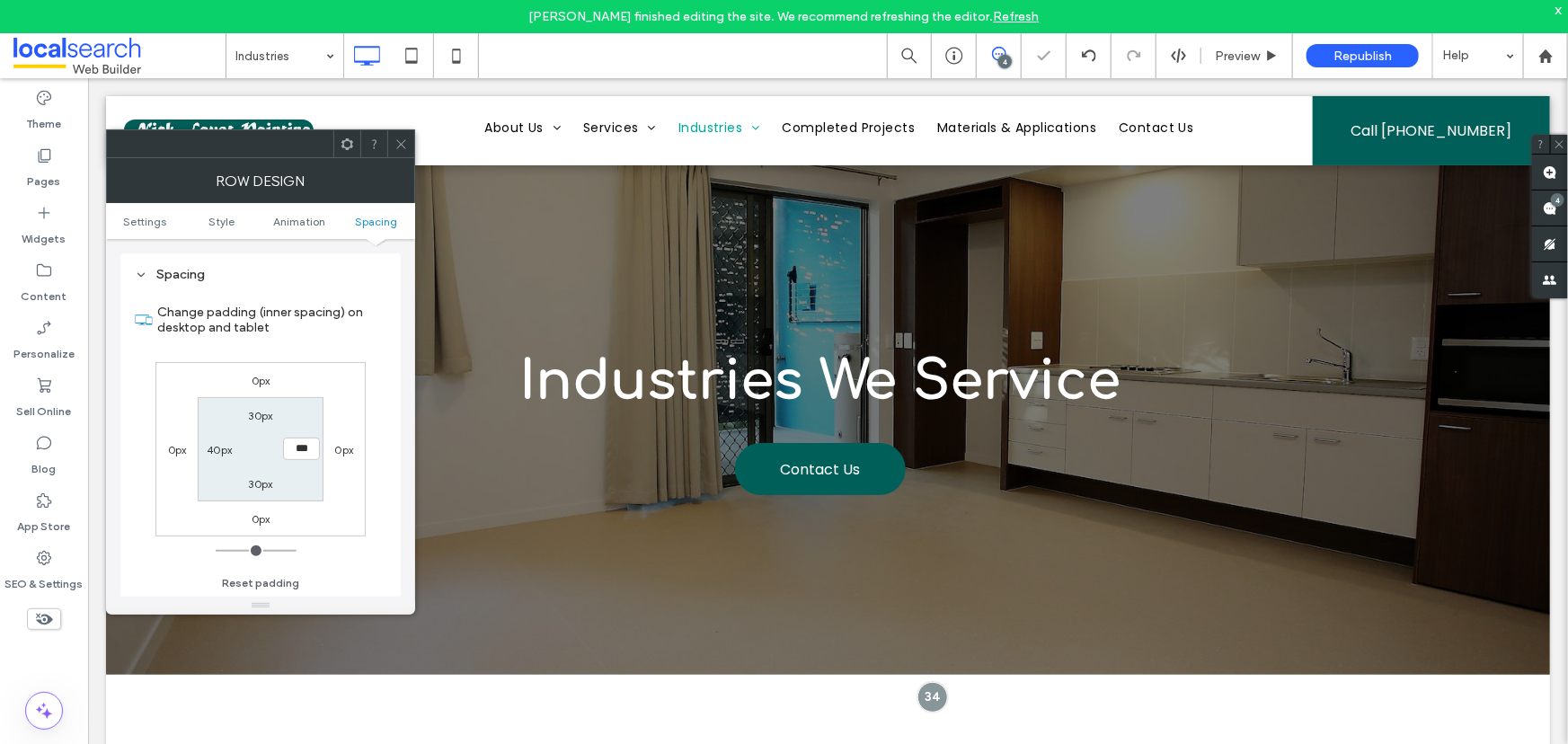 click on "40px" at bounding box center (219, 449) 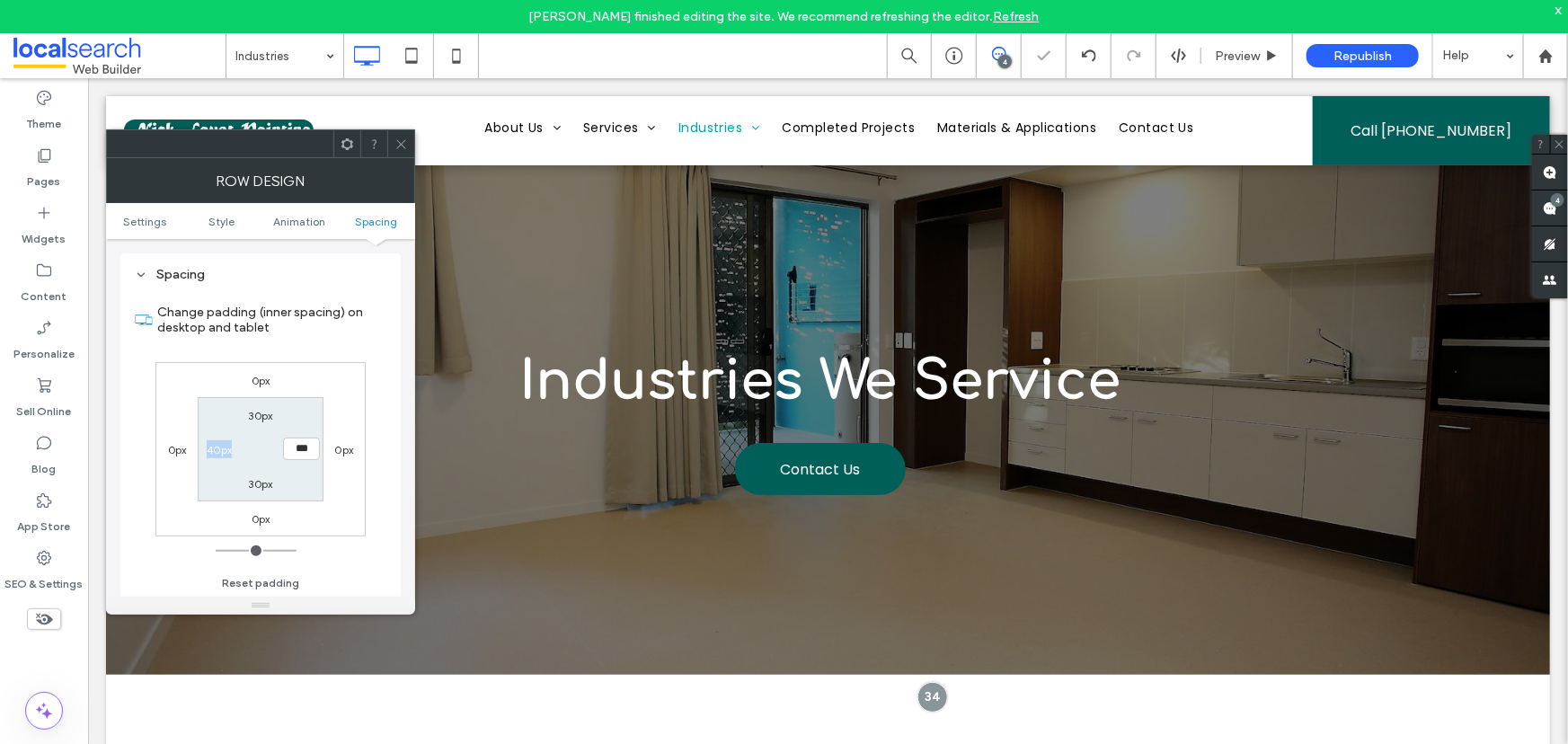 click on "40px" at bounding box center (219, 449) 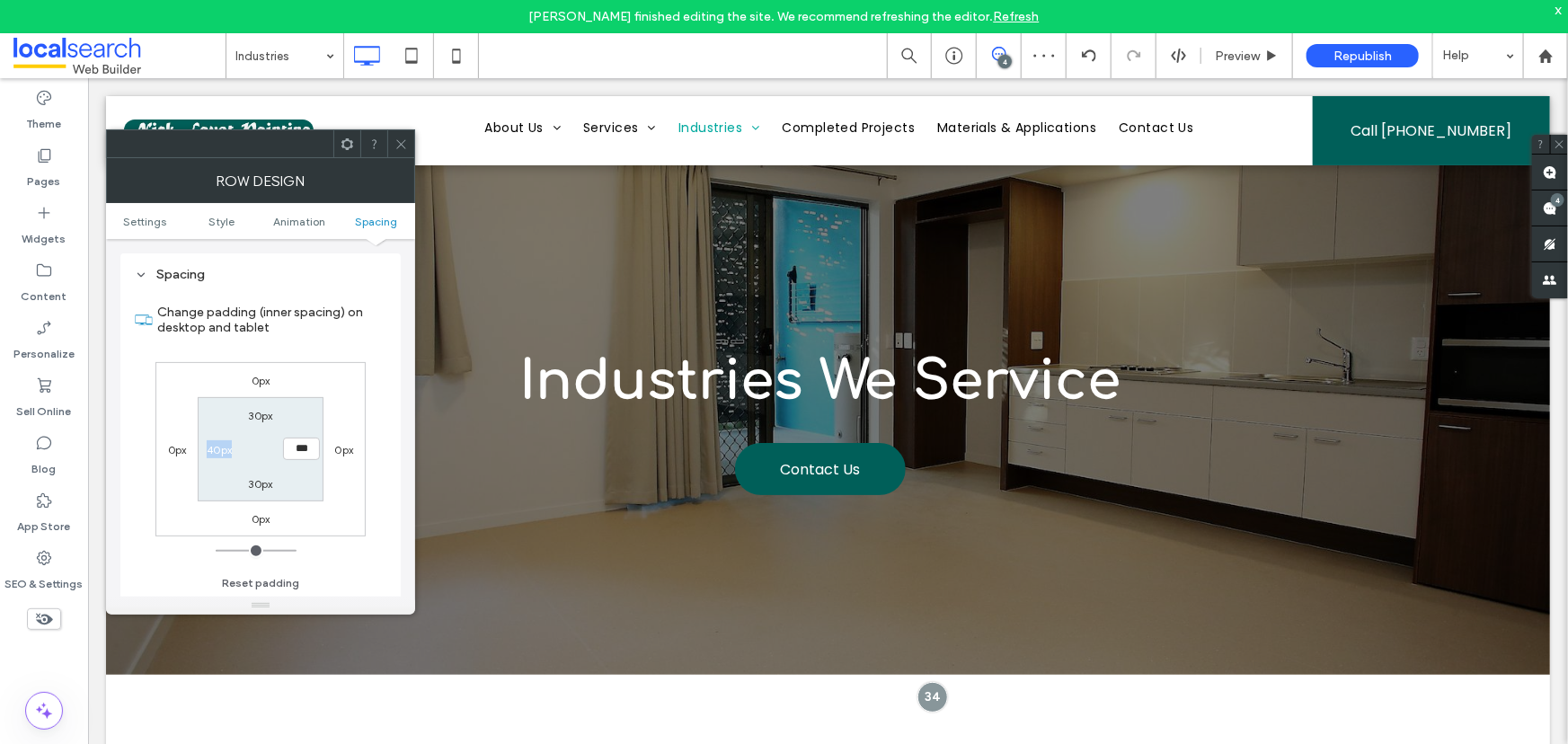 click on "40px" at bounding box center [219, 449] 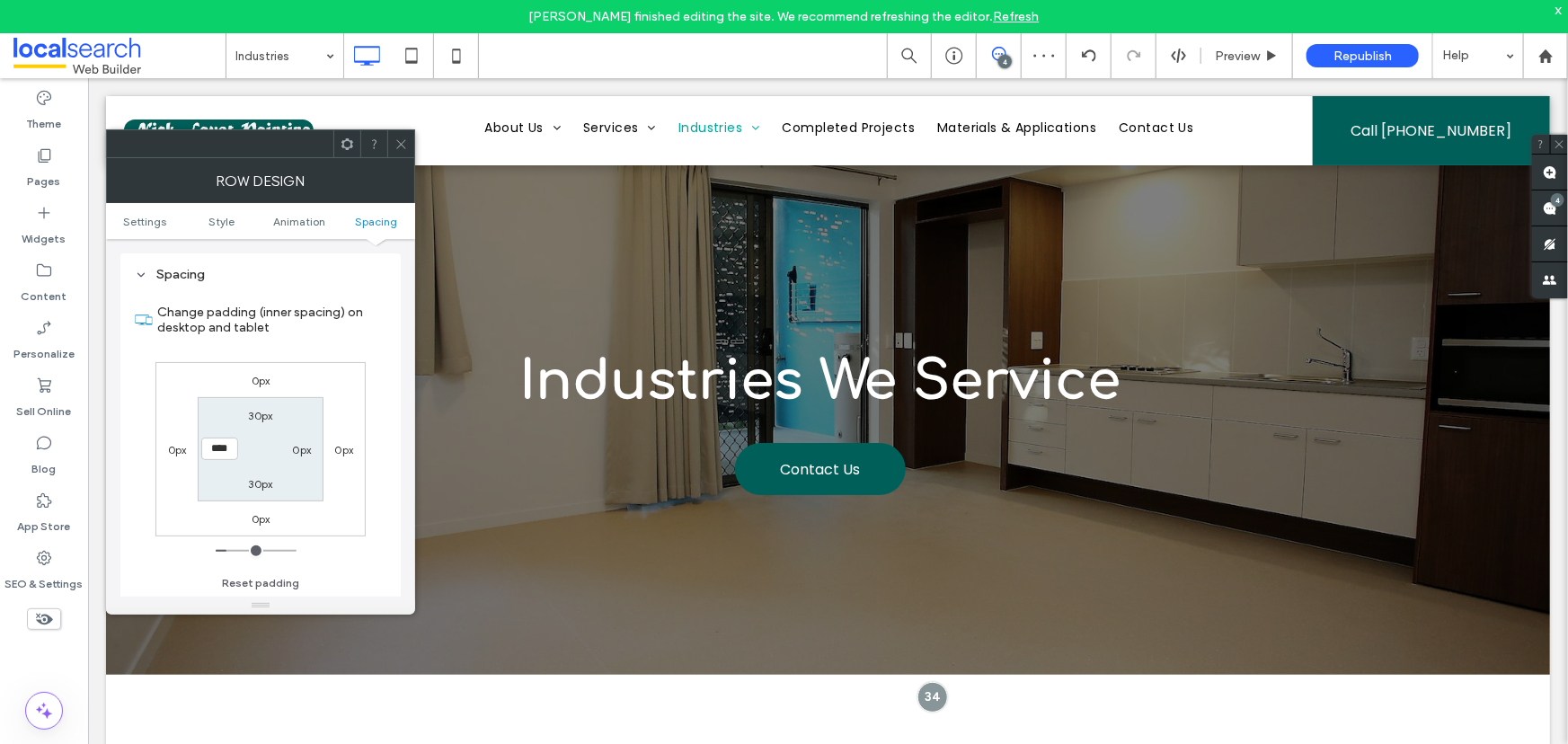click on "****" at bounding box center (219, 448) 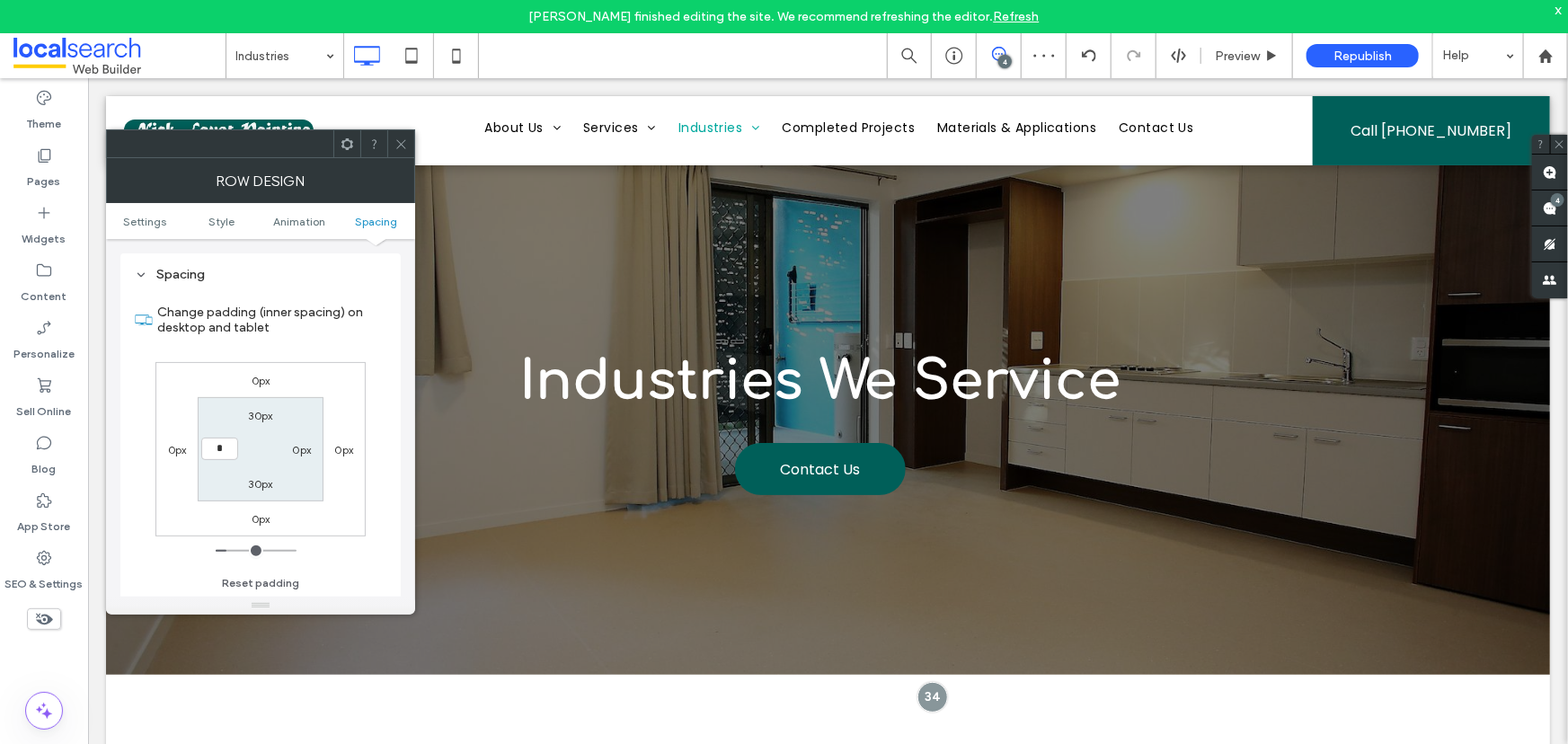 type on "*" 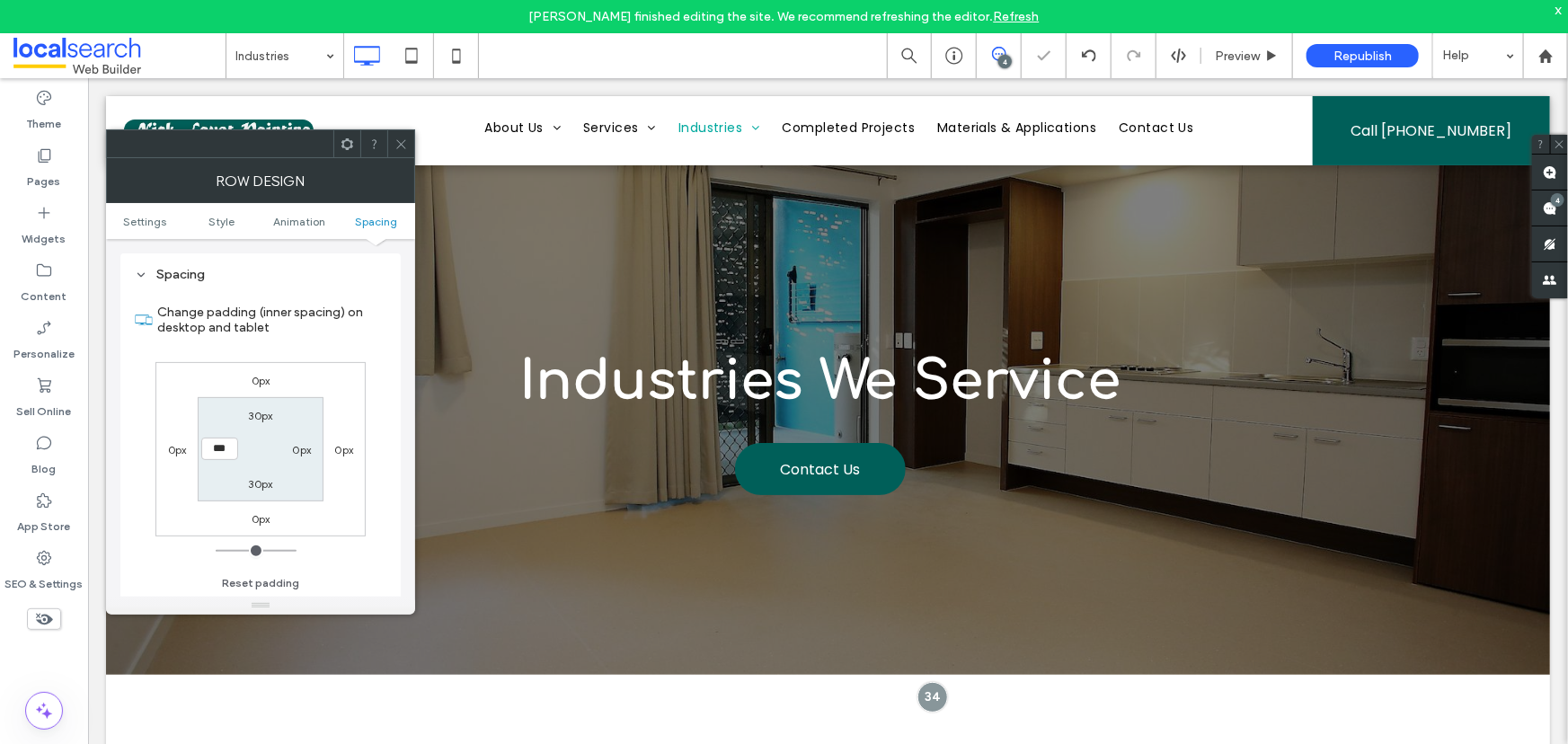click on "***" at bounding box center [219, 448] 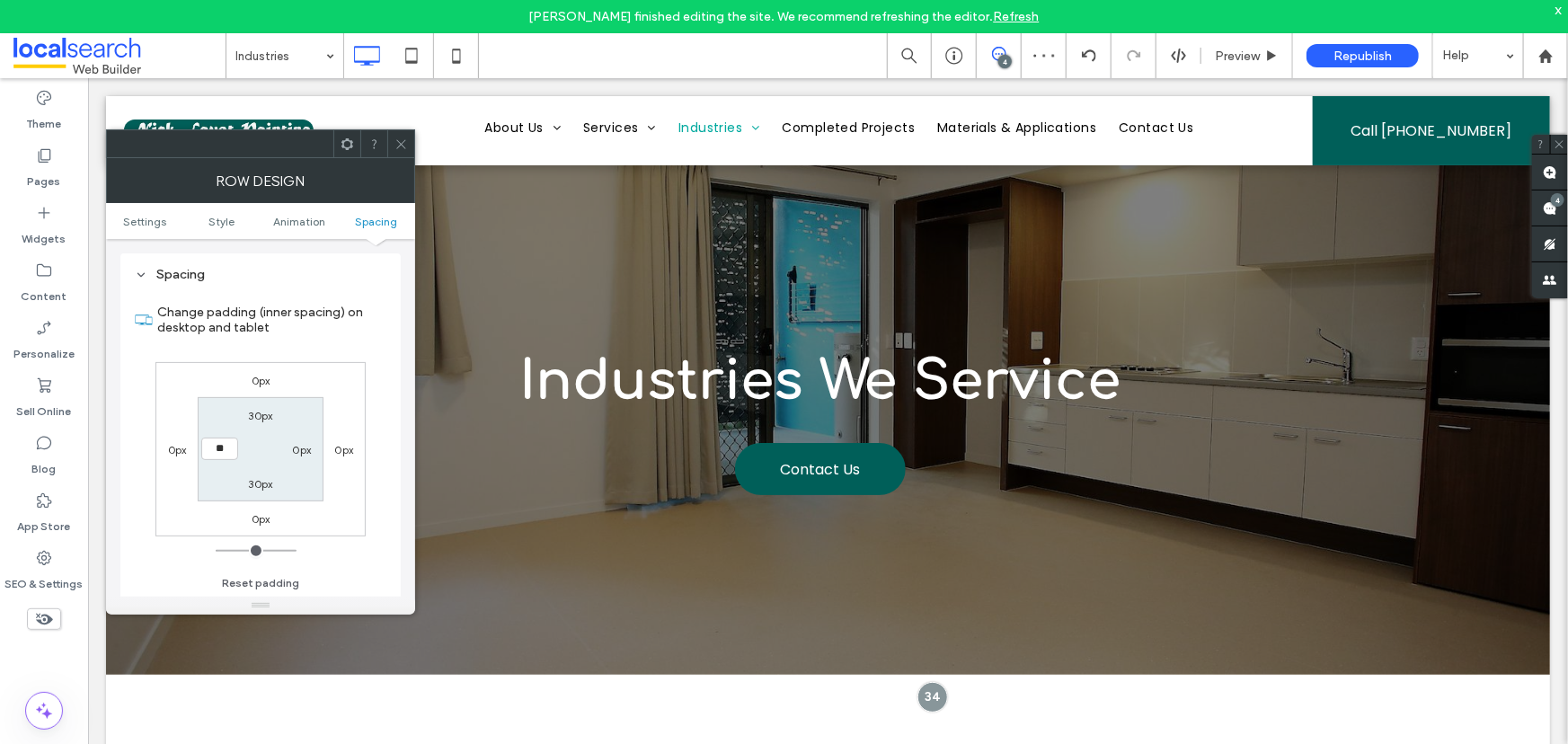 type on "**" 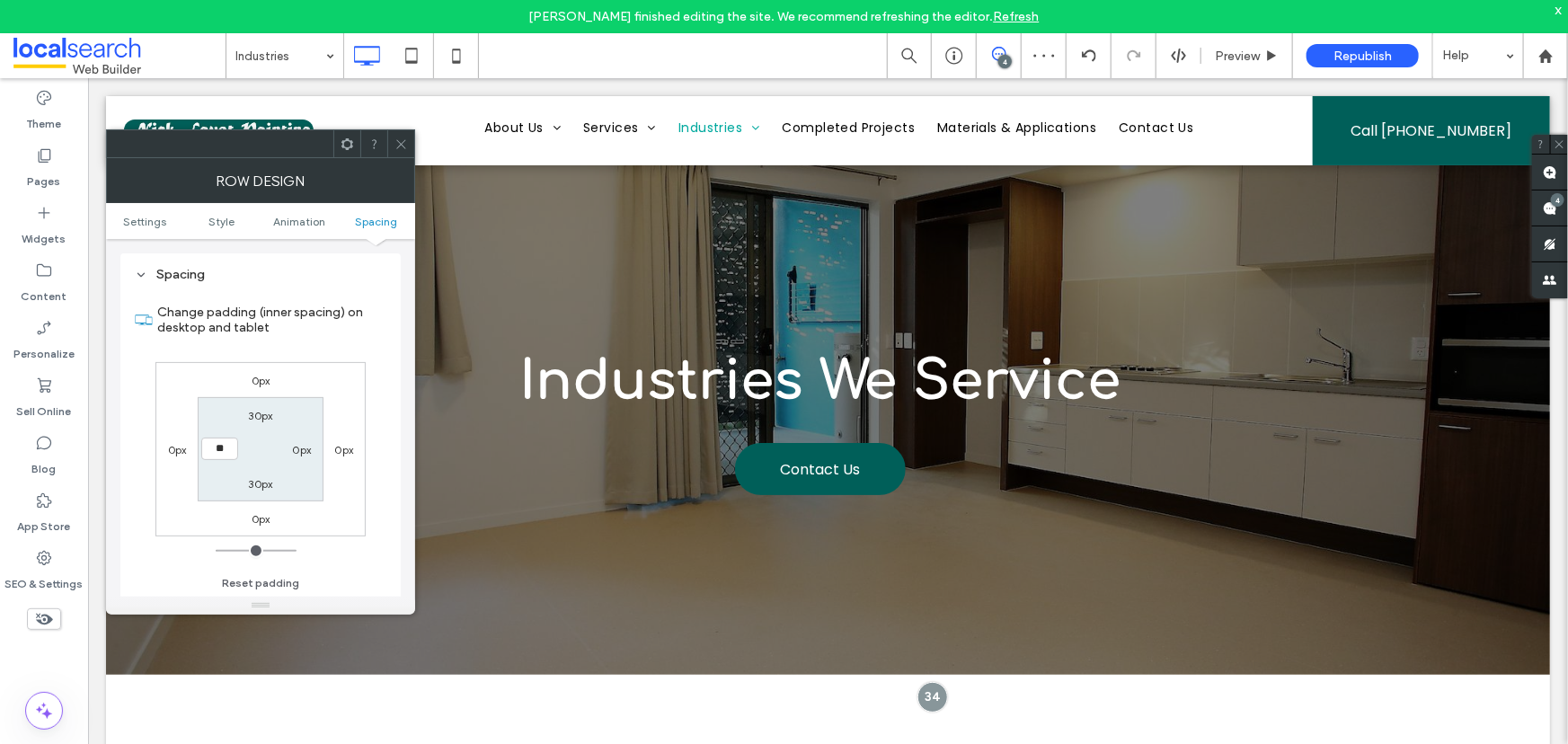 type on "**" 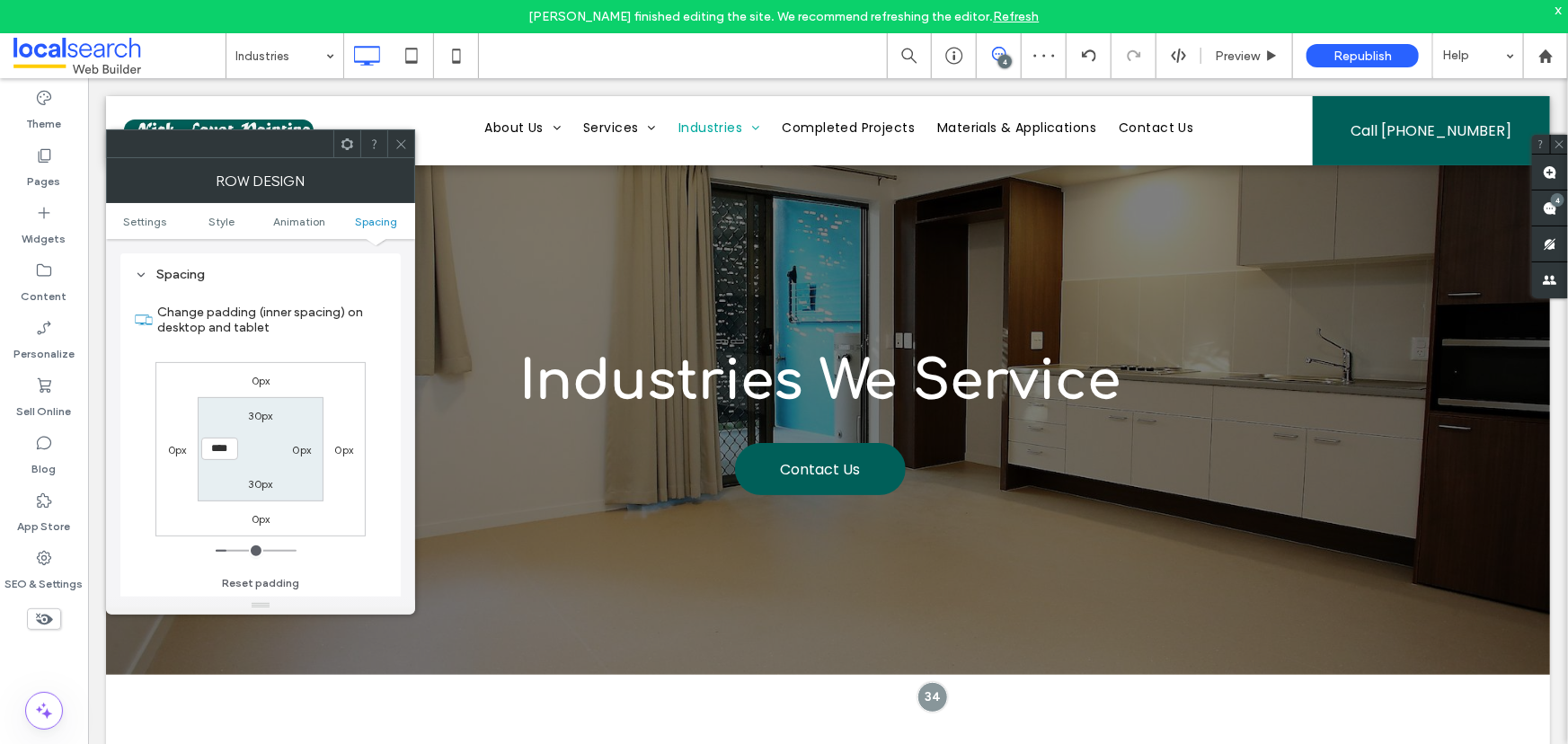 click on "0px" at bounding box center (302, 449) 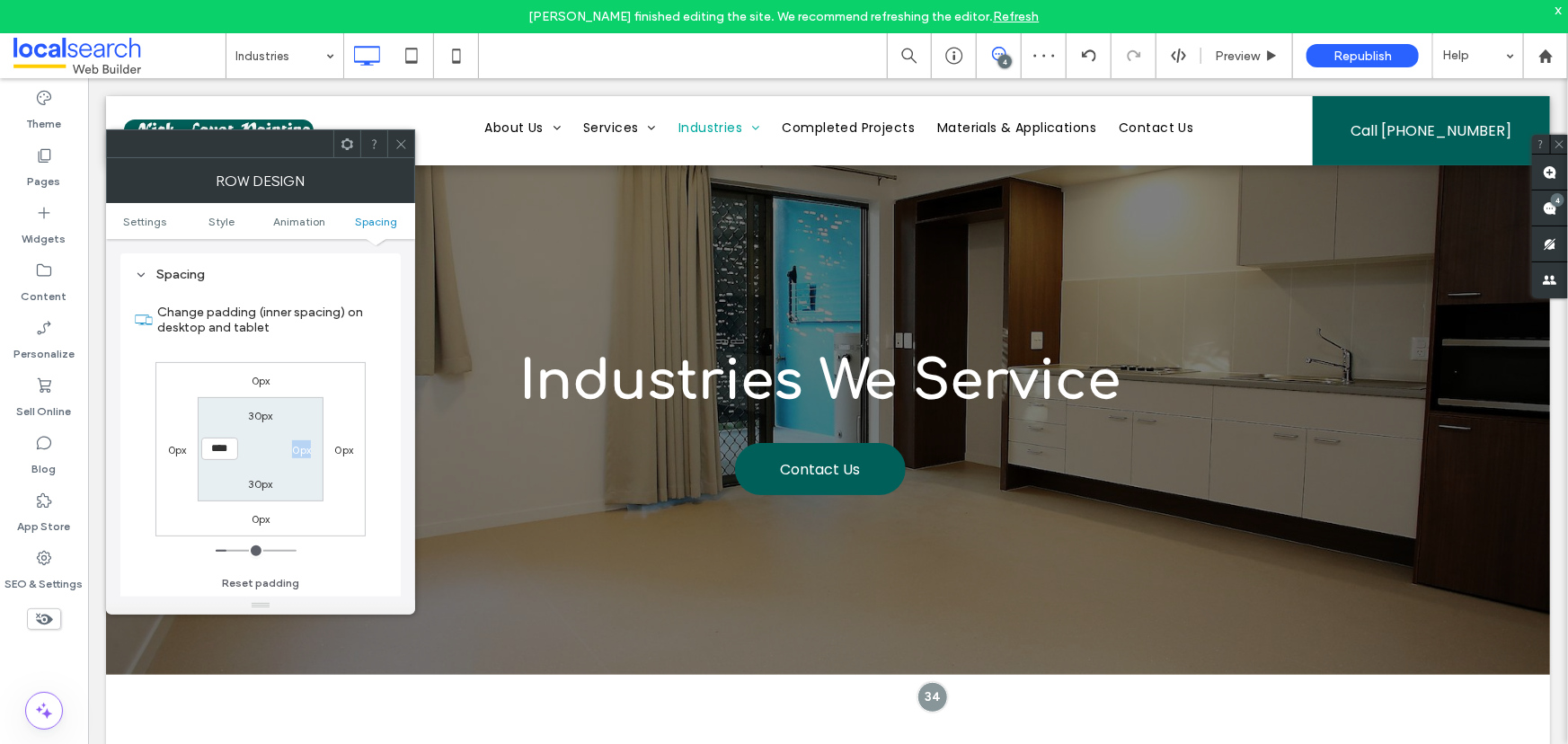 click on "0px" at bounding box center [302, 449] 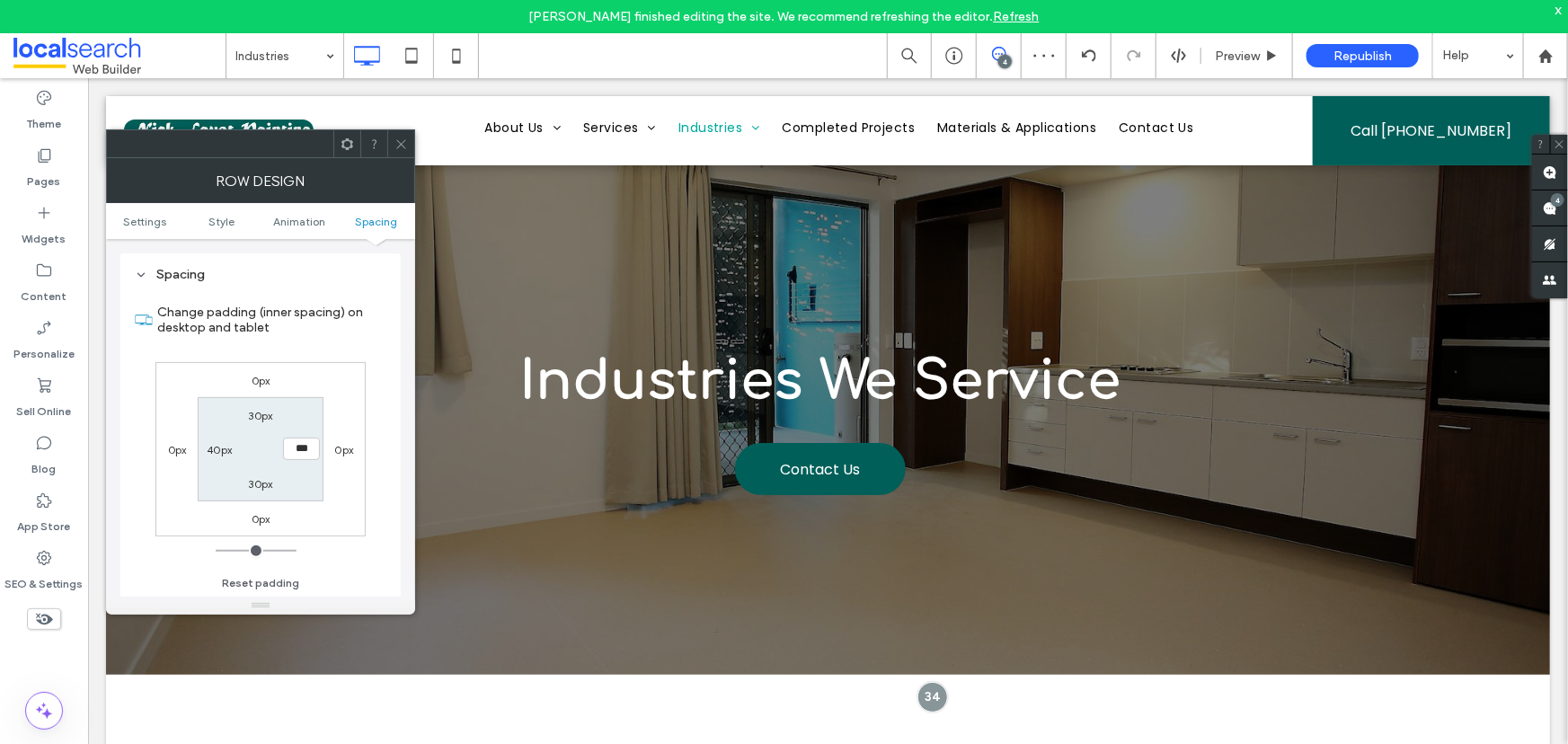 click on "***" at bounding box center [301, 448] 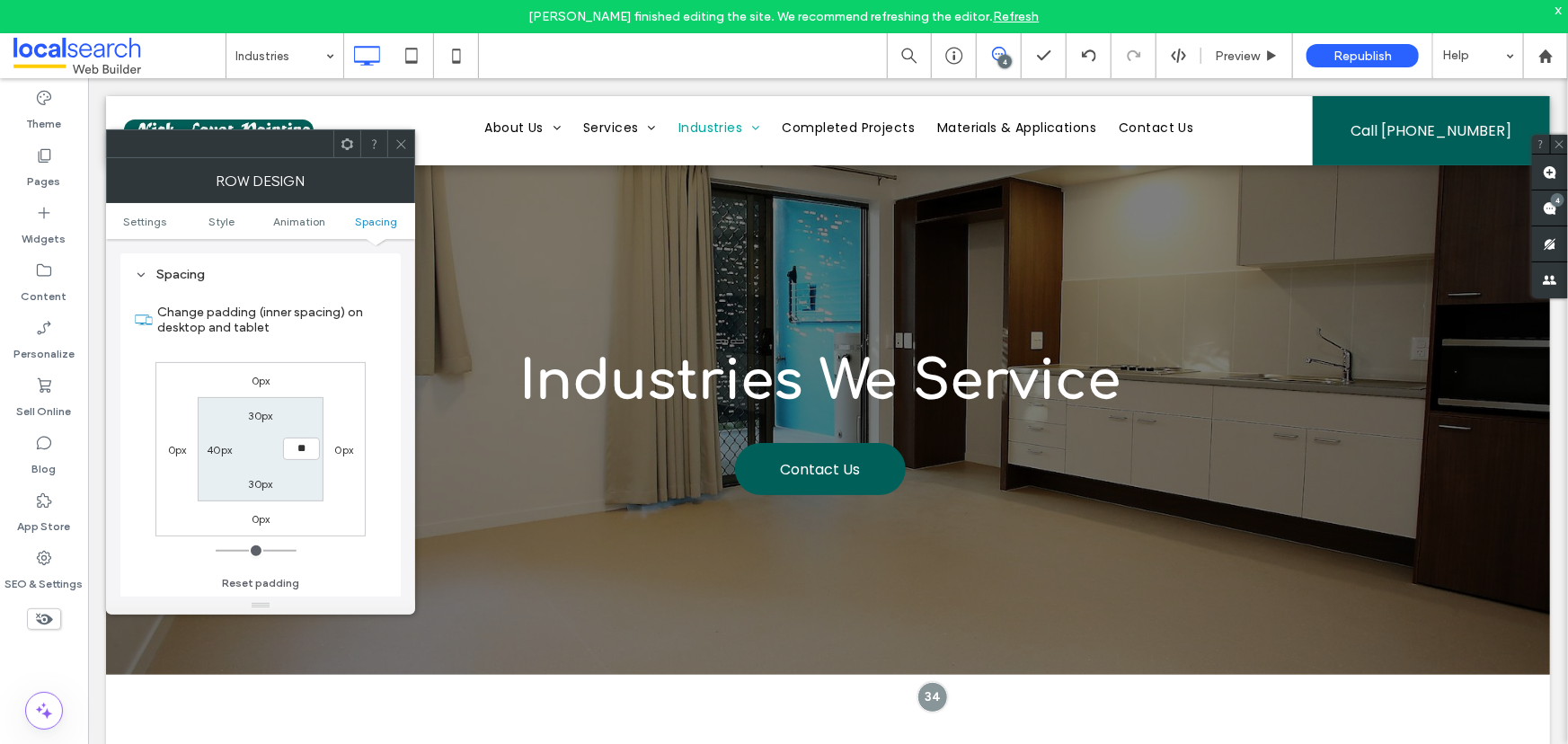 type on "**" 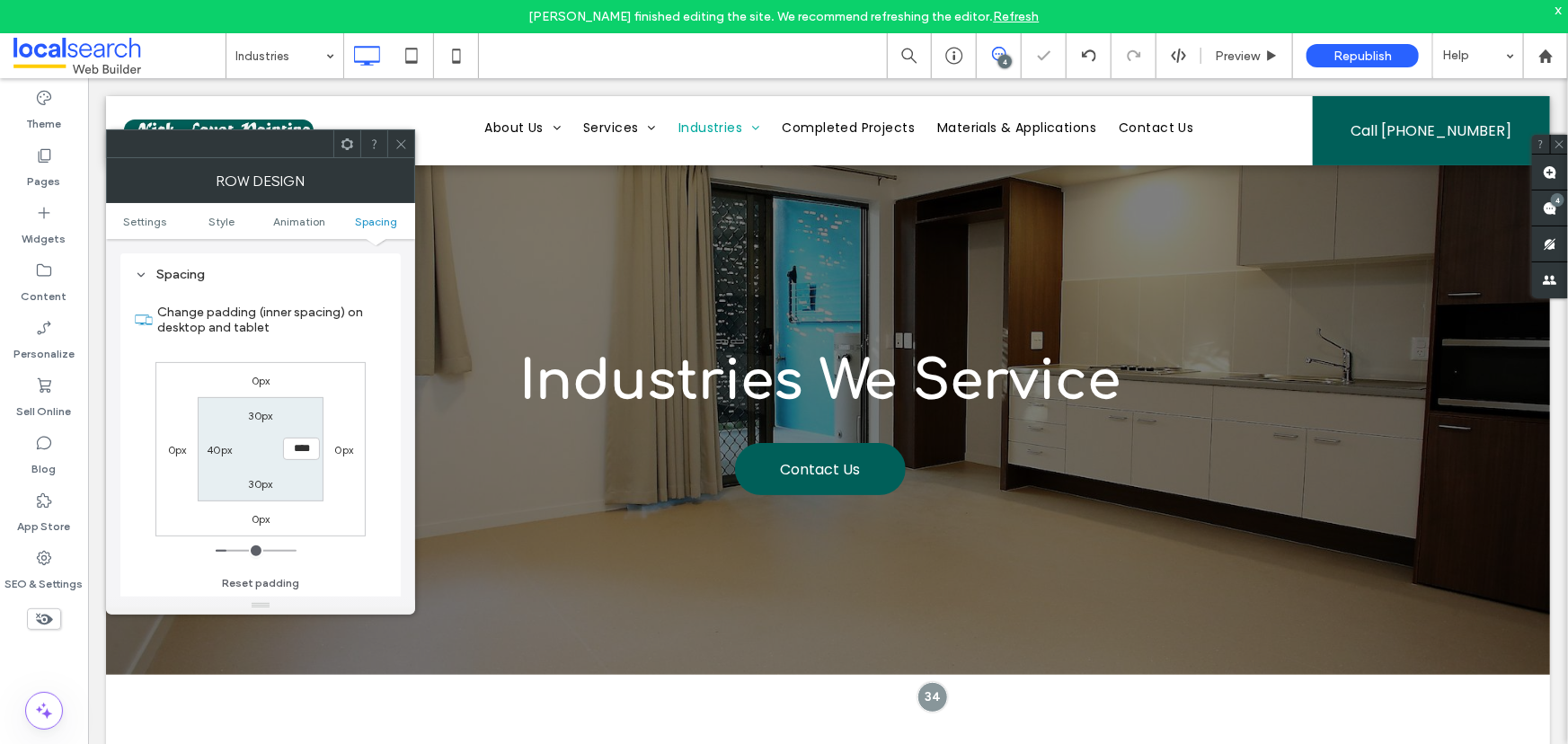 click 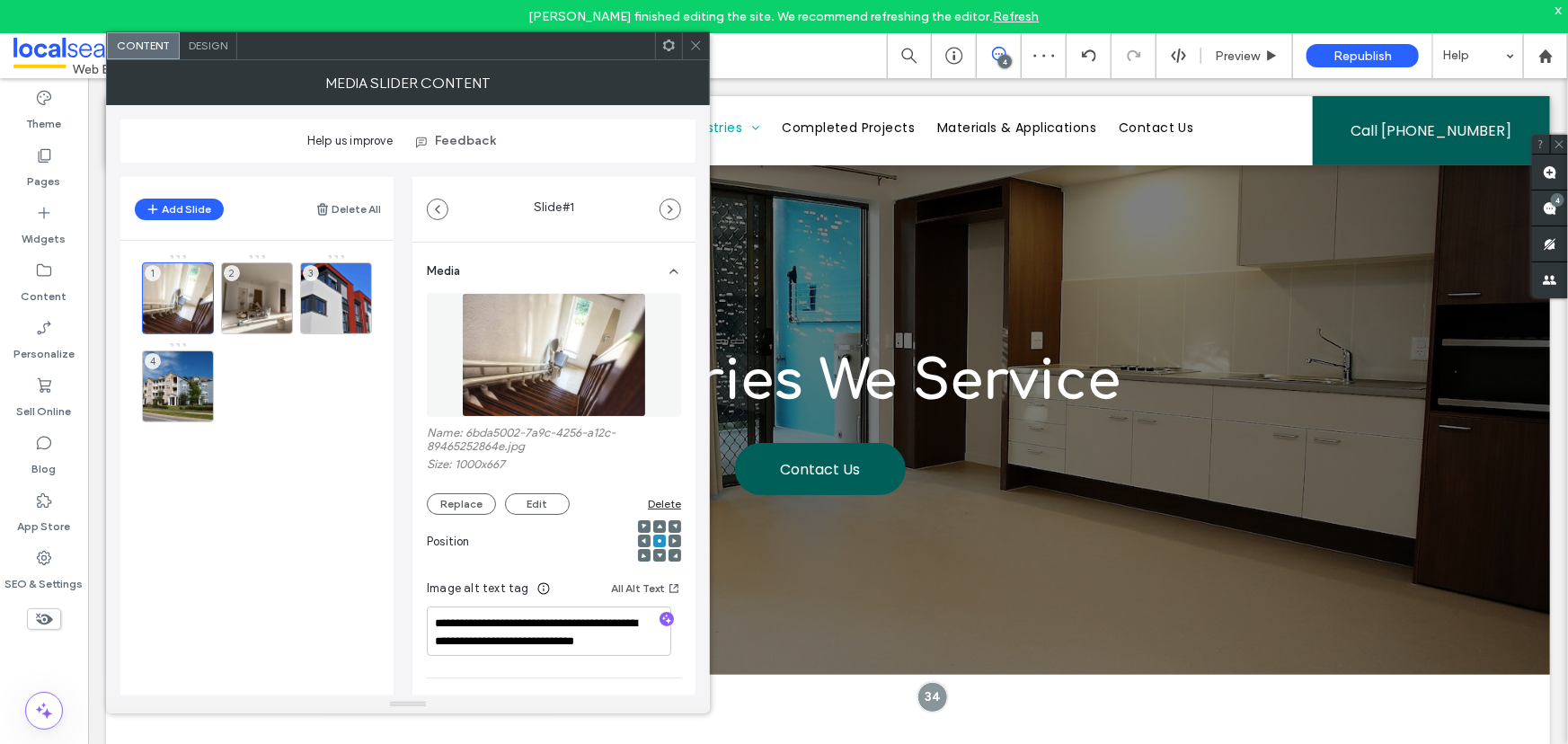 click on "Design" at bounding box center (208, 46) 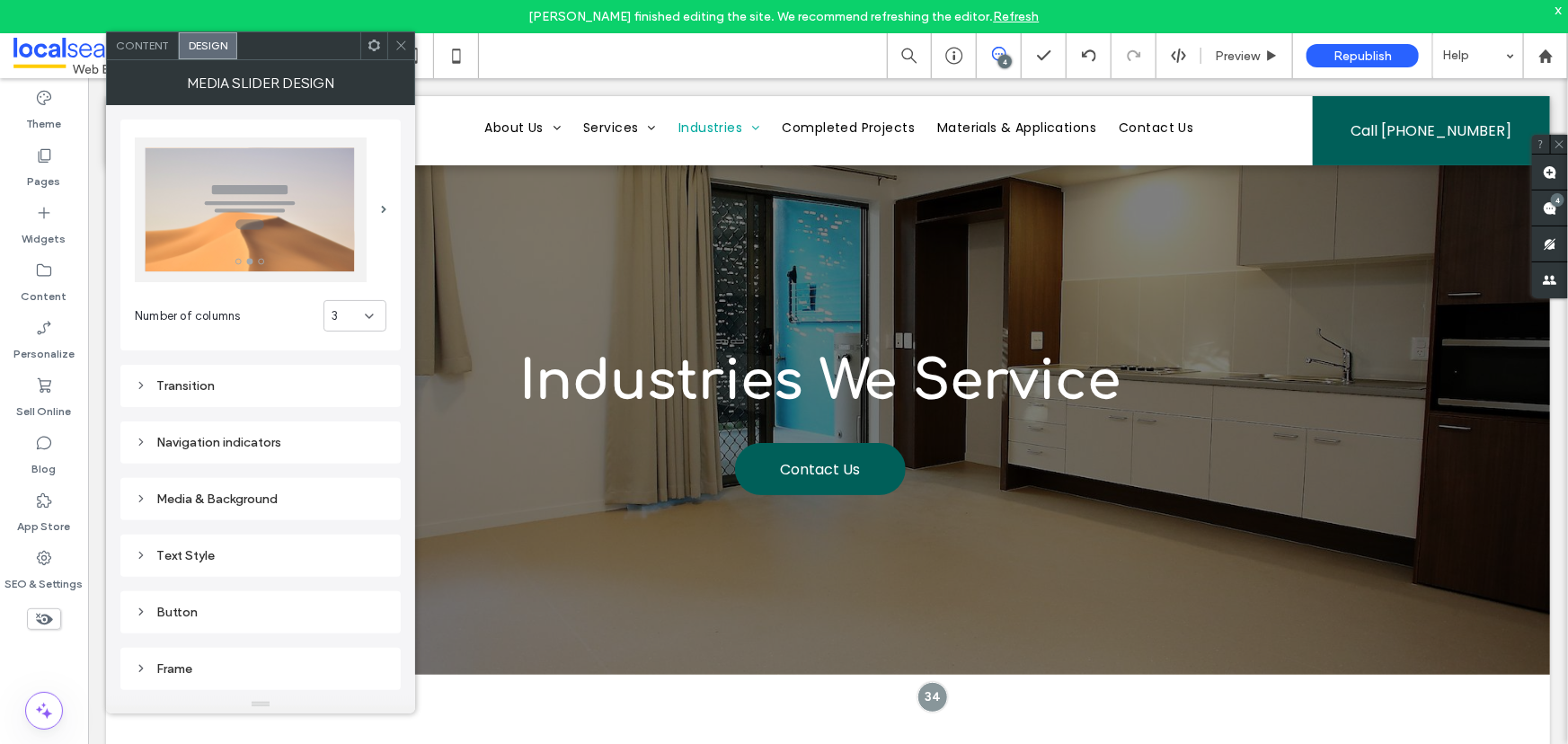 click on "3" at bounding box center [355, 315] 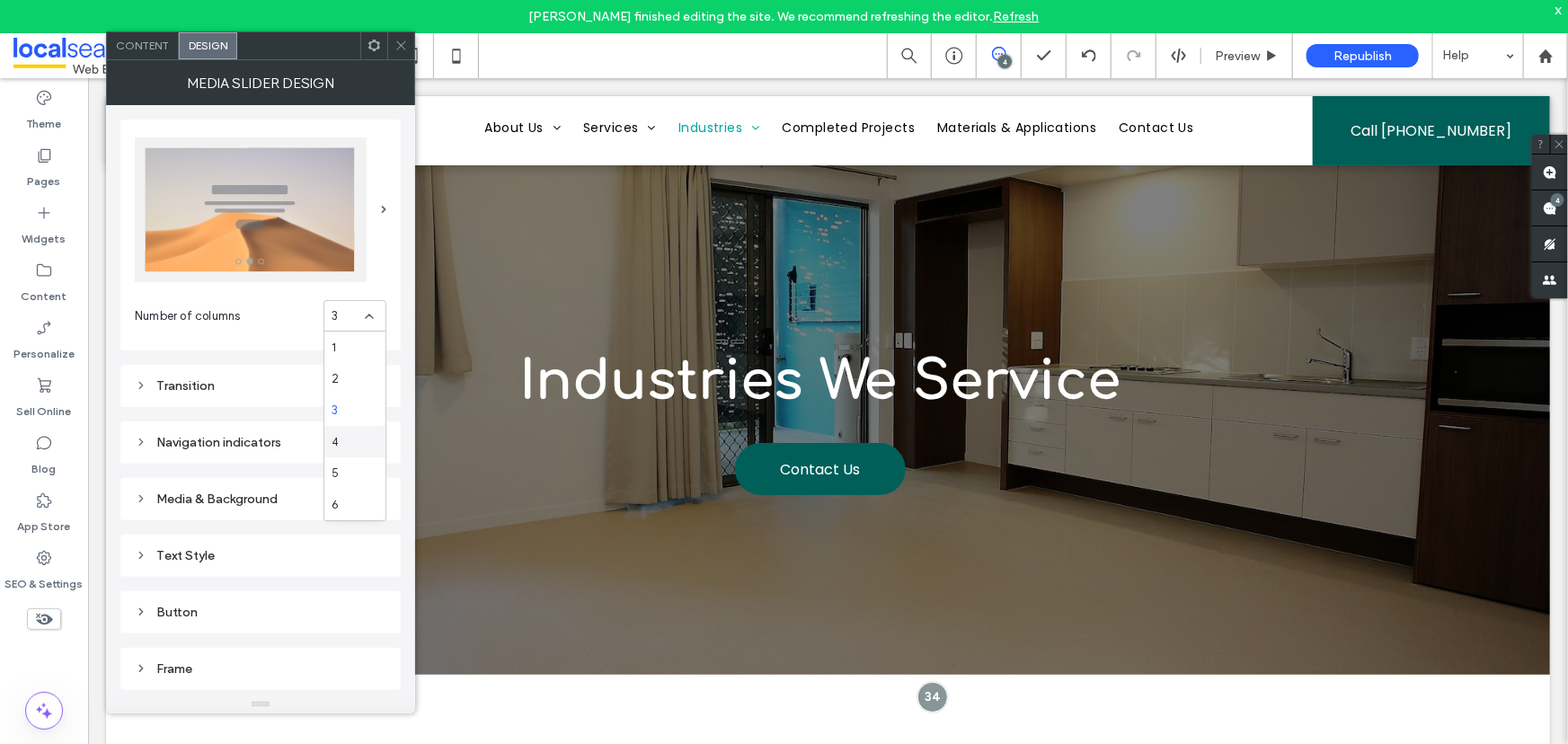 click on "4" at bounding box center (355, 441) 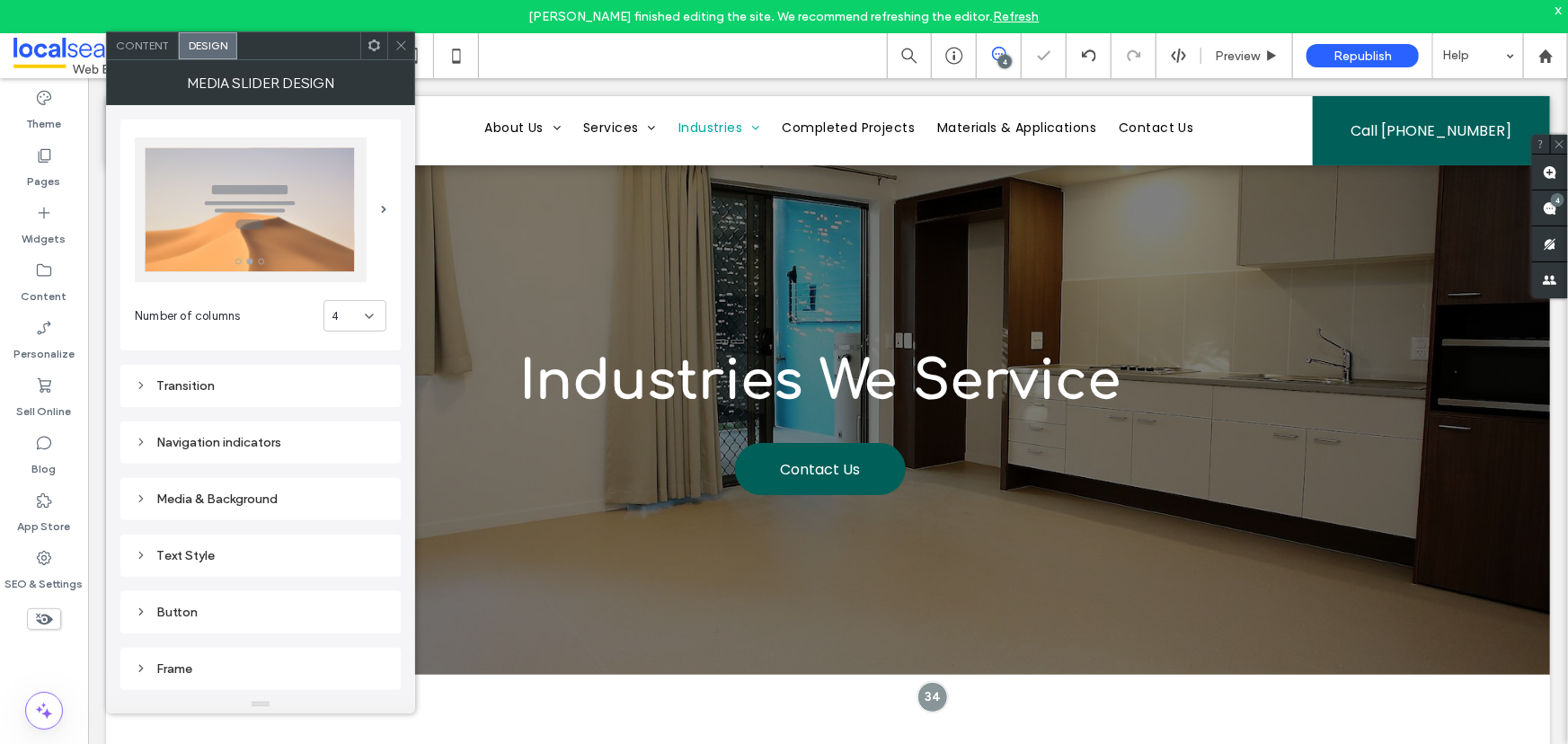 click 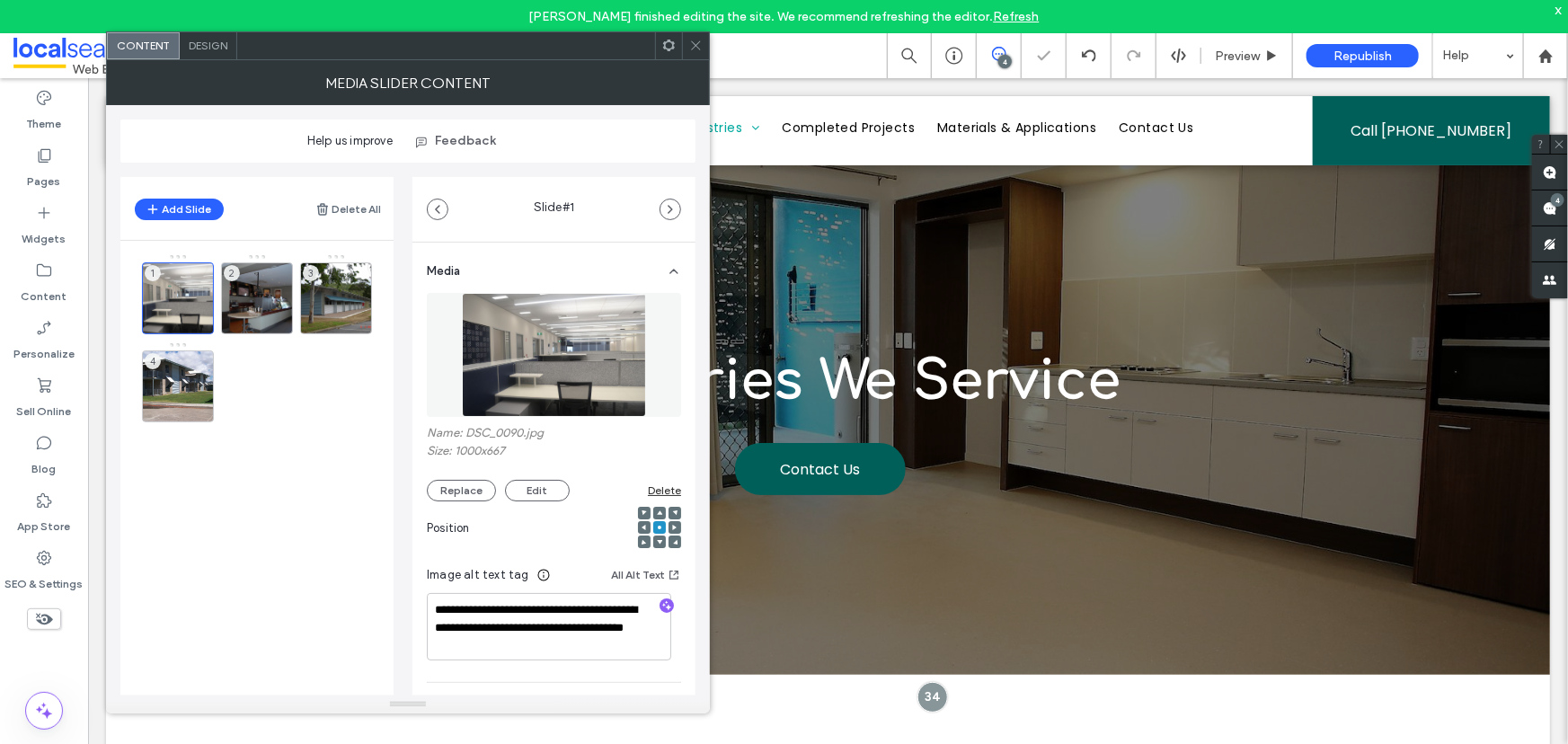 click on "Design" at bounding box center (208, 45) 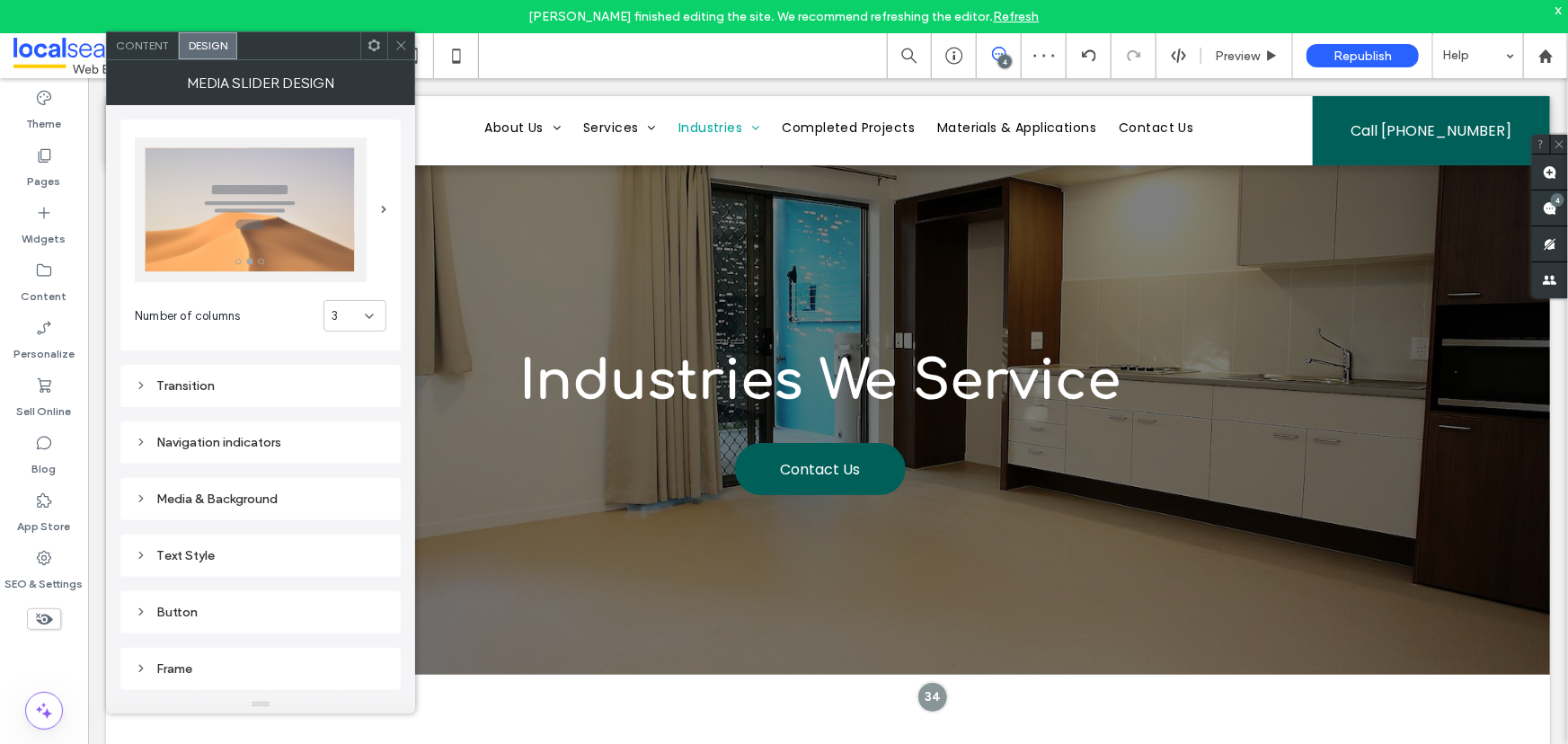 click on "3" at bounding box center [355, 315] 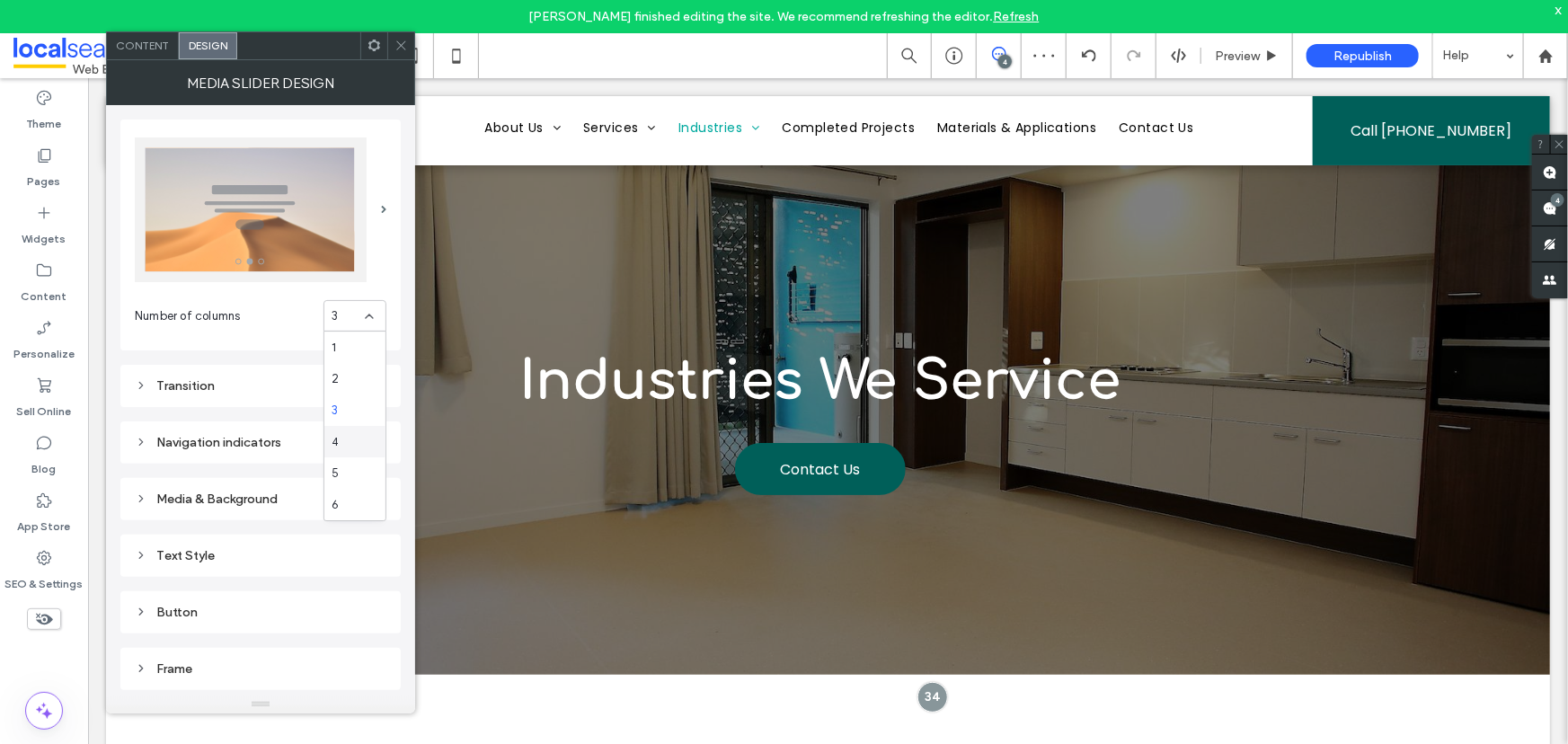 click on "4" at bounding box center (355, 441) 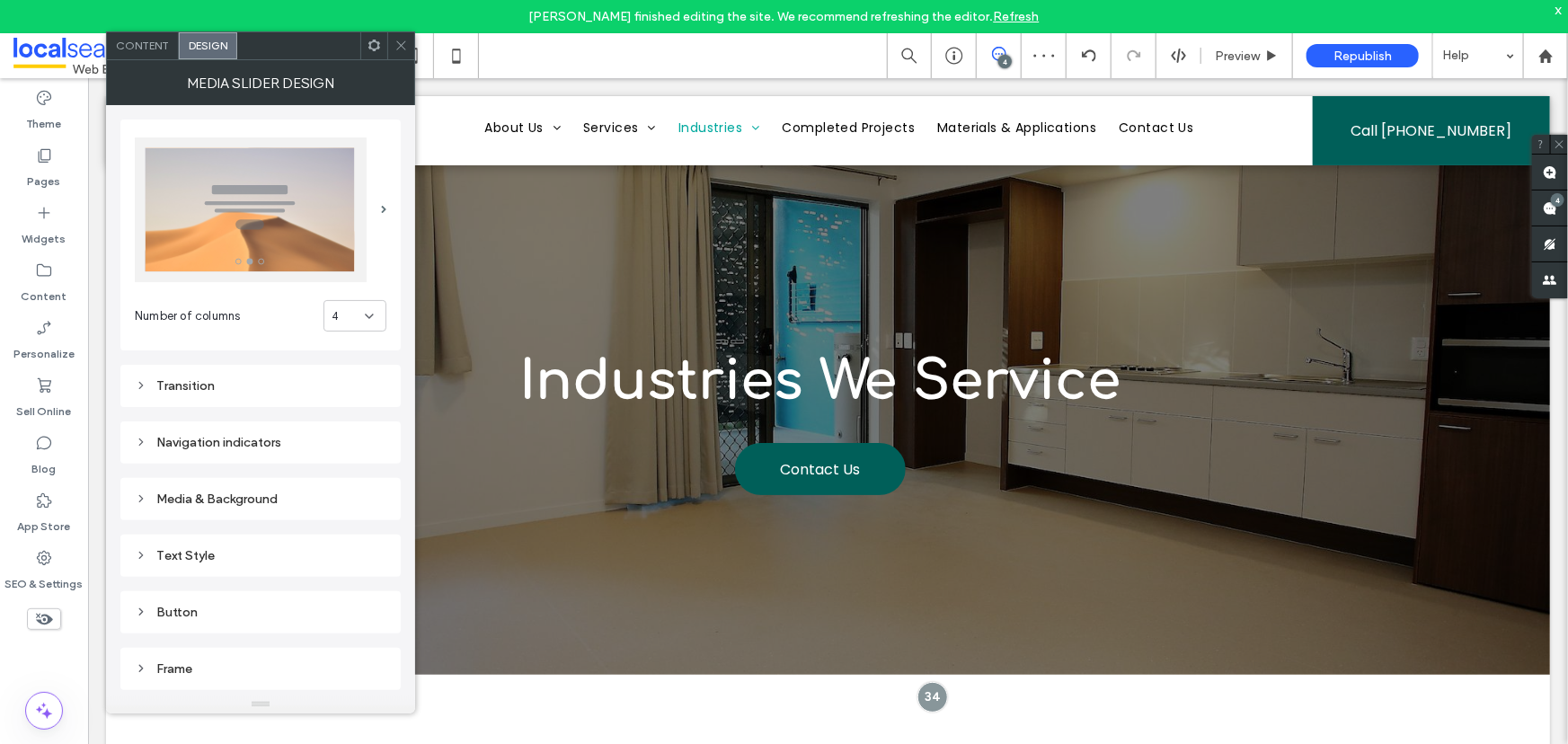 click 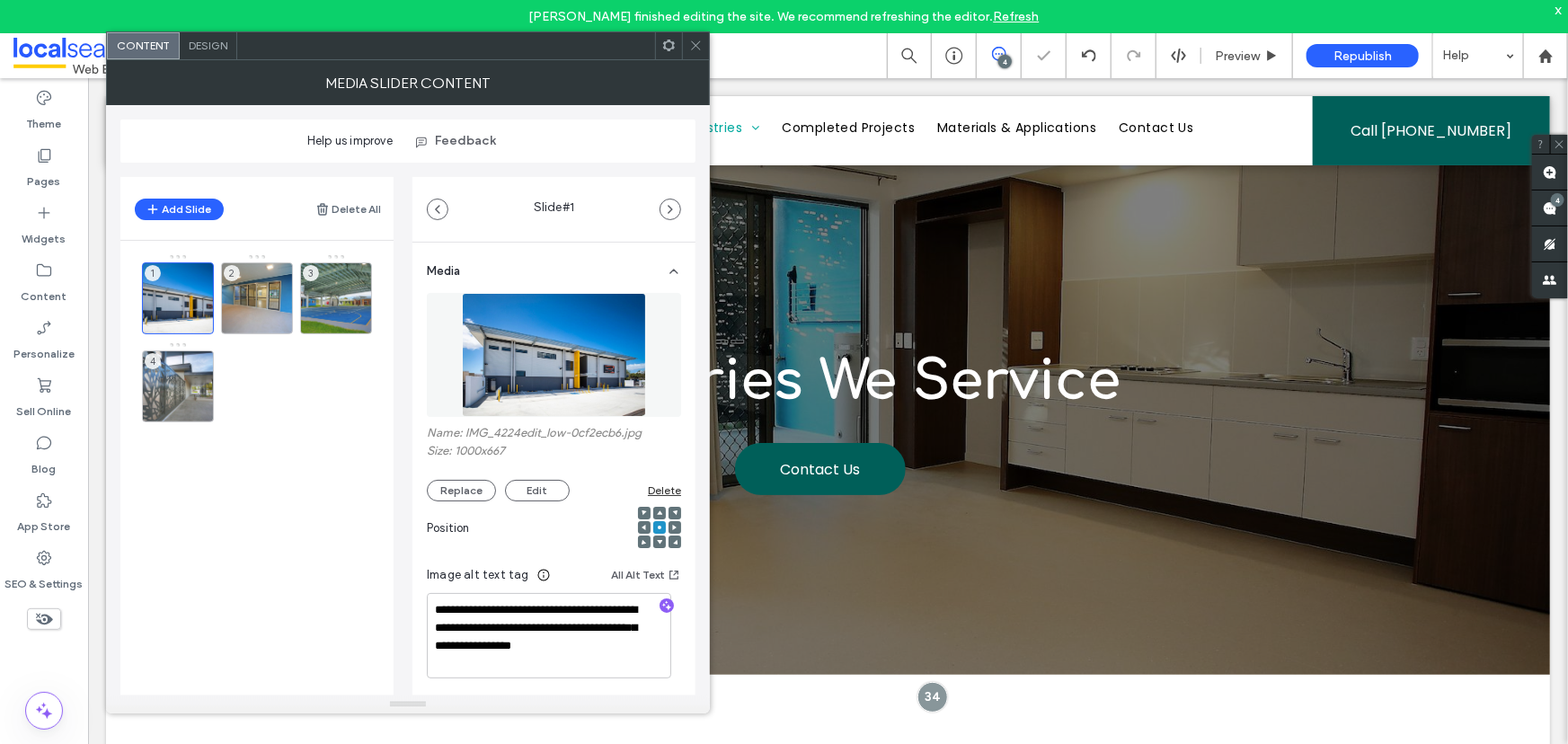 click on "MEDIA SLIDER CONTENT" at bounding box center [408, 83] 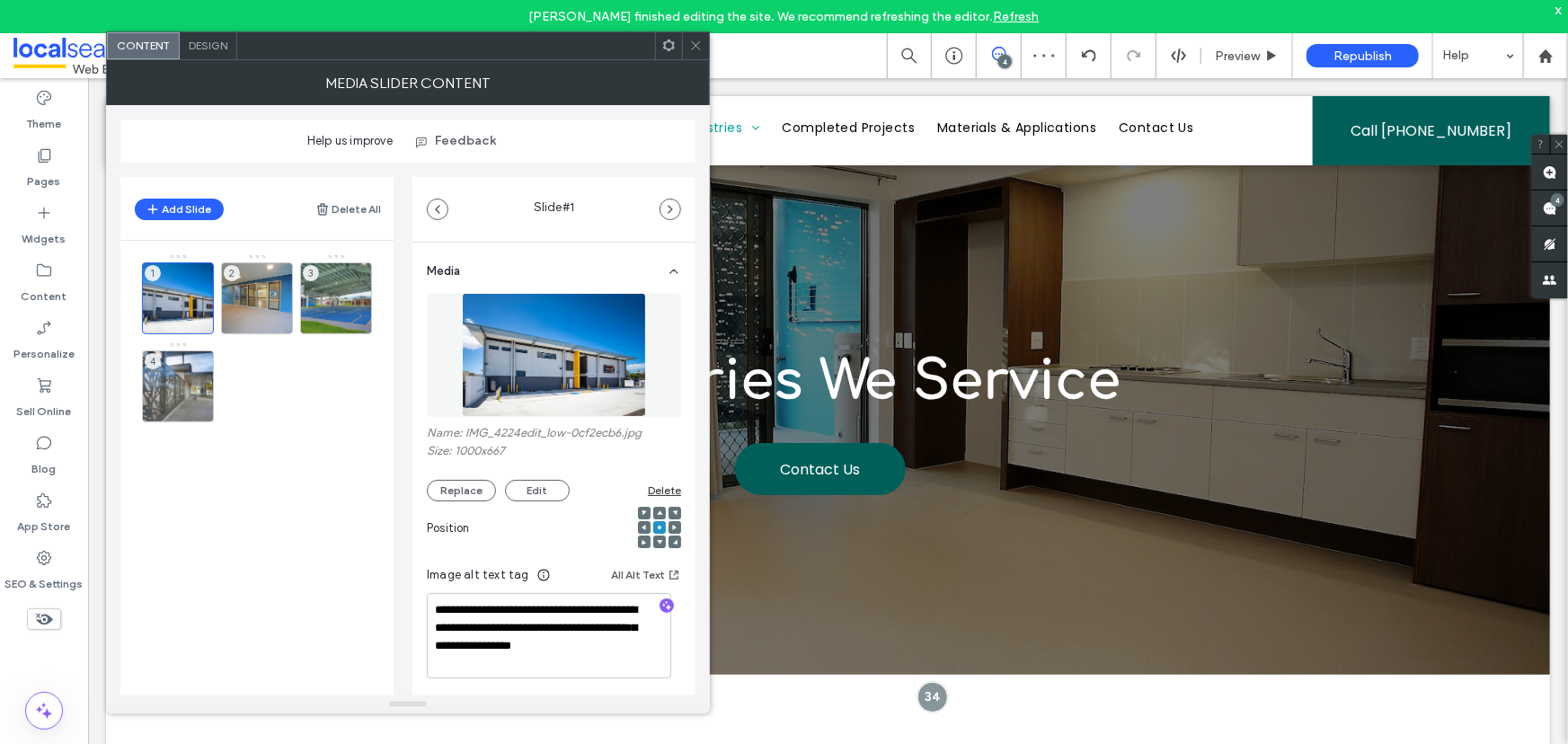 click on "Design" at bounding box center [208, 46] 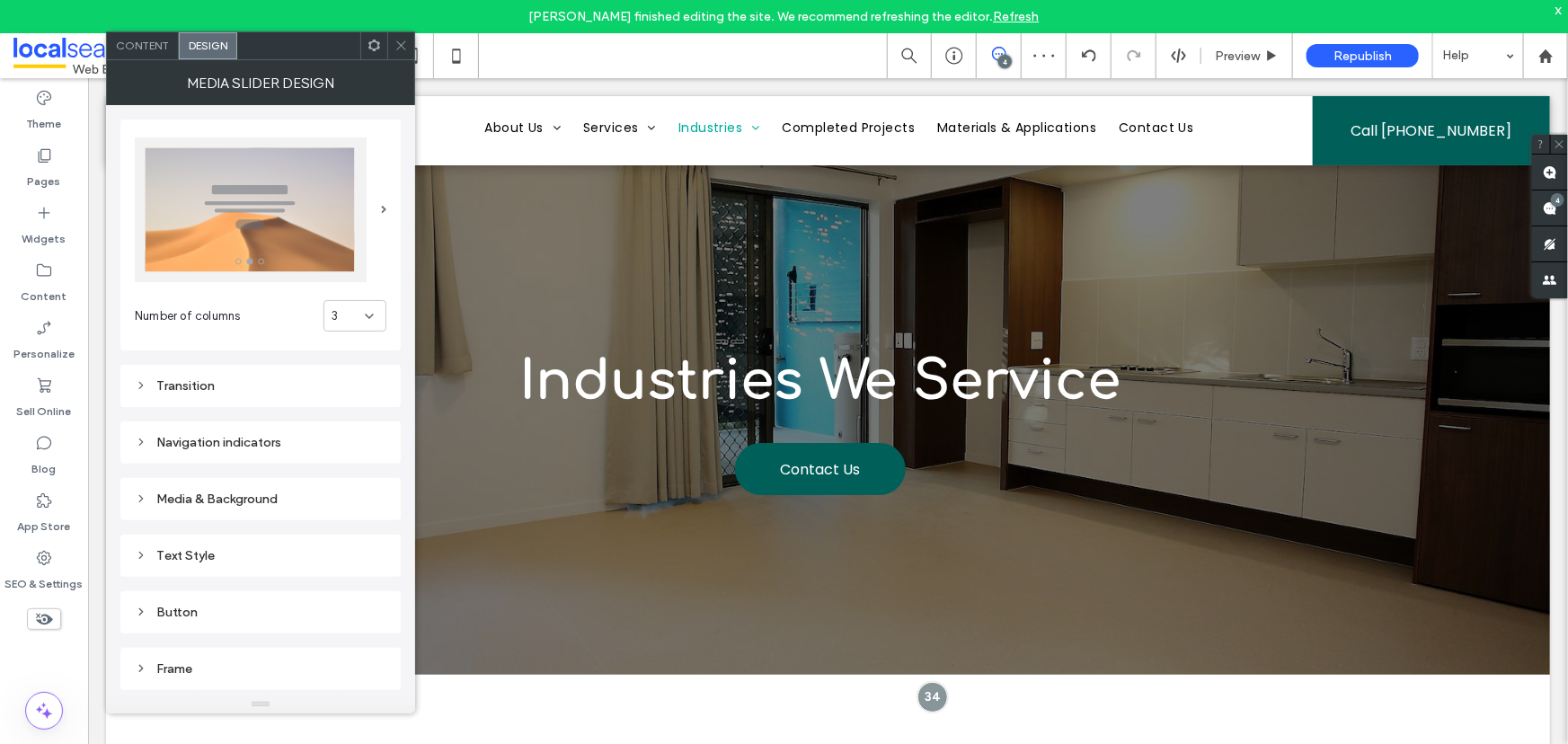 click 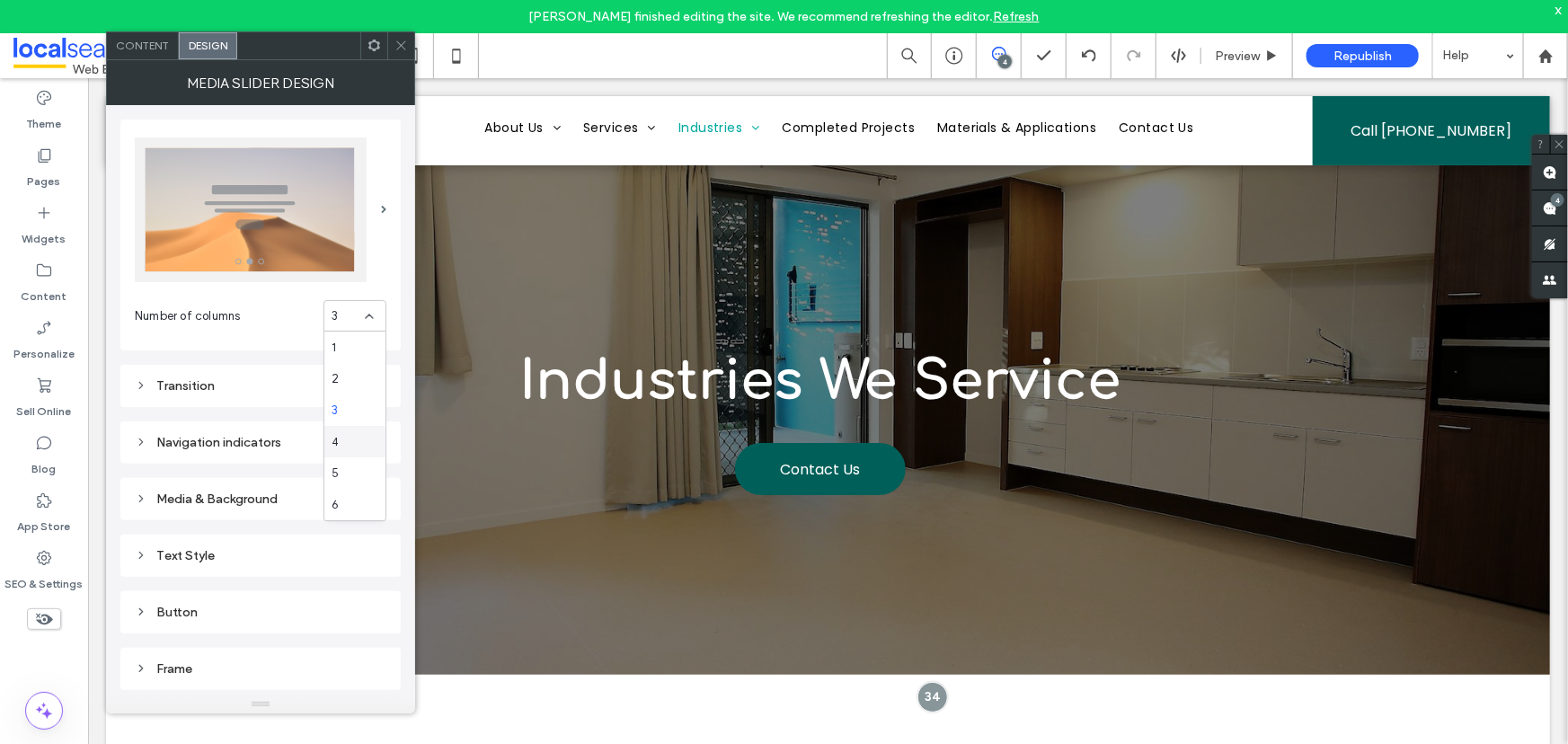 click on "4" at bounding box center [355, 441] 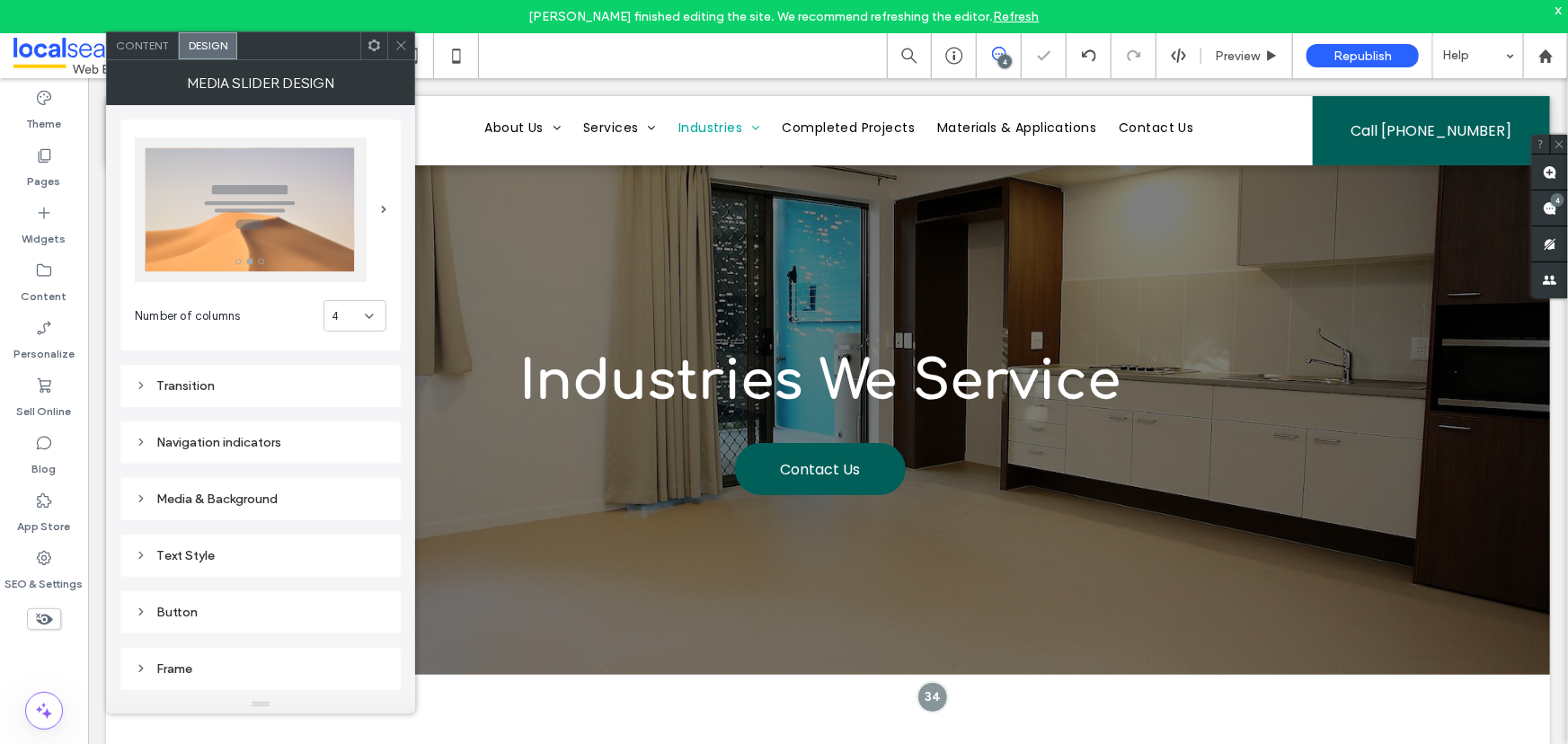 click 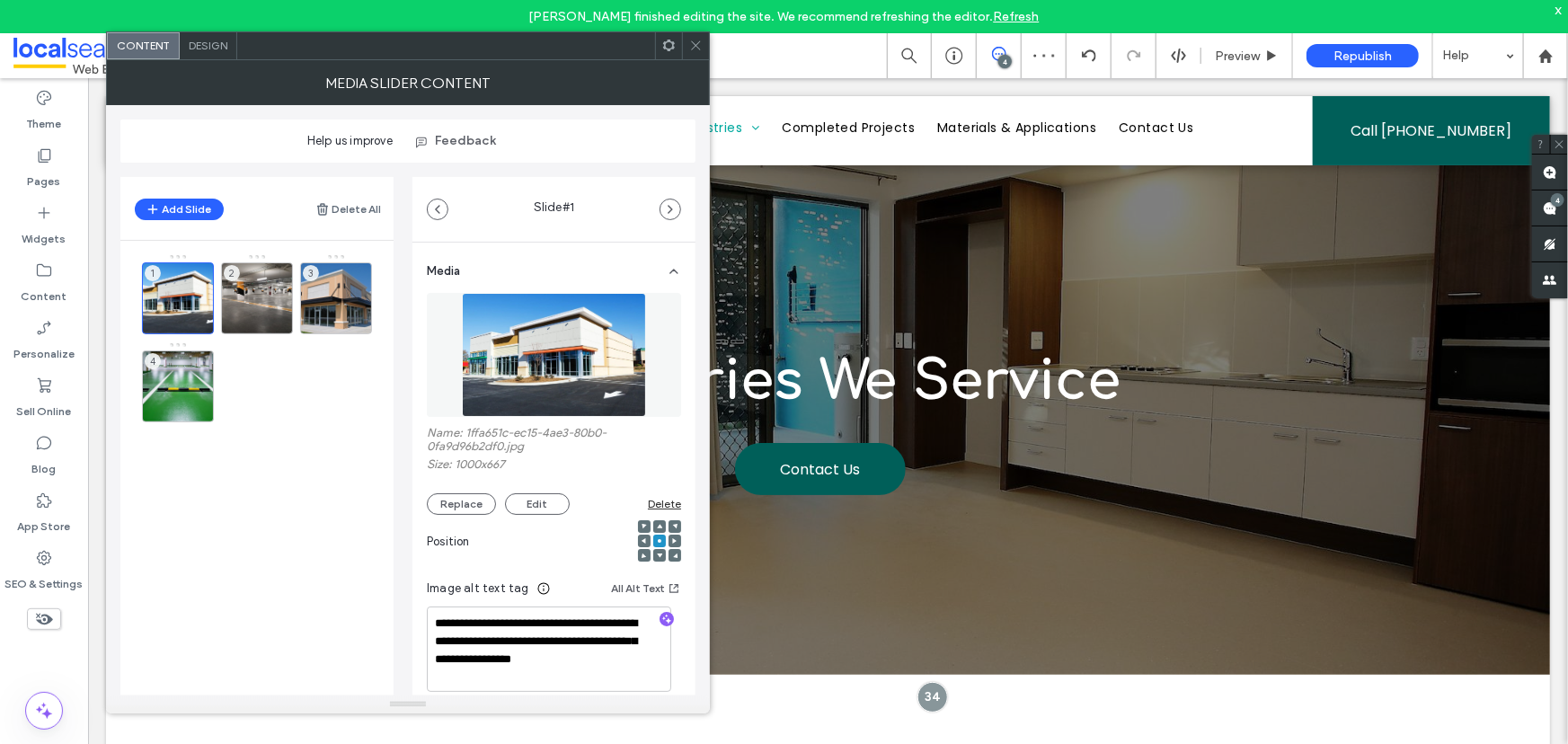 click on "Design" at bounding box center [208, 45] 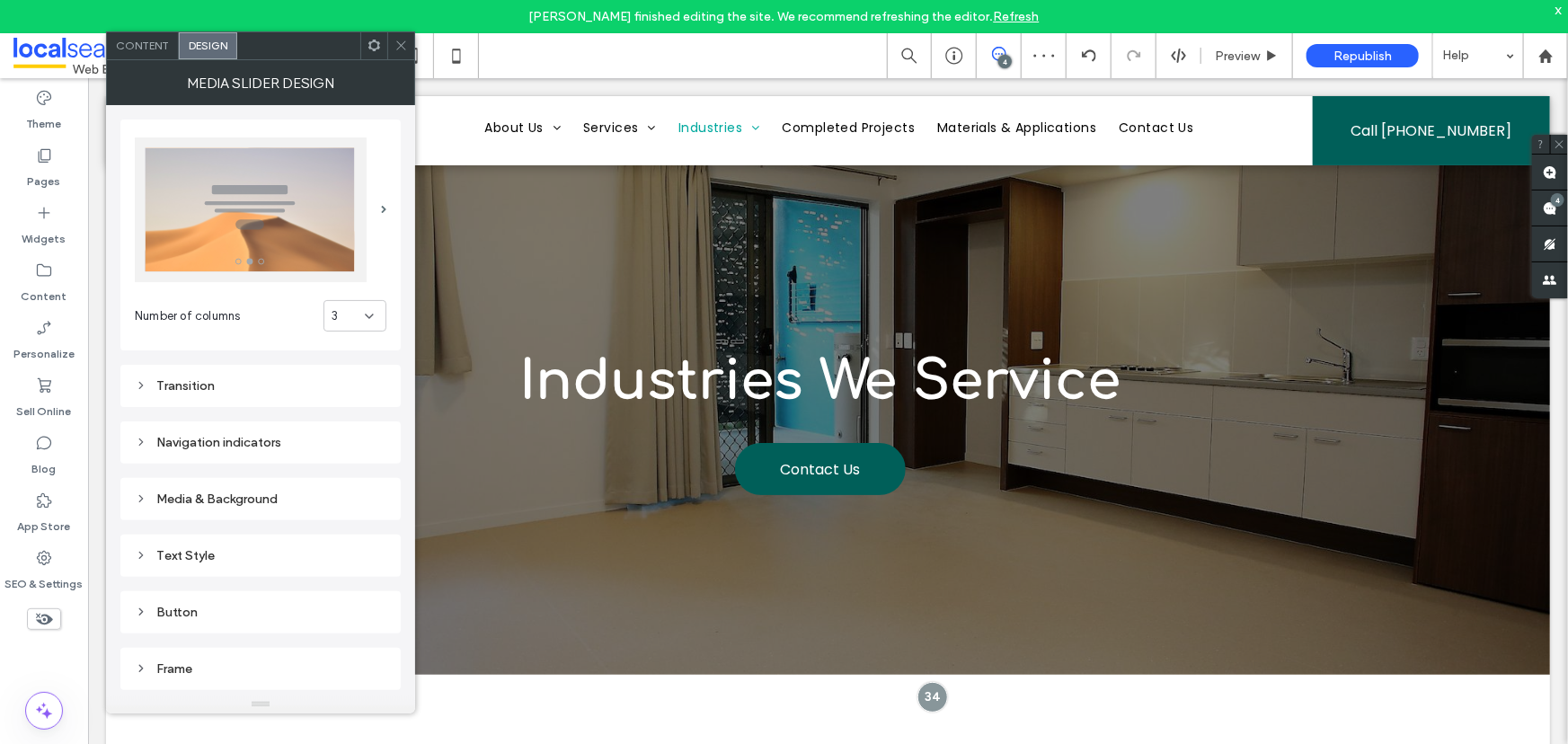 click on "3" at bounding box center (348, 316) 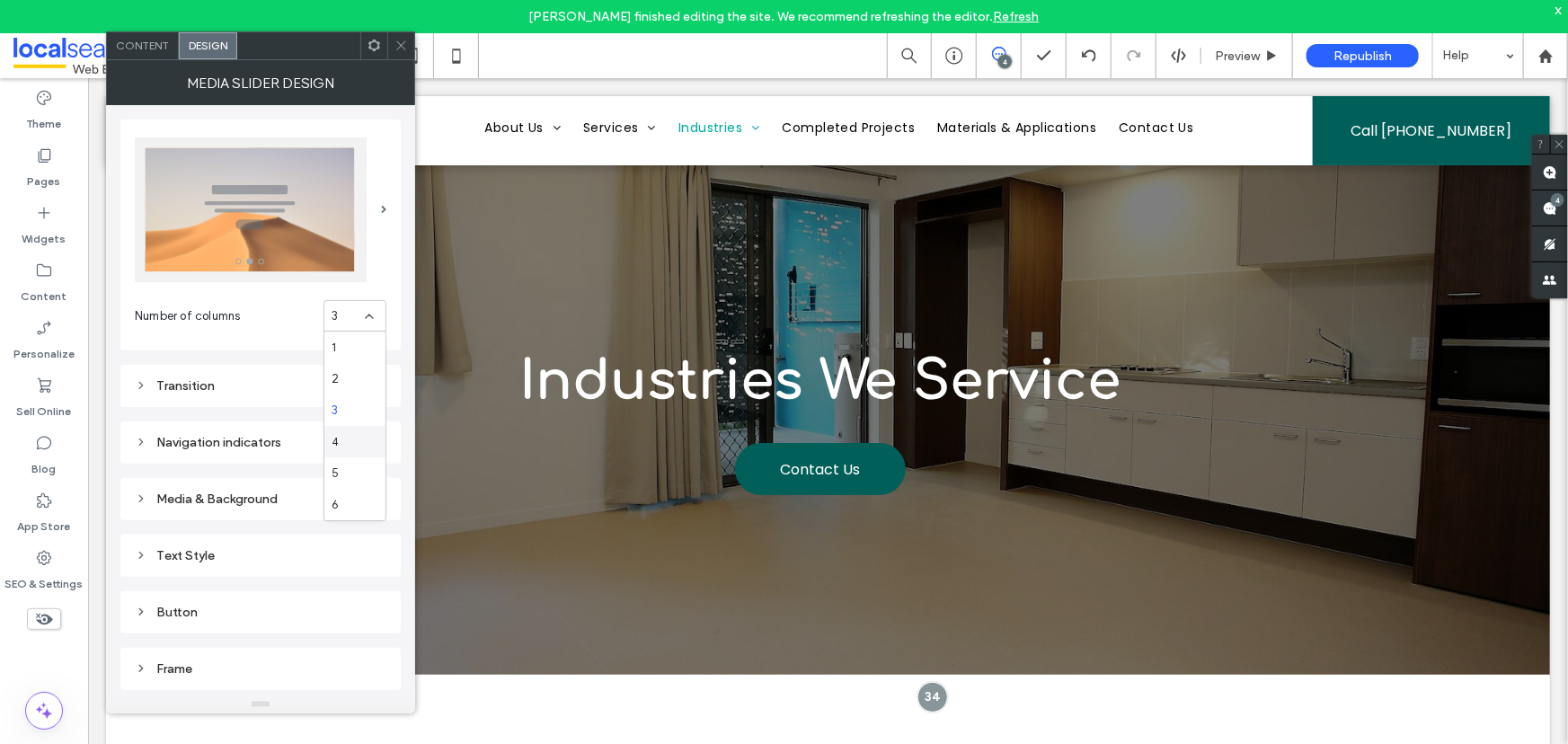 click on "4" at bounding box center [355, 441] 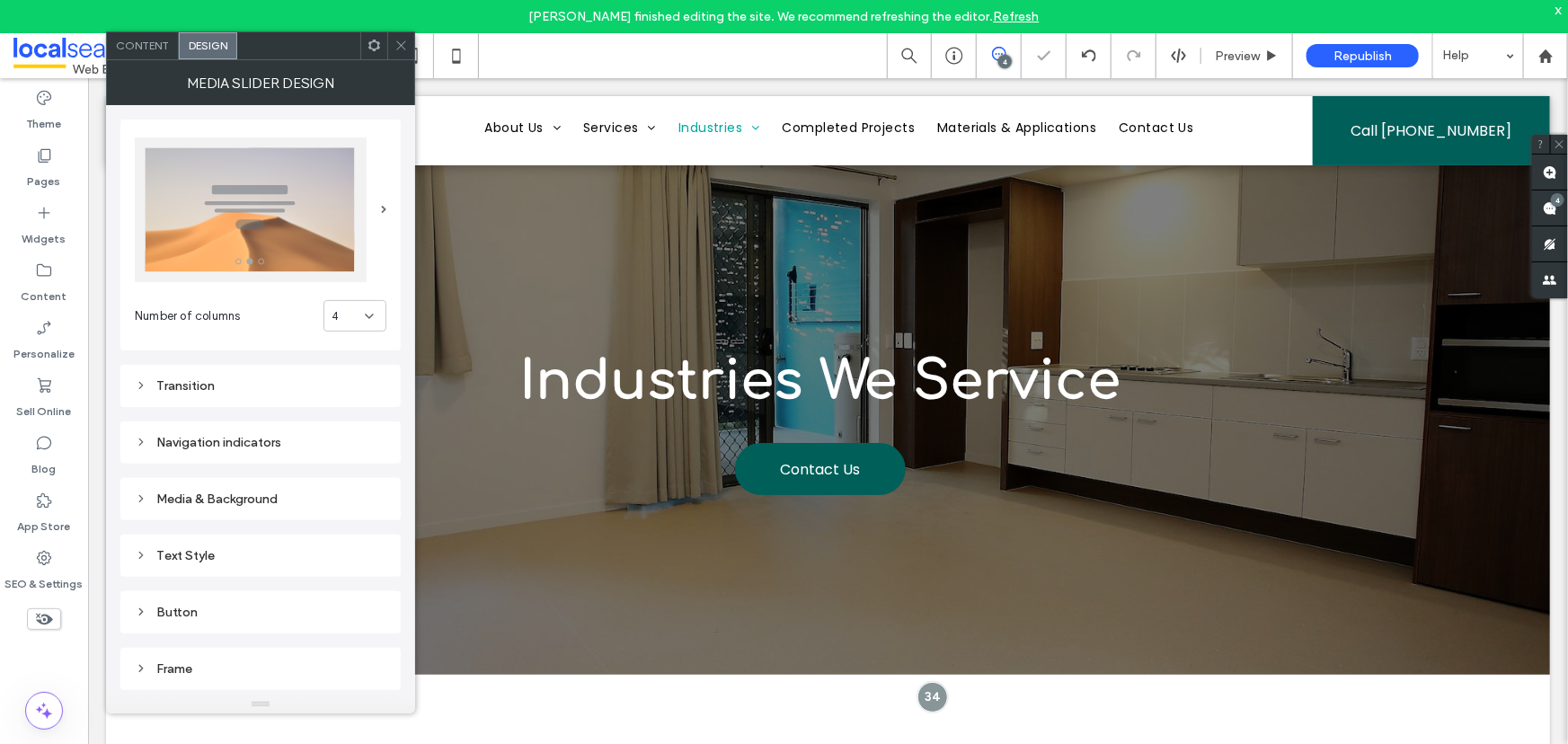click 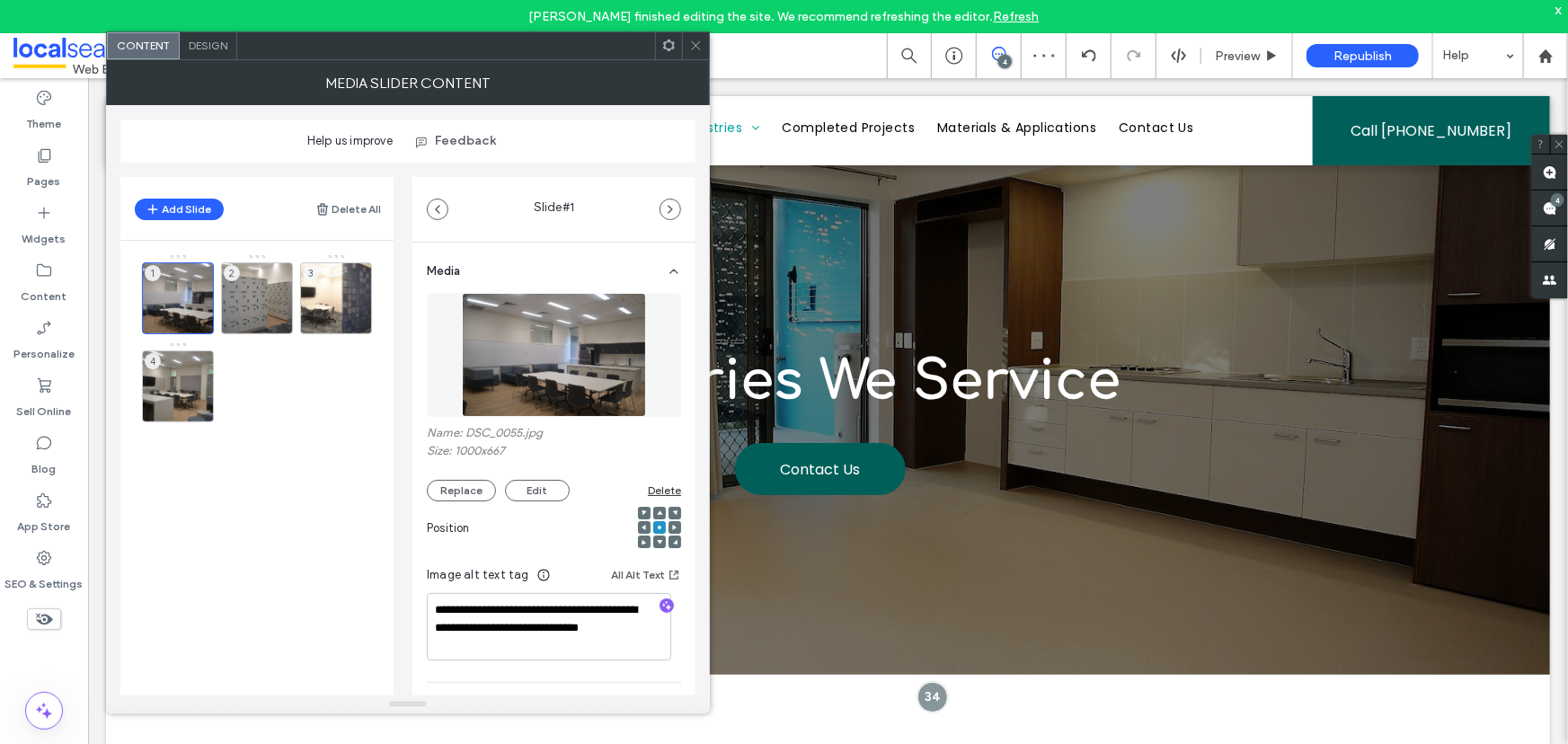 click on "Design" at bounding box center [208, 46] 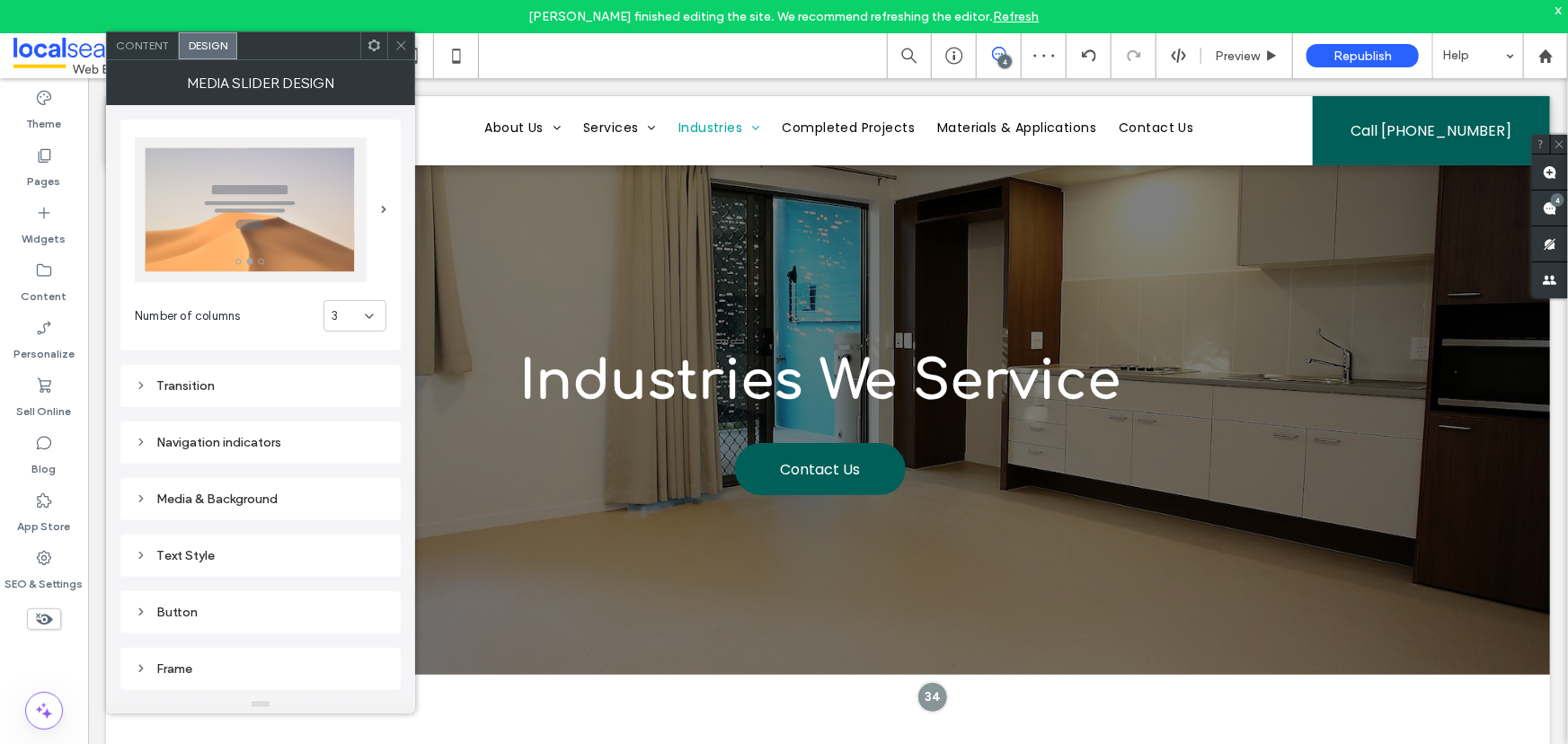 click on "3" at bounding box center [348, 316] 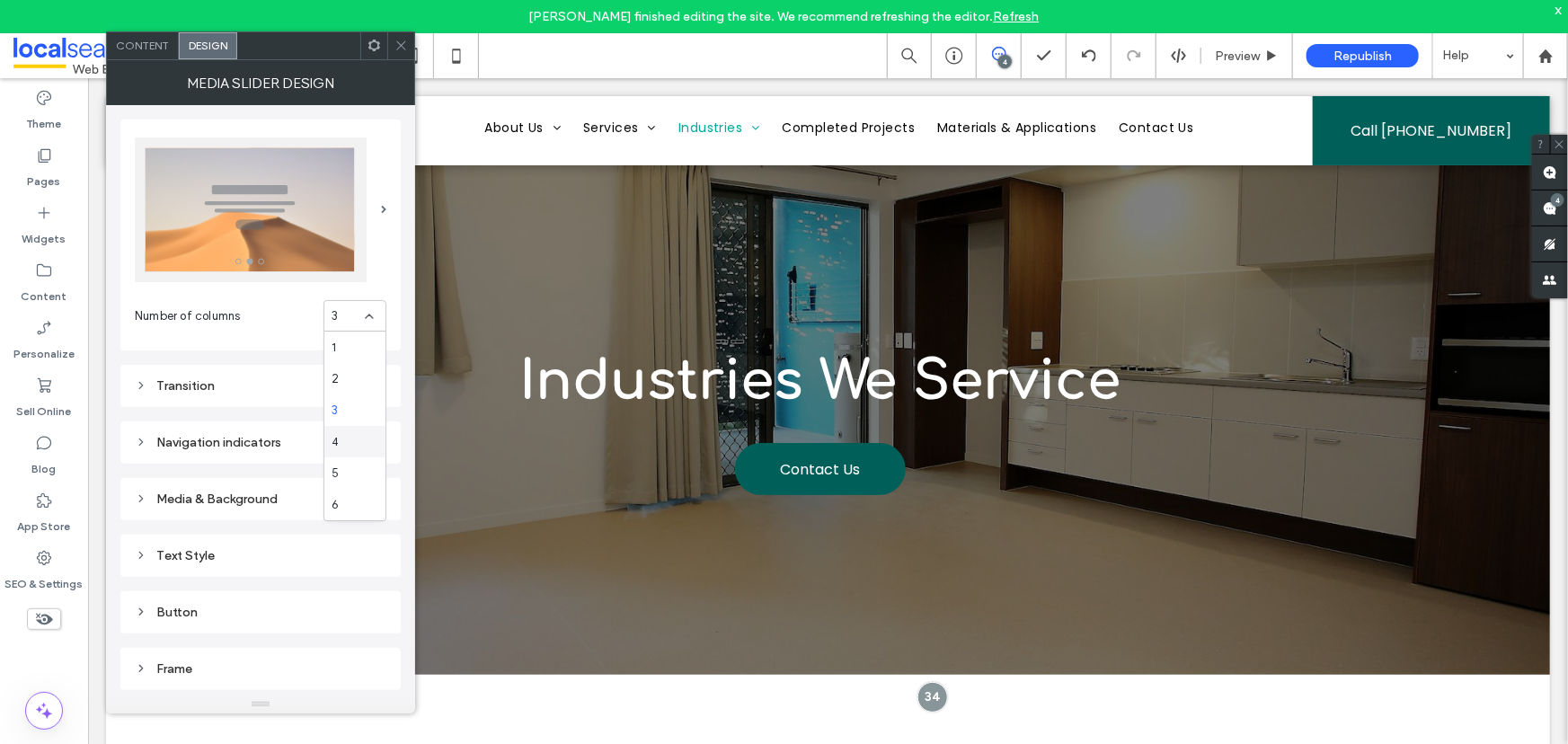 click on "4" at bounding box center (355, 441) 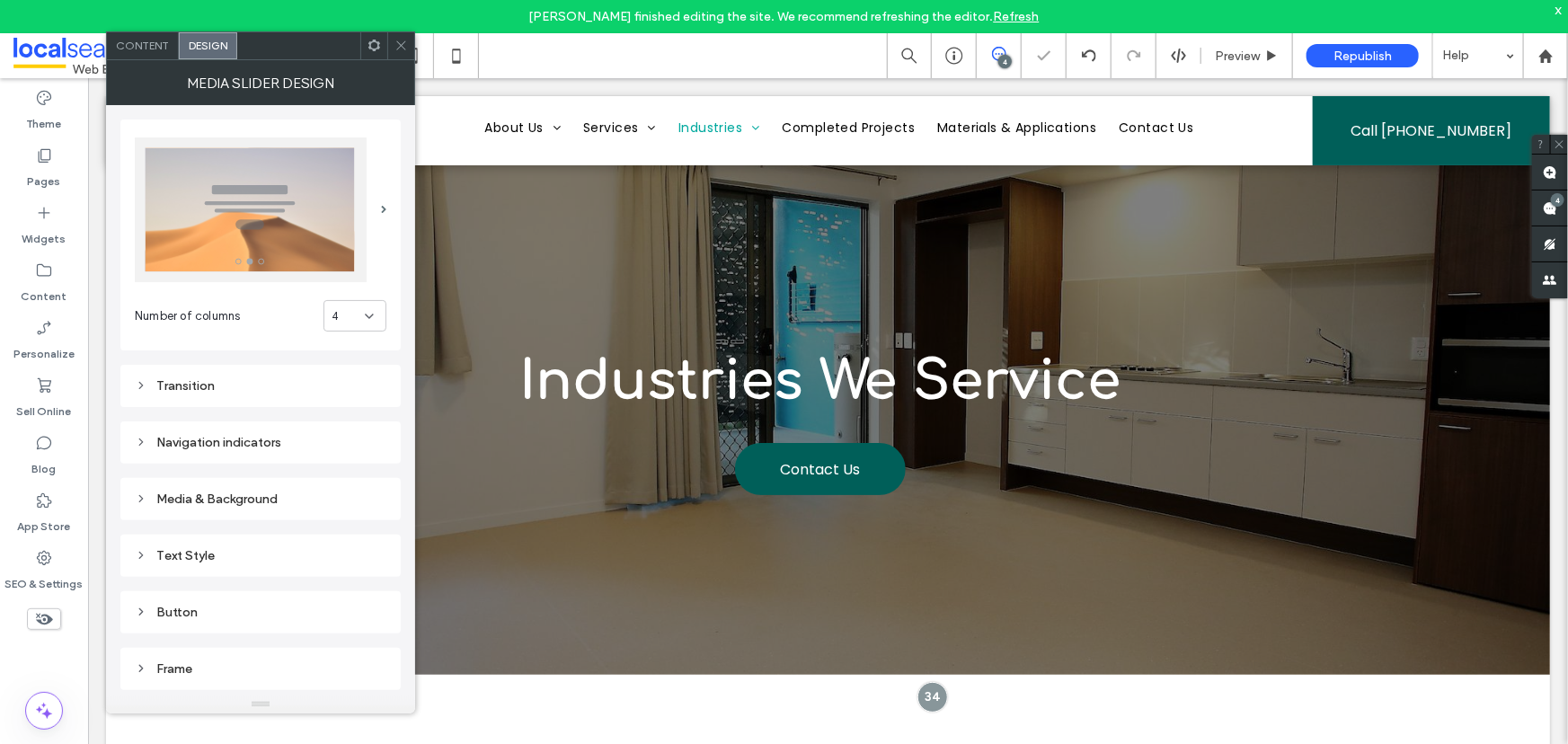 click at bounding box center [401, 46] 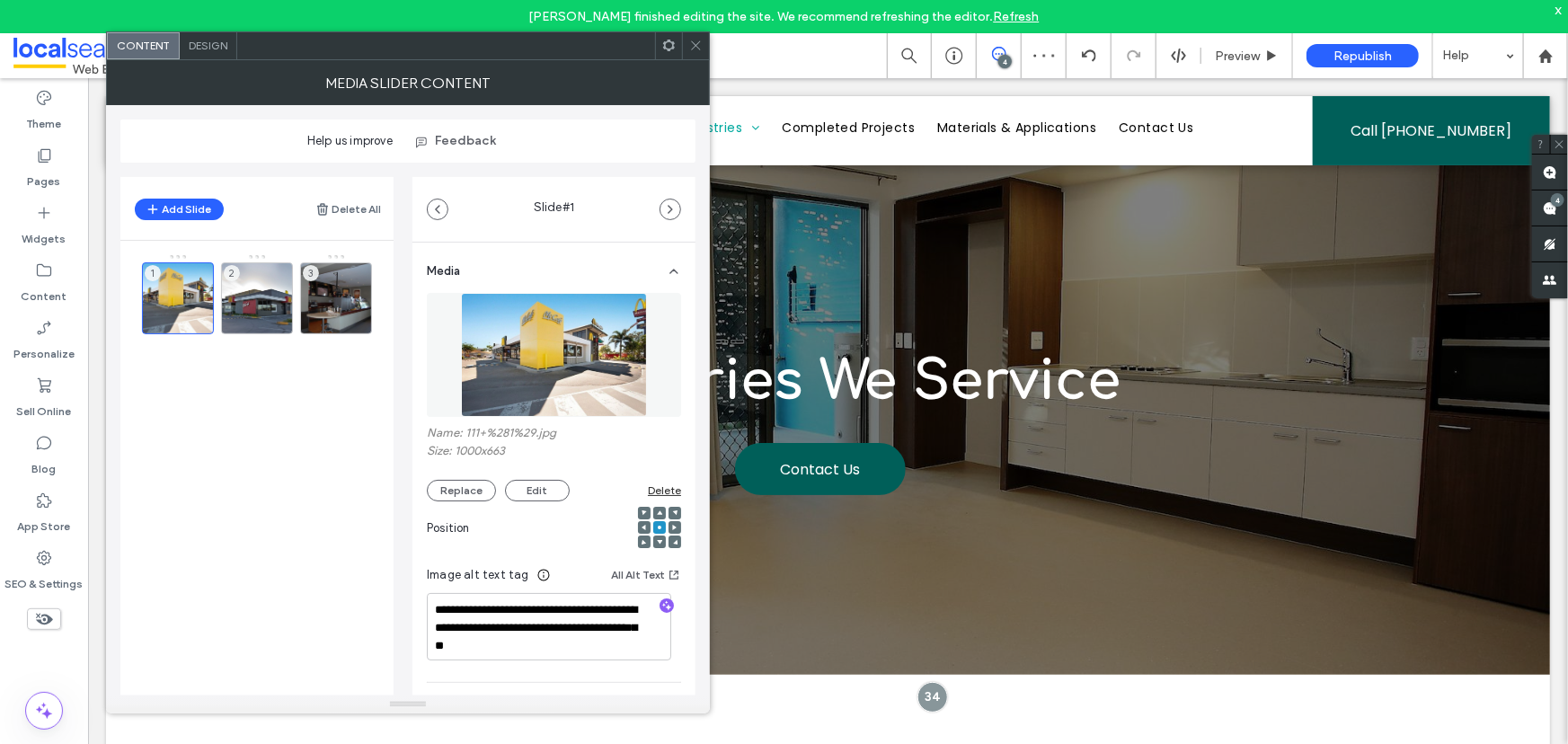 click on "Design" at bounding box center (208, 45) 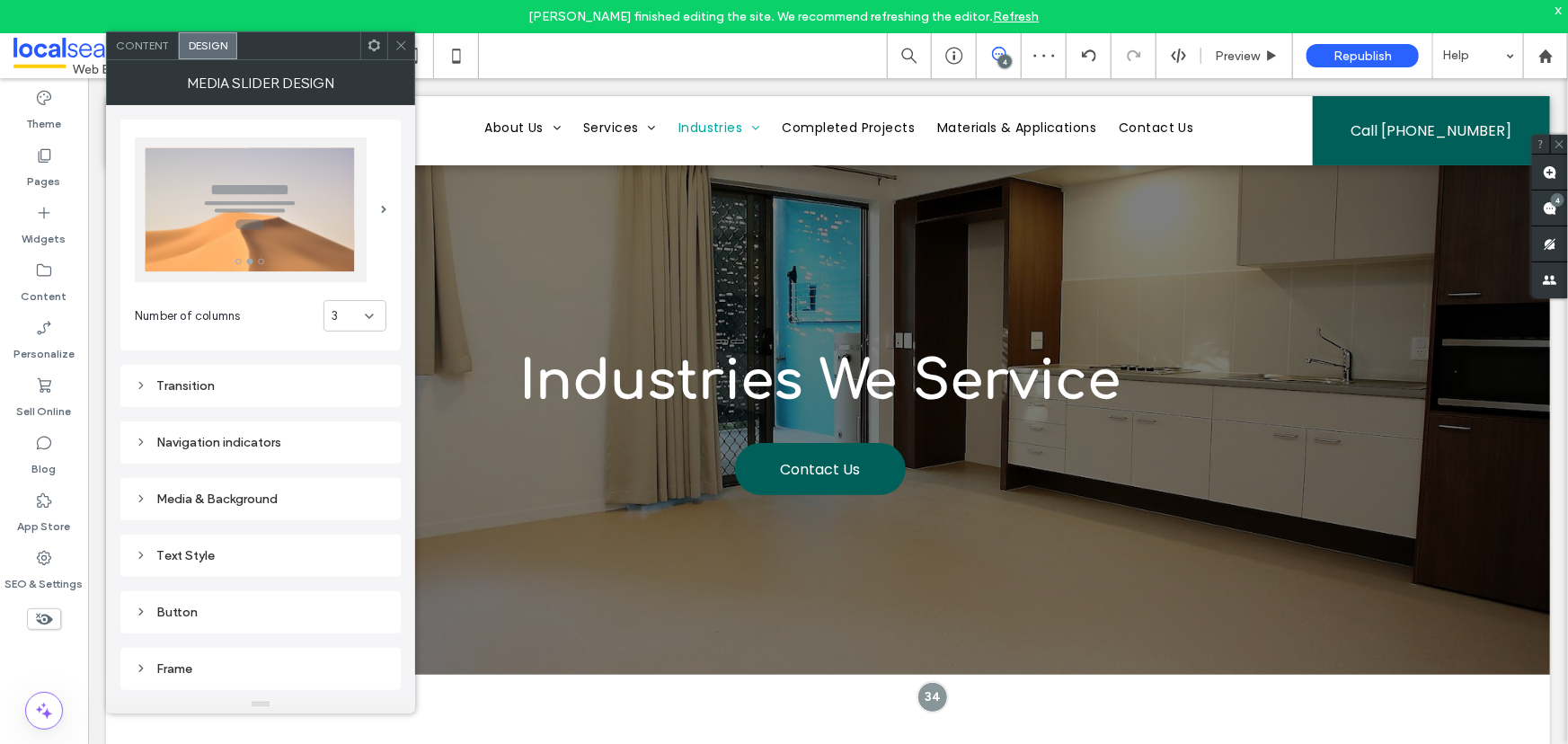 click on "3" at bounding box center (348, 316) 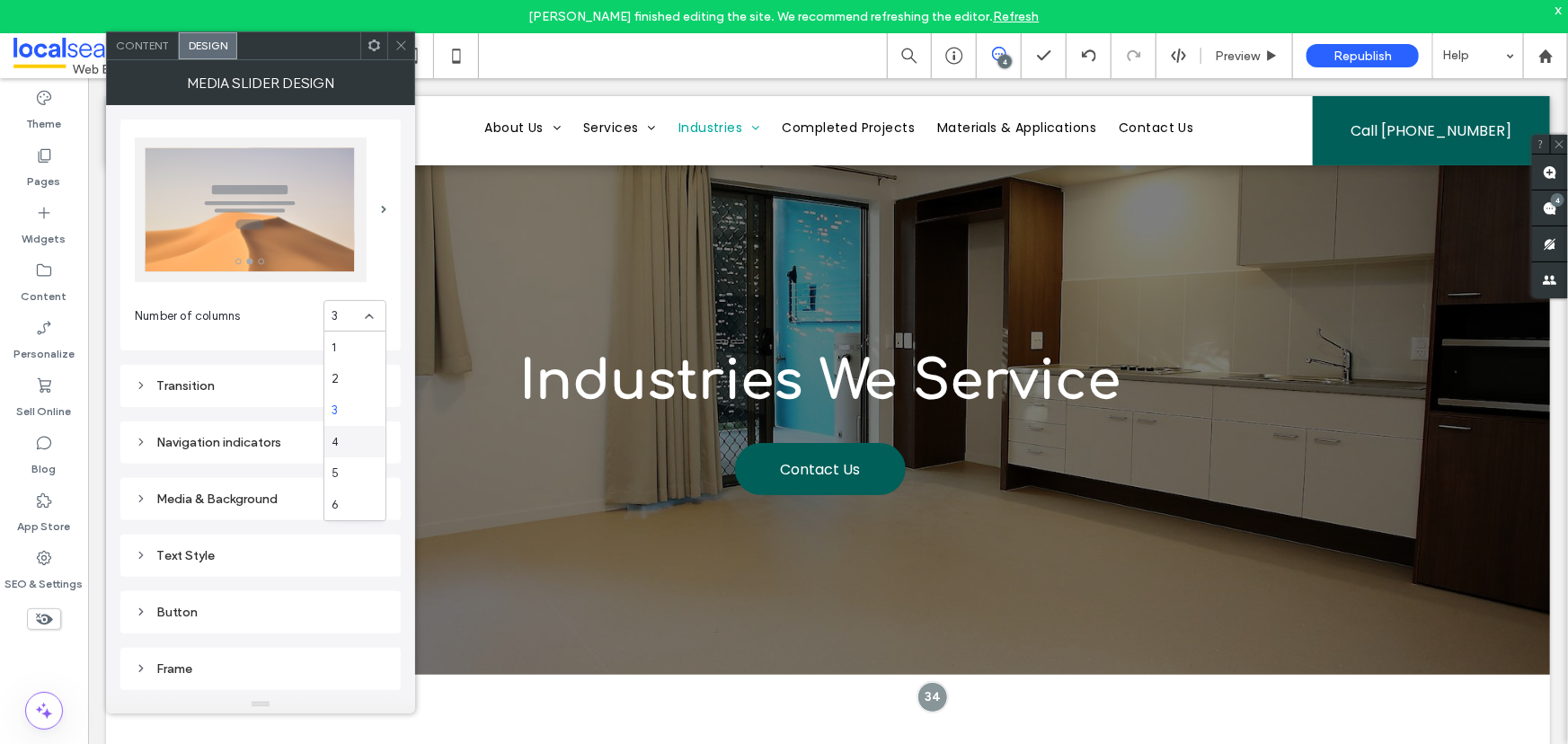 click on "4" at bounding box center (355, 441) 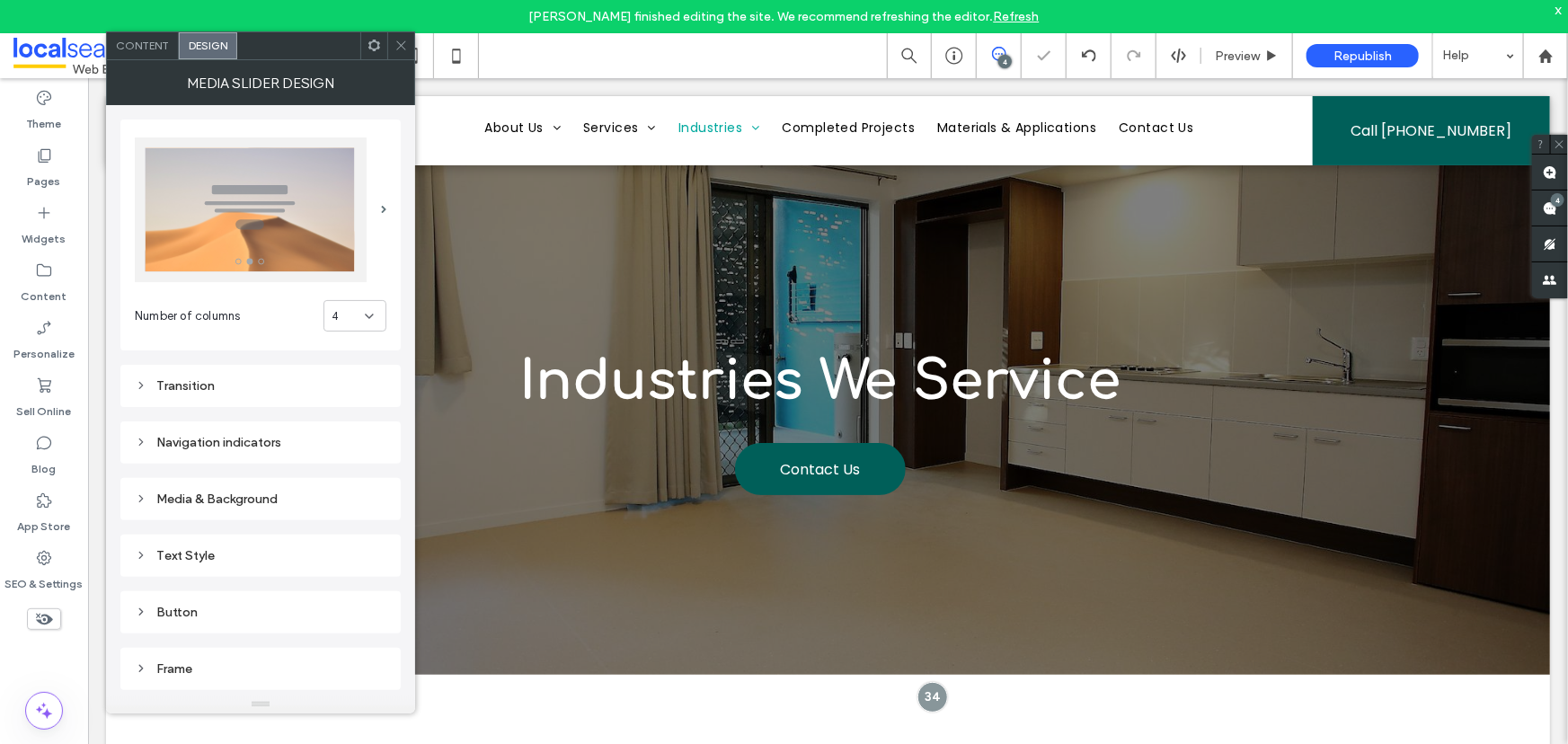 click 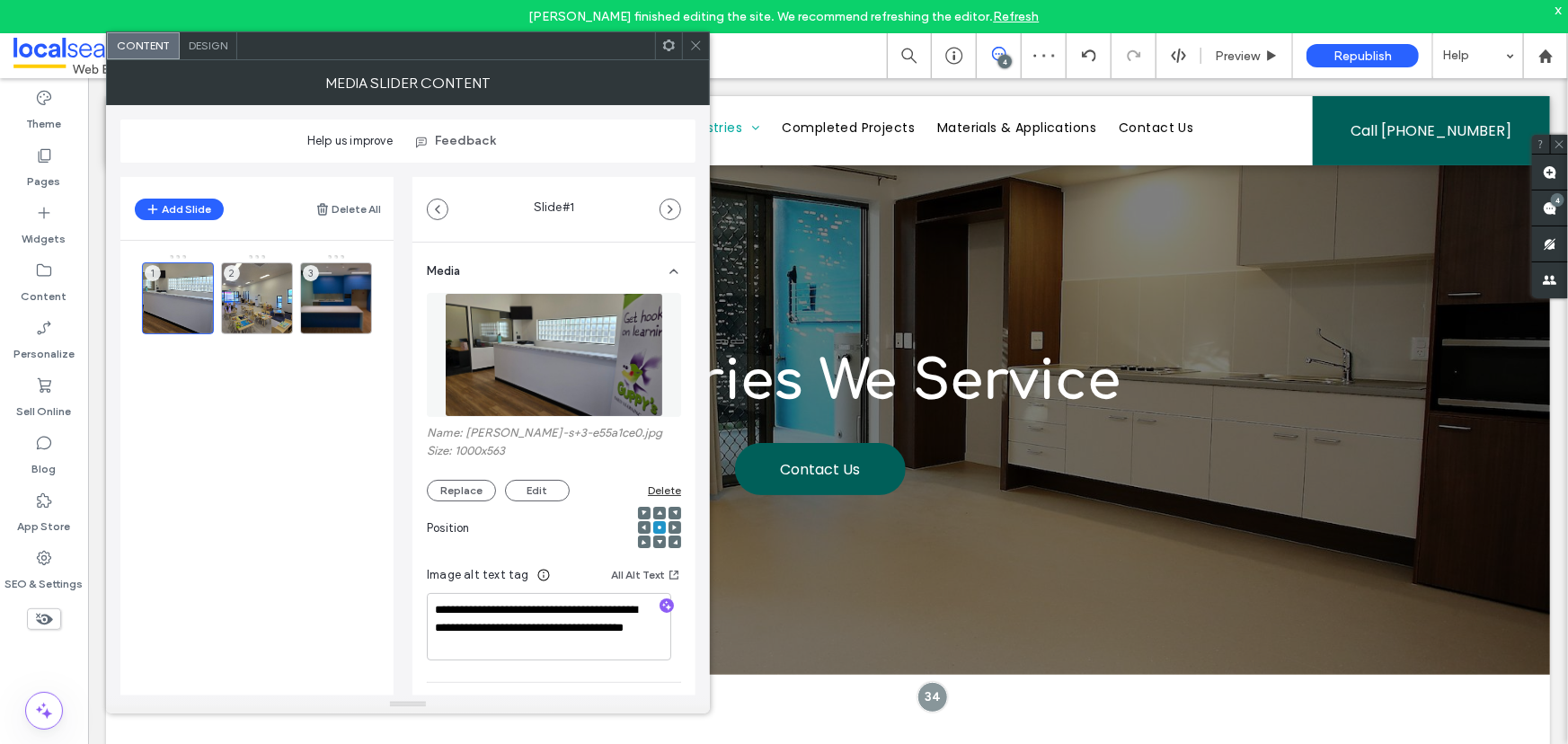 scroll, scrollTop: 135, scrollLeft: 0, axis: vertical 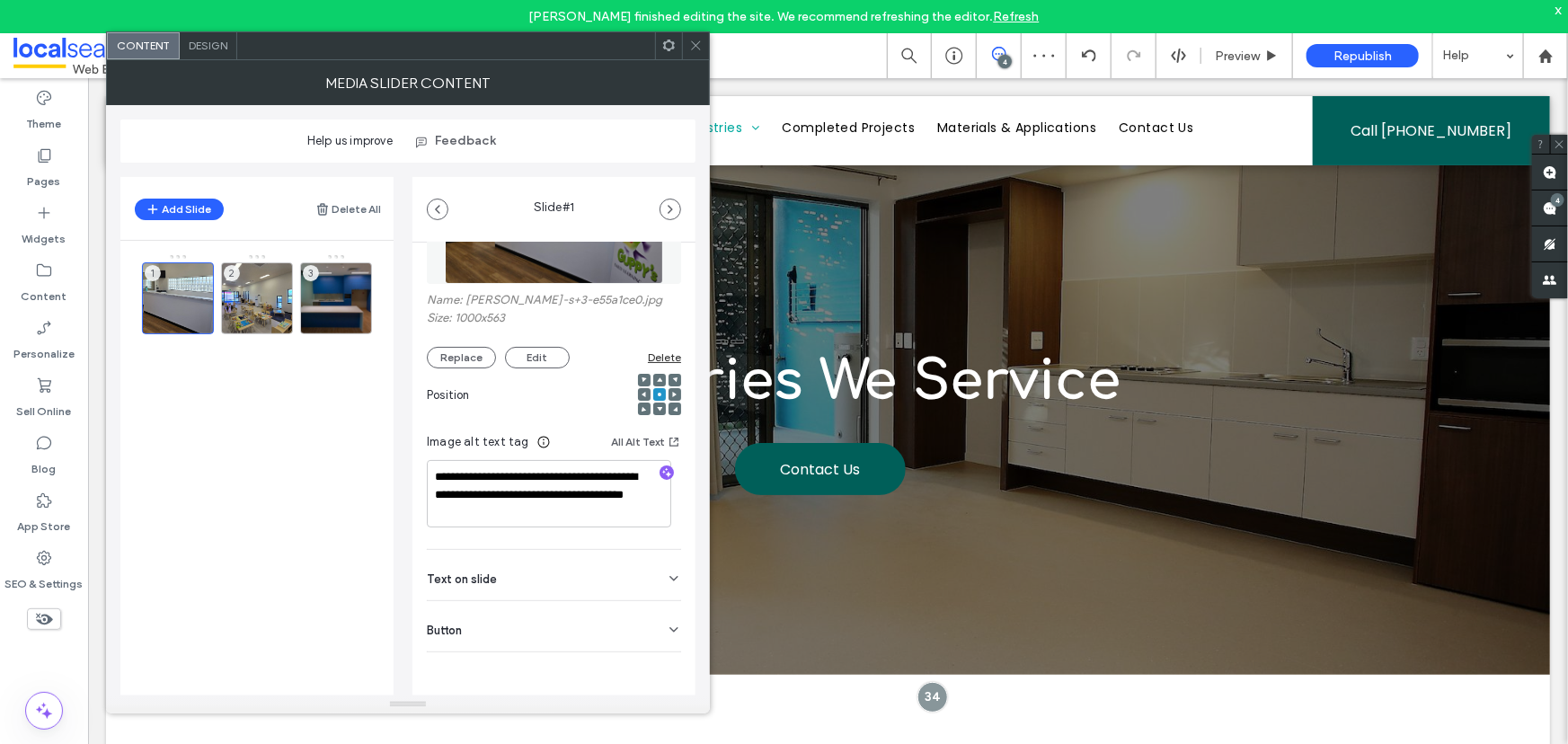 click 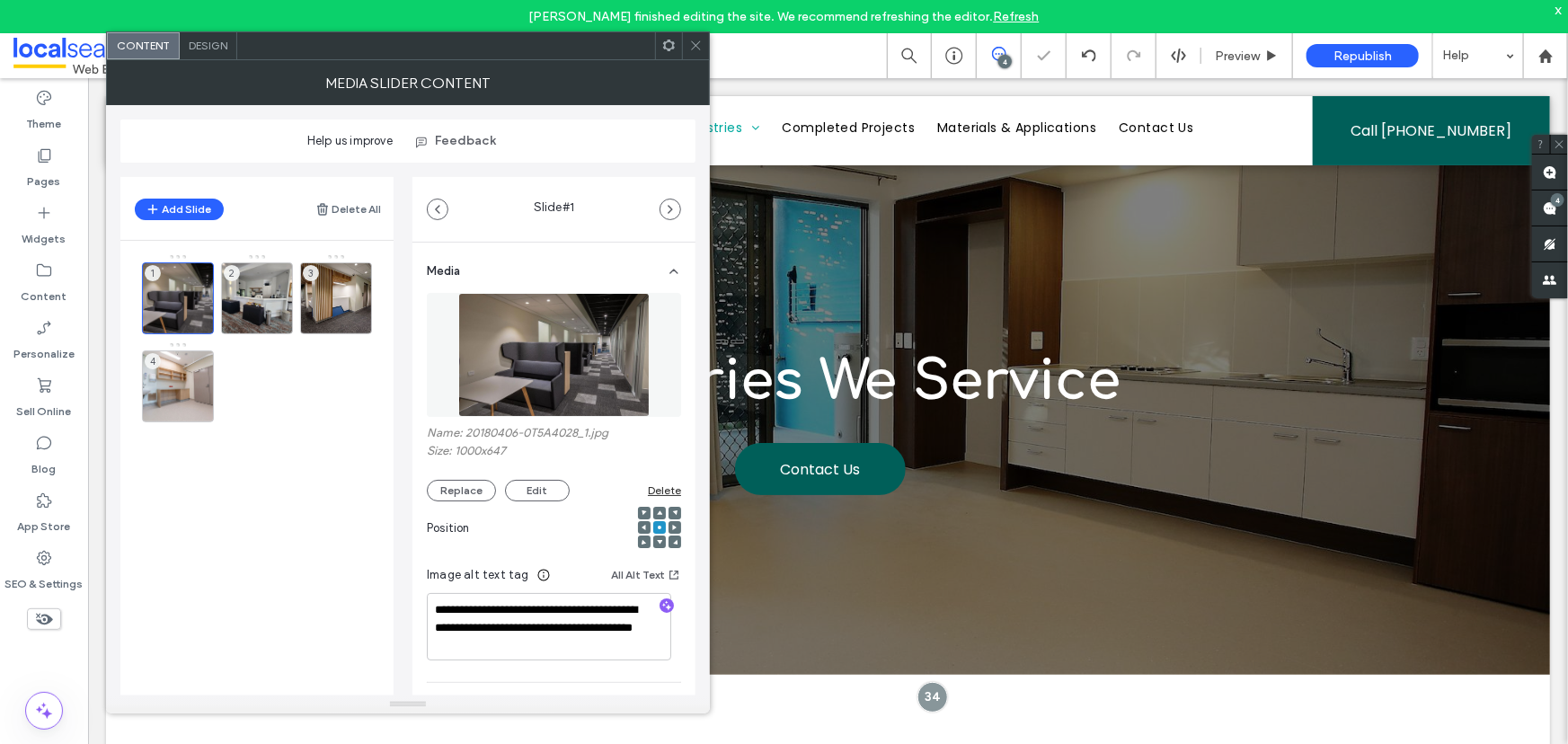 click on "Design" at bounding box center (208, 45) 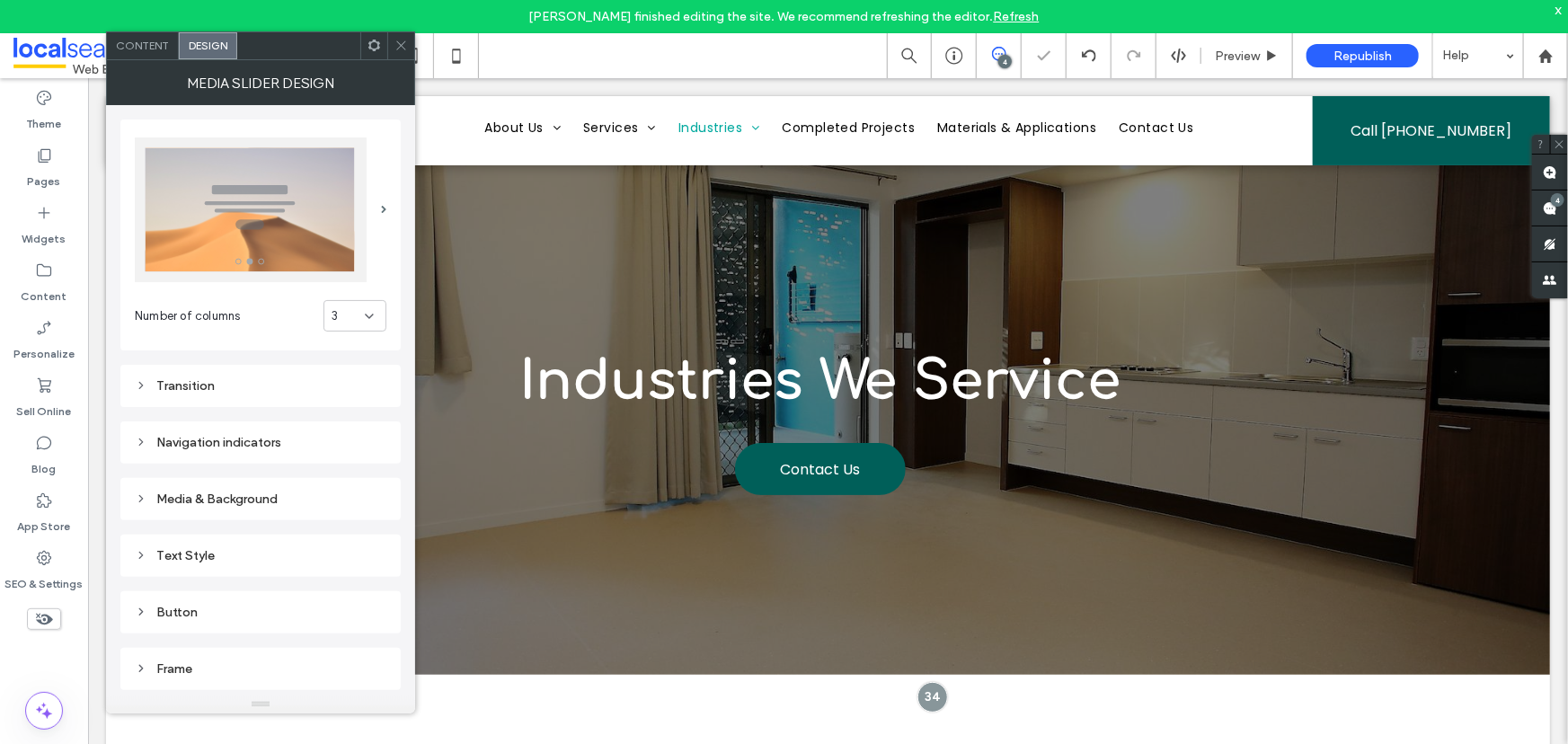 drag, startPoint x: 362, startPoint y: 311, endPoint x: 354, endPoint y: 327, distance: 17.88854 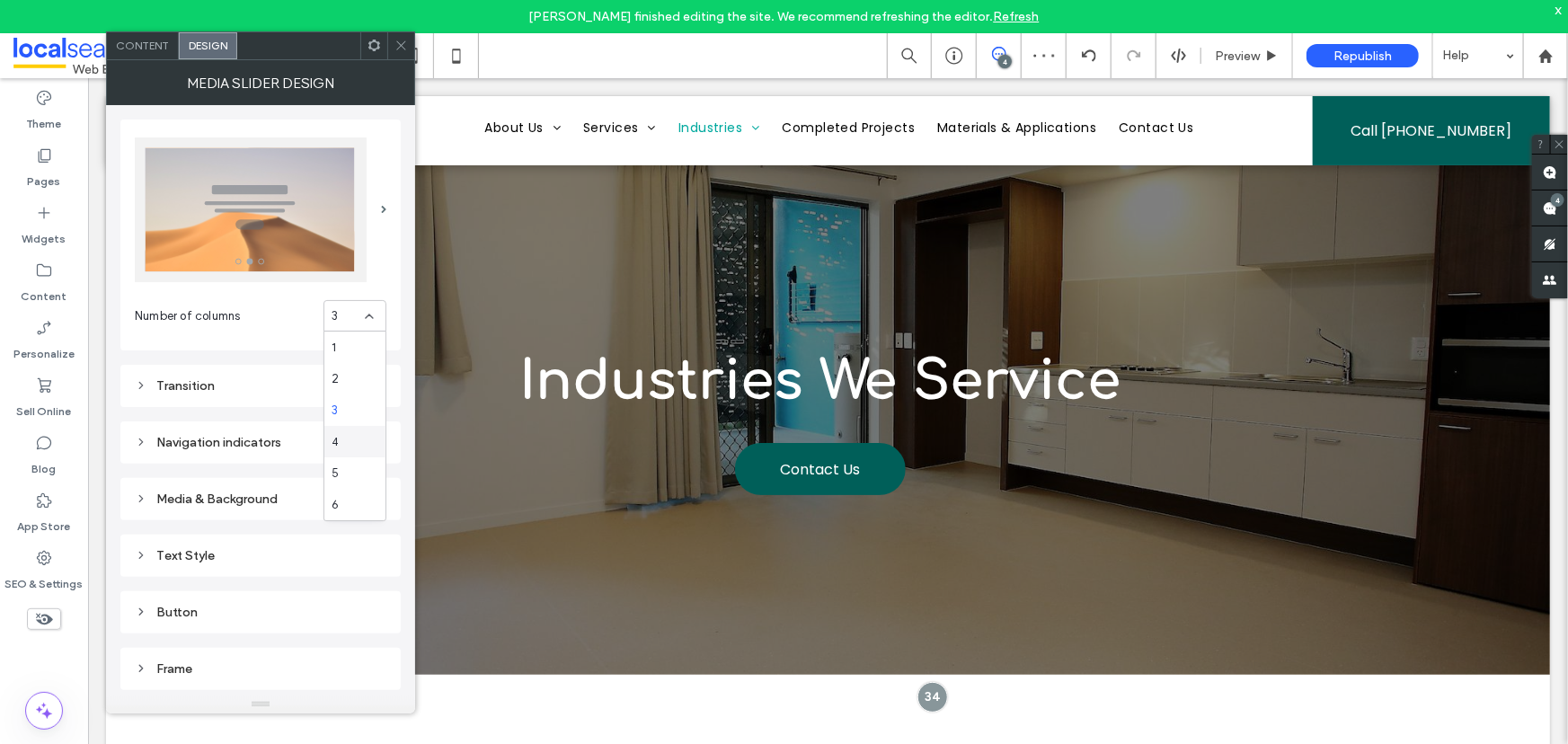 click on "4" at bounding box center [355, 441] 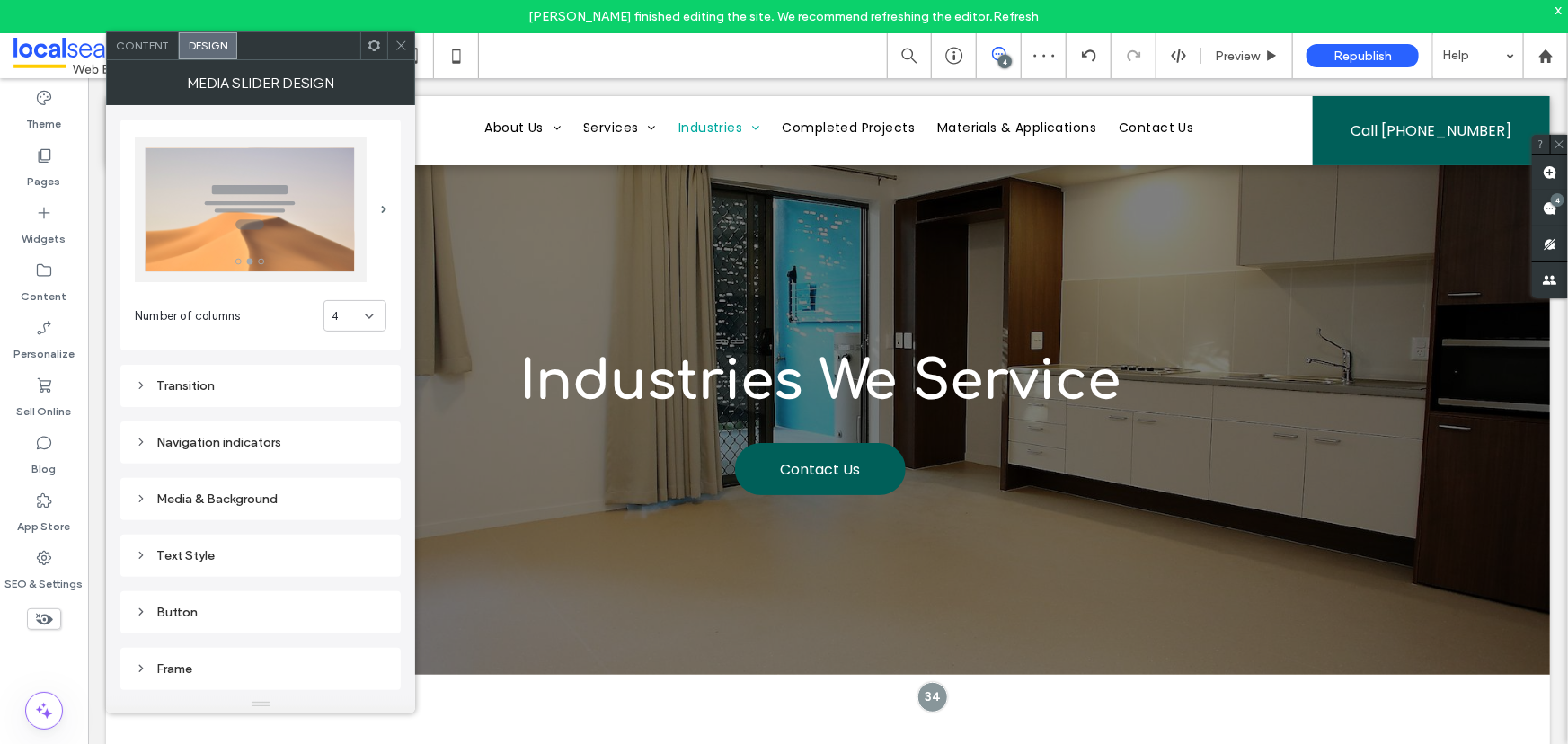 click 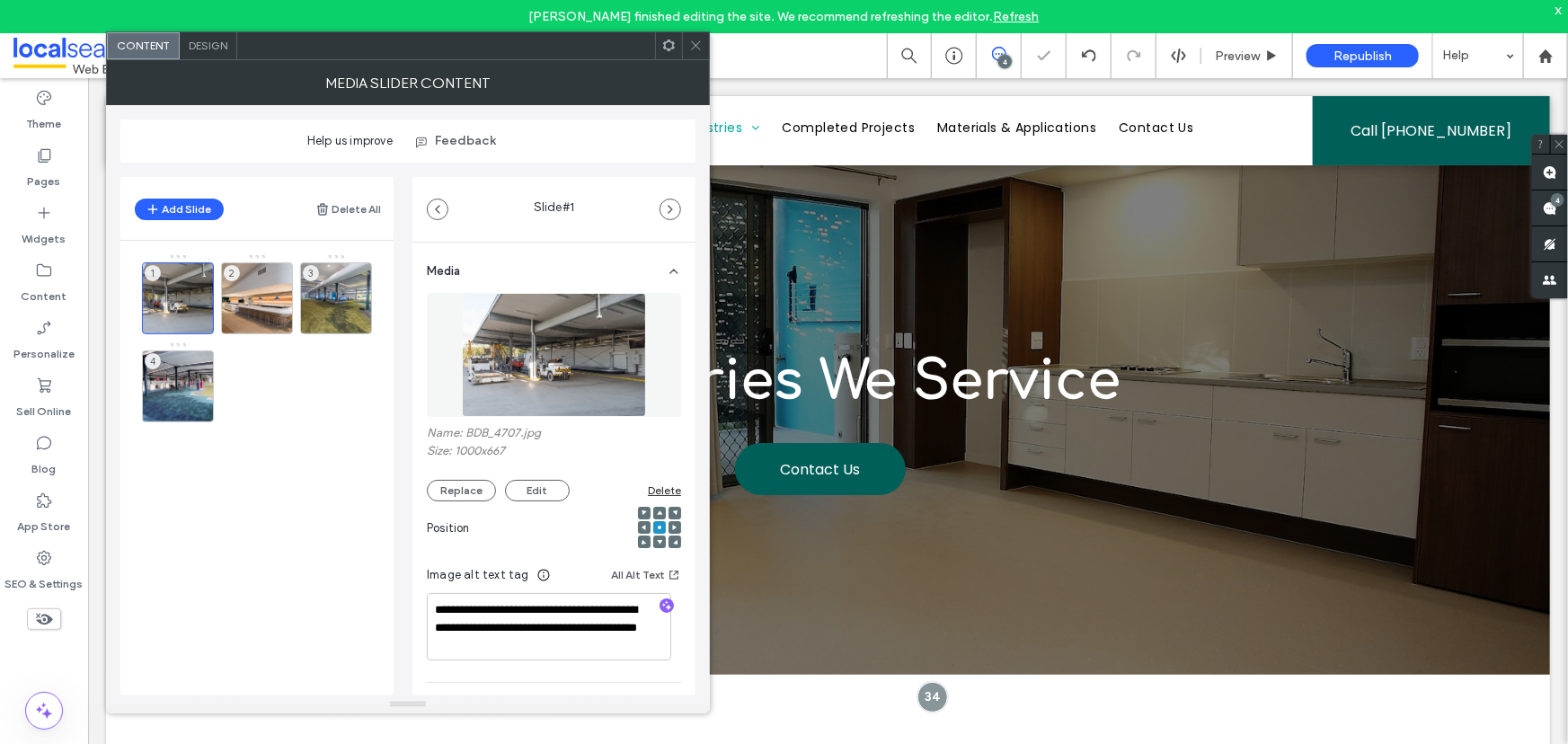 click on "Design" at bounding box center (208, 45) 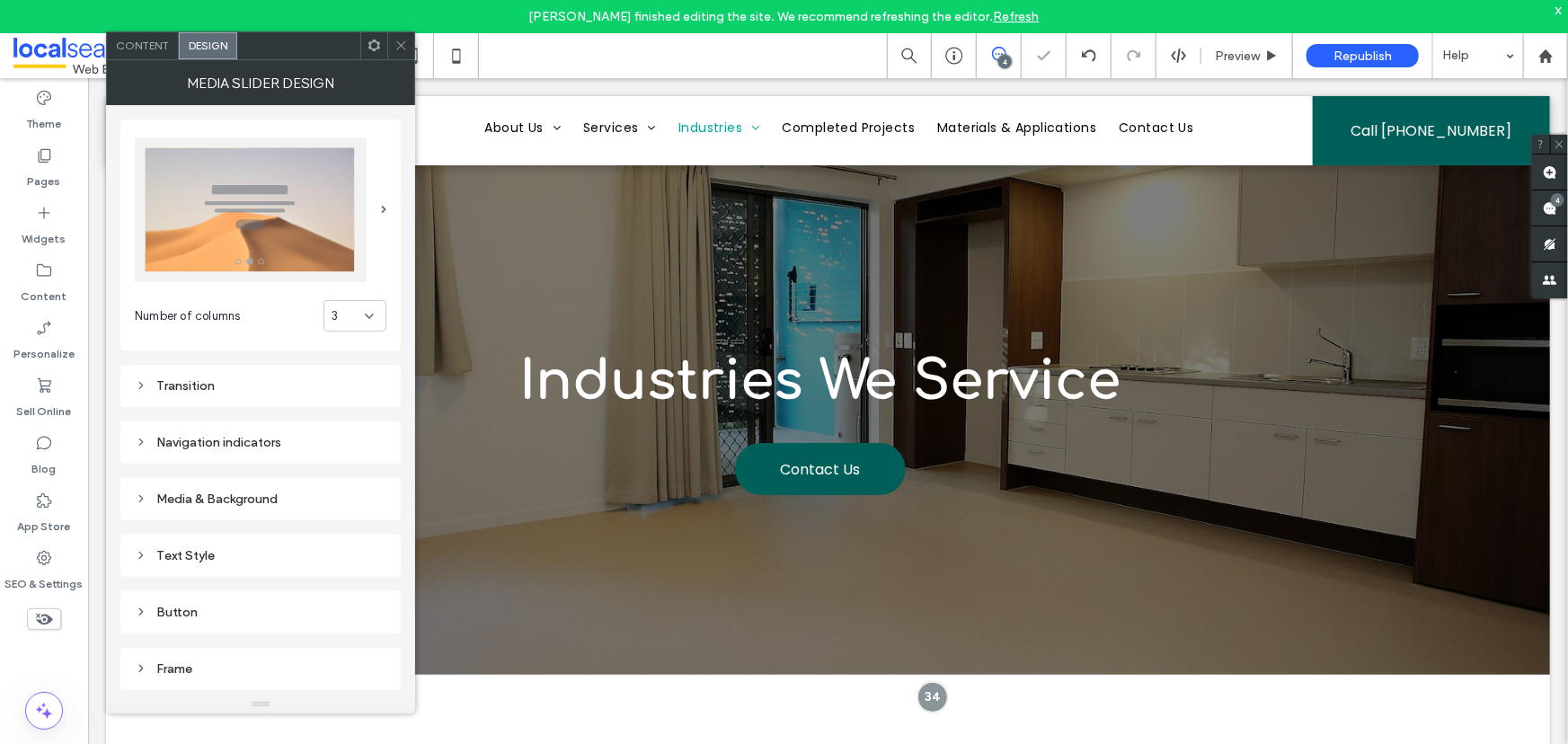 click on "3" at bounding box center (348, 316) 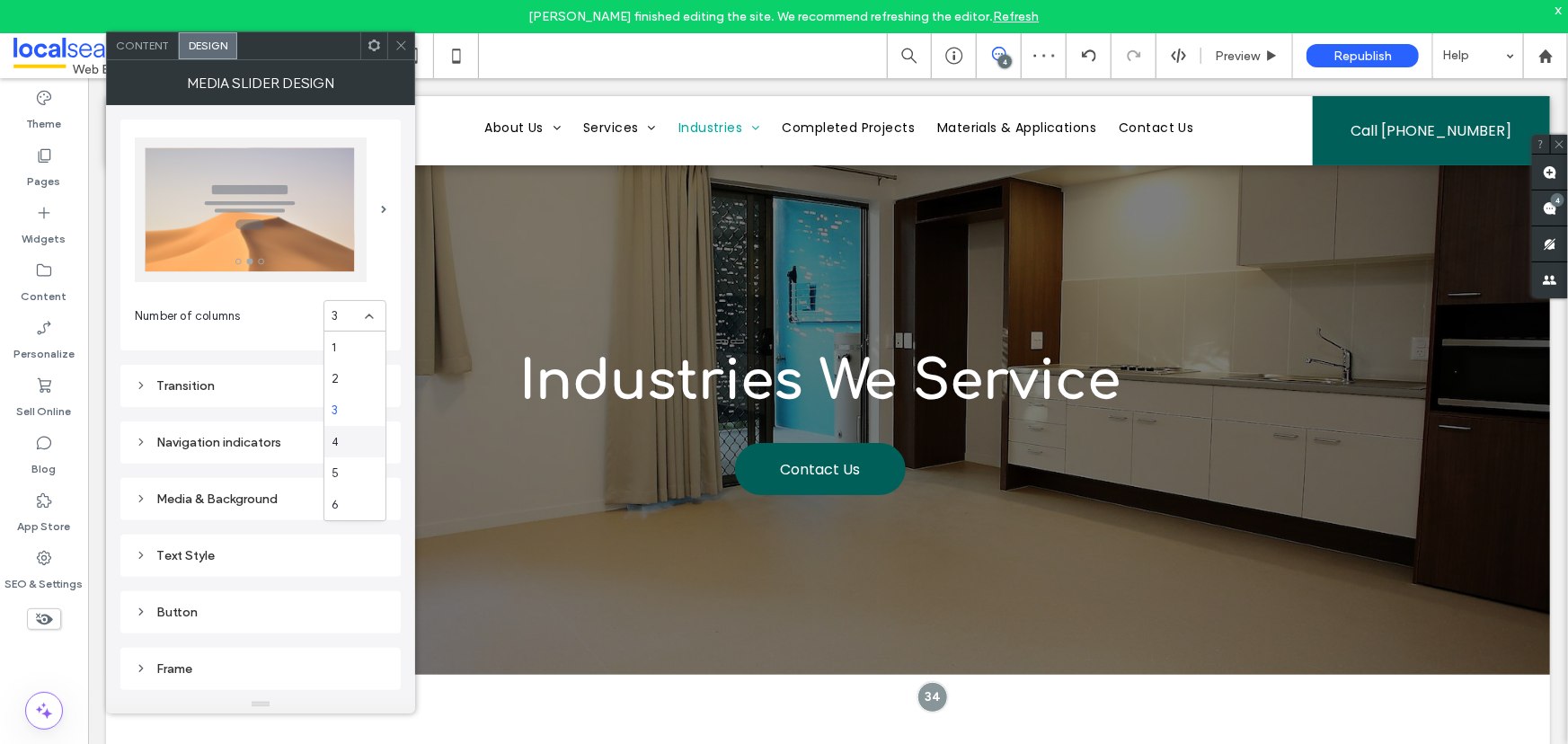 drag, startPoint x: 353, startPoint y: 441, endPoint x: 350, endPoint y: 413, distance: 28.16 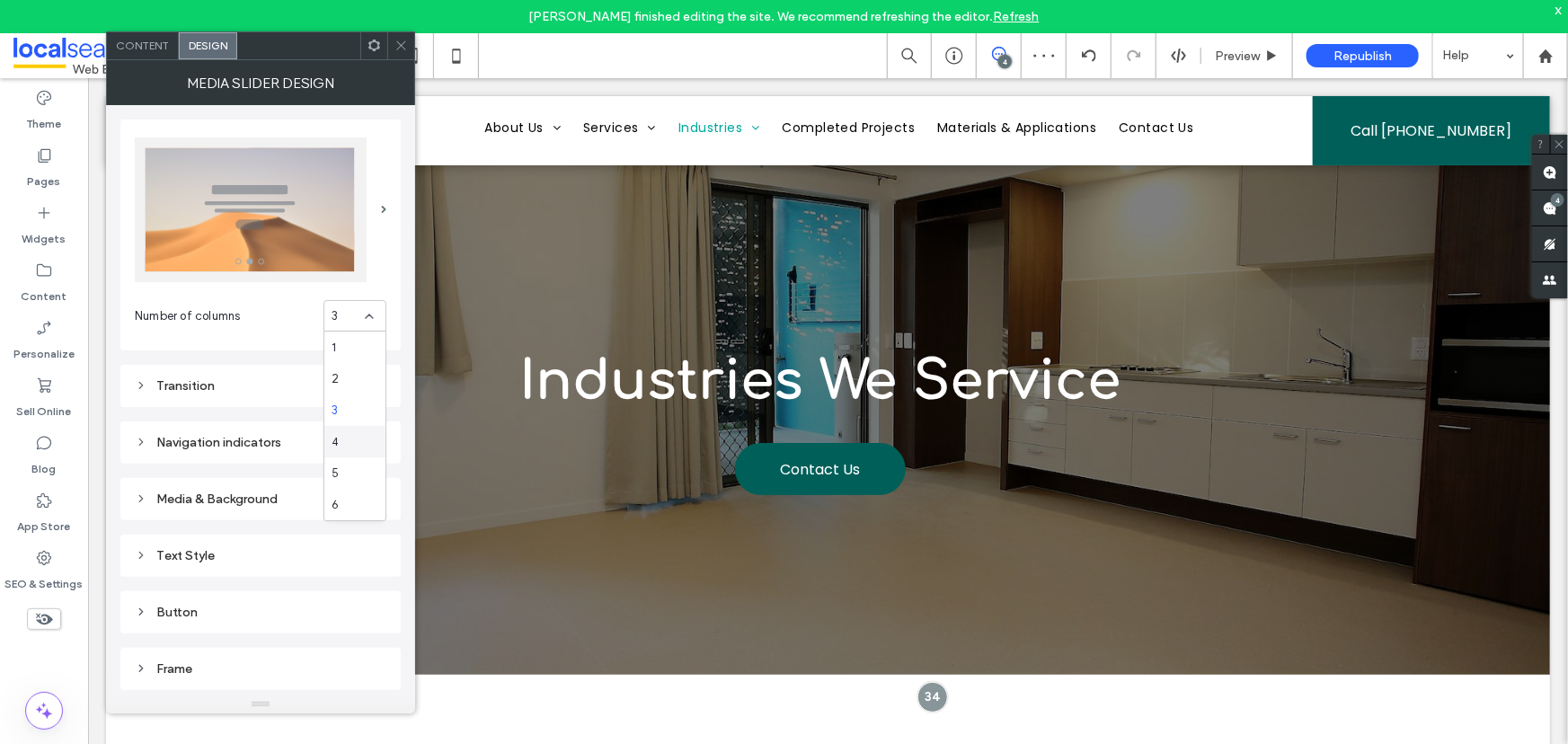 click on "4" at bounding box center [355, 441] 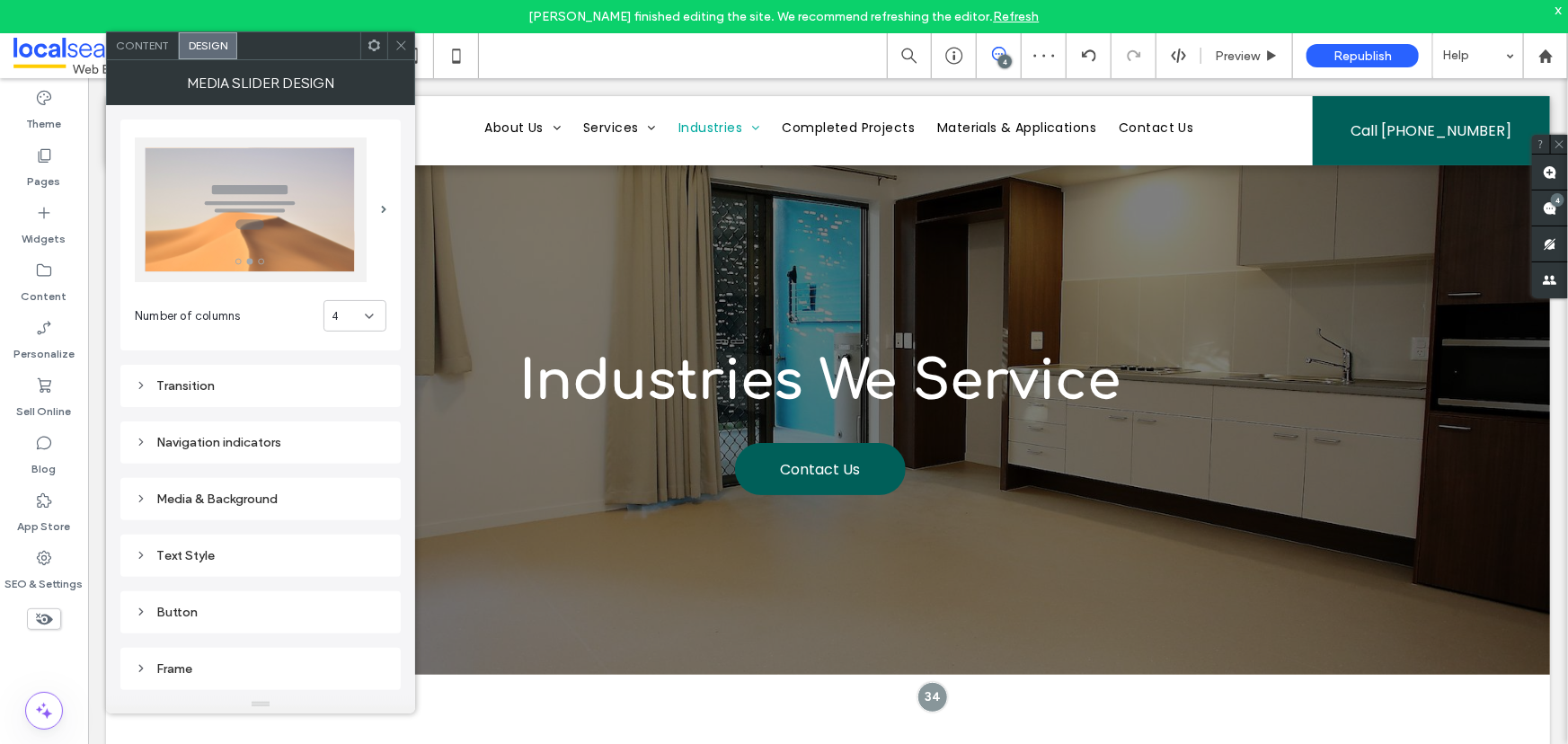click 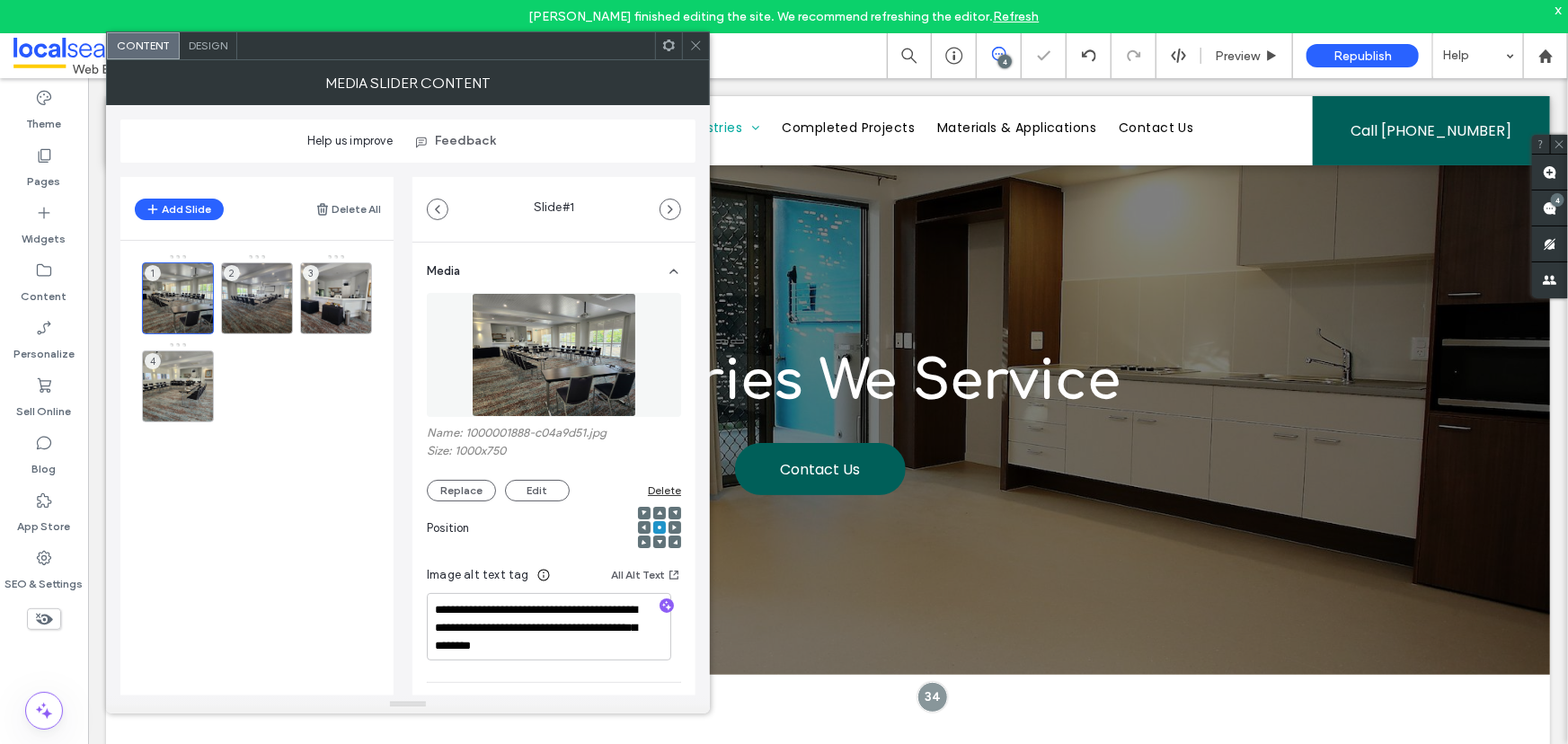 click on "Design" at bounding box center (208, 45) 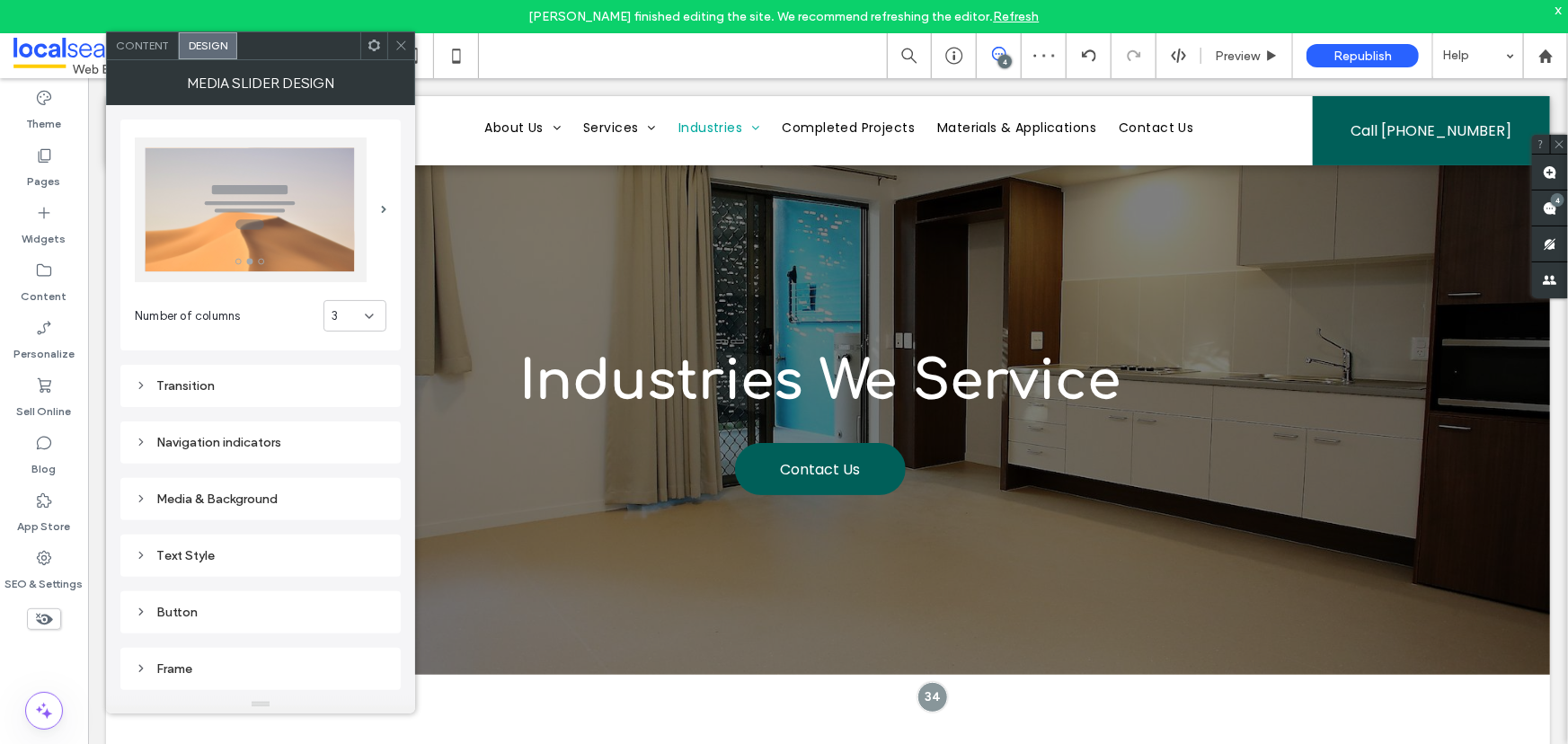 click on "3" at bounding box center (348, 316) 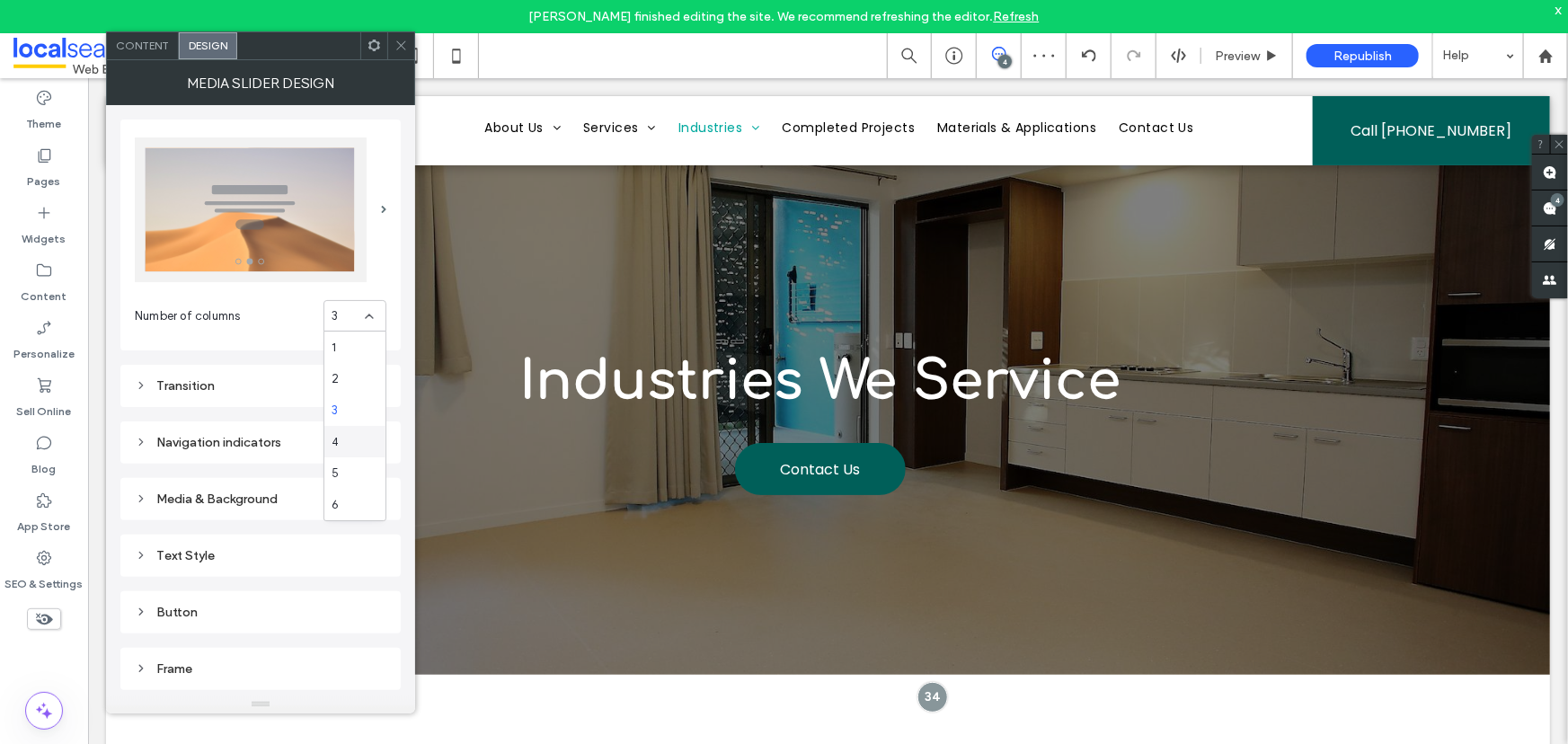 click on "4" at bounding box center [355, 441] 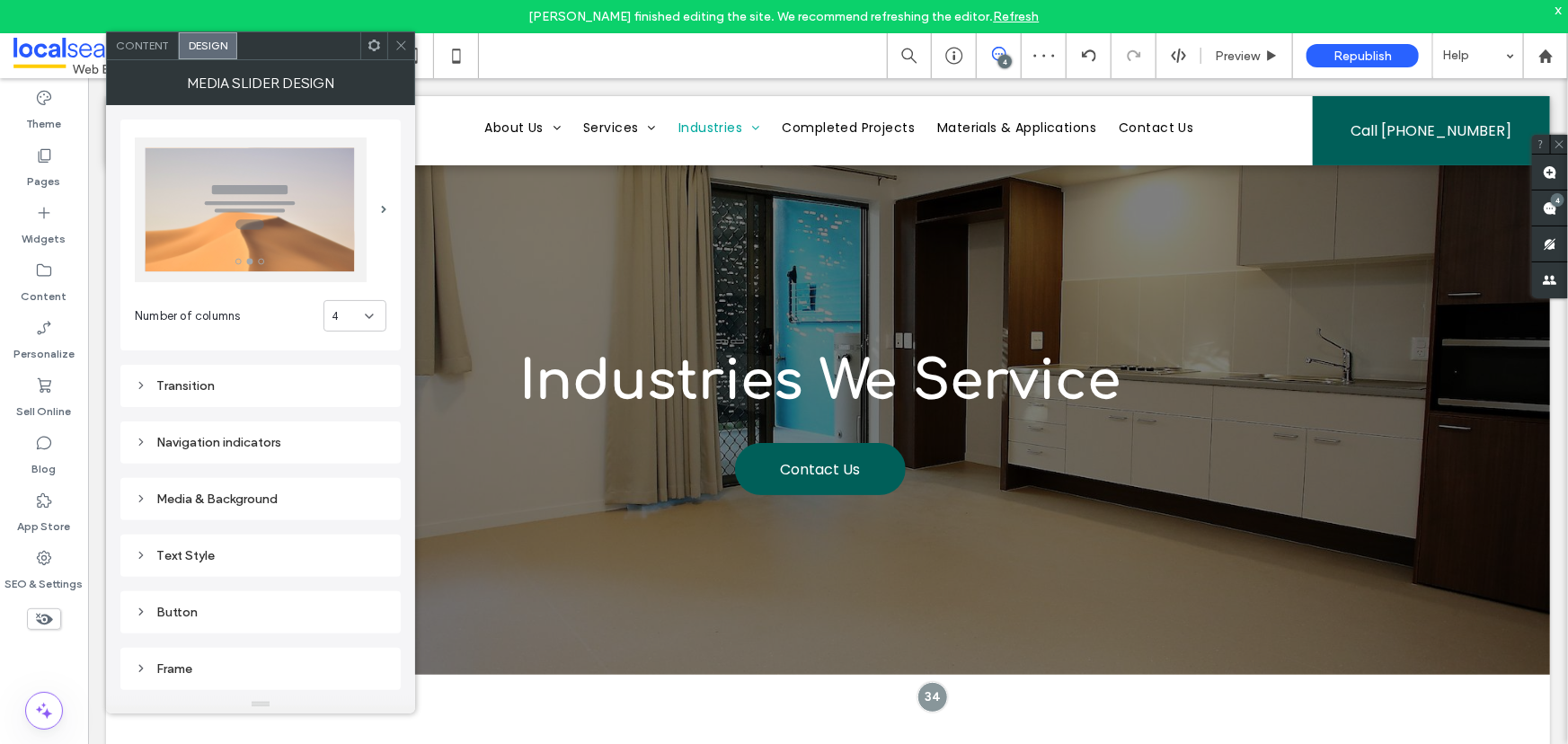 click 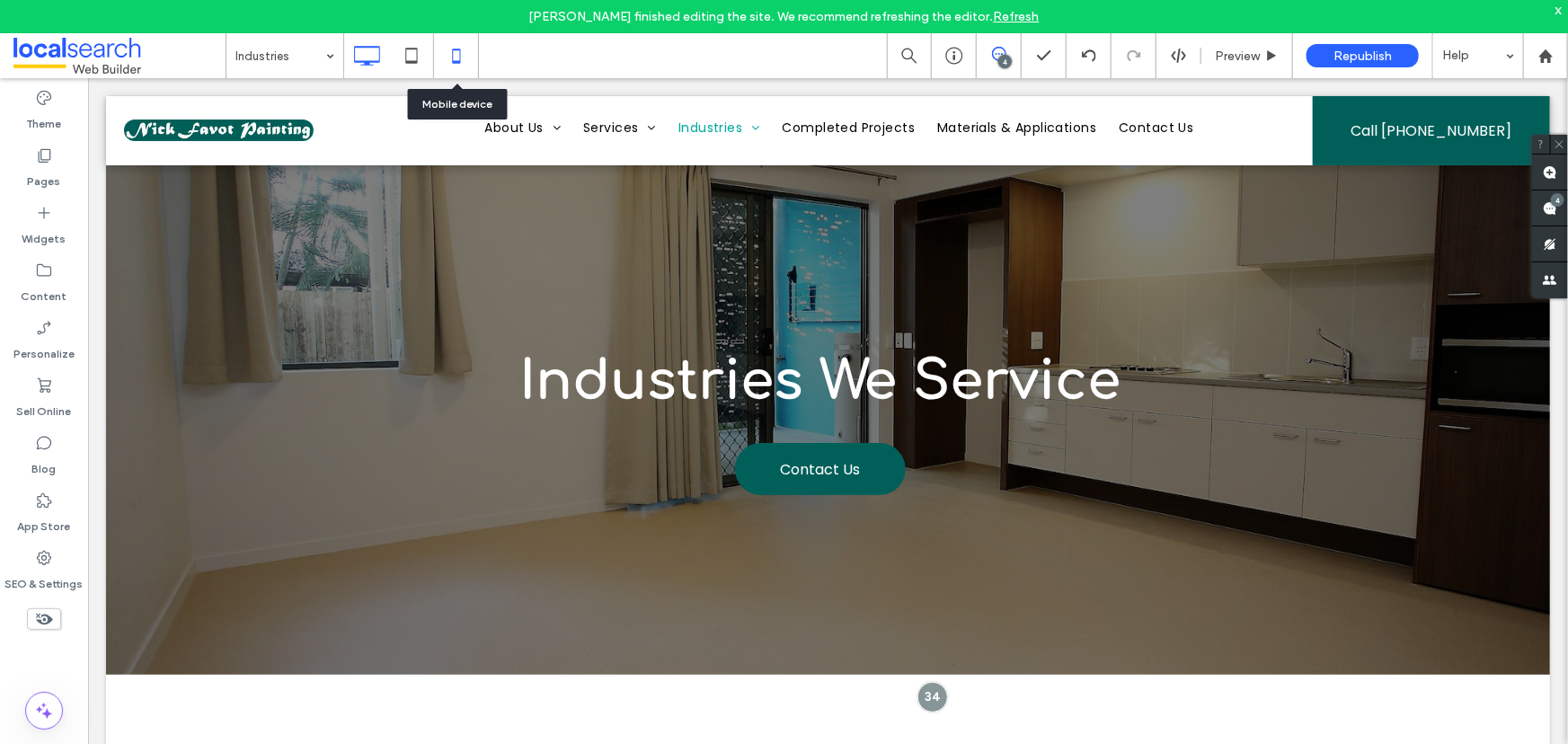 click 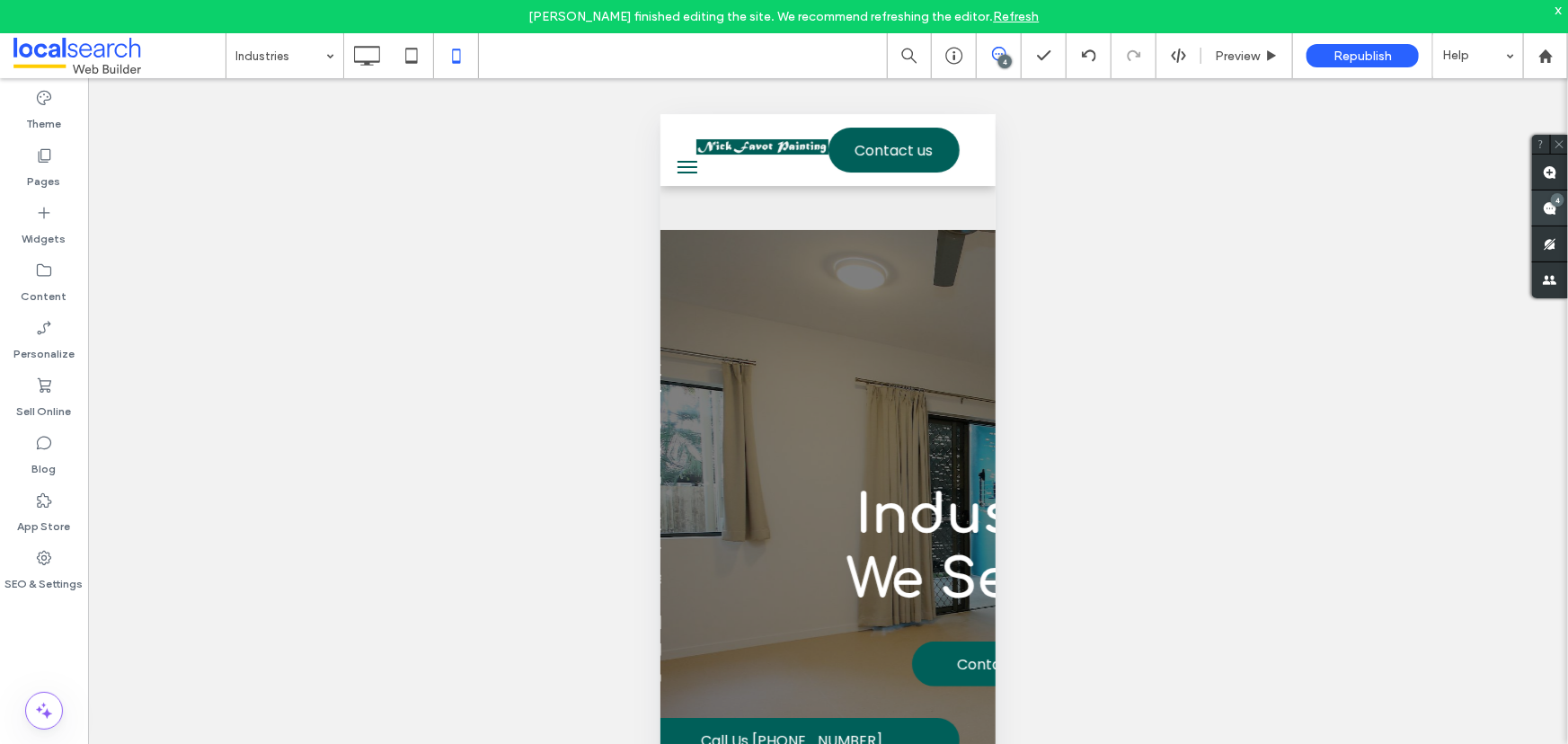 click on "4" at bounding box center [1557, 199] 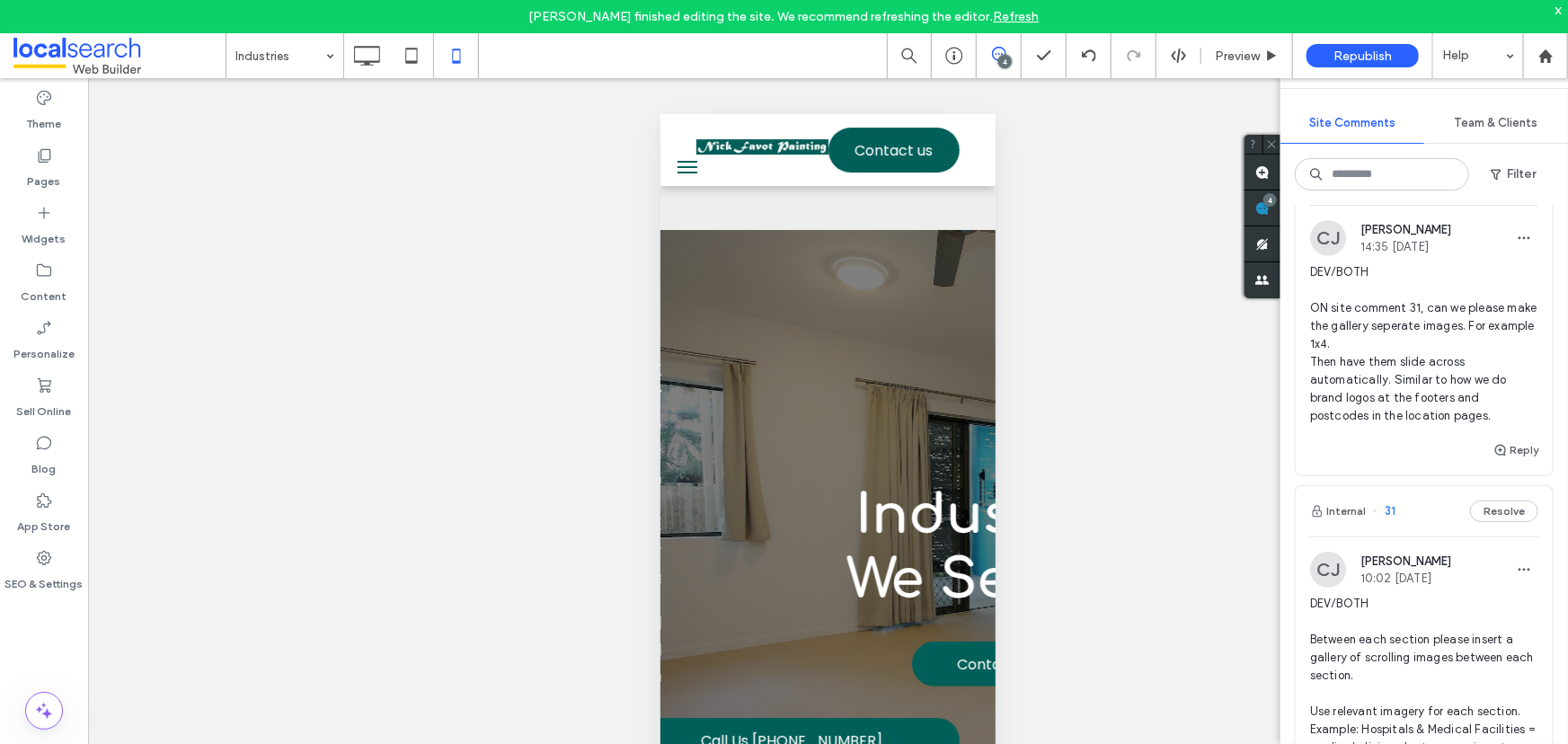 scroll, scrollTop: 408, scrollLeft: 0, axis: vertical 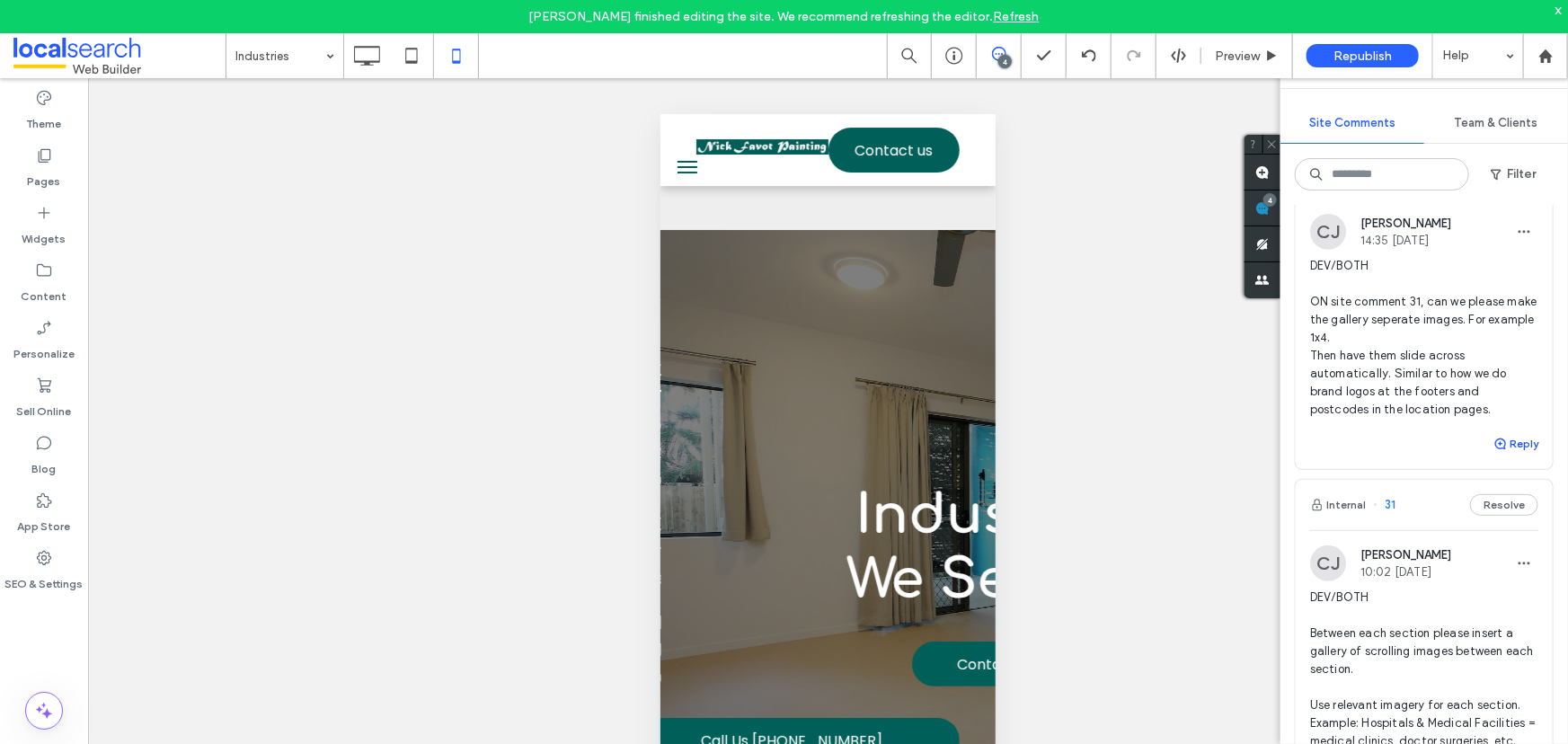 click on "Reply" at bounding box center [1516, 444] 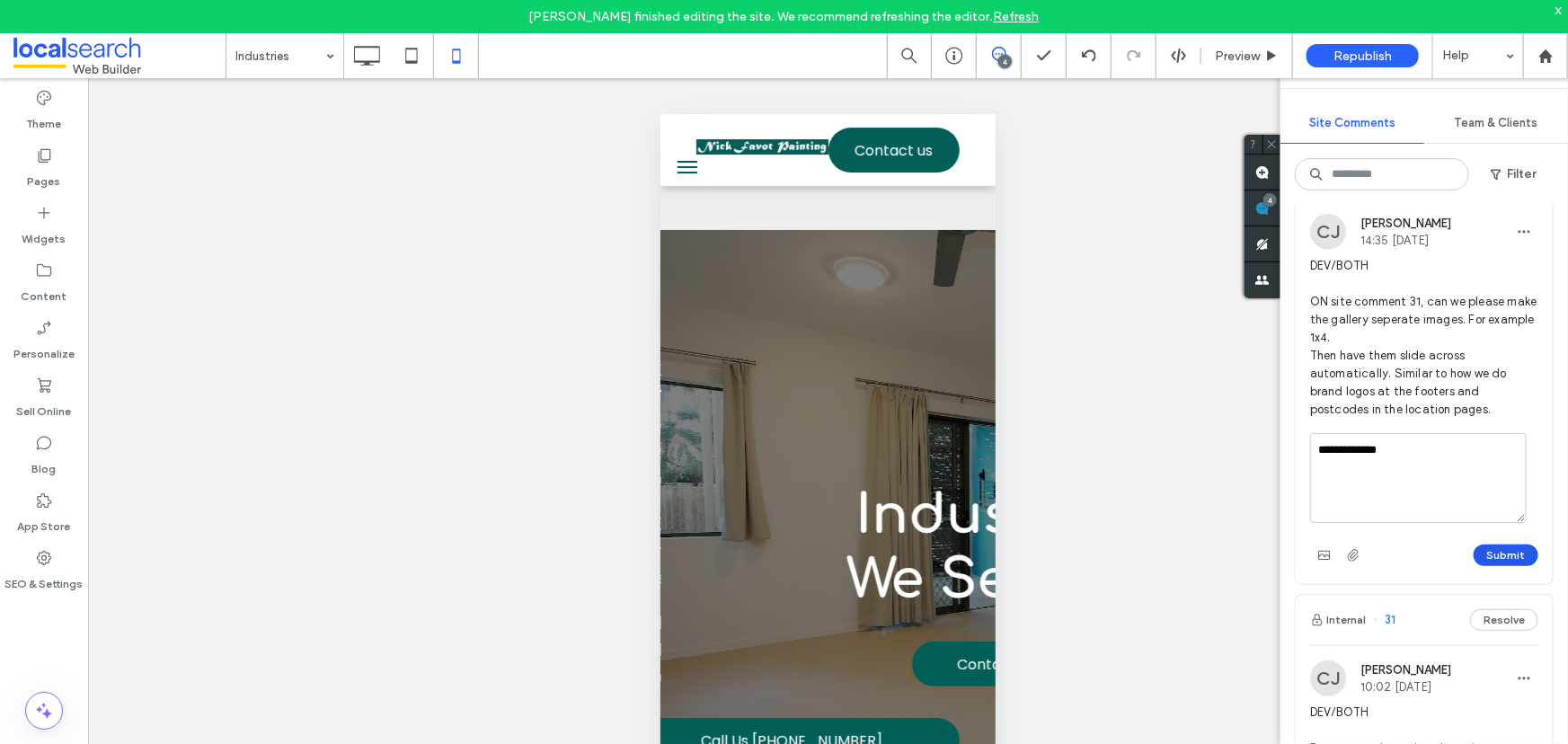 type on "**********" 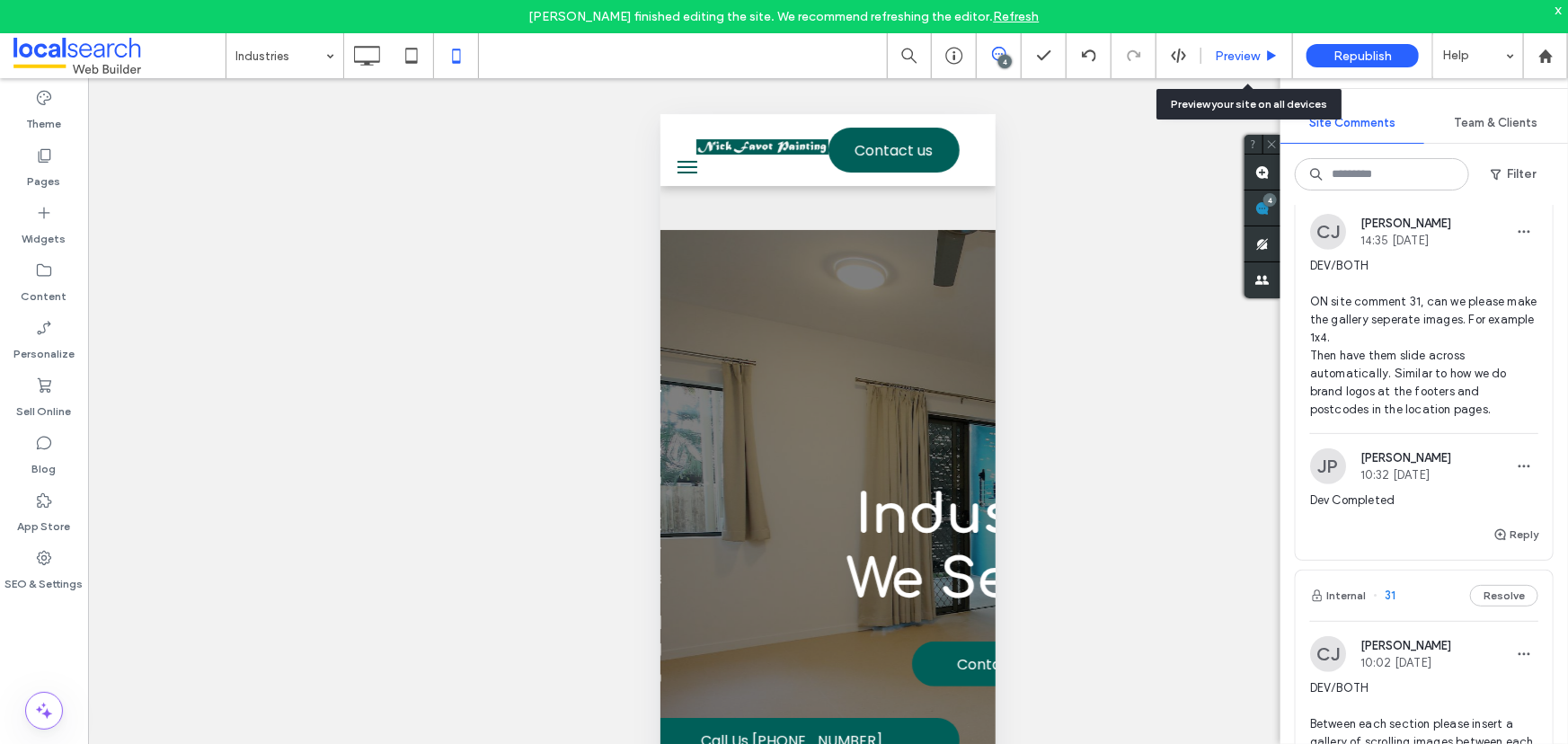 click on "Preview" at bounding box center [1237, 56] 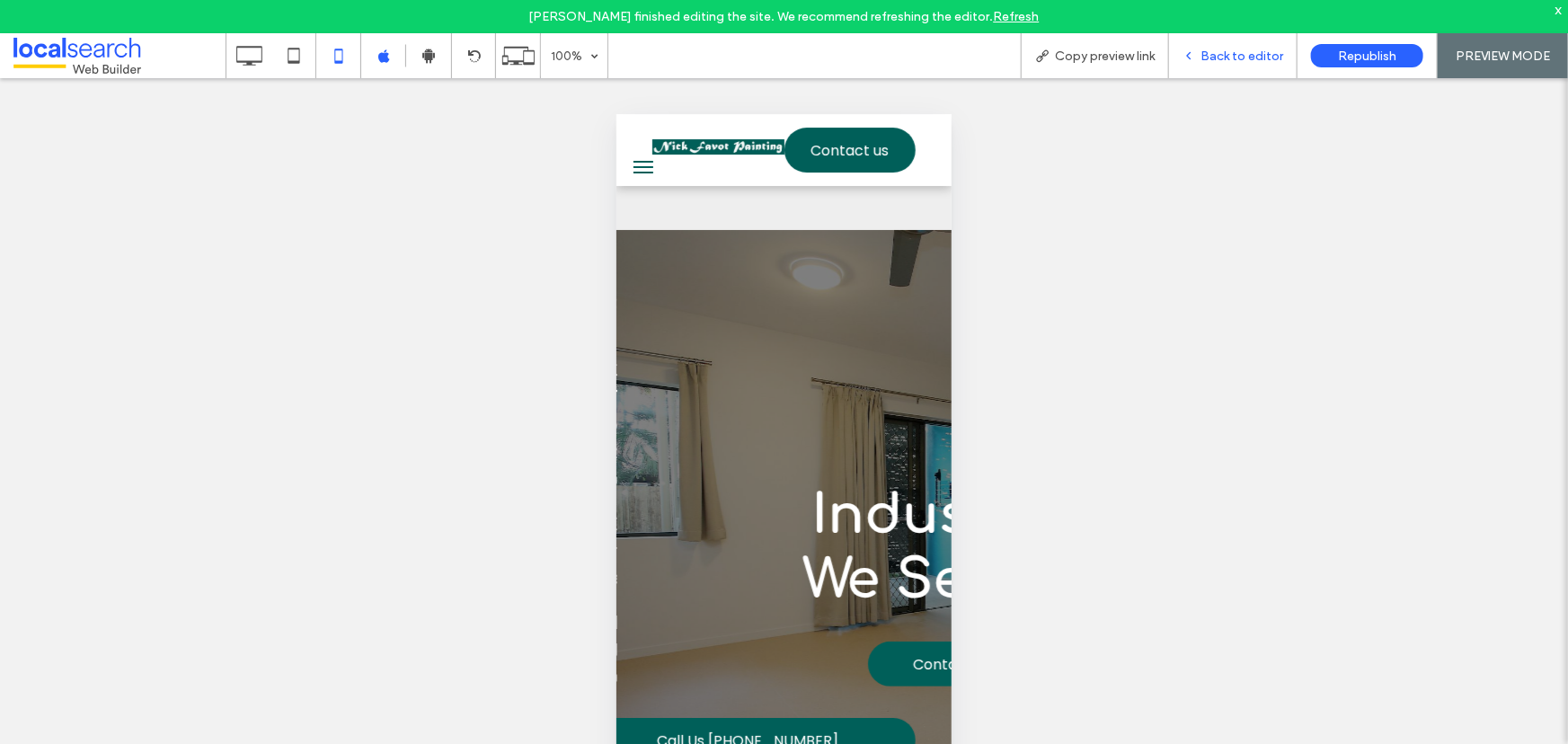 scroll, scrollTop: 0, scrollLeft: 0, axis: both 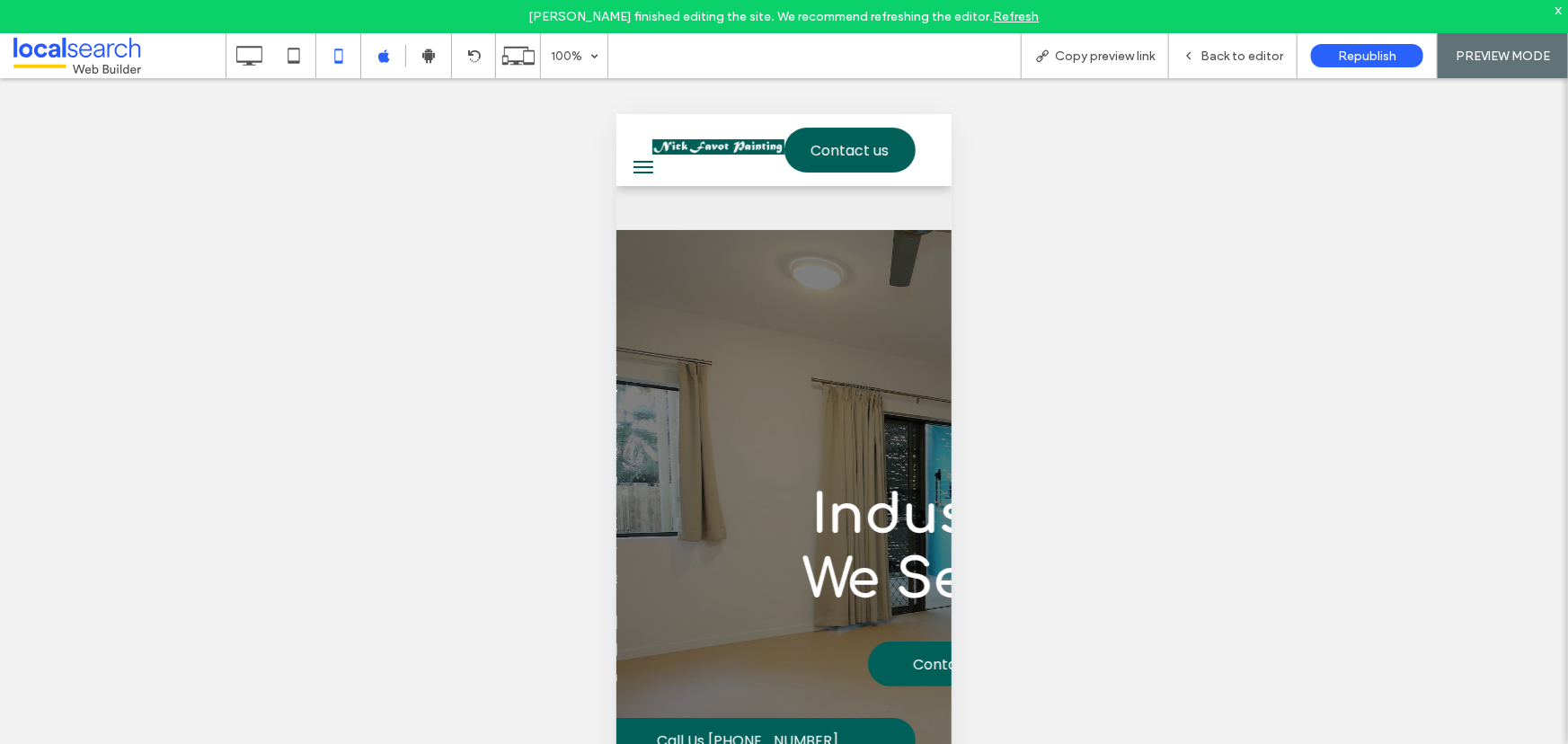 click on "Unhide?
Yes
Unhide?
Yes
Unhide?
Yes
Unhide?
Yes
Unhide?
Yes
Unhide?
Yes
Unhide?
Yes
Unhide?
Yes
Unhide?
Yes
Unhide?
Yes
Unhide?
Yes
Unhide?
Yes
Yes" at bounding box center (784, 433) 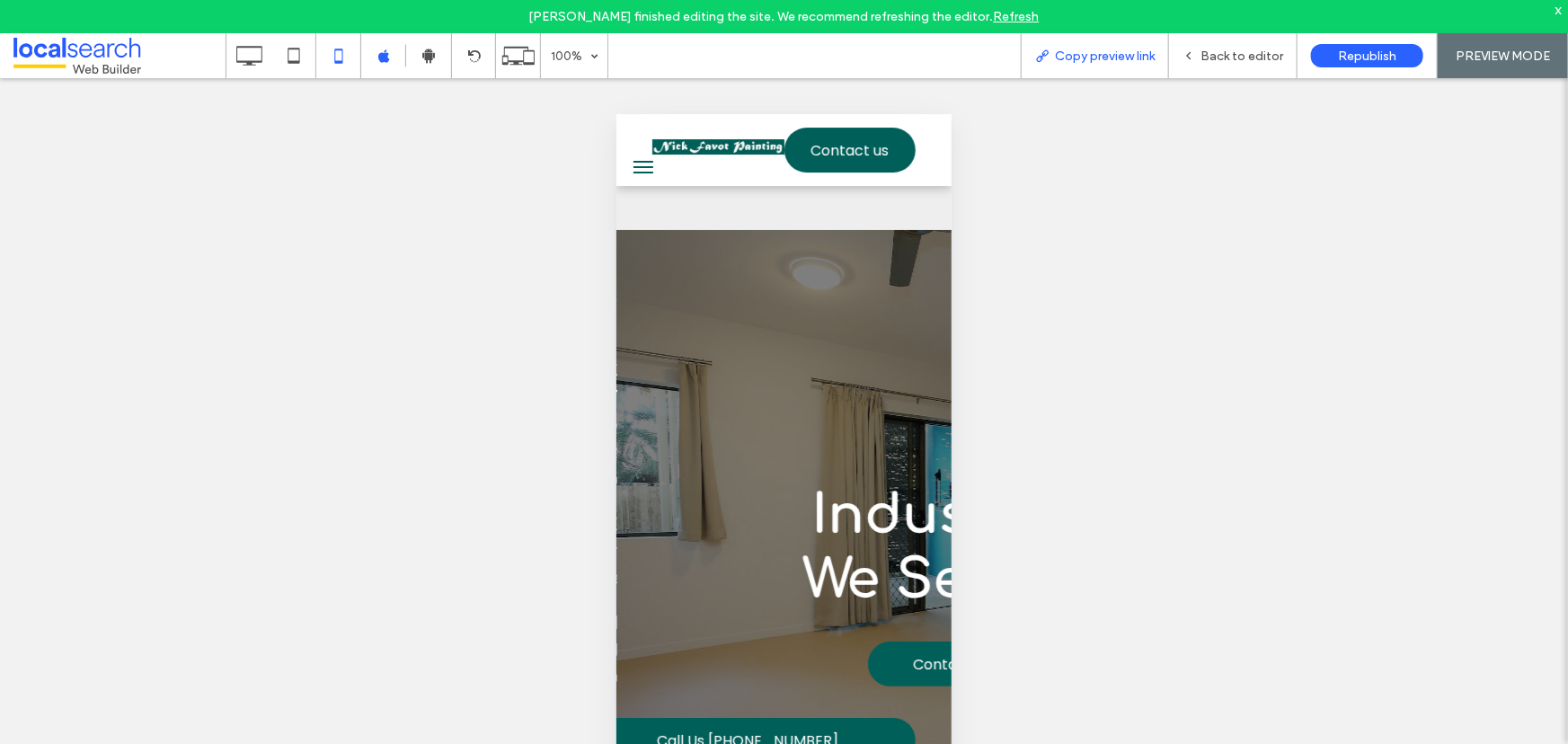 click on "Copy preview link" at bounding box center [1094, 56] 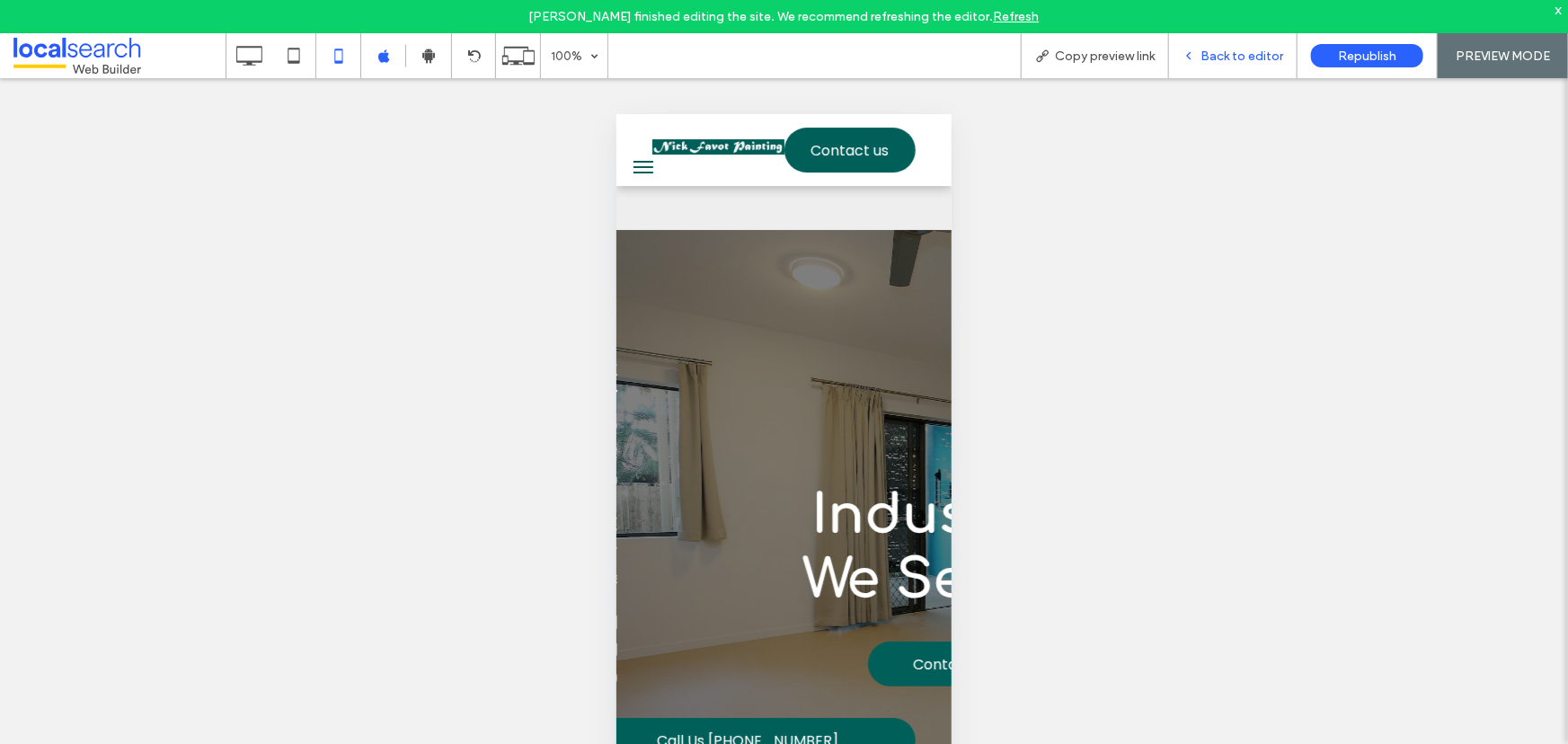 click on "Back to editor" at bounding box center [1233, 56] 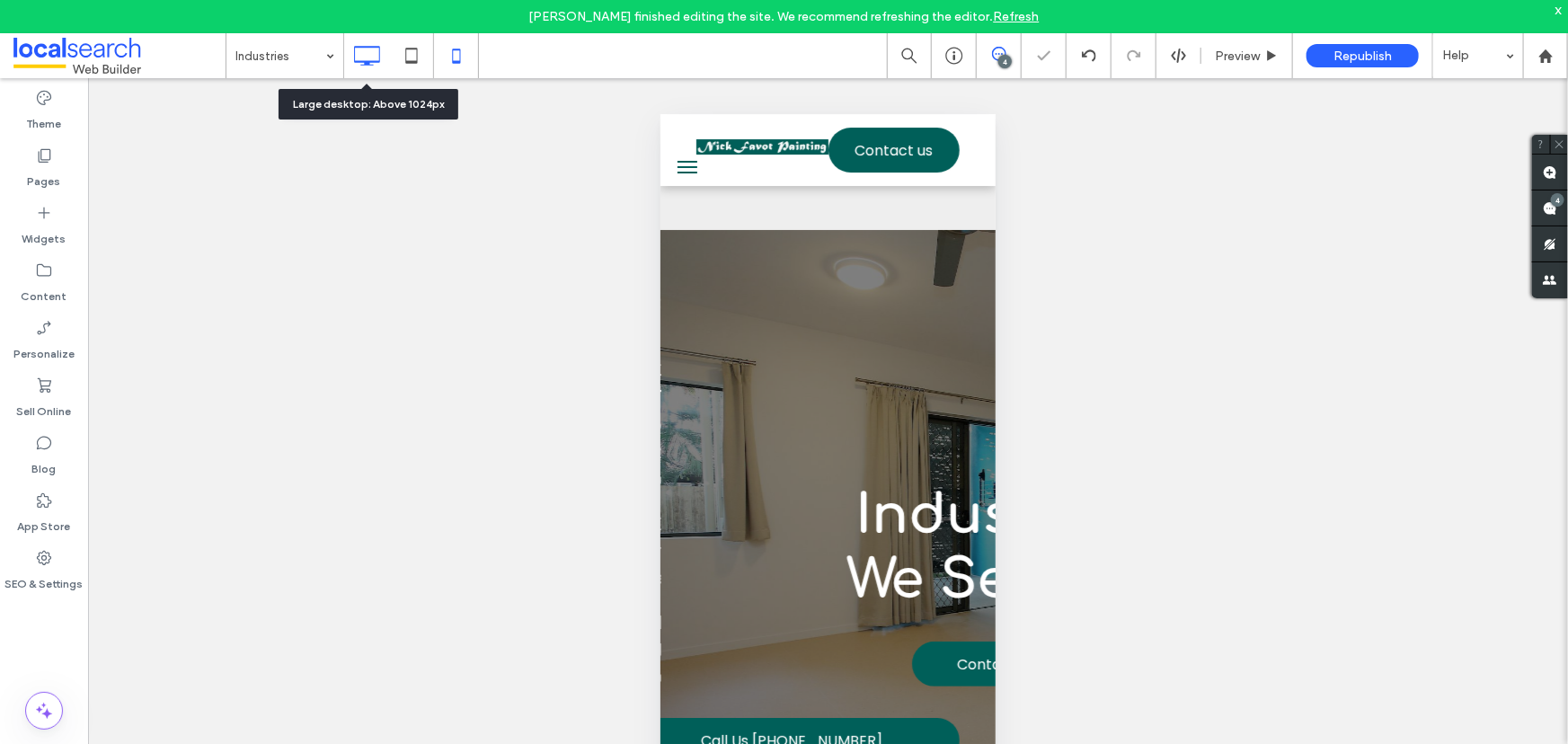 click 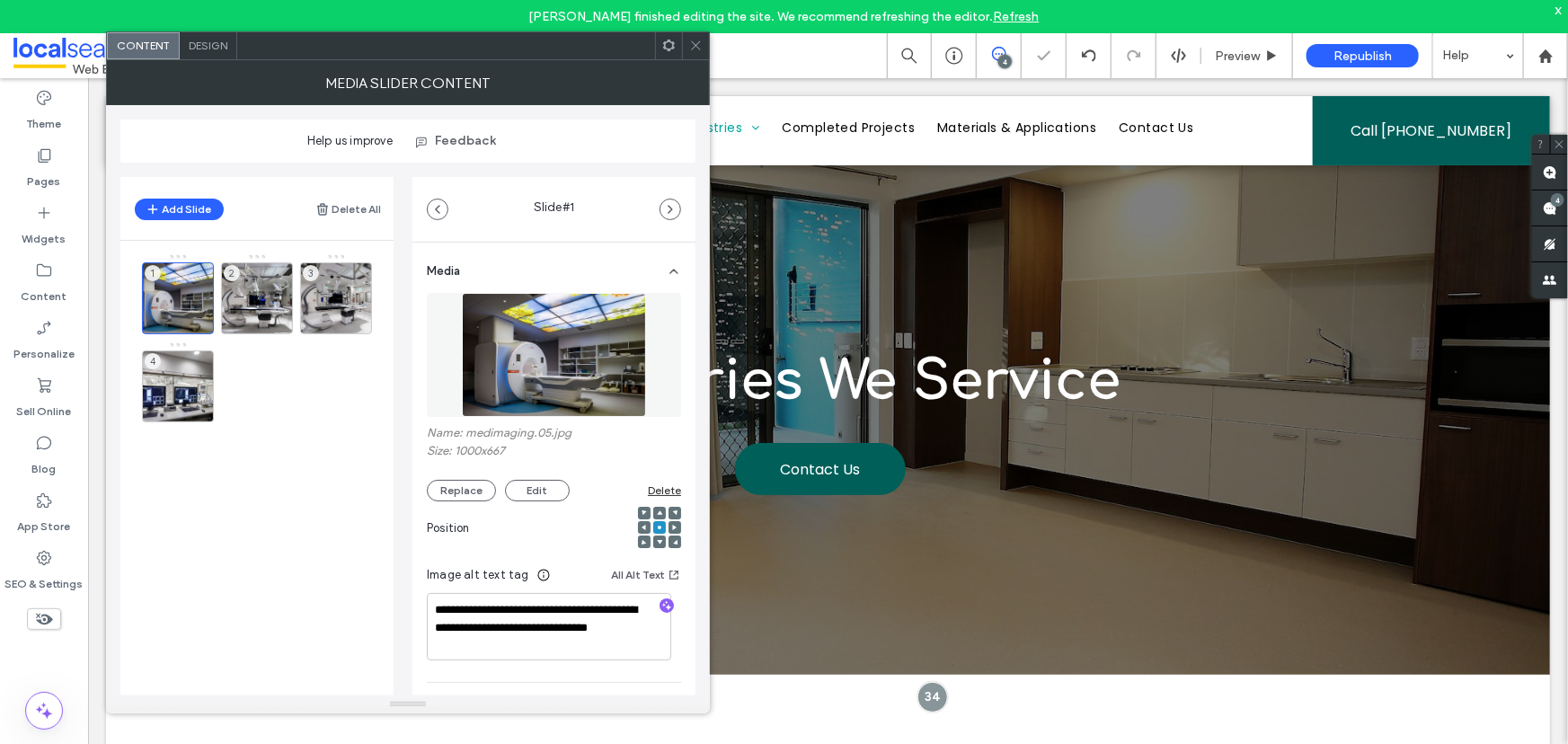 click on "Design" at bounding box center [208, 45] 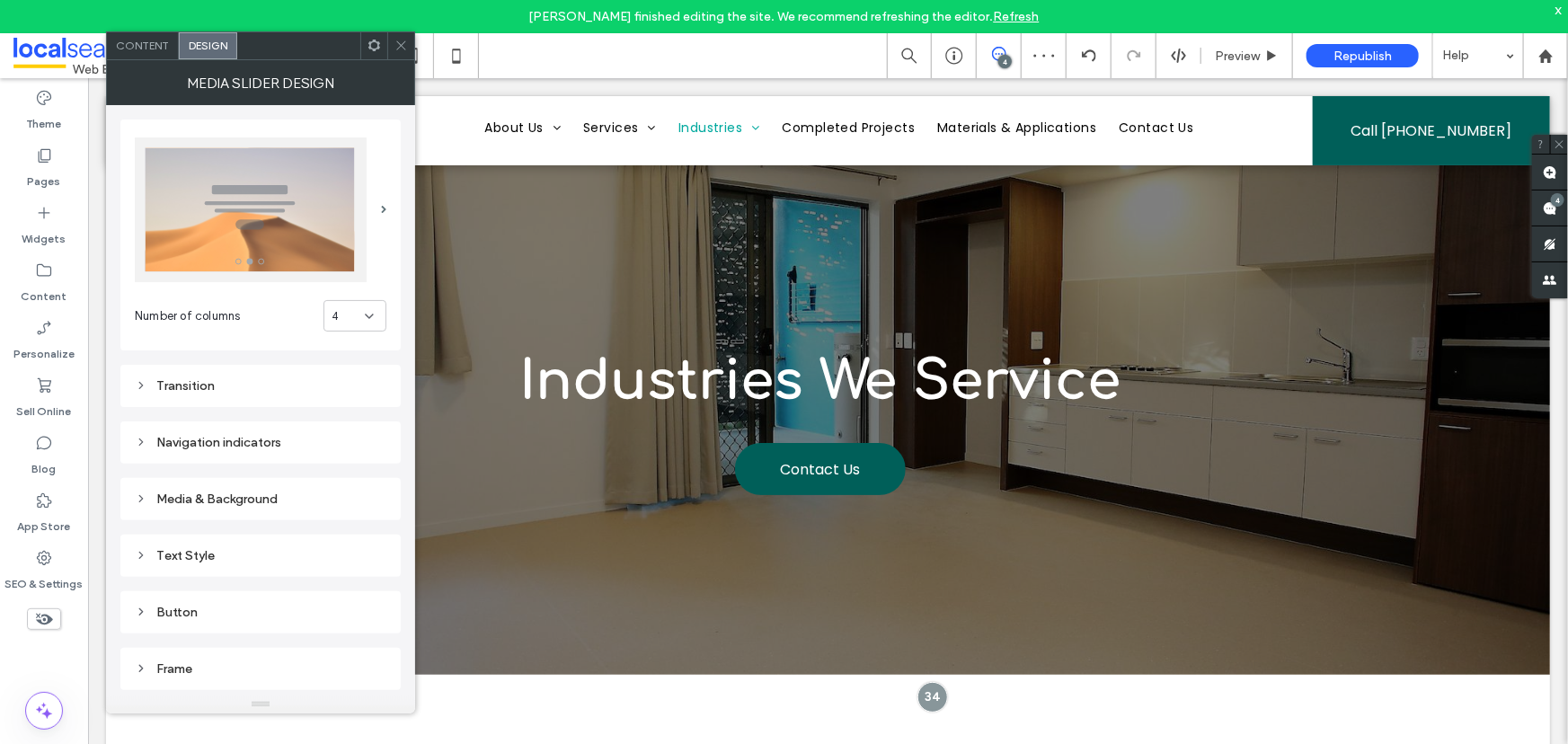 click on "Transition" at bounding box center (261, 385) 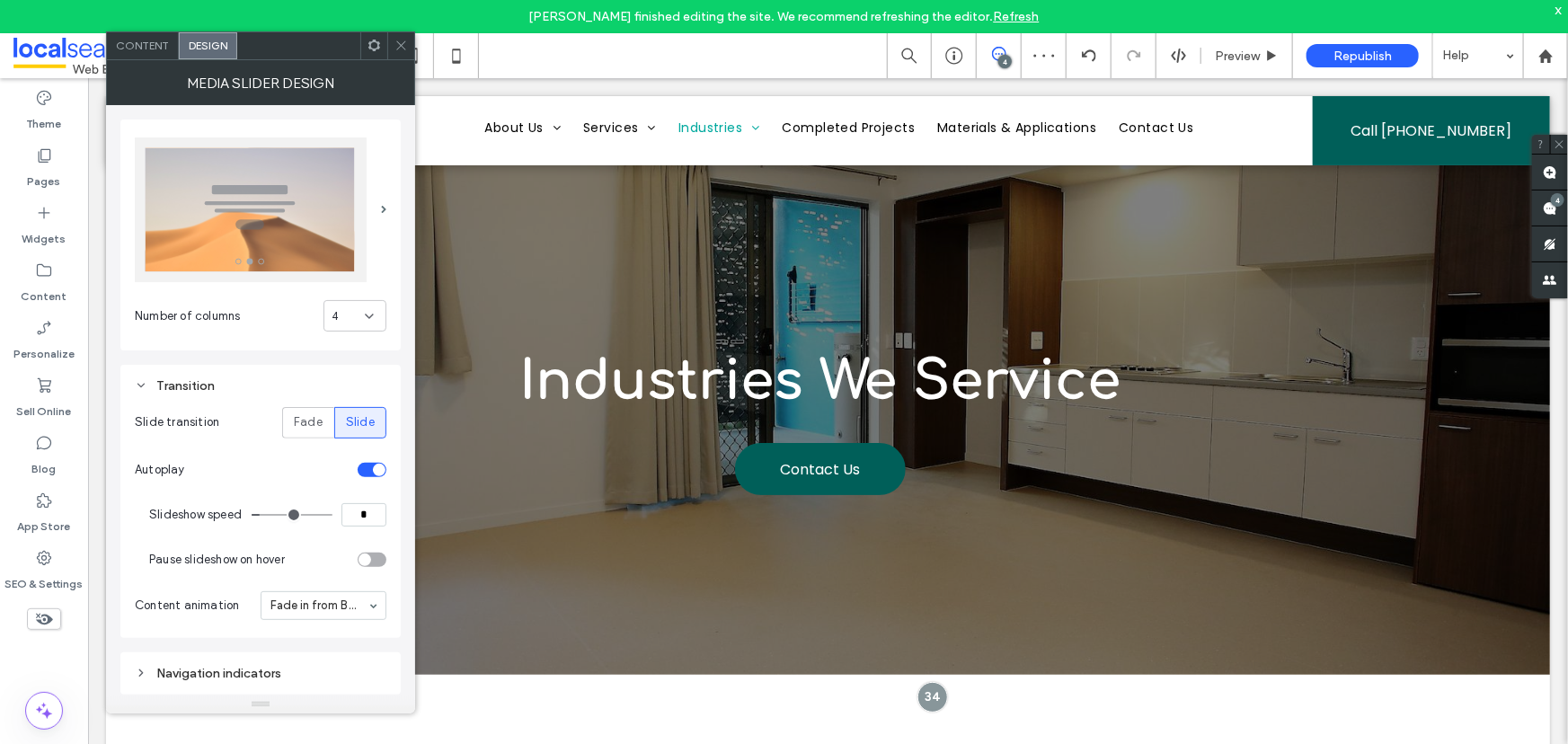 click 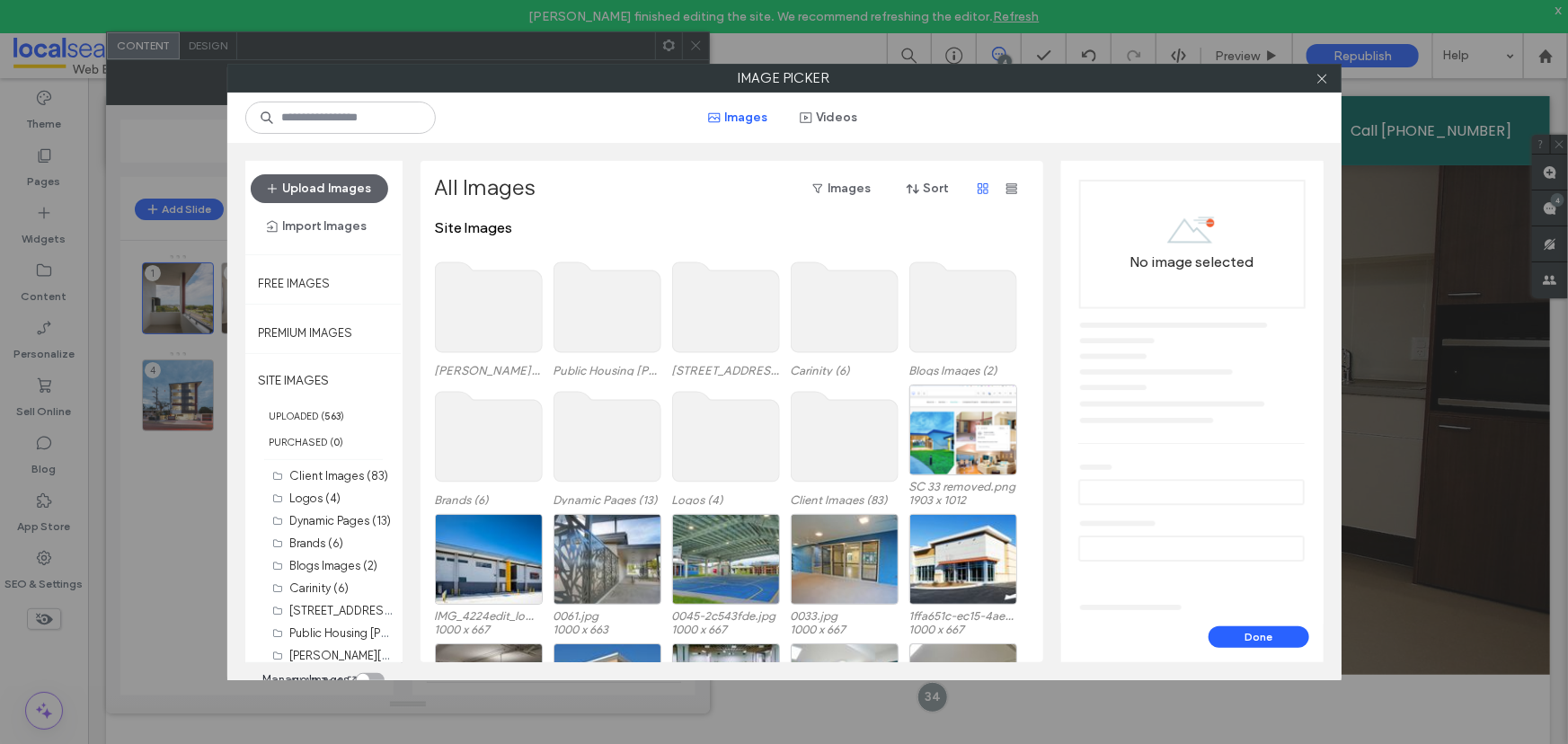 drag, startPoint x: 1321, startPoint y: 81, endPoint x: 1070, endPoint y: 182, distance: 270.559 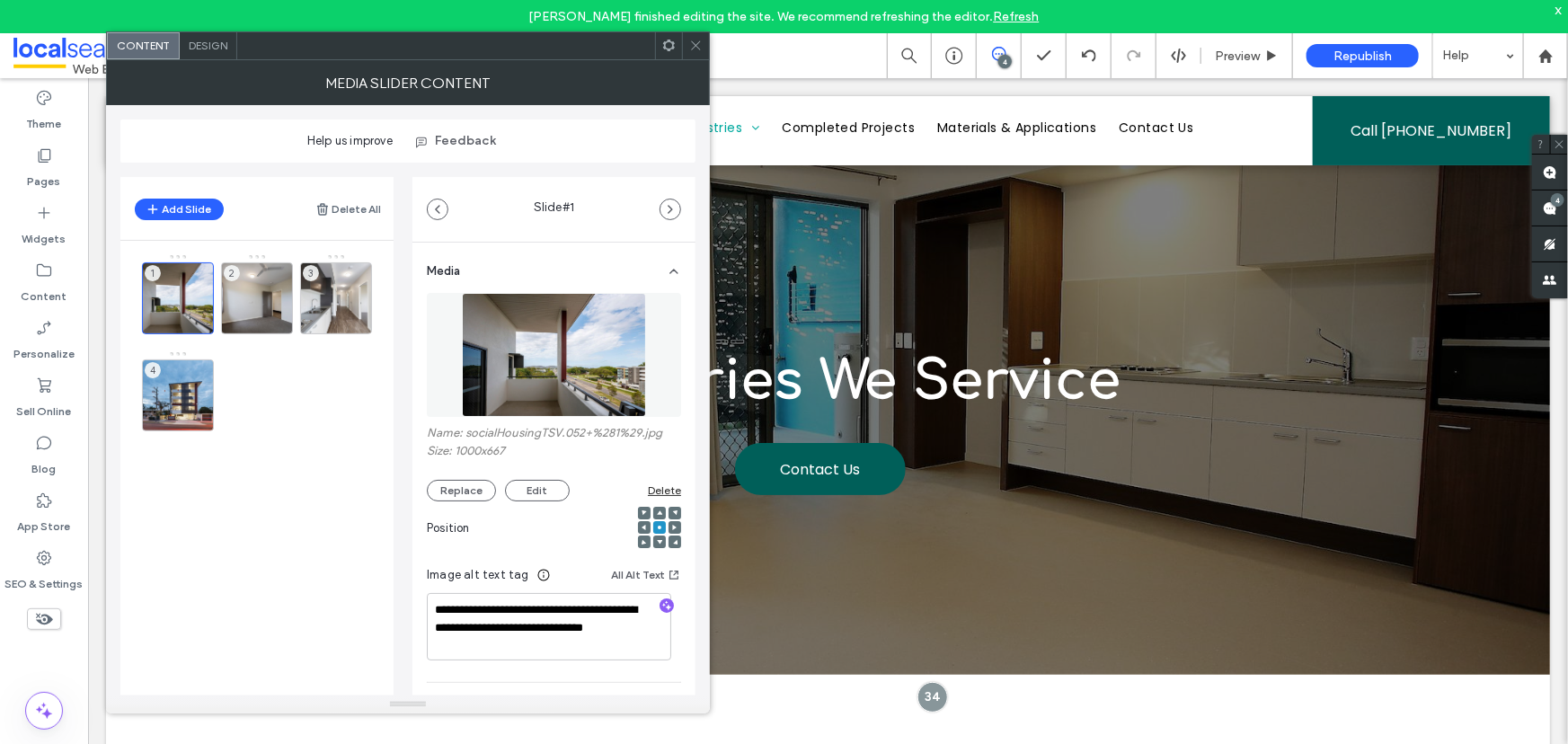 click on "Design" at bounding box center [208, 45] 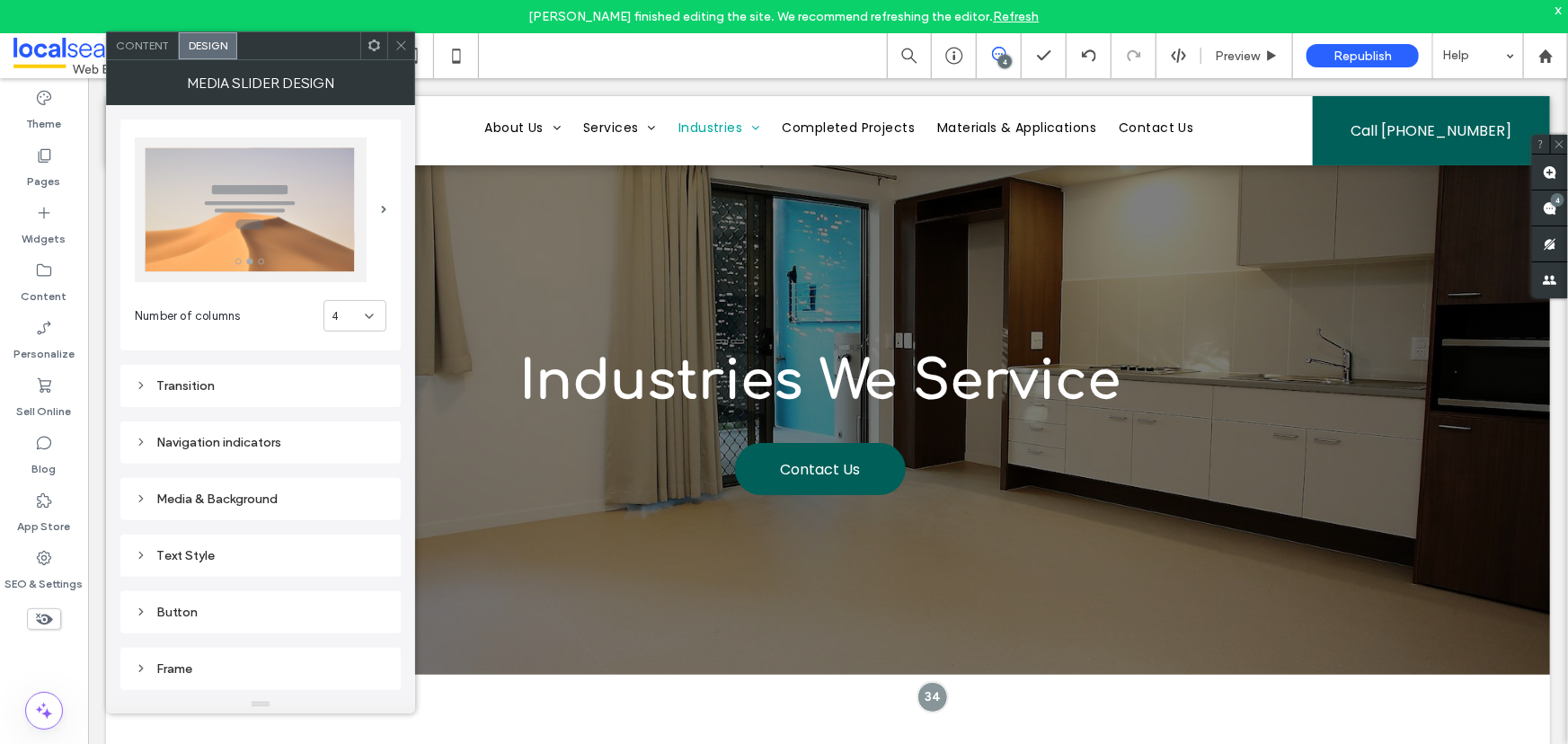 click on "Transition" at bounding box center (261, 385) 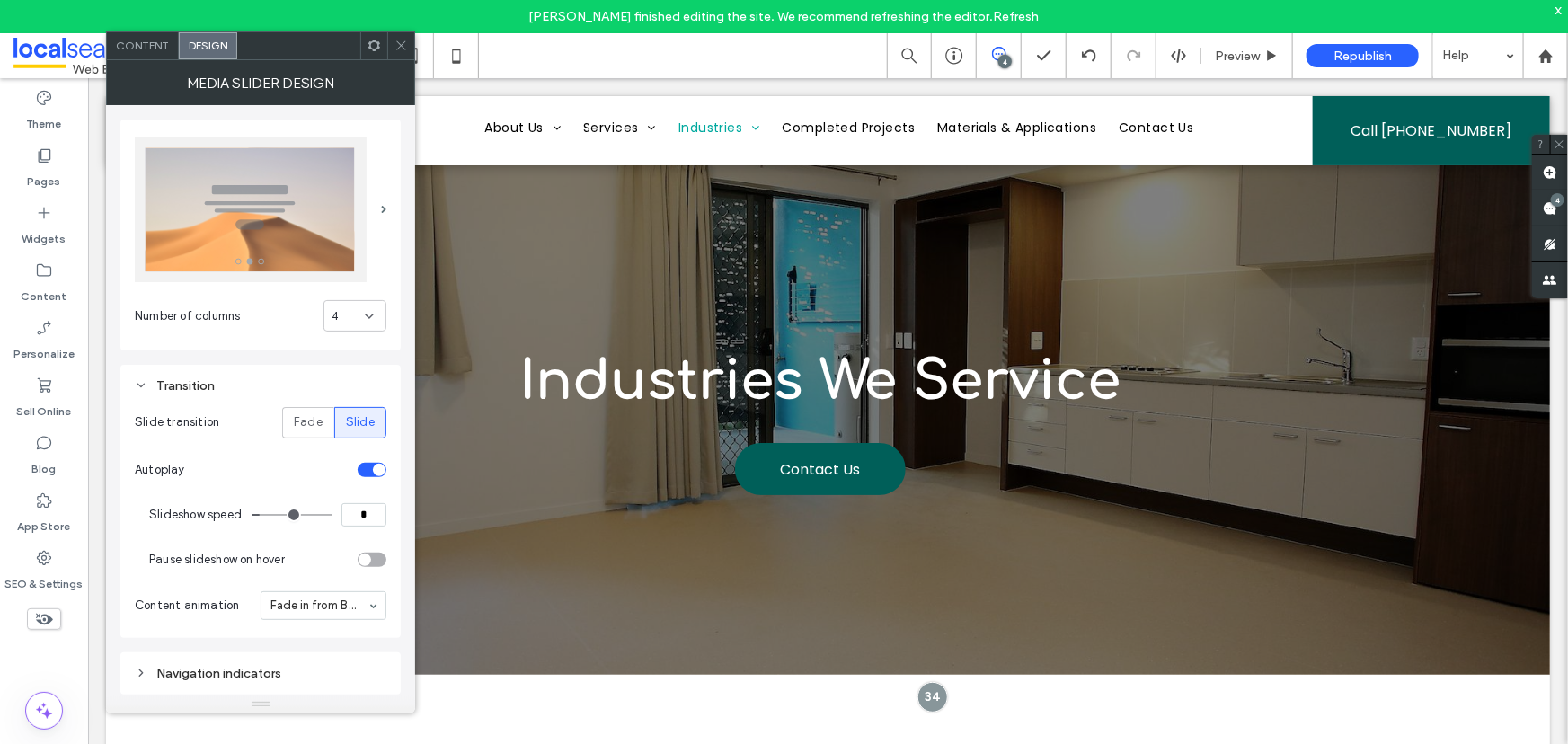click at bounding box center (401, 46) 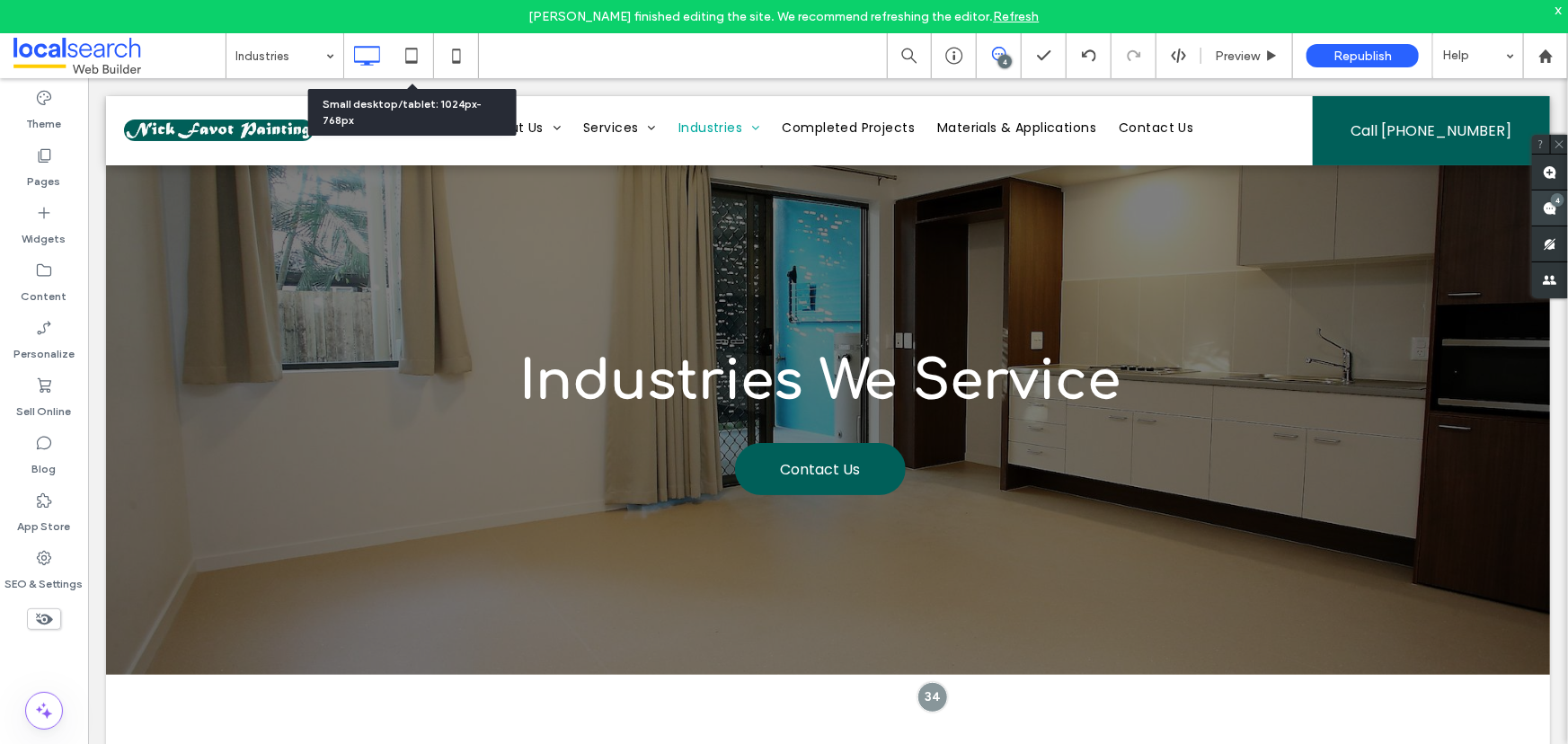 click on "4" at bounding box center (1557, 199) 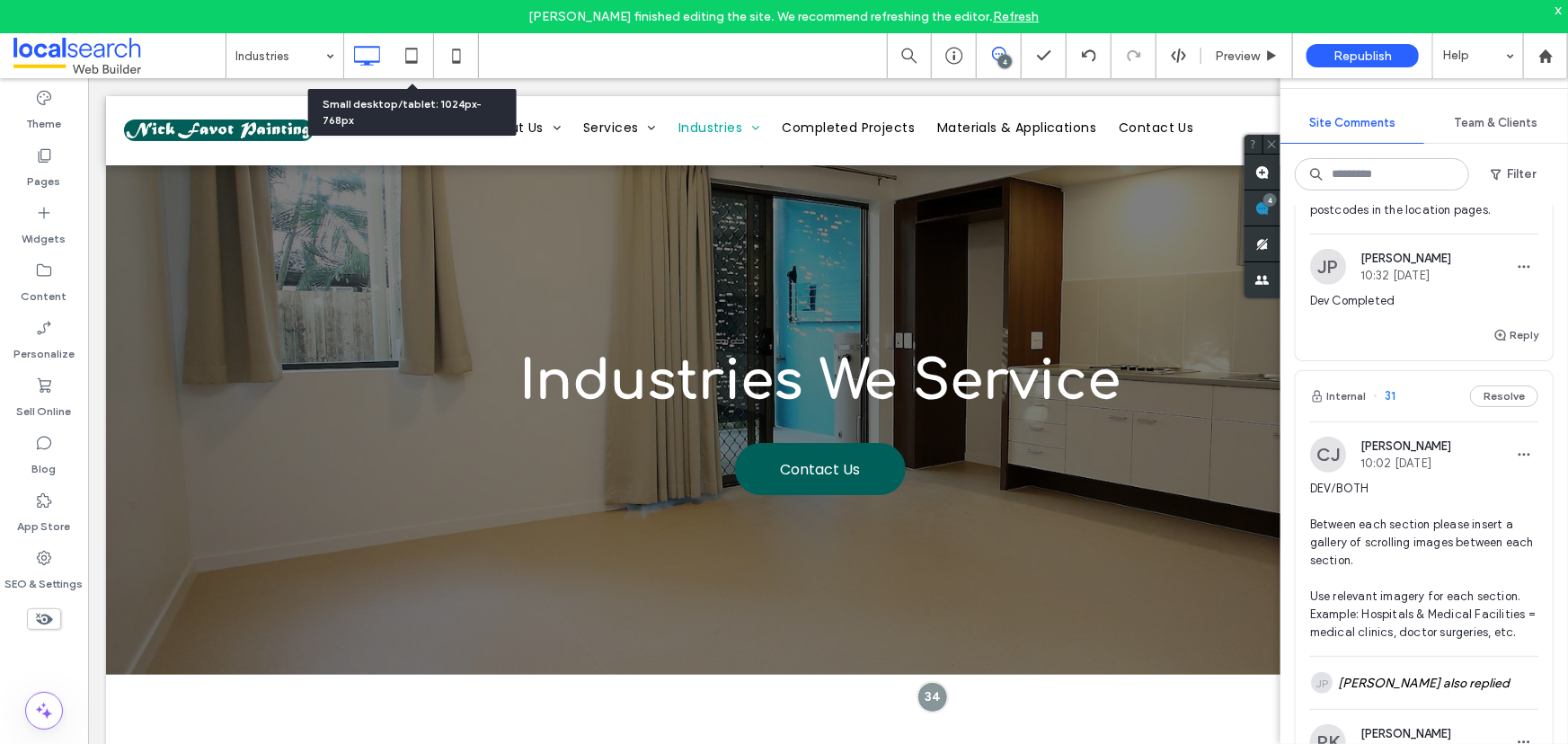 scroll, scrollTop: 408, scrollLeft: 0, axis: vertical 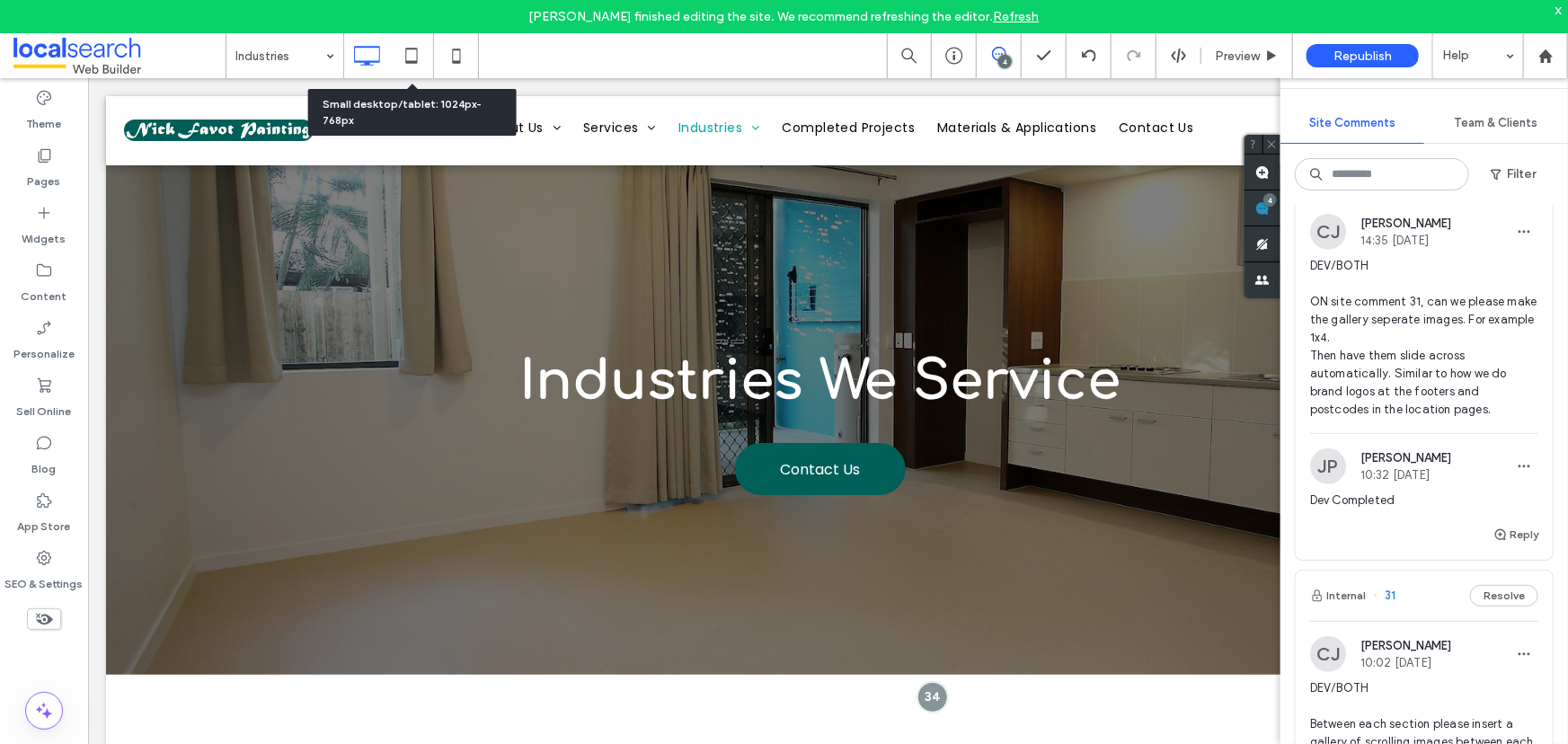 click on "DEV/BOTH
ON site comment 31, can we please make the gallery seperate images. For example 1x4.
Then have them slide across automatically. Similar to how we do brand logos at the footers and postcodes in the location pages." at bounding box center [1424, 338] 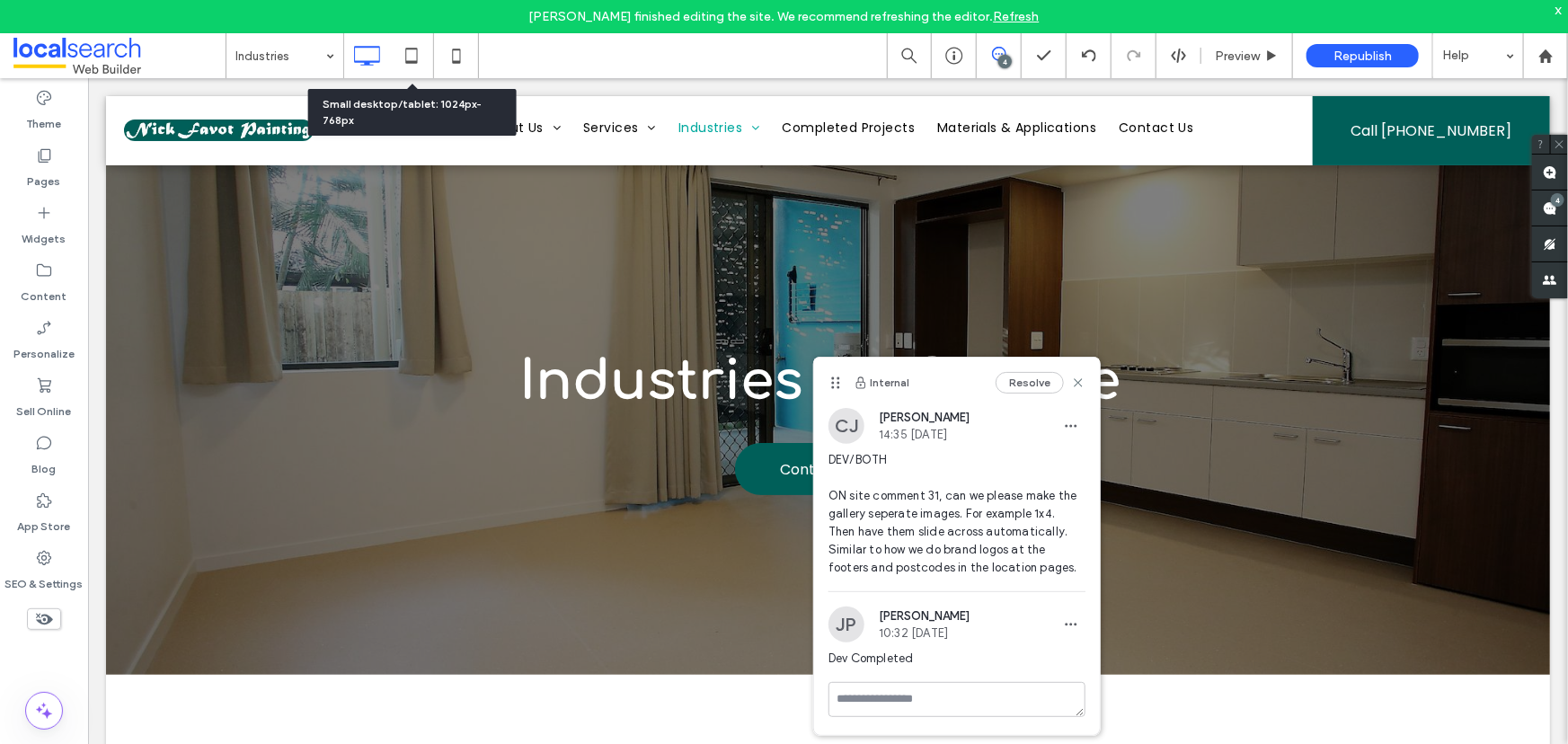 scroll, scrollTop: 0, scrollLeft: 0, axis: both 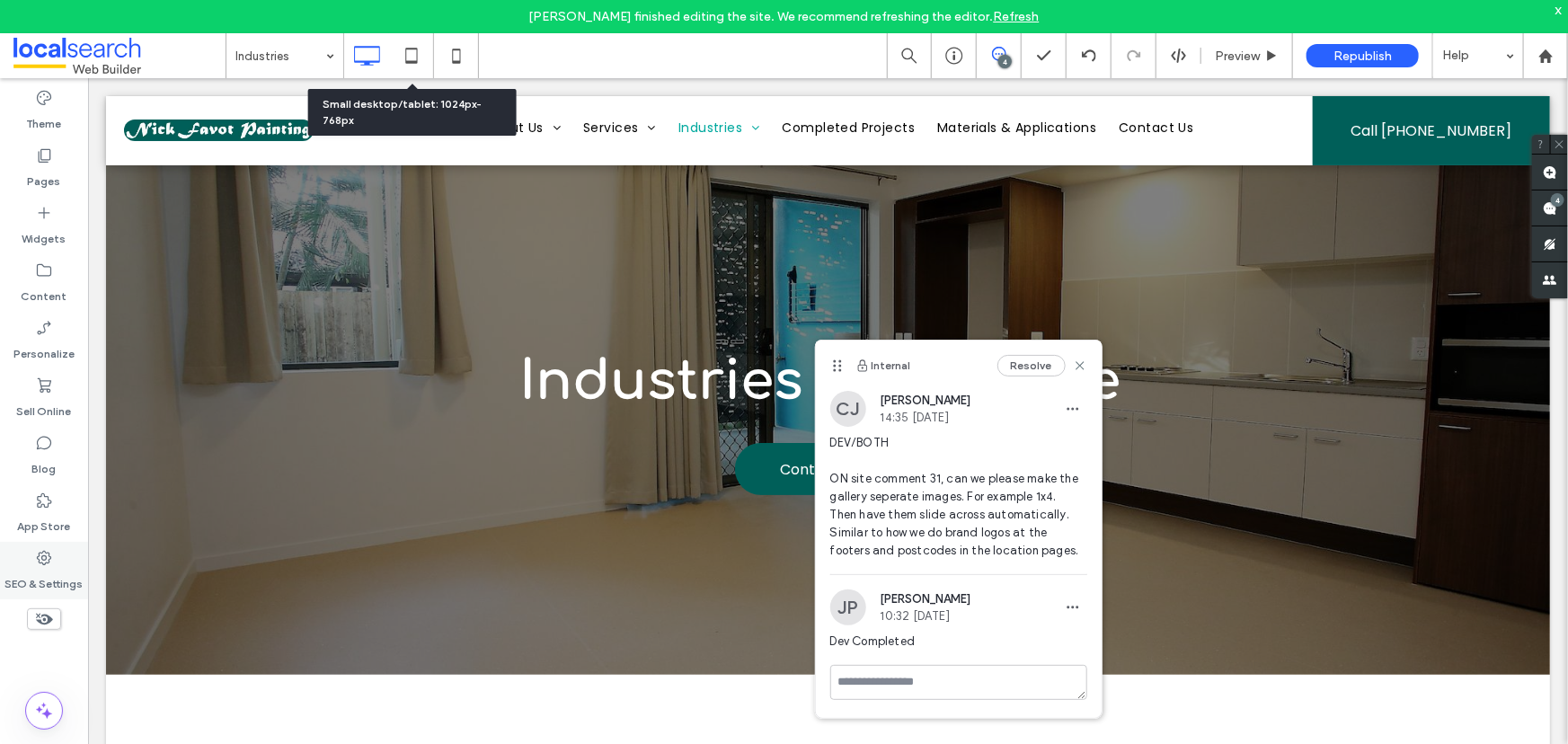 click 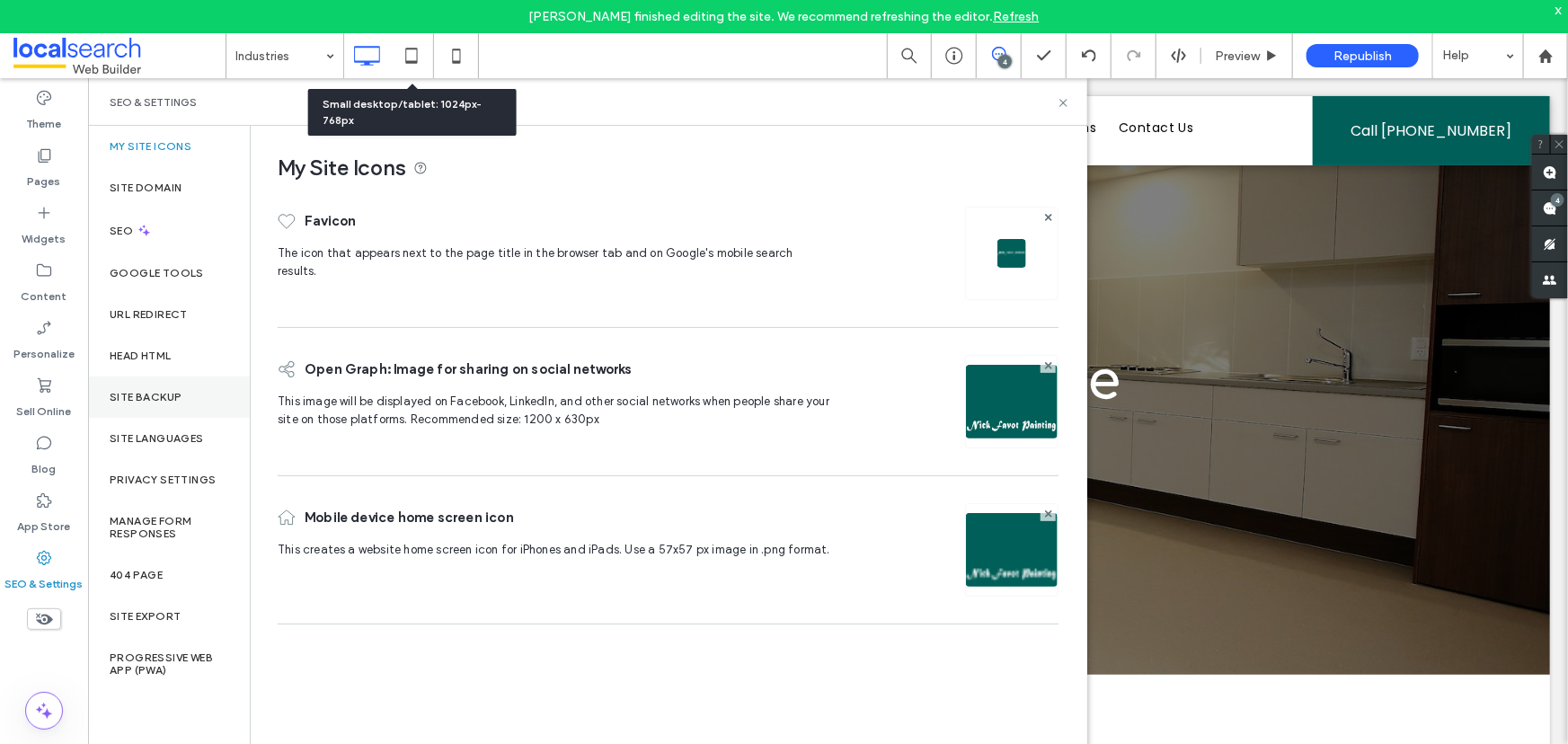 click on "Site Backup" at bounding box center [146, 397] 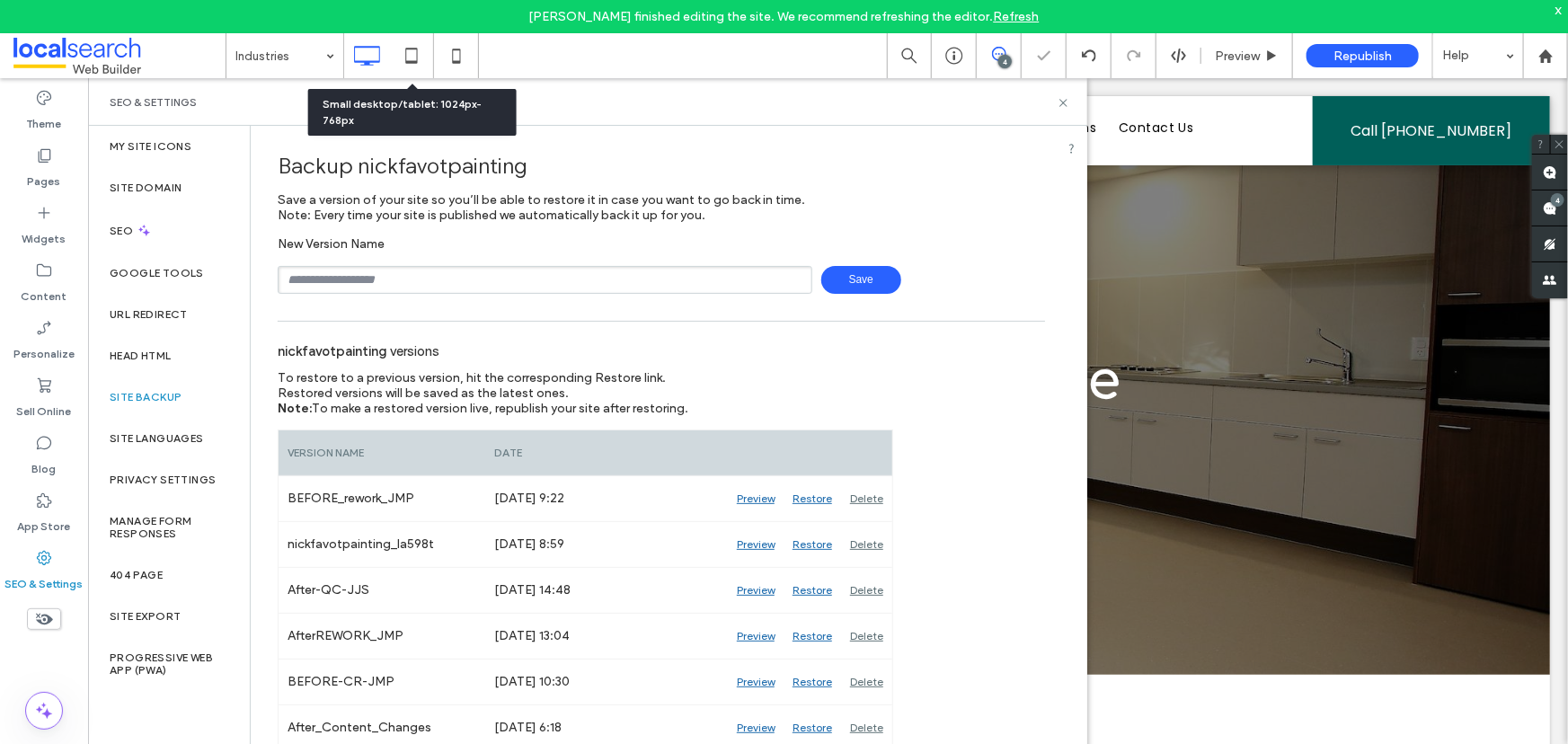 click at bounding box center (545, 279) 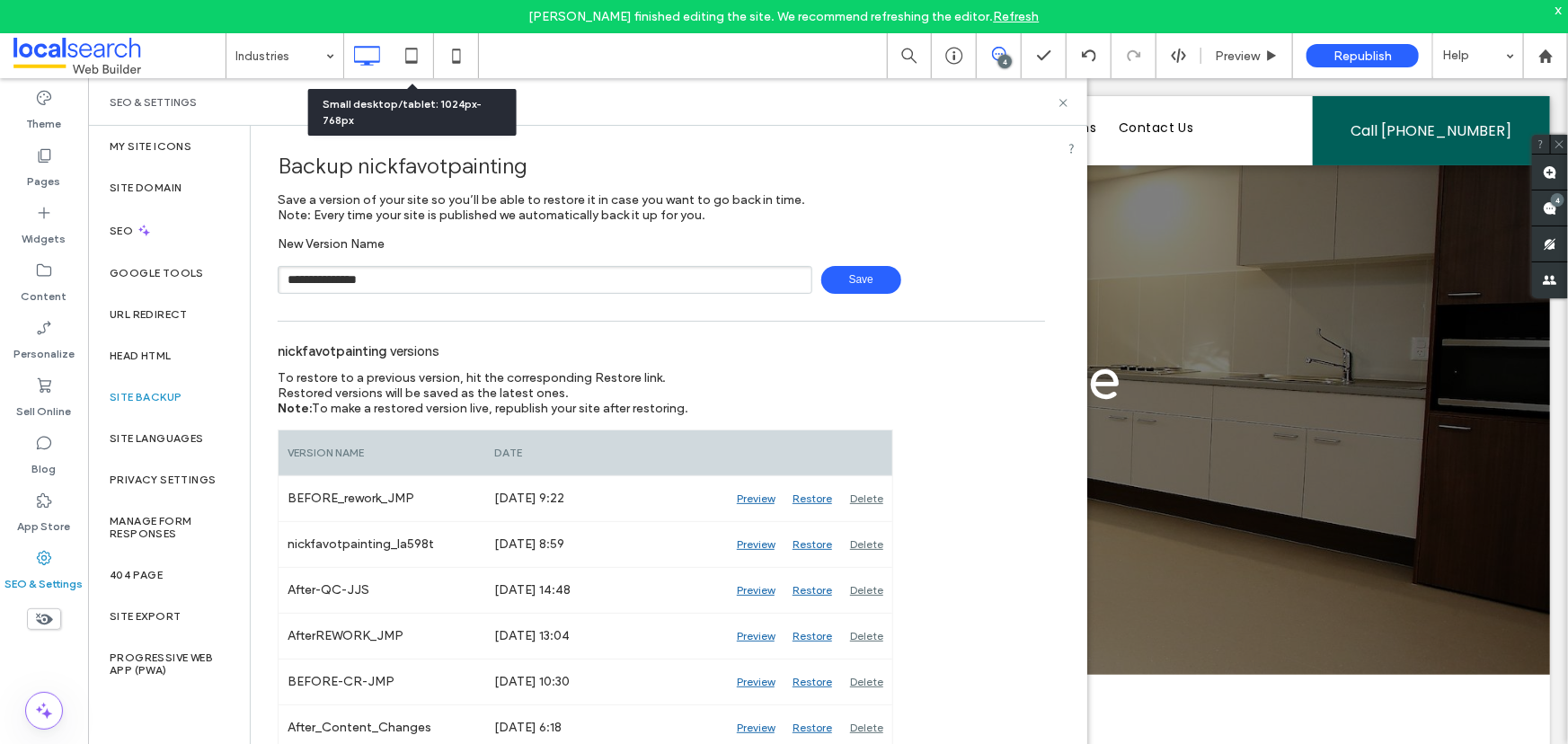 click on "Save" at bounding box center (861, 279) 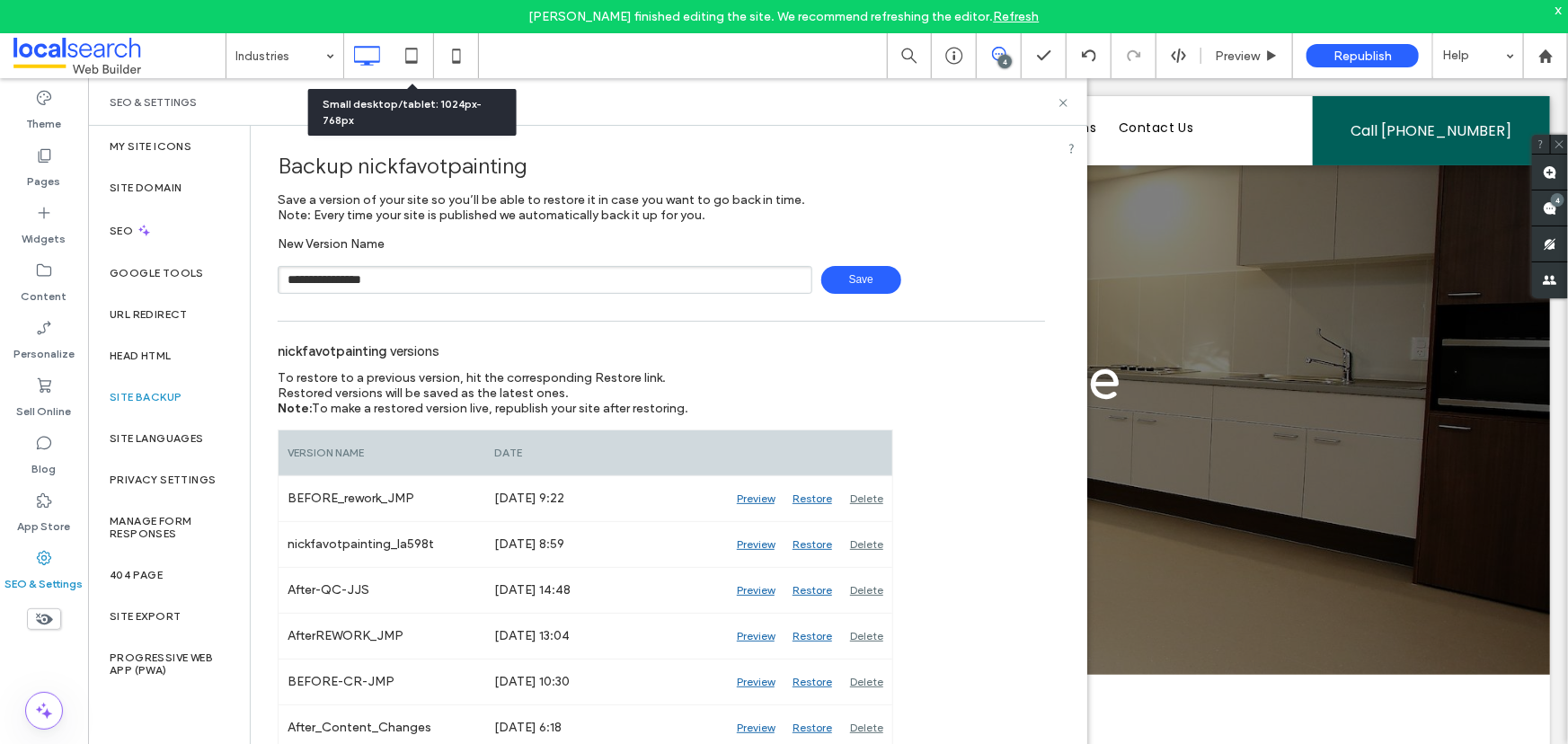 type on "**********" 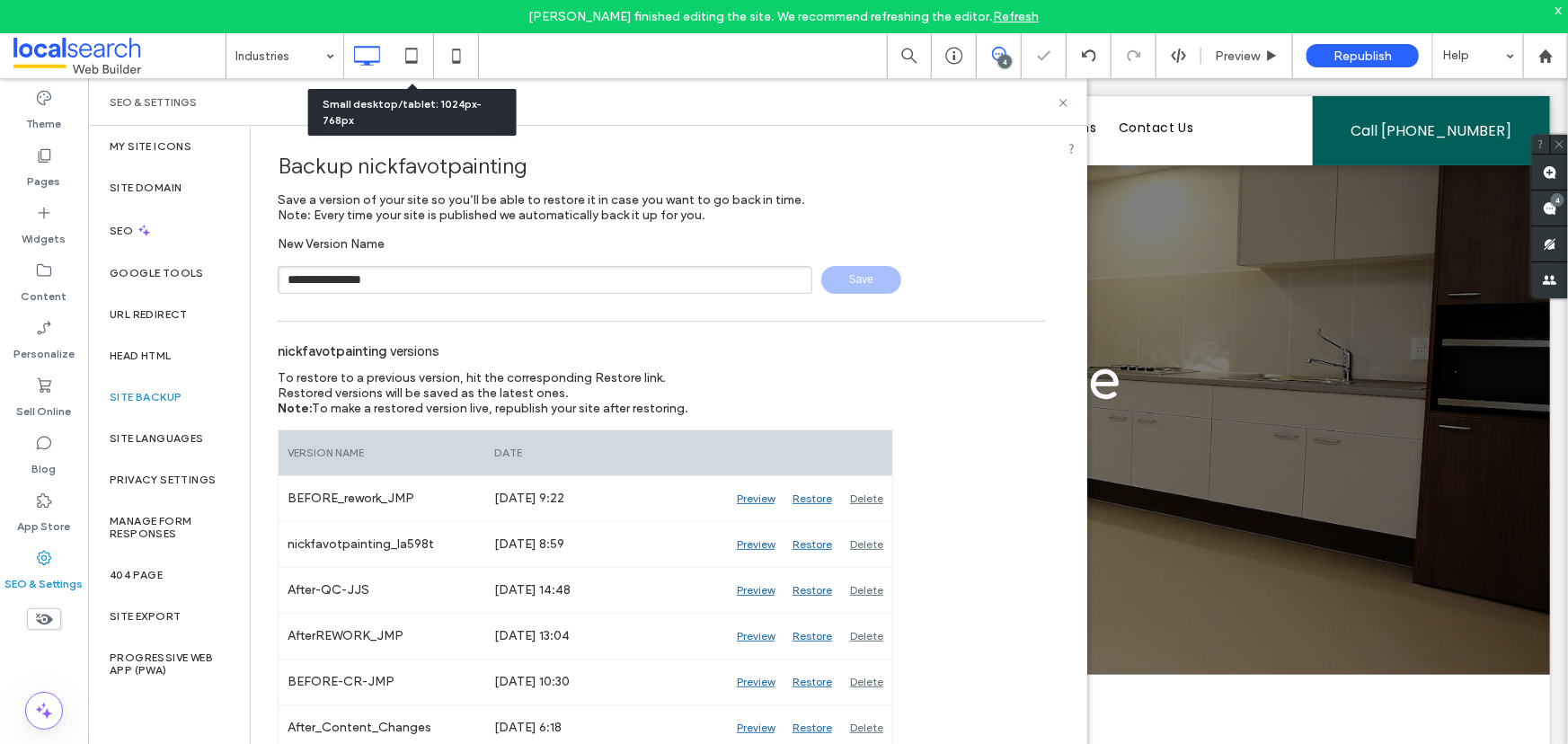 type 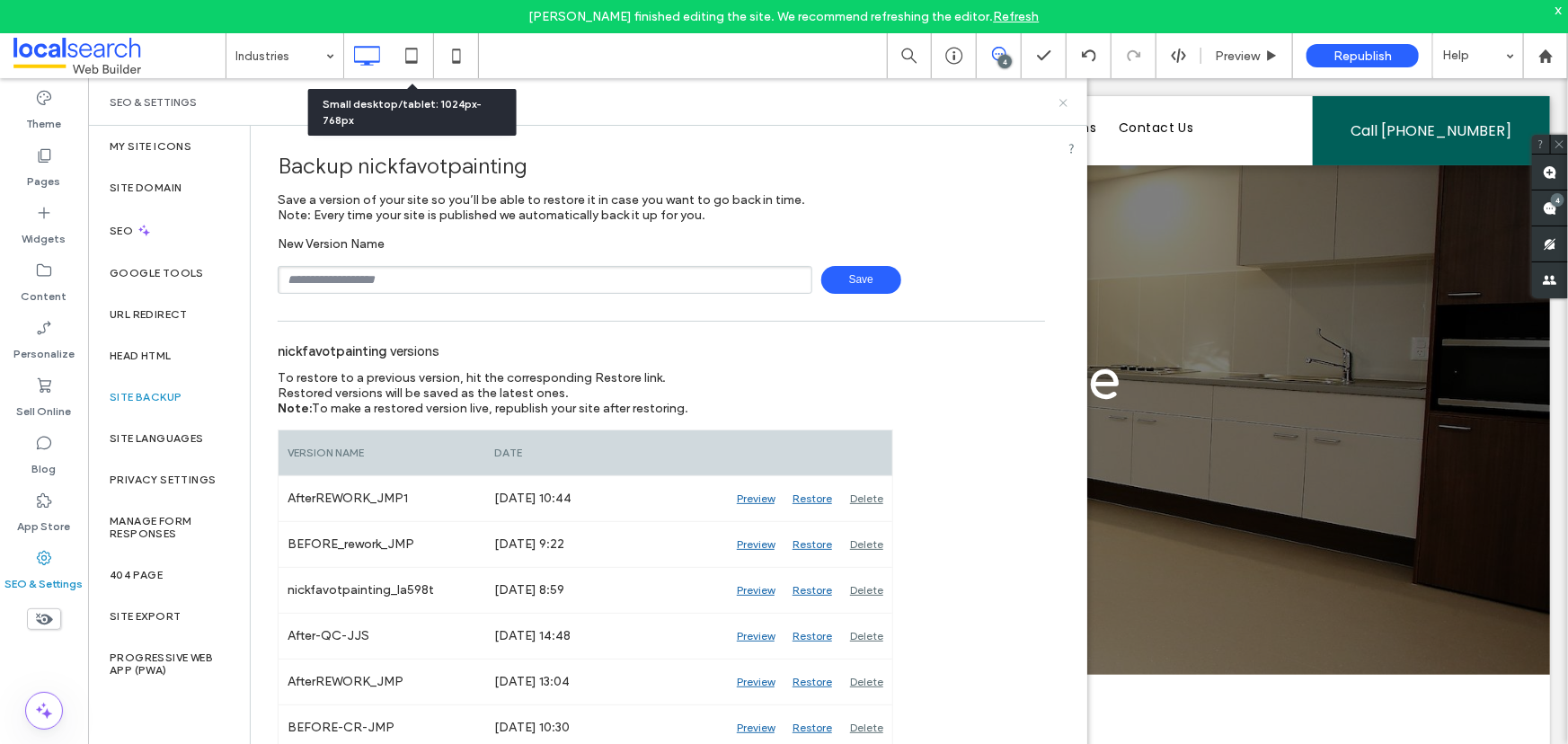 click 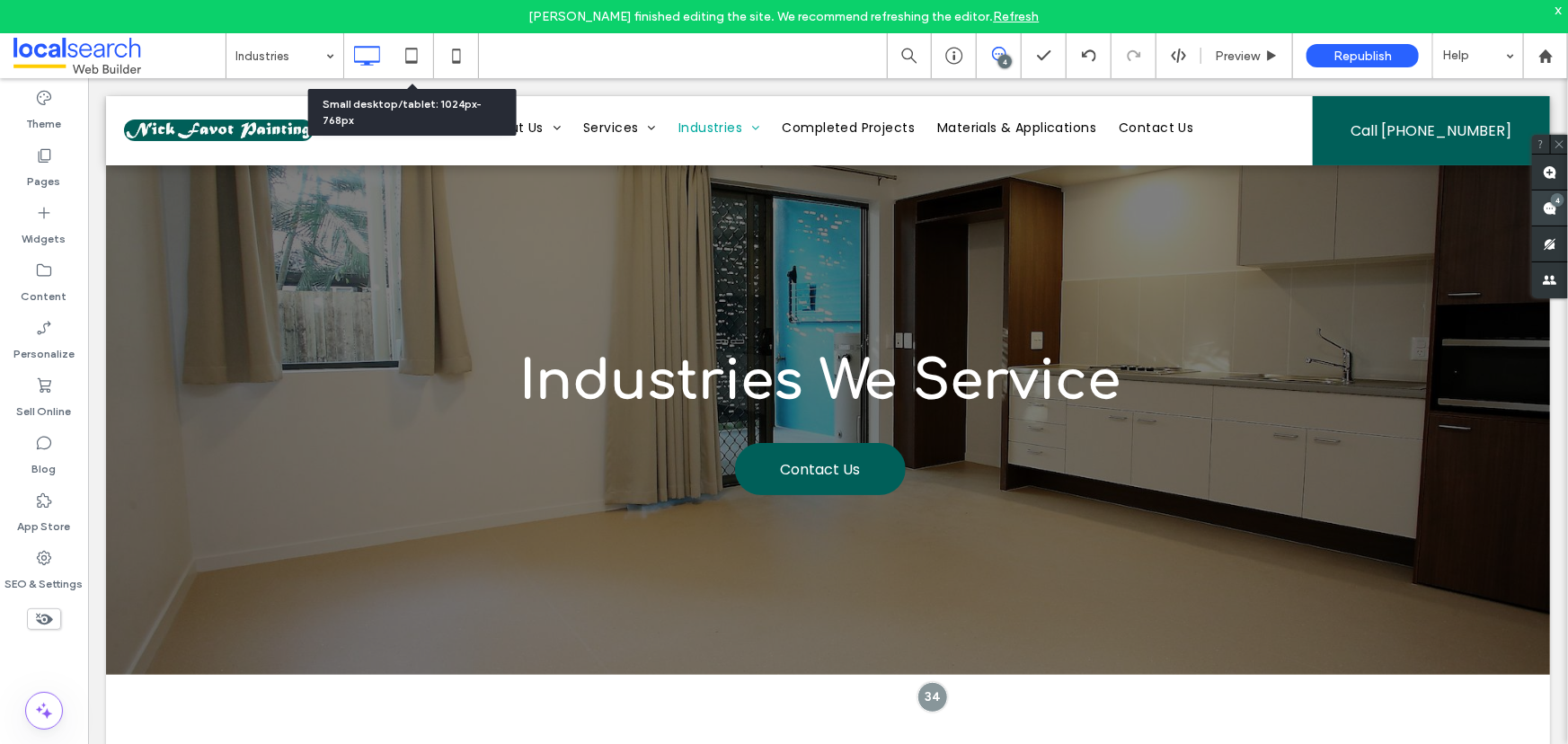 click on "4" at bounding box center [1557, 199] 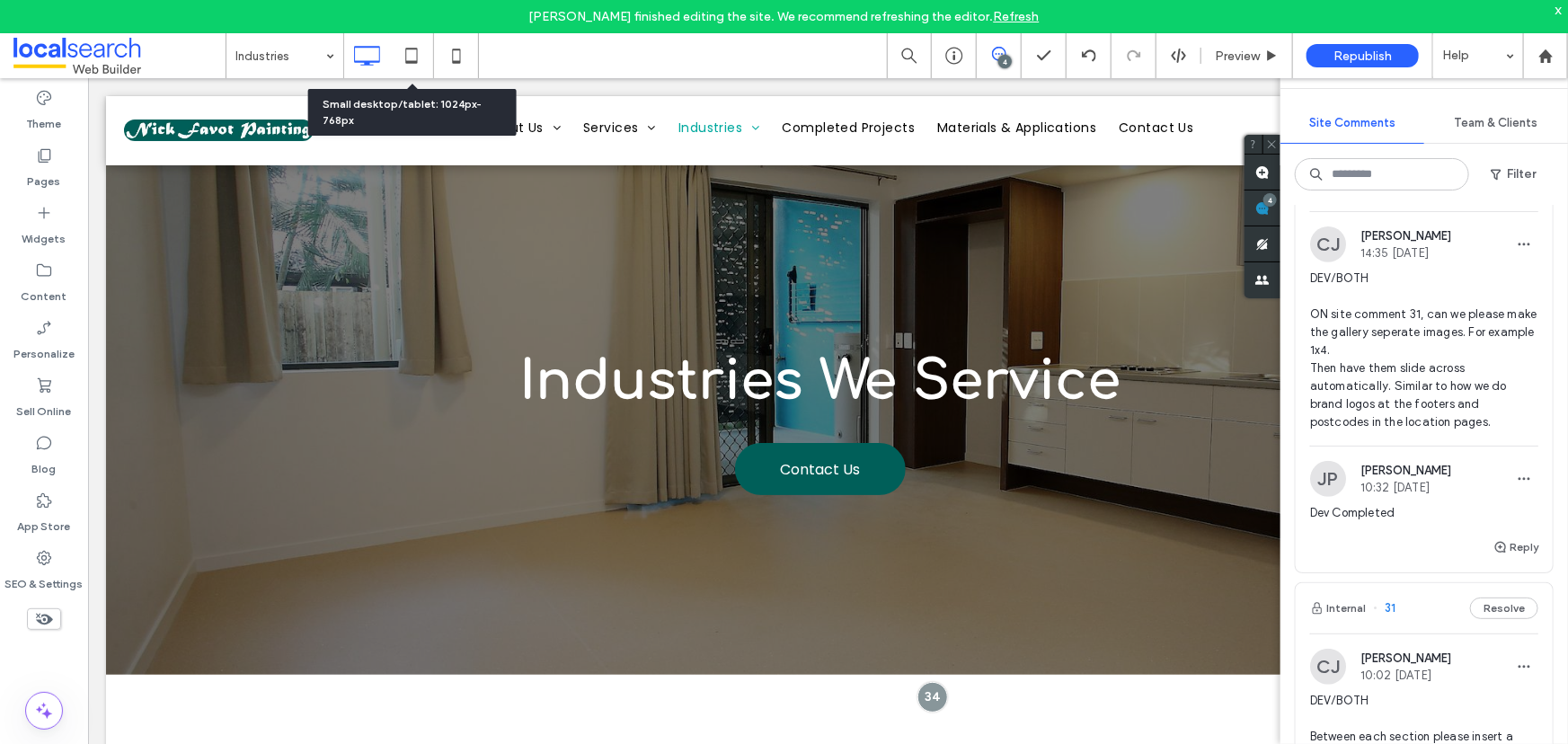 scroll, scrollTop: 408, scrollLeft: 0, axis: vertical 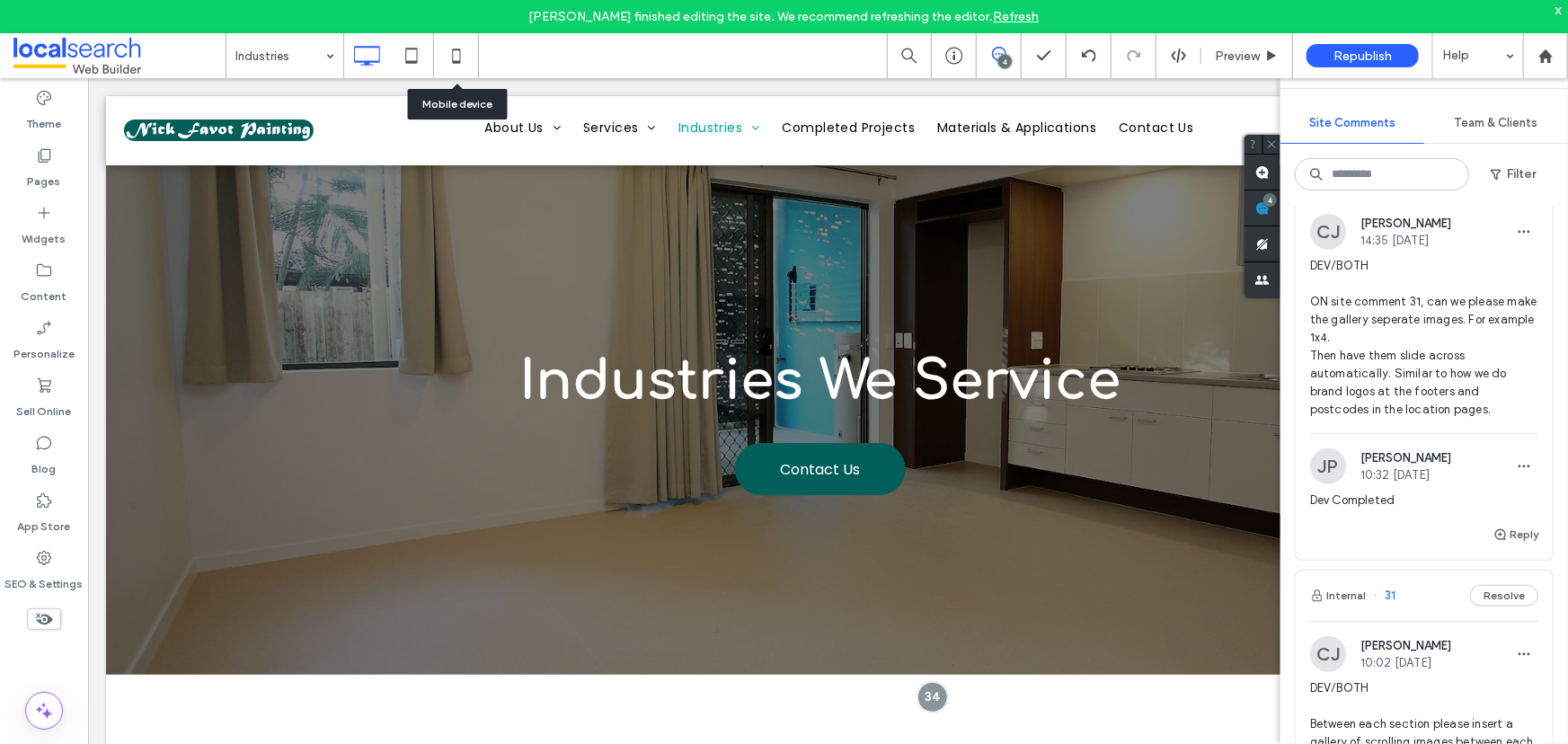 drag, startPoint x: 467, startPoint y: 59, endPoint x: 502, endPoint y: 197, distance: 142.36924 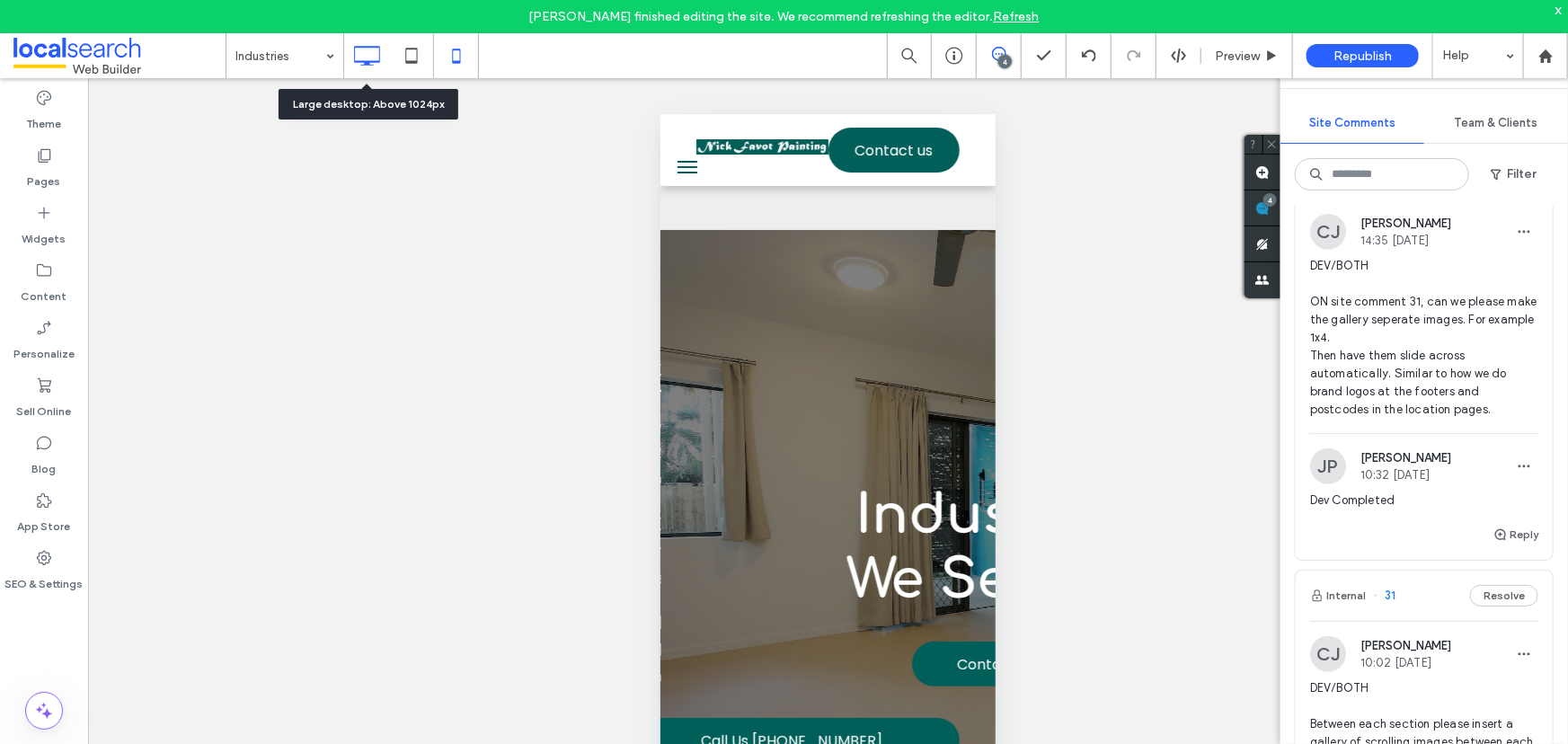 click 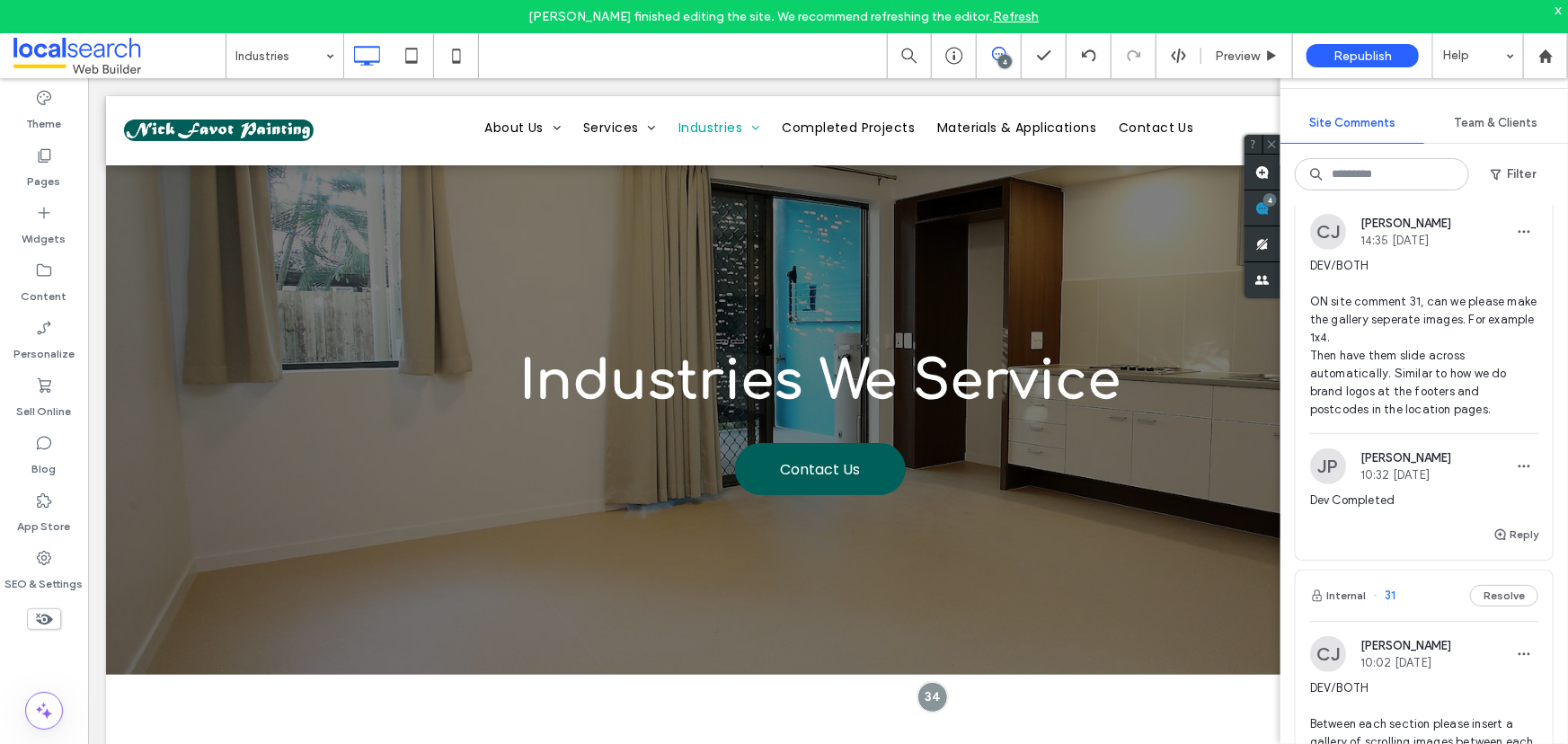 scroll, scrollTop: 0, scrollLeft: 0, axis: both 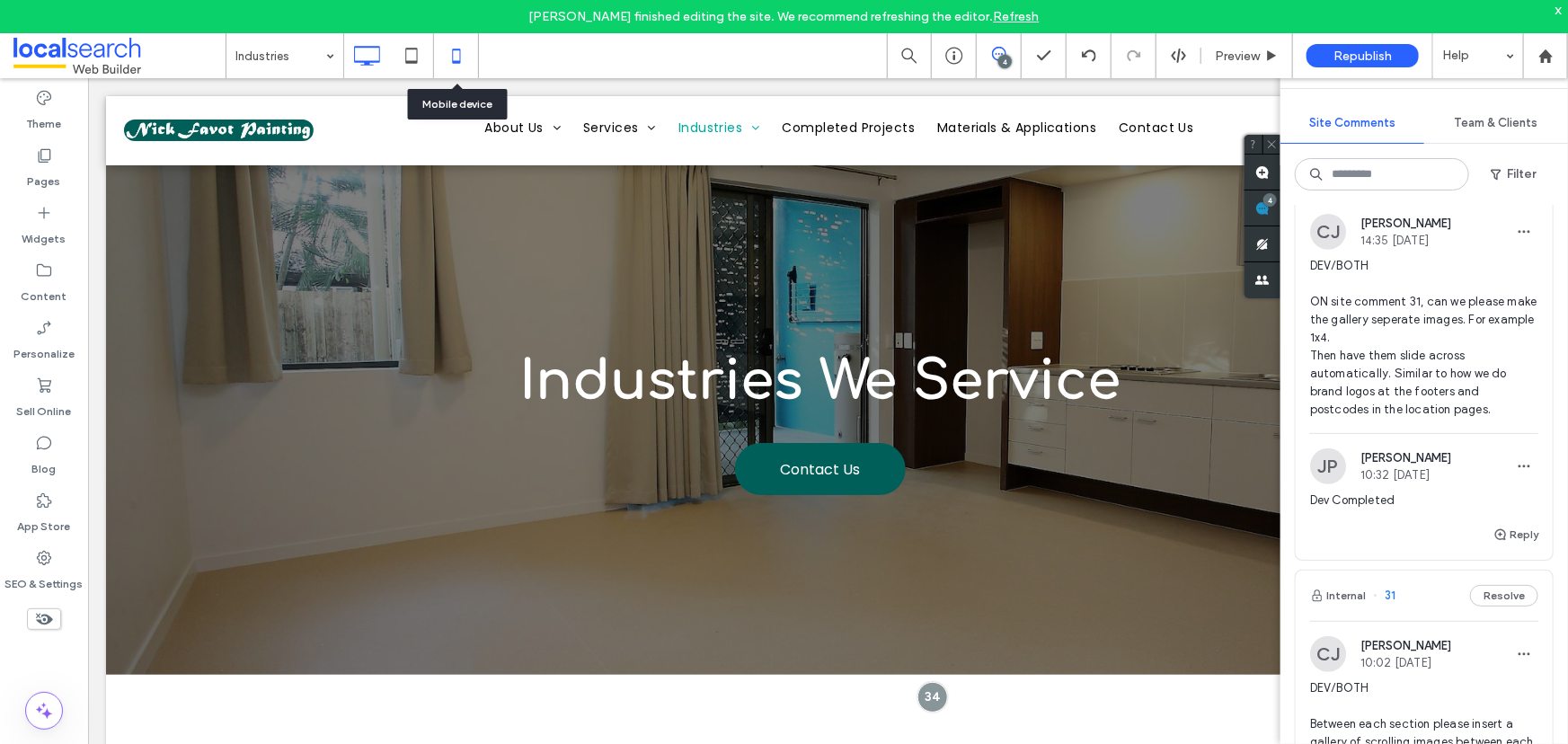 click 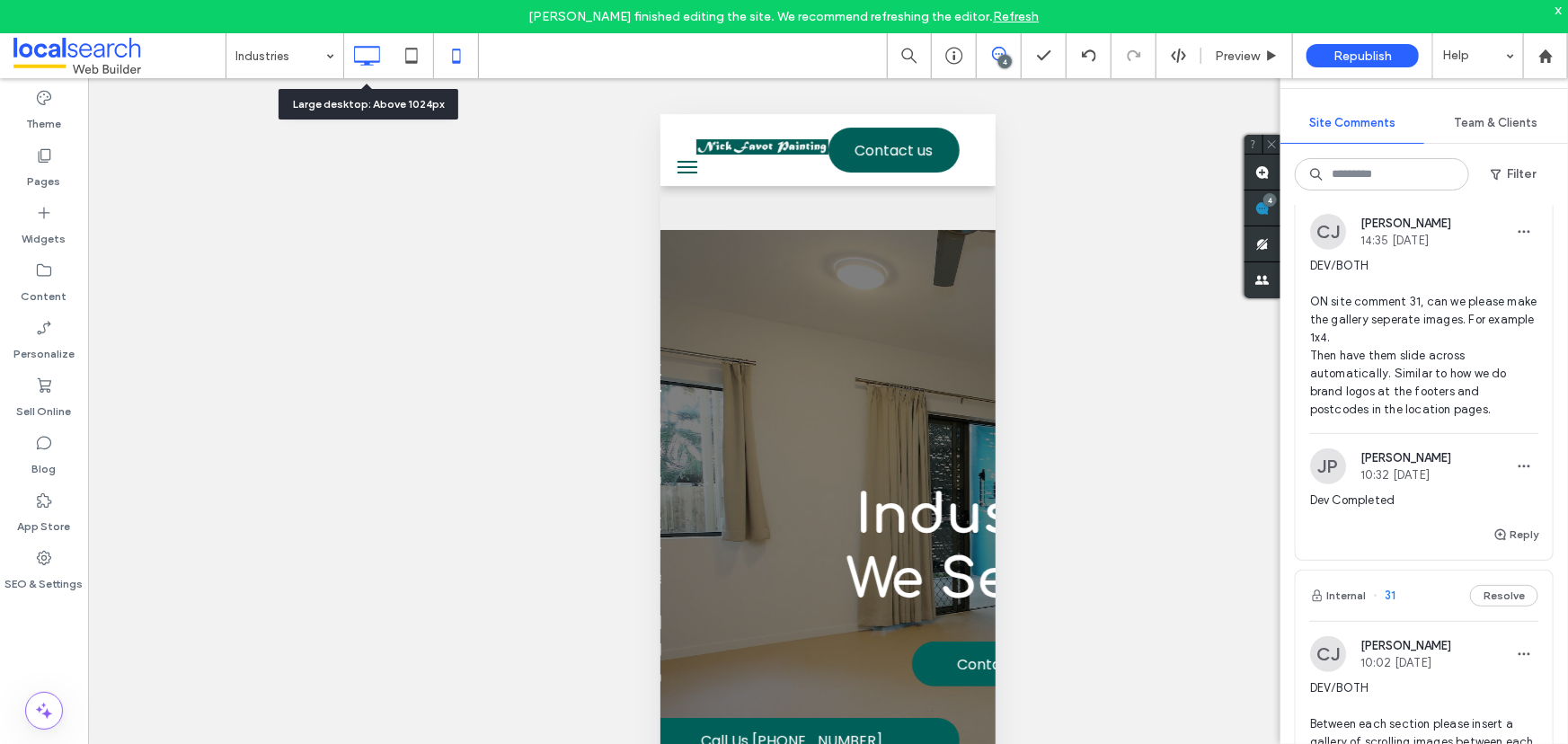 click 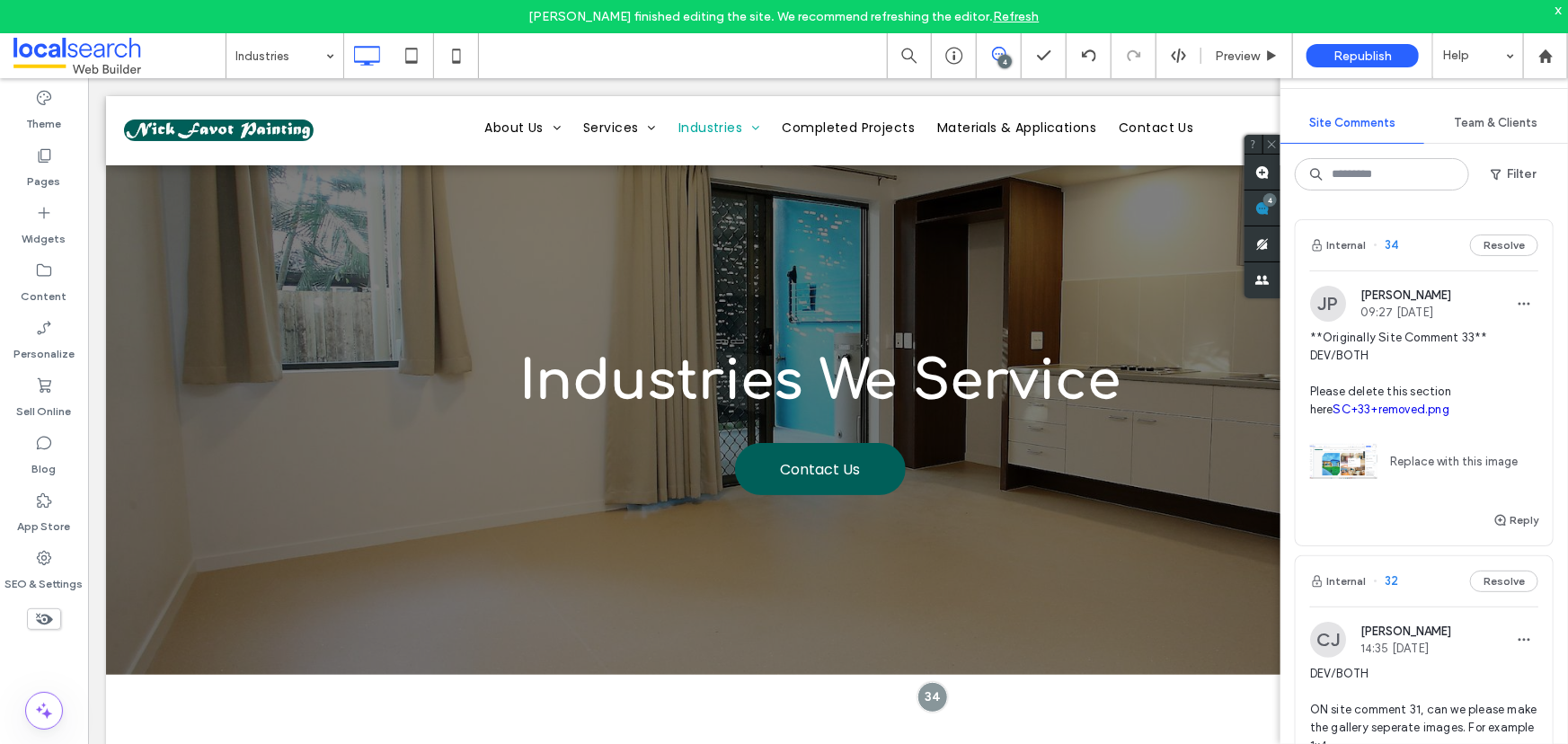 scroll, scrollTop: 81, scrollLeft: 0, axis: vertical 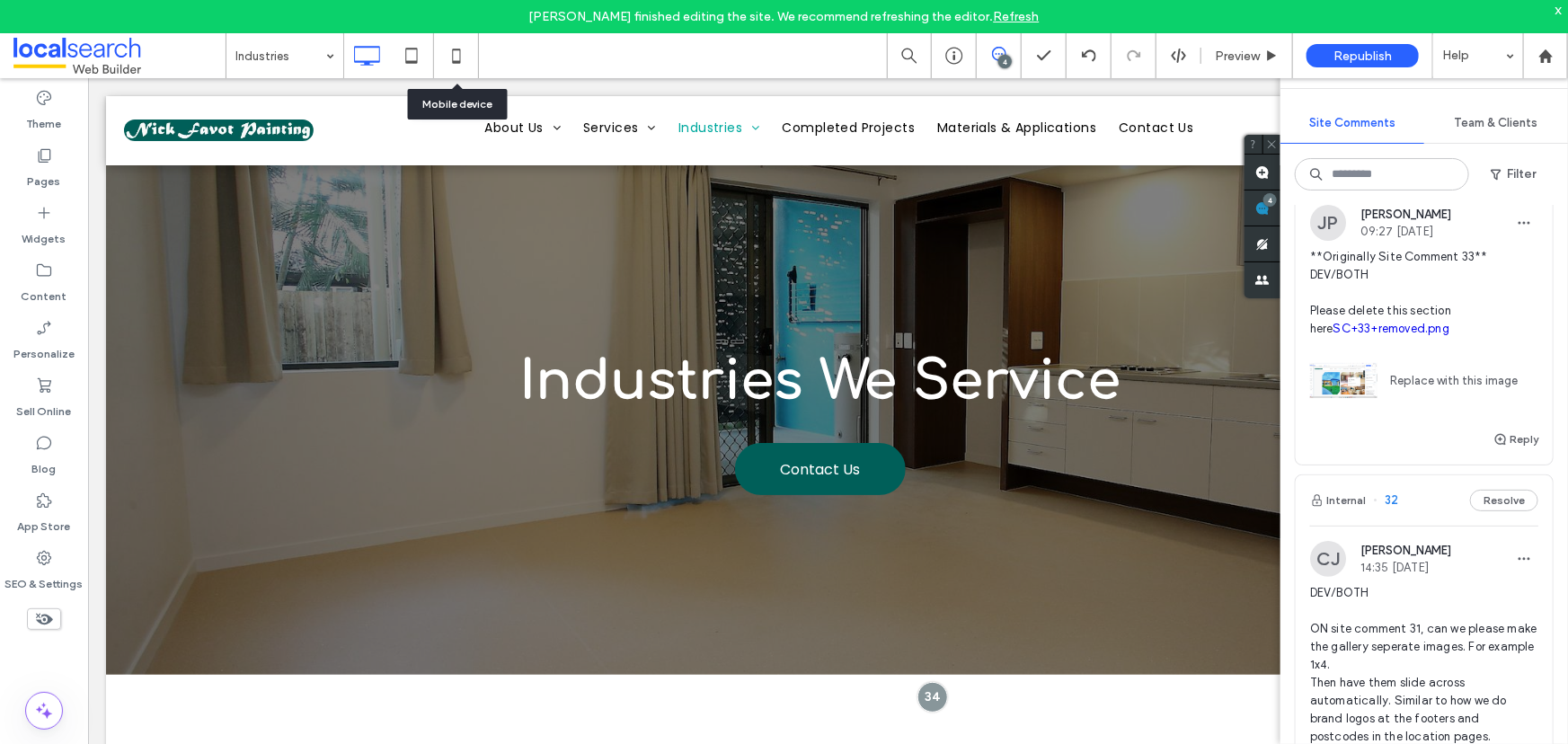 drag, startPoint x: 456, startPoint y: 56, endPoint x: 461, endPoint y: 154, distance: 98.127468 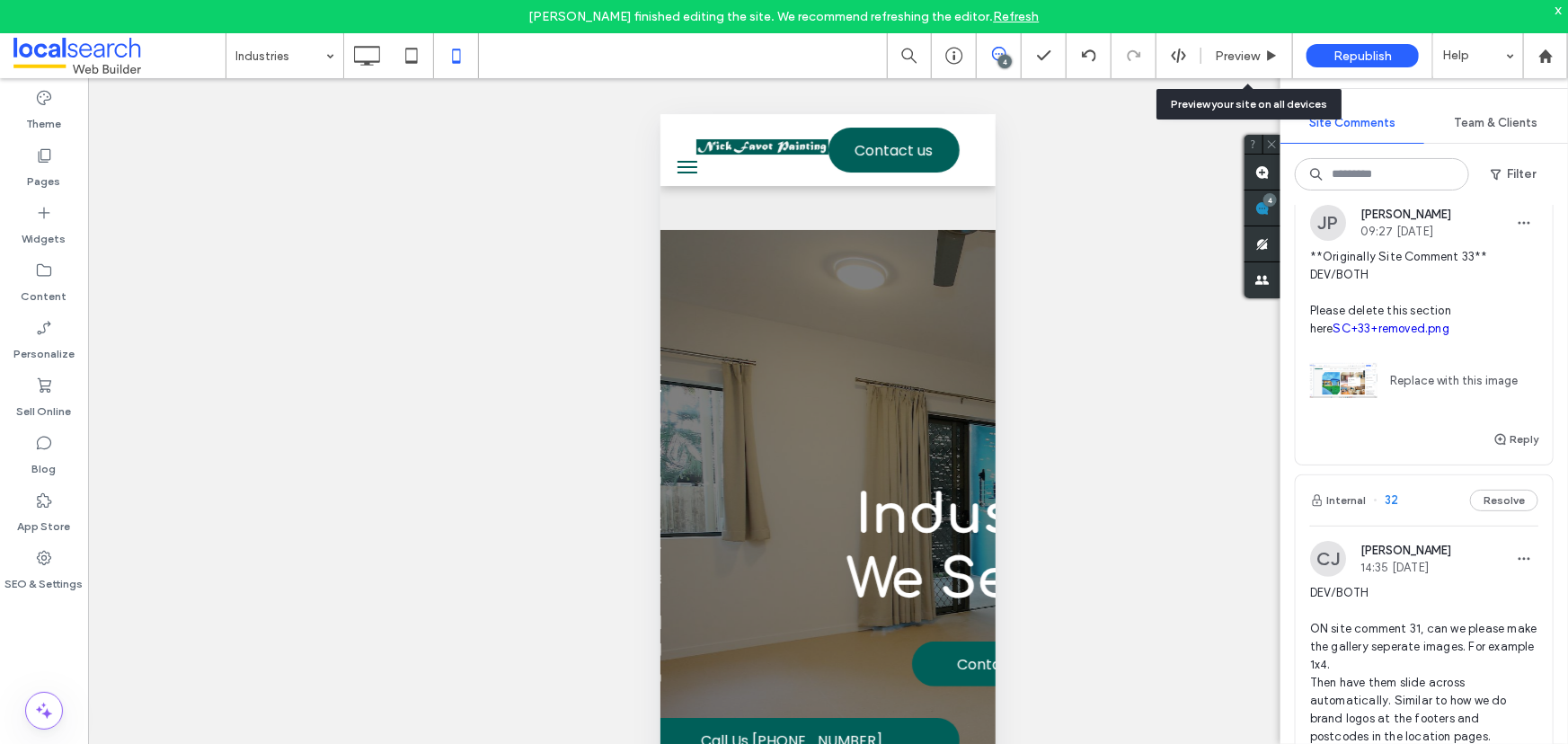 drag, startPoint x: 1216, startPoint y: 46, endPoint x: 1197, endPoint y: 65, distance: 26.870058 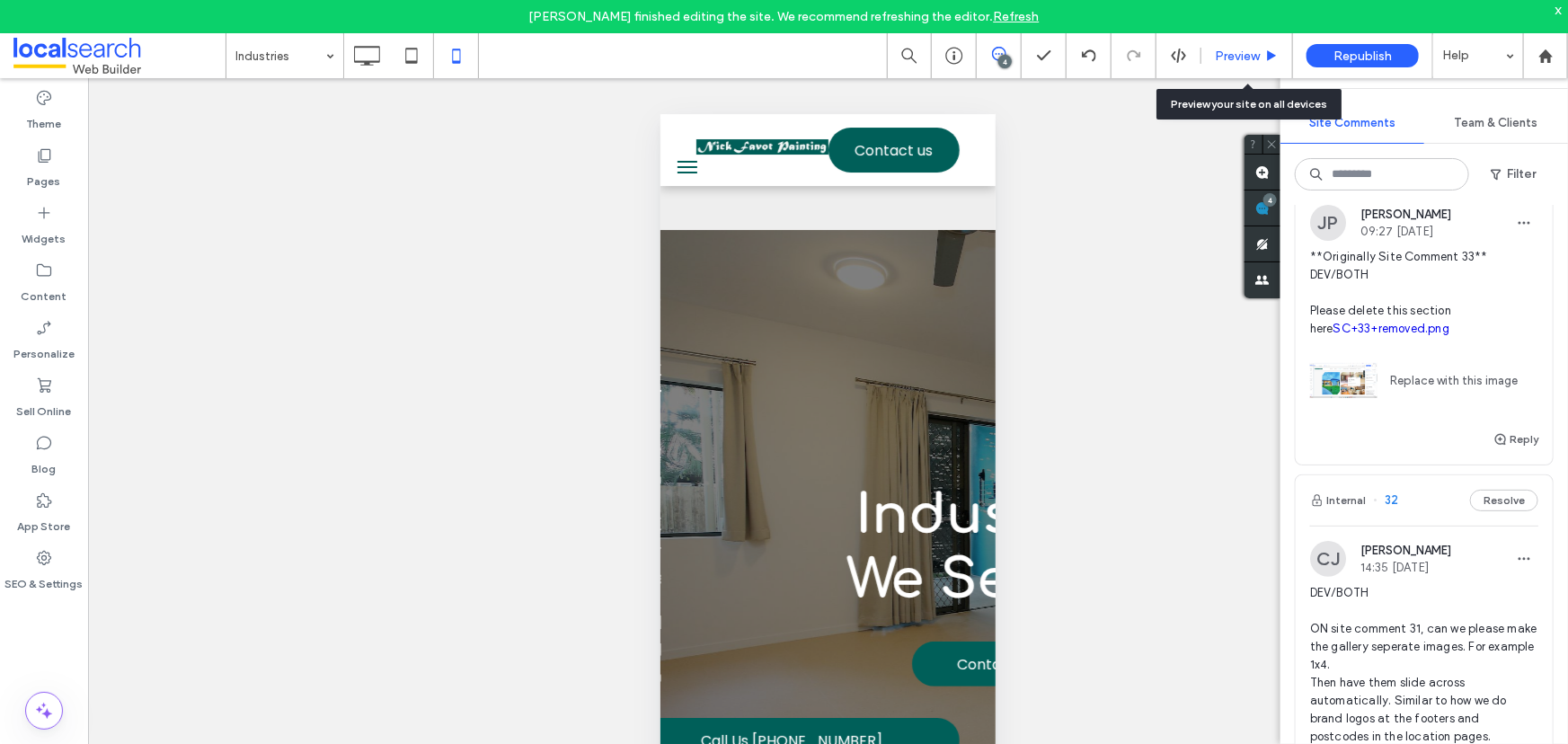 click on "Preview" at bounding box center (1246, 56) 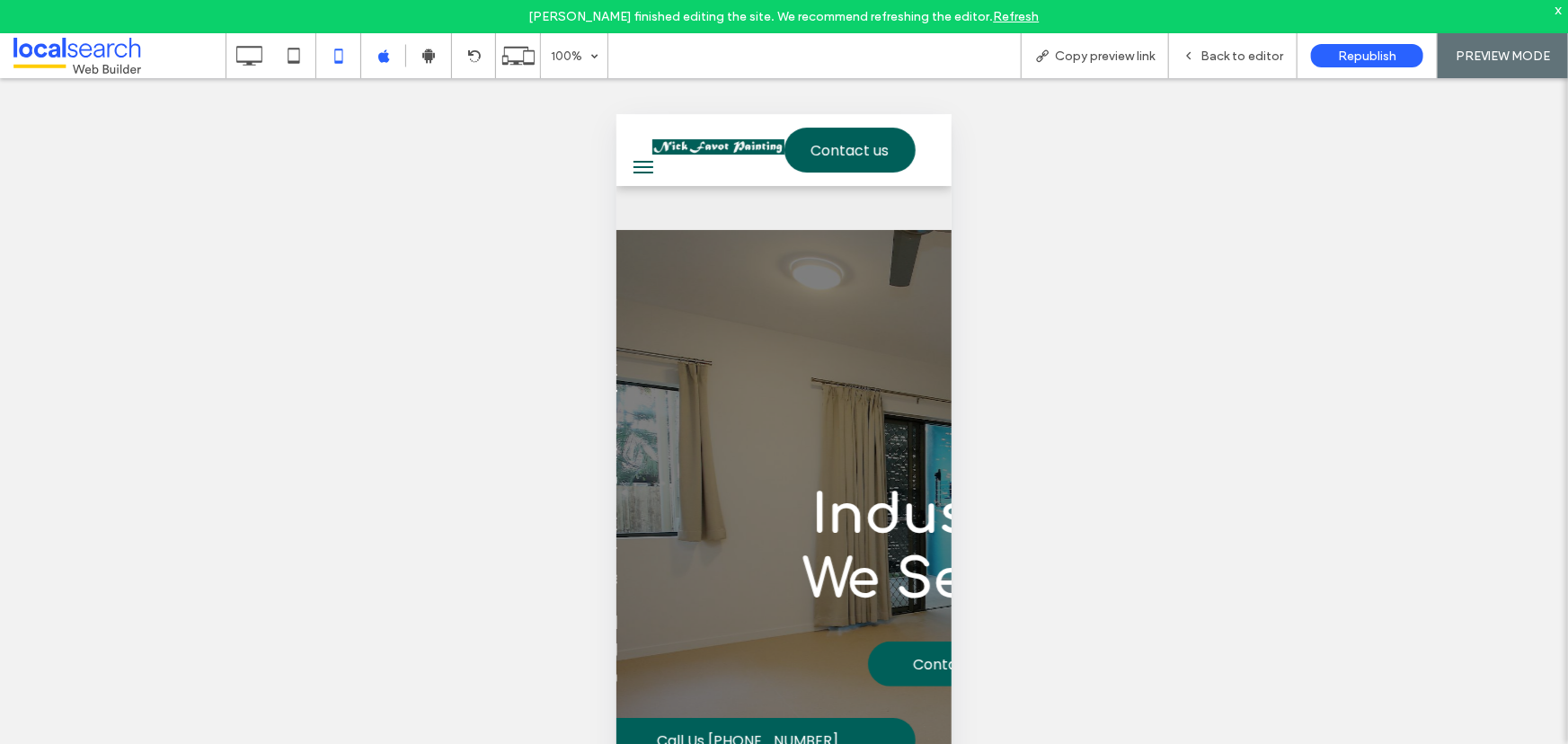 scroll, scrollTop: 0, scrollLeft: 0, axis: both 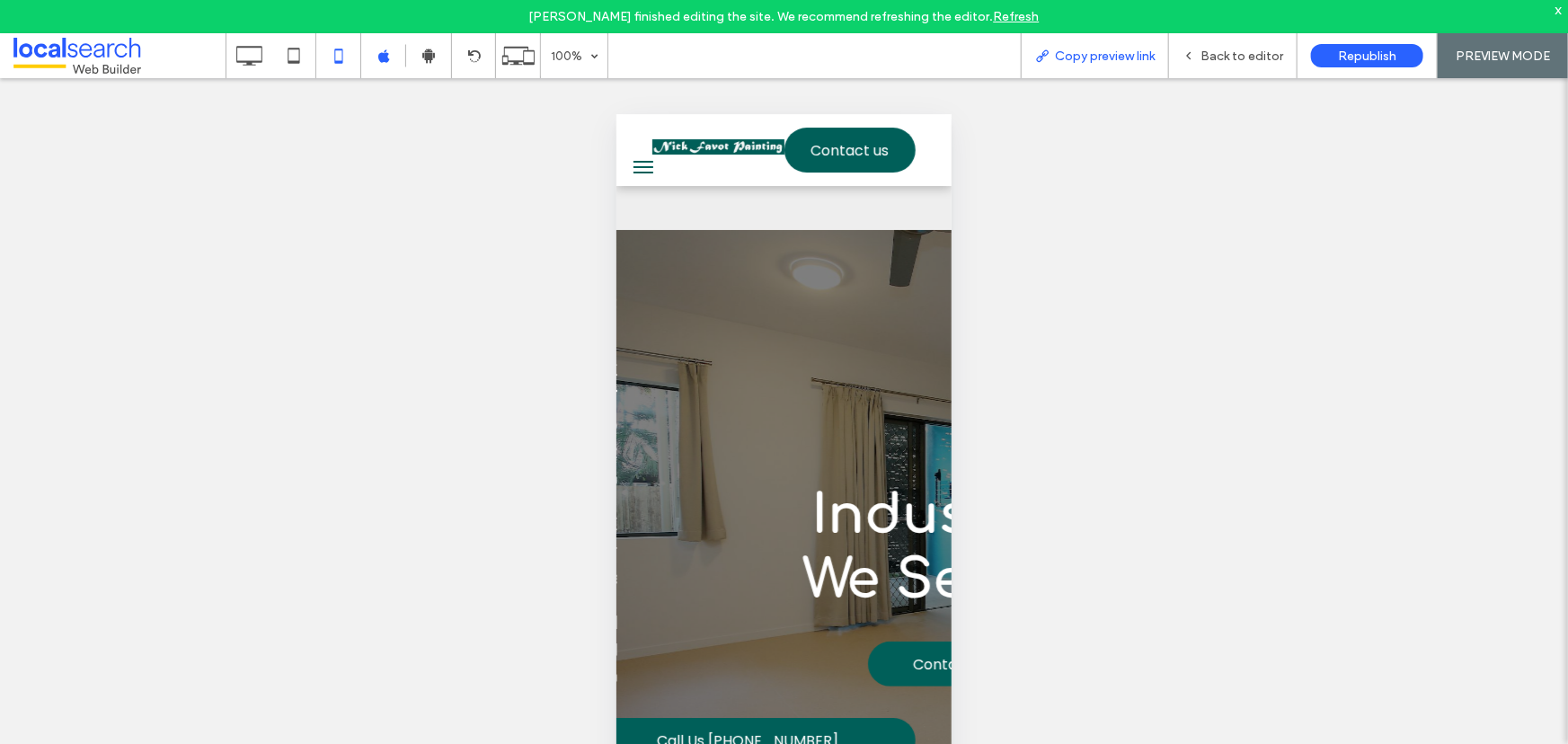 click on "Copy preview link" at bounding box center [1094, 56] 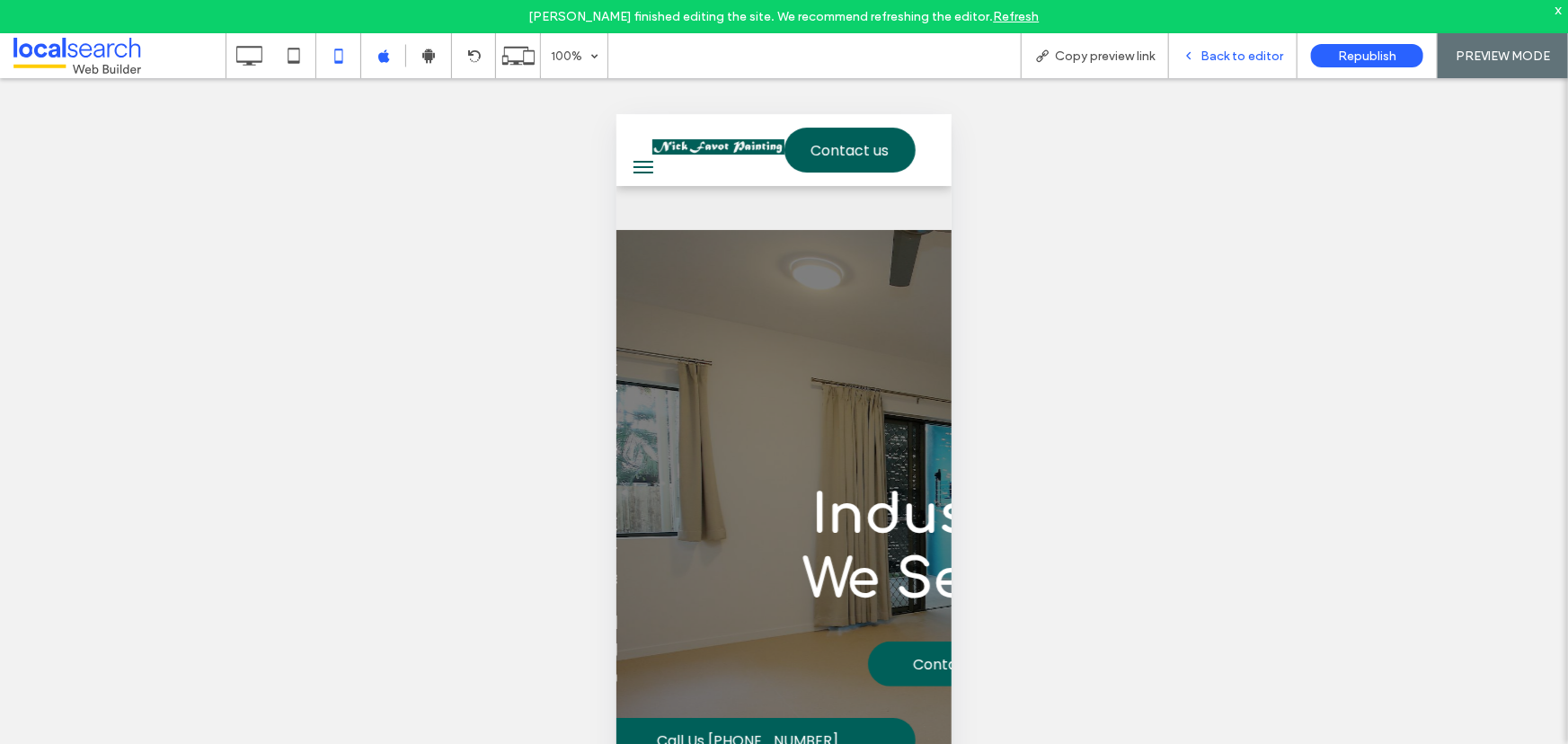 click on "Back to editor" at bounding box center (1242, 56) 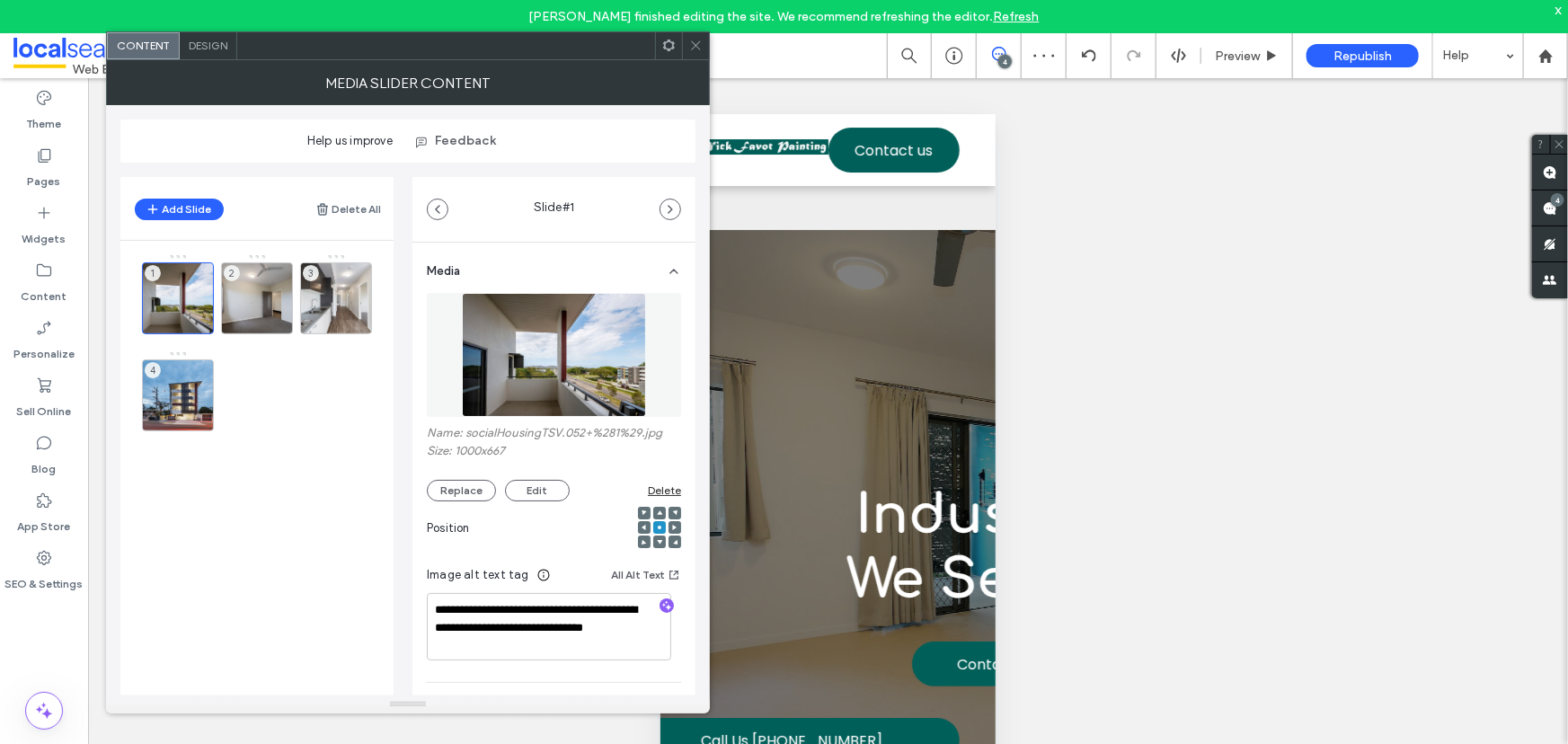 click on "Design" at bounding box center [208, 45] 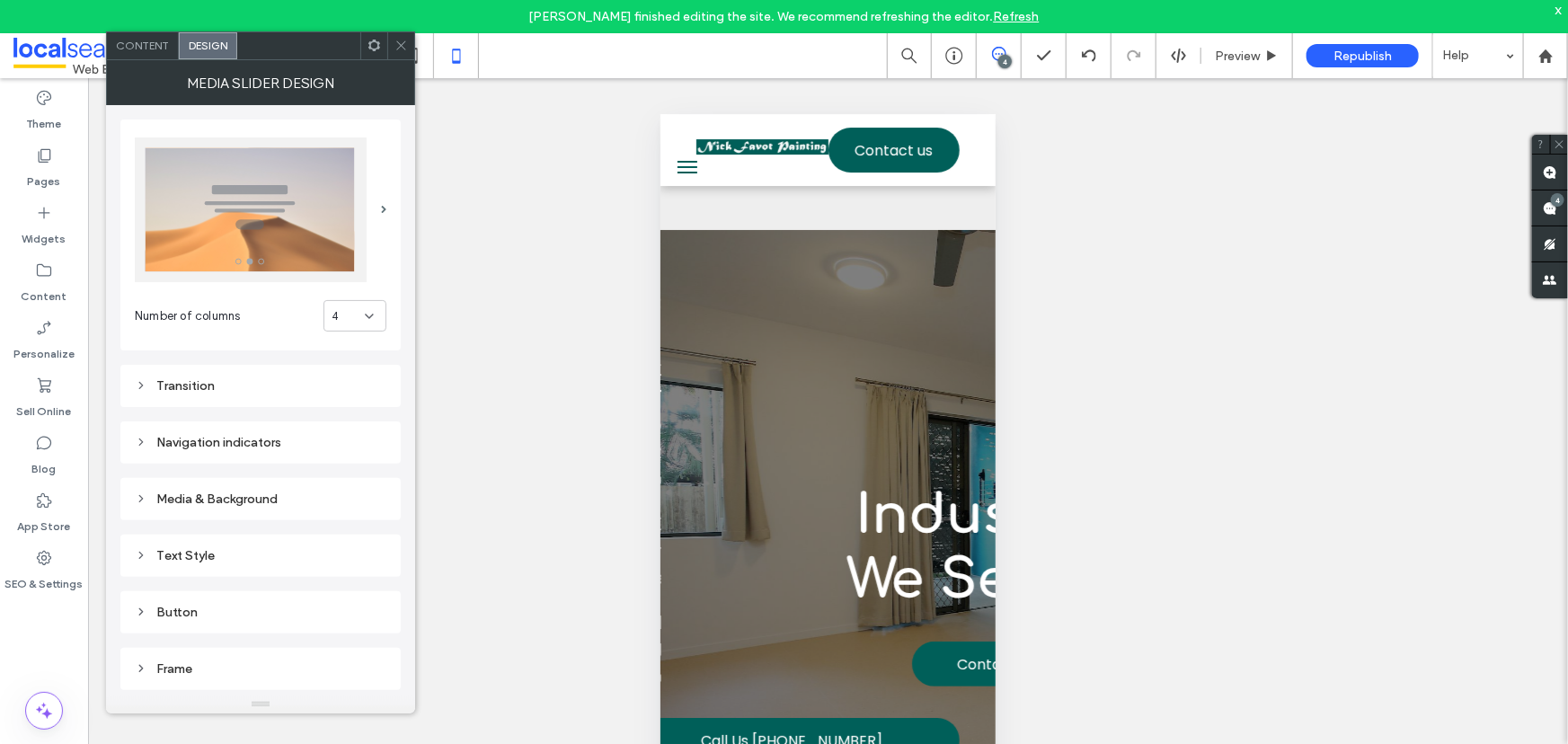 click on "Transition" at bounding box center (261, 385) 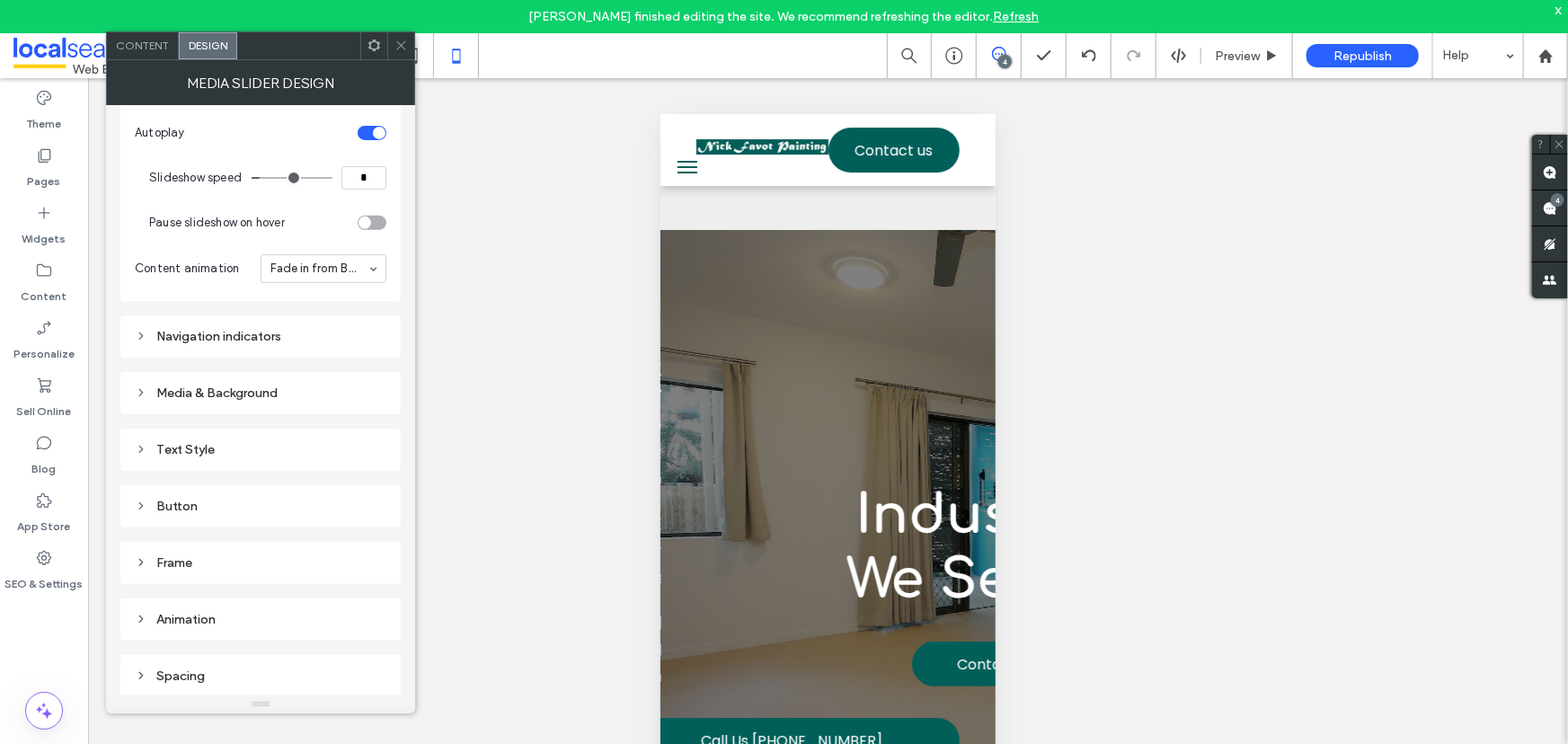 scroll, scrollTop: 340, scrollLeft: 0, axis: vertical 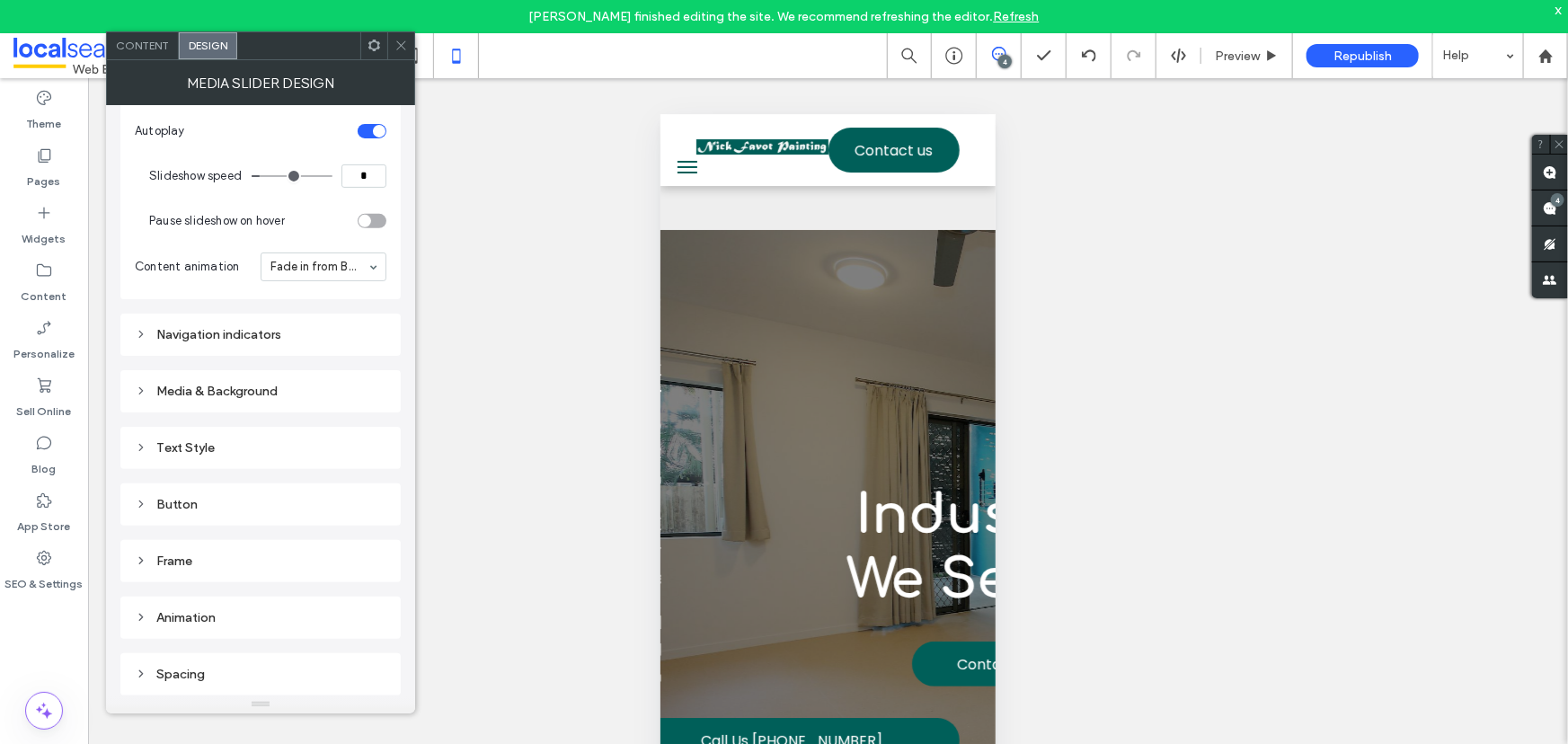 click on "Frame" at bounding box center (261, 561) 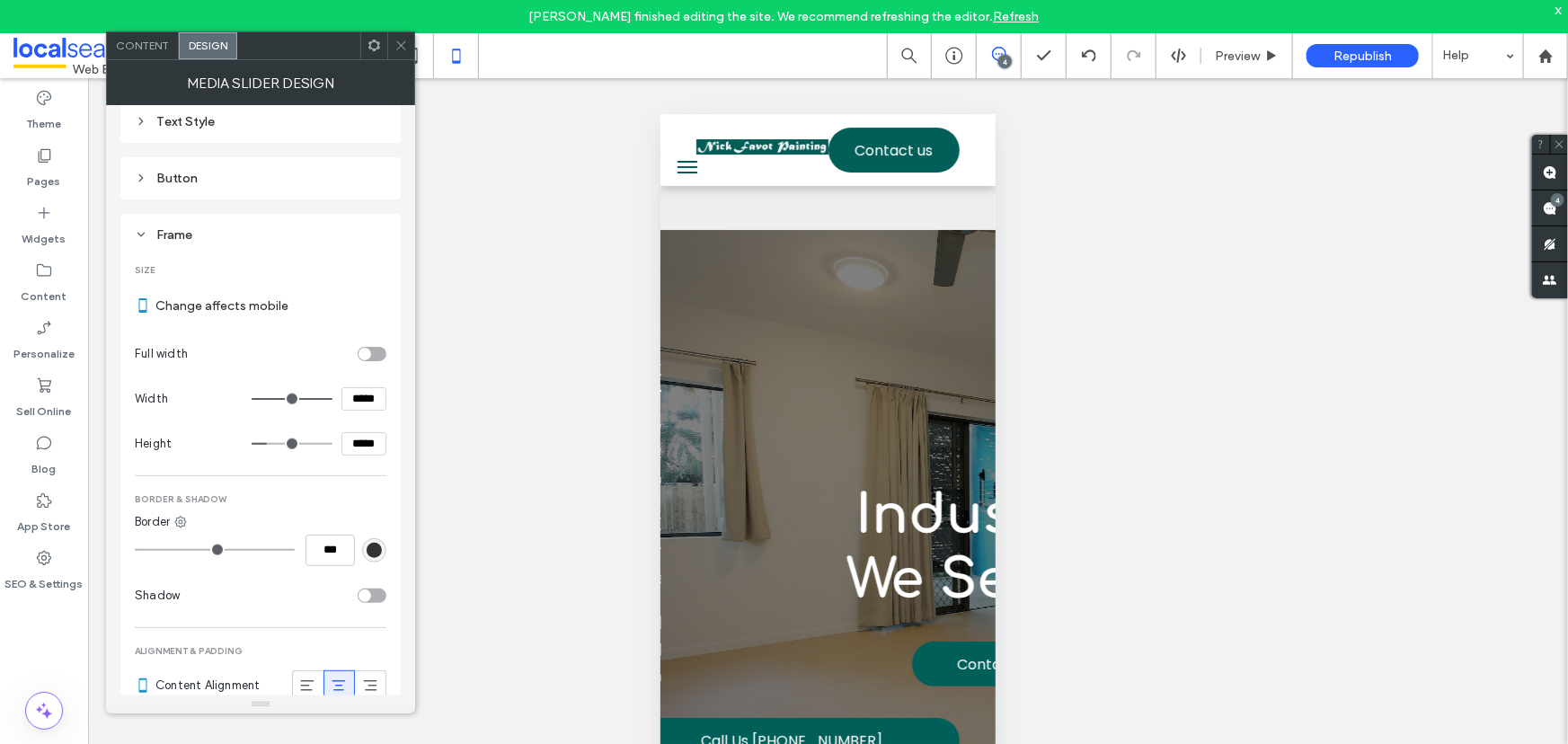 scroll, scrollTop: 666, scrollLeft: 0, axis: vertical 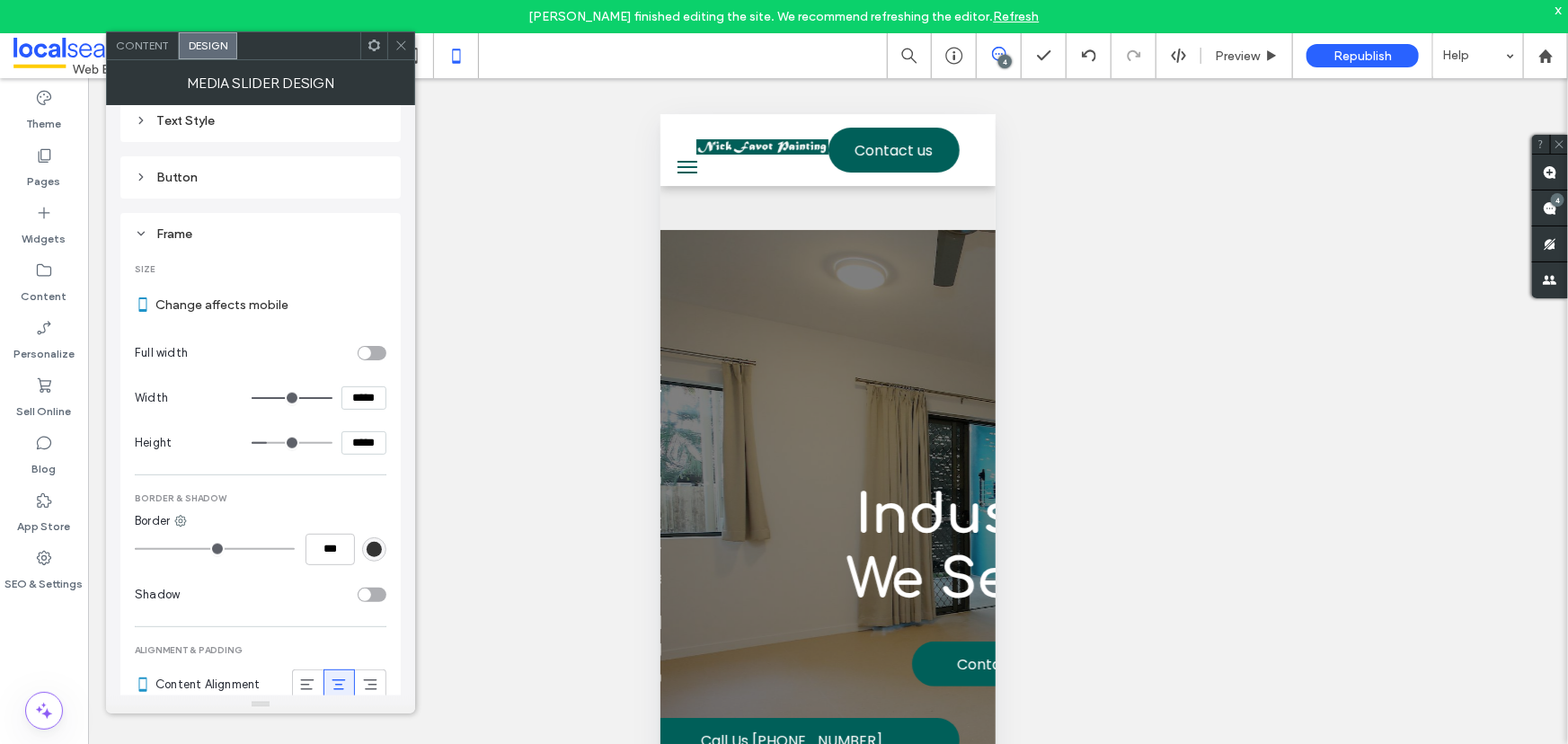 type on "***" 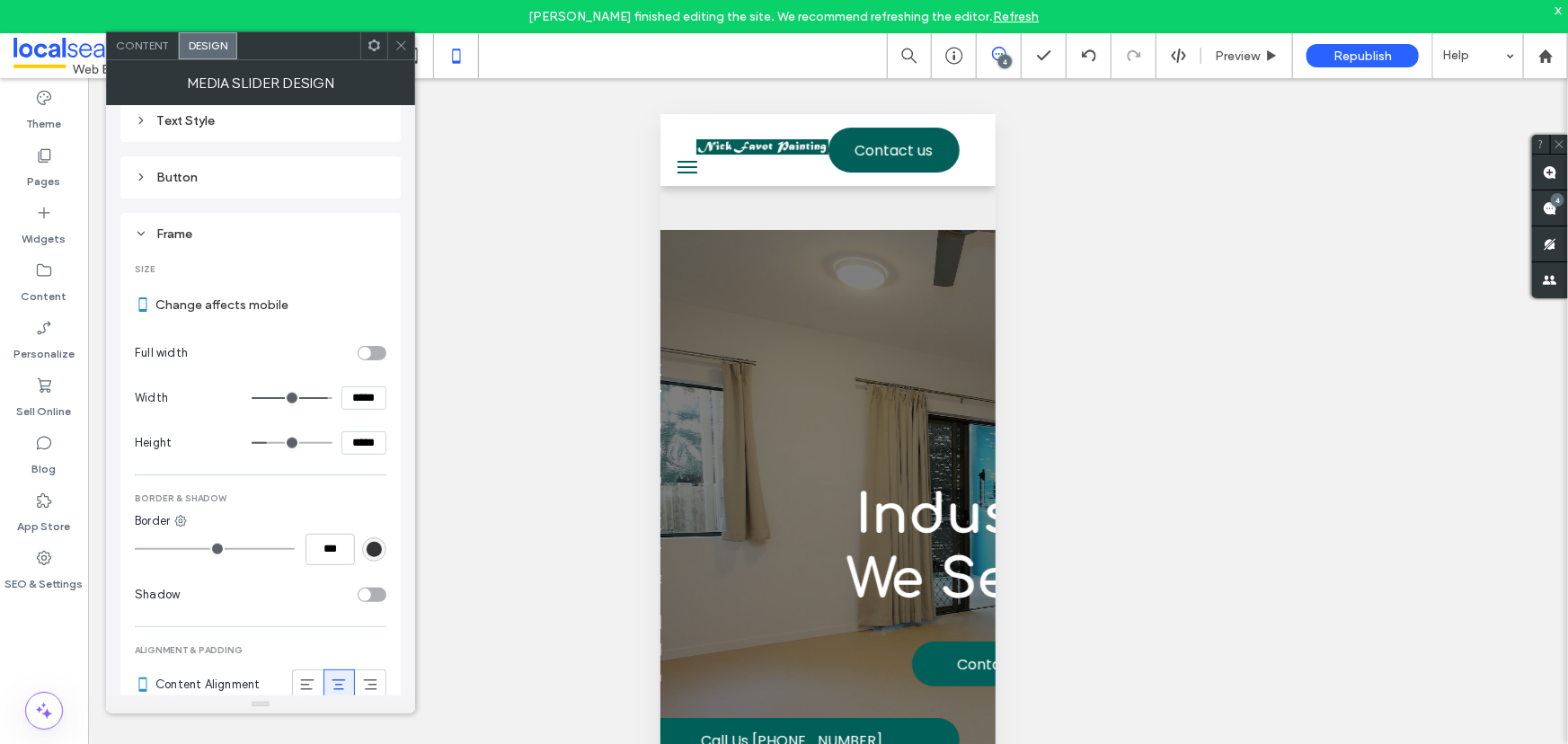 type on "***" 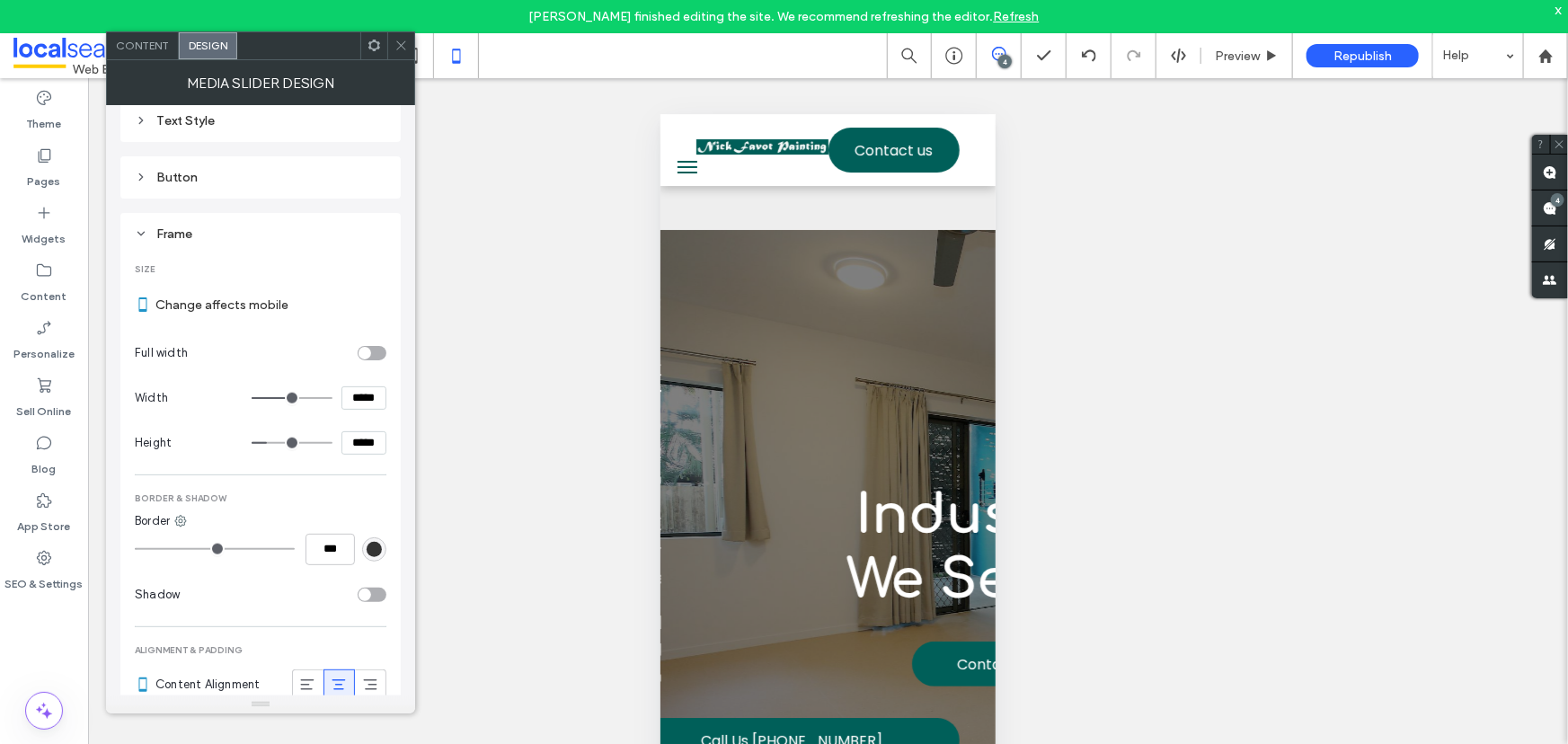 type on "***" 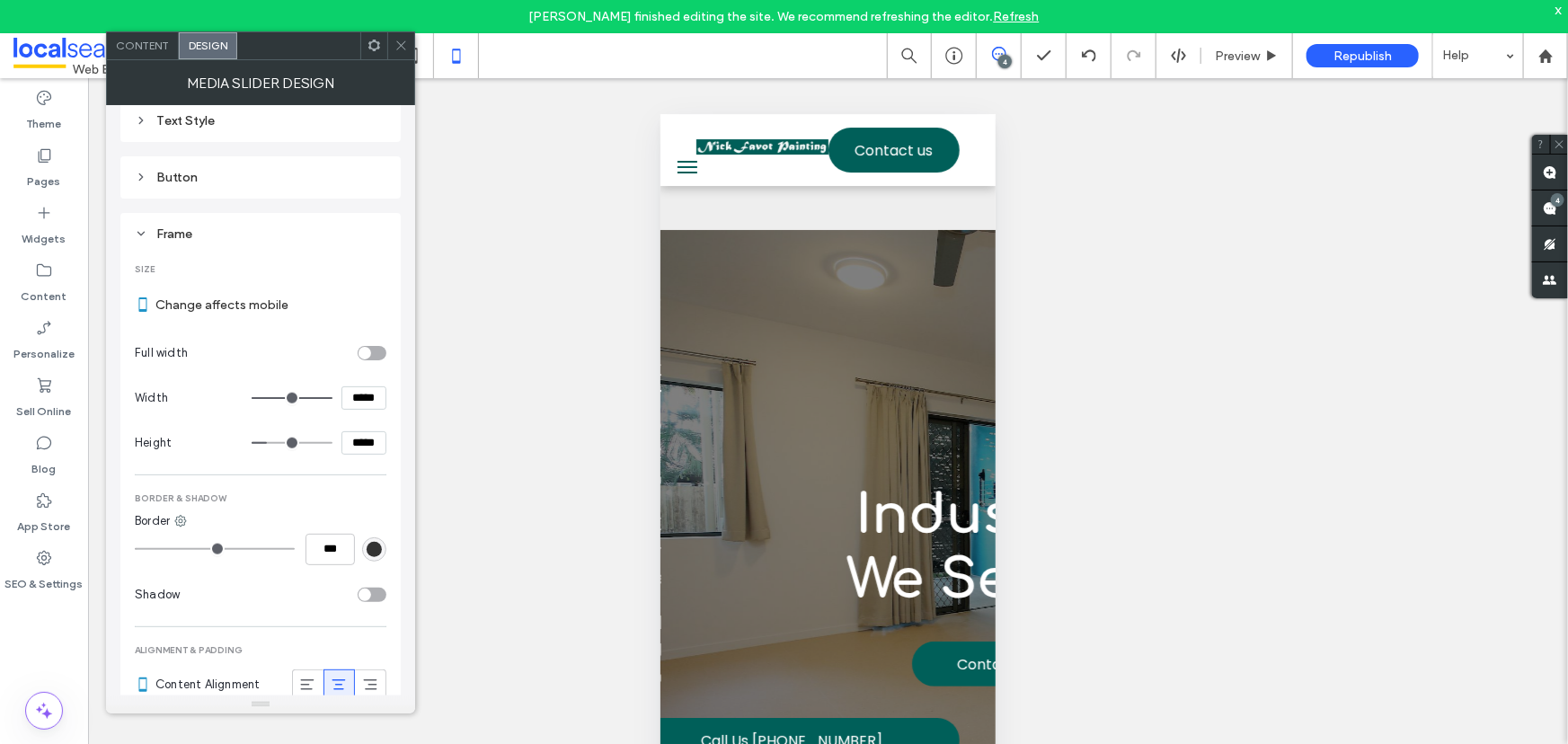 drag, startPoint x: 319, startPoint y: 394, endPoint x: 457, endPoint y: 394, distance: 138 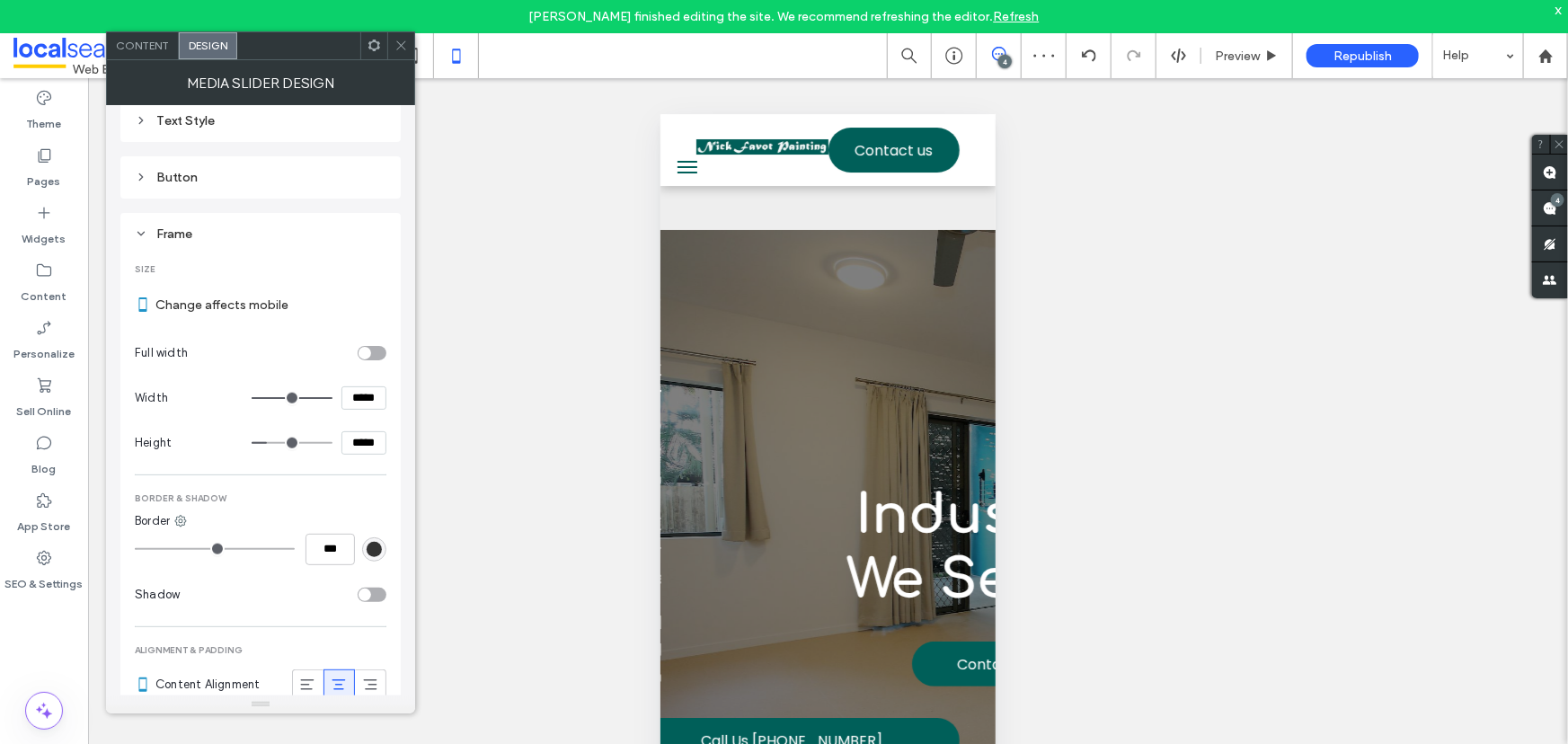 click 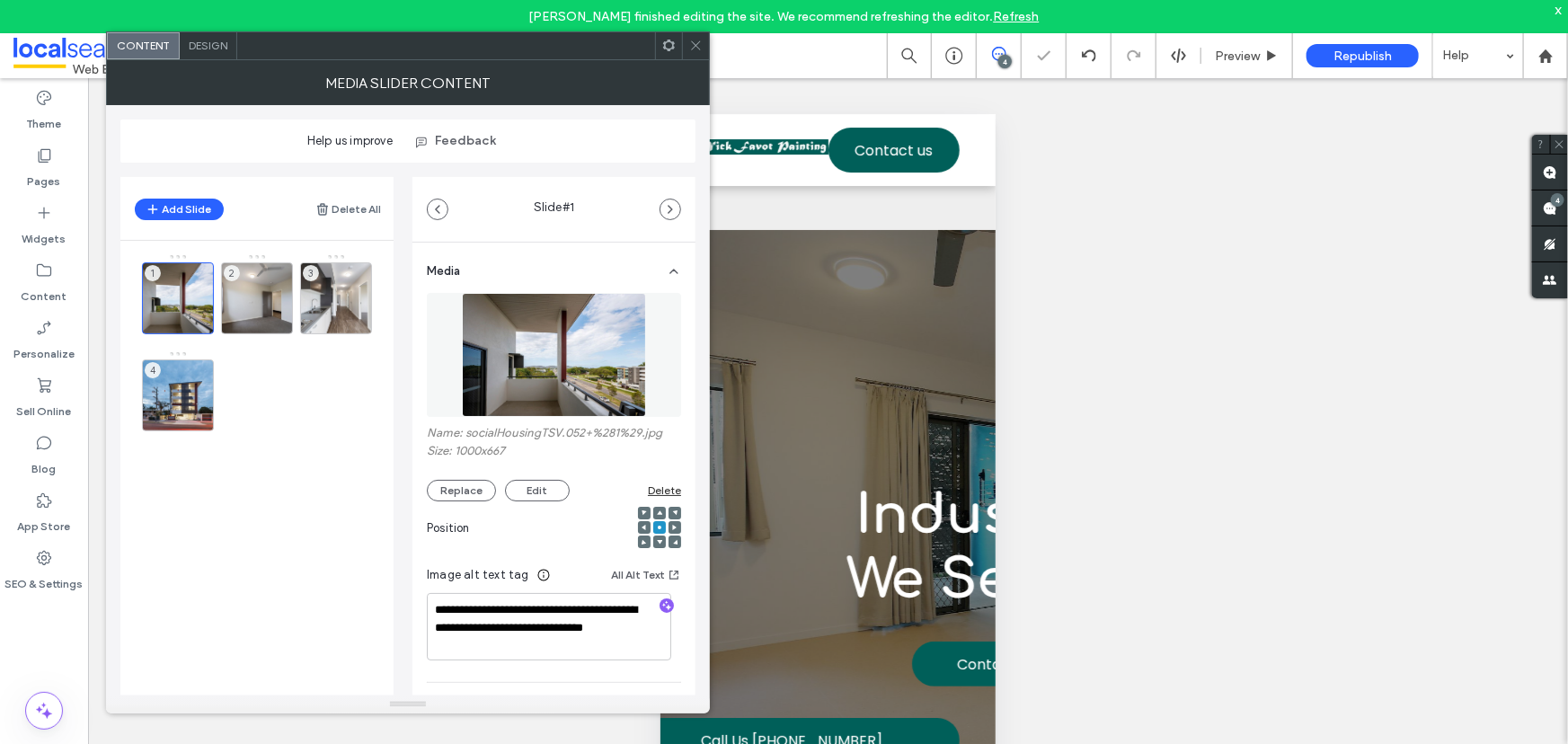 click on "Design" at bounding box center [208, 46] 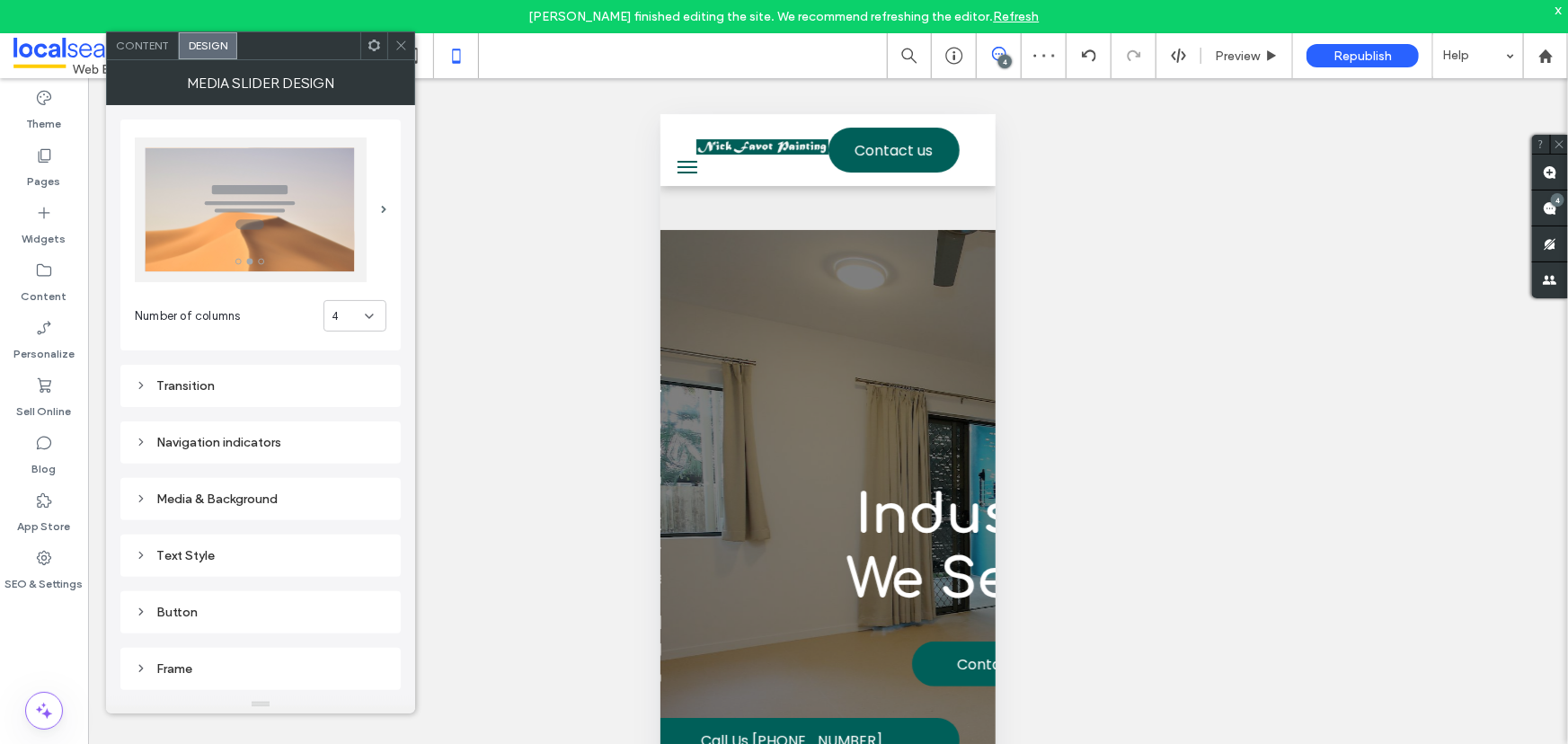 scroll, scrollTop: 109, scrollLeft: 0, axis: vertical 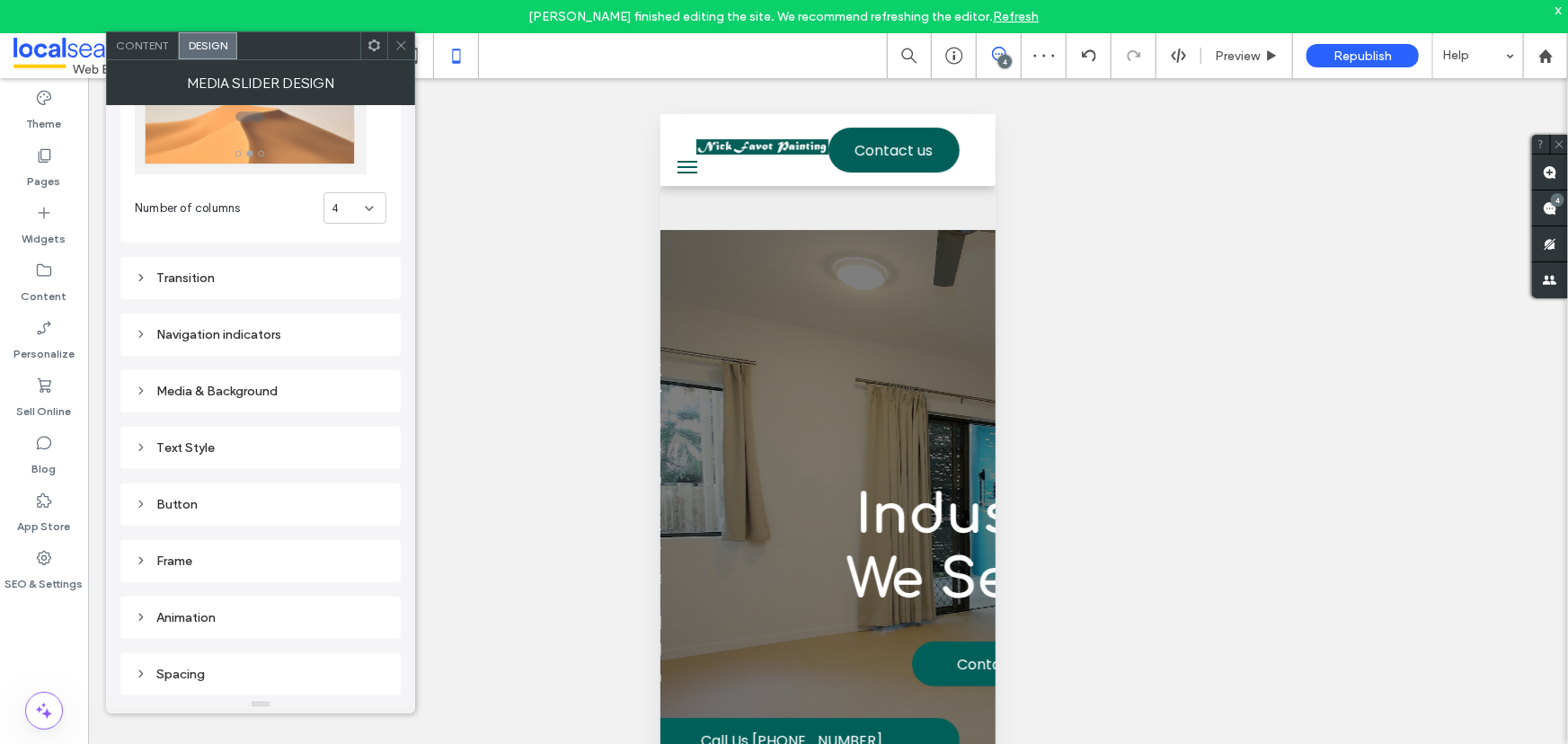 click on "Spacing" at bounding box center (261, 674) 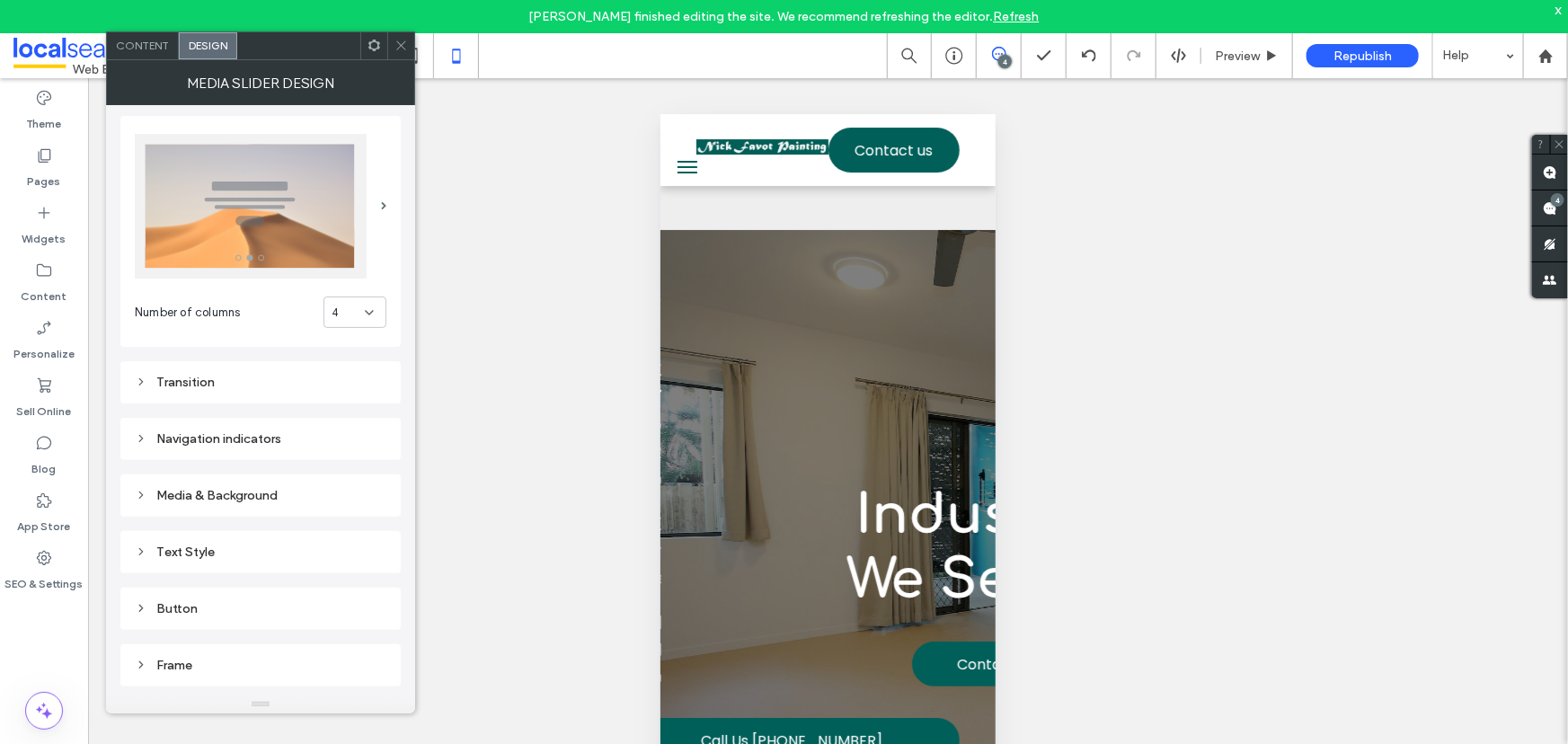 scroll, scrollTop: 0, scrollLeft: 0, axis: both 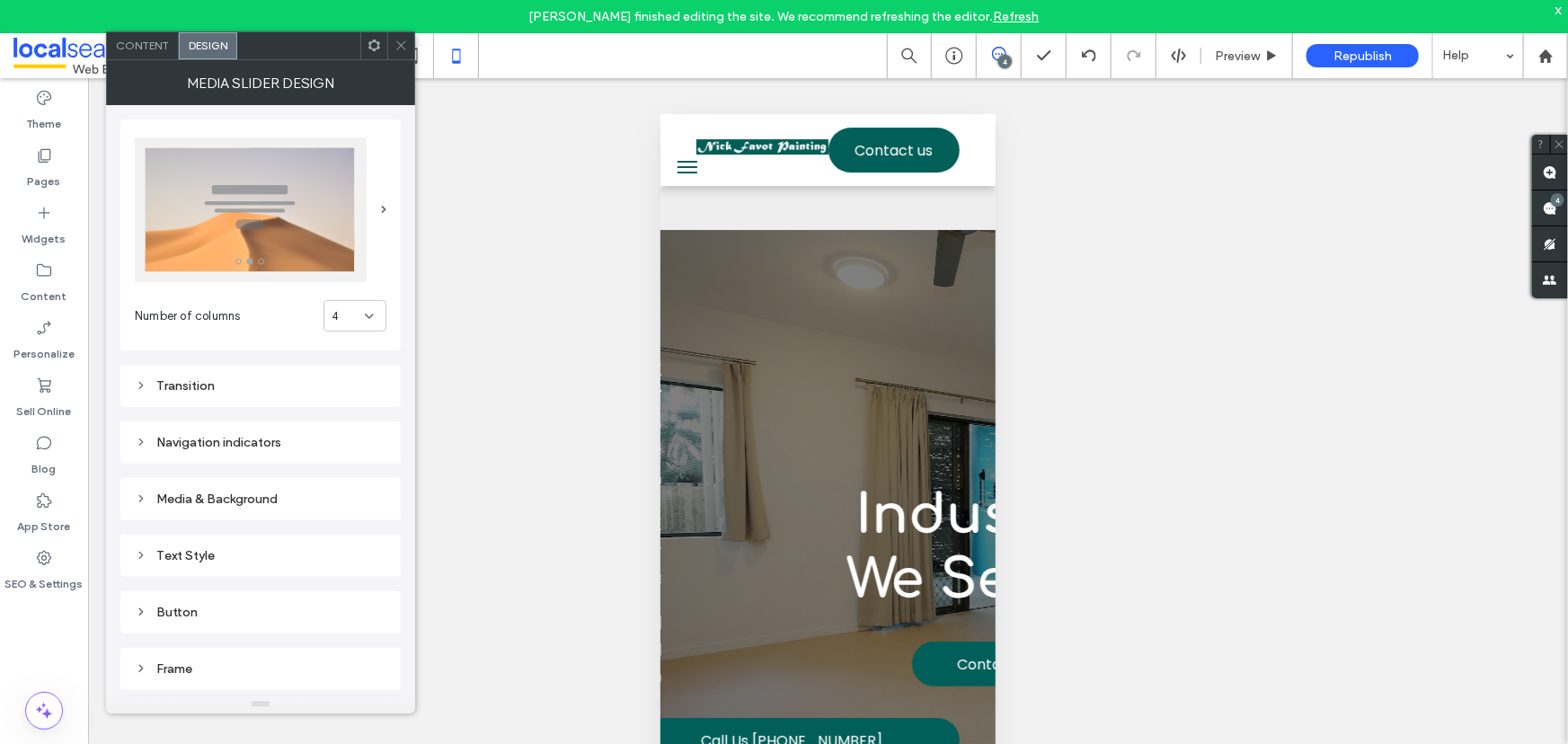 click on "Content" at bounding box center (143, 46) 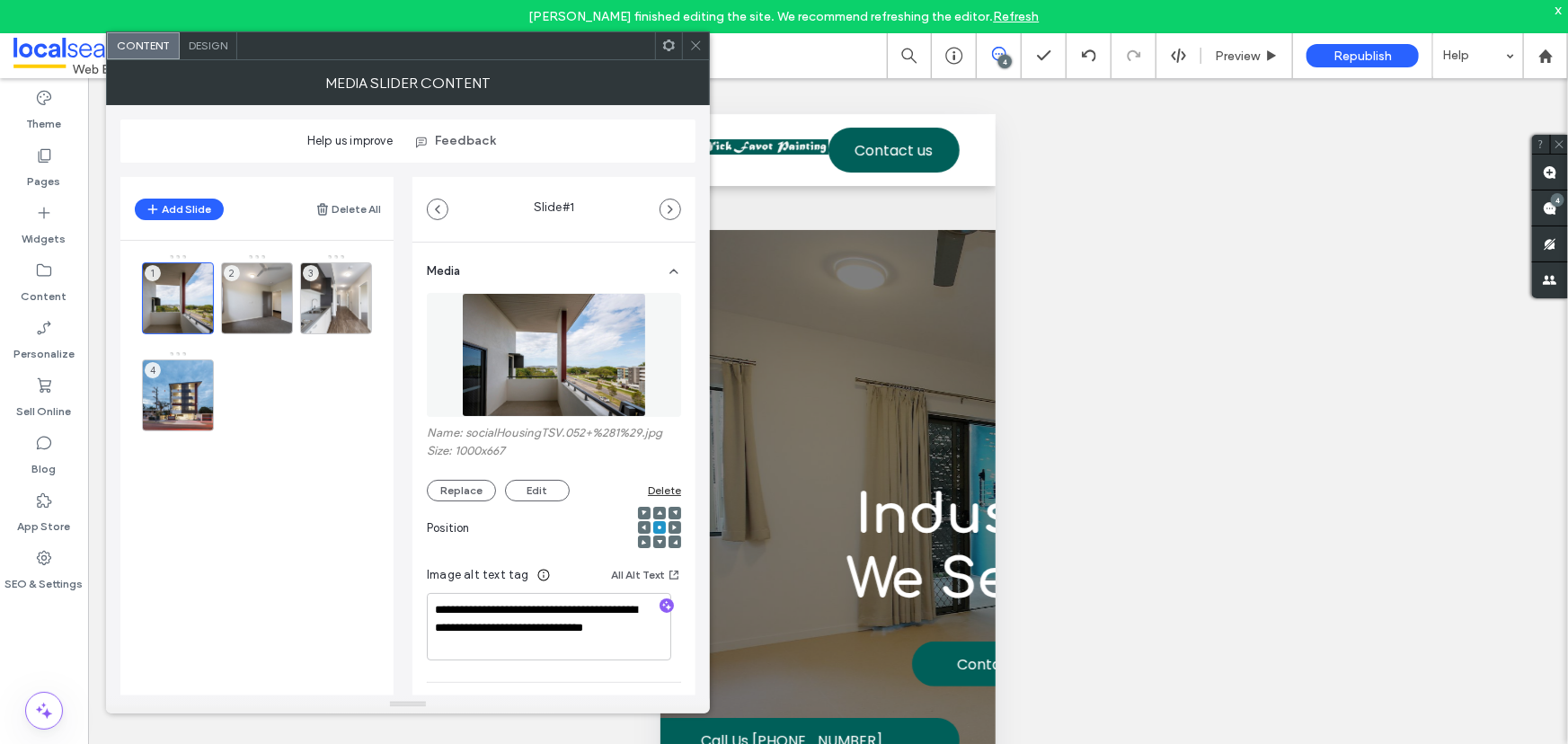 click on "Design" at bounding box center (208, 45) 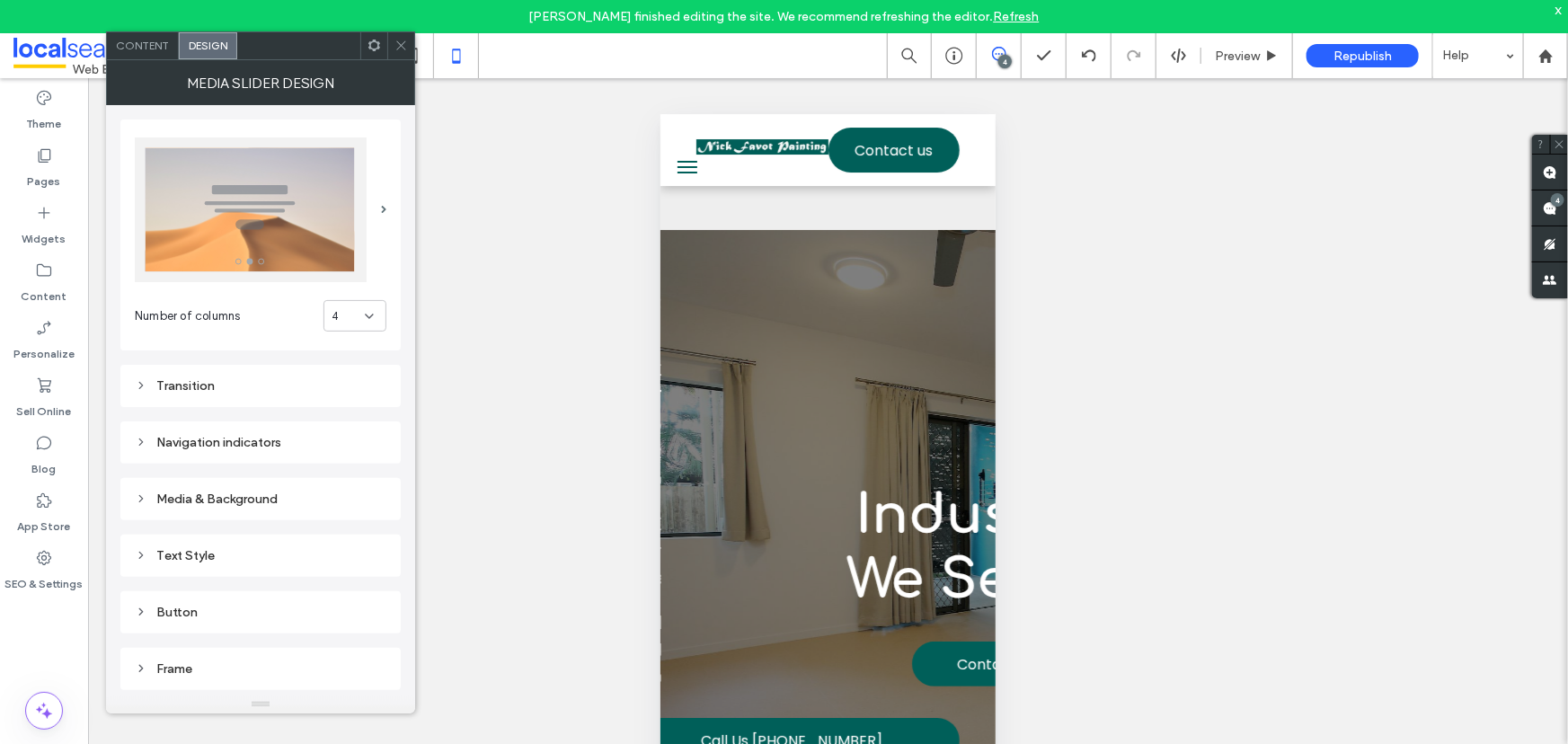 click on "Transition" at bounding box center [261, 385] 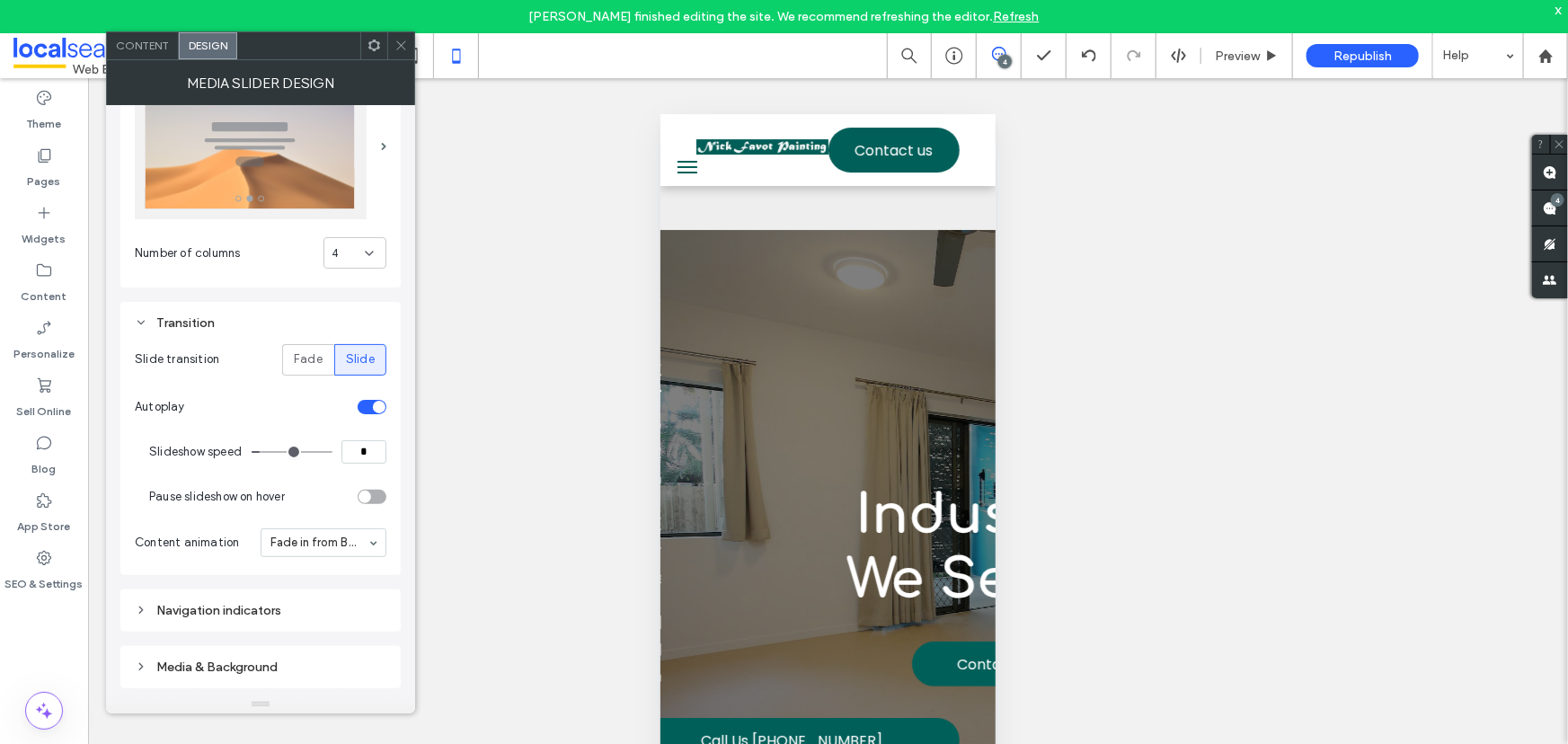 scroll, scrollTop: 163, scrollLeft: 0, axis: vertical 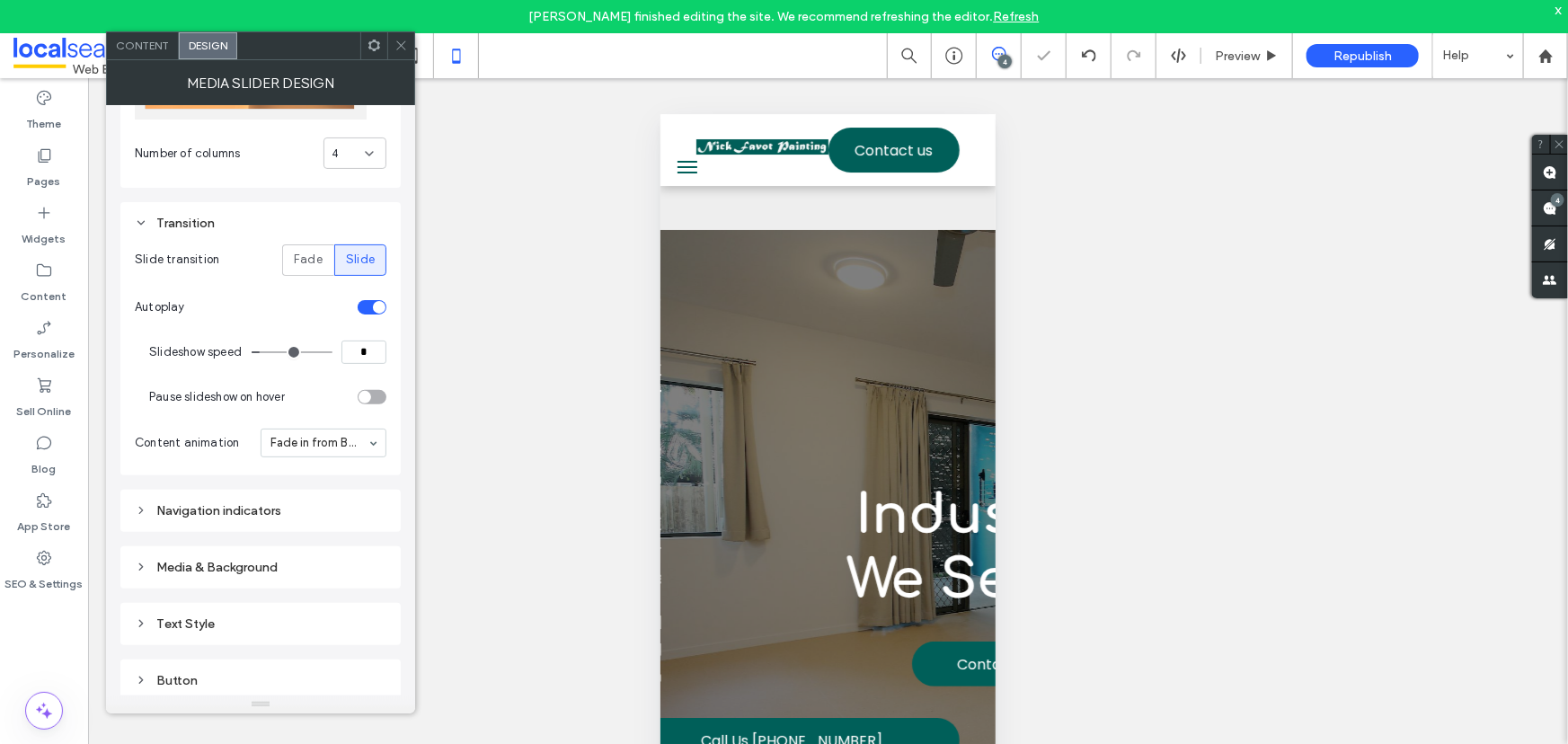 click at bounding box center (401, 46) 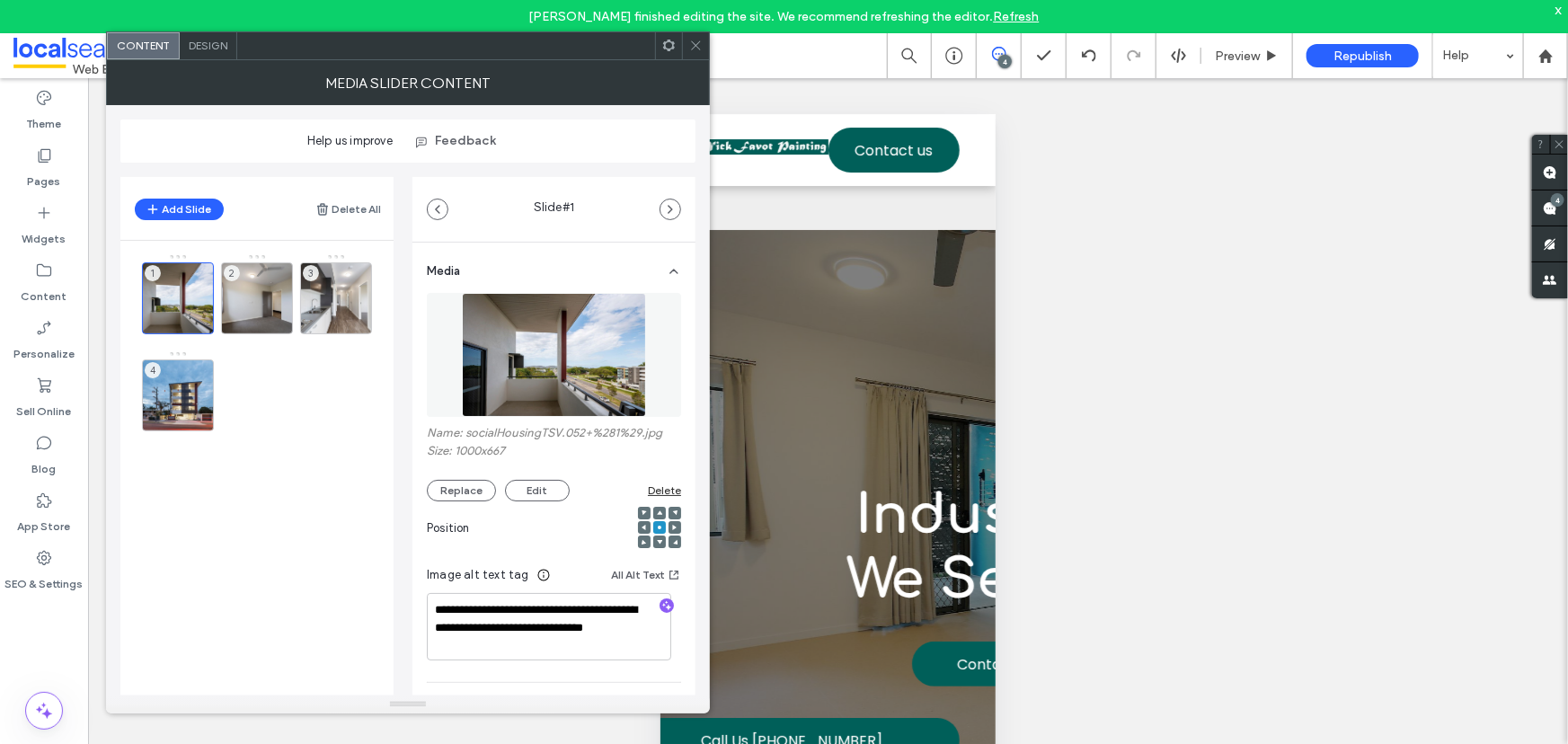click on "Design" at bounding box center (208, 45) 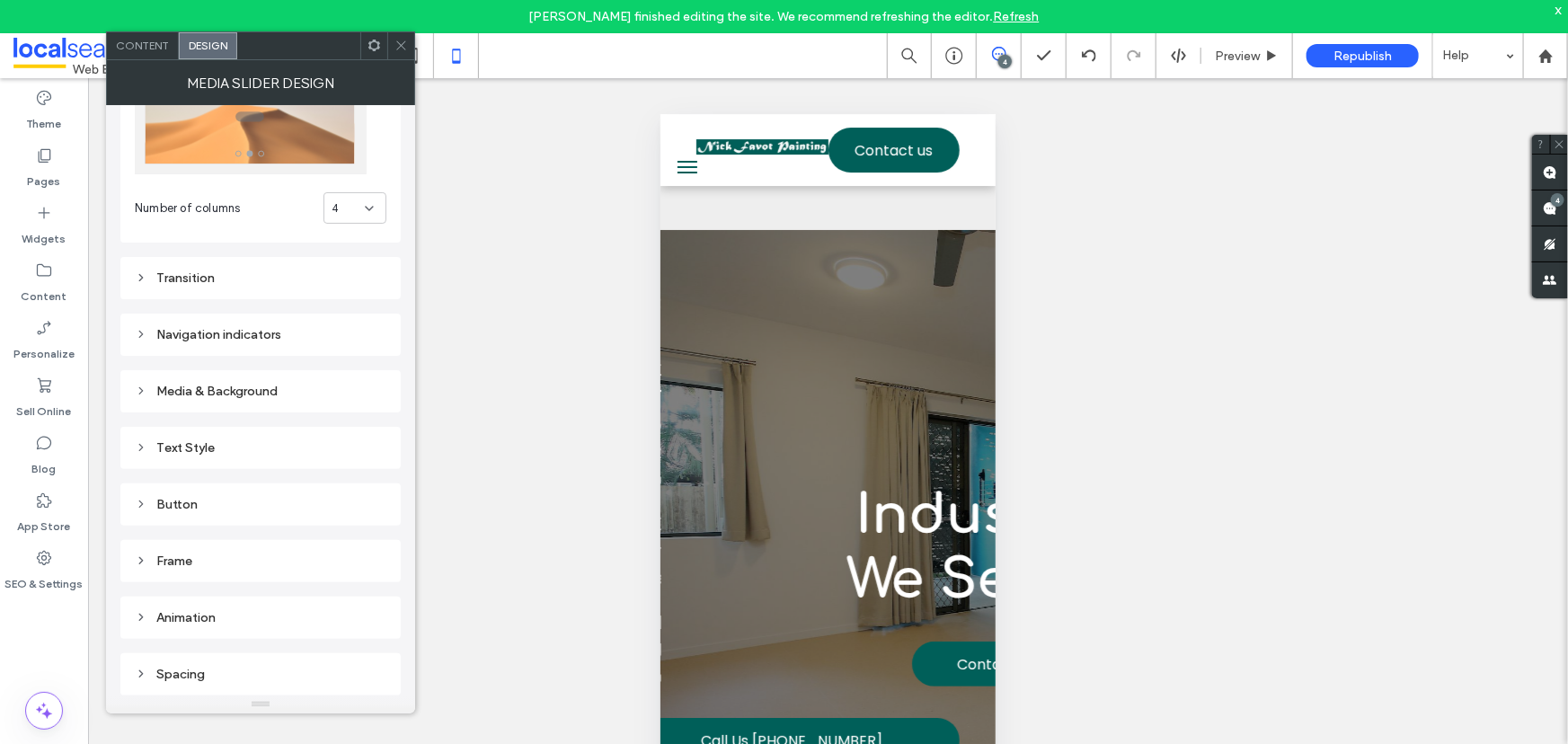 scroll, scrollTop: 109, scrollLeft: 0, axis: vertical 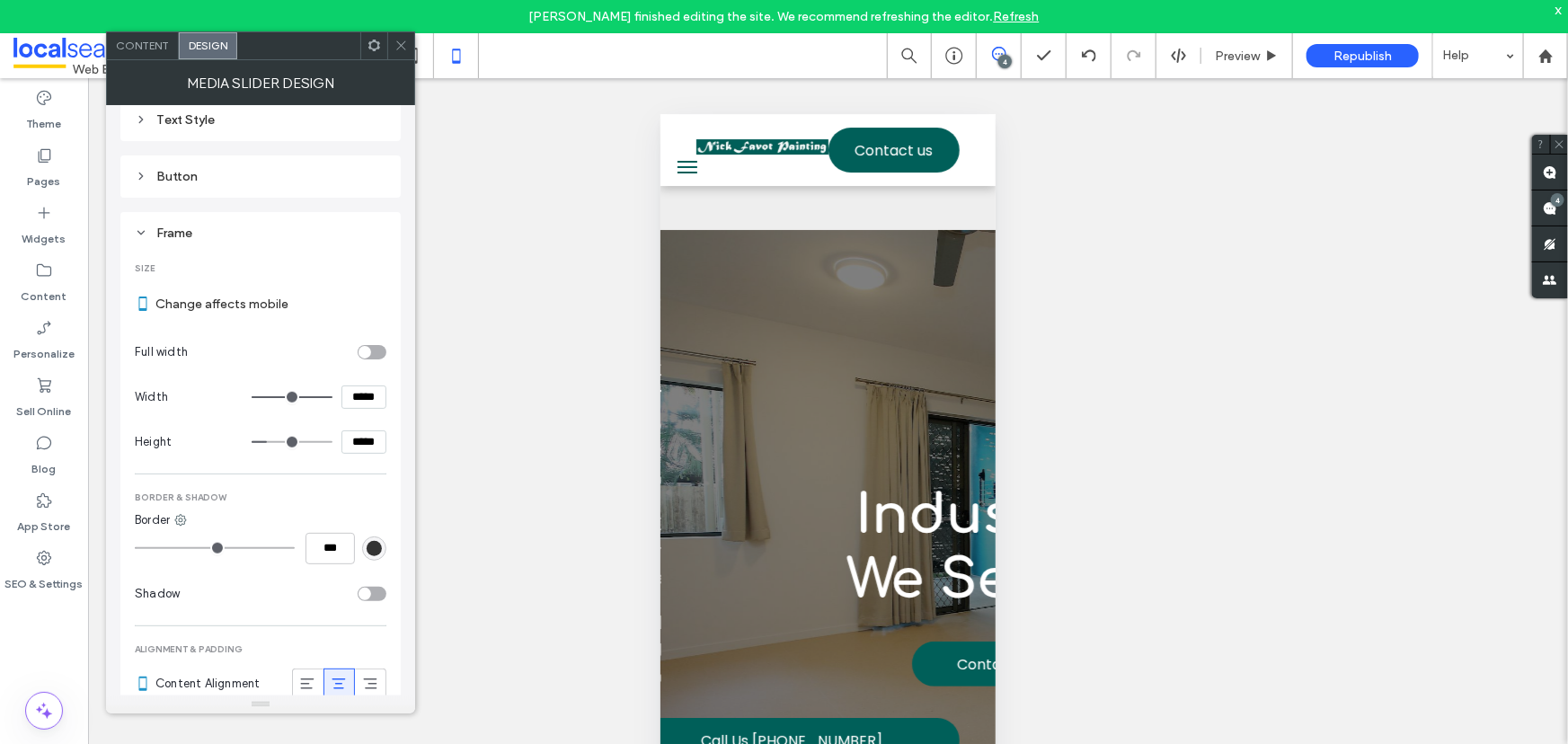 click on "*****" at bounding box center (364, 442) 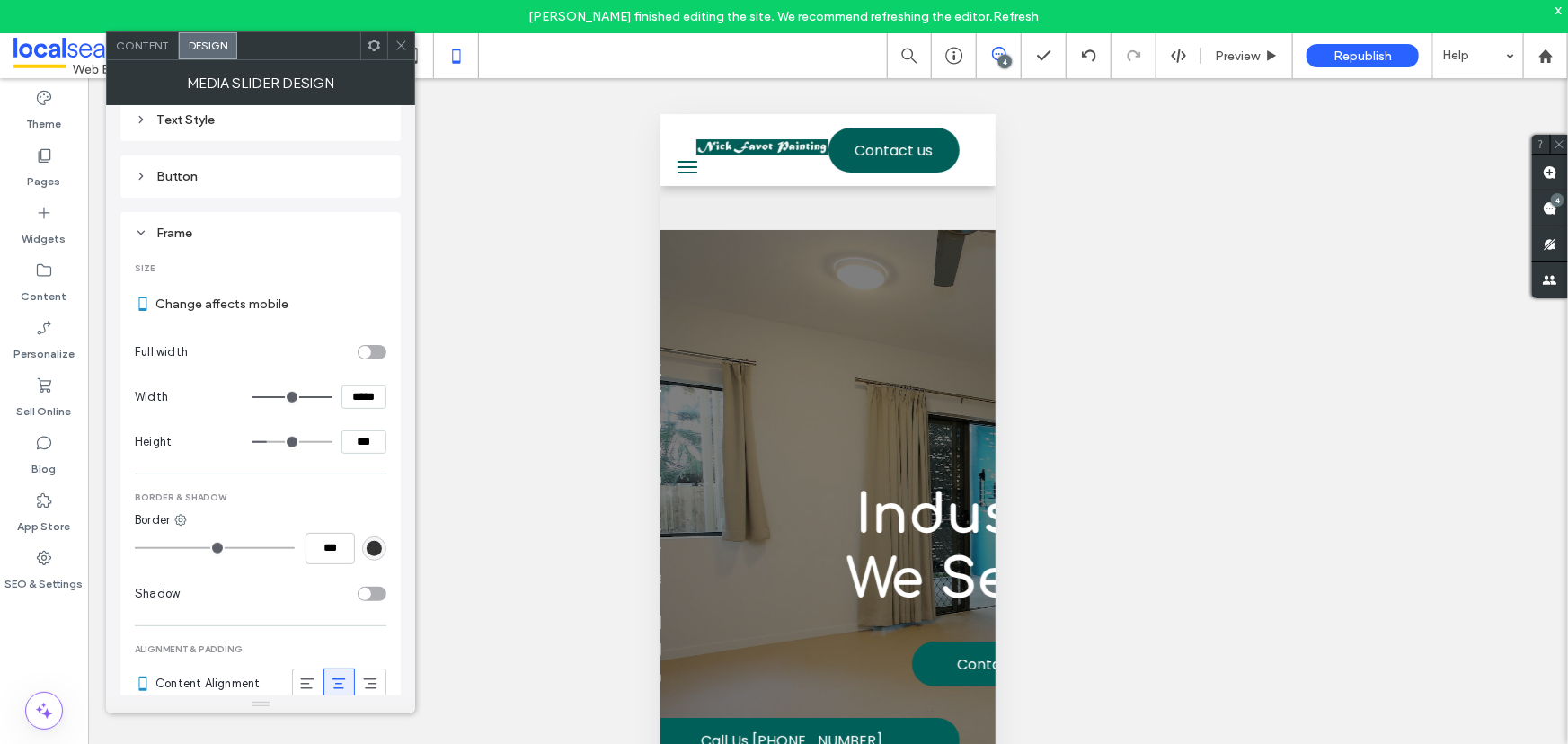 type on "*****" 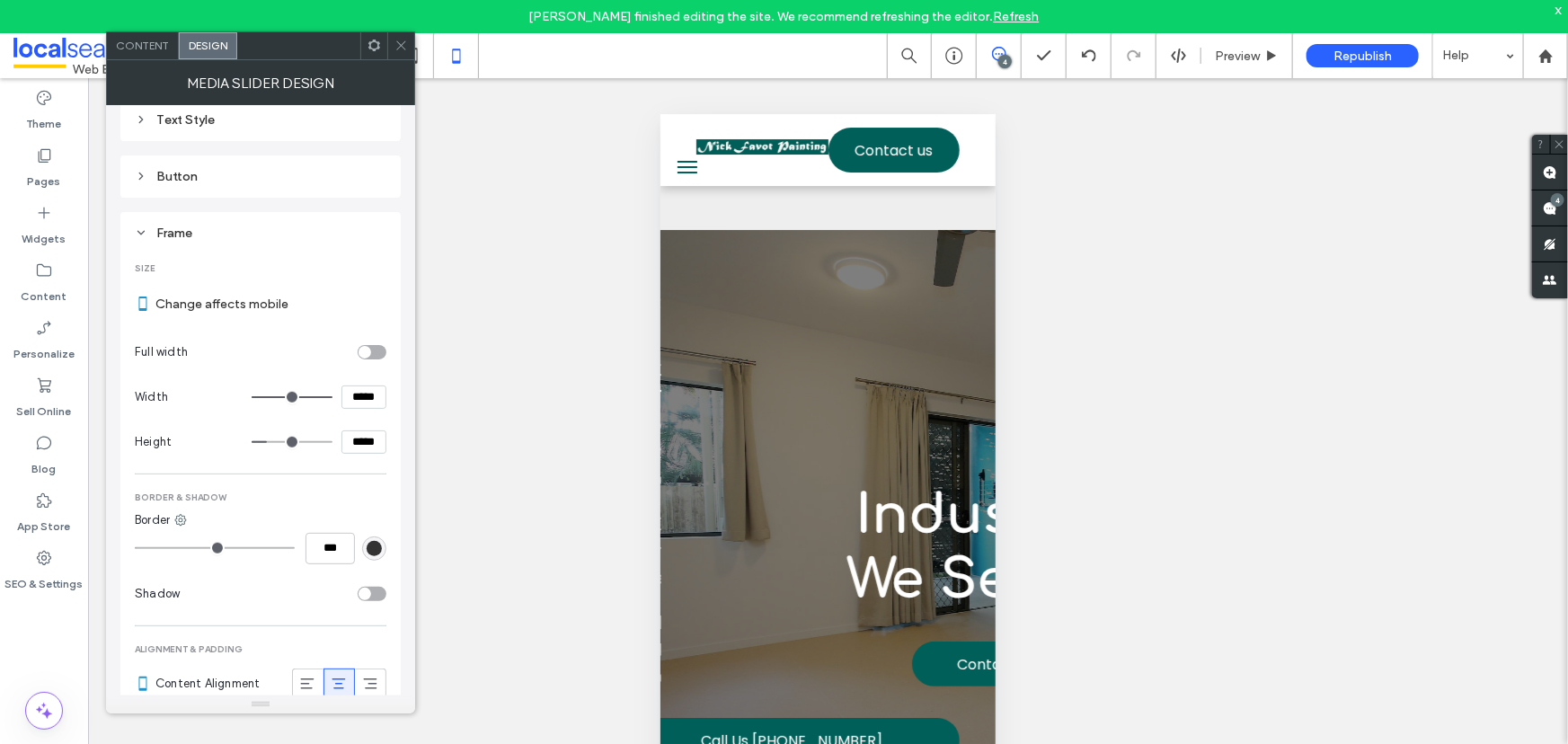 type on "***" 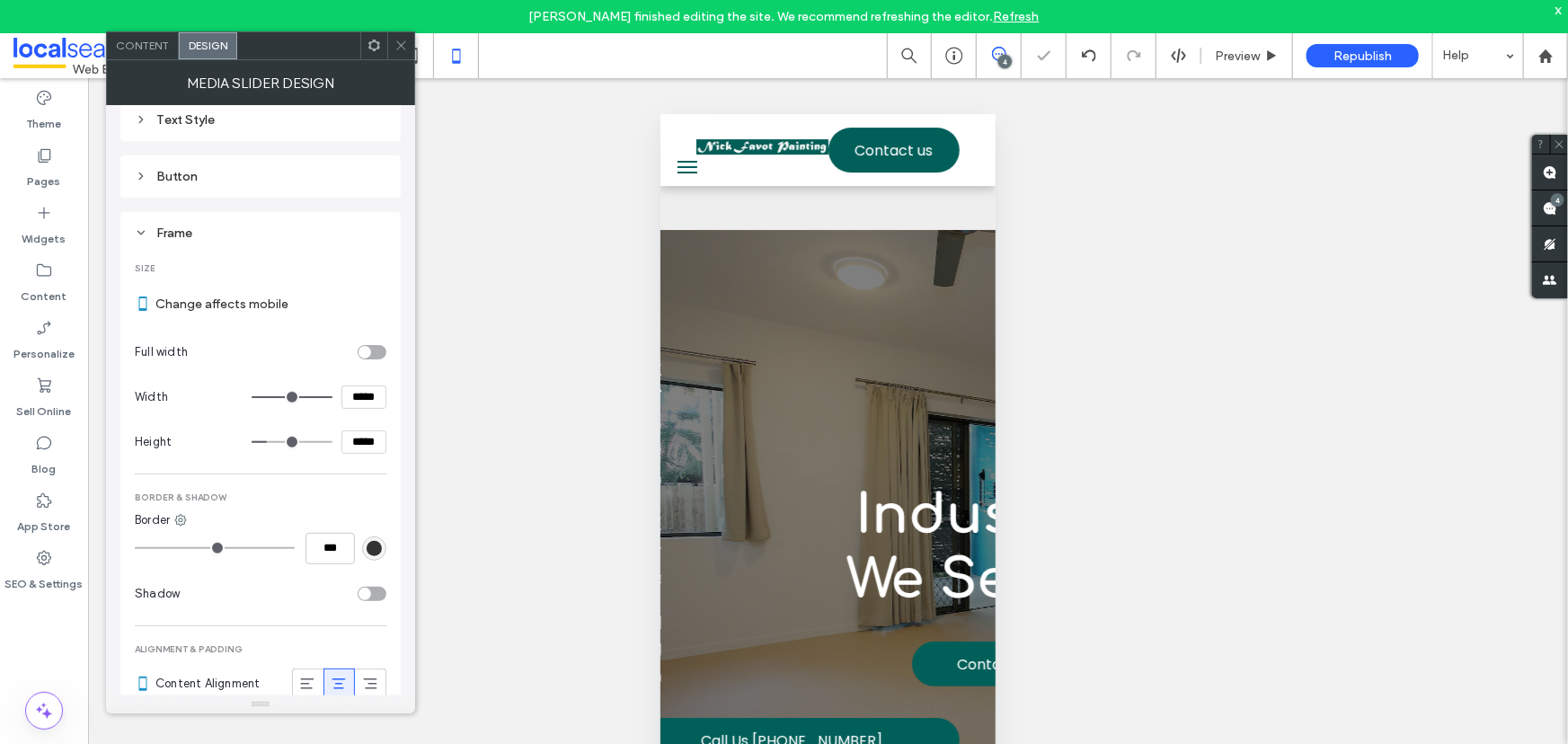 click 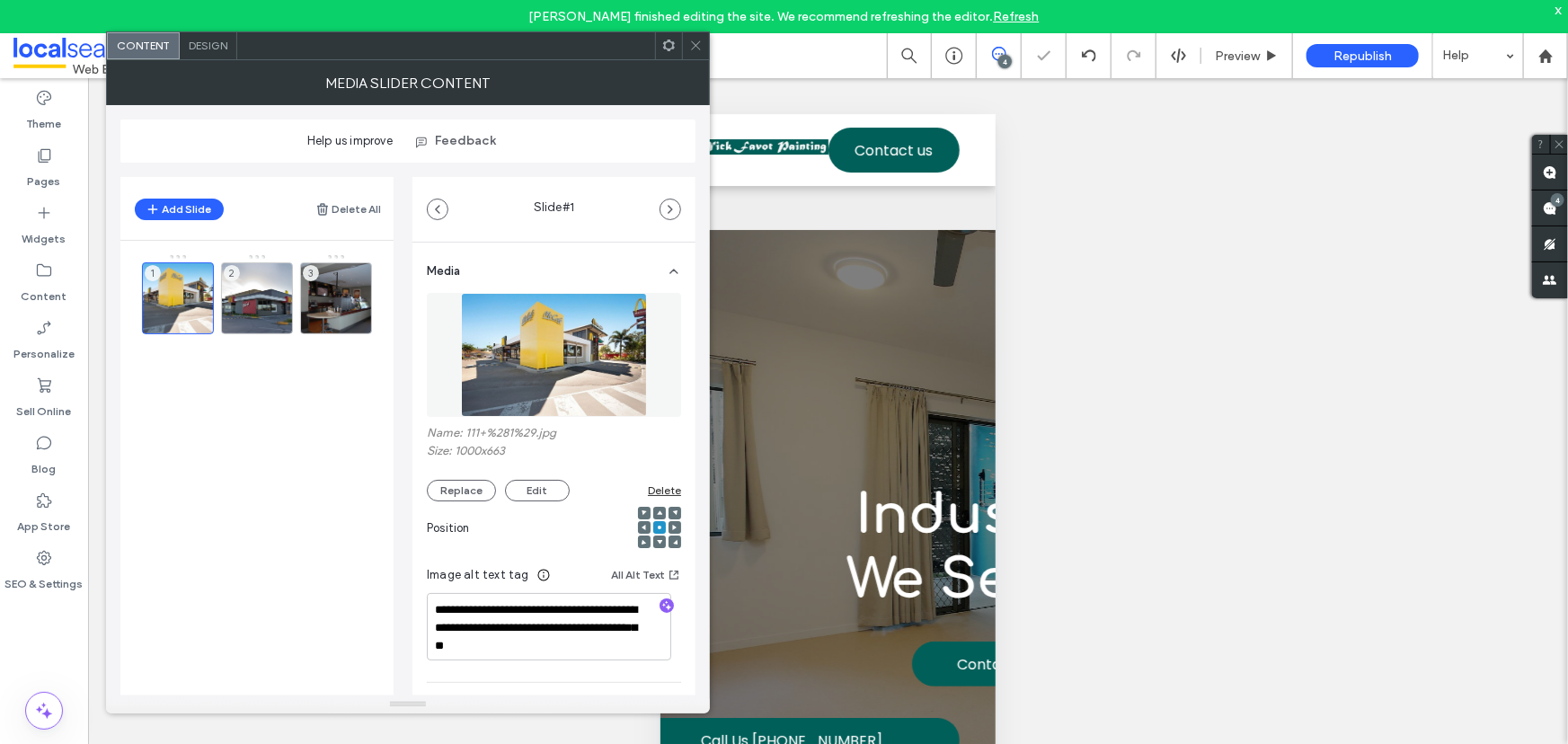 click 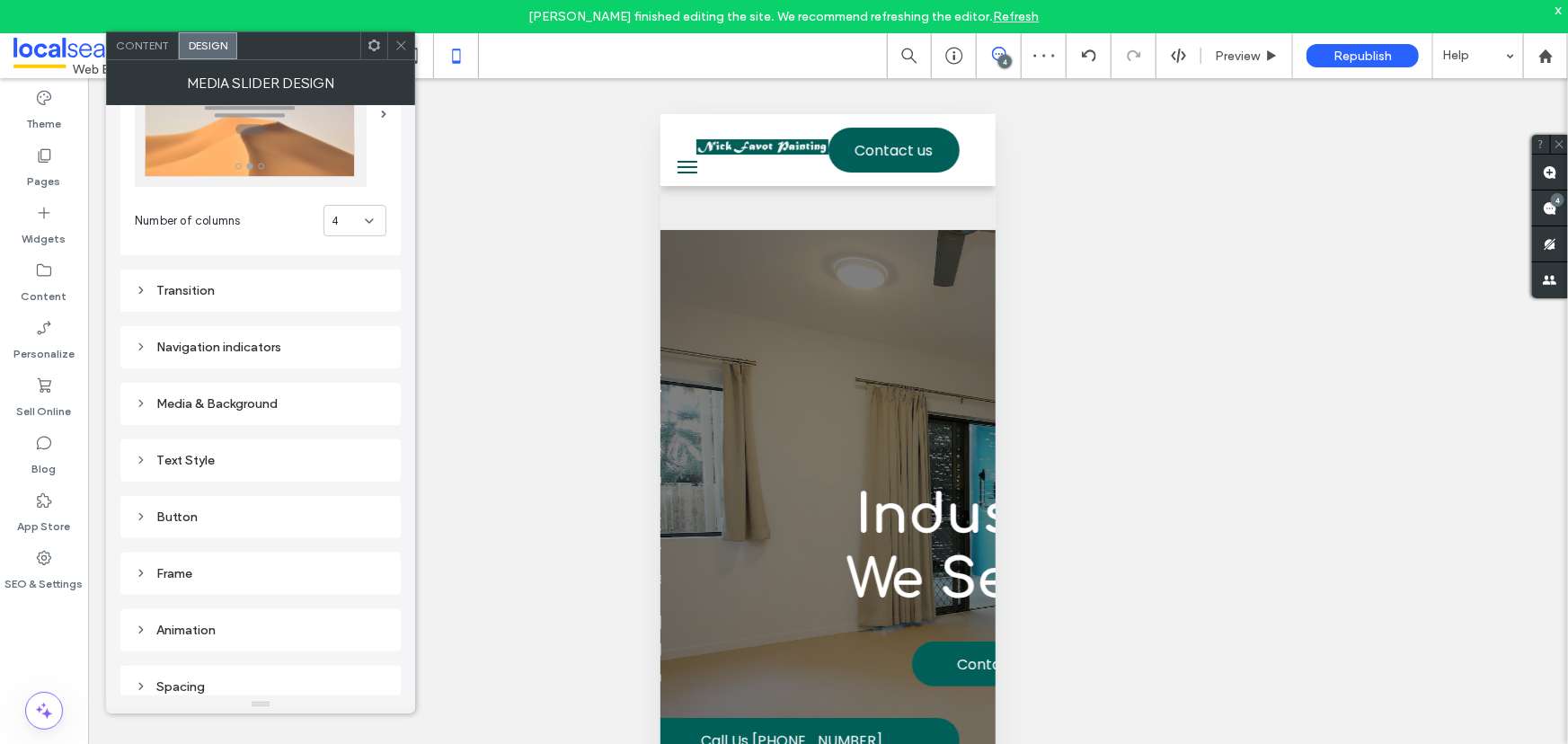 scroll, scrollTop: 109, scrollLeft: 0, axis: vertical 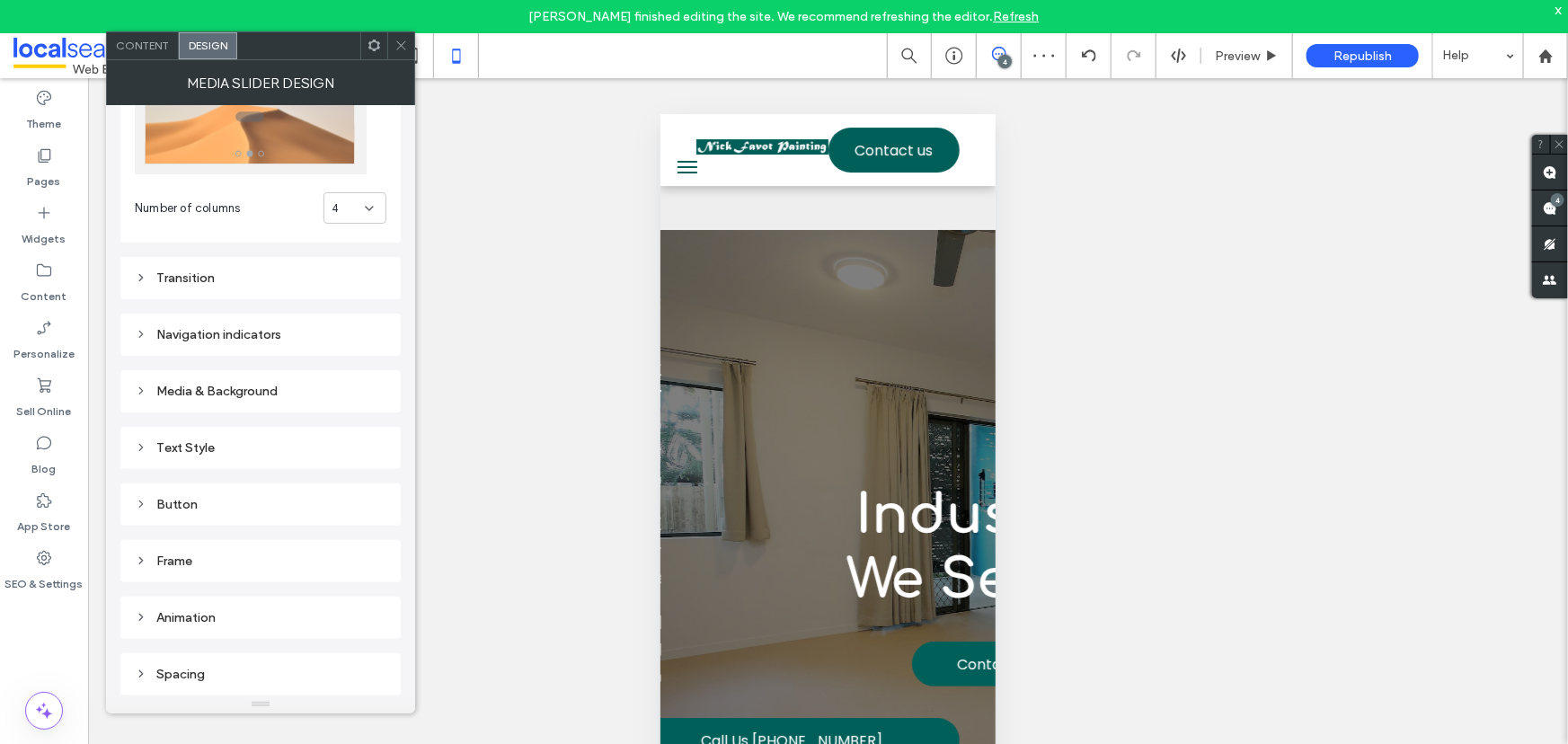 click on "Frame" at bounding box center (261, 561) 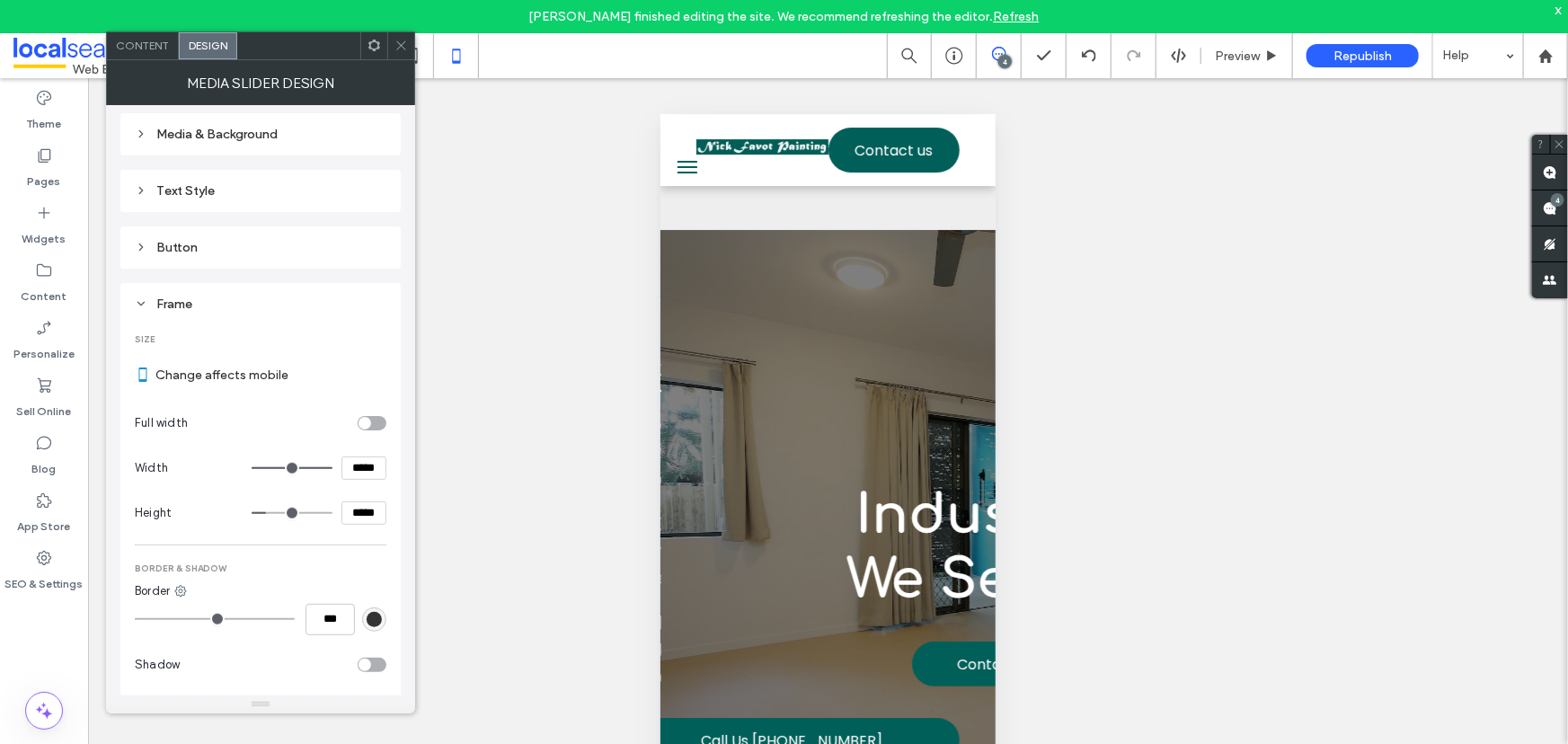 scroll, scrollTop: 436, scrollLeft: 0, axis: vertical 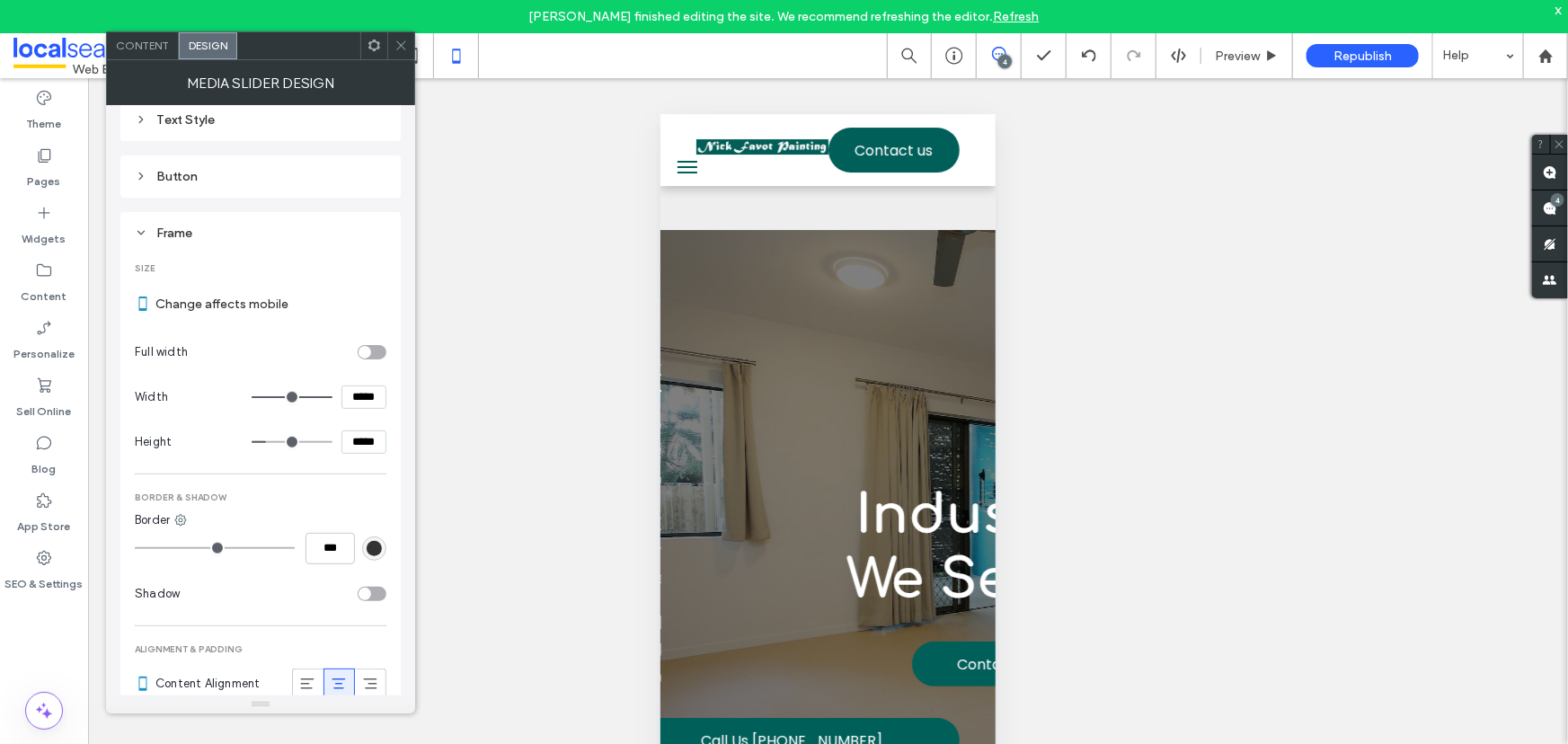 click on "*****" at bounding box center [364, 442] 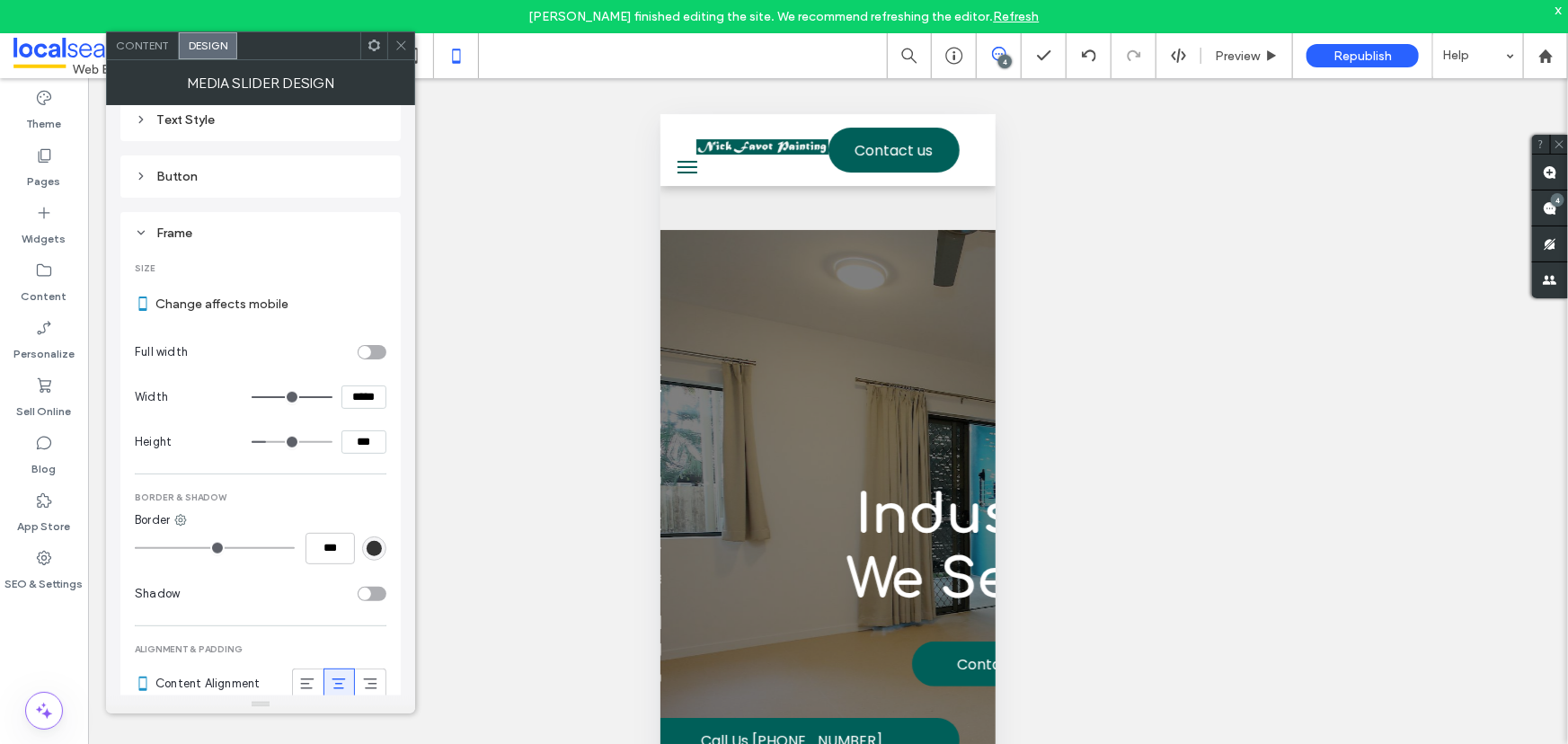 type on "*****" 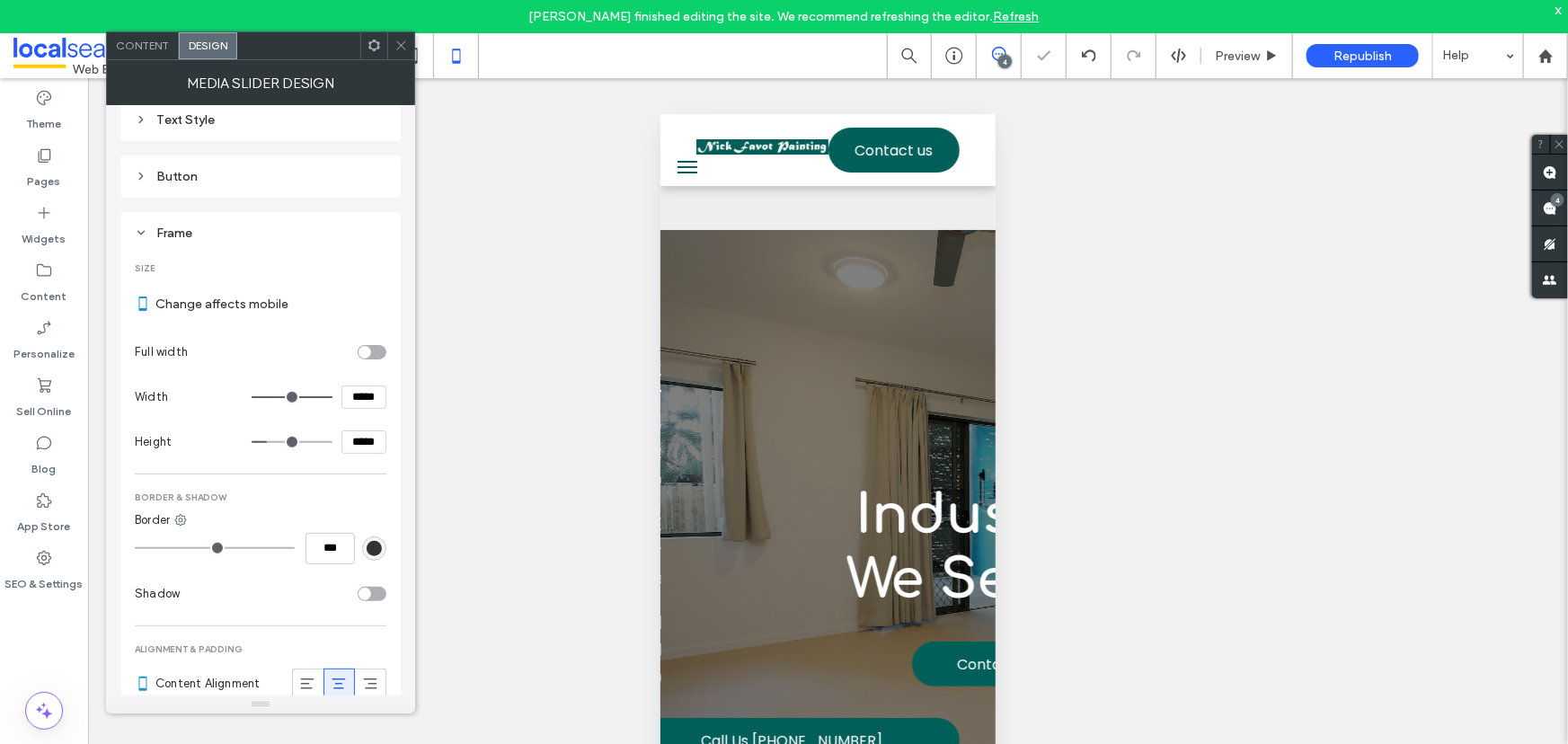 type on "***" 